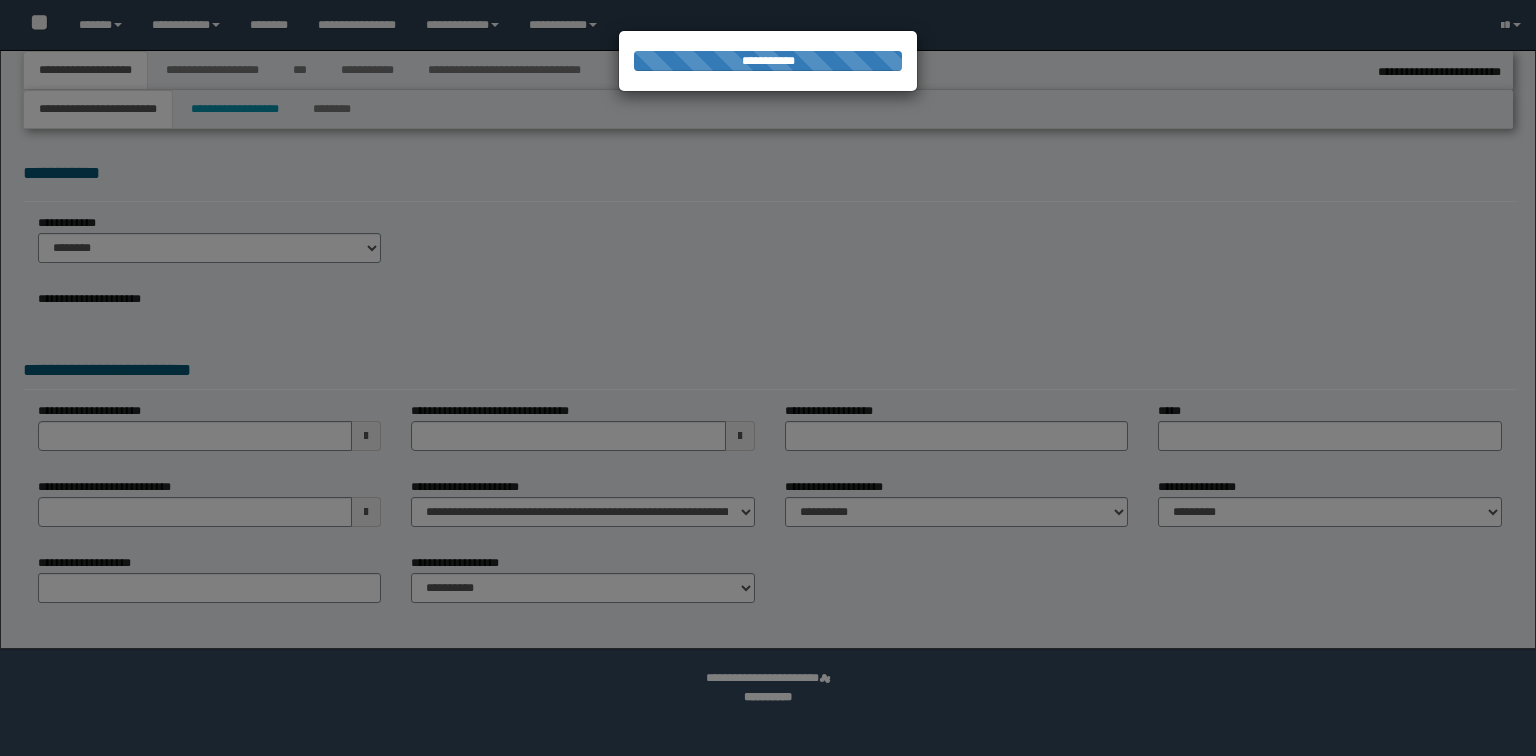 scroll, scrollTop: 0, scrollLeft: 0, axis: both 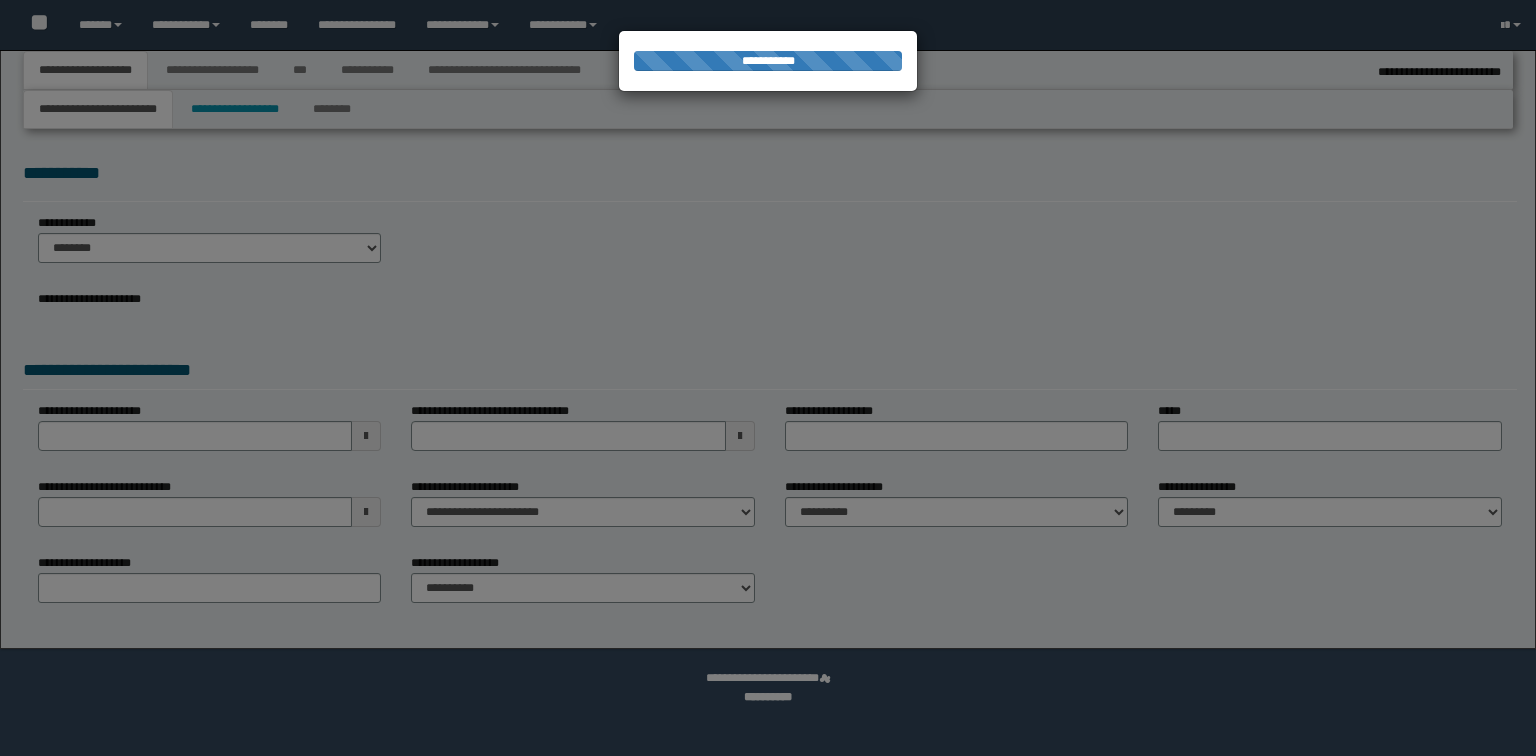 select on "*" 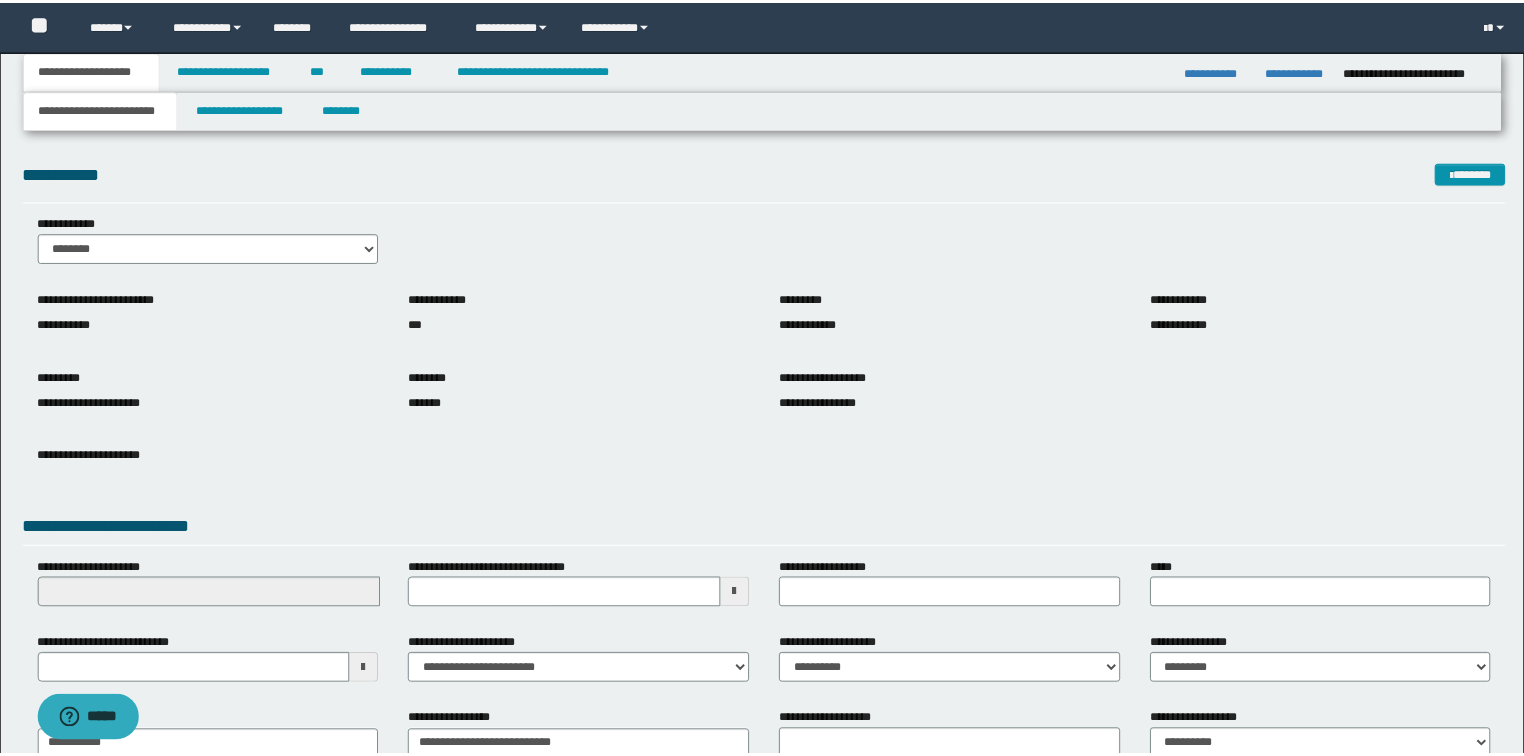 scroll, scrollTop: 0, scrollLeft: 0, axis: both 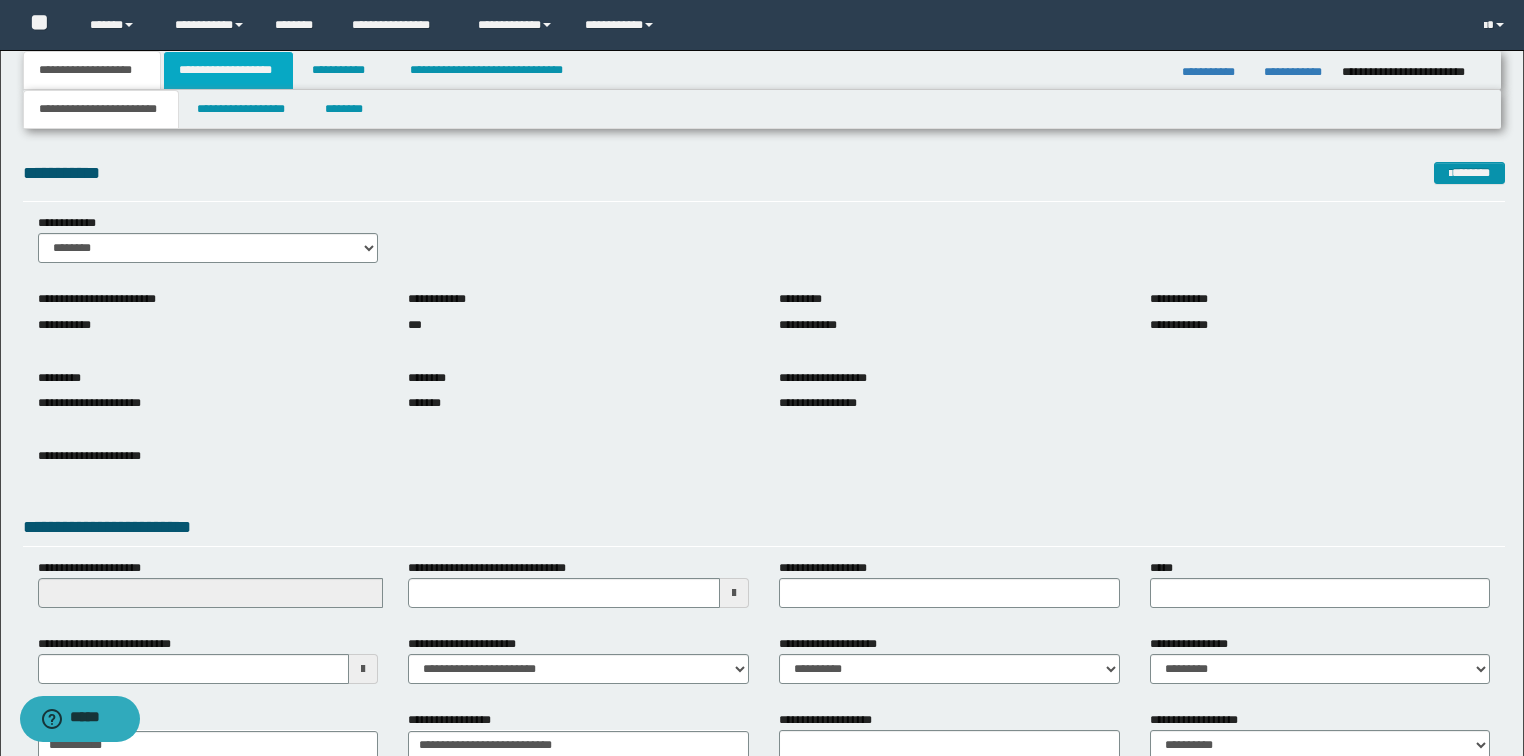 click on "**********" at bounding box center [228, 70] 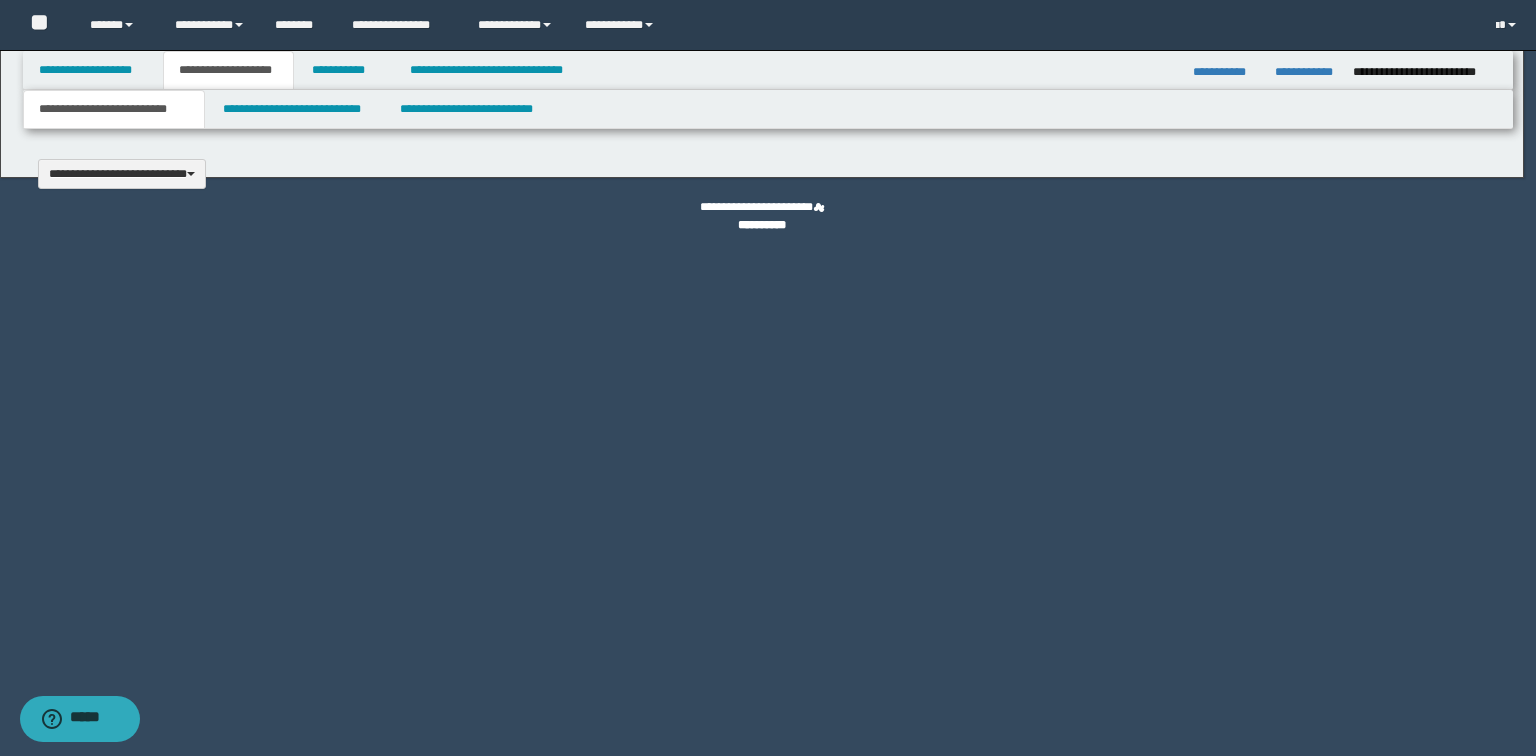 type 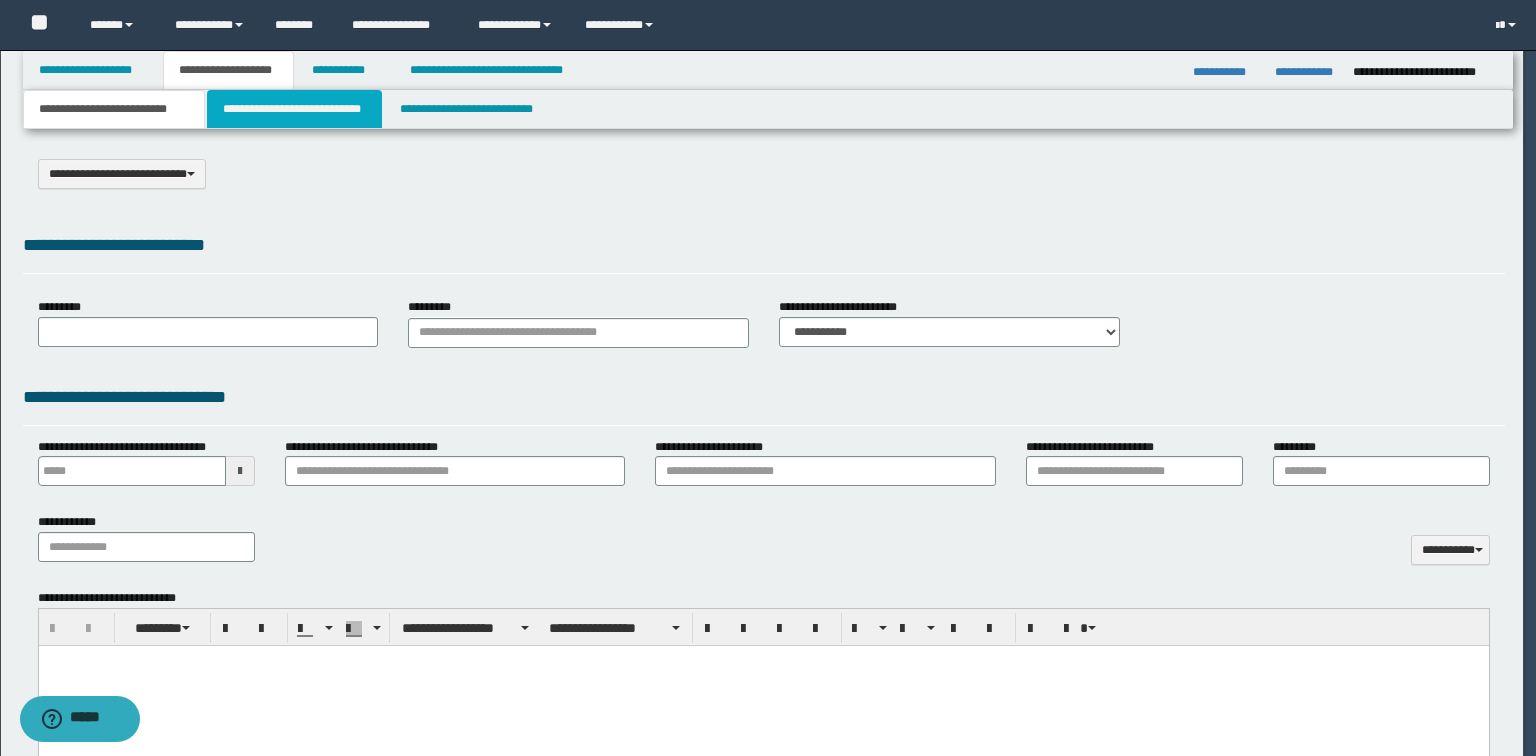 select on "*" 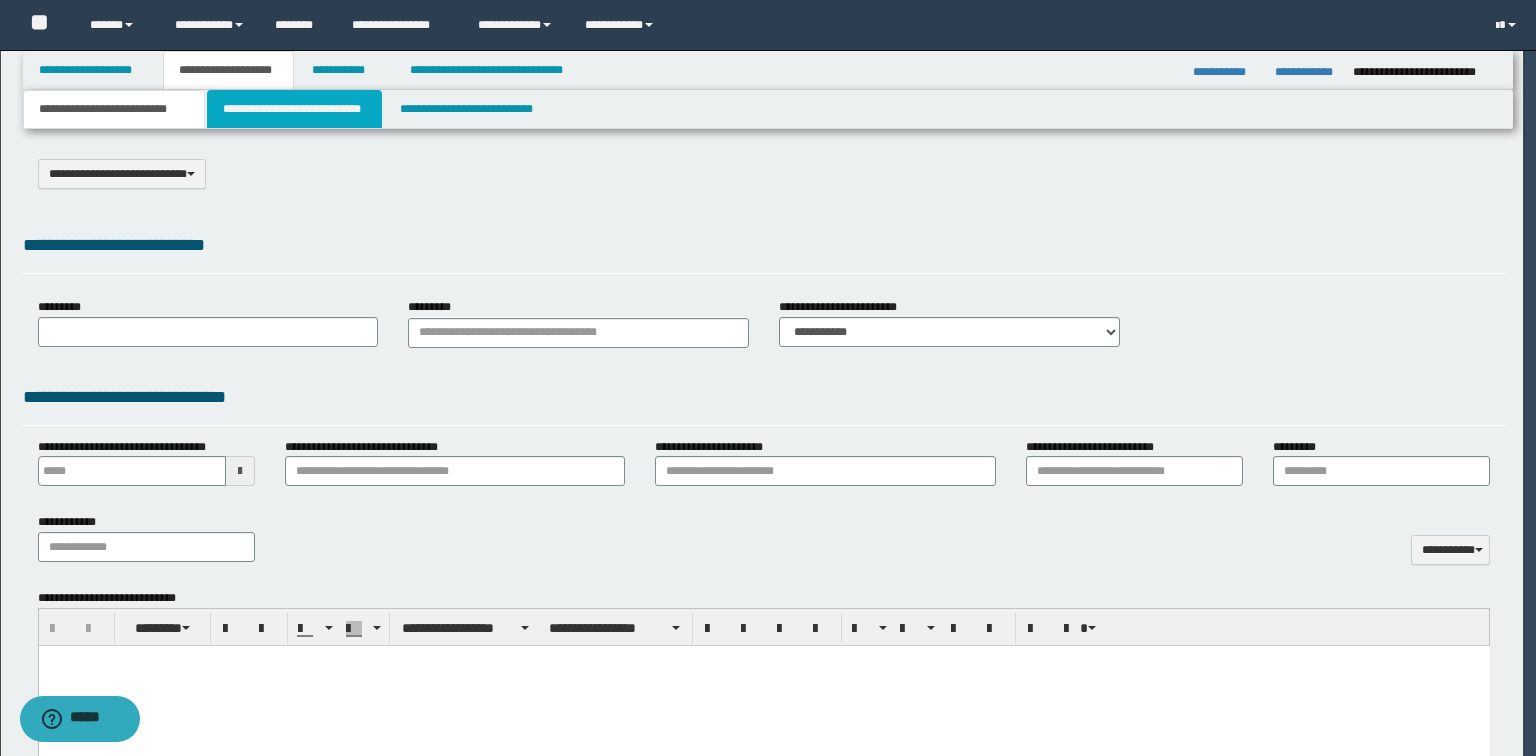 scroll, scrollTop: 0, scrollLeft: 0, axis: both 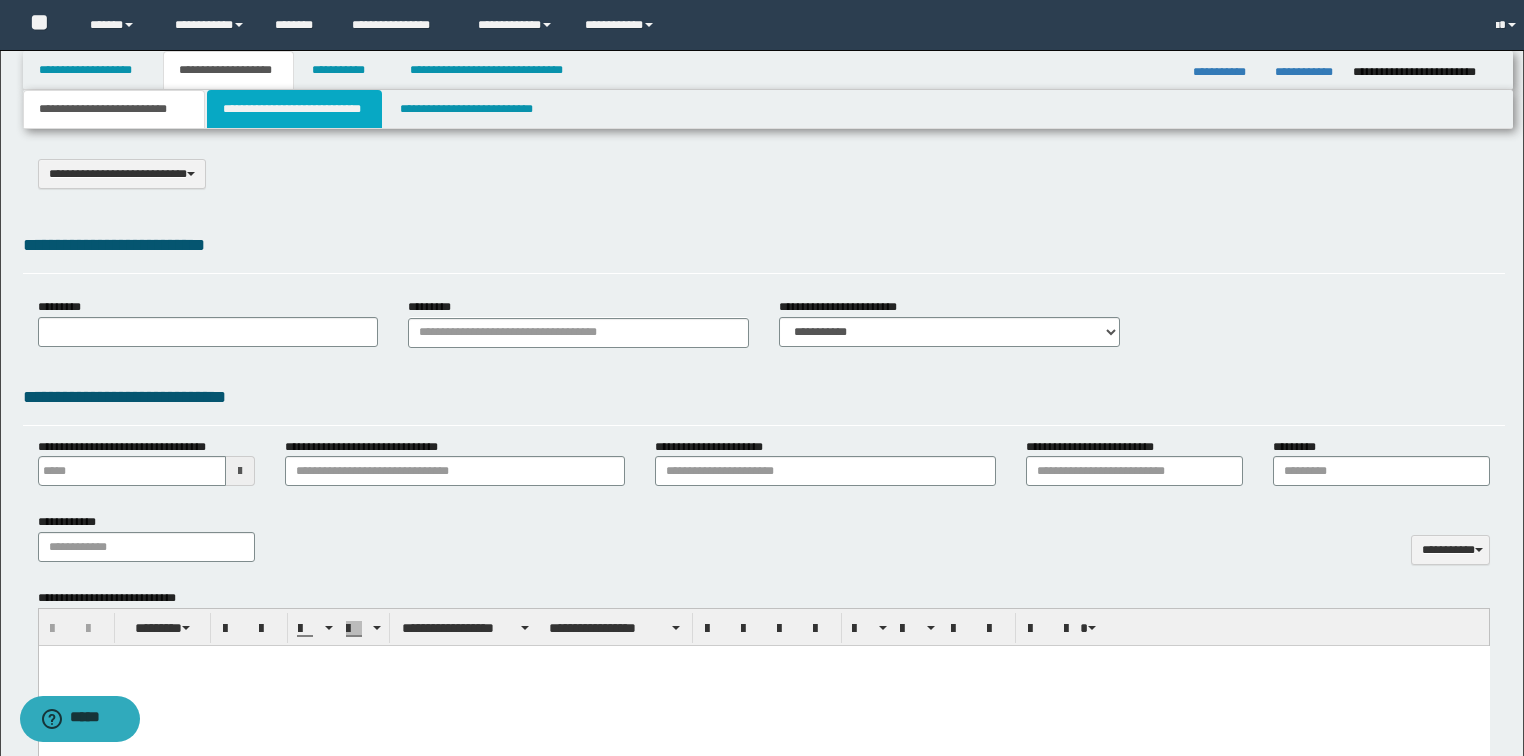 click on "**********" at bounding box center [294, 109] 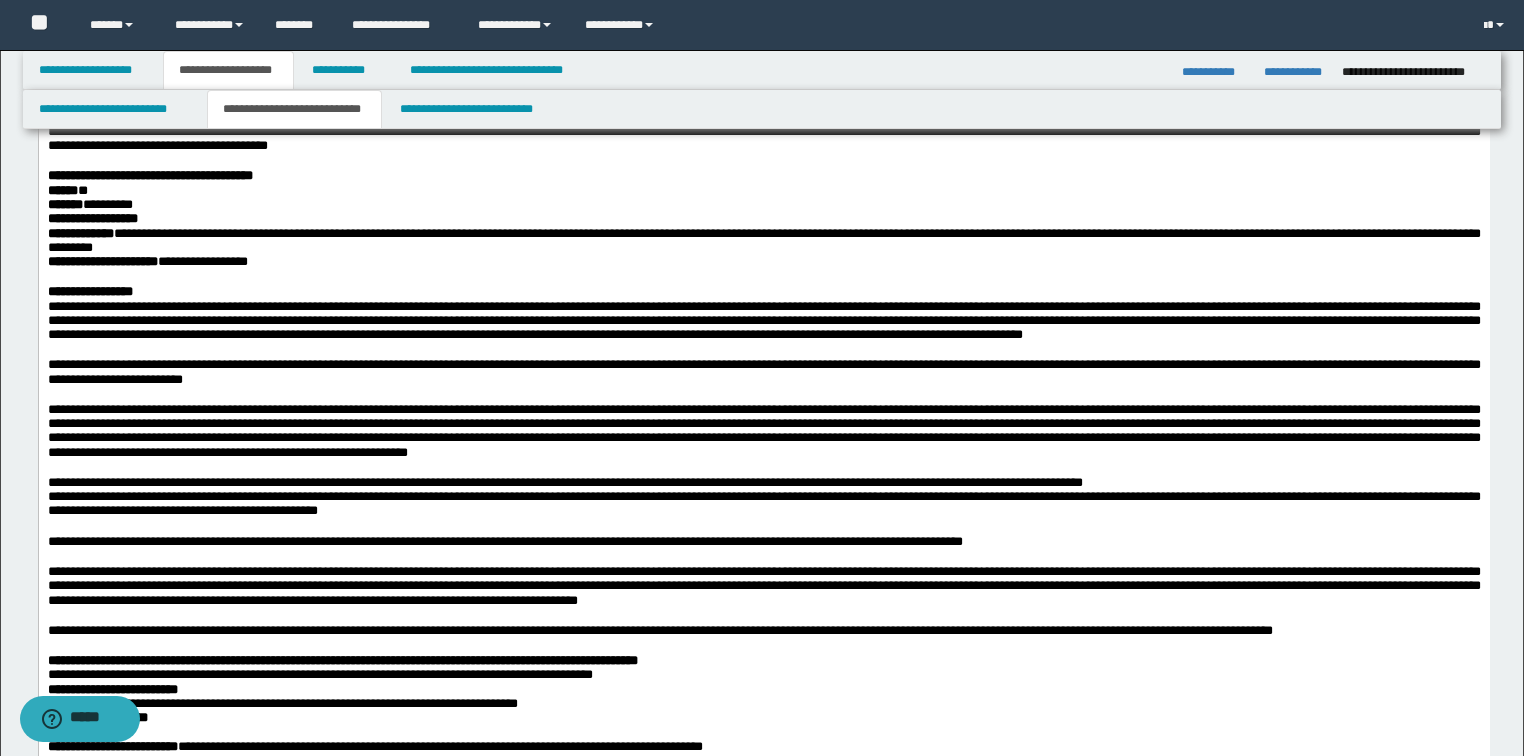 scroll, scrollTop: 1200, scrollLeft: 0, axis: vertical 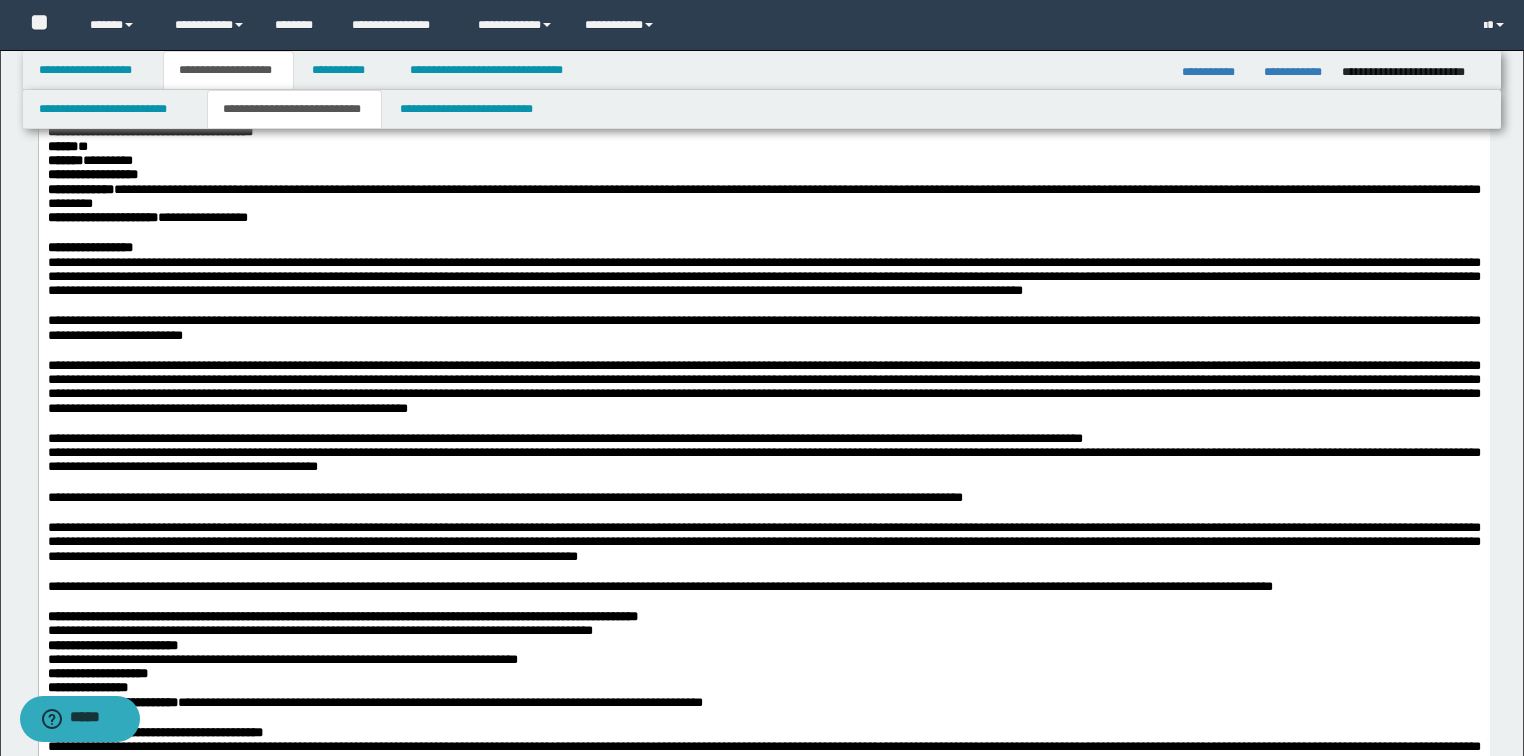 click on "**********" at bounding box center (763, 59) 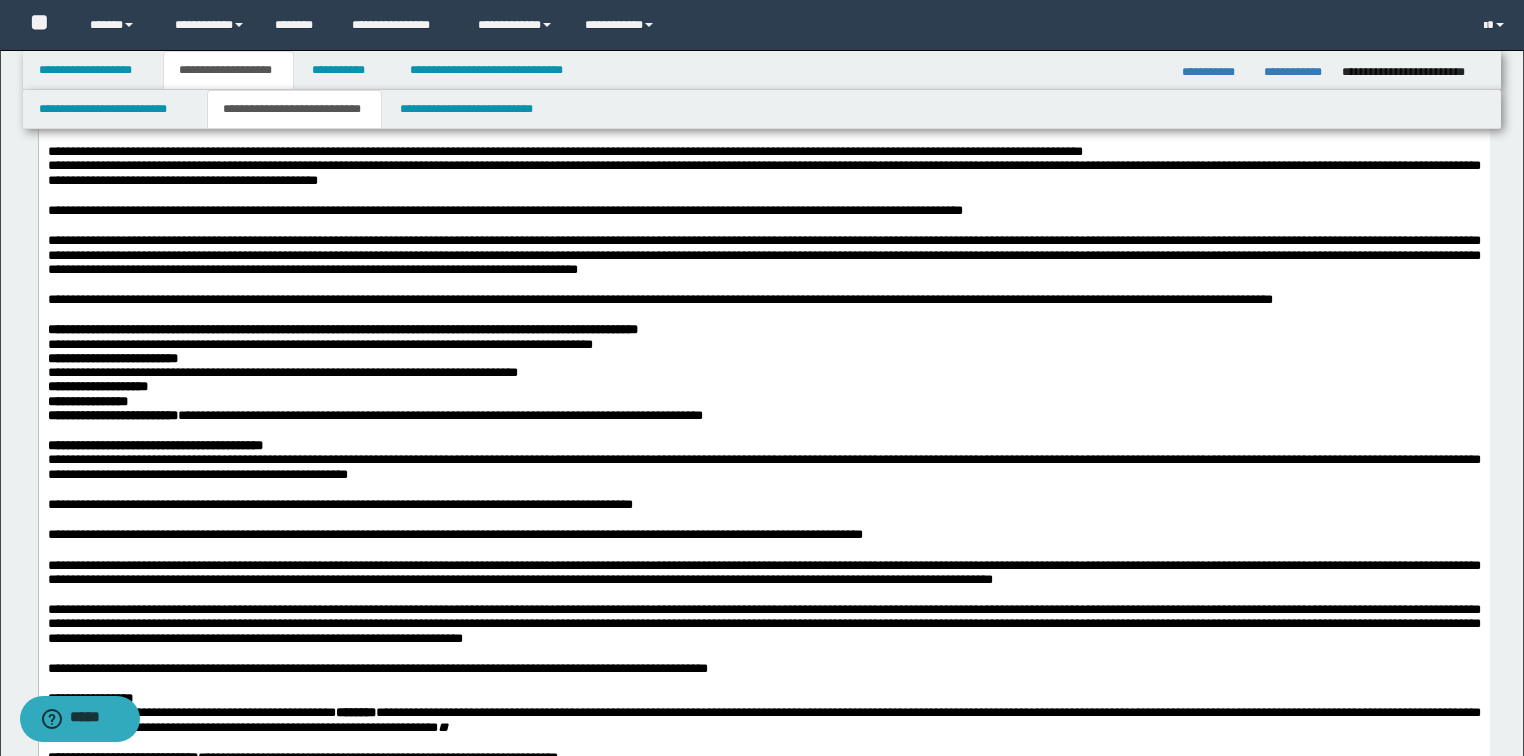 scroll, scrollTop: 1520, scrollLeft: 0, axis: vertical 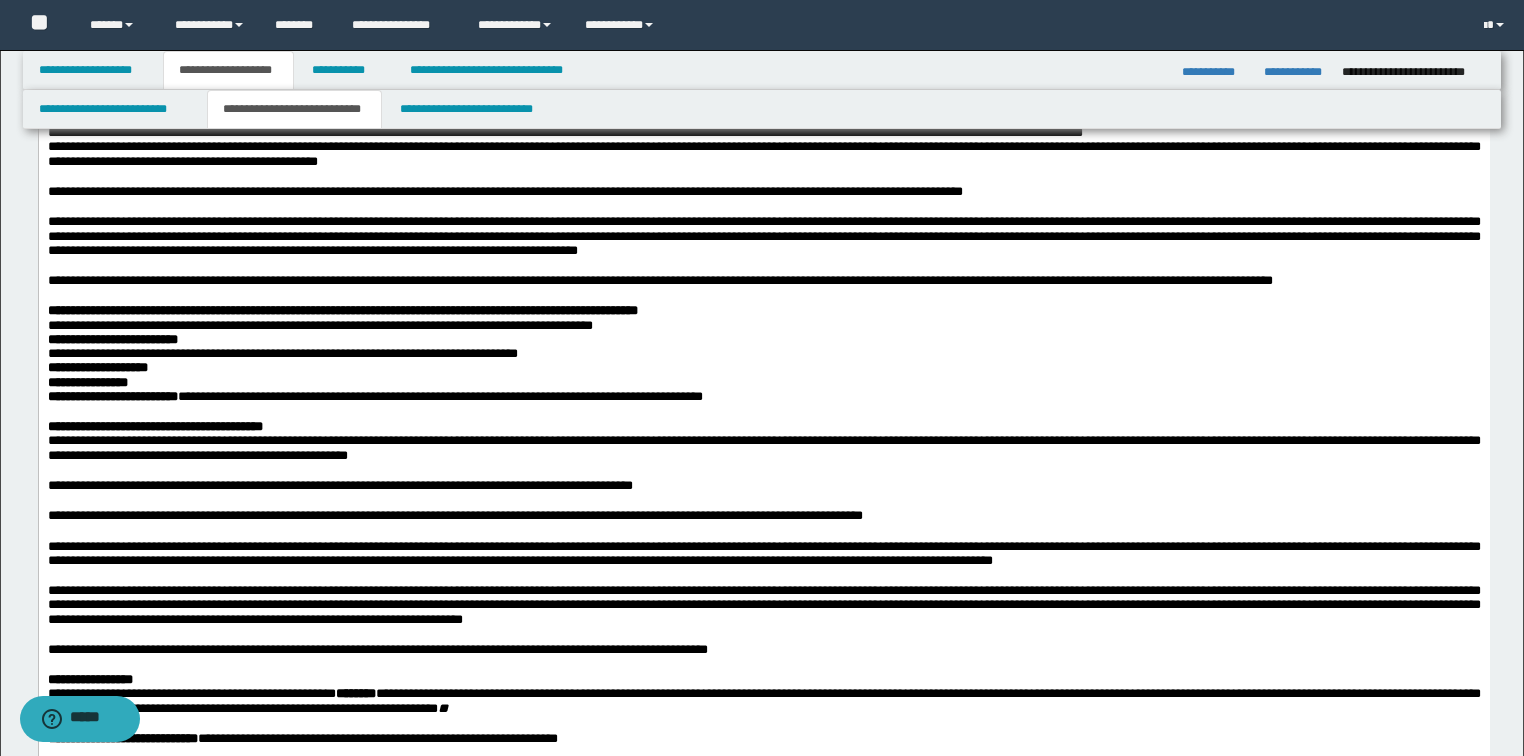 click on "**********" at bounding box center [763, -57] 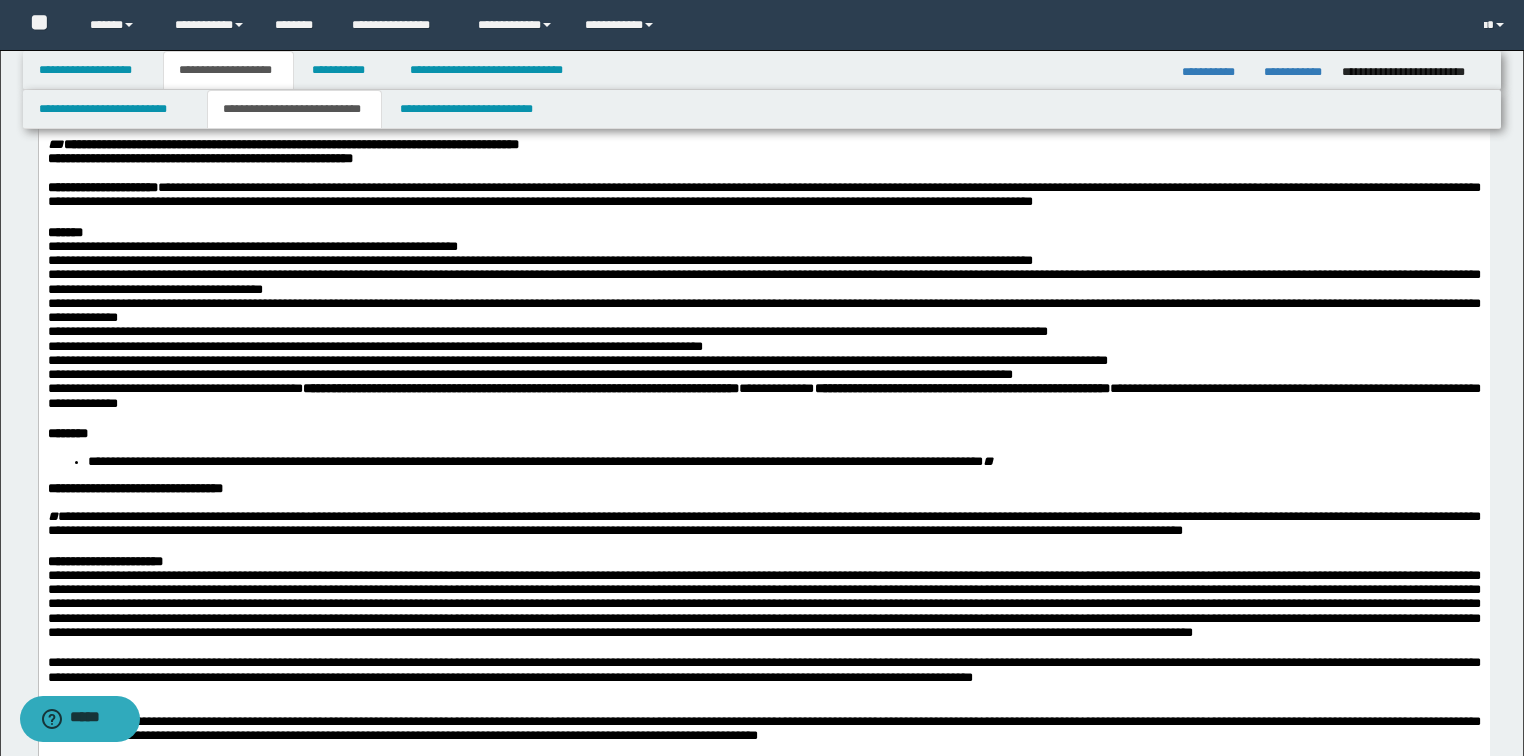 scroll, scrollTop: 2160, scrollLeft: 0, axis: vertical 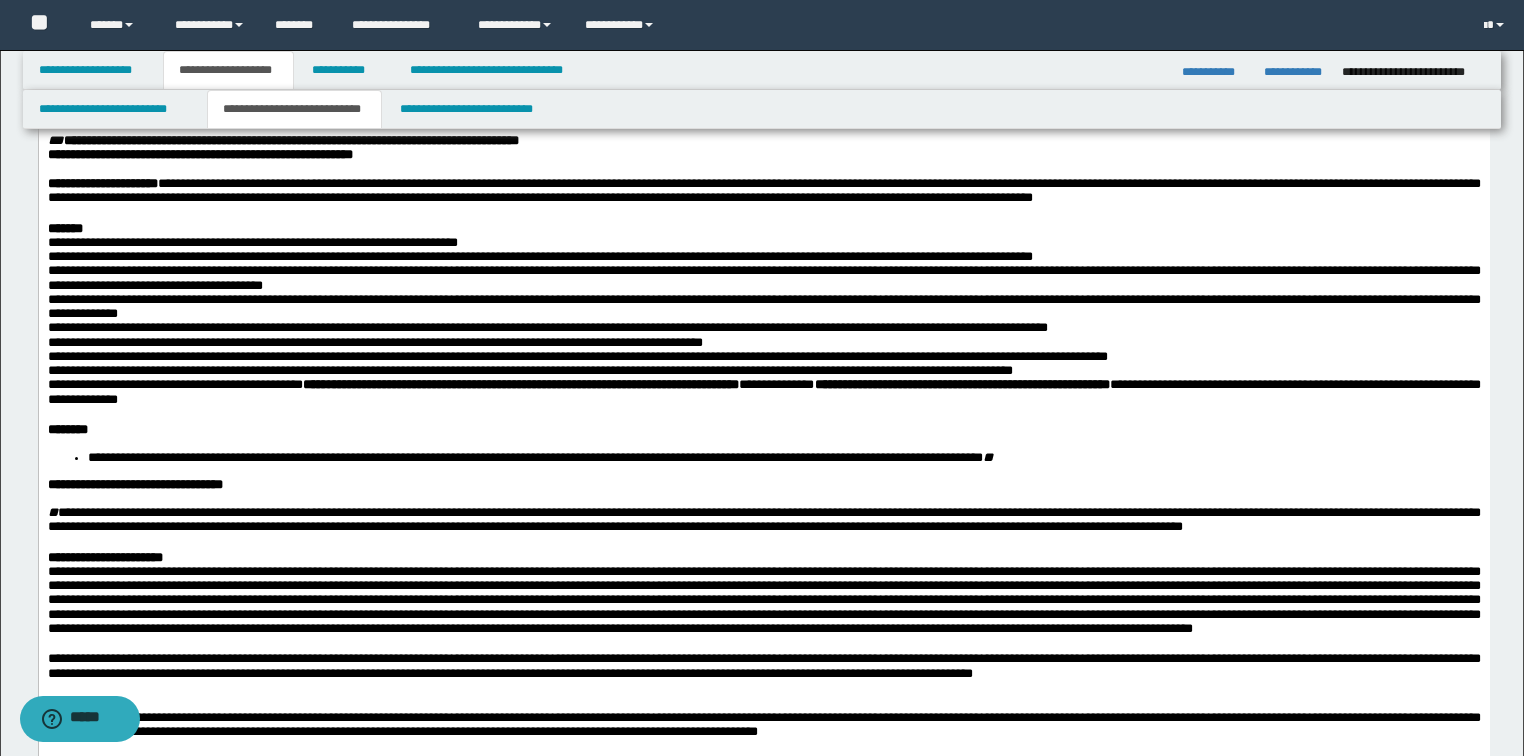 click on "**********" at bounding box center [763, 75] 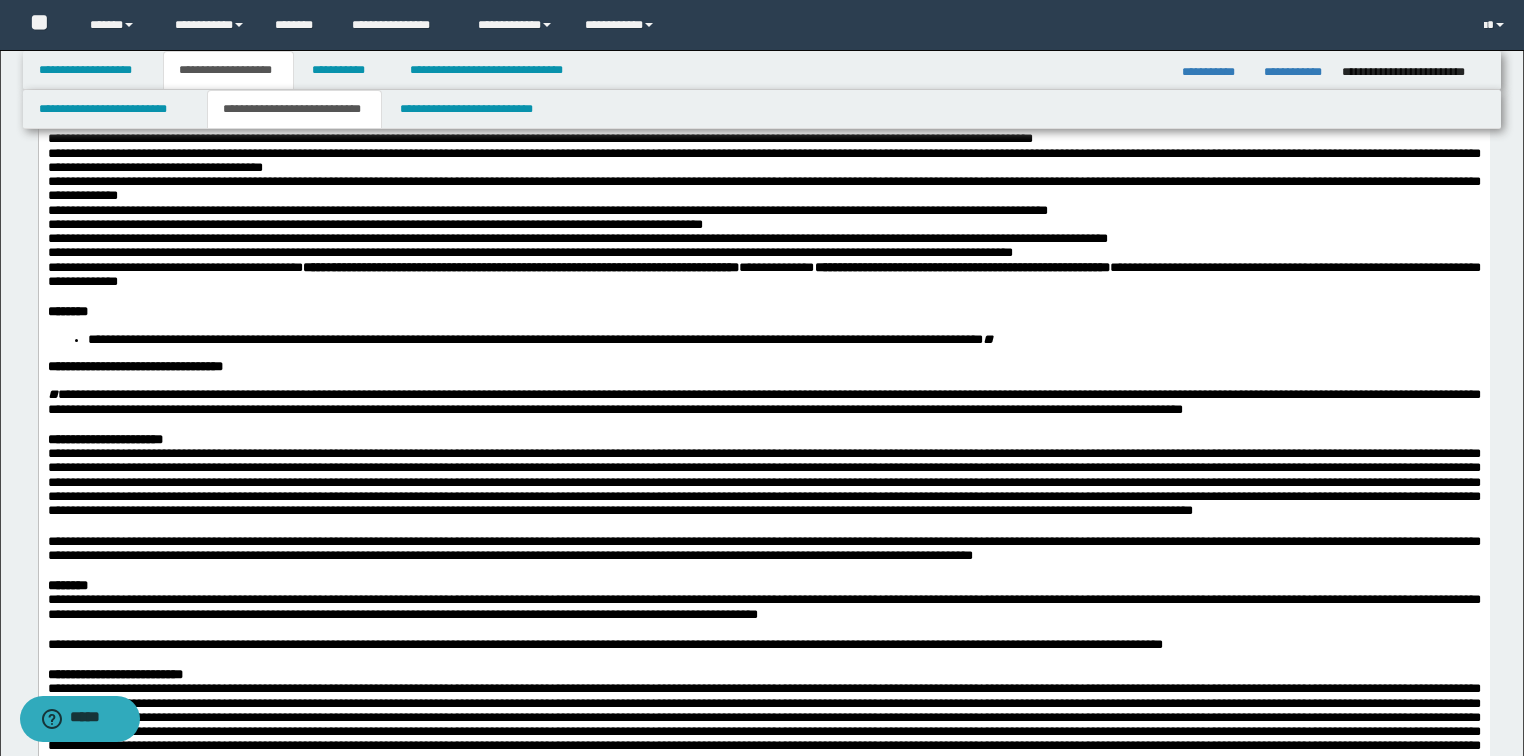 scroll, scrollTop: 2320, scrollLeft: 0, axis: vertical 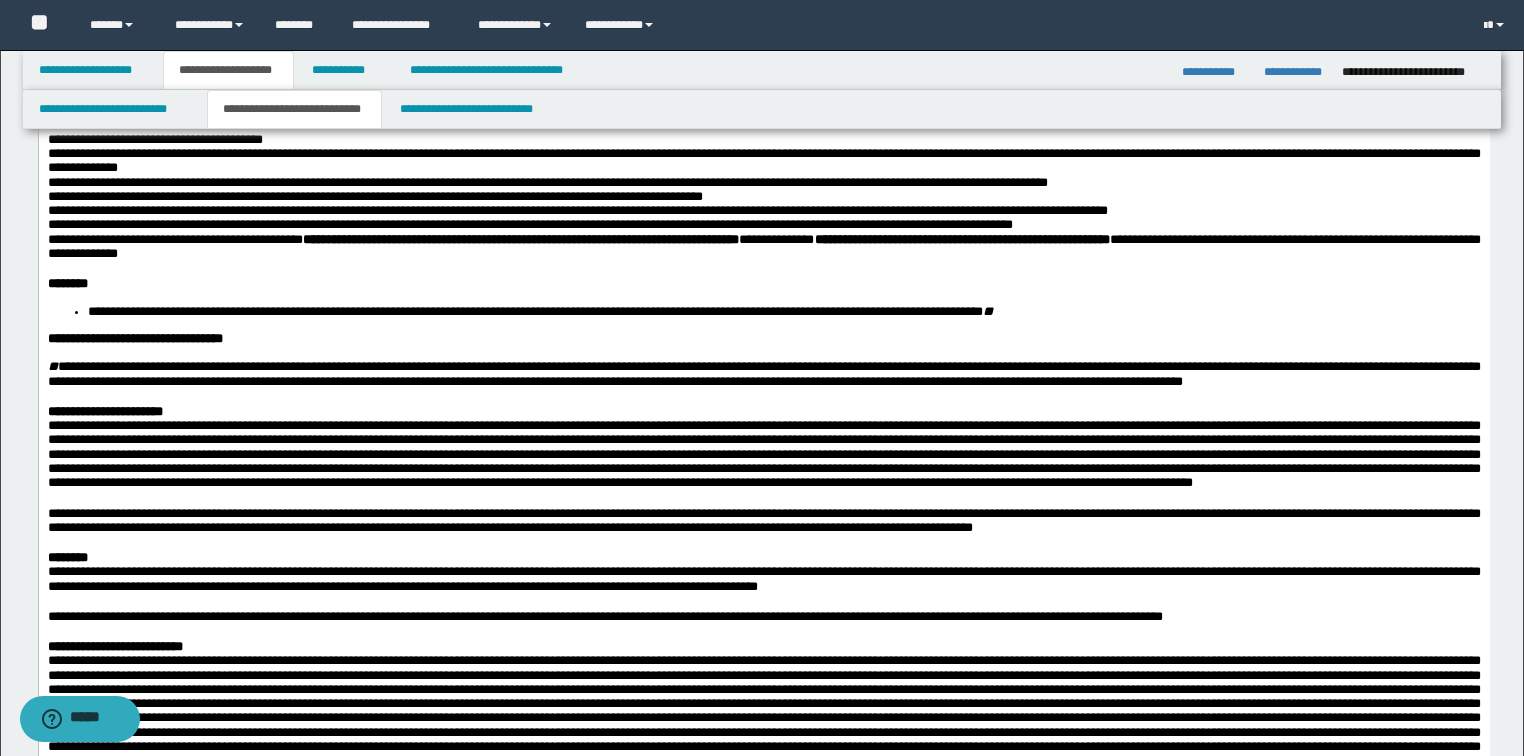 click on "*******" at bounding box center [763, 83] 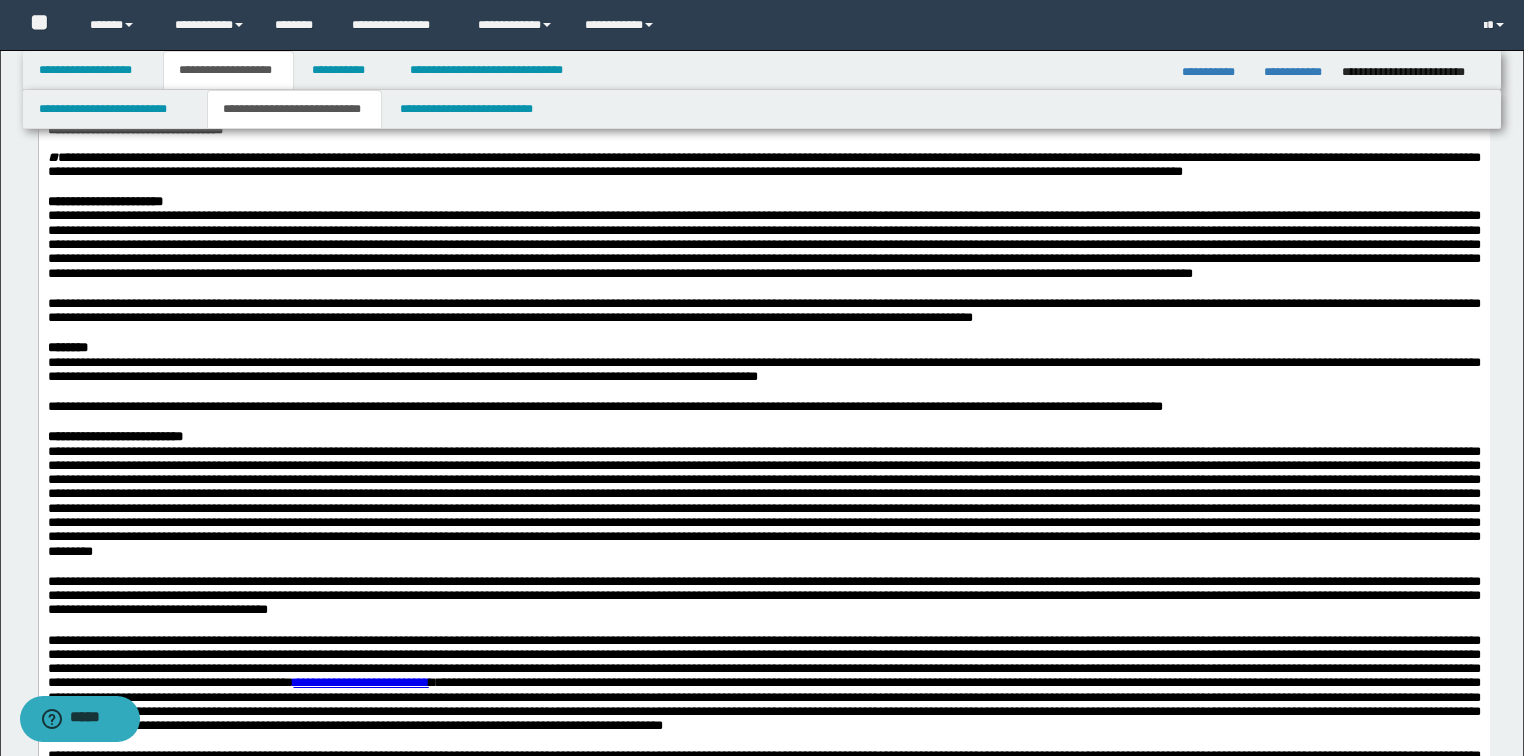 scroll, scrollTop: 2560, scrollLeft: 0, axis: vertical 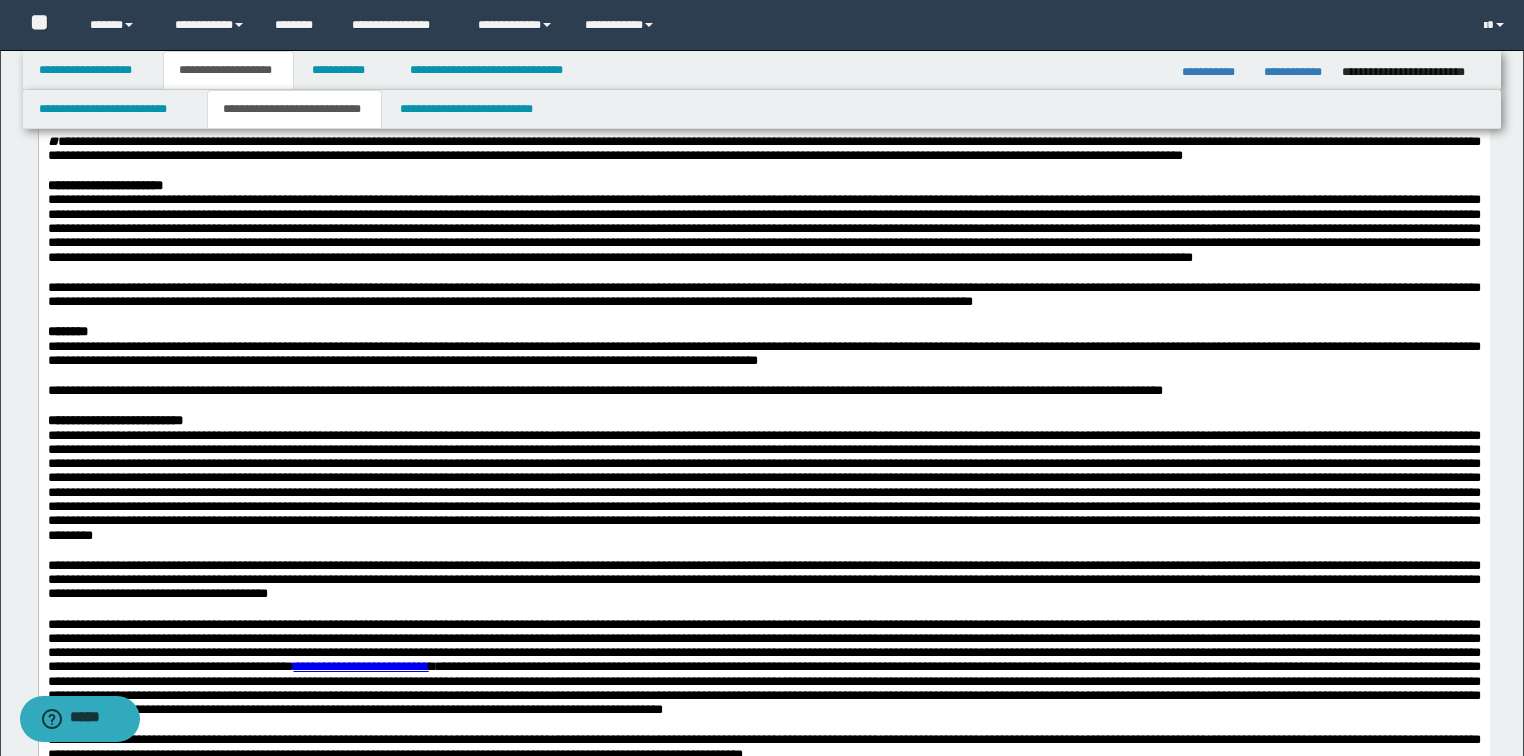 click on "**********" at bounding box center (534, 85) 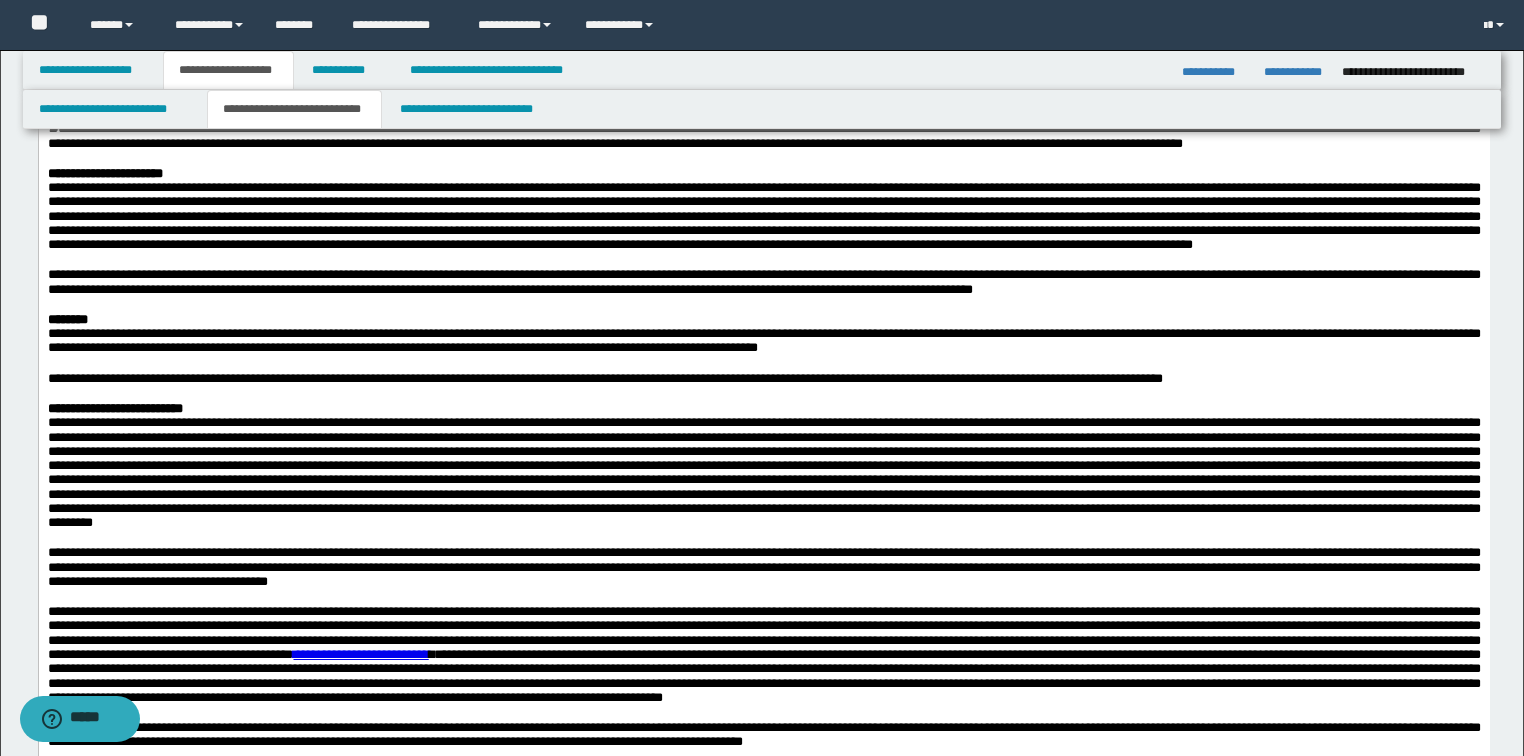 click on "**********" at bounding box center [763, 87] 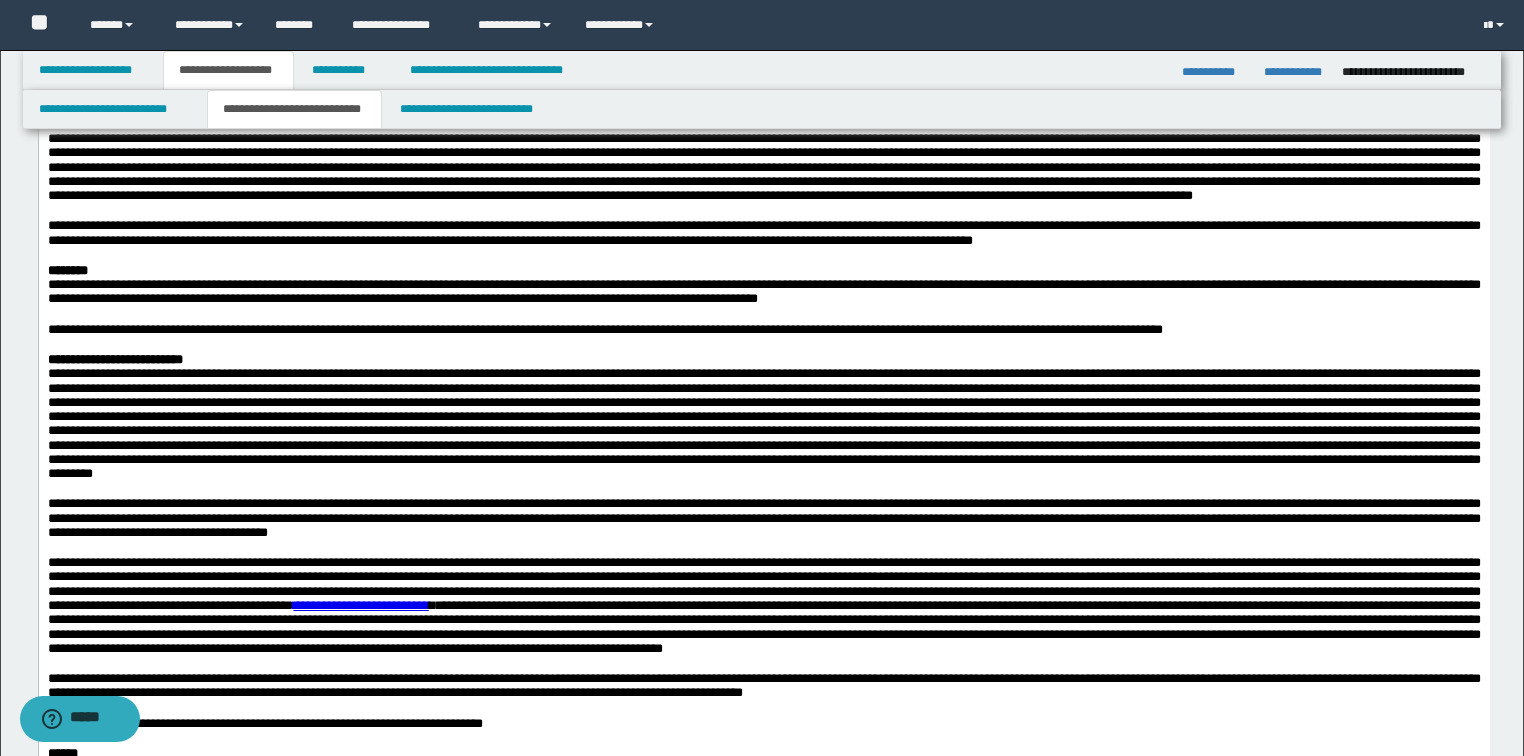 scroll, scrollTop: 2720, scrollLeft: 0, axis: vertical 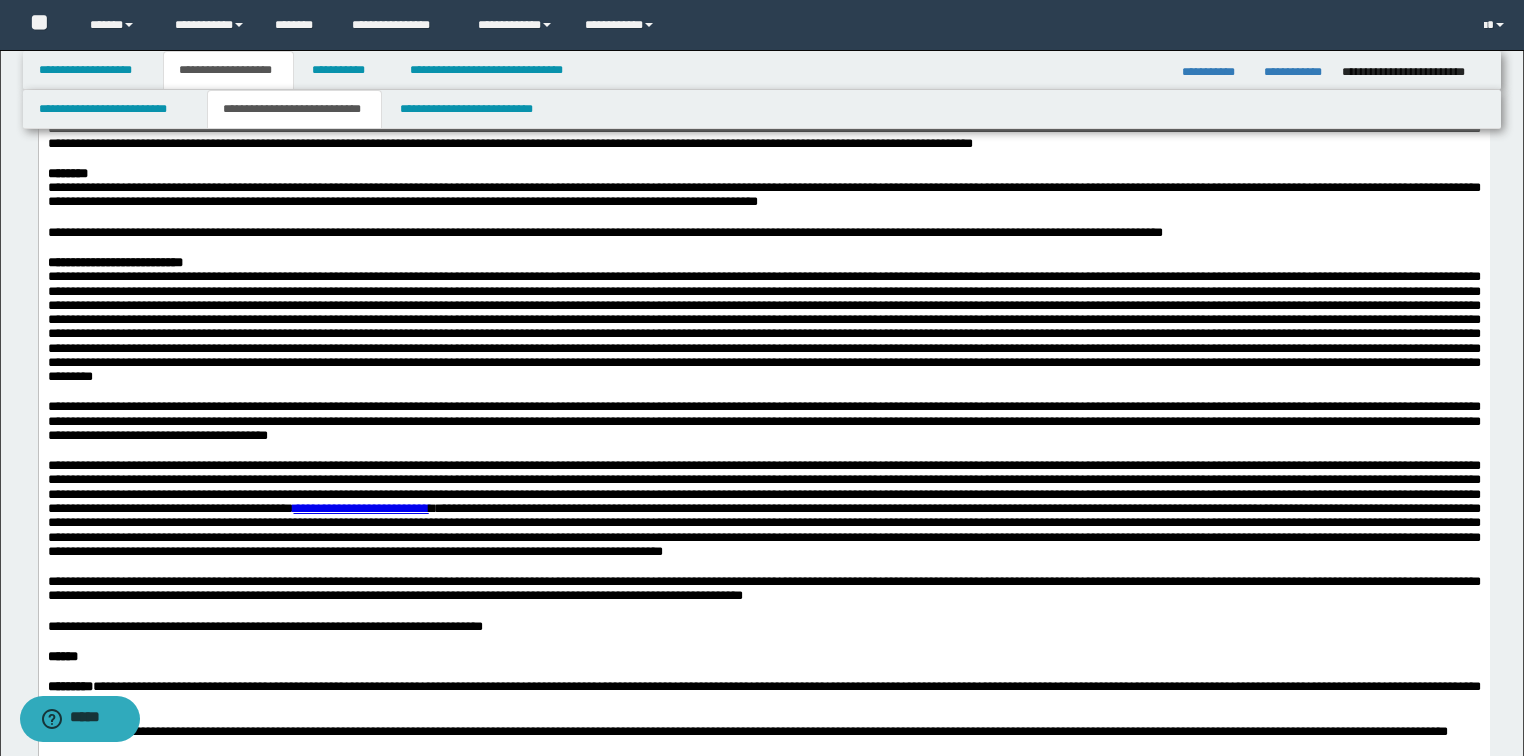 click on "**********" at bounding box center (763, 28) 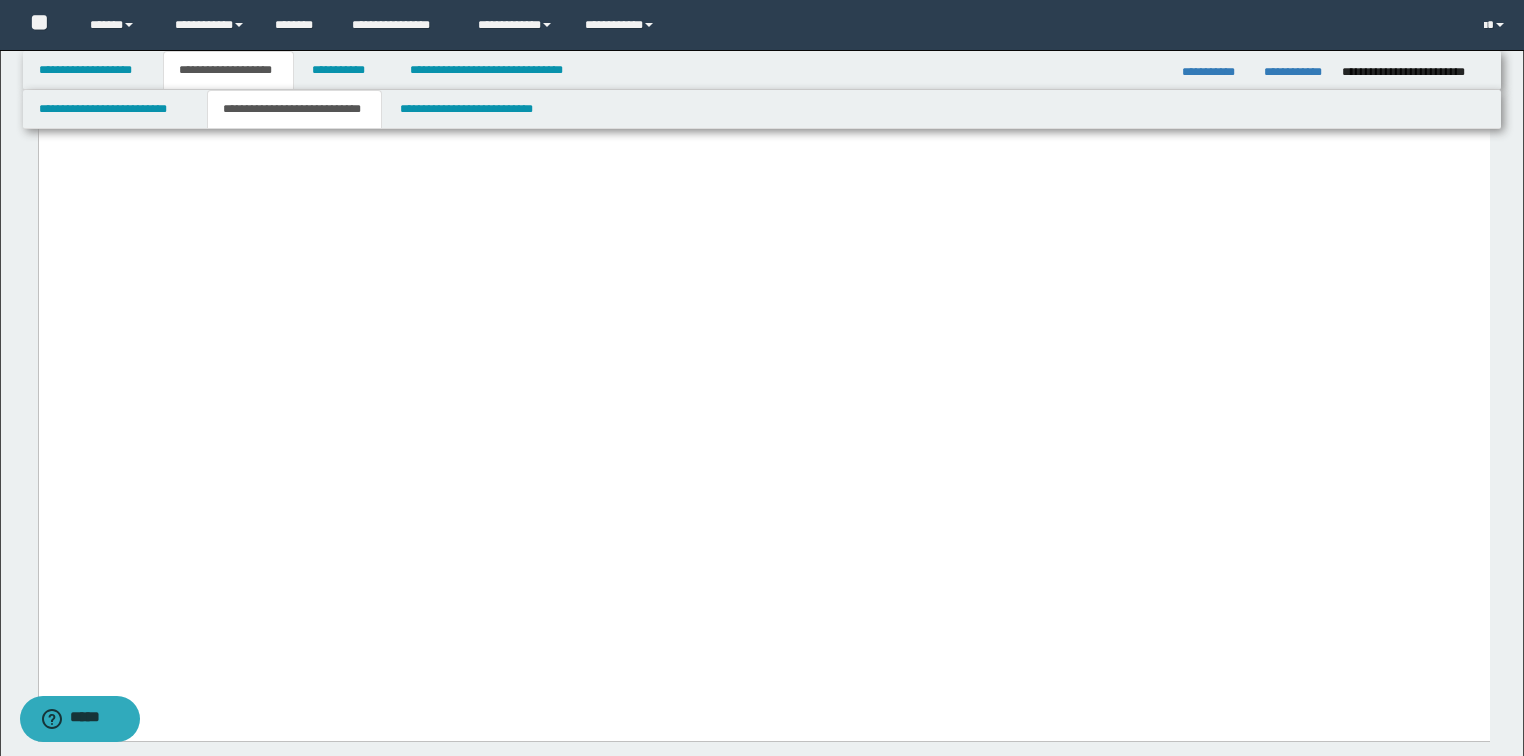 scroll, scrollTop: 4400, scrollLeft: 0, axis: vertical 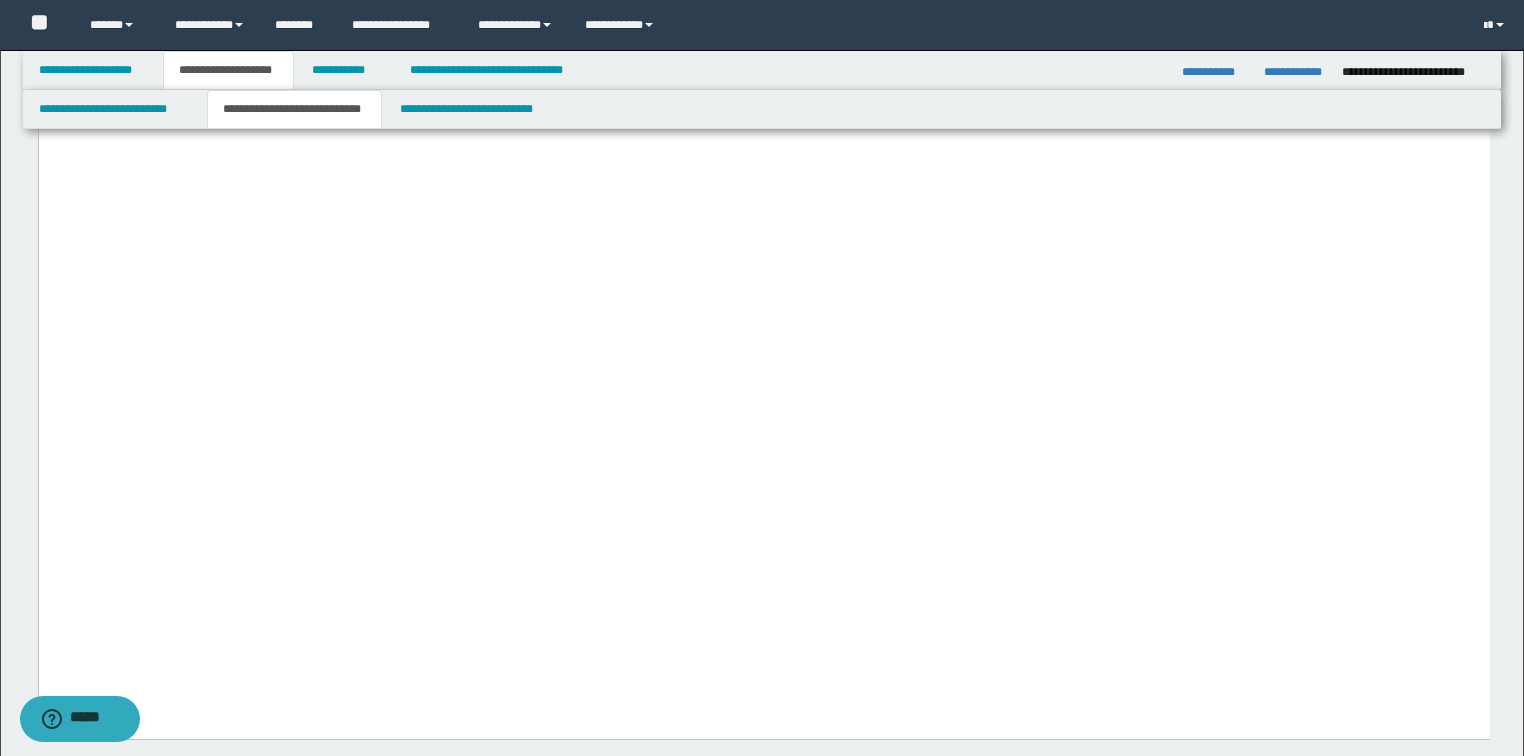 drag, startPoint x: 138, startPoint y: 594, endPoint x: -1, endPoint y: 585, distance: 139.29106 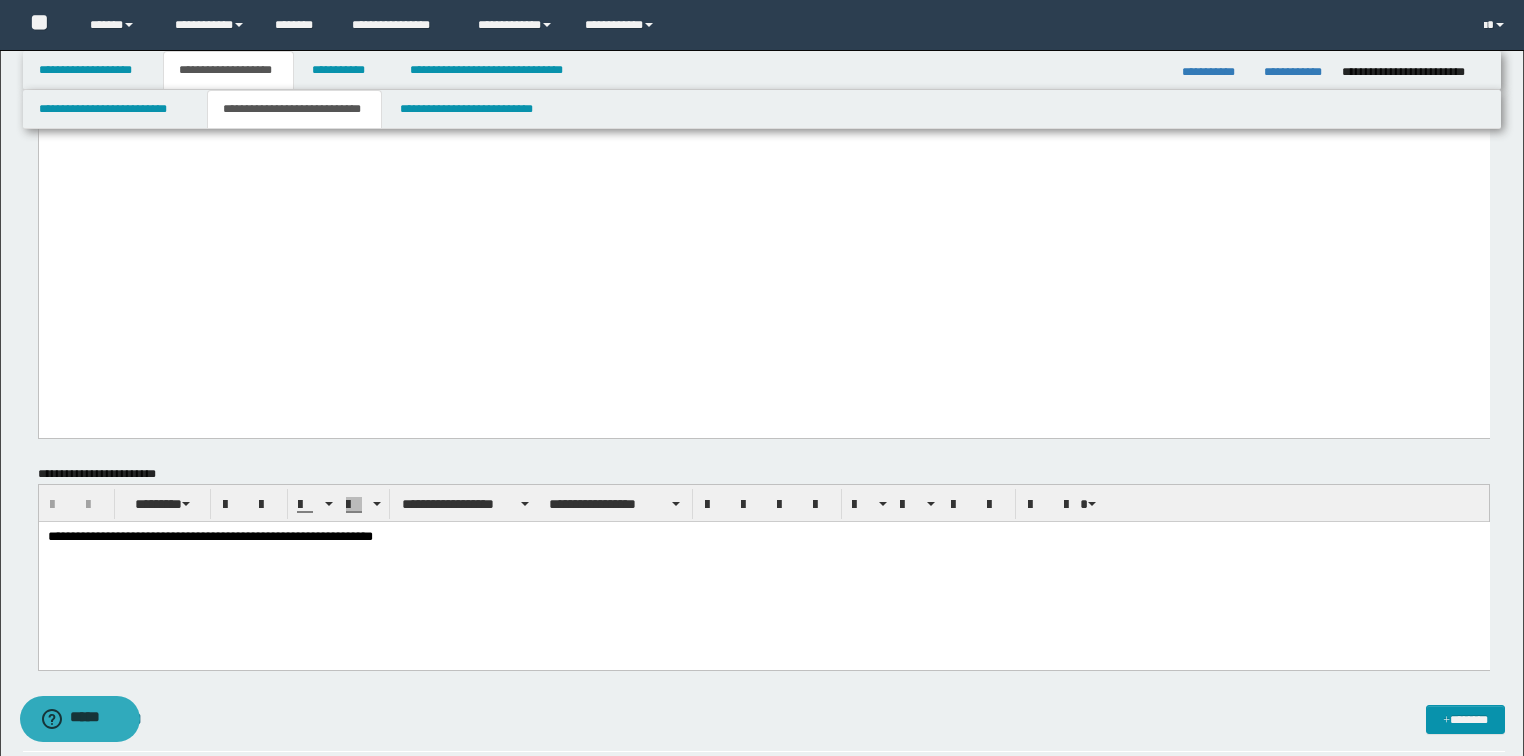 scroll, scrollTop: 4800, scrollLeft: 0, axis: vertical 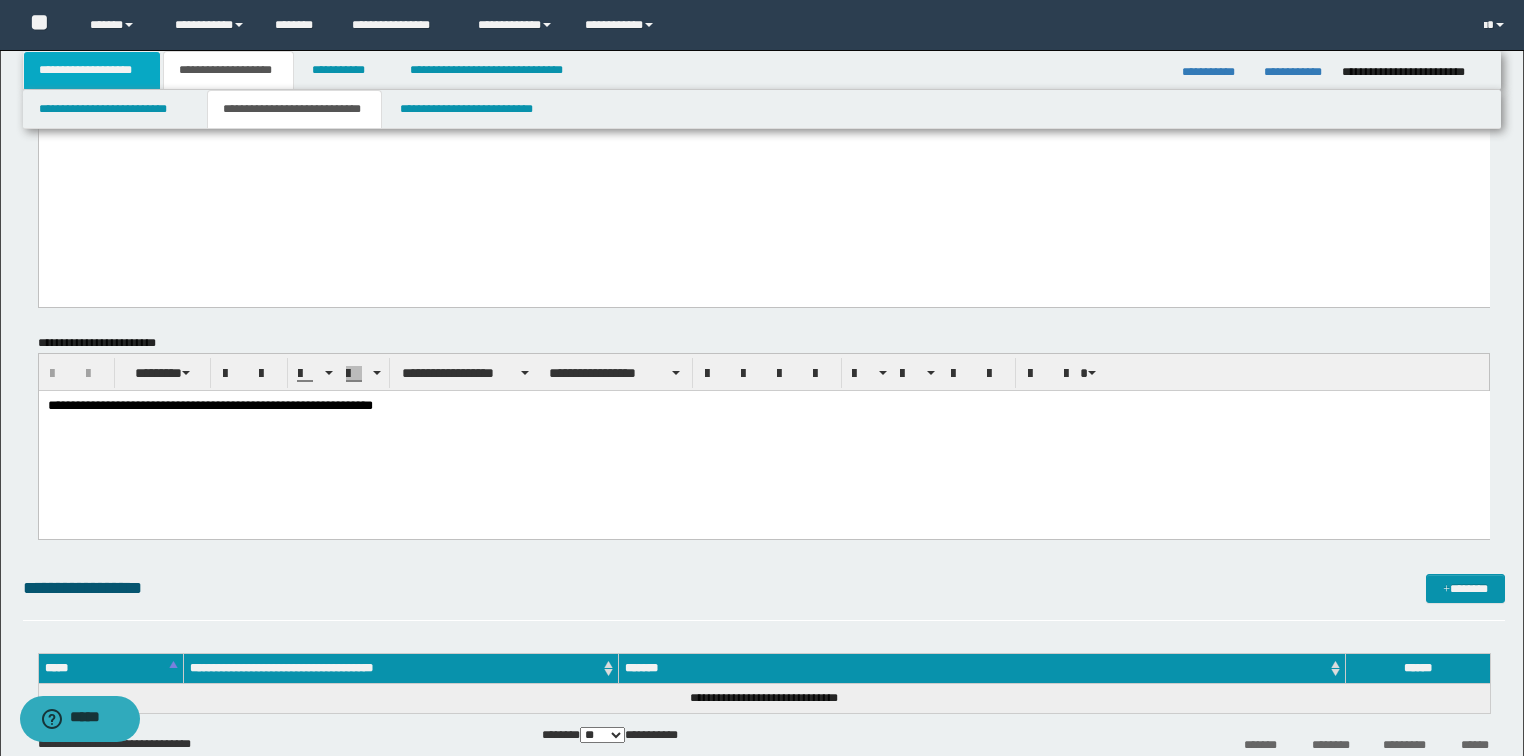 click on "**********" at bounding box center (92, 70) 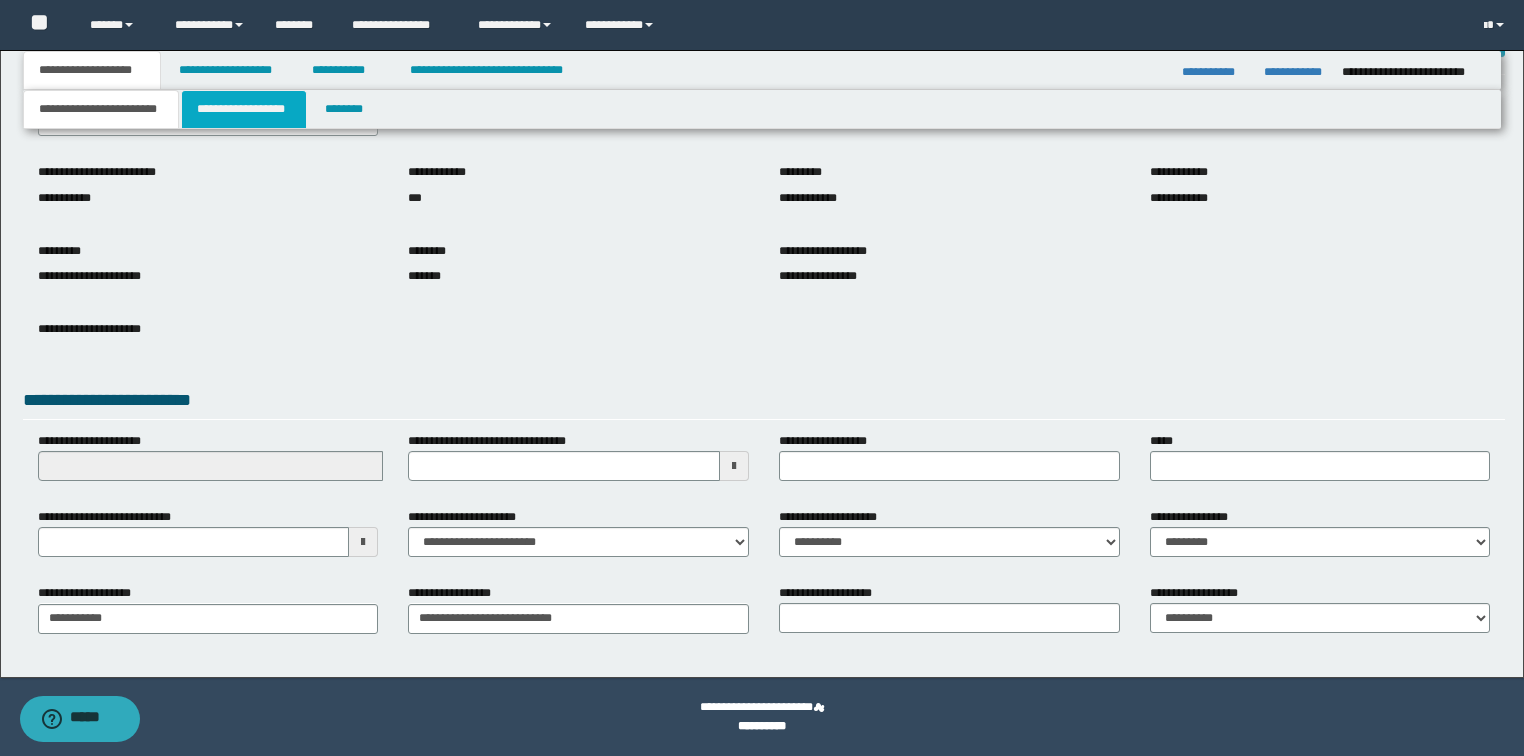 click on "**********" at bounding box center (244, 109) 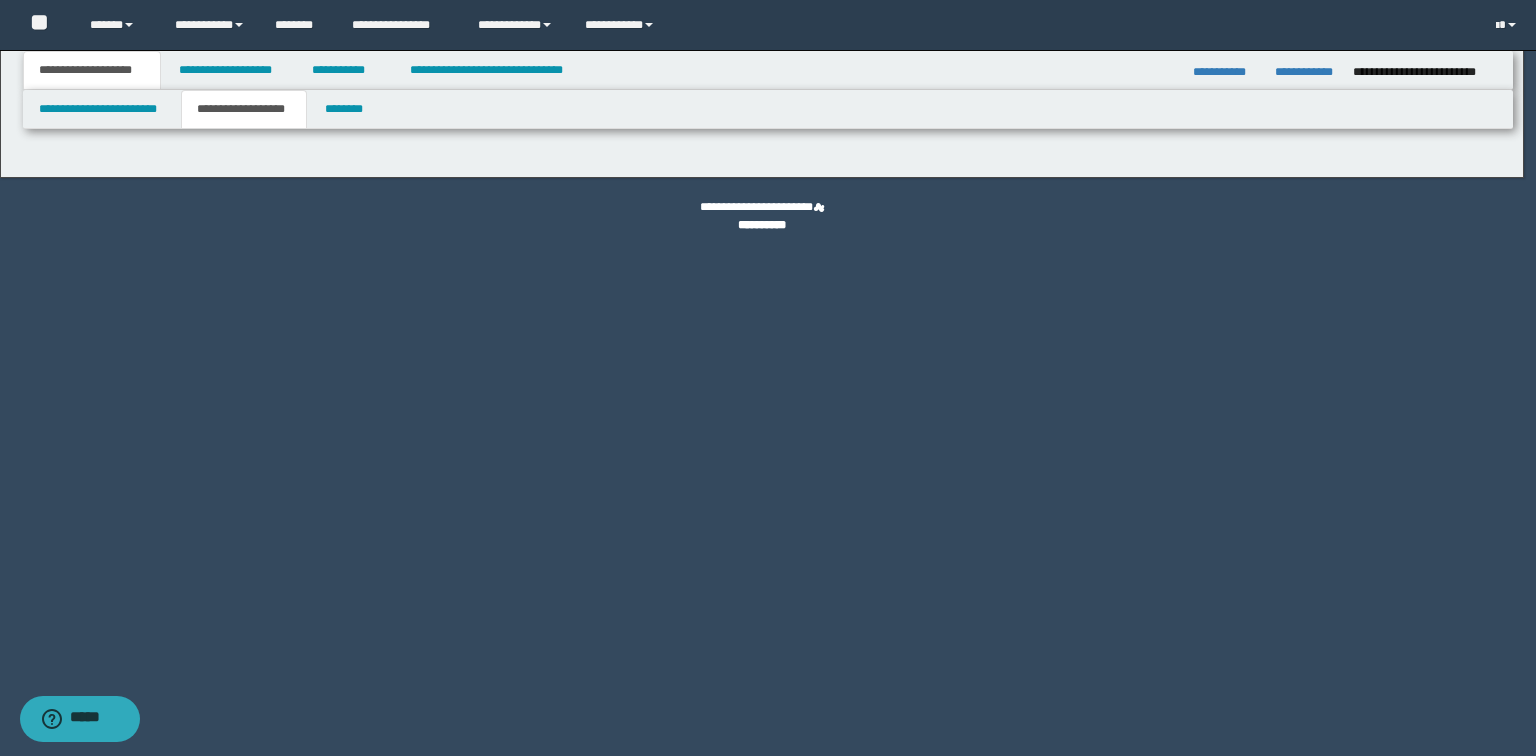 type on "********" 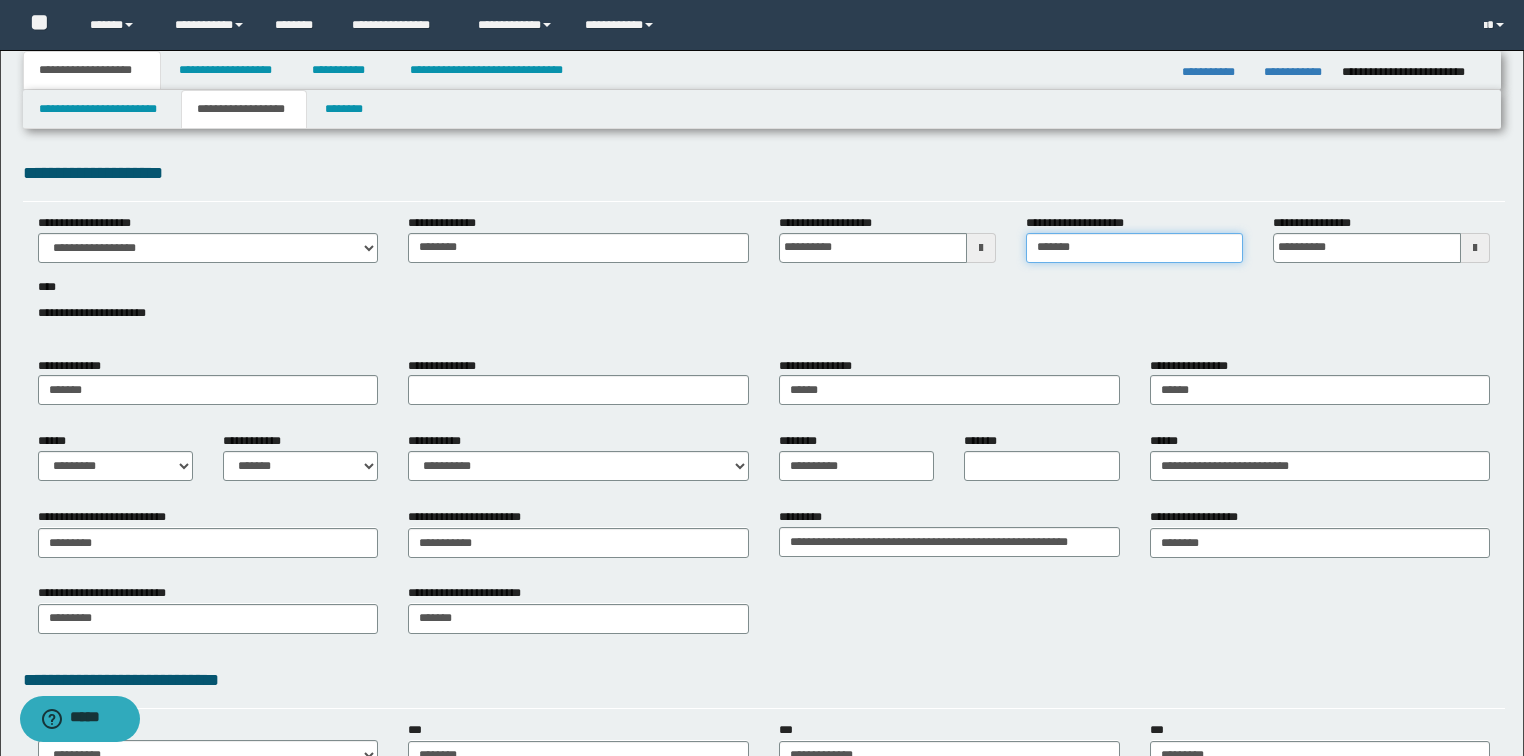 click on "*******" at bounding box center [1134, 248] 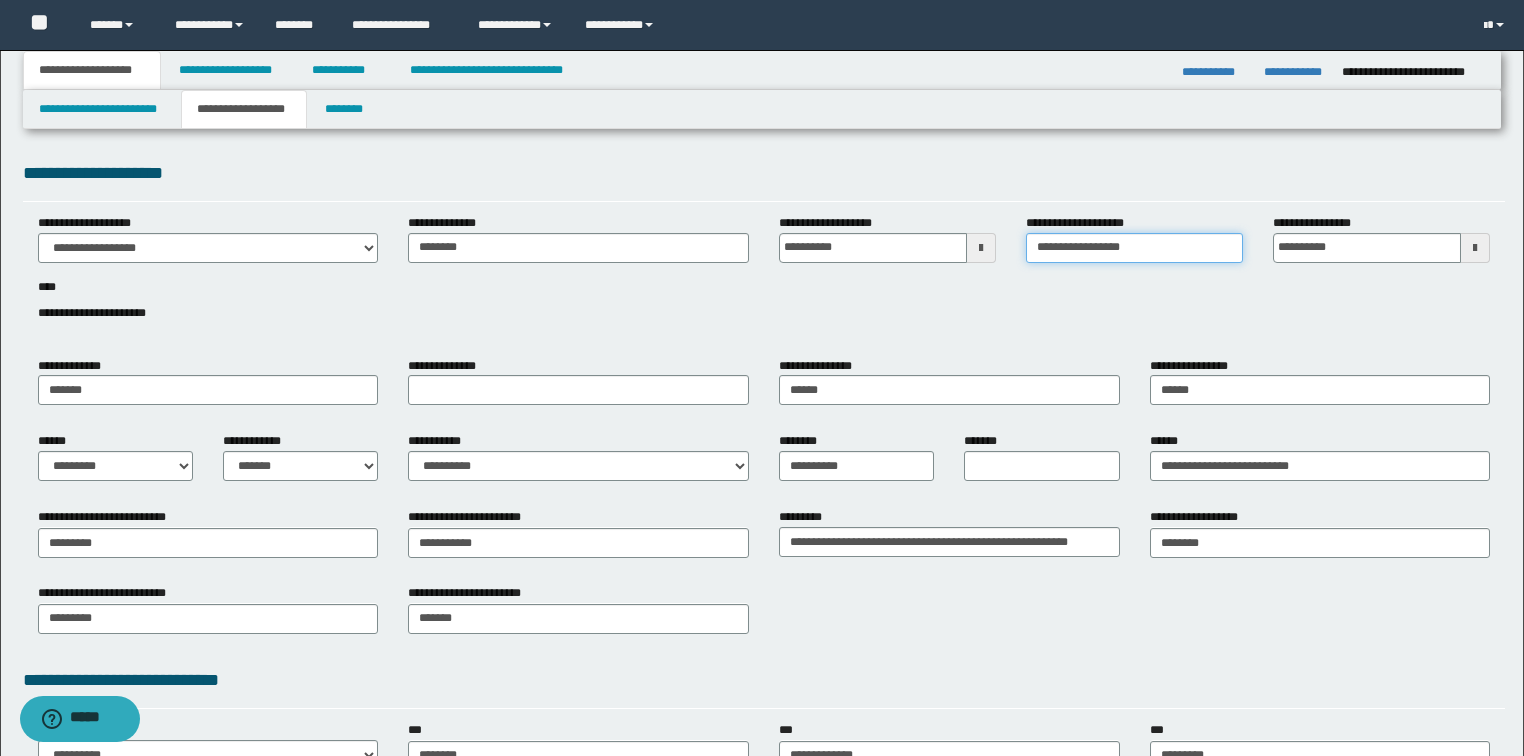 type on "**********" 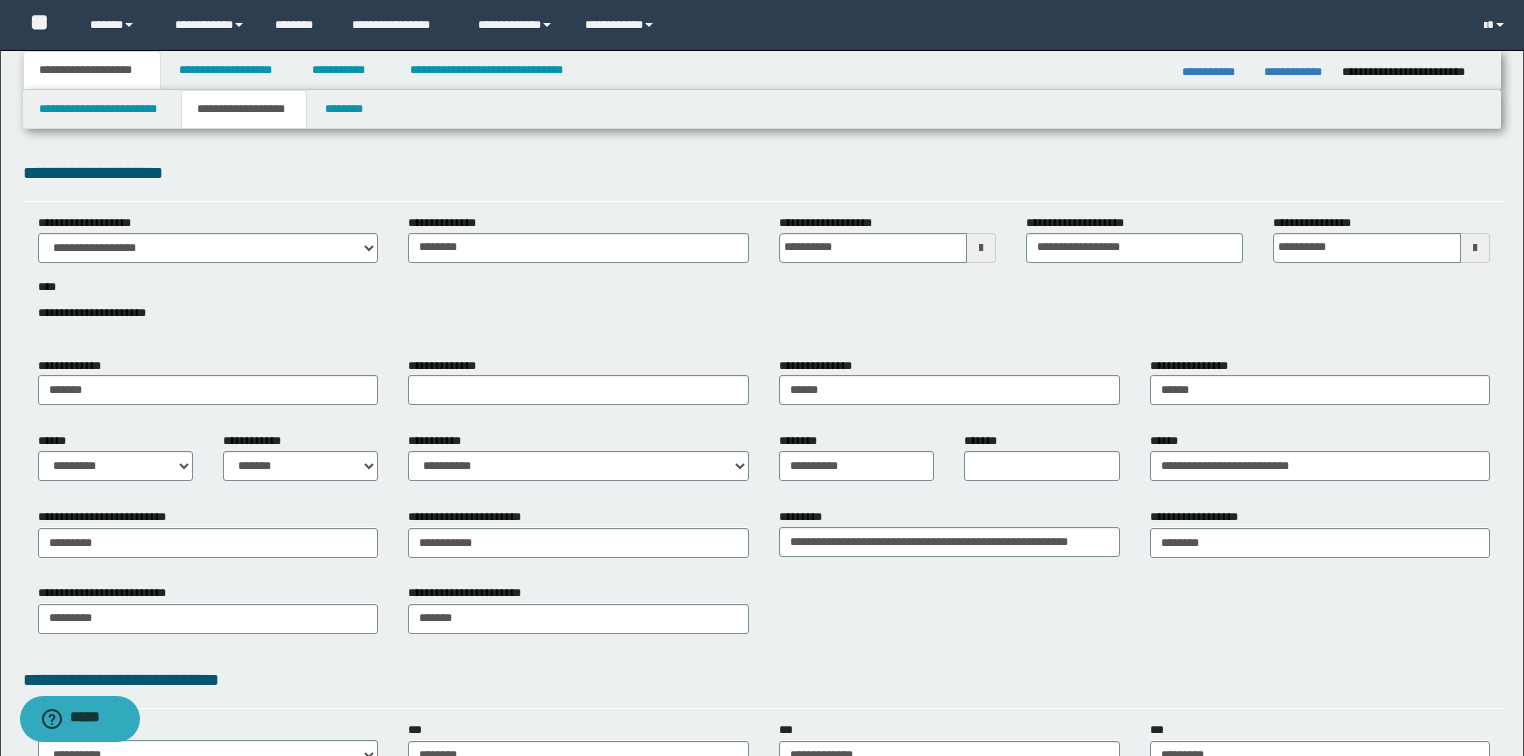 click on "**********" at bounding box center (764, 279) 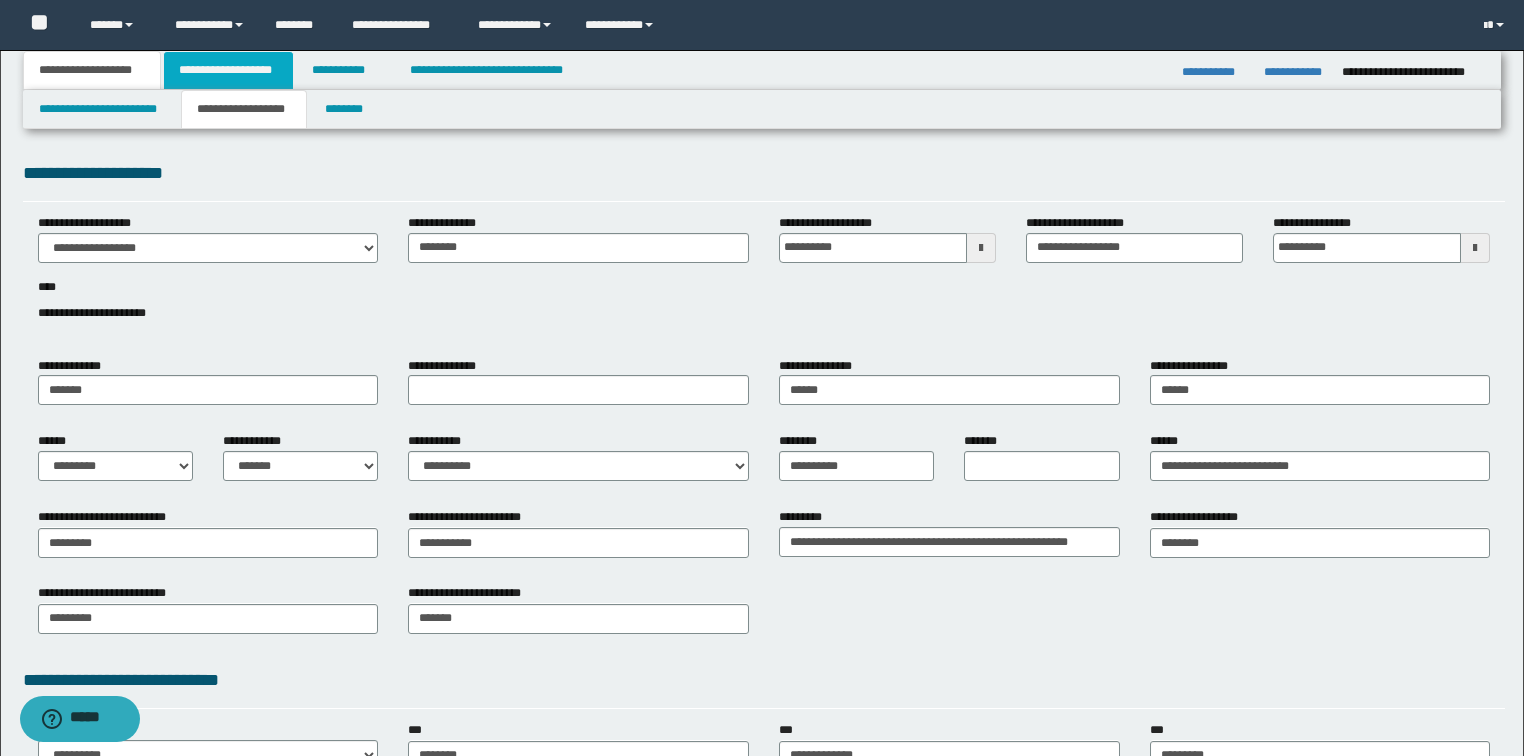 click on "**********" at bounding box center [228, 70] 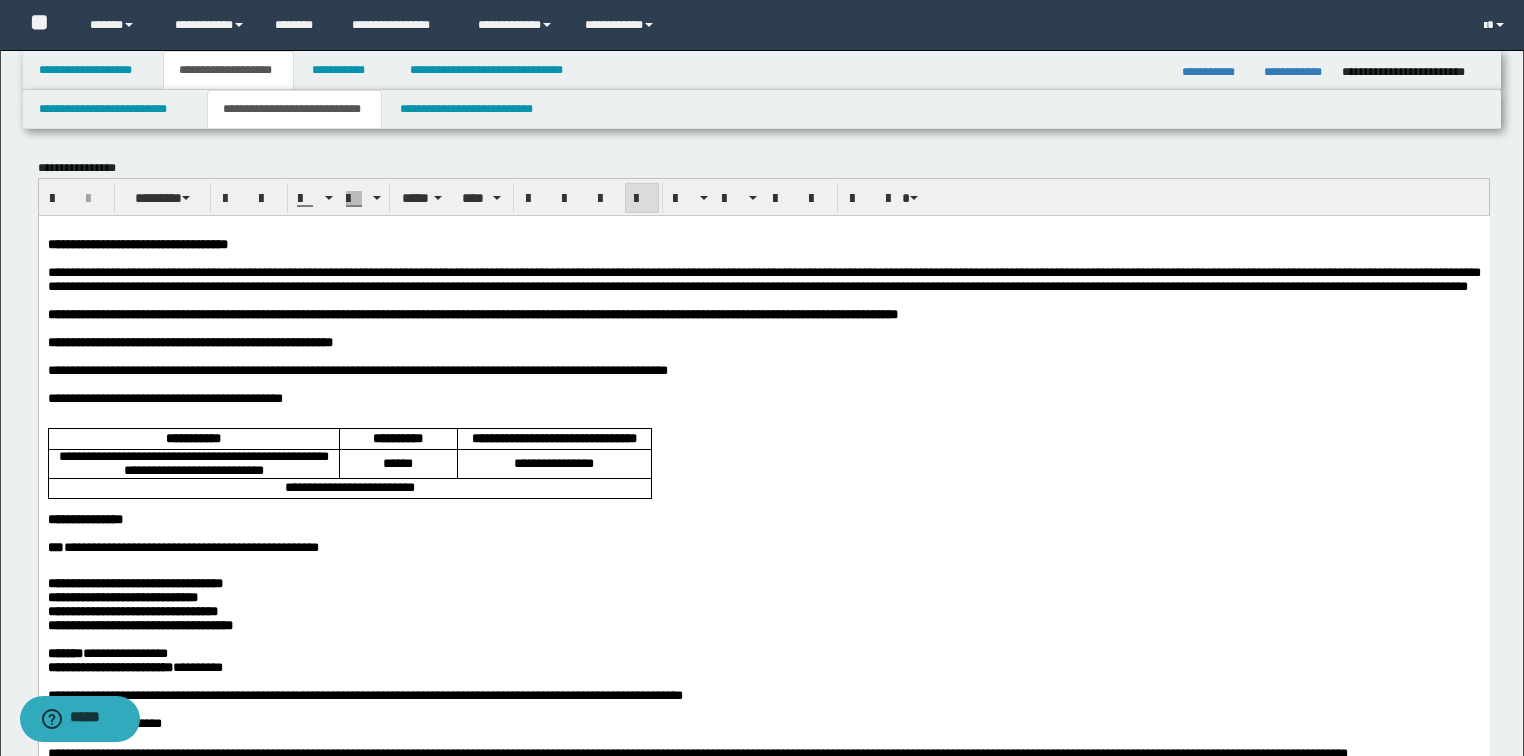 click on "**********" at bounding box center (294, 109) 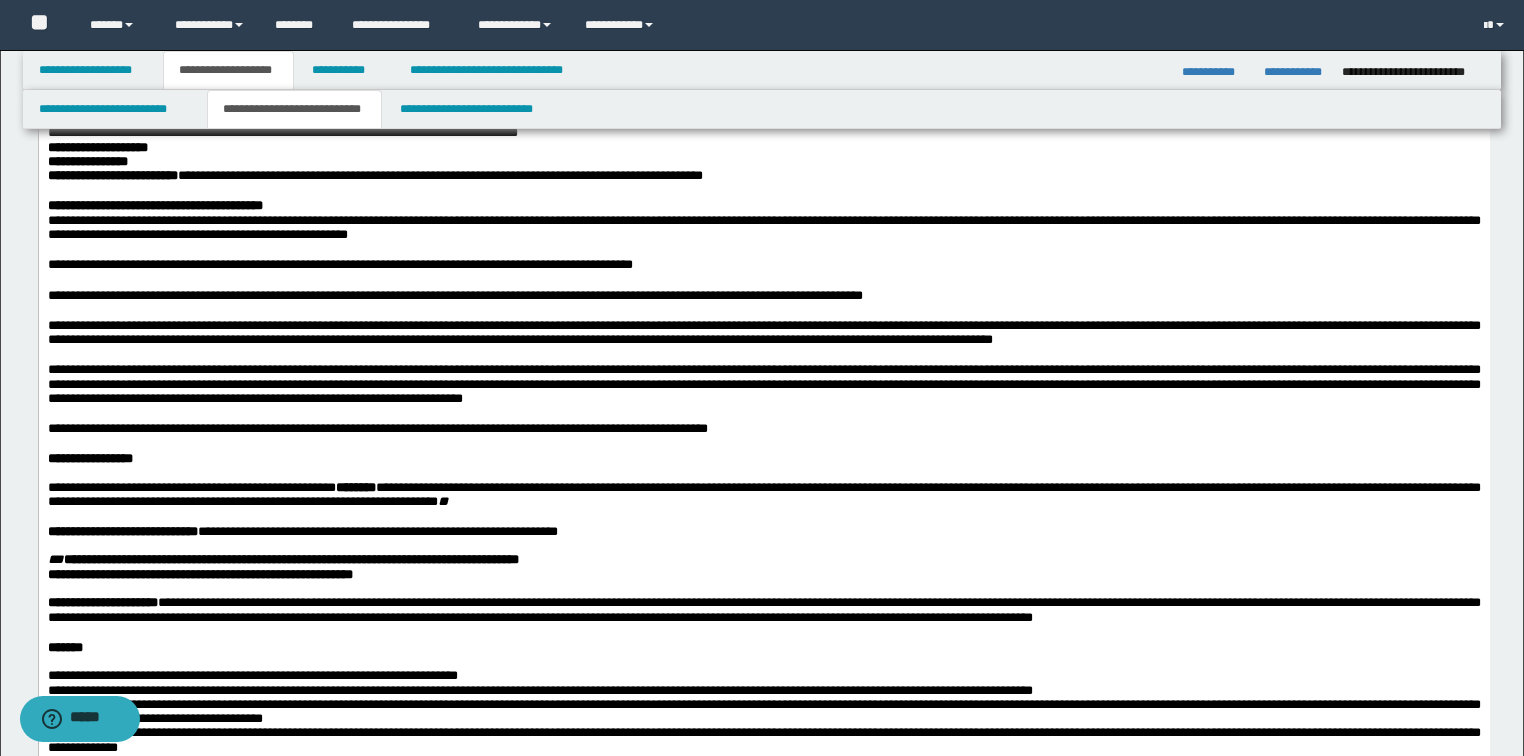 scroll, scrollTop: 1840, scrollLeft: 0, axis: vertical 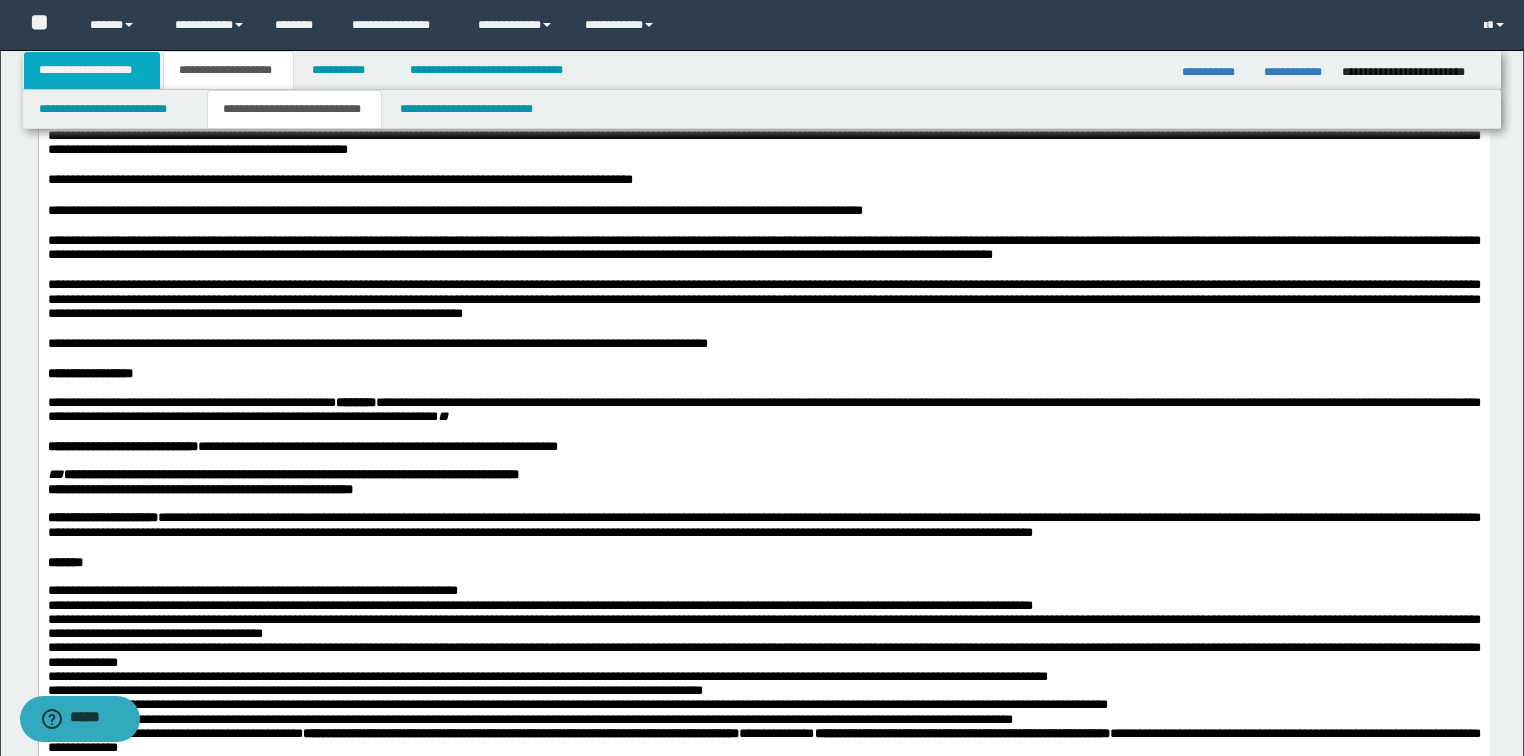 click on "**********" at bounding box center [92, 70] 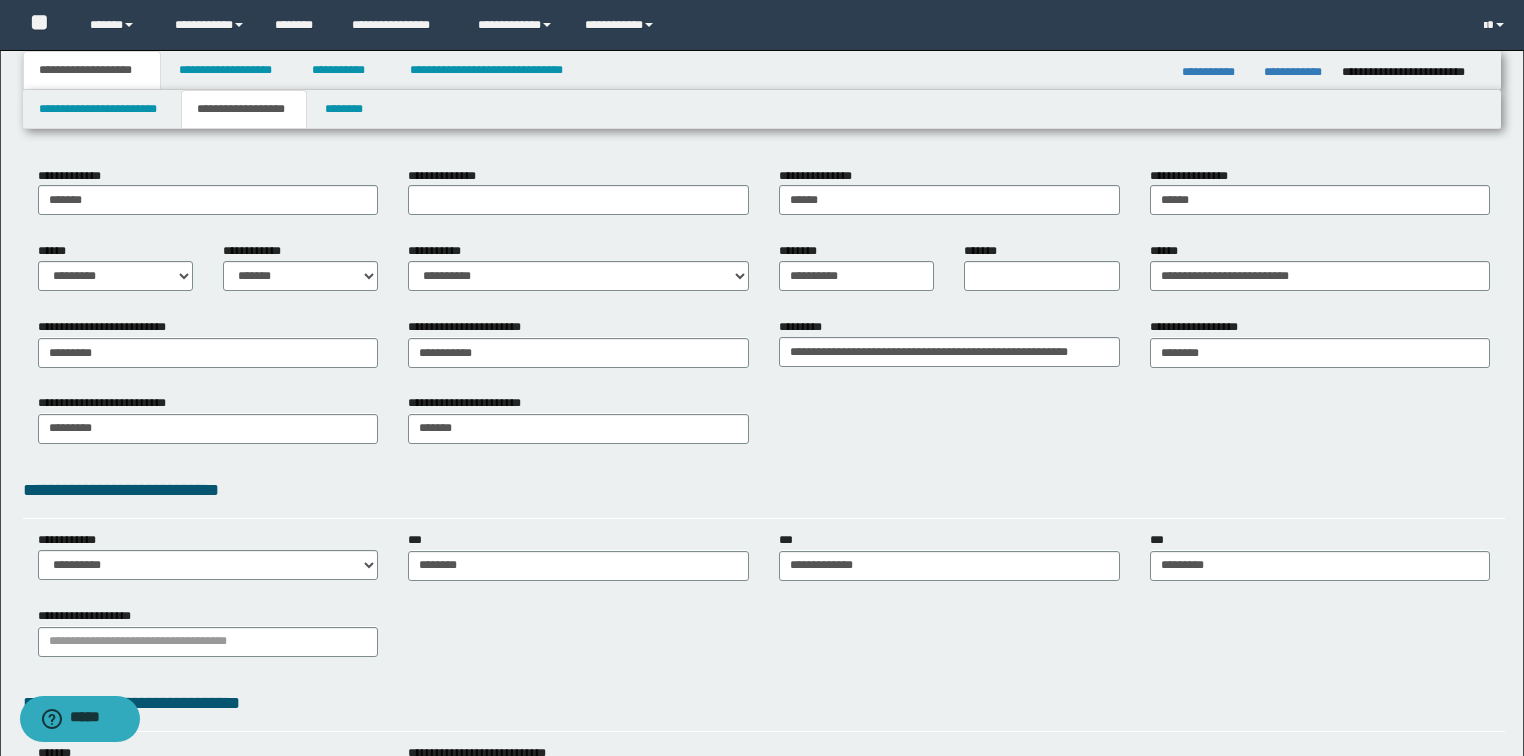 scroll, scrollTop: 30, scrollLeft: 0, axis: vertical 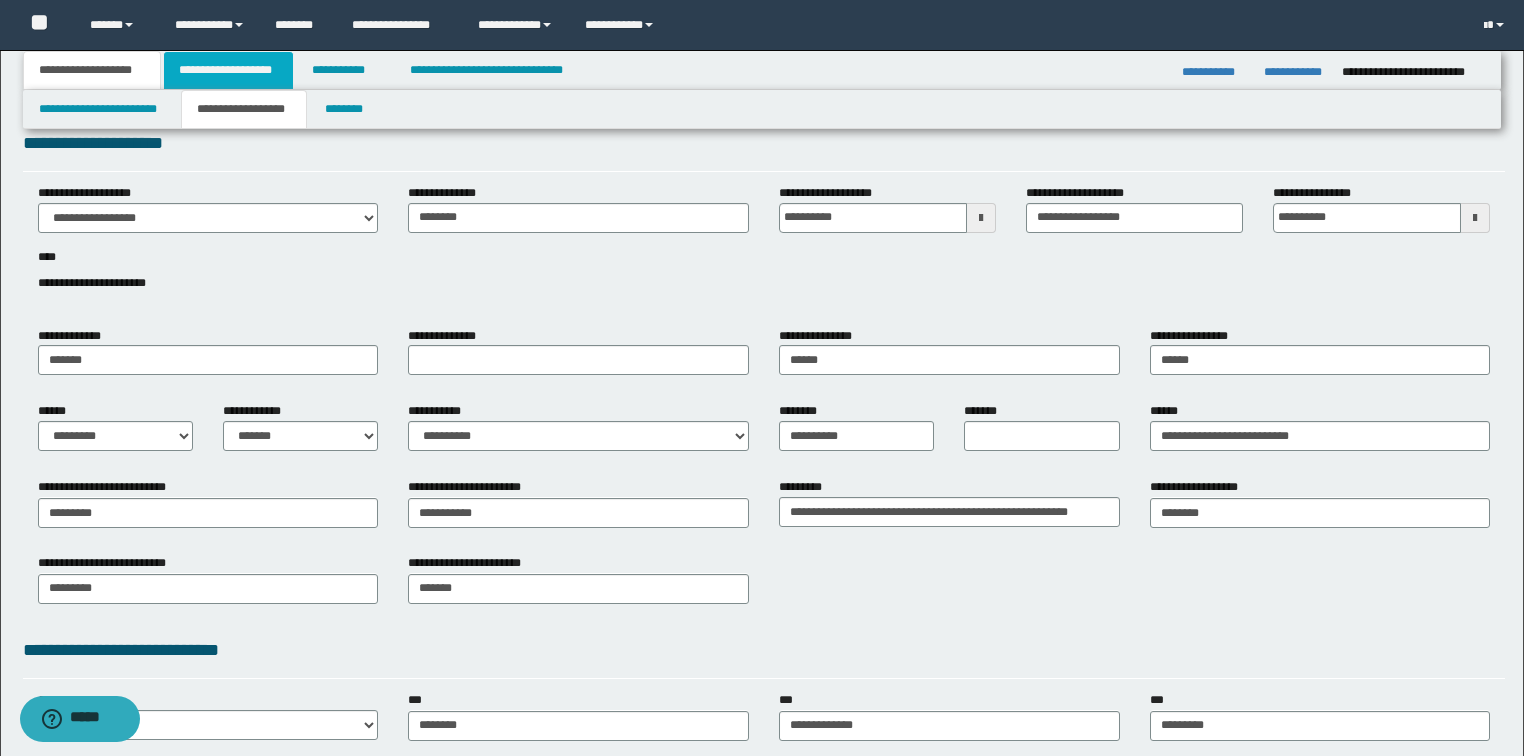 click on "**********" at bounding box center (228, 70) 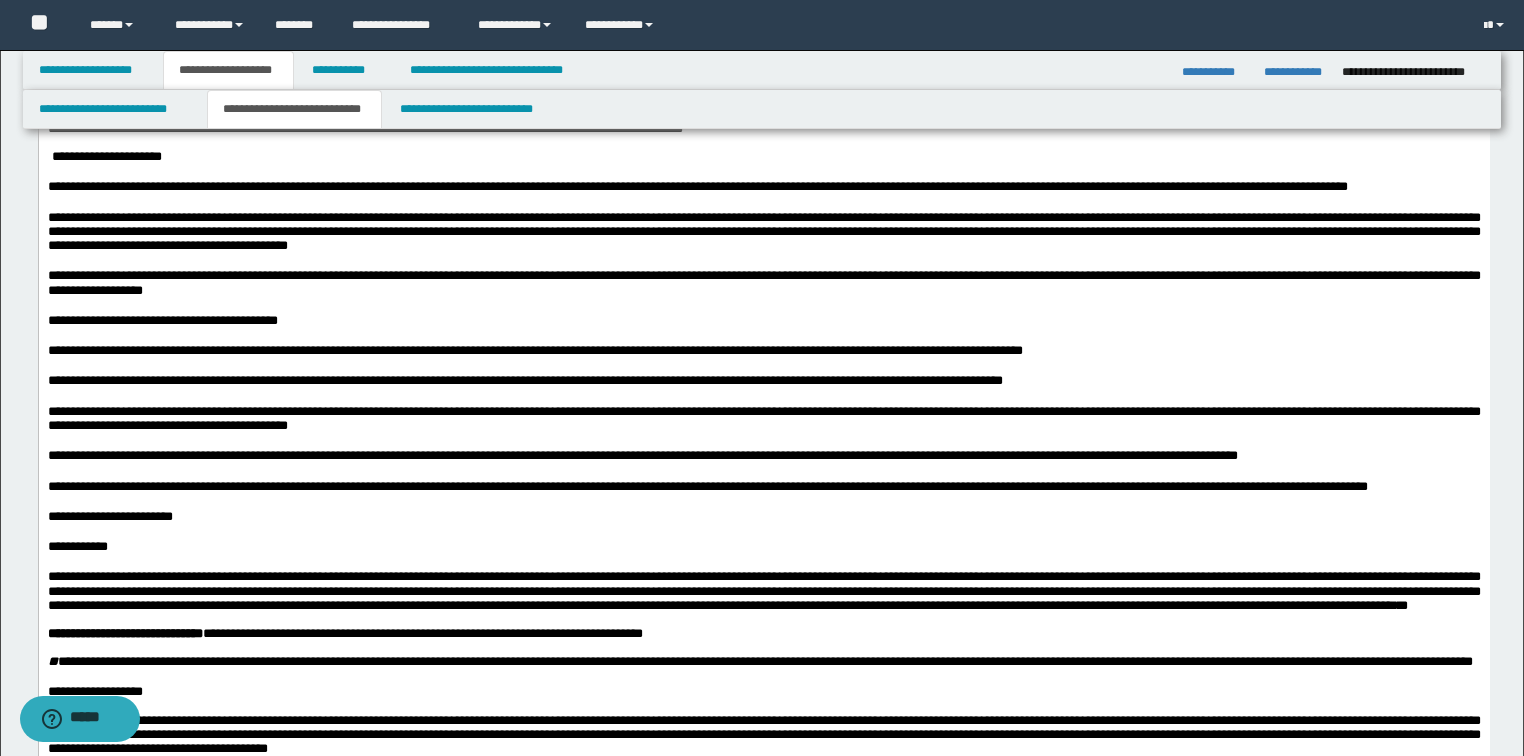 scroll, scrollTop: 590, scrollLeft: 0, axis: vertical 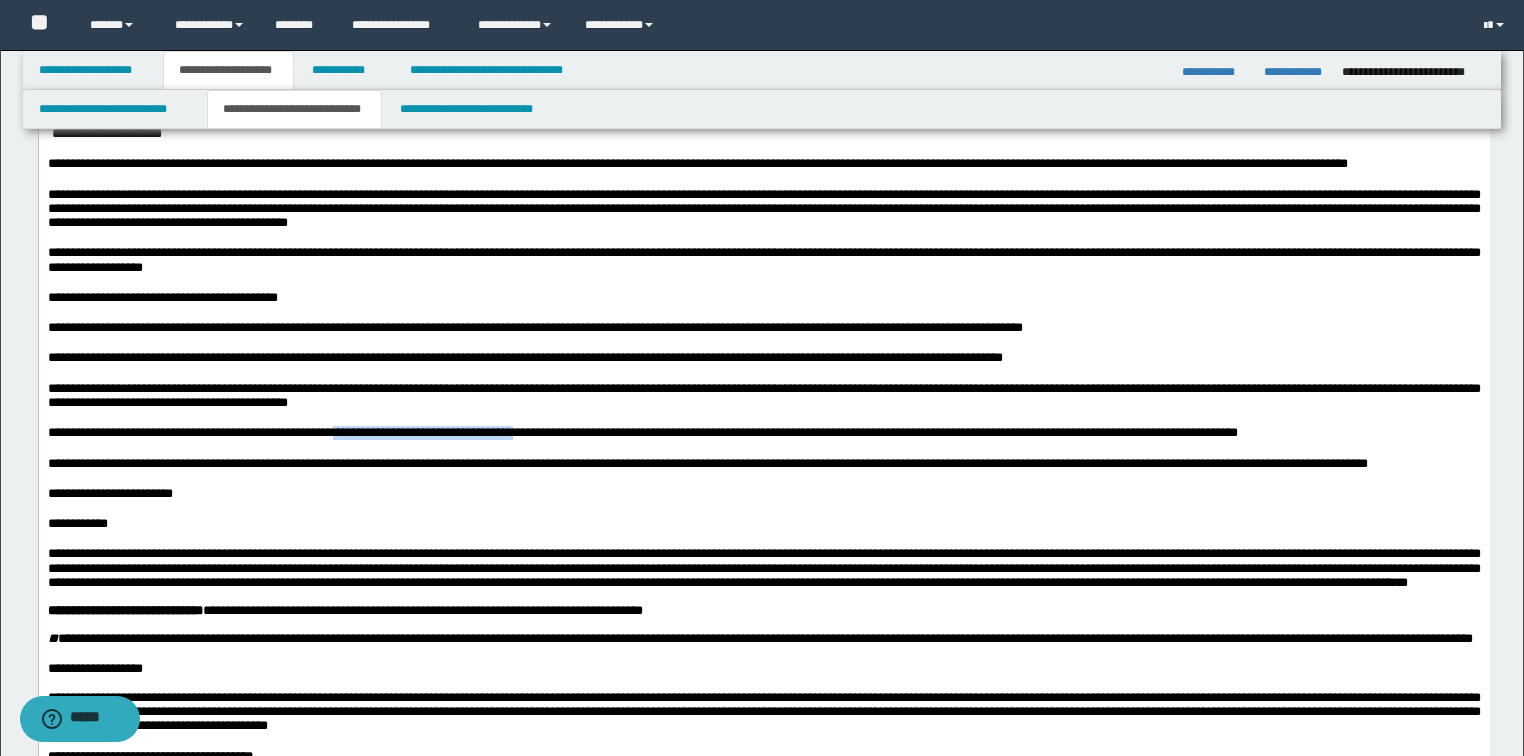 drag, startPoint x: 410, startPoint y: 557, endPoint x: 631, endPoint y: 567, distance: 221.22614 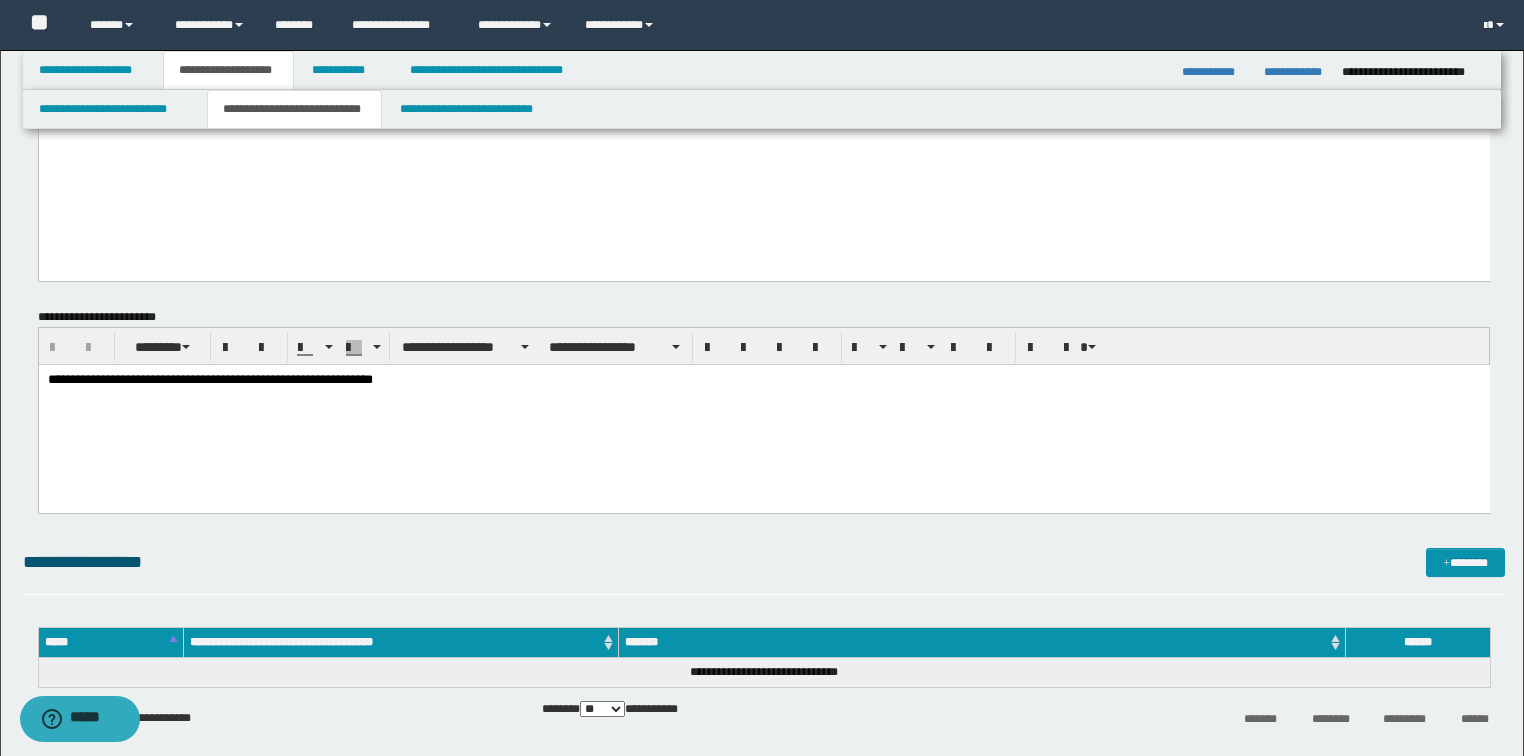 scroll, scrollTop: 4830, scrollLeft: 0, axis: vertical 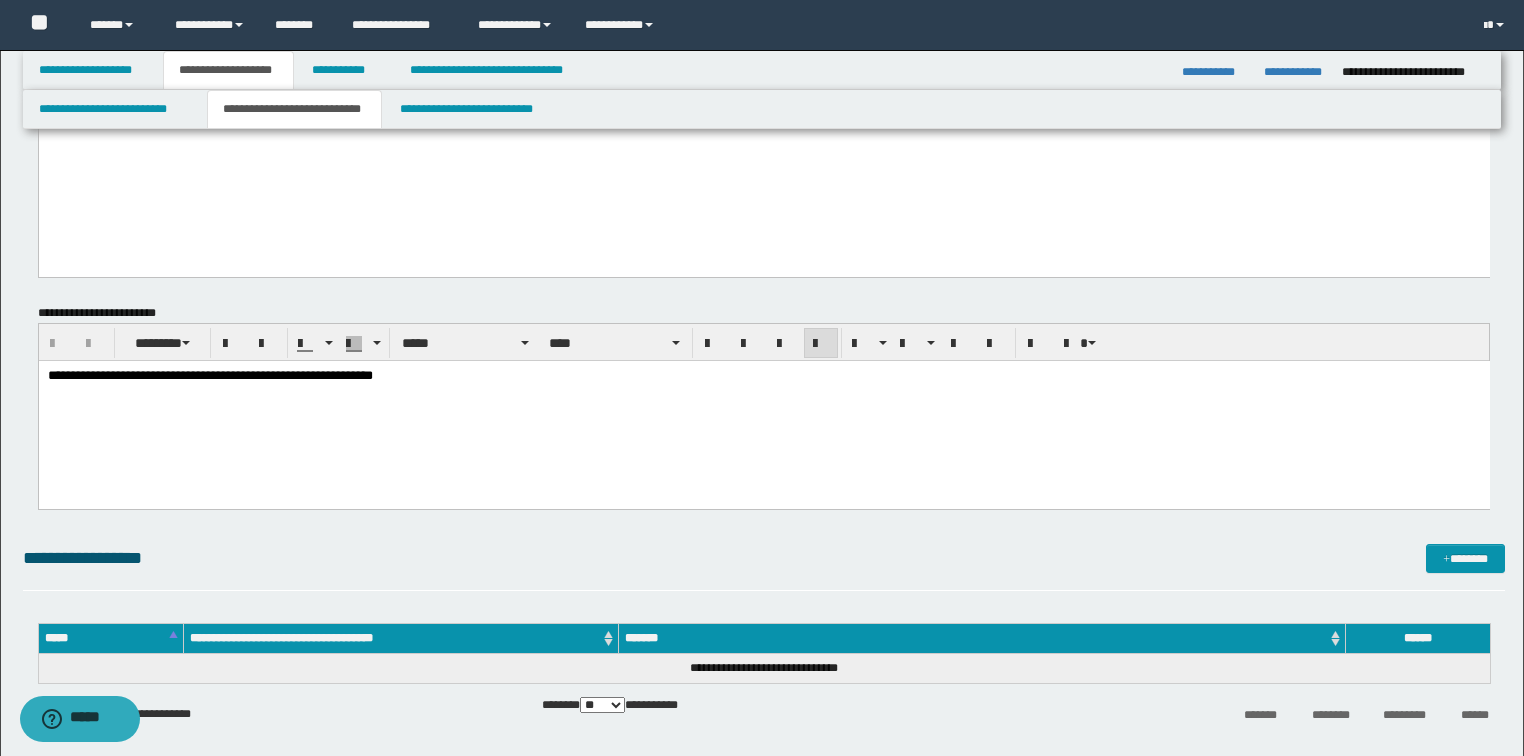 click on "**********" at bounding box center (209, 374) 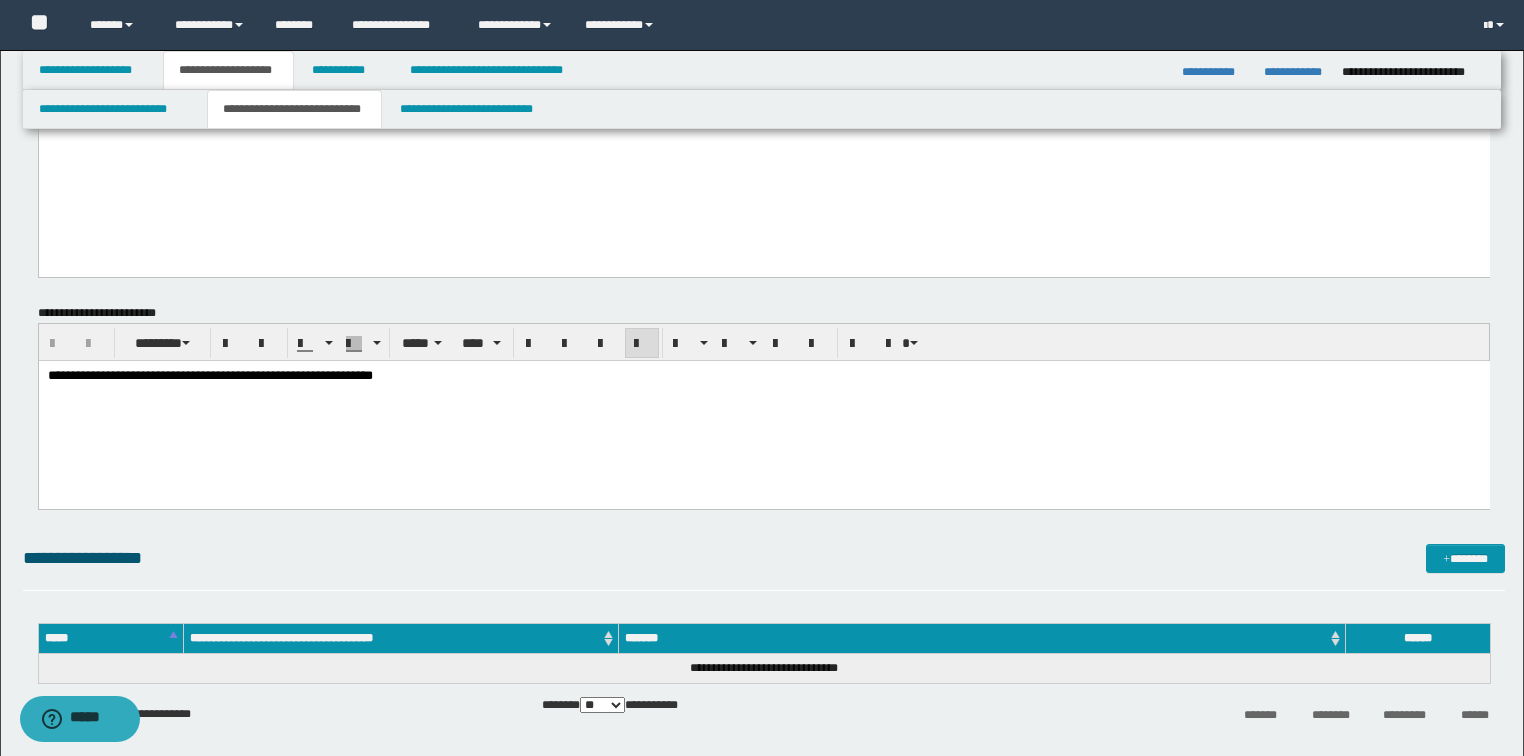 type 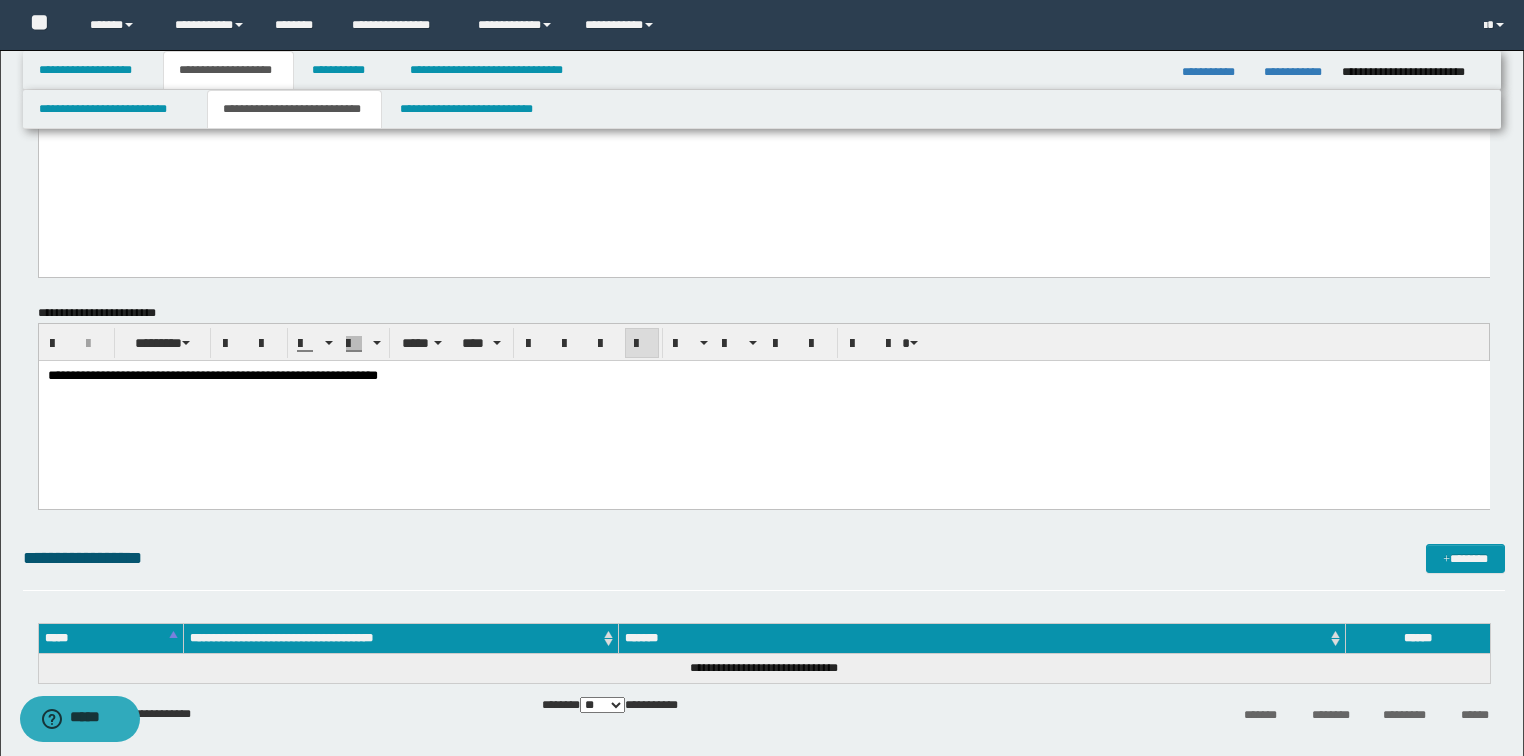 click on "**********" at bounding box center [763, 375] 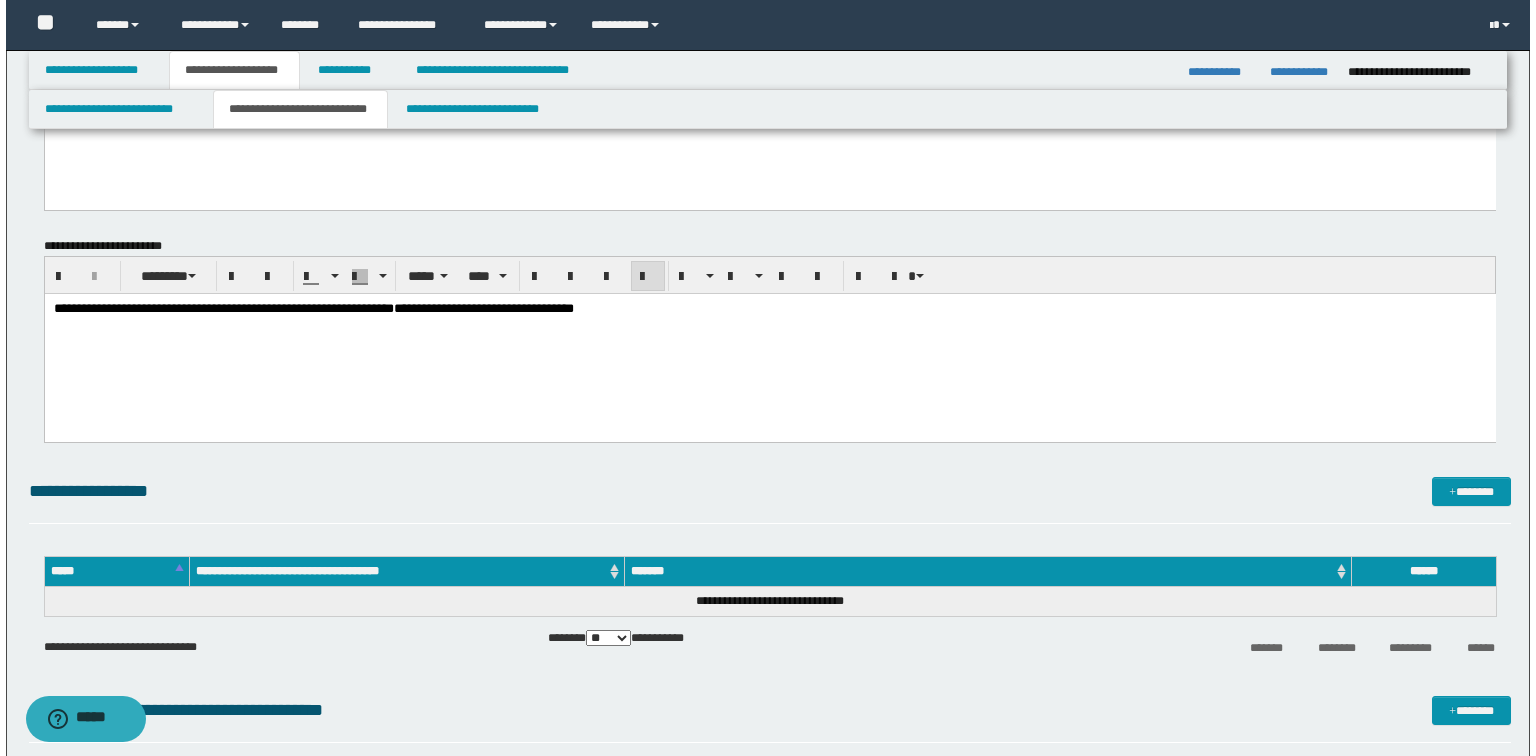scroll, scrollTop: 4990, scrollLeft: 0, axis: vertical 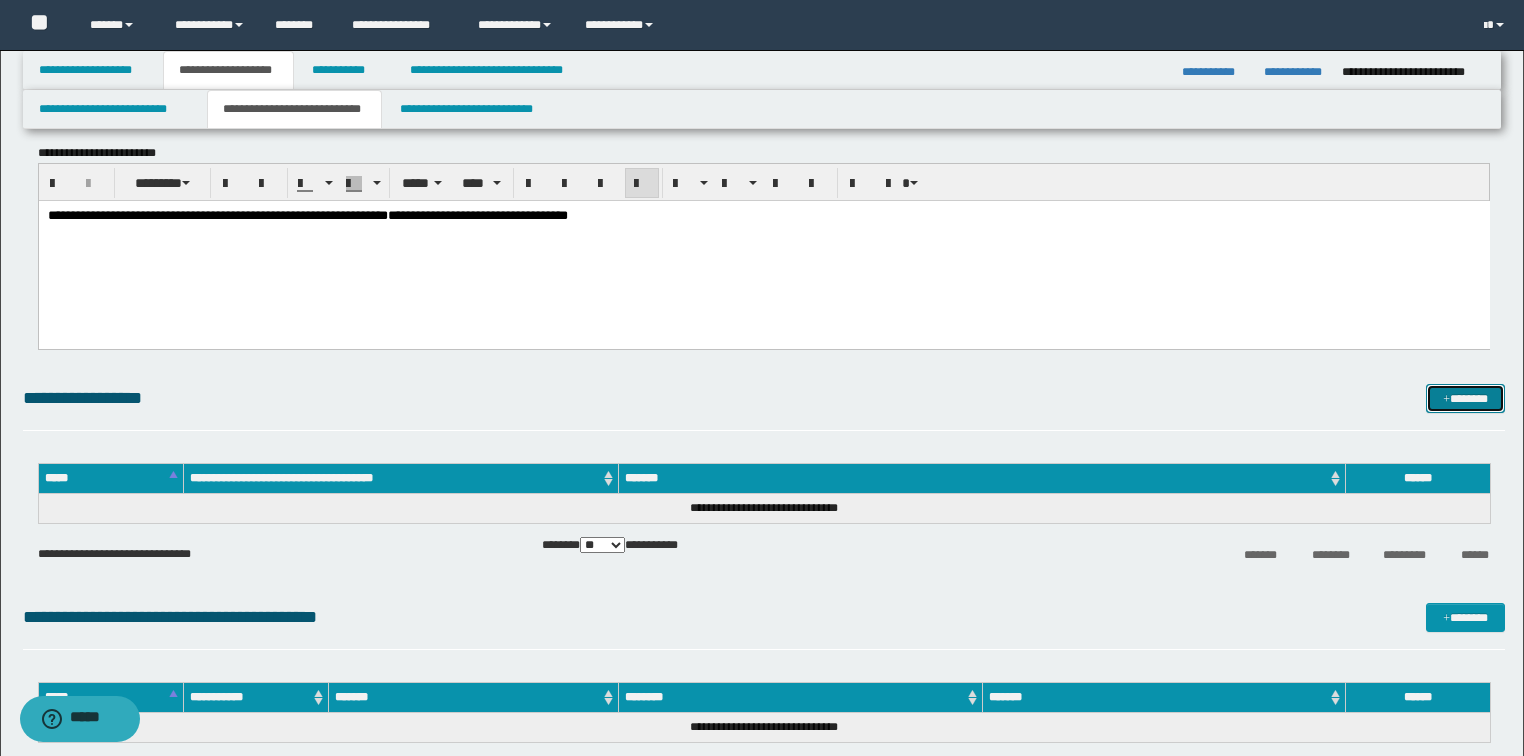 click on "*******" at bounding box center [1465, 399] 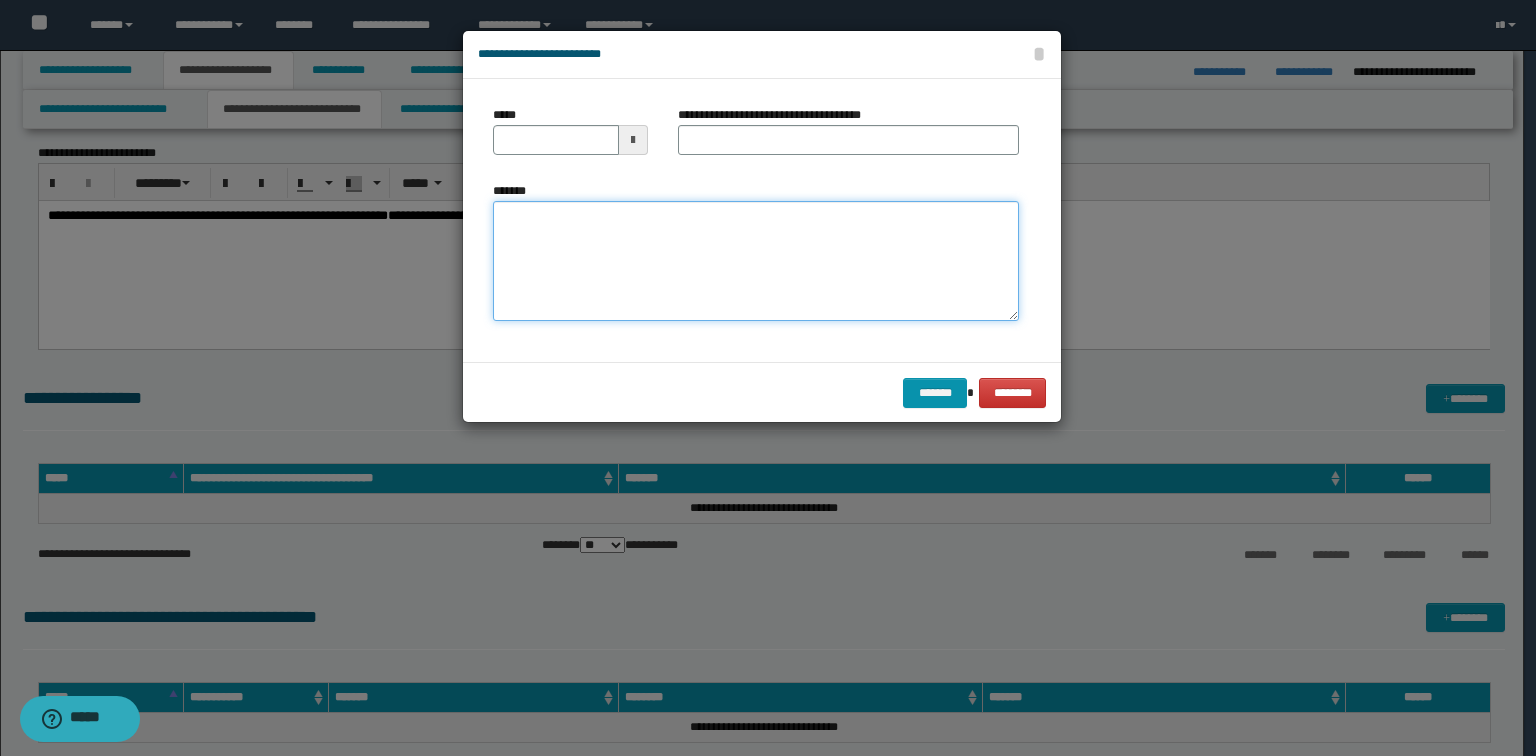 click on "*******" at bounding box center [756, 261] 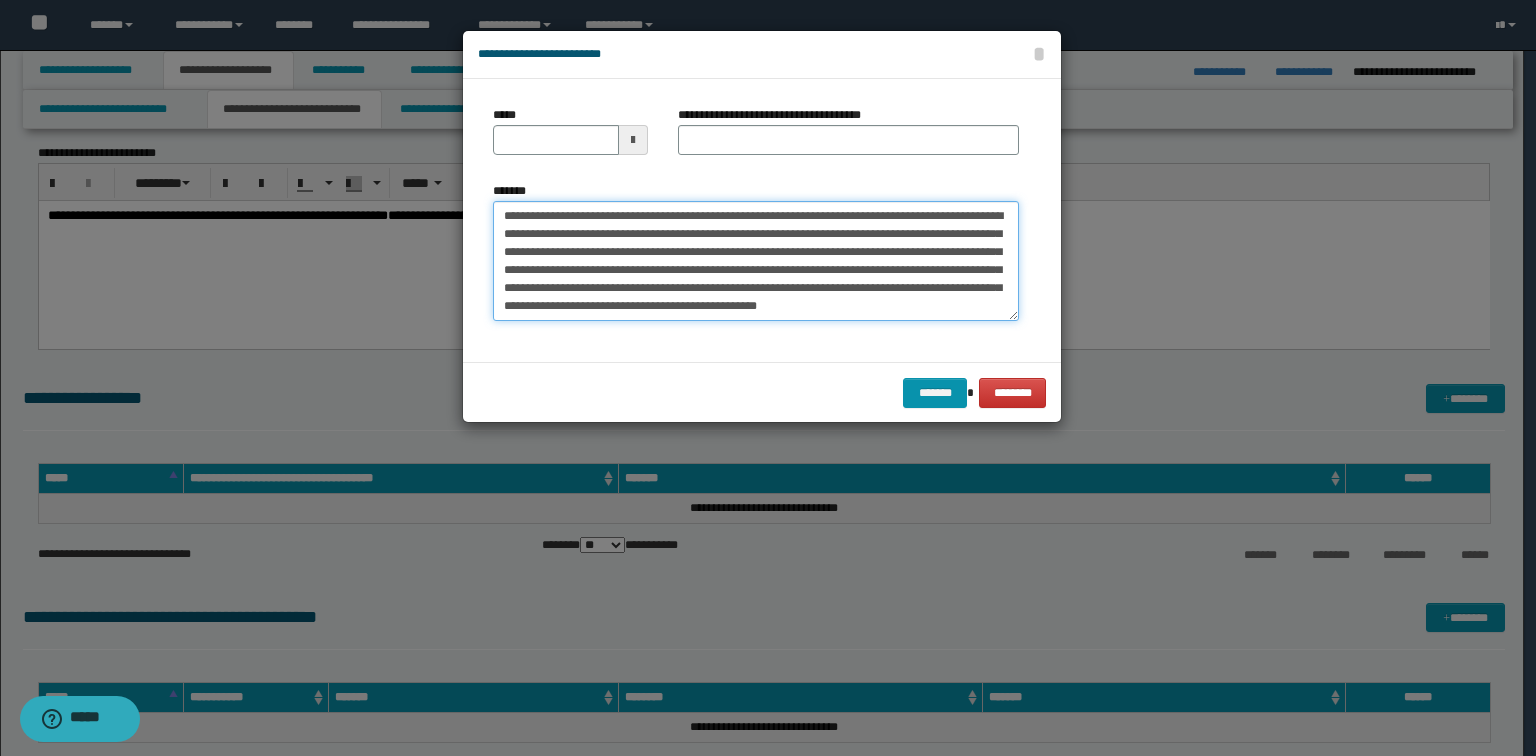 drag, startPoint x: 841, startPoint y: 217, endPoint x: 112, endPoint y: 200, distance: 729.1982 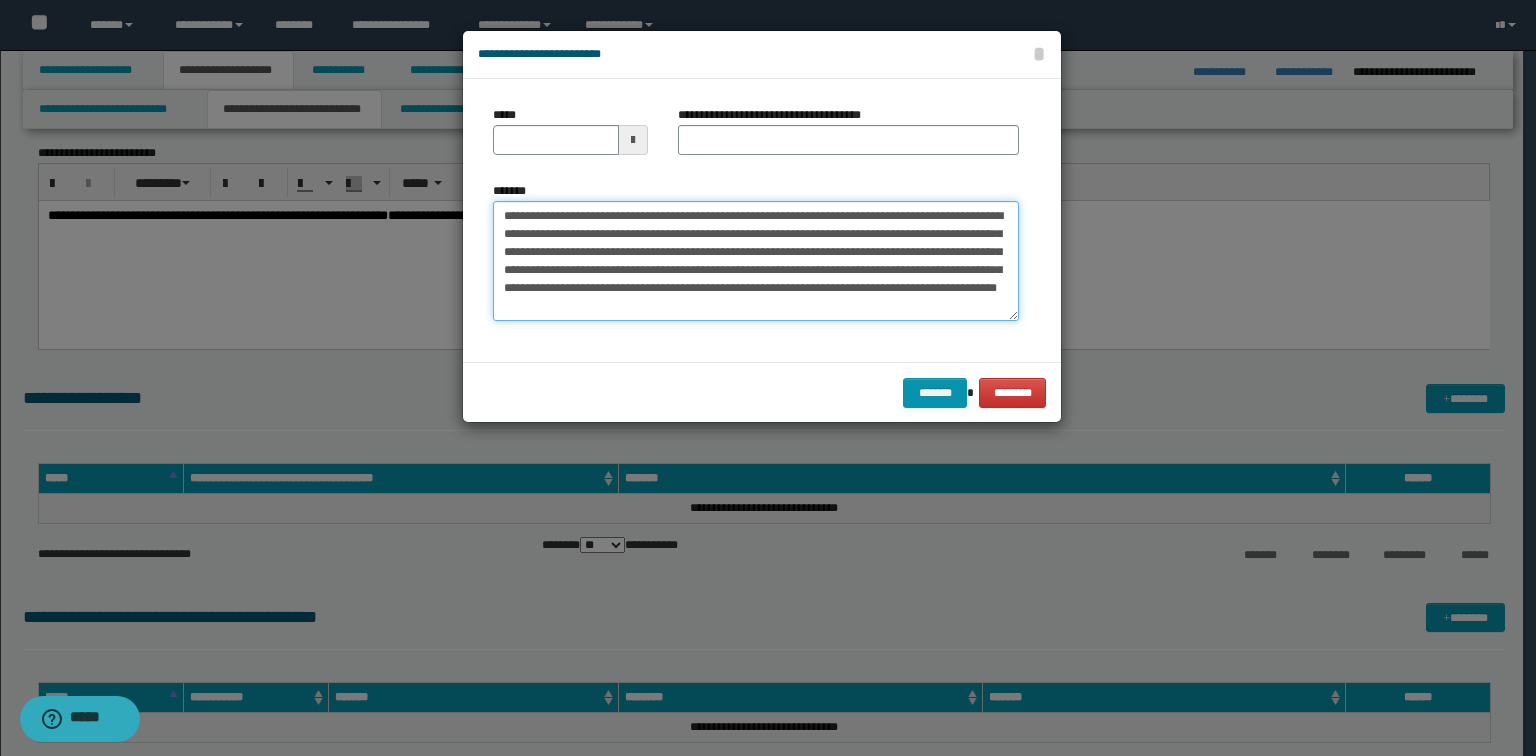 type on "**********" 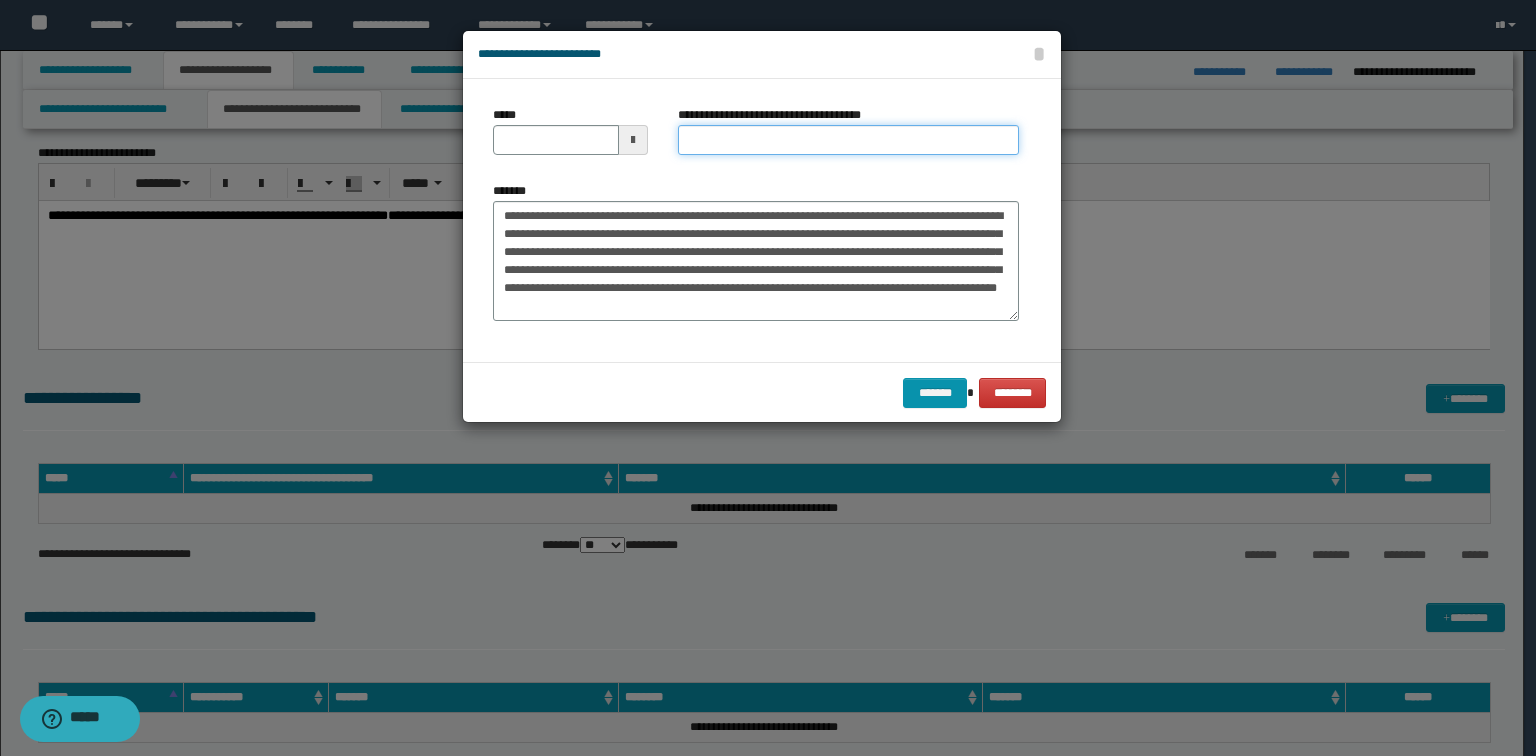 click on "**********" at bounding box center [848, 140] 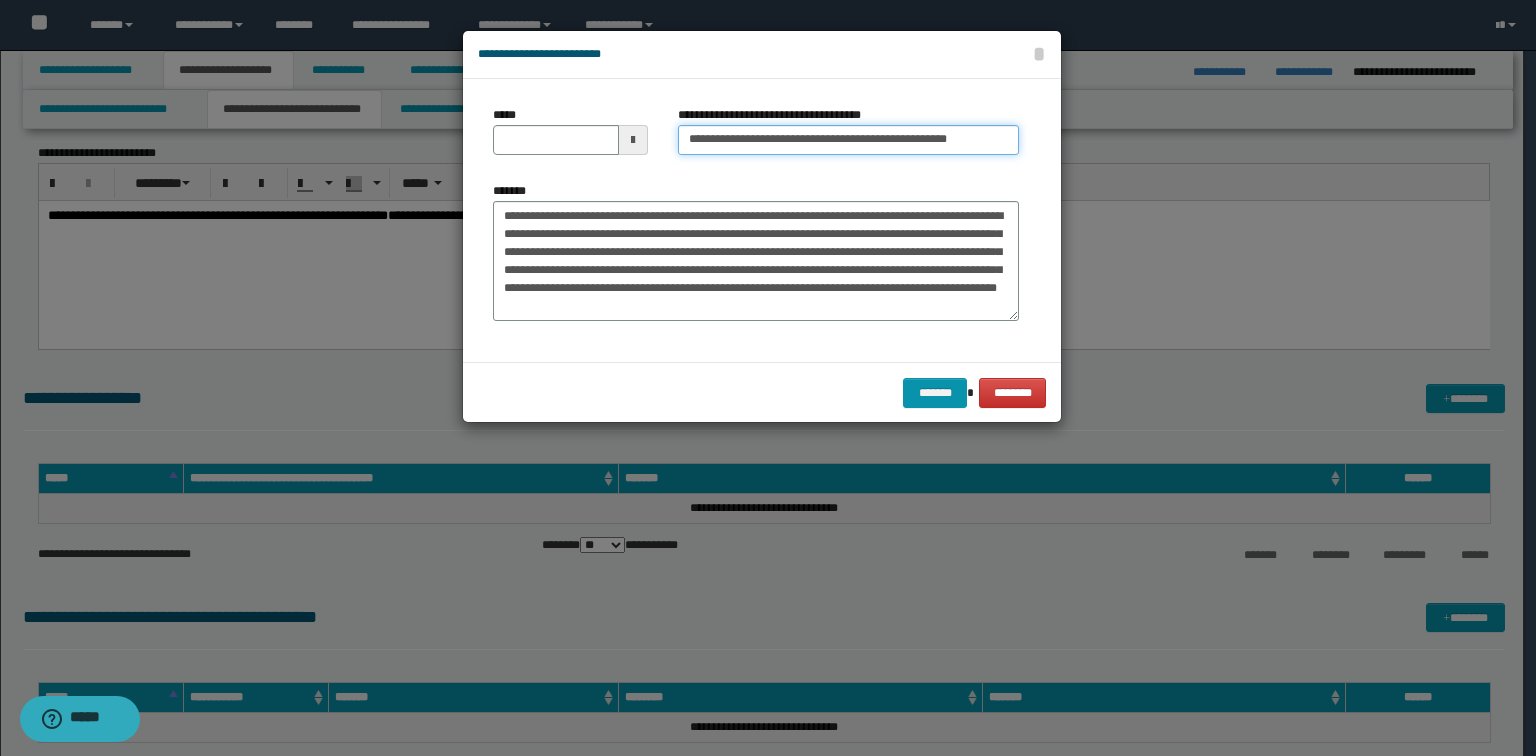 scroll, scrollTop: 0, scrollLeft: 22, axis: horizontal 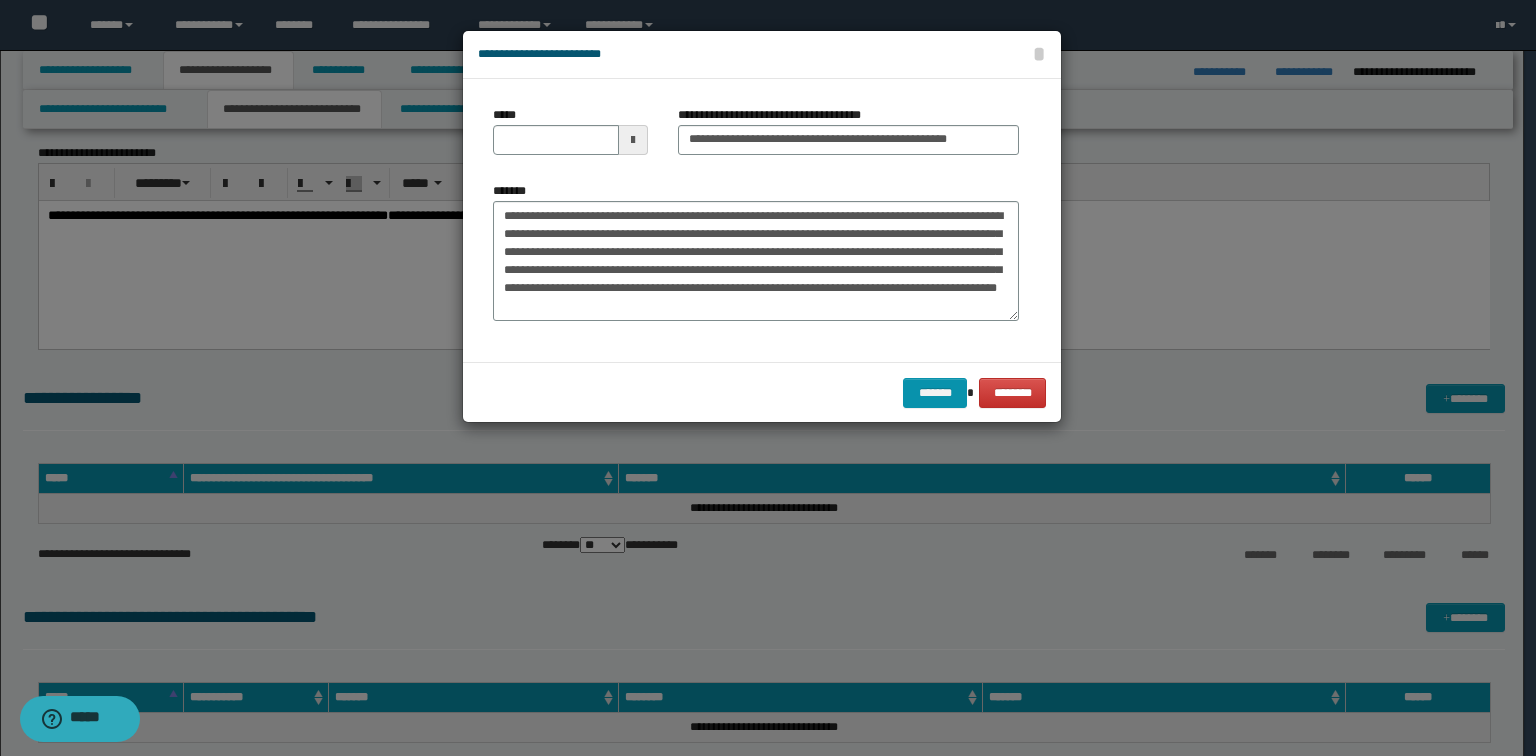drag, startPoint x: 731, startPoint y: 174, endPoint x: 729, endPoint y: 163, distance: 11.18034 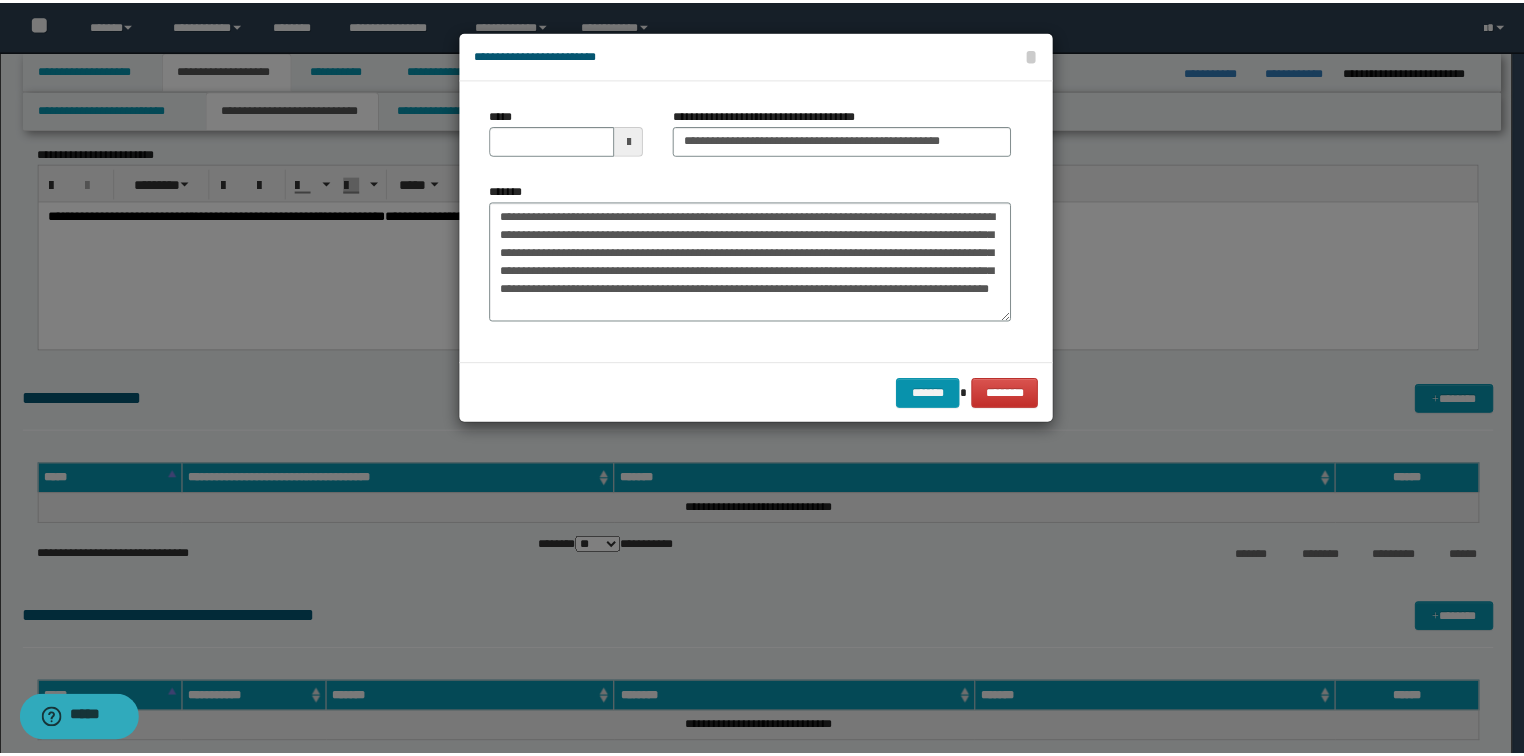 scroll, scrollTop: 0, scrollLeft: 0, axis: both 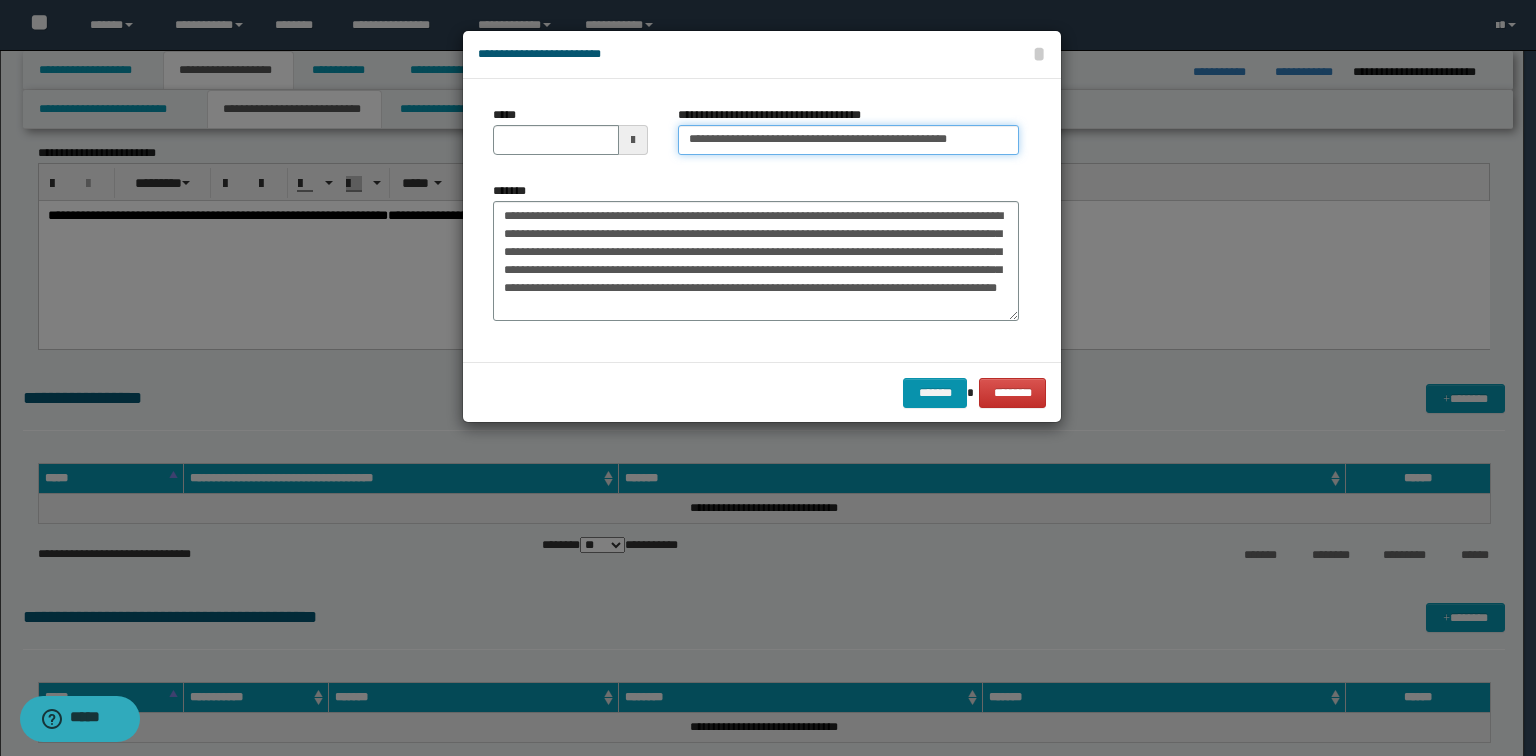type 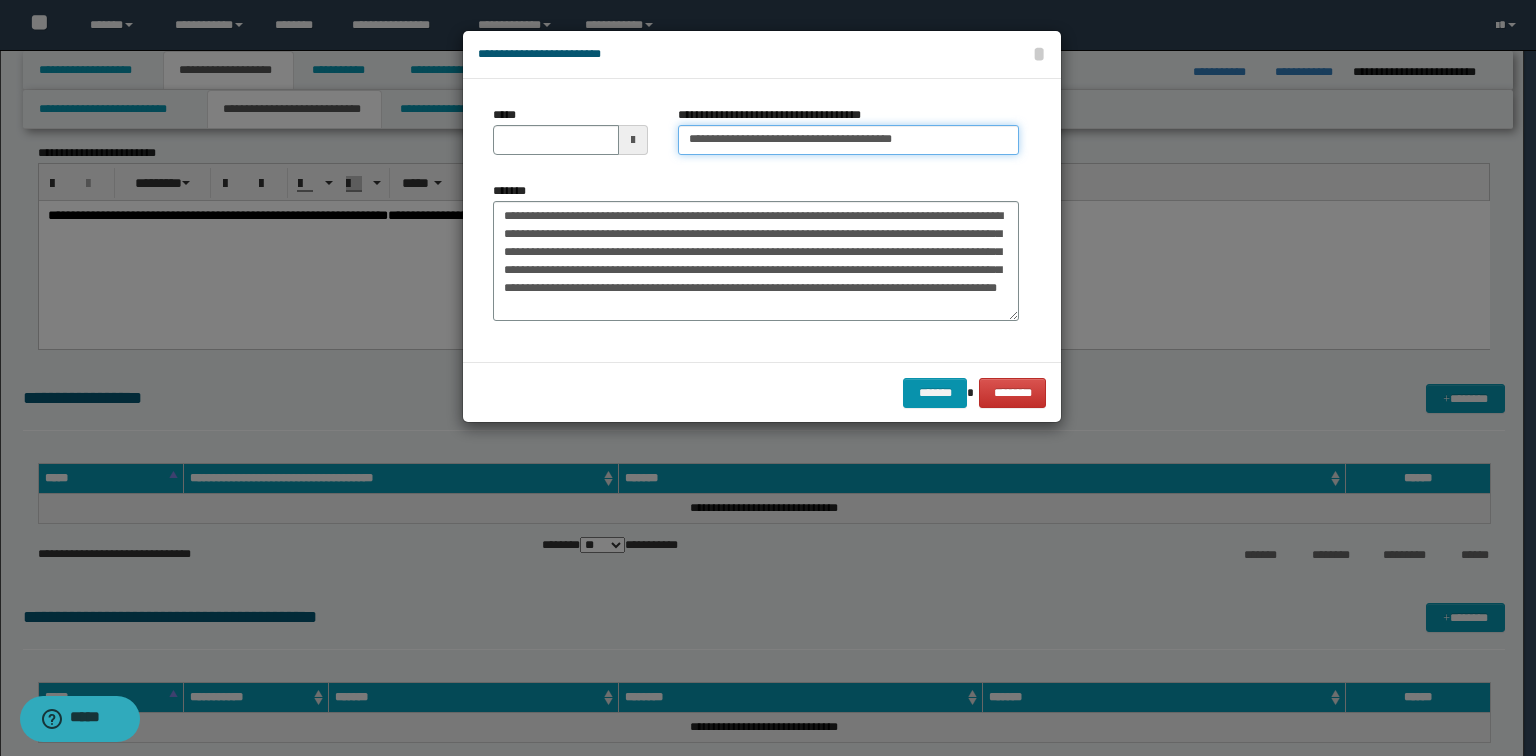 type on "**********" 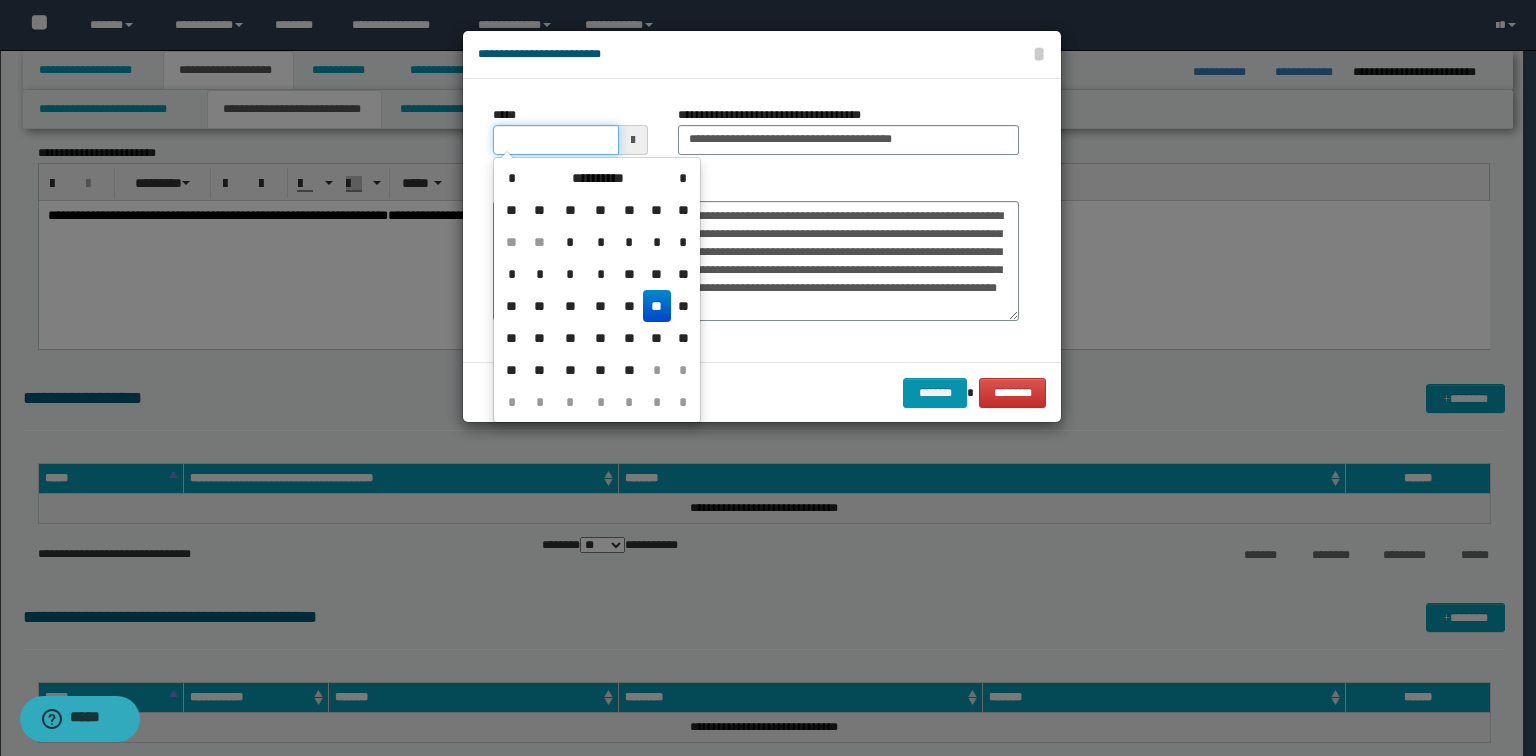 click on "*****" at bounding box center [556, 140] 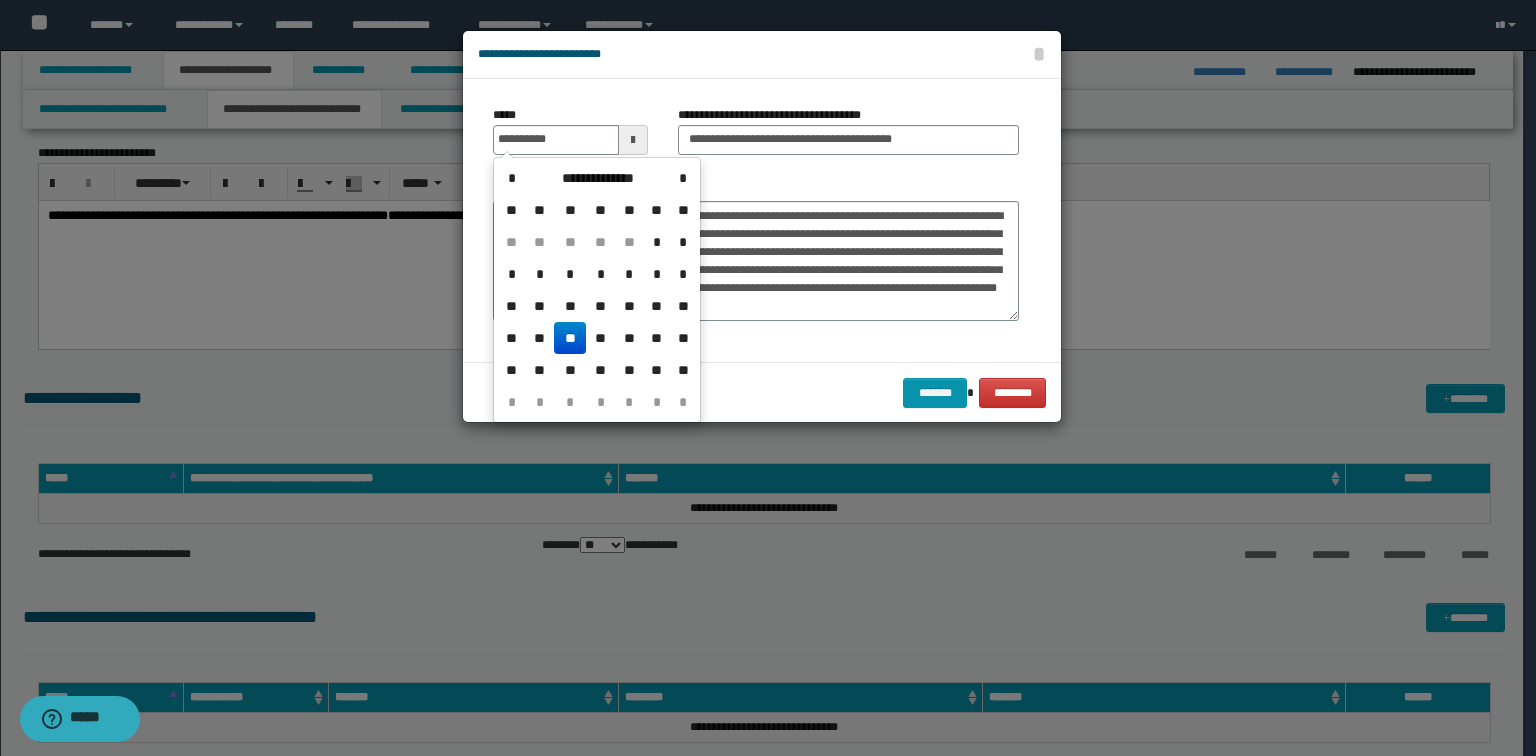type on "**********" 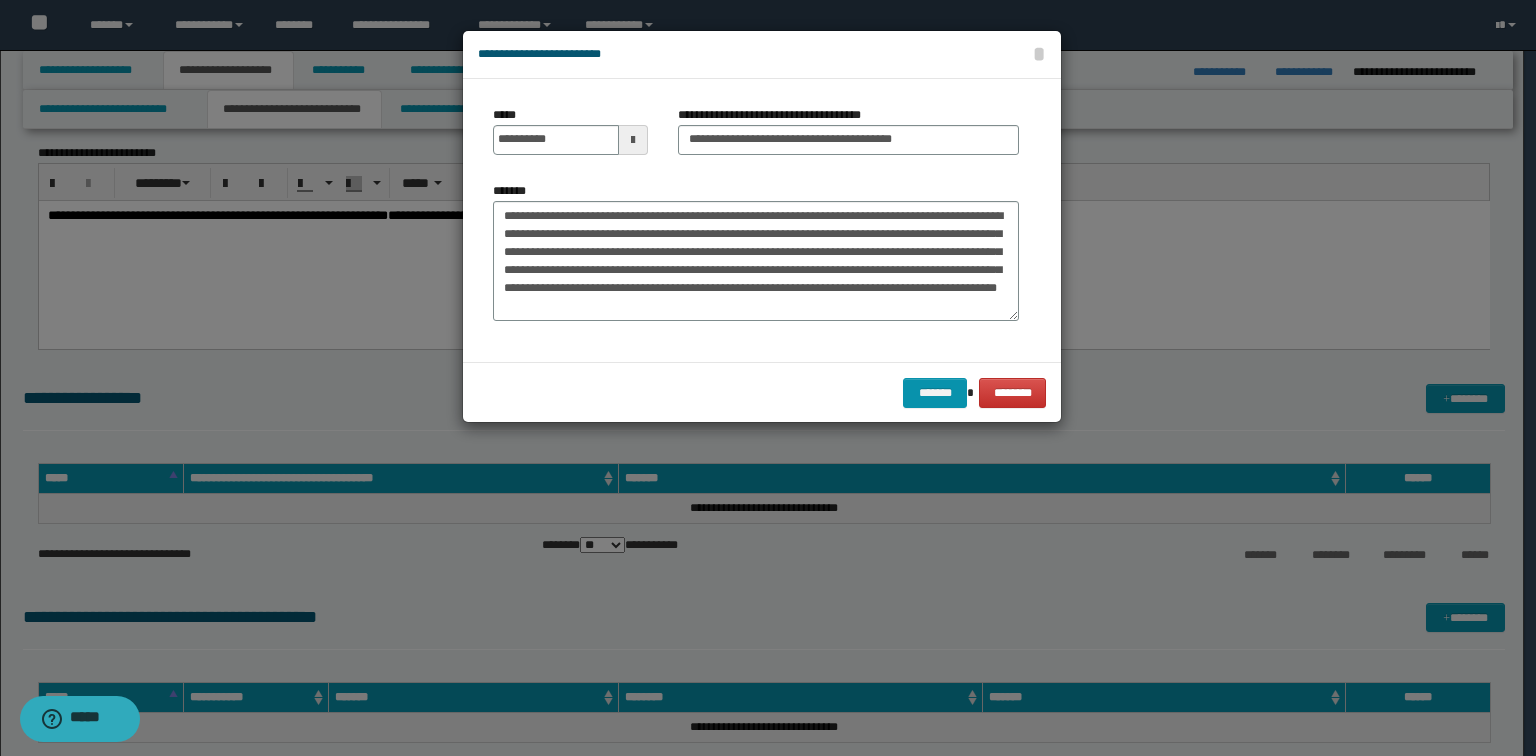 click on "**********" at bounding box center [762, 220] 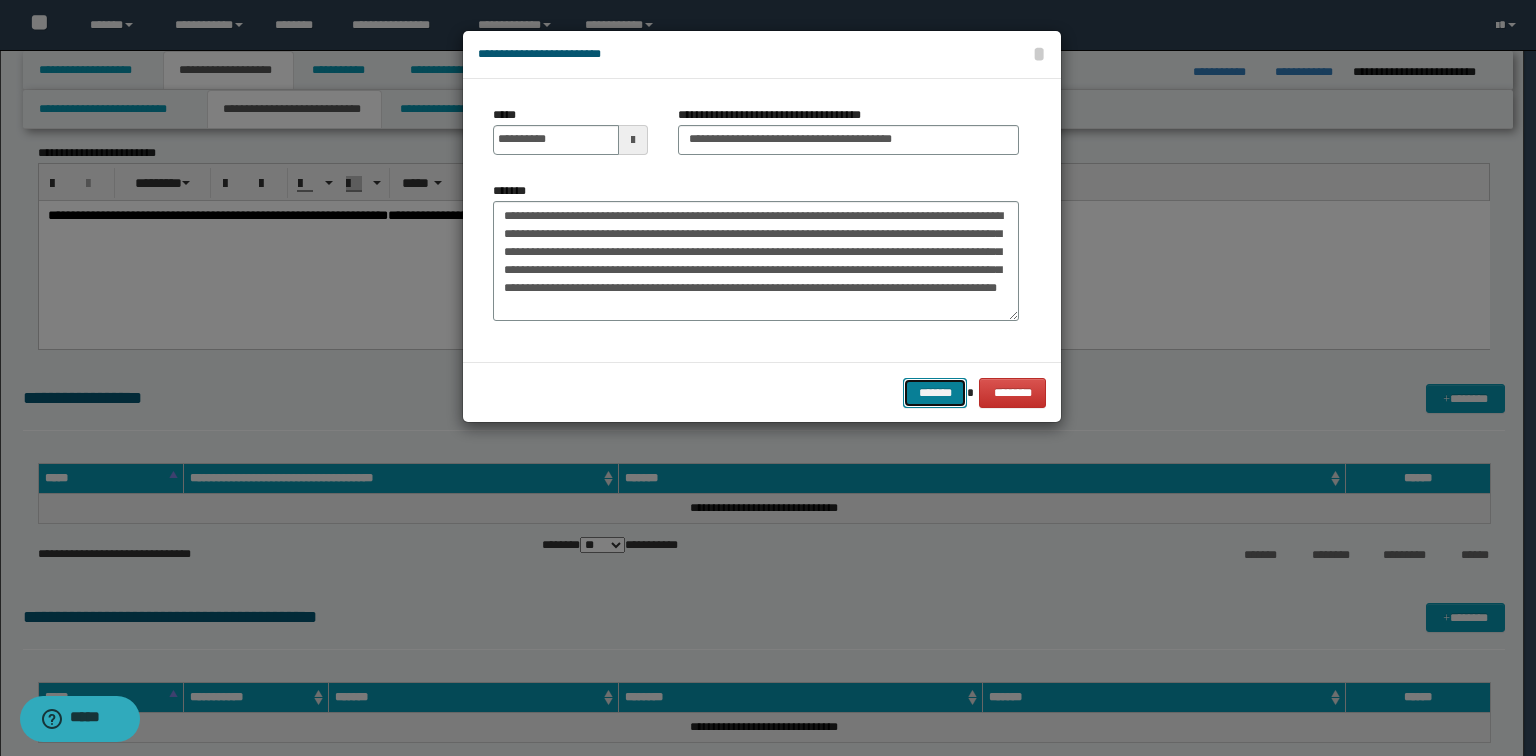 click on "*******" at bounding box center (935, 393) 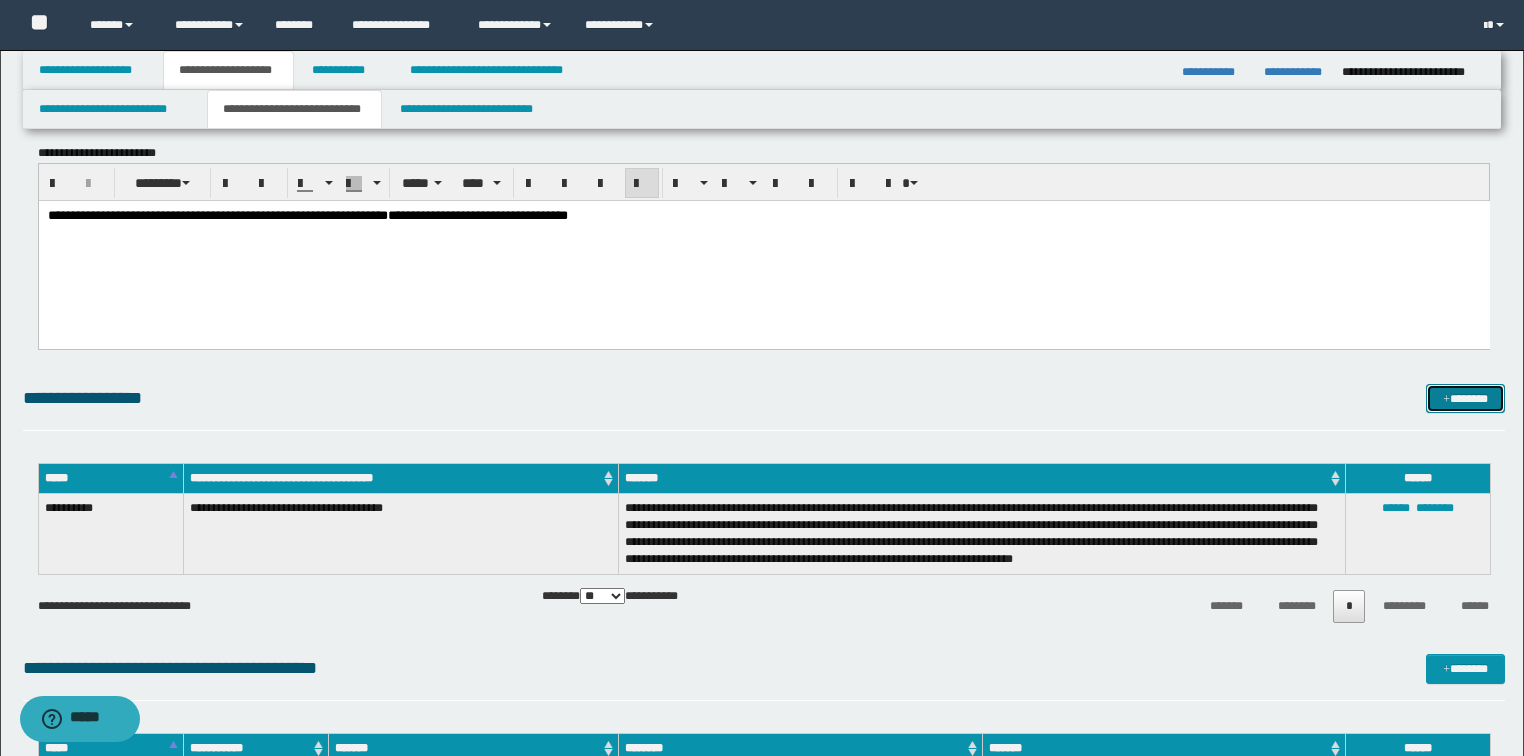 click on "*******" at bounding box center [1465, 399] 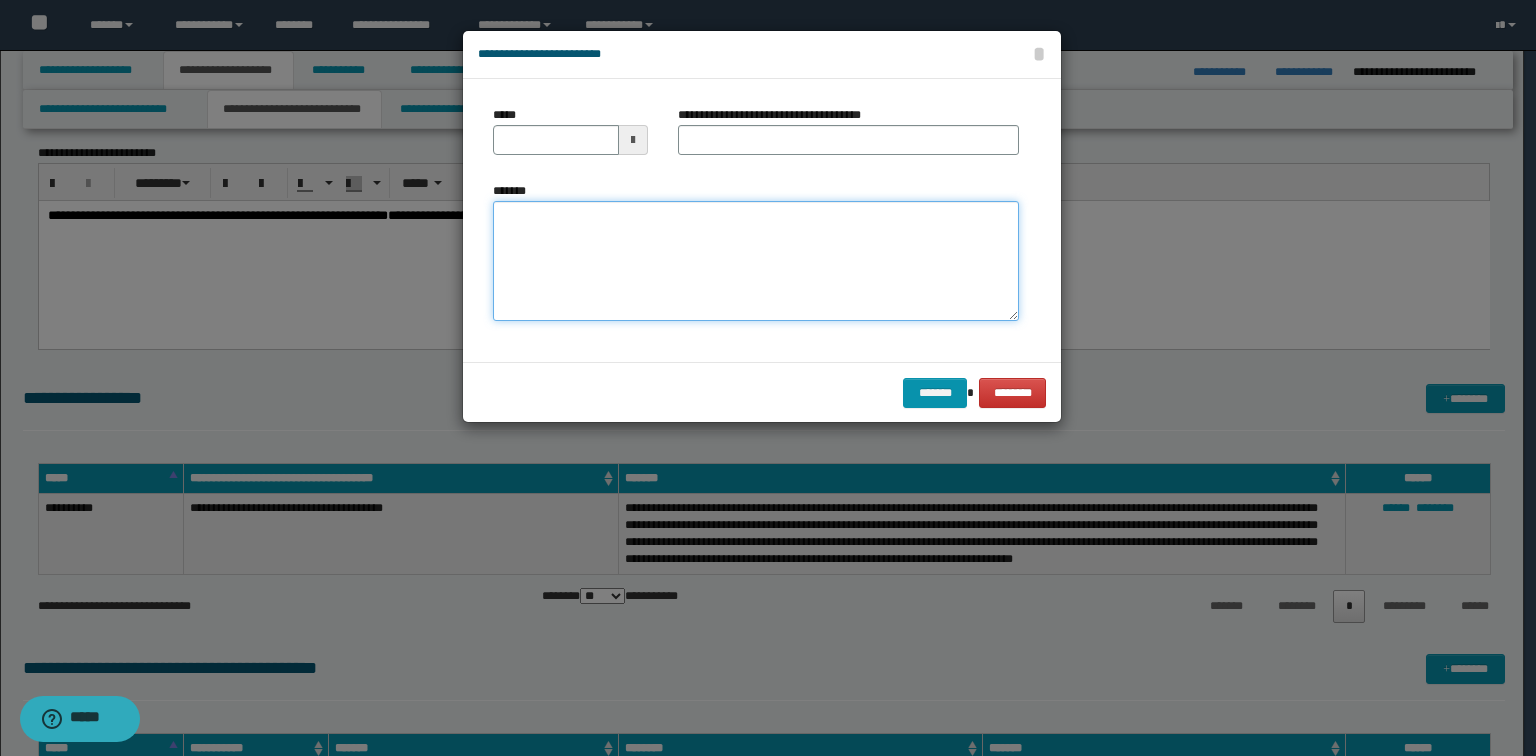 click on "*******" at bounding box center (756, 261) 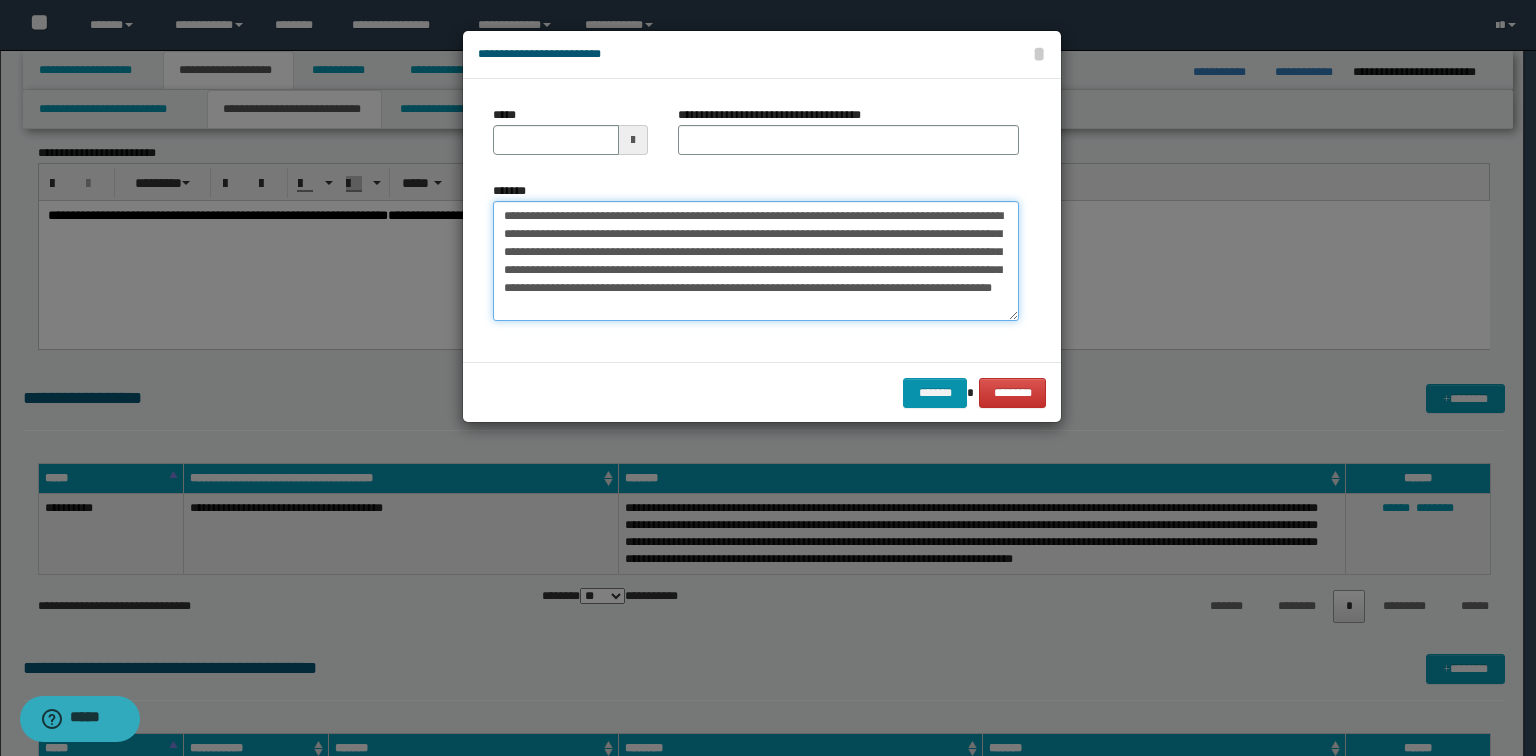 drag, startPoint x: 809, startPoint y: 214, endPoint x: 292, endPoint y: 210, distance: 517.0155 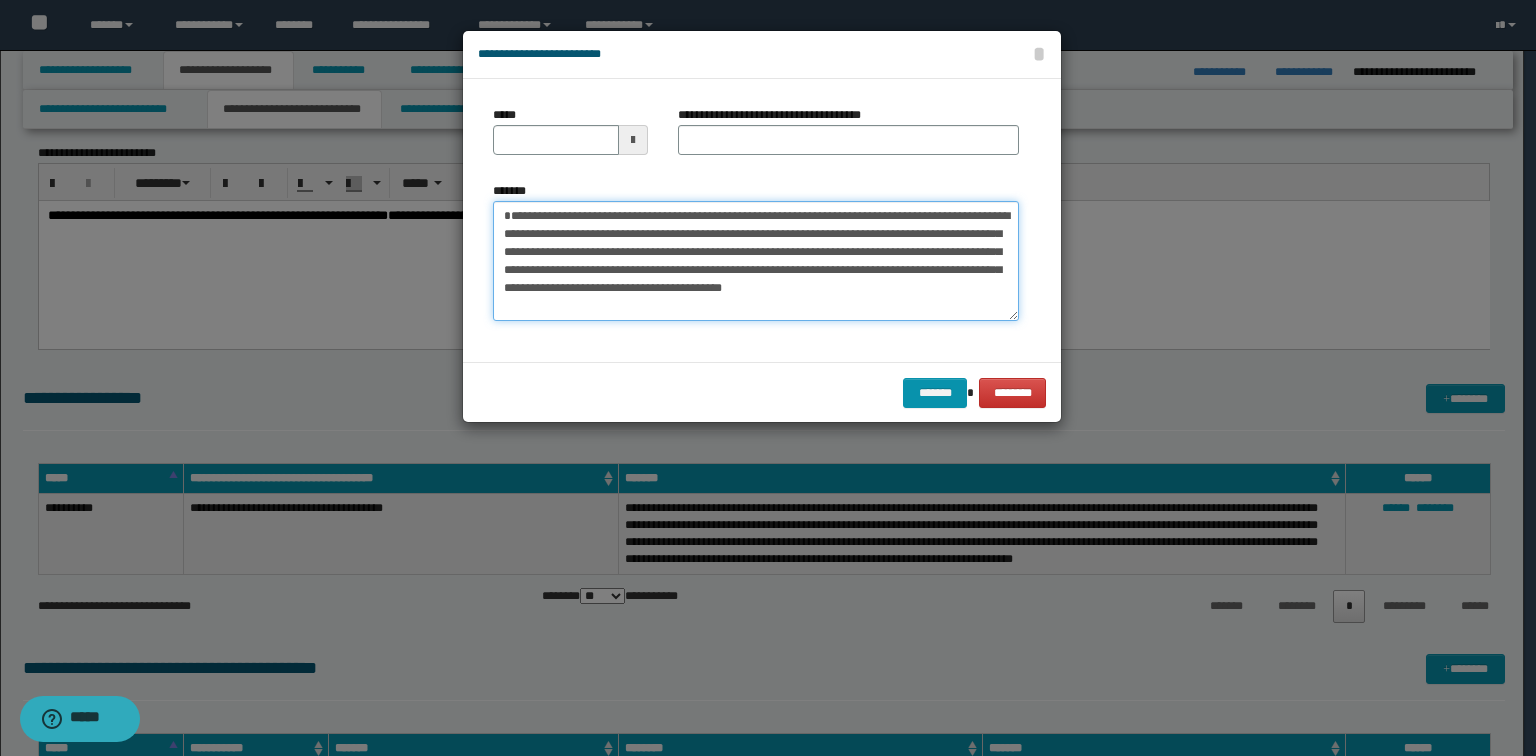 type on "**********" 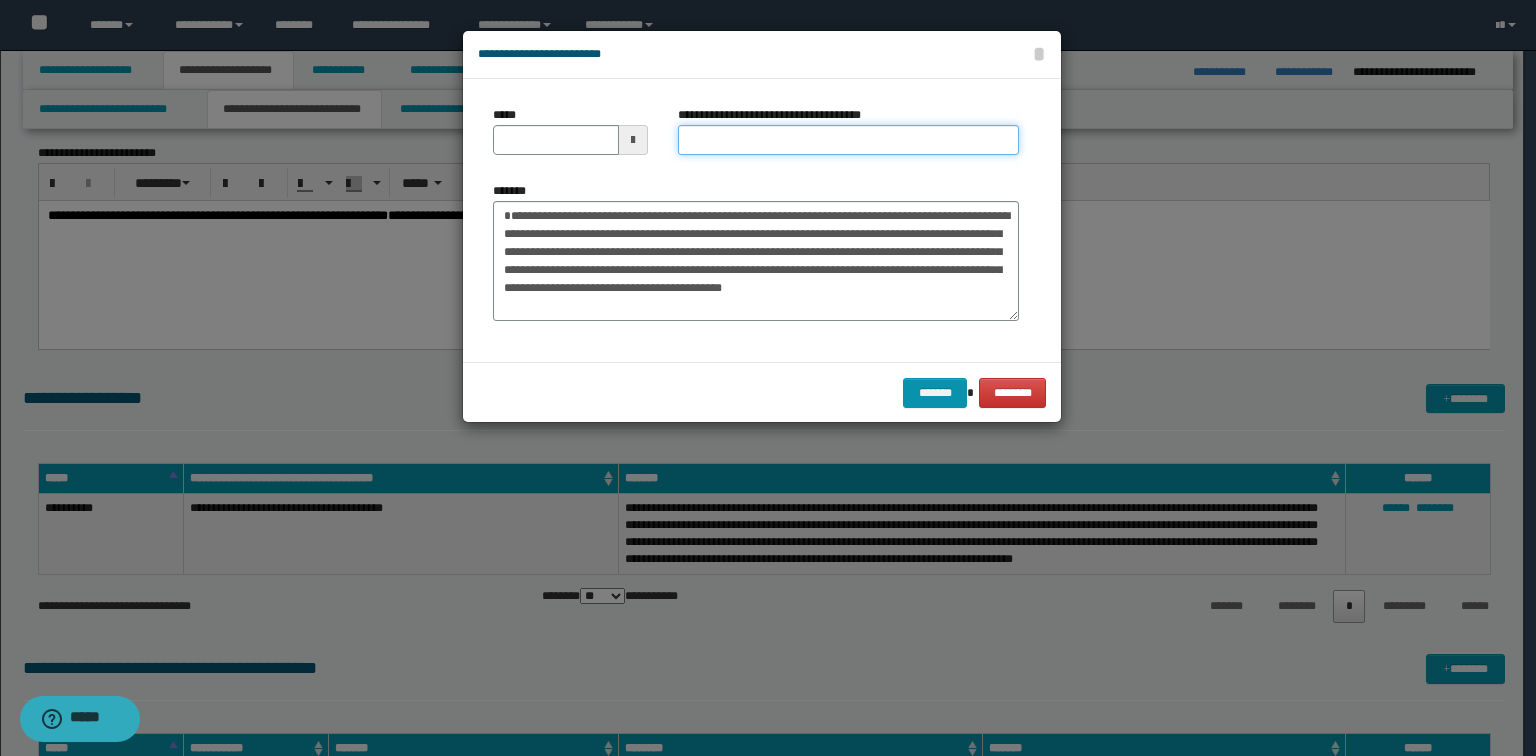 click on "**********" at bounding box center [848, 140] 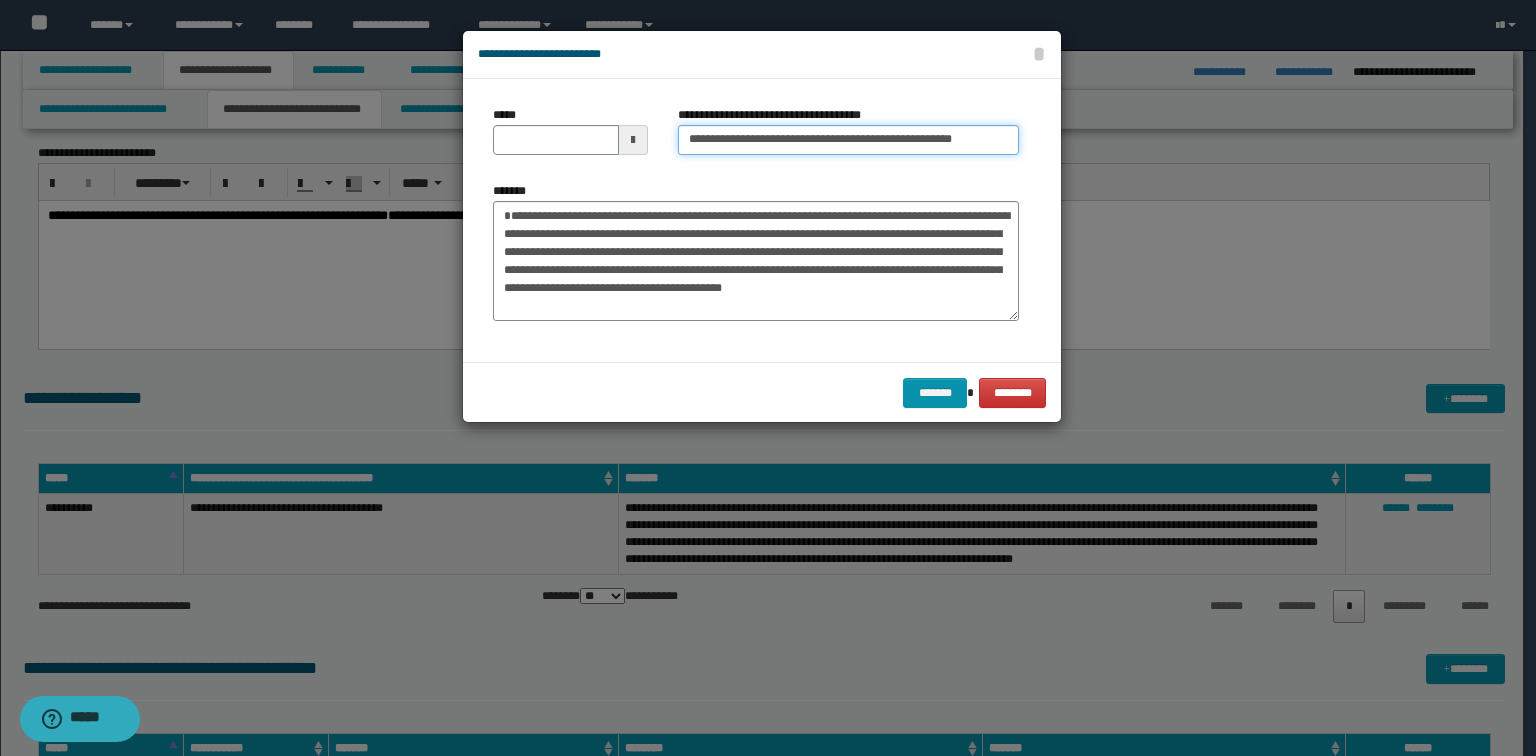 type on "**********" 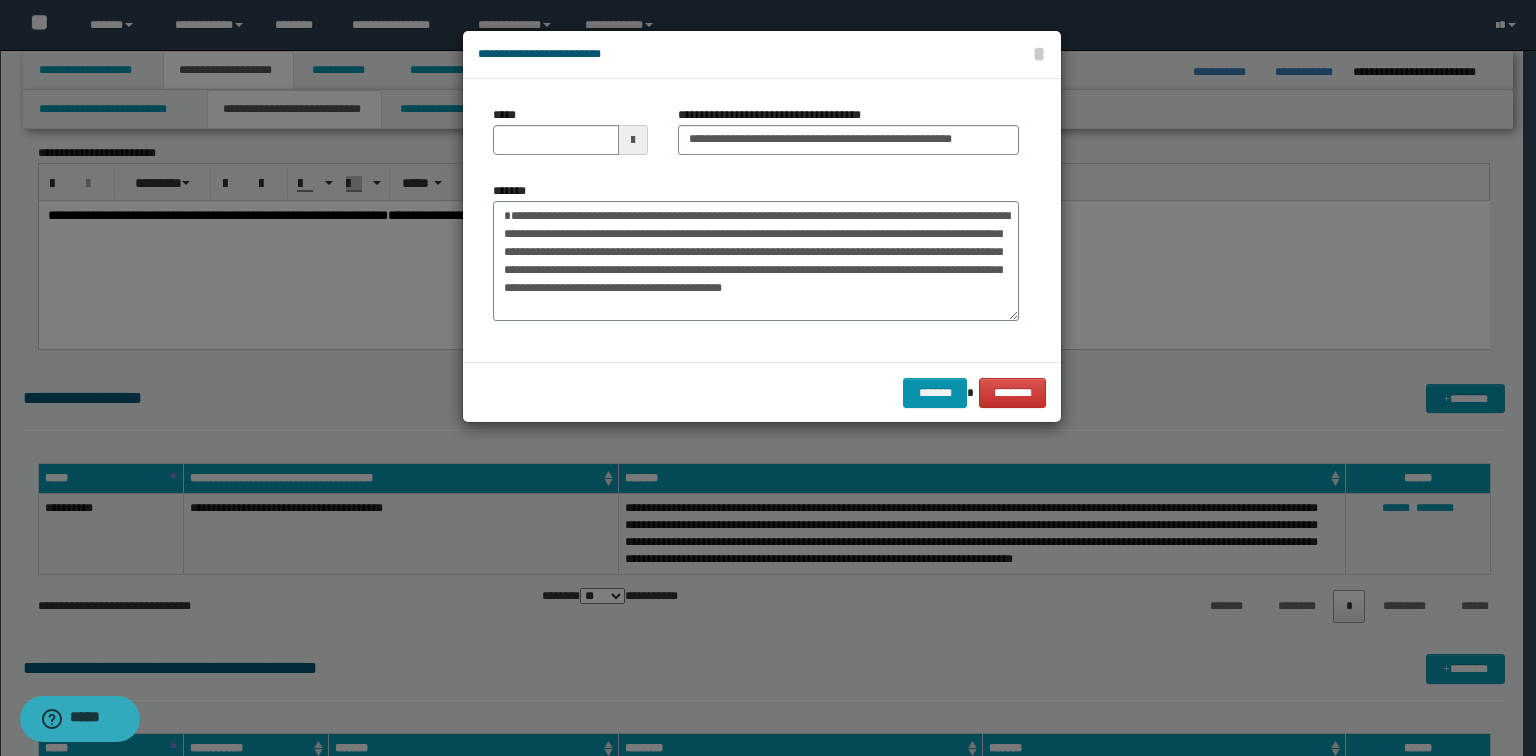 click on "**********" at bounding box center (756, 251) 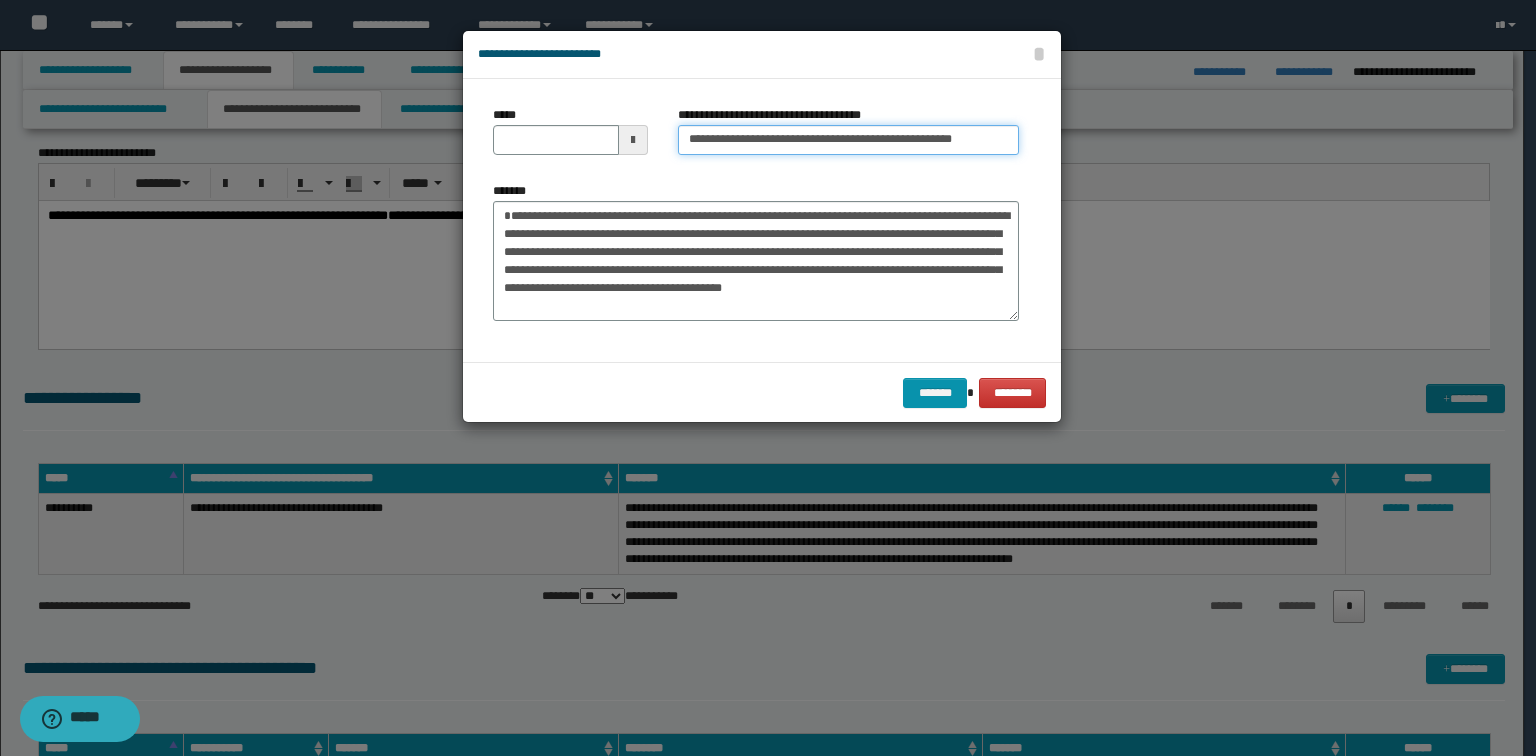 type 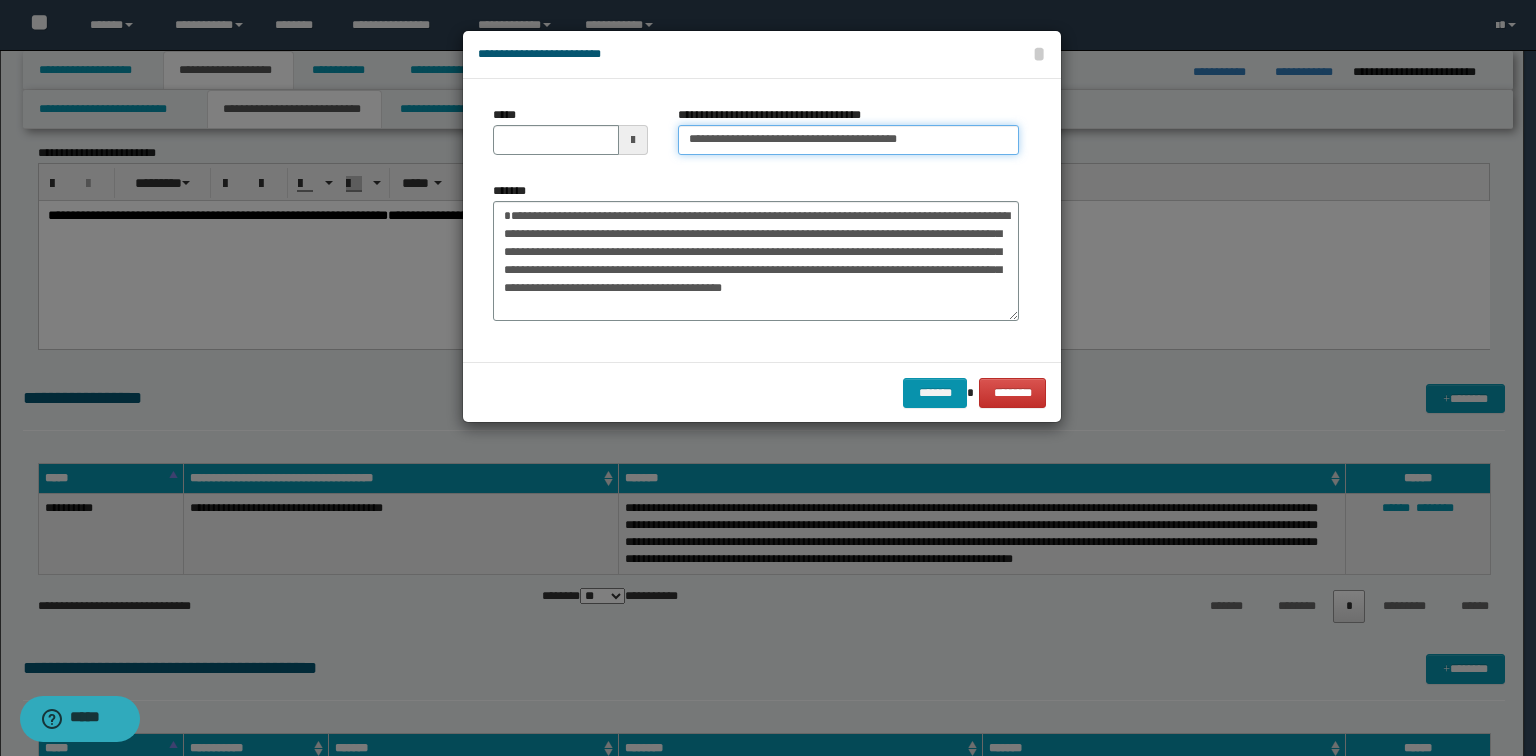 type on "**********" 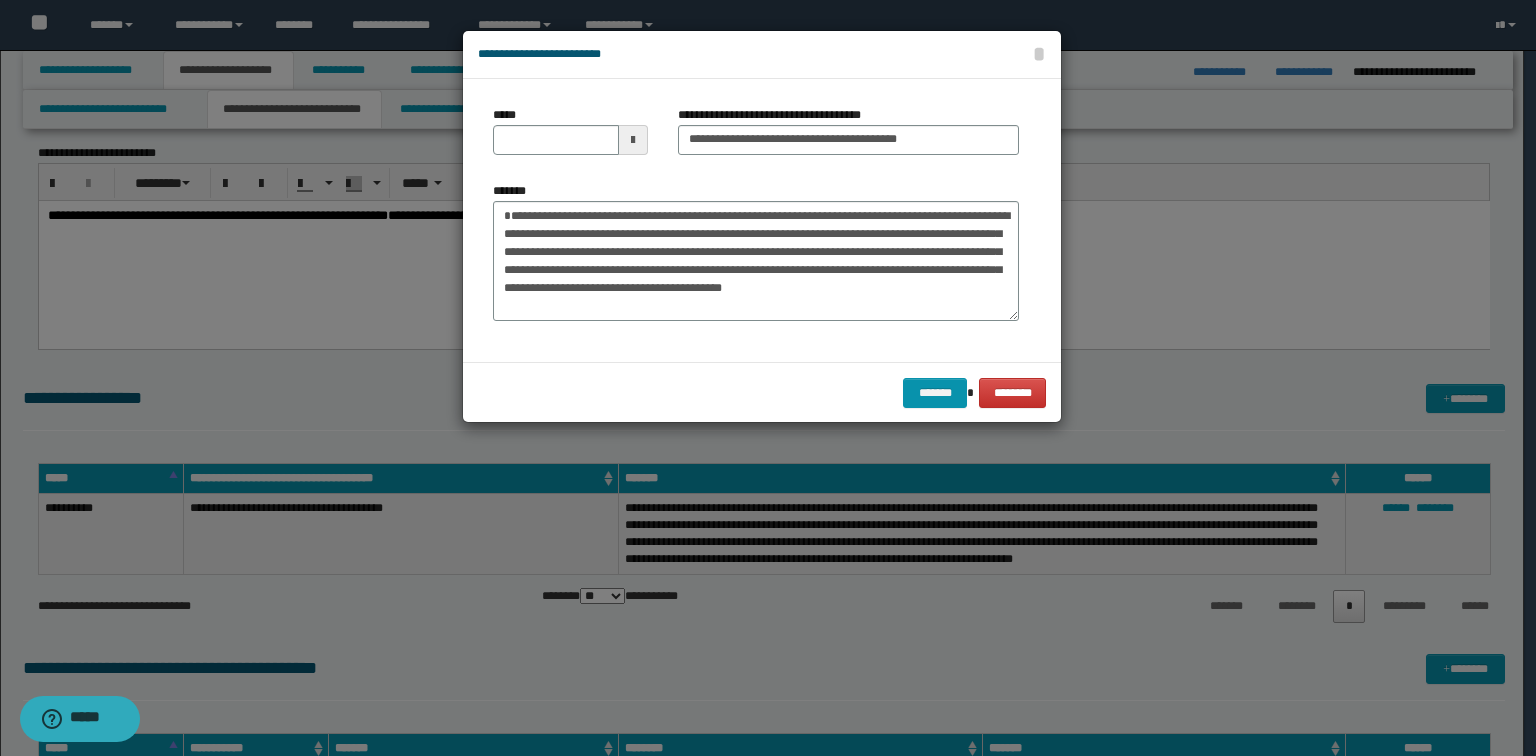 click on "*****" at bounding box center [508, 115] 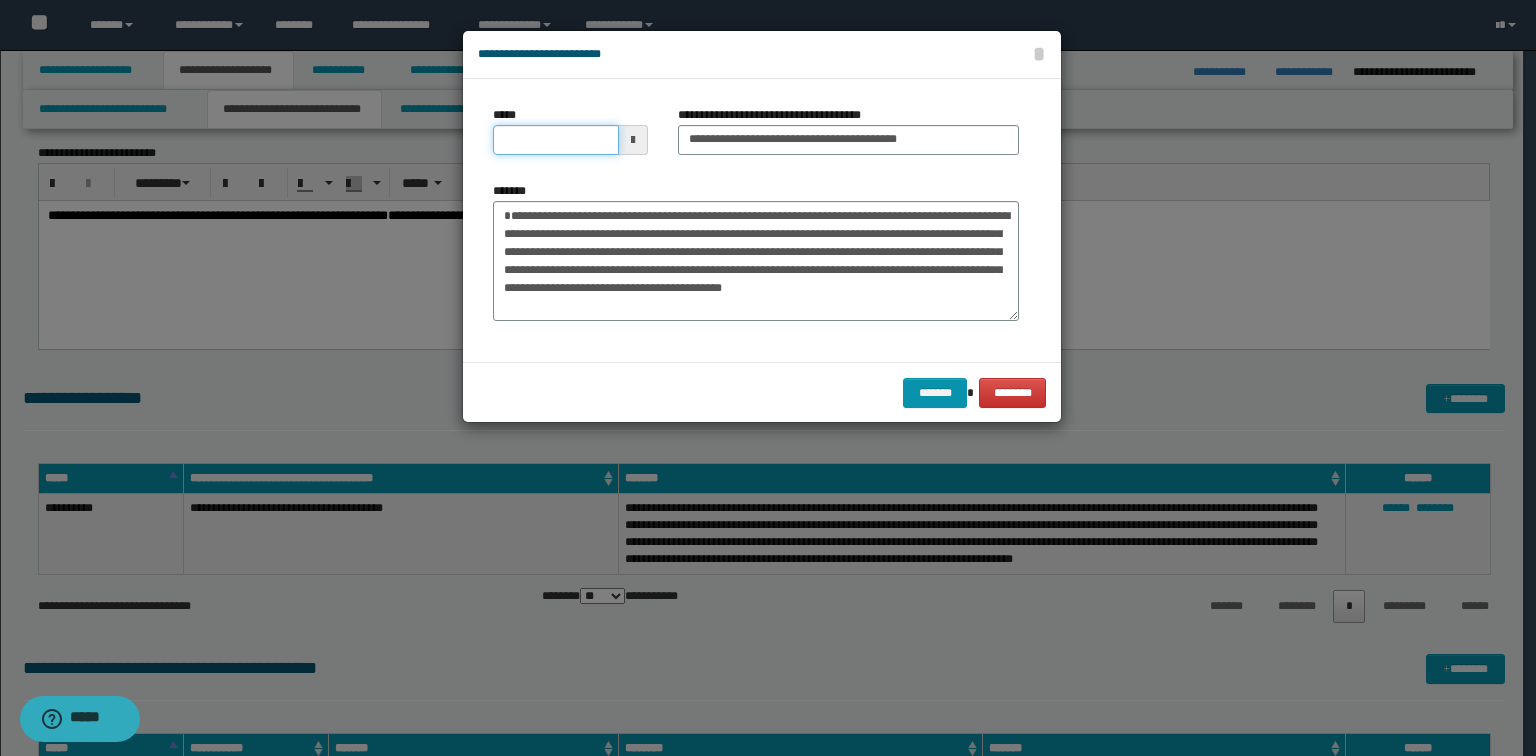 click on "*****" at bounding box center (556, 140) 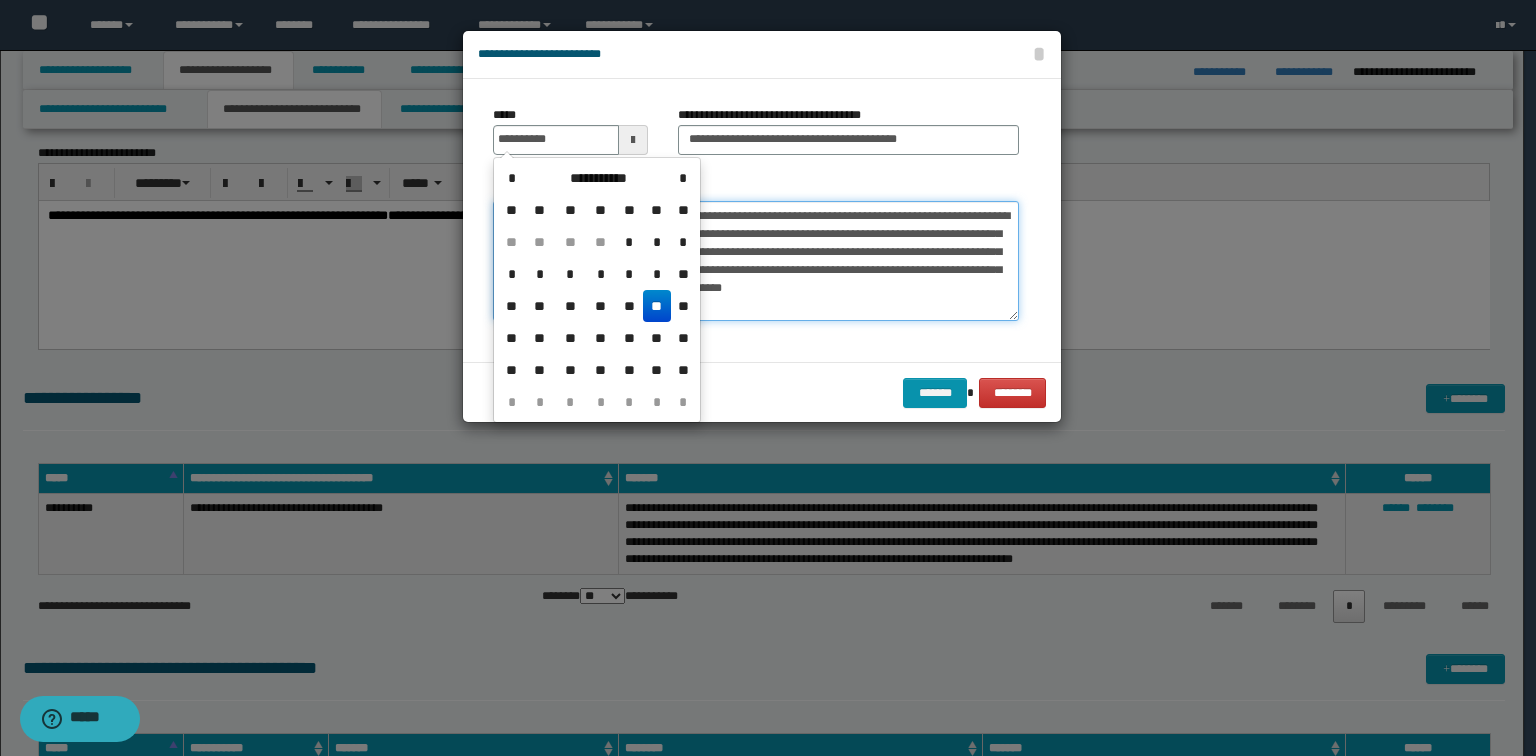 type on "**********" 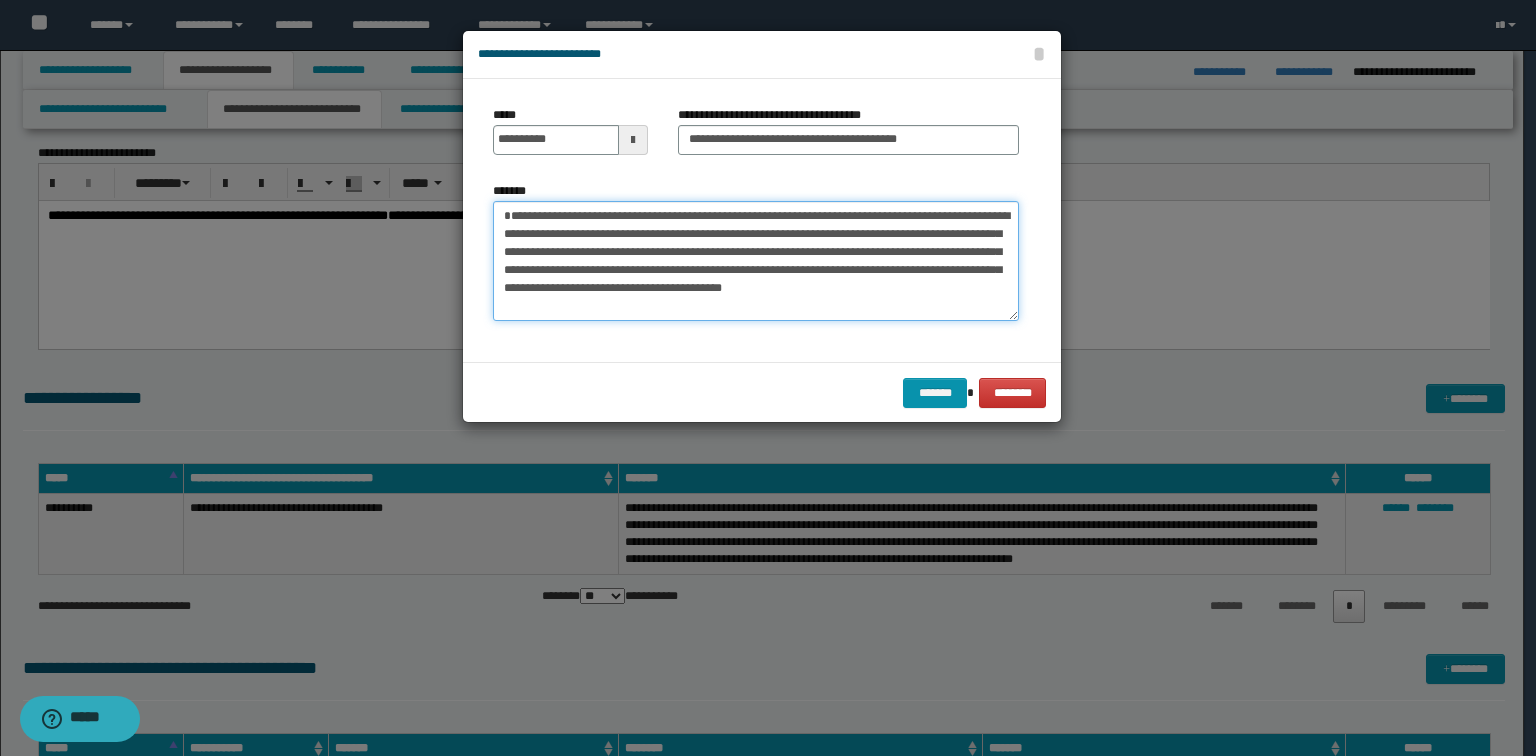 click on "**********" at bounding box center (756, 261) 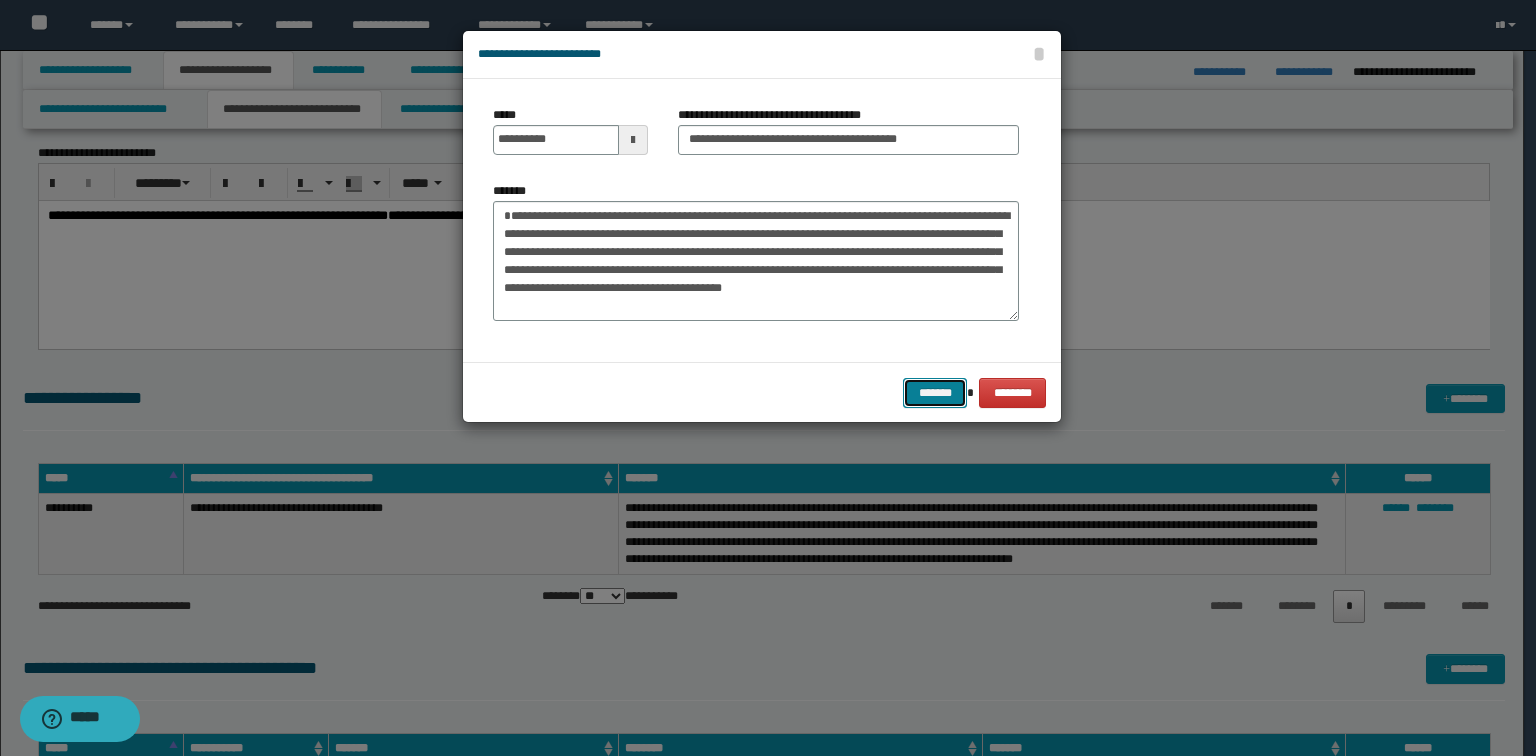 click on "*******" at bounding box center [935, 393] 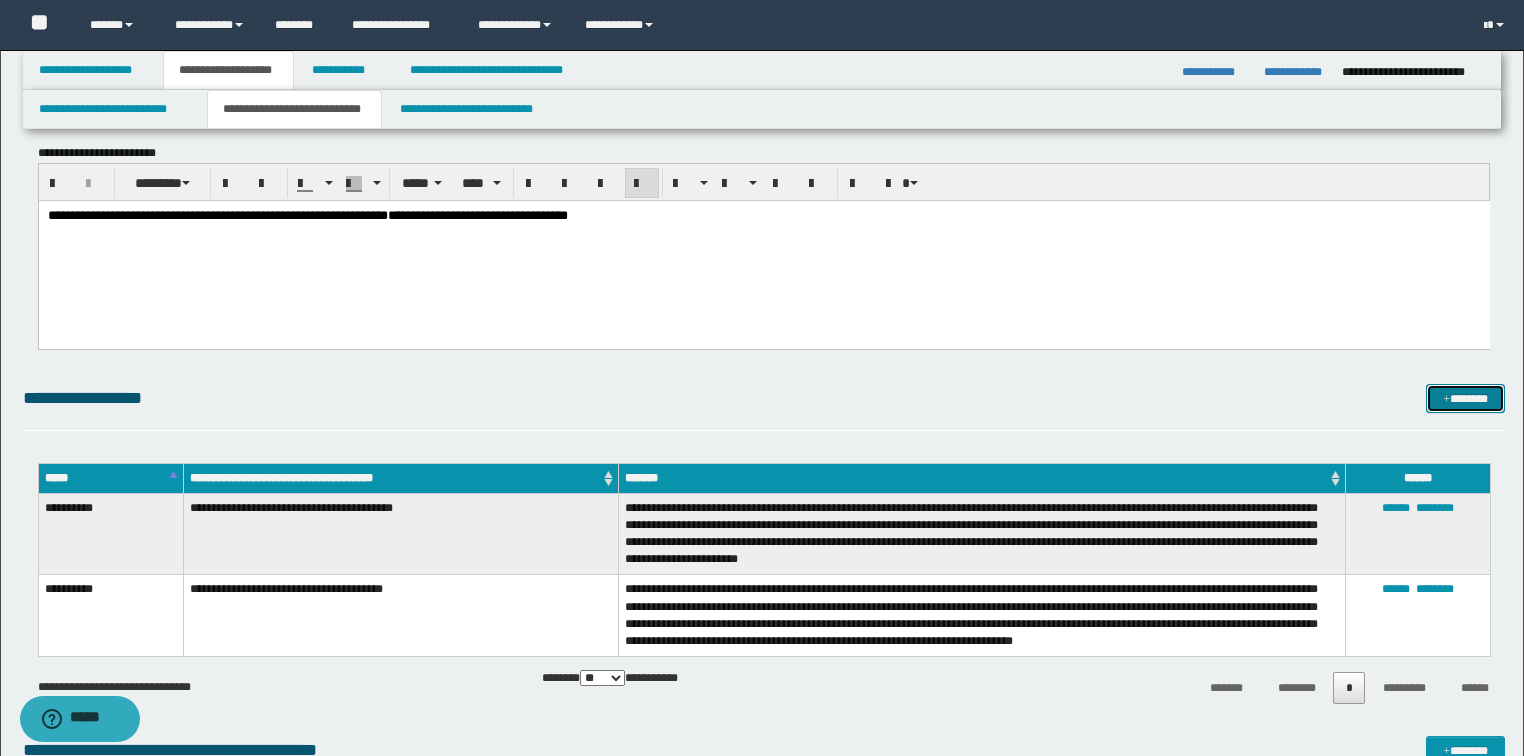 click on "*******" at bounding box center (1465, 399) 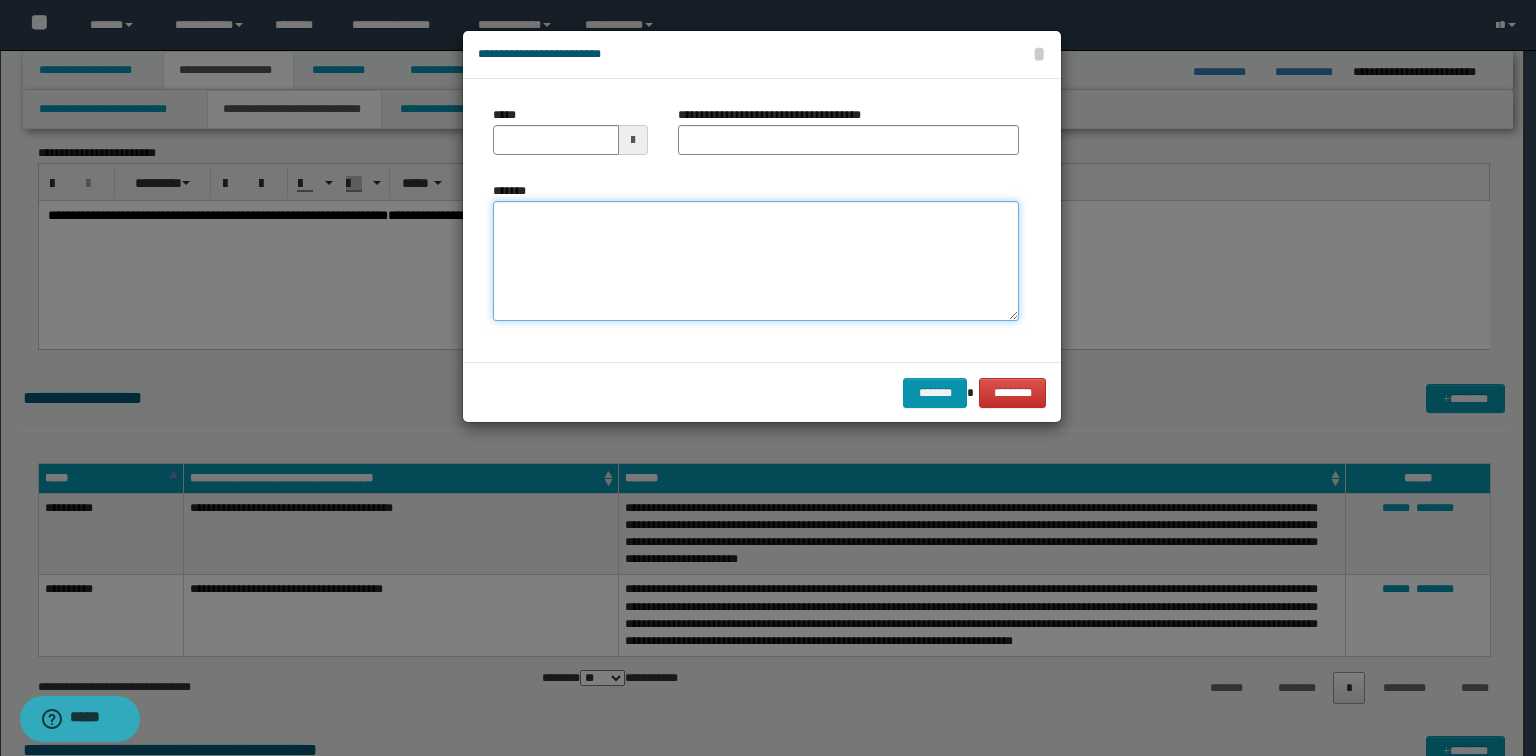 click on "*******" at bounding box center (756, 261) 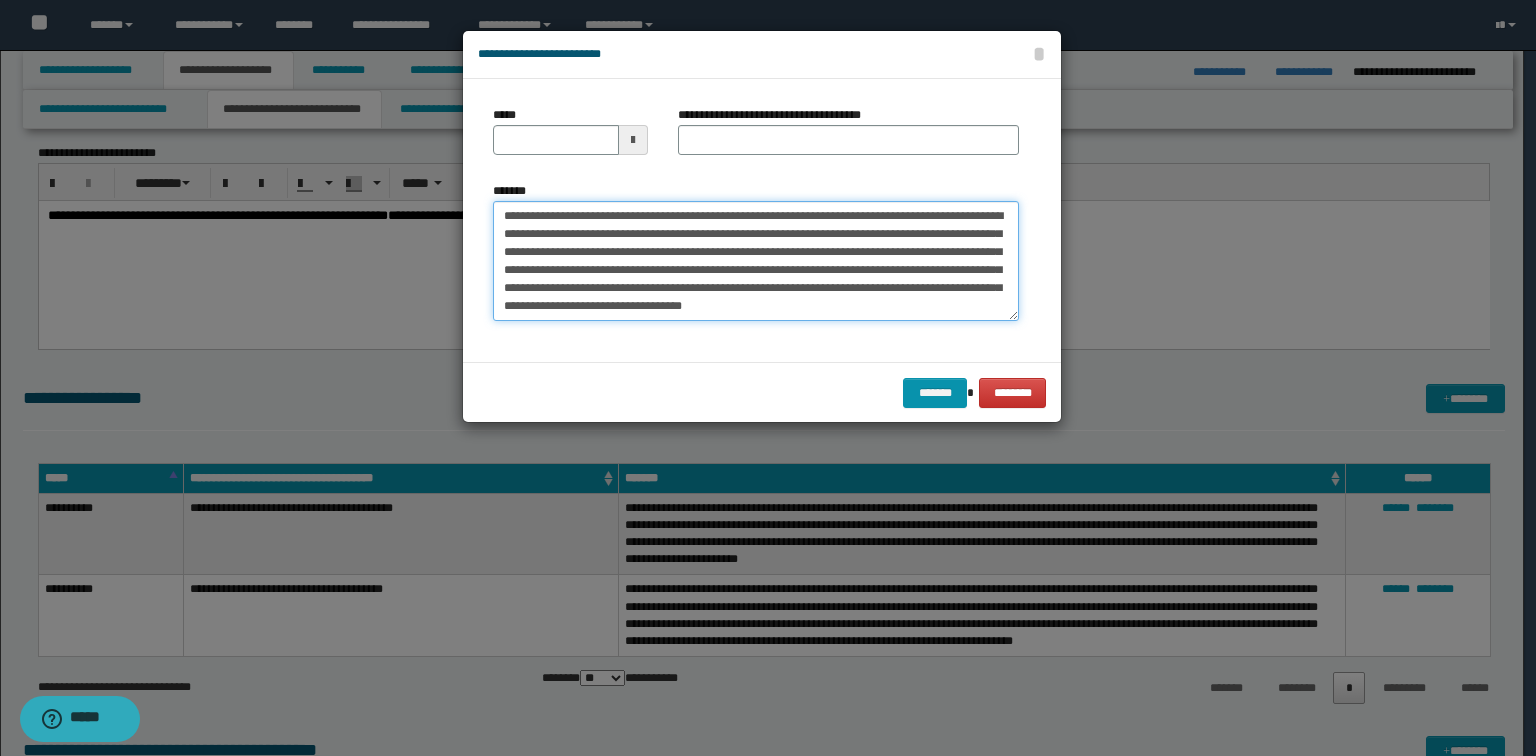 type 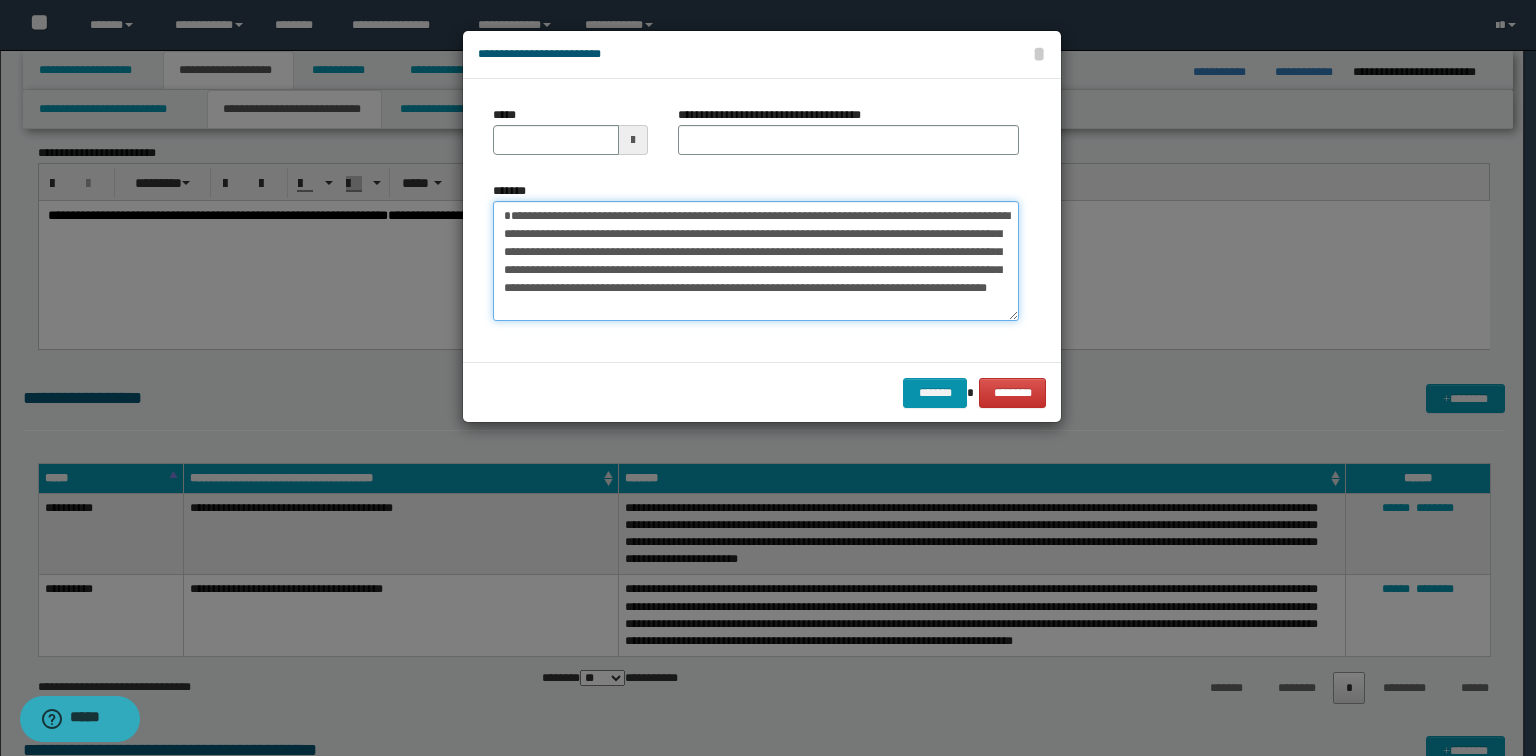 type on "**********" 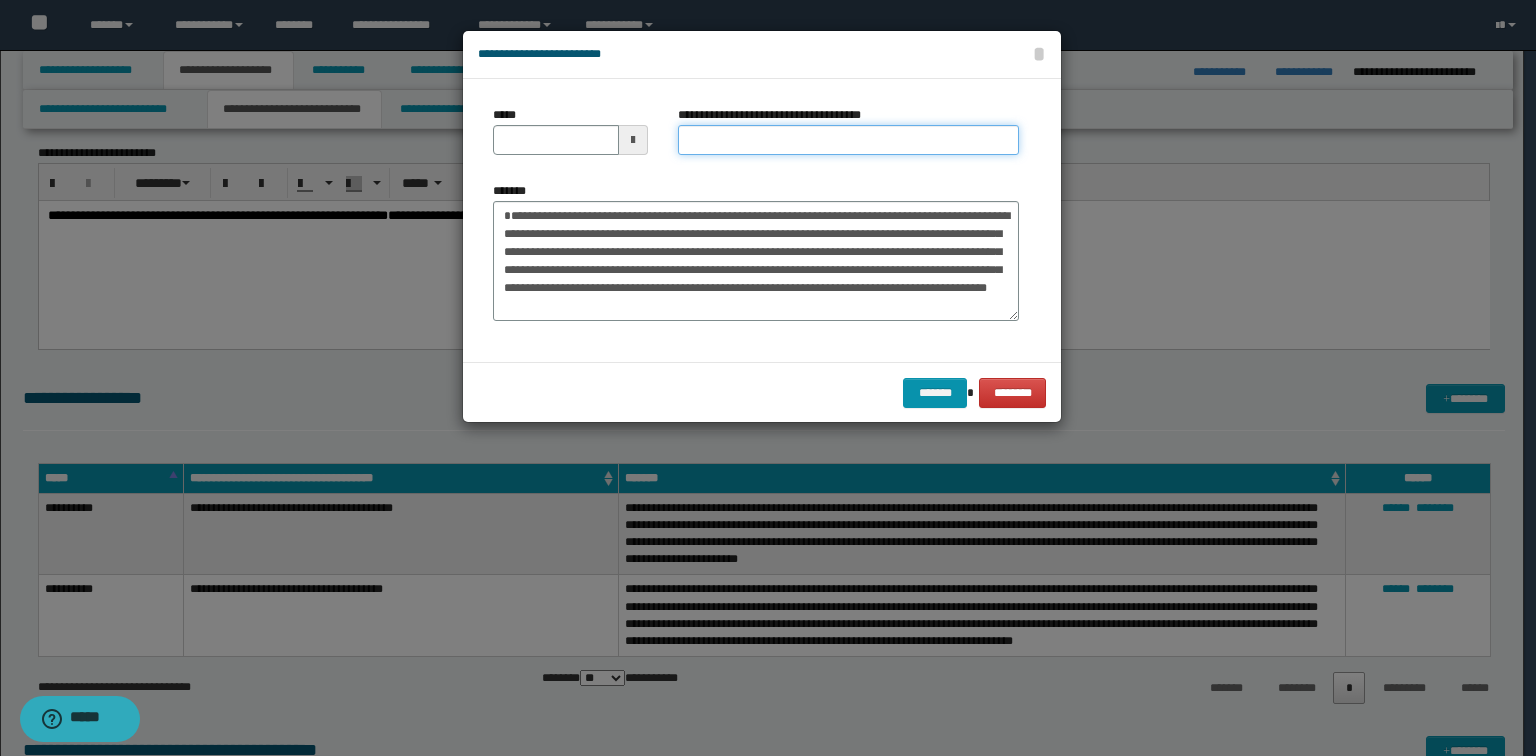 click on "**********" at bounding box center (848, 140) 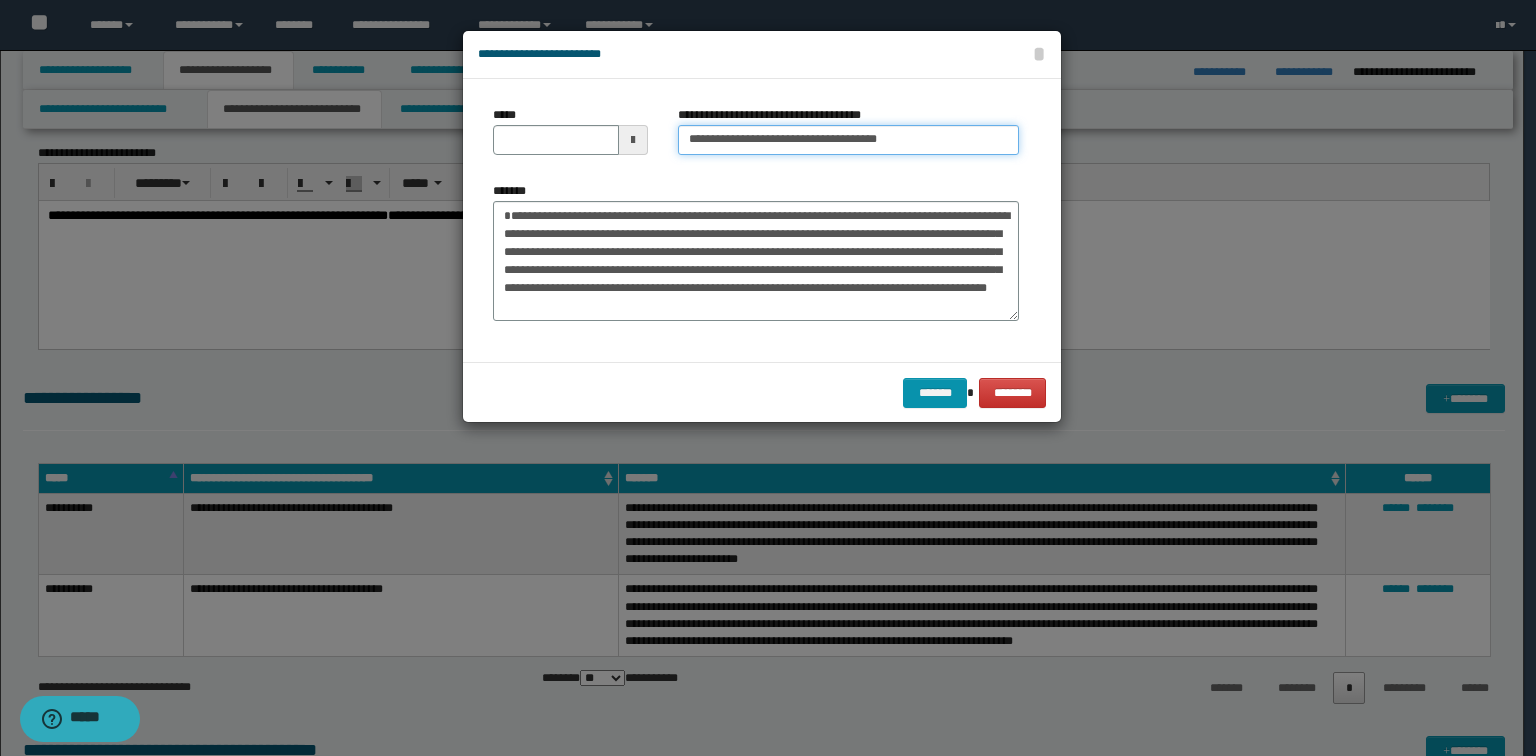 type on "**********" 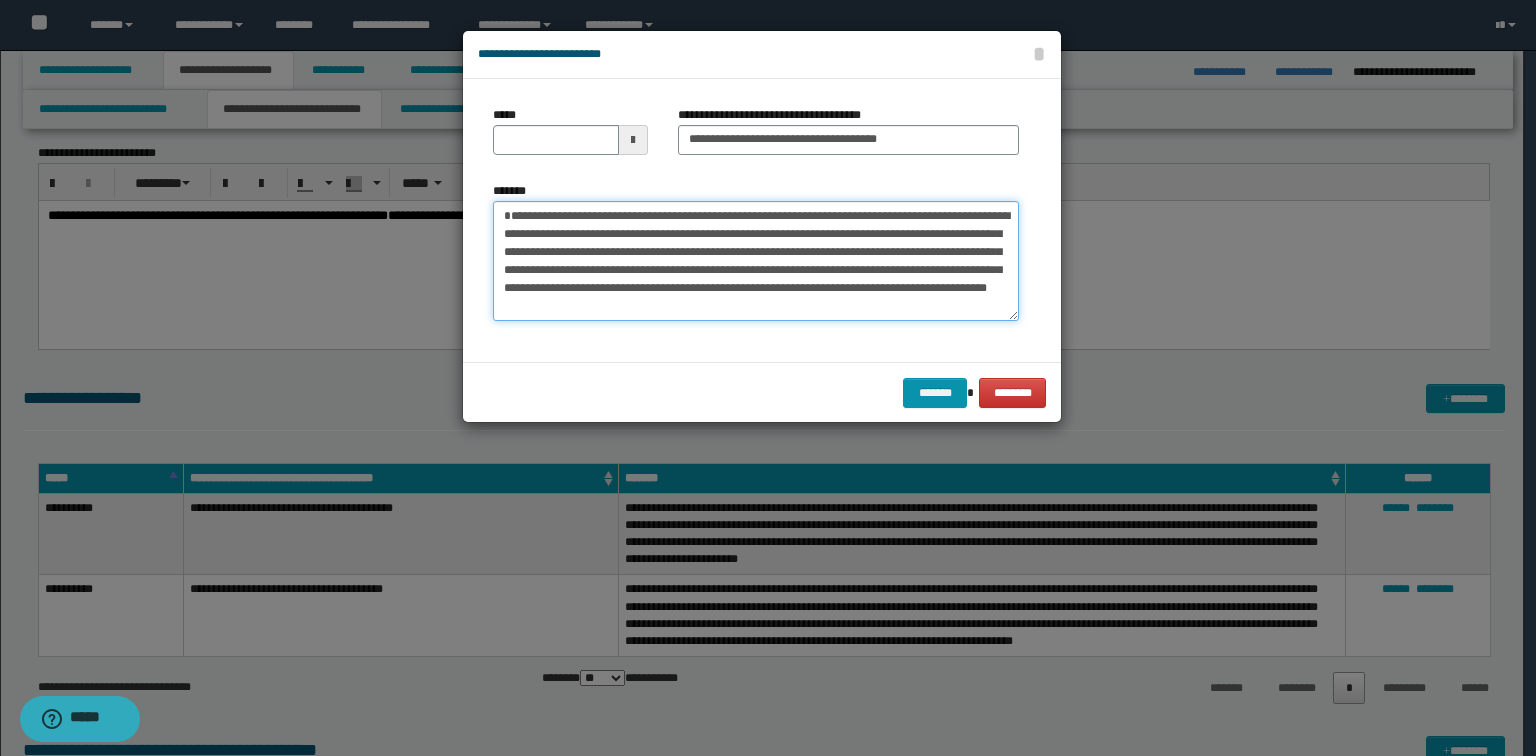 click on "**********" at bounding box center [756, 261] 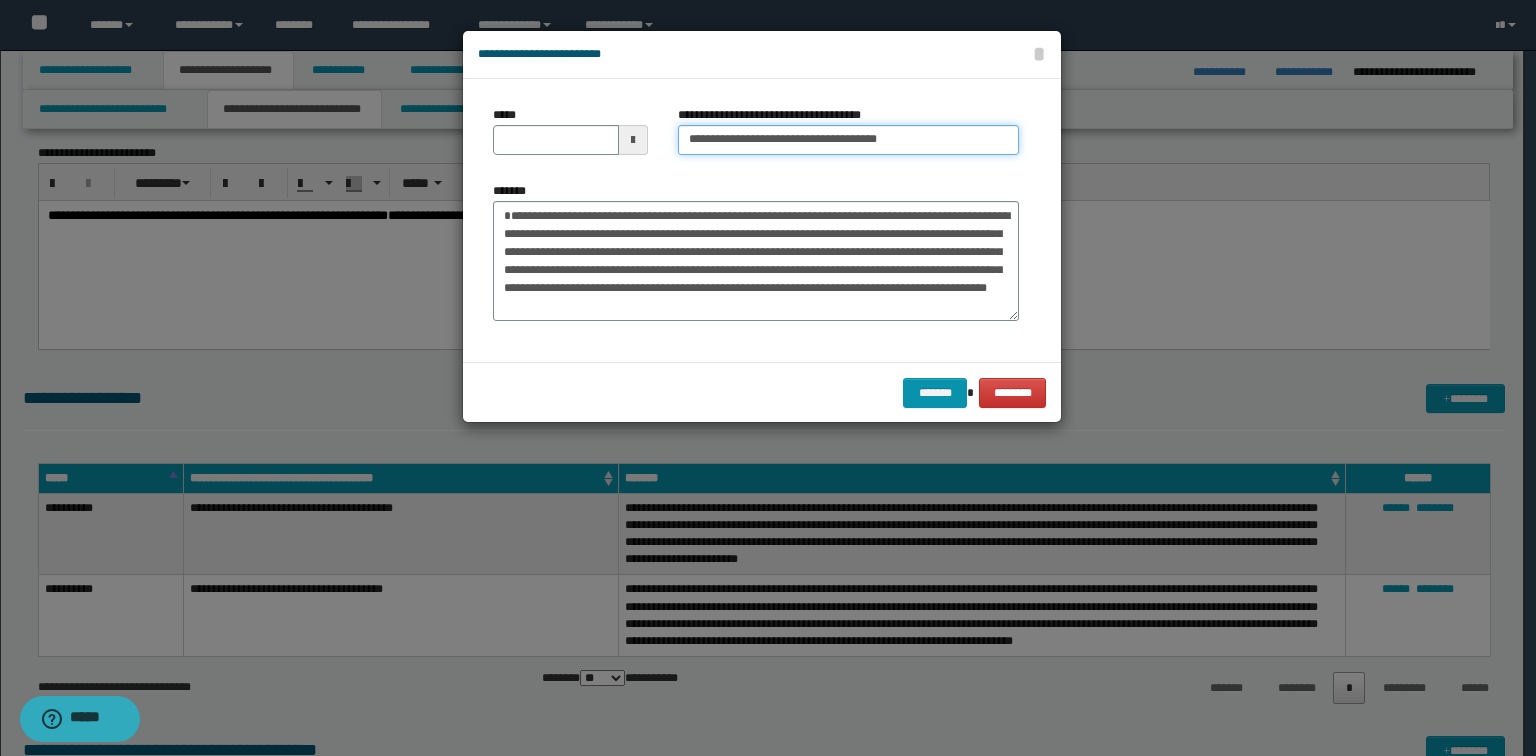 type 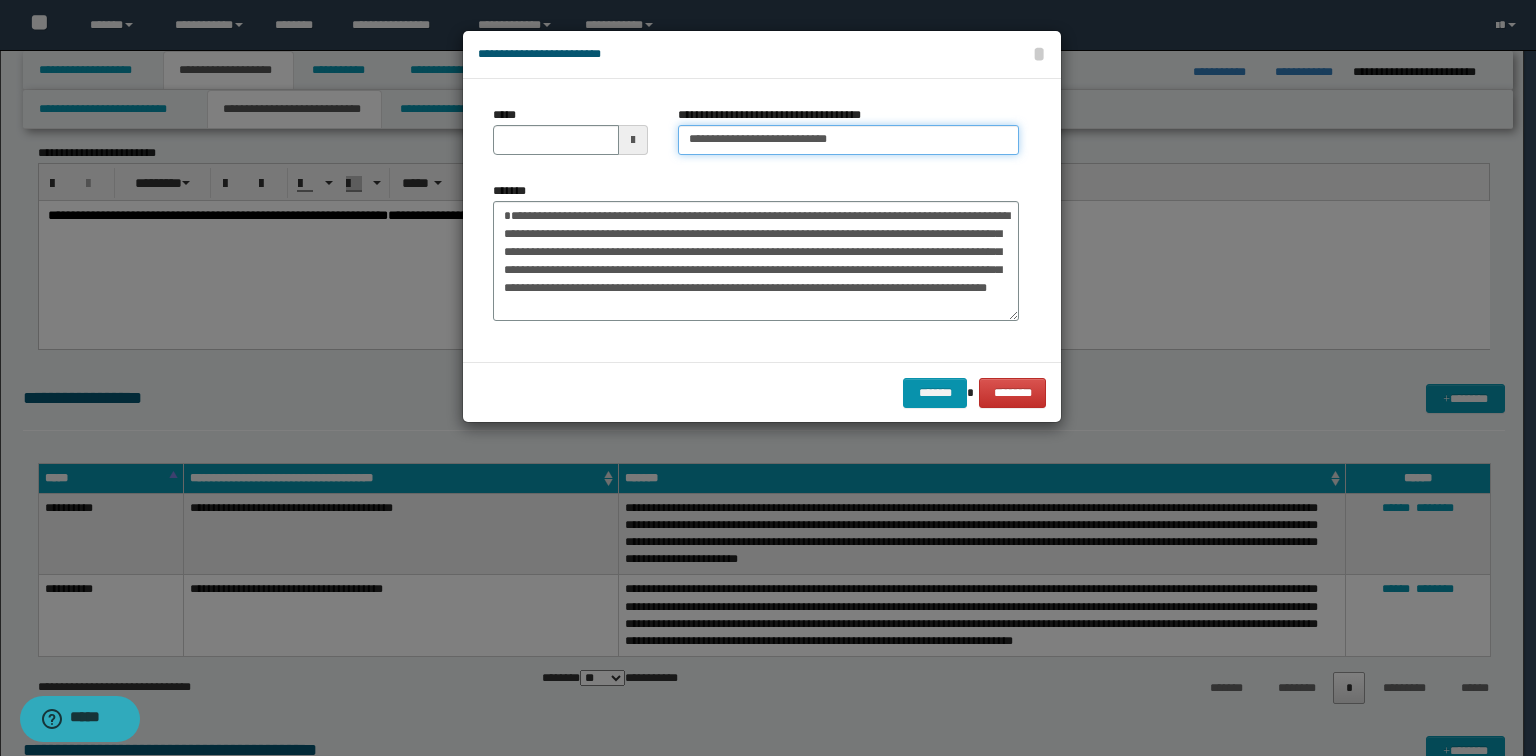 type on "**********" 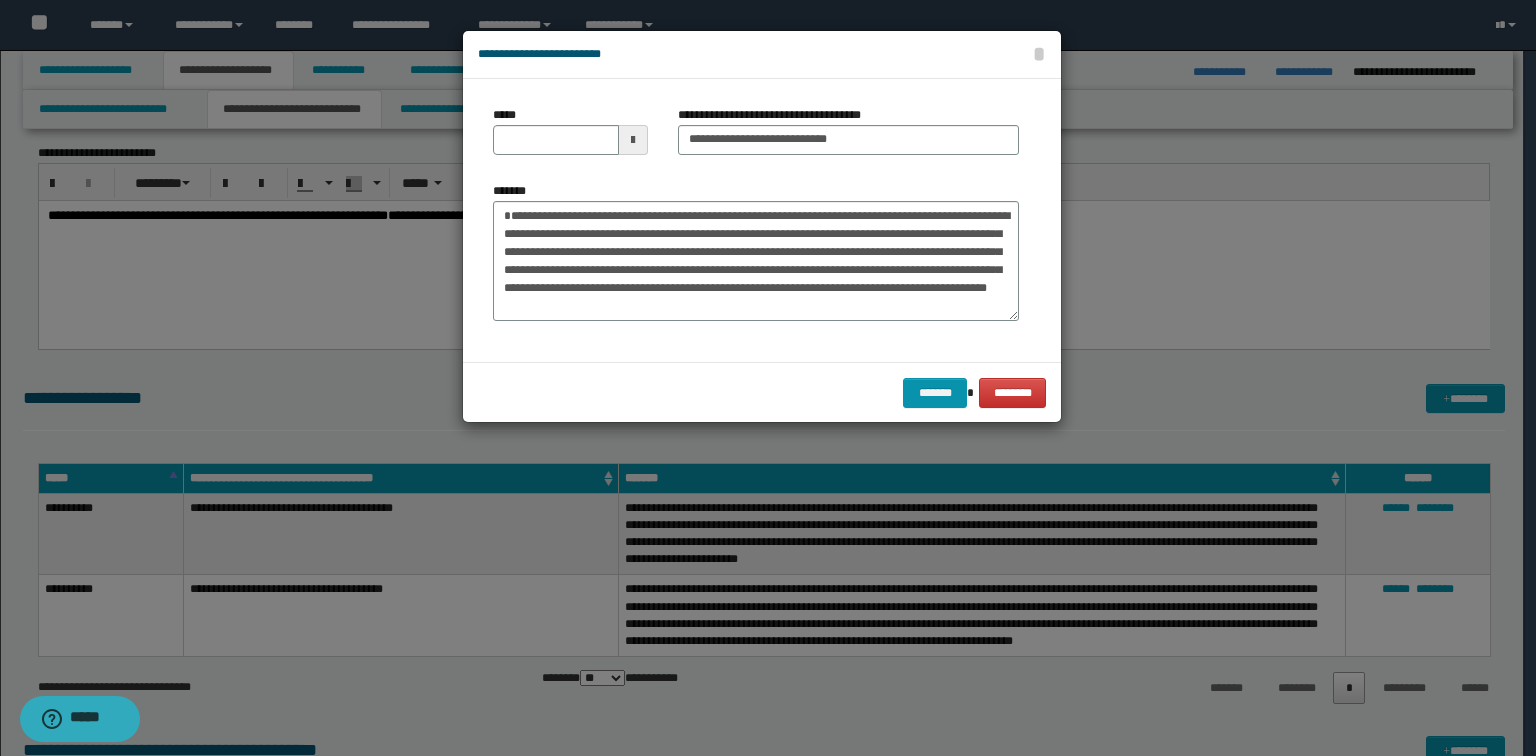 click on "*****" at bounding box center (570, 138) 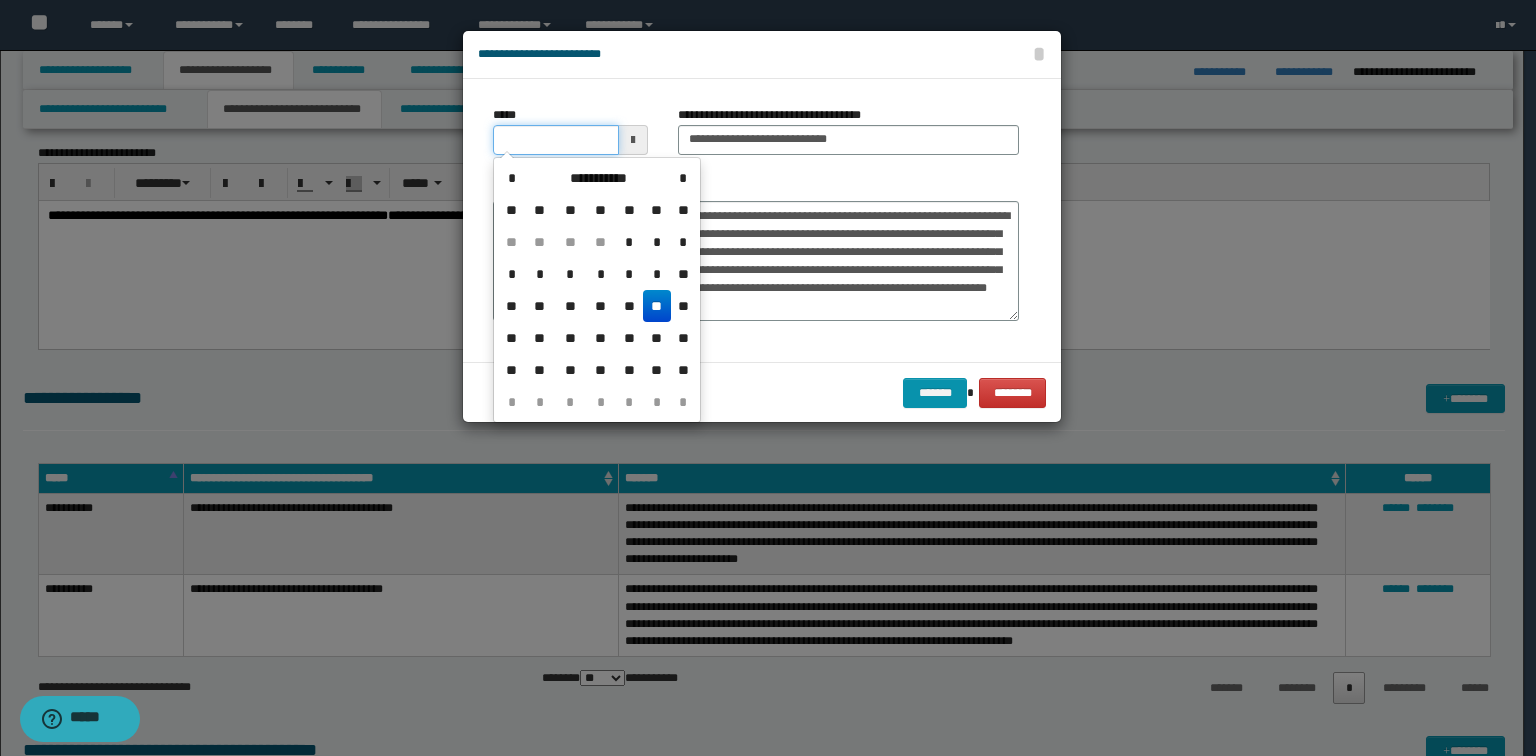 click on "*****" at bounding box center [556, 140] 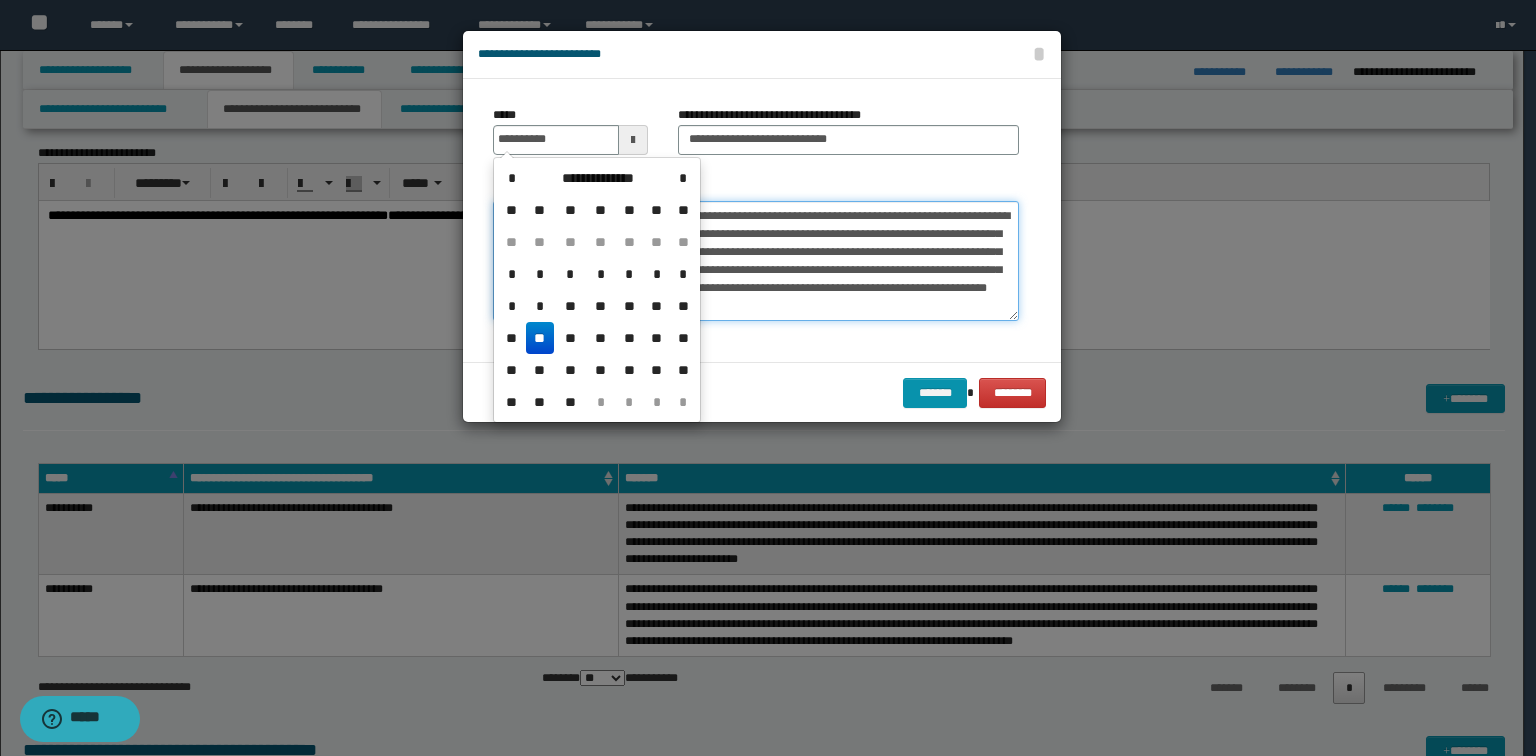 type on "**********" 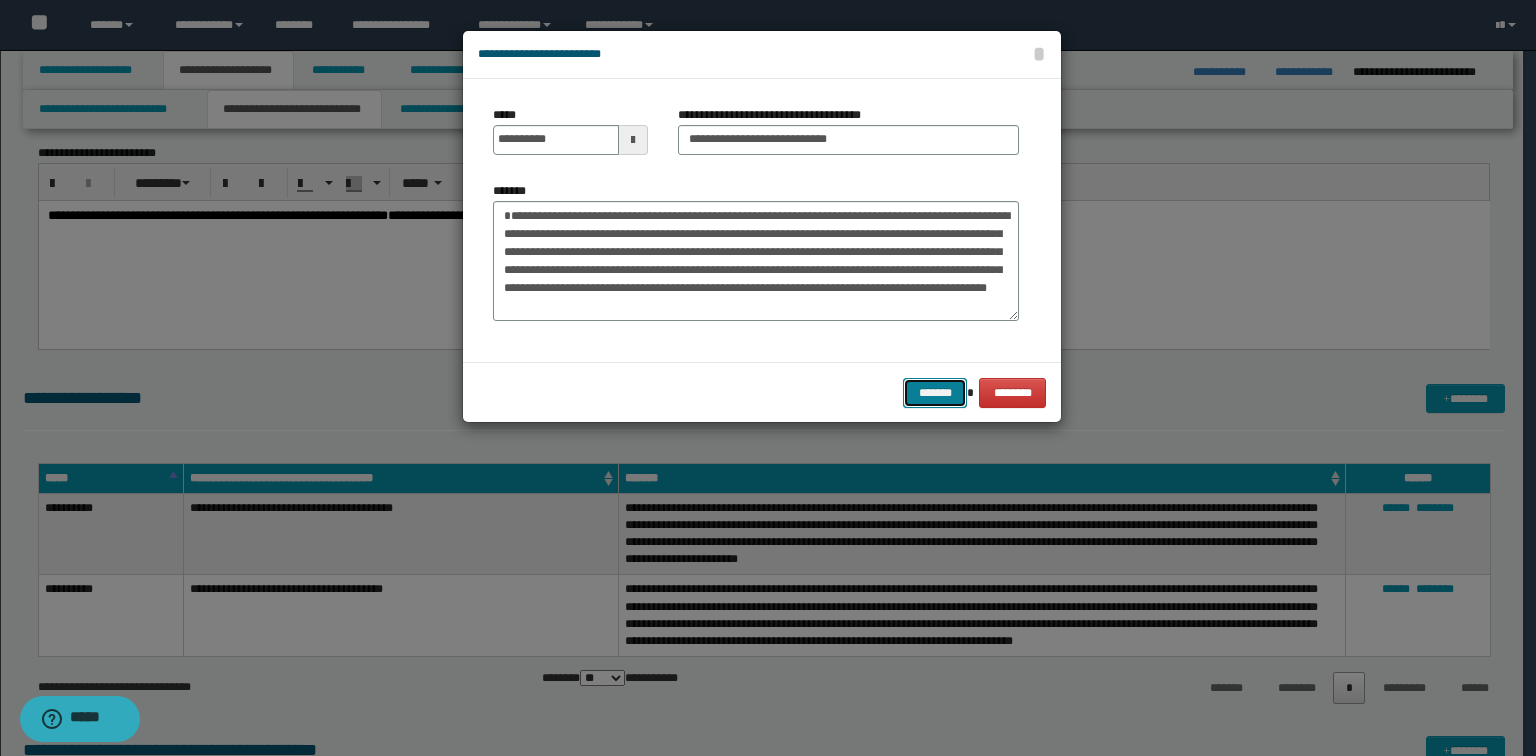 click on "*******" at bounding box center [935, 393] 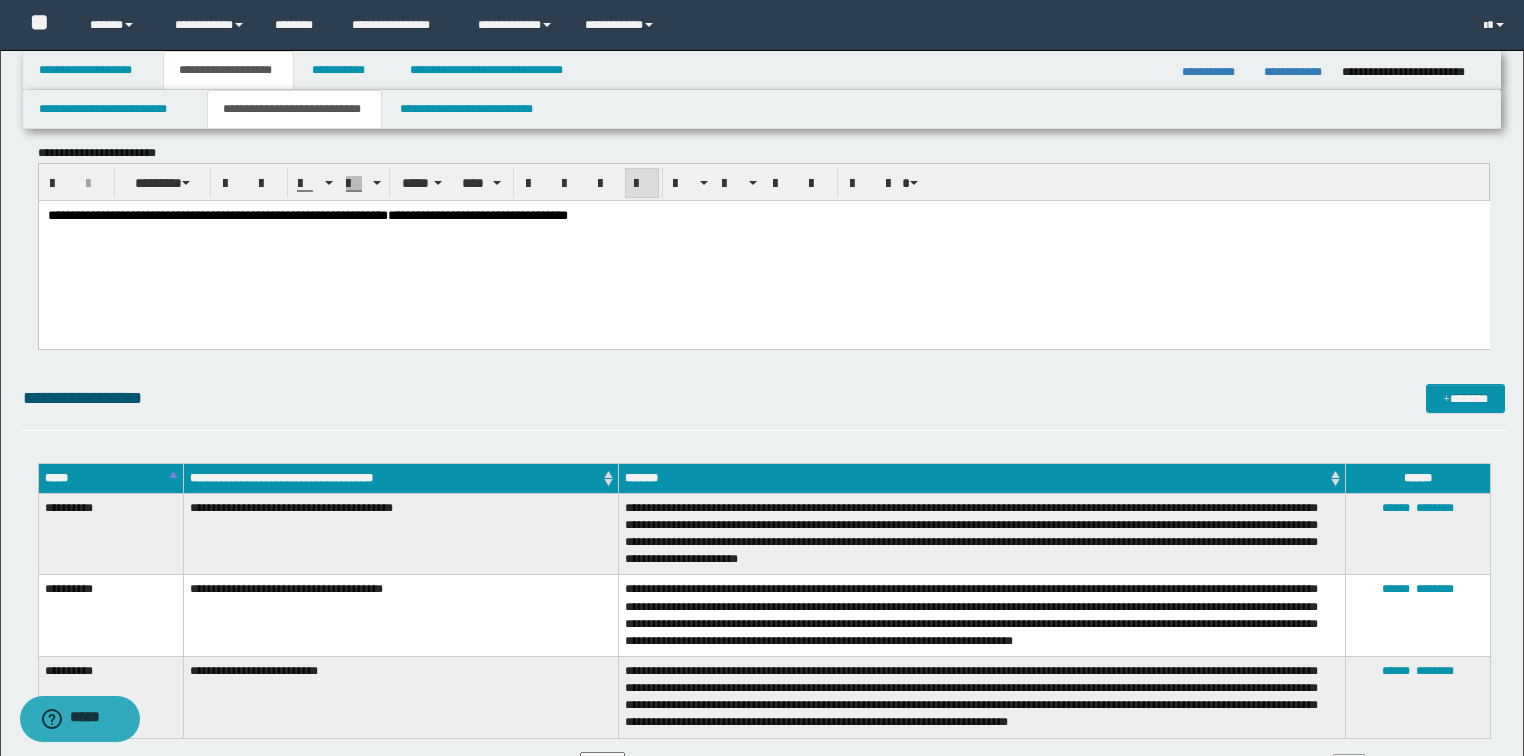 drag, startPoint x: 743, startPoint y: 377, endPoint x: 778, endPoint y: 369, distance: 35.902645 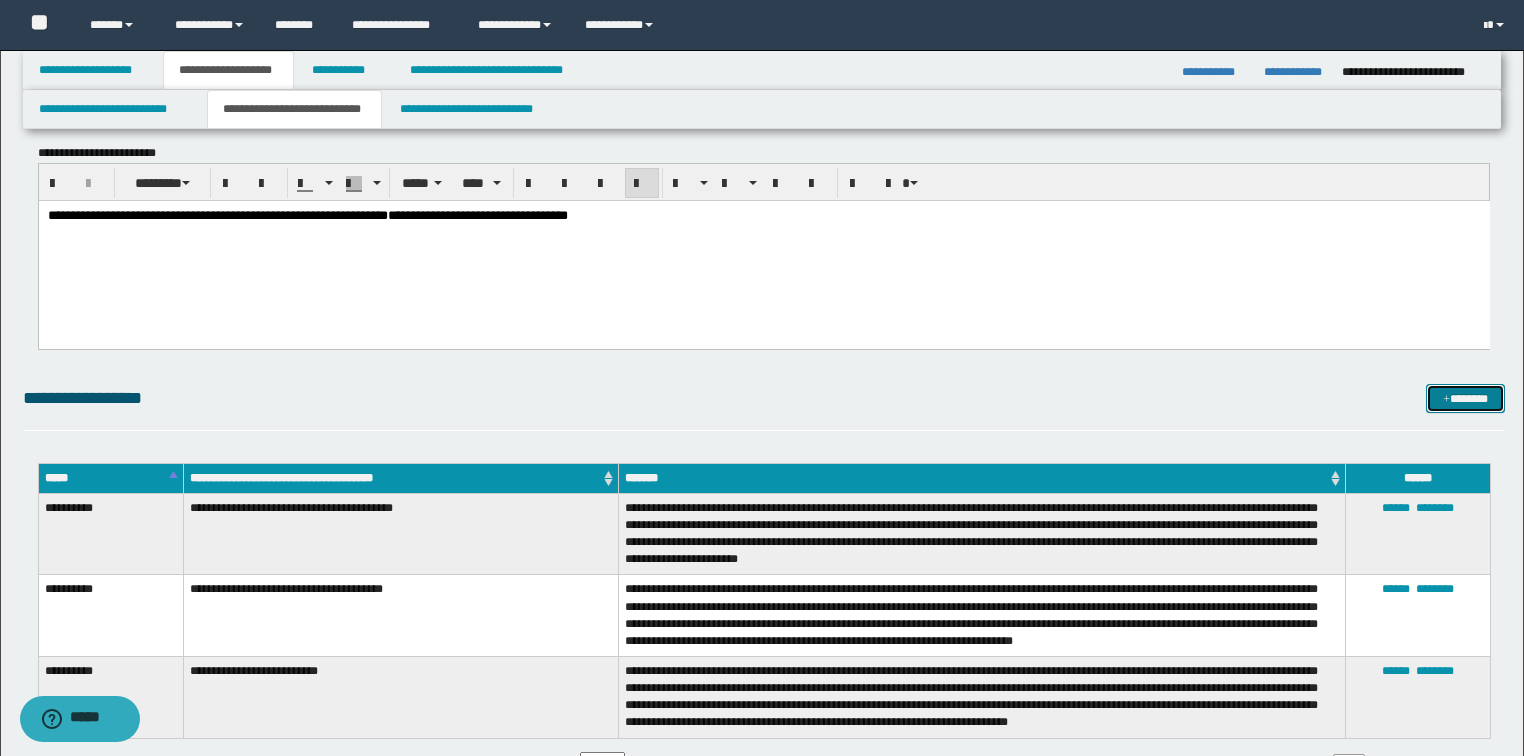 click on "*******" at bounding box center [1465, 399] 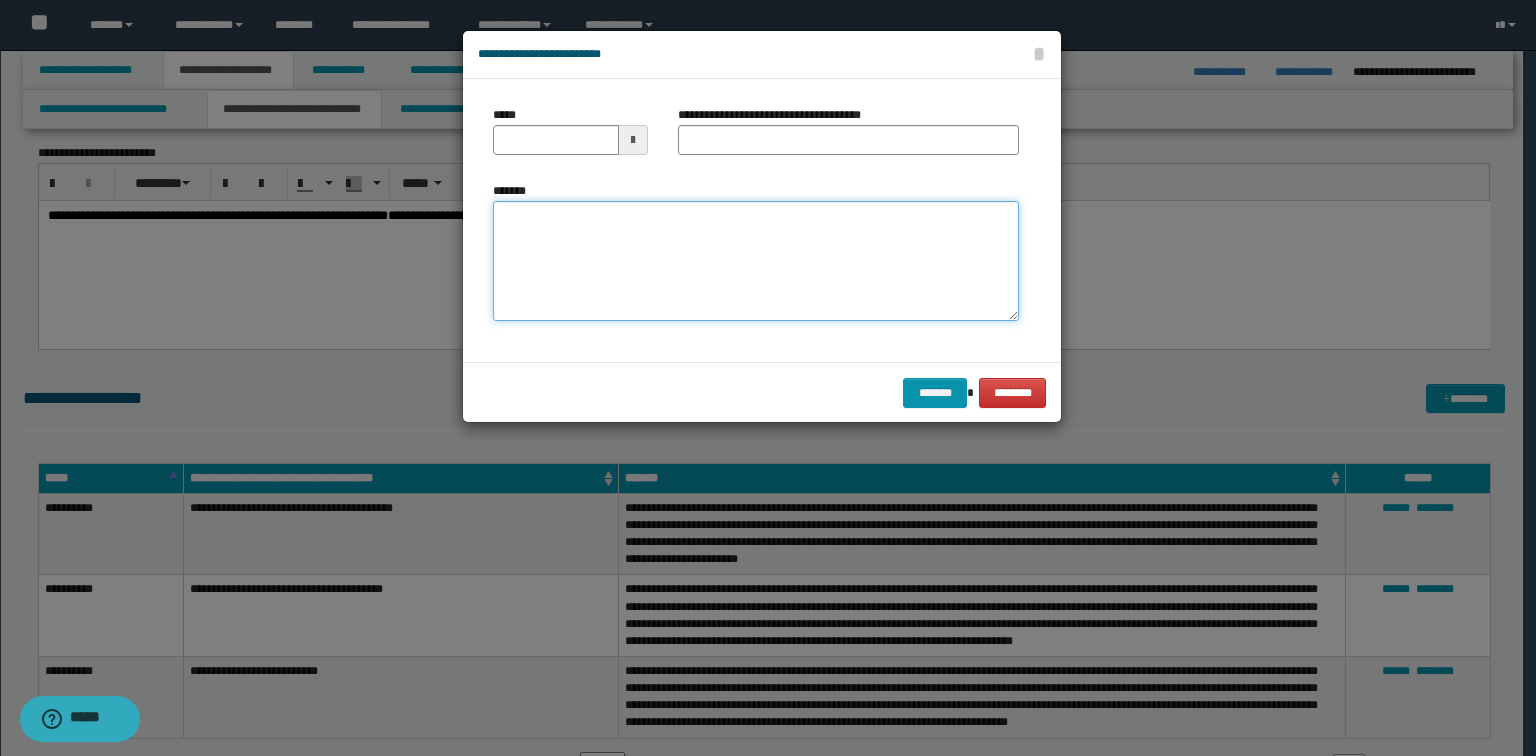 click on "*******" at bounding box center [756, 261] 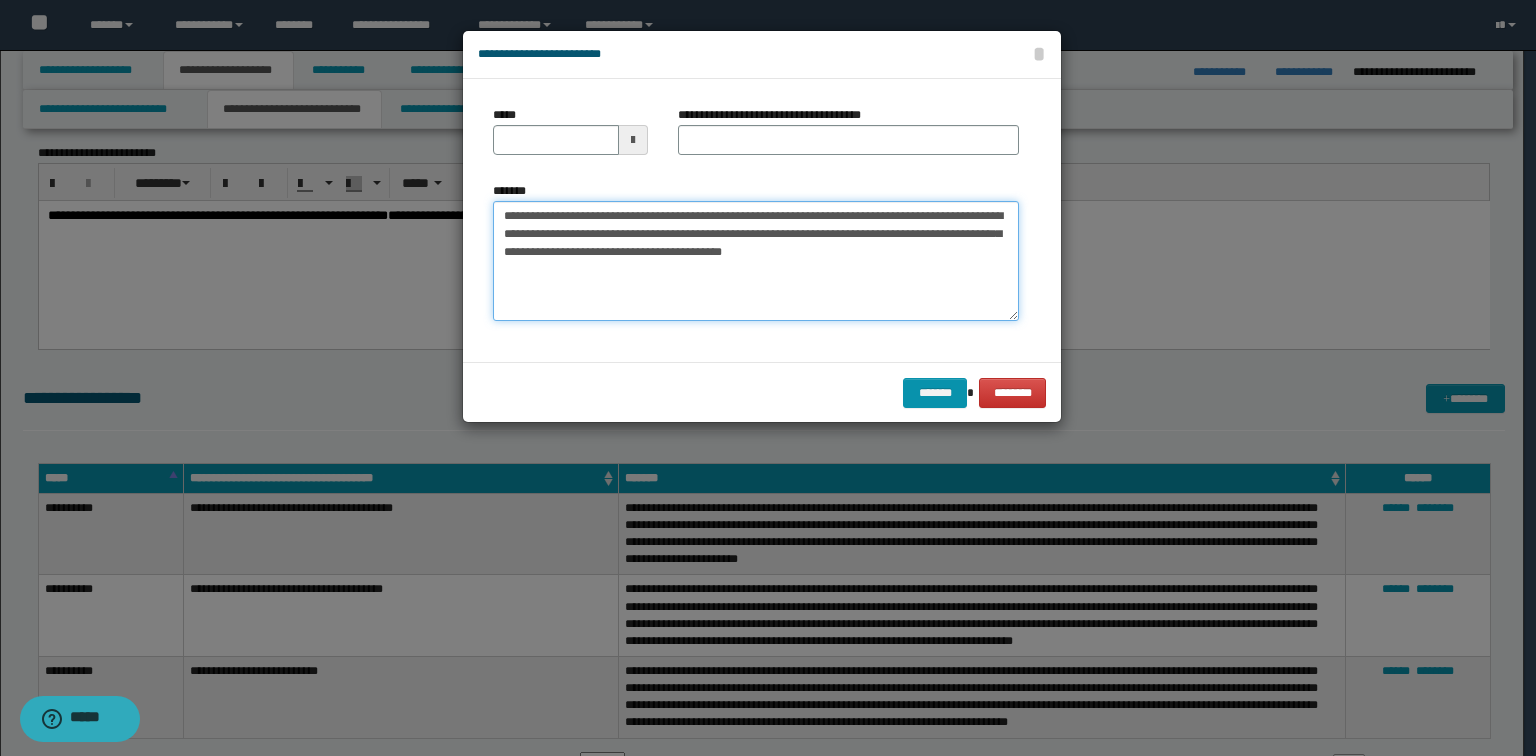 drag, startPoint x: 760, startPoint y: 215, endPoint x: 468, endPoint y: 214, distance: 292.0017 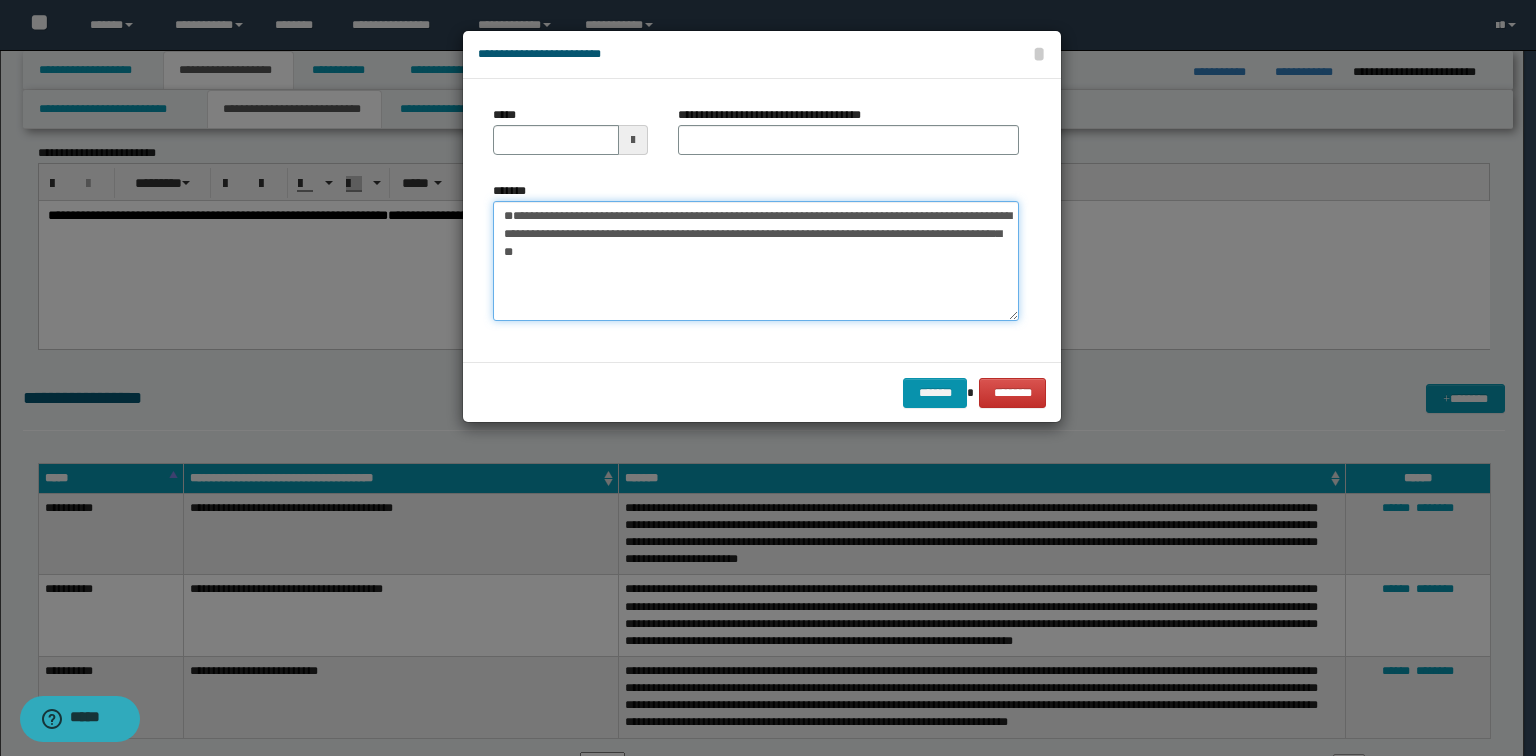 type on "**********" 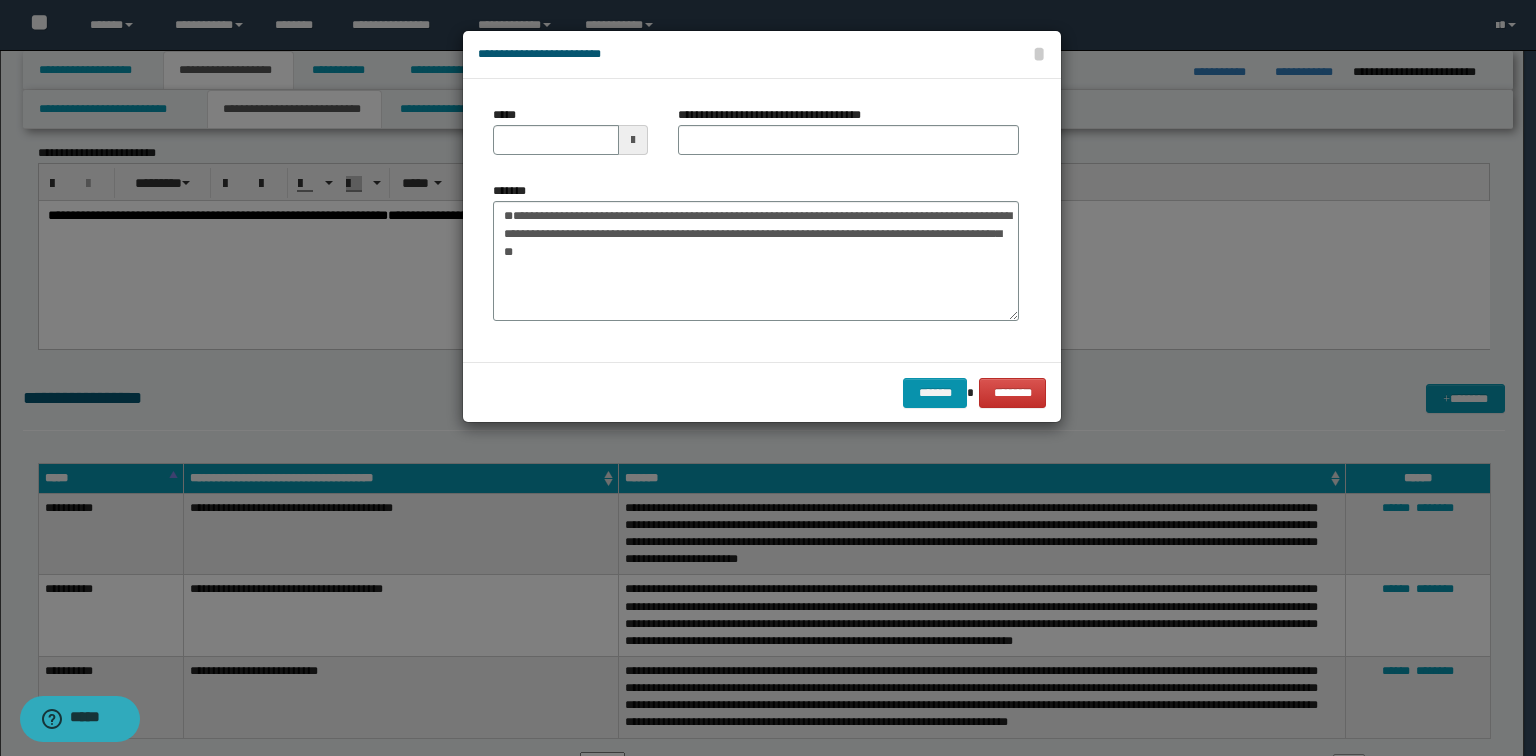 click on "**********" at bounding box center (848, 138) 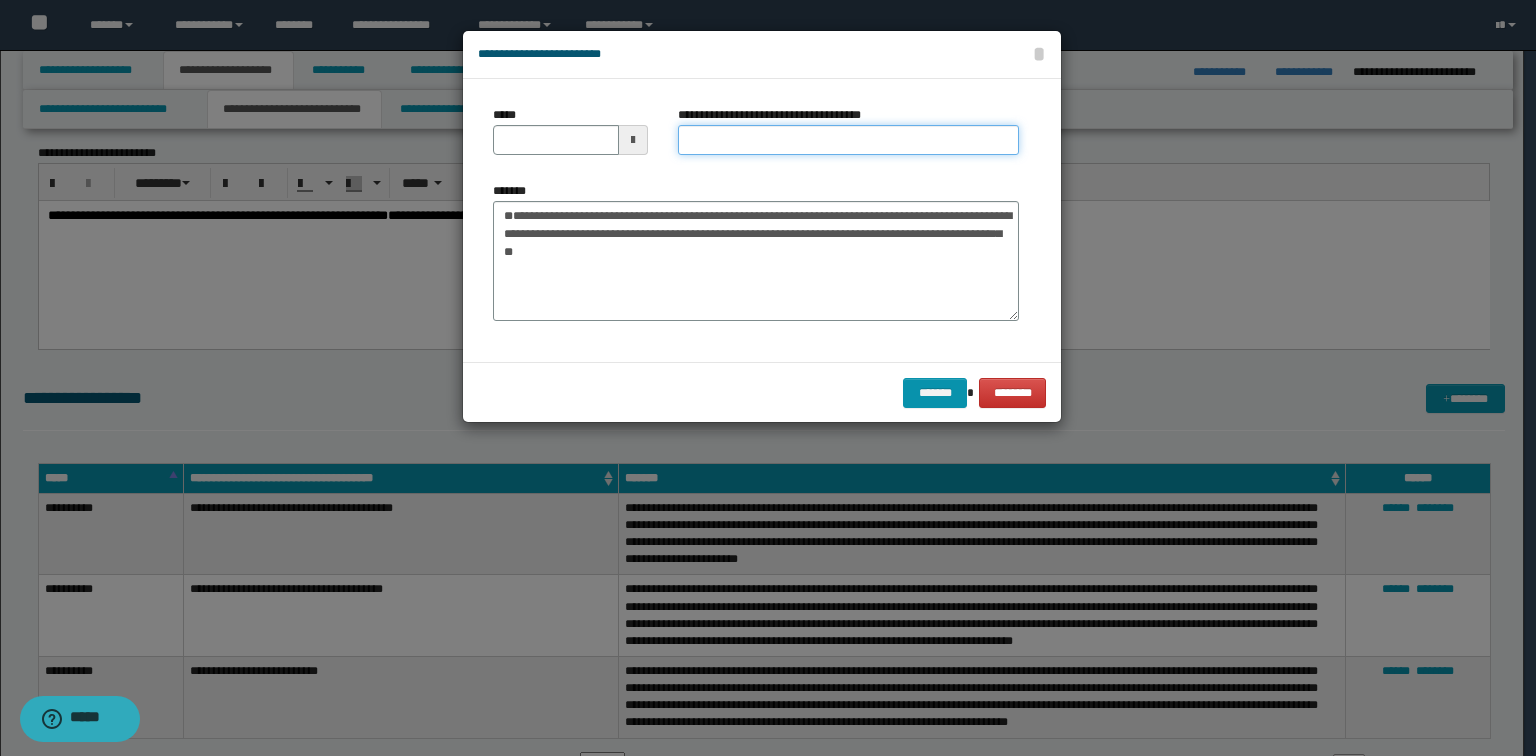 click on "**********" at bounding box center [848, 140] 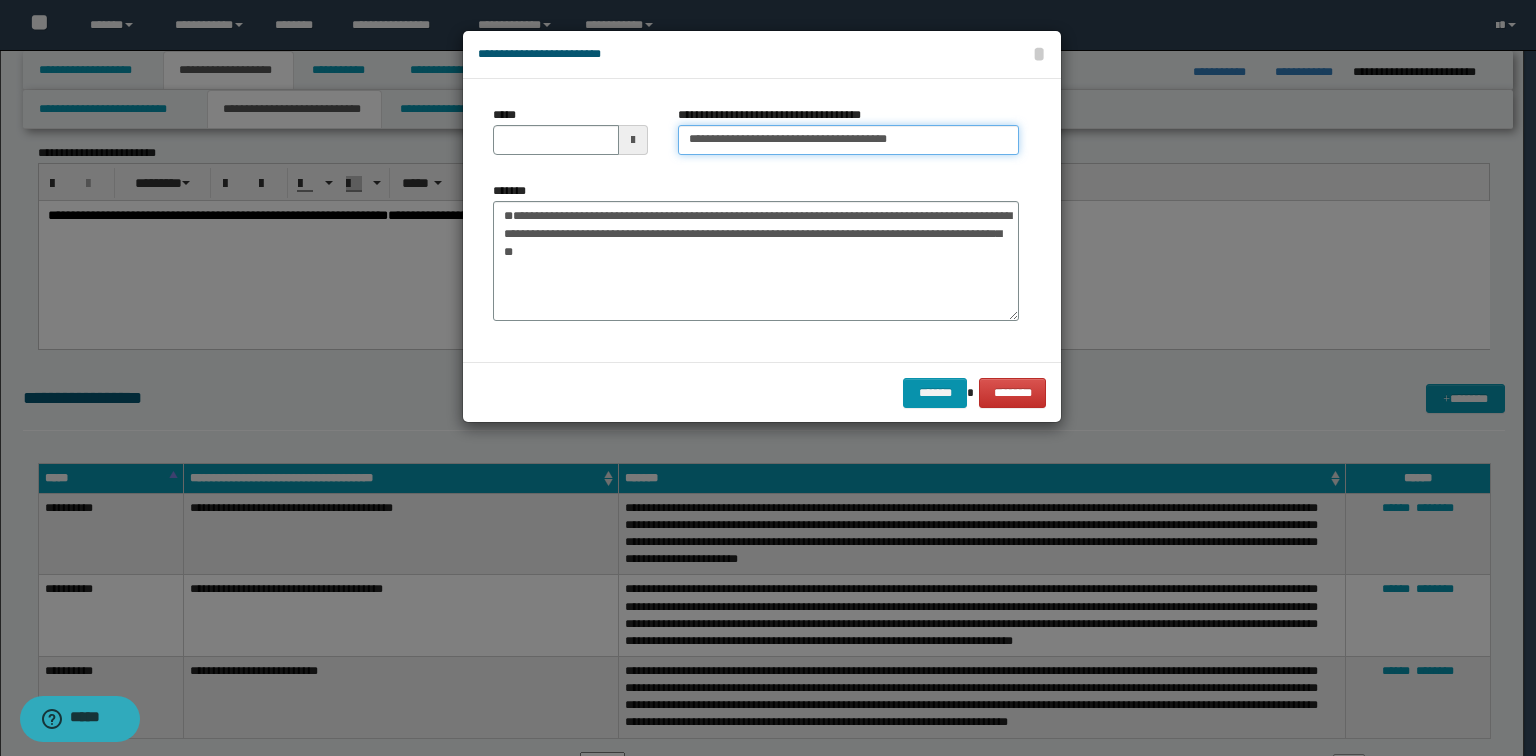 type on "**********" 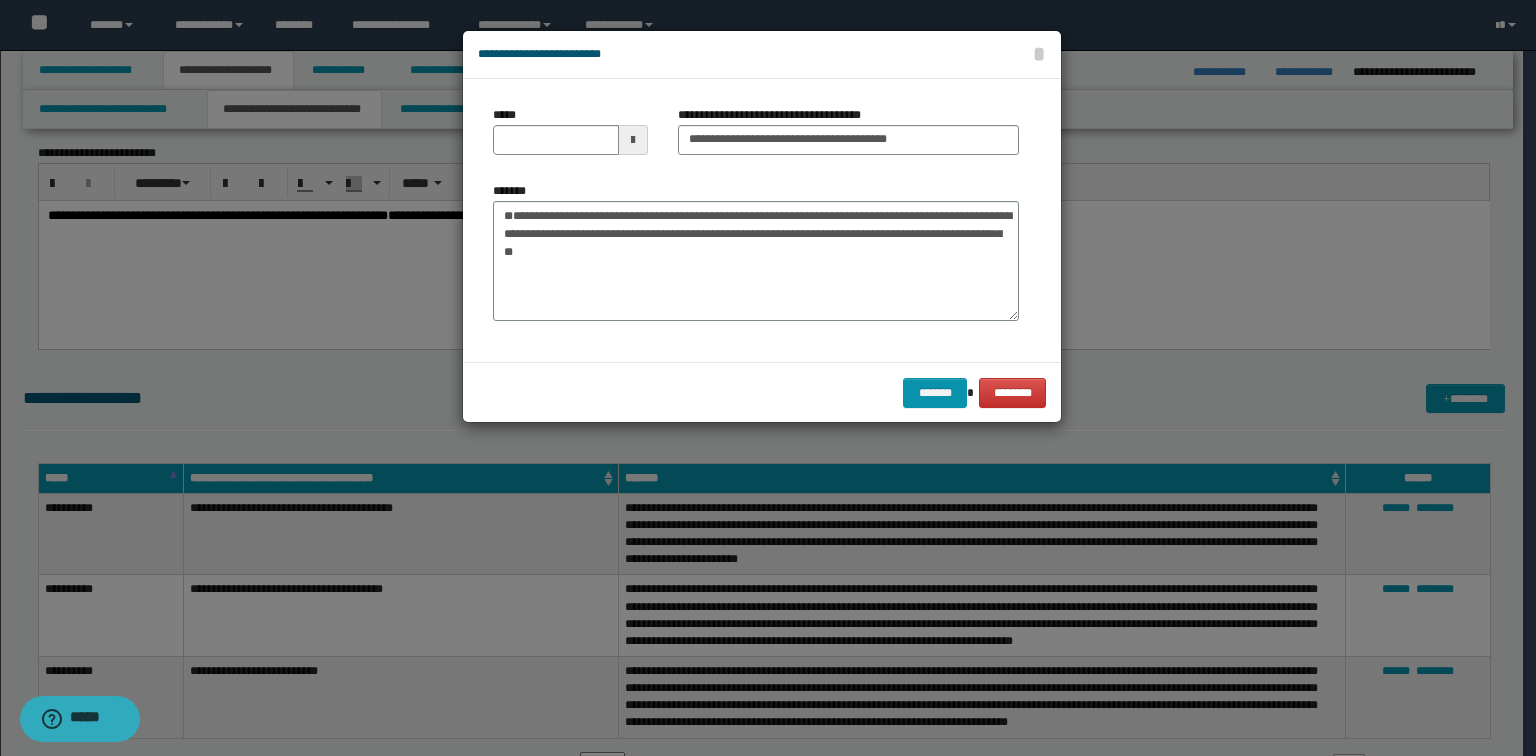 click on "**********" at bounding box center [756, 220] 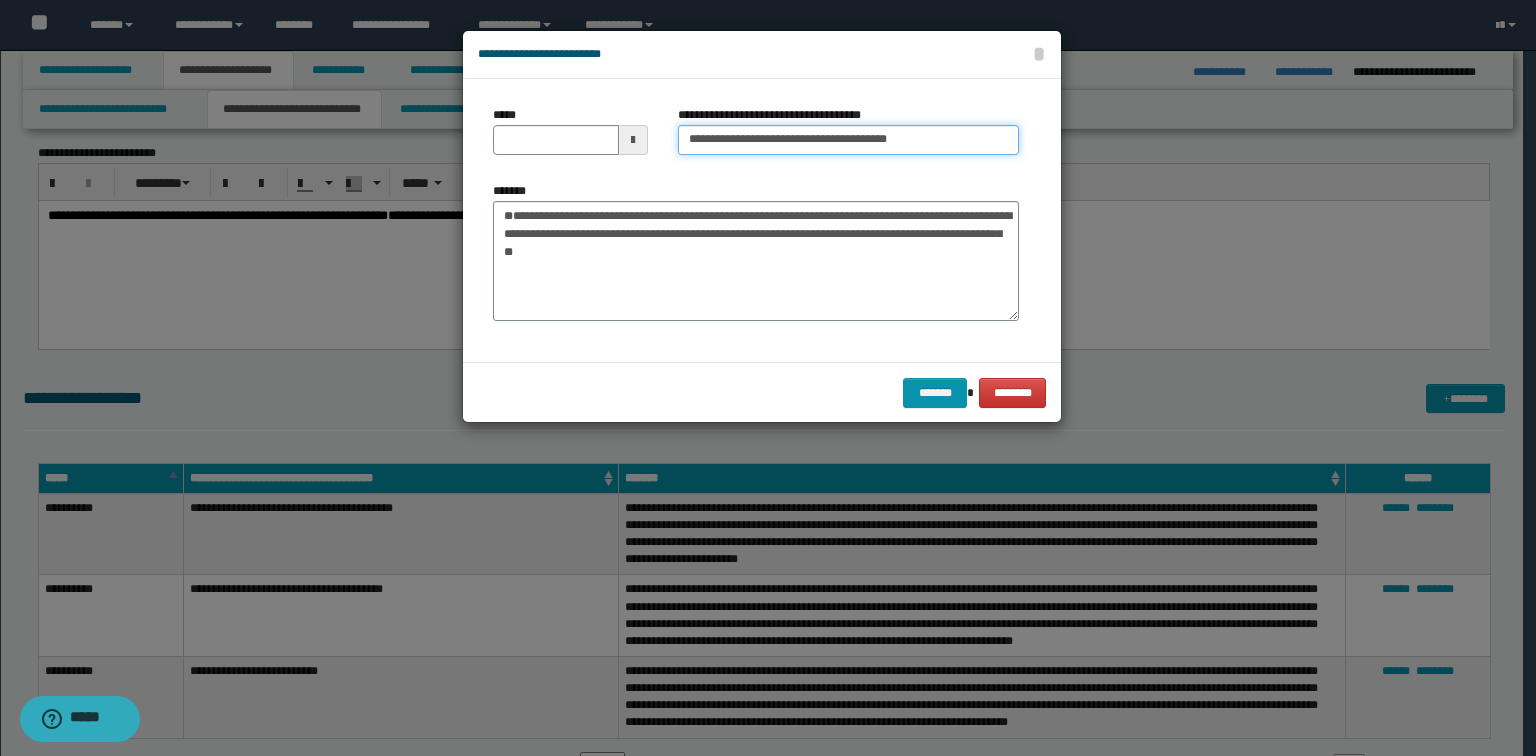 type 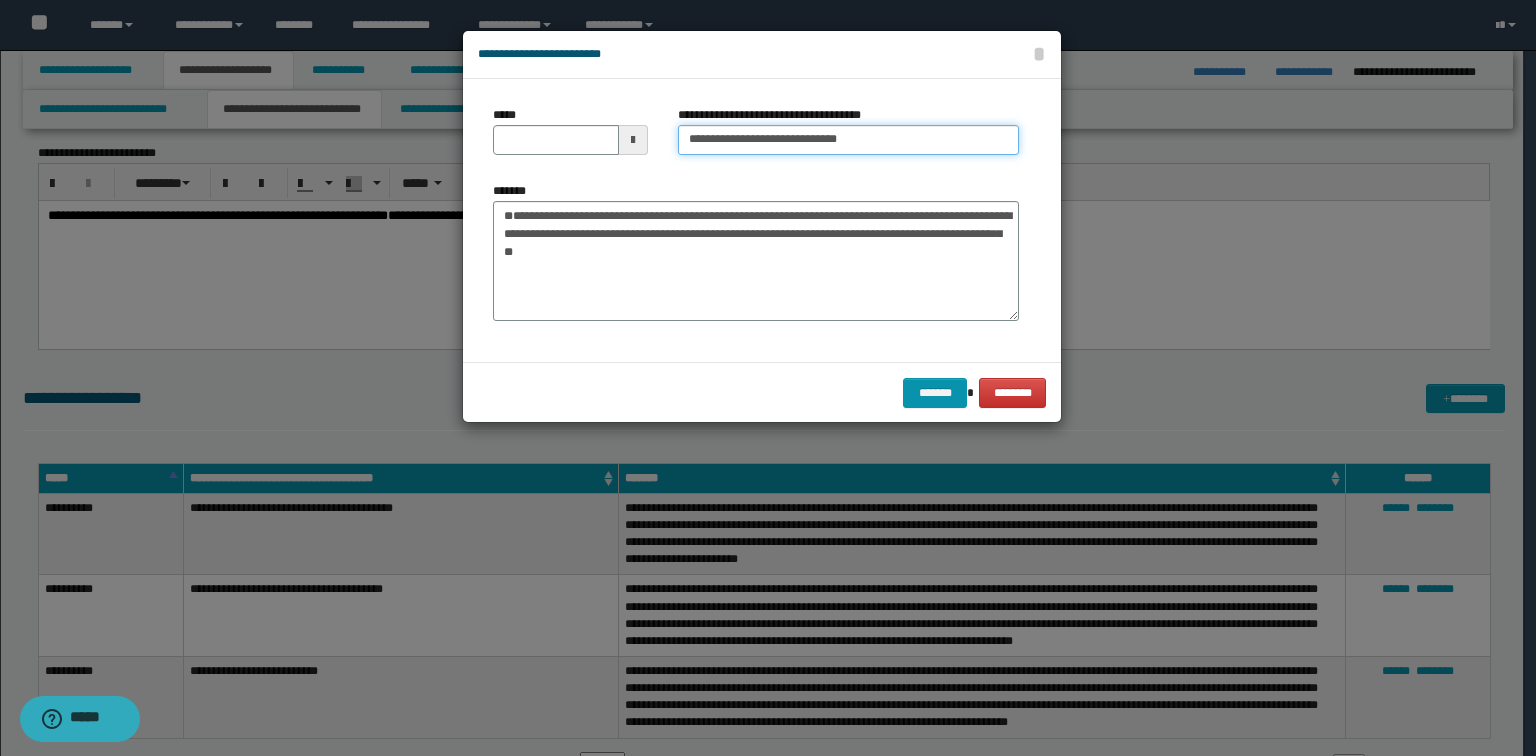 type 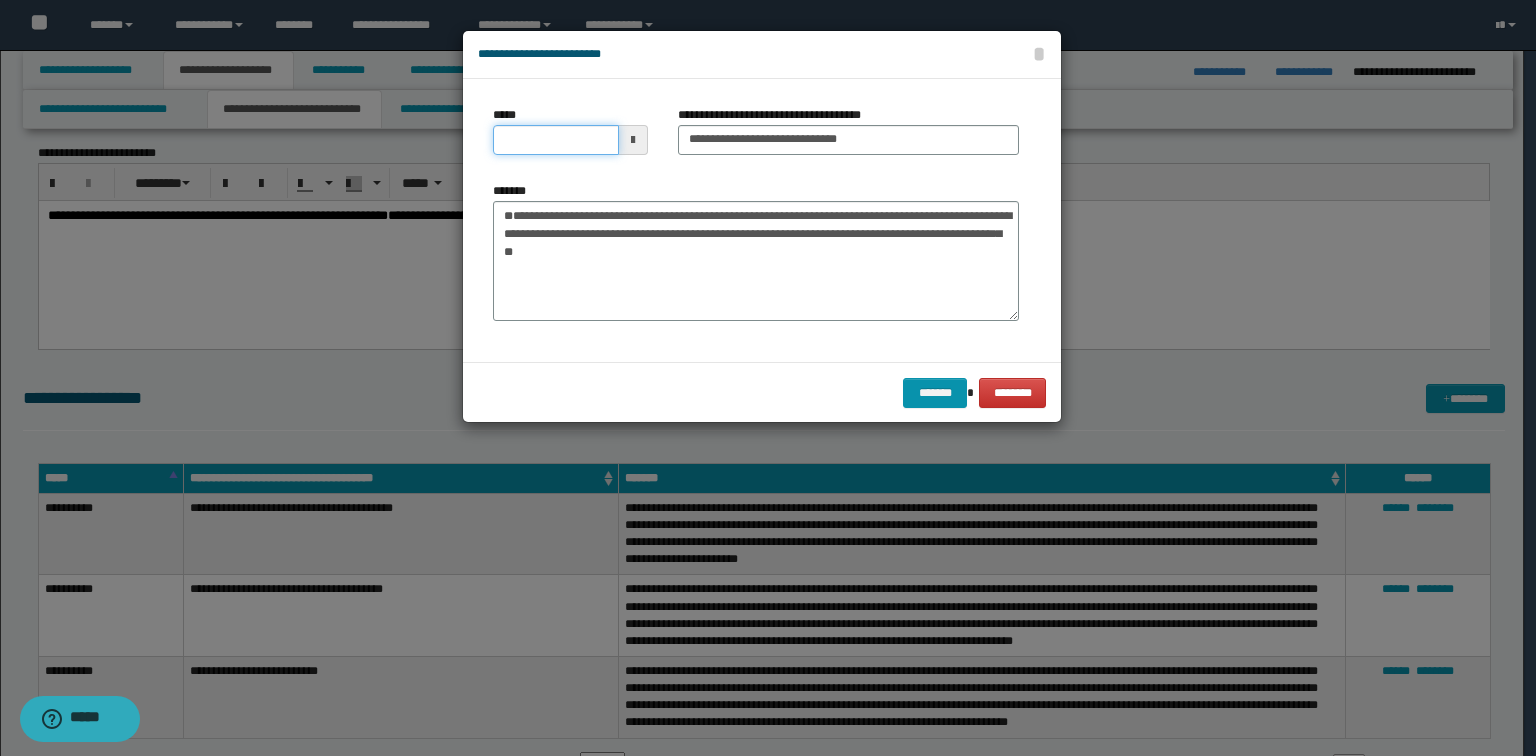 click on "*****" at bounding box center [556, 140] 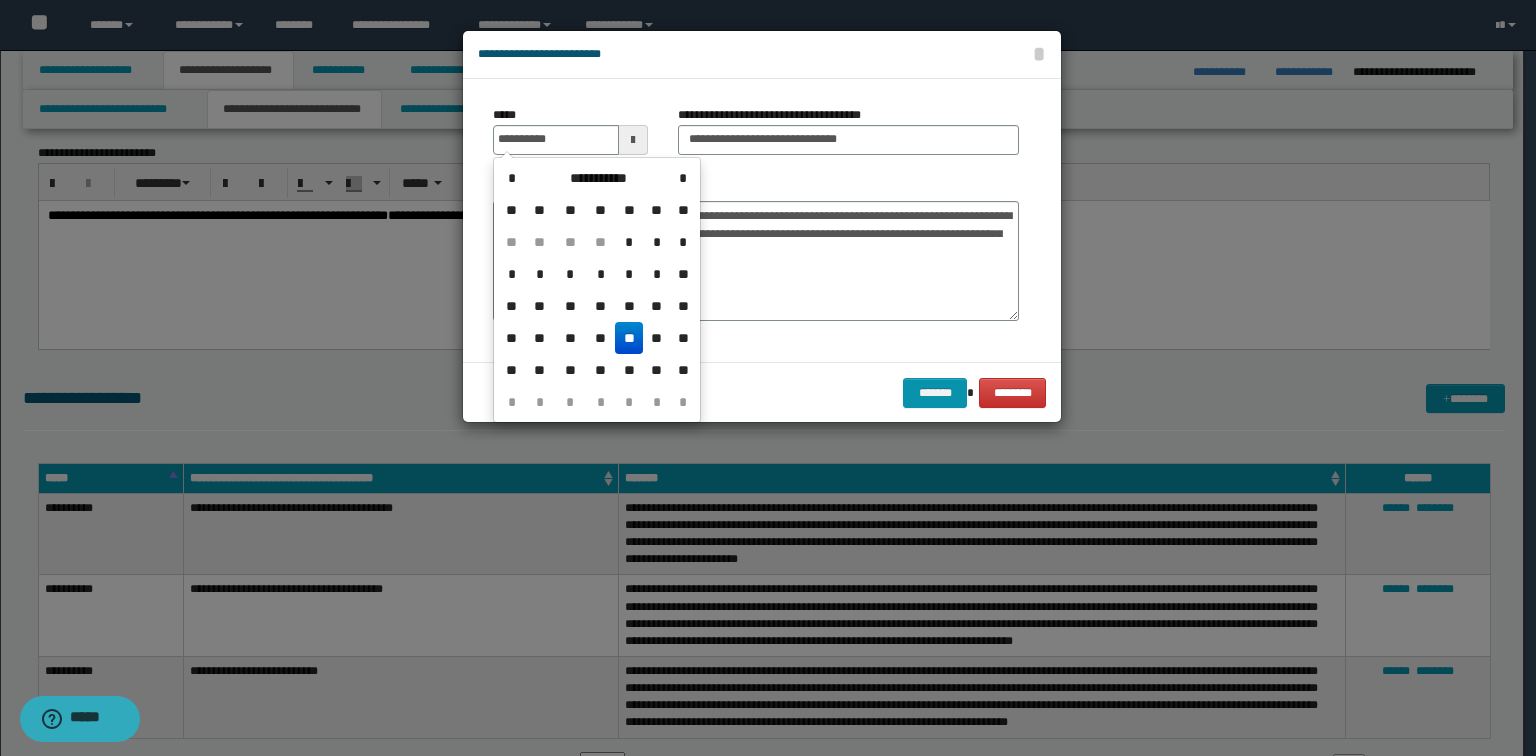 type on "**********" 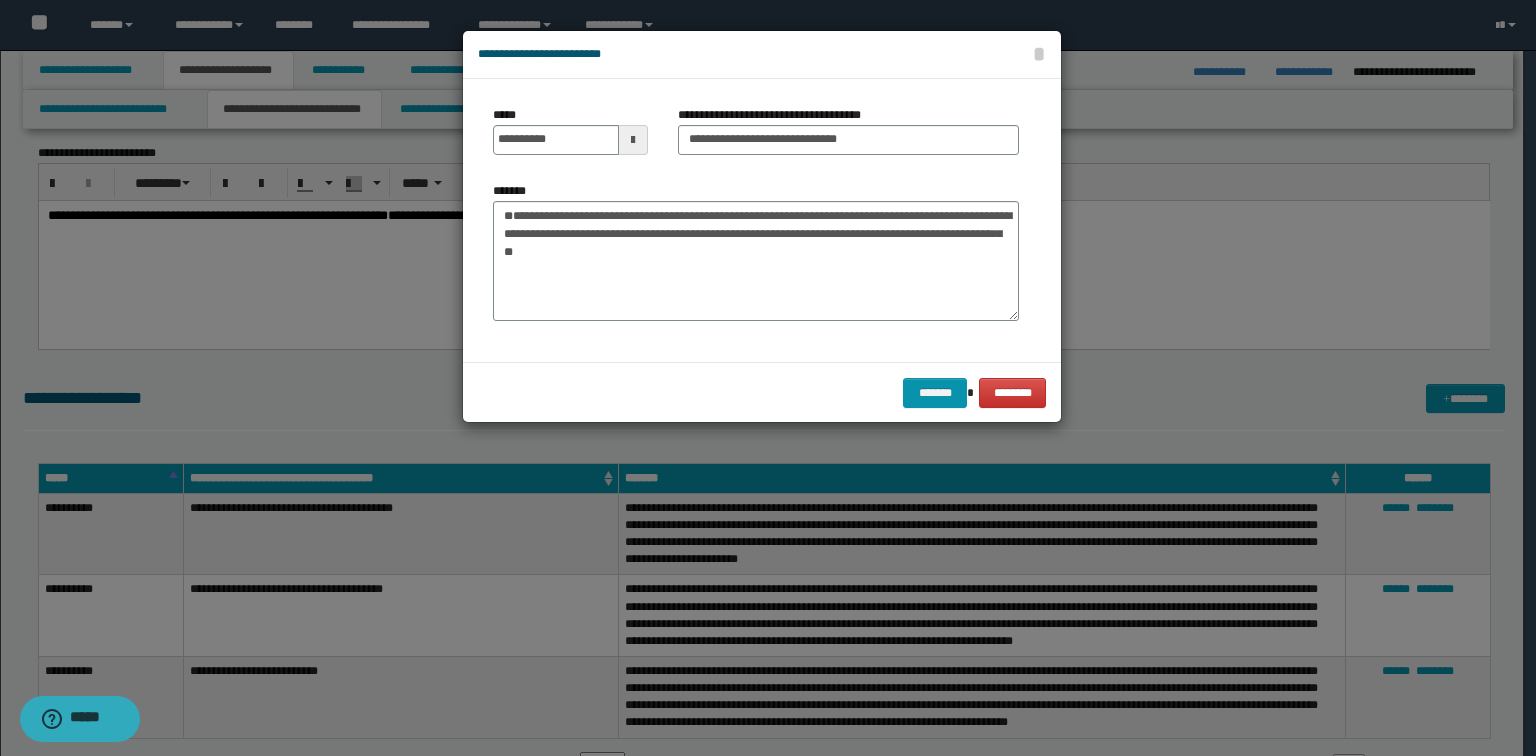 click on "**********" at bounding box center (848, 138) 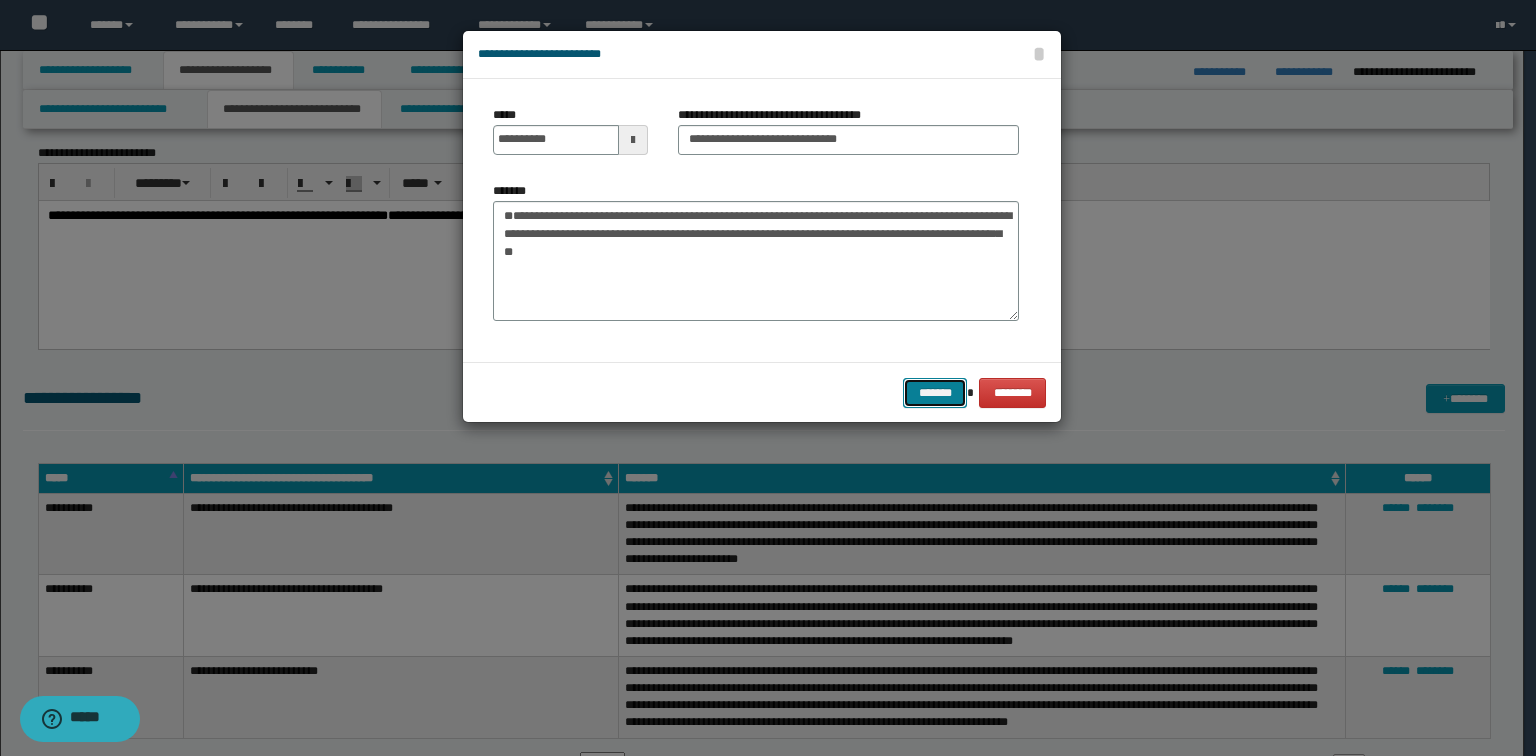 click on "*******" at bounding box center [935, 393] 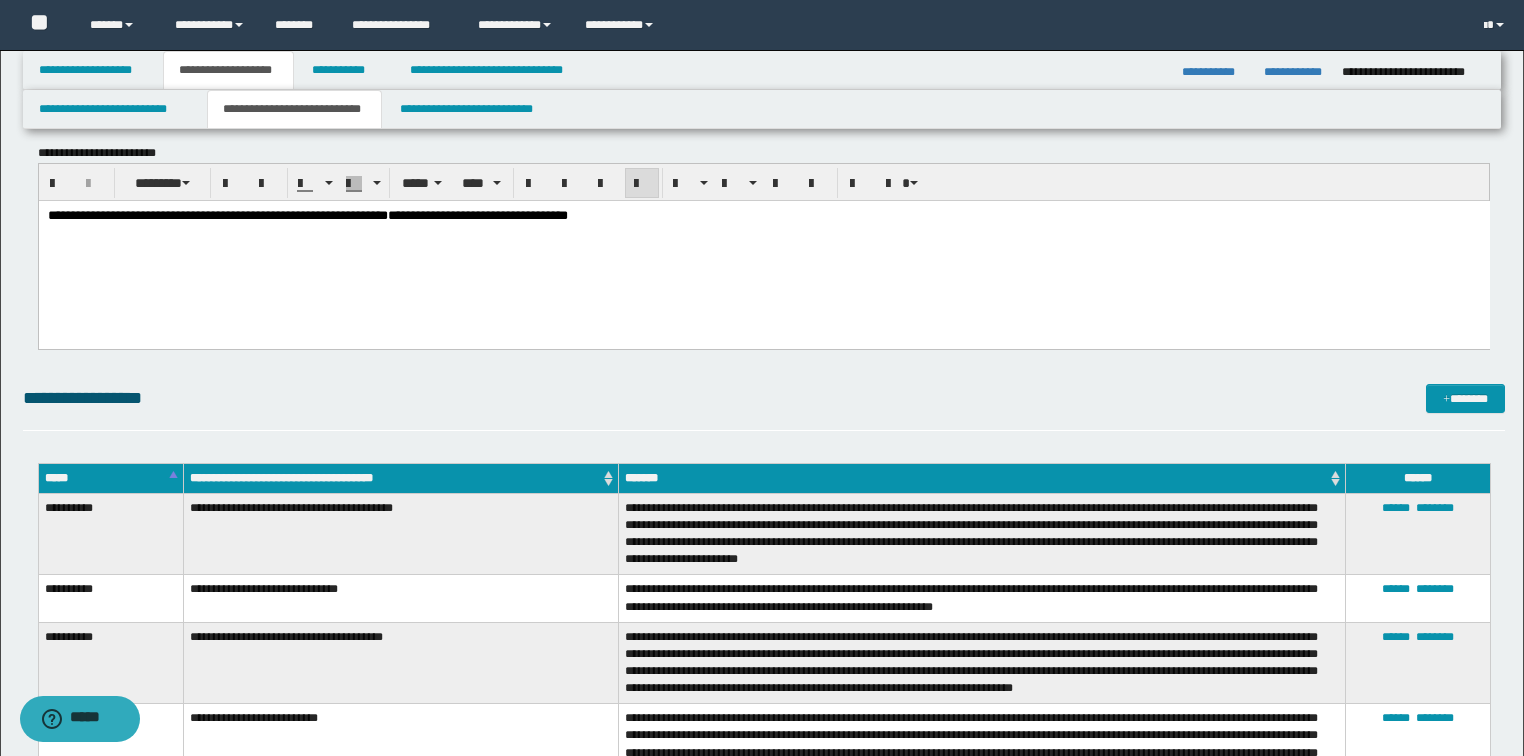 click on "**********" at bounding box center [764, 647] 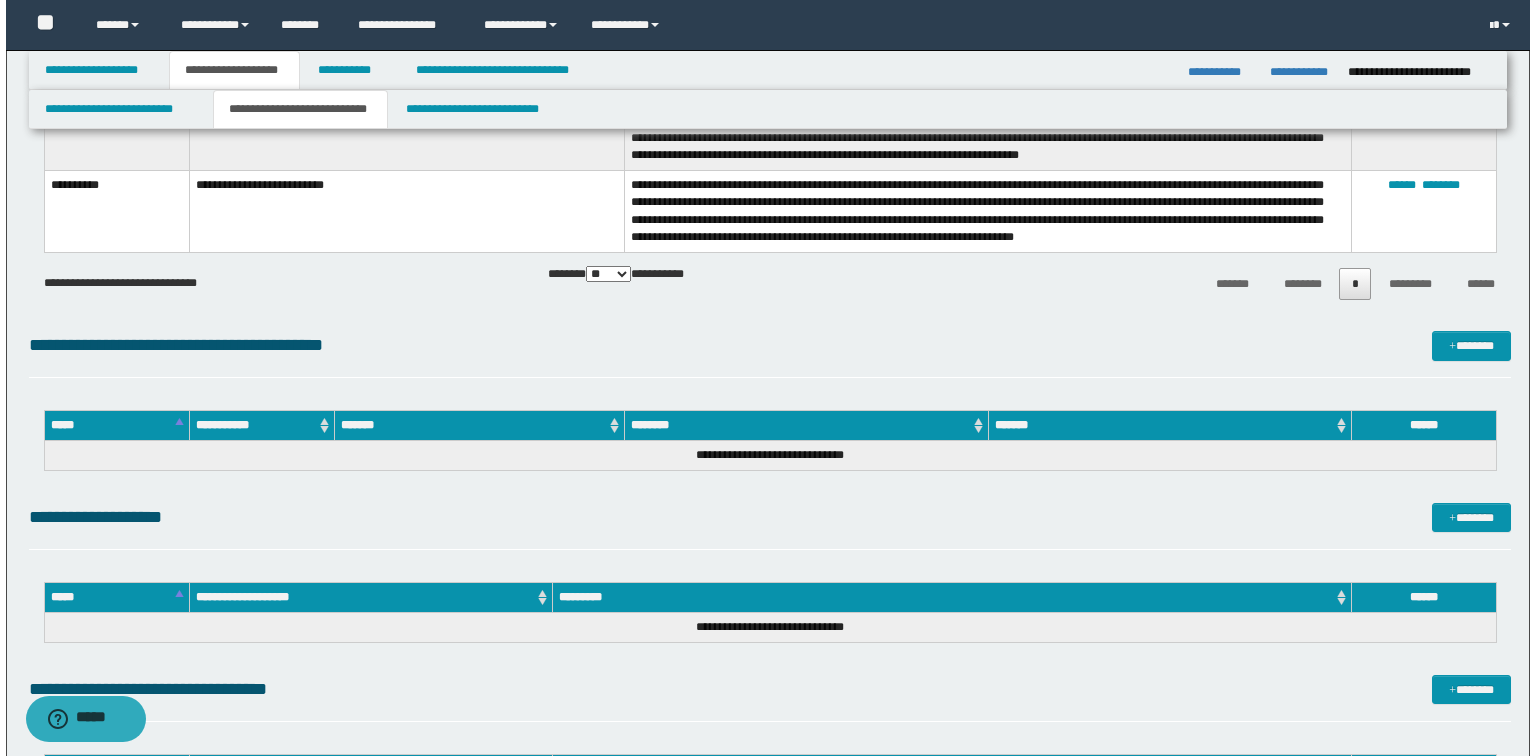 scroll, scrollTop: 5550, scrollLeft: 0, axis: vertical 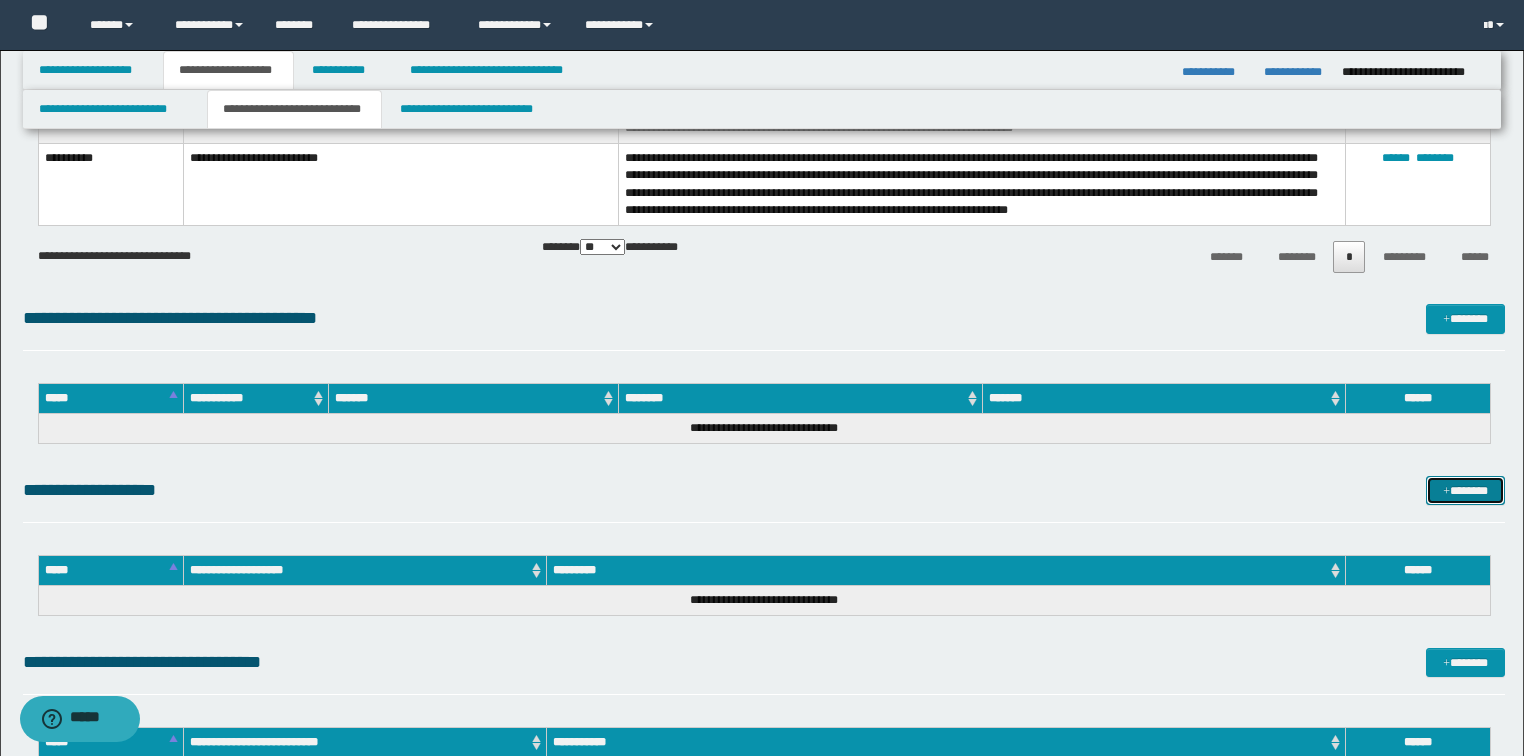 click on "*******" at bounding box center (1465, 491) 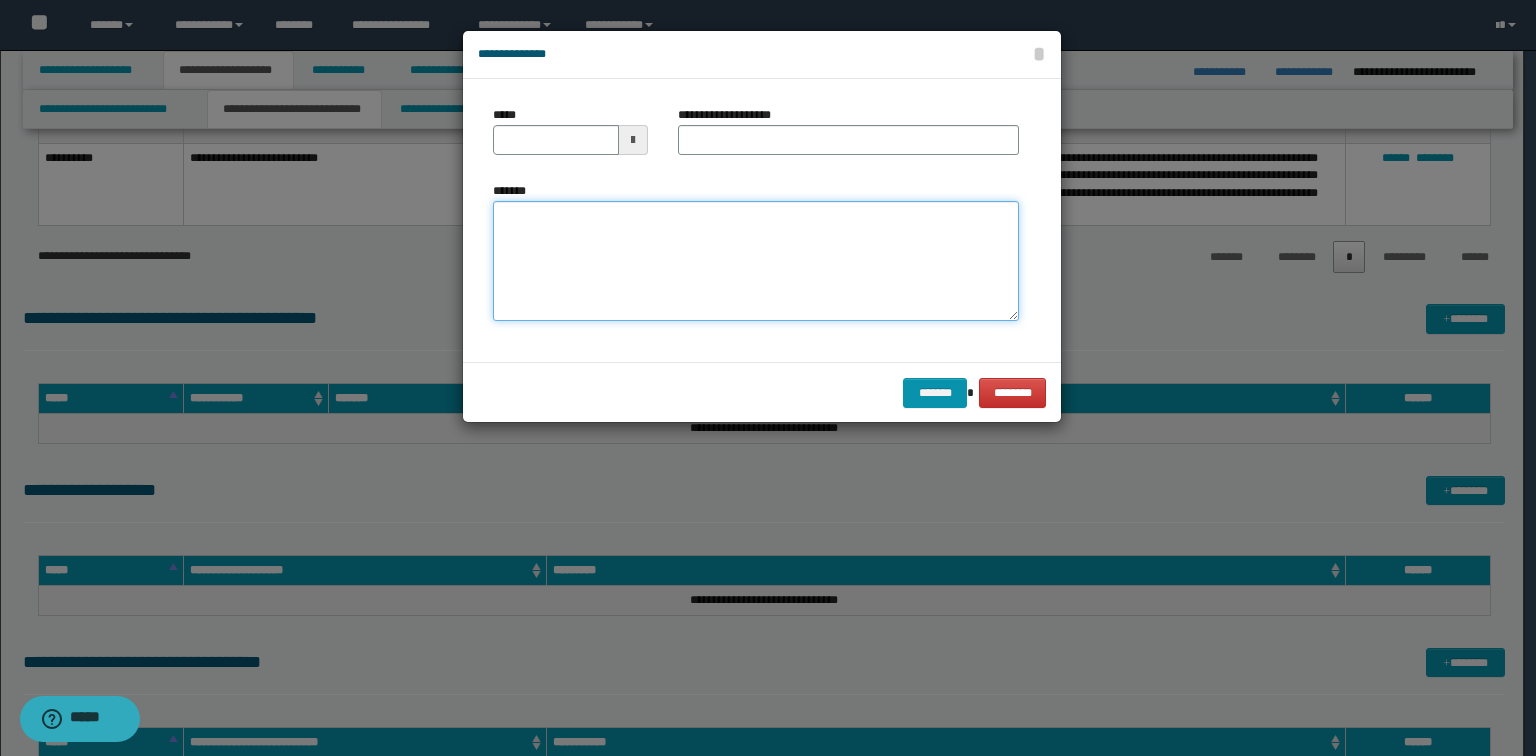 click on "*******" at bounding box center (756, 261) 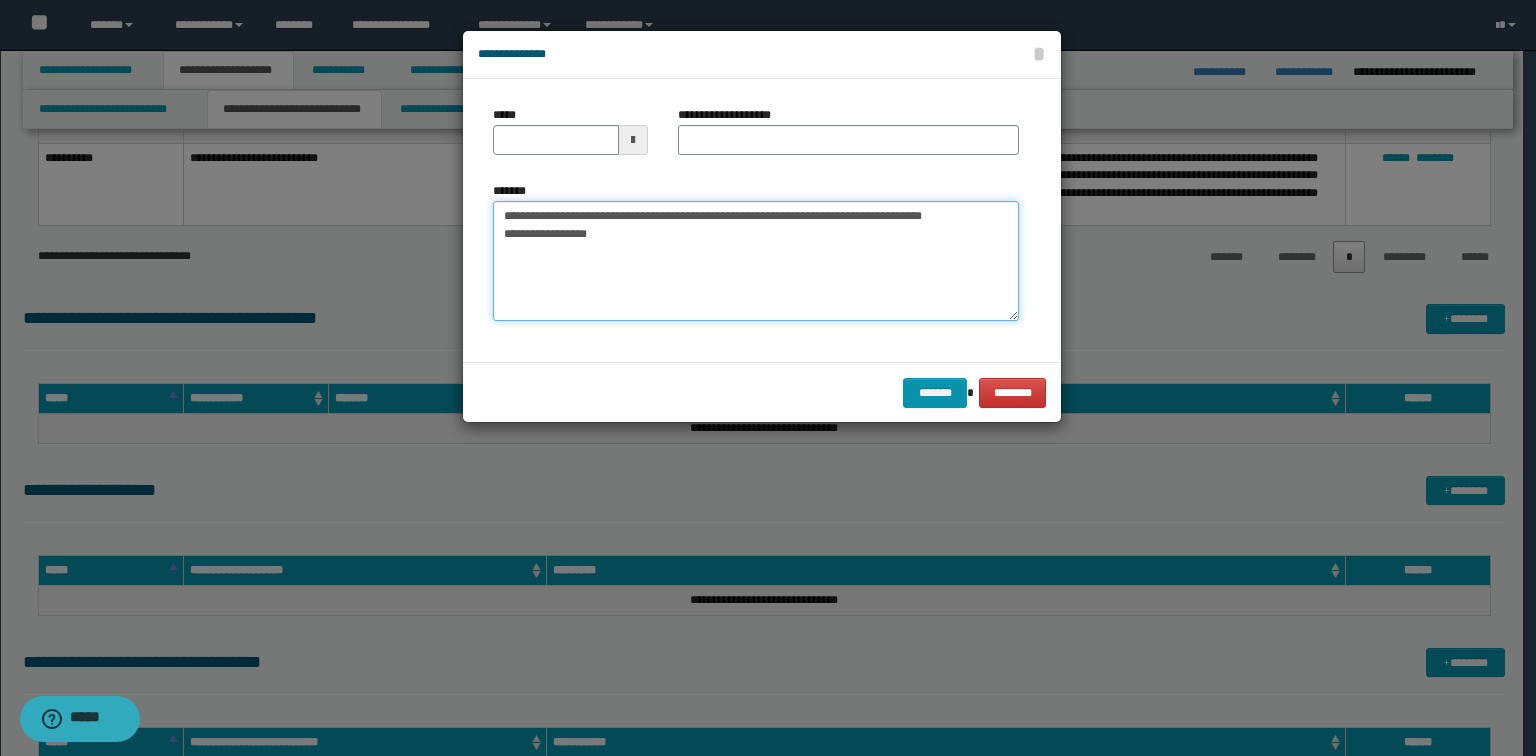 drag, startPoint x: 1002, startPoint y: 221, endPoint x: 437, endPoint y: 219, distance: 565.00354 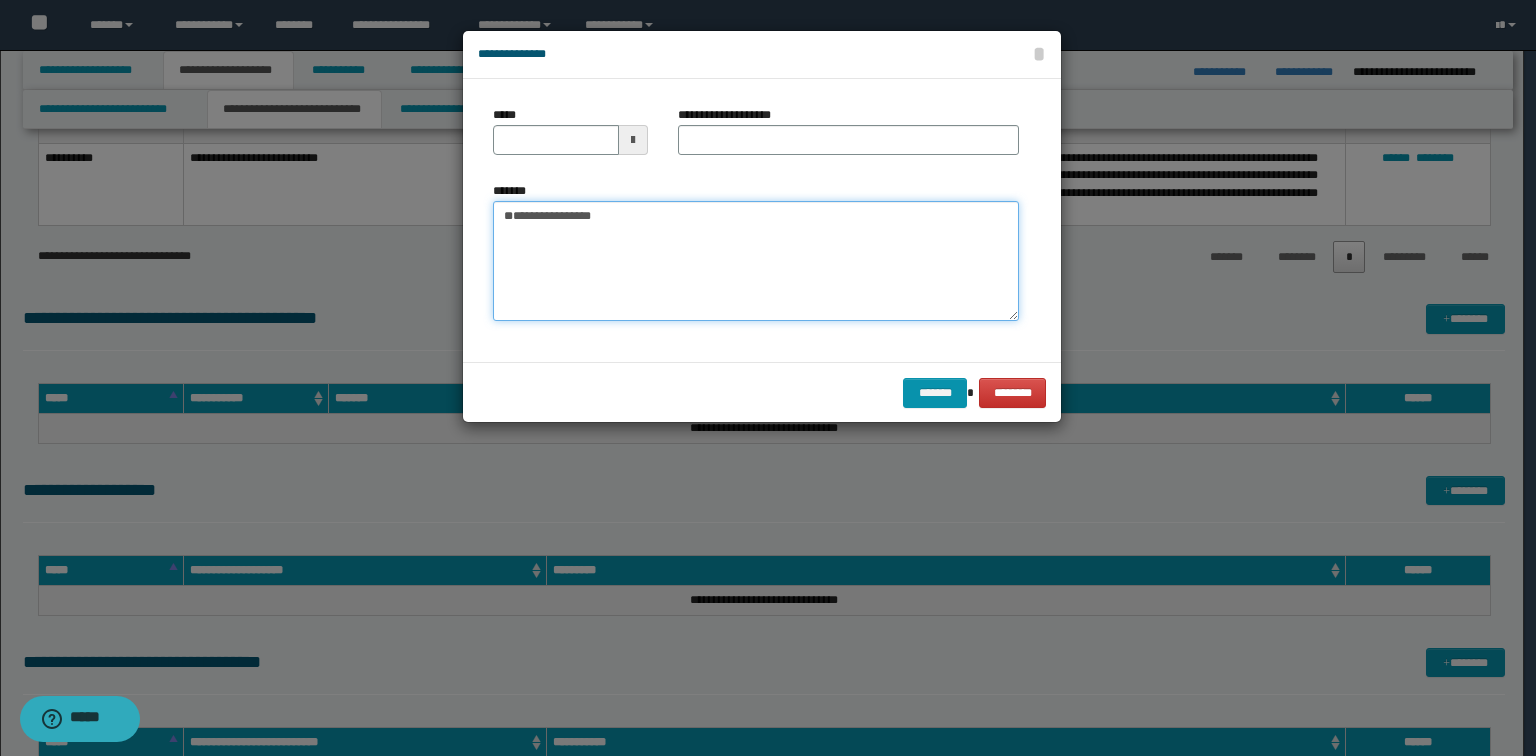 type on "**********" 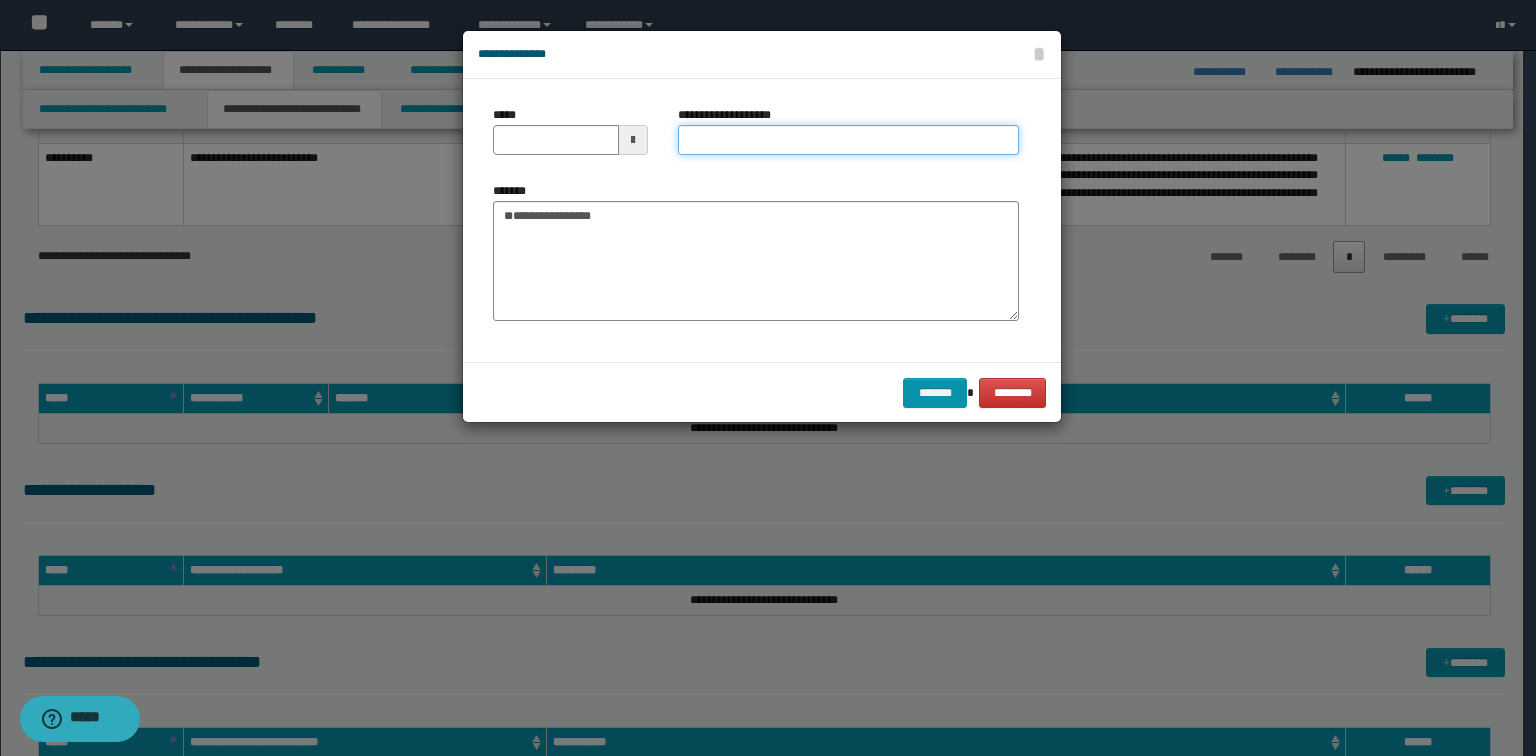 click on "**********" at bounding box center (848, 140) 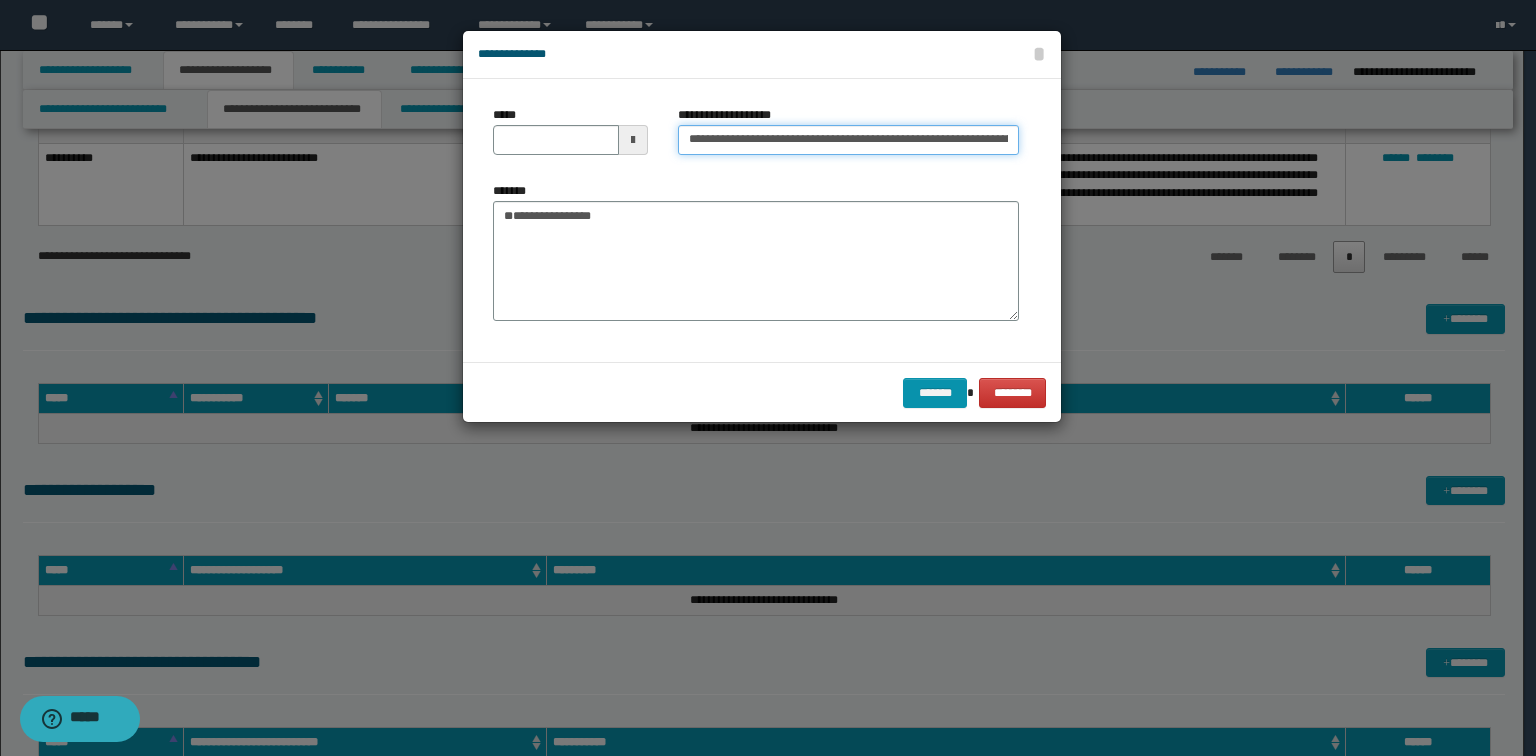 scroll, scrollTop: 0, scrollLeft: 168, axis: horizontal 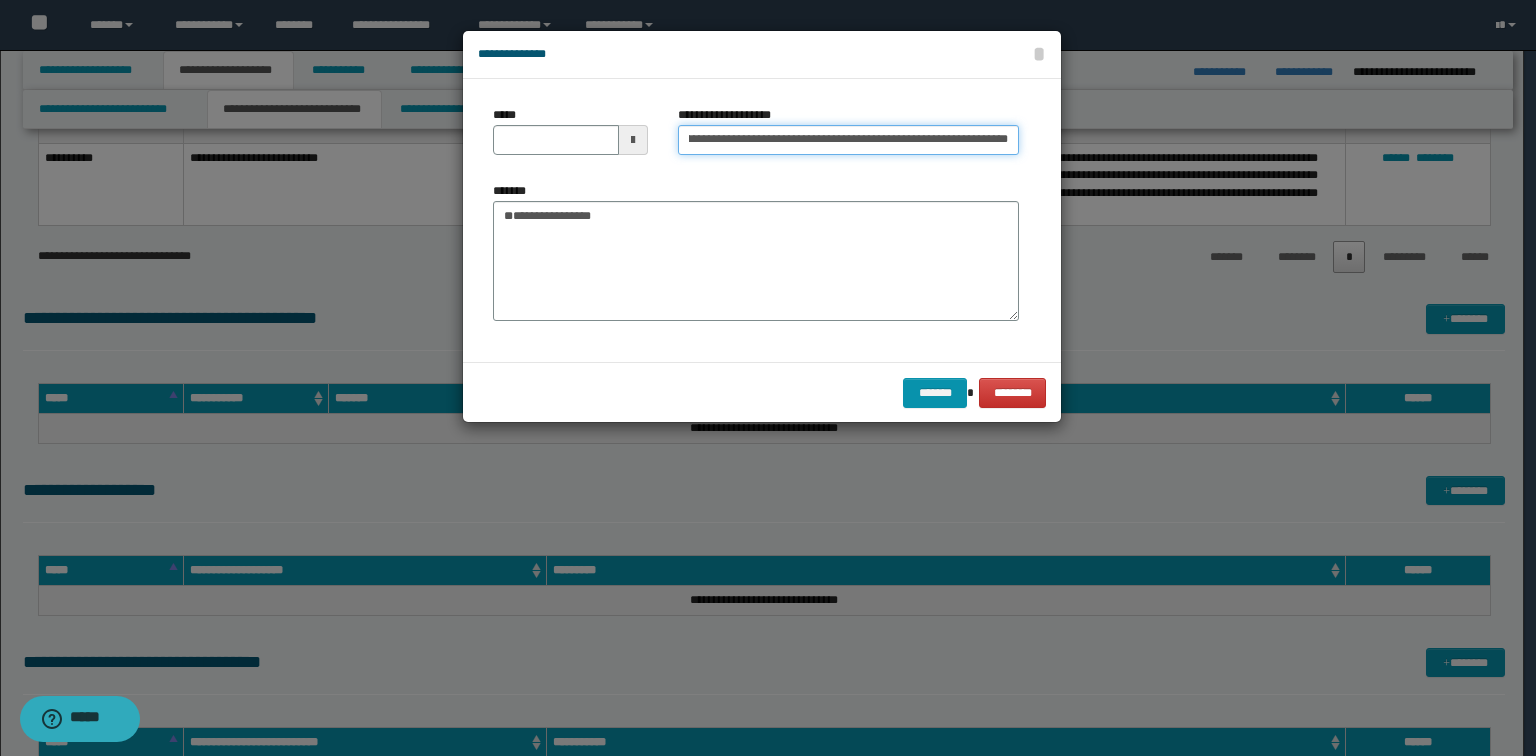type on "**********" 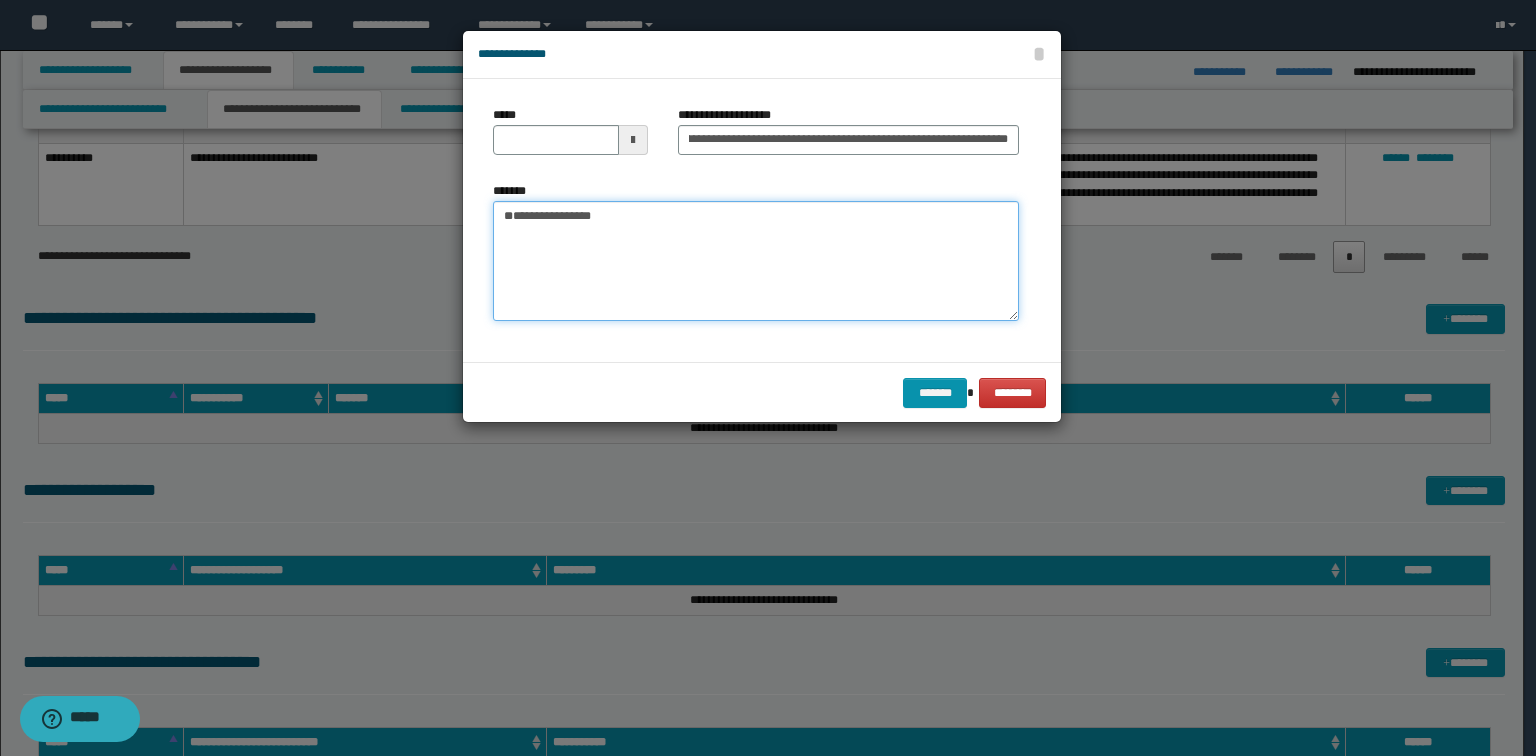 scroll, scrollTop: 0, scrollLeft: 0, axis: both 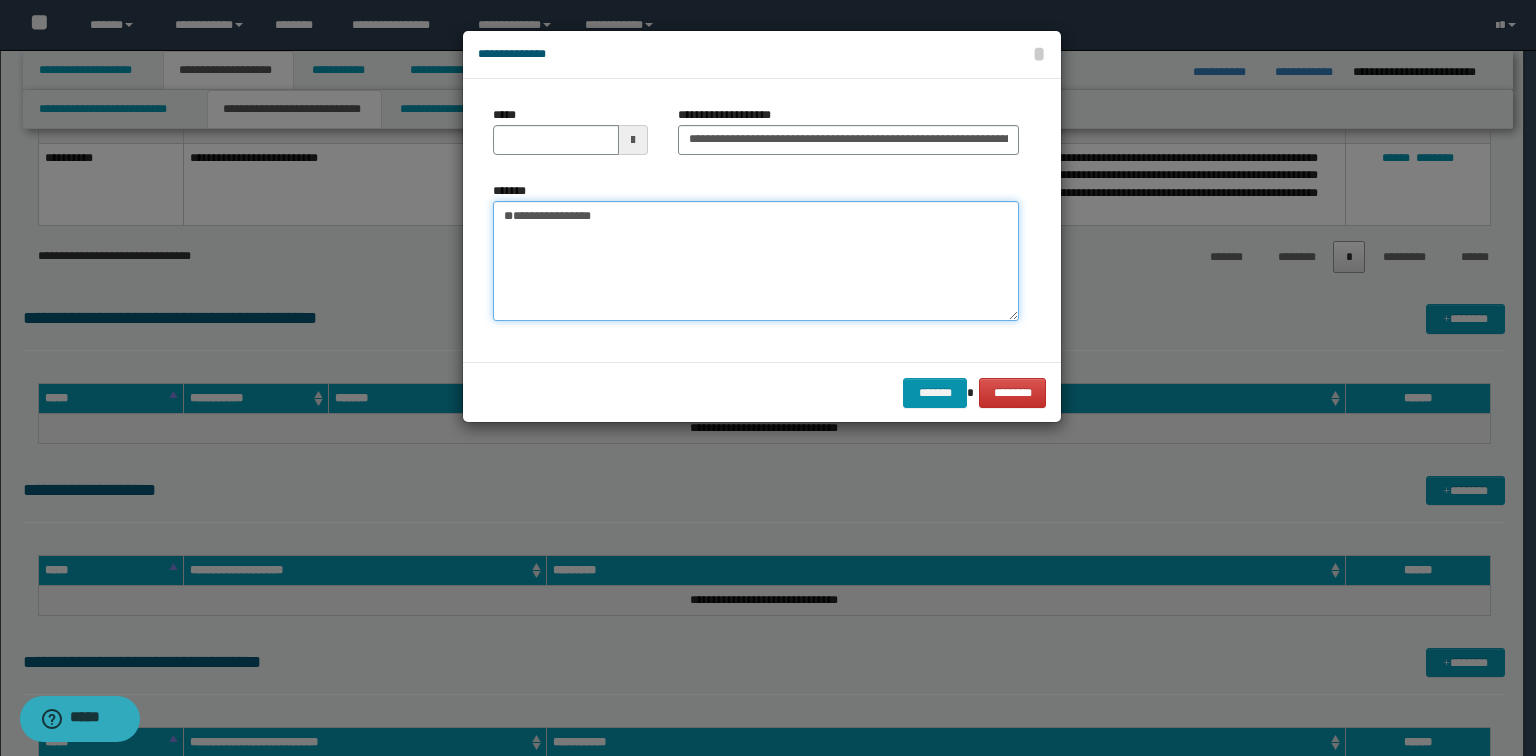 click on "**********" at bounding box center [756, 261] 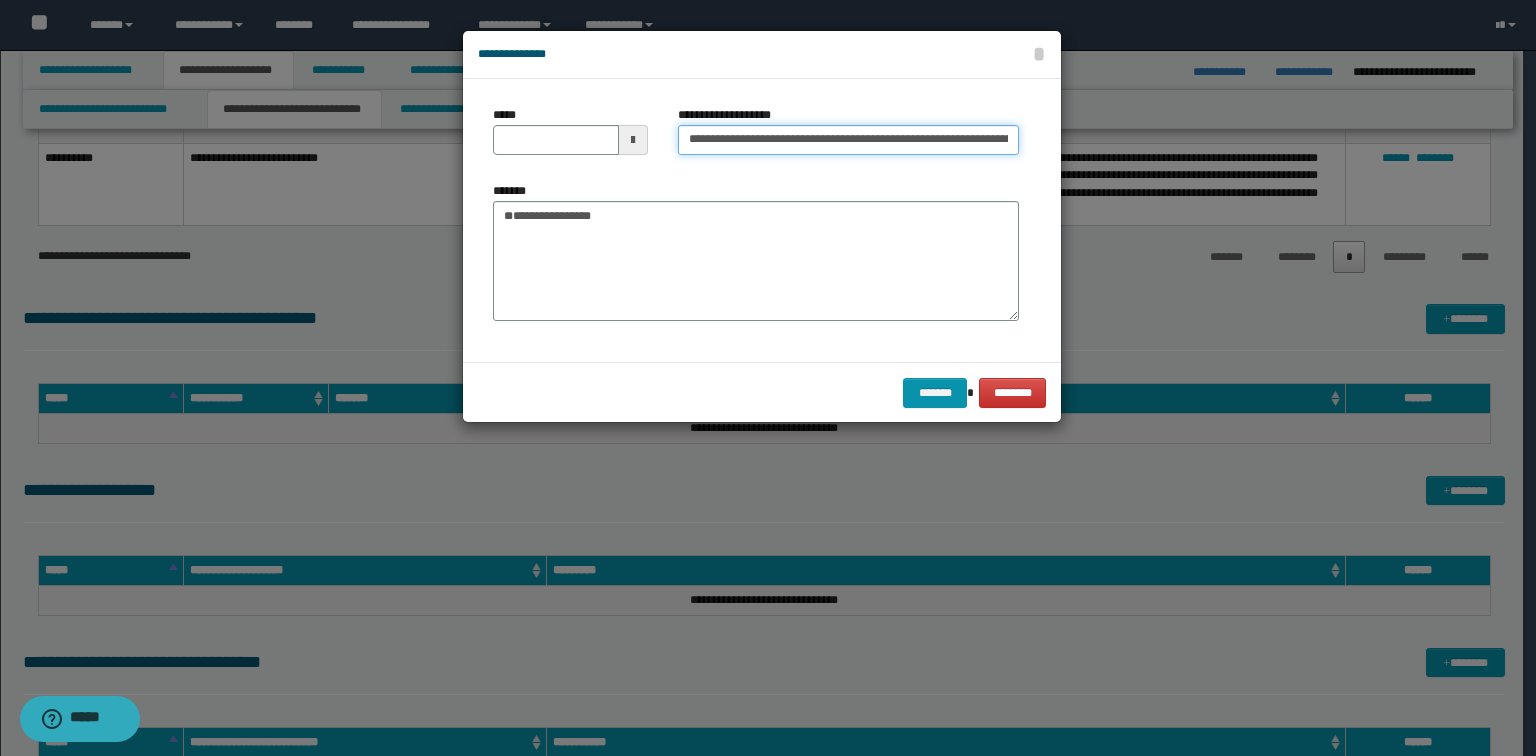 type 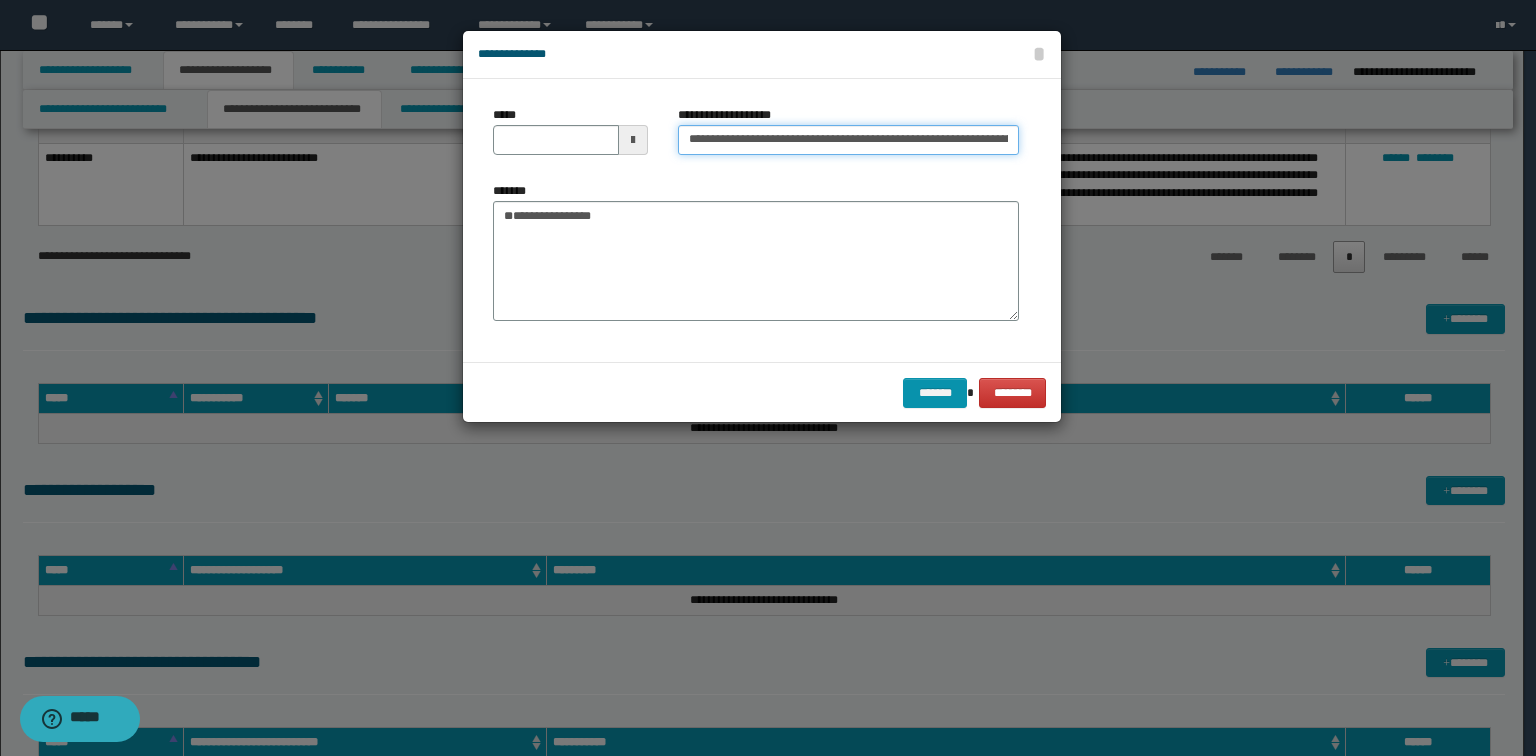 type on "**********" 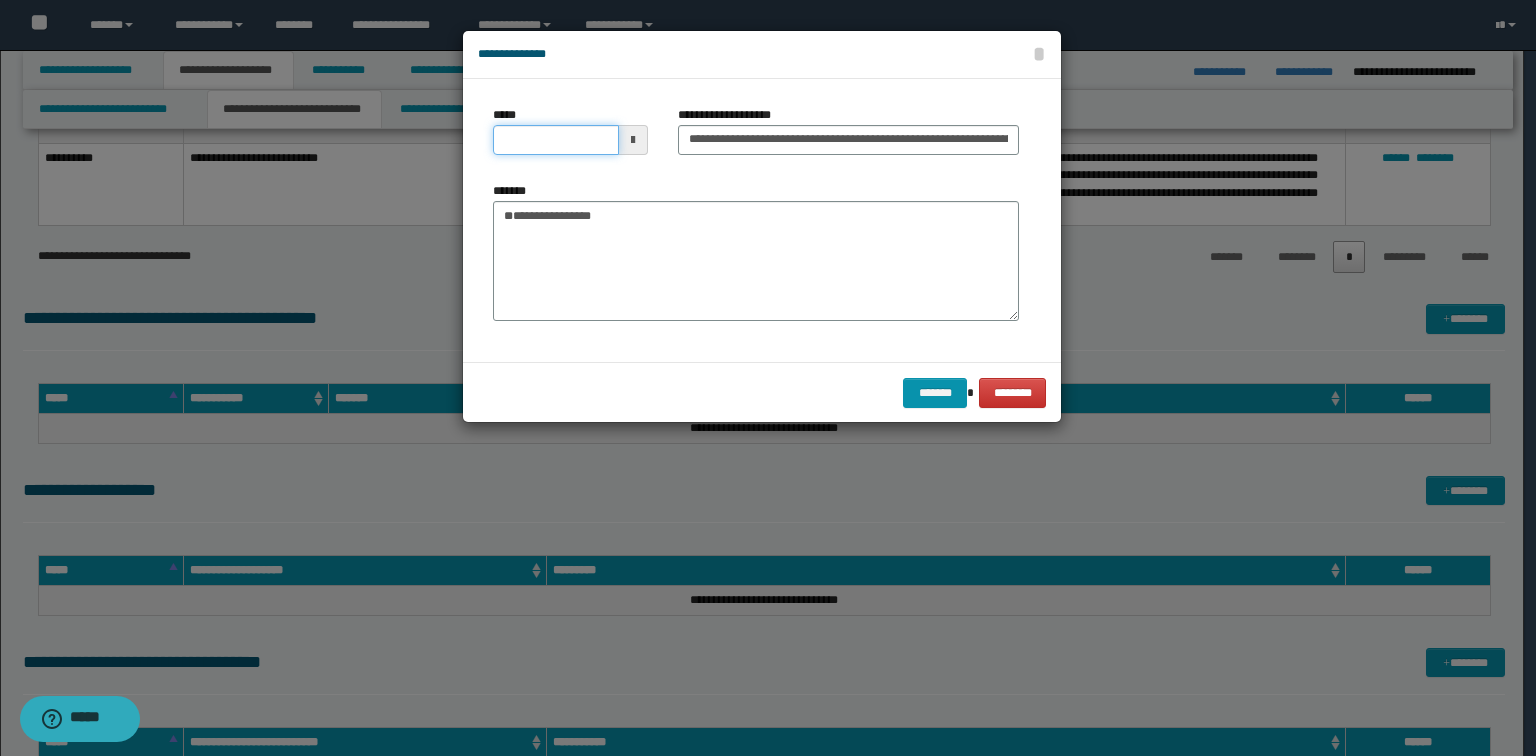 click on "*****" at bounding box center [556, 140] 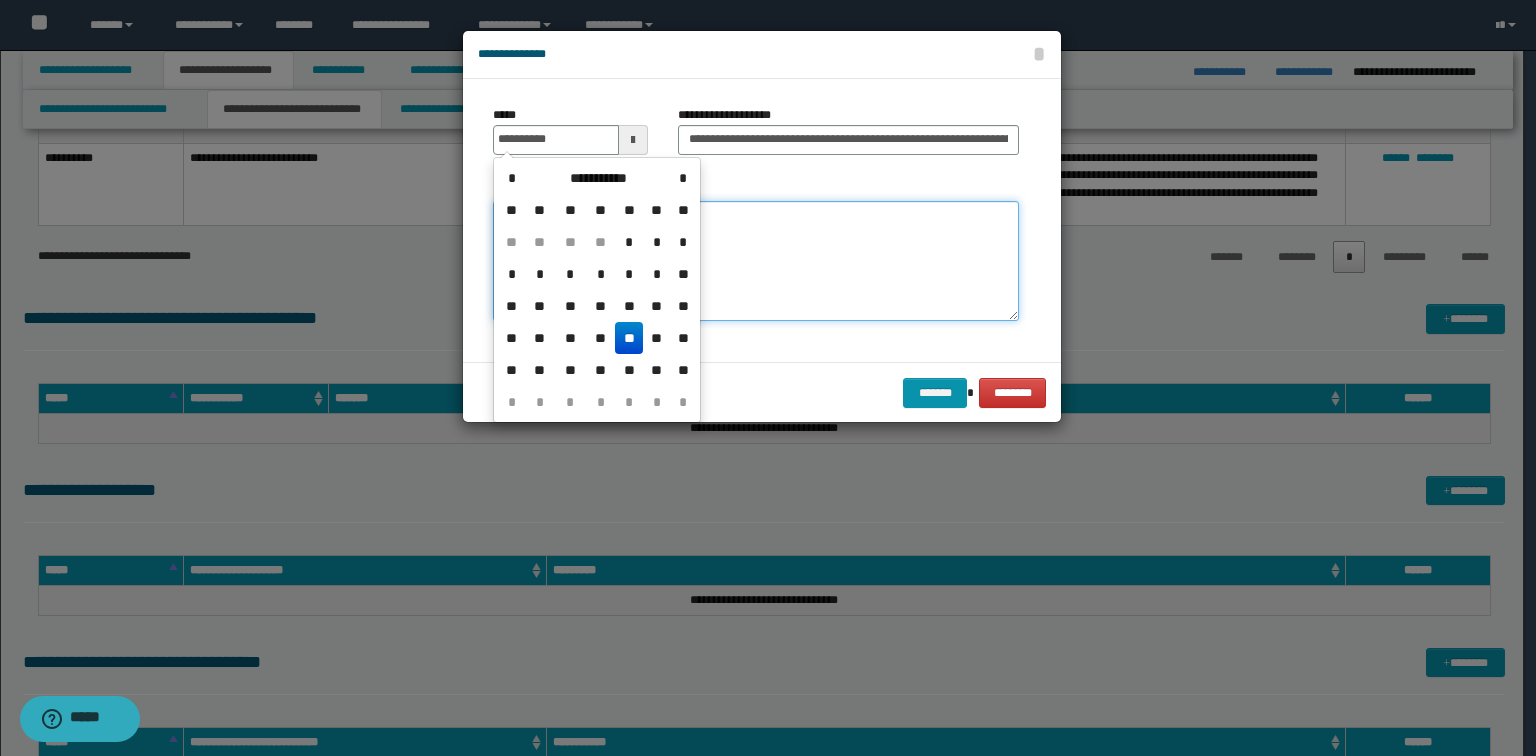 type on "**********" 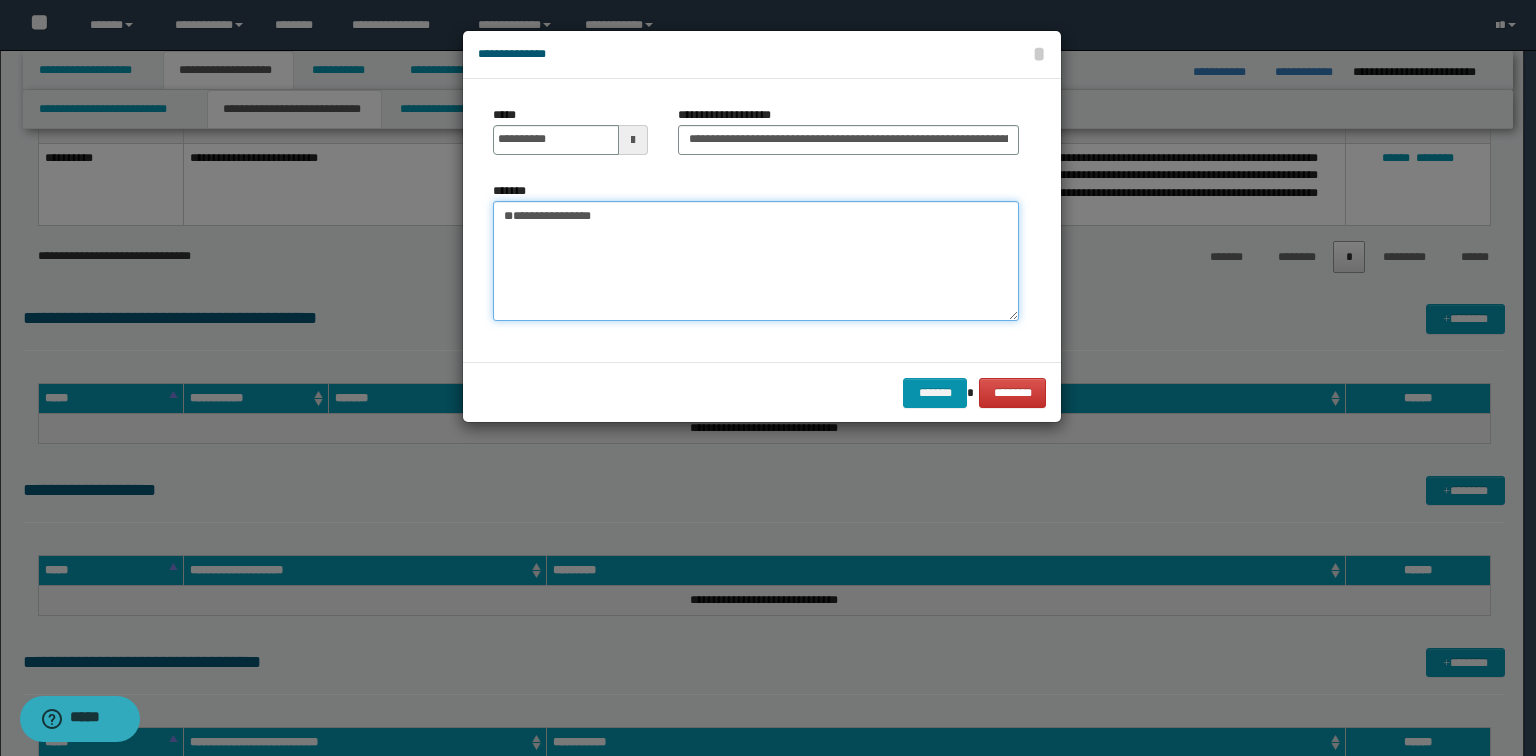 click on "**********" at bounding box center [756, 261] 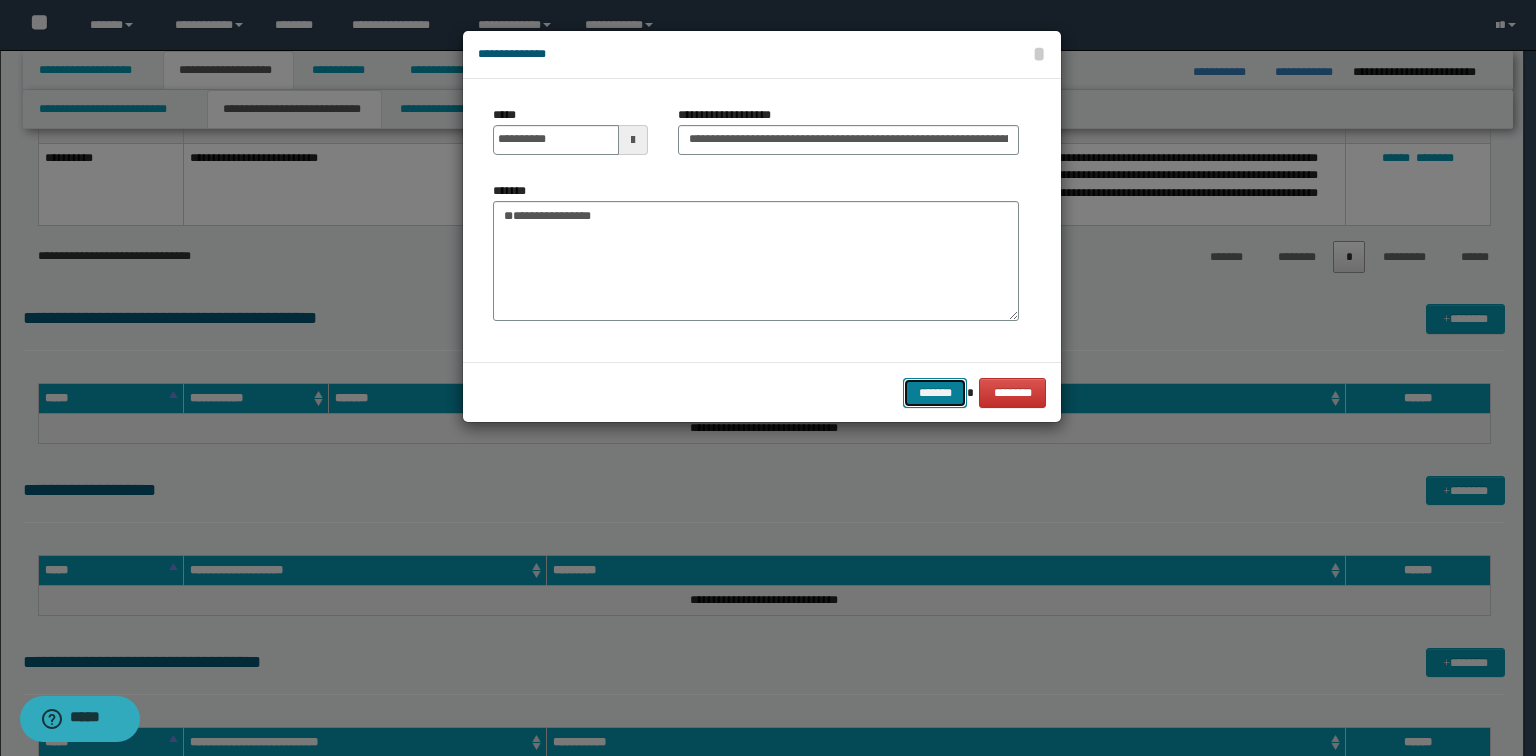 click on "*******" at bounding box center [935, 393] 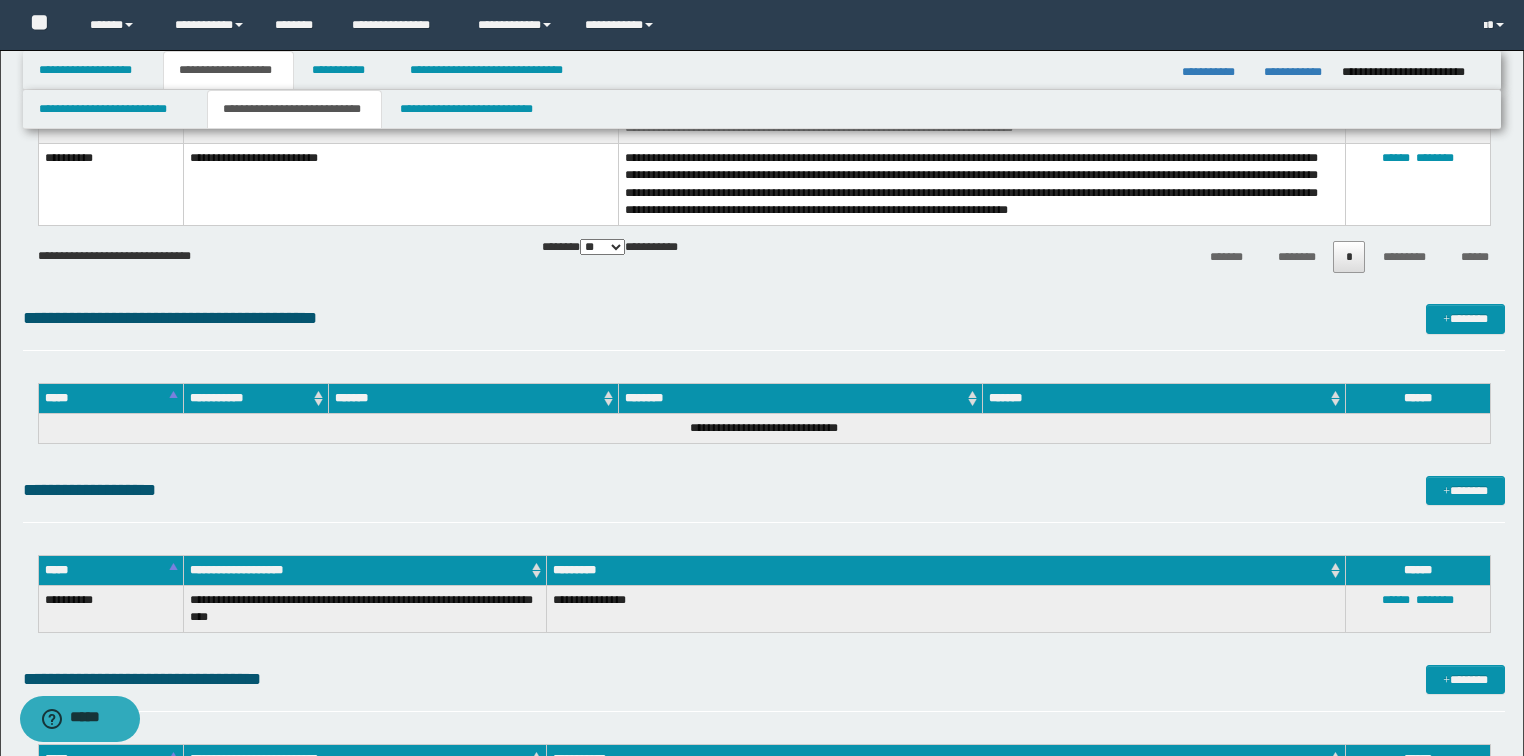 drag, startPoint x: 708, startPoint y: 497, endPoint x: 776, endPoint y: 501, distance: 68.117546 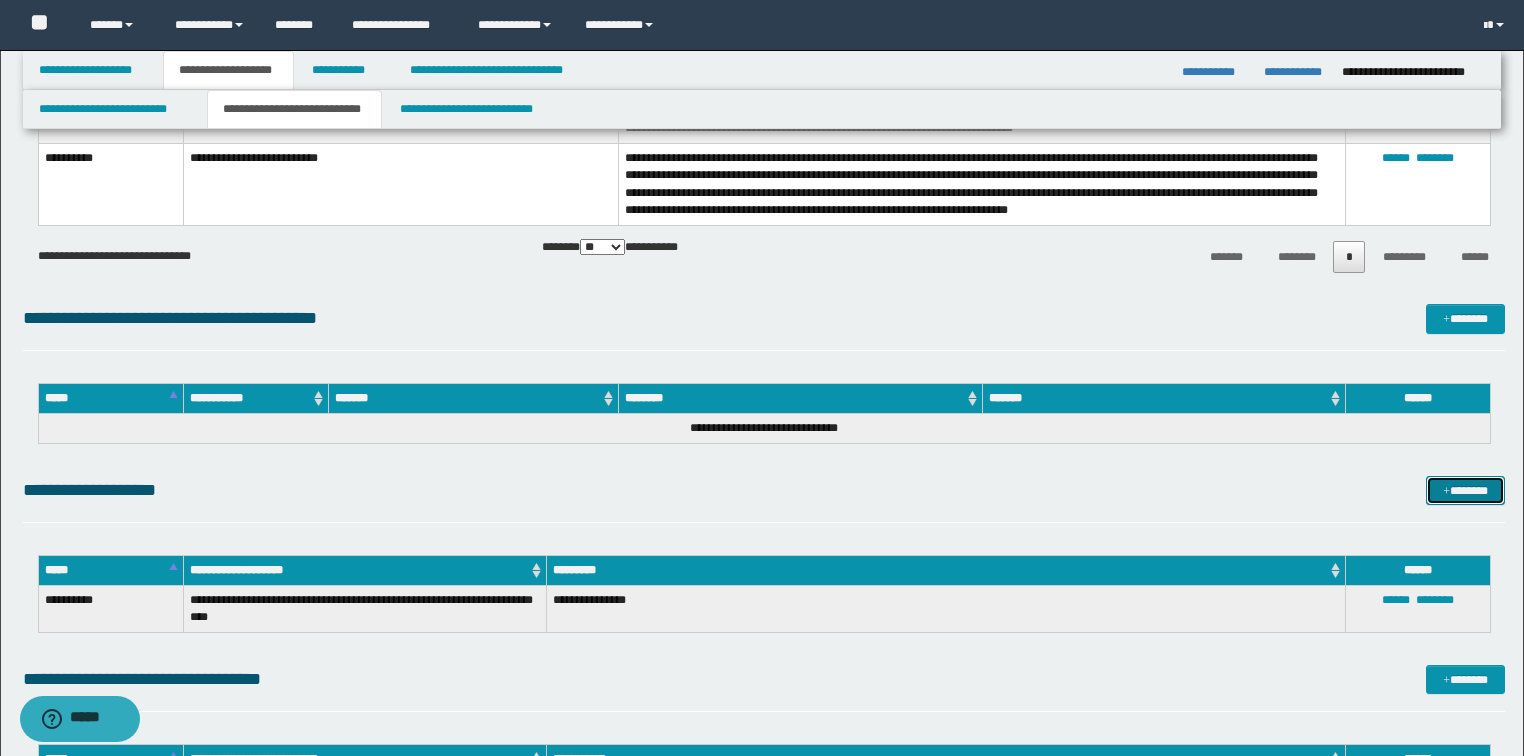 click on "*******" at bounding box center (1465, 491) 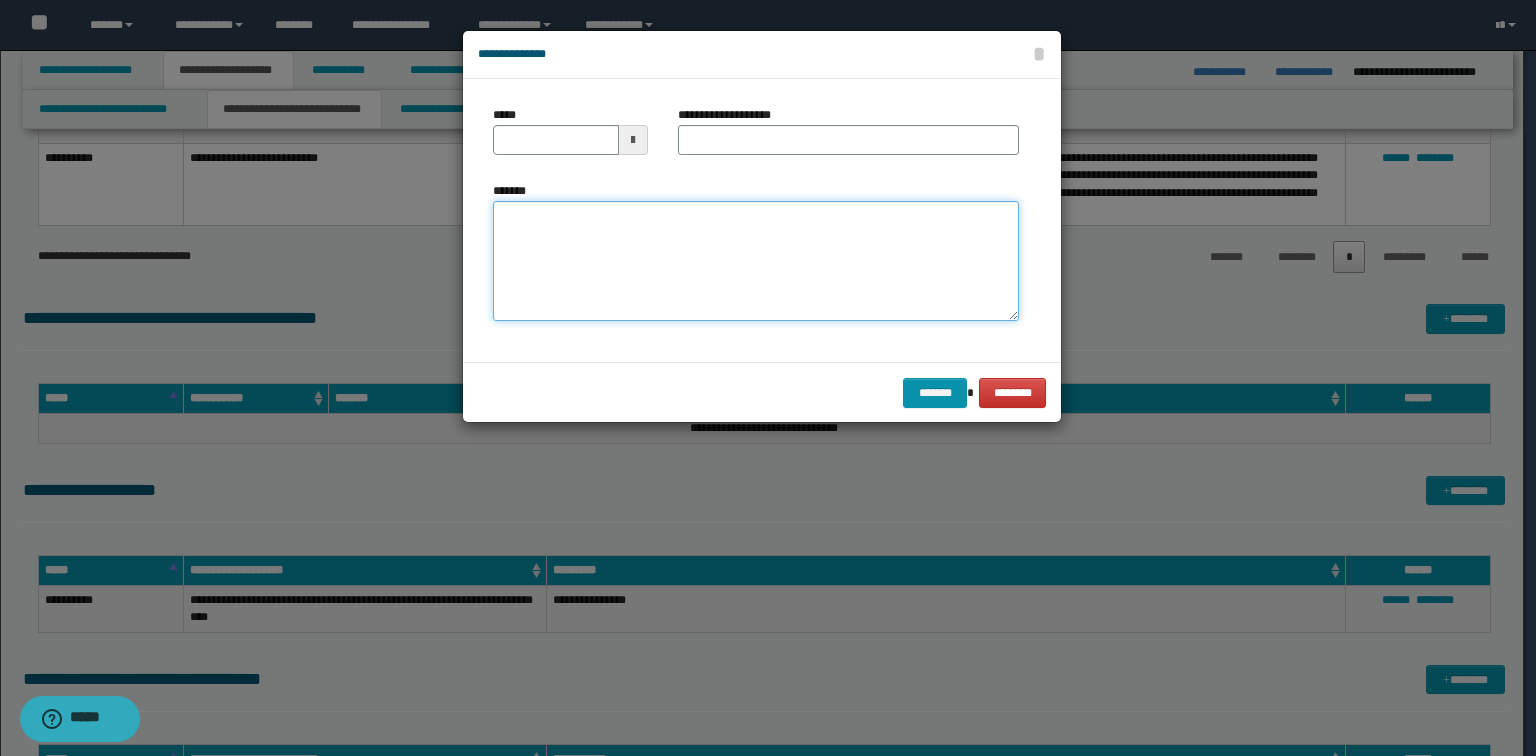 click on "*******" at bounding box center (756, 261) 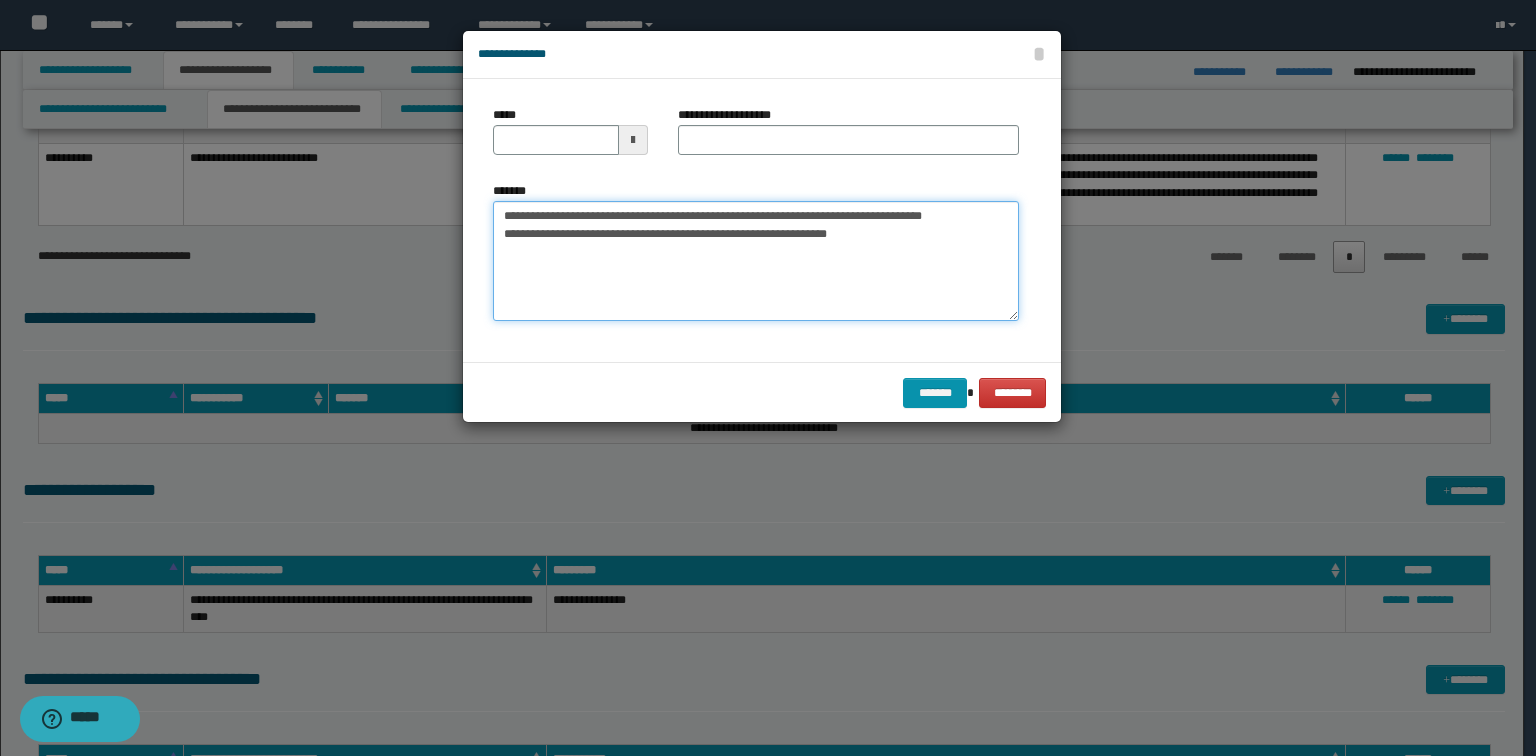 drag, startPoint x: 997, startPoint y: 216, endPoint x: 308, endPoint y: 192, distance: 689.41785 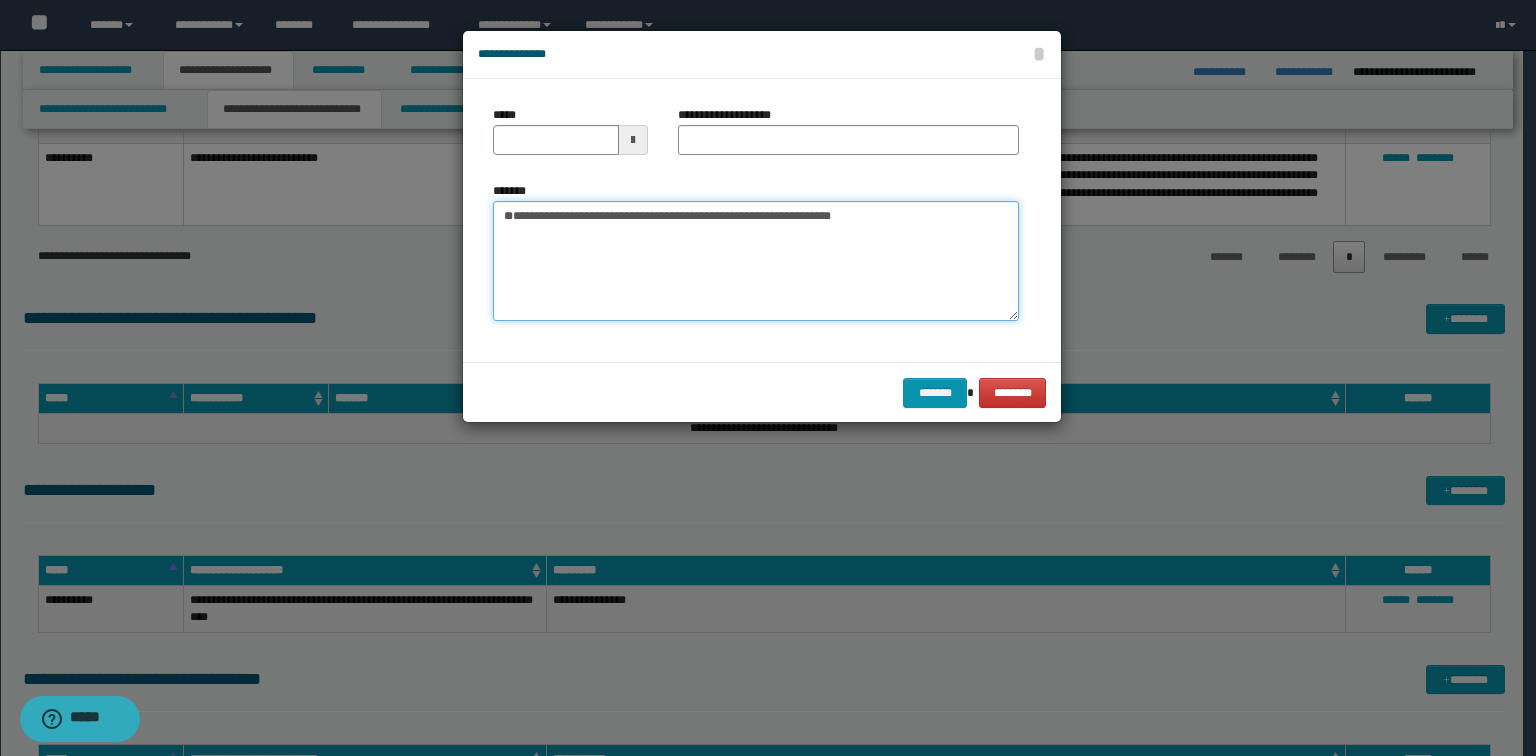 type 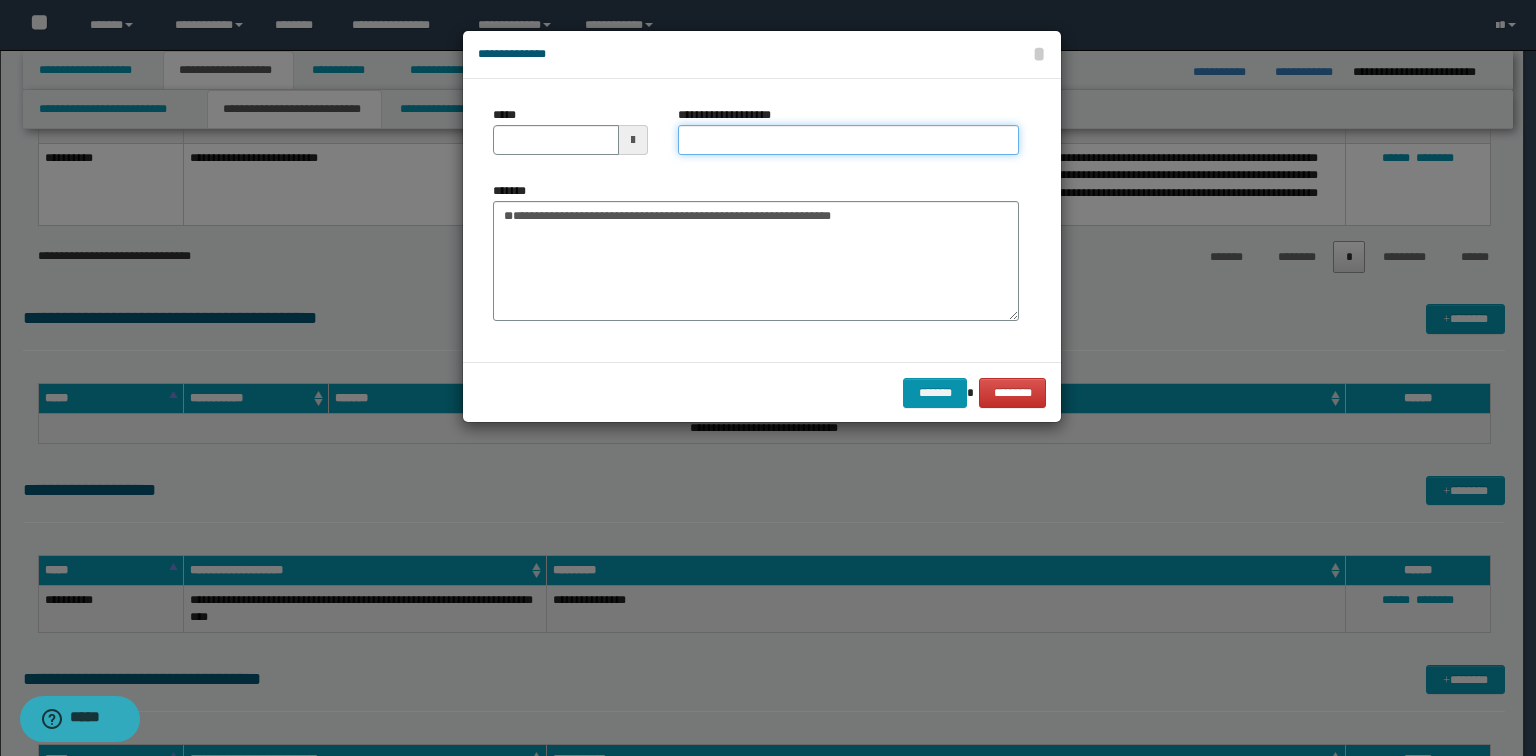 click on "**********" at bounding box center [848, 140] 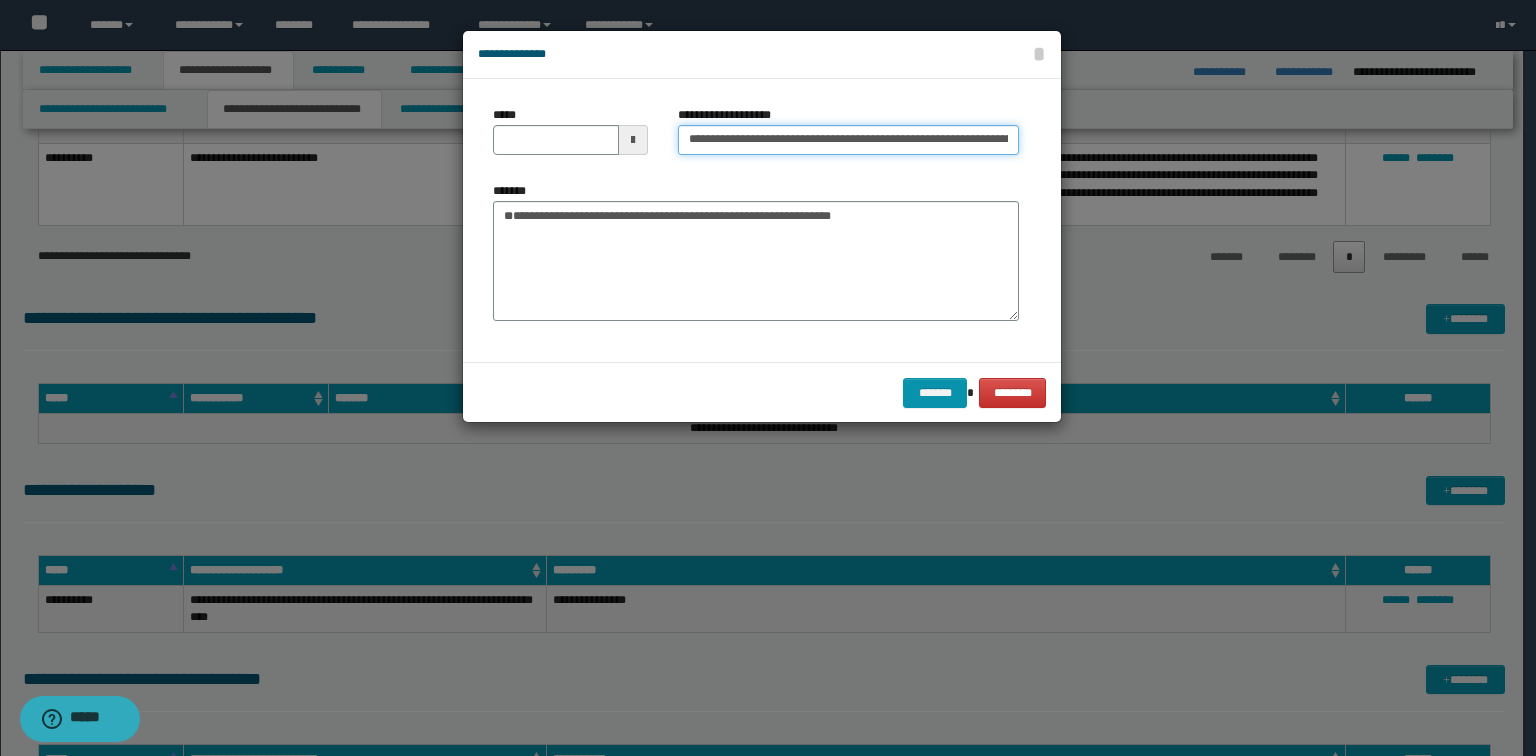 scroll, scrollTop: 0, scrollLeft: 167, axis: horizontal 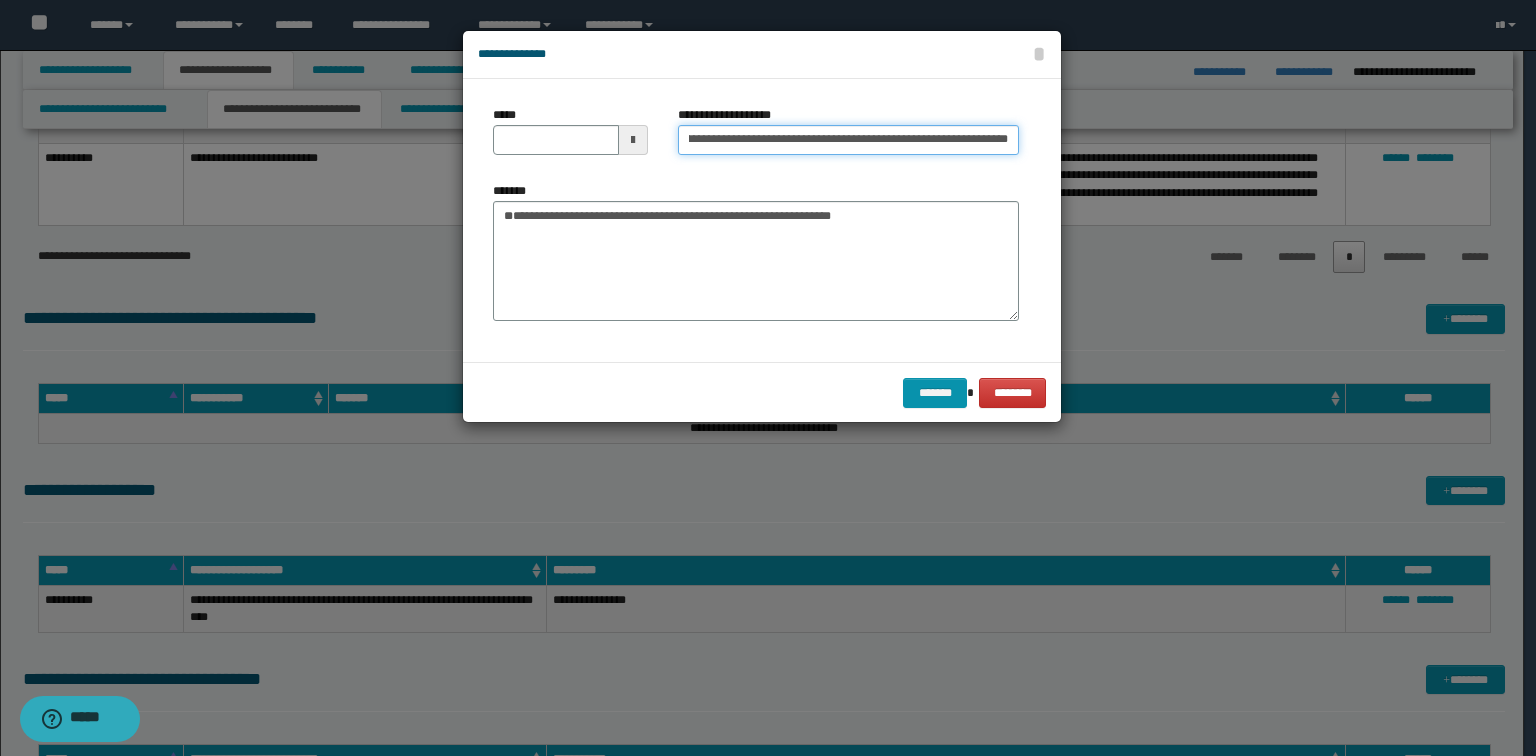 type on "**********" 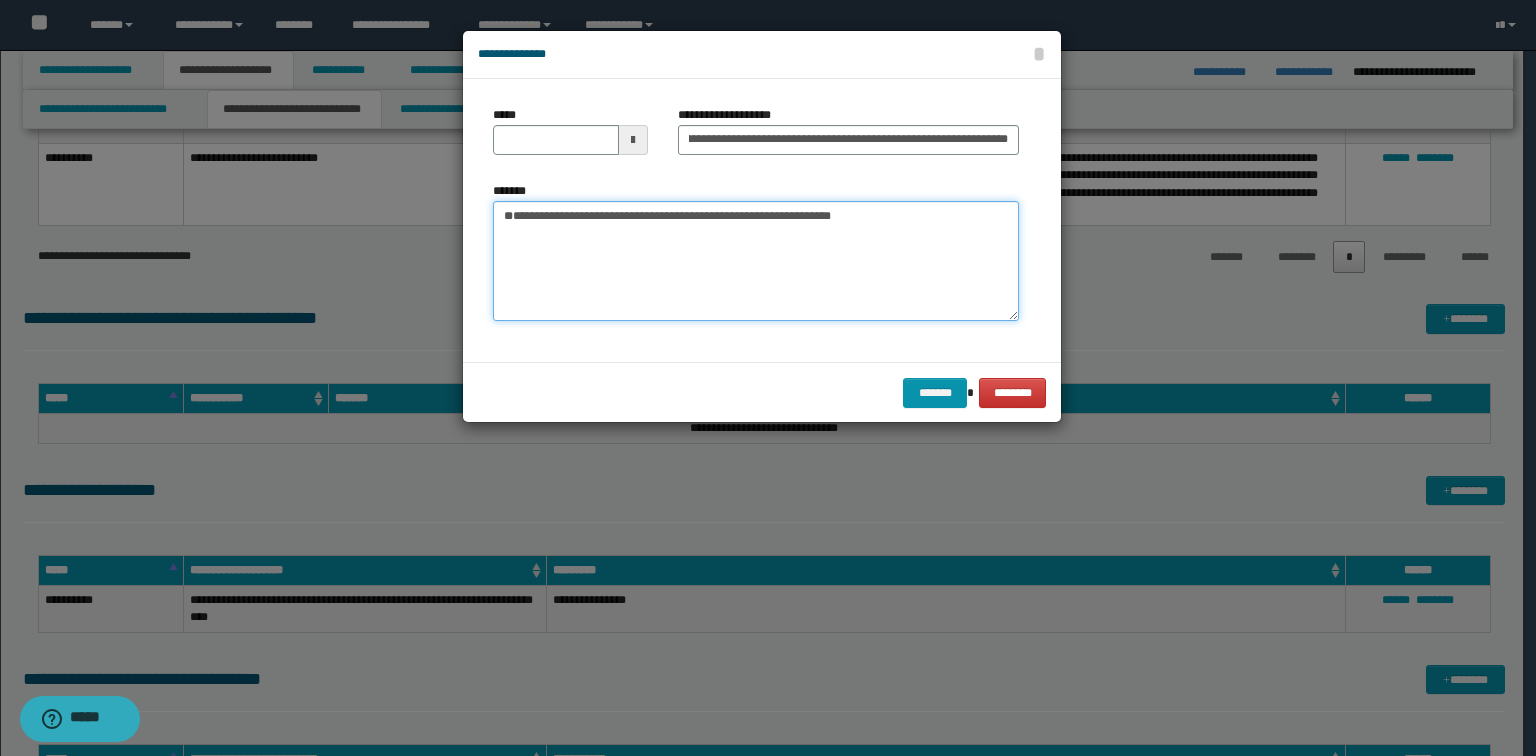 click on "**********" at bounding box center (756, 261) 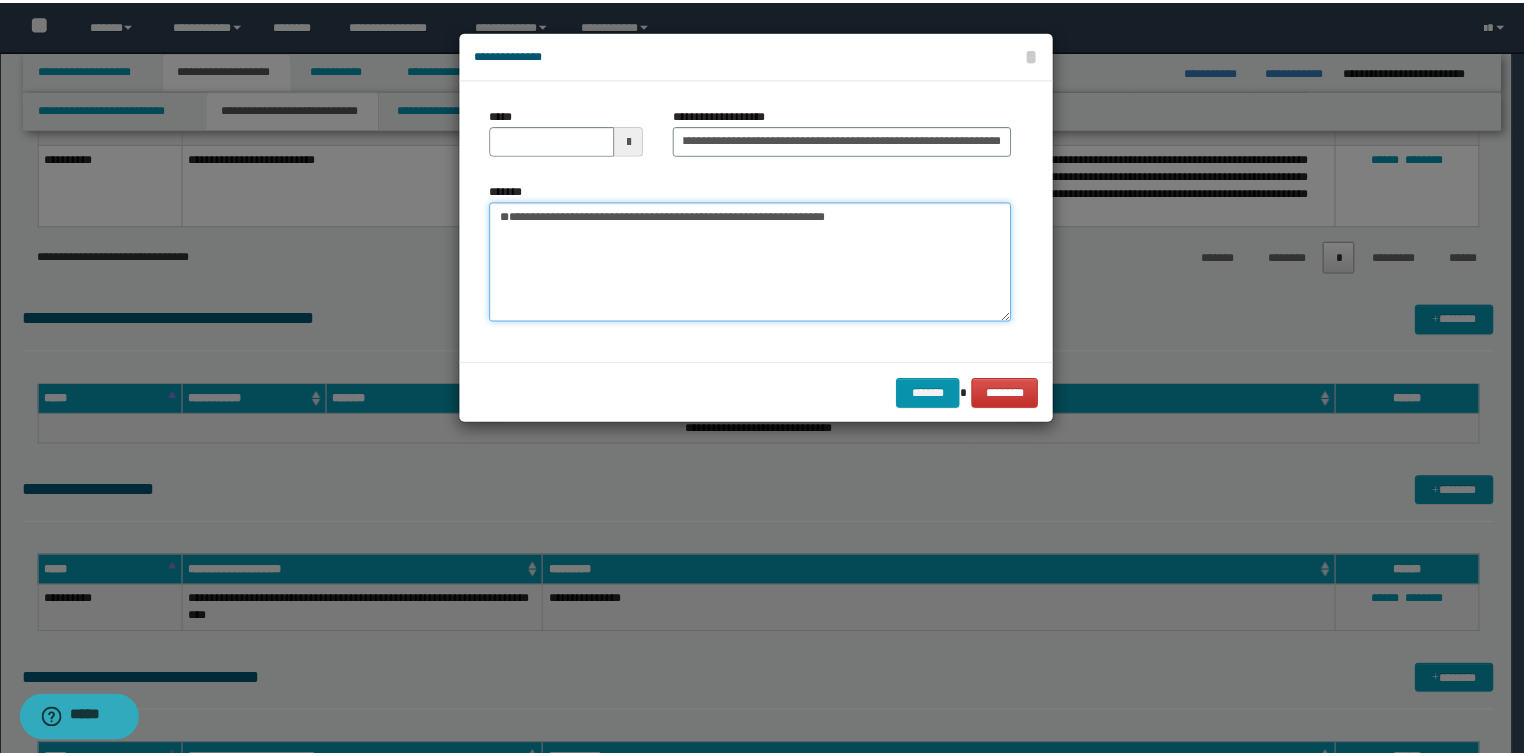 scroll, scrollTop: 0, scrollLeft: 0, axis: both 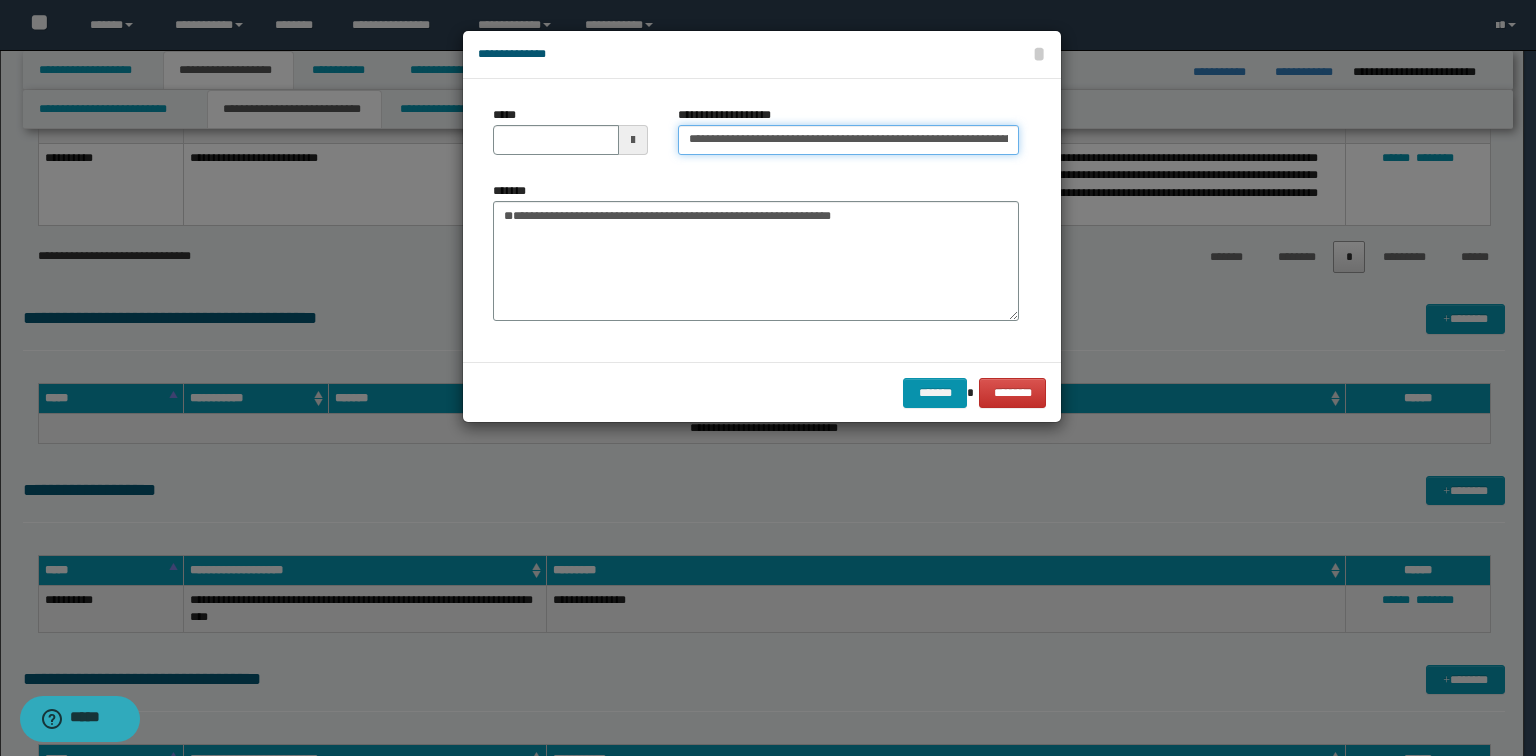 type 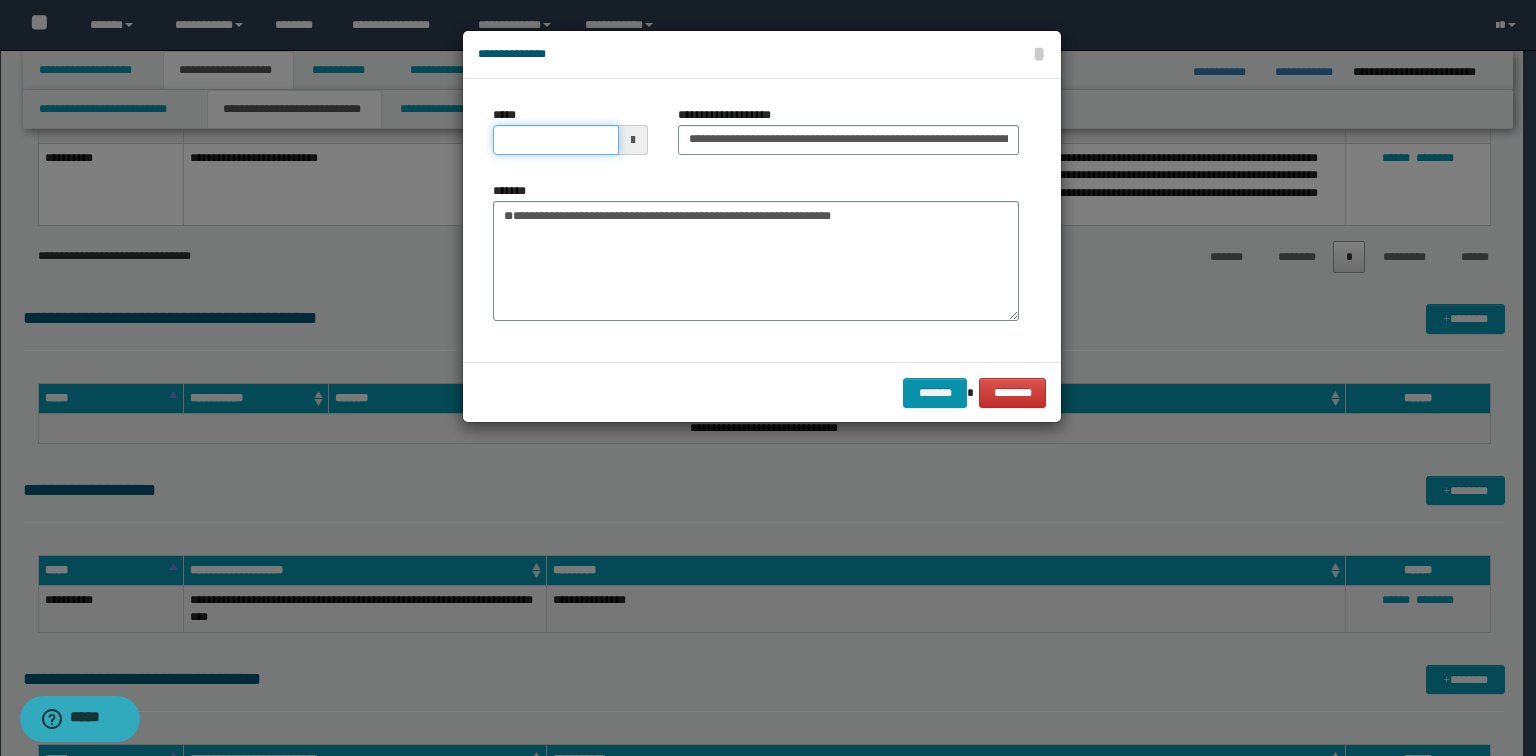click on "*****" at bounding box center [556, 140] 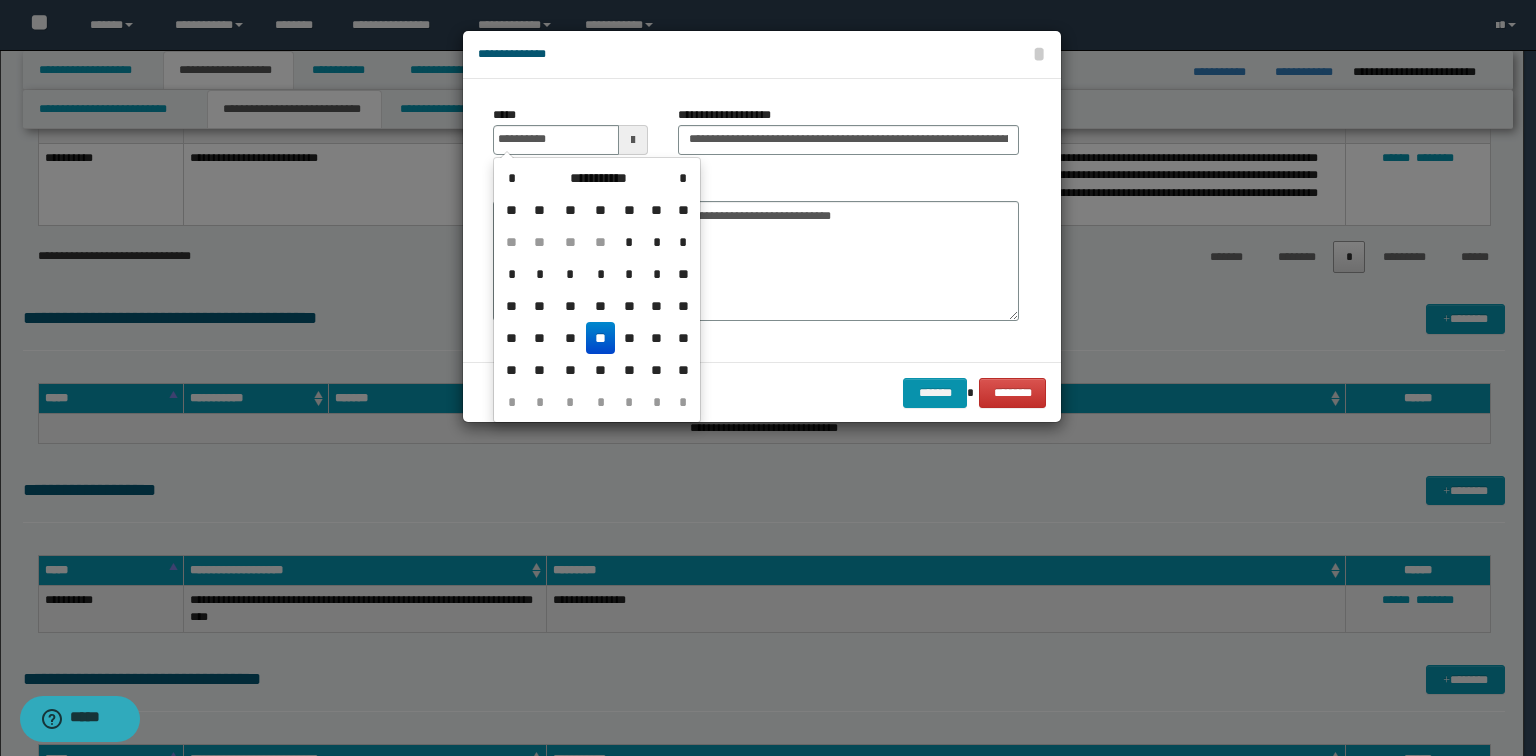 type on "**********" 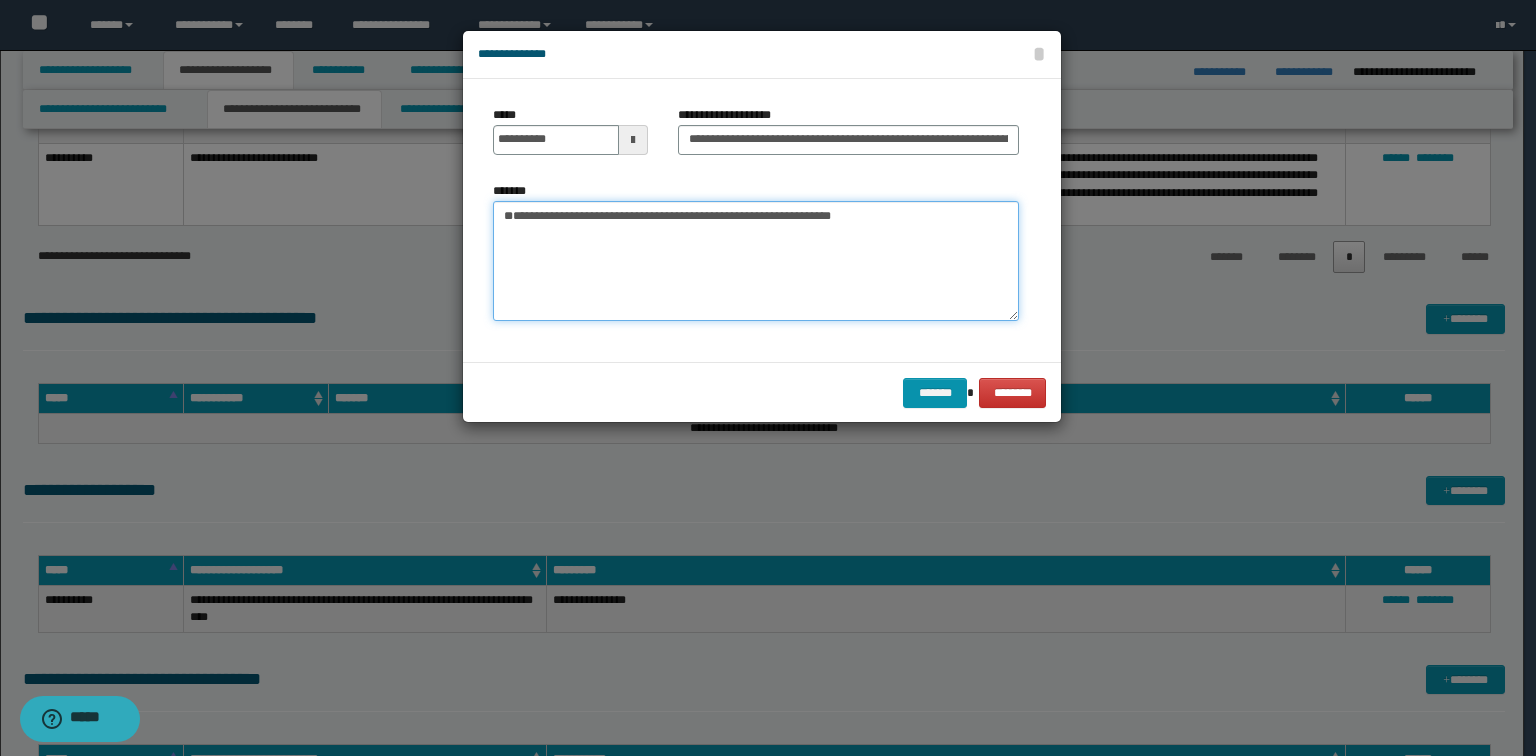 click on "**********" at bounding box center (756, 261) 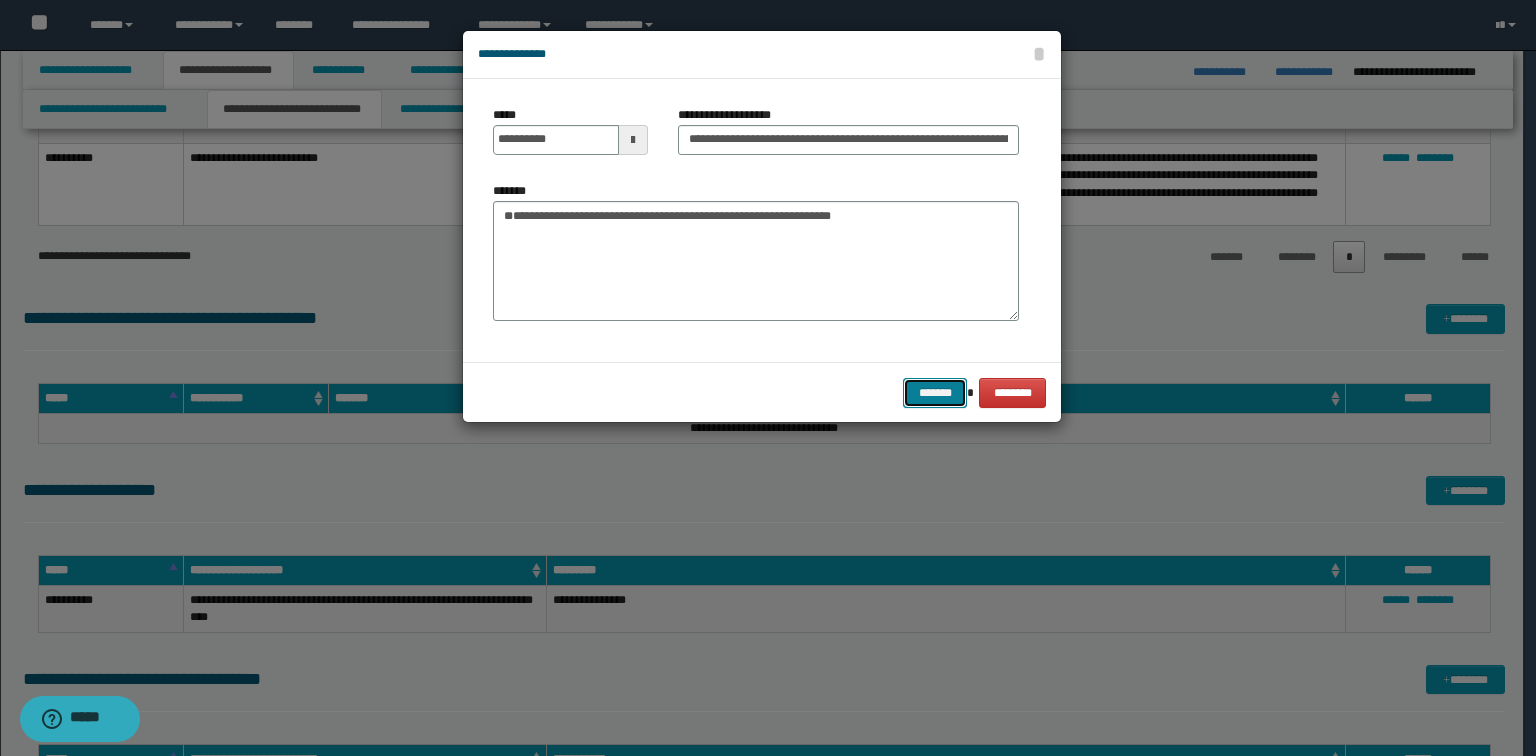 click on "*******" at bounding box center [935, 393] 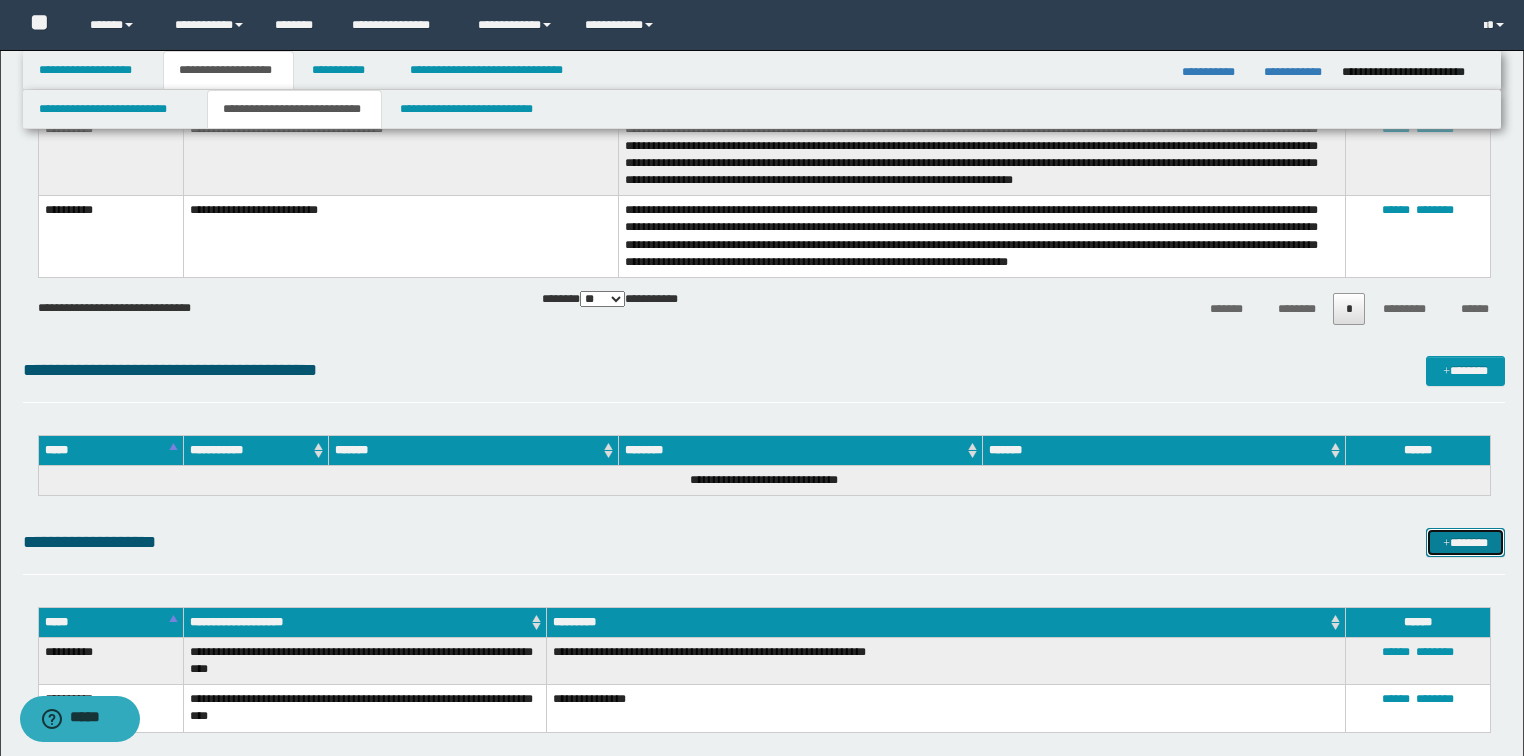 scroll, scrollTop: 5470, scrollLeft: 0, axis: vertical 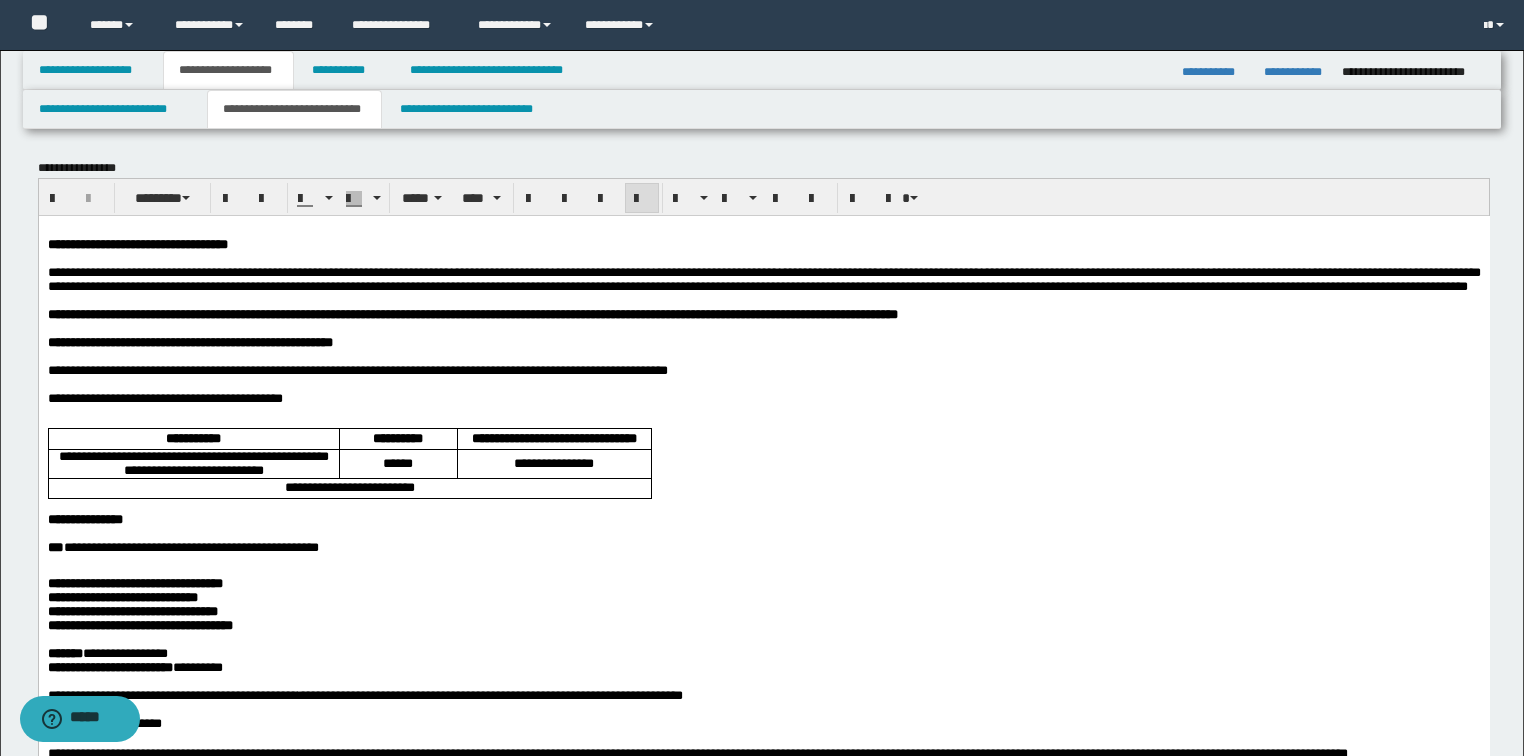 click on "**********" at bounding box center [763, 278] 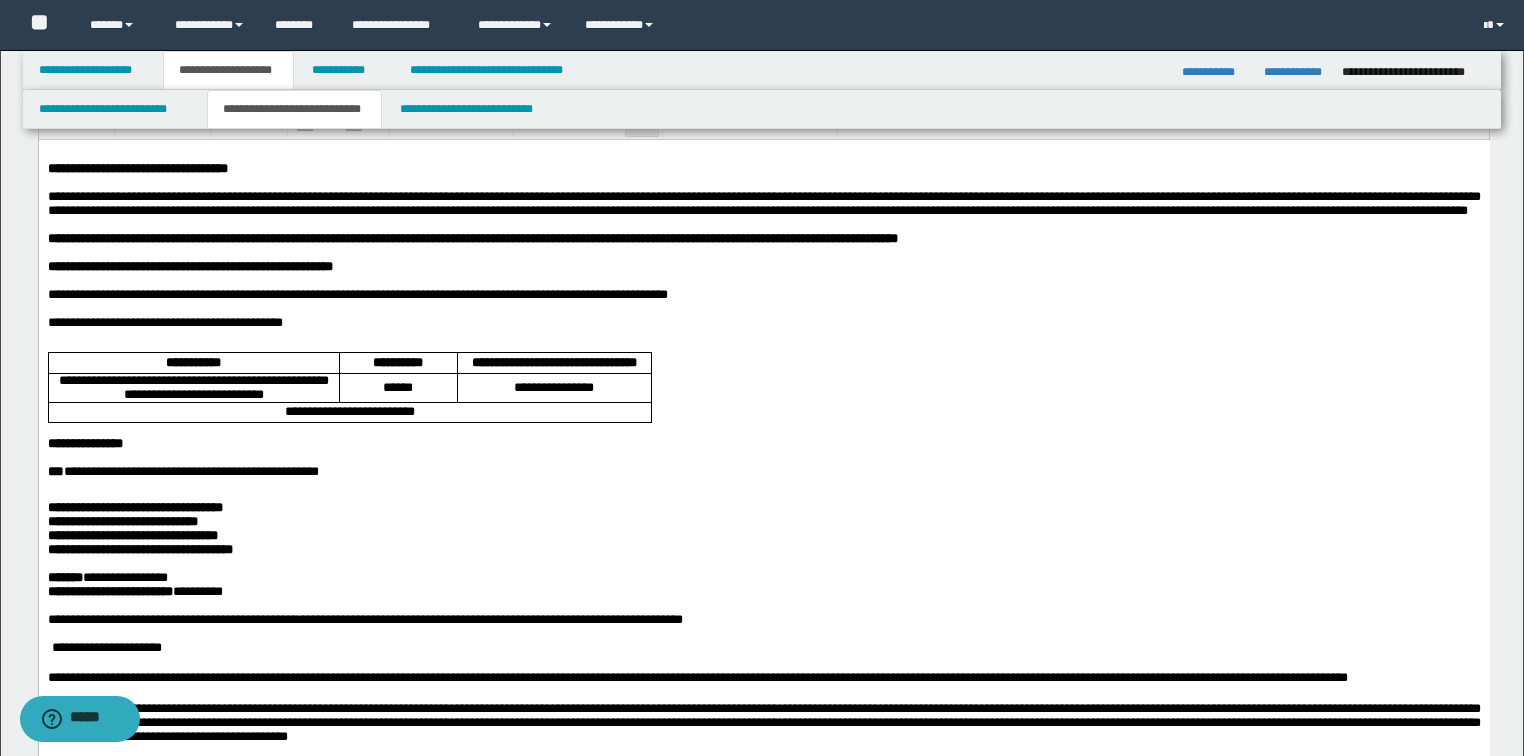 scroll, scrollTop: 0, scrollLeft: 0, axis: both 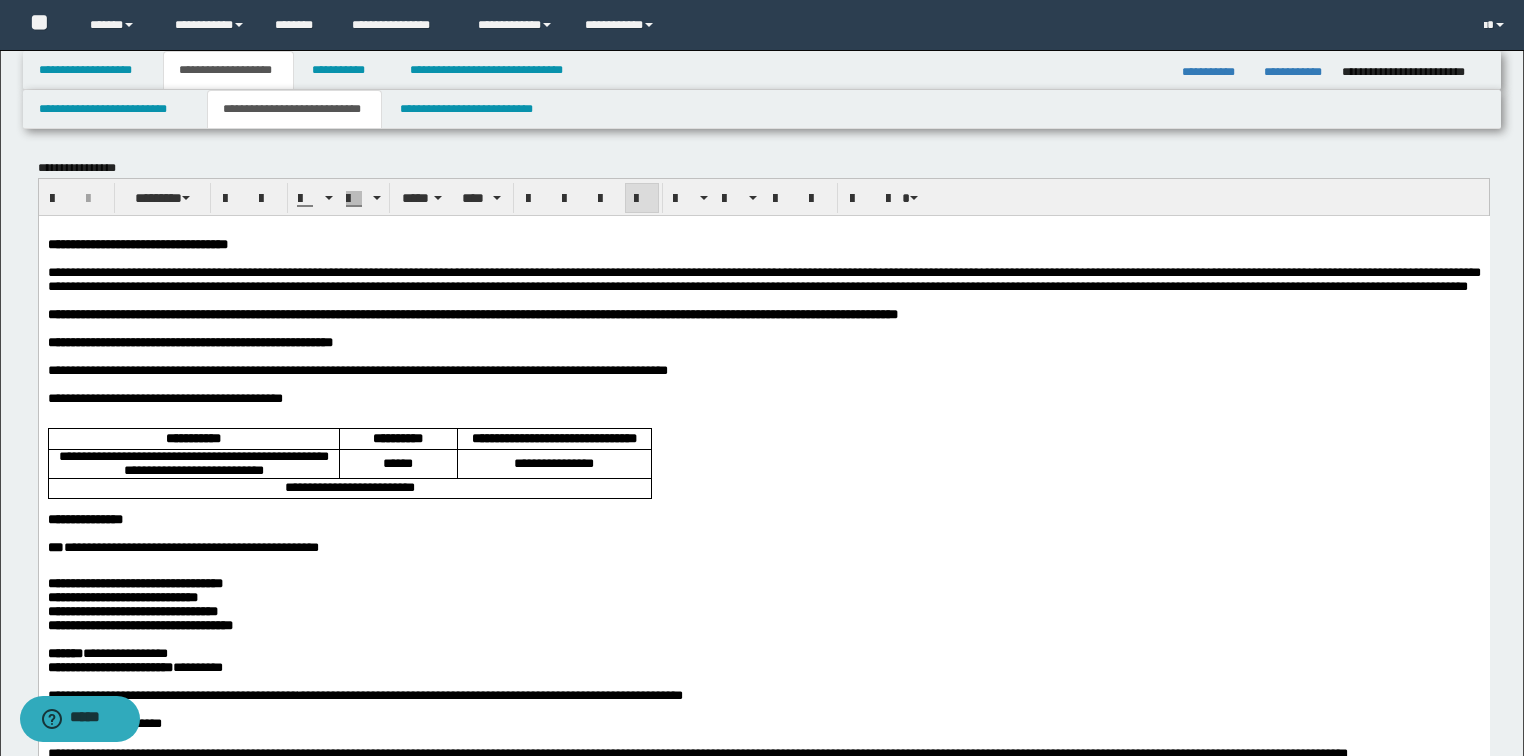 click on "**********" at bounding box center (763, 278) 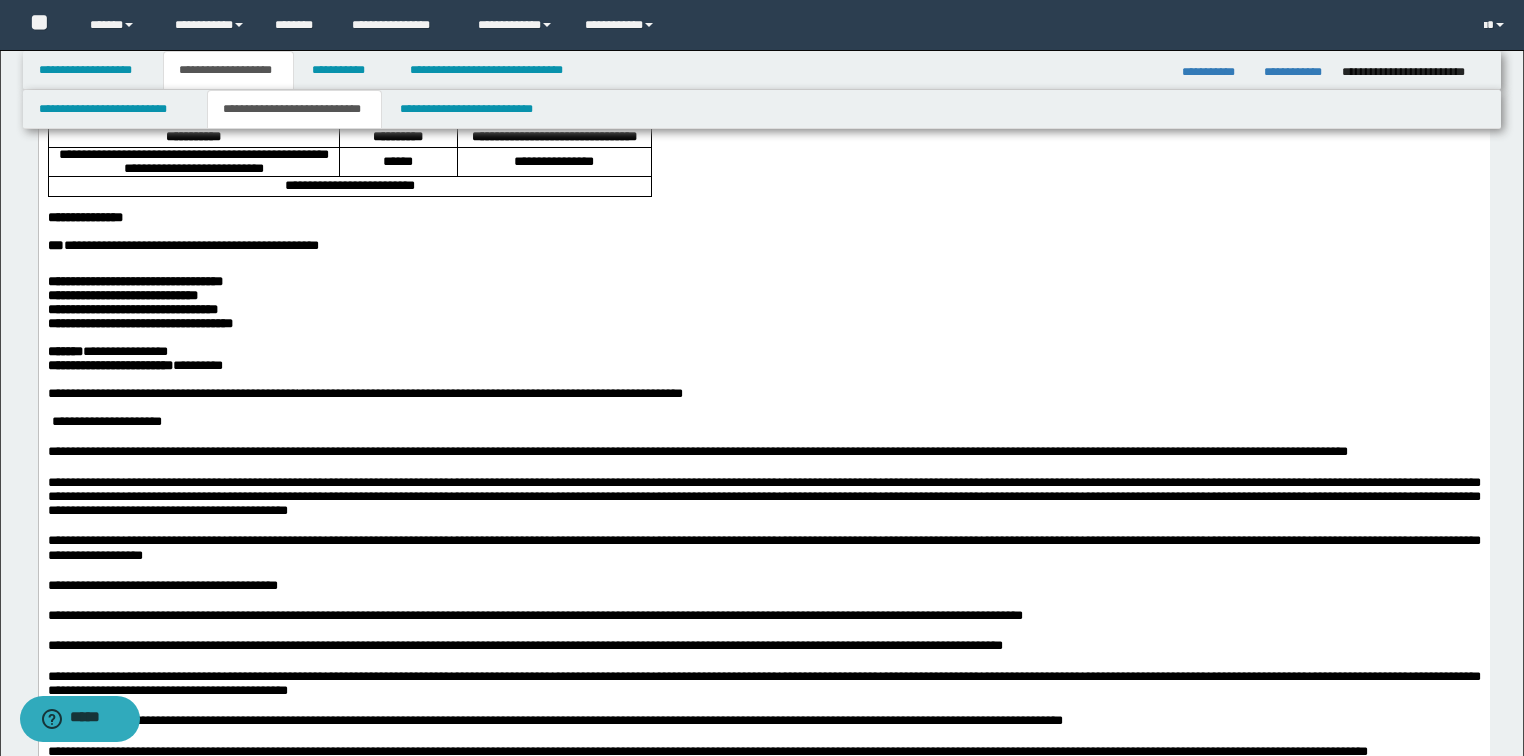 scroll, scrollTop: 320, scrollLeft: 0, axis: vertical 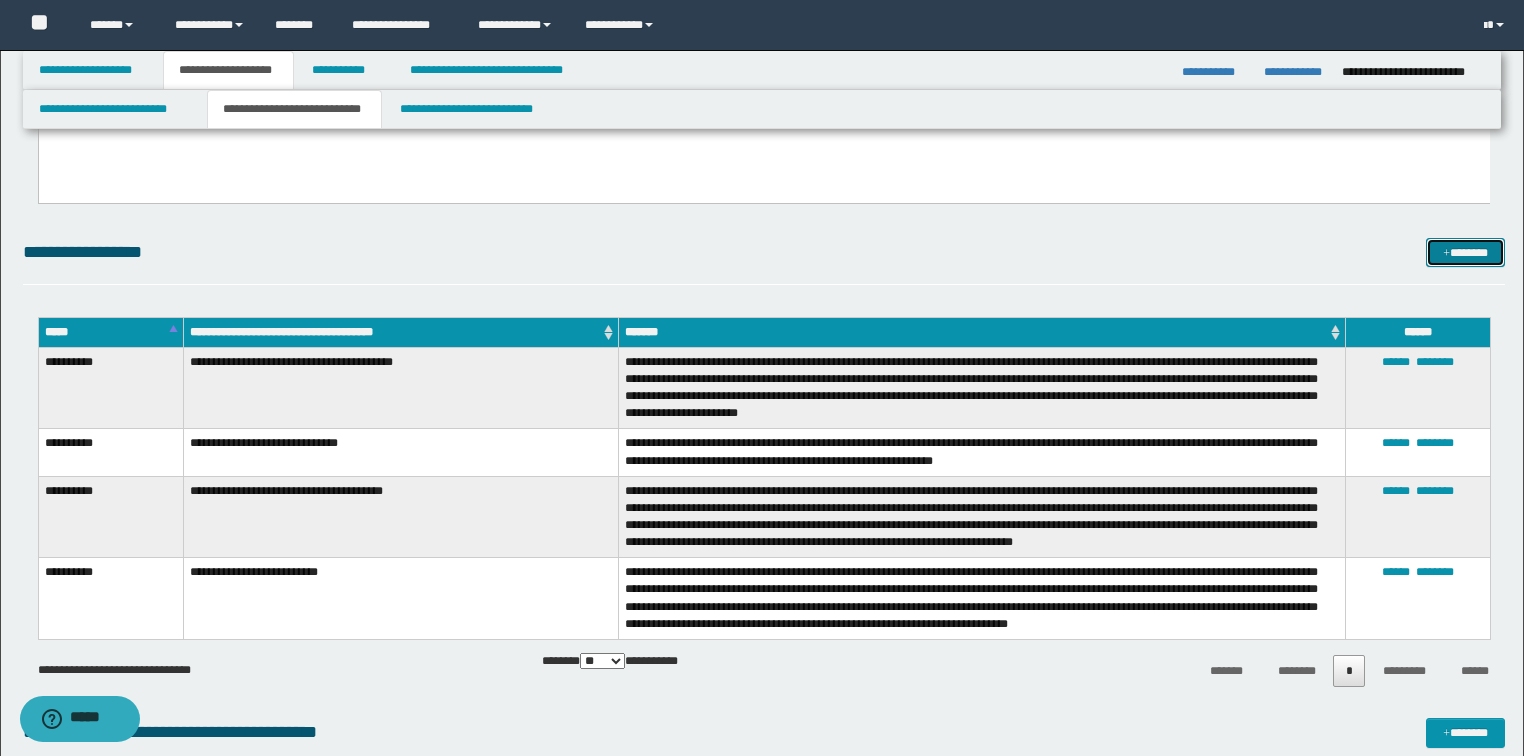 click on "*******" at bounding box center [1465, 253] 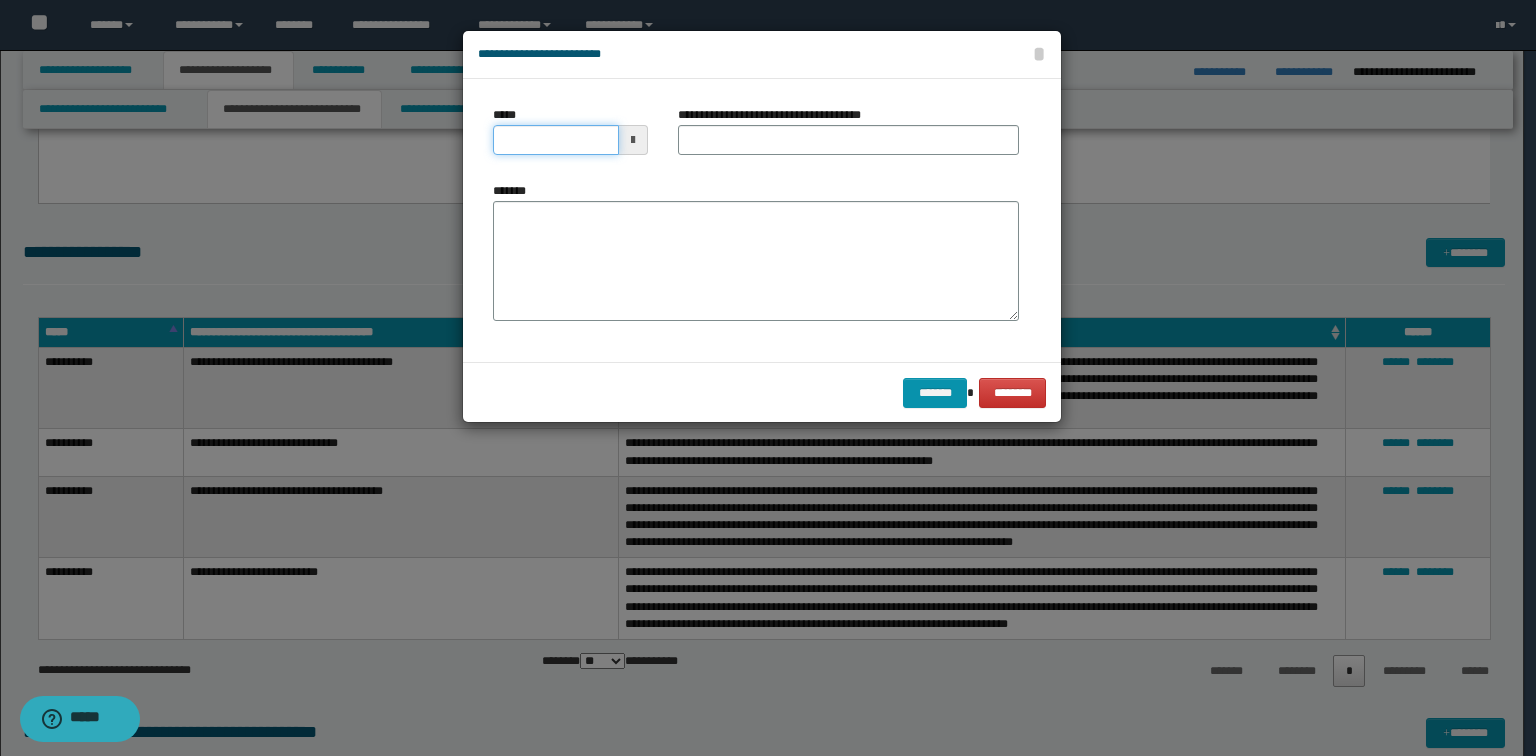 click on "*****" at bounding box center [556, 140] 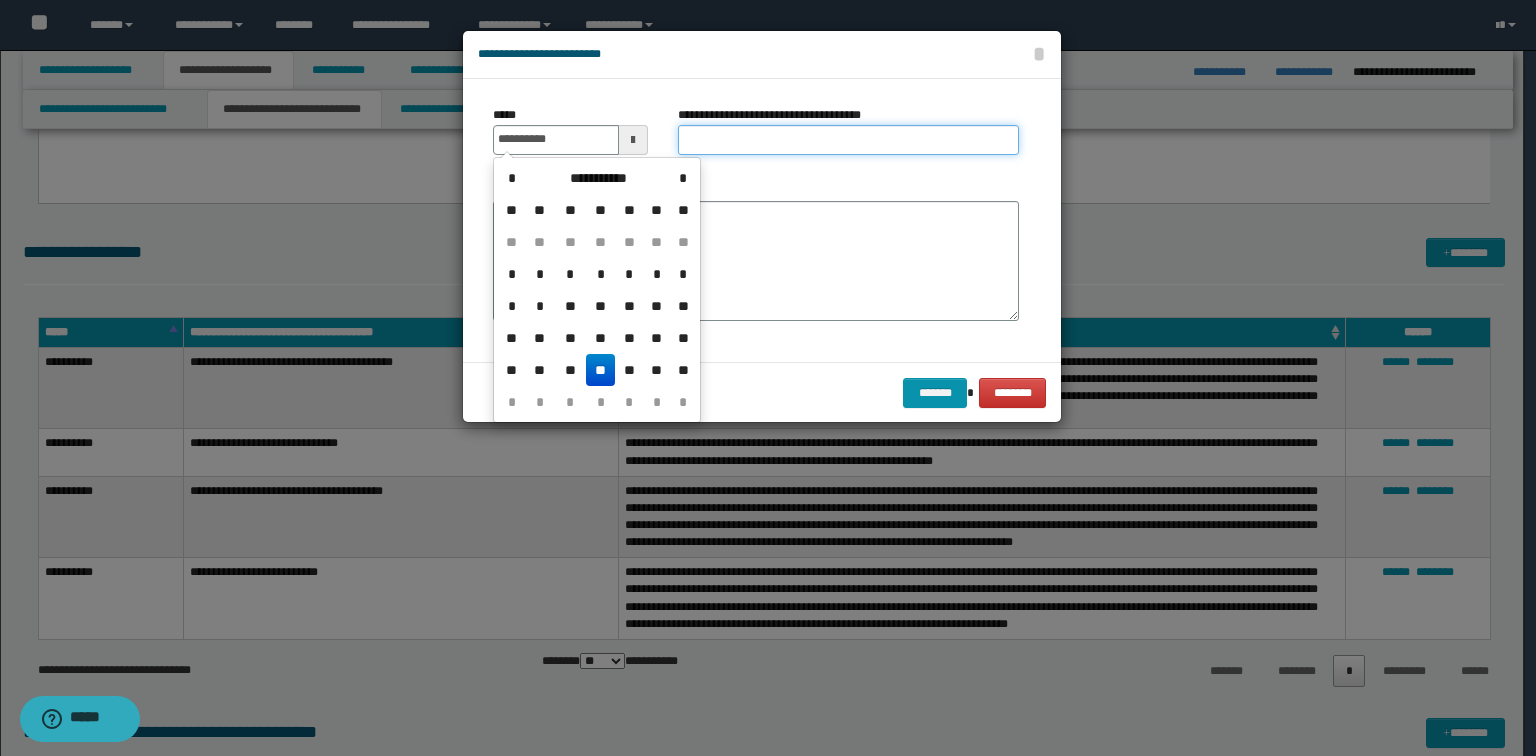 type on "**********" 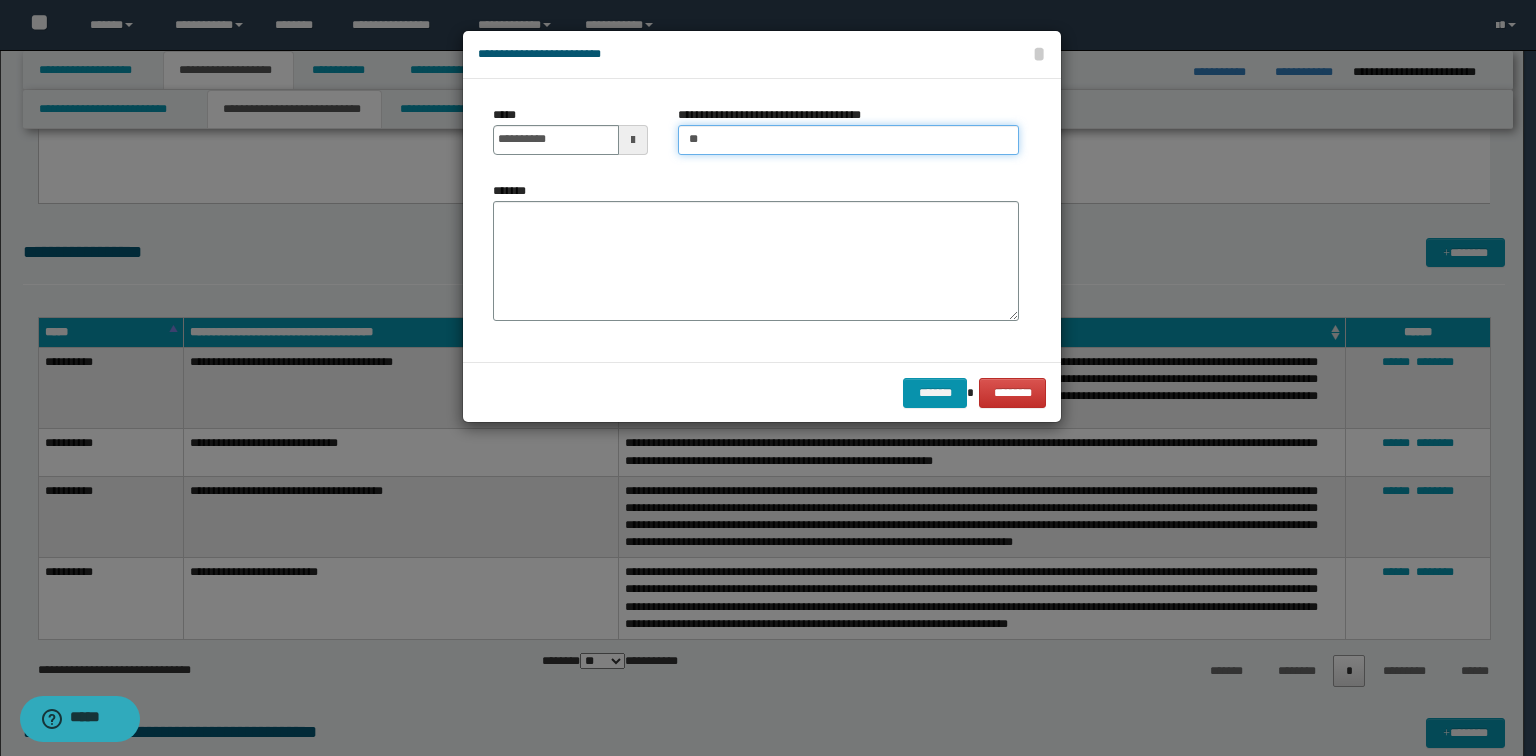 type on "**********" 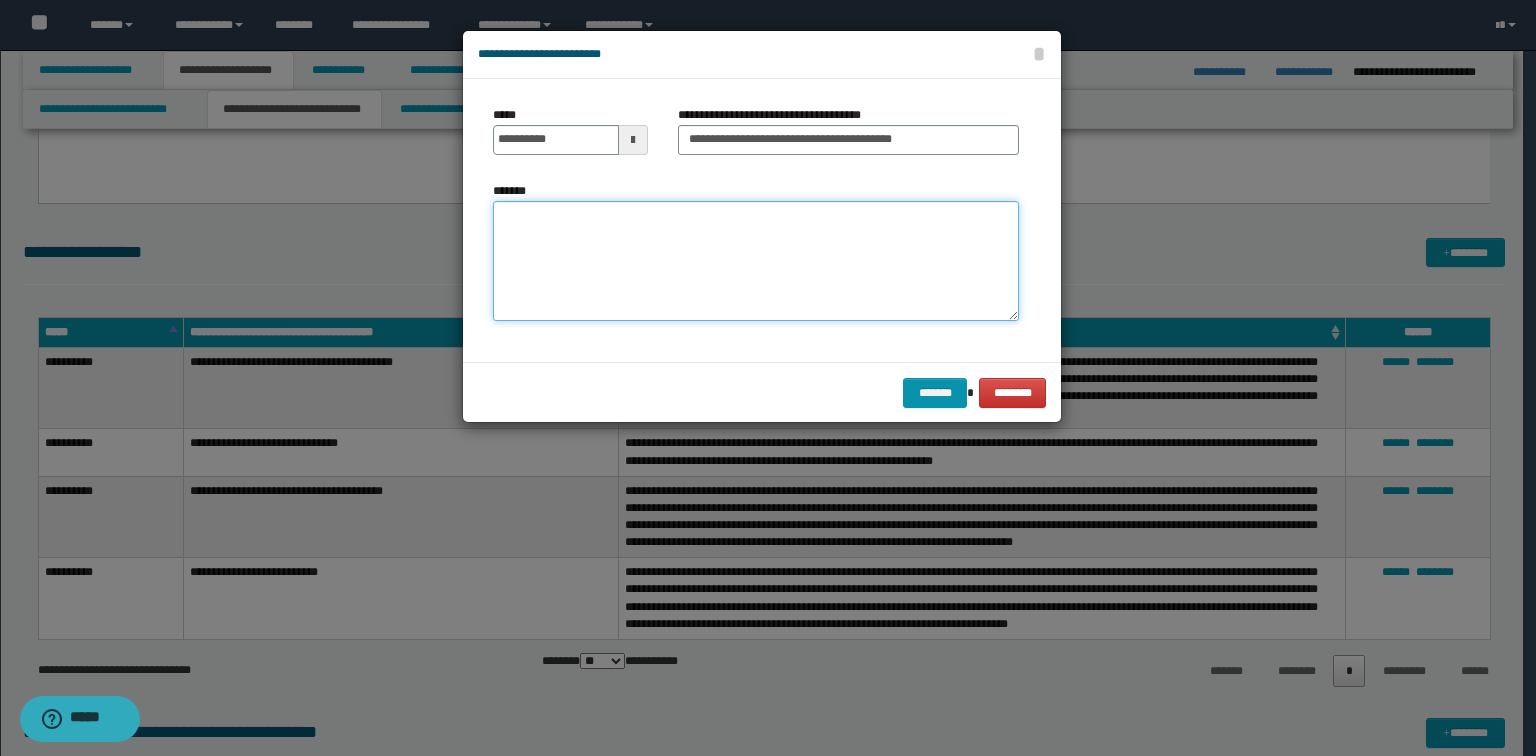 click on "*******" at bounding box center [756, 261] 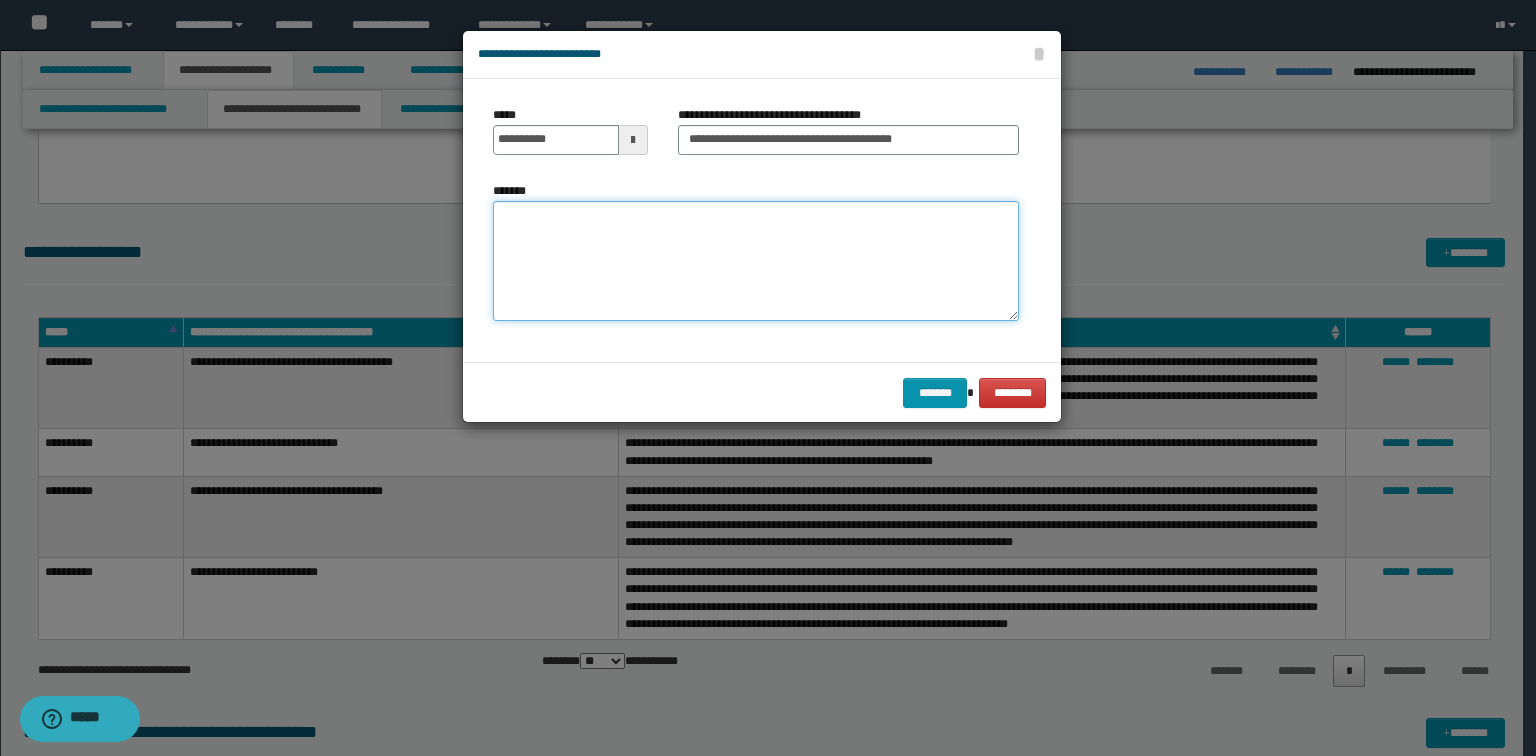 click on "*******" at bounding box center [756, 261] 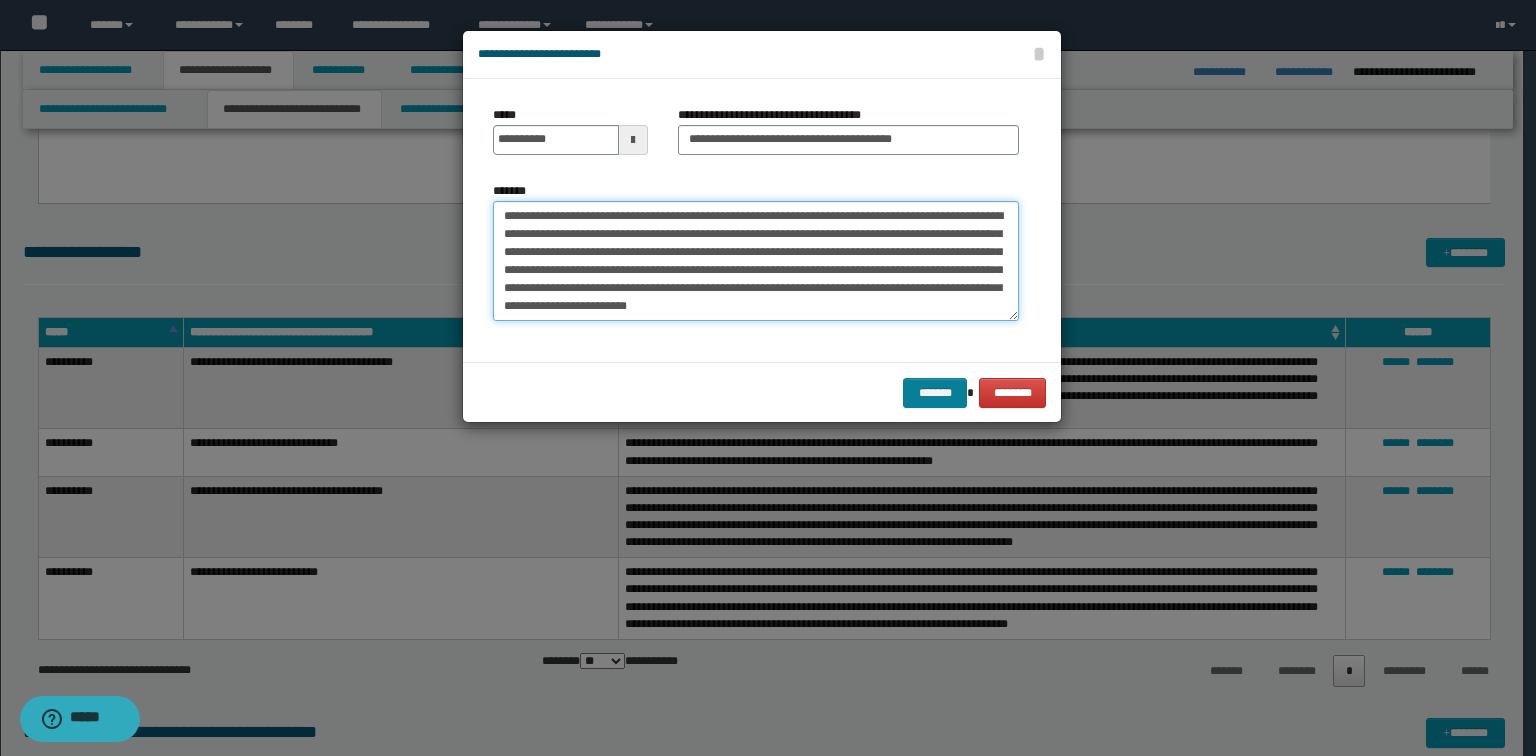 type on "**********" 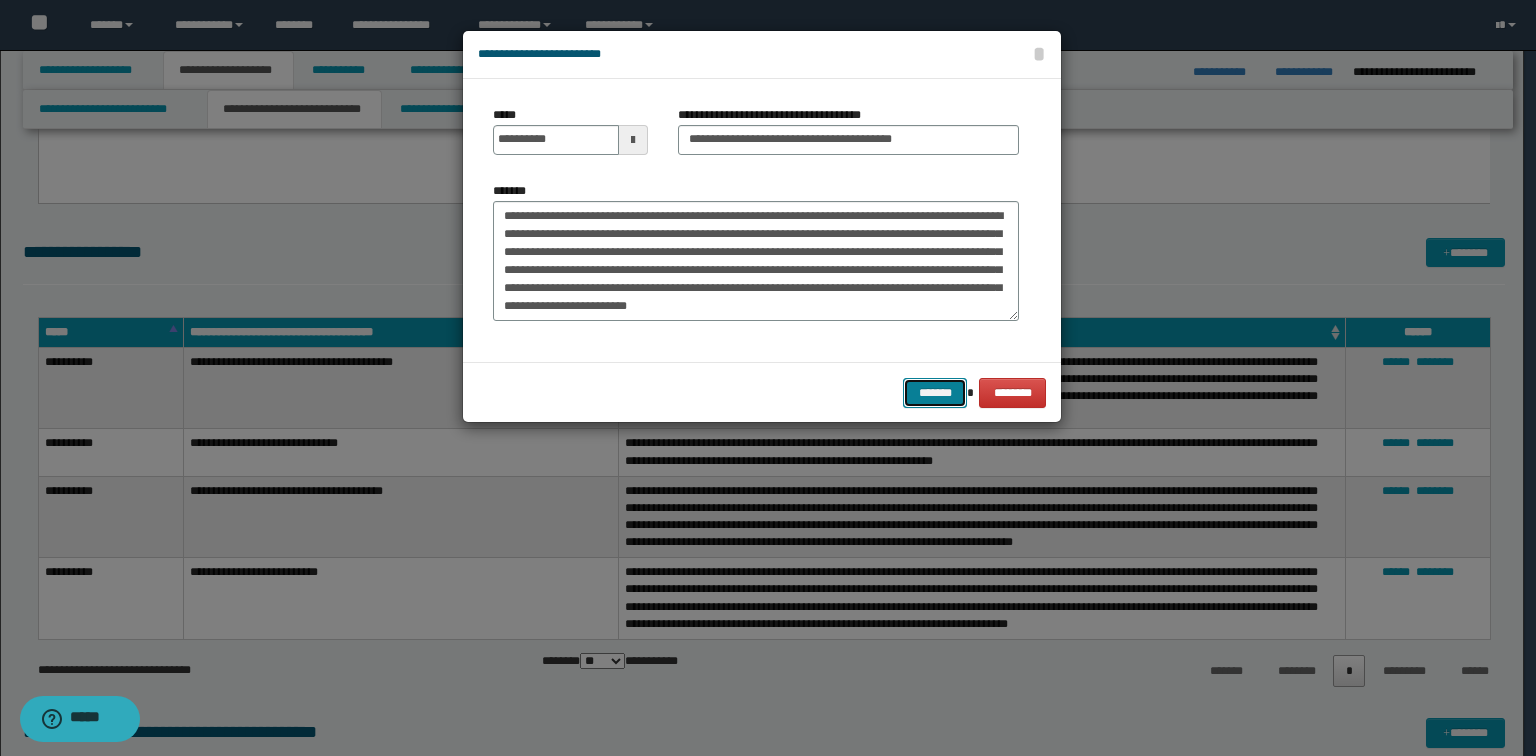 click on "*******" at bounding box center [935, 393] 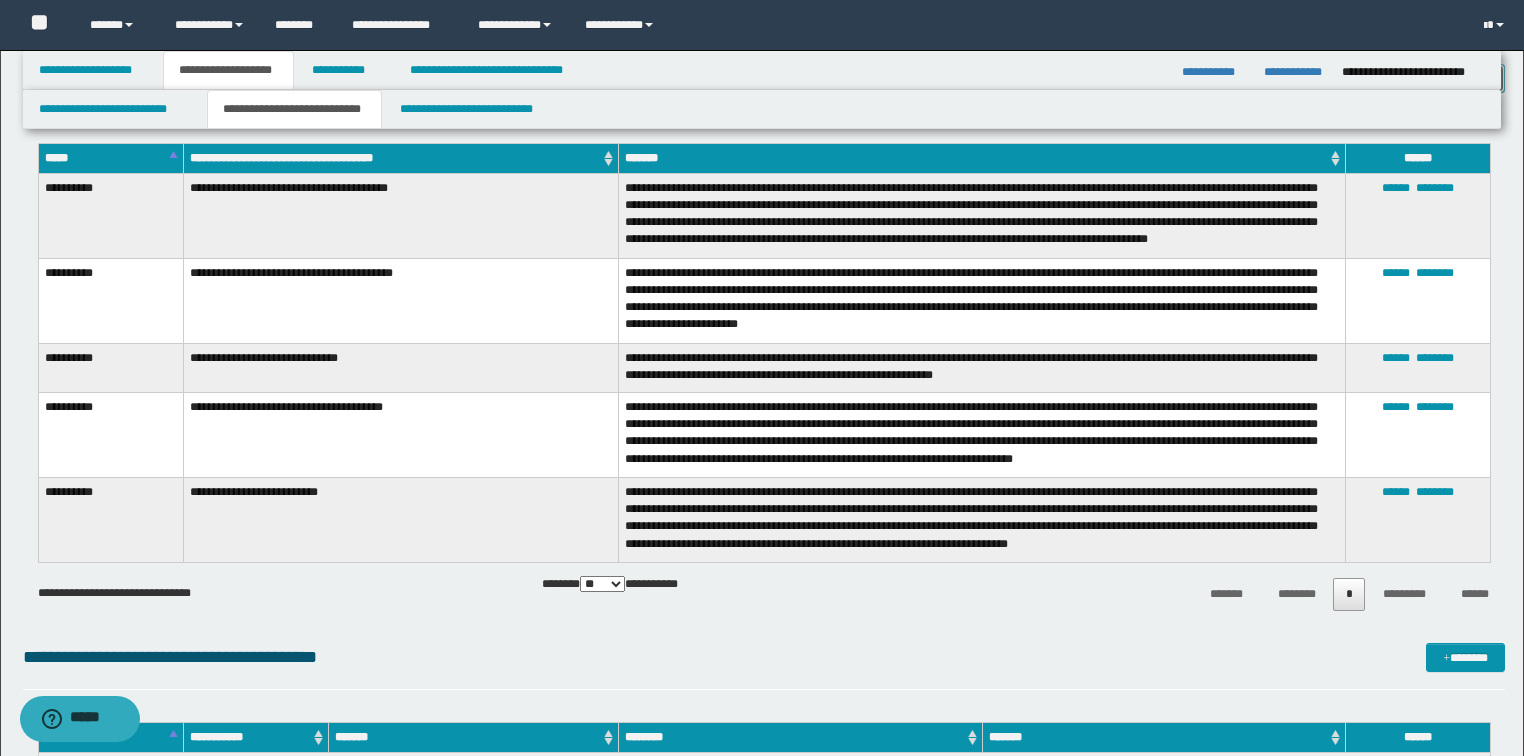 scroll, scrollTop: 5200, scrollLeft: 0, axis: vertical 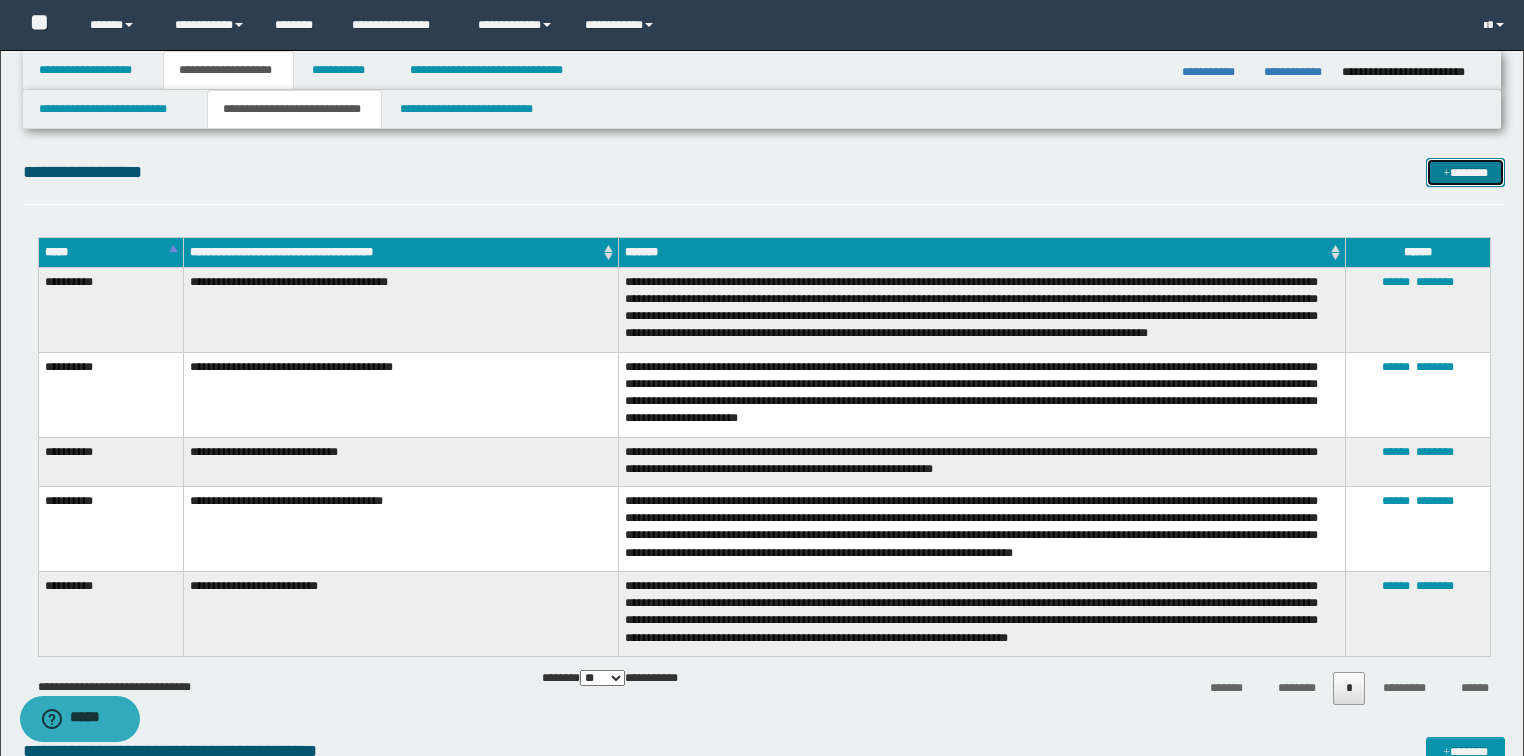 click on "*******" at bounding box center [1465, 173] 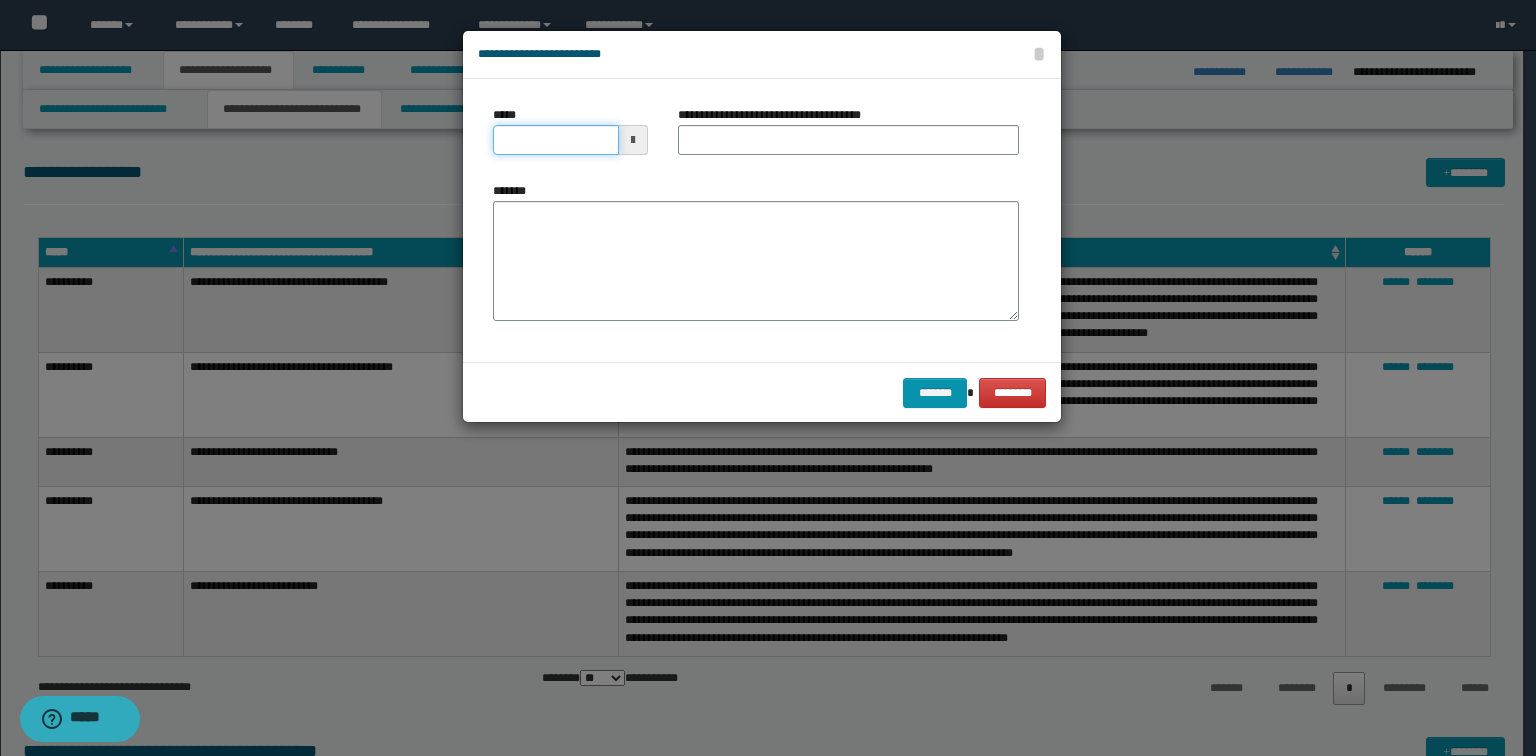 click on "*****" at bounding box center (556, 140) 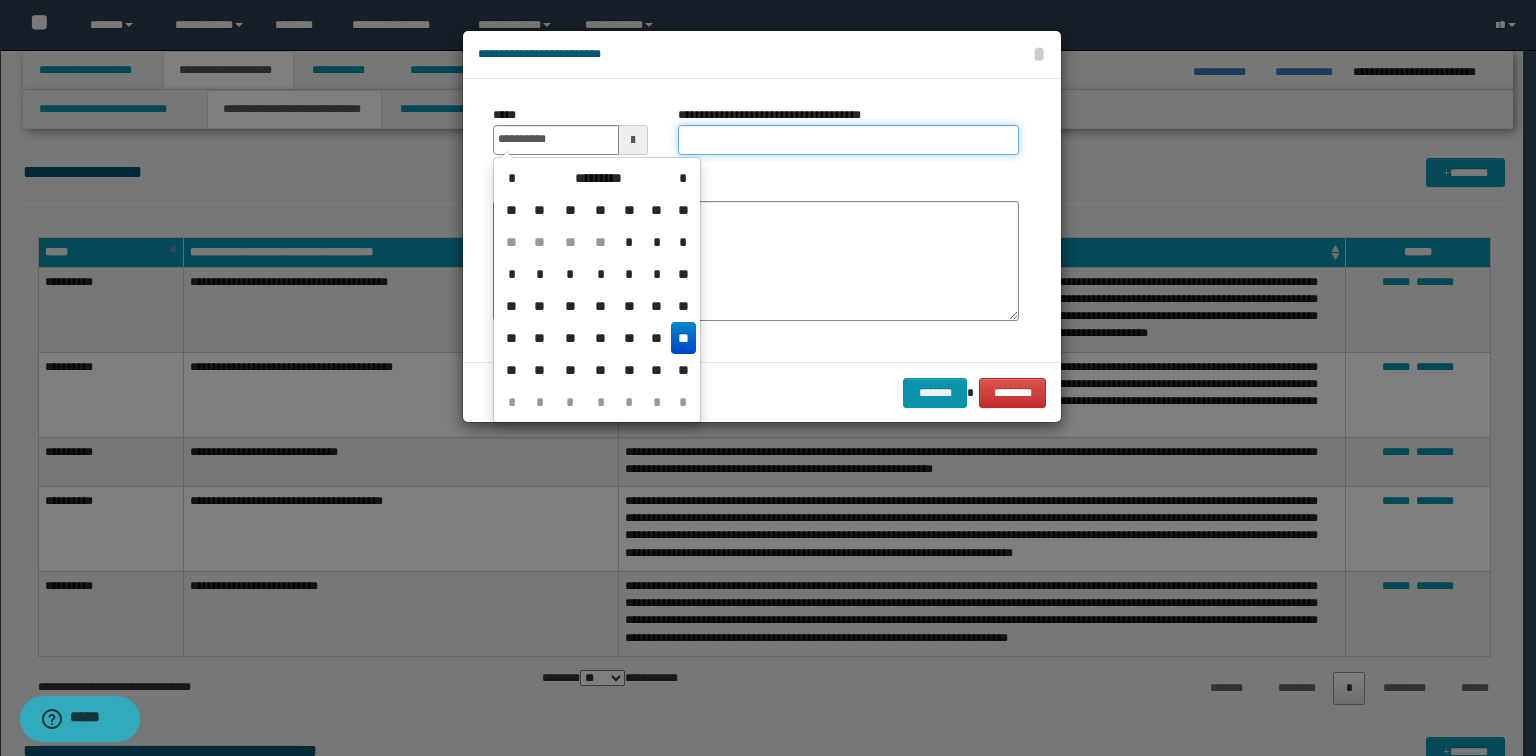 type on "**********" 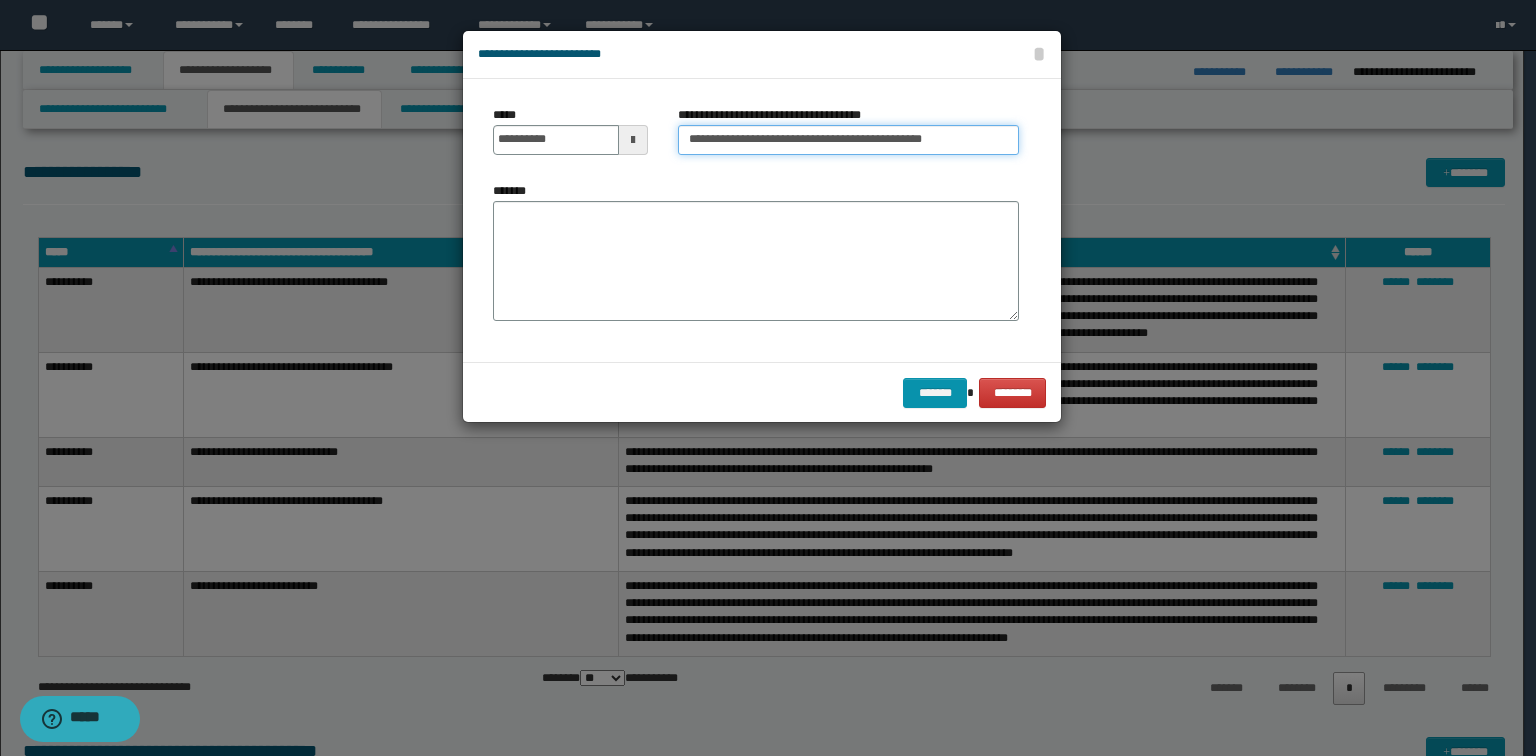 drag, startPoint x: 777, startPoint y: 136, endPoint x: 1017, endPoint y: 142, distance: 240.07498 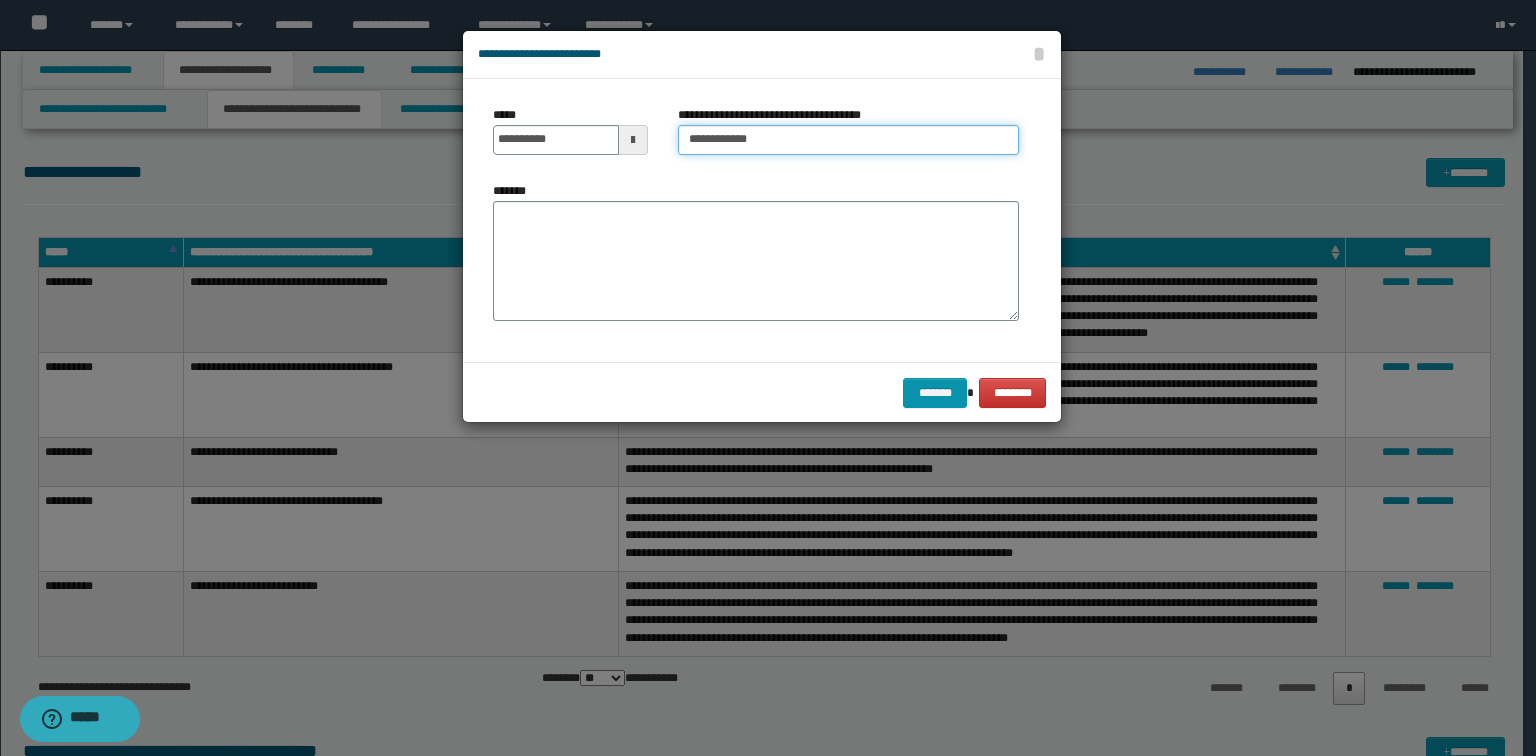 type on "**********" 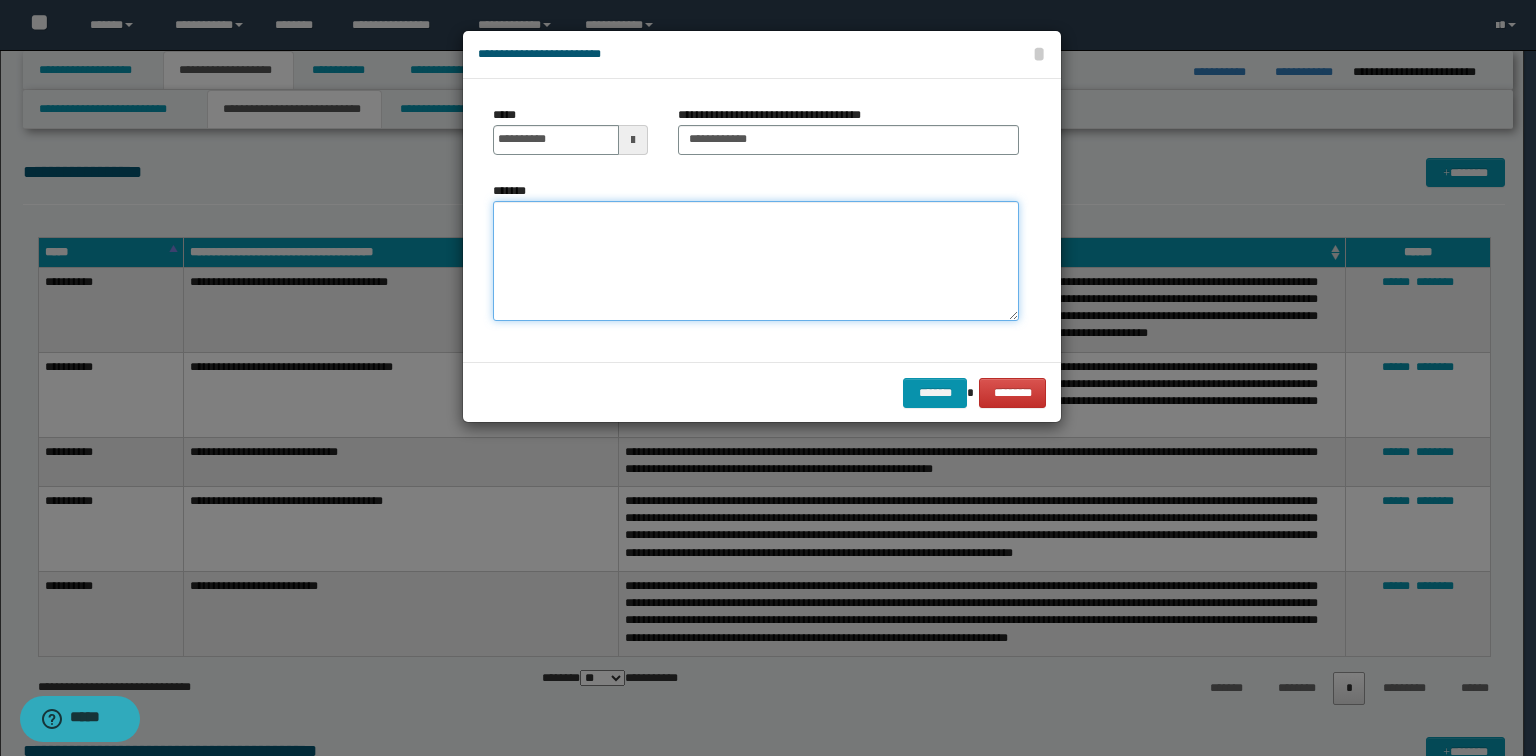 click on "*******" at bounding box center (756, 261) 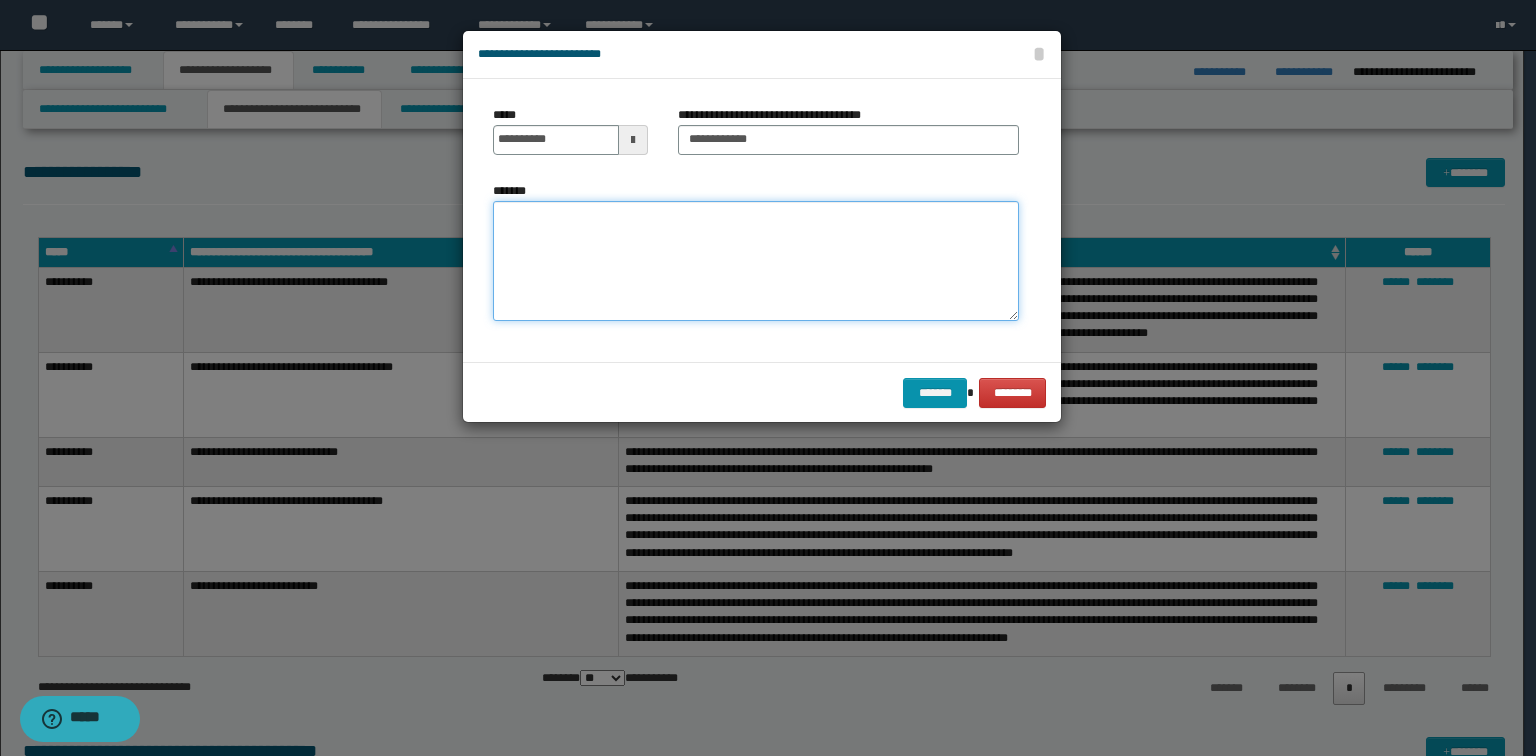 click on "*******" at bounding box center [756, 261] 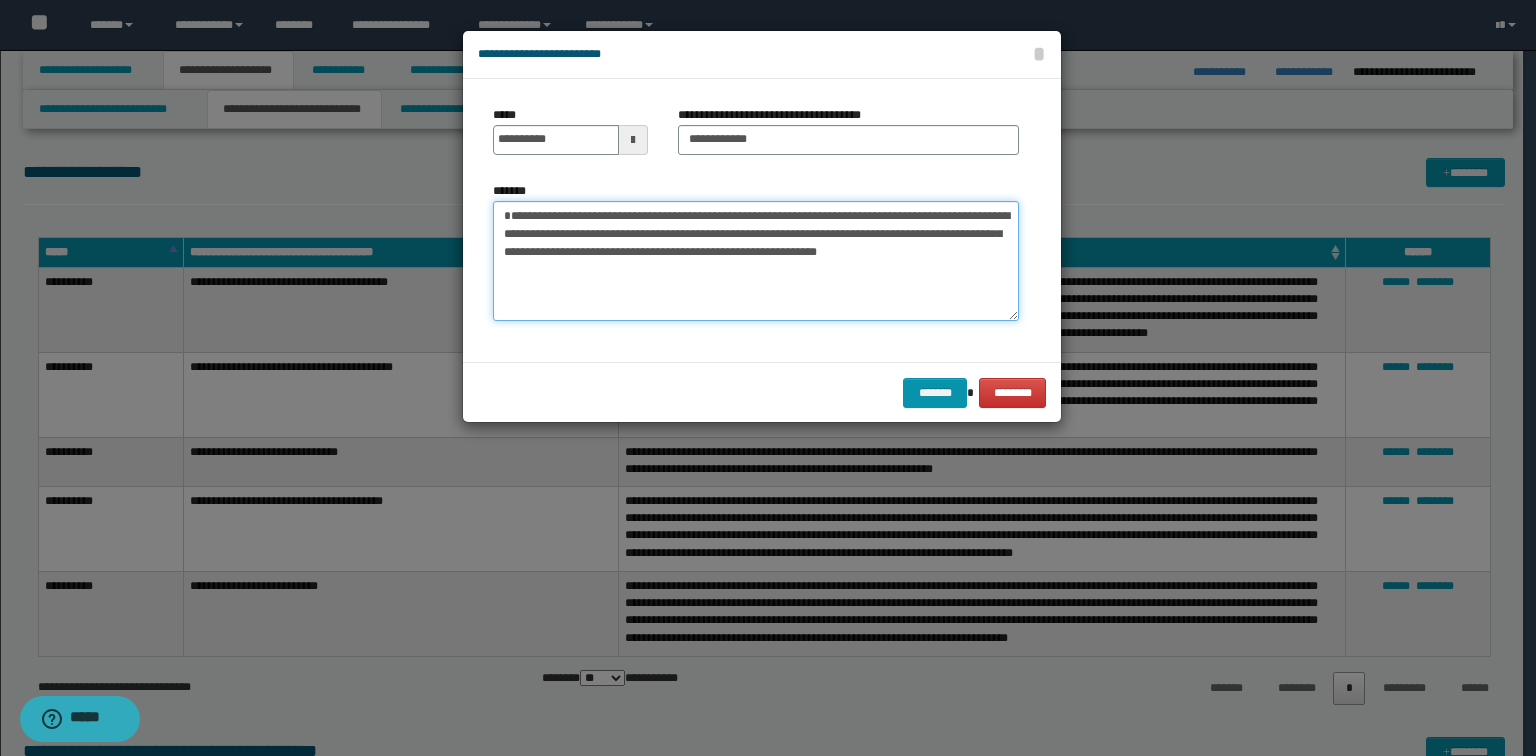 type on "**********" 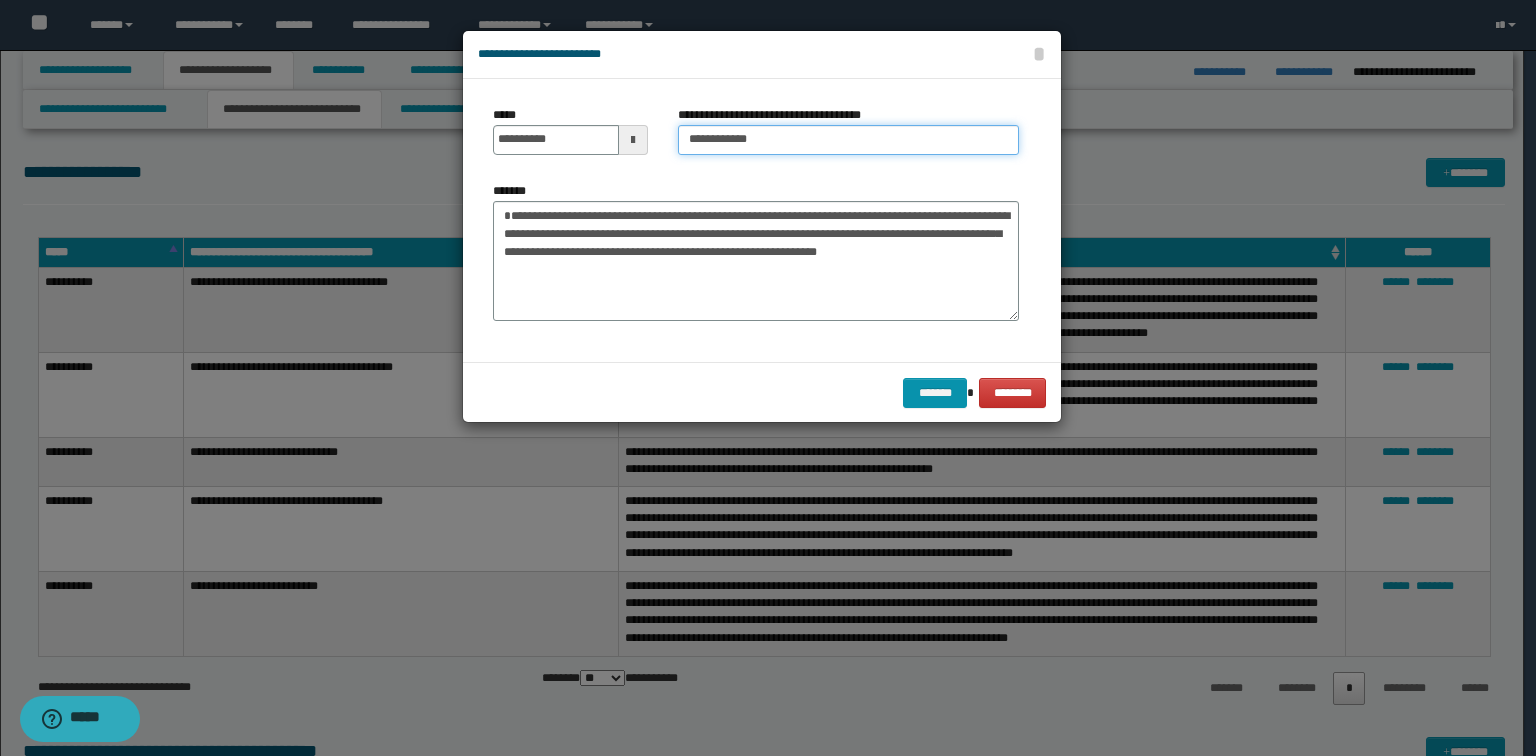 click on "**********" at bounding box center [848, 140] 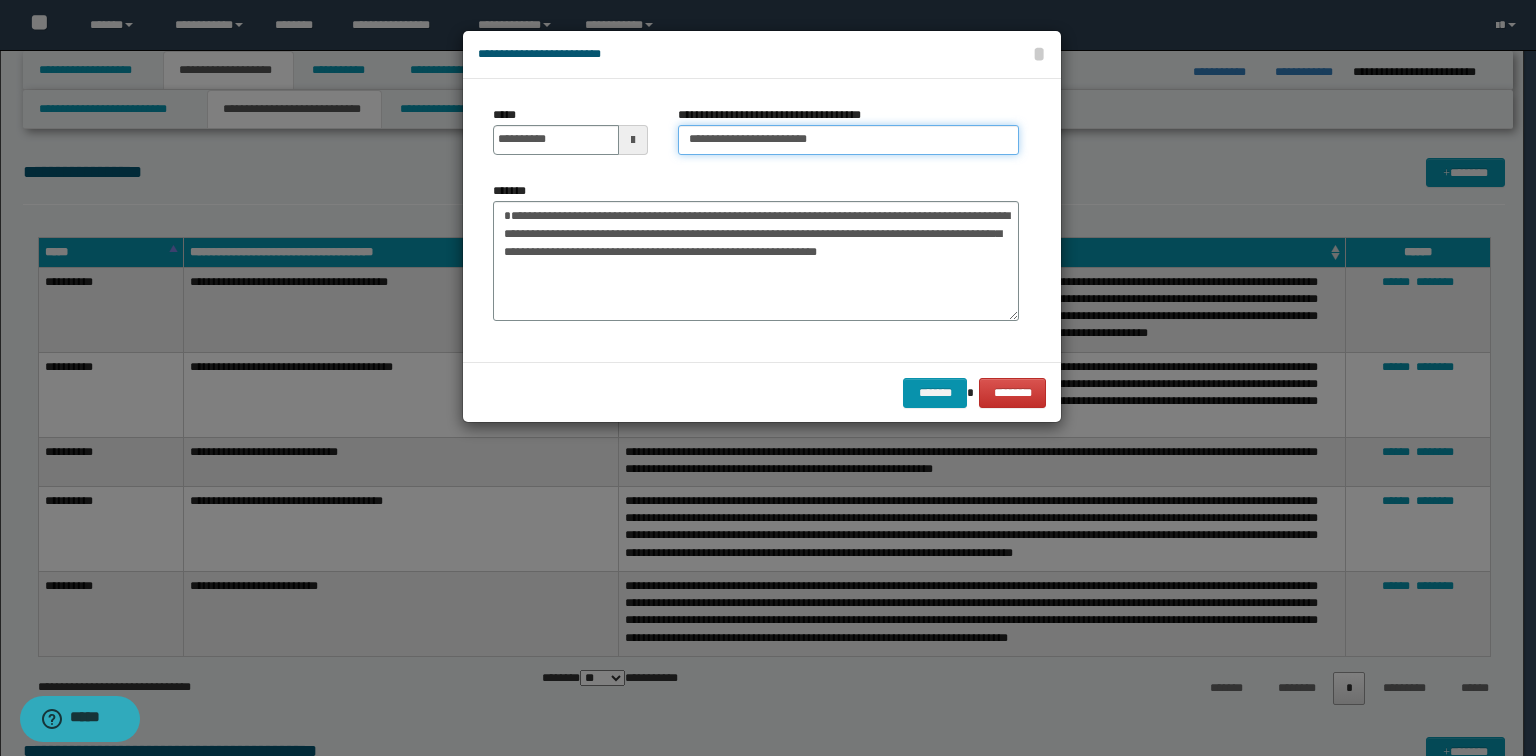type on "**********" 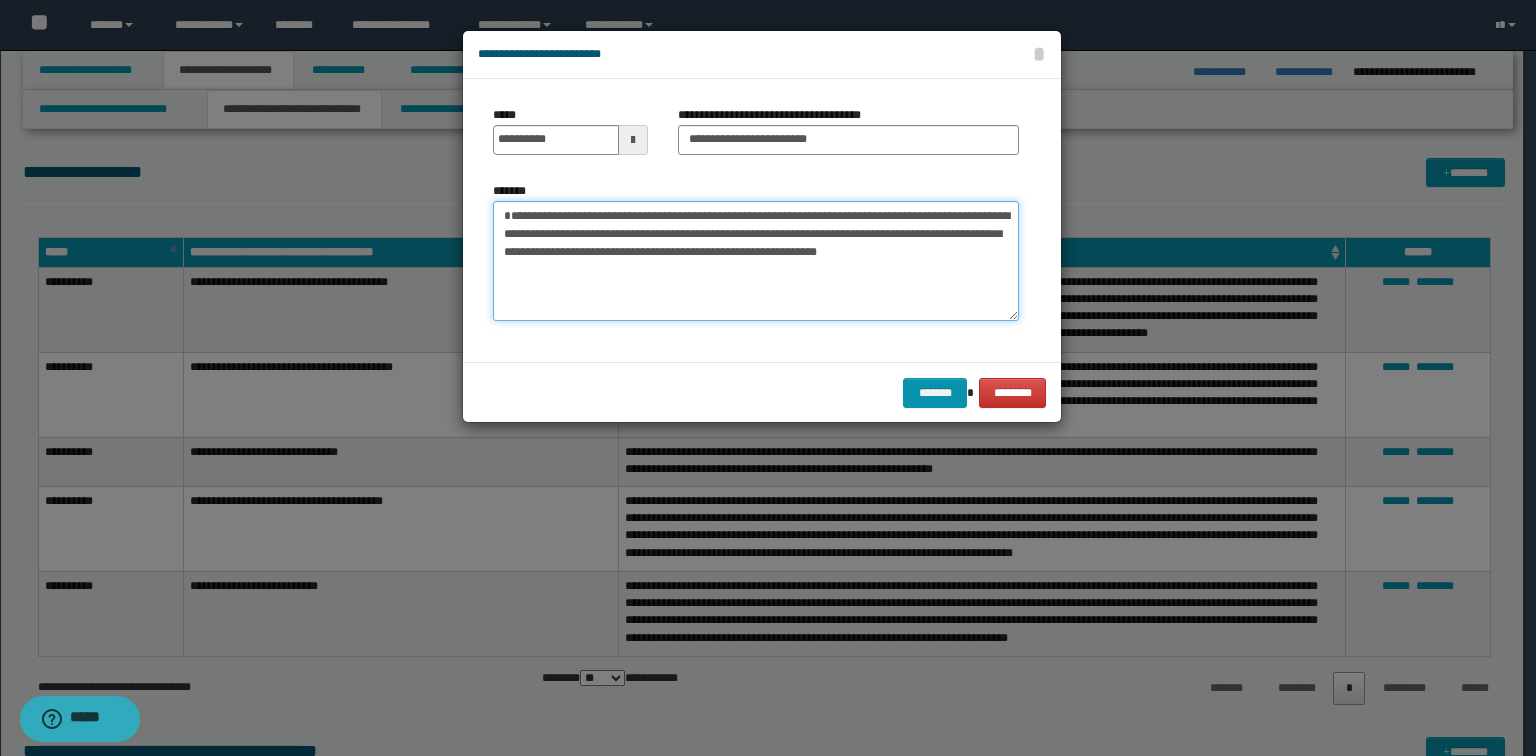 click on "**********" at bounding box center [756, 261] 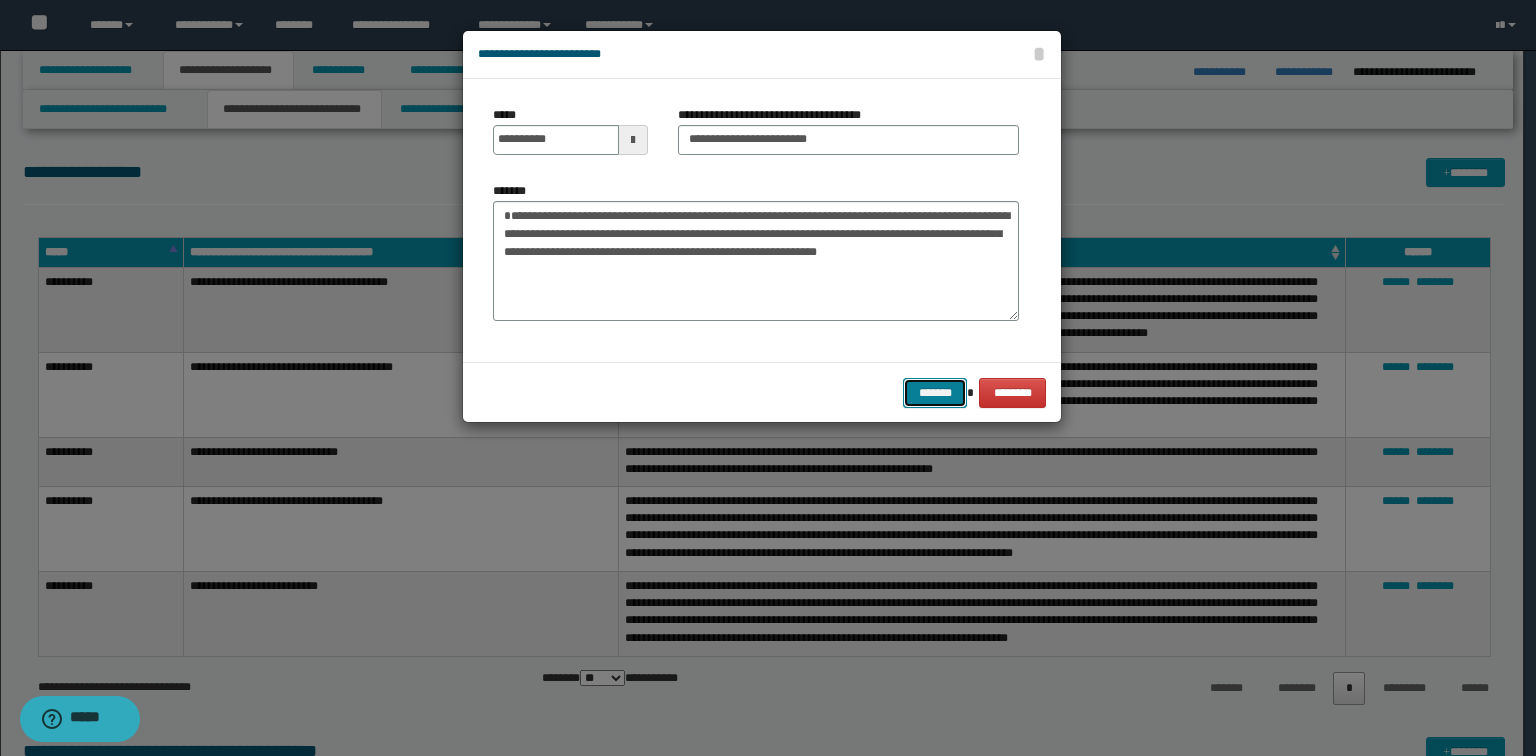 click on "*******" at bounding box center (935, 393) 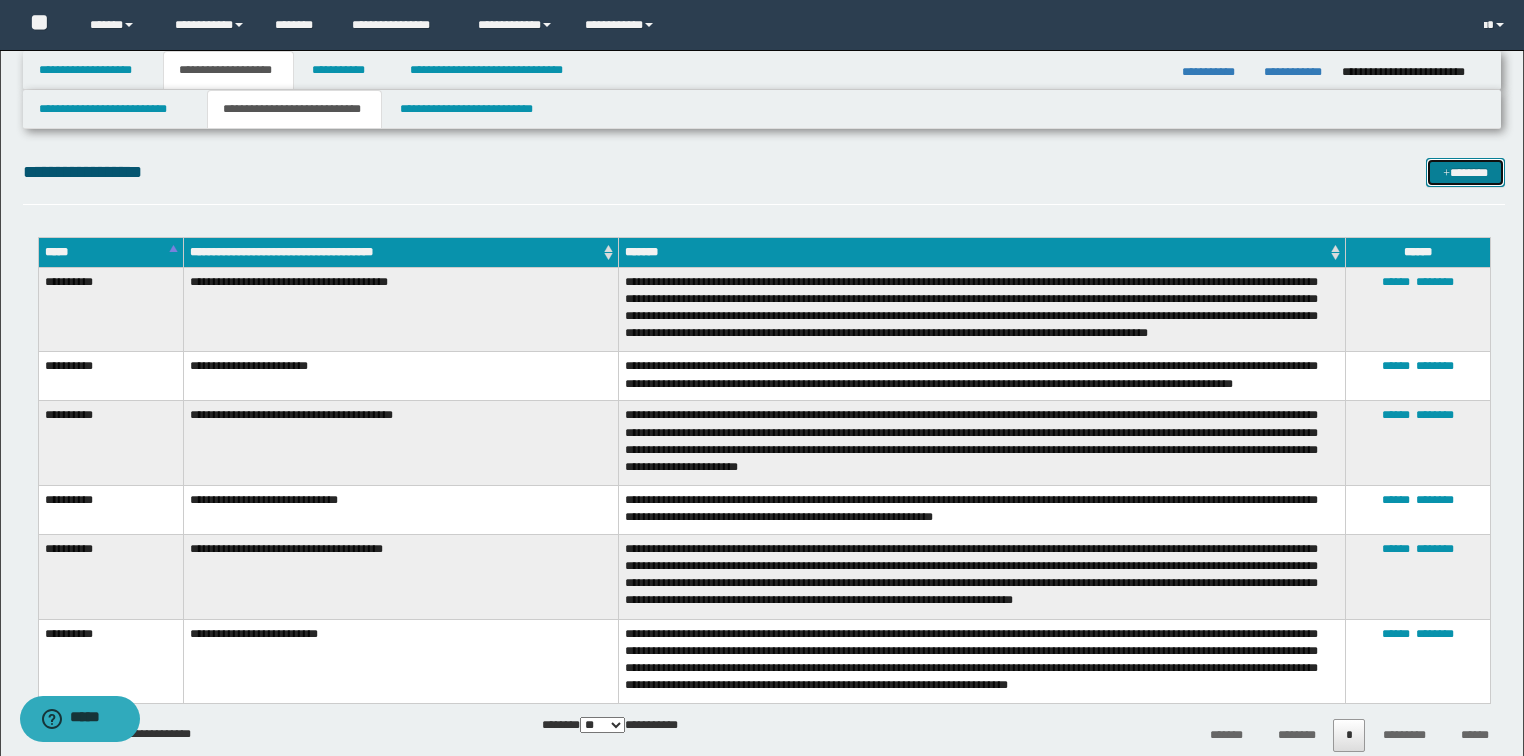 click on "*******" at bounding box center (1465, 173) 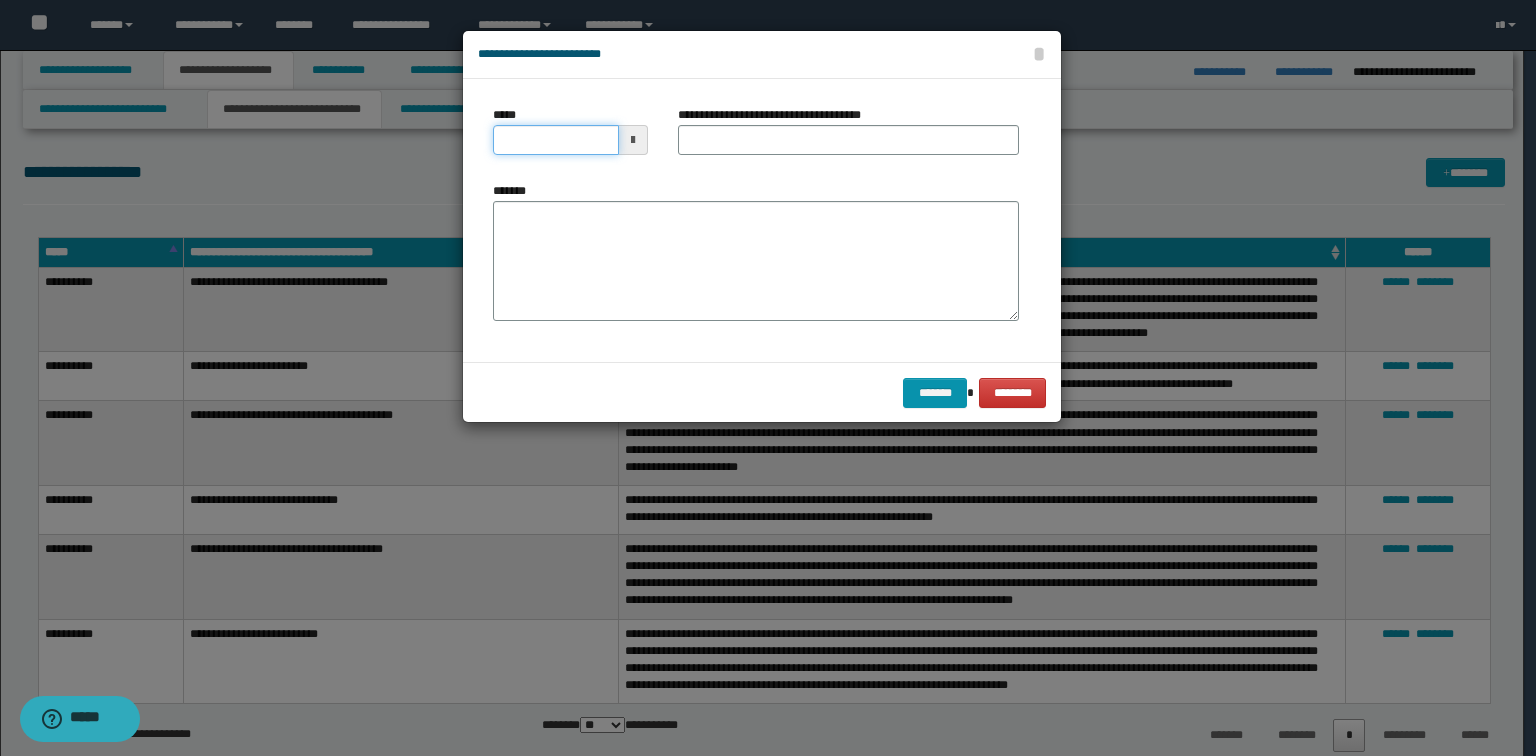 click on "*****" at bounding box center [556, 140] 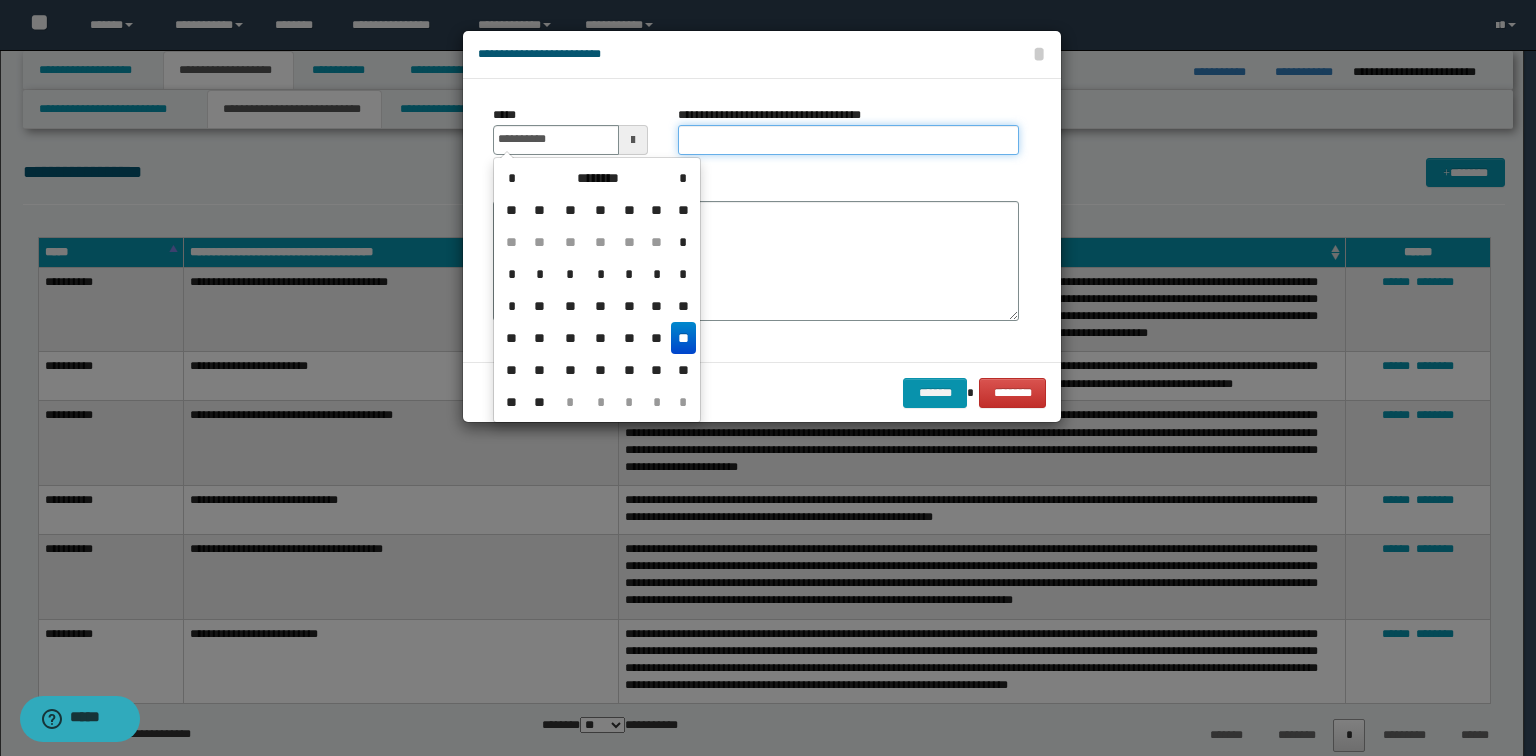 type on "**********" 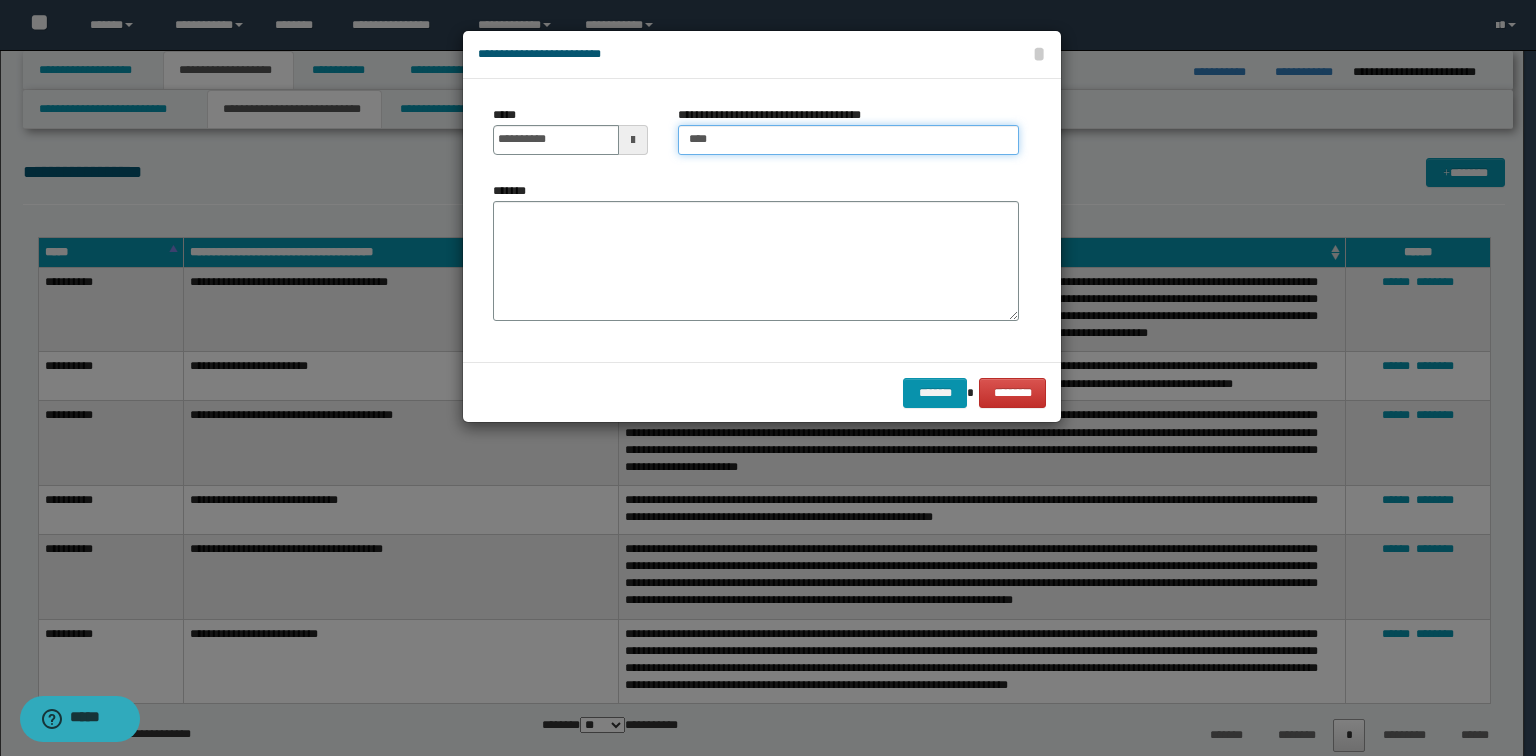type on "****" 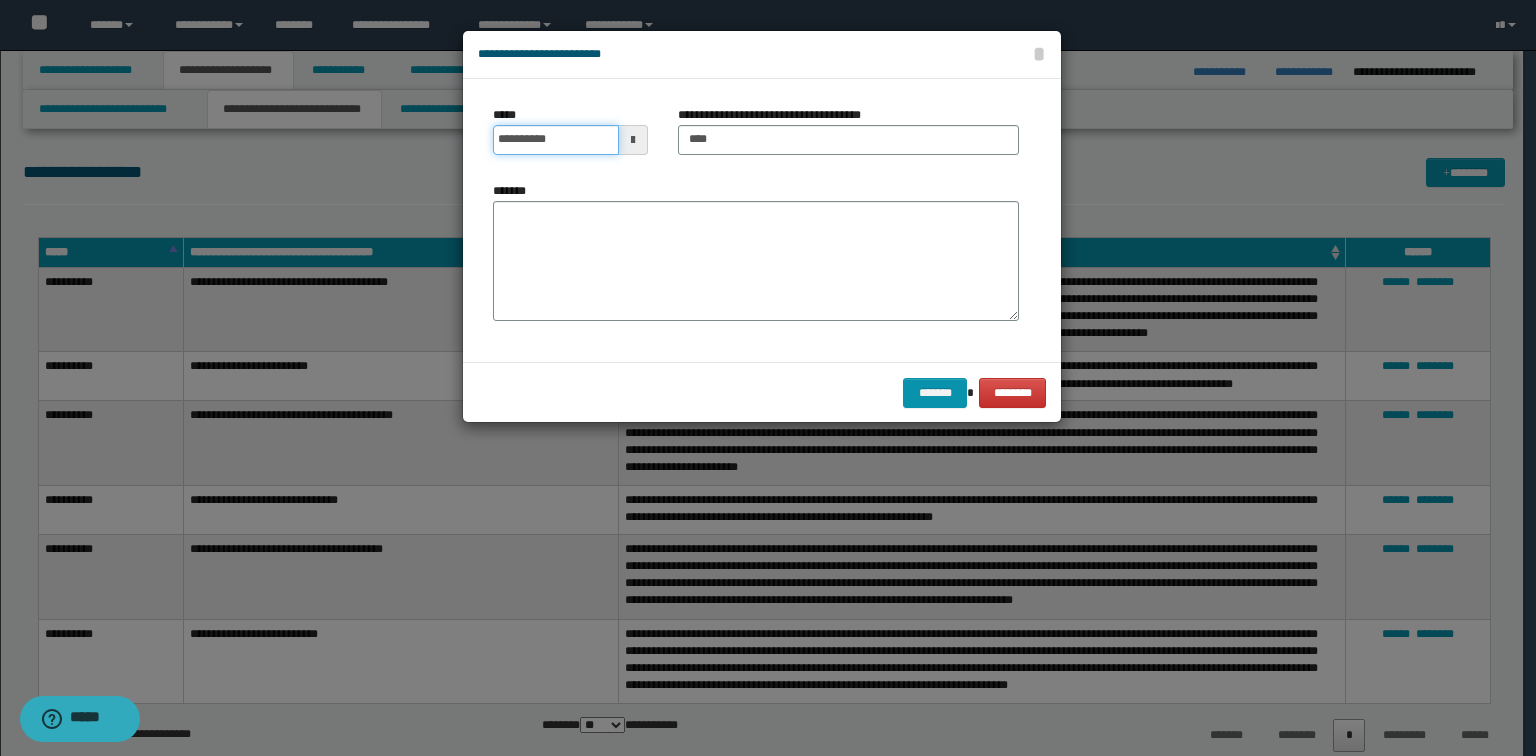 drag, startPoint x: 562, startPoint y: 145, endPoint x: 268, endPoint y: 125, distance: 294.67947 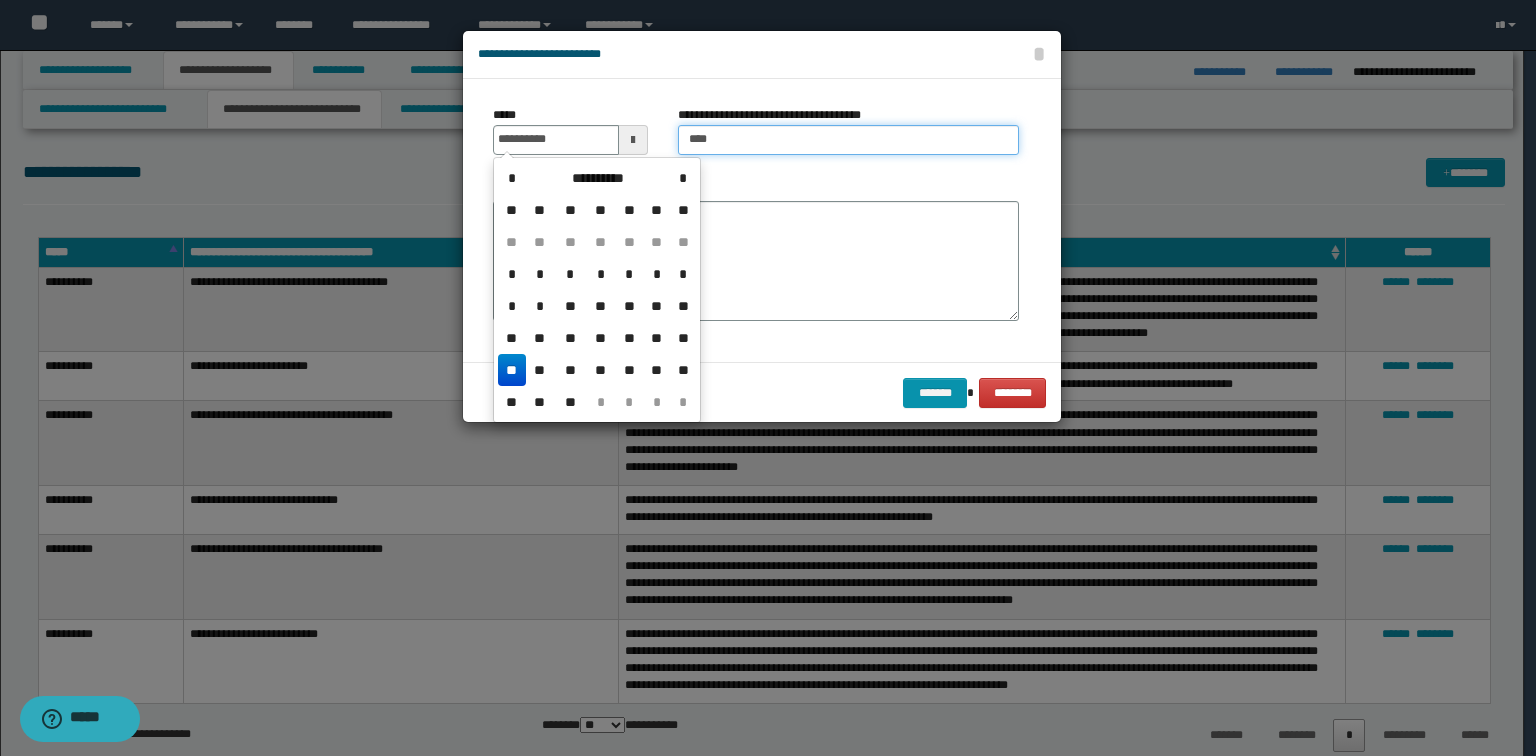 type on "**********" 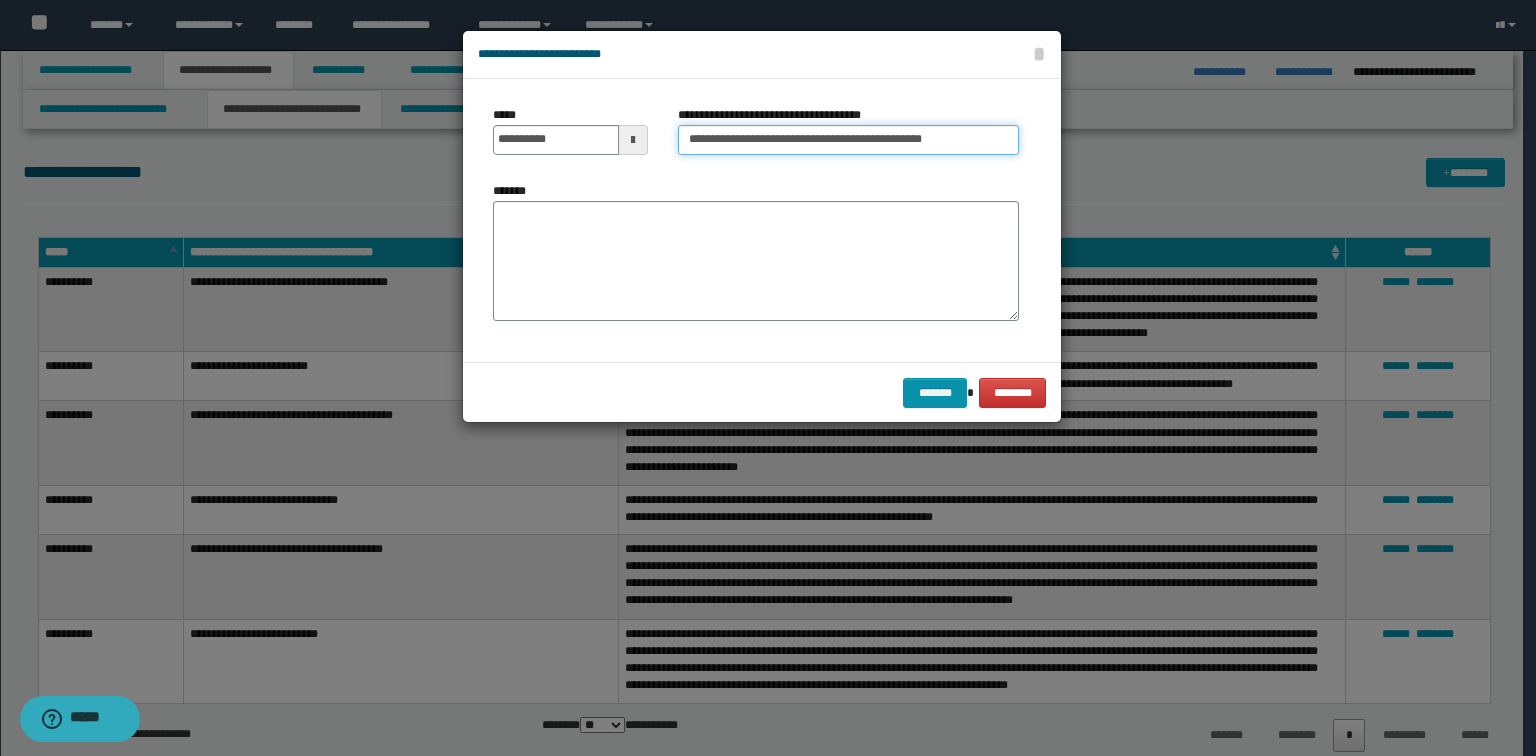 drag, startPoint x: 782, startPoint y: 138, endPoint x: 1080, endPoint y: 145, distance: 298.0822 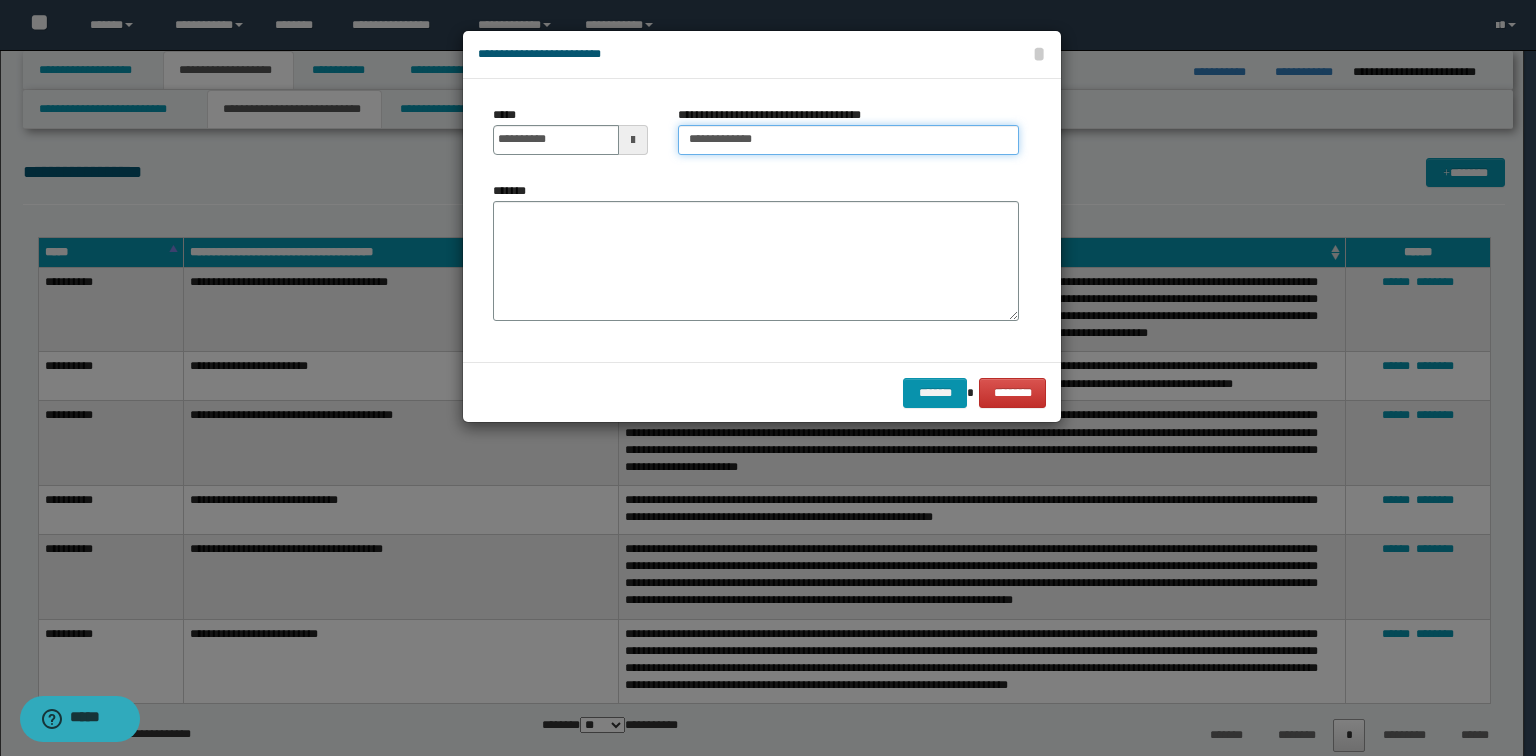 type on "**********" 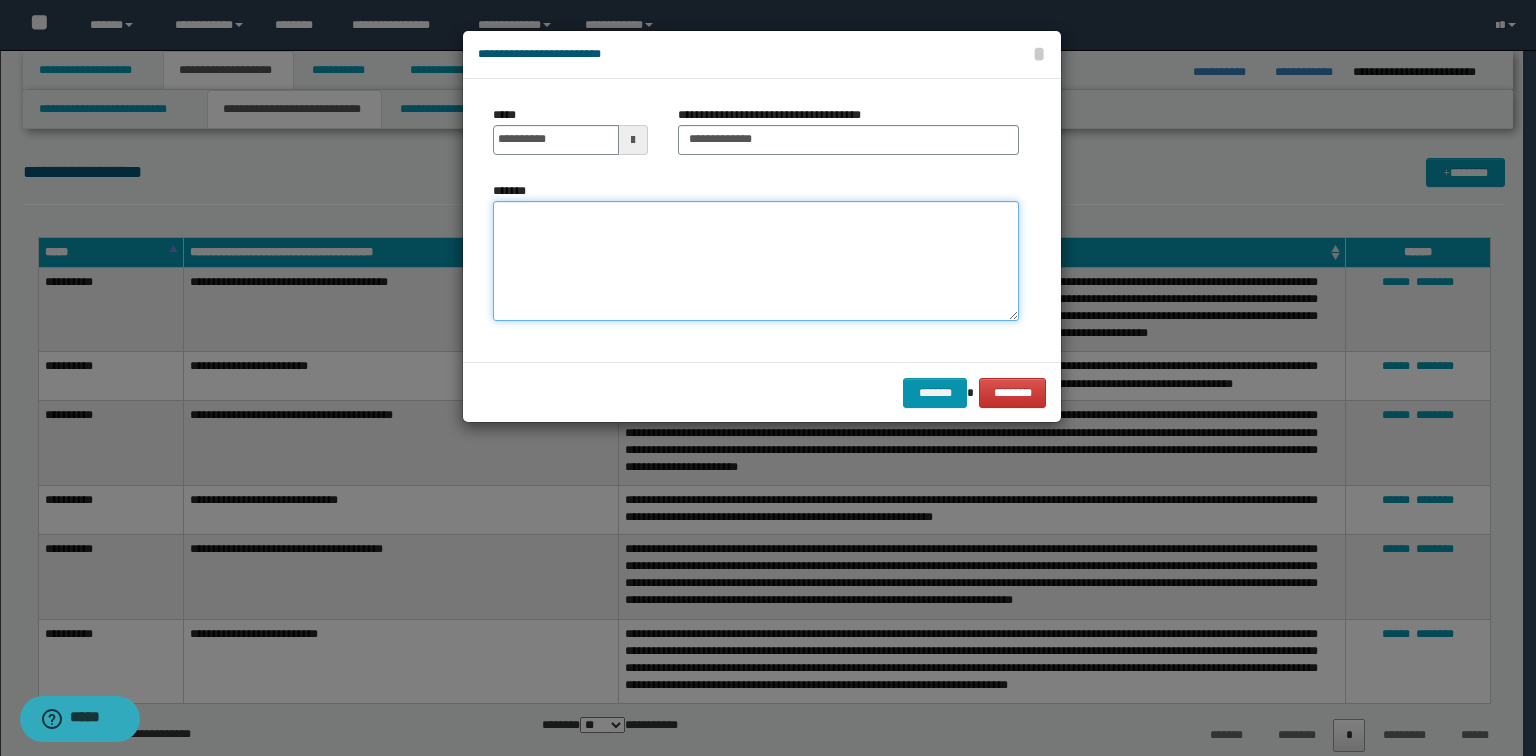 click on "*******" at bounding box center (756, 261) 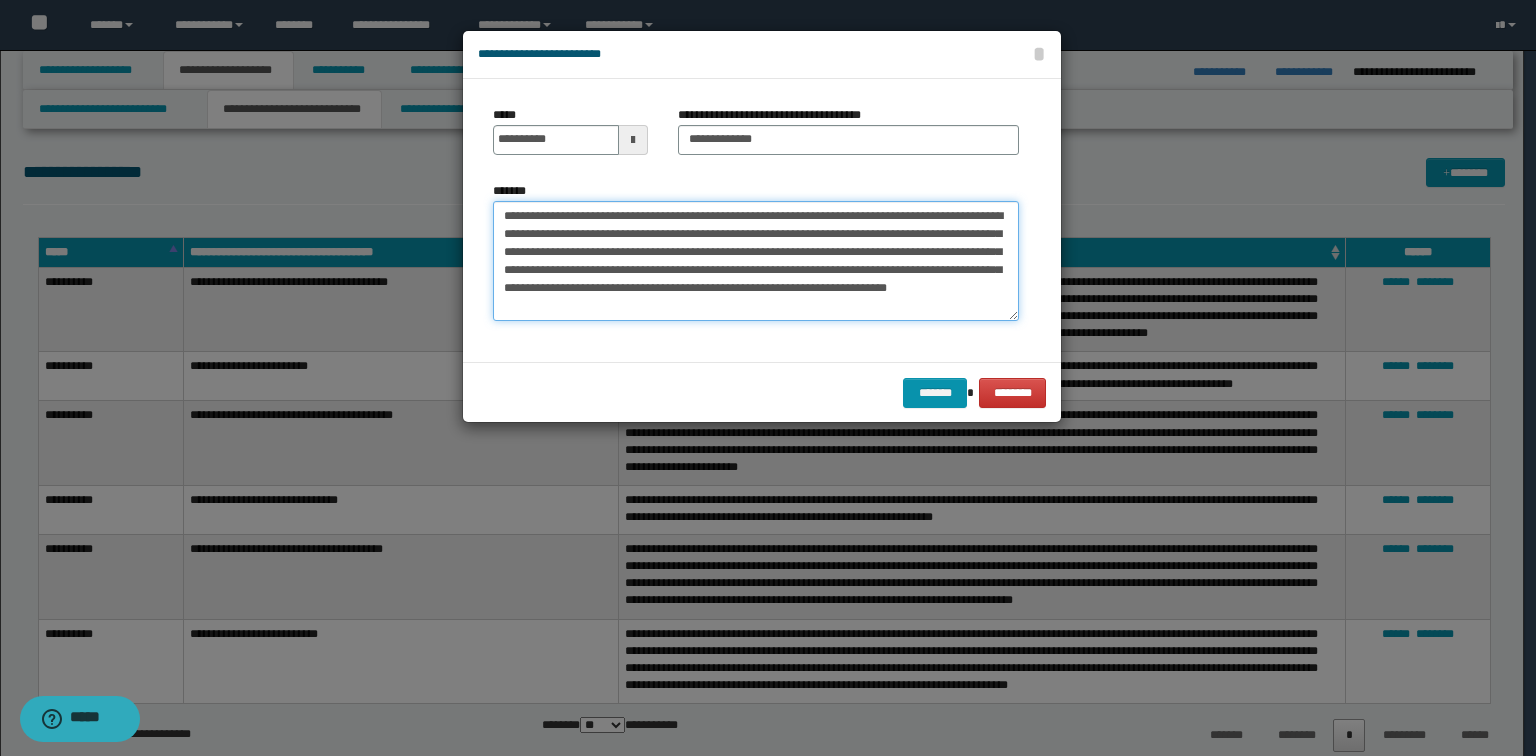 type on "**********" 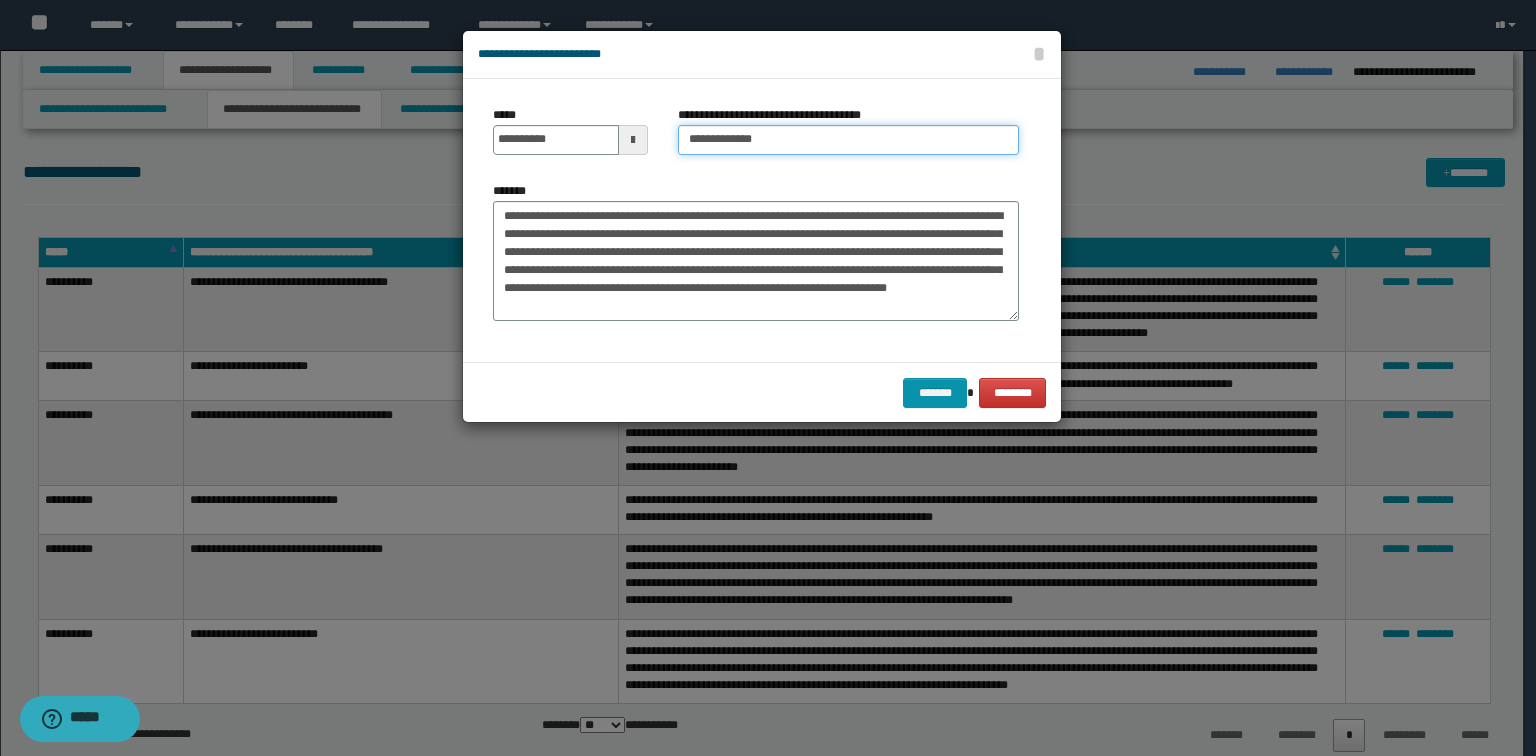 click on "**********" at bounding box center (848, 140) 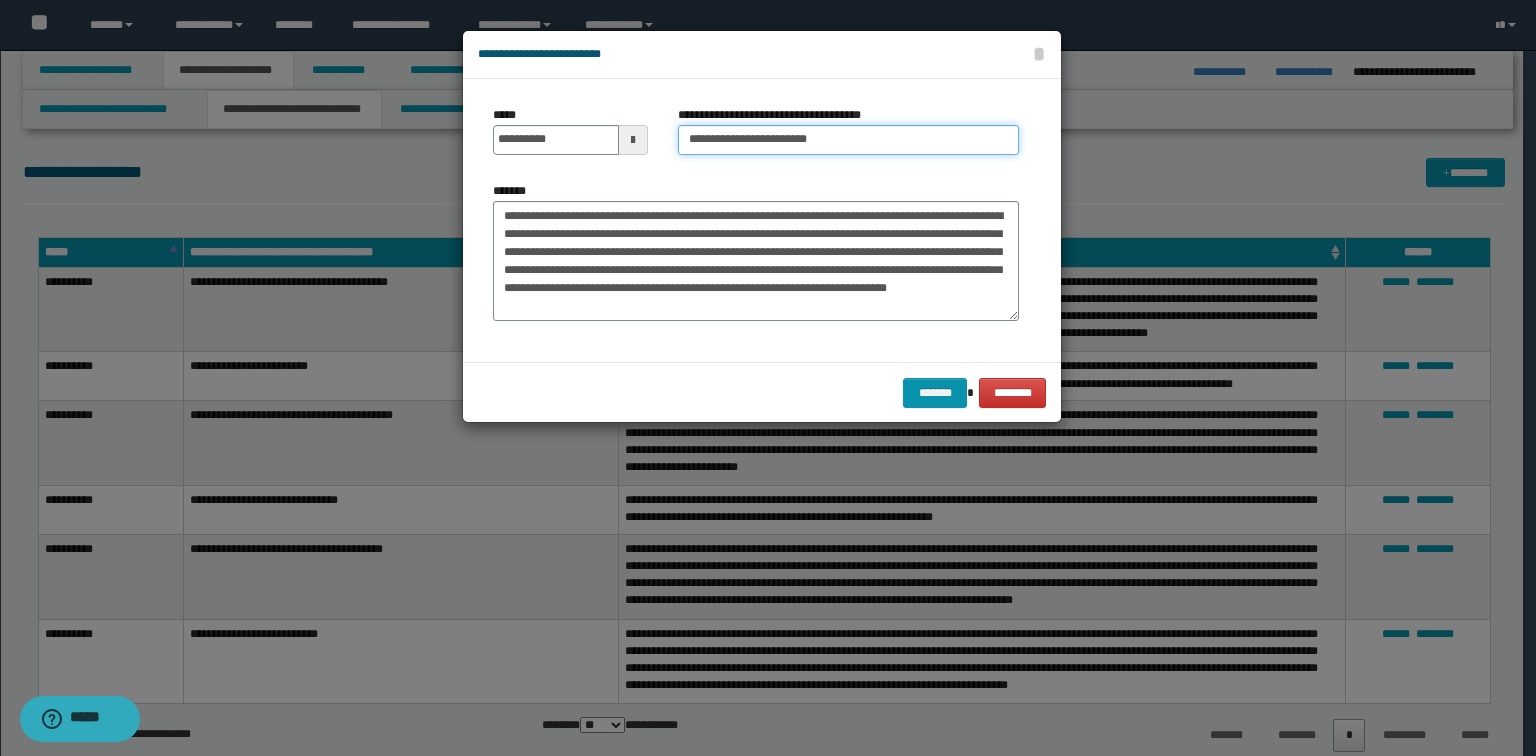 type on "**********" 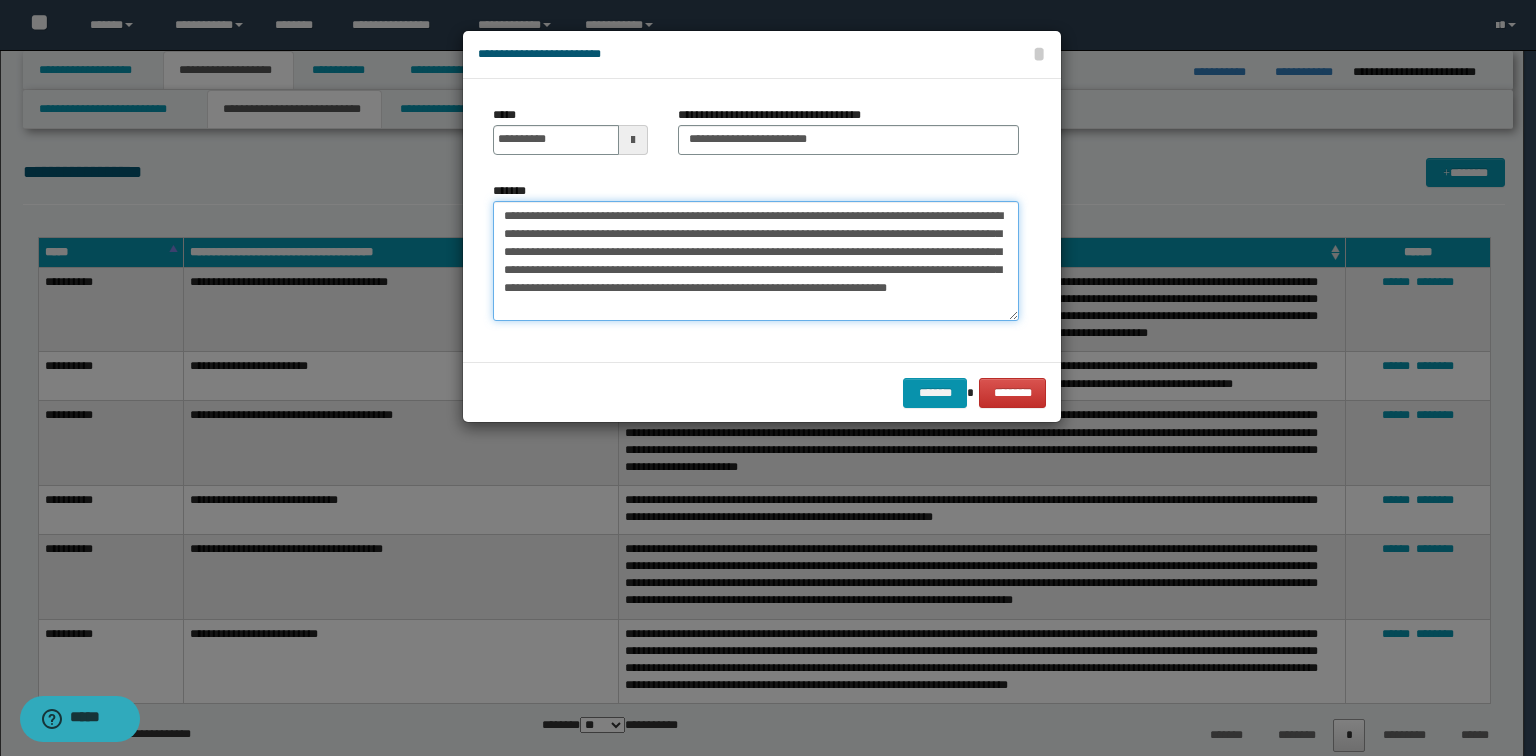click on "**********" at bounding box center (756, 261) 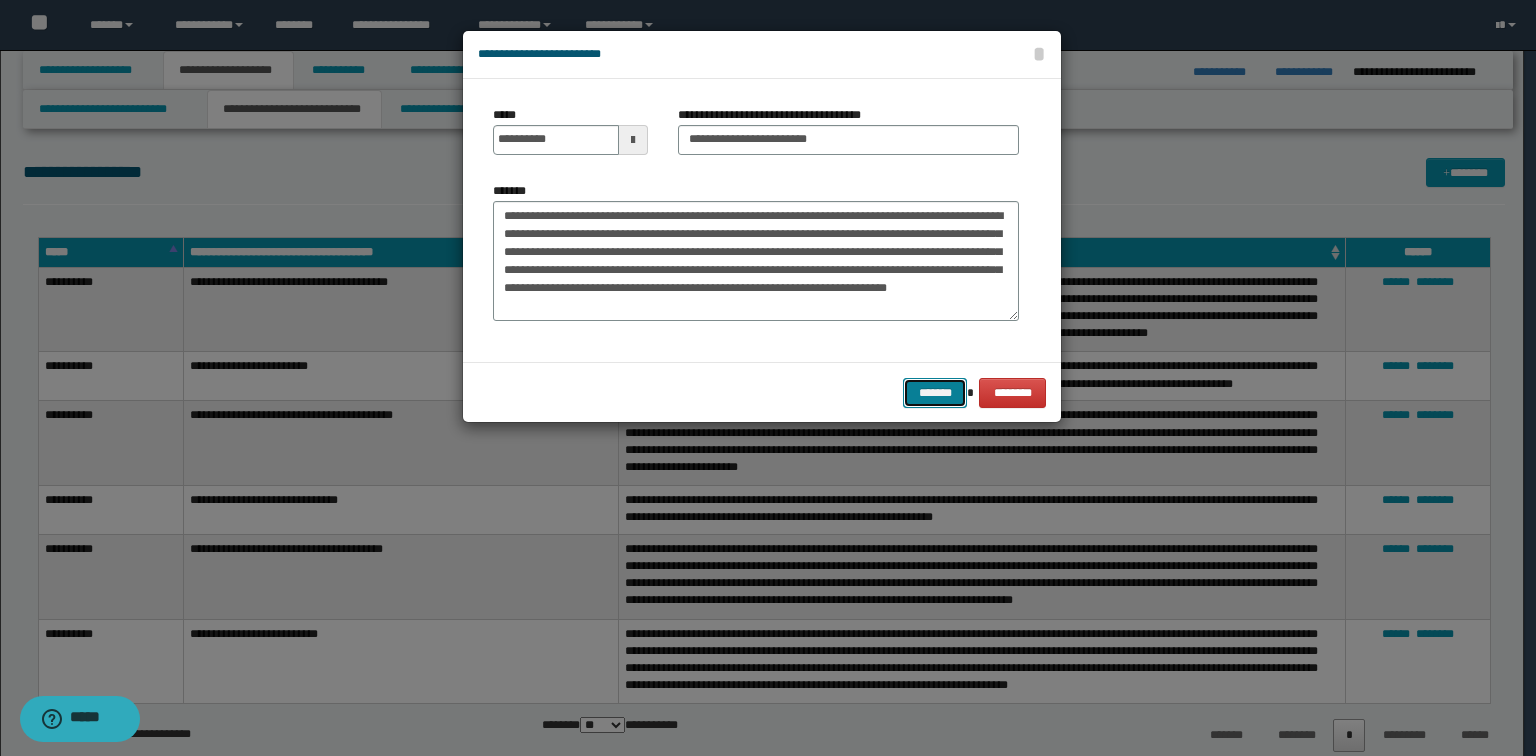 click on "*******" at bounding box center [935, 393] 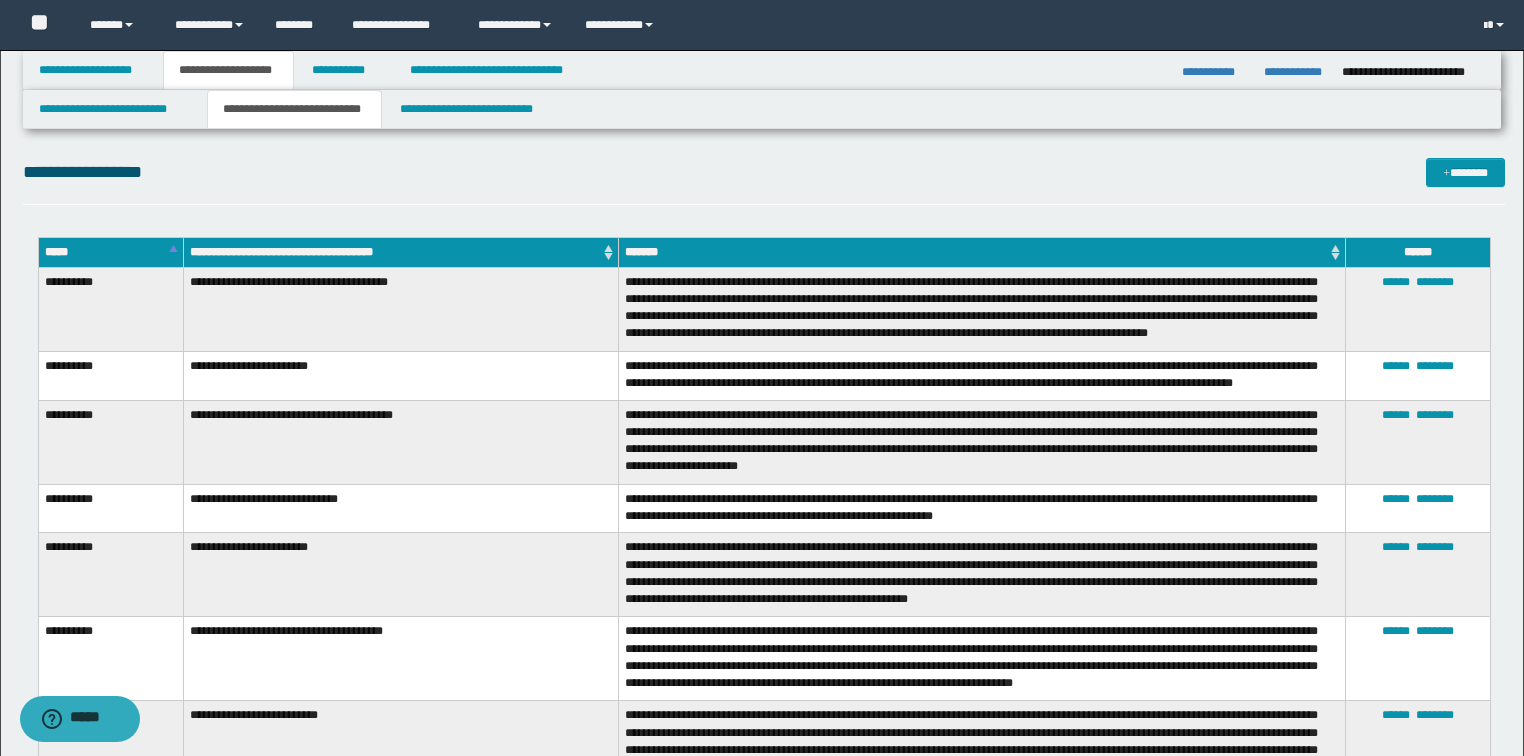 click on "*****" at bounding box center [110, 252] 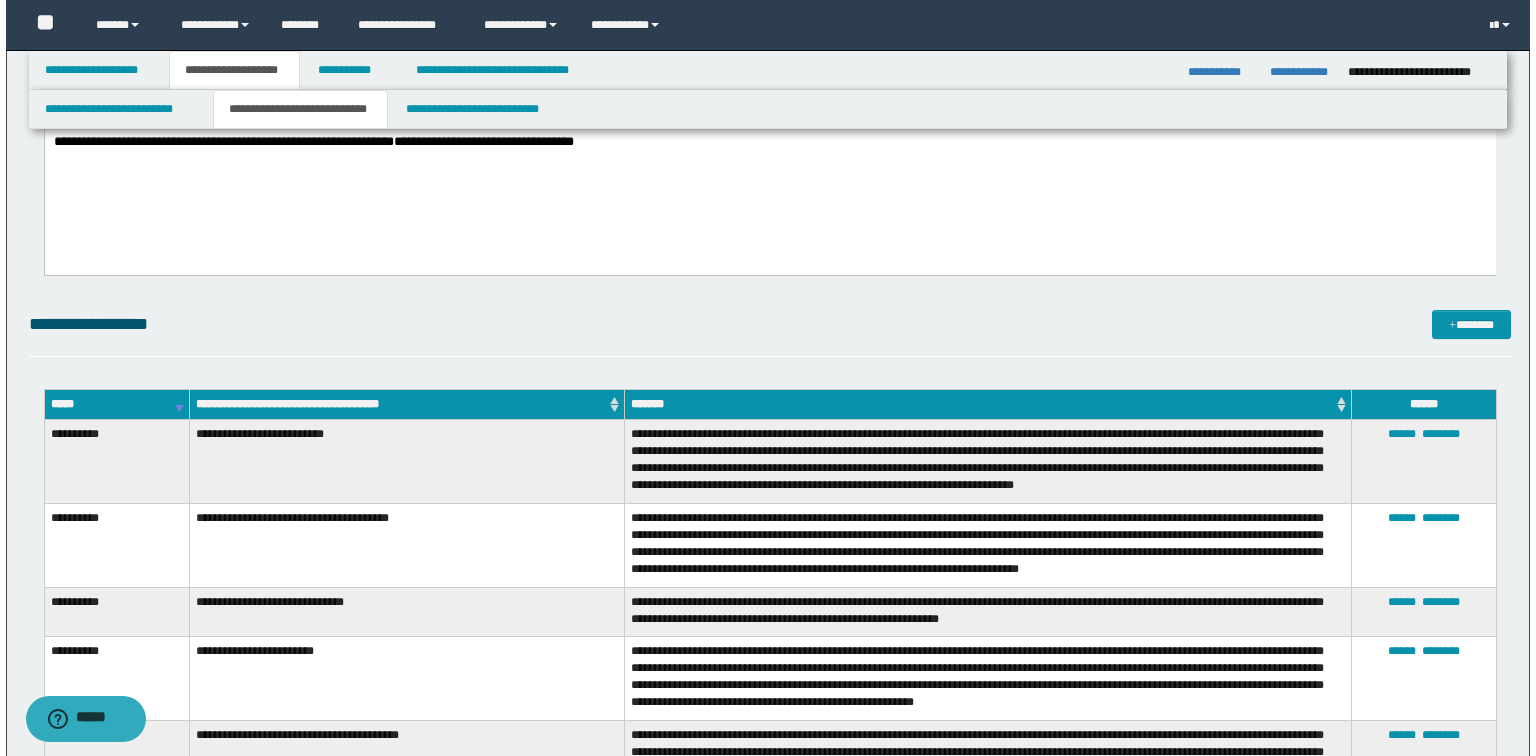 scroll, scrollTop: 5040, scrollLeft: 0, axis: vertical 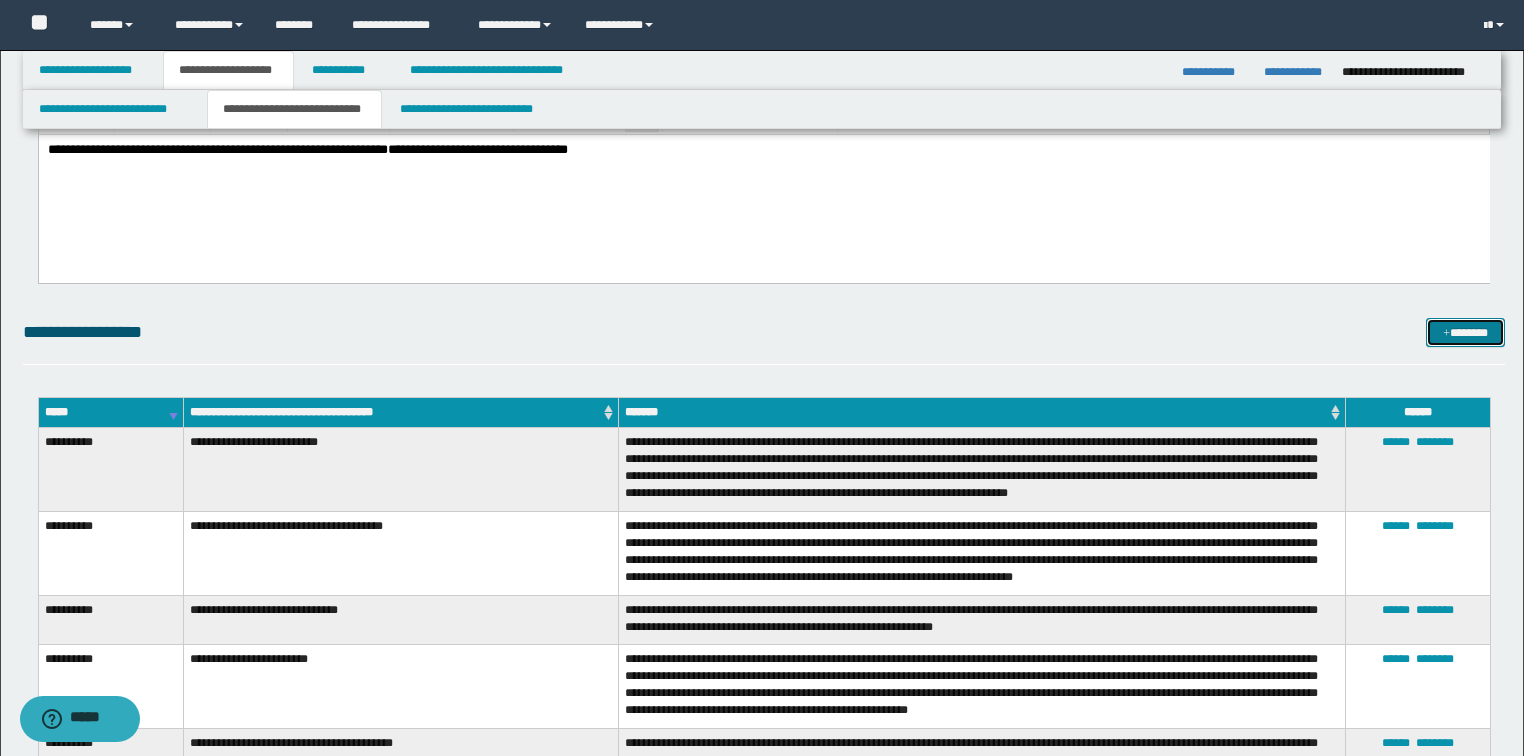 click on "*******" at bounding box center [1465, 333] 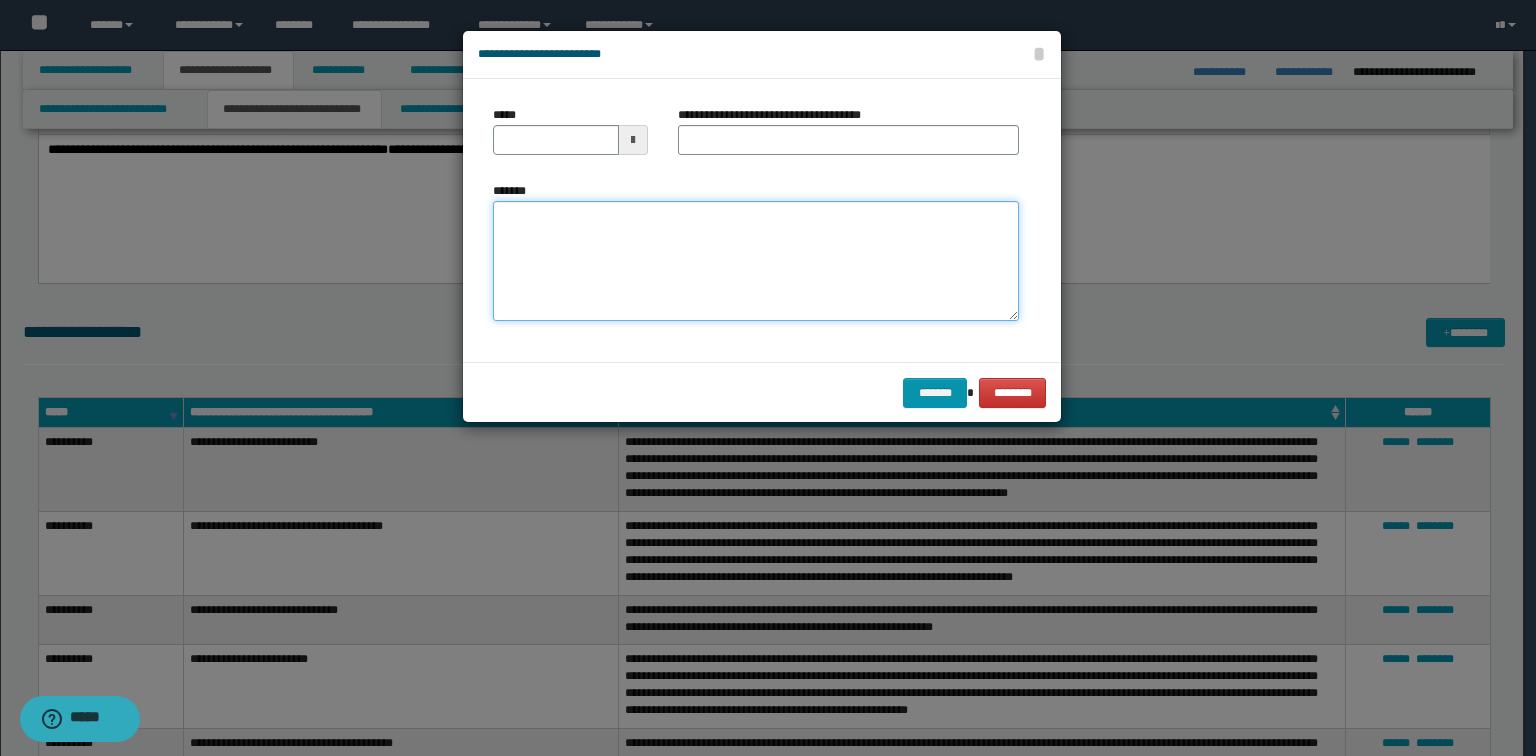 click on "*******" at bounding box center [756, 261] 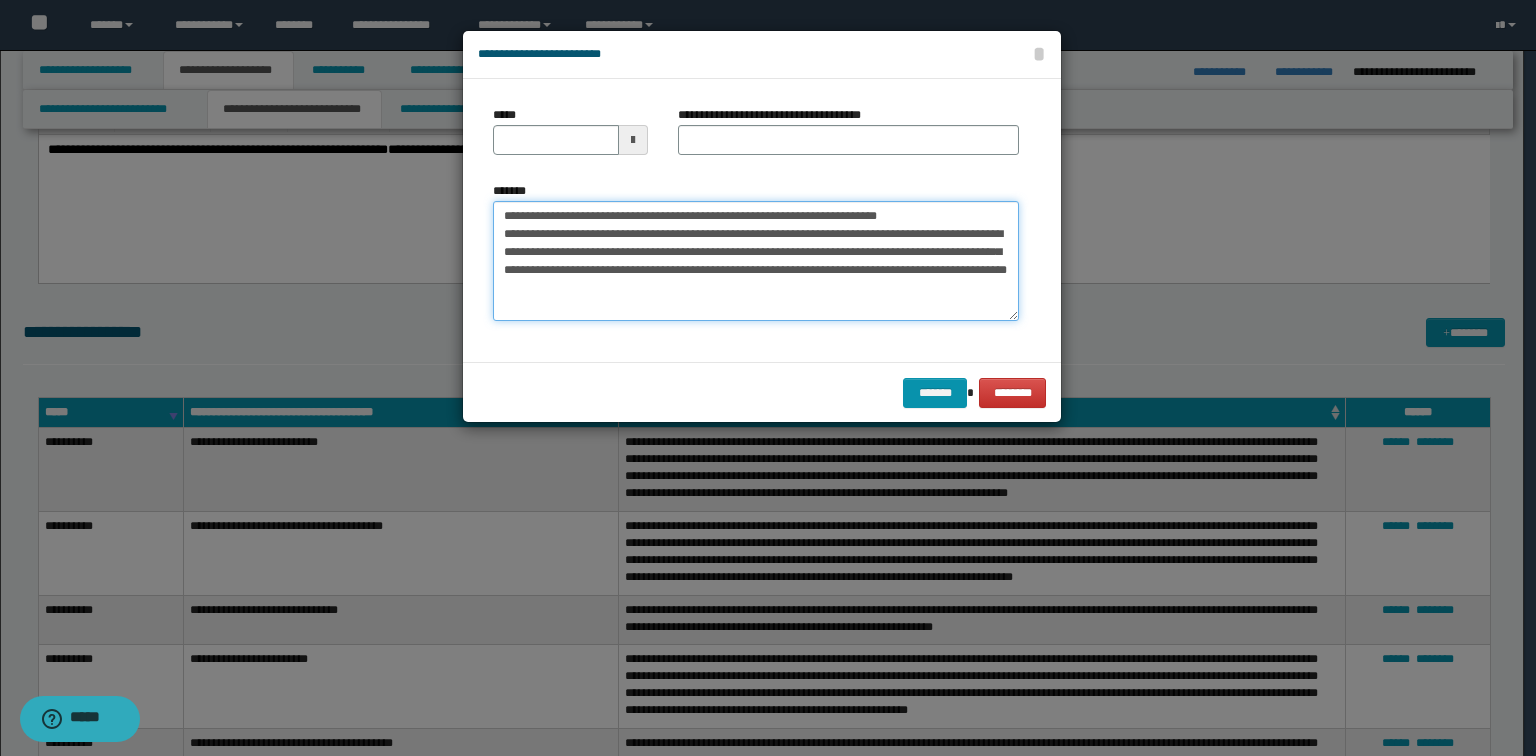 drag, startPoint x: 951, startPoint y: 217, endPoint x: 460, endPoint y: 212, distance: 491.02545 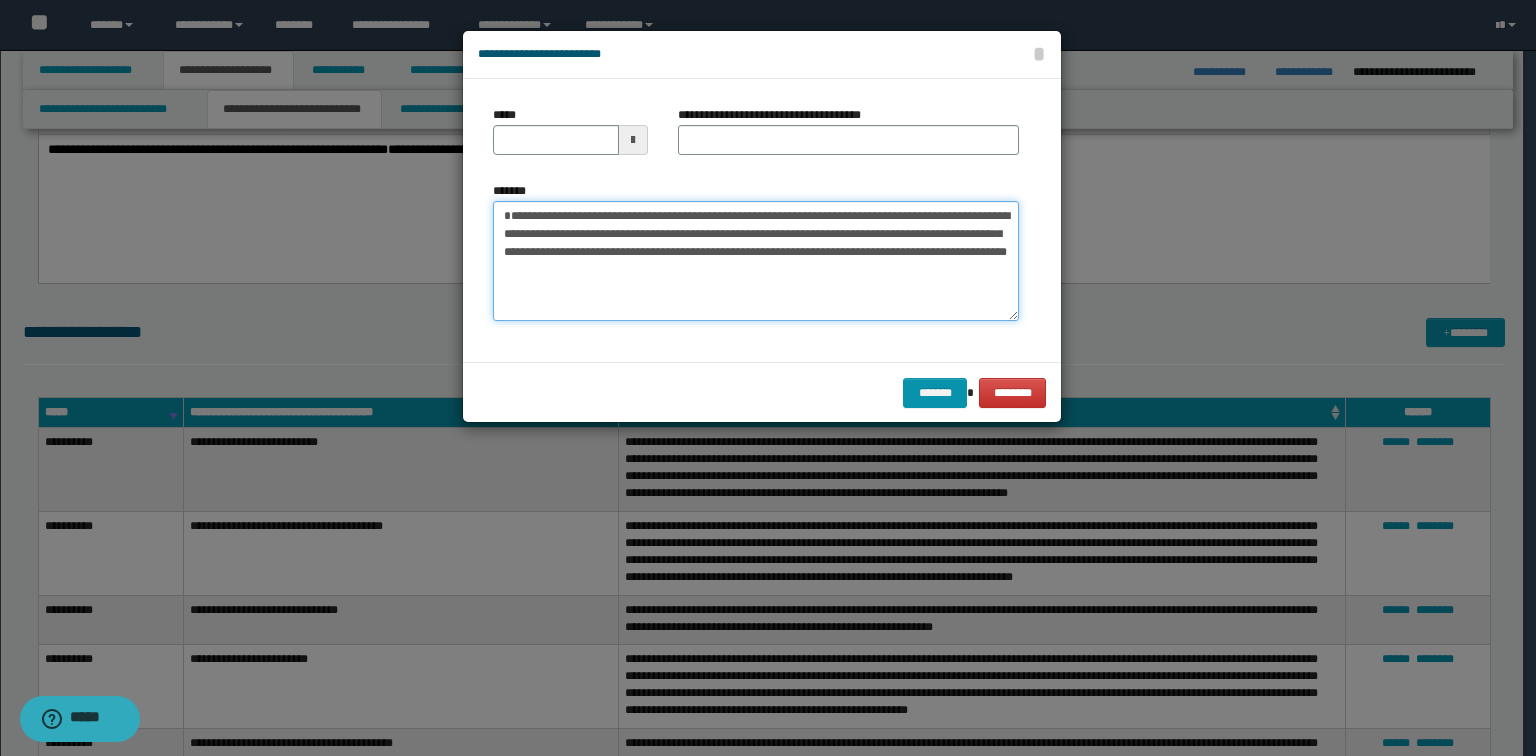type on "**********" 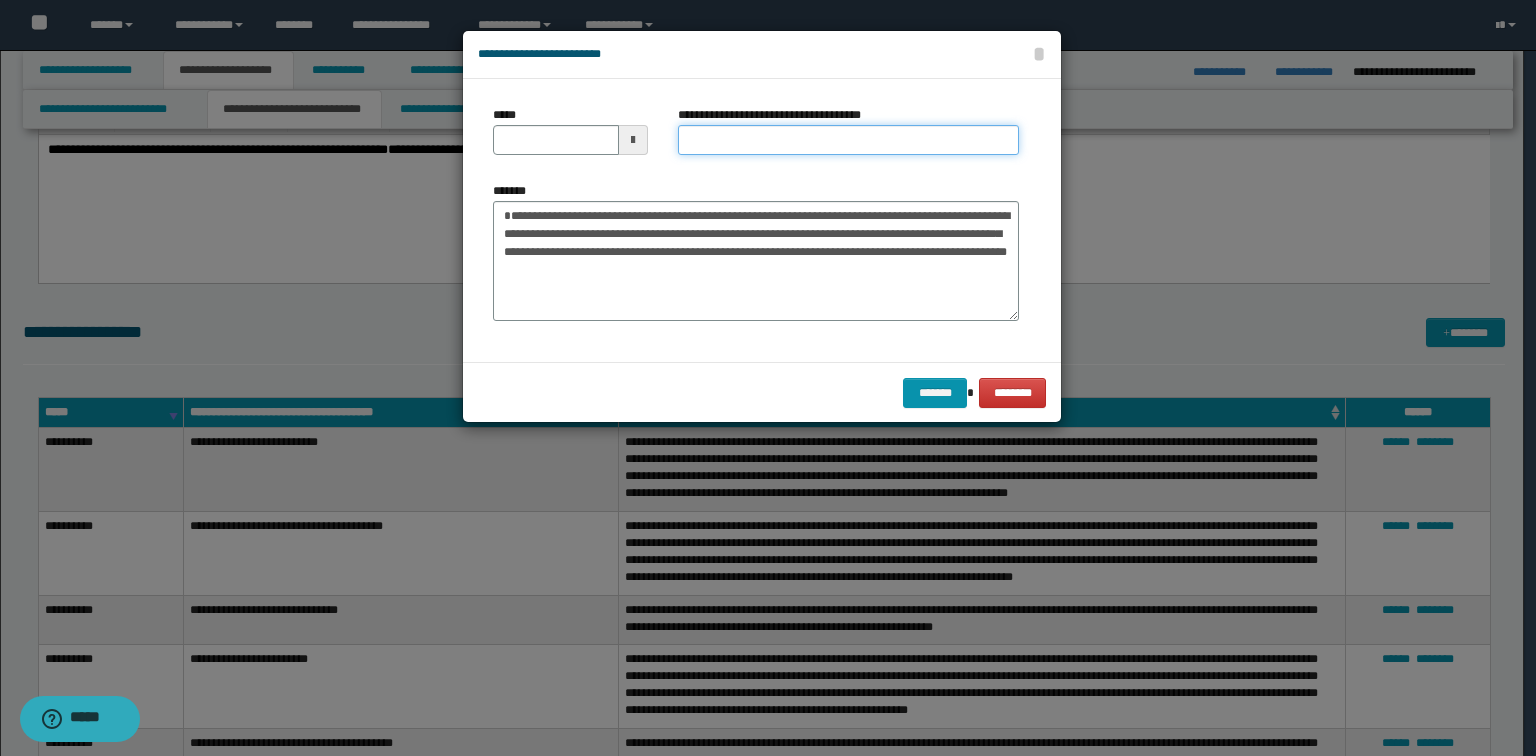 click on "**********" at bounding box center (848, 140) 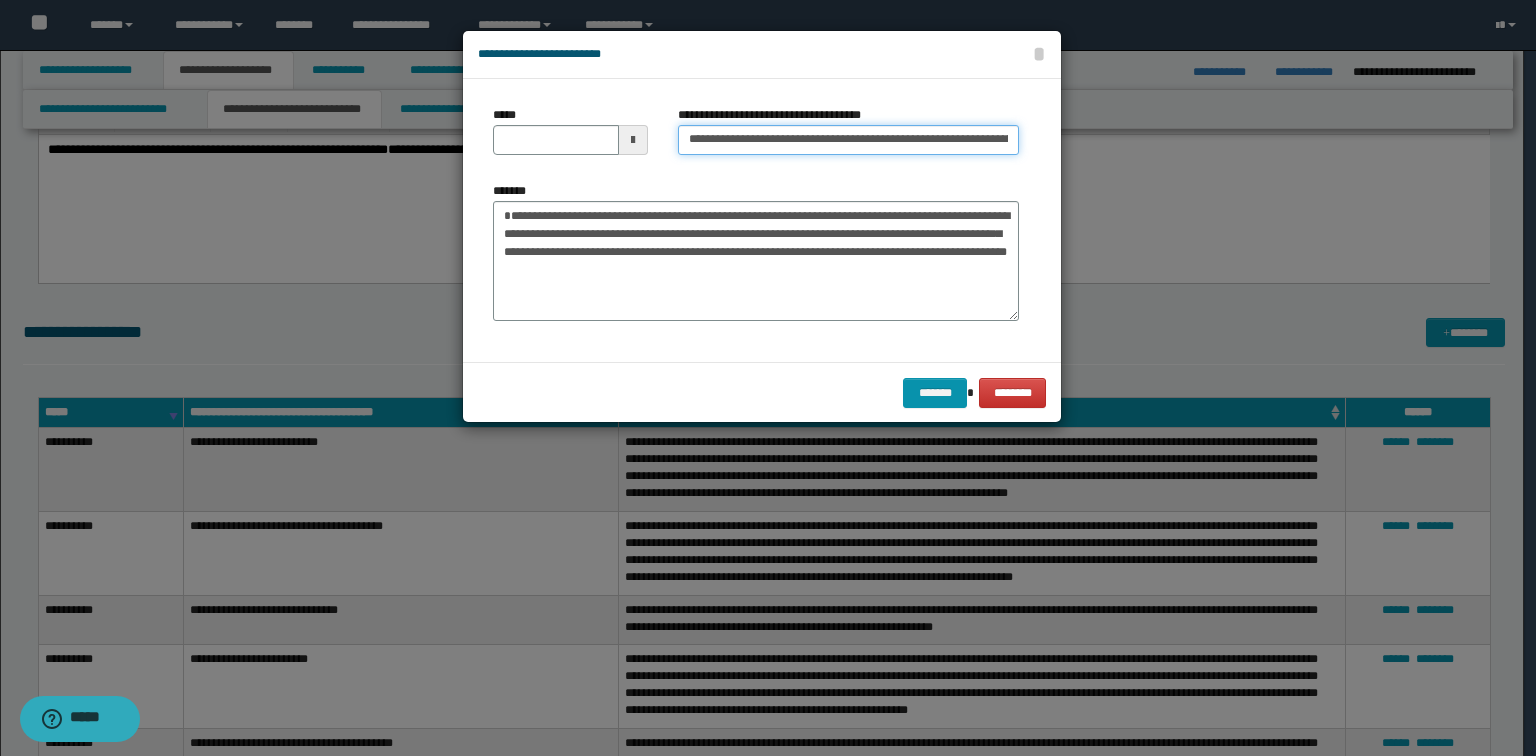 scroll, scrollTop: 0, scrollLeft: 108, axis: horizontal 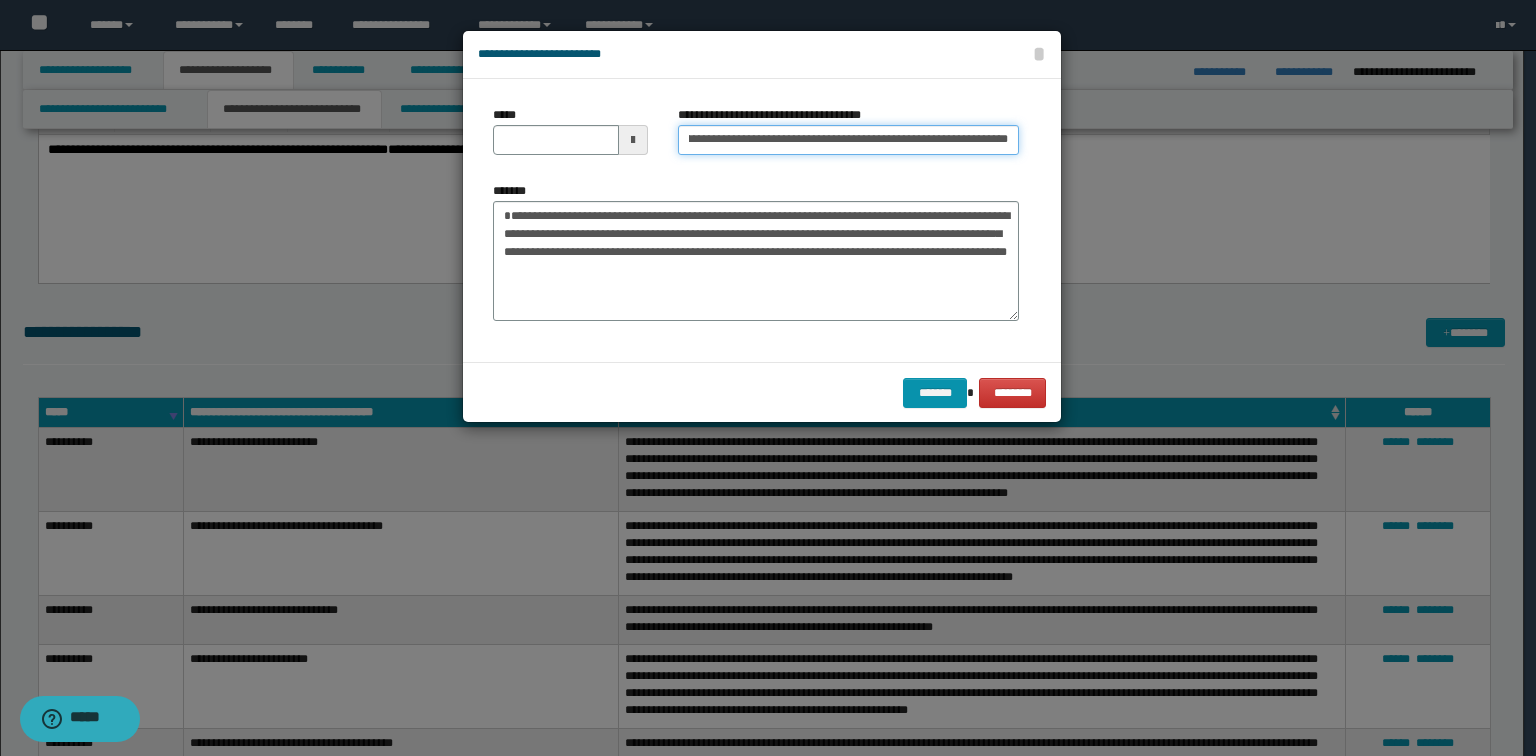 type on "**********" 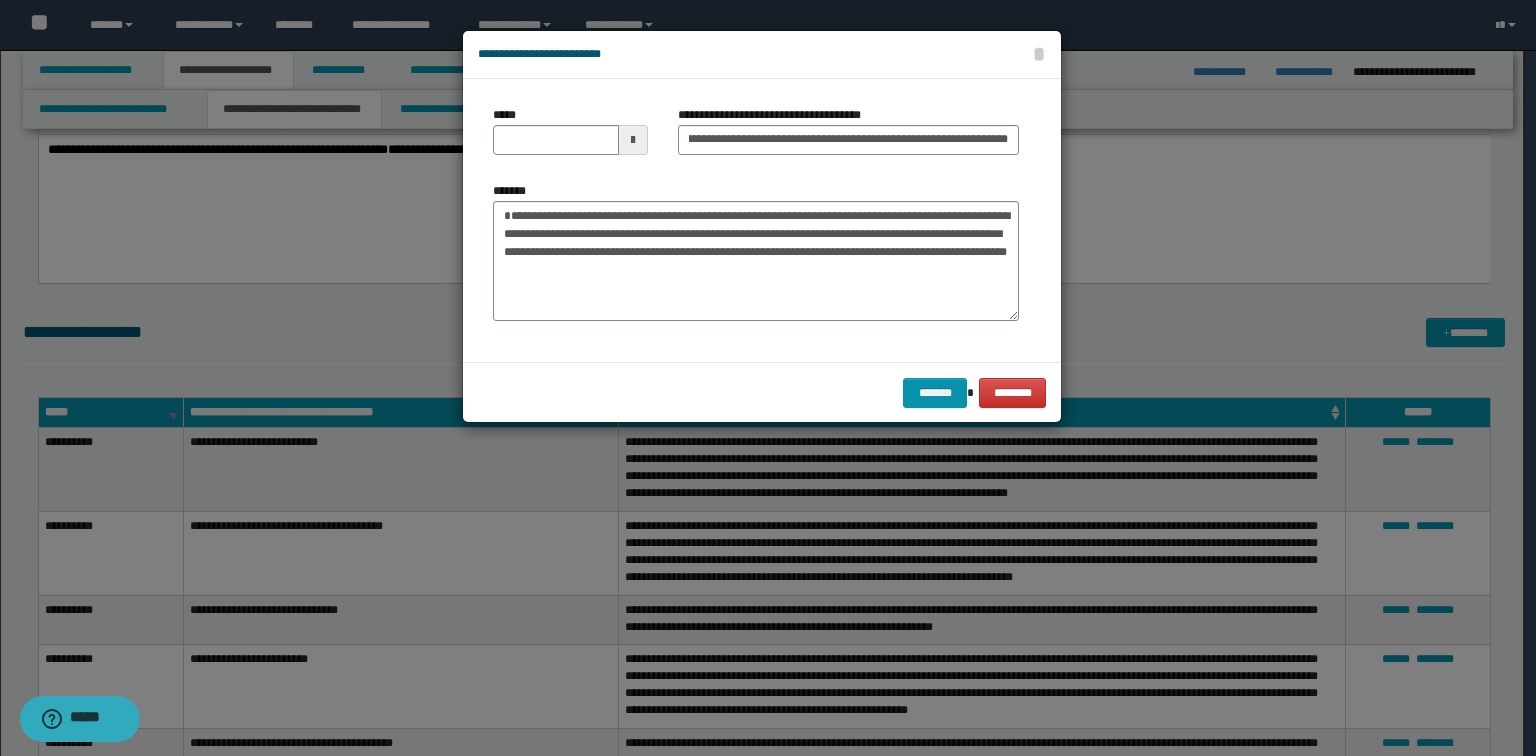 click on "**********" at bounding box center (756, 251) 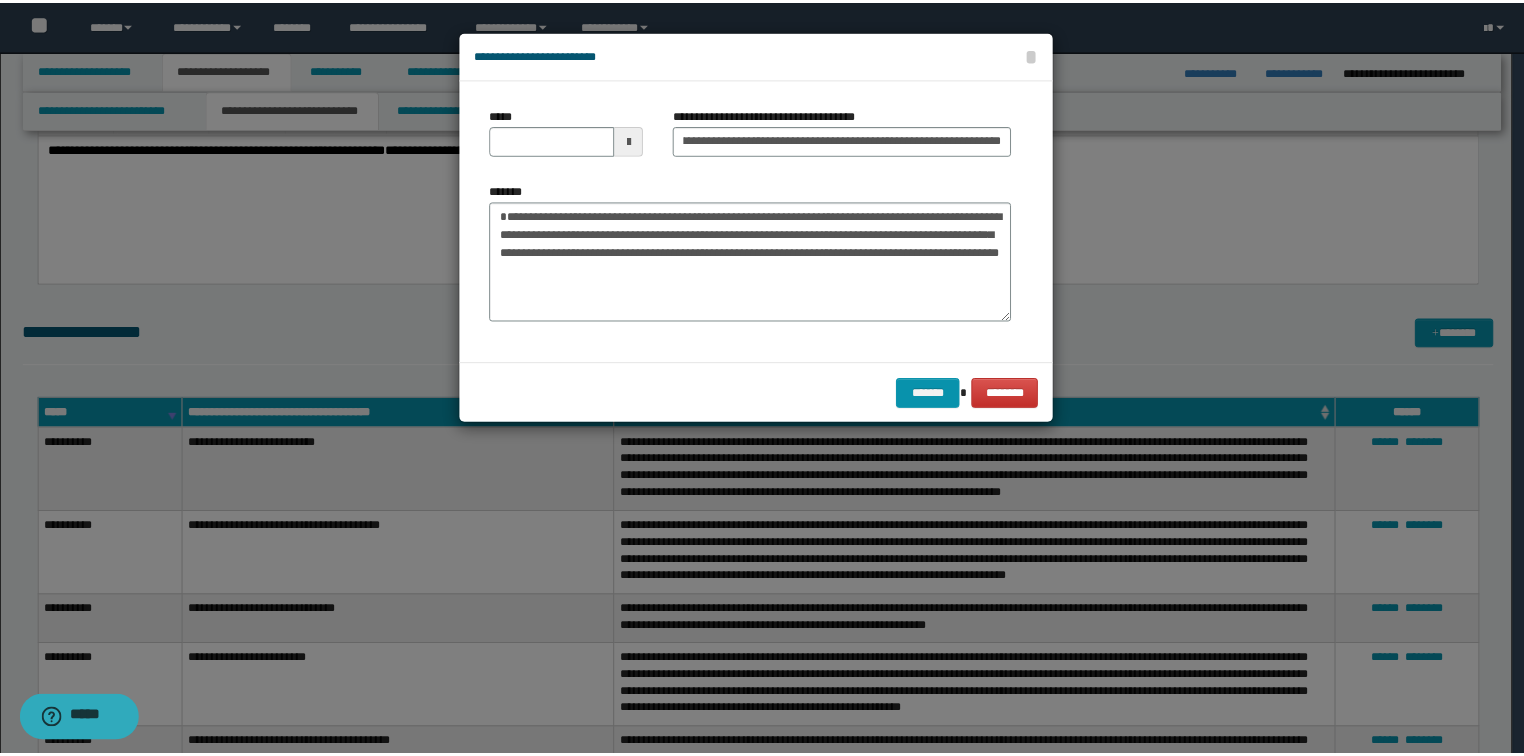 scroll, scrollTop: 0, scrollLeft: 0, axis: both 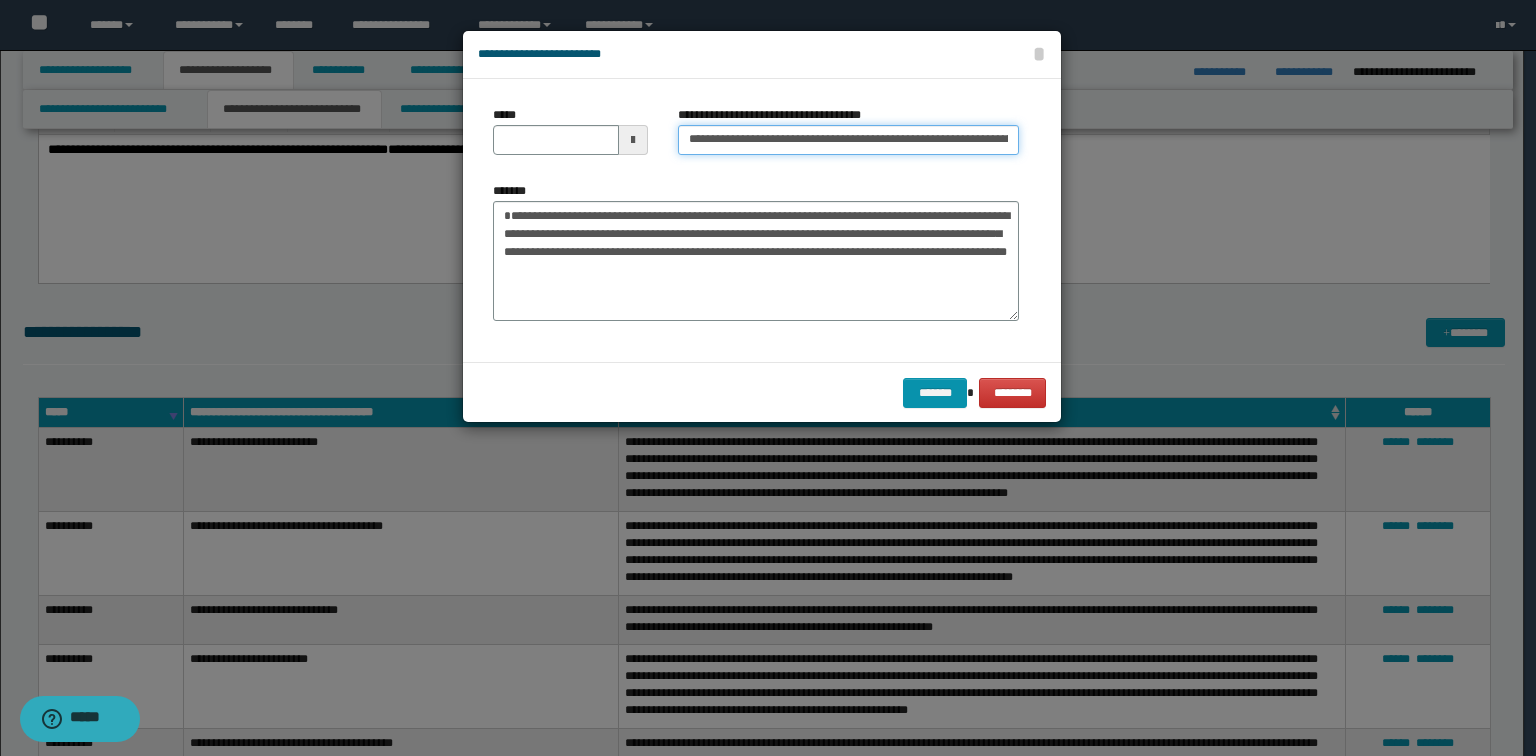 type 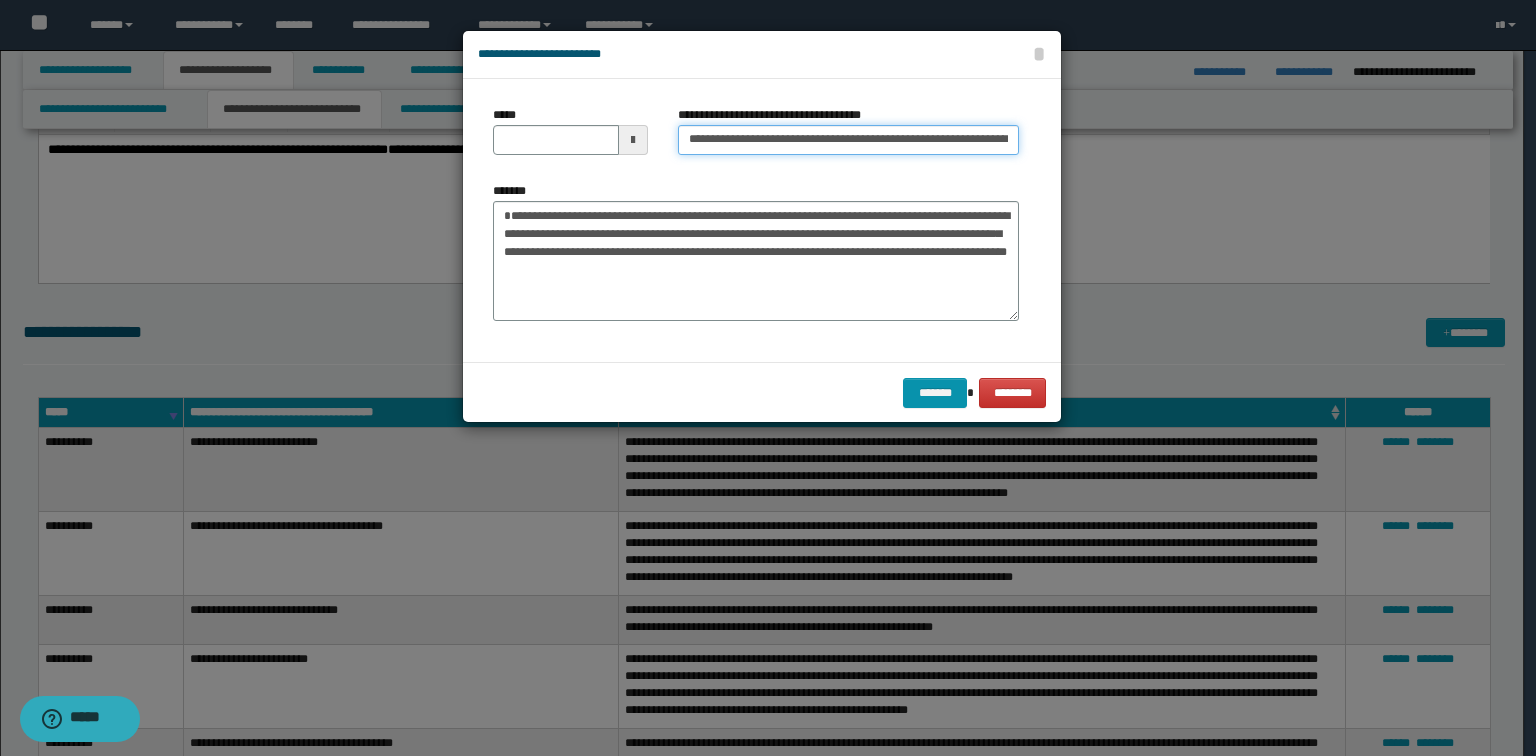 type on "**********" 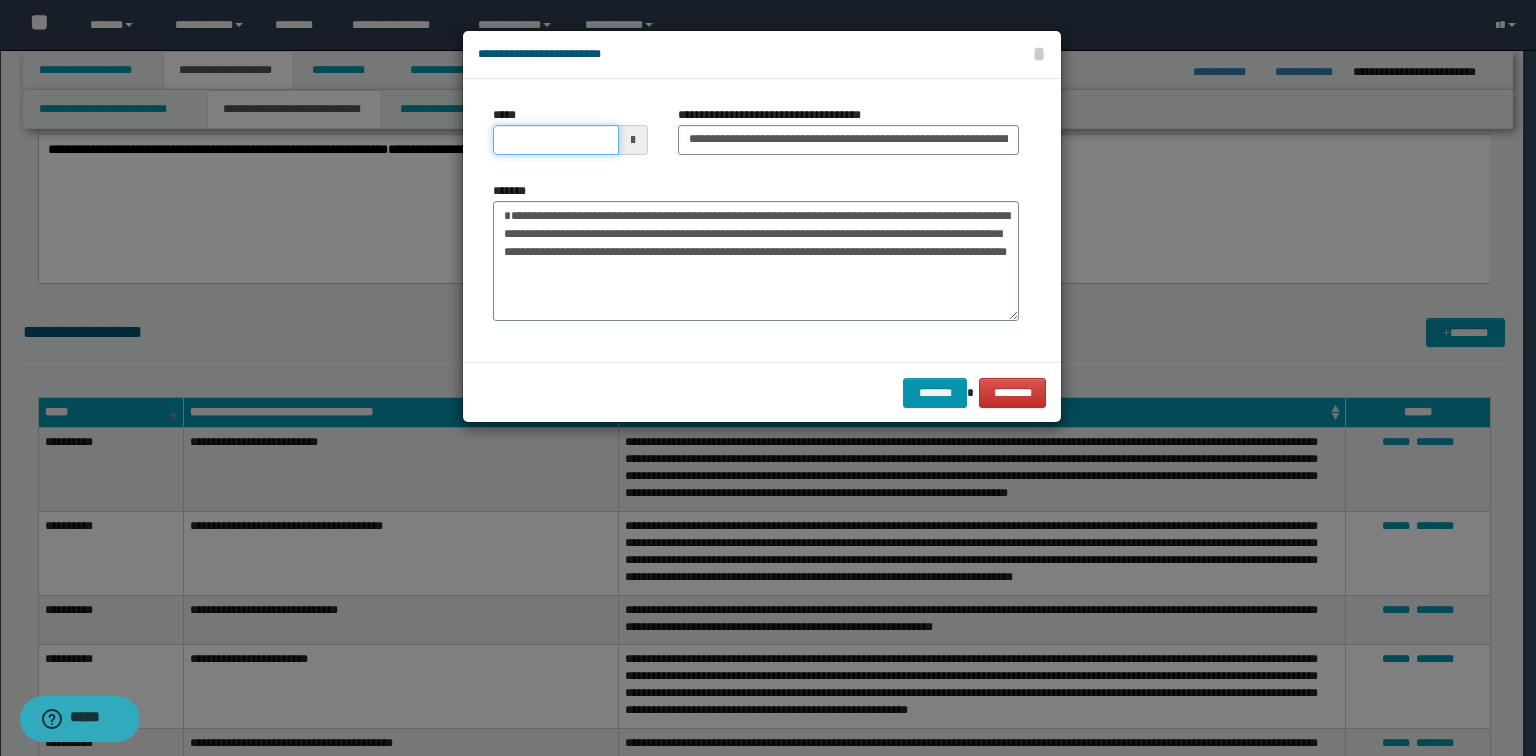 click on "*****" at bounding box center (556, 140) 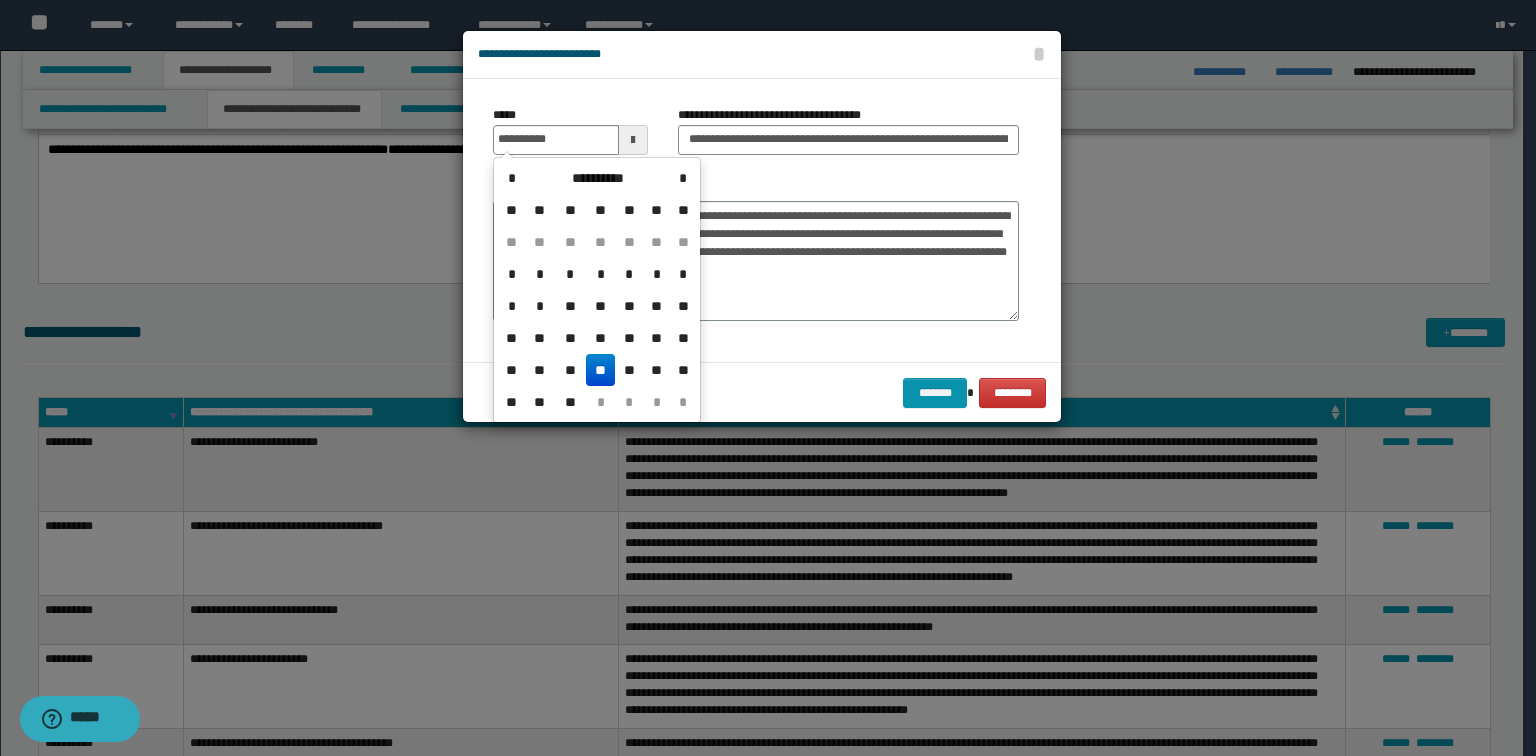 type on "**********" 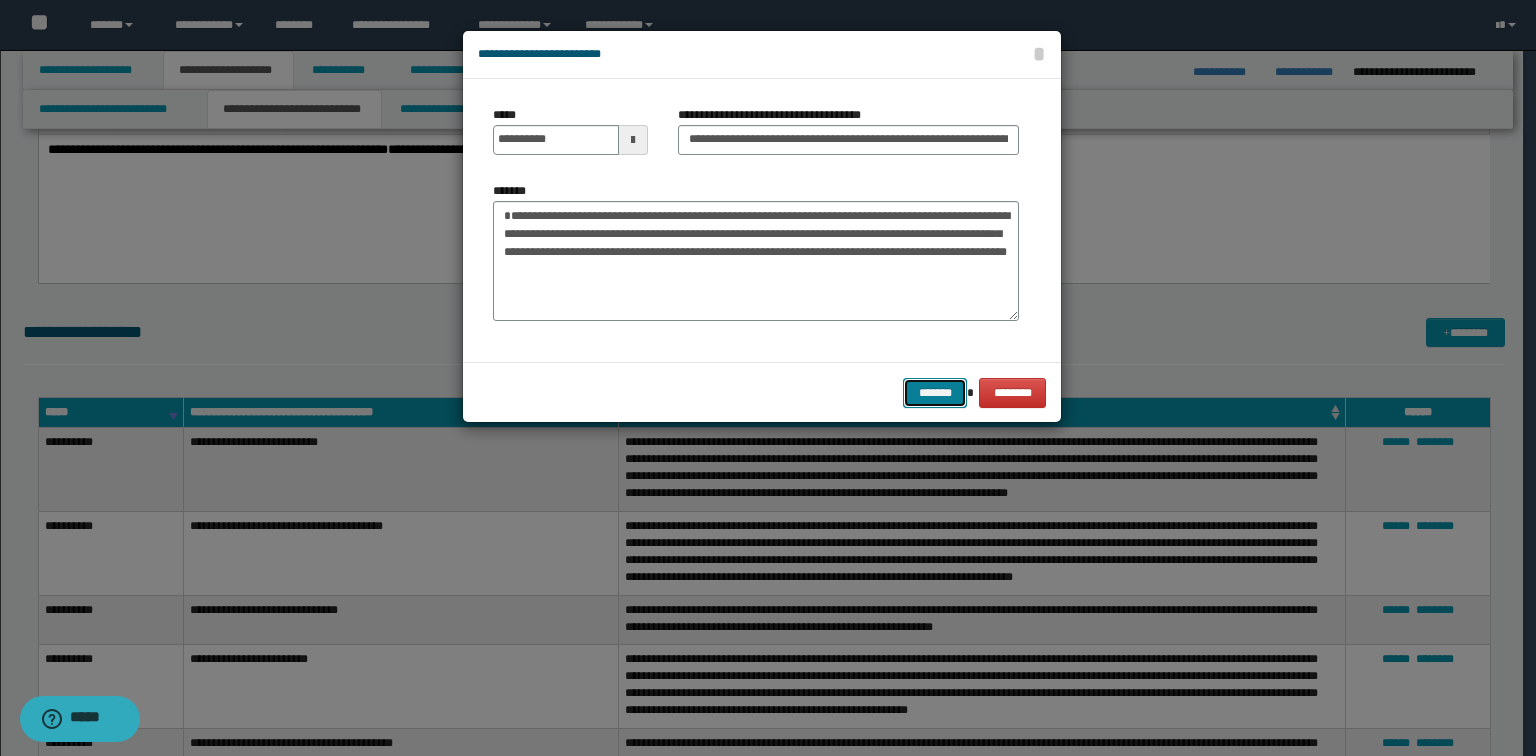 click on "*******" at bounding box center [935, 393] 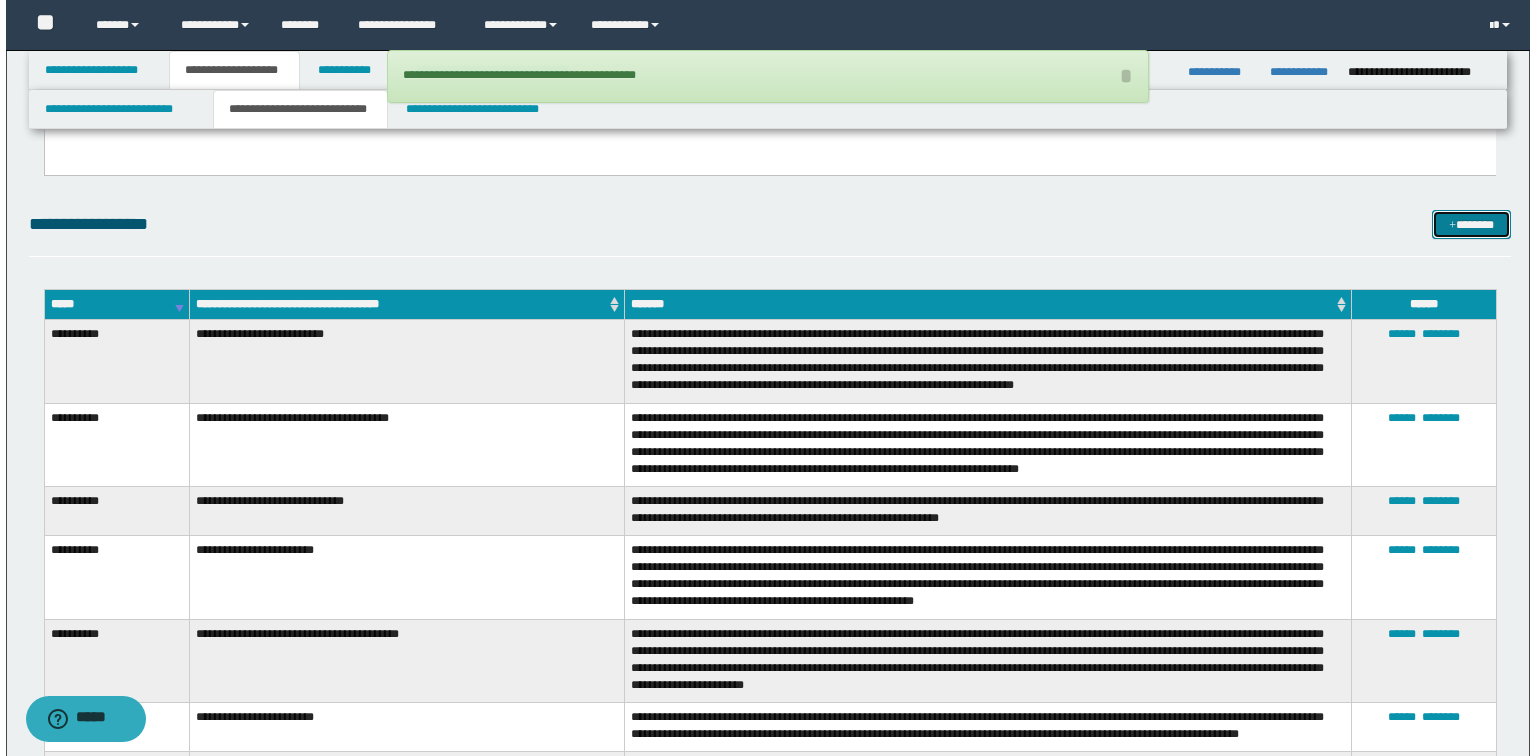 scroll, scrollTop: 5120, scrollLeft: 0, axis: vertical 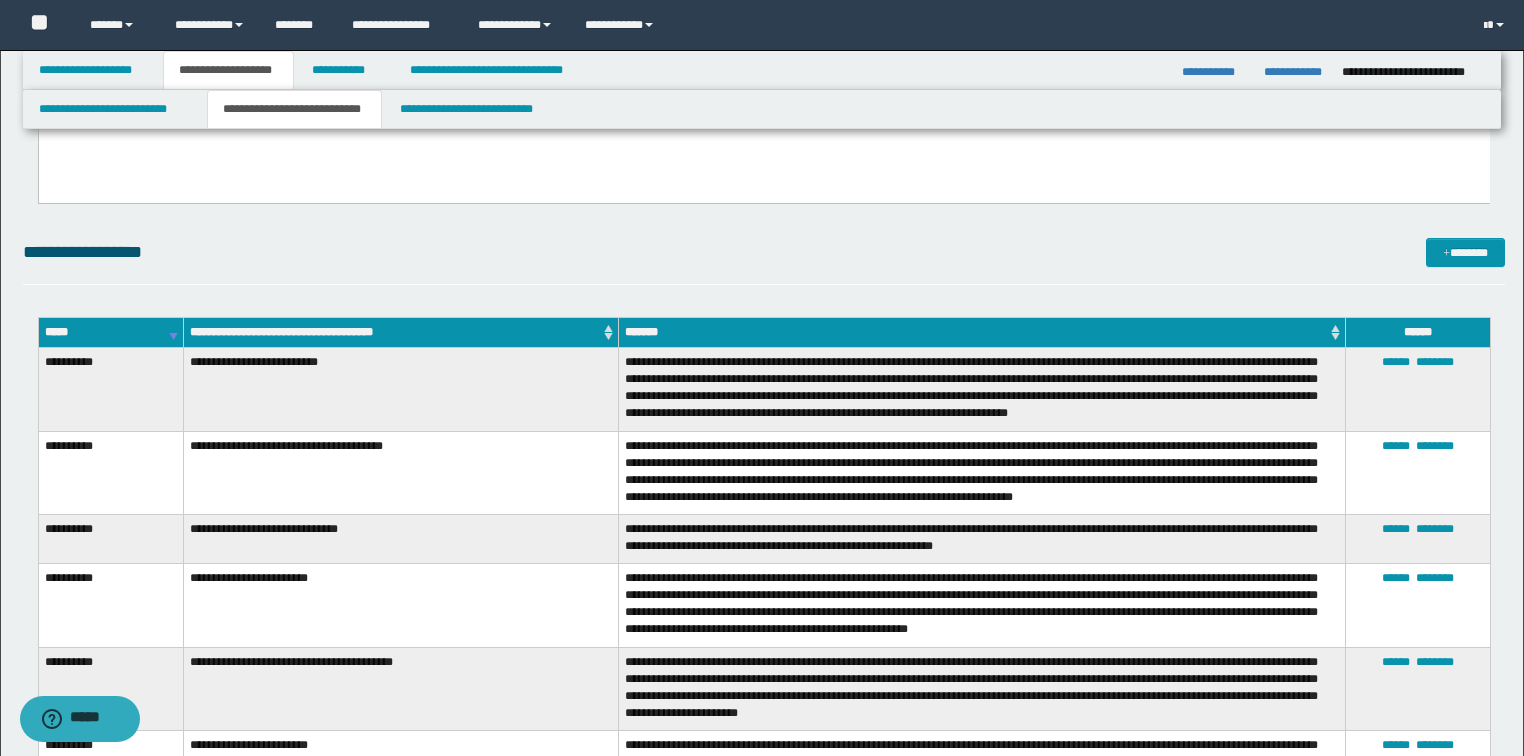 click on "*****" at bounding box center (110, 332) 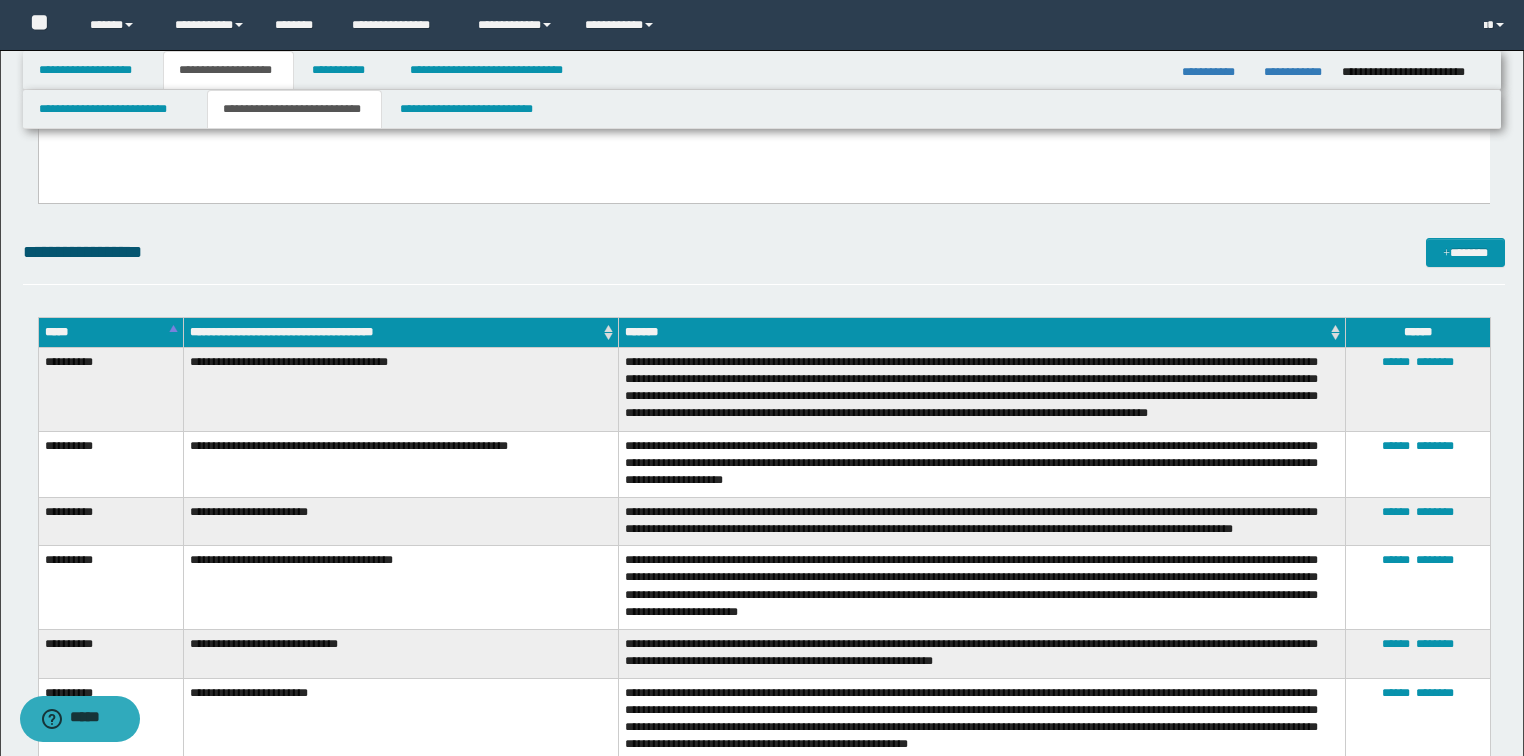drag, startPoint x: 715, startPoint y: 284, endPoint x: 745, endPoint y: 288, distance: 30.265491 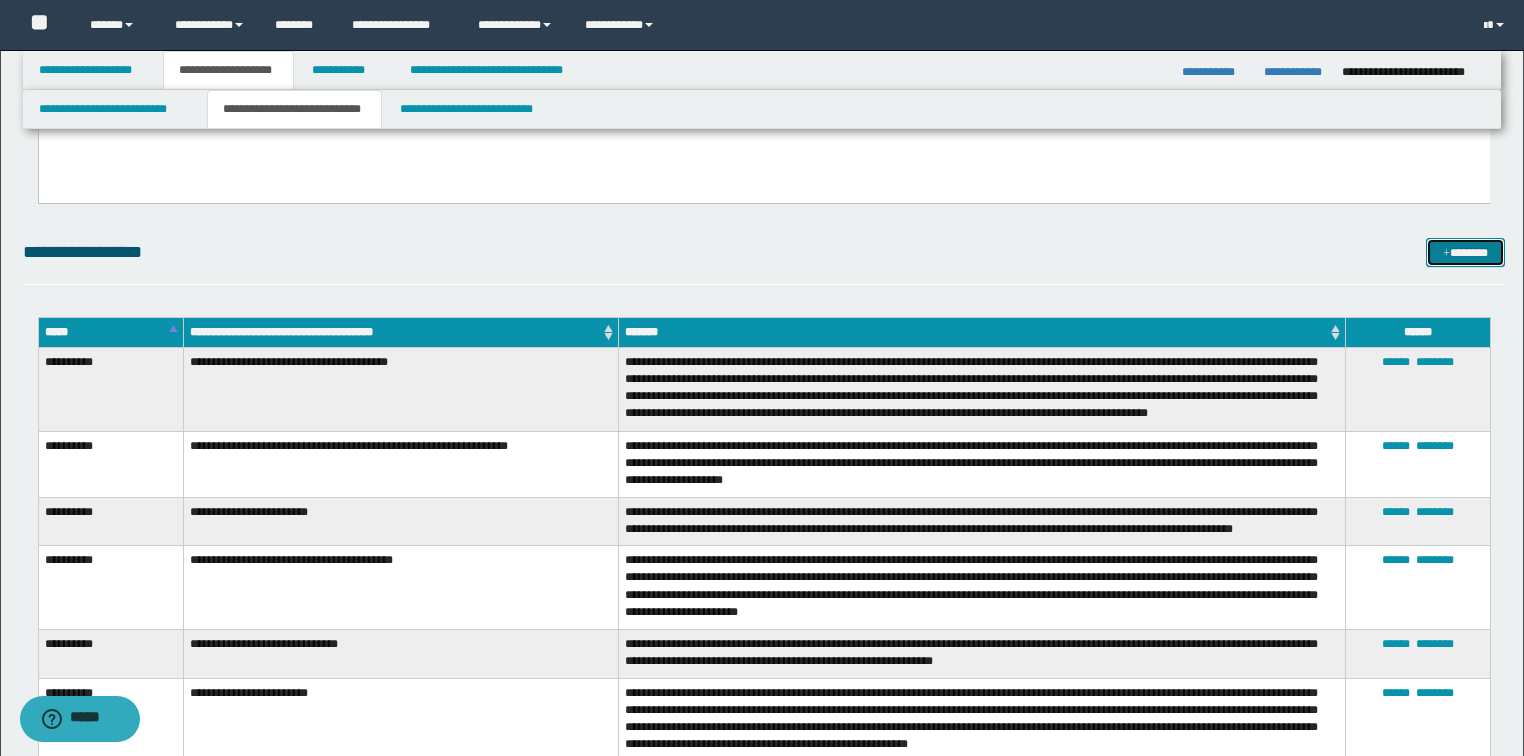 click on "*******" at bounding box center (1465, 253) 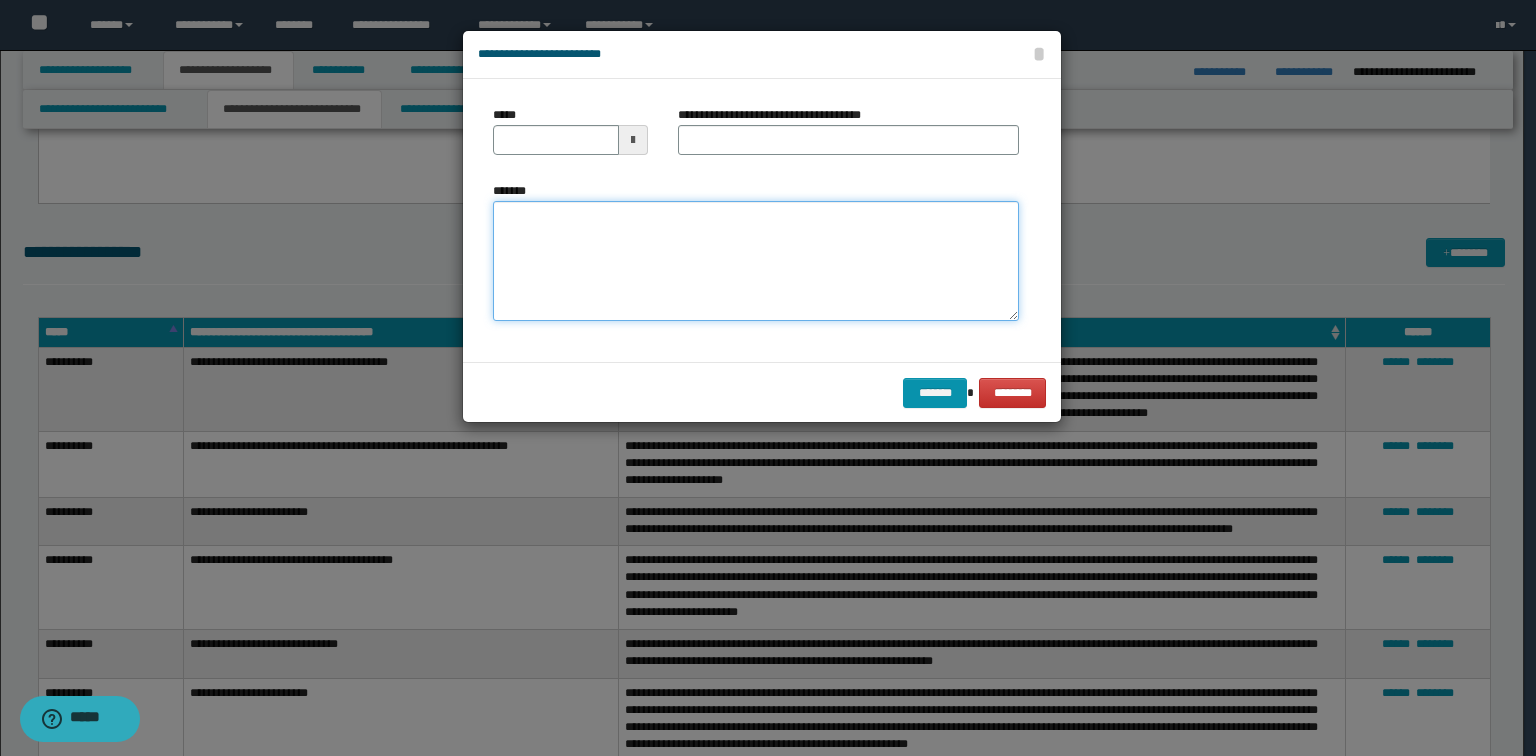 click on "*******" at bounding box center (756, 261) 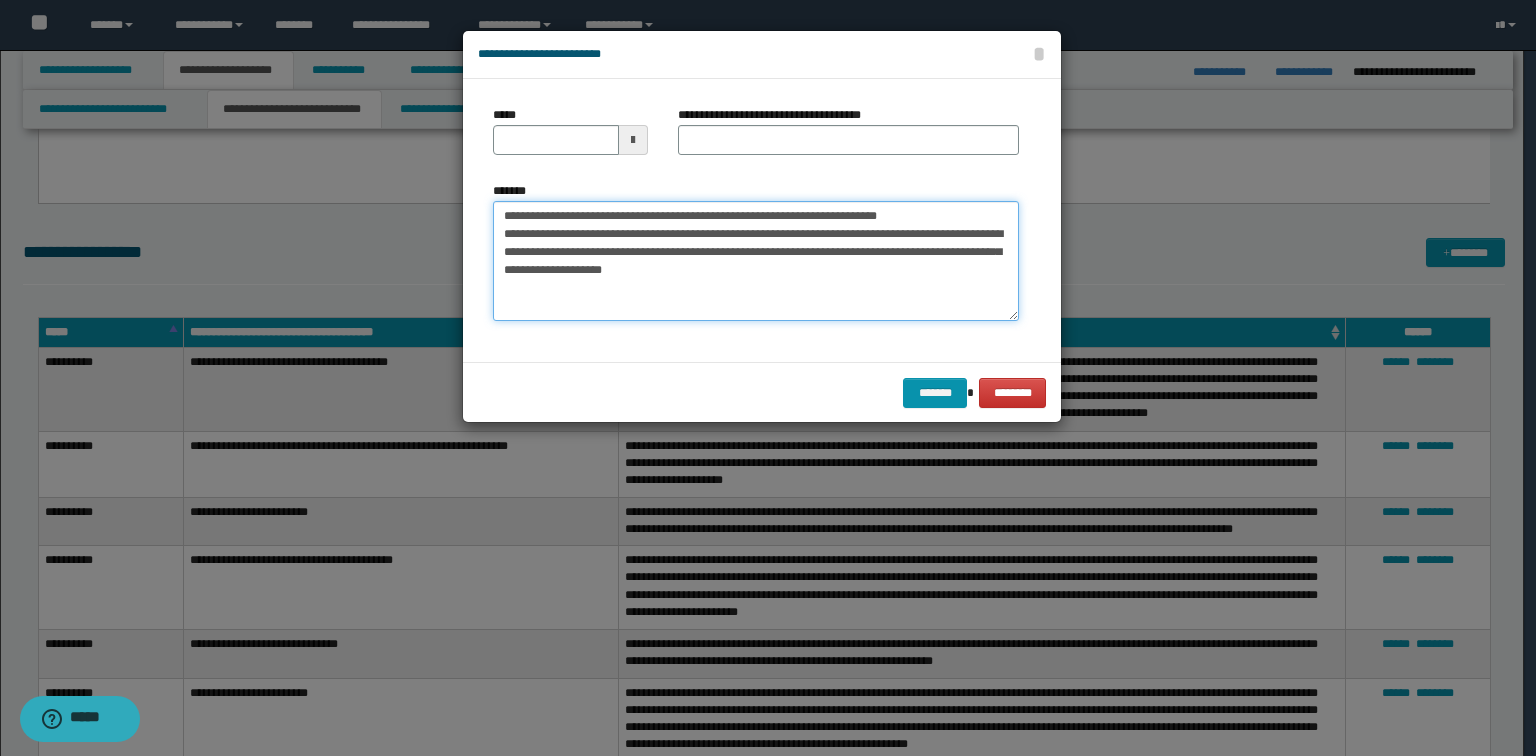 drag, startPoint x: 962, startPoint y: 216, endPoint x: 428, endPoint y: 213, distance: 534.0084 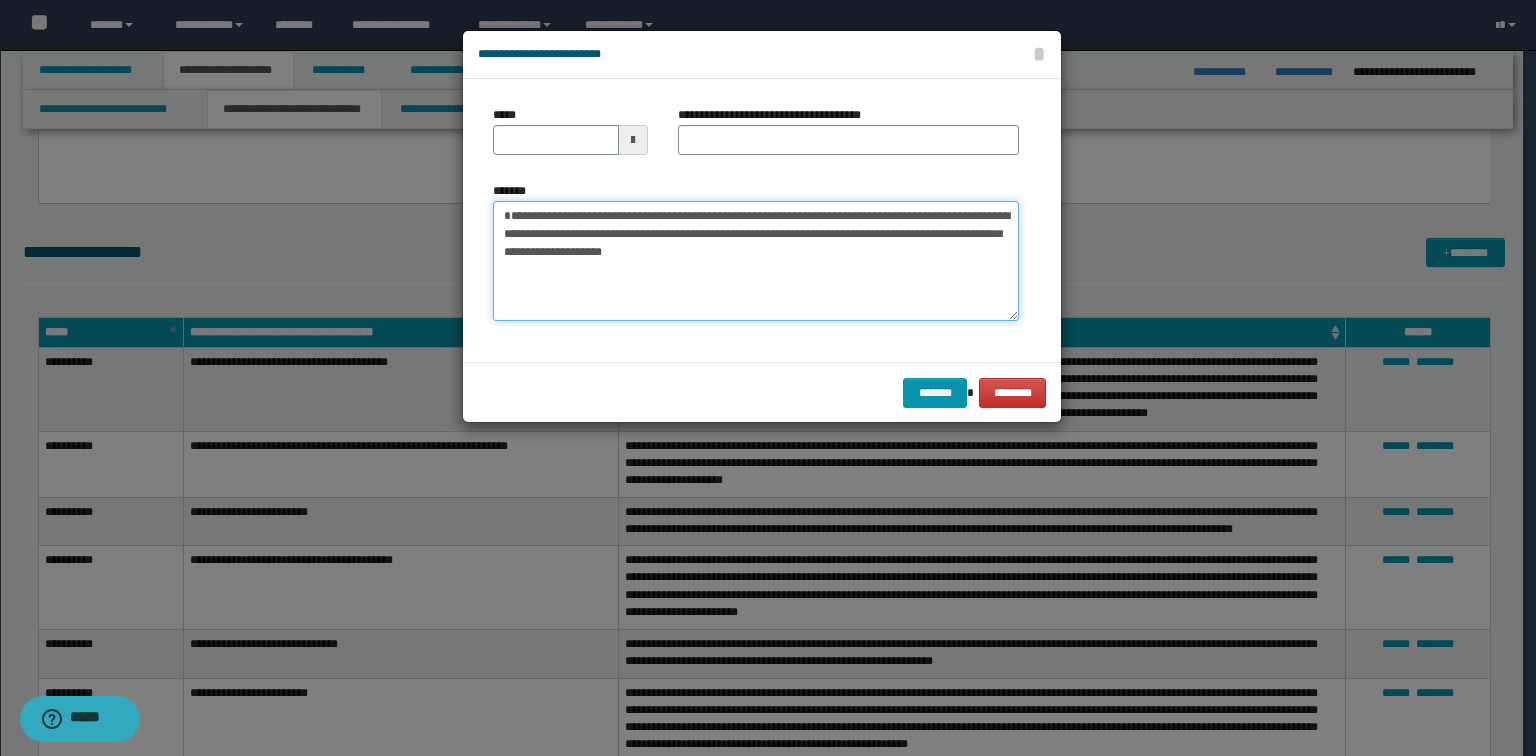 type on "**********" 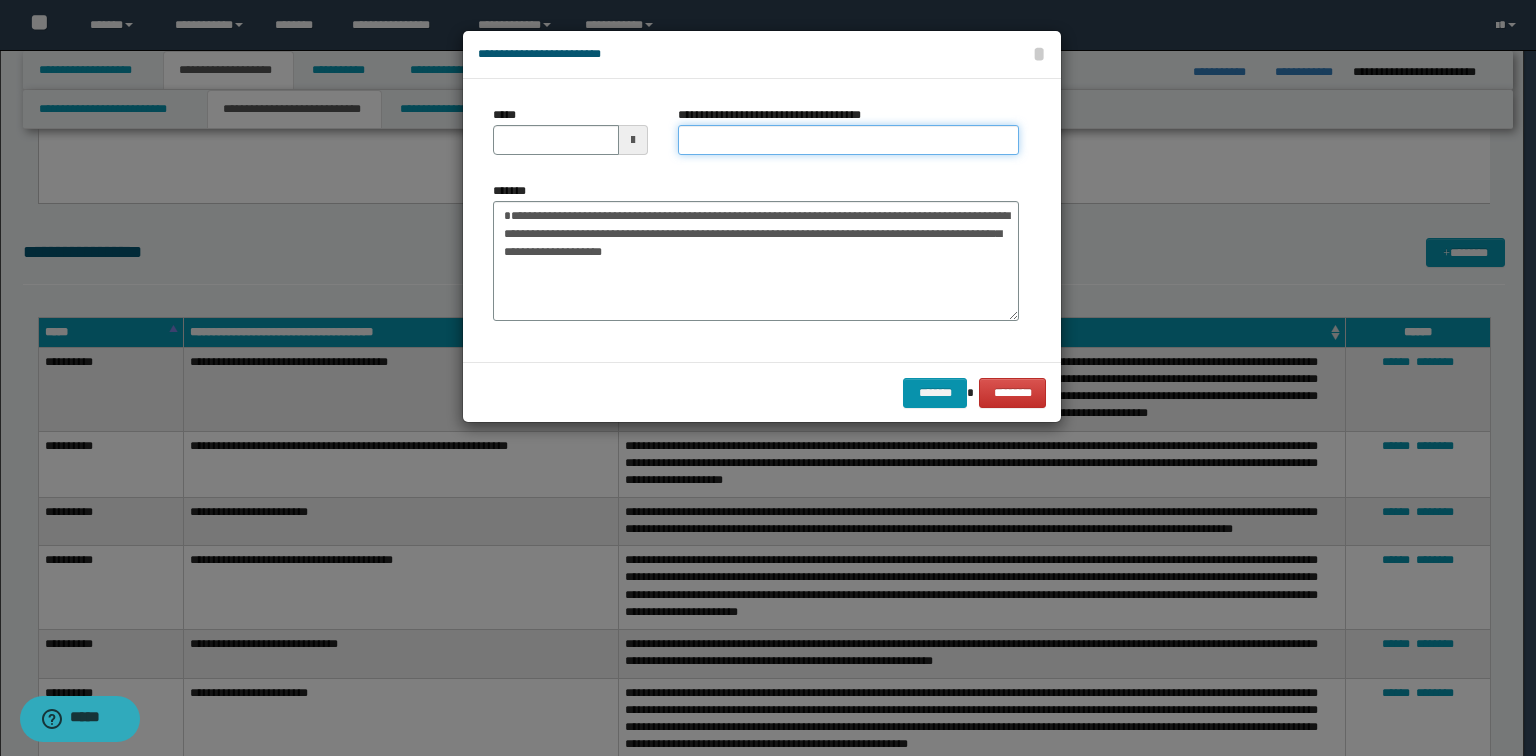click on "**********" at bounding box center [848, 140] 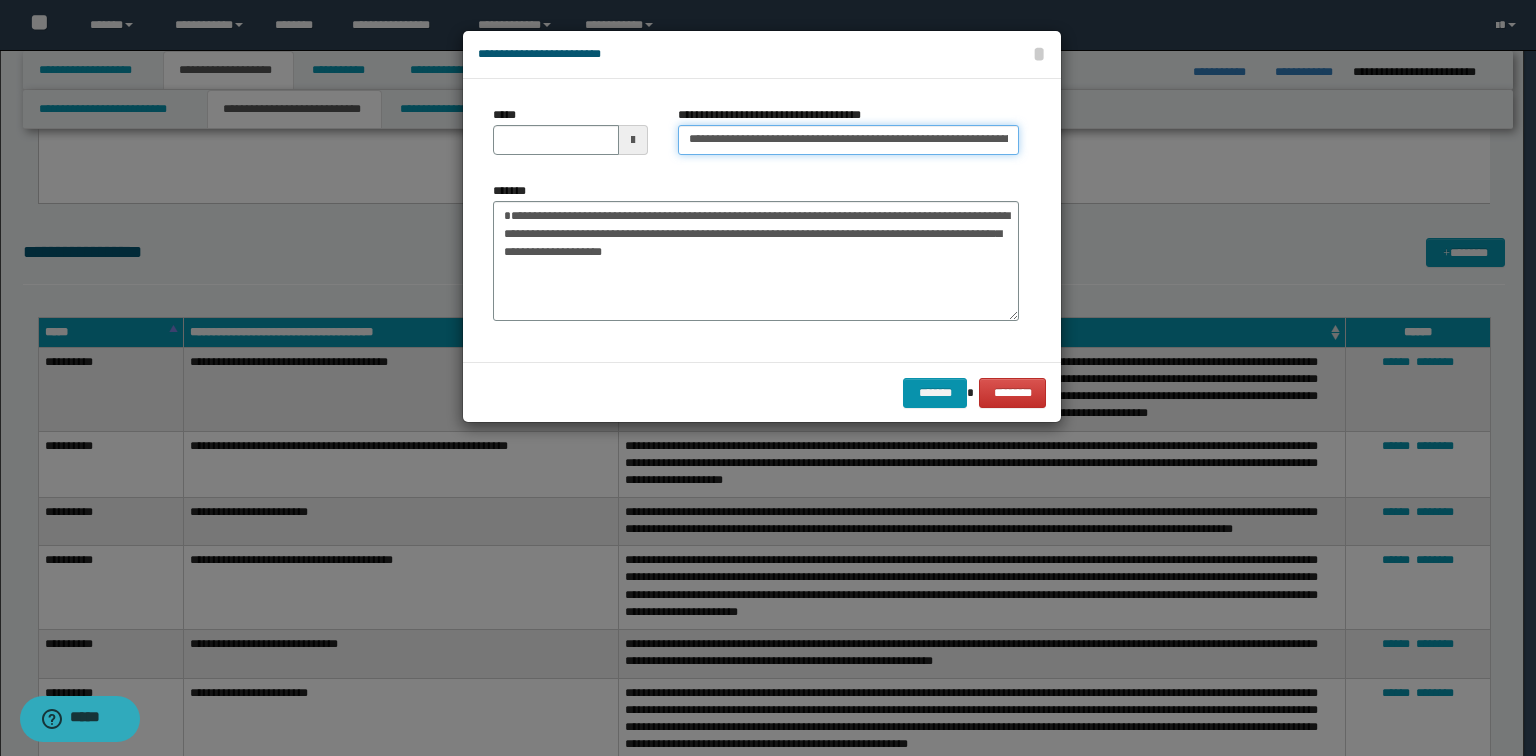 scroll, scrollTop: 0, scrollLeft: 108, axis: horizontal 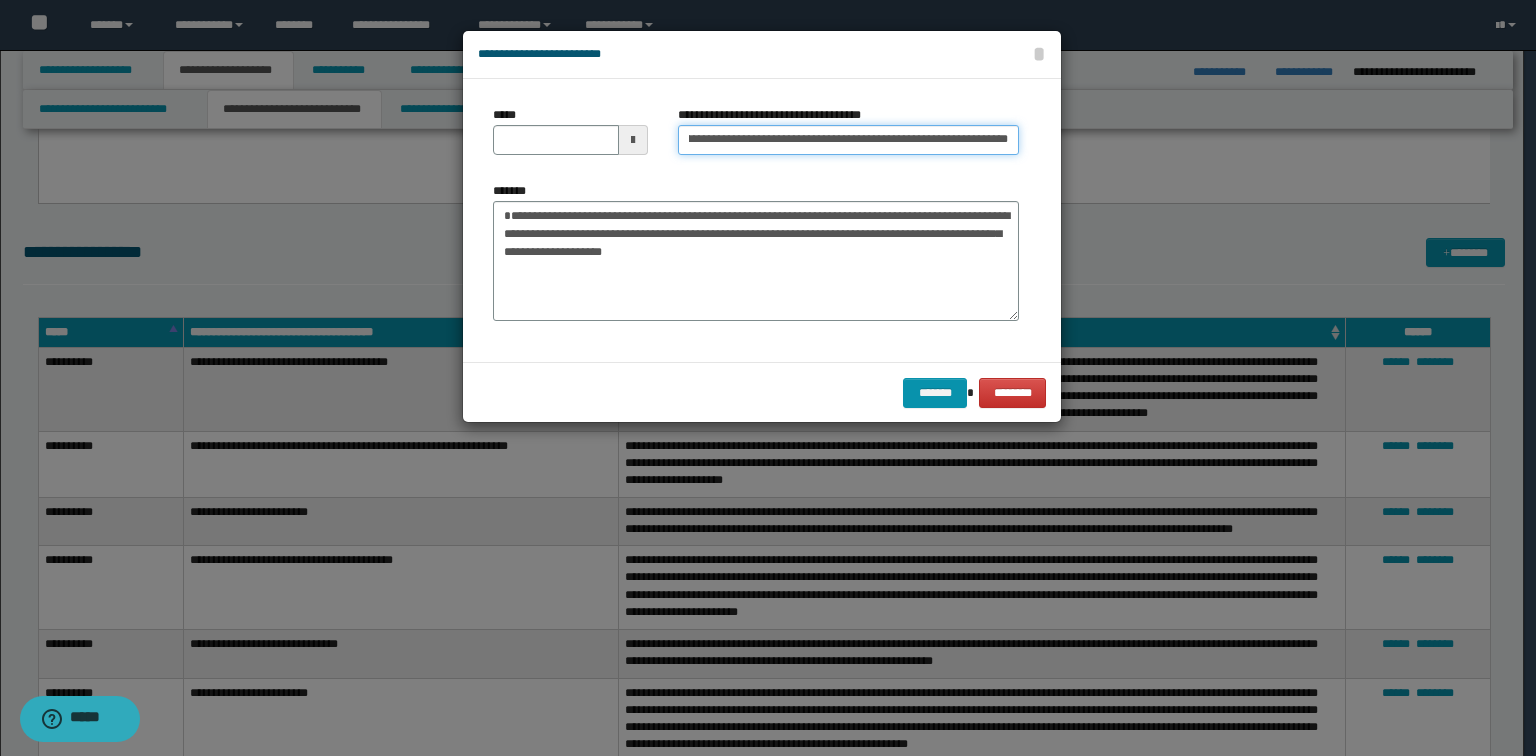 type on "**********" 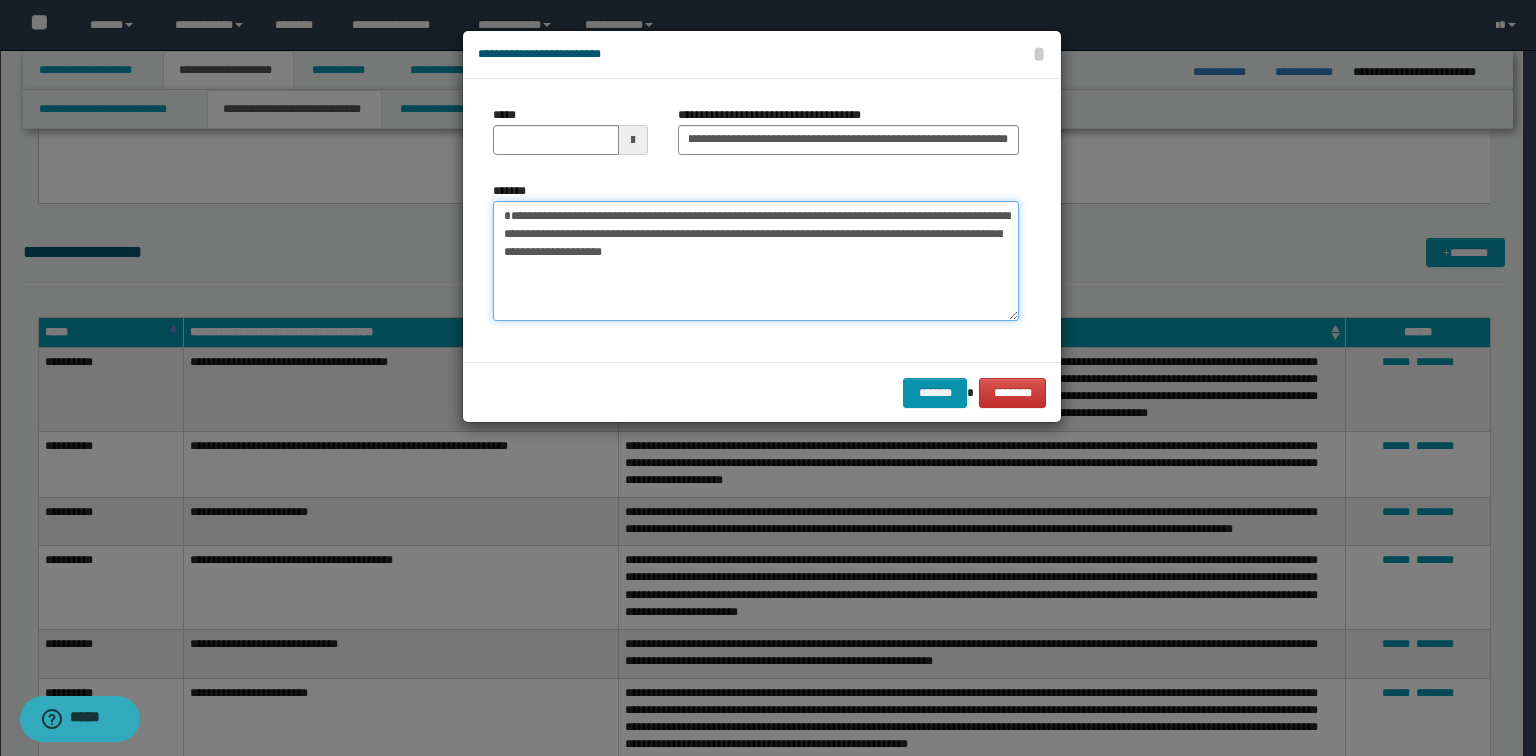 click on "**********" at bounding box center [756, 261] 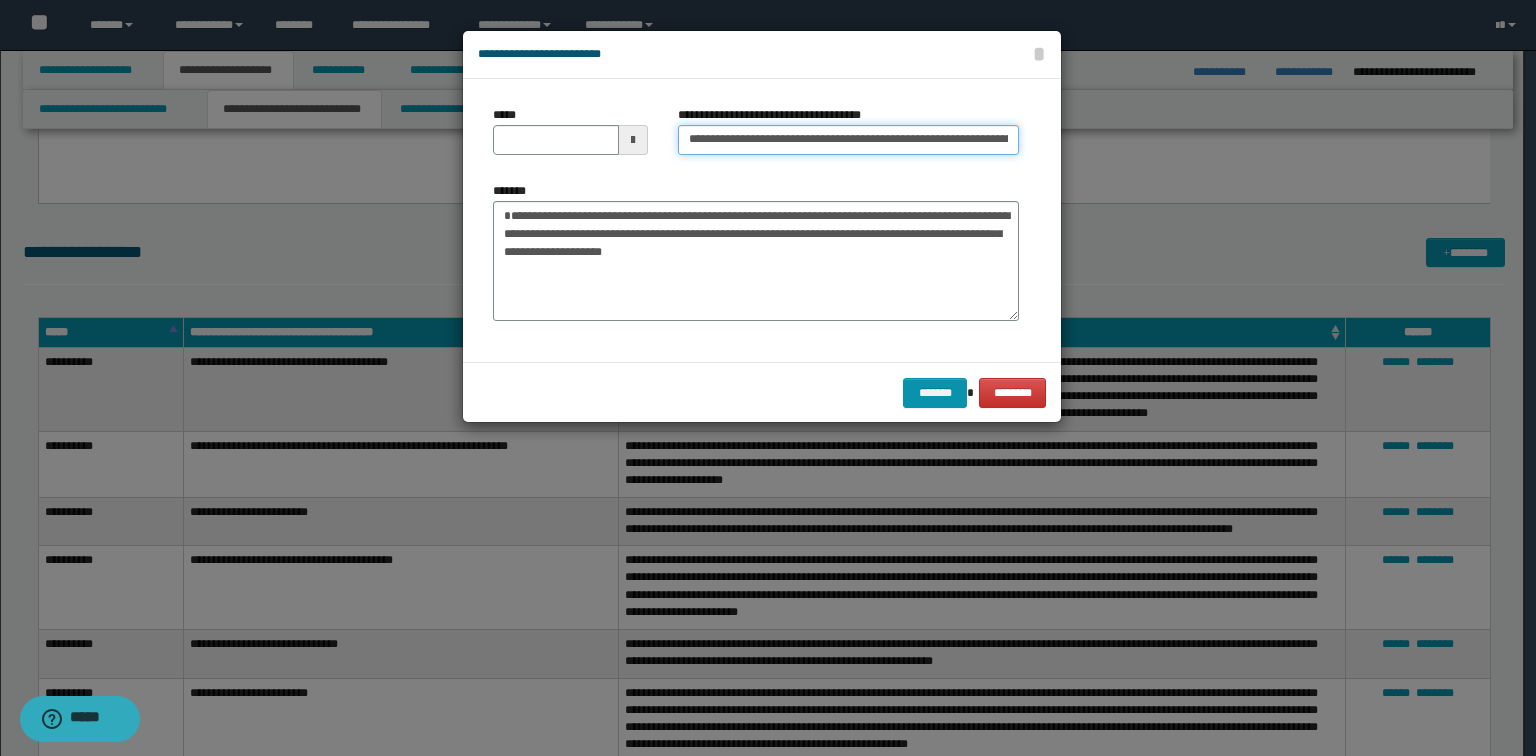 type 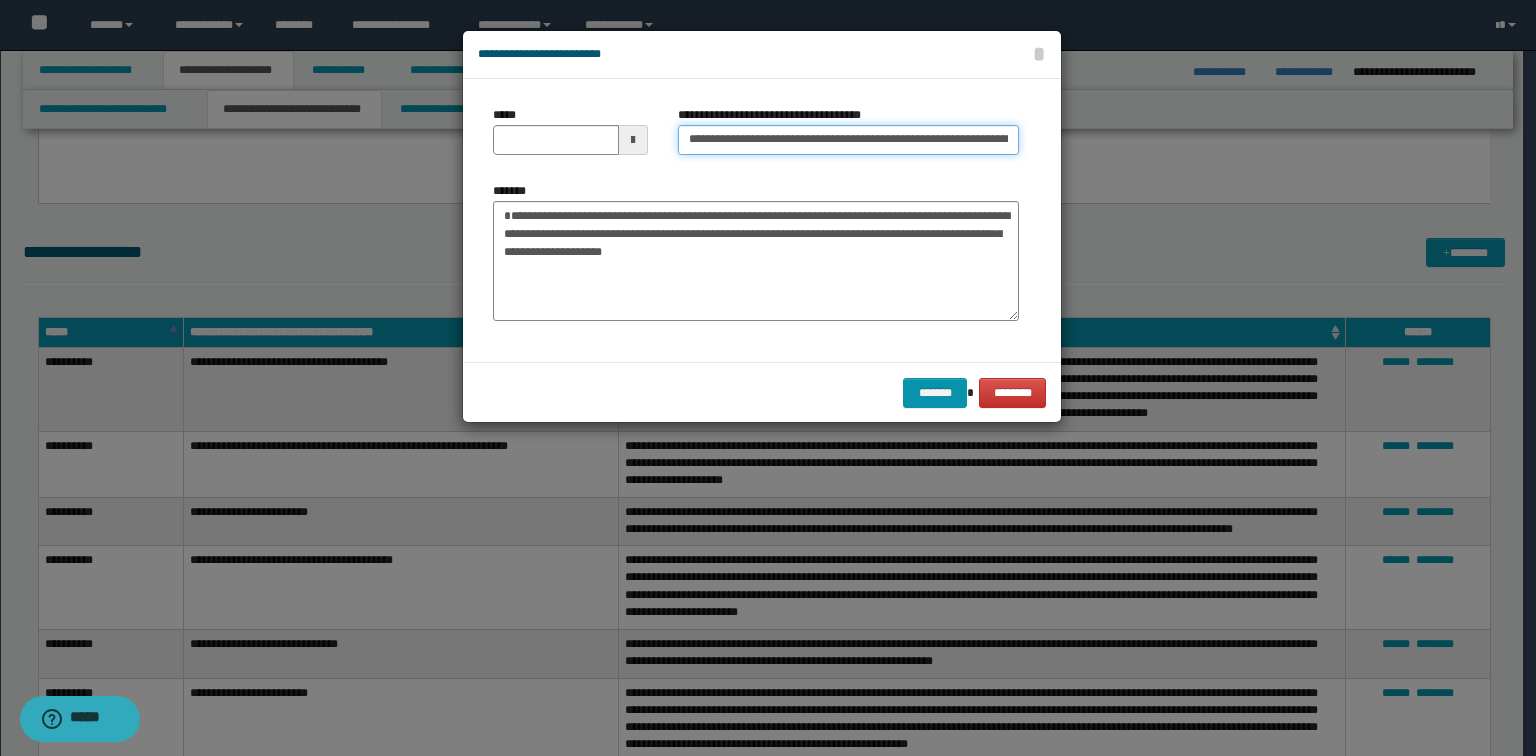 type 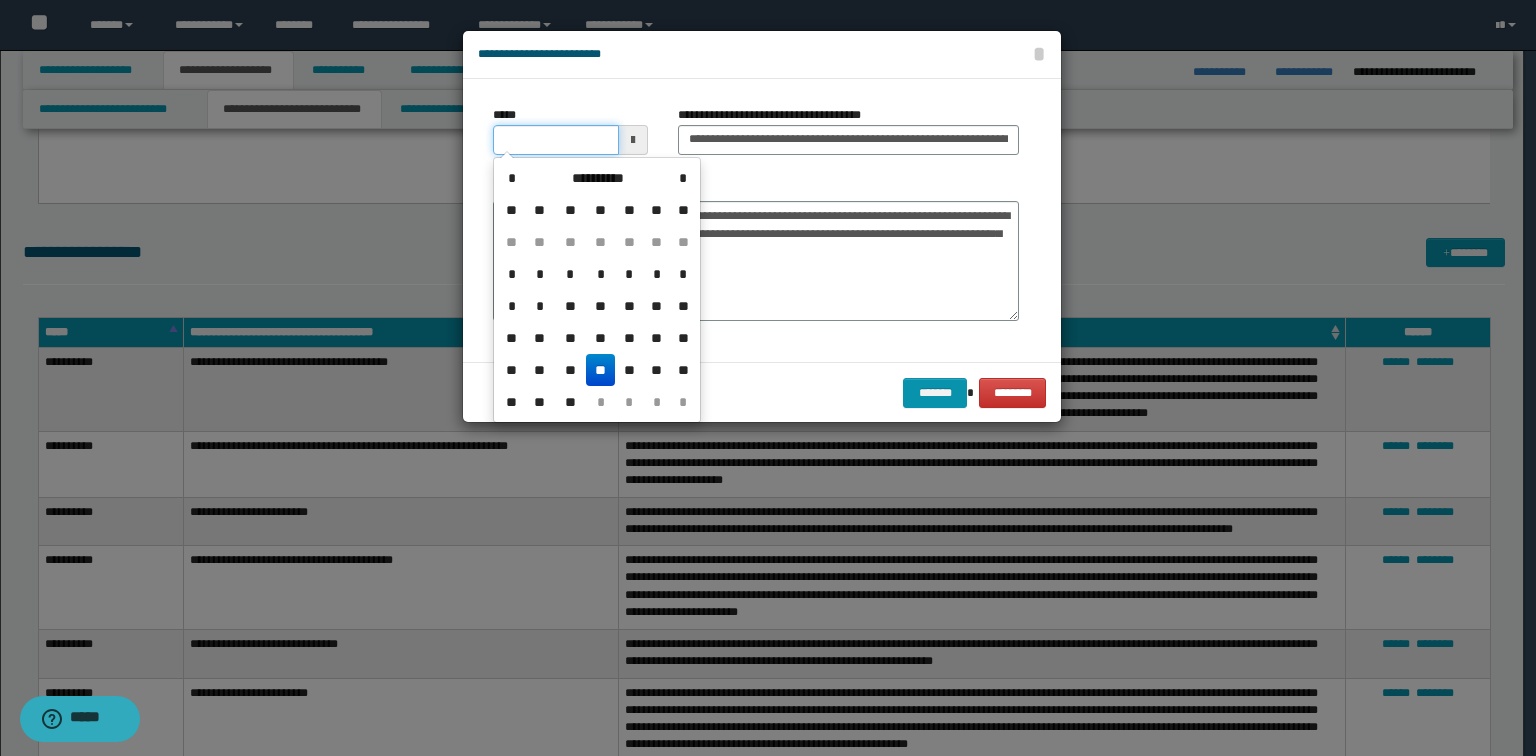 click on "*****" at bounding box center [556, 140] 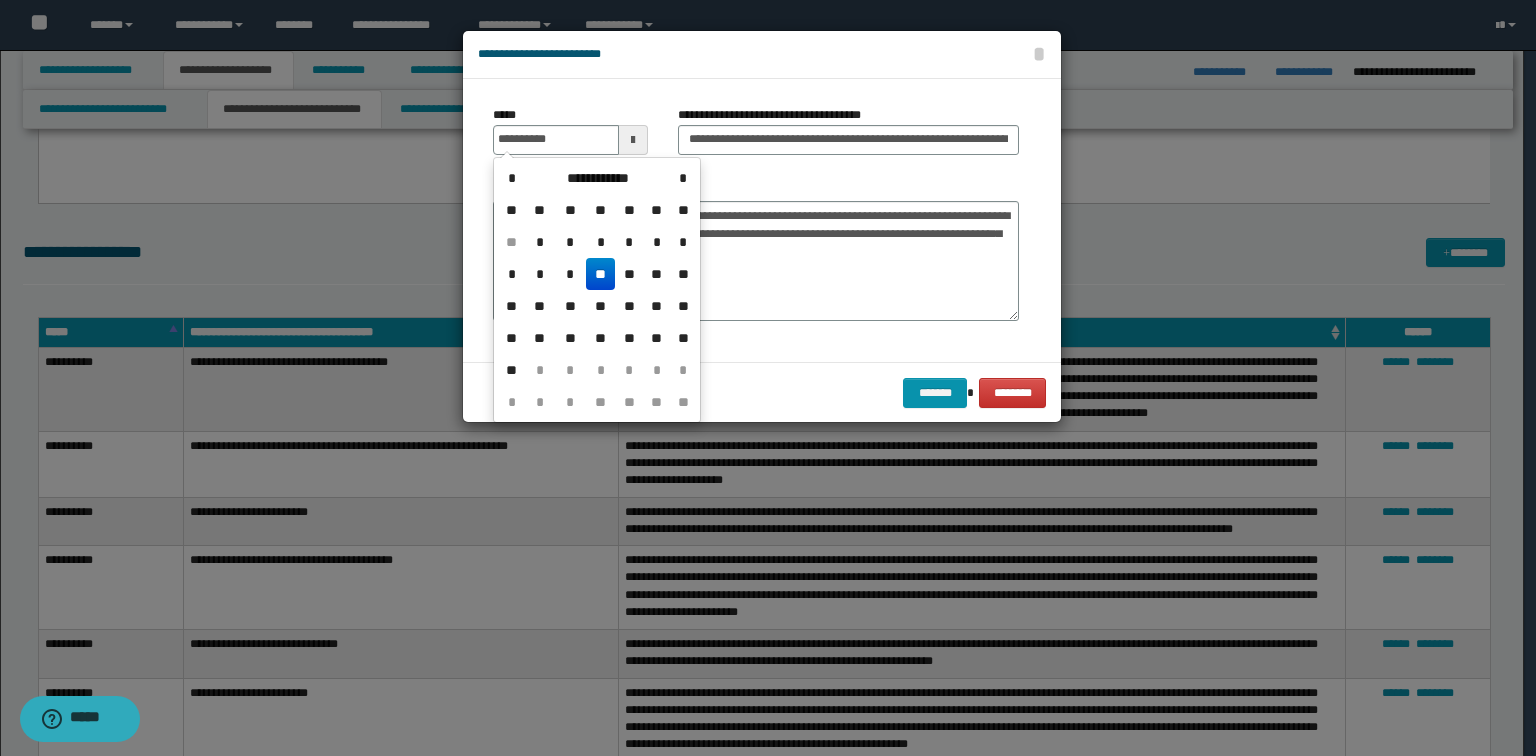 type on "**********" 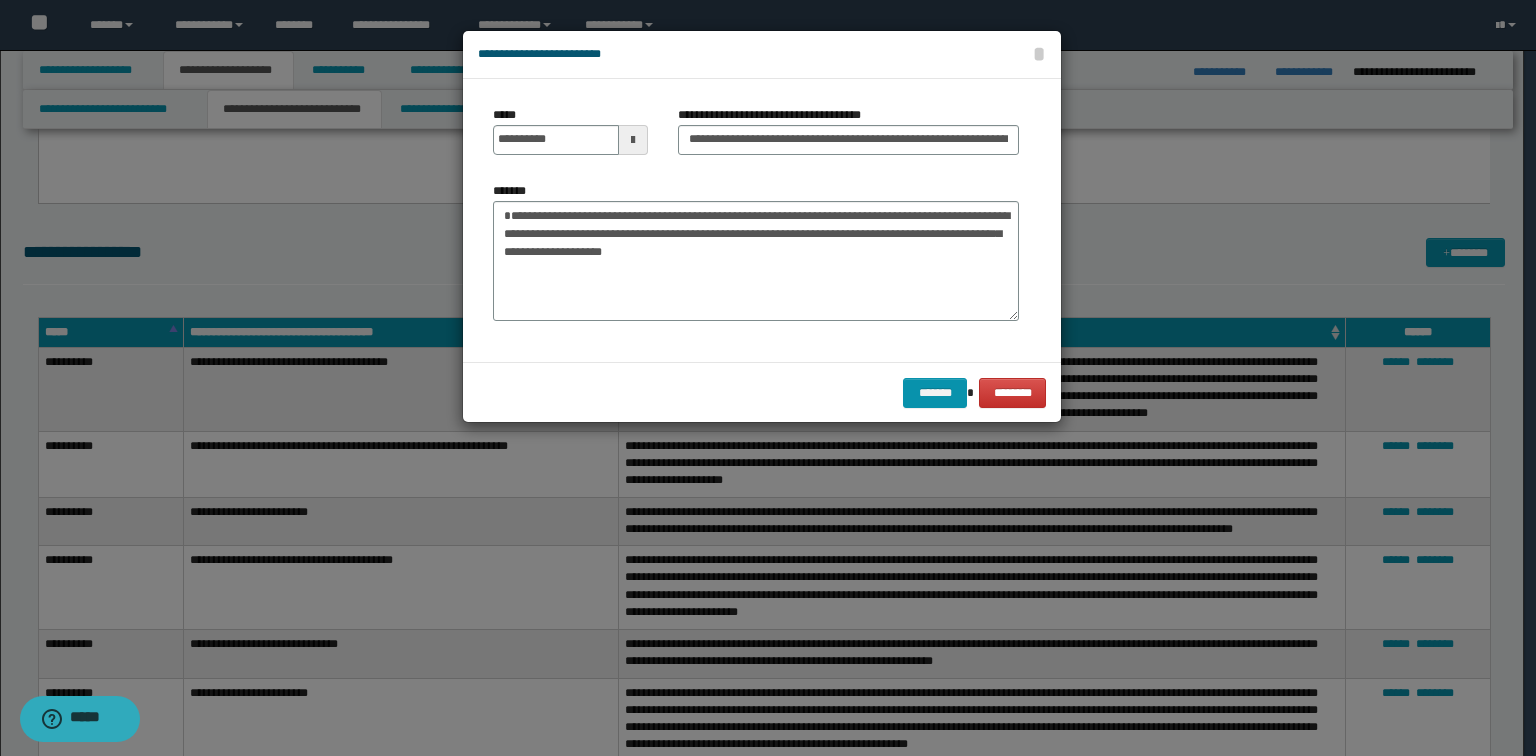 click on "**********" at bounding box center (756, 258) 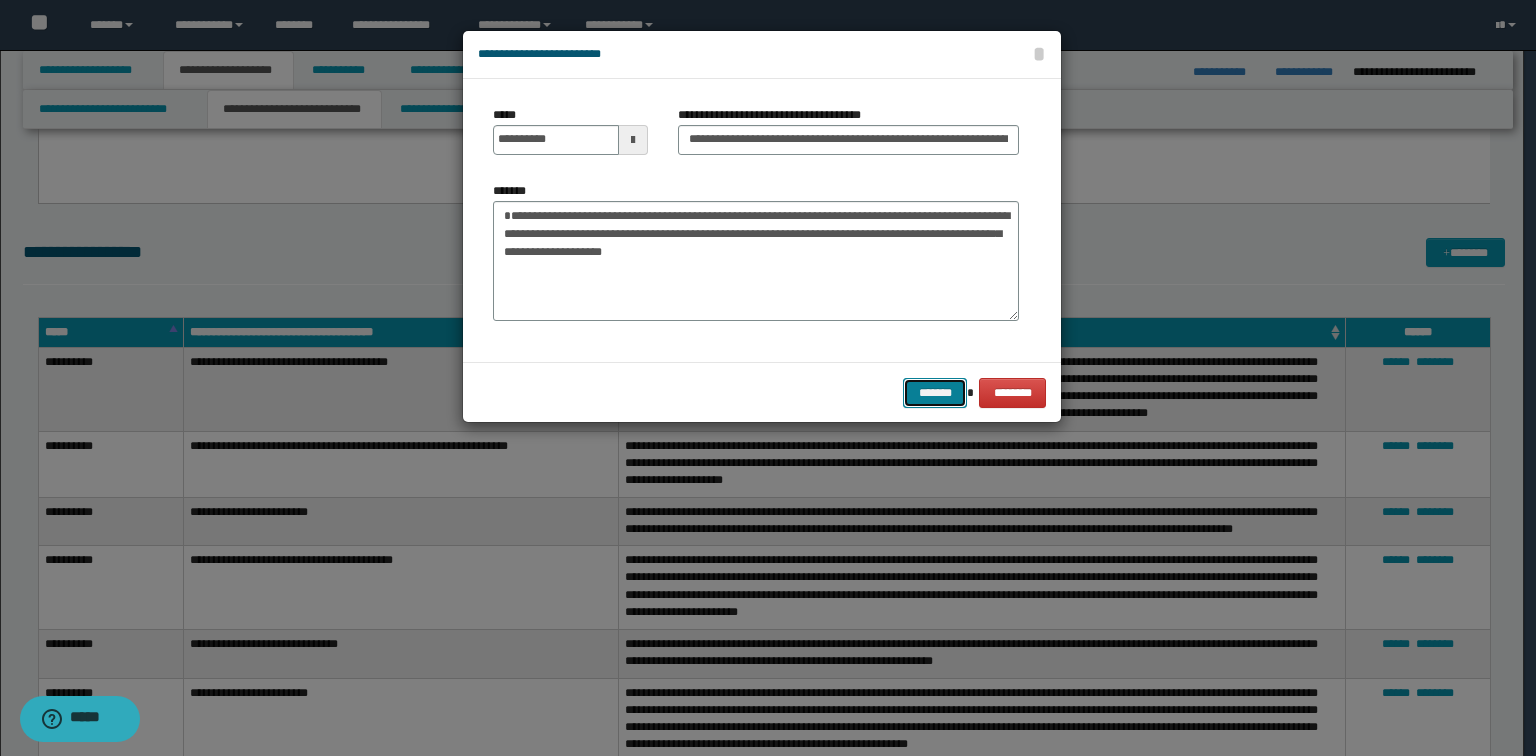drag, startPoint x: 908, startPoint y: 378, endPoint x: 944, endPoint y: 392, distance: 38.626415 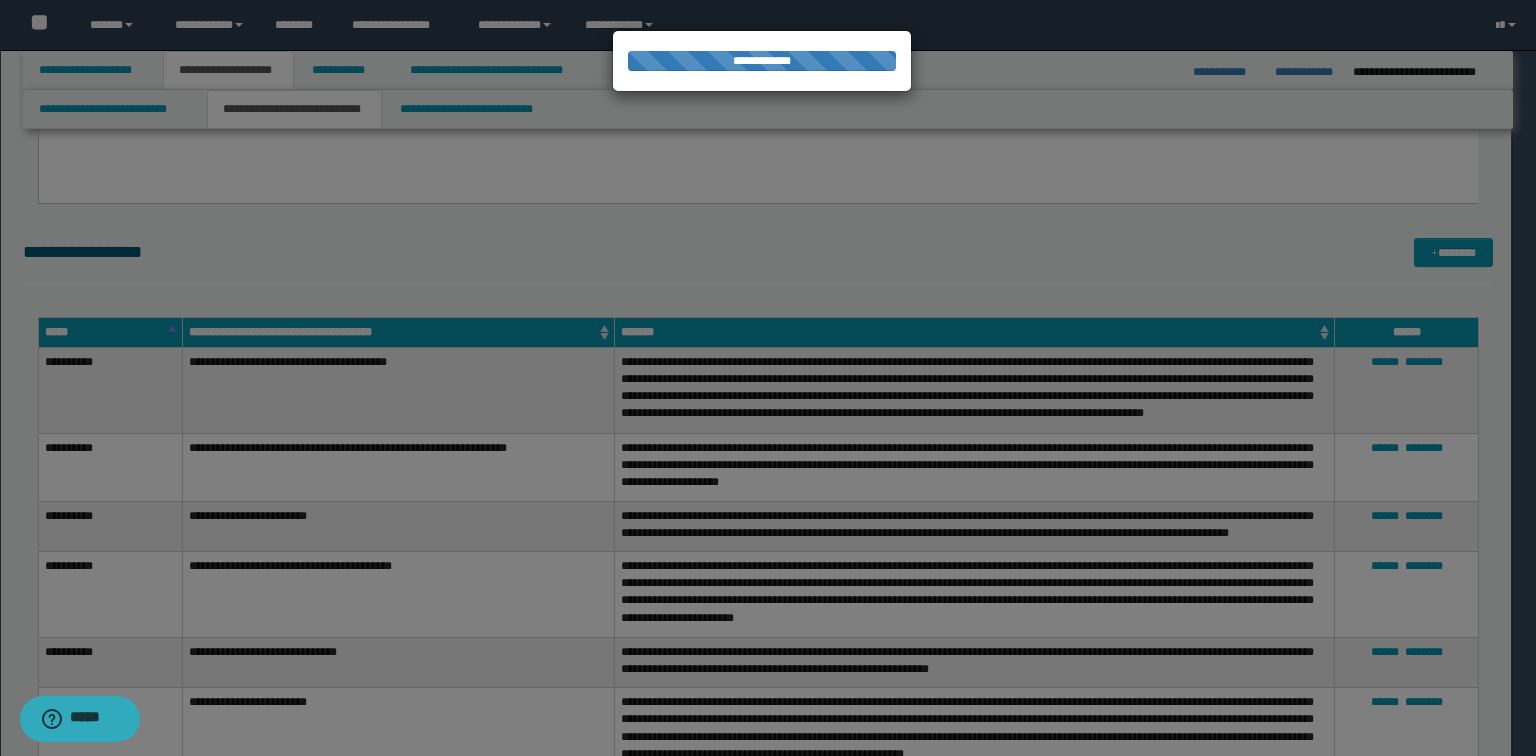 click at bounding box center [768, 378] 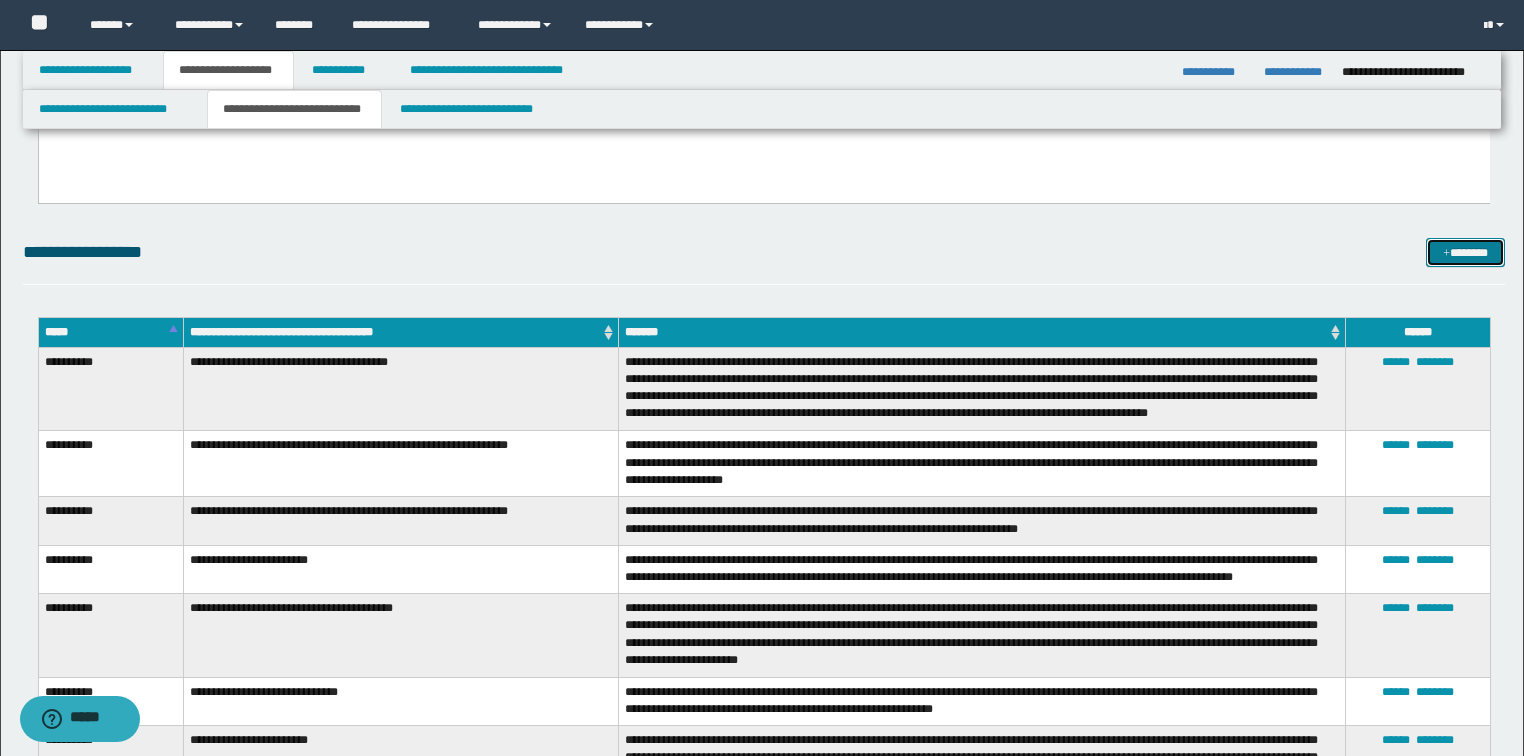 click on "*******" at bounding box center (1465, 253) 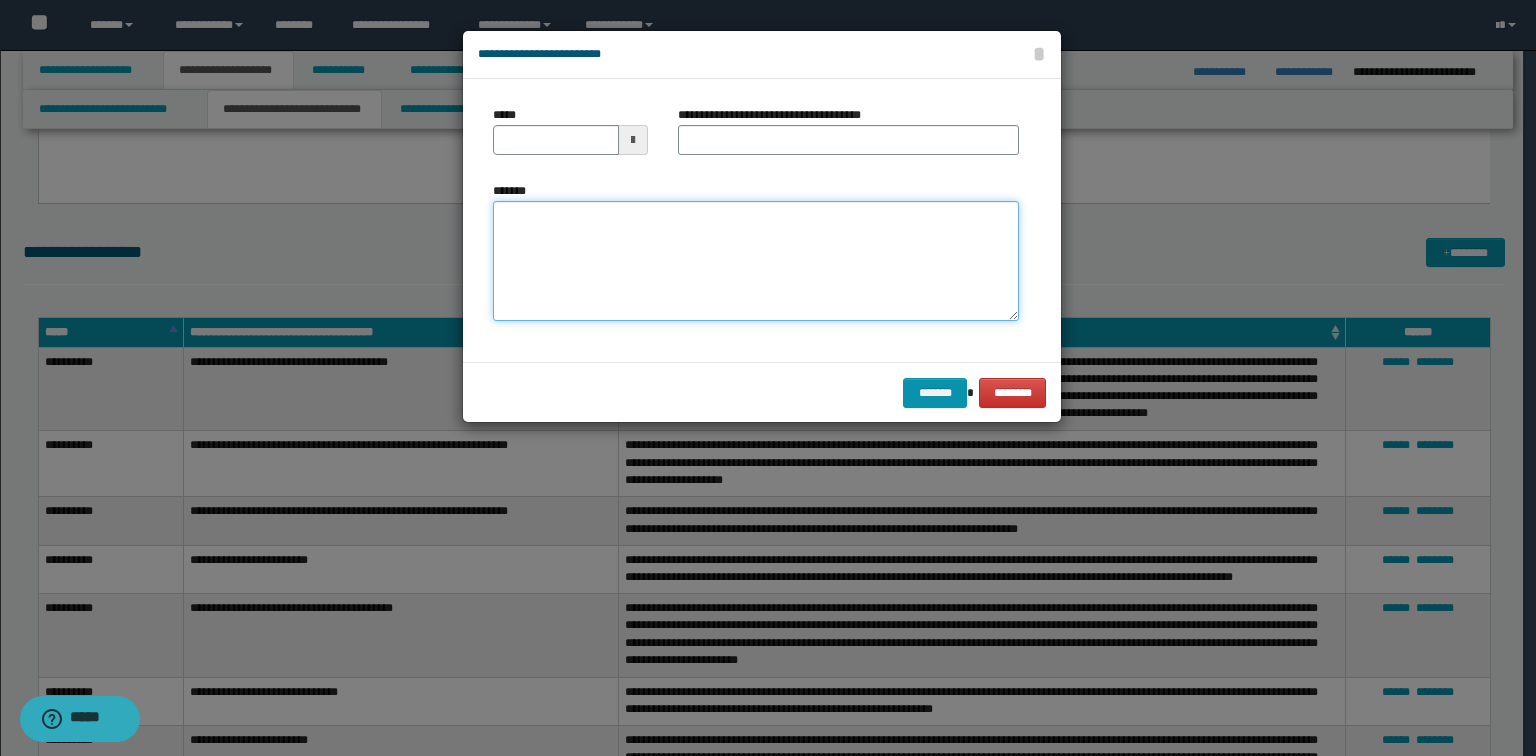 click on "*******" at bounding box center (756, 261) 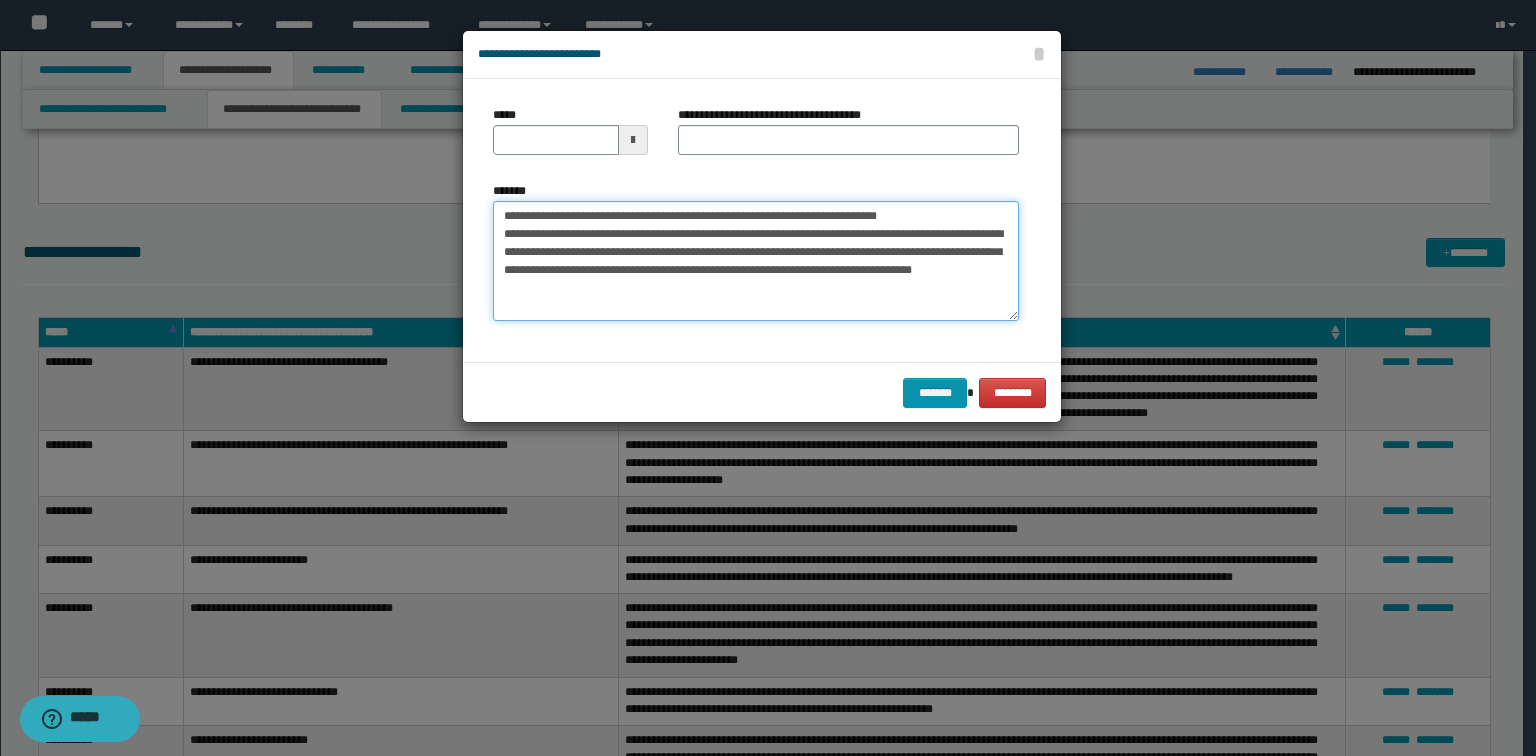 drag, startPoint x: 980, startPoint y: 216, endPoint x: 350, endPoint y: 225, distance: 630.0643 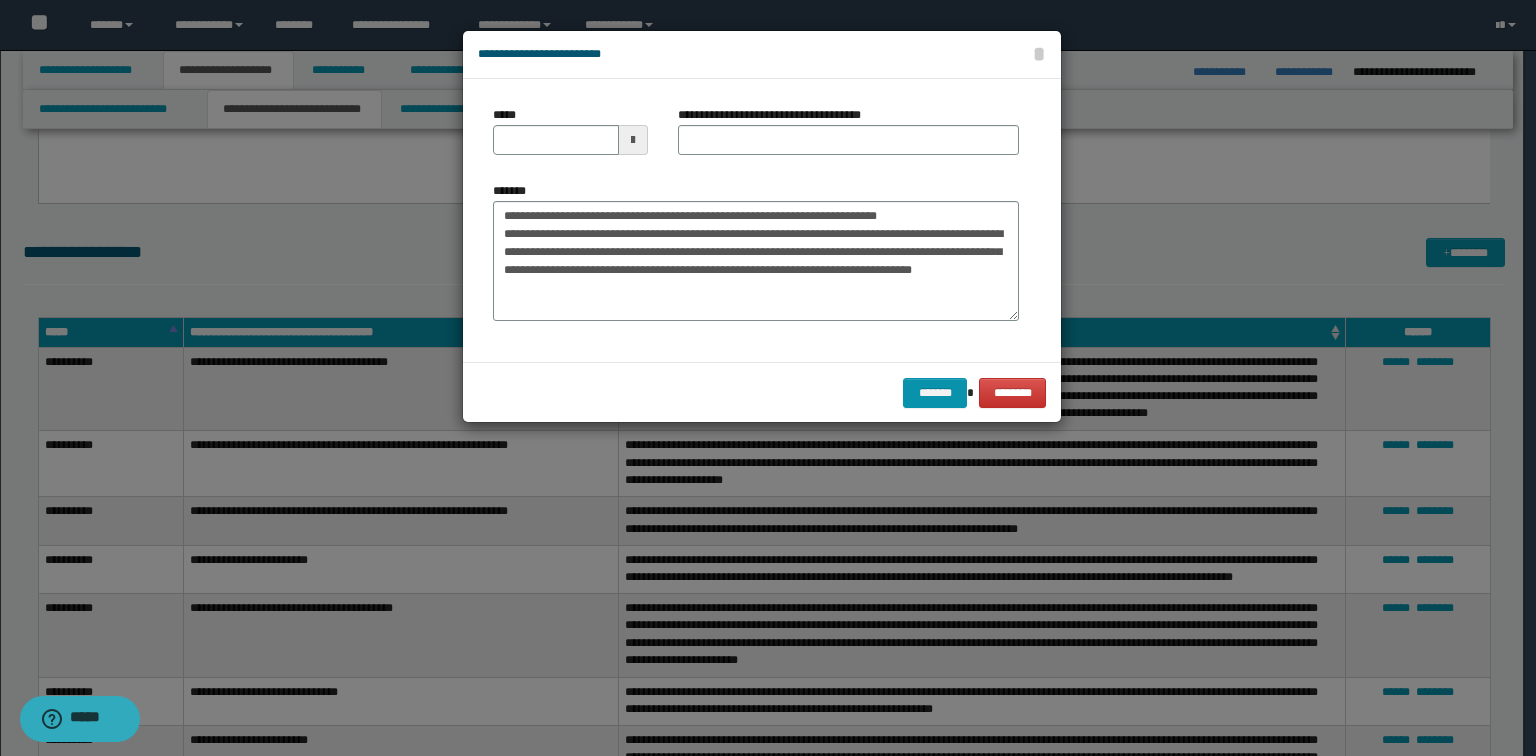 click on "**********" at bounding box center [756, 251] 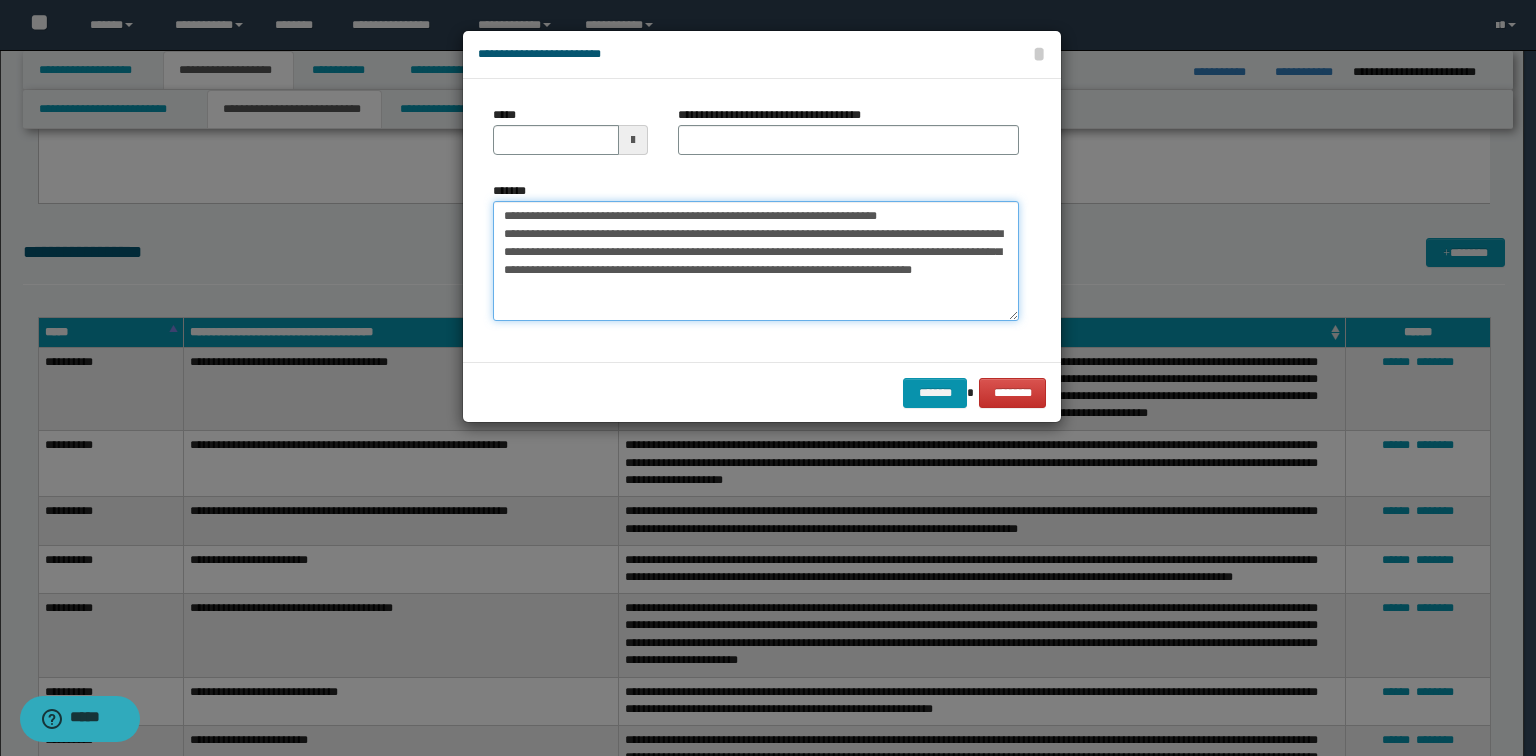 drag, startPoint x: 948, startPoint y: 208, endPoint x: 424, endPoint y: 204, distance: 524.01526 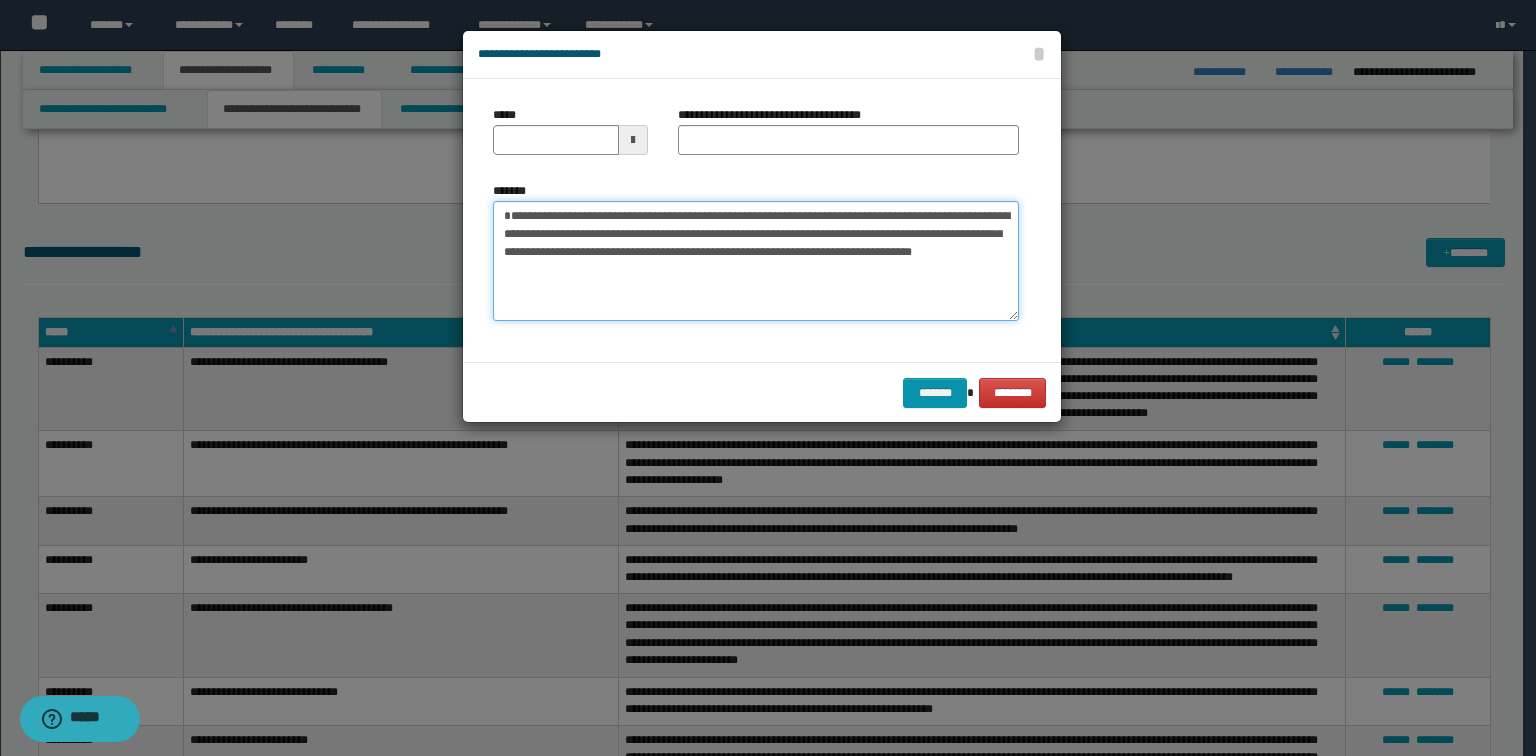 type on "**********" 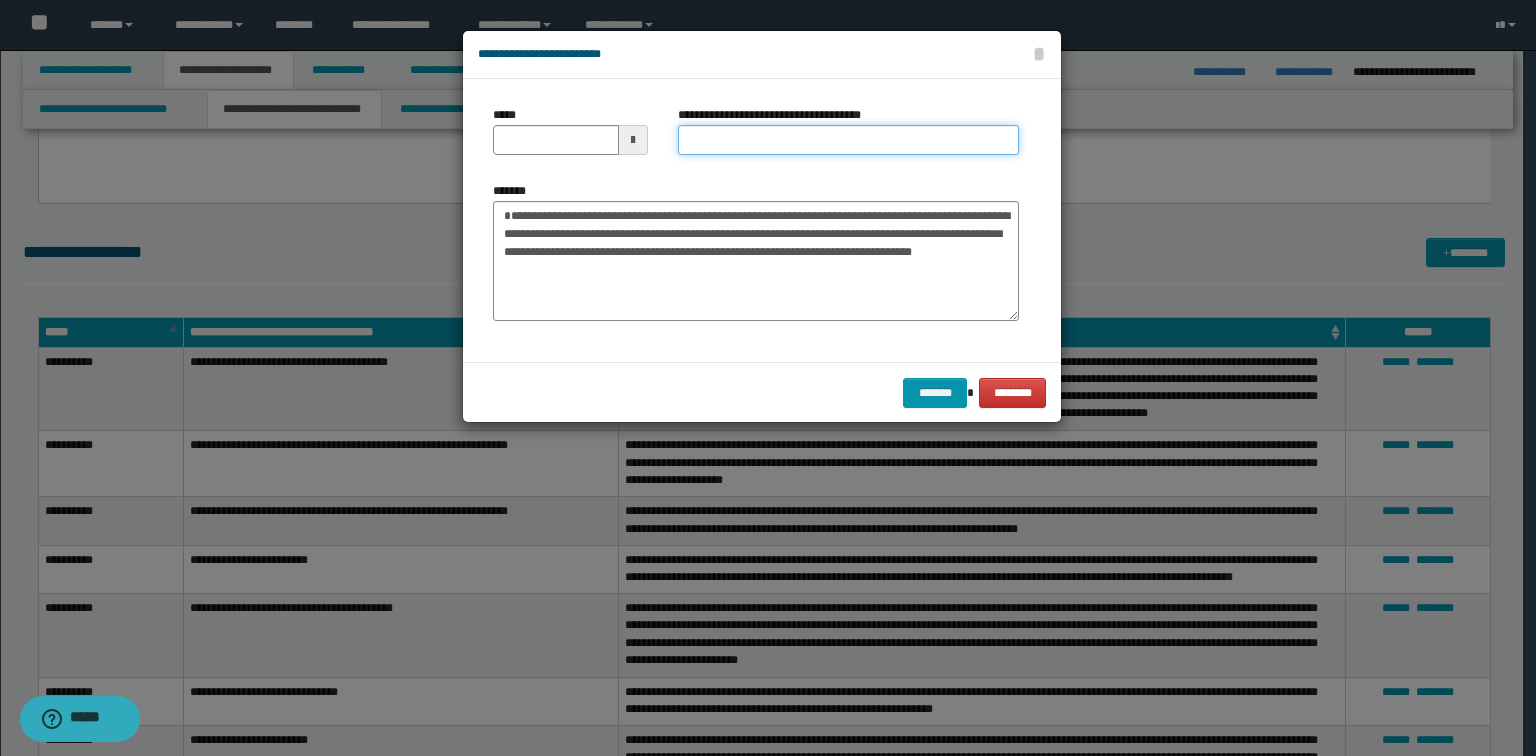 click on "**********" at bounding box center [848, 140] 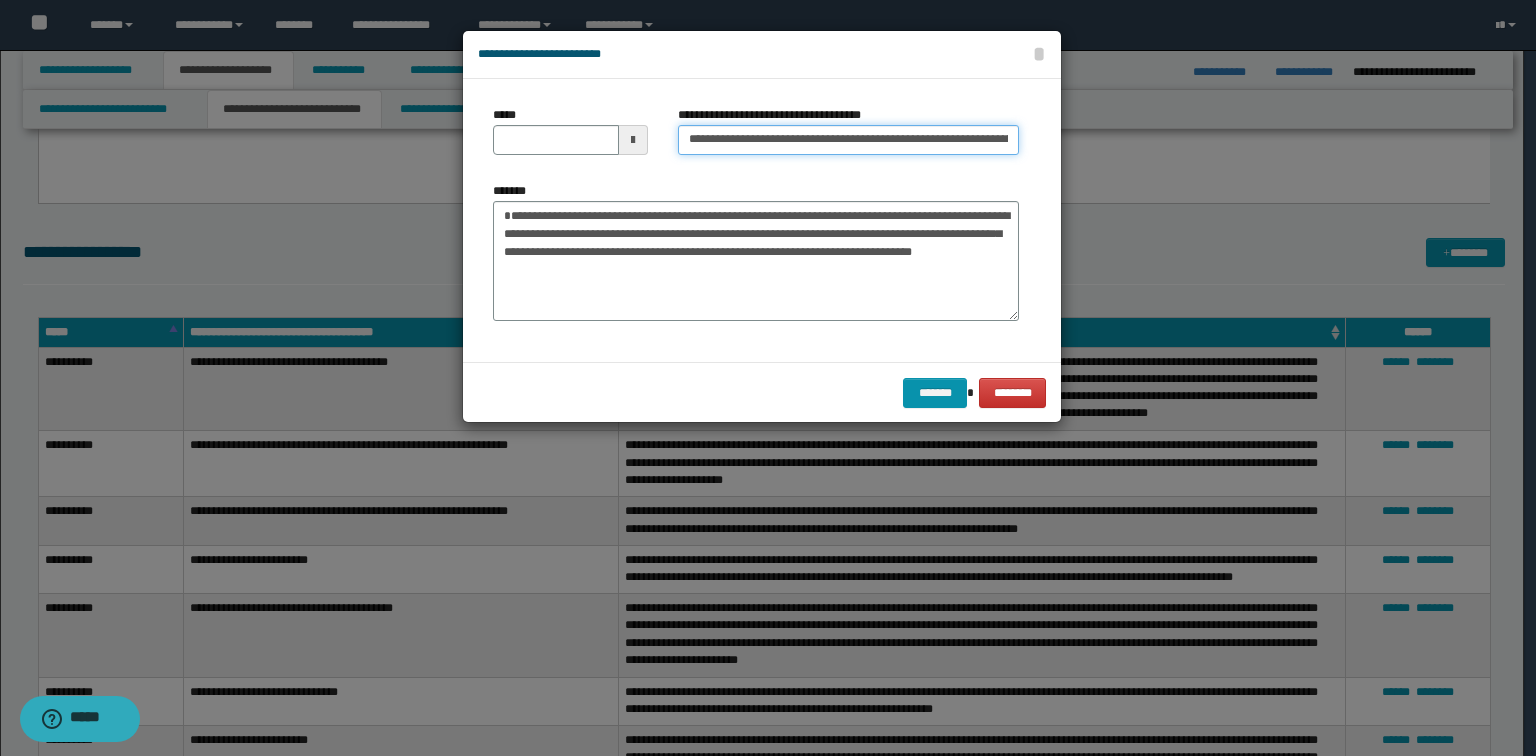 scroll, scrollTop: 0, scrollLeft: 108, axis: horizontal 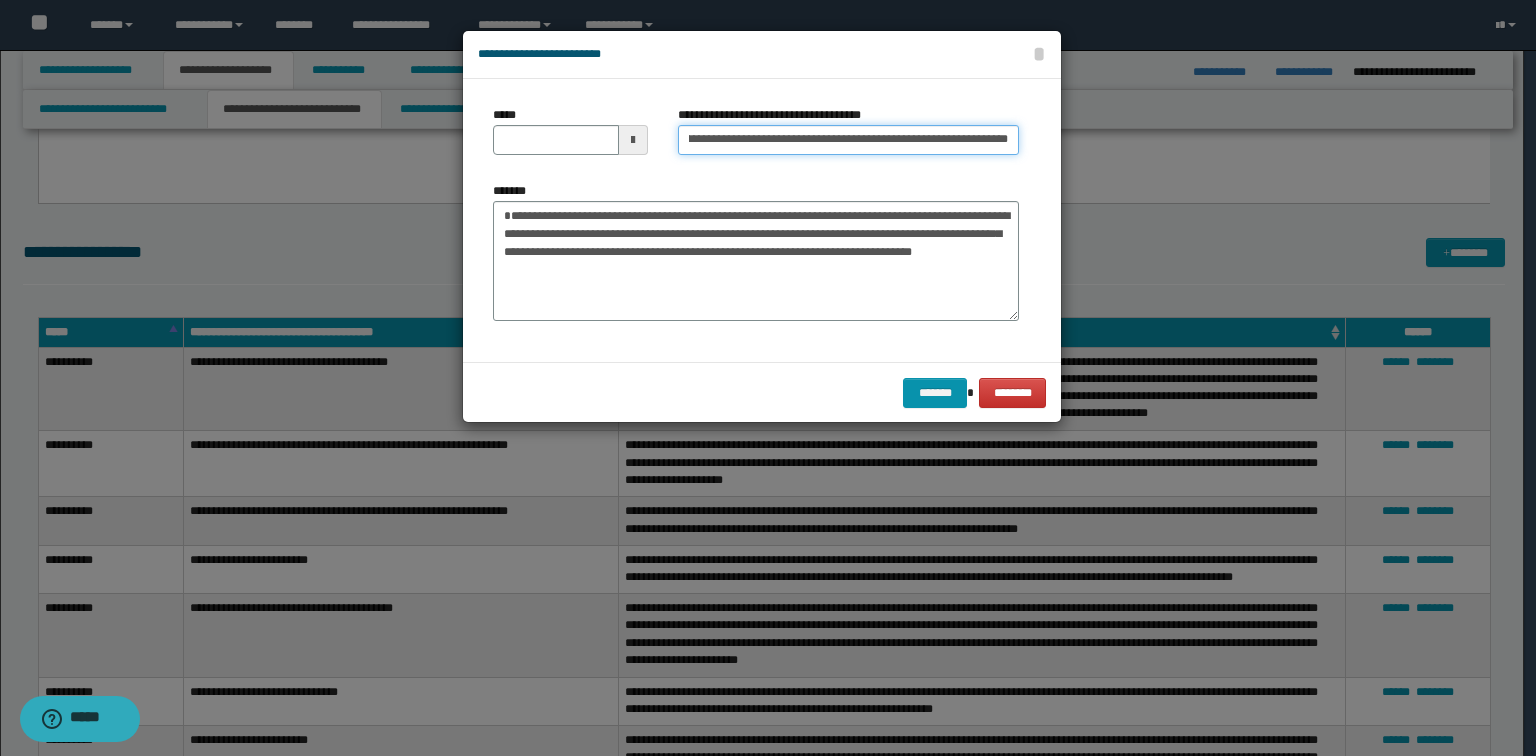type on "**********" 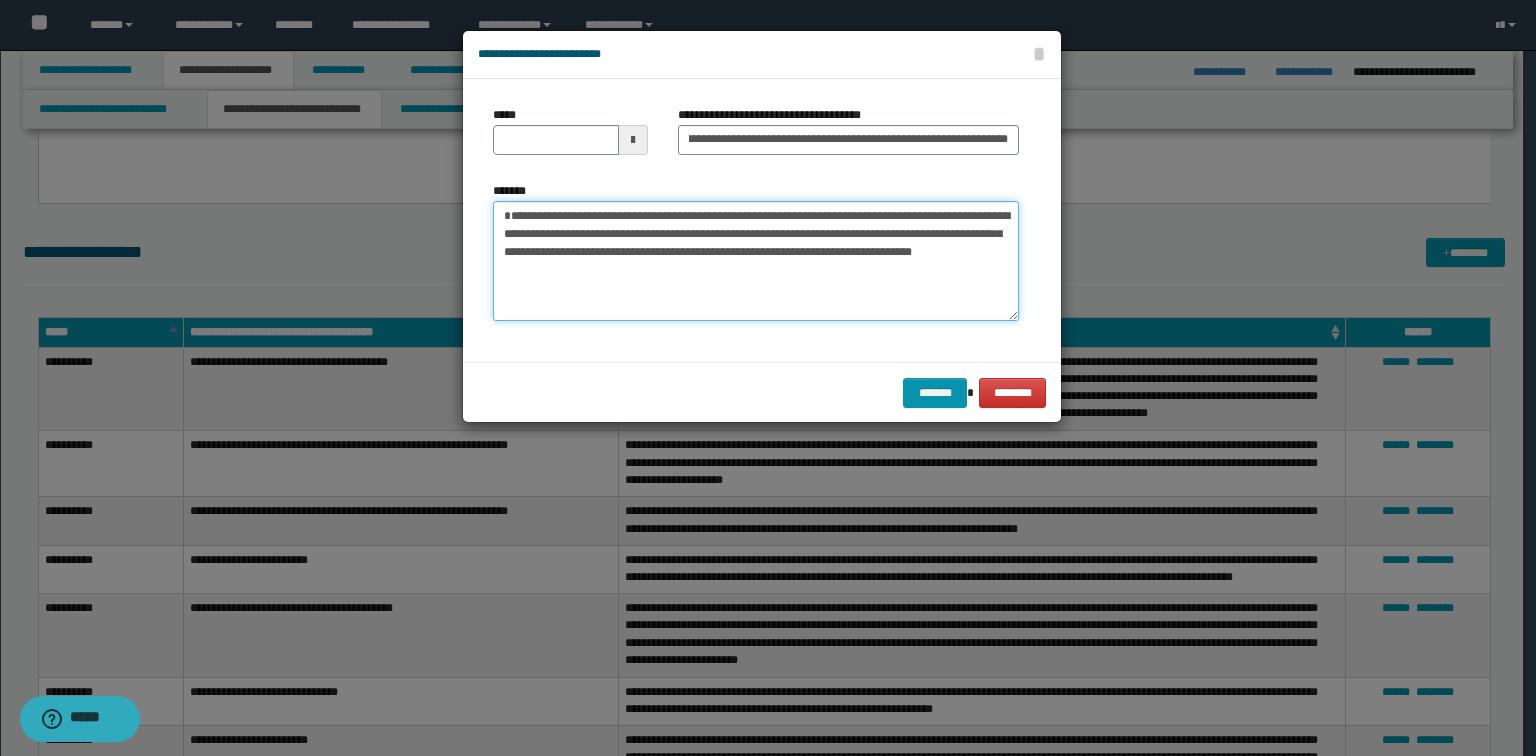 scroll, scrollTop: 0, scrollLeft: 0, axis: both 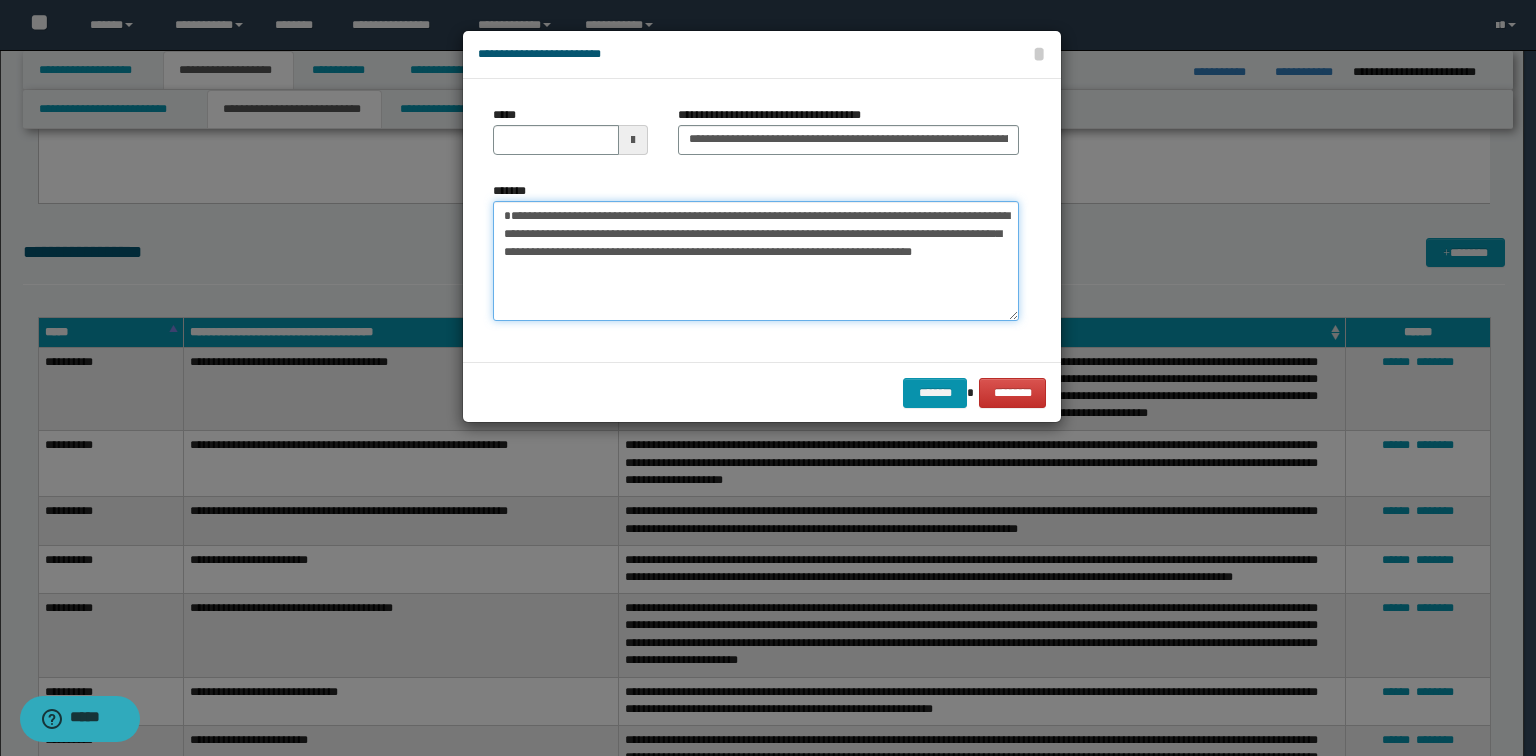 click on "**********" at bounding box center [756, 261] 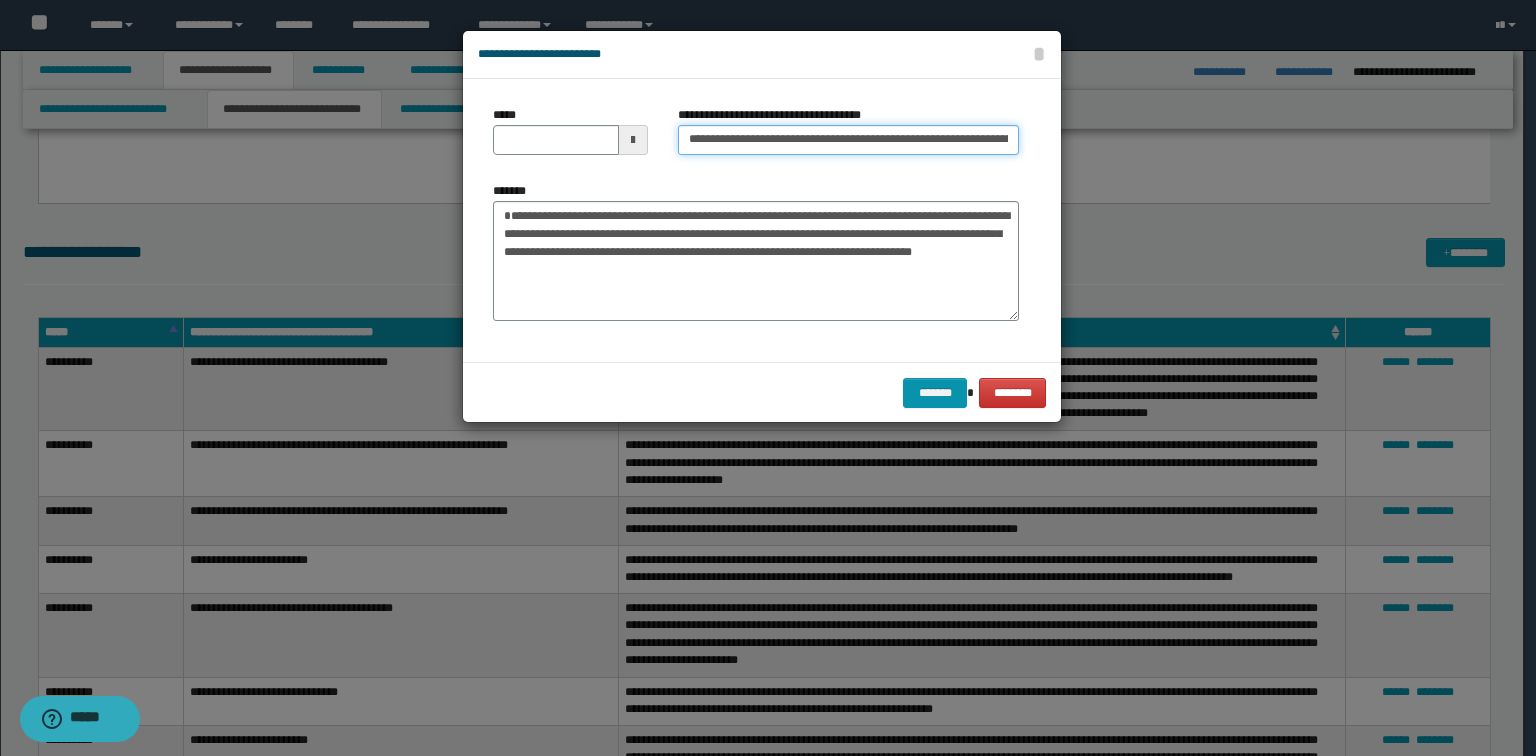 type 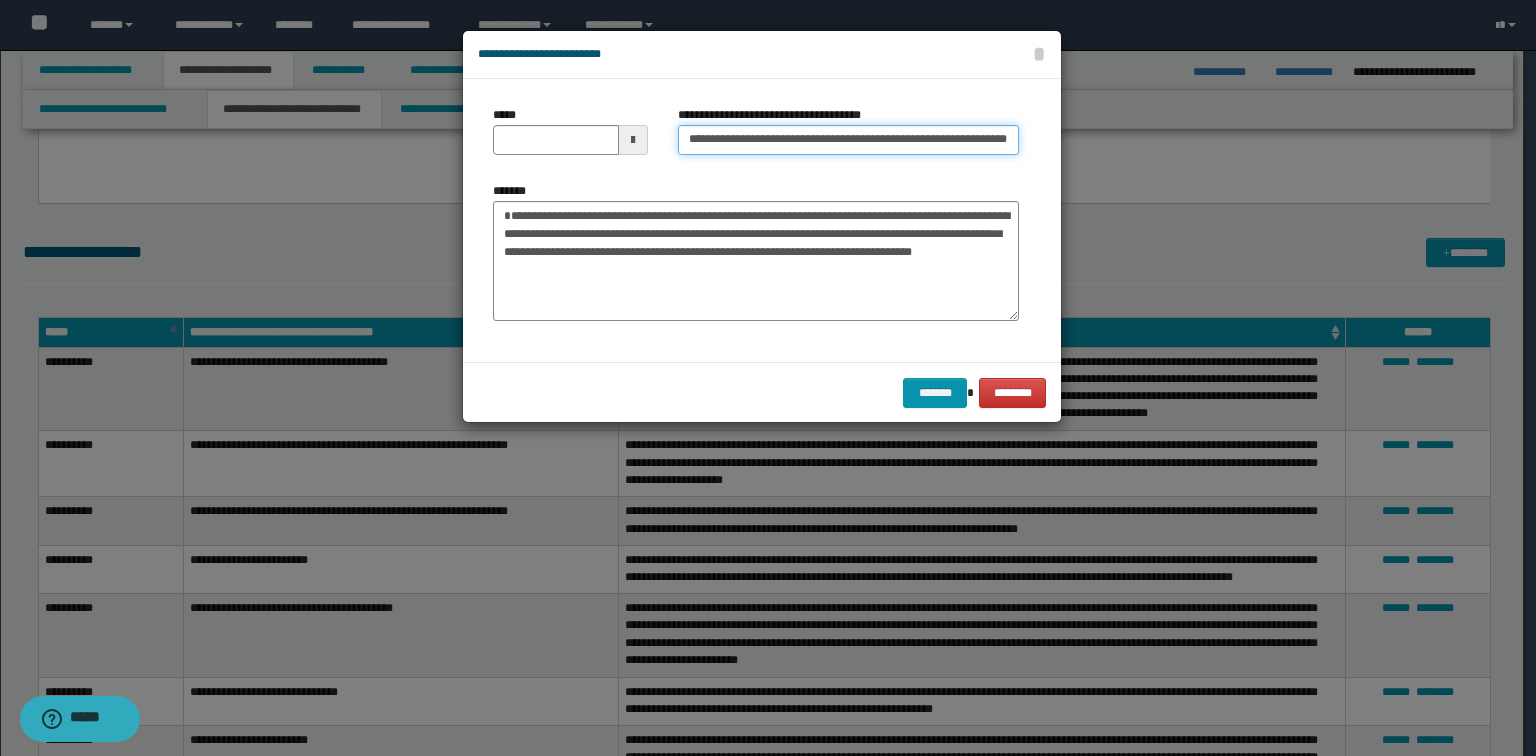 type on "**********" 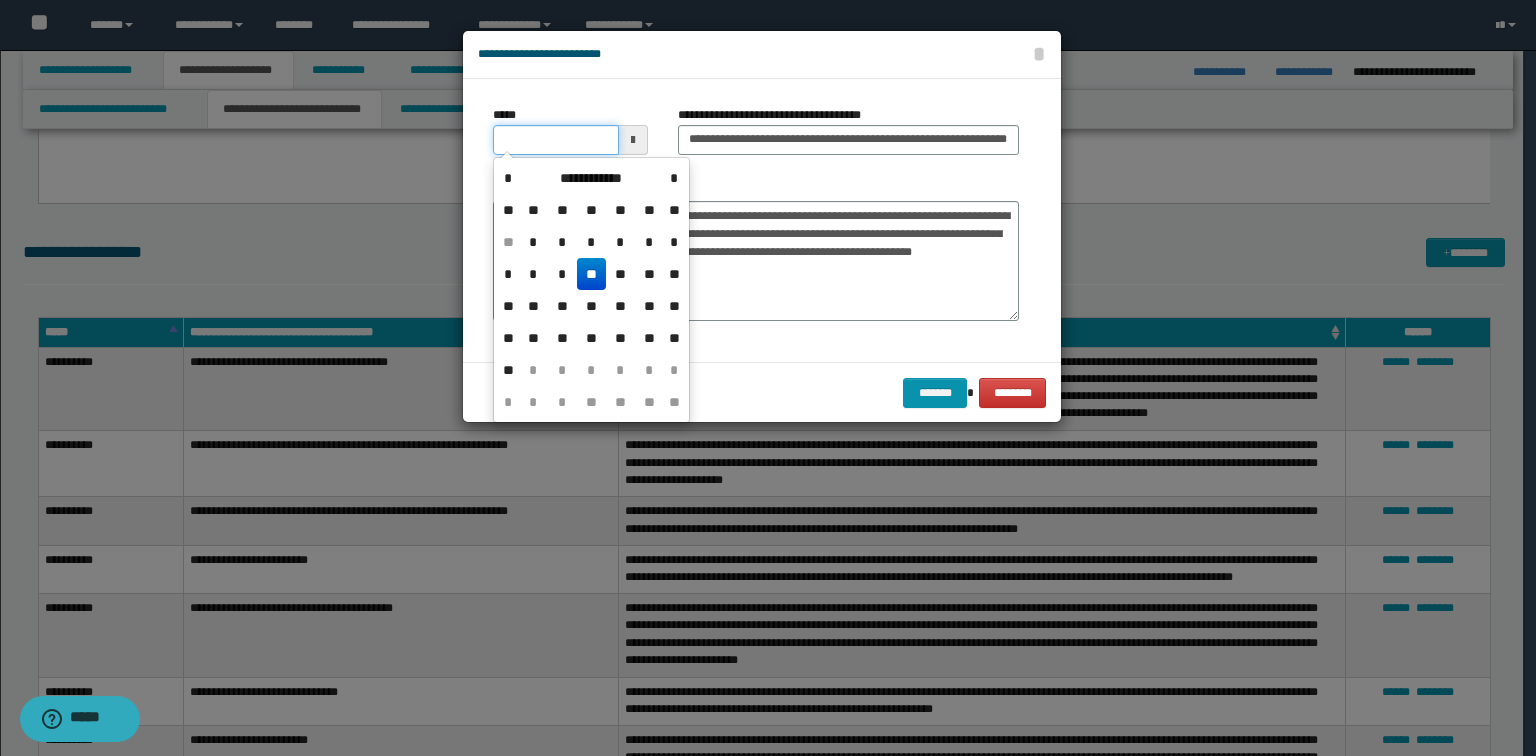 click on "*****" at bounding box center (556, 140) 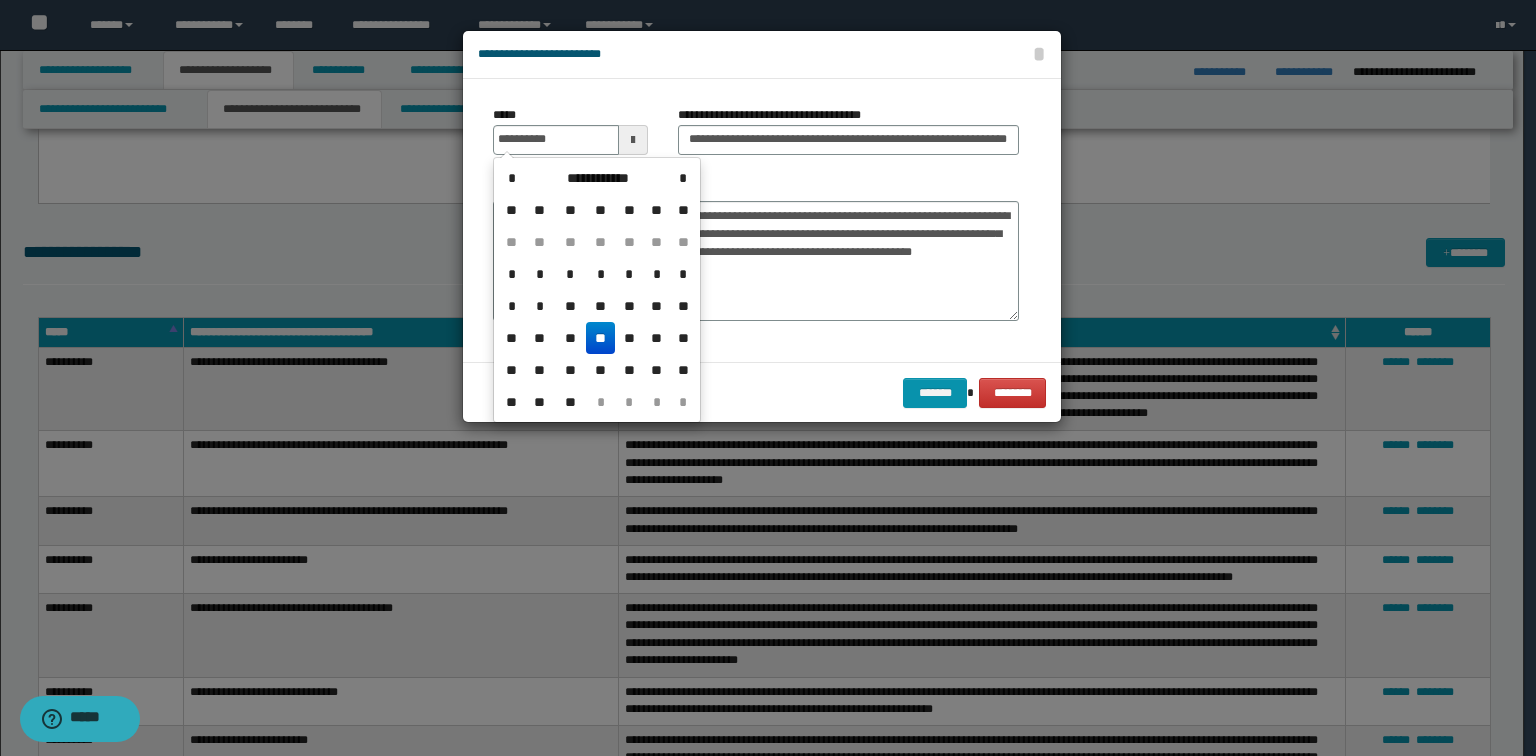type on "**********" 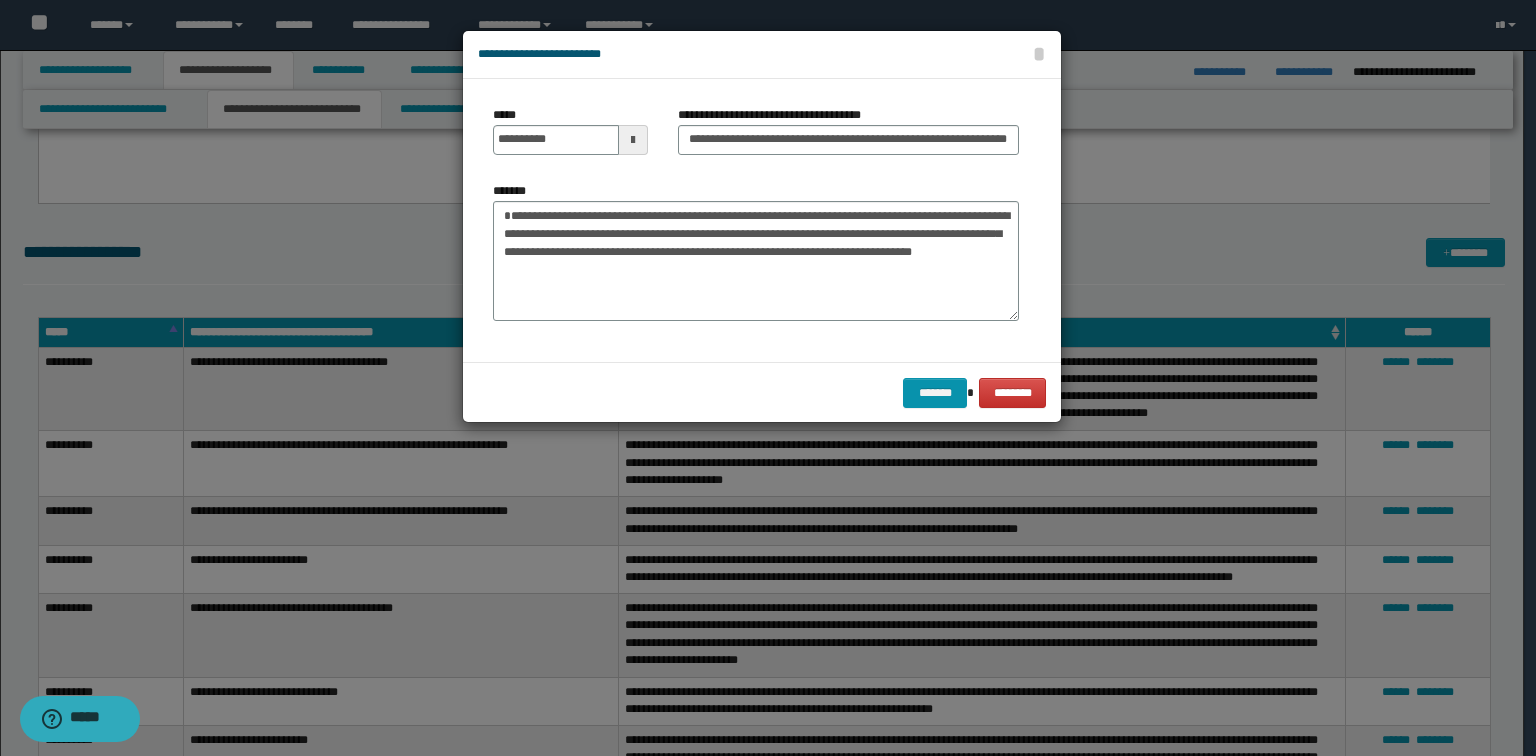 click on "**********" at bounding box center [762, 220] 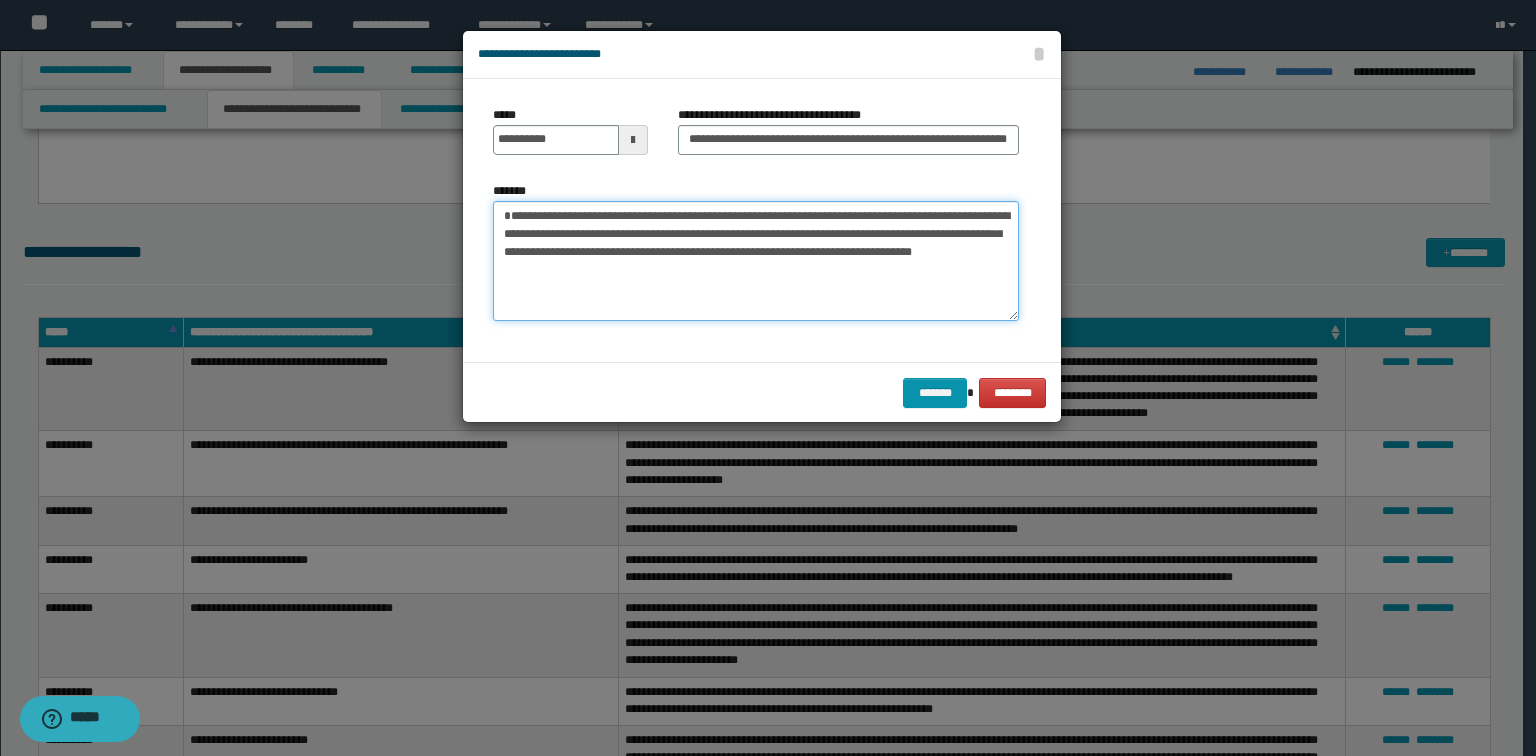 click on "**********" at bounding box center [756, 261] 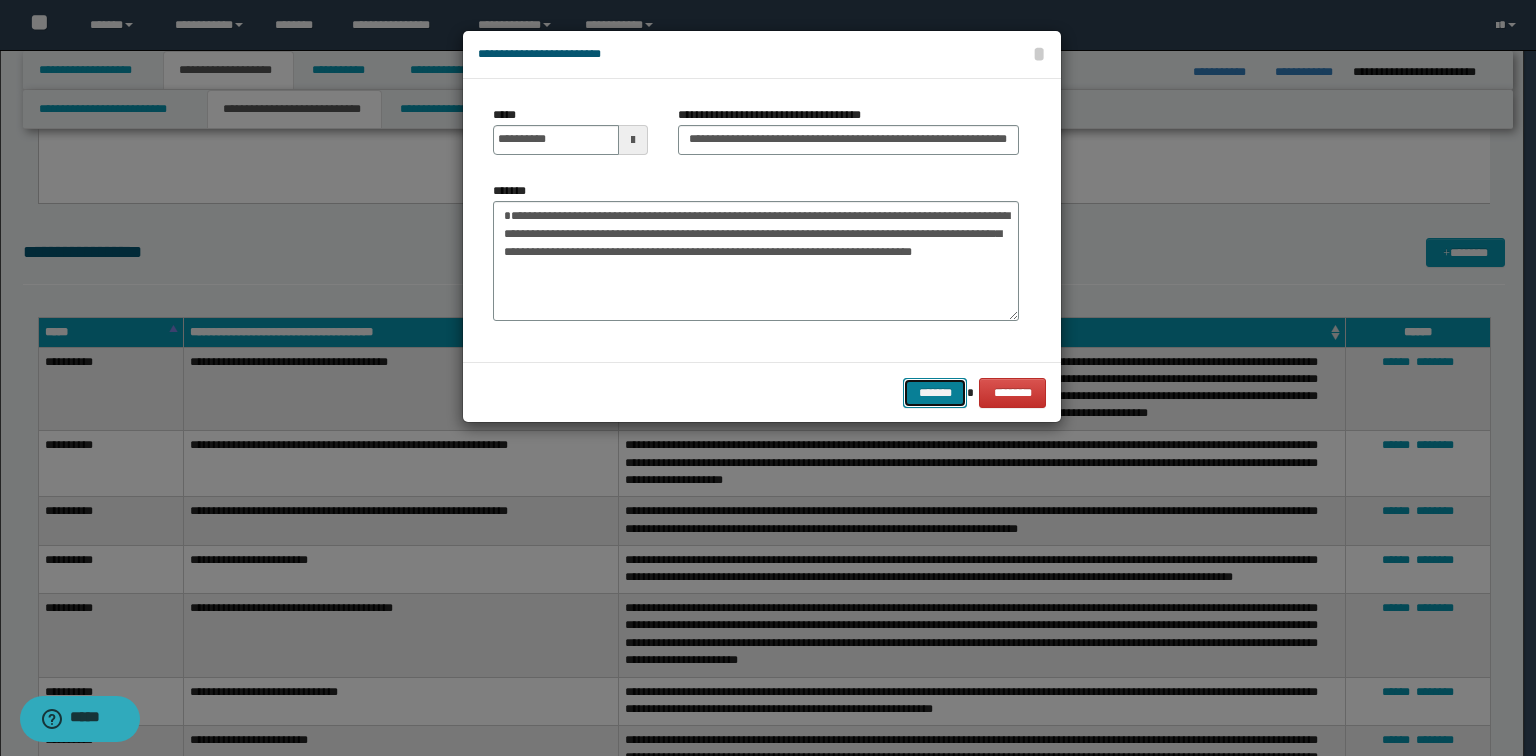 click on "*******" at bounding box center (935, 393) 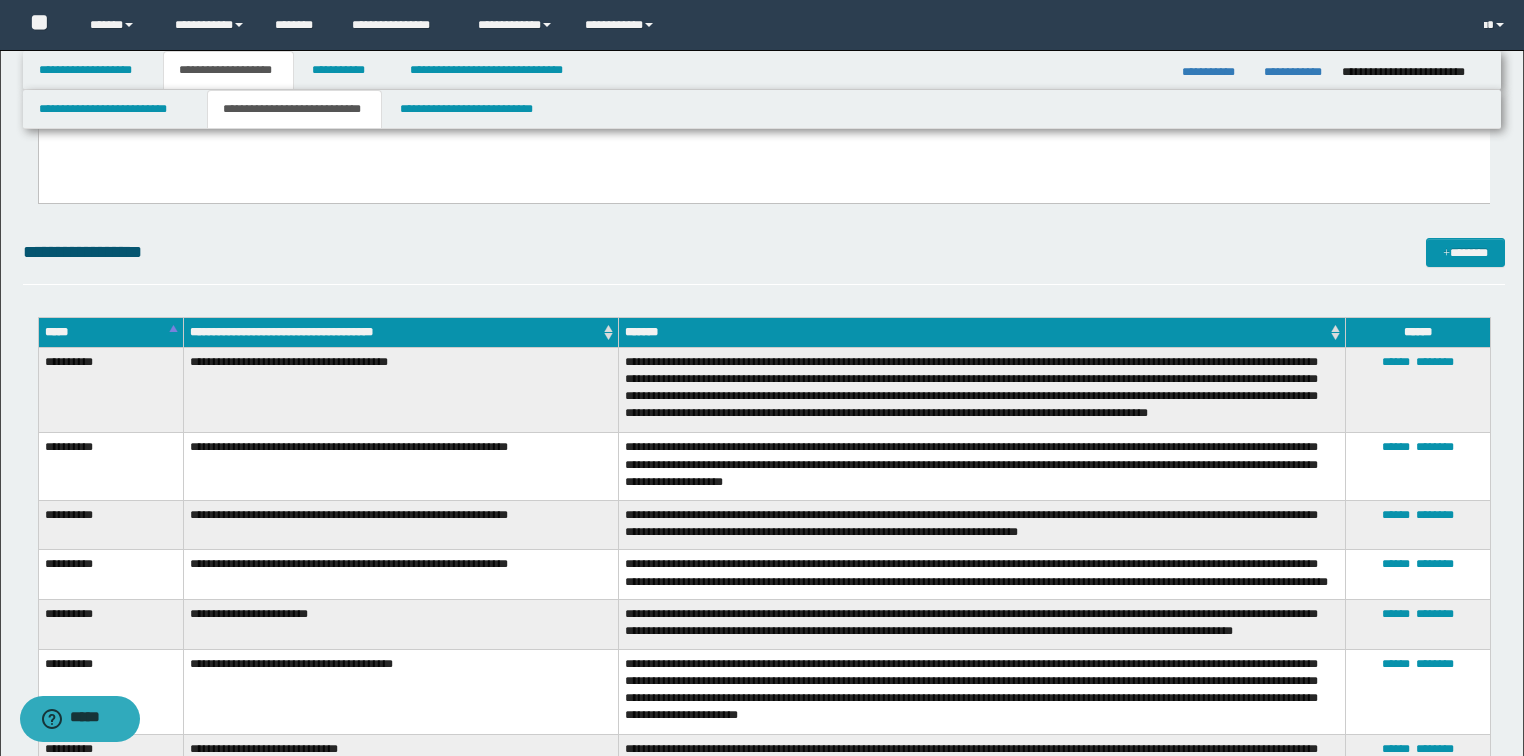 click on "**********" at bounding box center [982, 467] 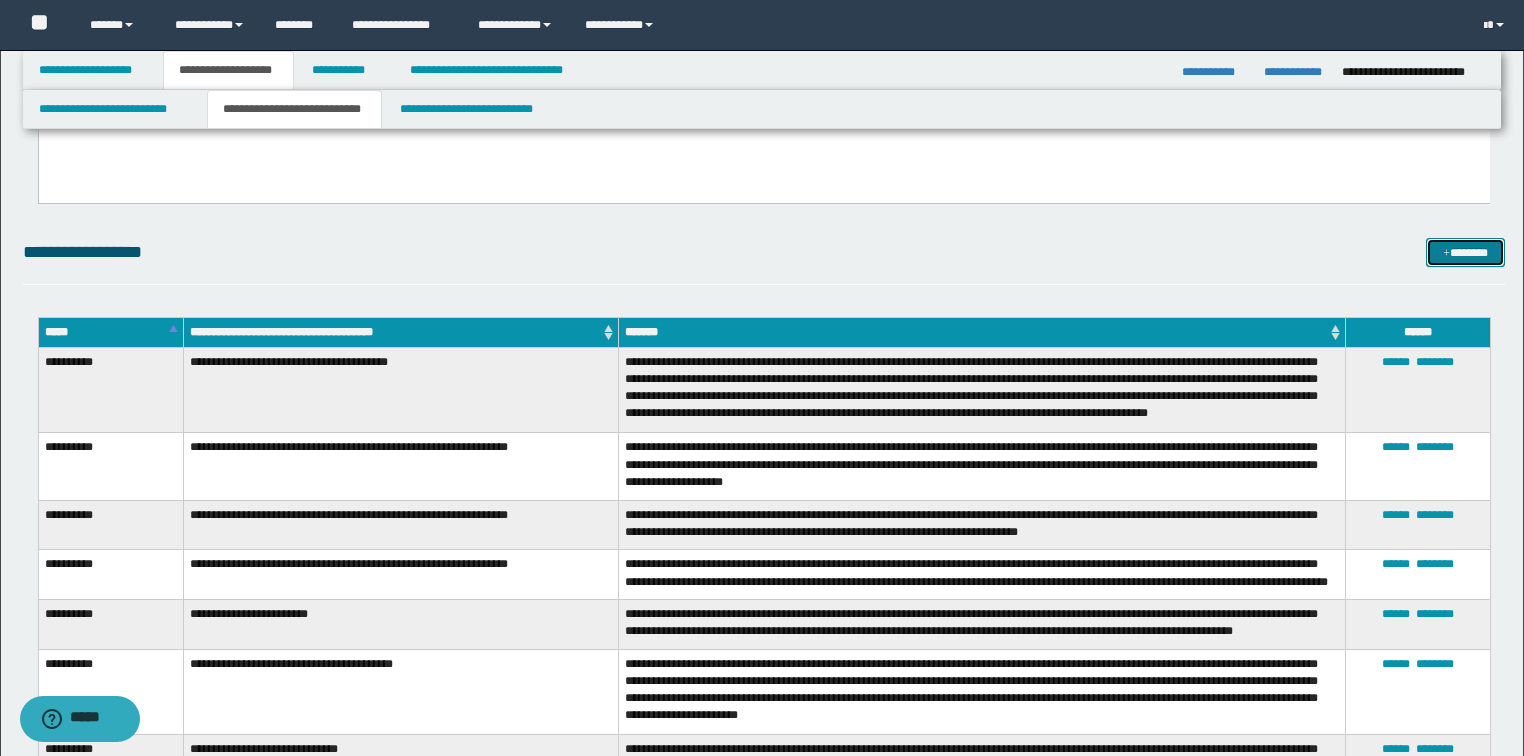 click on "*******" at bounding box center (1465, 253) 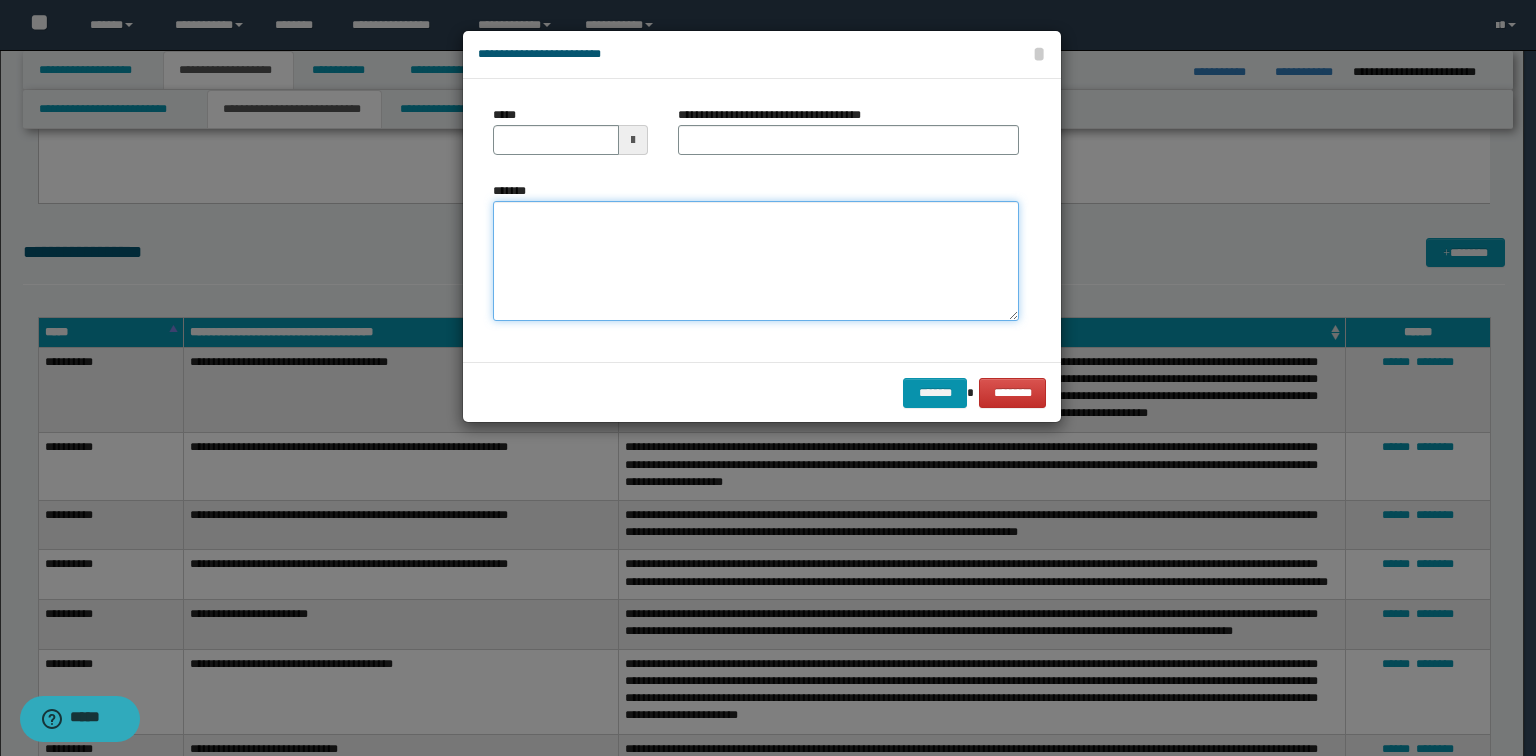 click on "*******" at bounding box center (756, 261) 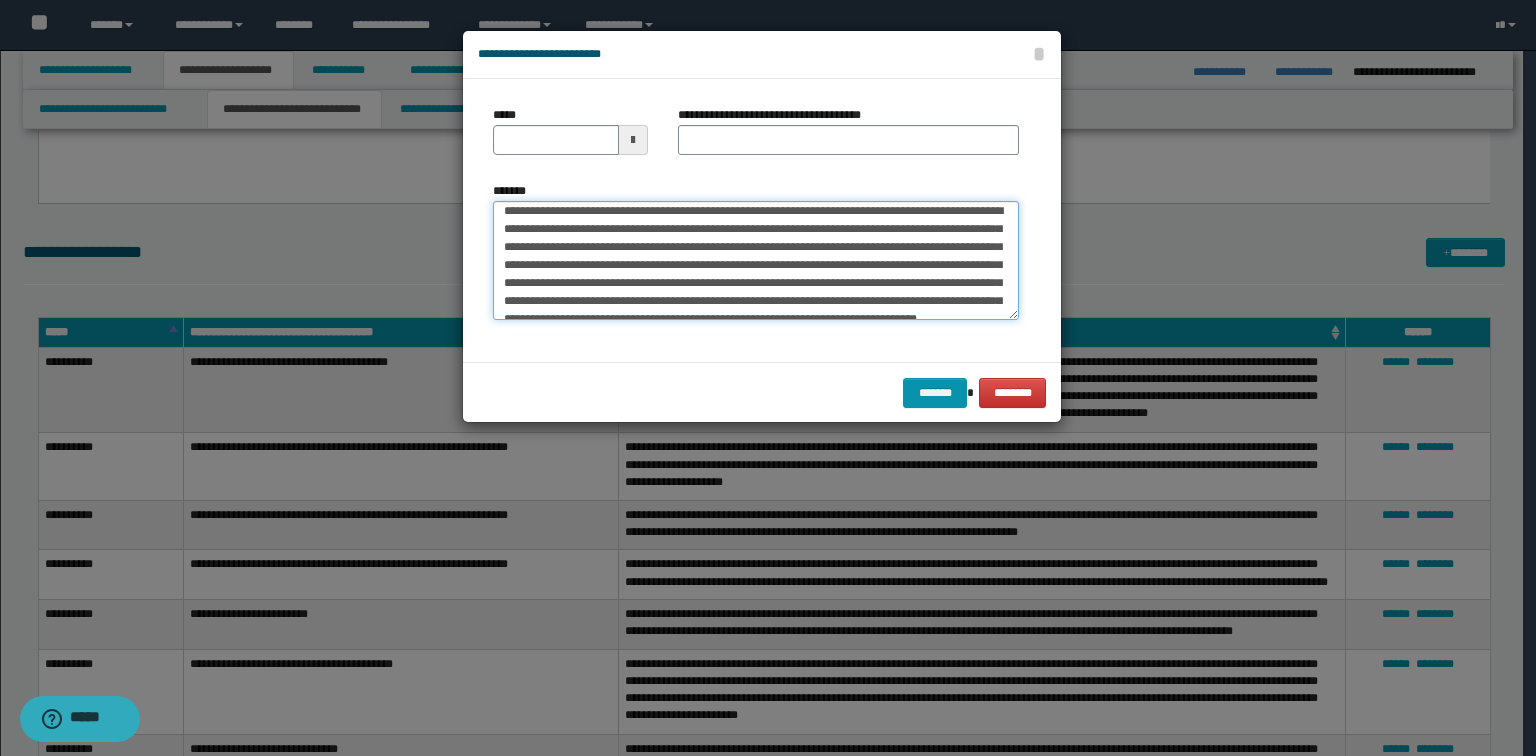 scroll, scrollTop: 0, scrollLeft: 0, axis: both 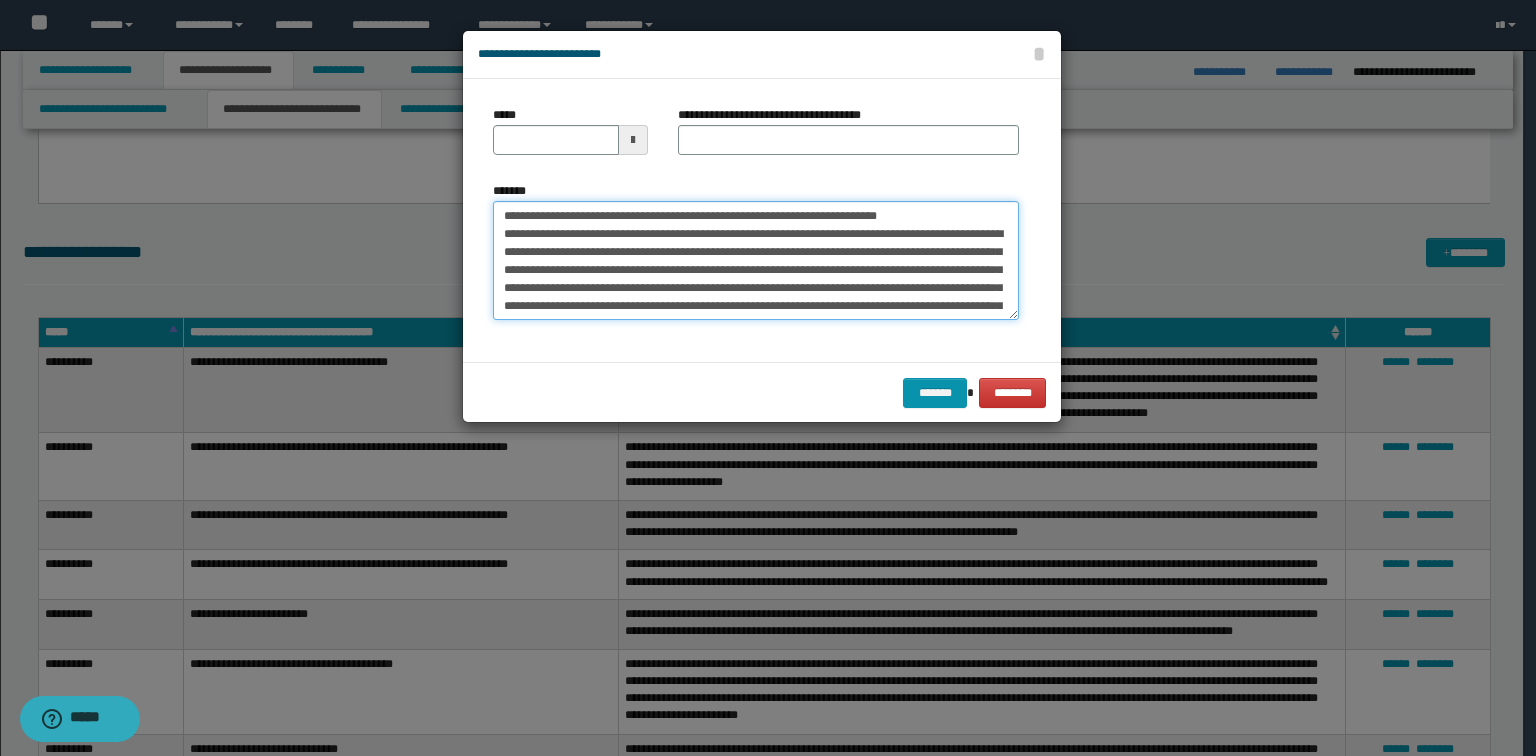 drag, startPoint x: 951, startPoint y: 219, endPoint x: 432, endPoint y: 210, distance: 519.078 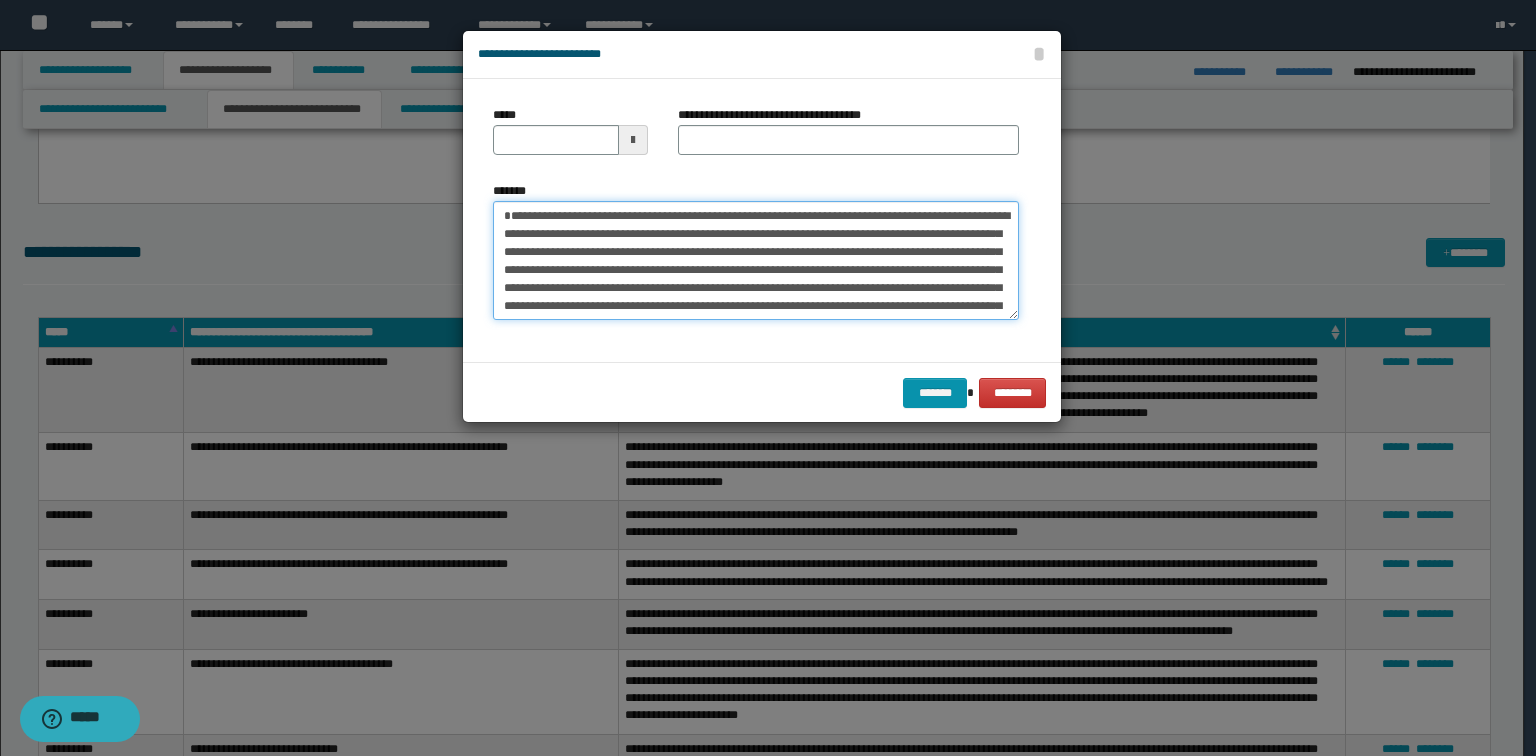 type on "**********" 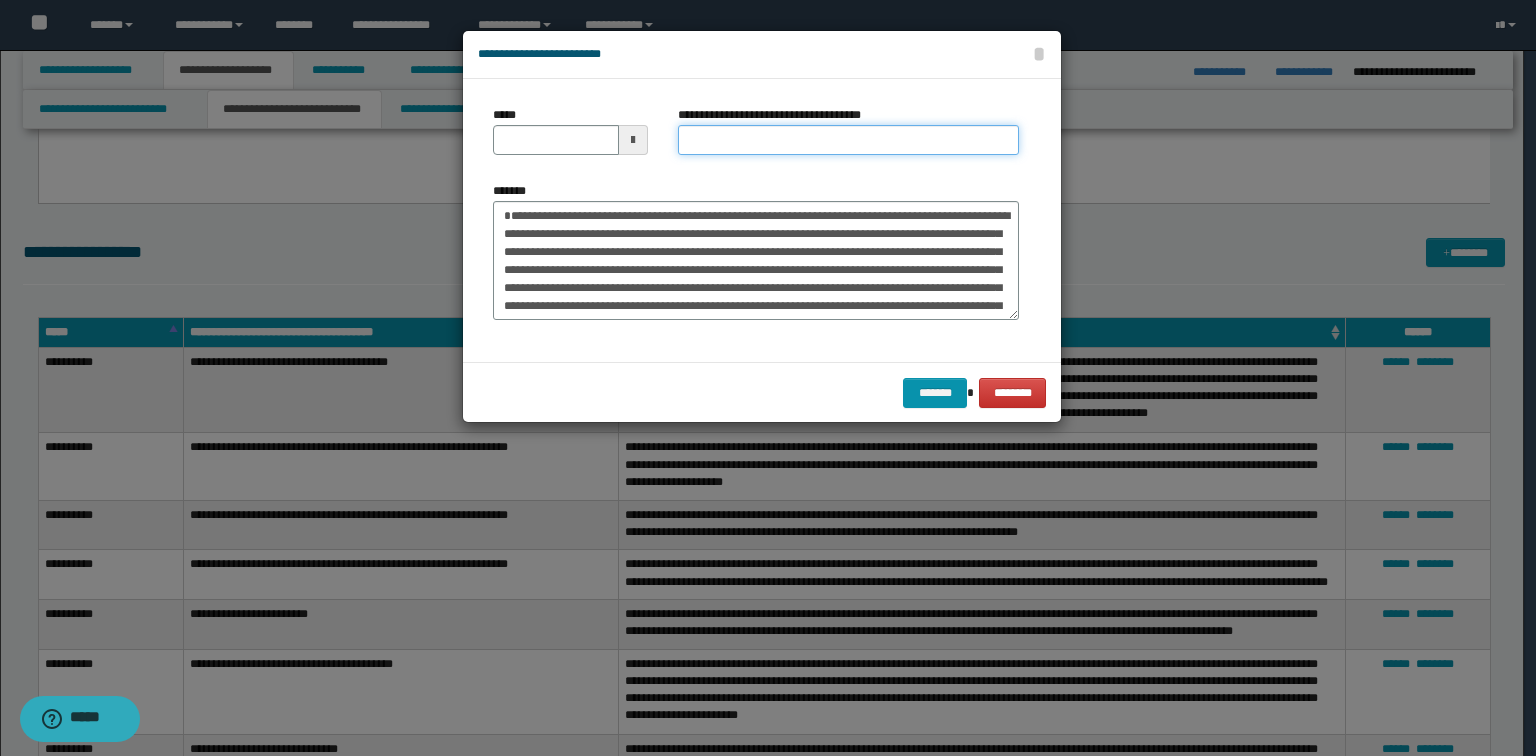 click on "**********" at bounding box center (848, 140) 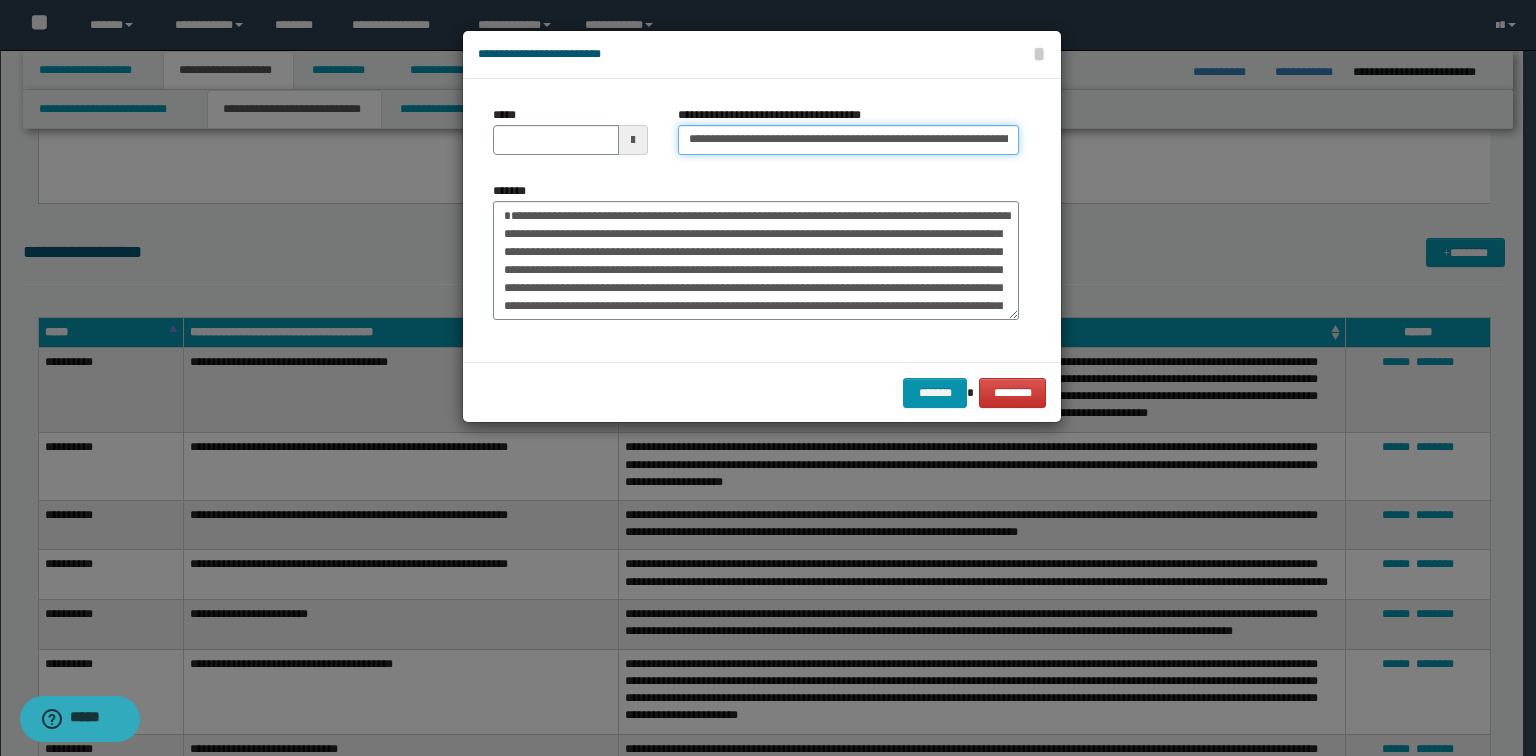 scroll, scrollTop: 0, scrollLeft: 108, axis: horizontal 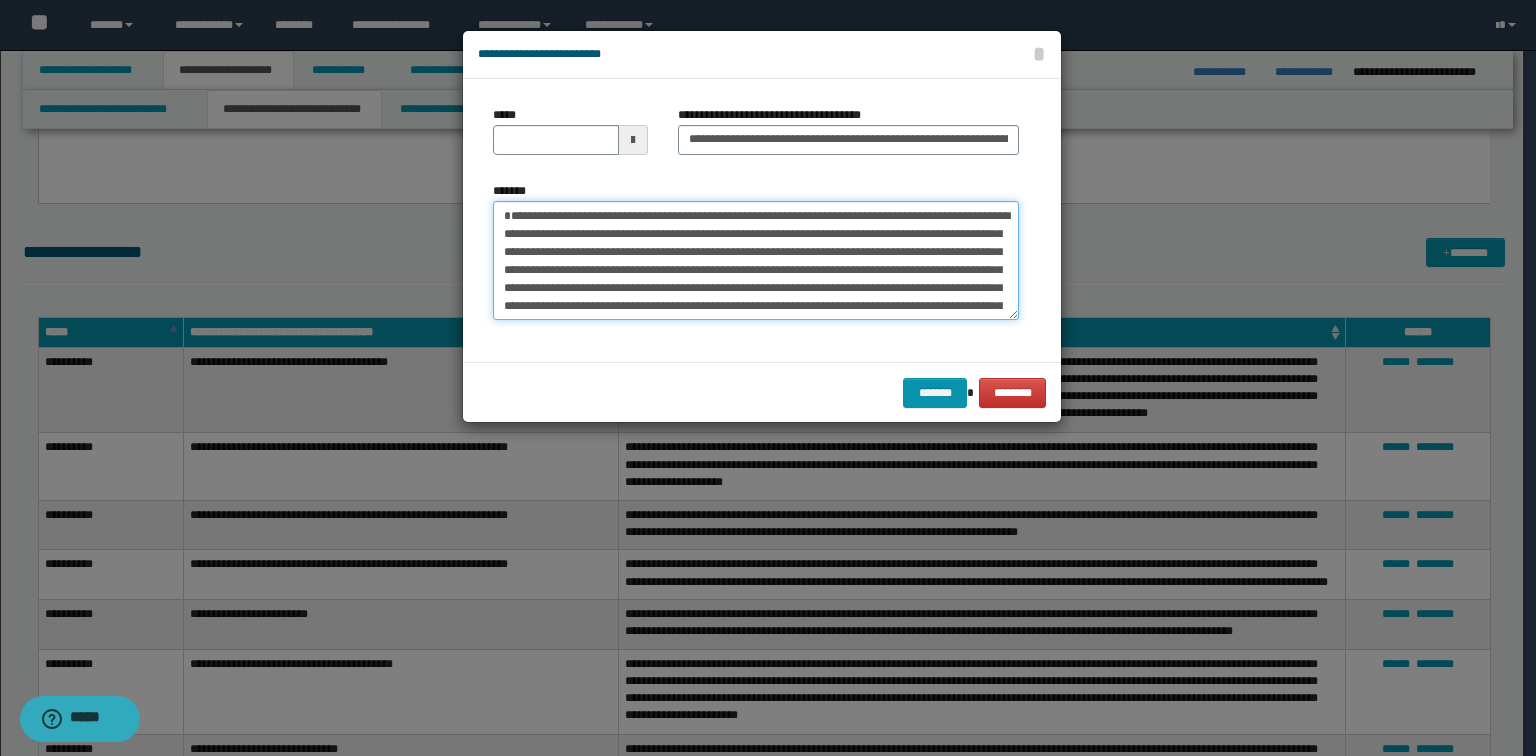 click on "**********" at bounding box center (756, 261) 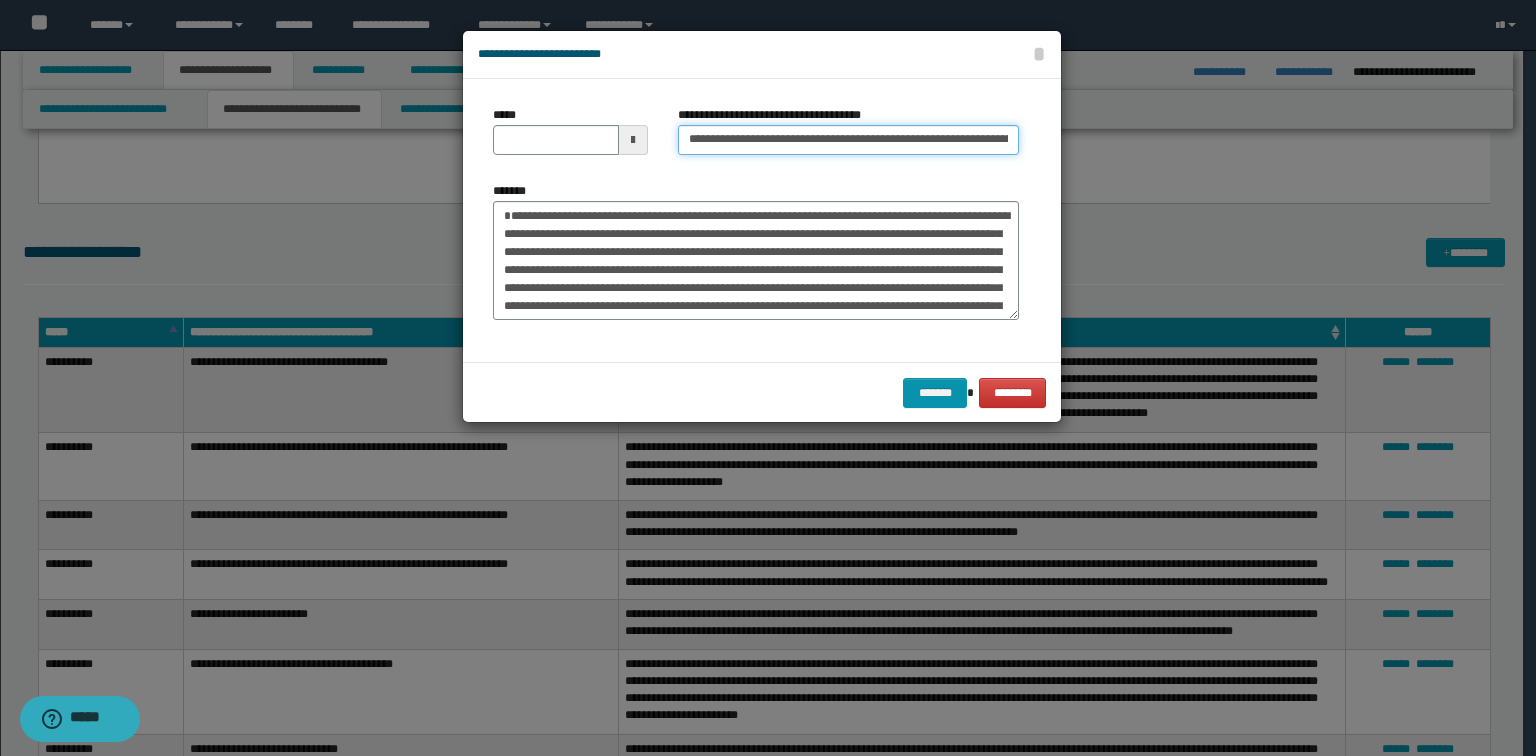drag, startPoint x: 755, startPoint y: 136, endPoint x: 471, endPoint y: 116, distance: 284.70337 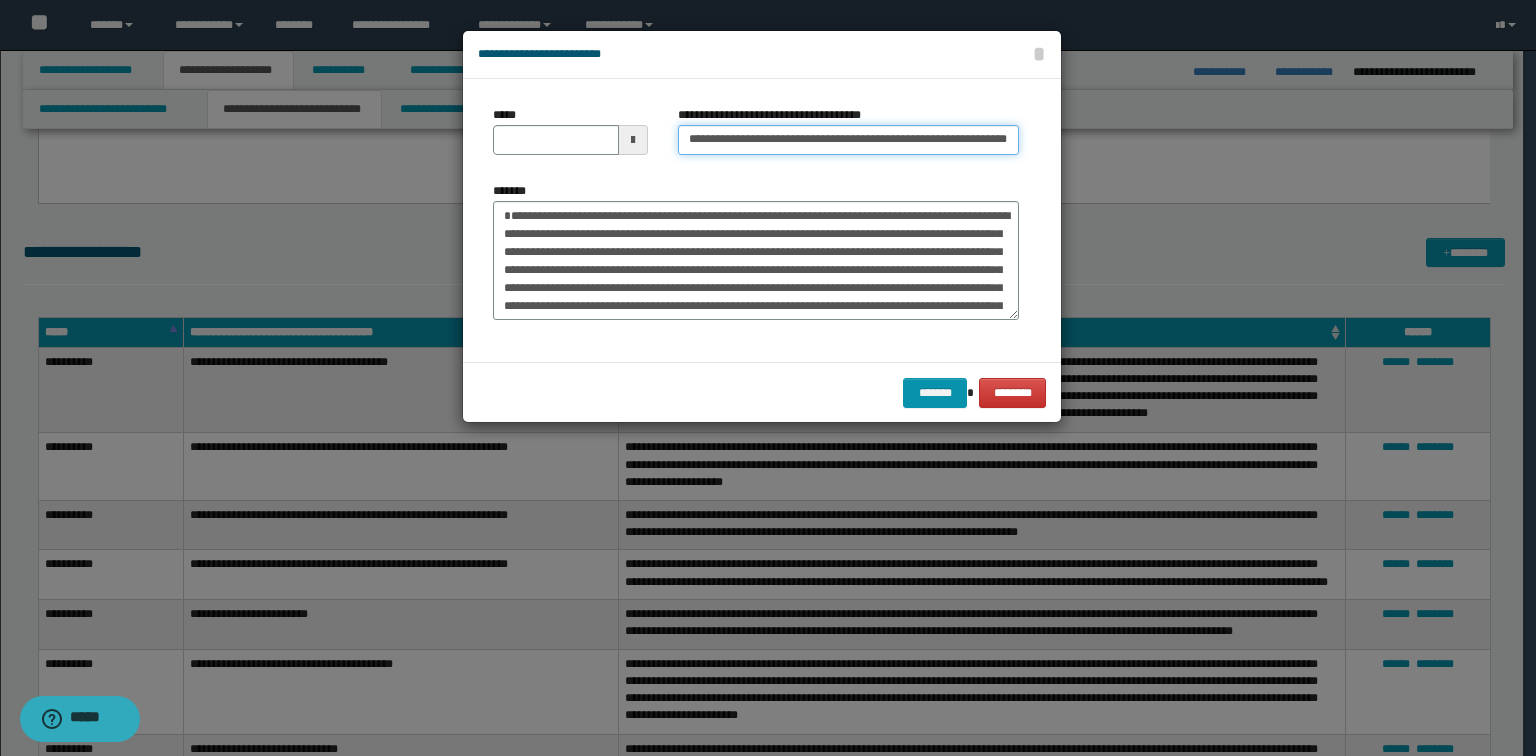 type on "**********" 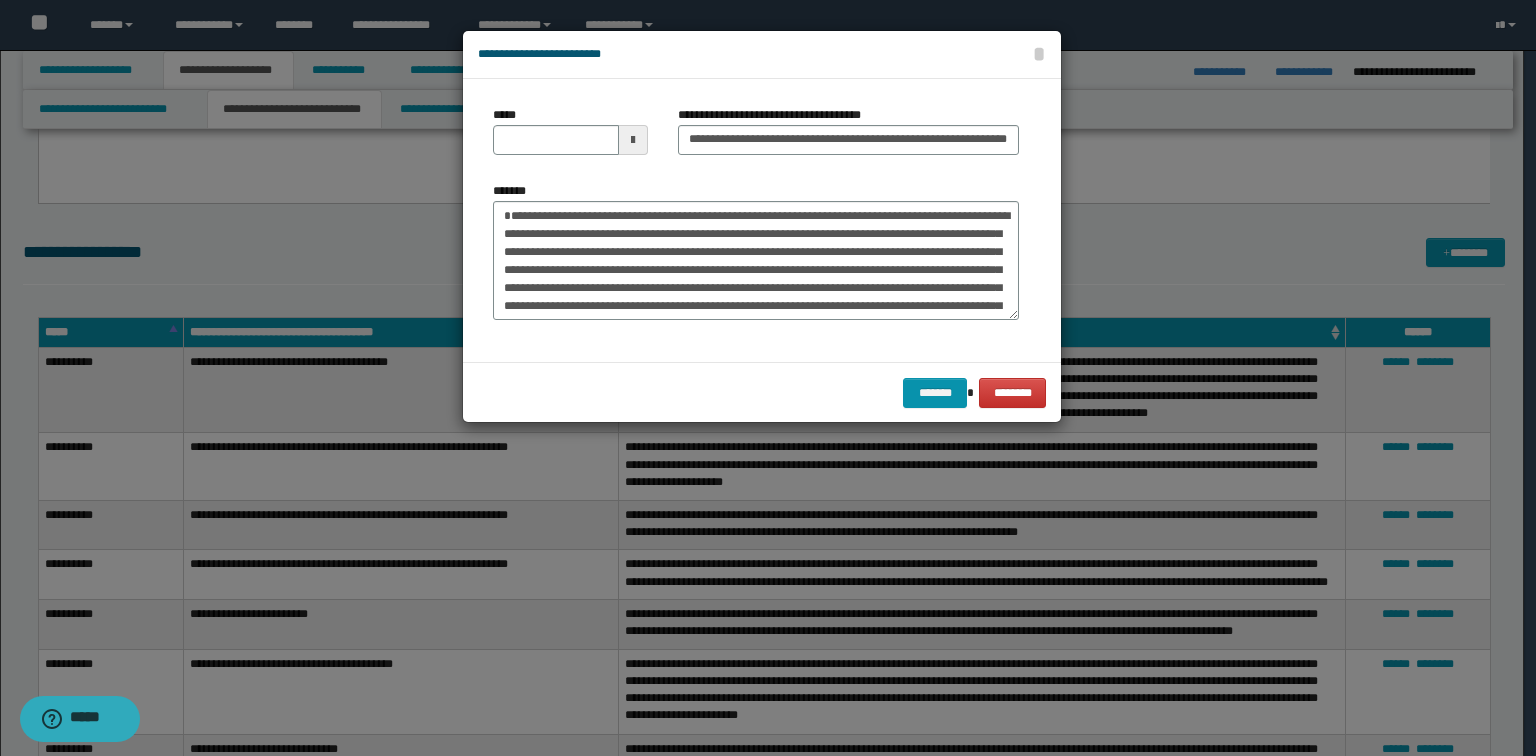 click on "**********" at bounding box center [762, 220] 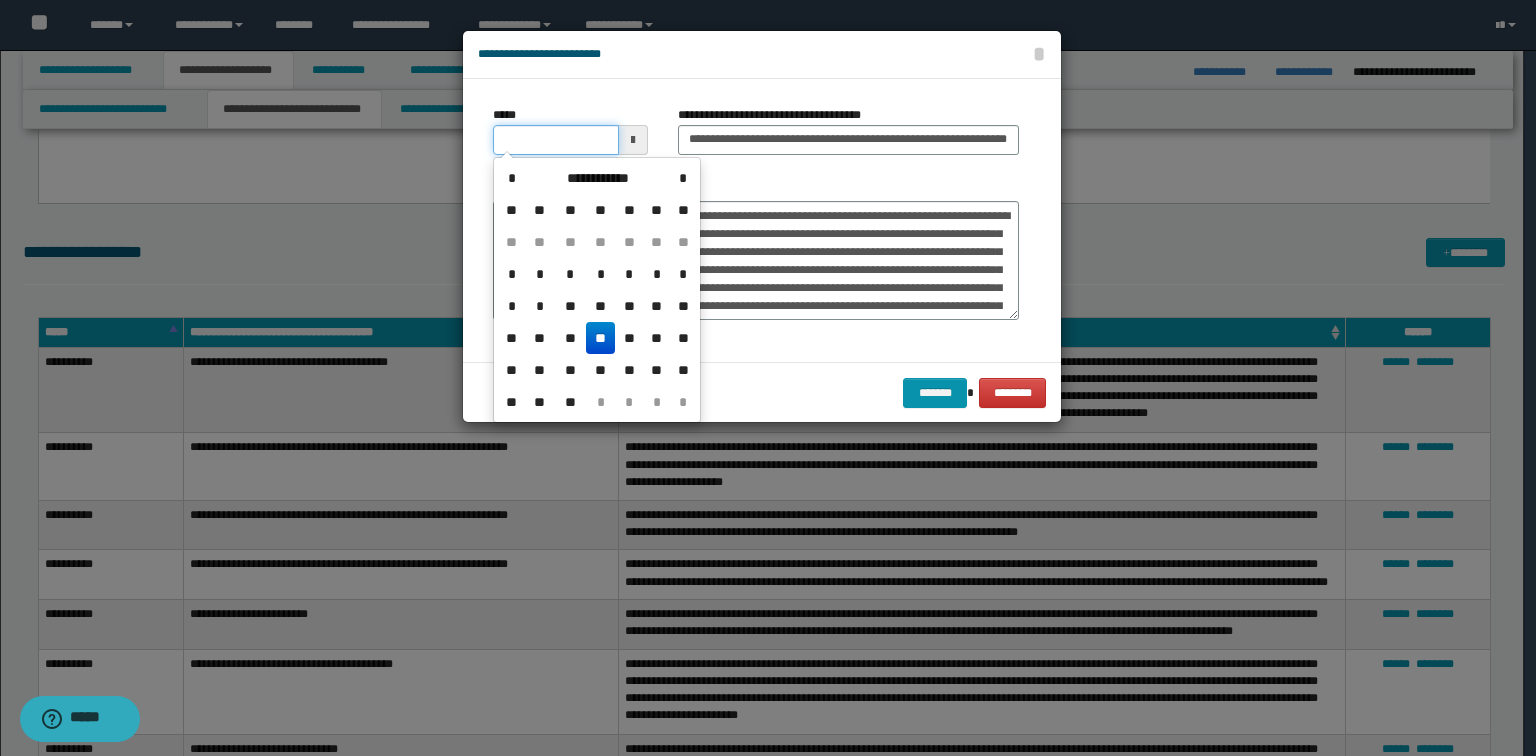 click on "*****" at bounding box center [556, 140] 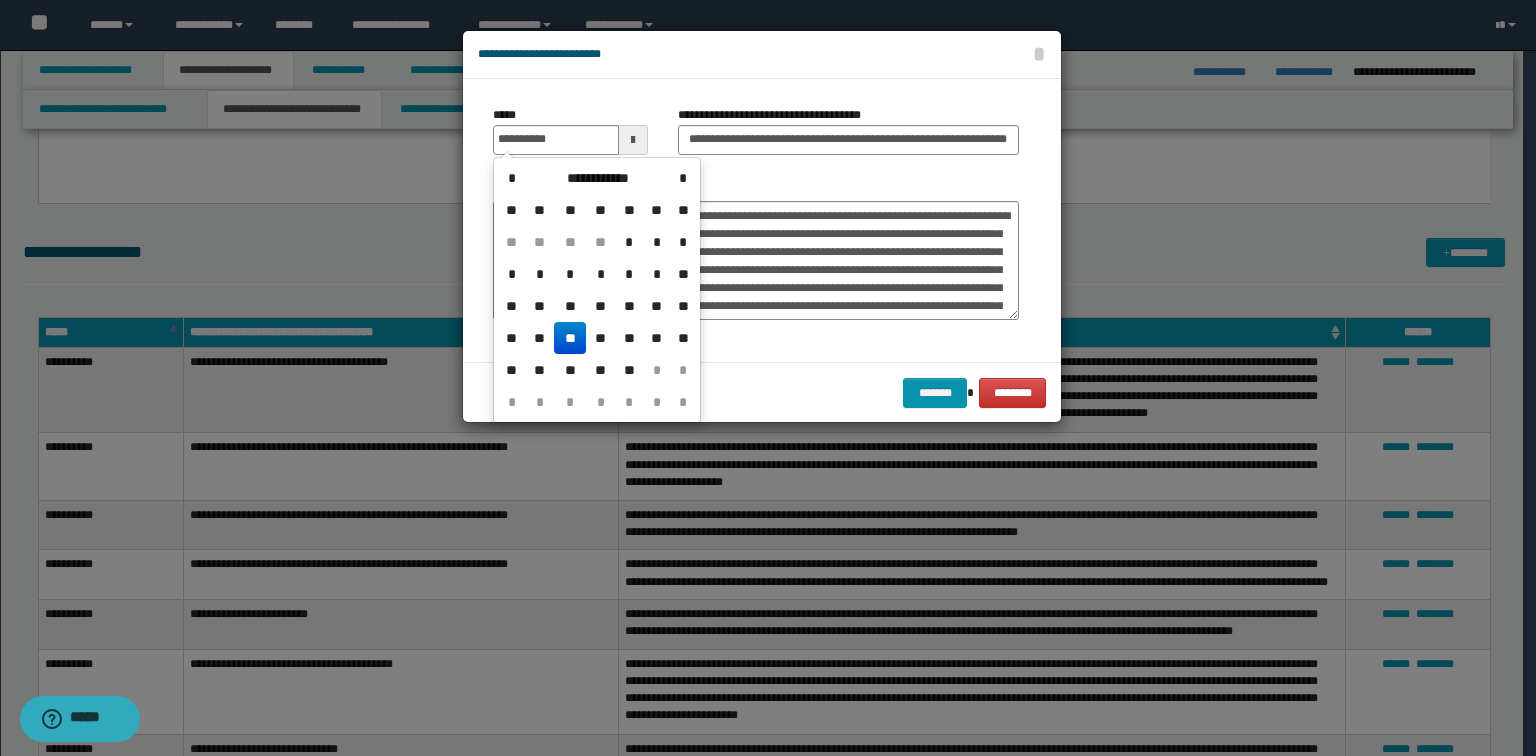type on "**********" 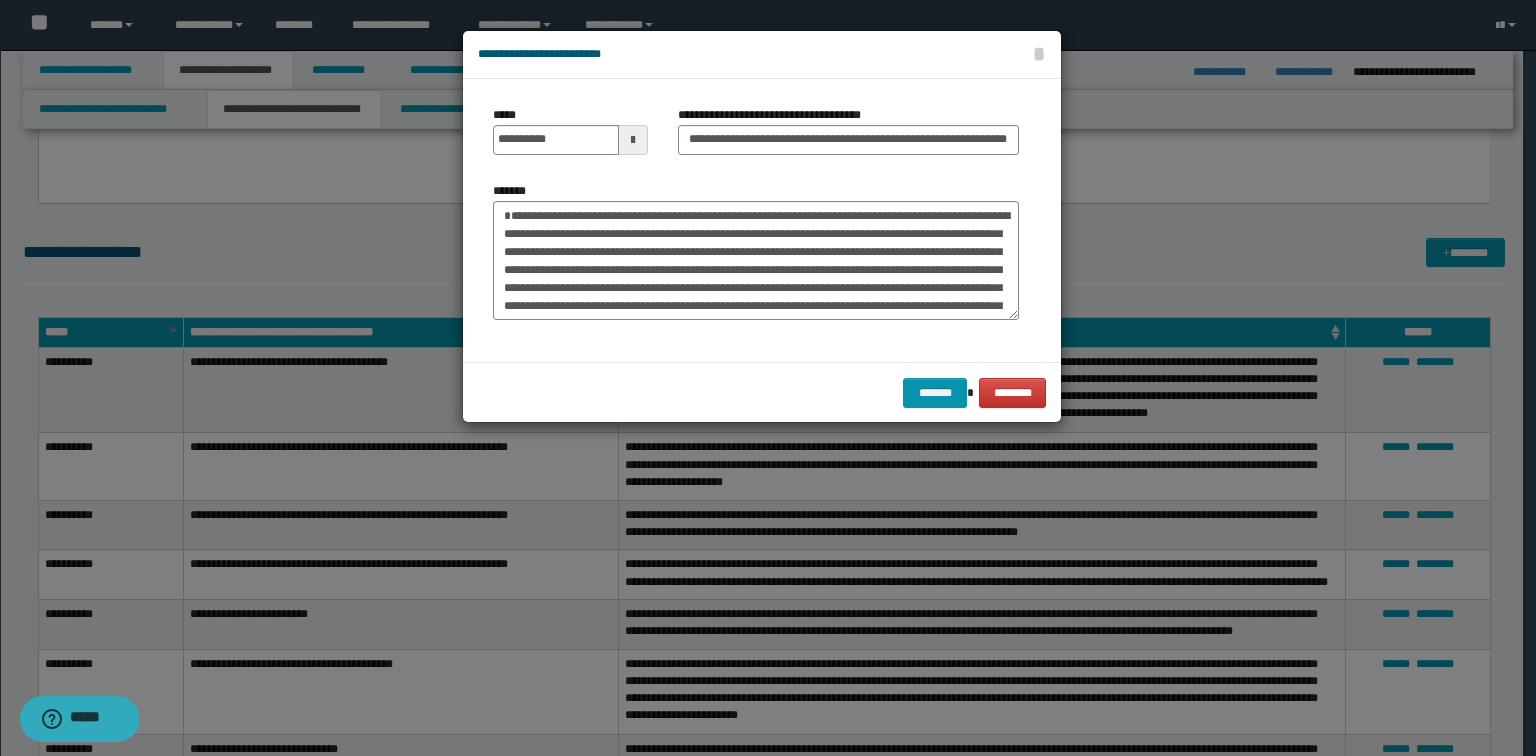 click on "**********" at bounding box center [756, 220] 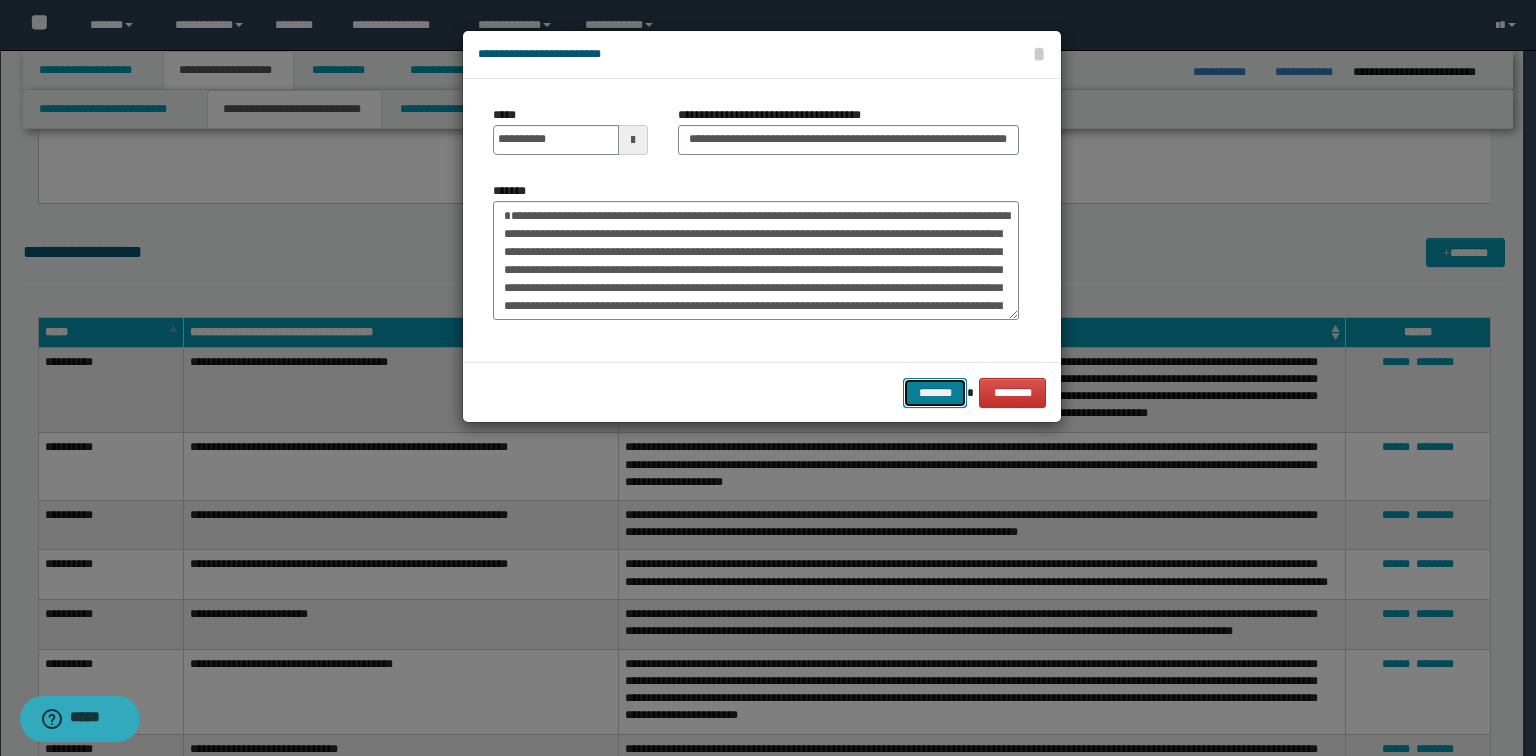 click on "*******" at bounding box center [935, 393] 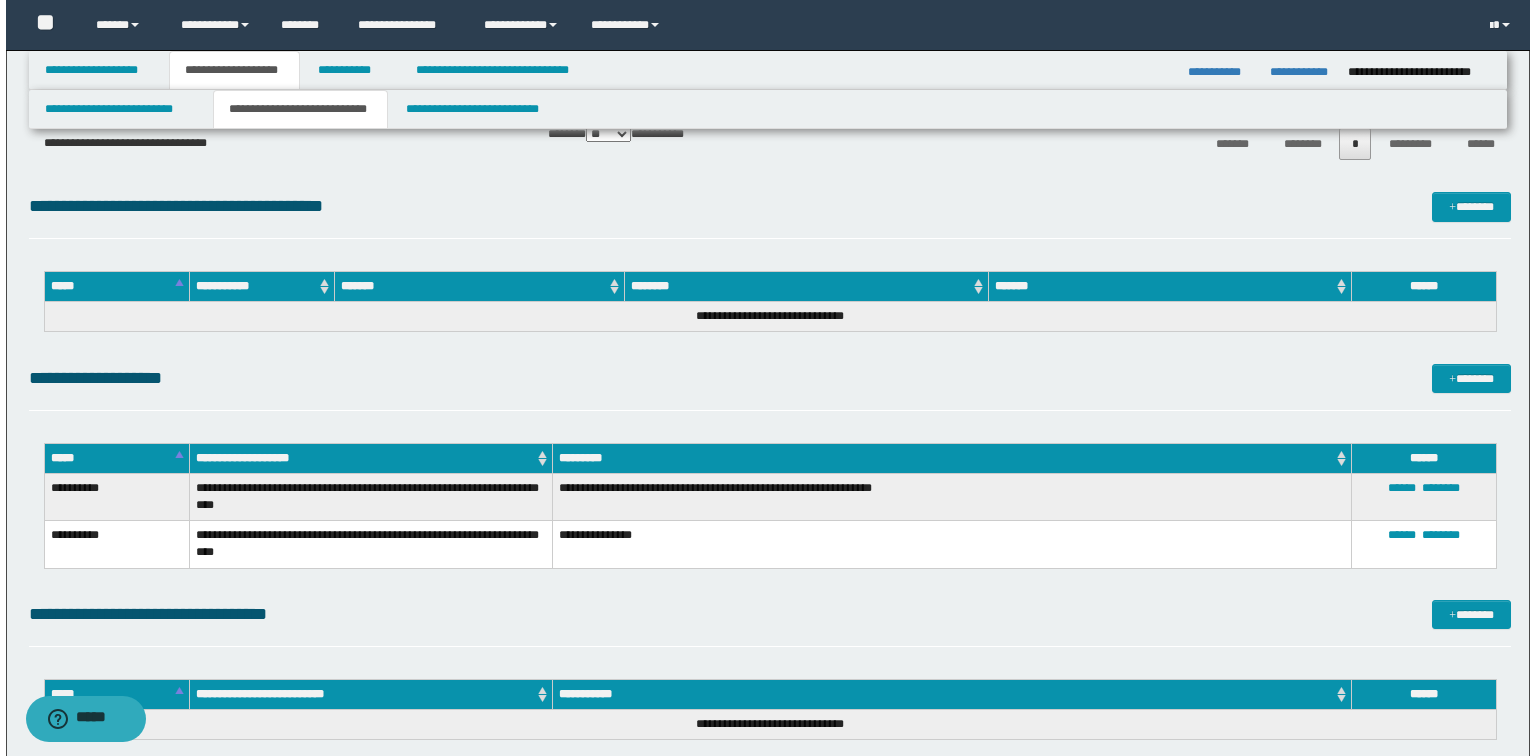 scroll, scrollTop: 6240, scrollLeft: 0, axis: vertical 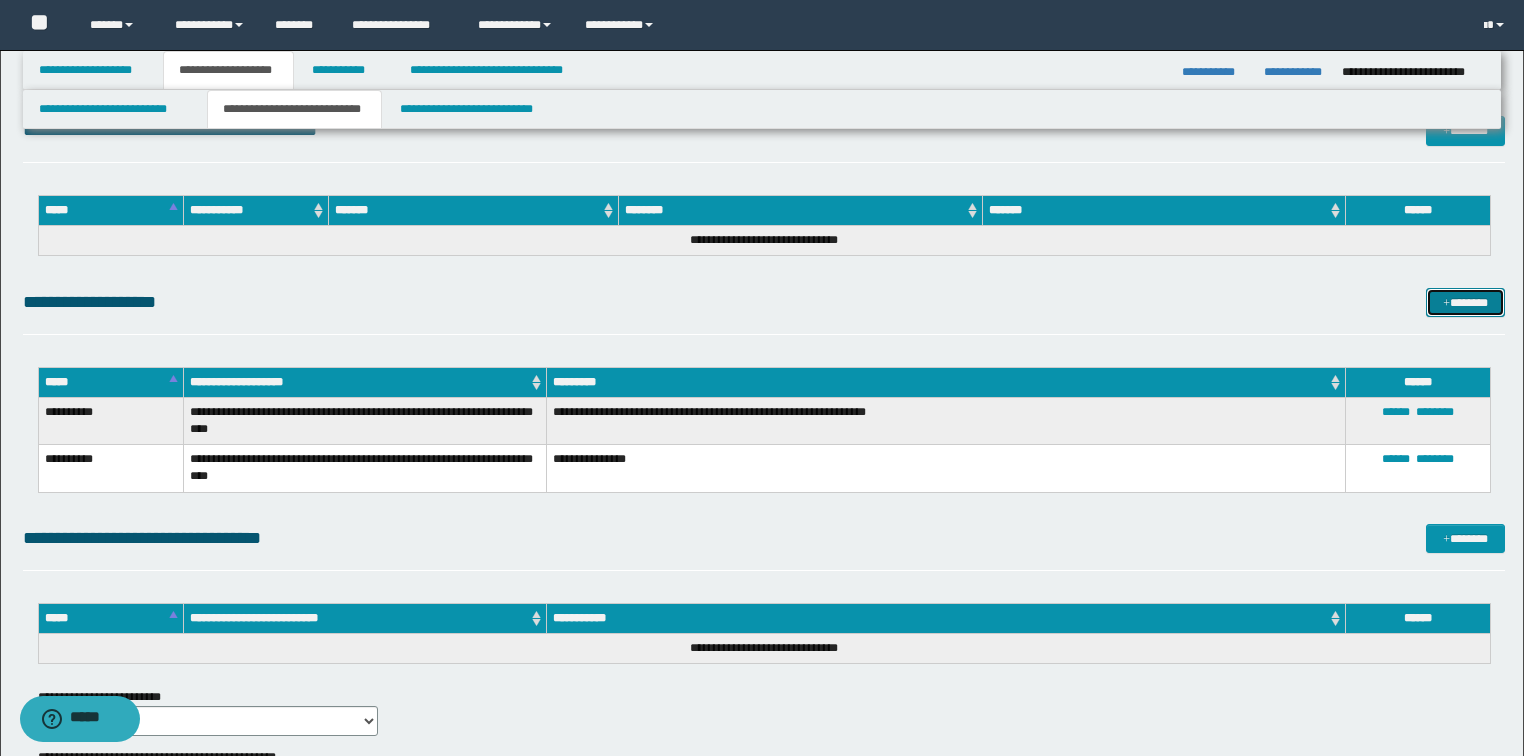 click on "*******" at bounding box center (1465, 303) 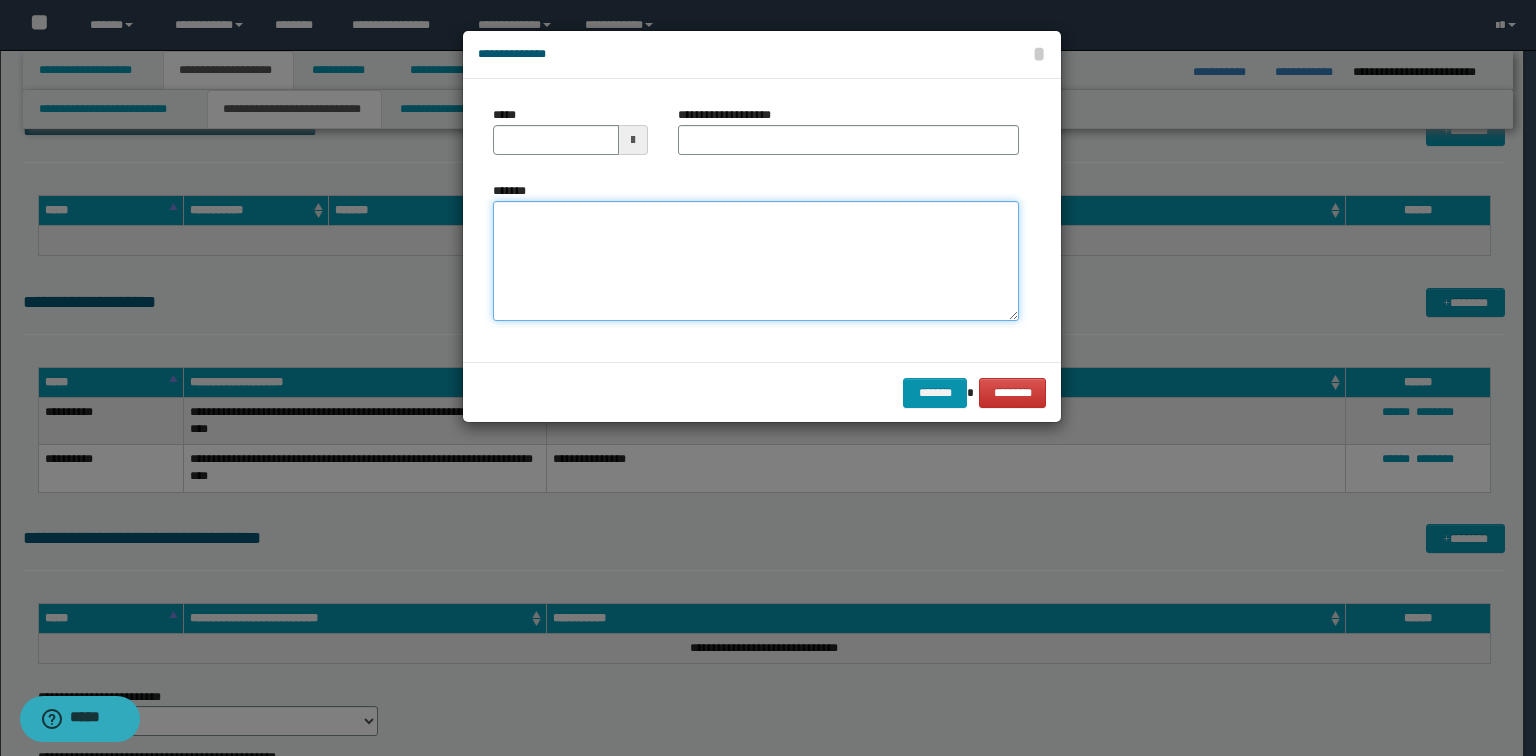 click on "*******" at bounding box center [756, 261] 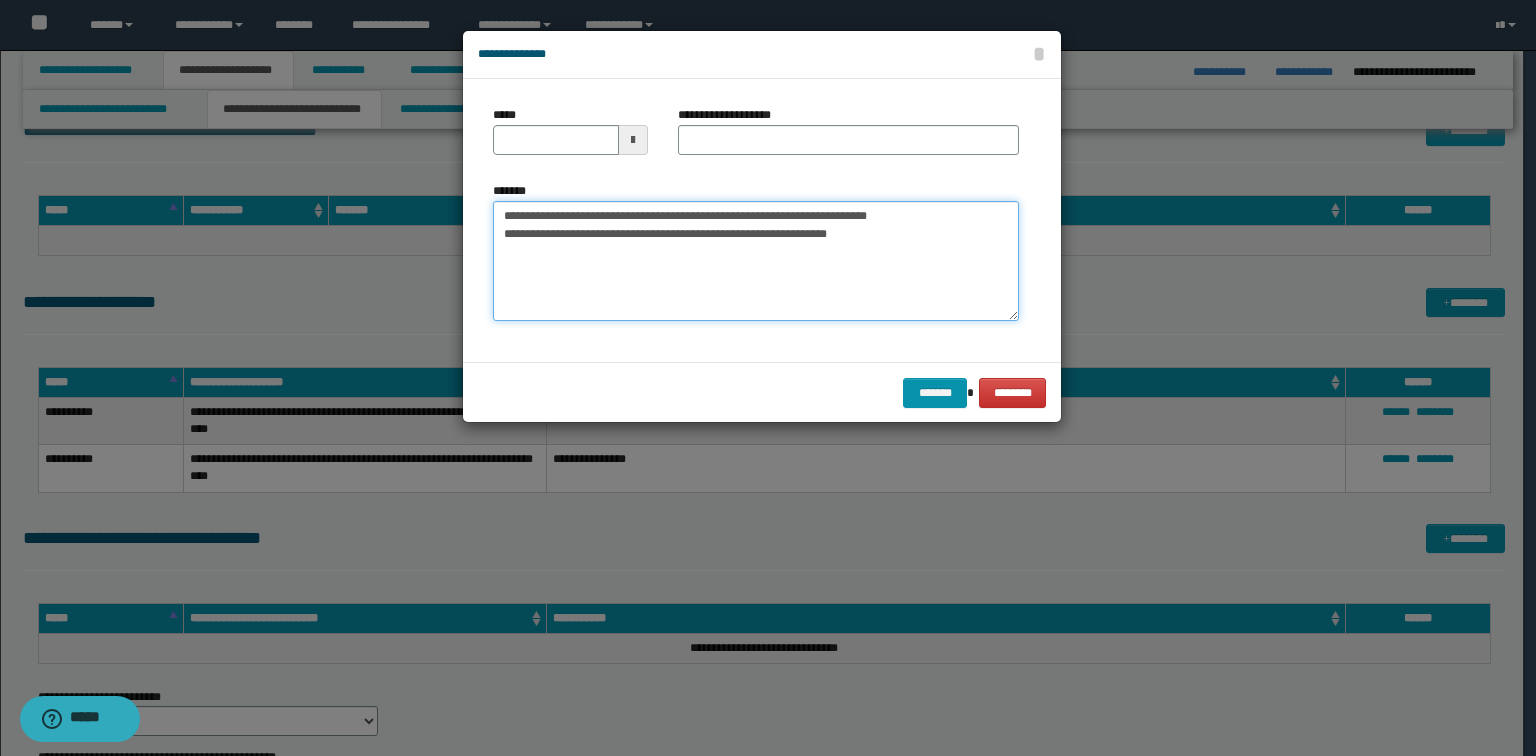drag, startPoint x: 934, startPoint y: 214, endPoint x: 363, endPoint y: 205, distance: 571.0709 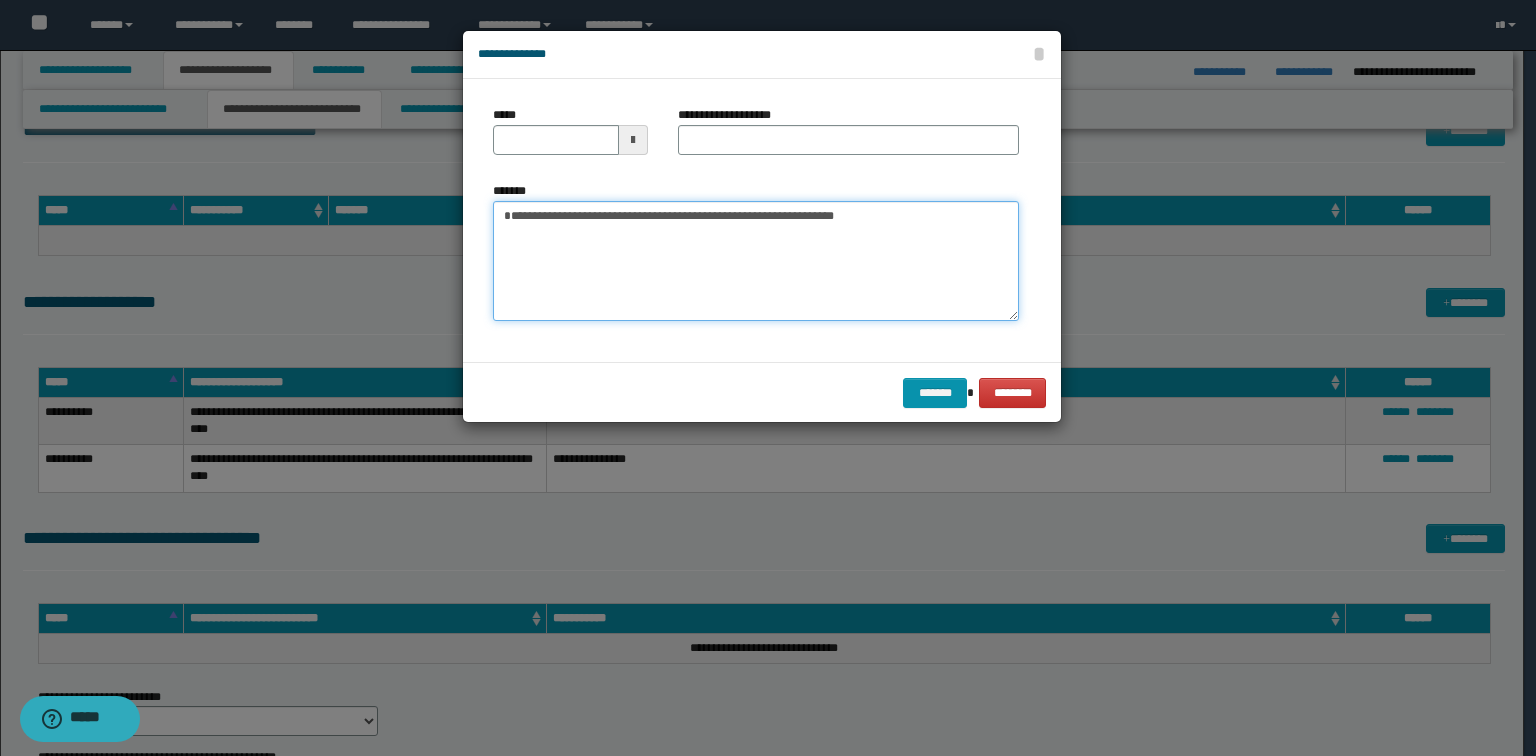 type on "**********" 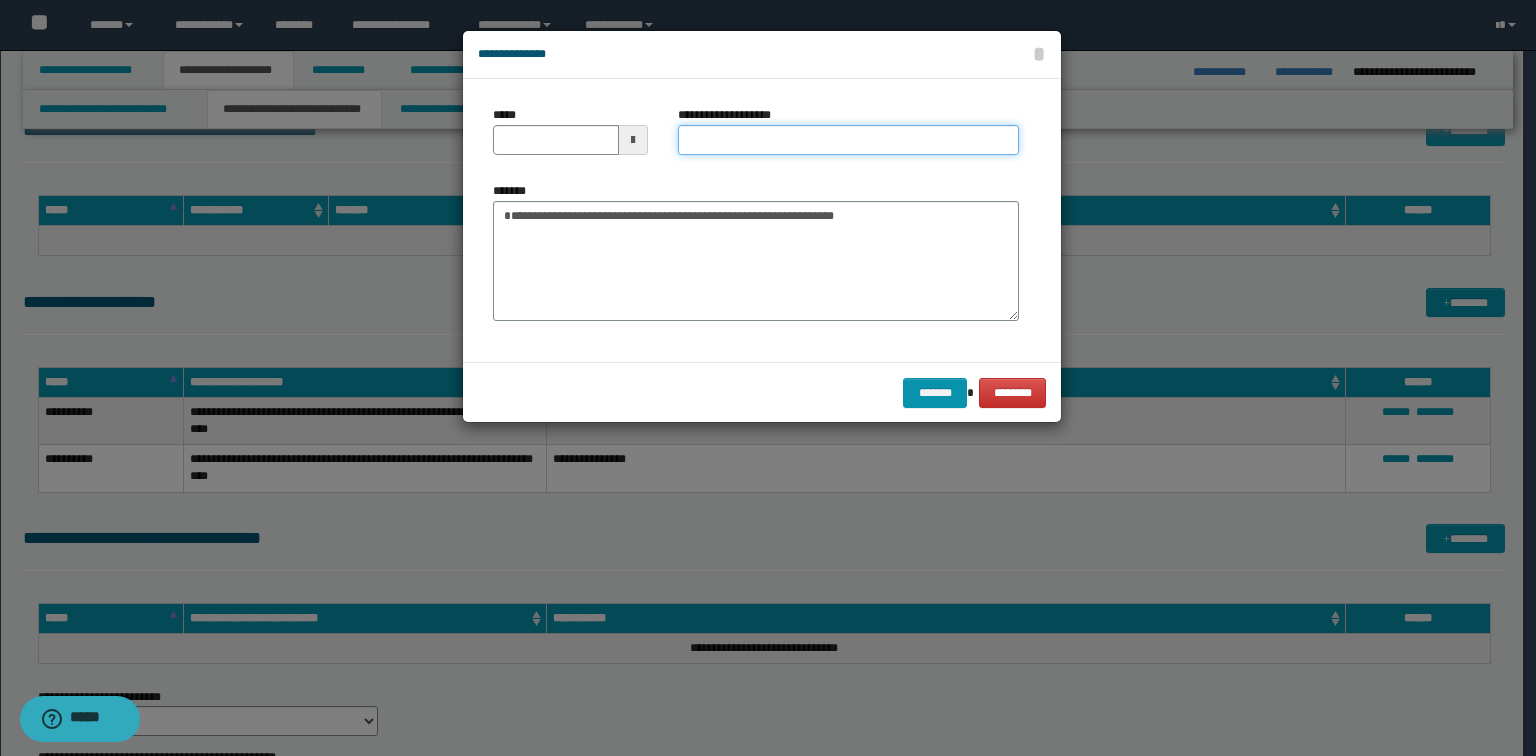 click on "**********" at bounding box center (848, 140) 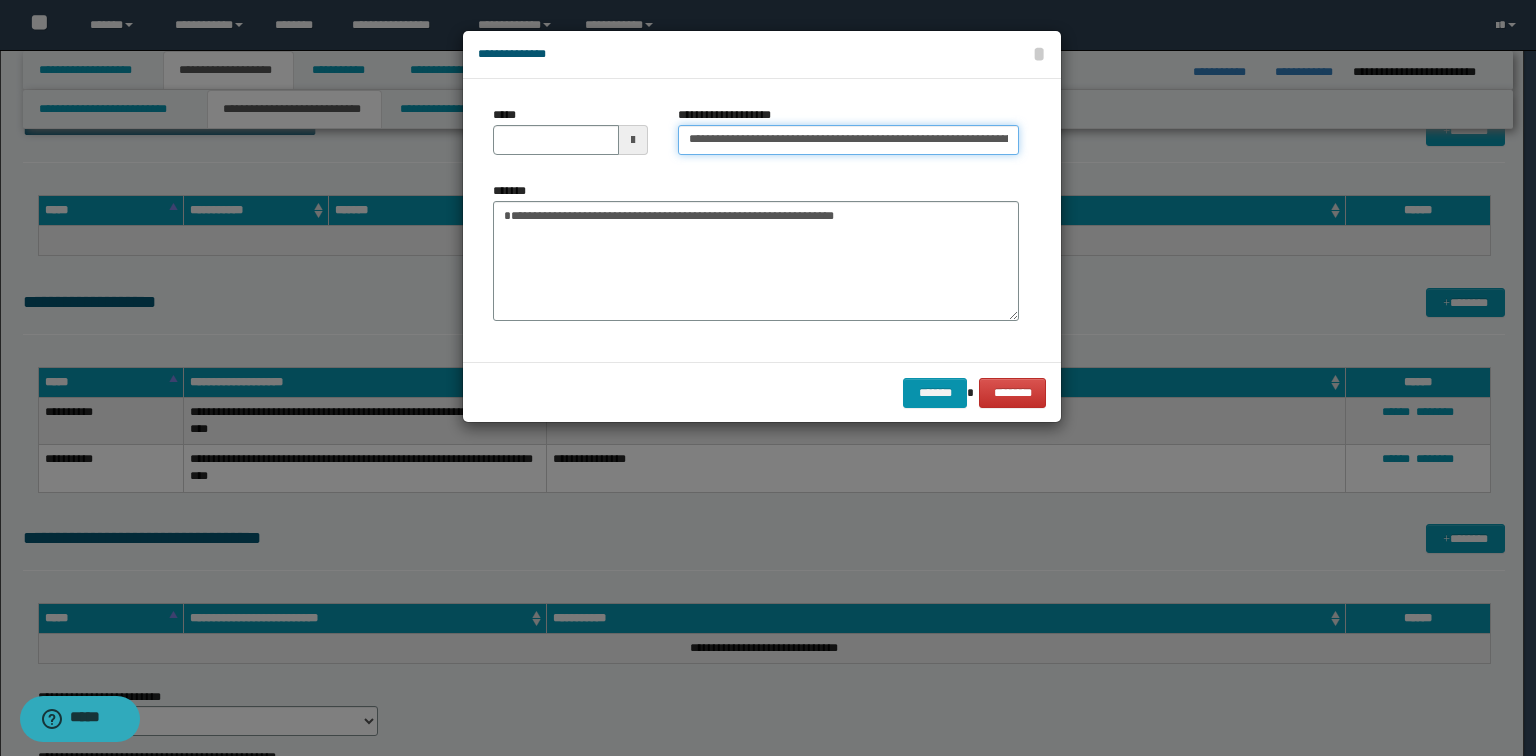 scroll, scrollTop: 0, scrollLeft: 93, axis: horizontal 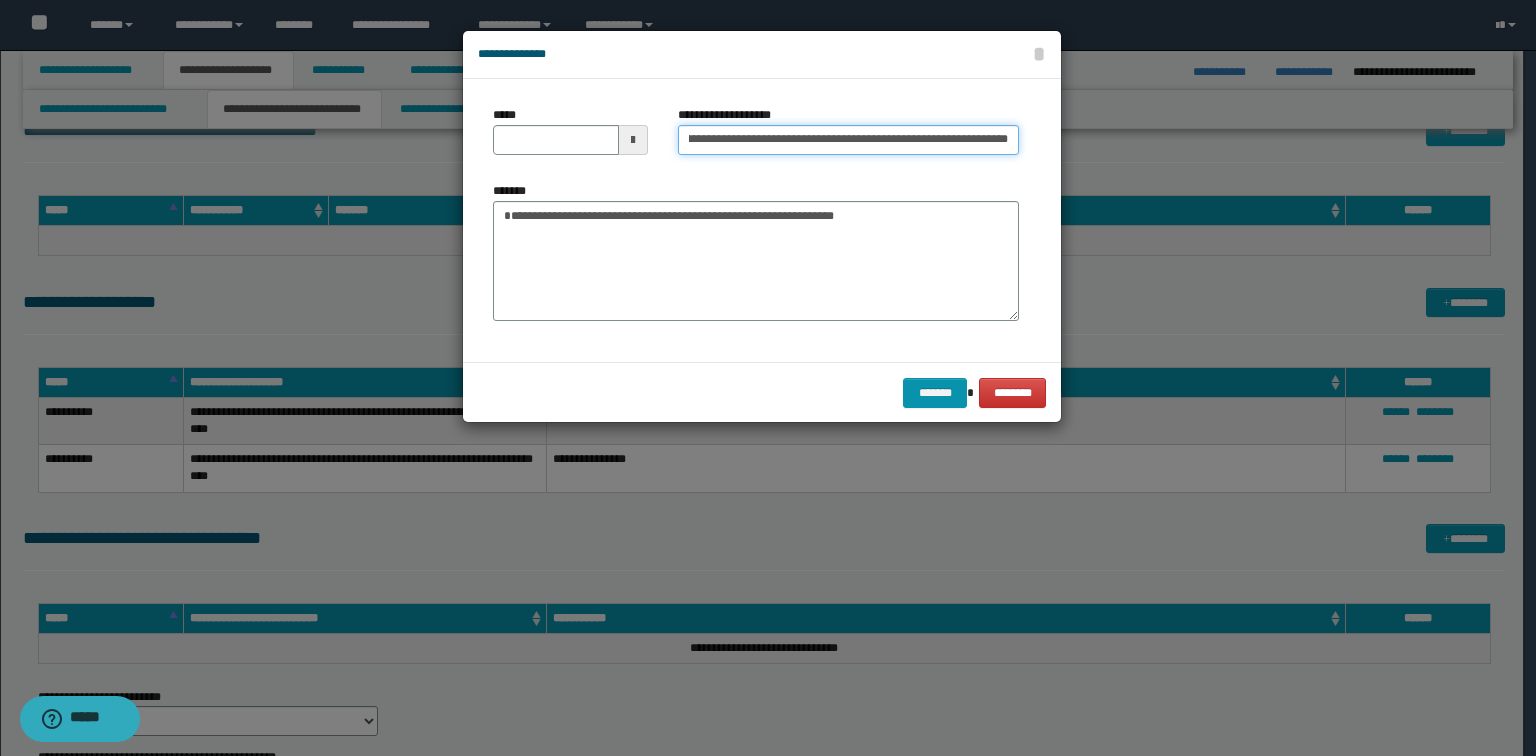 type on "**********" 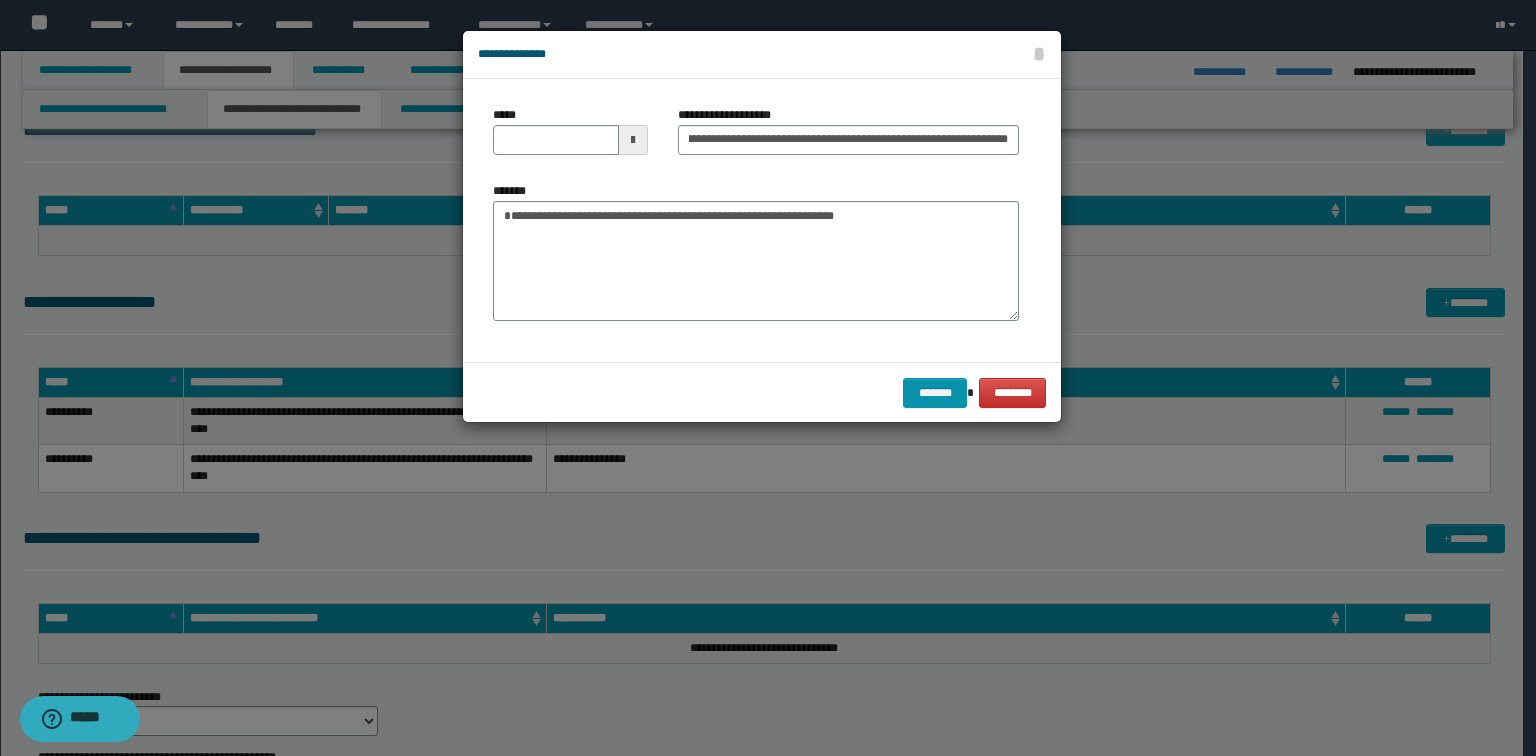click on "**********" at bounding box center [756, 220] 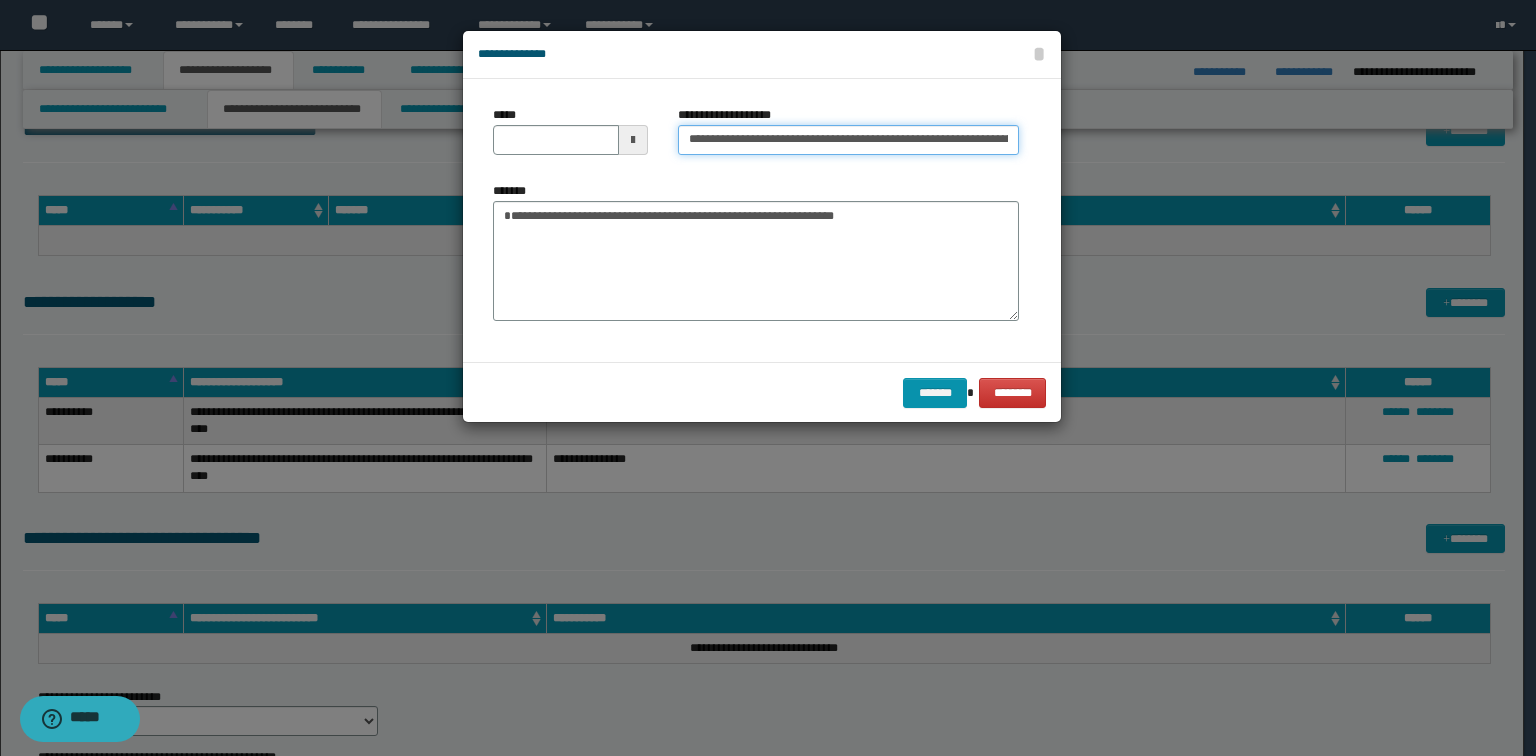 type 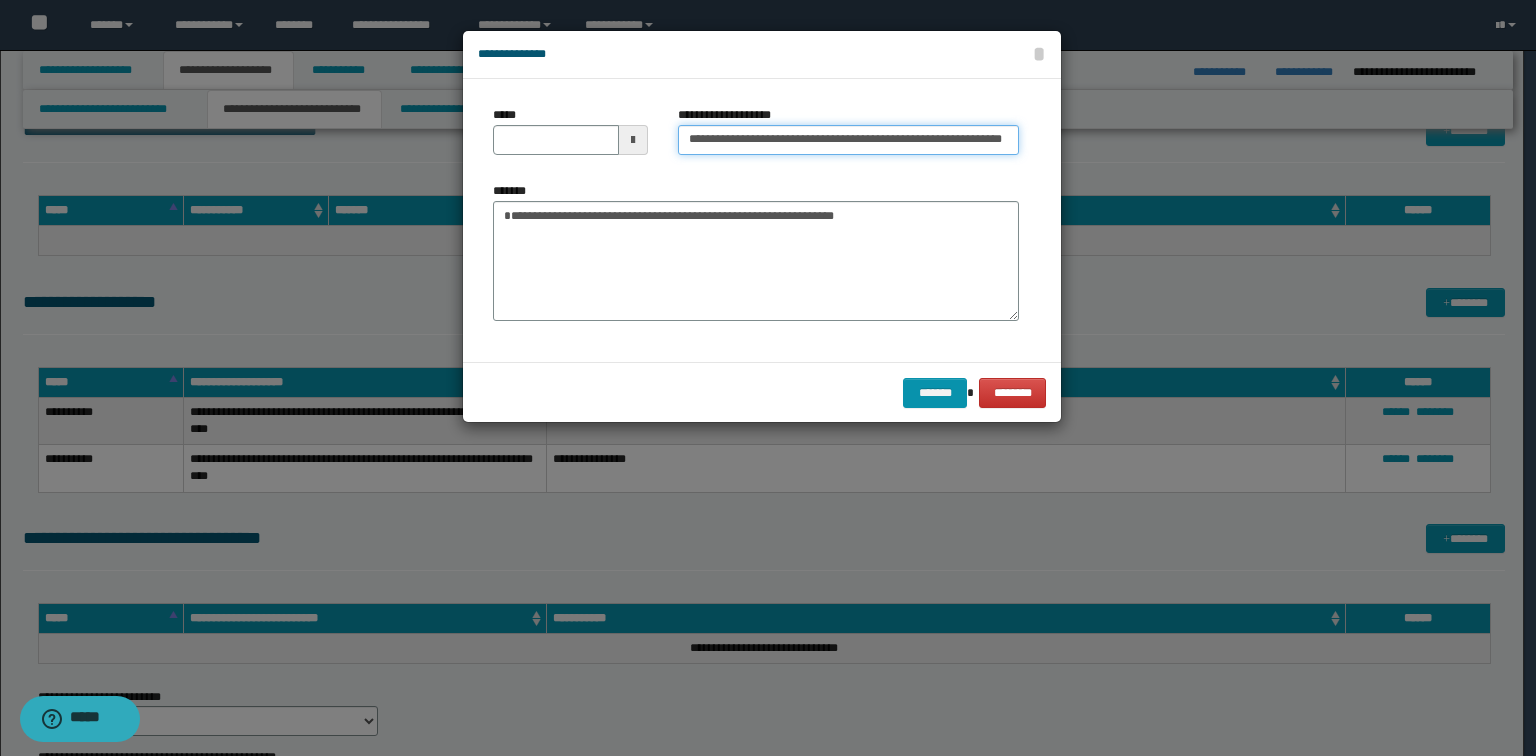 type on "**********" 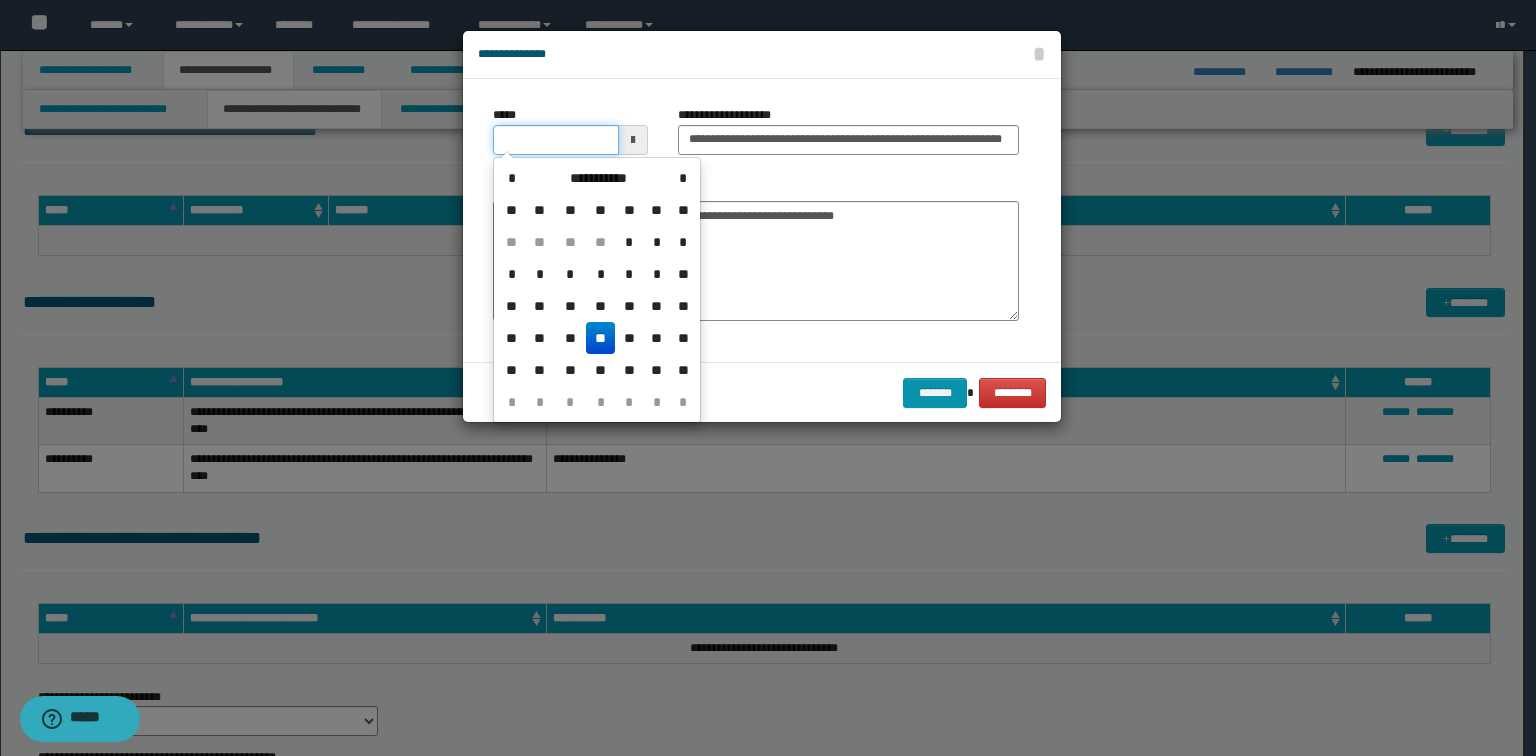 click on "*****" at bounding box center (556, 140) 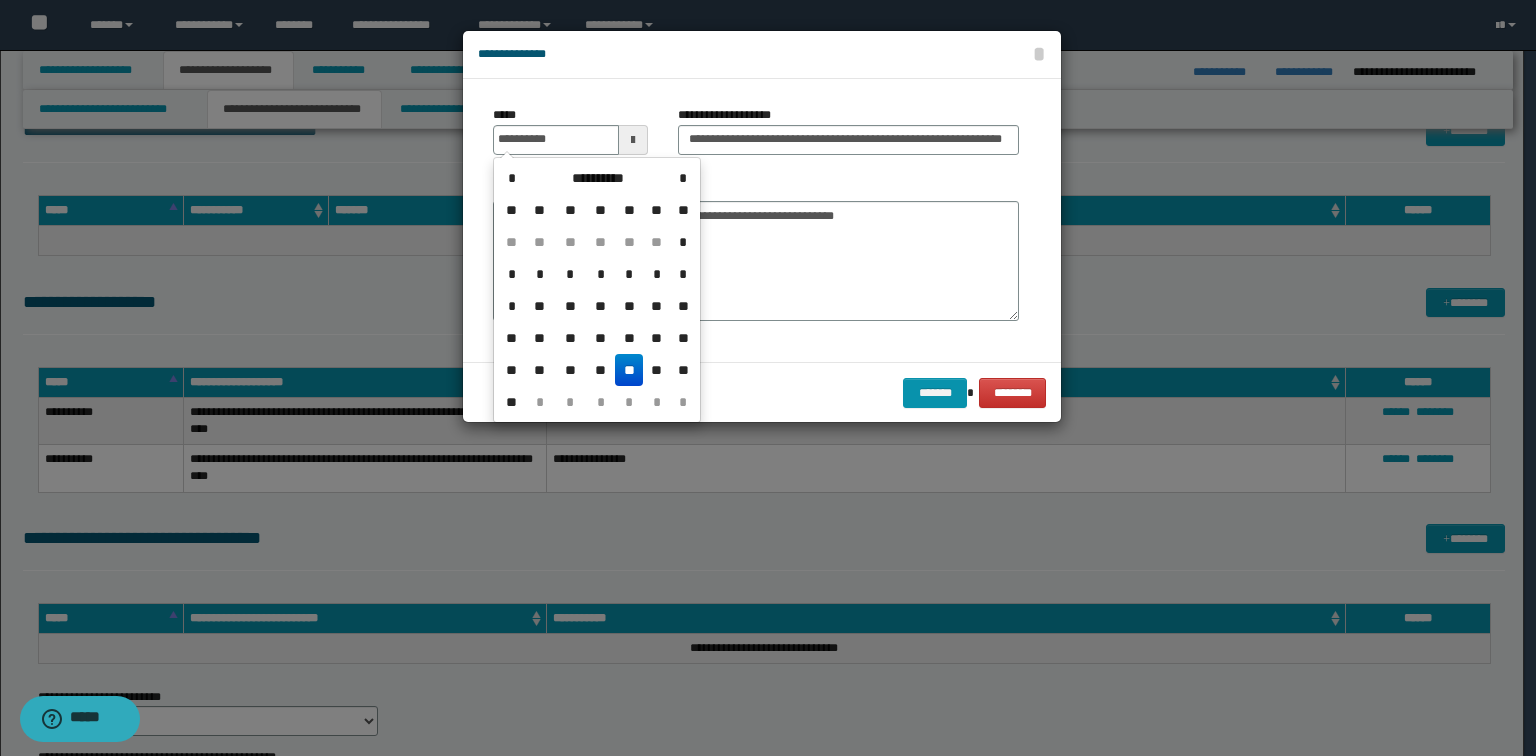 type on "**********" 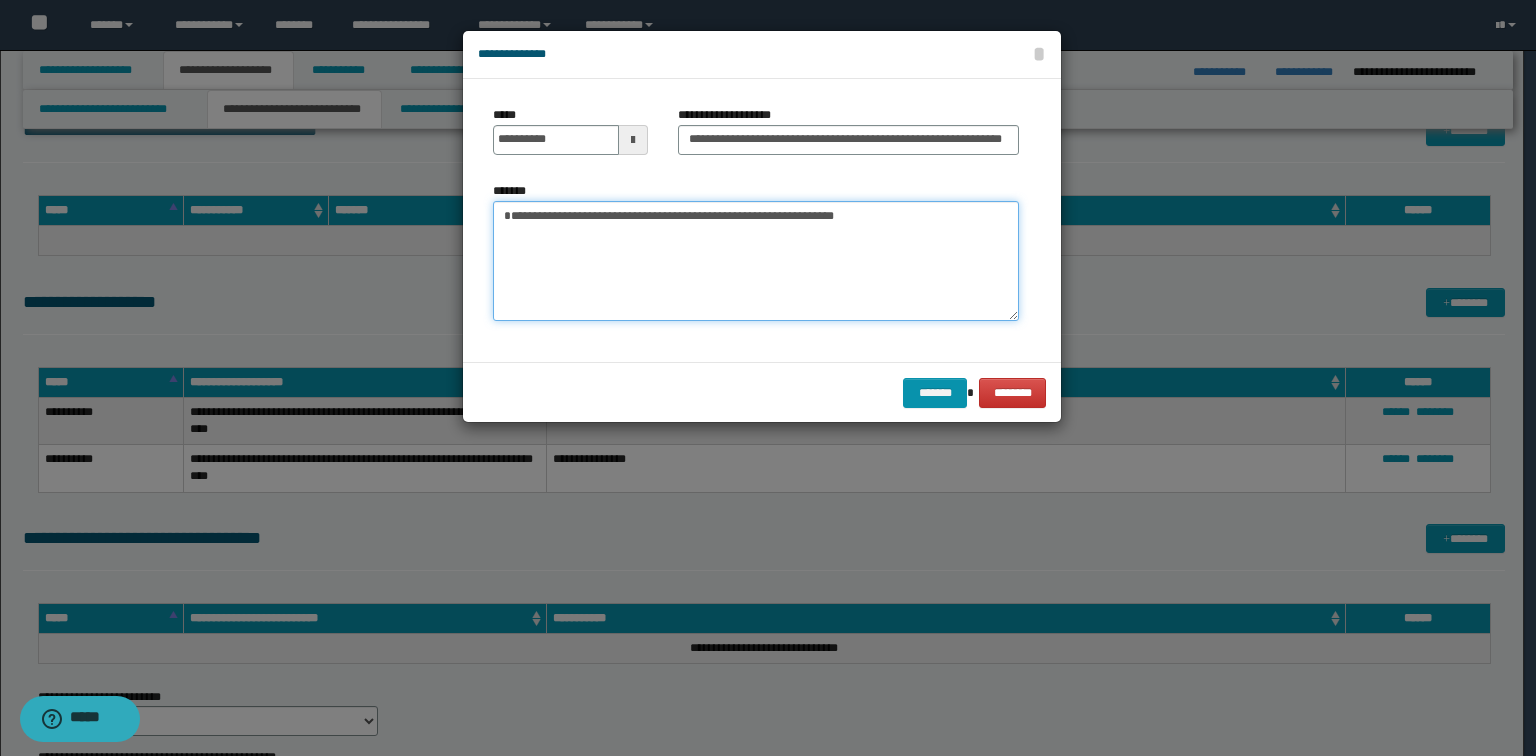 click on "**********" at bounding box center [756, 261] 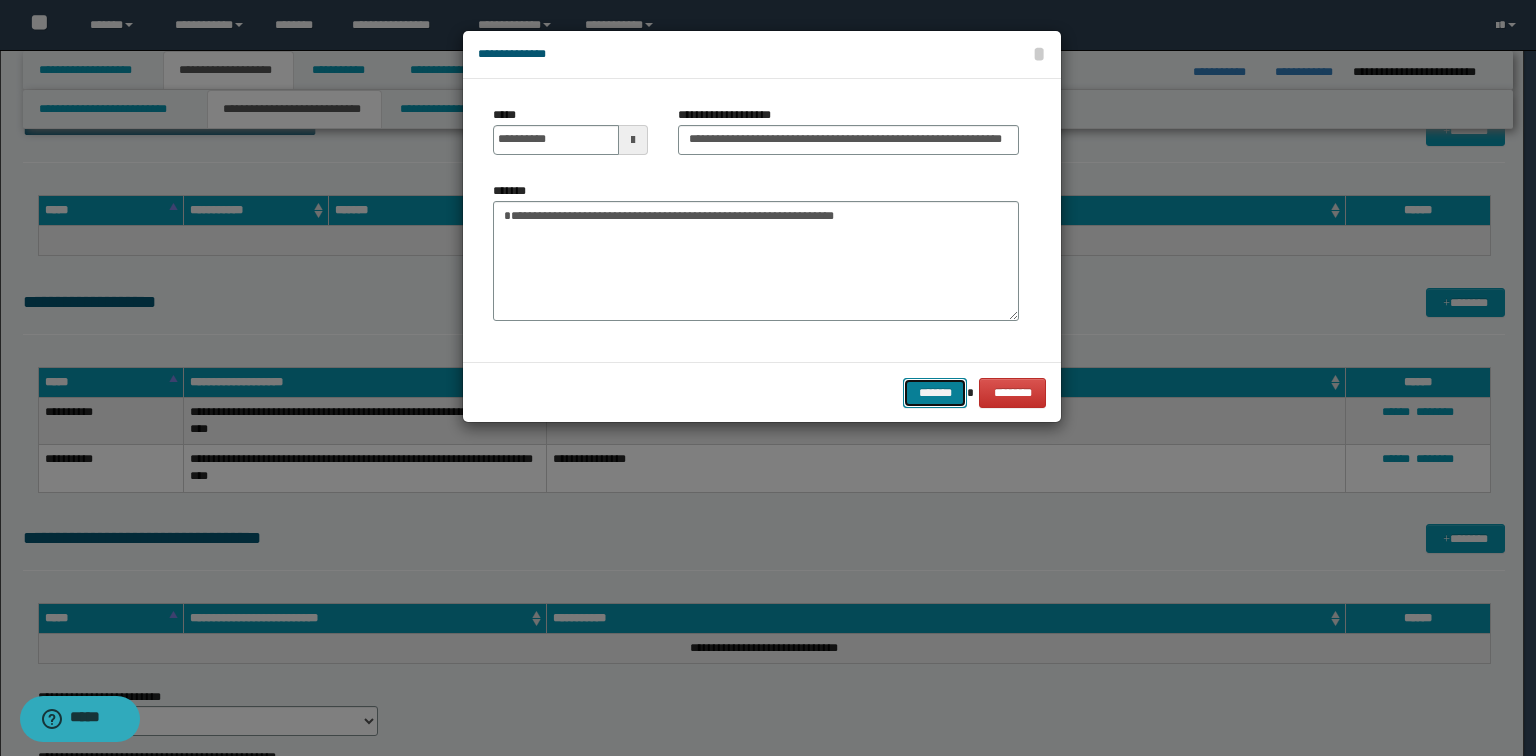click on "*******" at bounding box center (935, 393) 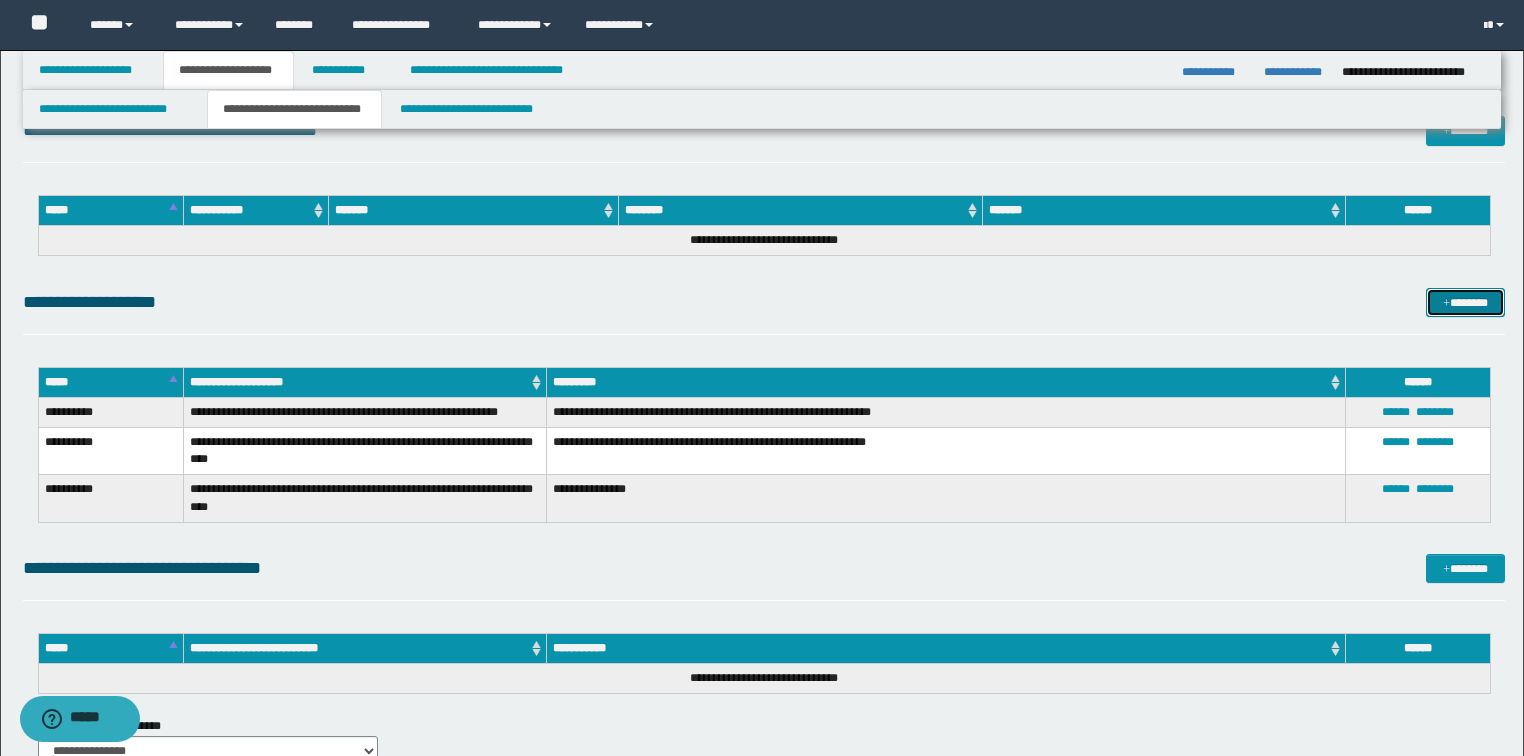 click on "*******" at bounding box center (1465, 303) 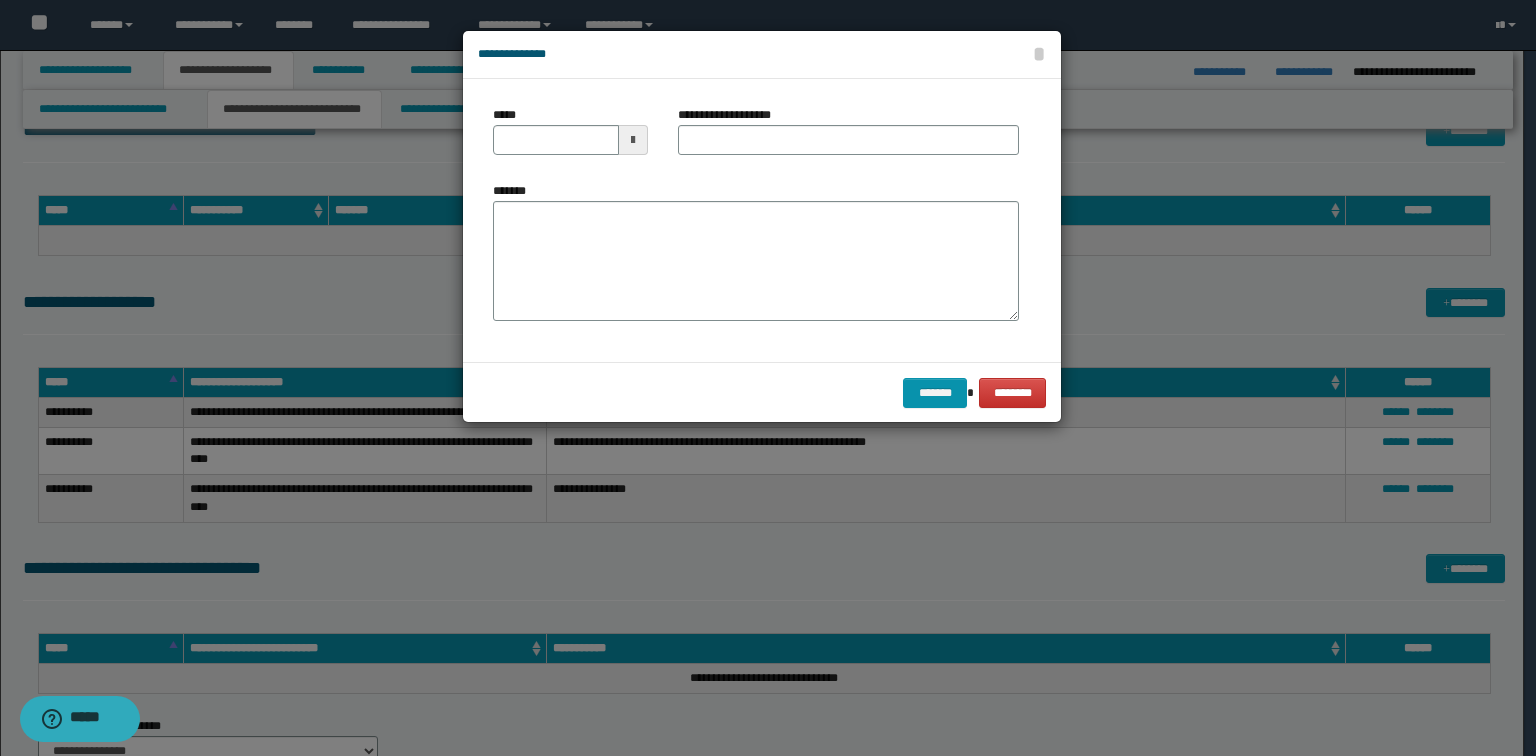 click on "*******" at bounding box center [756, 261] 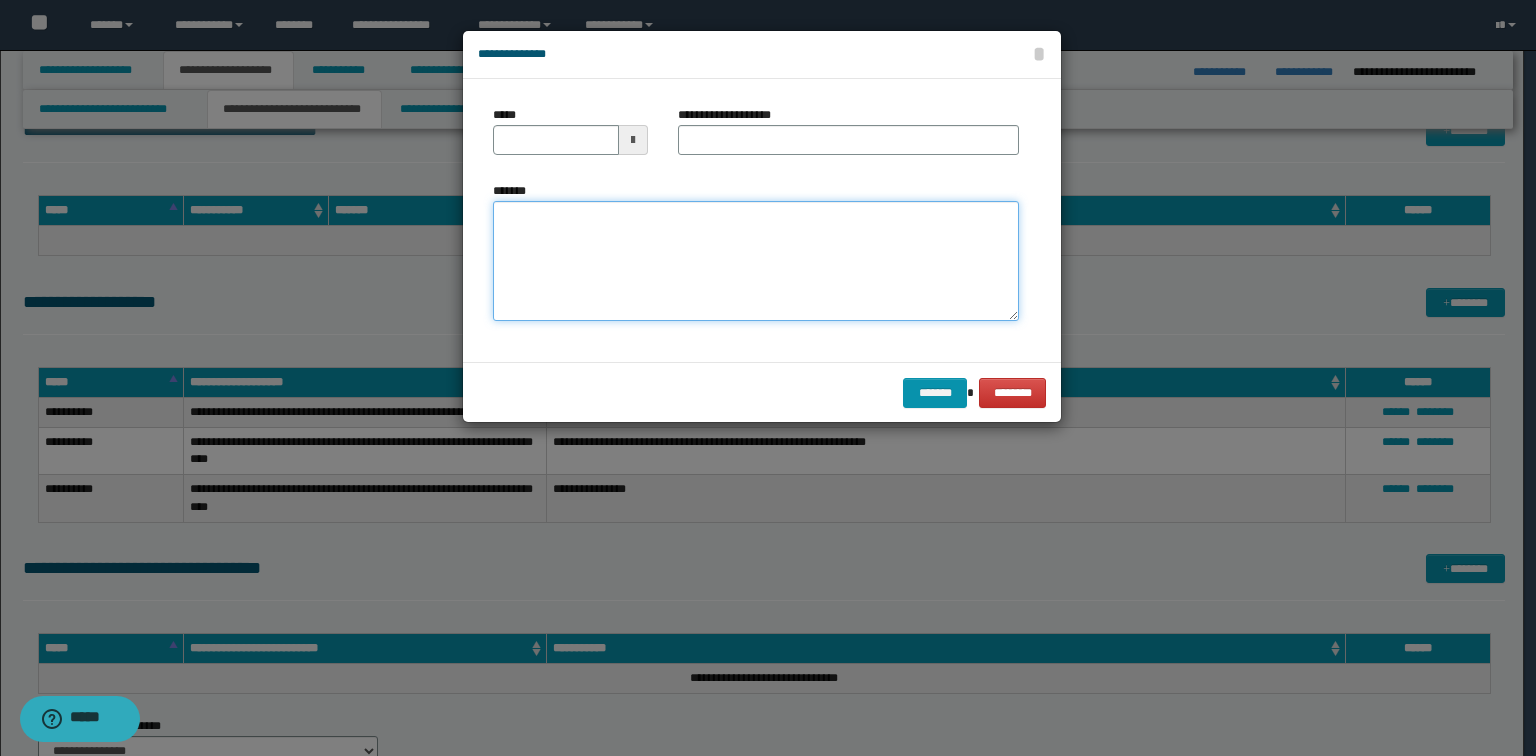click on "*******" at bounding box center [756, 261] 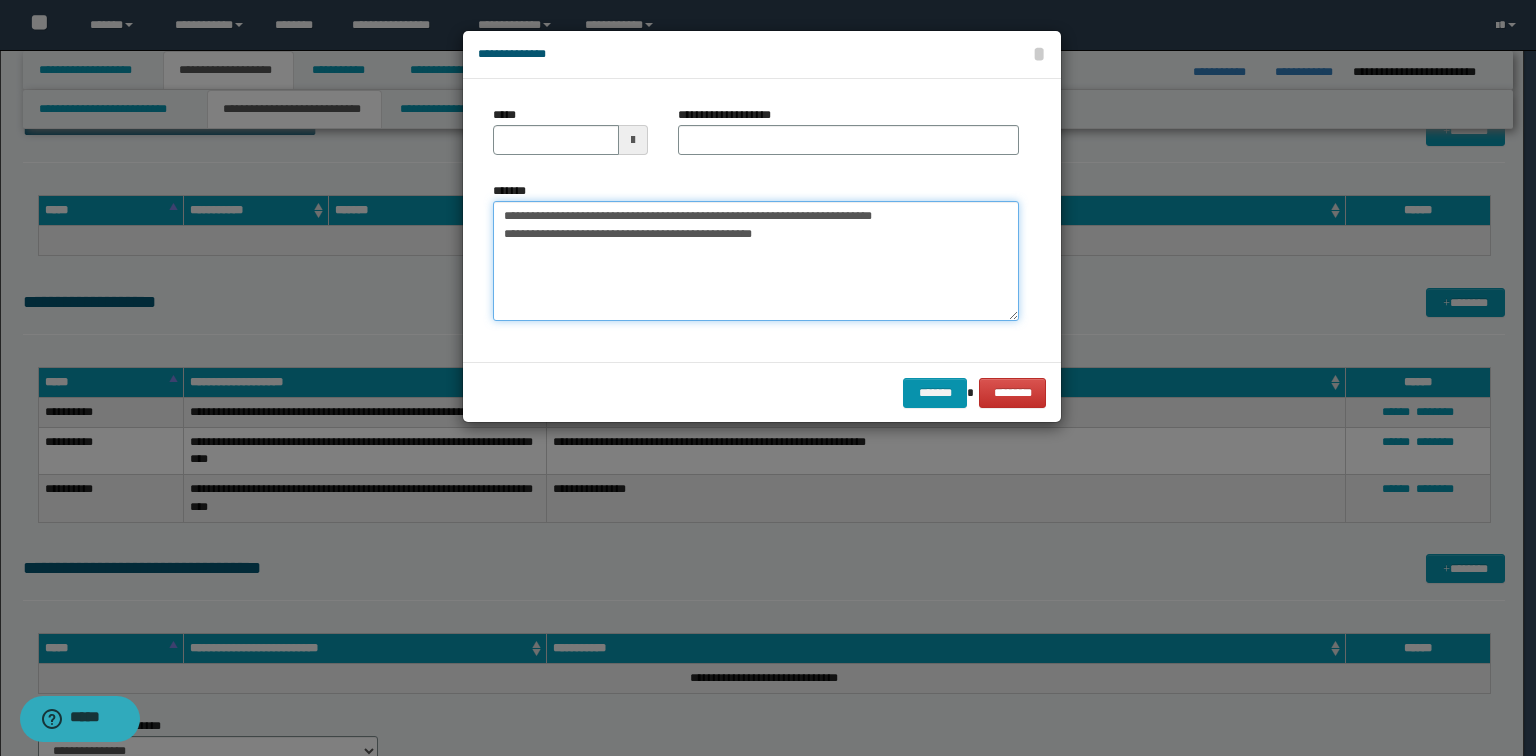 drag, startPoint x: 928, startPoint y: 217, endPoint x: 309, endPoint y: 212, distance: 619.0202 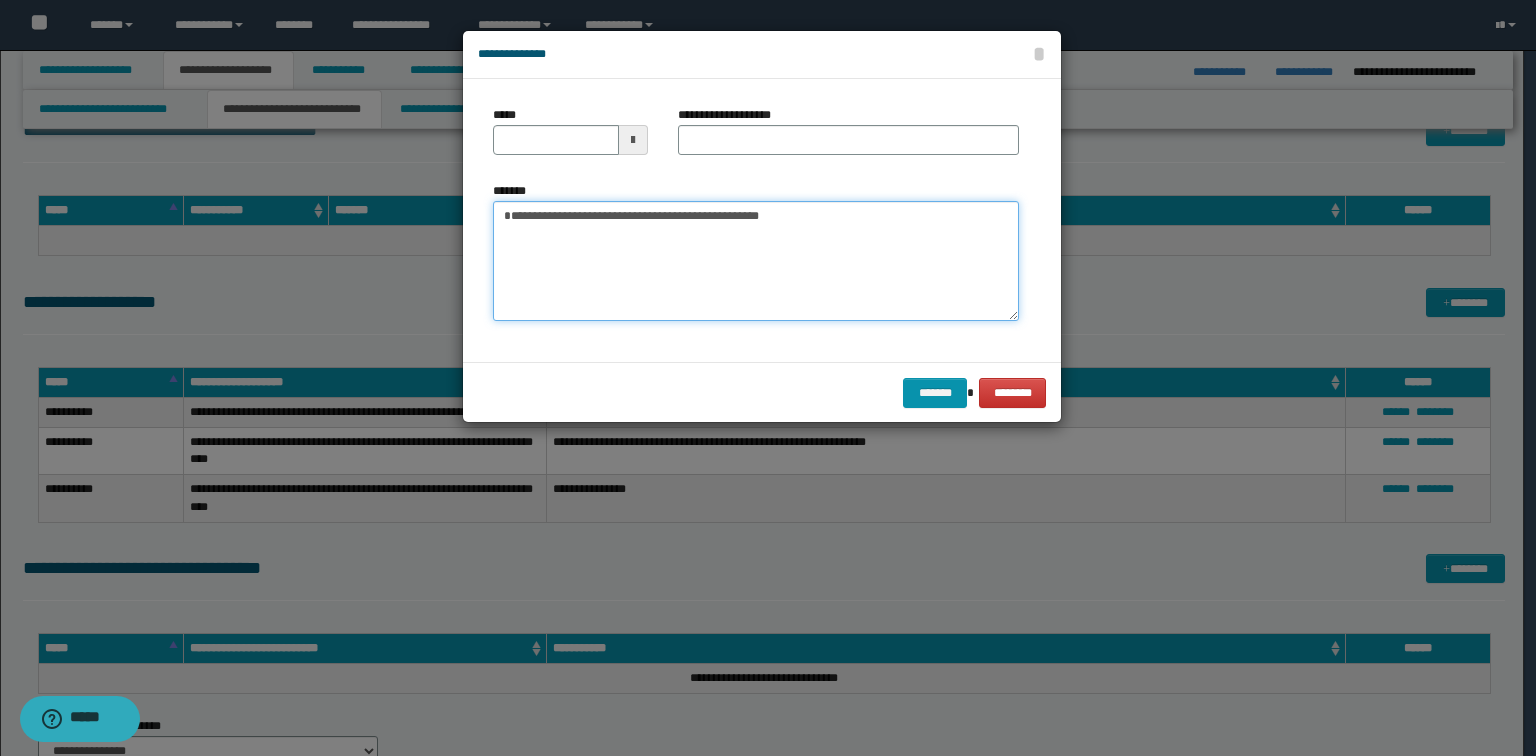 type on "**********" 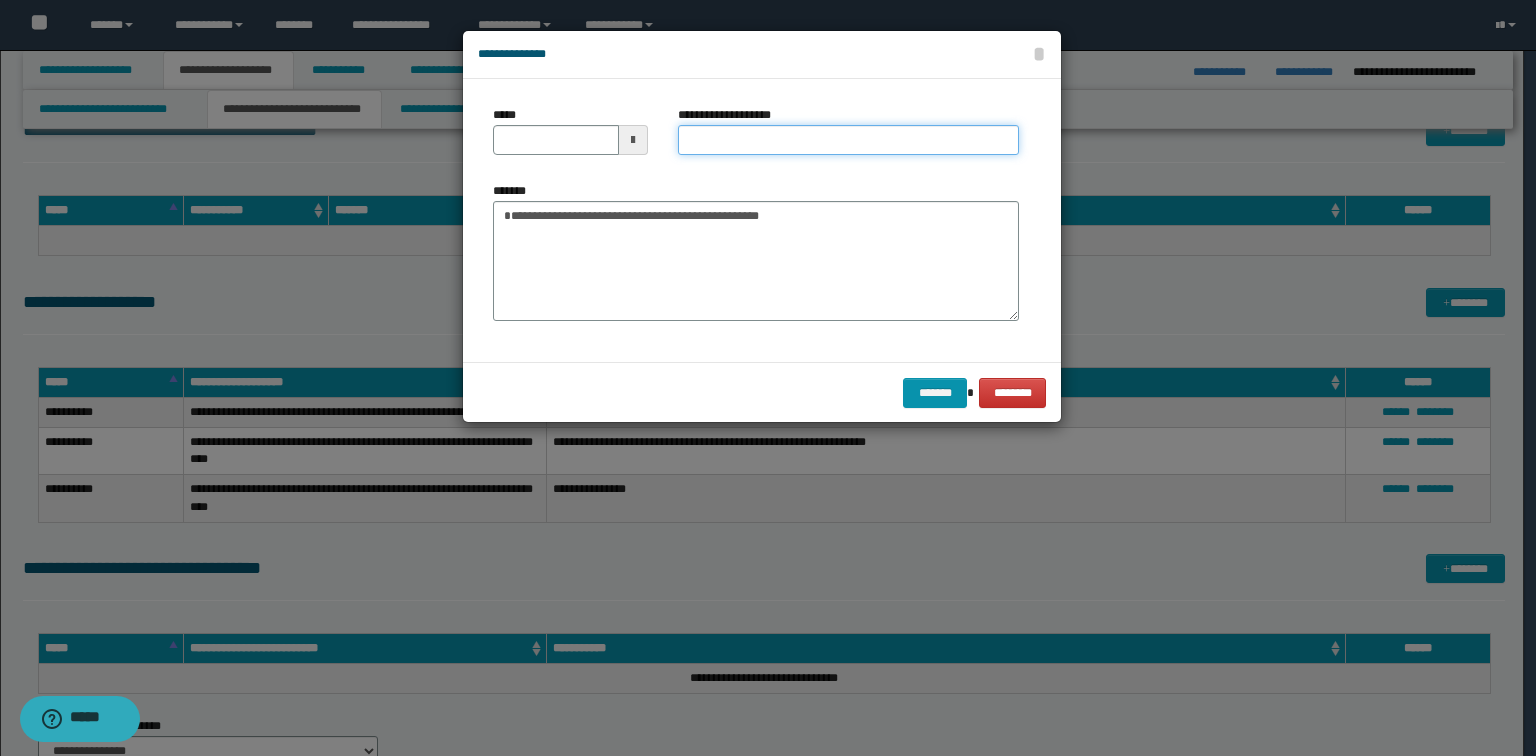 click on "**********" at bounding box center [848, 140] 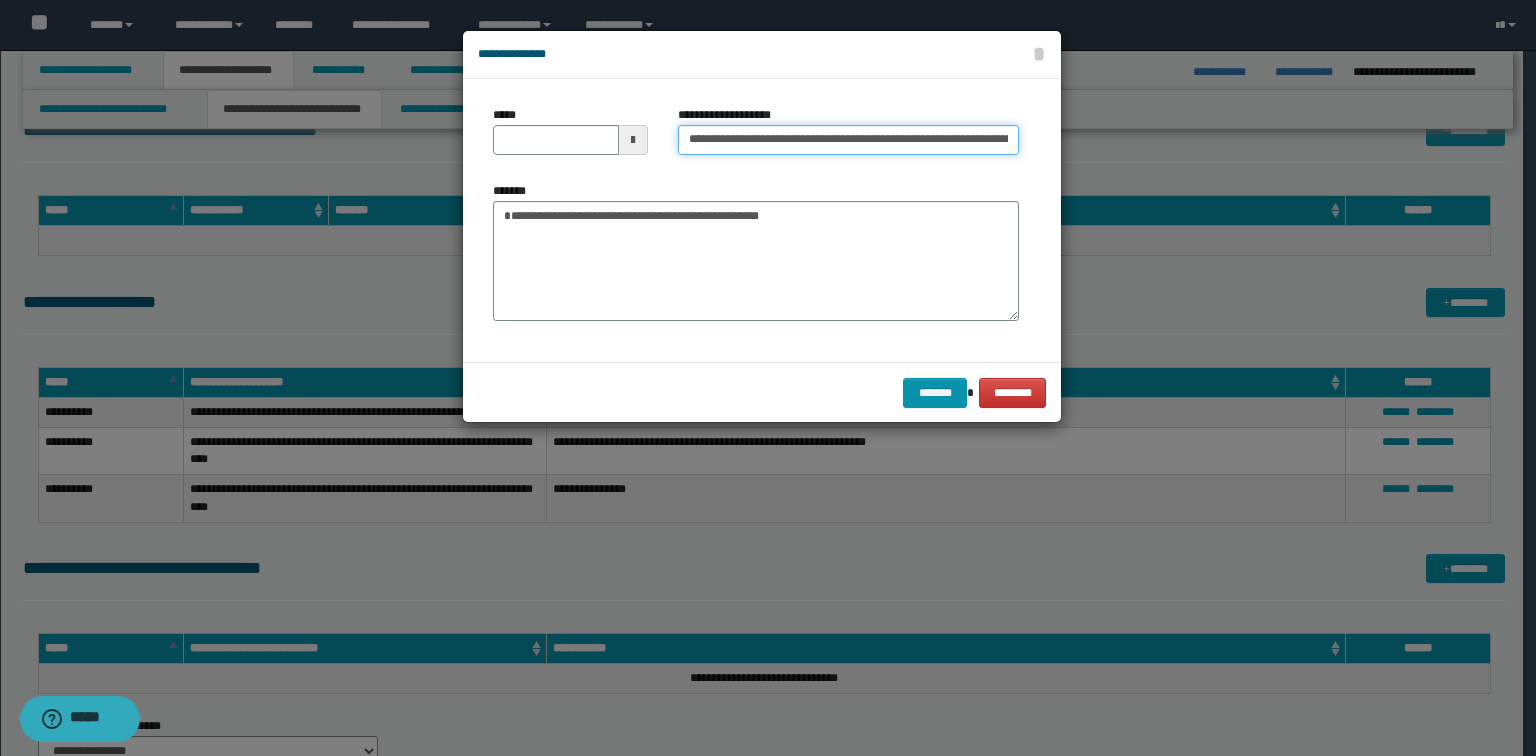scroll, scrollTop: 0, scrollLeft: 99, axis: horizontal 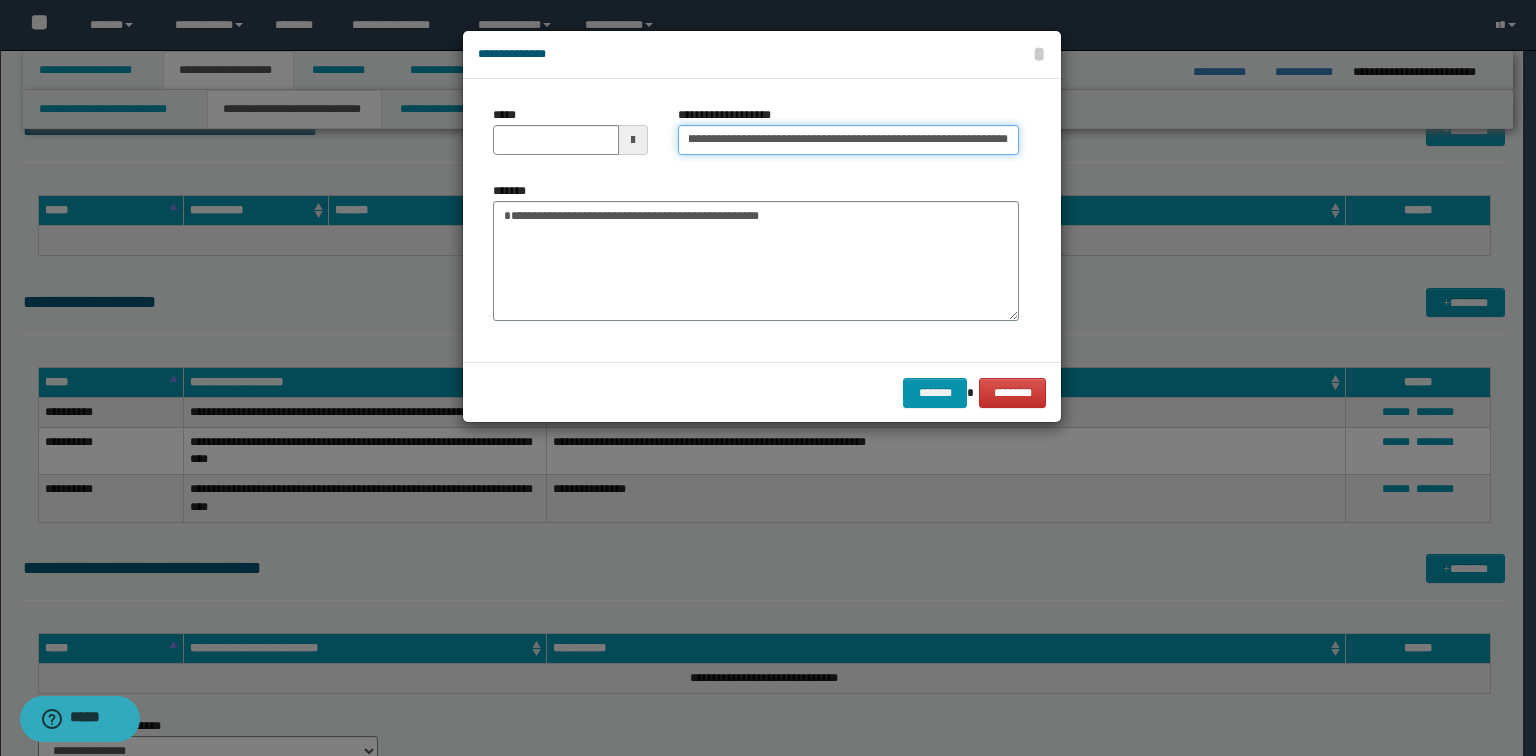 type on "**********" 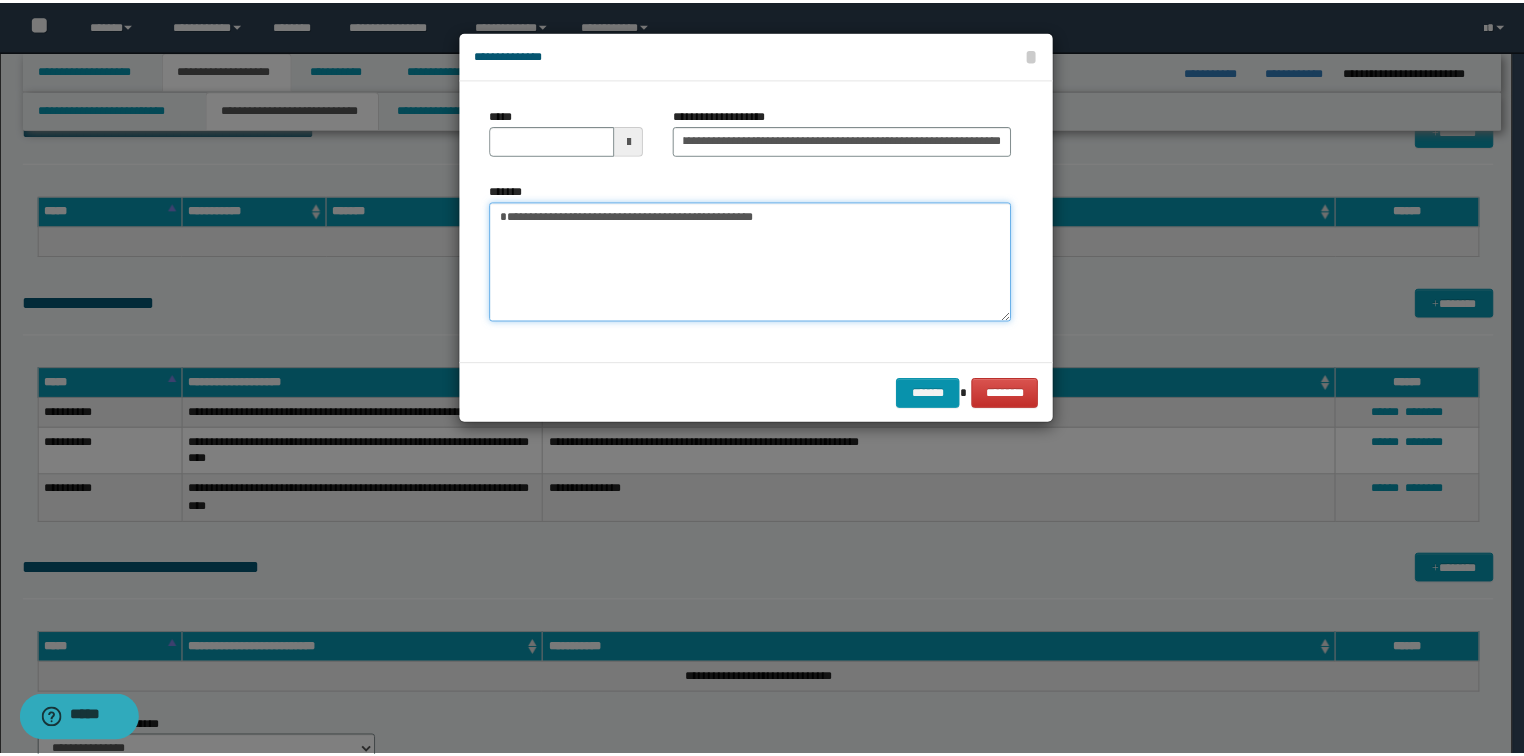 scroll, scrollTop: 0, scrollLeft: 0, axis: both 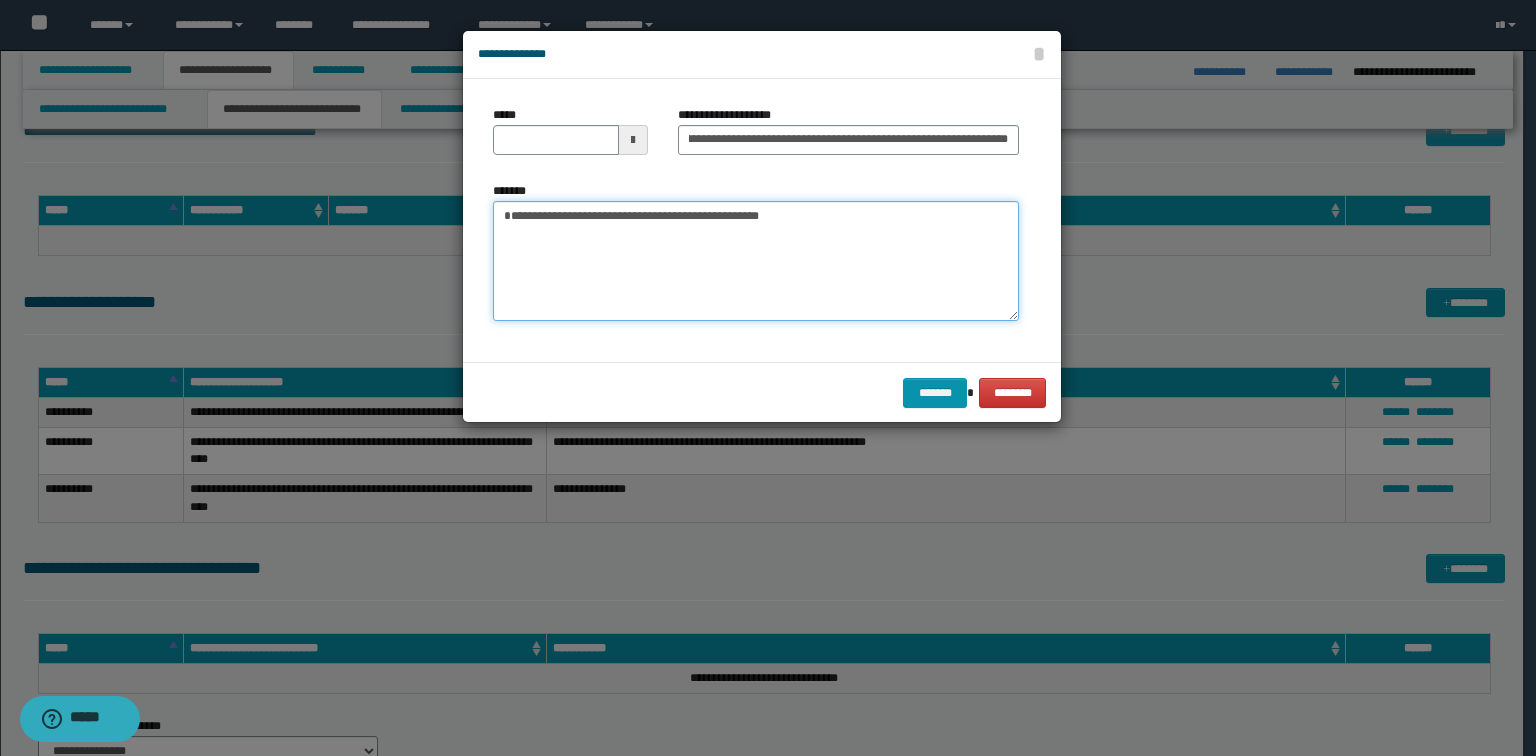 click on "**********" at bounding box center (756, 261) 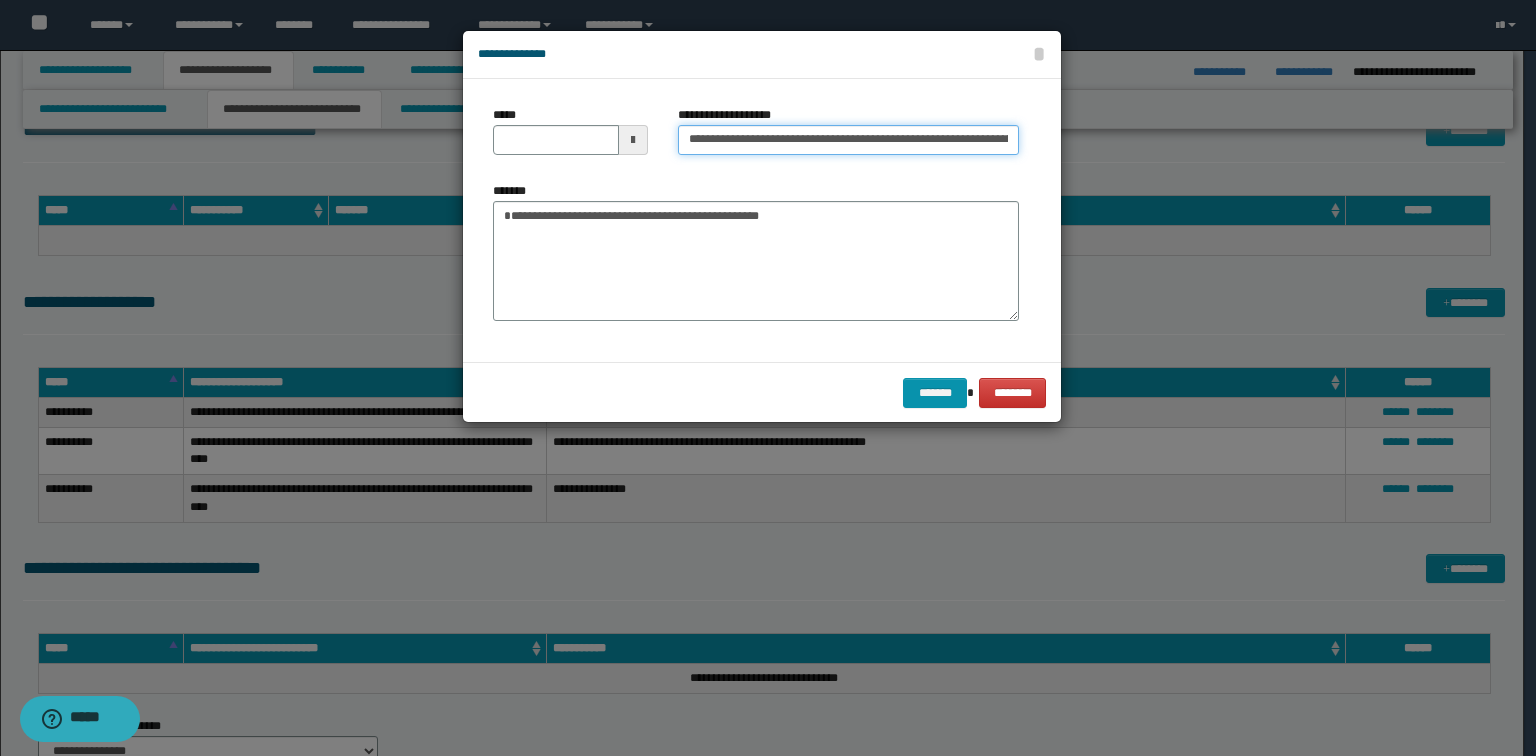 type 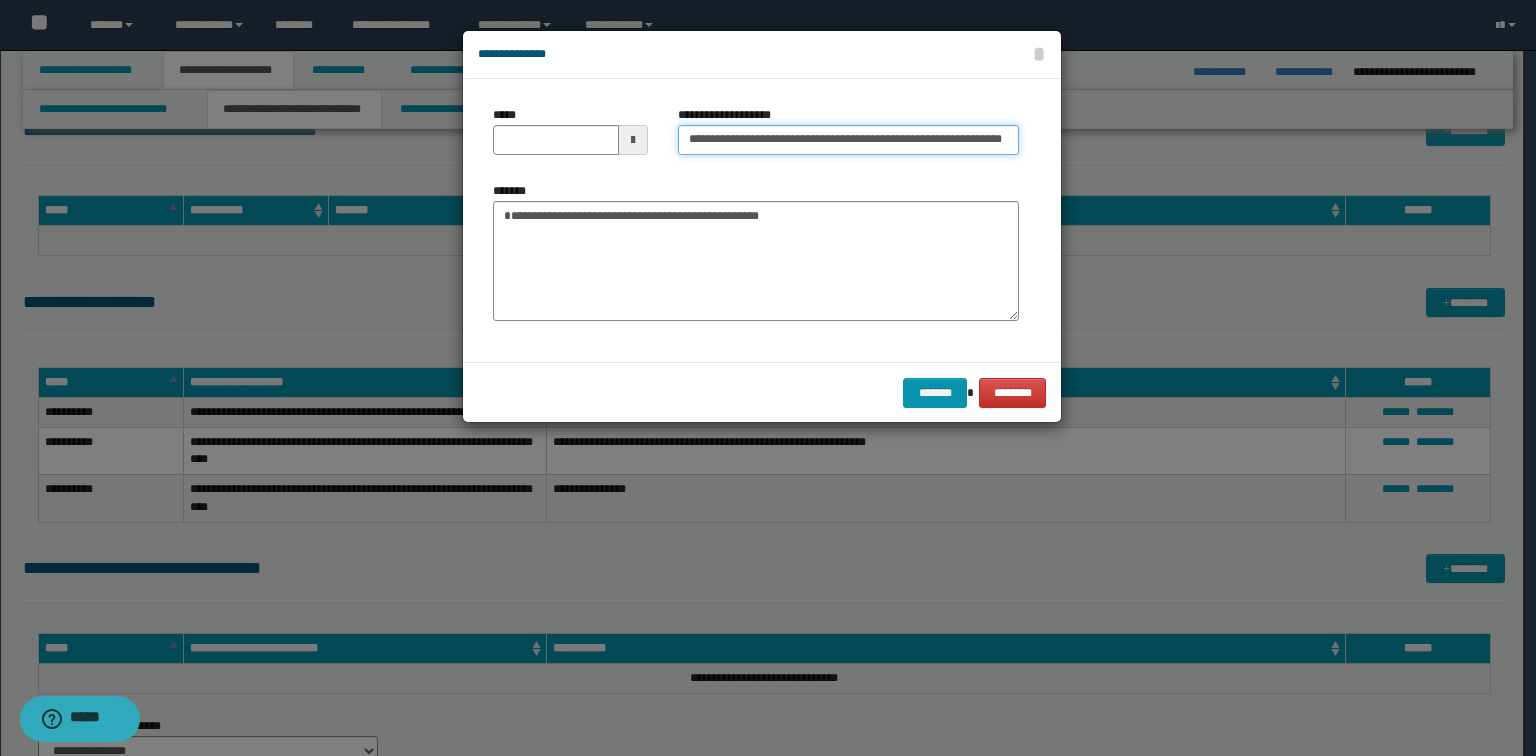 type on "**********" 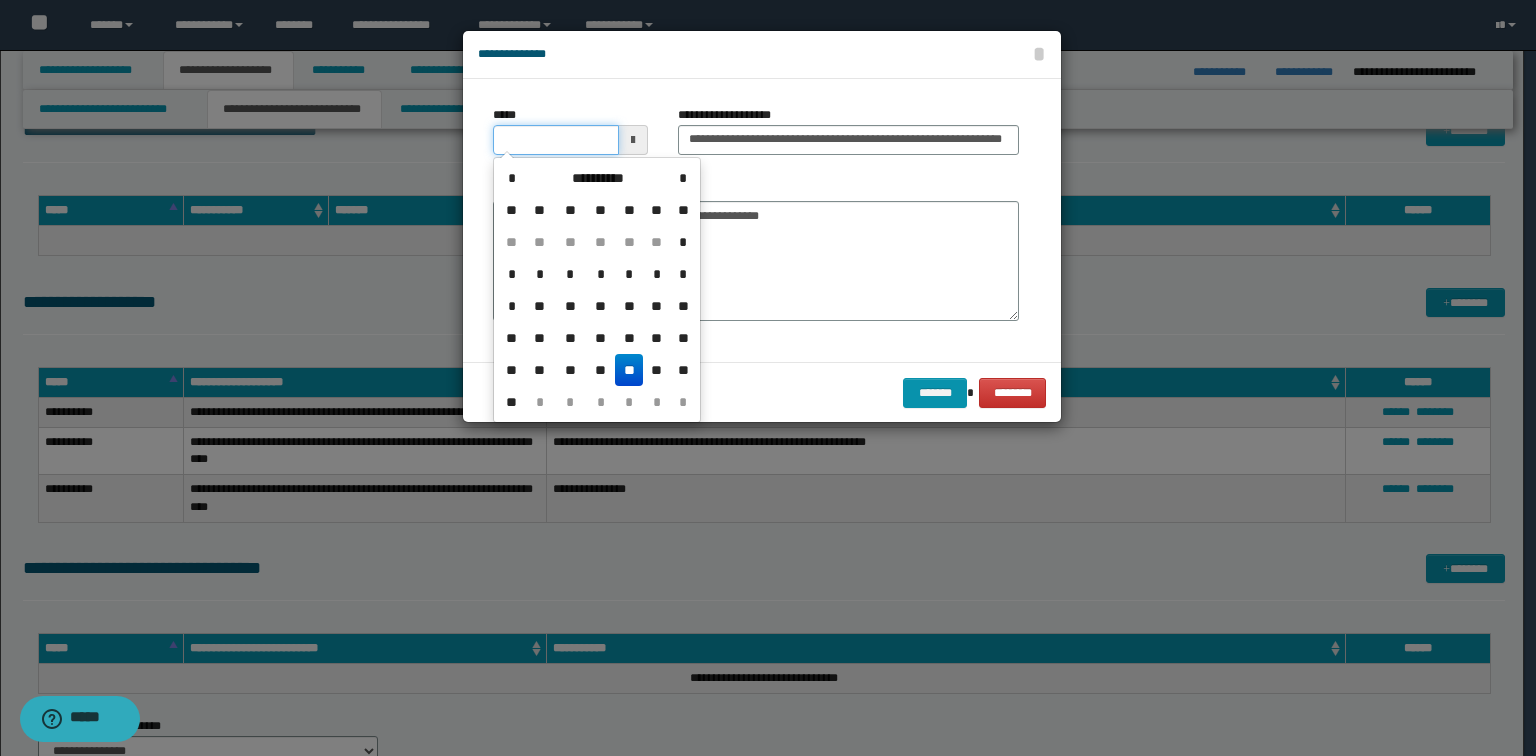 click on "*****" at bounding box center [556, 140] 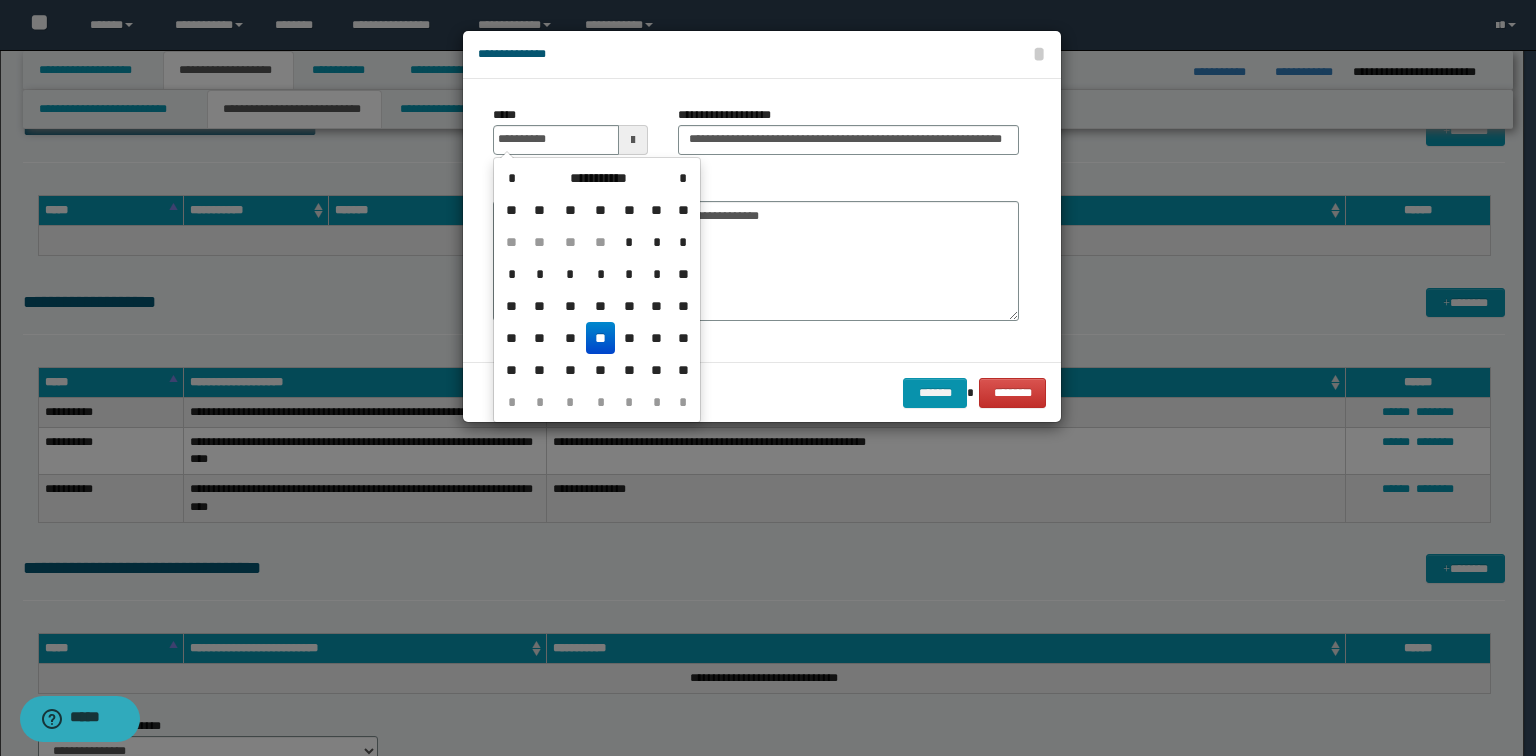 type on "**********" 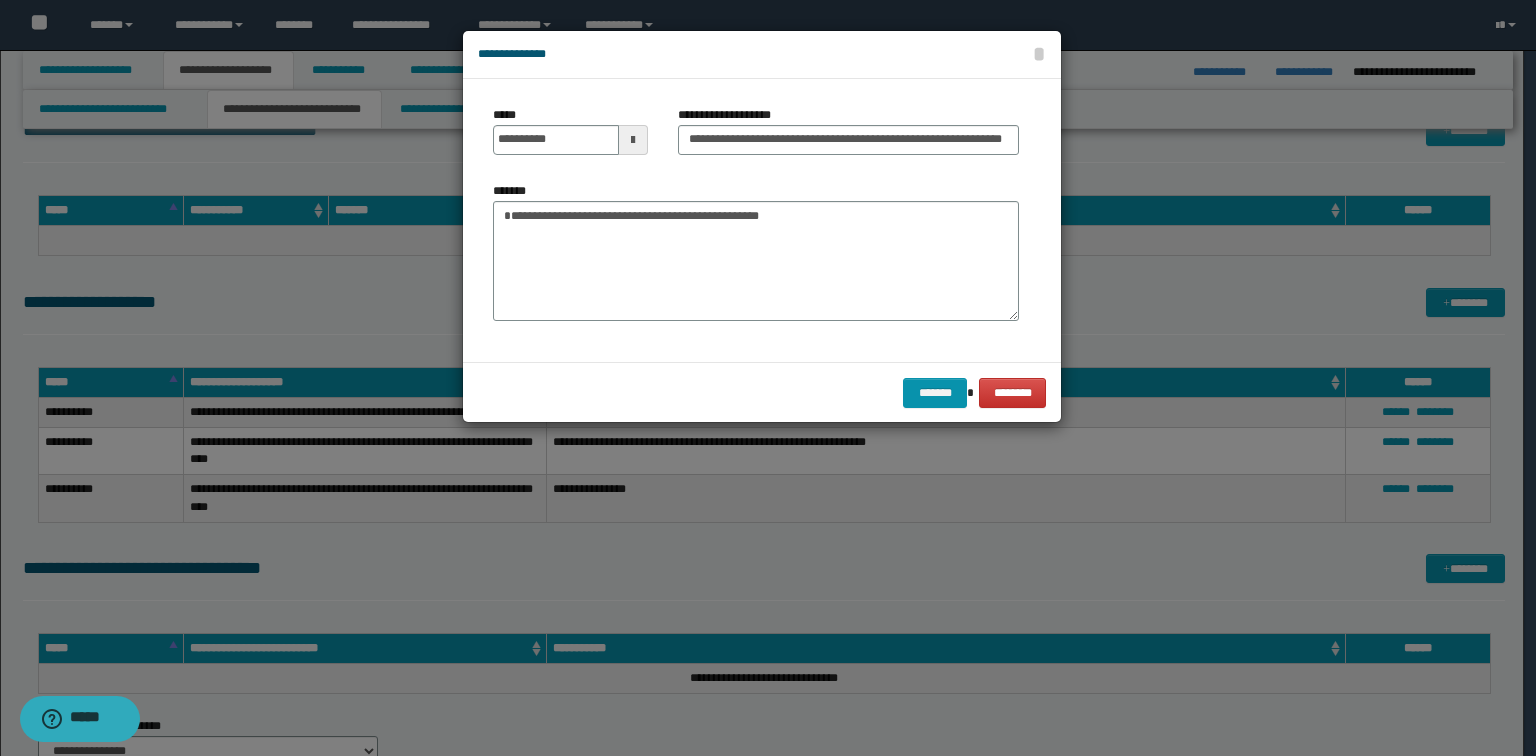 click on "**********" at bounding box center (762, 220) 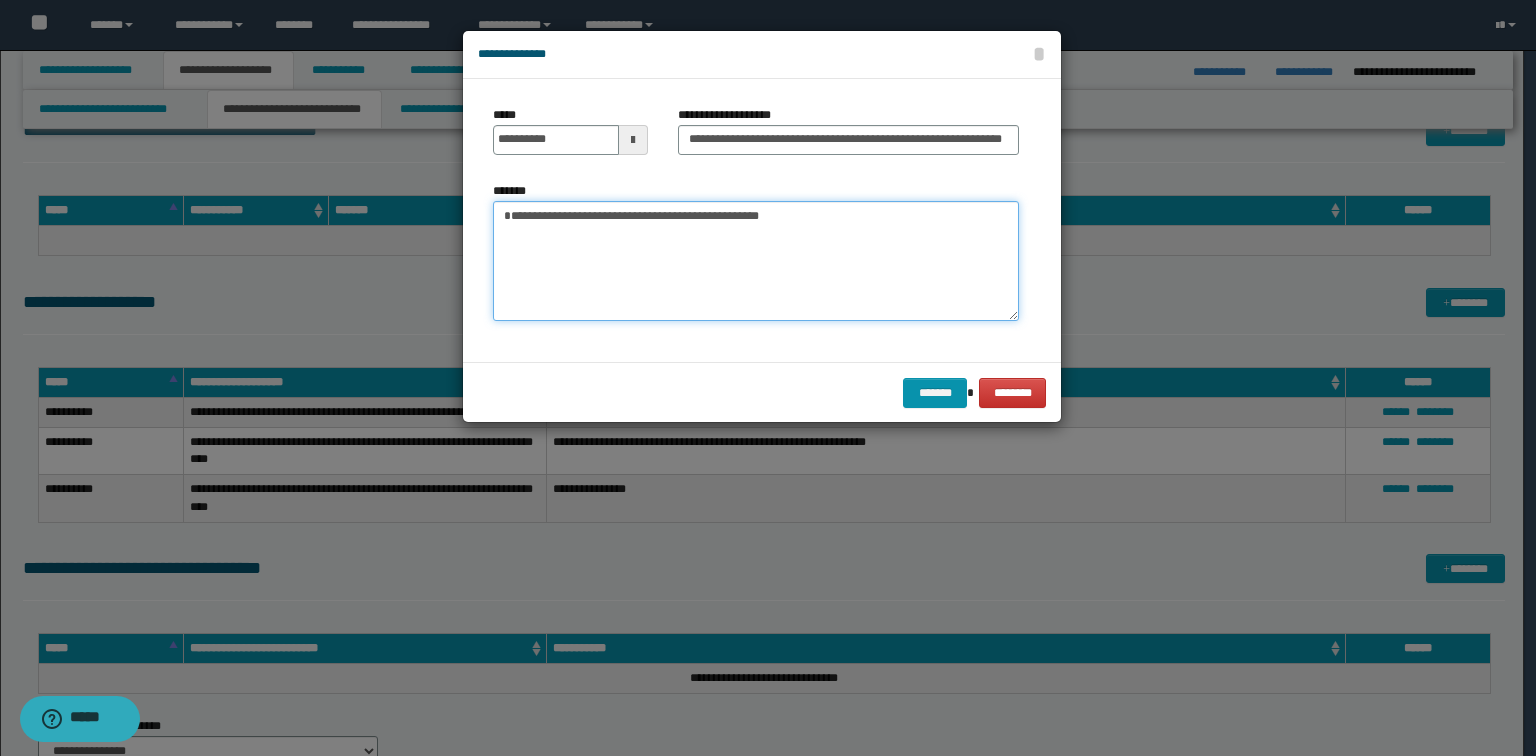 click on "**********" at bounding box center (756, 261) 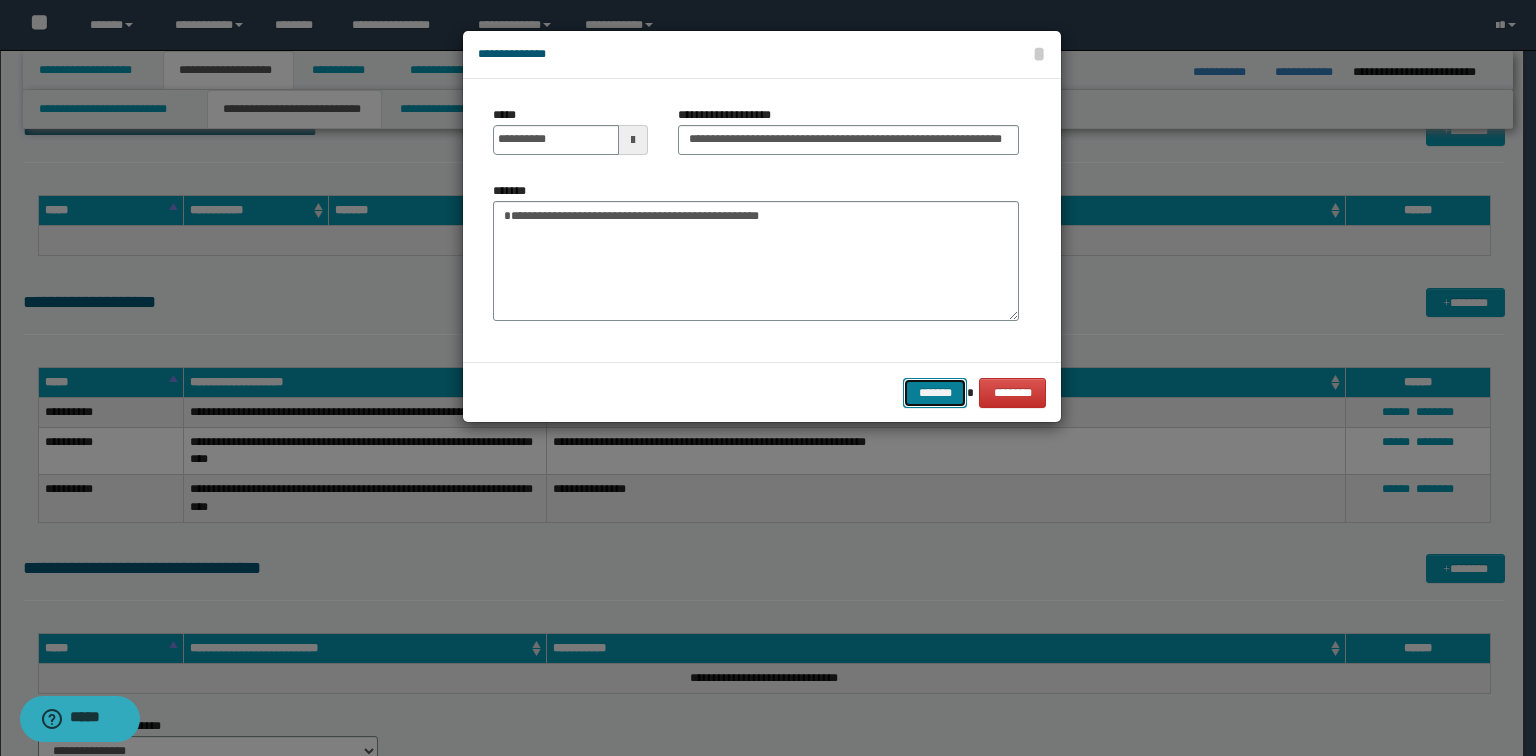 click on "*******" at bounding box center [935, 393] 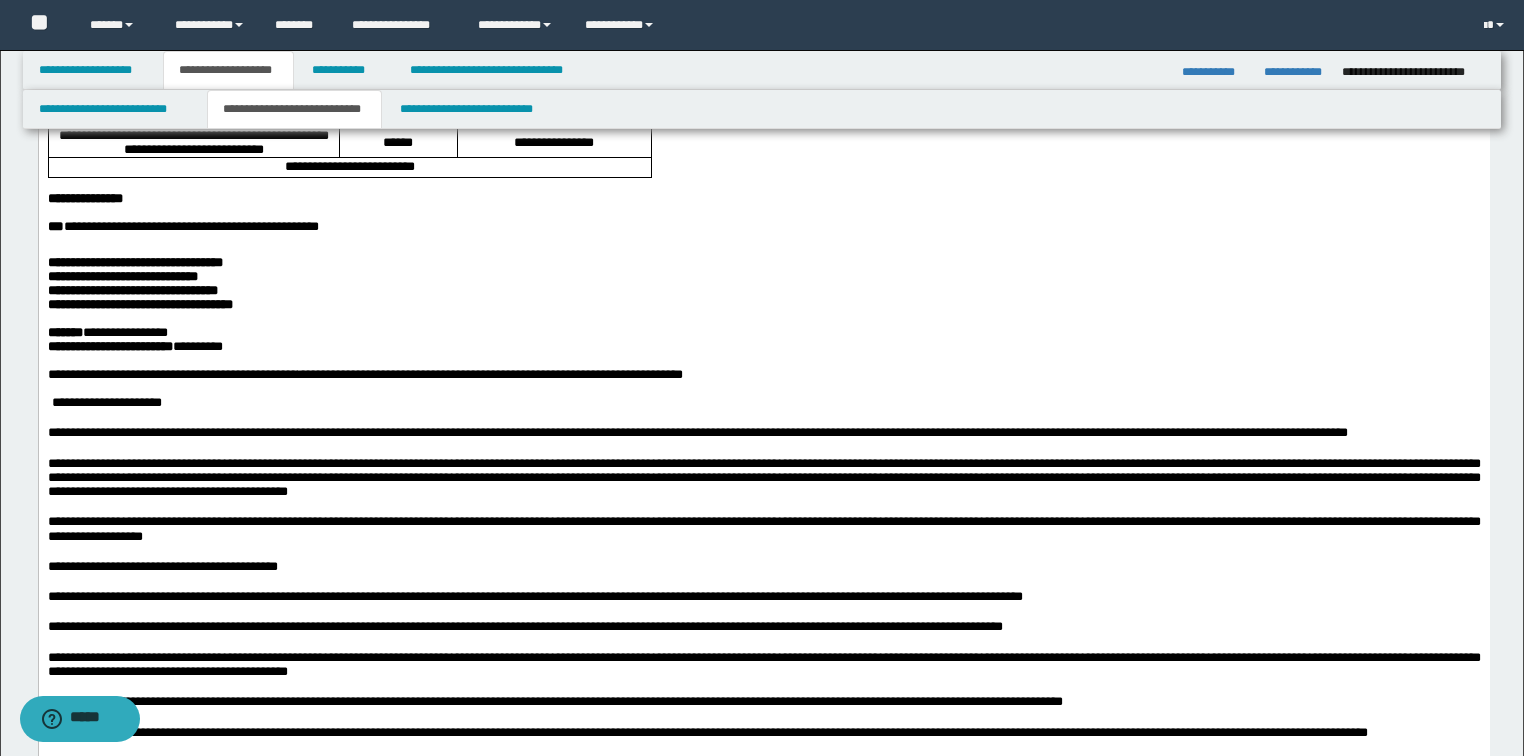 scroll, scrollTop: 320, scrollLeft: 0, axis: vertical 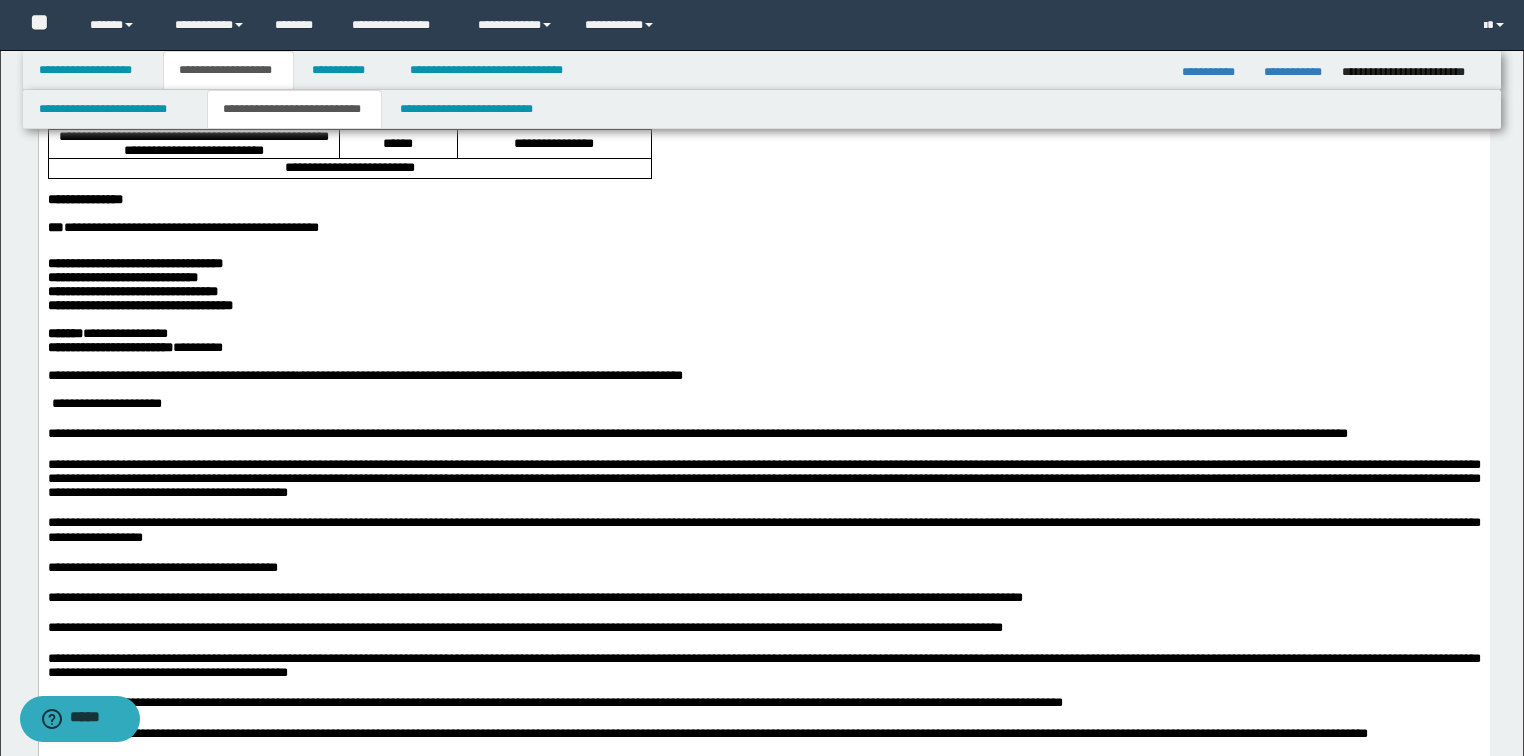 click on "**********" at bounding box center [107, 333] 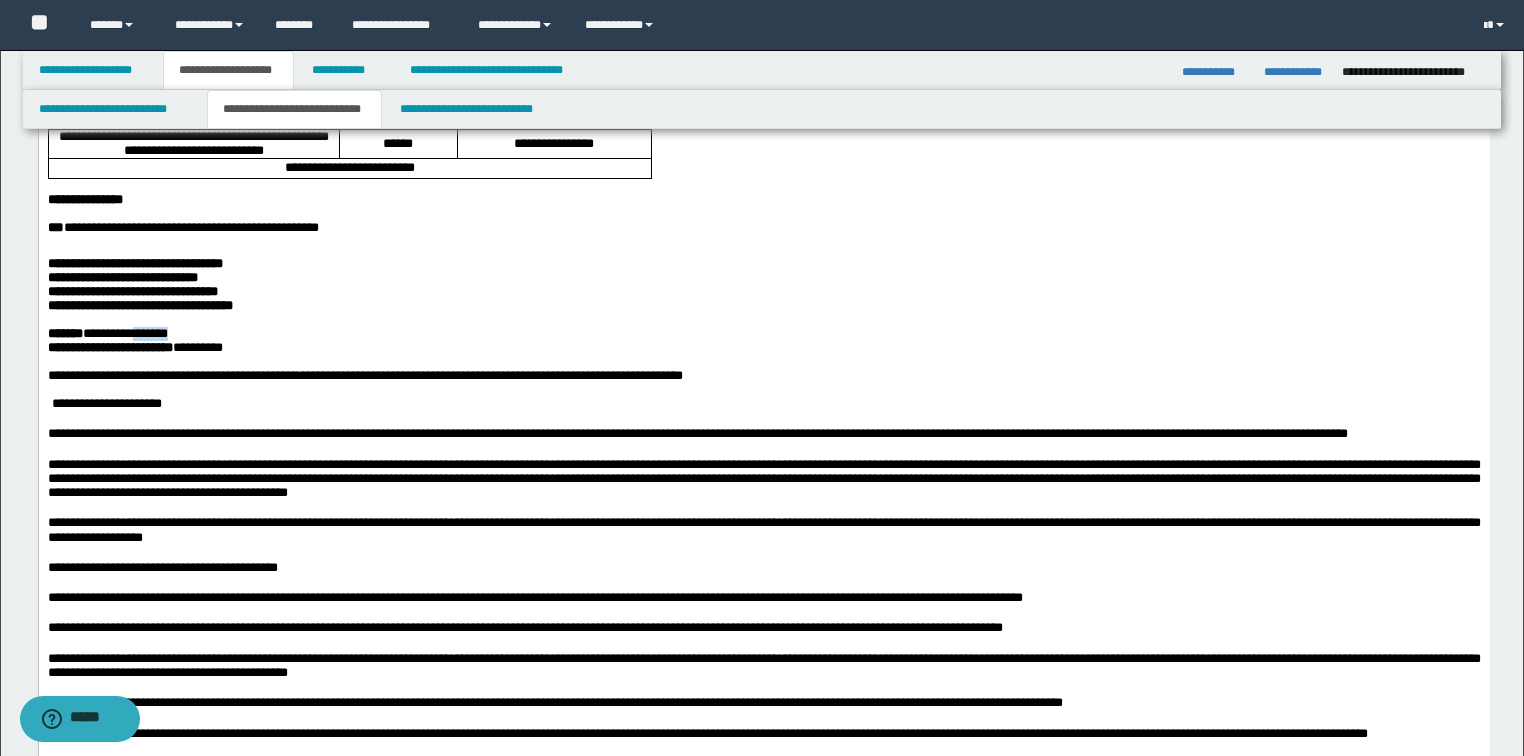 click on "**********" at bounding box center (107, 333) 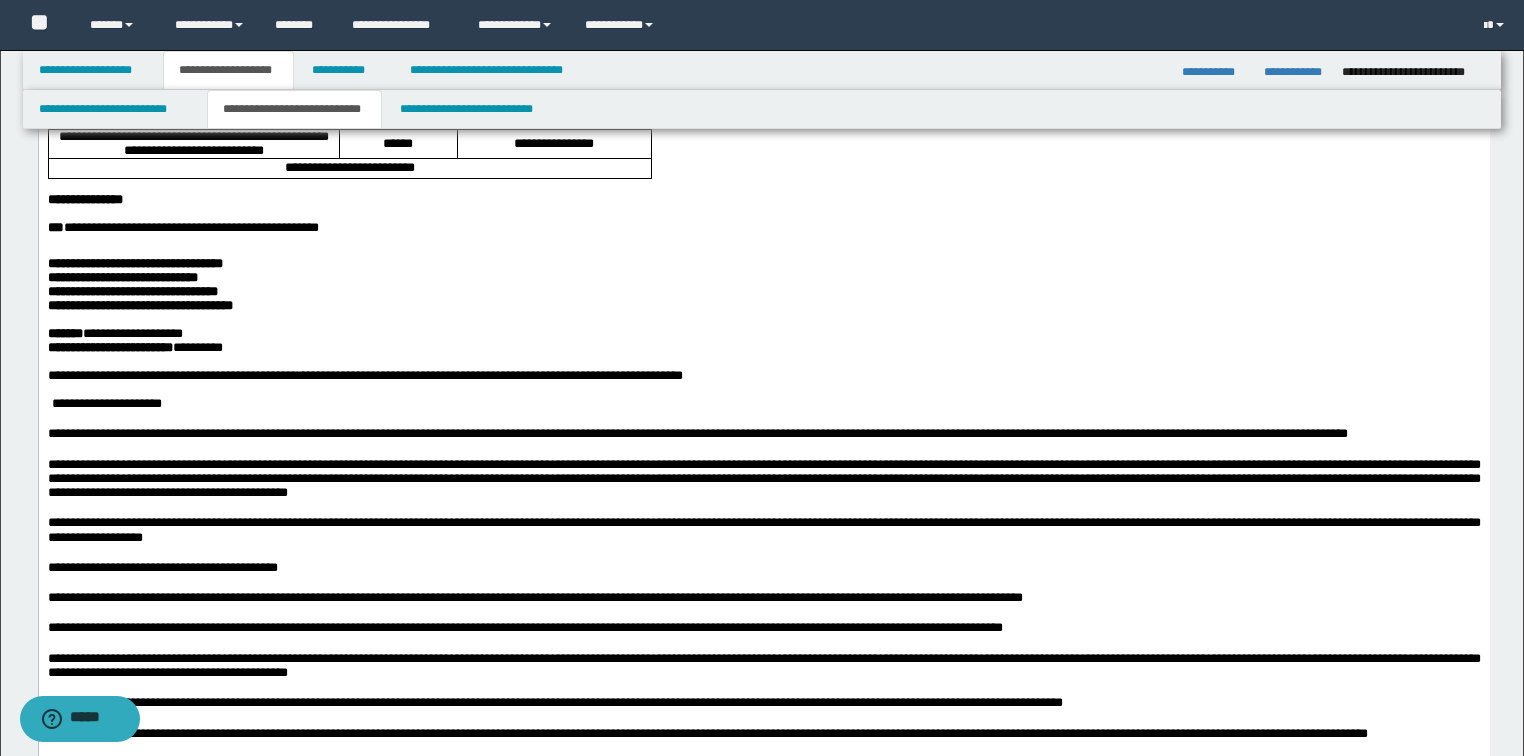 drag, startPoint x: 227, startPoint y: 429, endPoint x: 254, endPoint y: 456, distance: 38.183765 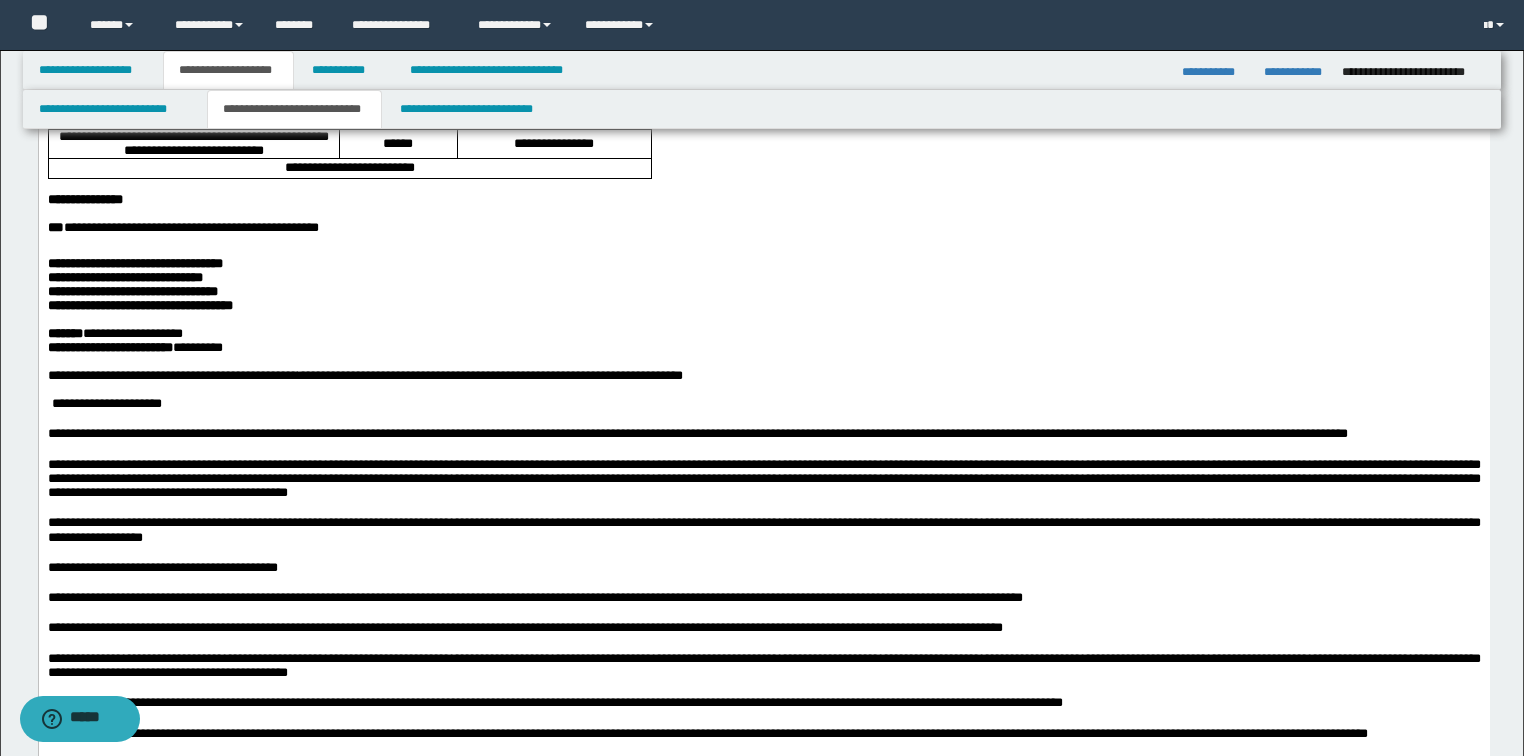 click on "**********" at bounding box center (132, 291) 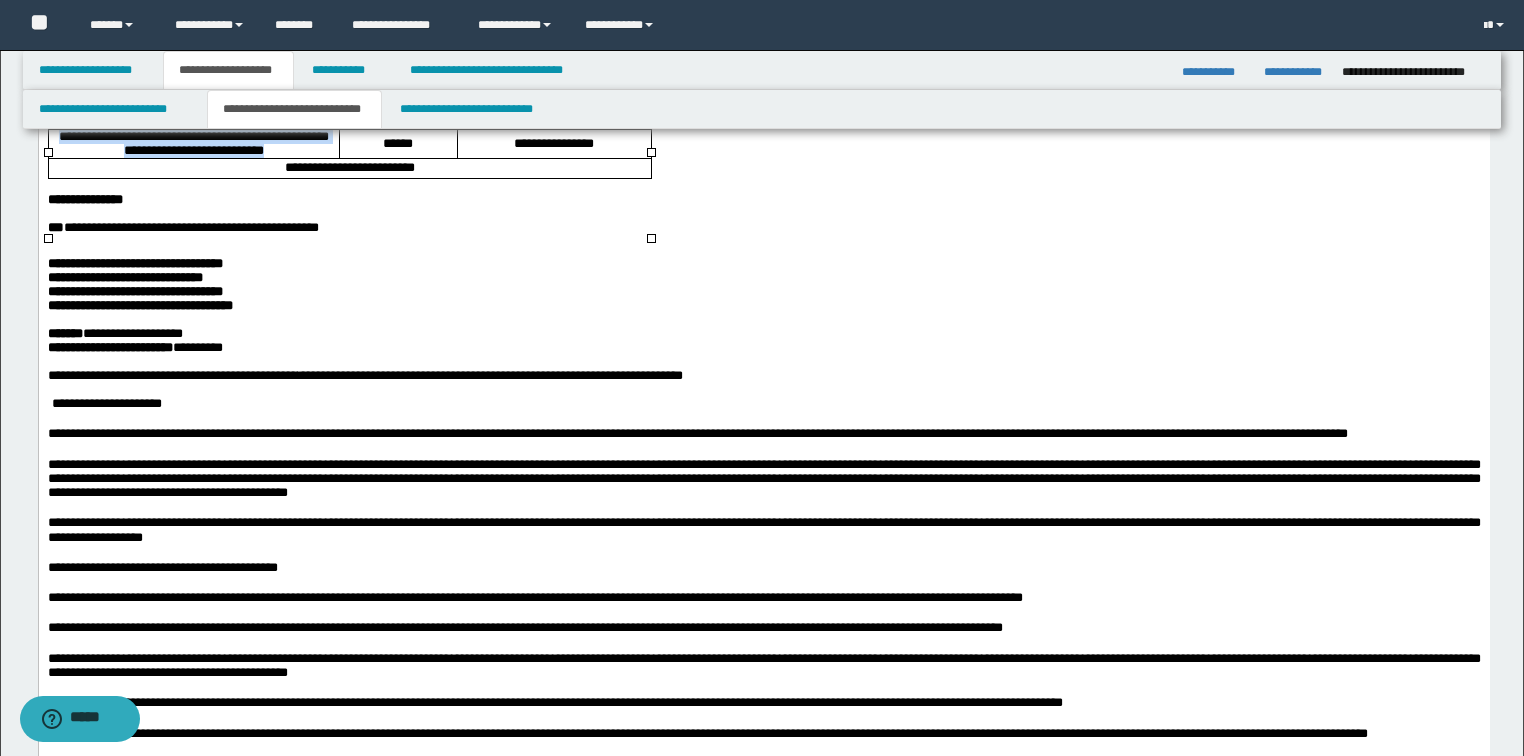 drag, startPoint x: 70, startPoint y: 194, endPoint x: 325, endPoint y: 211, distance: 255.56604 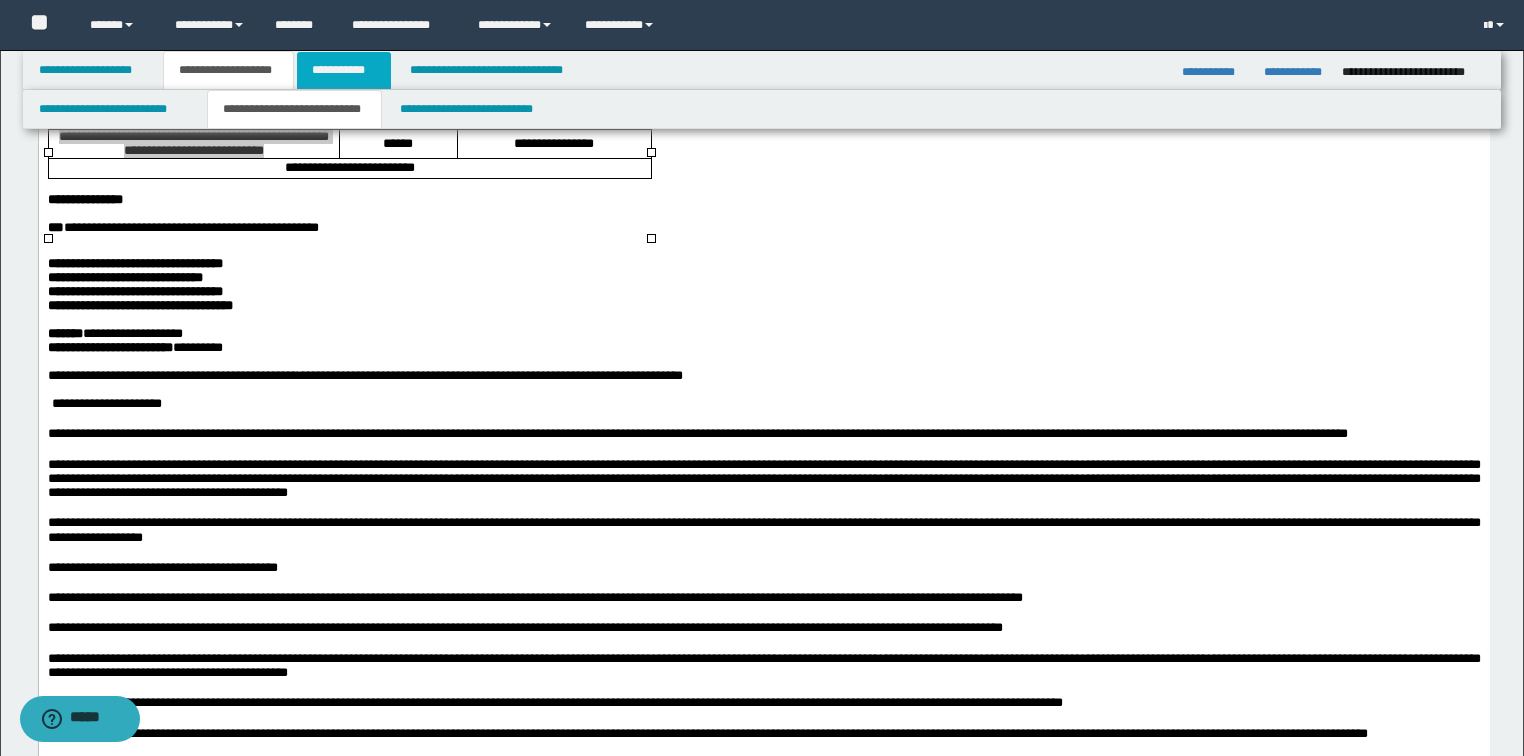 click on "**********" at bounding box center [344, 70] 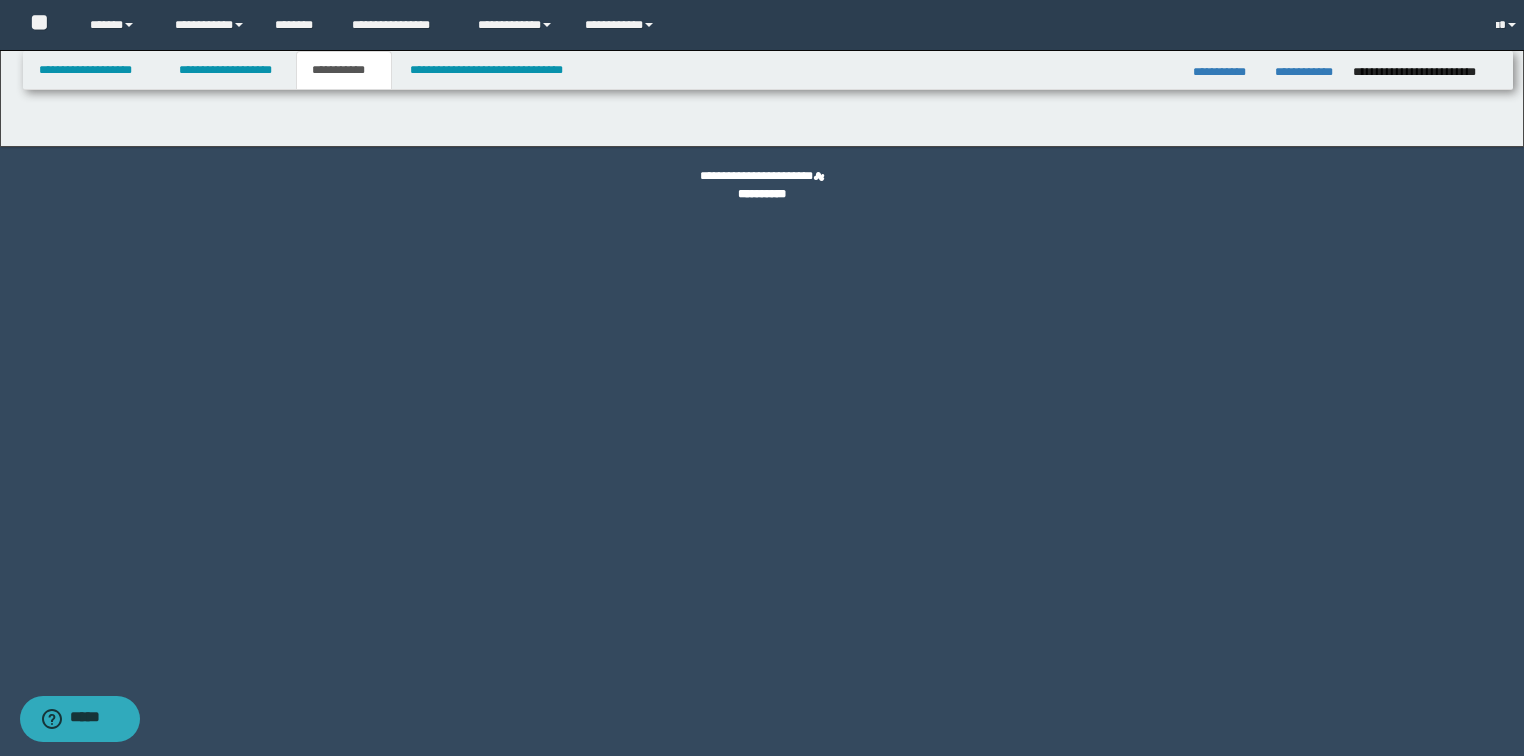 scroll, scrollTop: 0, scrollLeft: 0, axis: both 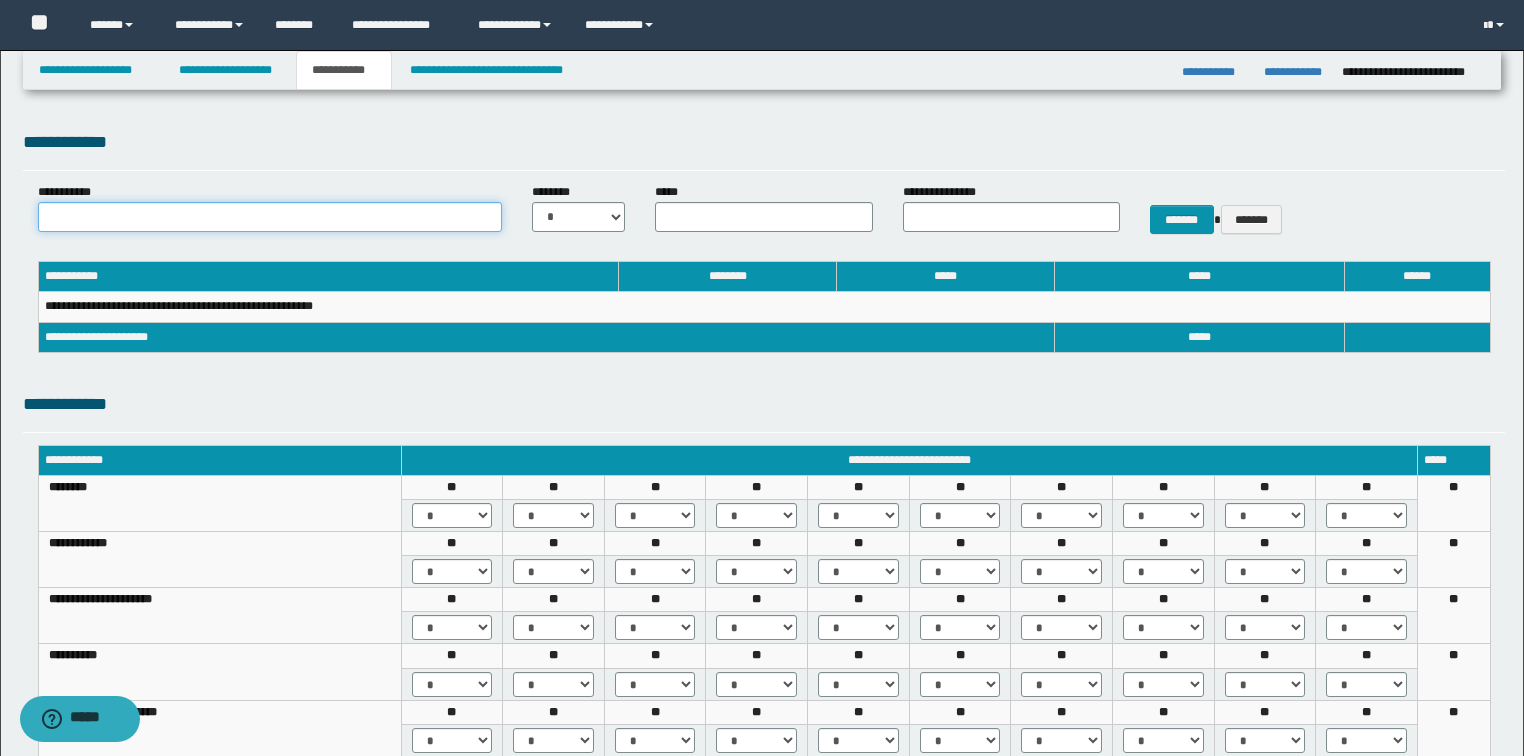 click on "**********" at bounding box center [270, 217] 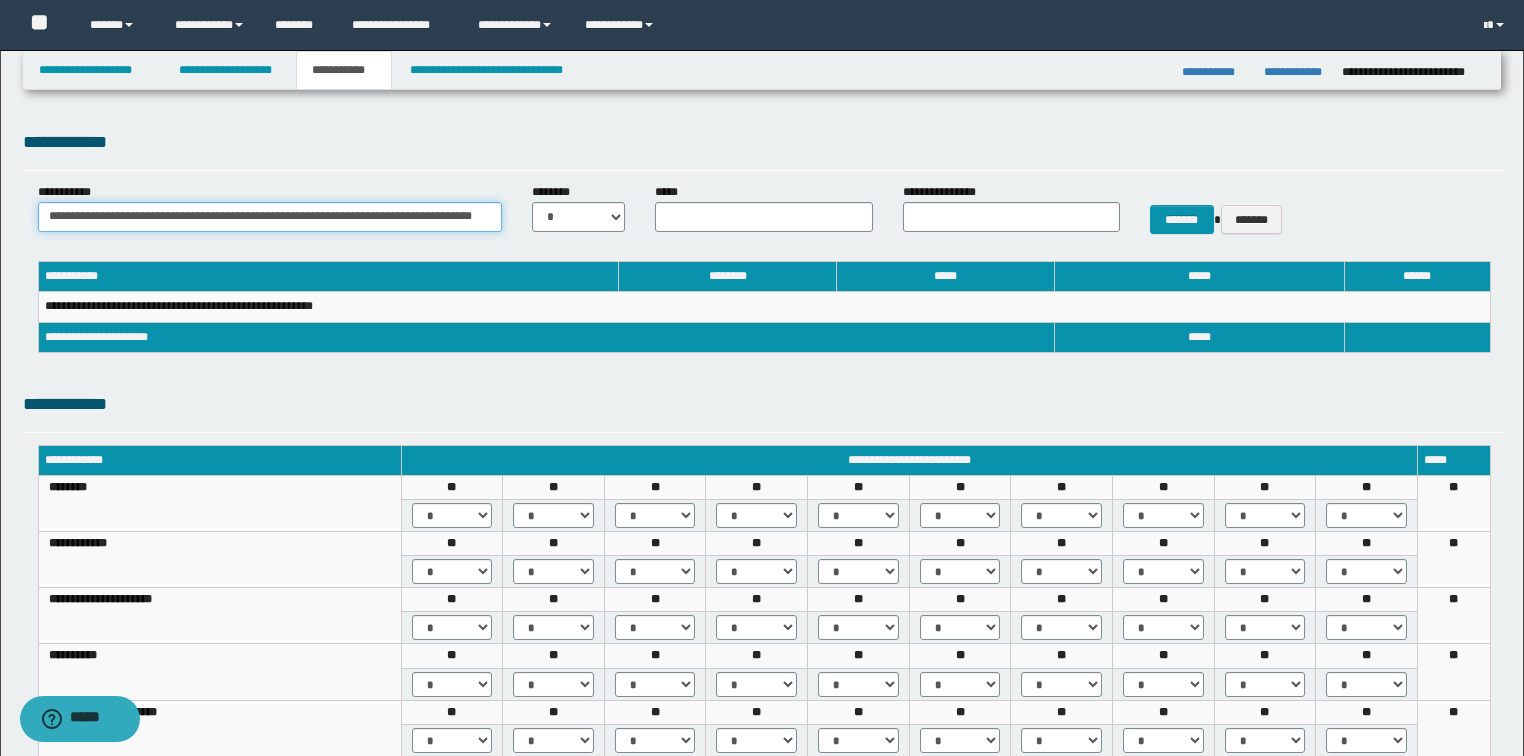 scroll, scrollTop: 0, scrollLeft: 17, axis: horizontal 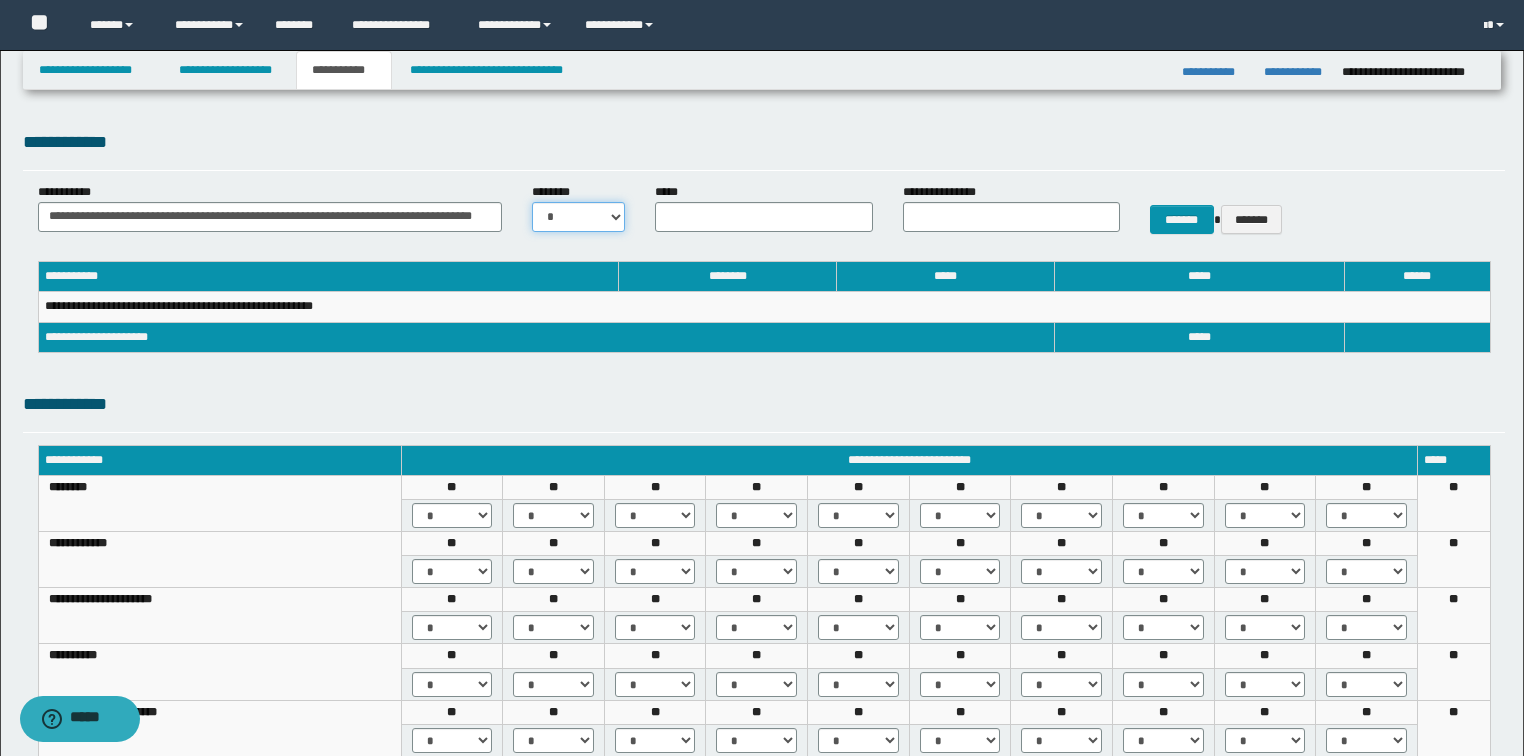 click on "*
*
*
*
*
*
*
*
*
**
**
**
**
**" at bounding box center [579, 217] 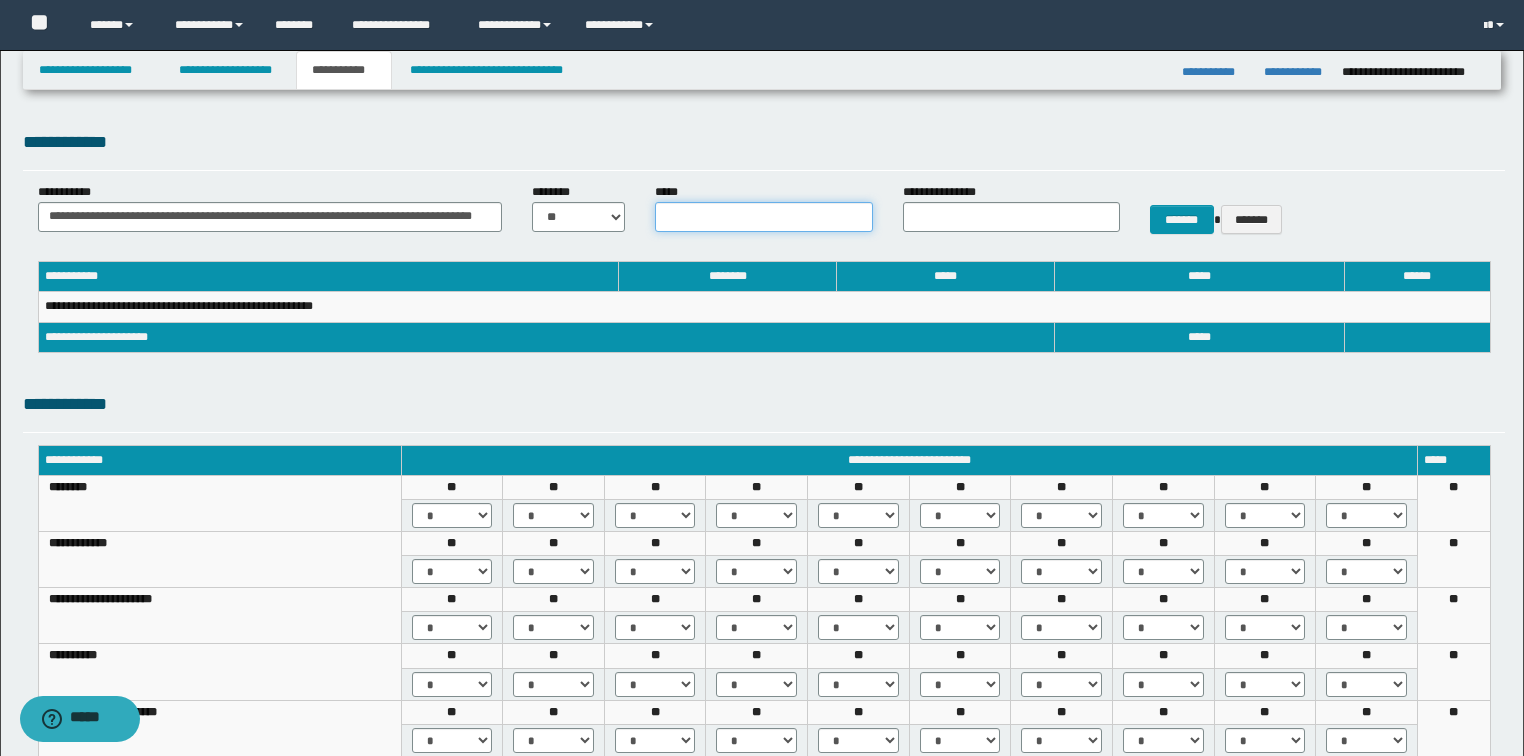 click on "*****" at bounding box center (763, 217) 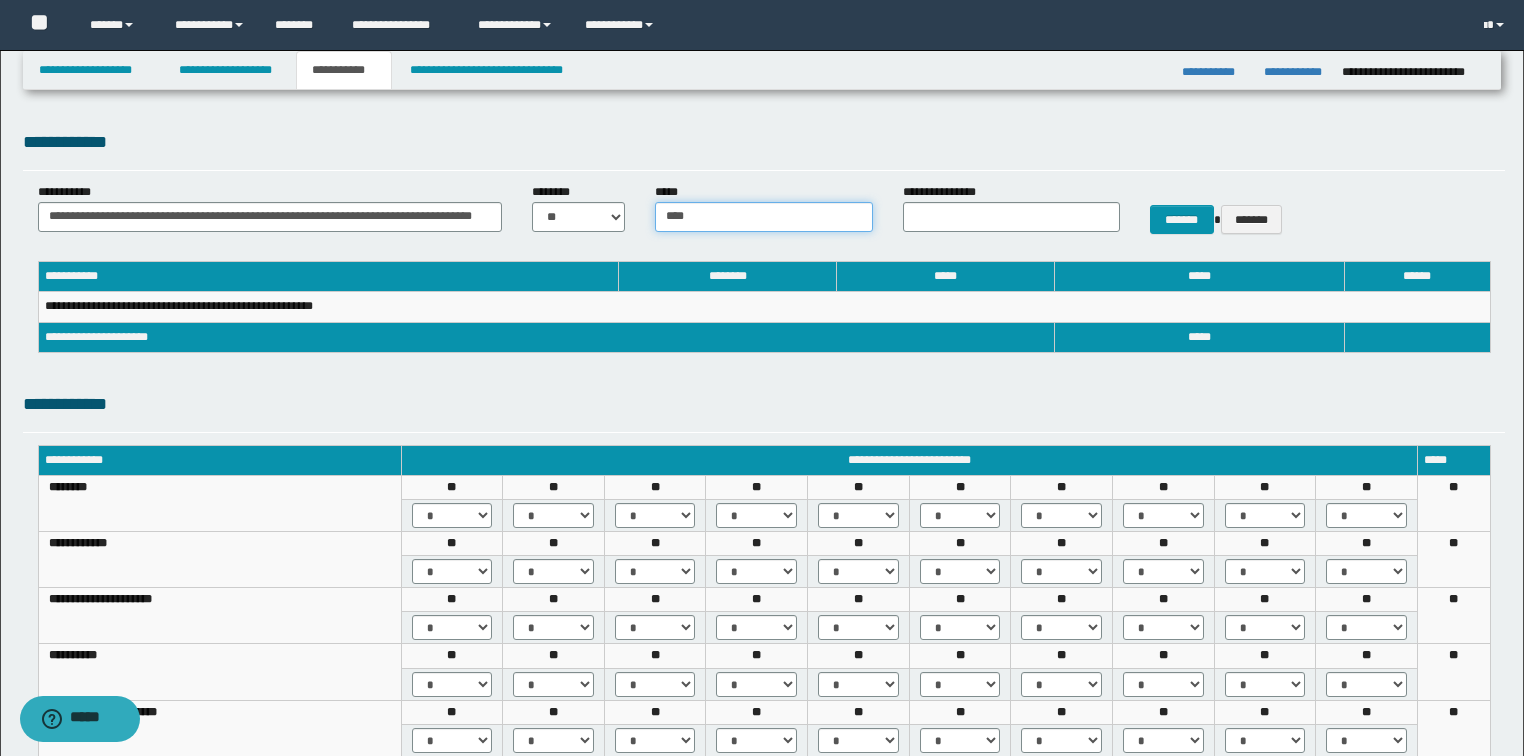type on "****" 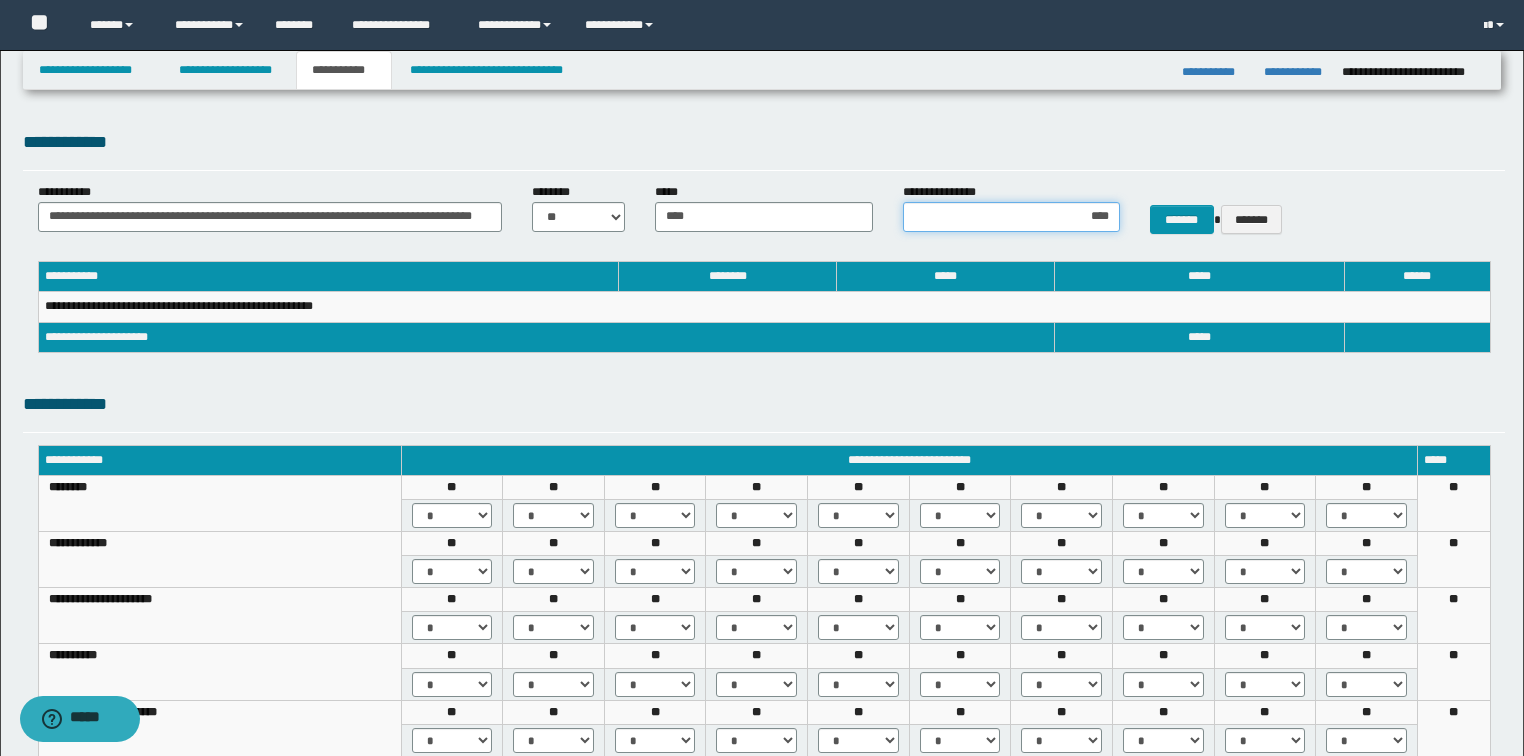 type on "*****" 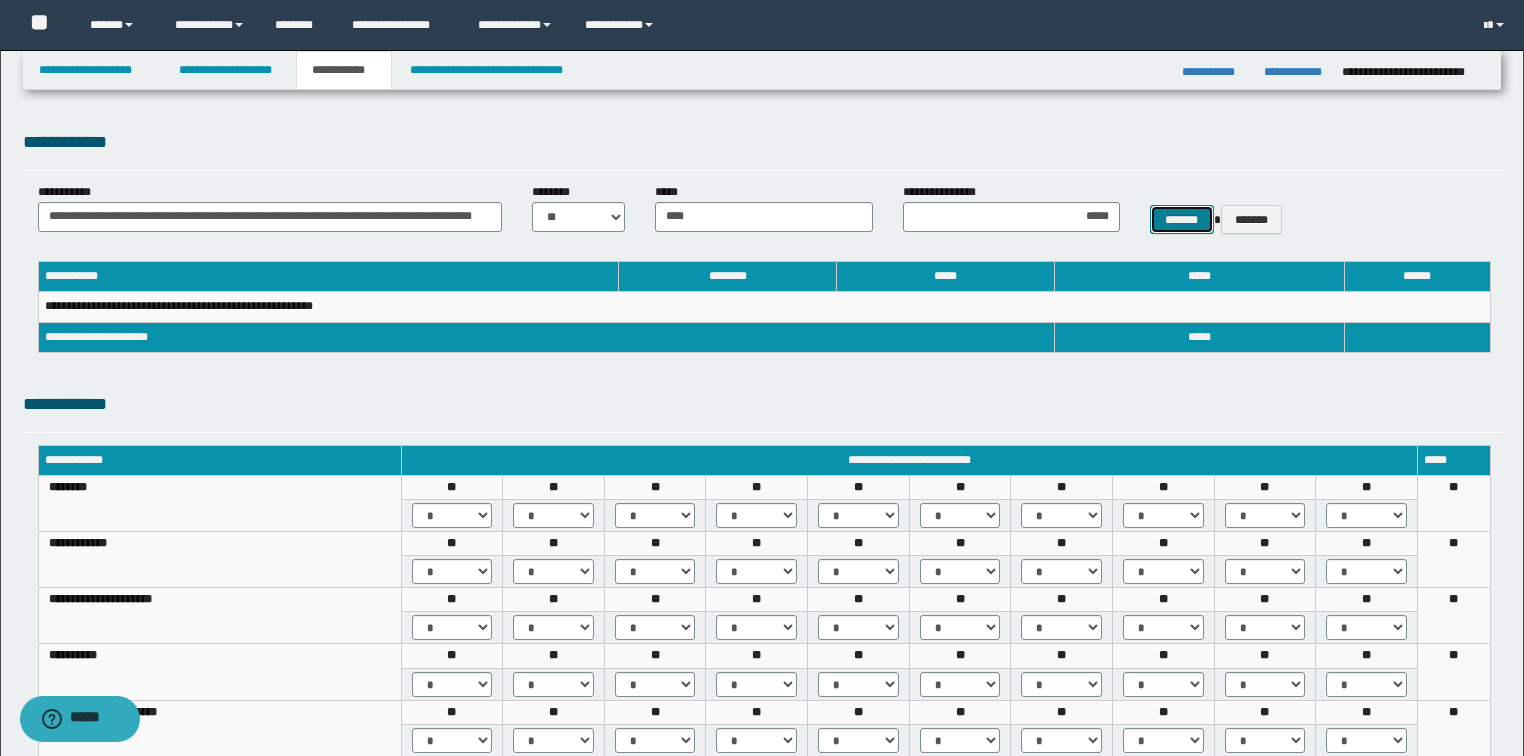 click on "*******" at bounding box center (1182, 220) 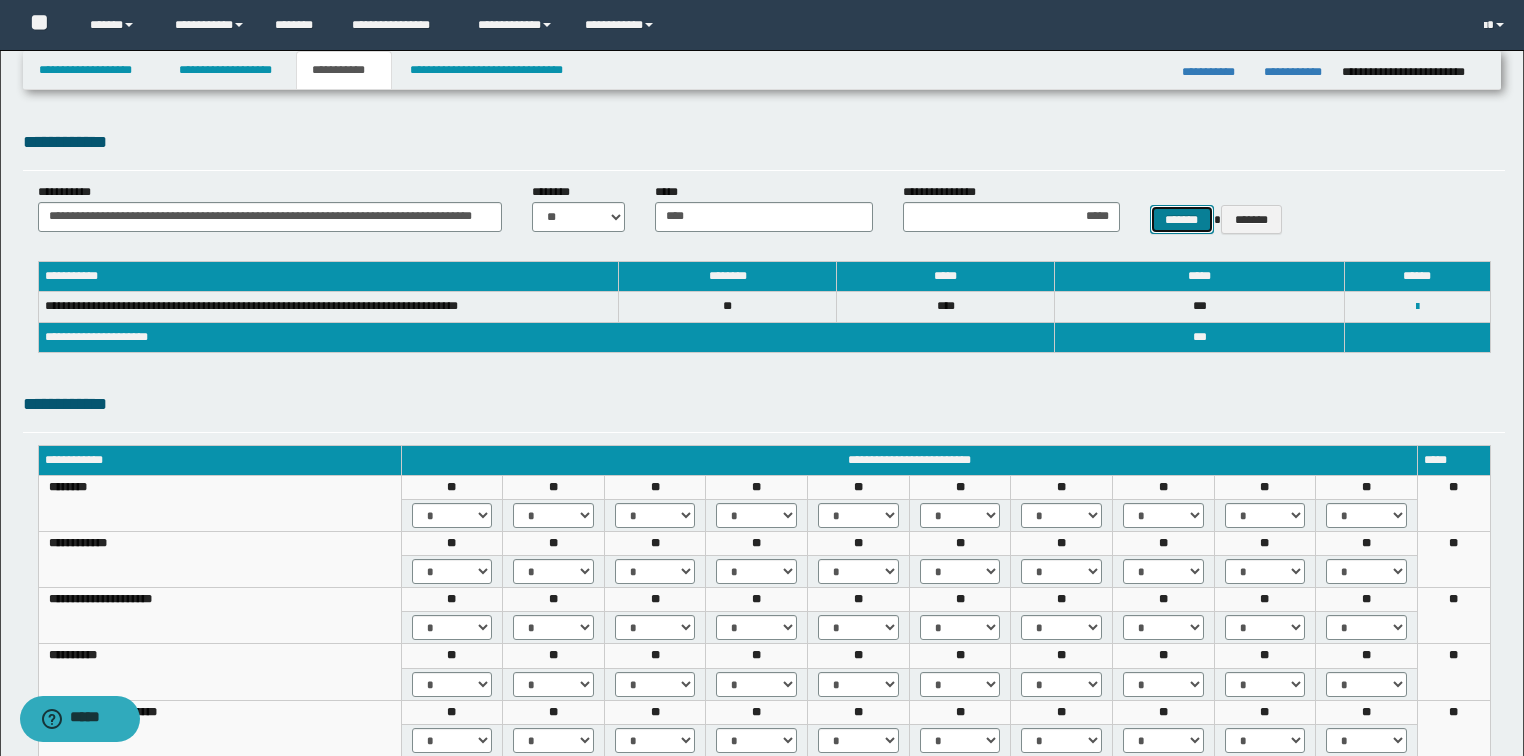 type 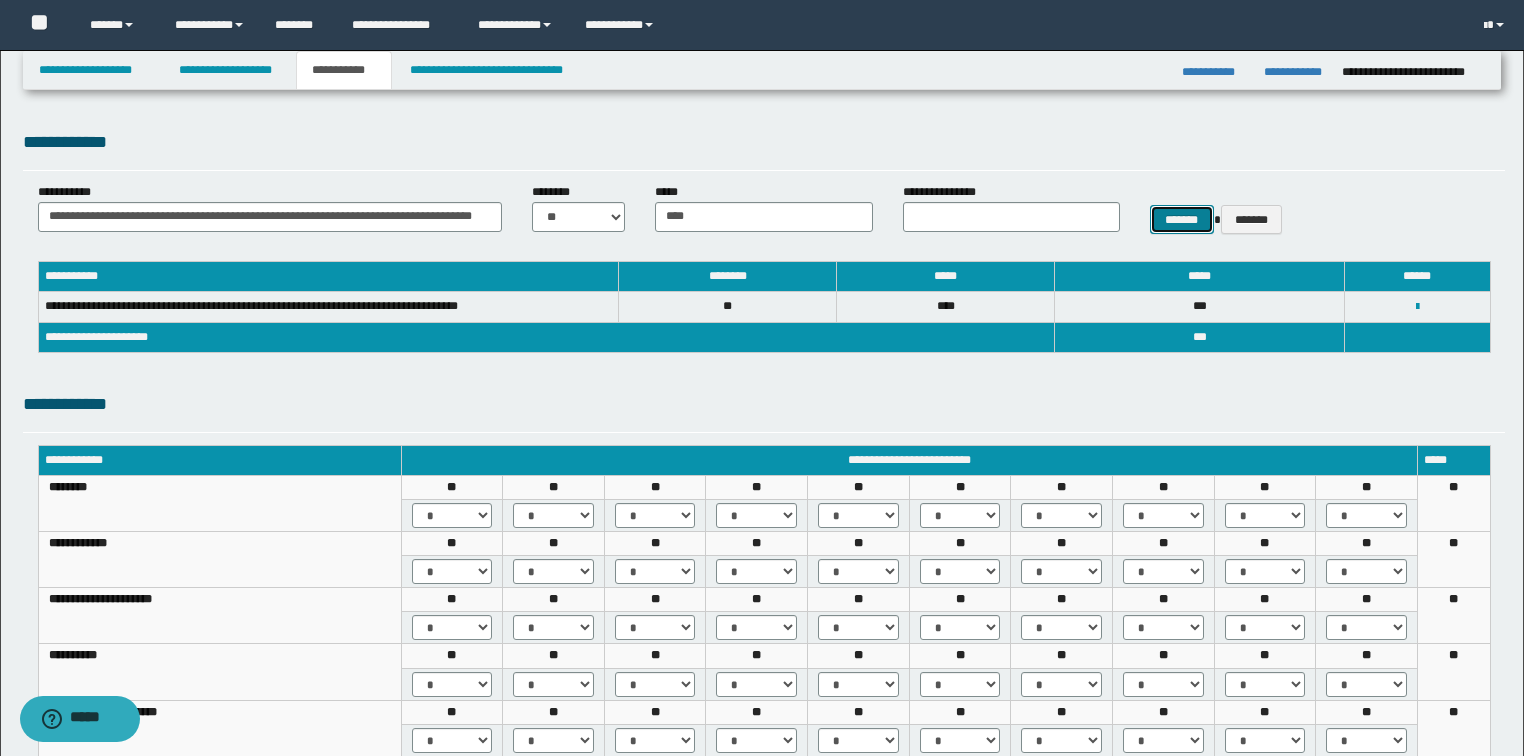 type 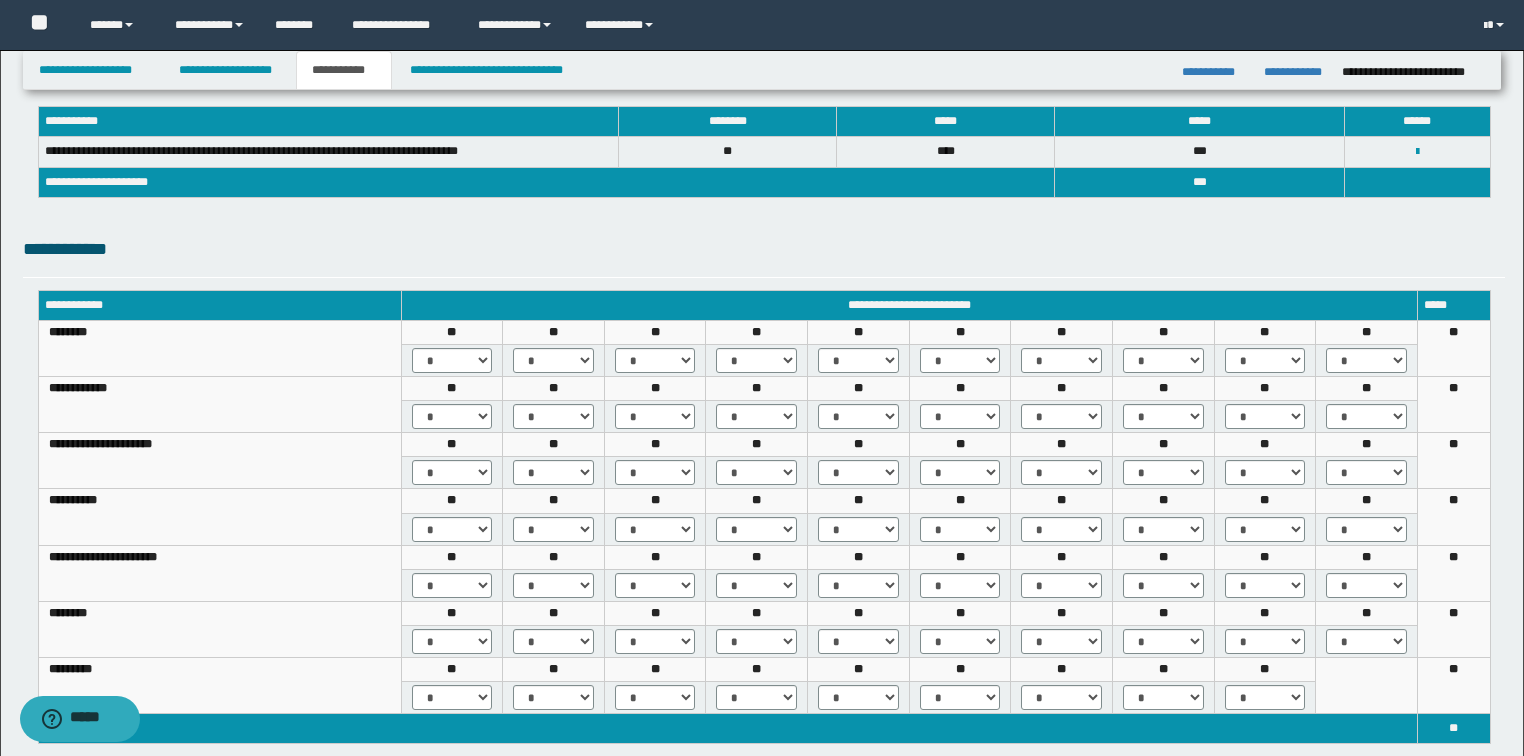 scroll, scrollTop: 160, scrollLeft: 0, axis: vertical 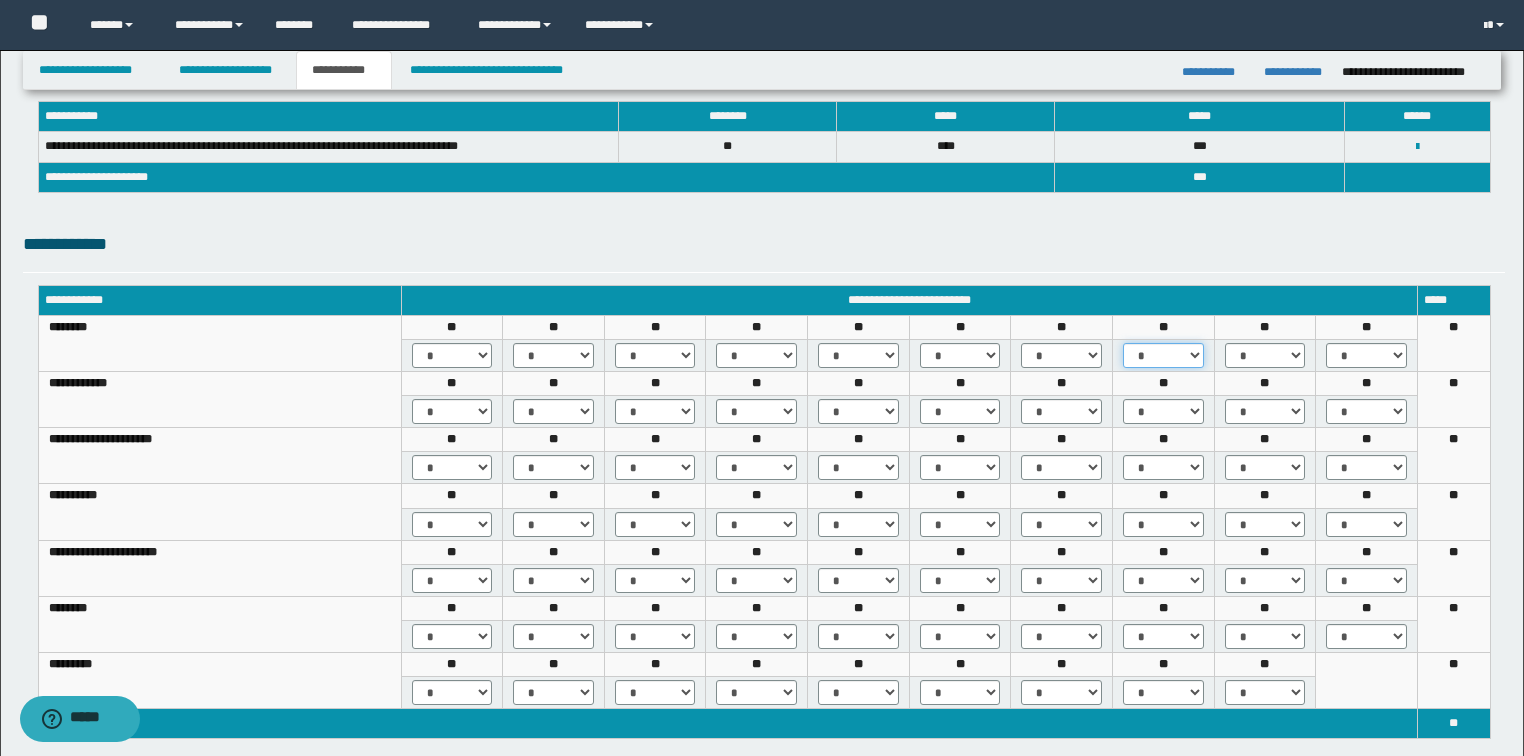 click on "* *** *** ***" at bounding box center [1163, 355] 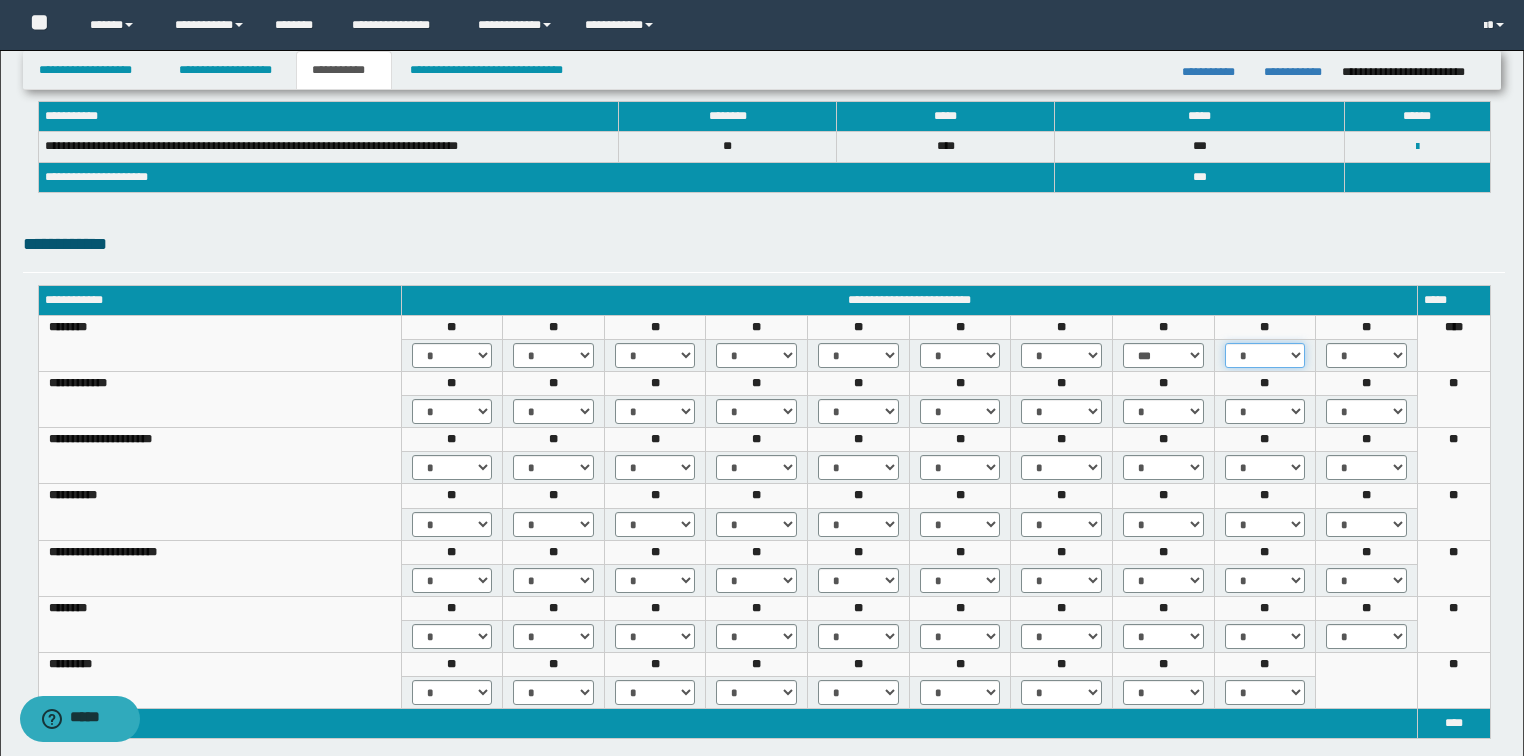 click on "* *** *** ***" at bounding box center [1265, 355] 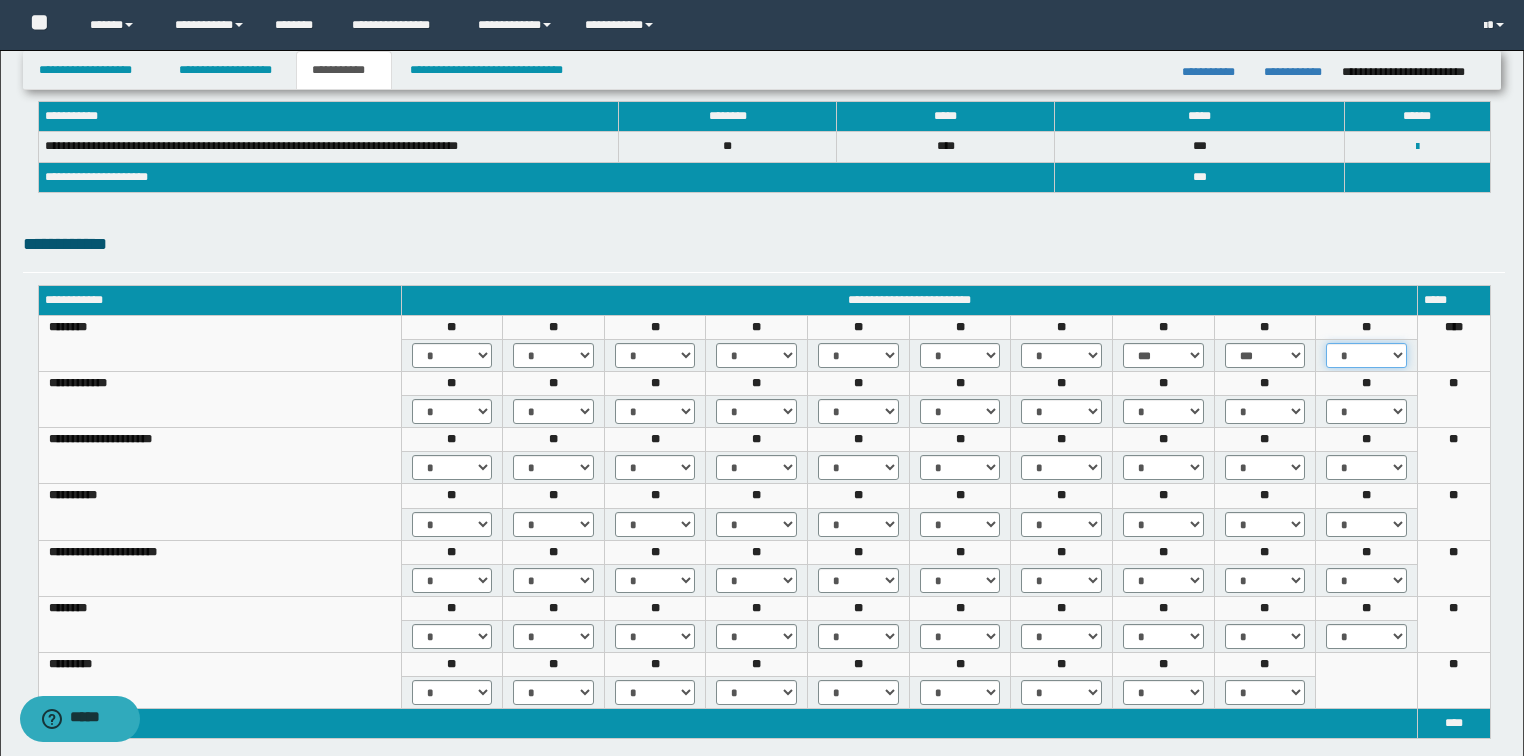 click on "* *** *** ***" at bounding box center [1366, 355] 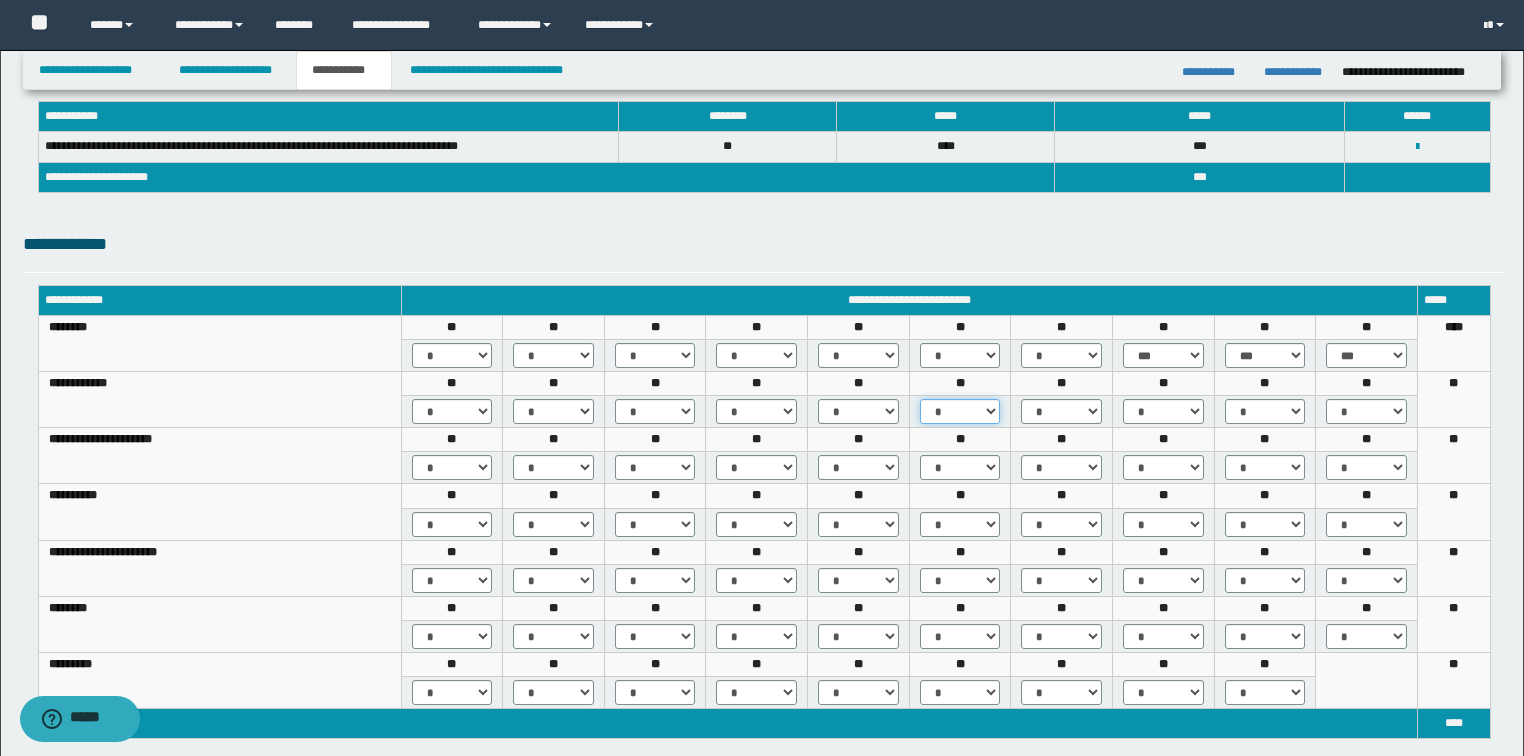 click on "* *** *** ***" at bounding box center [960, 411] 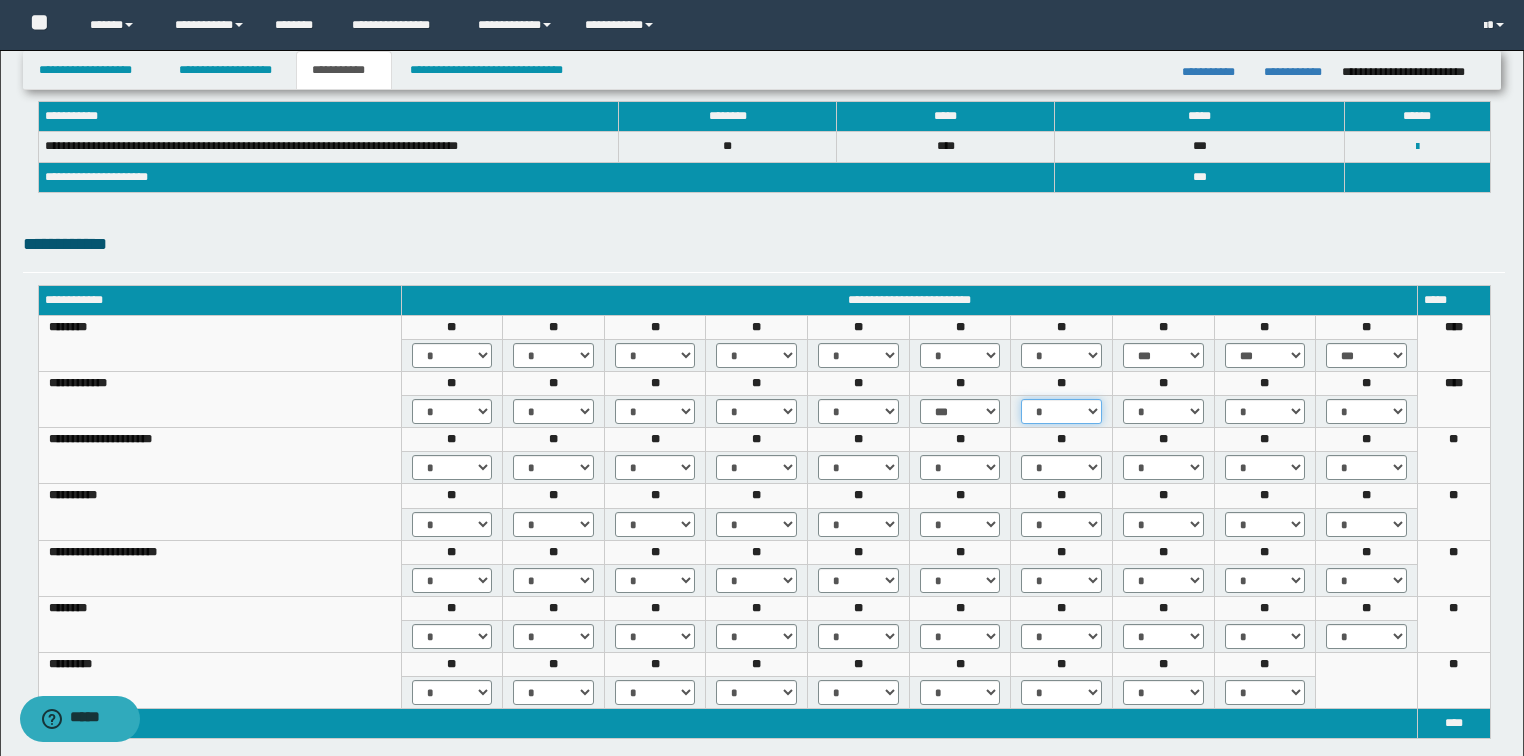 drag, startPoint x: 1094, startPoint y: 410, endPoint x: 1087, endPoint y: 420, distance: 12.206555 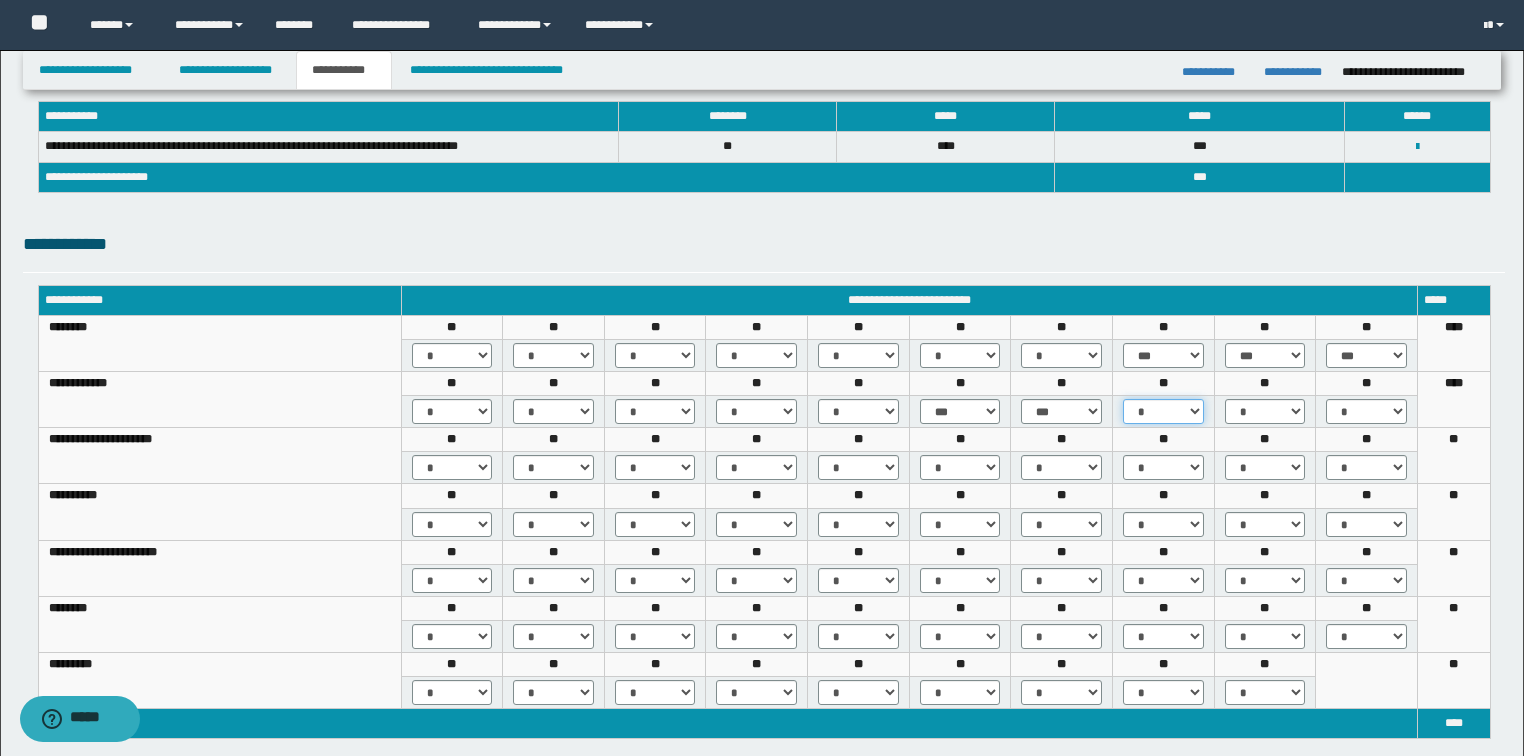 drag, startPoint x: 1189, startPoint y: 412, endPoint x: 1188, endPoint y: 422, distance: 10.049875 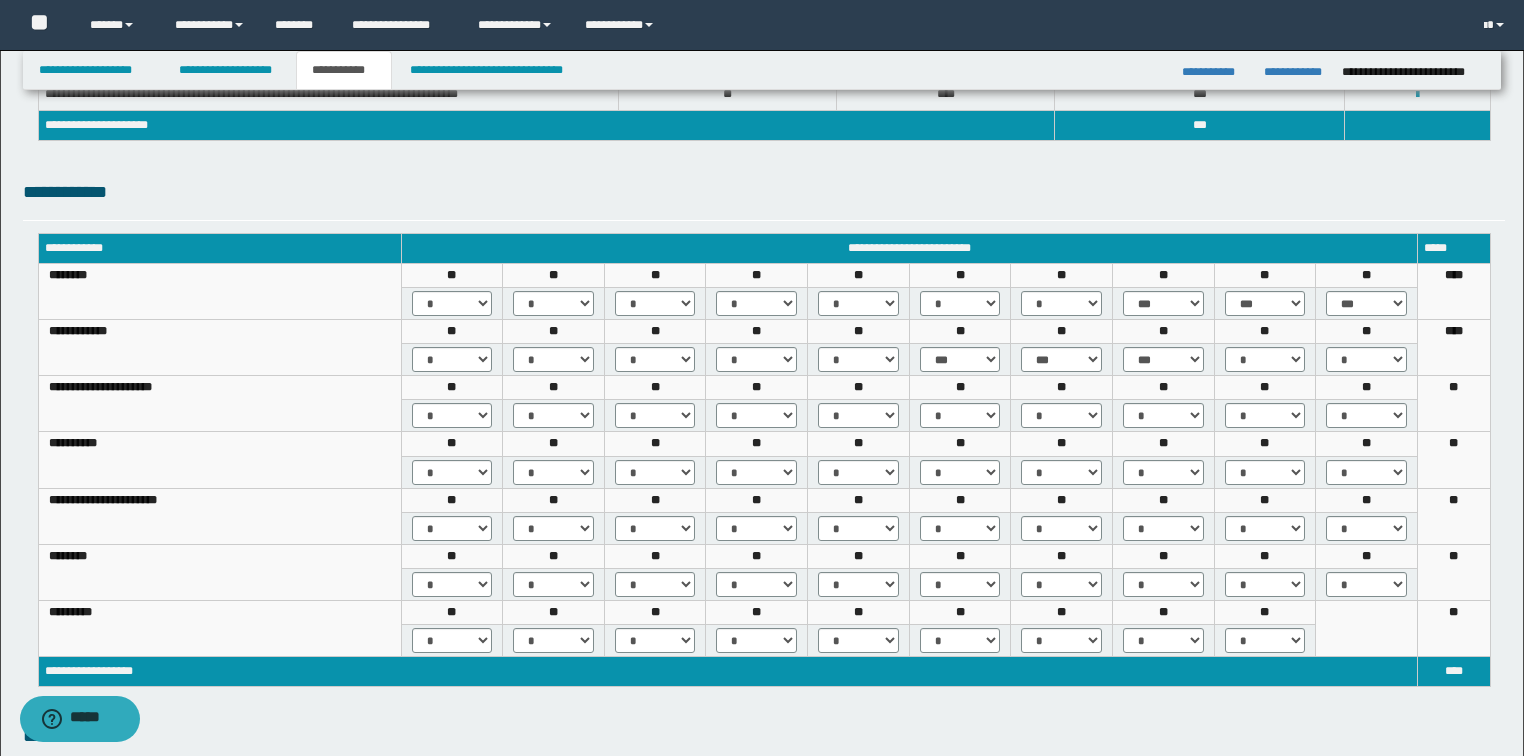 scroll, scrollTop: 240, scrollLeft: 0, axis: vertical 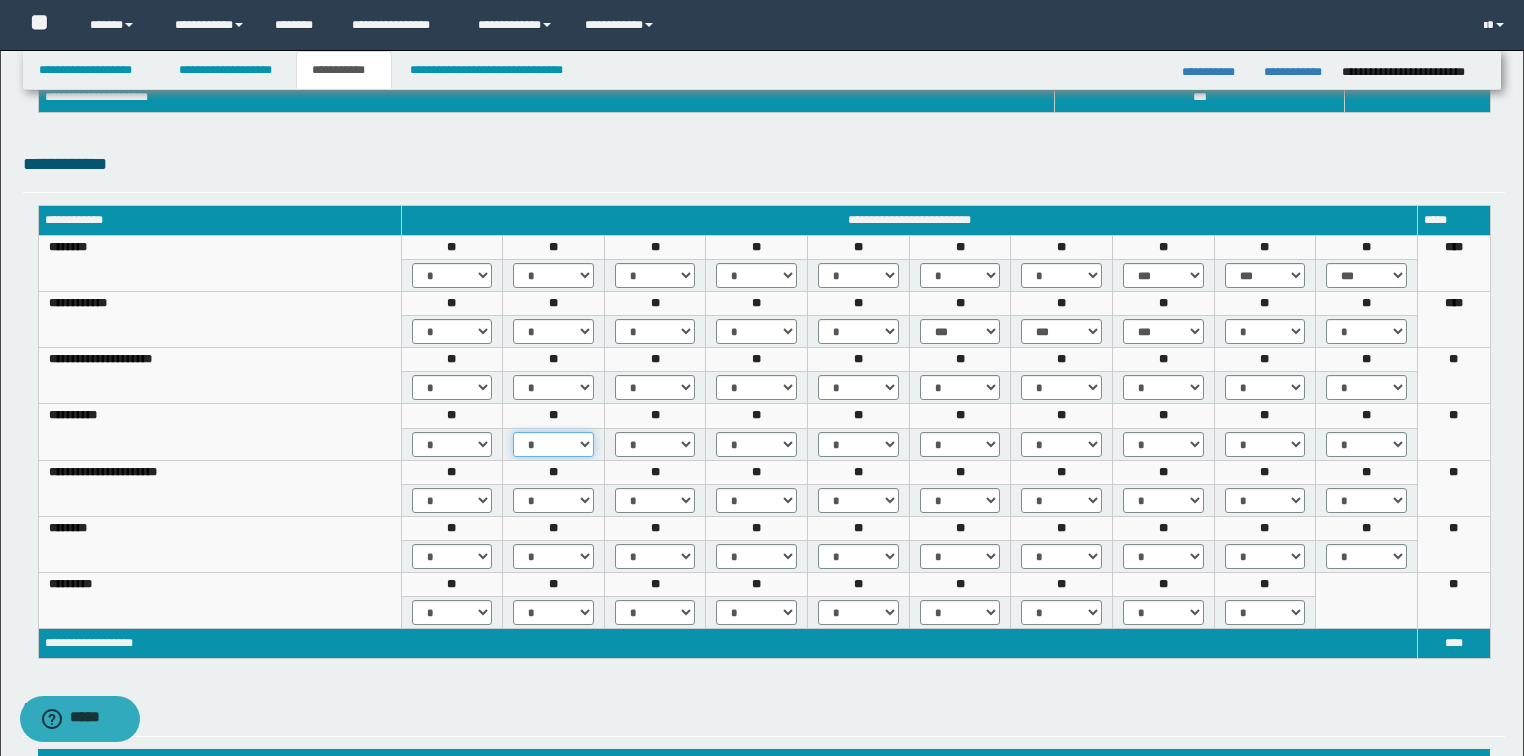 click on "* *** *** ***" at bounding box center (553, 444) 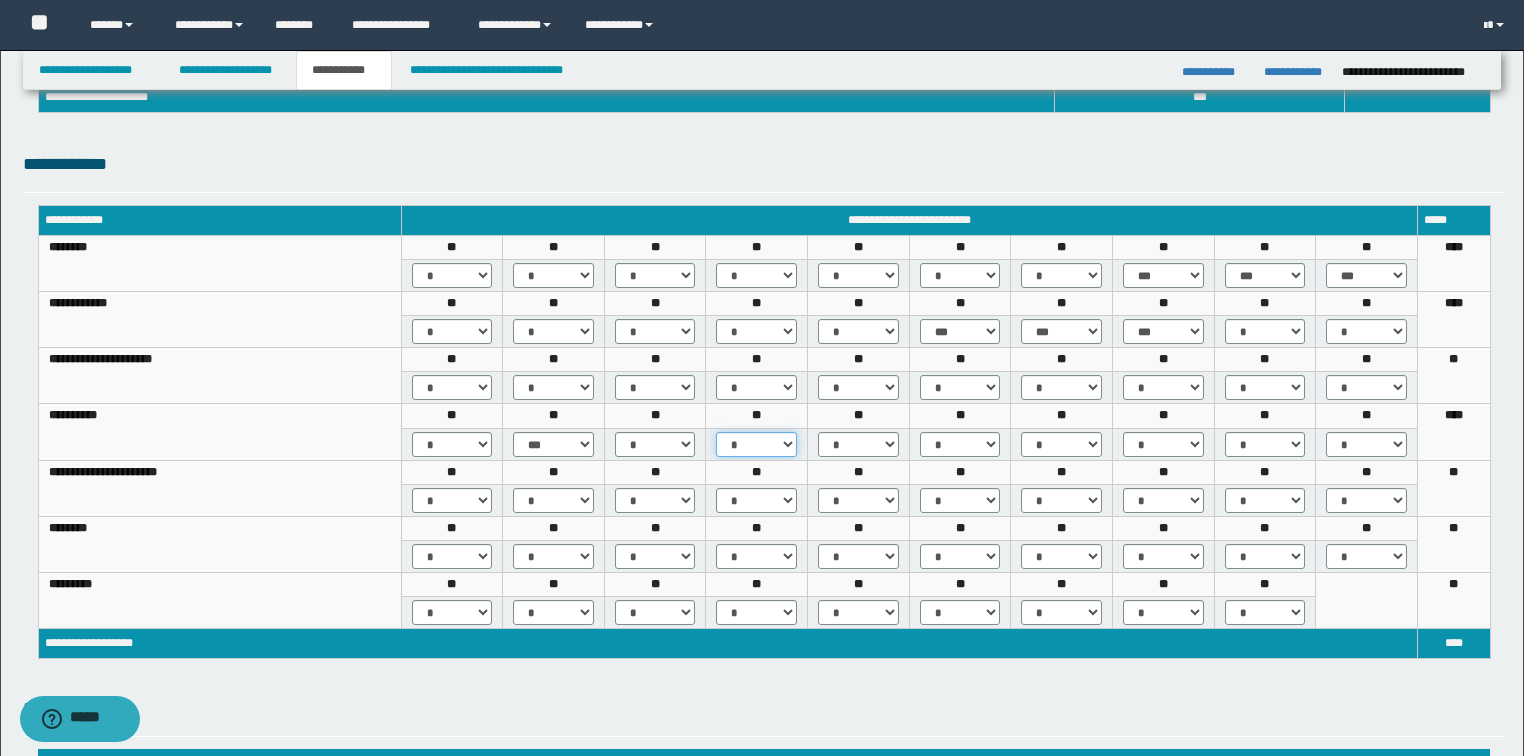 click on "* *** *** ***" at bounding box center [756, 444] 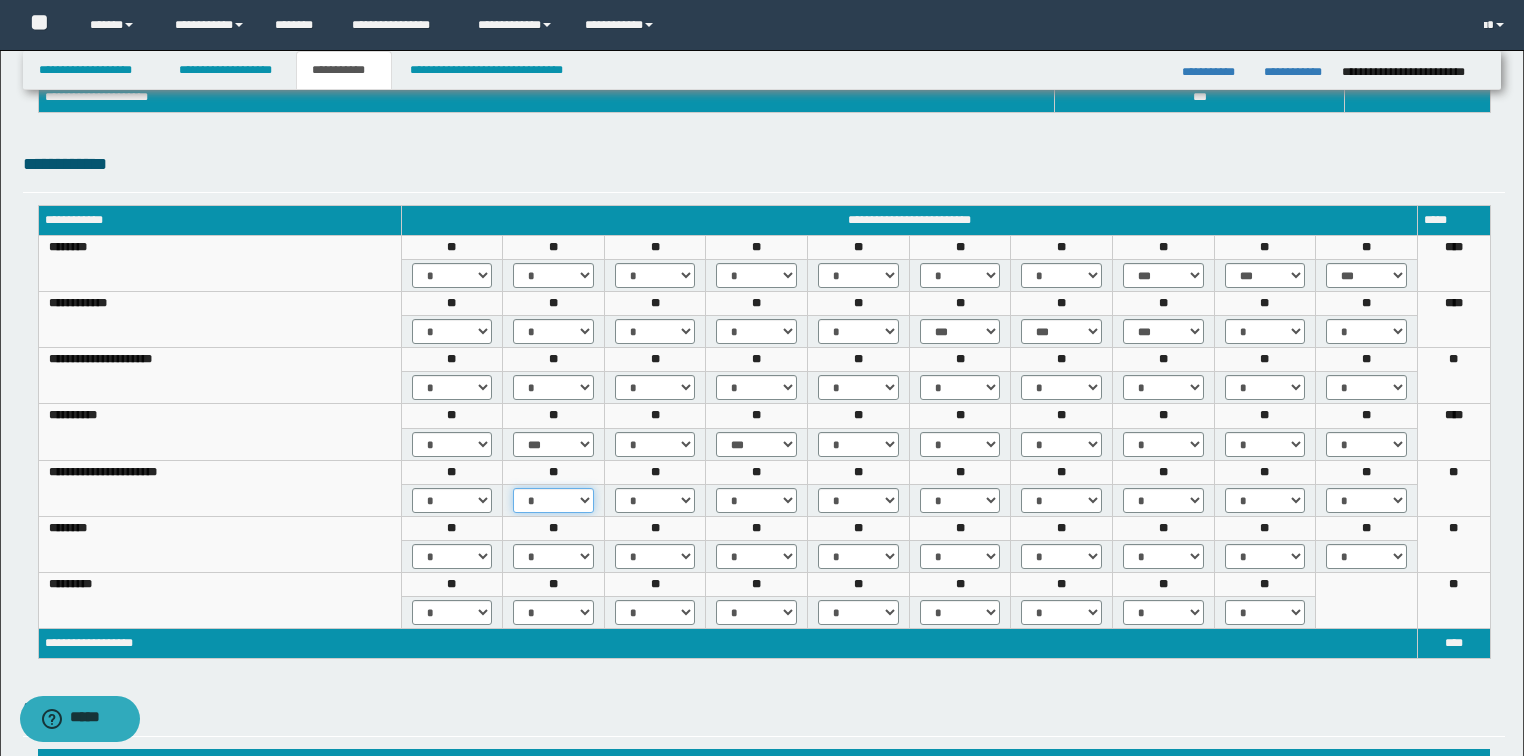 click on "* *** *** ***" at bounding box center [553, 500] 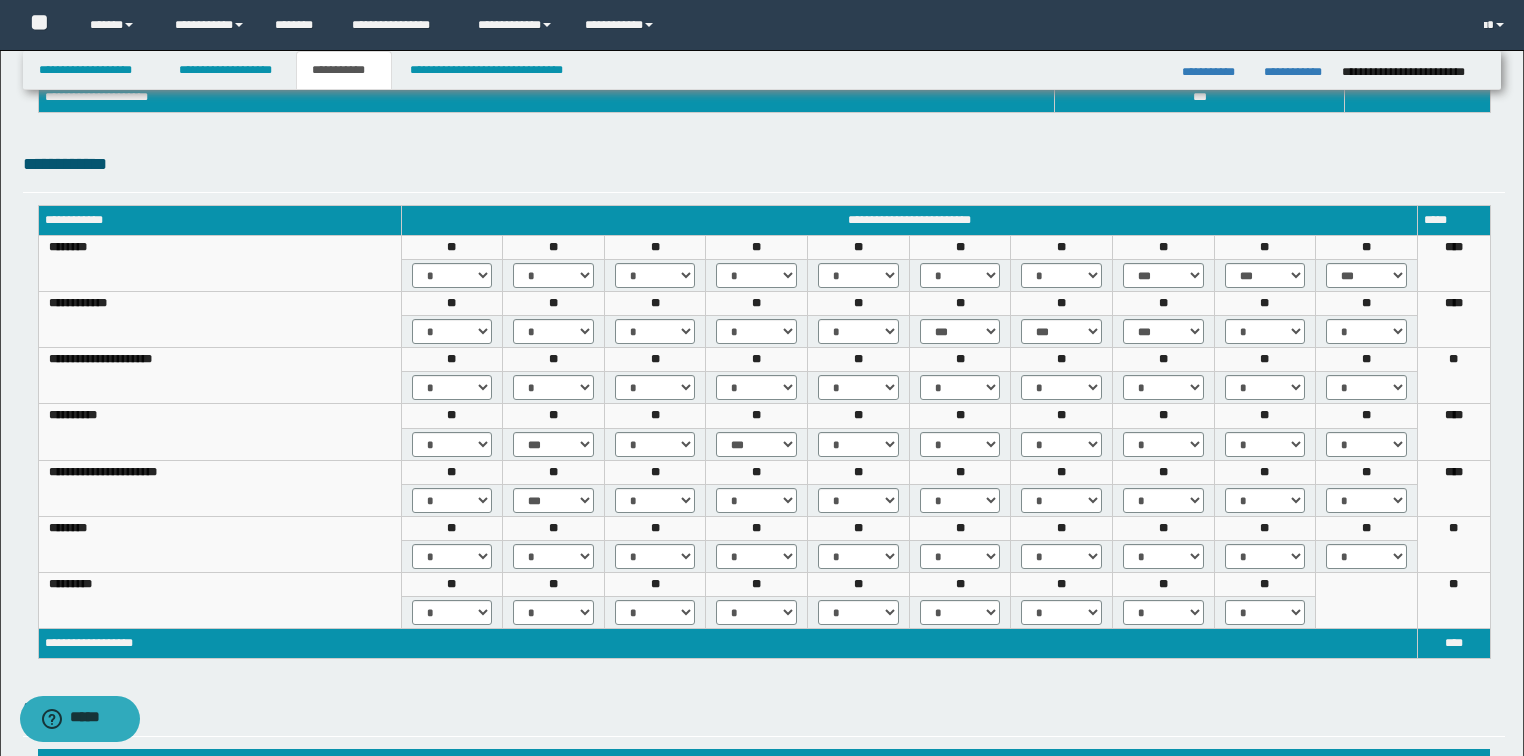 scroll, scrollTop: 320, scrollLeft: 0, axis: vertical 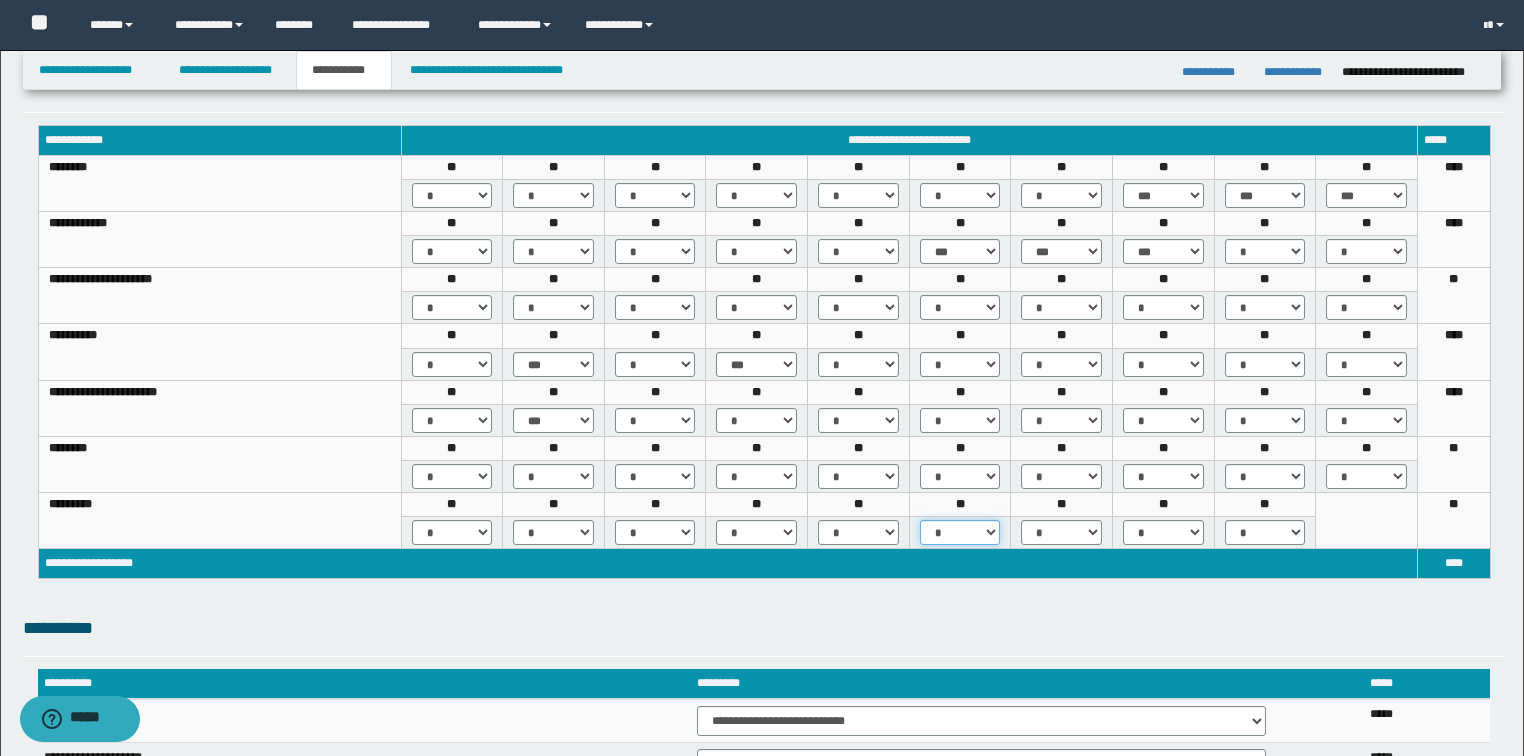 click on "* *** ***" at bounding box center (960, 532) 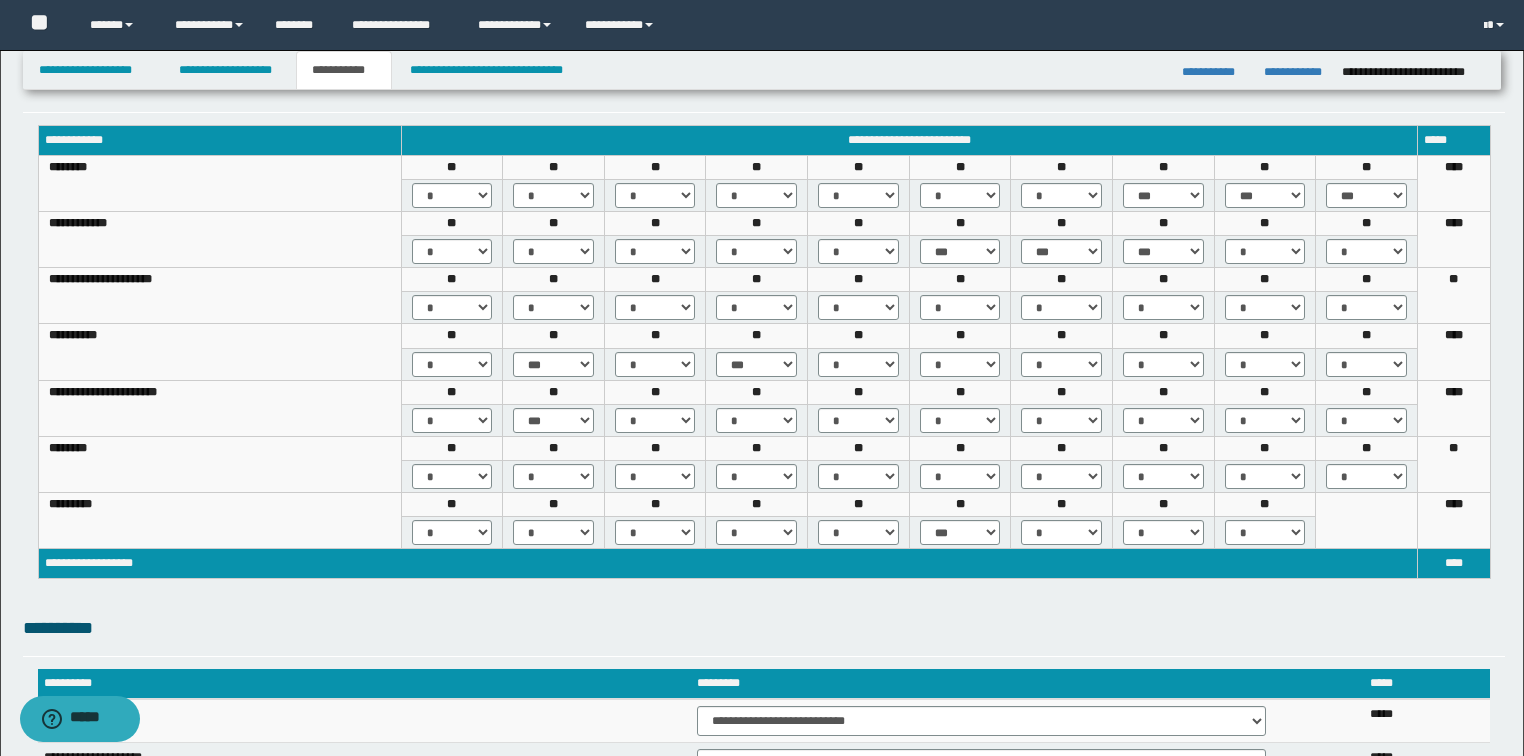 click on "* *** *** ***" at bounding box center (1062, 533) 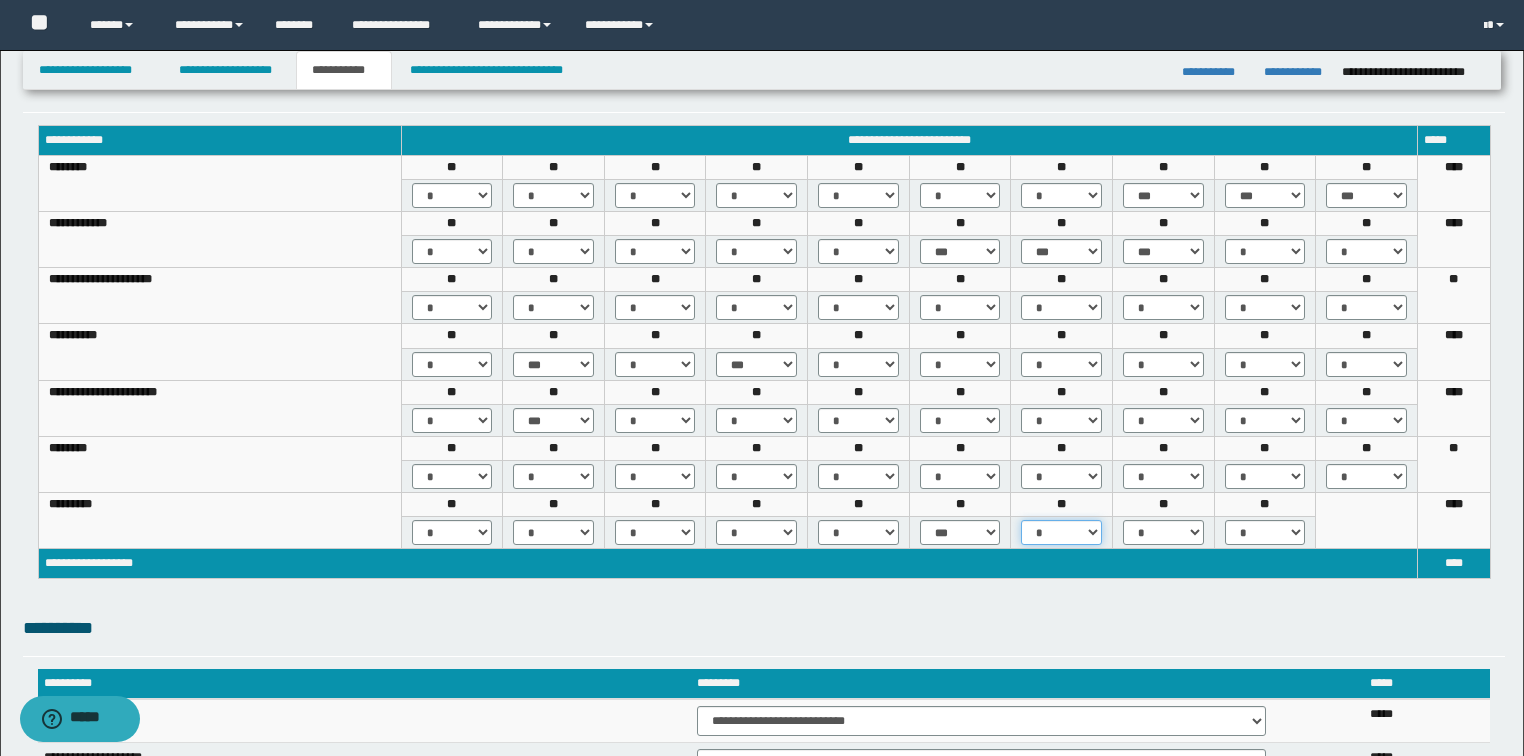 click on "* *** *** ***" at bounding box center (1061, 532) 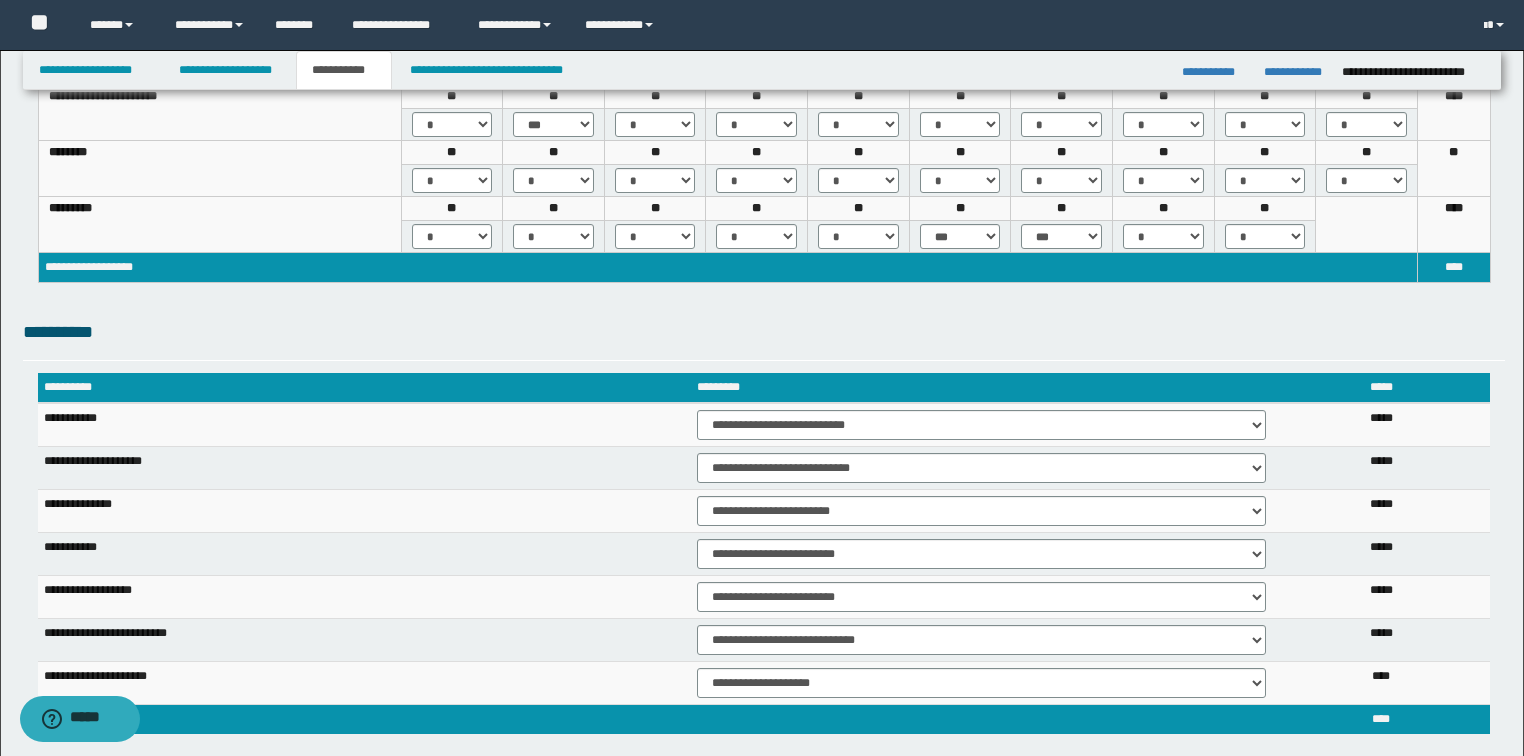 scroll, scrollTop: 640, scrollLeft: 0, axis: vertical 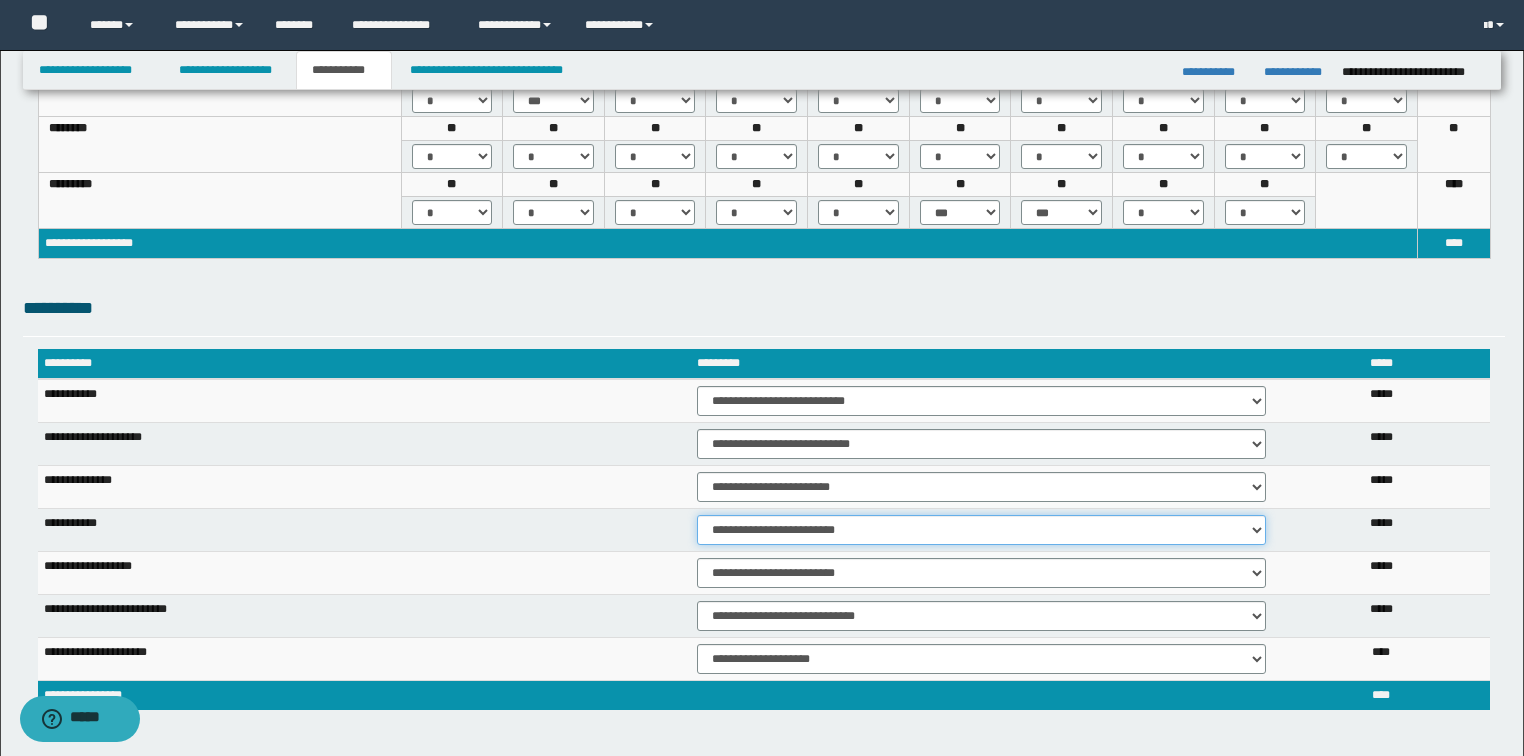 click on "**********" at bounding box center [981, 530] 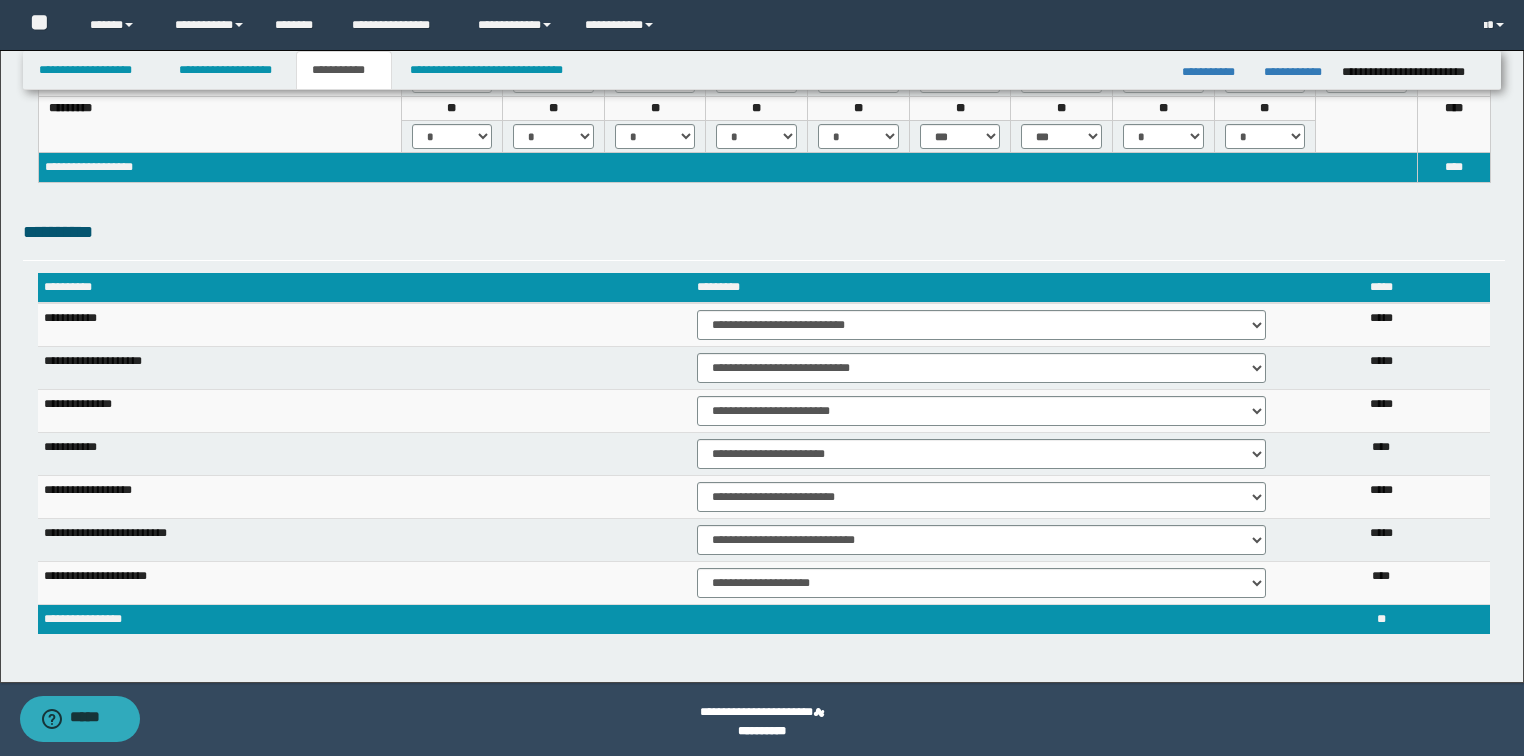 scroll, scrollTop: 720, scrollLeft: 0, axis: vertical 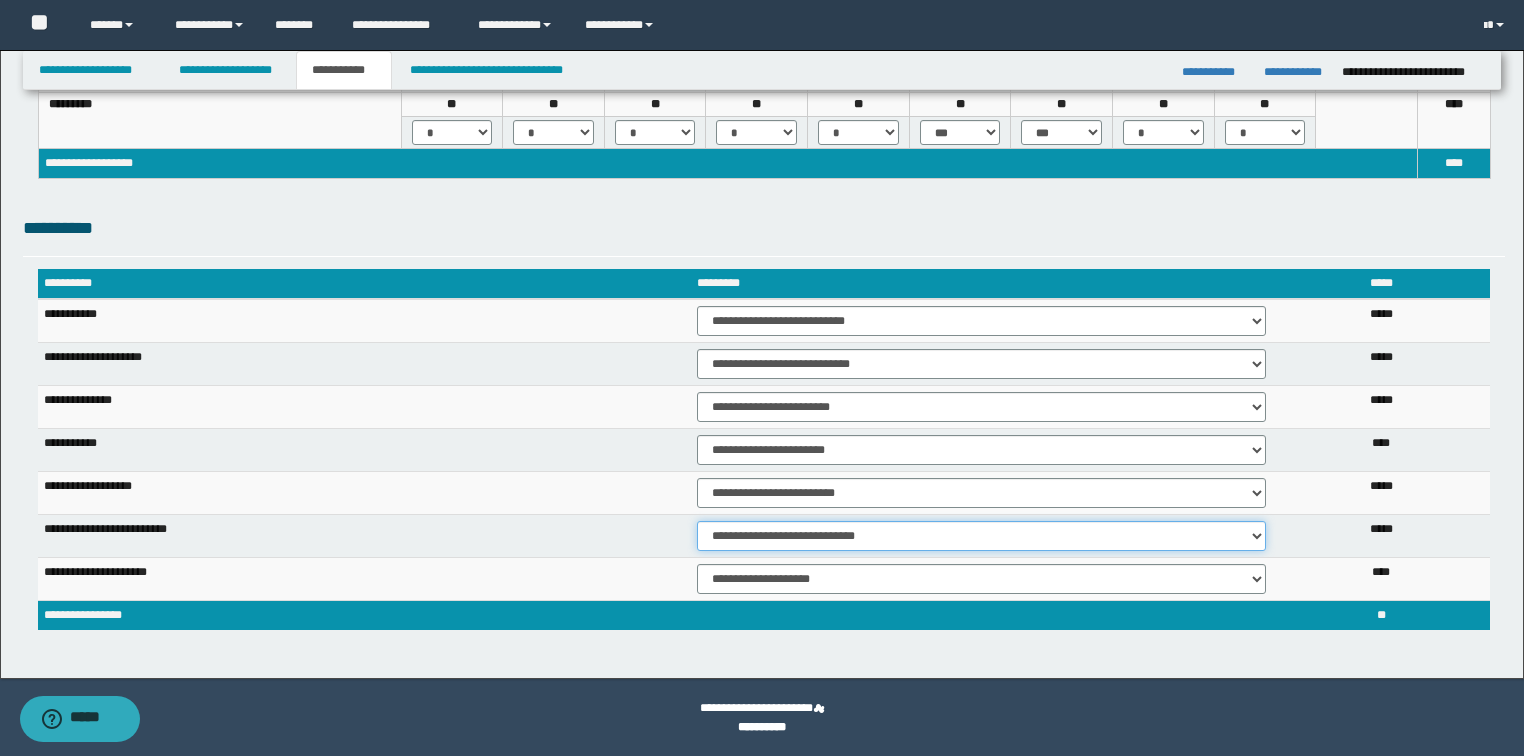 click on "**********" at bounding box center (981, 536) 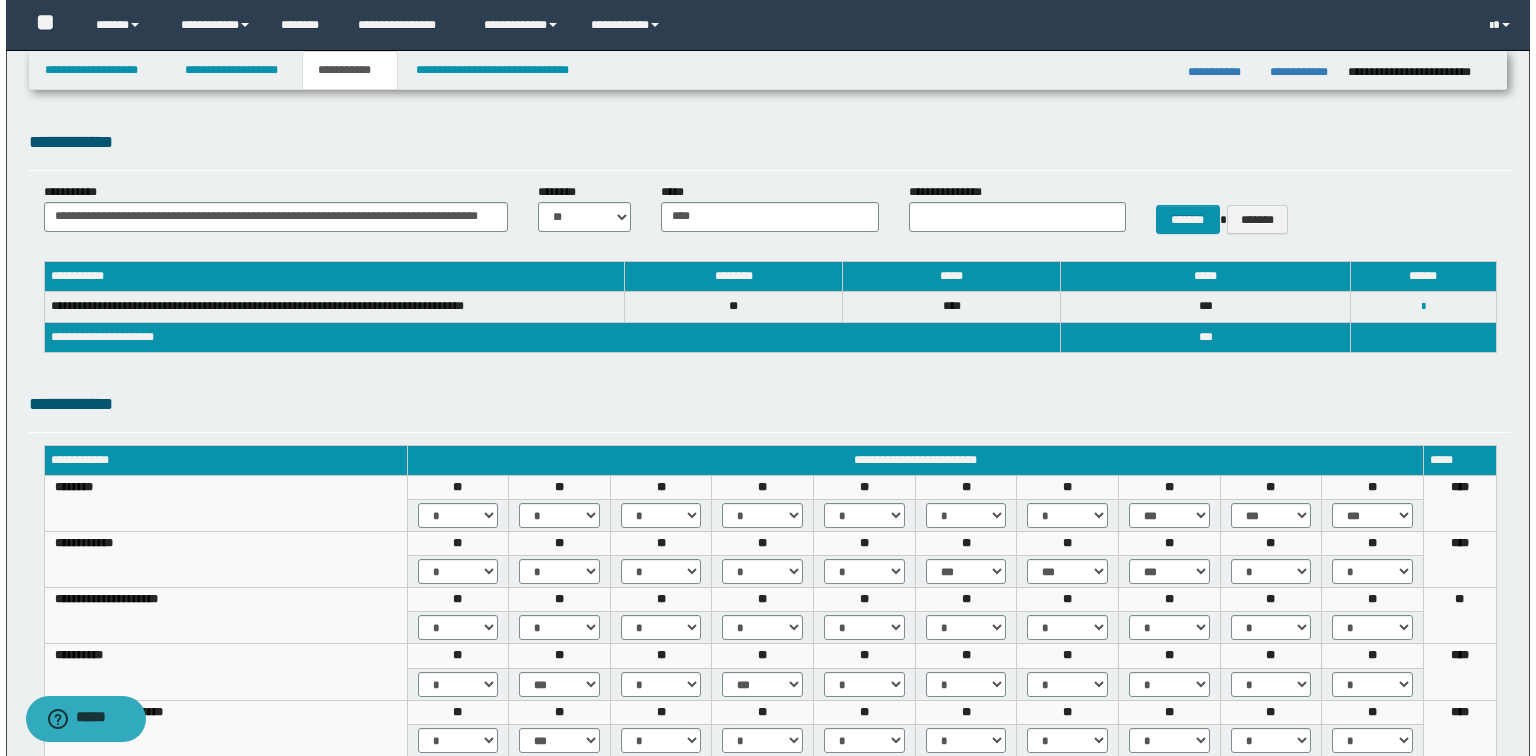 scroll, scrollTop: 0, scrollLeft: 0, axis: both 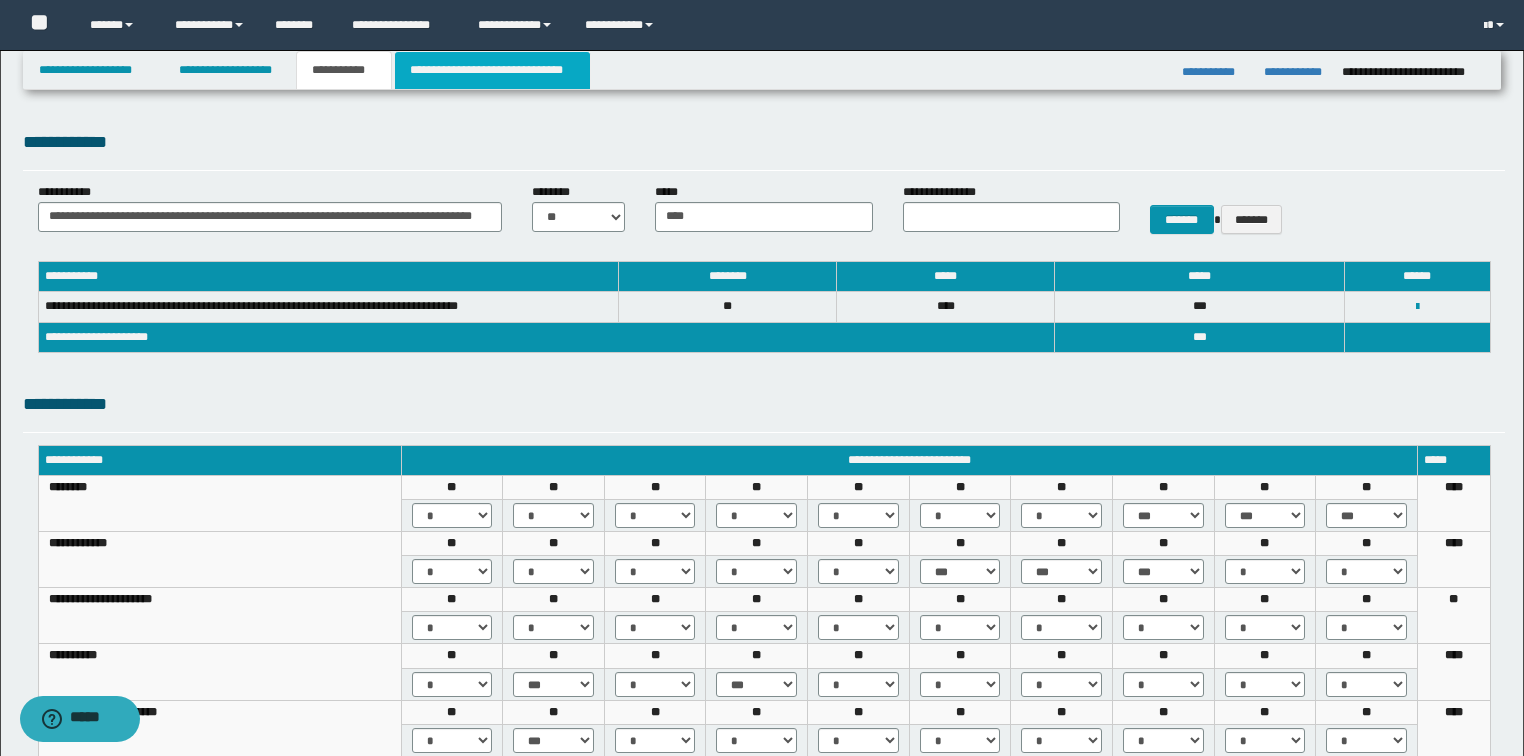 click on "**********" at bounding box center (492, 70) 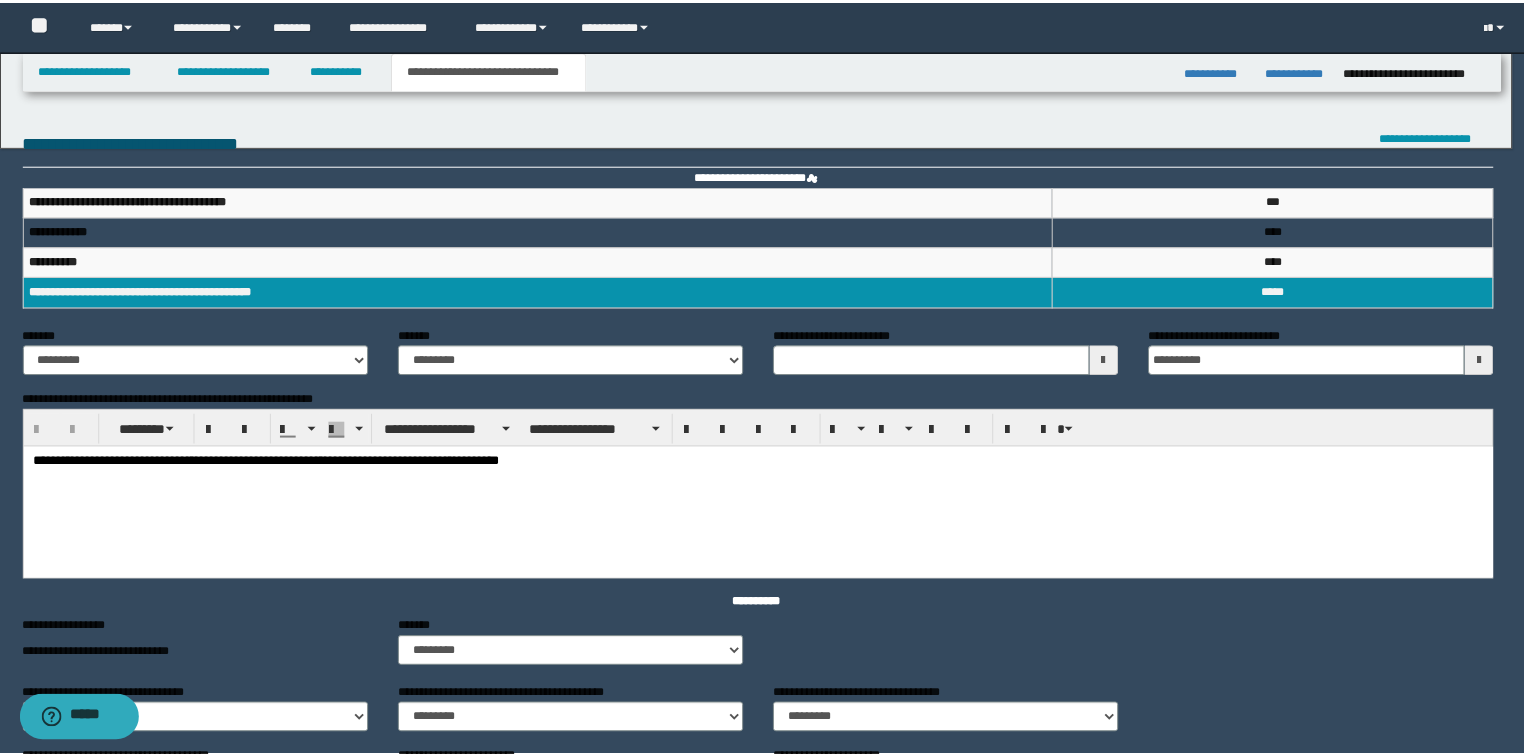 scroll, scrollTop: 0, scrollLeft: 0, axis: both 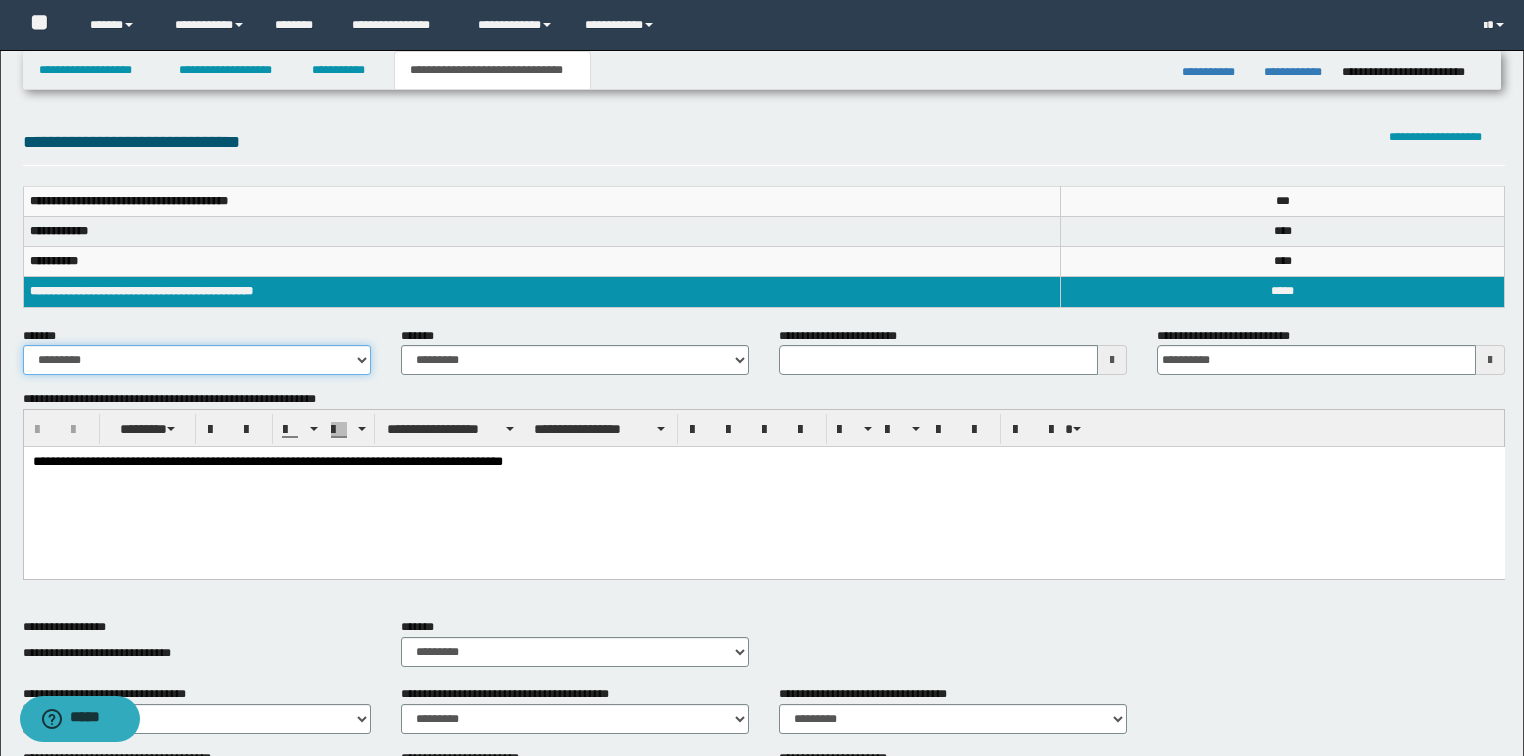 click on "**********" at bounding box center [197, 360] 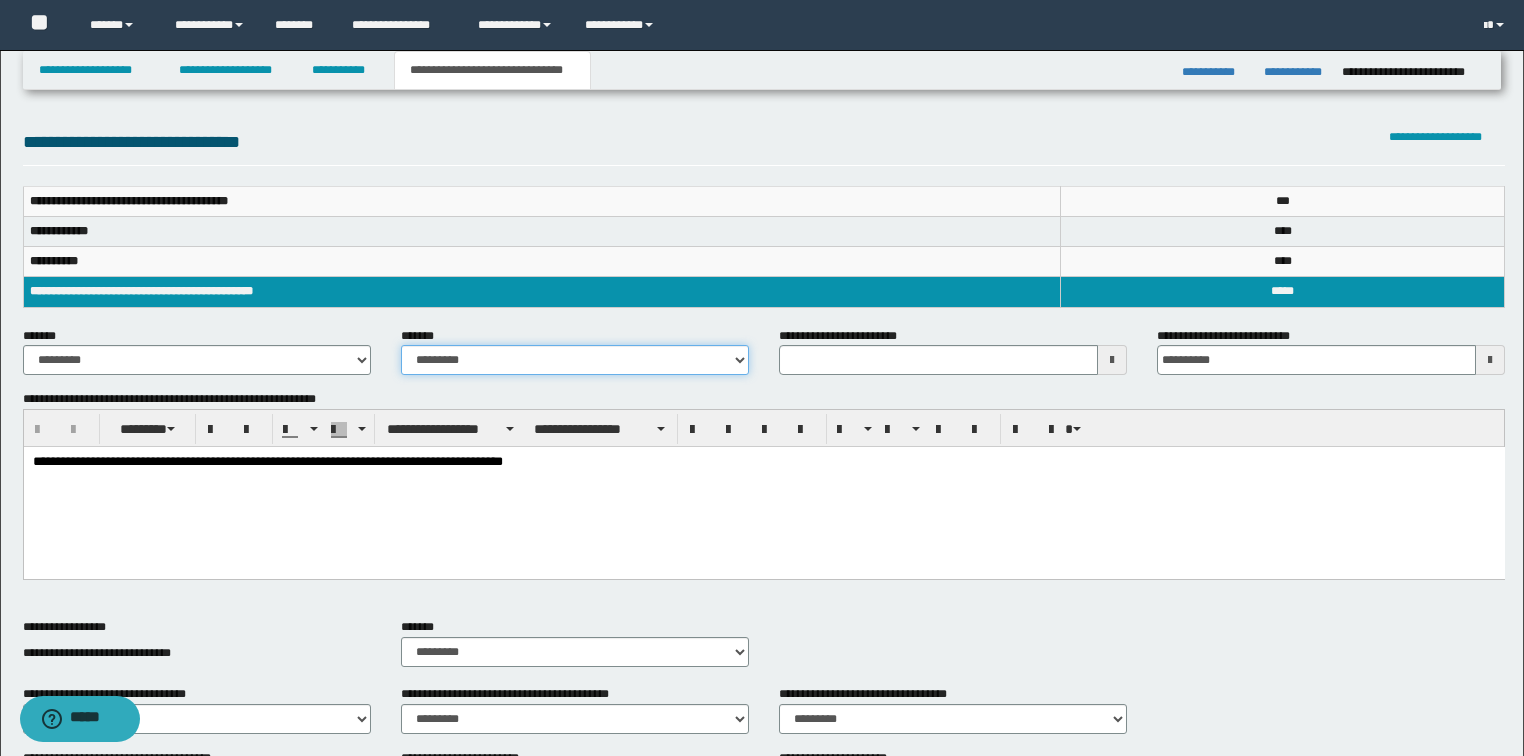 click on "**********" at bounding box center [575, 360] 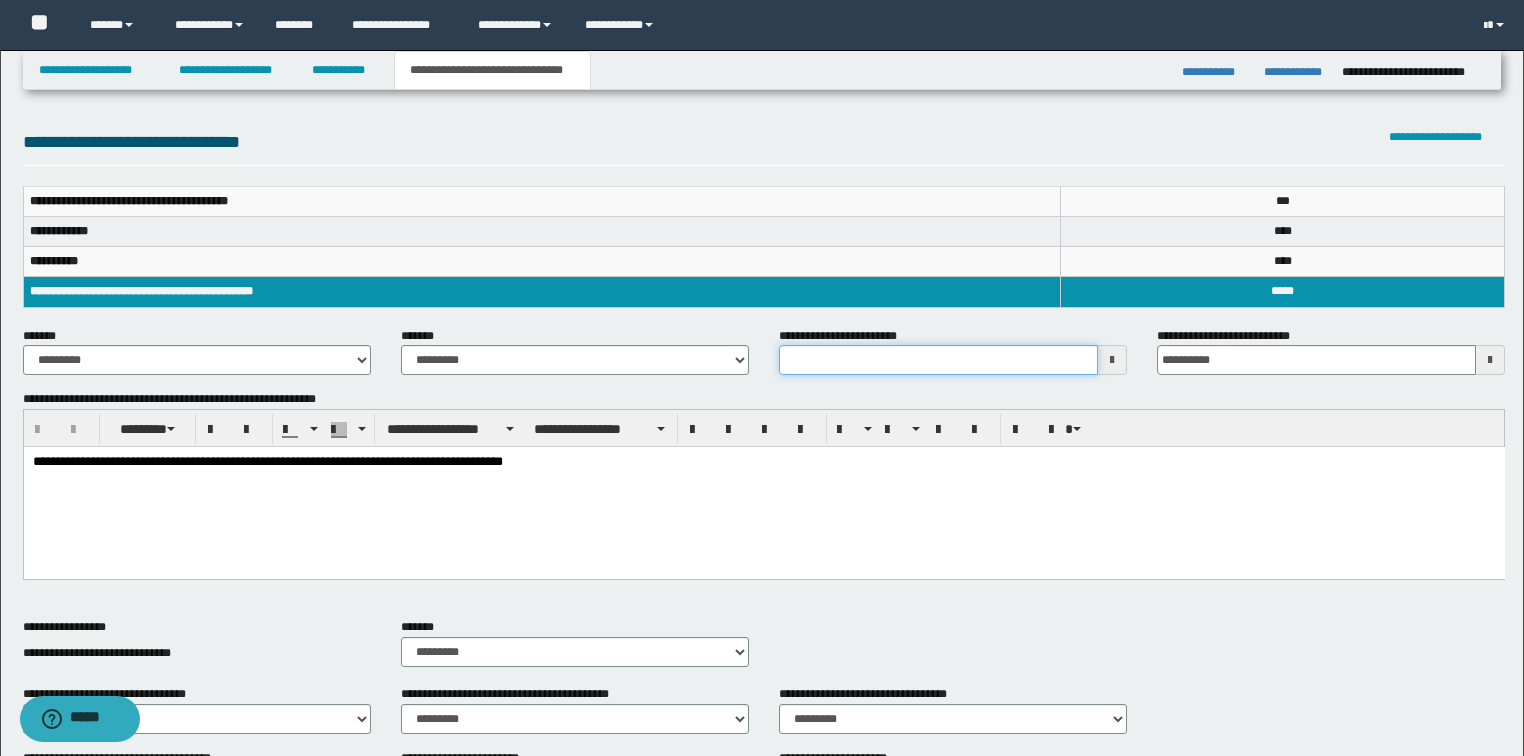 click on "**********" at bounding box center (938, 360) 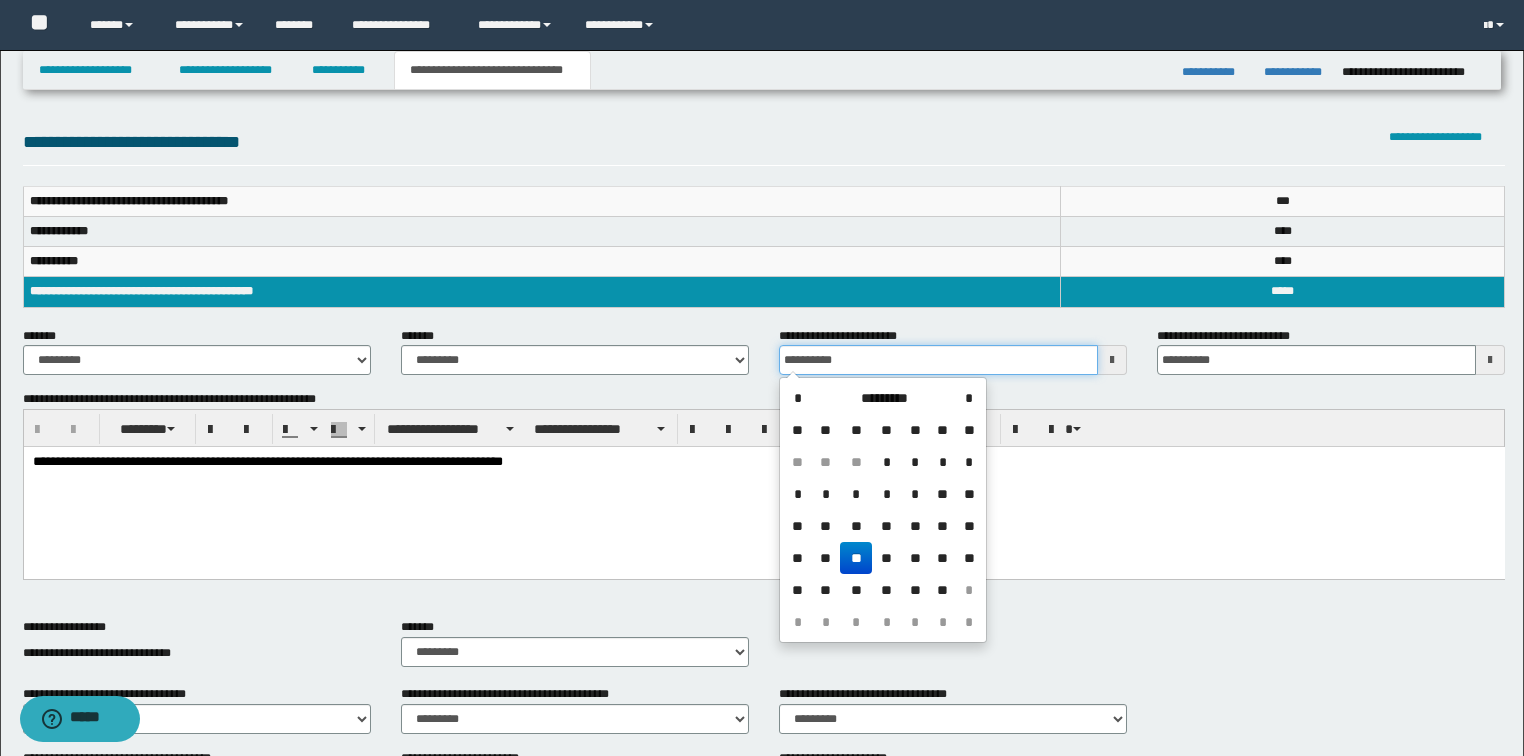 drag, startPoint x: 872, startPoint y: 375, endPoint x: 726, endPoint y: 358, distance: 146.98639 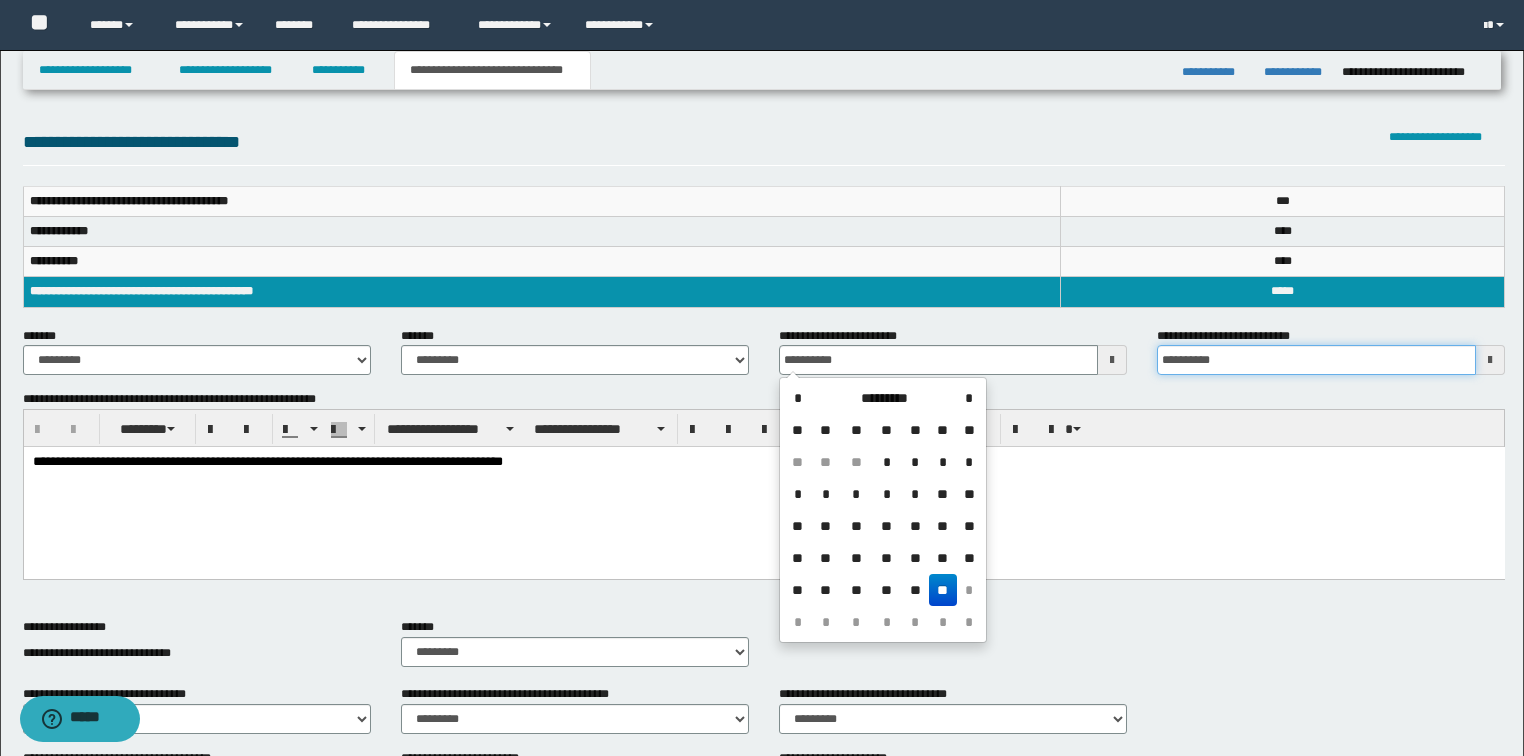 type on "**********" 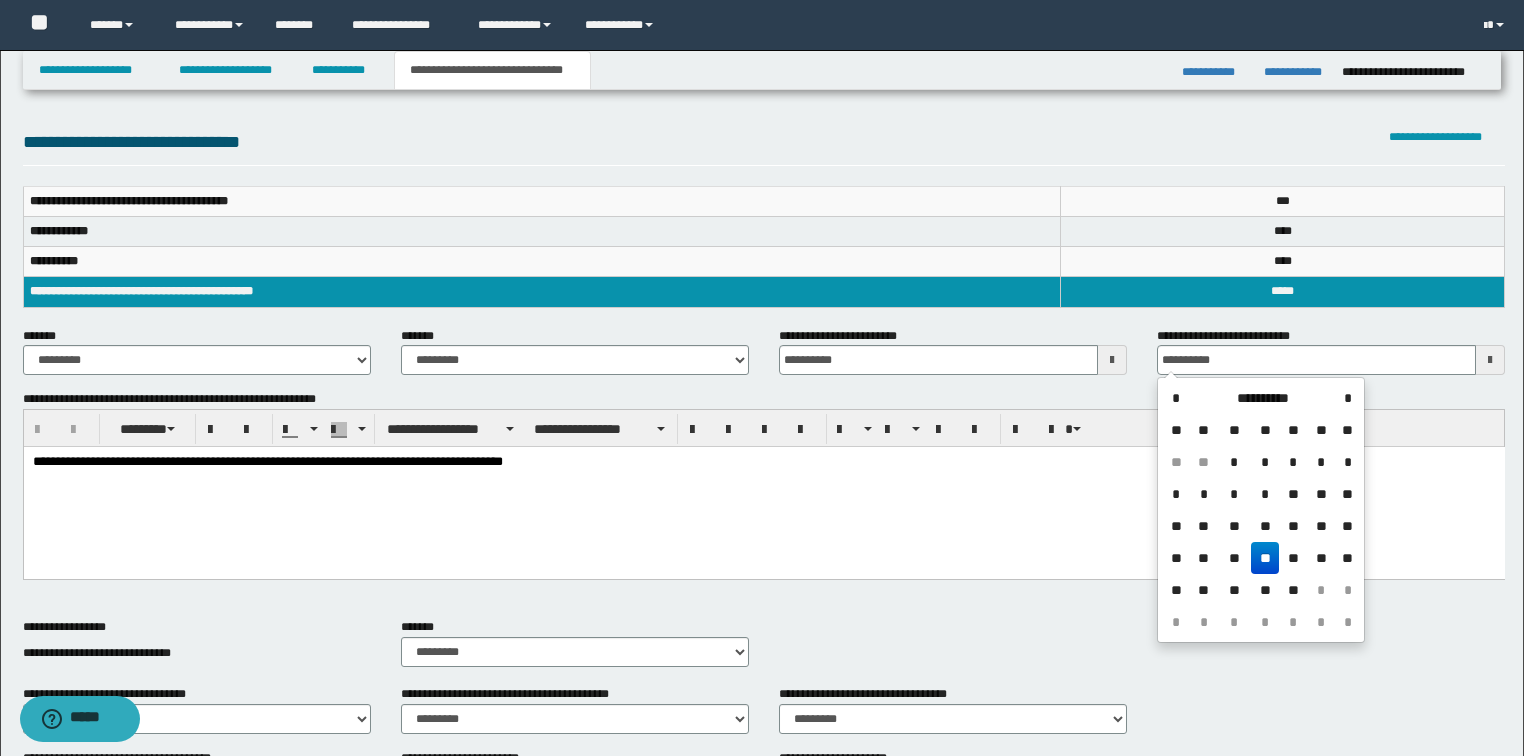 type on "**********" 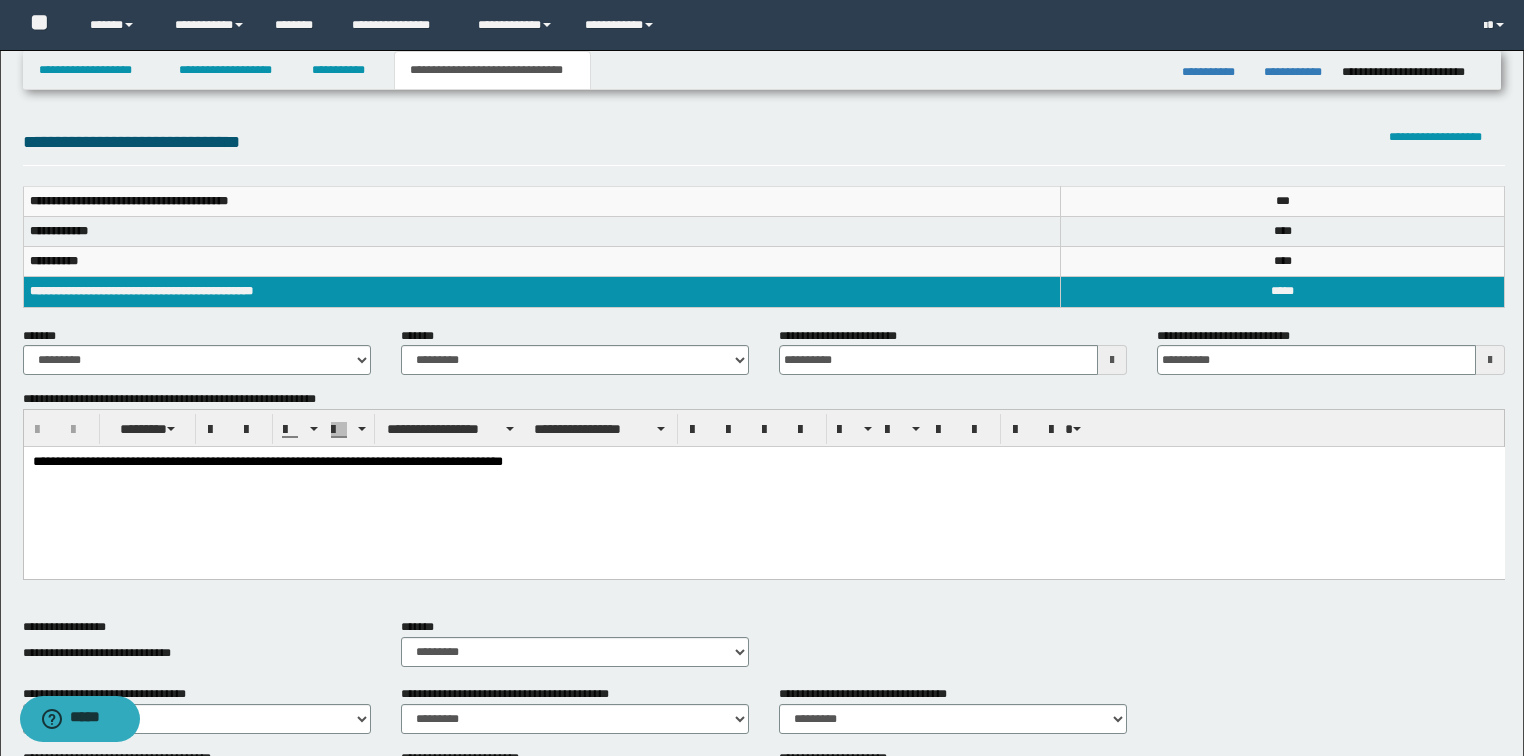 click on "**********" at bounding box center (763, 487) 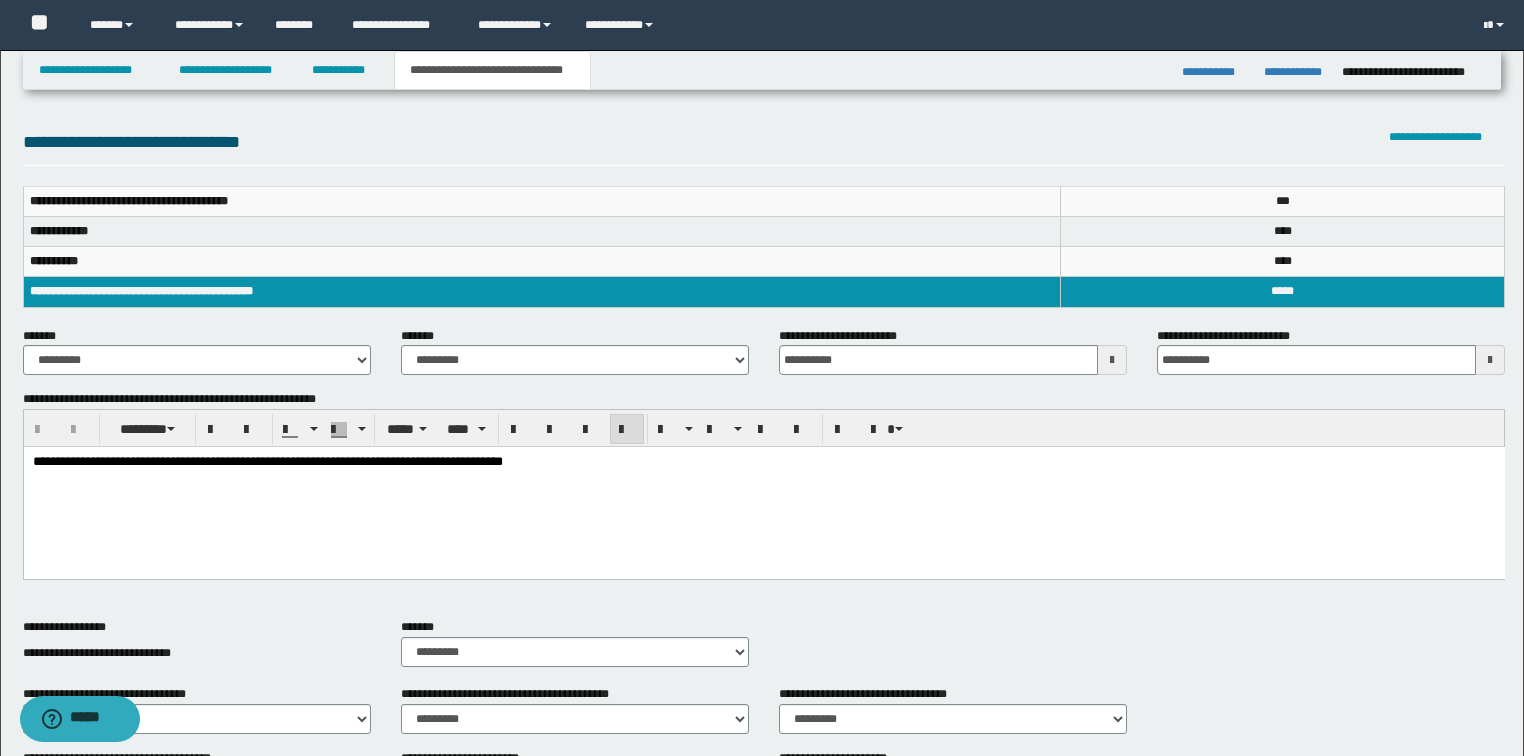 click on "**********" at bounding box center [763, 487] 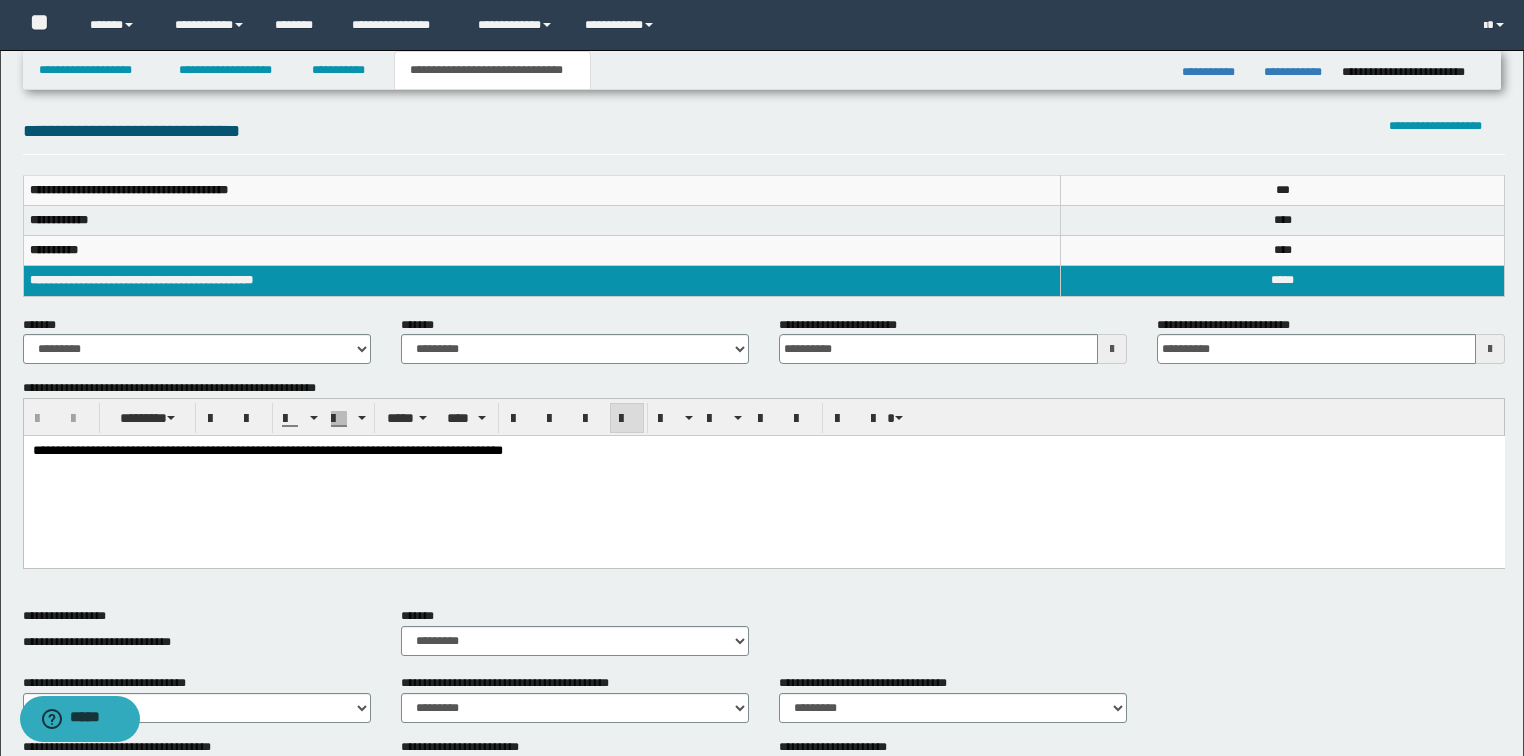 scroll, scrollTop: 0, scrollLeft: 0, axis: both 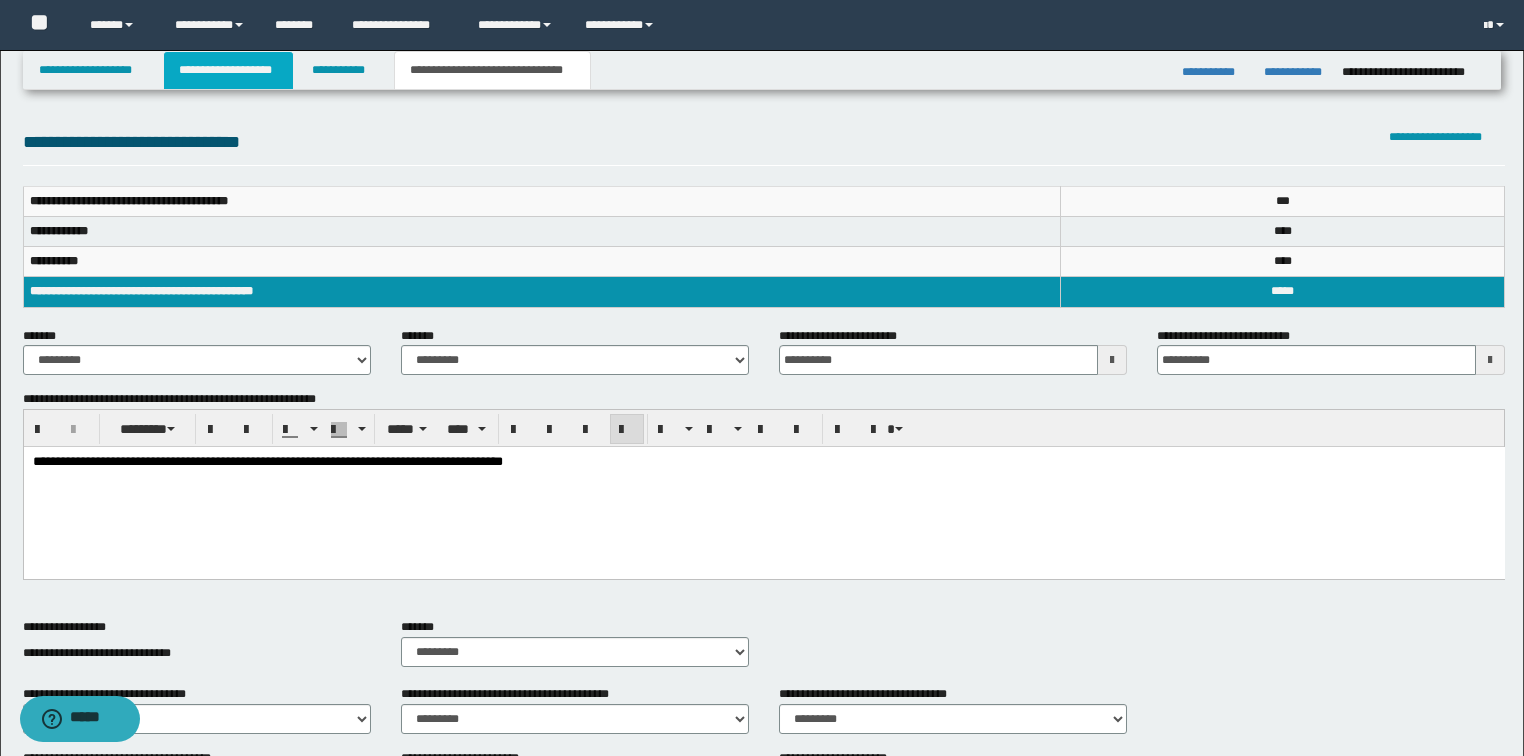 click on "**********" at bounding box center [228, 70] 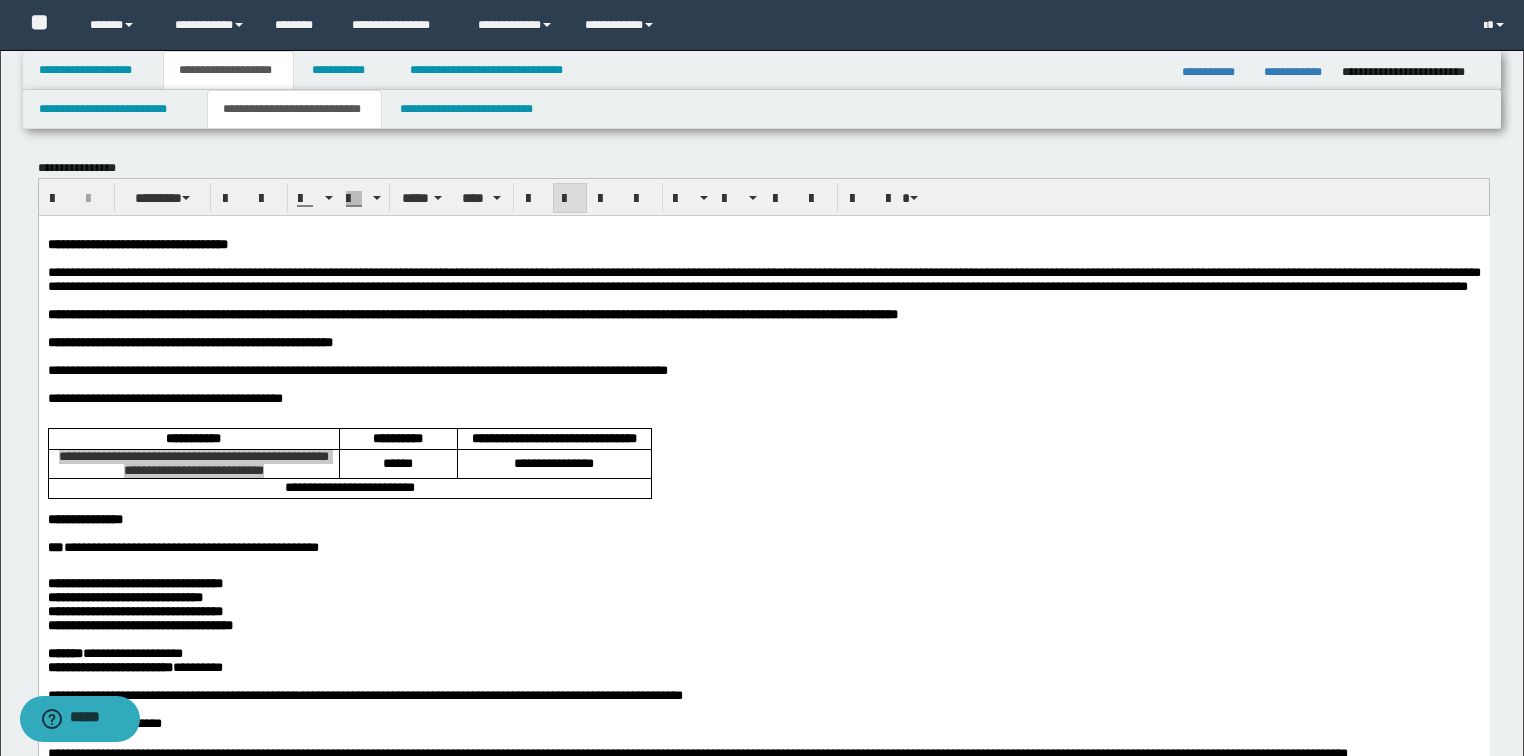 click on "**********" at bounding box center (294, 109) 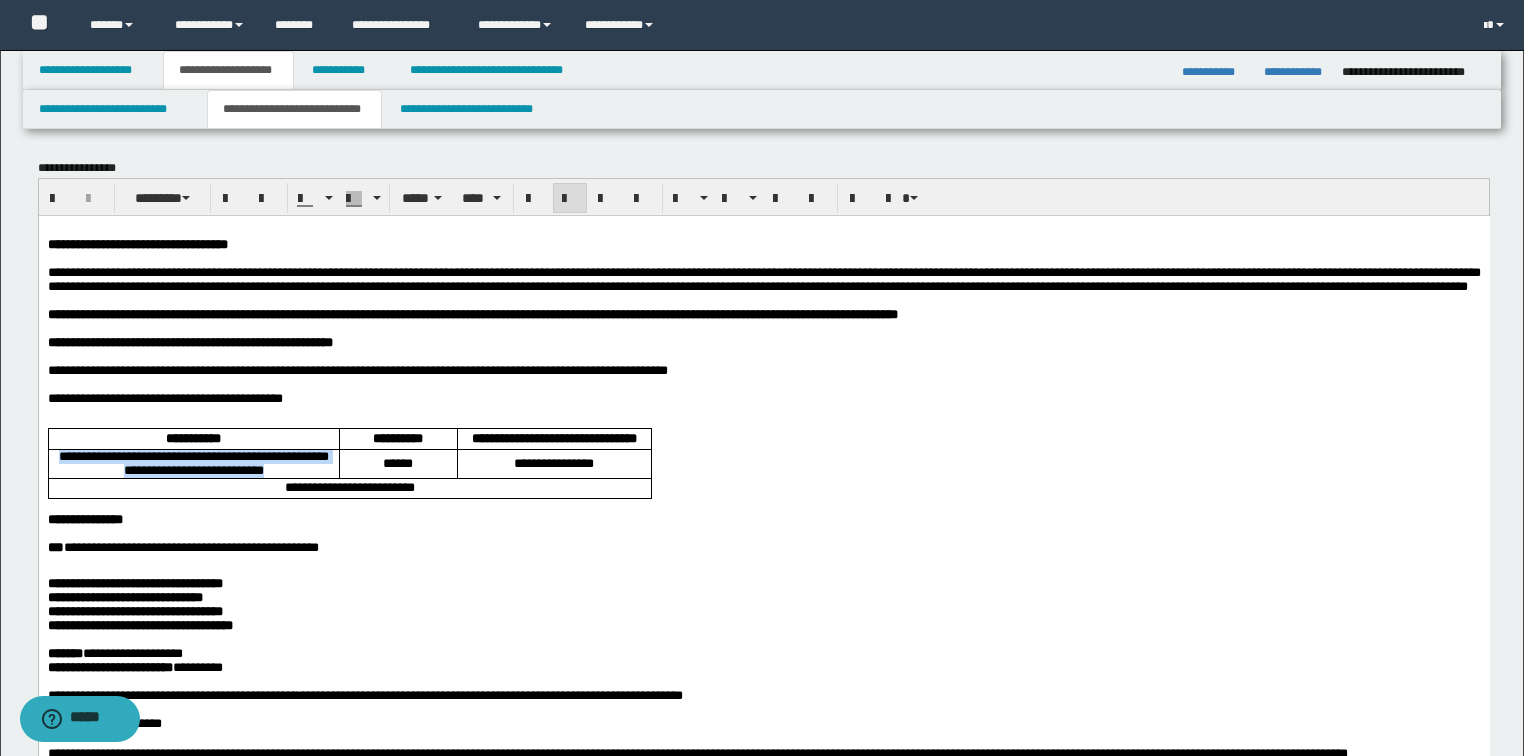 click on "**********" at bounding box center [763, 2296] 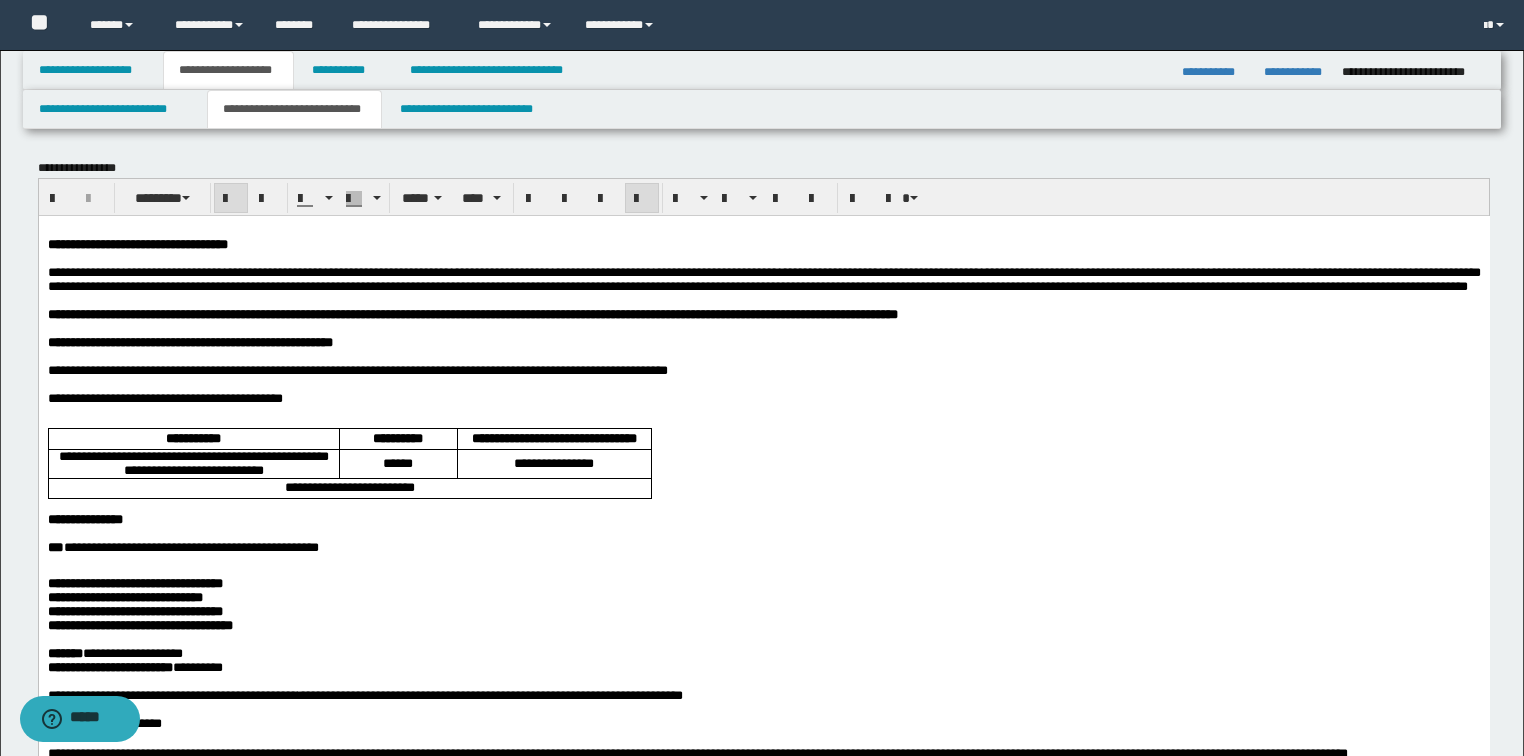 click at bounding box center [763, 533] 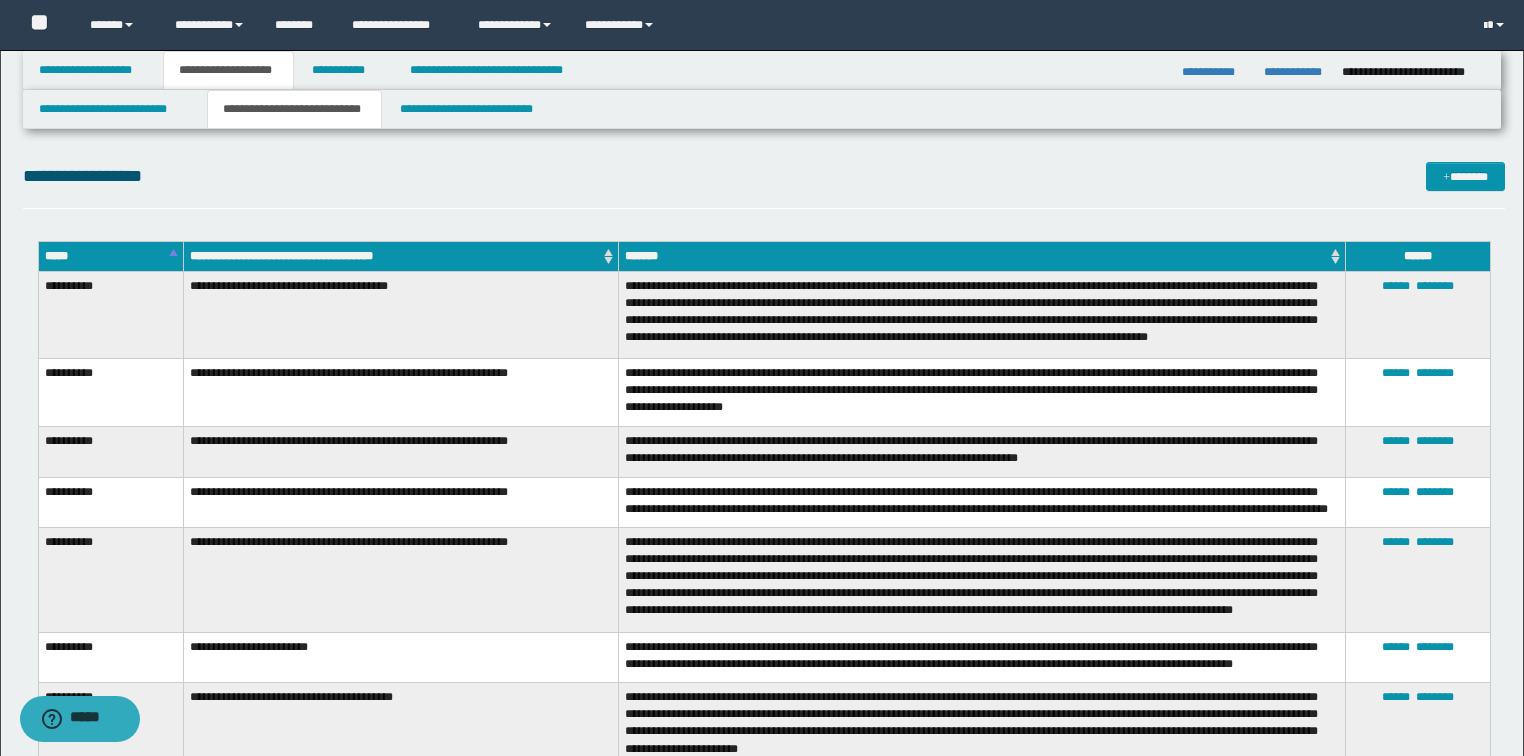 scroll, scrollTop: 5200, scrollLeft: 0, axis: vertical 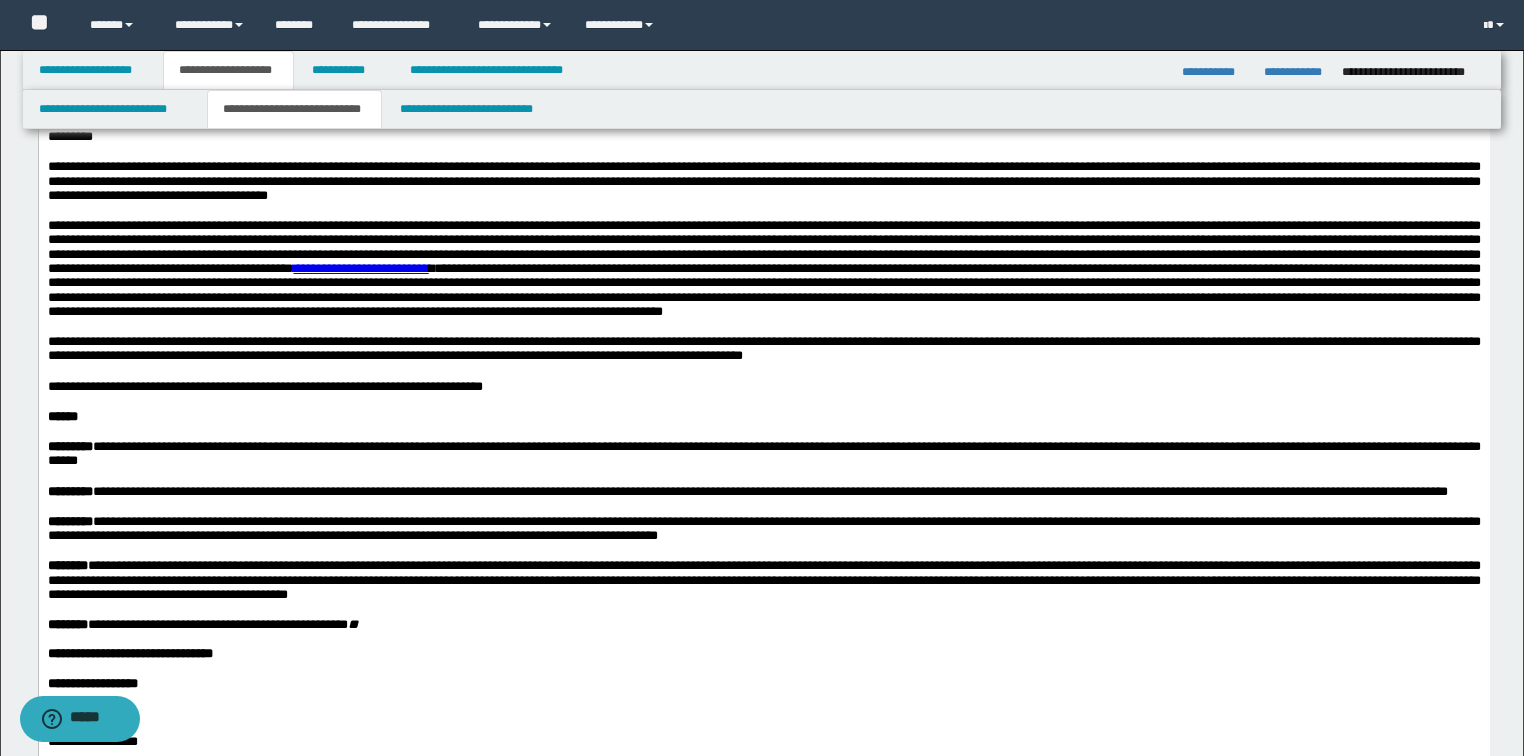 click on "**********" at bounding box center (763, 23) 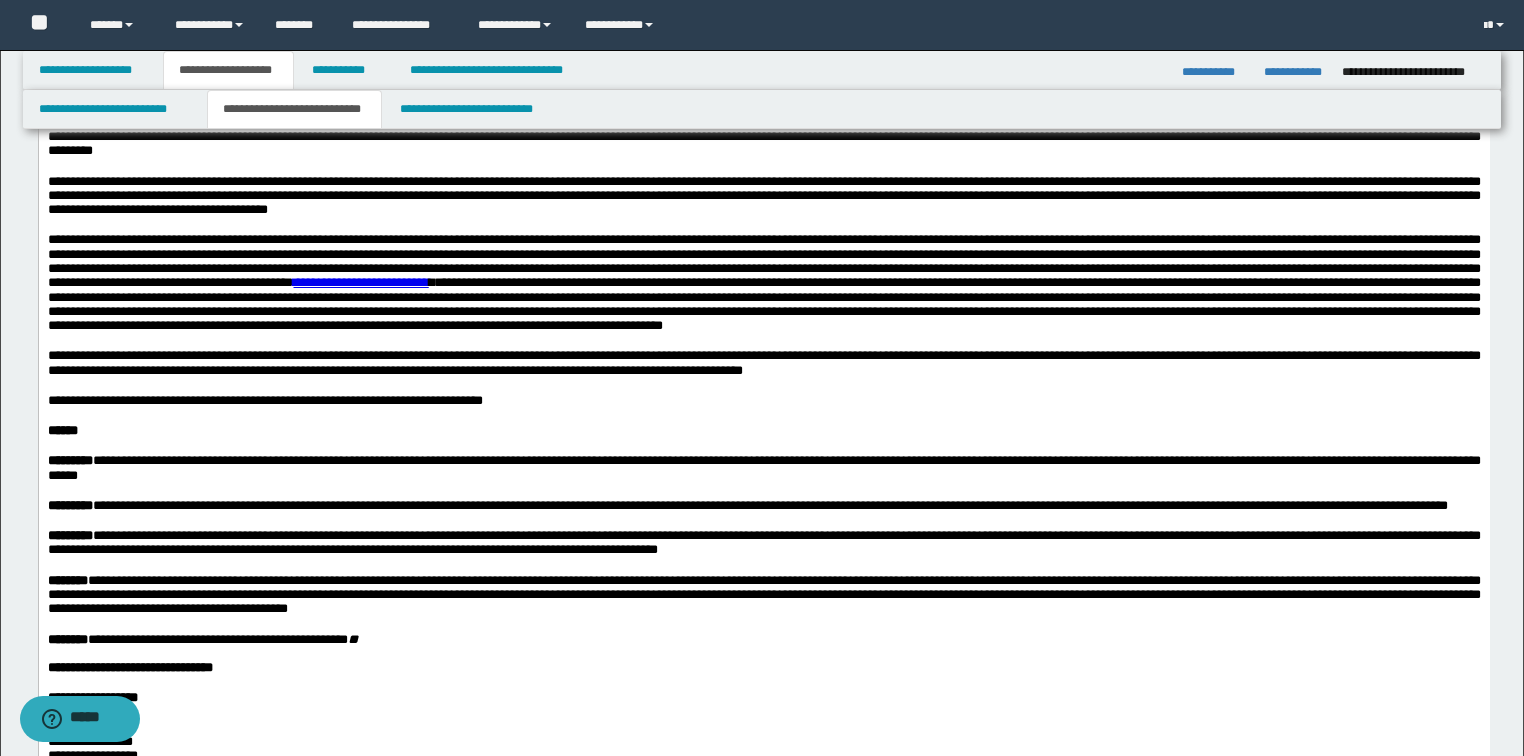 click on "********" at bounding box center [763, -66] 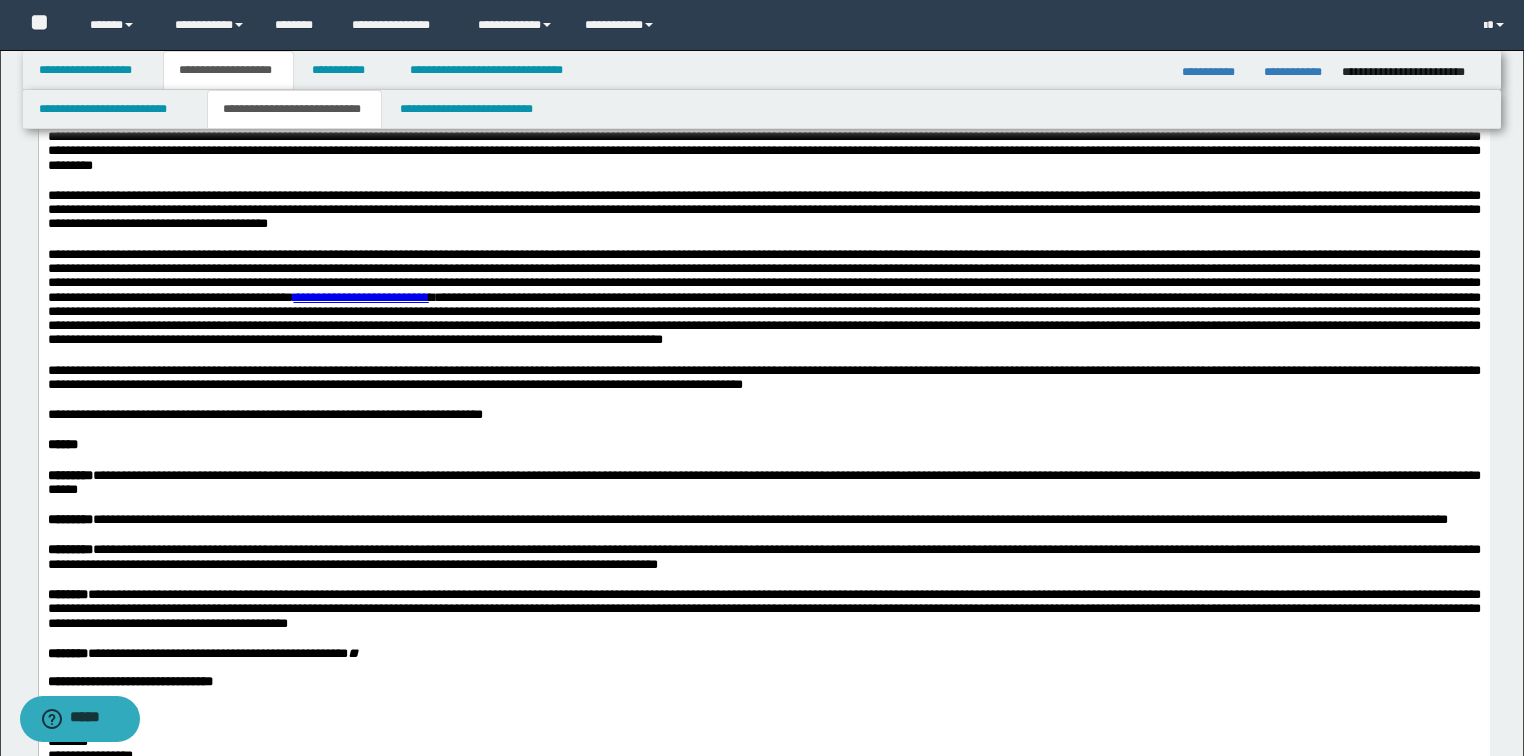 click on "**********" at bounding box center [763, -212] 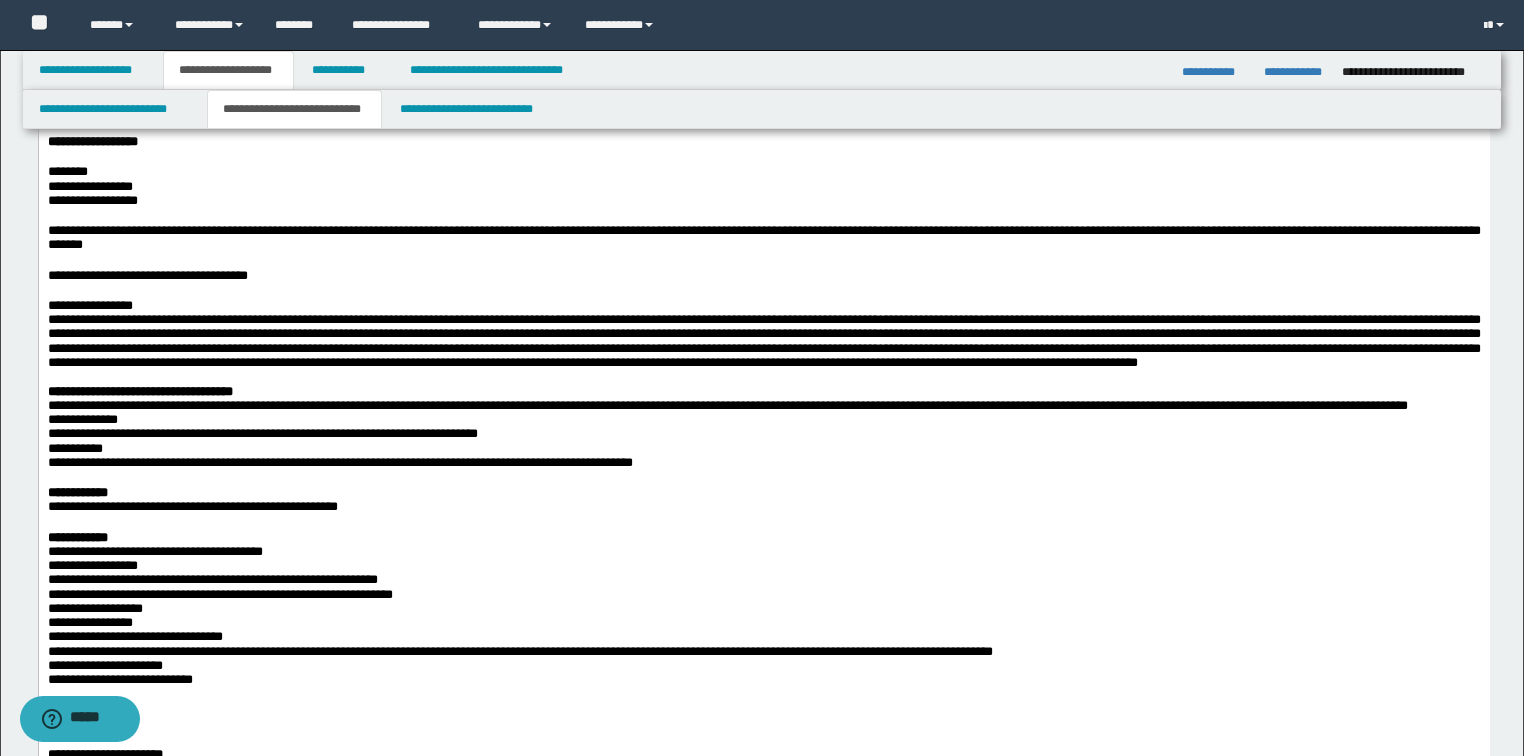 scroll, scrollTop: 3680, scrollLeft: 0, axis: vertical 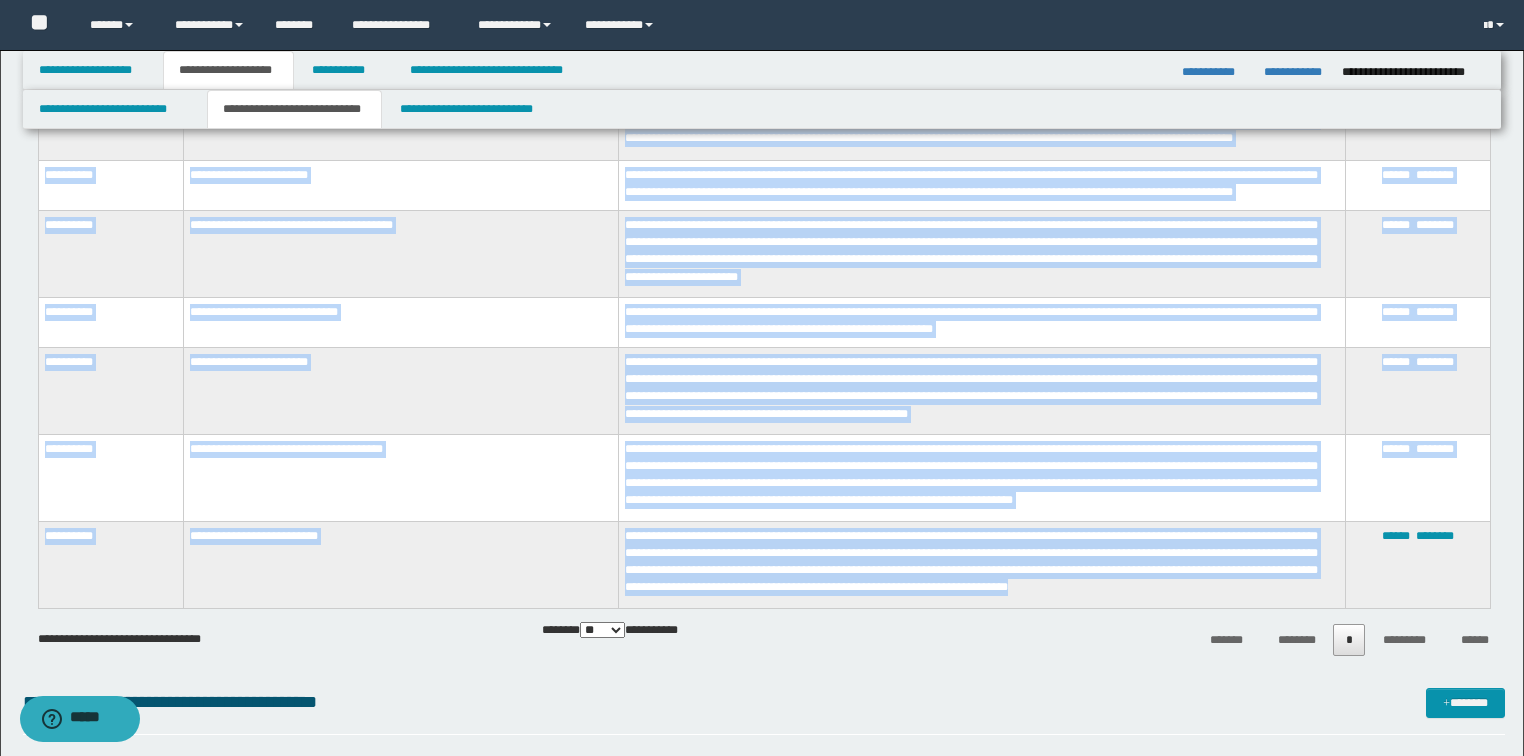 drag, startPoint x: 44, startPoint y: 168, endPoint x: 1158, endPoint y: 592, distance: 1191.9614 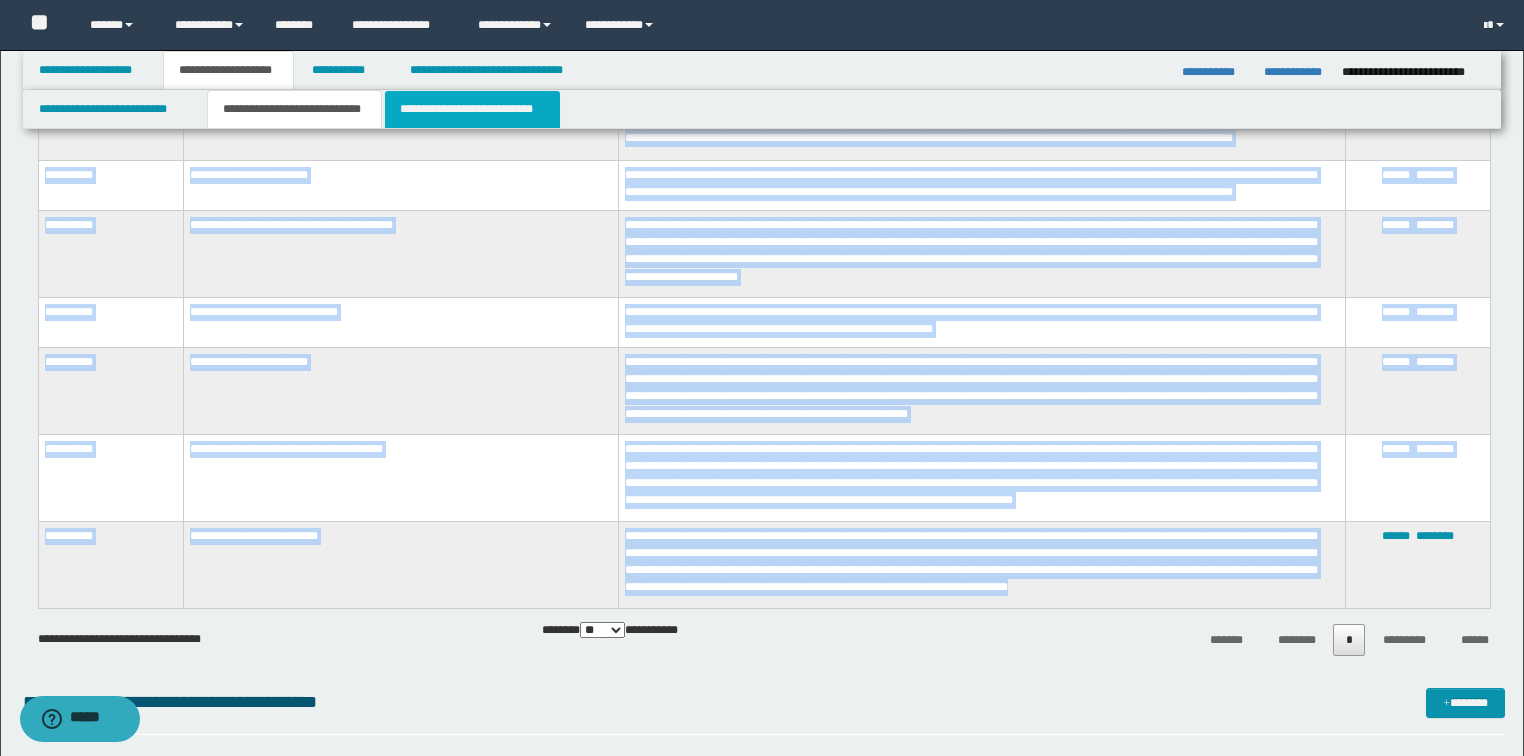 click on "**********" at bounding box center (472, 109) 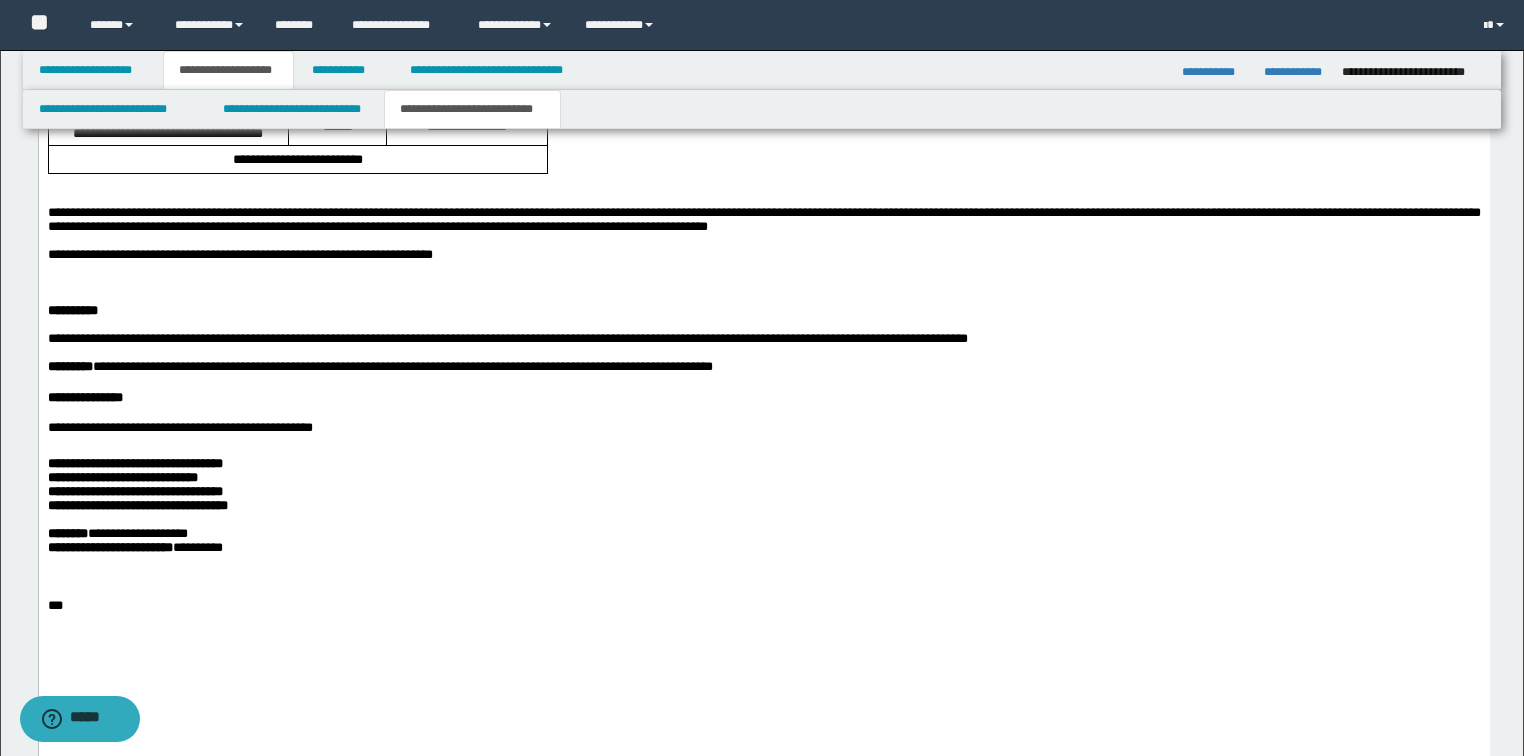 scroll, scrollTop: 1360, scrollLeft: 0, axis: vertical 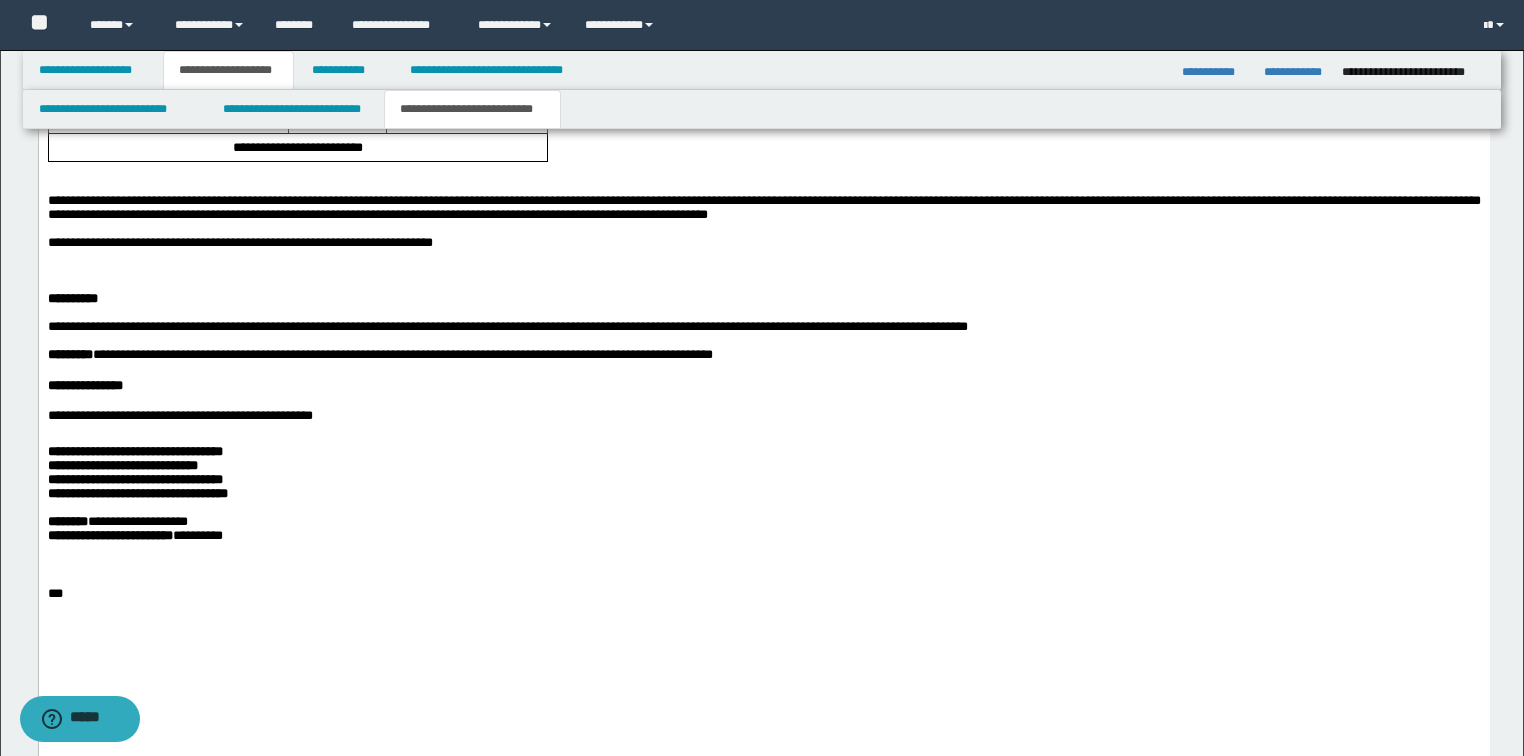 click on "**********" at bounding box center [763, 244] 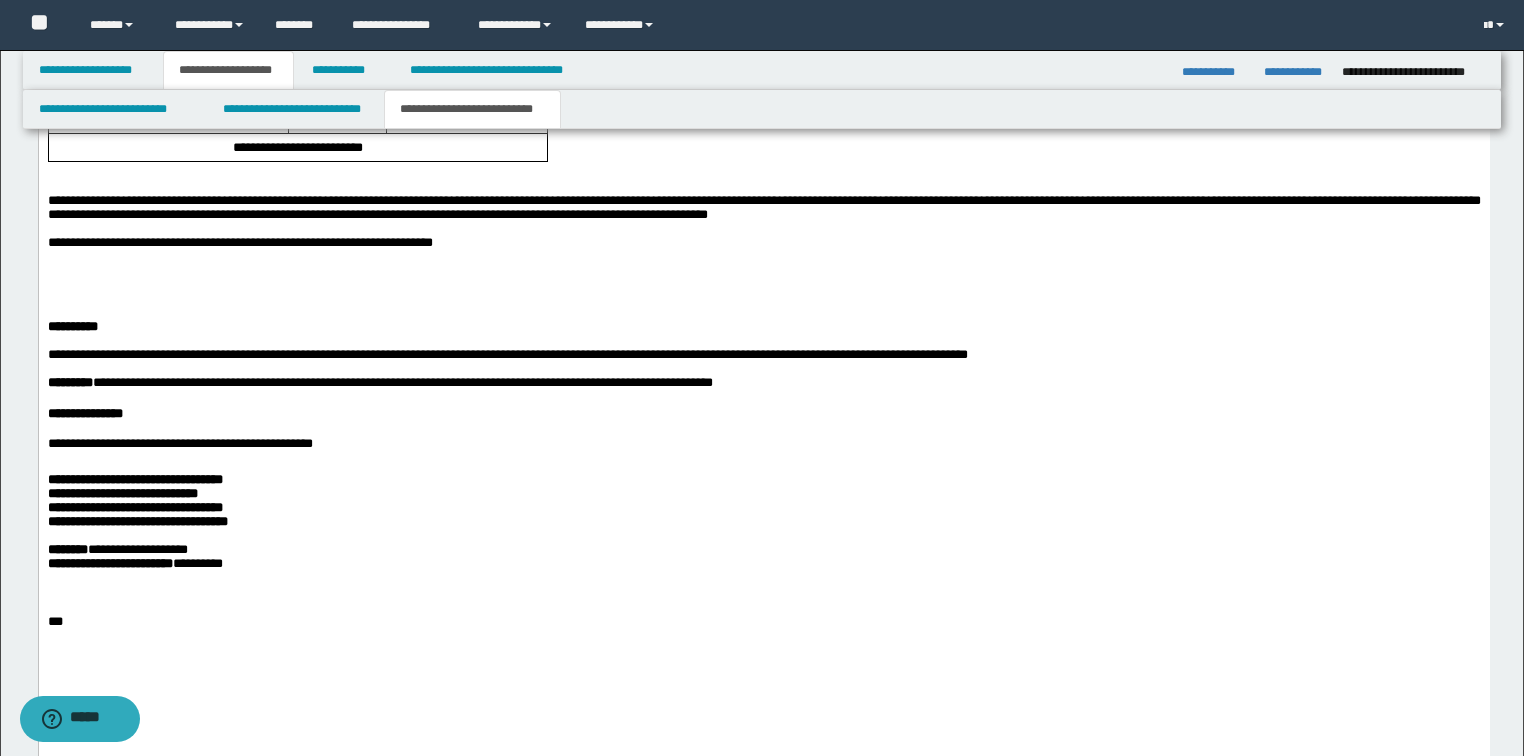 type 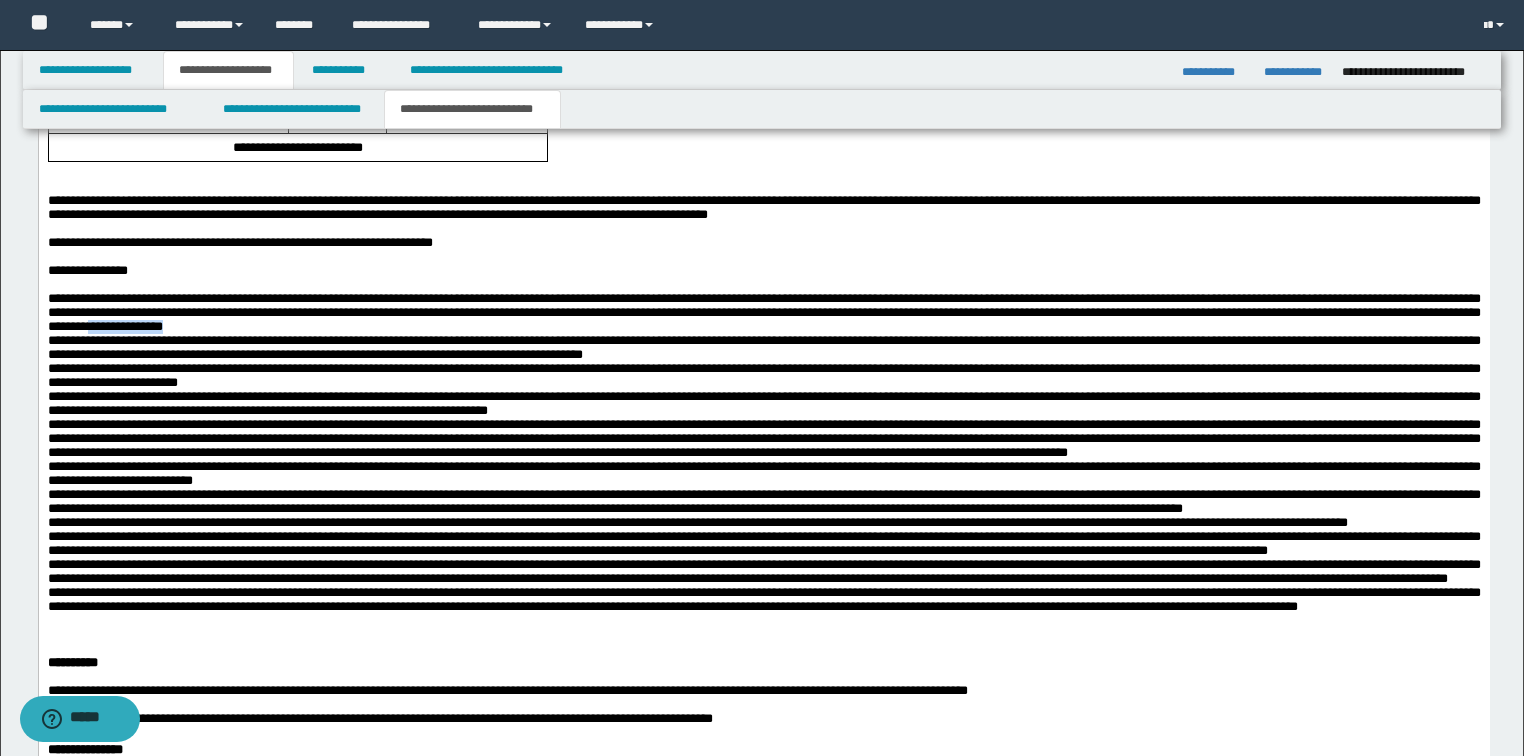 drag, startPoint x: 880, startPoint y: 368, endPoint x: 766, endPoint y: 366, distance: 114.01754 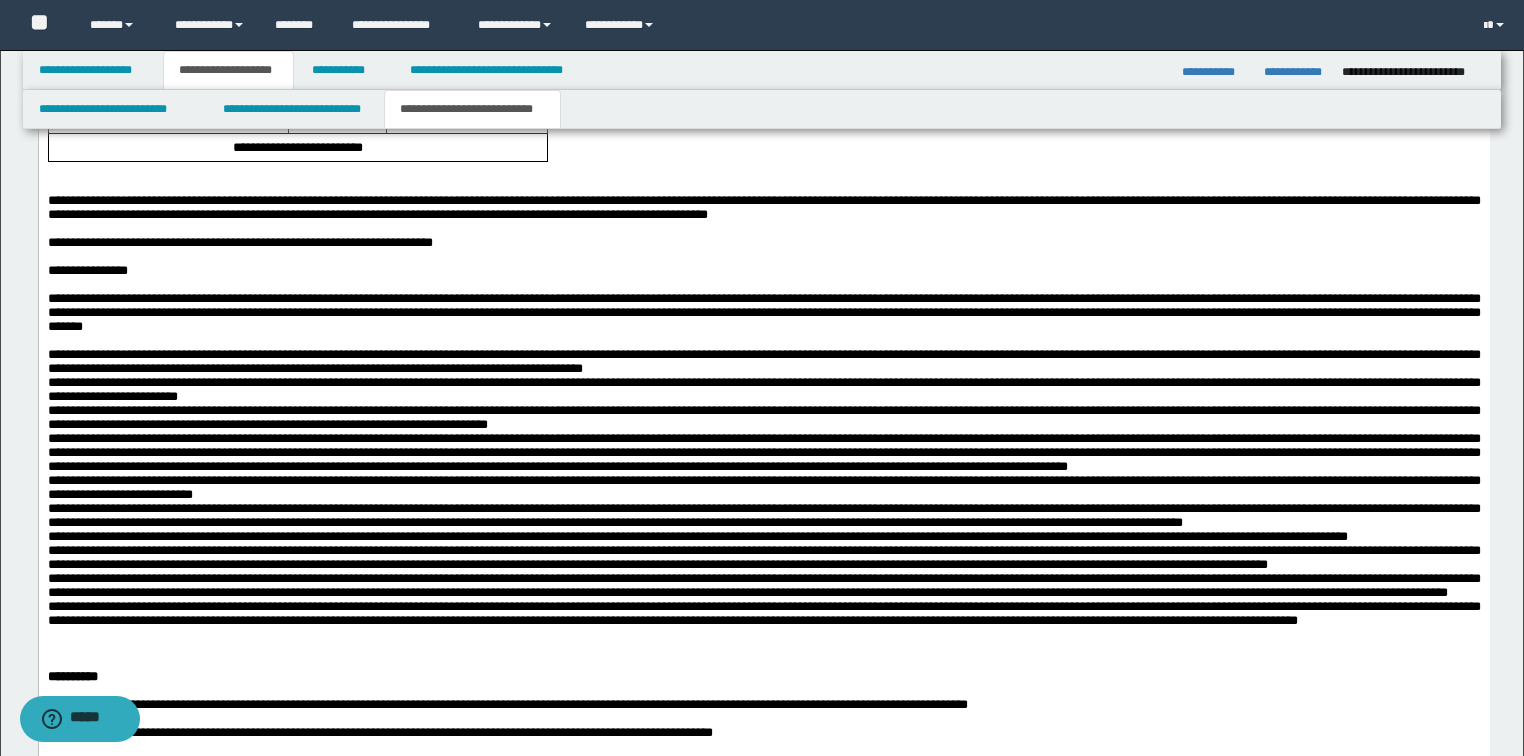 click on "**********" at bounding box center (763, 488) 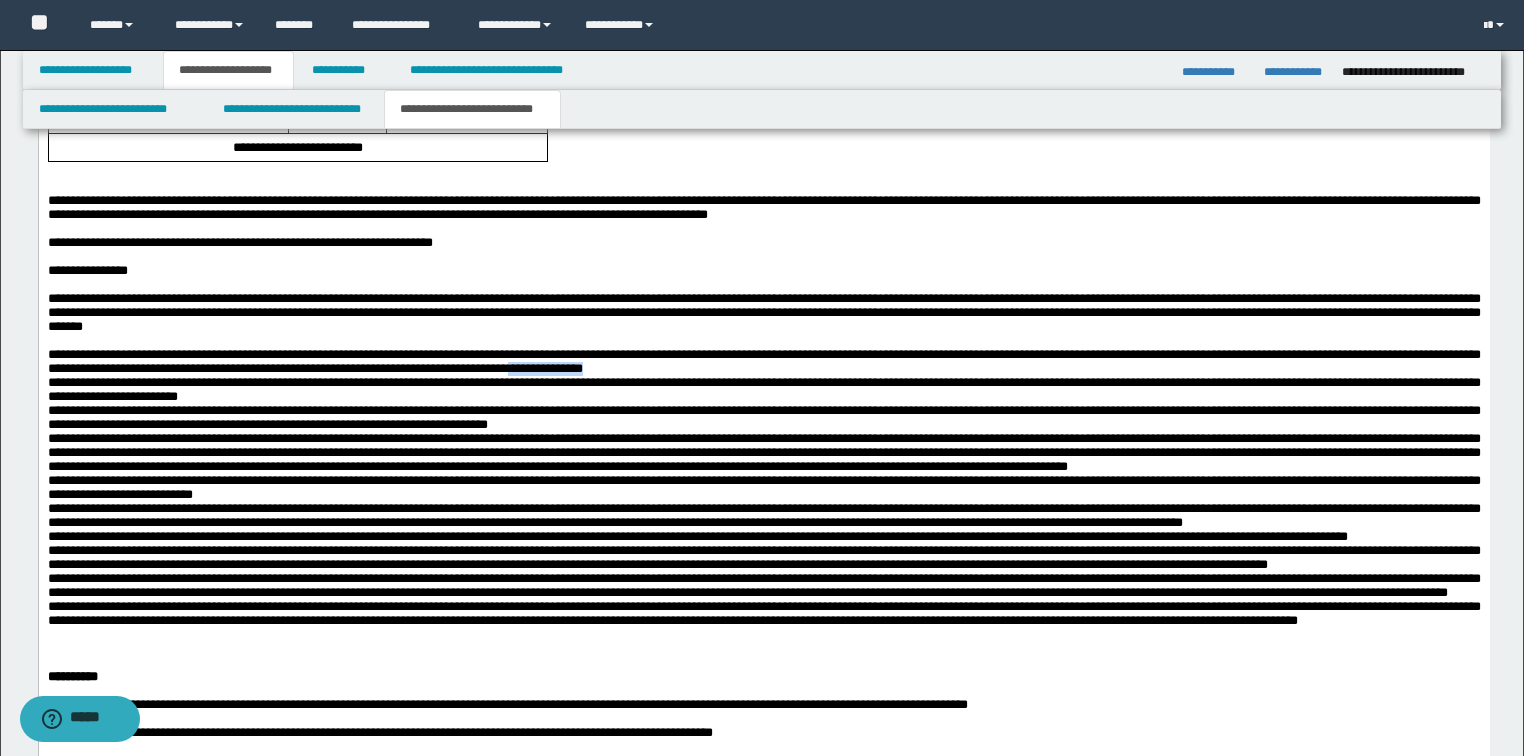 drag, startPoint x: 1040, startPoint y: 412, endPoint x: 947, endPoint y: 410, distance: 93.0215 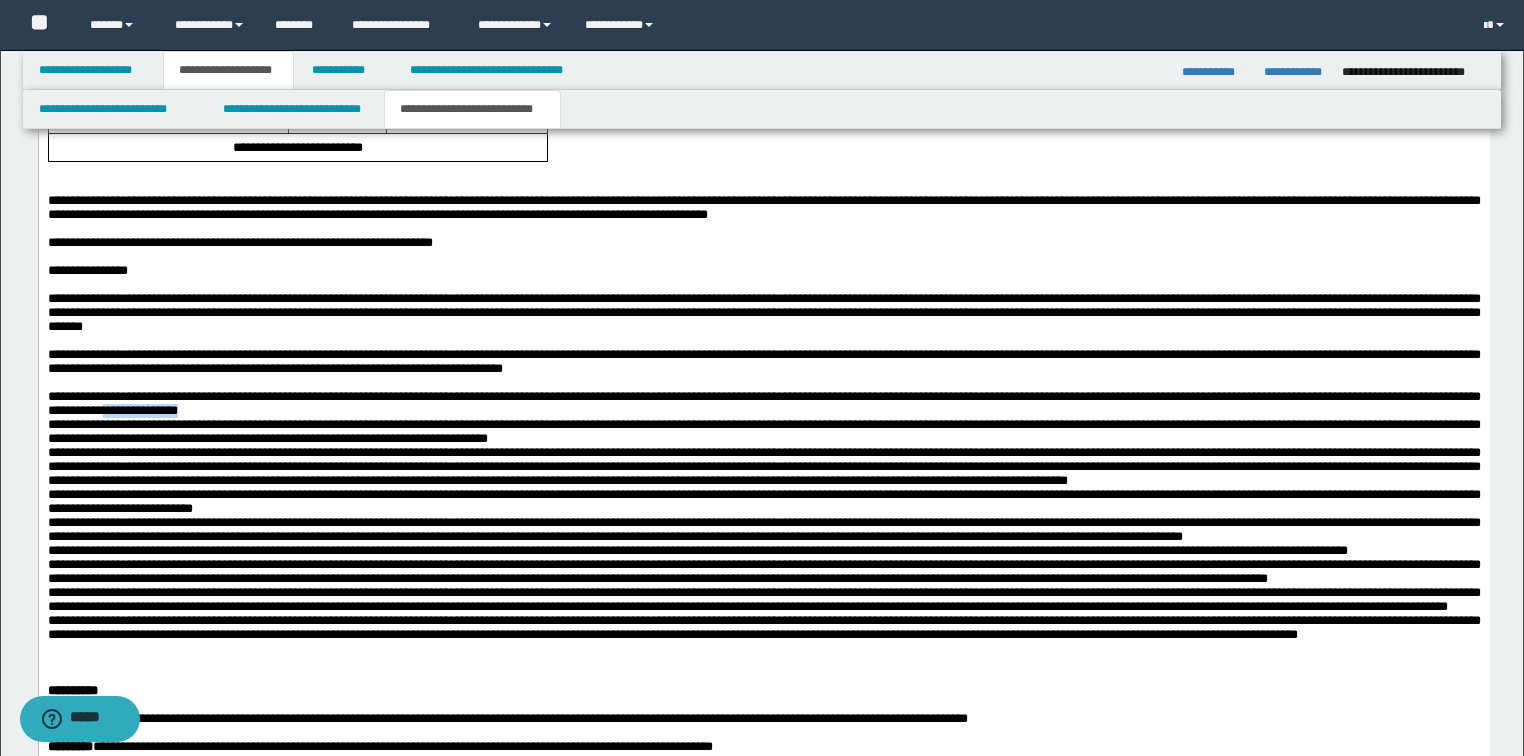 drag, startPoint x: 572, startPoint y: 460, endPoint x: 449, endPoint y: 454, distance: 123.146255 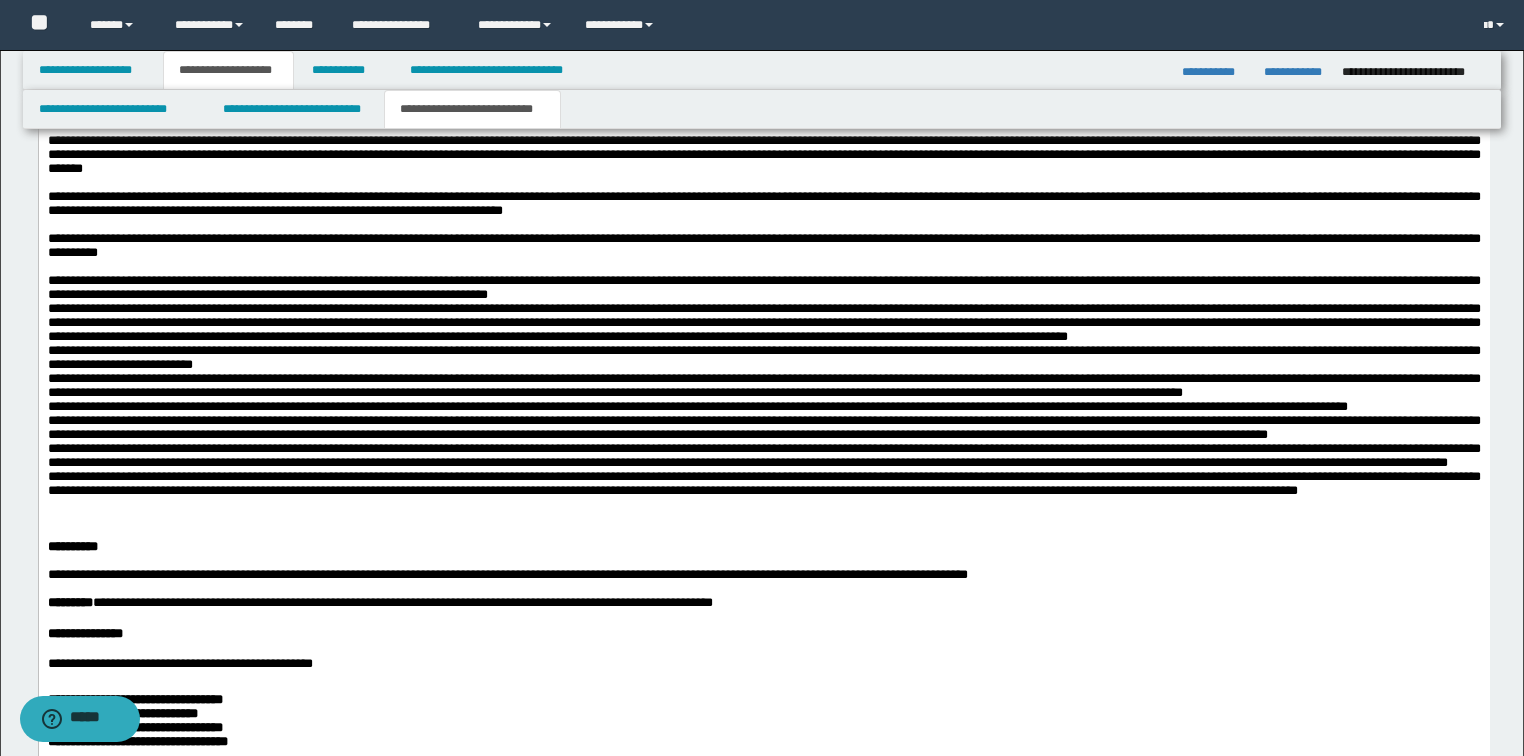 scroll, scrollTop: 1520, scrollLeft: 0, axis: vertical 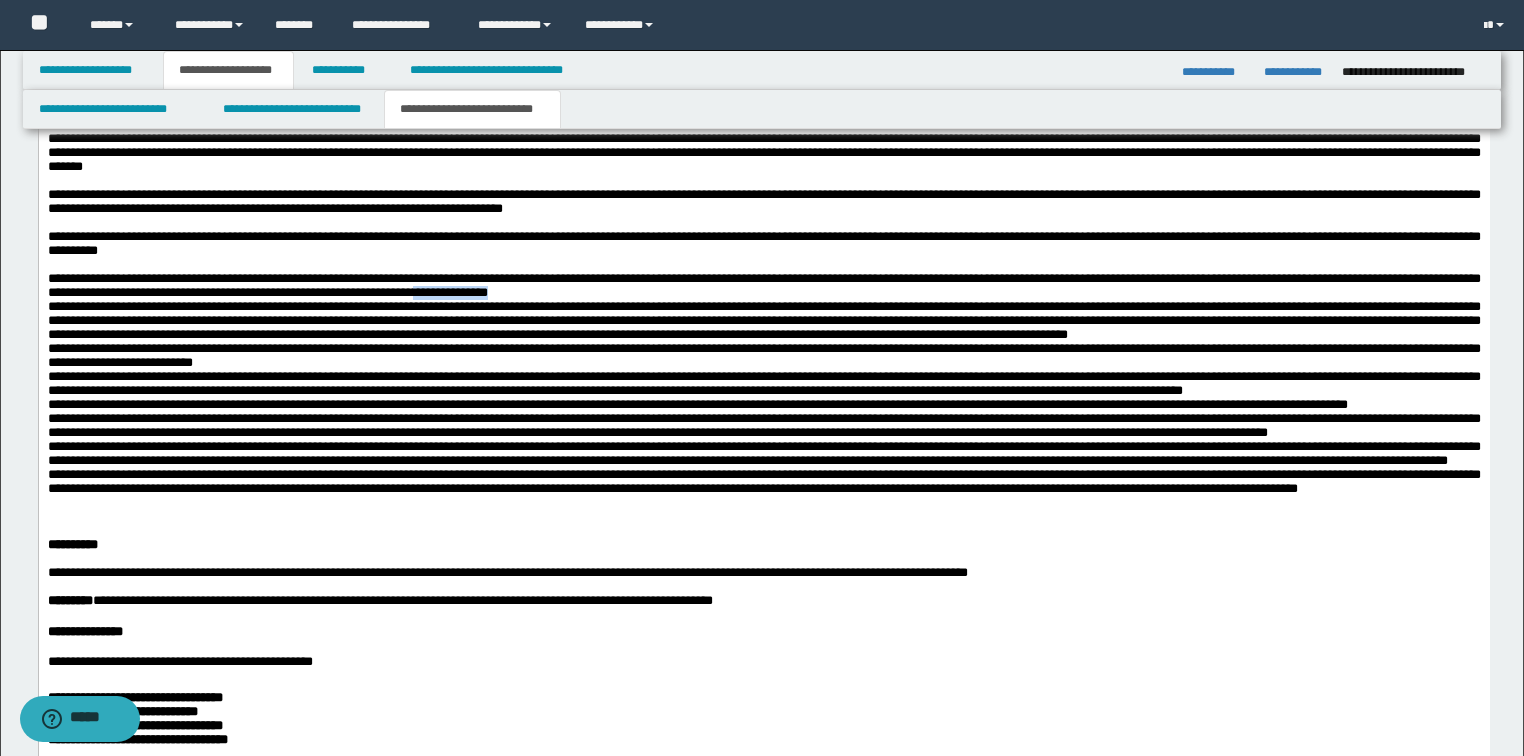 drag, startPoint x: 924, startPoint y: 341, endPoint x: 826, endPoint y: 347, distance: 98.1835 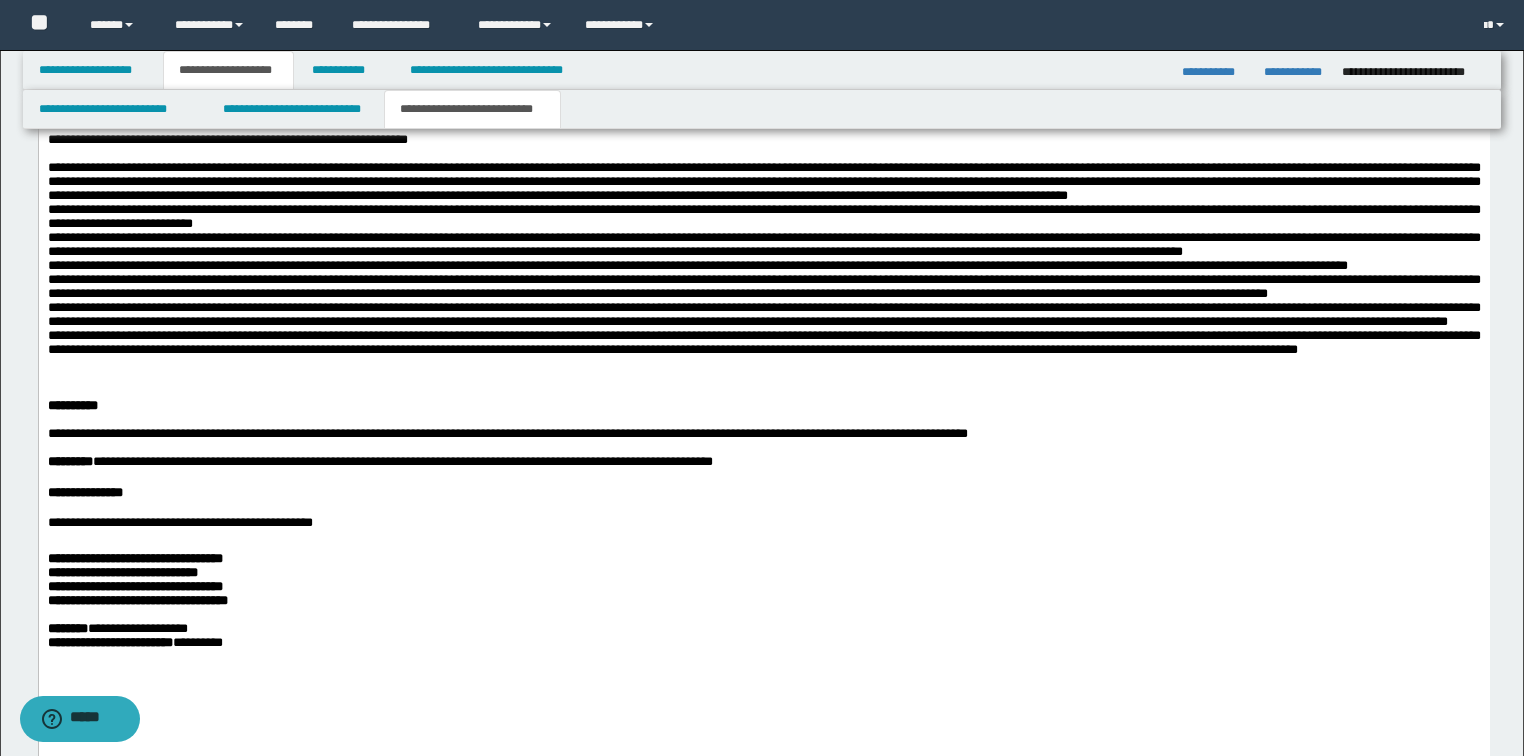 scroll, scrollTop: 1680, scrollLeft: 0, axis: vertical 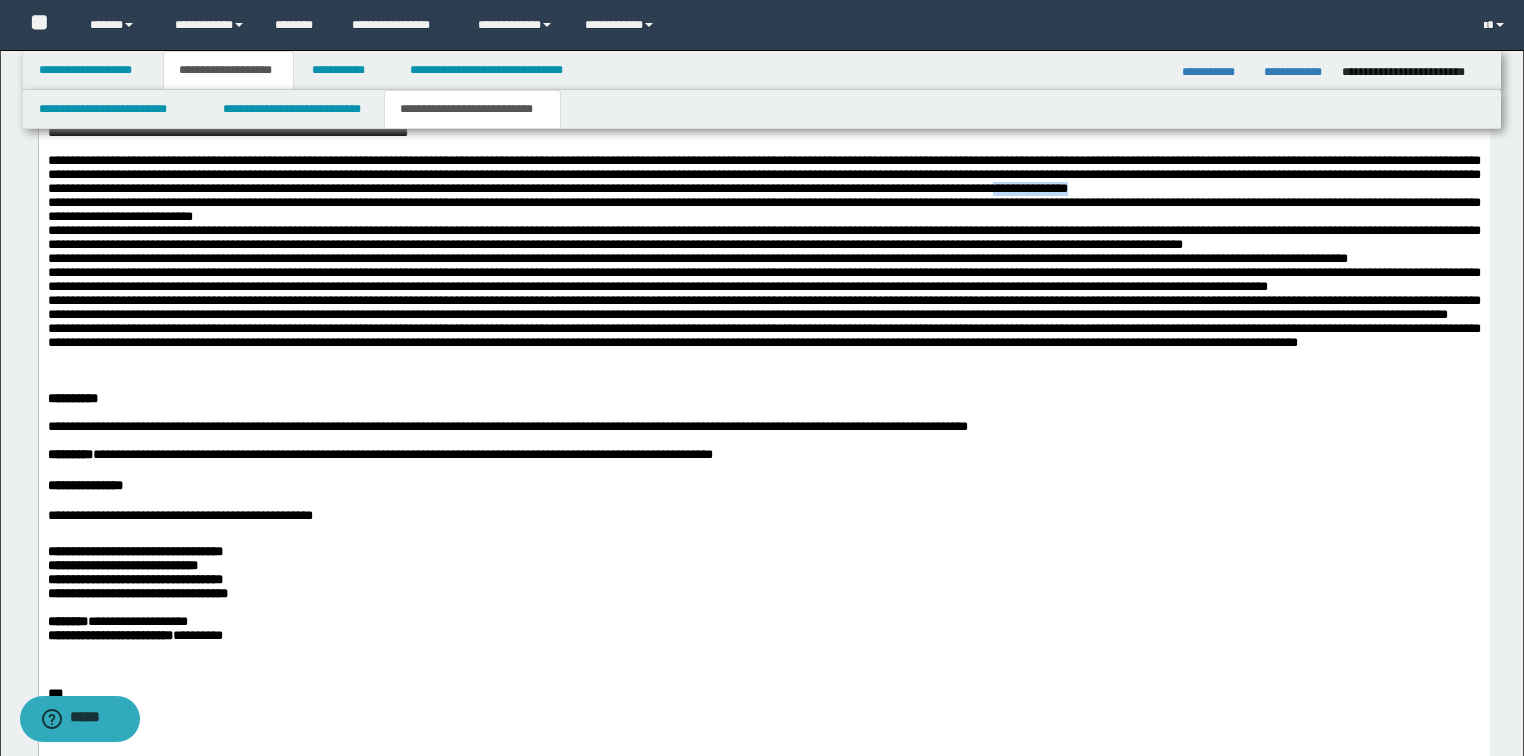 drag, startPoint x: 551, startPoint y: 264, endPoint x: 452, endPoint y: 261, distance: 99.04544 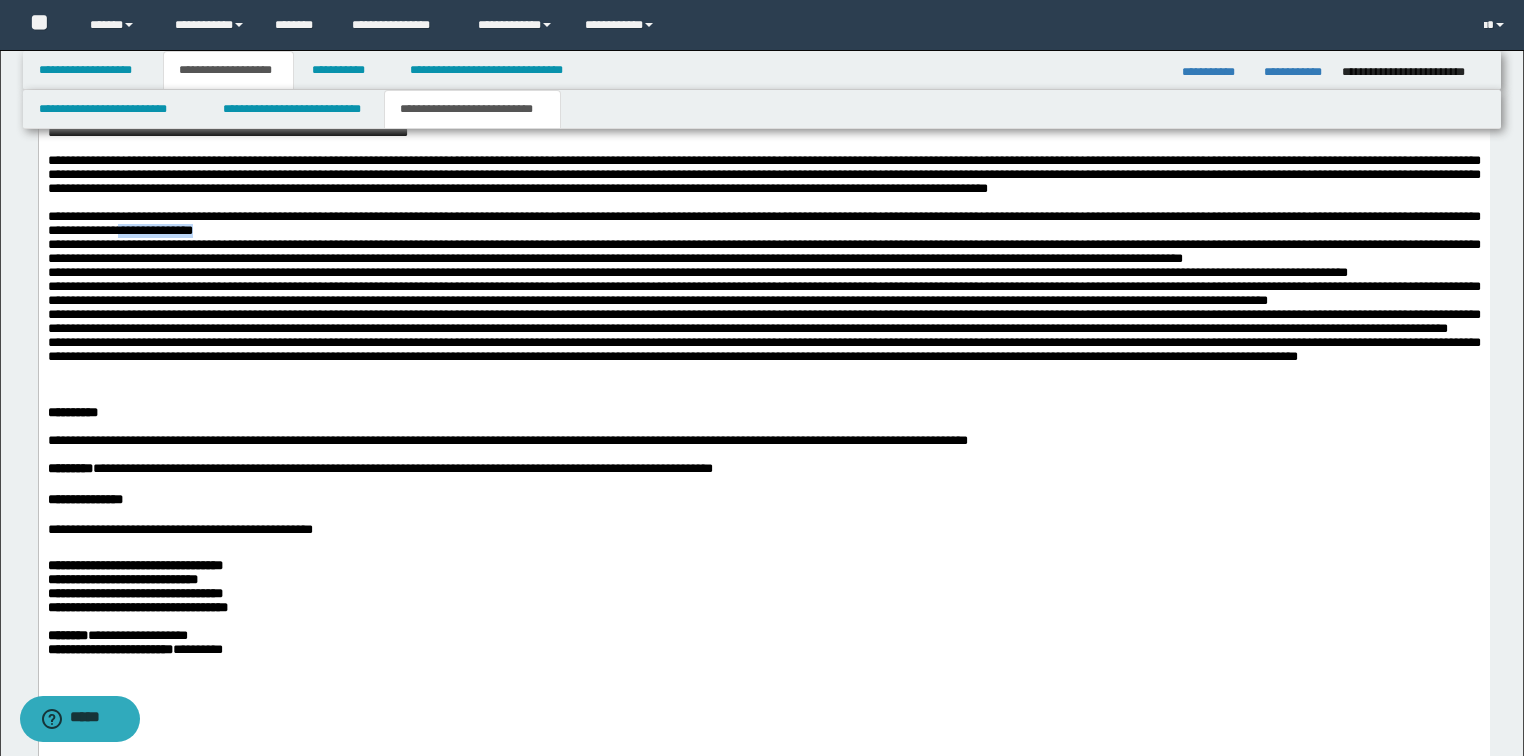 drag, startPoint x: 523, startPoint y: 316, endPoint x: 434, endPoint y: 306, distance: 89.560036 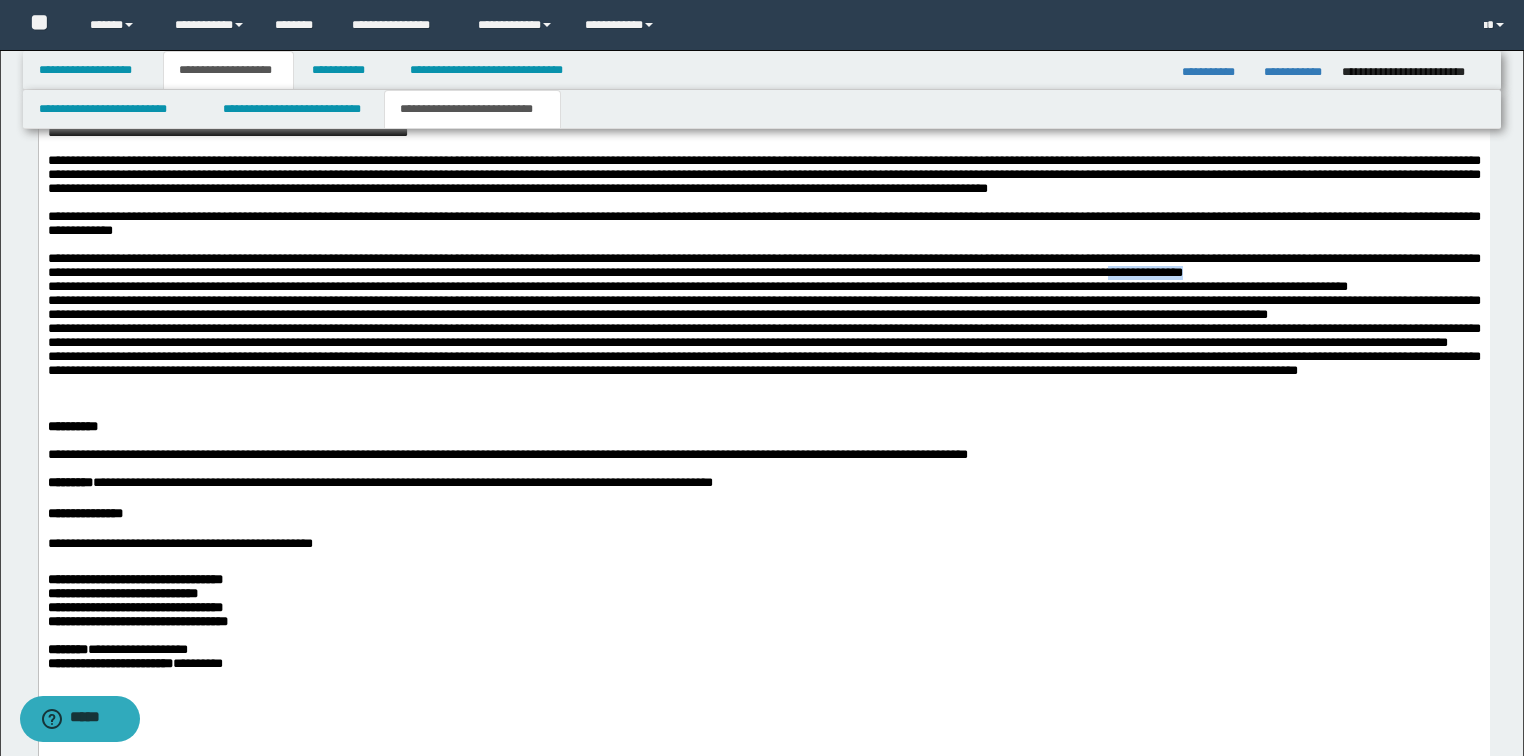 drag, startPoint x: 312, startPoint y: 378, endPoint x: 221, endPoint y: 376, distance: 91.02197 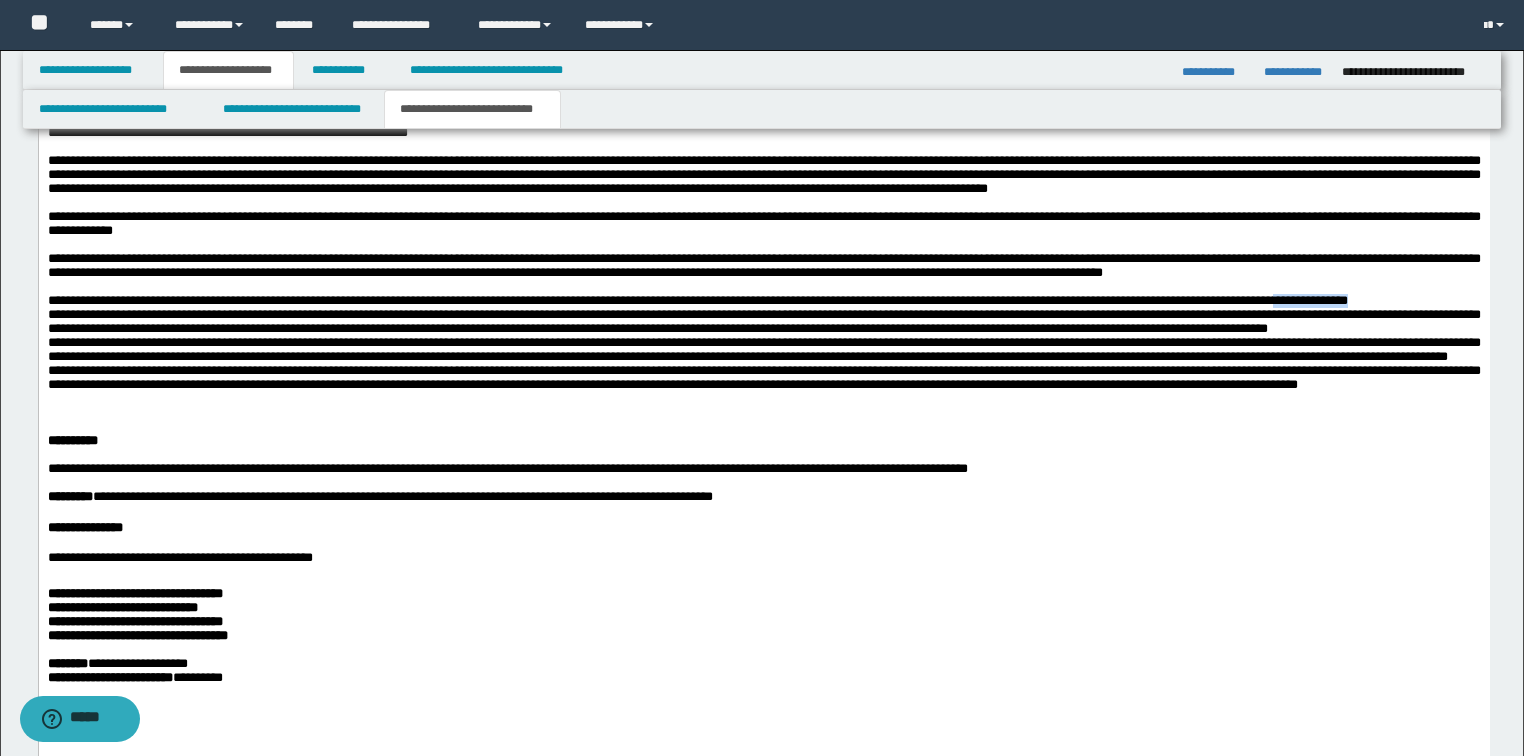 drag, startPoint x: 247, startPoint y: 424, endPoint x: 156, endPoint y: 425, distance: 91.00549 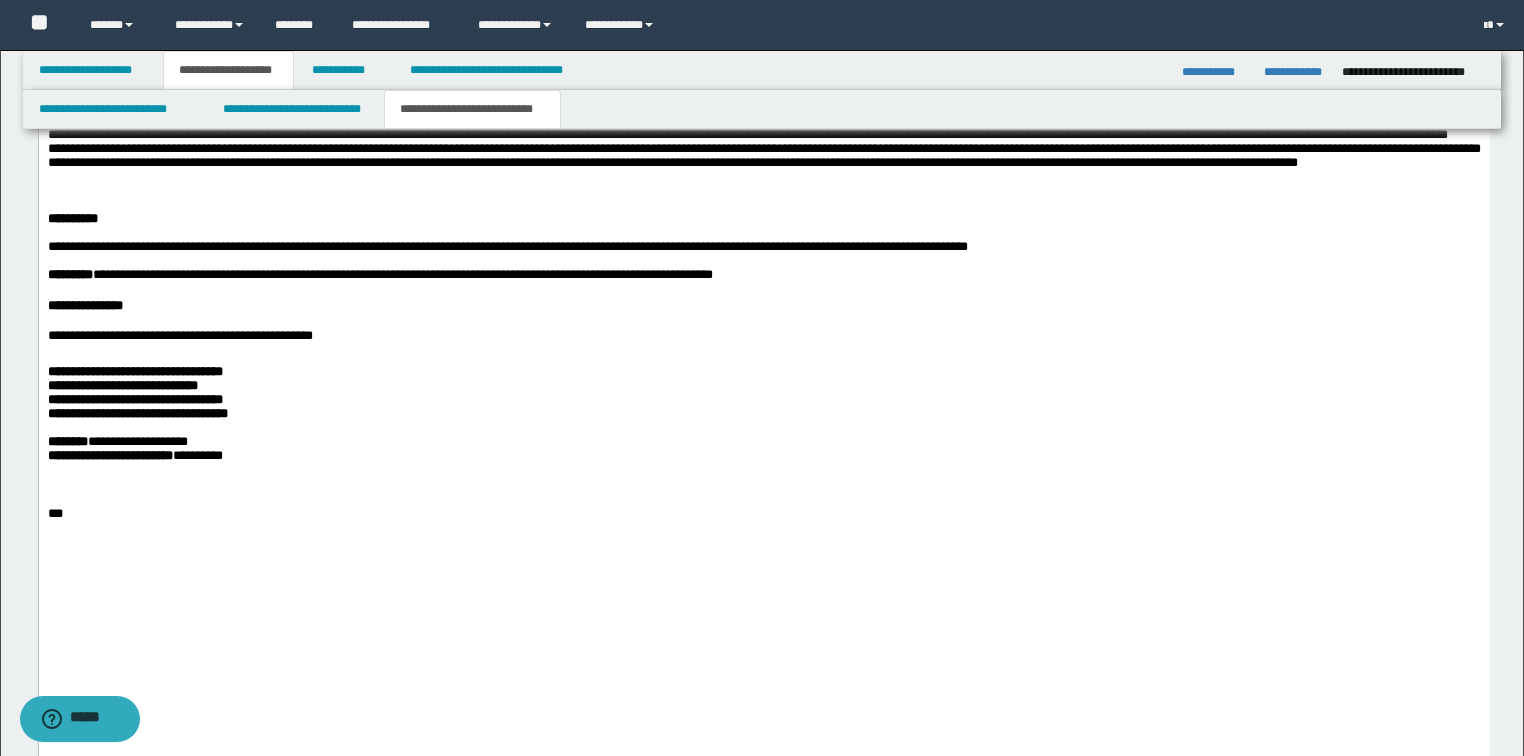 scroll, scrollTop: 1920, scrollLeft: 0, axis: vertical 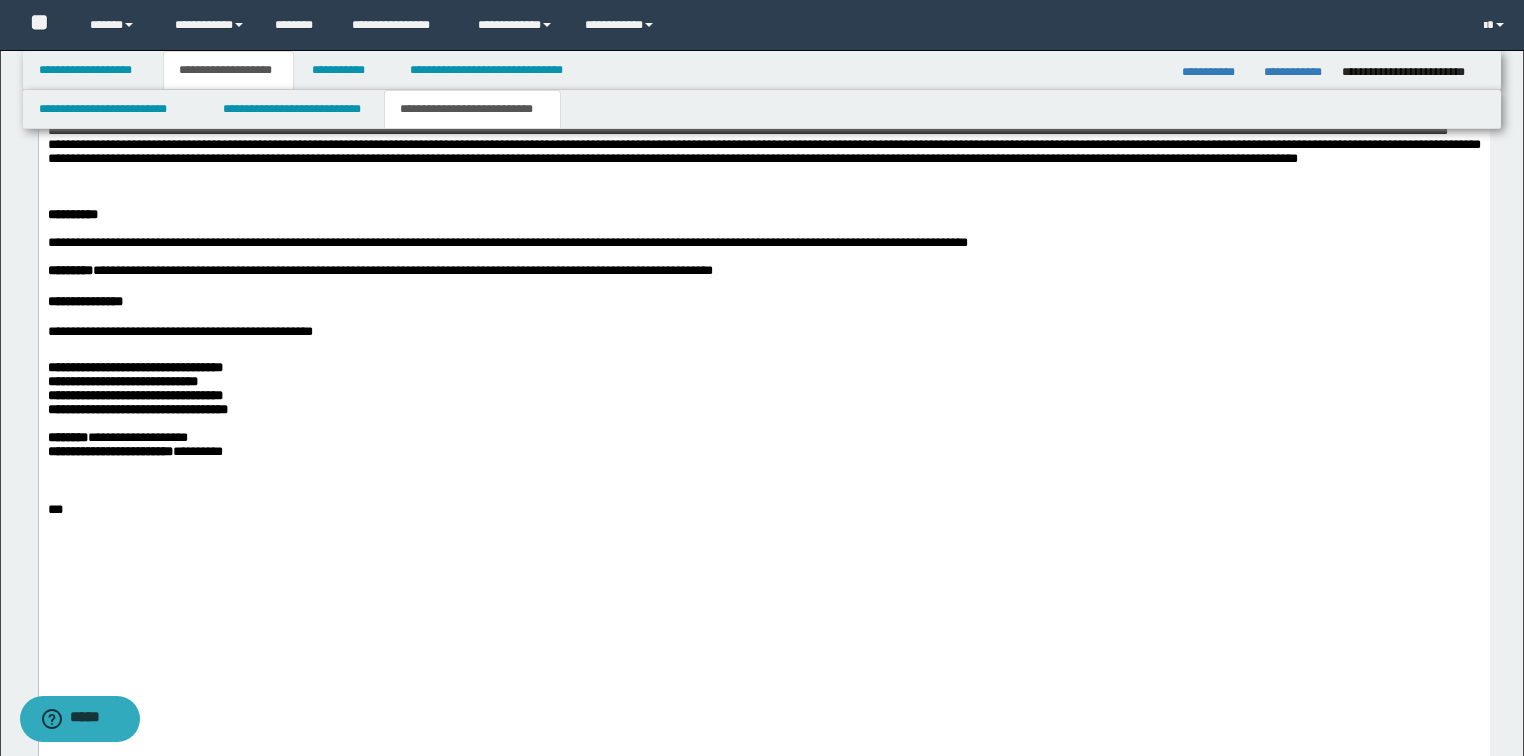 drag, startPoint x: 515, startPoint y: 250, endPoint x: 420, endPoint y: 248, distance: 95.02105 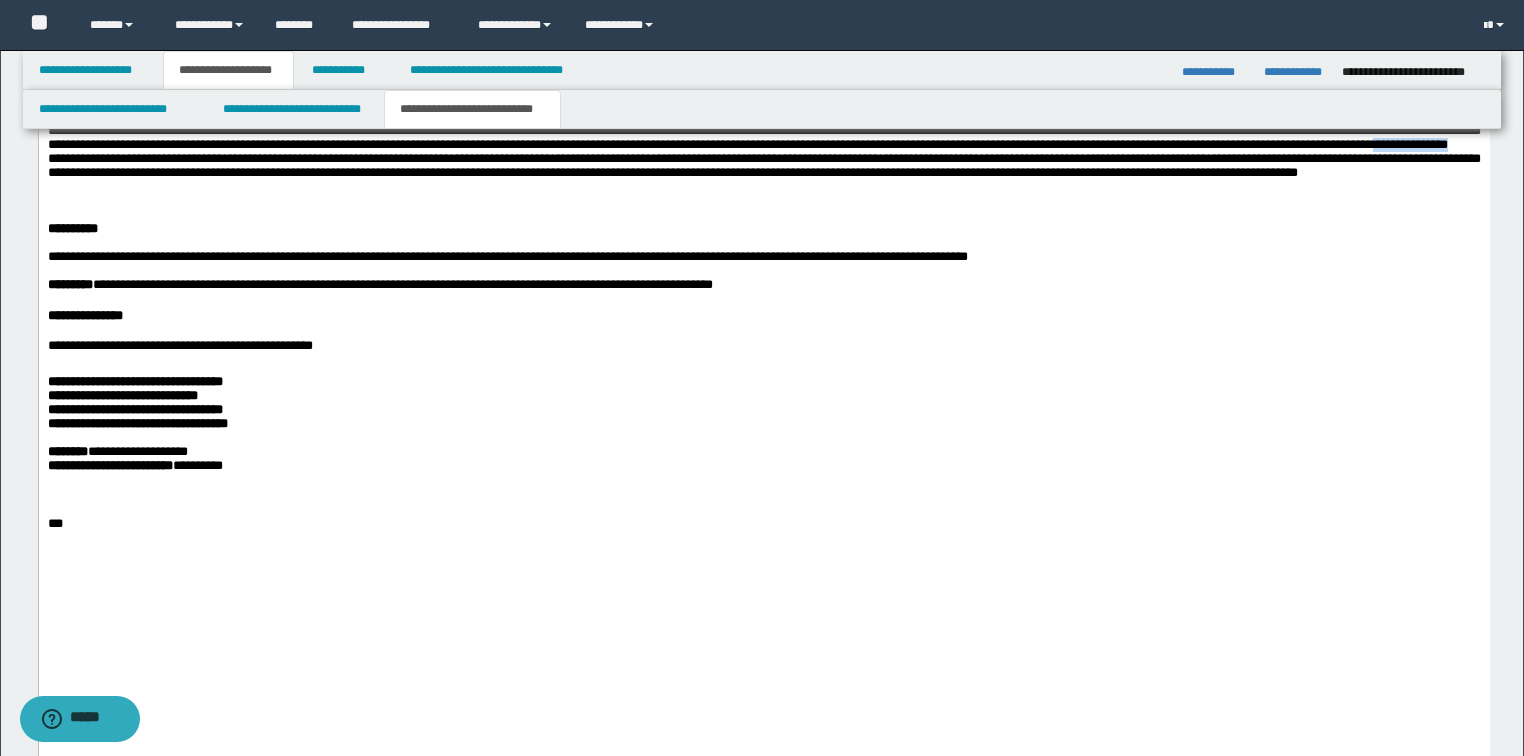 drag, startPoint x: 595, startPoint y: 313, endPoint x: 500, endPoint y: 313, distance: 95 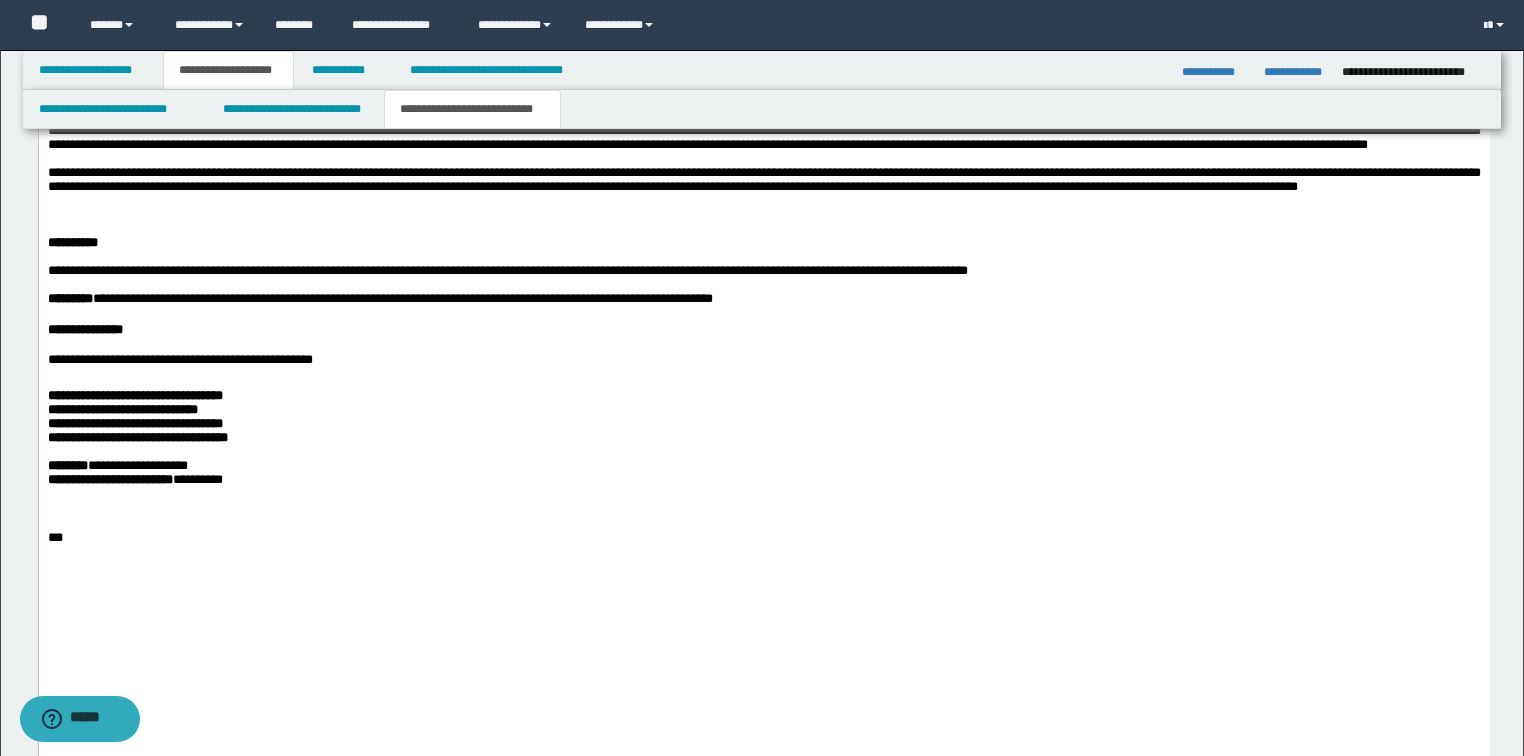 click on "**********" at bounding box center [763, 174] 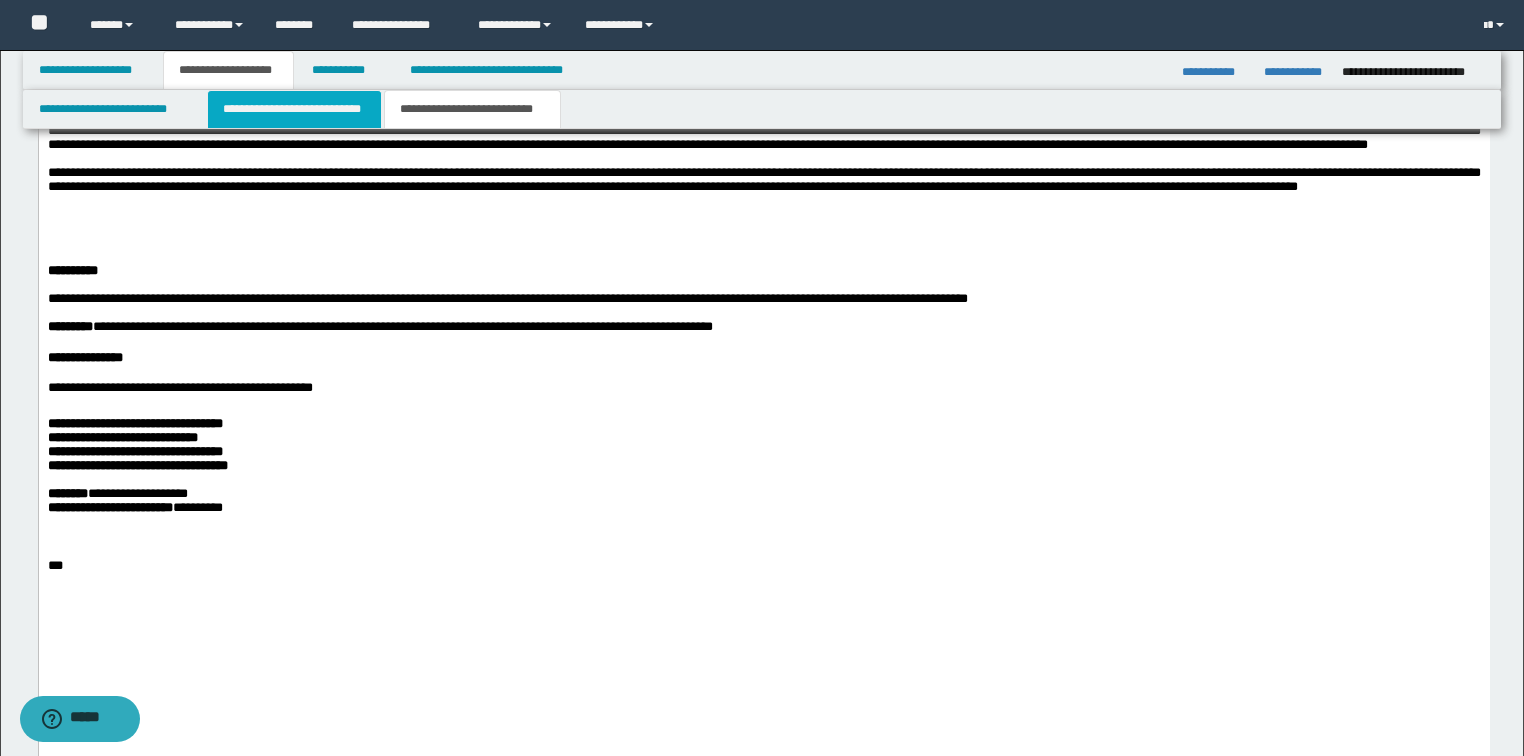 click on "**********" at bounding box center (294, 109) 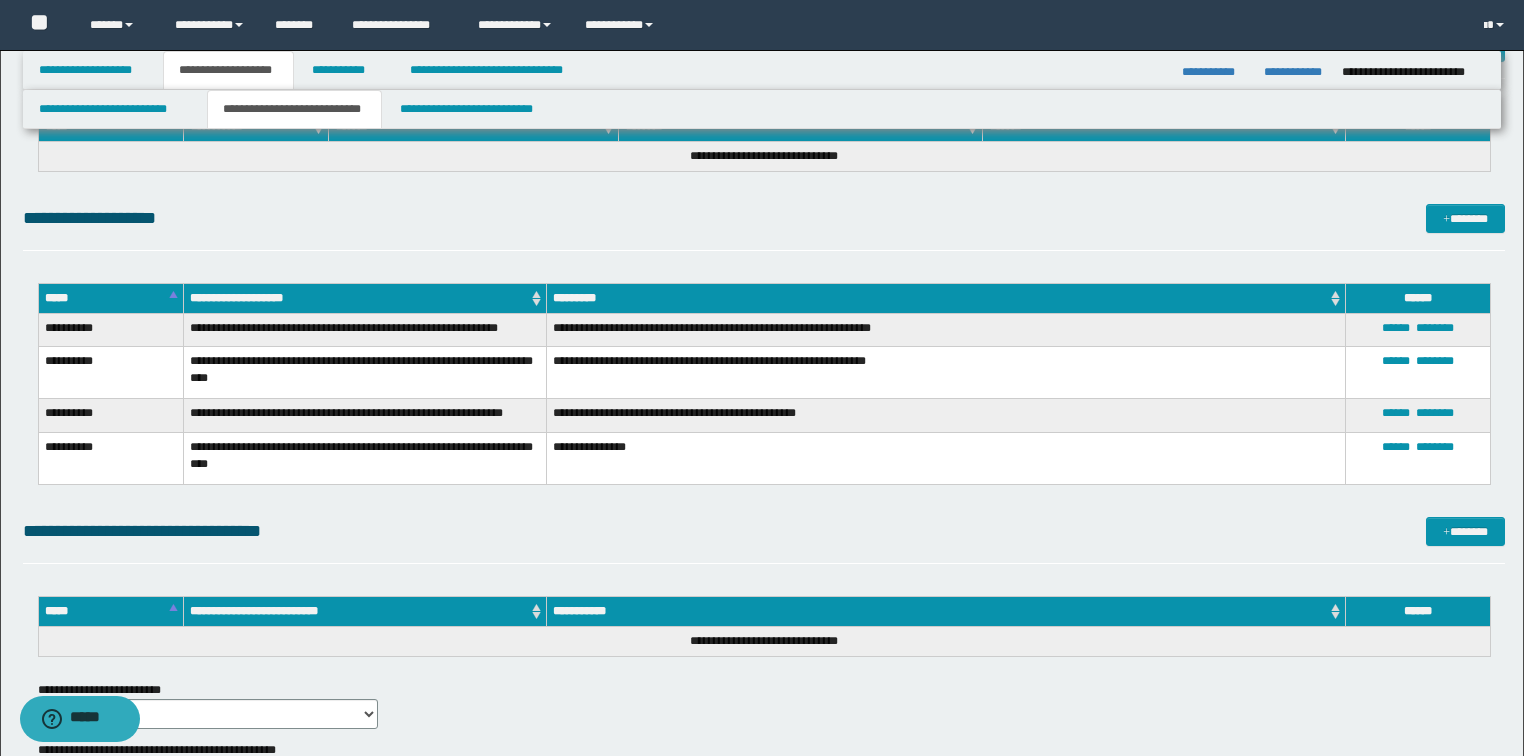 scroll, scrollTop: 6400, scrollLeft: 0, axis: vertical 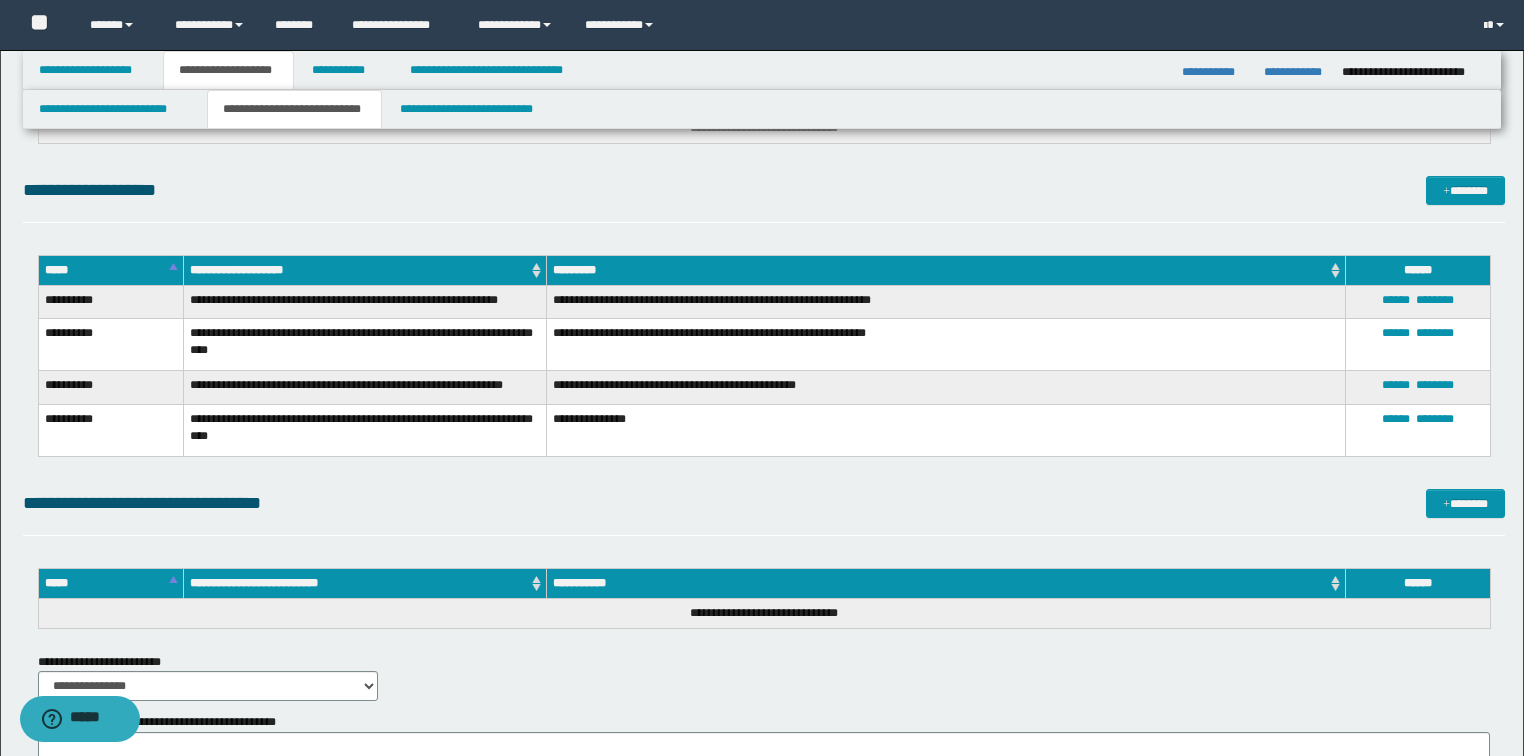 click on "**********" at bounding box center (364, 302) 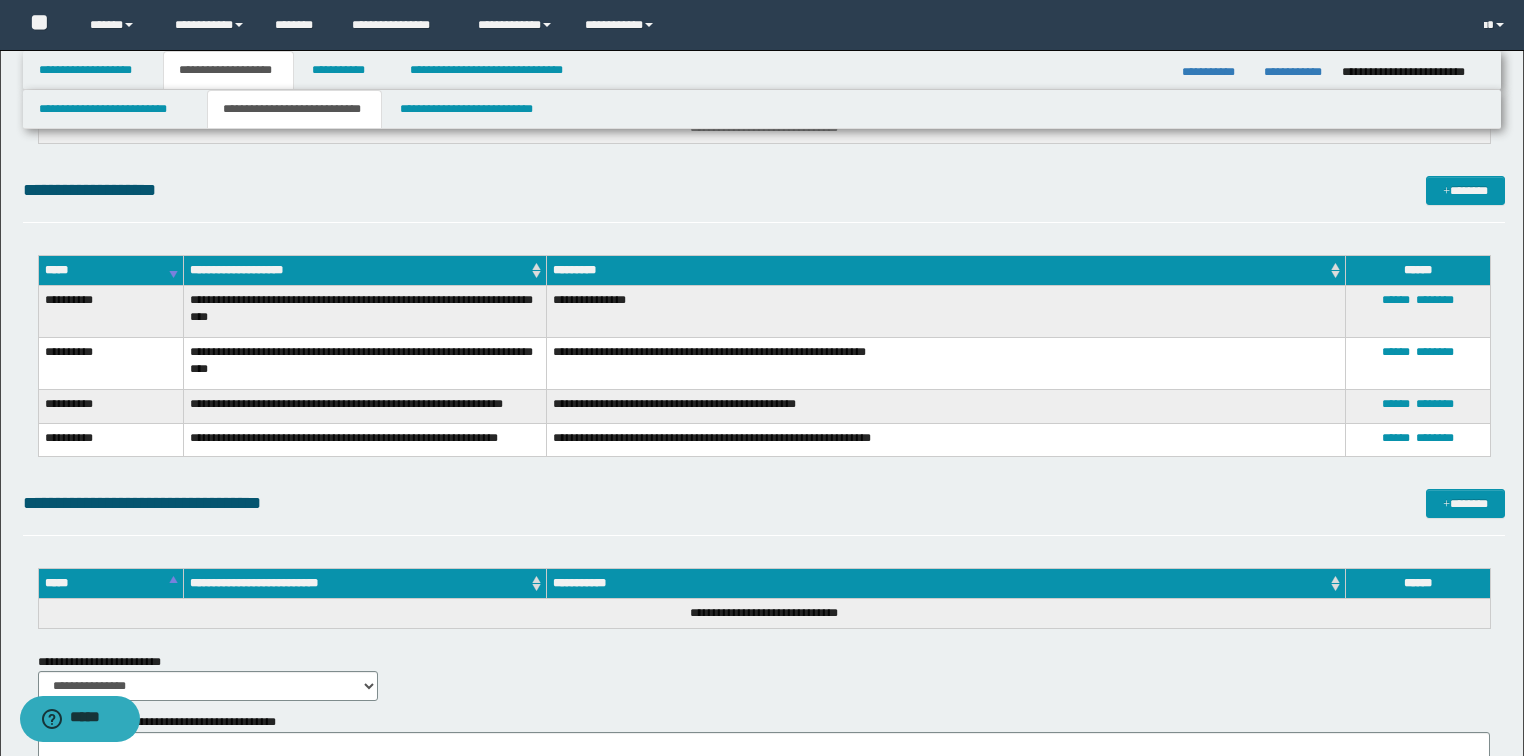 click on "*****" at bounding box center (110, 270) 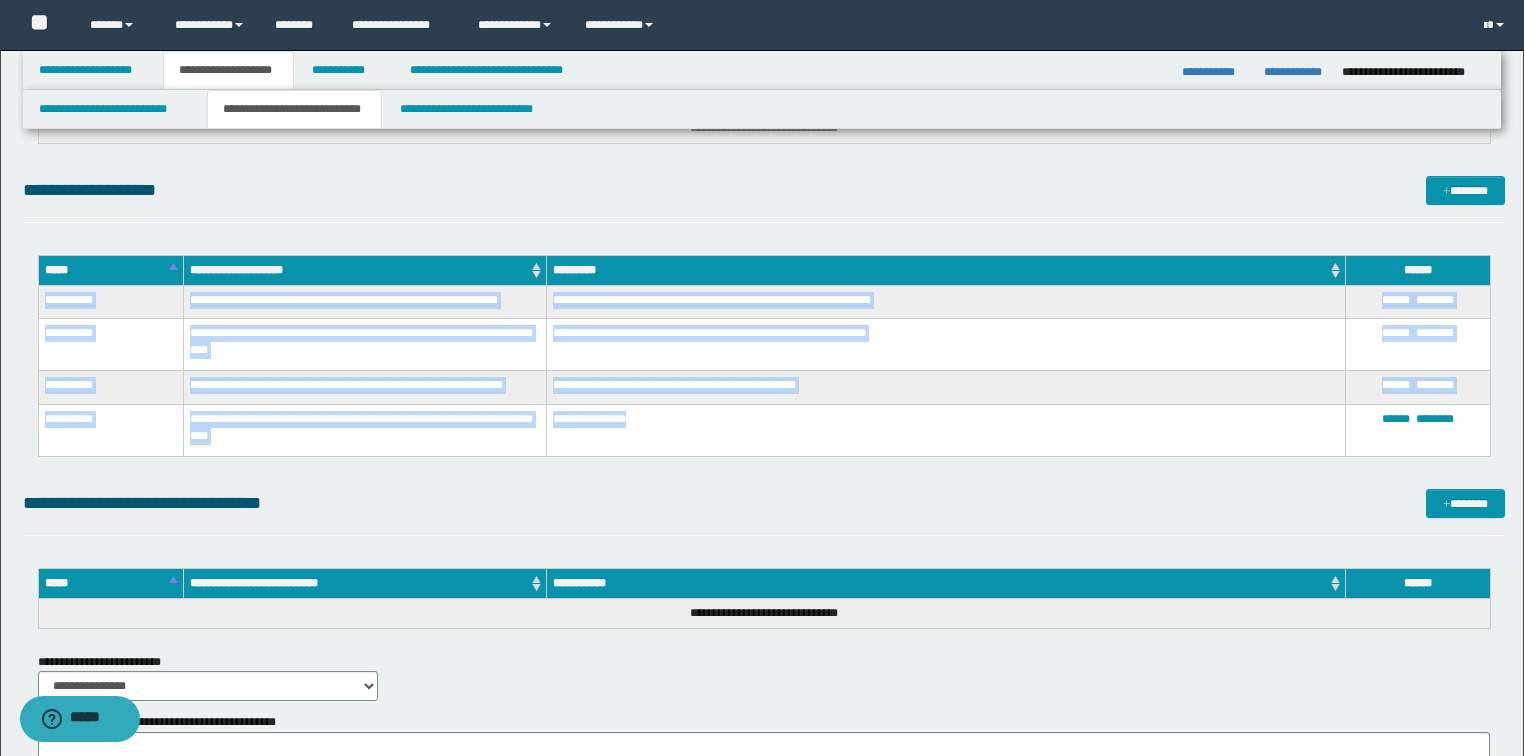 drag, startPoint x: 44, startPoint y: 301, endPoint x: 682, endPoint y: 420, distance: 649.00305 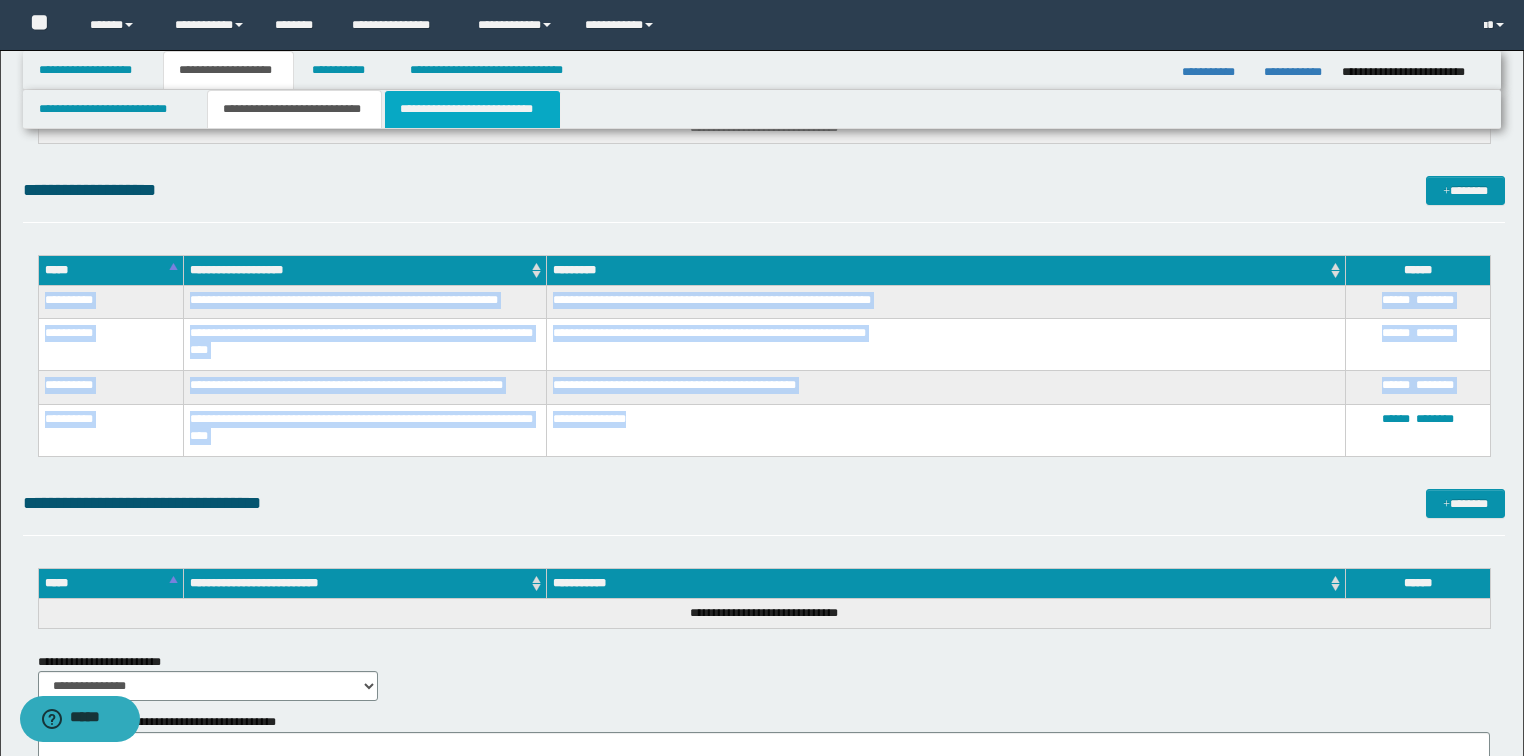 click on "**********" at bounding box center [472, 109] 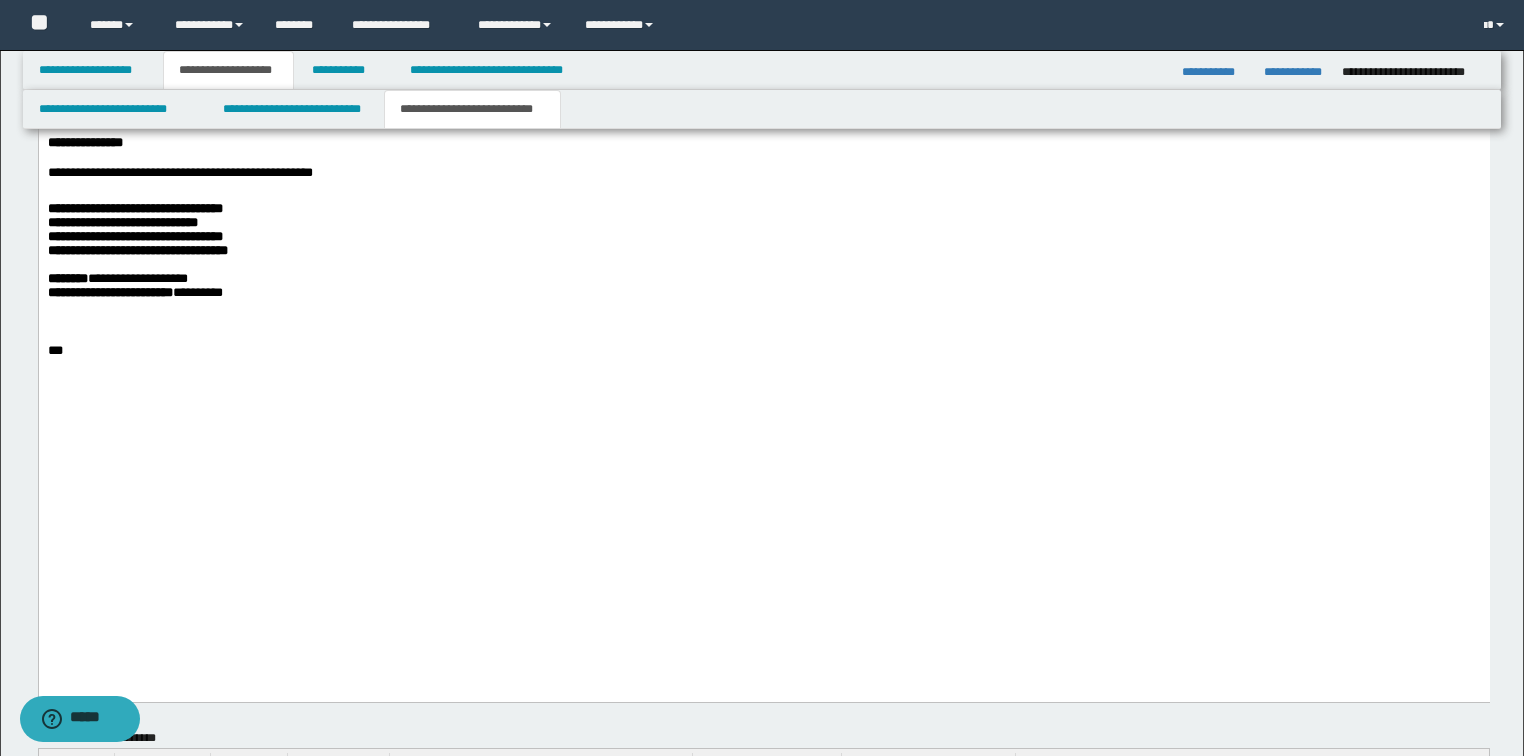 scroll, scrollTop: 2107, scrollLeft: 0, axis: vertical 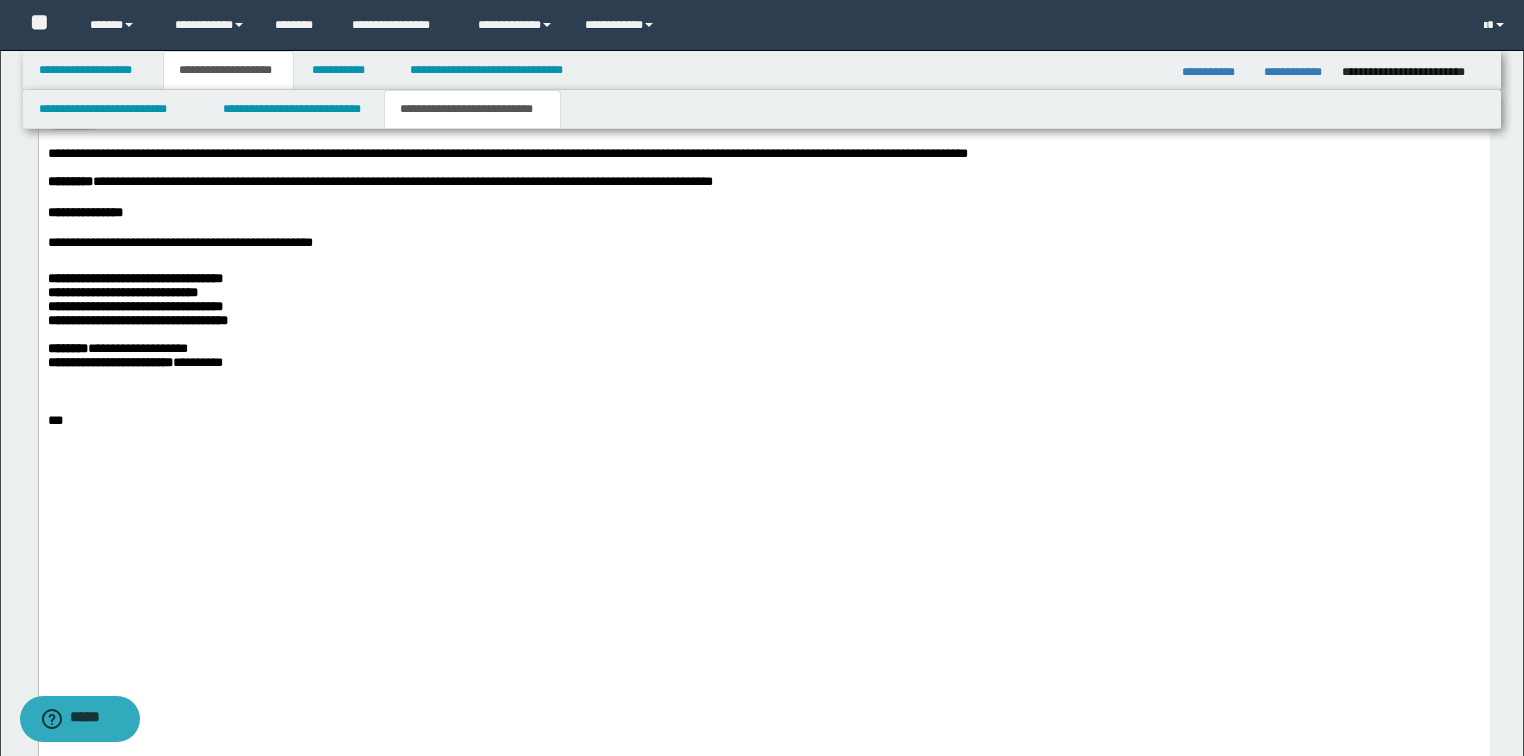drag, startPoint x: 1021, startPoint y: 225, endPoint x: 915, endPoint y: 218, distance: 106.23088 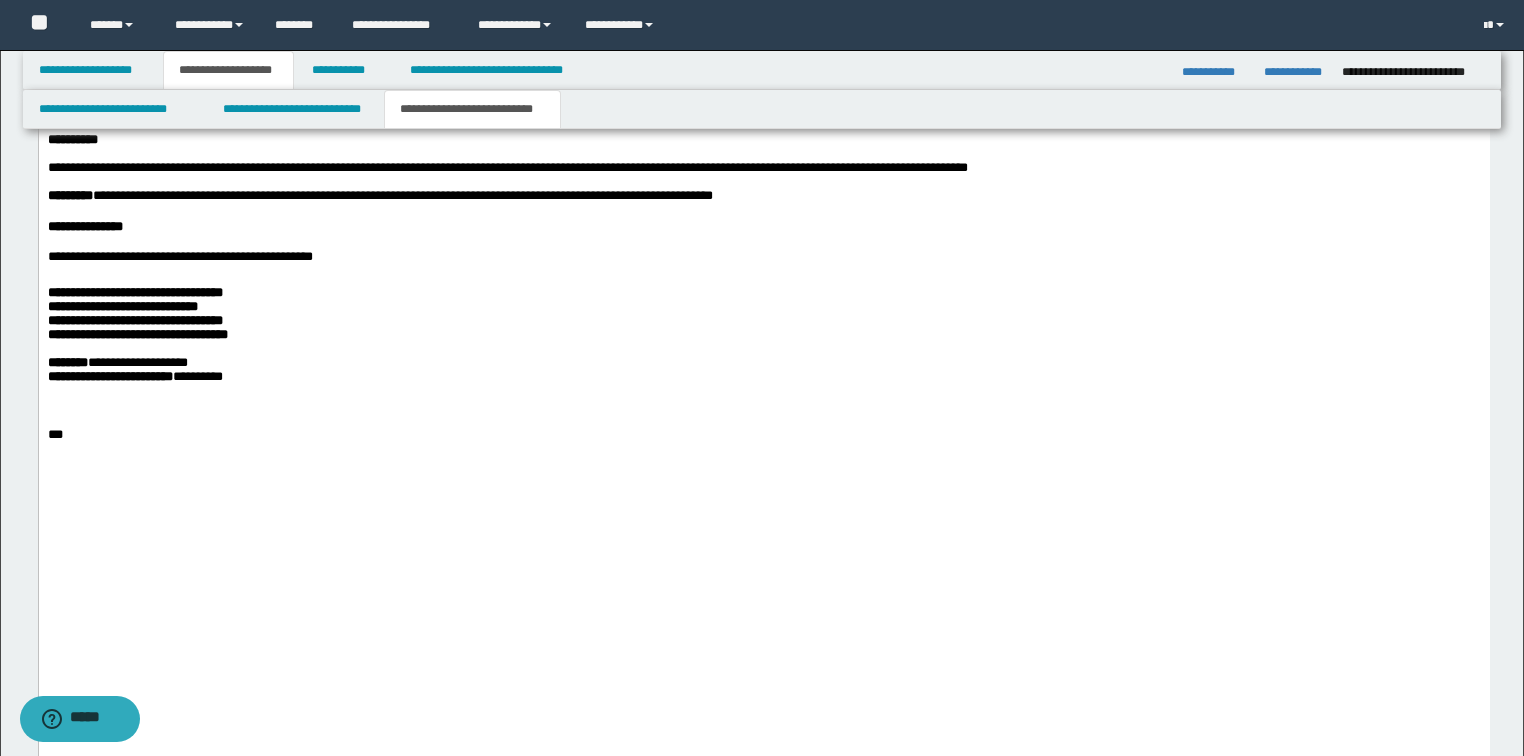 drag, startPoint x: 1095, startPoint y: 265, endPoint x: 1015, endPoint y: 257, distance: 80.399 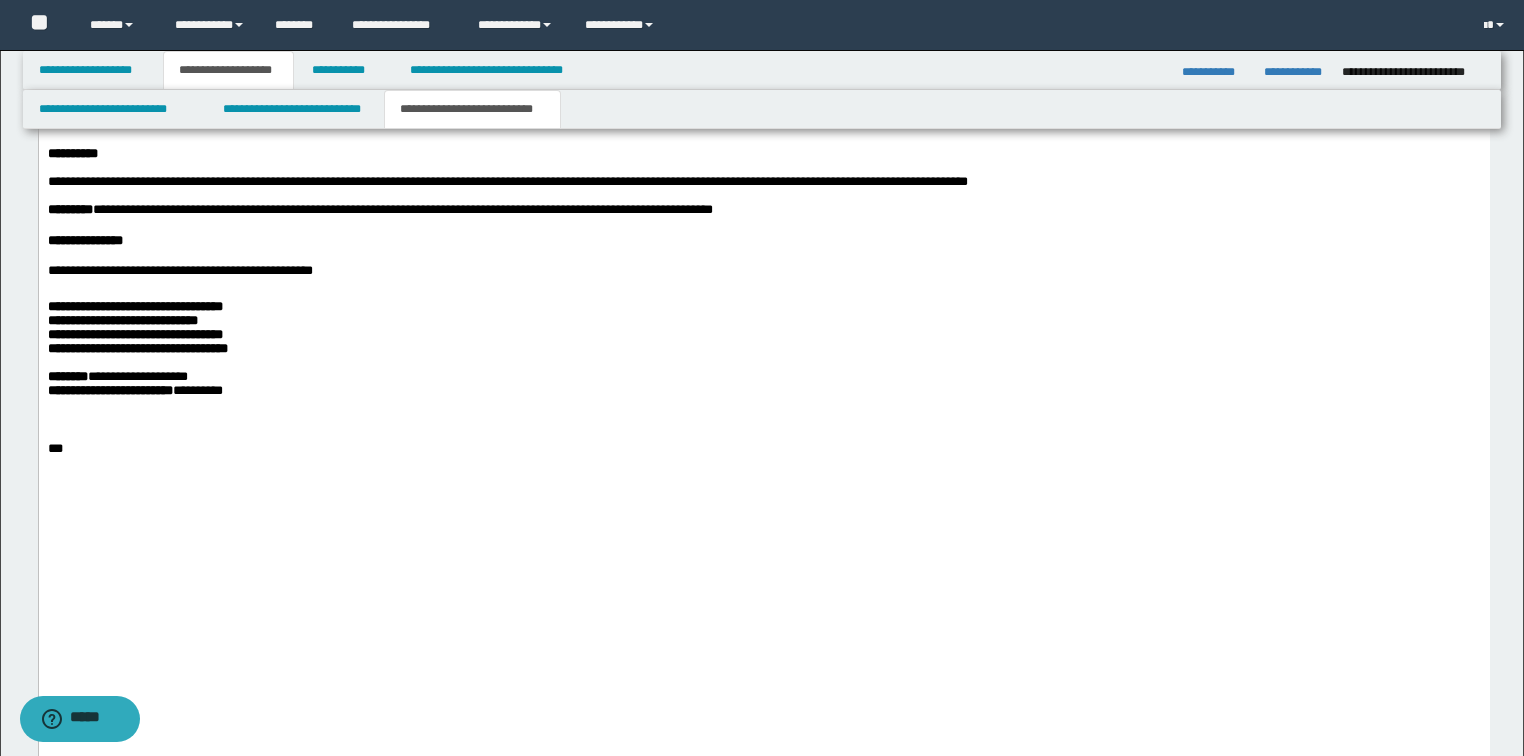 drag, startPoint x: 919, startPoint y: 291, endPoint x: 827, endPoint y: 287, distance: 92.086914 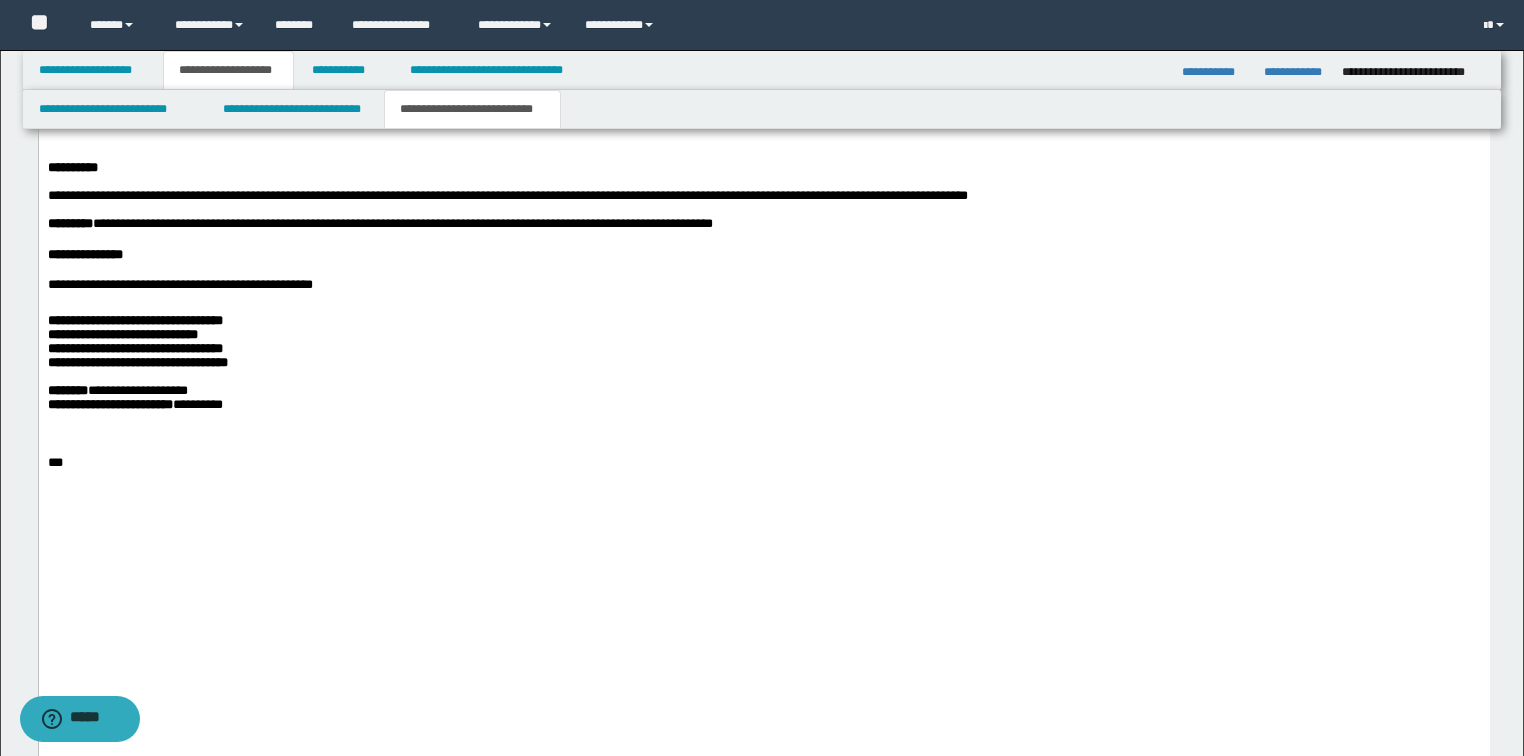 click at bounding box center (49, 154) 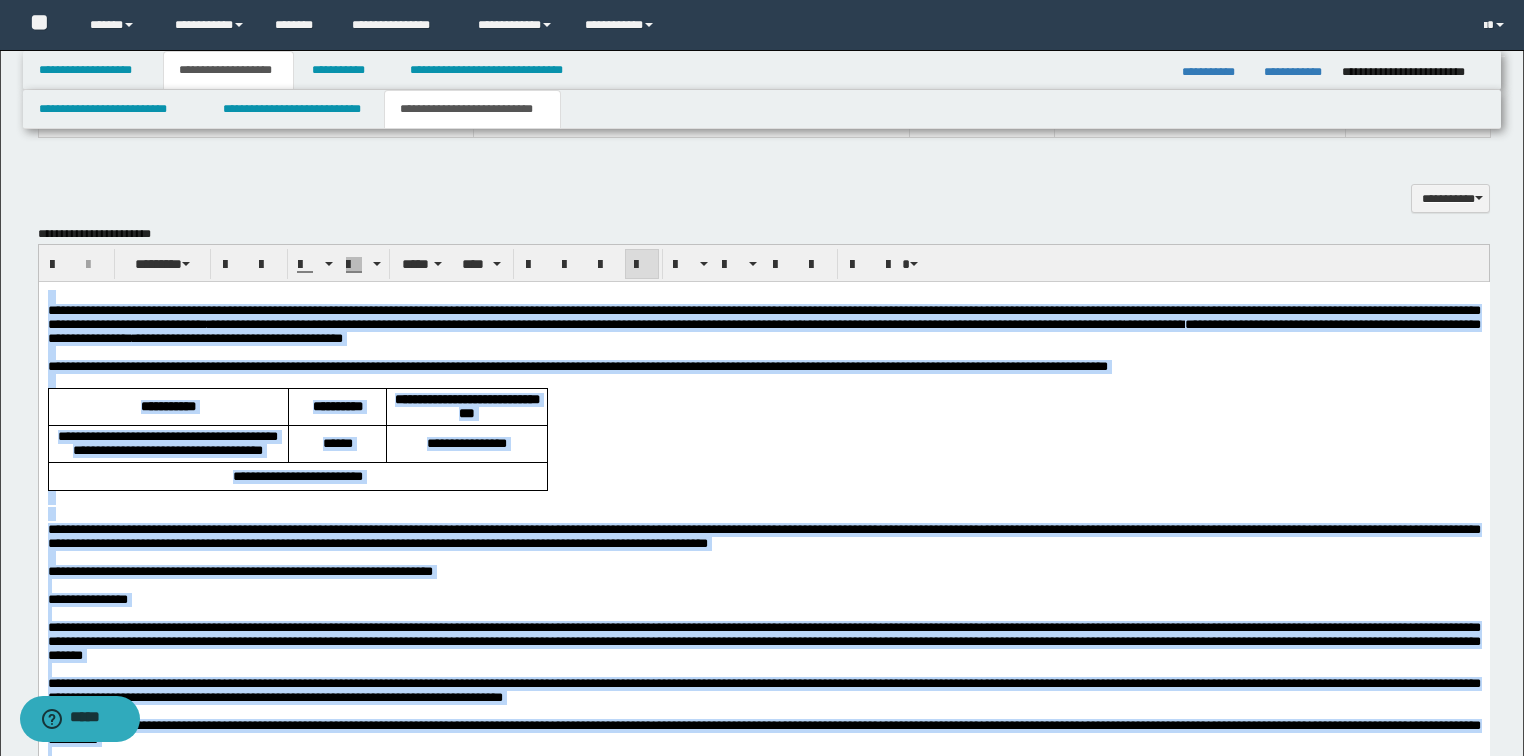scroll, scrollTop: 987, scrollLeft: 0, axis: vertical 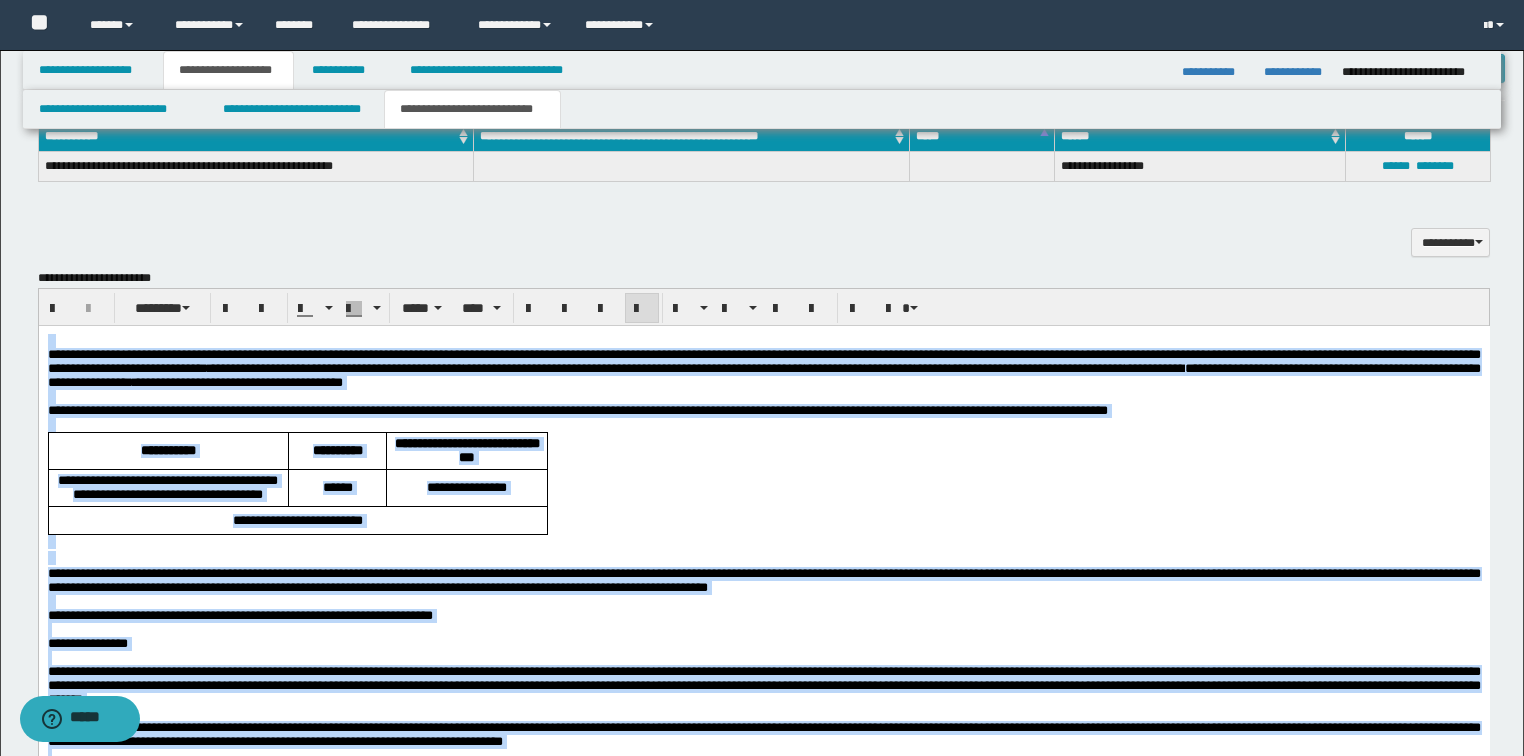 click on "**********" at bounding box center (763, 980) 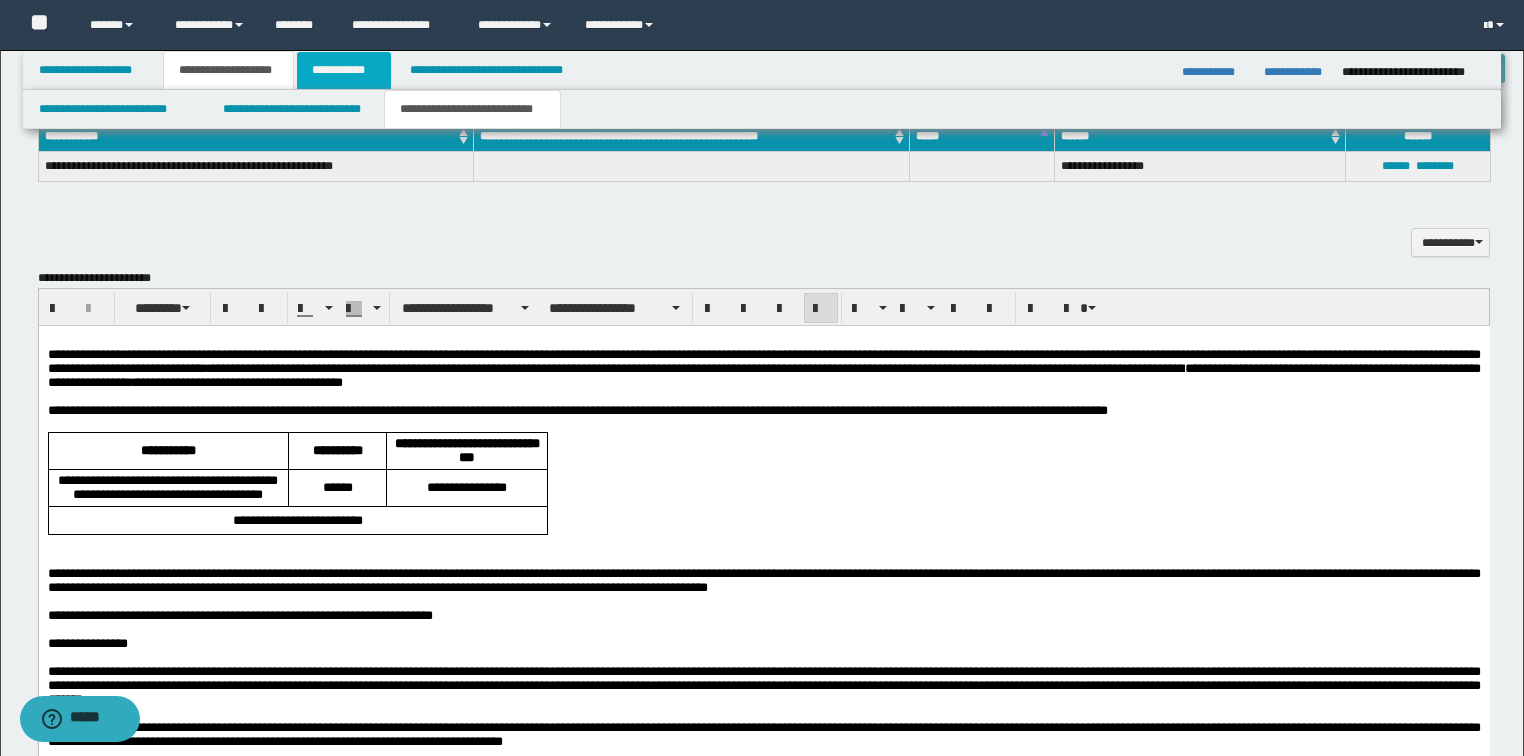 click on "**********" at bounding box center [344, 70] 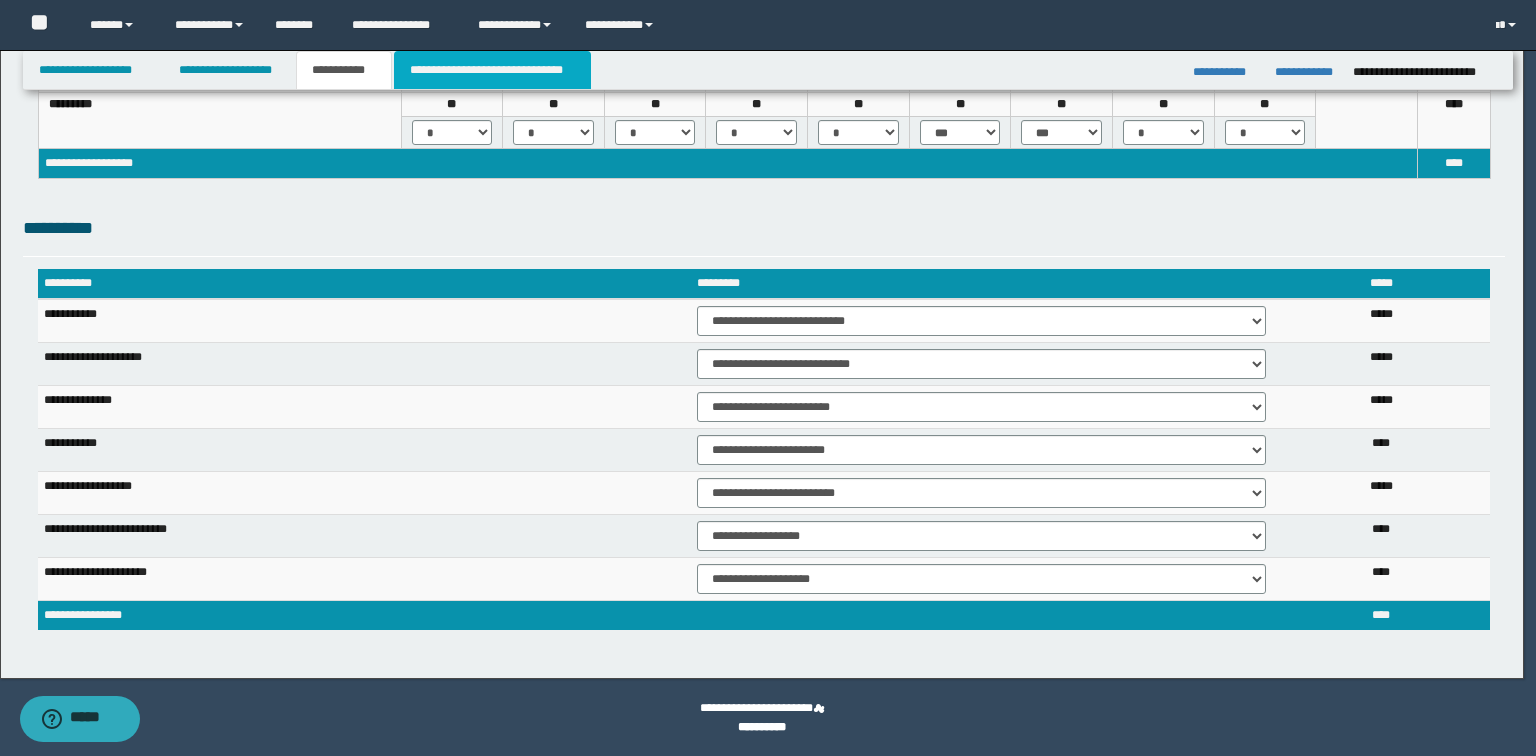 click on "**********" at bounding box center (492, 70) 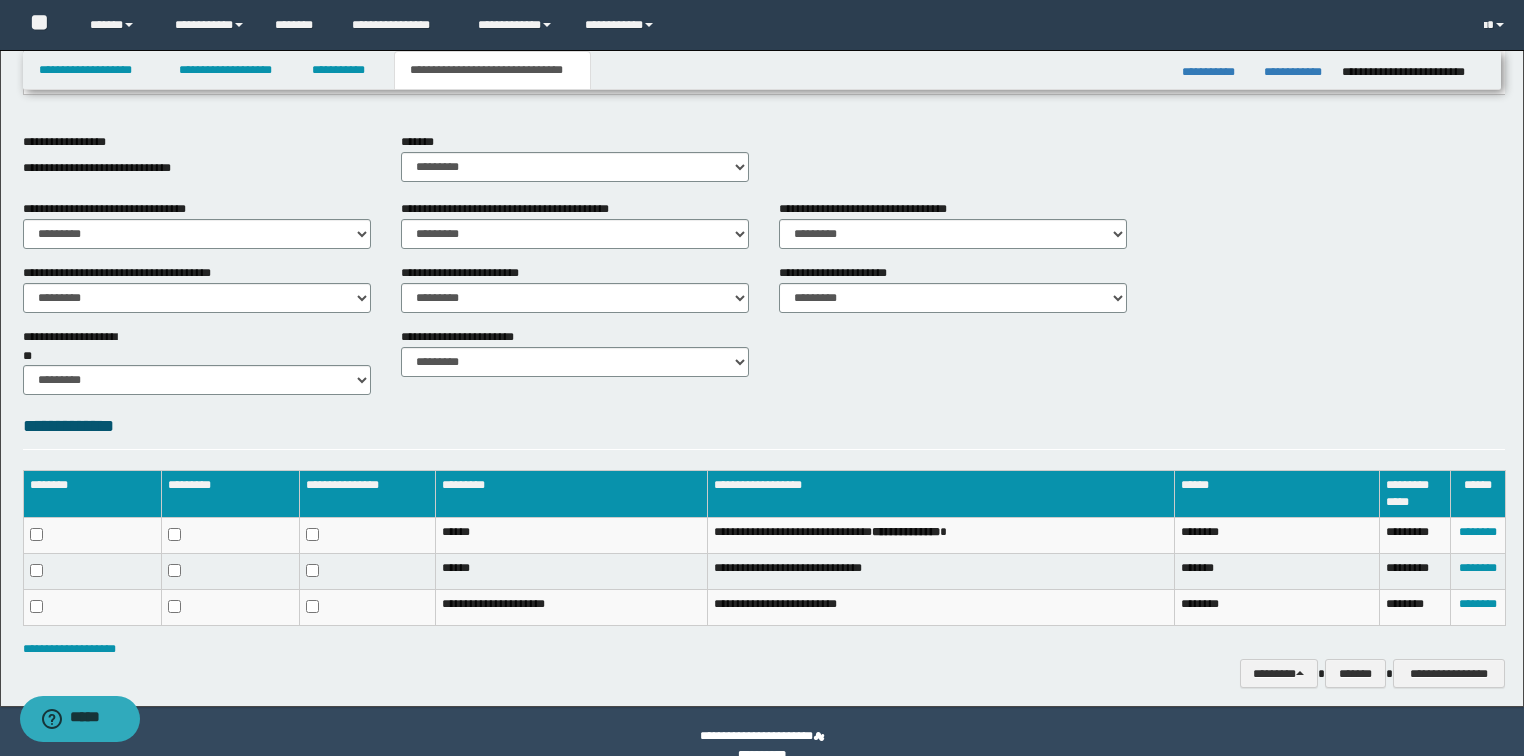 scroll, scrollTop: 513, scrollLeft: 0, axis: vertical 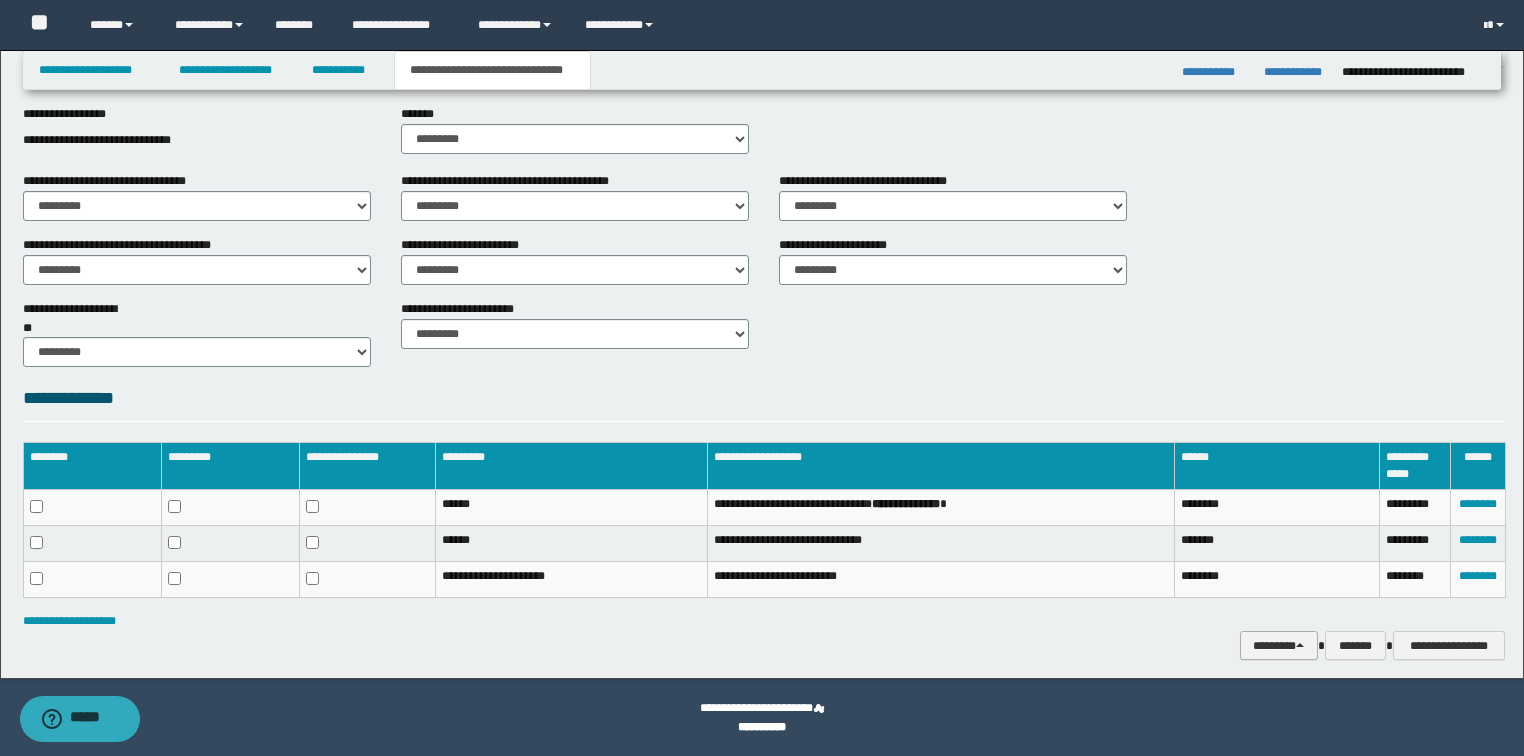 click on "********" at bounding box center (1279, 646) 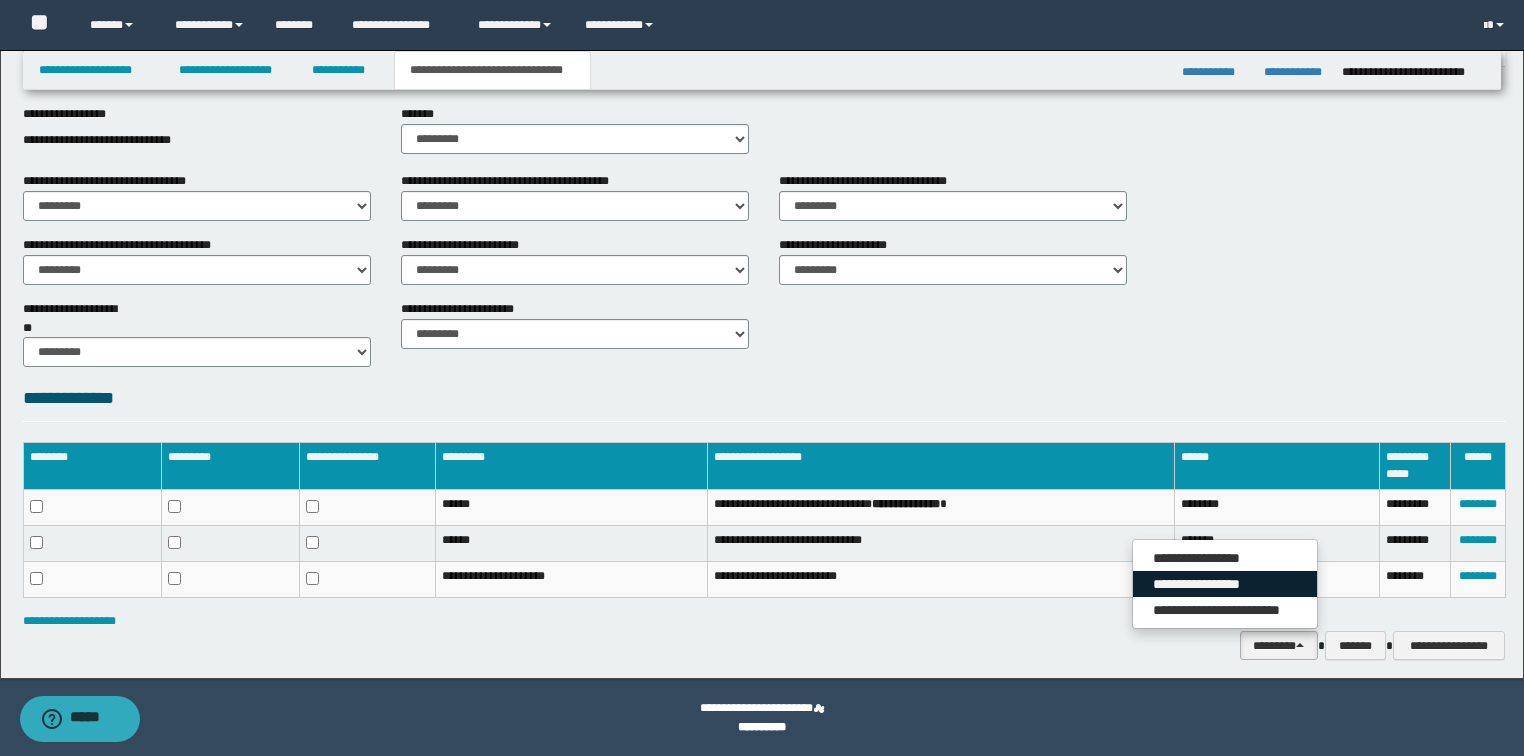 click on "**********" at bounding box center (1225, 584) 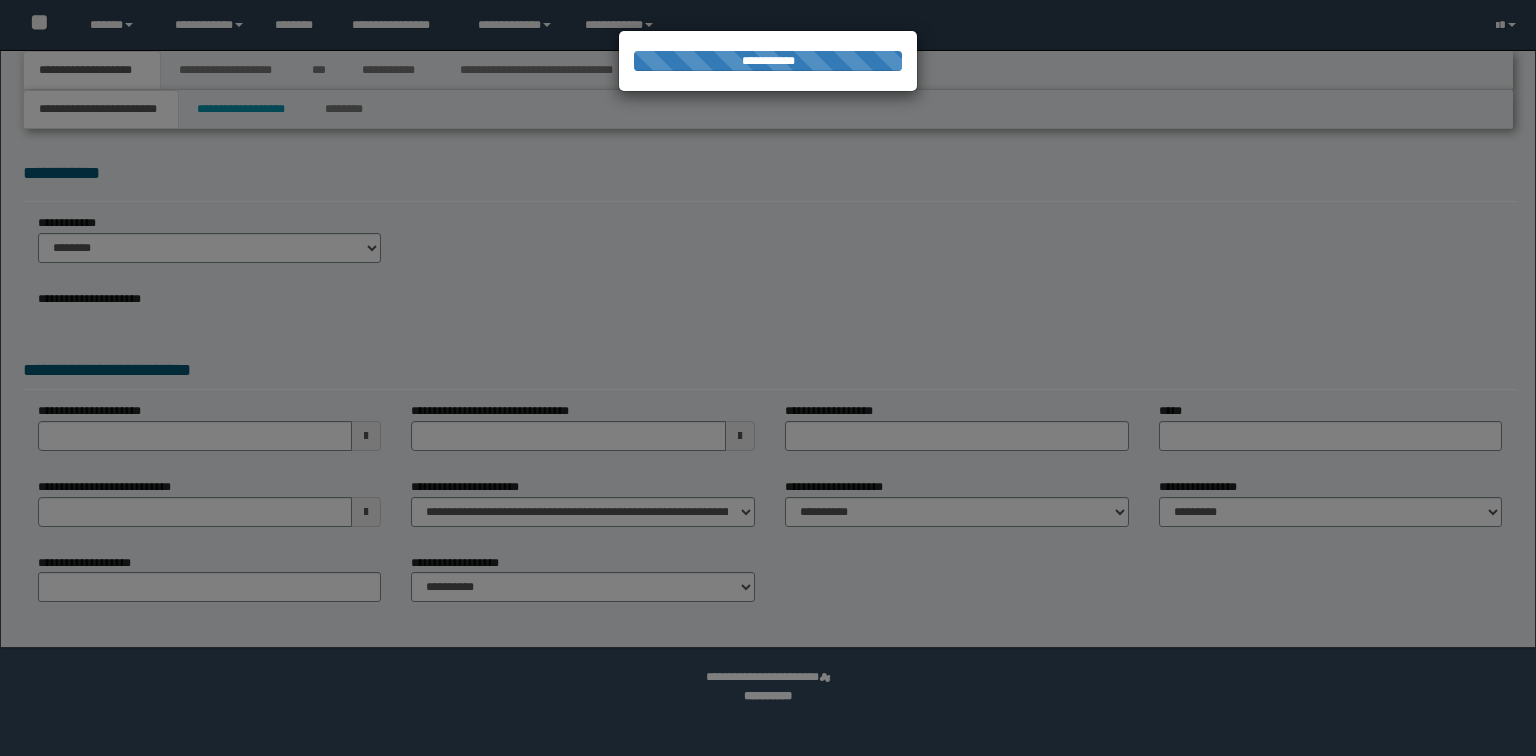 scroll, scrollTop: 0, scrollLeft: 0, axis: both 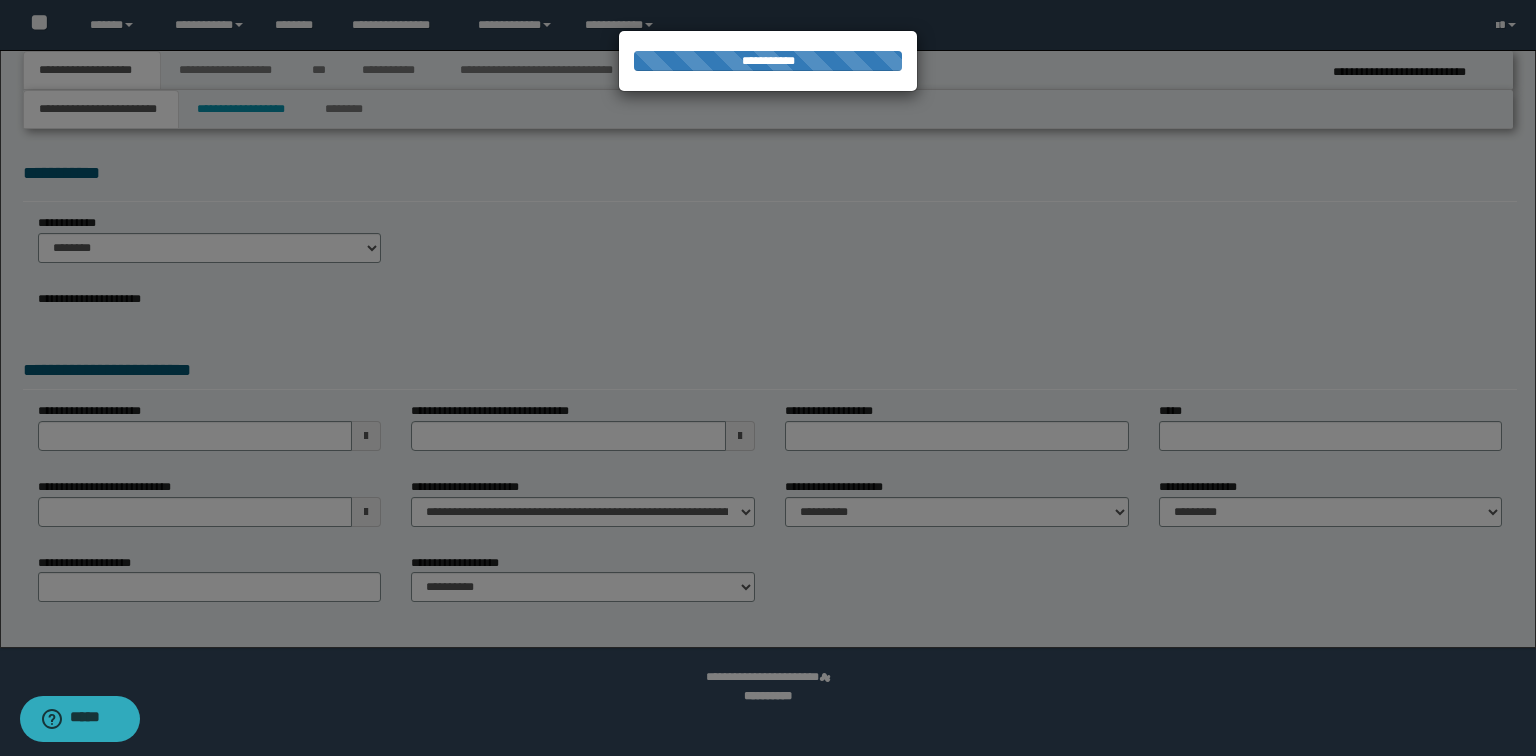 select on "*" 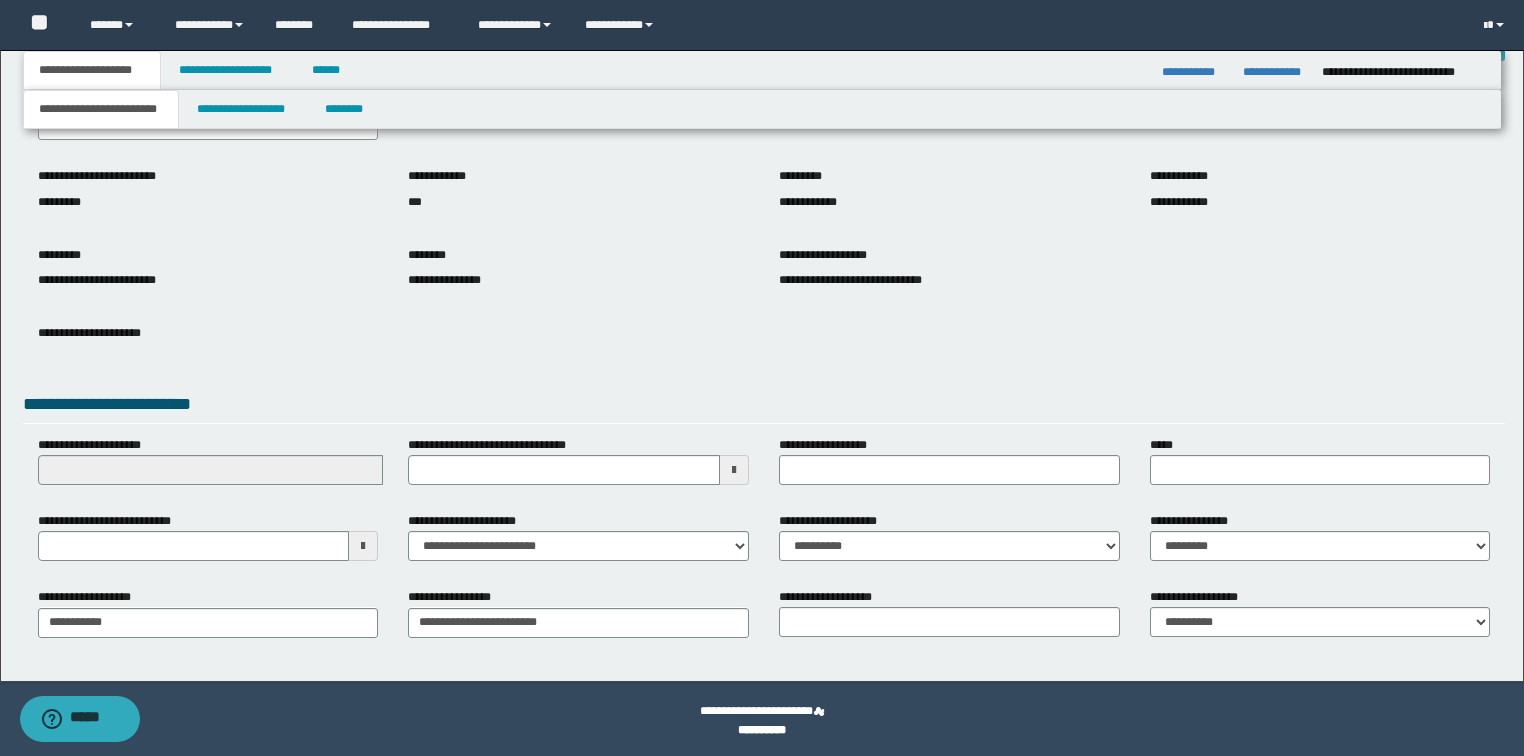 scroll, scrollTop: 127, scrollLeft: 0, axis: vertical 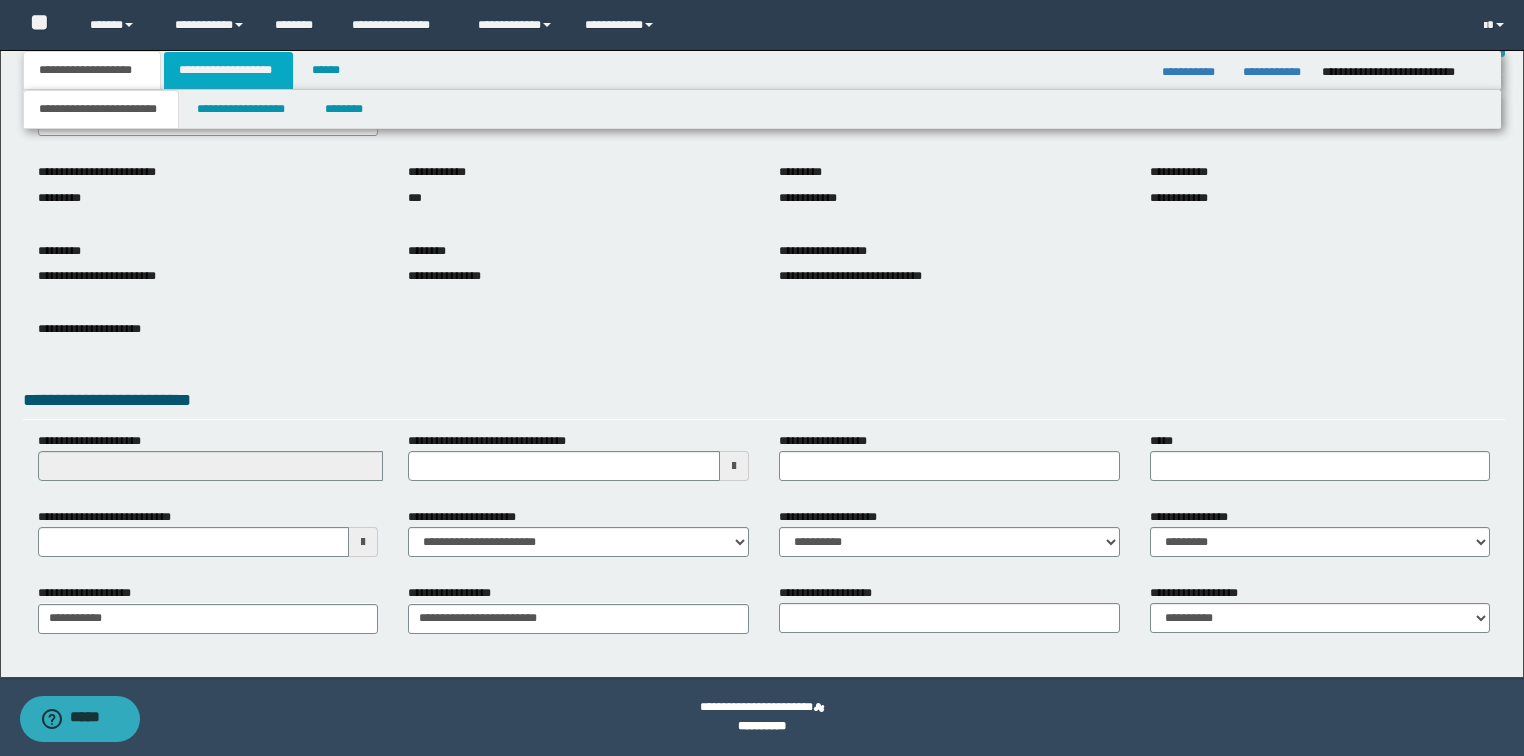 click on "**********" at bounding box center (228, 70) 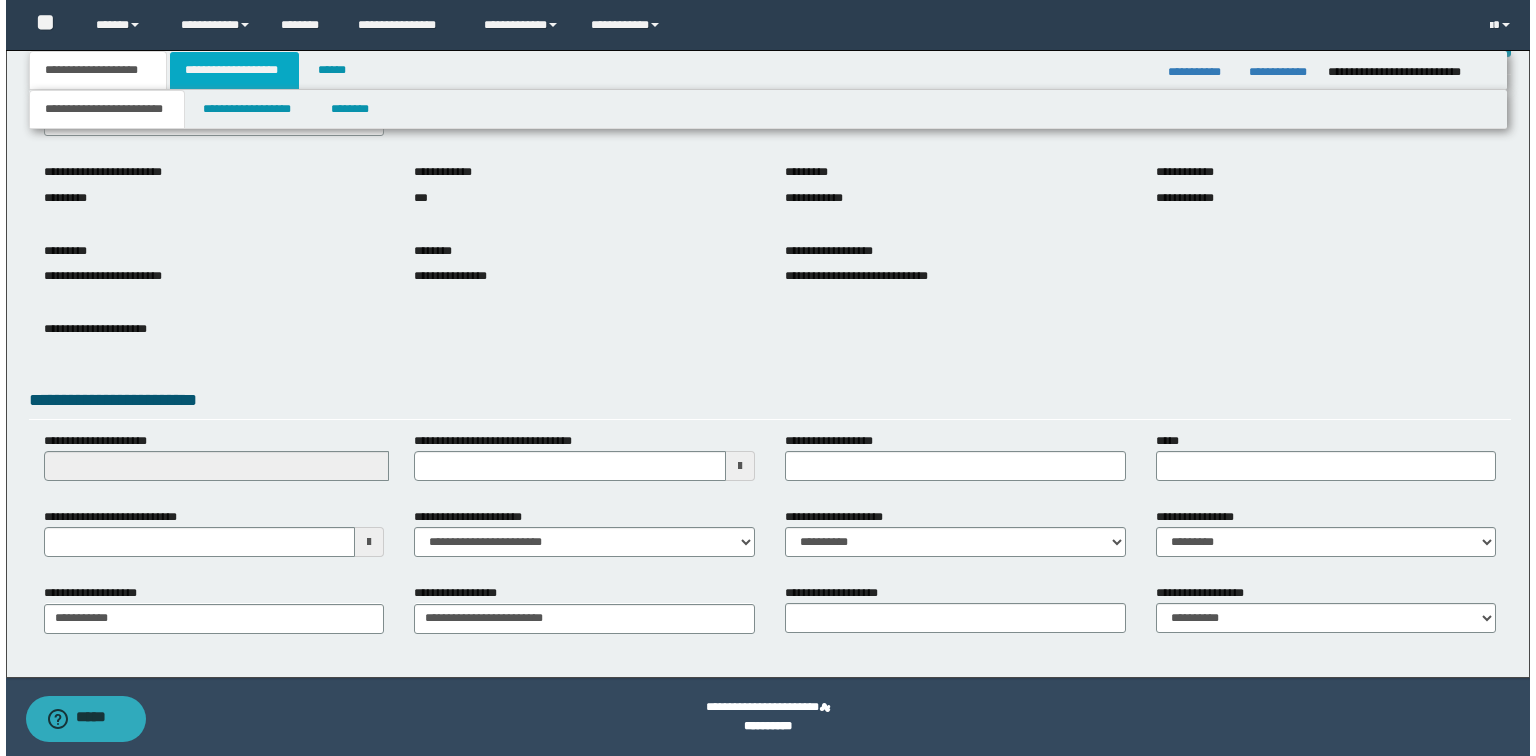 scroll, scrollTop: 0, scrollLeft: 0, axis: both 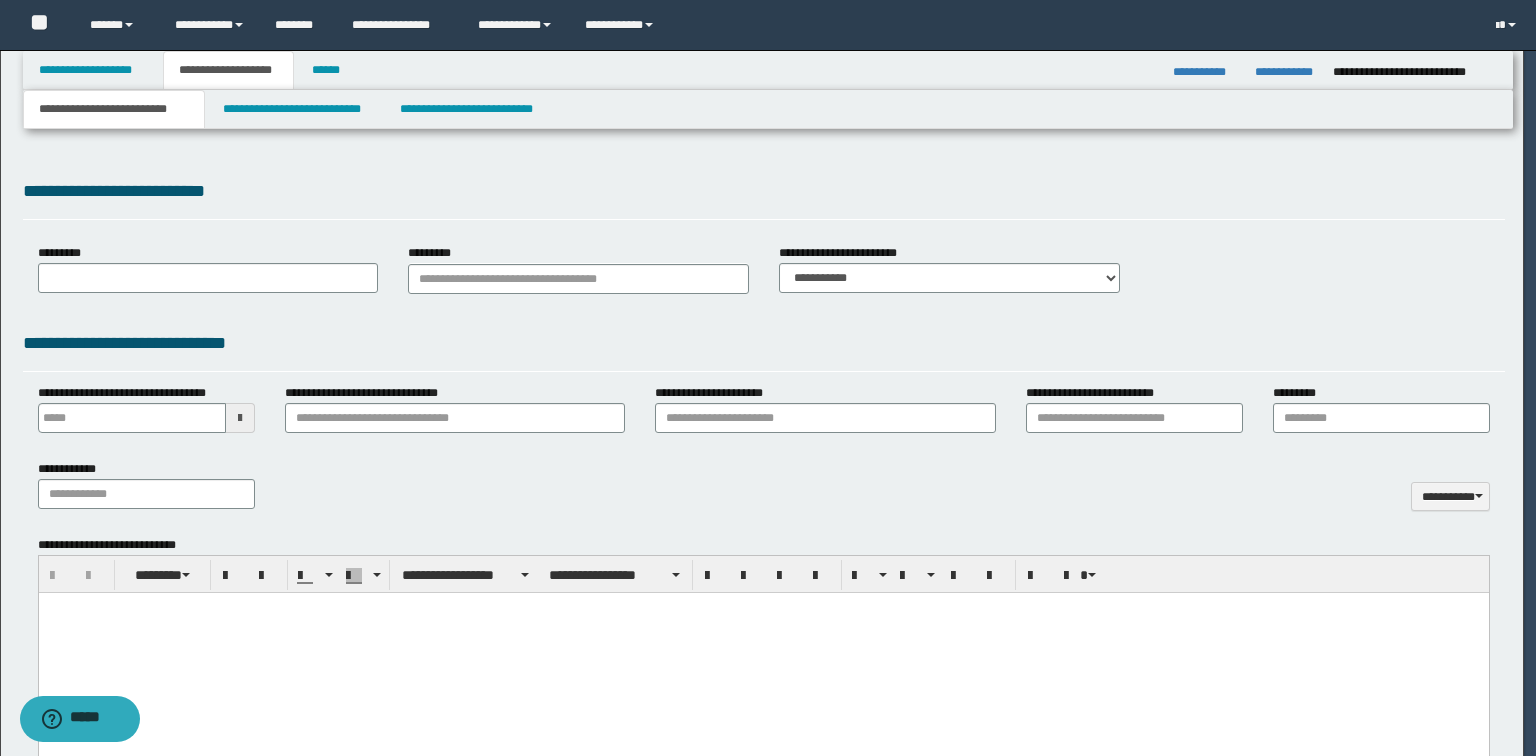 type 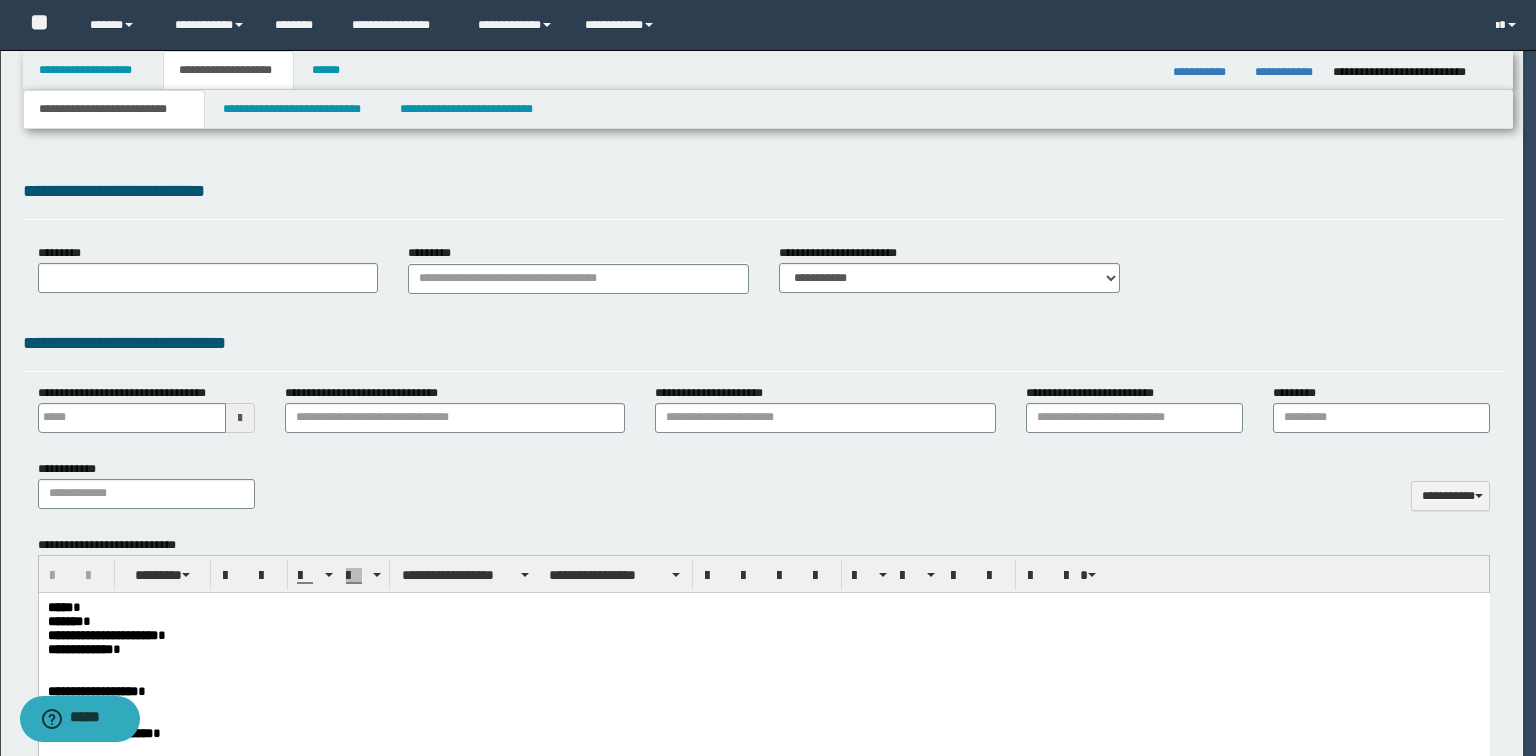 scroll, scrollTop: 0, scrollLeft: 0, axis: both 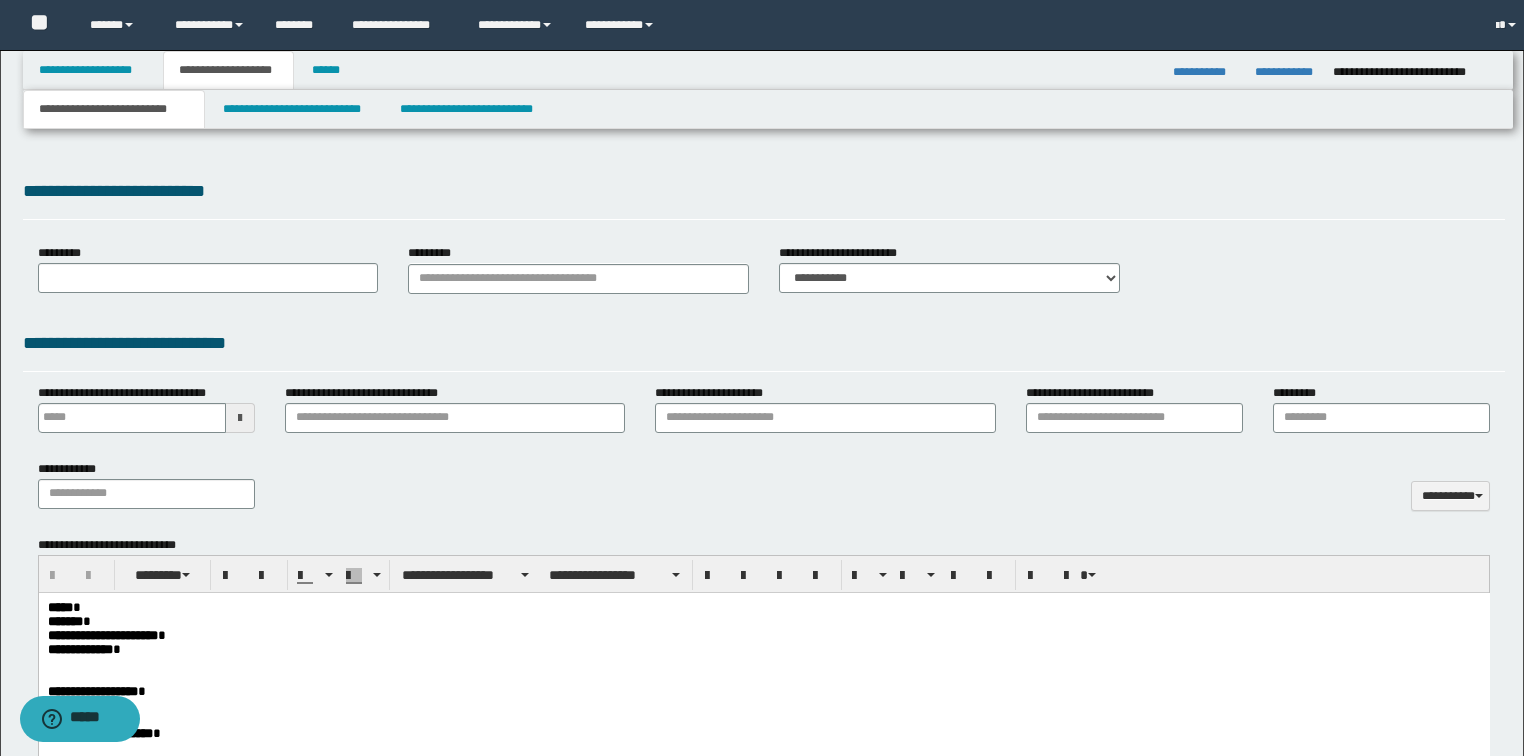 select on "*" 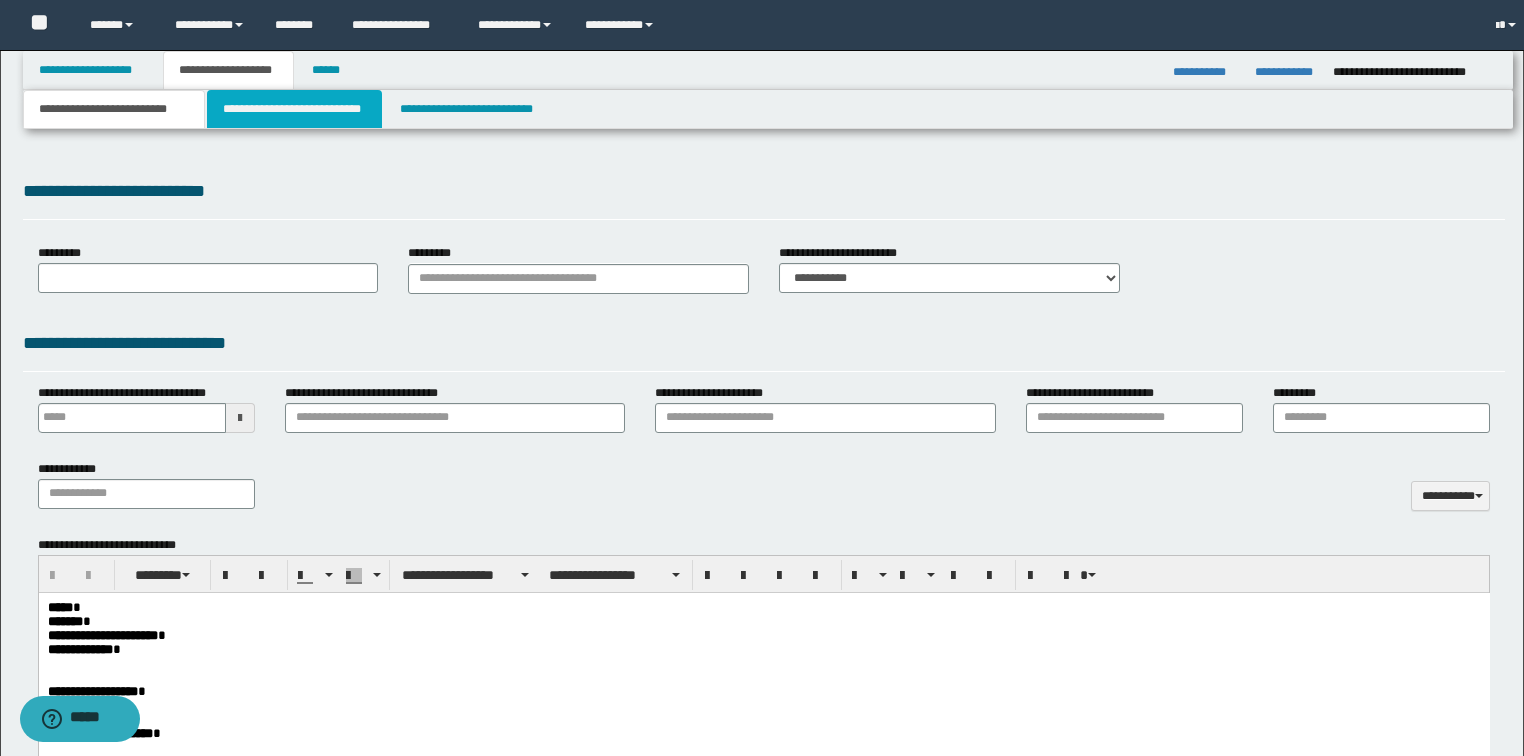 click on "**********" at bounding box center (294, 109) 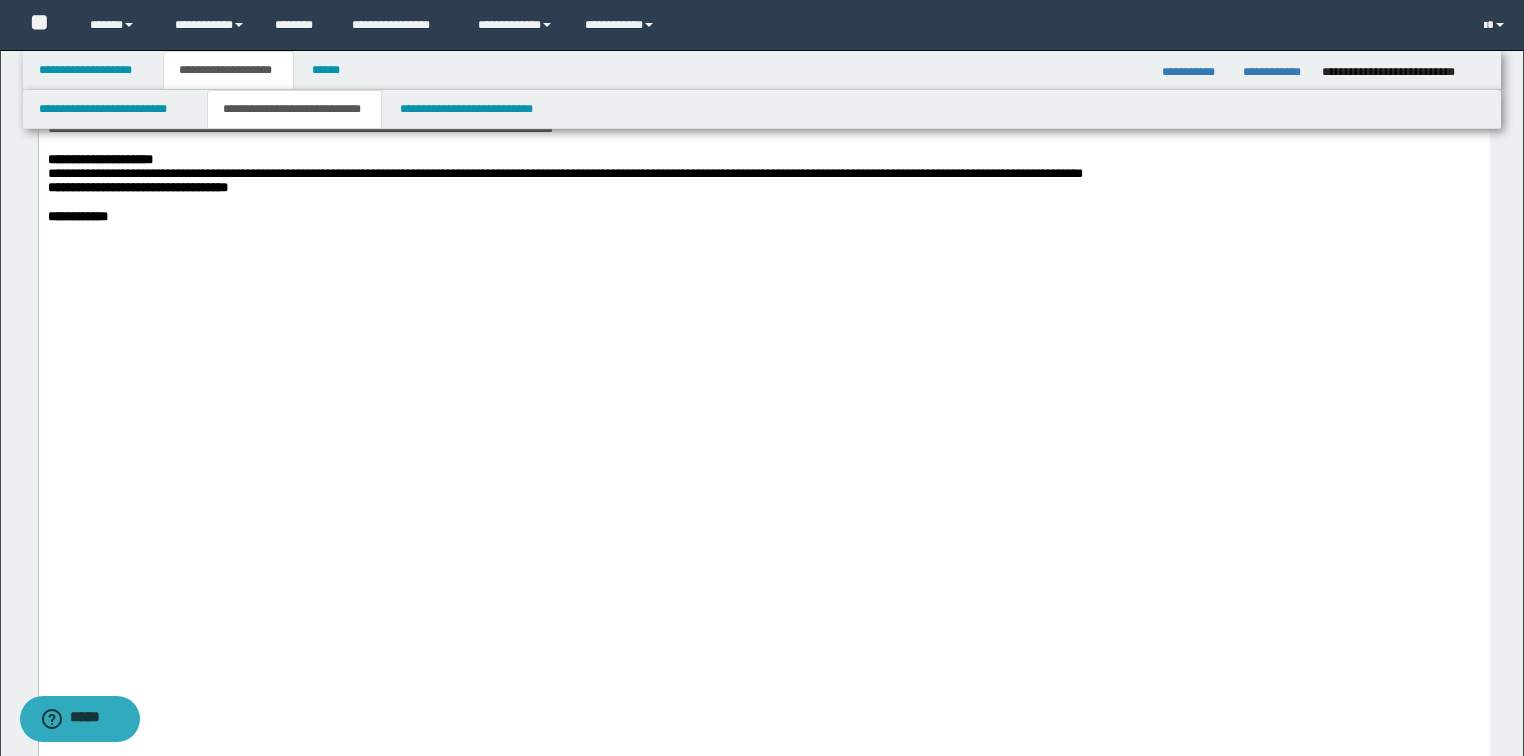 scroll, scrollTop: 2160, scrollLeft: 0, axis: vertical 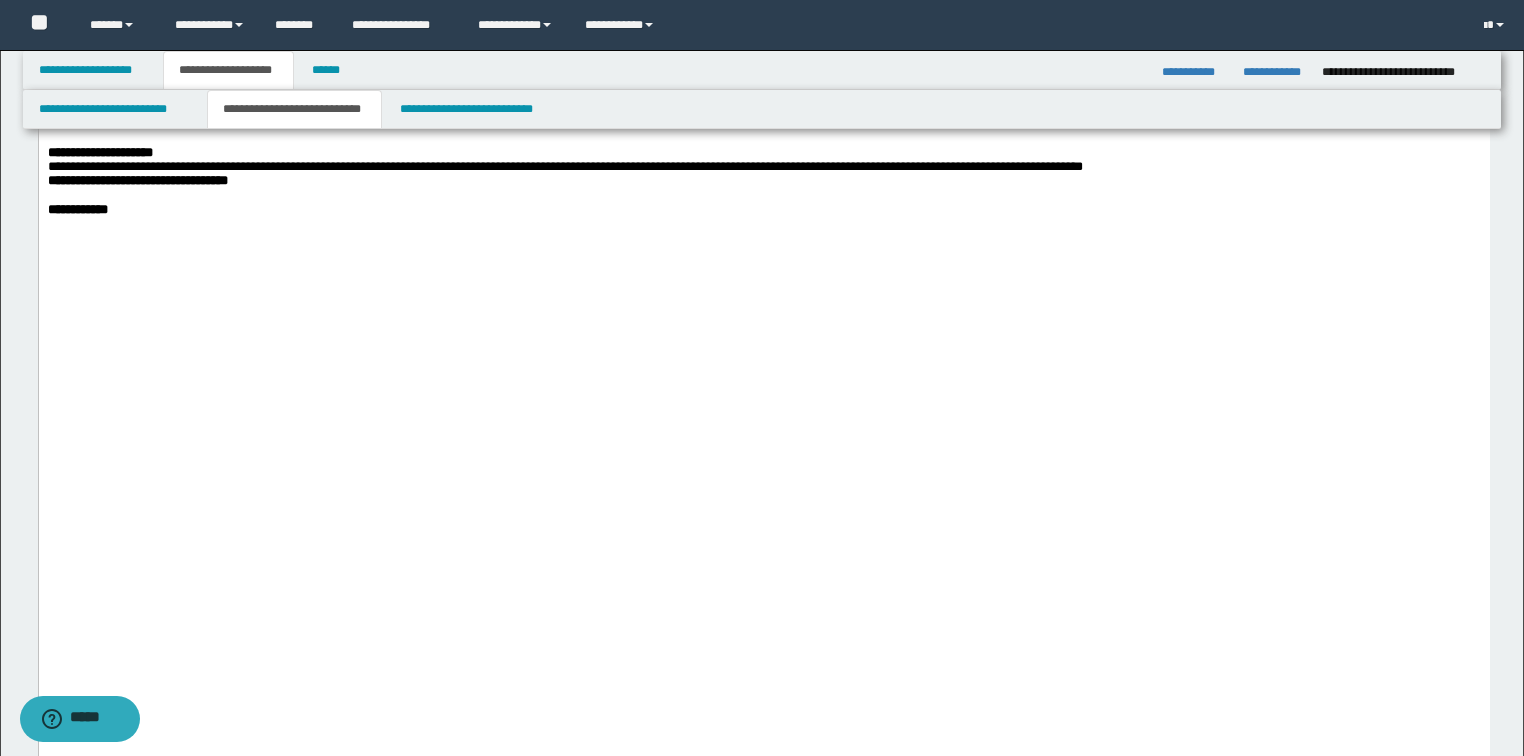 drag, startPoint x: 166, startPoint y: 625, endPoint x: 23, endPoint y: 633, distance: 143.2236 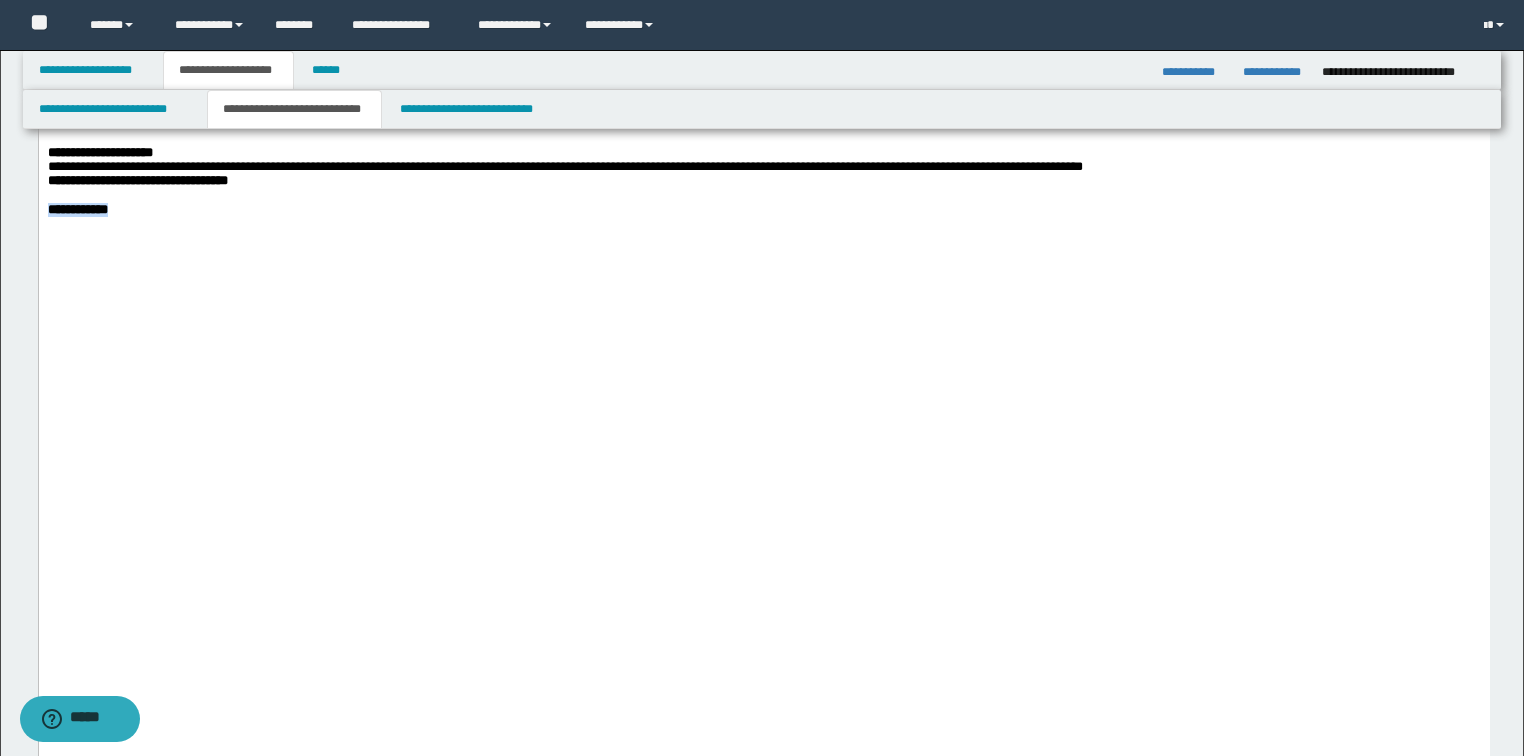 click on "**********" at bounding box center (77, 209) 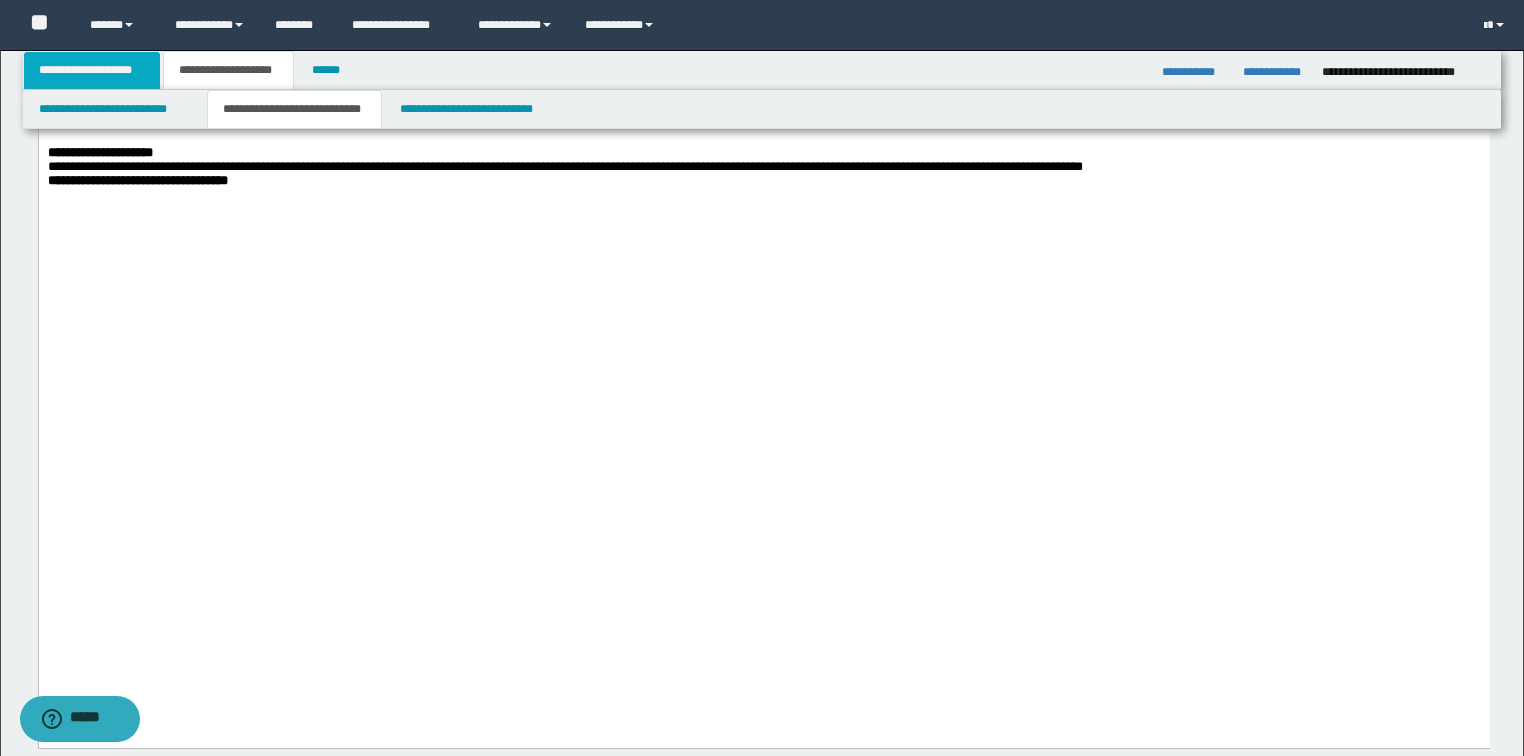 click on "**********" at bounding box center (92, 70) 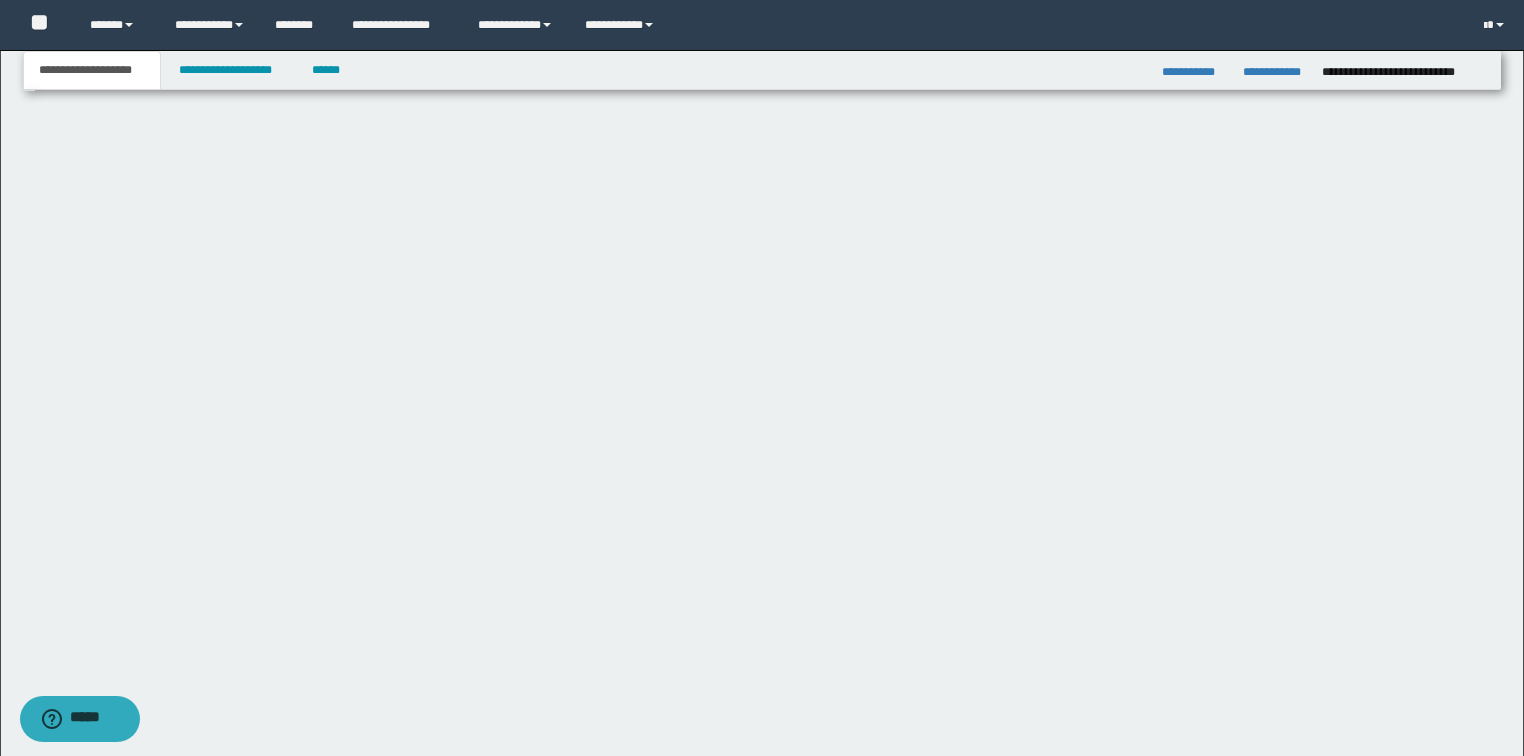 scroll, scrollTop: 127, scrollLeft: 0, axis: vertical 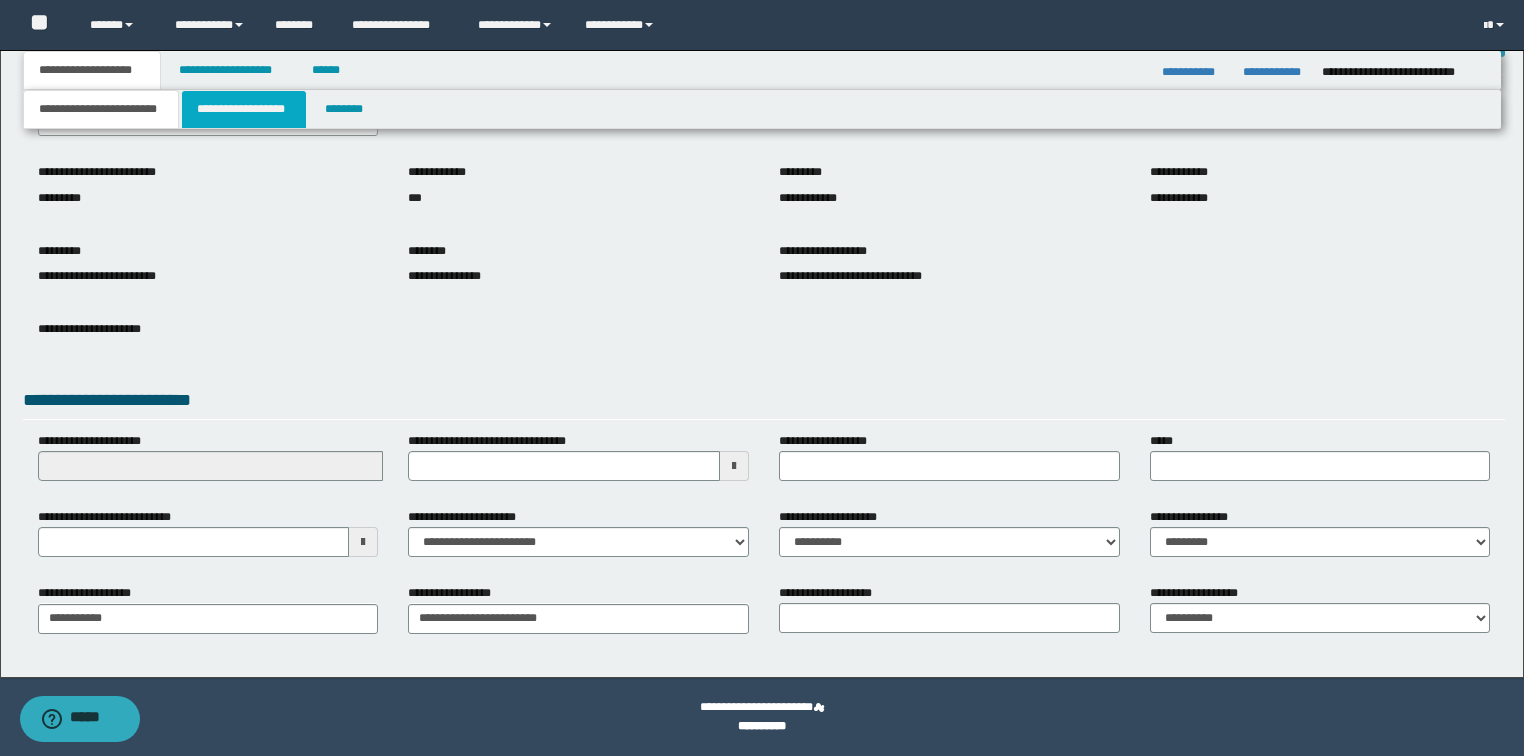 click on "**********" at bounding box center [244, 109] 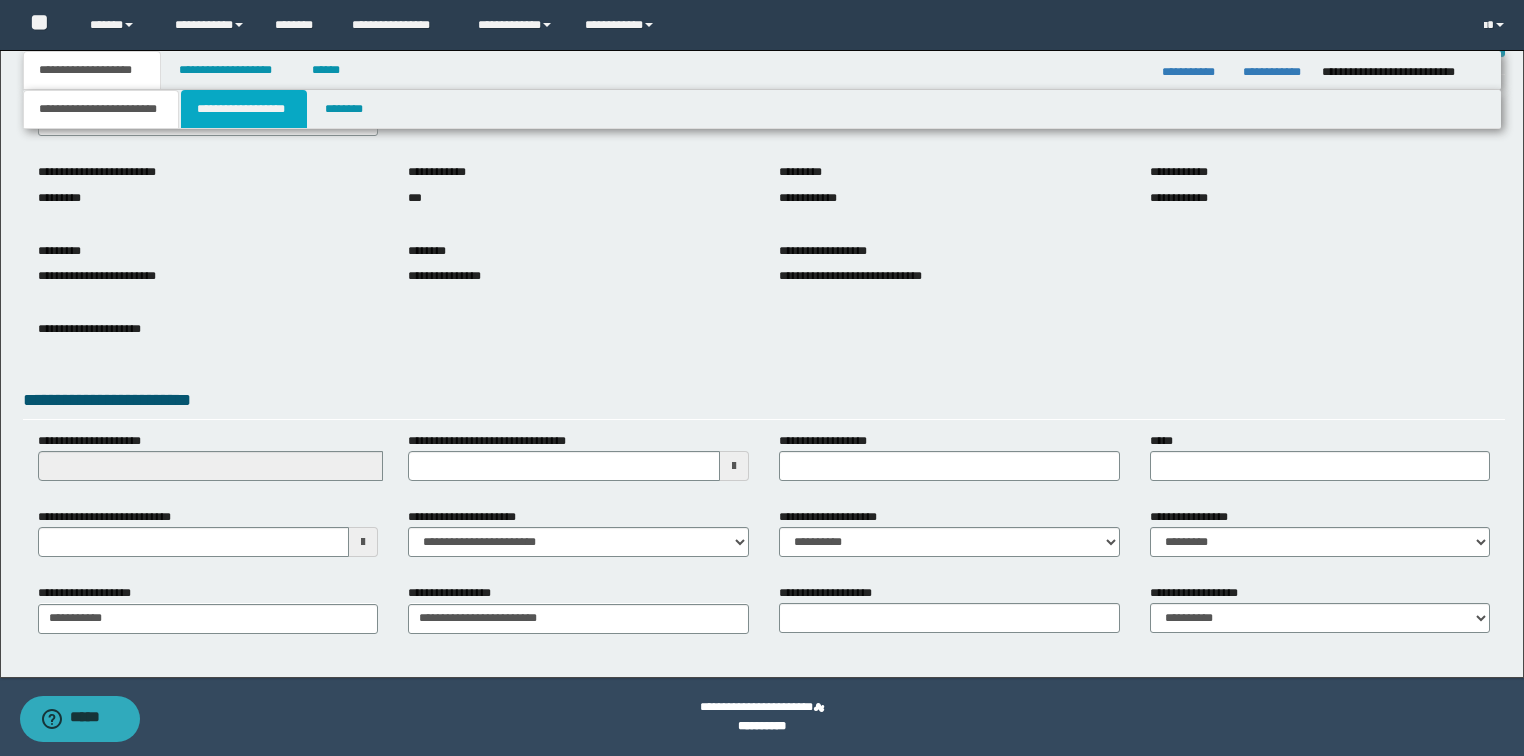 scroll, scrollTop: 0, scrollLeft: 0, axis: both 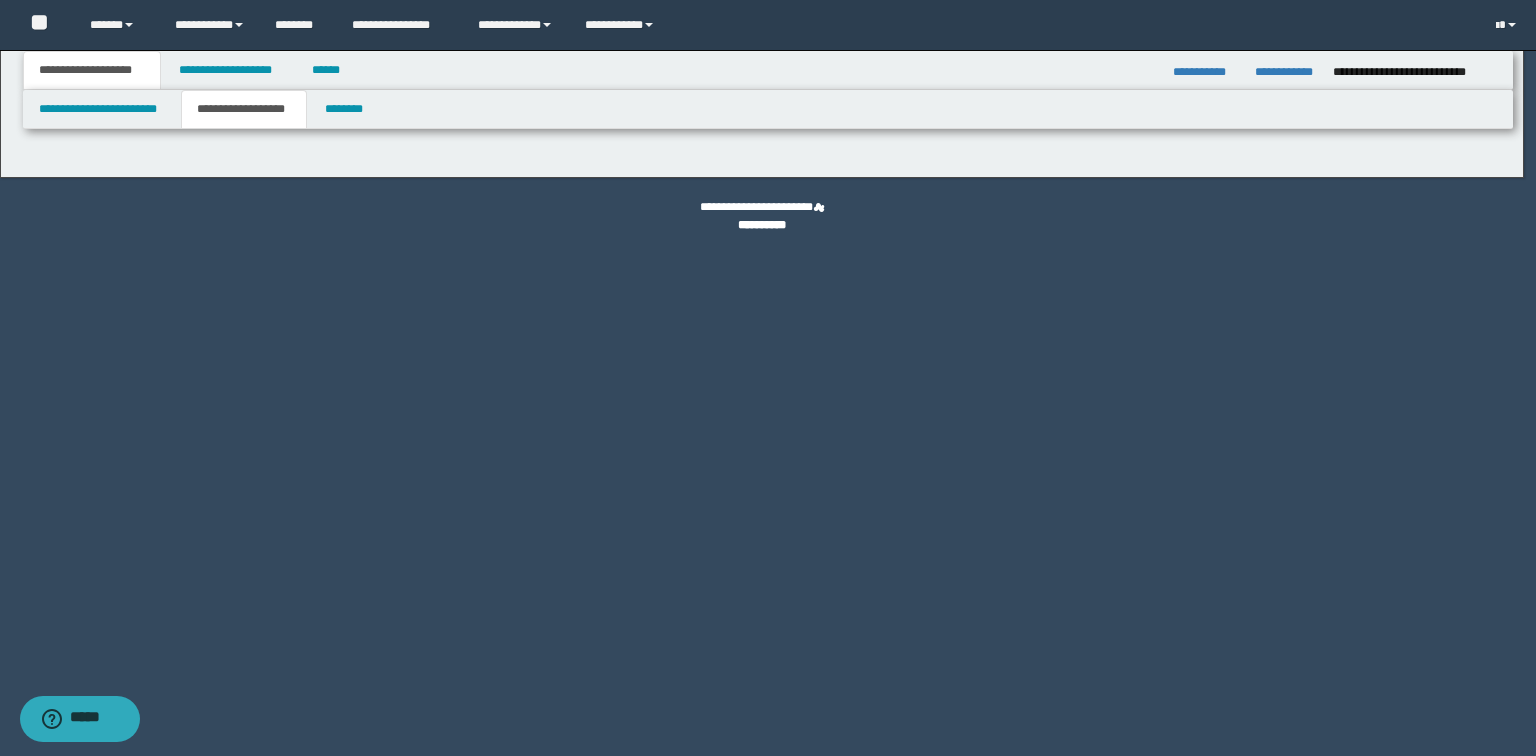 type on "********" 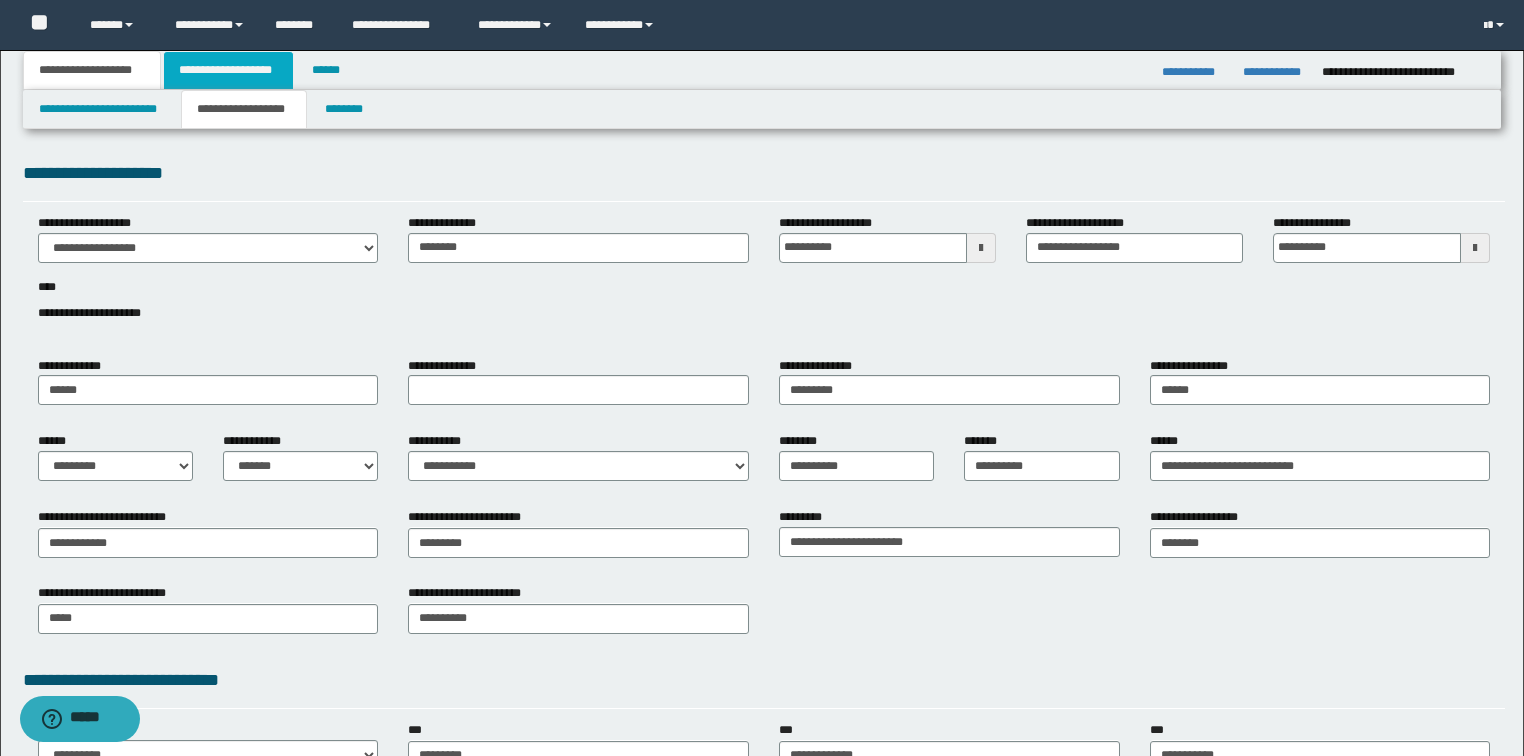 click on "**********" at bounding box center [228, 70] 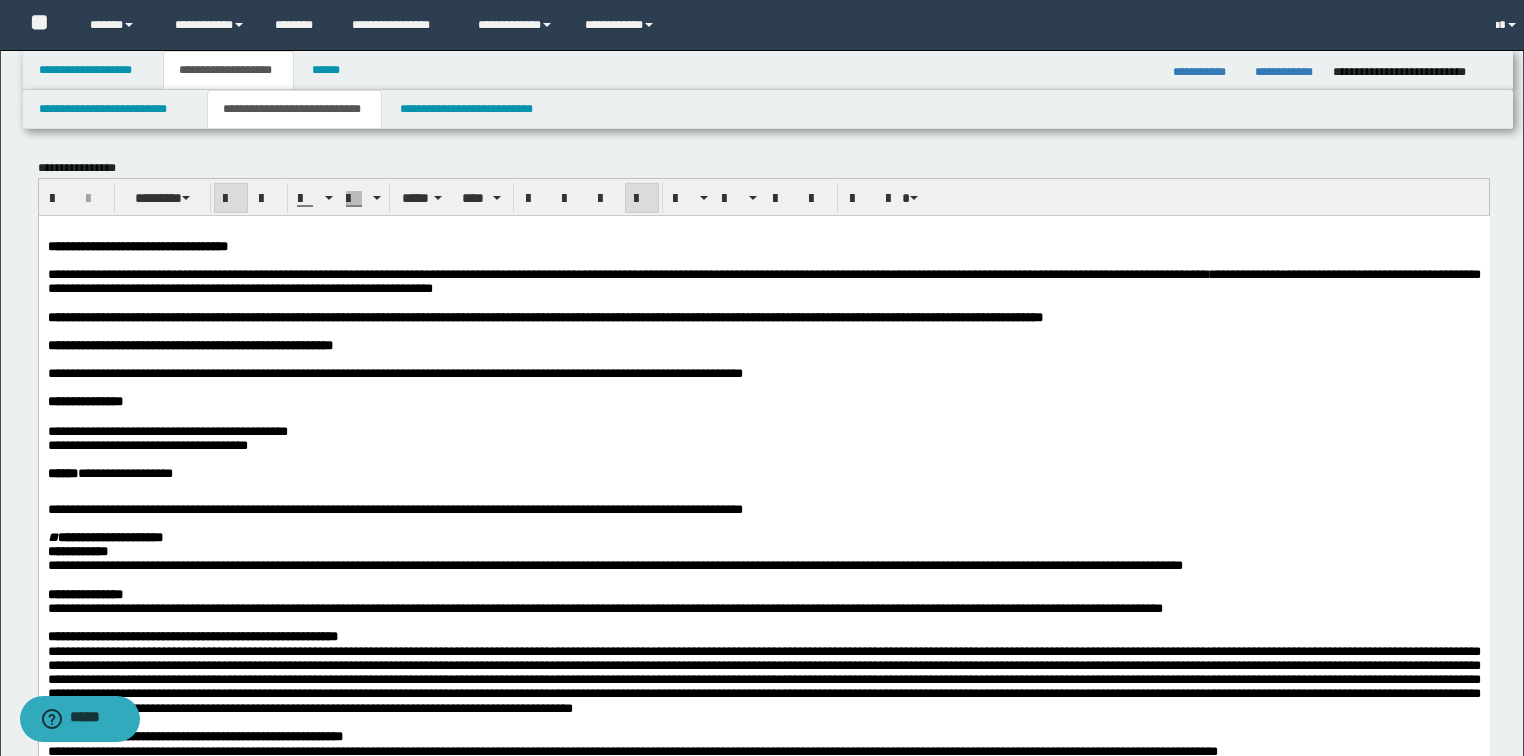 click on "**********" at bounding box center [294, 109] 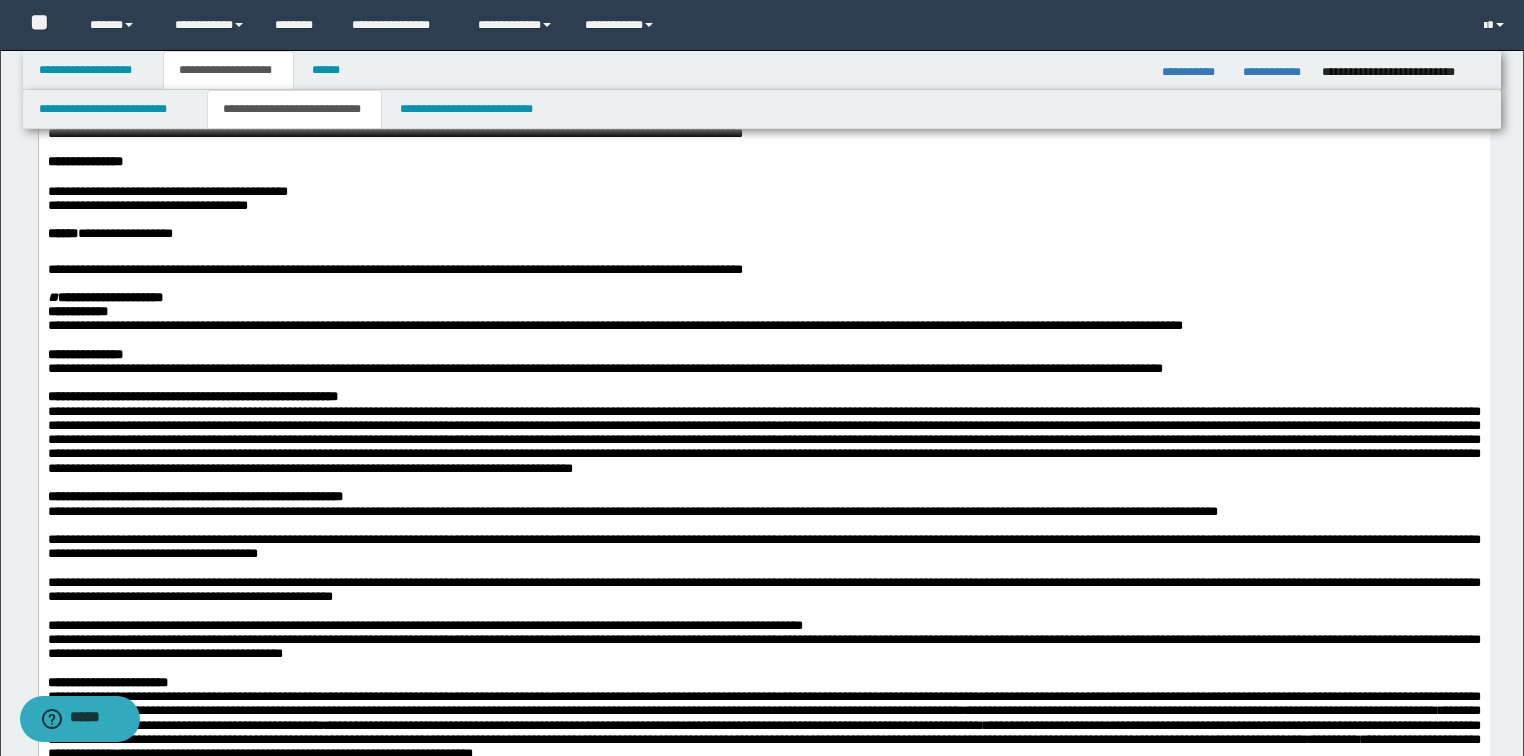 scroll, scrollTop: 320, scrollLeft: 0, axis: vertical 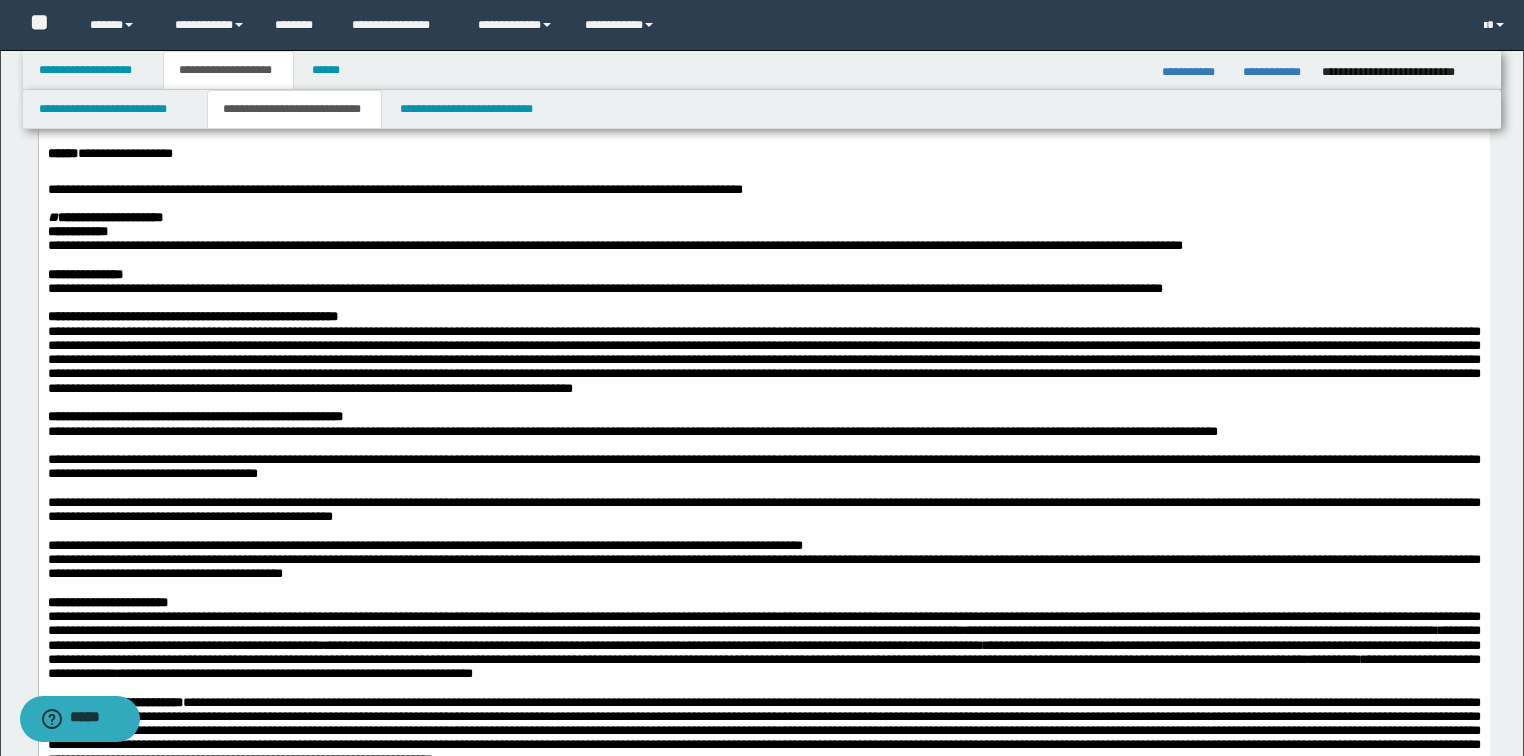 click on "**********" at bounding box center (763, 218) 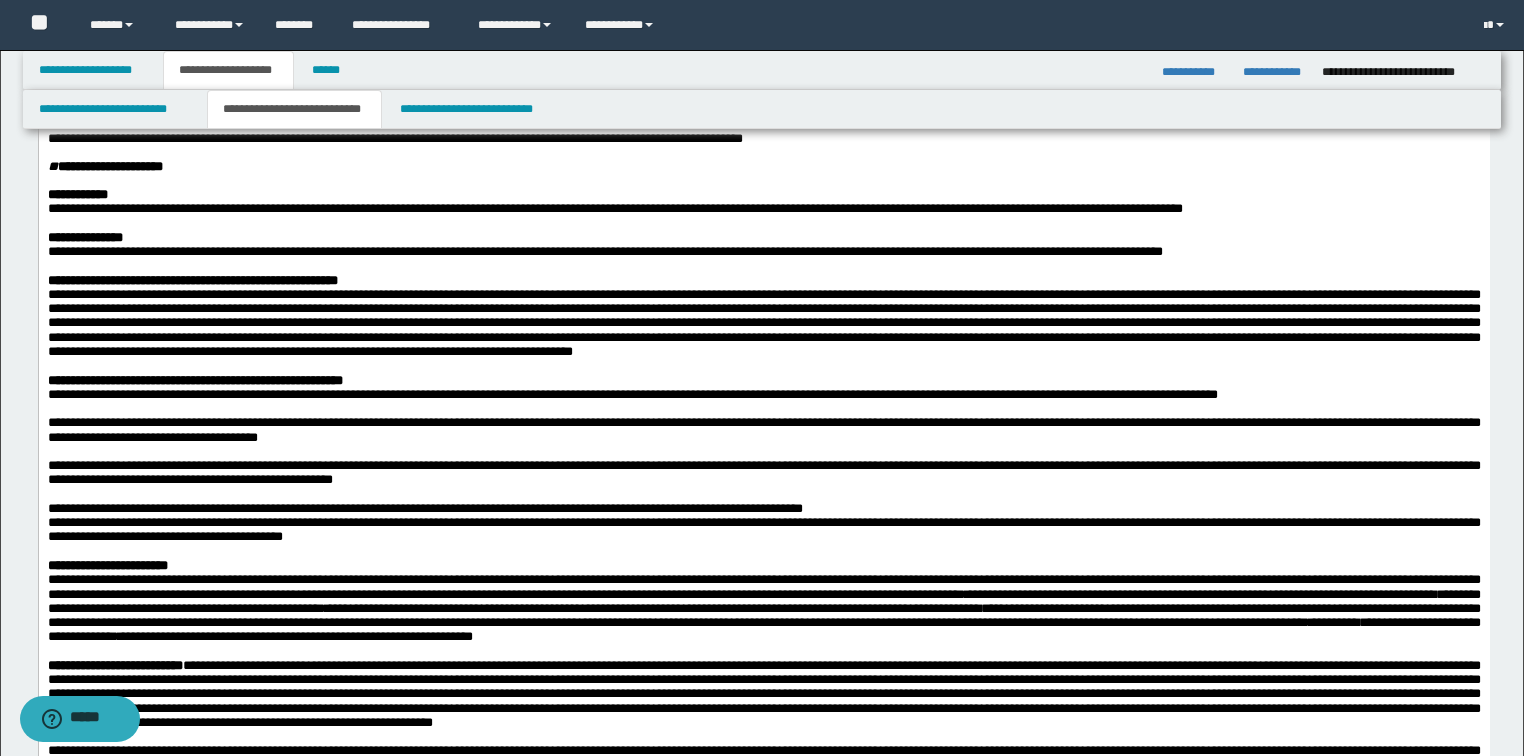 scroll, scrollTop: 400, scrollLeft: 0, axis: vertical 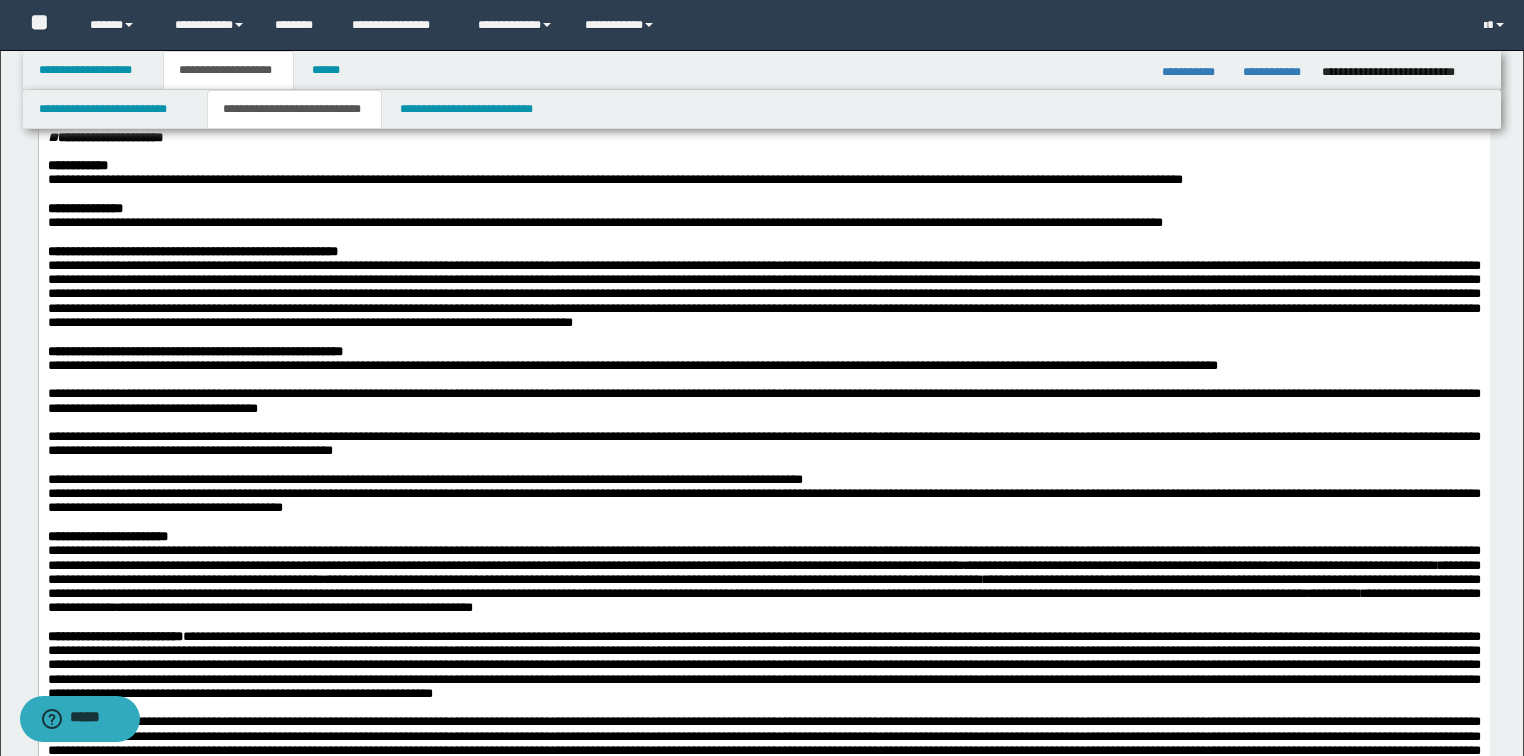 click on "**********" at bounding box center [763, 252] 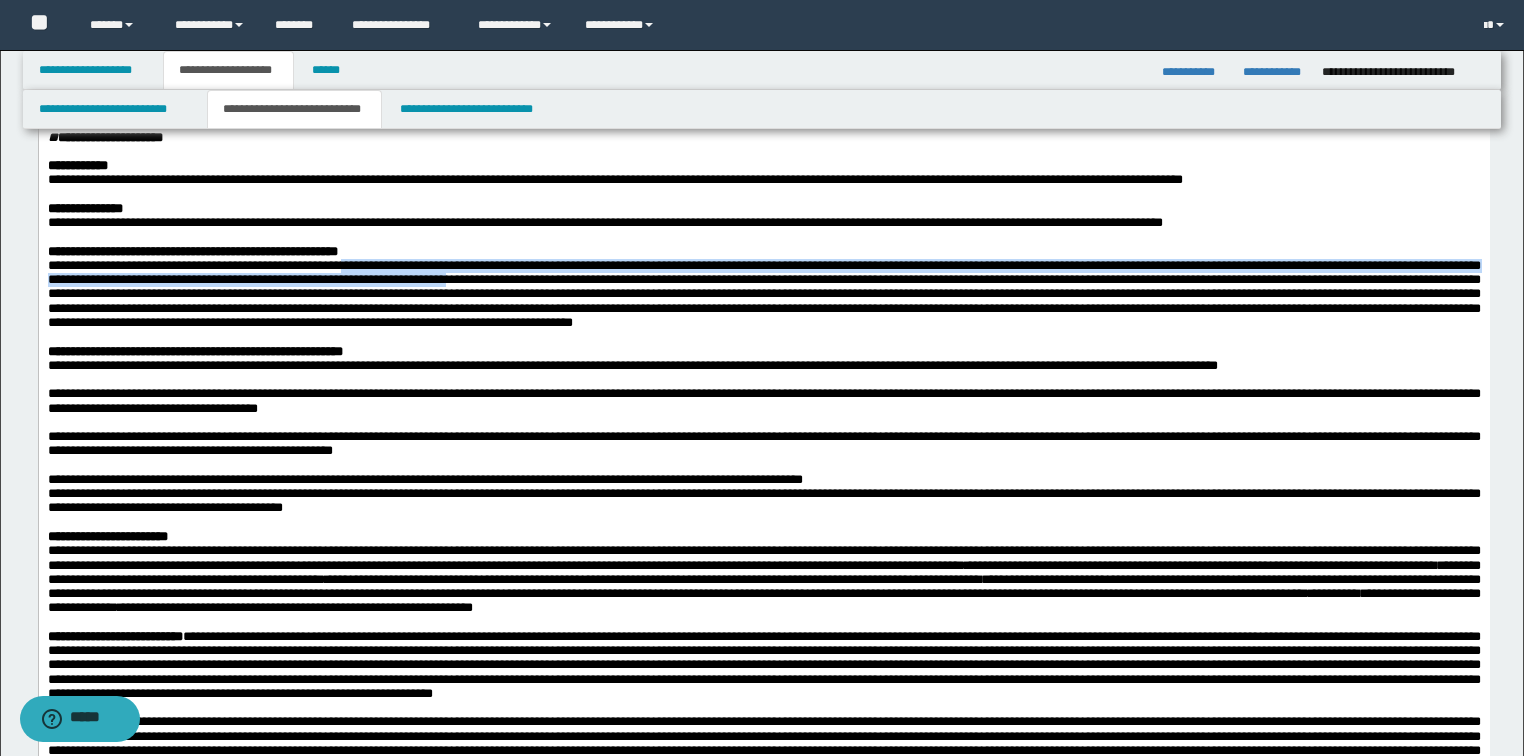 drag, startPoint x: 386, startPoint y: 315, endPoint x: 851, endPoint y: 341, distance: 465.72632 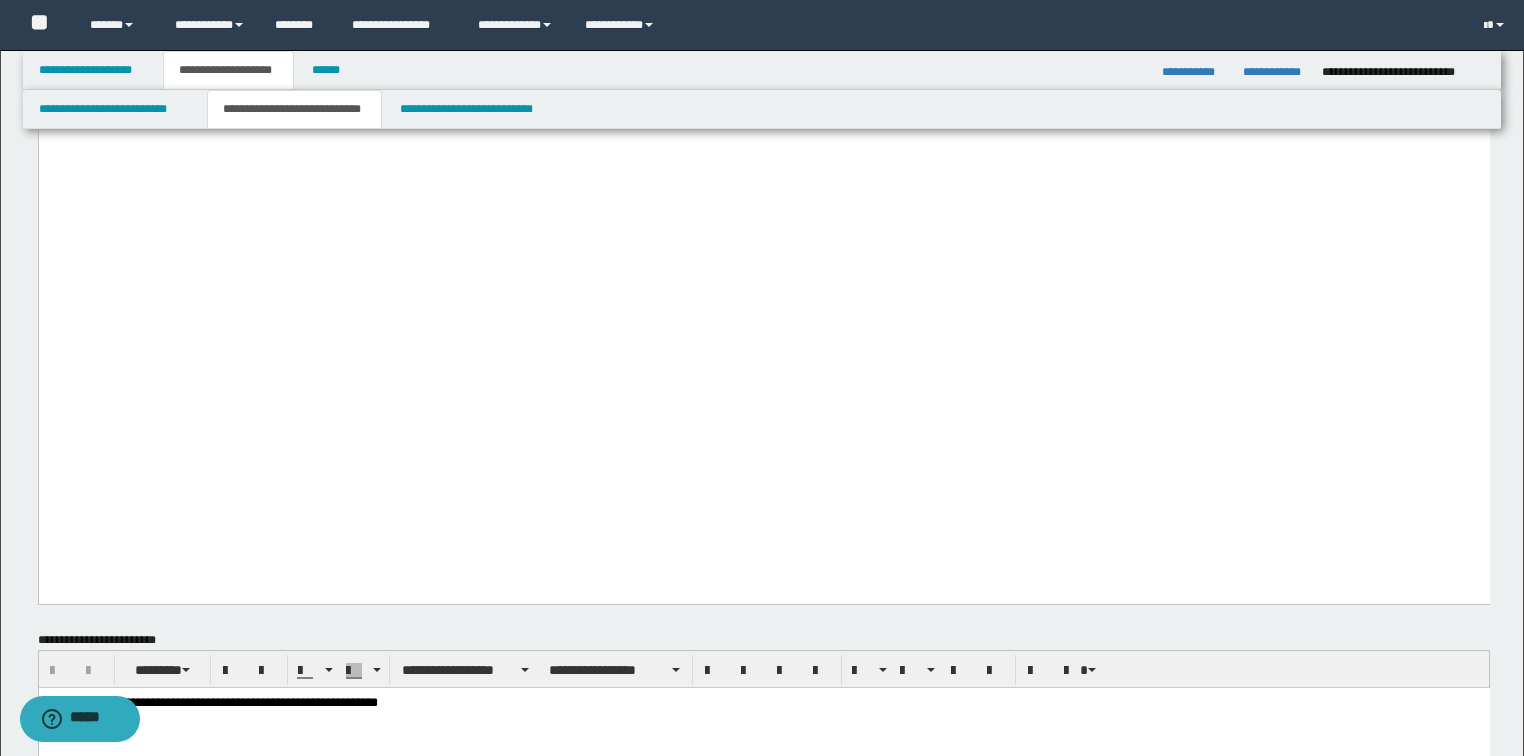 scroll, scrollTop: 2480, scrollLeft: 0, axis: vertical 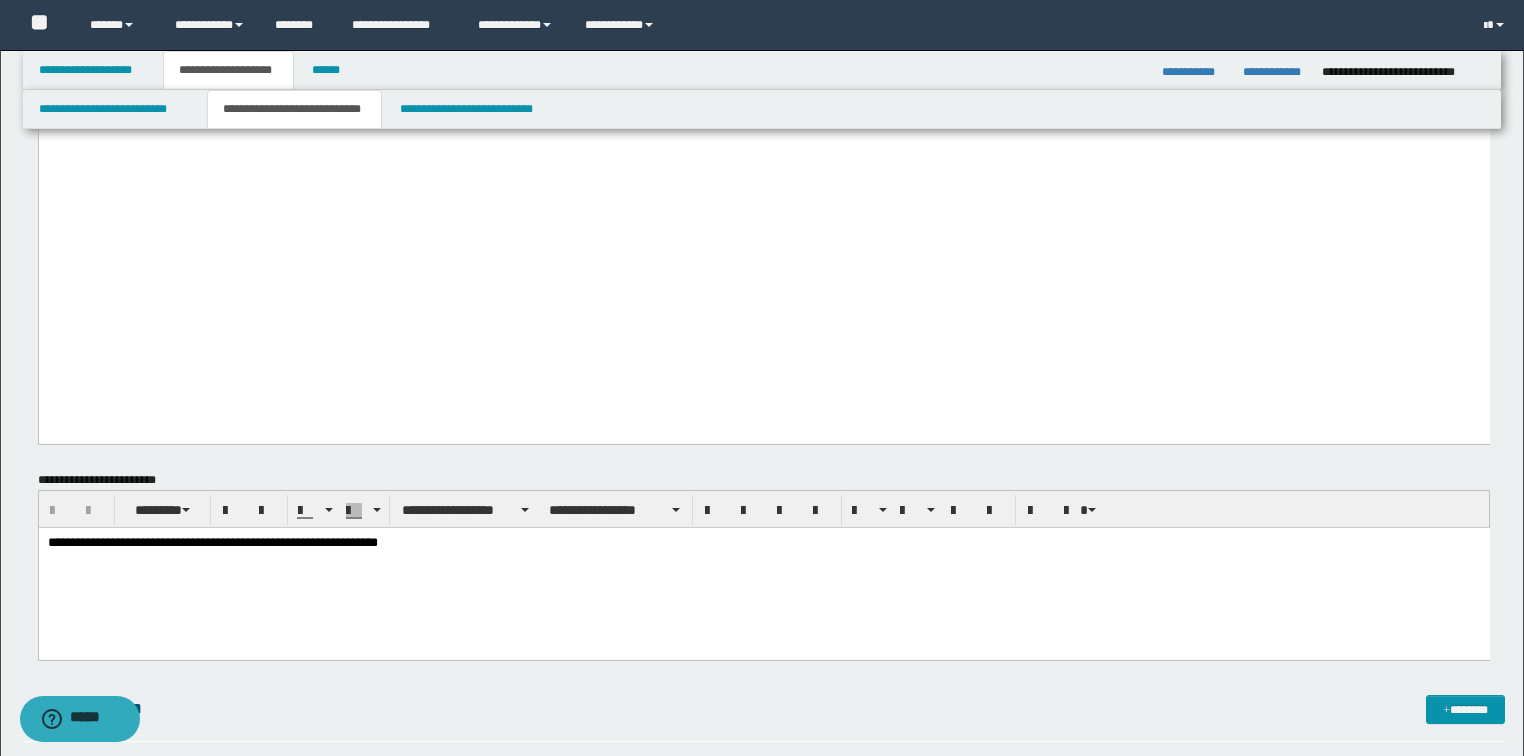 click on "**********" at bounding box center (763, 543) 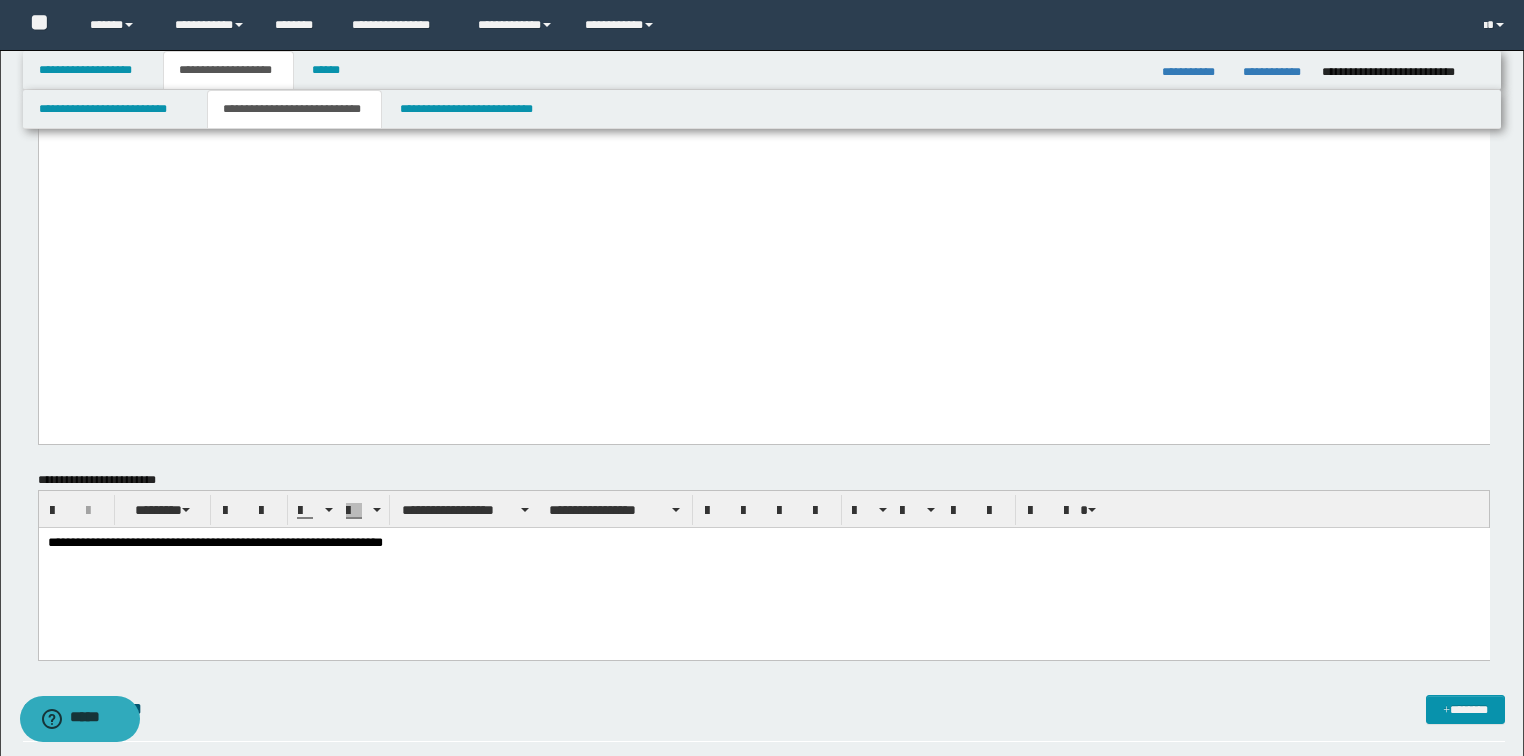 click on "**********" at bounding box center (763, 543) 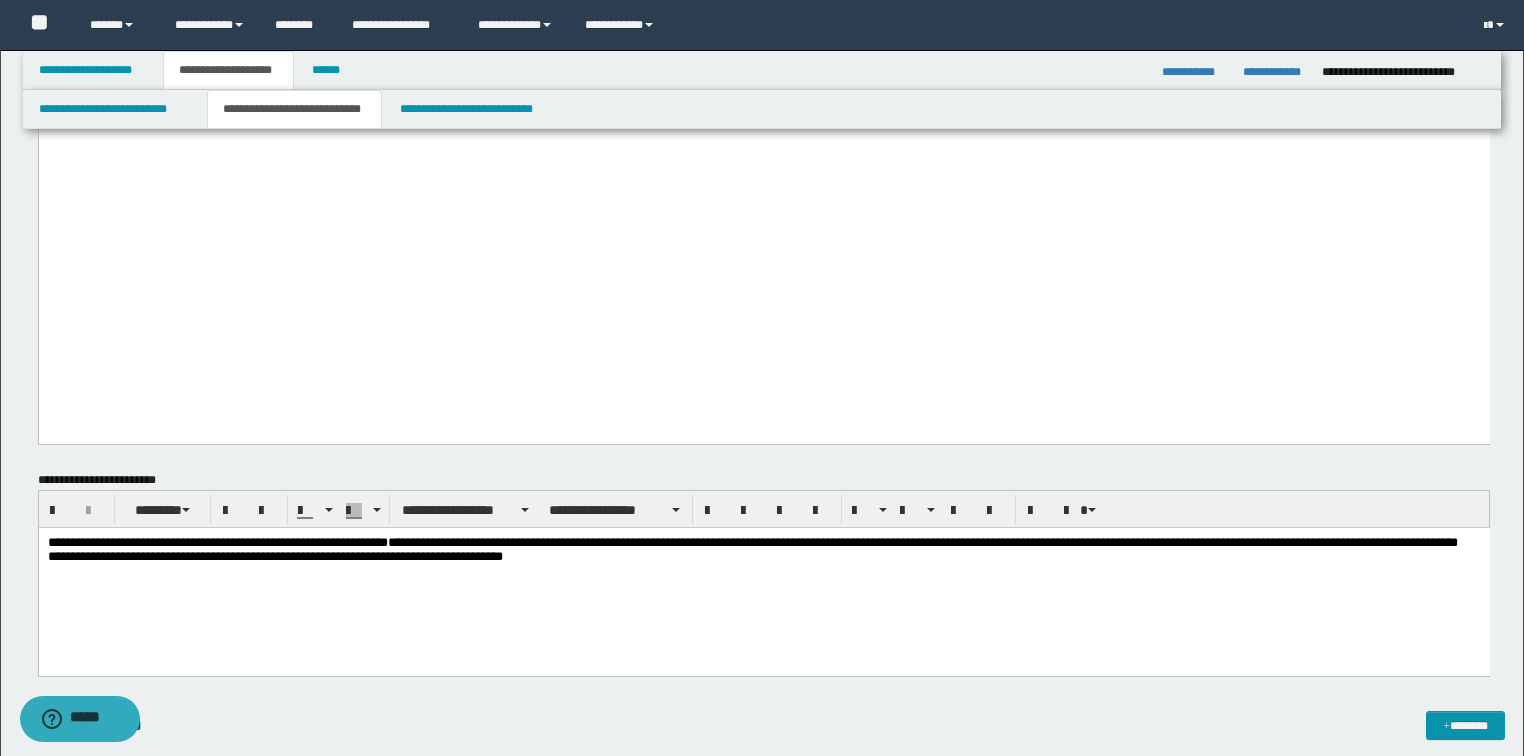 click on "**********" at bounding box center [752, 548] 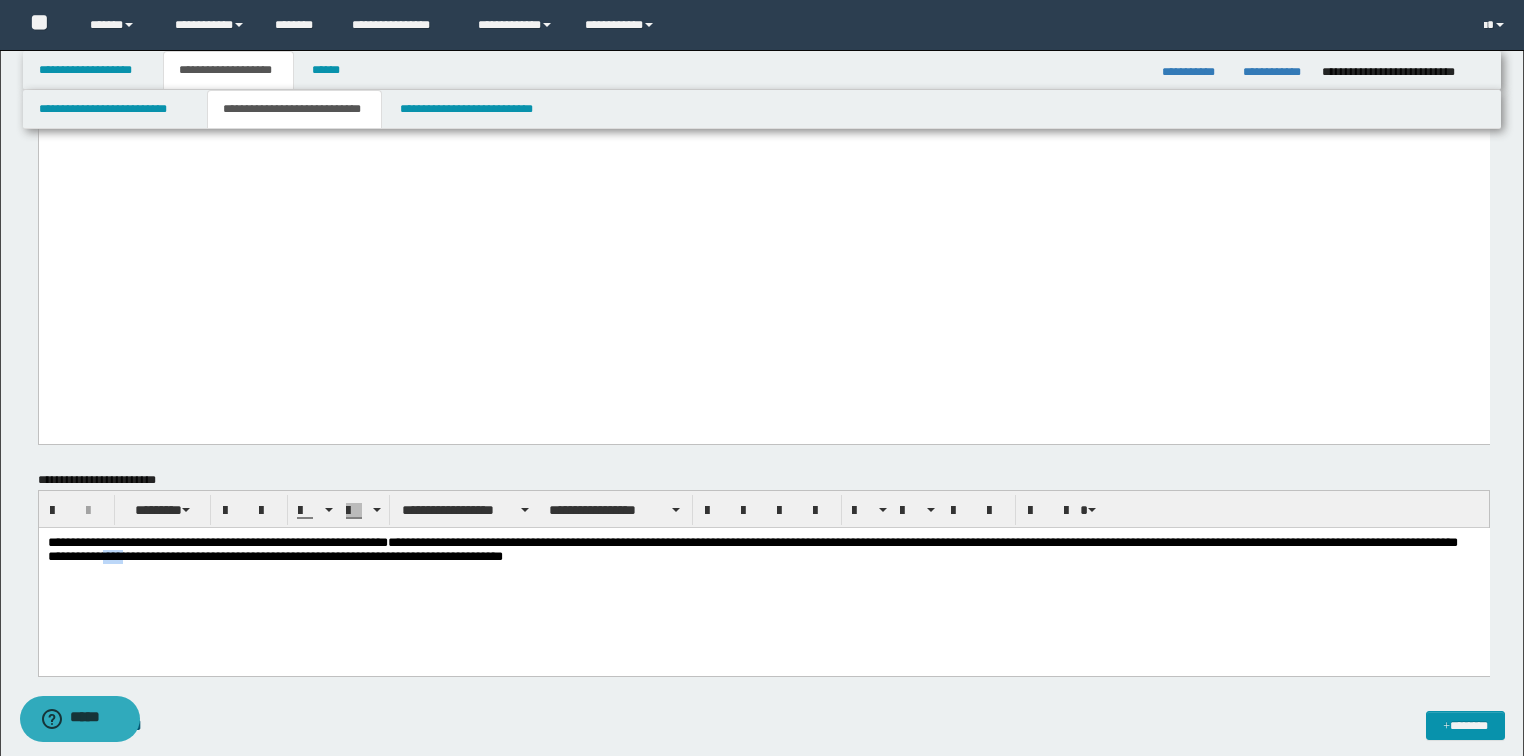 click on "**********" at bounding box center (752, 548) 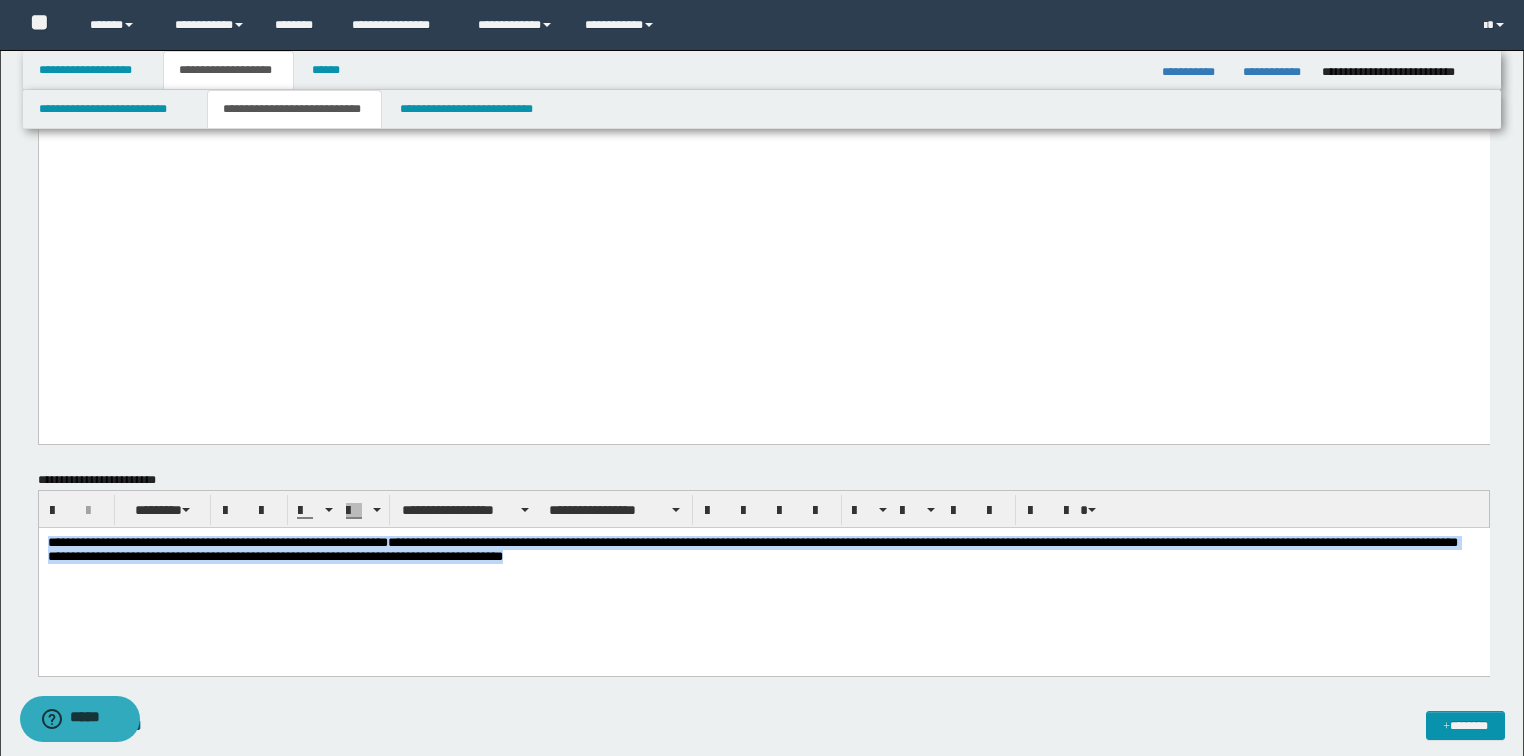 click on "**********" at bounding box center (752, 548) 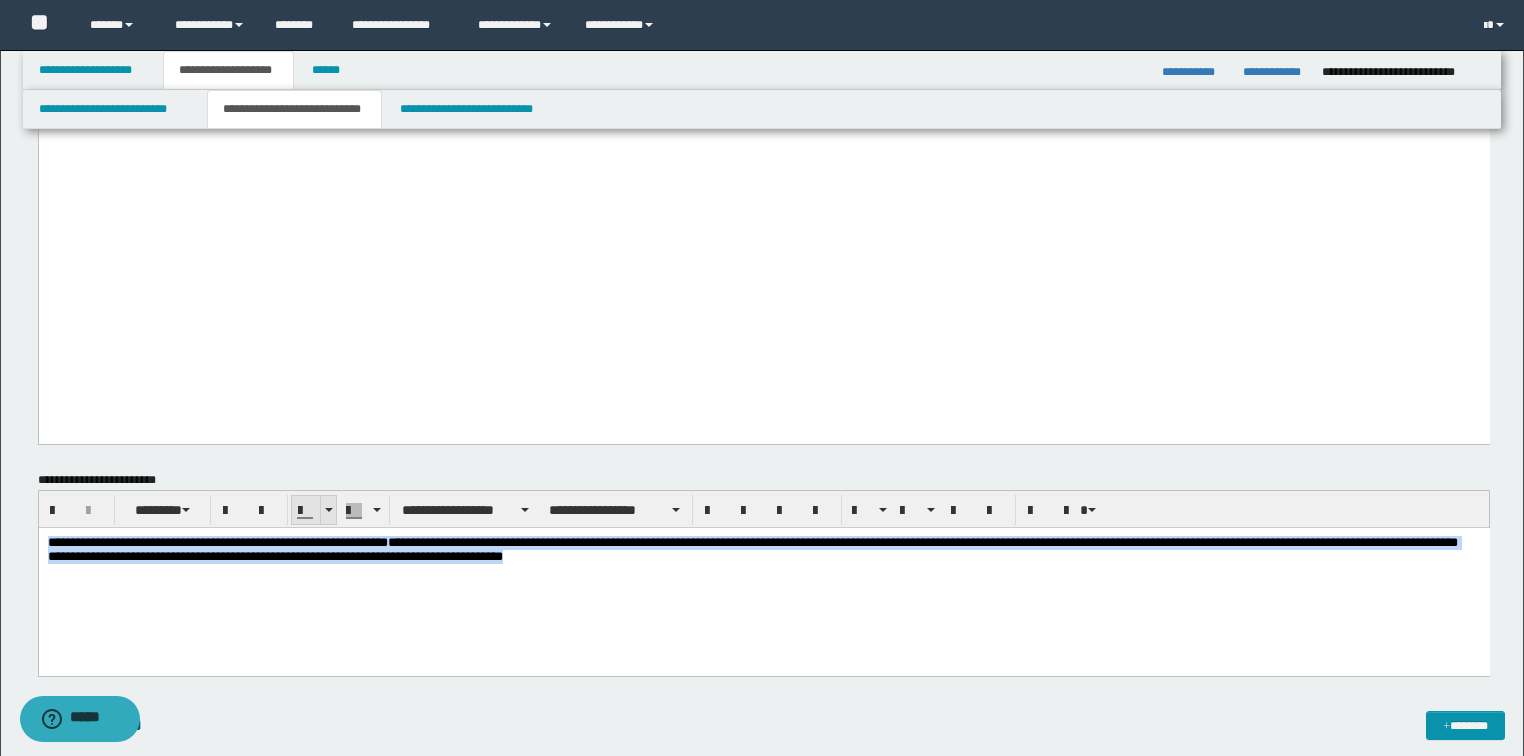 click at bounding box center [329, 510] 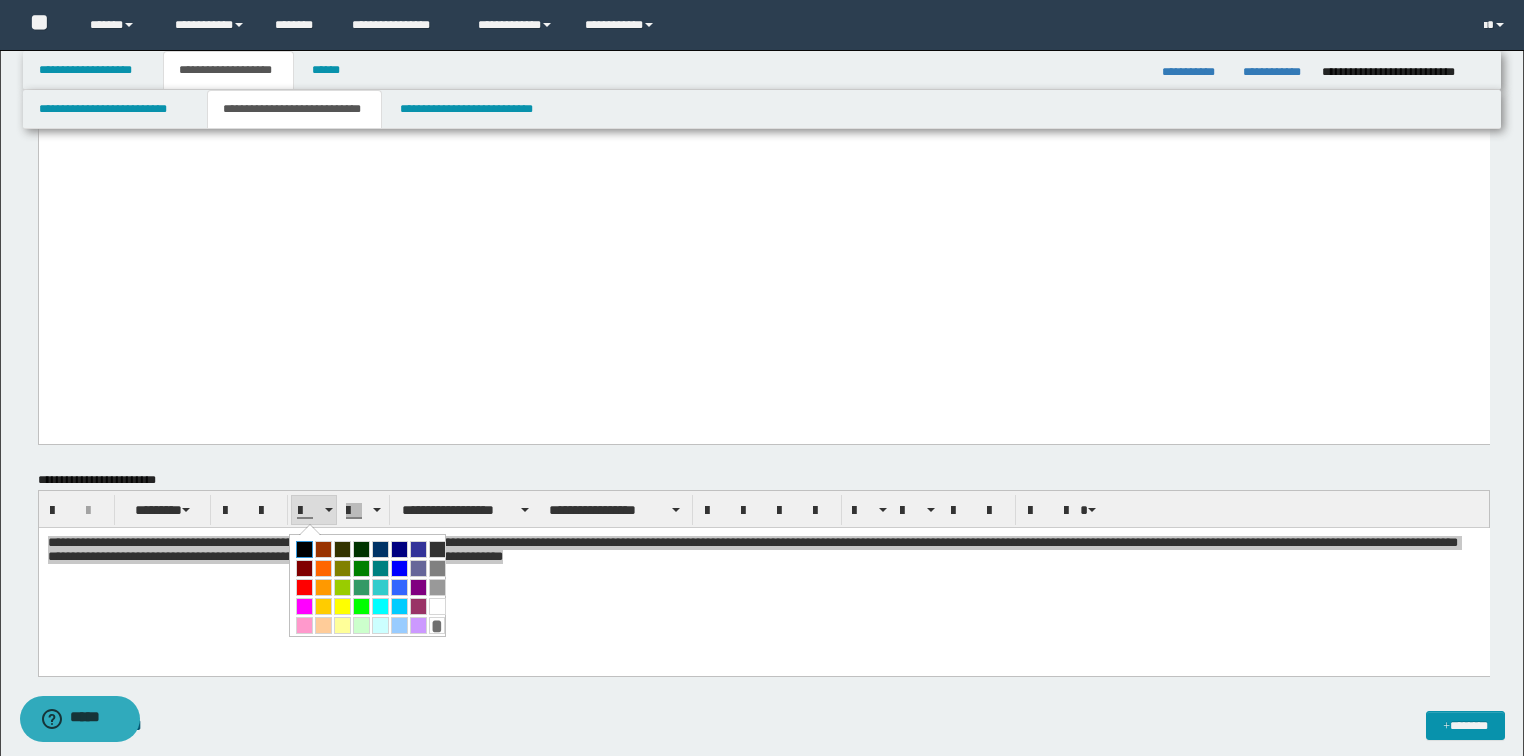 click at bounding box center [304, 549] 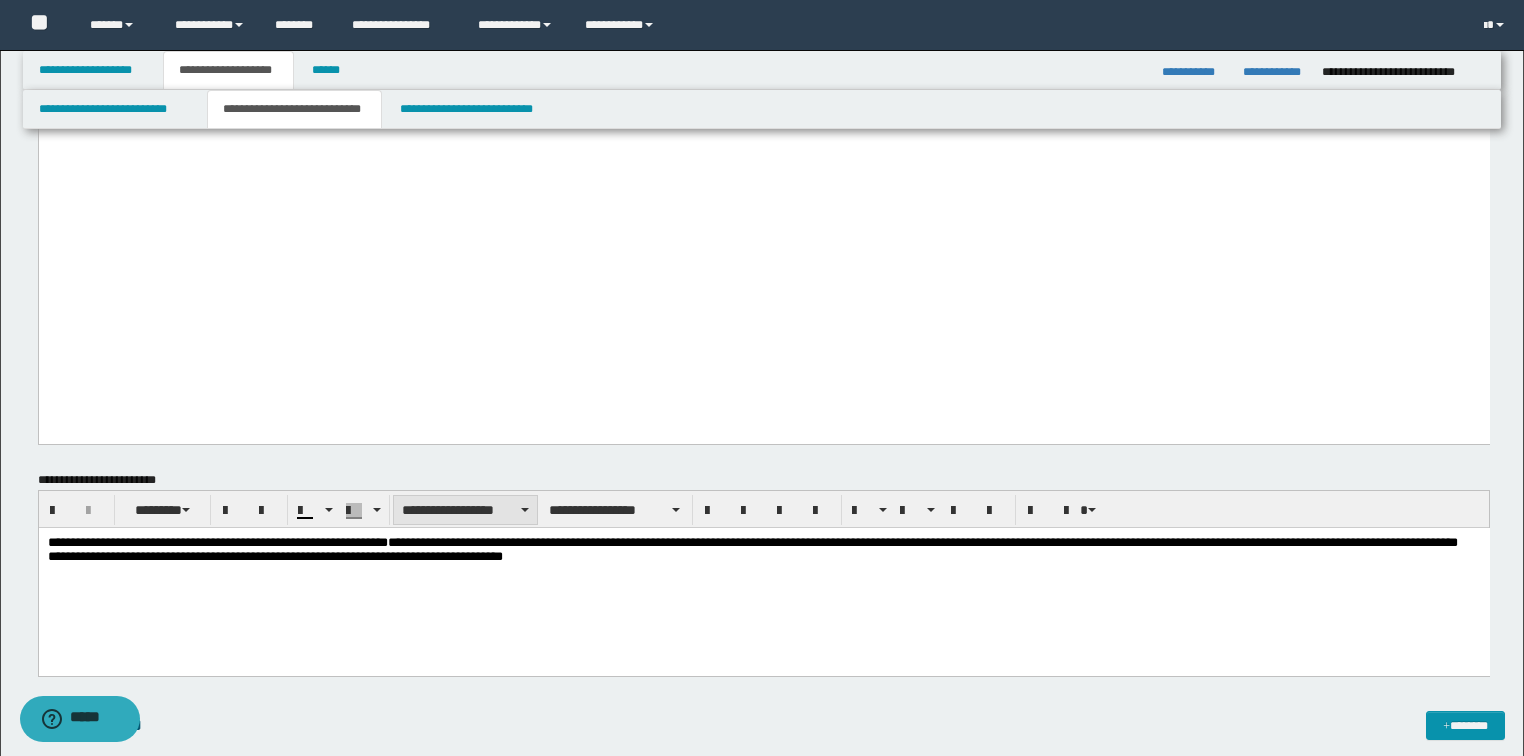 click on "**********" at bounding box center [465, 510] 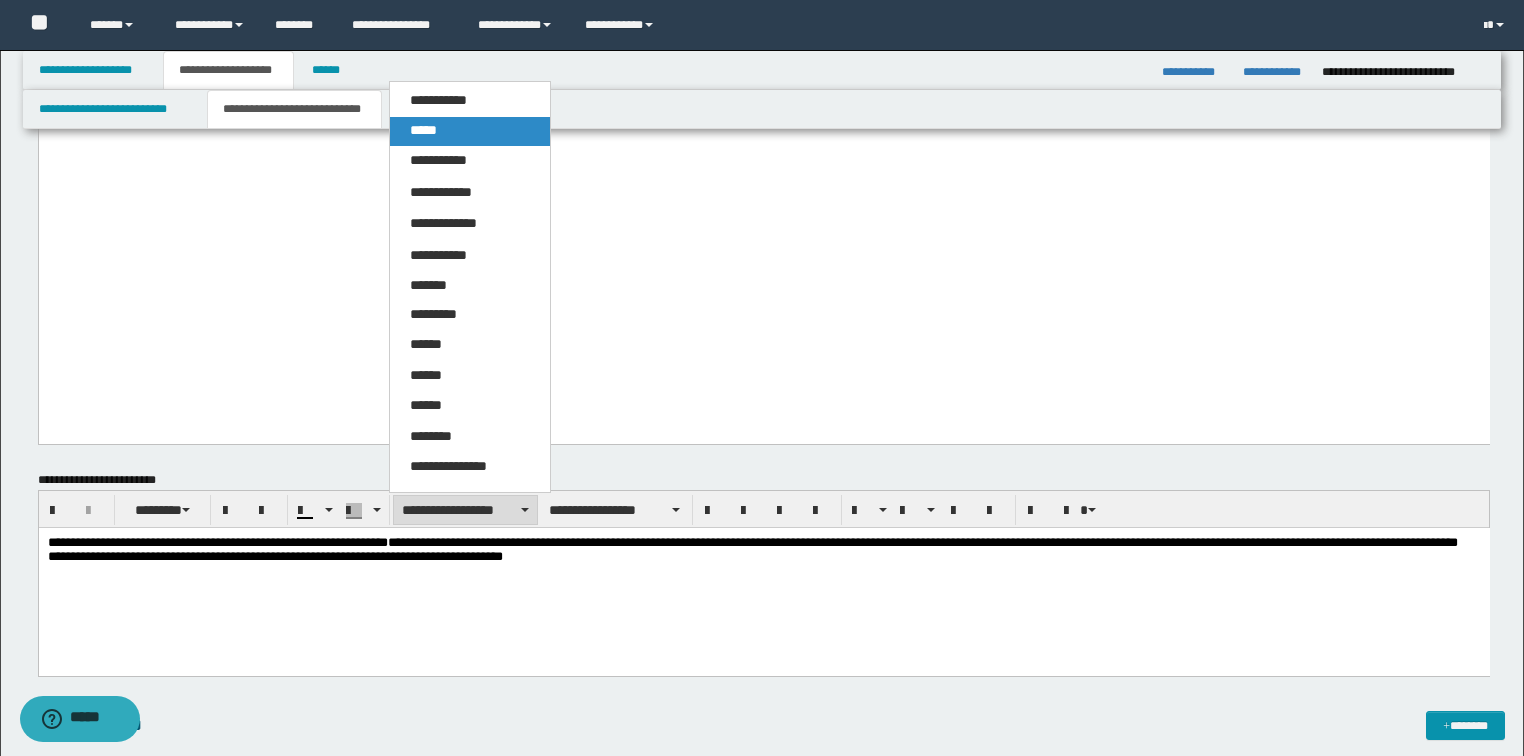 click on "*****" at bounding box center (470, 131) 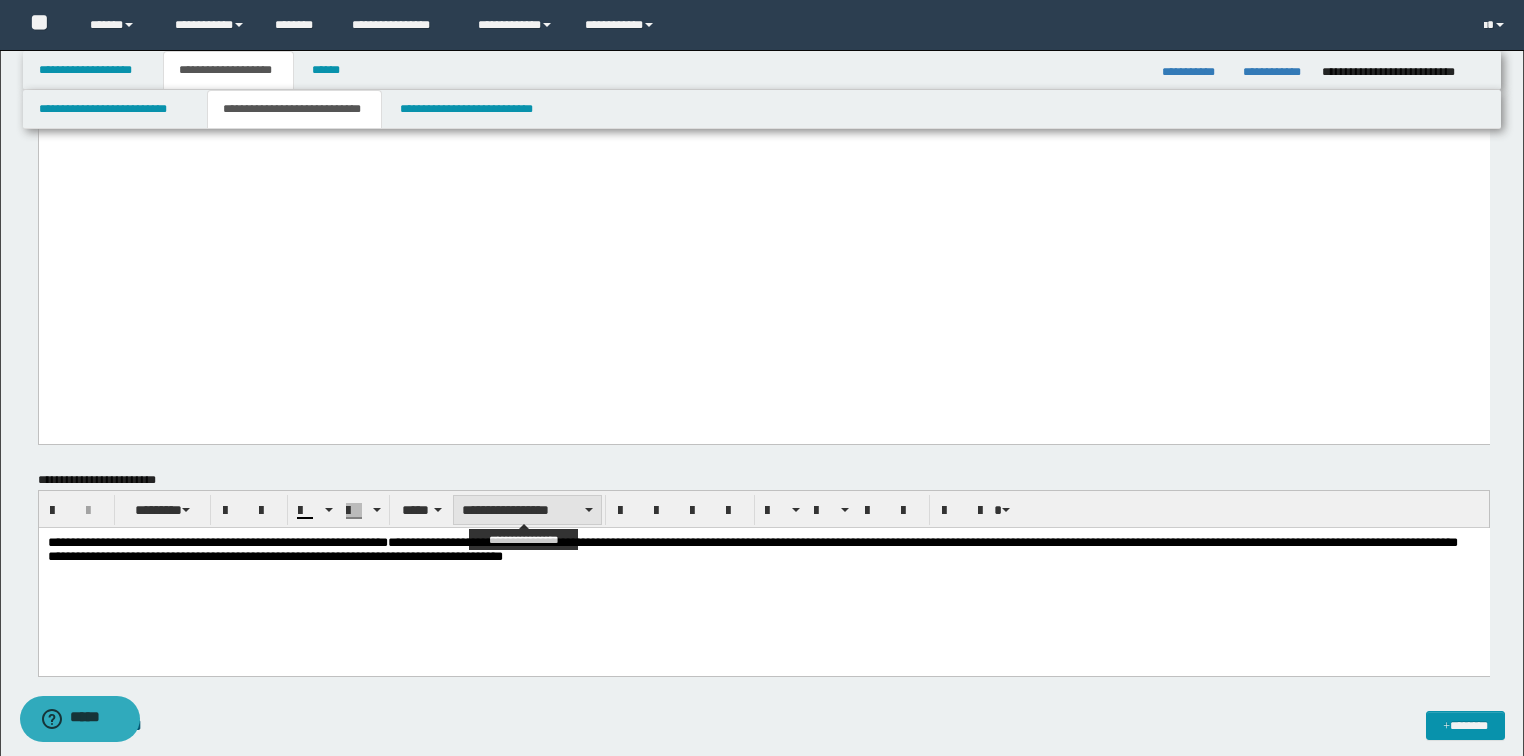 click on "**********" at bounding box center [527, 510] 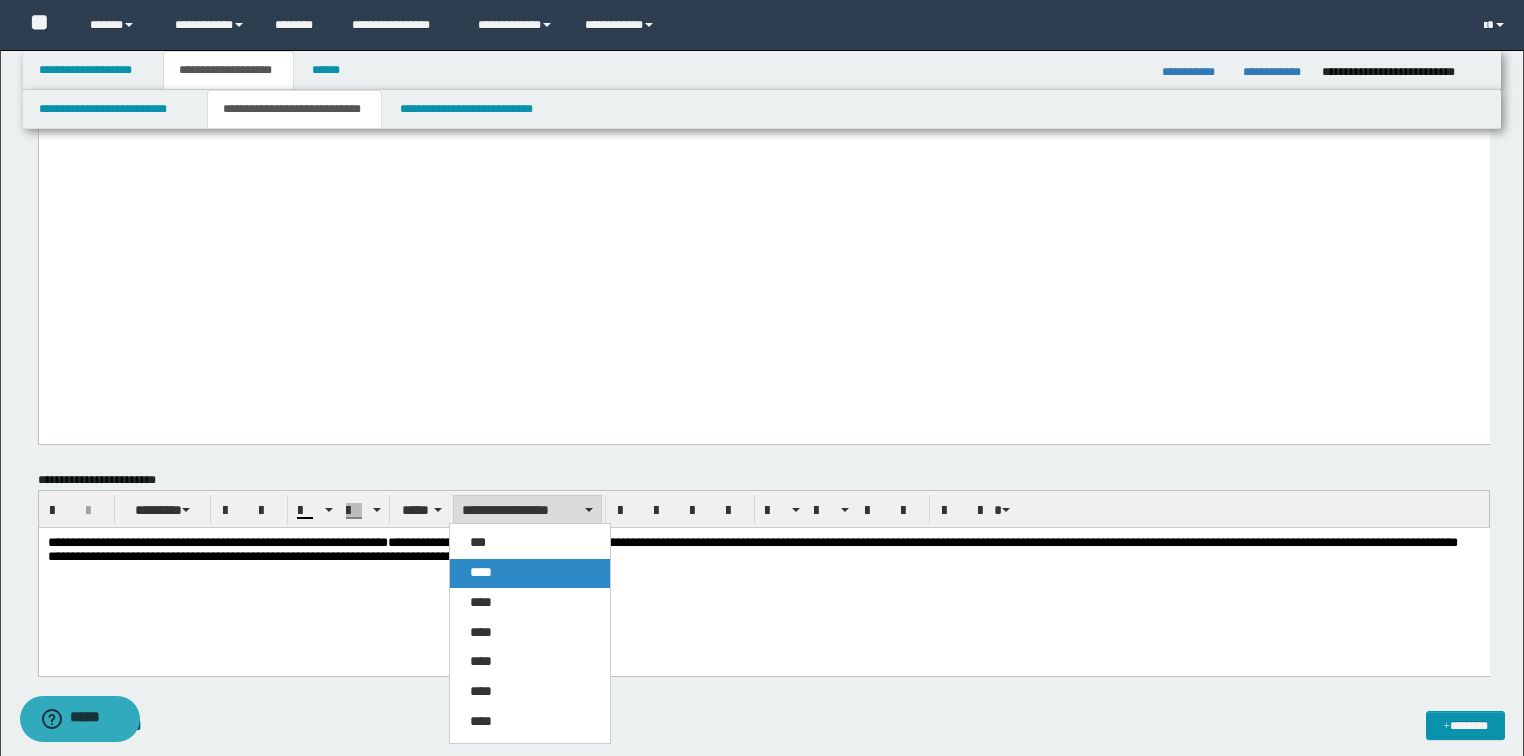 click on "****" at bounding box center (530, 573) 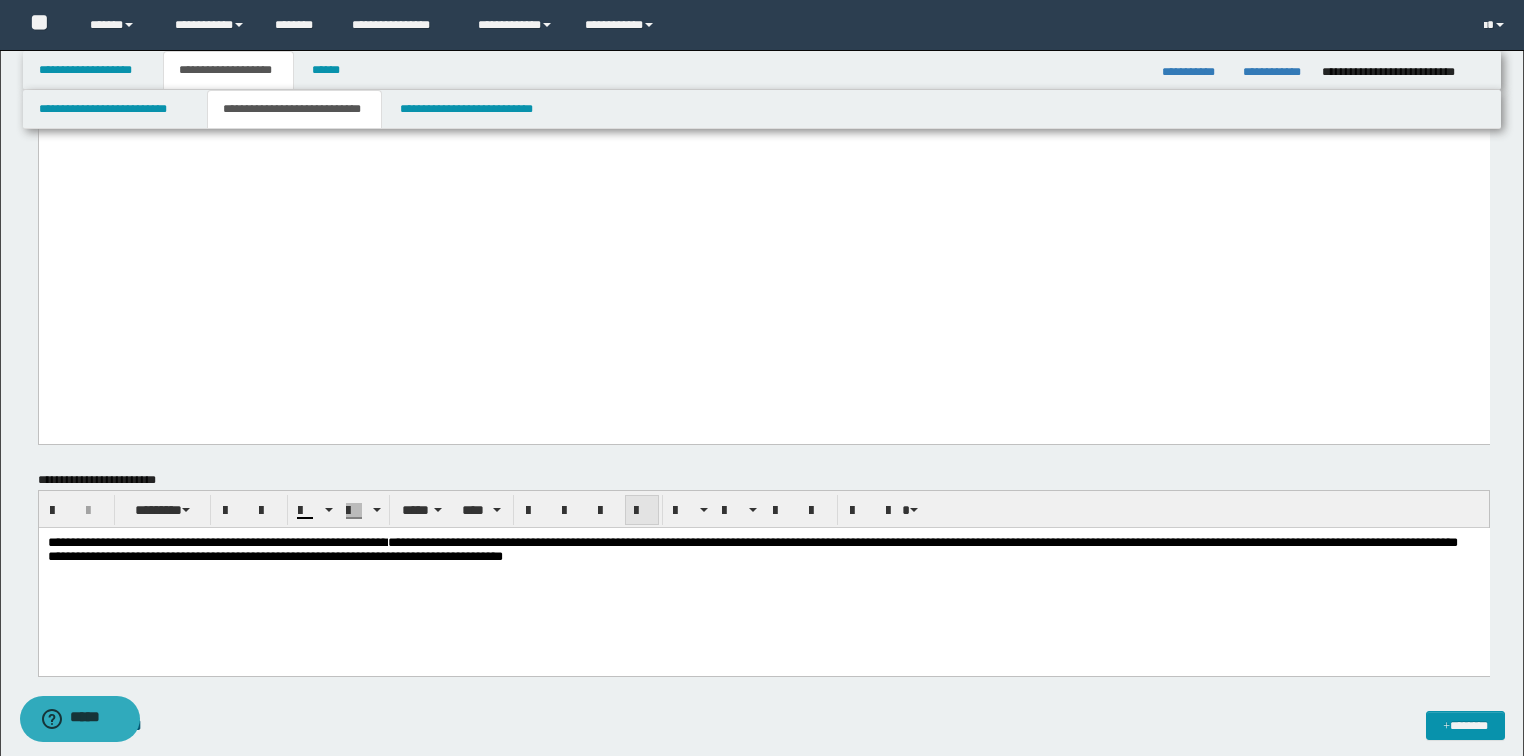 click at bounding box center [642, 511] 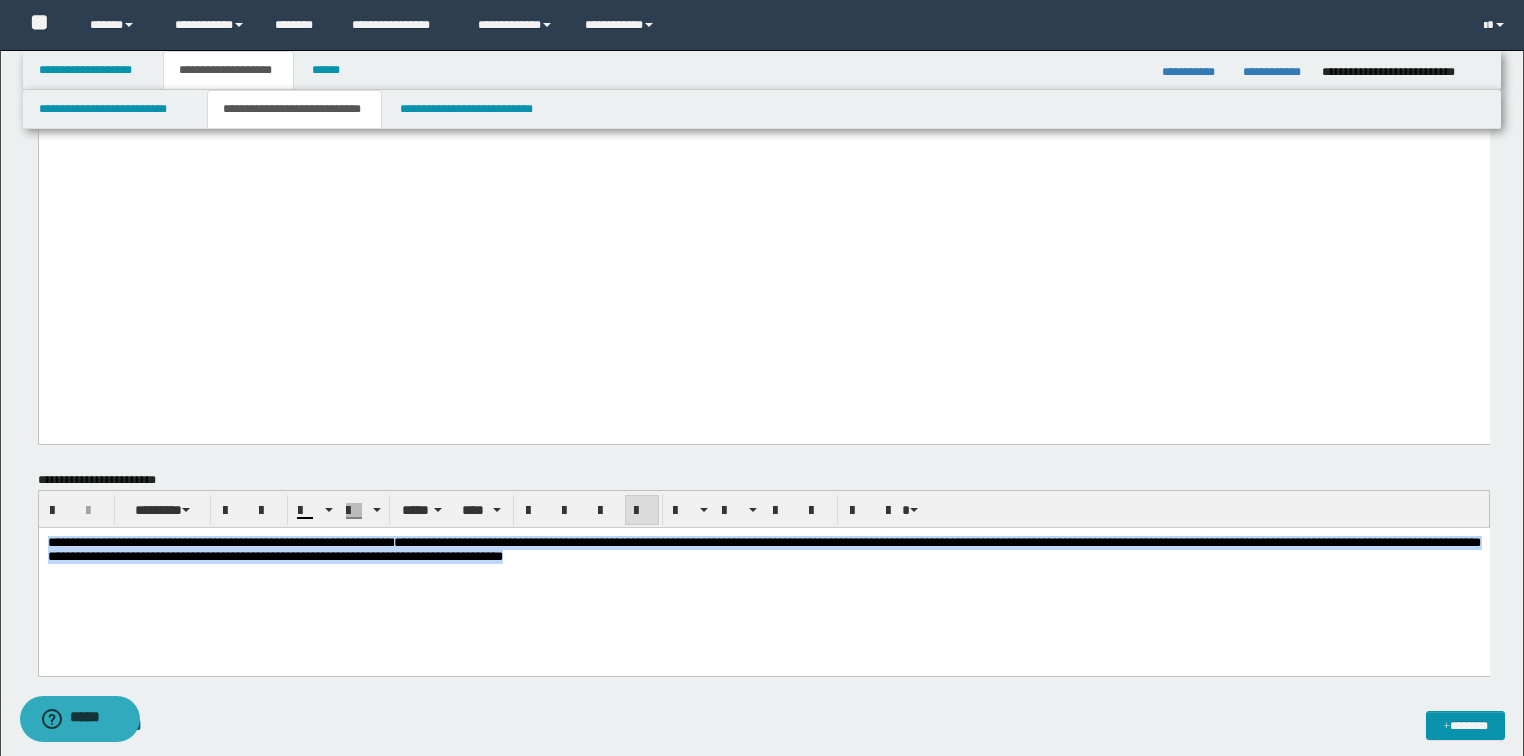 click at bounding box center [642, 511] 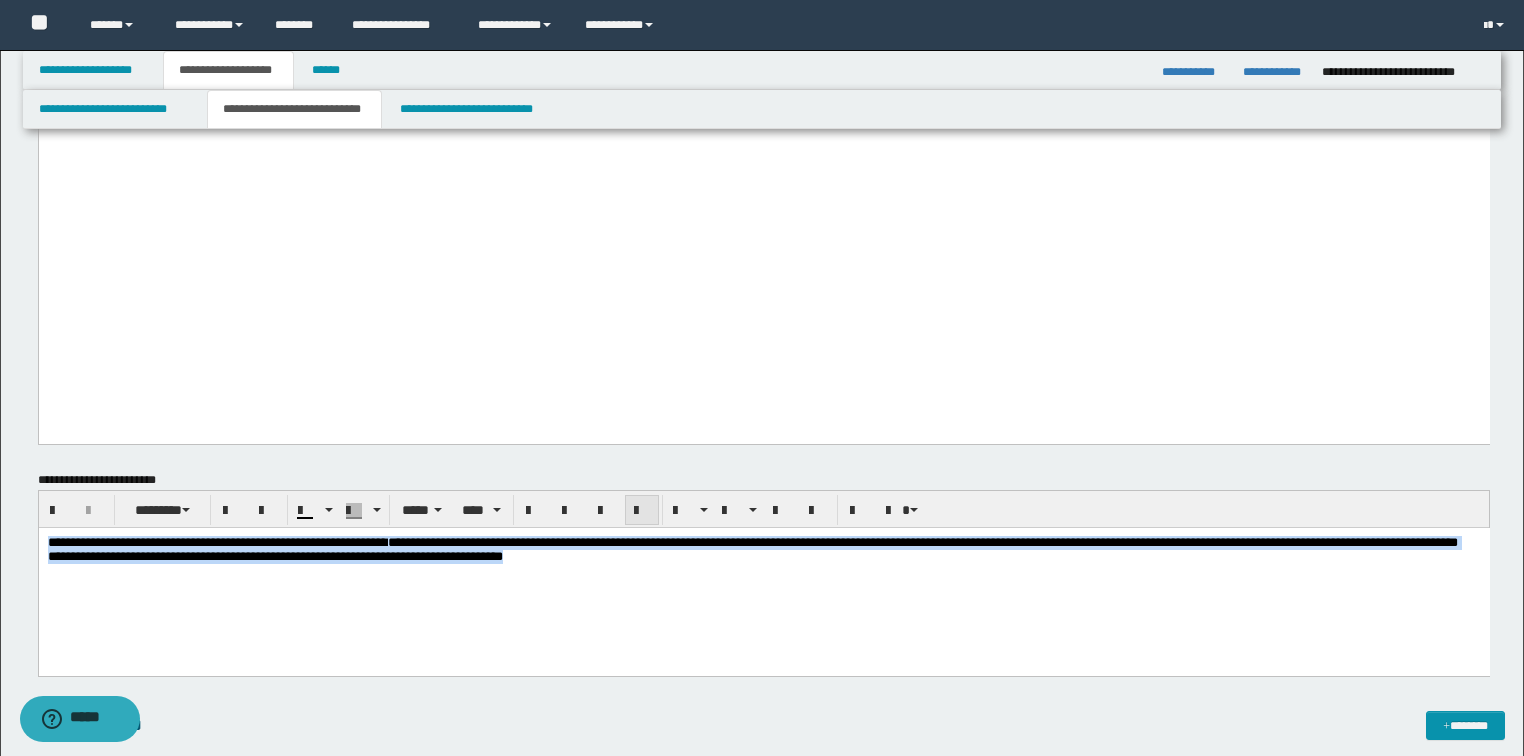 click at bounding box center (642, 511) 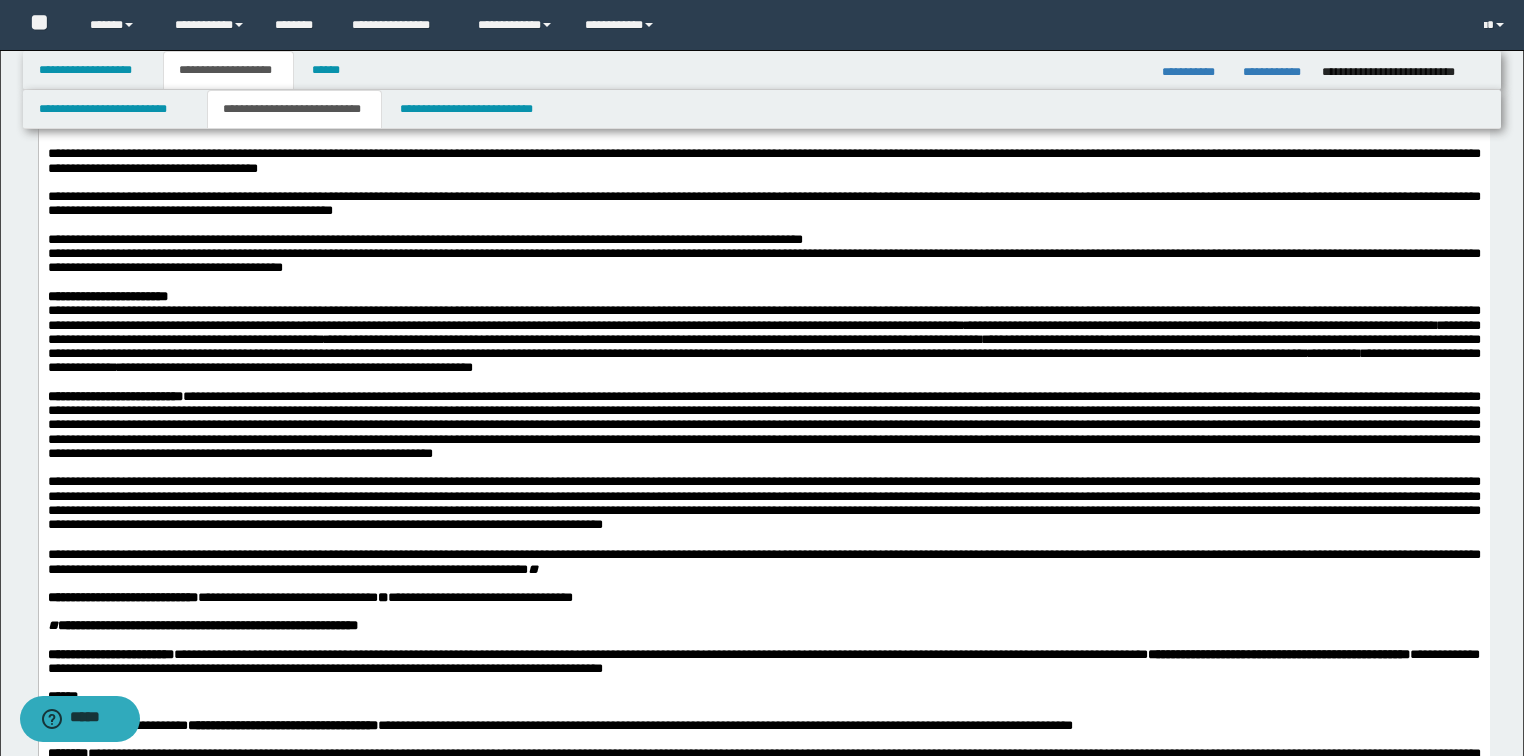 scroll, scrollTop: 640, scrollLeft: 0, axis: vertical 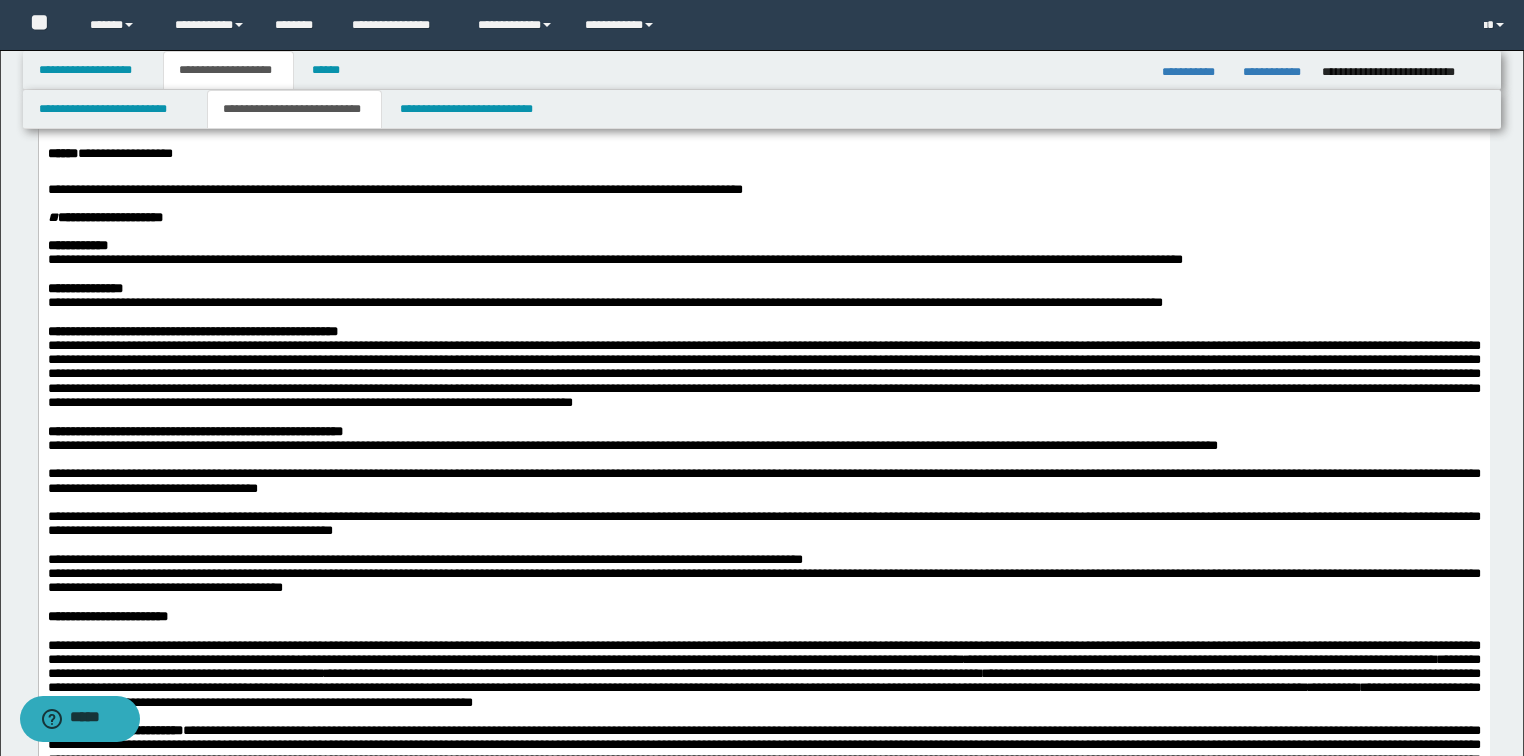 click on "**********" at bounding box center (763, 432) 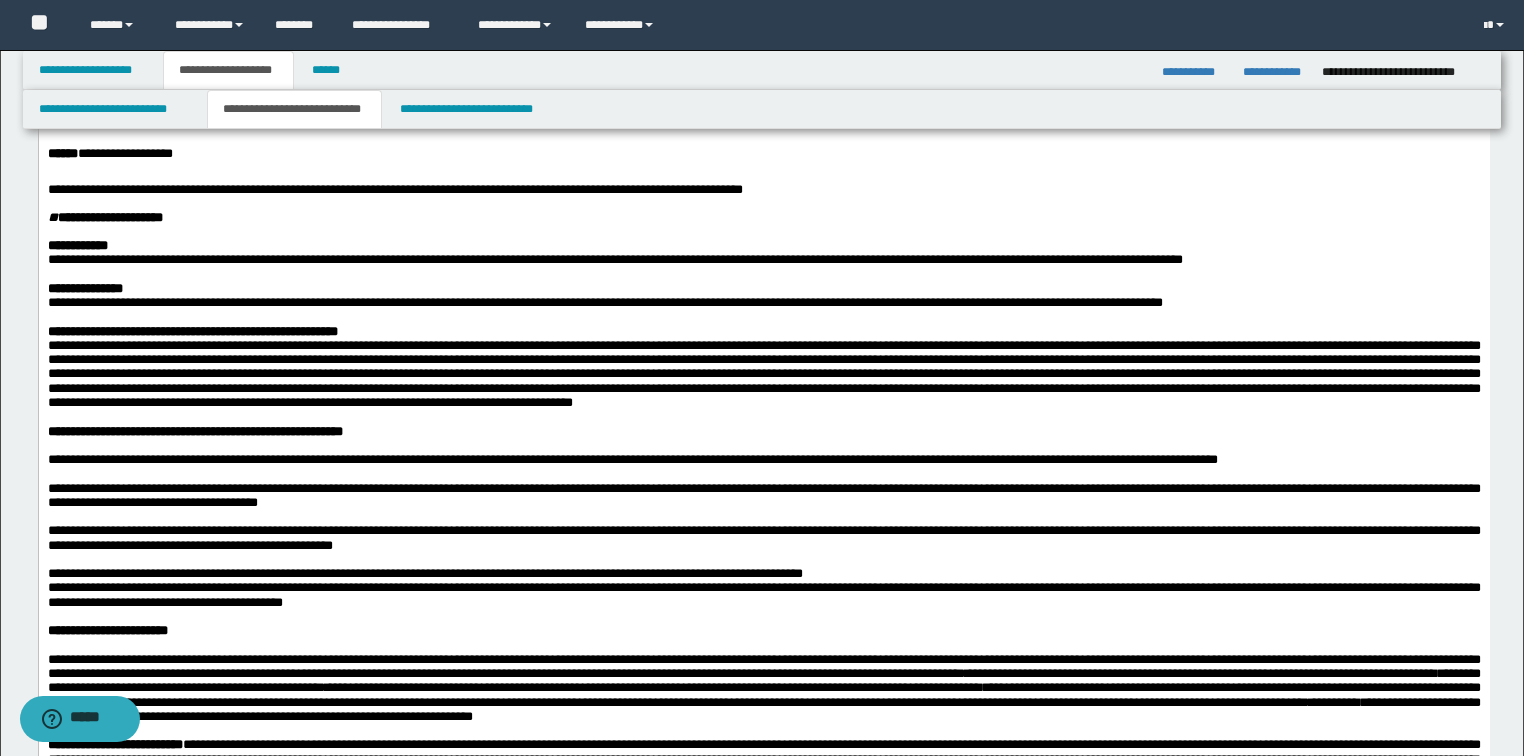 click on "**********" at bounding box center (763, 332) 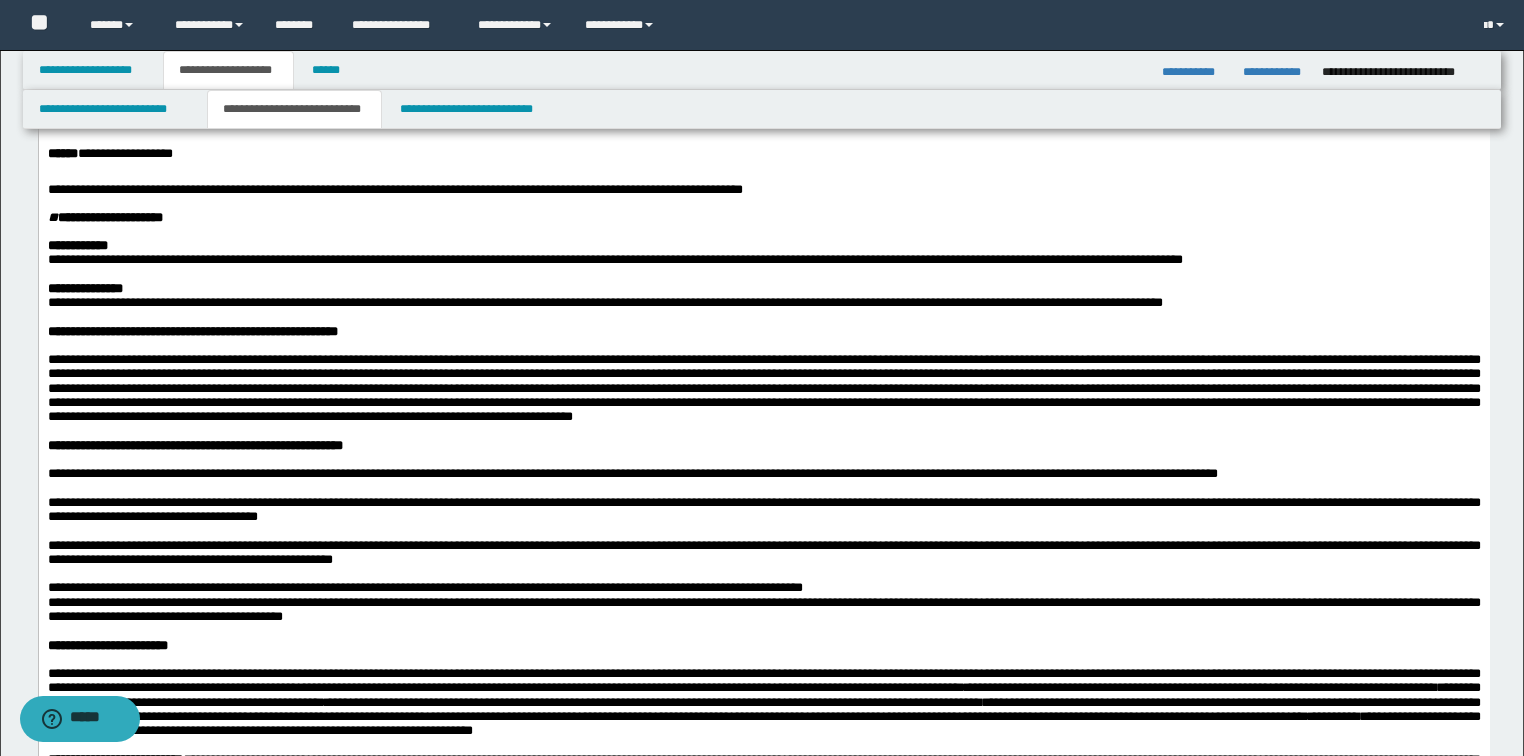 click on "**********" at bounding box center (763, 289) 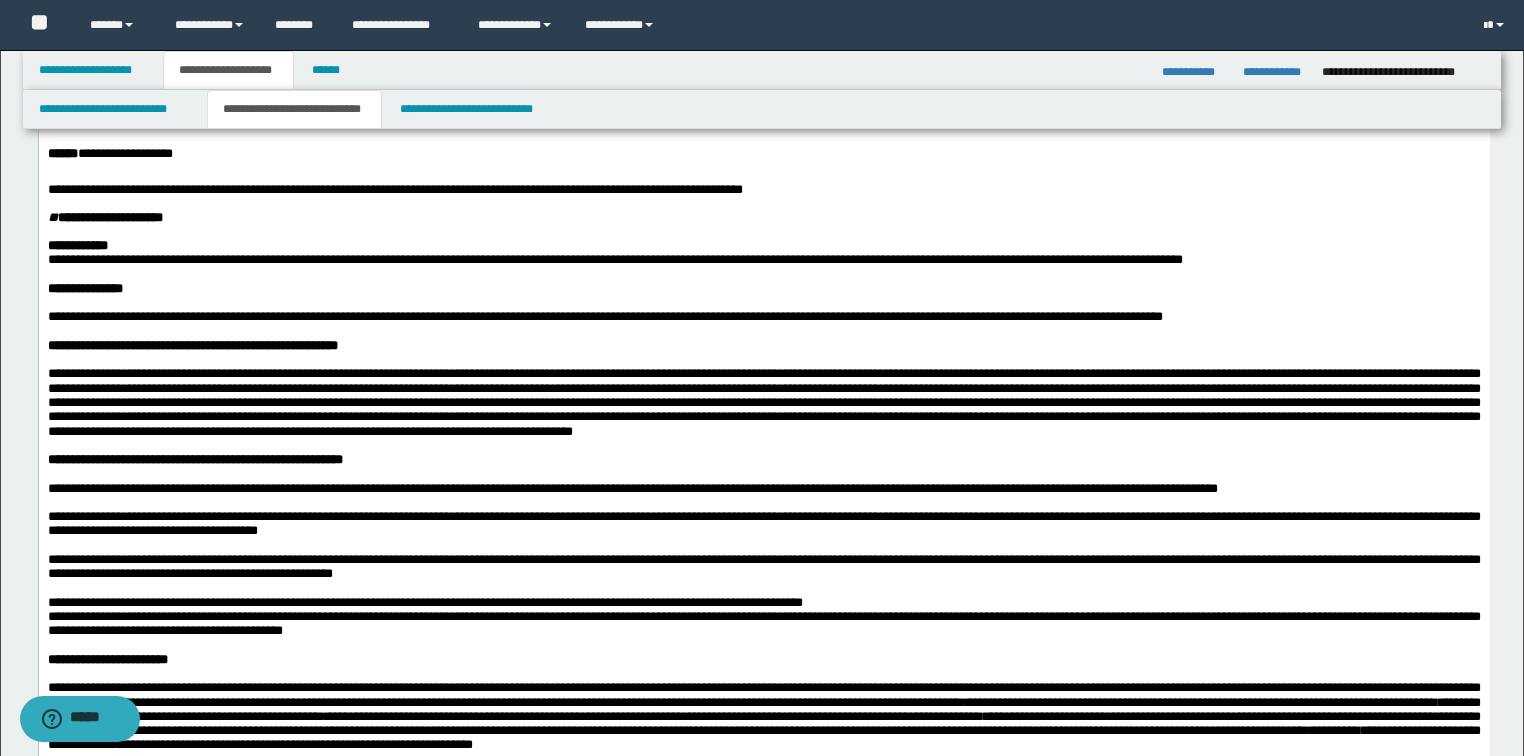 click on "**********" at bounding box center [763, 246] 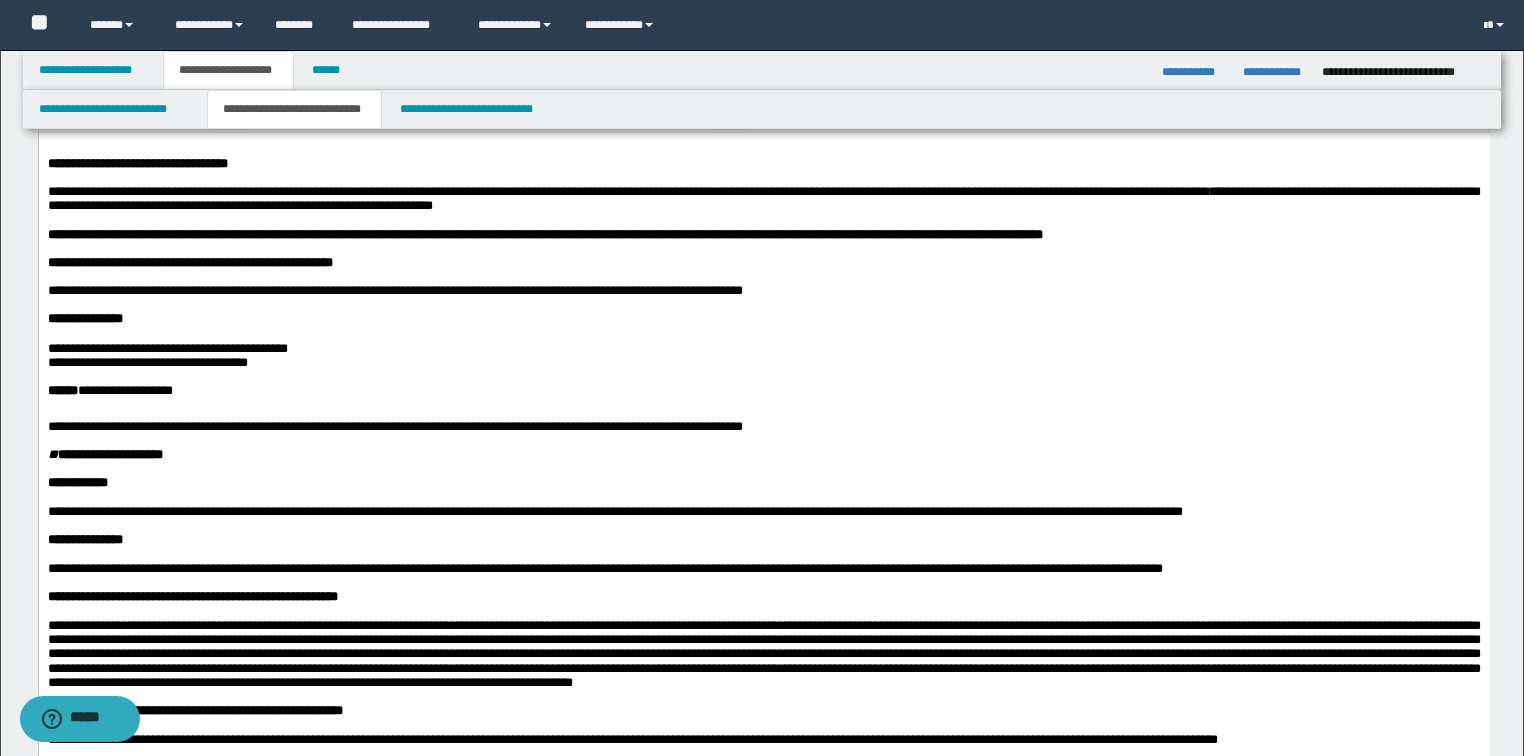 scroll, scrollTop: 80, scrollLeft: 0, axis: vertical 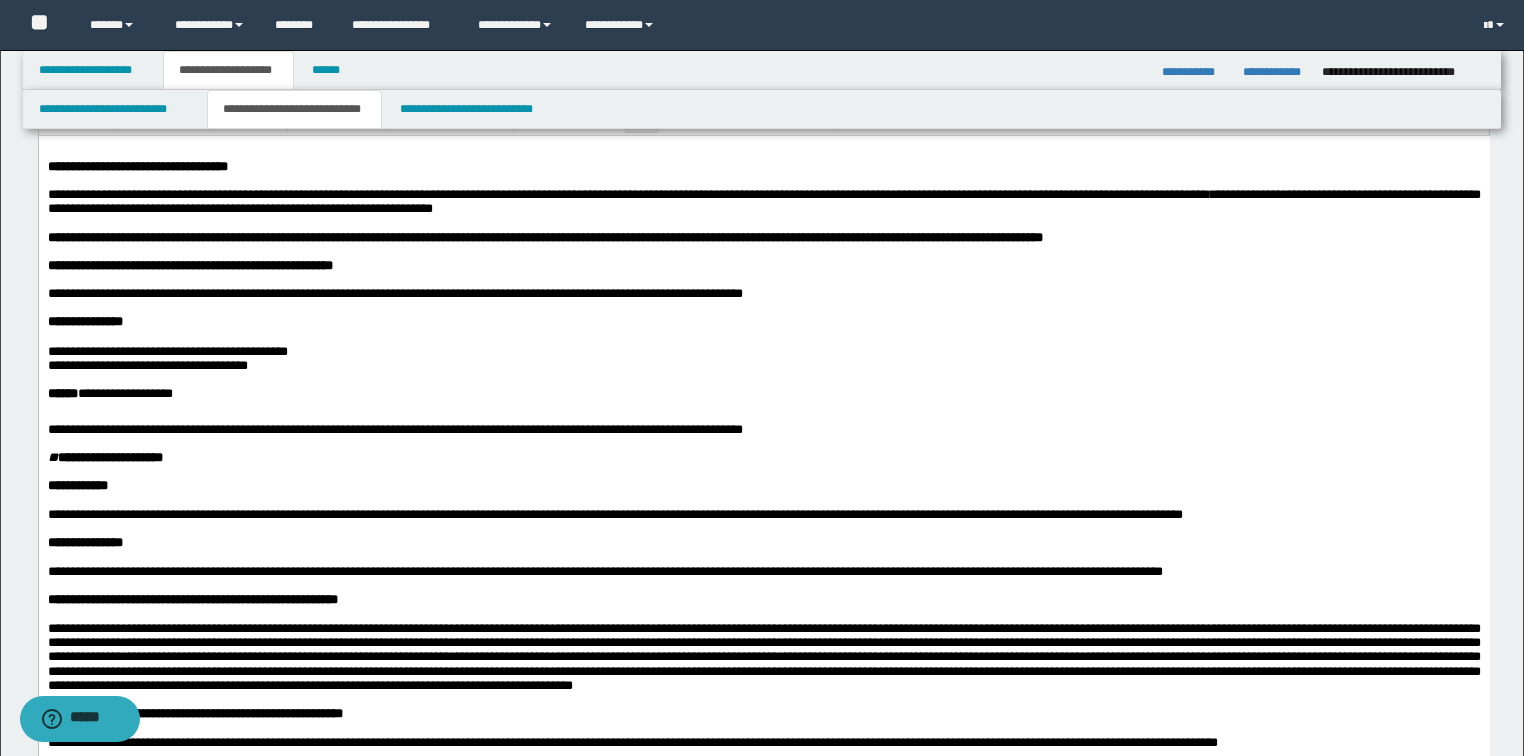 click on "**********" at bounding box center (167, 350) 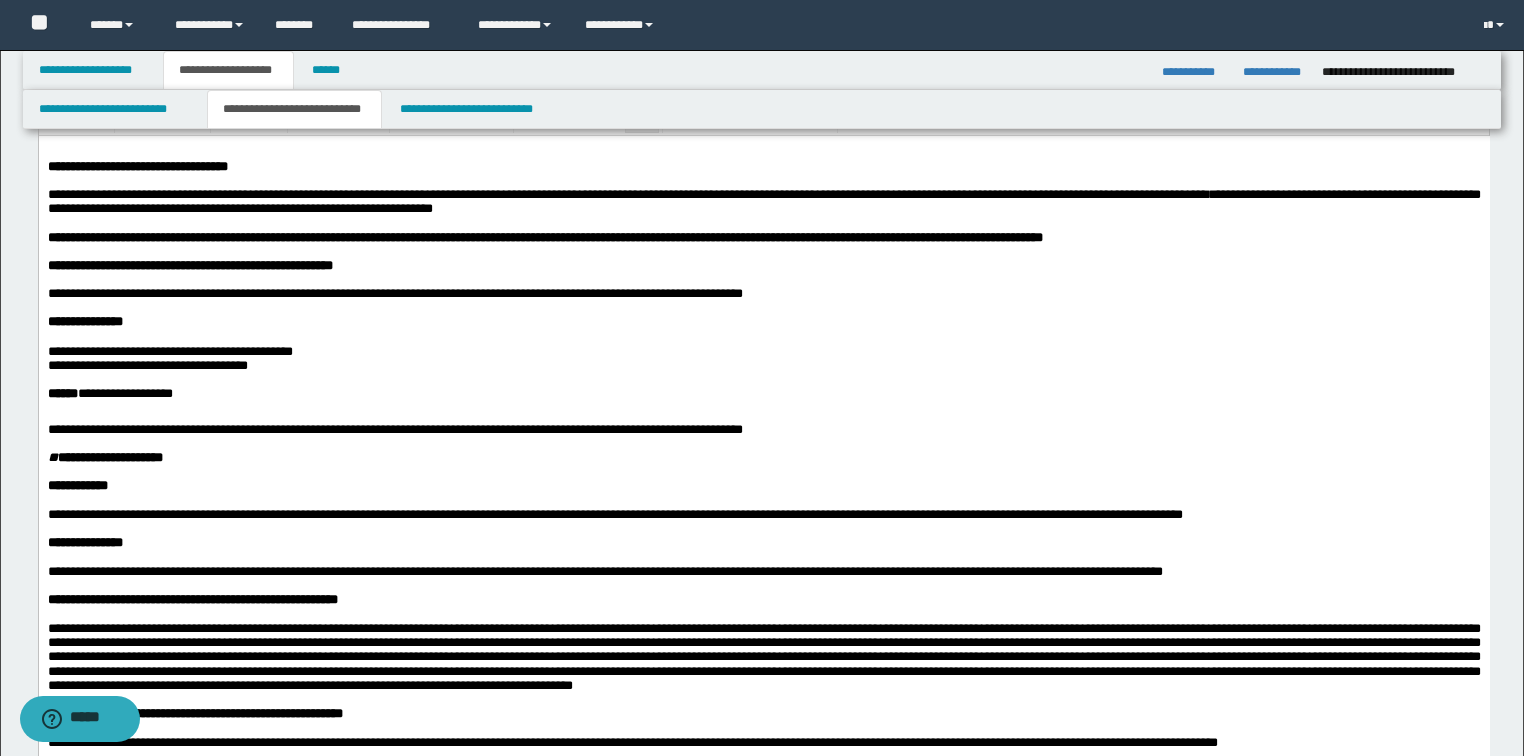 click on "**********" at bounding box center [147, 364] 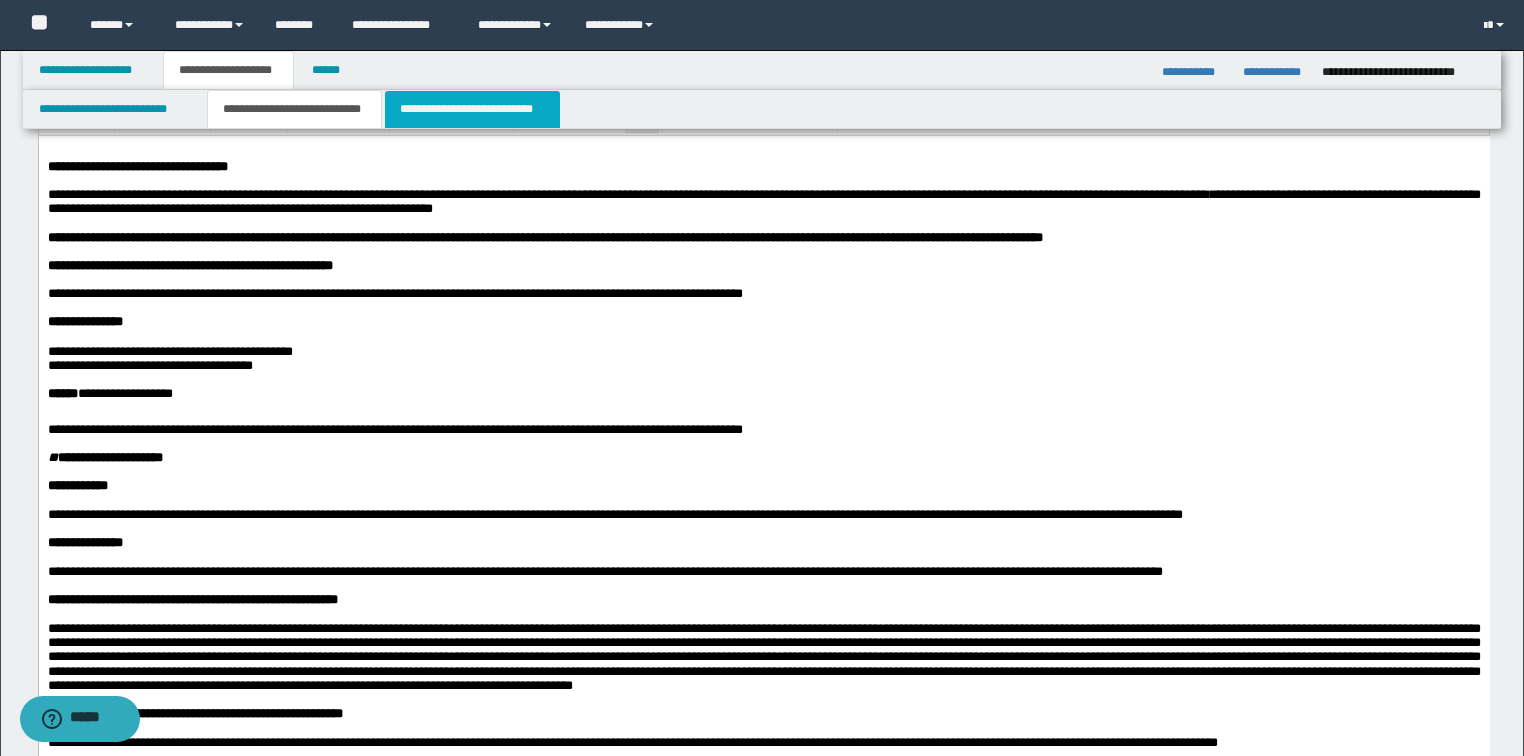 click on "**********" at bounding box center [472, 109] 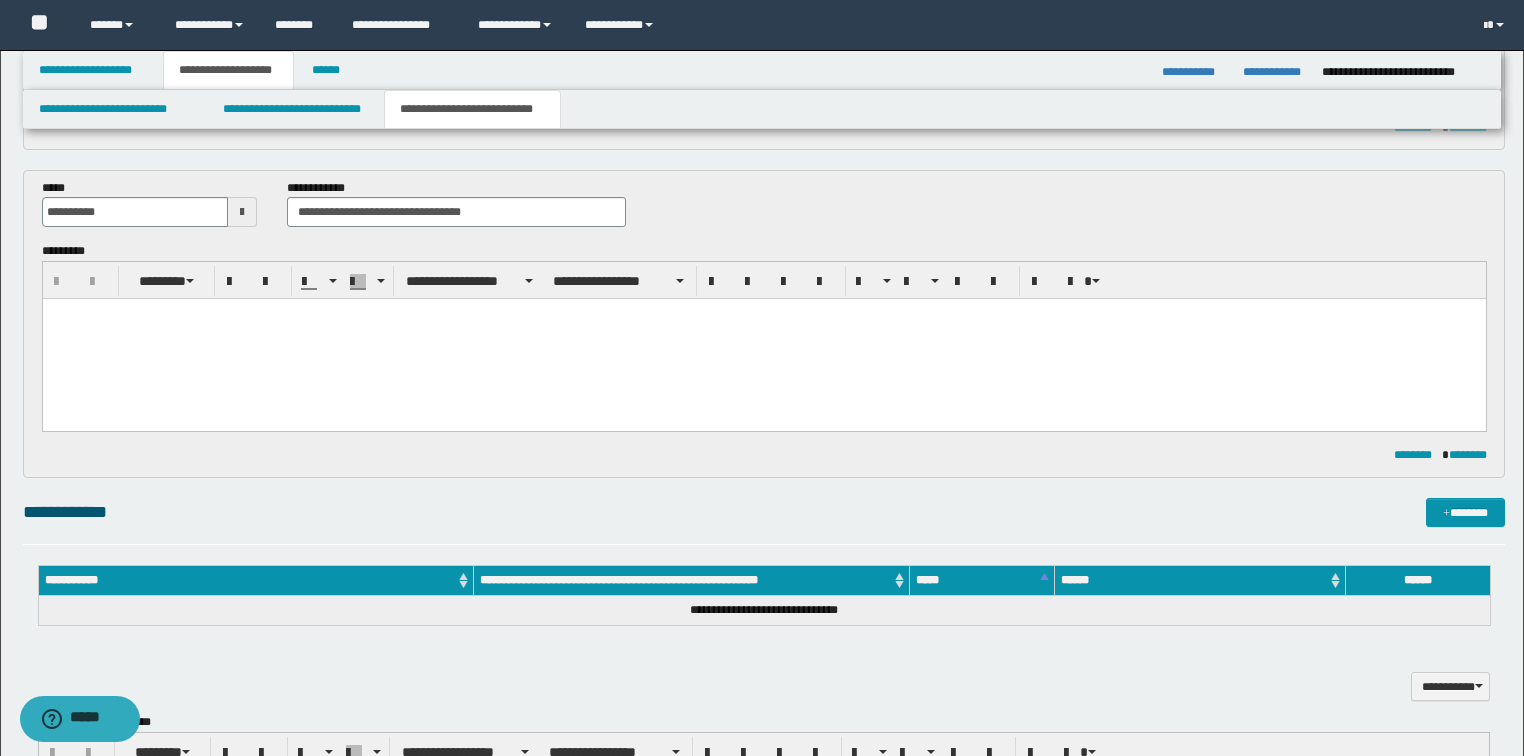 scroll, scrollTop: 720, scrollLeft: 0, axis: vertical 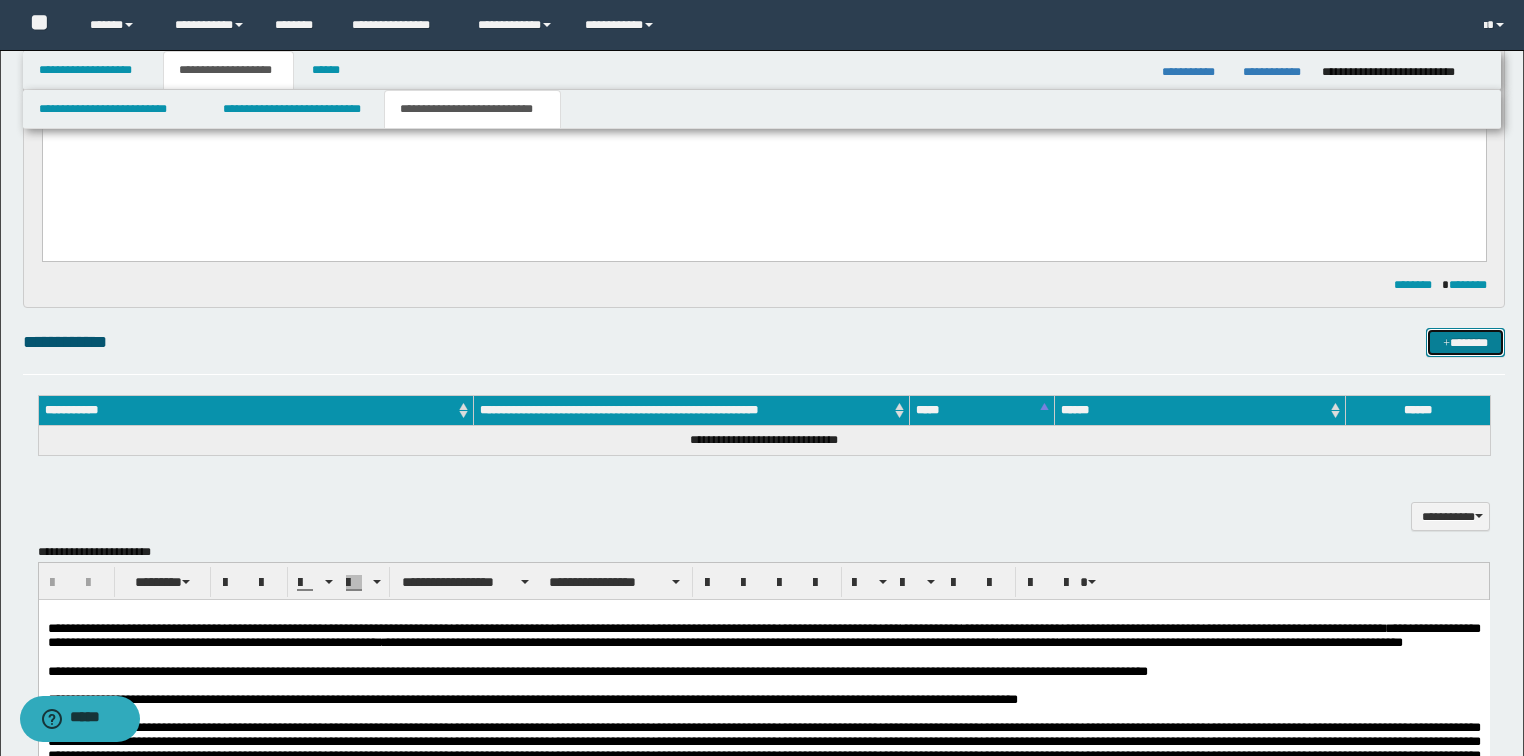 click on "*******" at bounding box center (1465, 343) 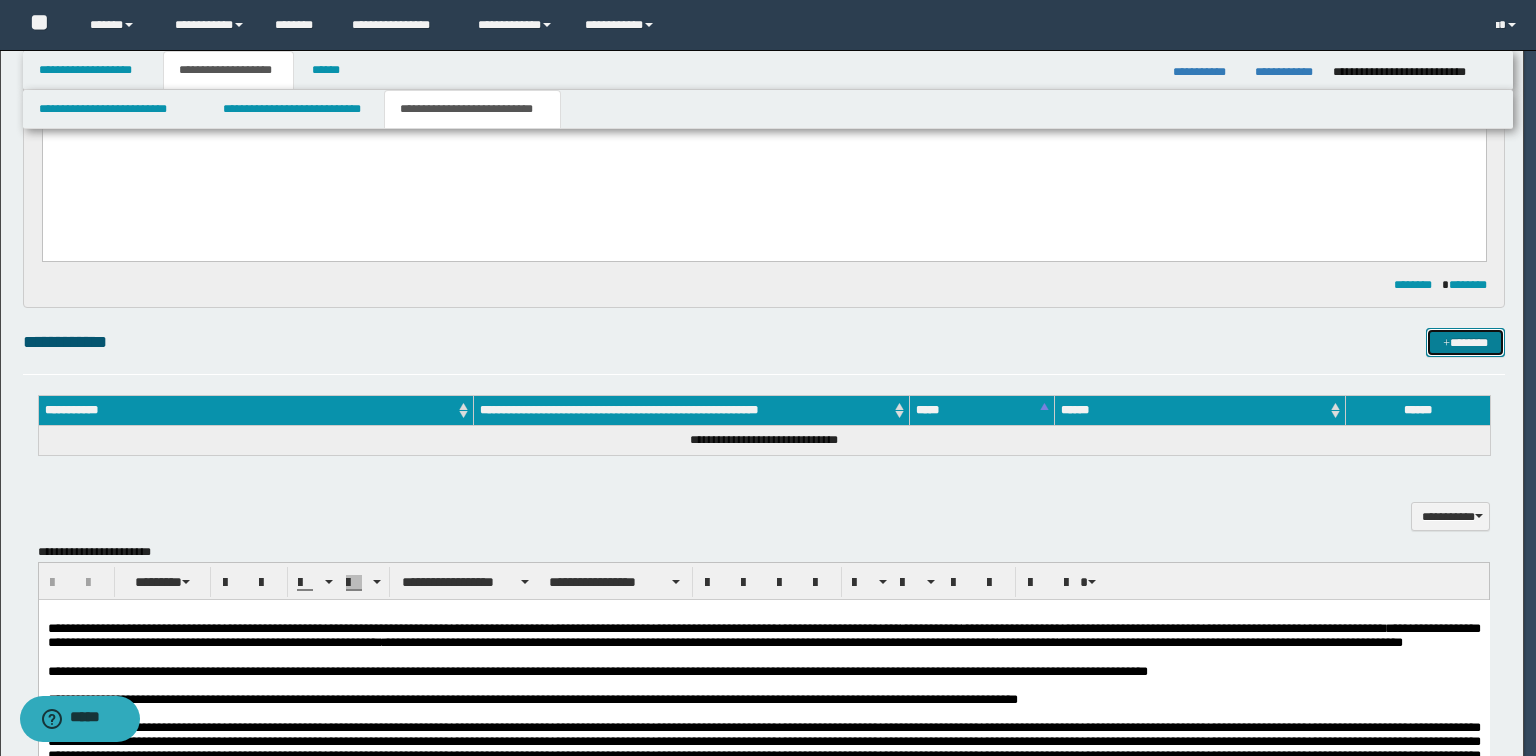 type 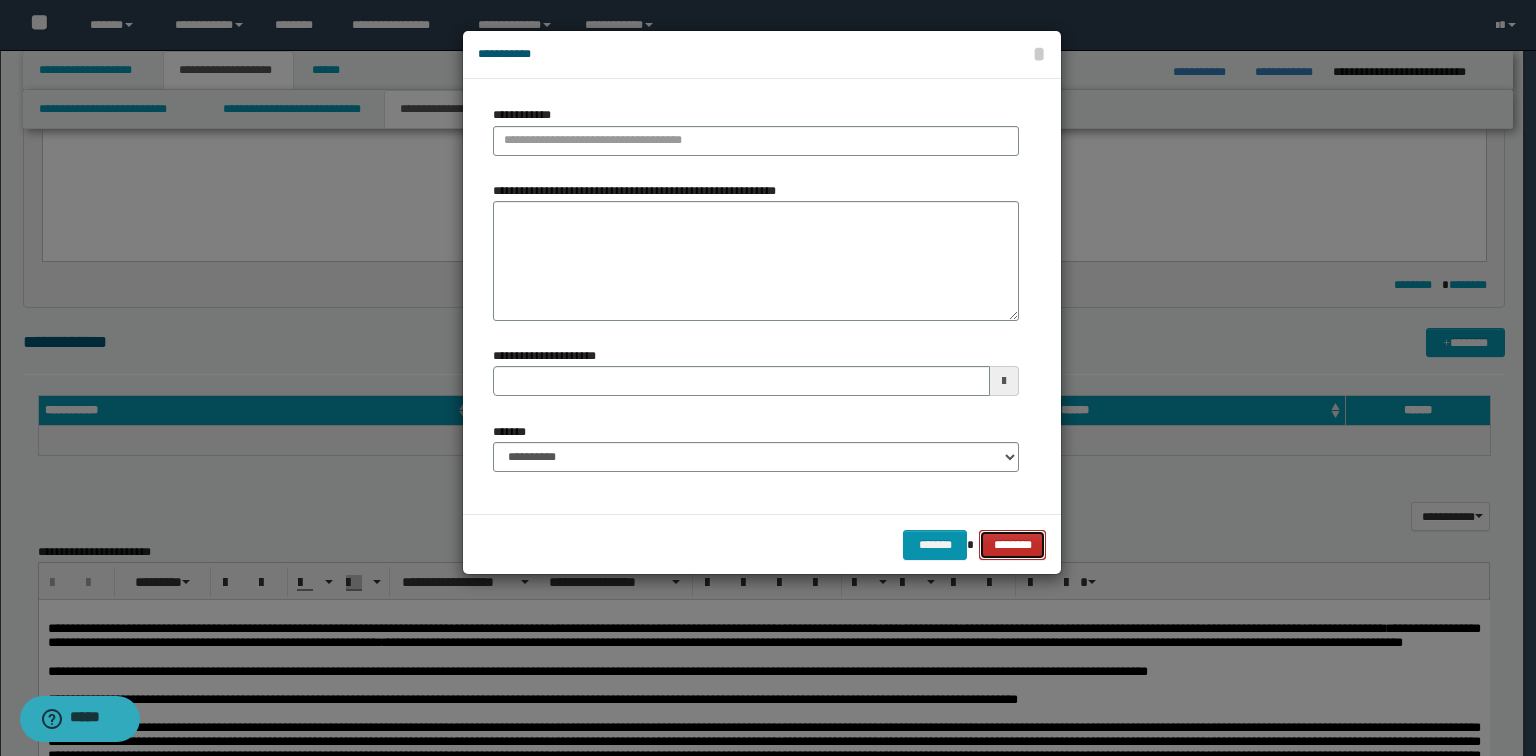 click on "********" at bounding box center (1012, 545) 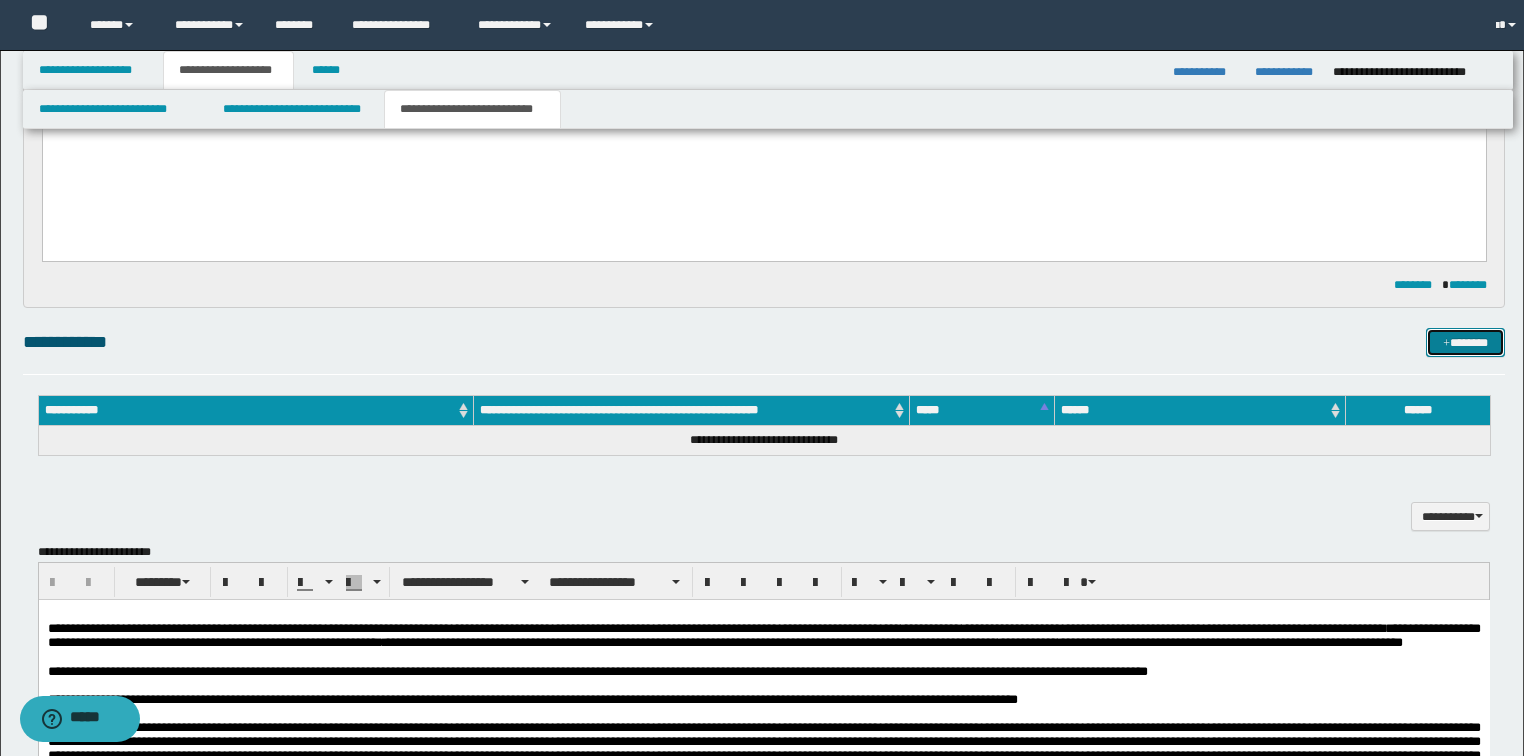 type 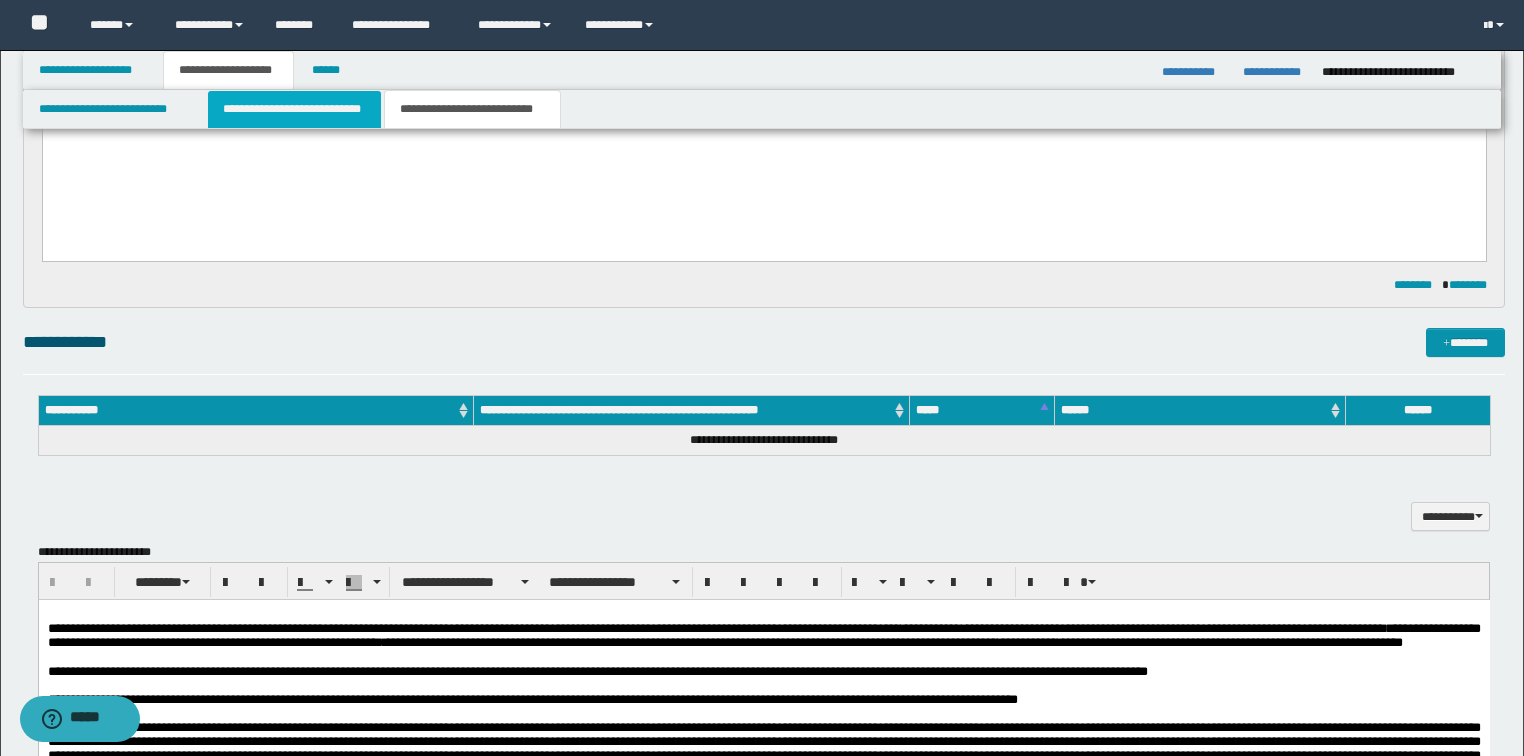 click on "**********" at bounding box center (294, 109) 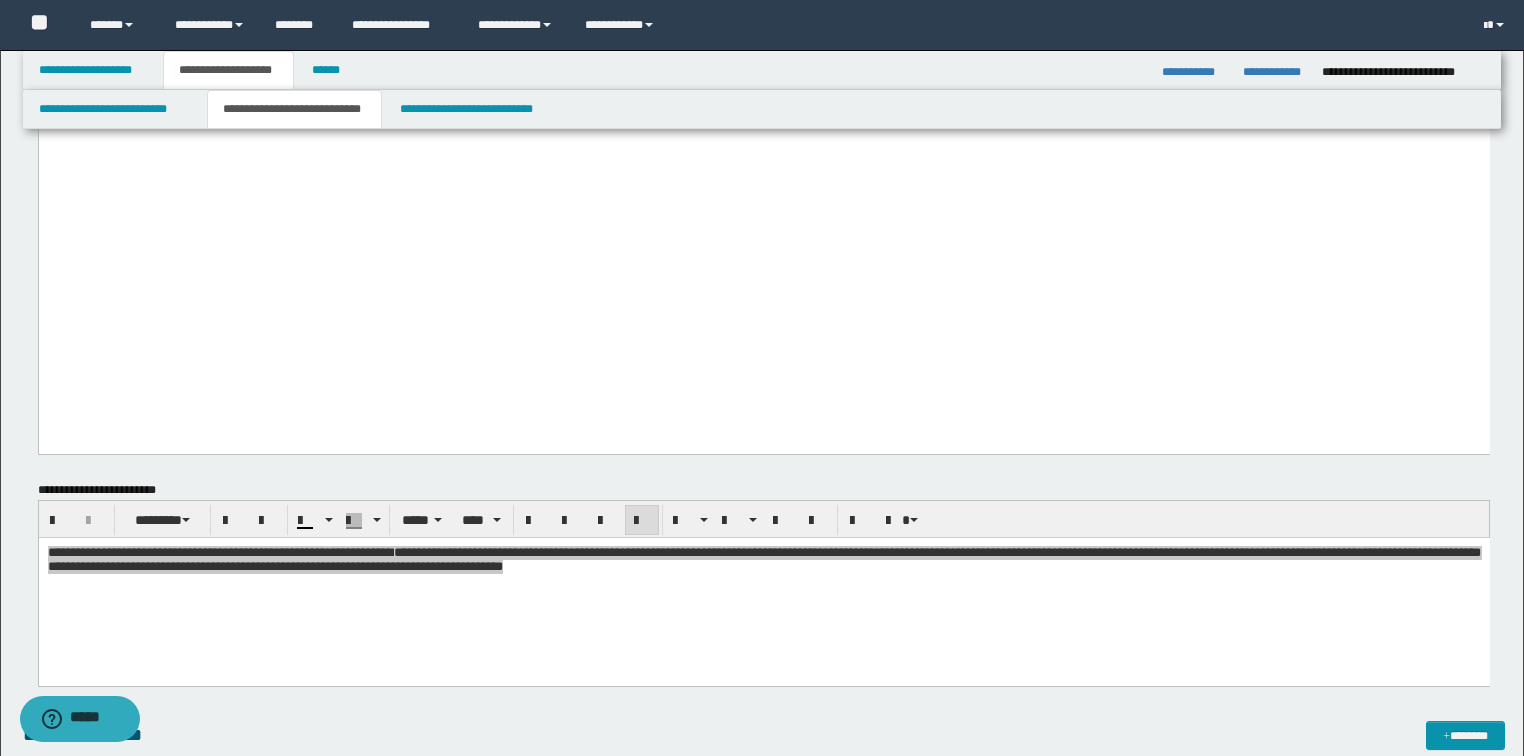 scroll, scrollTop: 2560, scrollLeft: 0, axis: vertical 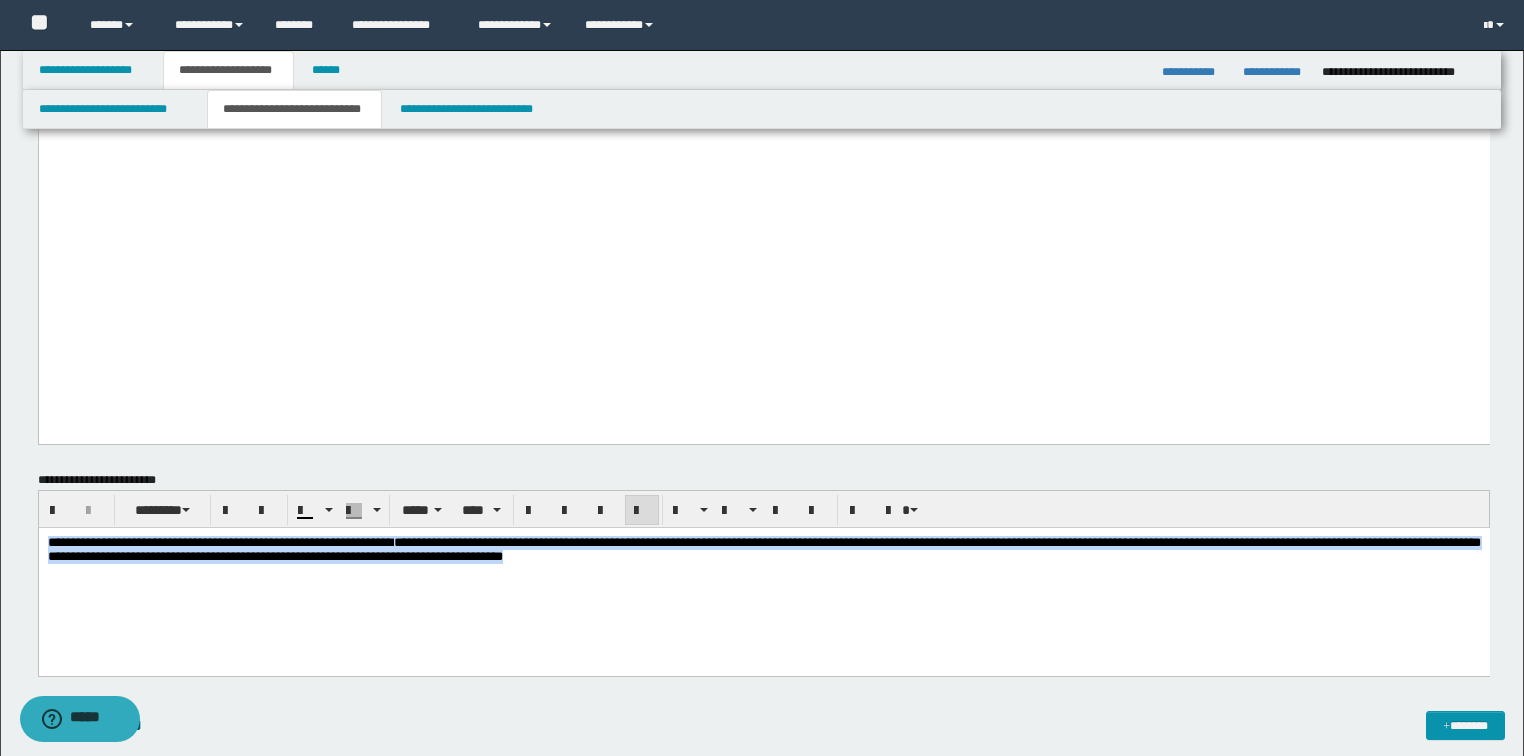 click on "**********" at bounding box center [763, 576] 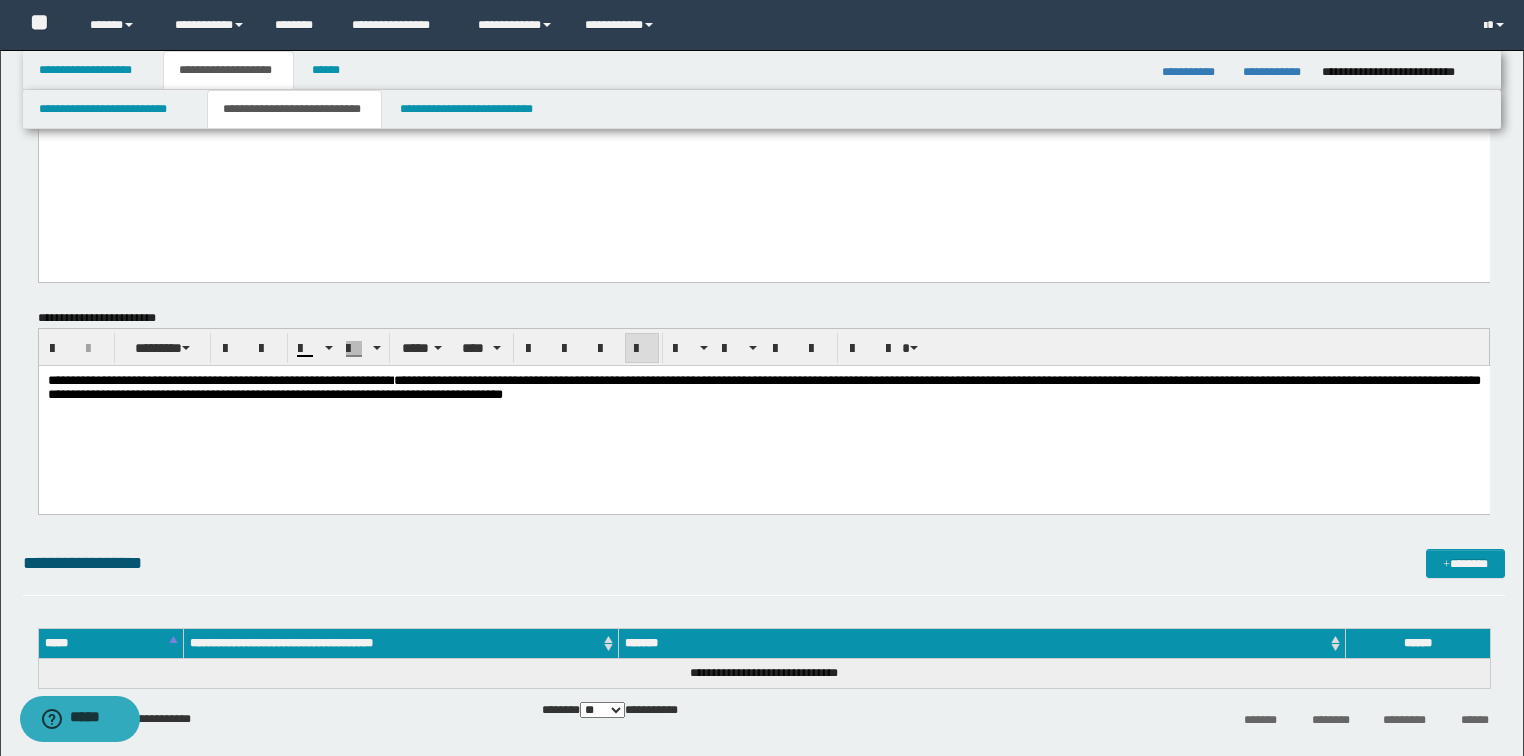 scroll, scrollTop: 2720, scrollLeft: 0, axis: vertical 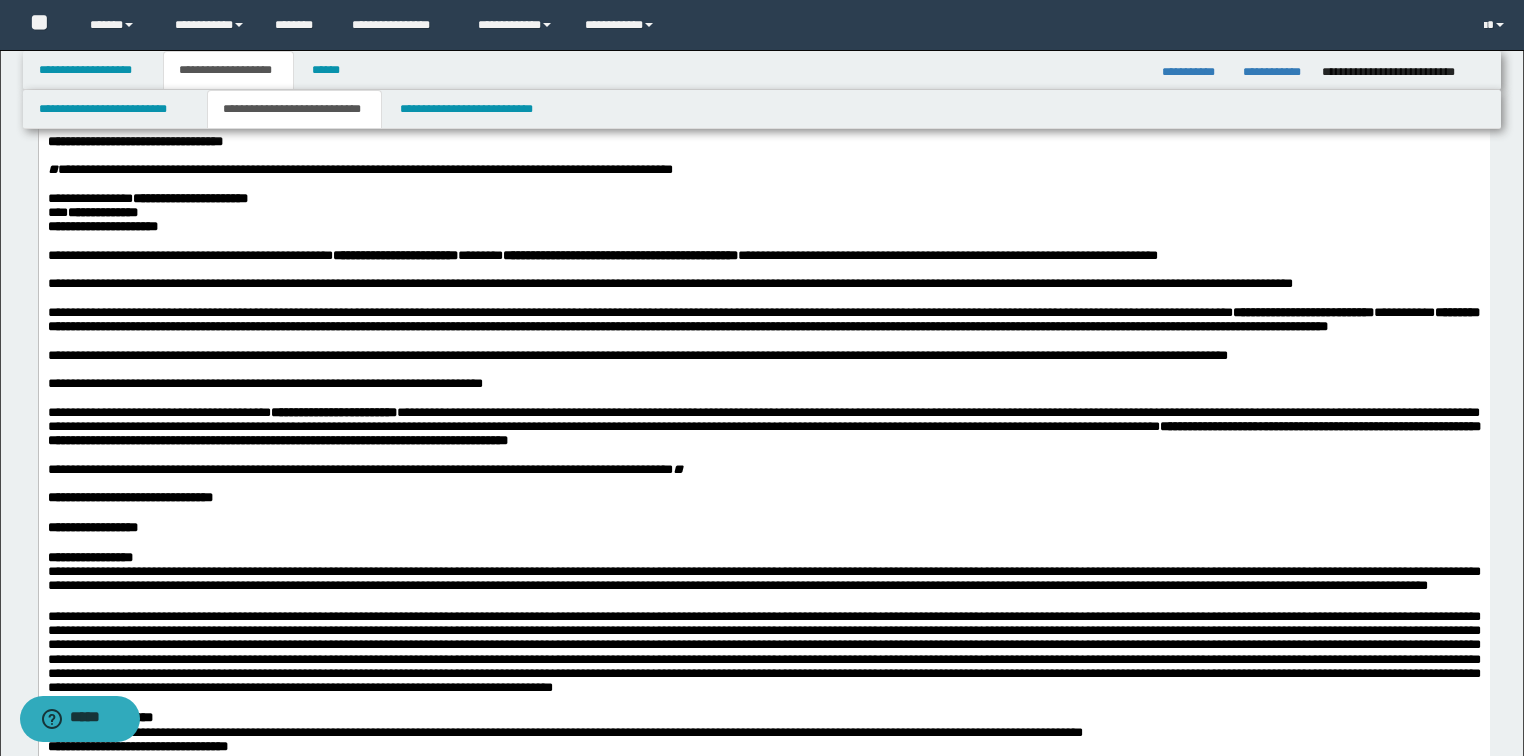 click on "**********" at bounding box center [412, 113] 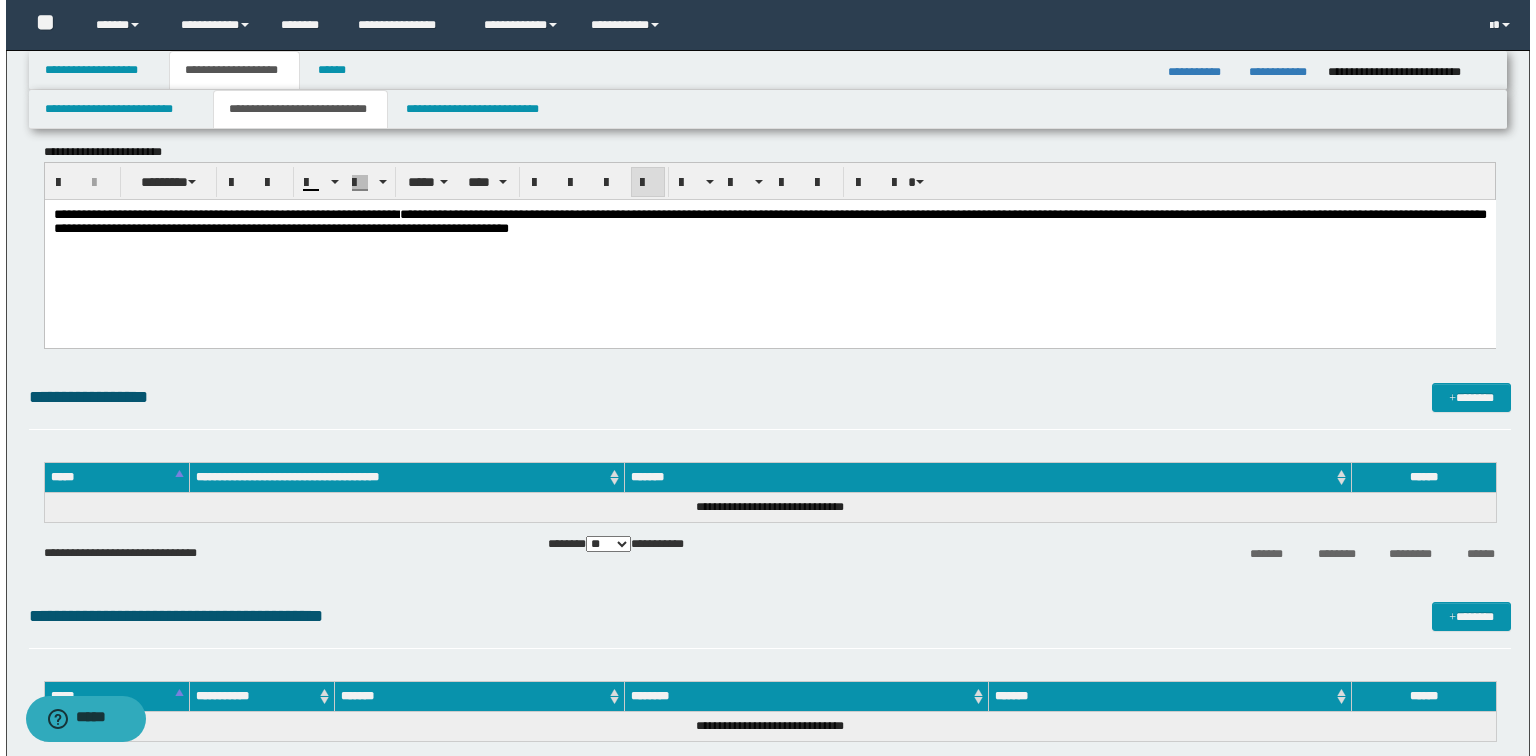 scroll, scrollTop: 3120, scrollLeft: 0, axis: vertical 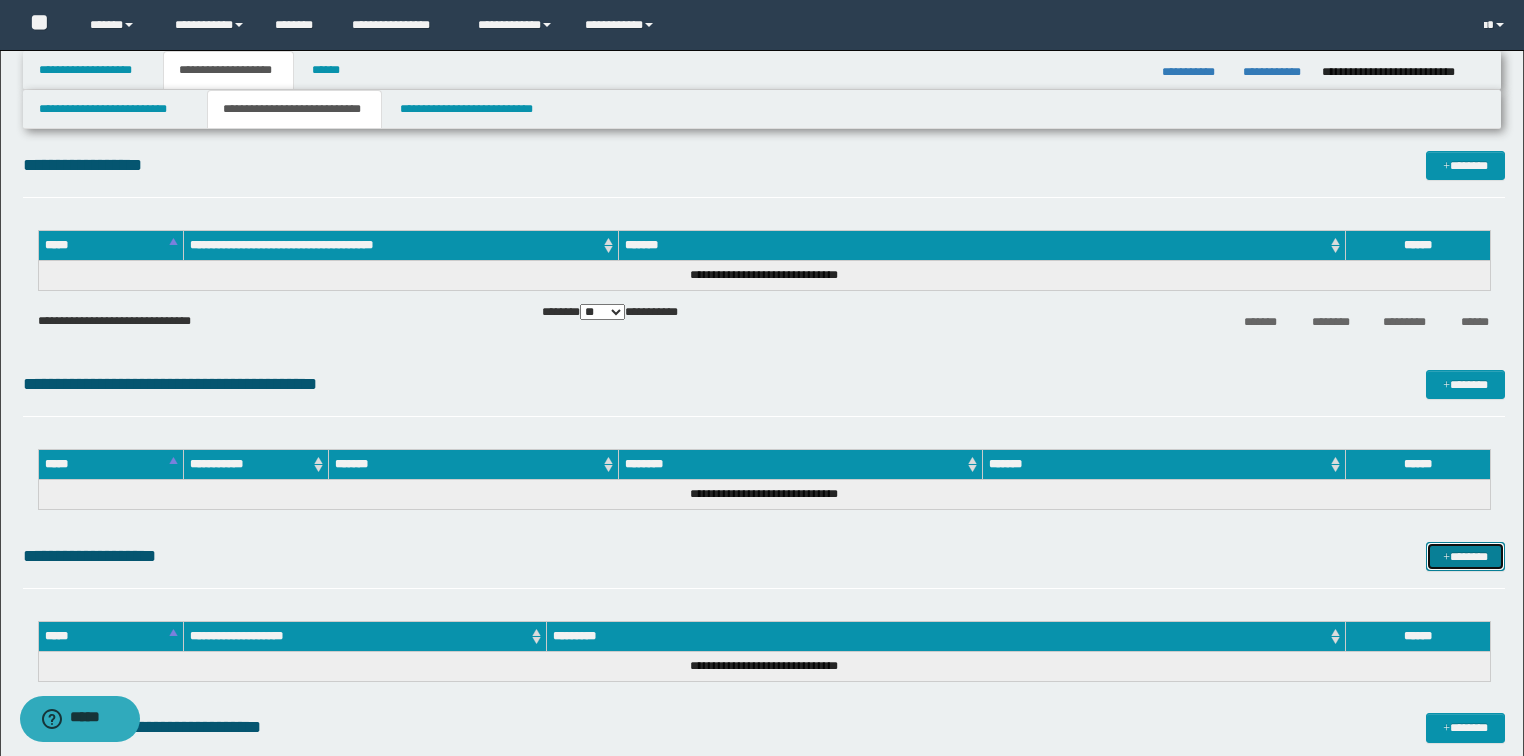click on "*******" at bounding box center [1465, 557] 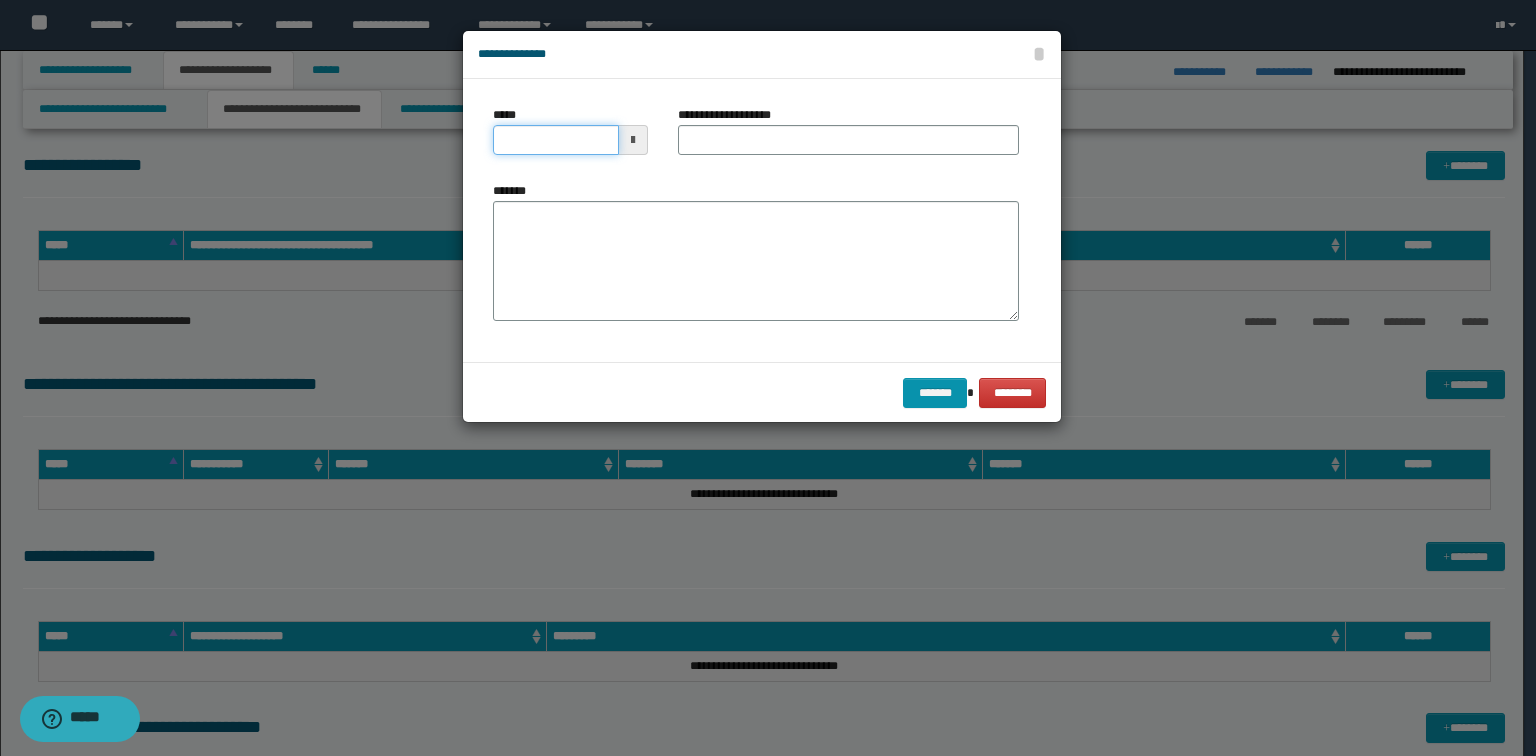 click on "*****" at bounding box center [556, 140] 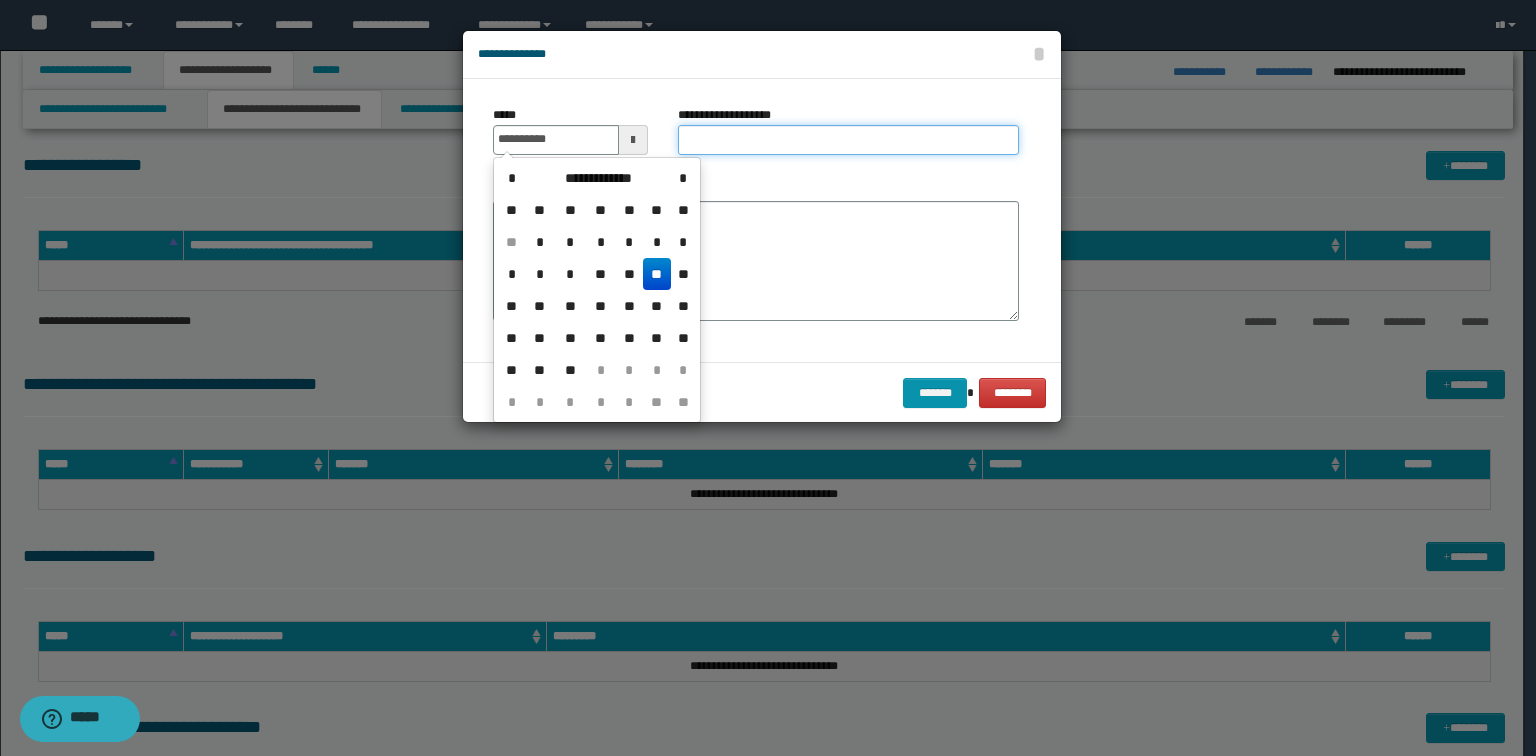 type on "**********" 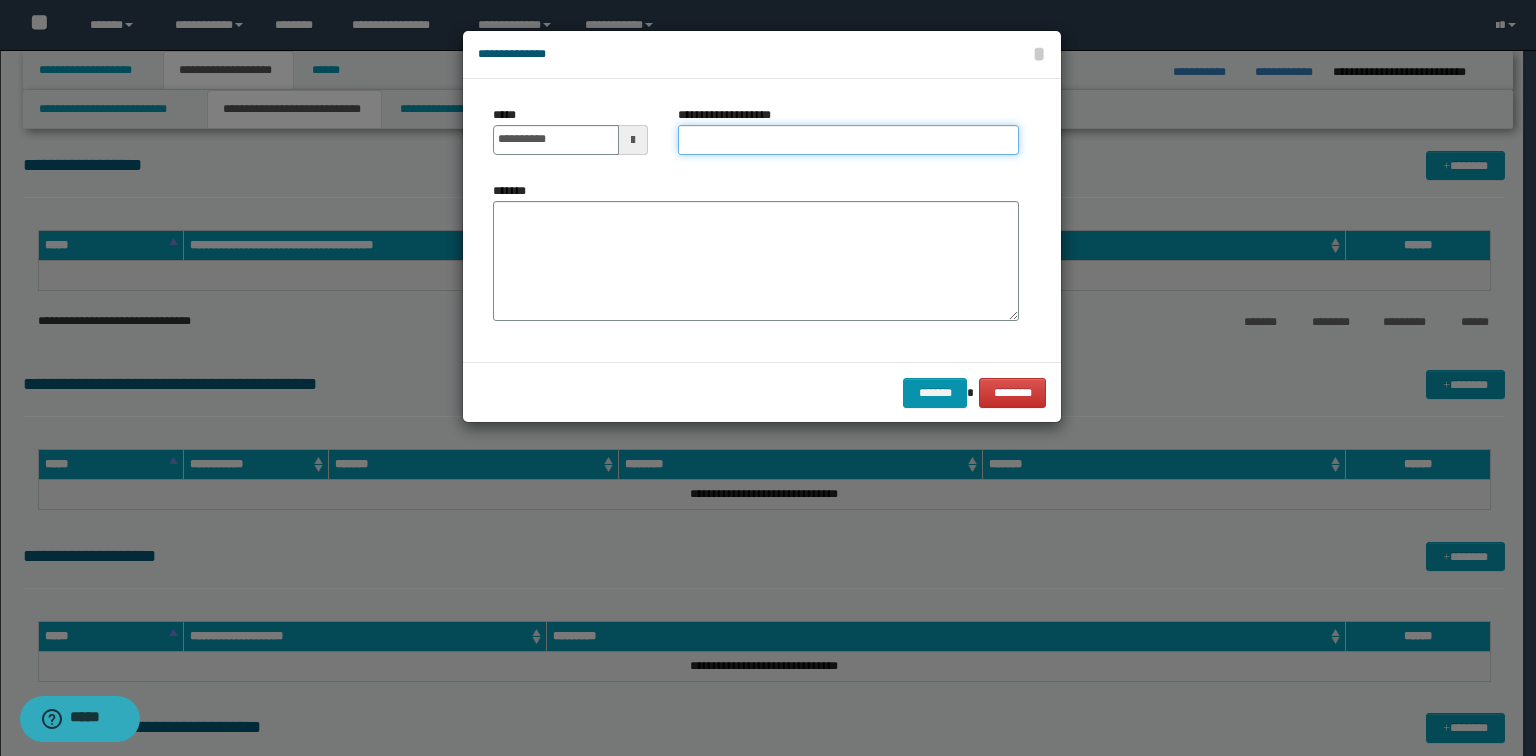 paste on "**********" 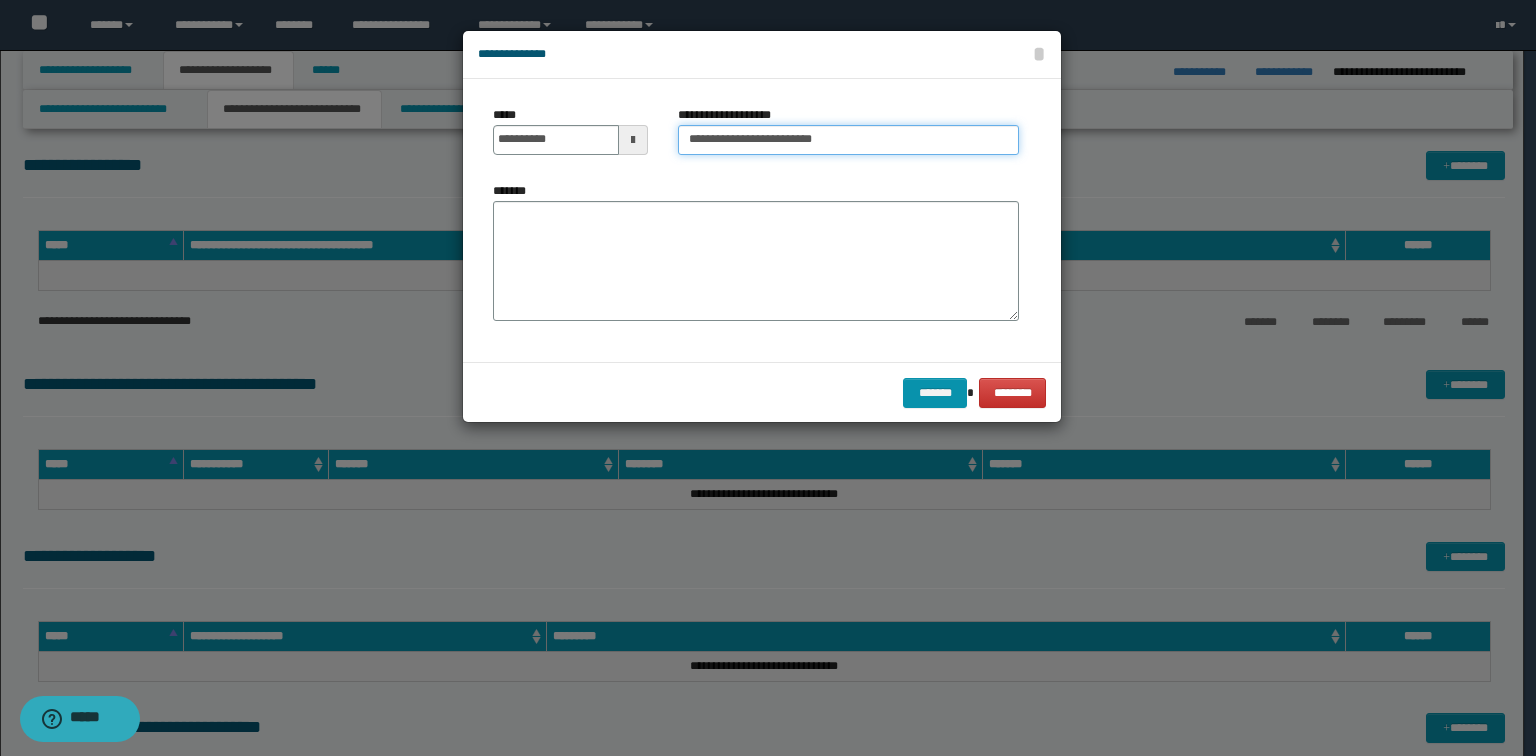 type on "**********" 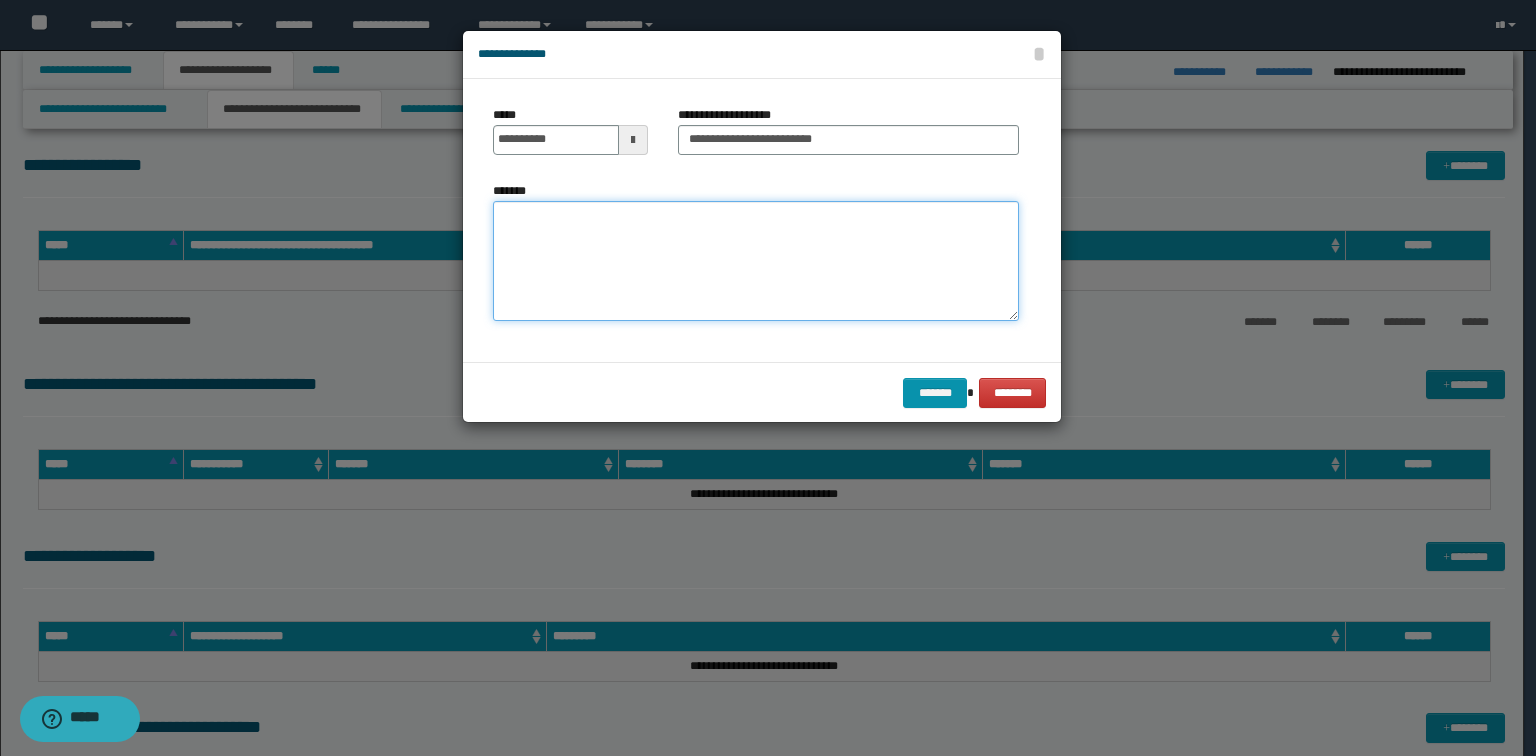 click on "*******" at bounding box center (756, 261) 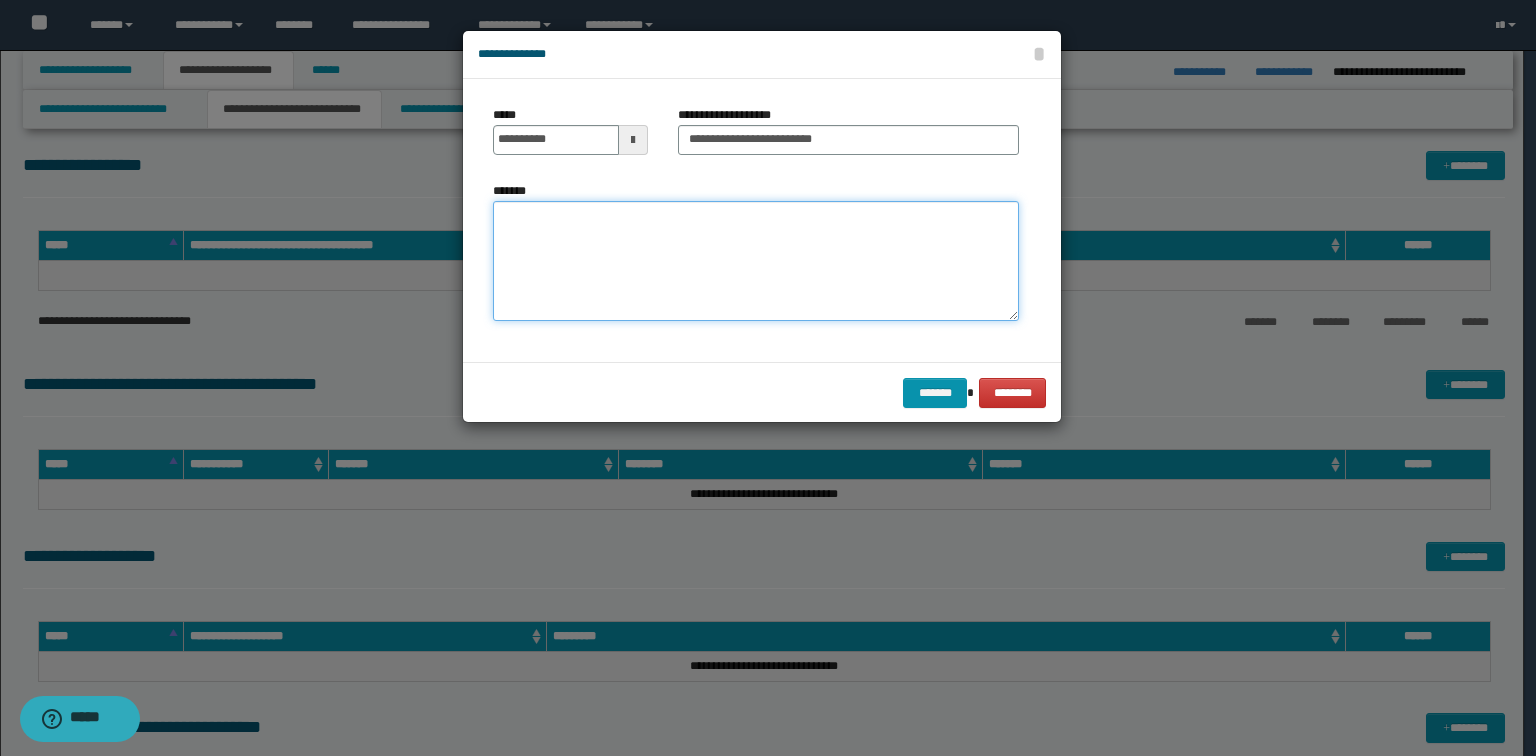 click on "*******" at bounding box center (756, 261) 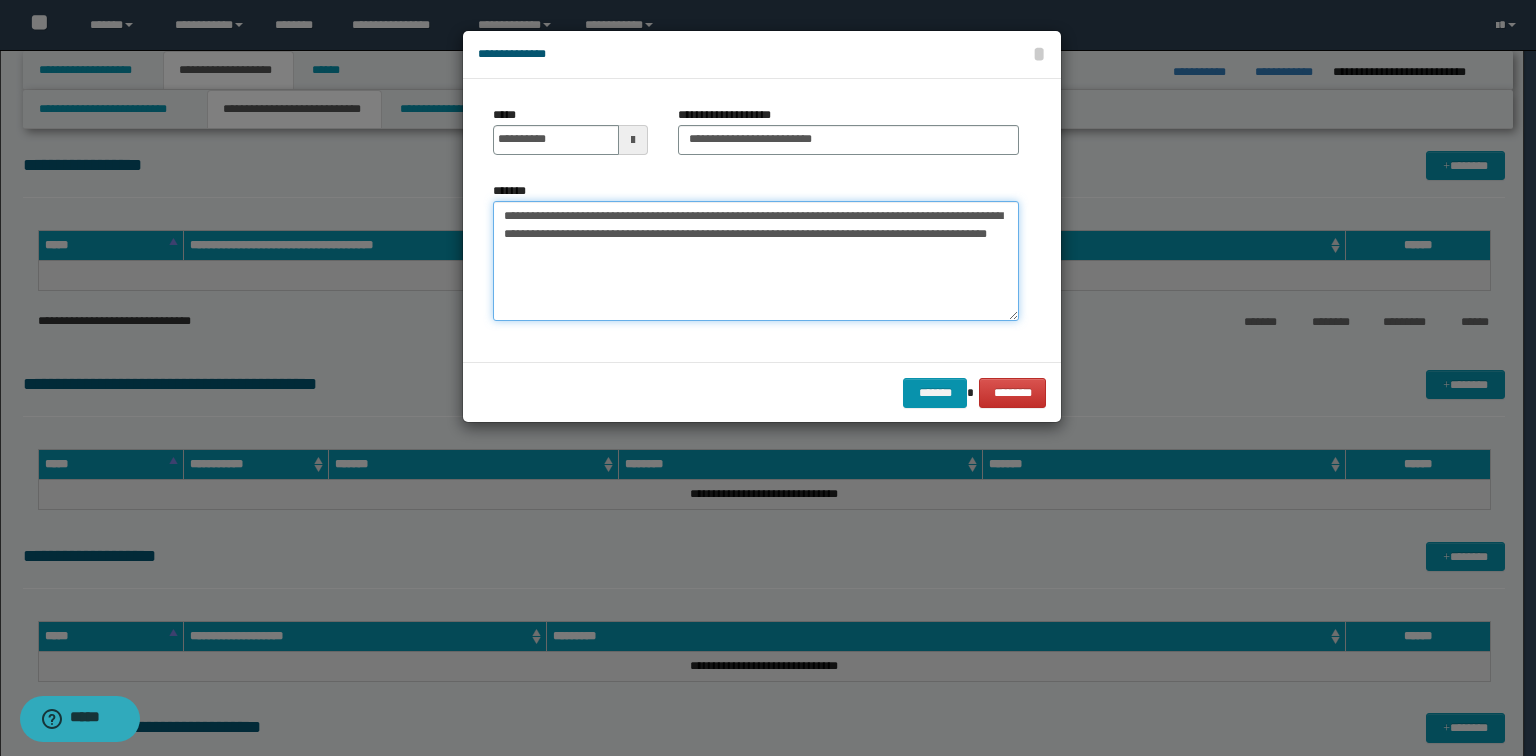 type on "**********" 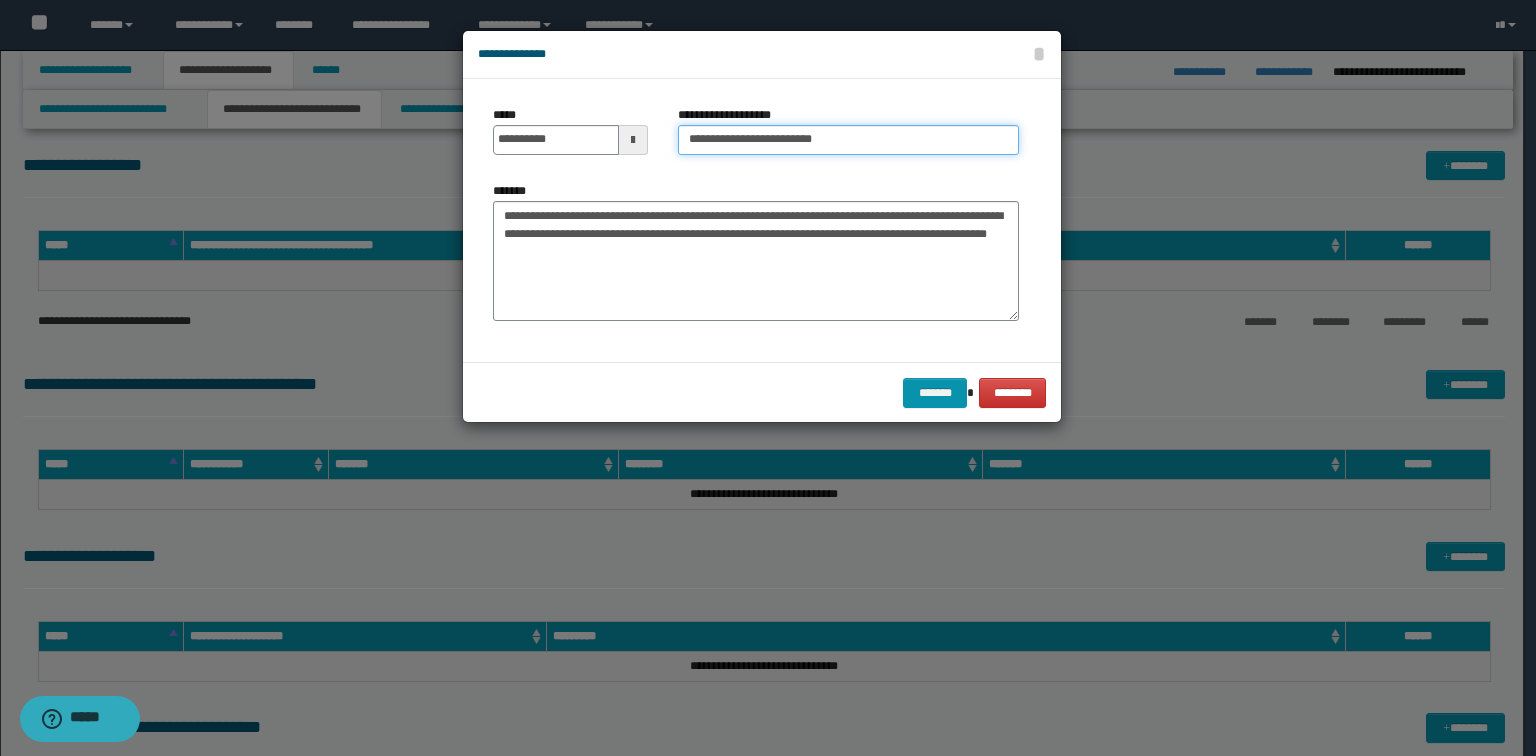 click on "**********" at bounding box center [848, 140] 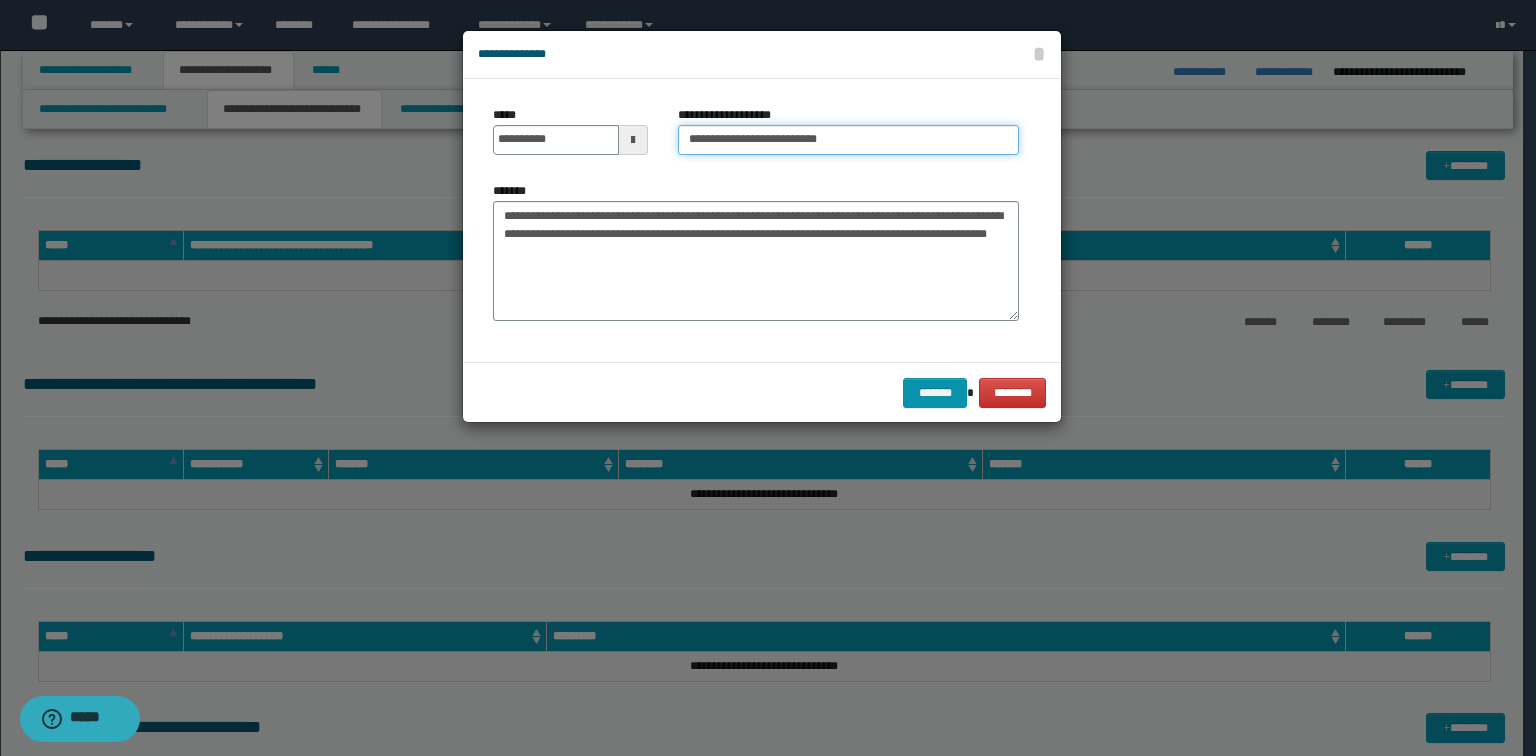 paste on "**********" 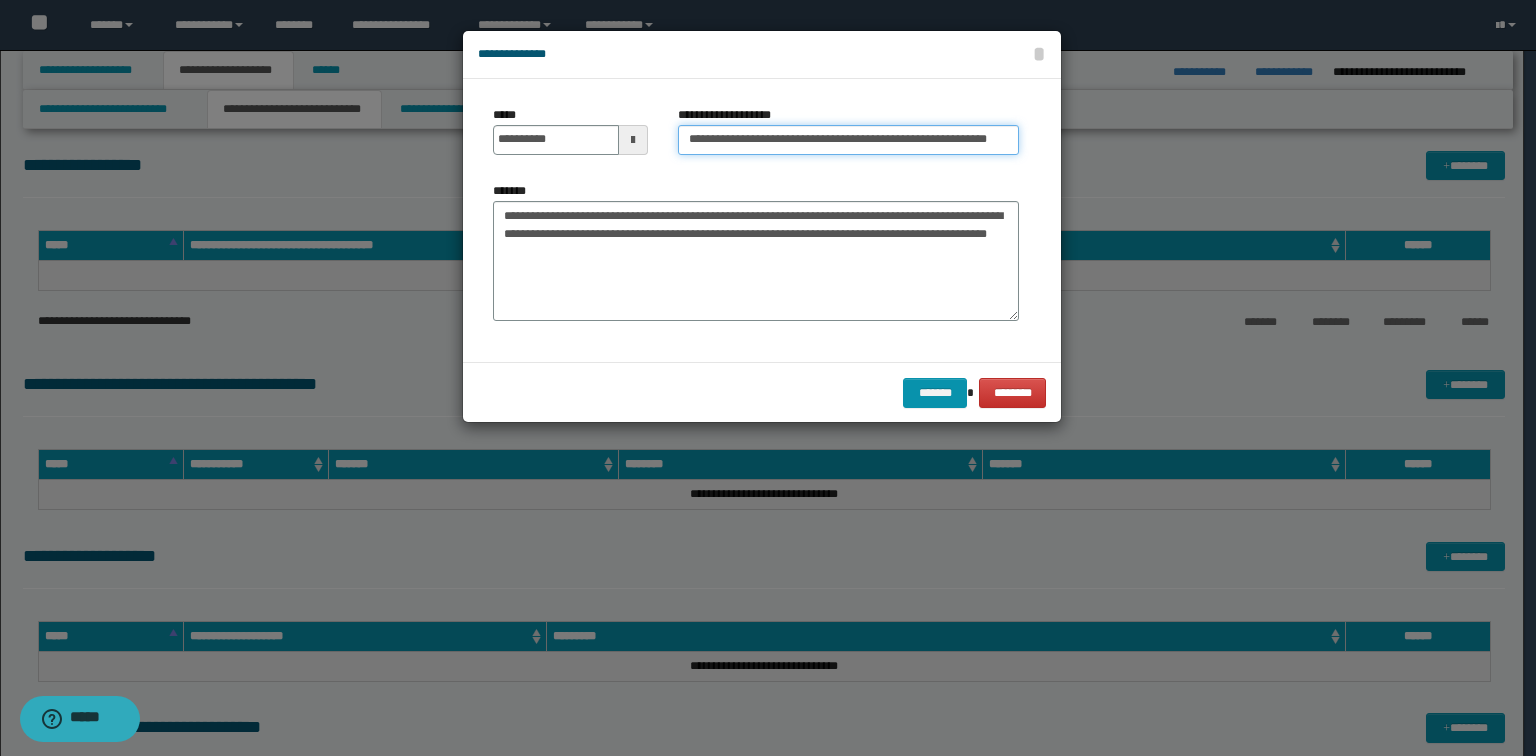 scroll, scrollTop: 0, scrollLeft: 54, axis: horizontal 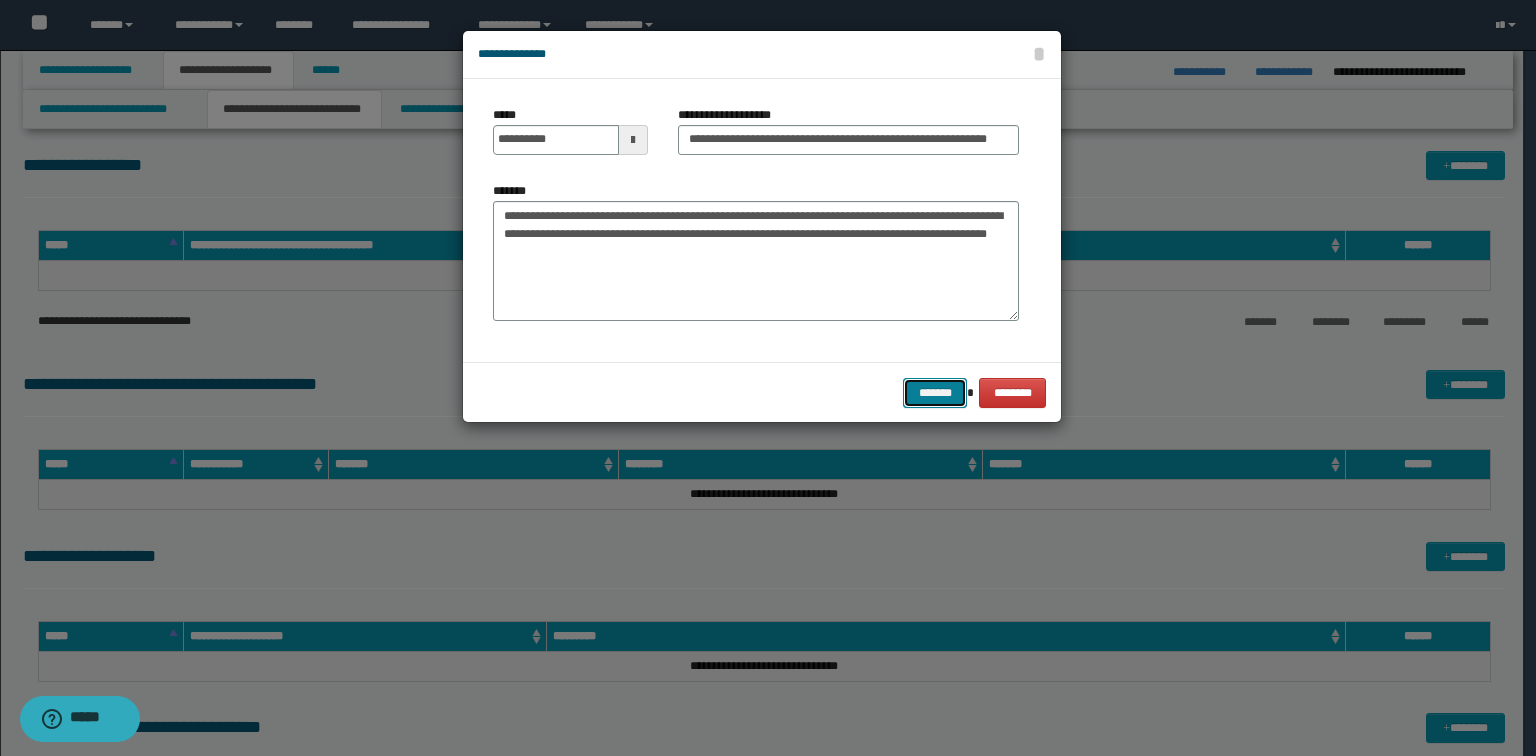 click on "*******" at bounding box center [935, 393] 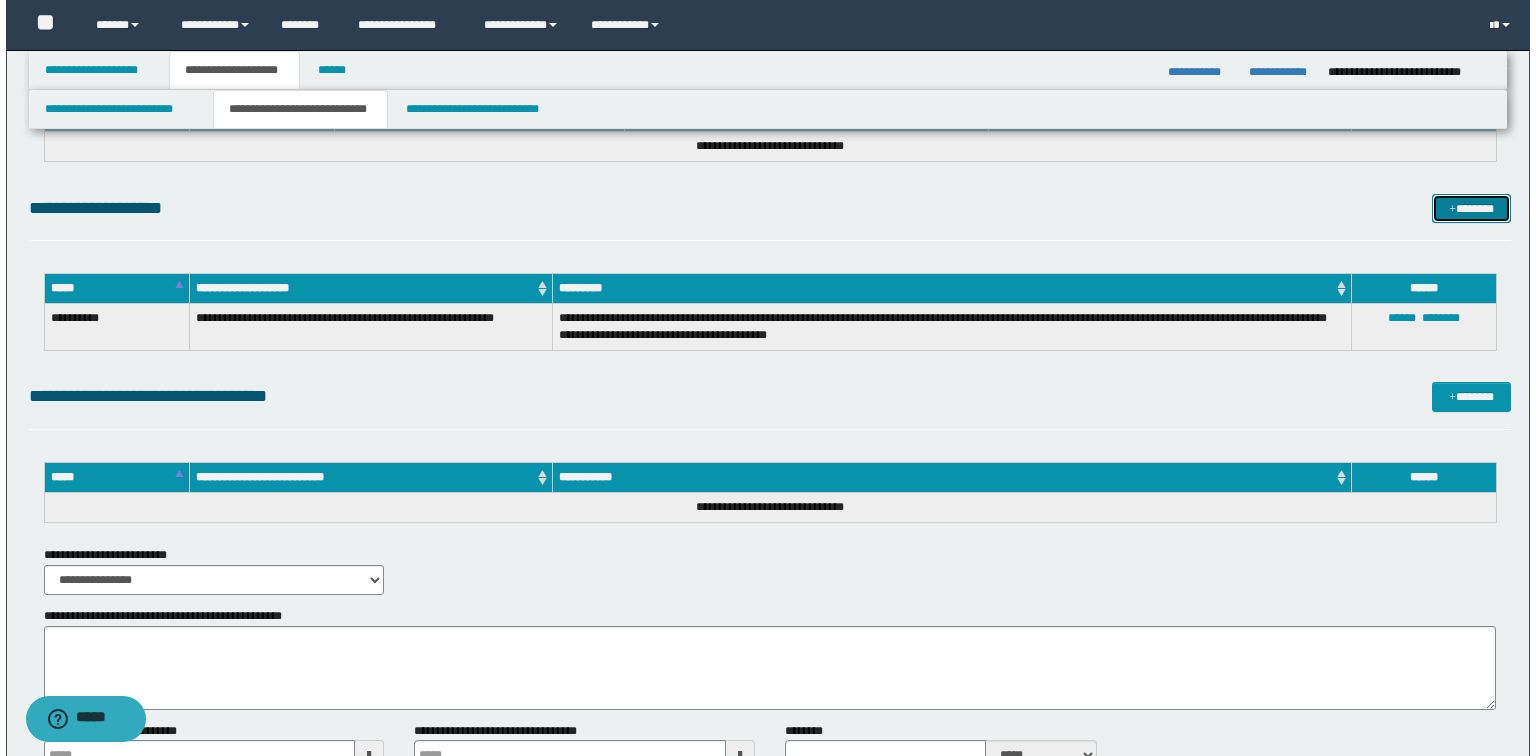 scroll, scrollTop: 3440, scrollLeft: 0, axis: vertical 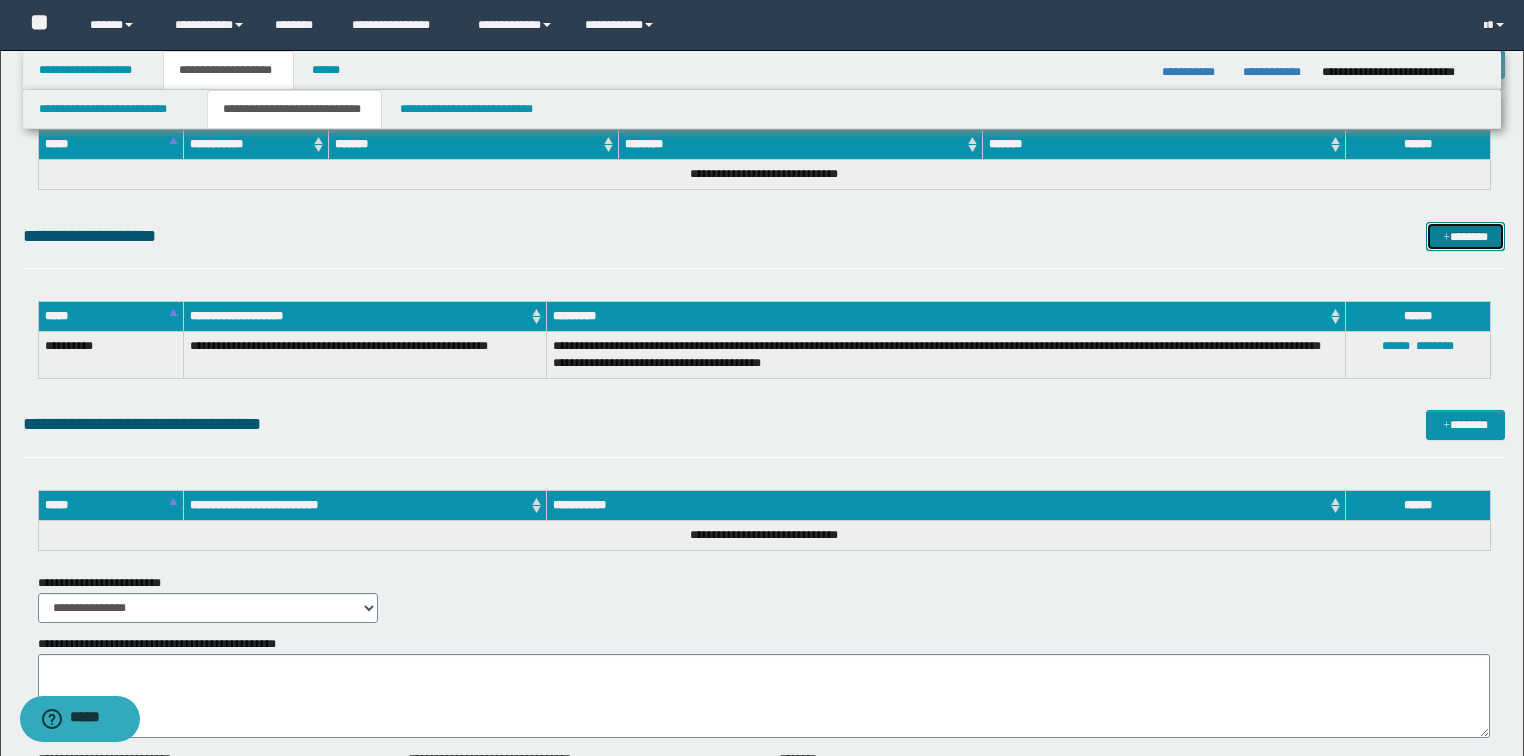click on "*******" at bounding box center (1465, 237) 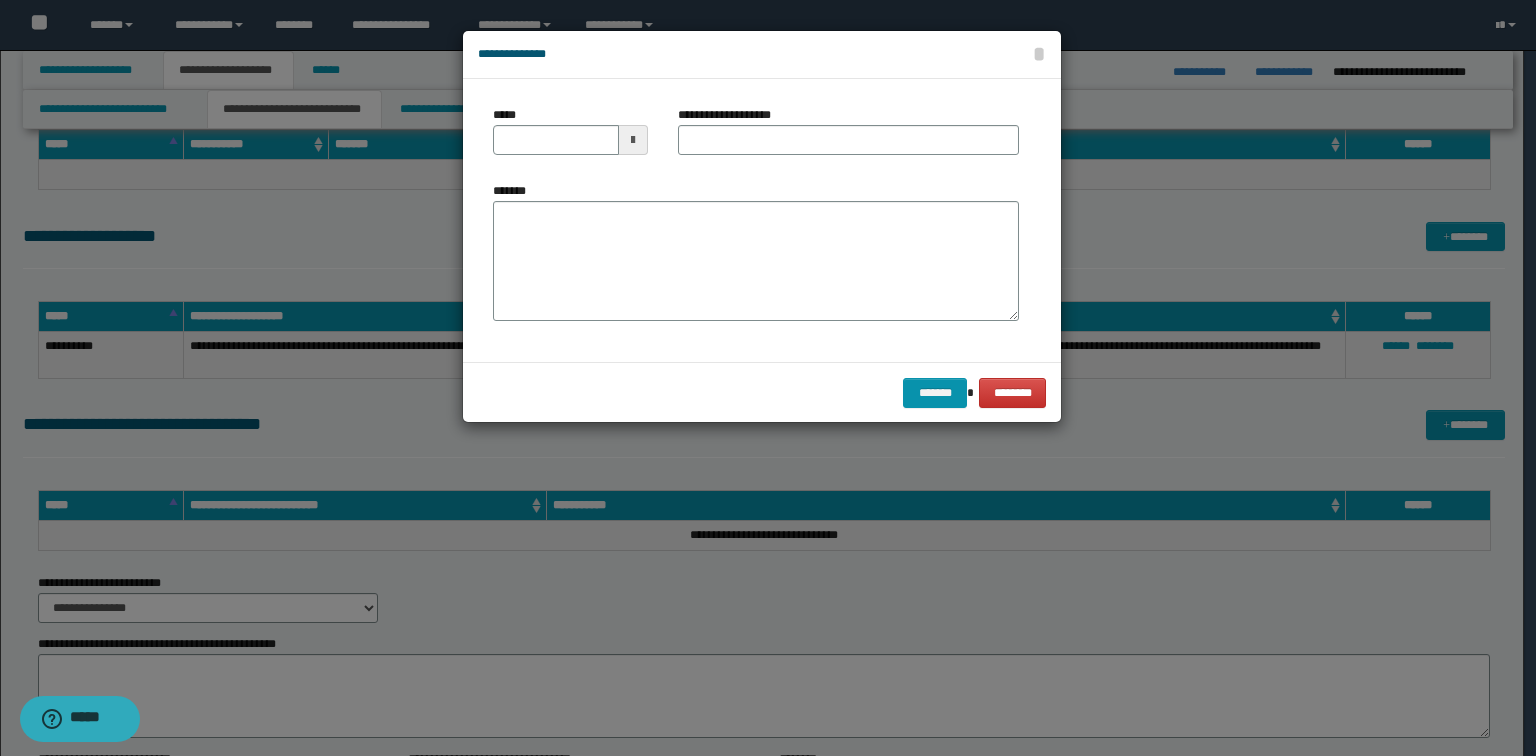 click on "**********" at bounding box center (848, 138) 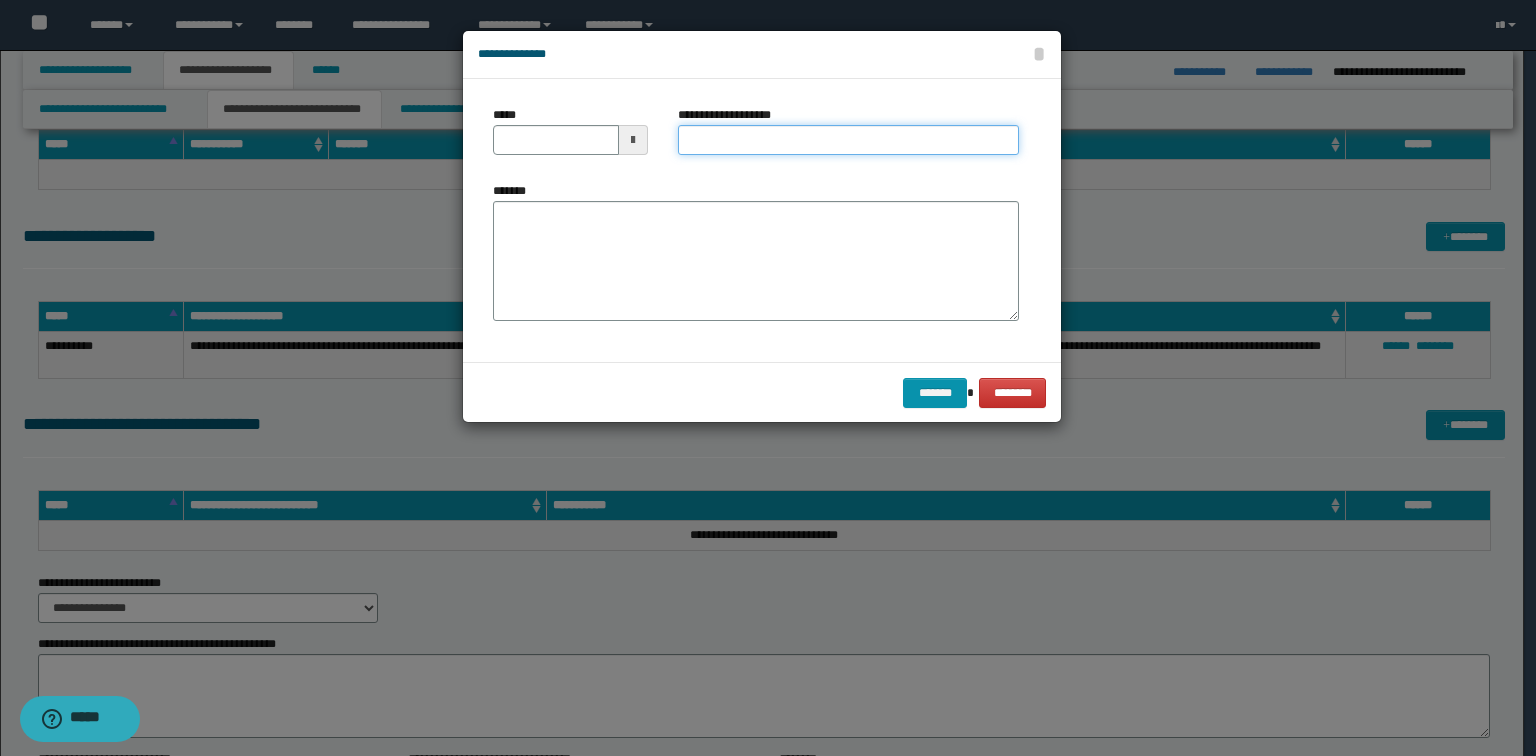click on "**********" at bounding box center (848, 140) 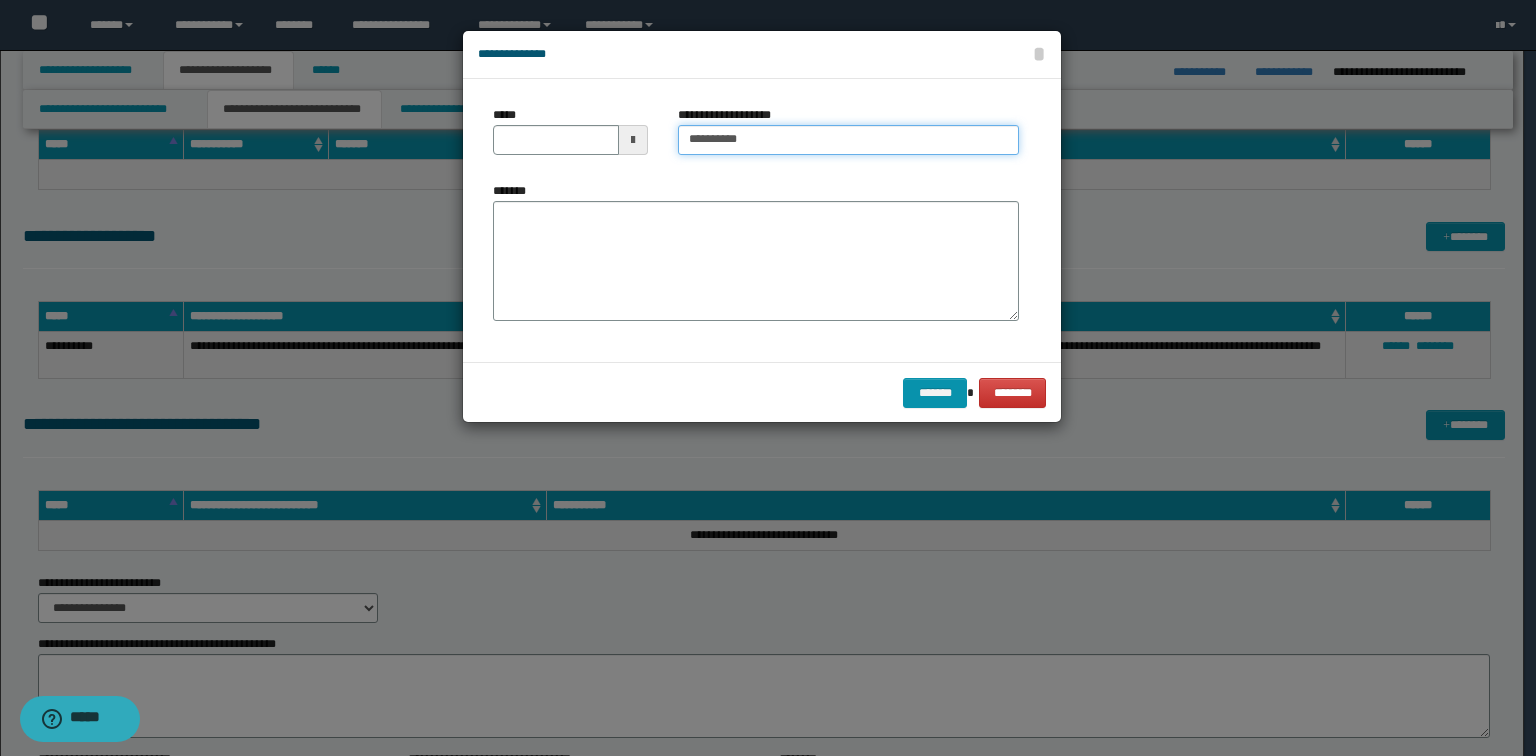type on "**********" 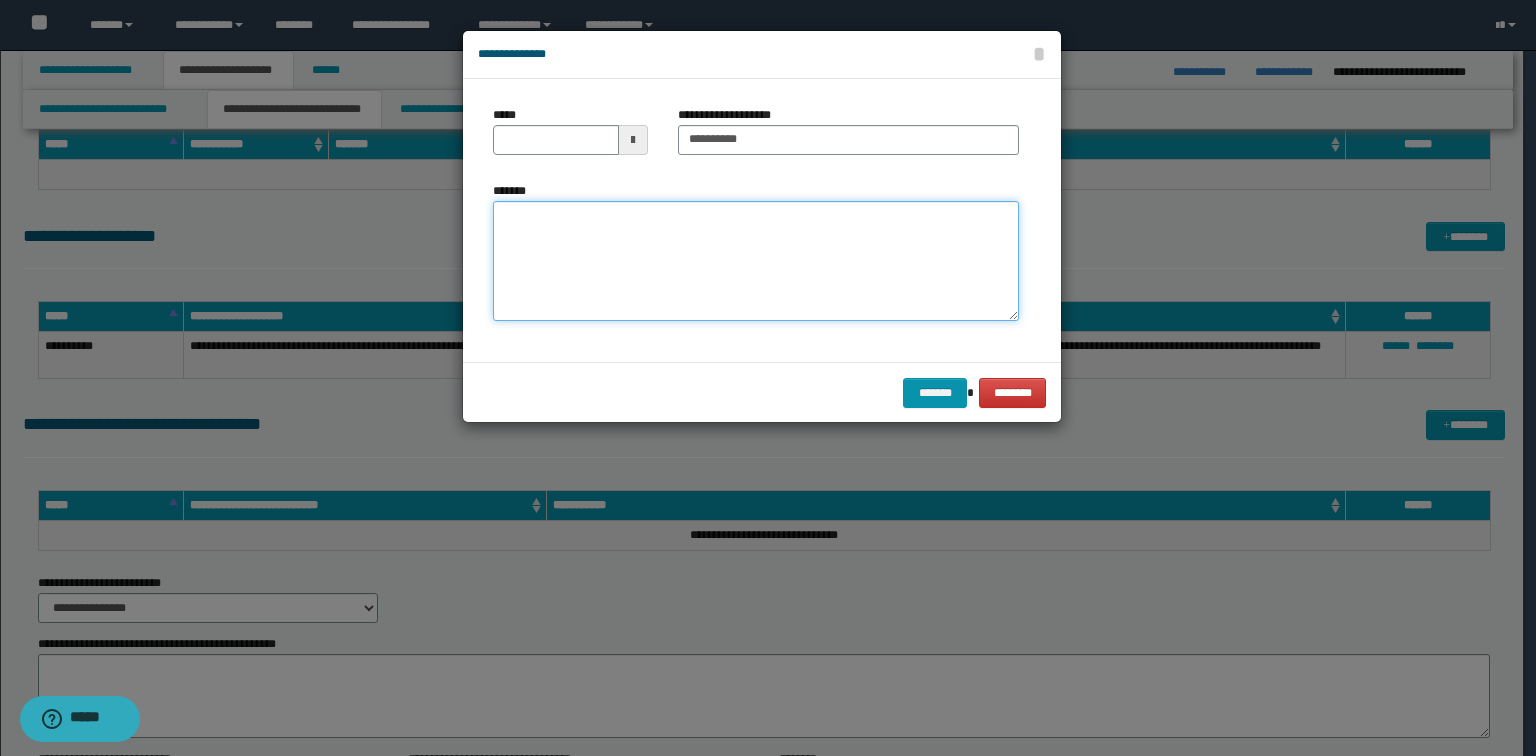 click on "*******" at bounding box center [756, 261] 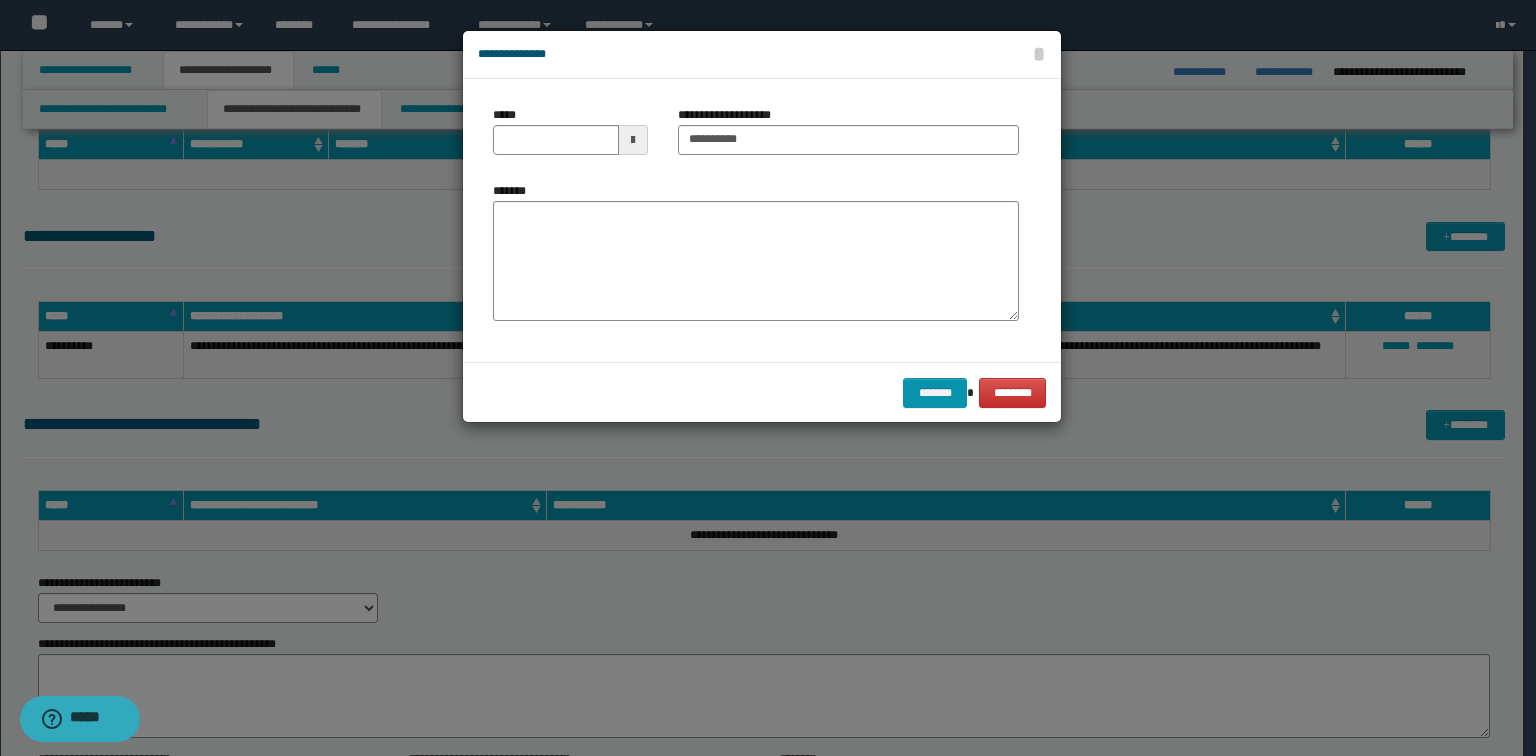 click at bounding box center [633, 140] 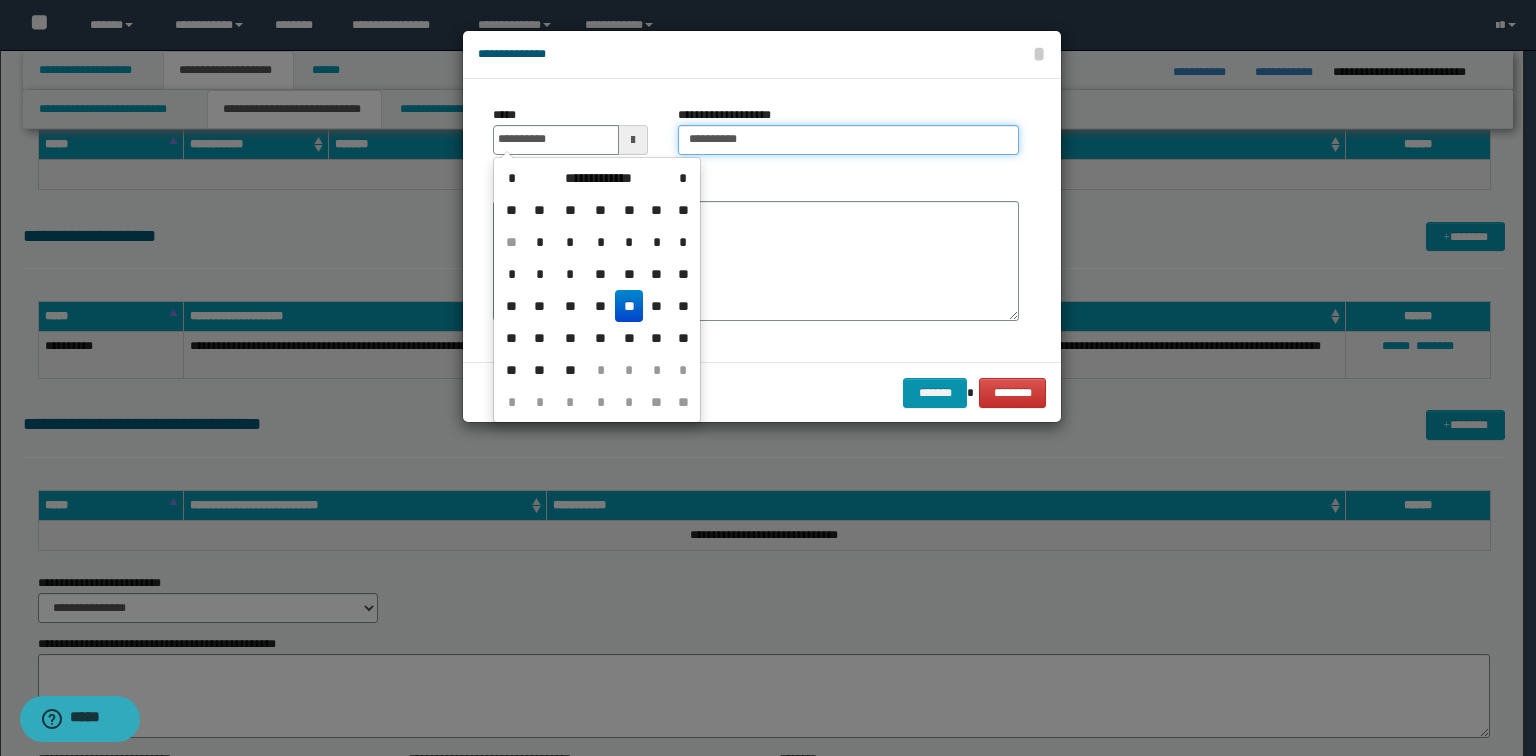 type on "**********" 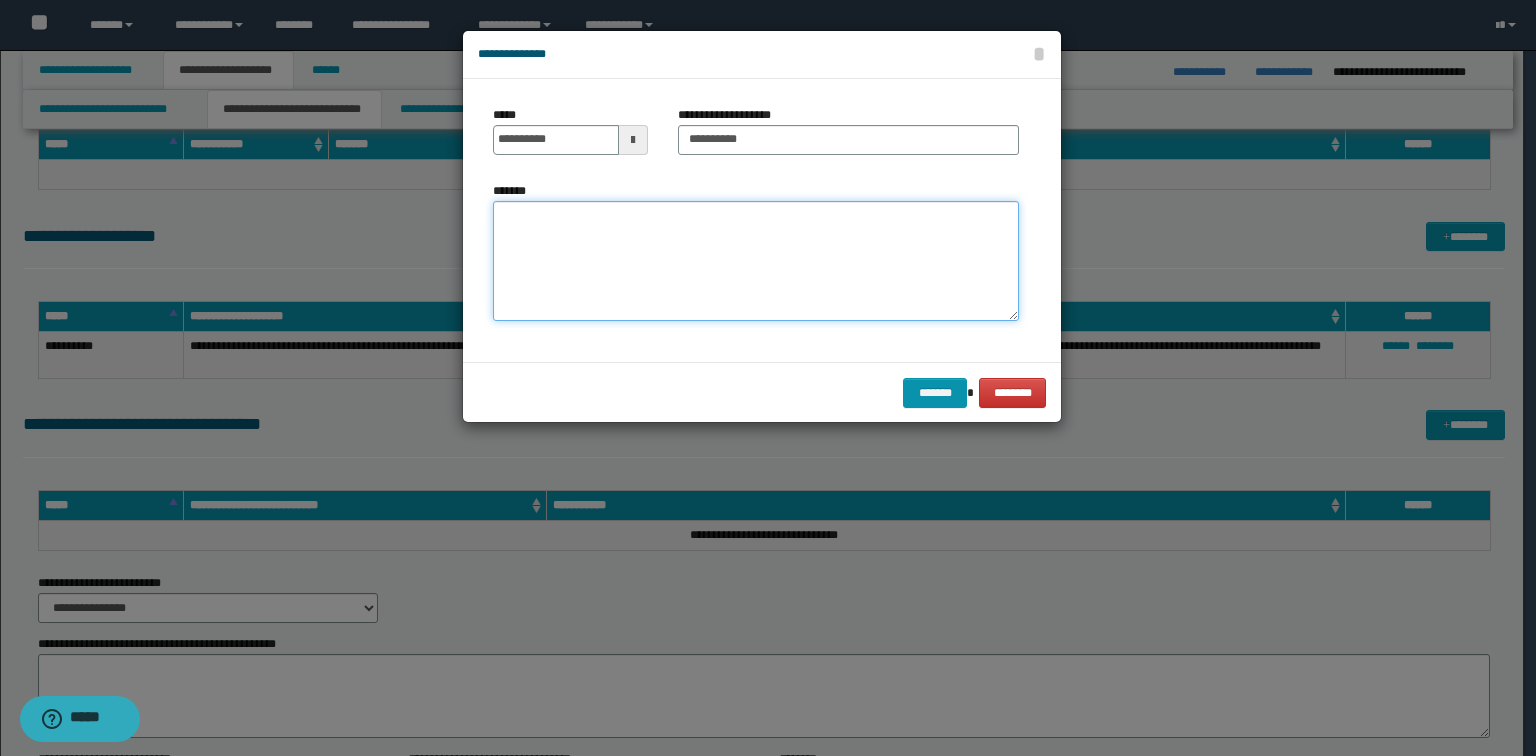click on "*******" at bounding box center [756, 261] 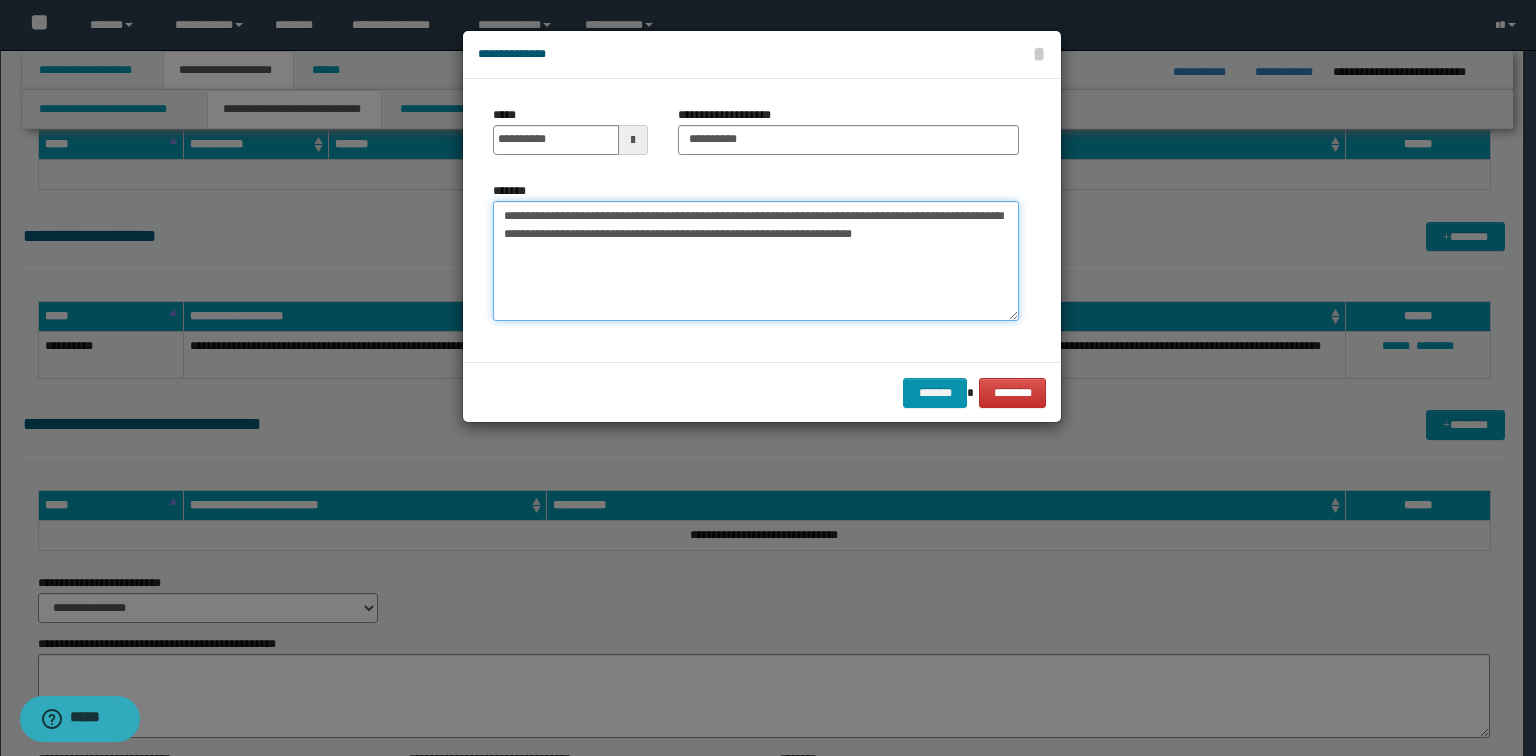 type on "**********" 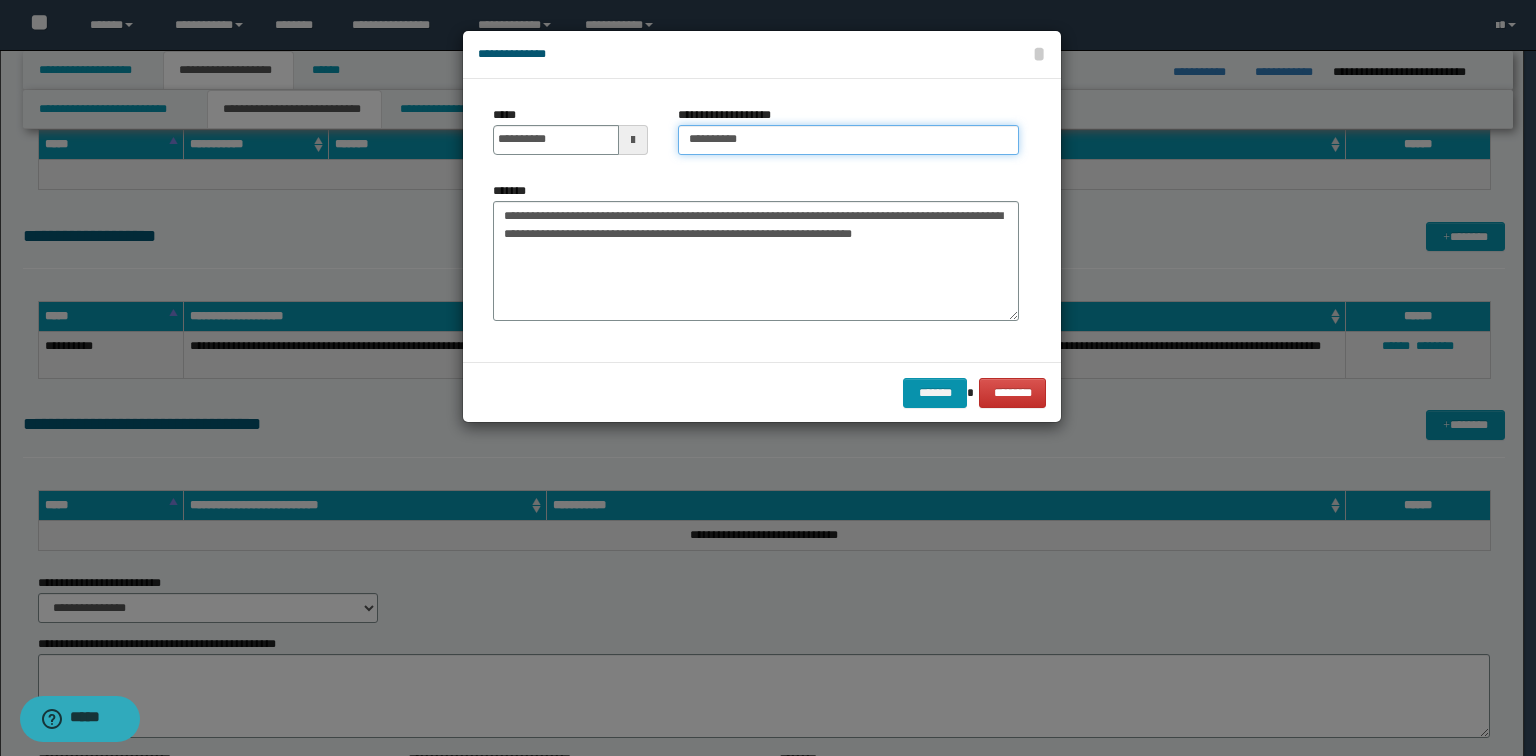 click on "**********" at bounding box center (848, 140) 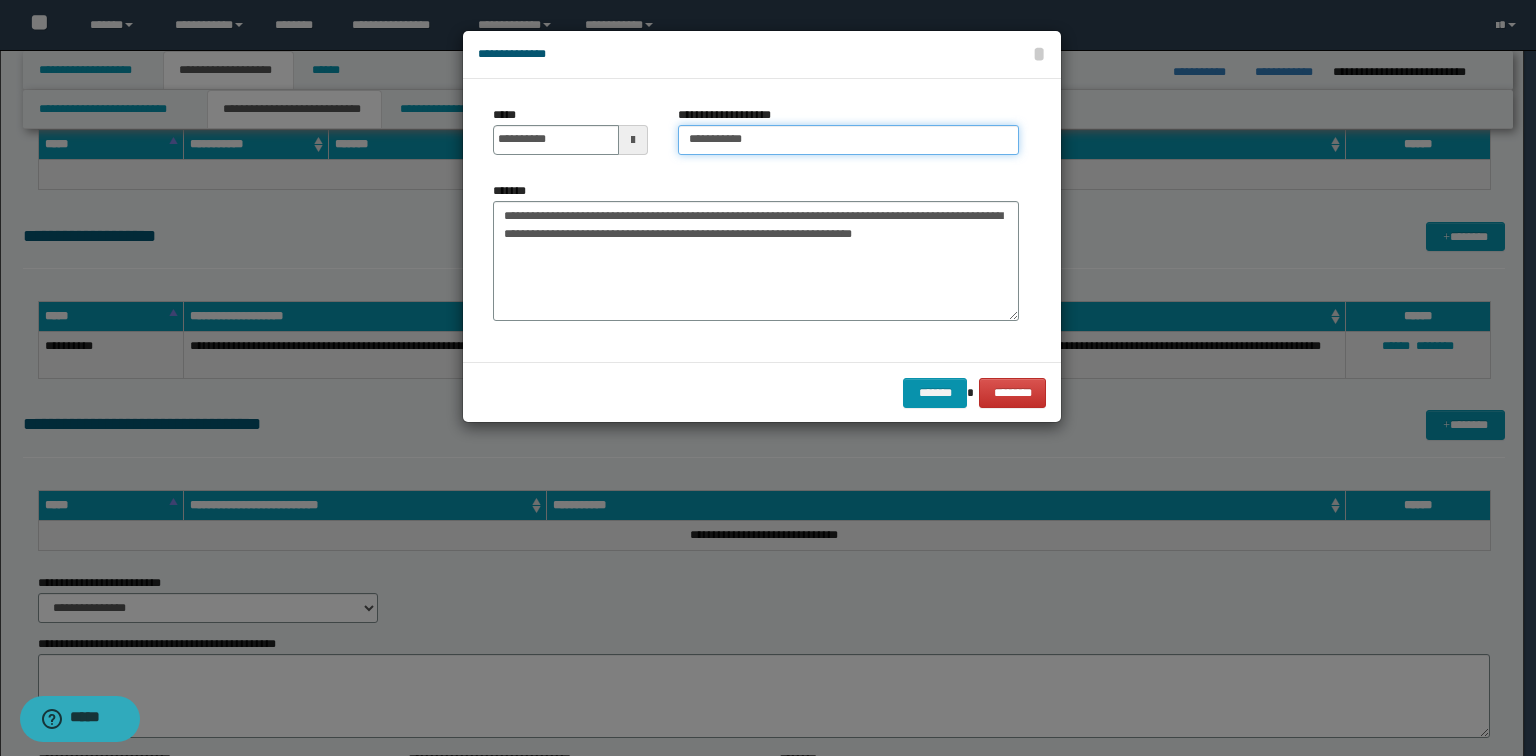paste on "**********" 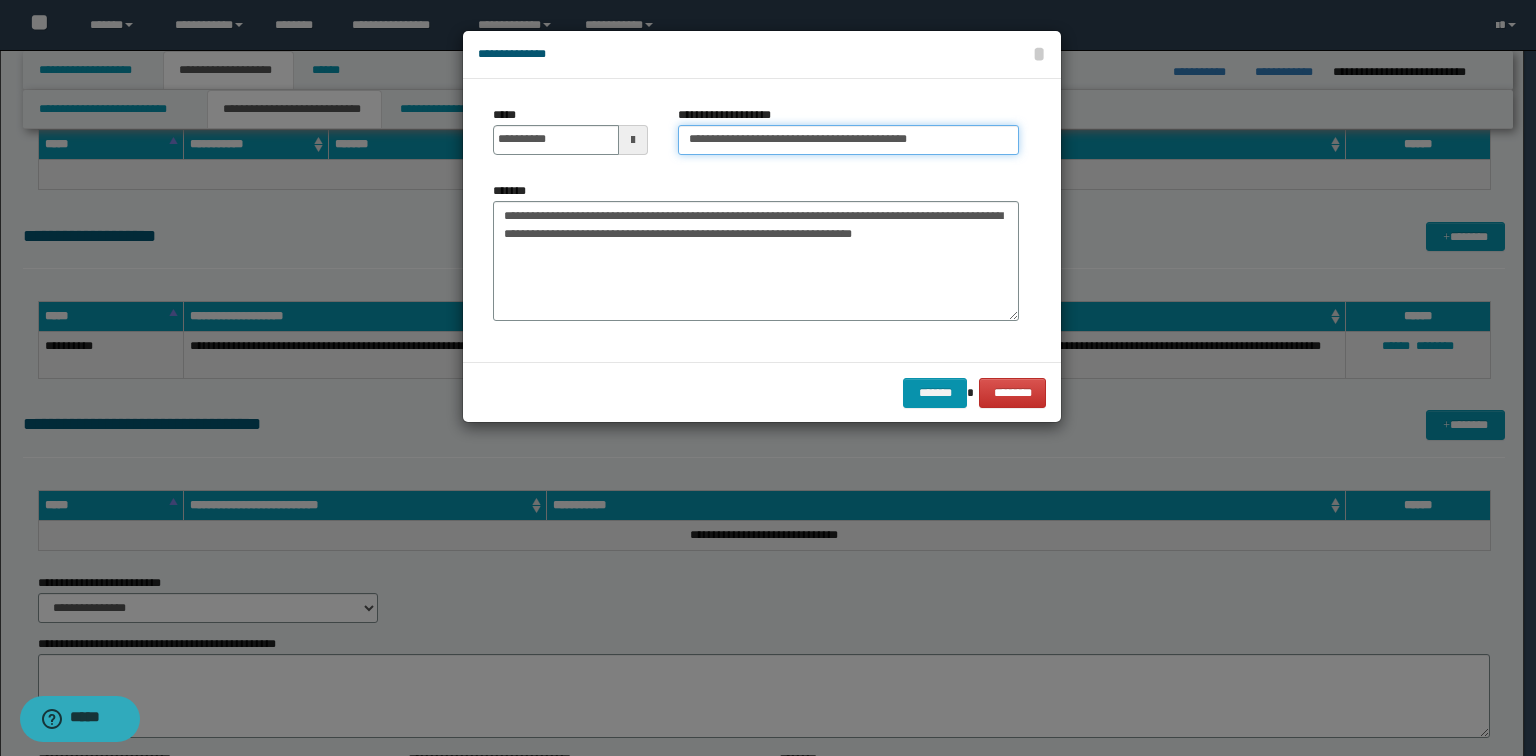 type on "**********" 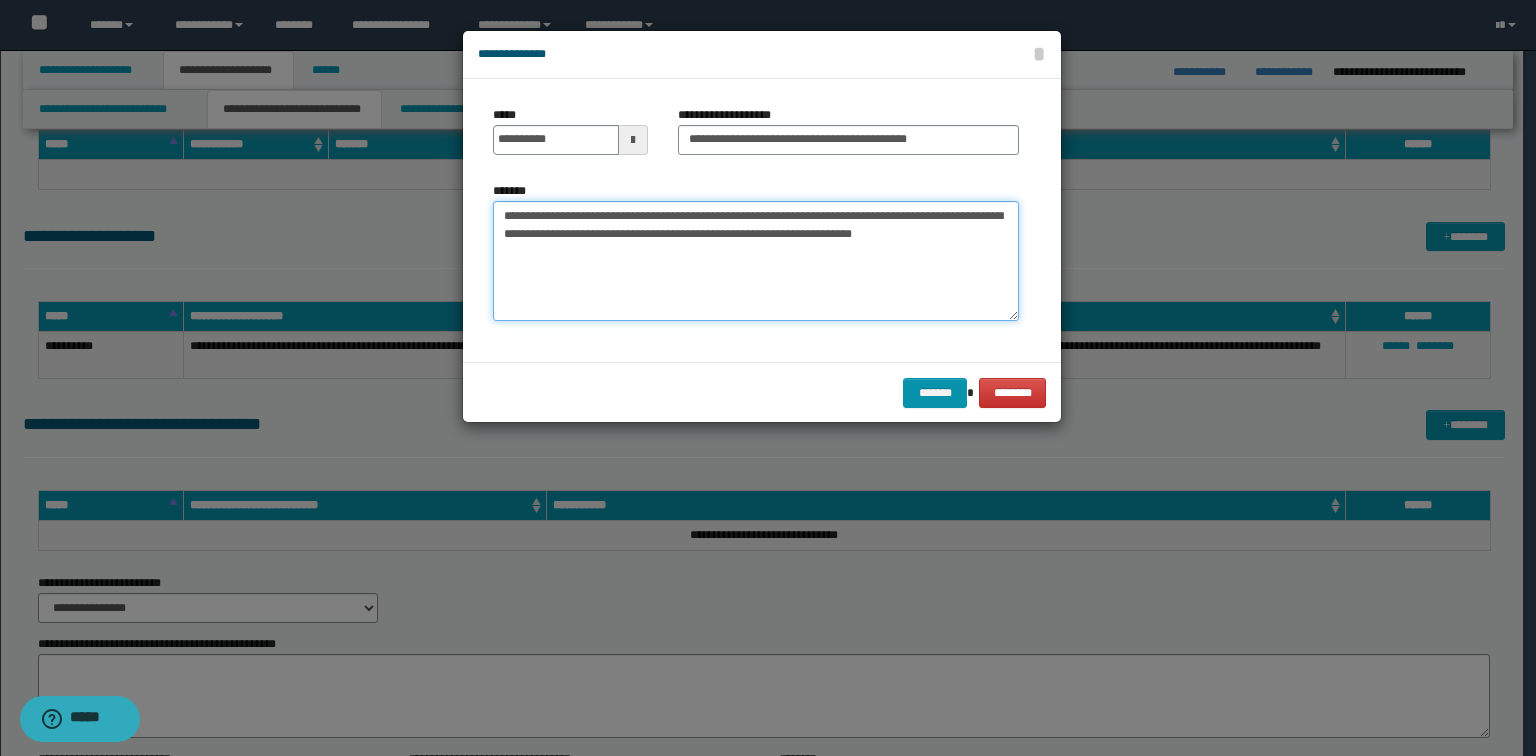 click on "**********" at bounding box center [756, 261] 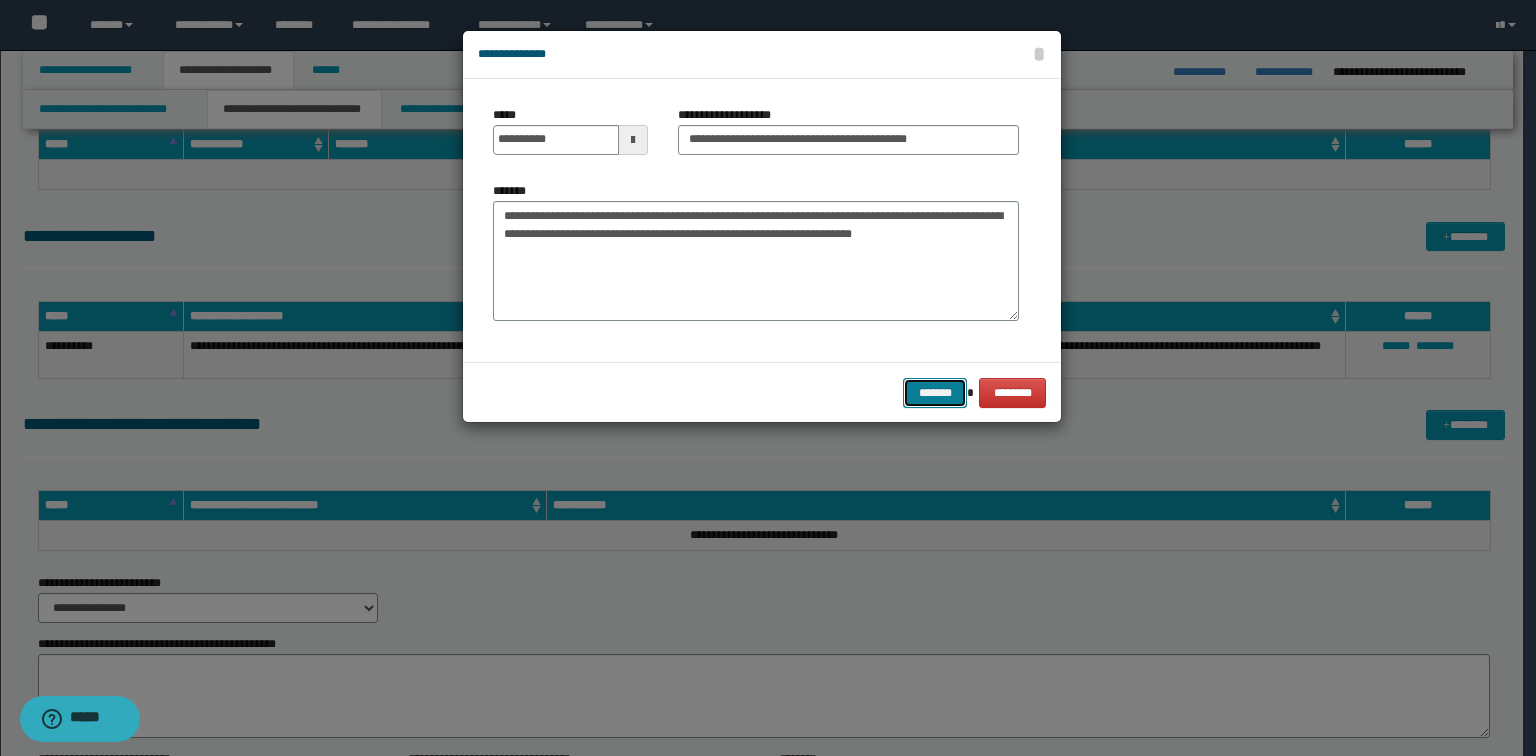 click on "*******" at bounding box center (935, 393) 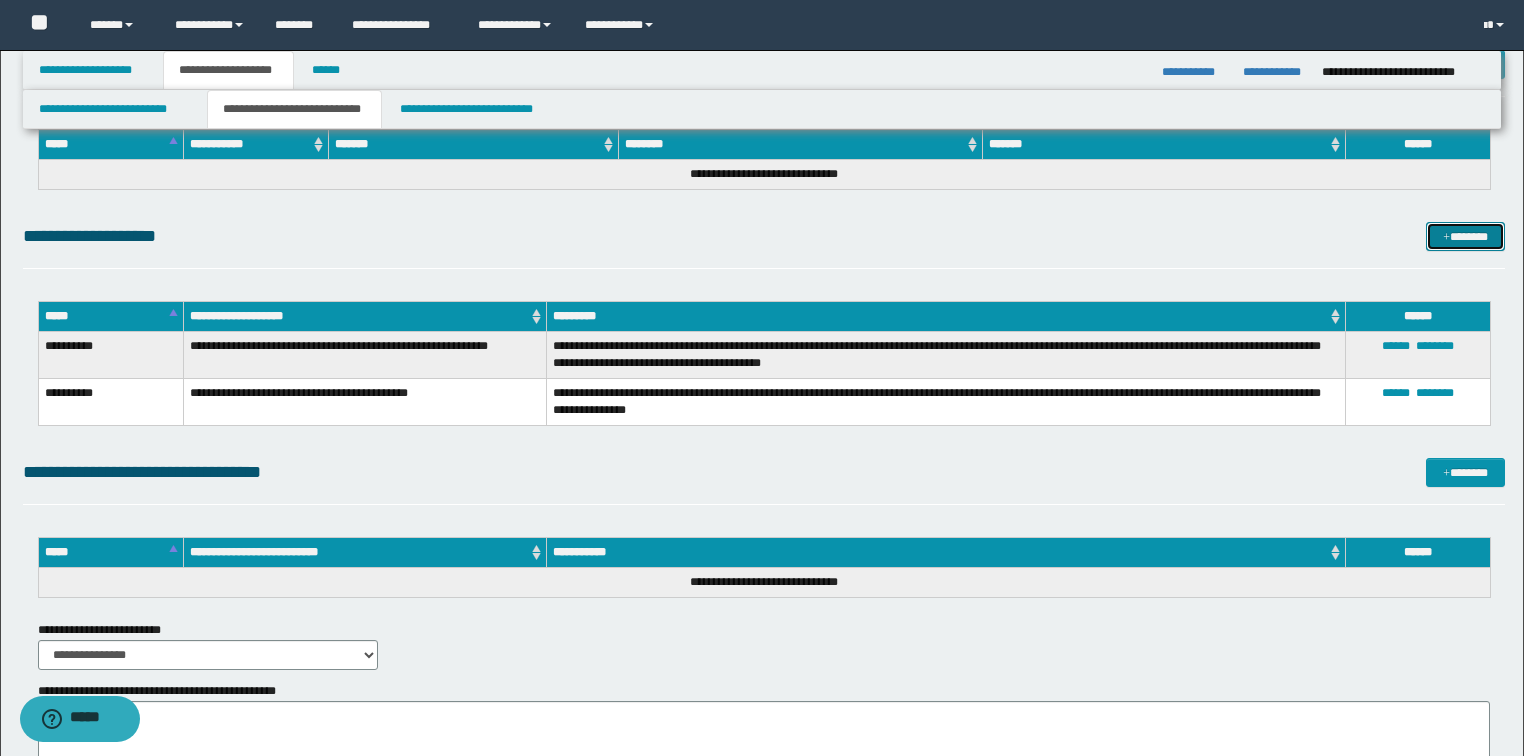 click on "*******" at bounding box center (1465, 237) 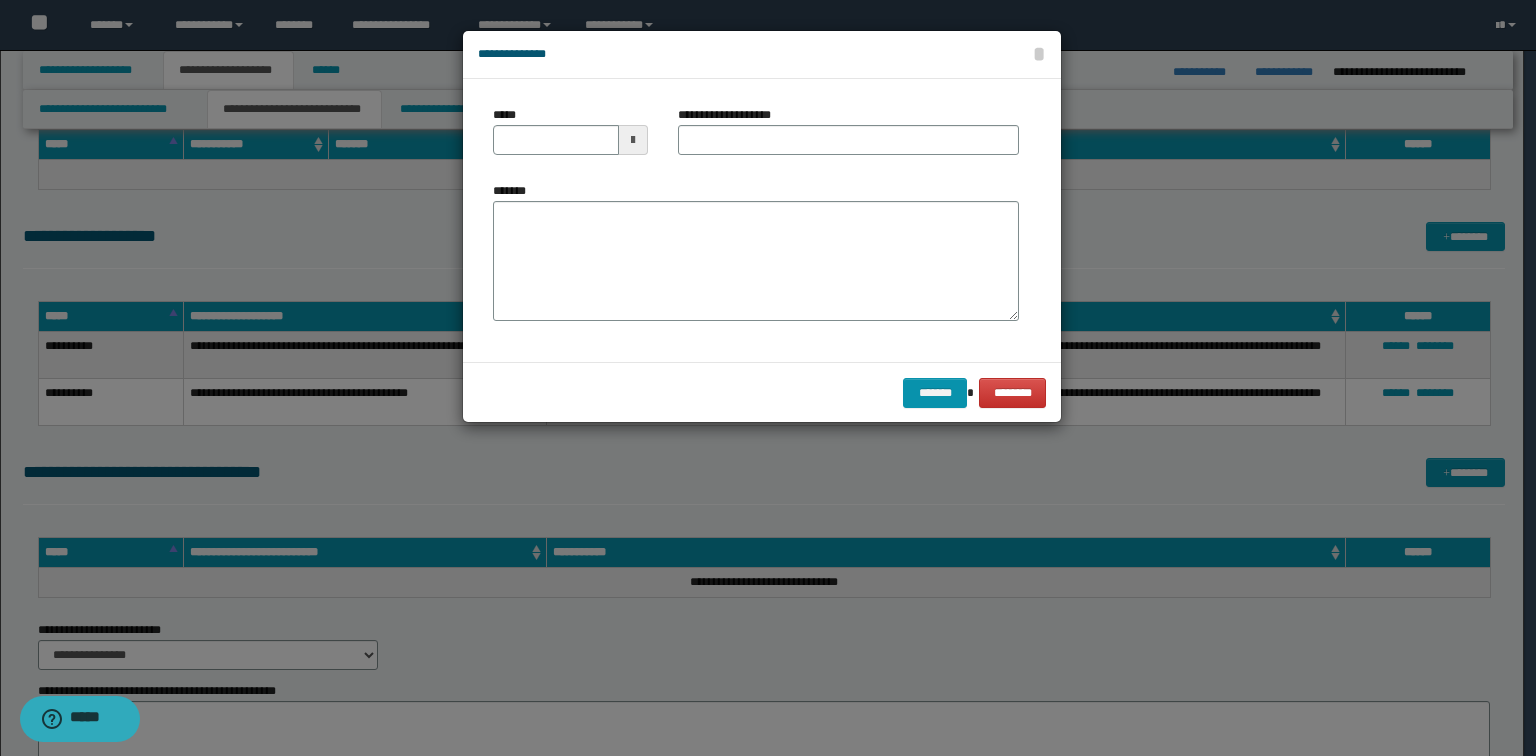 click on "**********" at bounding box center [756, 220] 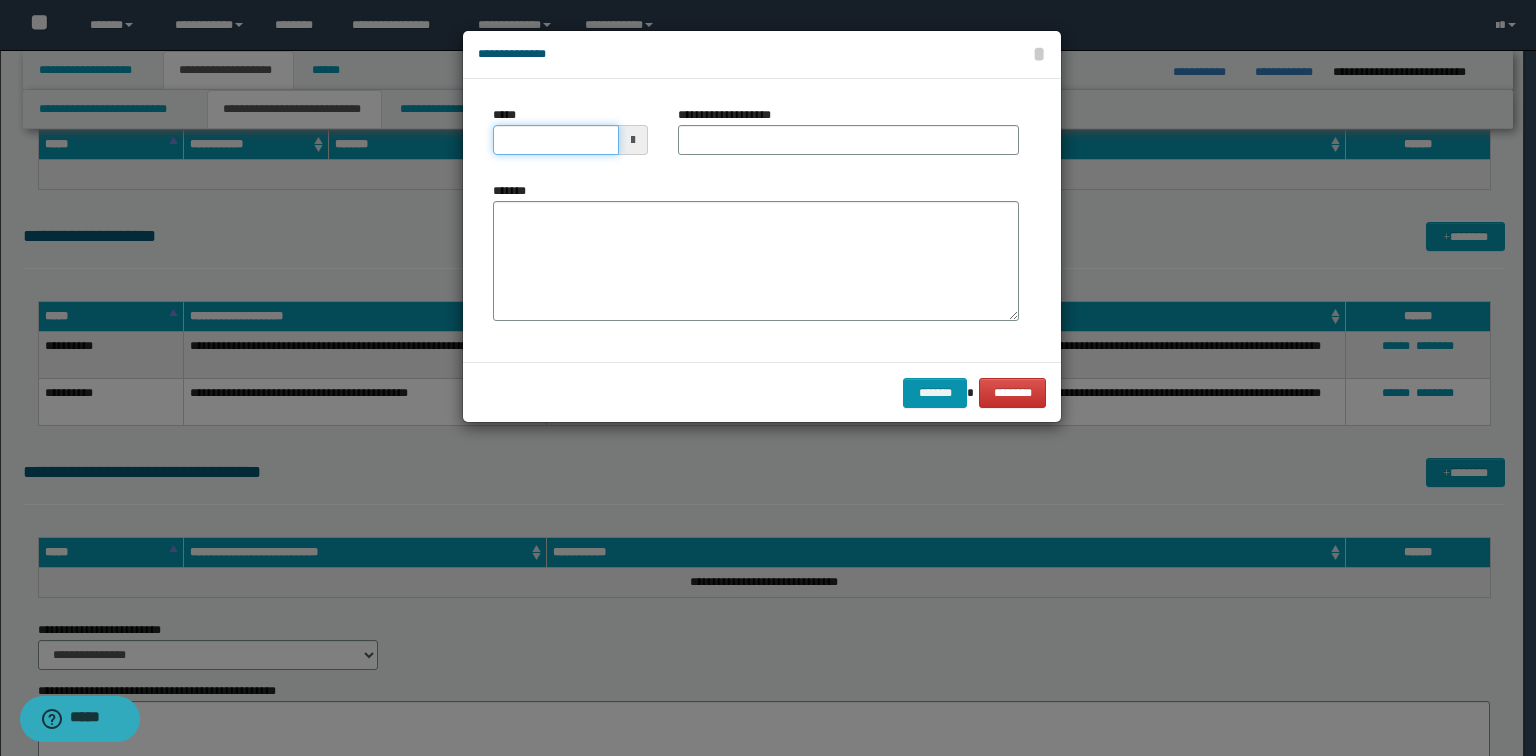 click on "*****" at bounding box center [556, 140] 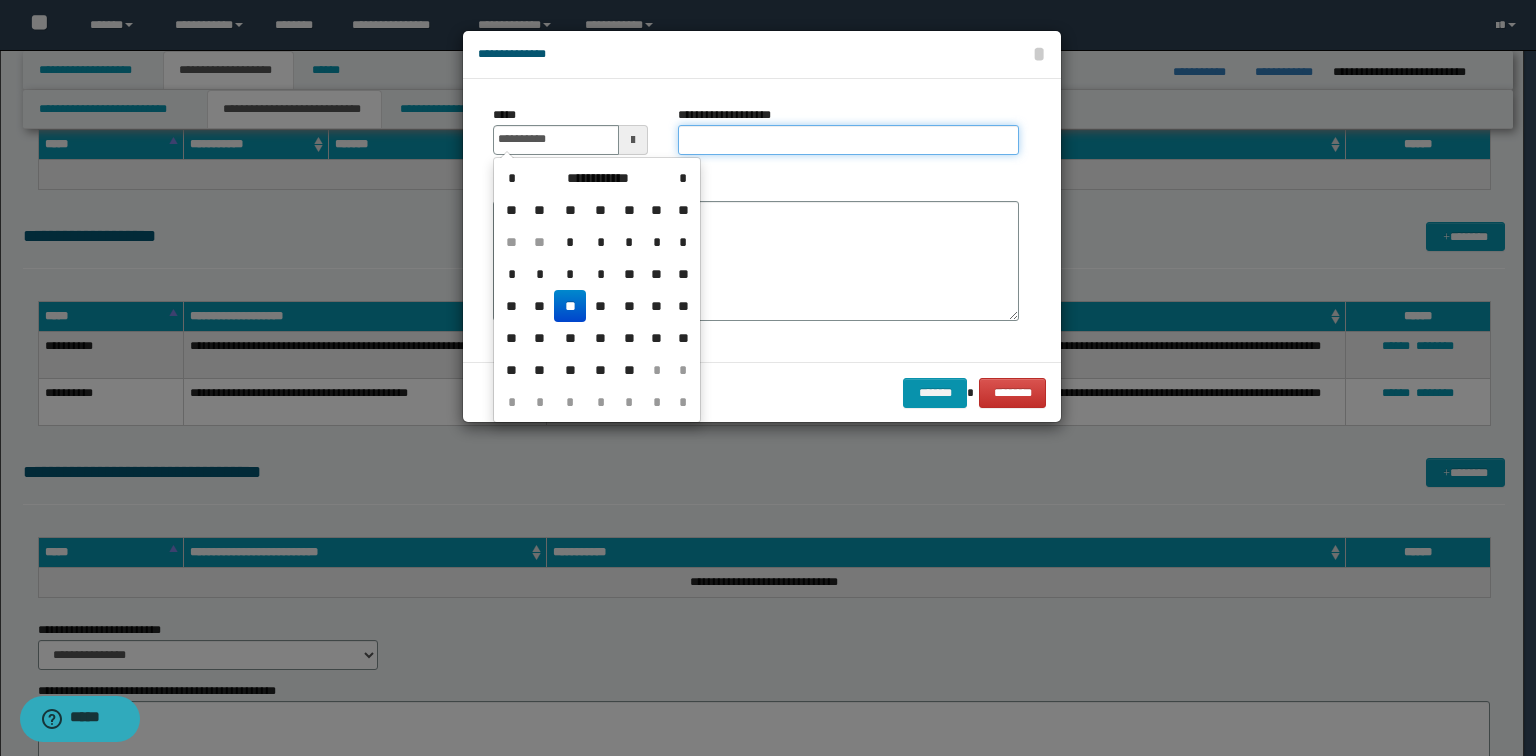 type on "**********" 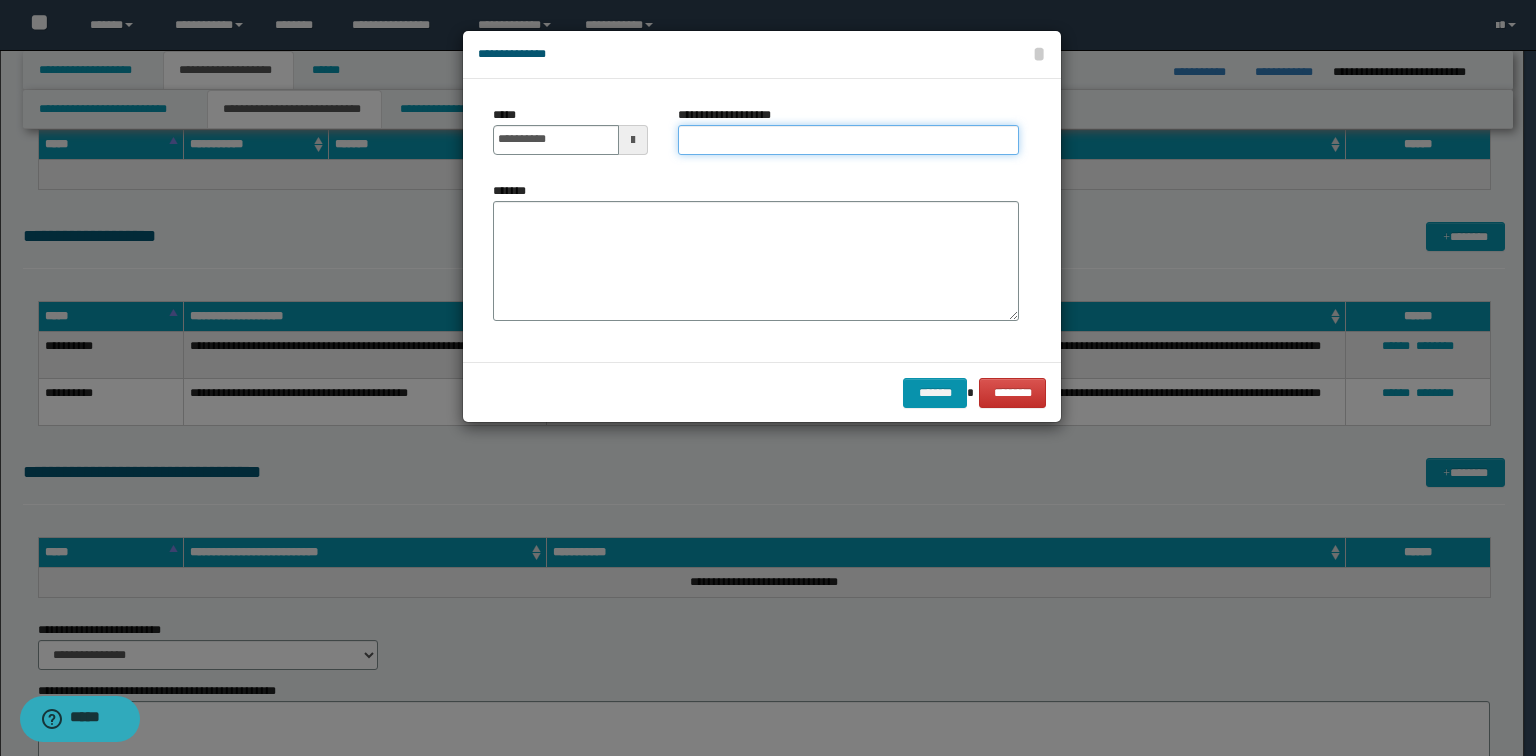 paste on "**********" 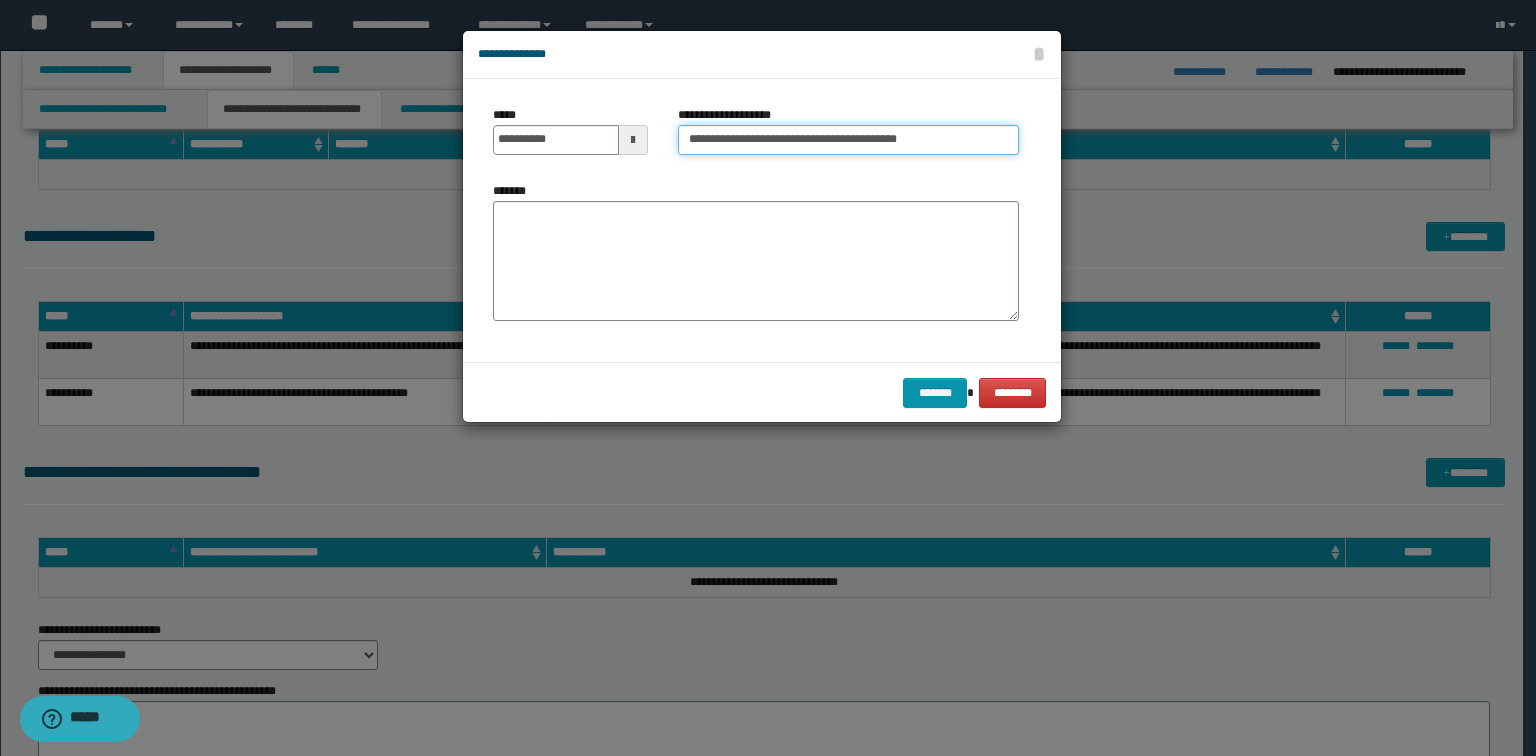 type on "**********" 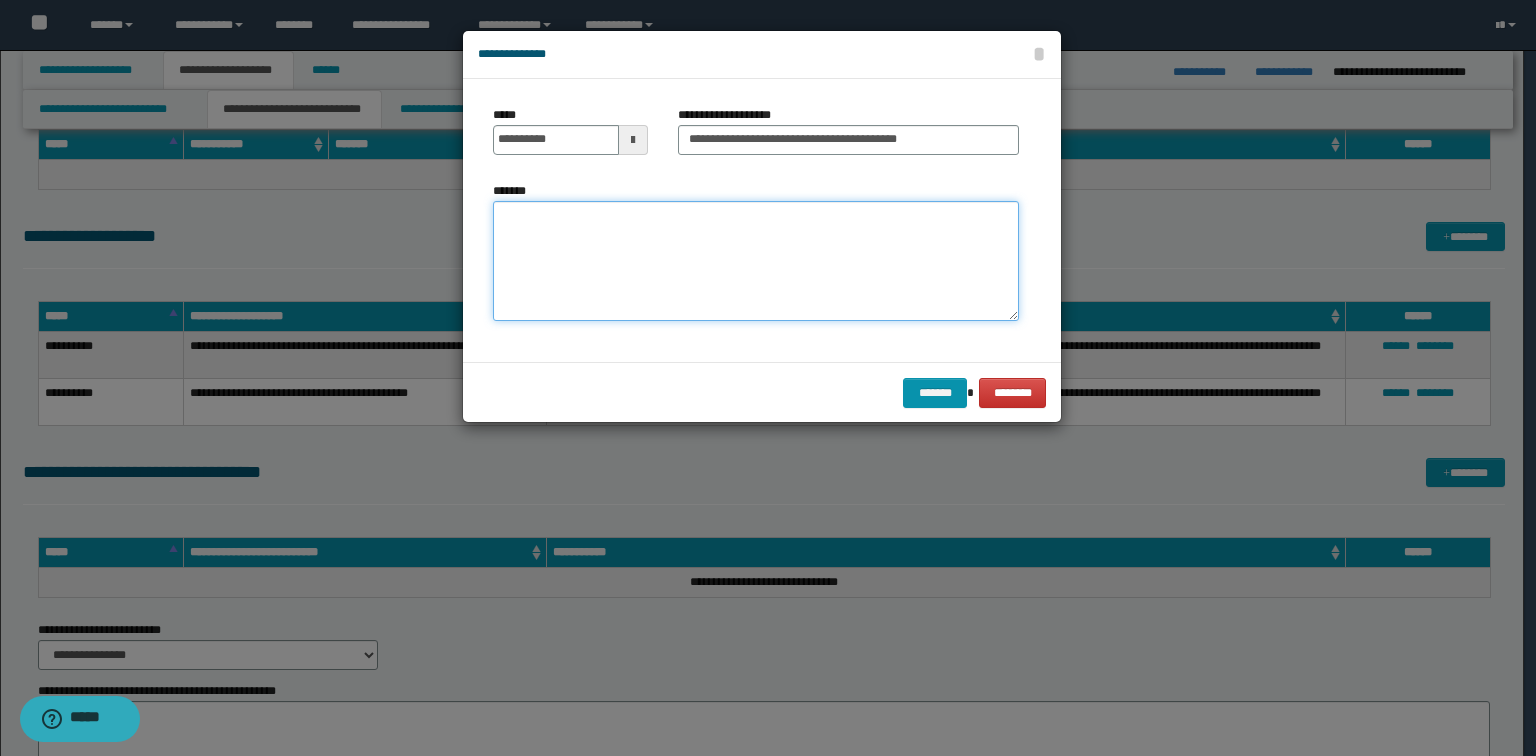 click on "*******" at bounding box center [756, 261] 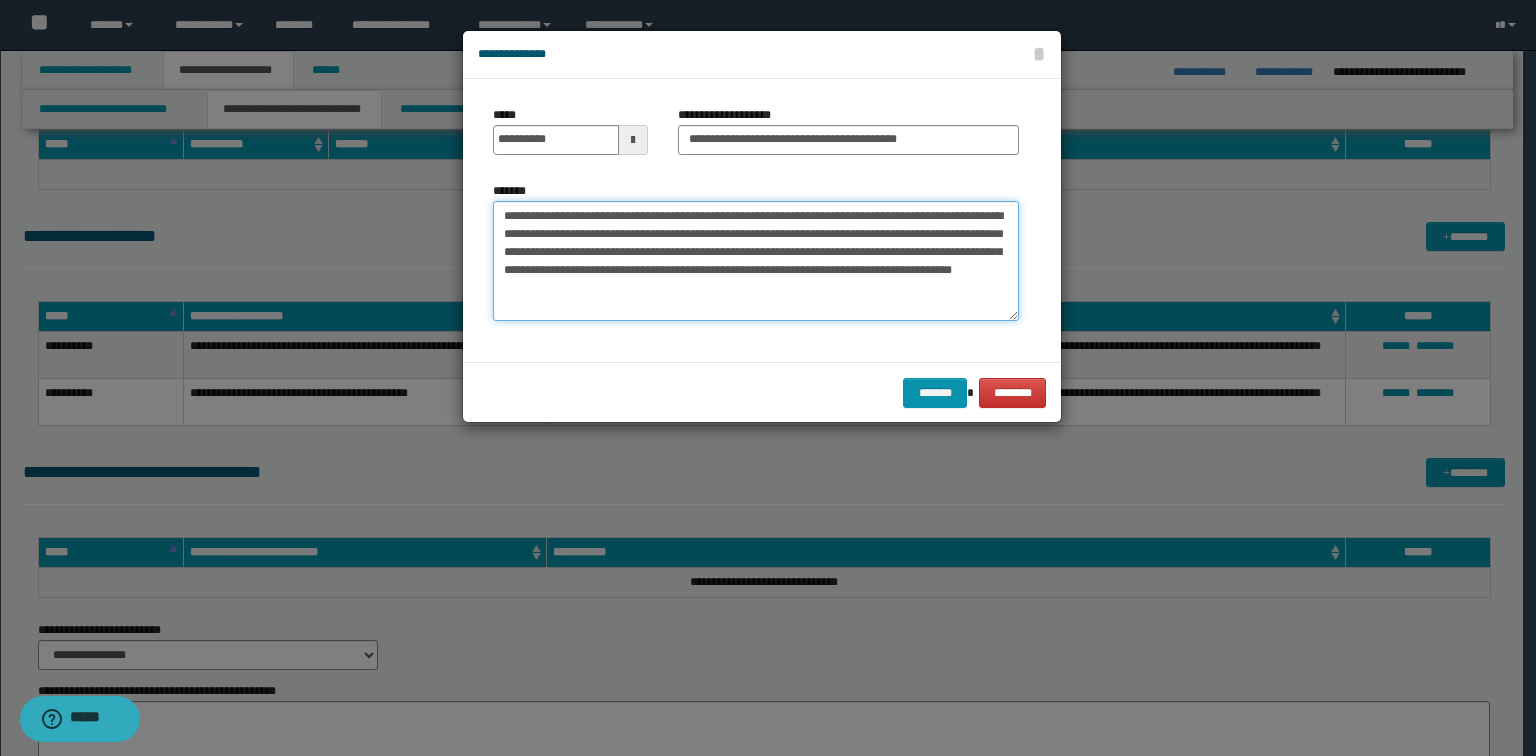 type on "**********" 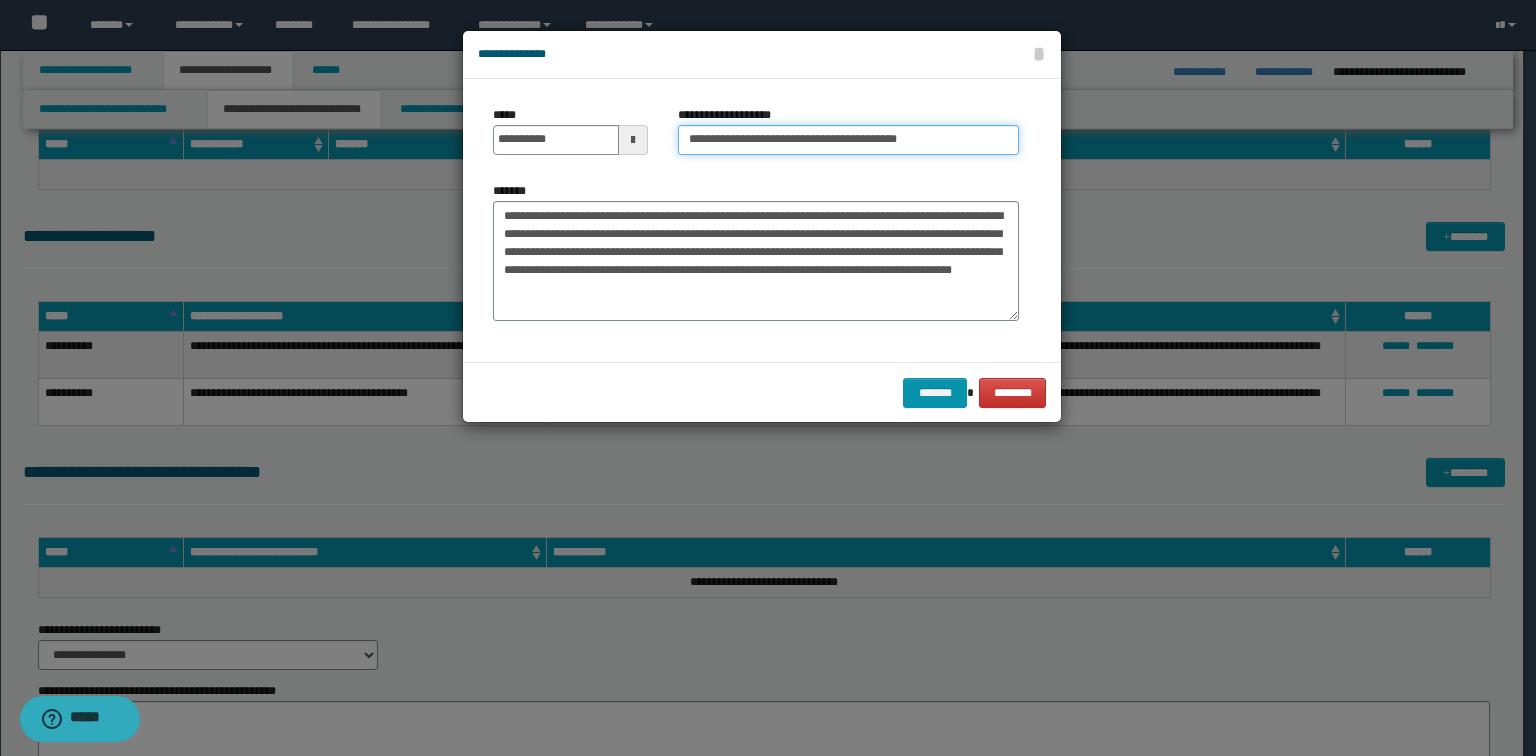 click on "**********" at bounding box center [848, 140] 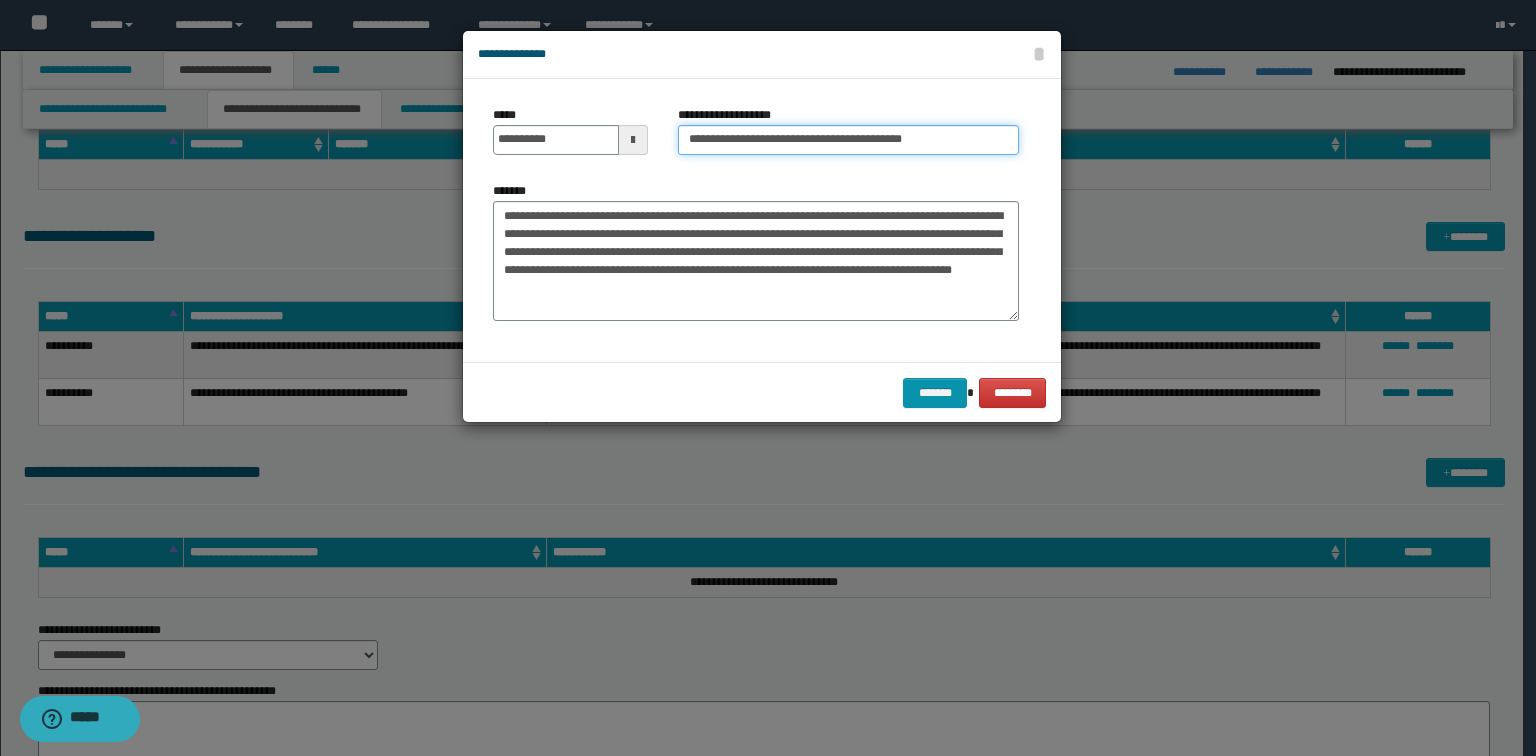 paste on "**********" 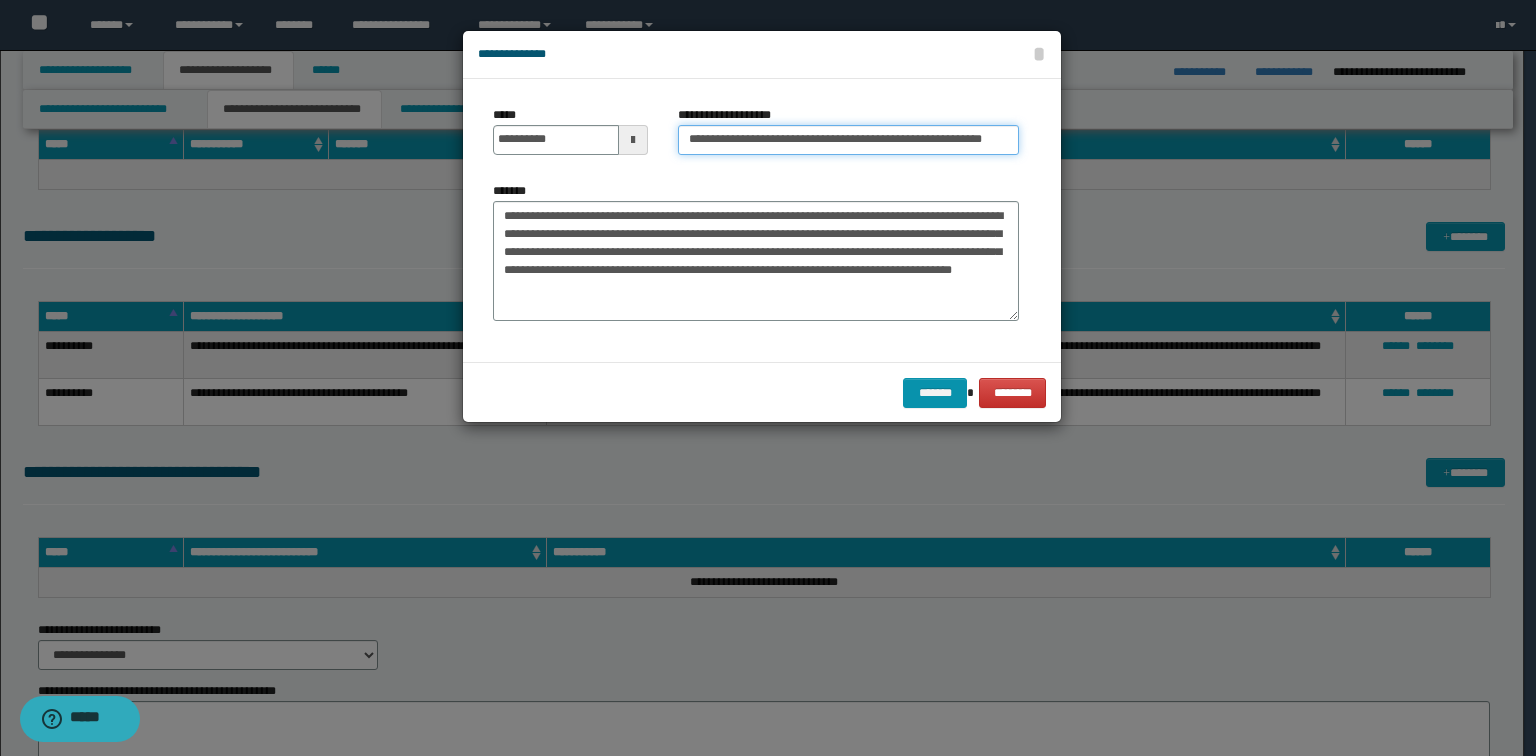 scroll, scrollTop: 0, scrollLeft: 57, axis: horizontal 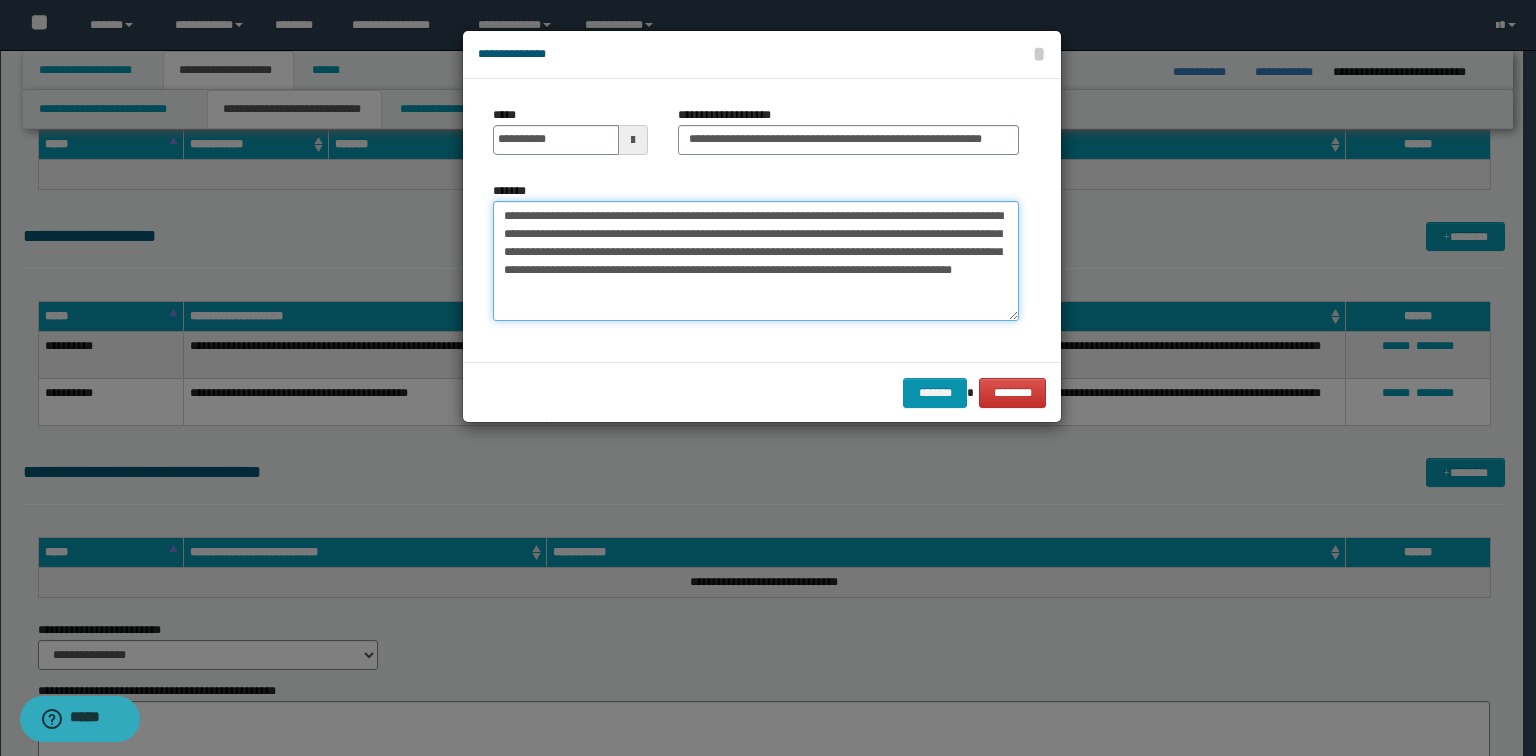 click on "**********" at bounding box center (756, 261) 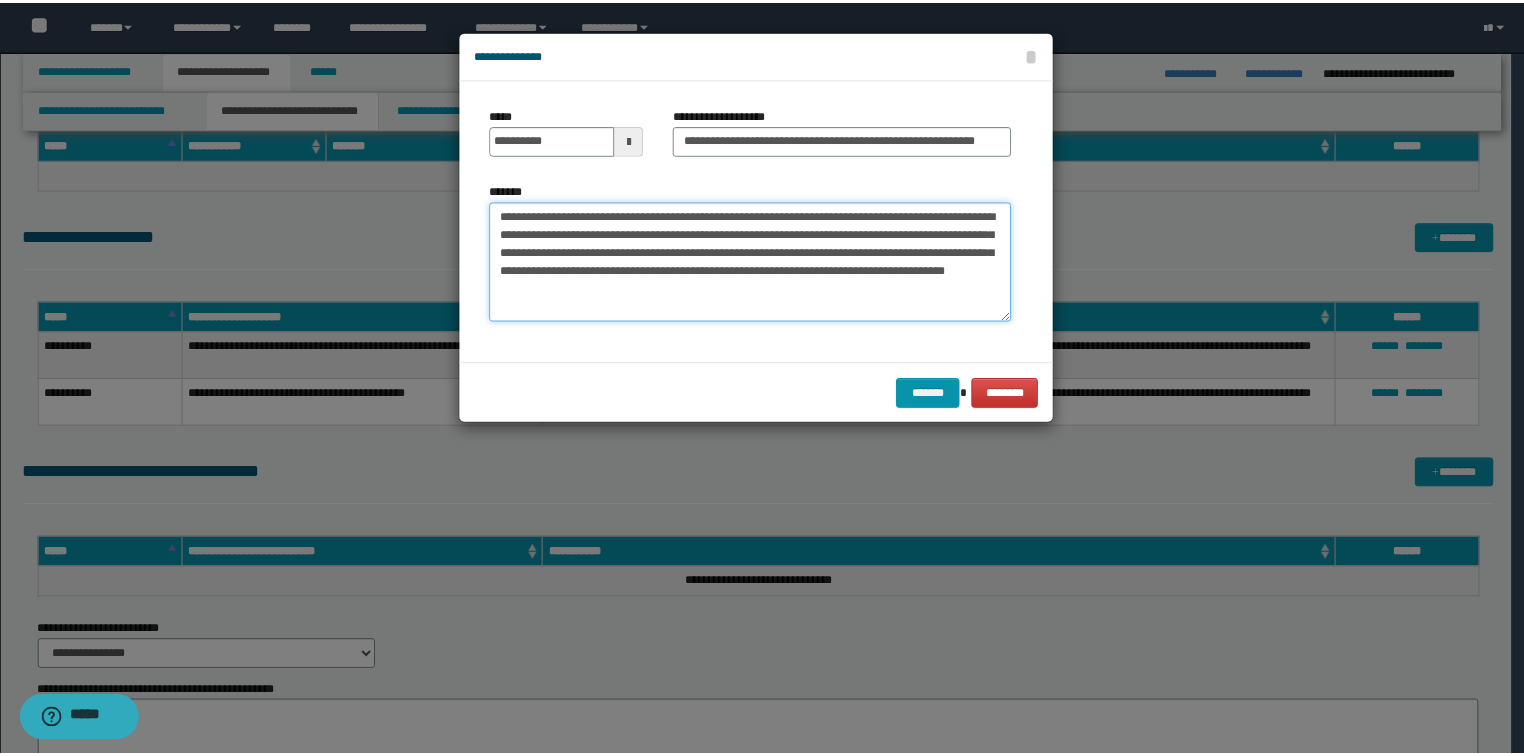 scroll, scrollTop: 0, scrollLeft: 0, axis: both 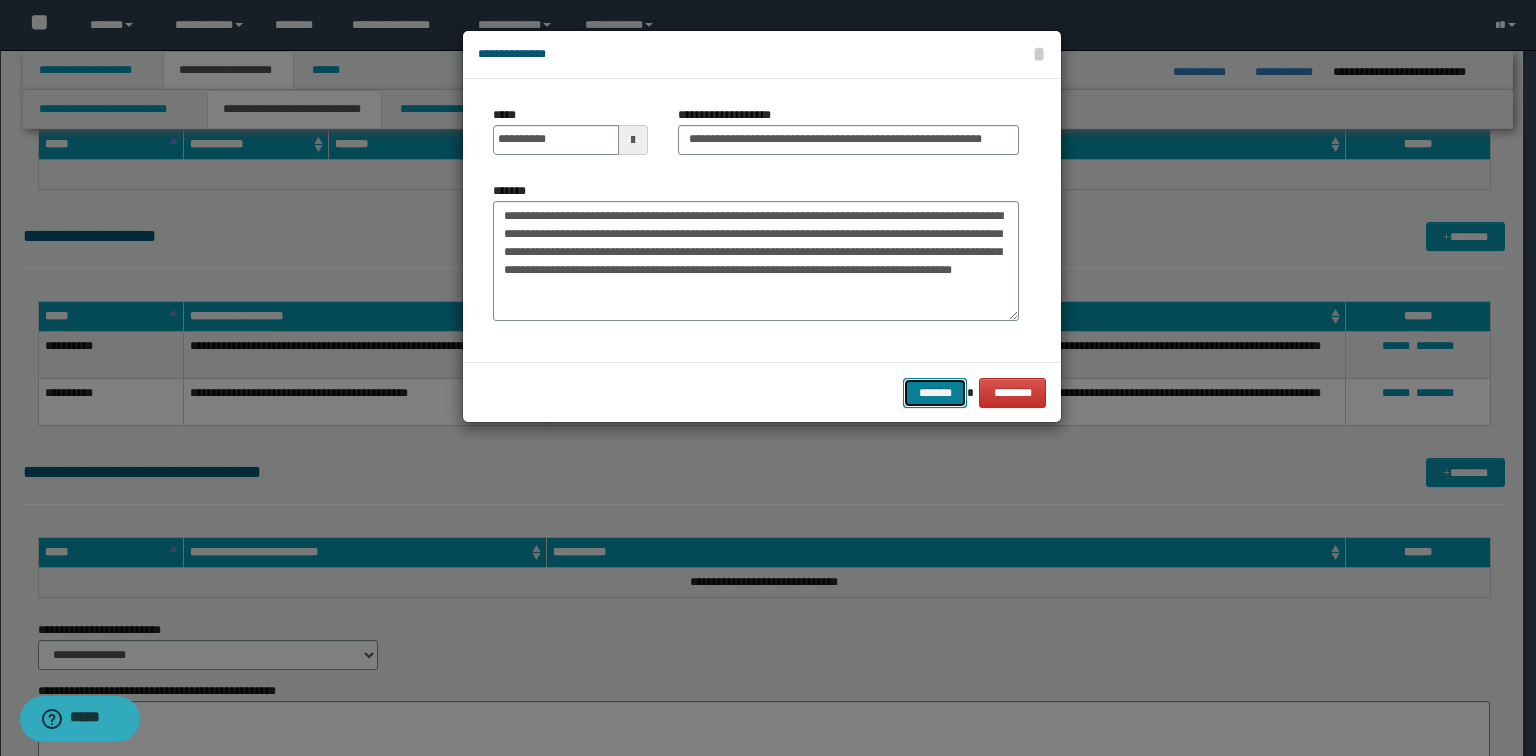 click on "*******" at bounding box center (935, 393) 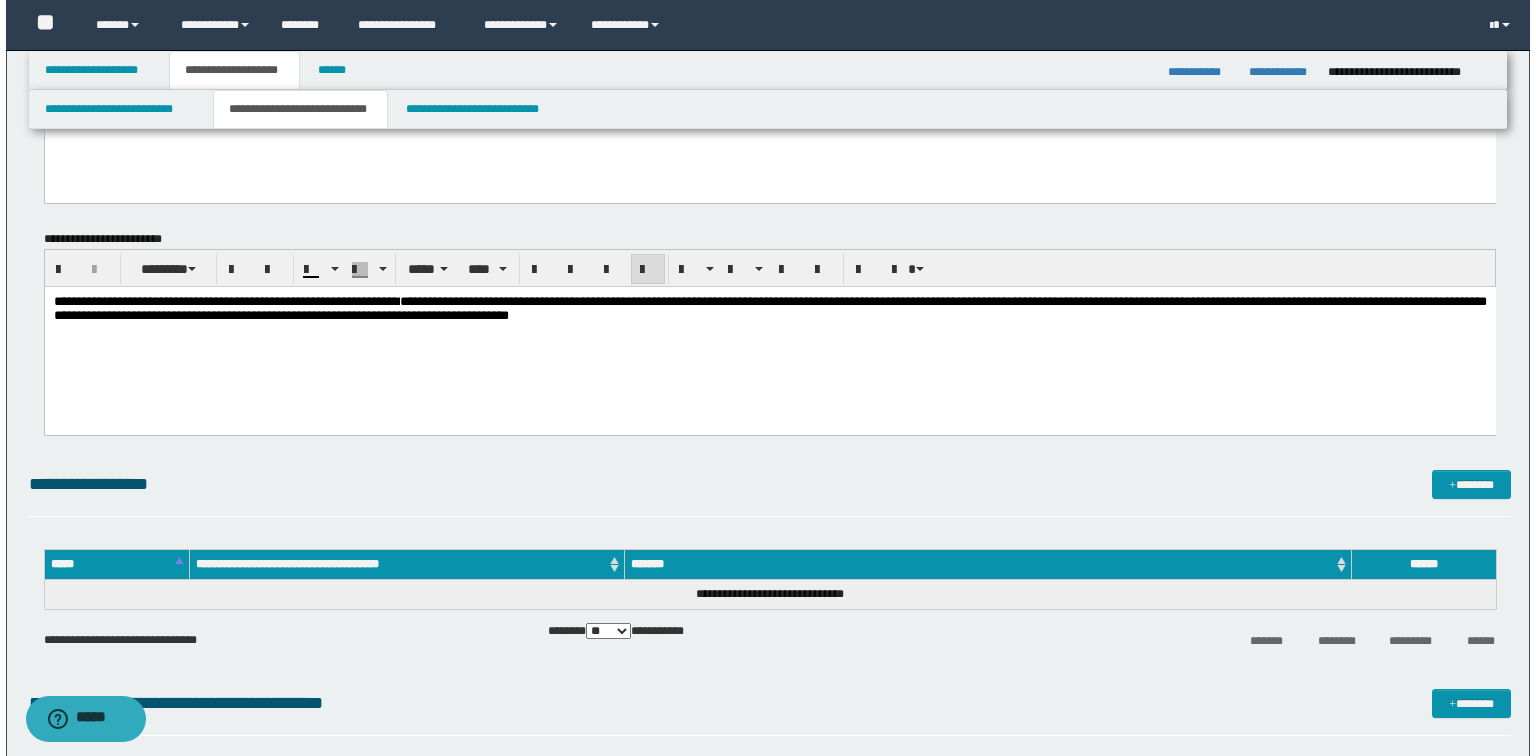 scroll, scrollTop: 2800, scrollLeft: 0, axis: vertical 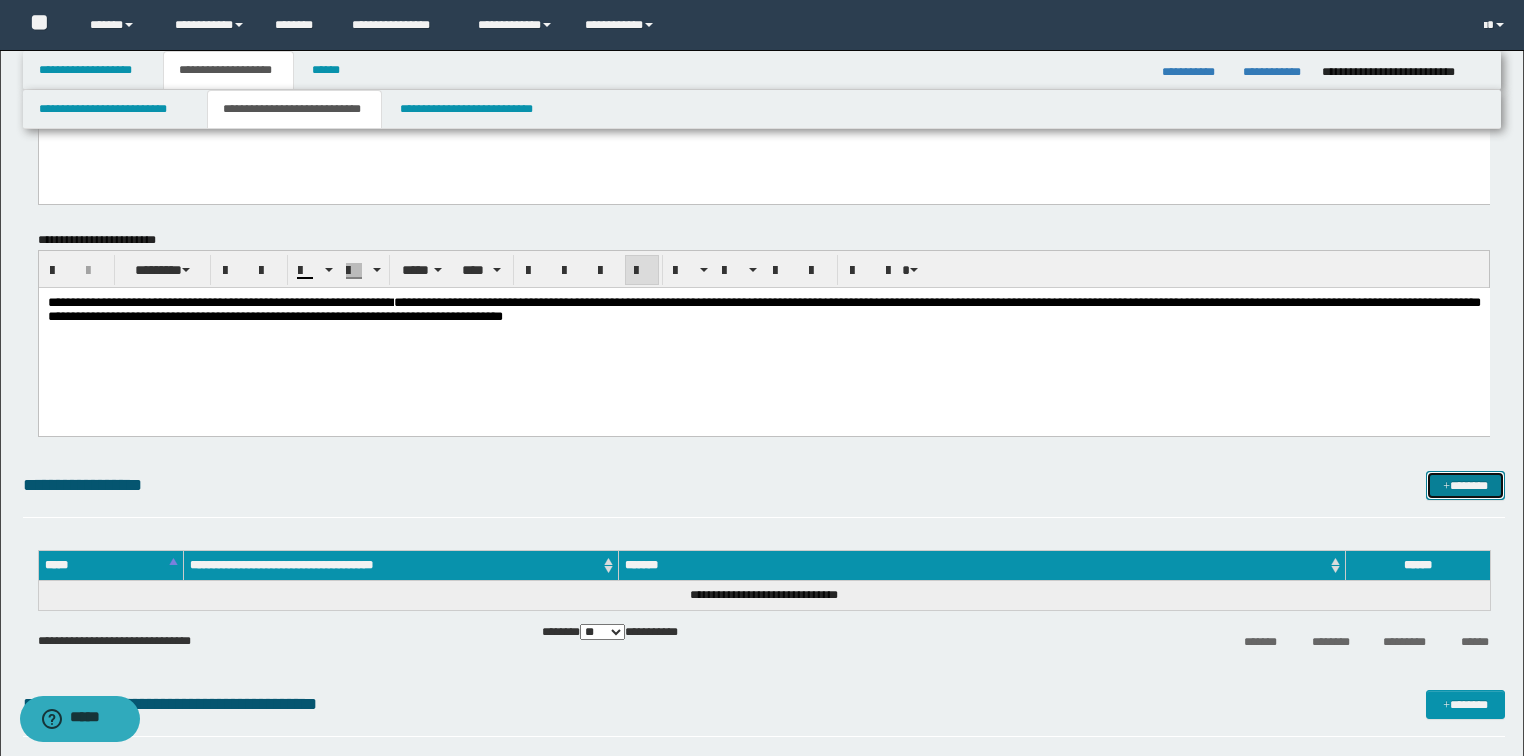 click on "*******" at bounding box center [1465, 486] 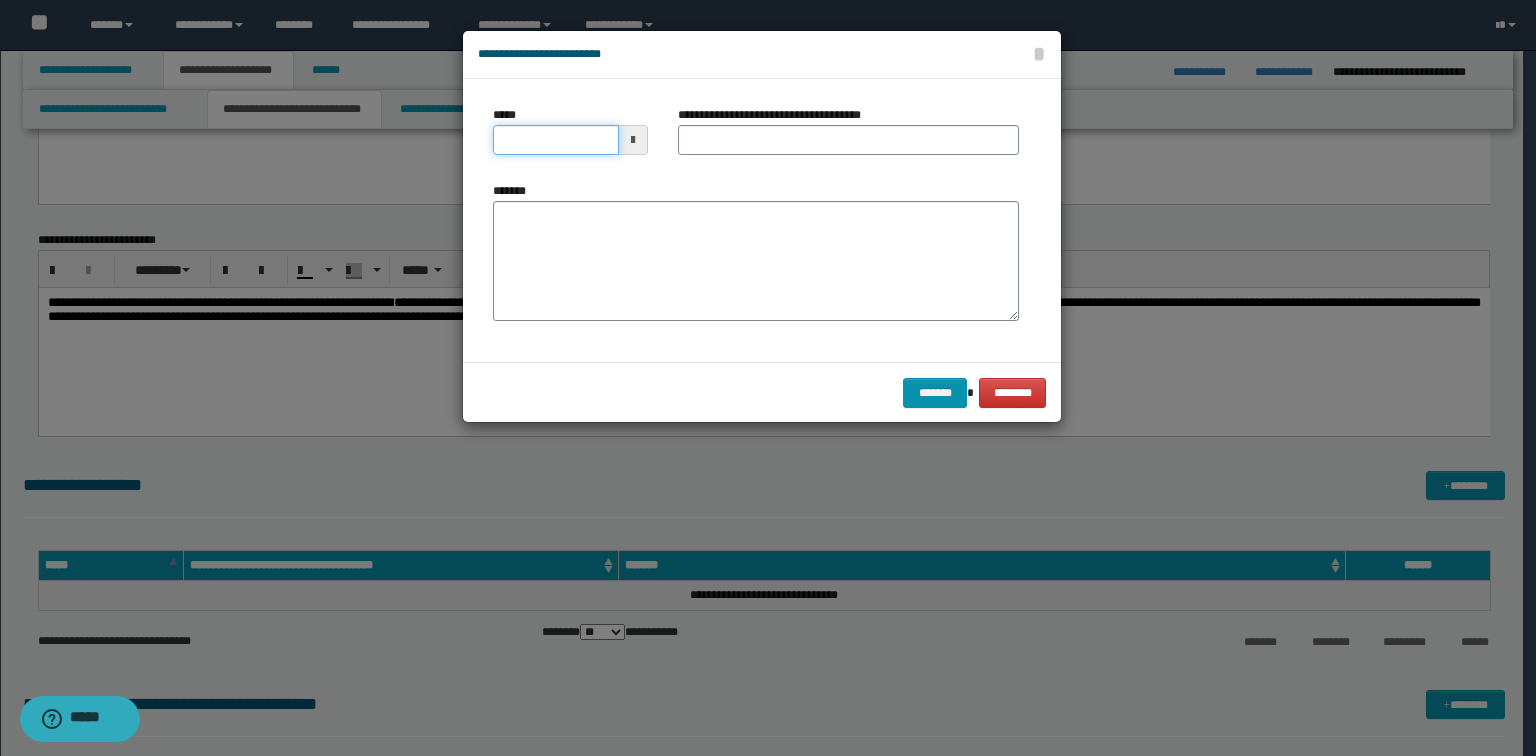 click on "*****" at bounding box center (556, 140) 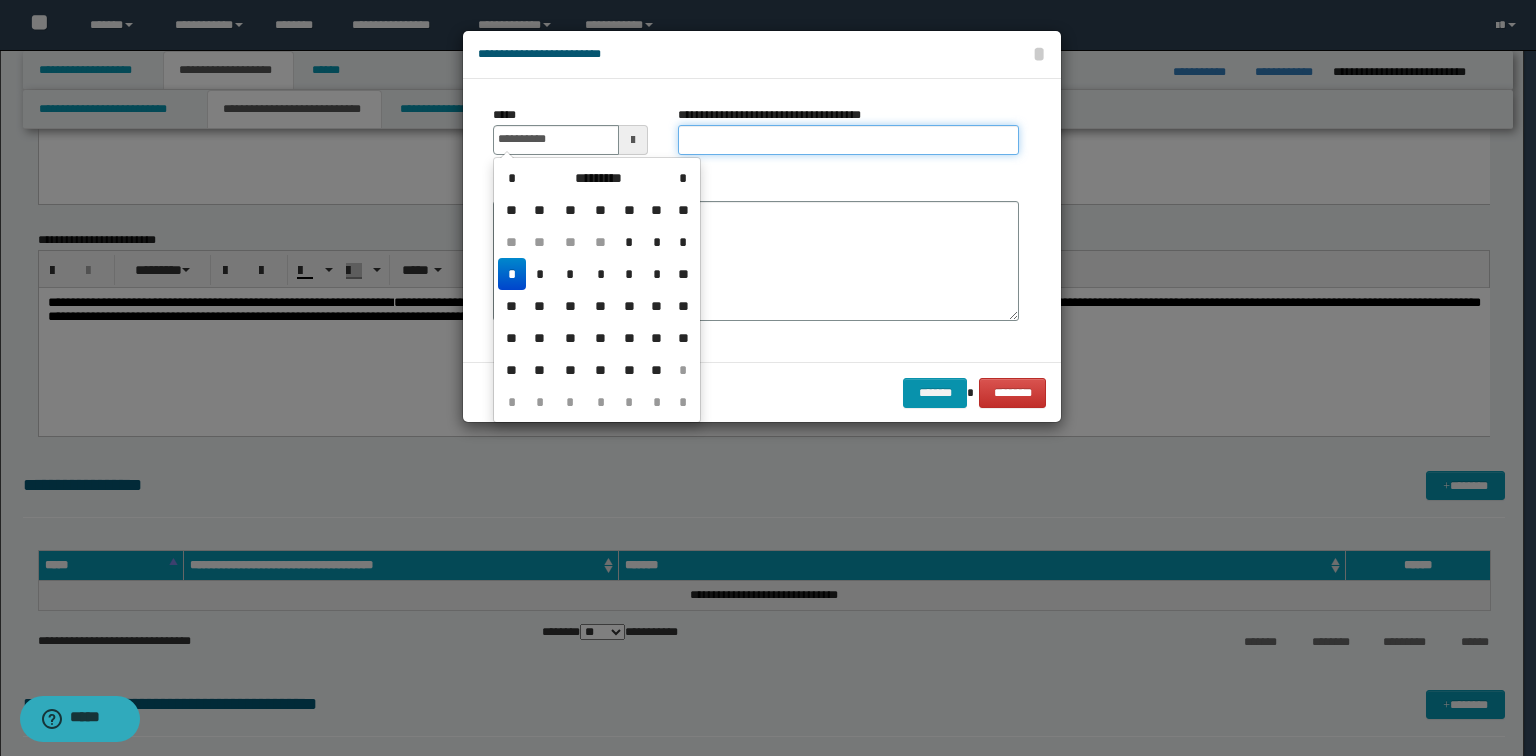 type on "**********" 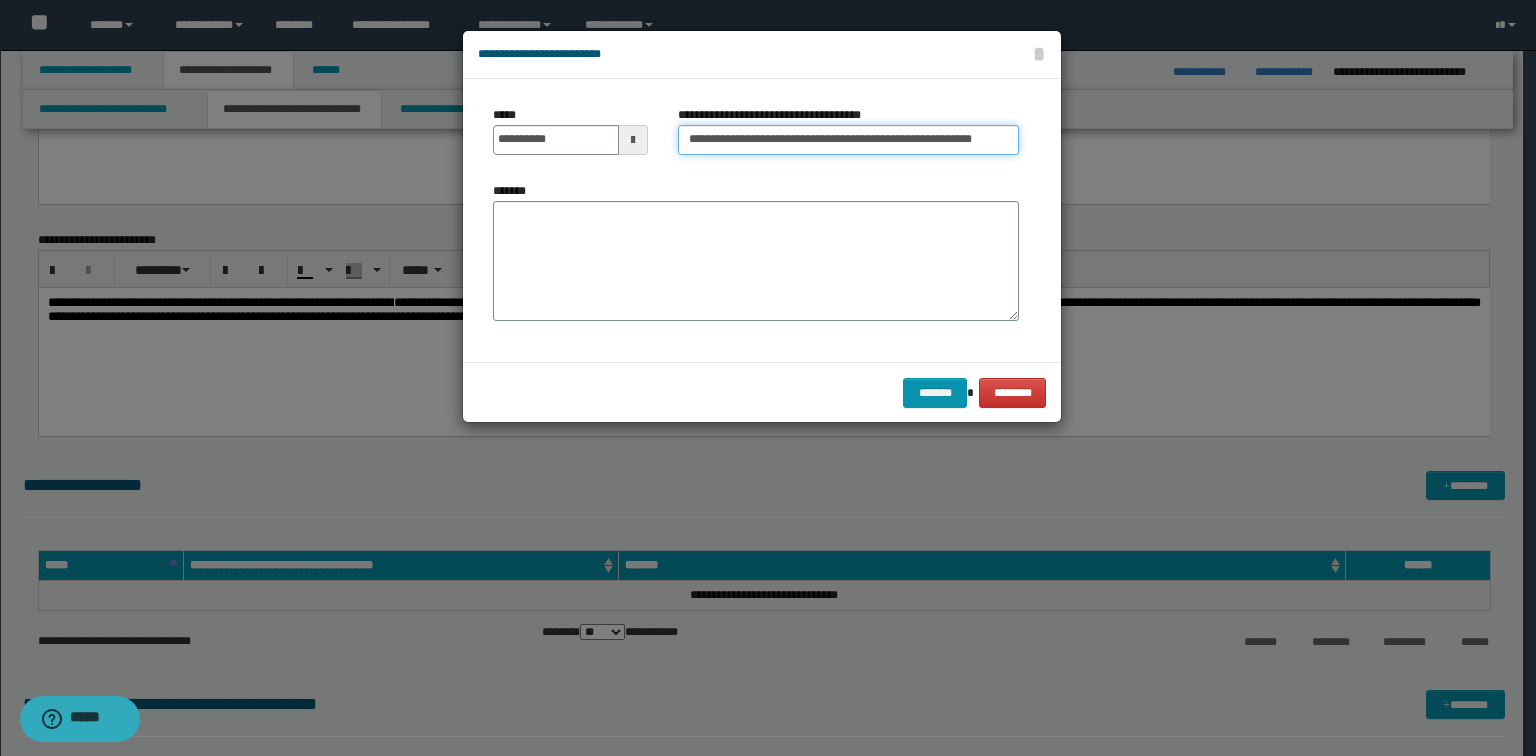 drag, startPoint x: 741, startPoint y: 136, endPoint x: 1168, endPoint y: 169, distance: 428.2733 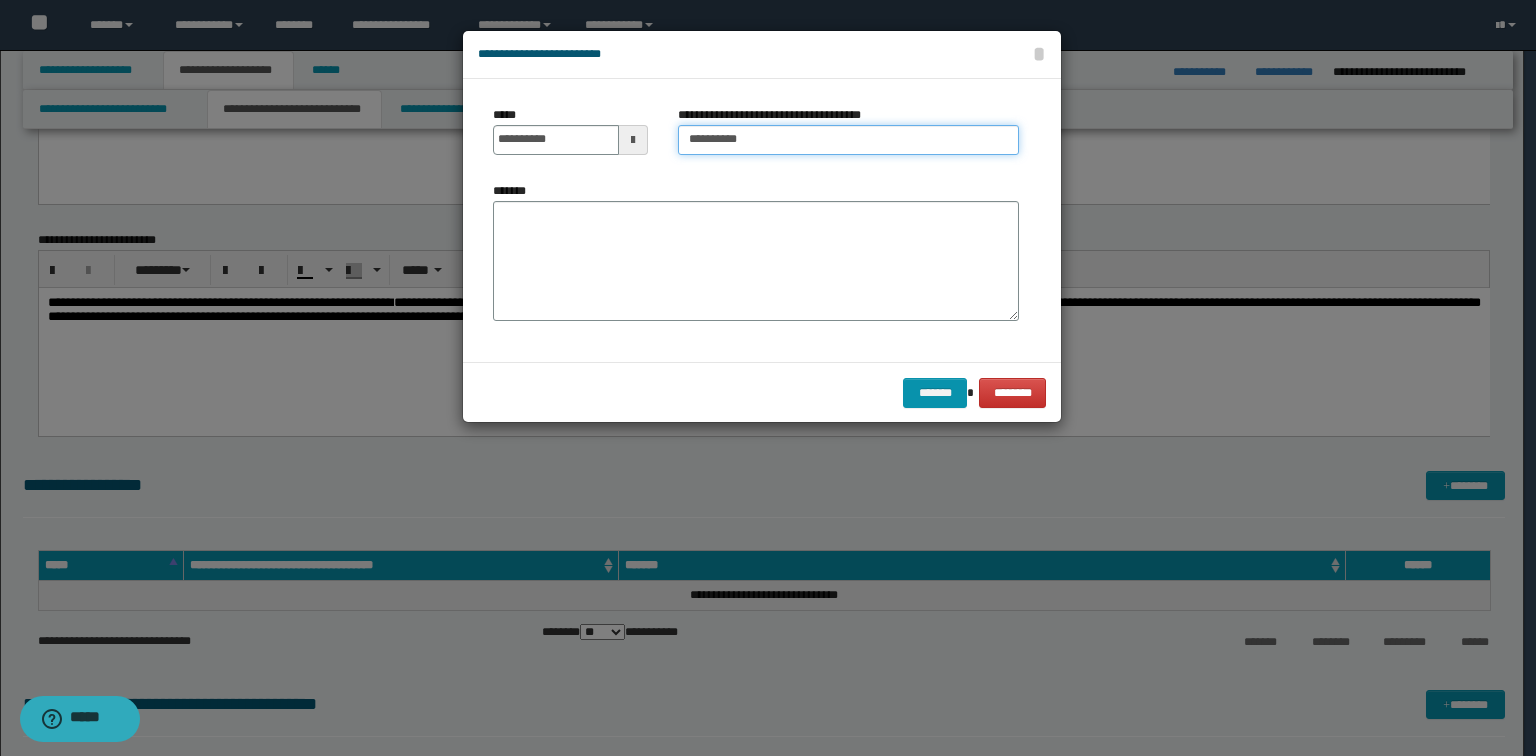 click on "*********" at bounding box center (848, 140) 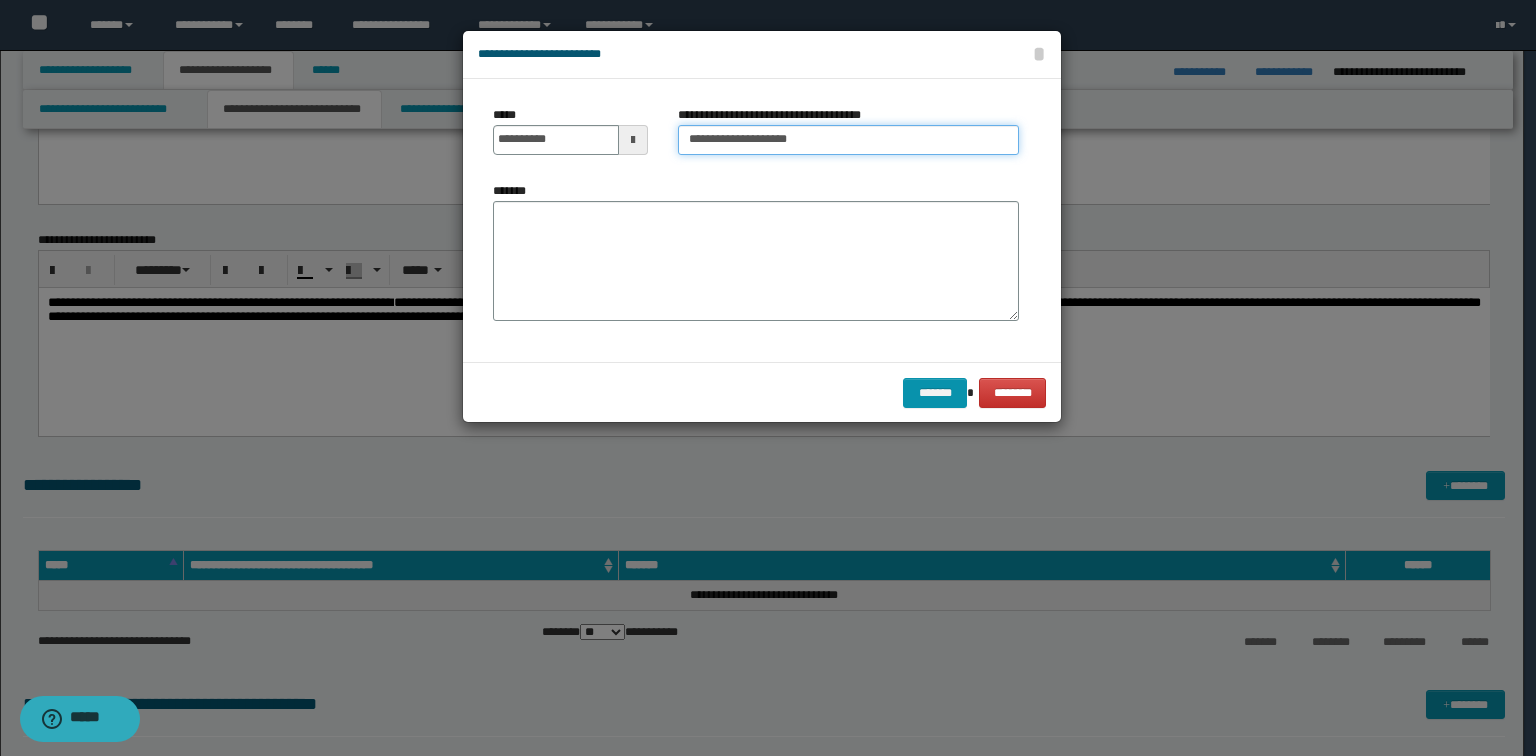 type on "**********" 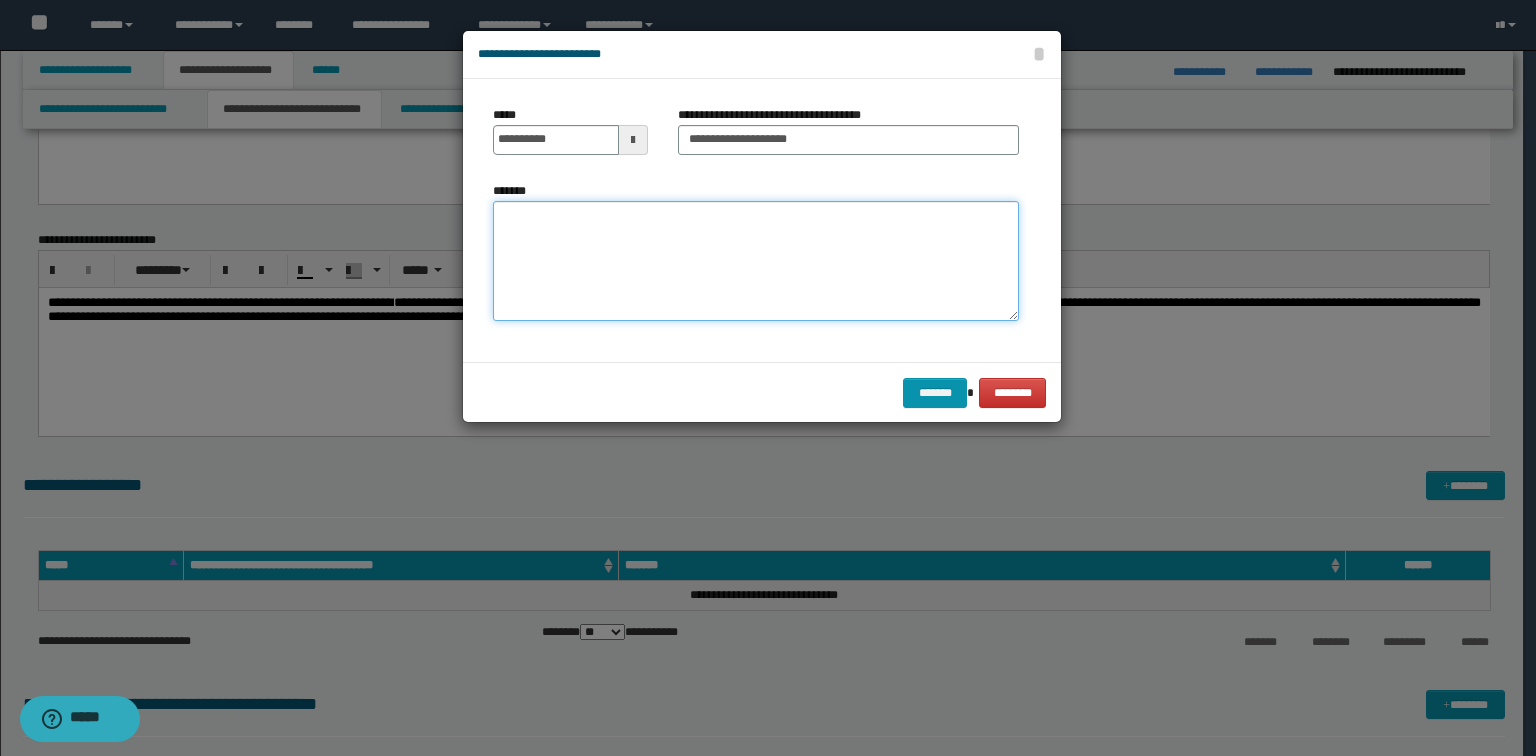 click on "*******" at bounding box center [756, 261] 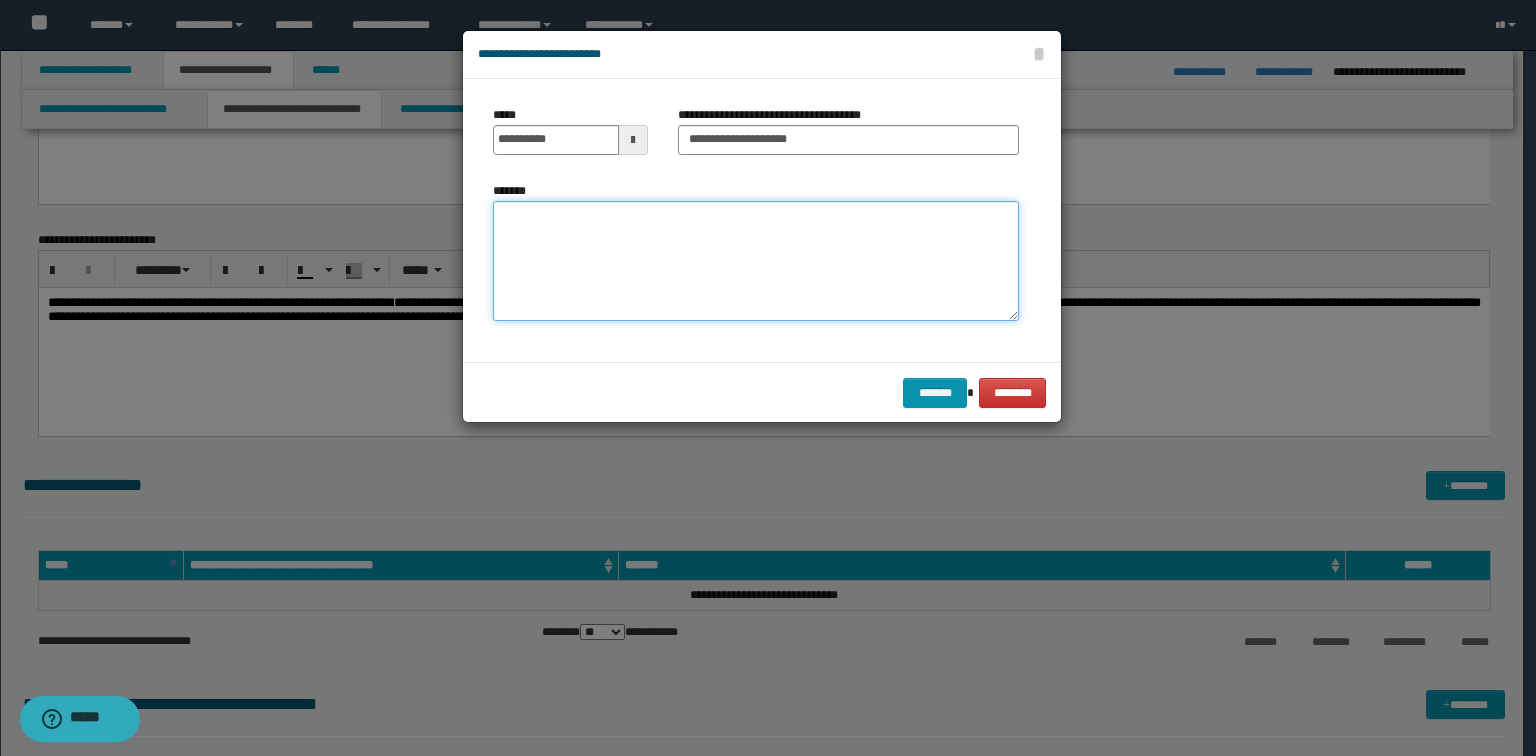 click on "*******" at bounding box center [756, 261] 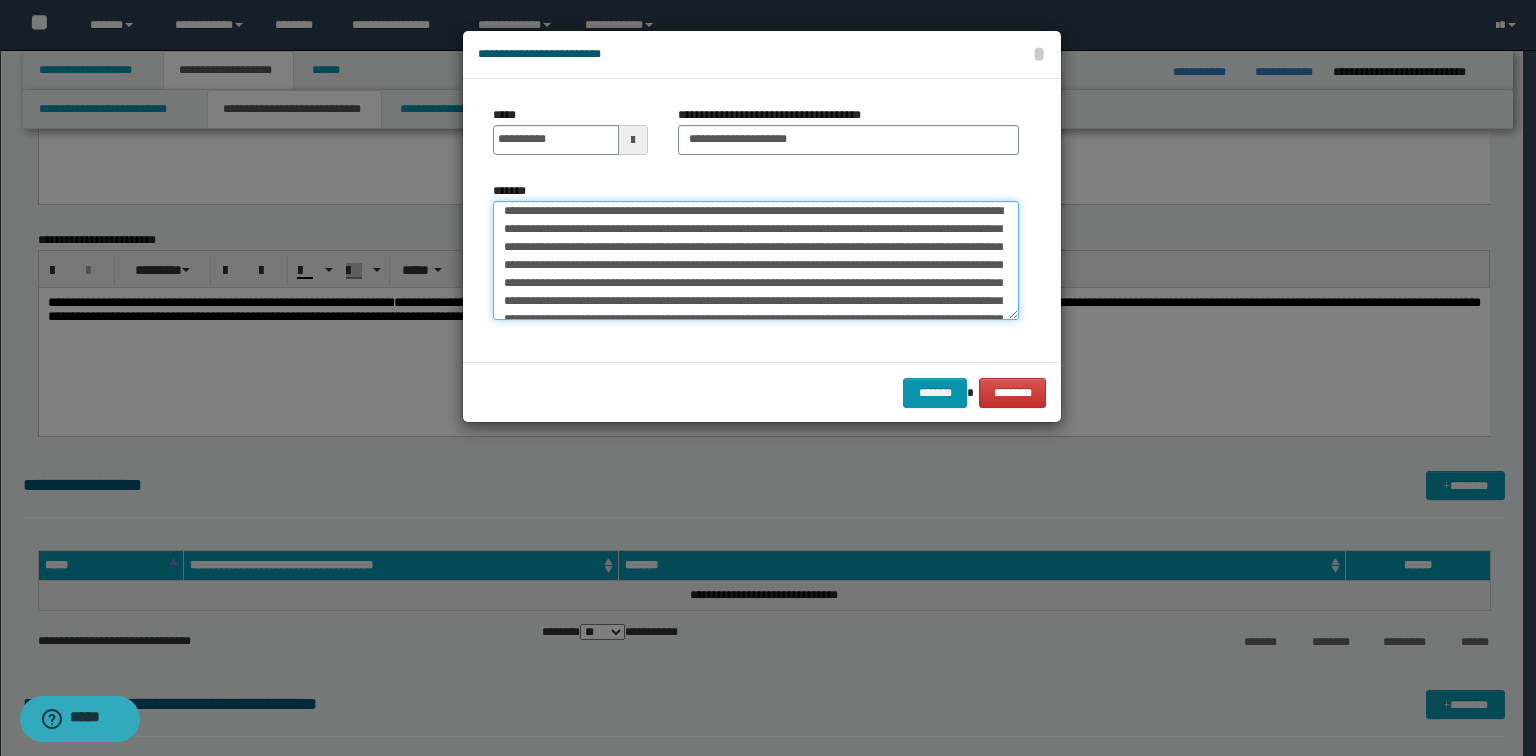 scroll, scrollTop: 0, scrollLeft: 0, axis: both 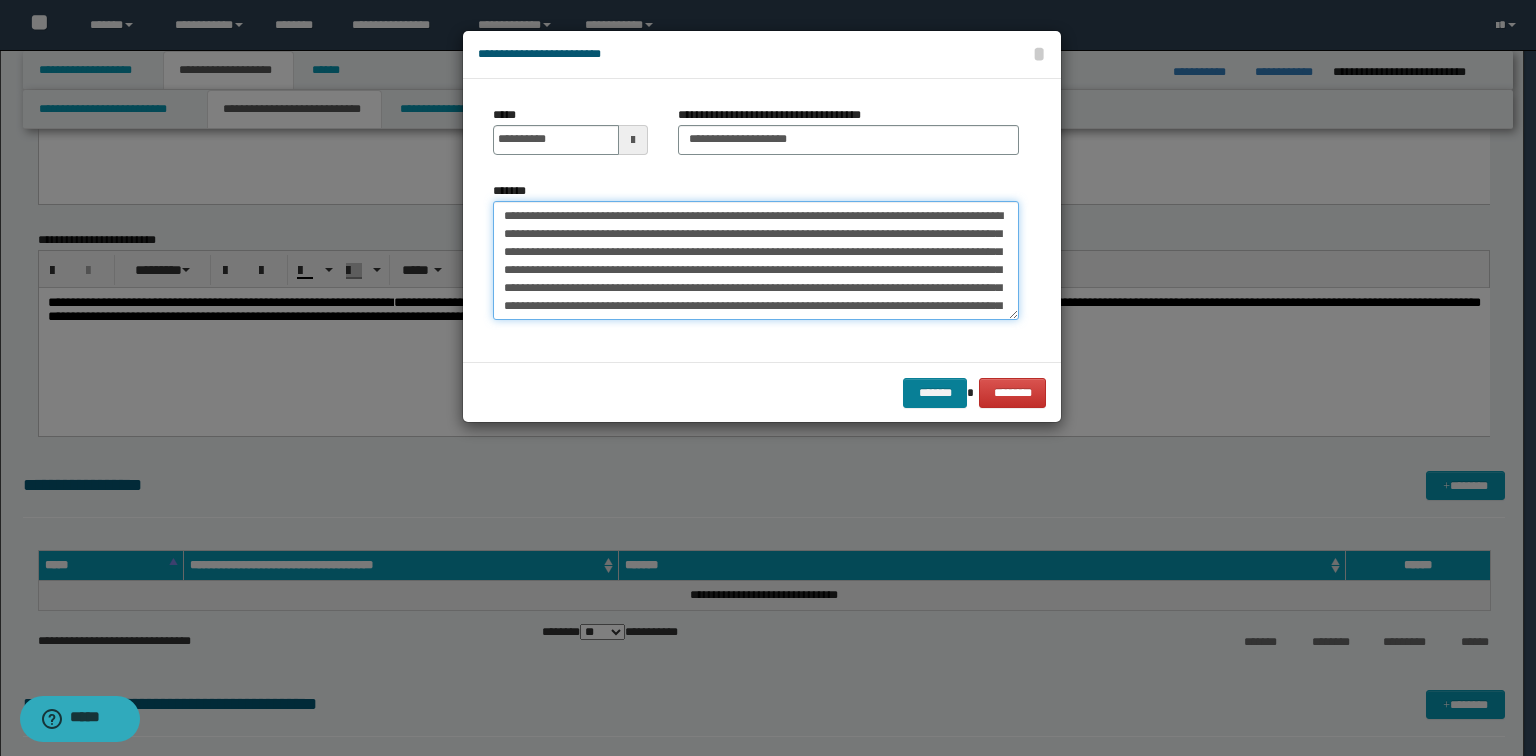 type on "**********" 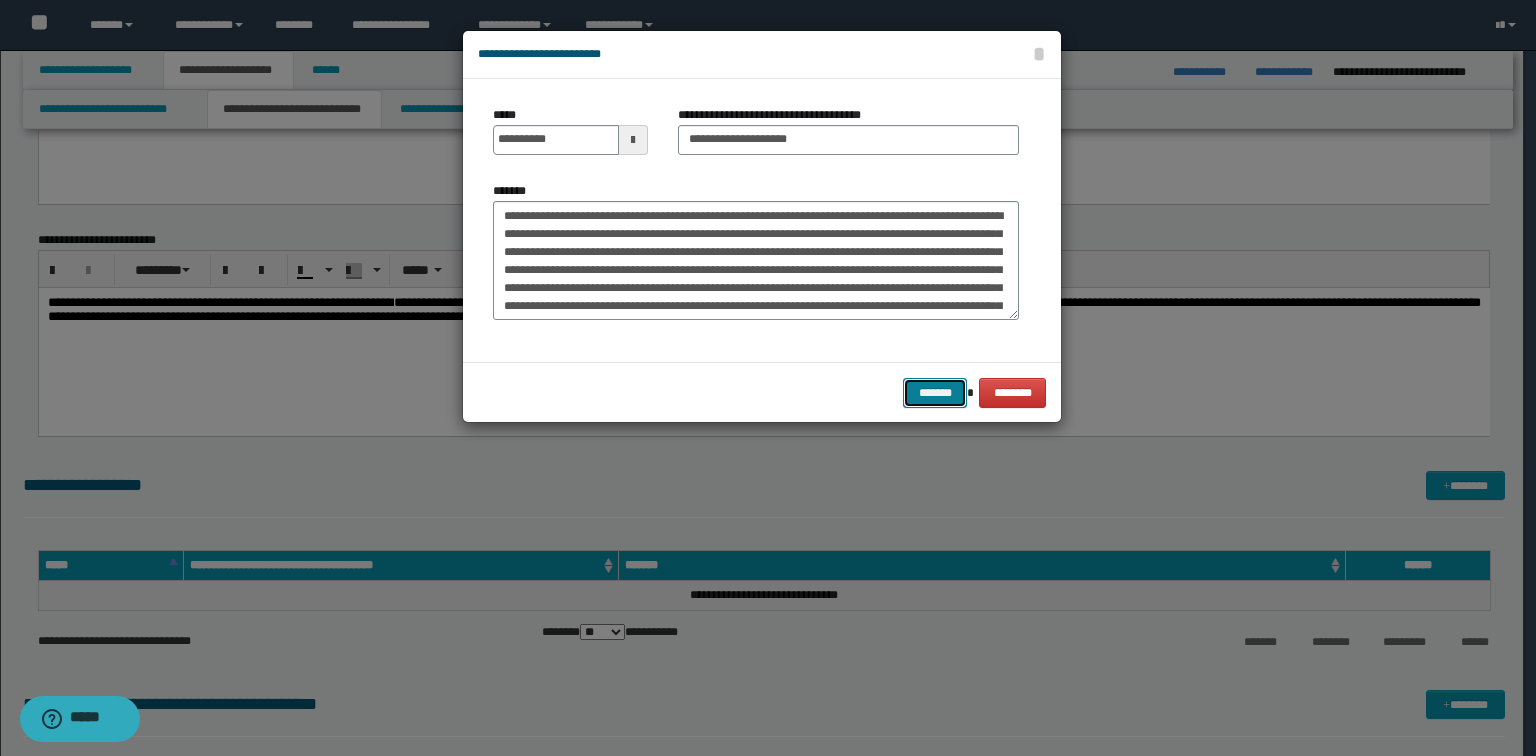 click on "*******" at bounding box center (935, 393) 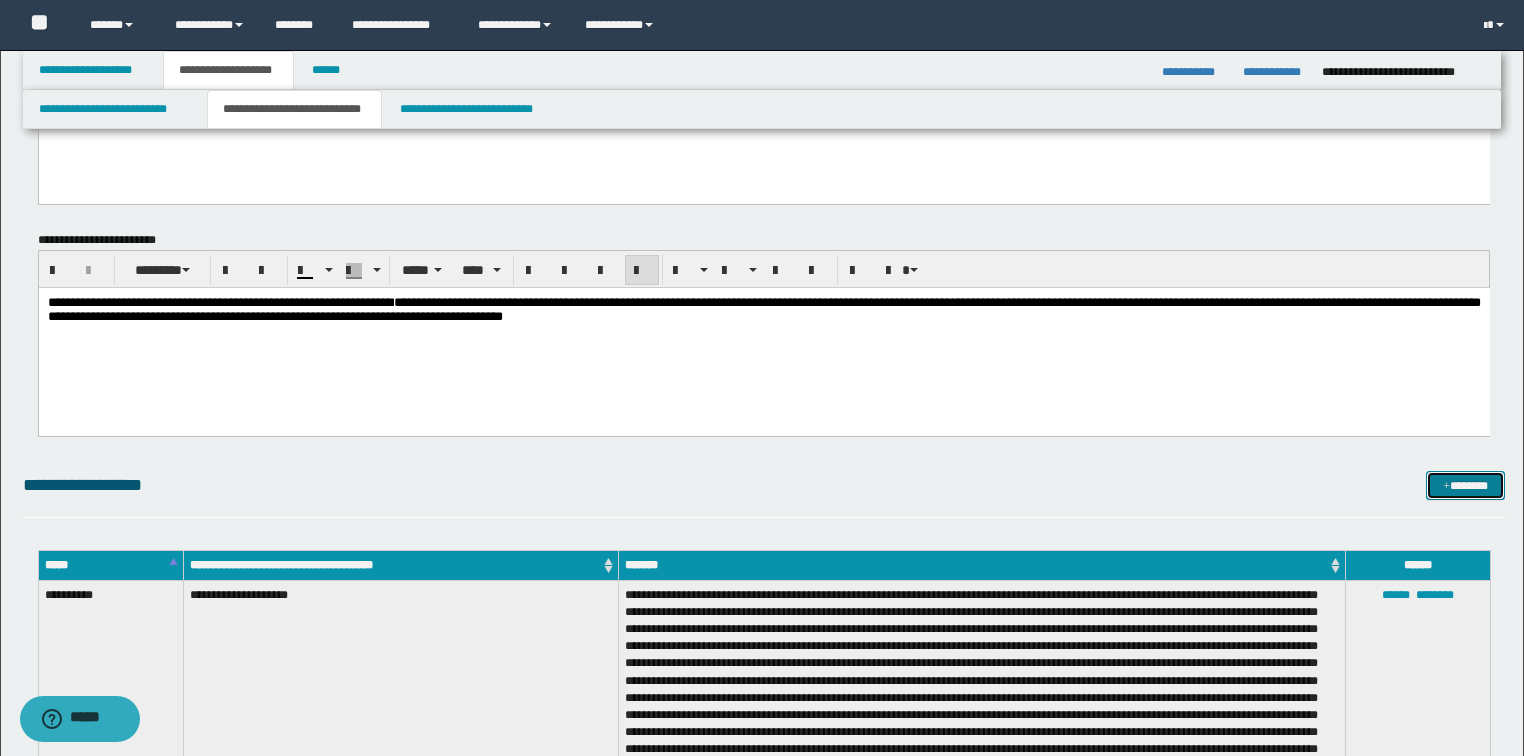 click on "*******" at bounding box center [1465, 486] 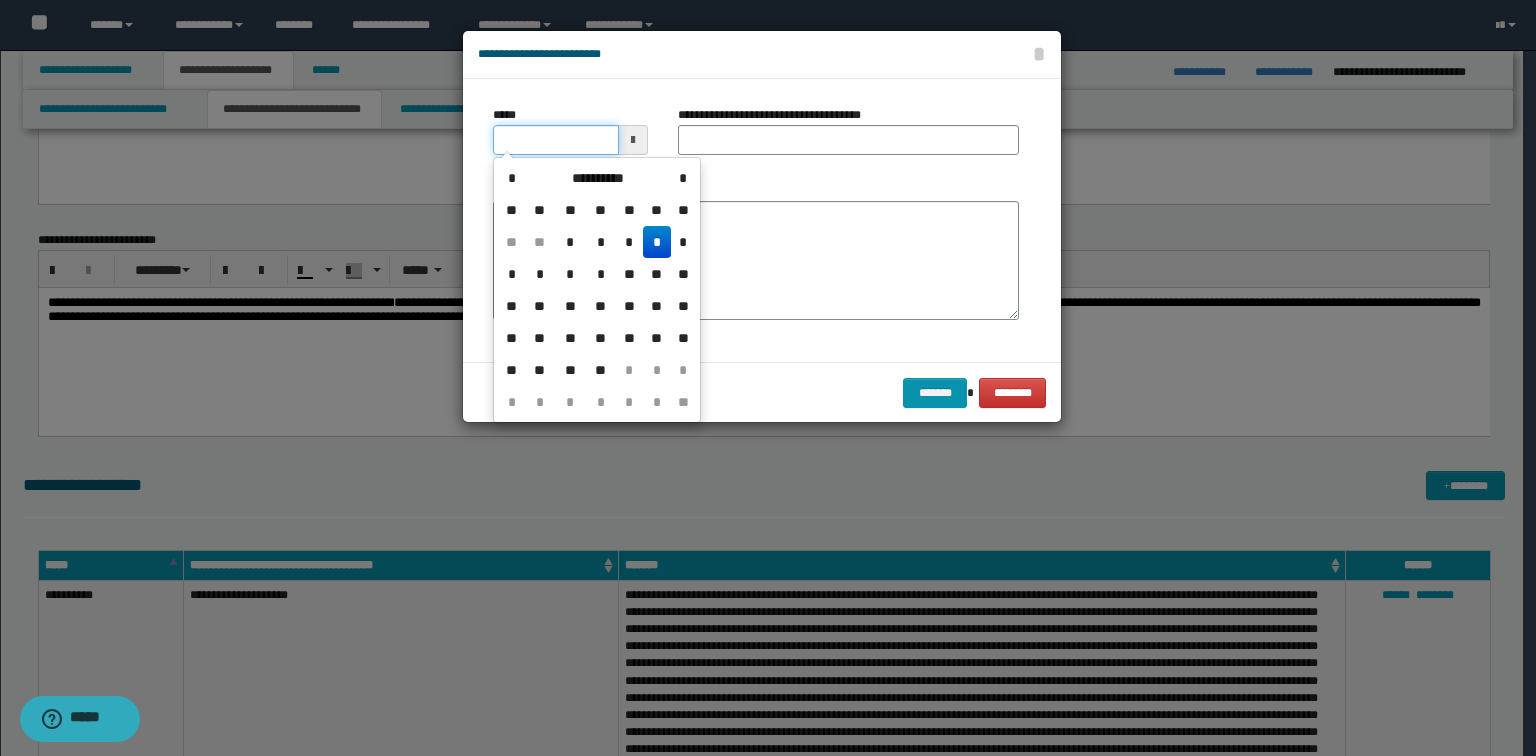 click on "*****" at bounding box center (556, 140) 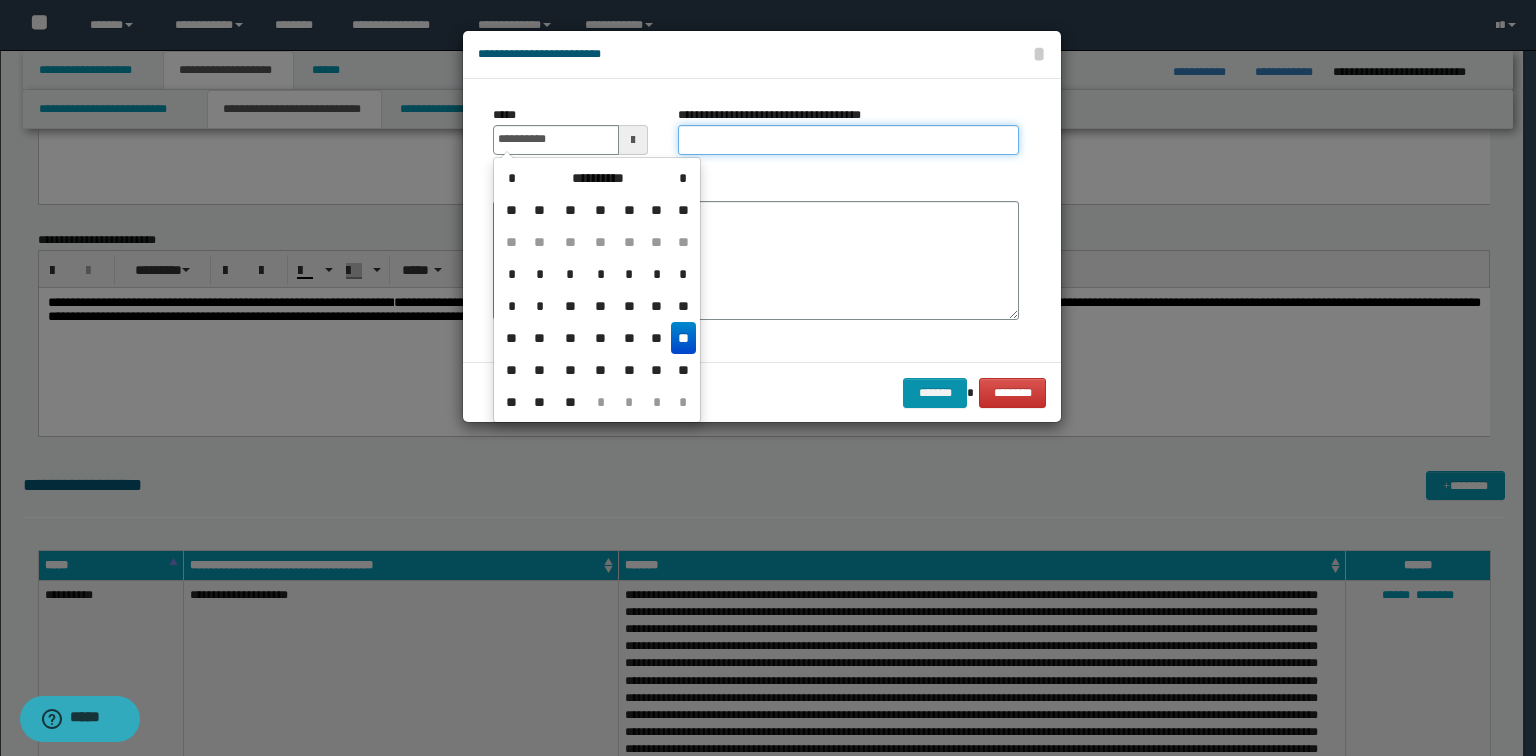 type on "**********" 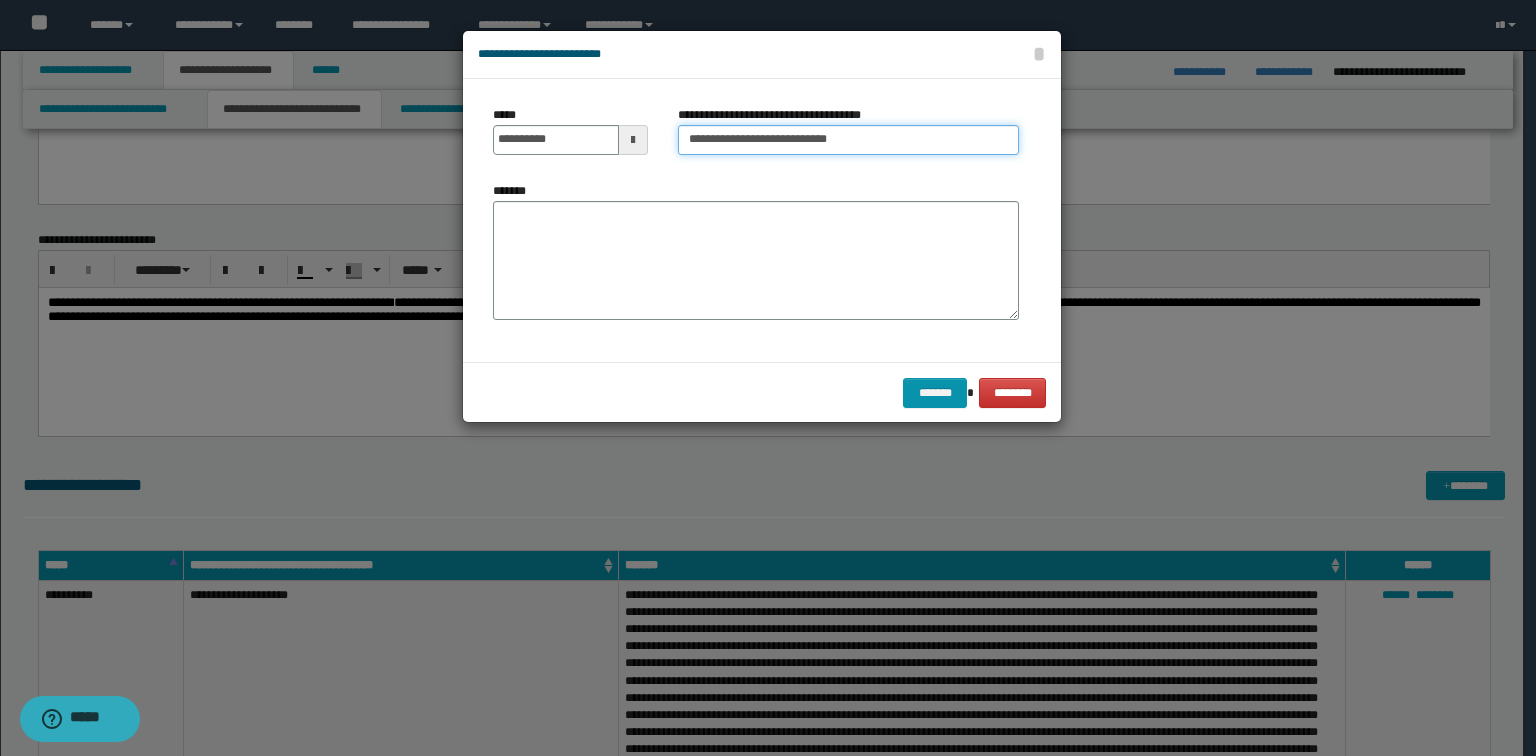 drag, startPoint x: 764, startPoint y: 140, endPoint x: 891, endPoint y: 140, distance: 127 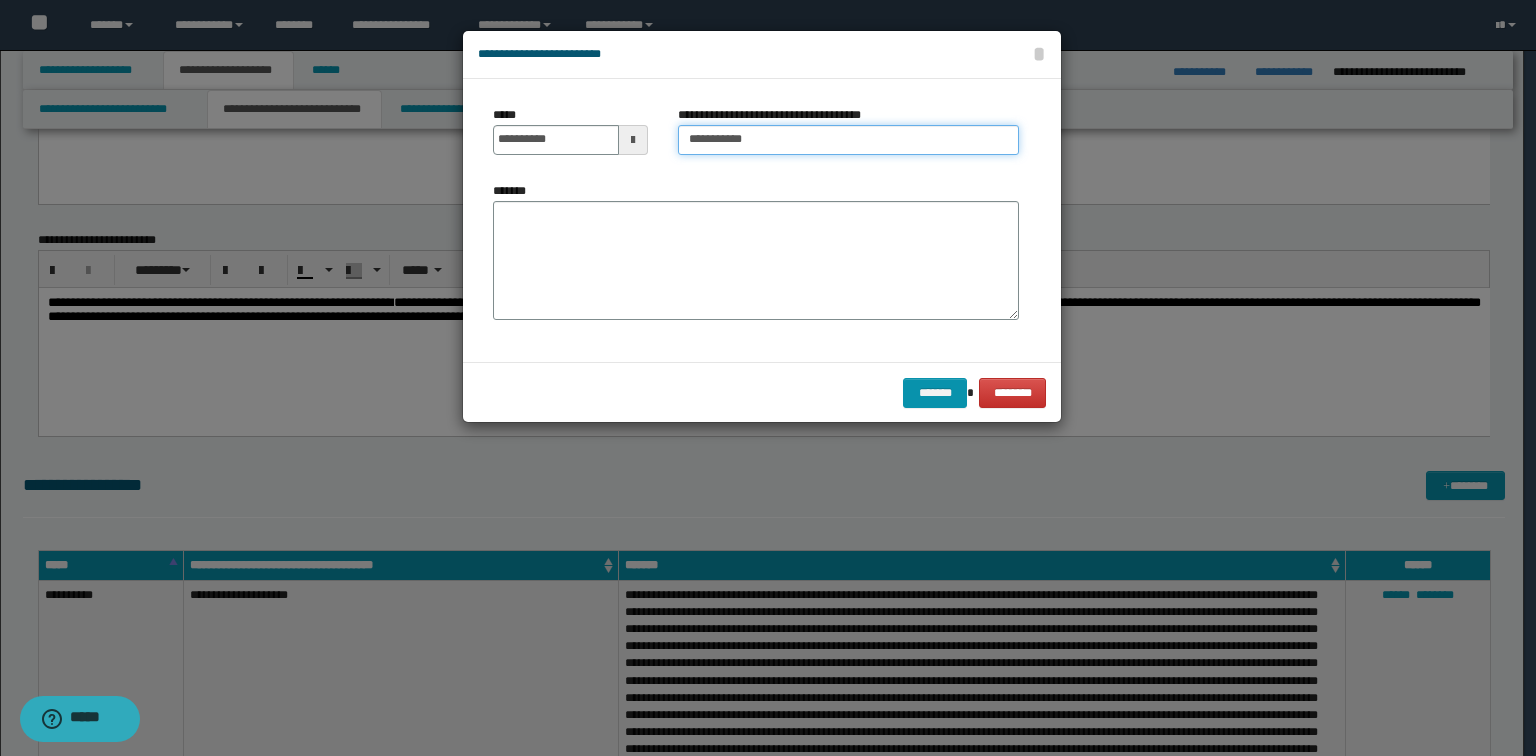 type on "**********" 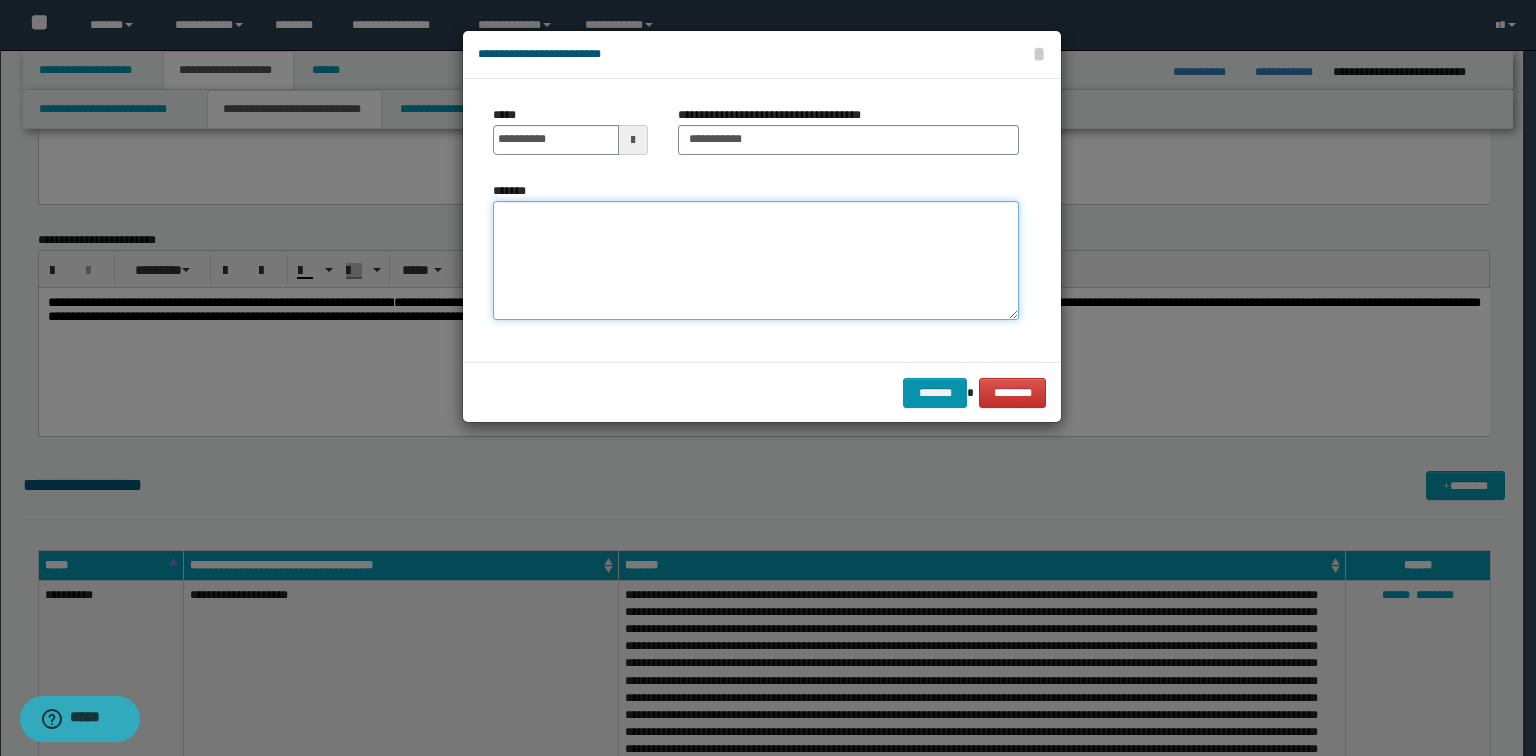 click on "*******" at bounding box center (756, 261) 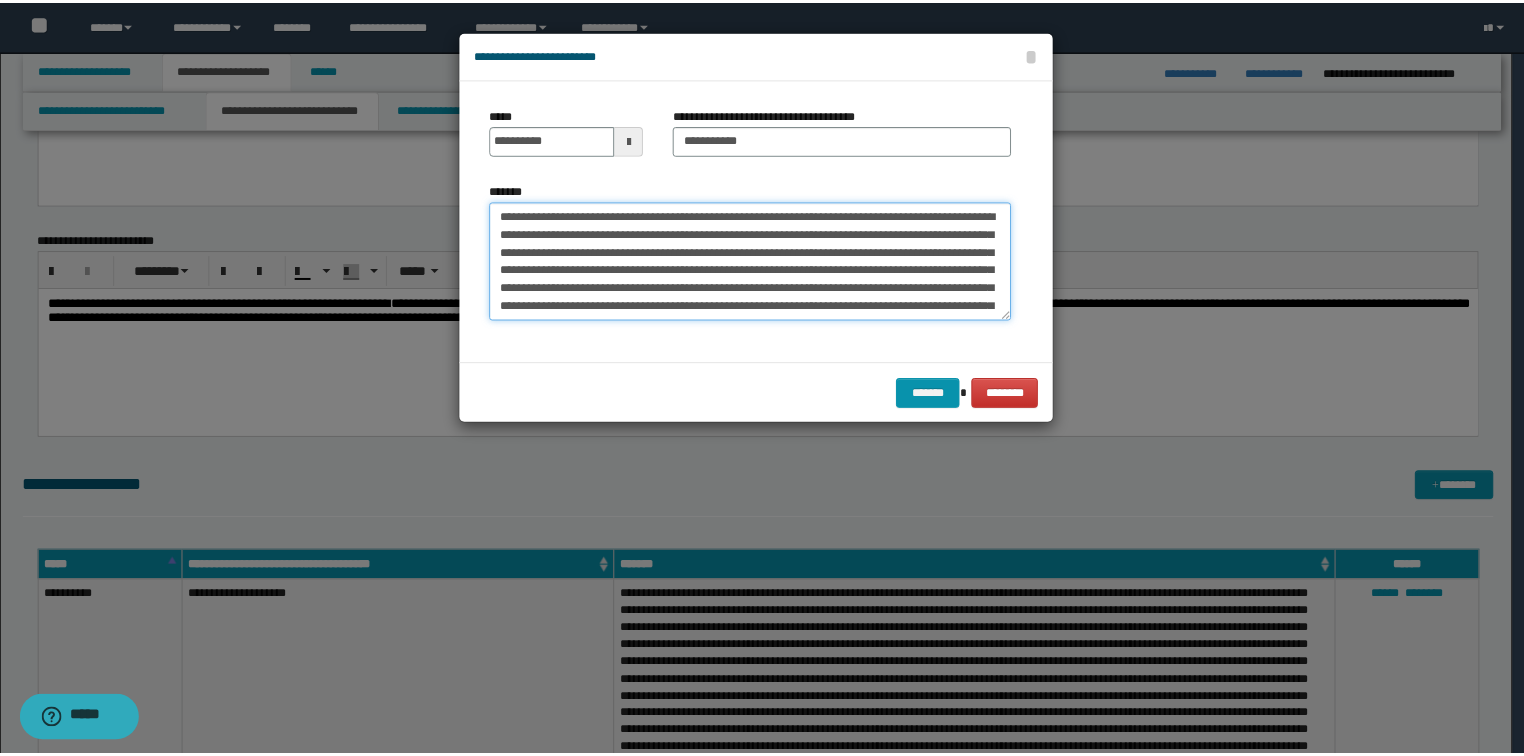scroll, scrollTop: 12, scrollLeft: 0, axis: vertical 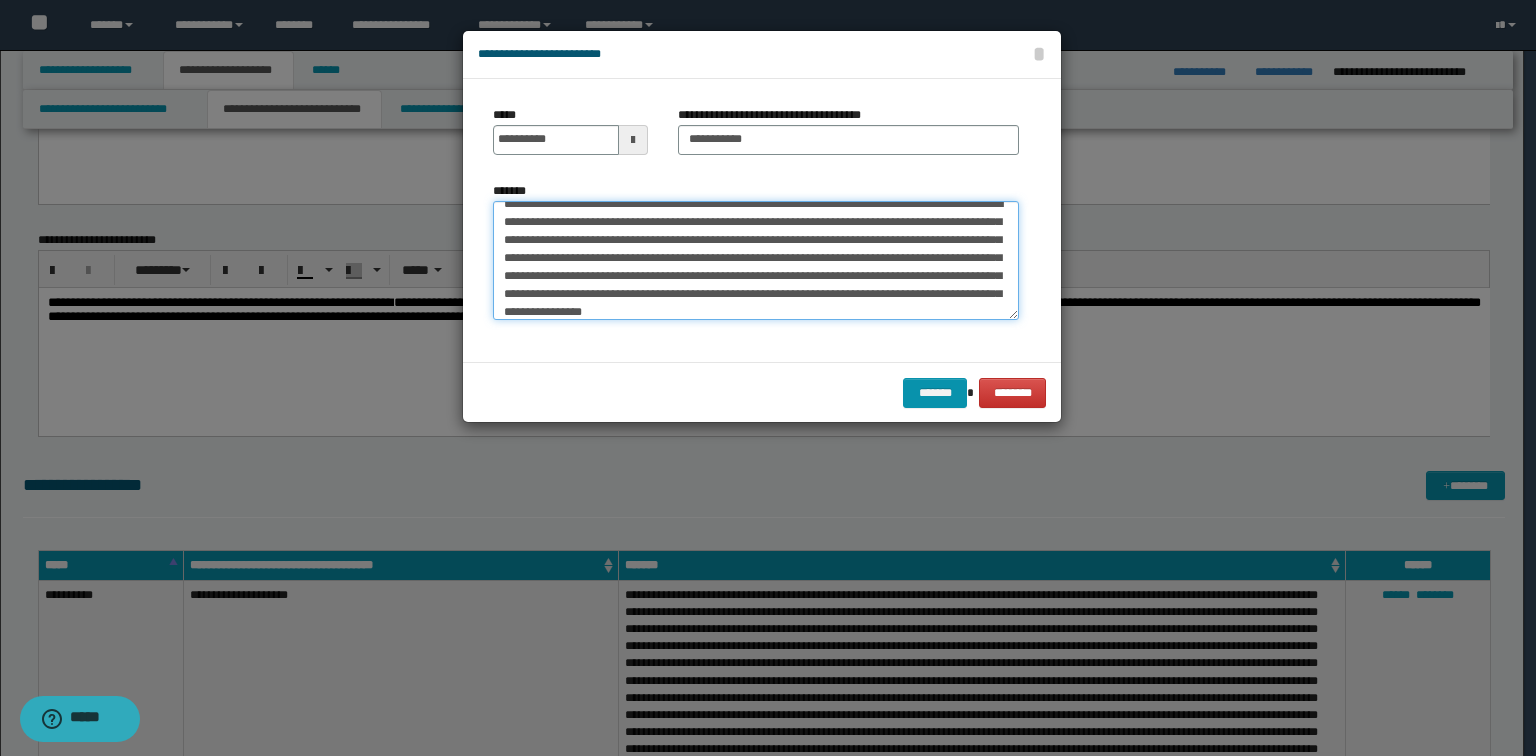 type on "**********" 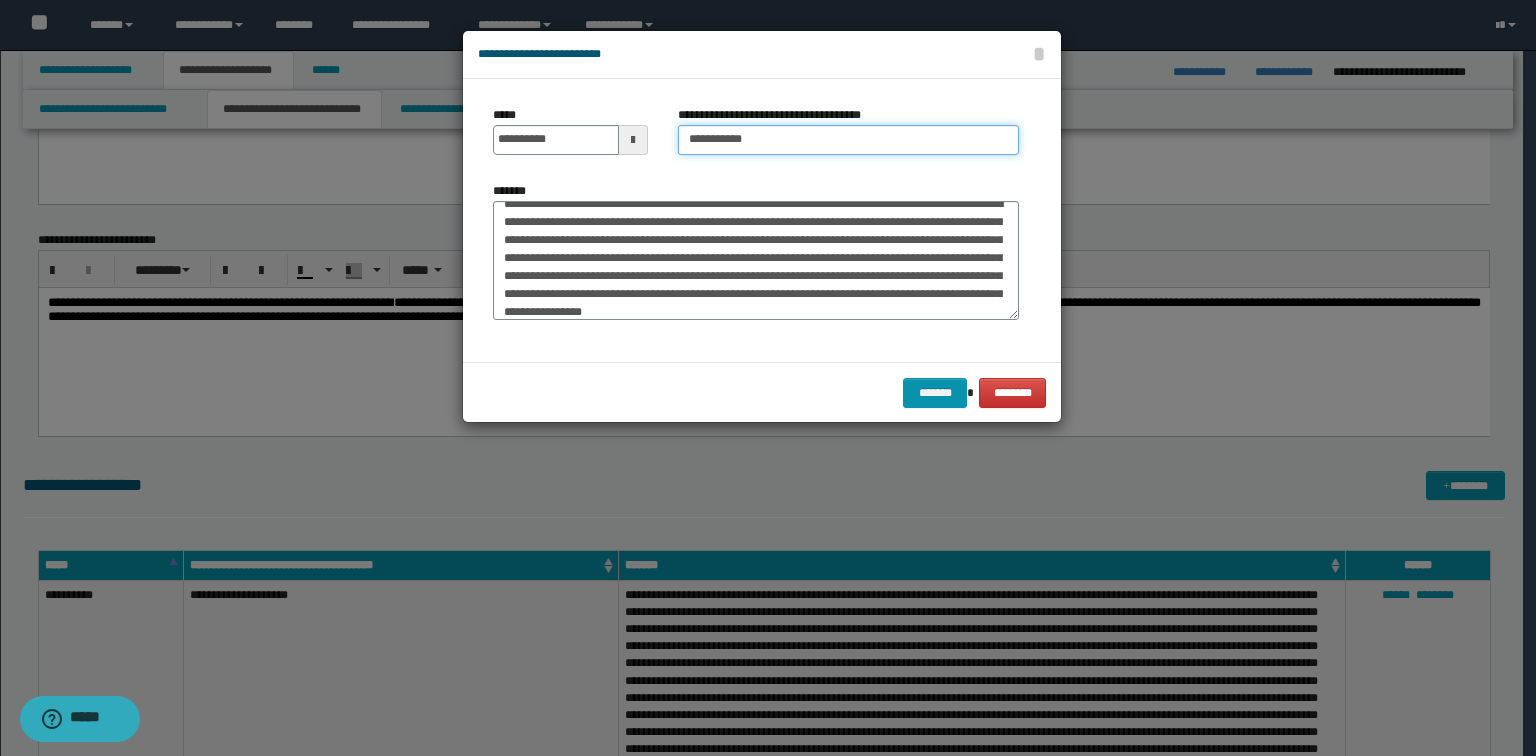 click on "**********" at bounding box center [848, 140] 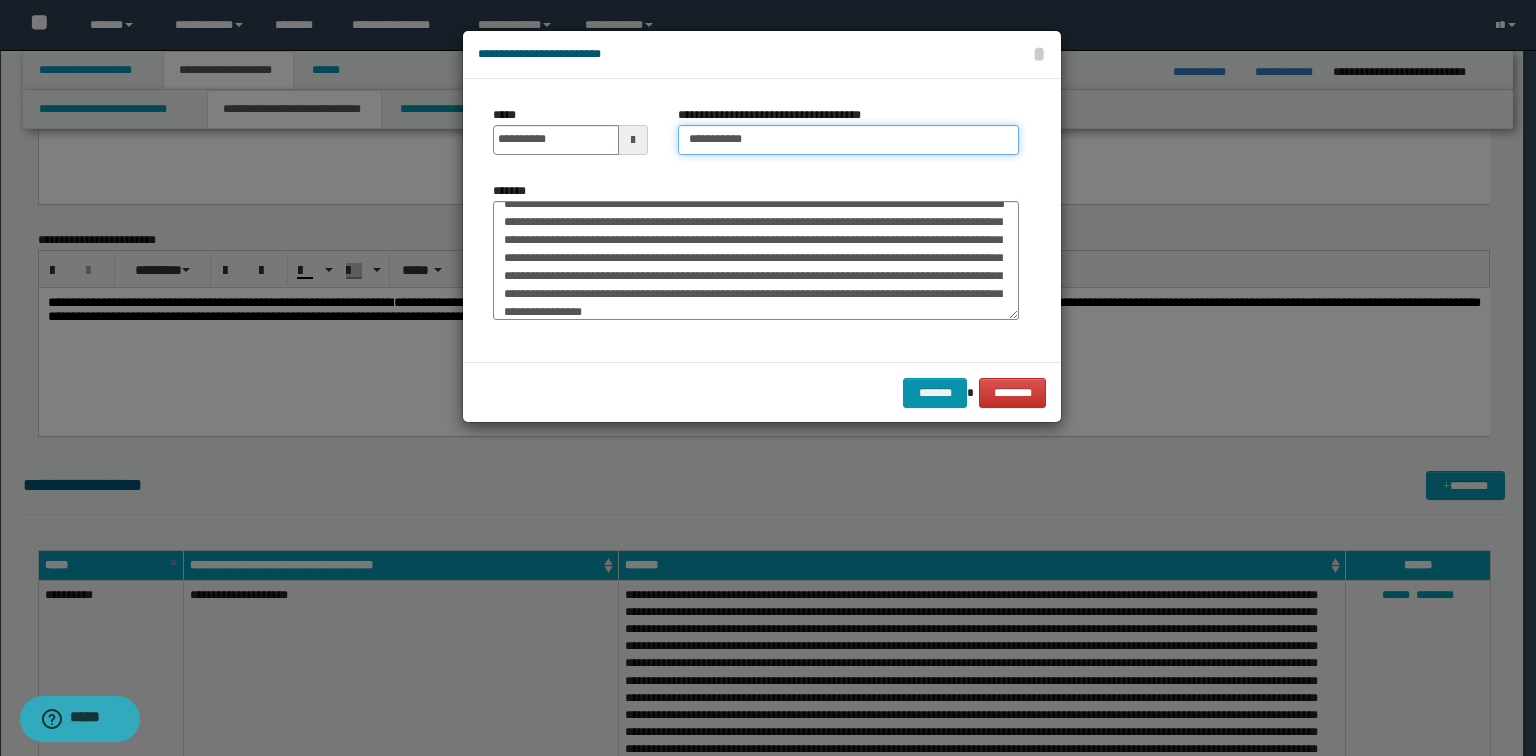 paste on "**********" 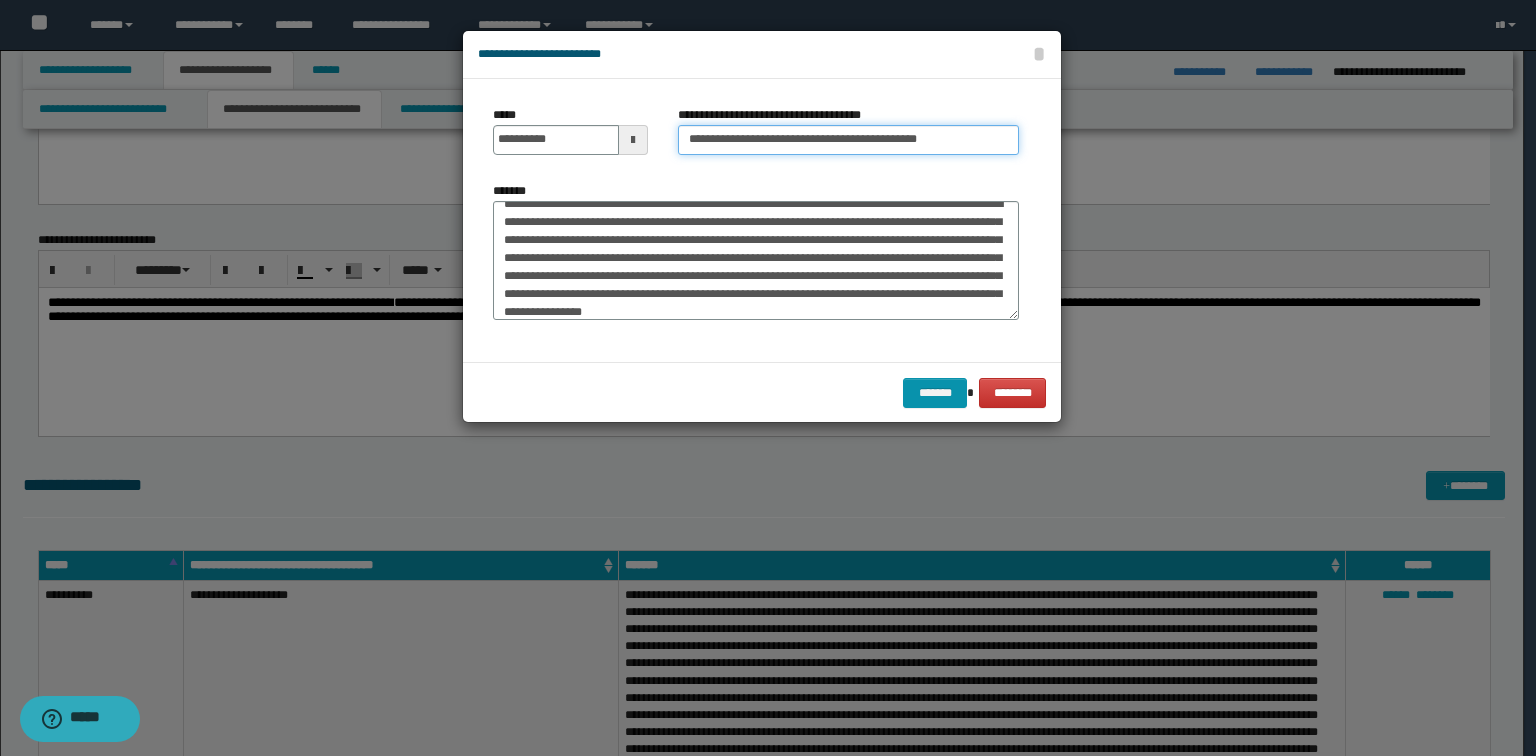type on "**********" 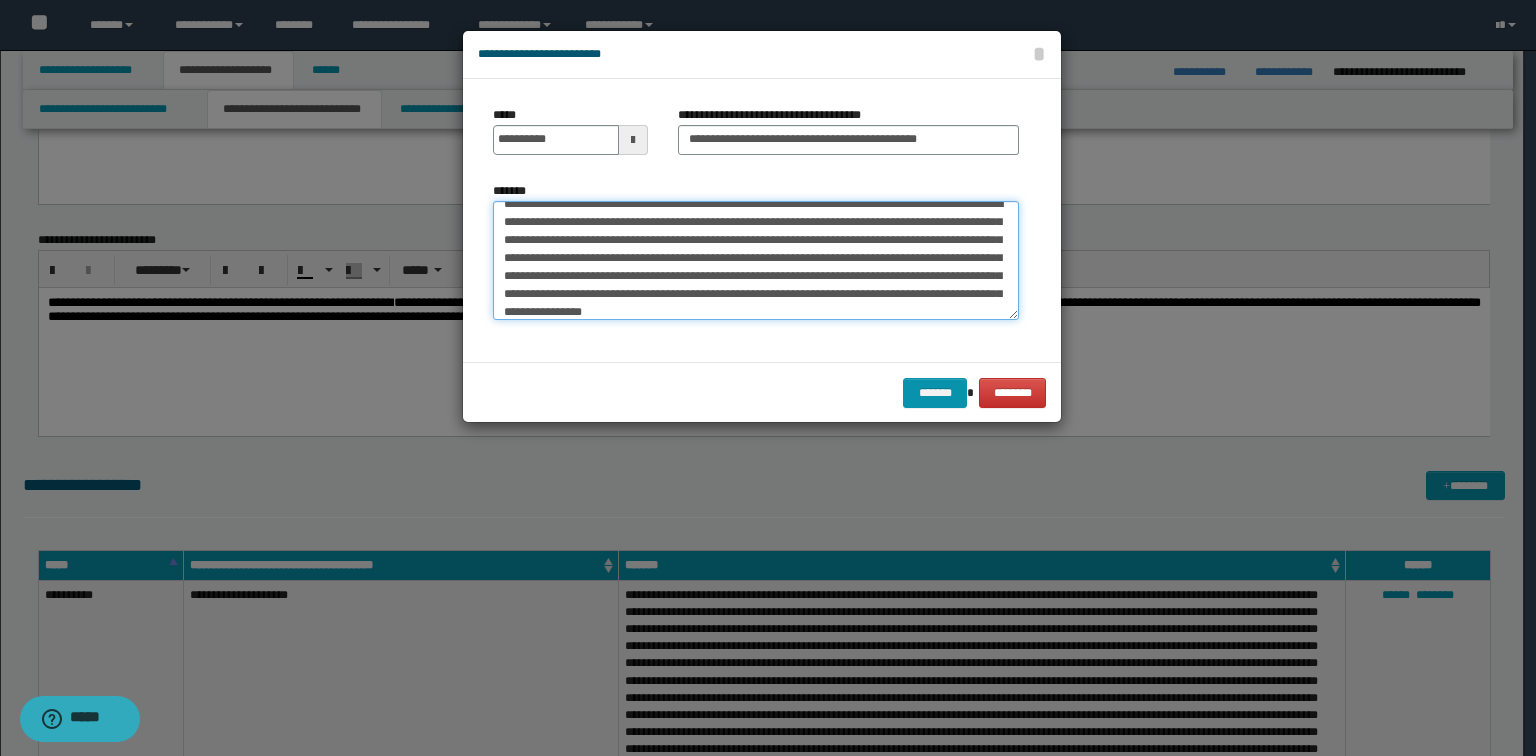 click on "**********" at bounding box center (756, 261) 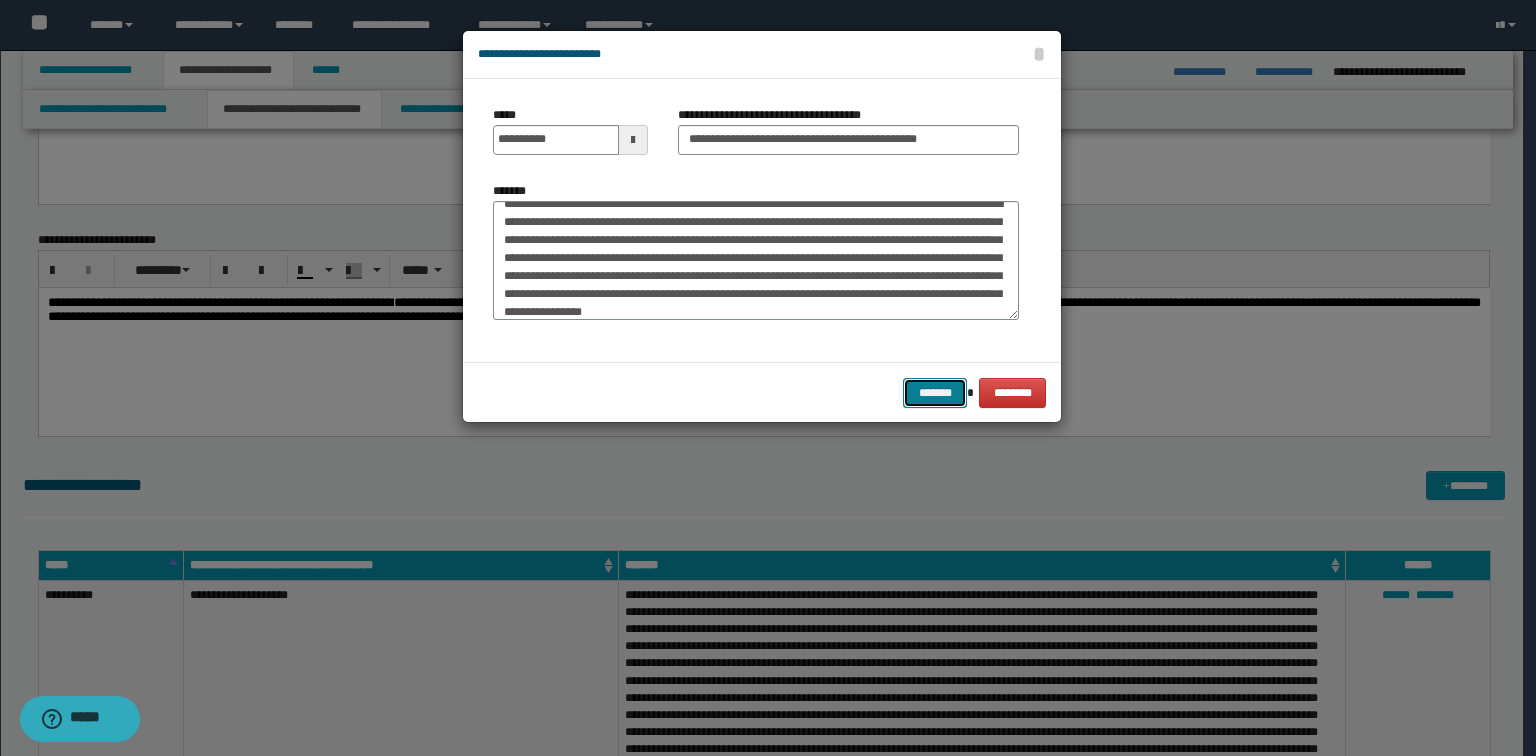 click on "*******" at bounding box center [935, 393] 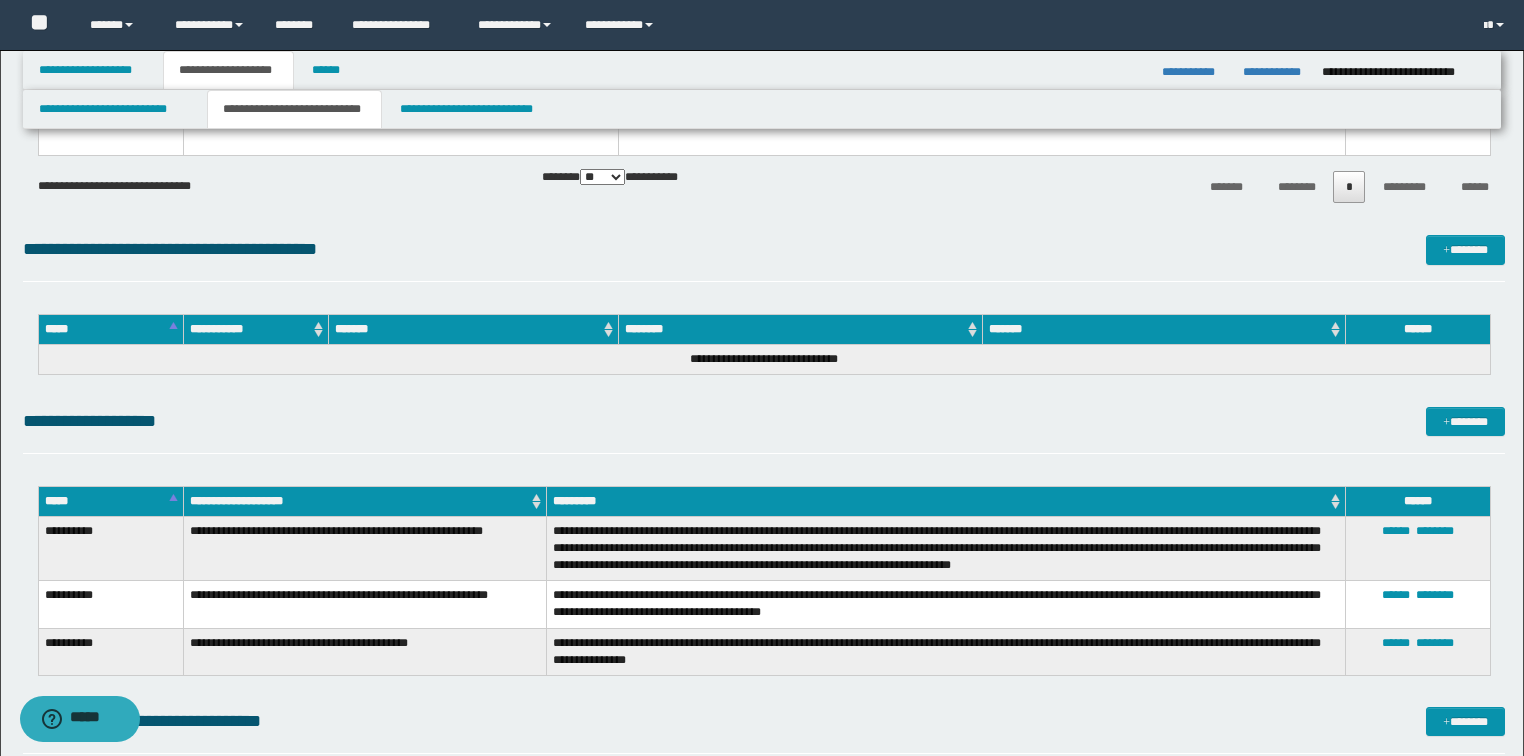 scroll, scrollTop: 3680, scrollLeft: 0, axis: vertical 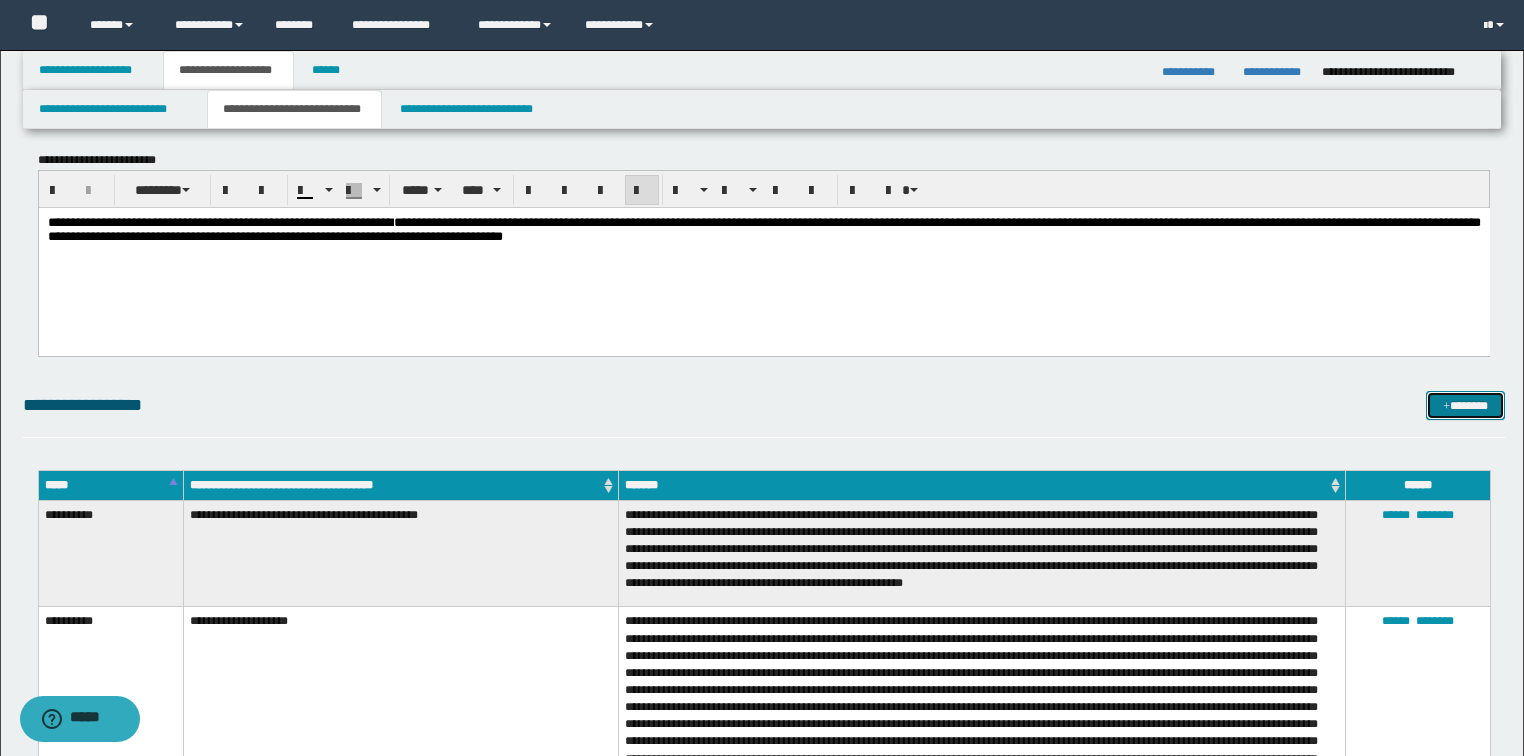 click on "*******" at bounding box center [1465, 406] 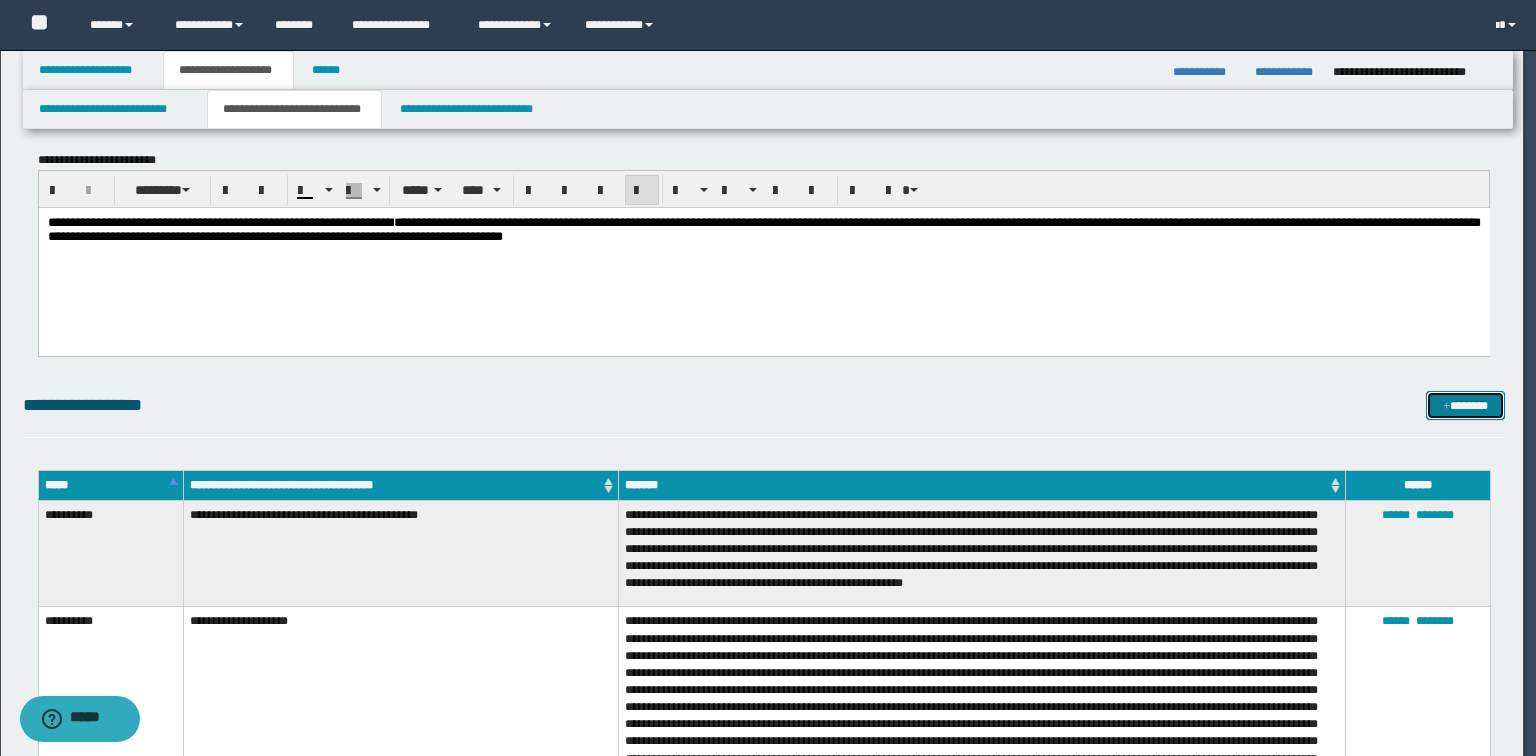 scroll, scrollTop: 0, scrollLeft: 0, axis: both 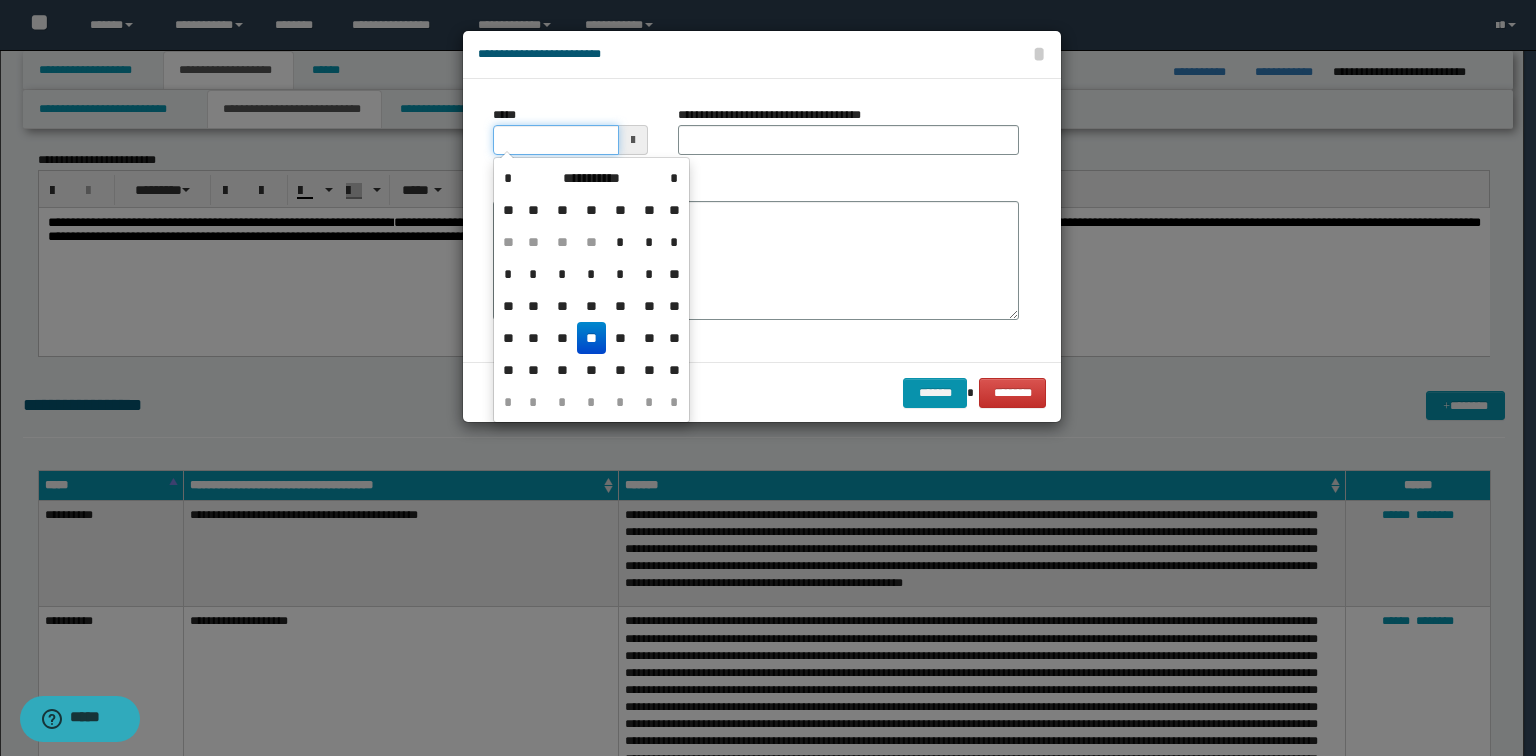 click on "*****" at bounding box center (556, 140) 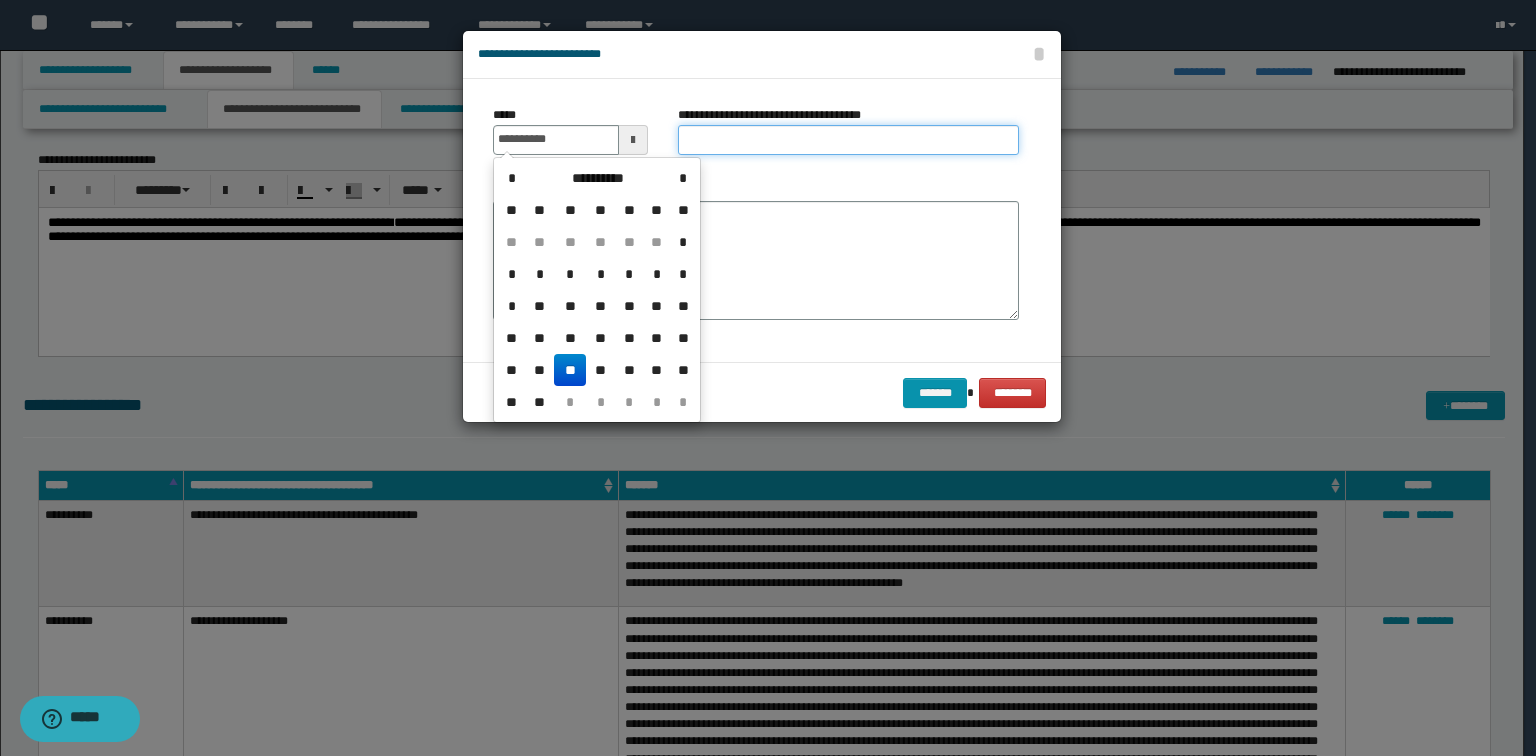 type on "**********" 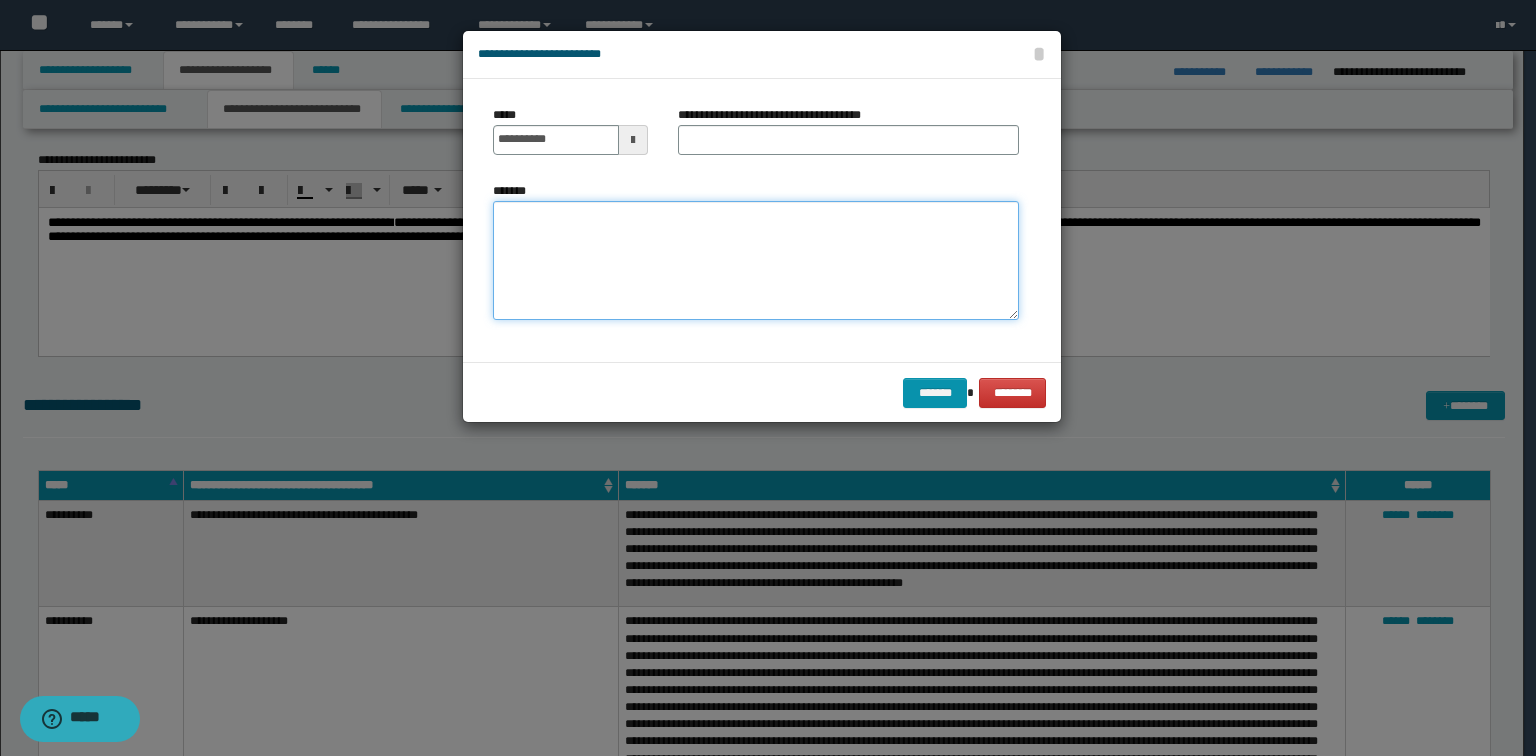 click on "*******" at bounding box center (756, 261) 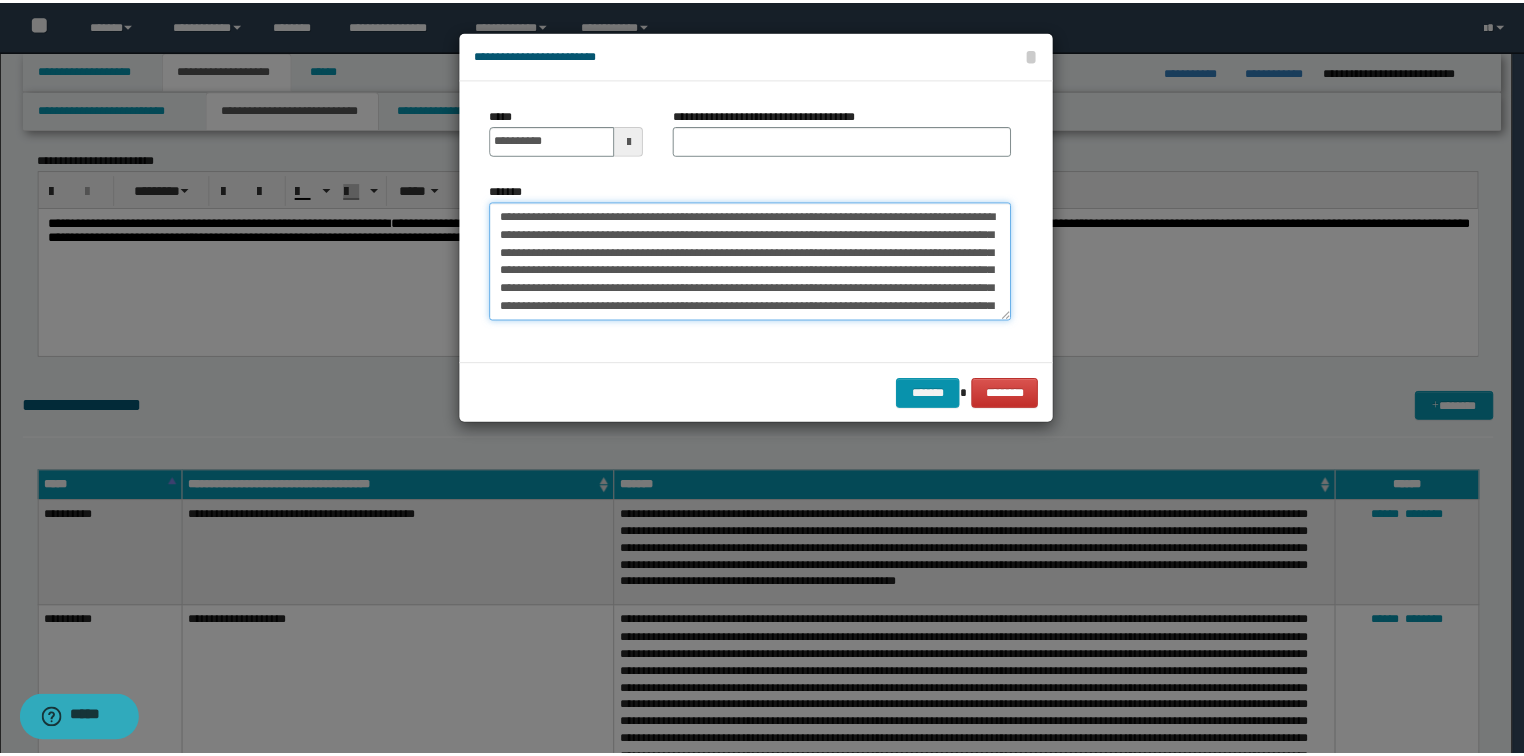scroll, scrollTop: 84, scrollLeft: 0, axis: vertical 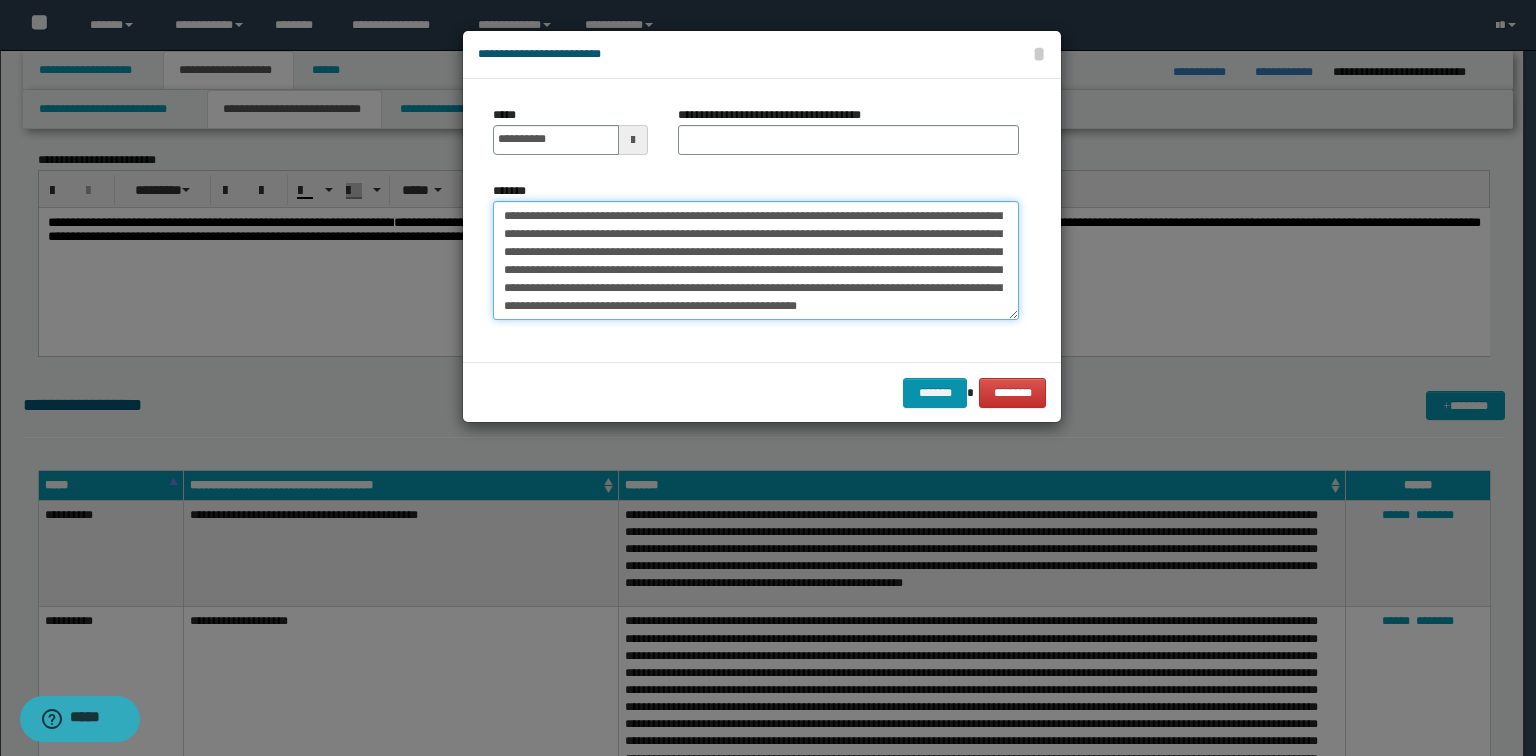 type on "**********" 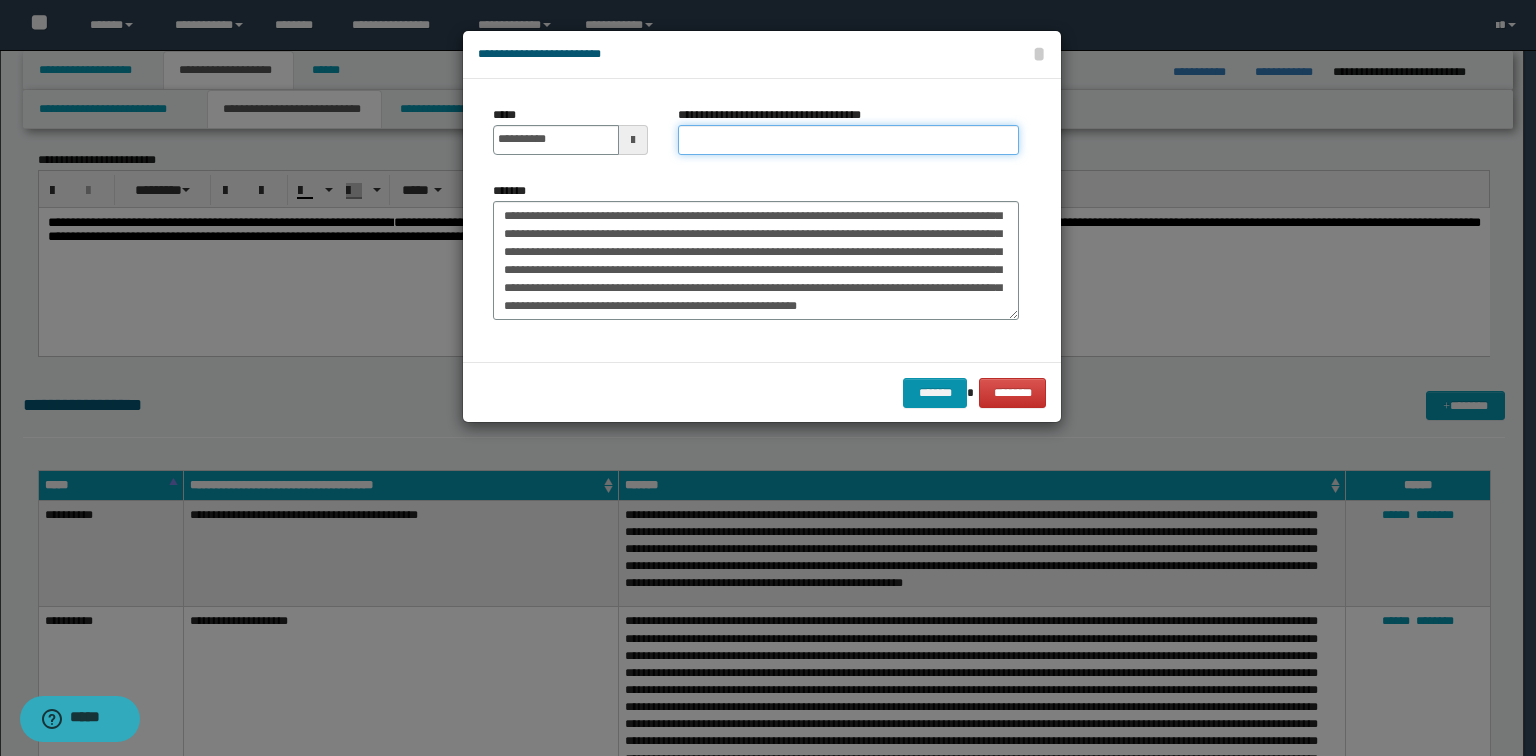 click on "**********" at bounding box center (848, 140) 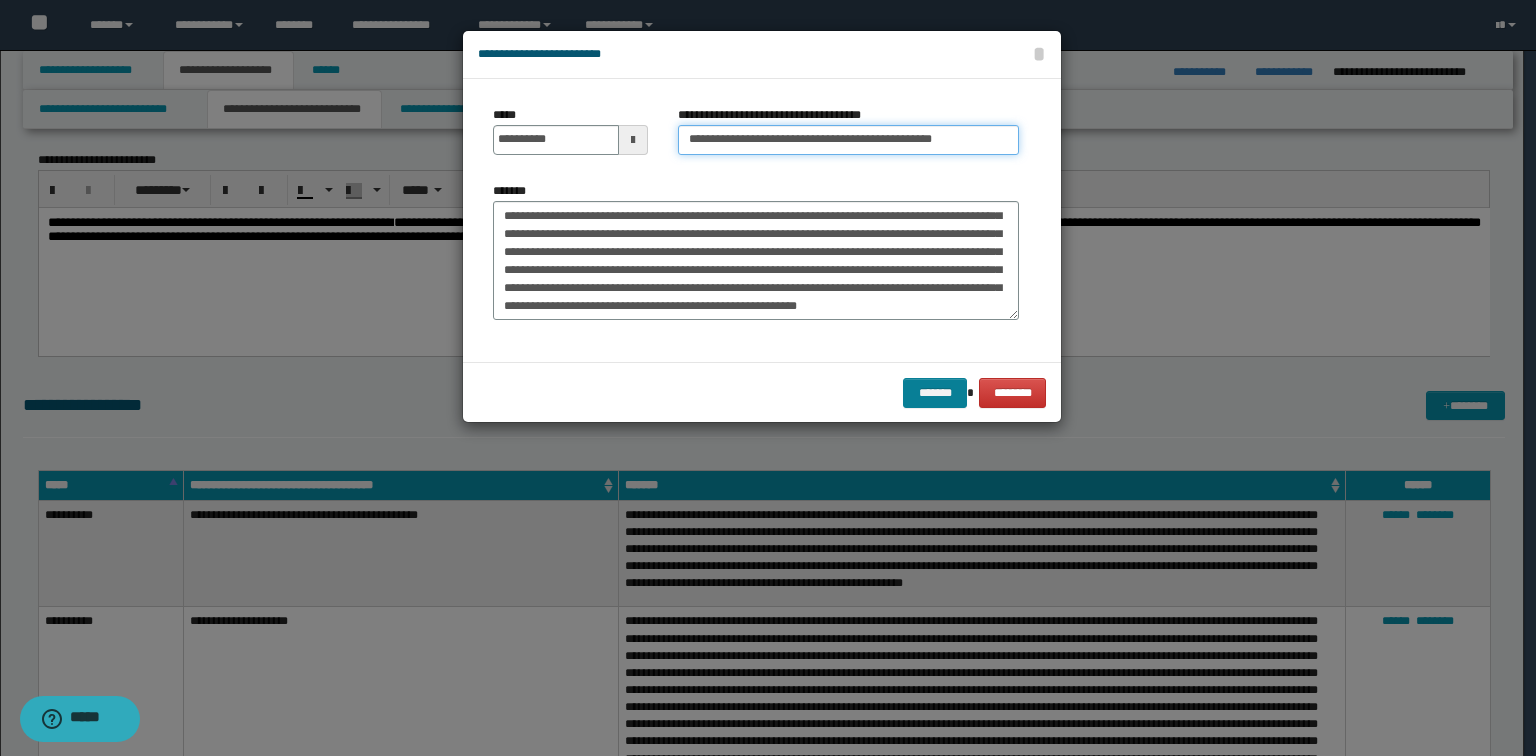 type on "**********" 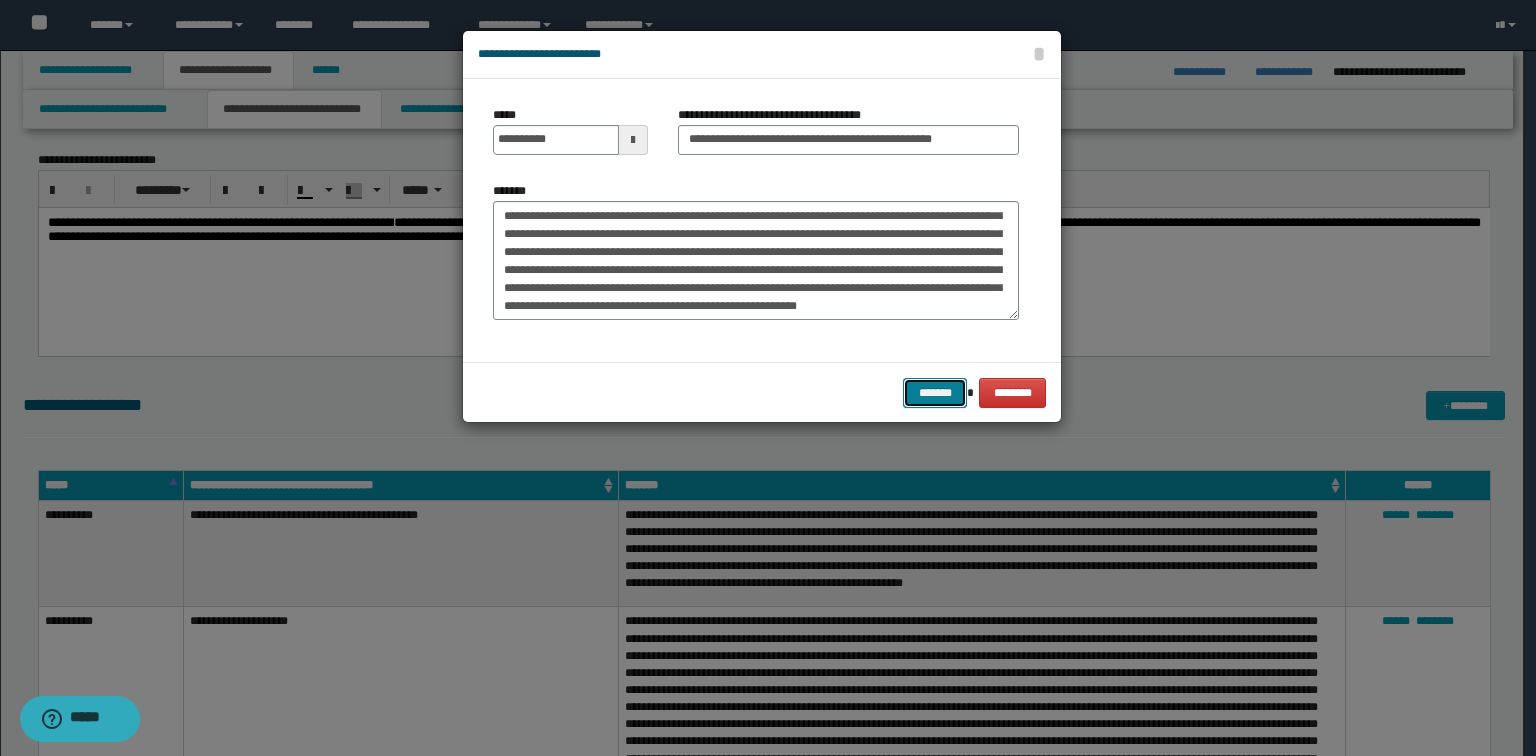 click on "*******" at bounding box center [935, 393] 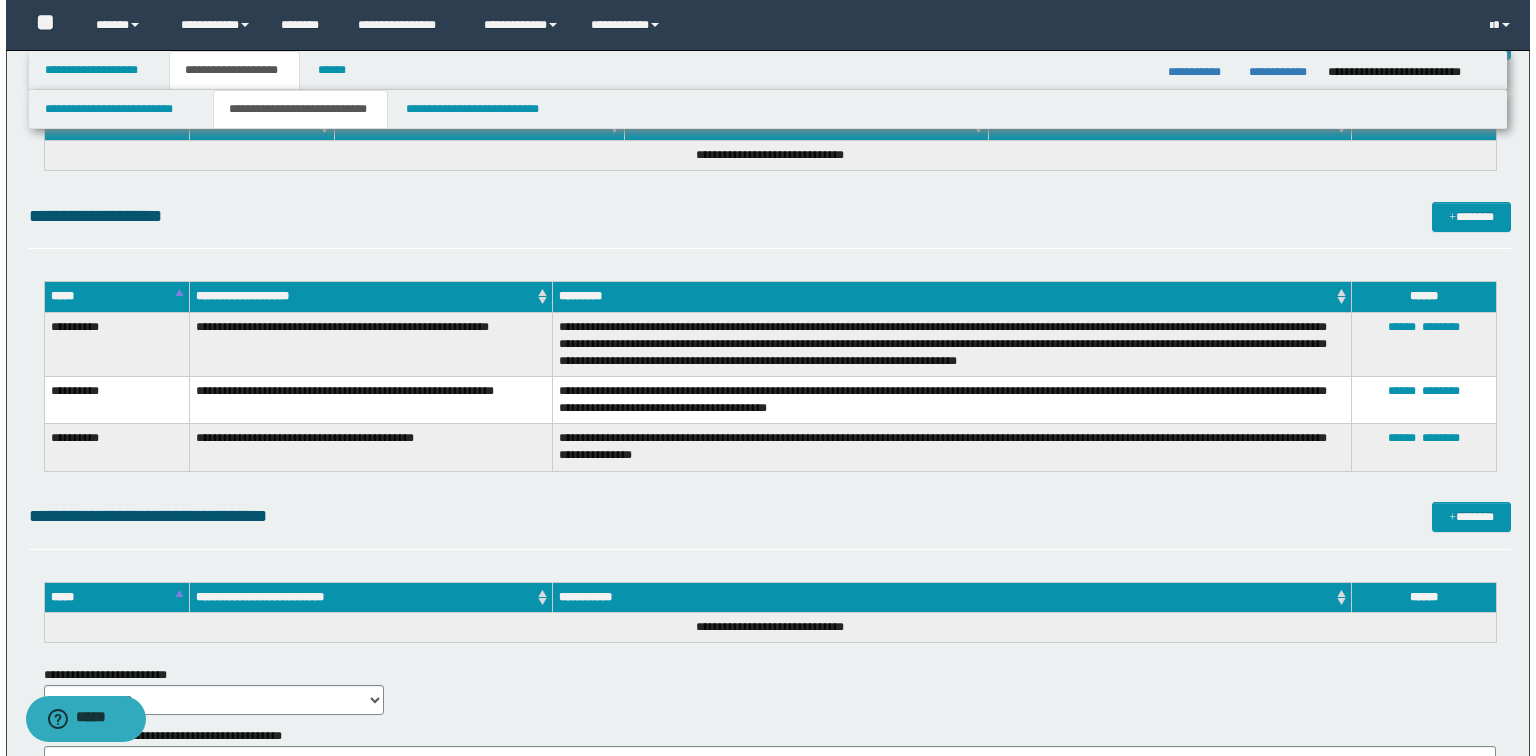 scroll, scrollTop: 4000, scrollLeft: 0, axis: vertical 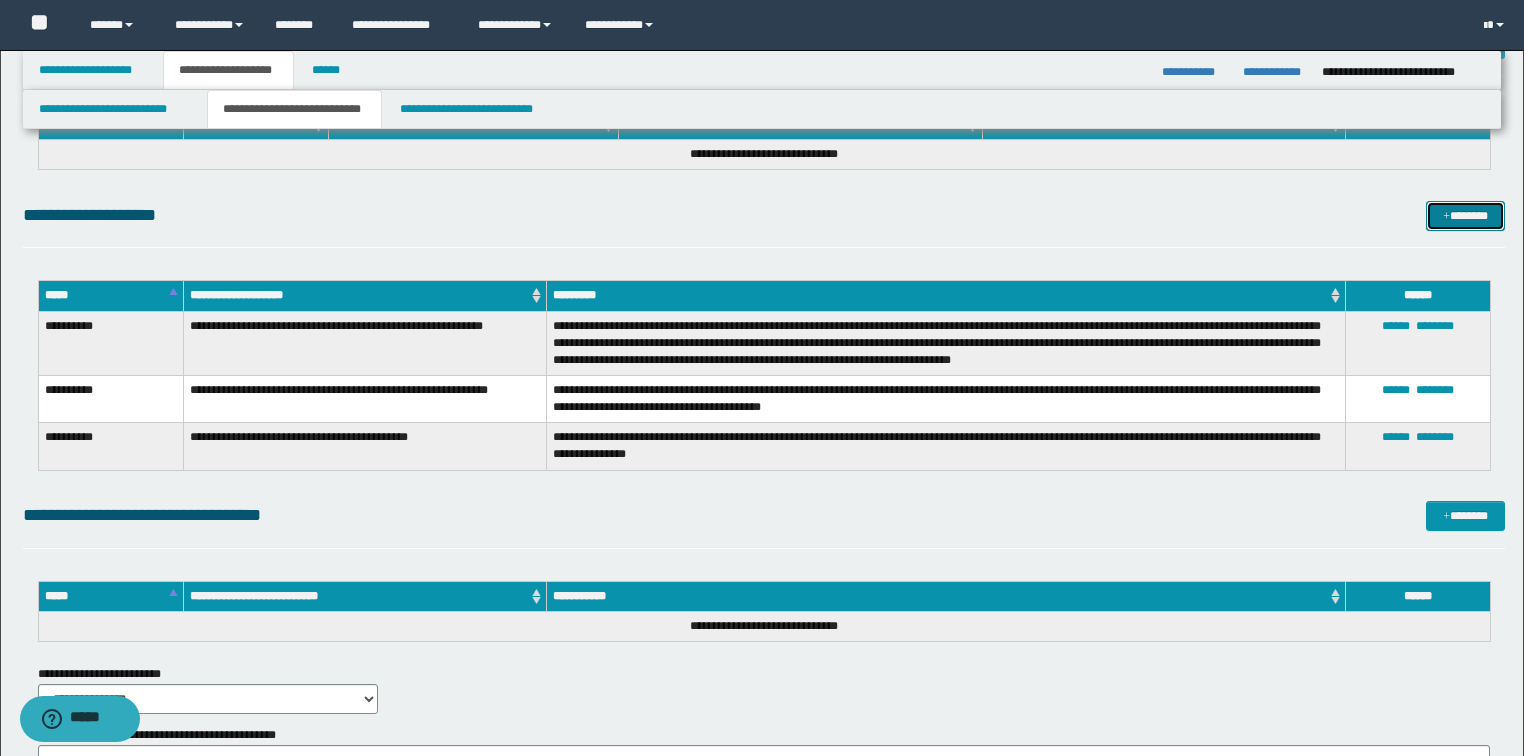 click on "*******" at bounding box center (1465, 216) 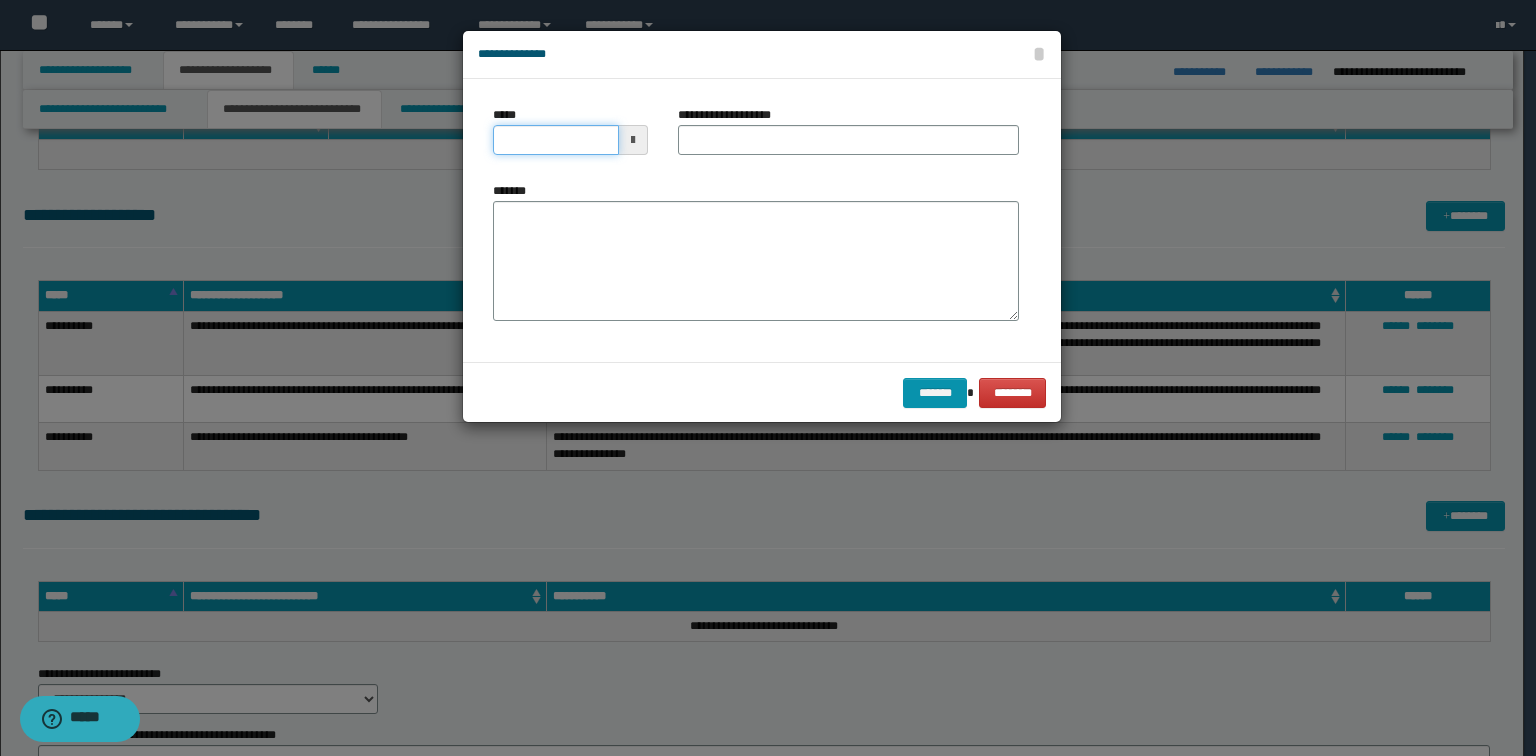 click on "*****" at bounding box center (556, 140) 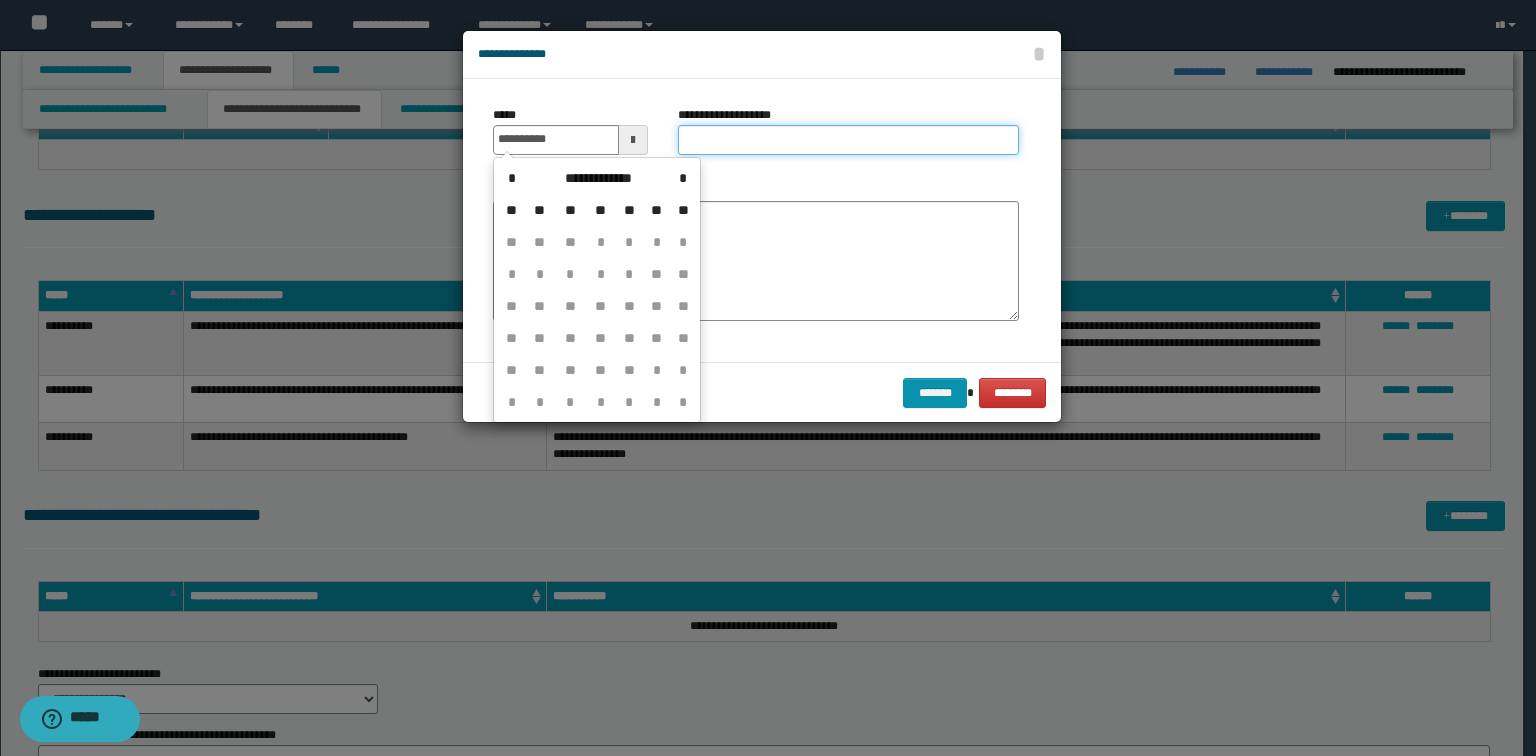 type on "**********" 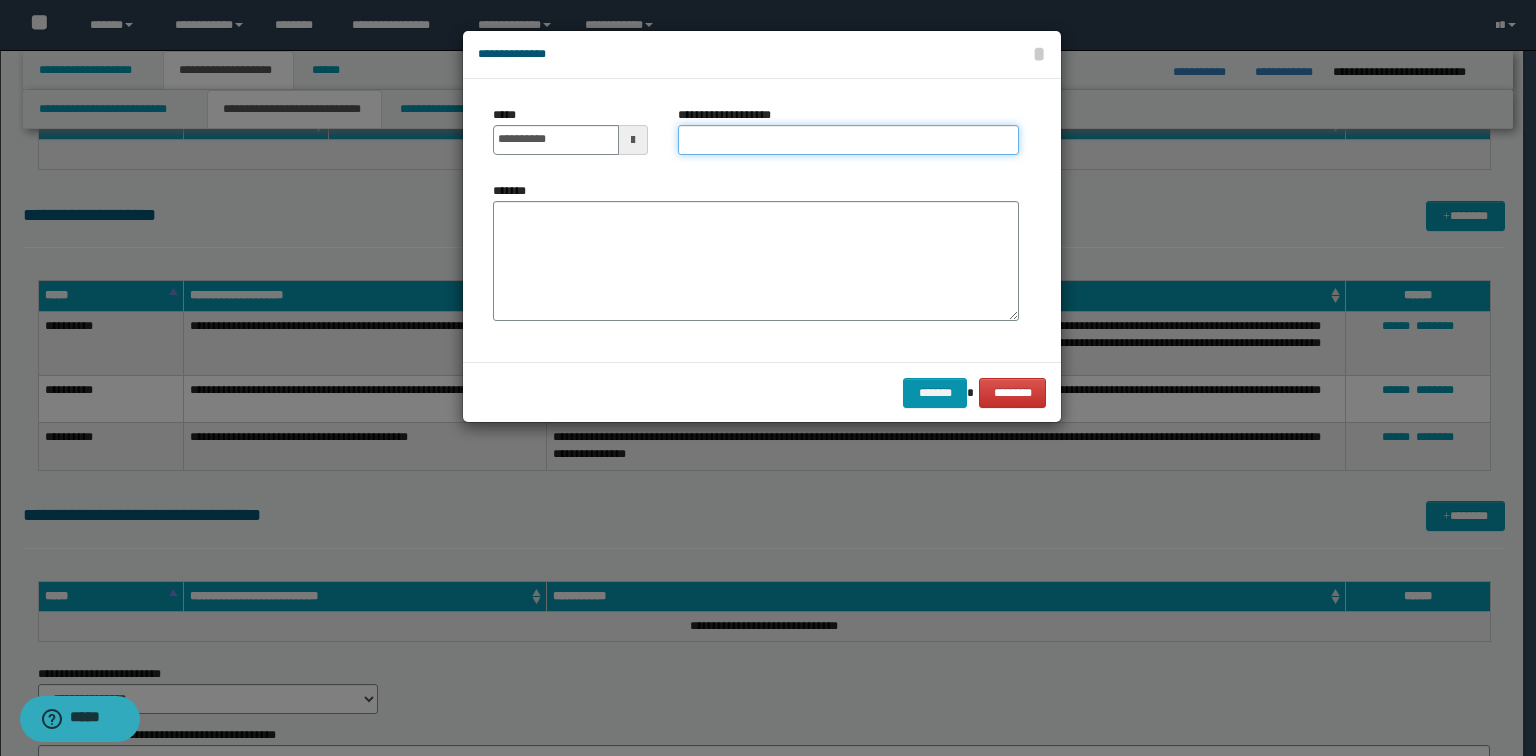 paste on "**********" 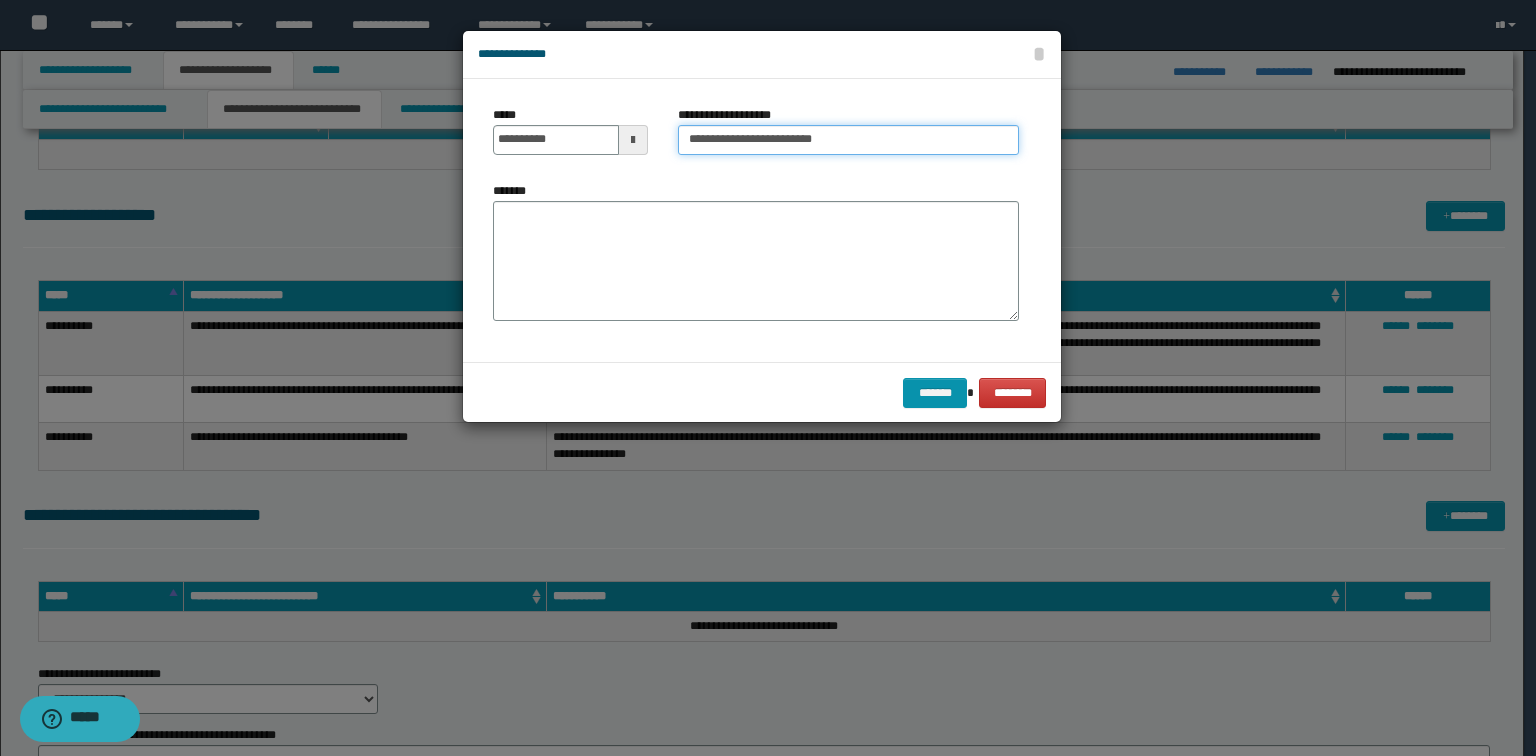 type on "**********" 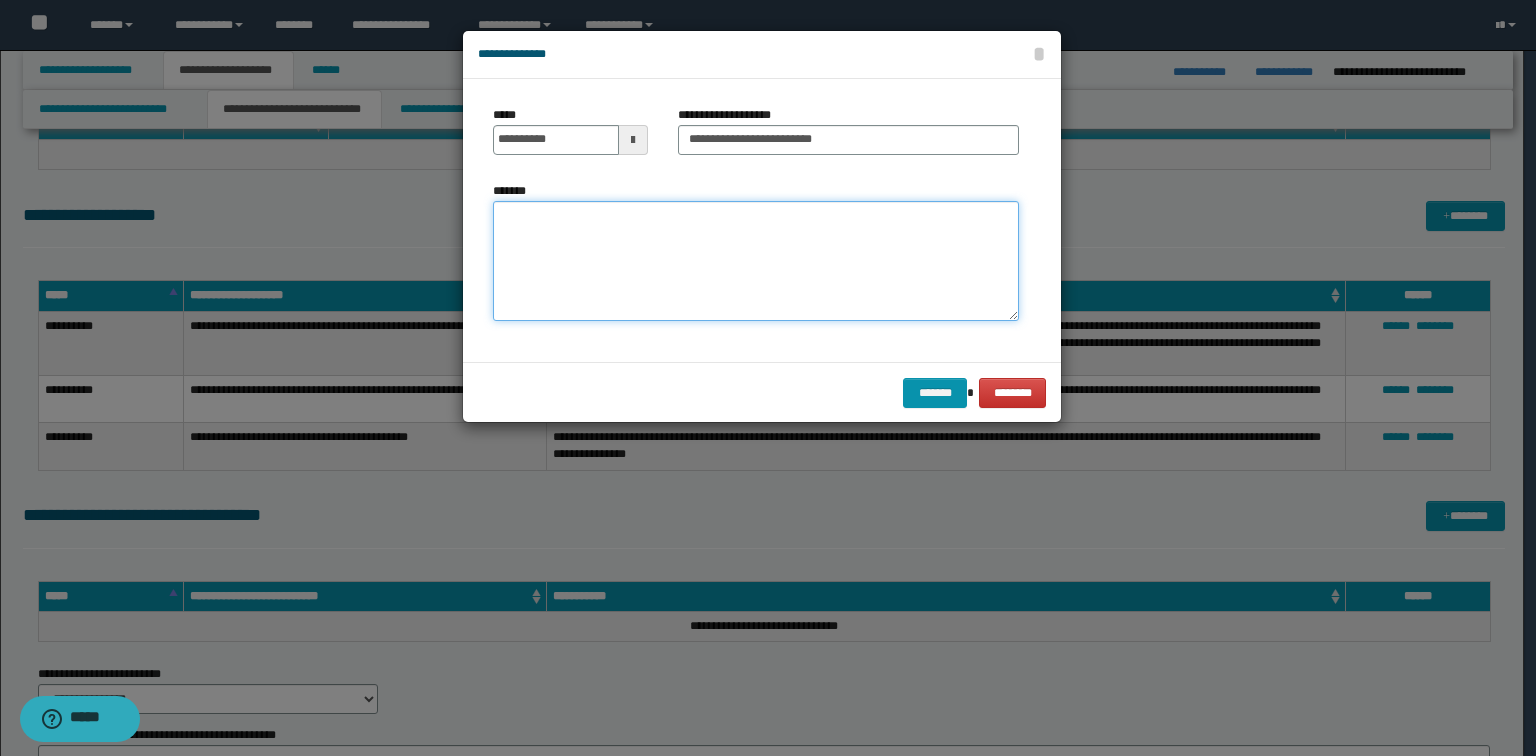 click on "*******" at bounding box center [756, 261] 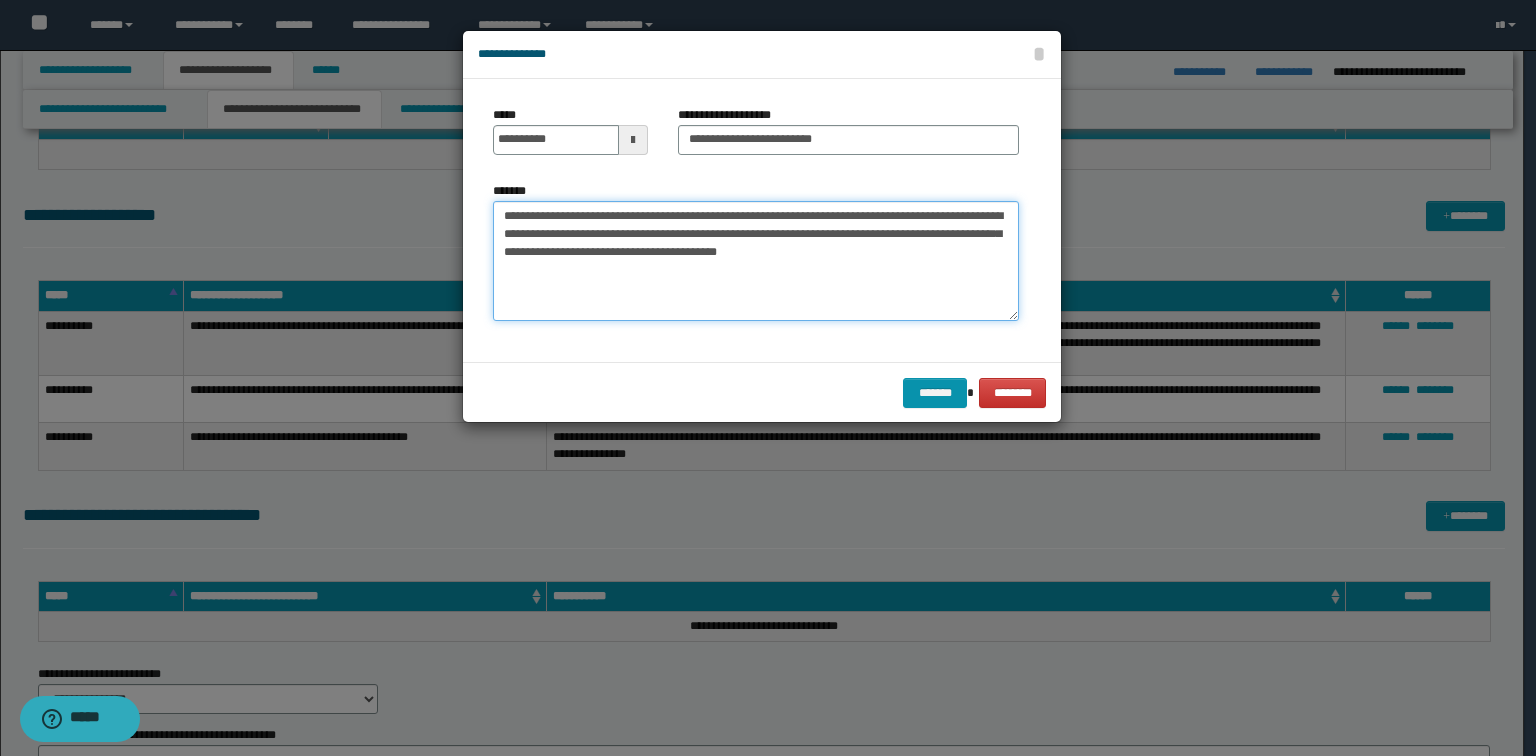 type on "**********" 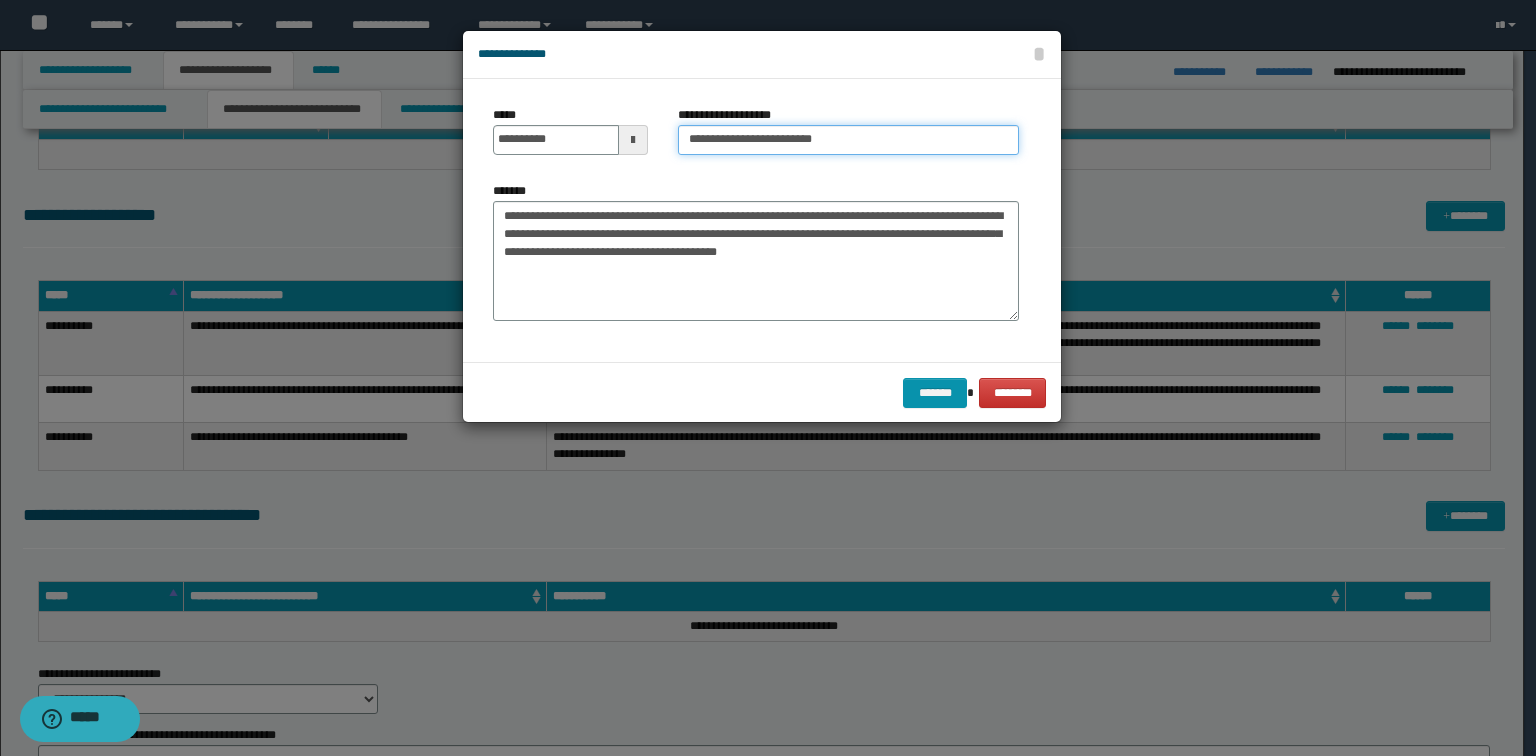 click on "**********" at bounding box center [848, 140] 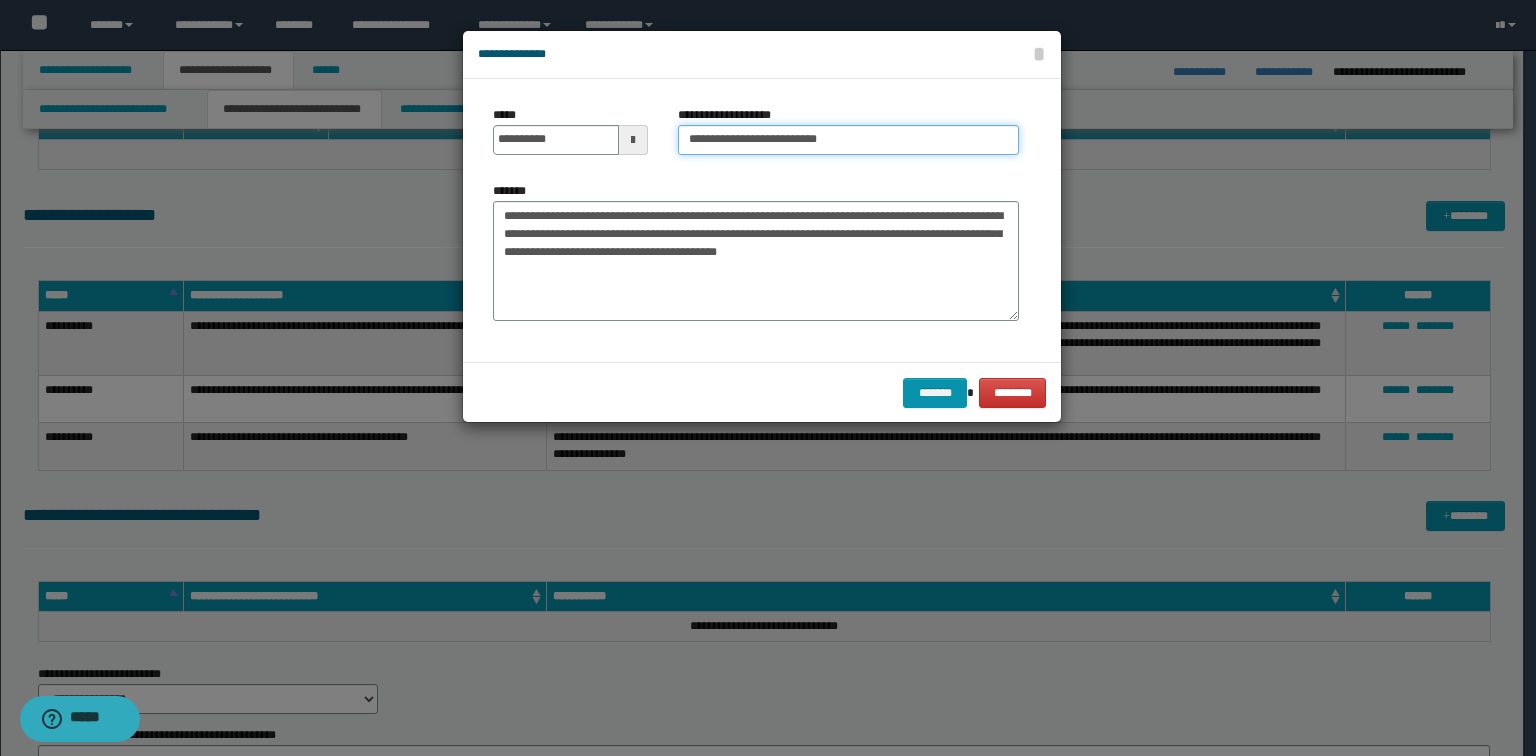 paste on "**********" 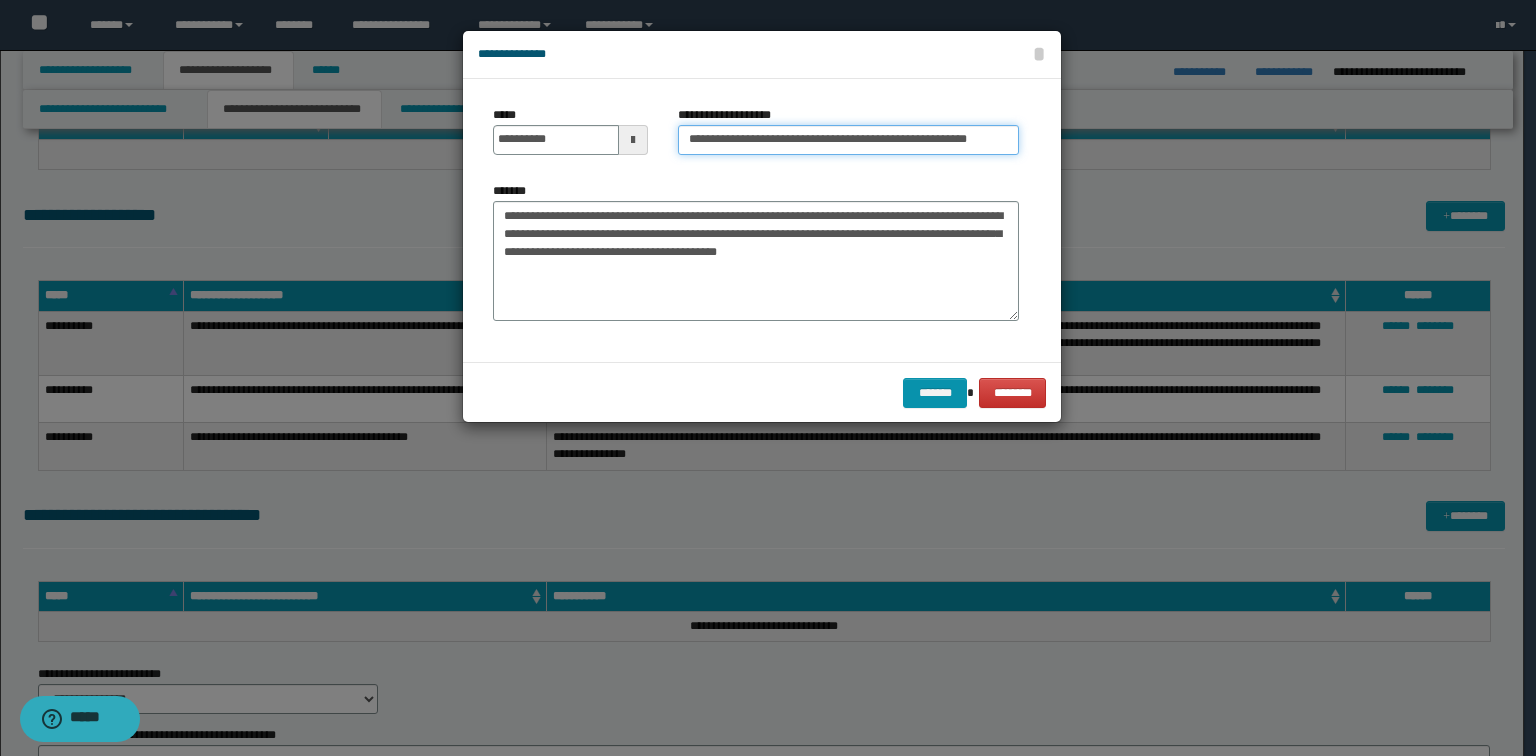 scroll, scrollTop: 0, scrollLeft: 3, axis: horizontal 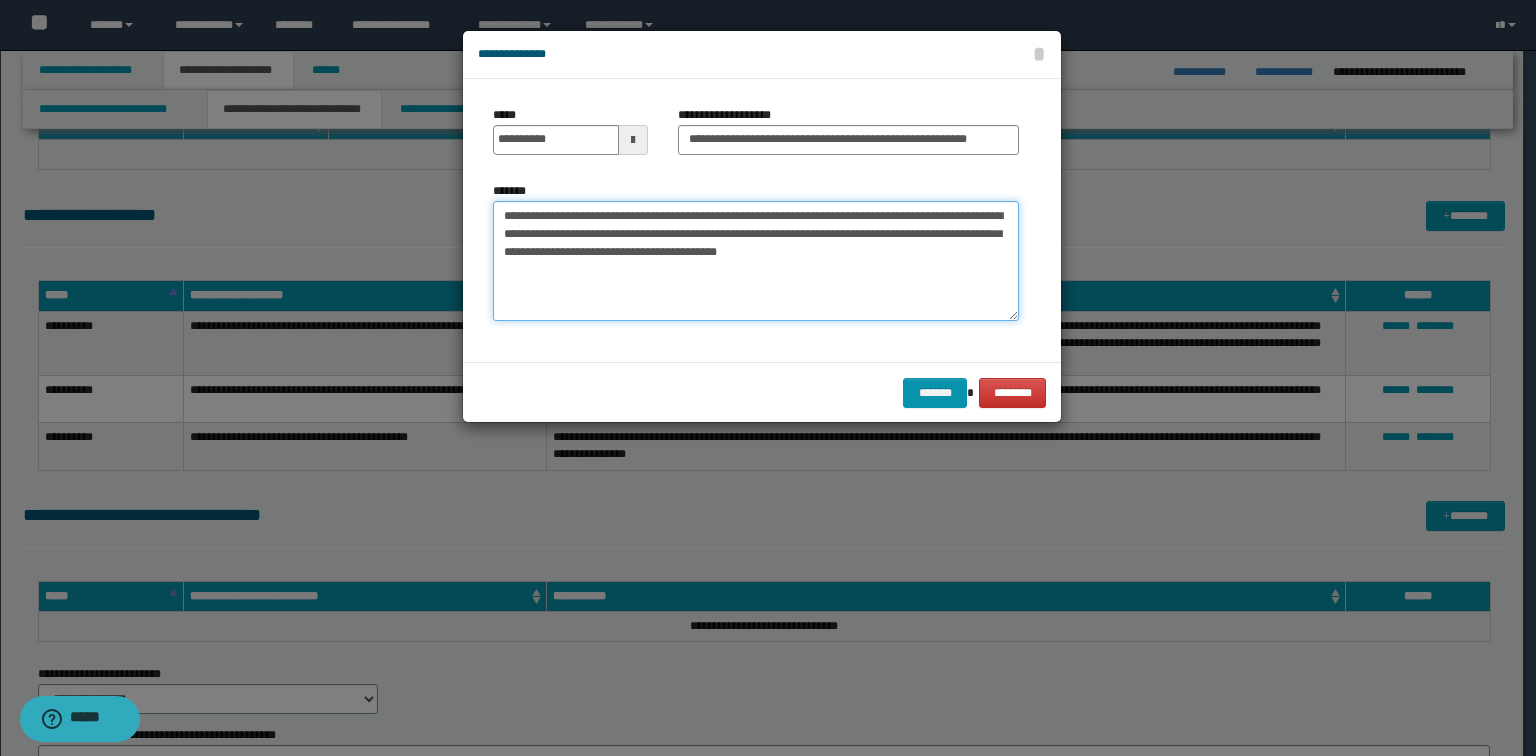 click on "**********" at bounding box center [756, 261] 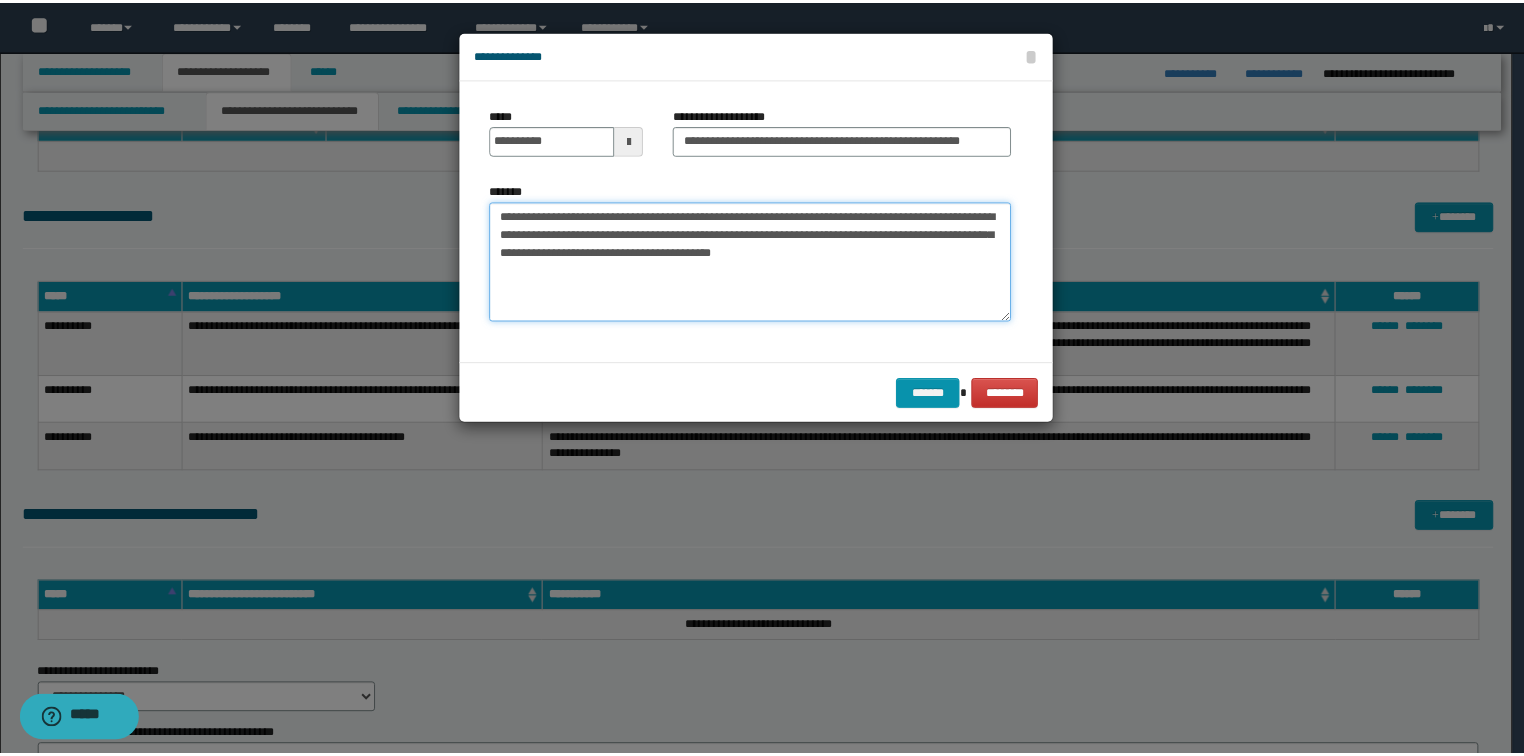 scroll, scrollTop: 0, scrollLeft: 0, axis: both 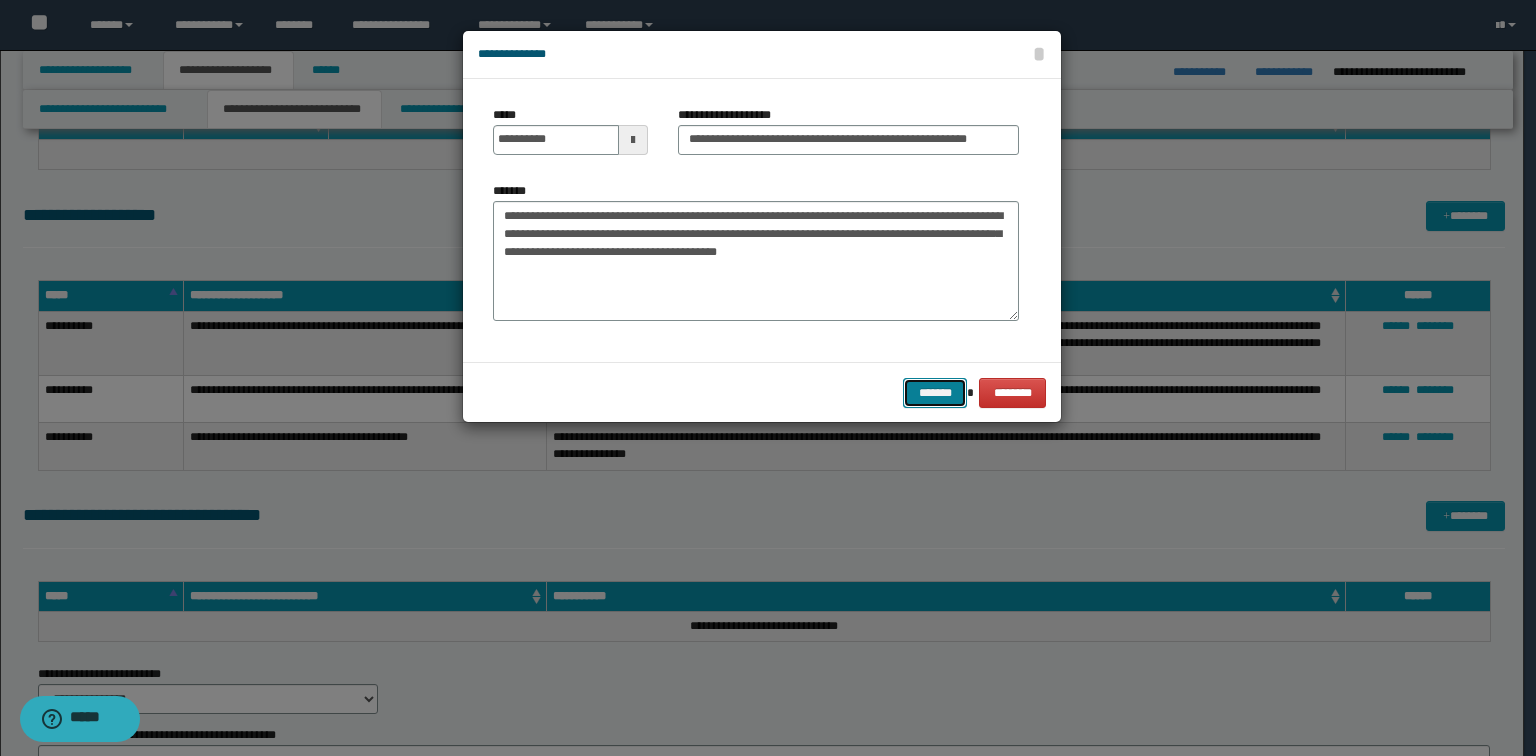 click on "*******" at bounding box center [935, 393] 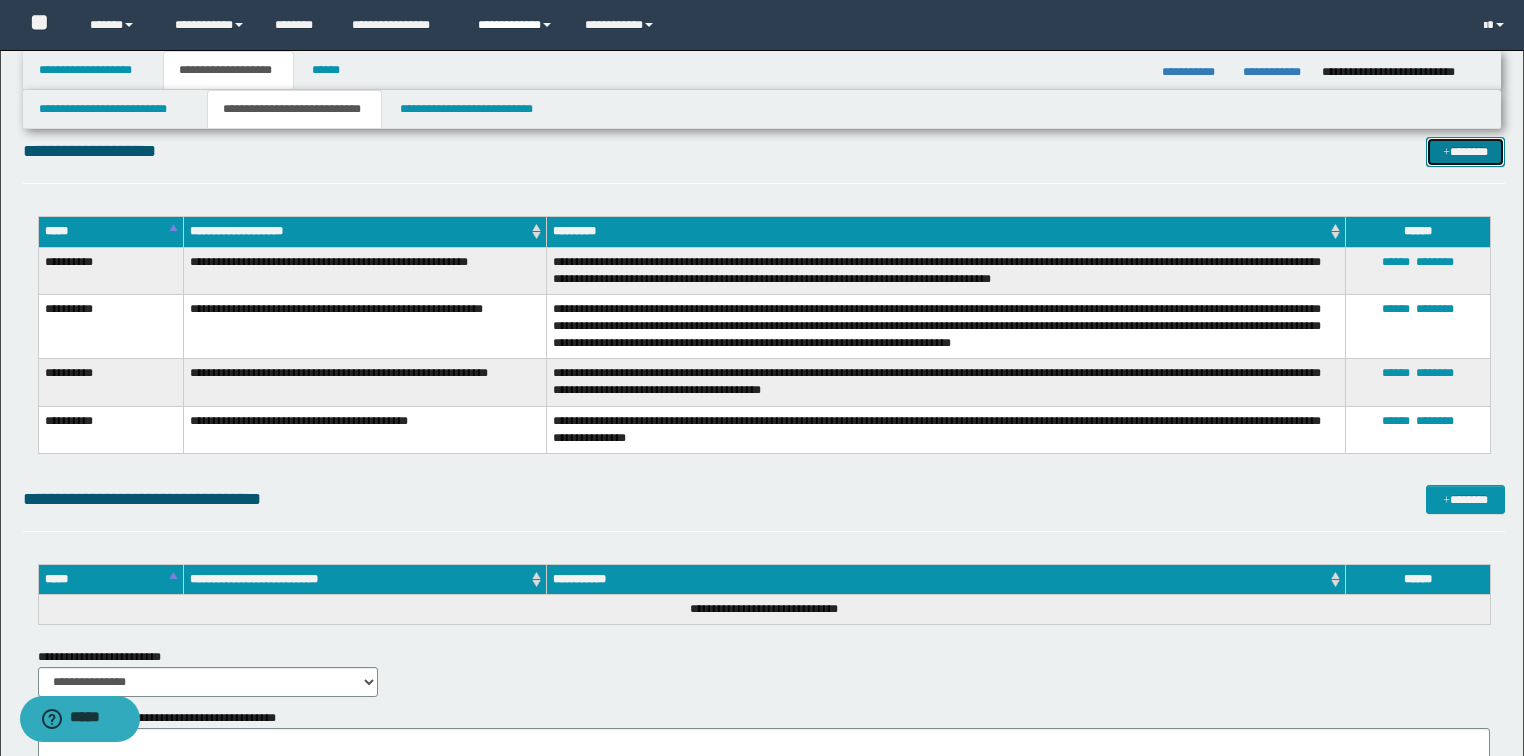 scroll, scrollTop: 4160, scrollLeft: 0, axis: vertical 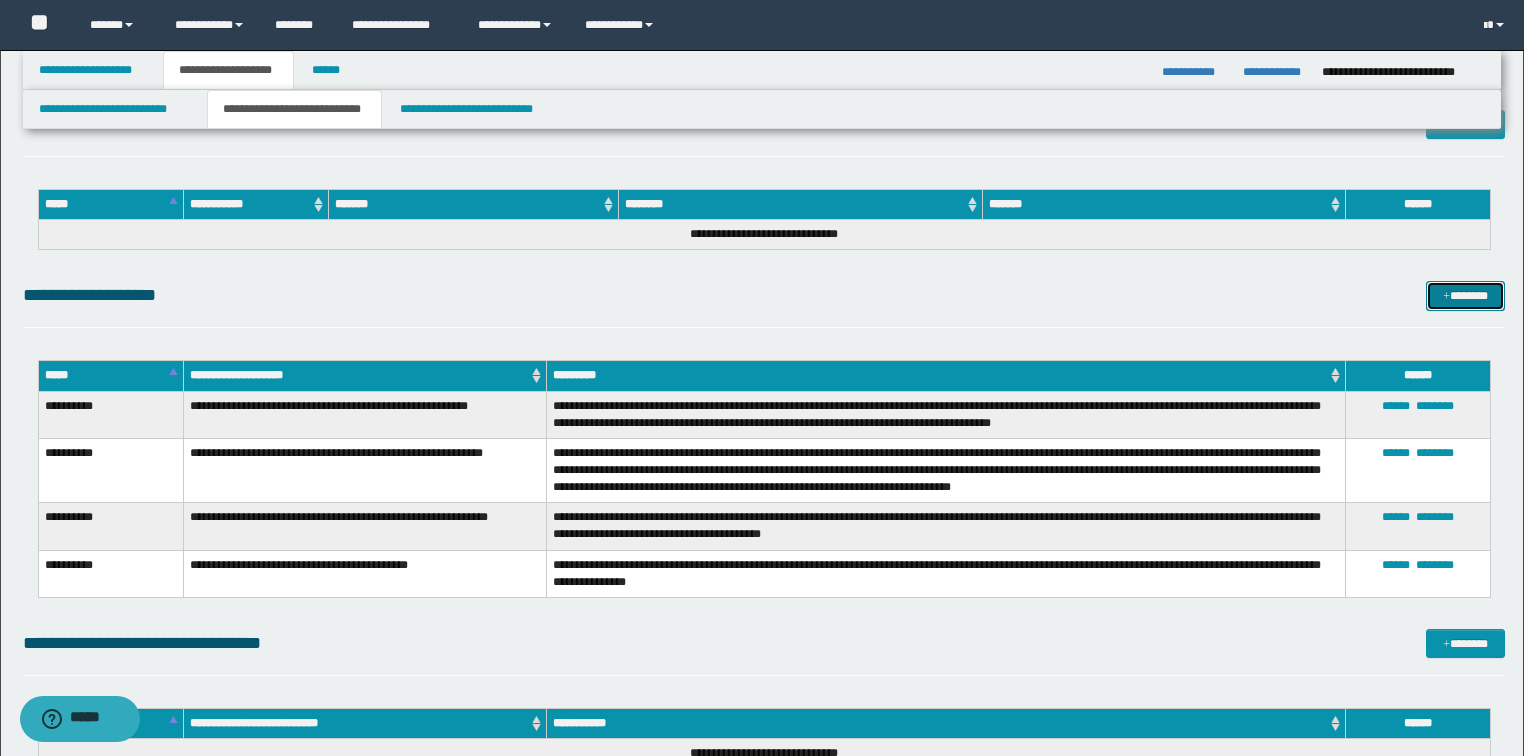 click on "*******" at bounding box center [1465, 296] 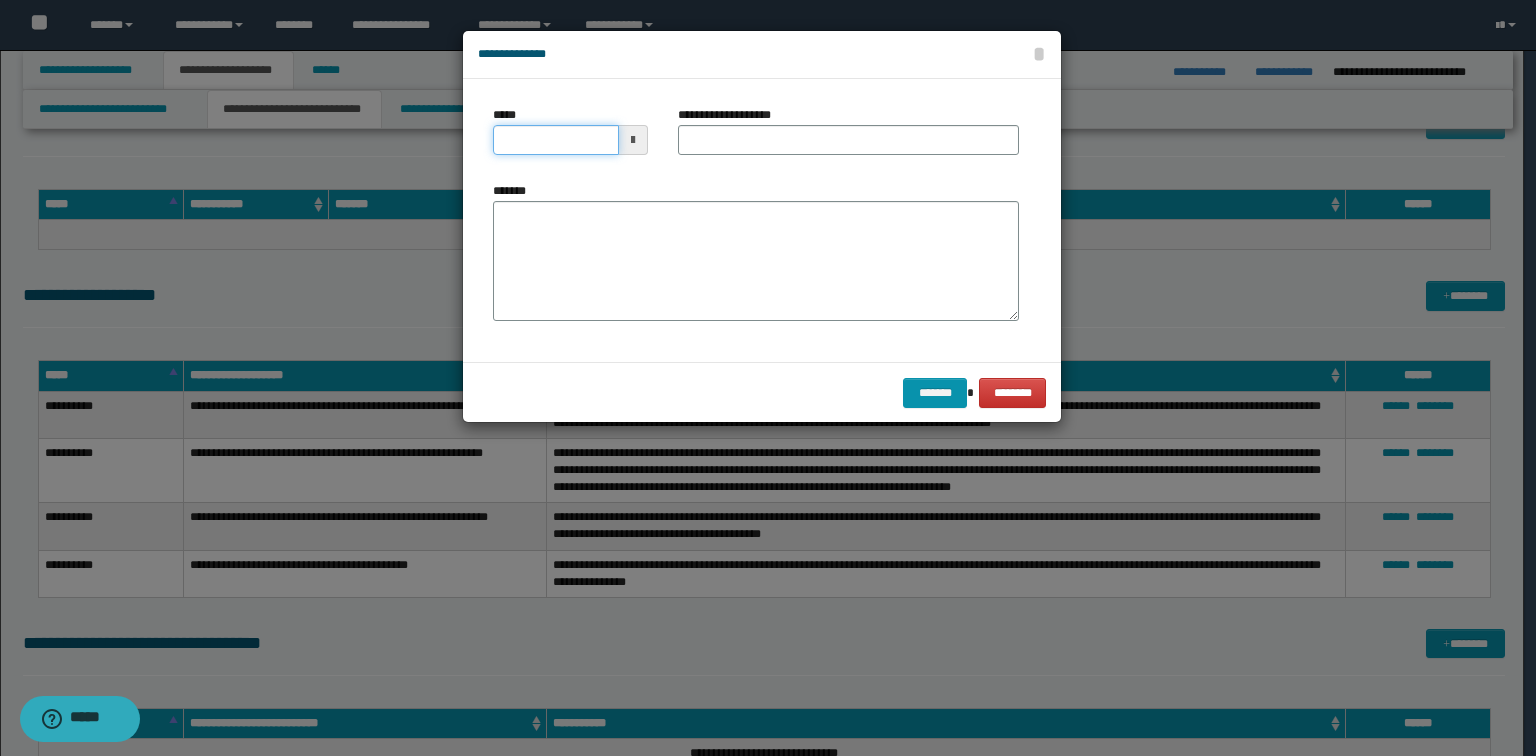 click on "*****" at bounding box center (556, 140) 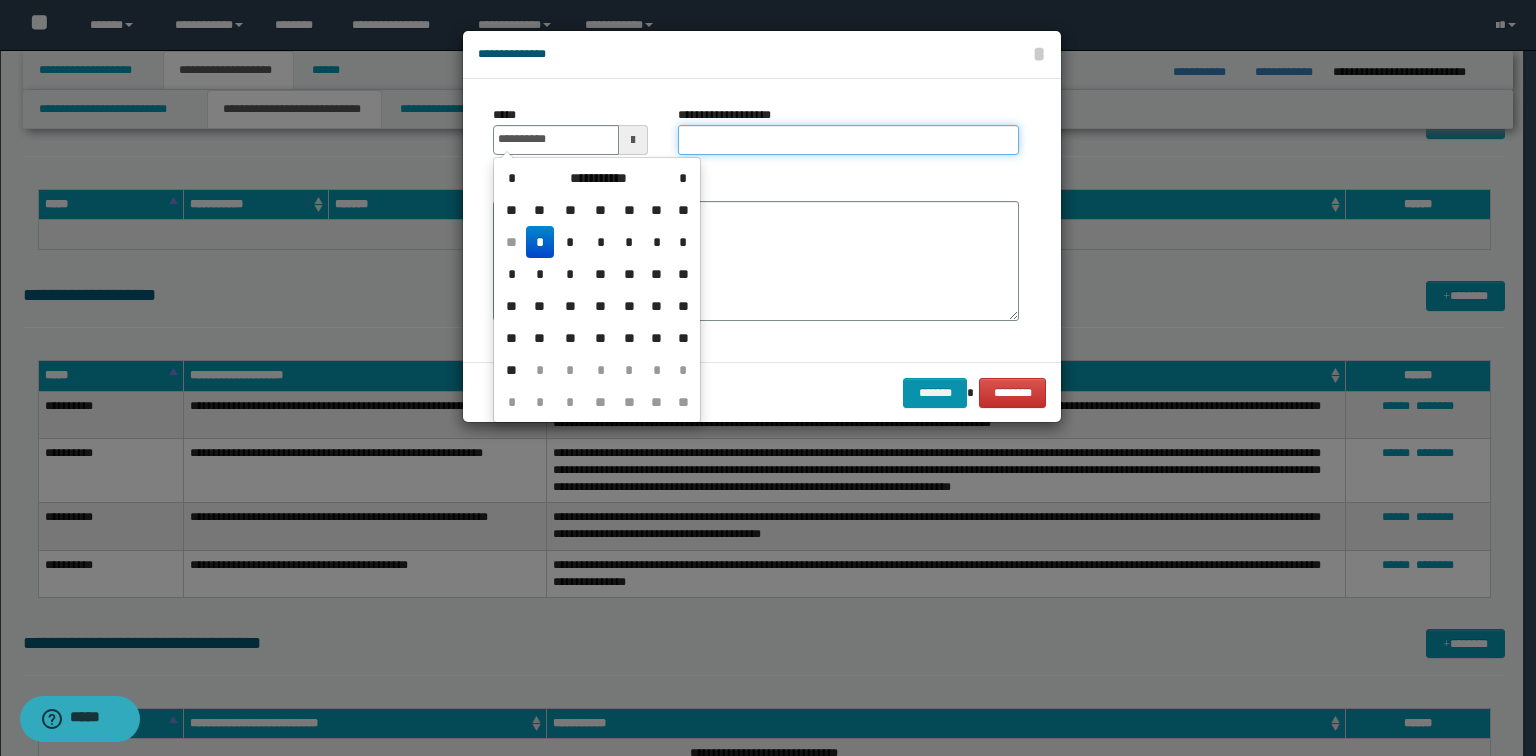 type on "**********" 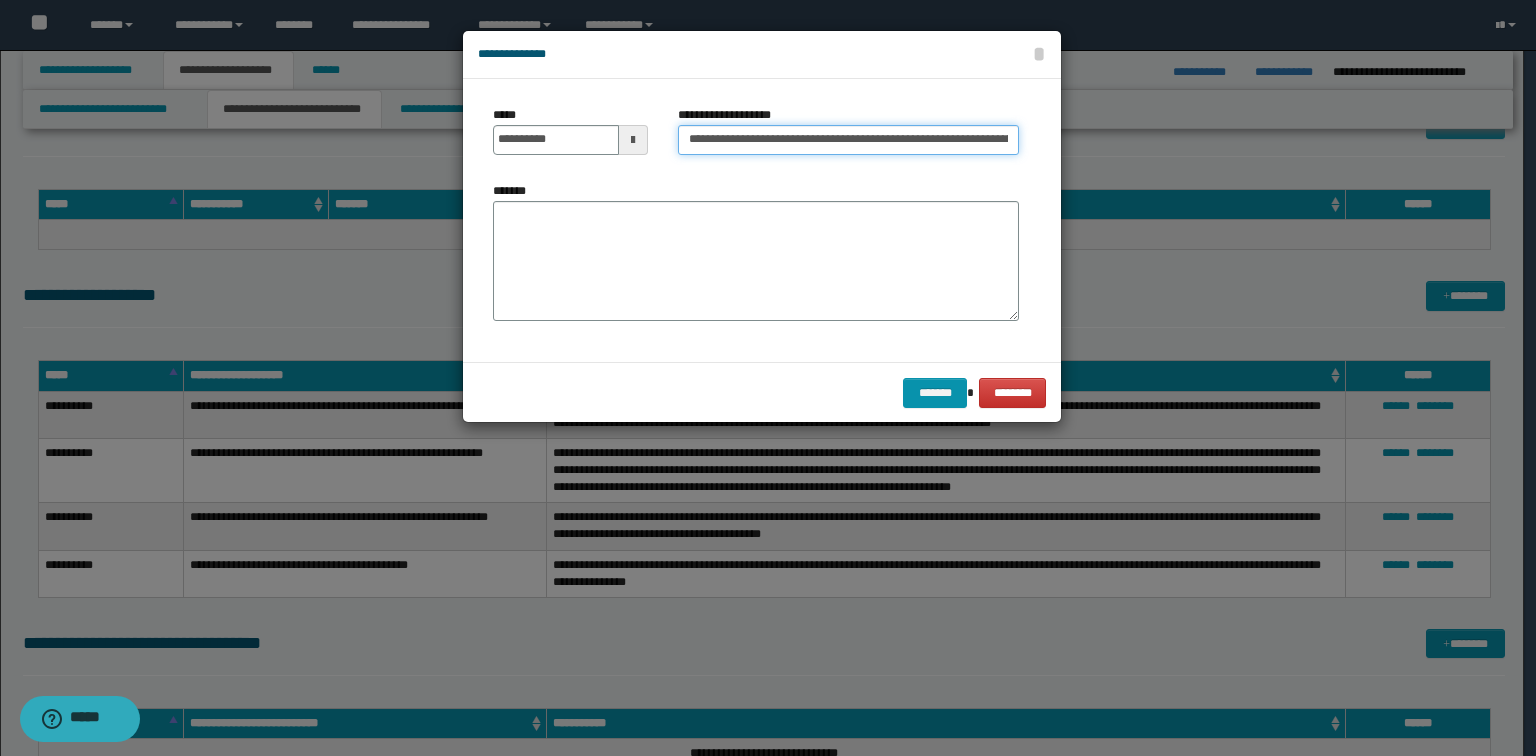 scroll, scrollTop: 0, scrollLeft: 64, axis: horizontal 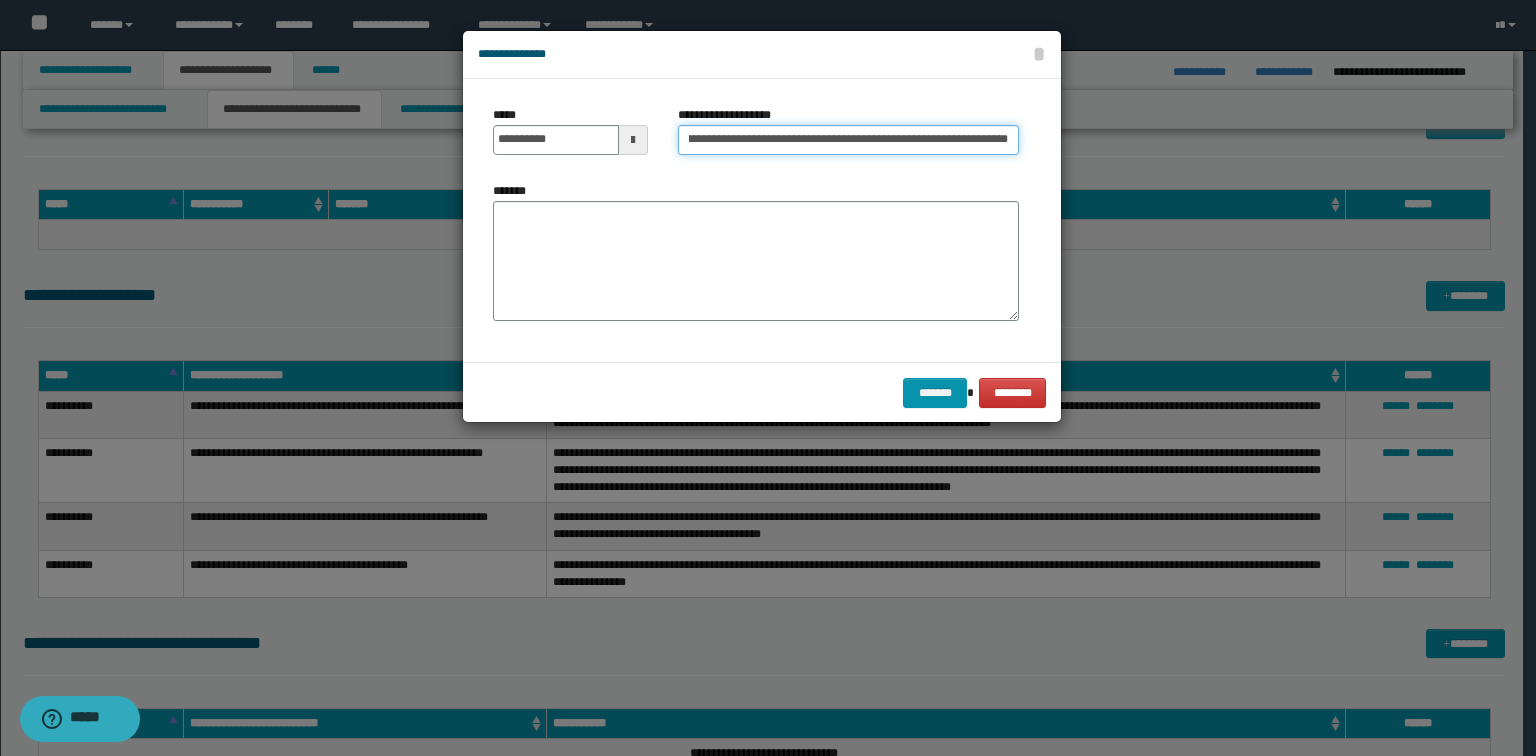 drag, startPoint x: 816, startPoint y: 140, endPoint x: 1108, endPoint y: 152, distance: 292.24646 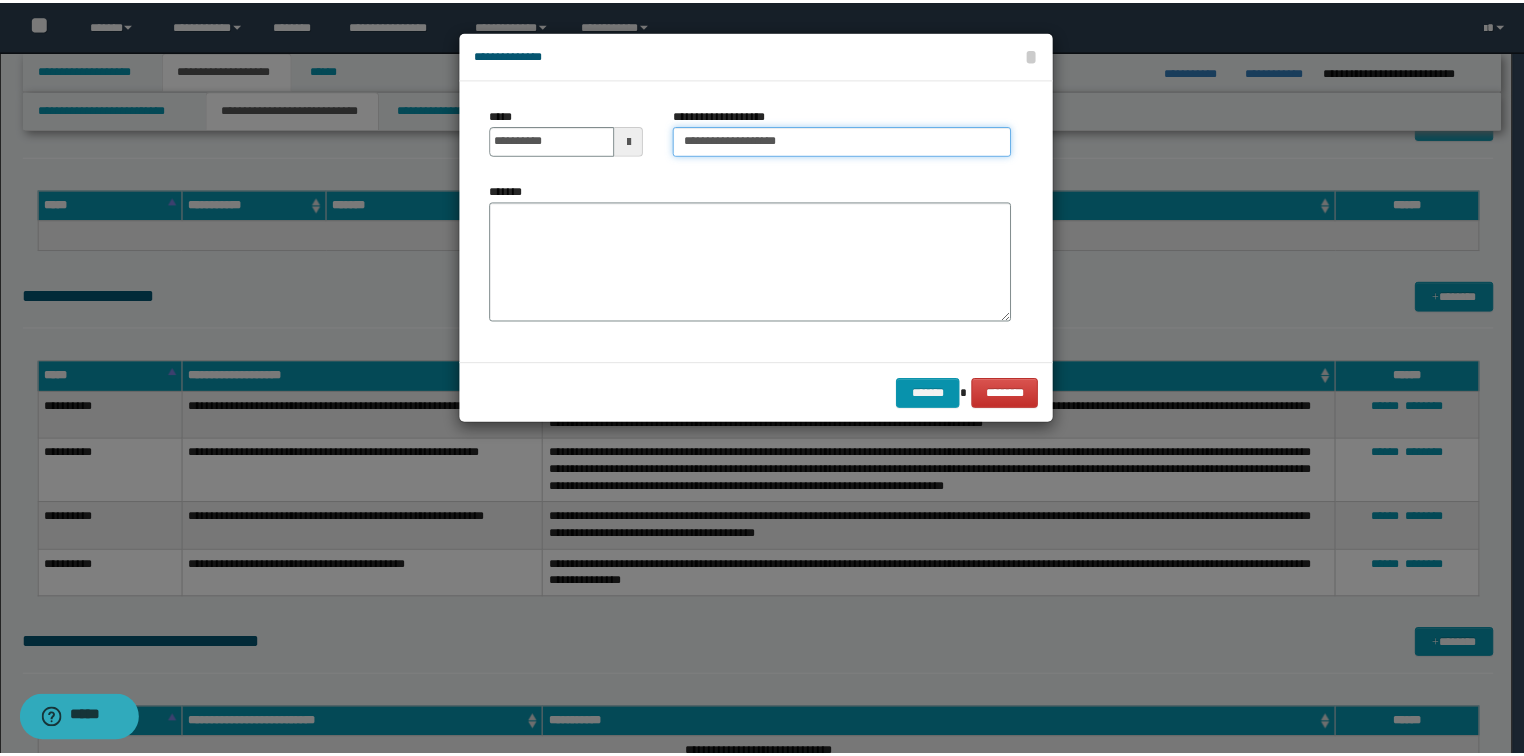 scroll, scrollTop: 0, scrollLeft: 0, axis: both 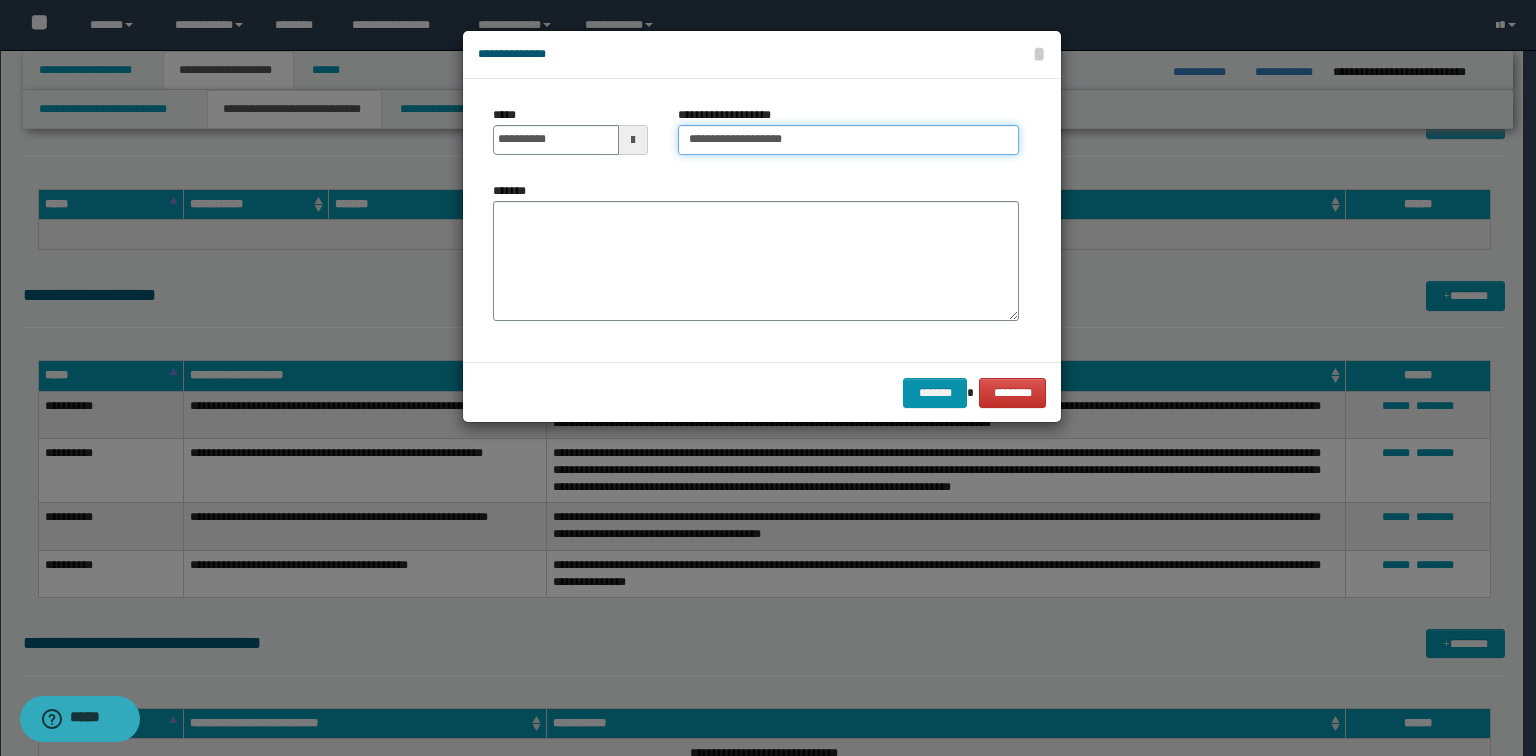type on "**********" 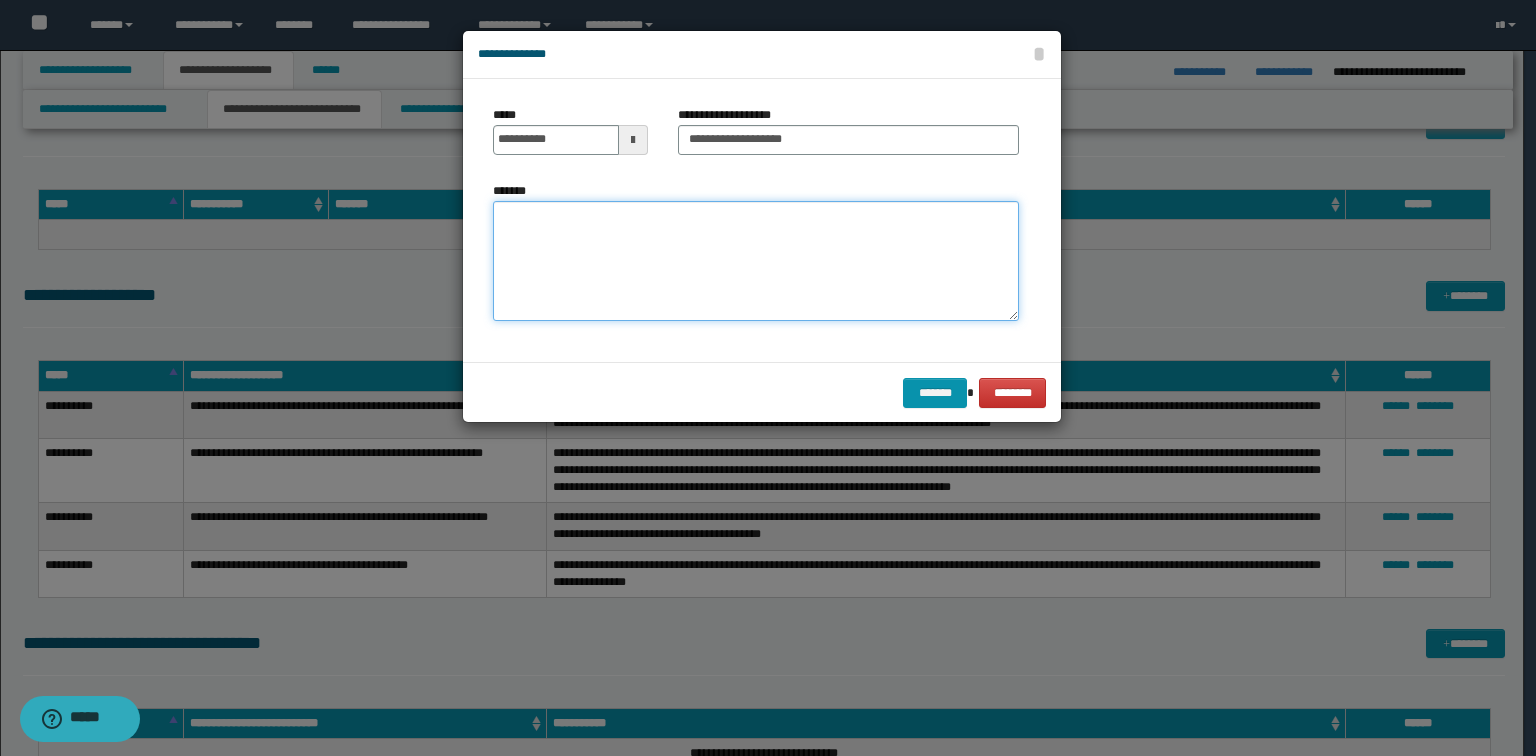 click on "*******" at bounding box center (756, 261) 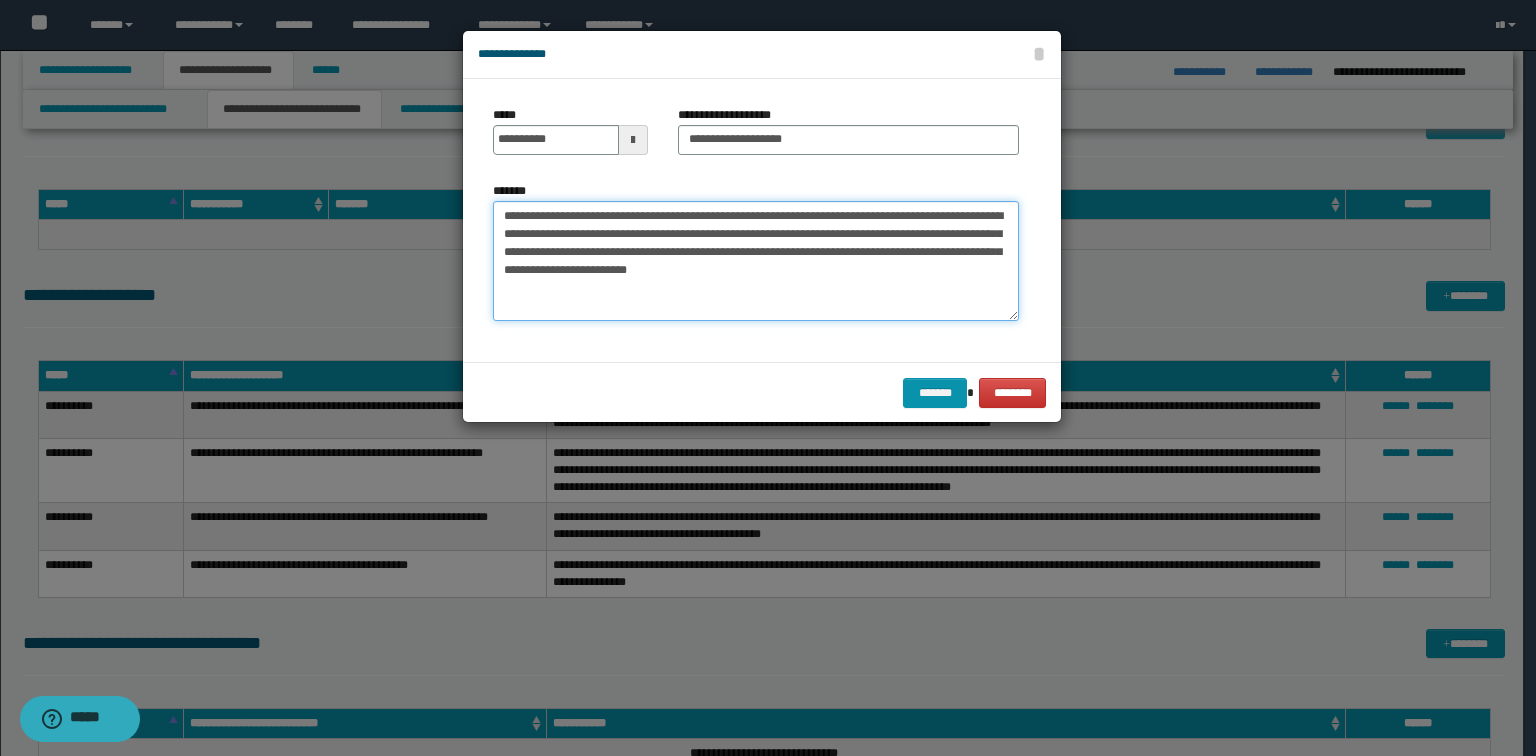 type on "**********" 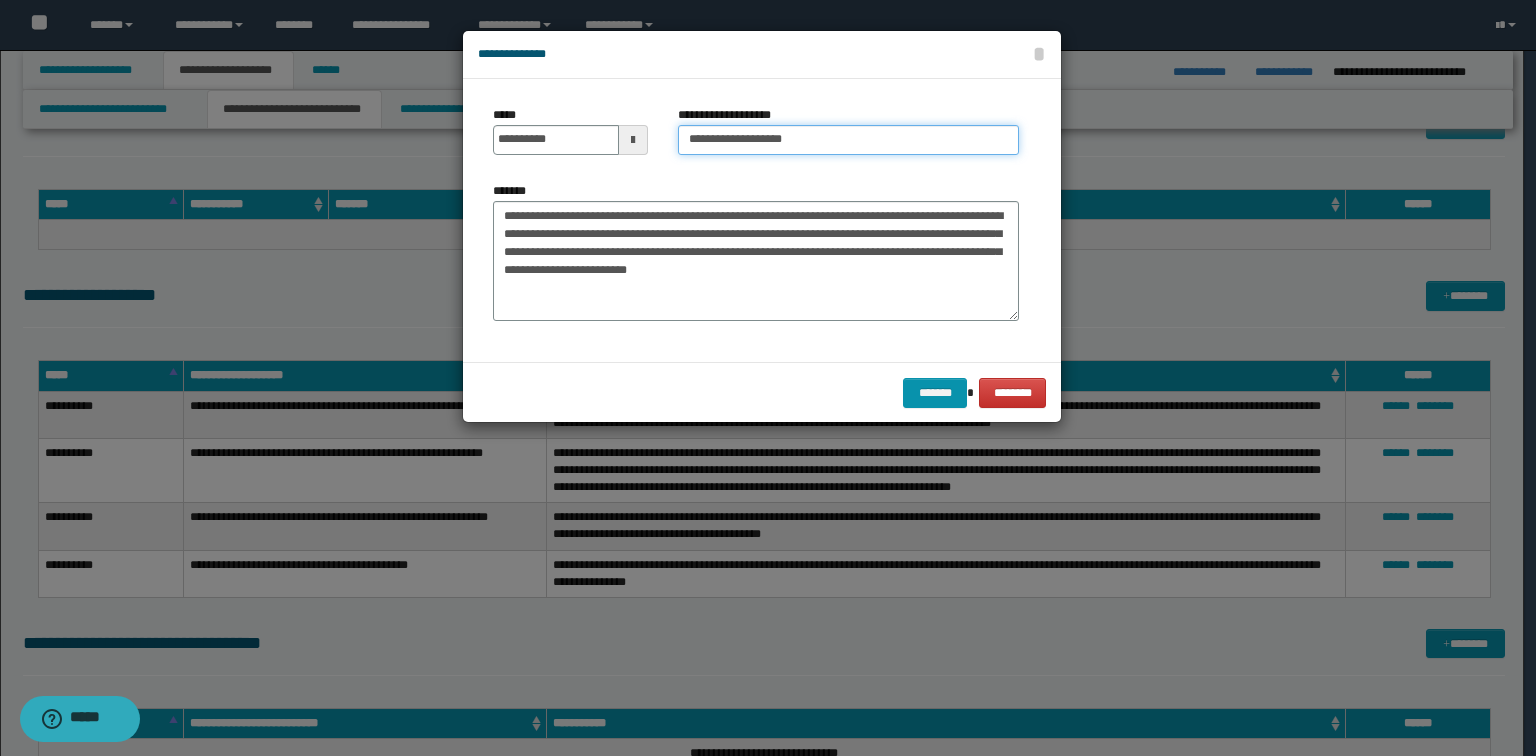 click on "**********" at bounding box center (848, 140) 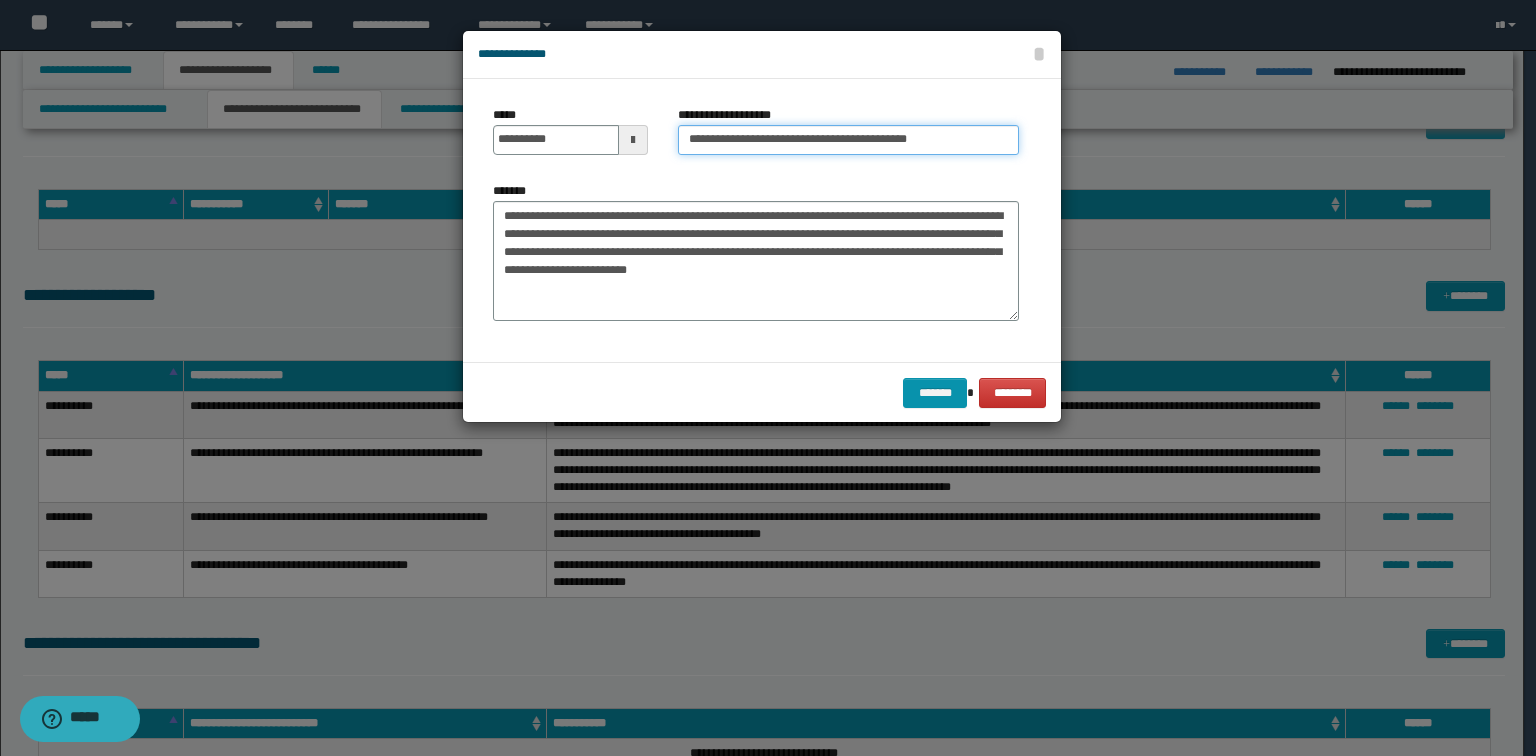click on "**********" at bounding box center [848, 140] 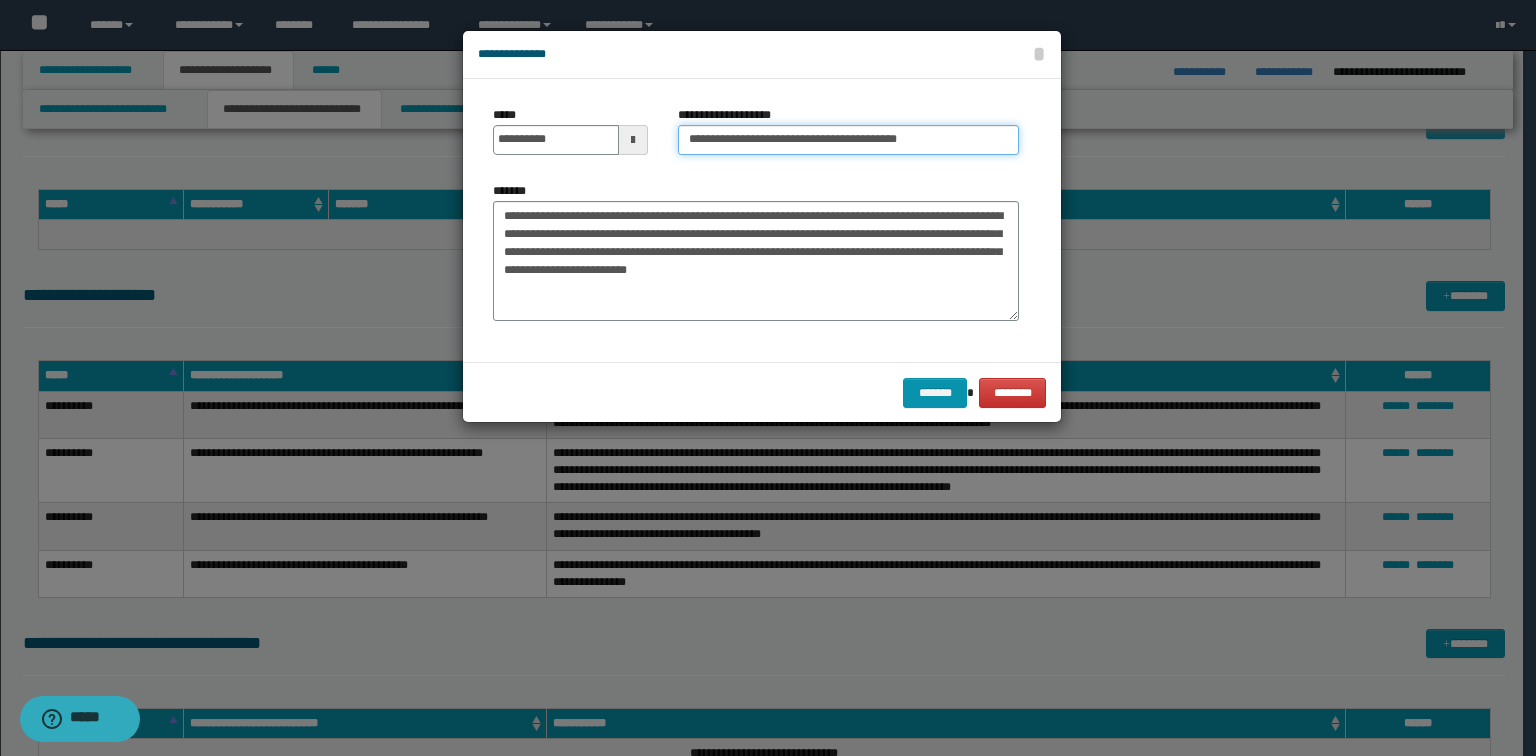 type on "**********" 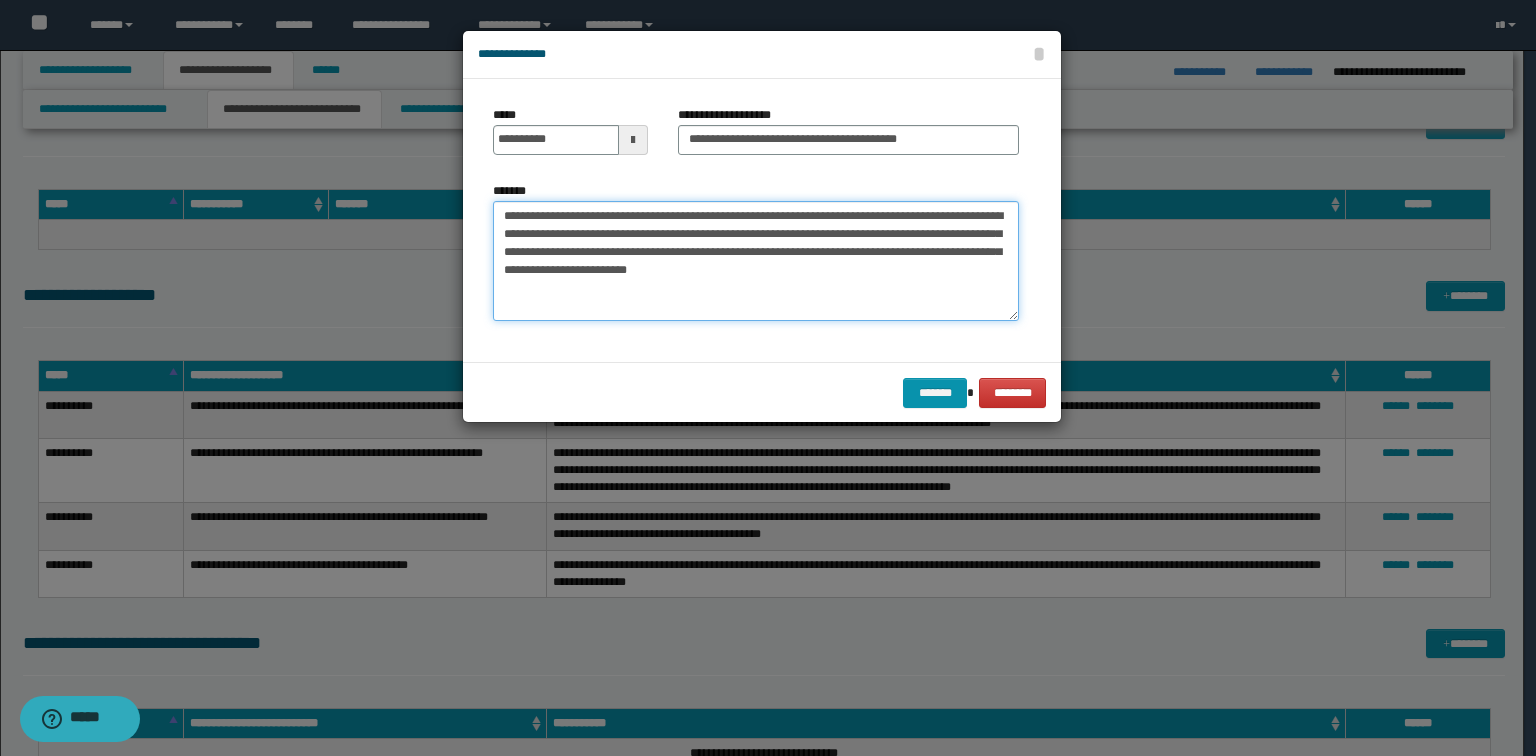 click on "**********" at bounding box center [756, 261] 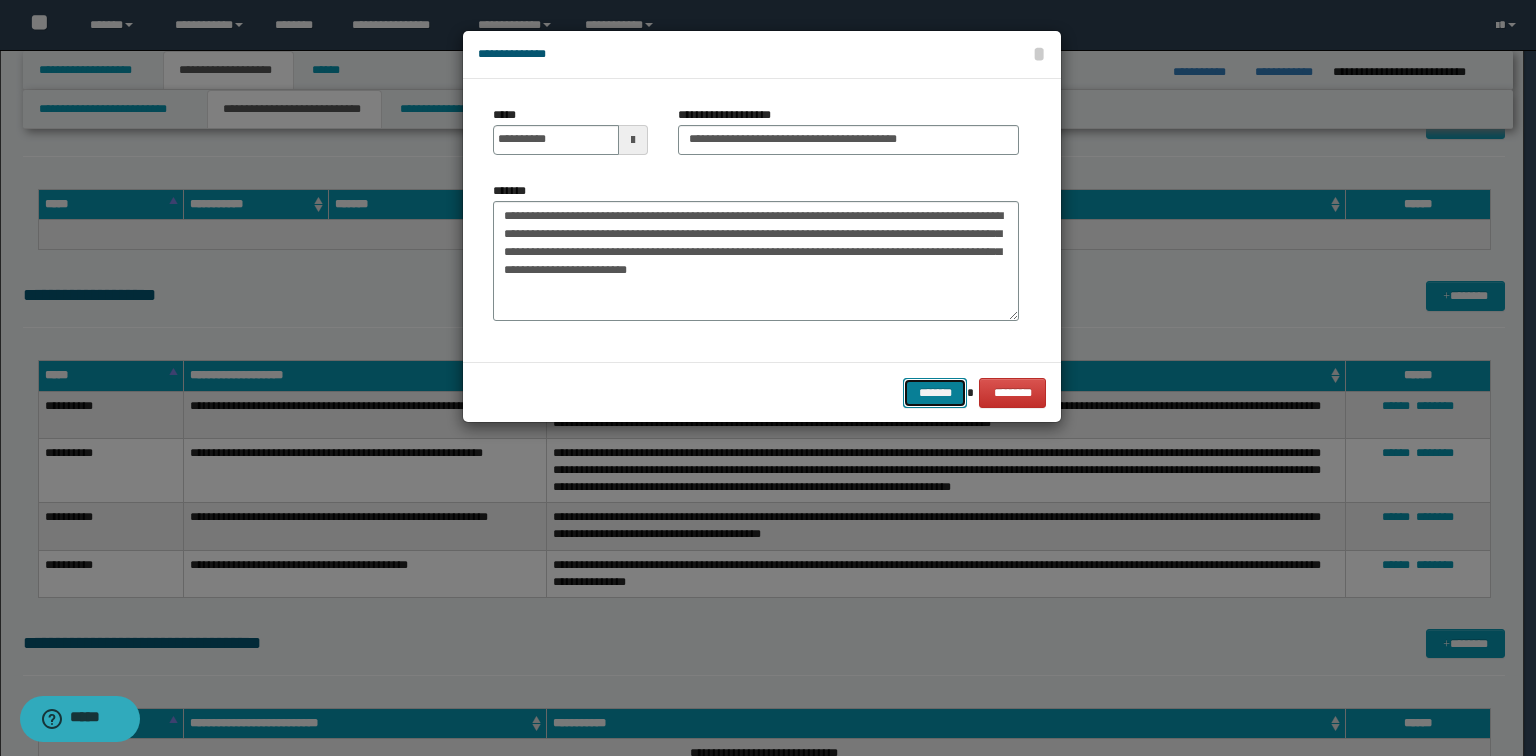 click on "*******" at bounding box center [935, 393] 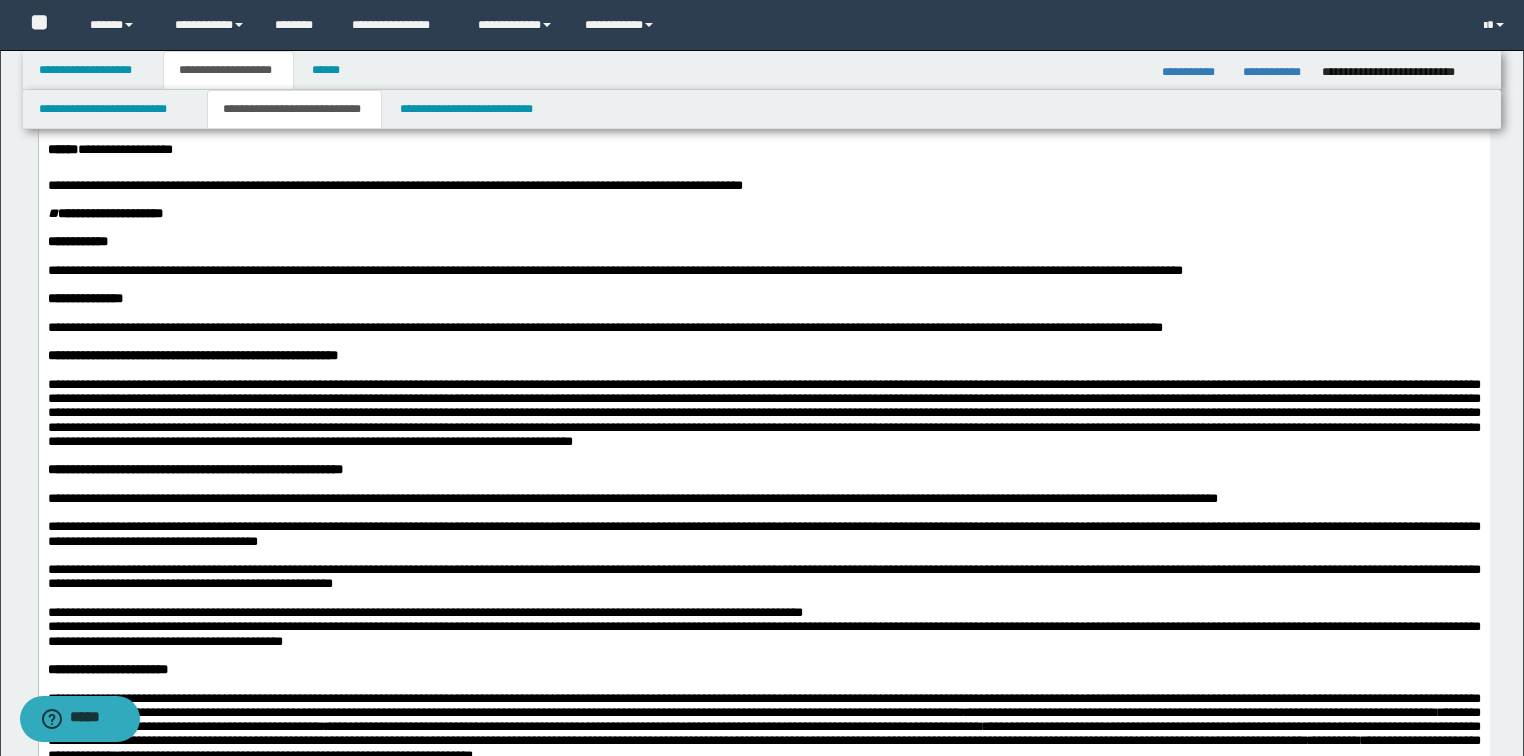 scroll, scrollTop: 240, scrollLeft: 0, axis: vertical 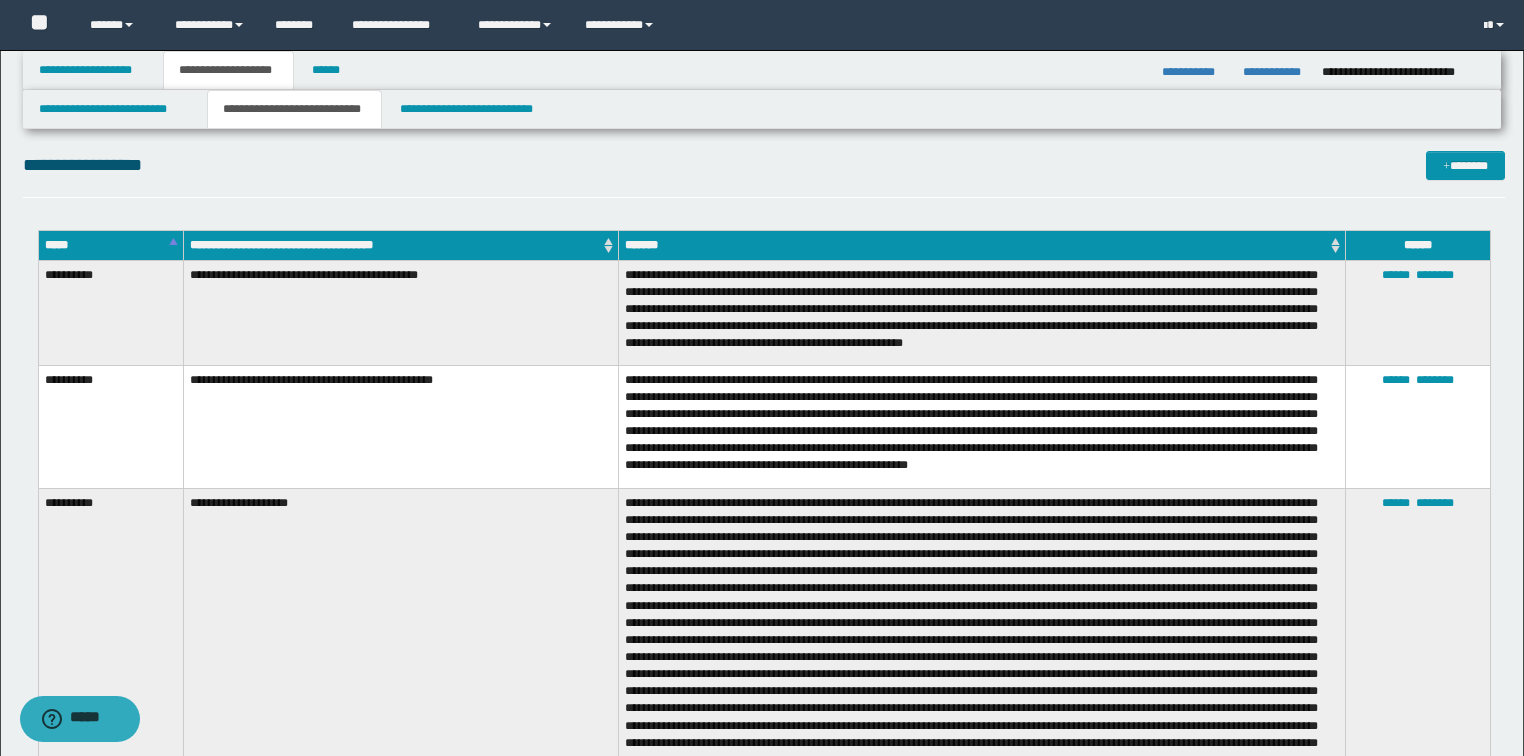 click on "*****" at bounding box center (110, 245) 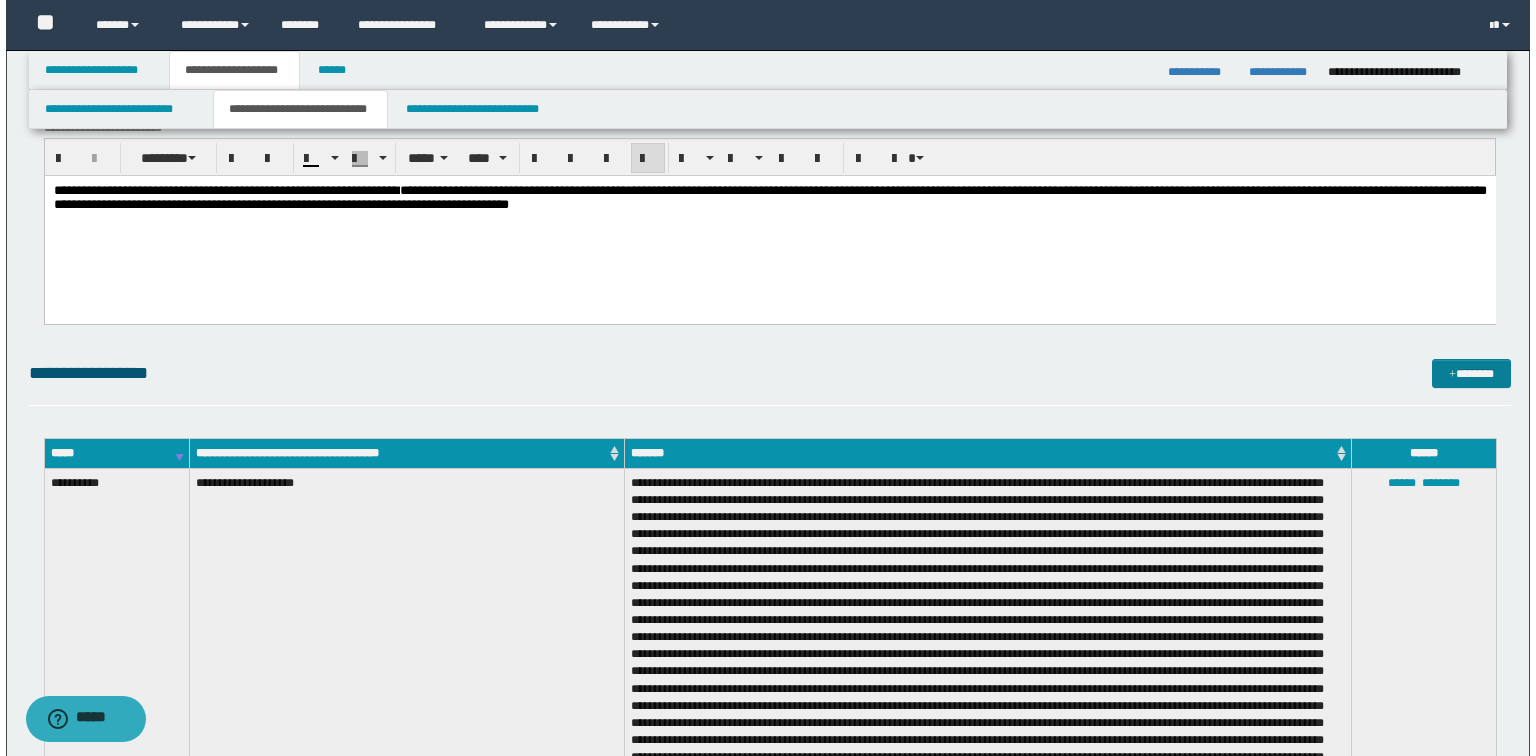 scroll, scrollTop: 2880, scrollLeft: 0, axis: vertical 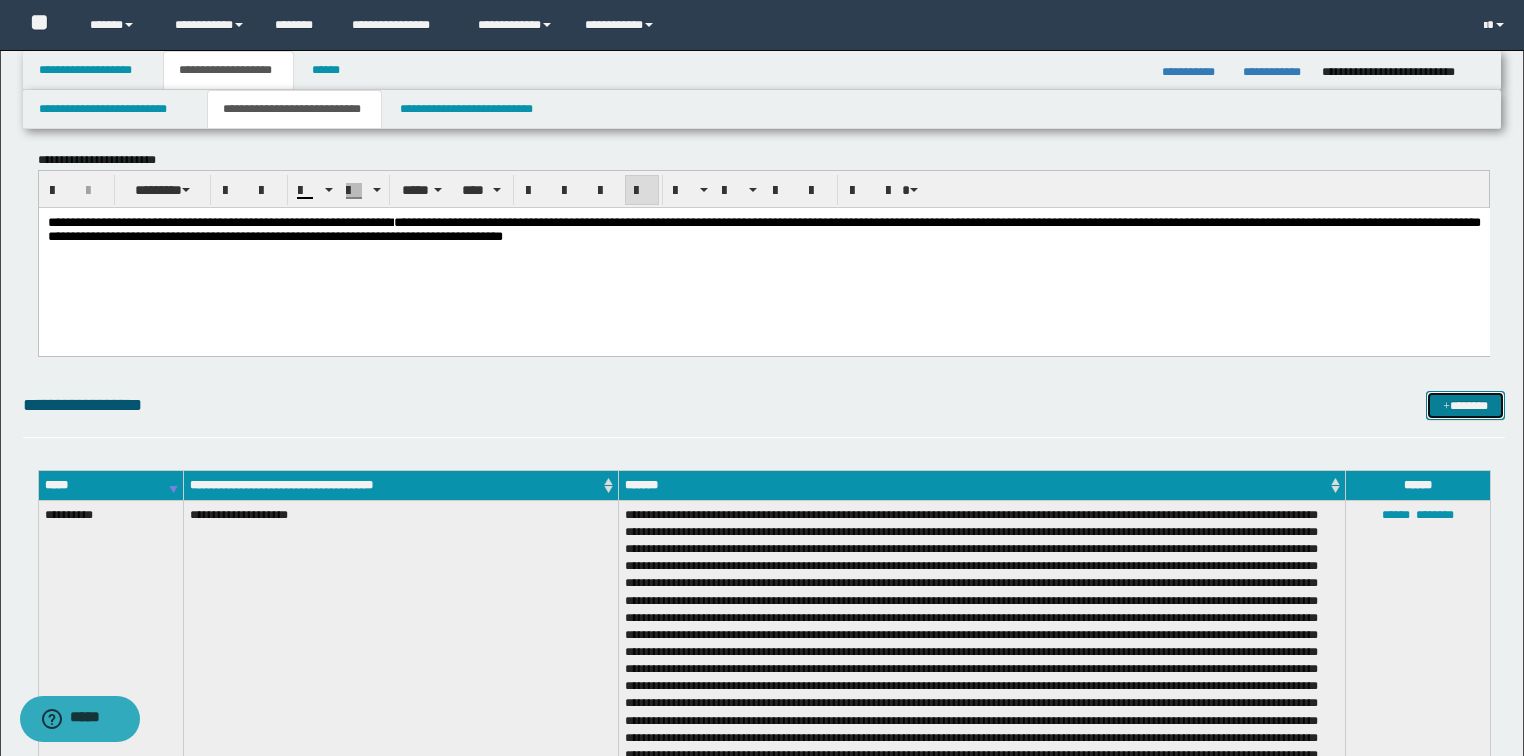 click on "*******" at bounding box center (1465, 406) 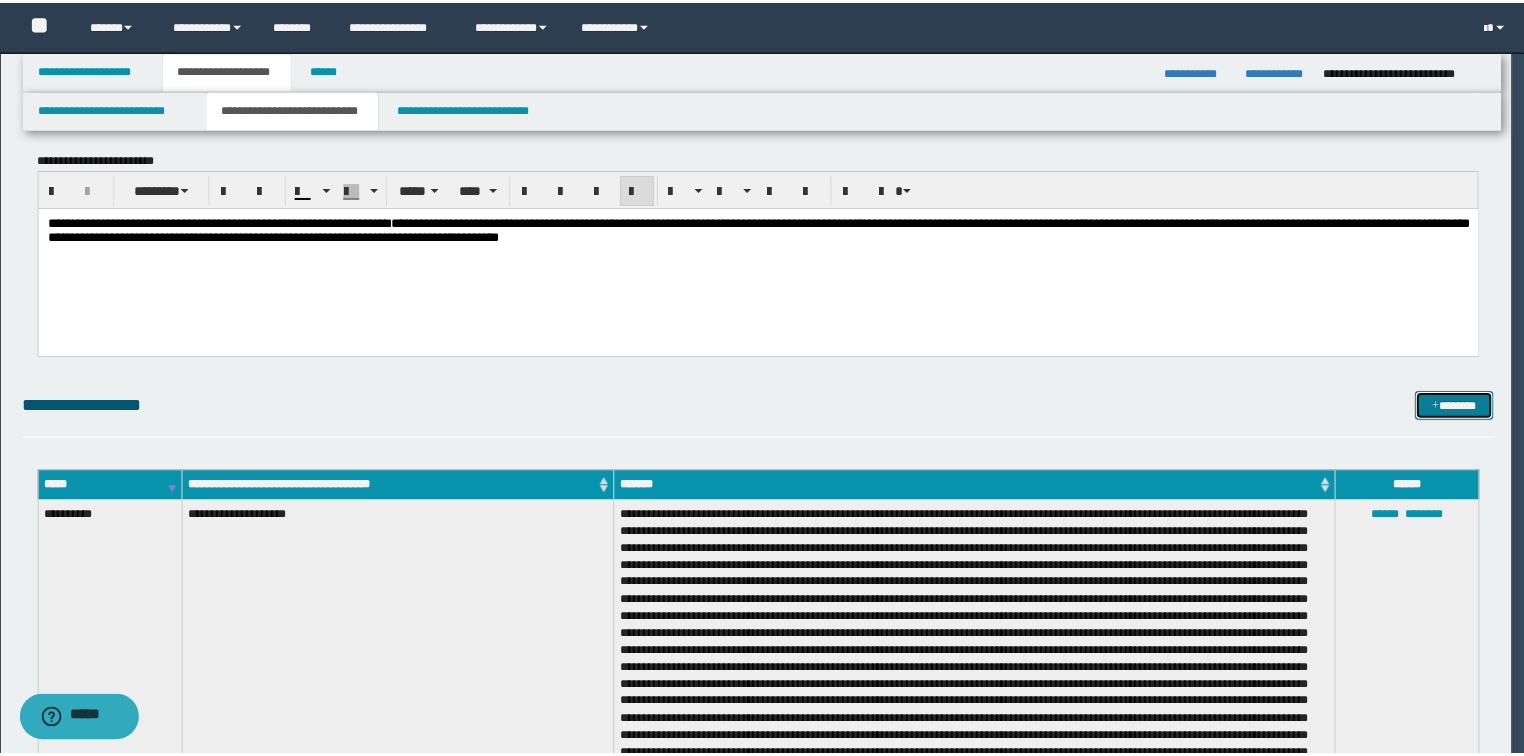 scroll, scrollTop: 0, scrollLeft: 0, axis: both 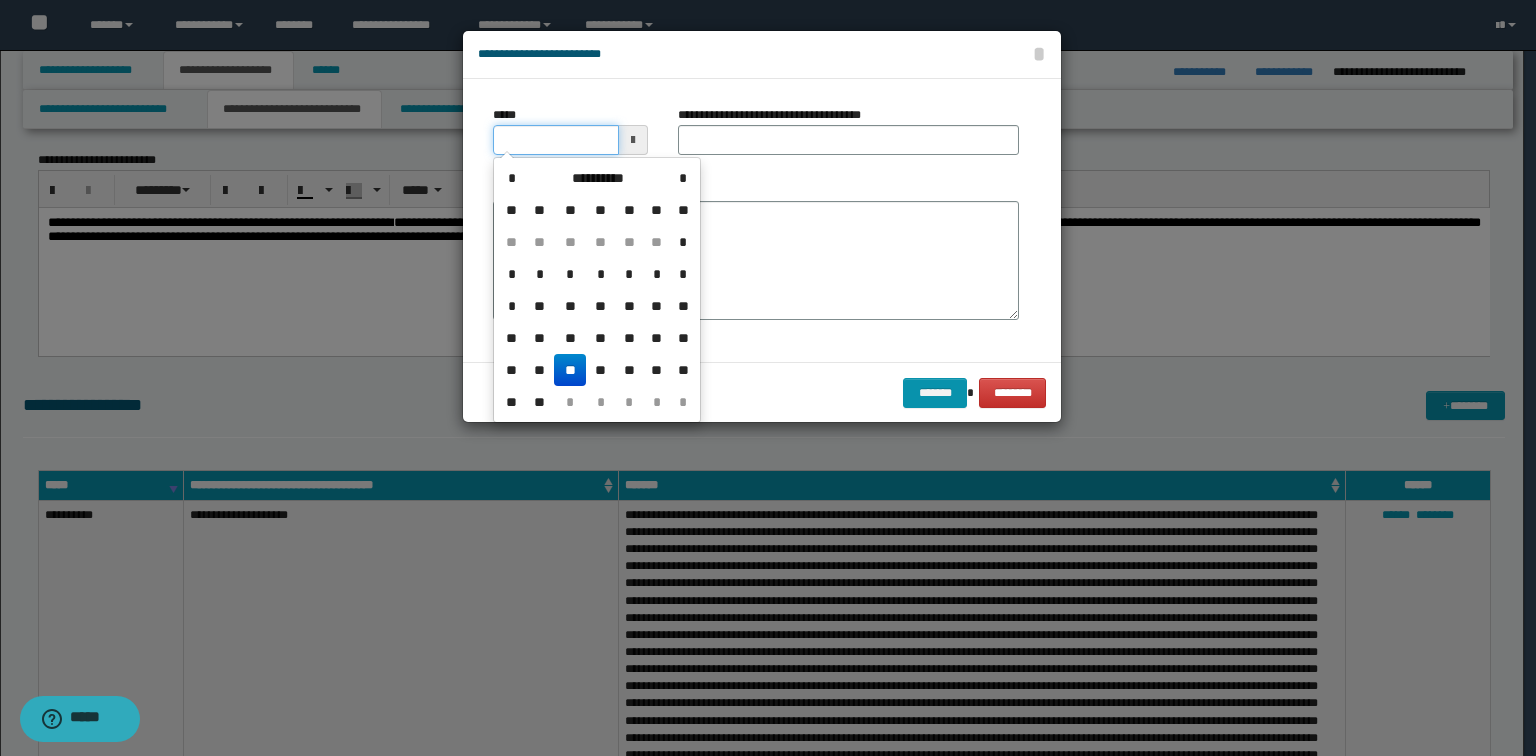 click on "*****" at bounding box center [556, 140] 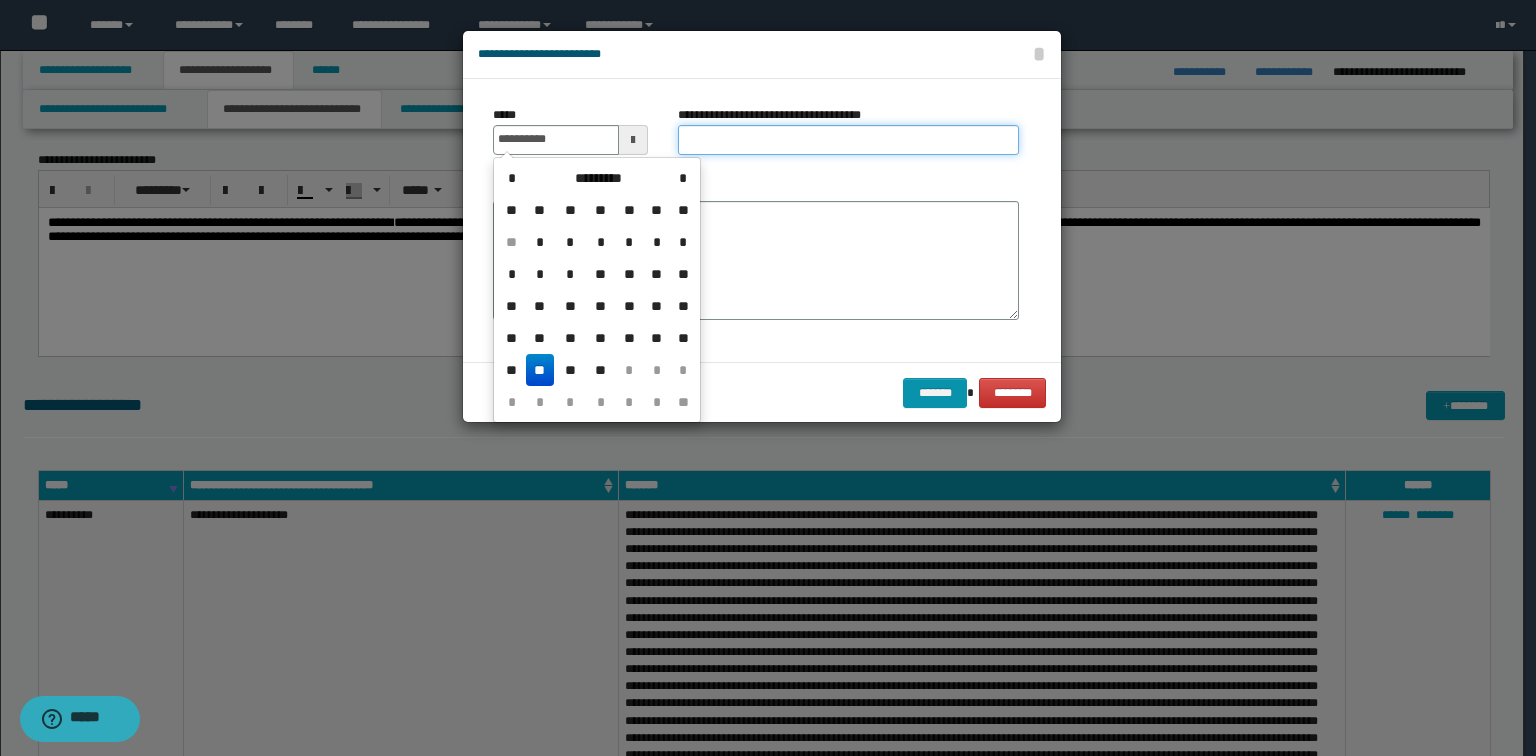 type on "**********" 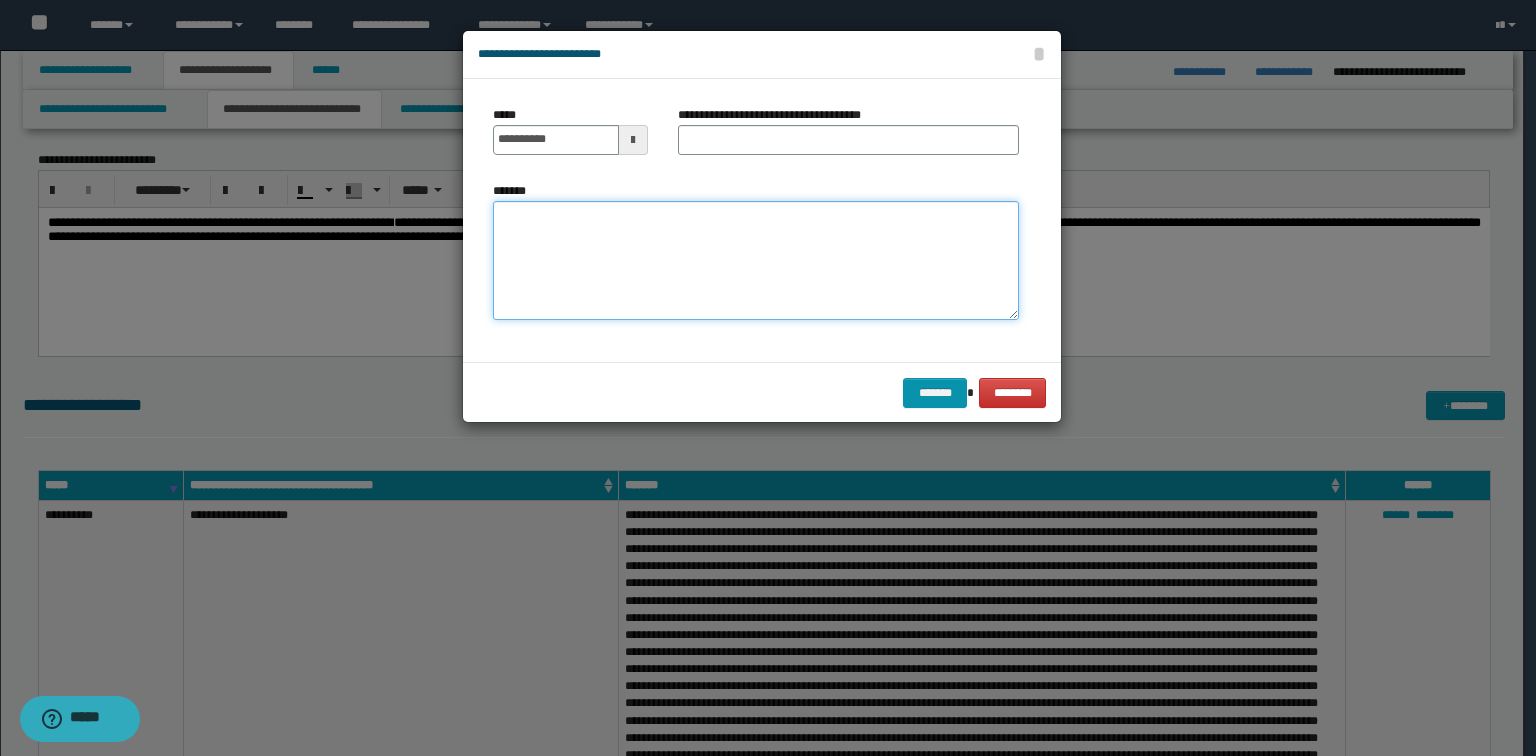 click on "*******" at bounding box center (756, 261) 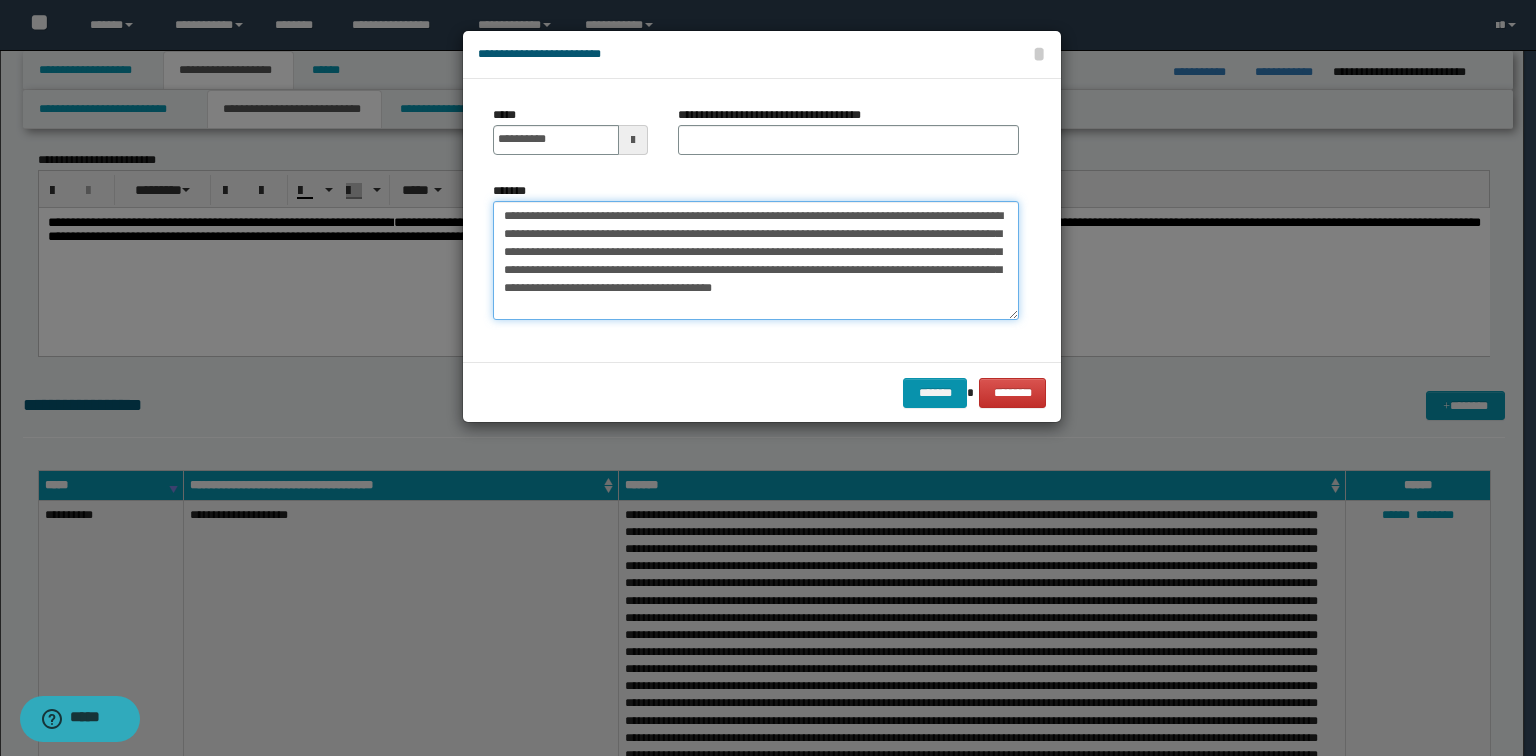 type on "**********" 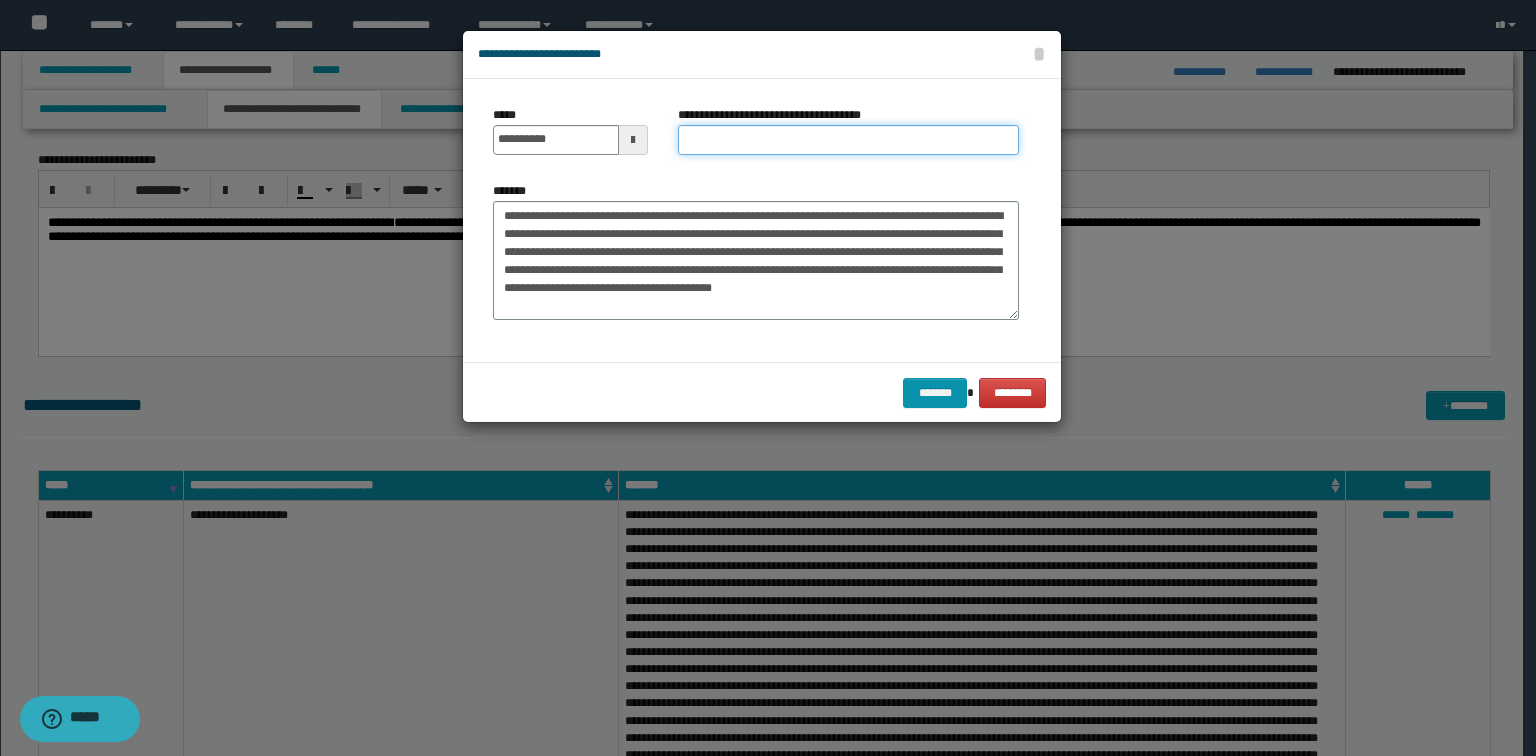 click on "**********" at bounding box center [848, 140] 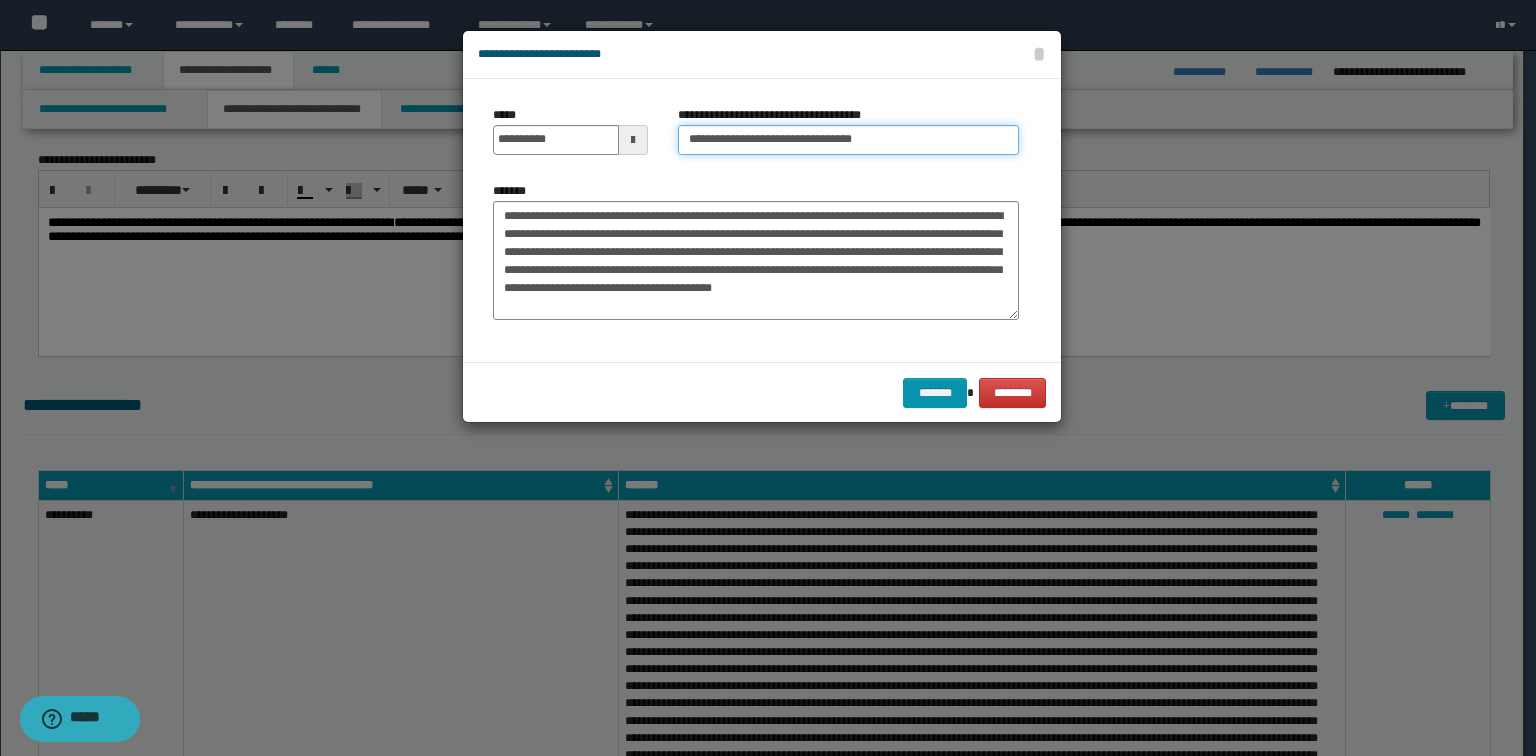 click on "**********" at bounding box center [848, 140] 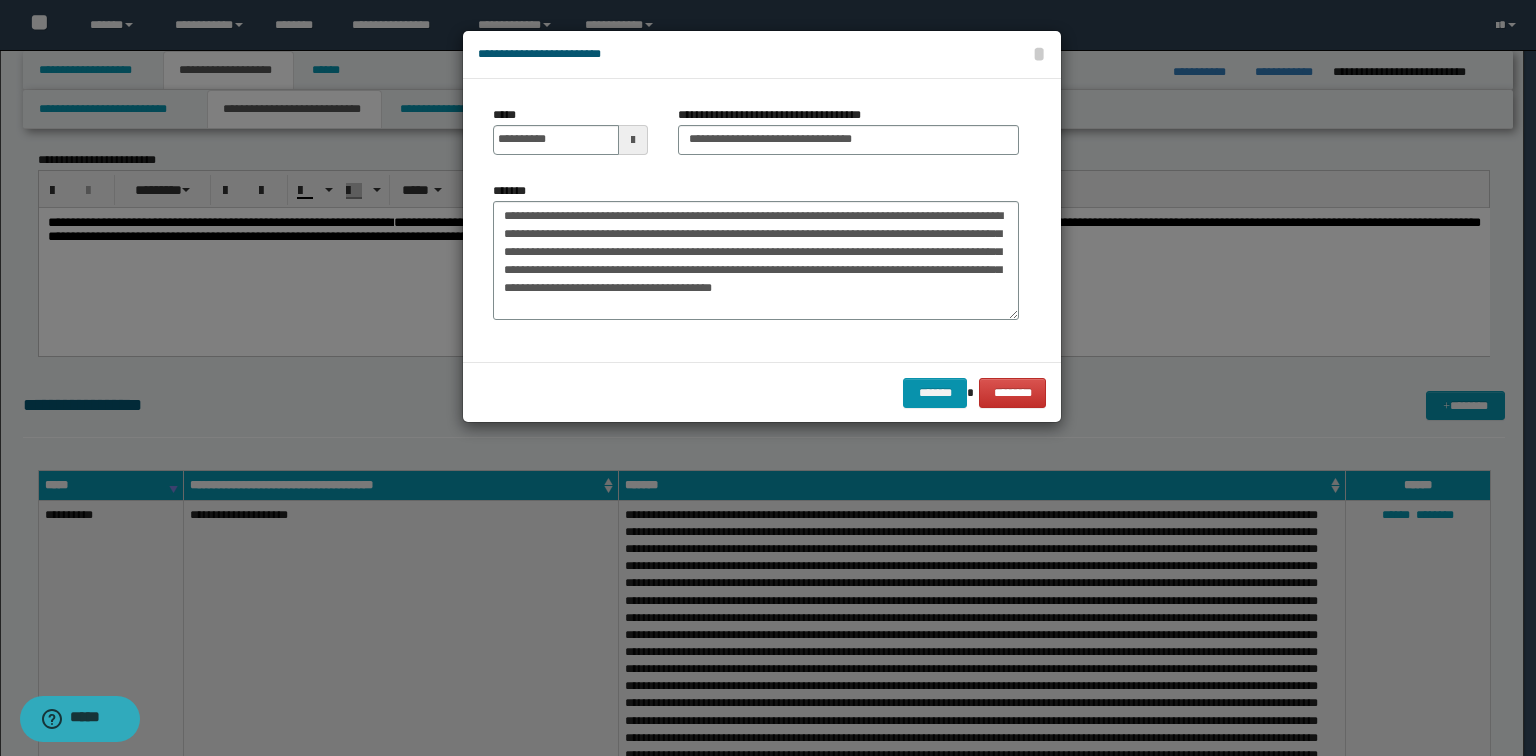 click on "**********" at bounding box center [756, 251] 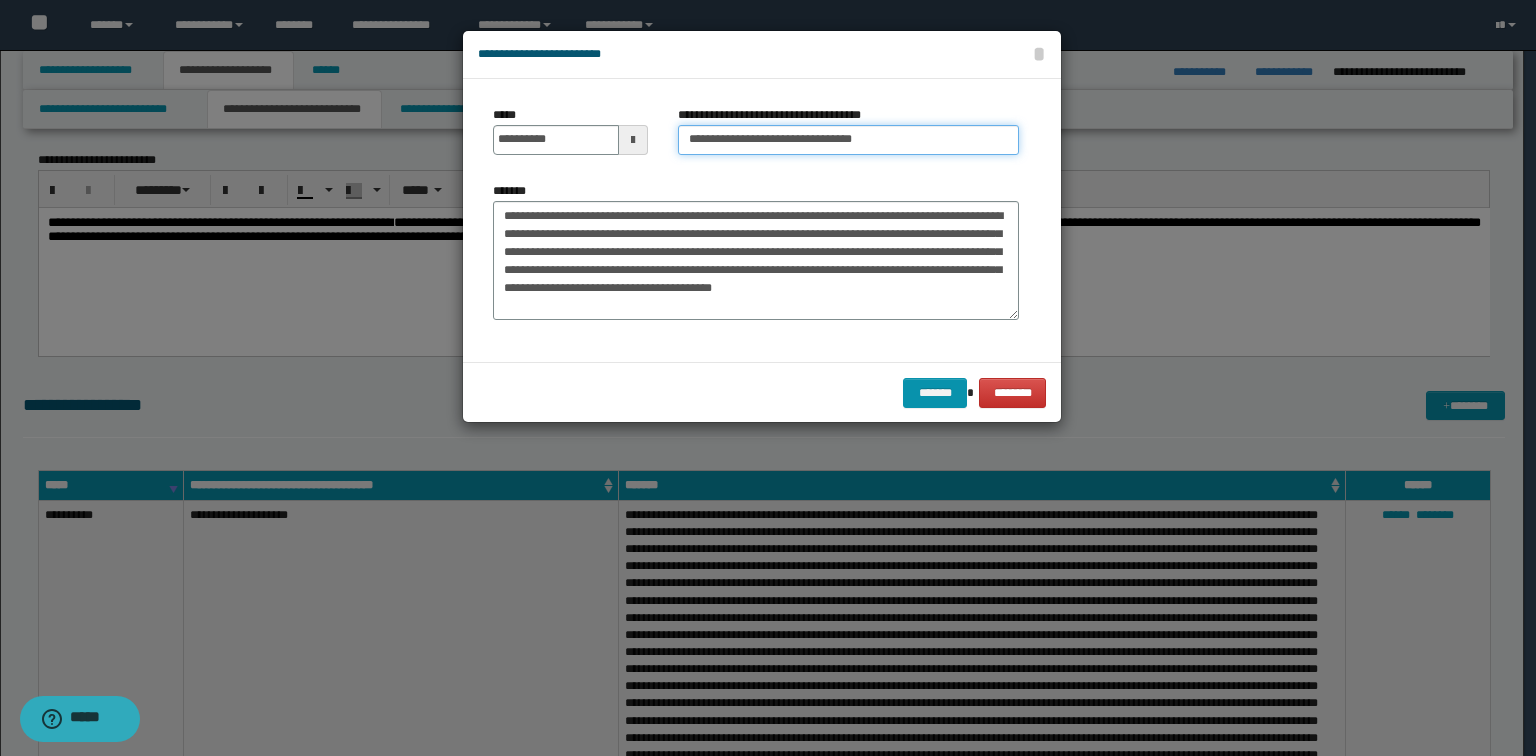 click on "**********" at bounding box center (848, 140) 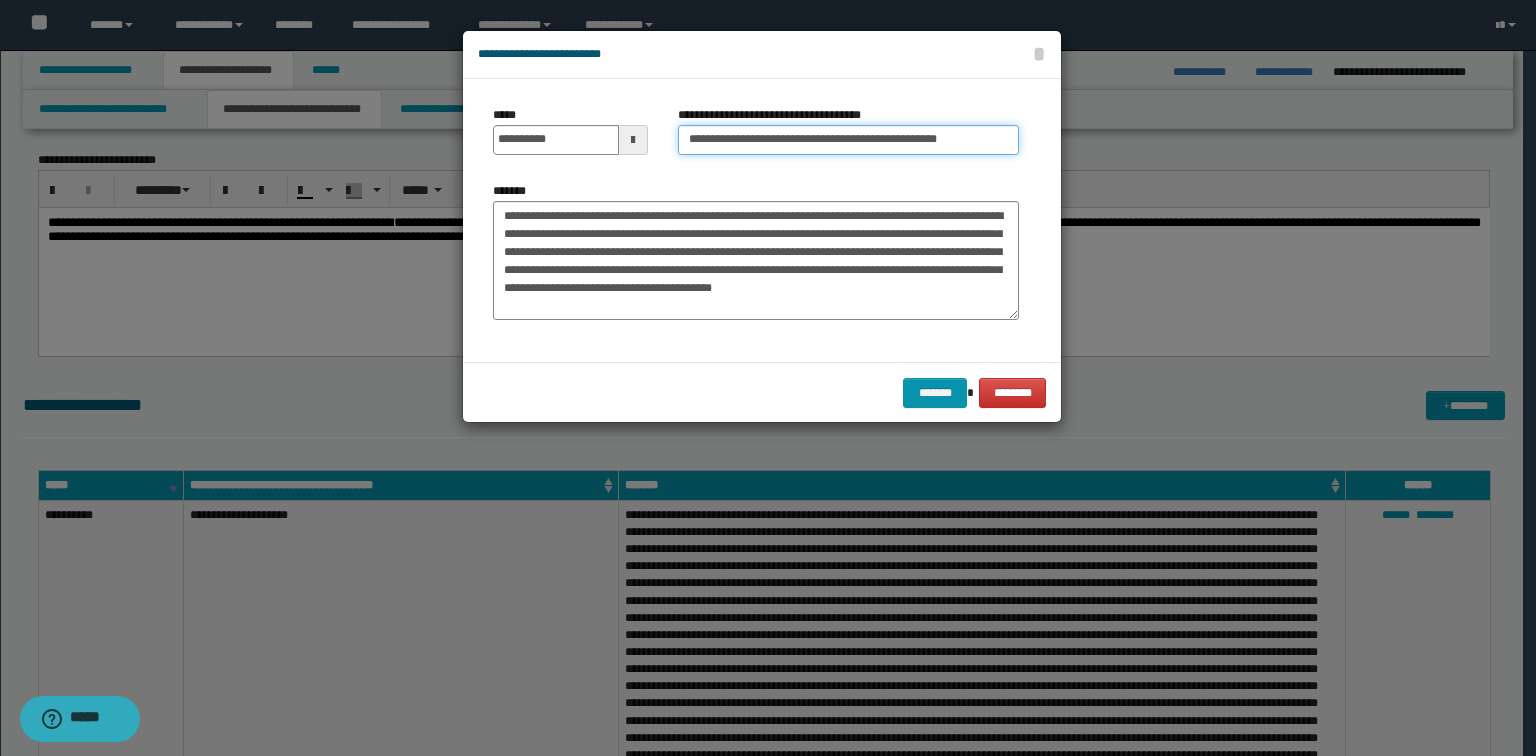type on "**********" 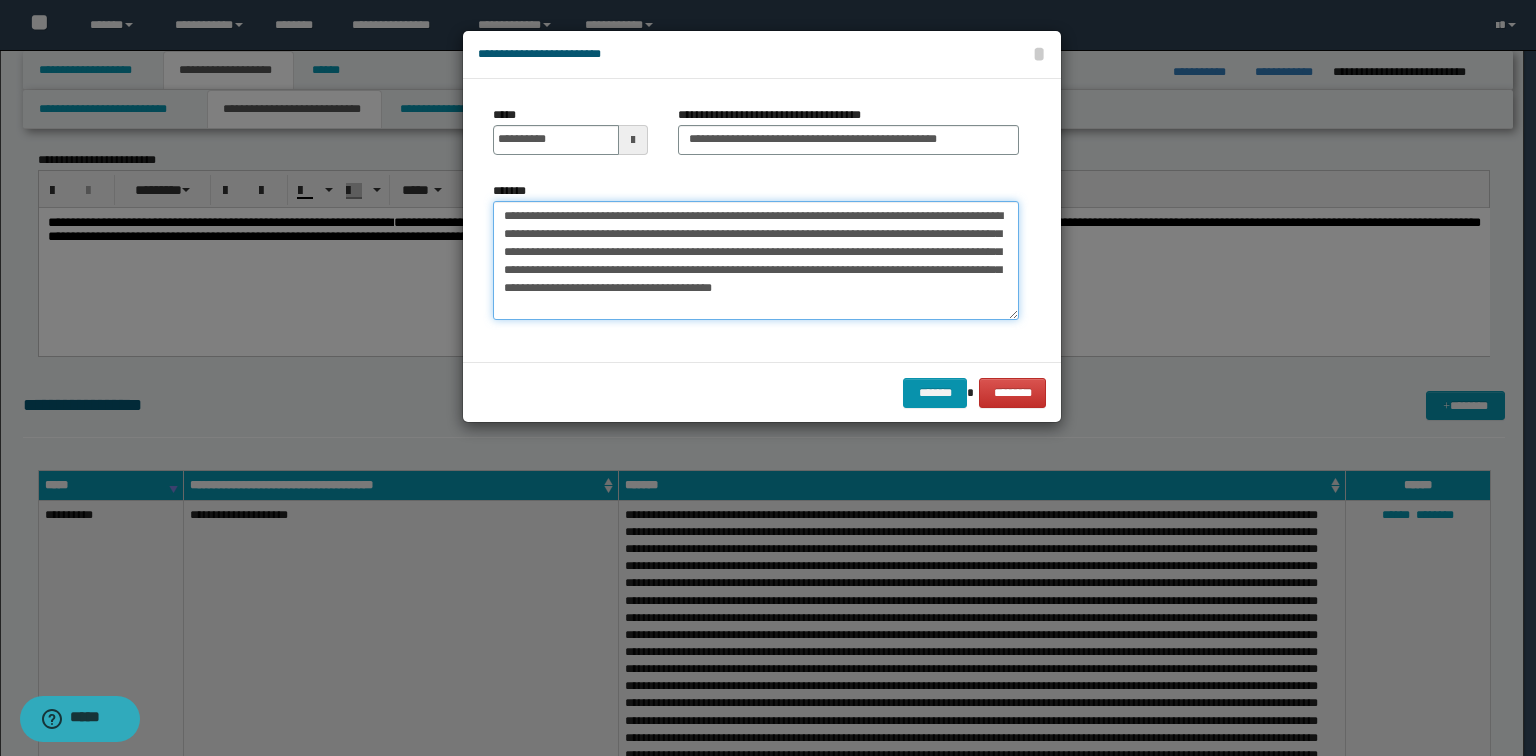 click on "**********" at bounding box center [756, 261] 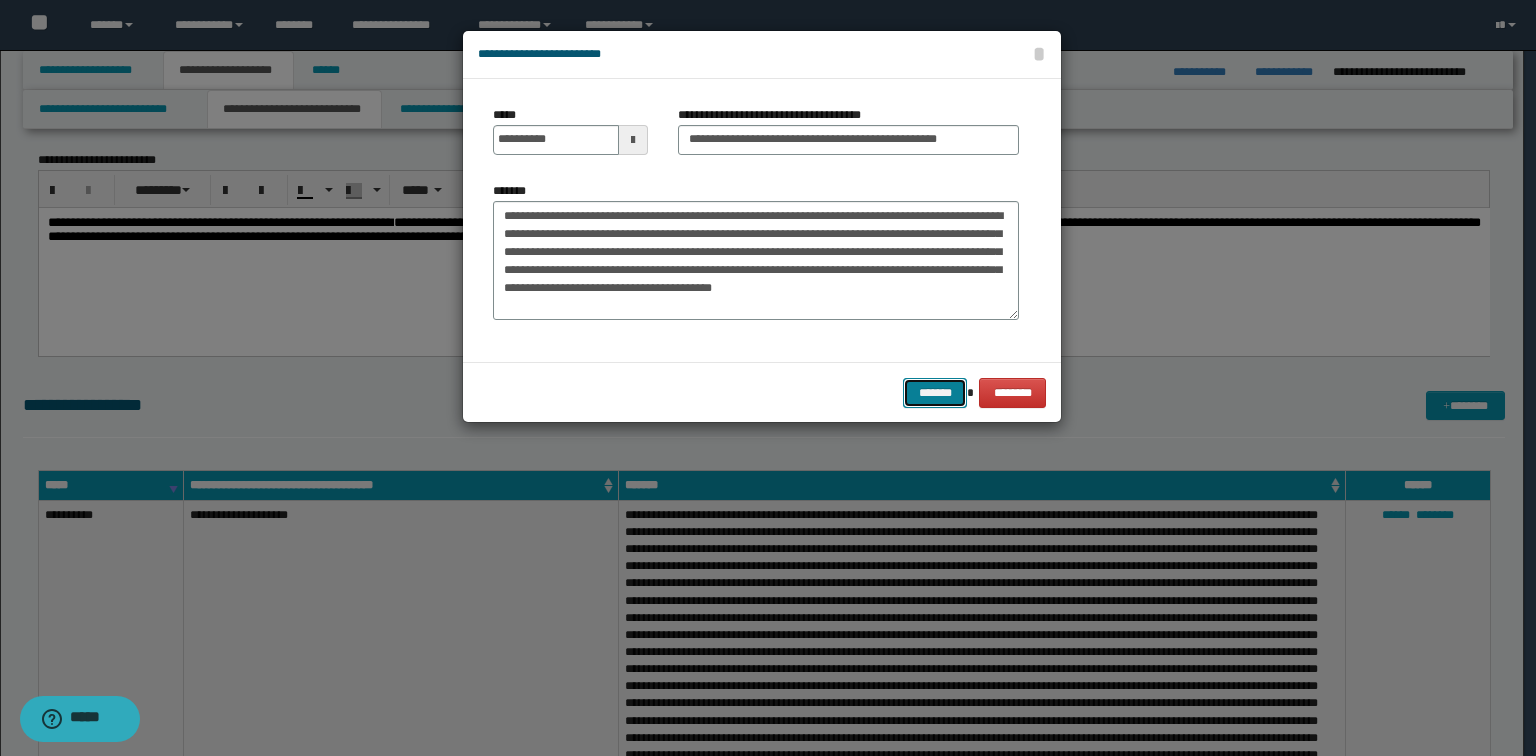 click on "*******" at bounding box center (935, 393) 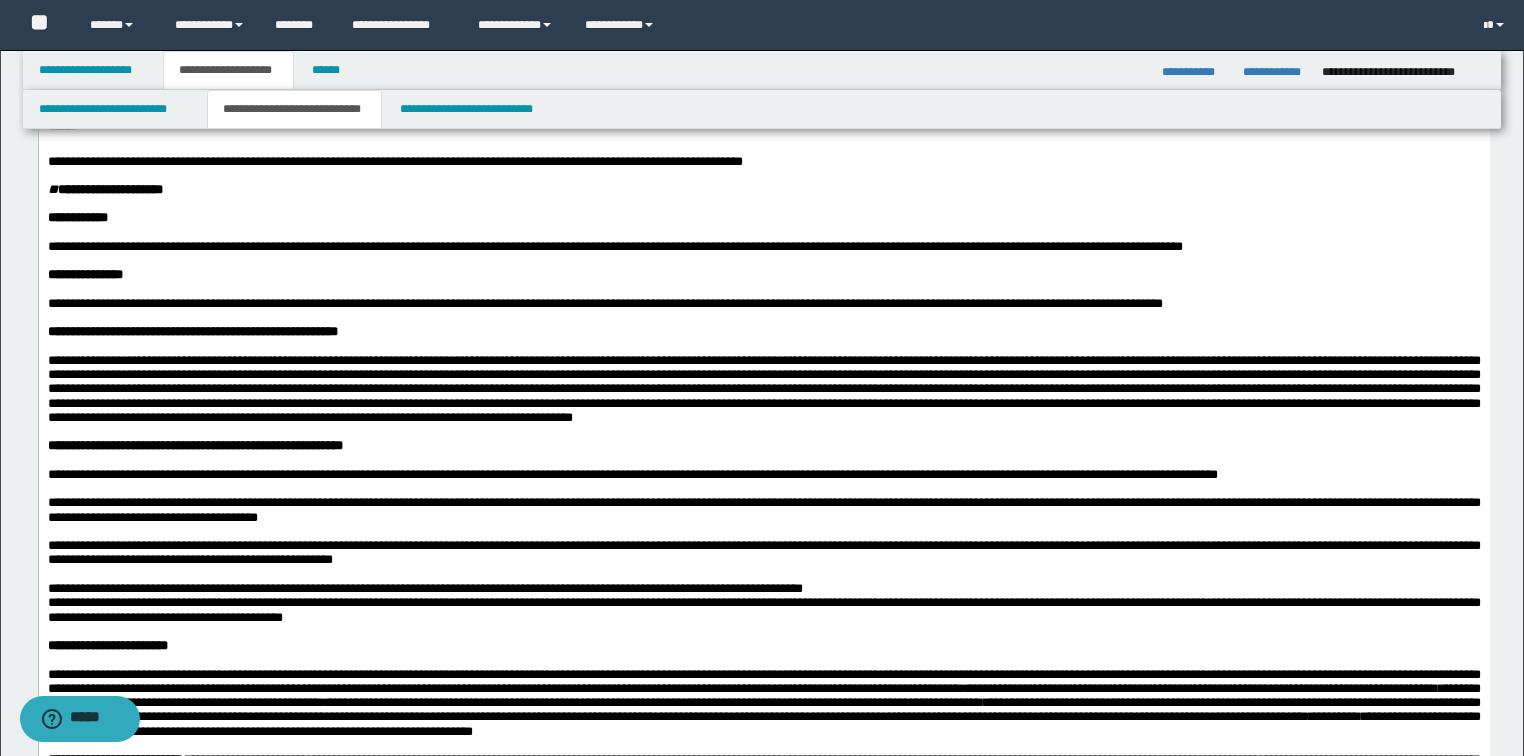 scroll, scrollTop: 0, scrollLeft: 0, axis: both 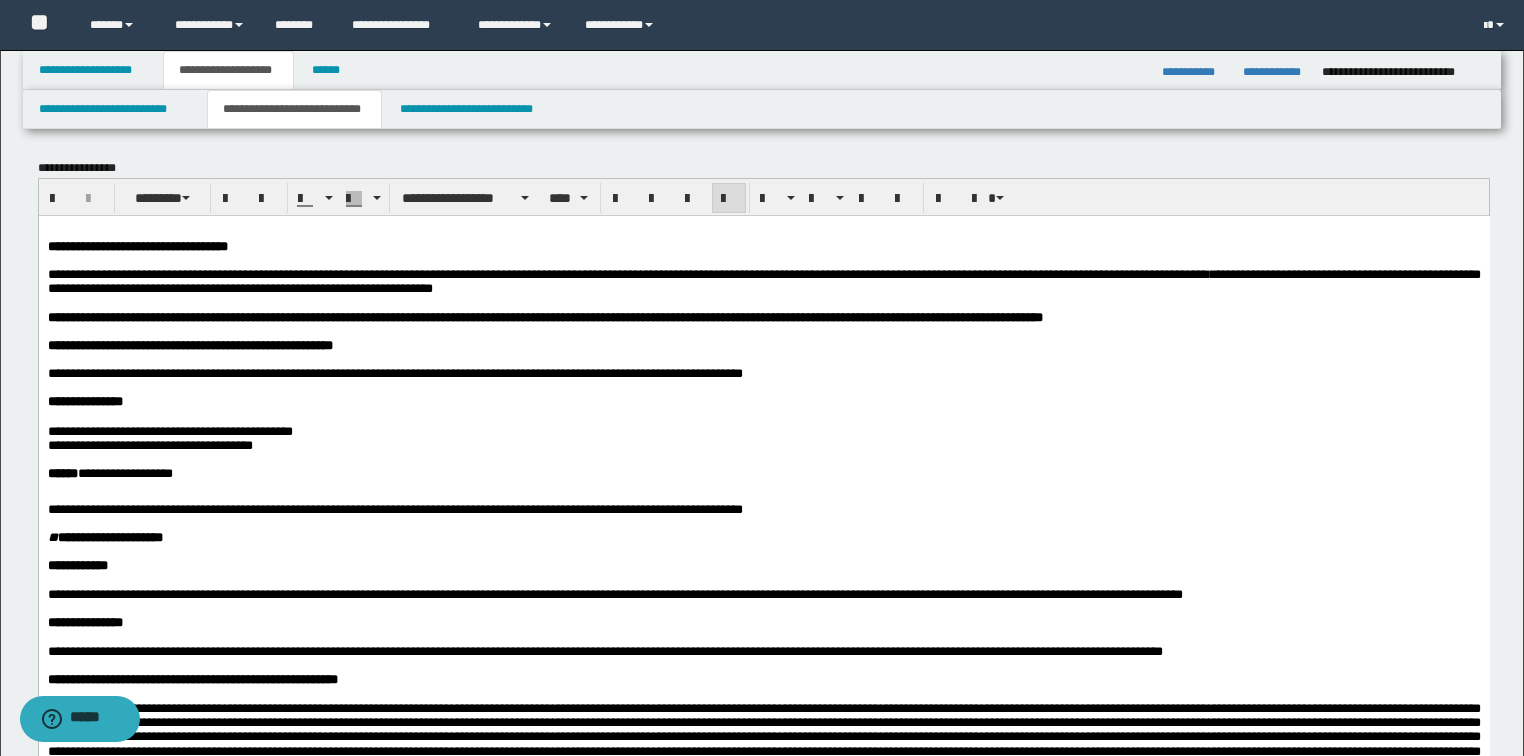 click on "**********" at bounding box center (169, 430) 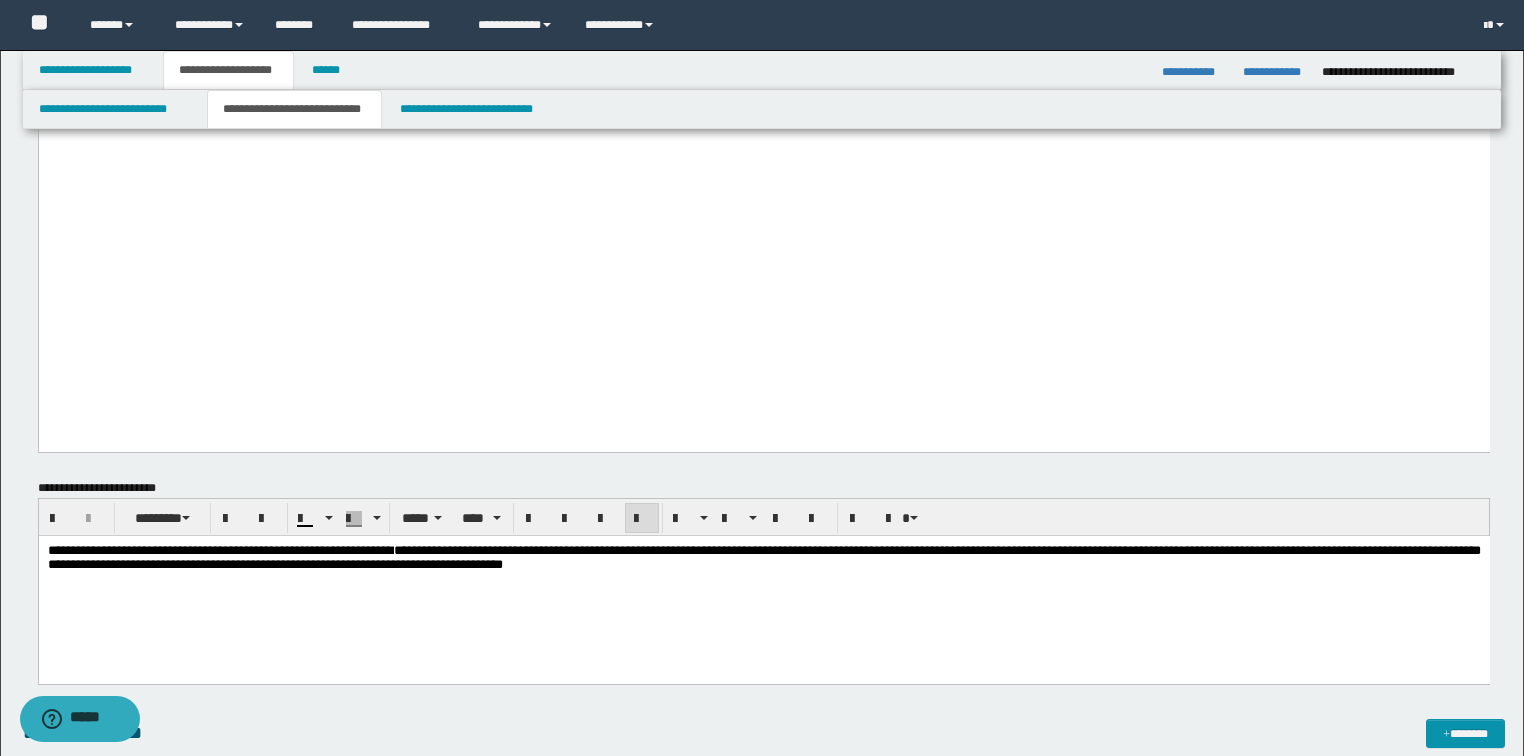 scroll, scrollTop: 2560, scrollLeft: 0, axis: vertical 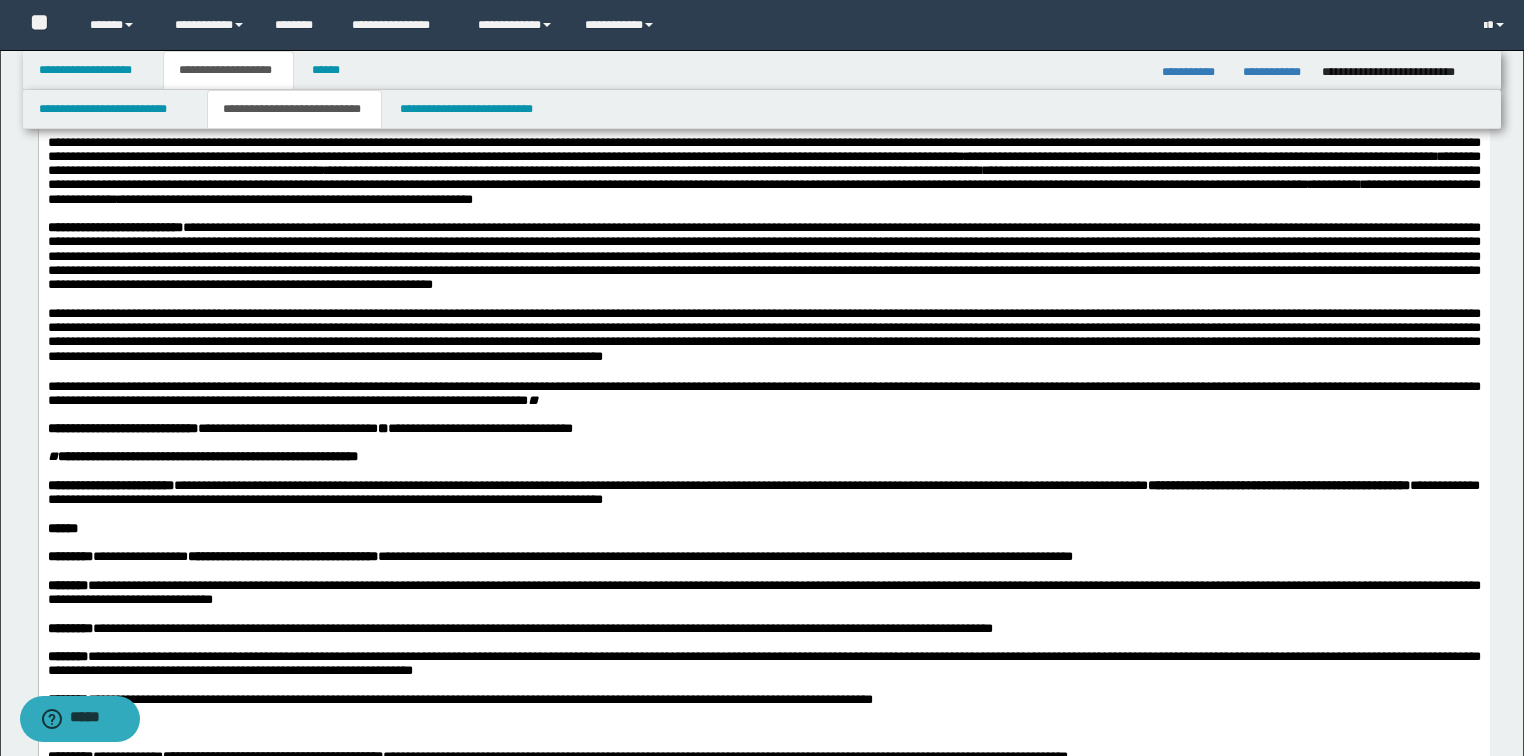 click on "**********" at bounding box center (763, 171) 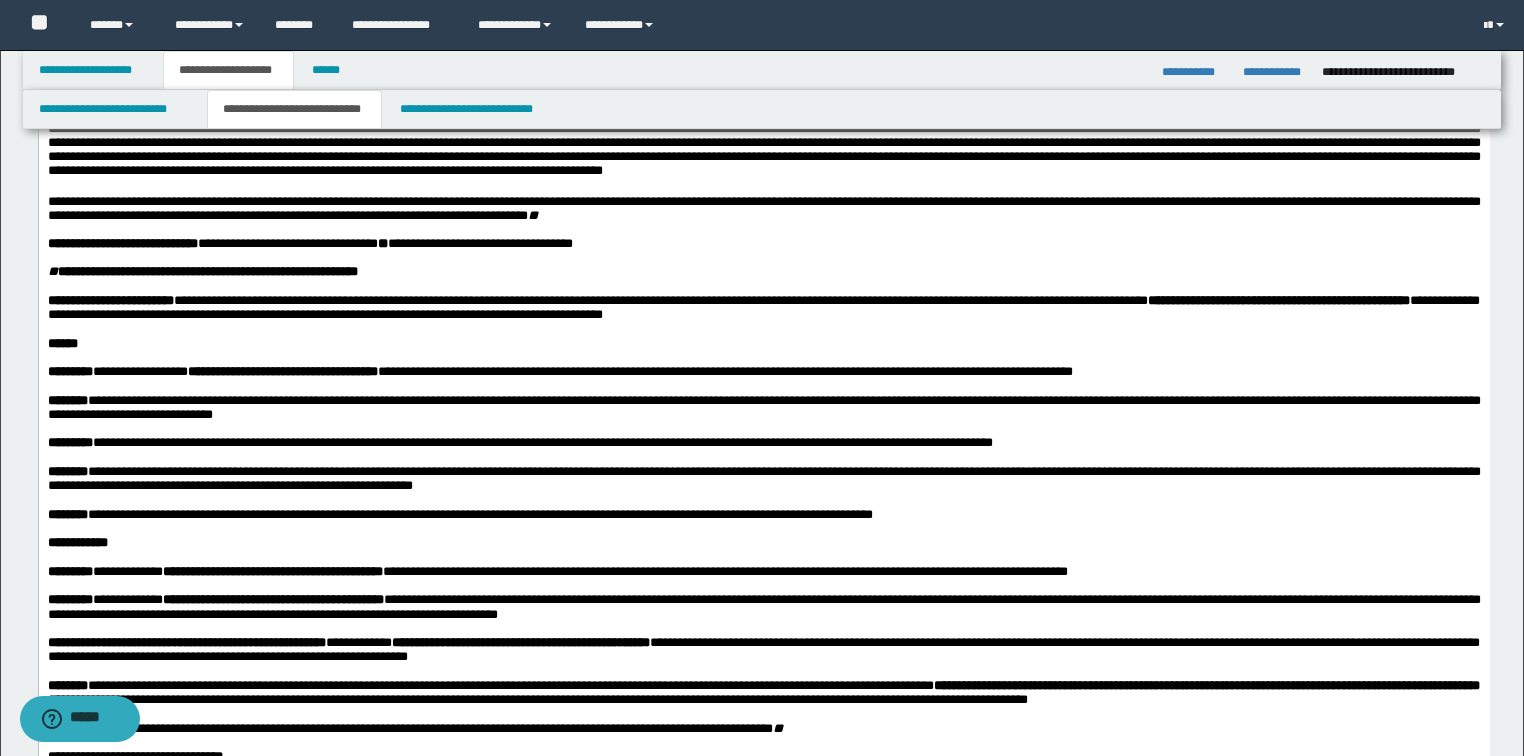 scroll, scrollTop: 1120, scrollLeft: 0, axis: vertical 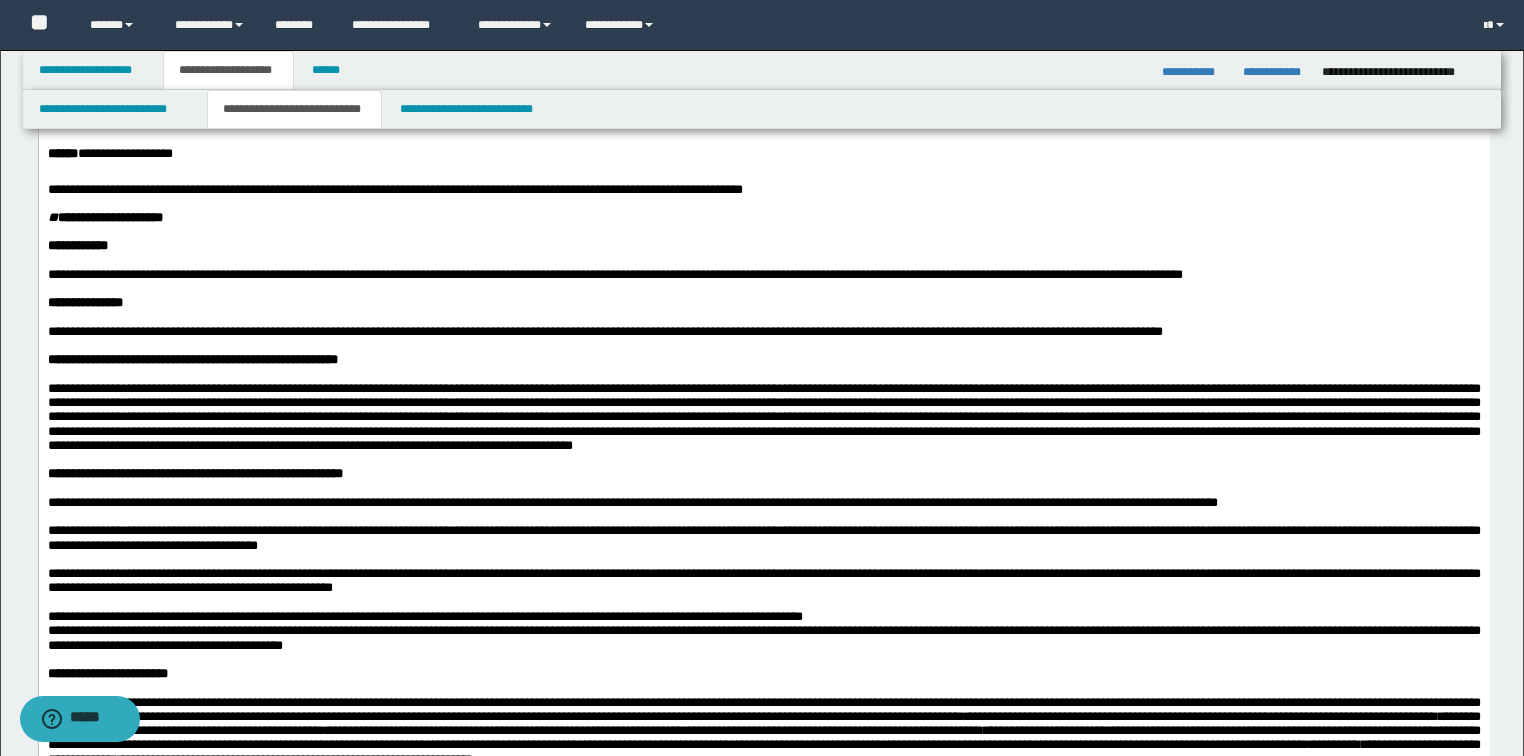 click on "**********" at bounding box center [394, 189] 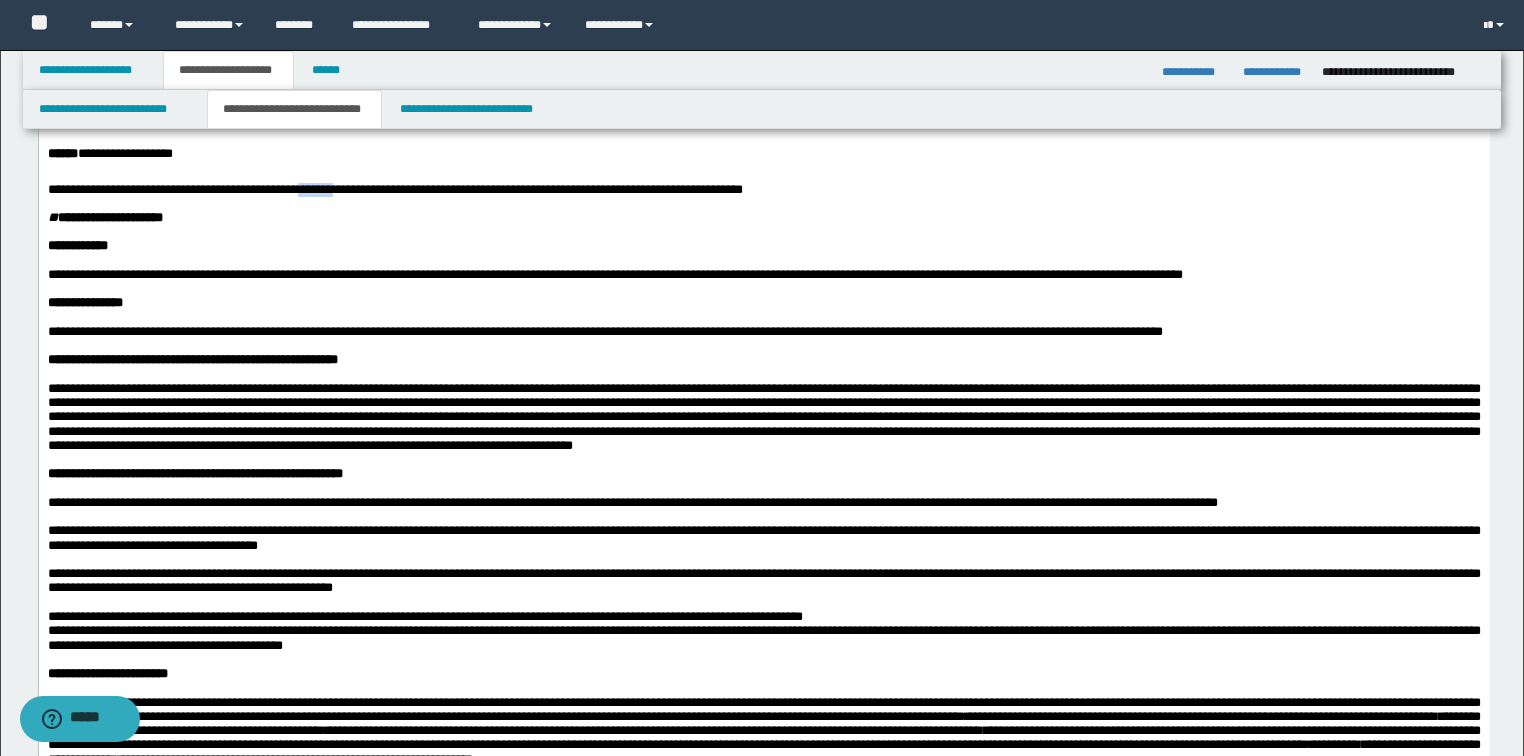 click on "**********" at bounding box center [394, 189] 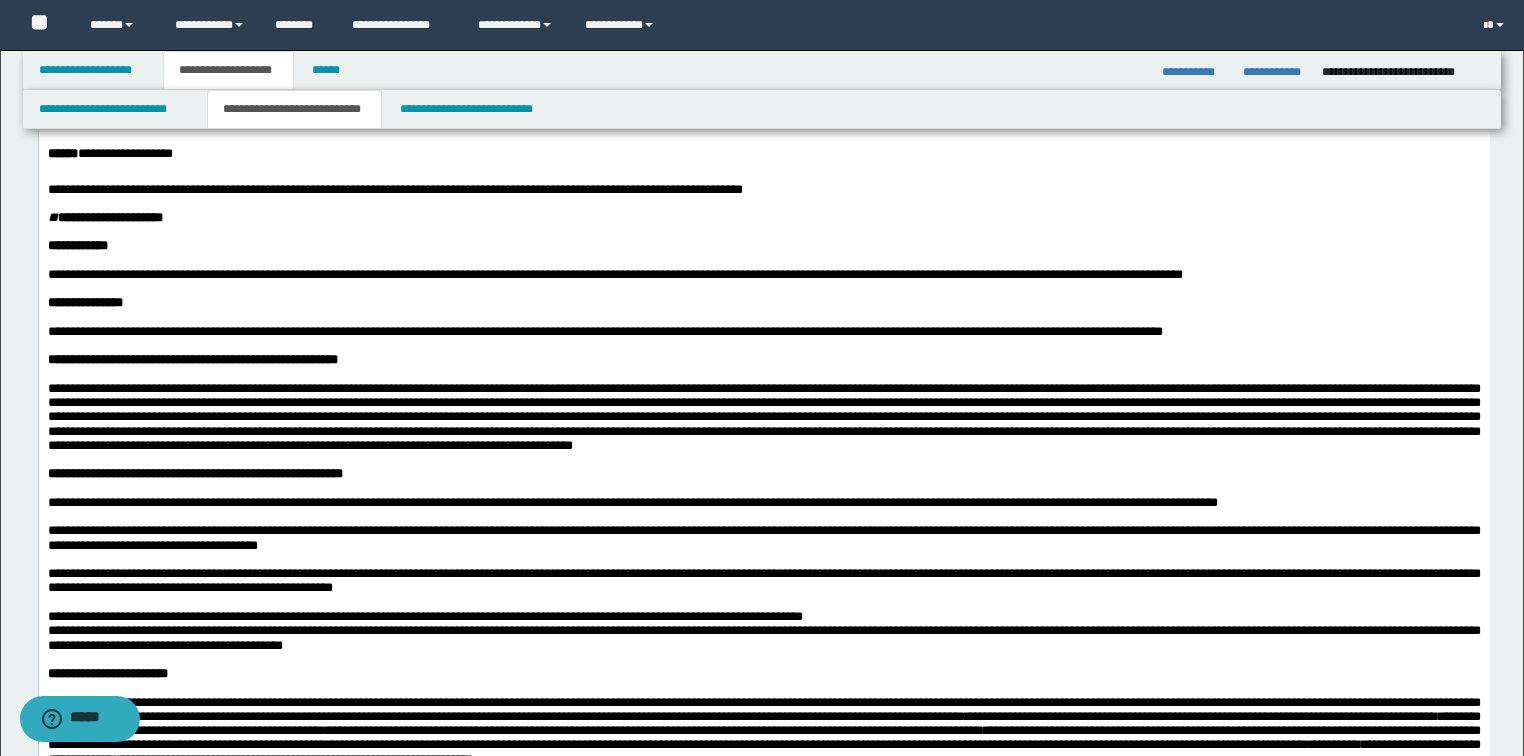 click at bounding box center [763, 417] 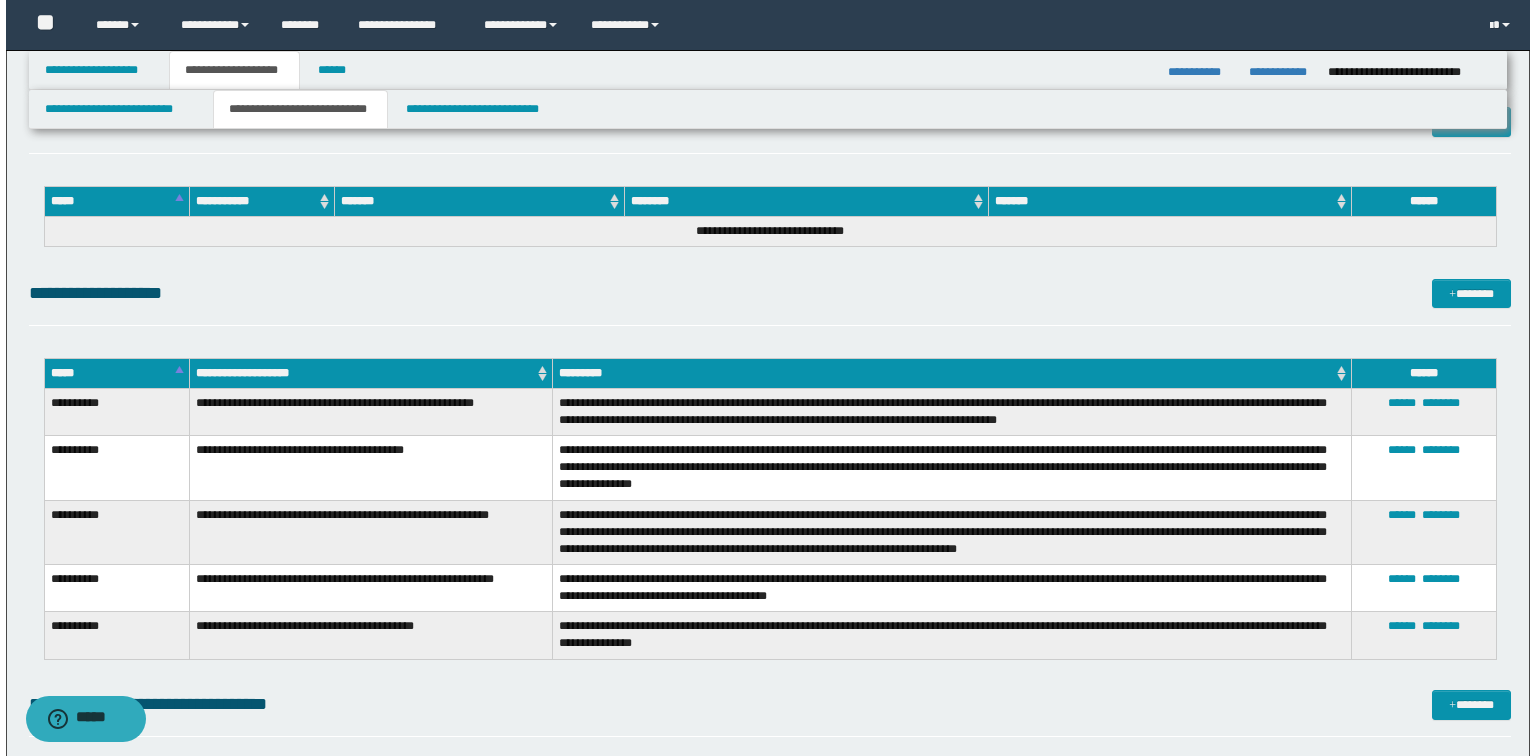 scroll, scrollTop: 4080, scrollLeft: 0, axis: vertical 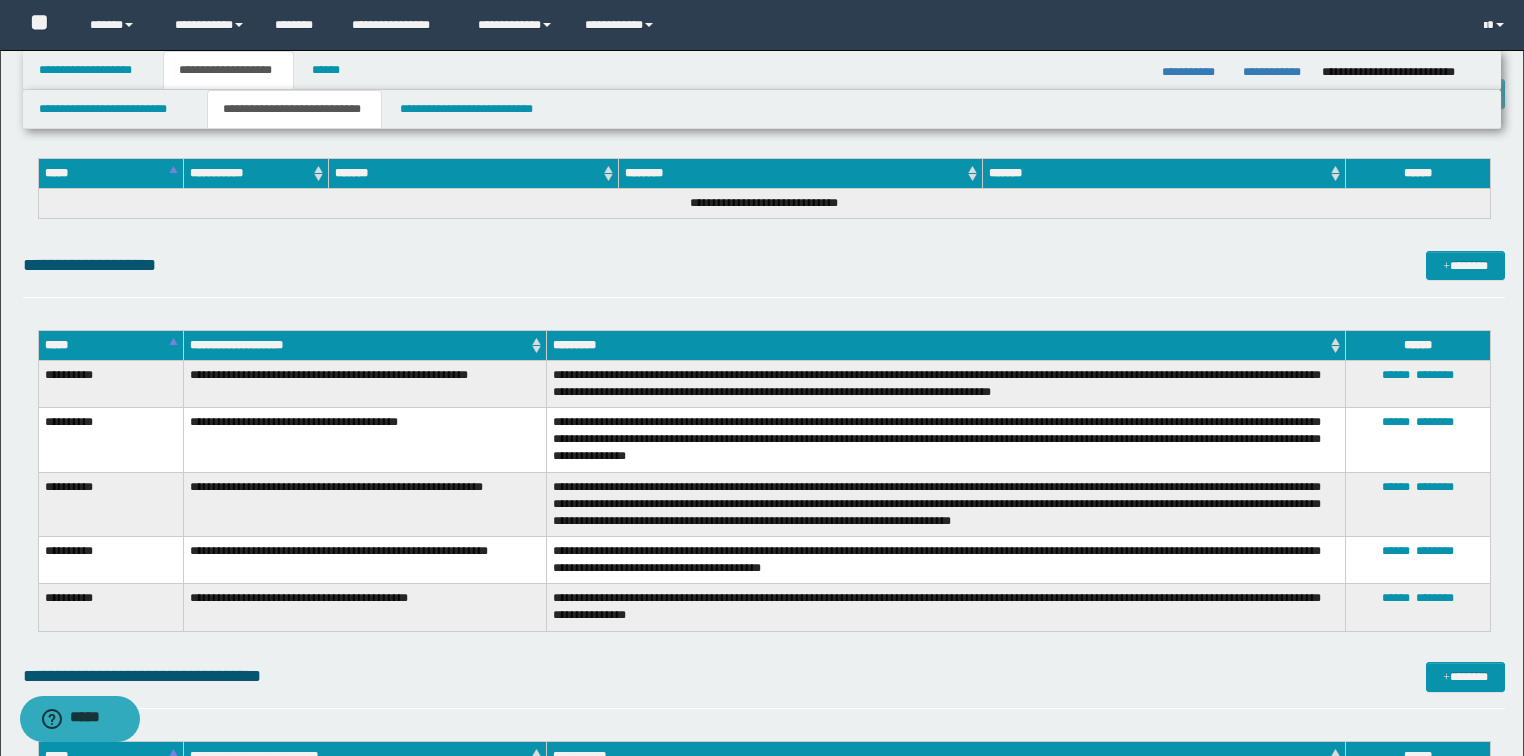 click on "**********" at bounding box center [764, -1428] 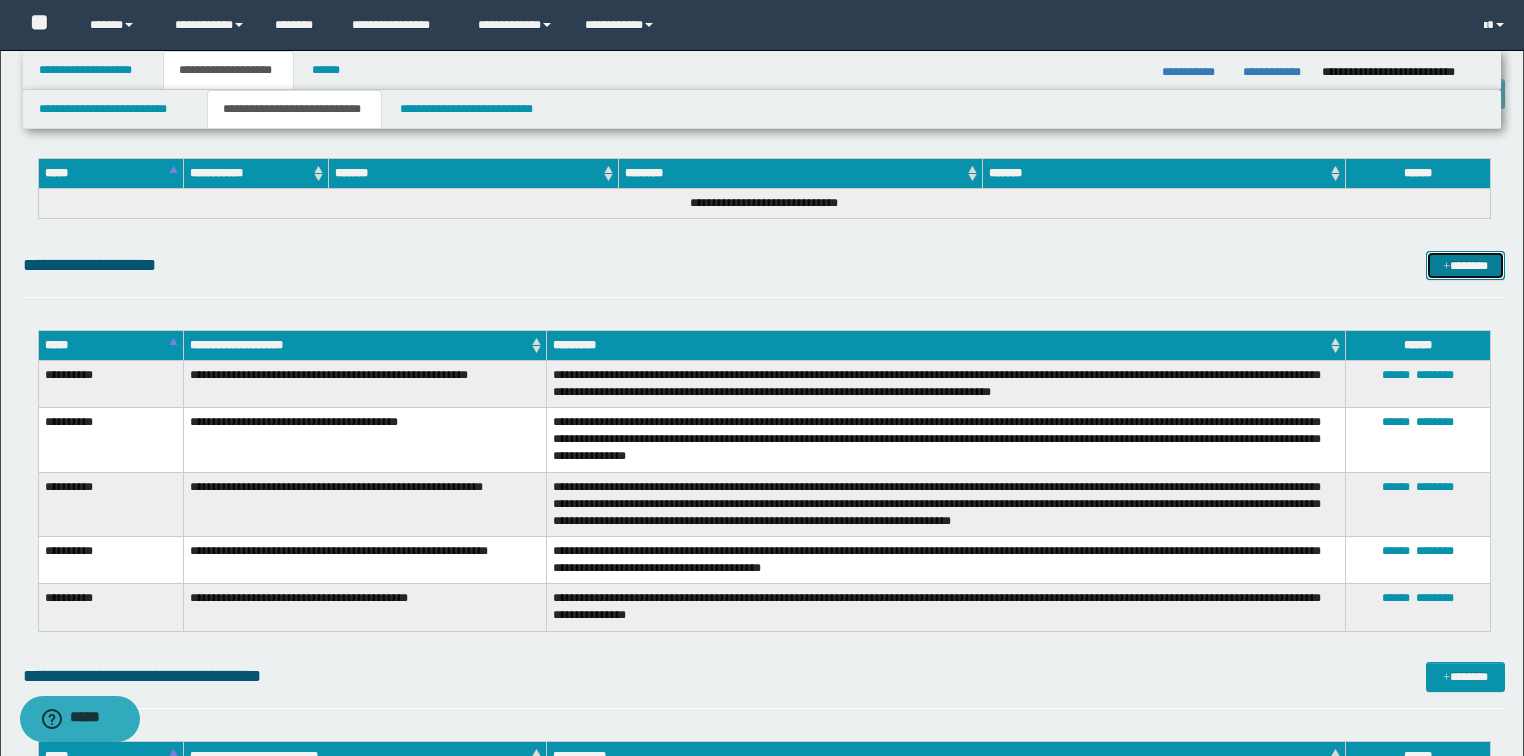 click on "*******" at bounding box center (1465, 266) 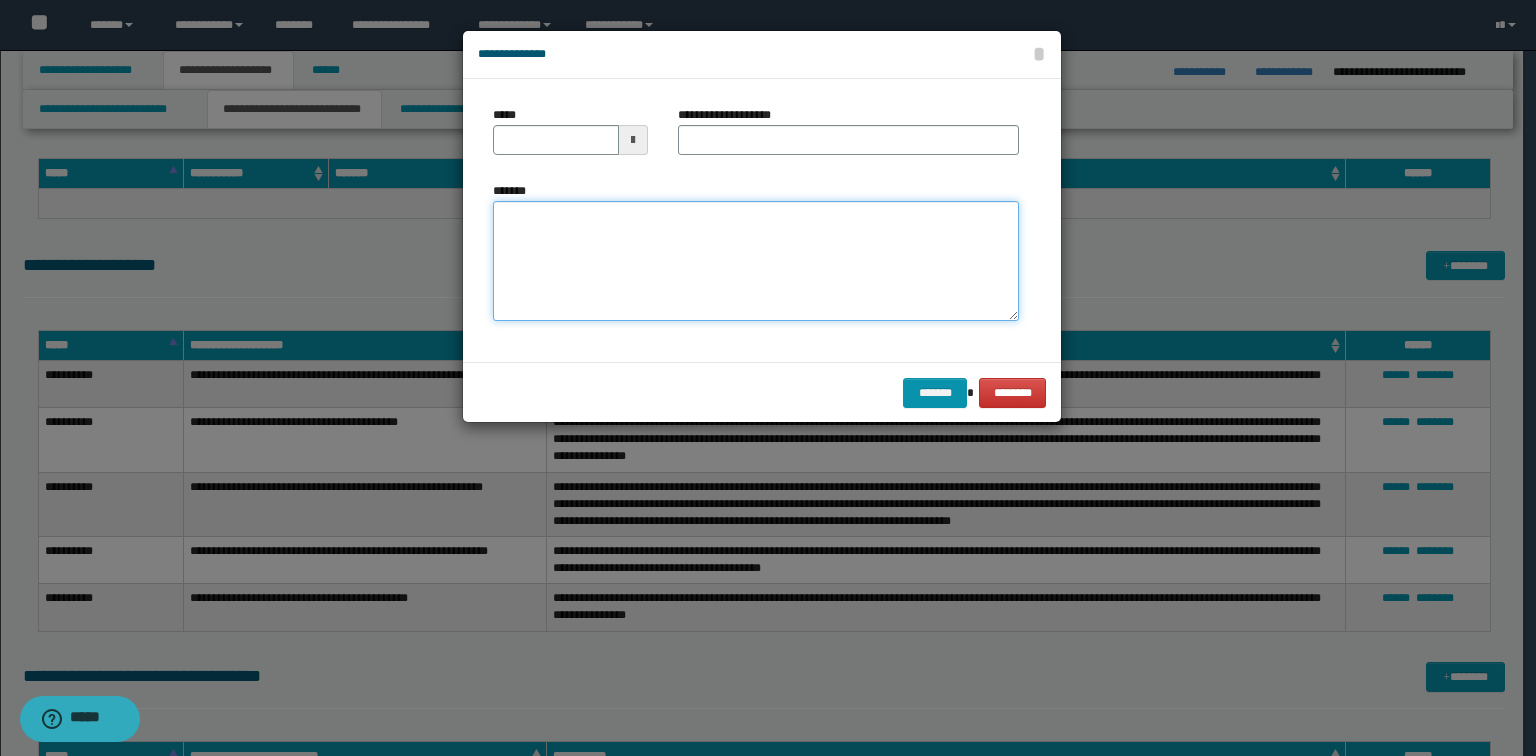 click on "*******" at bounding box center [756, 261] 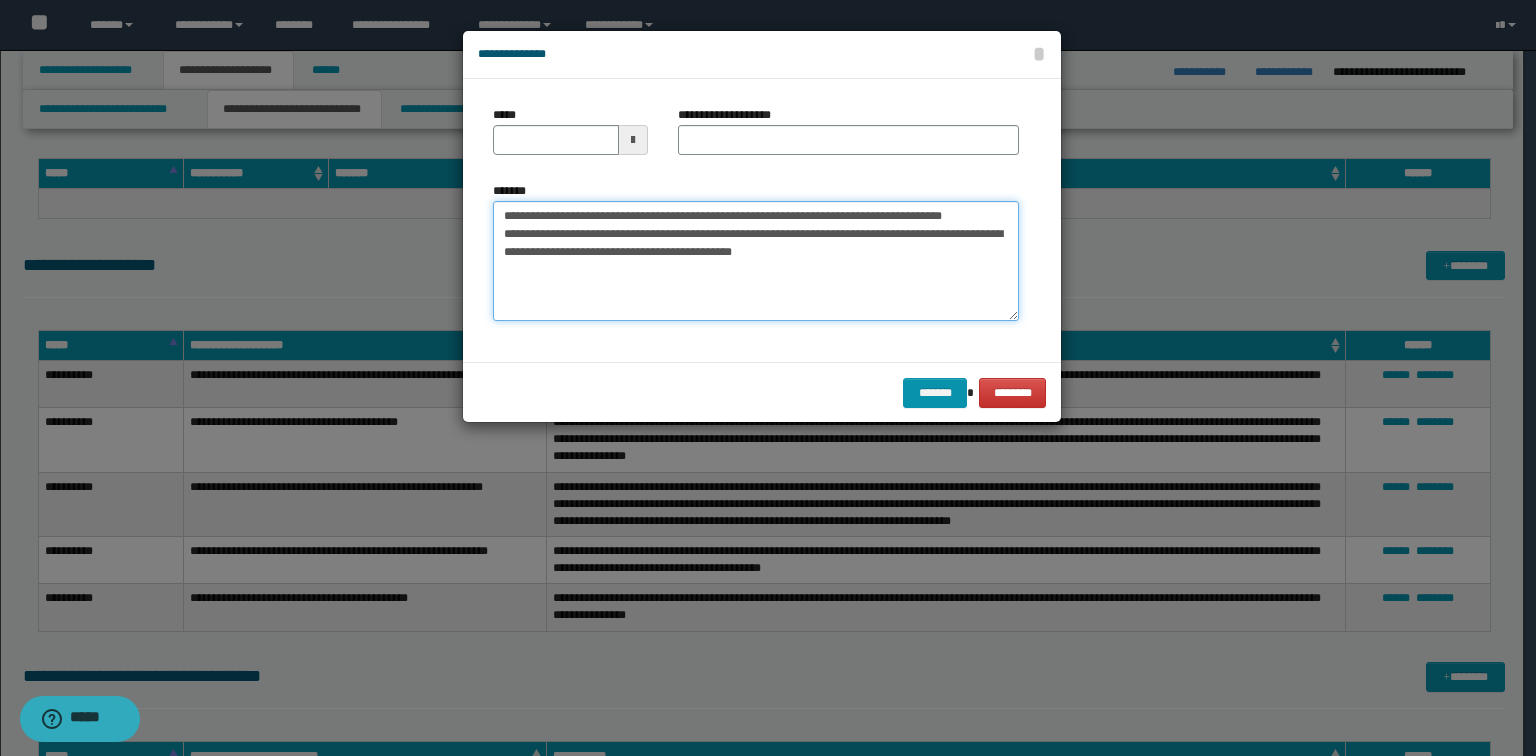 drag, startPoint x: 652, startPoint y: 232, endPoint x: 496, endPoint y: 225, distance: 156.15697 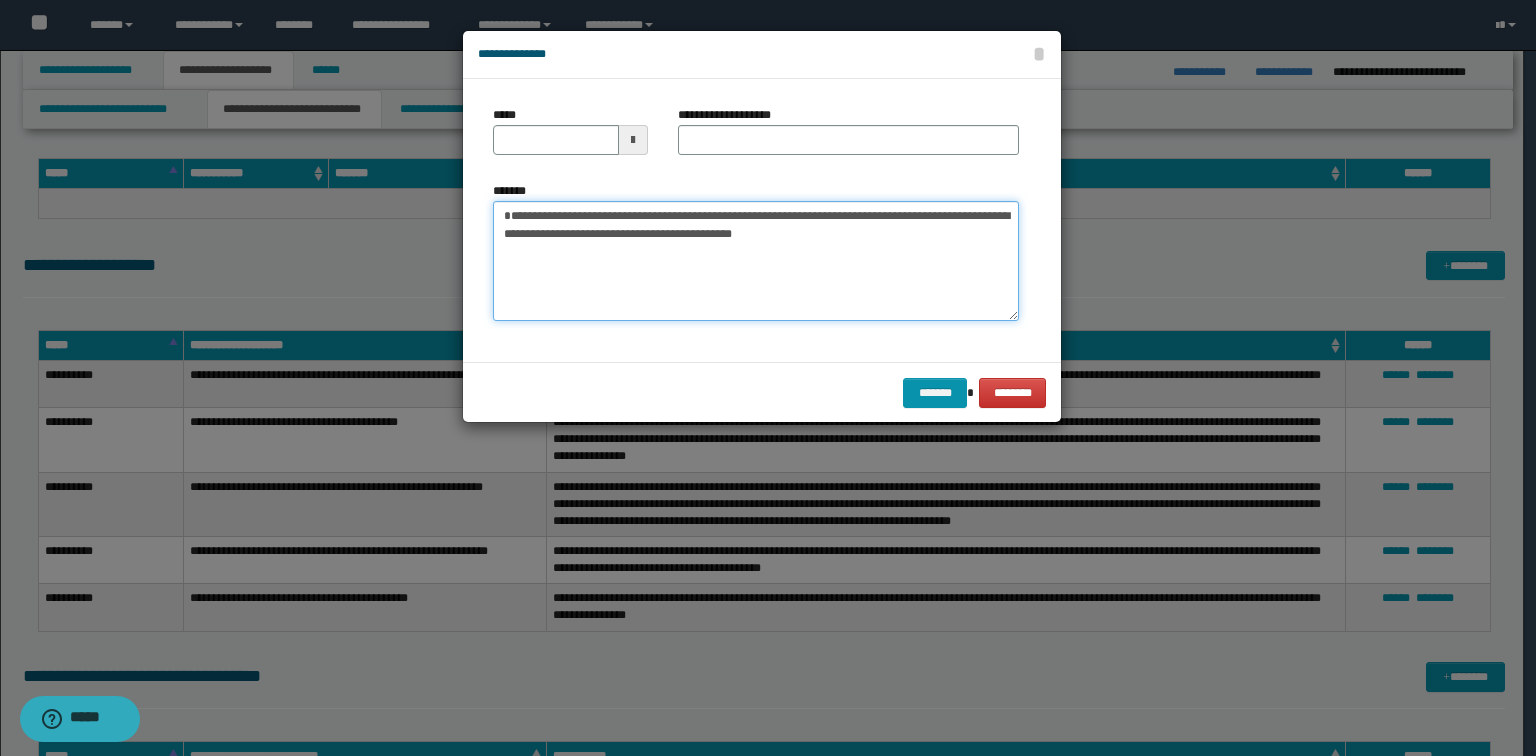 type on "**********" 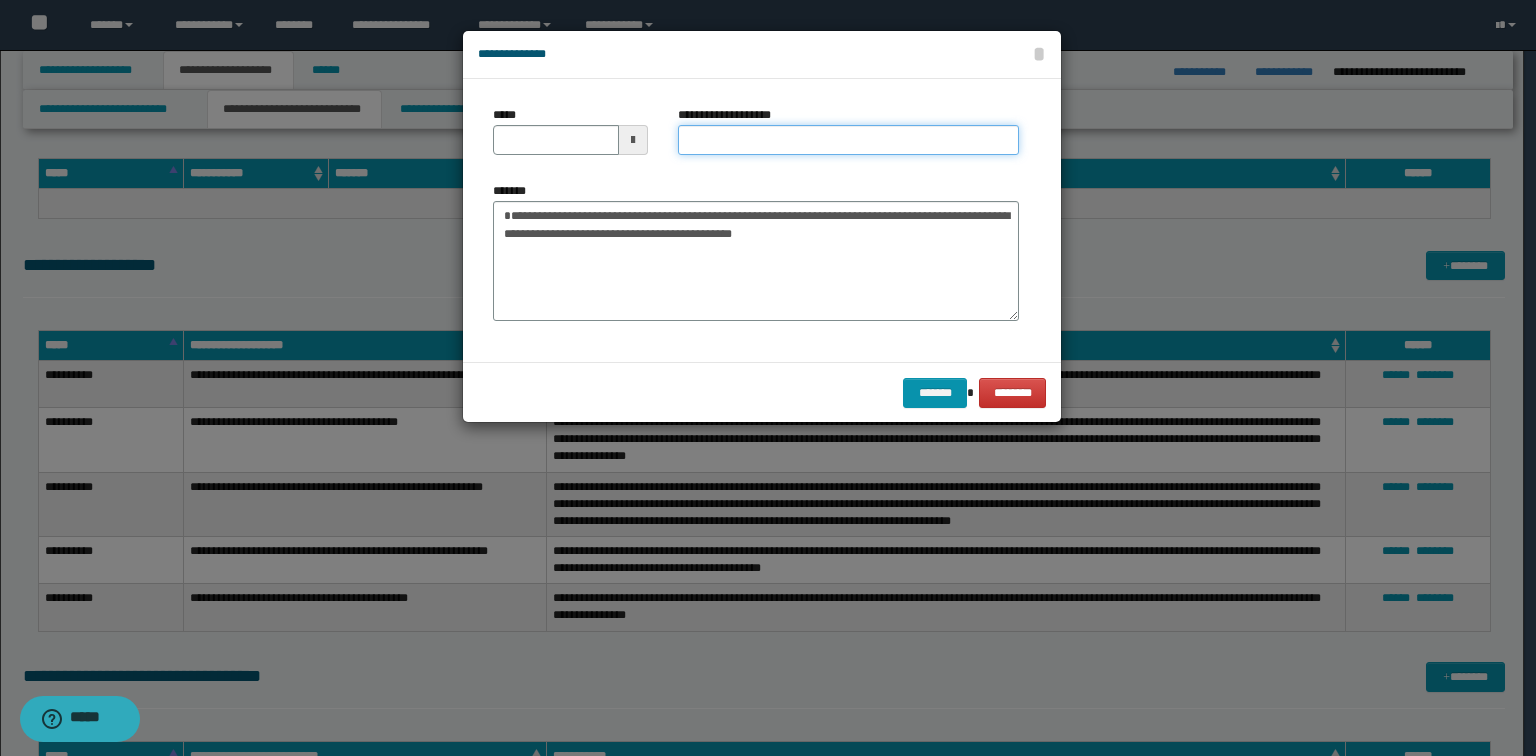 click on "**********" at bounding box center [848, 140] 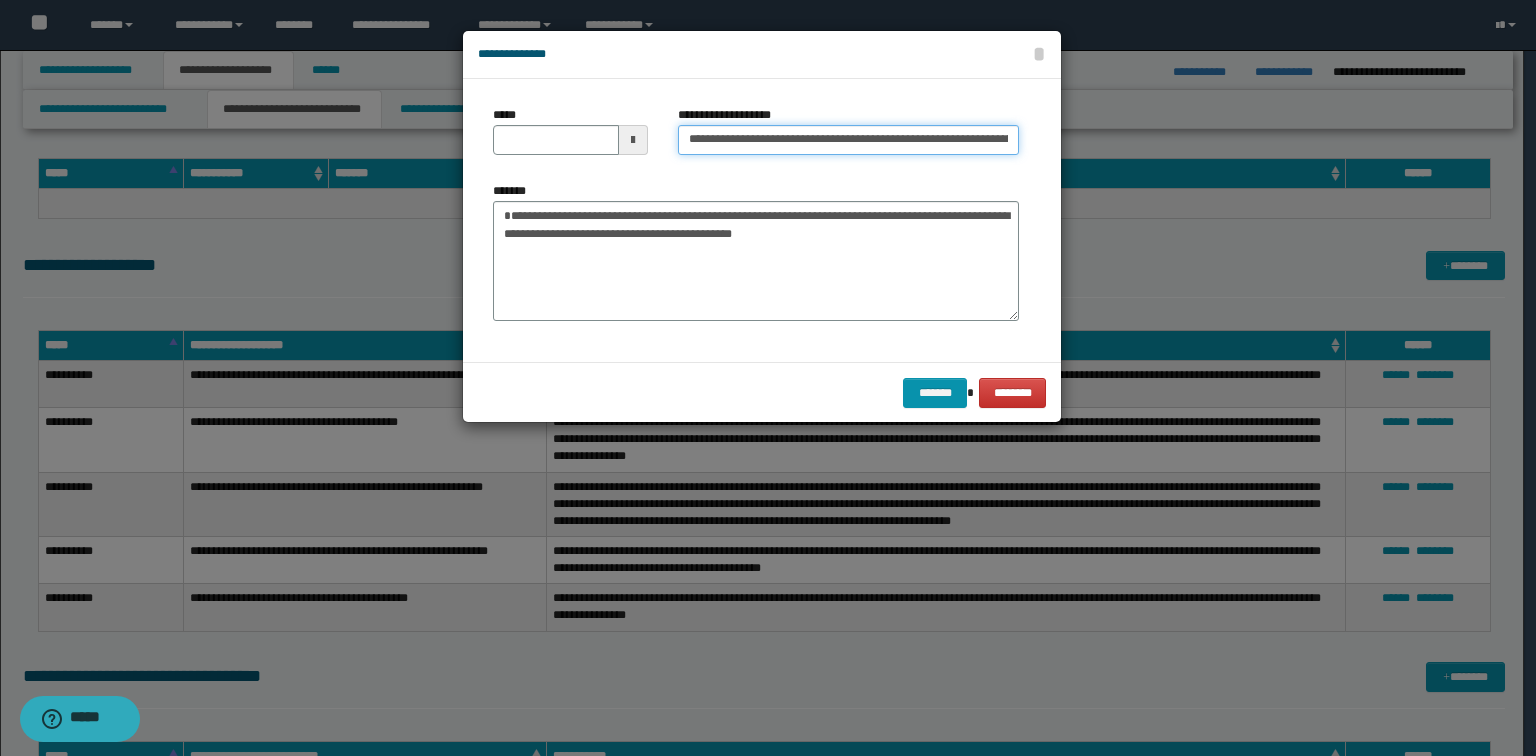 scroll, scrollTop: 0, scrollLeft: 194, axis: horizontal 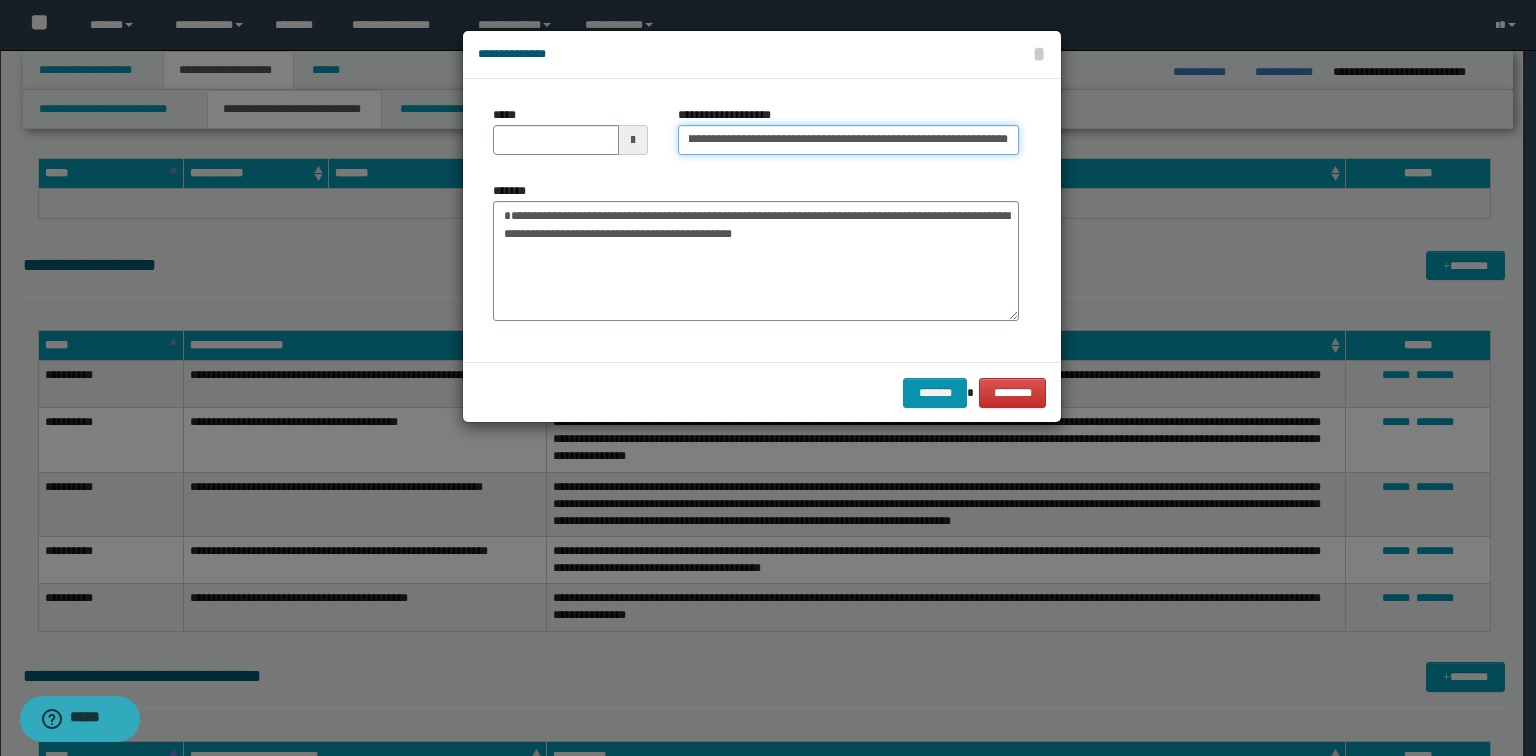 type on "**********" 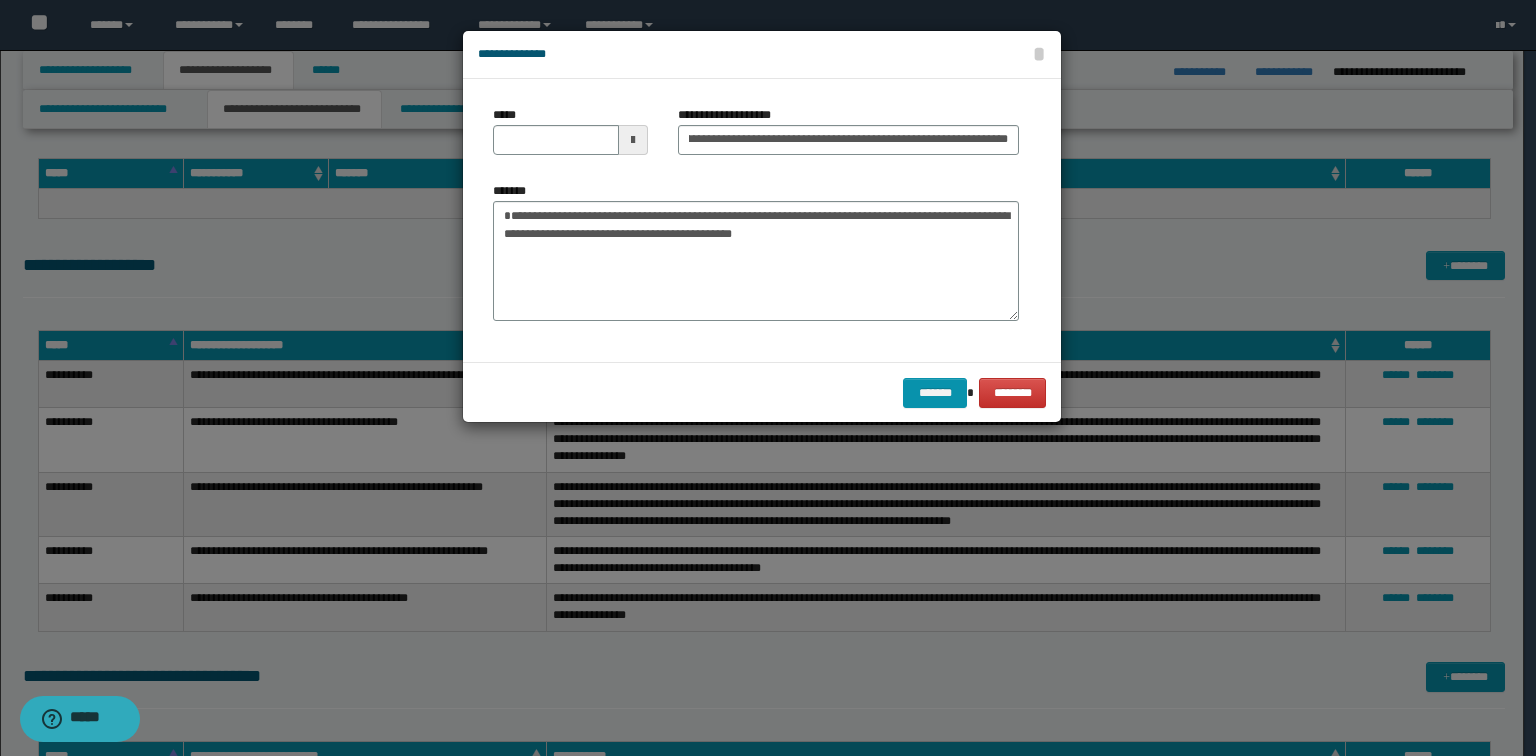 click on "**********" at bounding box center (756, 251) 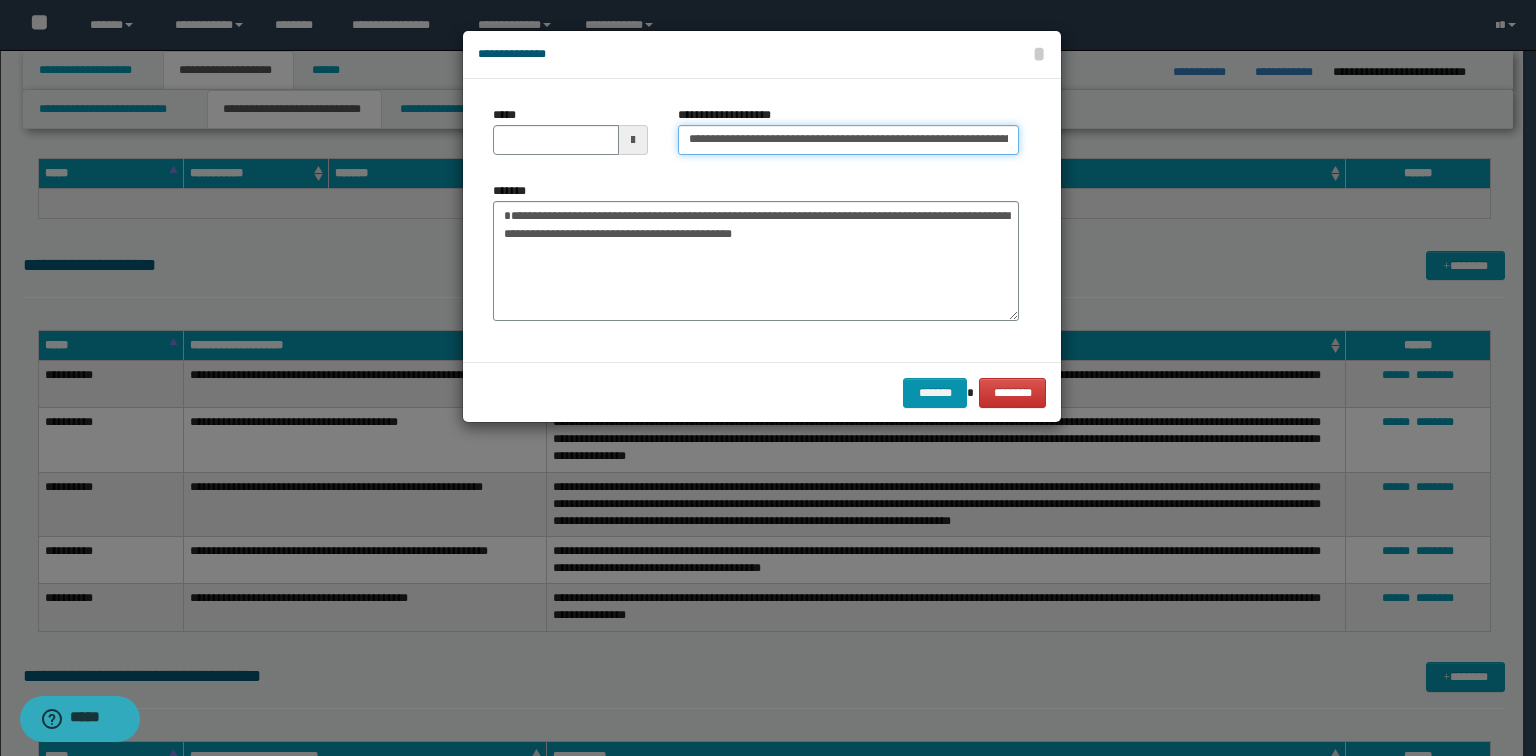 type 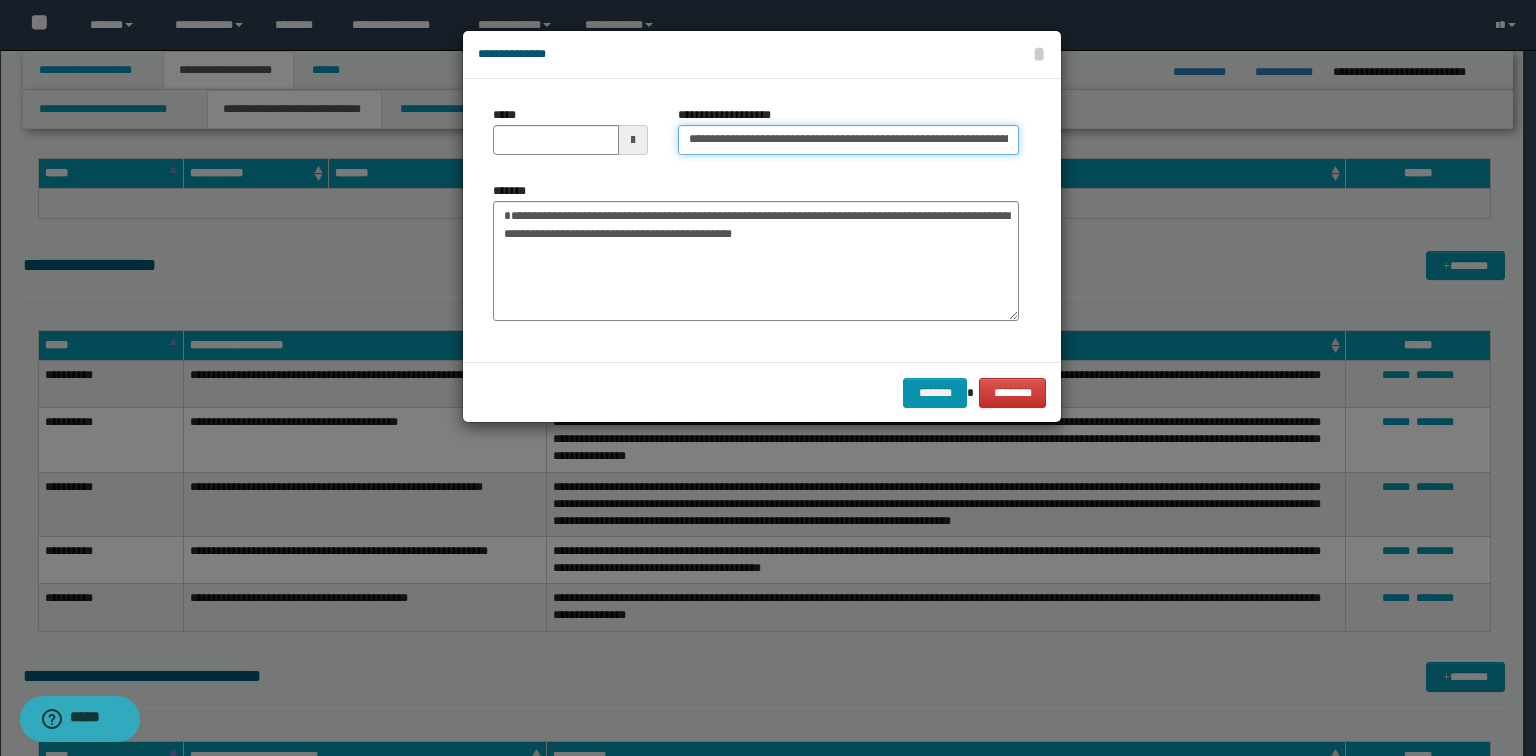 type on "**********" 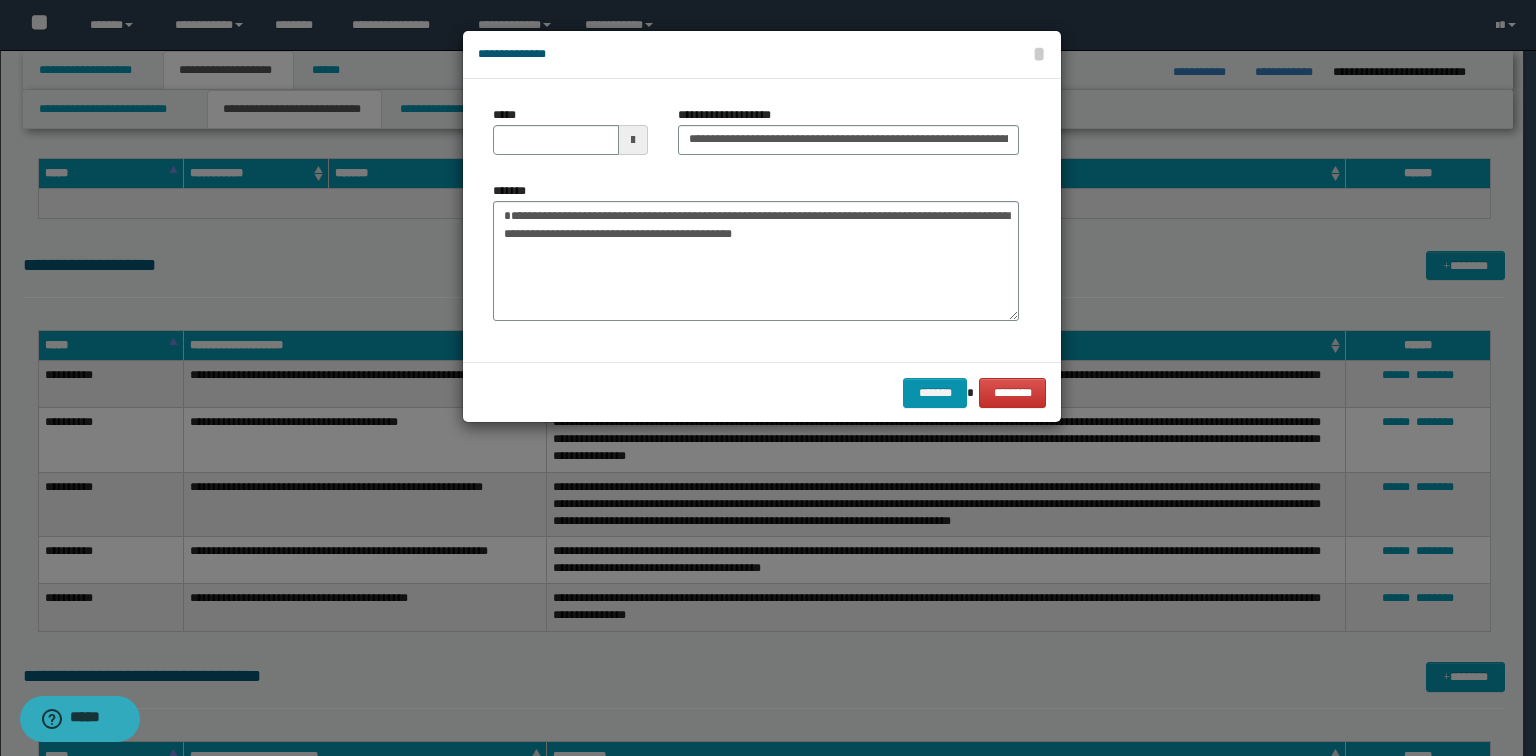 click on "**********" at bounding box center [762, 220] 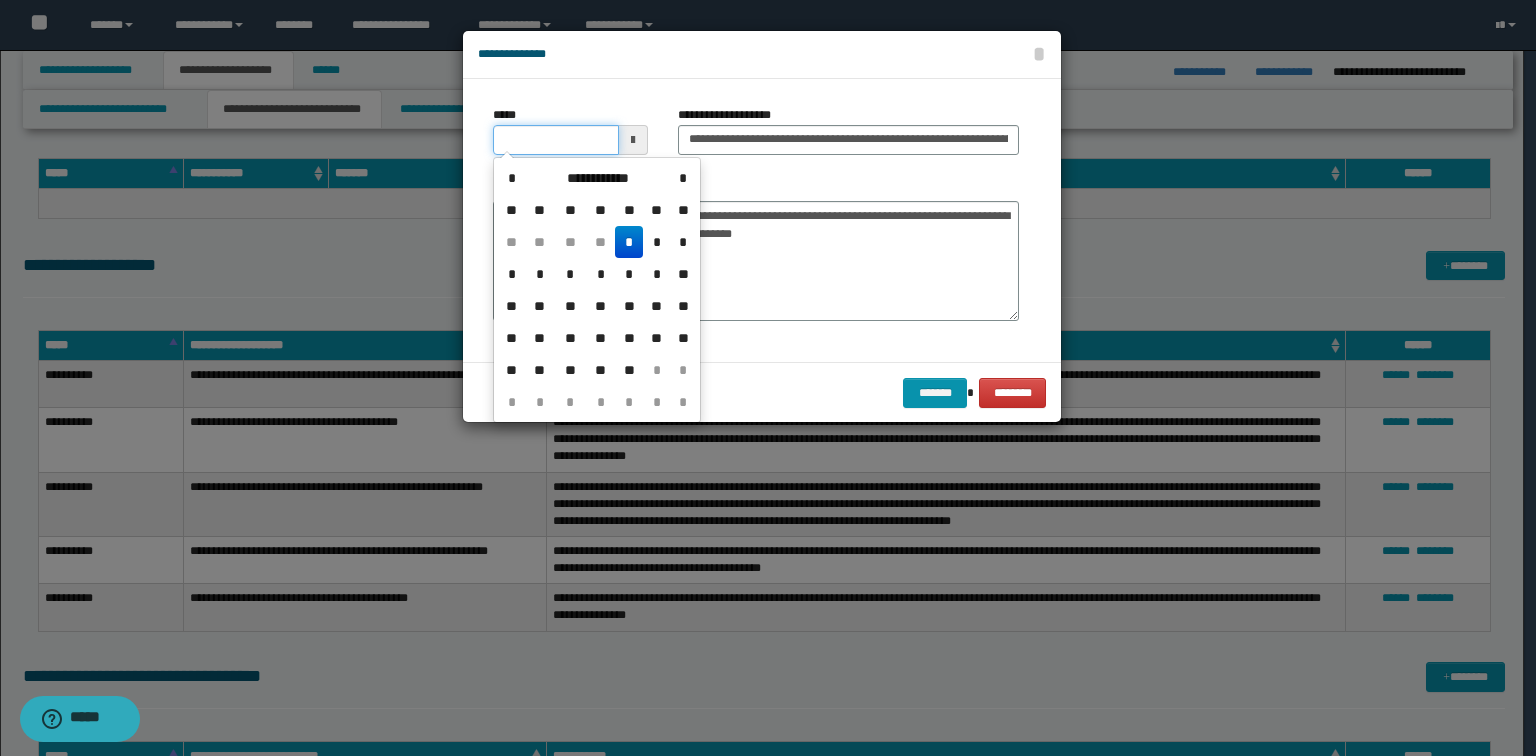 click on "*****" at bounding box center [556, 140] 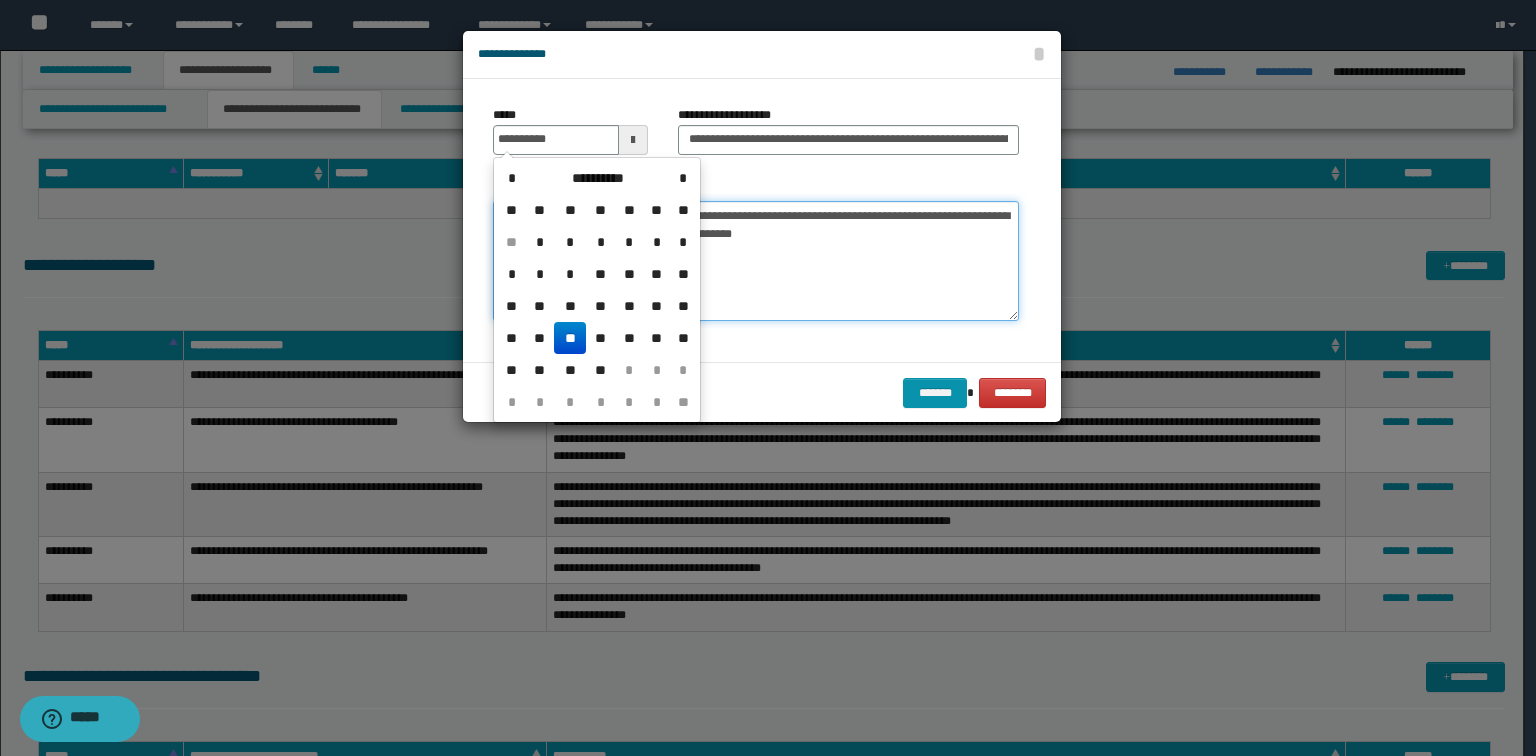type on "**********" 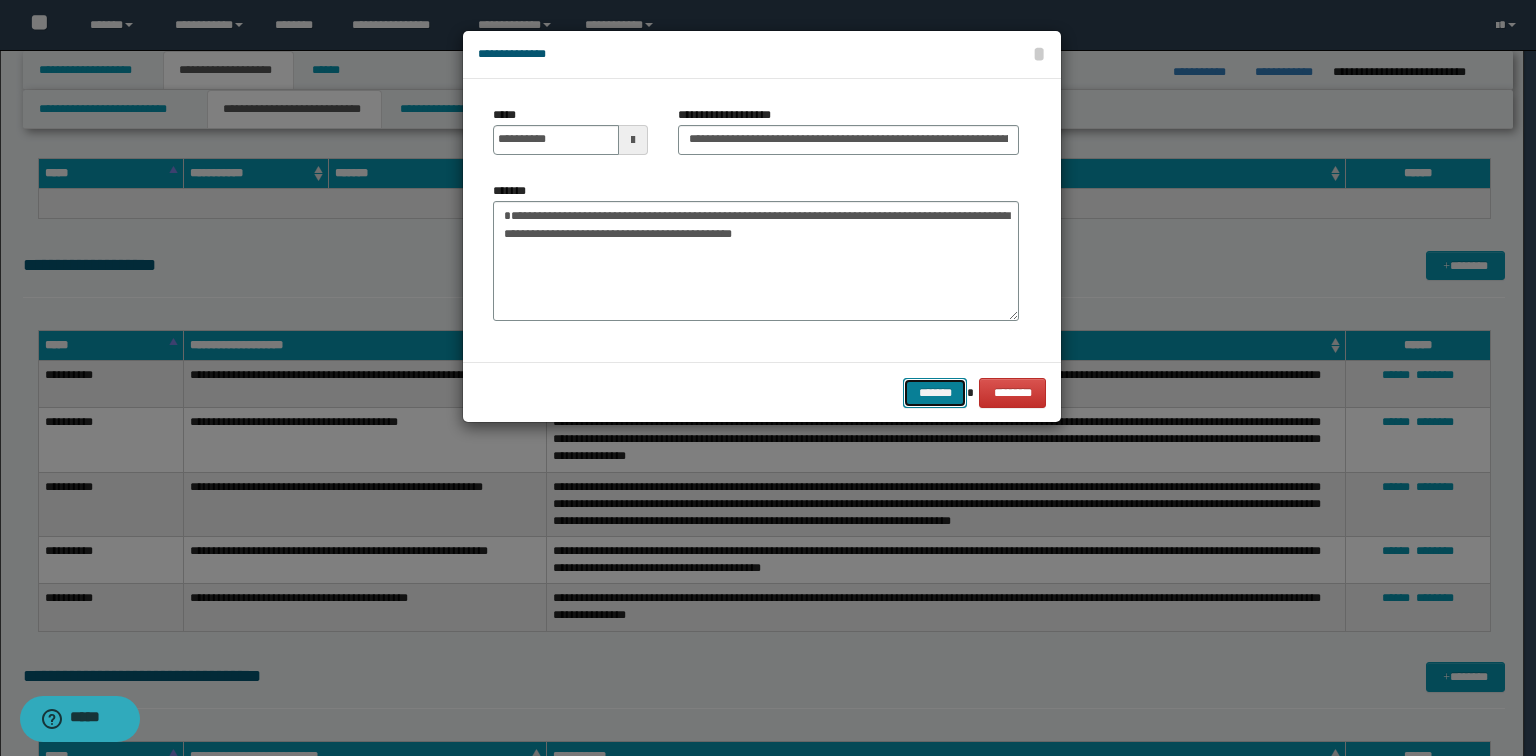 click on "*******" at bounding box center (935, 393) 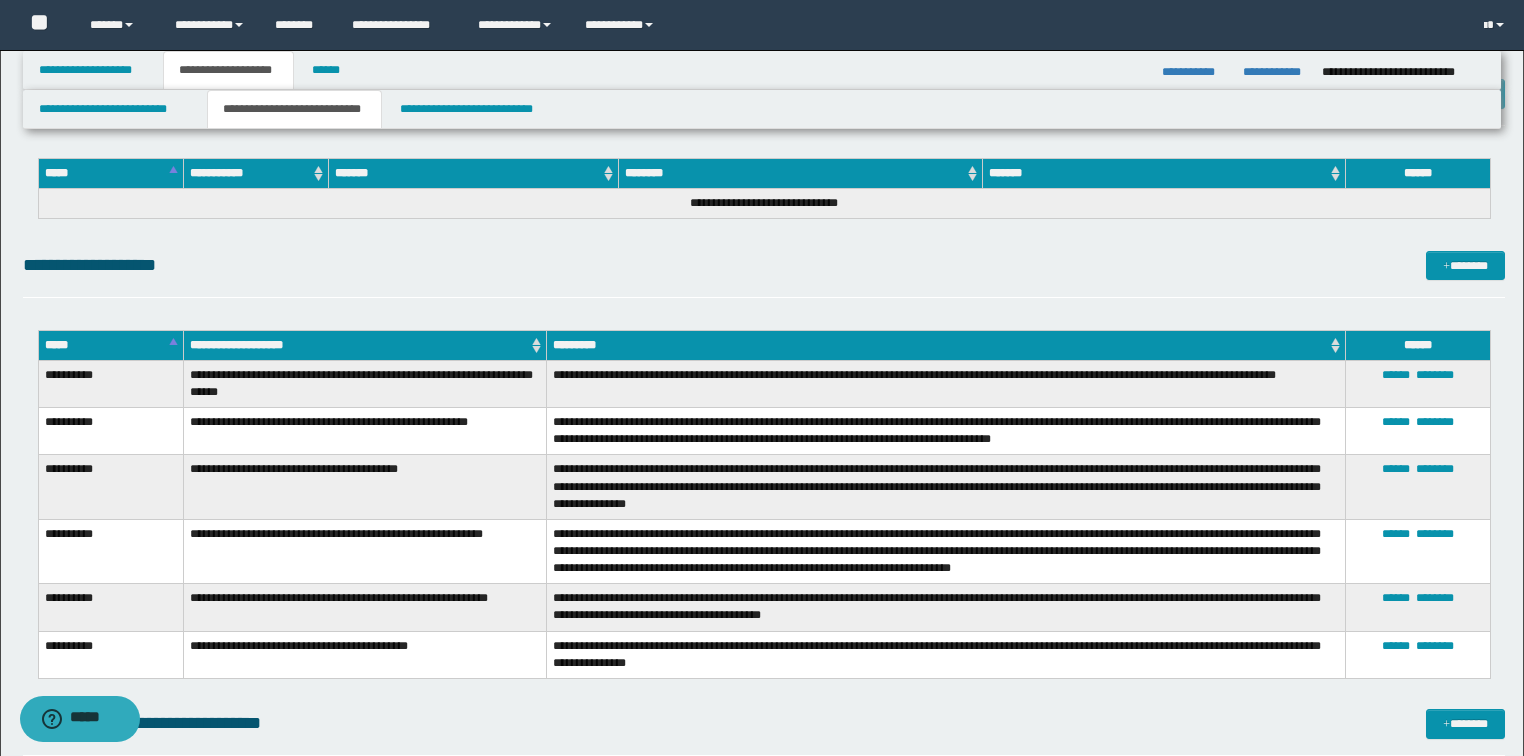 click on "**********" at bounding box center [364, 431] 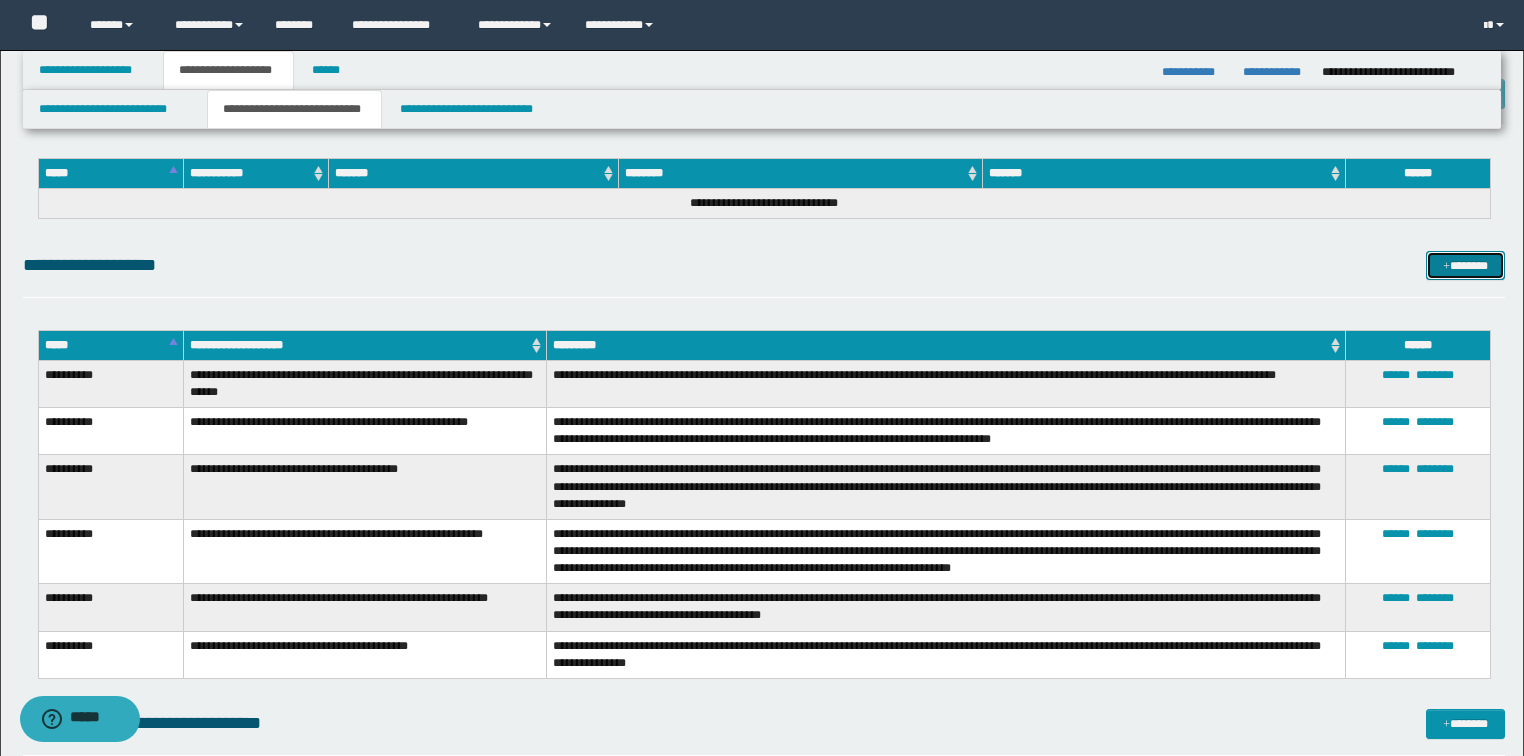 click on "*******" at bounding box center [1465, 266] 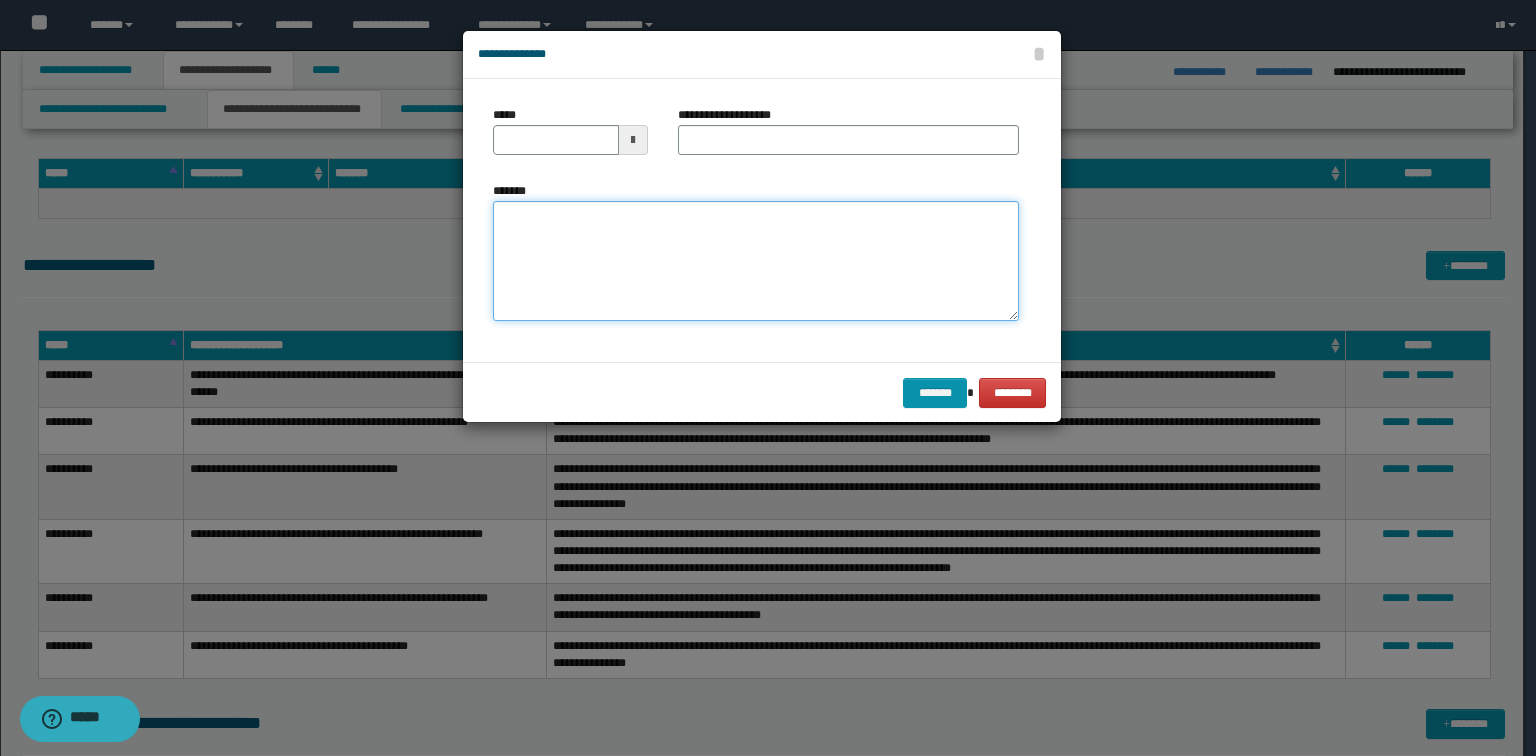 click on "*******" at bounding box center (756, 261) 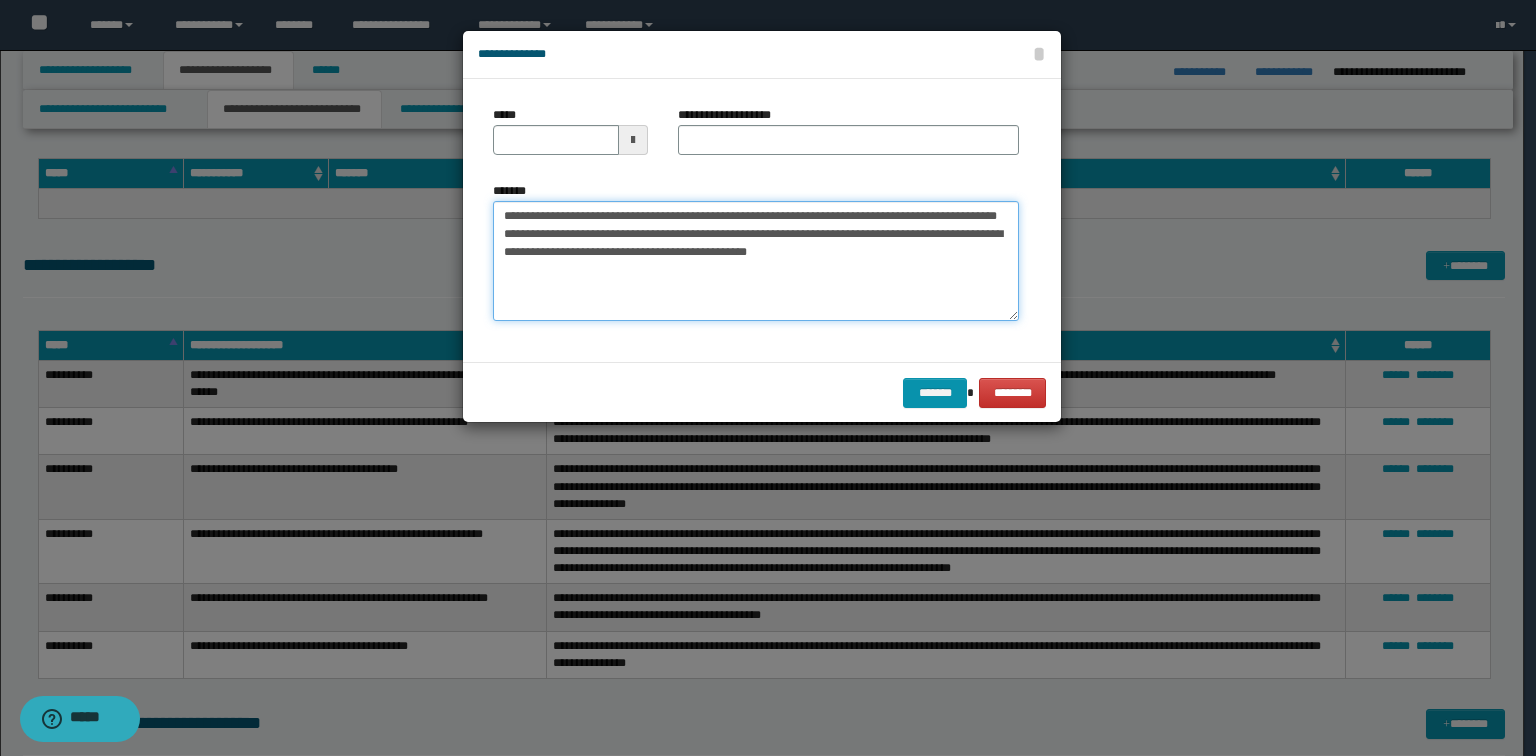 drag, startPoint x: 623, startPoint y: 228, endPoint x: 297, endPoint y: 179, distance: 329.66196 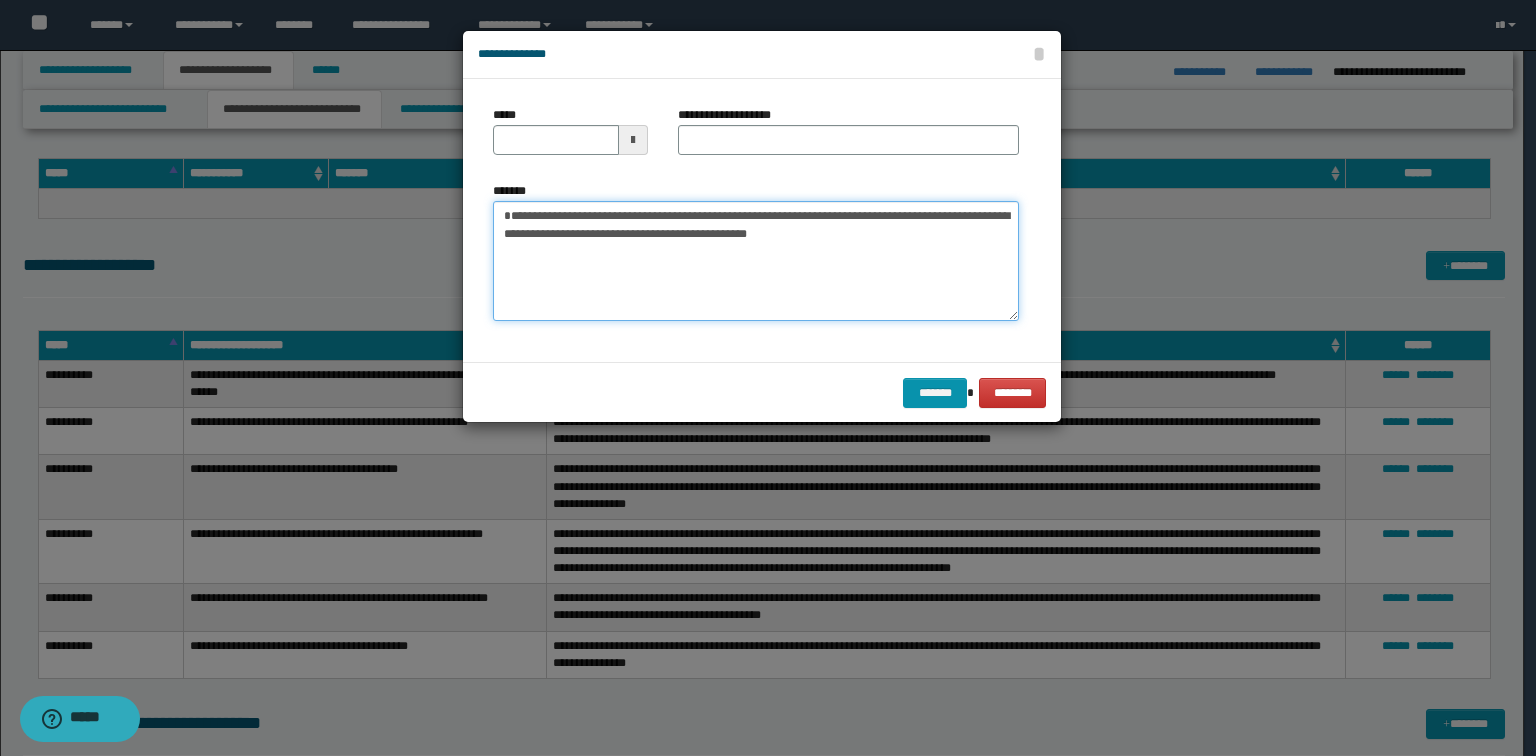 type on "**********" 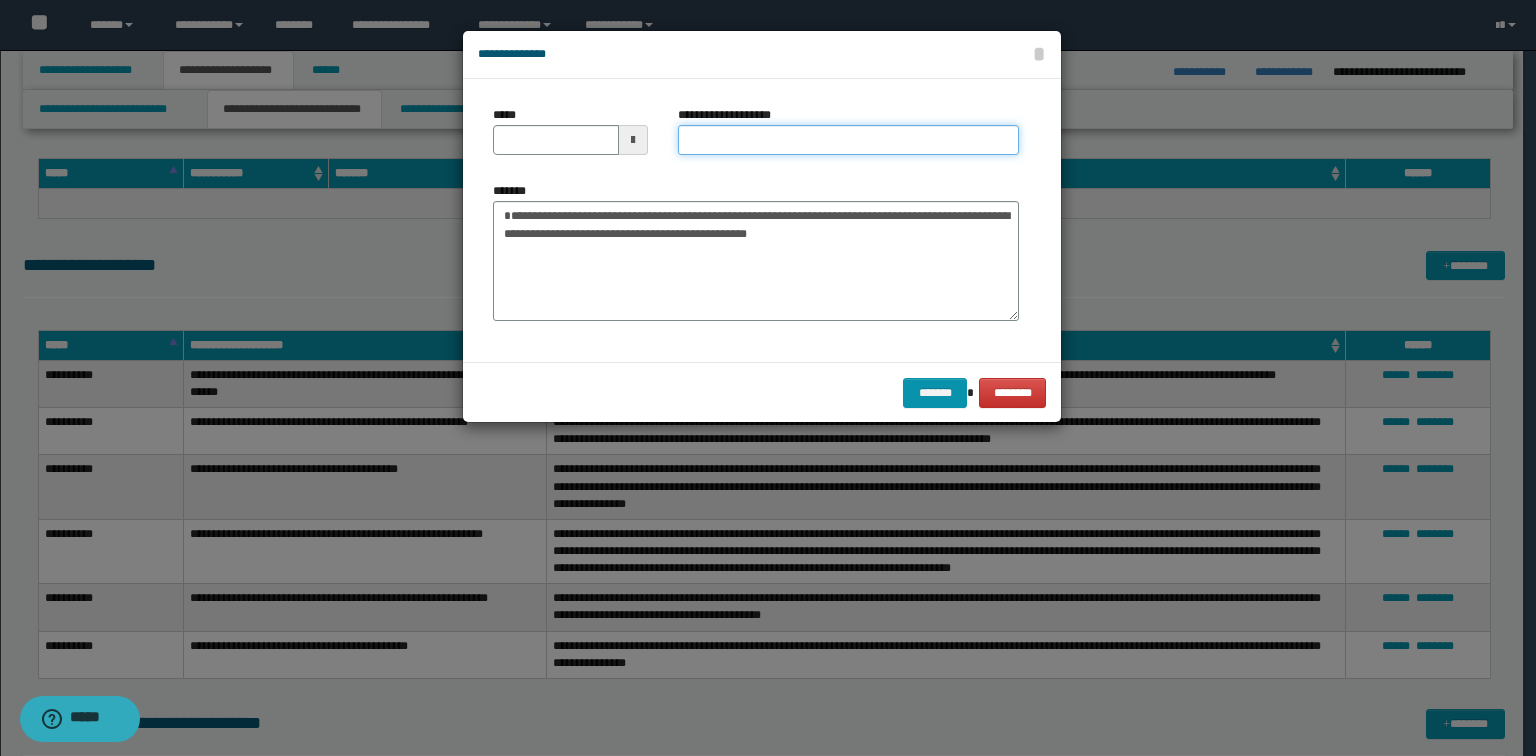 click on "**********" at bounding box center (848, 140) 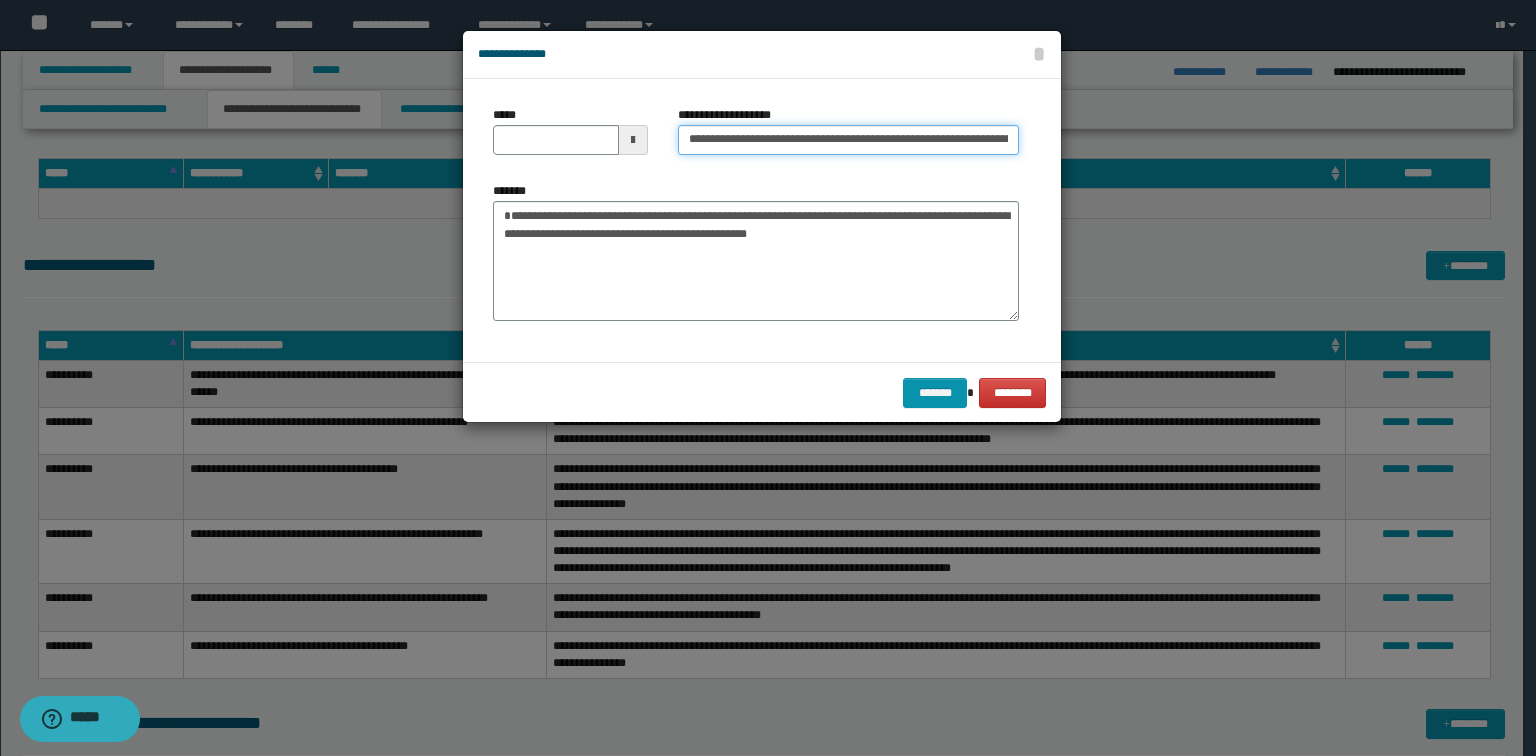 scroll, scrollTop: 0, scrollLeft: 274, axis: horizontal 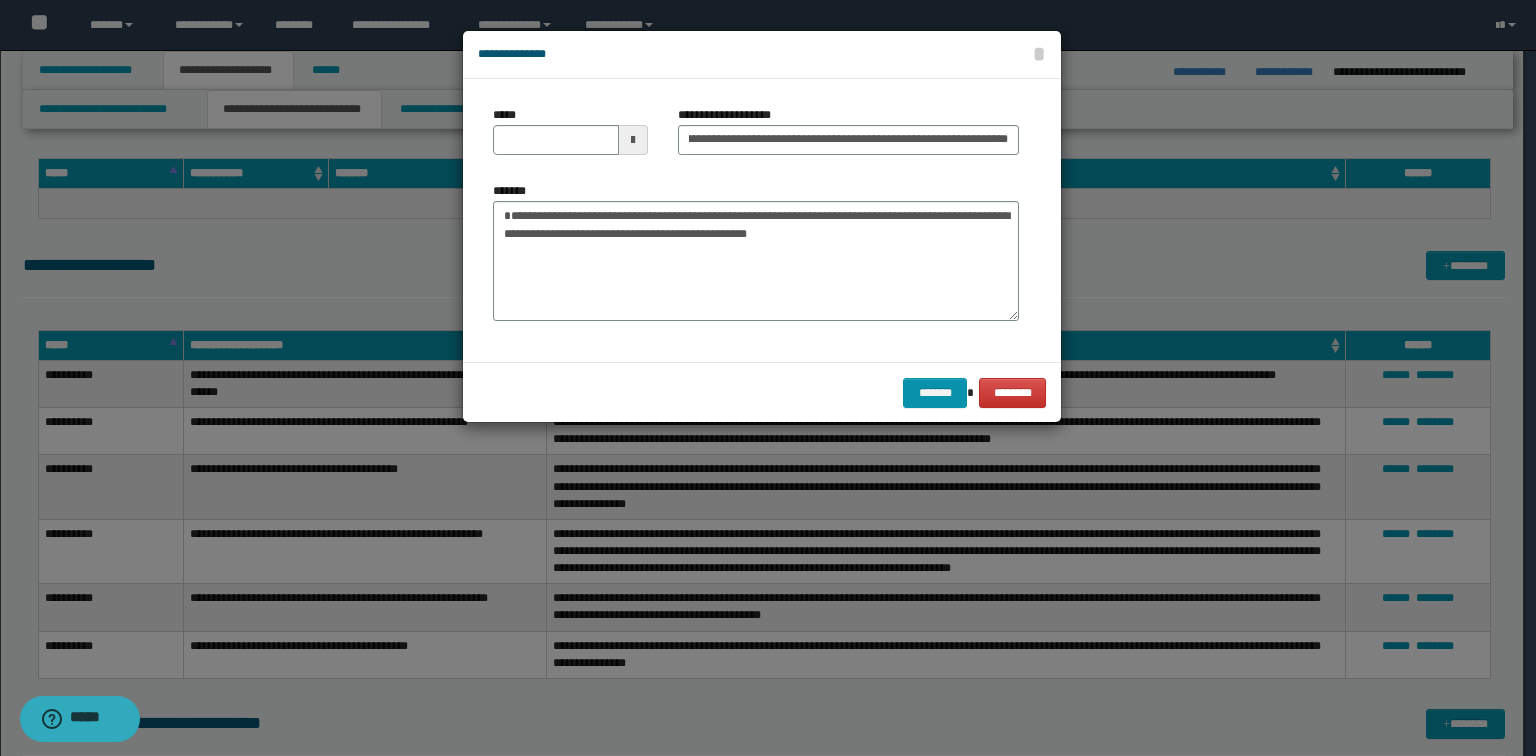 click on "**********" at bounding box center [756, 251] 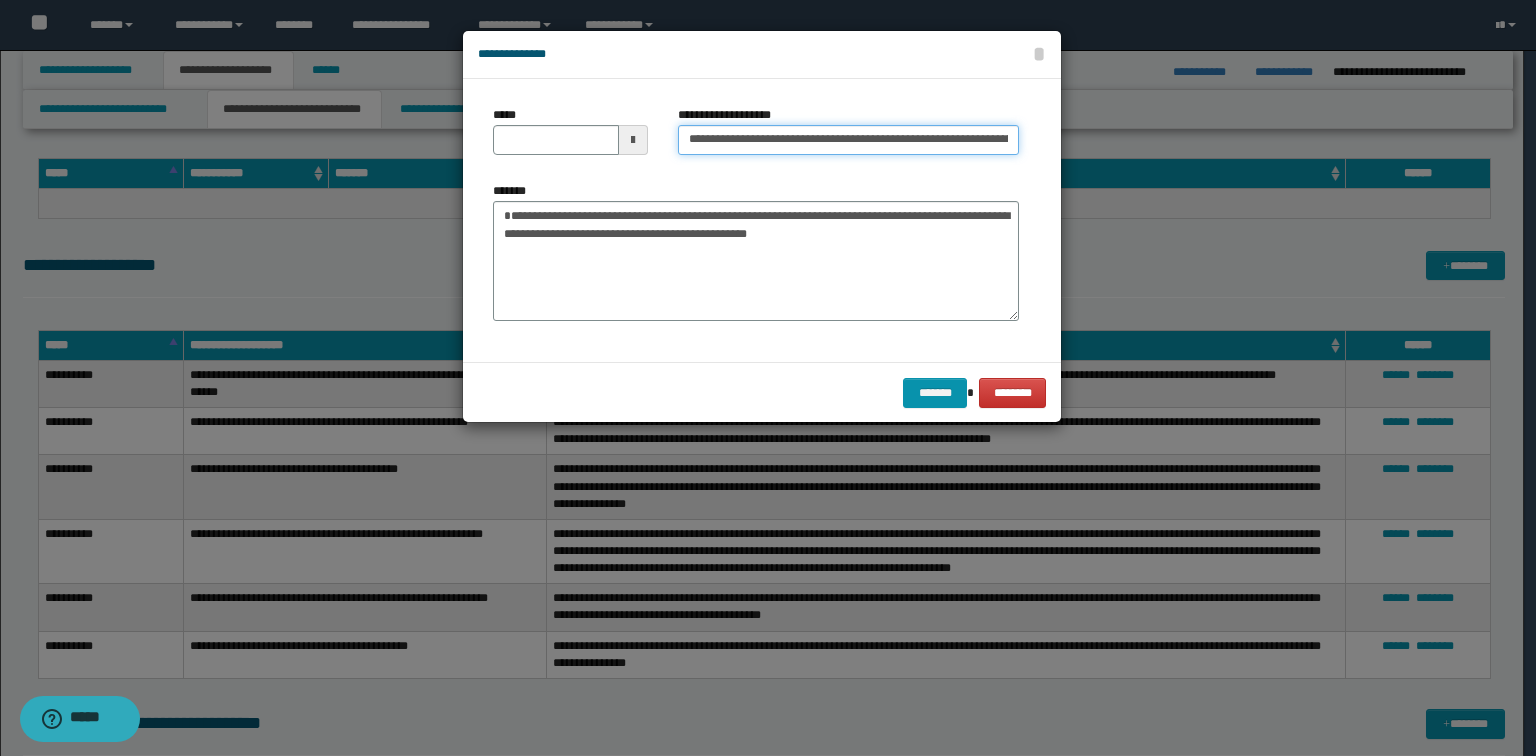 drag, startPoint x: 753, startPoint y: 141, endPoint x: 429, endPoint y: 100, distance: 326.58383 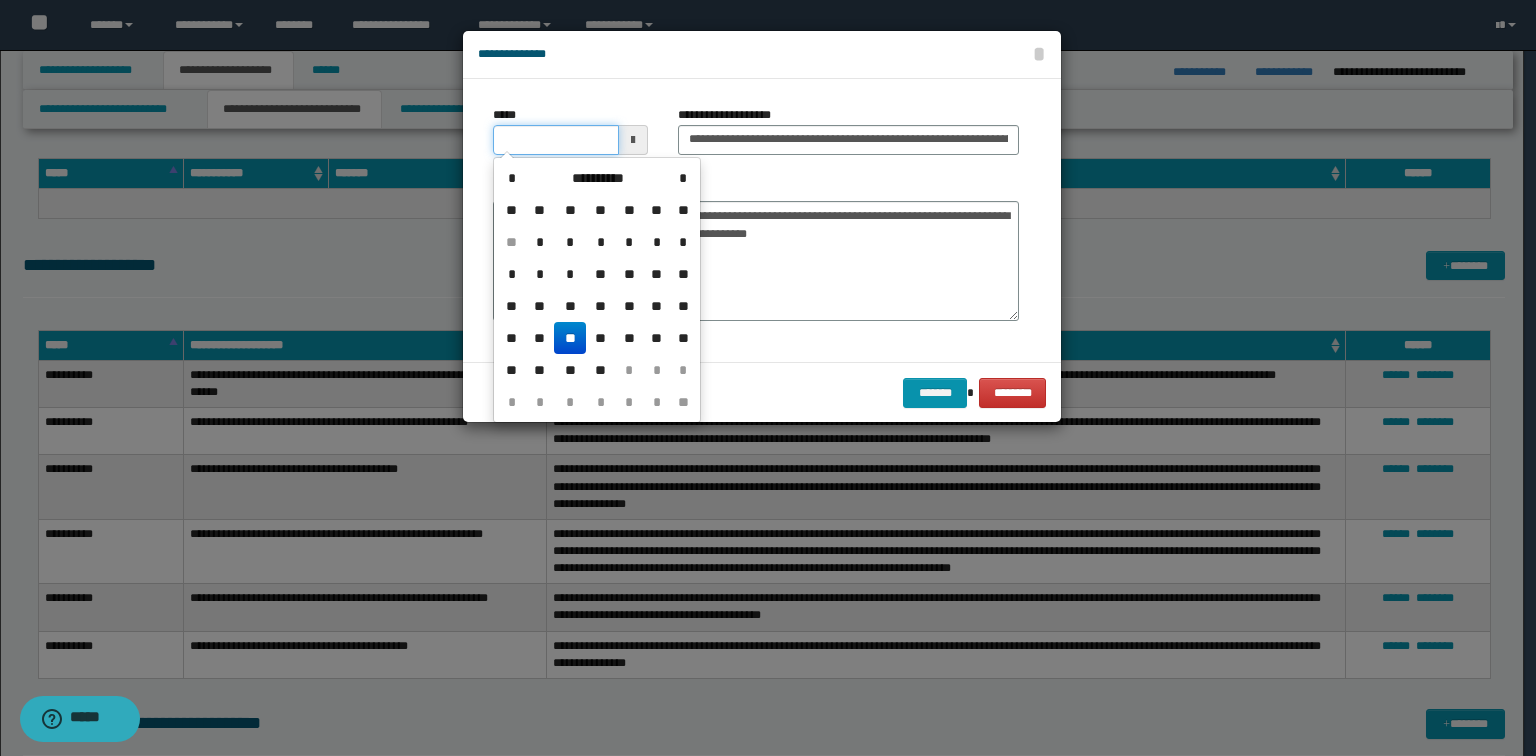click on "*****" at bounding box center (556, 140) 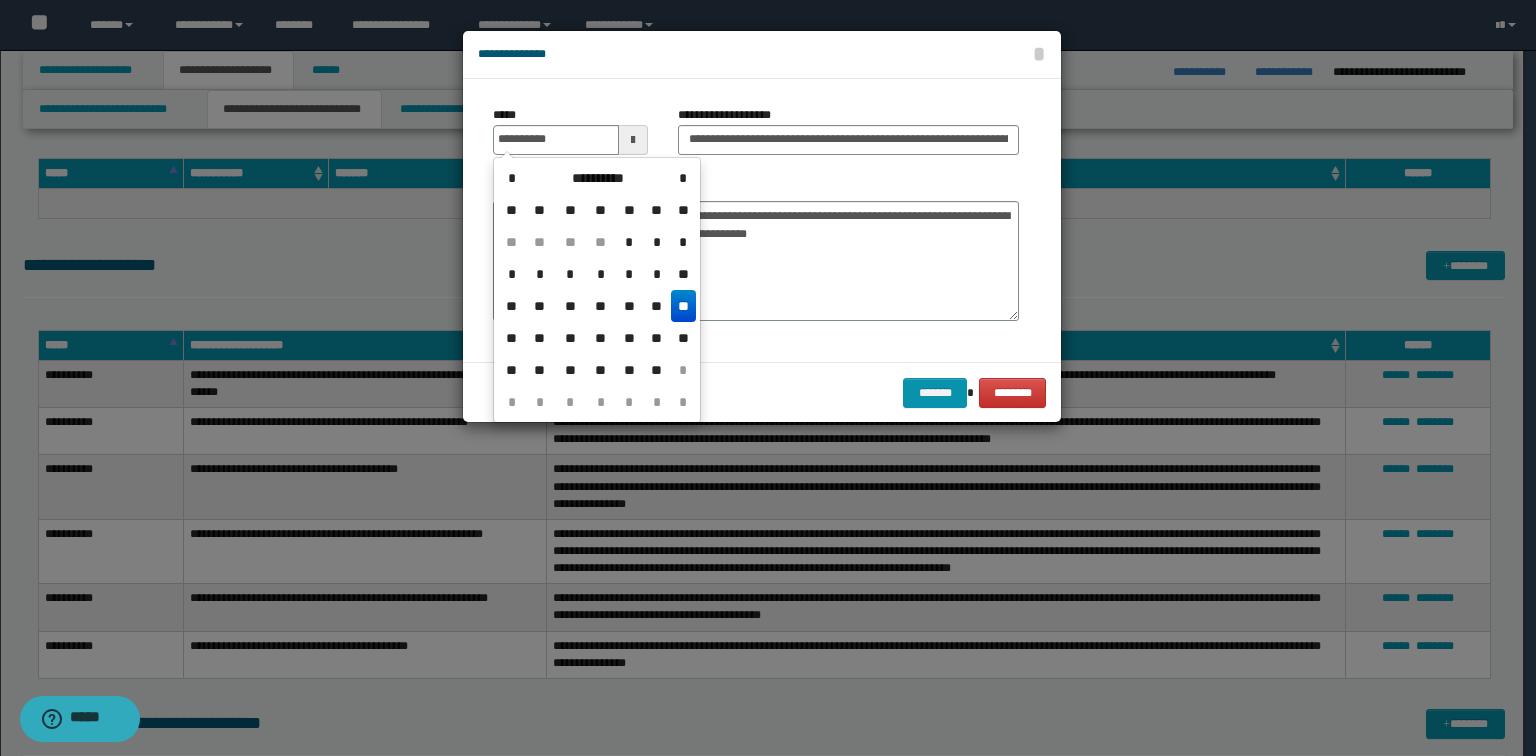 type on "**********" 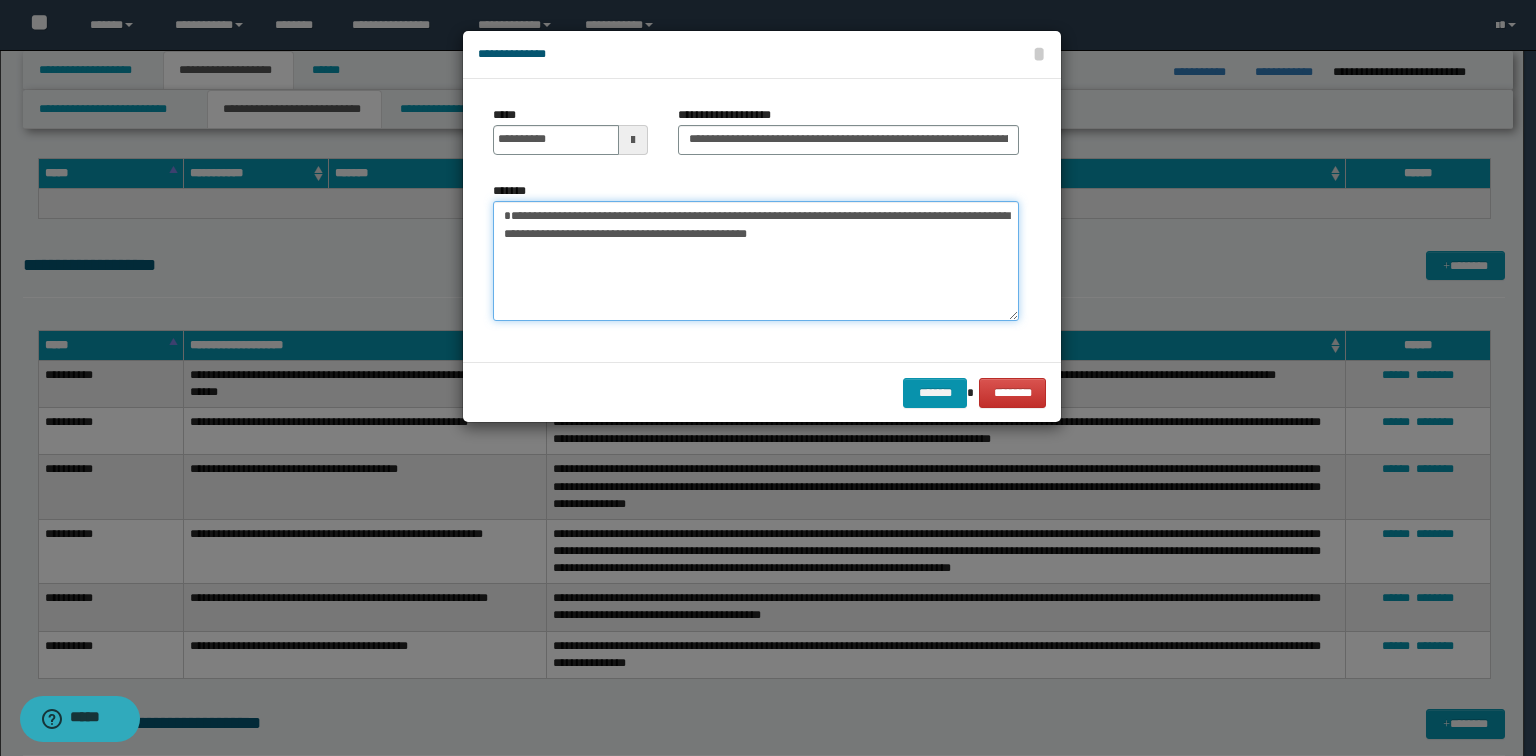 click on "**********" at bounding box center (756, 261) 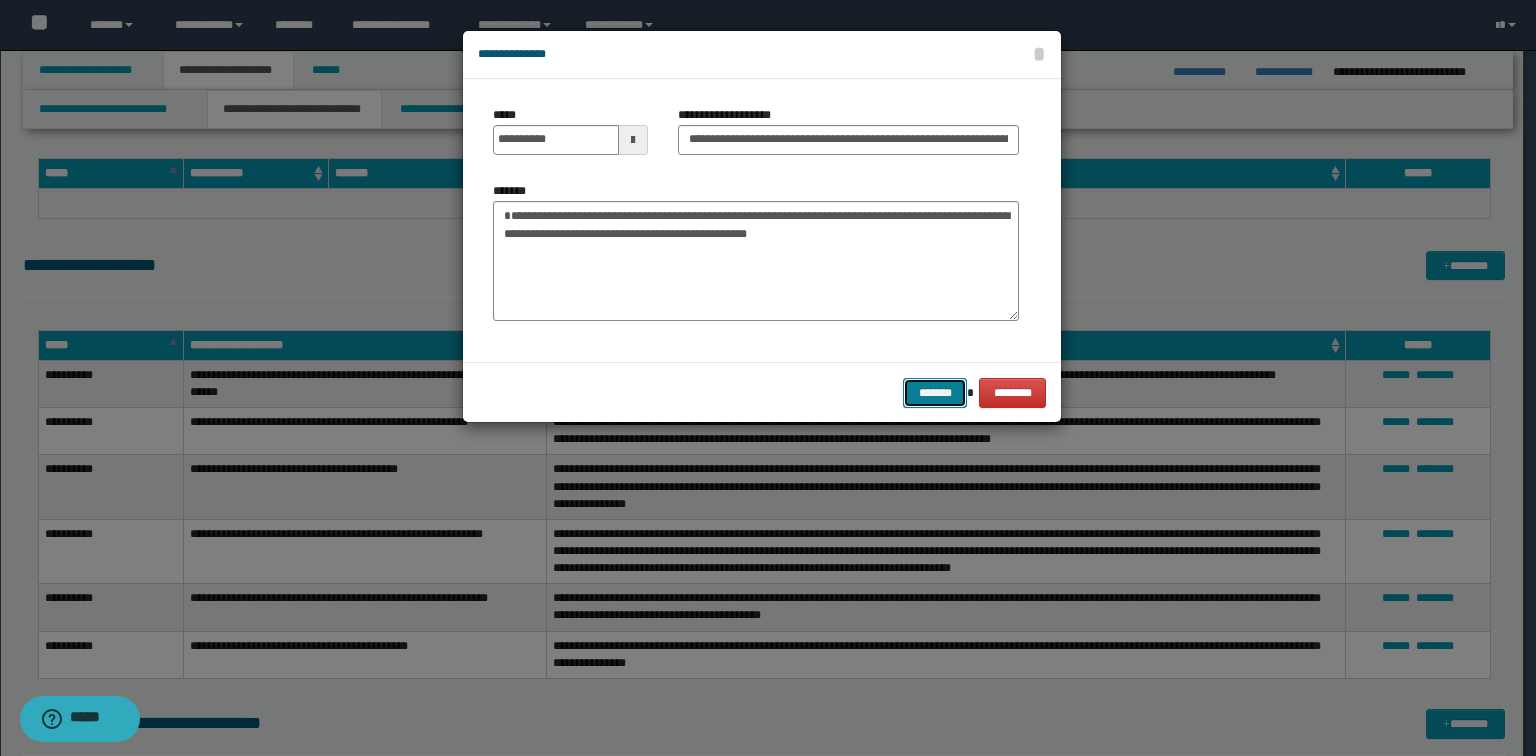 click on "*******" at bounding box center (935, 393) 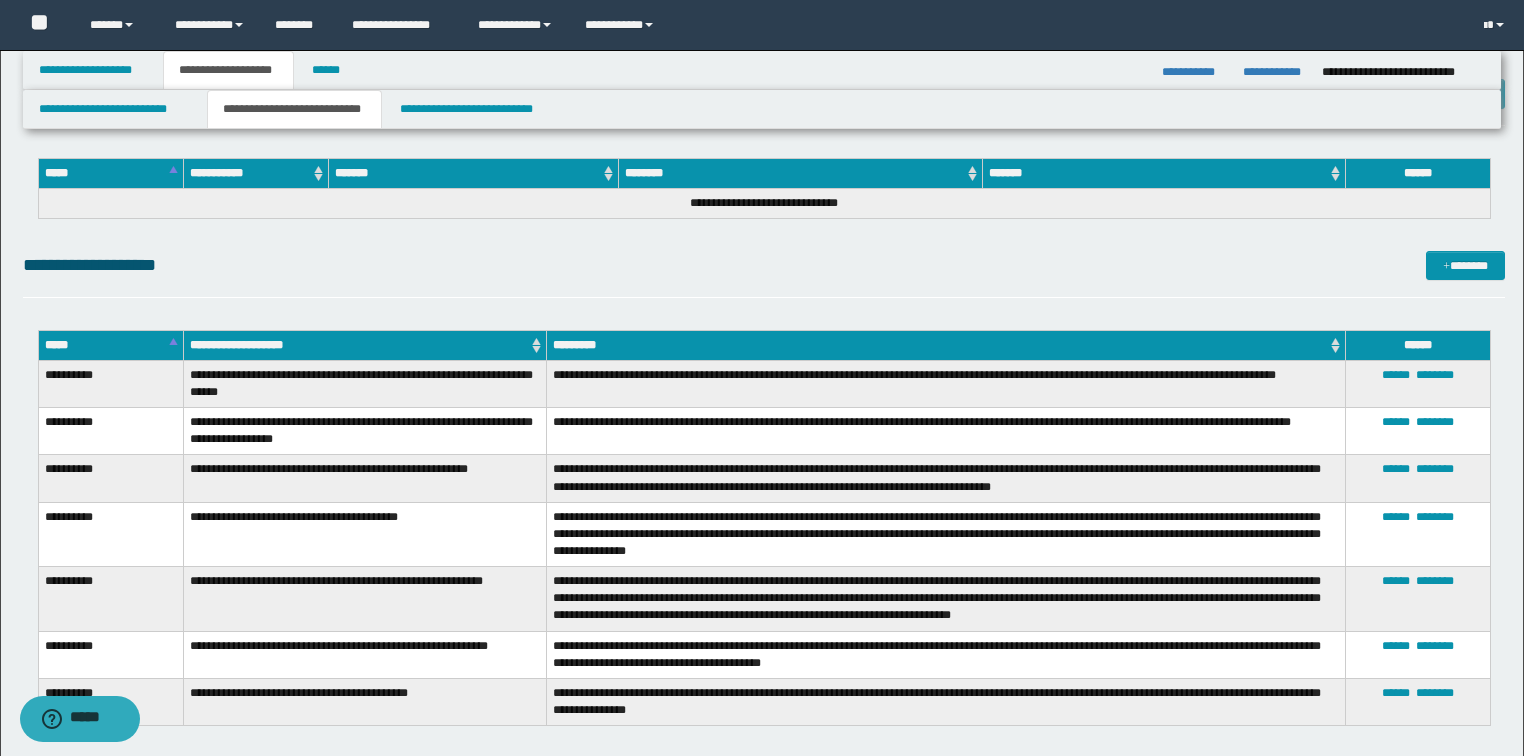 click on "**********" at bounding box center (364, 431) 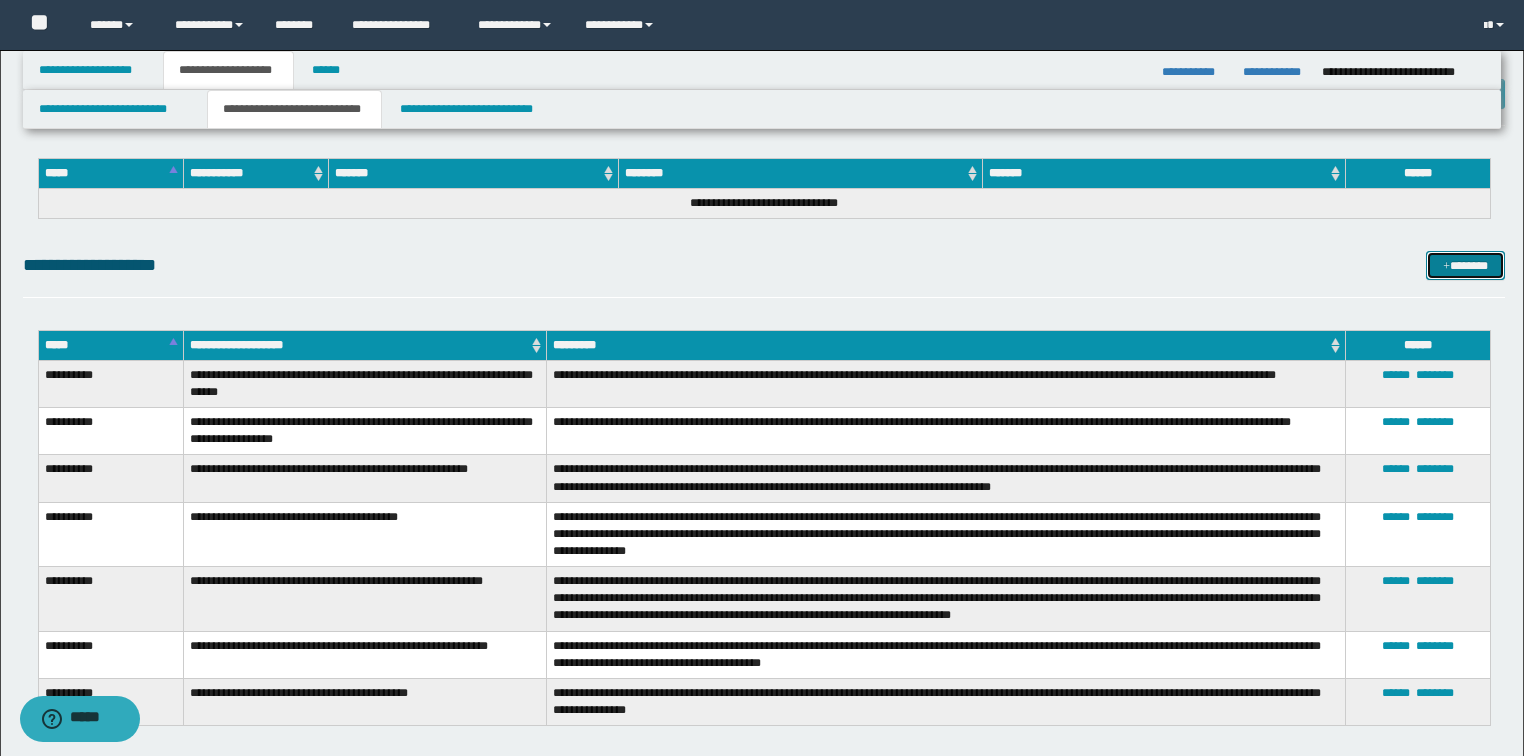 click on "*******" at bounding box center (1465, 266) 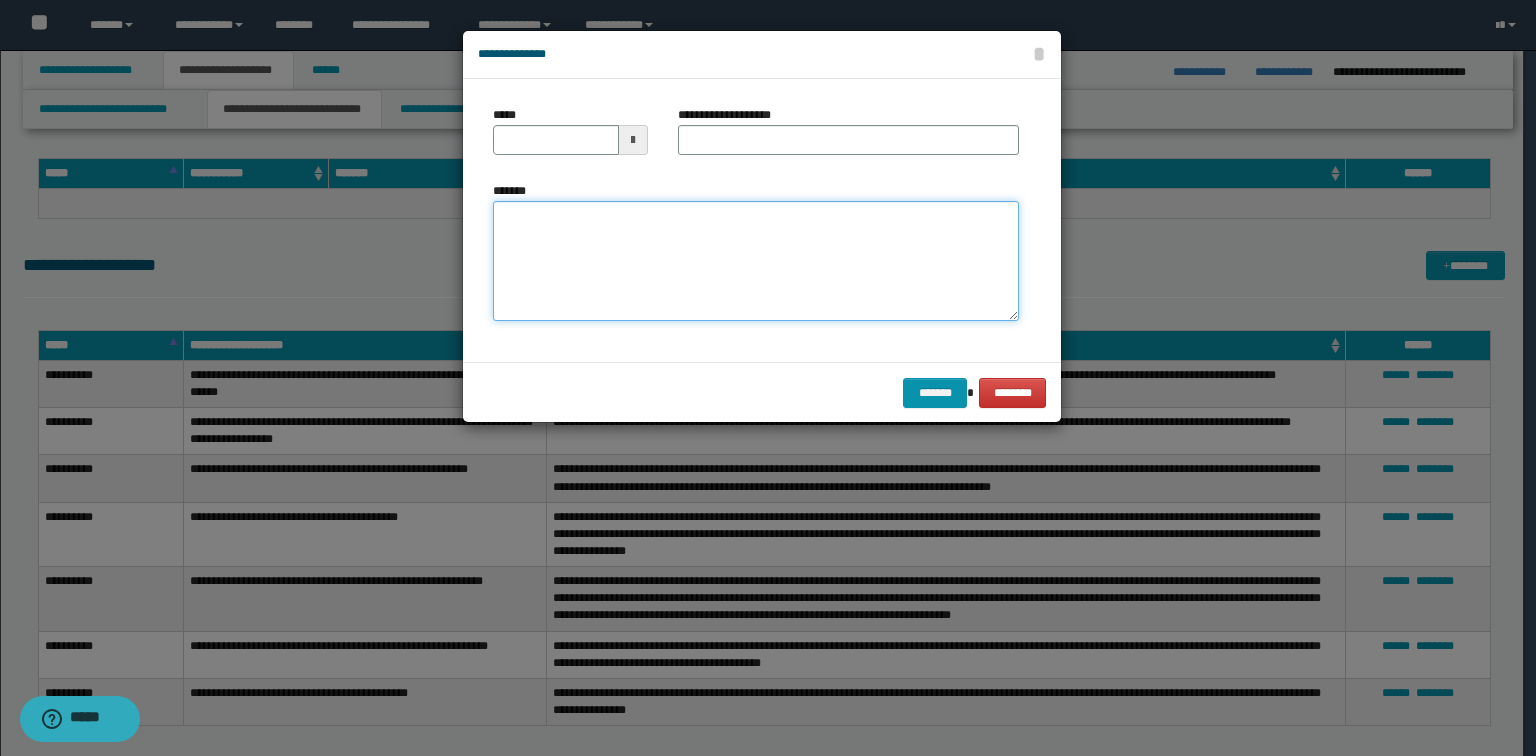 click on "*******" at bounding box center [756, 261] 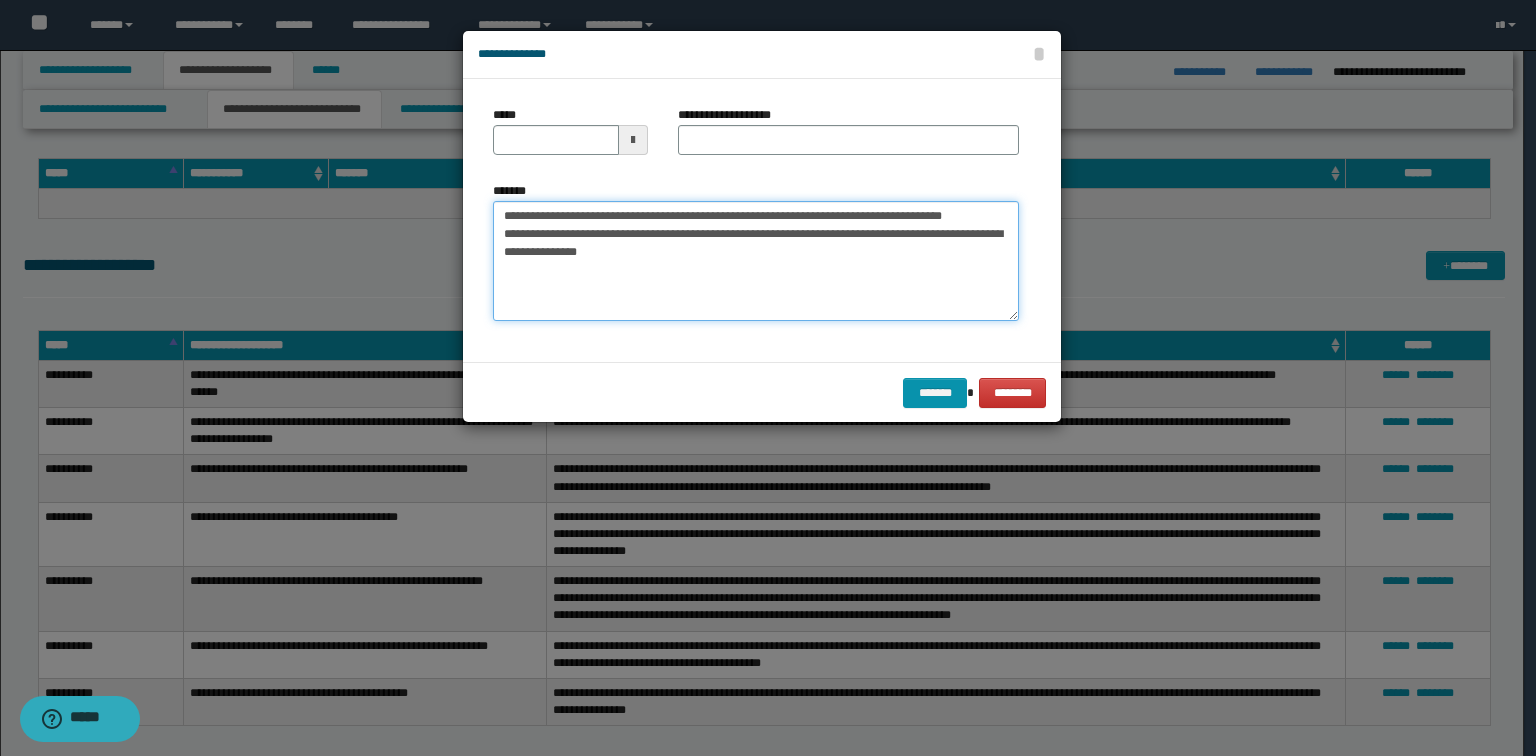 drag, startPoint x: 606, startPoint y: 232, endPoint x: 392, endPoint y: 209, distance: 215.23244 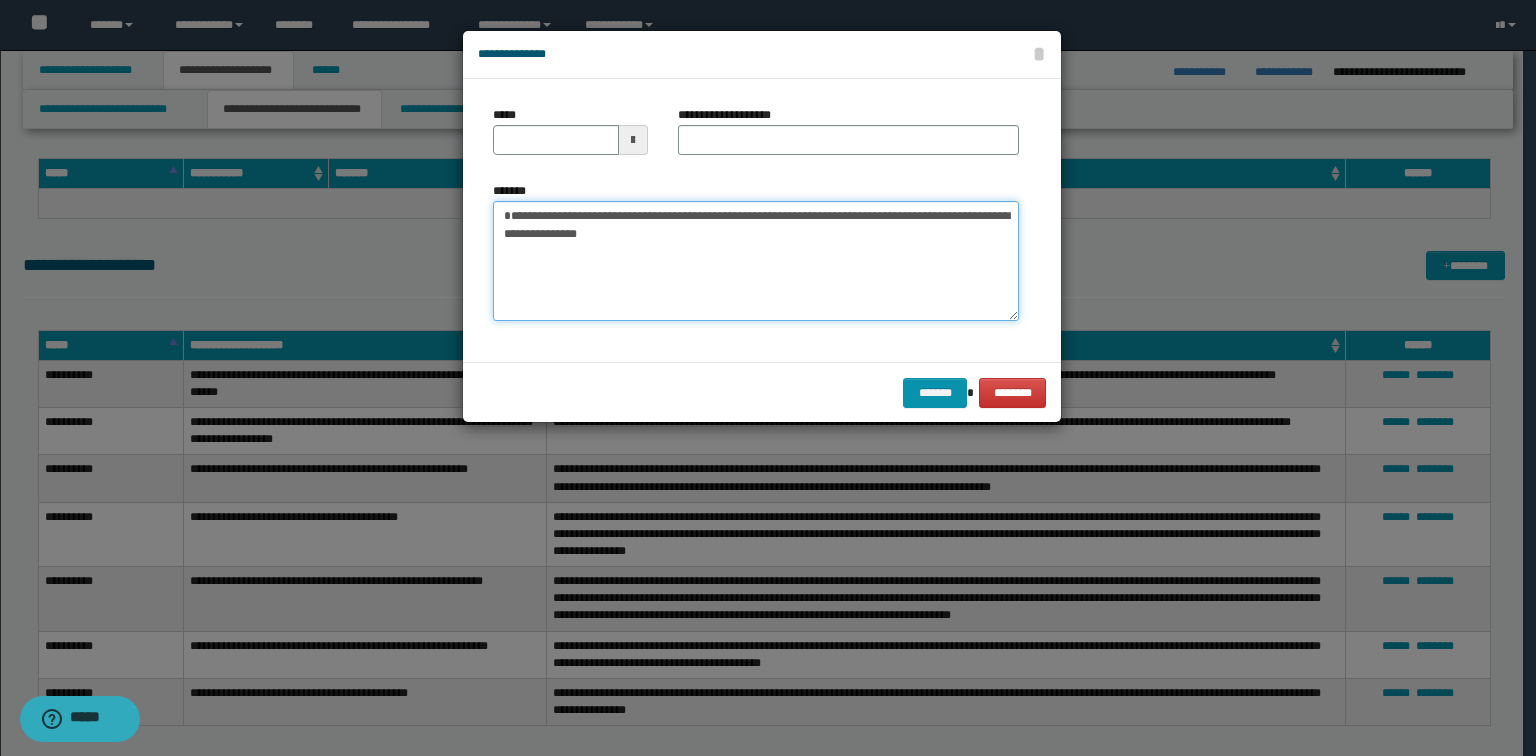 type on "**********" 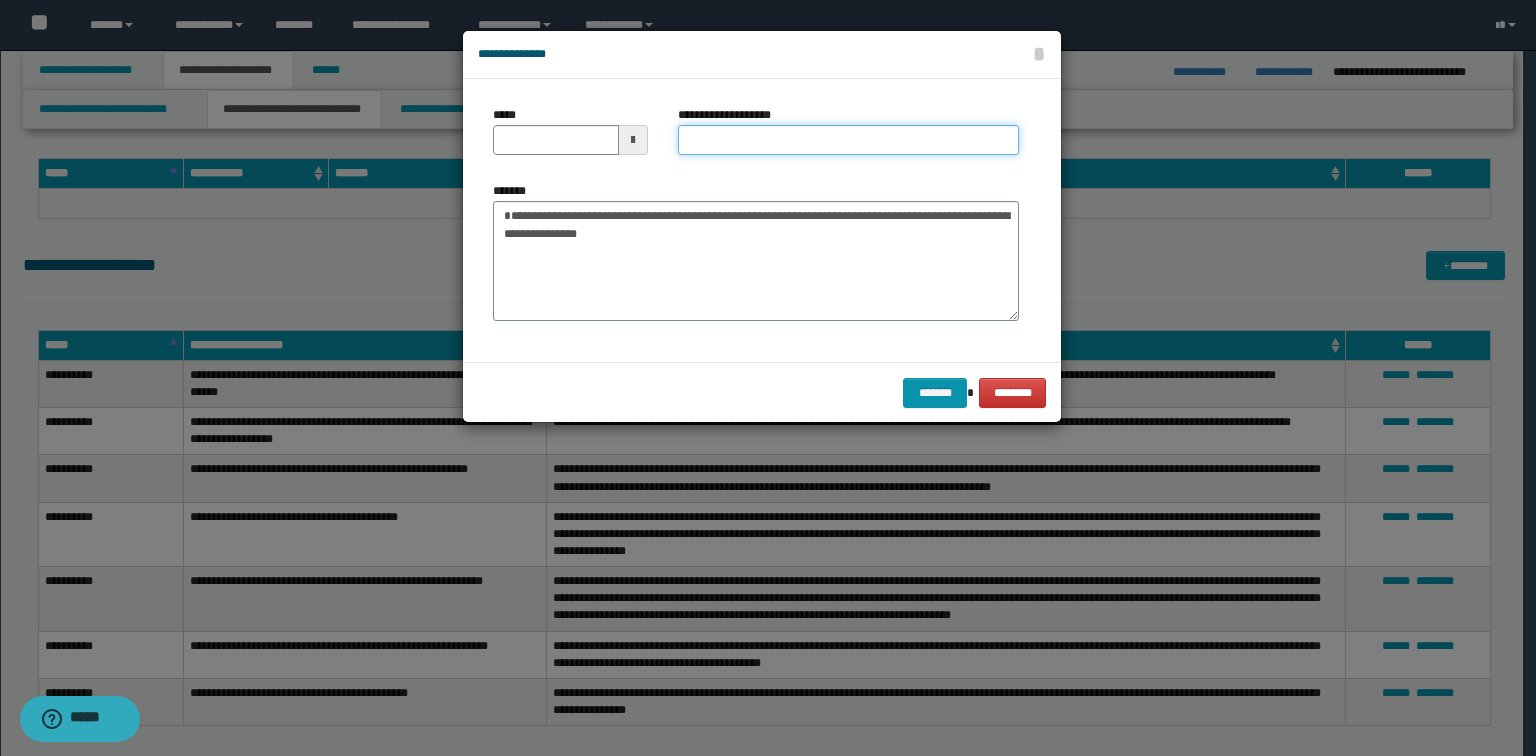 click on "**********" at bounding box center (848, 140) 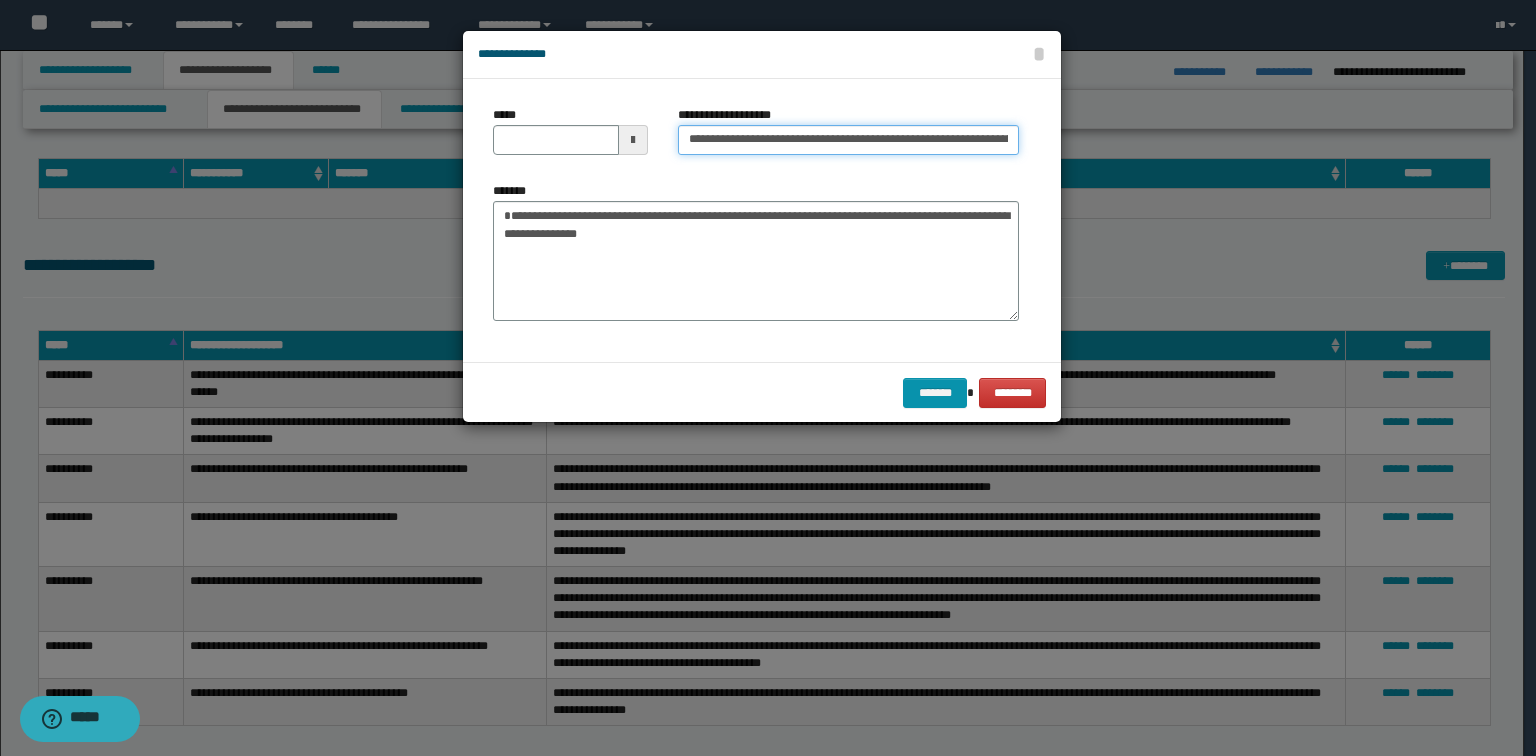 scroll, scrollTop: 0, scrollLeft: 194, axis: horizontal 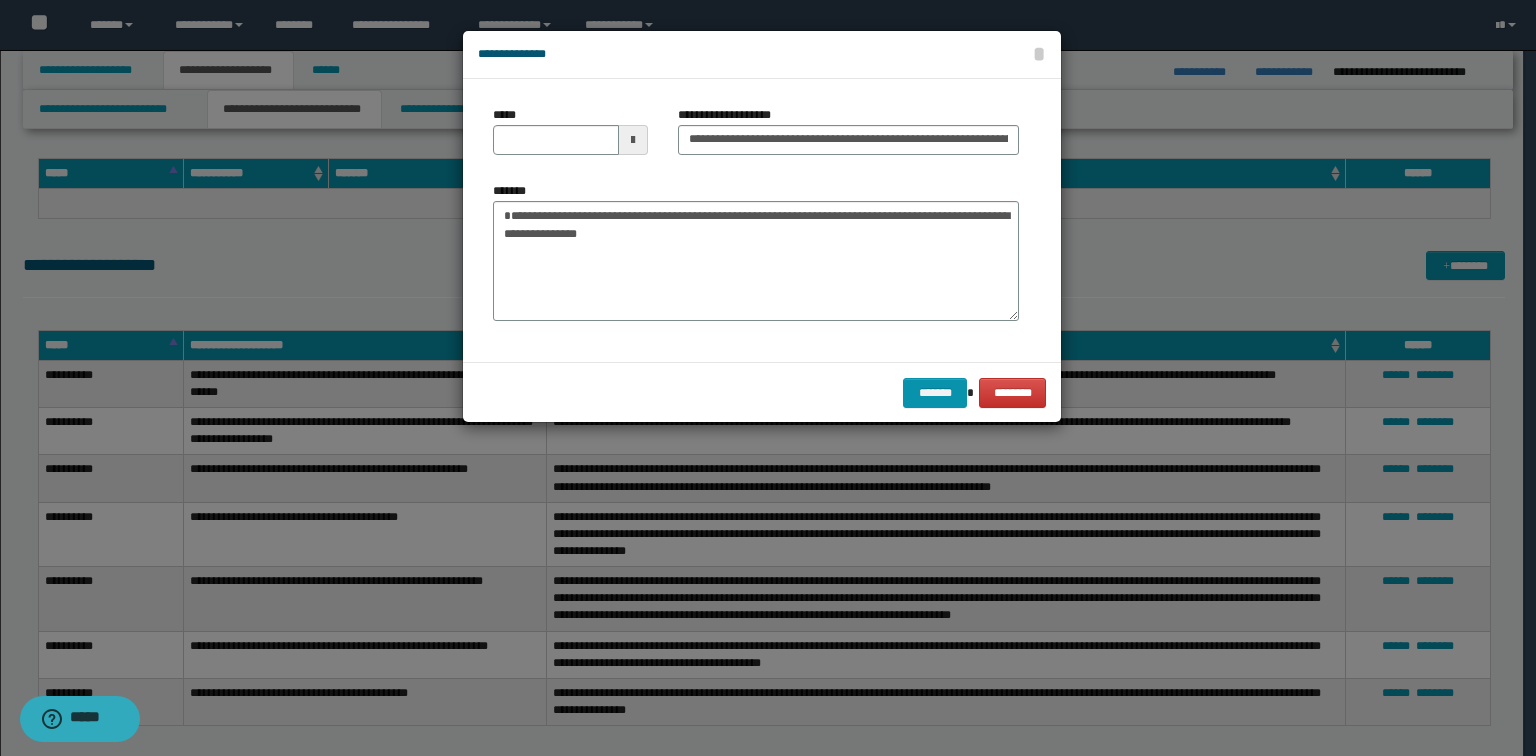 click on "**********" at bounding box center [756, 251] 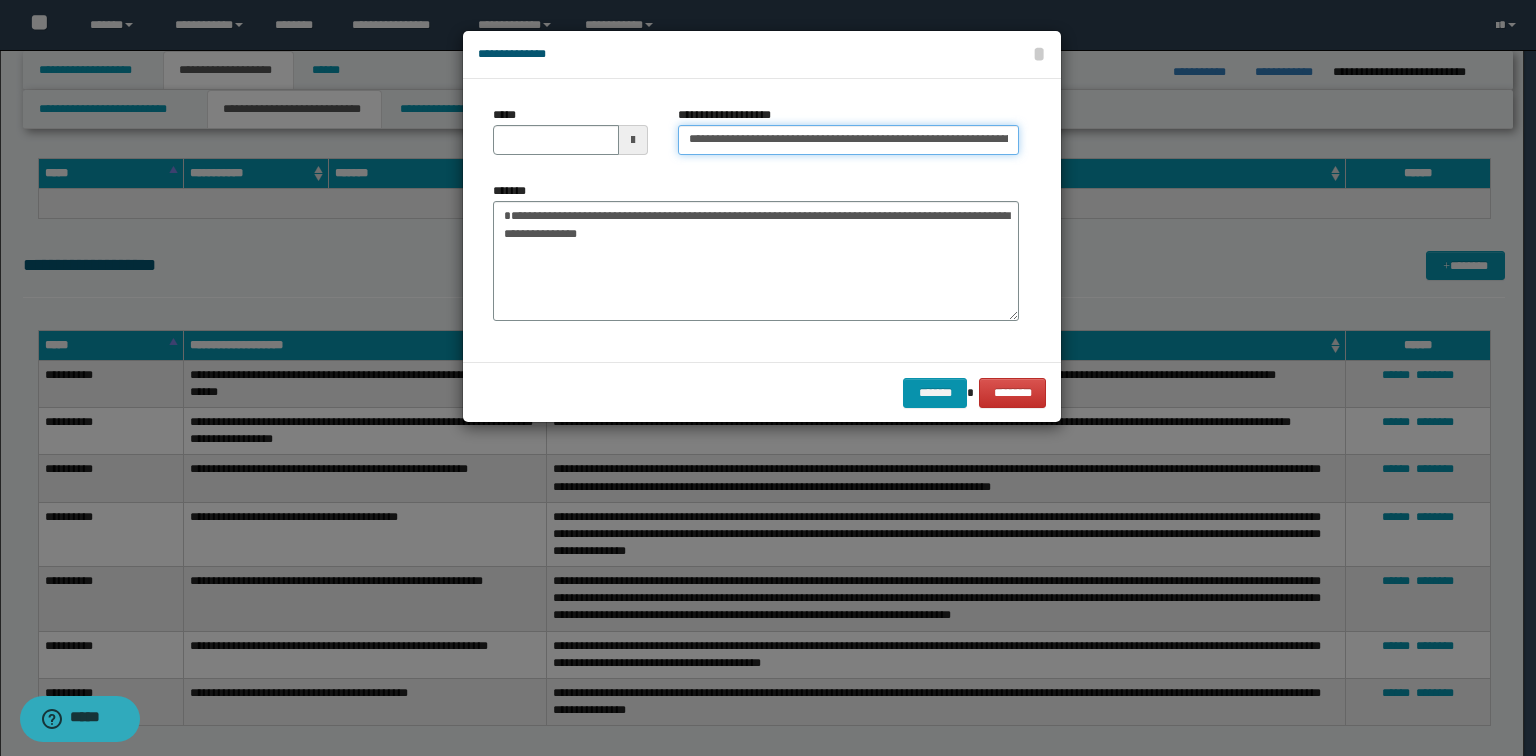 drag, startPoint x: 752, startPoint y: 140, endPoint x: 526, endPoint y: 112, distance: 227.7279 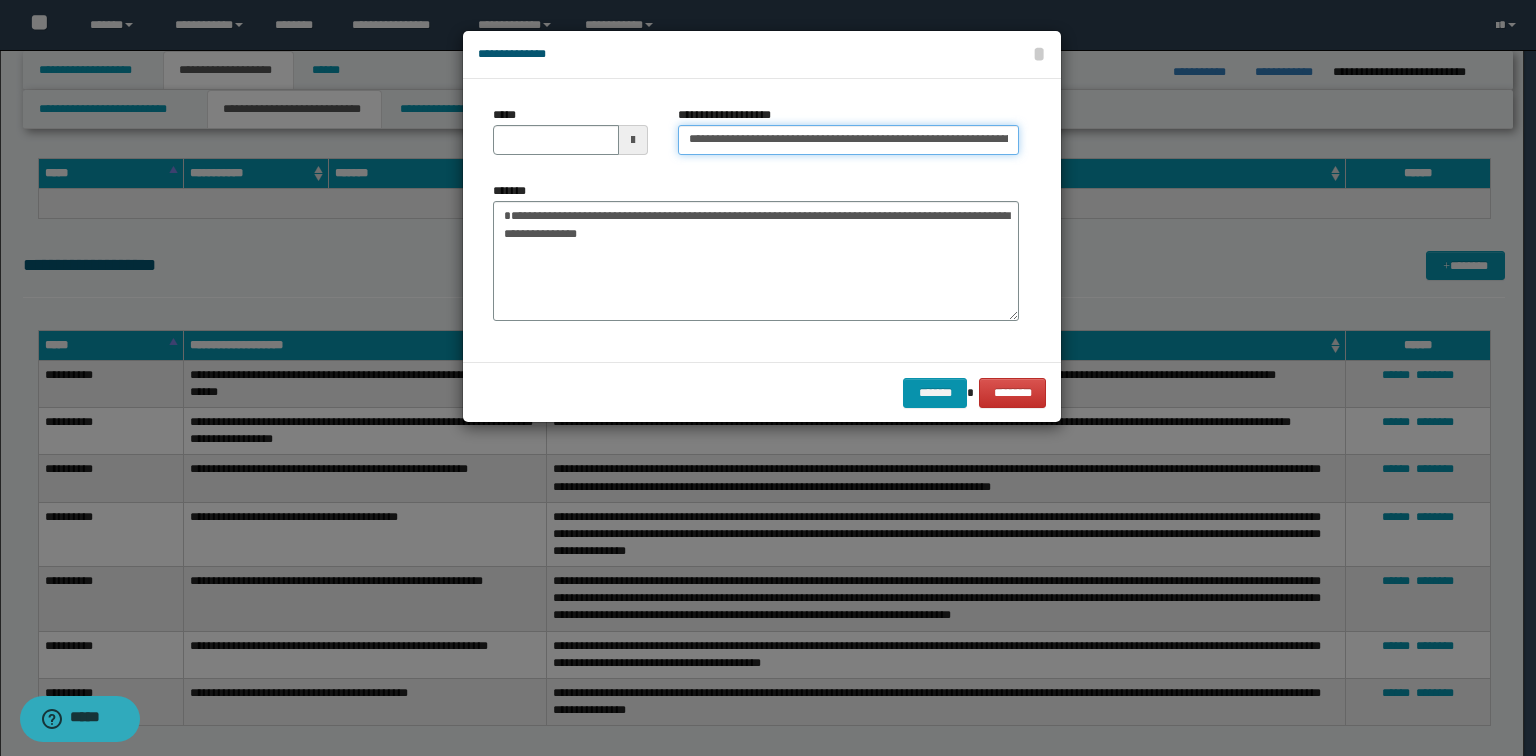 type on "**********" 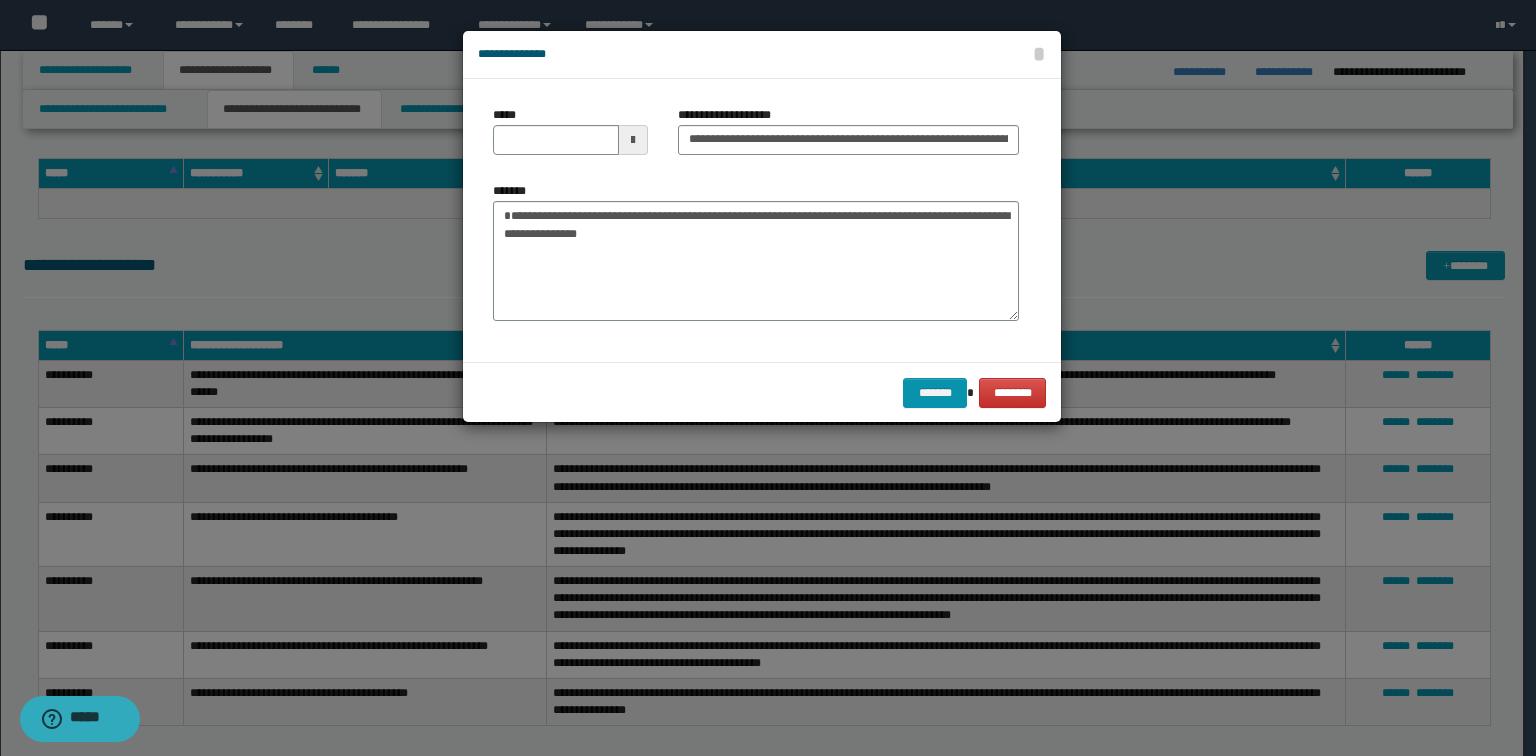 click at bounding box center [633, 140] 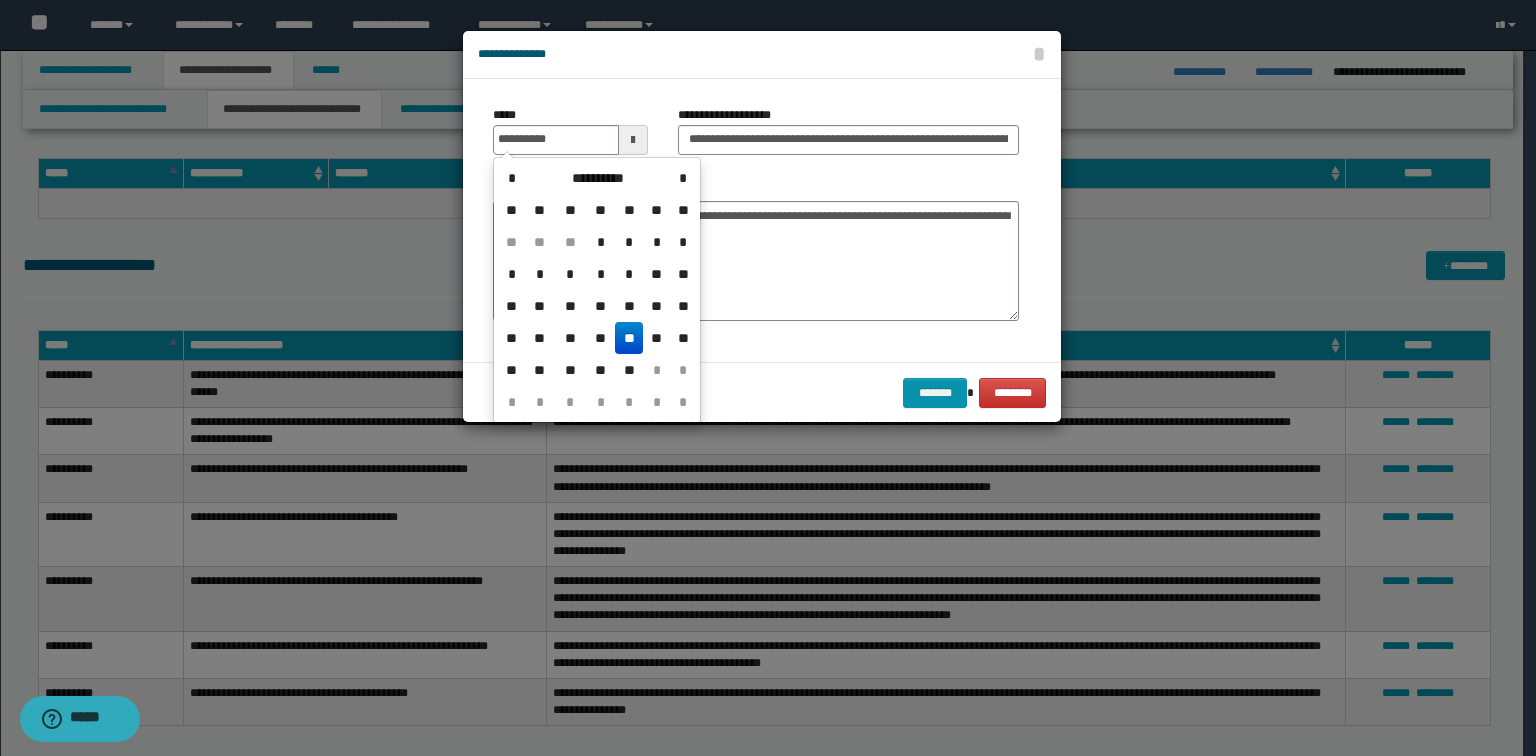 type on "**********" 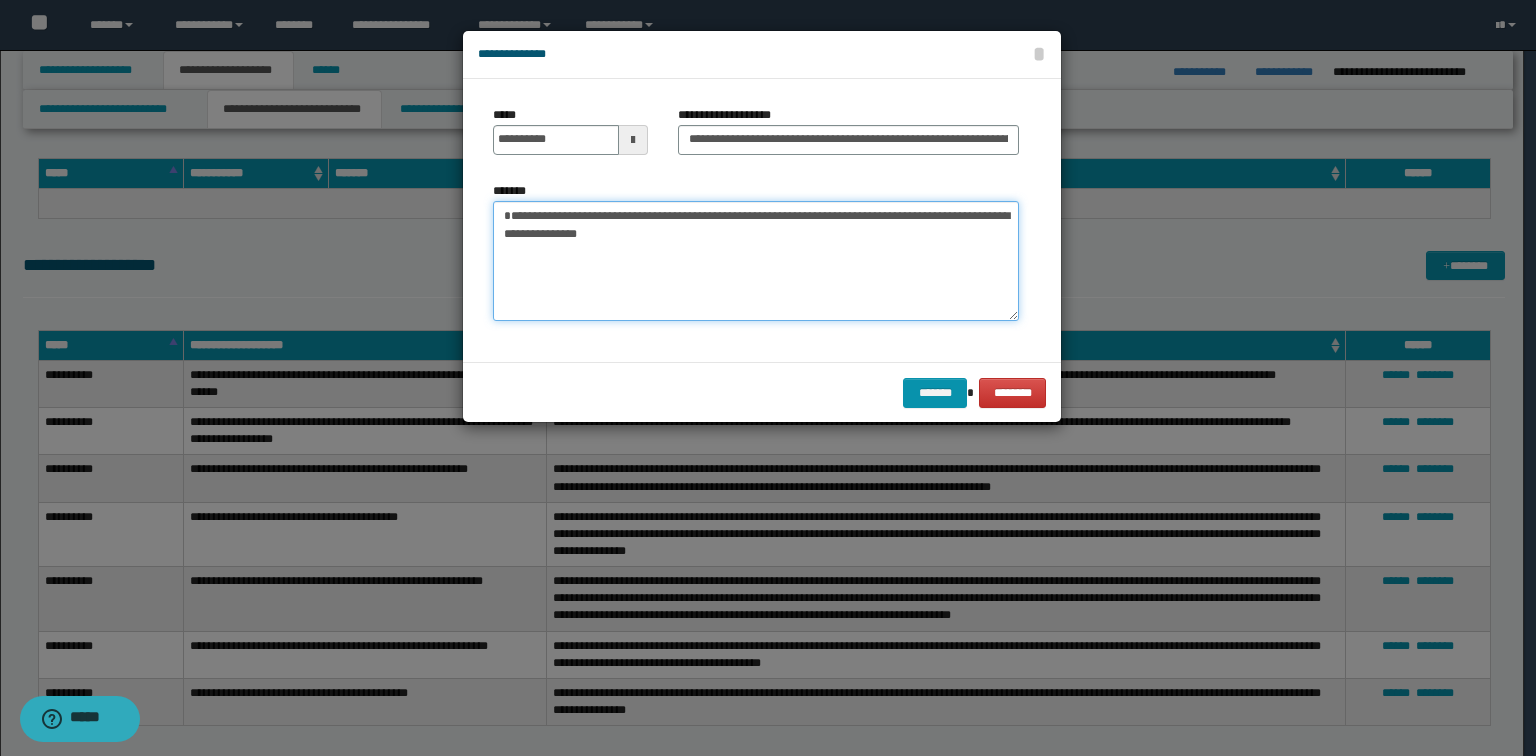 click on "**********" at bounding box center [756, 261] 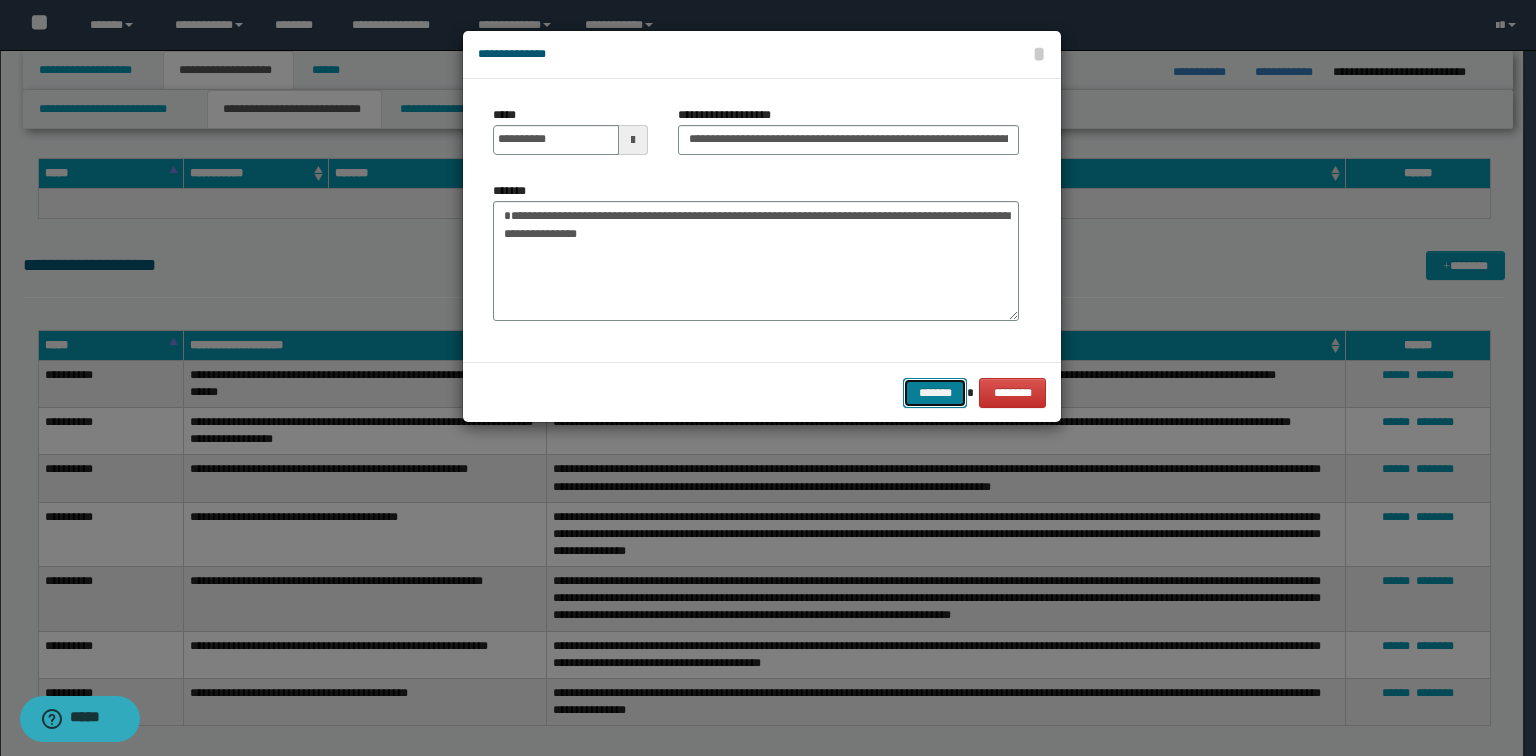 click on "*******" at bounding box center (935, 393) 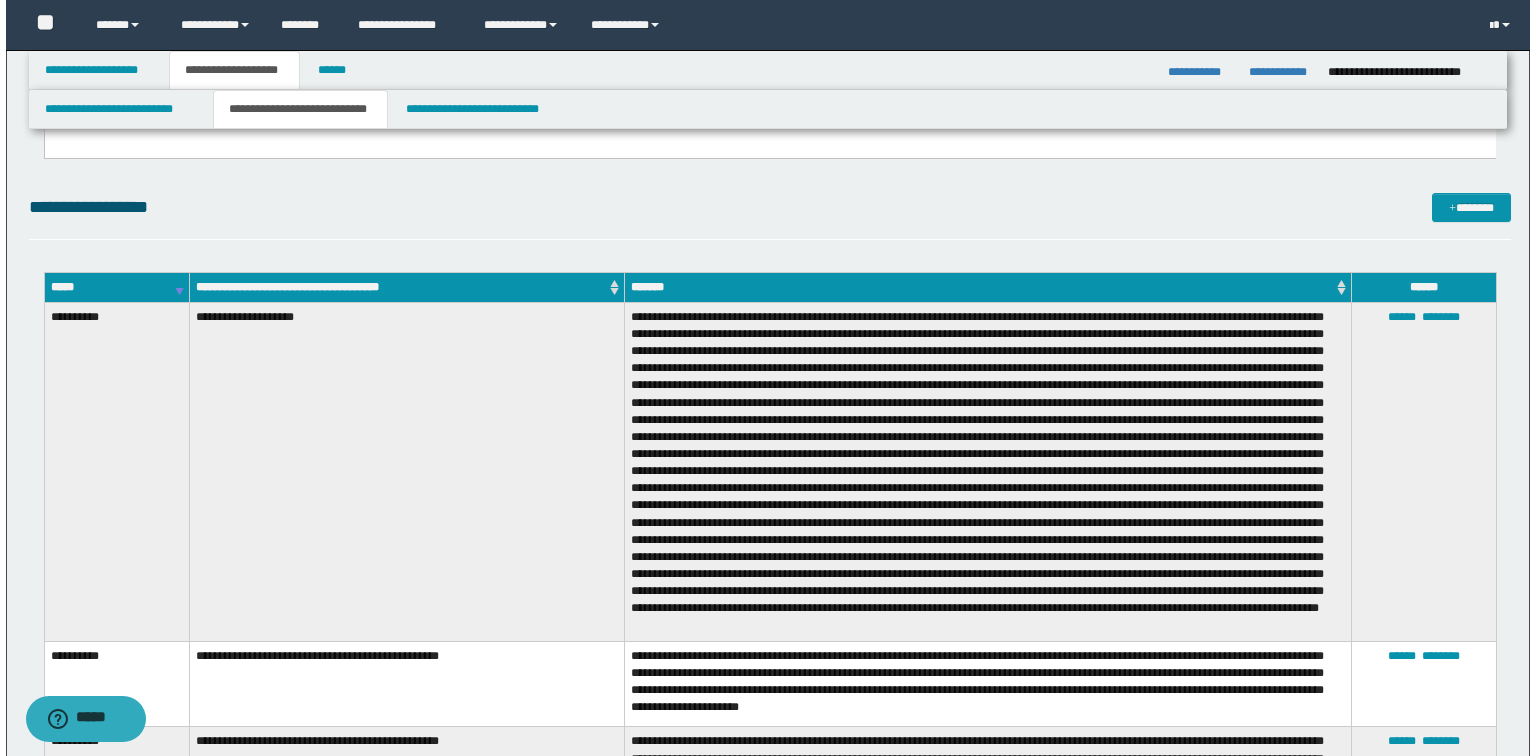 scroll, scrollTop: 3040, scrollLeft: 0, axis: vertical 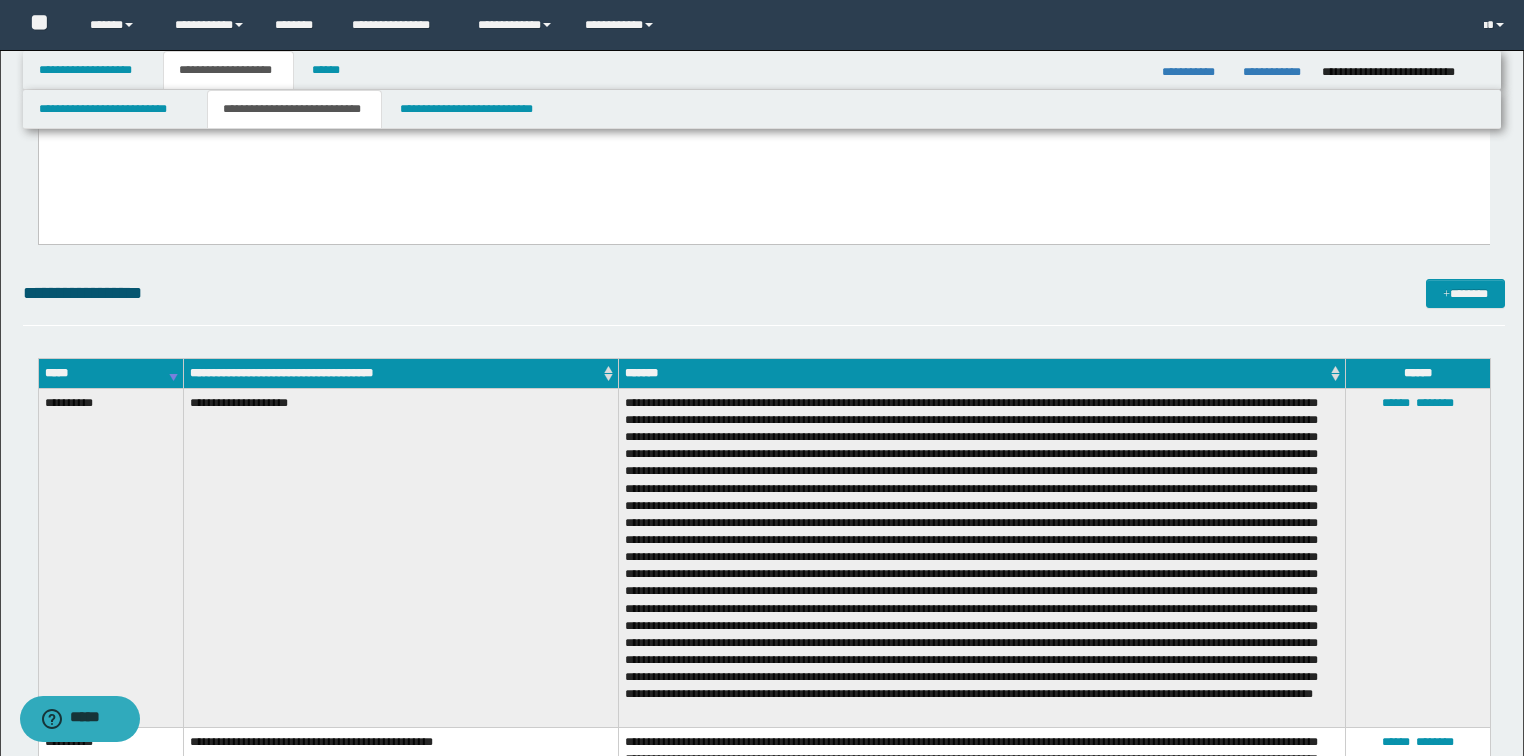 click at bounding box center (982, 557) 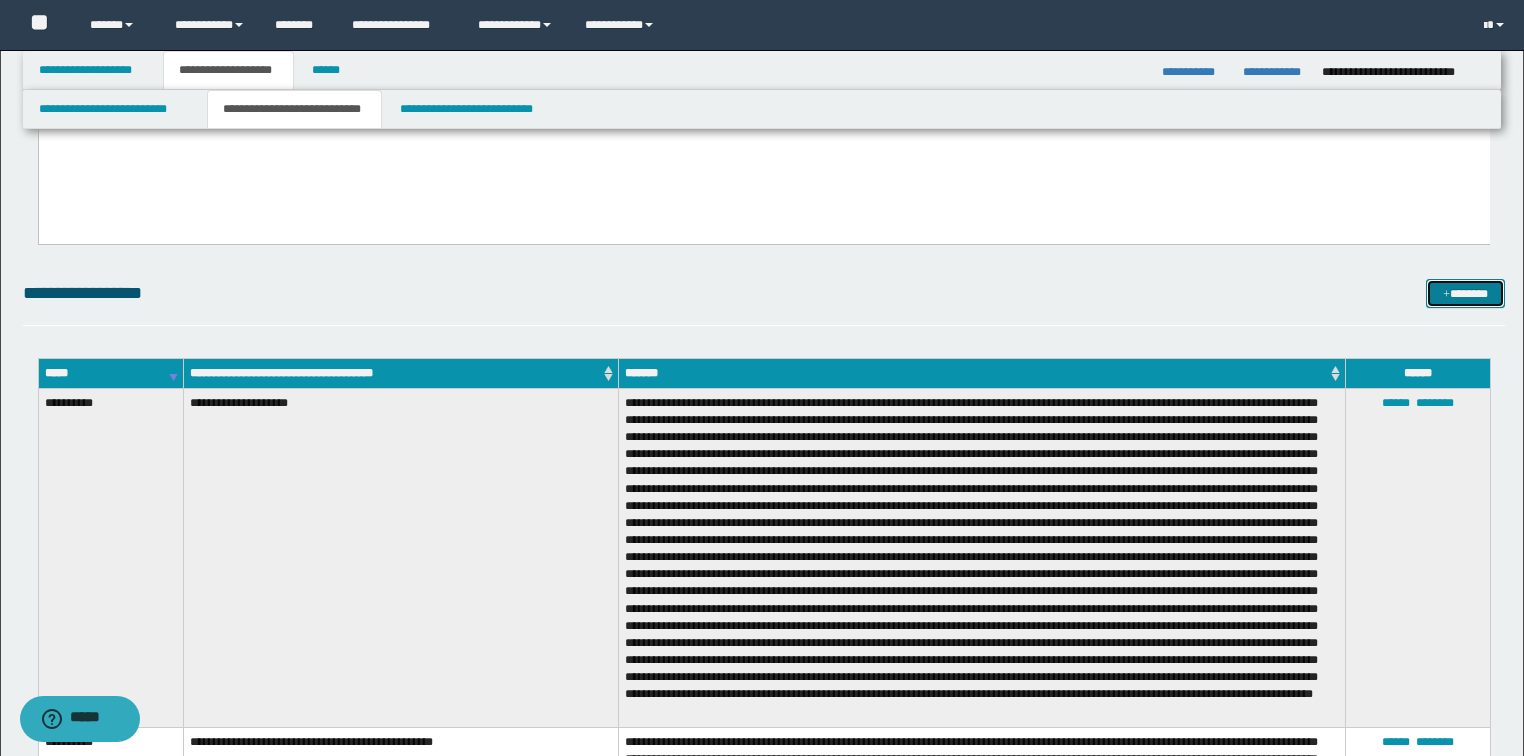 click on "*******" at bounding box center [1465, 294] 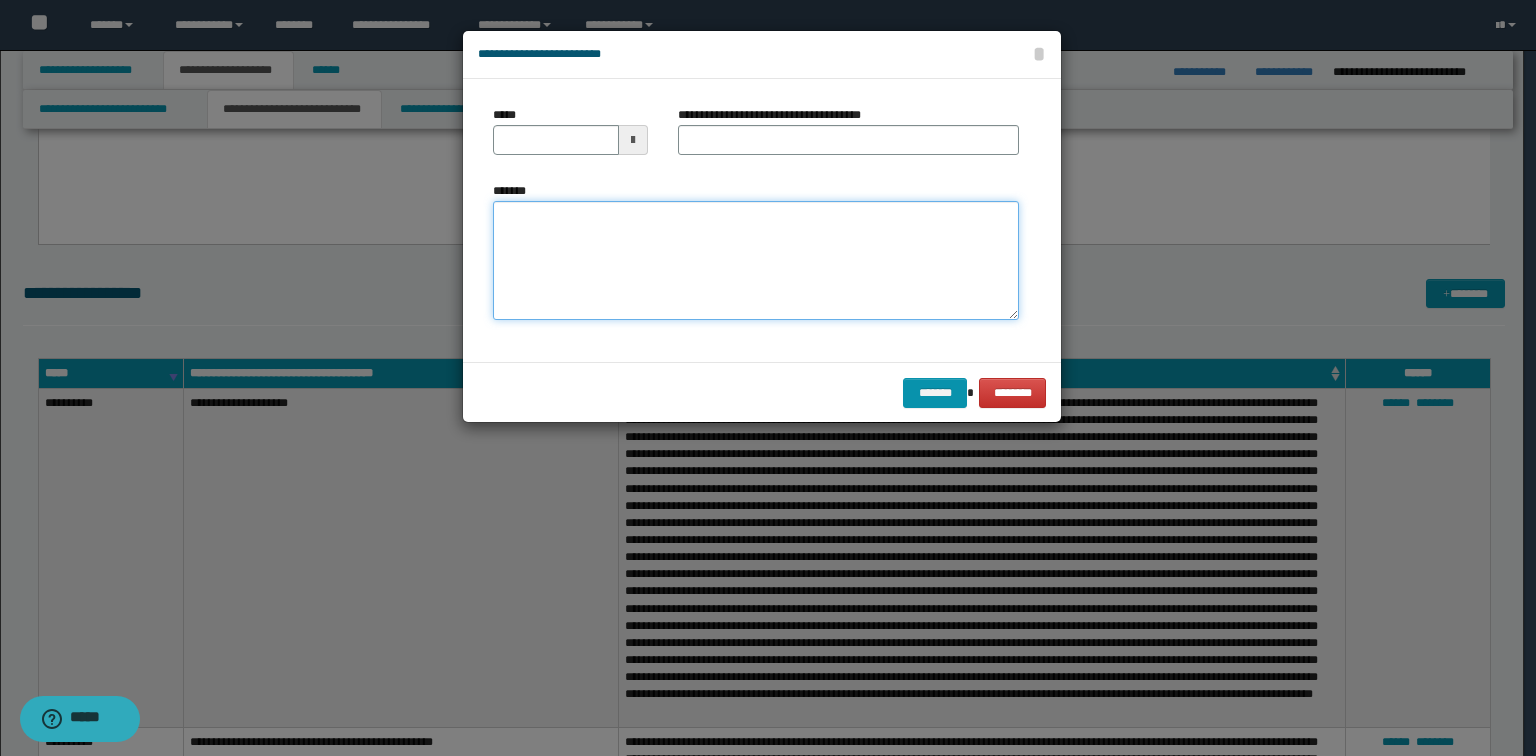 click on "*******" at bounding box center [756, 261] 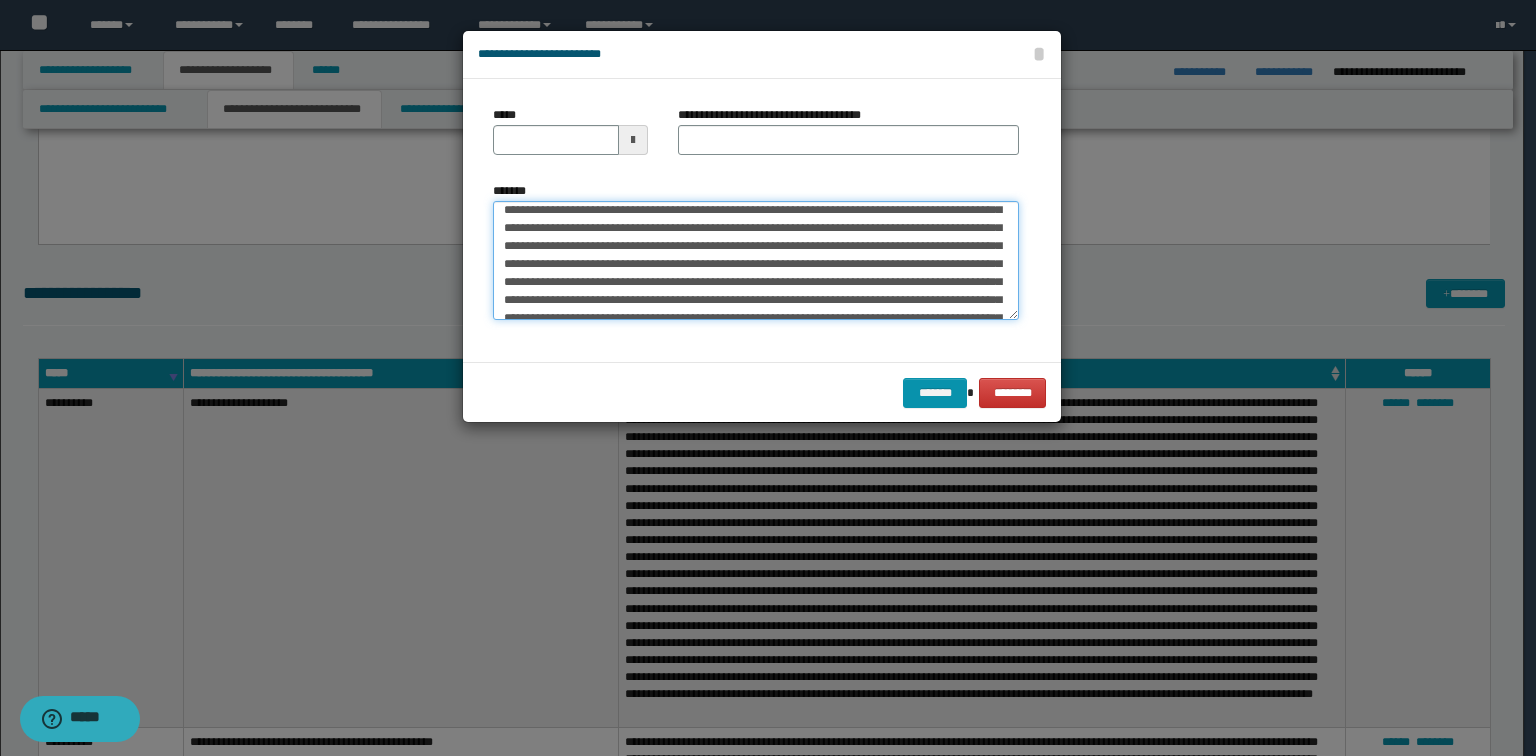 scroll, scrollTop: 0, scrollLeft: 0, axis: both 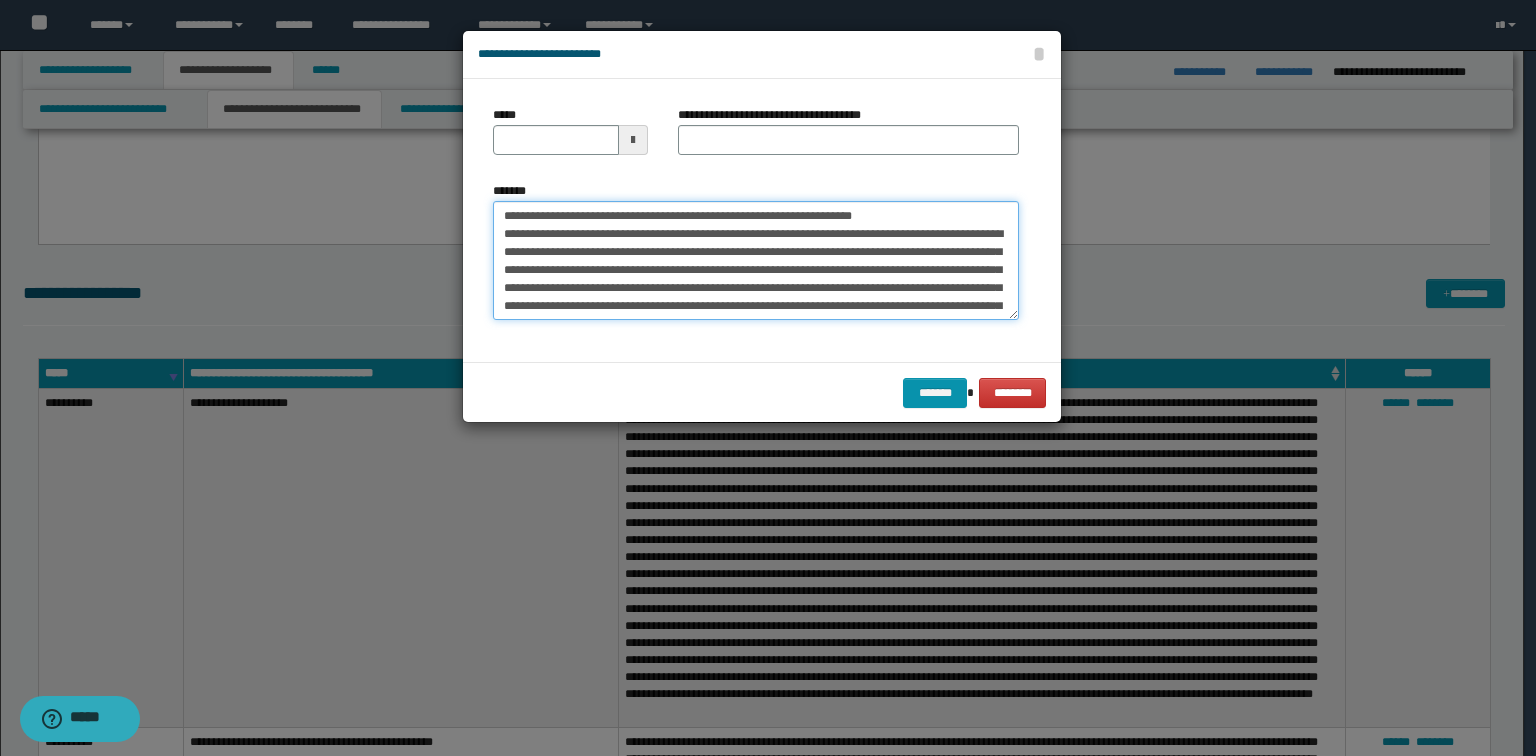 drag, startPoint x: 922, startPoint y: 217, endPoint x: 317, endPoint y: 194, distance: 605.437 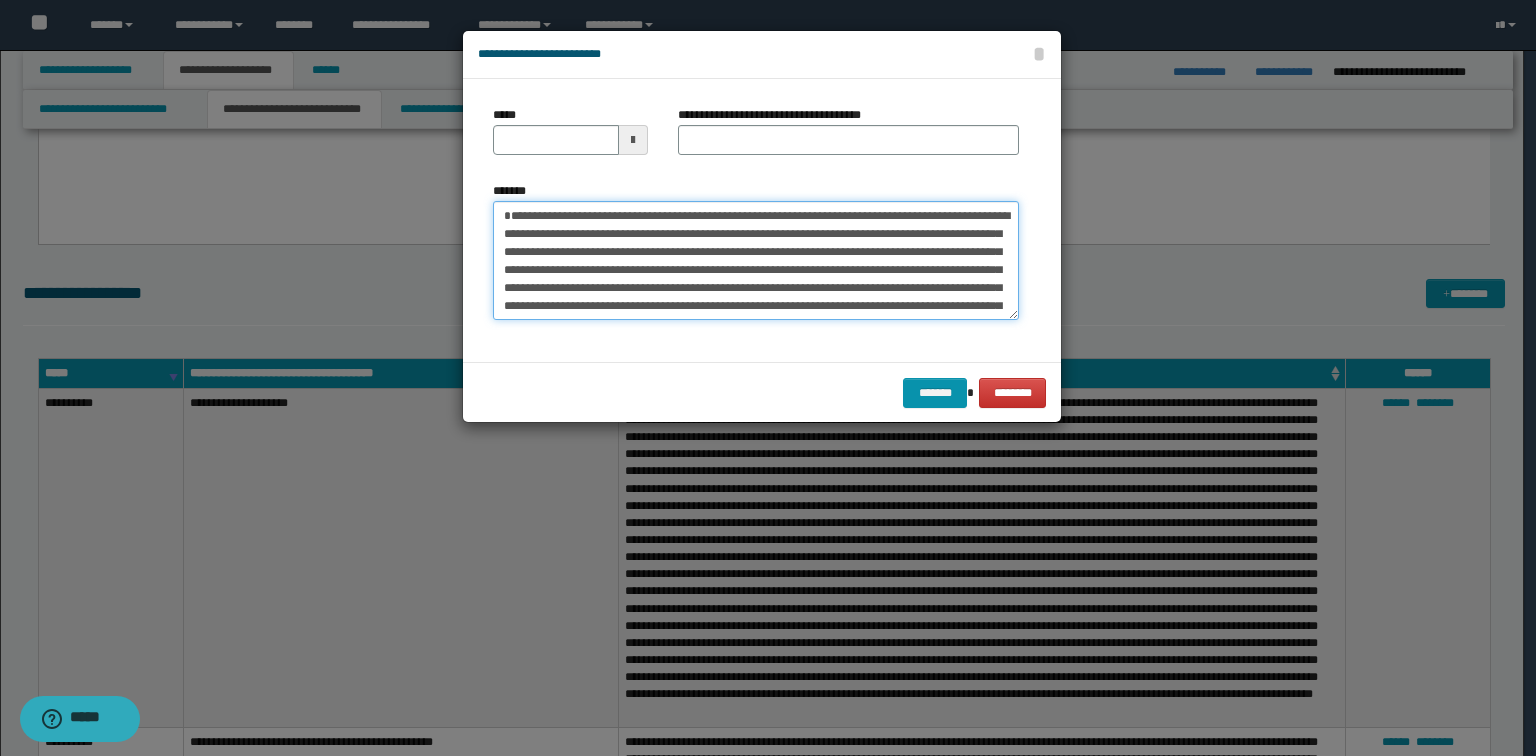 type 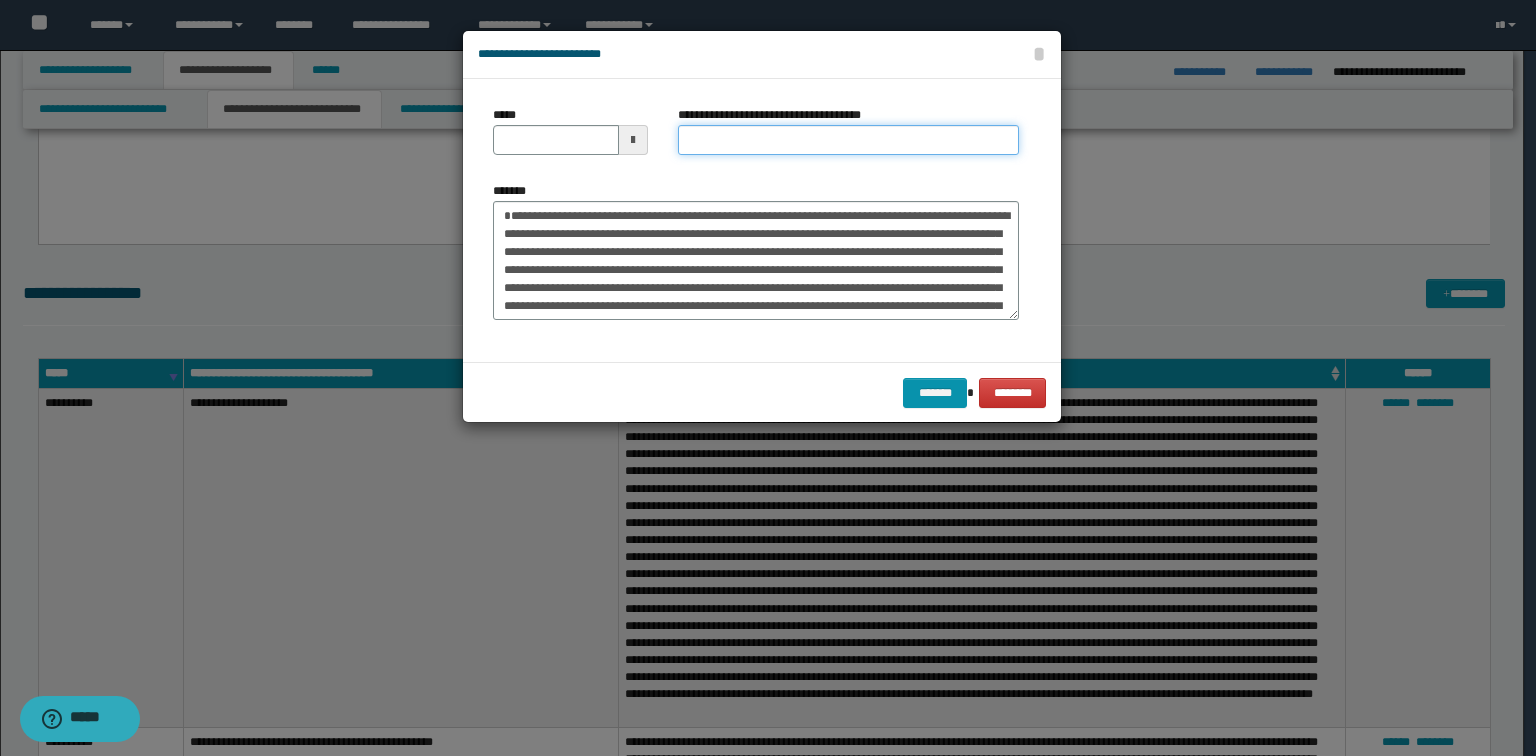 click on "**********" at bounding box center (848, 140) 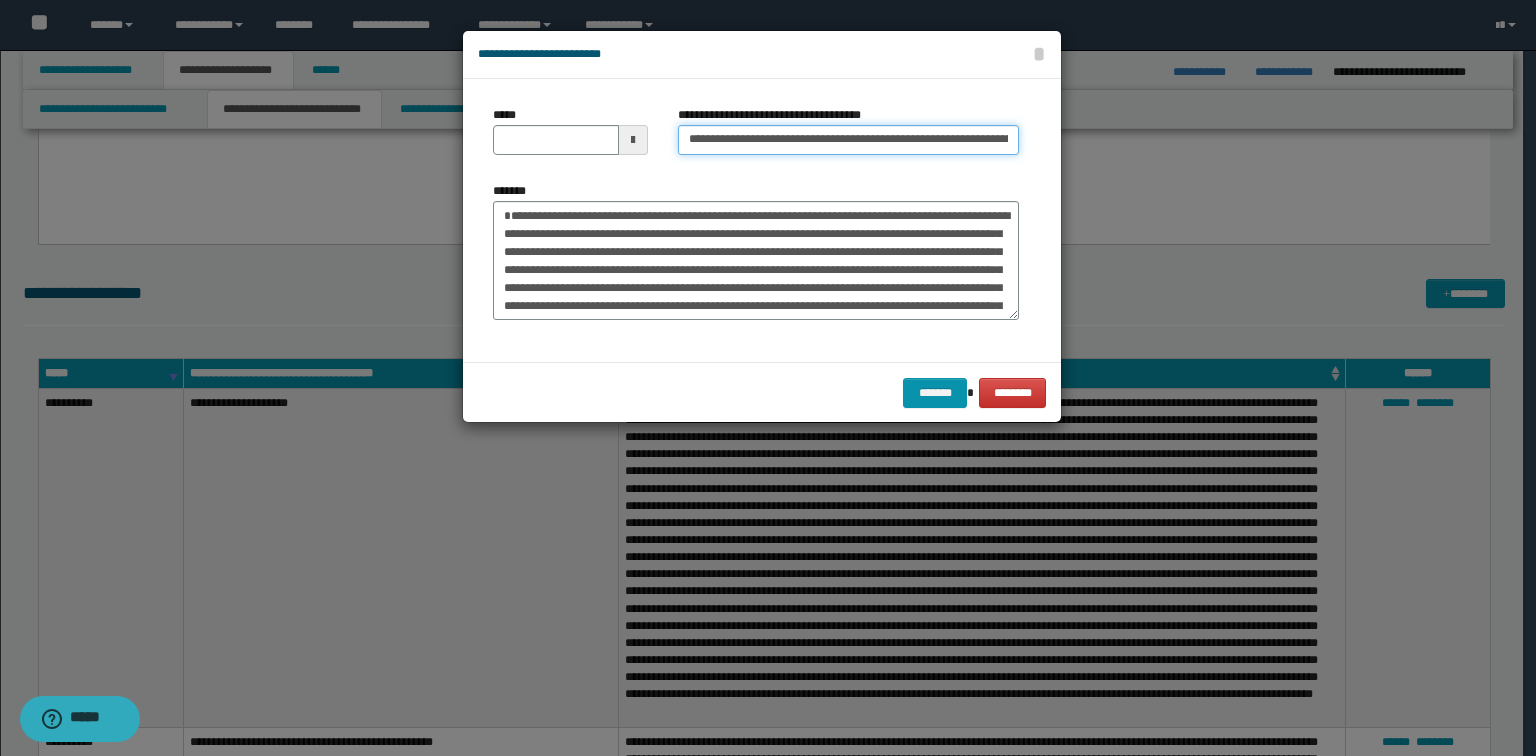 scroll, scrollTop: 0, scrollLeft: 66, axis: horizontal 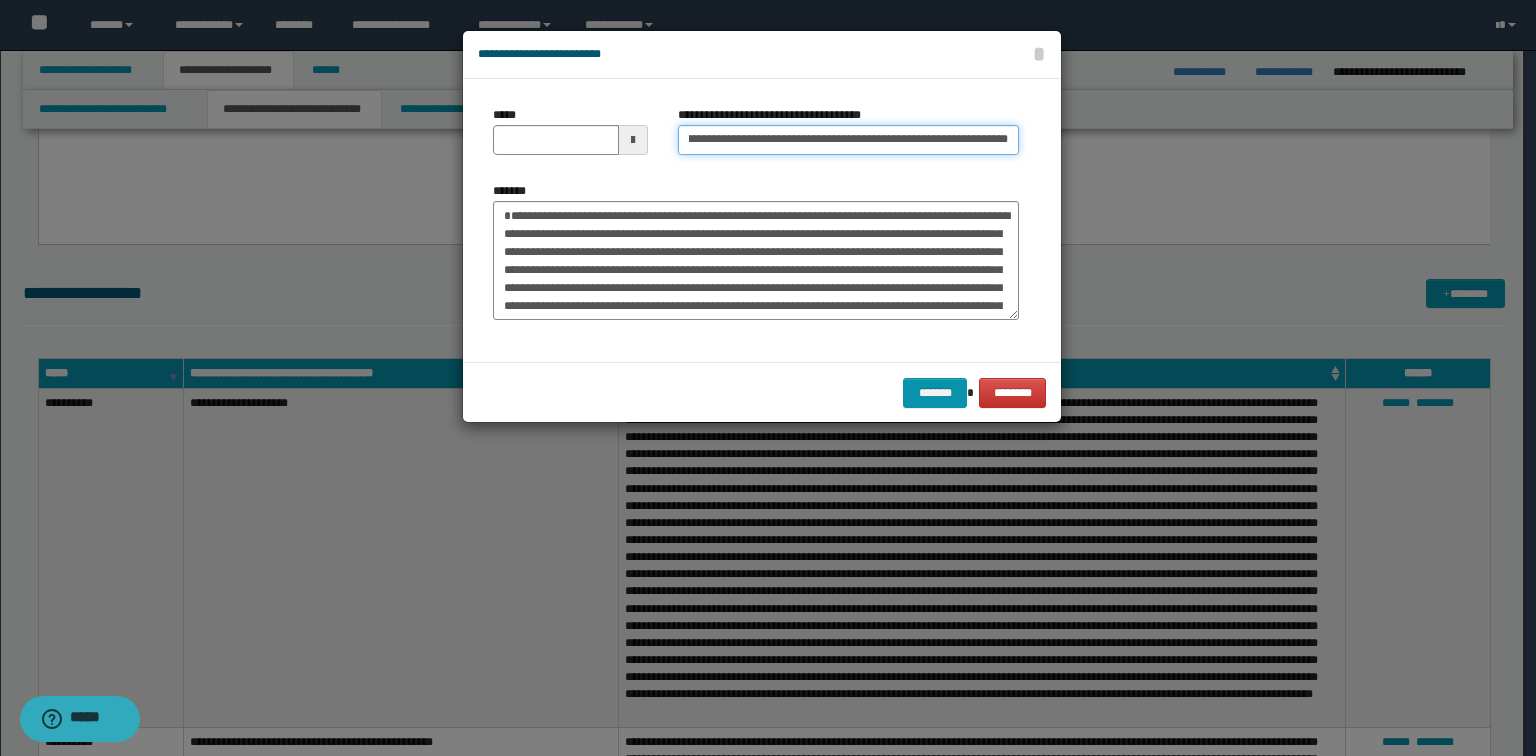 type on "**********" 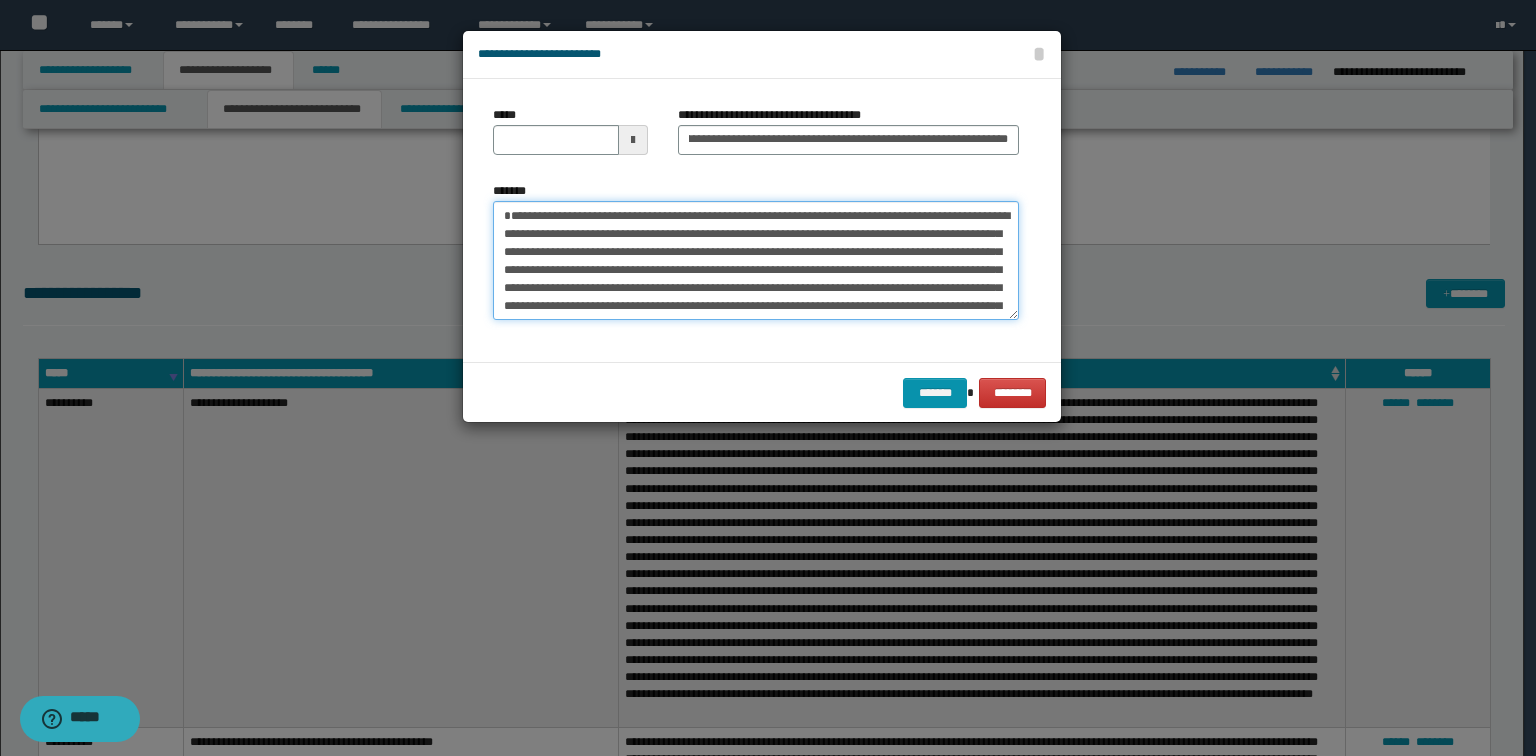 drag, startPoint x: 745, startPoint y: 208, endPoint x: 748, endPoint y: 172, distance: 36.124783 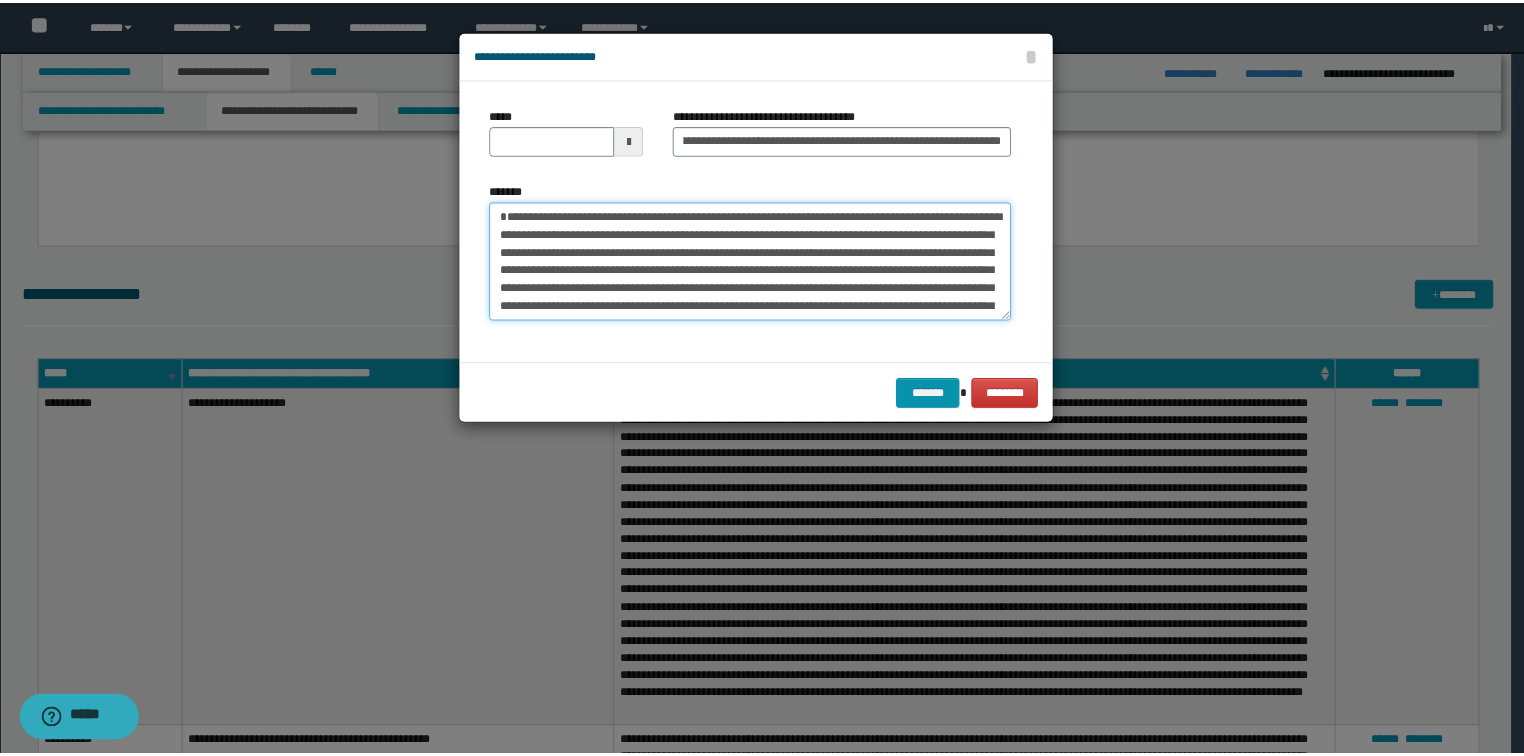 scroll, scrollTop: 0, scrollLeft: 0, axis: both 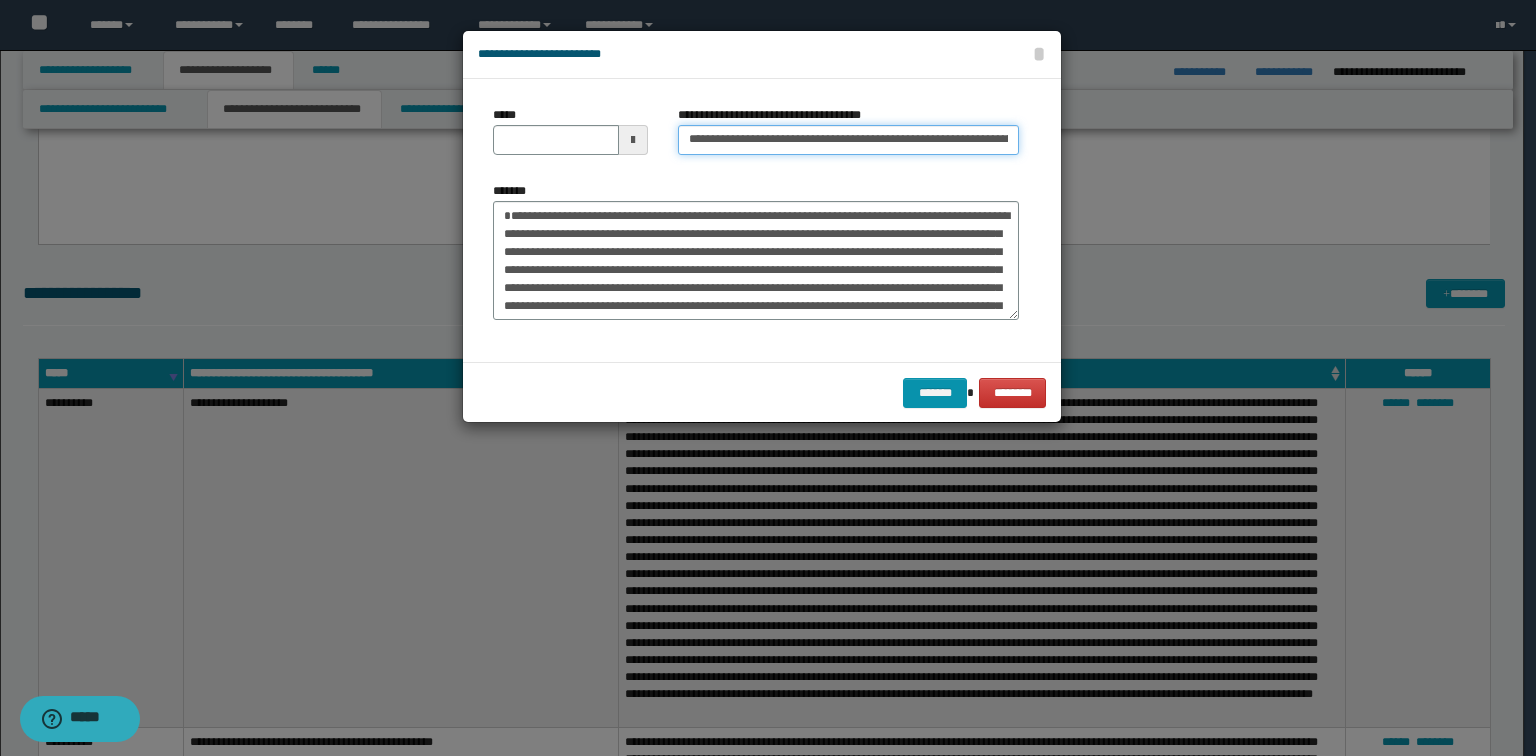 type 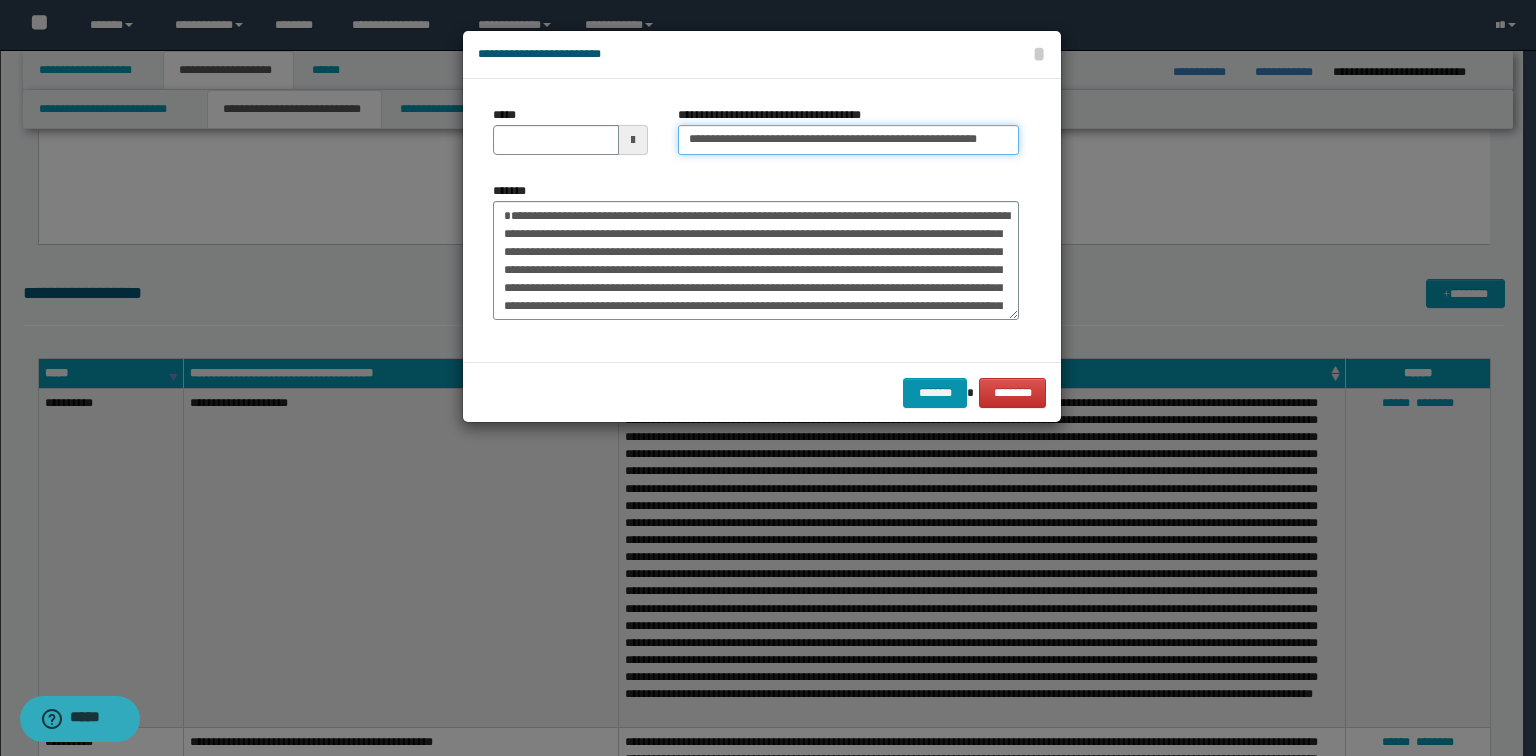 type on "**********" 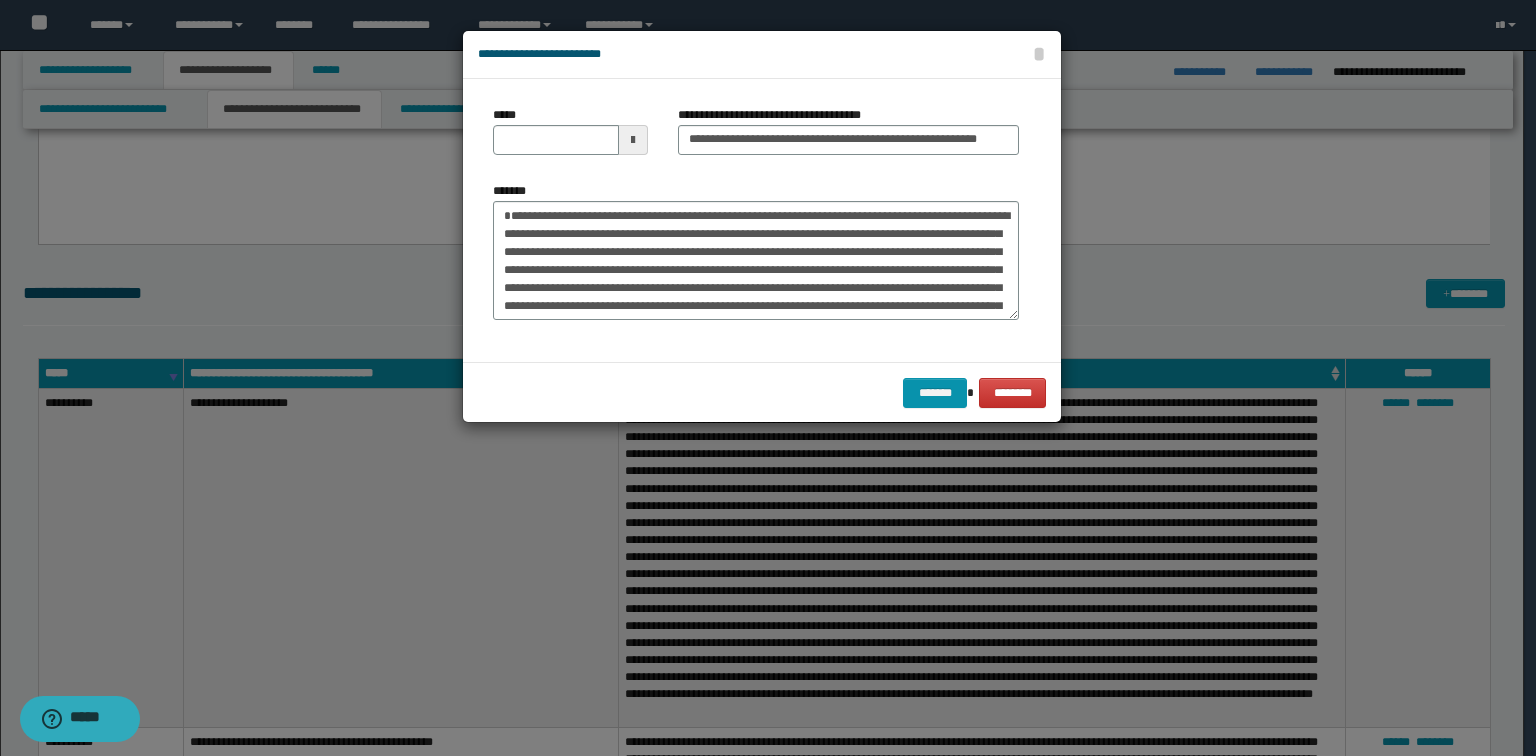 click at bounding box center (768, 378) 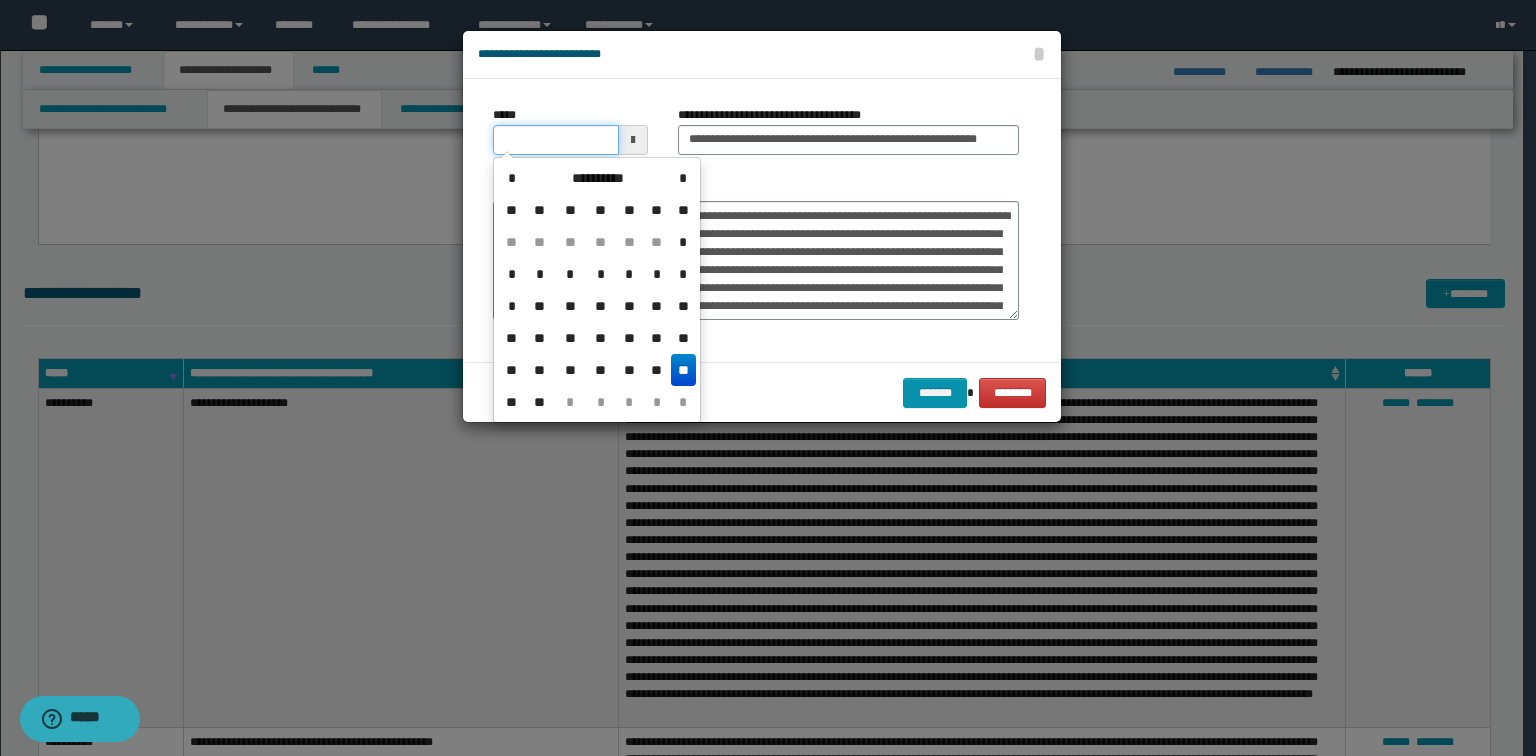 click on "*****" at bounding box center [556, 140] 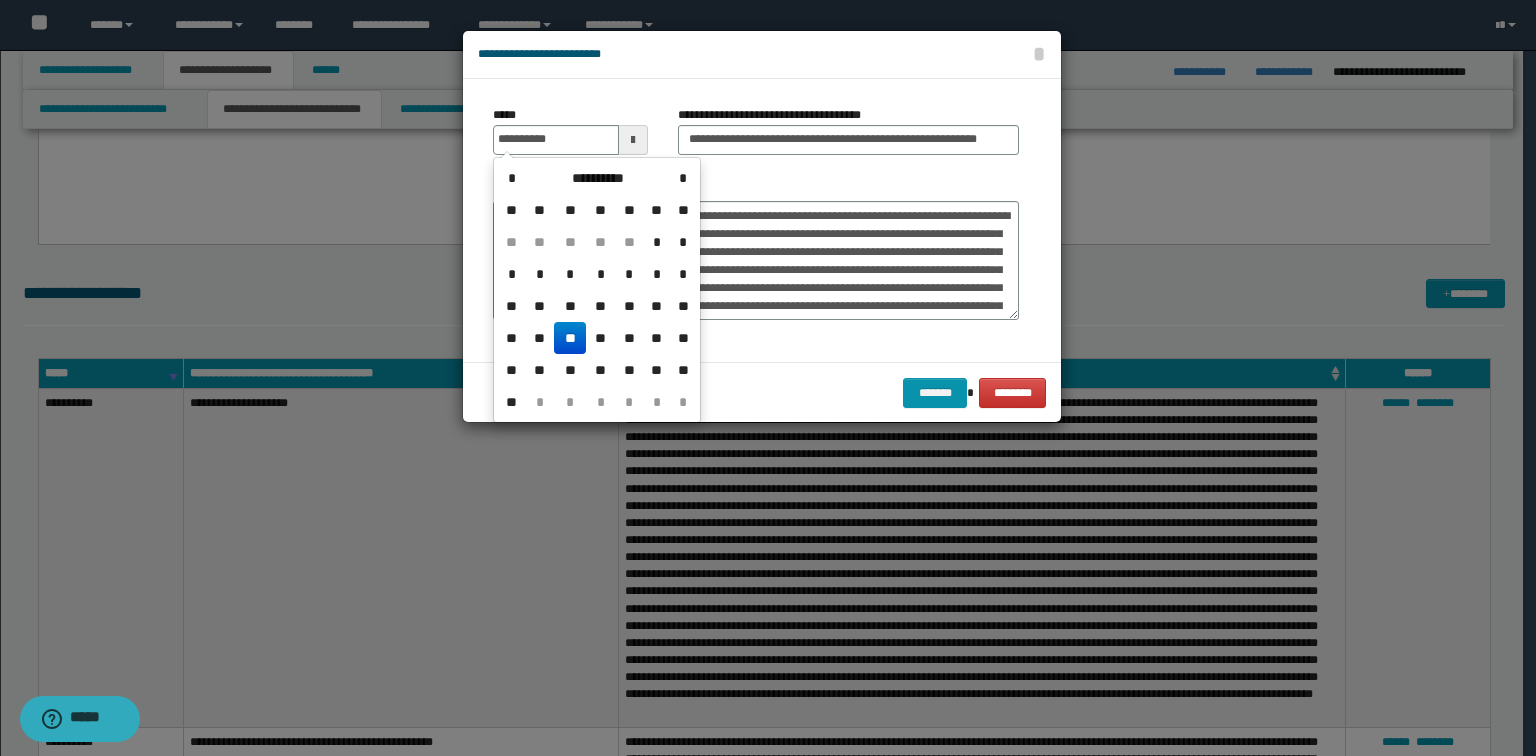 type on "**********" 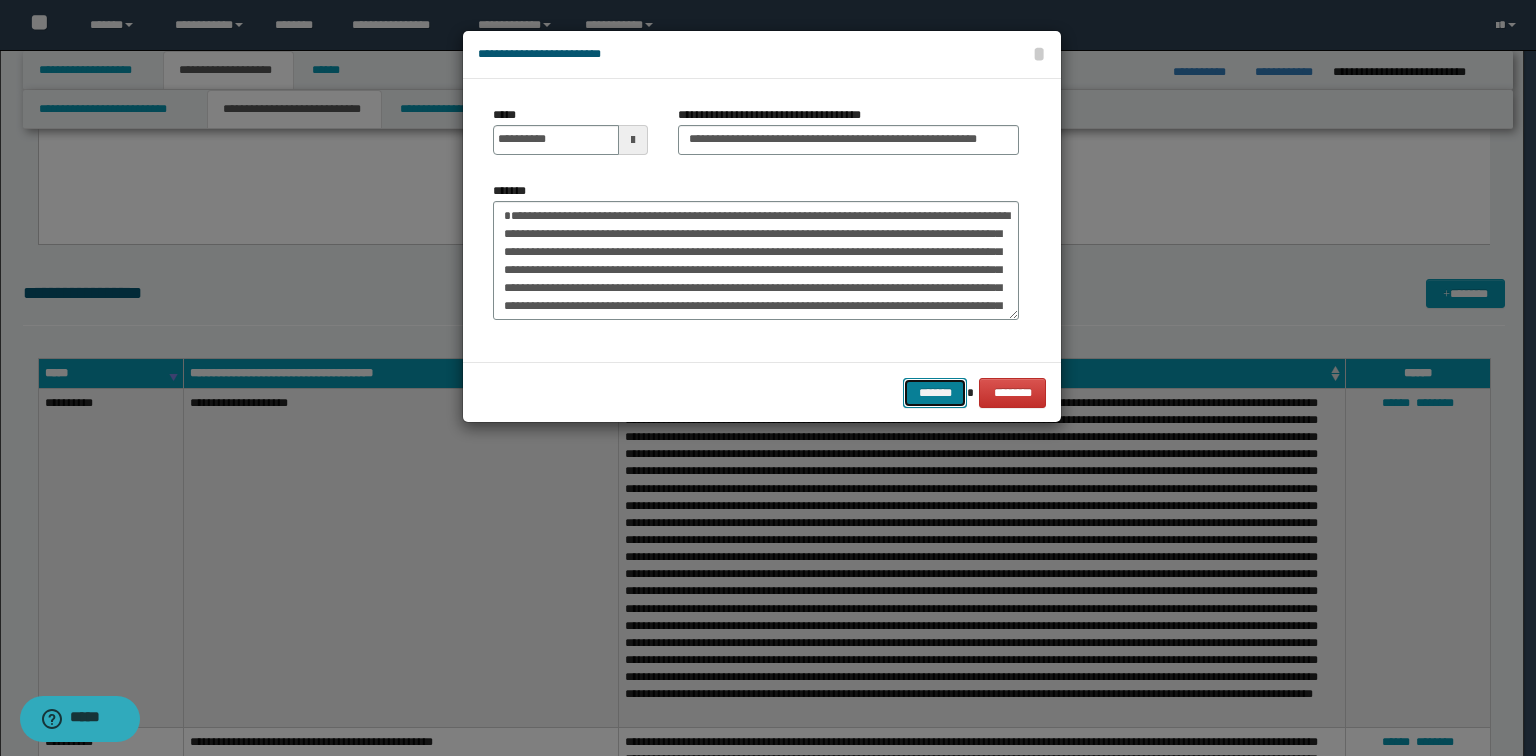 click on "*******" at bounding box center (935, 393) 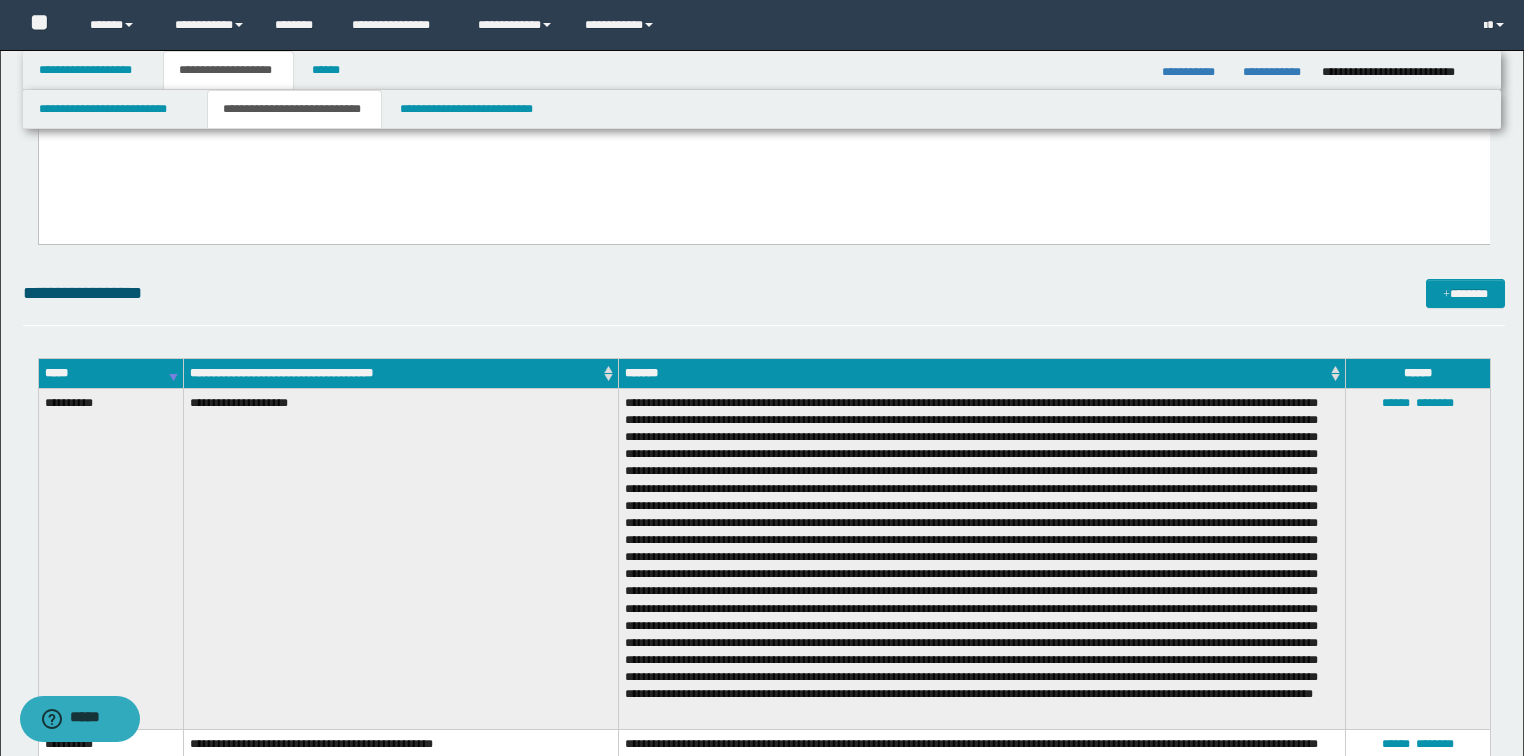 drag, startPoint x: 655, startPoint y: 452, endPoint x: 713, endPoint y: 436, distance: 60.166435 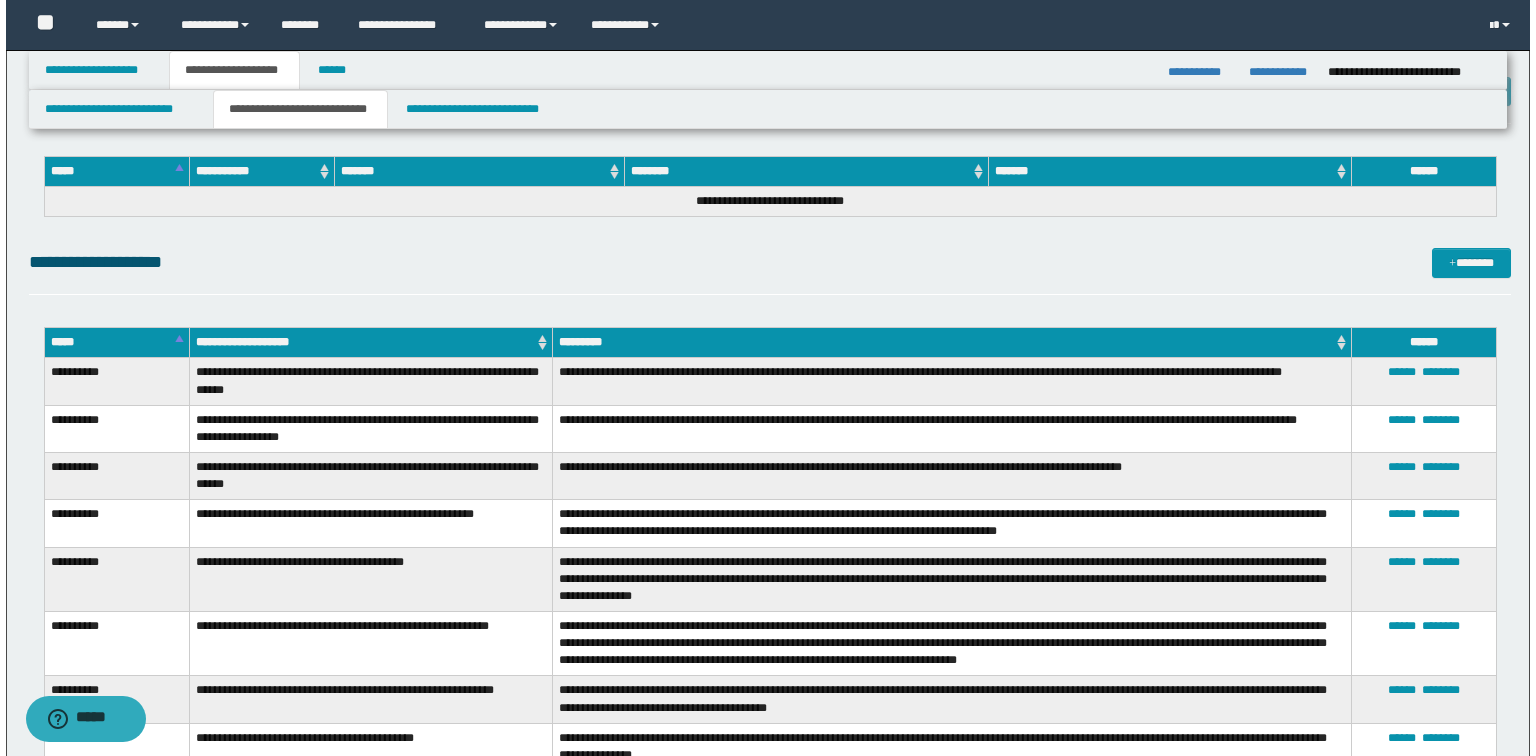 scroll, scrollTop: 4320, scrollLeft: 0, axis: vertical 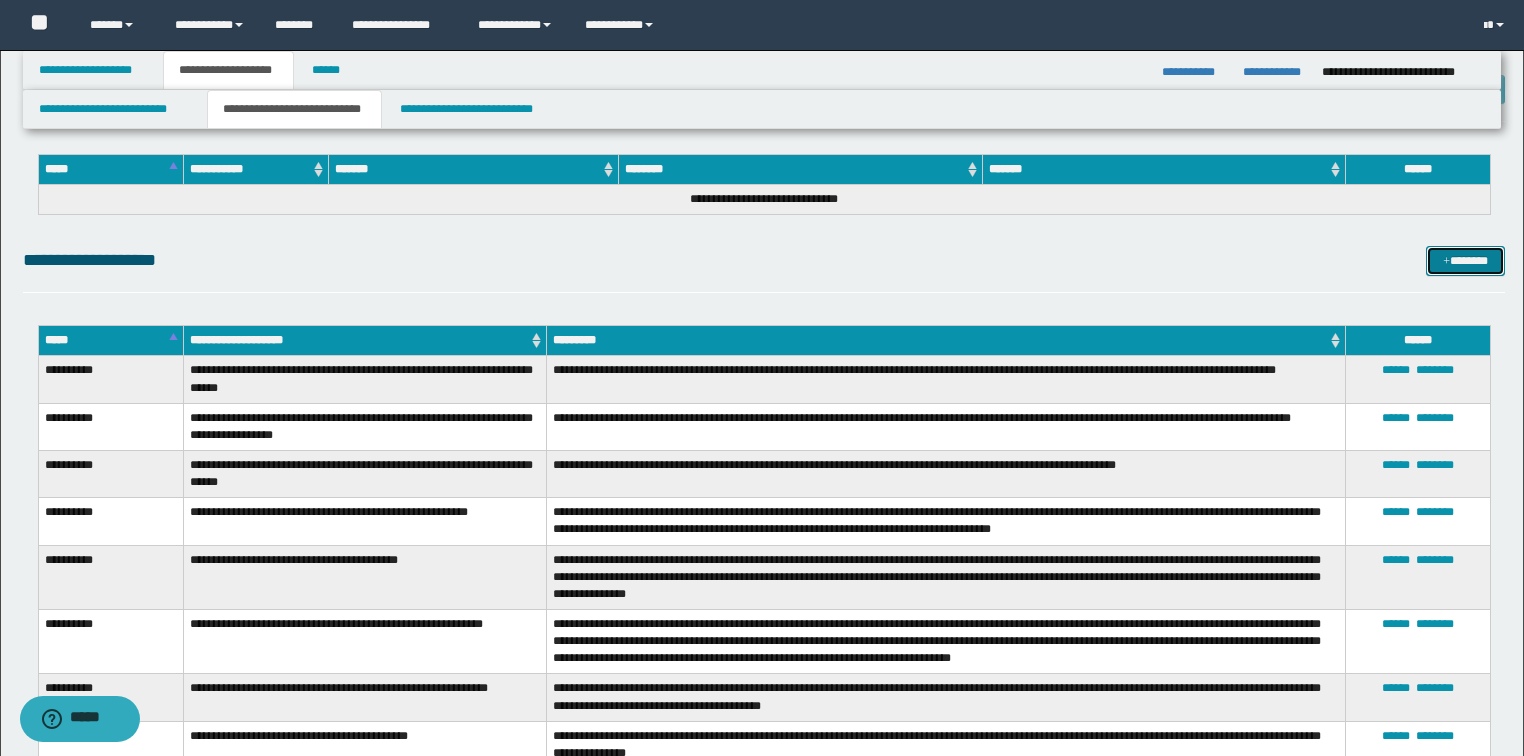 click on "*******" at bounding box center [1465, 261] 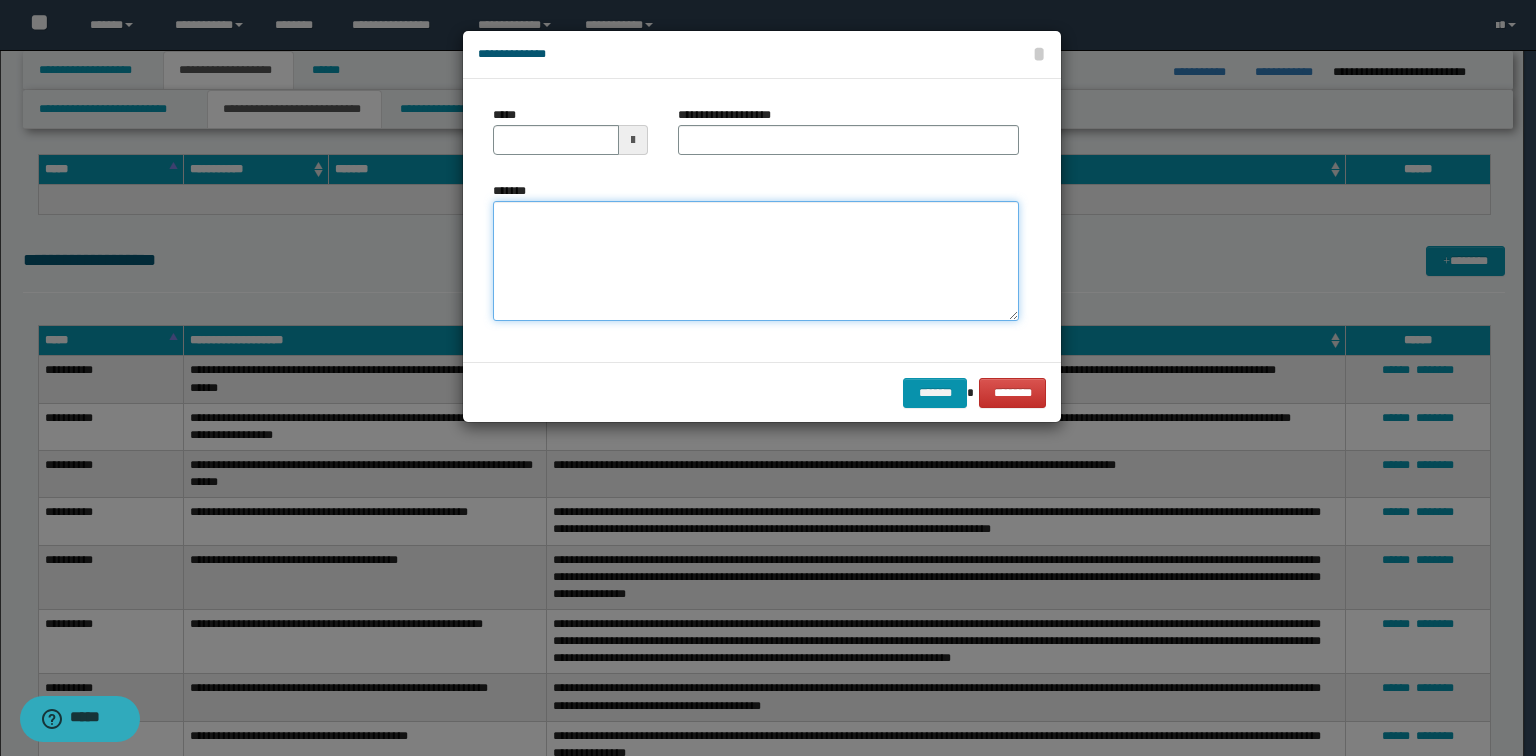 click on "*******" at bounding box center [756, 261] 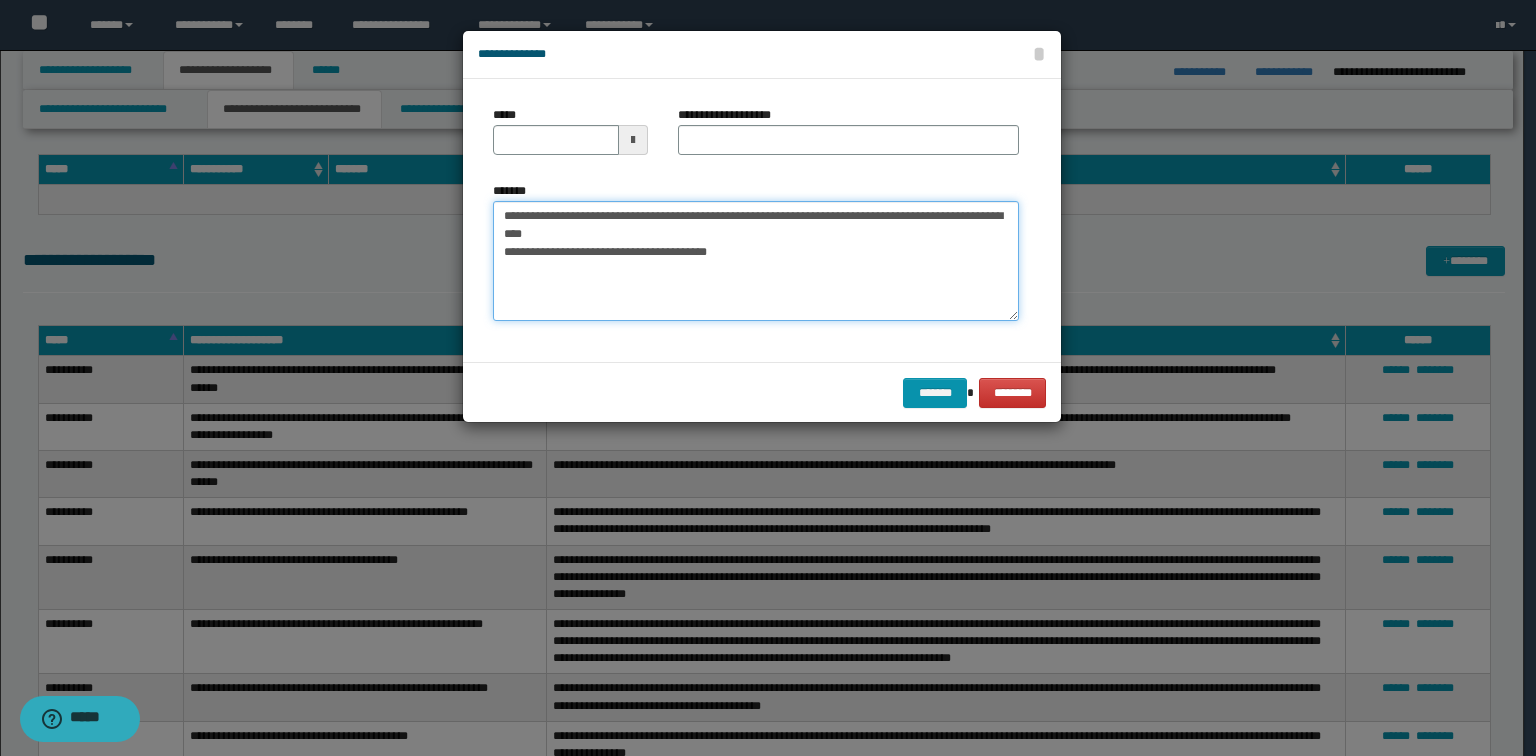 drag, startPoint x: 652, startPoint y: 235, endPoint x: 408, endPoint y: 198, distance: 246.78938 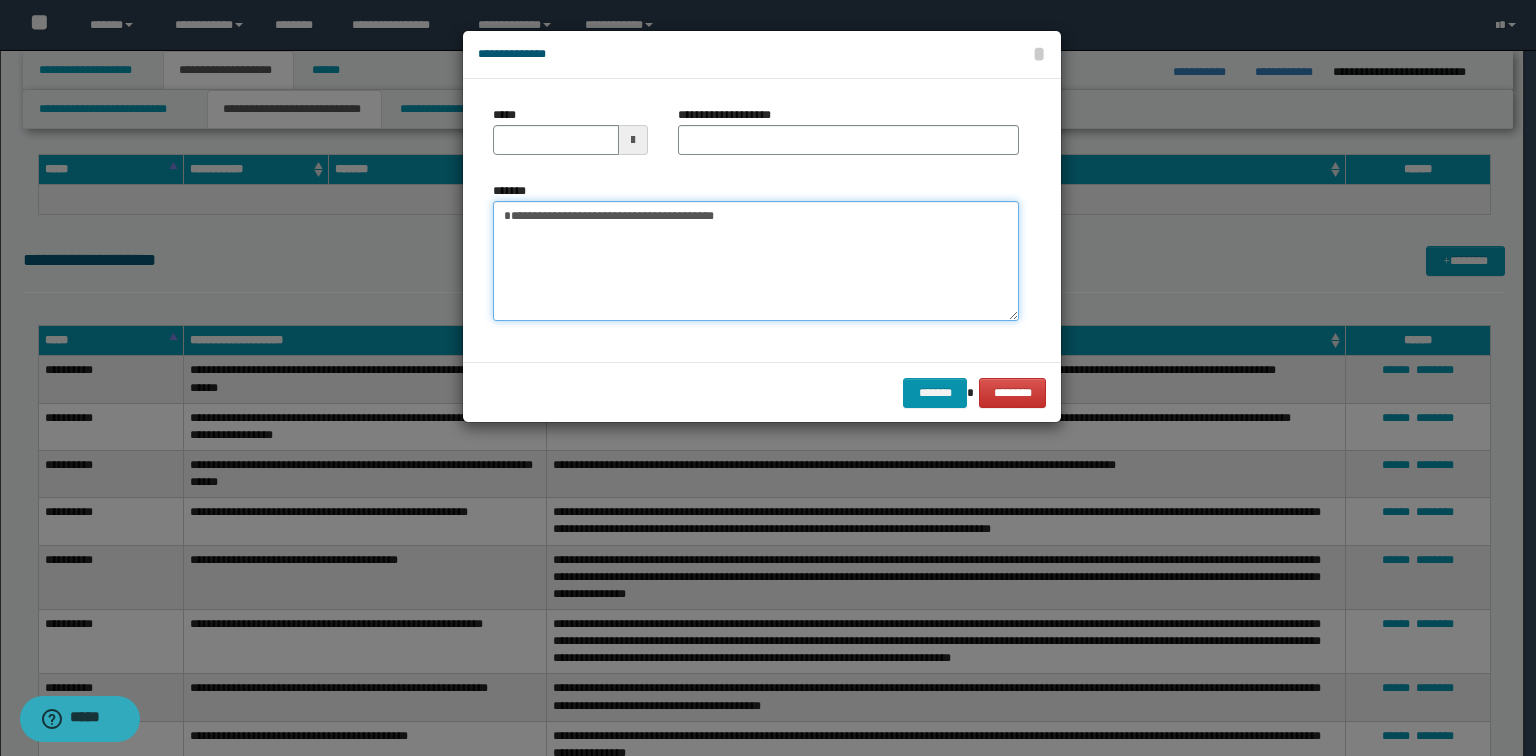 type on "**********" 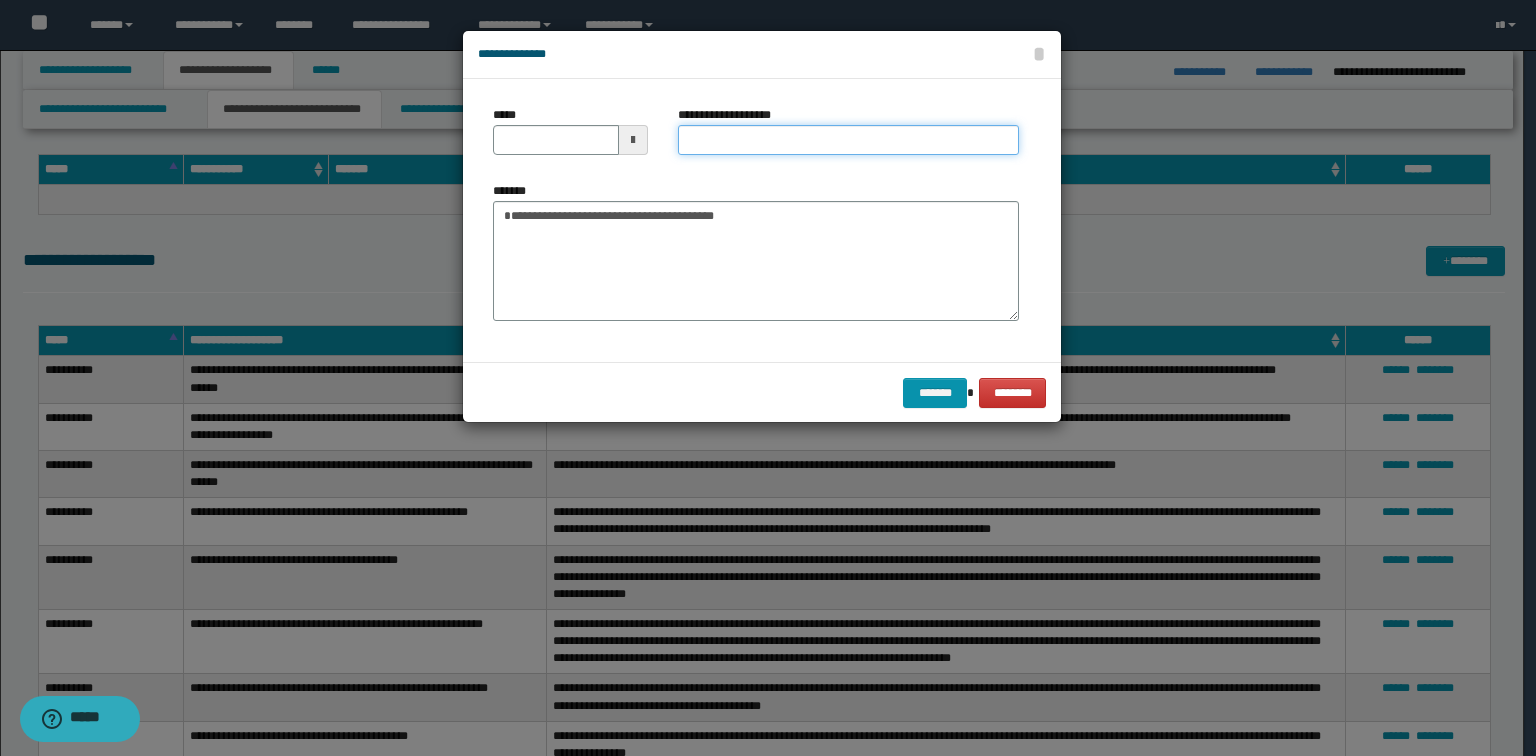 click on "**********" at bounding box center (848, 140) 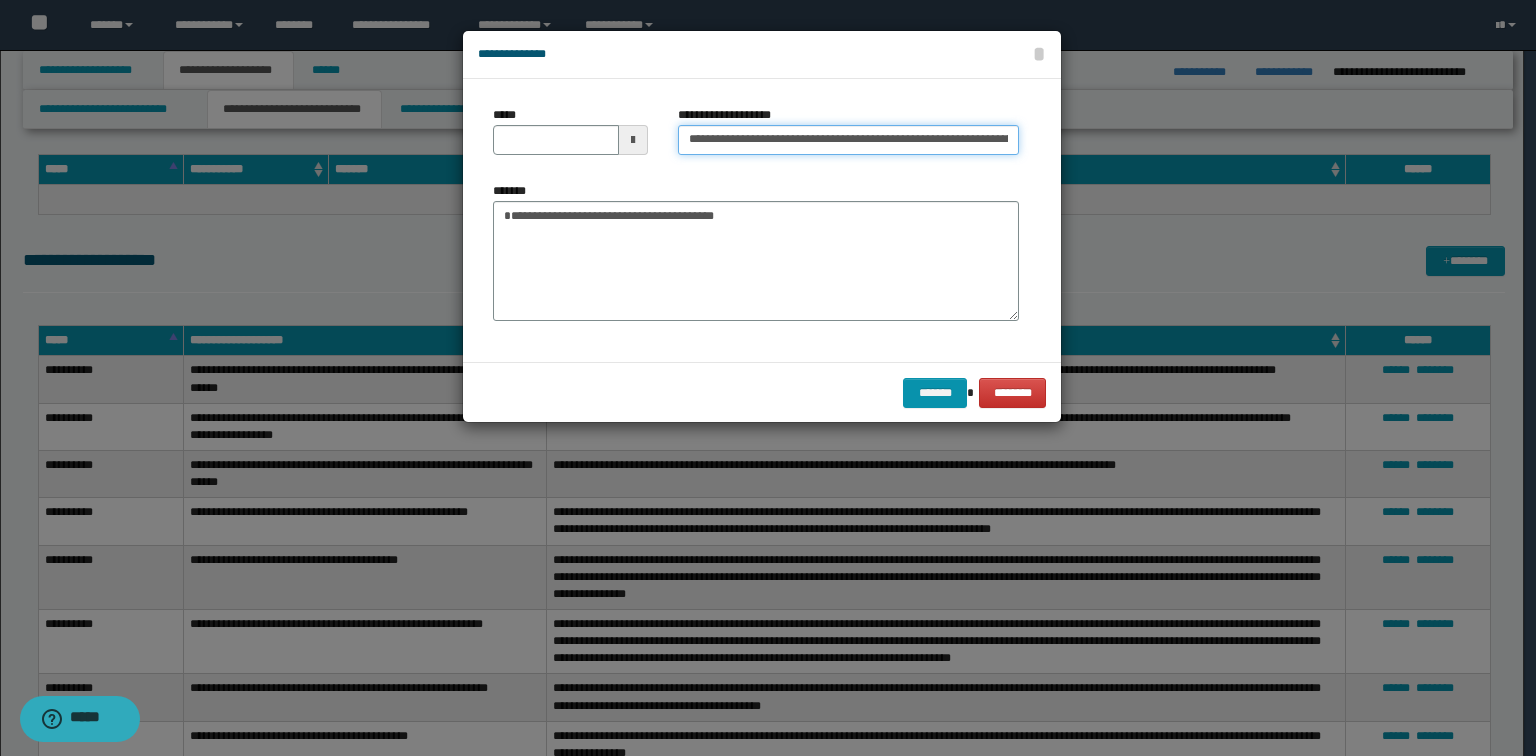 scroll, scrollTop: 0, scrollLeft: 300, axis: horizontal 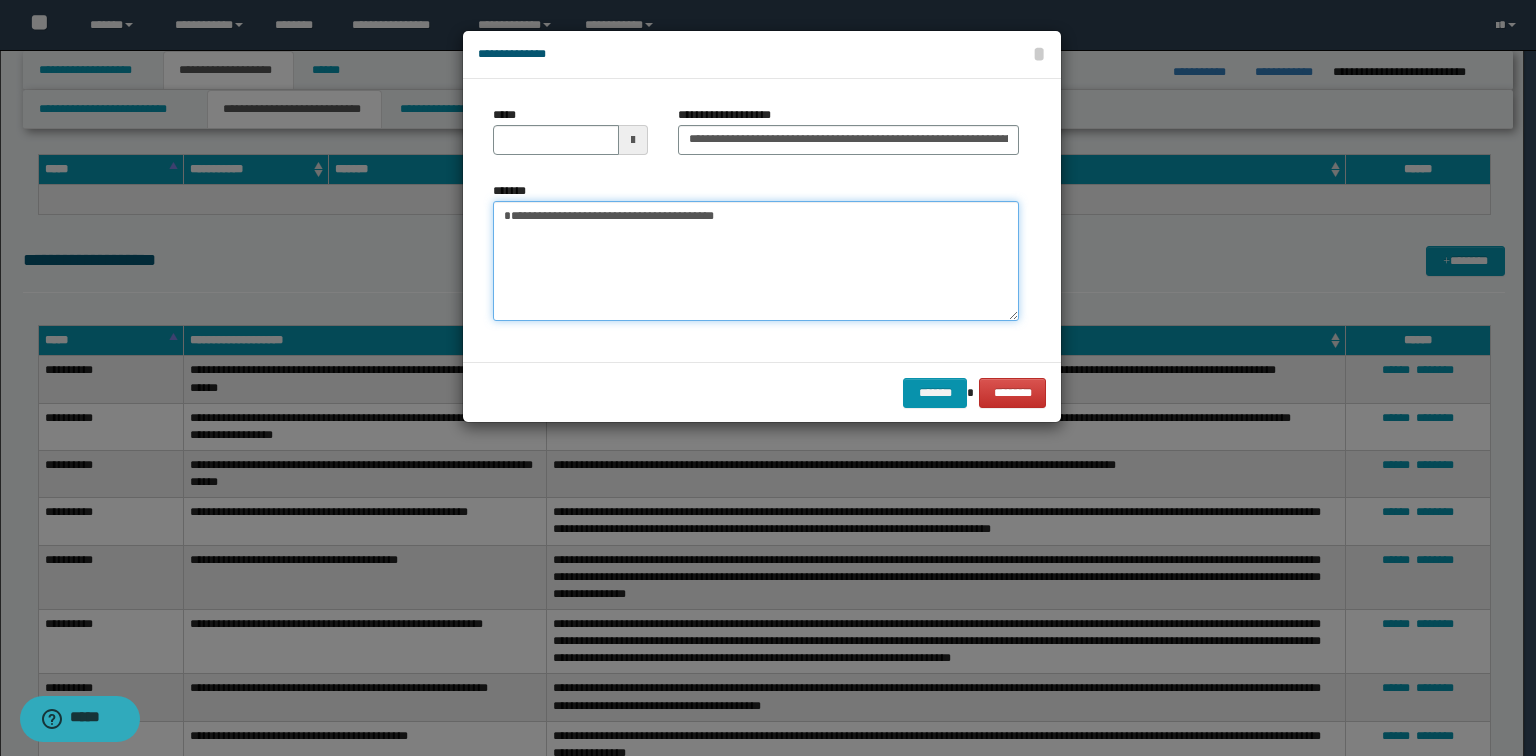 click on "**********" at bounding box center (756, 261) 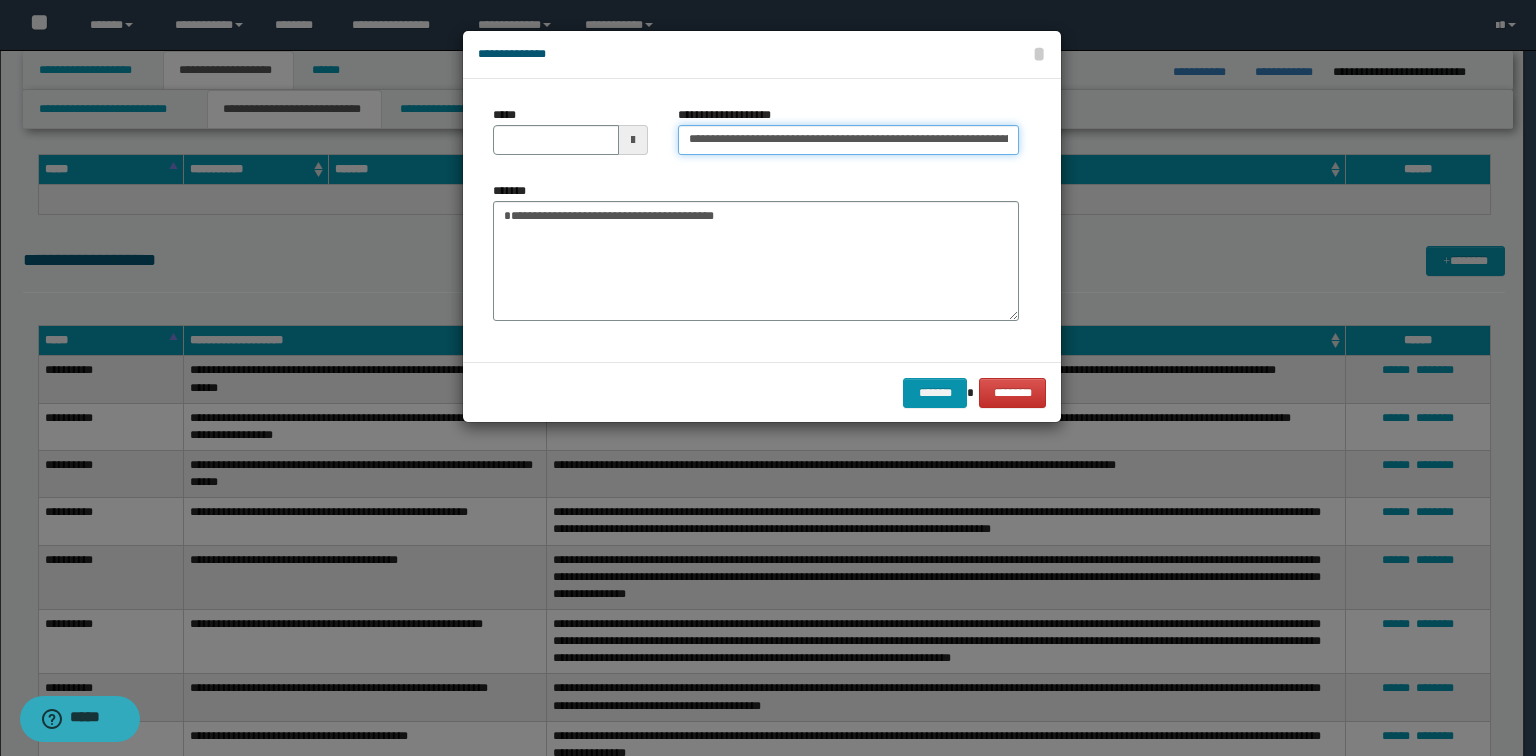 drag, startPoint x: 756, startPoint y: 136, endPoint x: 504, endPoint y: 107, distance: 253.66316 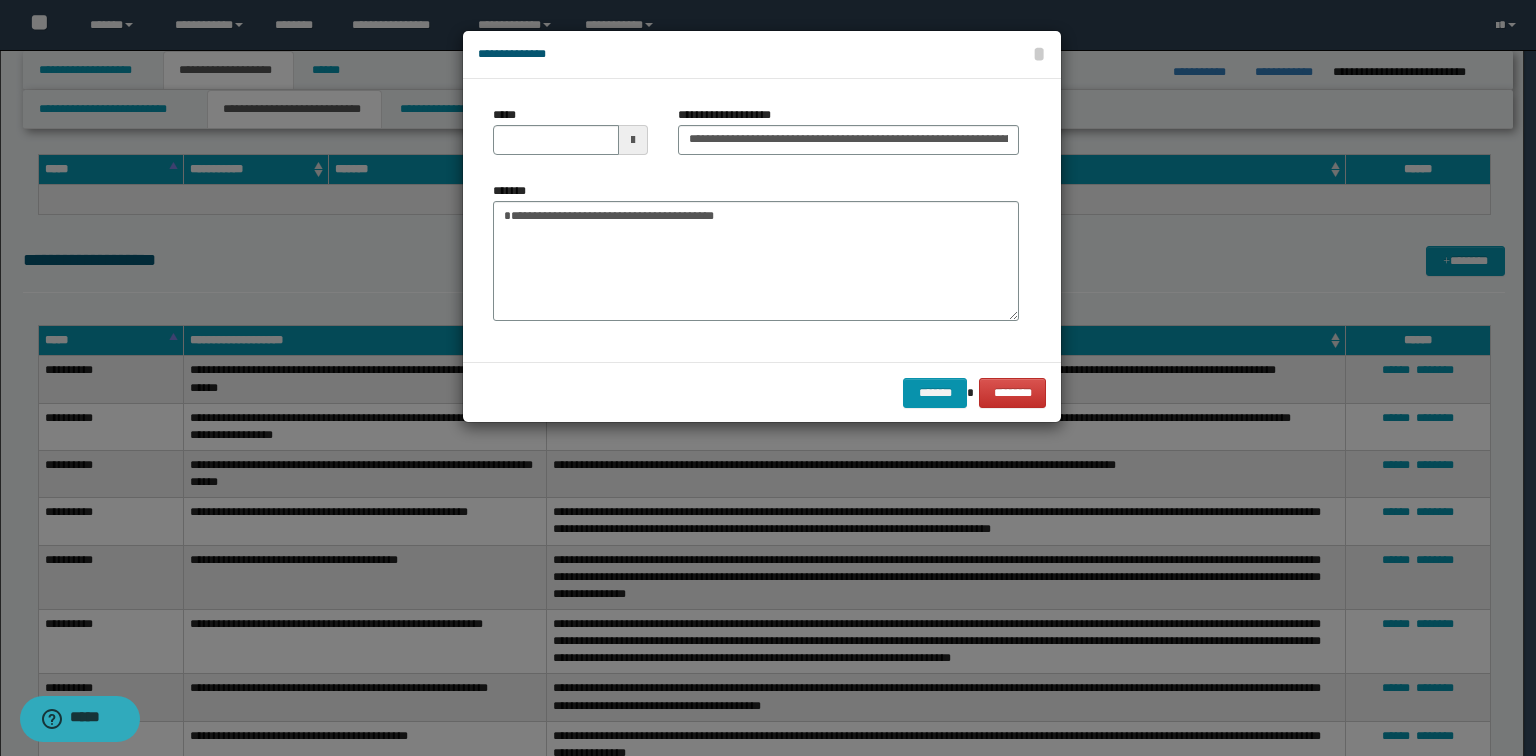click on "*****" at bounding box center [570, 130] 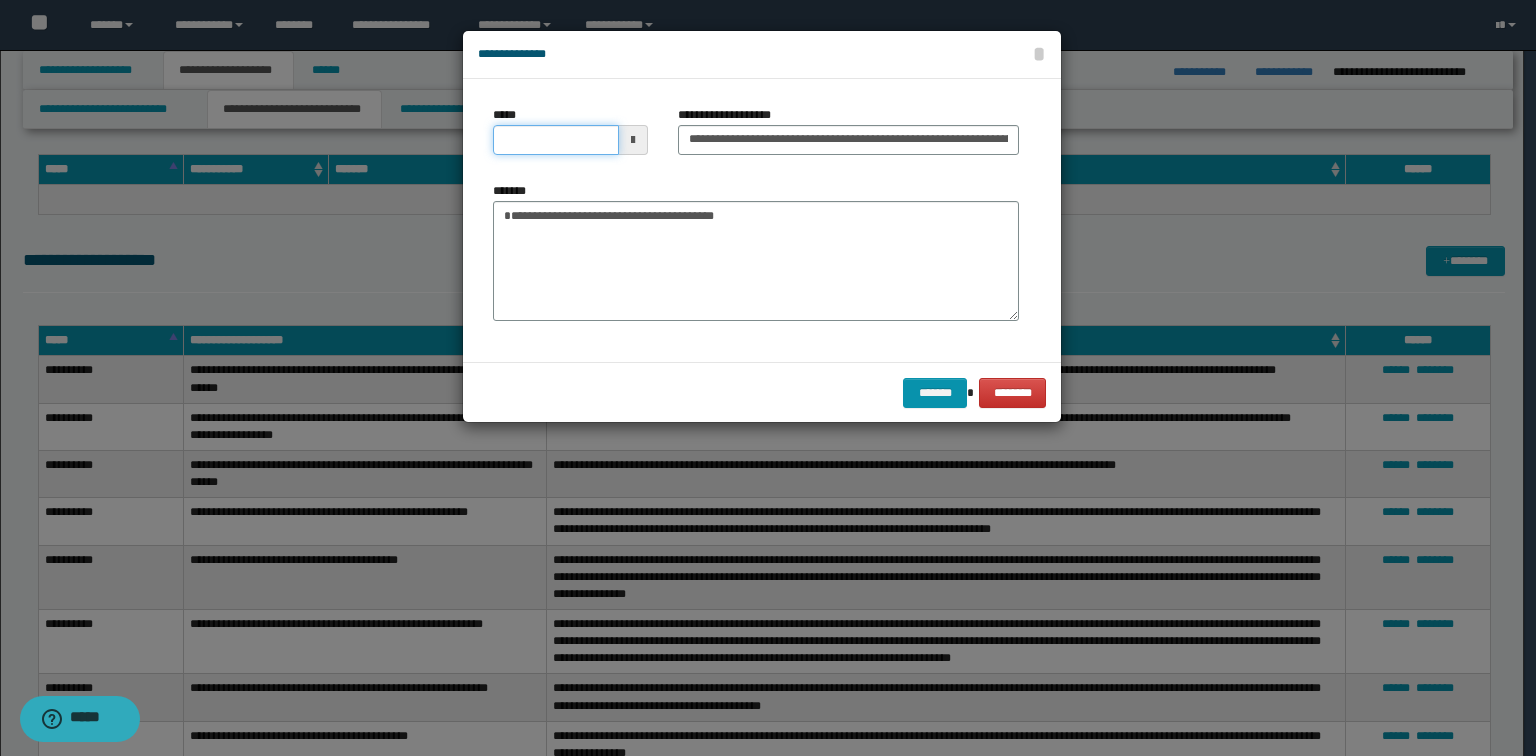 click on "*****" at bounding box center [556, 140] 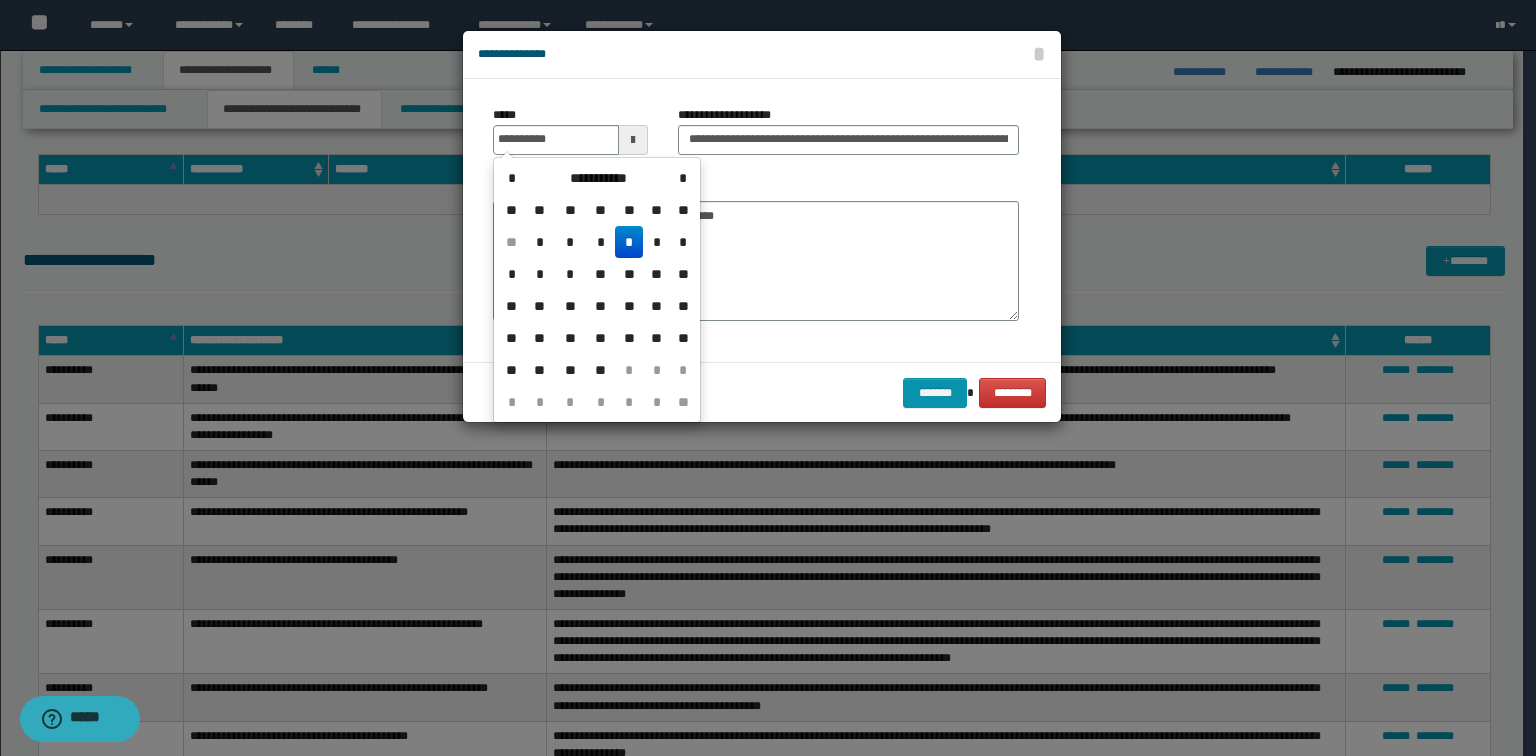 type on "**********" 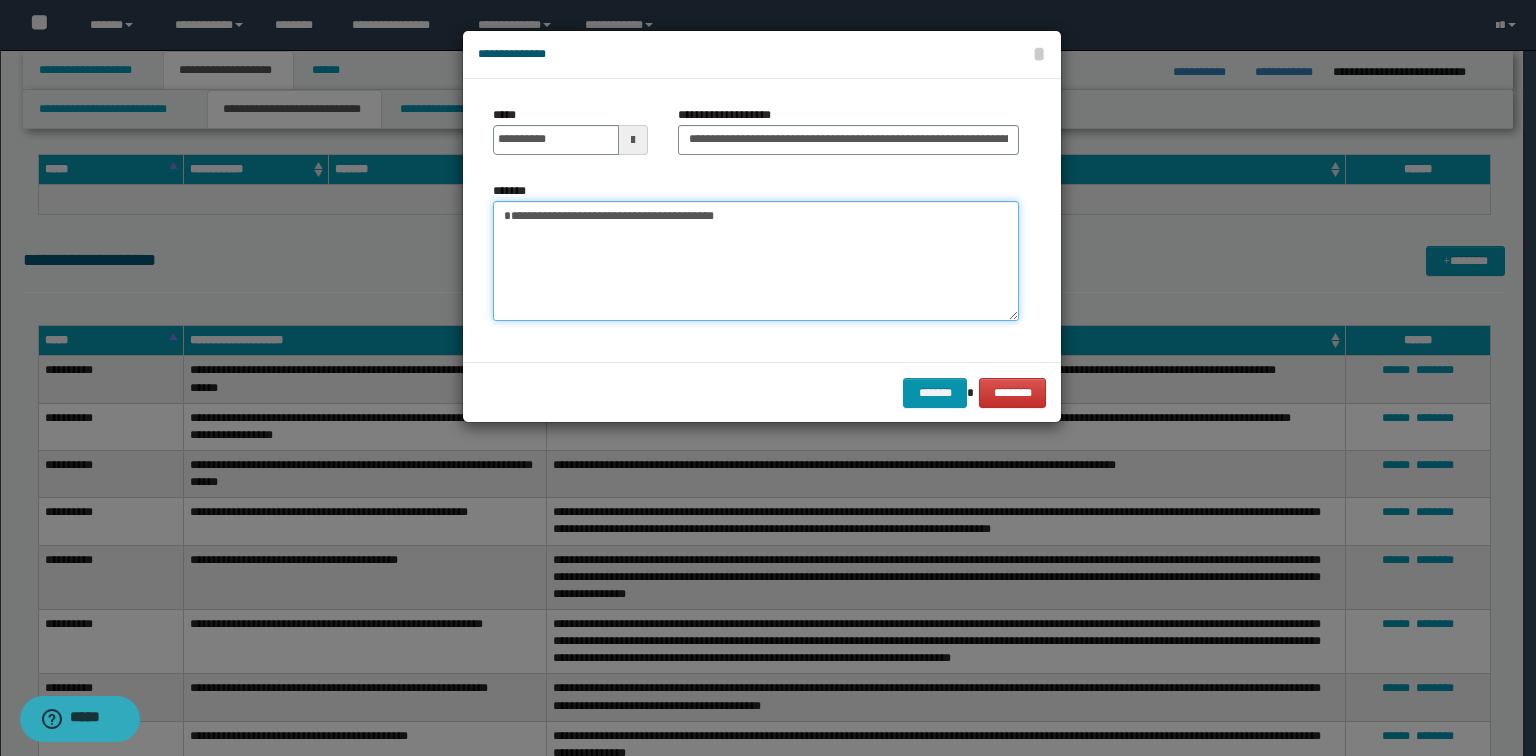 click on "**********" at bounding box center (756, 261) 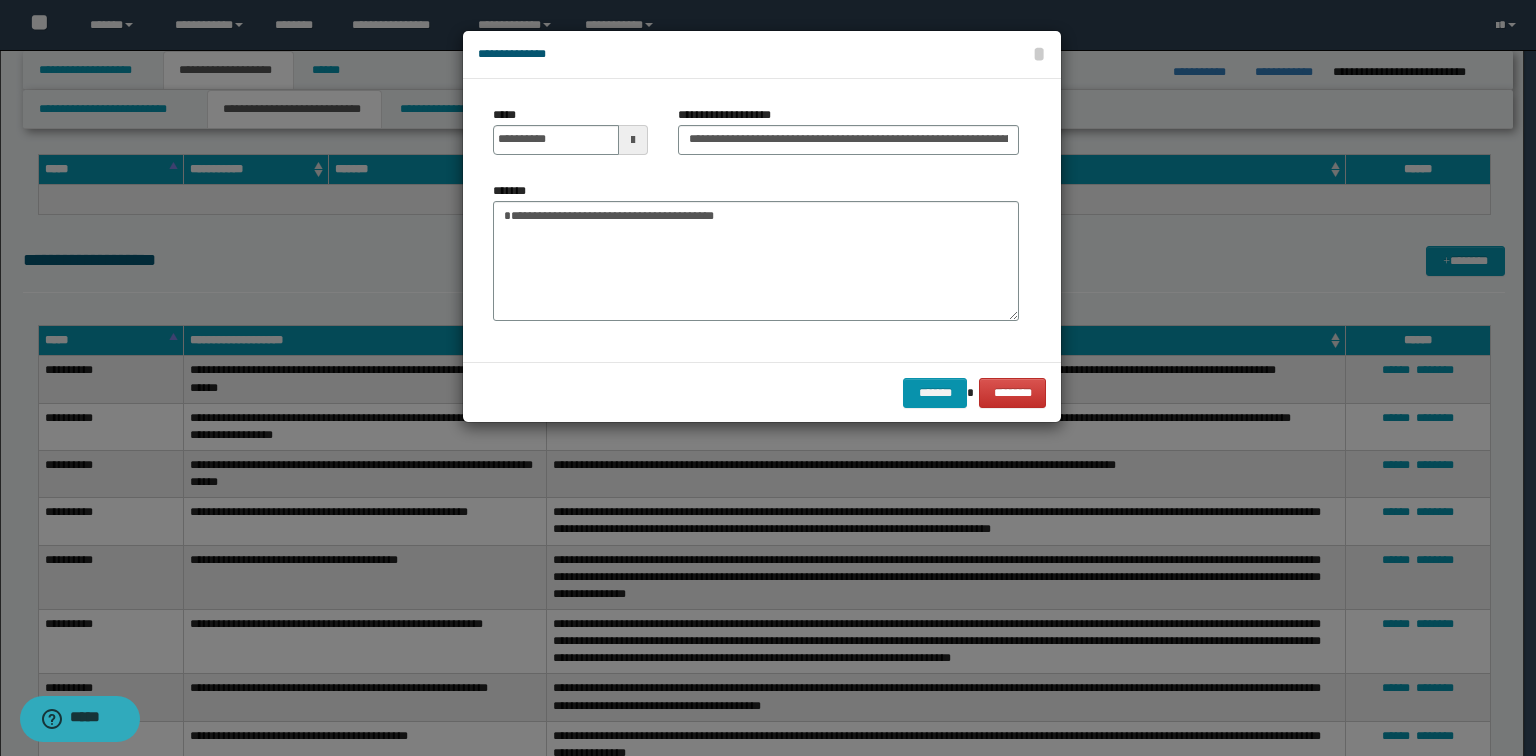 click on "*******
********" at bounding box center [762, 392] 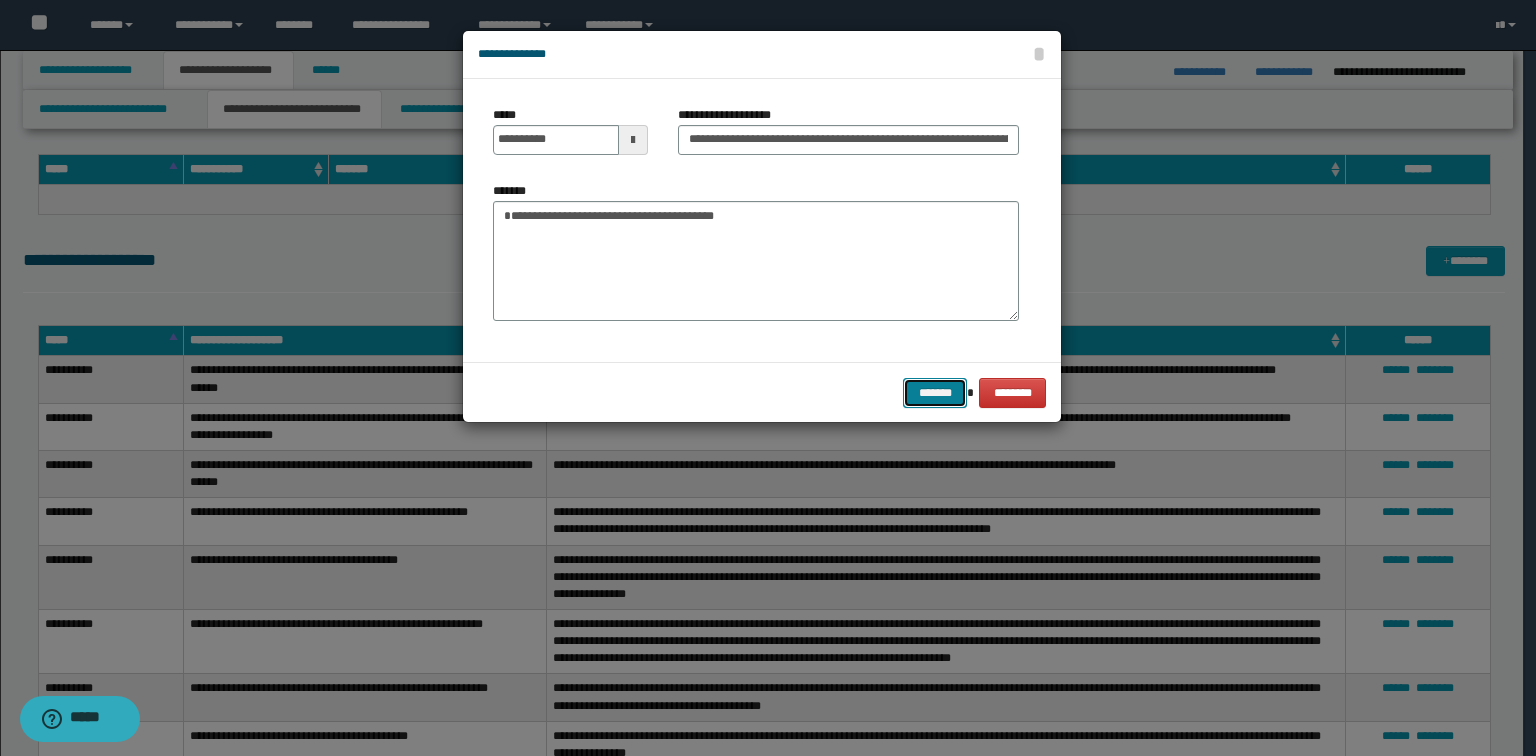 click on "*******" at bounding box center (935, 393) 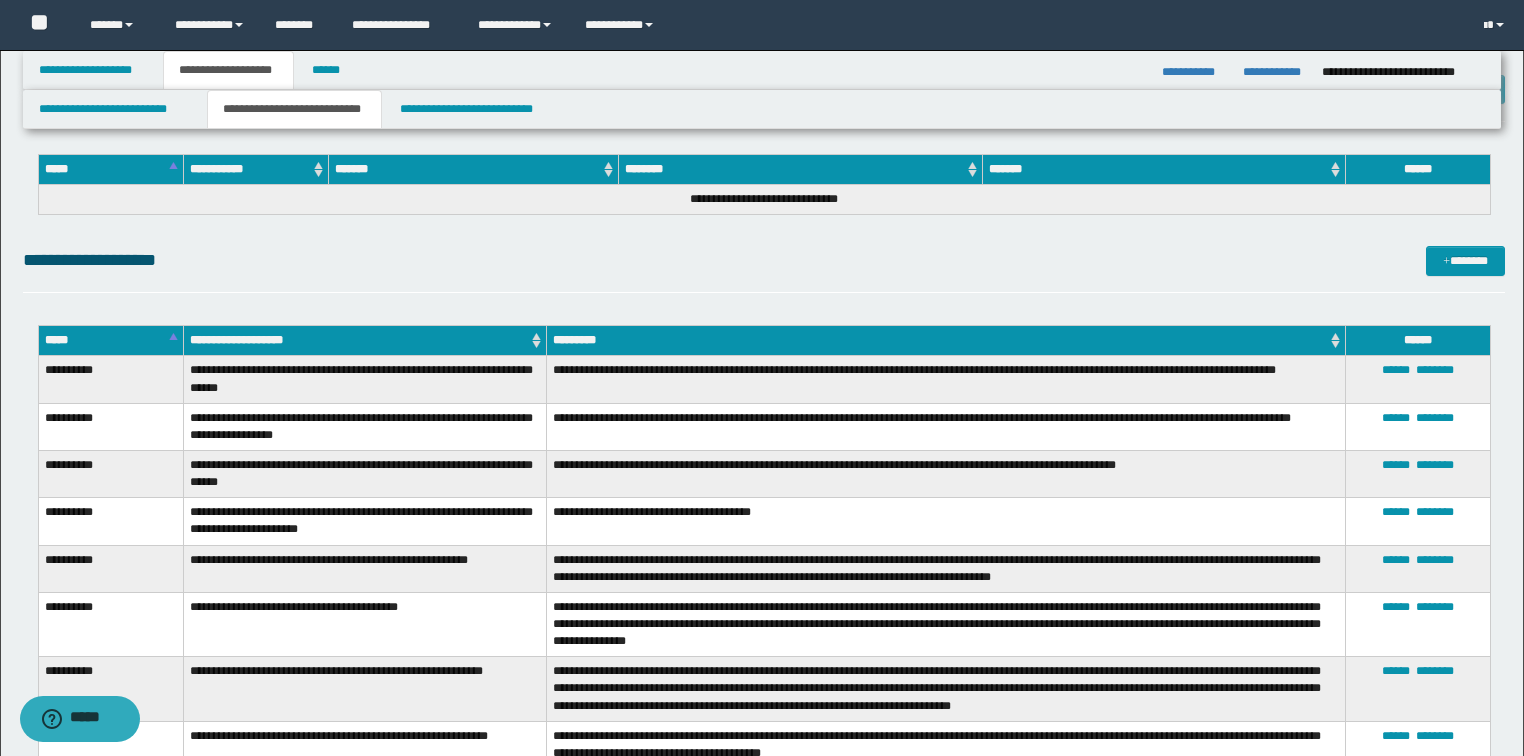drag, startPoint x: 313, startPoint y: 436, endPoint x: 333, endPoint y: 427, distance: 21.931713 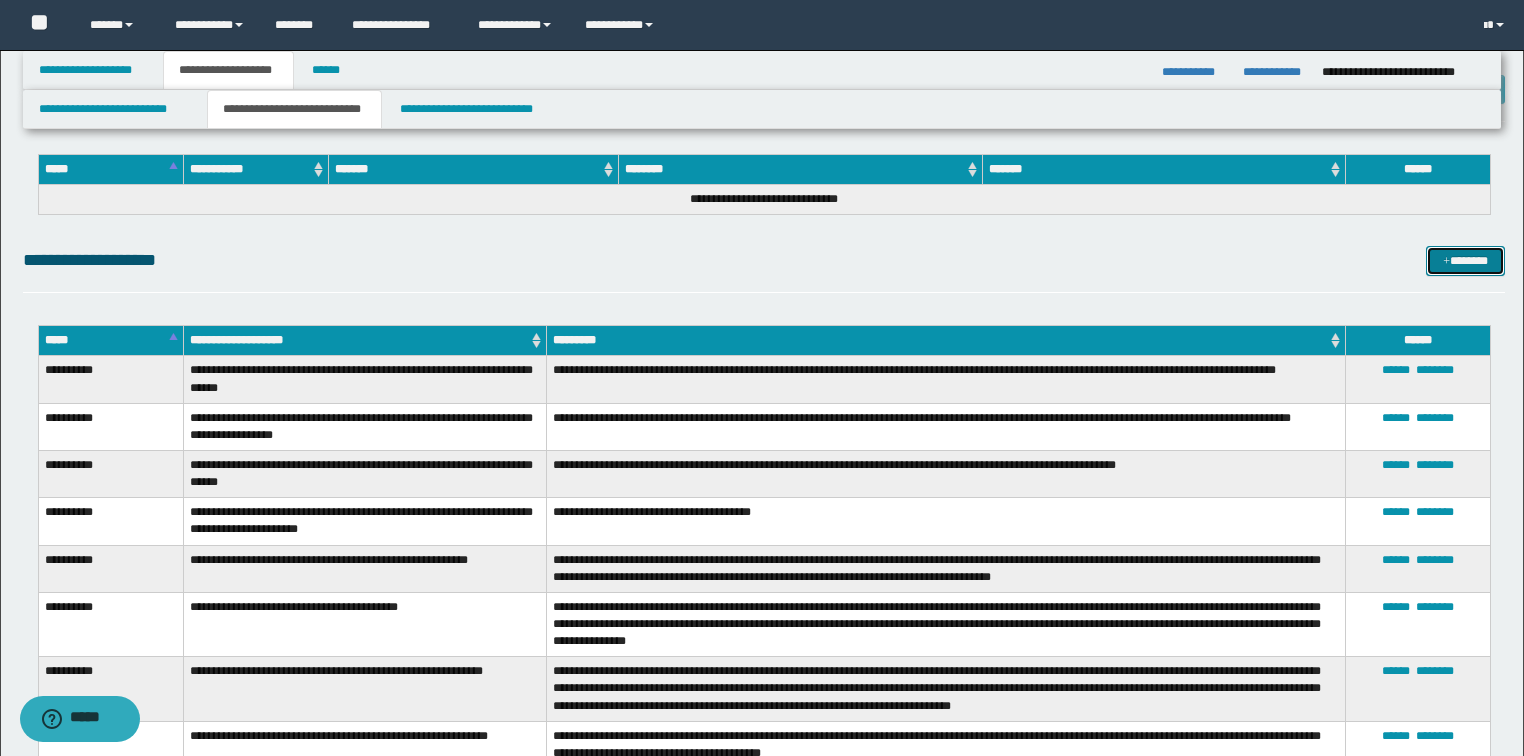 click on "*******" at bounding box center (1465, 261) 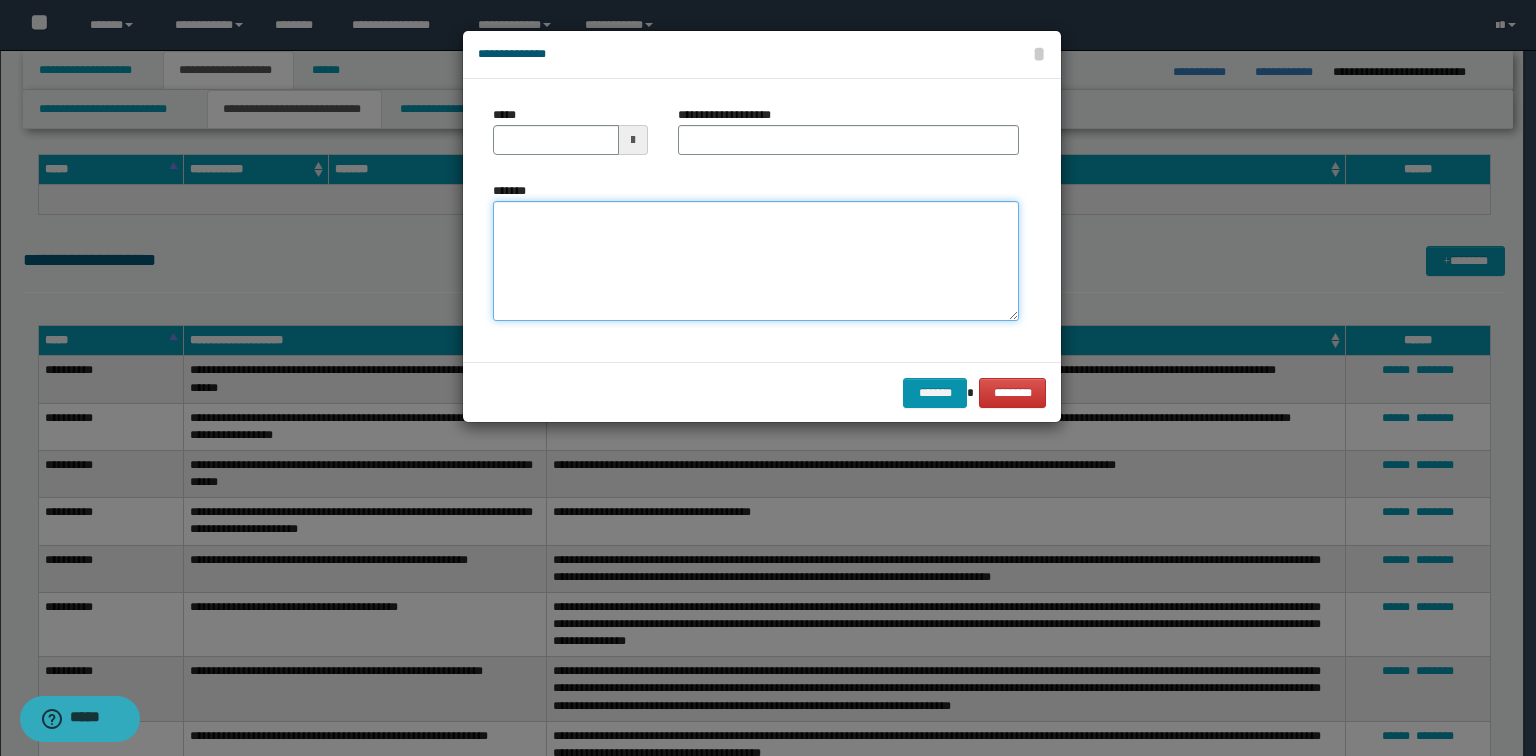 click on "*******" at bounding box center [756, 261] 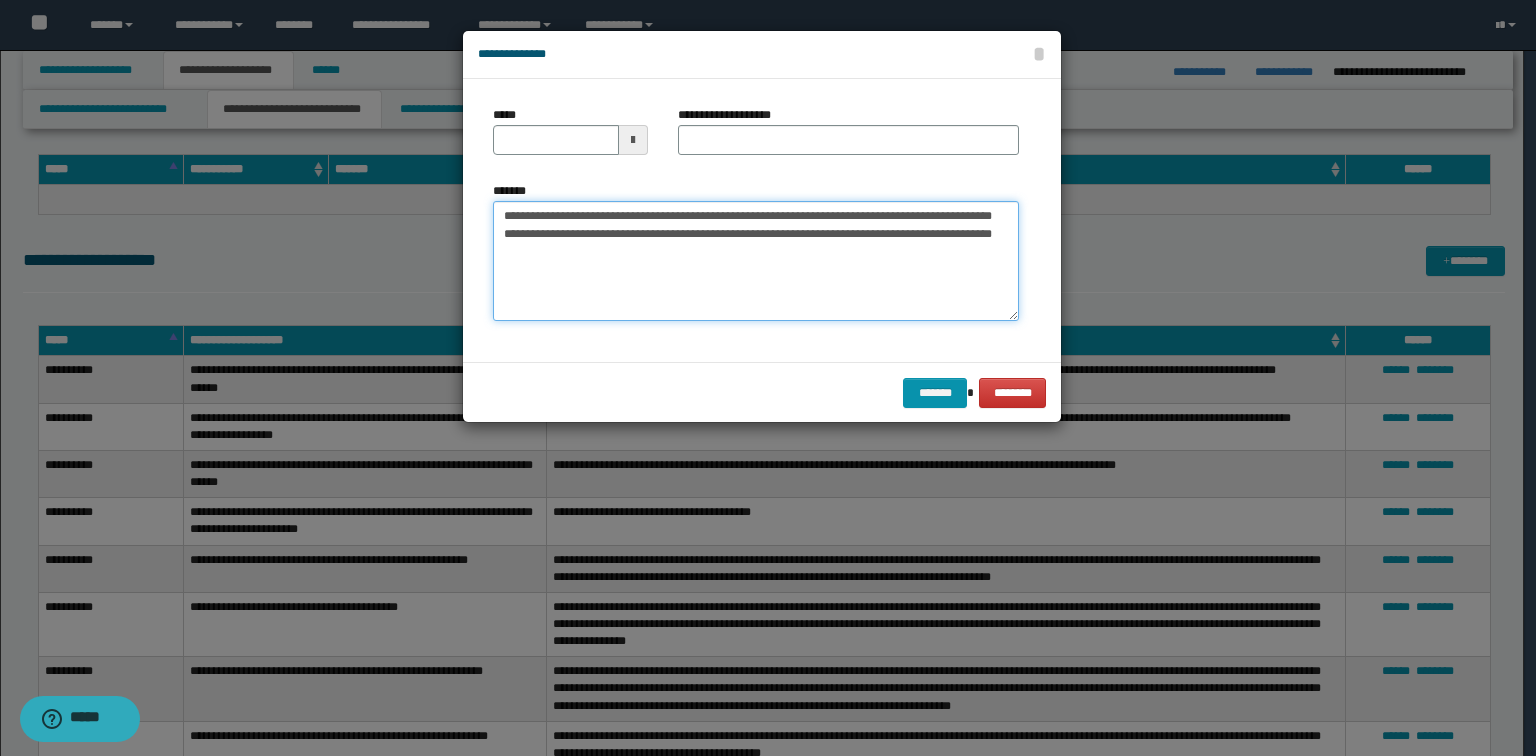 drag, startPoint x: 608, startPoint y: 232, endPoint x: 369, endPoint y: 195, distance: 241.84706 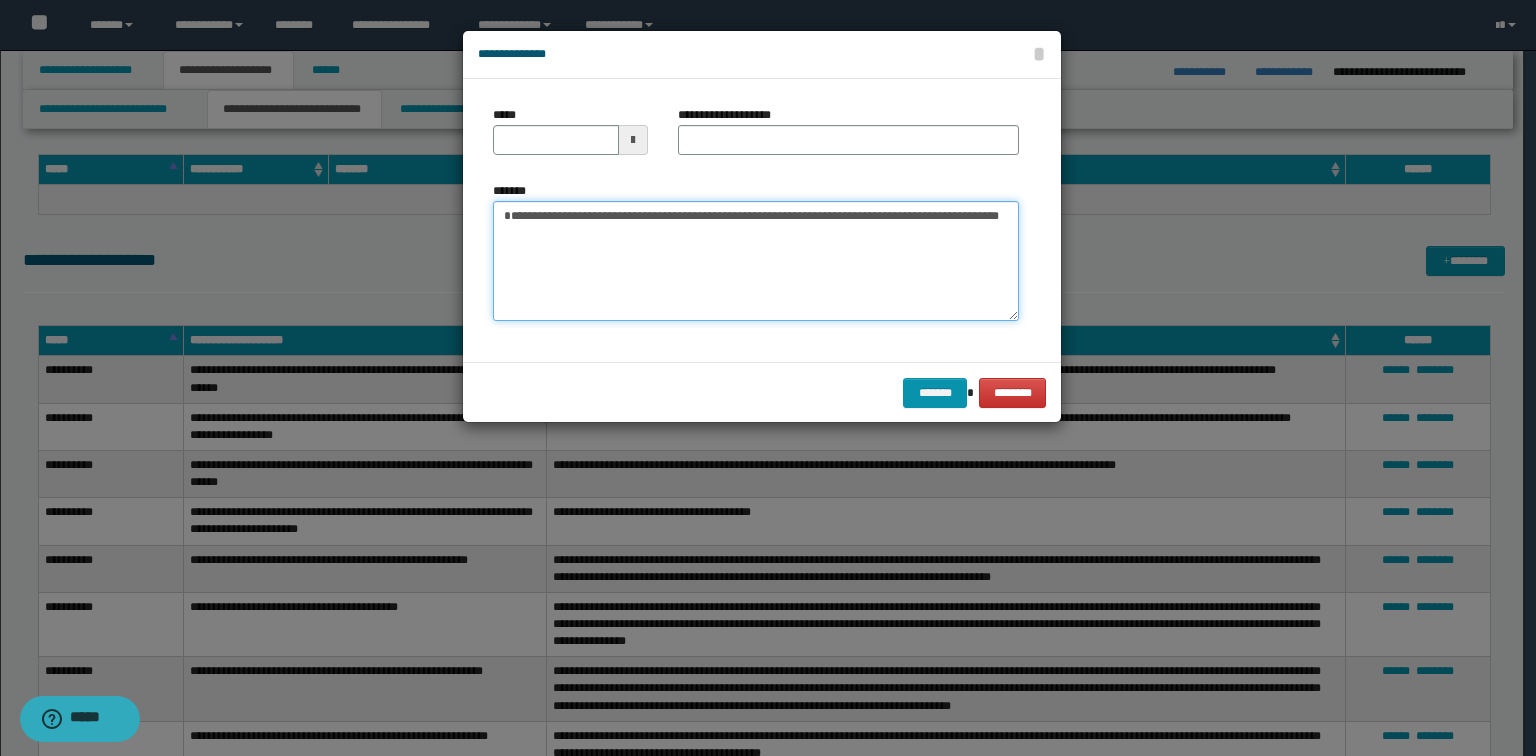 type on "**********" 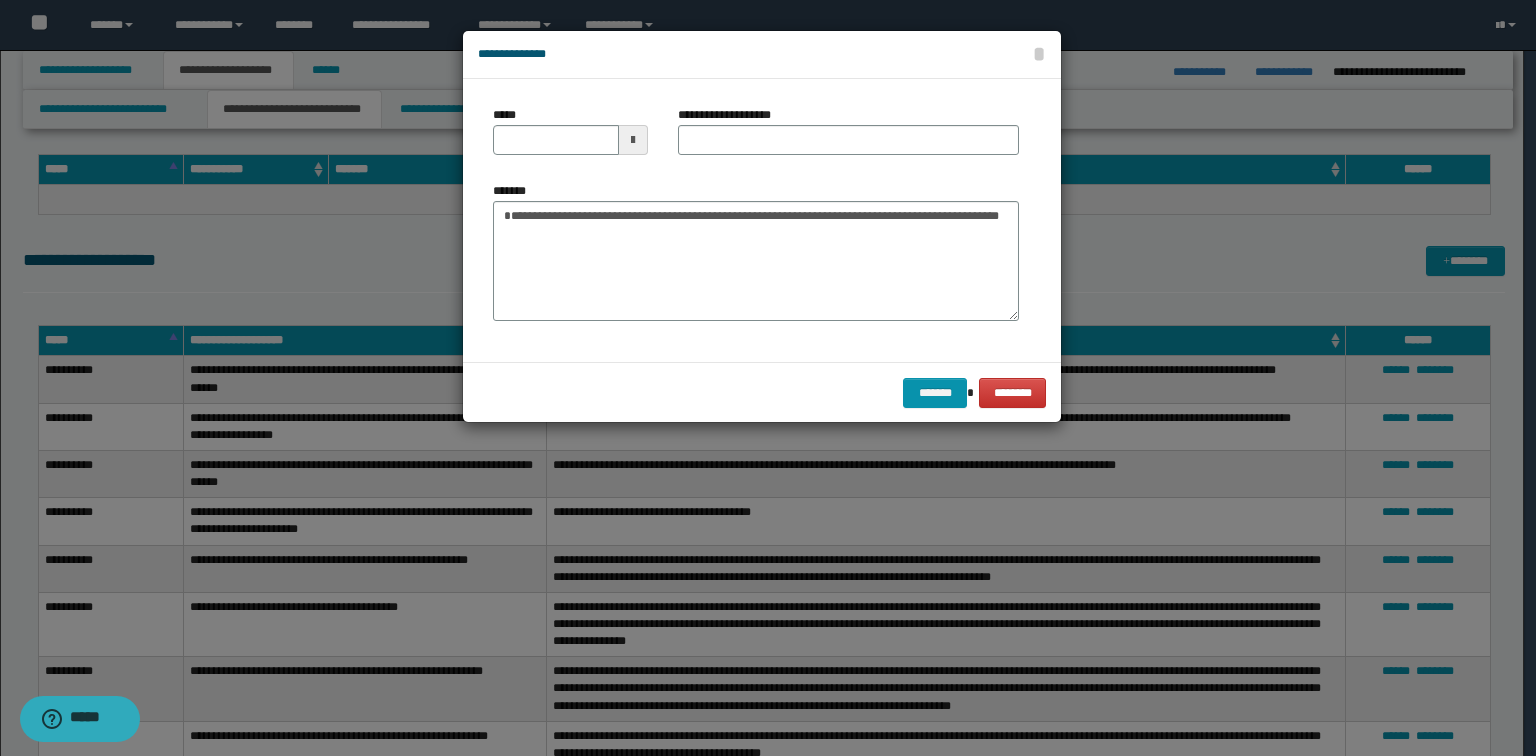 click on "**********" at bounding box center [735, 115] 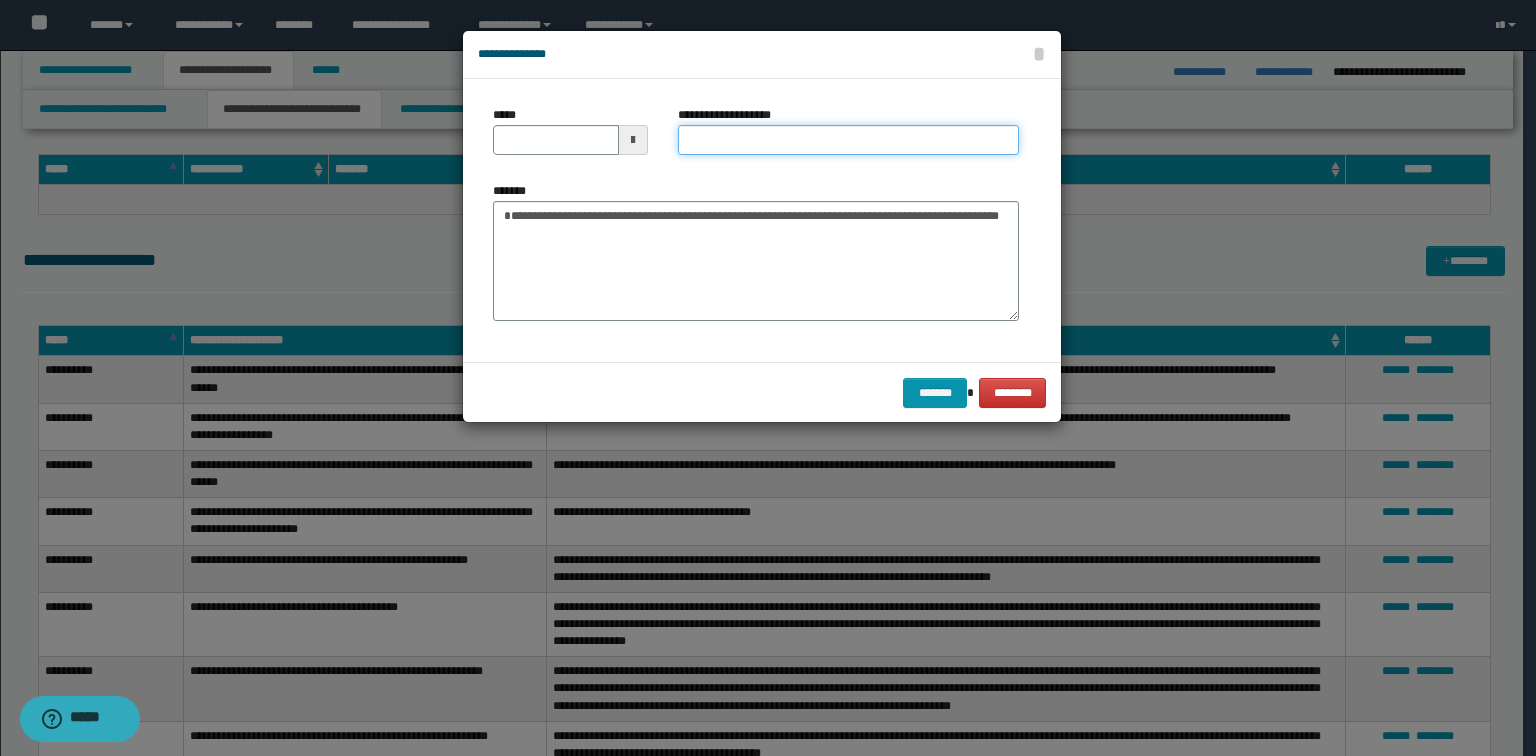click on "**********" at bounding box center [848, 140] 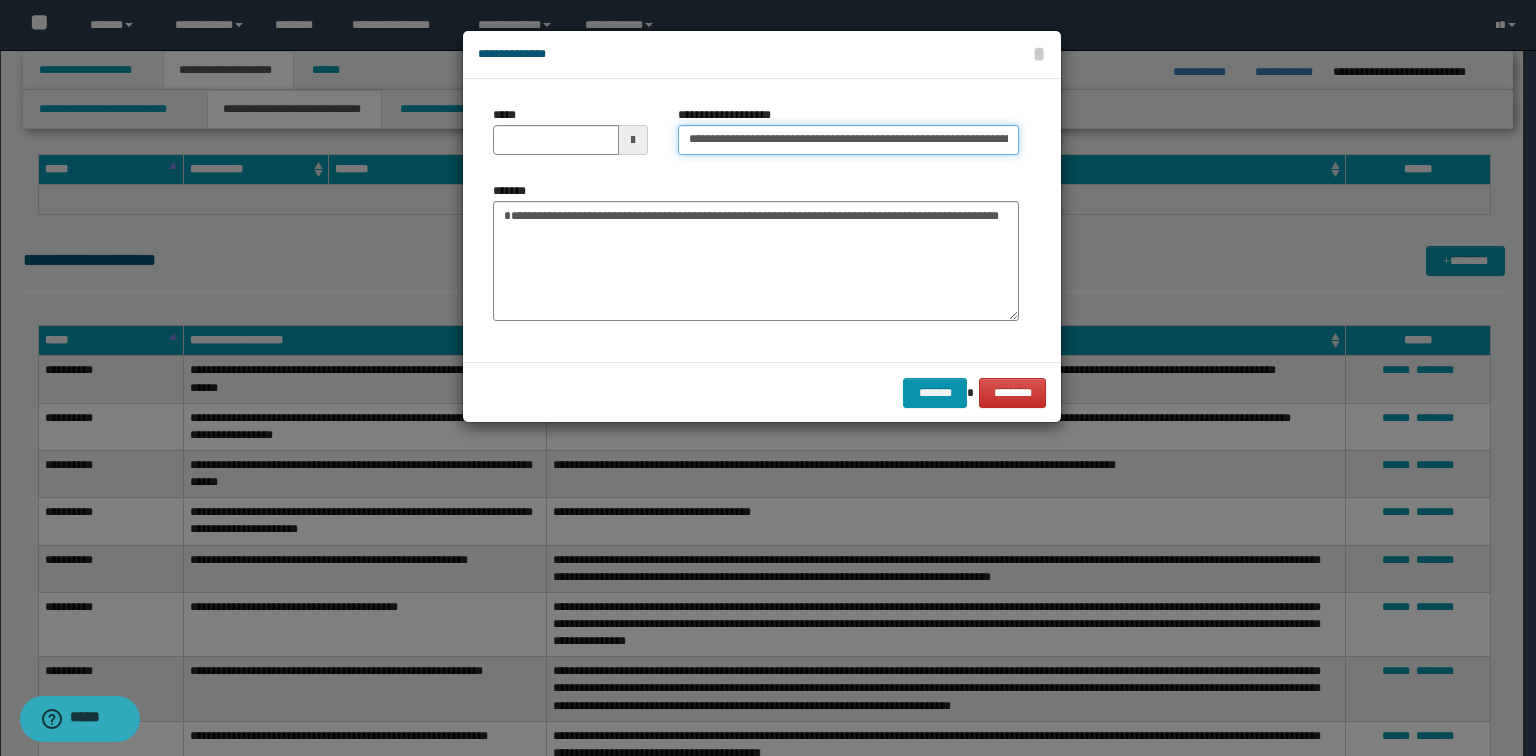 scroll, scrollTop: 0, scrollLeft: 260, axis: horizontal 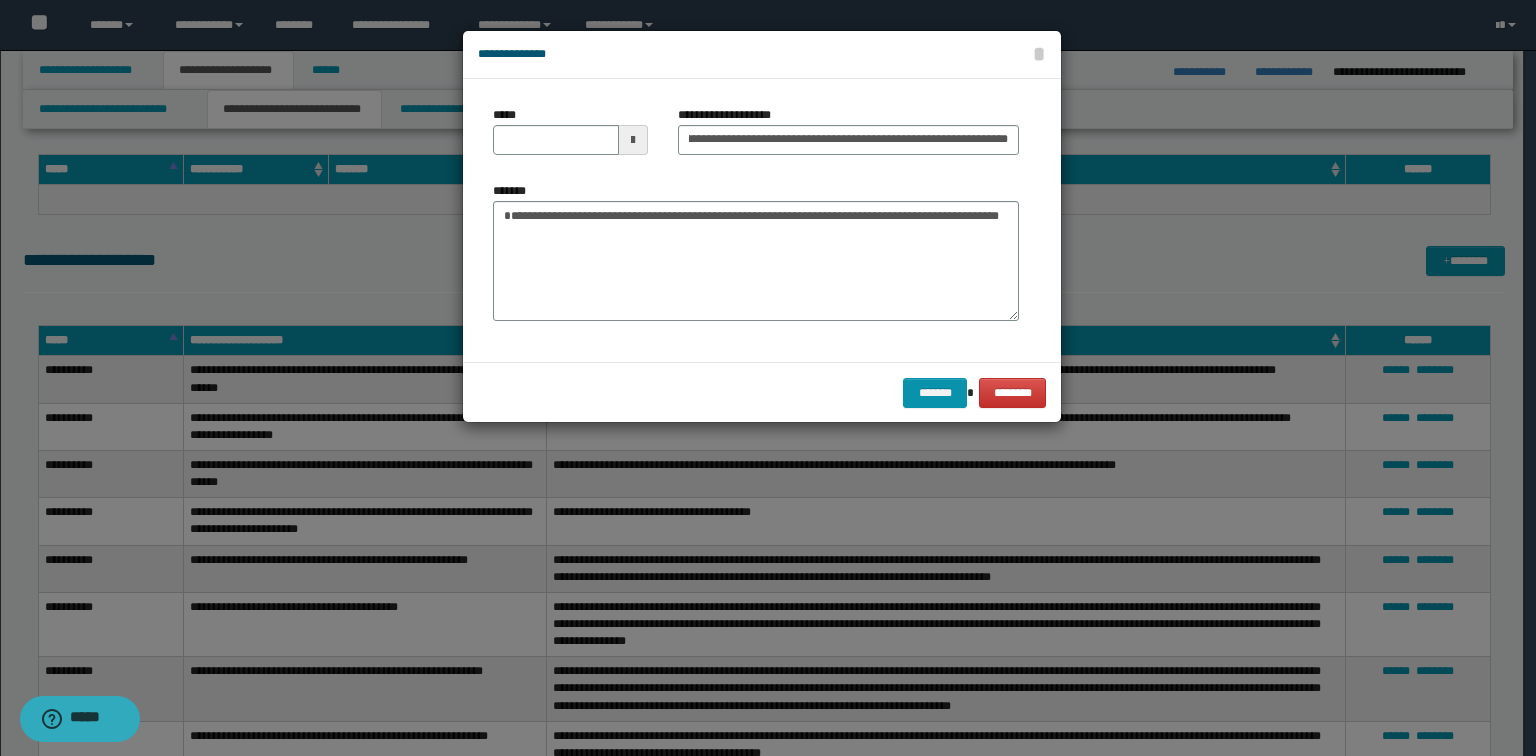 click on "**********" at bounding box center (756, 251) 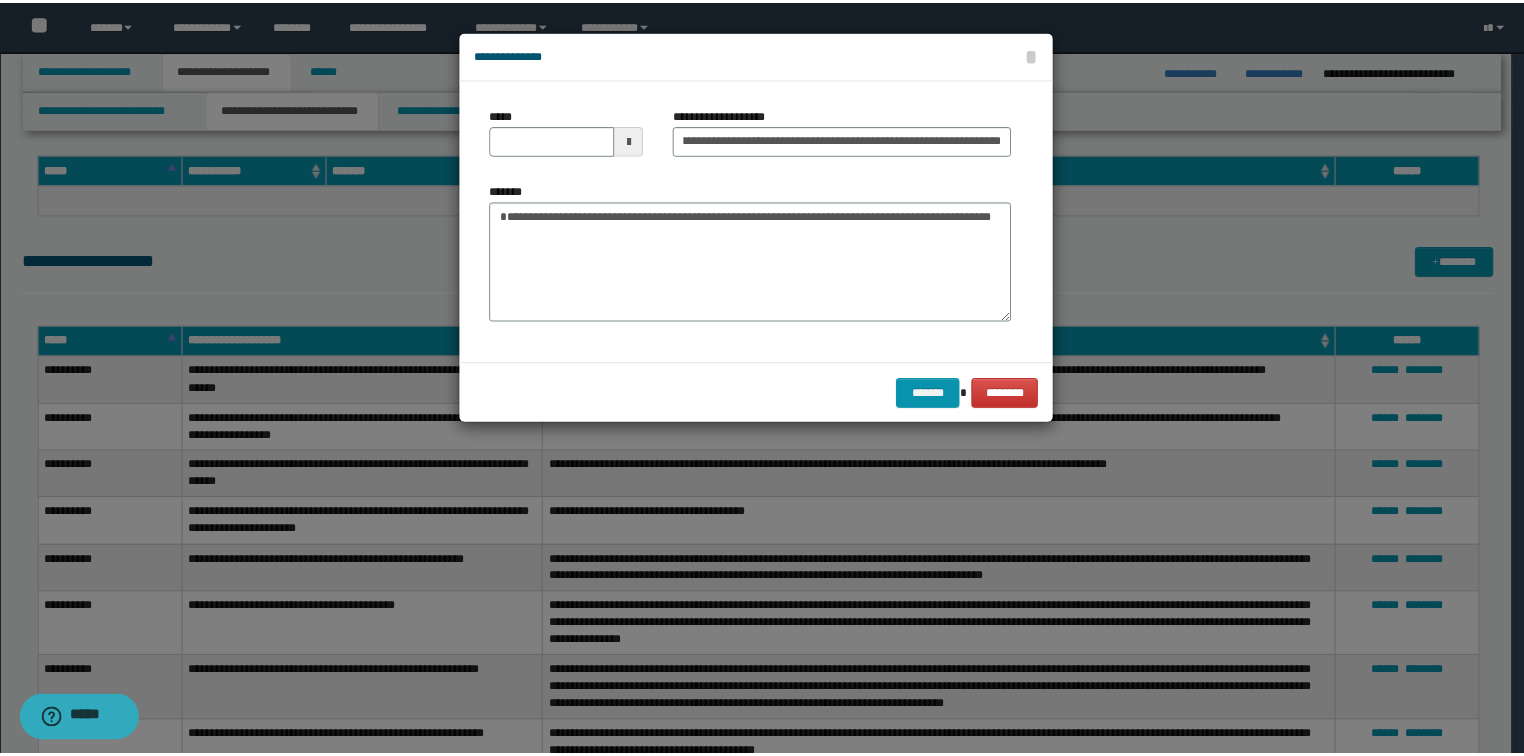 scroll, scrollTop: 0, scrollLeft: 0, axis: both 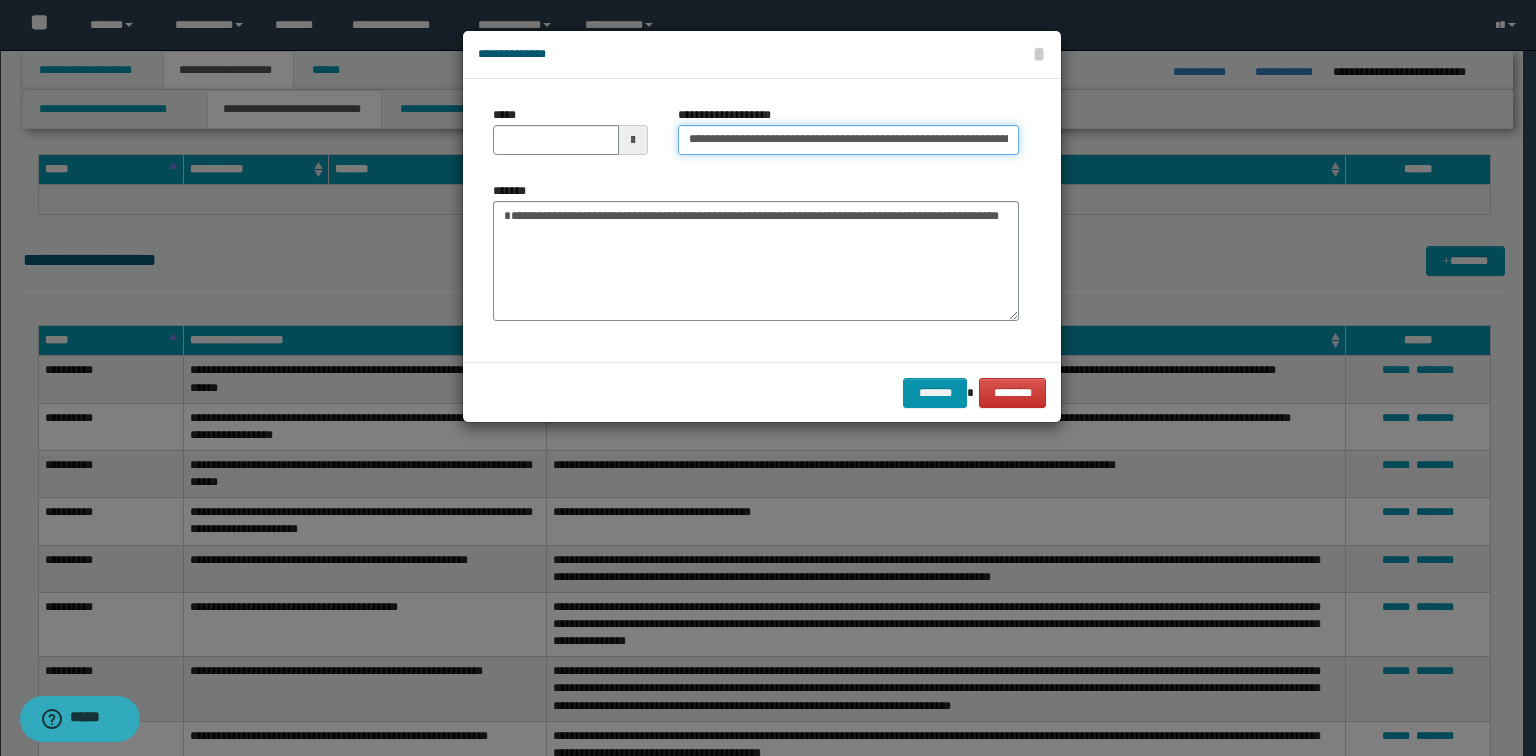 click on "**********" at bounding box center (848, 140) 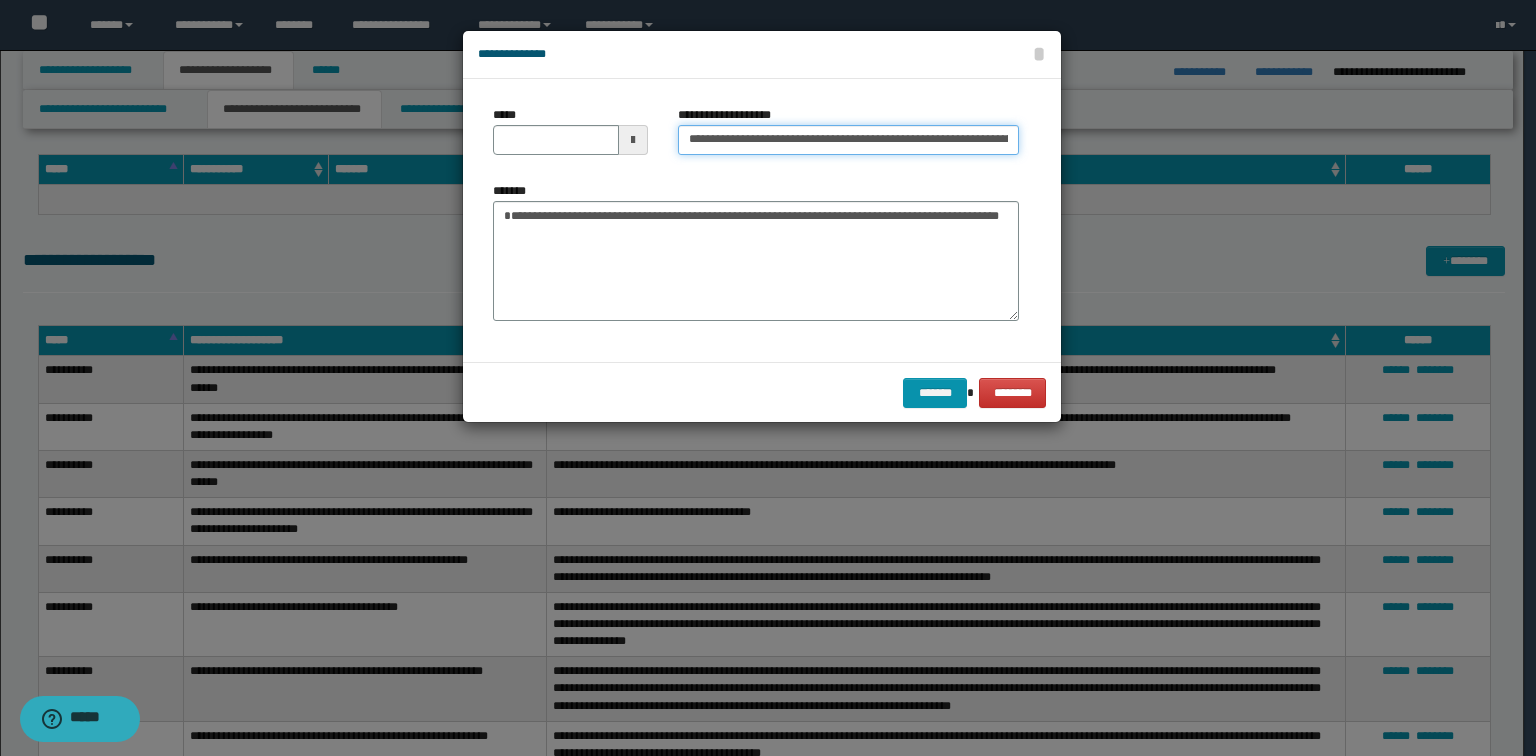 type on "**********" 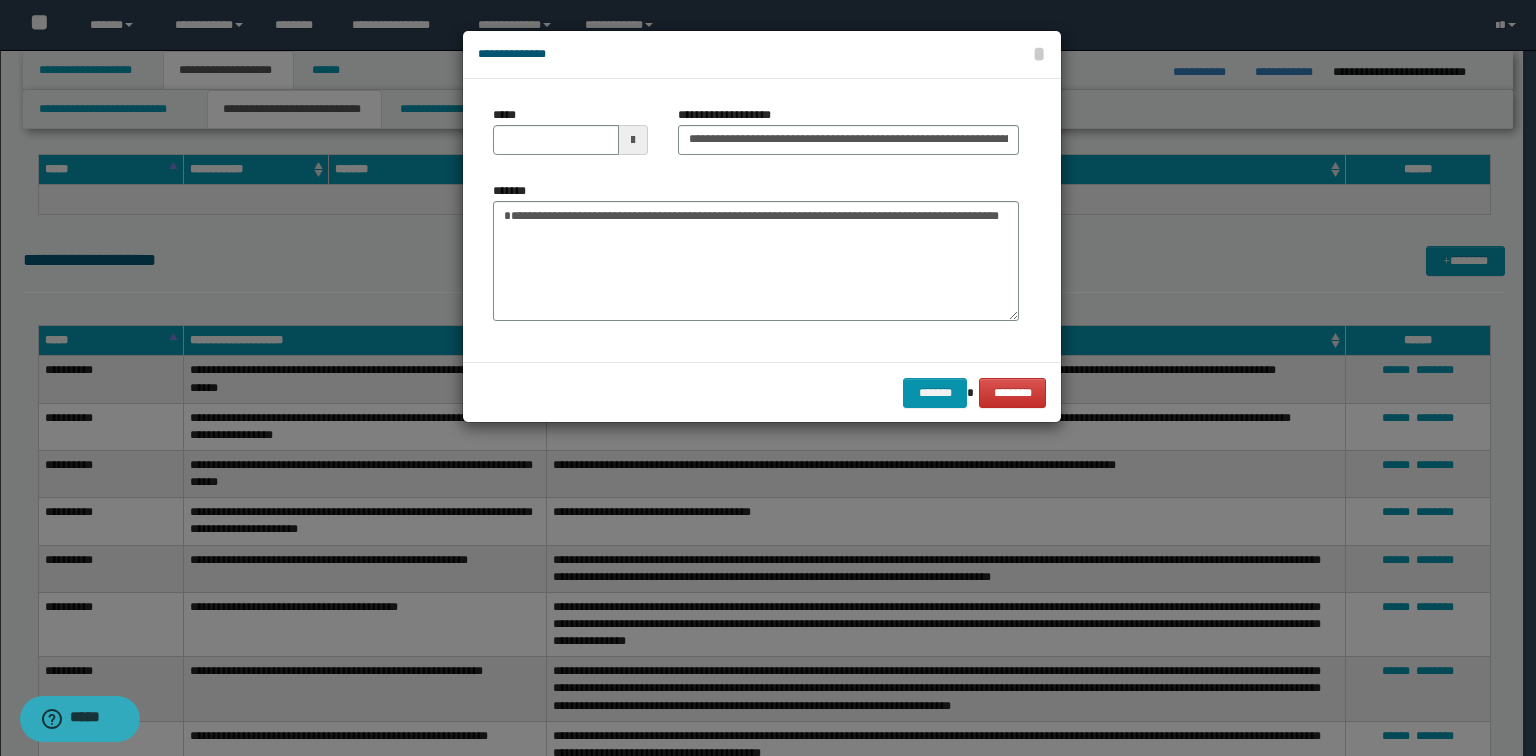 click at bounding box center [768, 378] 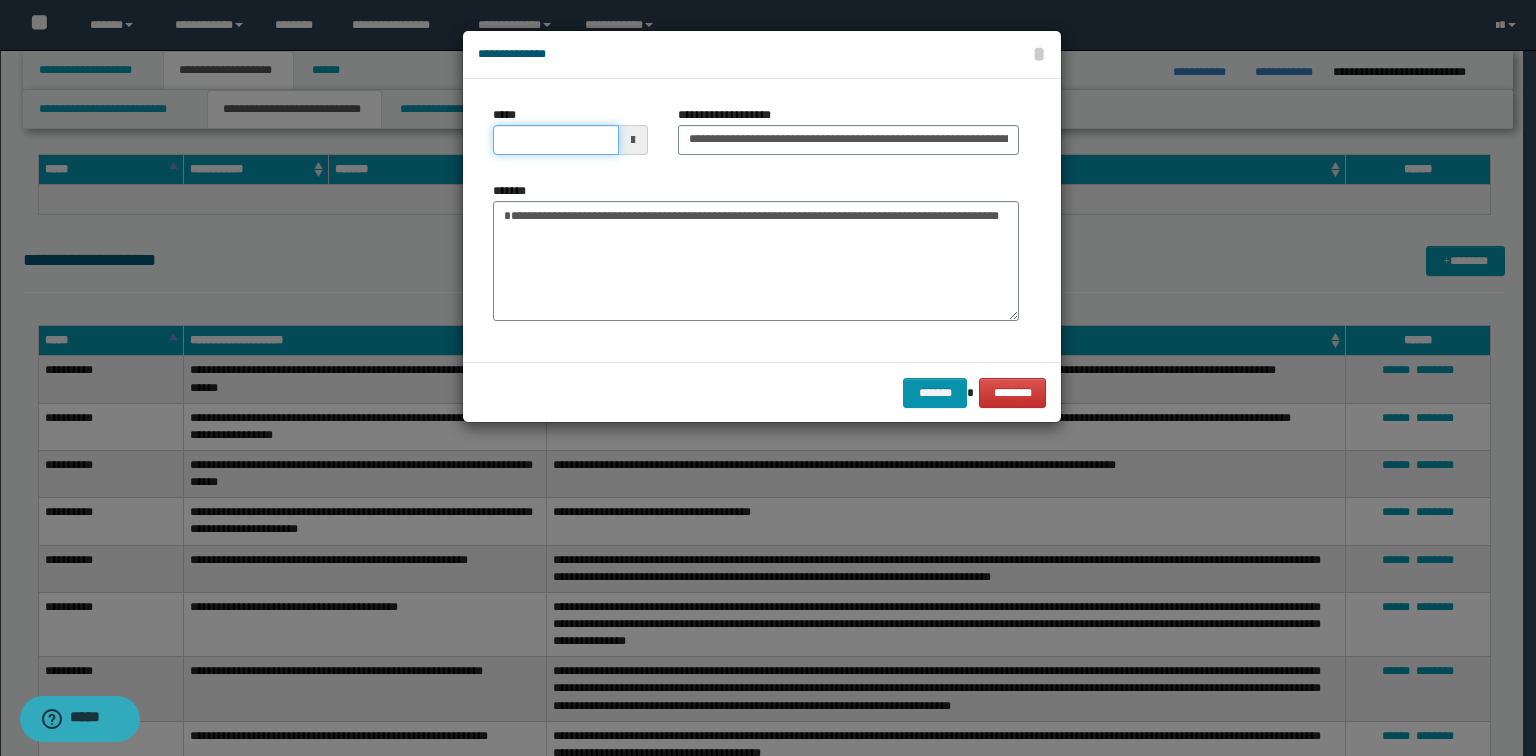 click on "*****" at bounding box center (556, 140) 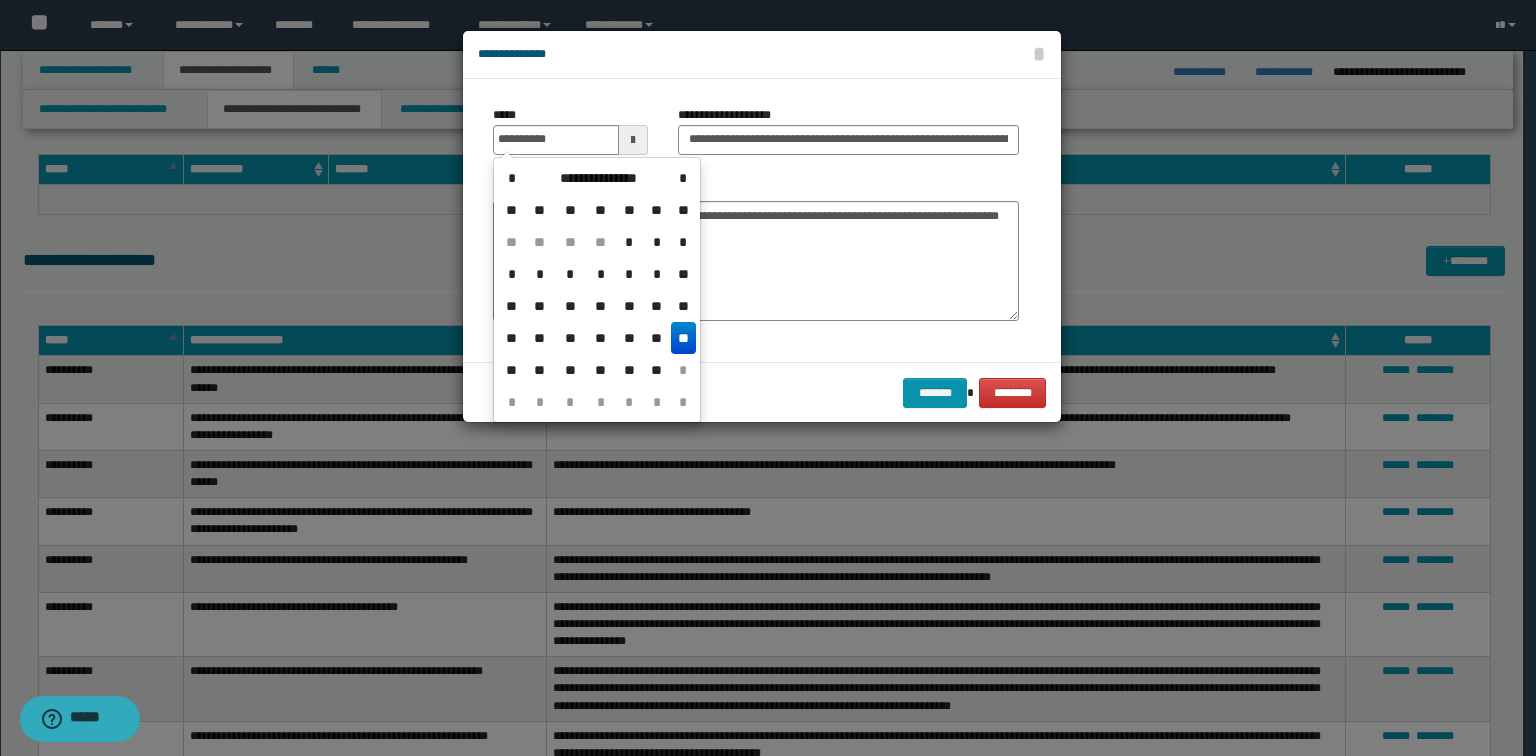 type on "**********" 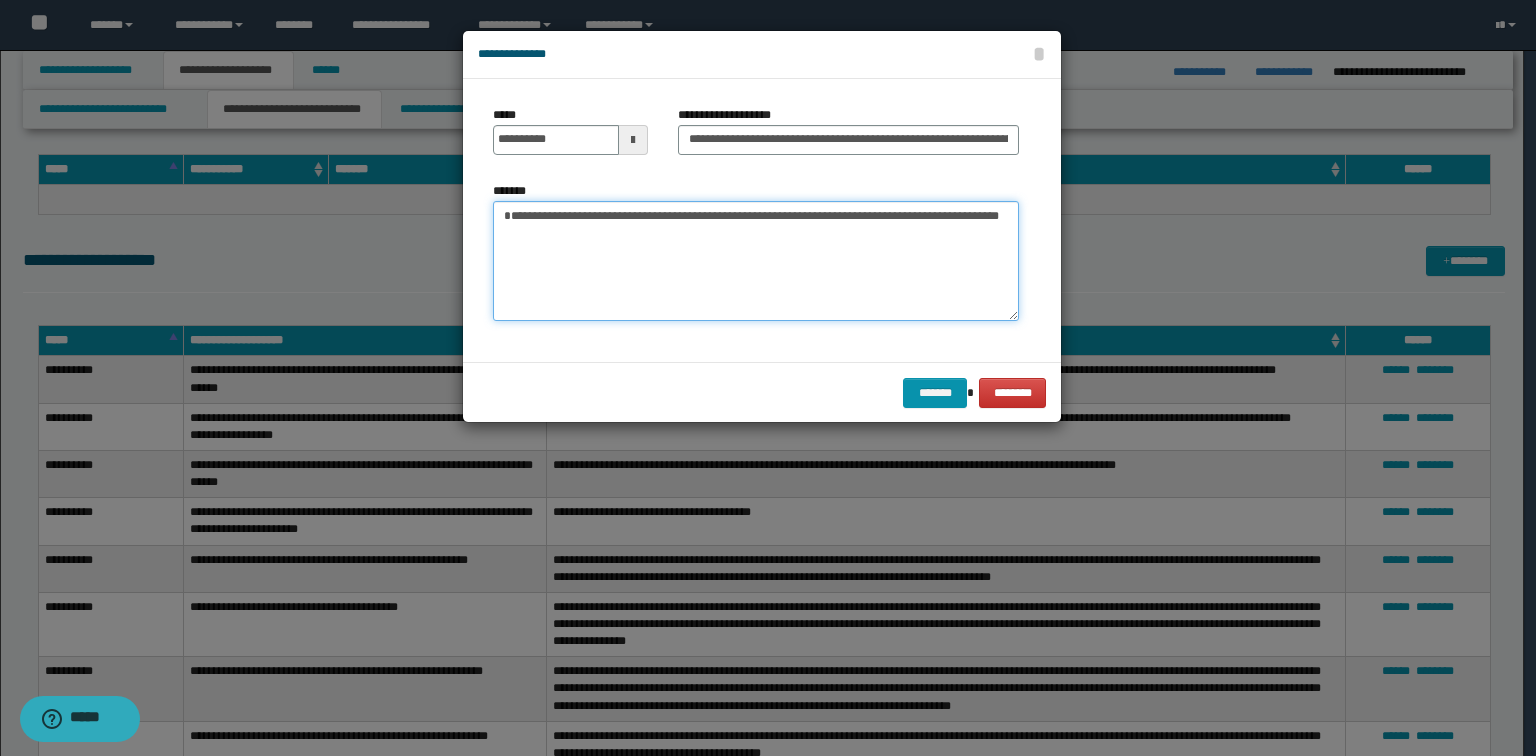 click on "**********" at bounding box center (756, 261) 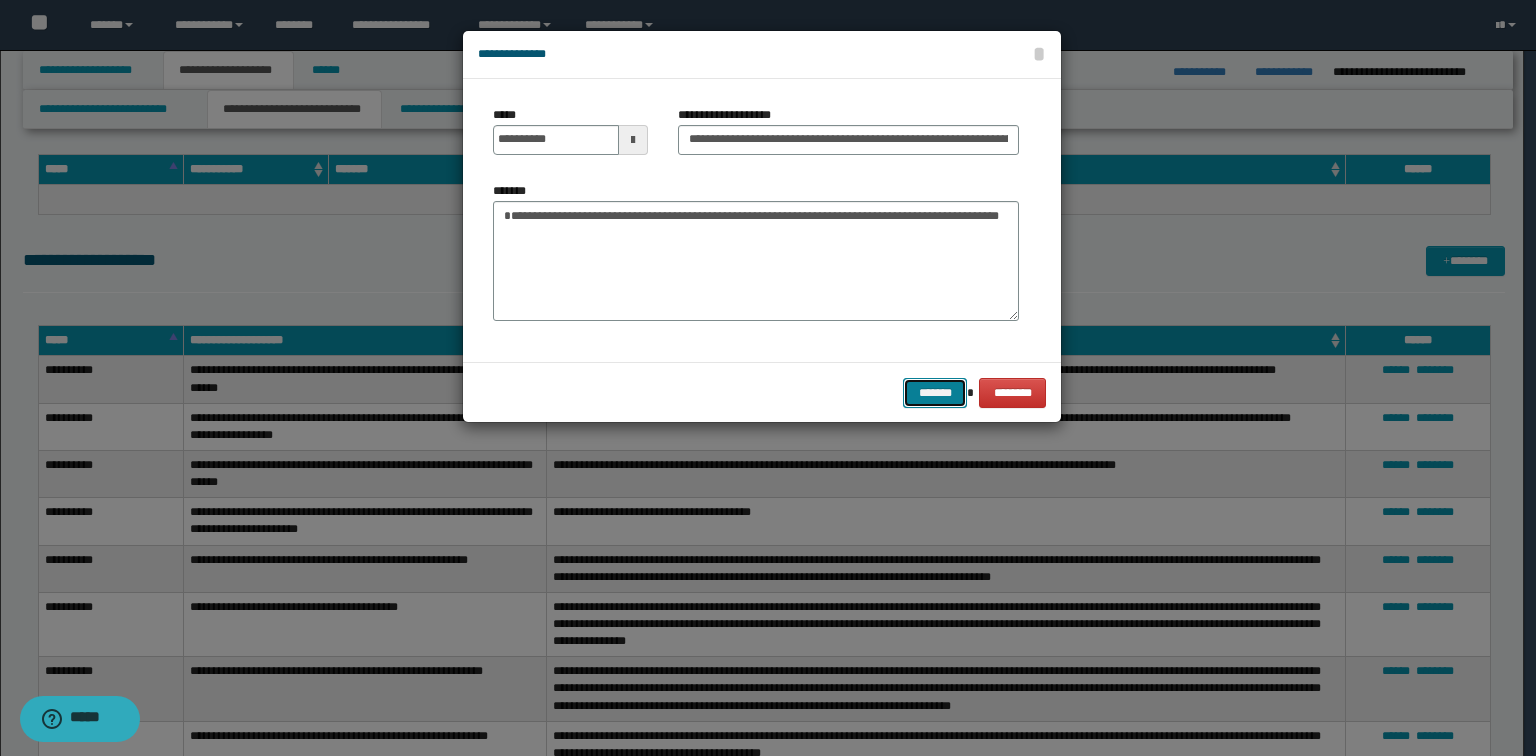 click on "*******" at bounding box center (935, 393) 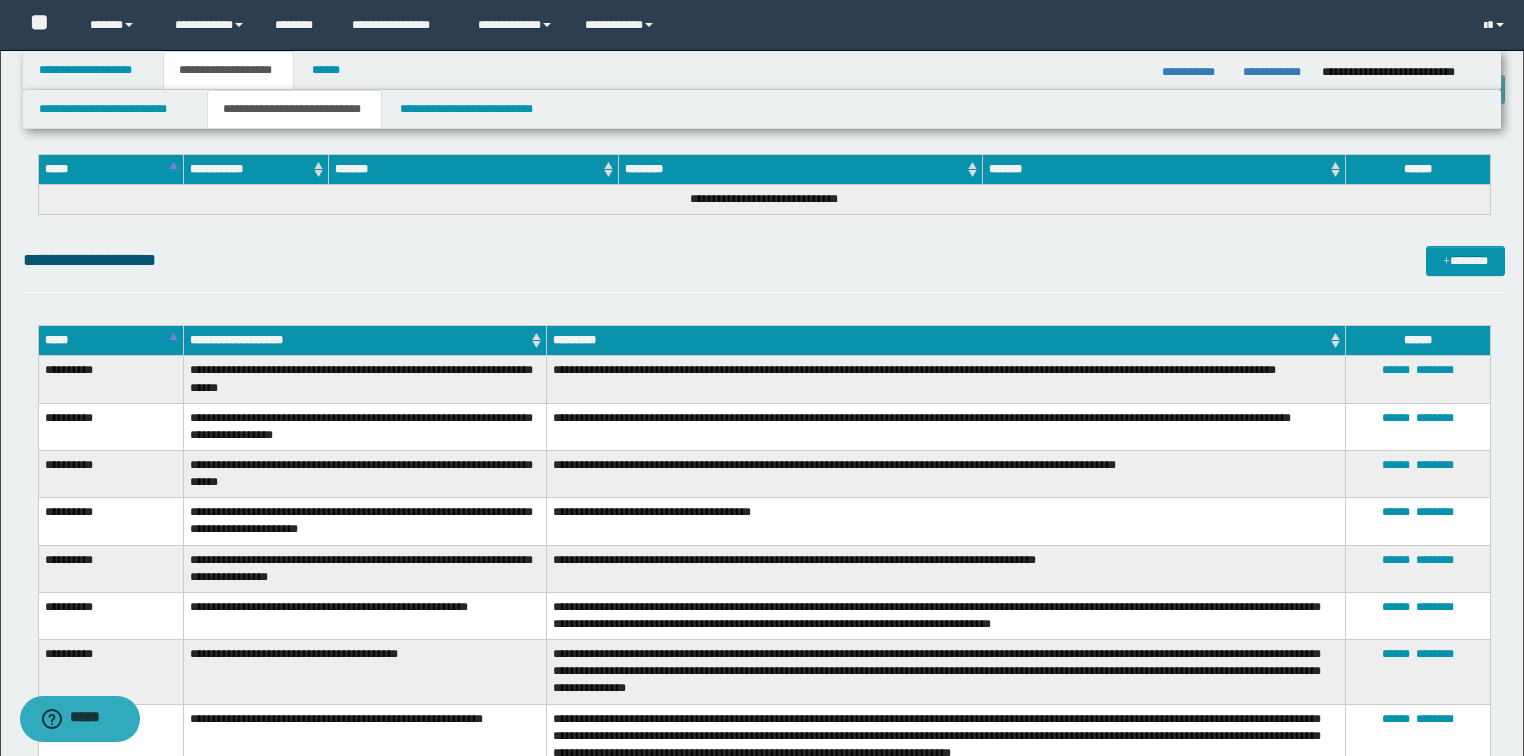 click on "**********" at bounding box center (364, 521) 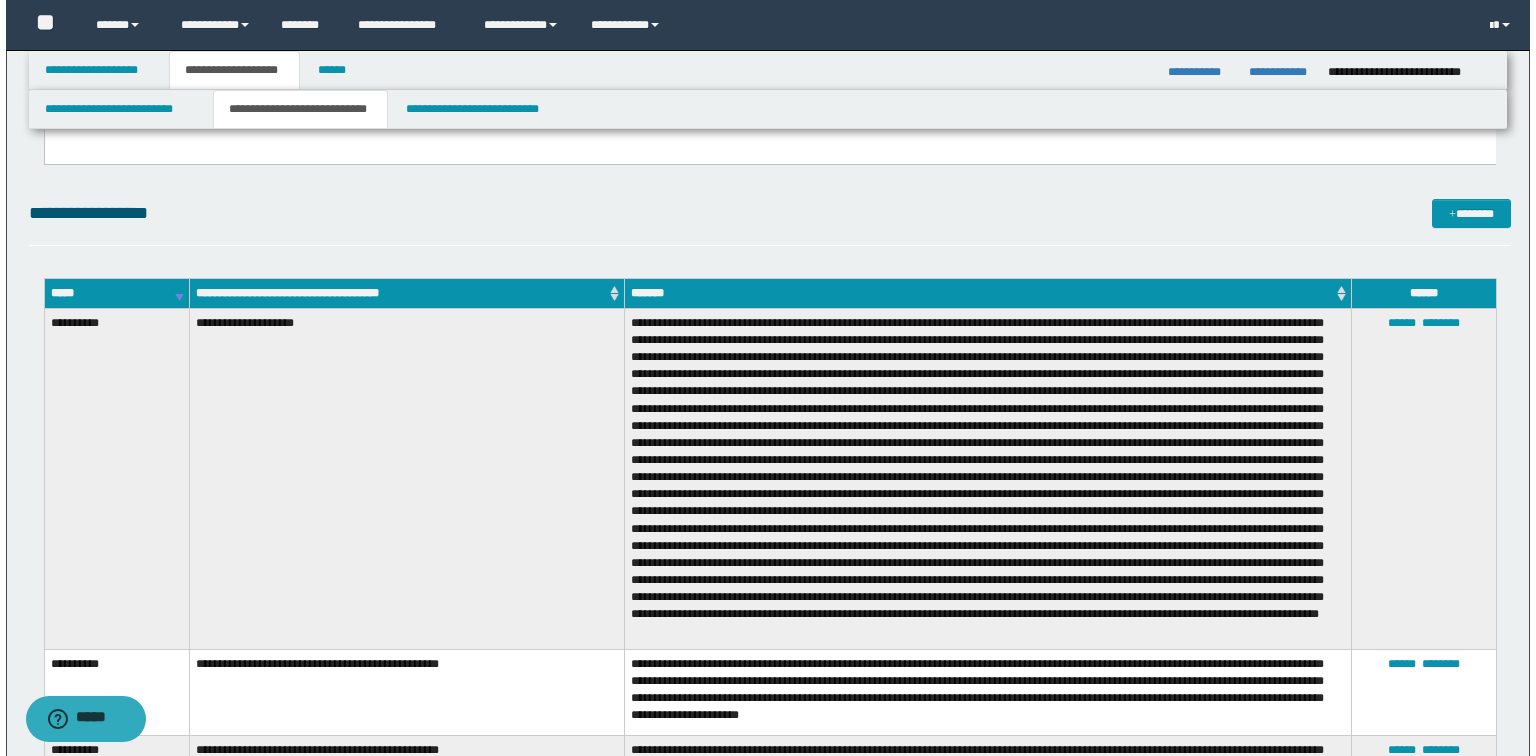 scroll, scrollTop: 3040, scrollLeft: 0, axis: vertical 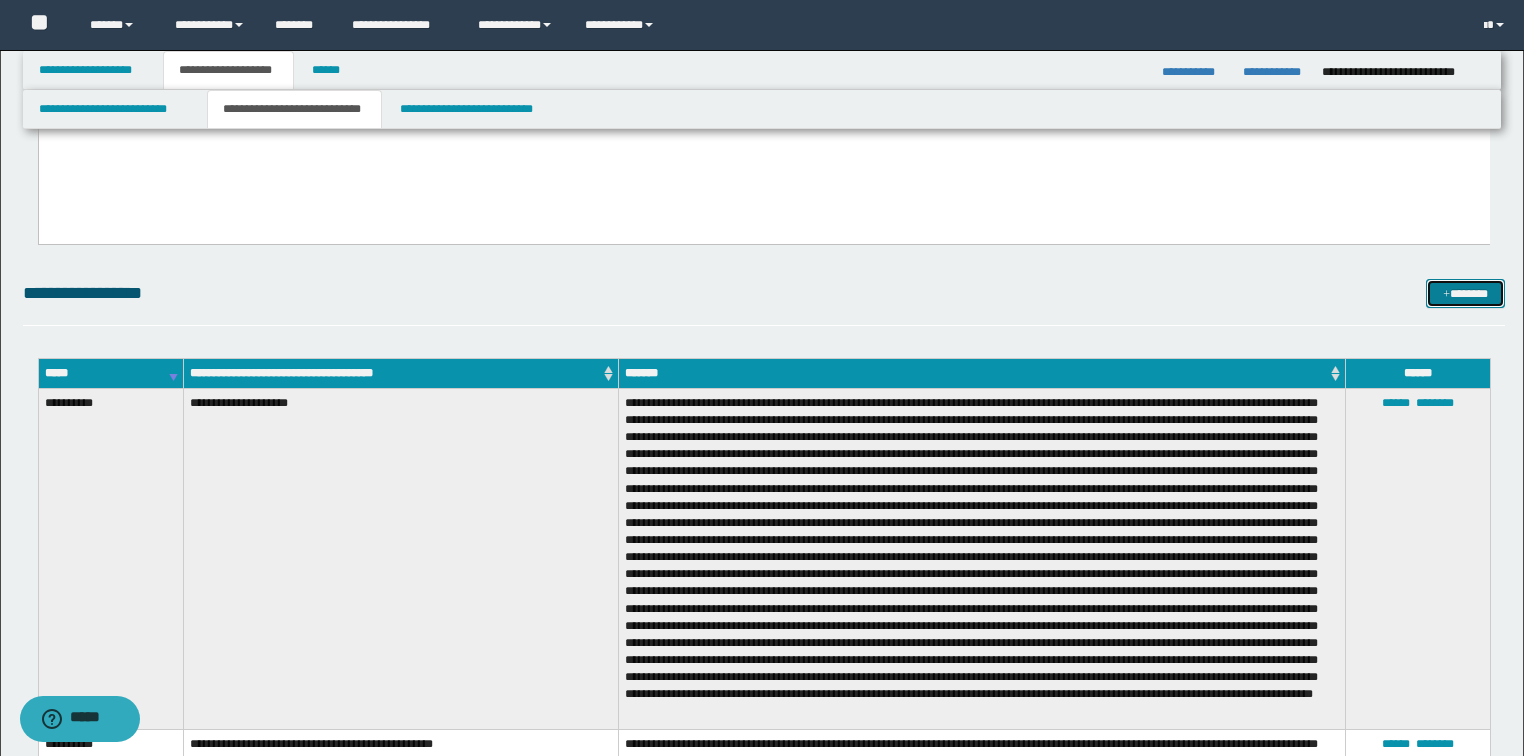 click on "*******" at bounding box center [1465, 294] 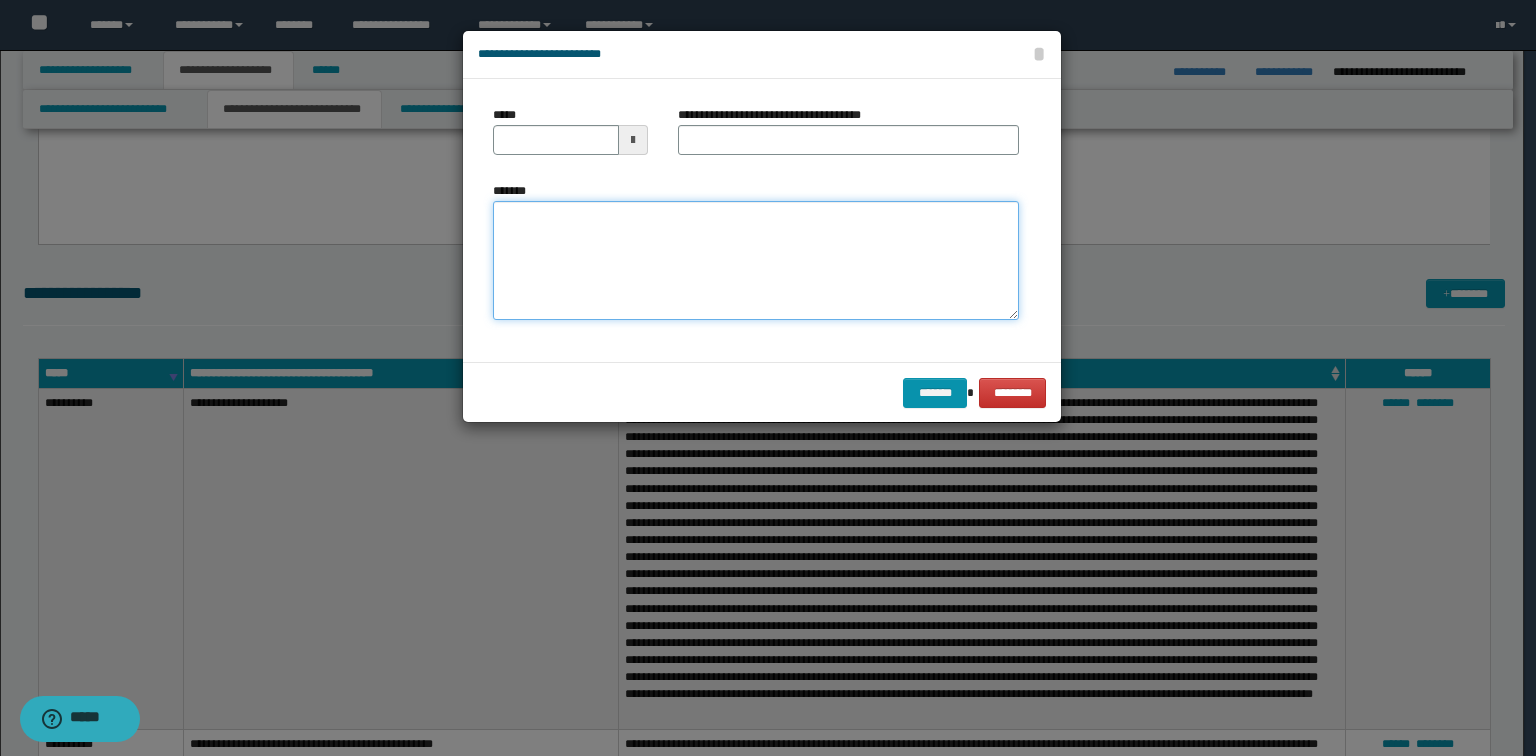 click on "*******" at bounding box center (756, 261) 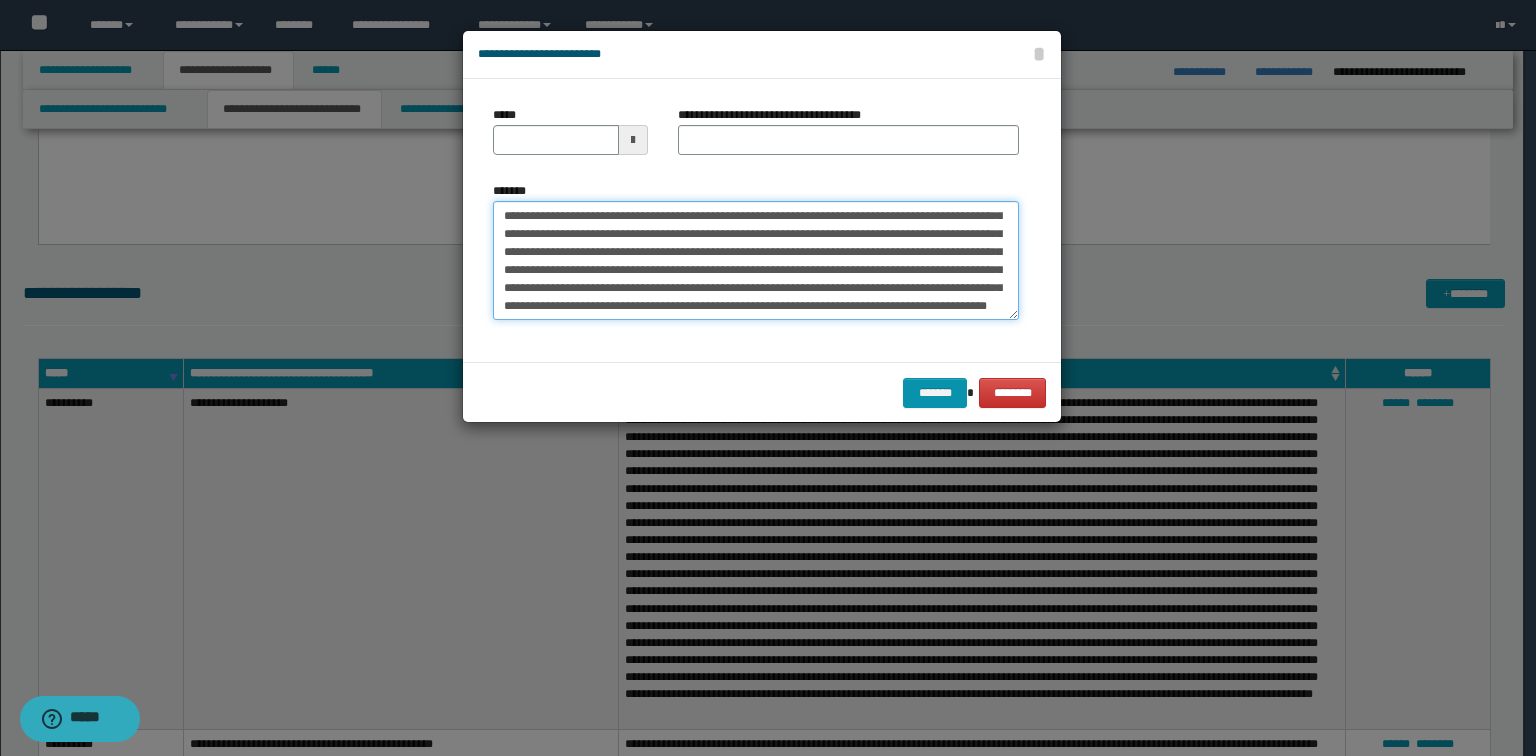 scroll, scrollTop: 0, scrollLeft: 0, axis: both 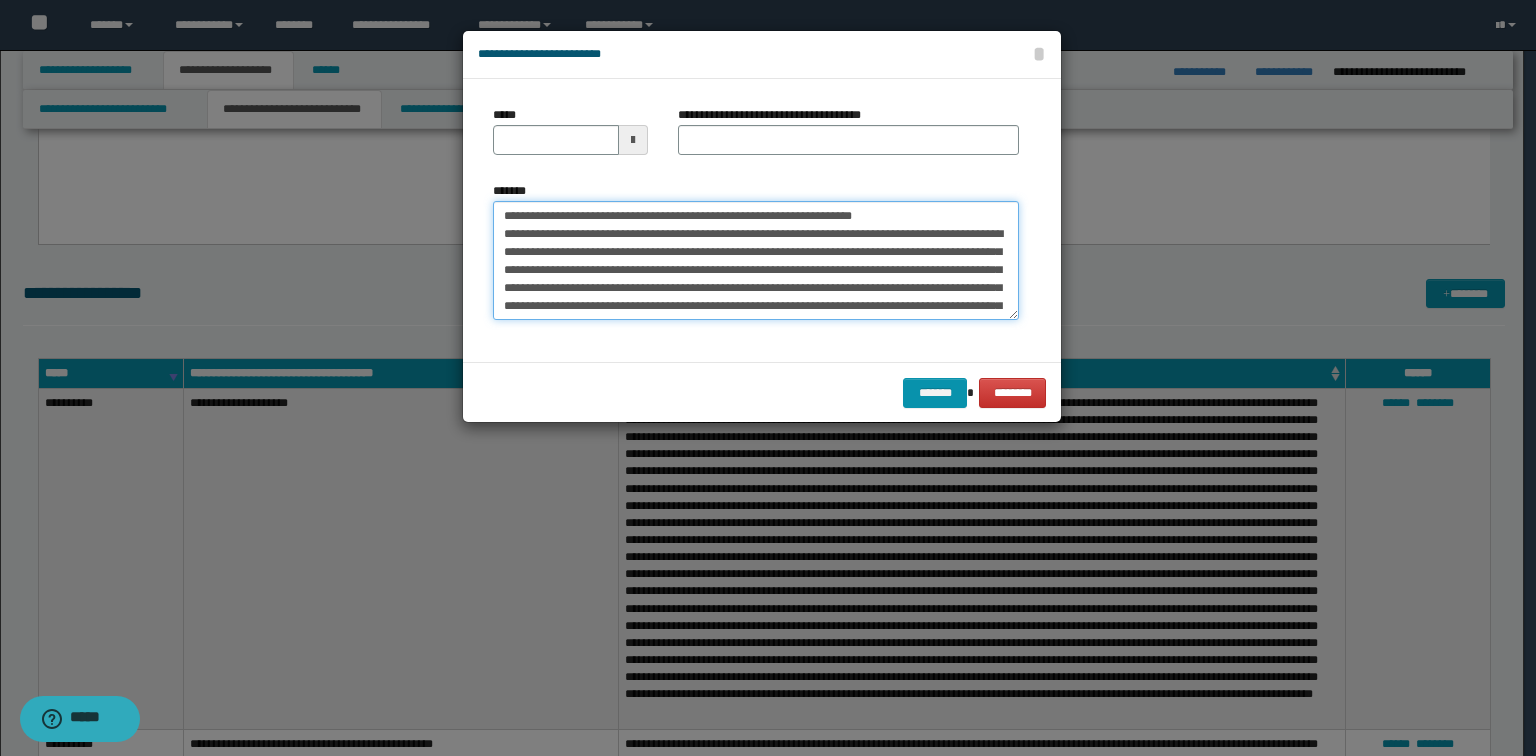 drag, startPoint x: 914, startPoint y: 215, endPoint x: 372, endPoint y: 168, distance: 544.034 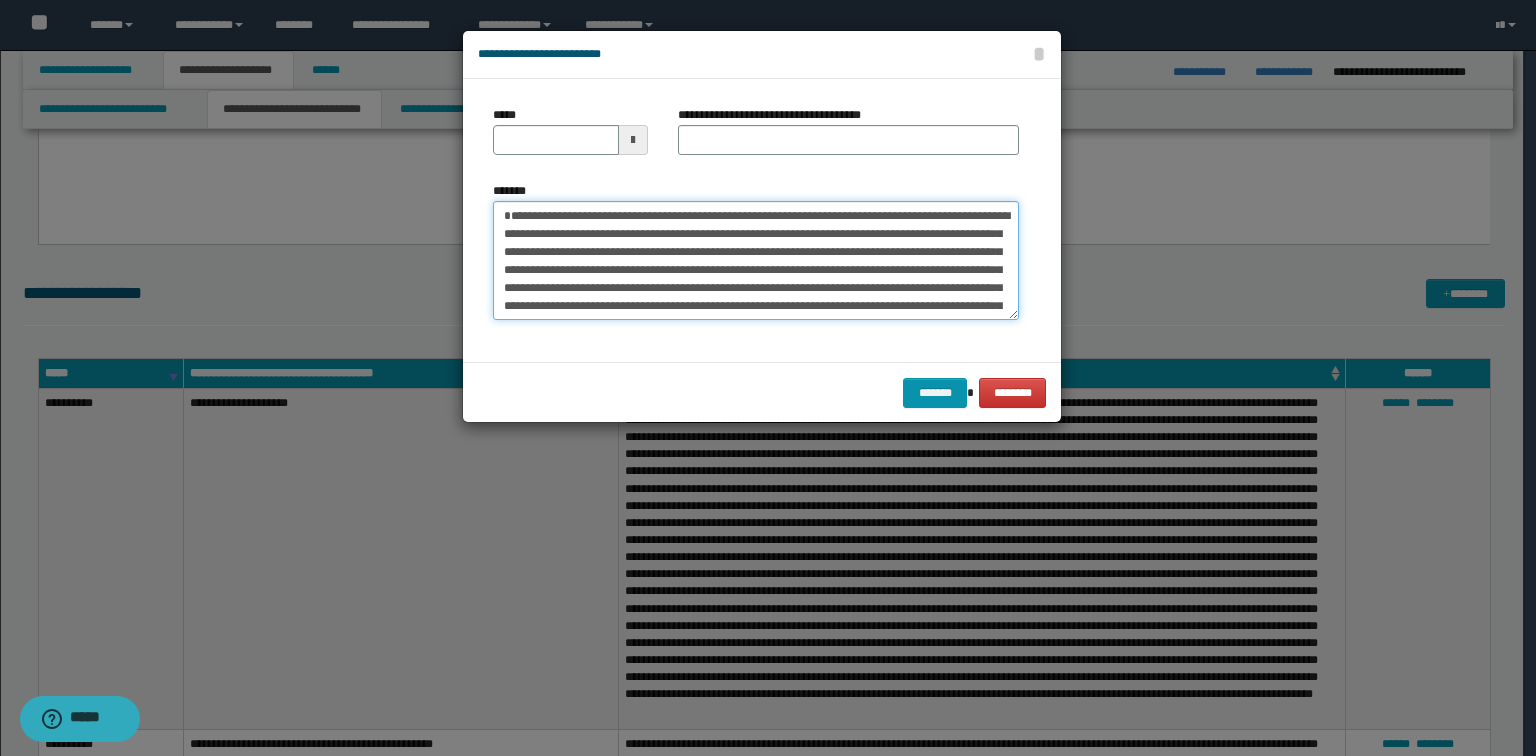 type 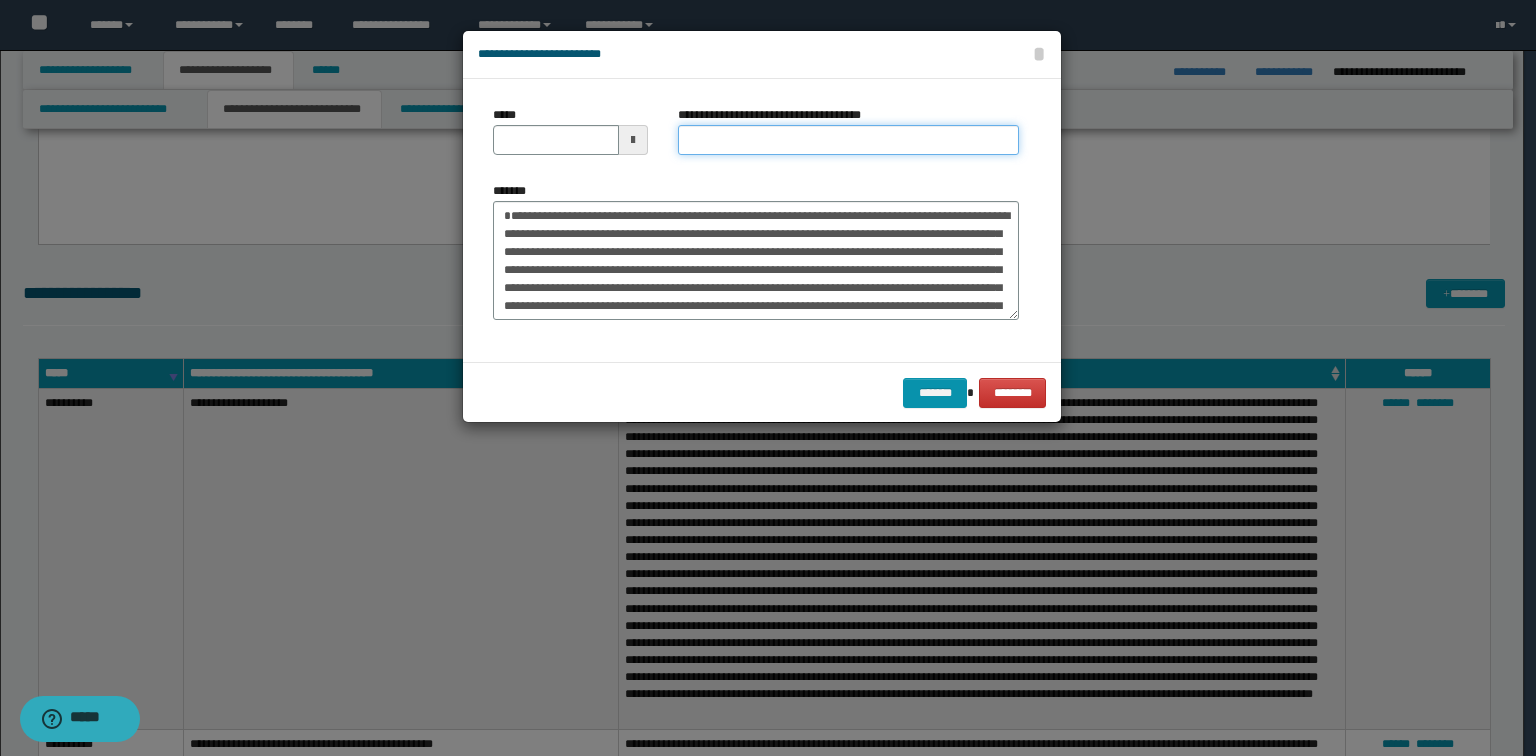 click on "**********" at bounding box center [848, 140] 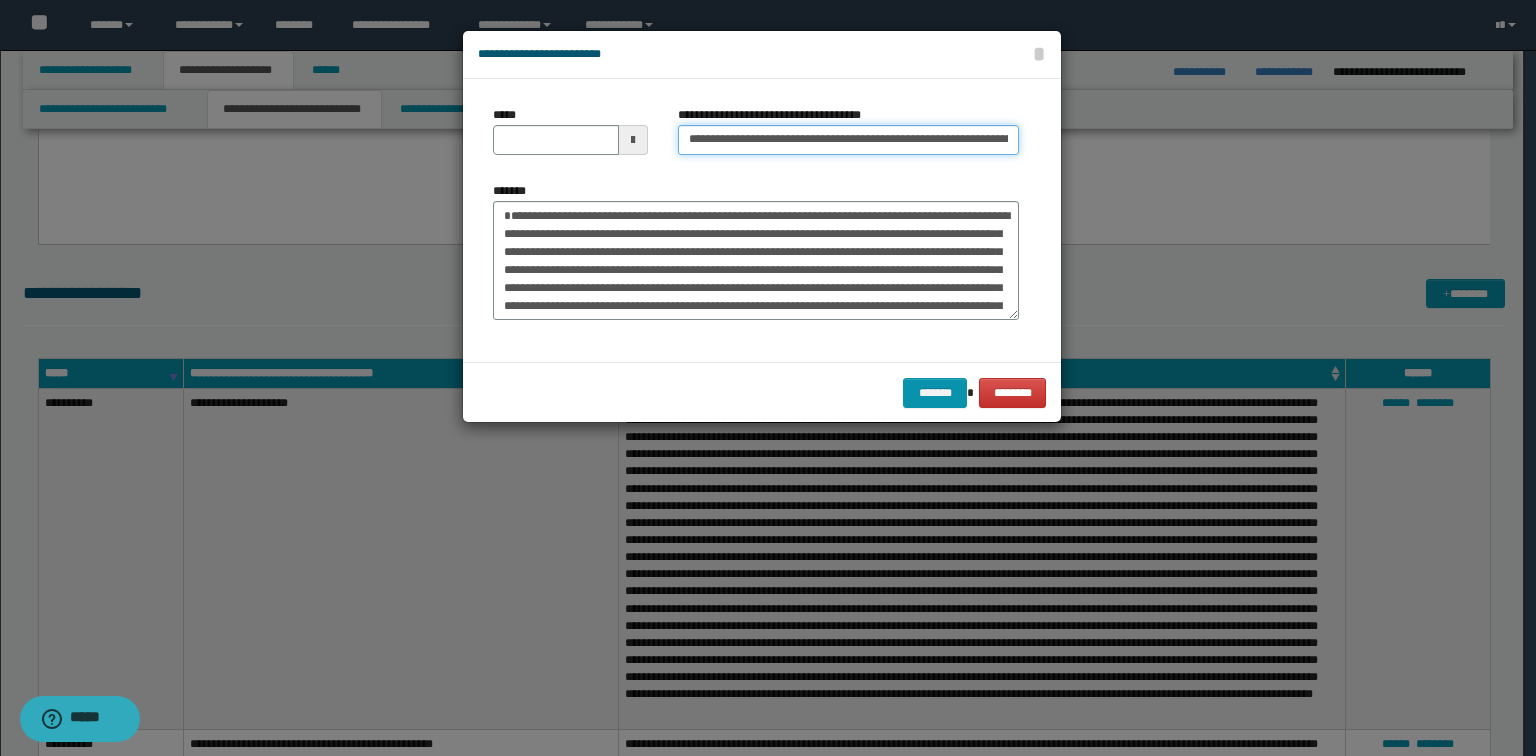 scroll, scrollTop: 0, scrollLeft: 66, axis: horizontal 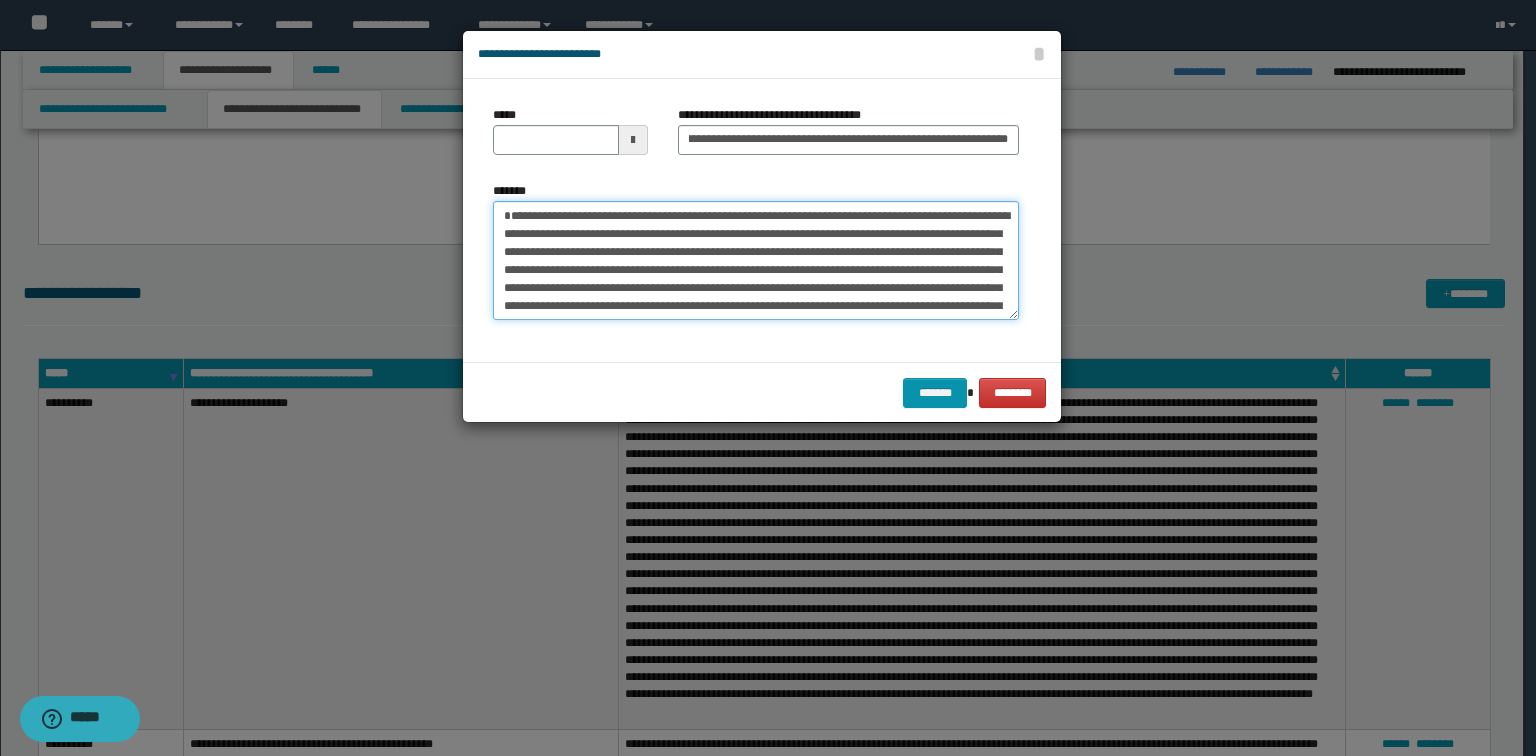 click on "**********" at bounding box center (756, 261) 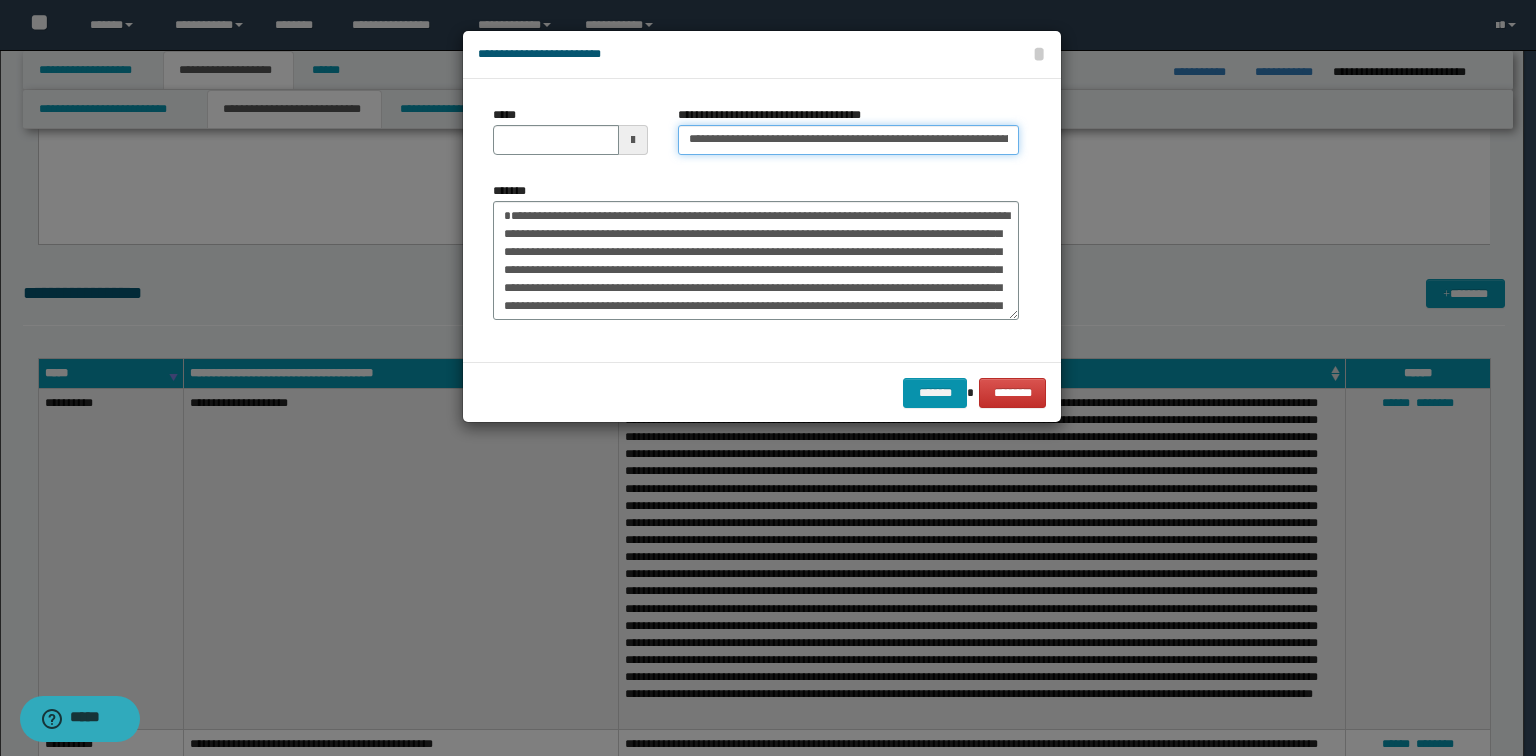 drag, startPoint x: 757, startPoint y: 136, endPoint x: 424, endPoint y: 94, distance: 335.63818 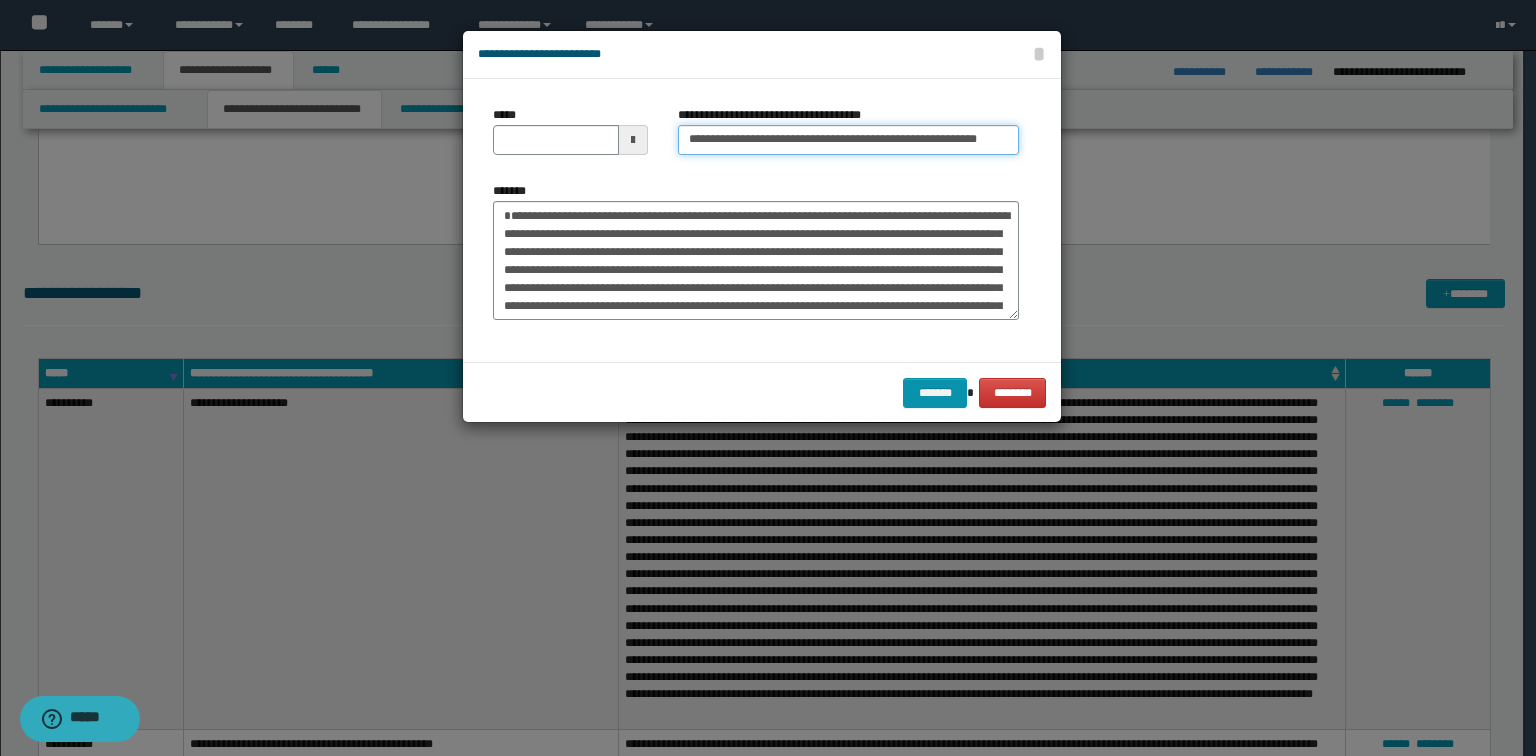 type on "**********" 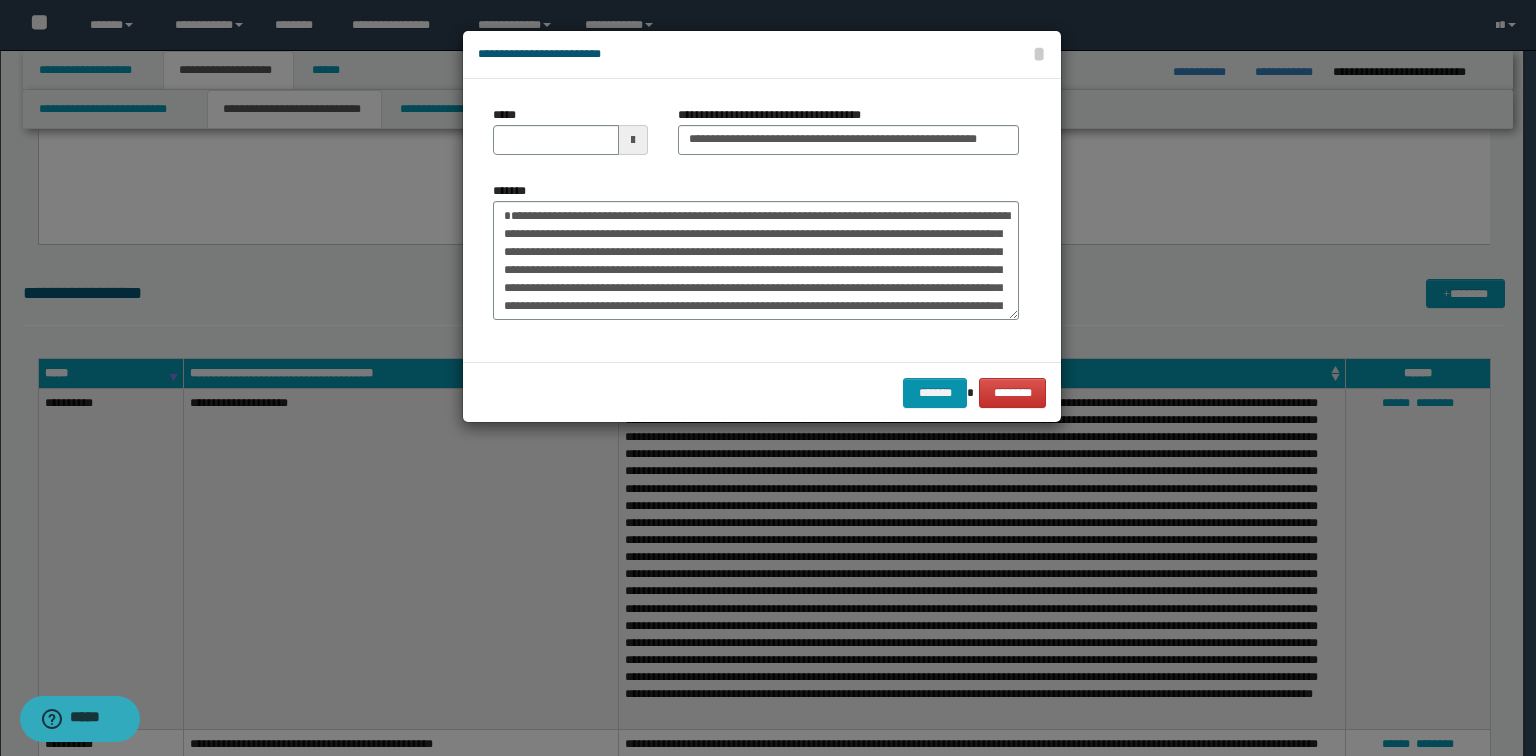 click on "**********" at bounding box center (756, 220) 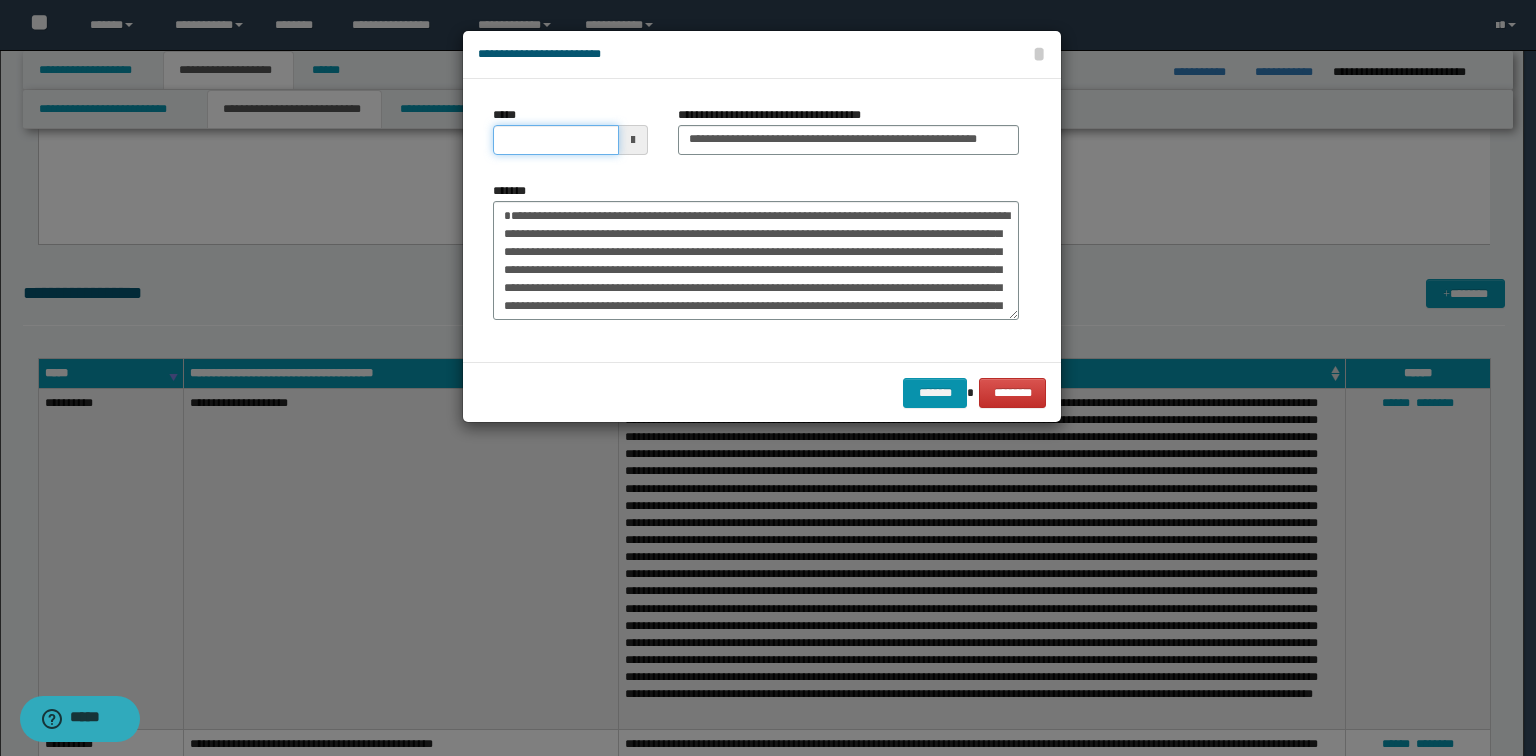 click on "*****" at bounding box center (556, 140) 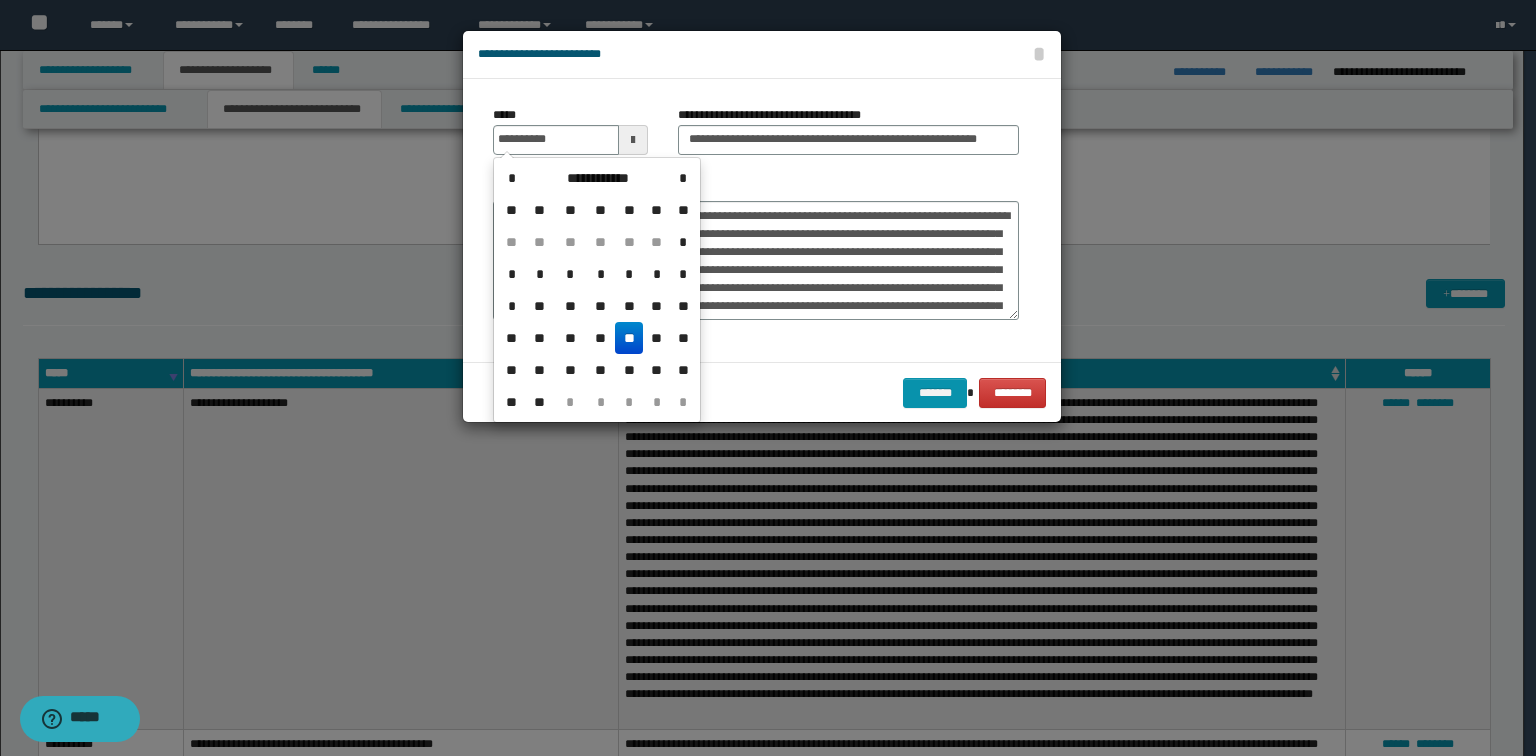 type on "**********" 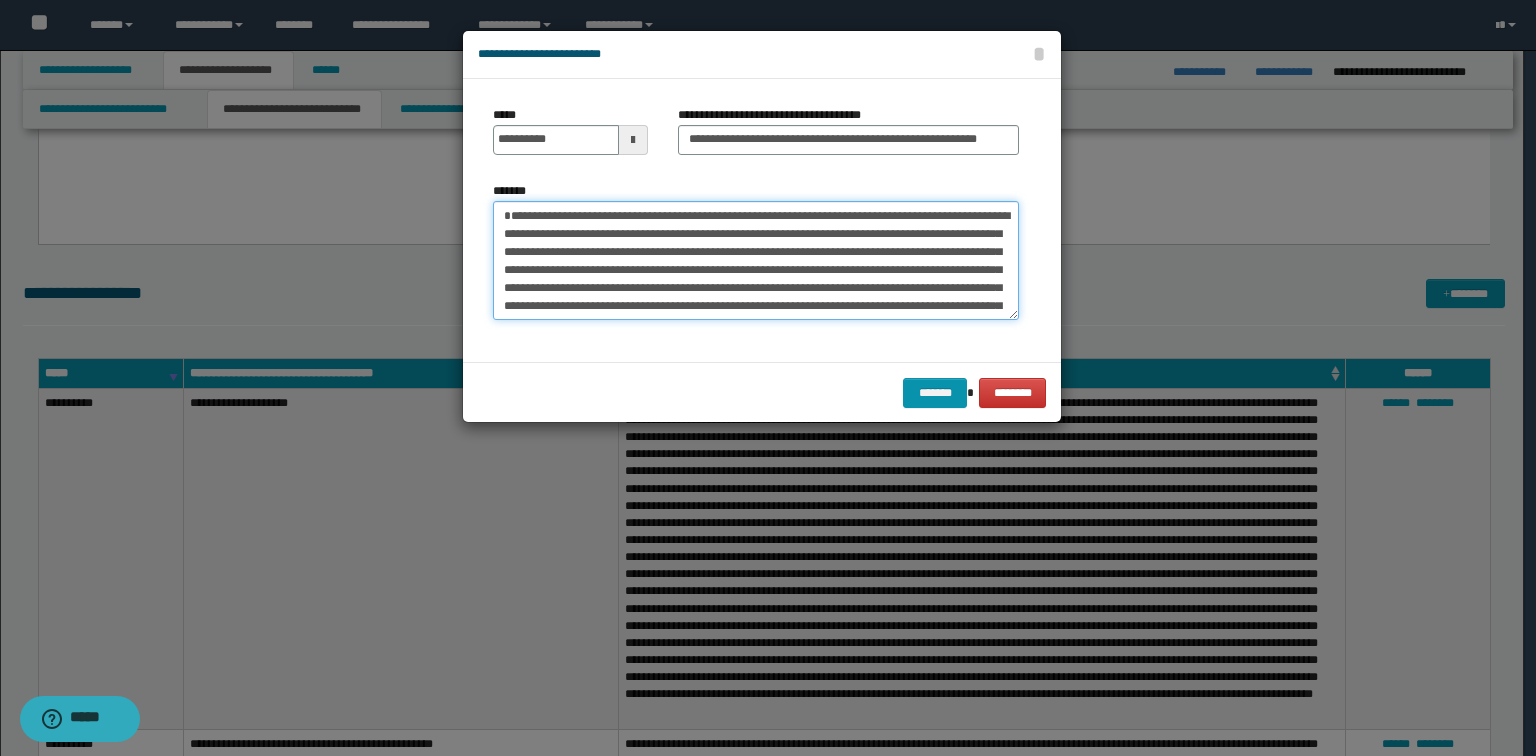 click on "**********" at bounding box center [756, 261] 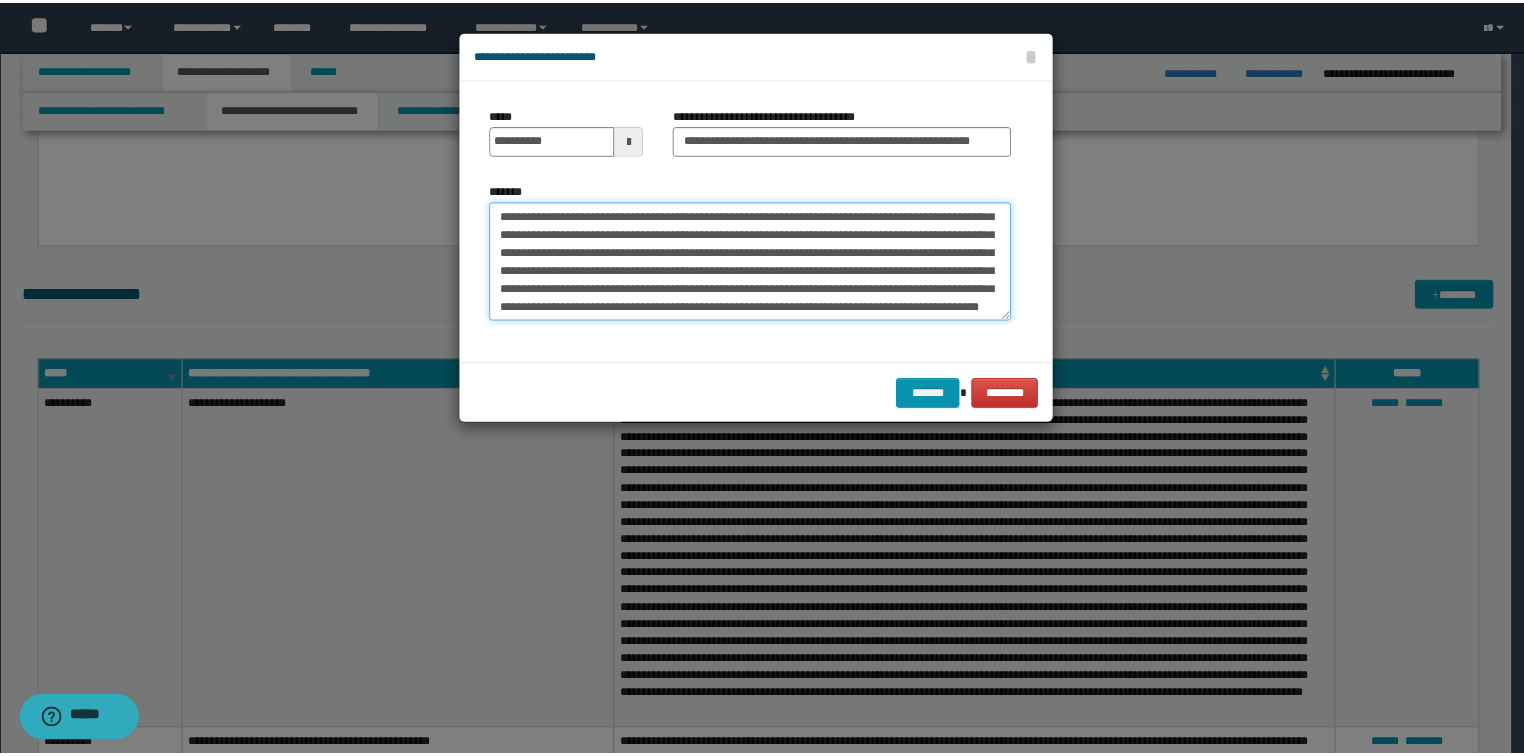 scroll, scrollTop: 144, scrollLeft: 0, axis: vertical 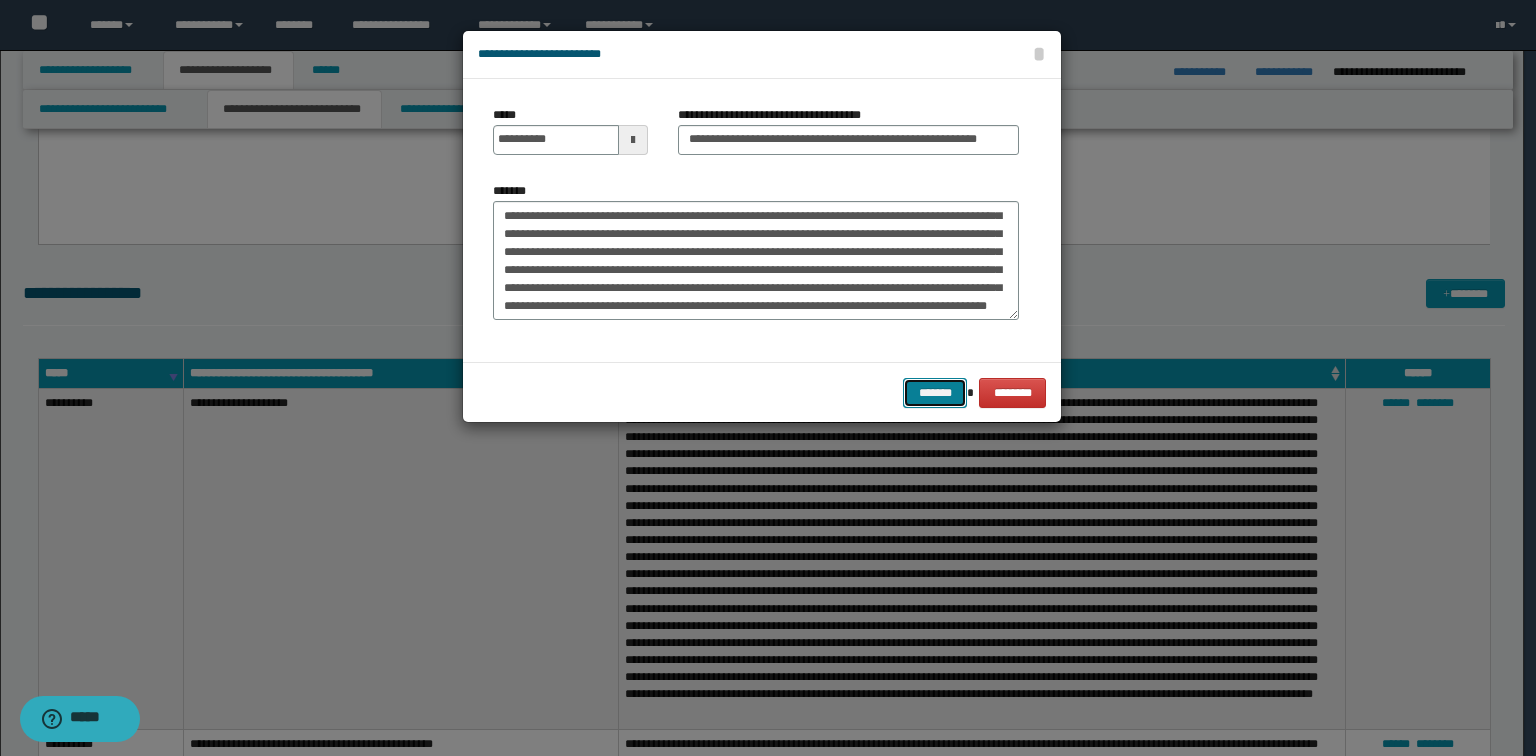 click on "*******" at bounding box center [935, 393] 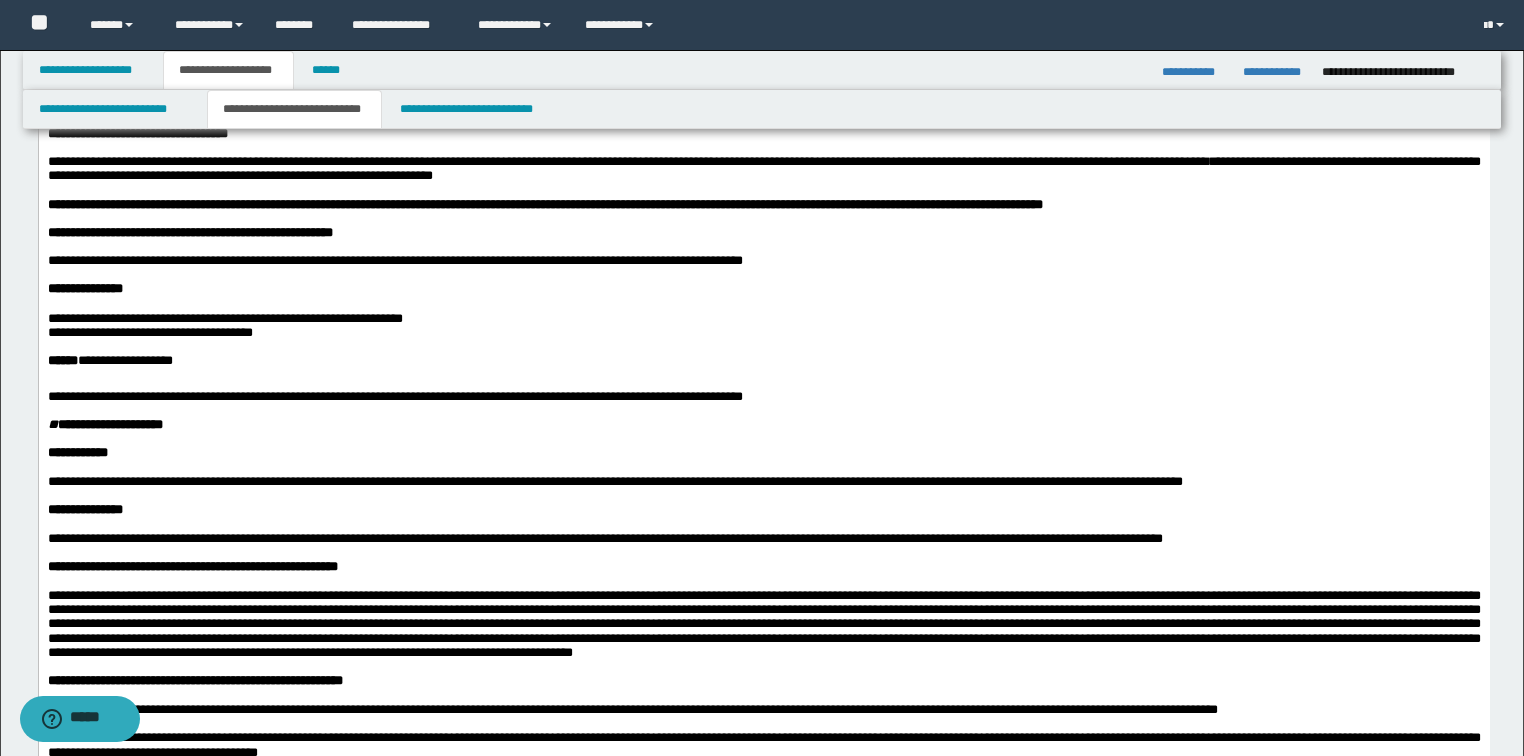 scroll, scrollTop: 0, scrollLeft: 0, axis: both 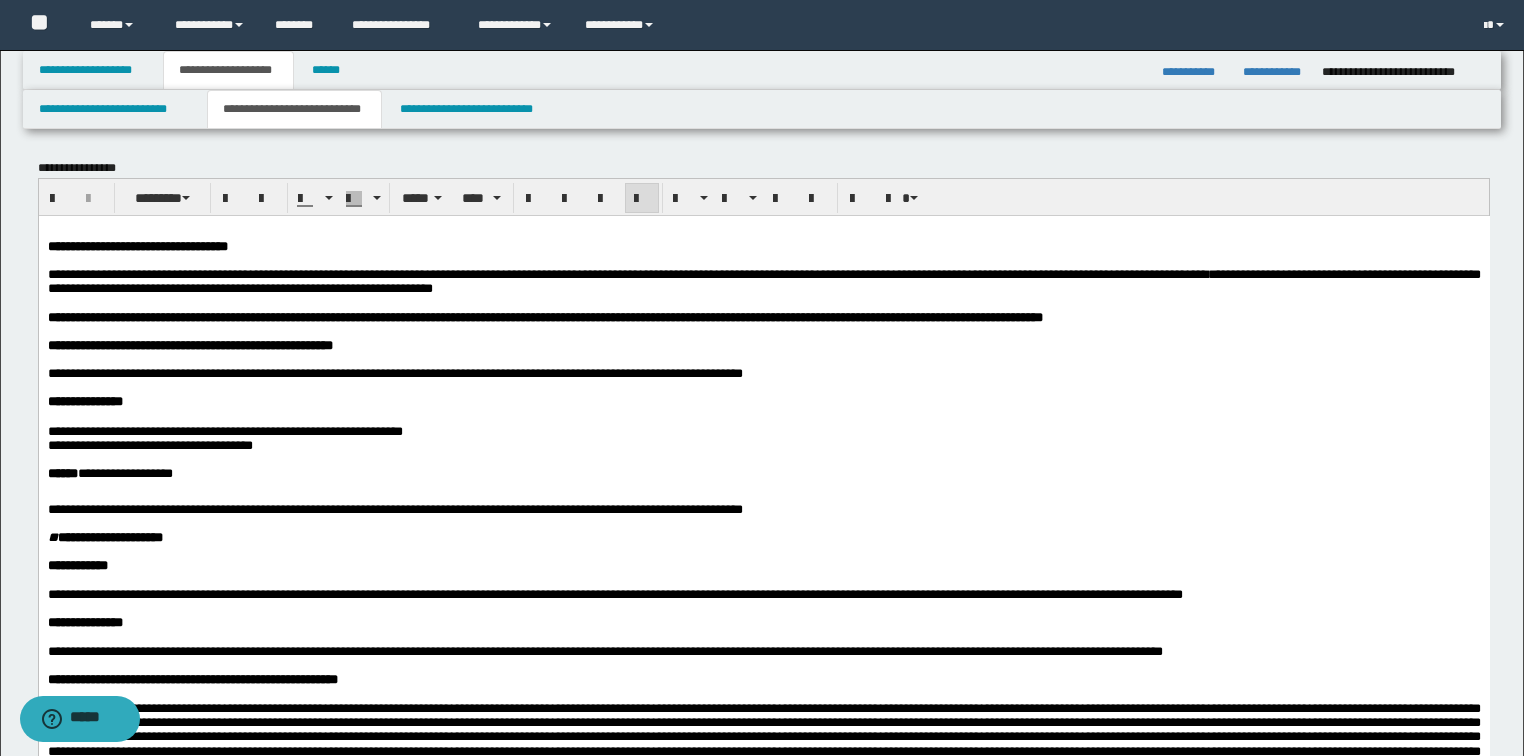 click on "**********" at bounding box center [318, 273] 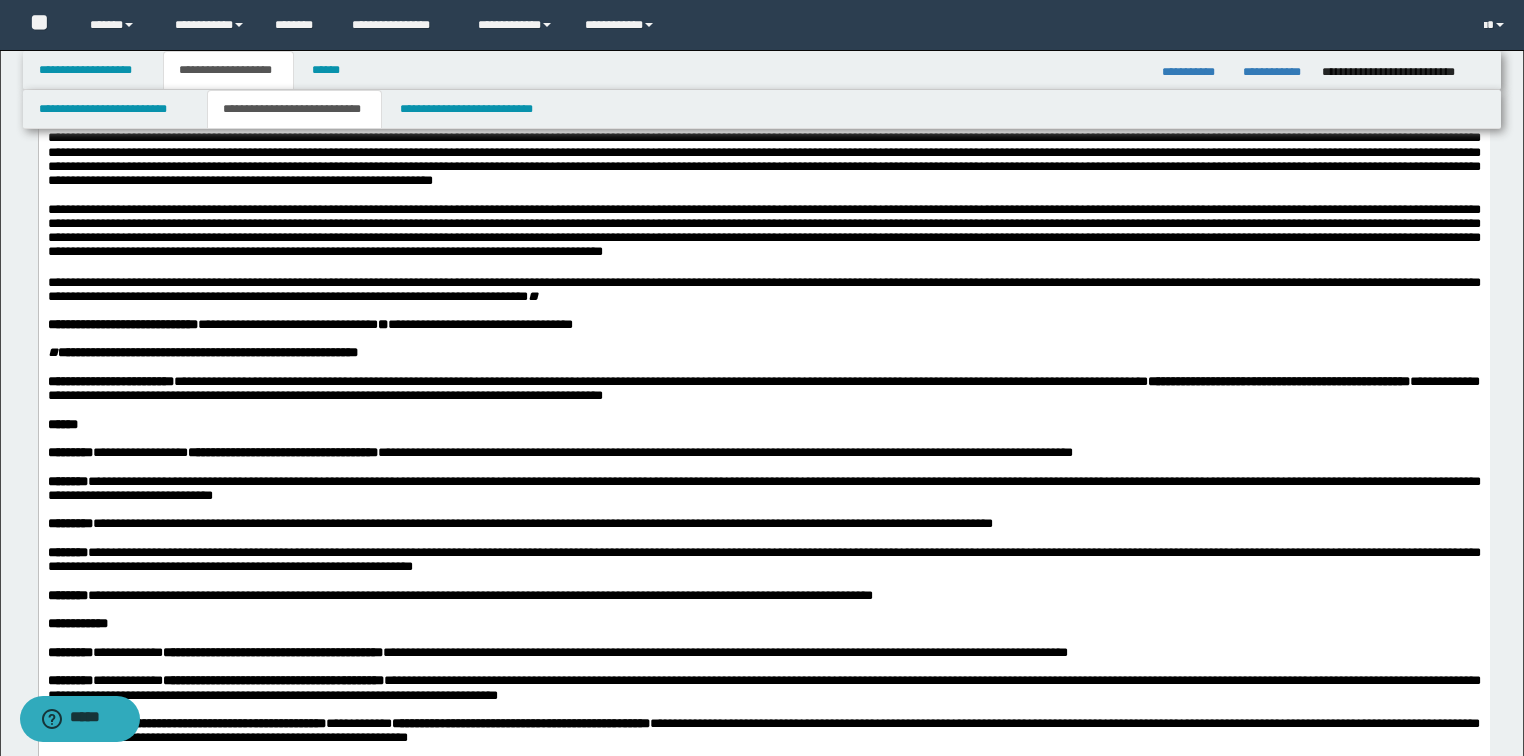 scroll, scrollTop: 960, scrollLeft: 0, axis: vertical 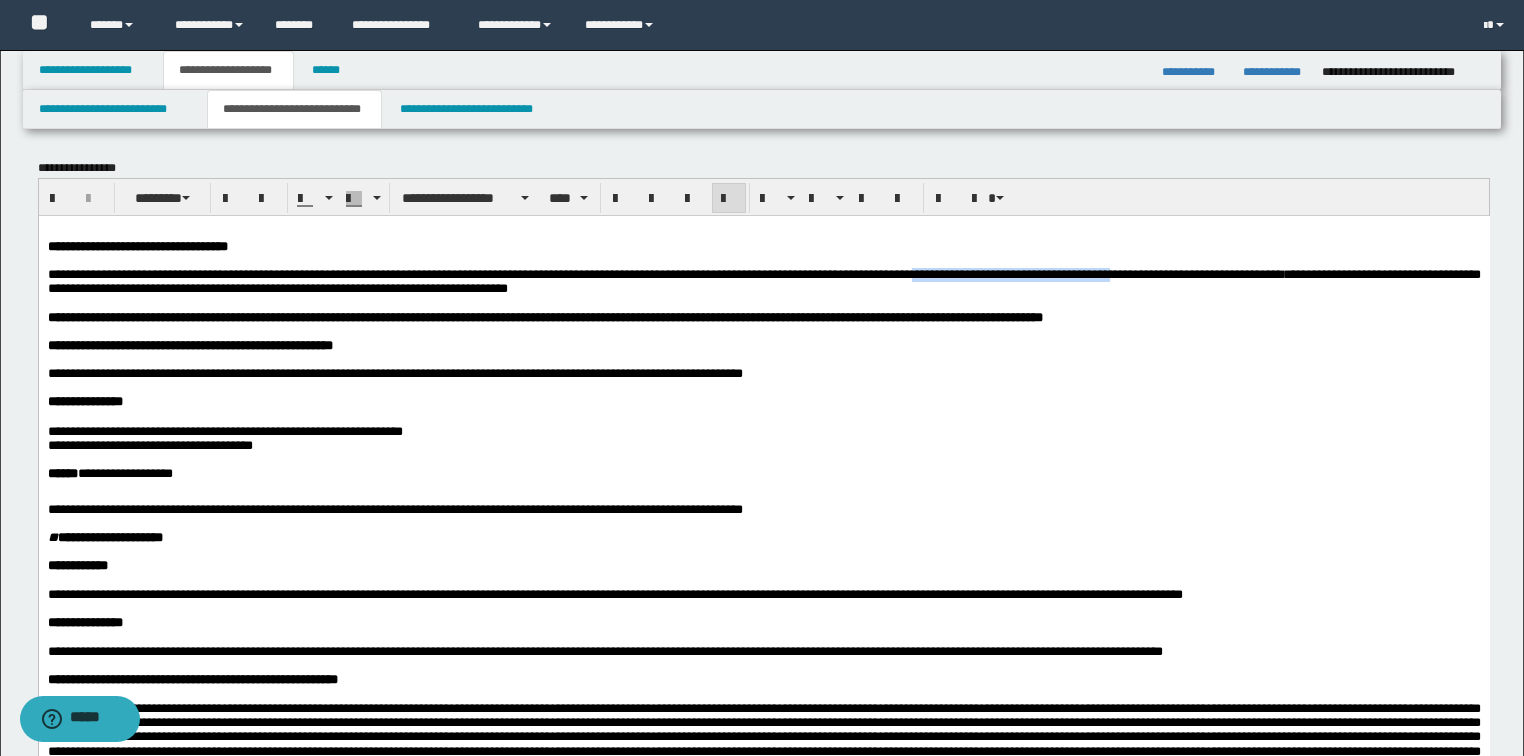 drag, startPoint x: 1131, startPoint y: 276, endPoint x: 1387, endPoint y: 283, distance: 256.09567 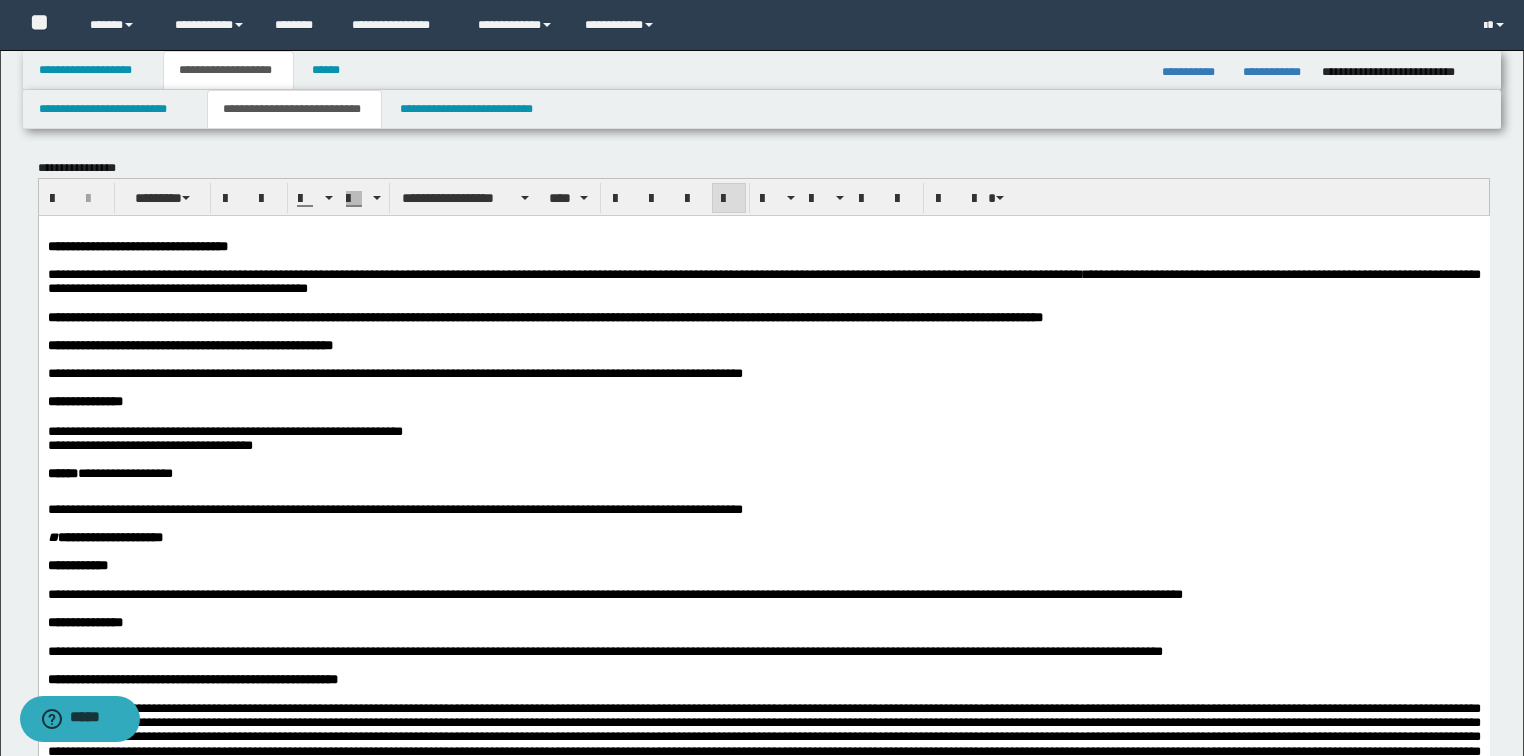 click on "**********" at bounding box center (763, 281) 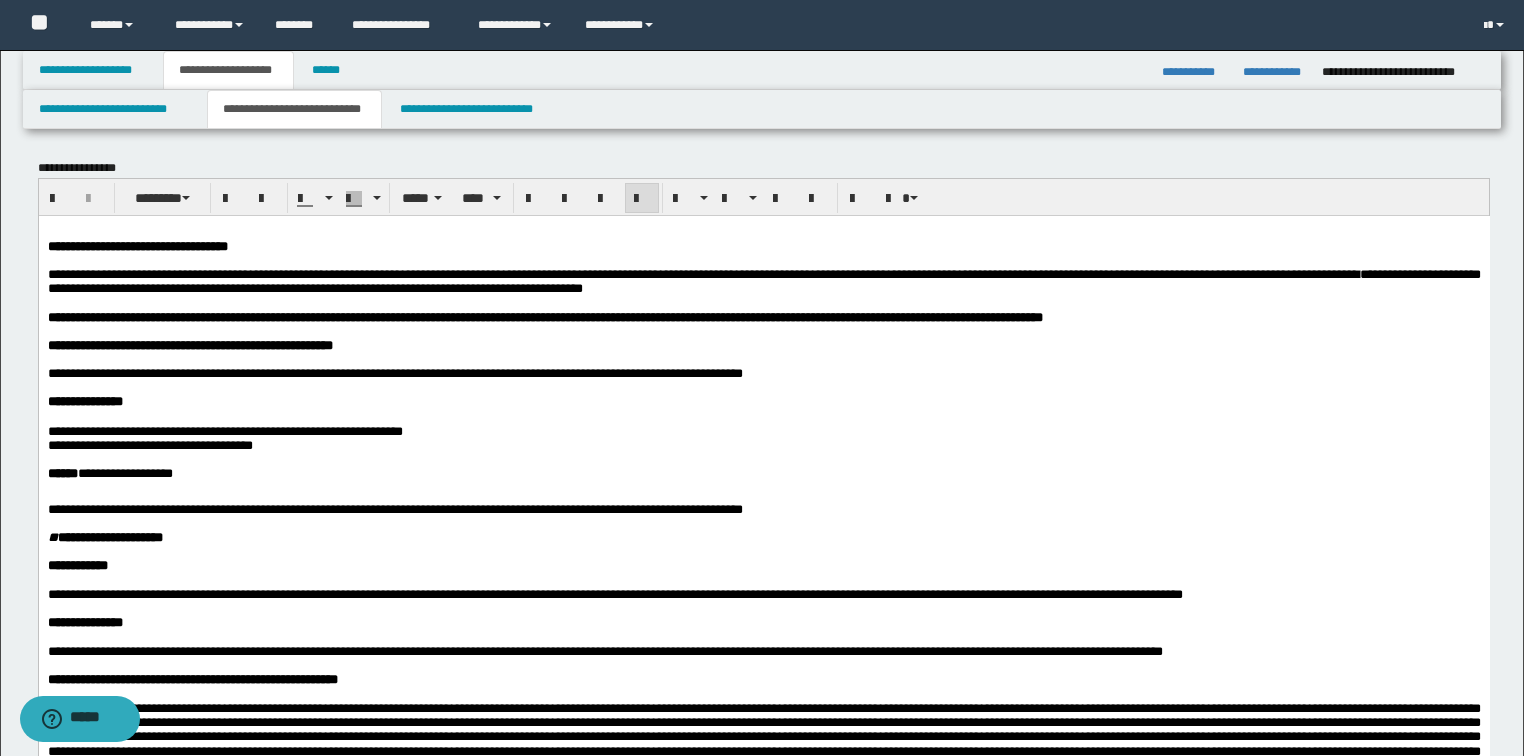 drag, startPoint x: 130, startPoint y: 295, endPoint x: 145, endPoint y: 308, distance: 19.849434 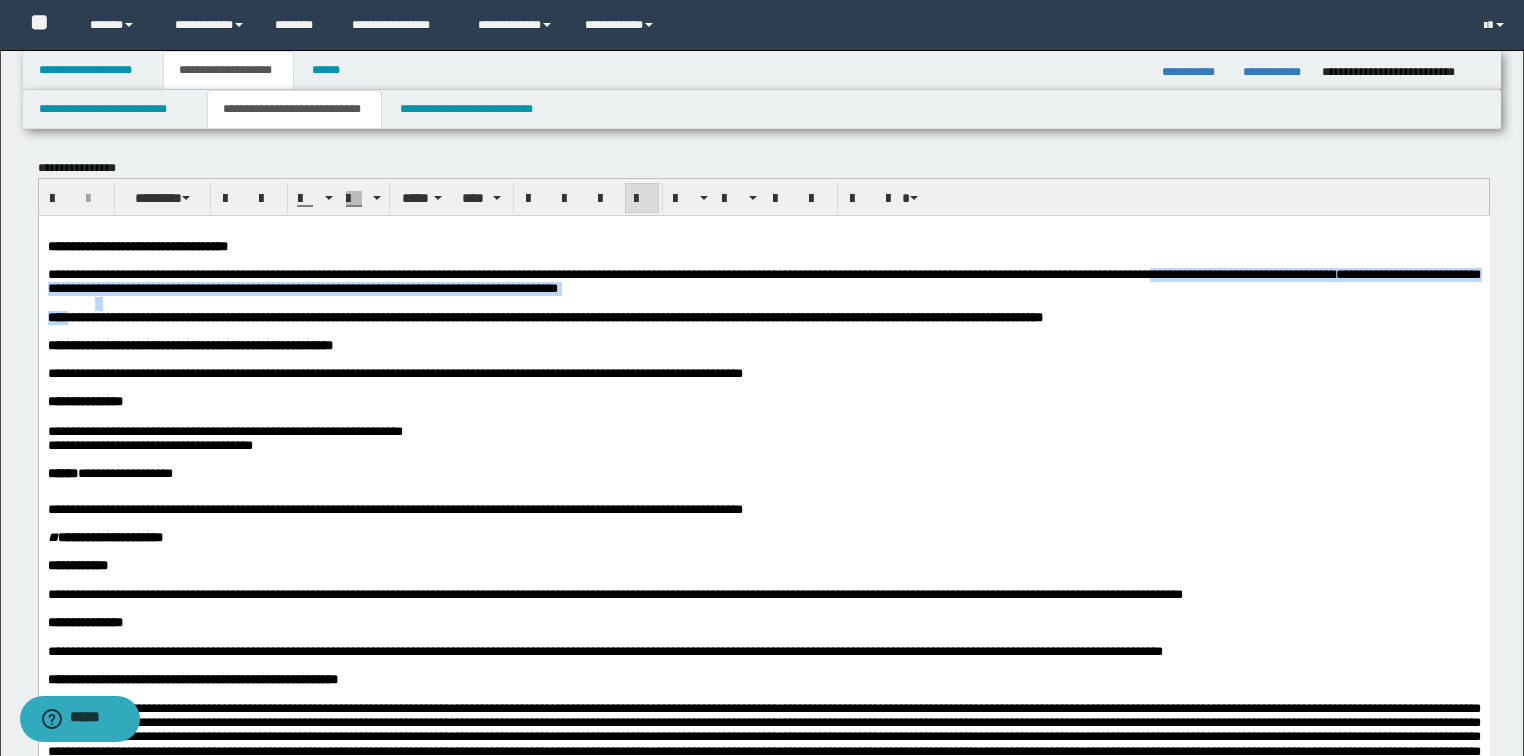 drag, startPoint x: 1426, startPoint y: 280, endPoint x: 60, endPoint y: 334, distance: 1367.0669 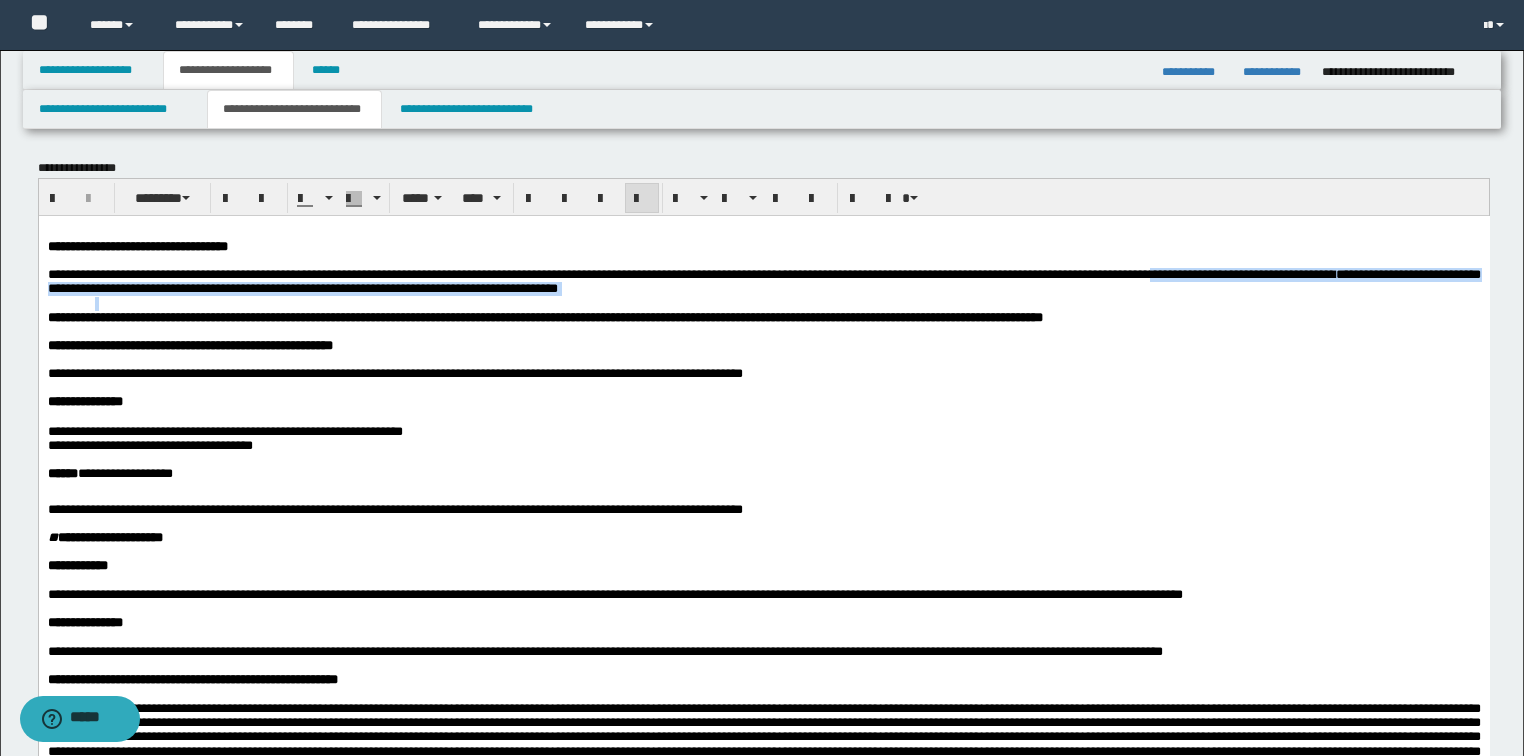 drag, startPoint x: 1422, startPoint y: 283, endPoint x: 215, endPoint y: 303, distance: 1207.1656 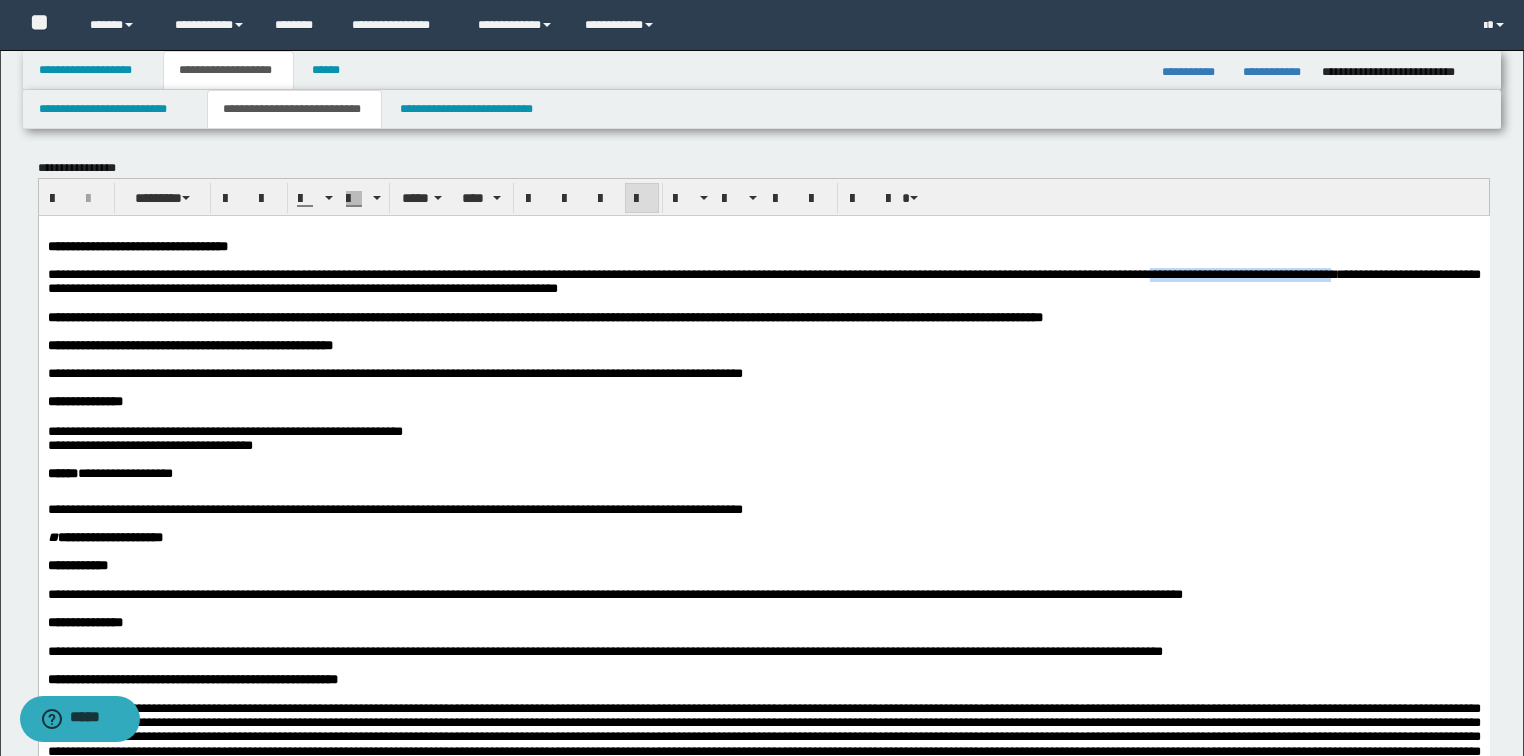 drag, startPoint x: 1425, startPoint y: 283, endPoint x: 215, endPoint y: 294, distance: 1210.05 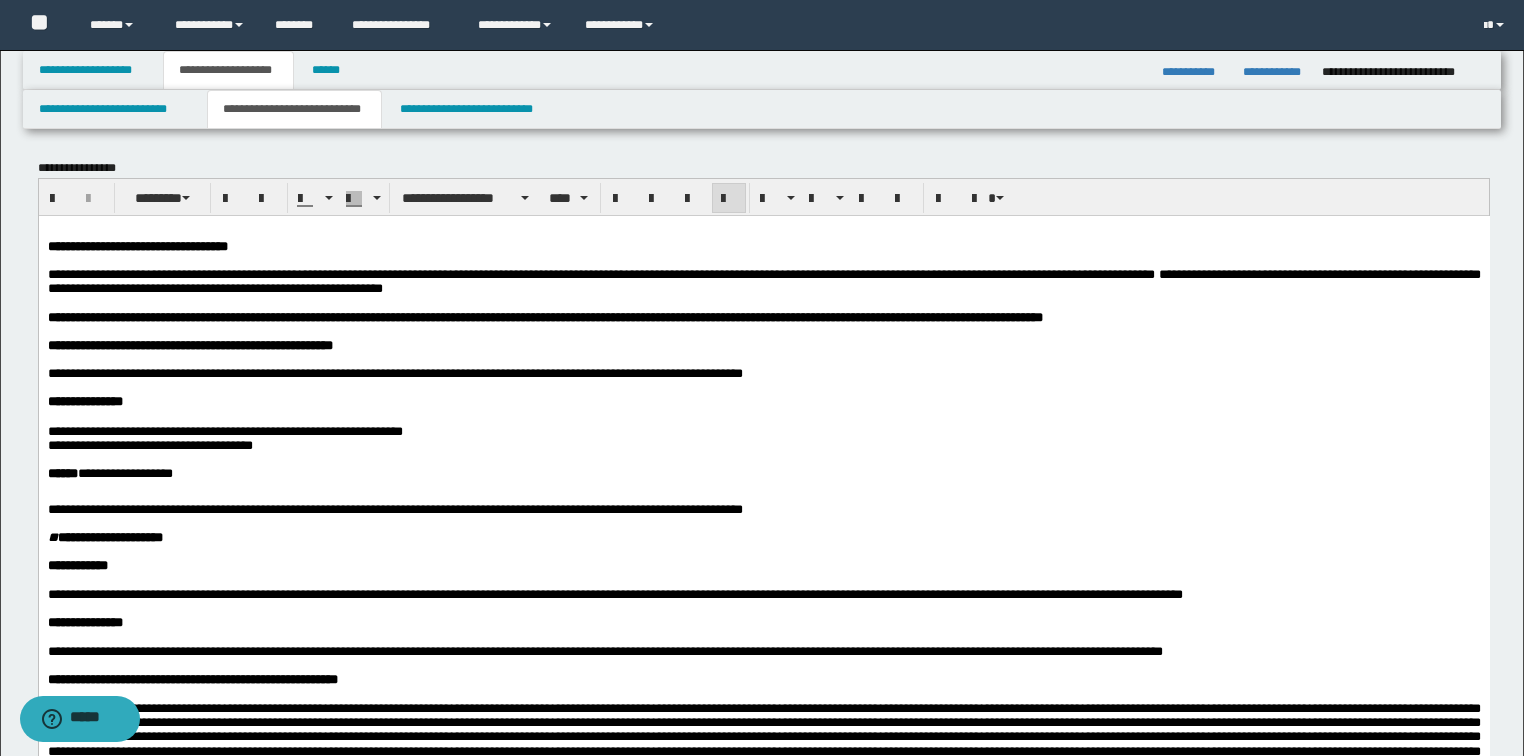 click on "**********" at bounding box center [779, 273] 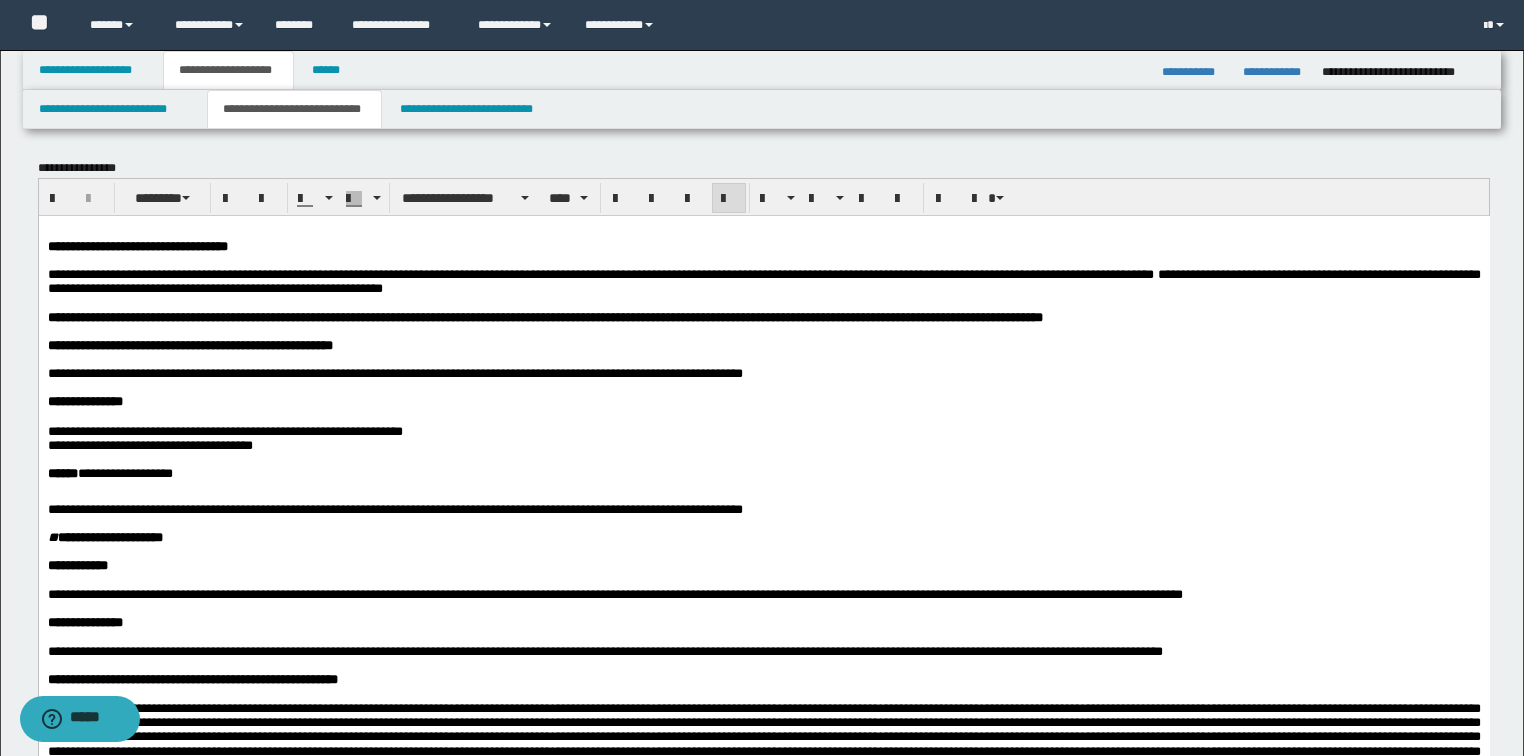 click on "**********" at bounding box center (1028, 273) 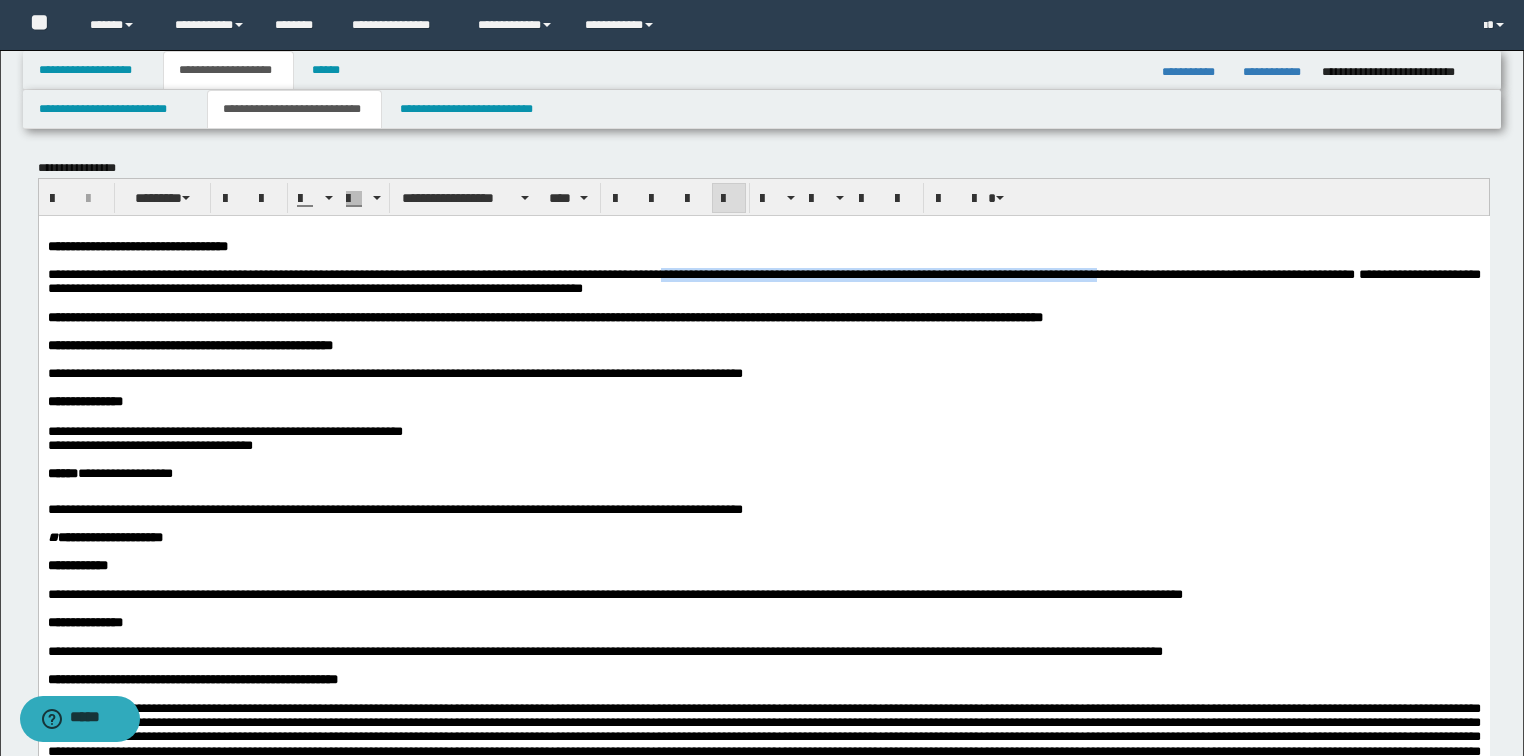 drag, startPoint x: 816, startPoint y: 278, endPoint x: 1376, endPoint y: 281, distance: 560.00806 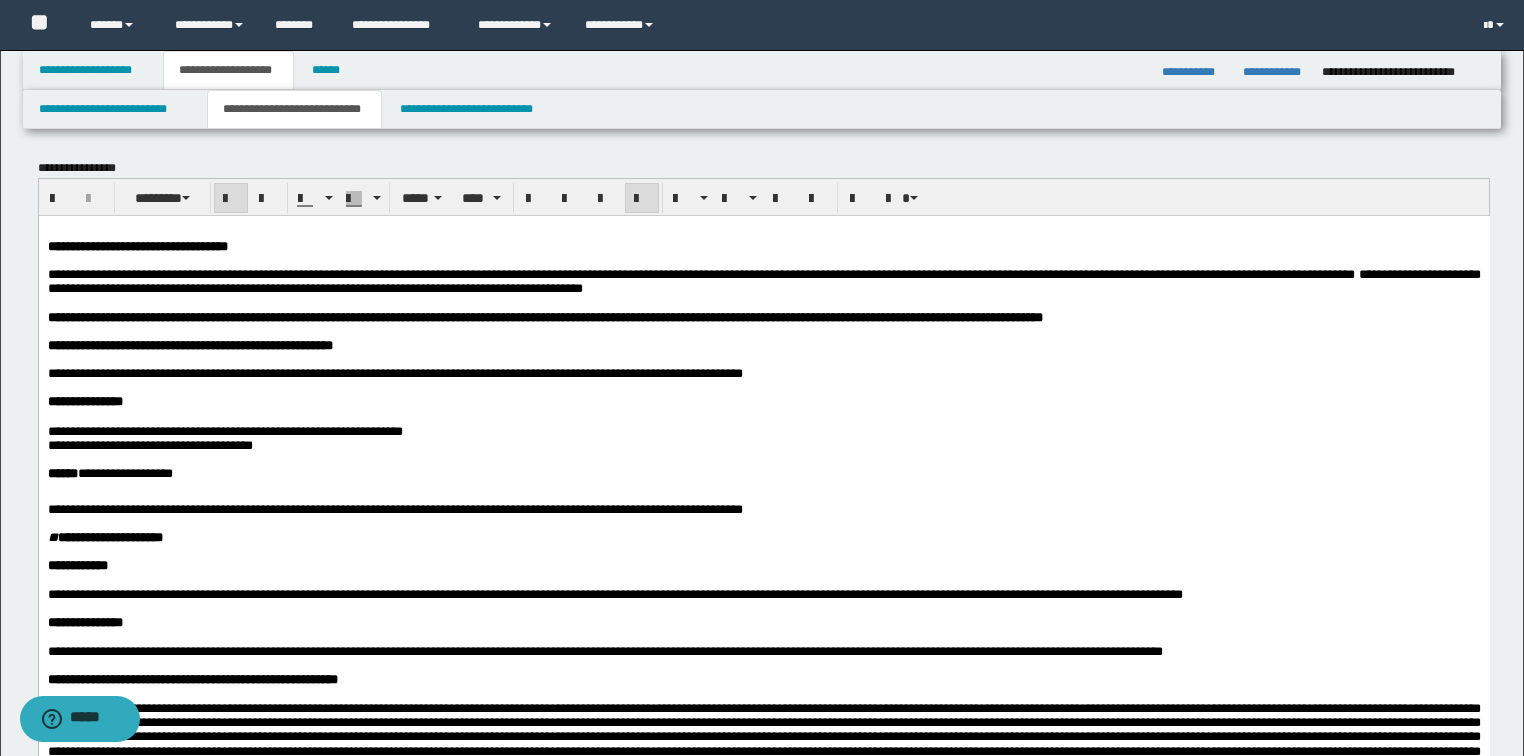 click on "**********" at bounding box center [634, 316] 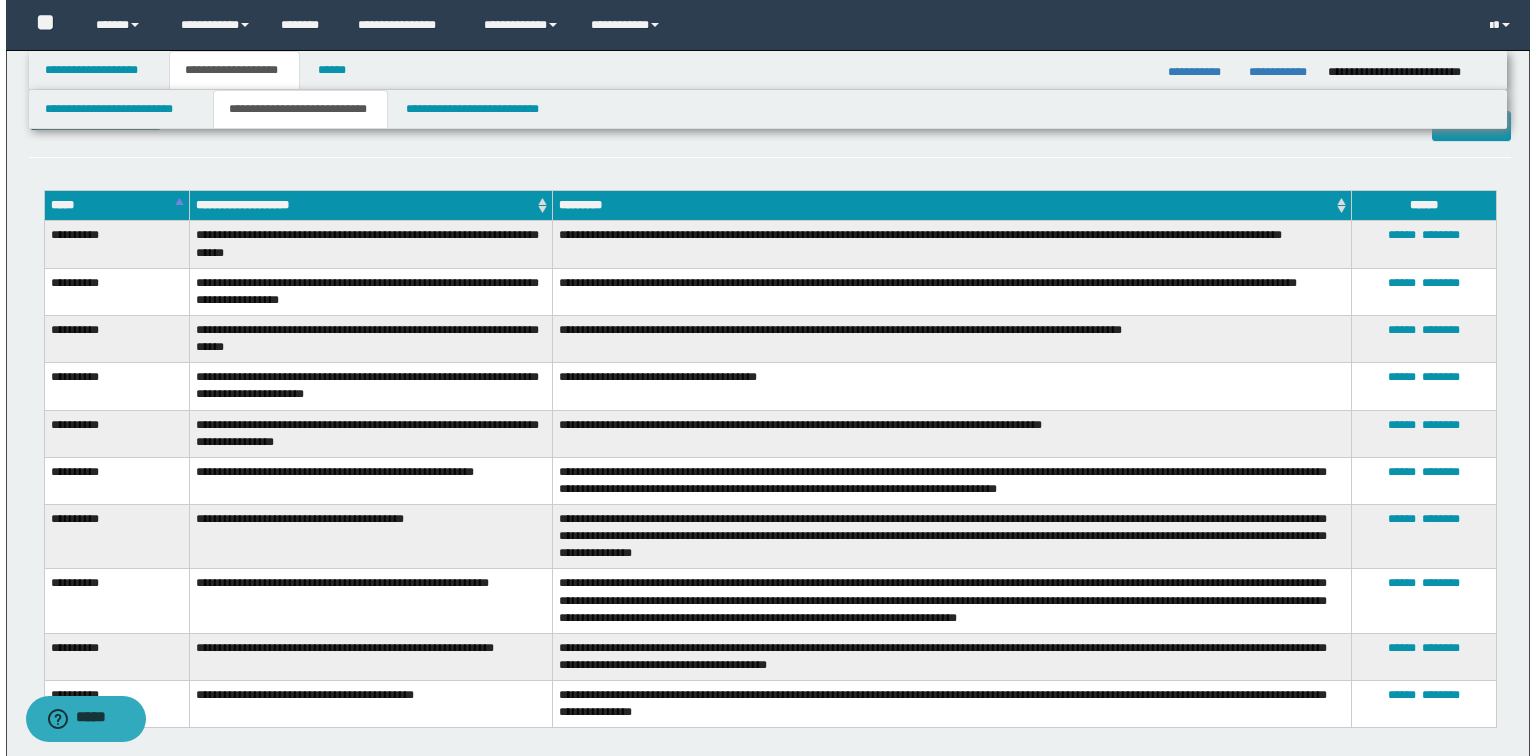 scroll, scrollTop: 4560, scrollLeft: 0, axis: vertical 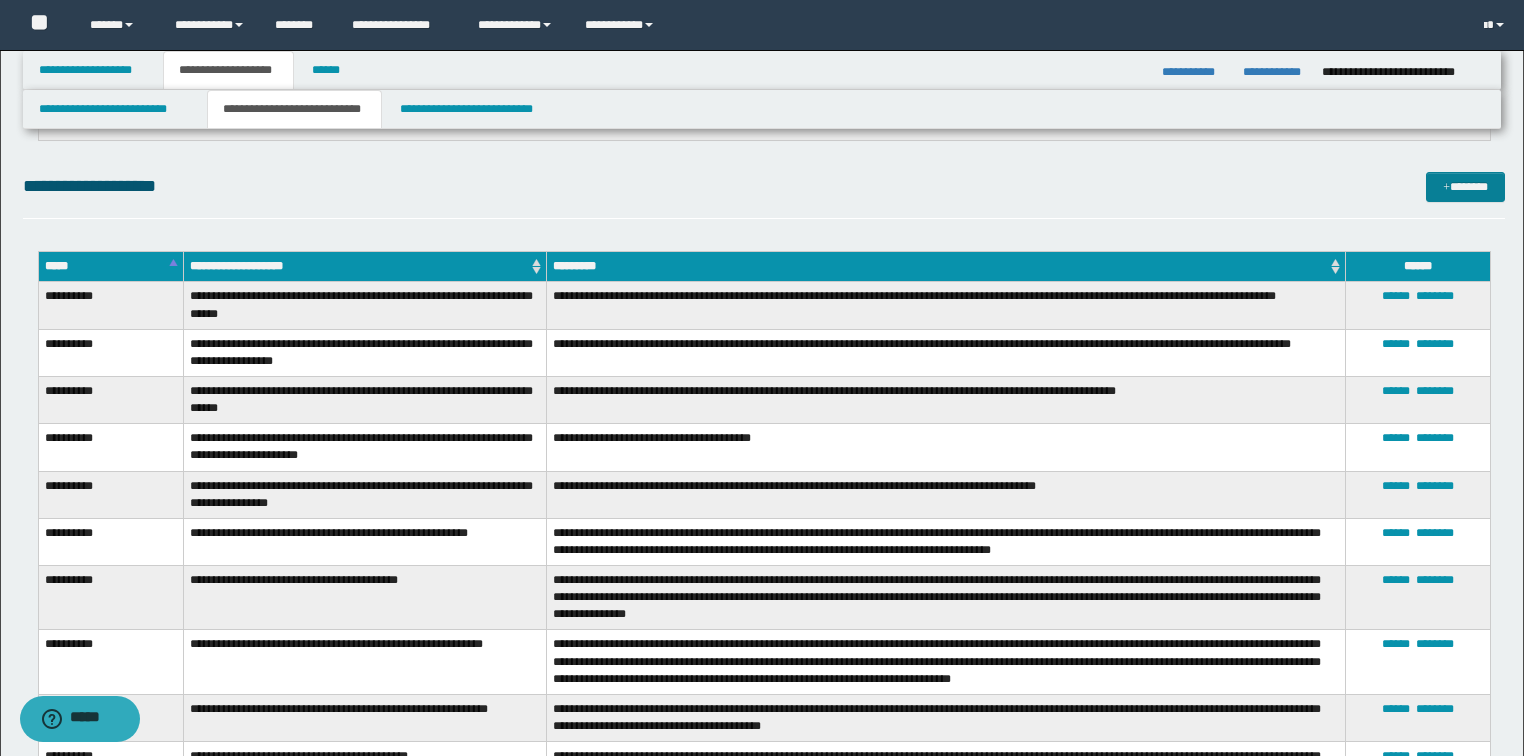click on "*******" at bounding box center [1465, 187] 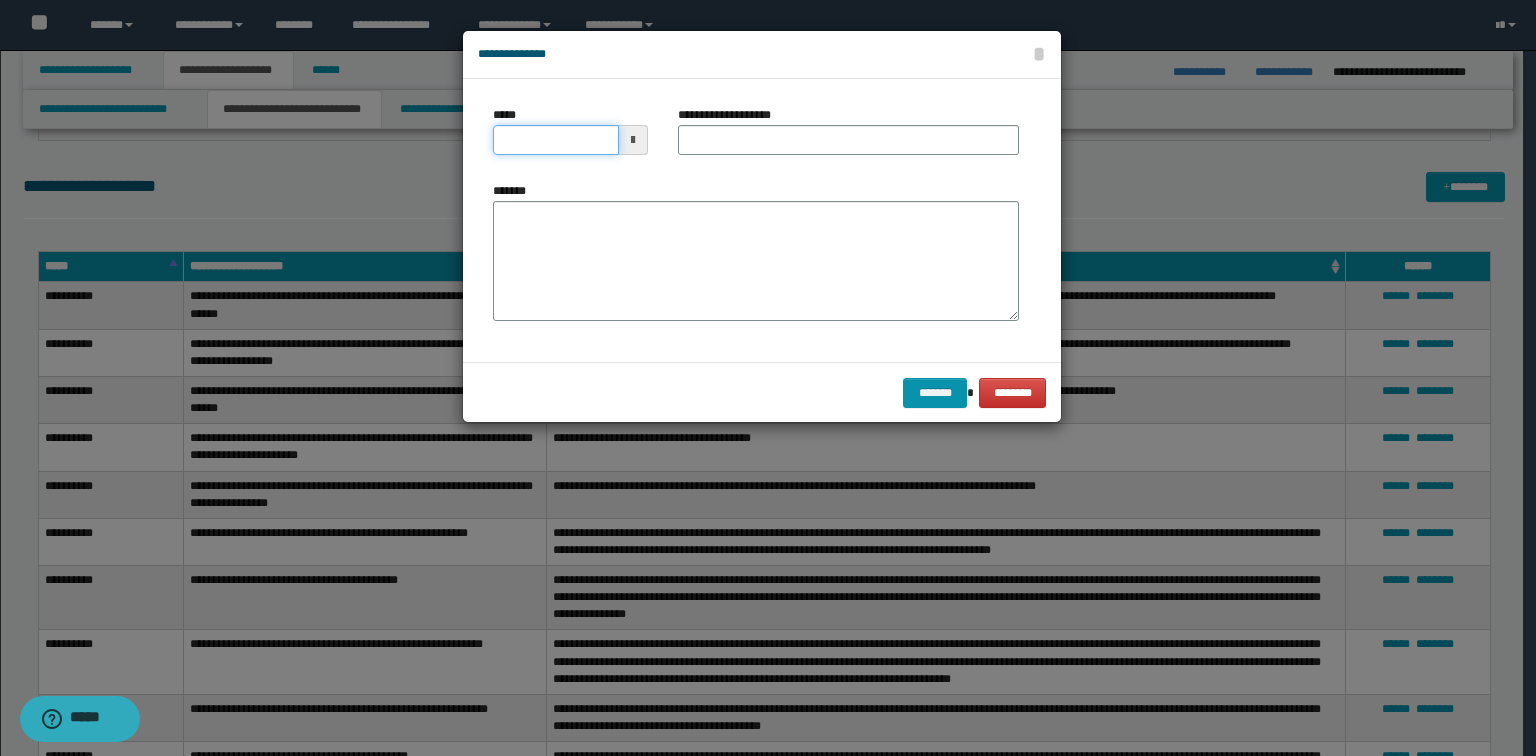 click on "*****" at bounding box center (556, 140) 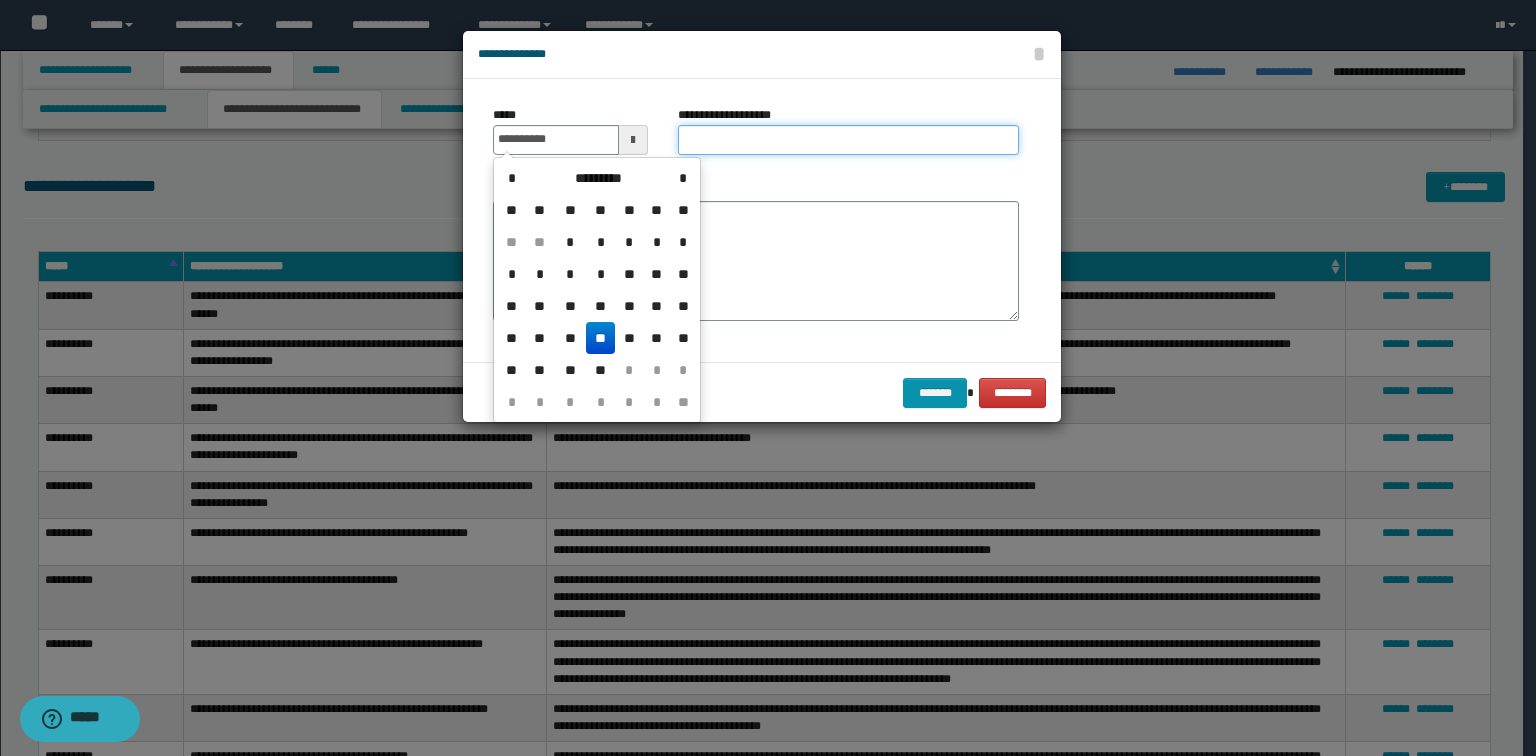 type on "**********" 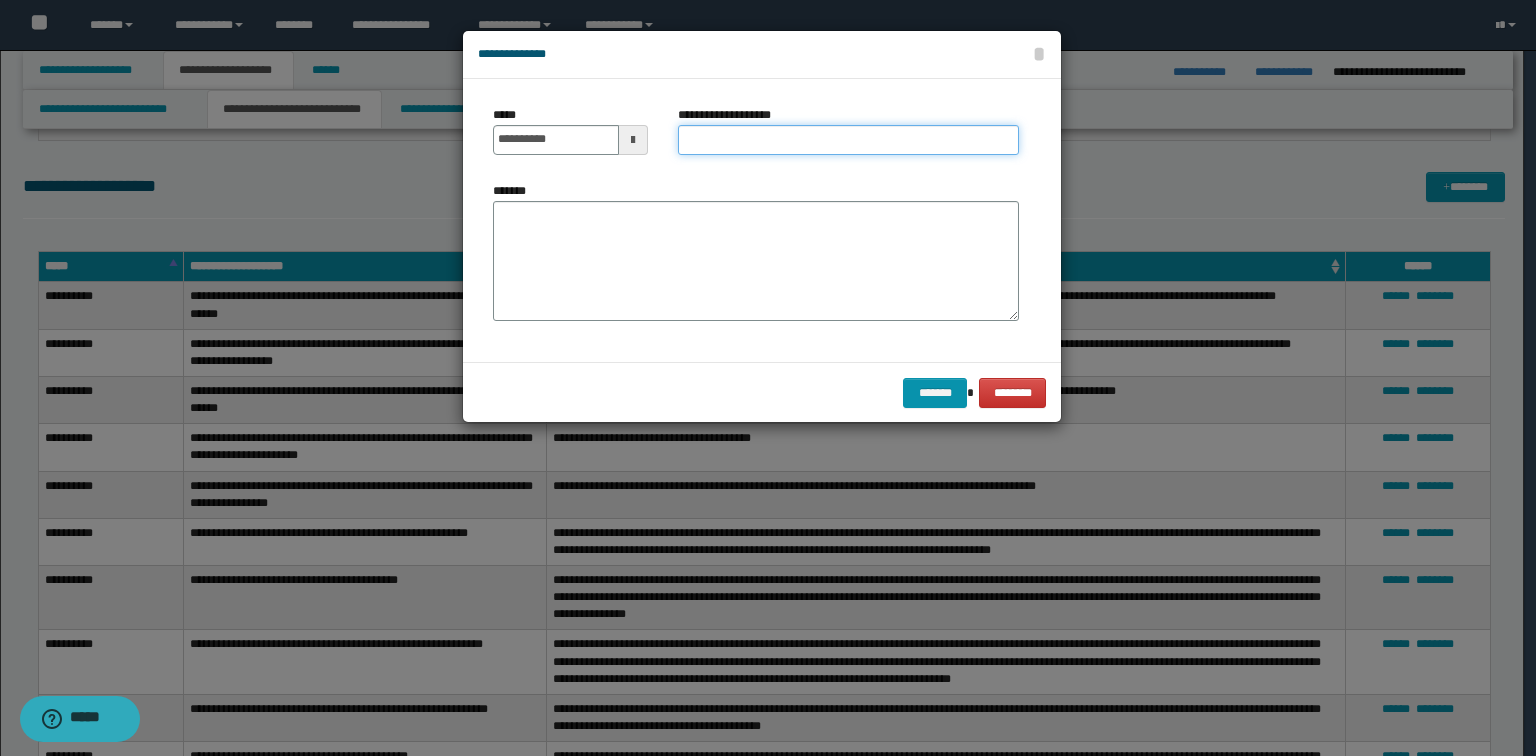 paste on "**********" 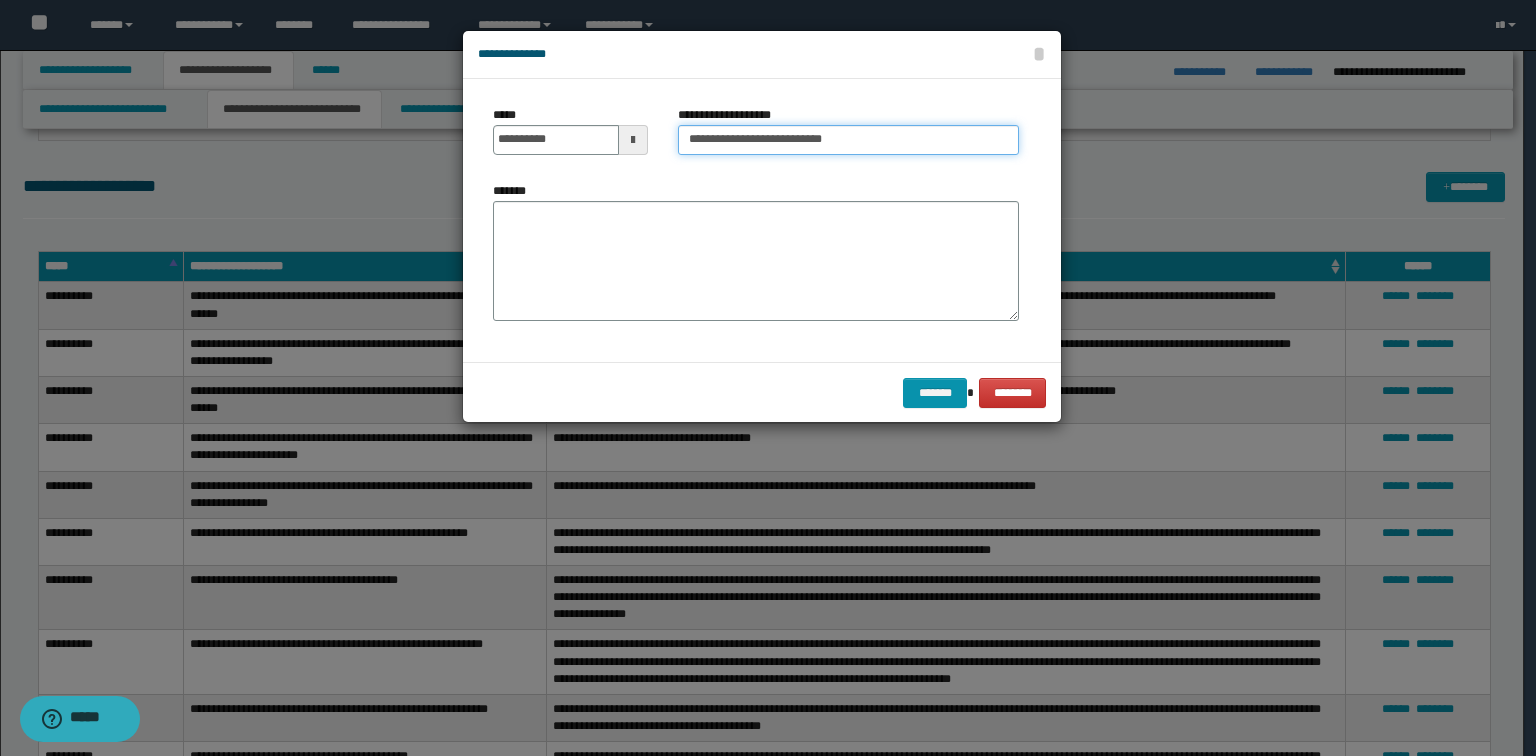 type on "**********" 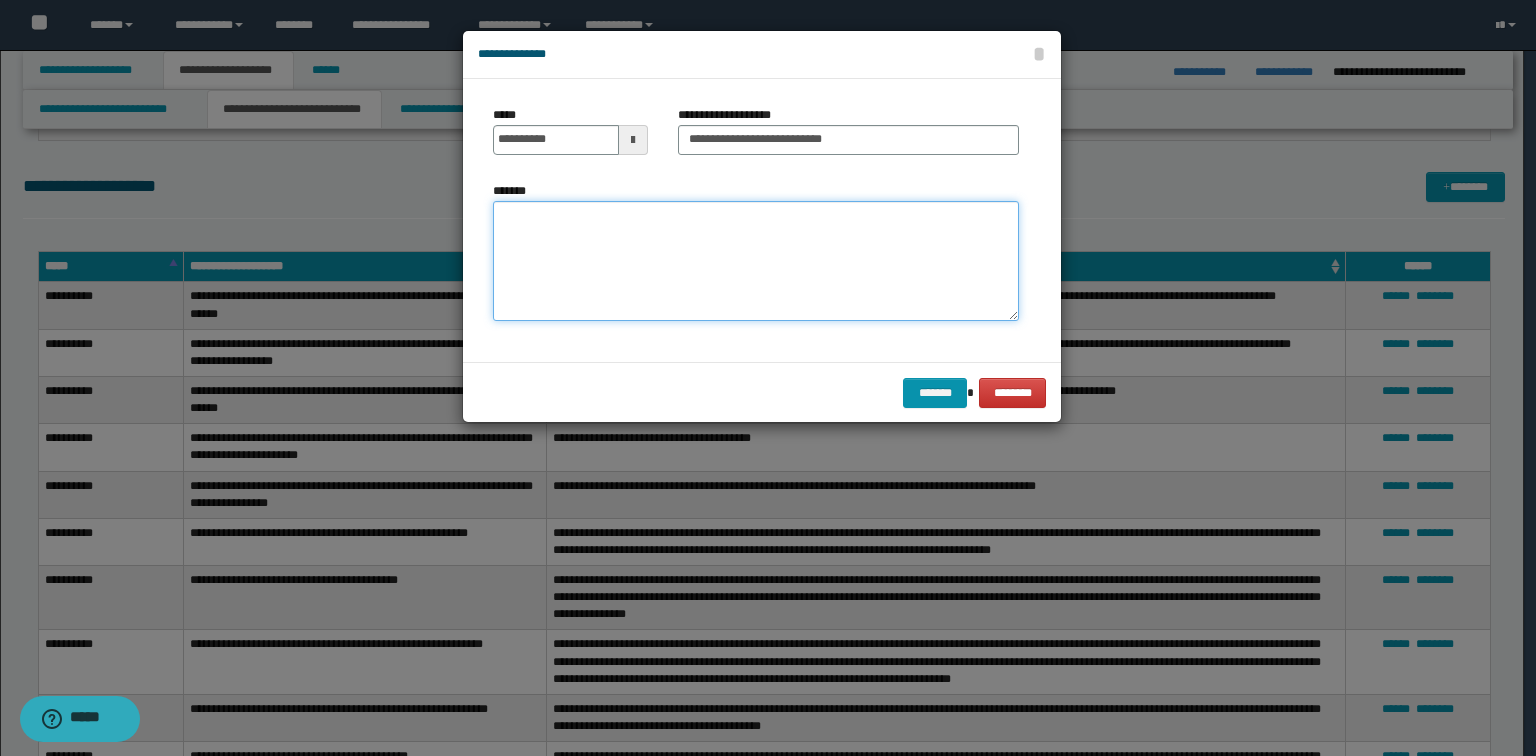 click on "*******" at bounding box center (756, 261) 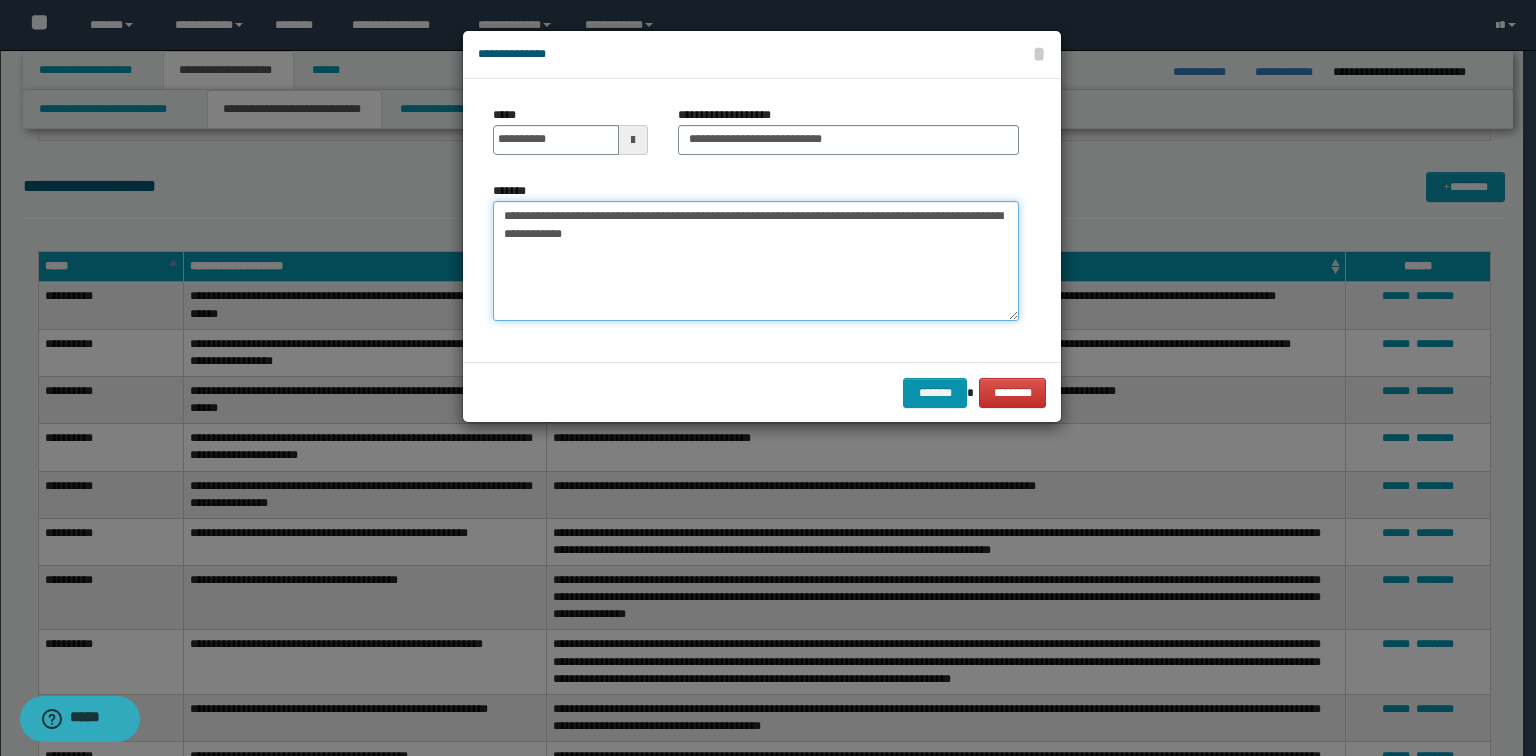 type on "**********" 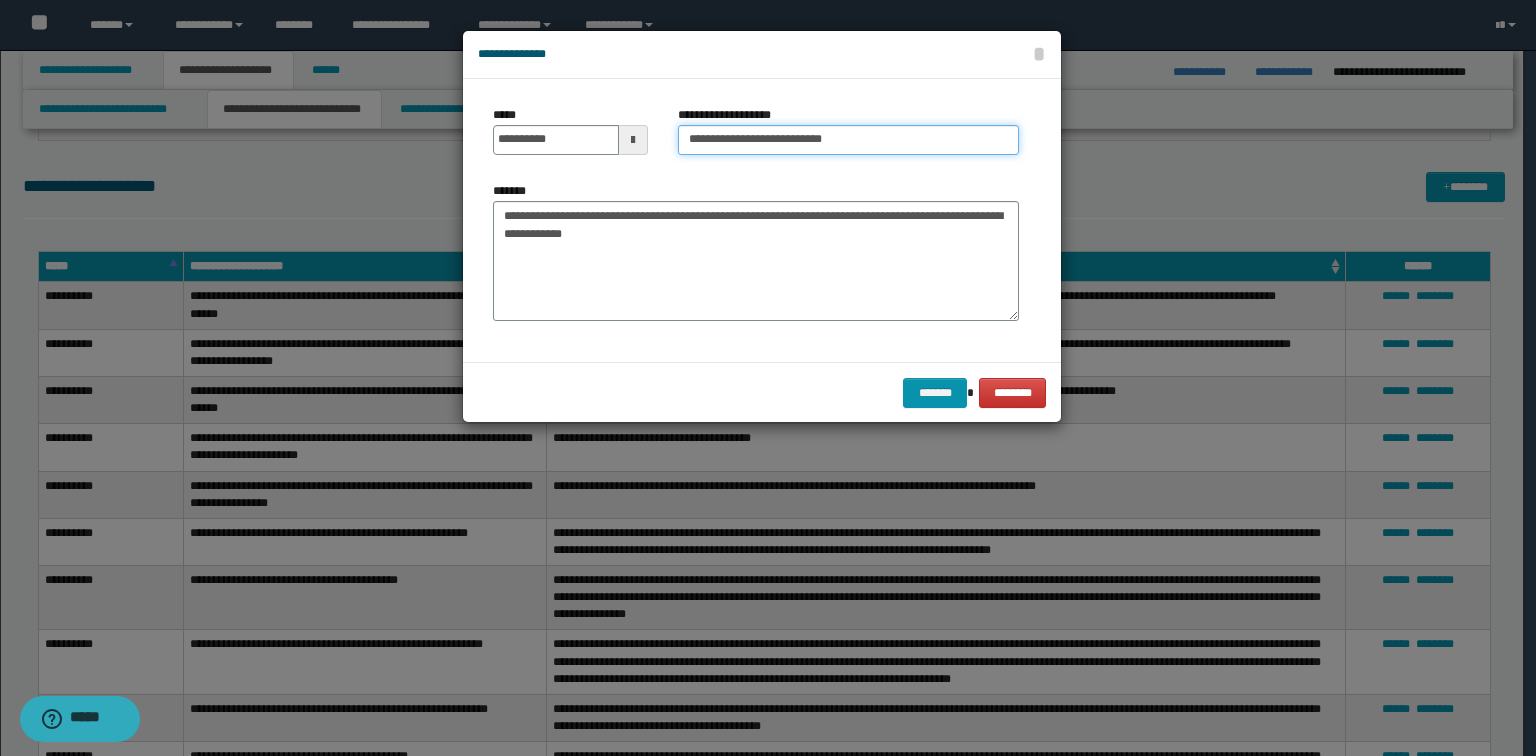 click on "**********" at bounding box center [848, 140] 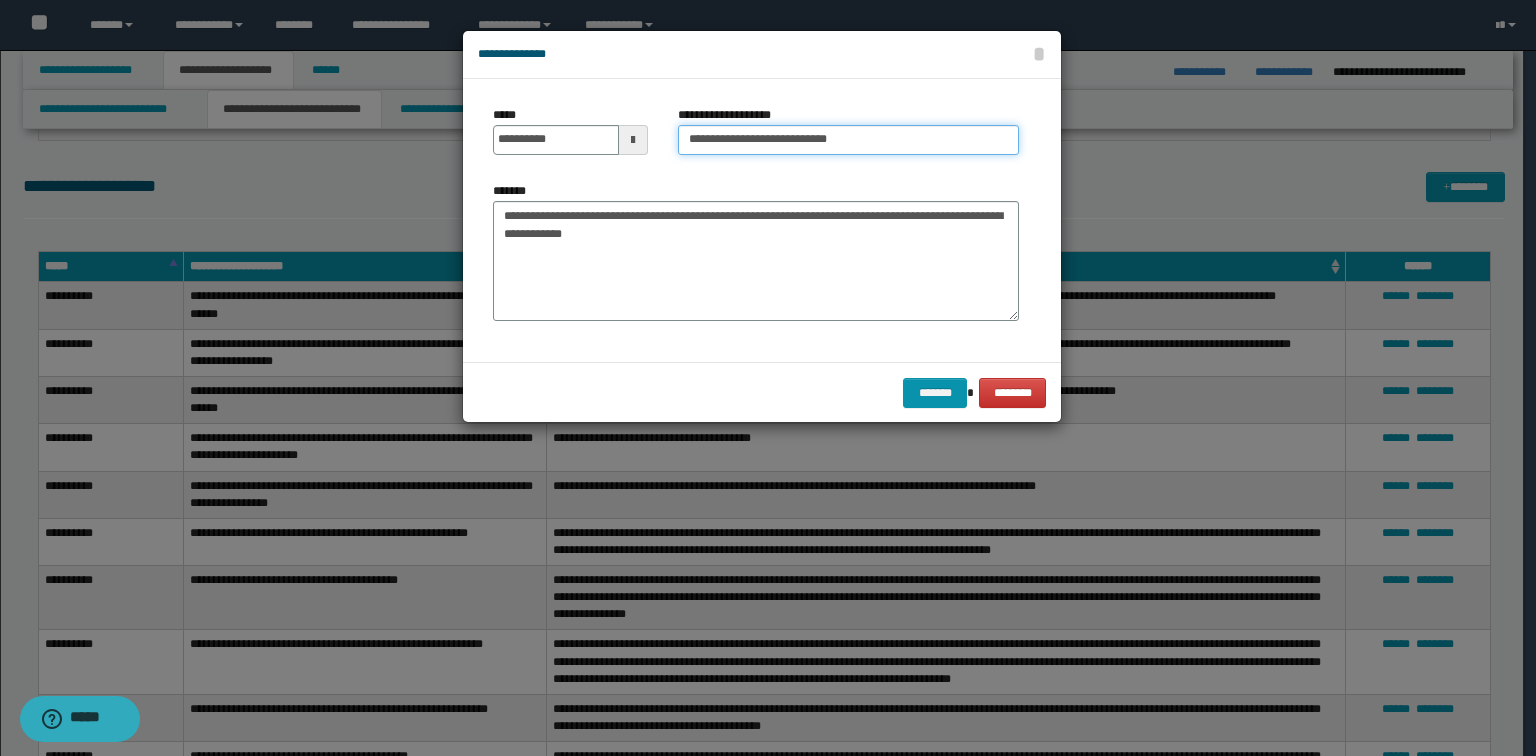 paste on "**********" 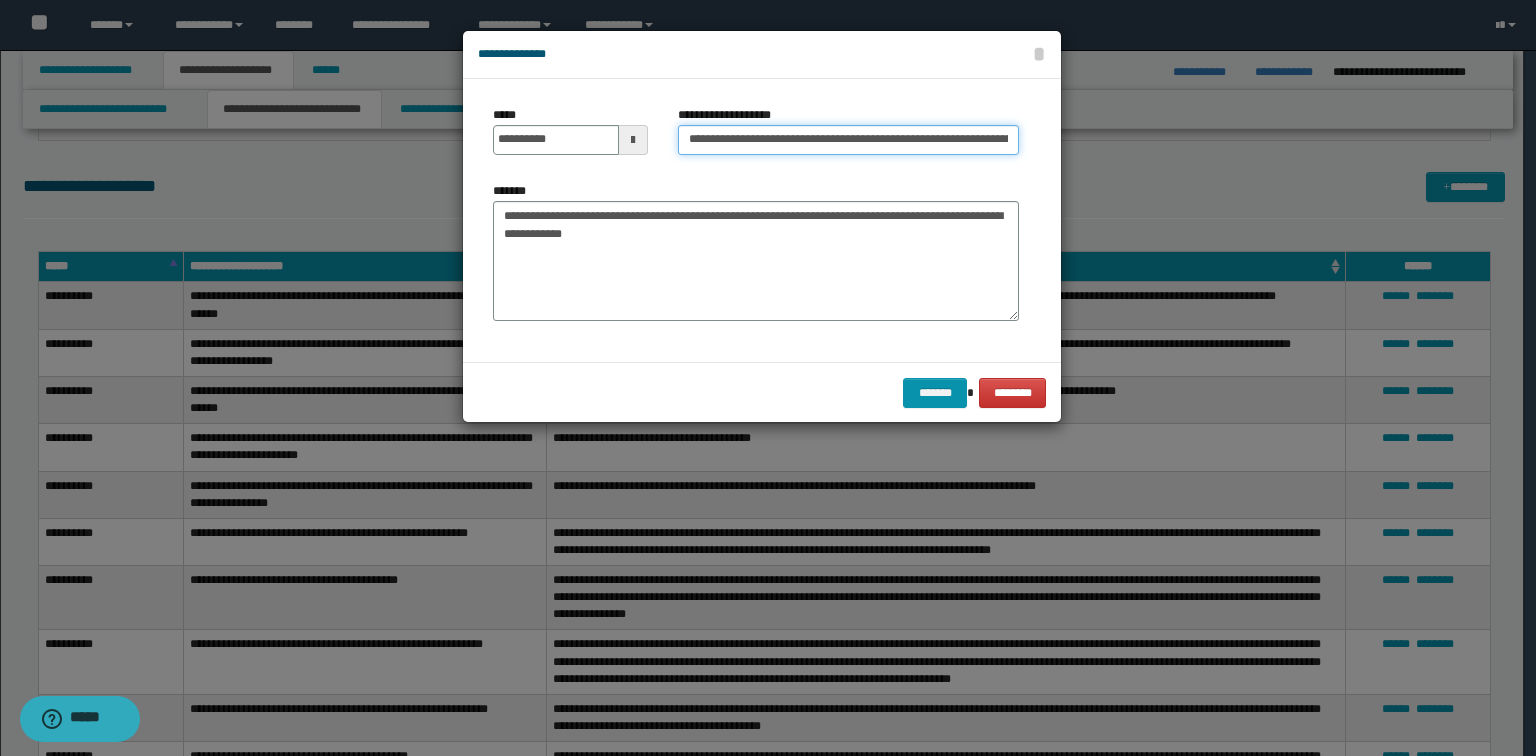 scroll, scrollTop: 0, scrollLeft: 80, axis: horizontal 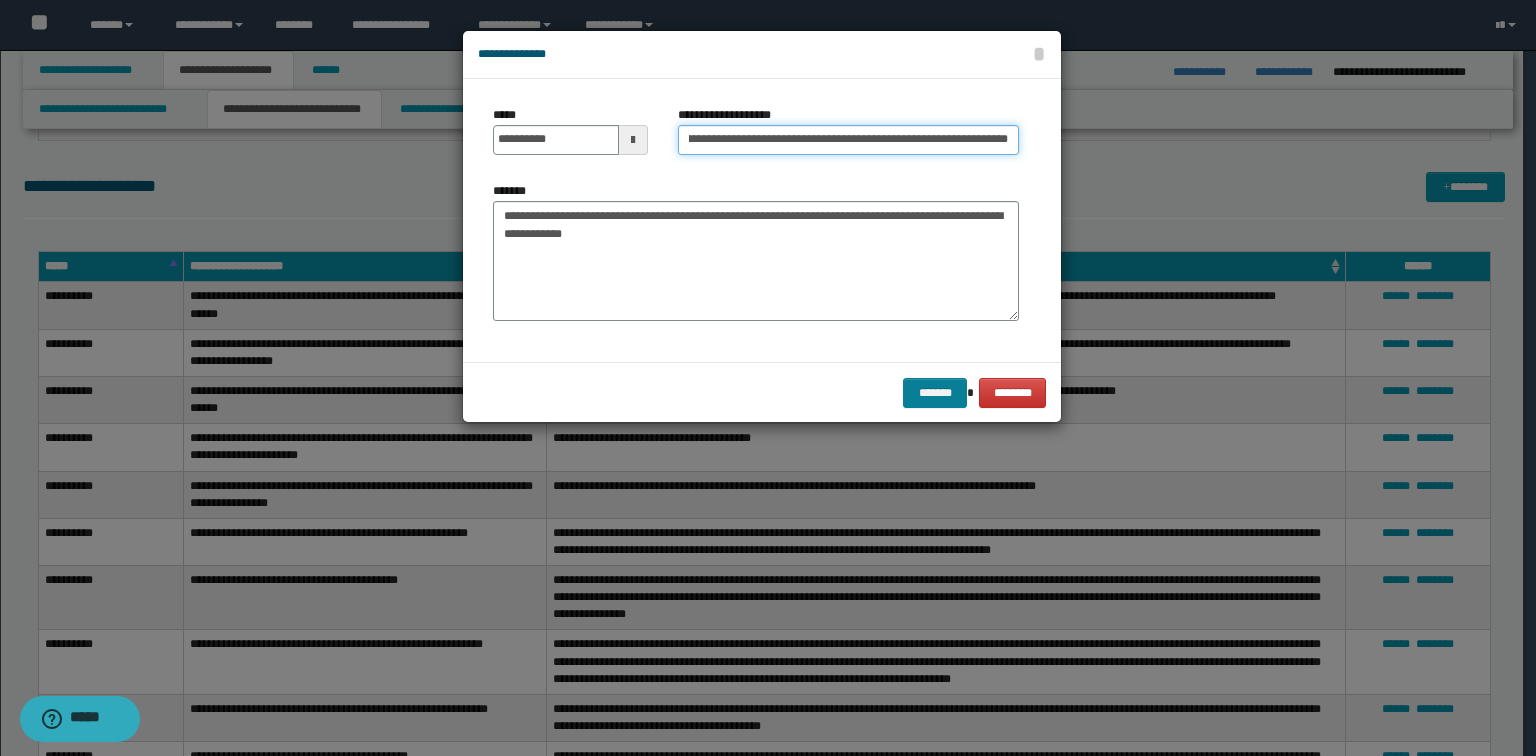 type on "**********" 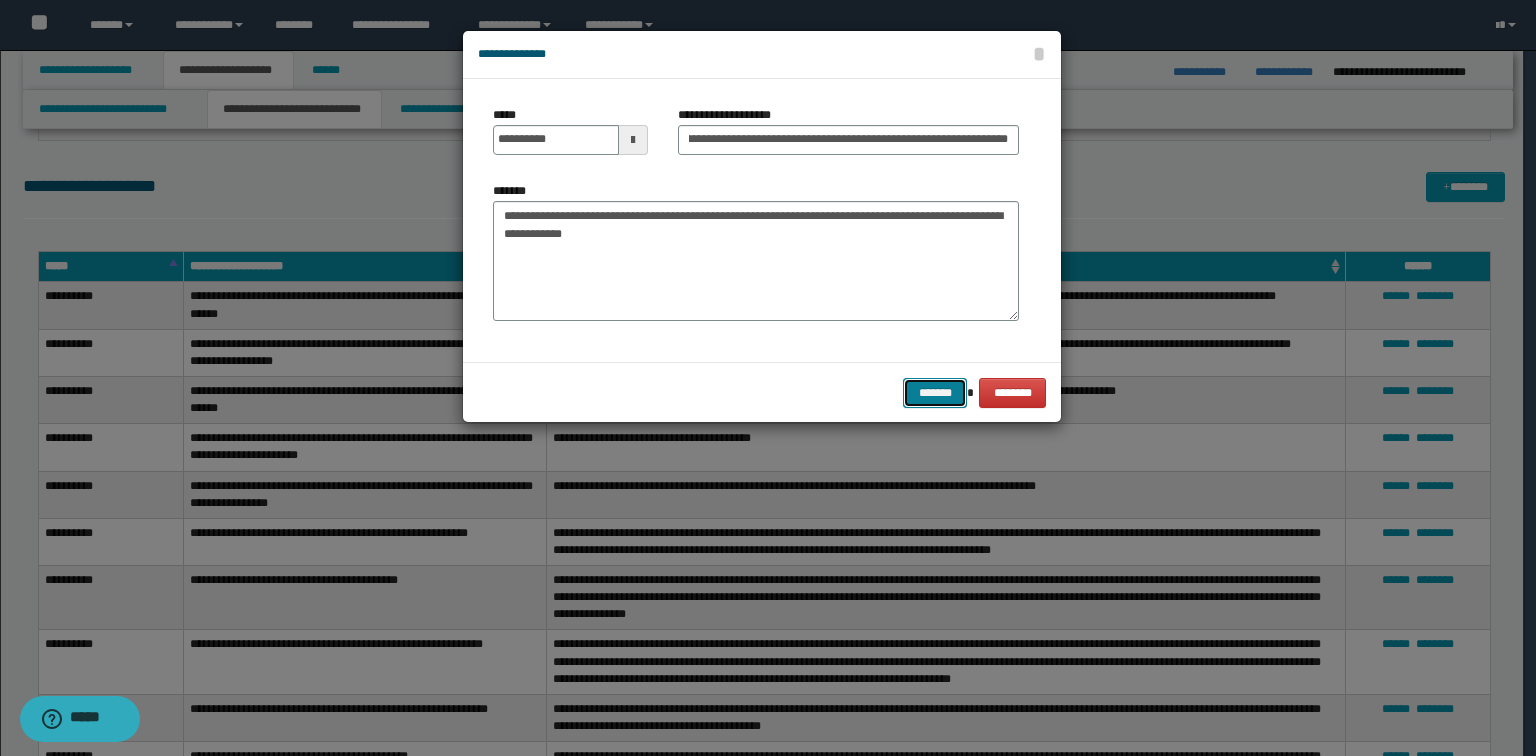 click on "*******" at bounding box center (935, 393) 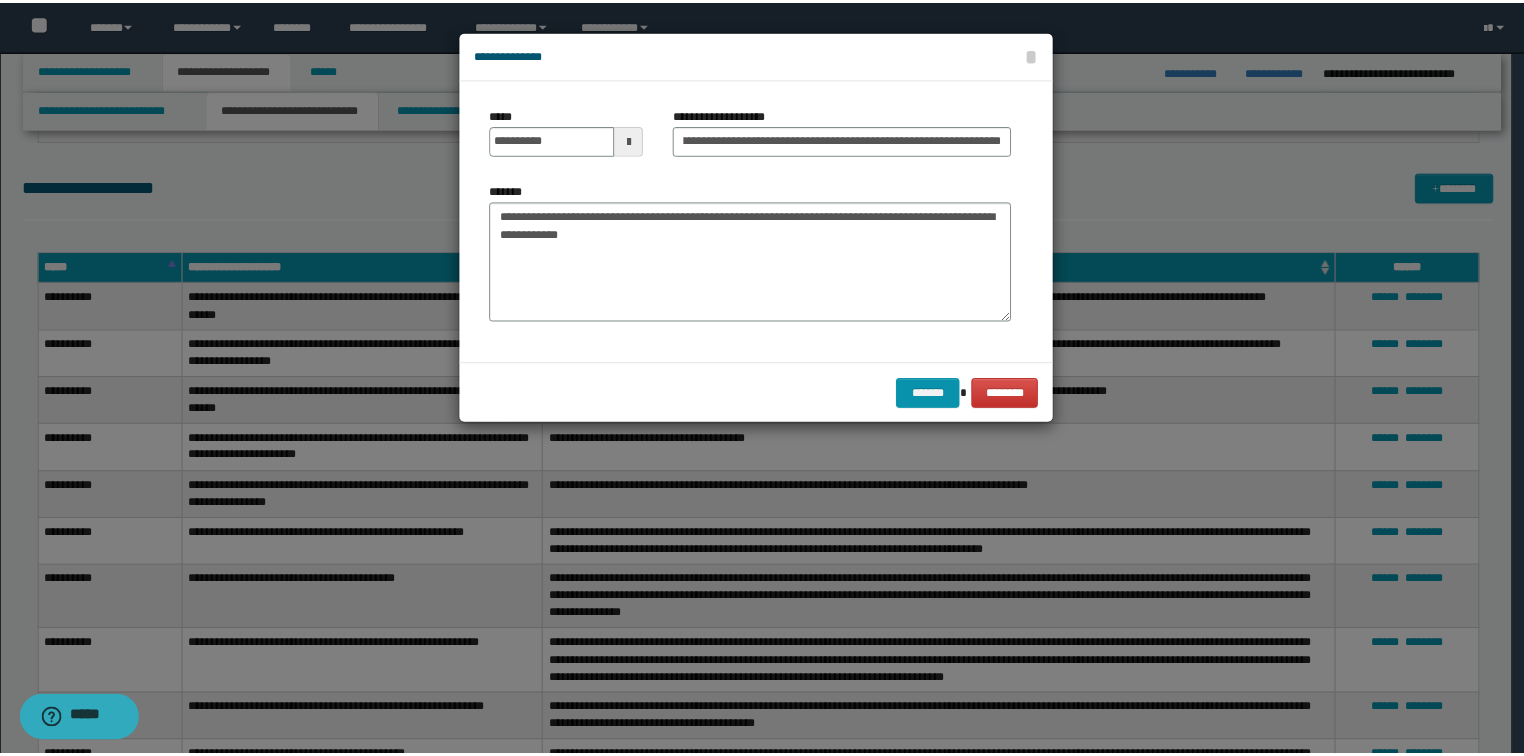 scroll, scrollTop: 0, scrollLeft: 0, axis: both 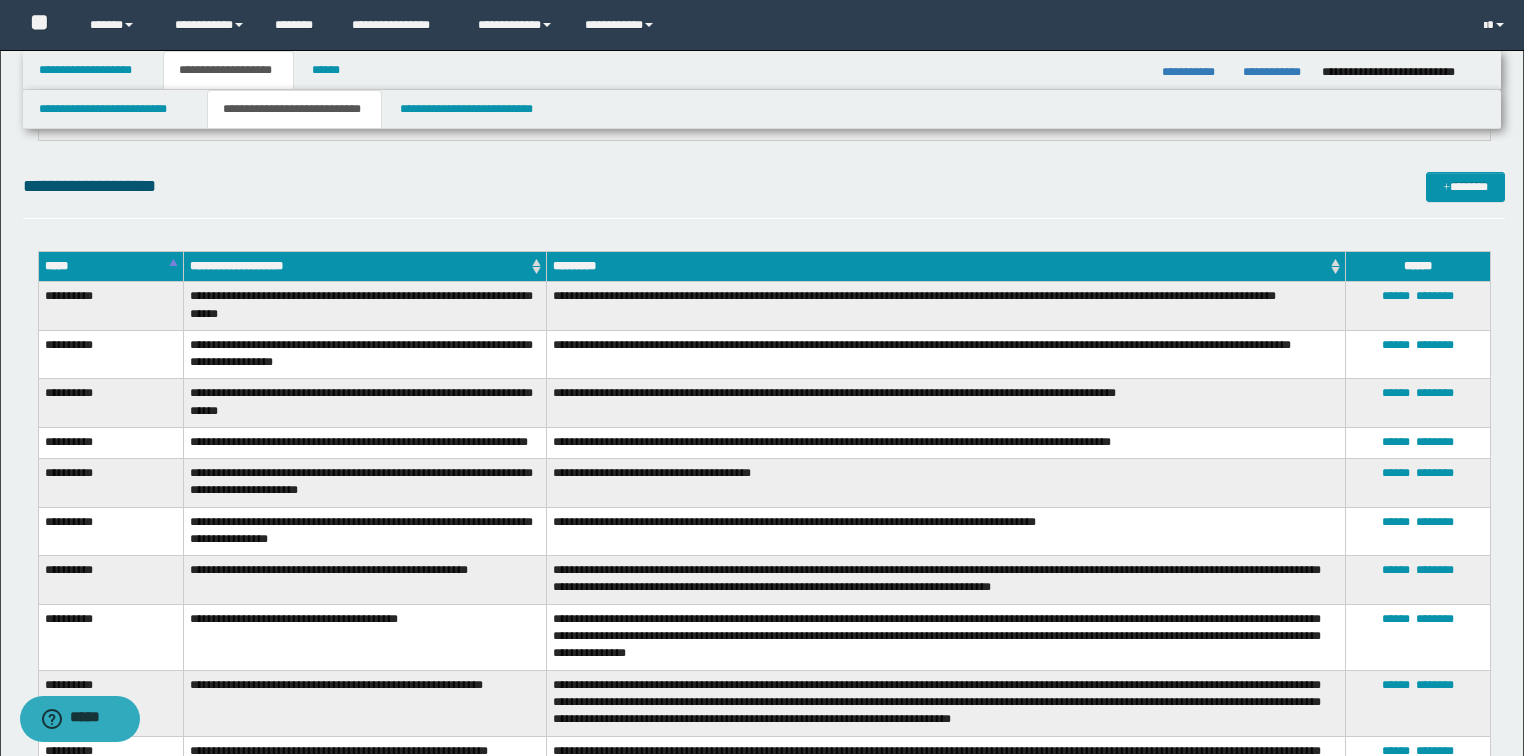 click on "*****" at bounding box center (110, 267) 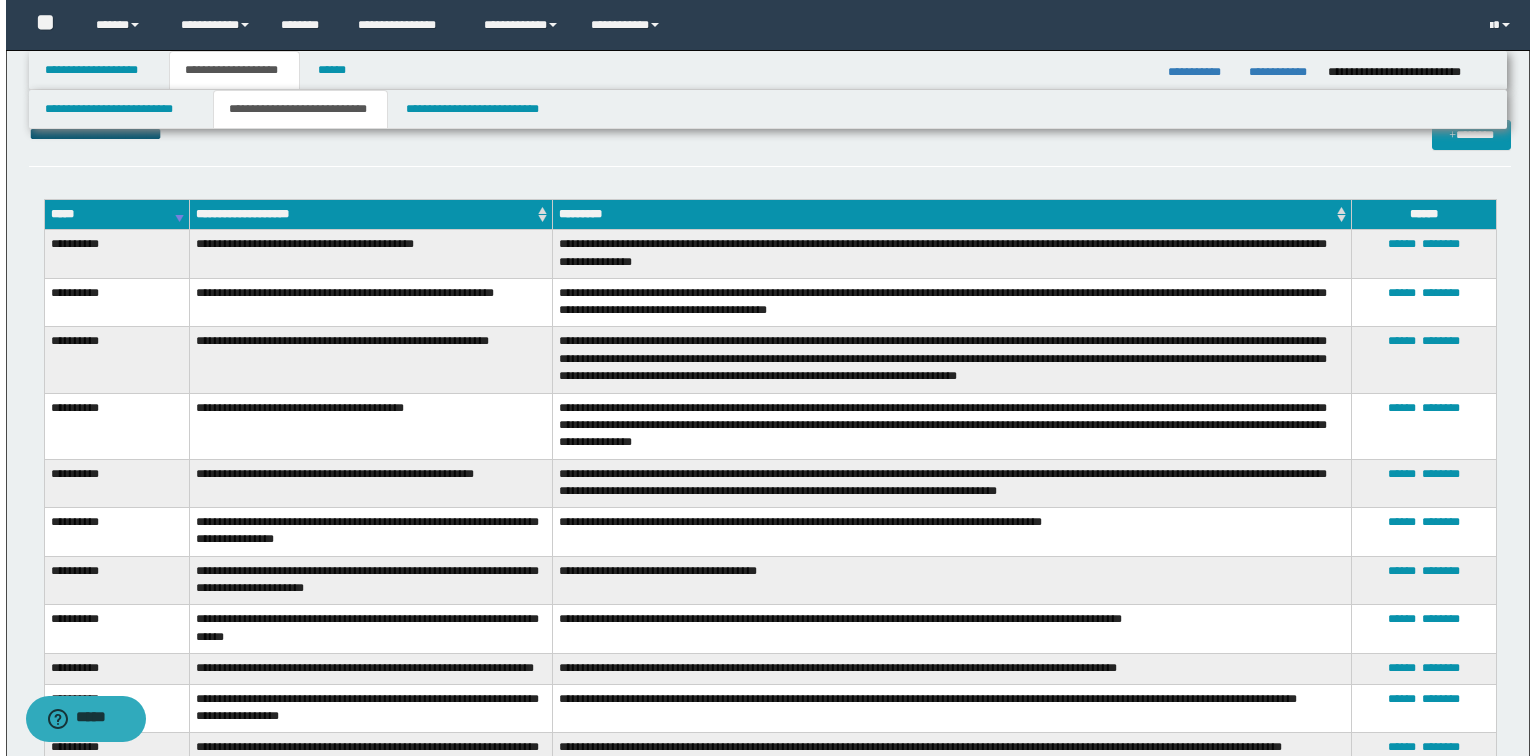 scroll, scrollTop: 4640, scrollLeft: 0, axis: vertical 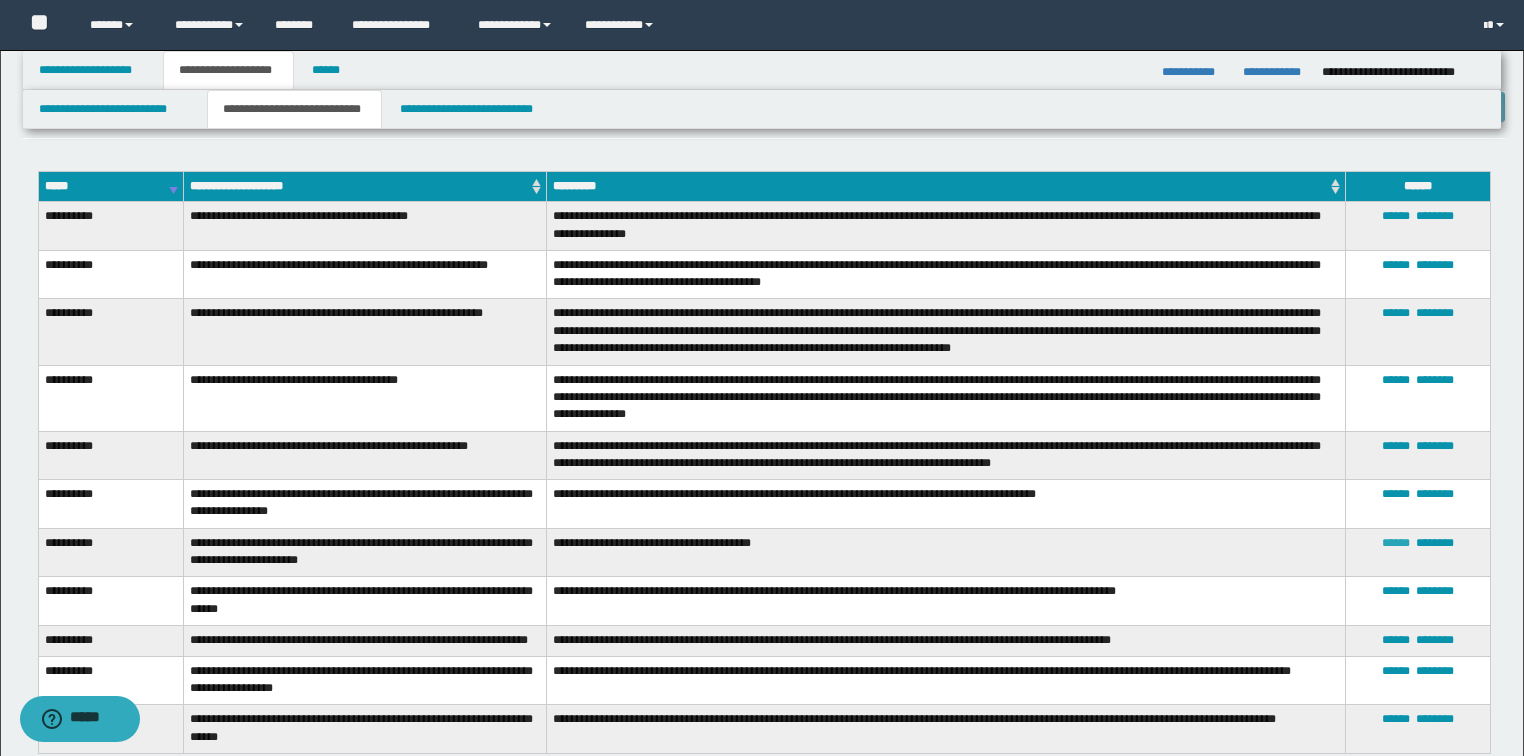 click on "******" at bounding box center [1396, 543] 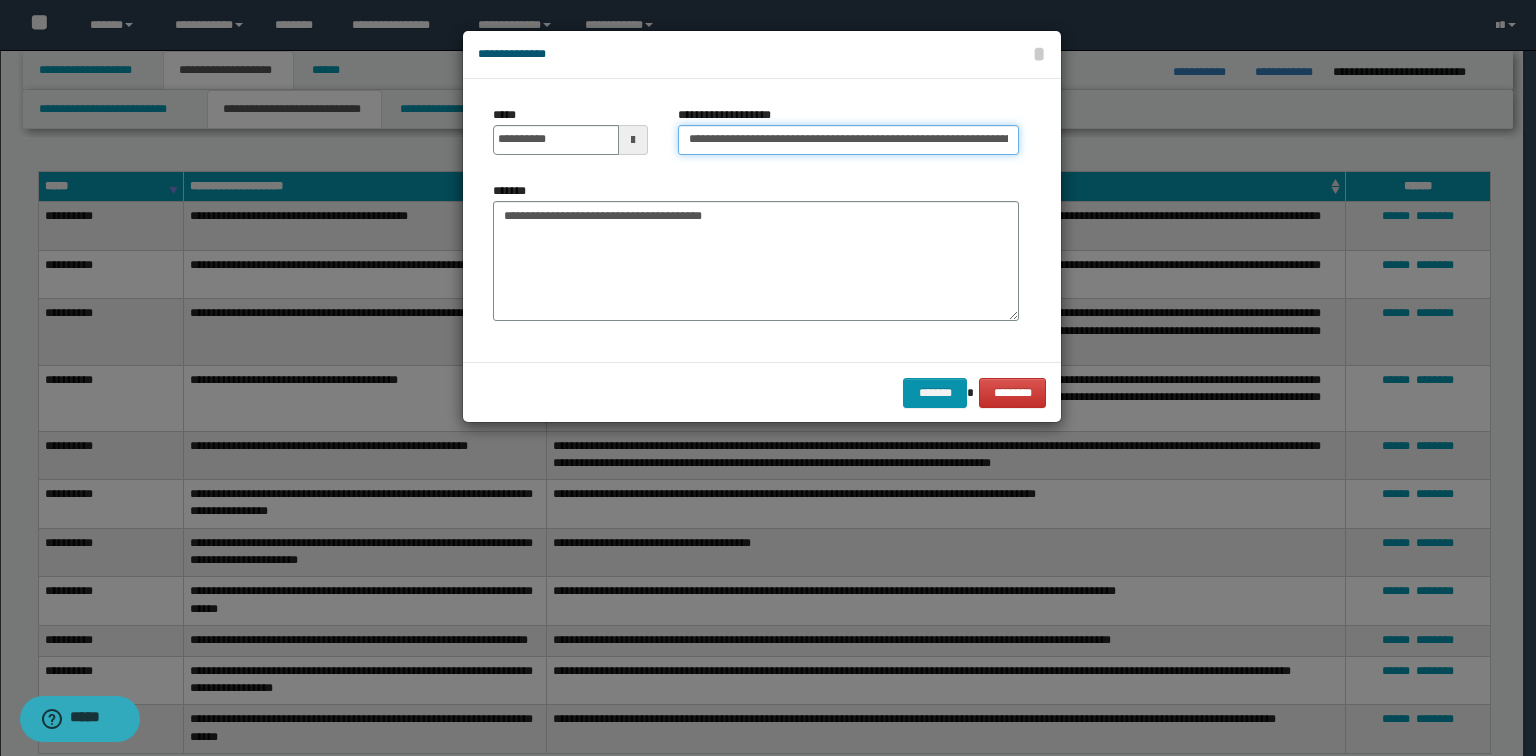 drag, startPoint x: 691, startPoint y: 136, endPoint x: 983, endPoint y: 143, distance: 292.0839 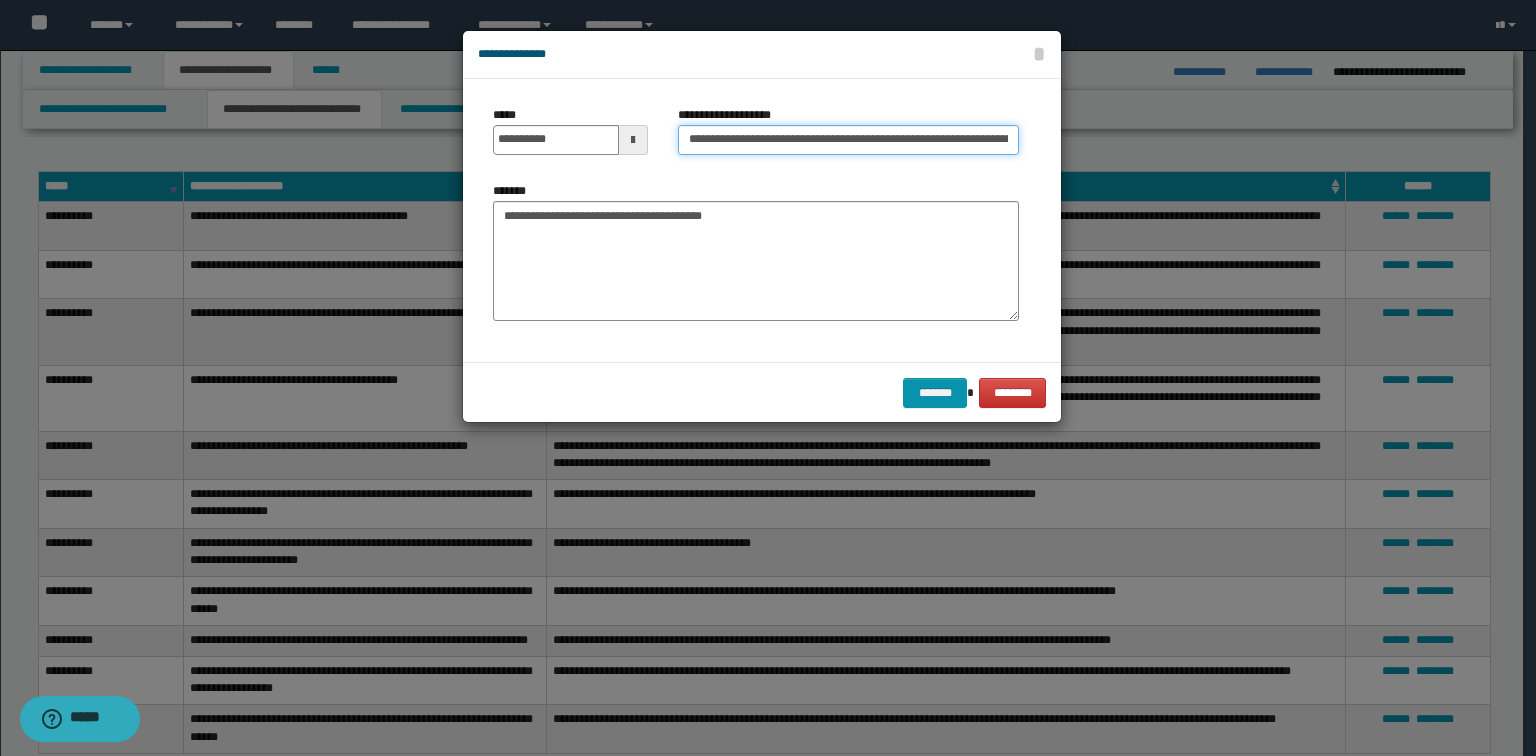 scroll, scrollTop: 0, scrollLeft: 172, axis: horizontal 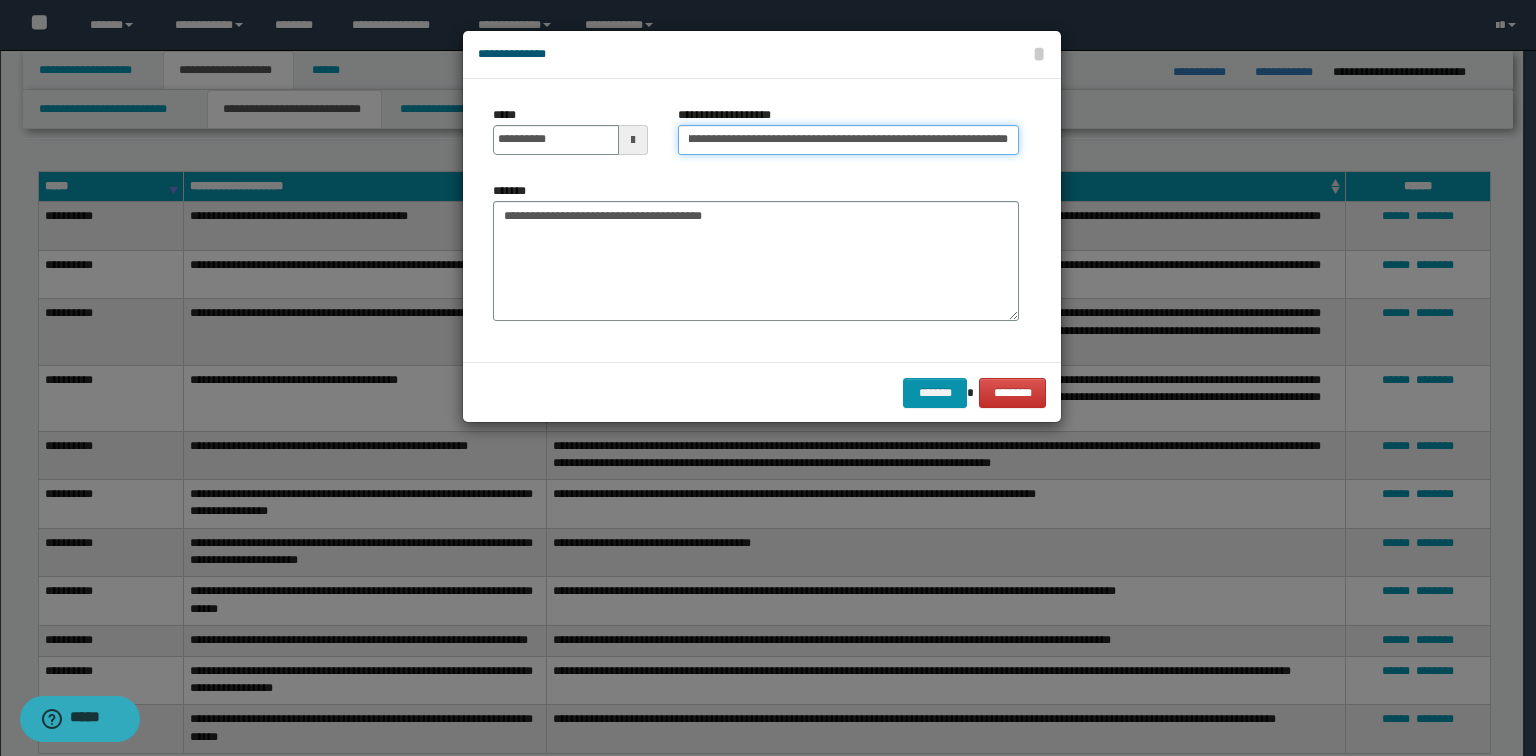 drag, startPoint x: 928, startPoint y: 136, endPoint x: 1418, endPoint y: 158, distance: 490.49362 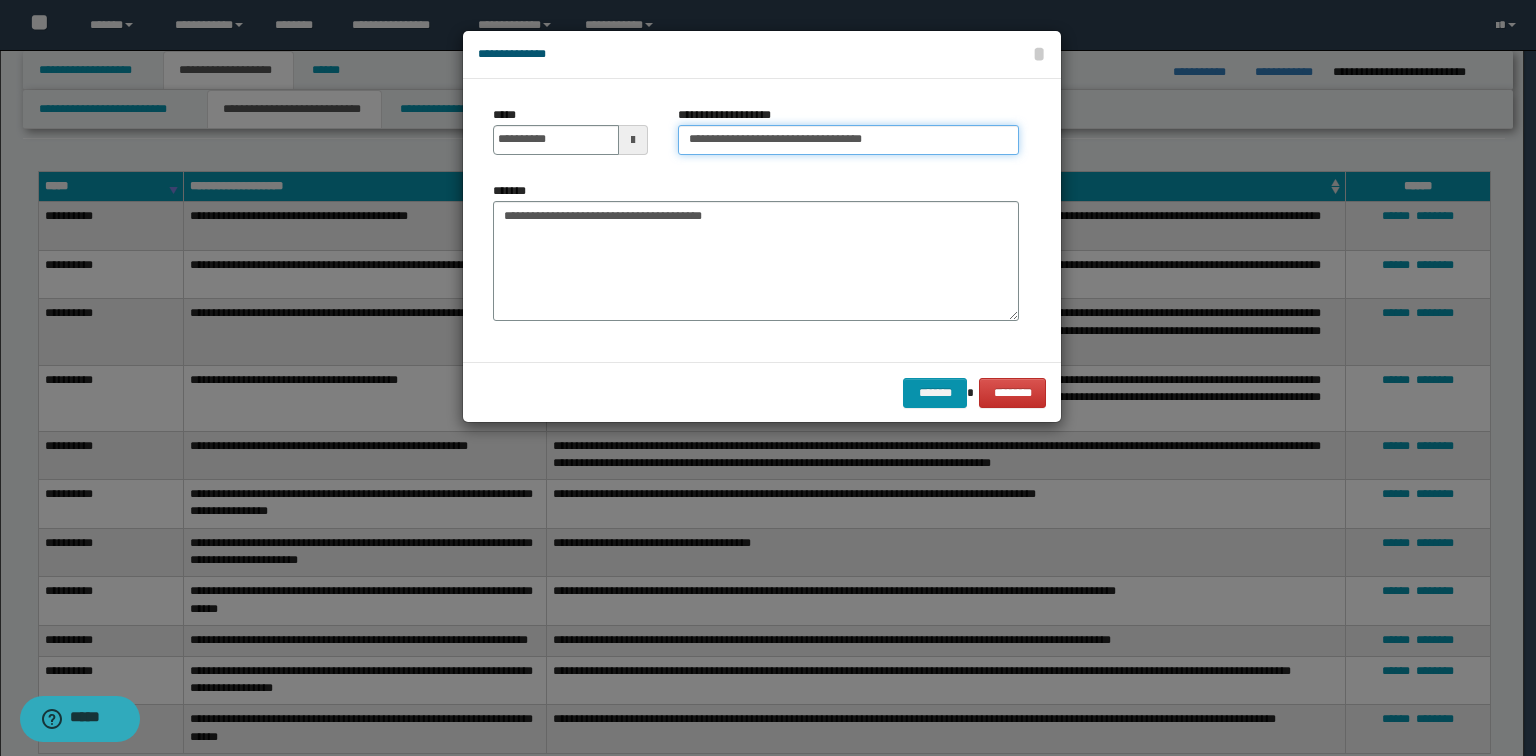 scroll, scrollTop: 0, scrollLeft: 0, axis: both 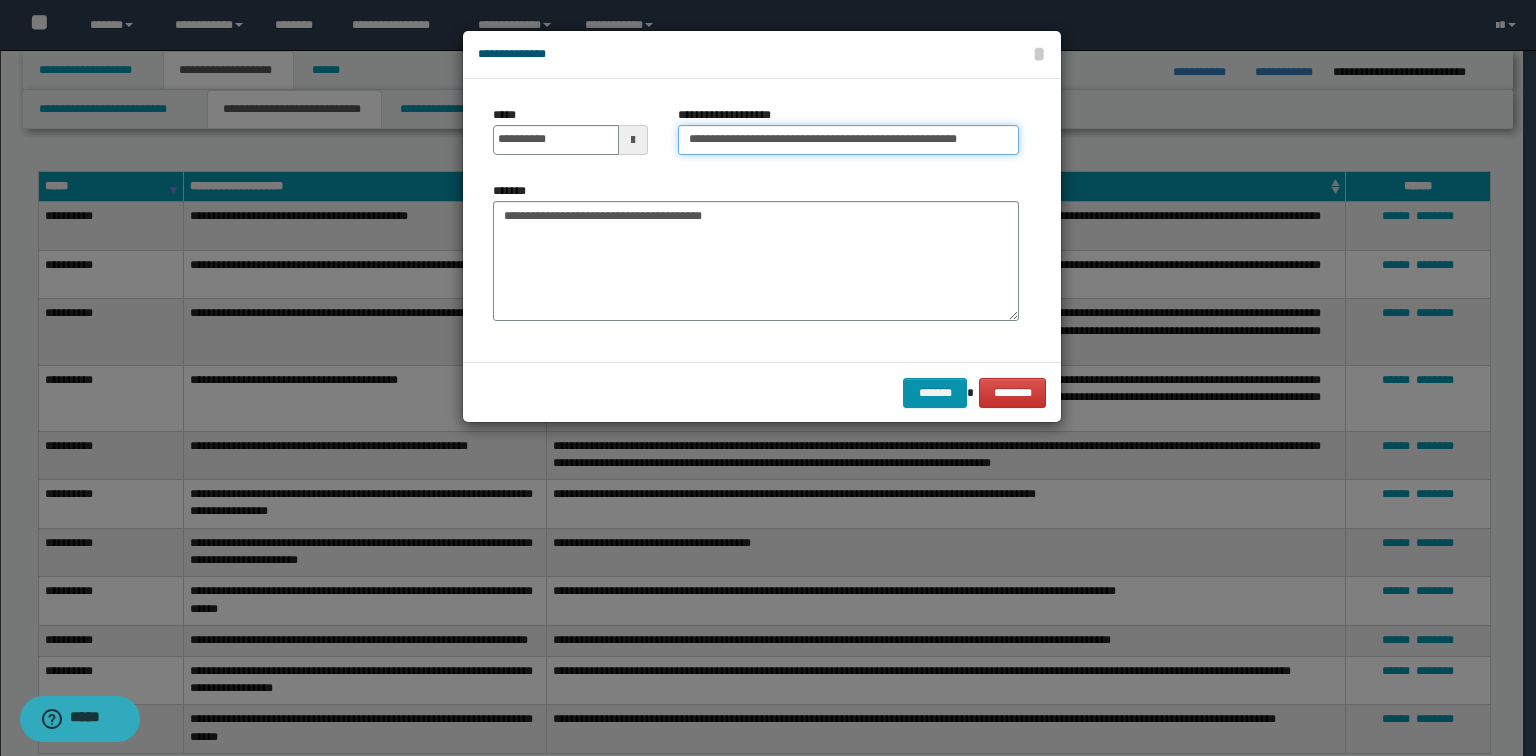drag, startPoint x: 968, startPoint y: 132, endPoint x: 1117, endPoint y: 137, distance: 149.08386 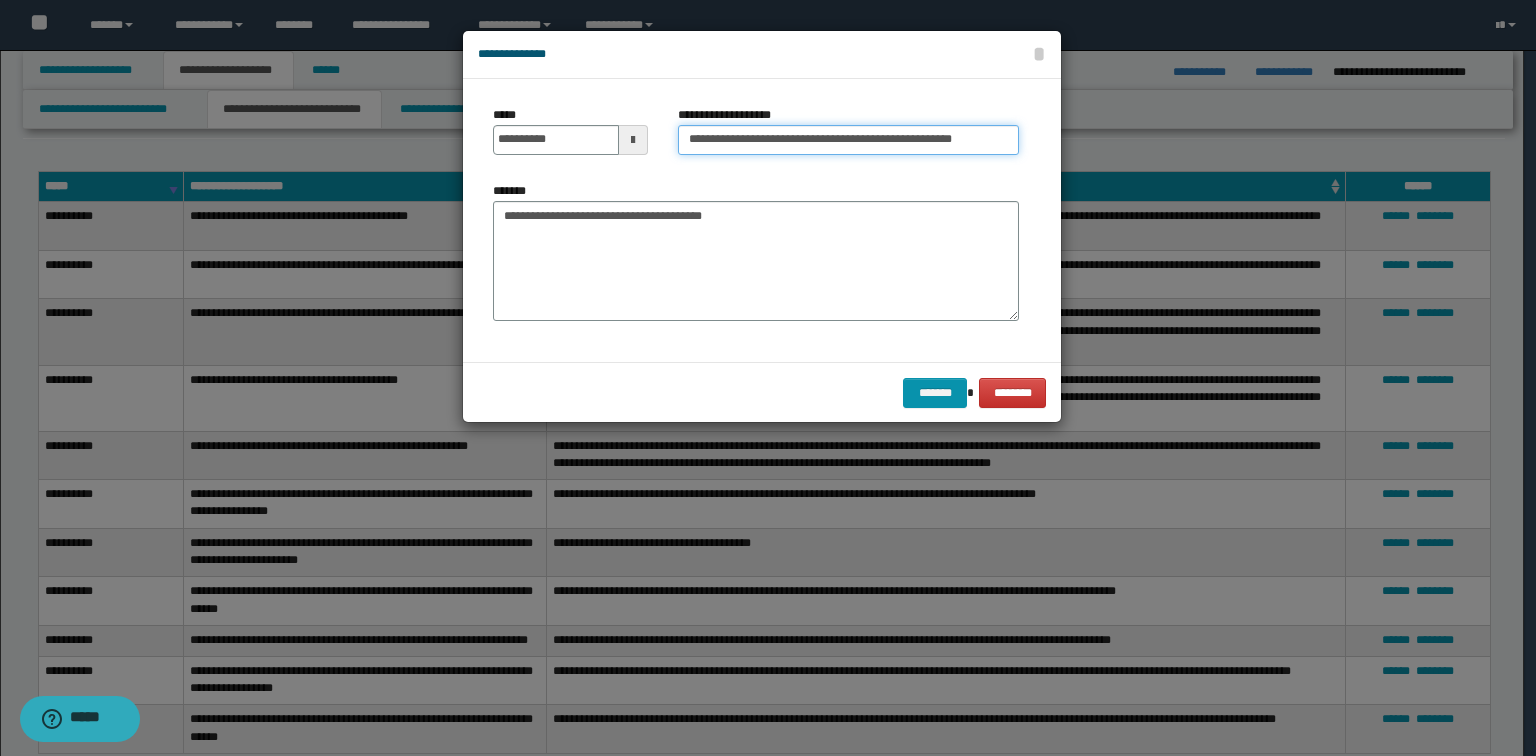 scroll, scrollTop: 0, scrollLeft: 22, axis: horizontal 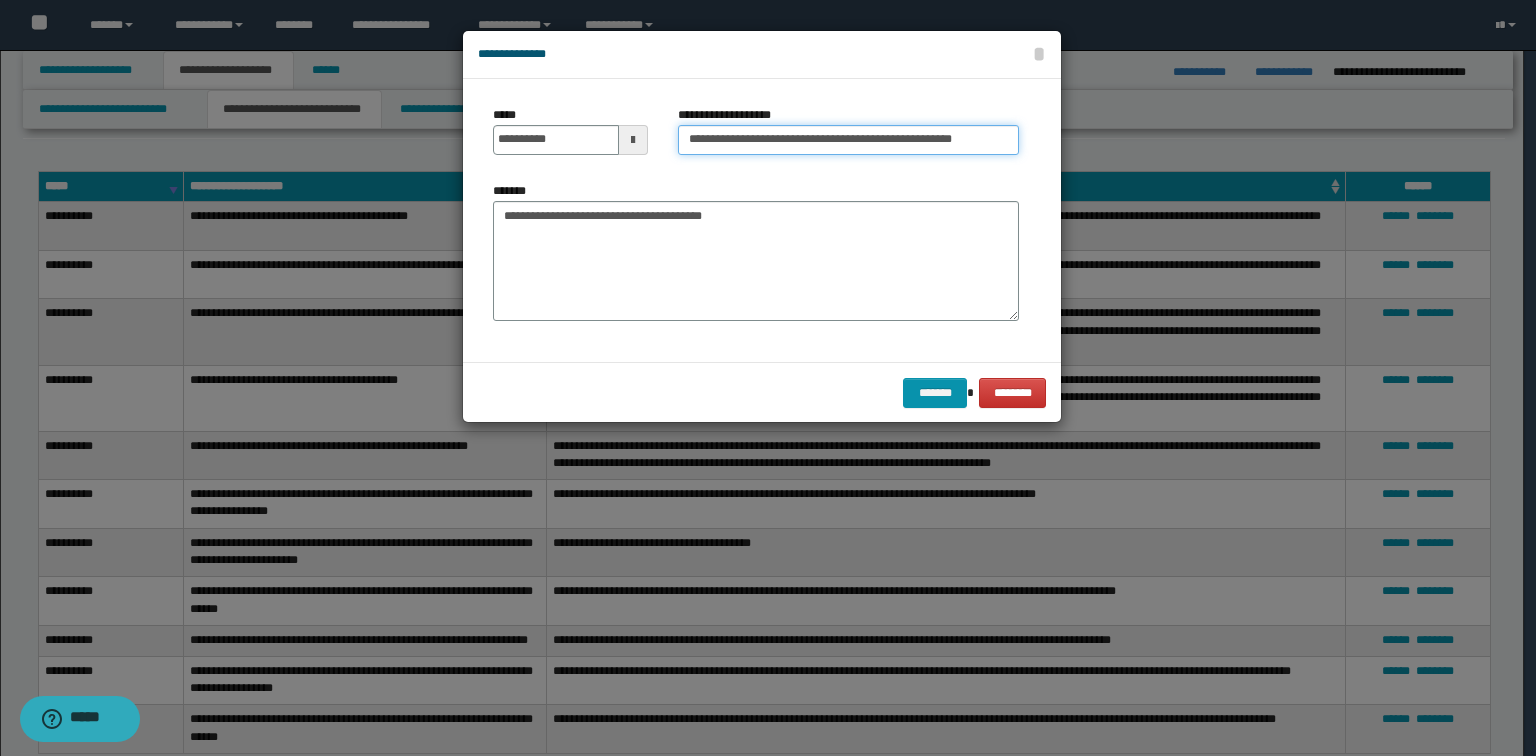 type on "**********" 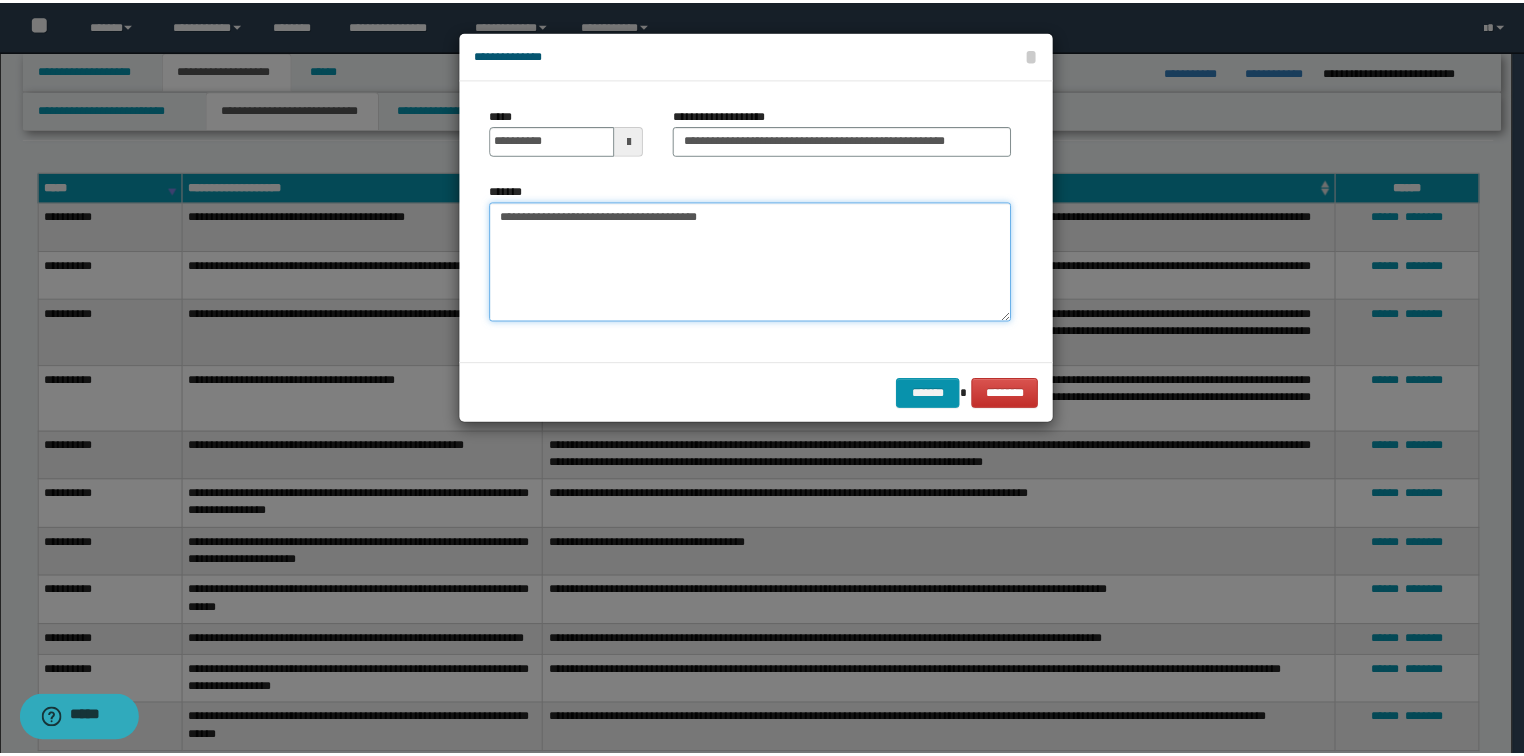 scroll, scrollTop: 0, scrollLeft: 0, axis: both 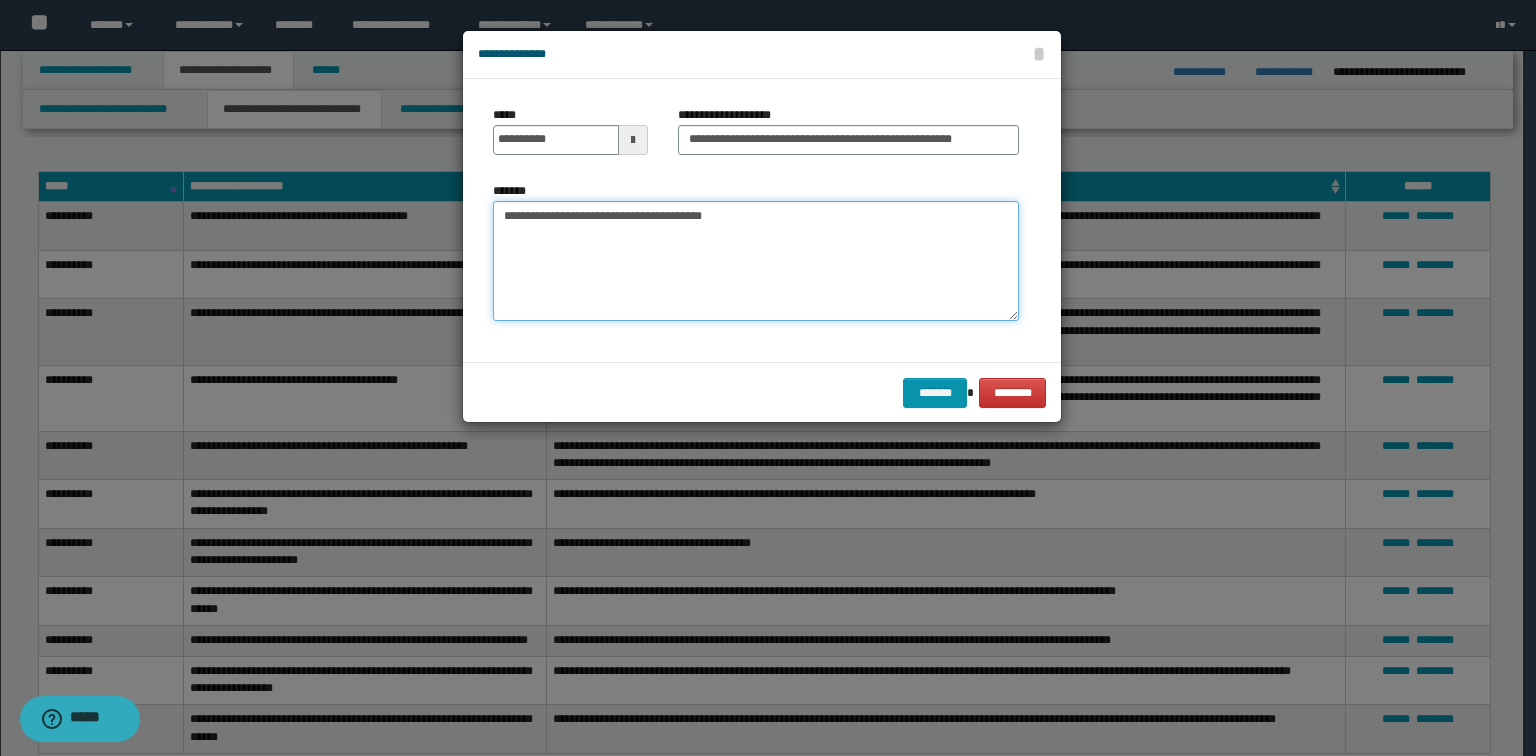 click on "**********" at bounding box center [756, 261] 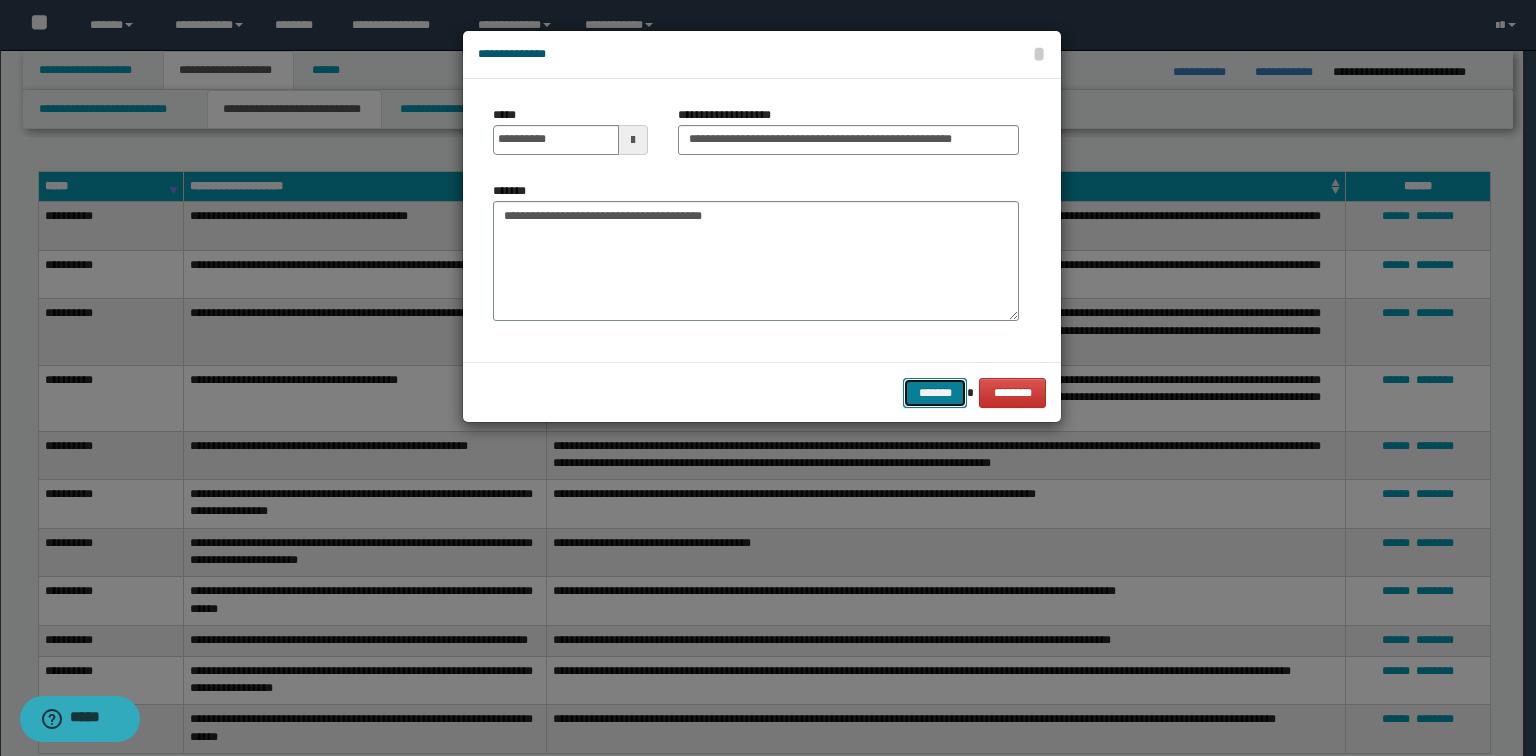 click on "*******" at bounding box center [935, 393] 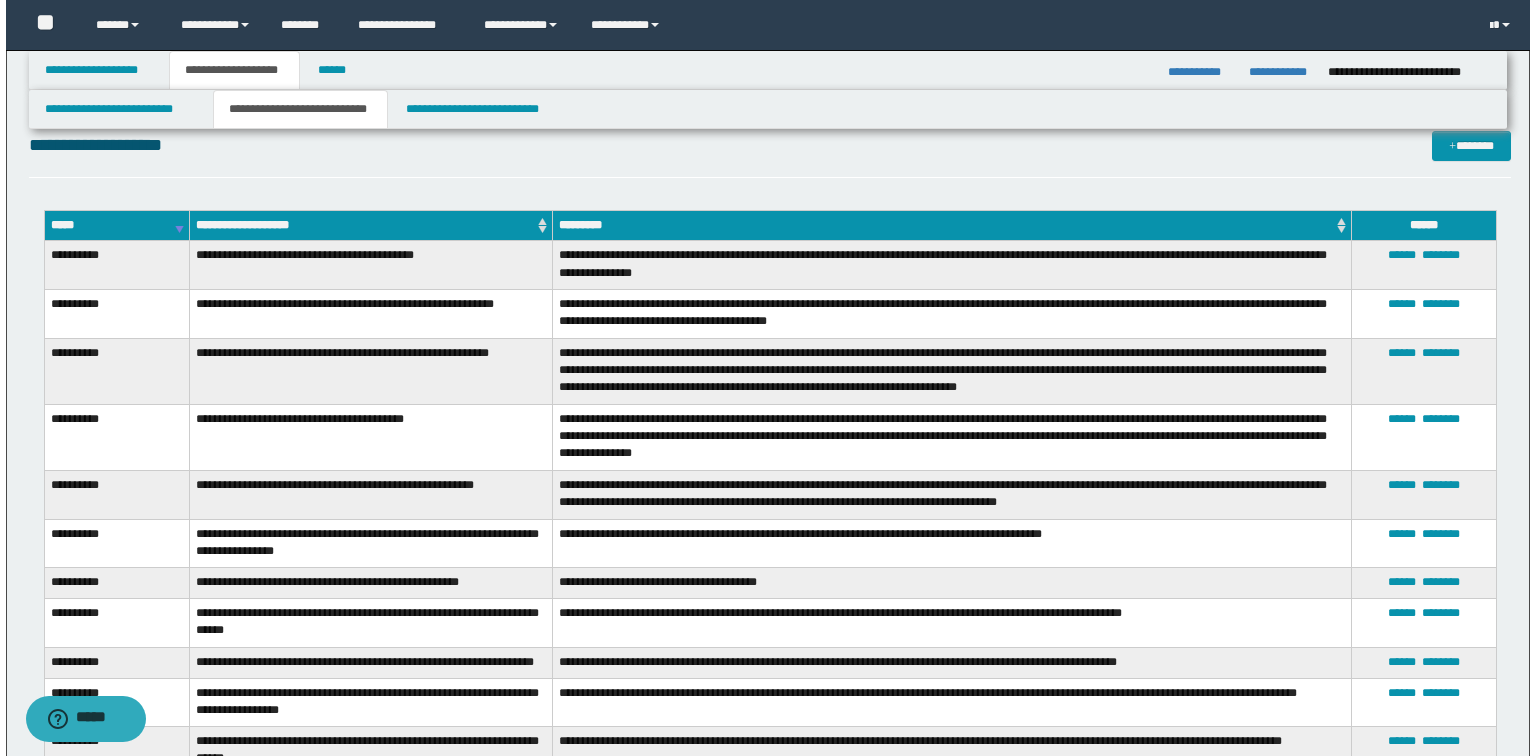 scroll, scrollTop: 4604, scrollLeft: 0, axis: vertical 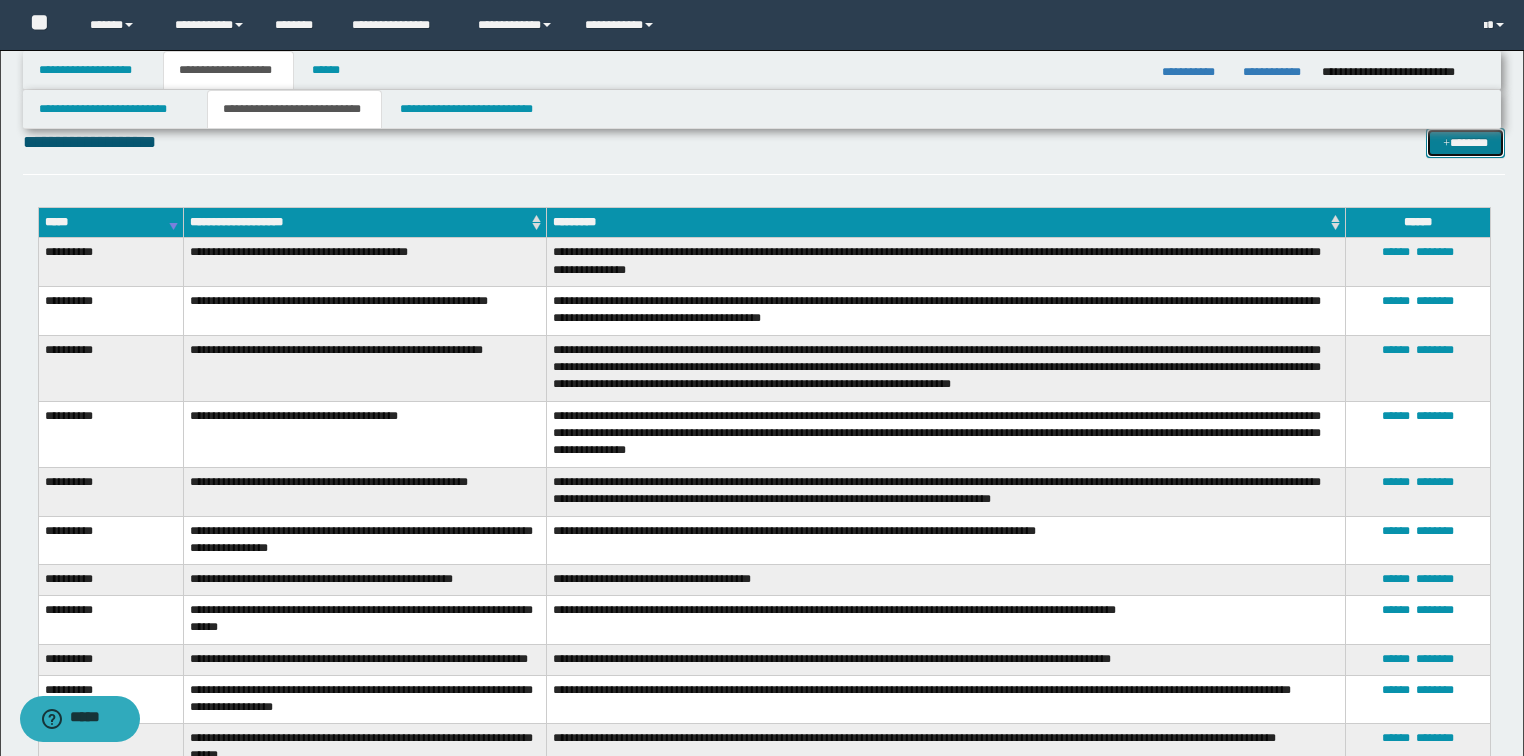 click on "*******" at bounding box center (1465, 143) 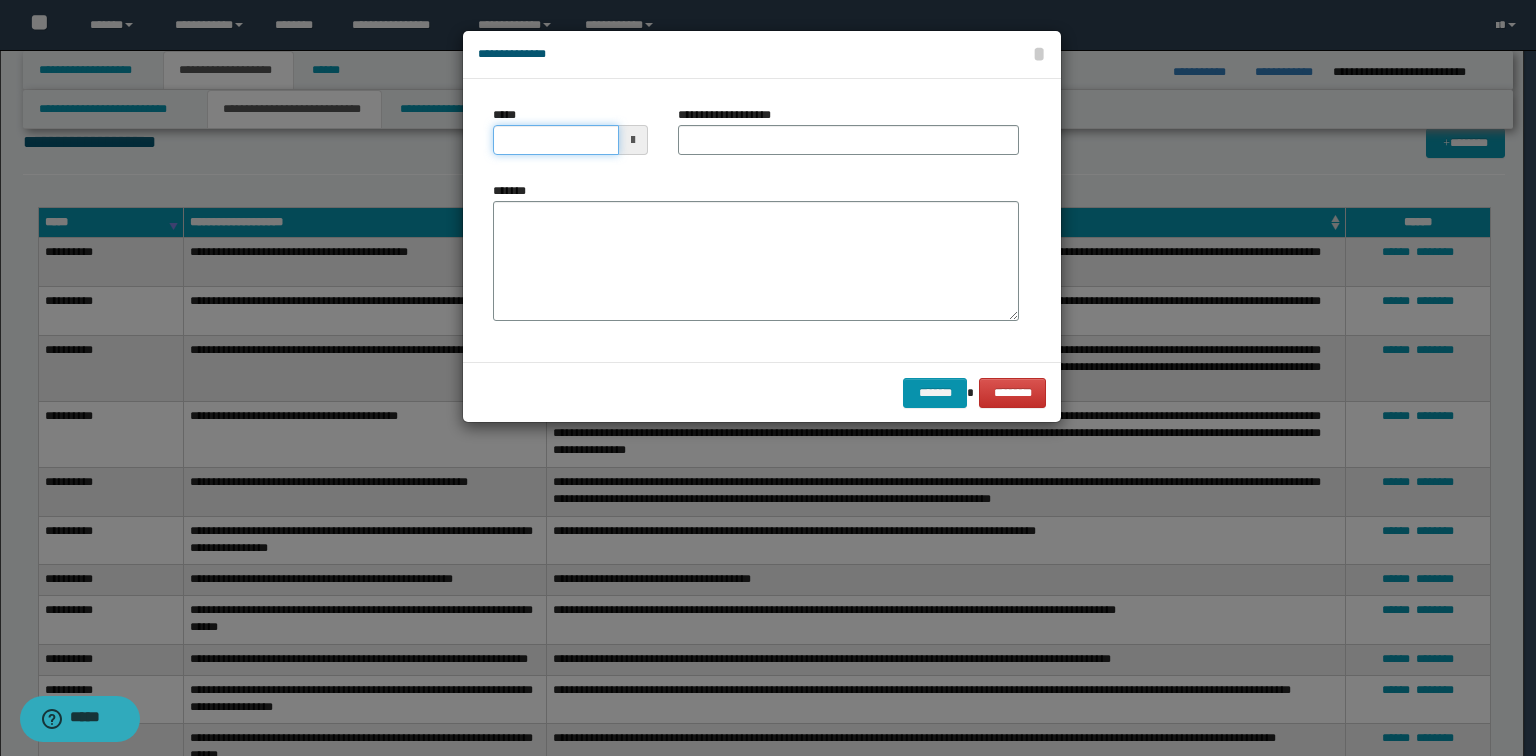 click on "*****" at bounding box center [556, 140] 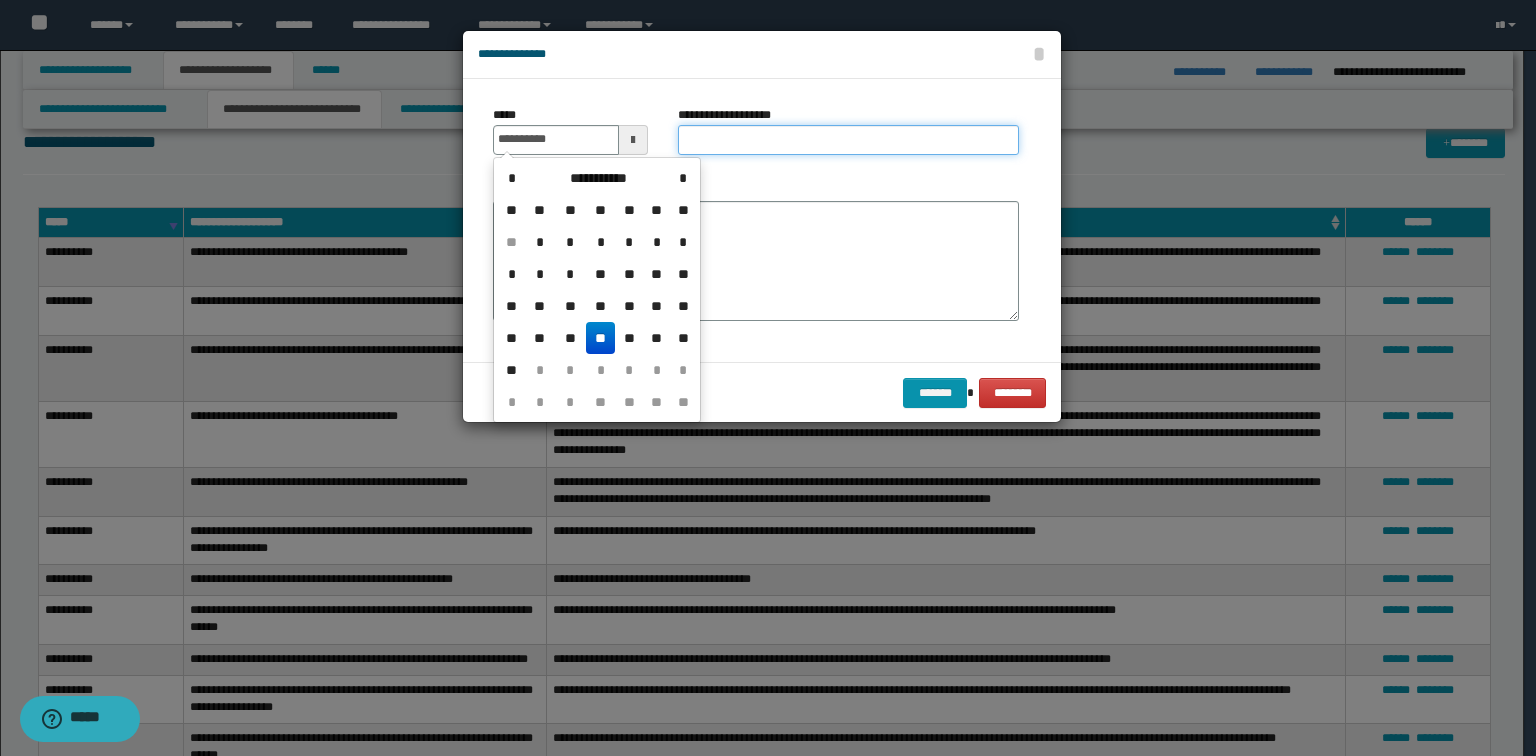 type on "**********" 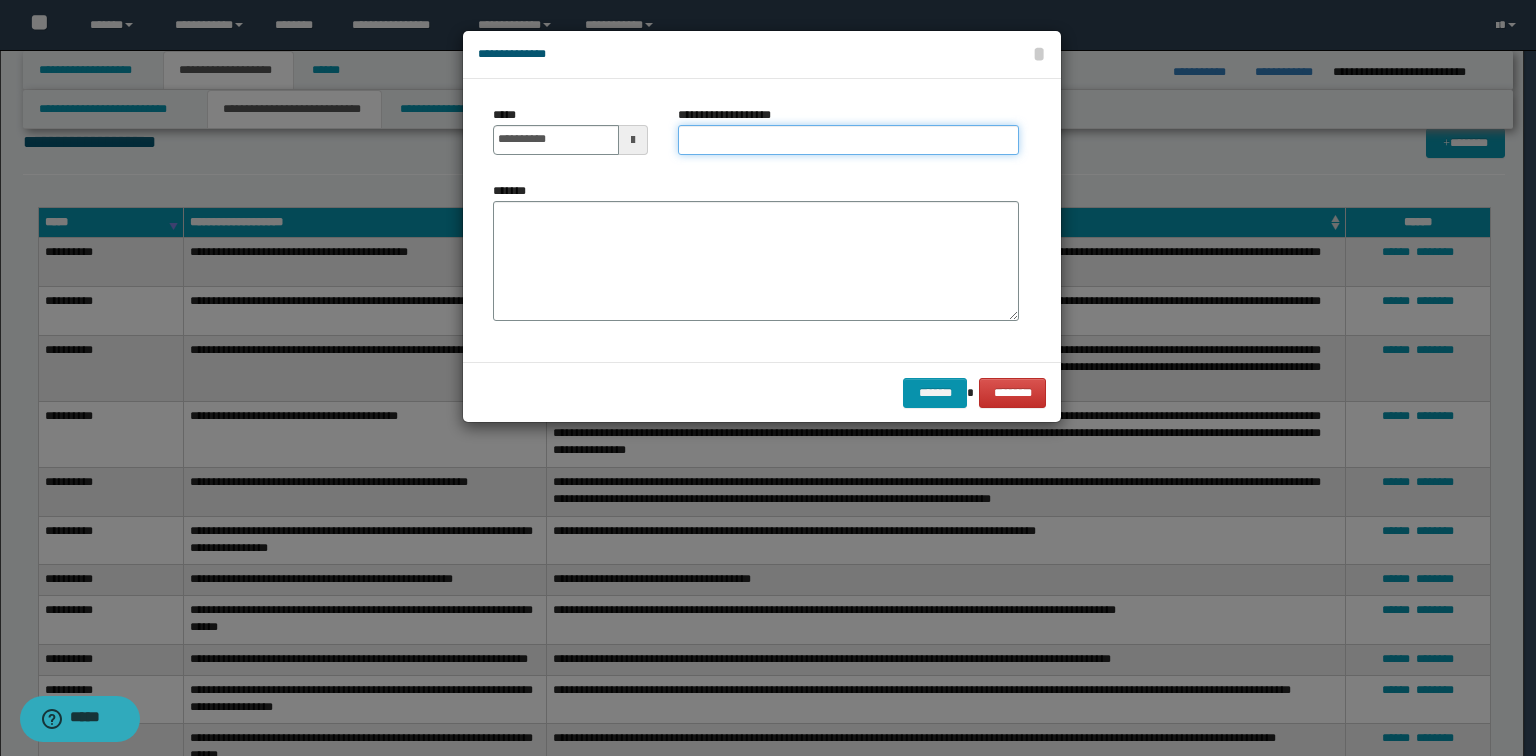 paste on "**********" 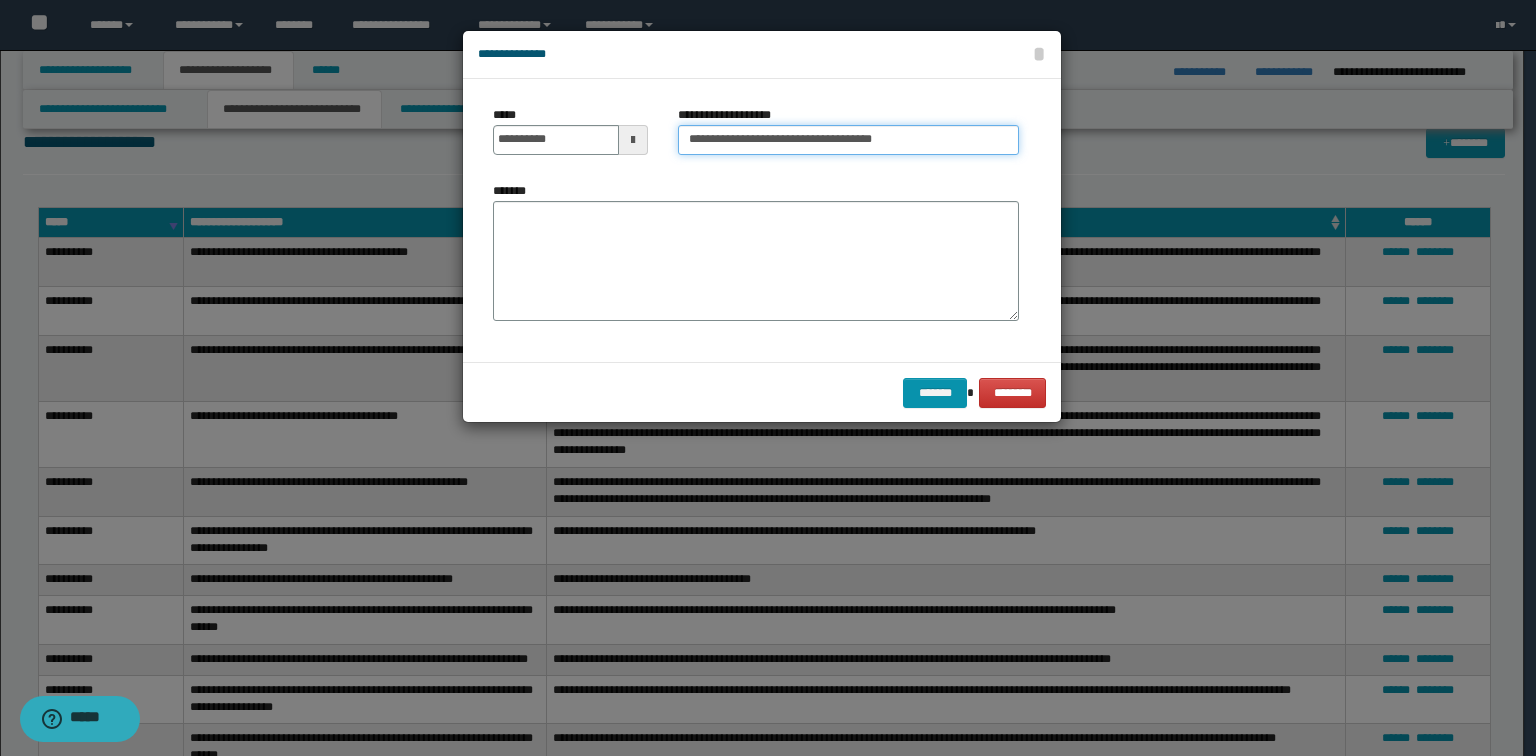 type on "**********" 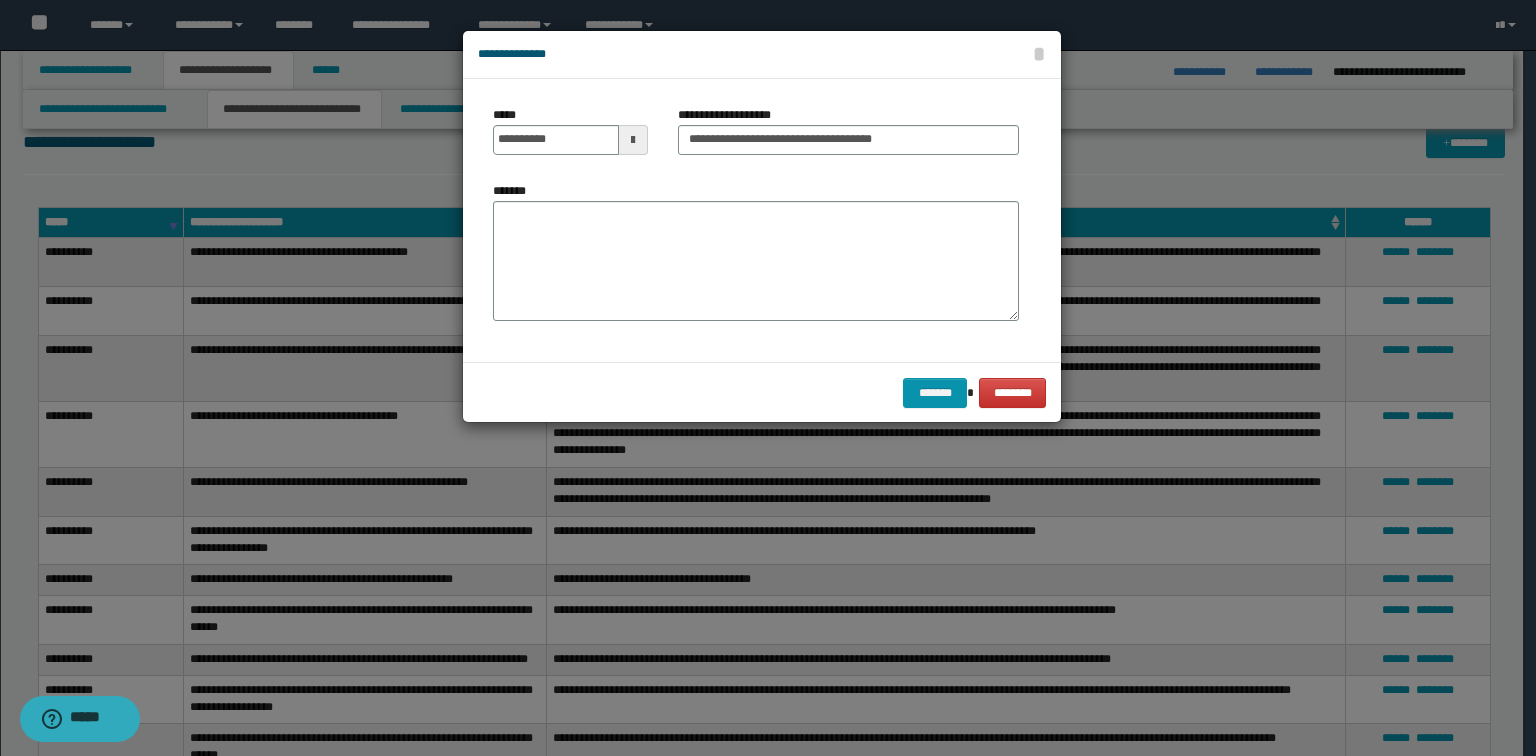 click on "*******" at bounding box center (756, 258) 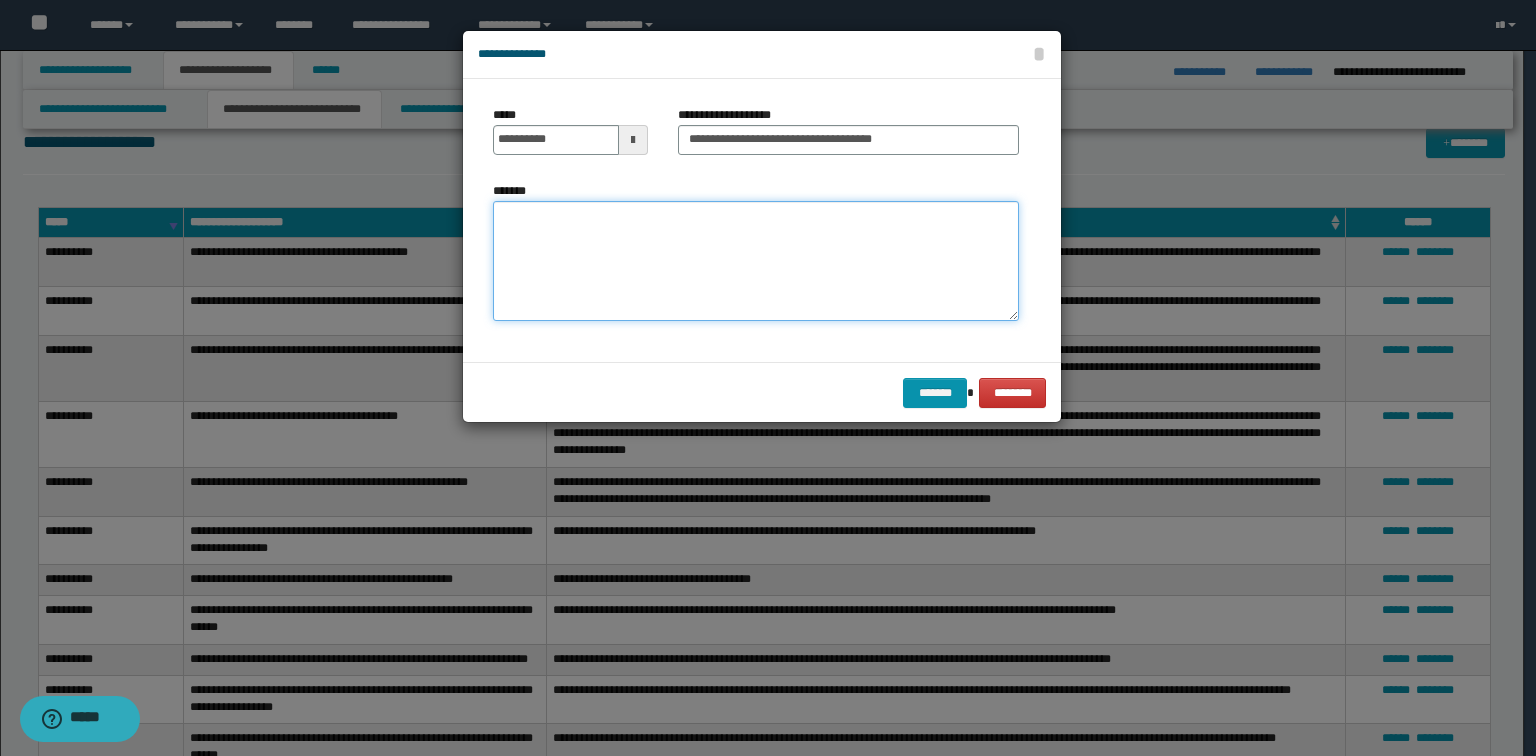 click on "*******" at bounding box center (756, 261) 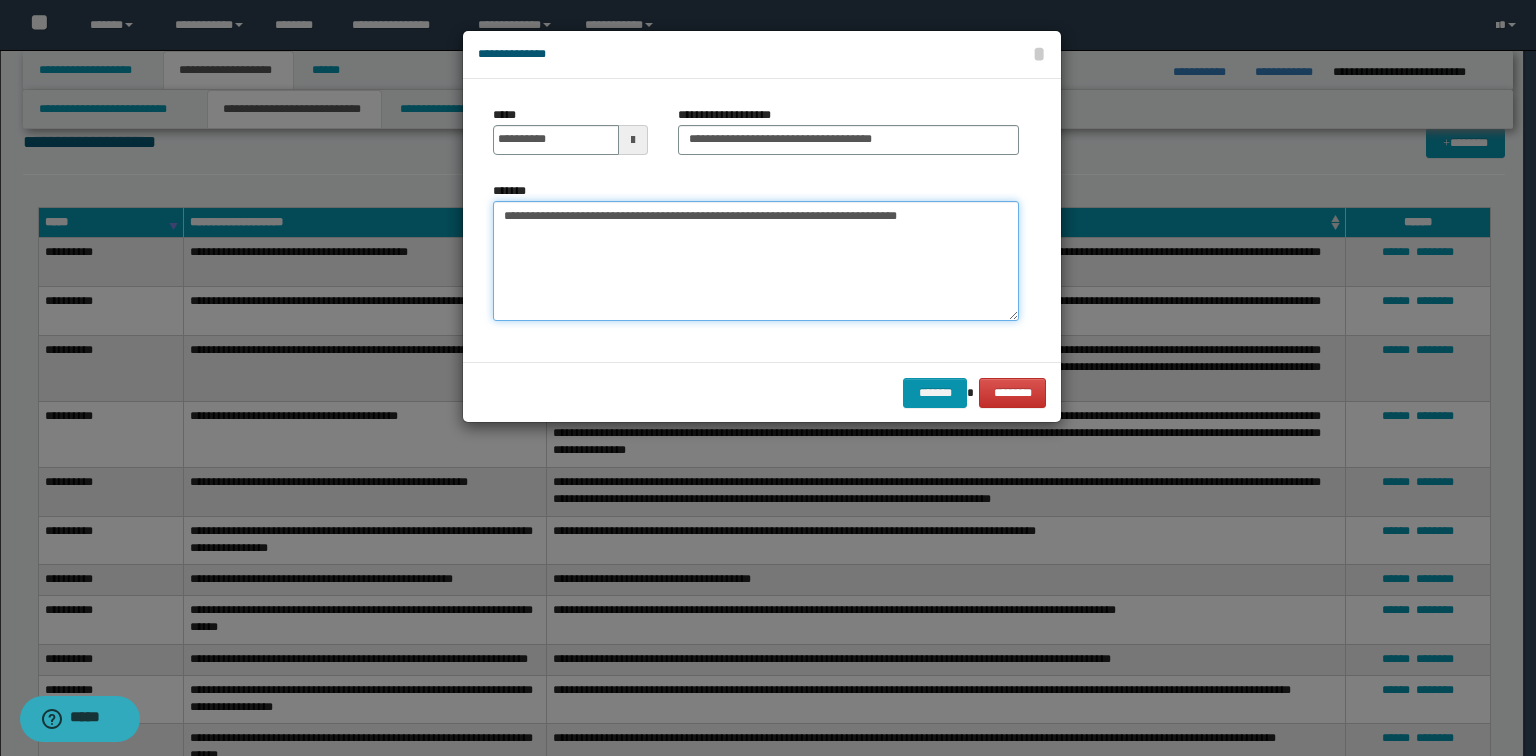 type on "**********" 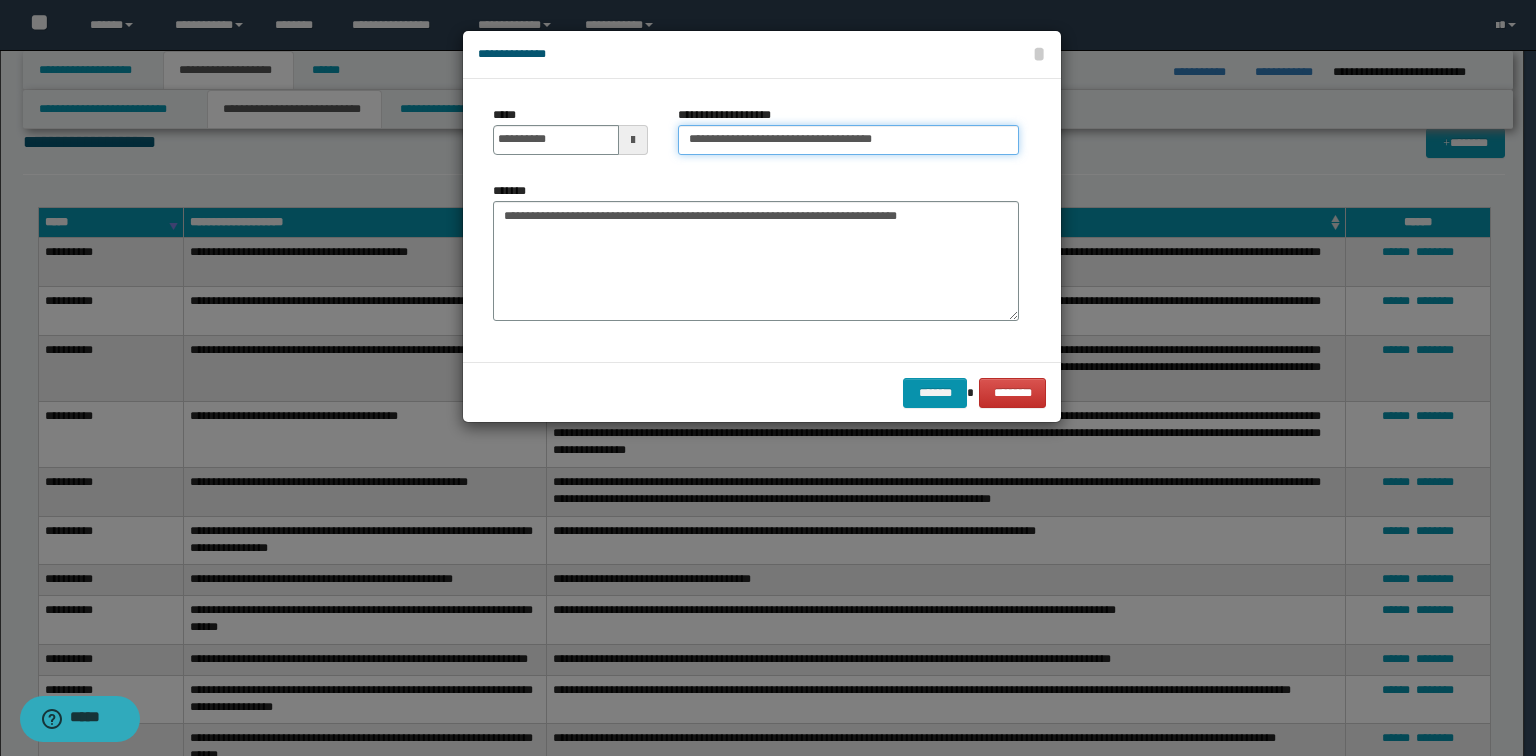 click on "**********" at bounding box center (848, 140) 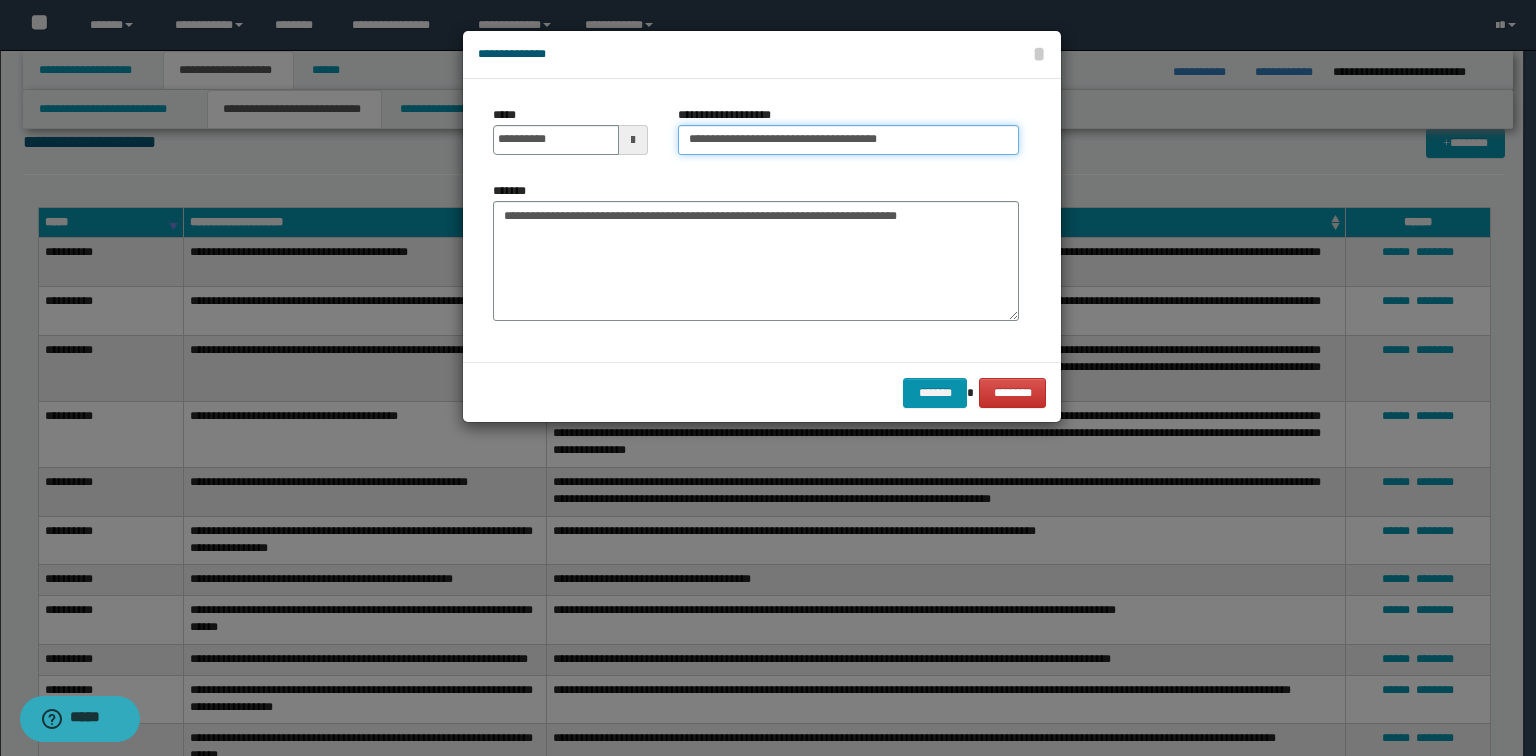 paste on "**********" 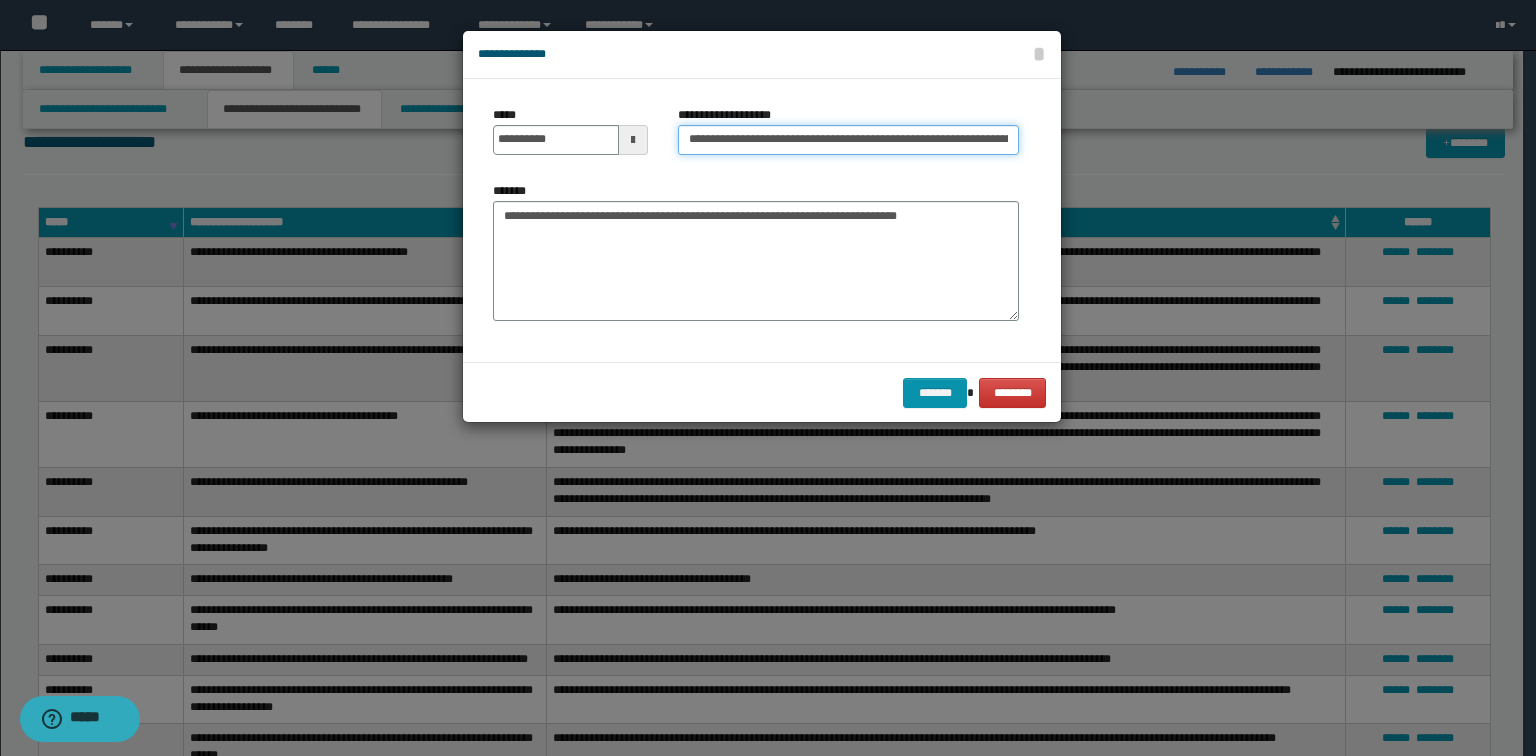 scroll, scrollTop: 0, scrollLeft: 122, axis: horizontal 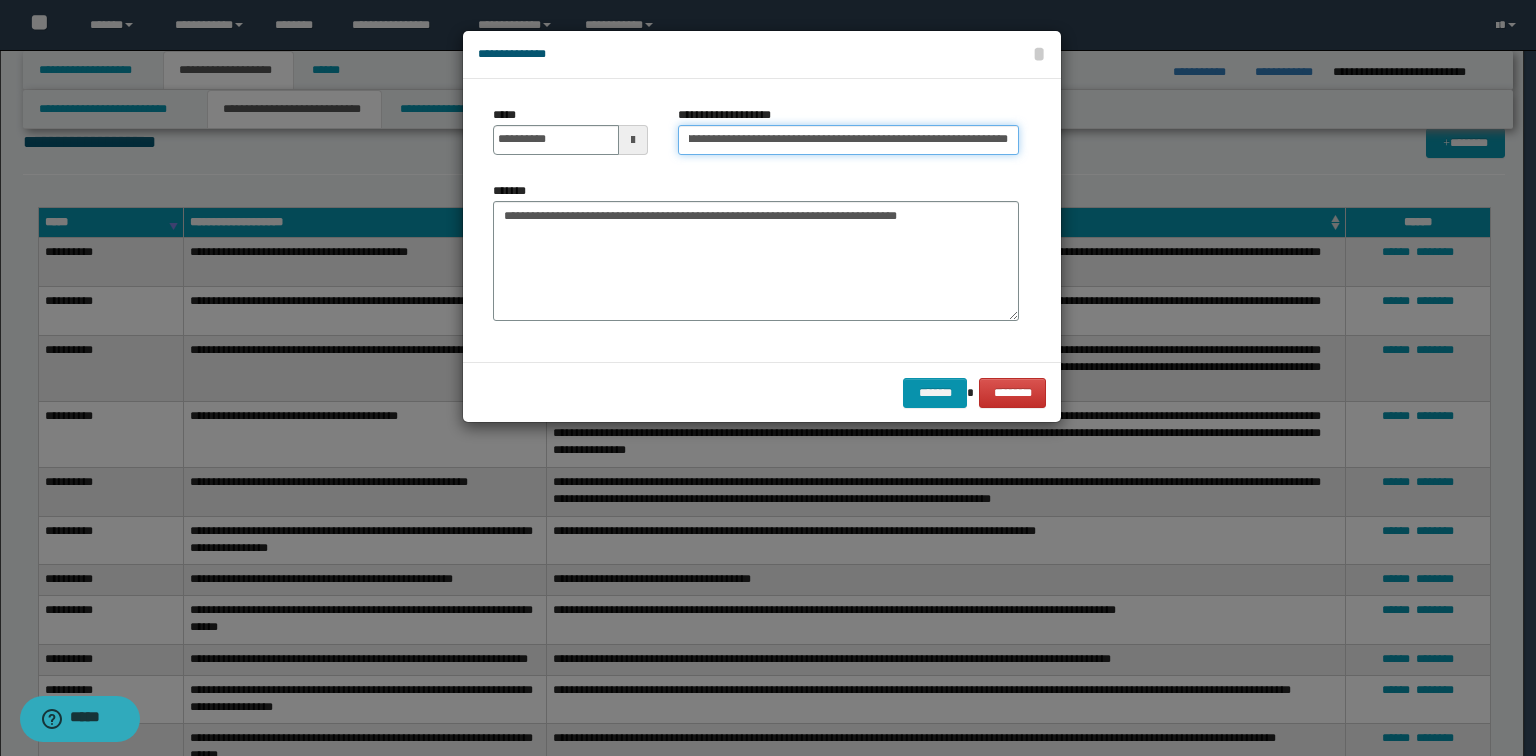 type on "**********" 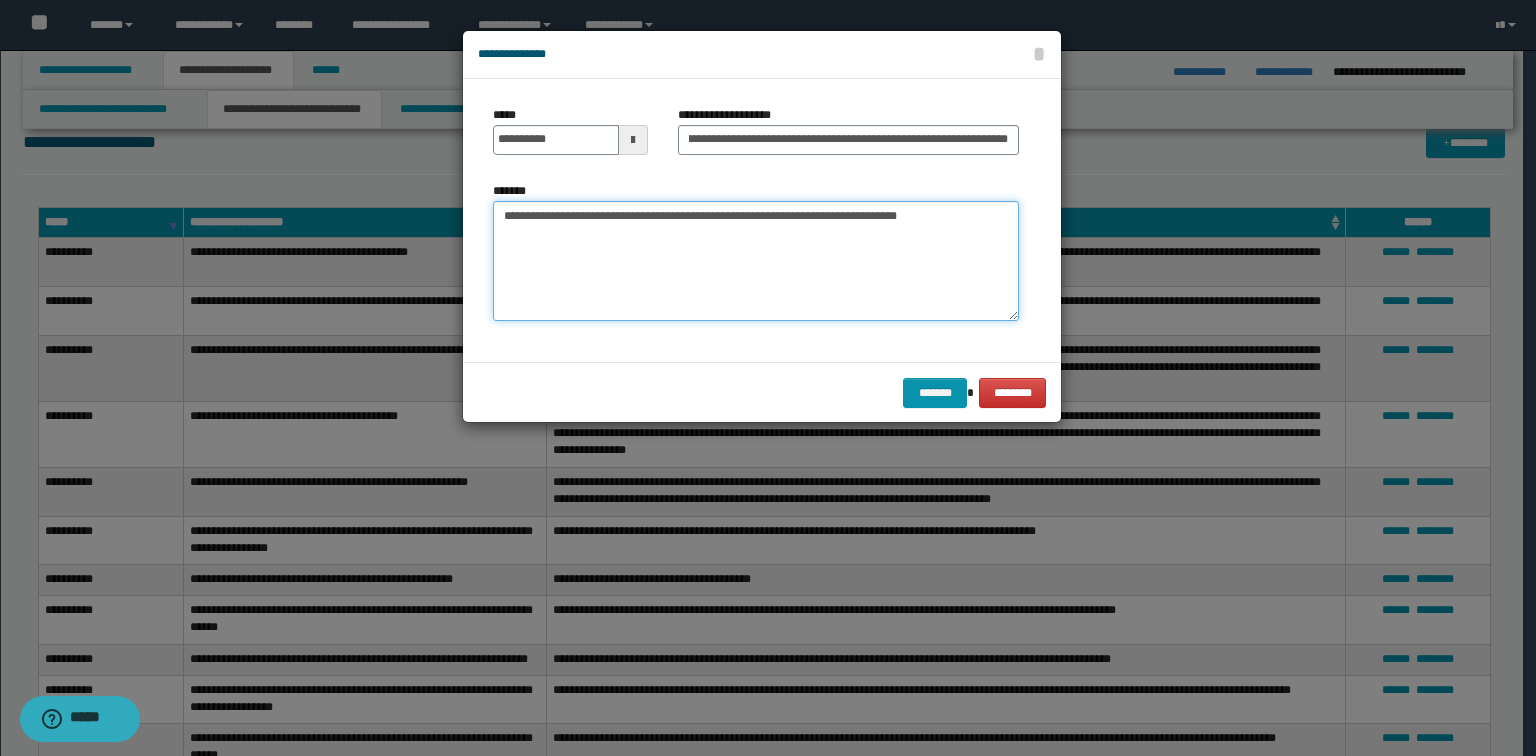 click on "**********" at bounding box center [756, 261] 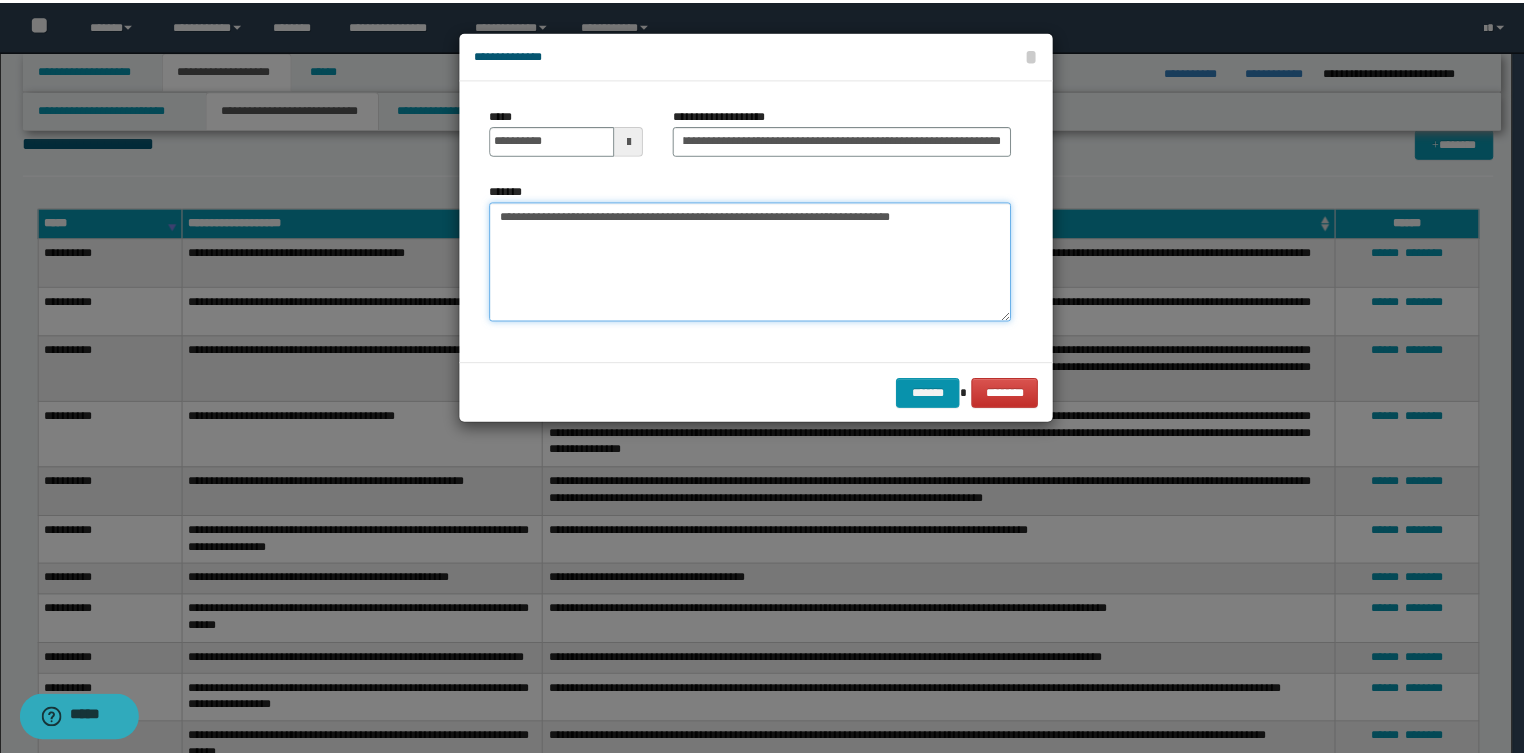scroll, scrollTop: 0, scrollLeft: 0, axis: both 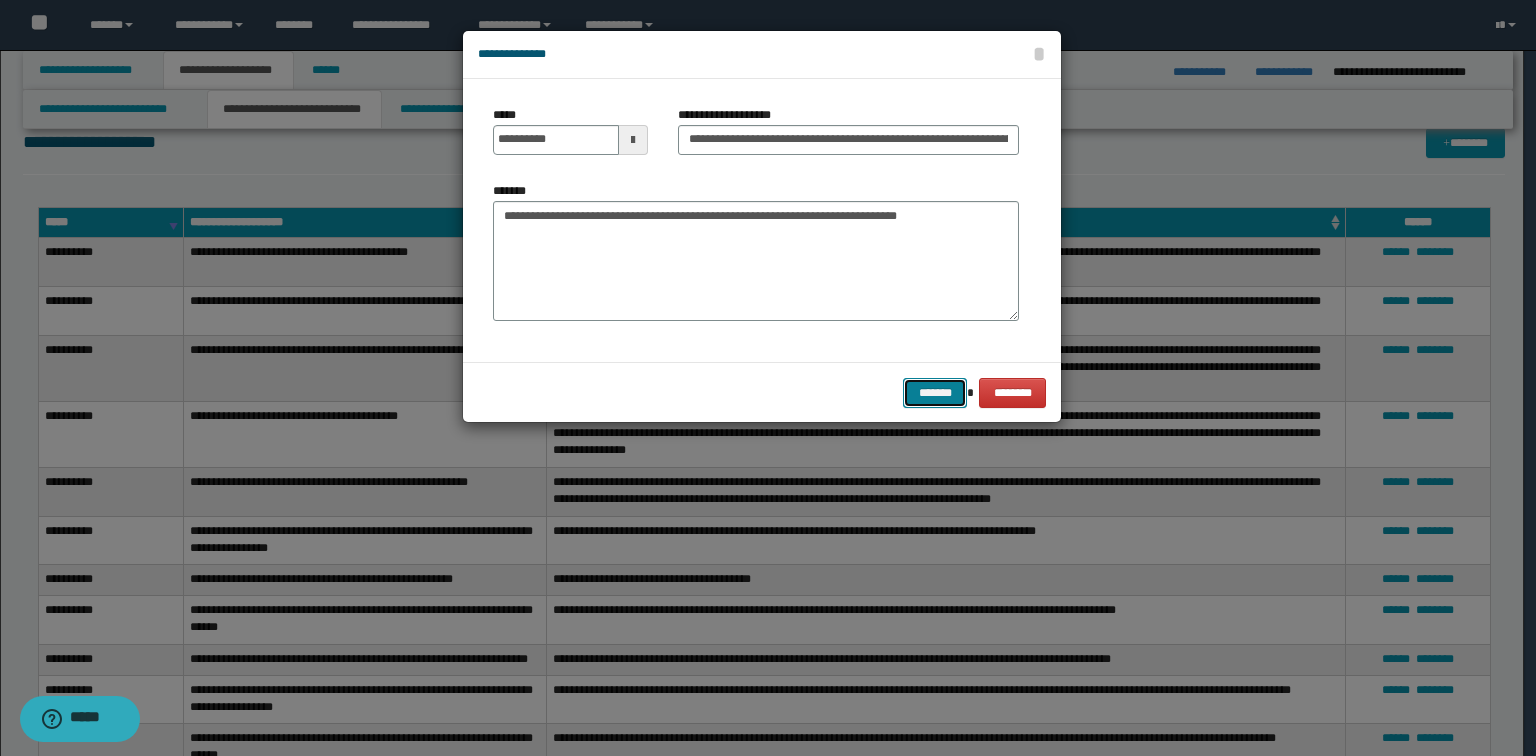 click on "*******" at bounding box center [935, 393] 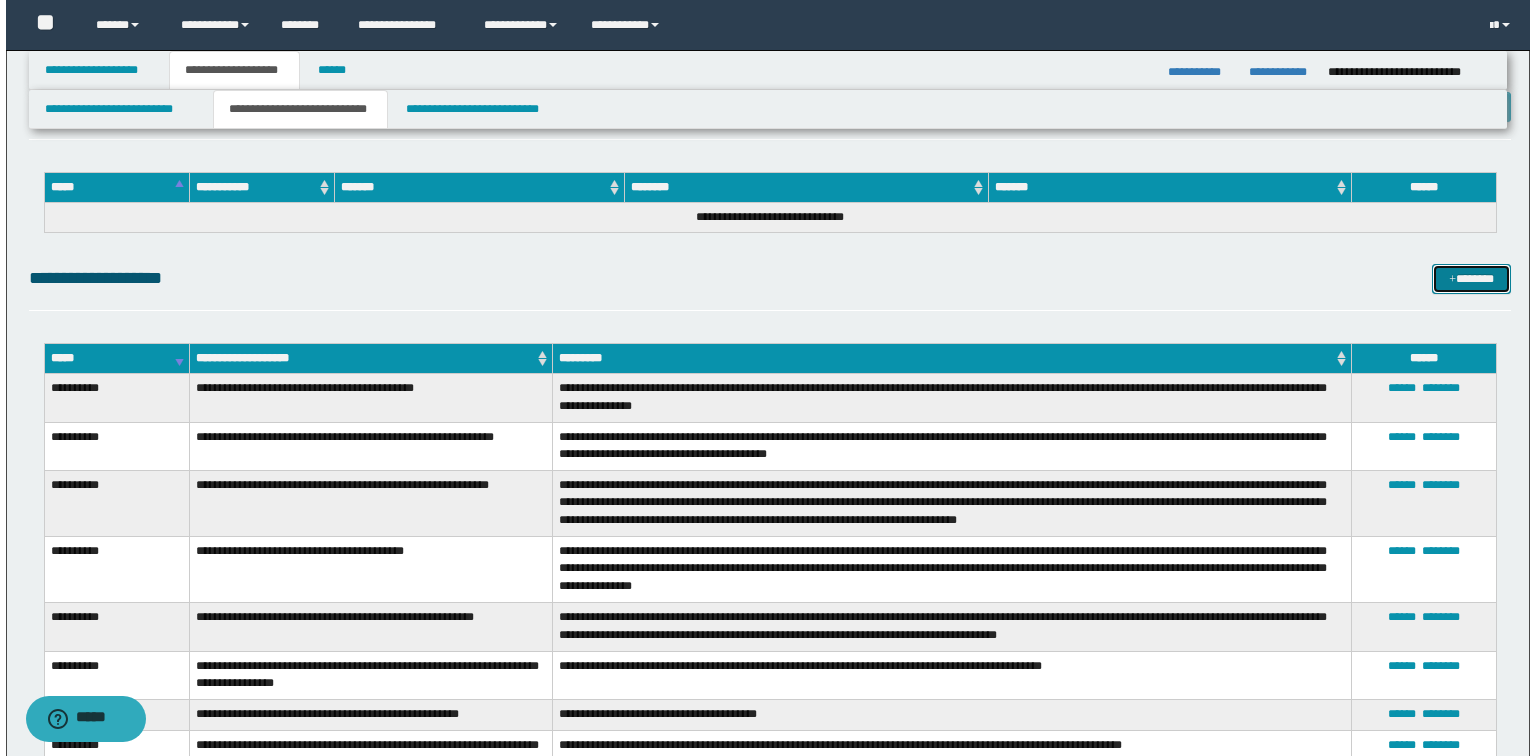 scroll, scrollTop: 4444, scrollLeft: 0, axis: vertical 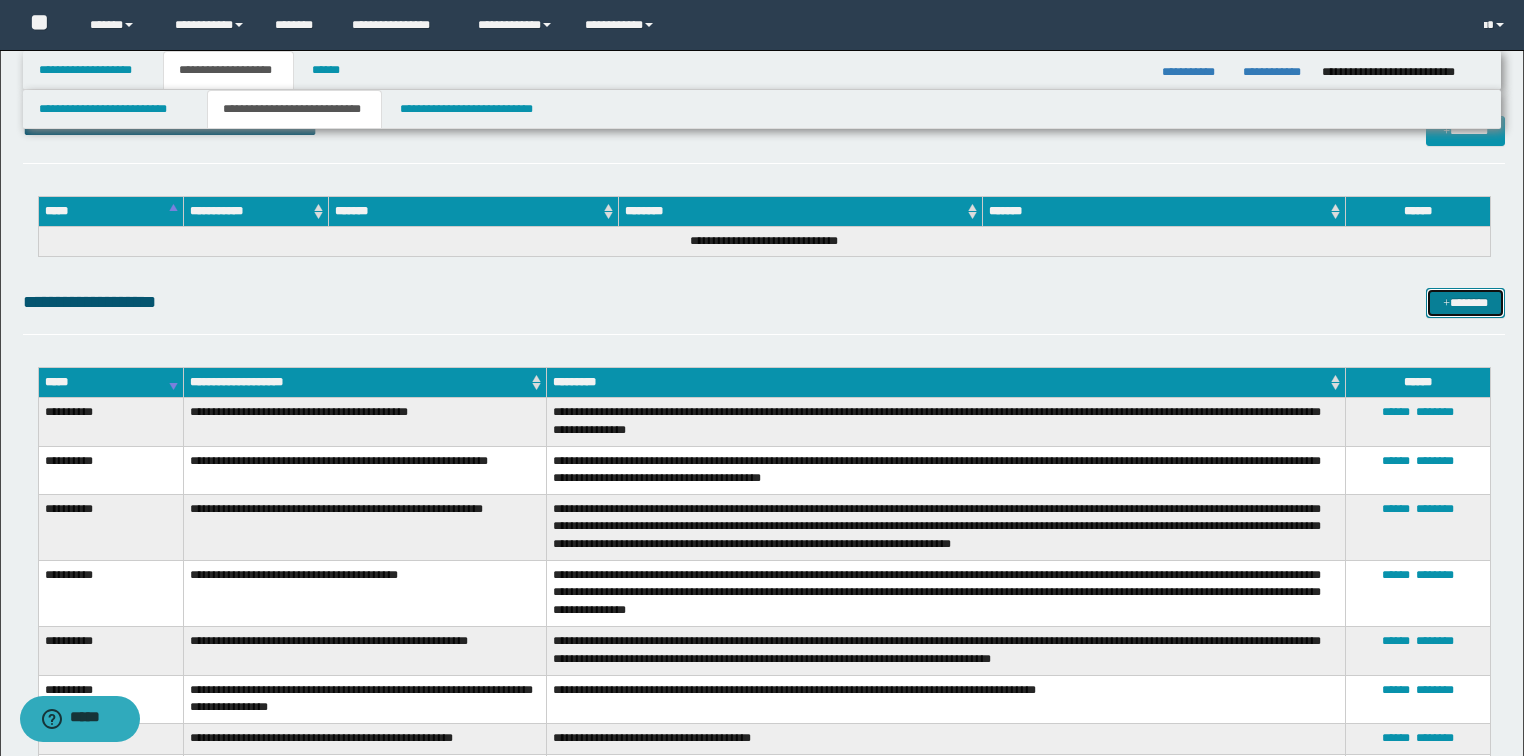 click on "*******" at bounding box center (1465, 303) 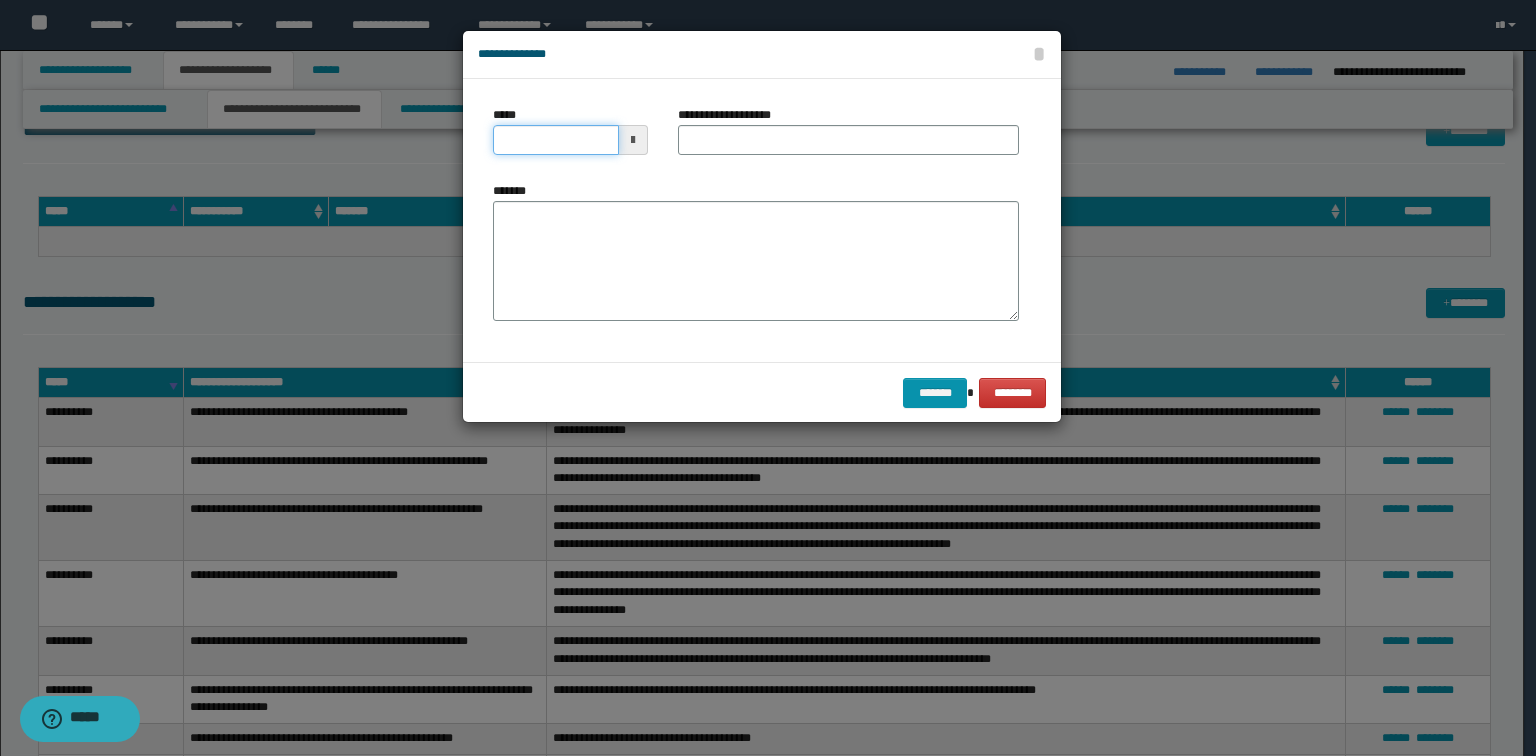click on "*****" at bounding box center (556, 140) 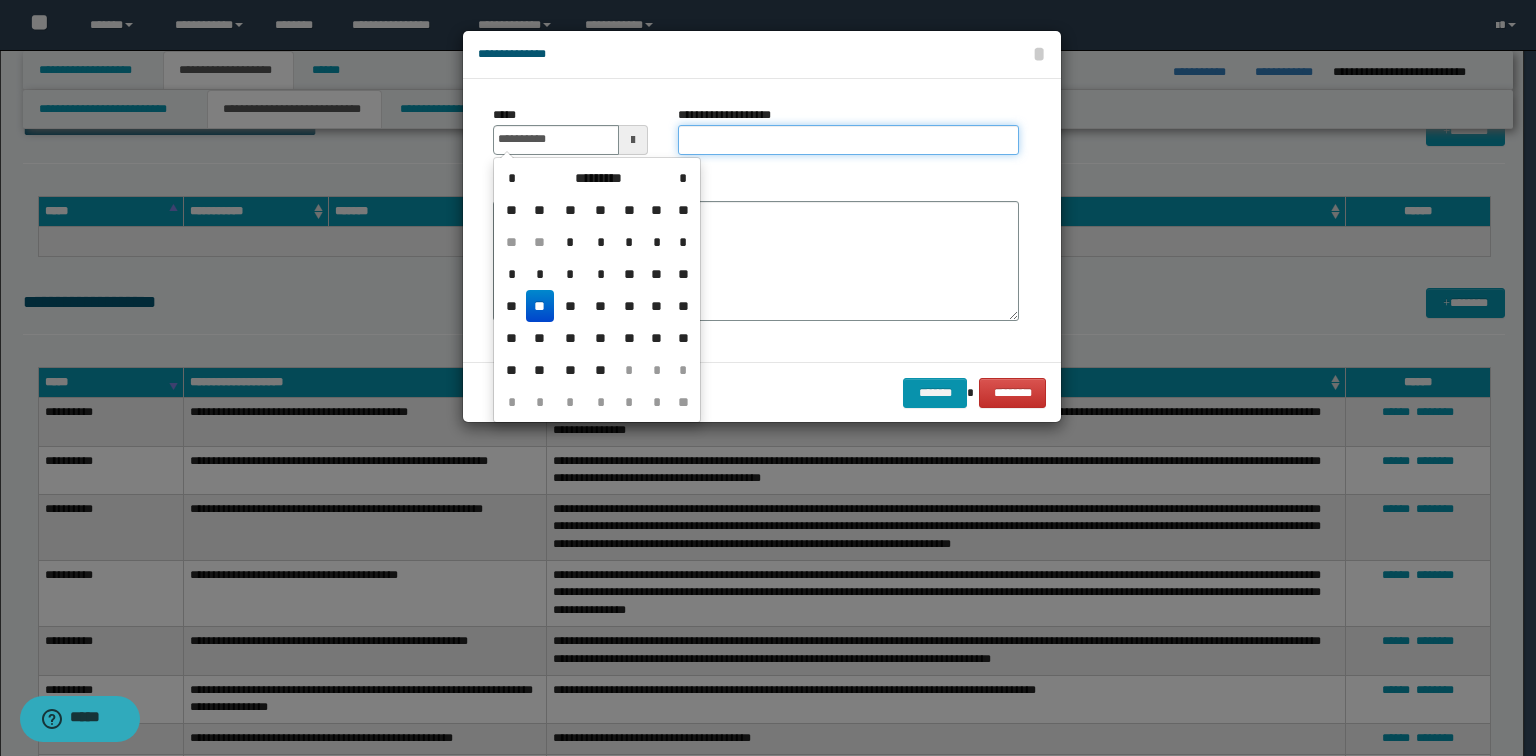 type on "**********" 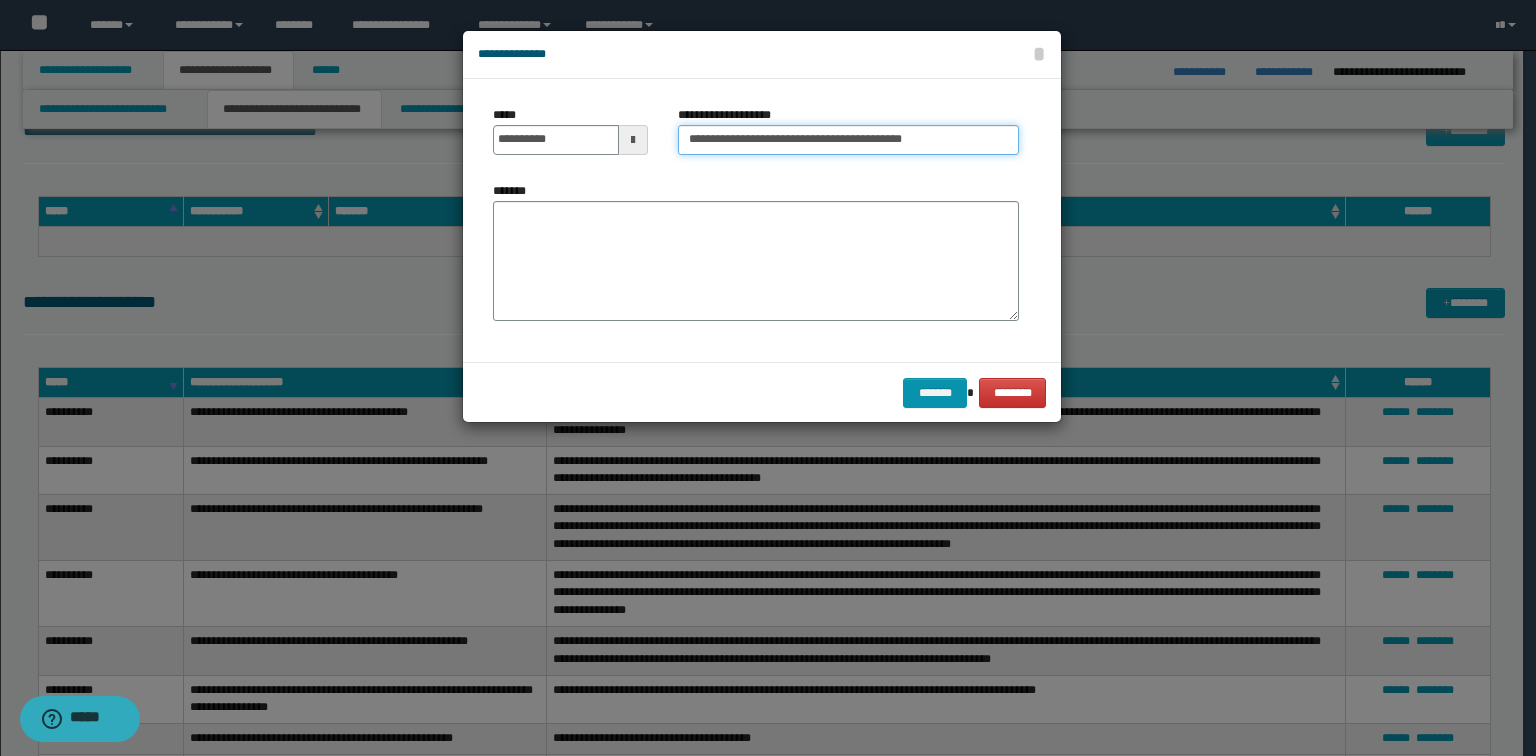 drag, startPoint x: 805, startPoint y: 144, endPoint x: 1100, endPoint y: 148, distance: 295.02713 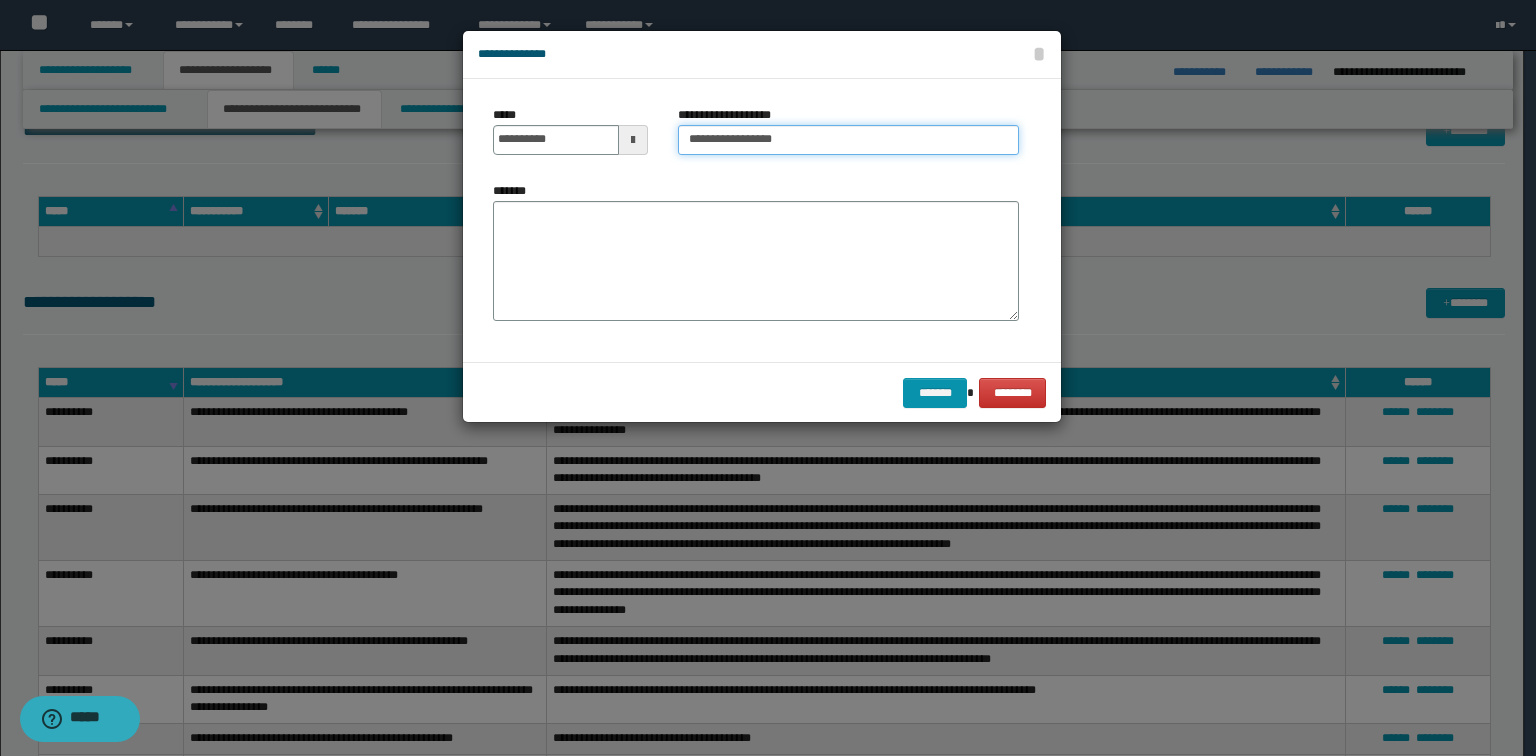 type on "**********" 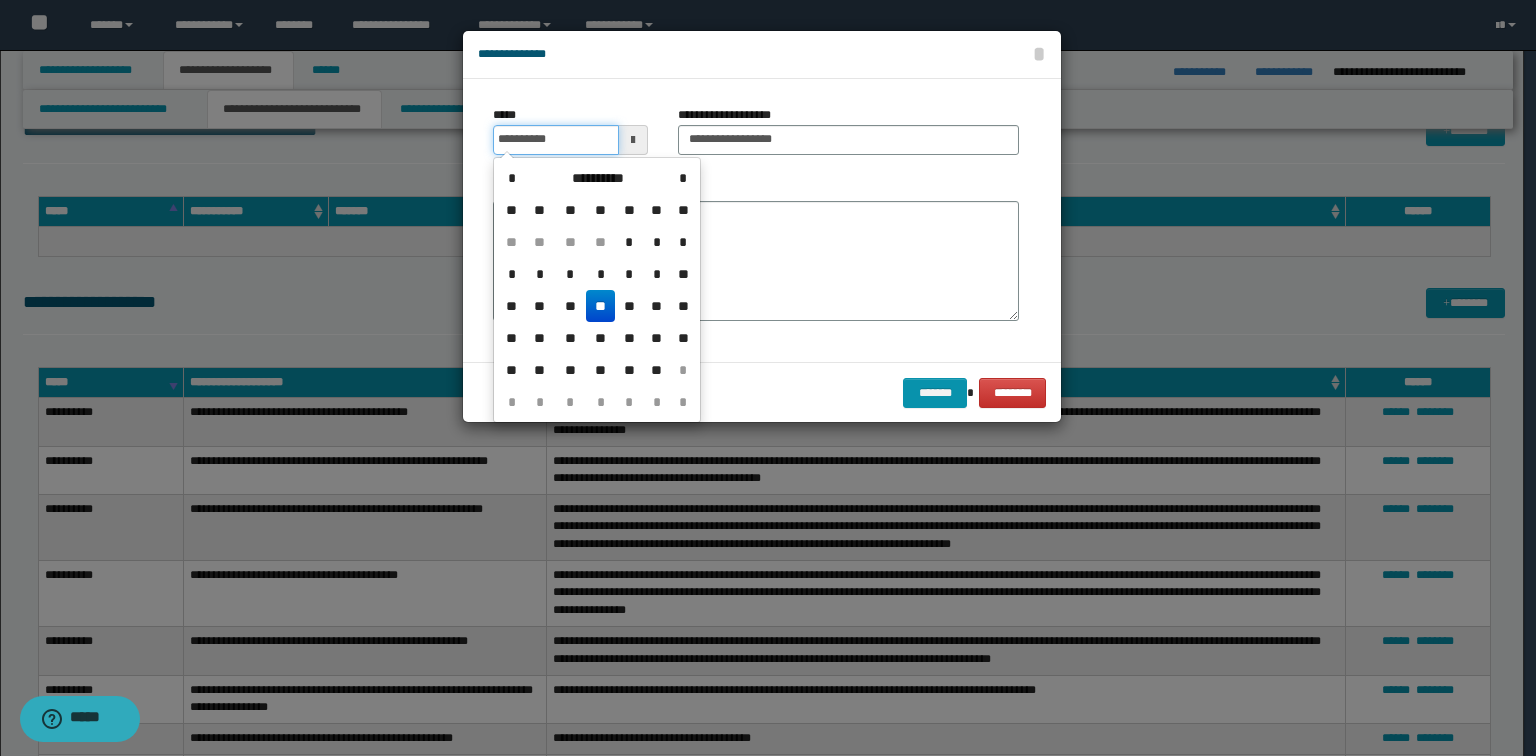 drag, startPoint x: 598, startPoint y: 137, endPoint x: 284, endPoint y: 120, distance: 314.45987 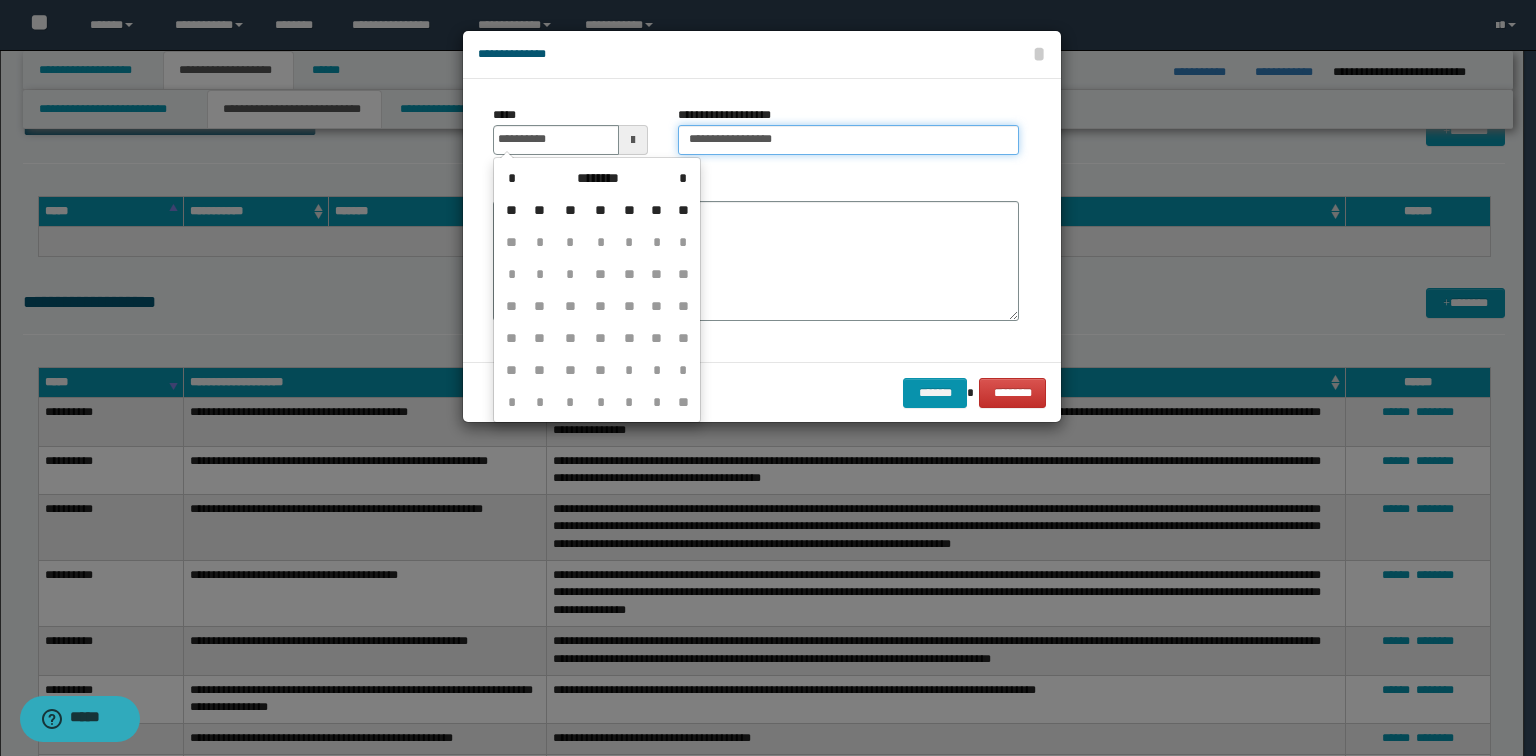 type on "**********" 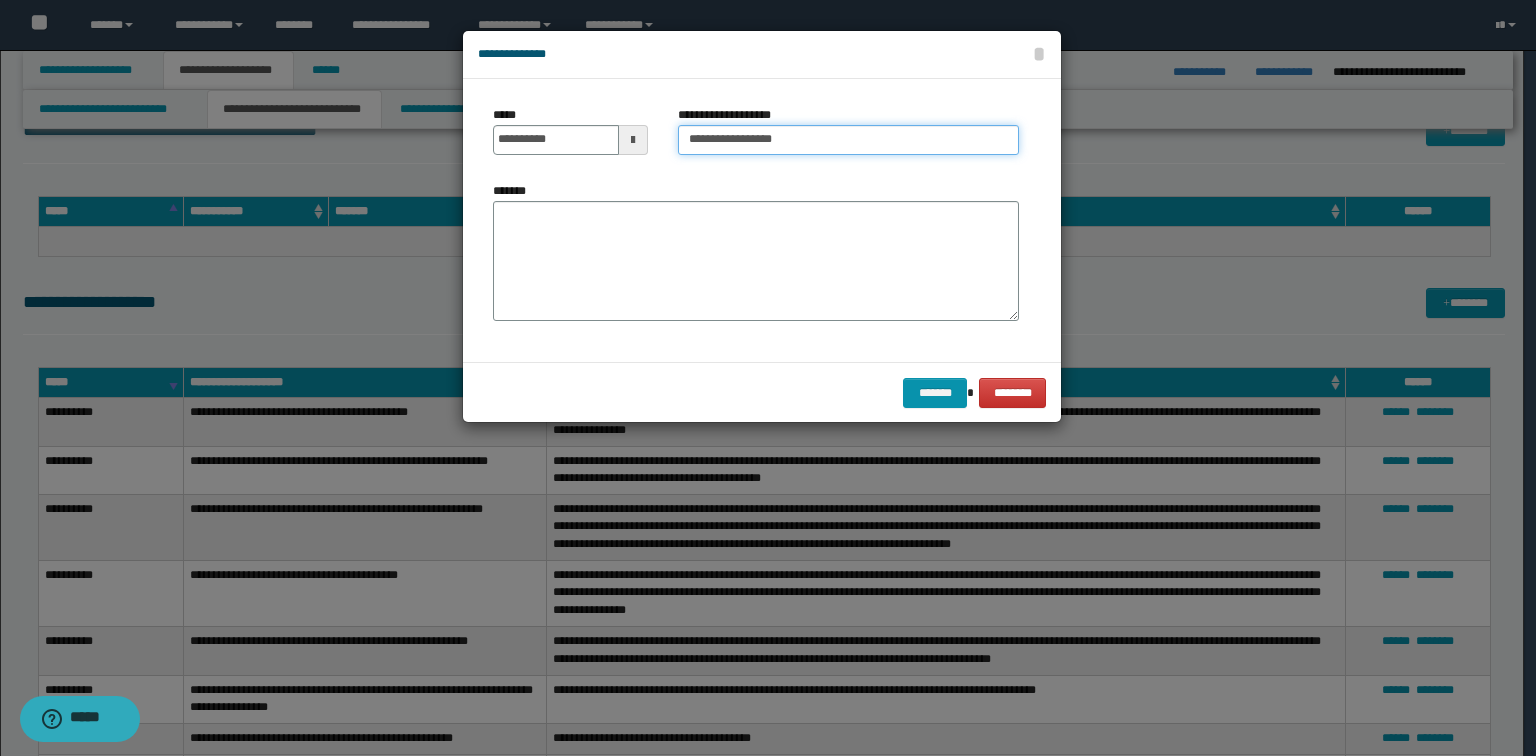 paste on "**********" 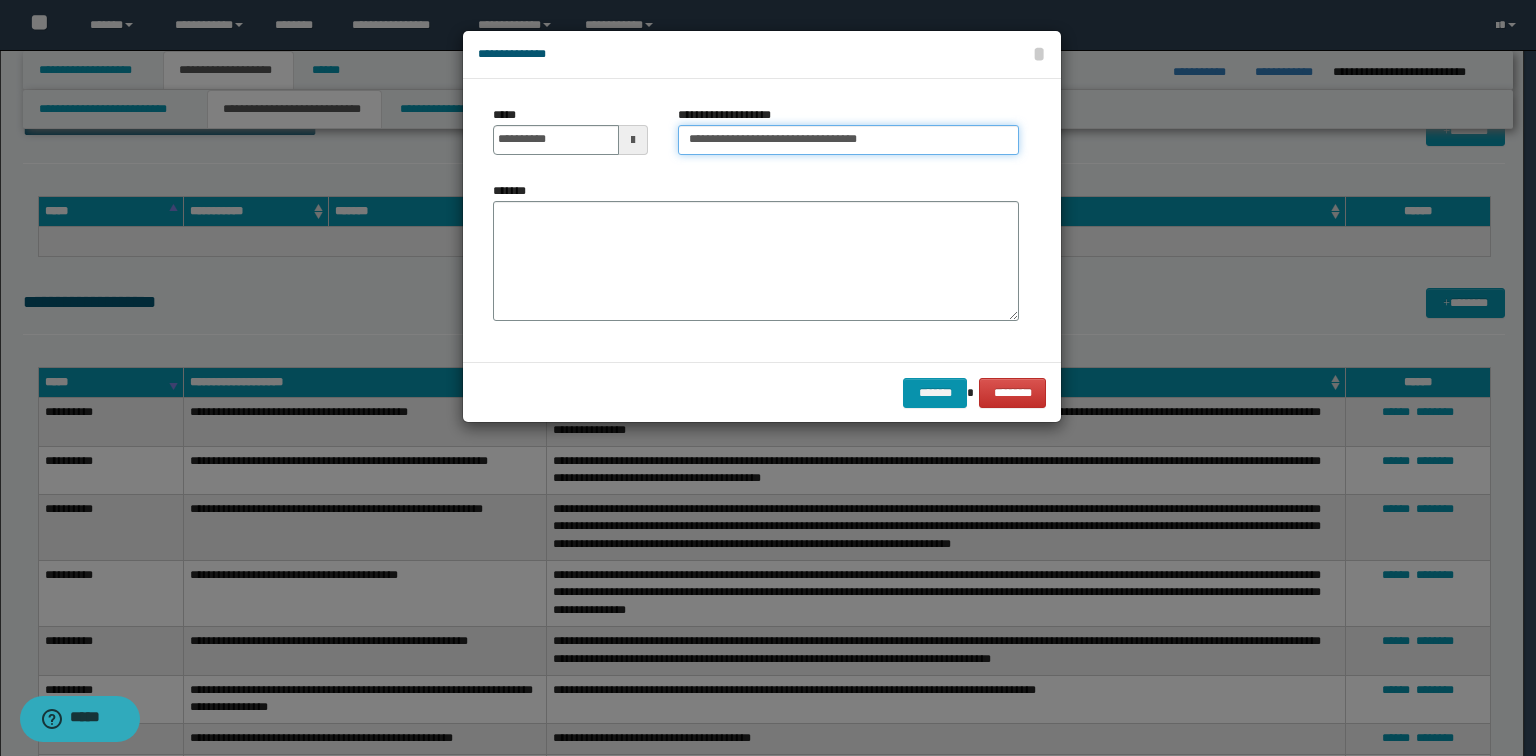 type on "**********" 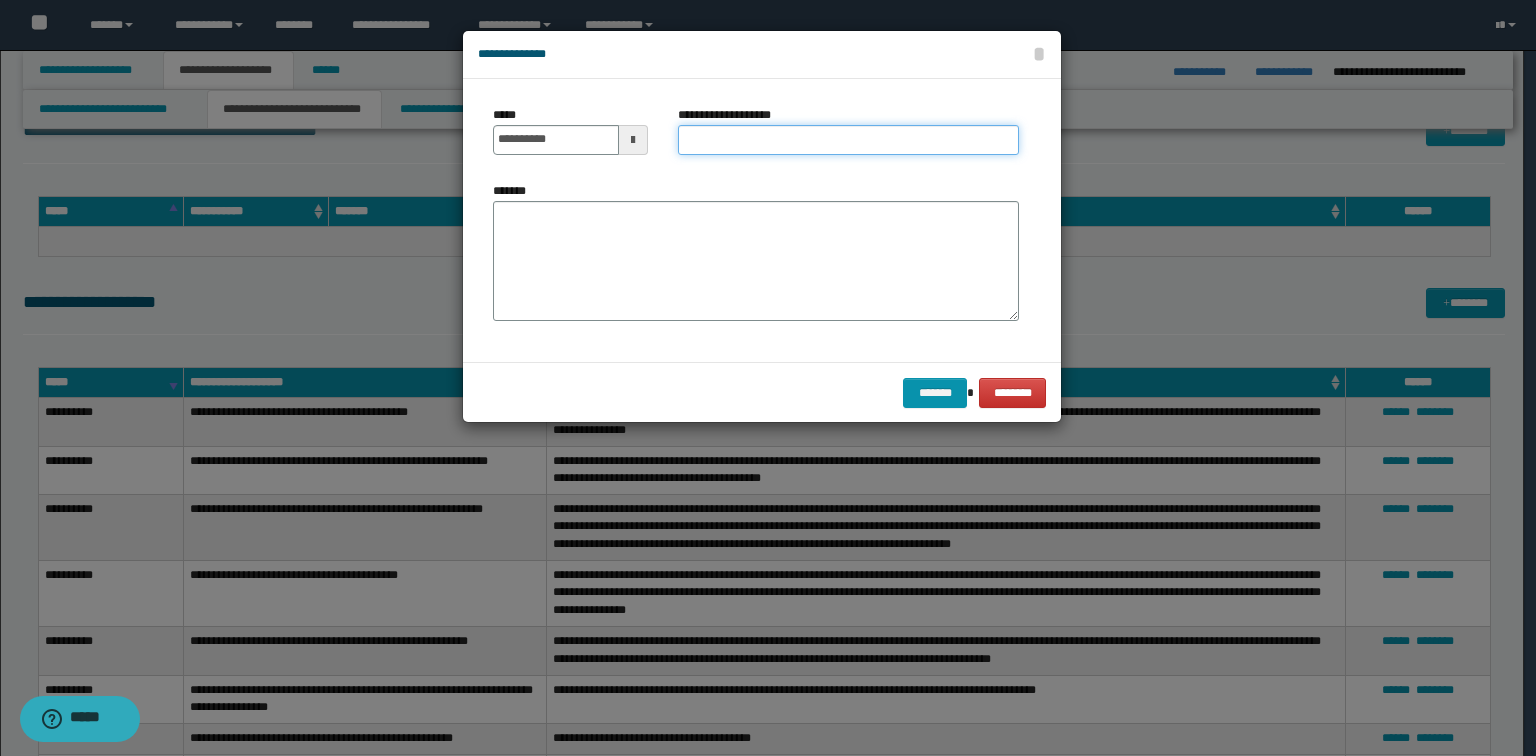 paste on "**********" 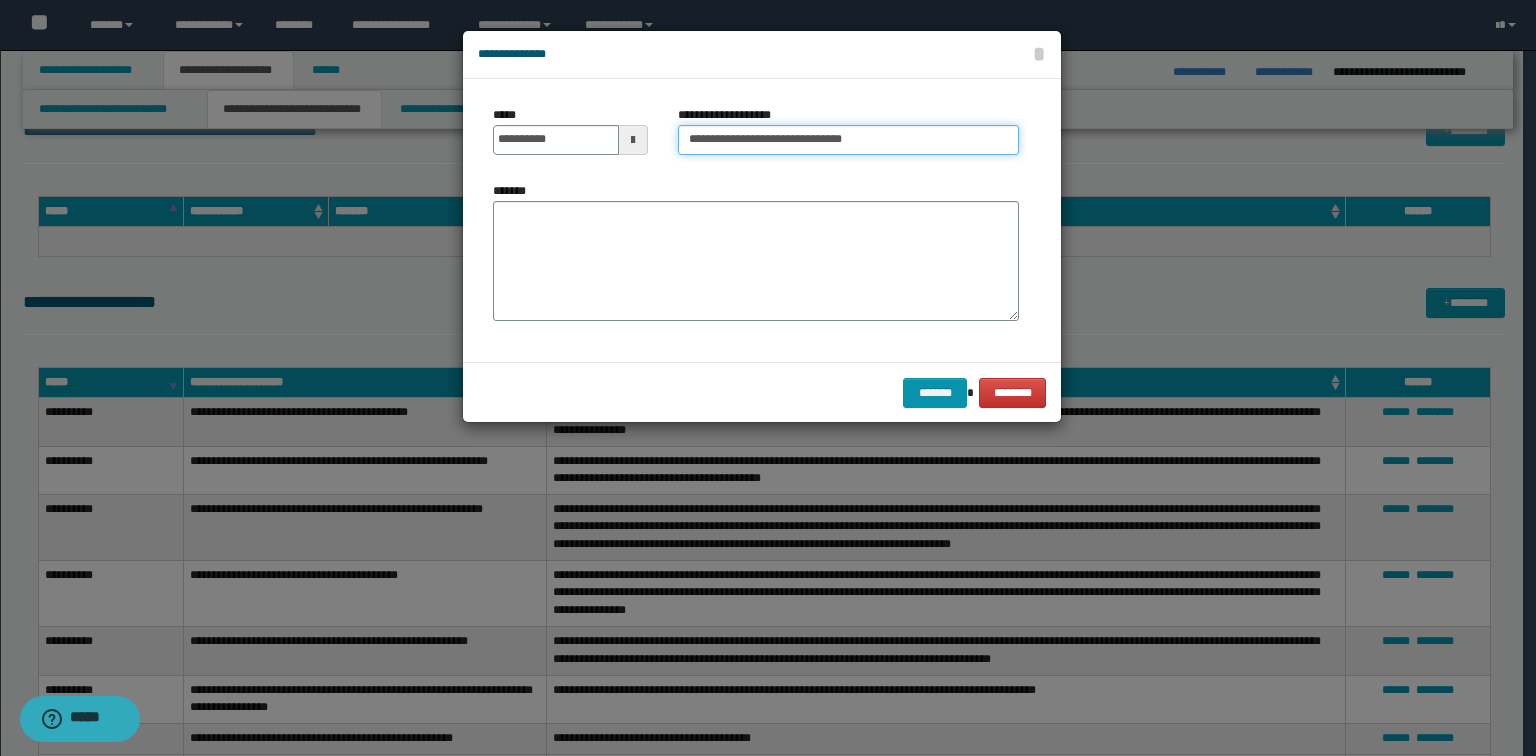 drag, startPoint x: 770, startPoint y: 141, endPoint x: 601, endPoint y: 136, distance: 169.07394 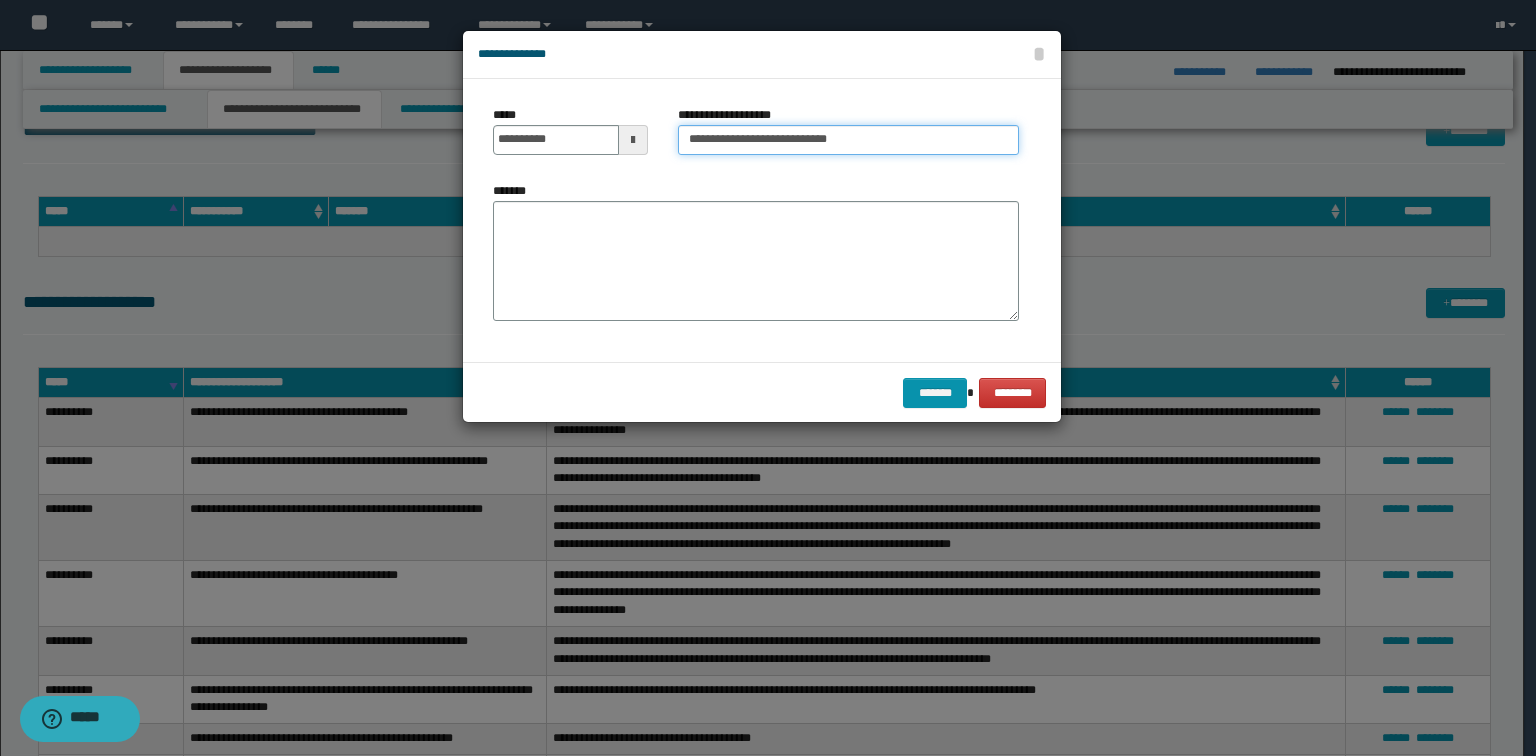 click on "**********" at bounding box center [848, 140] 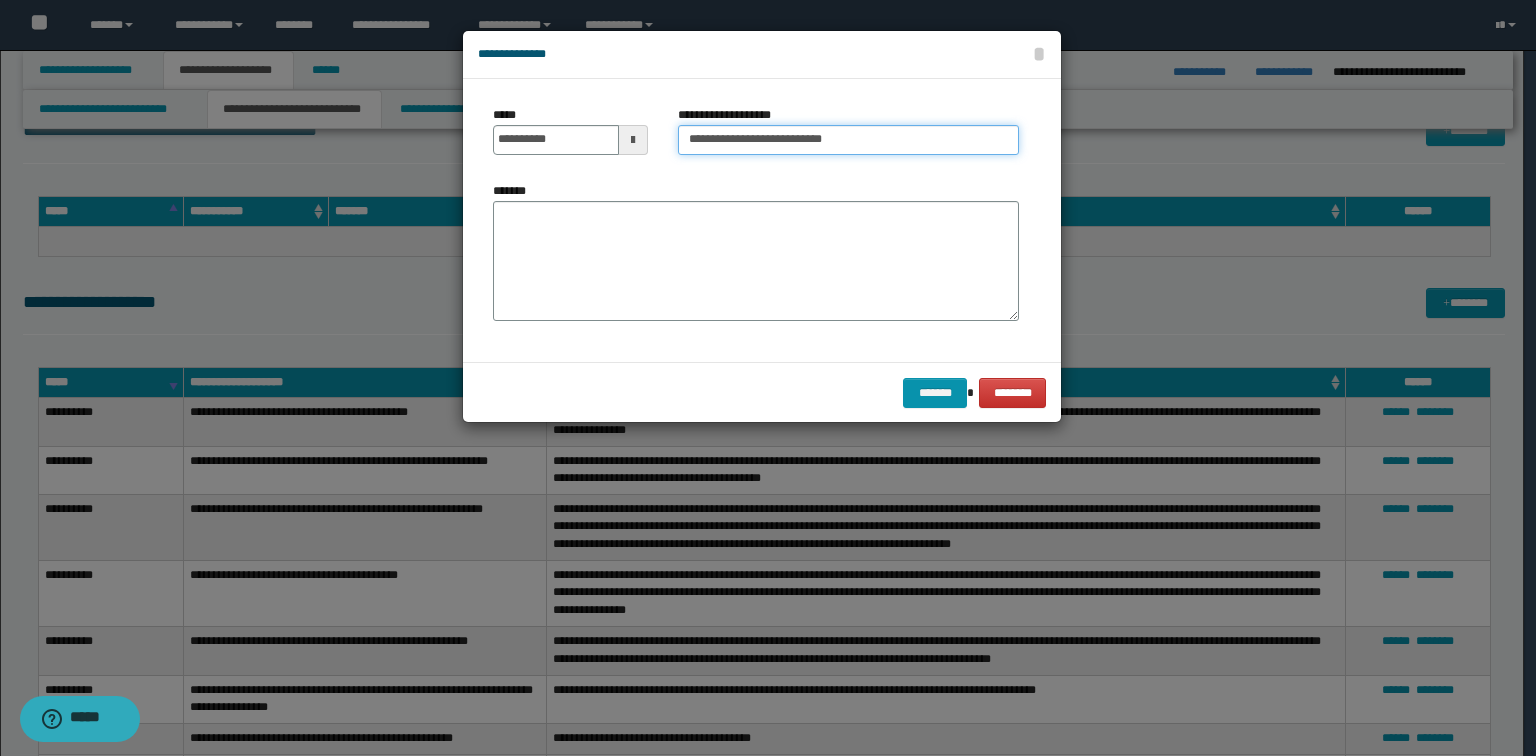 type on "**********" 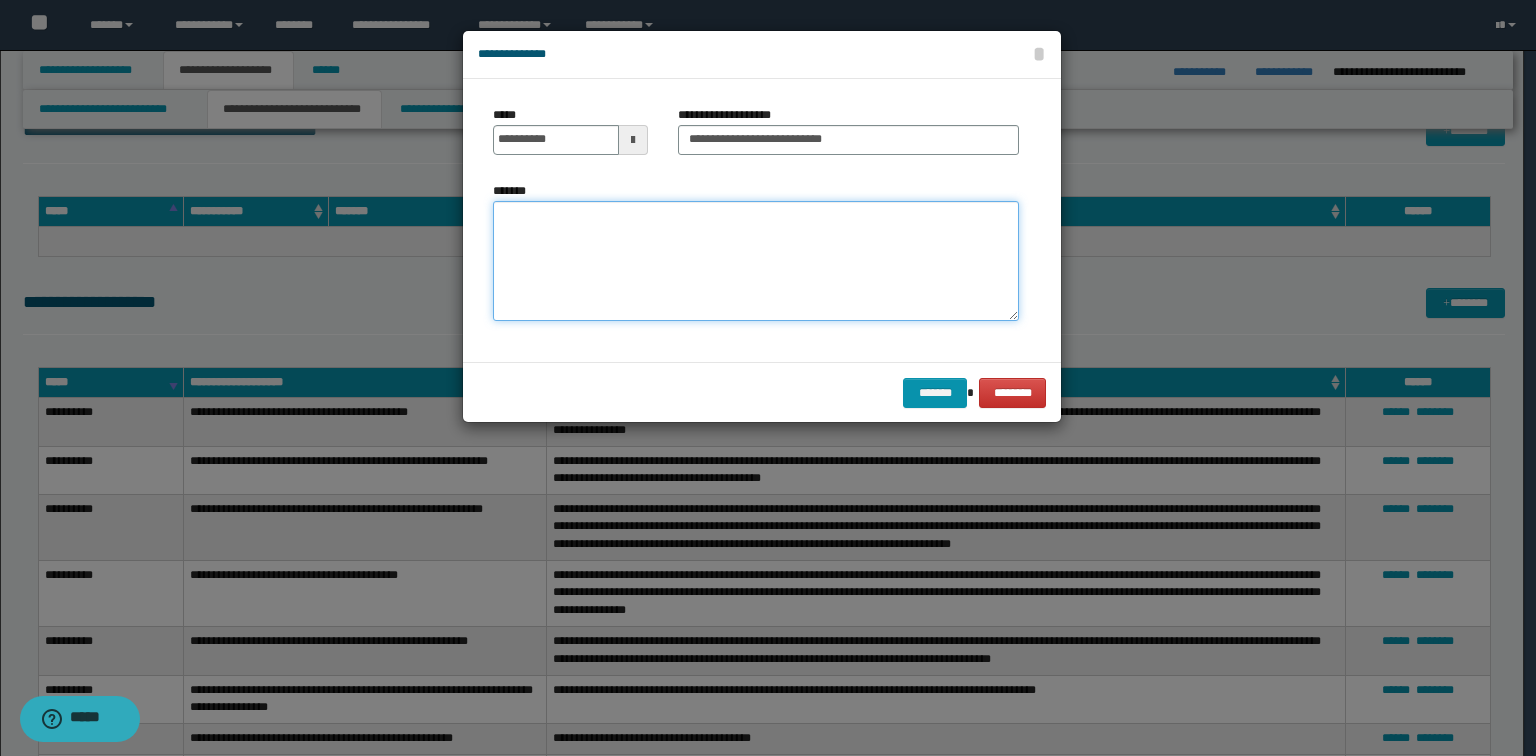 click on "*******" at bounding box center (756, 261) 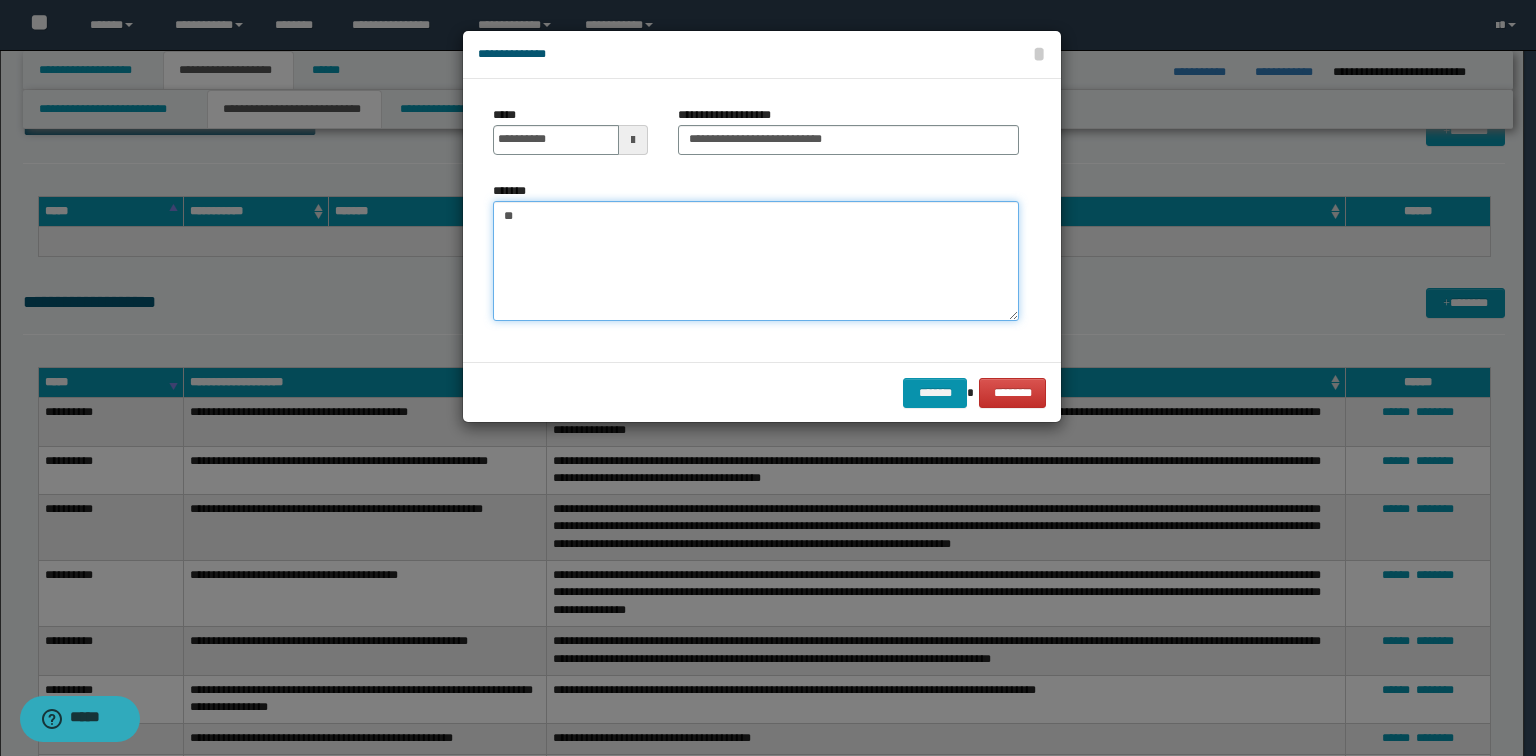 type on "*" 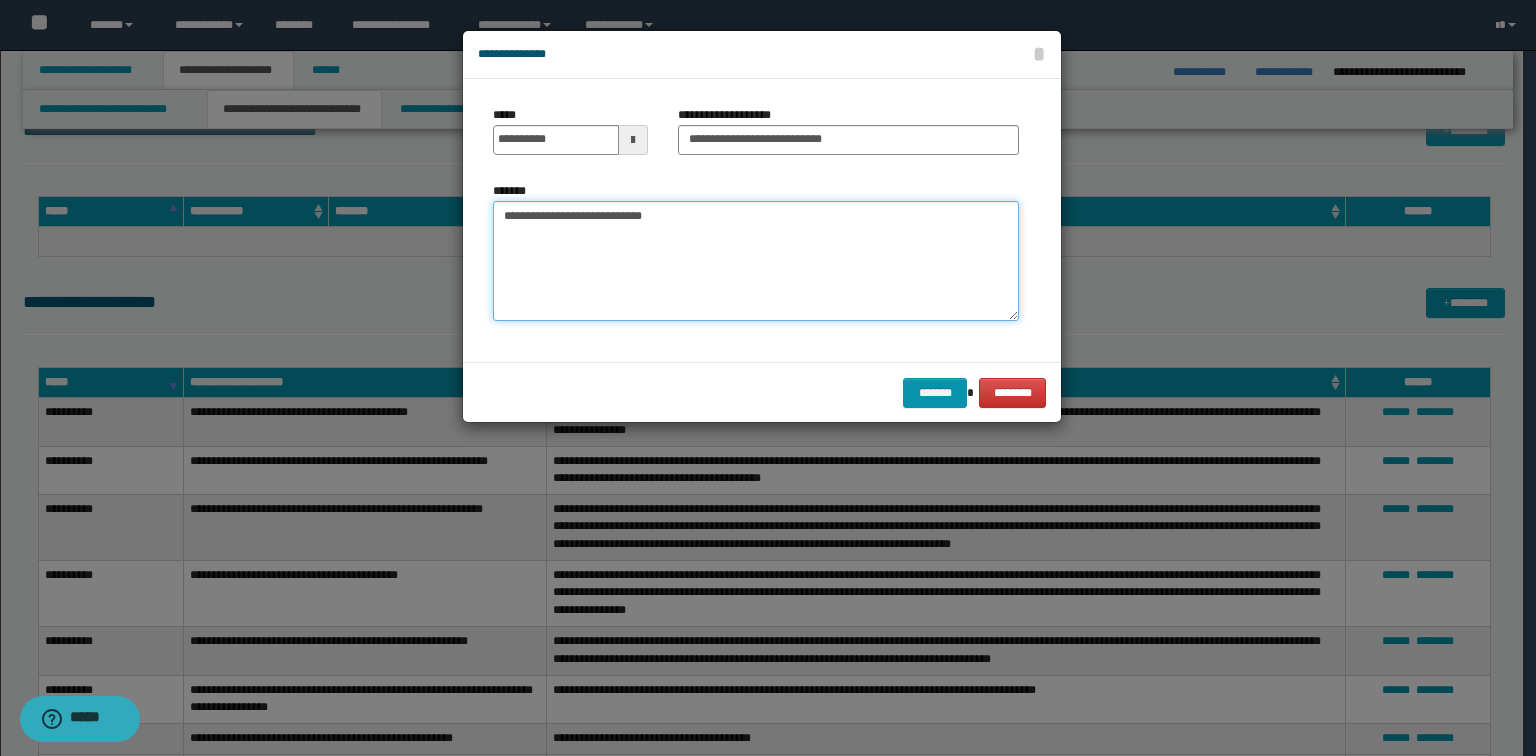 type on "**********" 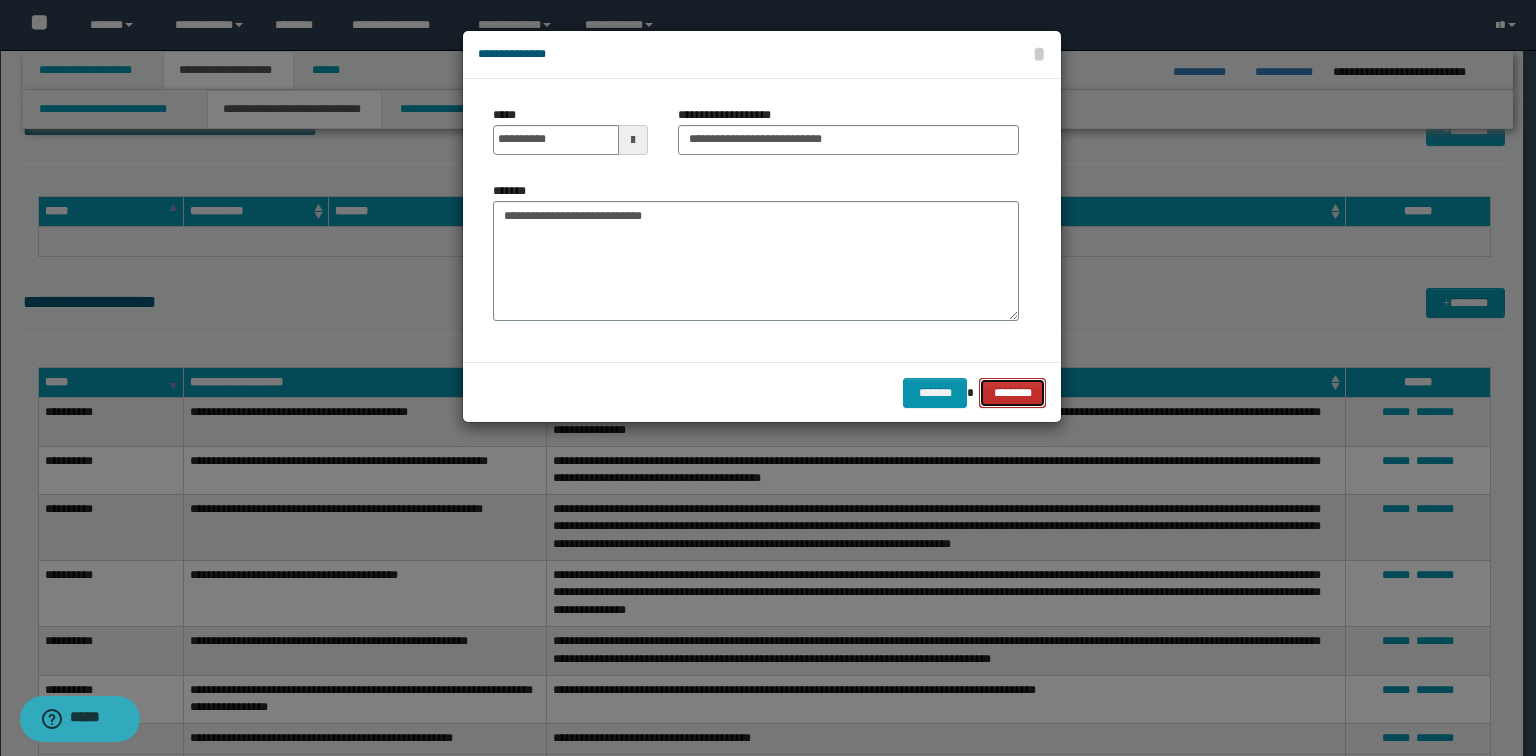 click on "********" at bounding box center (1012, 393) 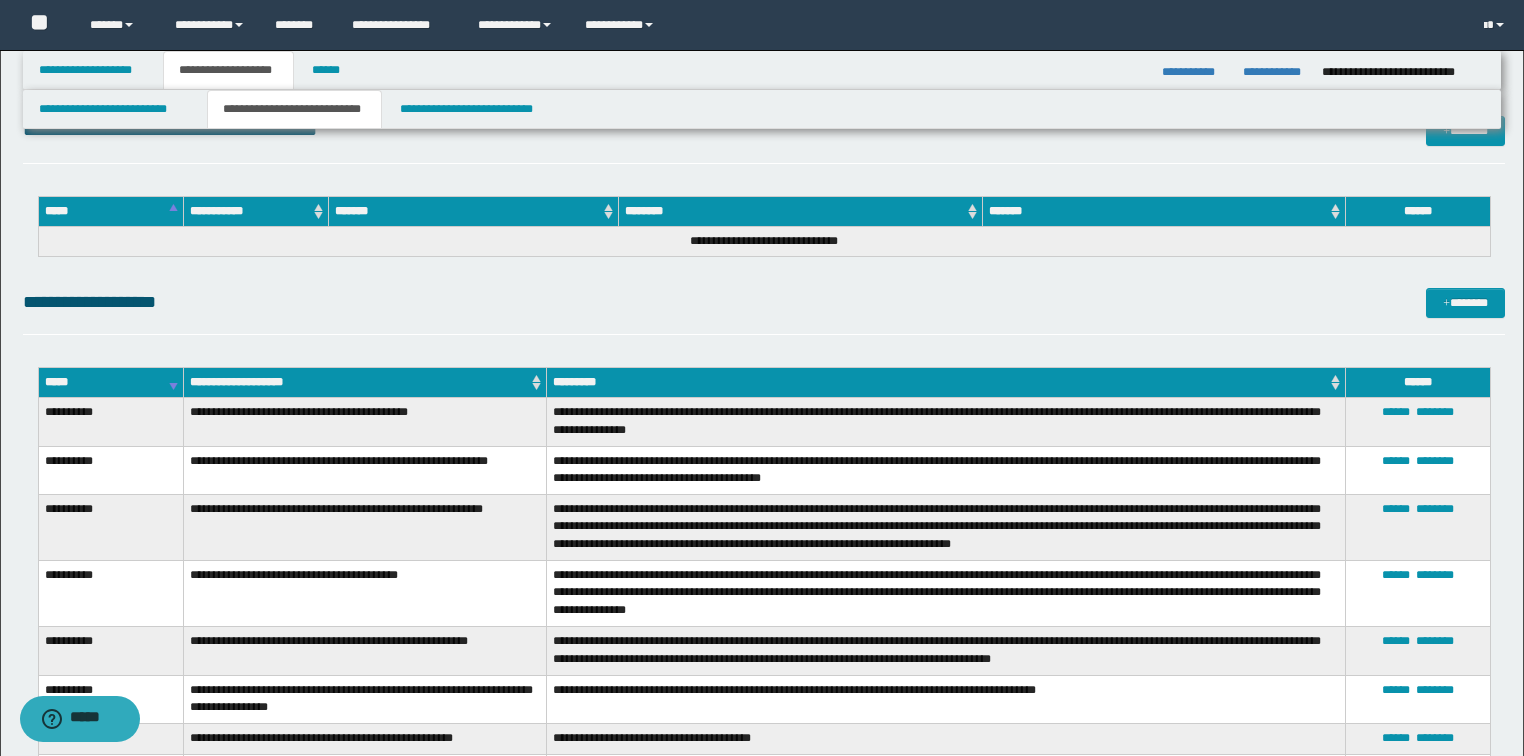 click on "*****" at bounding box center (110, 383) 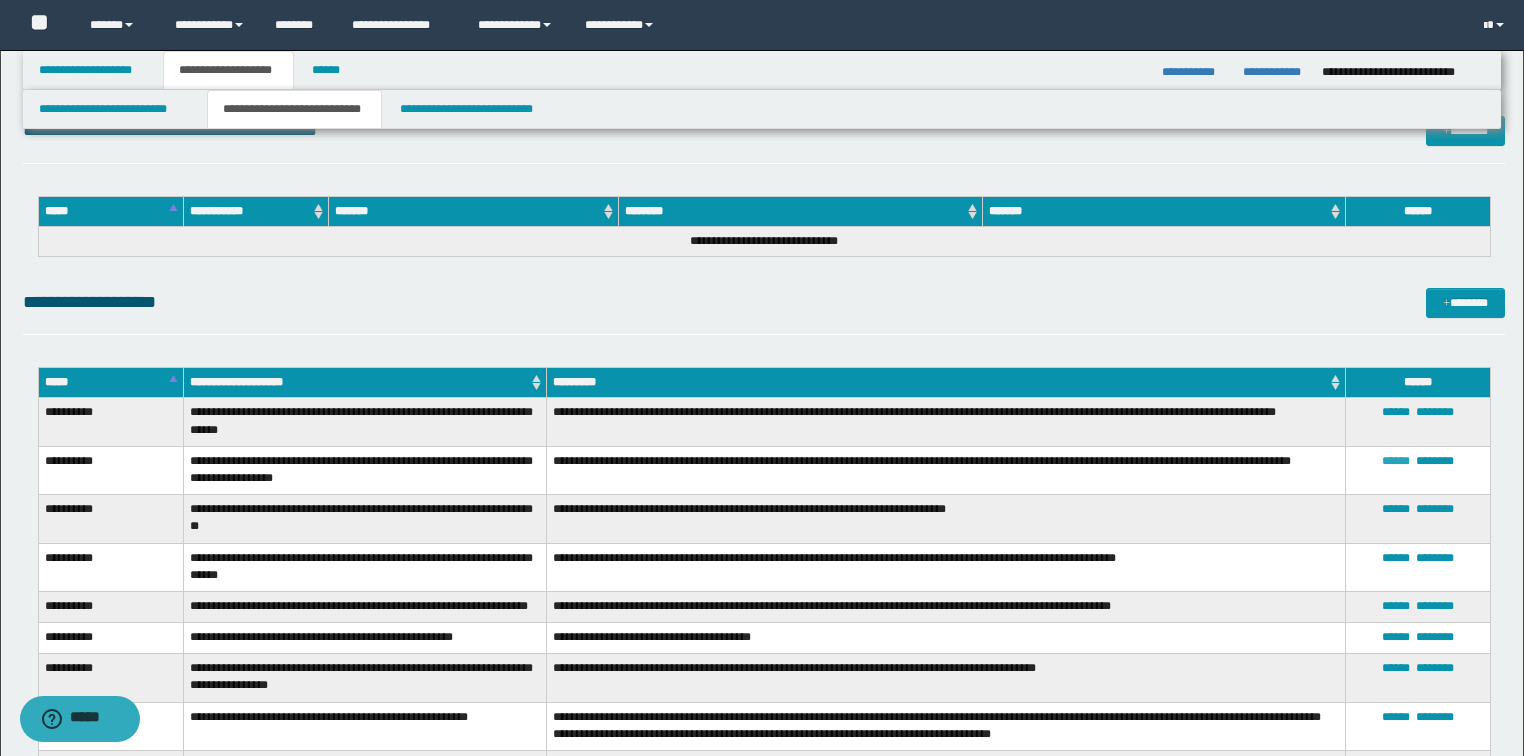 click on "******" at bounding box center [1396, 461] 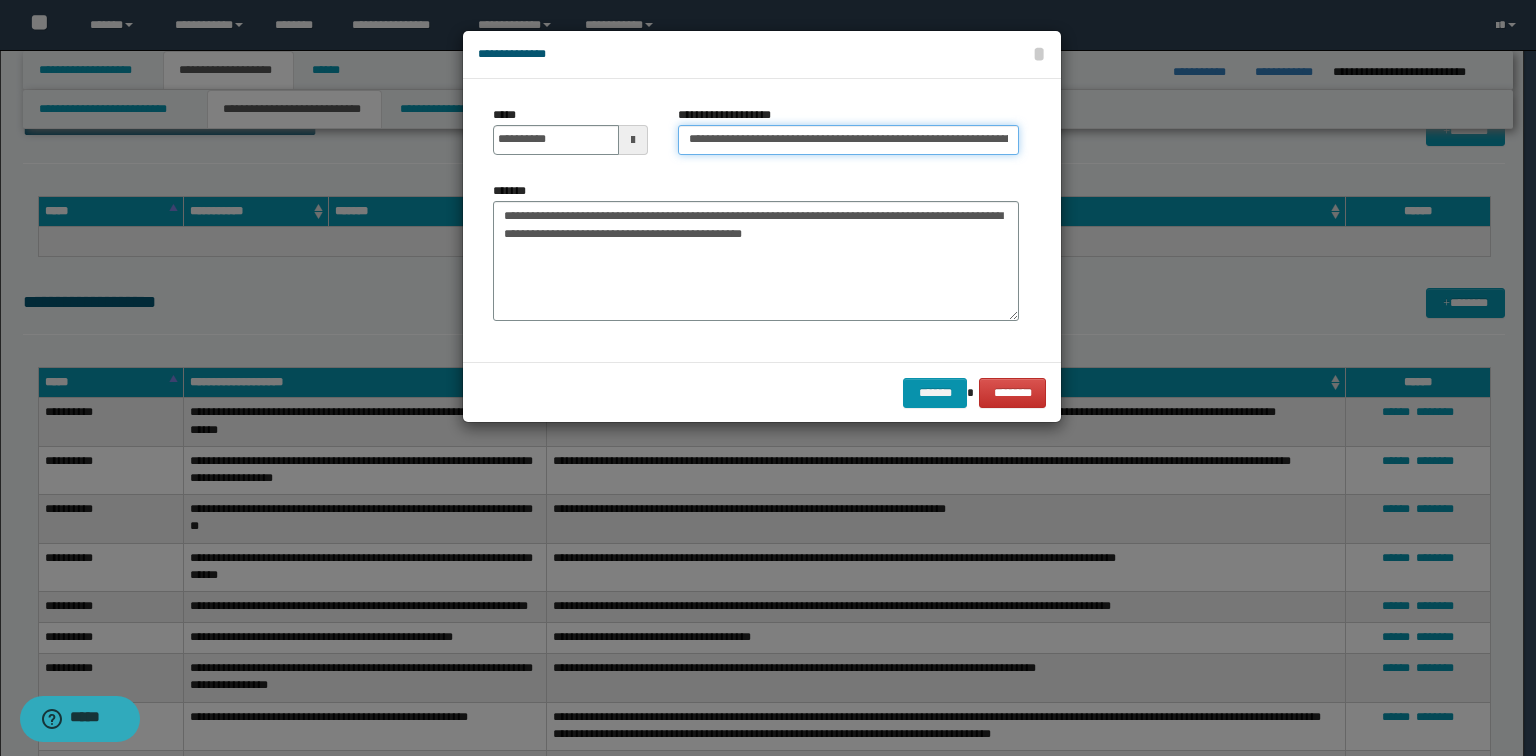 scroll, scrollTop: 0, scrollLeft: 210, axis: horizontal 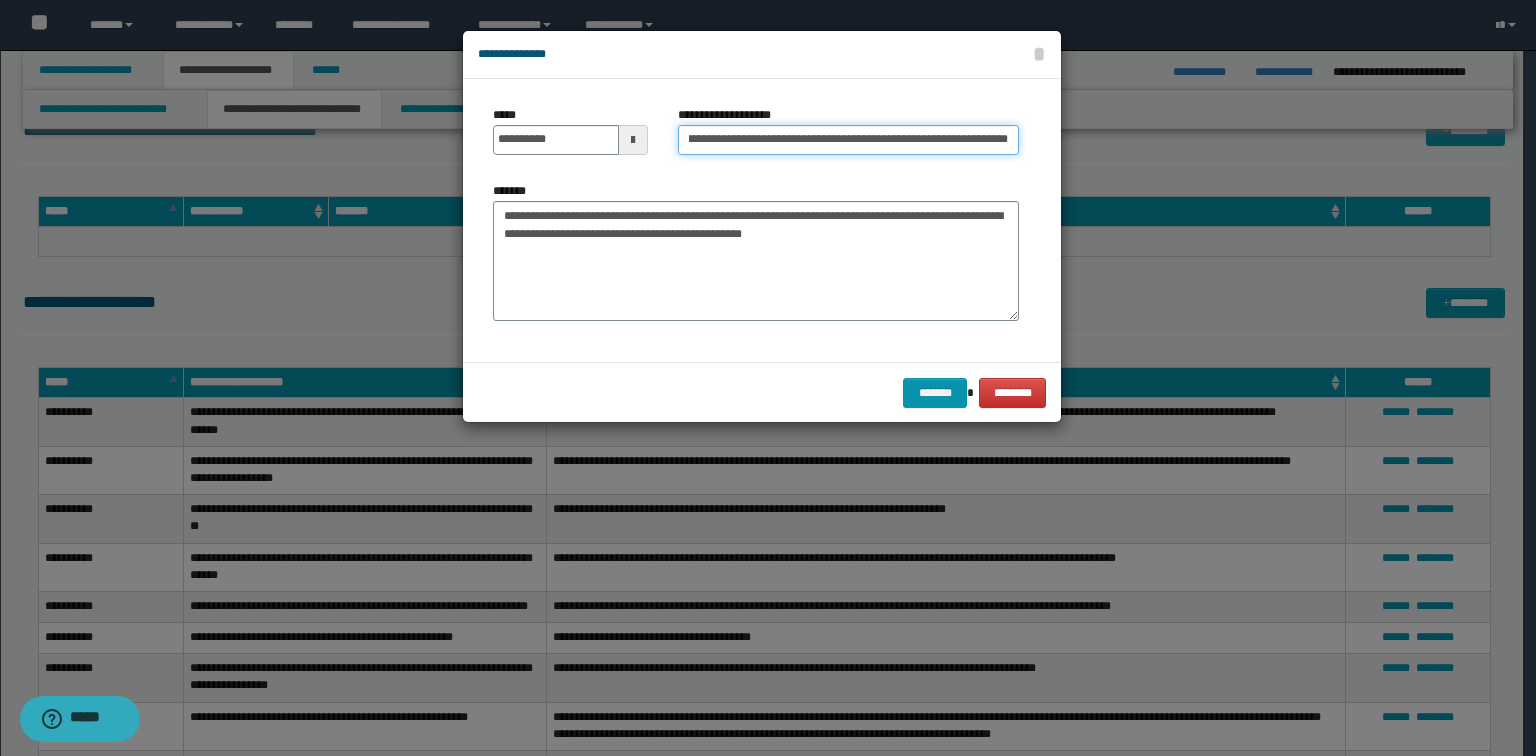 drag, startPoint x: 968, startPoint y: 140, endPoint x: 1272, endPoint y: 156, distance: 304.42078 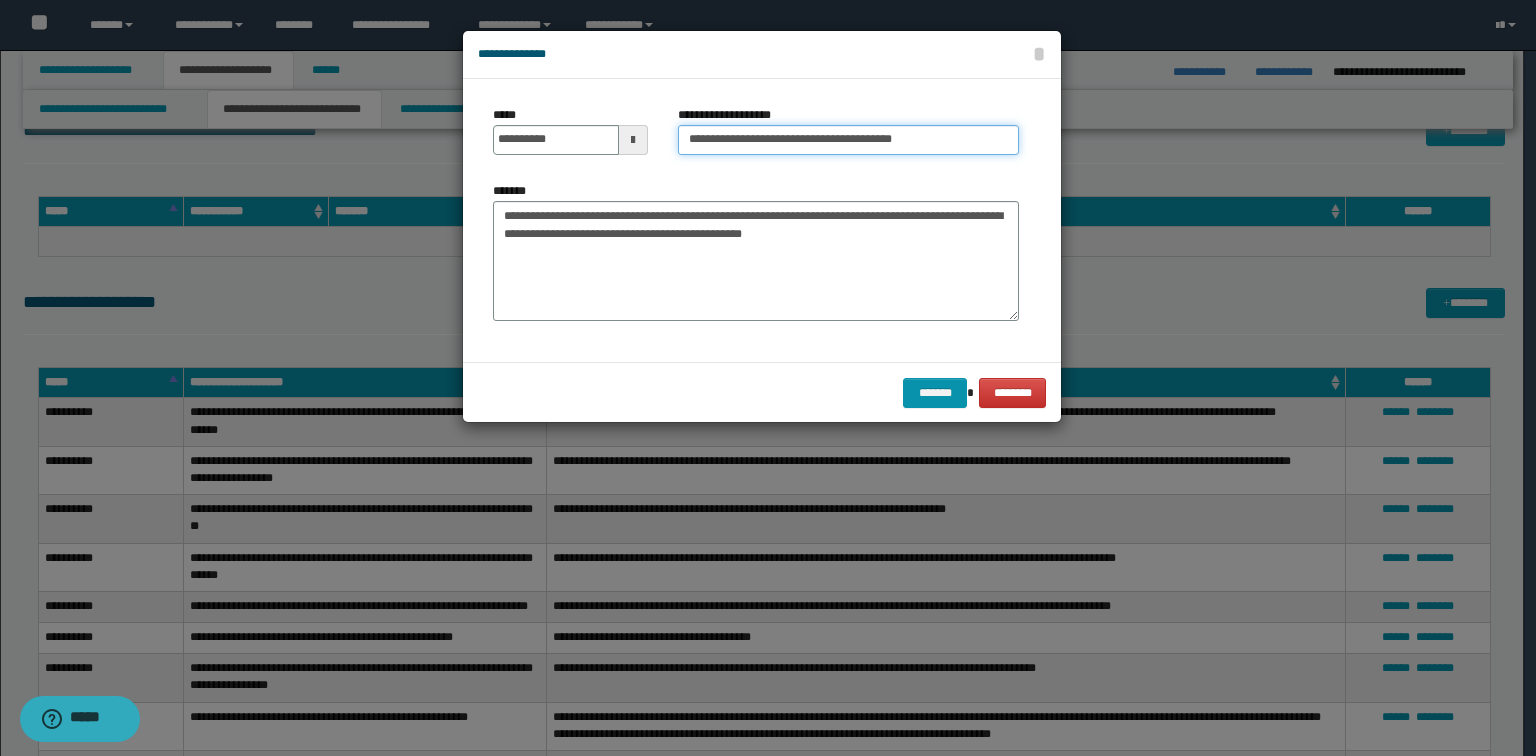 scroll, scrollTop: 0, scrollLeft: 0, axis: both 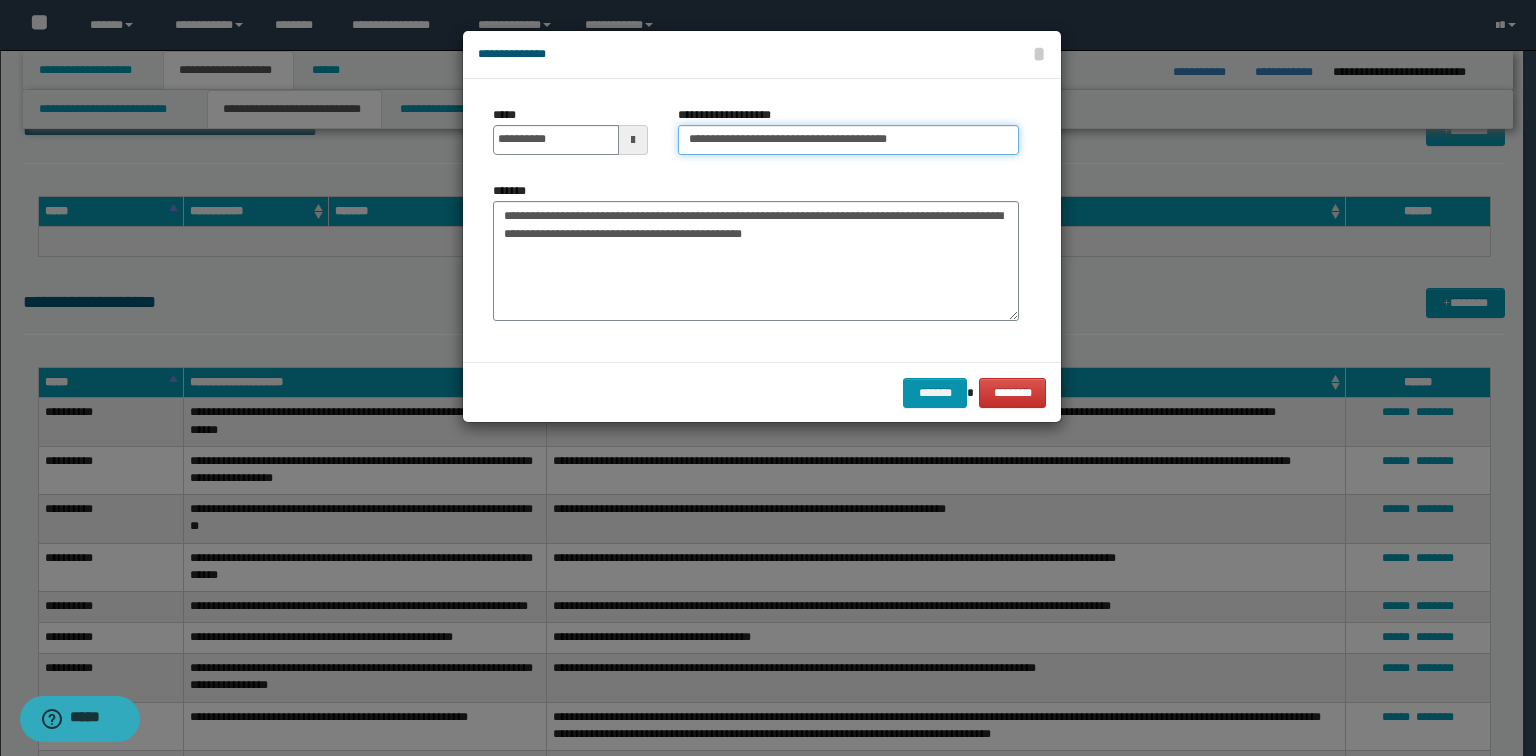 paste on "**********" 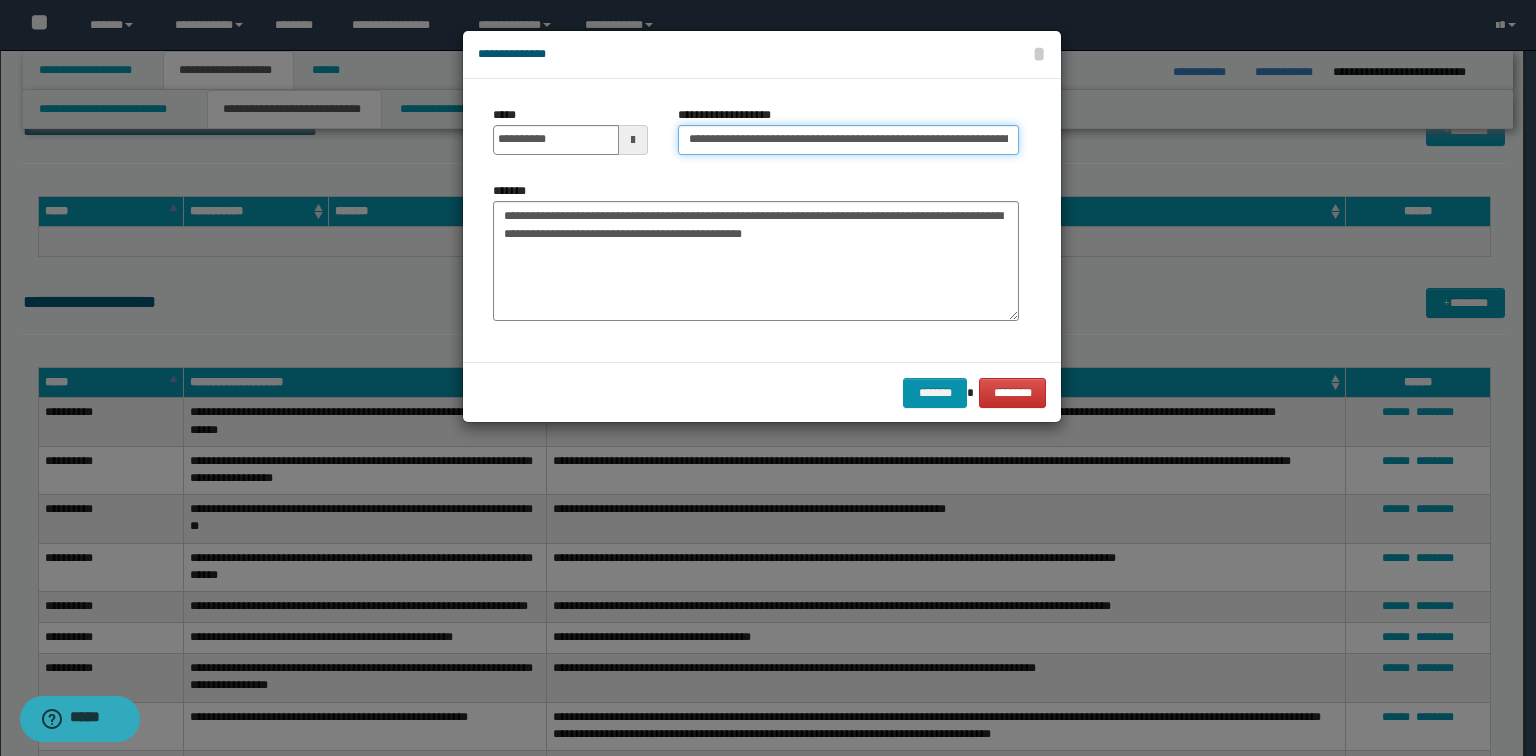 scroll, scrollTop: 0, scrollLeft: 117, axis: horizontal 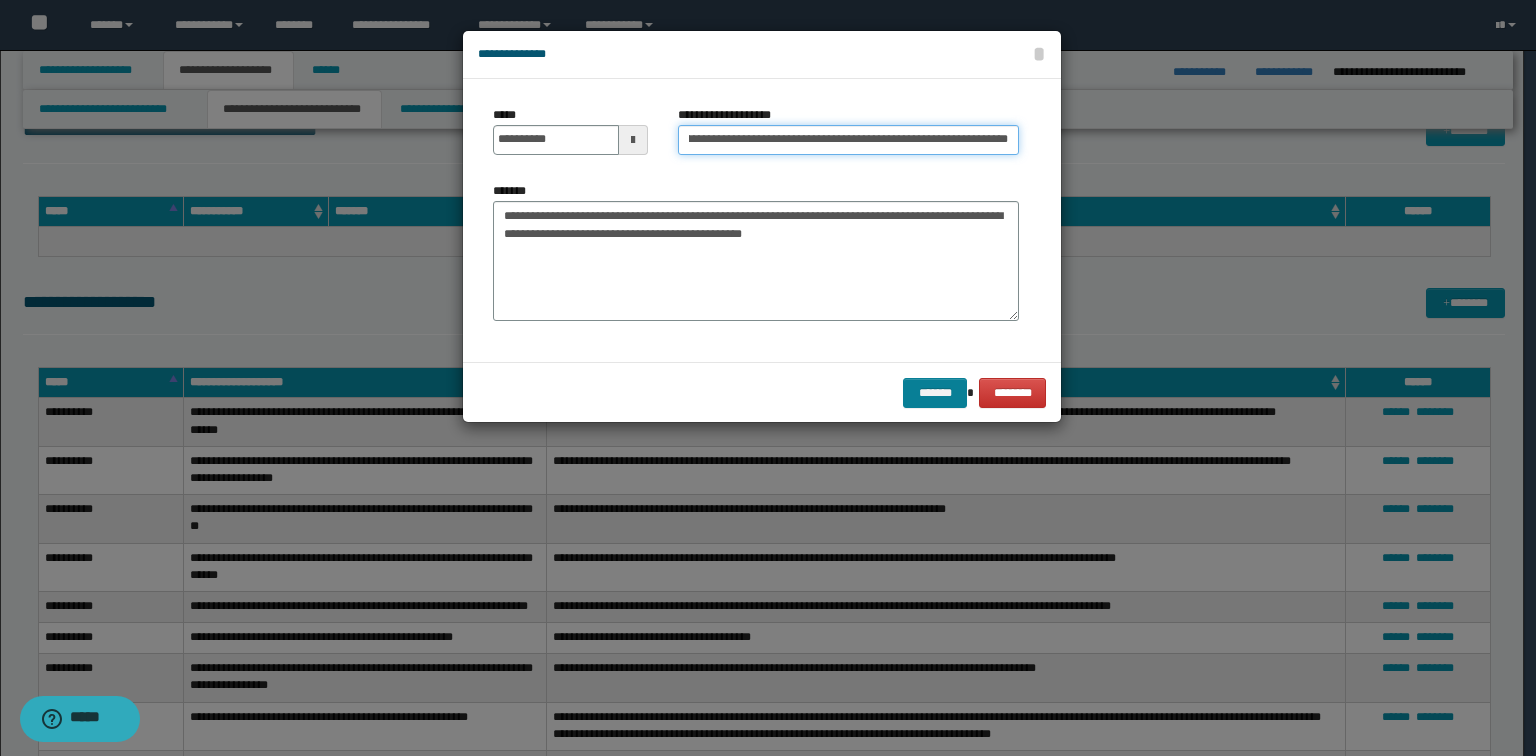 type on "**********" 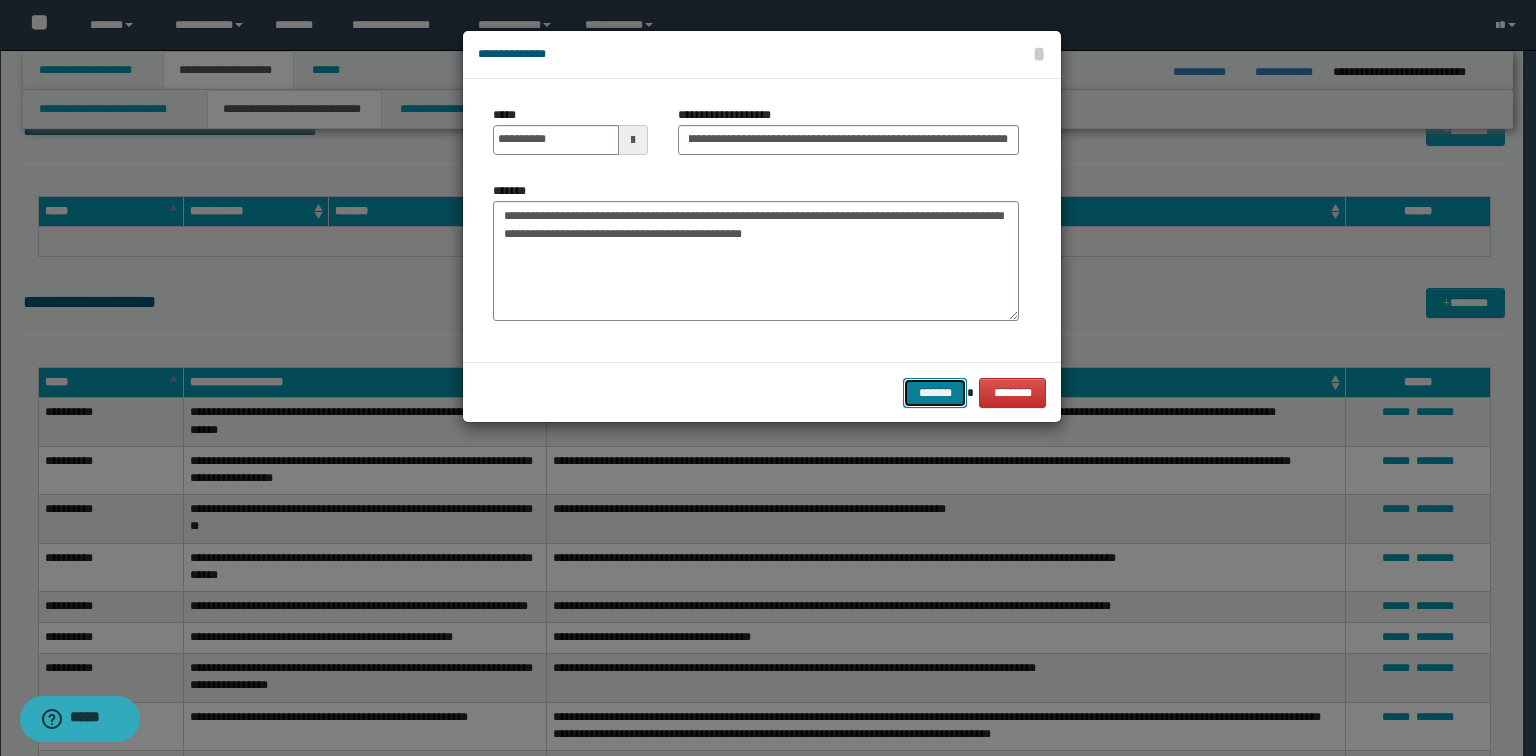 click on "*******" at bounding box center (935, 393) 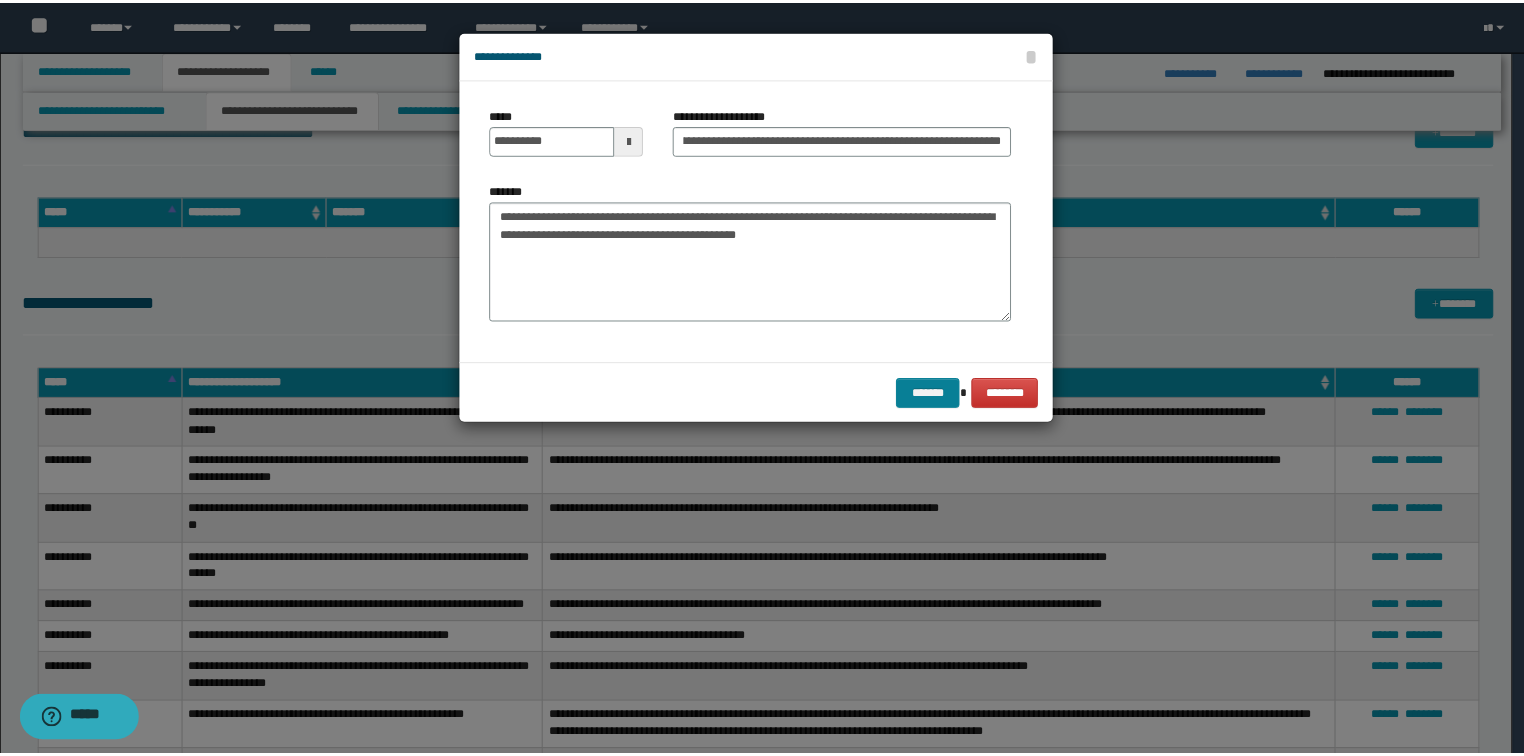scroll, scrollTop: 0, scrollLeft: 0, axis: both 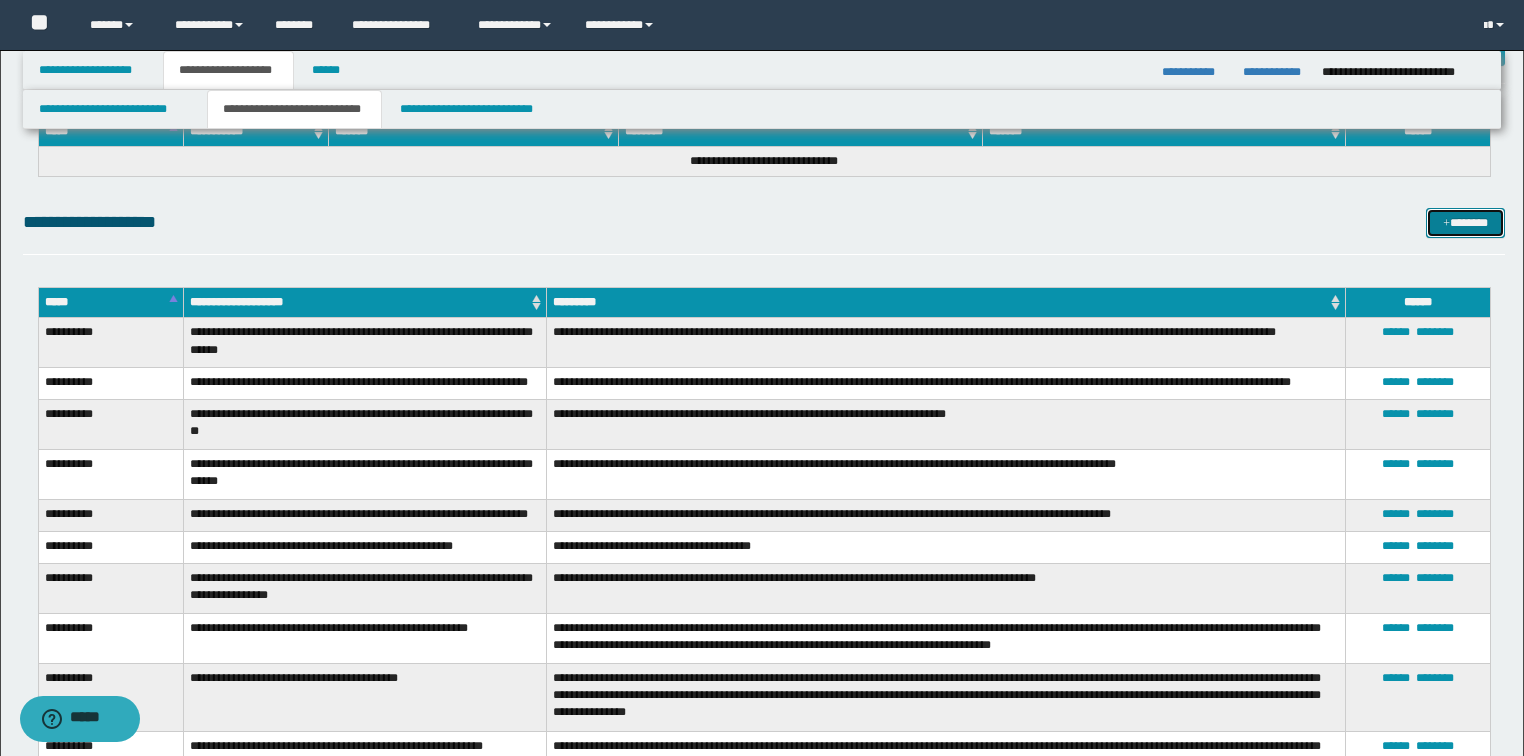 click on "*******" at bounding box center (1465, 223) 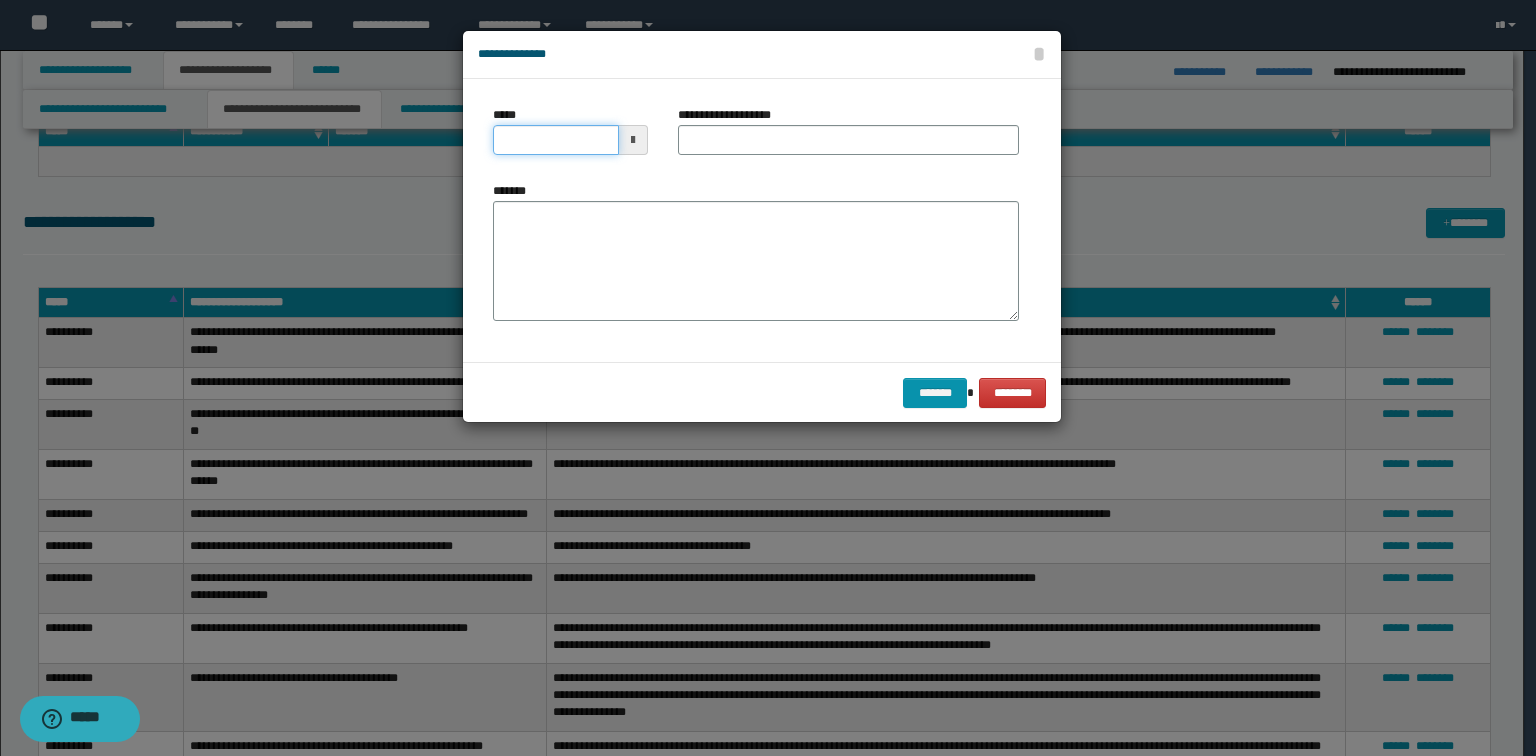click on "*****" at bounding box center [556, 140] 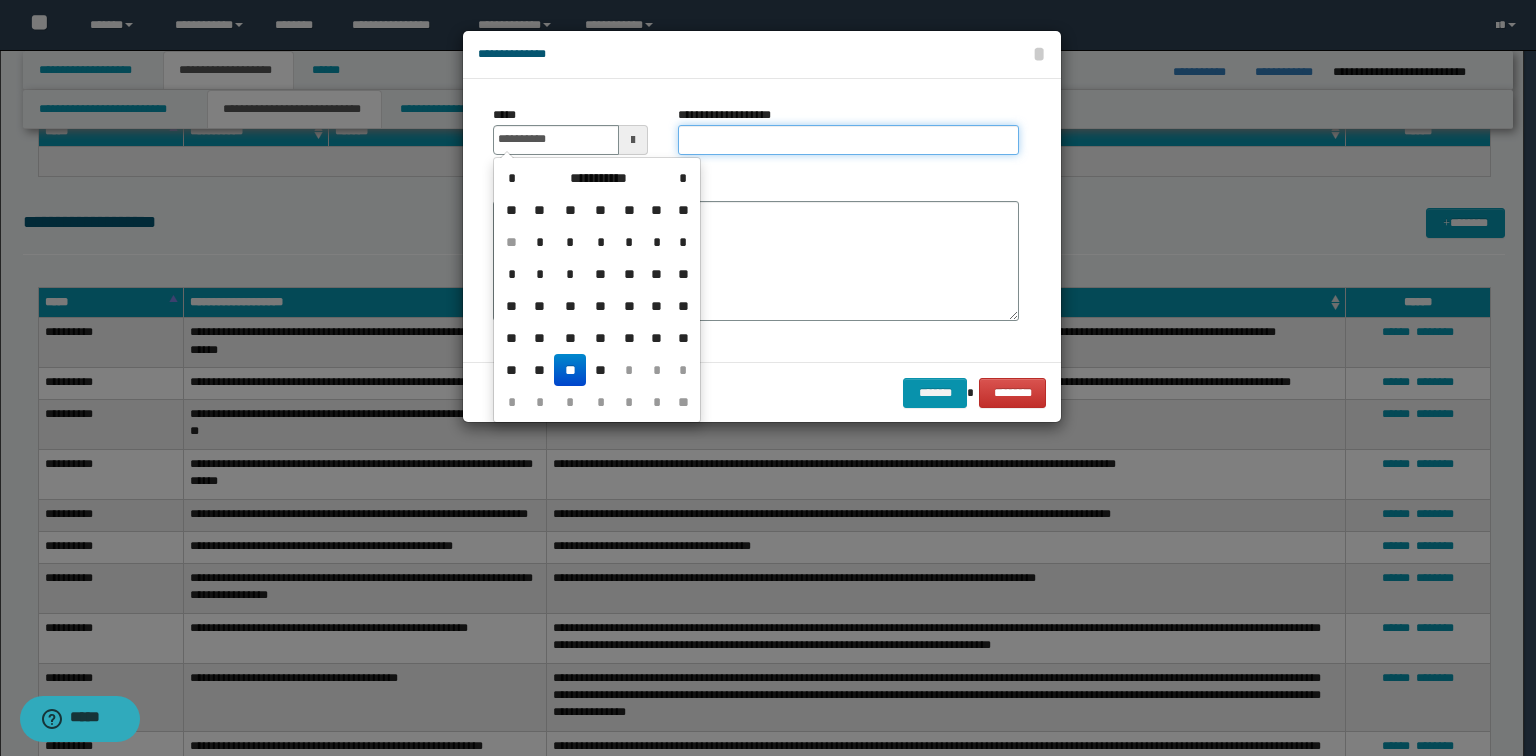 type on "**********" 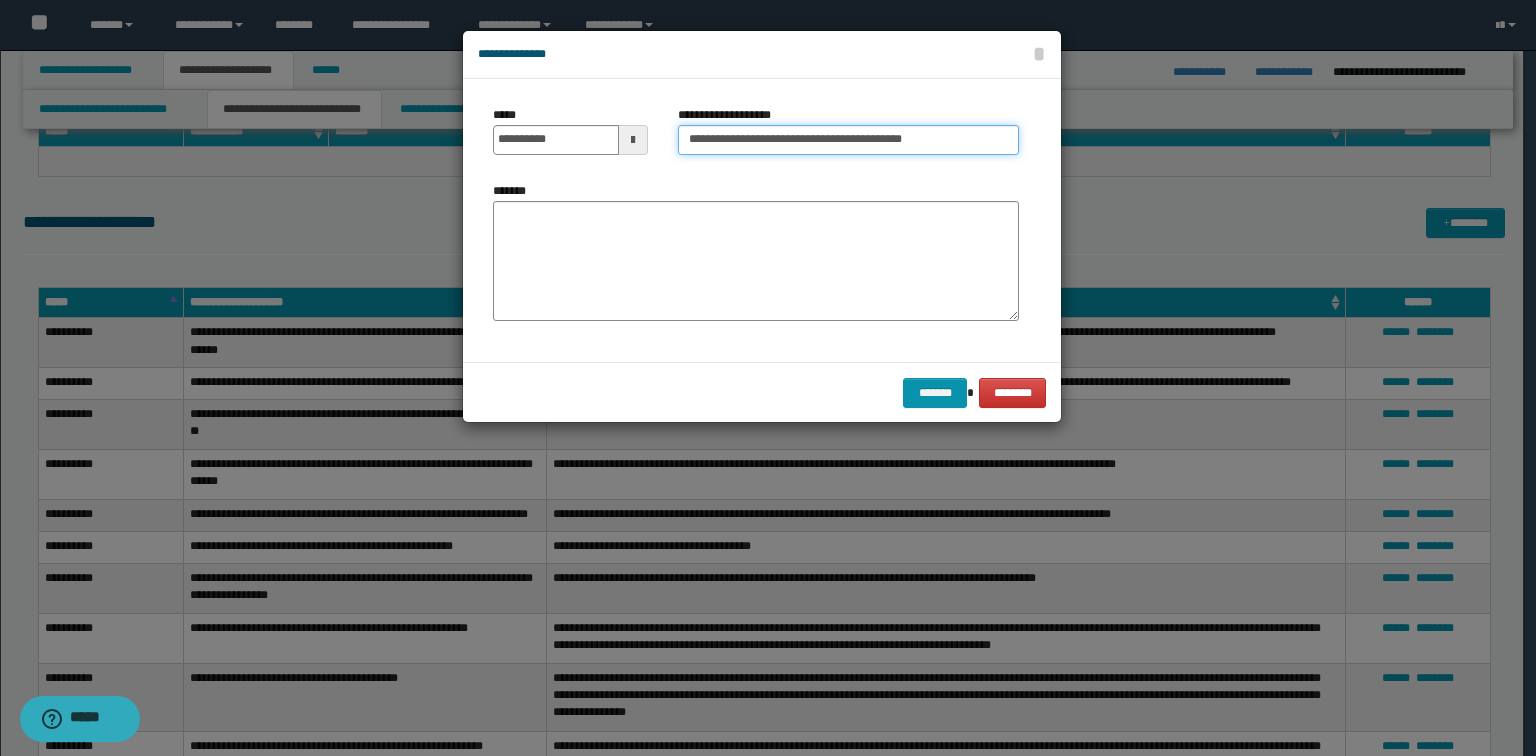 drag, startPoint x: 802, startPoint y: 136, endPoint x: 1095, endPoint y: 148, distance: 293.24564 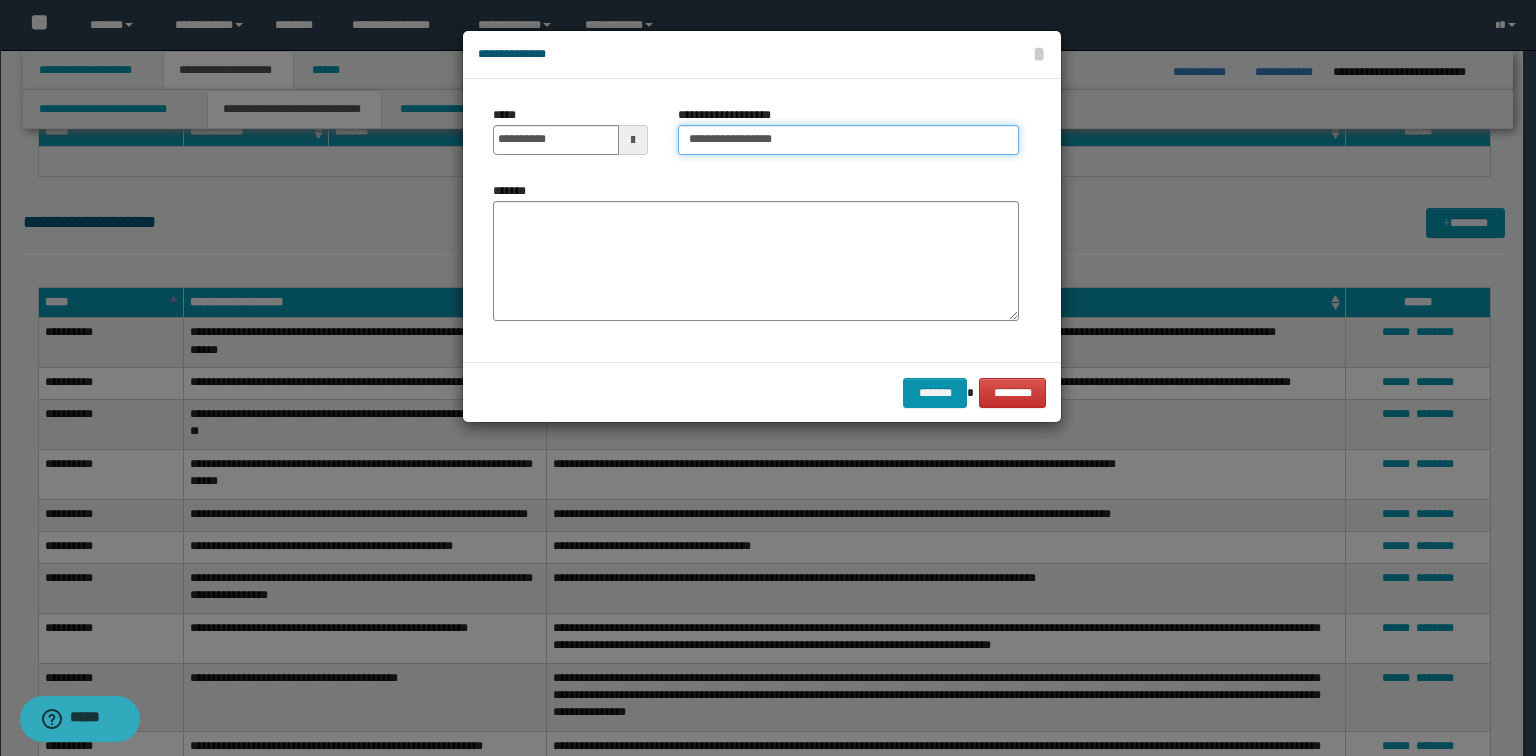 type on "**********" 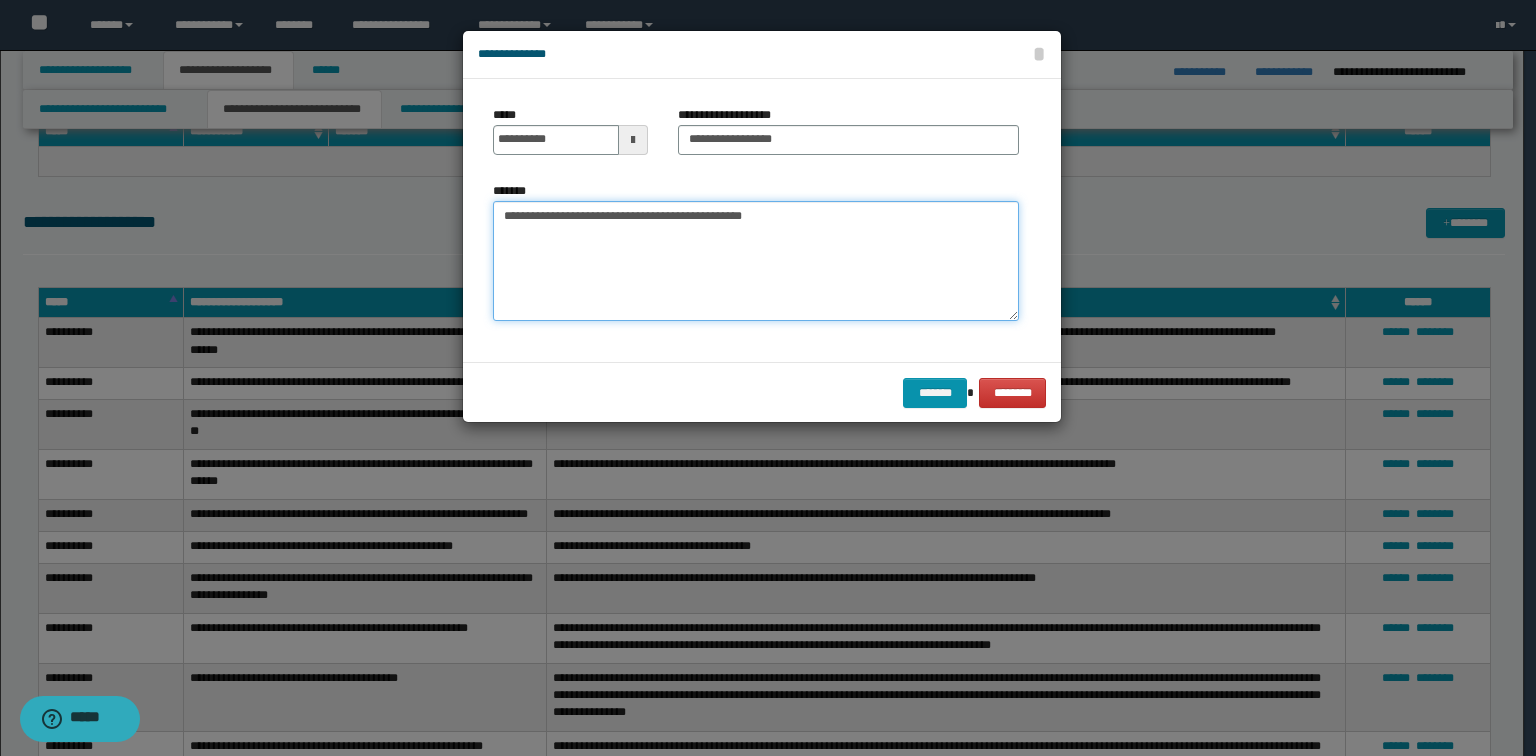 drag, startPoint x: 945, startPoint y: 110, endPoint x: 911, endPoint y: 213, distance: 108.46658 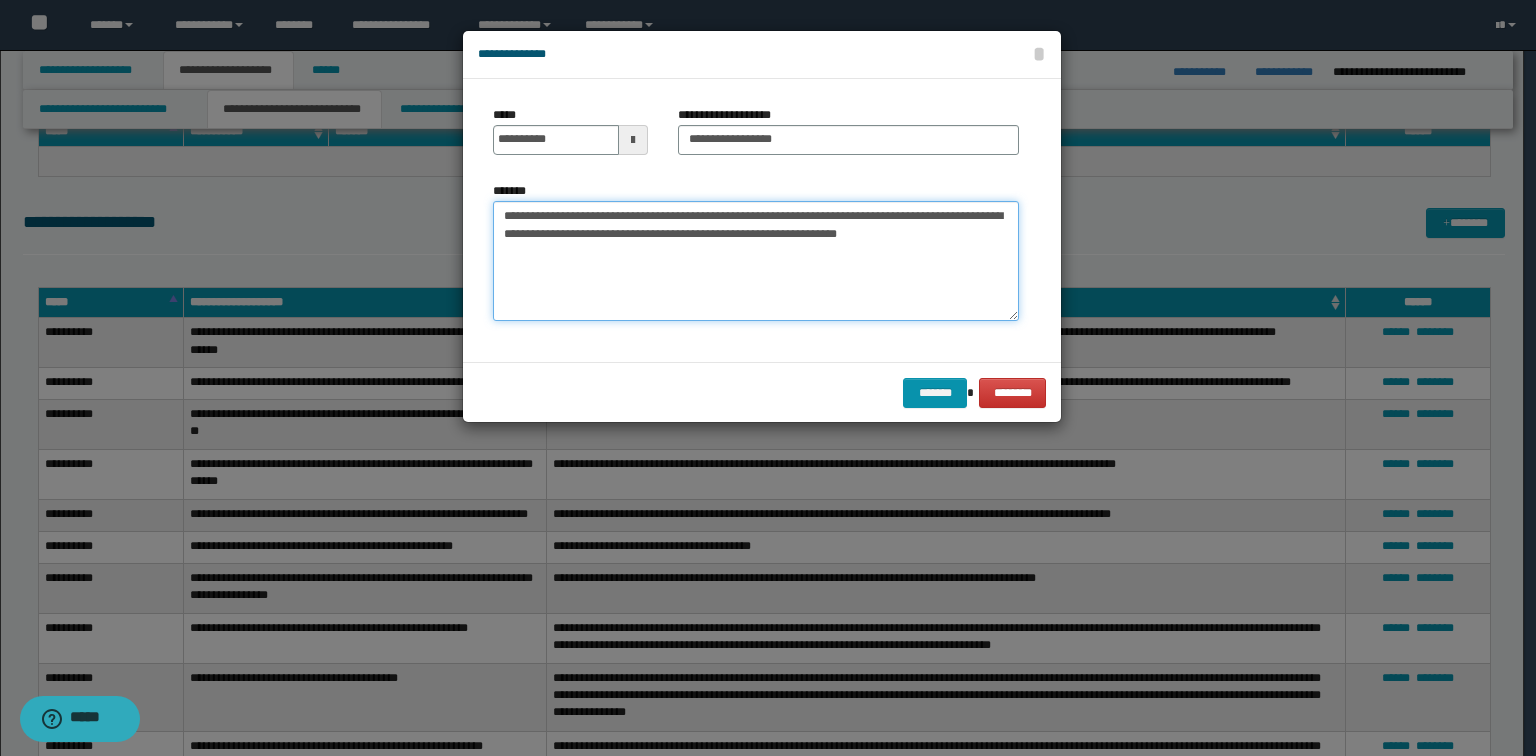 click on "**********" at bounding box center [756, 261] 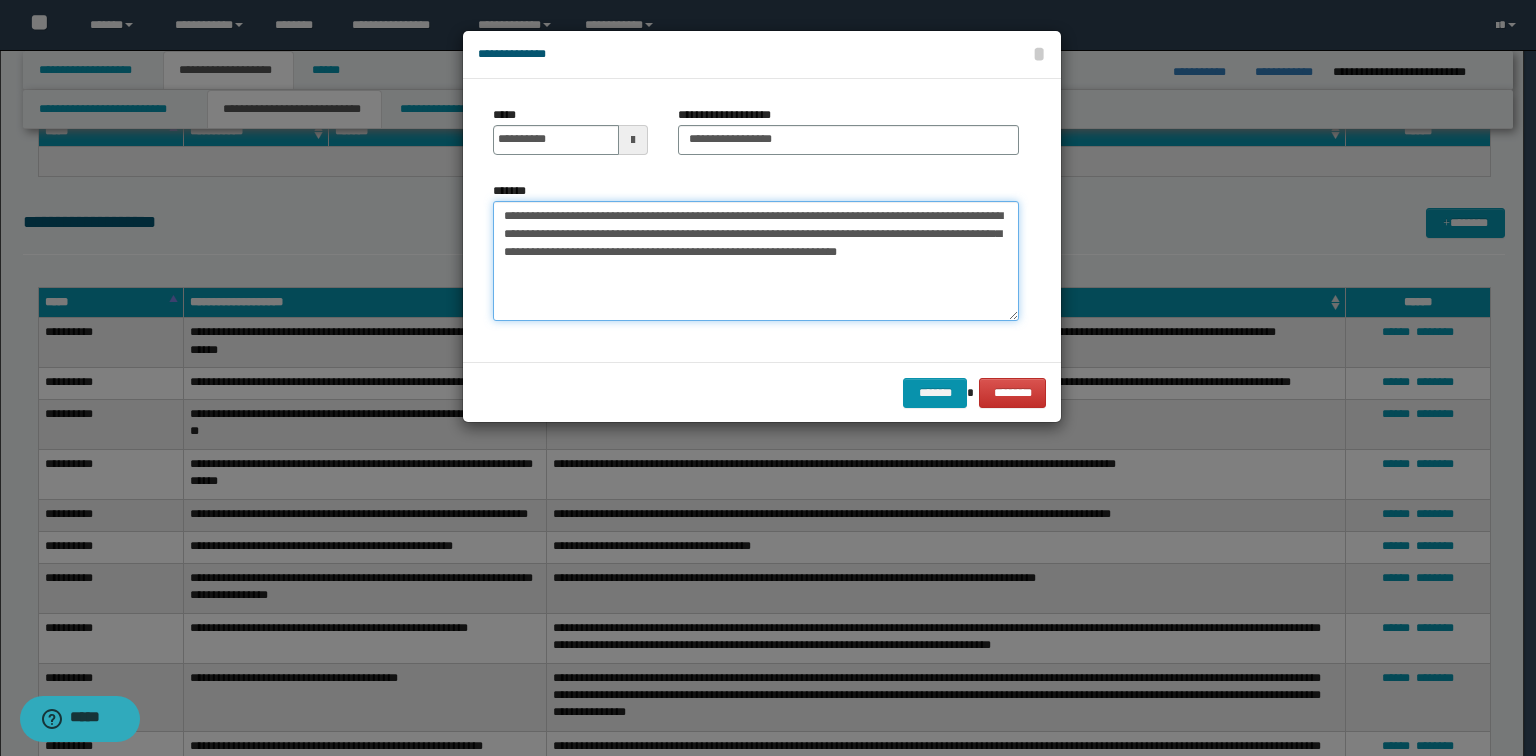 type on "**********" 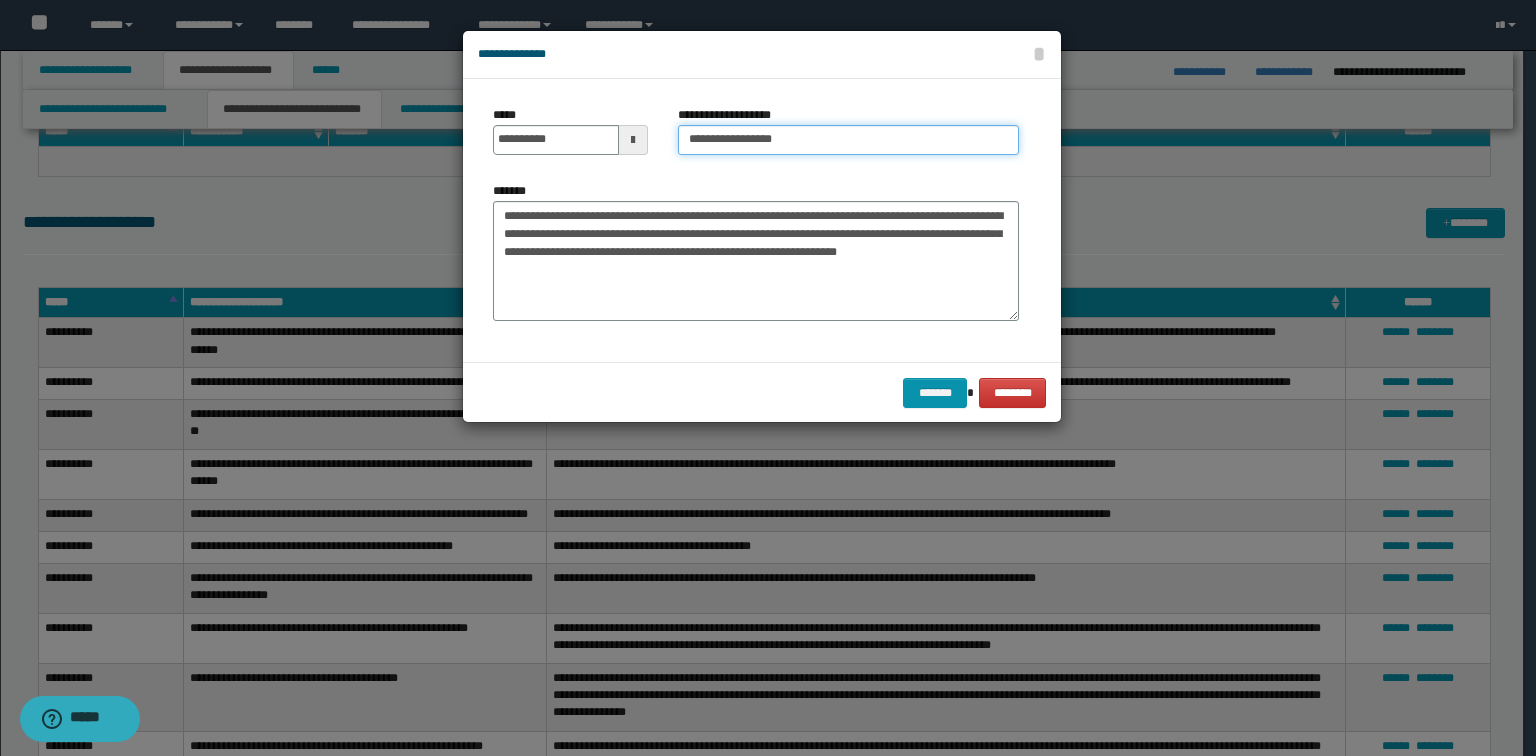 click on "**********" at bounding box center [848, 140] 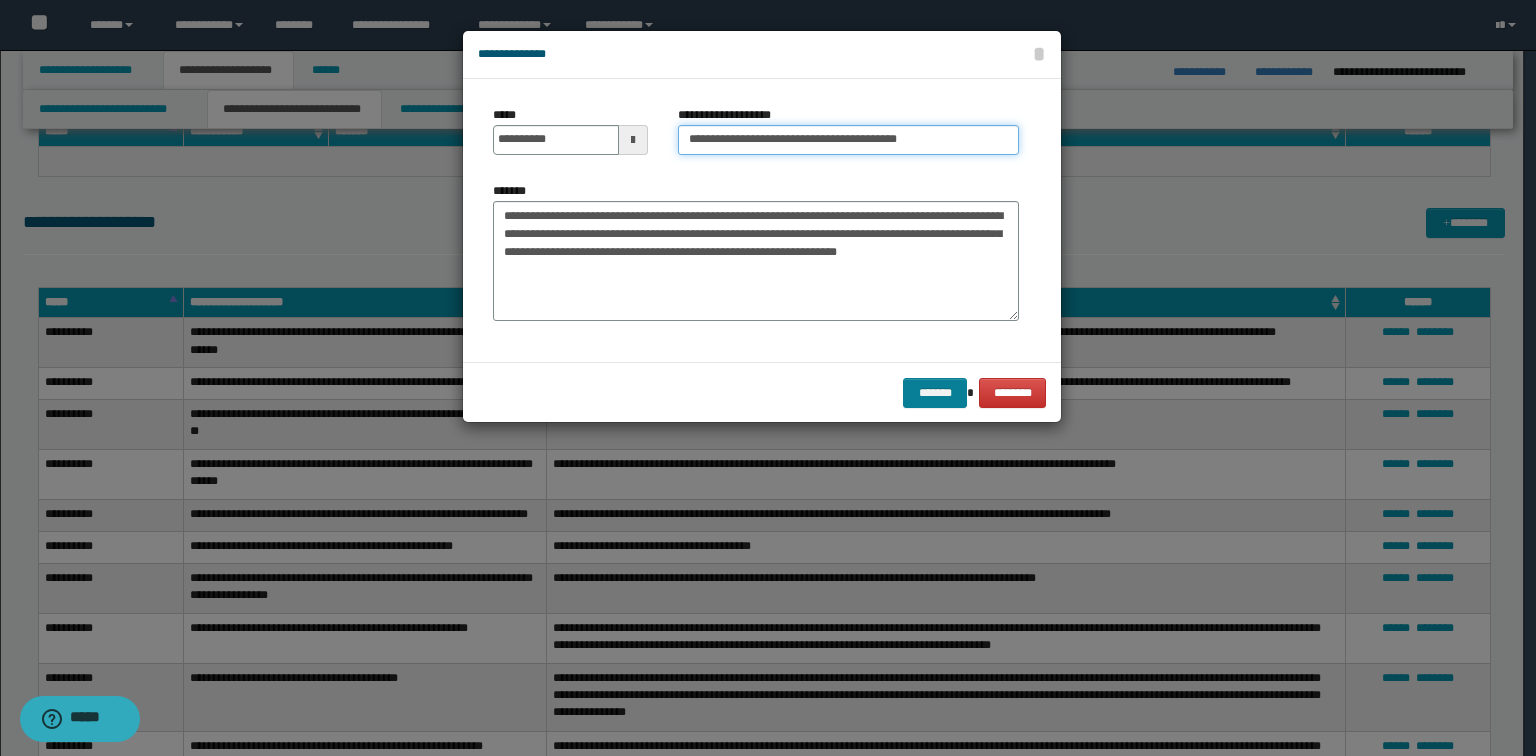 type on "**********" 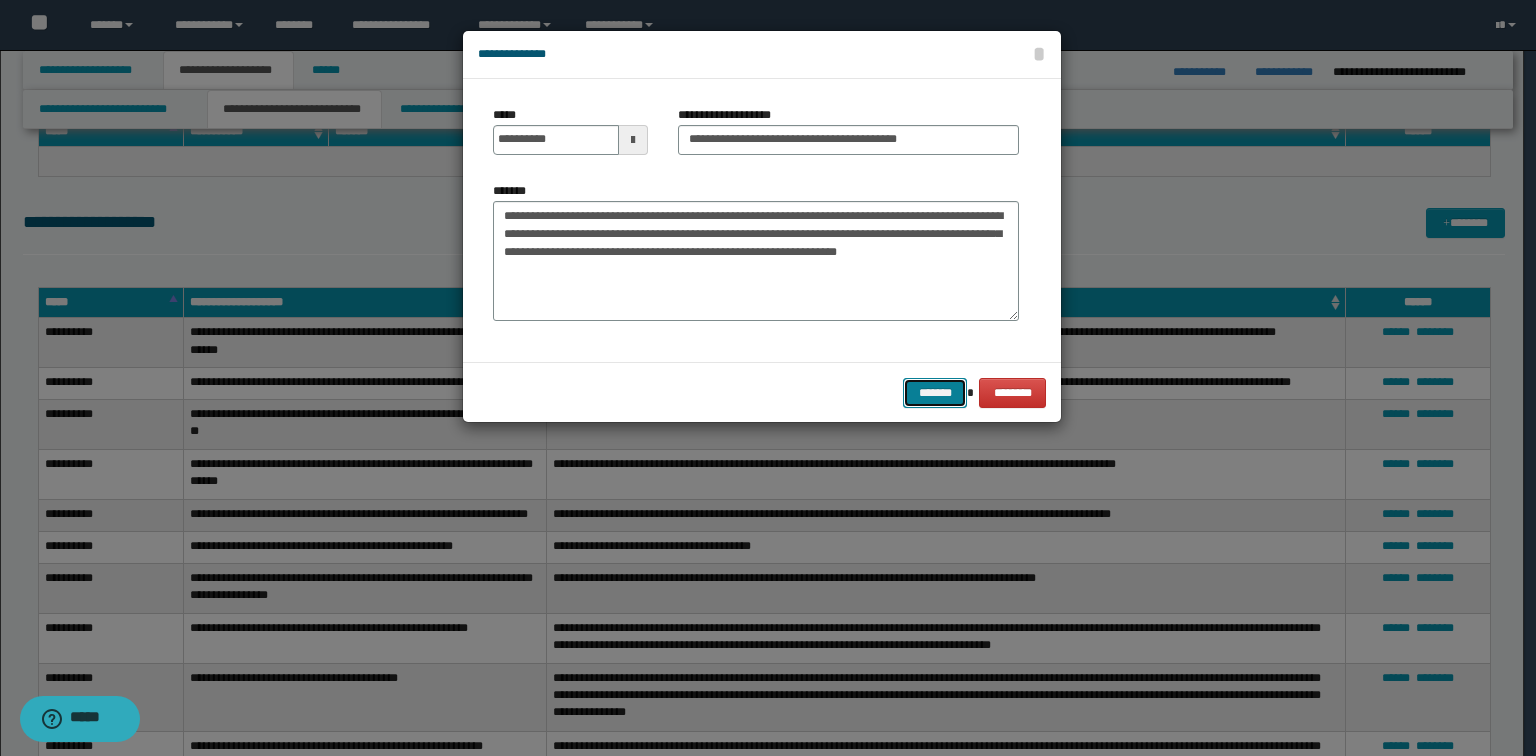 click on "*******" at bounding box center (935, 393) 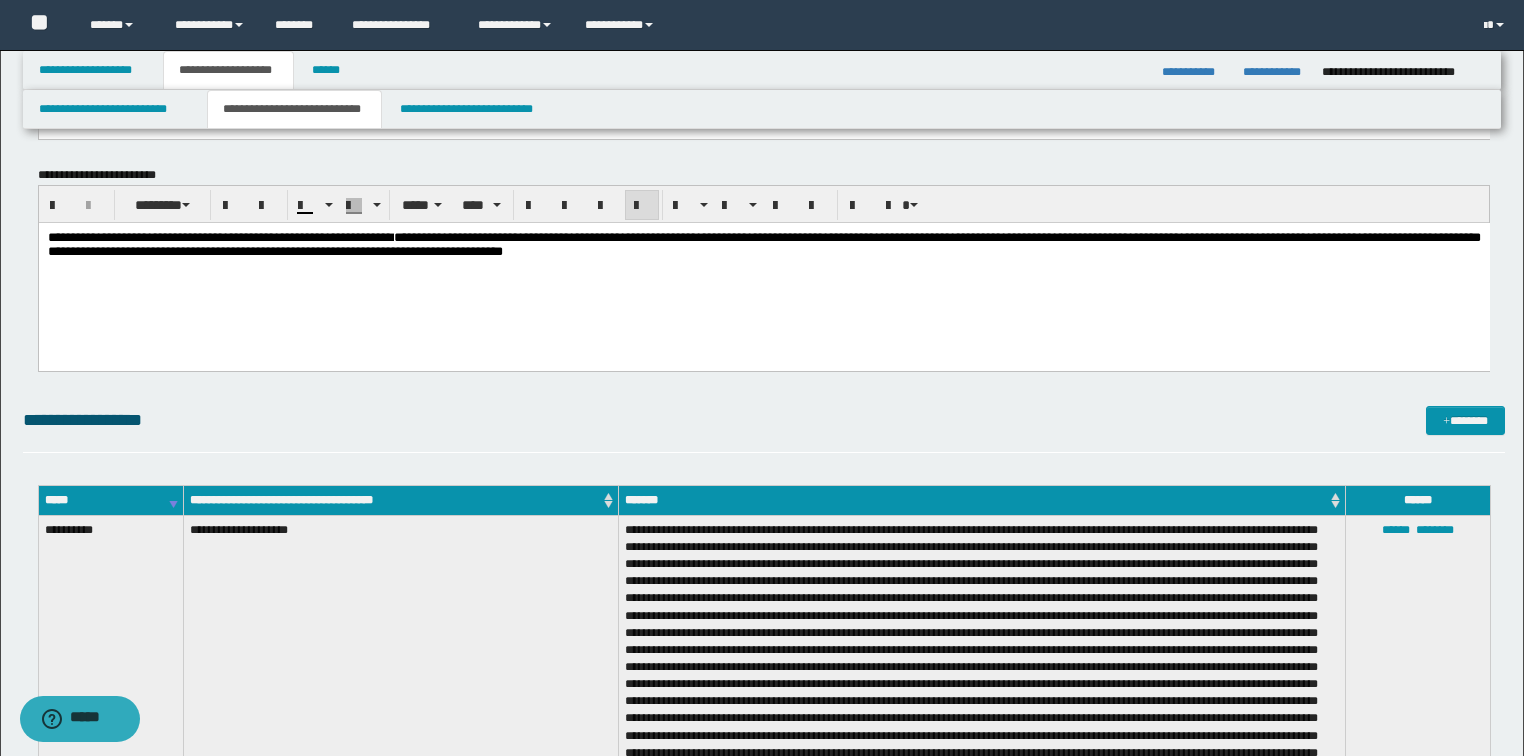 scroll, scrollTop: 2924, scrollLeft: 0, axis: vertical 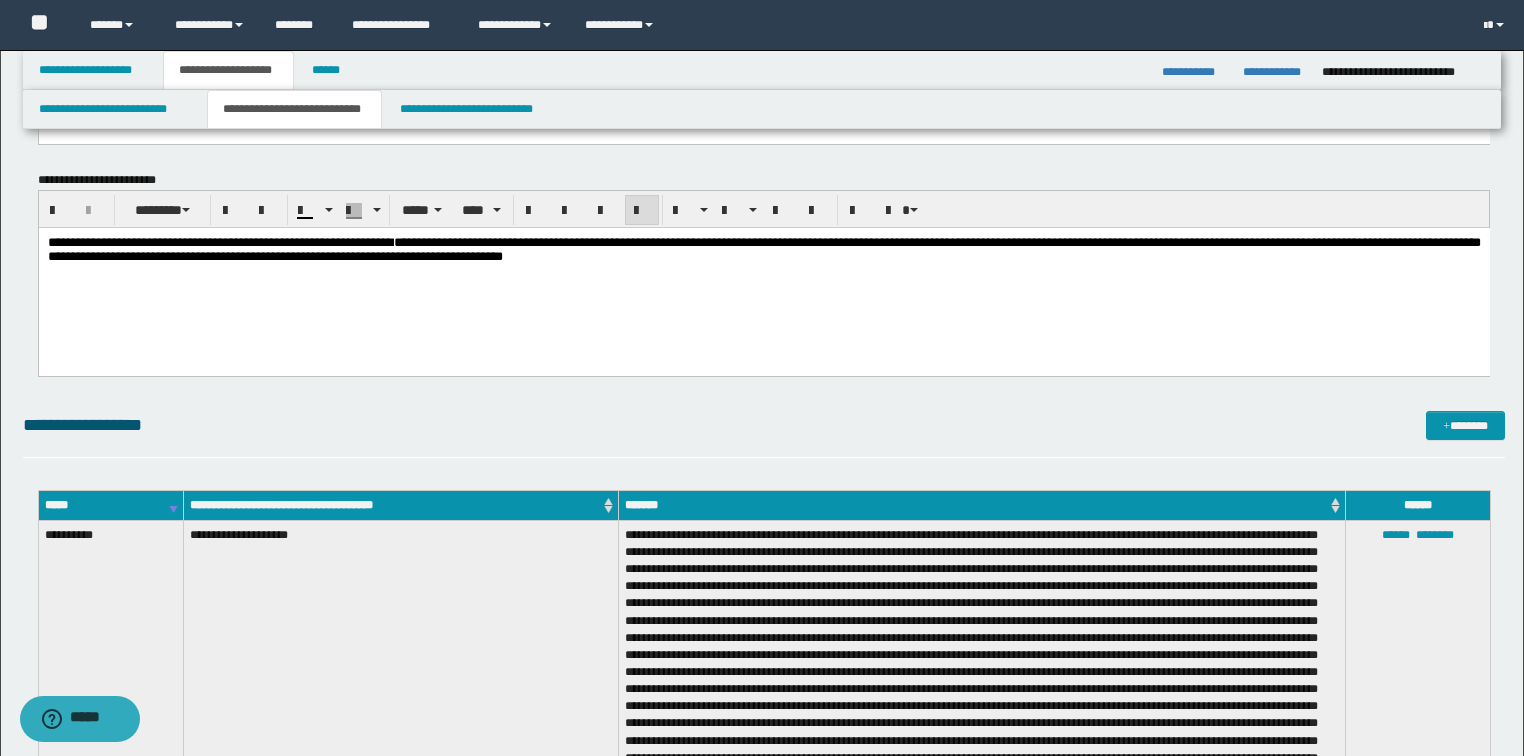 click on "*****" at bounding box center (110, 505) 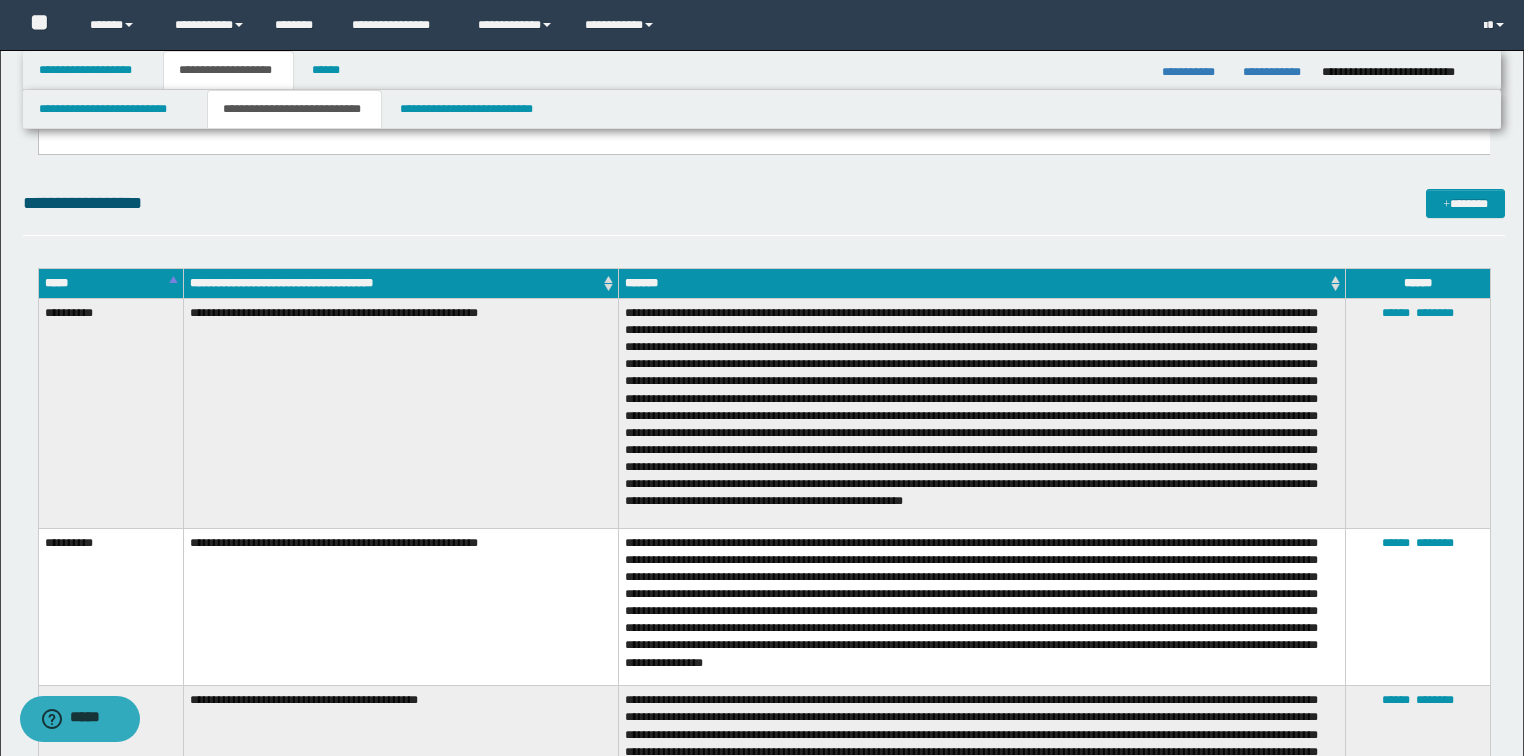 scroll, scrollTop: 3164, scrollLeft: 0, axis: vertical 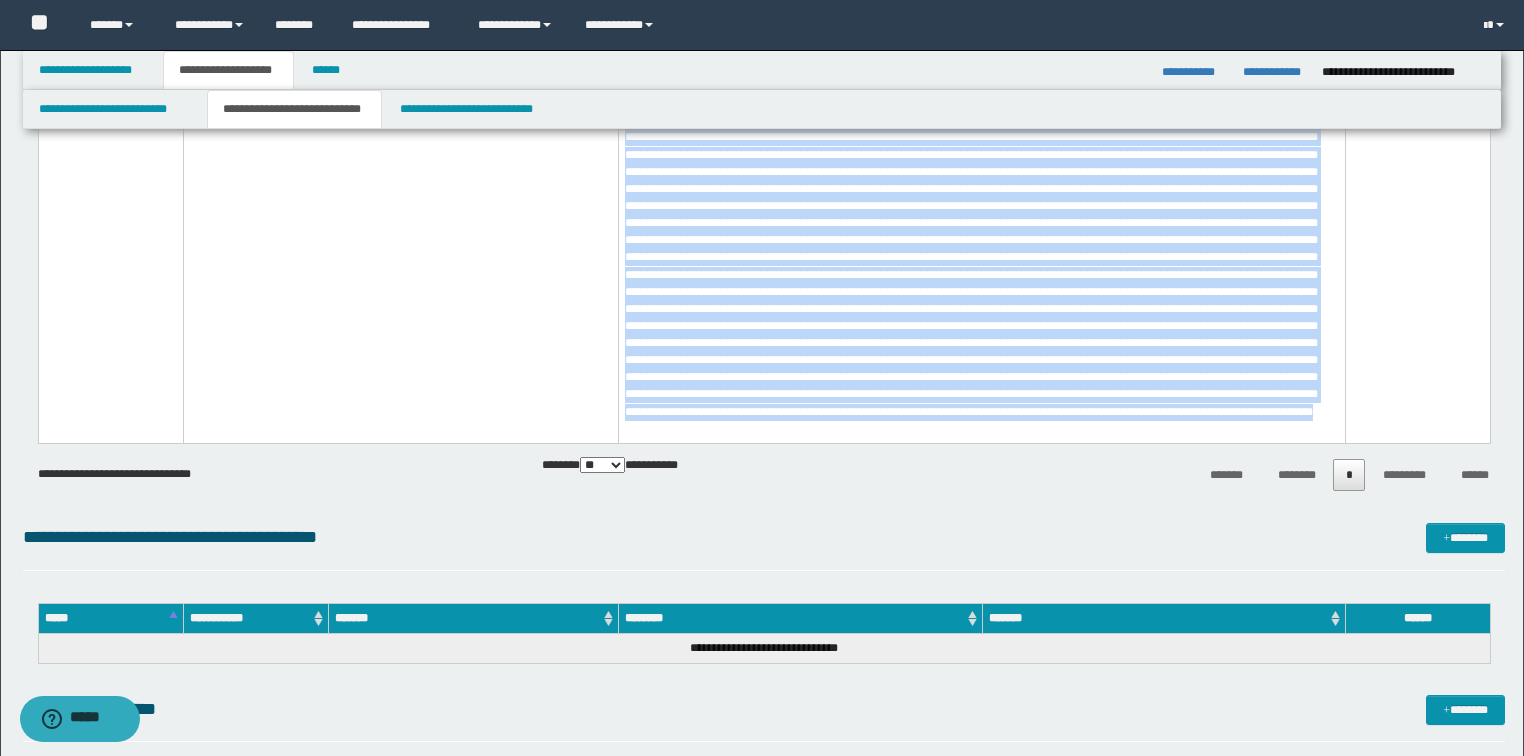 drag, startPoint x: 44, startPoint y: 294, endPoint x: 839, endPoint y: 435, distance: 807.407 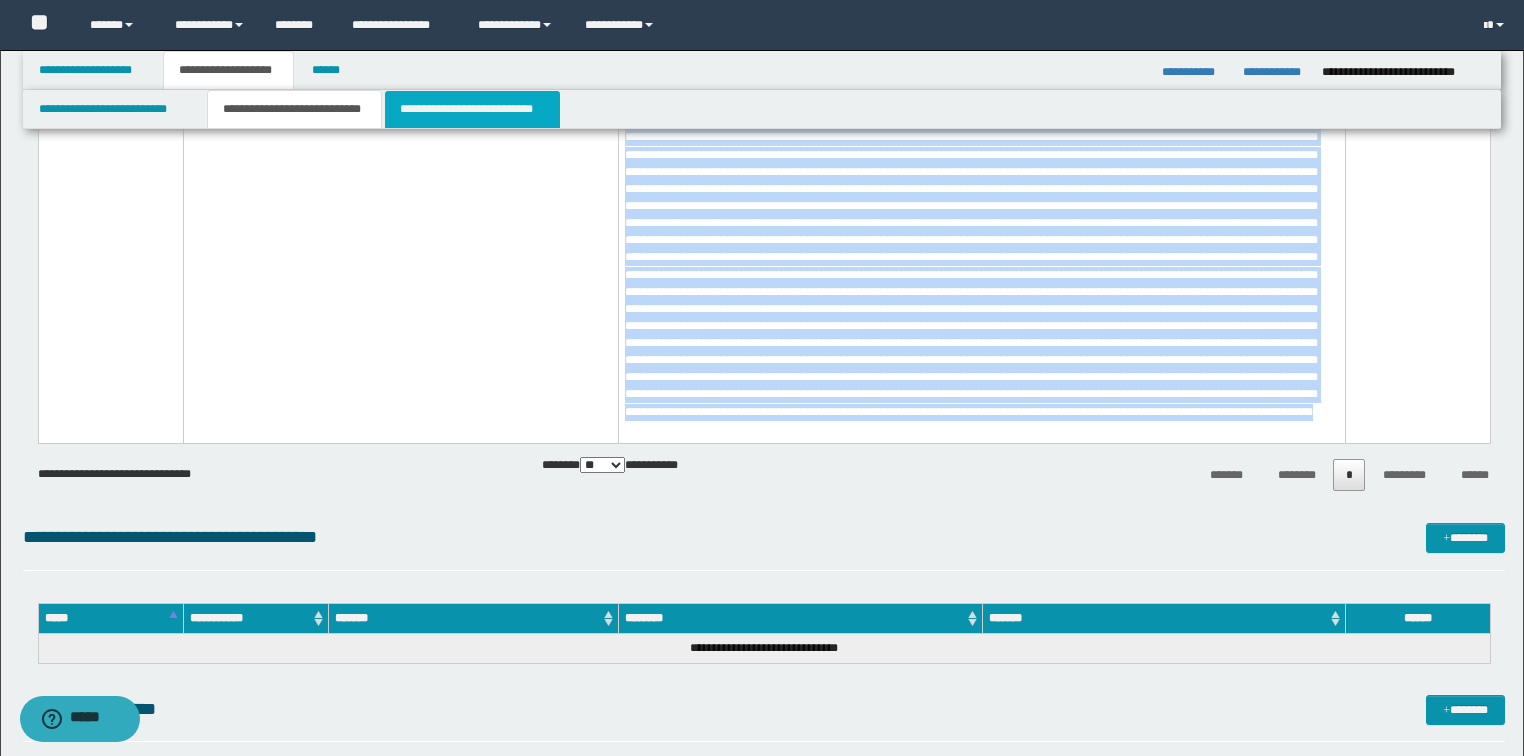 drag, startPoint x: 472, startPoint y: 116, endPoint x: 425, endPoint y: 524, distance: 410.69818 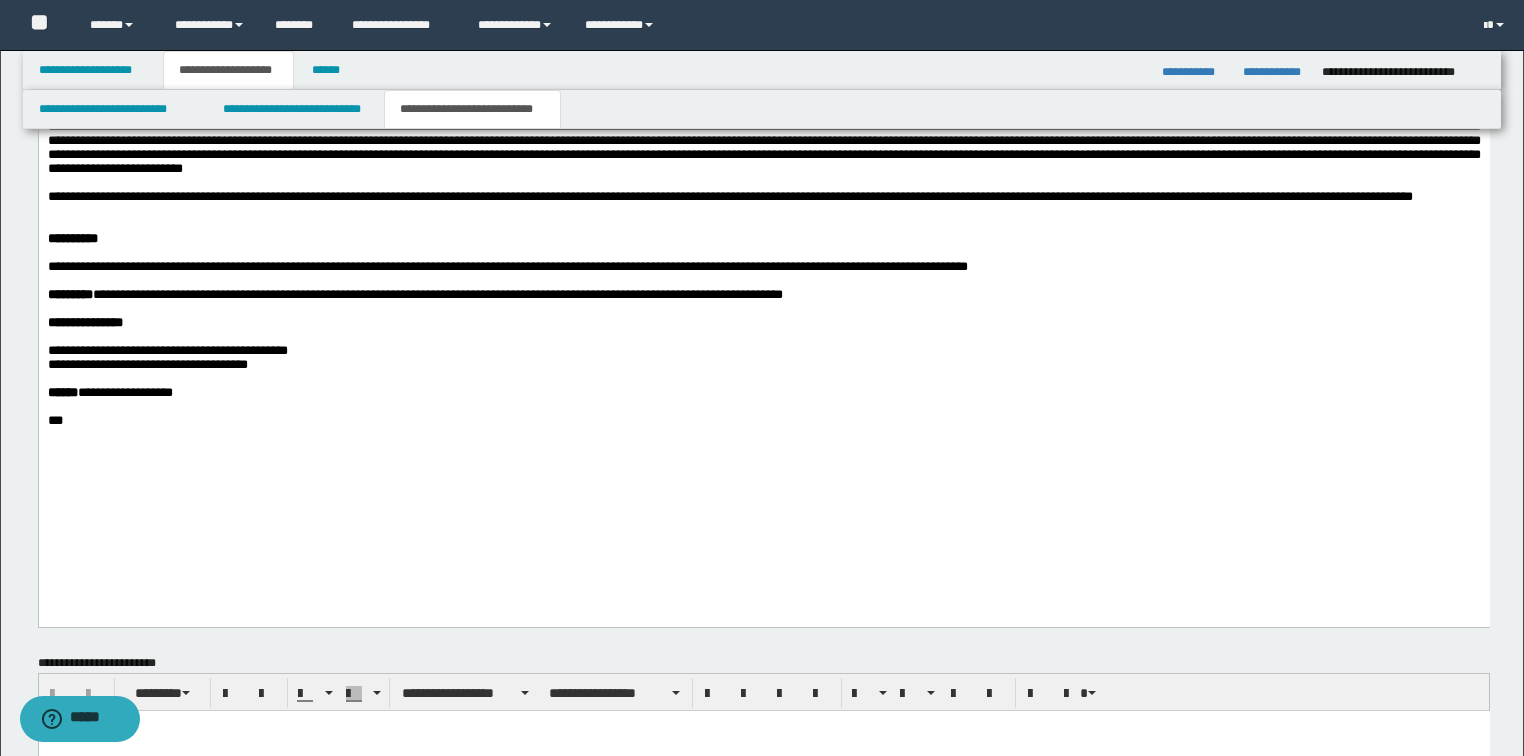 scroll, scrollTop: 1298, scrollLeft: 0, axis: vertical 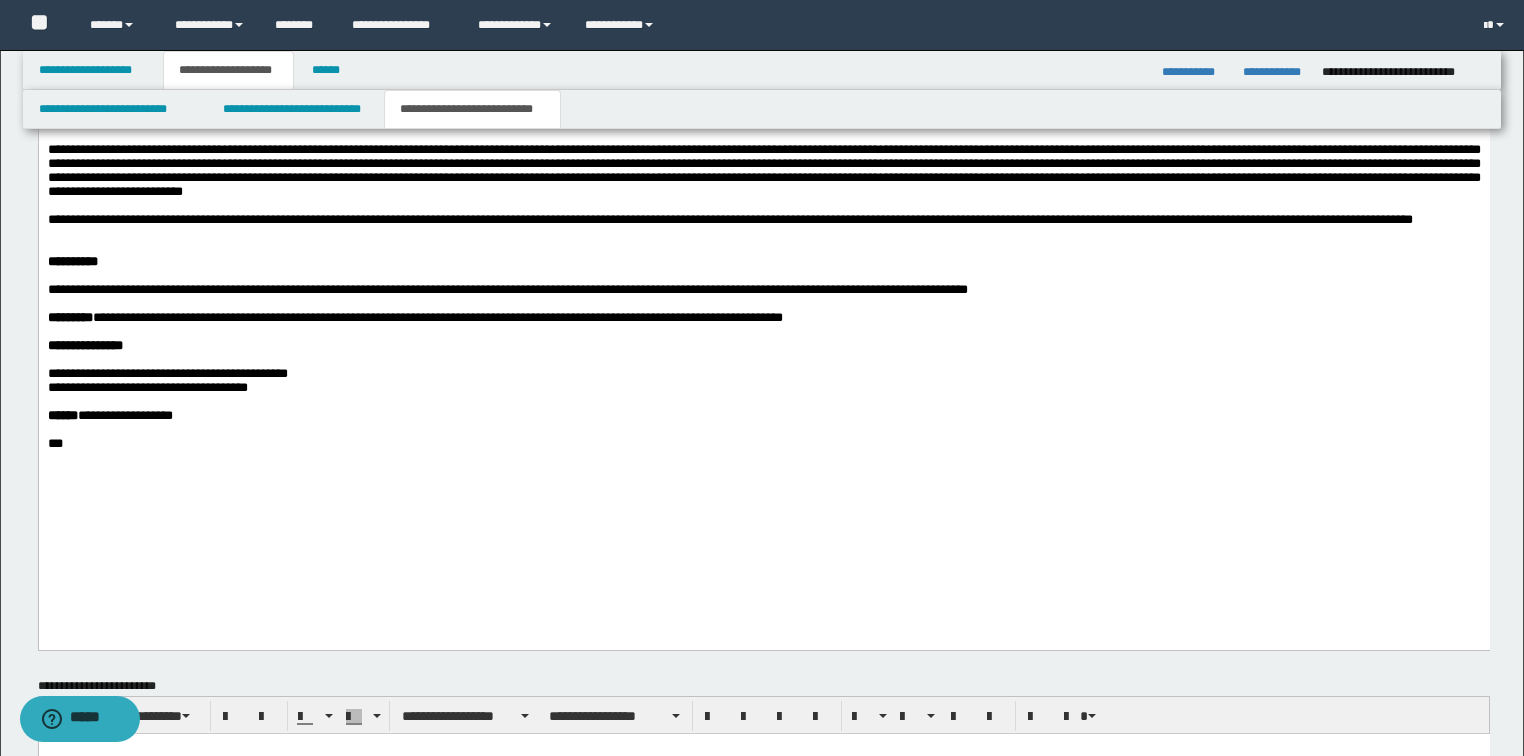click on "**********" at bounding box center [763, 220] 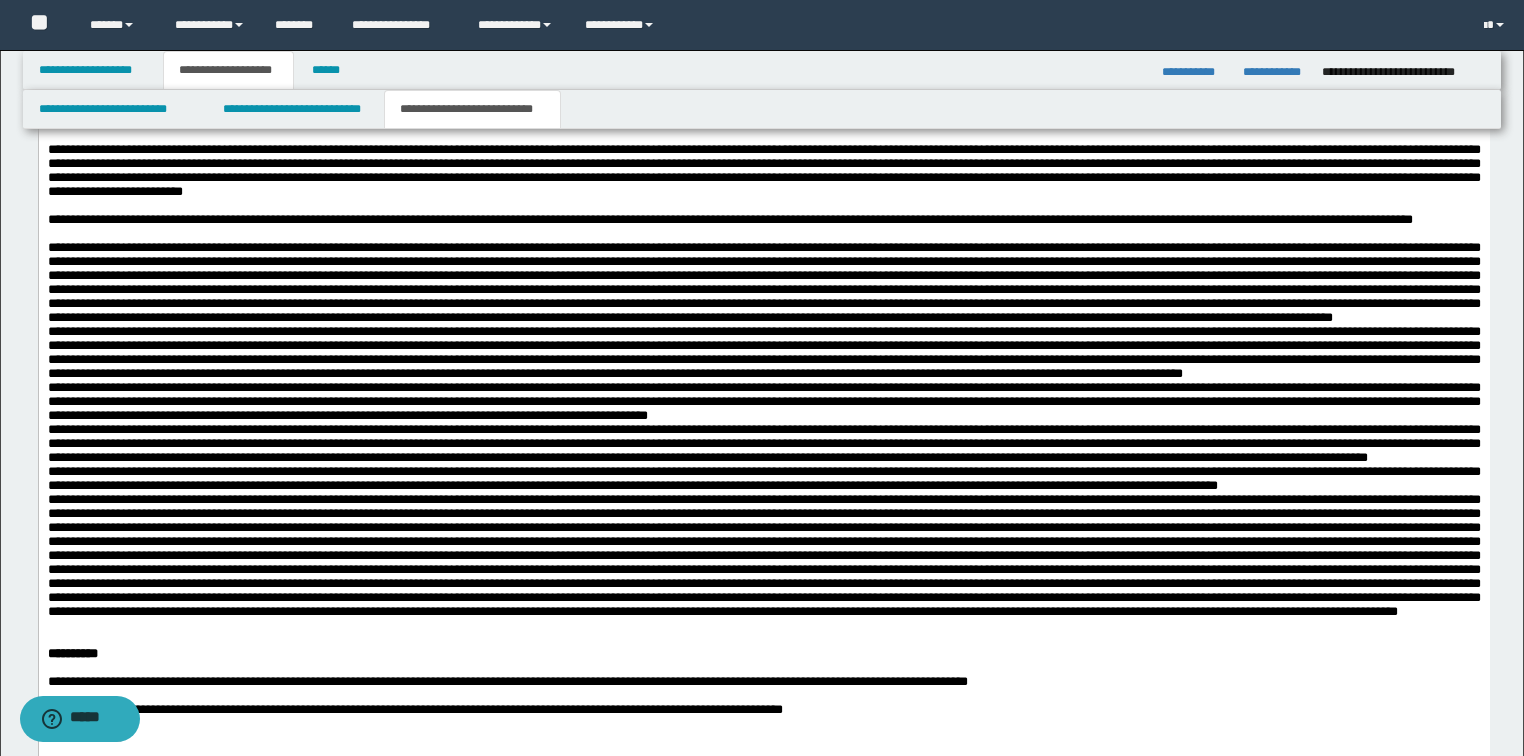 click on "**********" at bounding box center [763, 220] 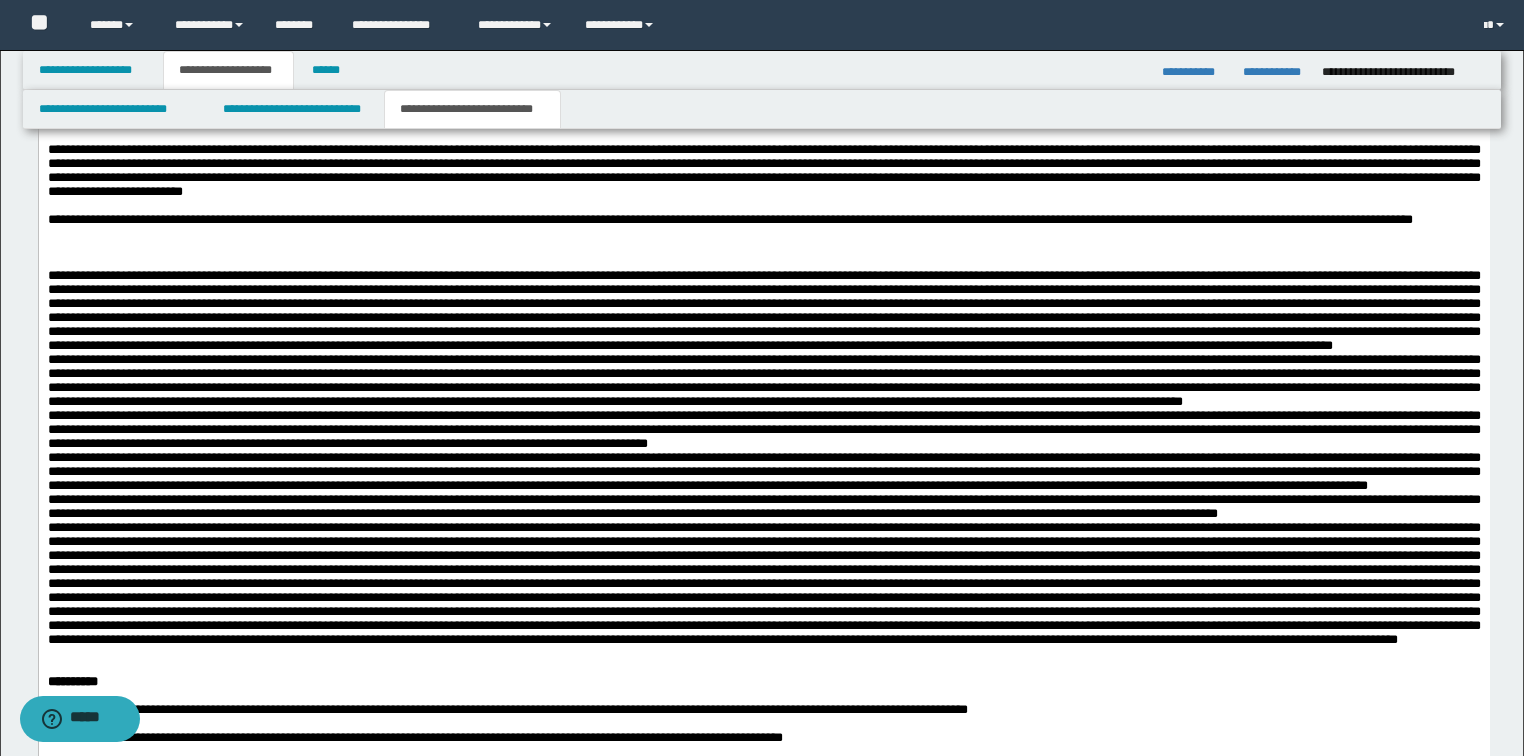 type 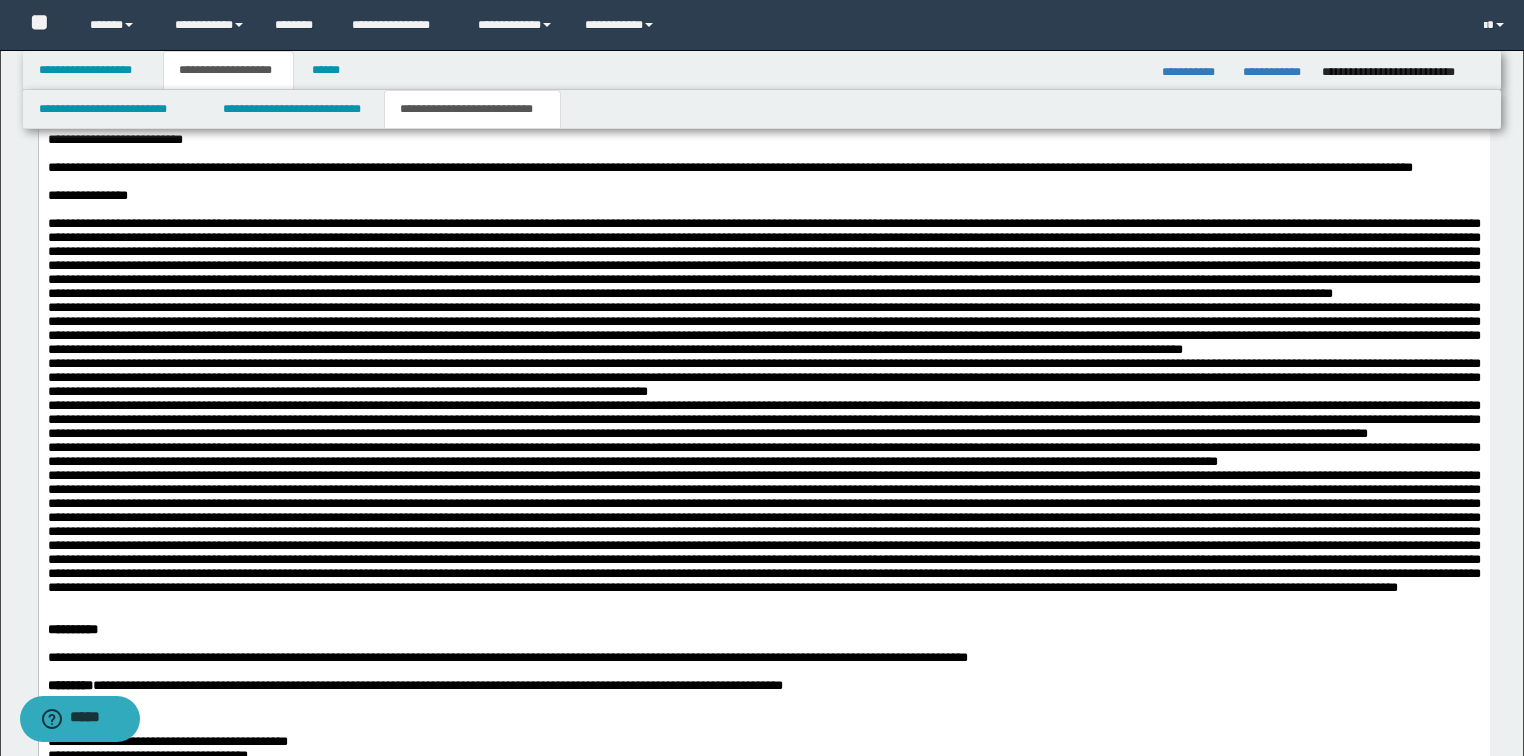 scroll, scrollTop: 1378, scrollLeft: 0, axis: vertical 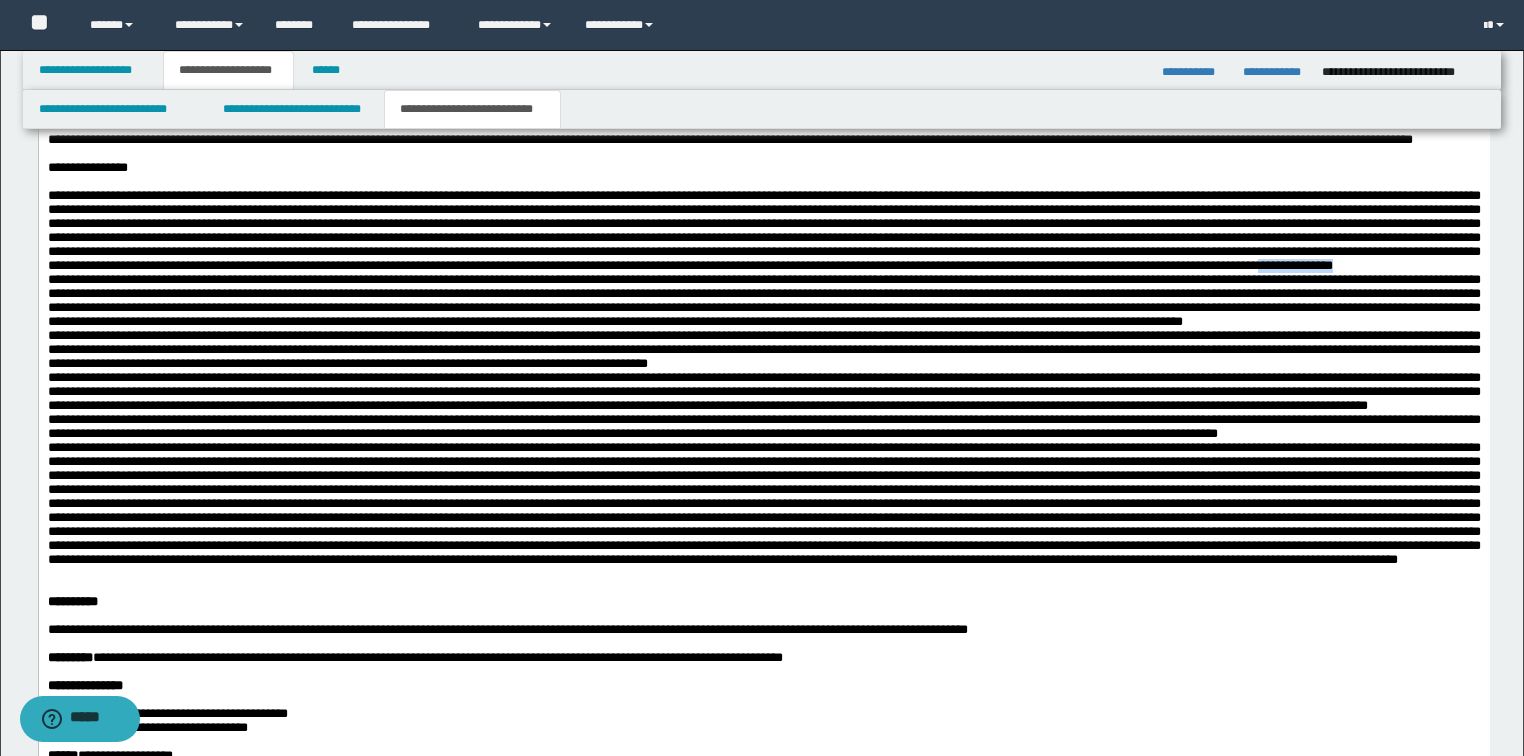 drag, startPoint x: 305, startPoint y: 374, endPoint x: 215, endPoint y: 376, distance: 90.02222 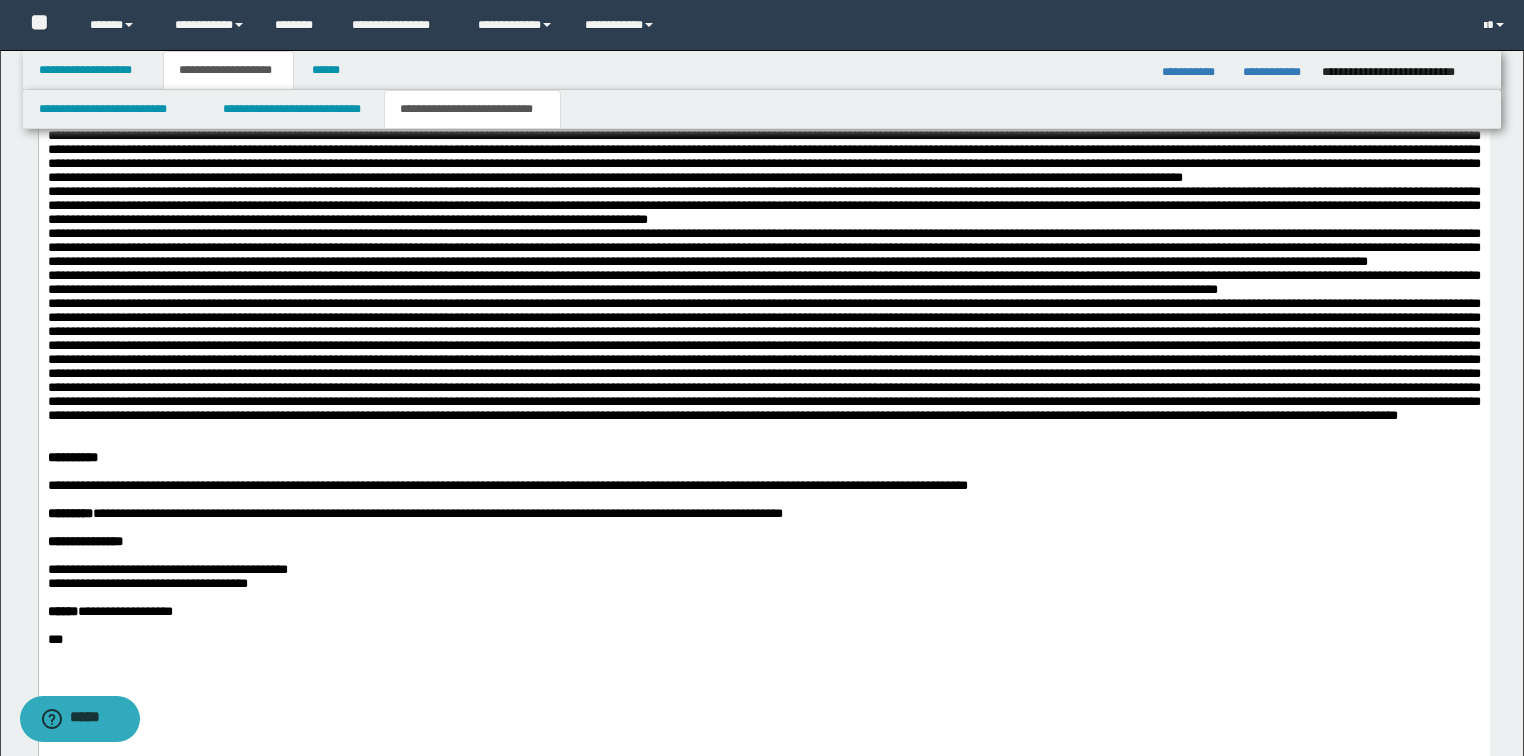 scroll, scrollTop: 1538, scrollLeft: 0, axis: vertical 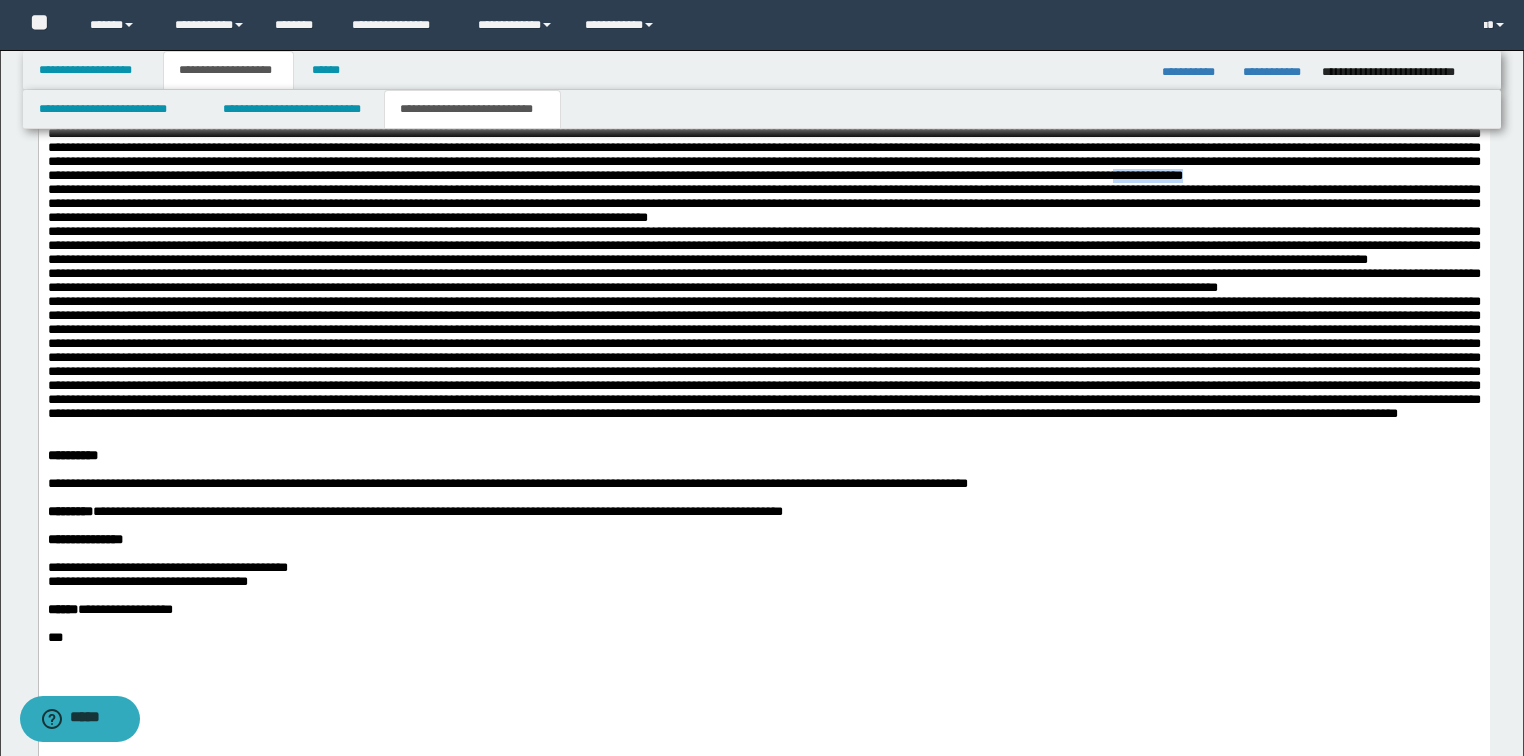 drag, startPoint x: 950, startPoint y: 310, endPoint x: 847, endPoint y: 317, distance: 103.23759 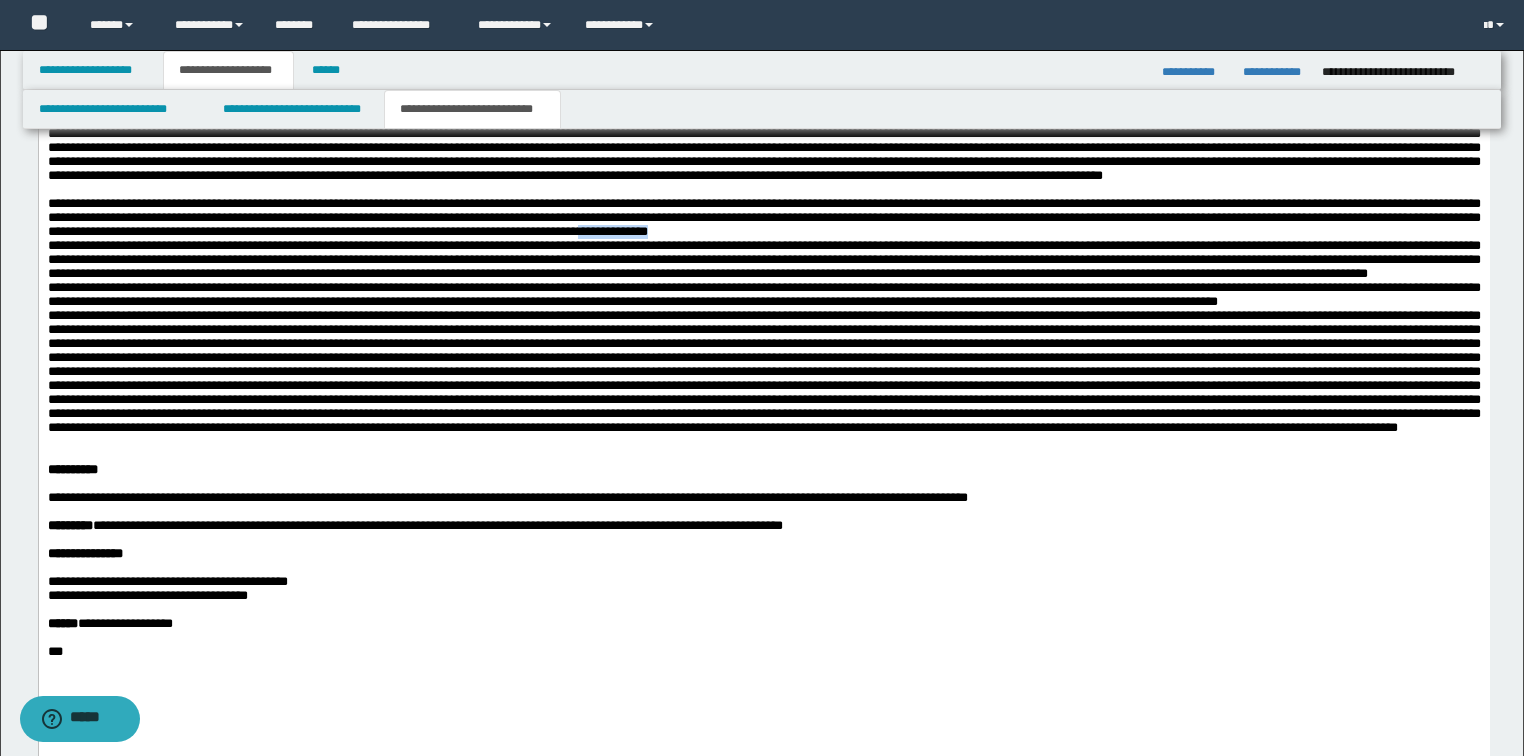 drag, startPoint x: 1423, startPoint y: 377, endPoint x: 1330, endPoint y: 384, distance: 93.26307 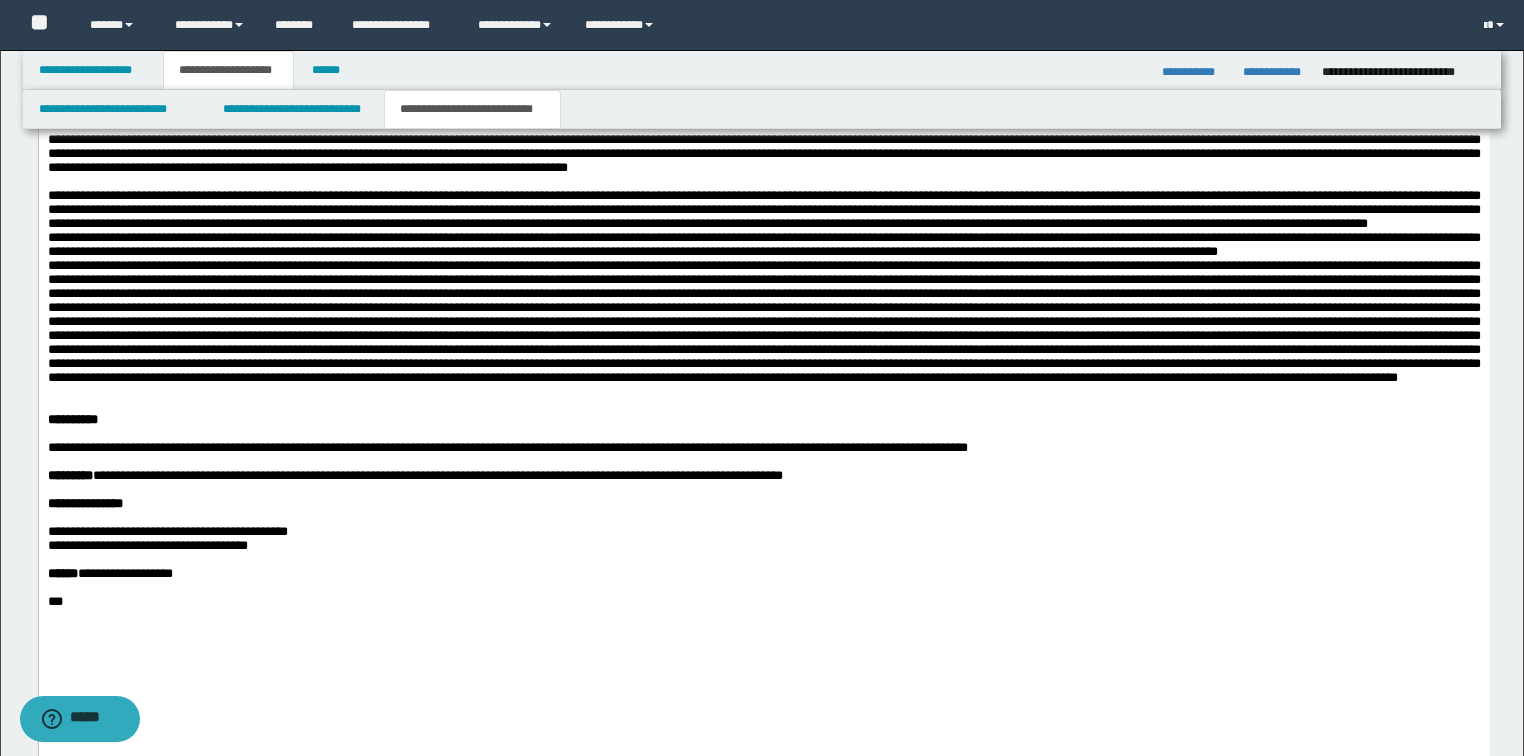 scroll, scrollTop: 1698, scrollLeft: 0, axis: vertical 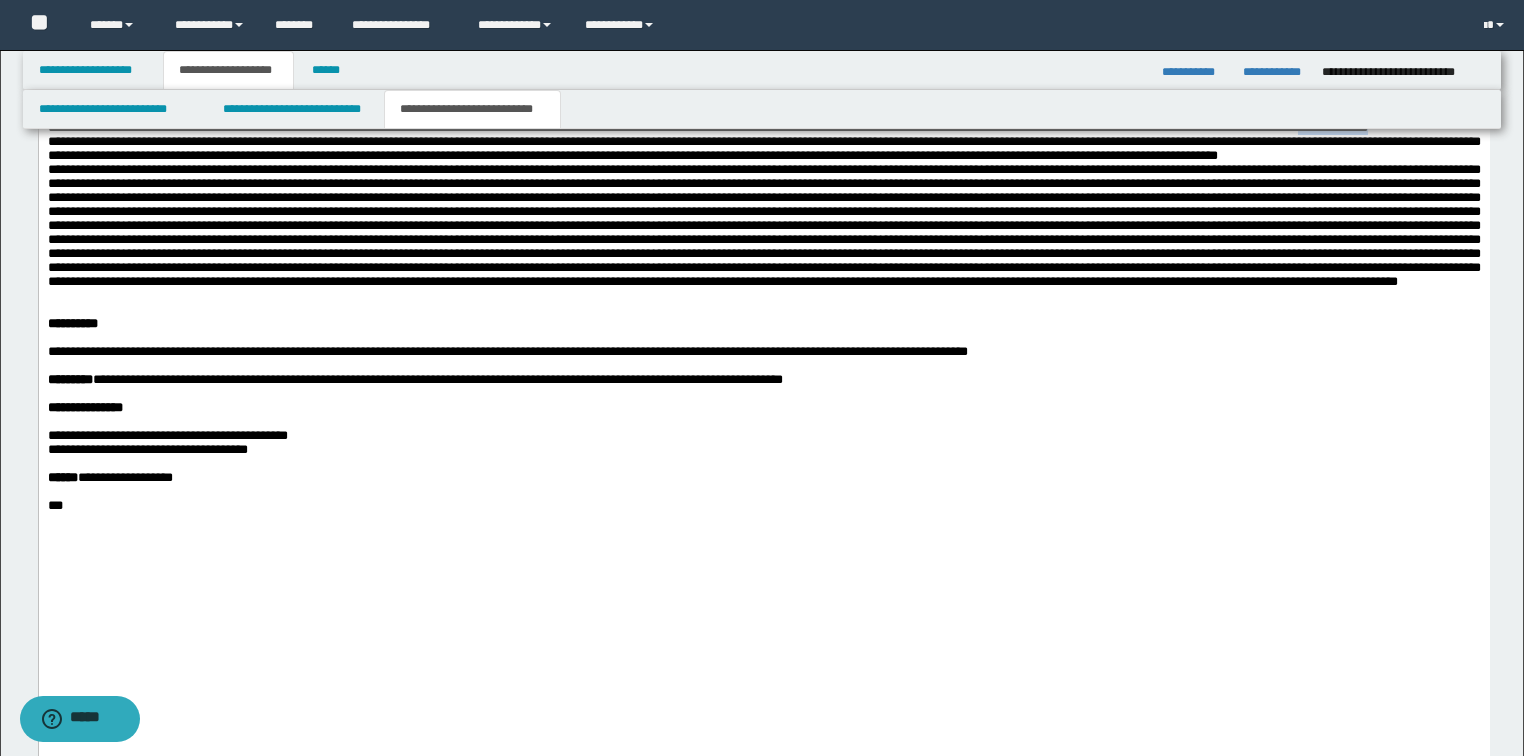 drag, startPoint x: 839, startPoint y: 294, endPoint x: 736, endPoint y: 294, distance: 103 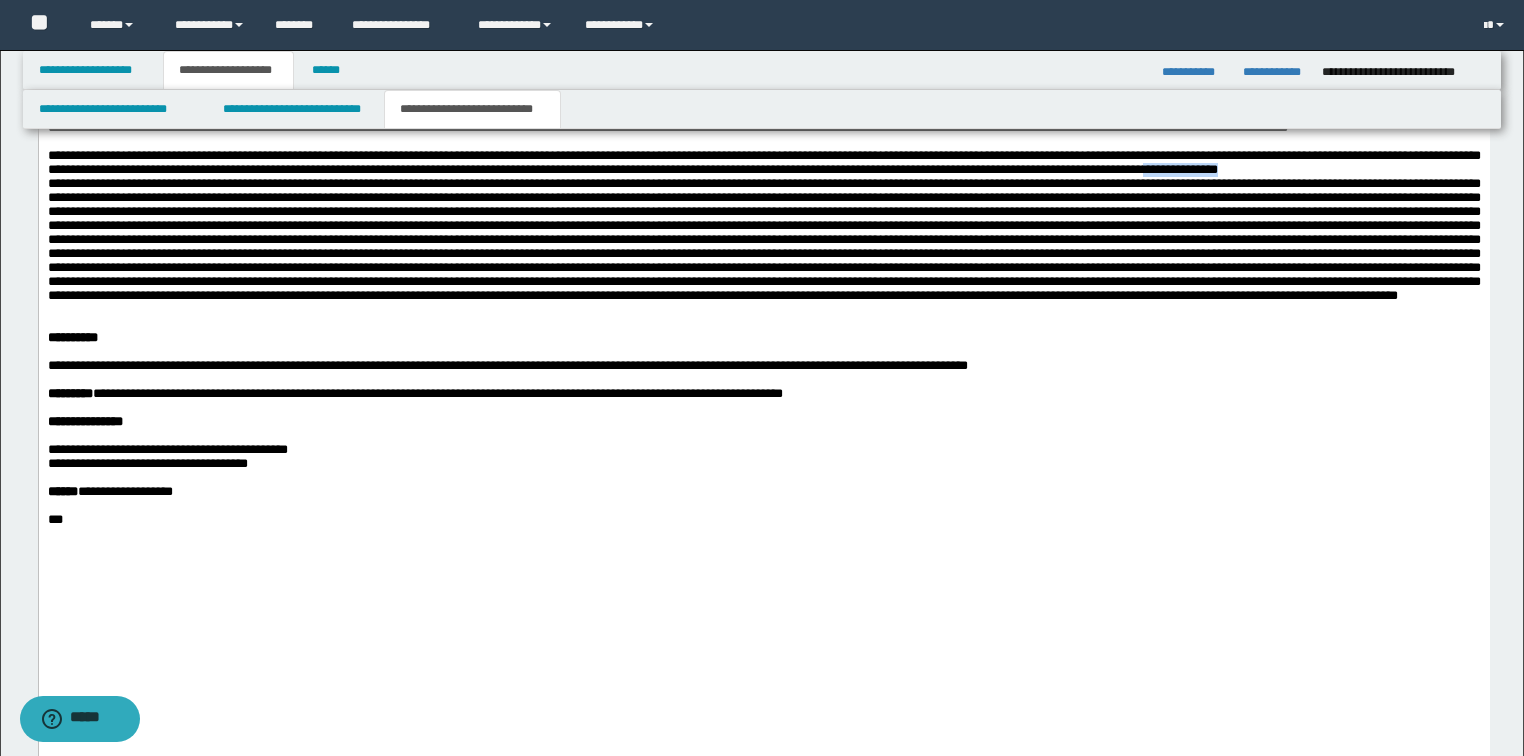 drag, startPoint x: 414, startPoint y: 357, endPoint x: 315, endPoint y: 355, distance: 99.0202 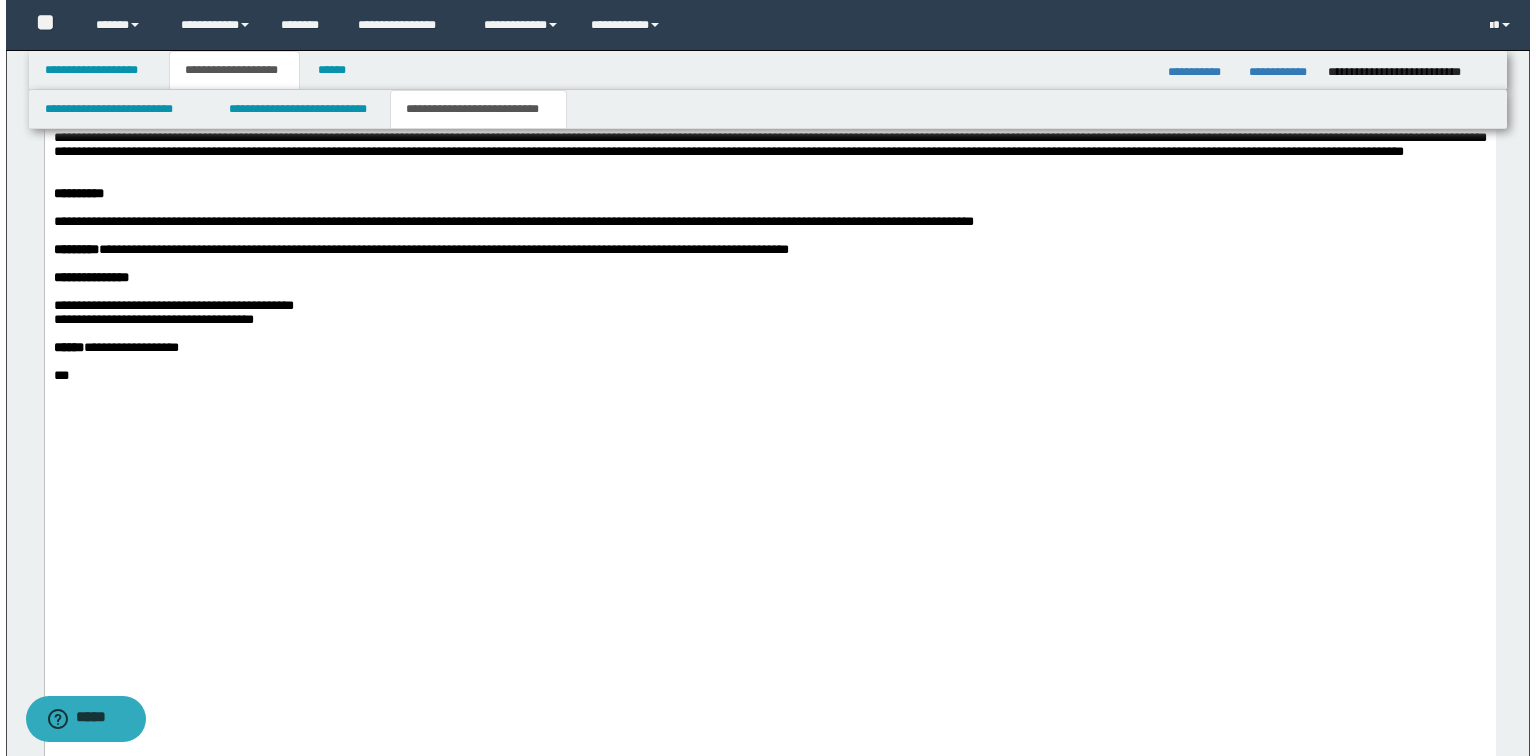 scroll, scrollTop: 1858, scrollLeft: 0, axis: vertical 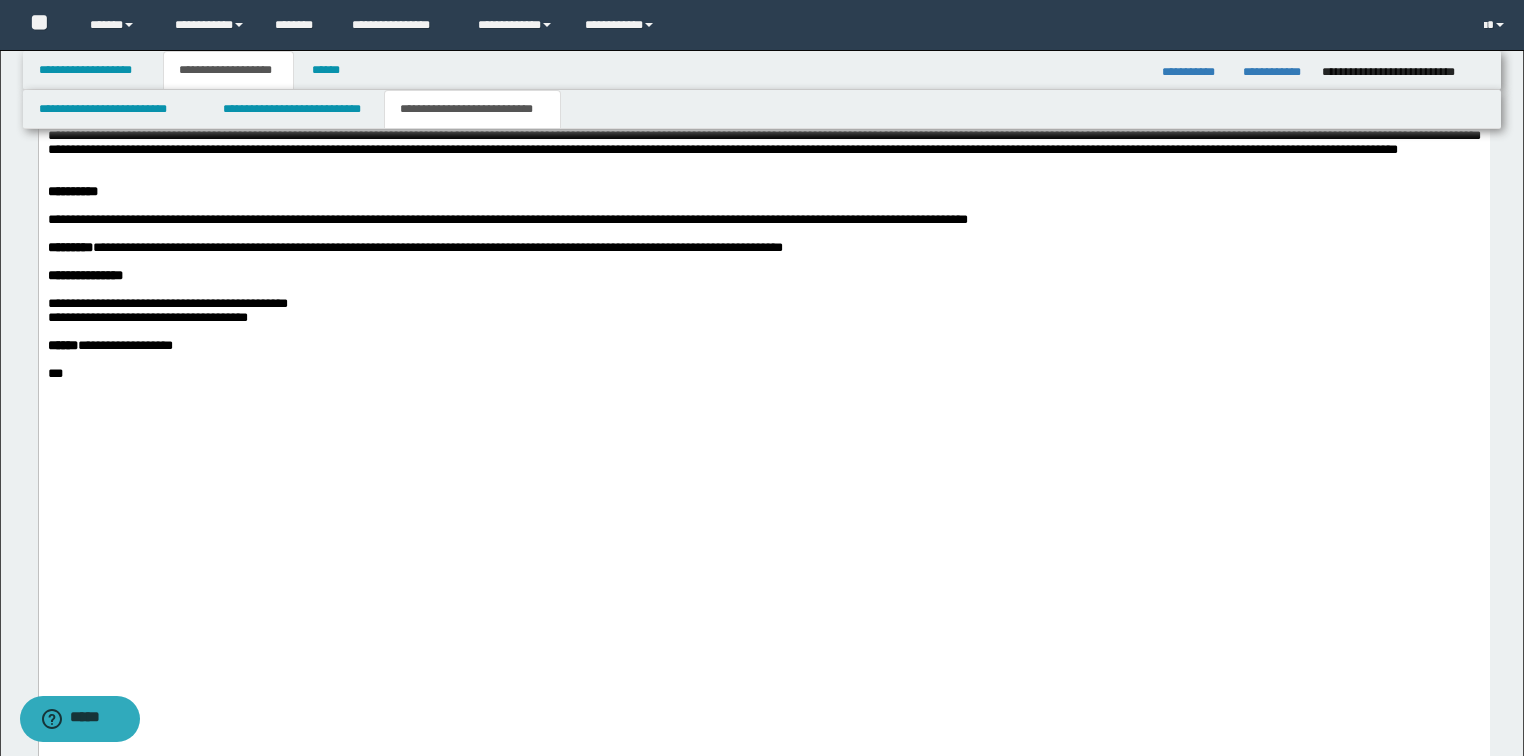 click at bounding box center (763, 165) 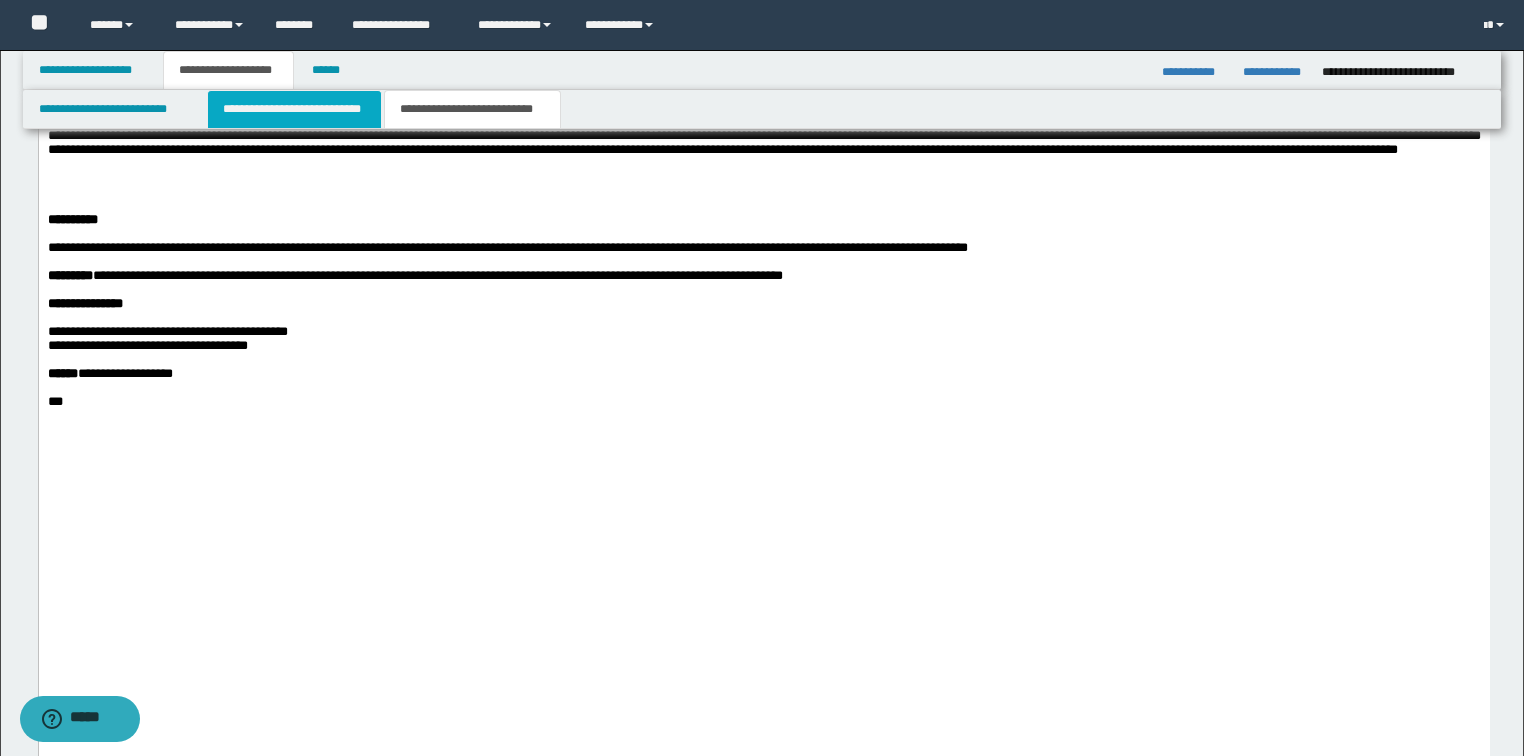 click on "**********" at bounding box center (294, 109) 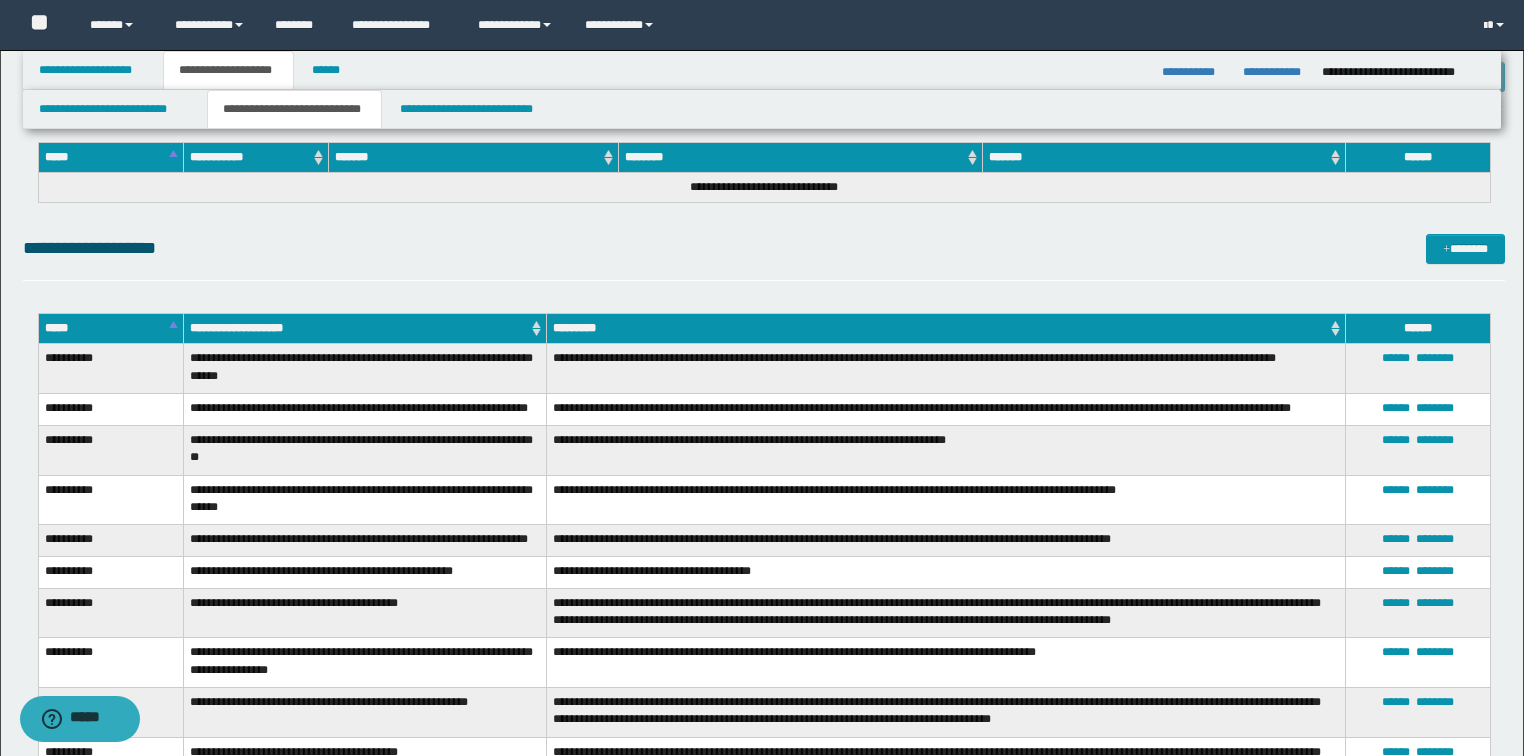 scroll, scrollTop: 4578, scrollLeft: 0, axis: vertical 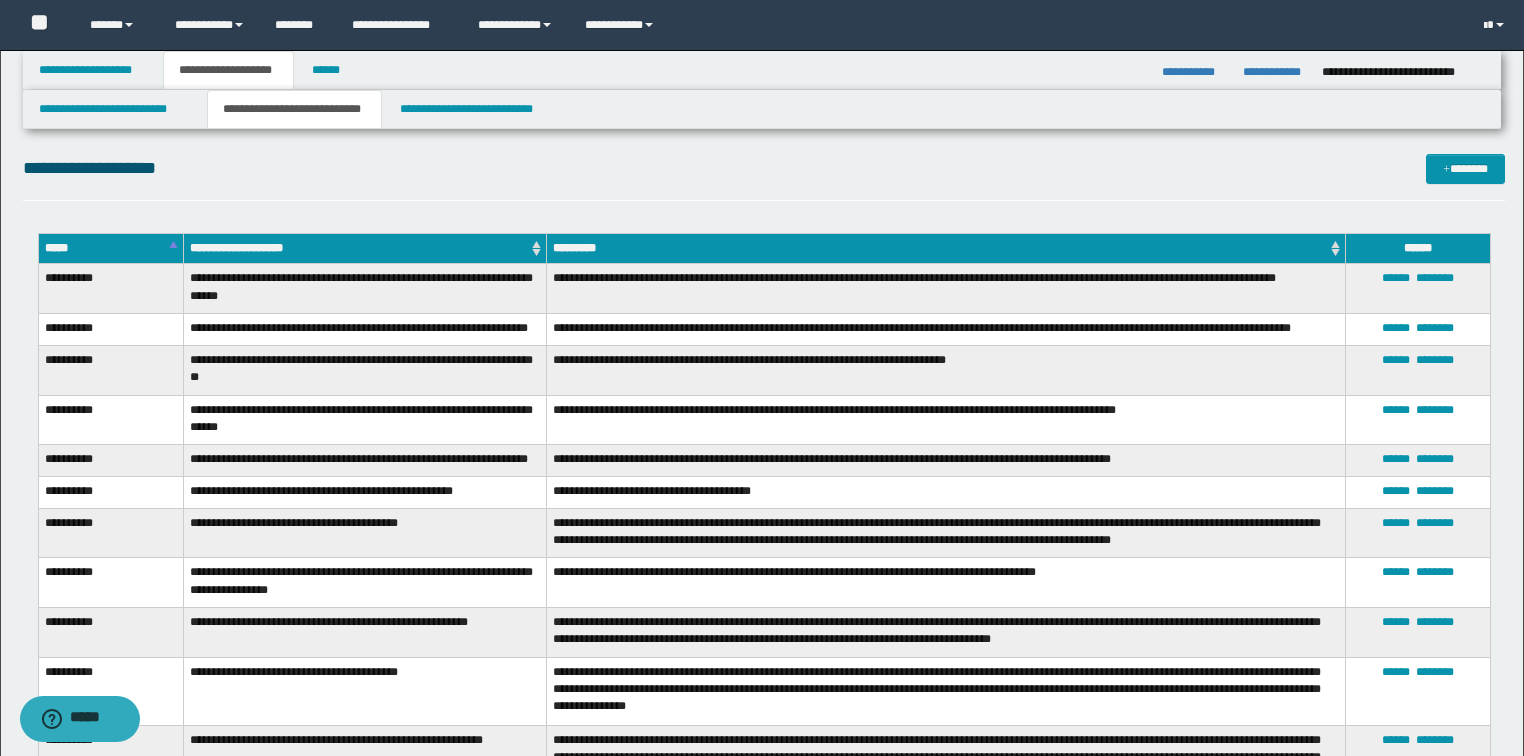 click on "*****" at bounding box center (110, 249) 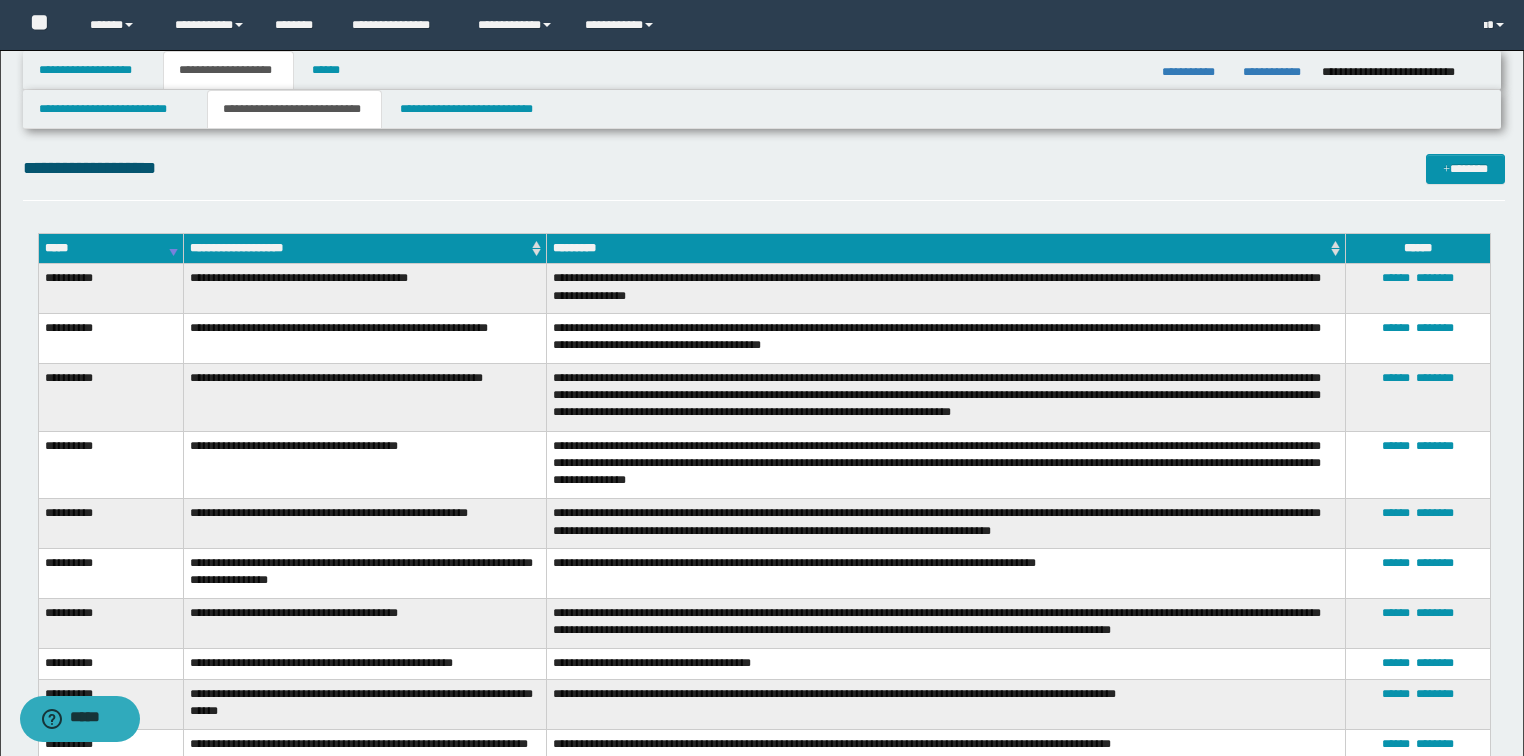 click on "*****" at bounding box center [110, 249] 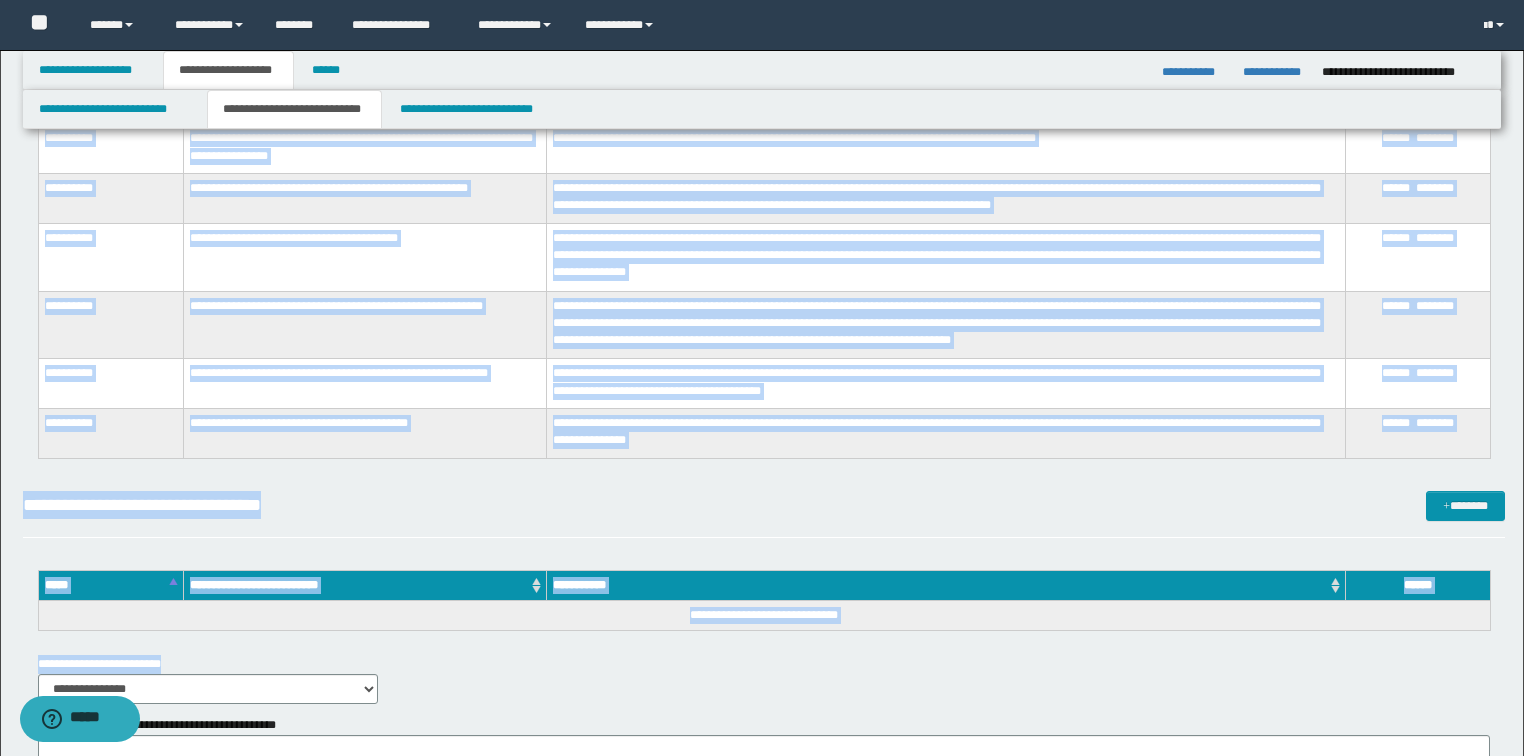 scroll, scrollTop: 5015, scrollLeft: 0, axis: vertical 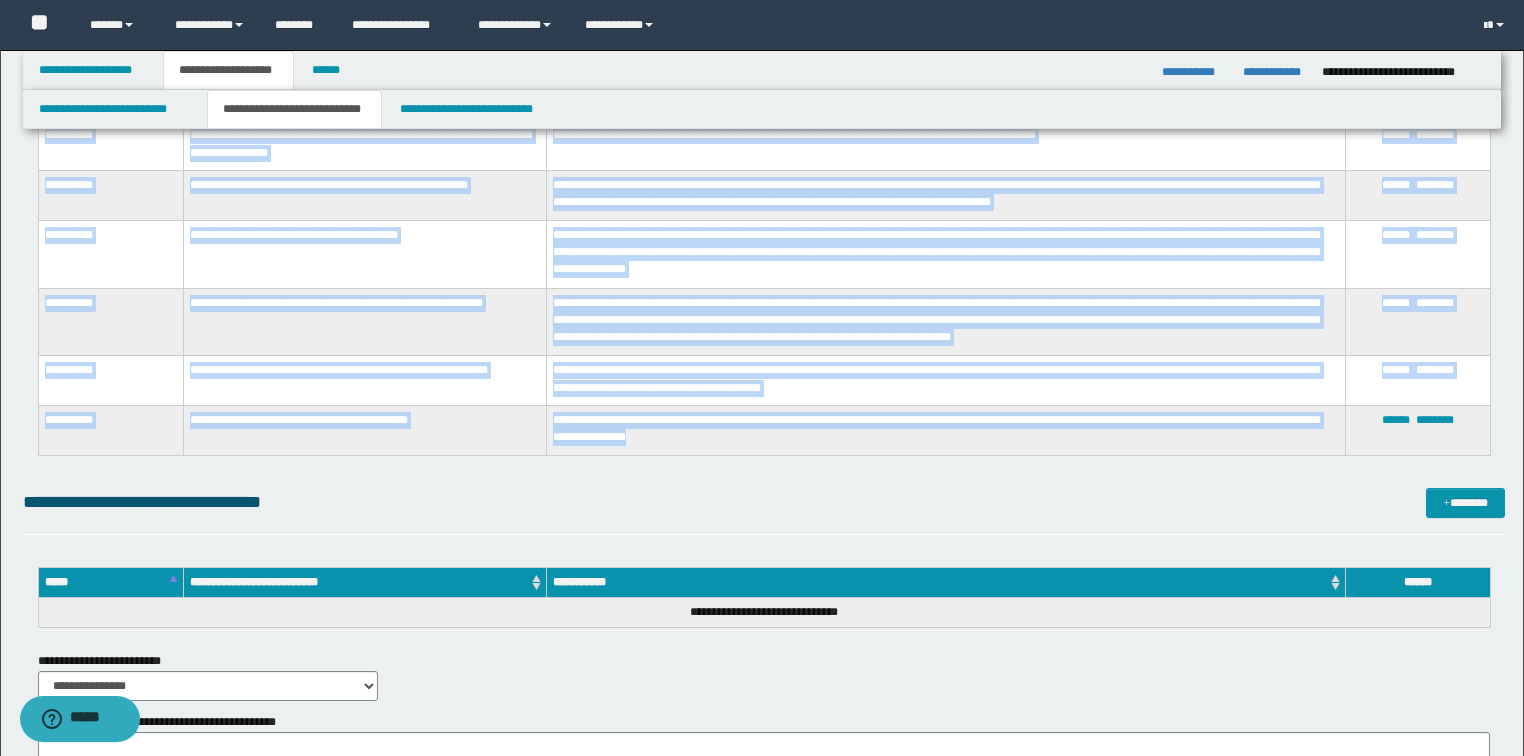 drag, startPoint x: 41, startPoint y: 279, endPoint x: 728, endPoint y: 433, distance: 704.049 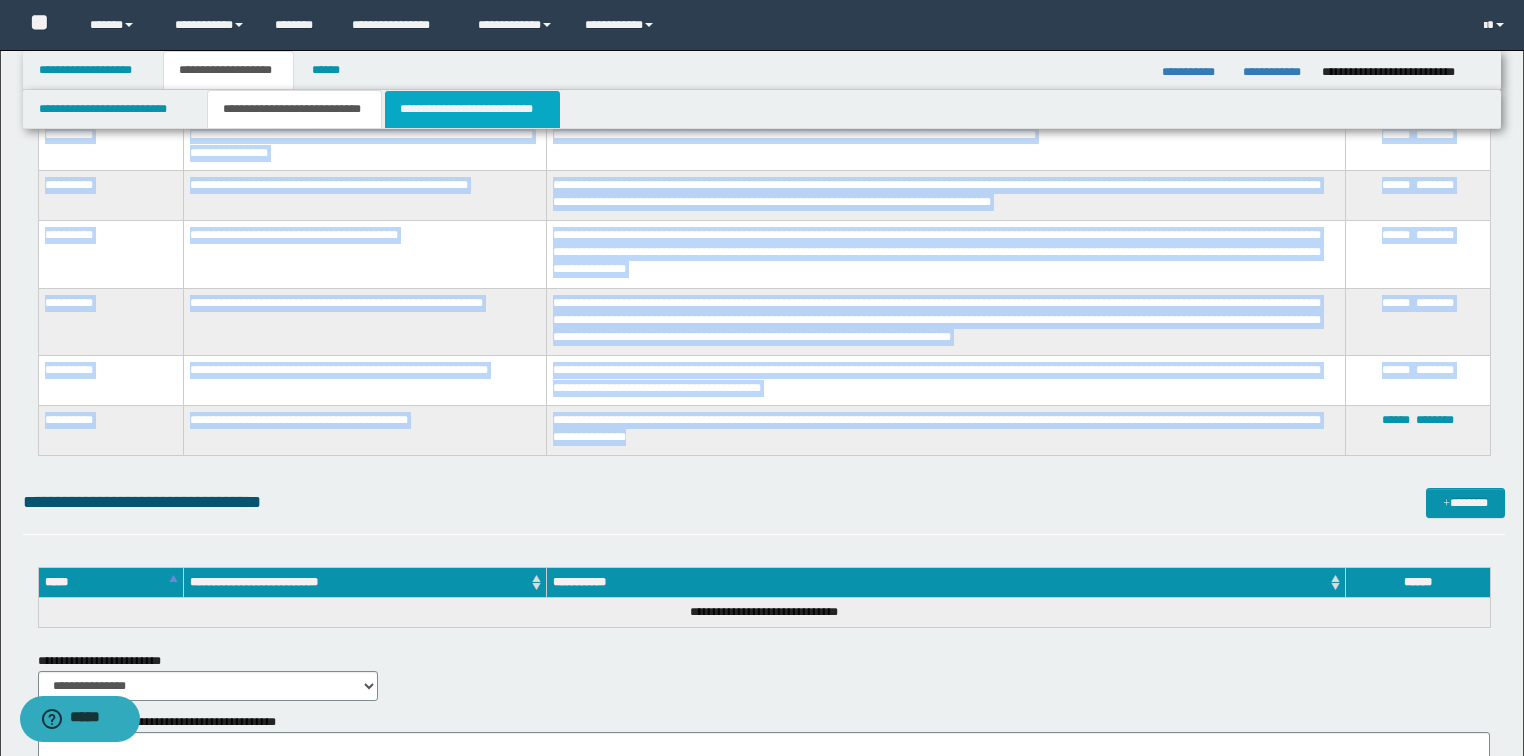 click on "**********" at bounding box center (472, 109) 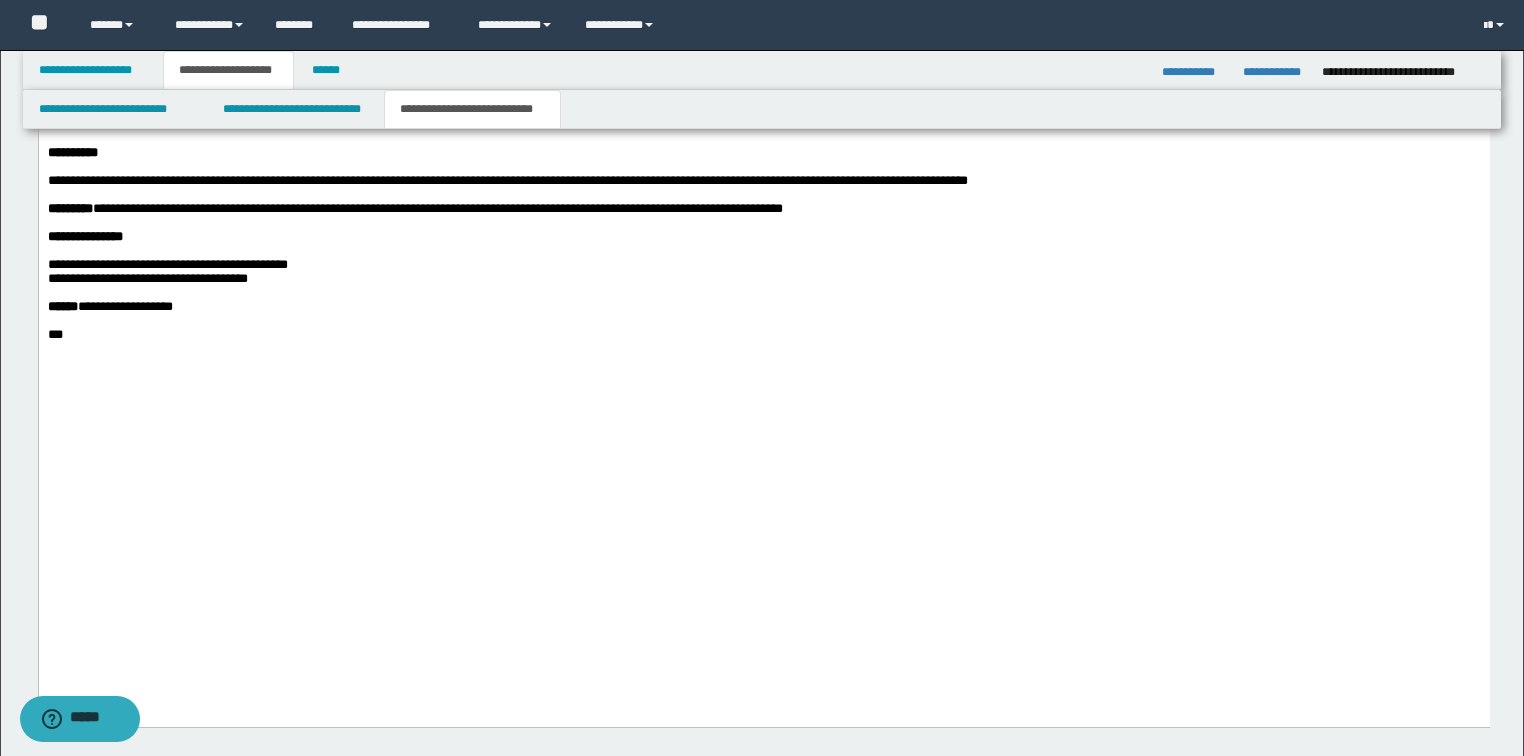 scroll, scrollTop: 1922, scrollLeft: 0, axis: vertical 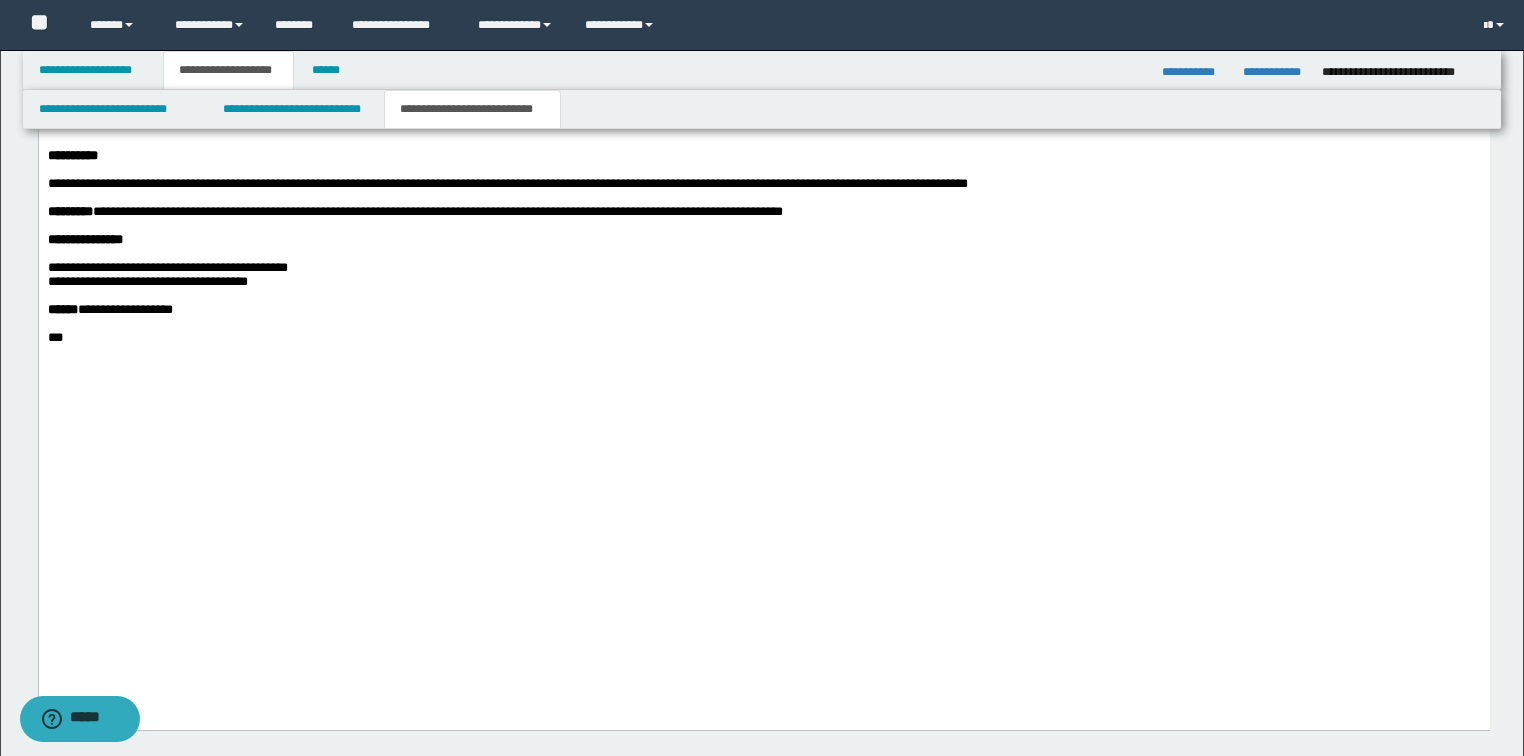 drag, startPoint x: 83, startPoint y: 364, endPoint x: 90, endPoint y: 335, distance: 29.832869 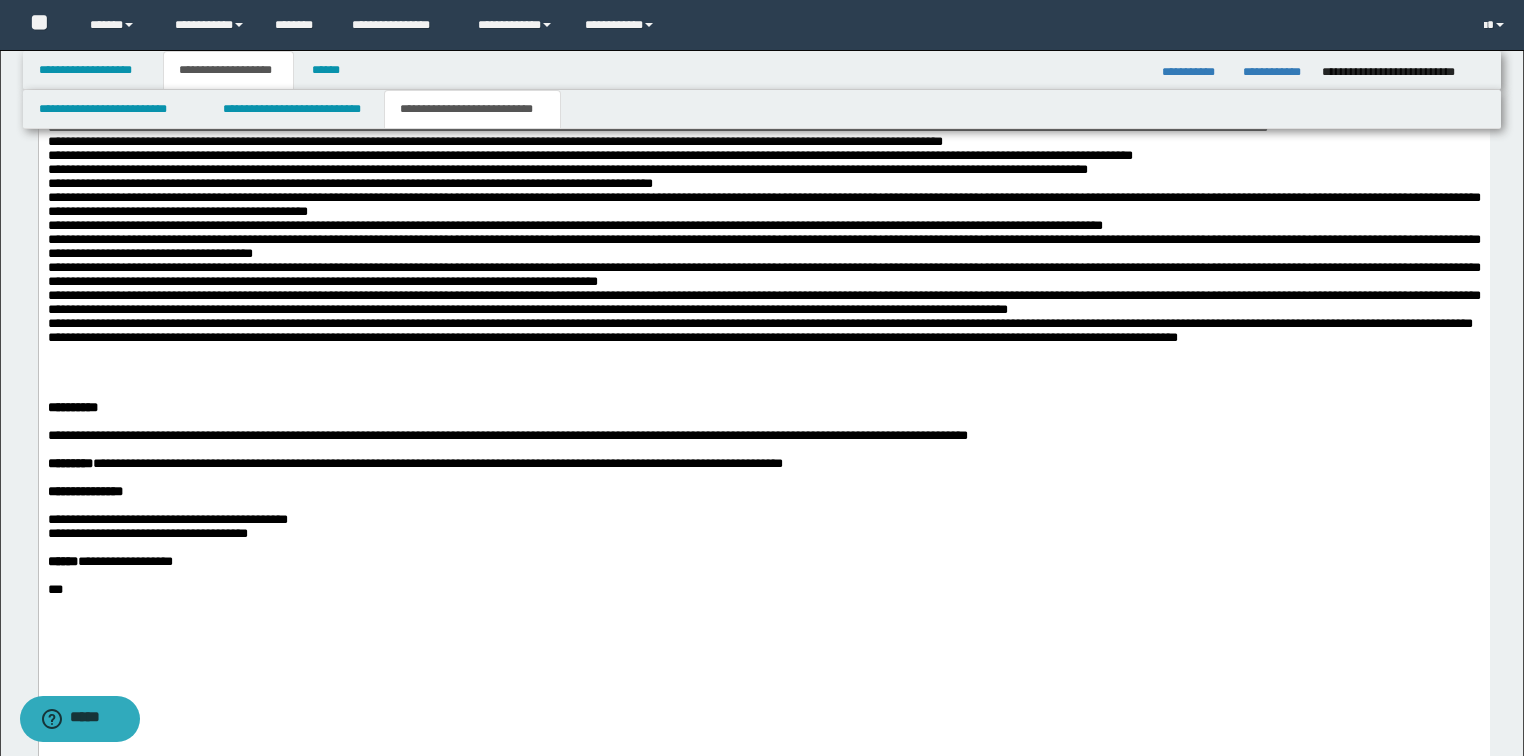 drag, startPoint x: 222, startPoint y: 377, endPoint x: 131, endPoint y: 375, distance: 91.02197 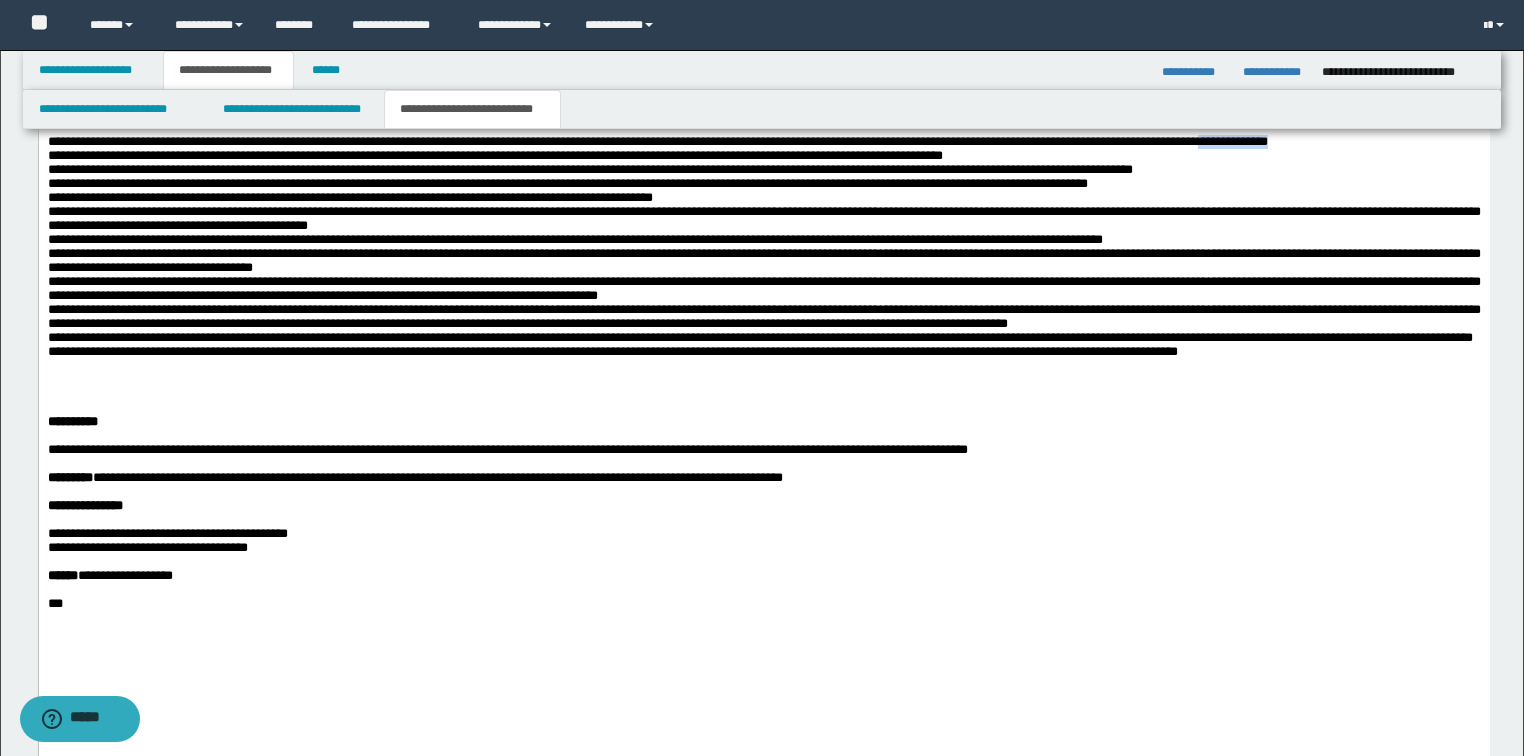 drag, startPoint x: 224, startPoint y: 424, endPoint x: 139, endPoint y: 429, distance: 85.146935 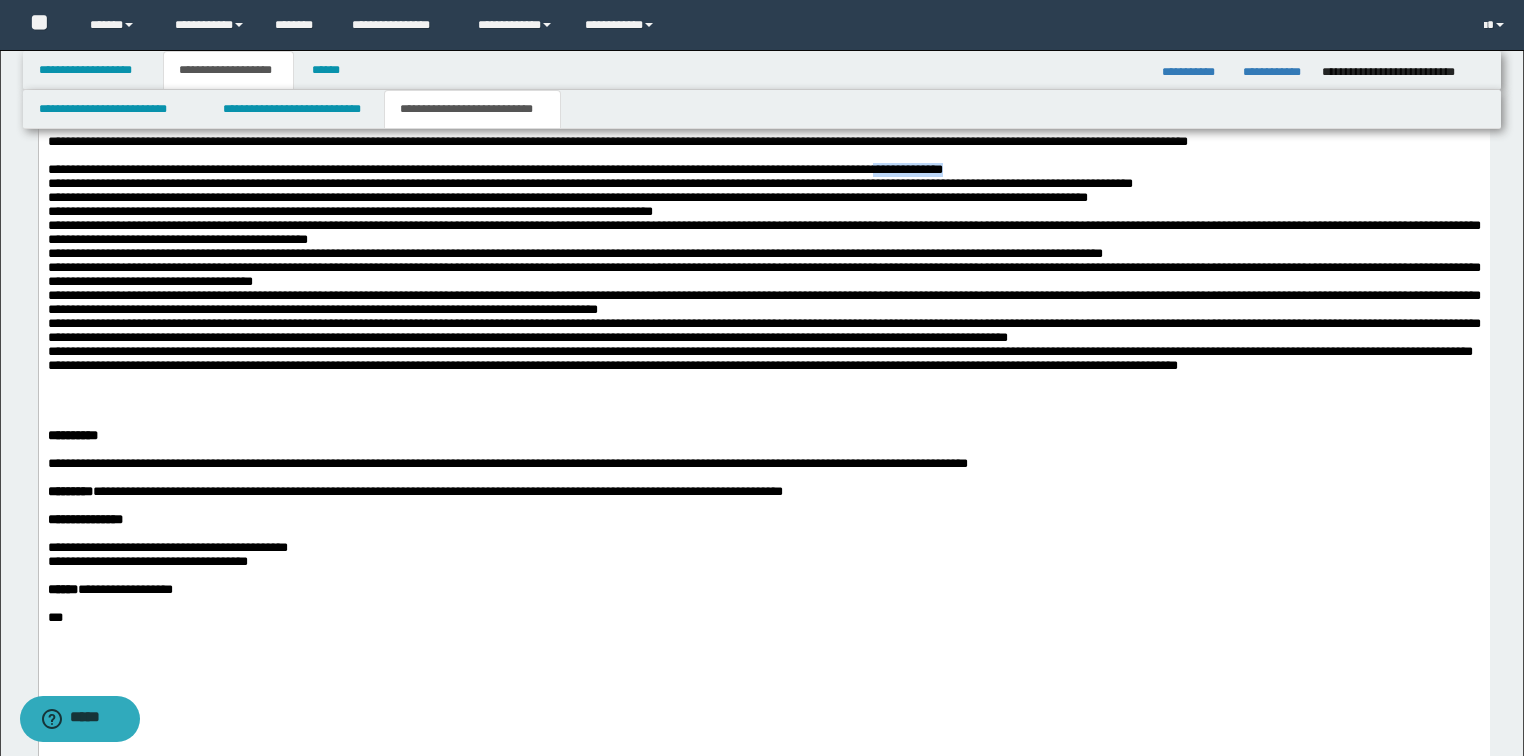 drag, startPoint x: 1229, startPoint y: 453, endPoint x: 1139, endPoint y: 455, distance: 90.02222 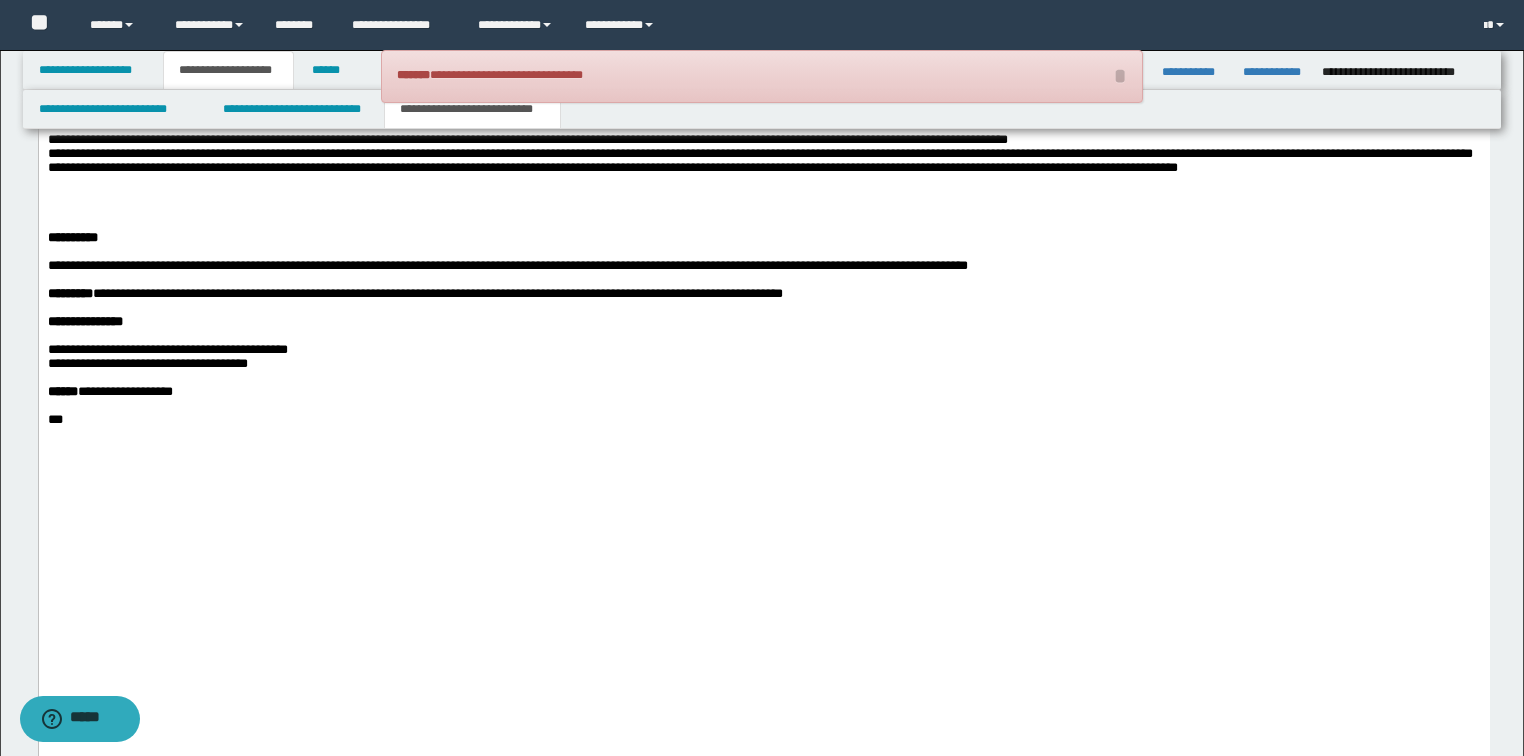 scroll, scrollTop: 2162, scrollLeft: 0, axis: vertical 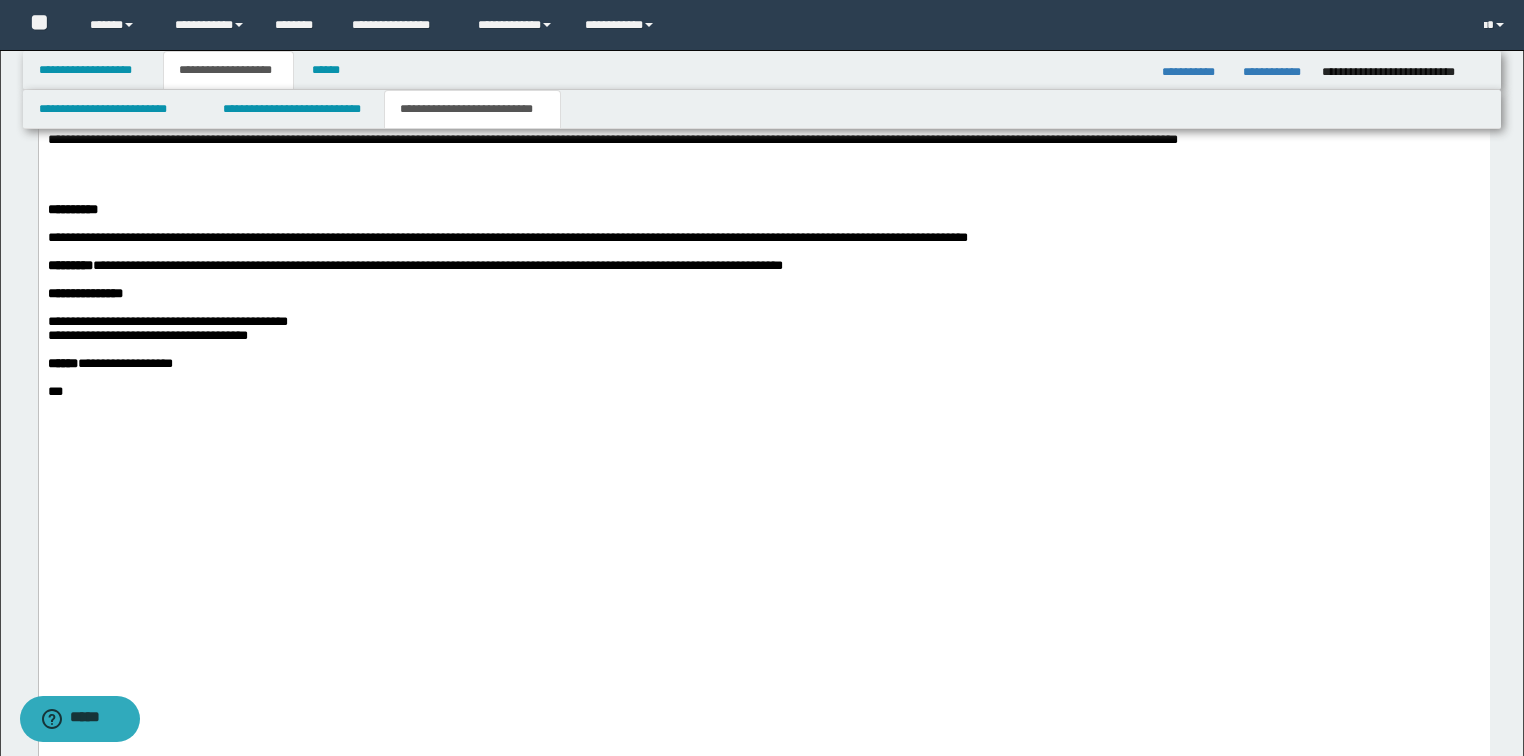 drag, startPoint x: 1443, startPoint y: 246, endPoint x: 1347, endPoint y: 242, distance: 96.0833 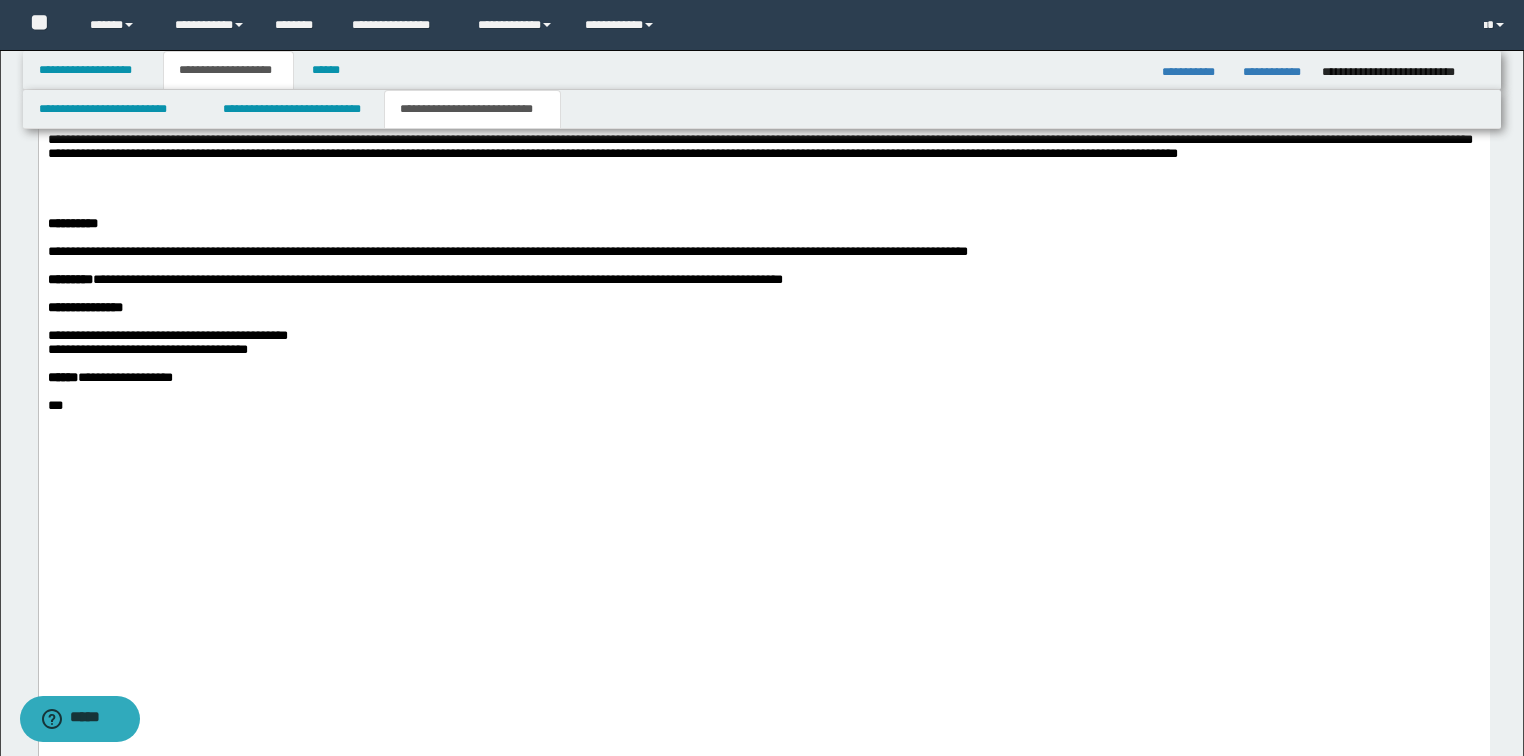 drag, startPoint x: 1377, startPoint y: 279, endPoint x: 1287, endPoint y: 282, distance: 90.04999 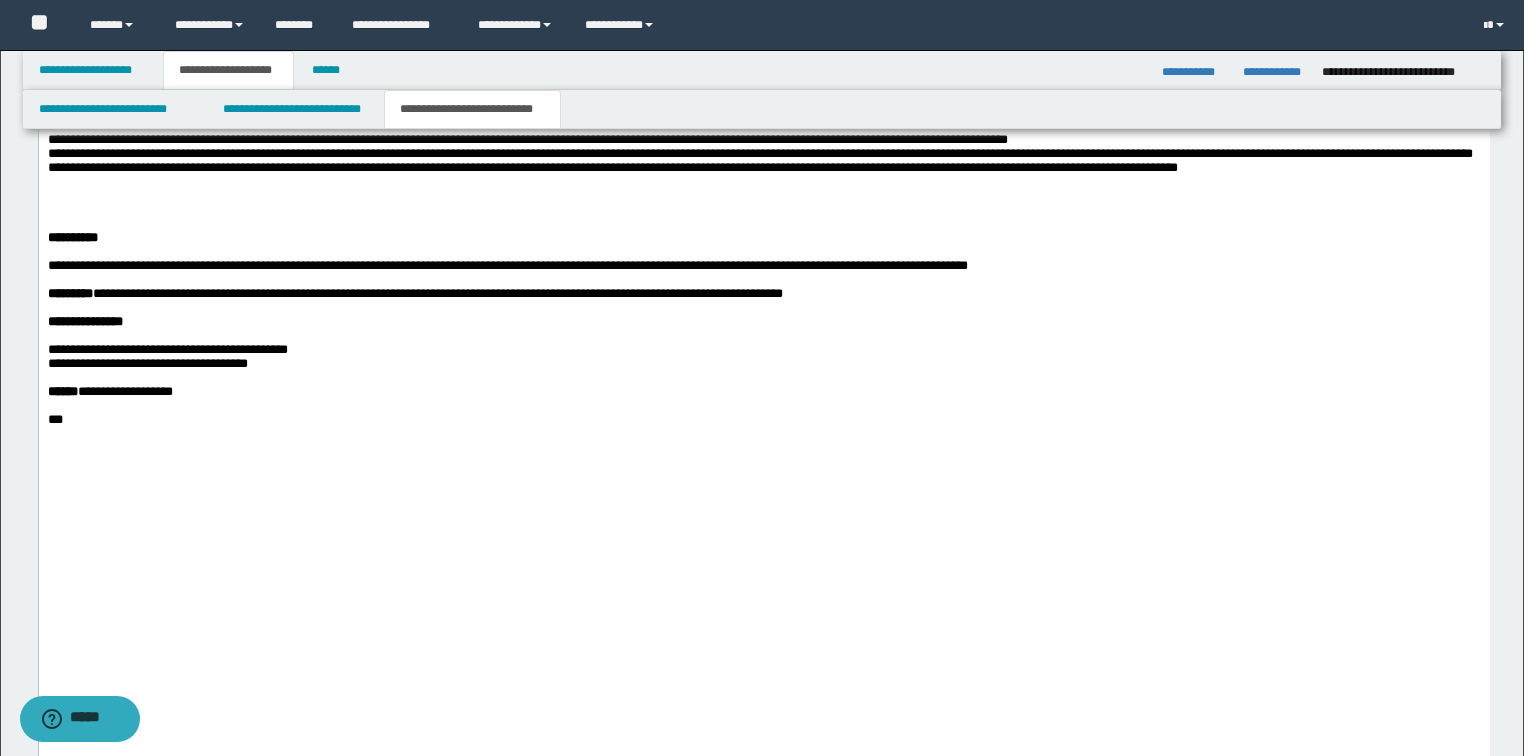 drag, startPoint x: 855, startPoint y: 314, endPoint x: 782, endPoint y: 329, distance: 74.52516 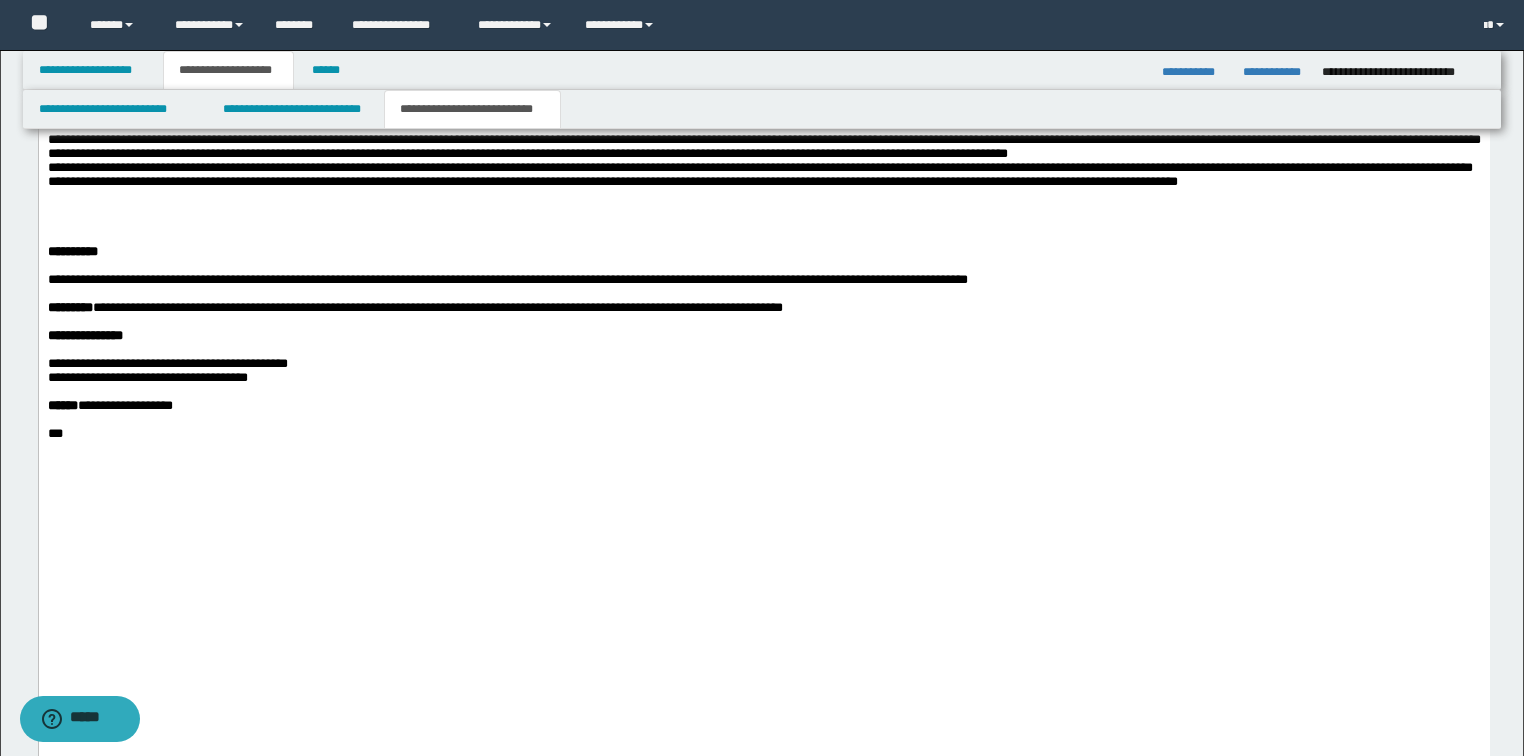 drag, startPoint x: 727, startPoint y: 359, endPoint x: 639, endPoint y: 358, distance: 88.005684 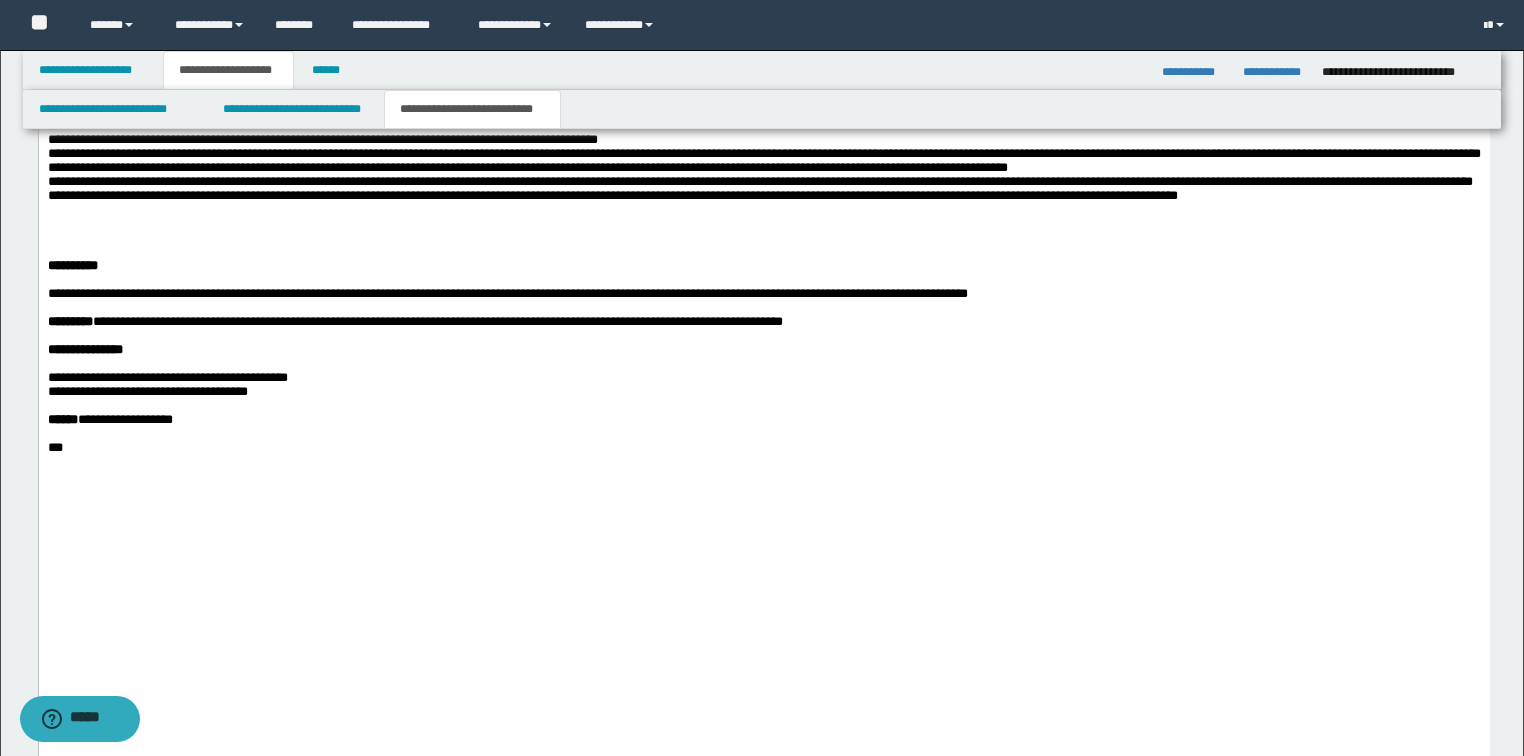 drag, startPoint x: 1397, startPoint y: 391, endPoint x: 1307, endPoint y: 387, distance: 90.088844 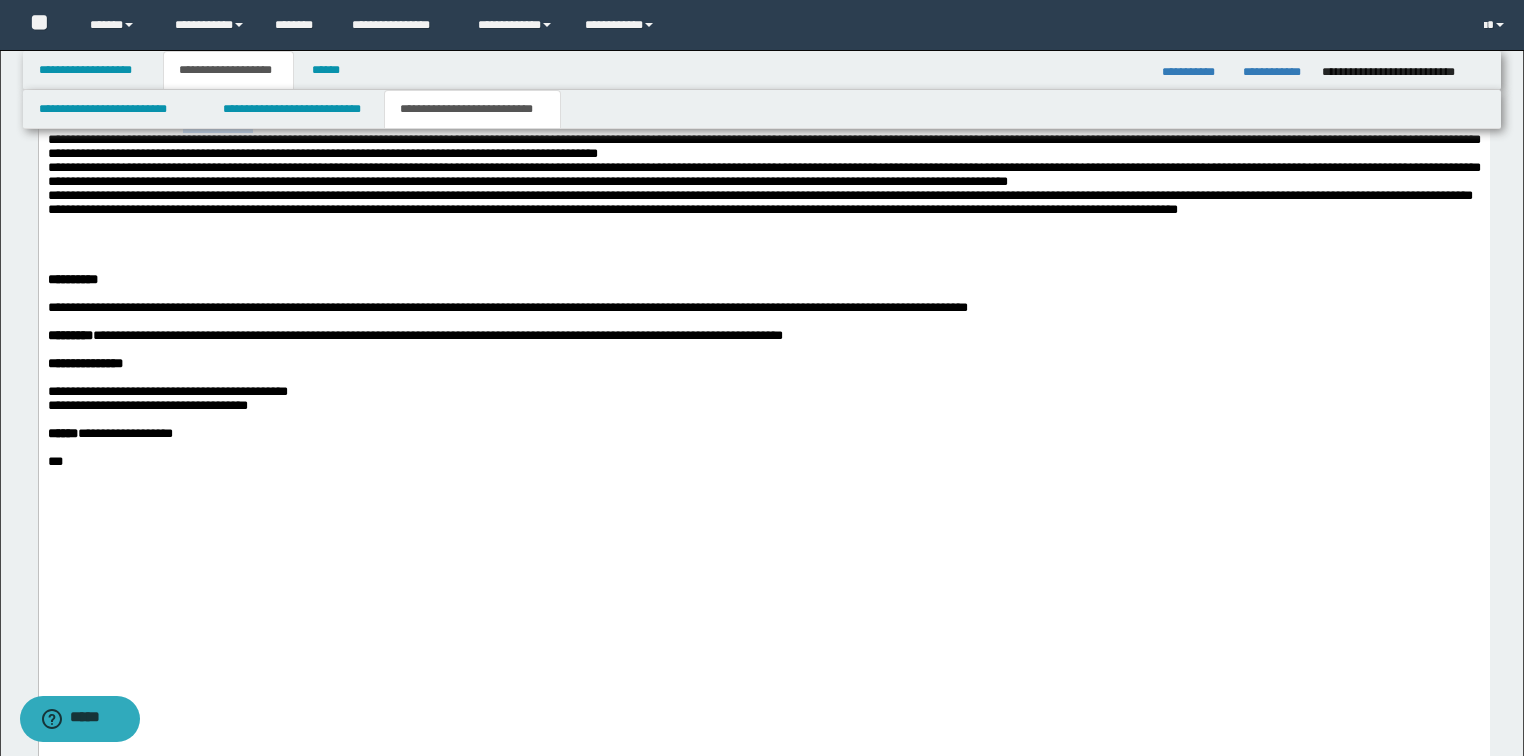 drag, startPoint x: 638, startPoint y: 436, endPoint x: 550, endPoint y: 430, distance: 88.20431 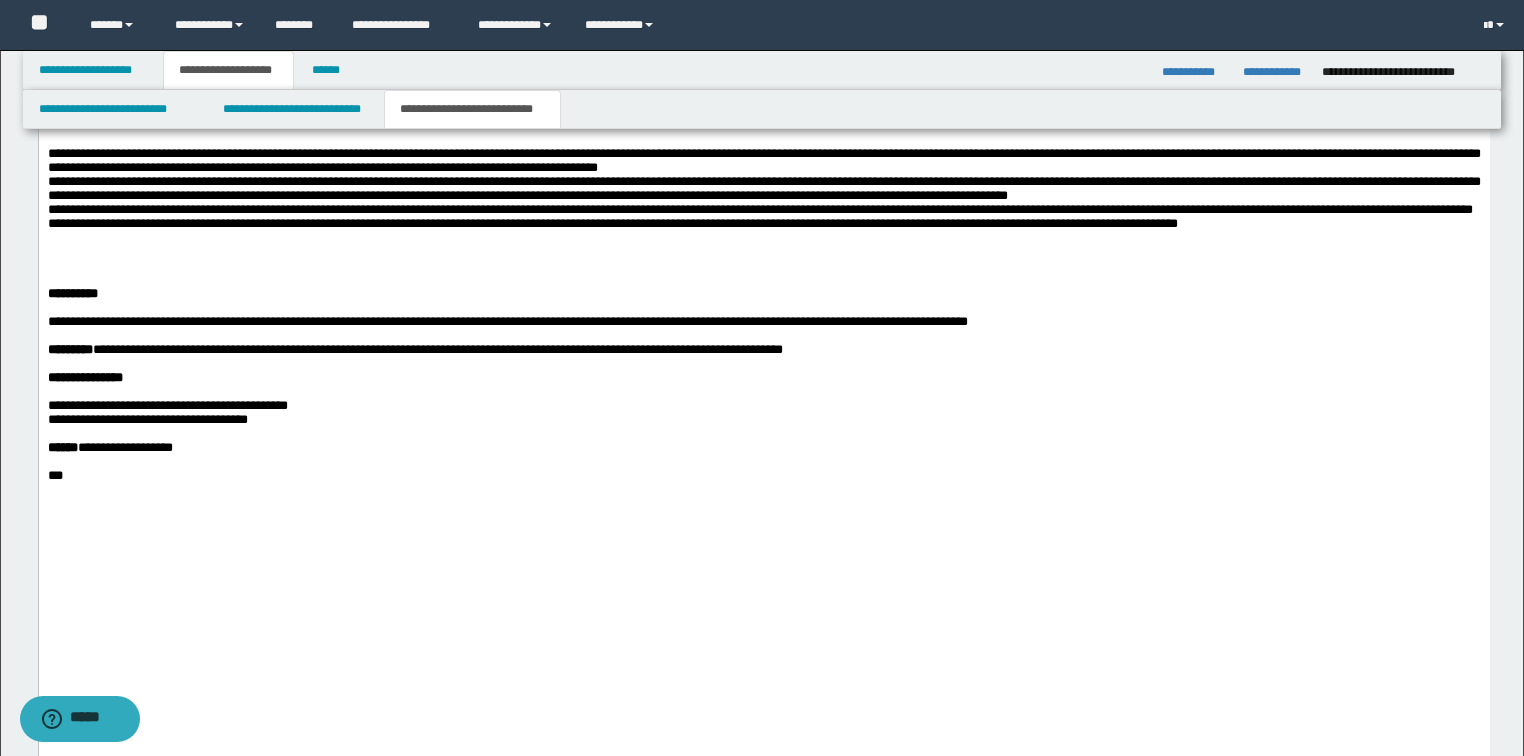 scroll, scrollTop: 2242, scrollLeft: 0, axis: vertical 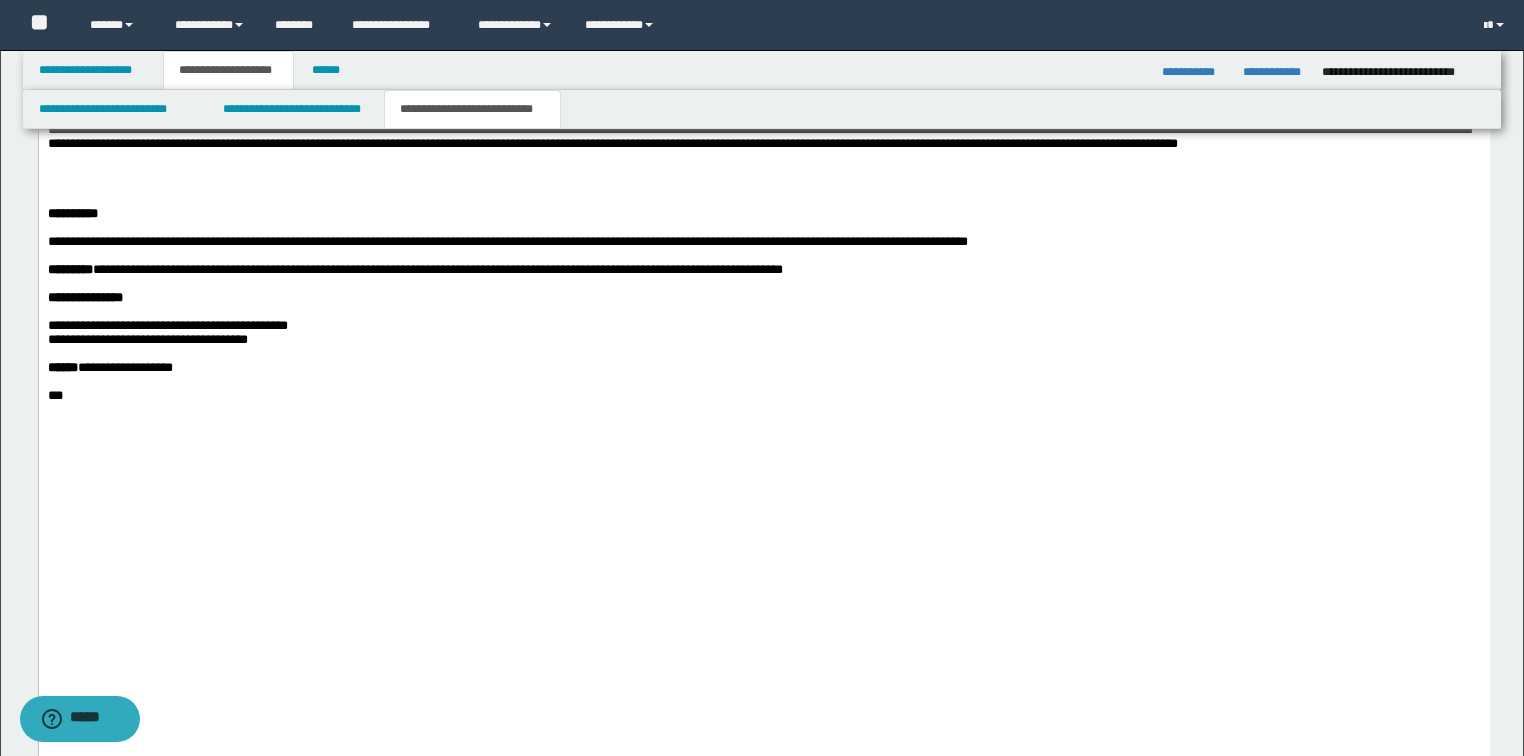 drag, startPoint x: 1044, startPoint y: 408, endPoint x: 953, endPoint y: 409, distance: 91.00549 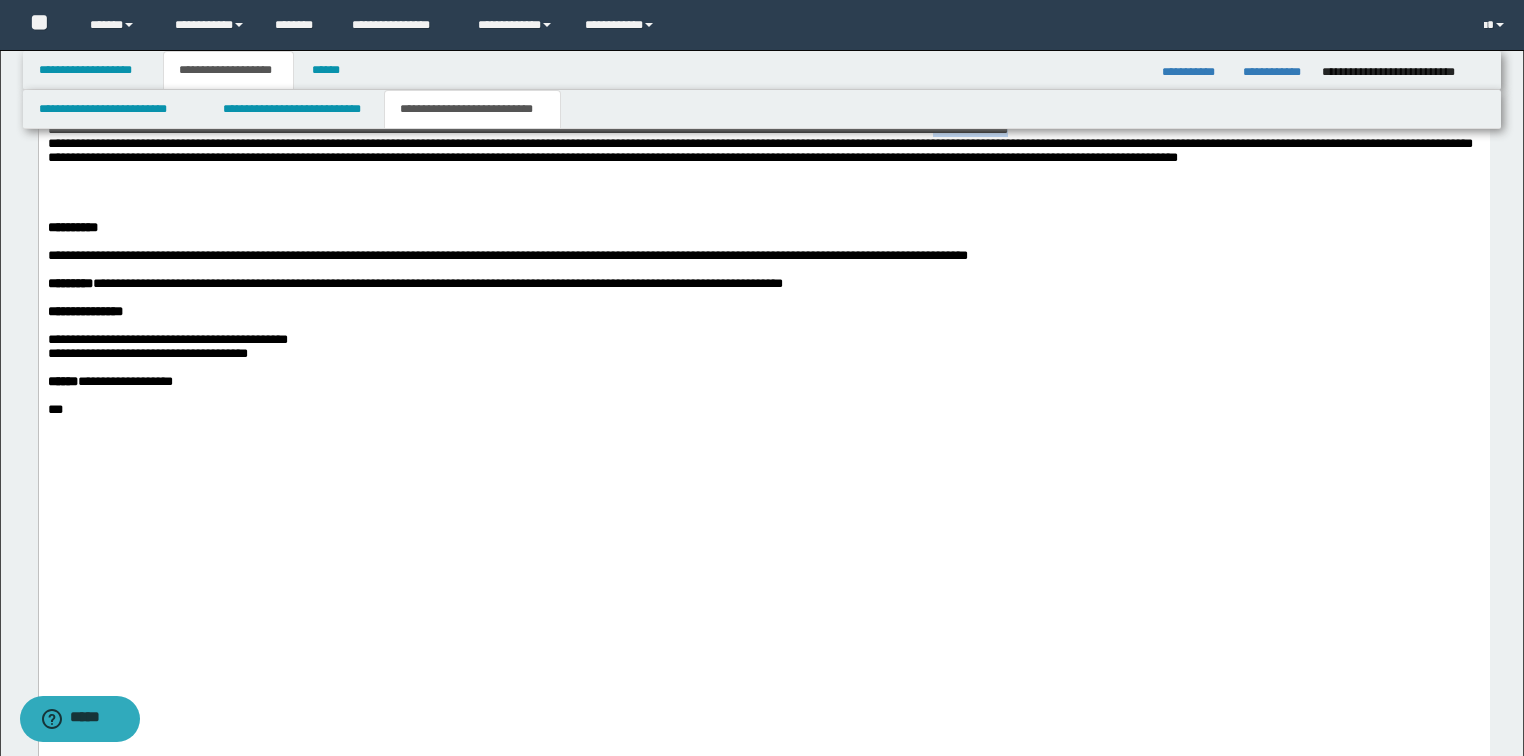 drag, startPoint x: 189, startPoint y: 476, endPoint x: 94, endPoint y: 476, distance: 95 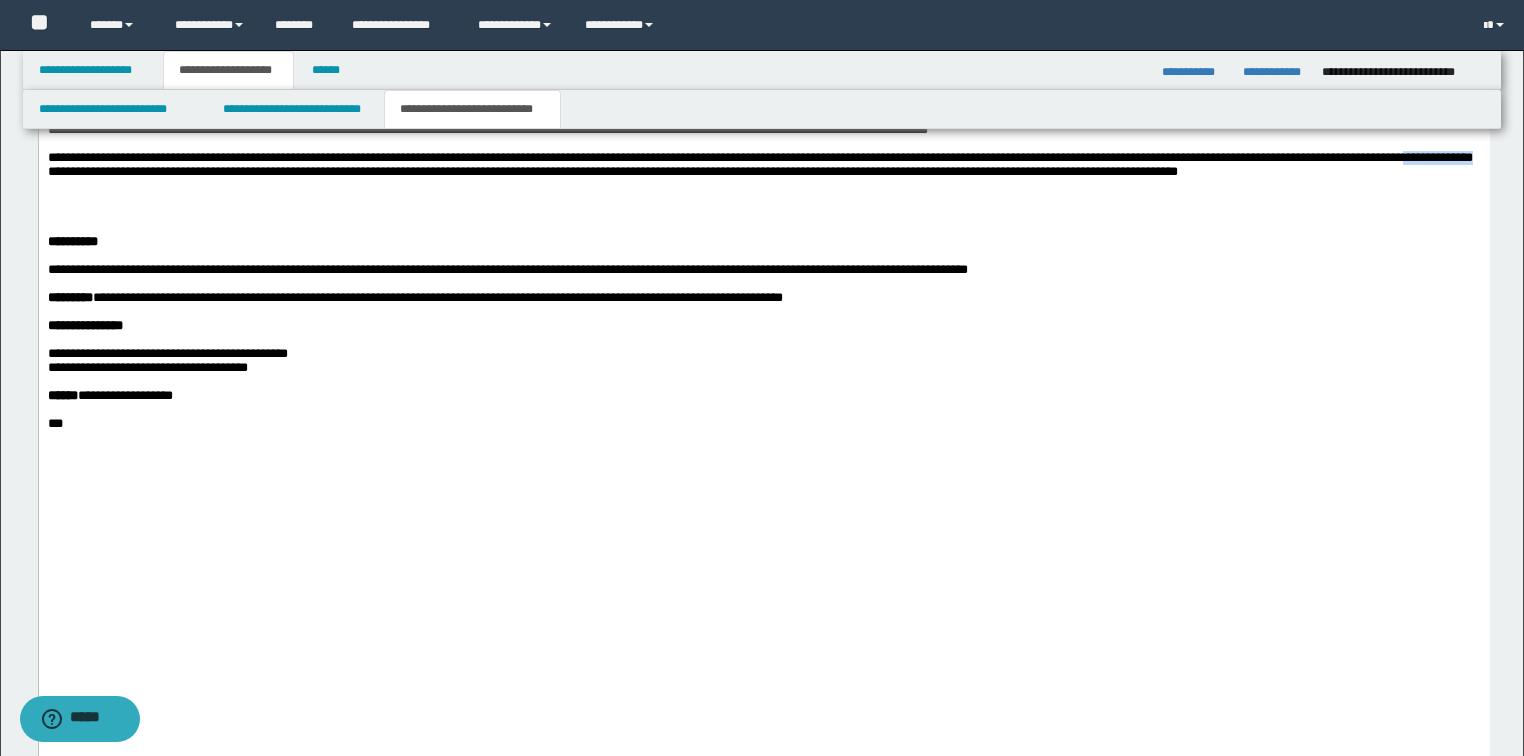 drag, startPoint x: 418, startPoint y: 524, endPoint x: 329, endPoint y: 537, distance: 89.94443 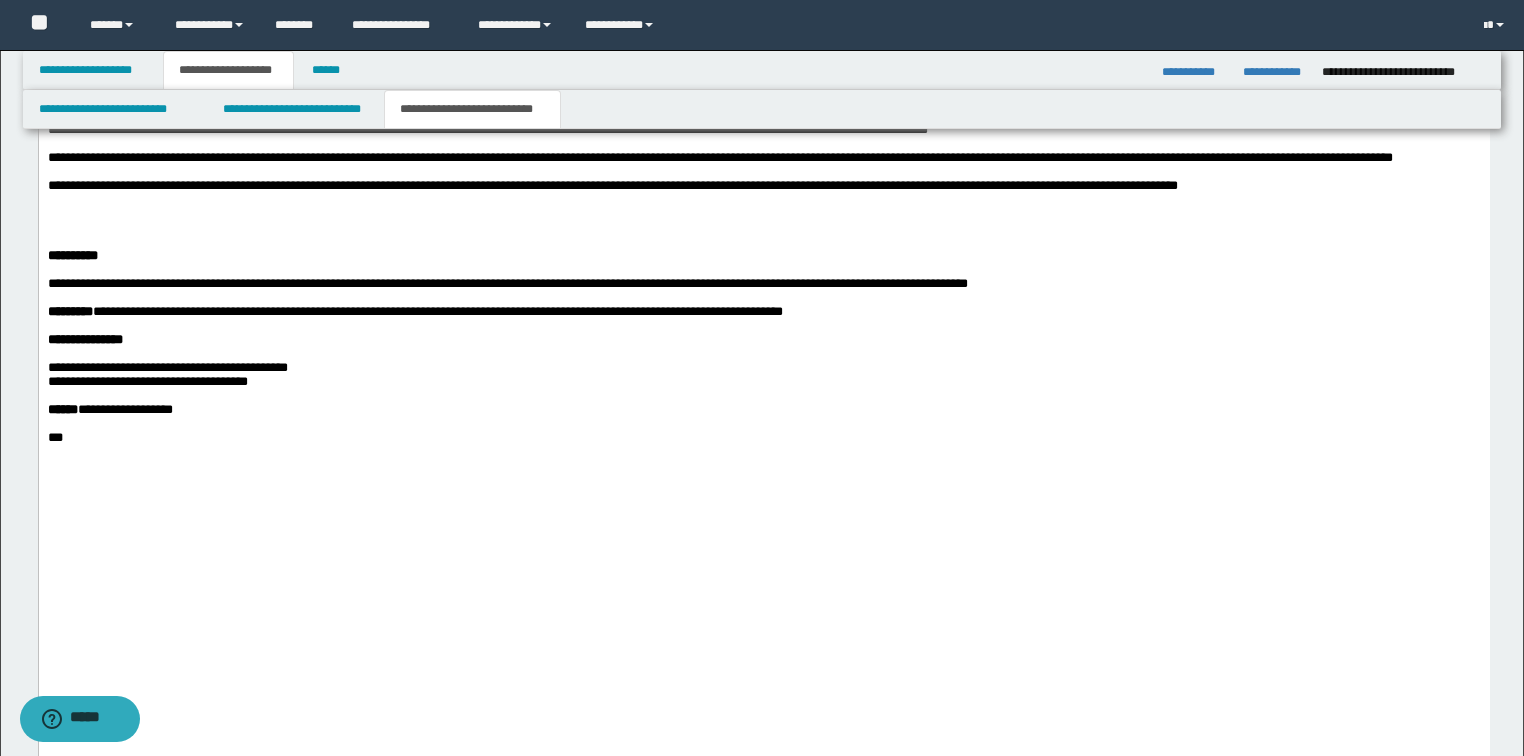 click at bounding box center (763, 243) 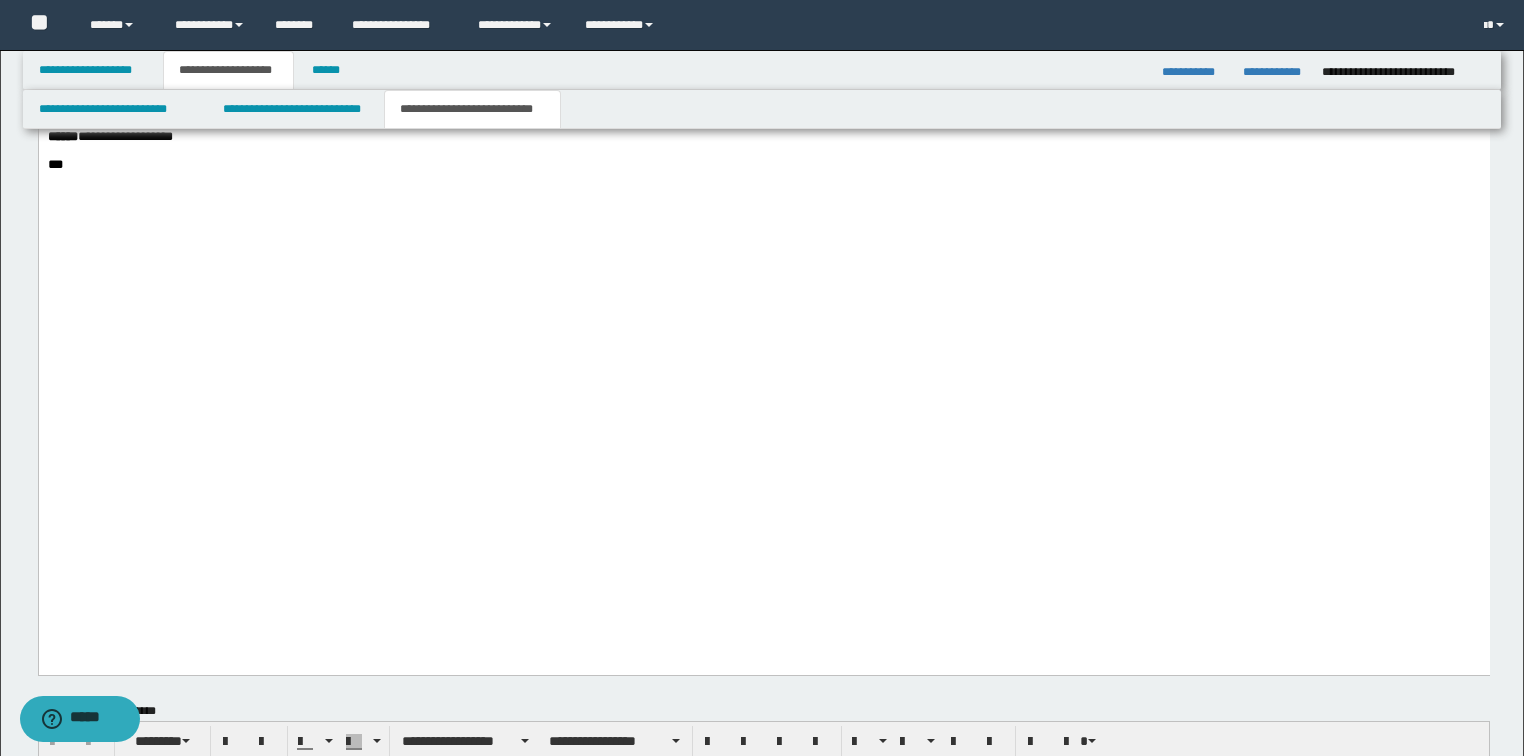 scroll, scrollTop: 2482, scrollLeft: 0, axis: vertical 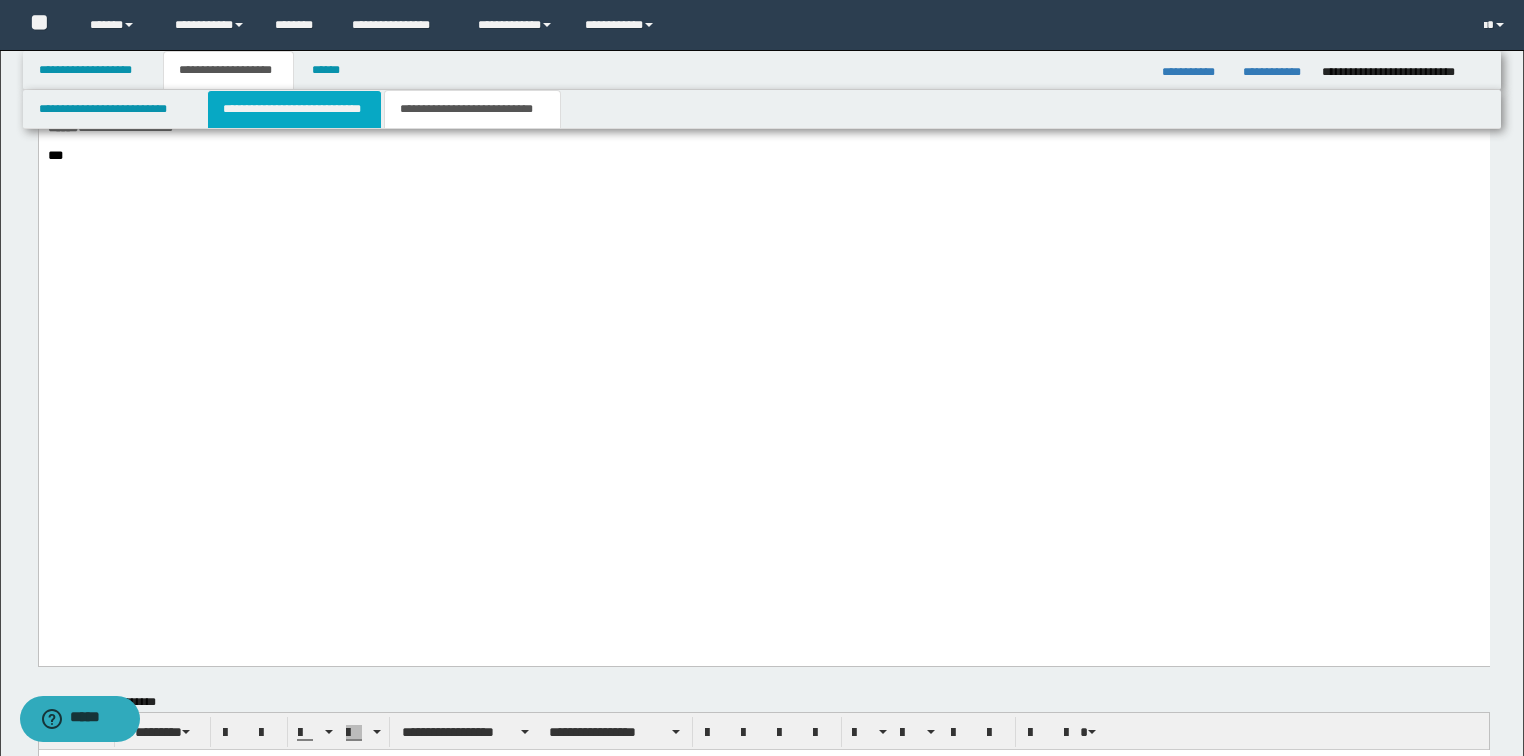 click on "**********" at bounding box center (294, 109) 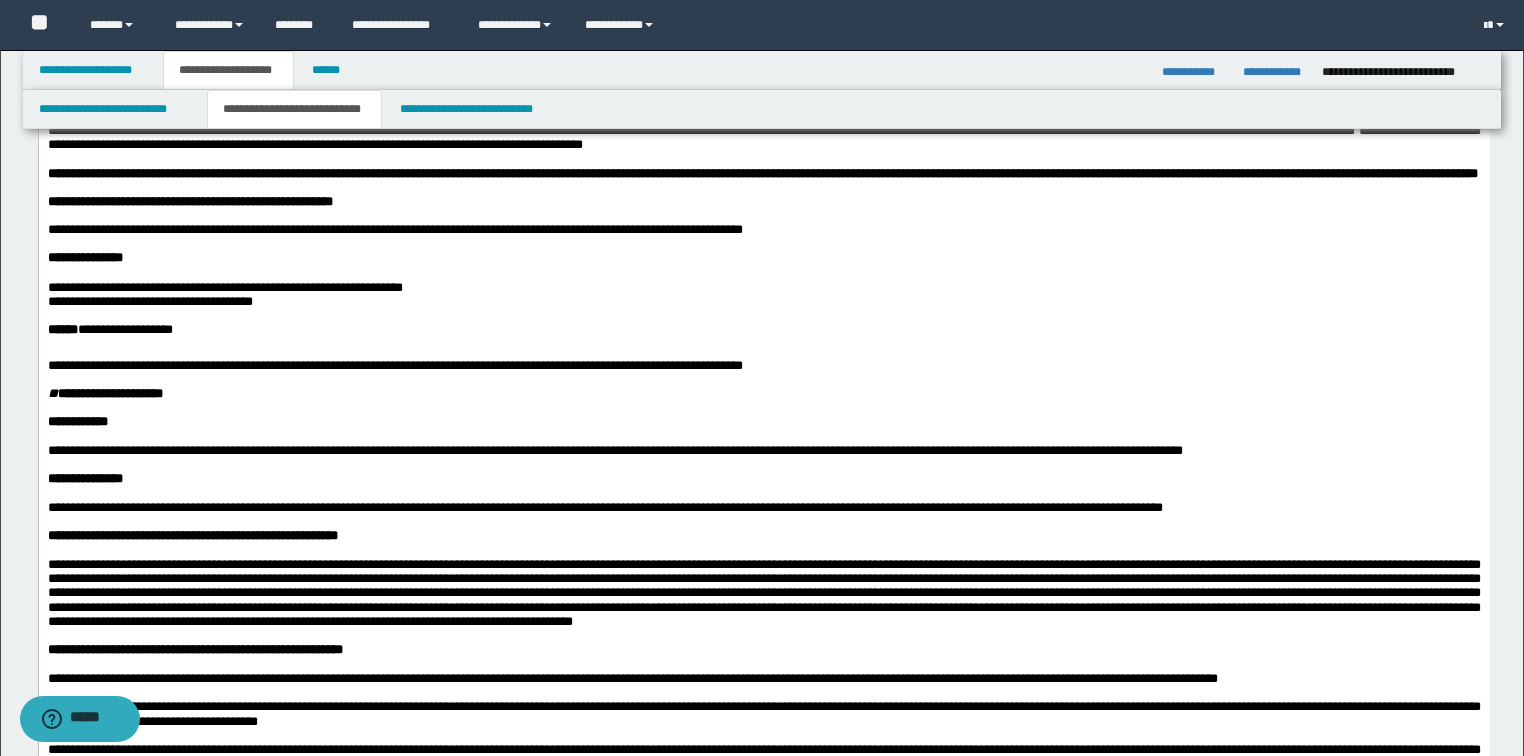 scroll, scrollTop: 82, scrollLeft: 0, axis: vertical 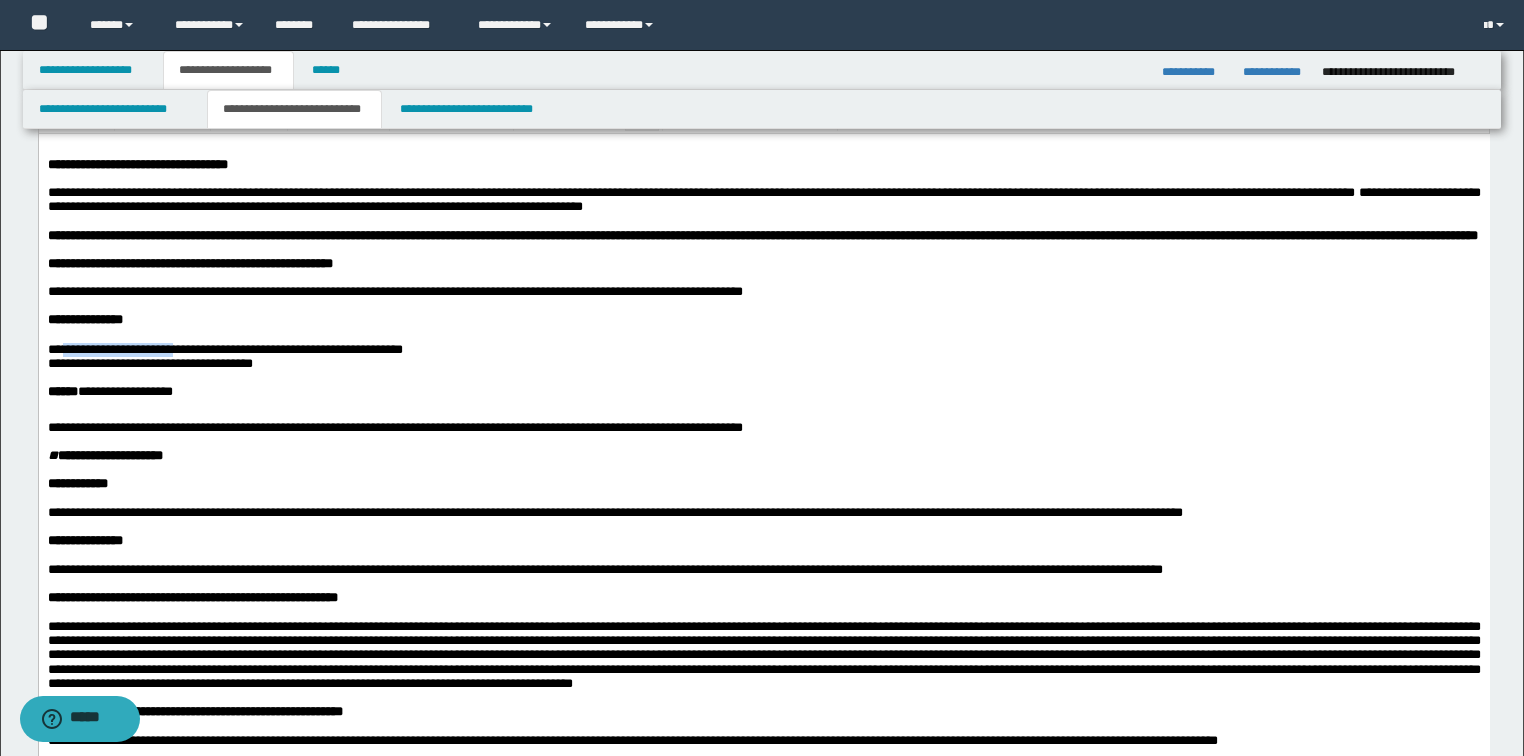 drag, startPoint x: 66, startPoint y: 386, endPoint x: 187, endPoint y: 381, distance: 121.103264 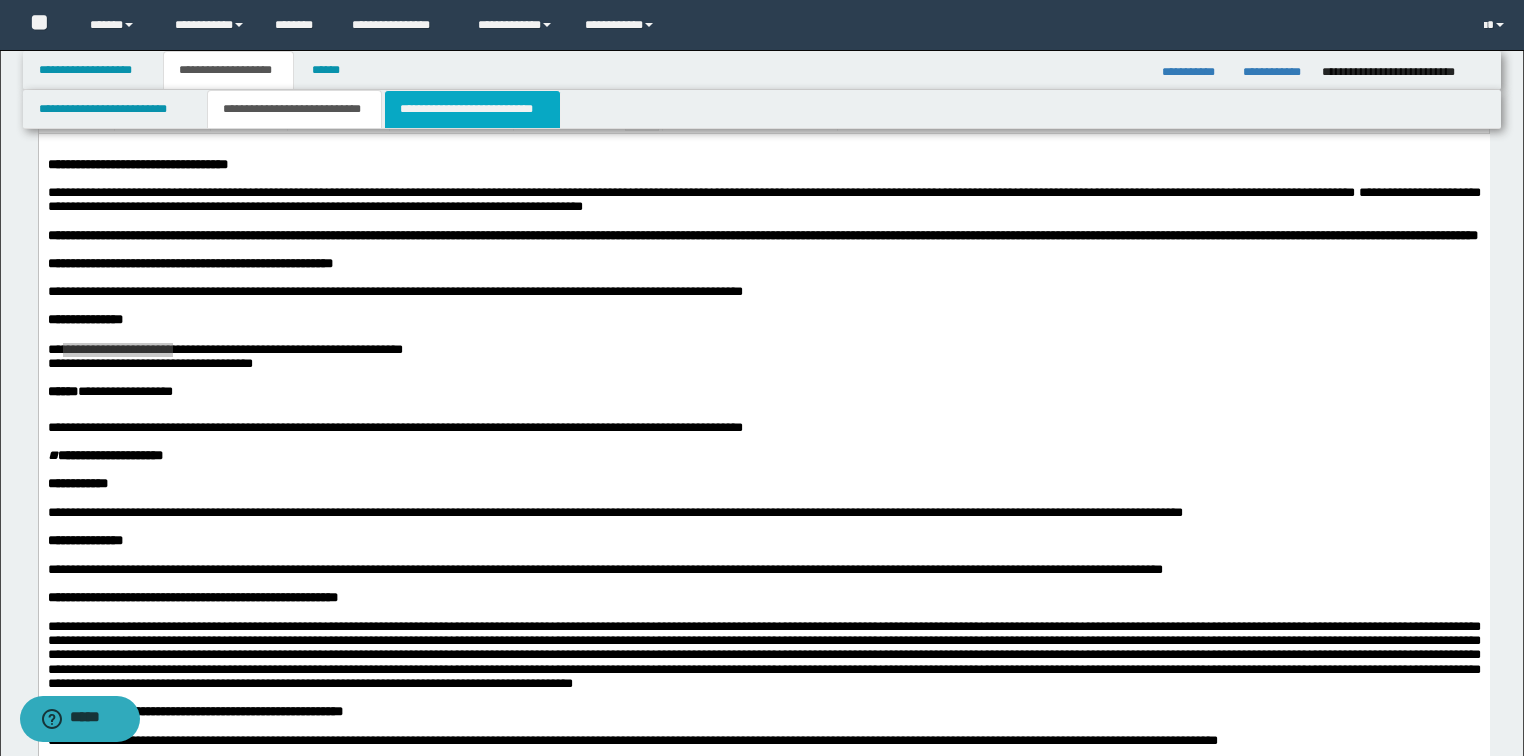 click on "**********" at bounding box center [472, 109] 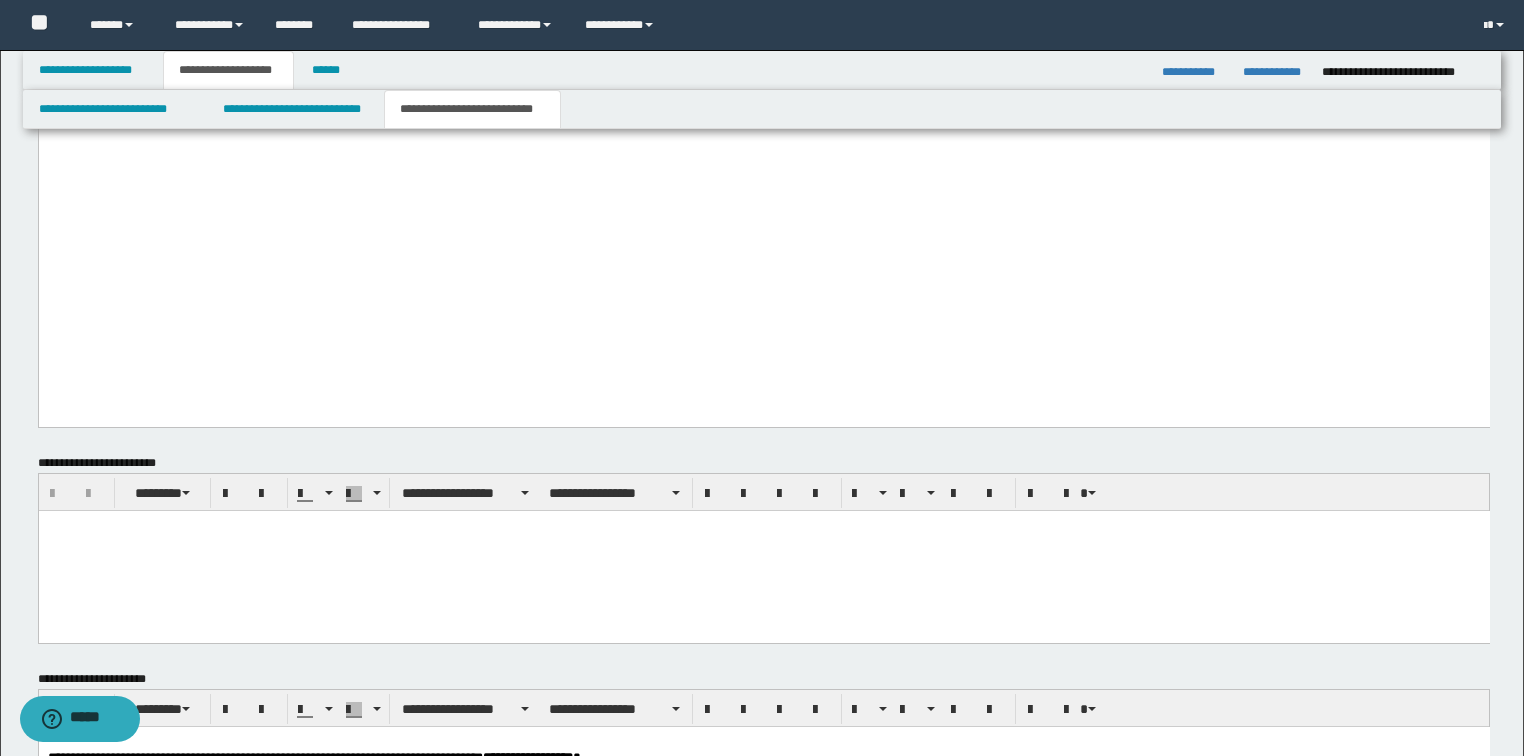 scroll, scrollTop: 2722, scrollLeft: 0, axis: vertical 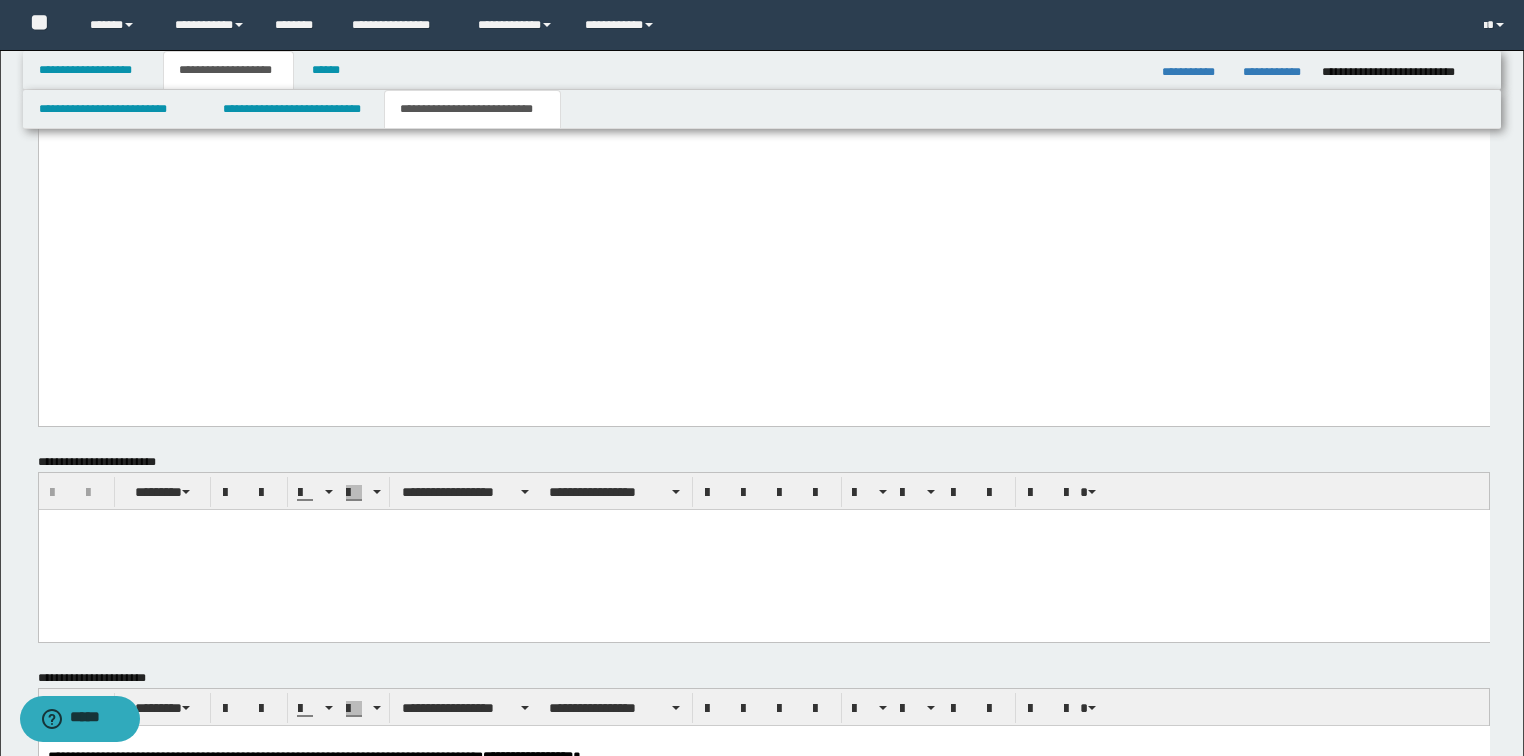 click on "**********" at bounding box center (167, -154) 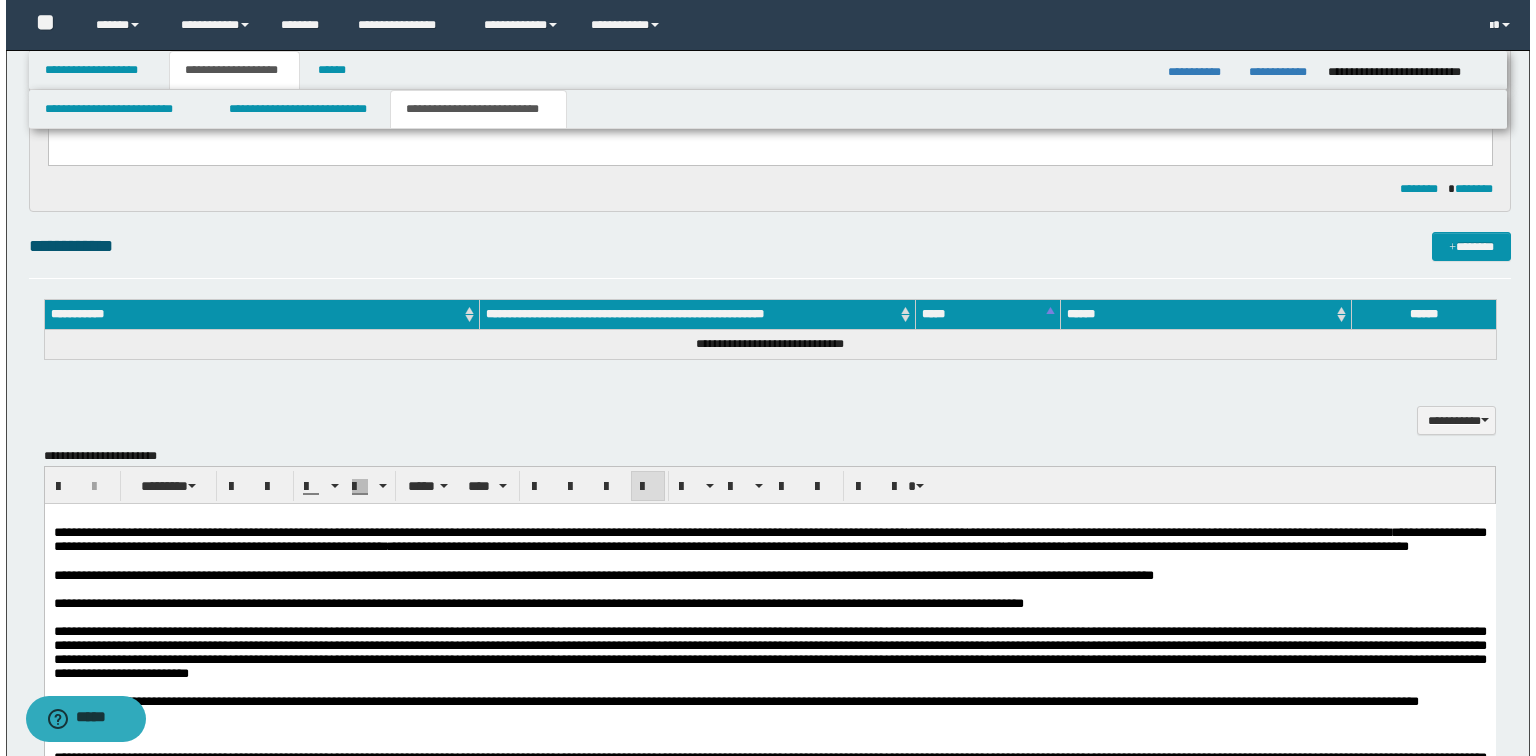 scroll, scrollTop: 802, scrollLeft: 0, axis: vertical 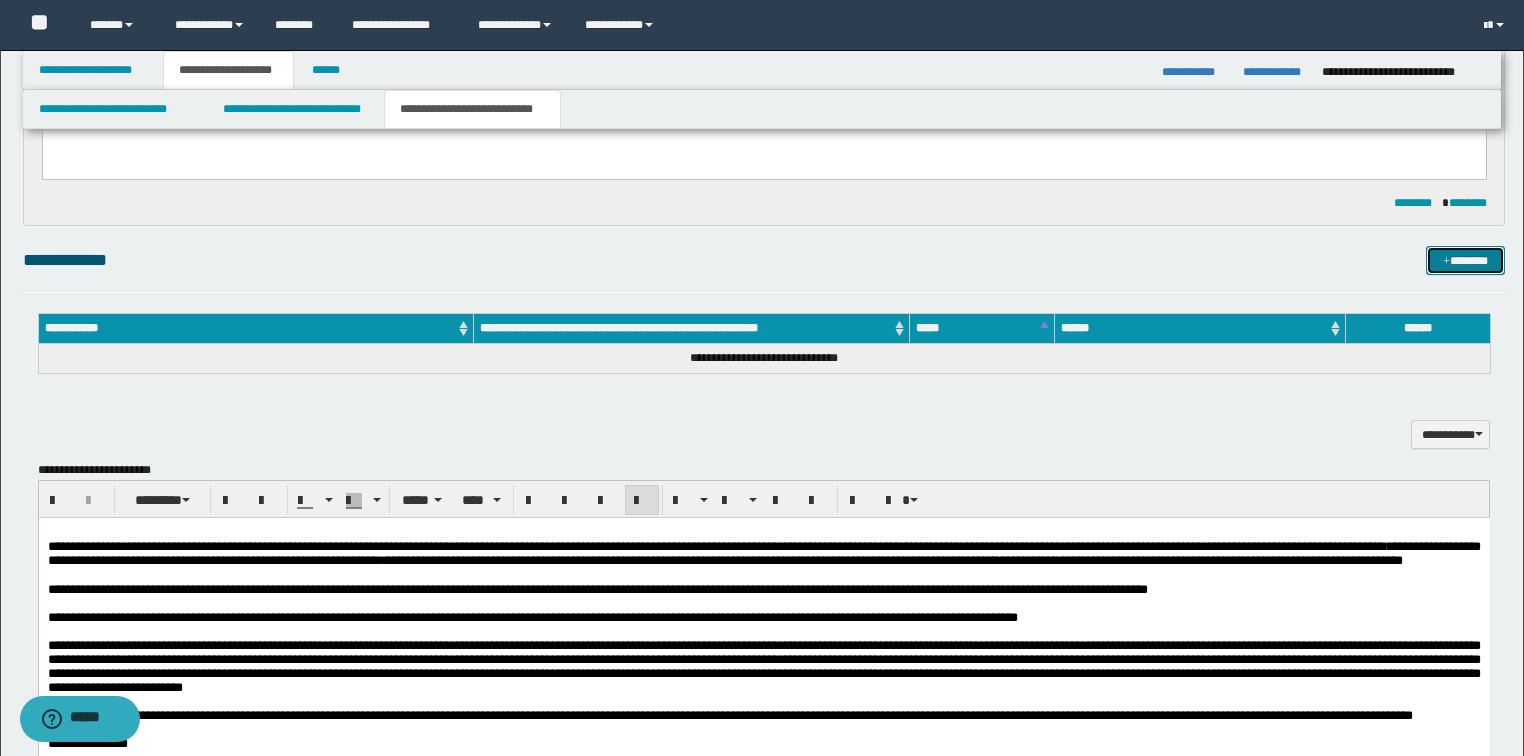 click on "*******" at bounding box center [1465, 261] 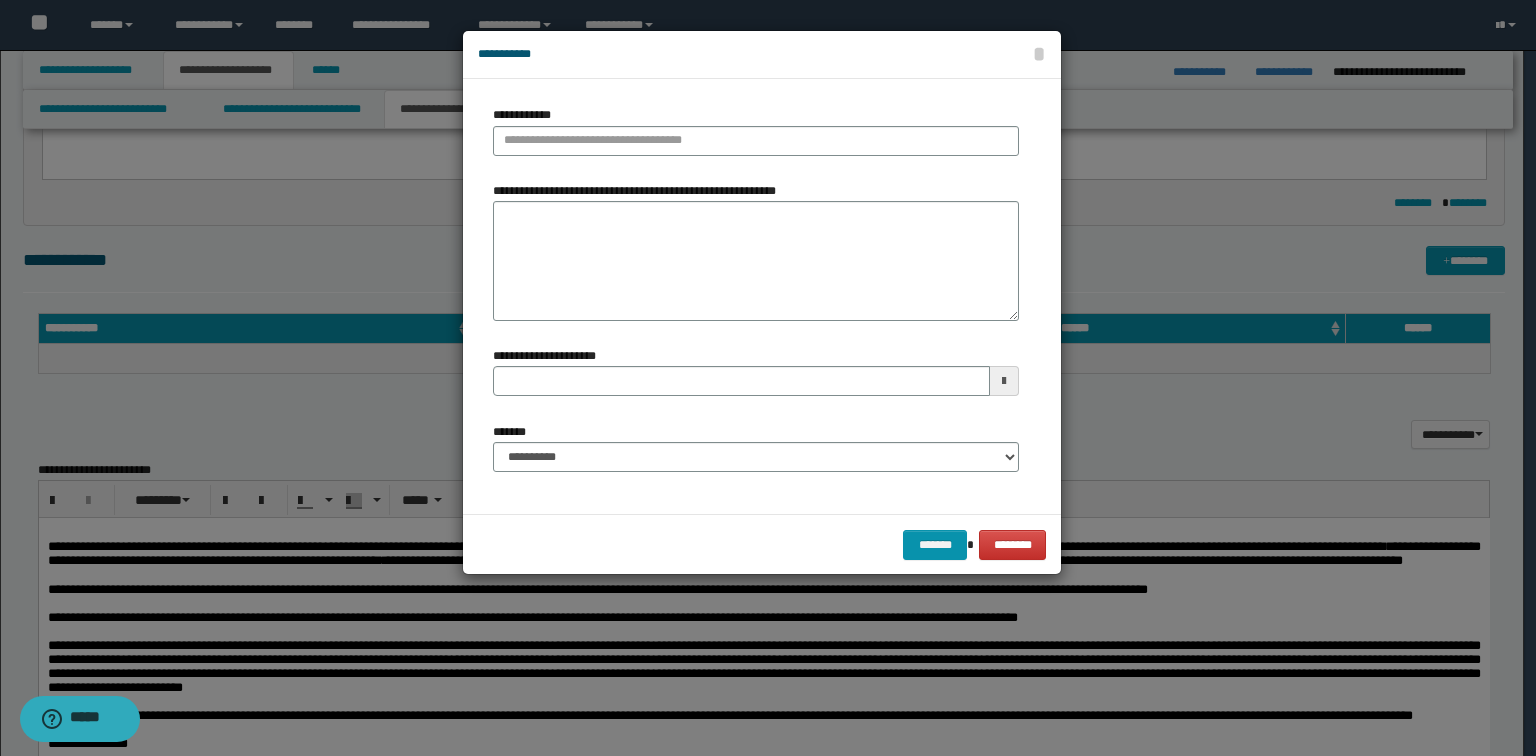 type 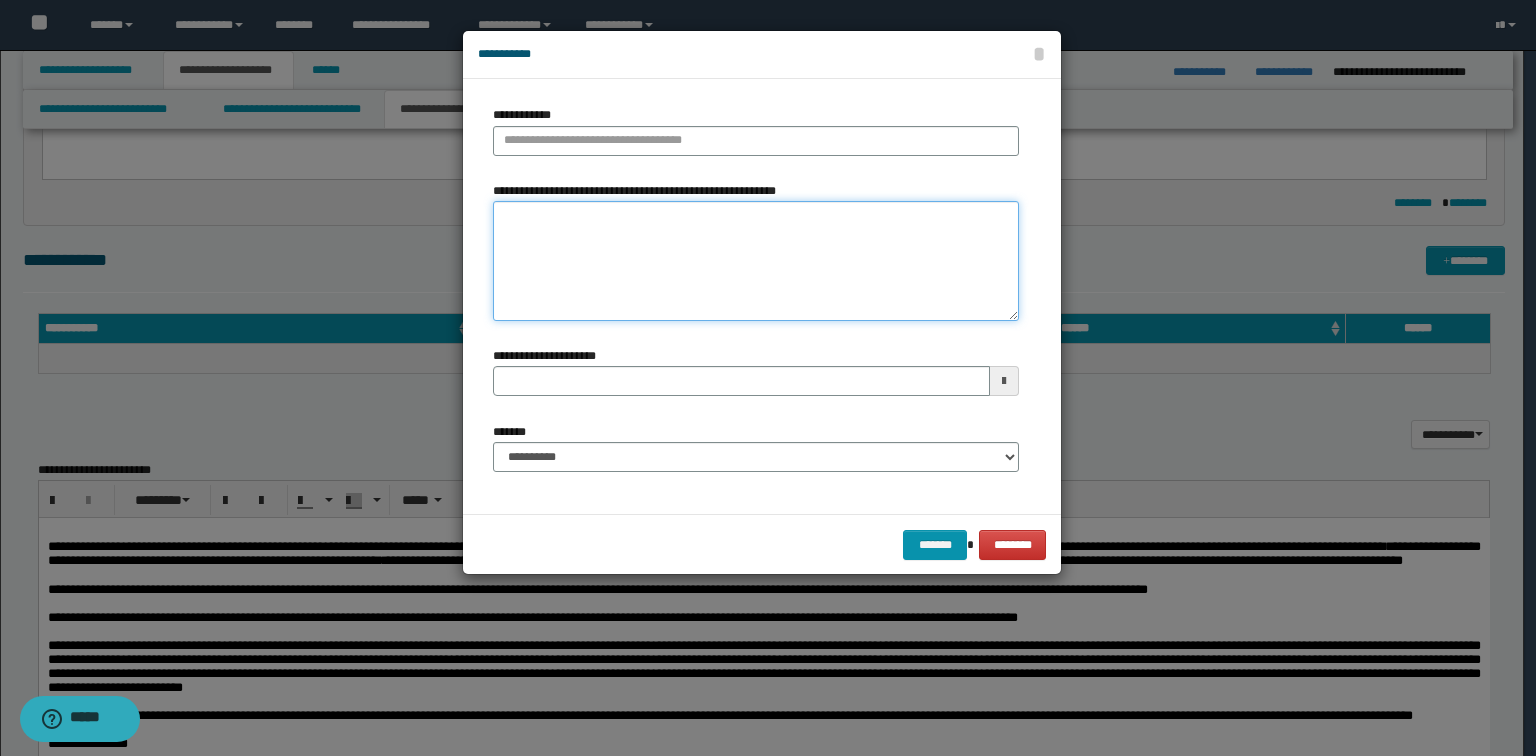 click on "**********" at bounding box center (756, 261) 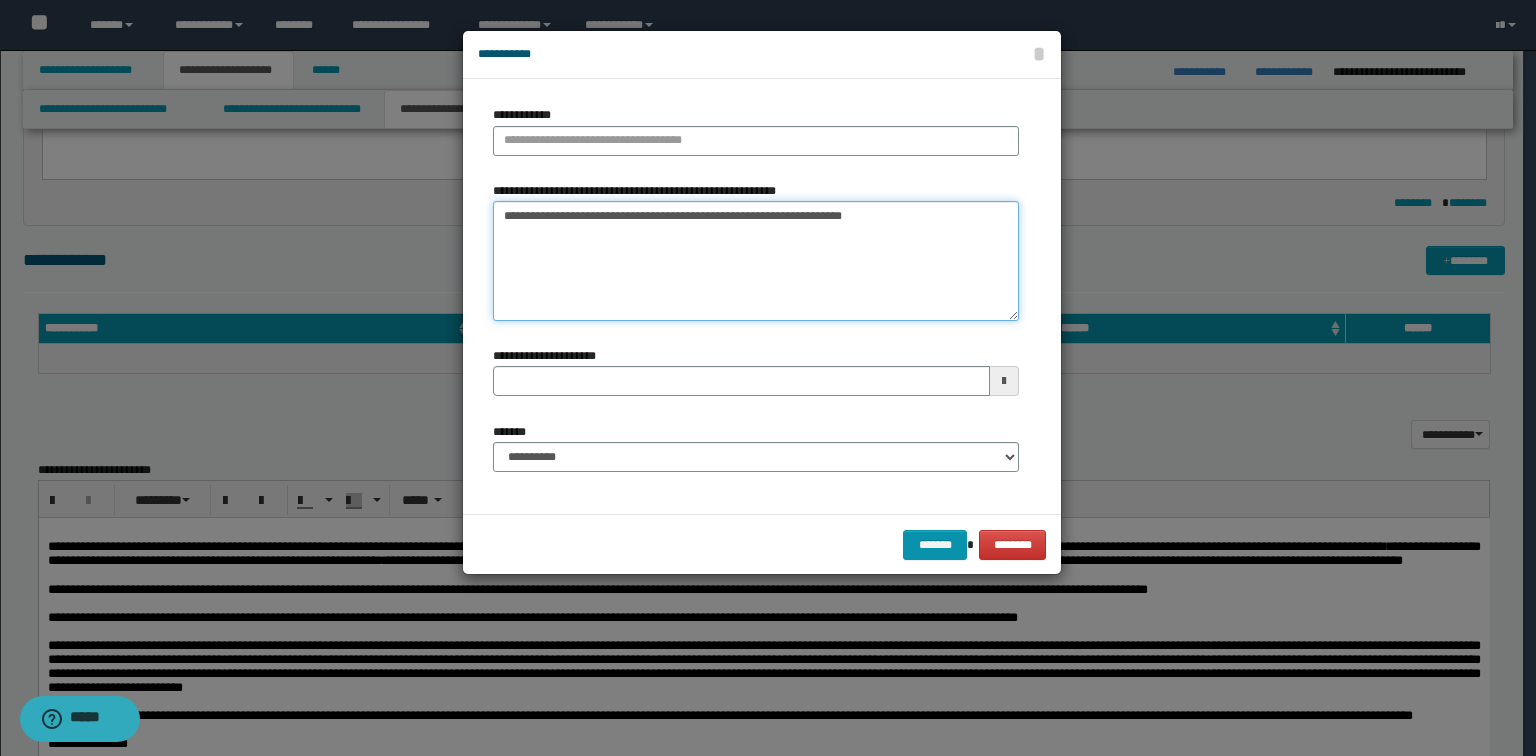 drag, startPoint x: 607, startPoint y: 212, endPoint x: 315, endPoint y: 180, distance: 293.7482 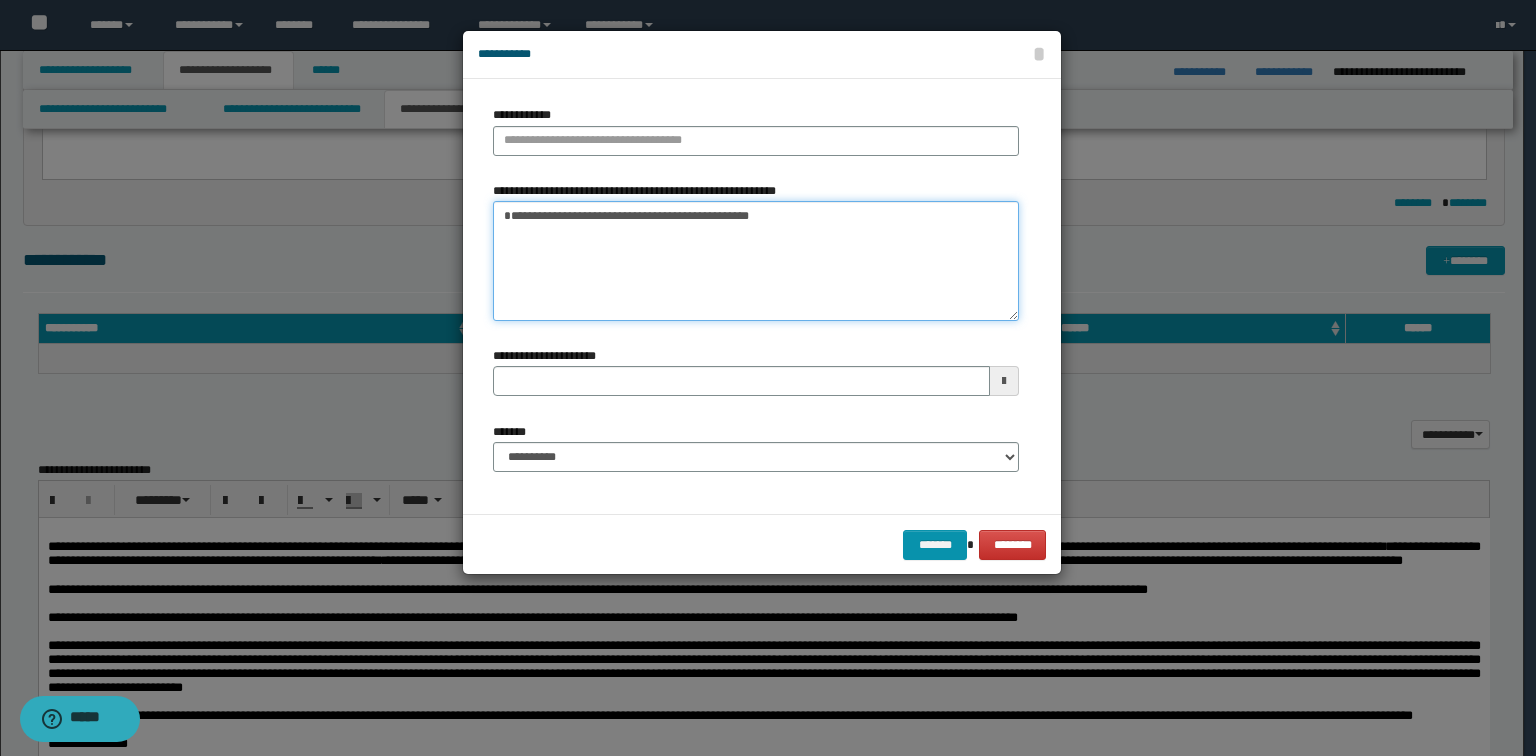 type on "**********" 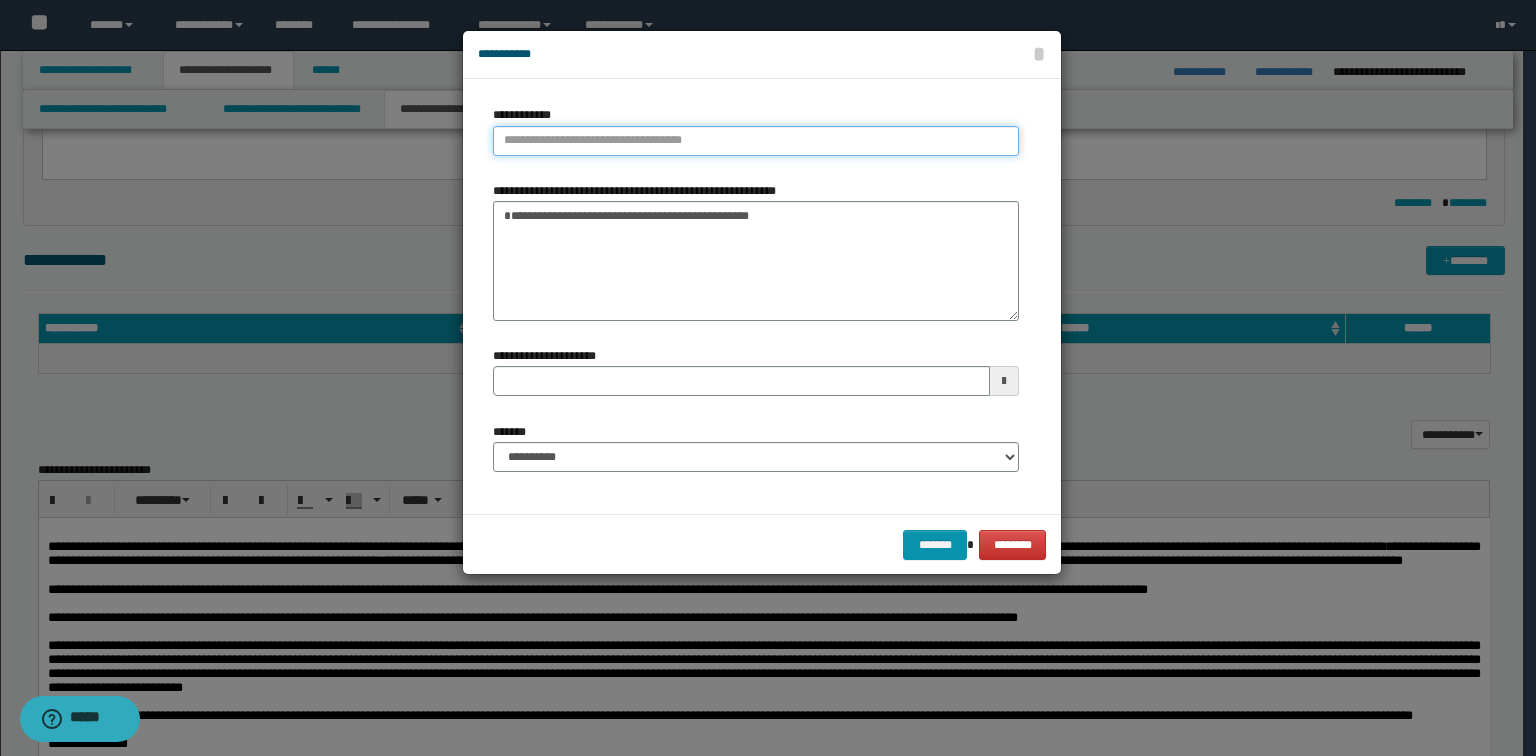 click on "**********" at bounding box center [756, 141] 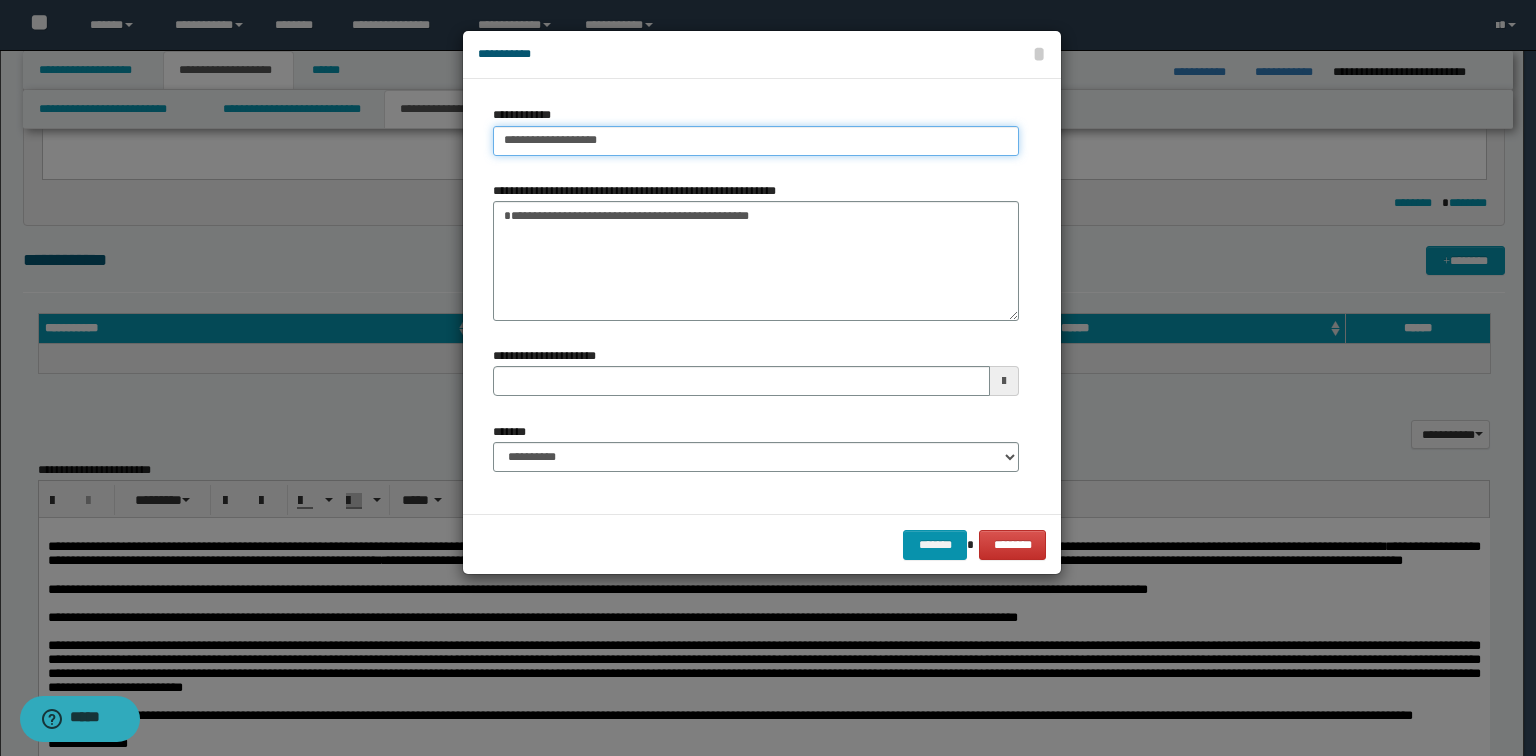 type on "**********" 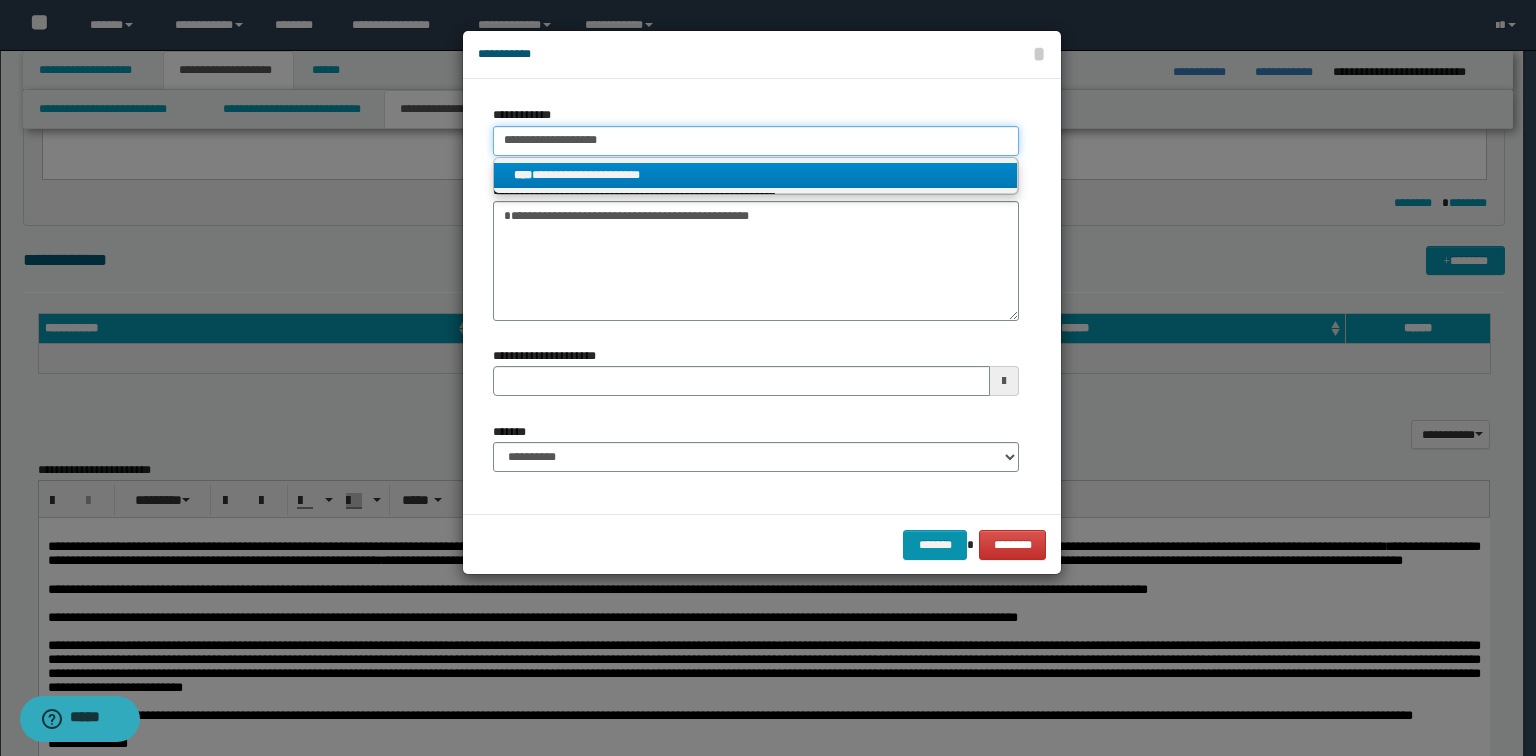type on "**********" 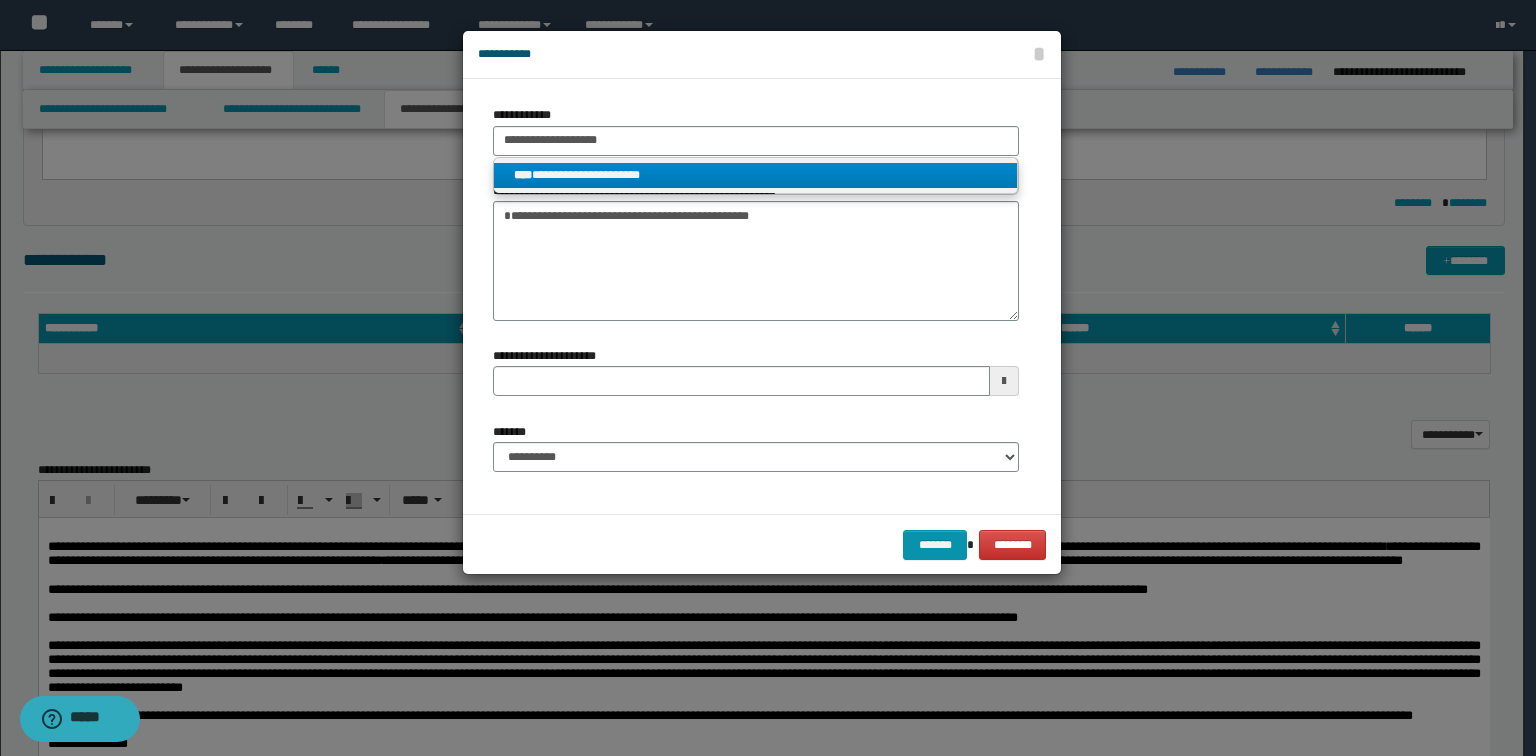 click on "**********" at bounding box center [756, 175] 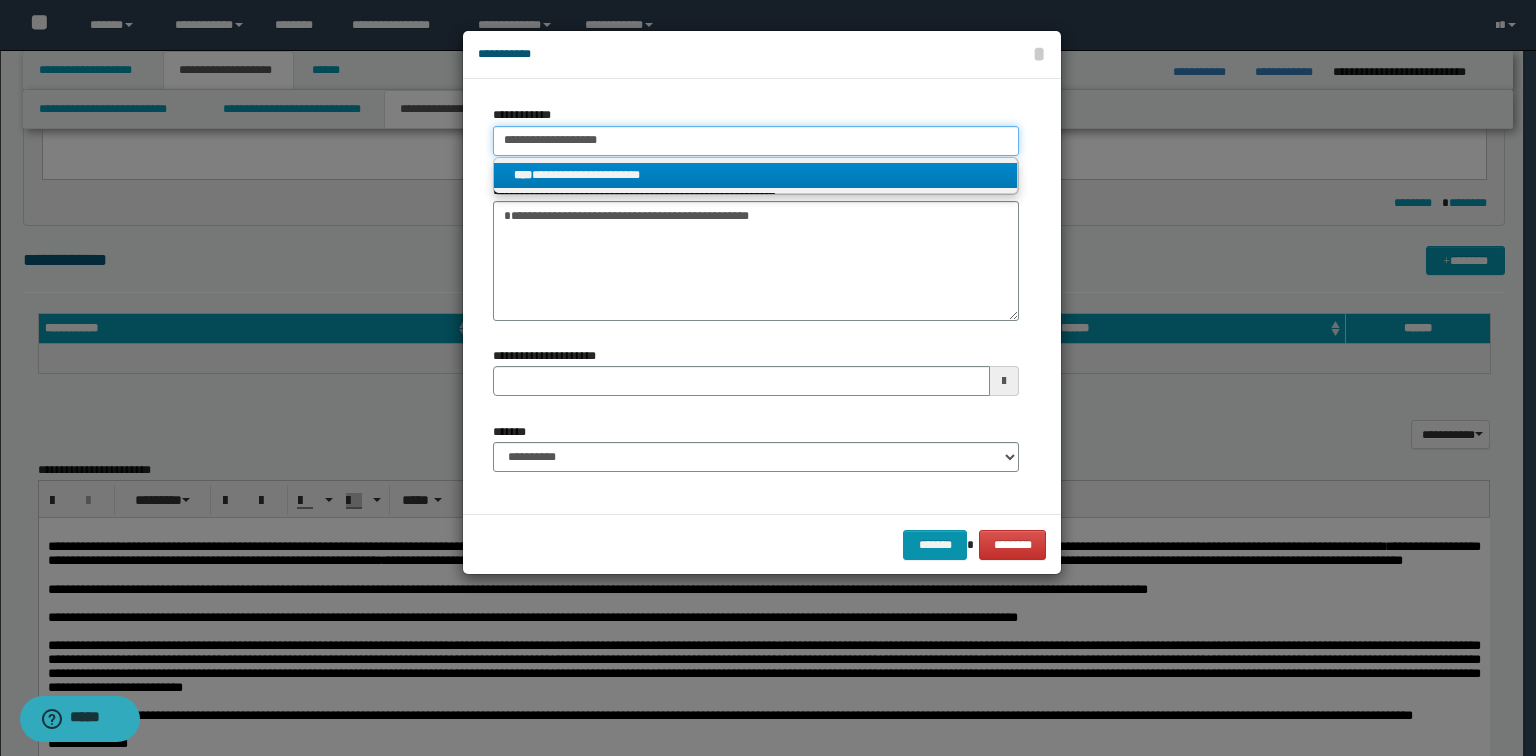 type 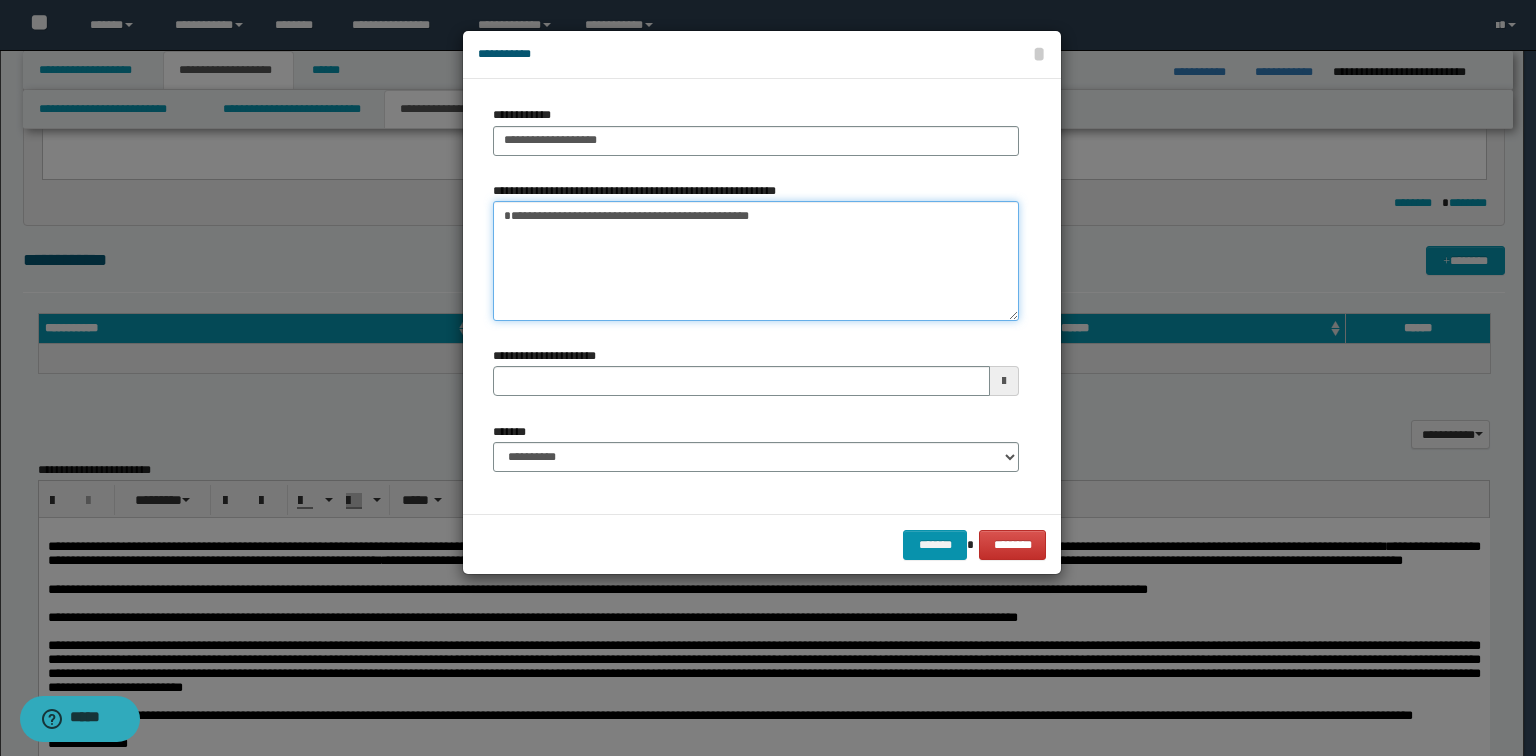 click on "**********" at bounding box center [756, 261] 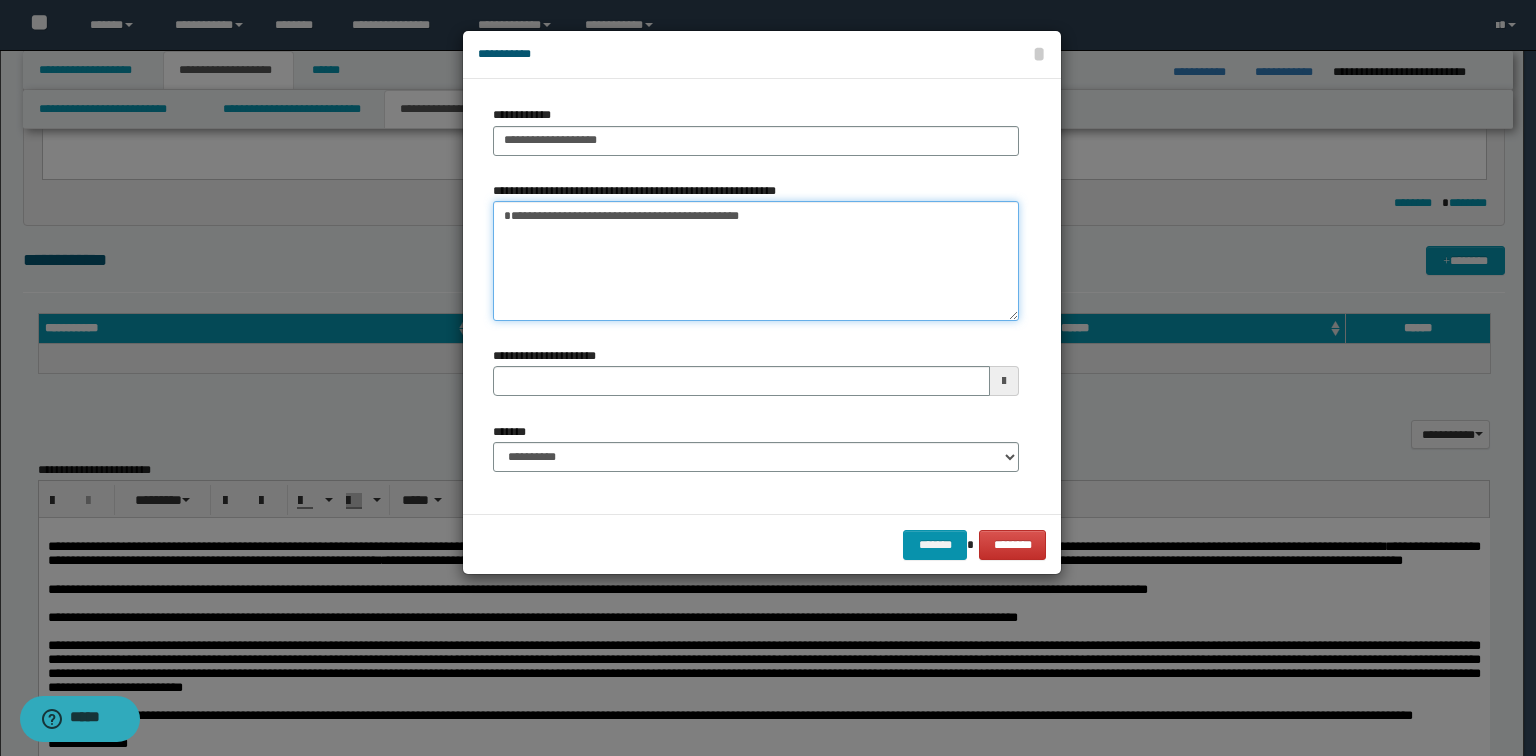 type on "**********" 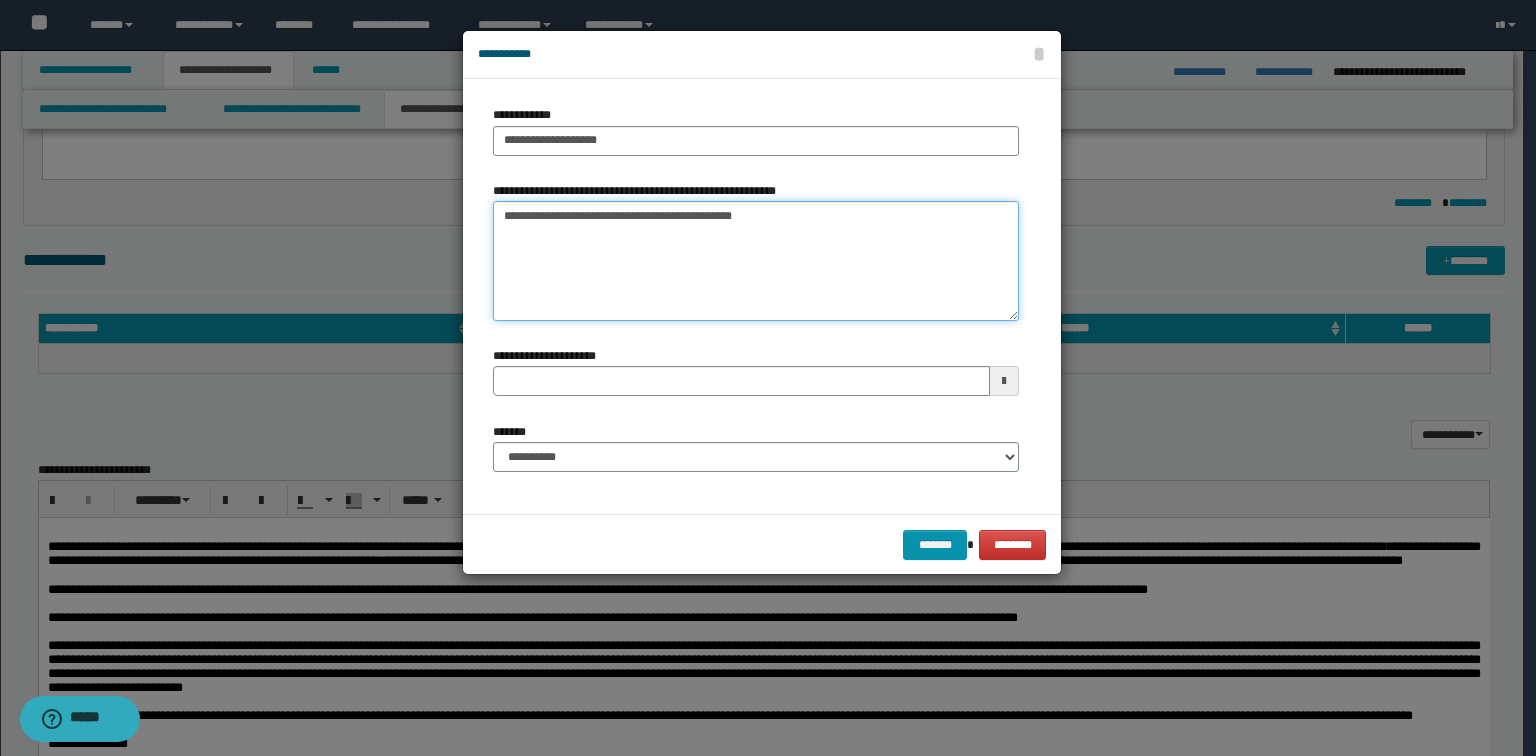 type 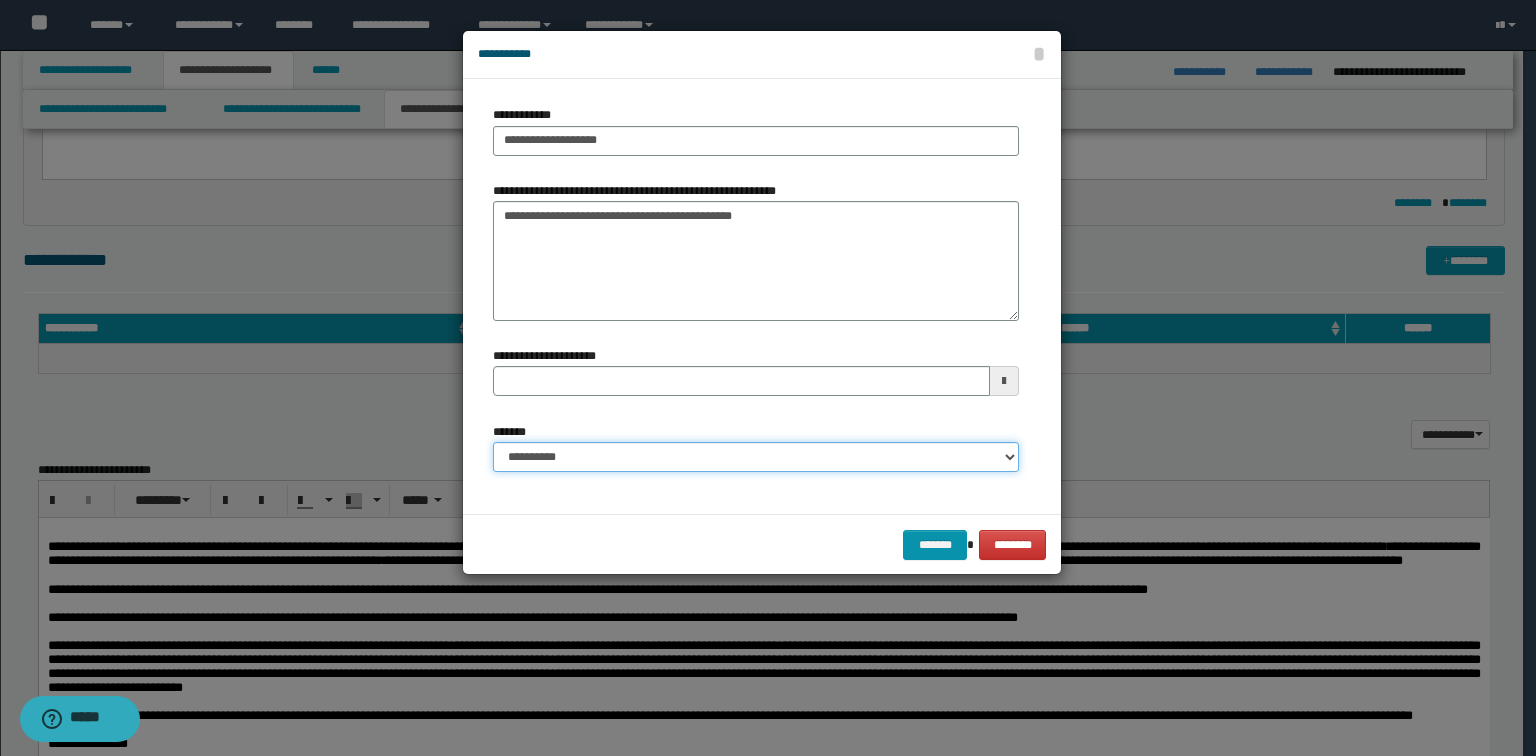 click on "**********" at bounding box center [756, 457] 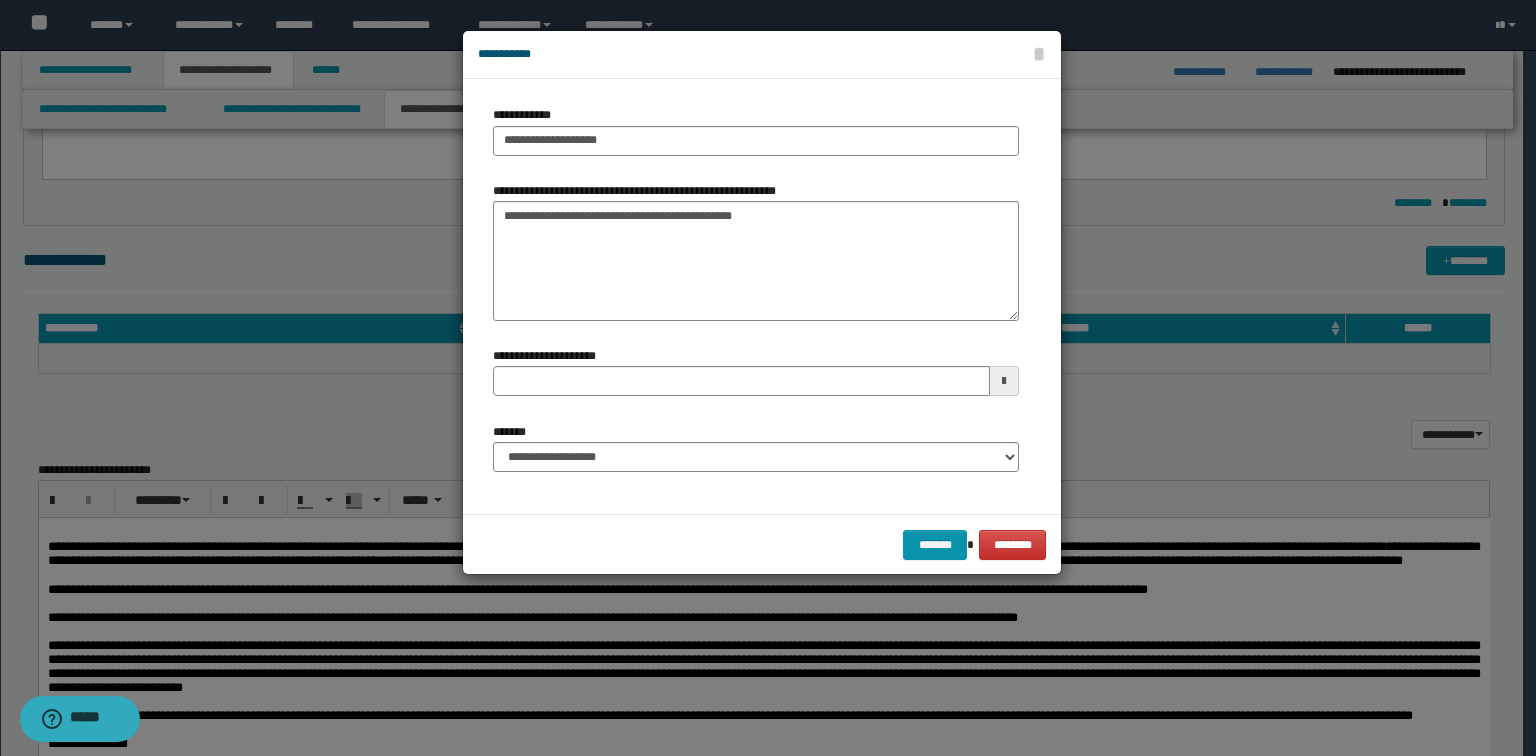 click on "*******
********" at bounding box center [762, 544] 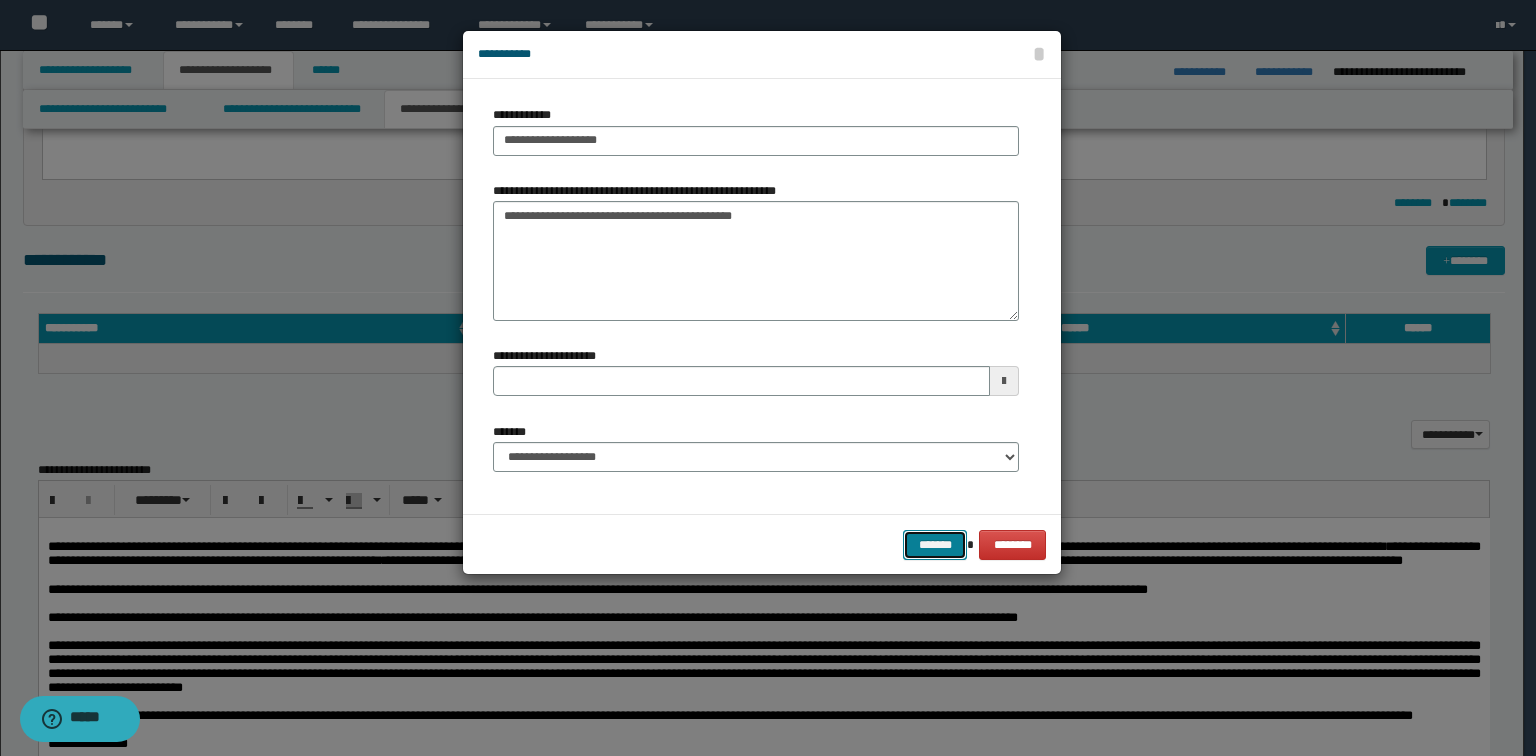 click on "*******" at bounding box center [935, 545] 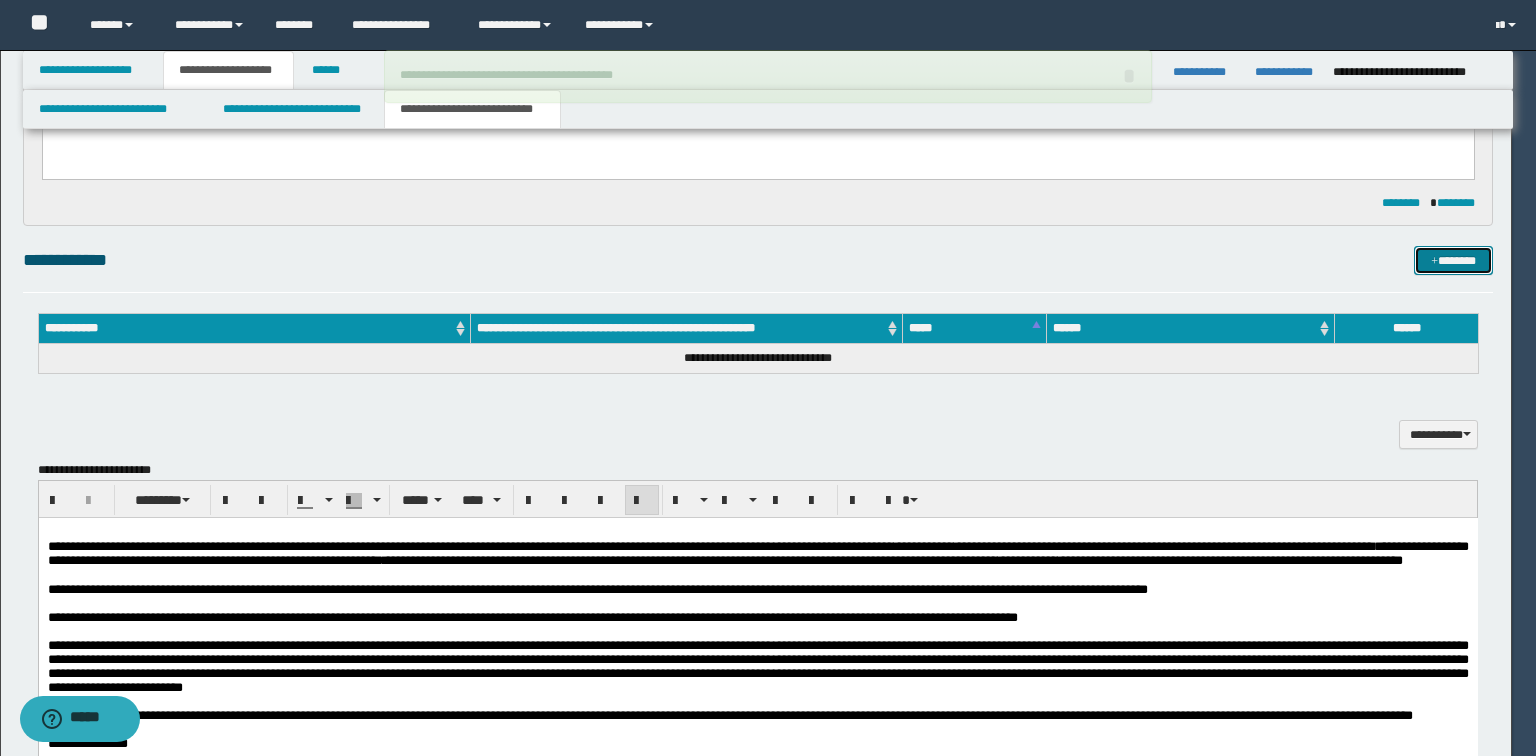 type 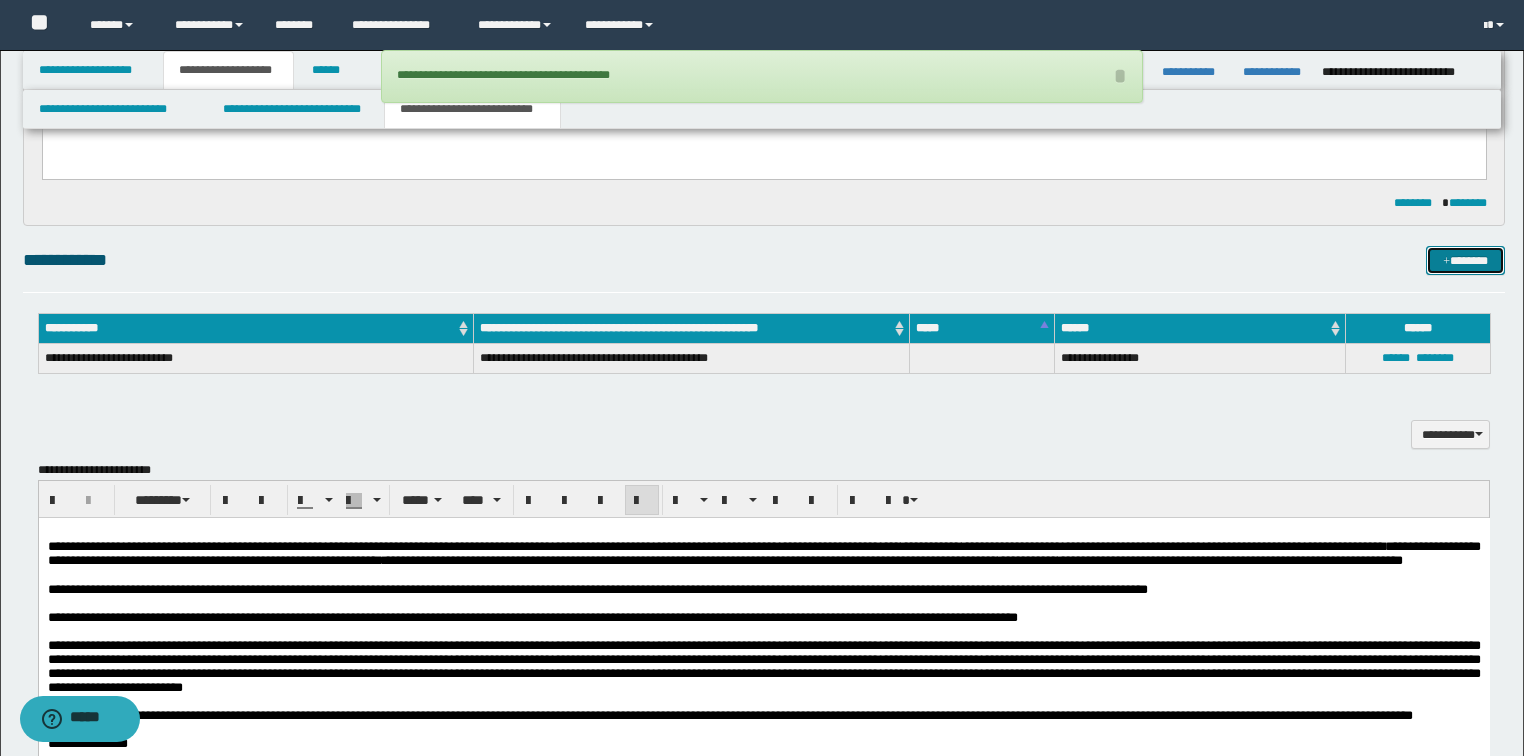 click on "*******" at bounding box center (1465, 261) 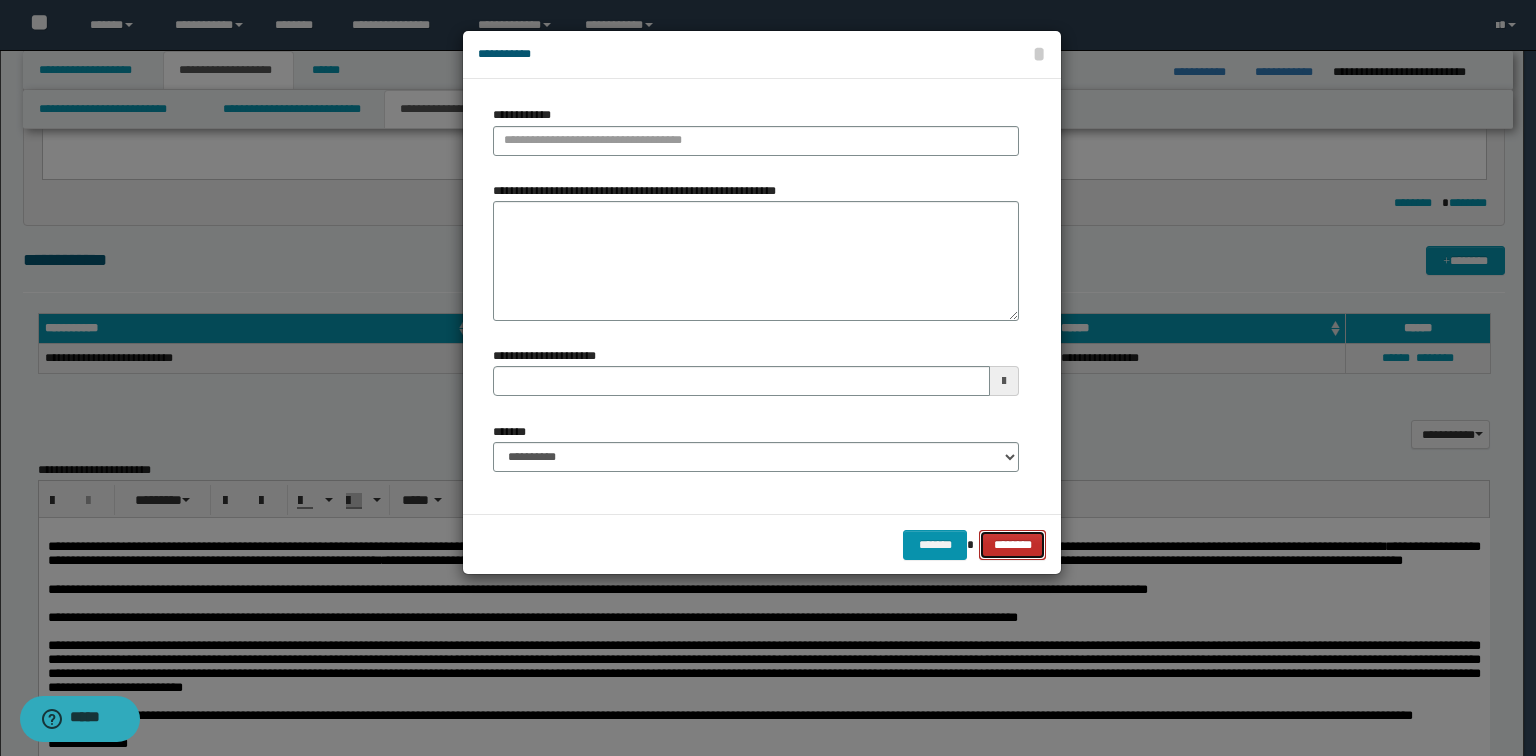 drag, startPoint x: 1027, startPoint y: 548, endPoint x: 998, endPoint y: 544, distance: 29.274563 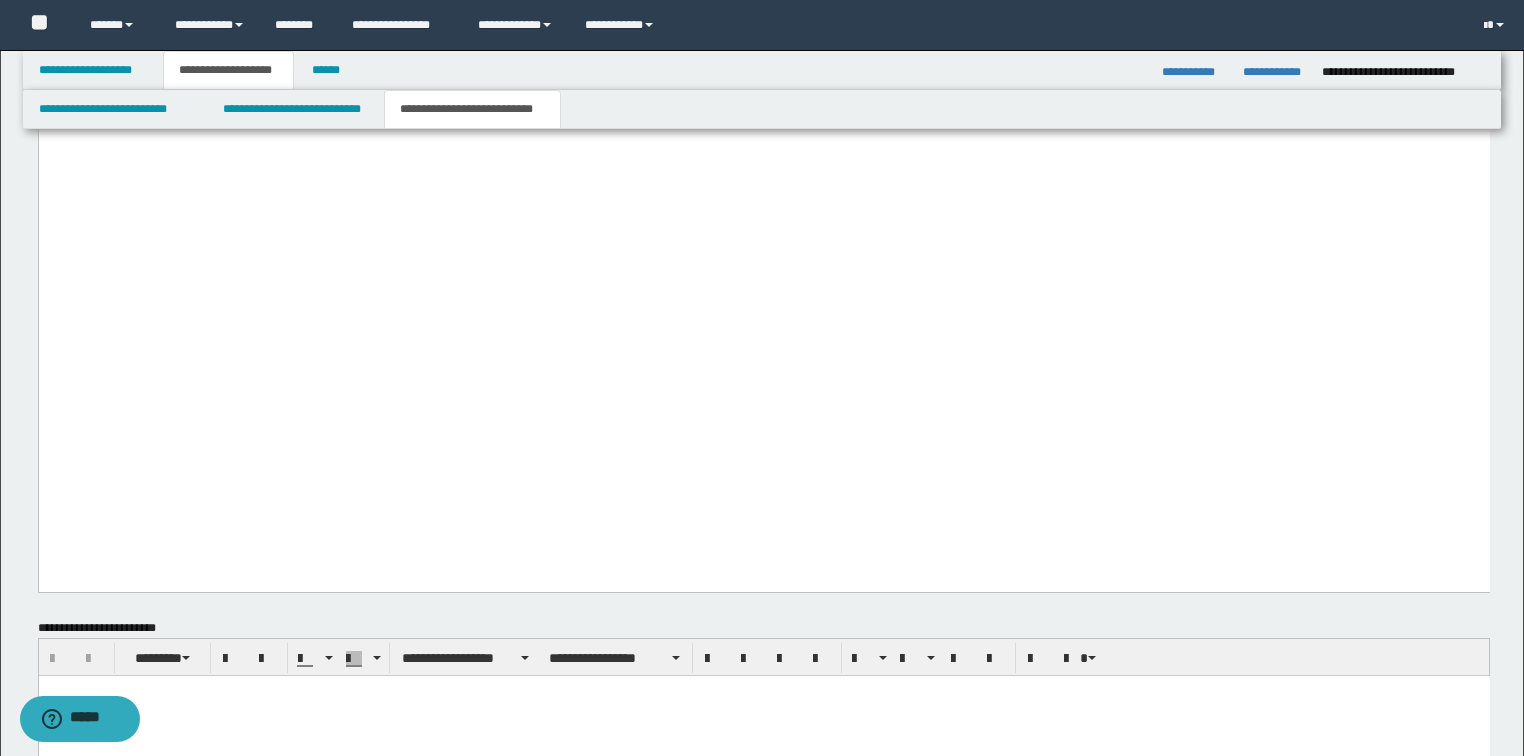 scroll, scrollTop: 2722, scrollLeft: 0, axis: vertical 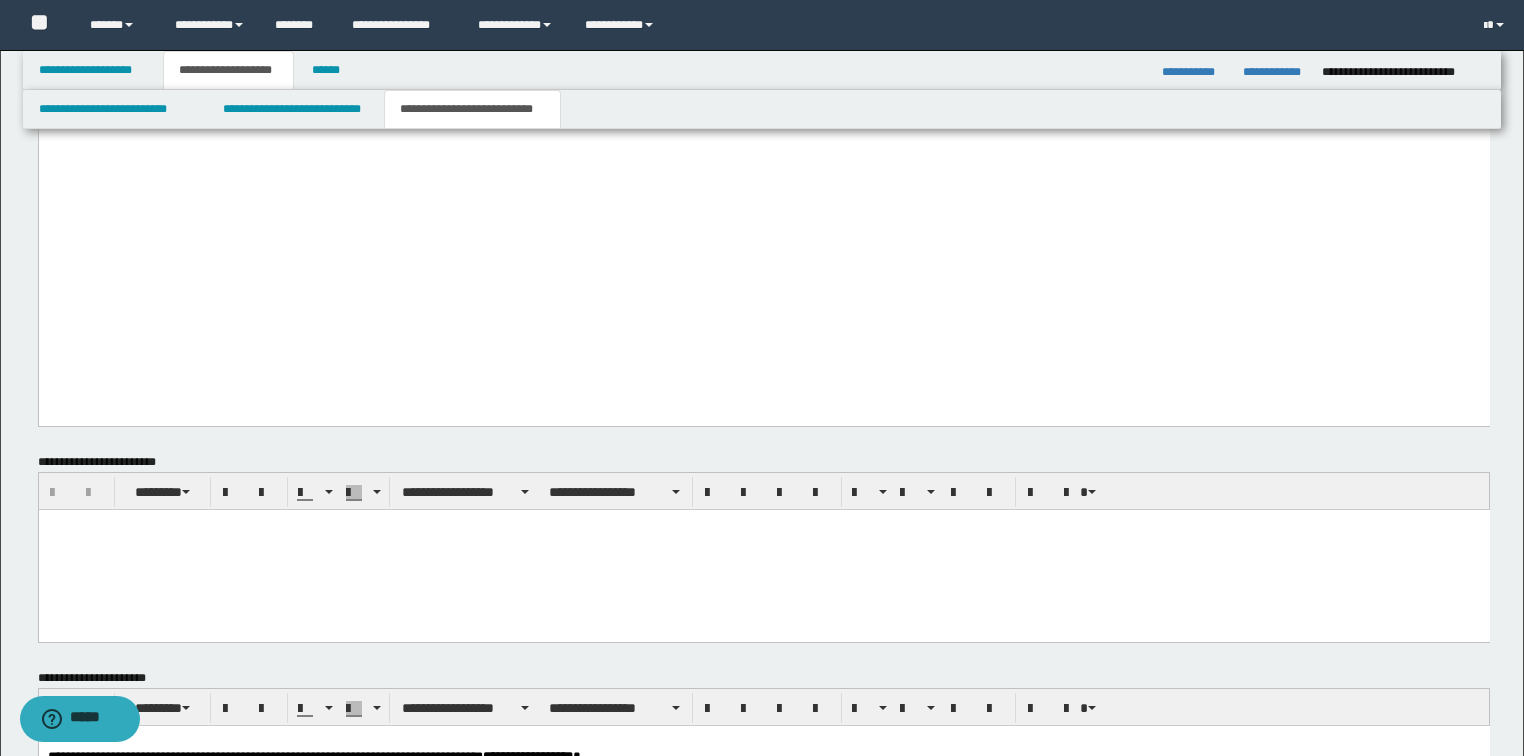 click at bounding box center (763, -97) 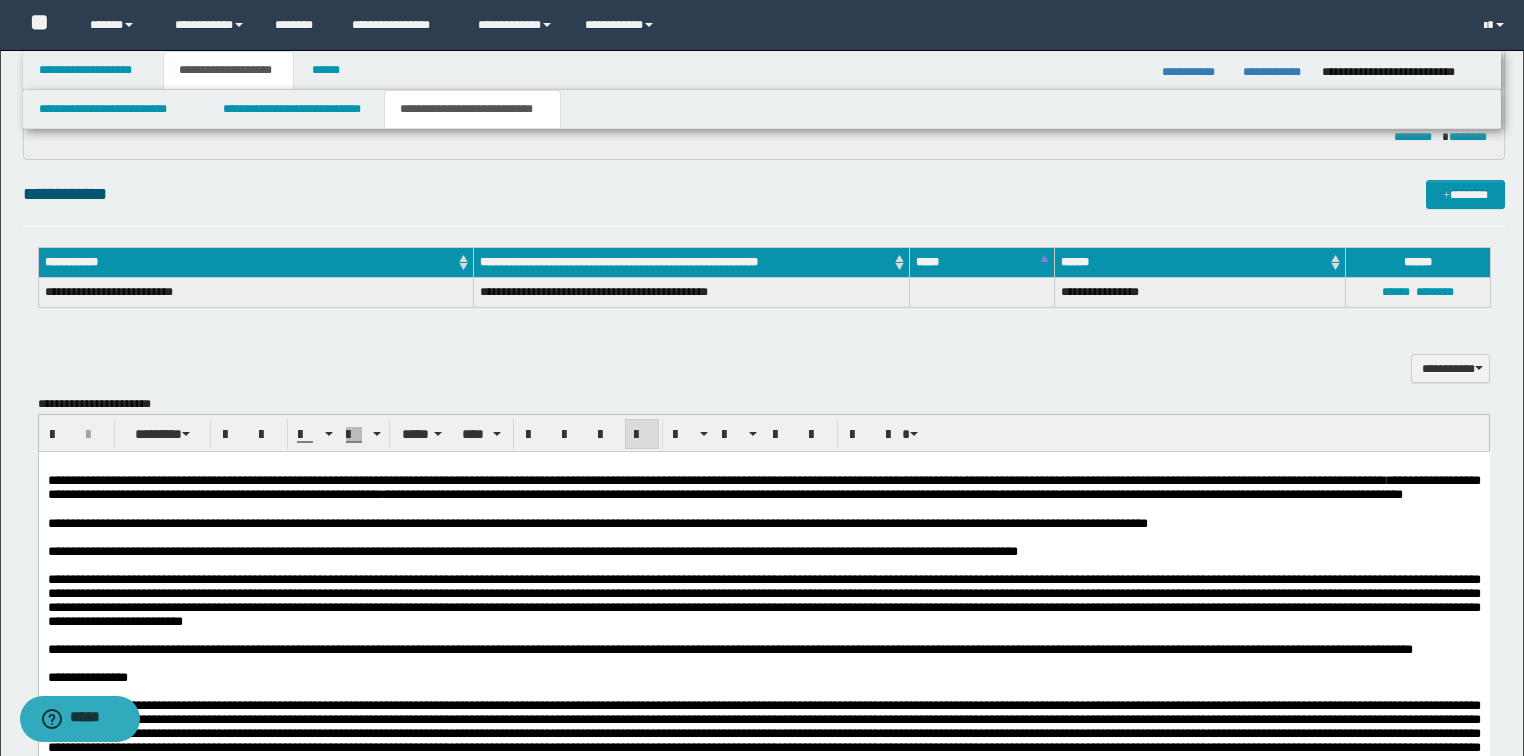 scroll, scrollTop: 722, scrollLeft: 0, axis: vertical 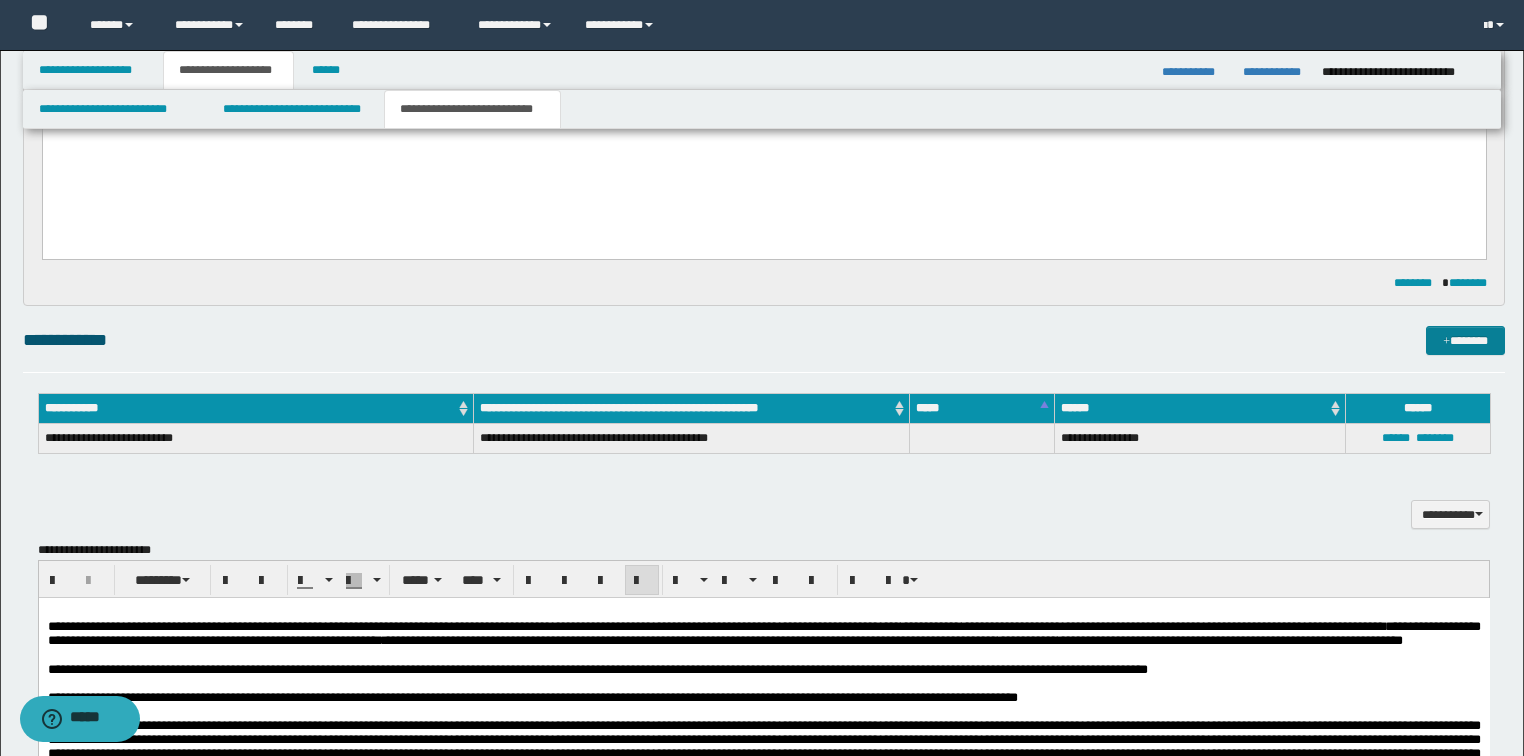 click on "*******" at bounding box center (1465, 341) 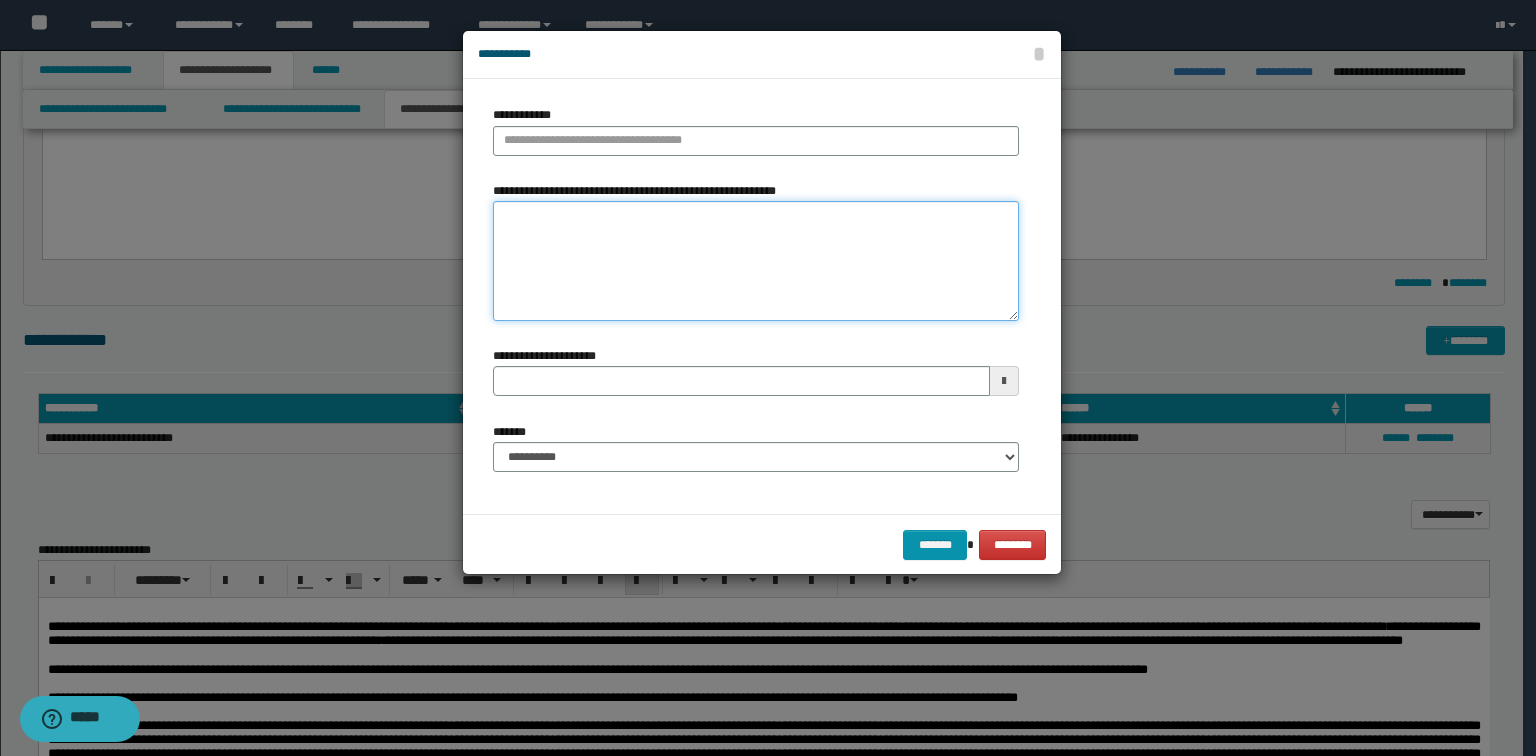 click on "**********" at bounding box center (756, 261) 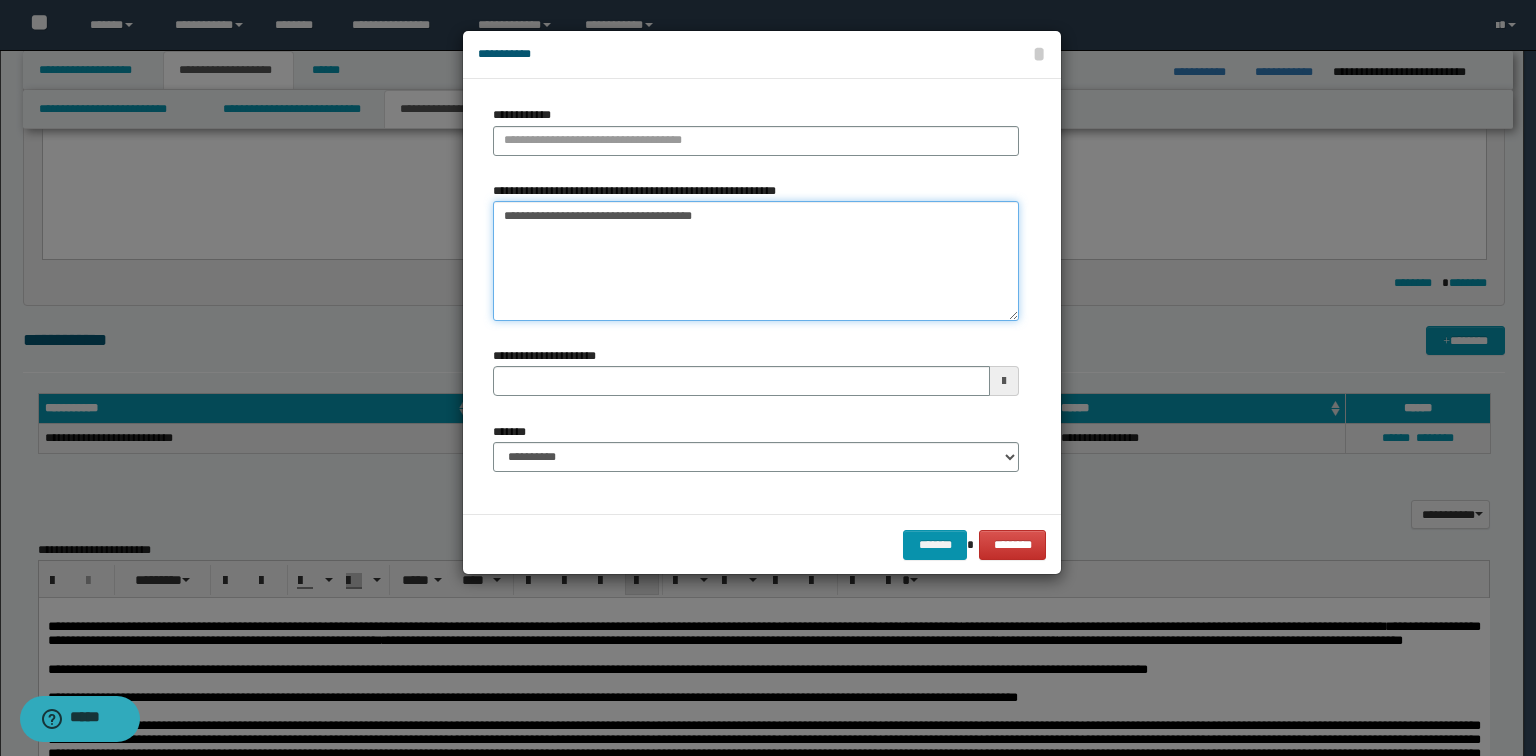 drag, startPoint x: 679, startPoint y: 212, endPoint x: 246, endPoint y: 200, distance: 433.16626 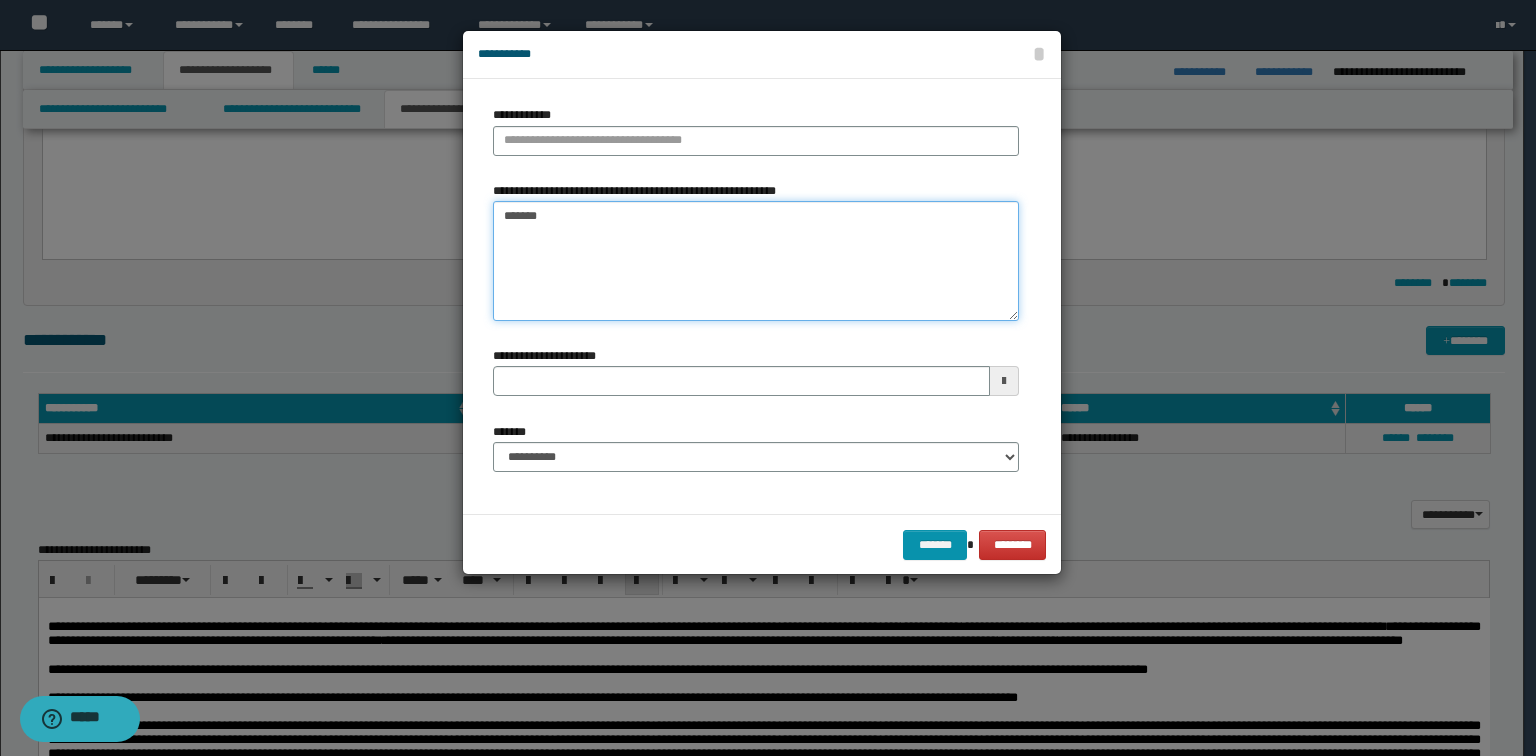 type on "*******" 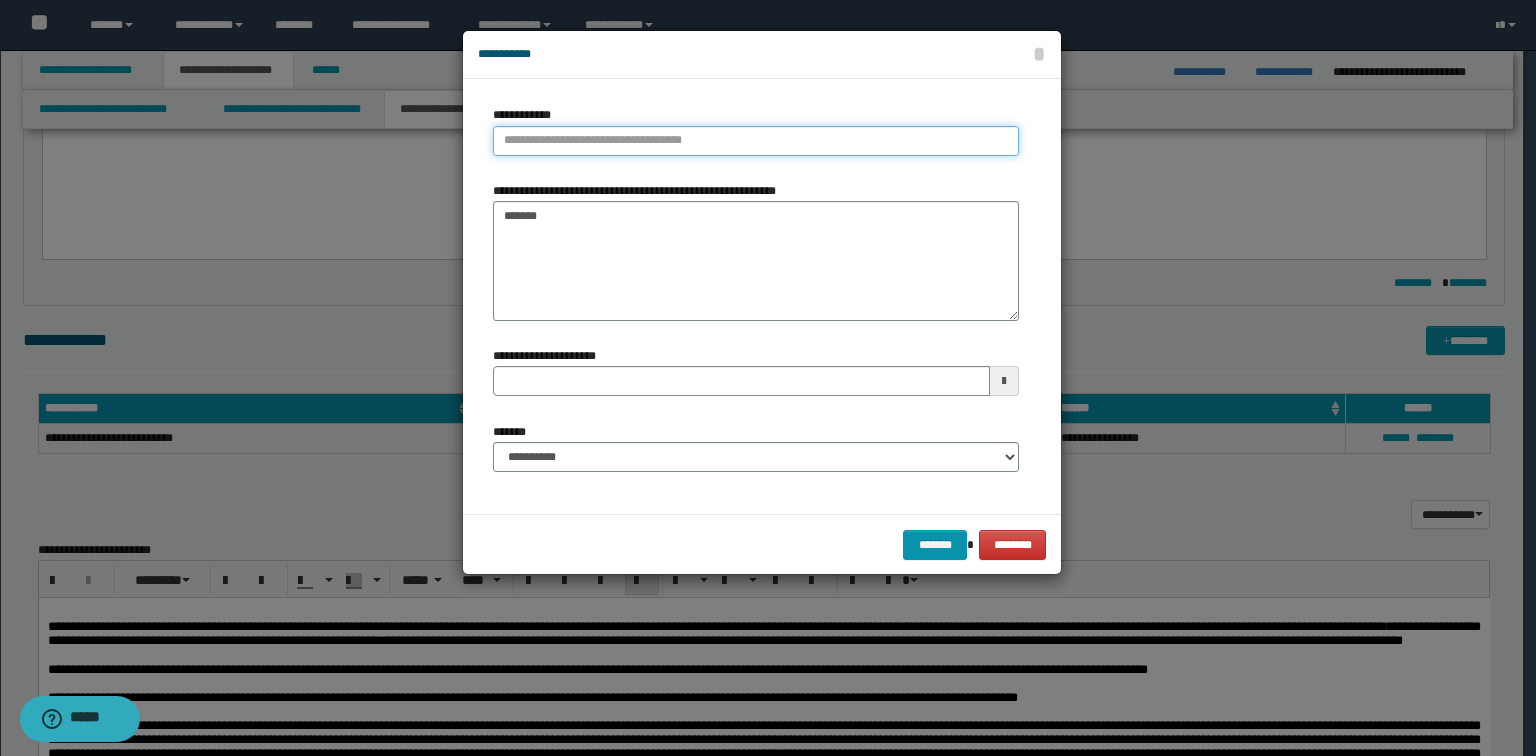 type on "**********" 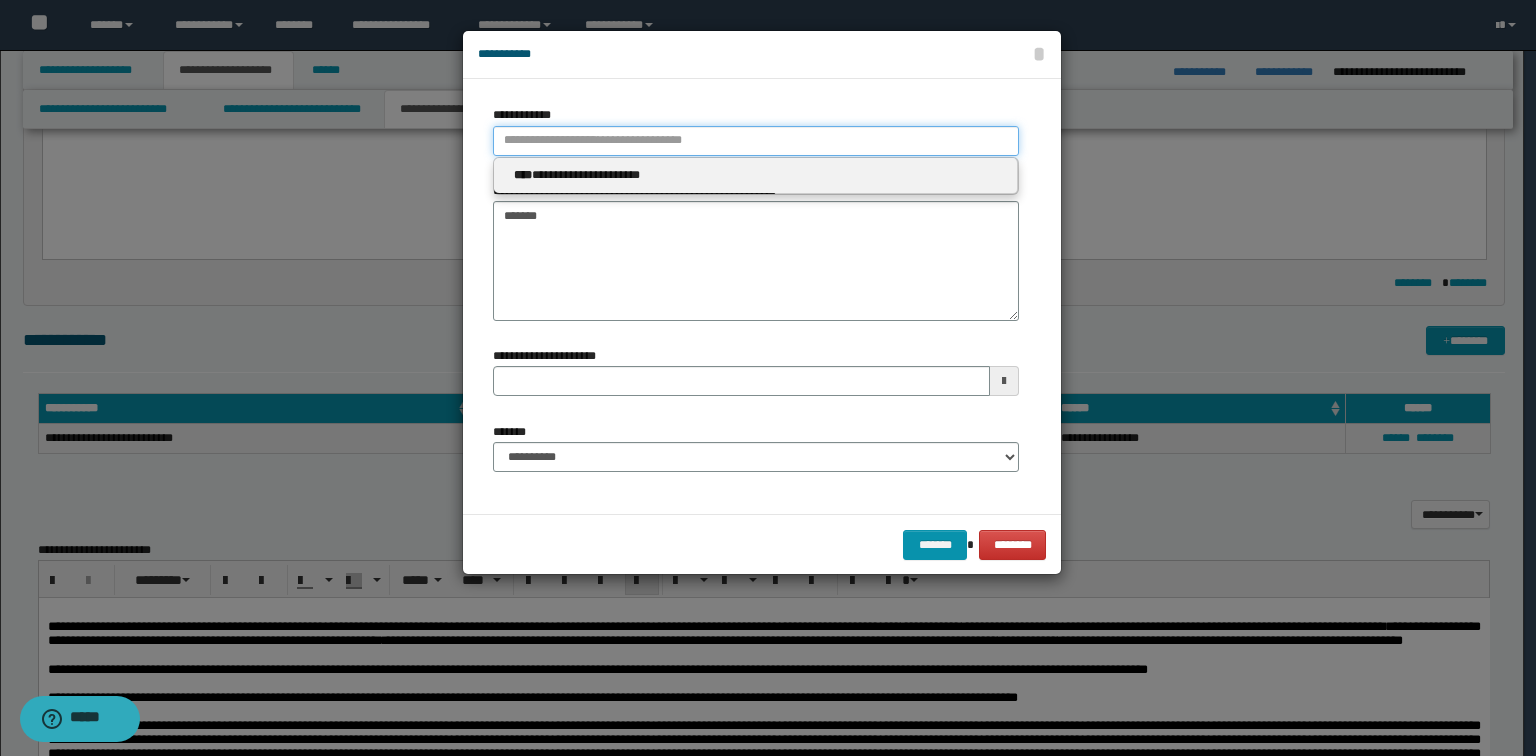 click on "**********" at bounding box center (756, 141) 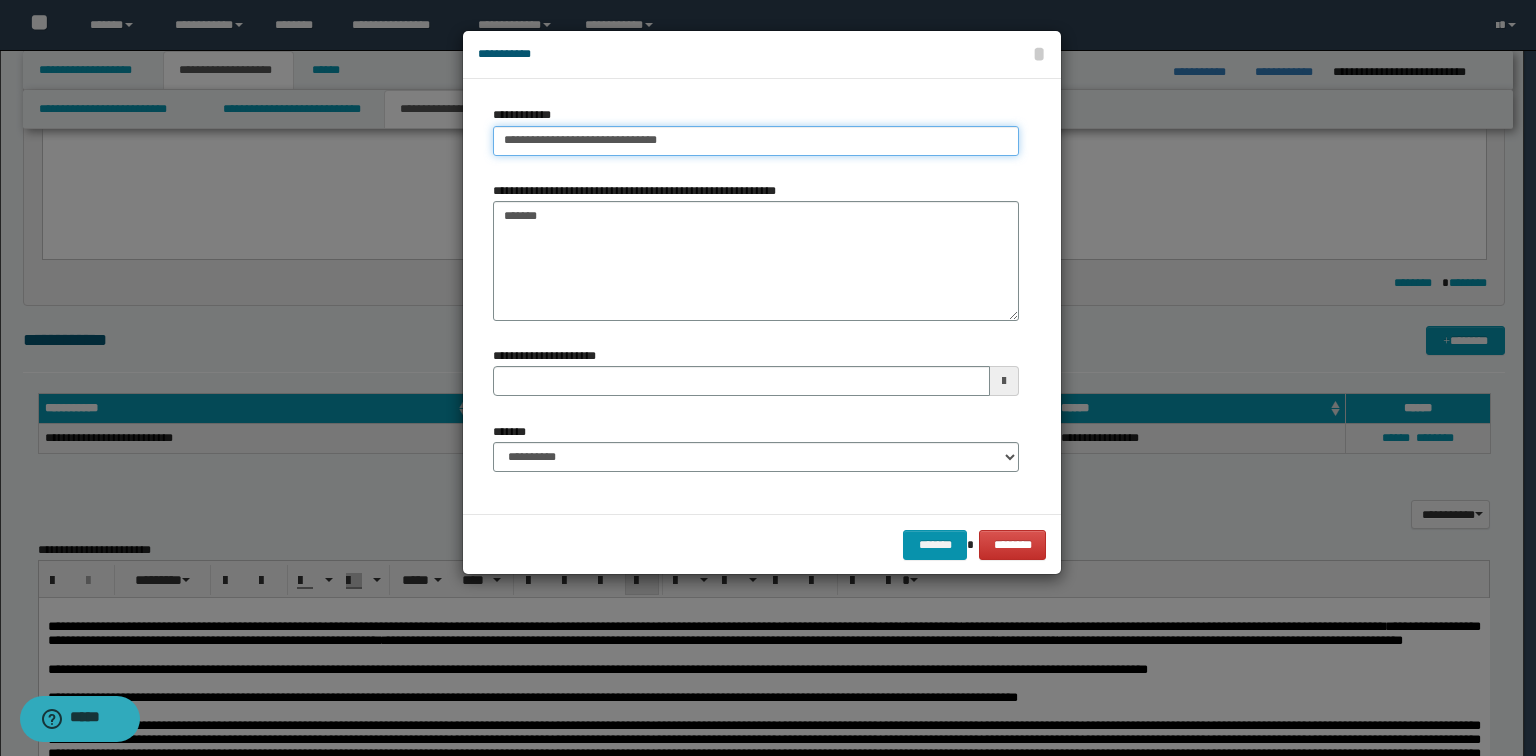 type on "**********" 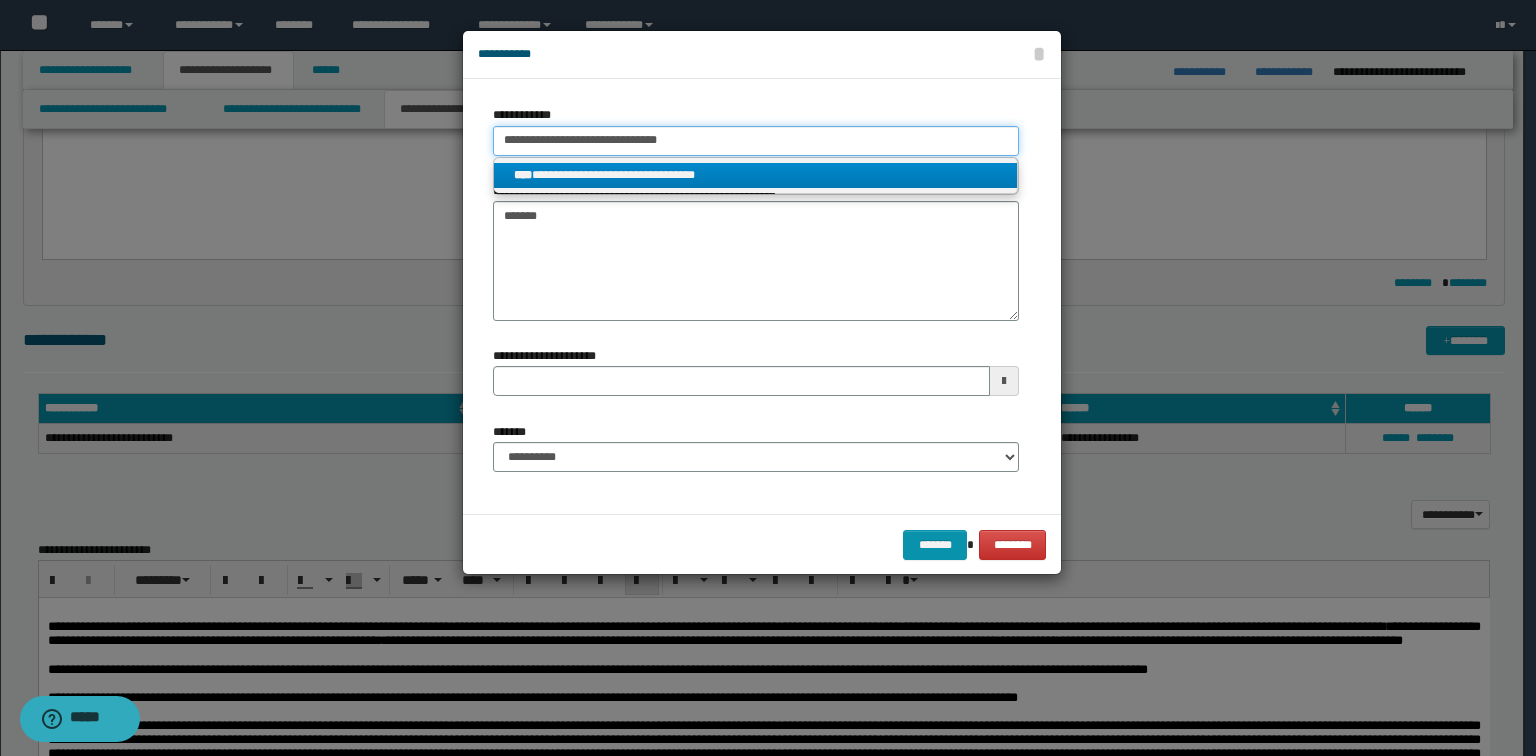 type on "**********" 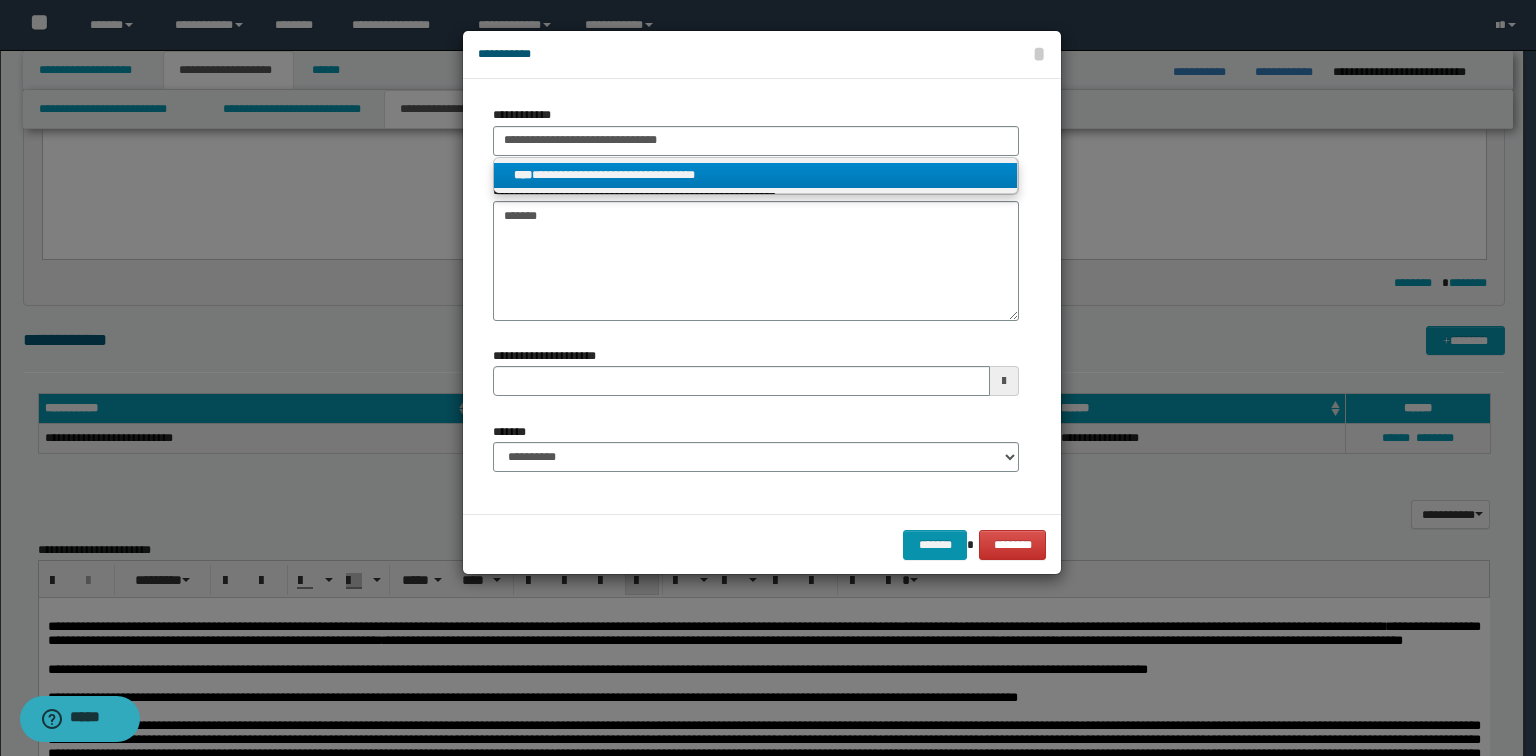 click on "**********" at bounding box center [756, 175] 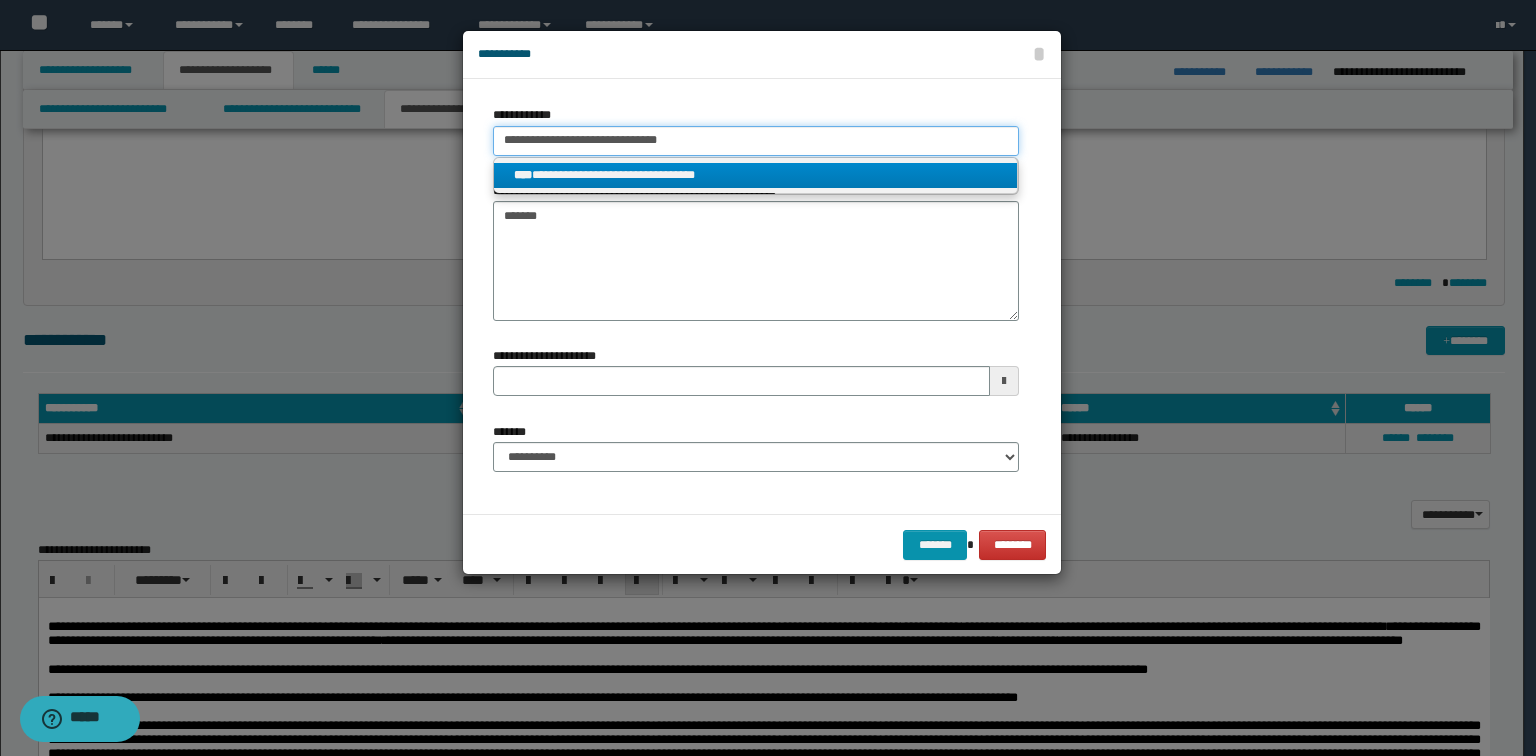 type 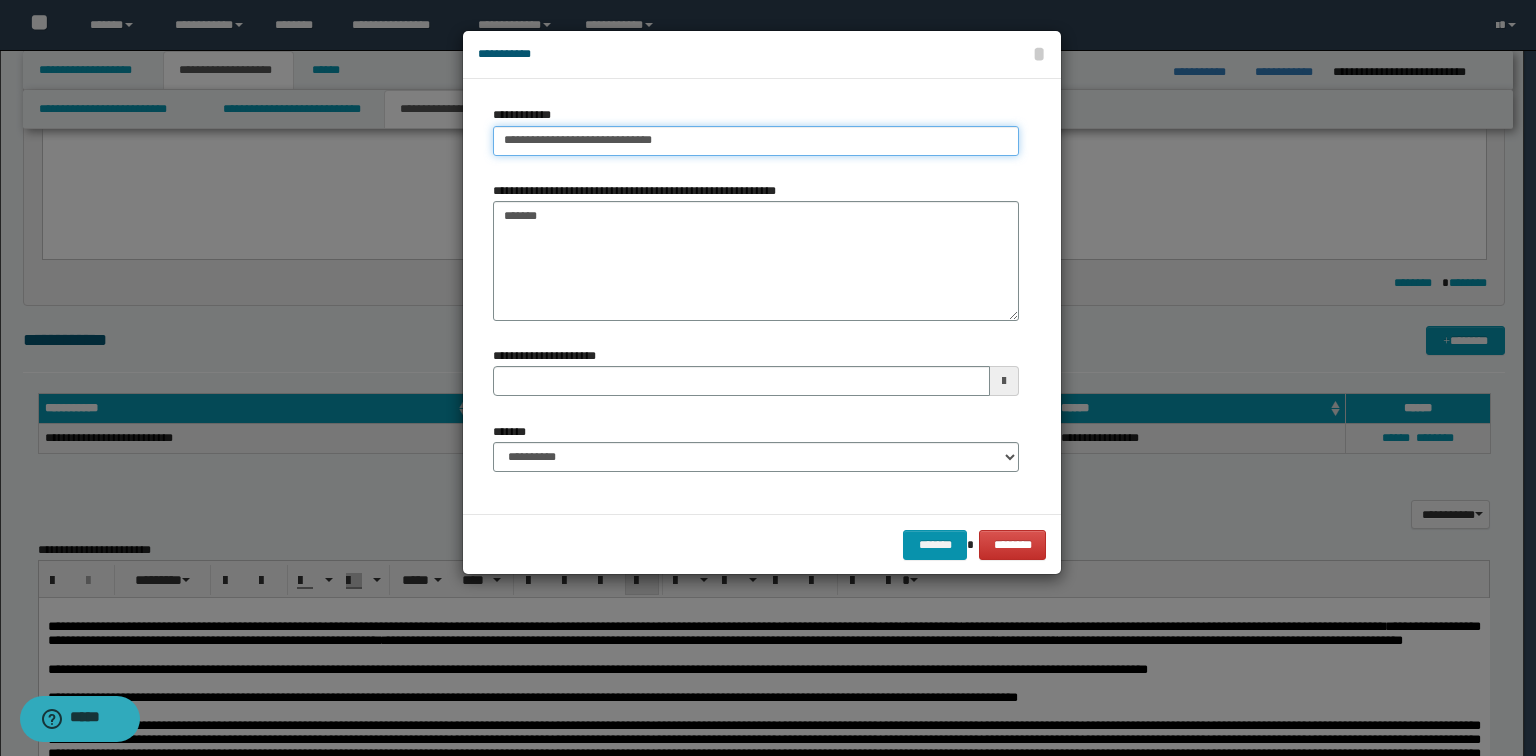 type 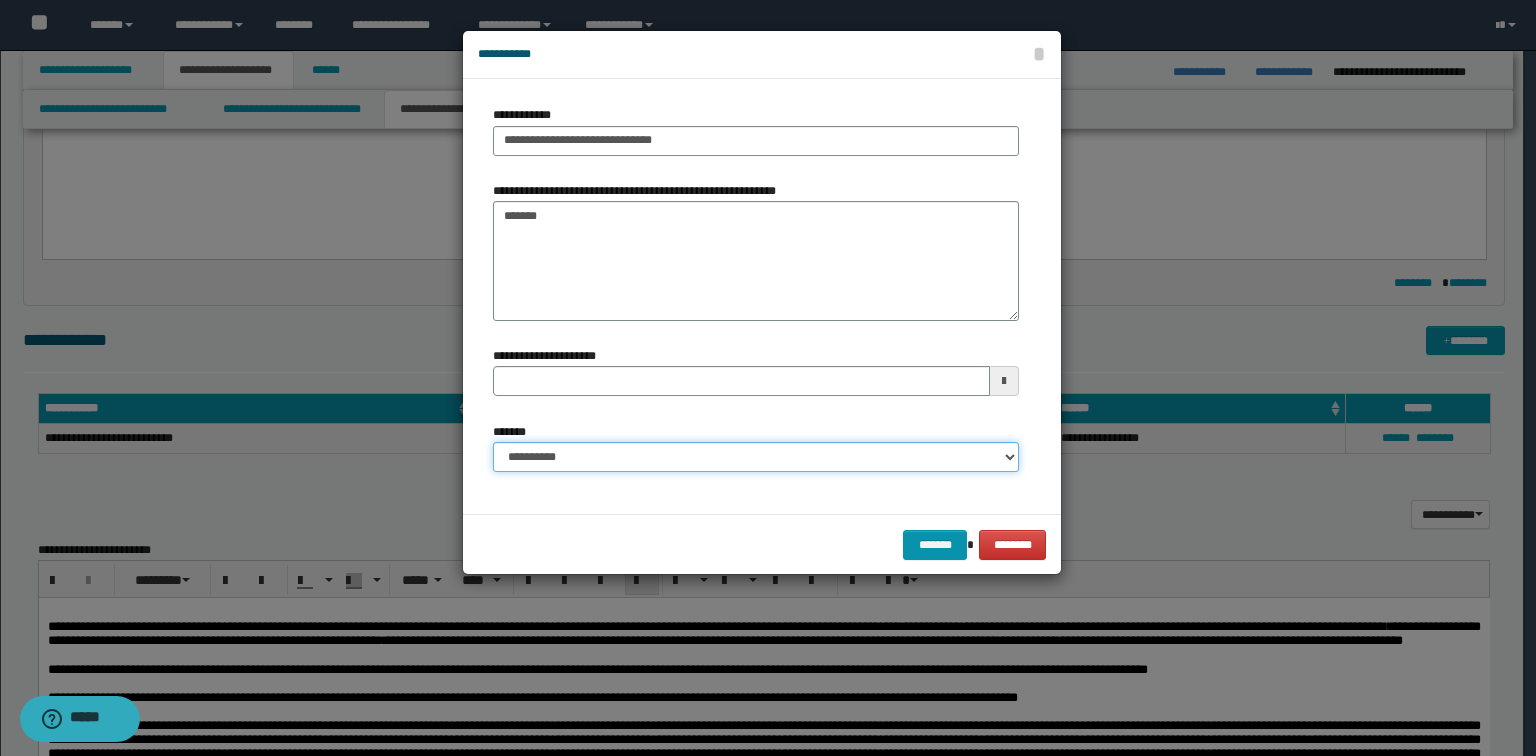 drag, startPoint x: 555, startPoint y: 453, endPoint x: 555, endPoint y: 465, distance: 12 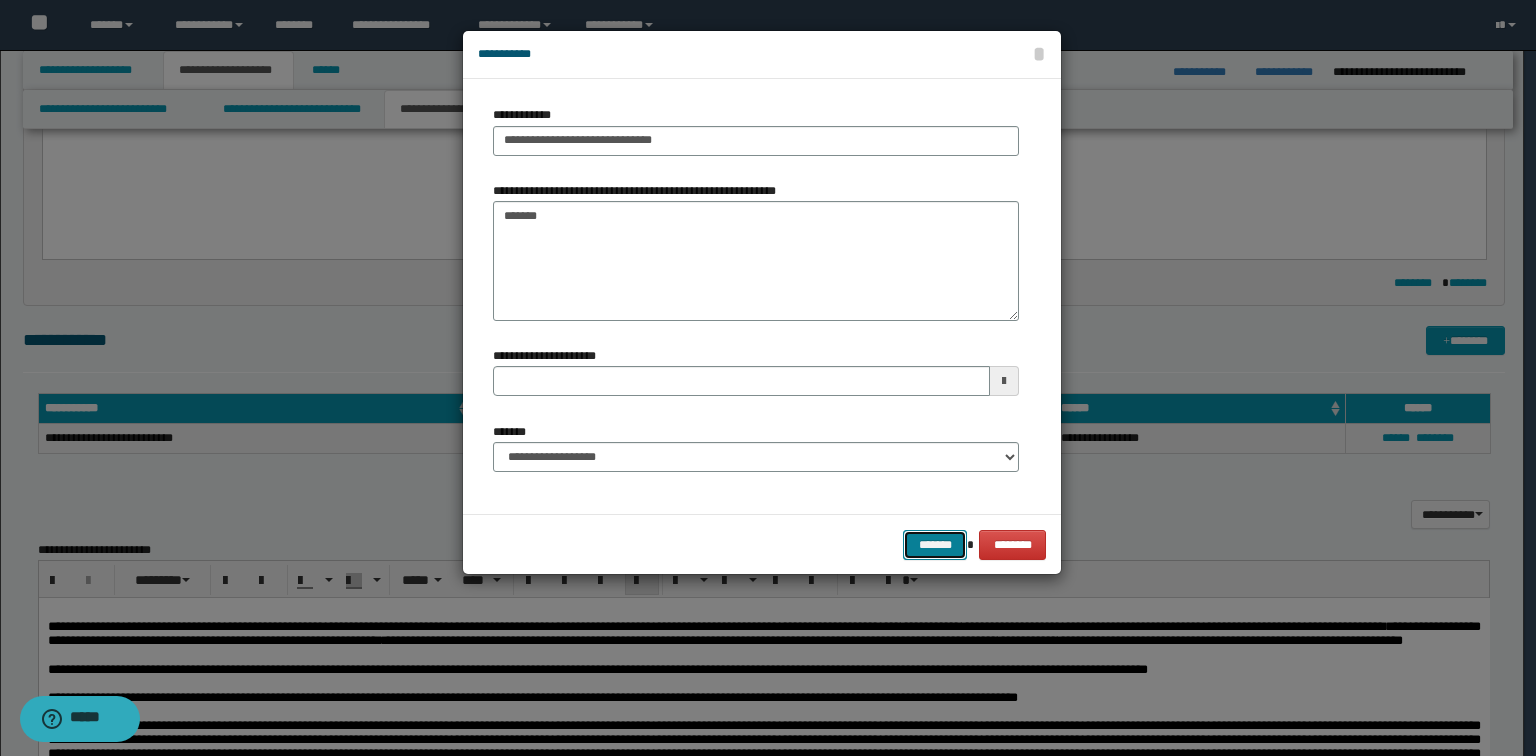 click on "*******" at bounding box center [935, 545] 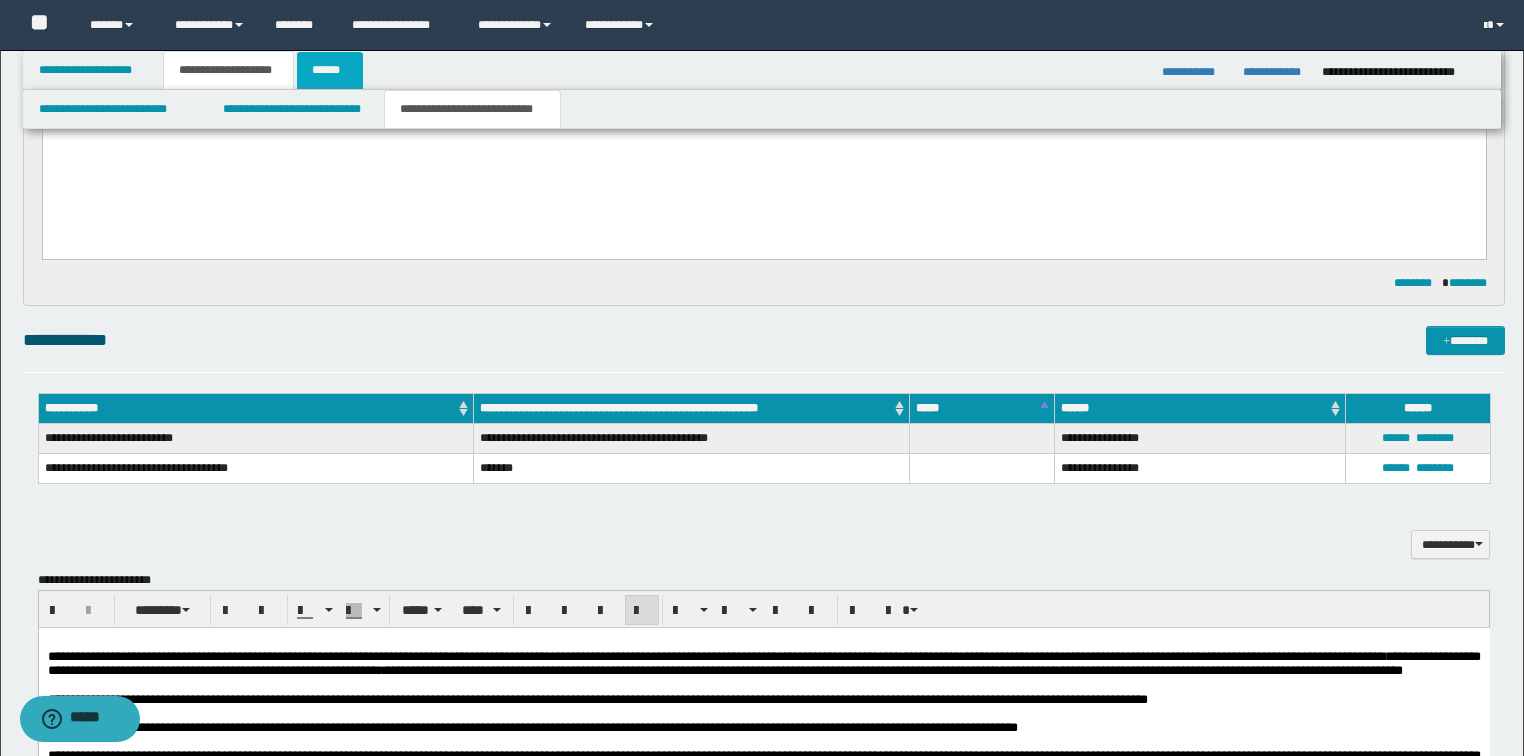 click on "******" at bounding box center (330, 70) 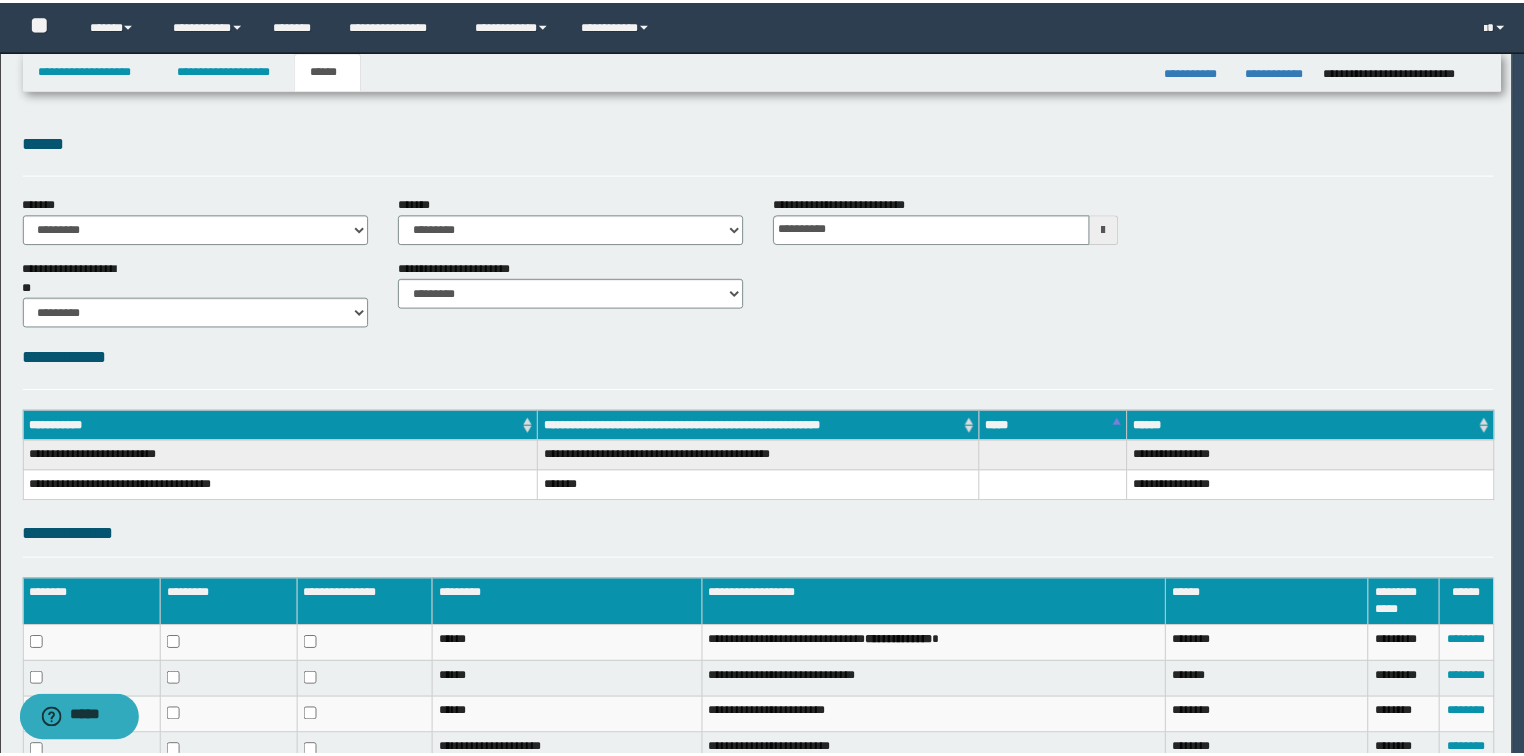 scroll, scrollTop: 0, scrollLeft: 0, axis: both 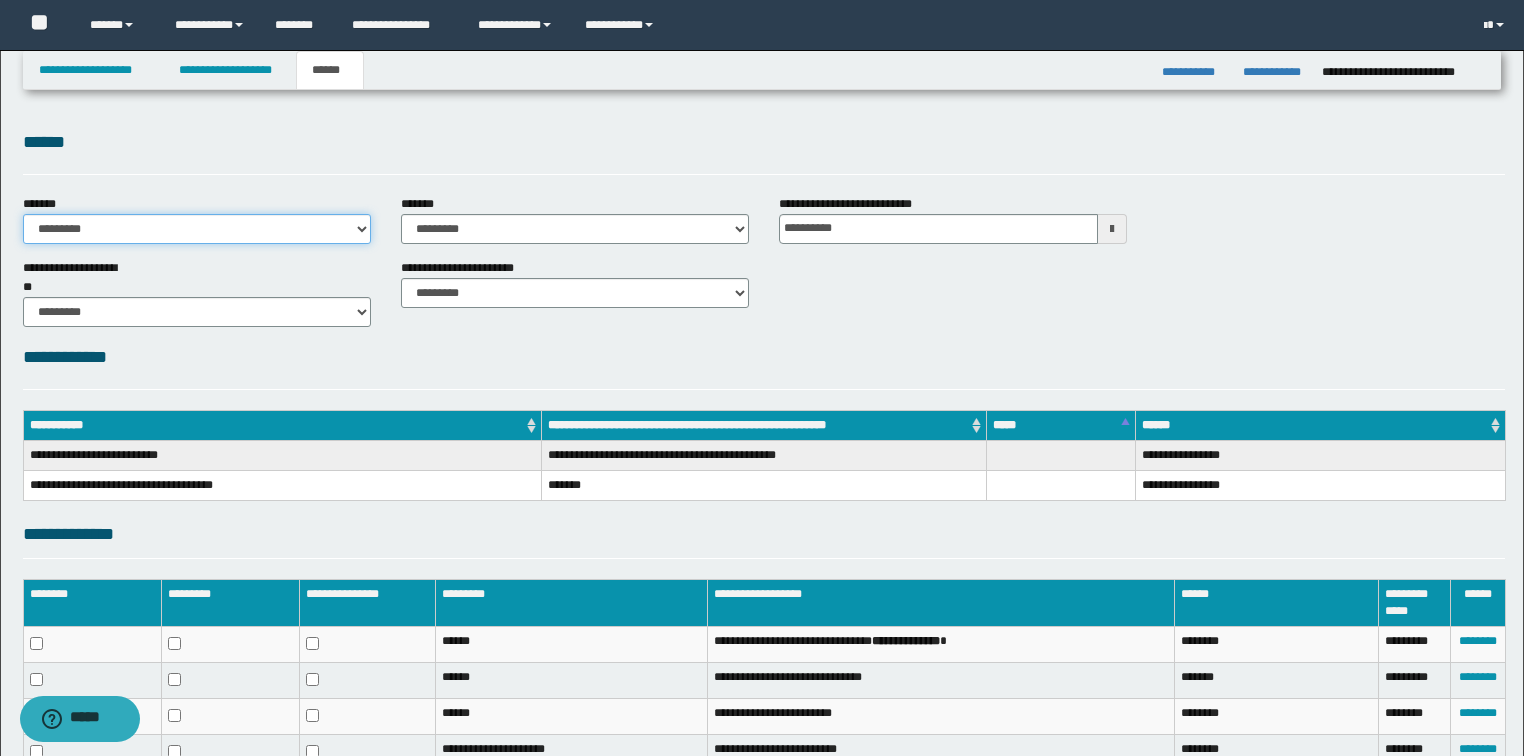 click on "**********" at bounding box center [197, 229] 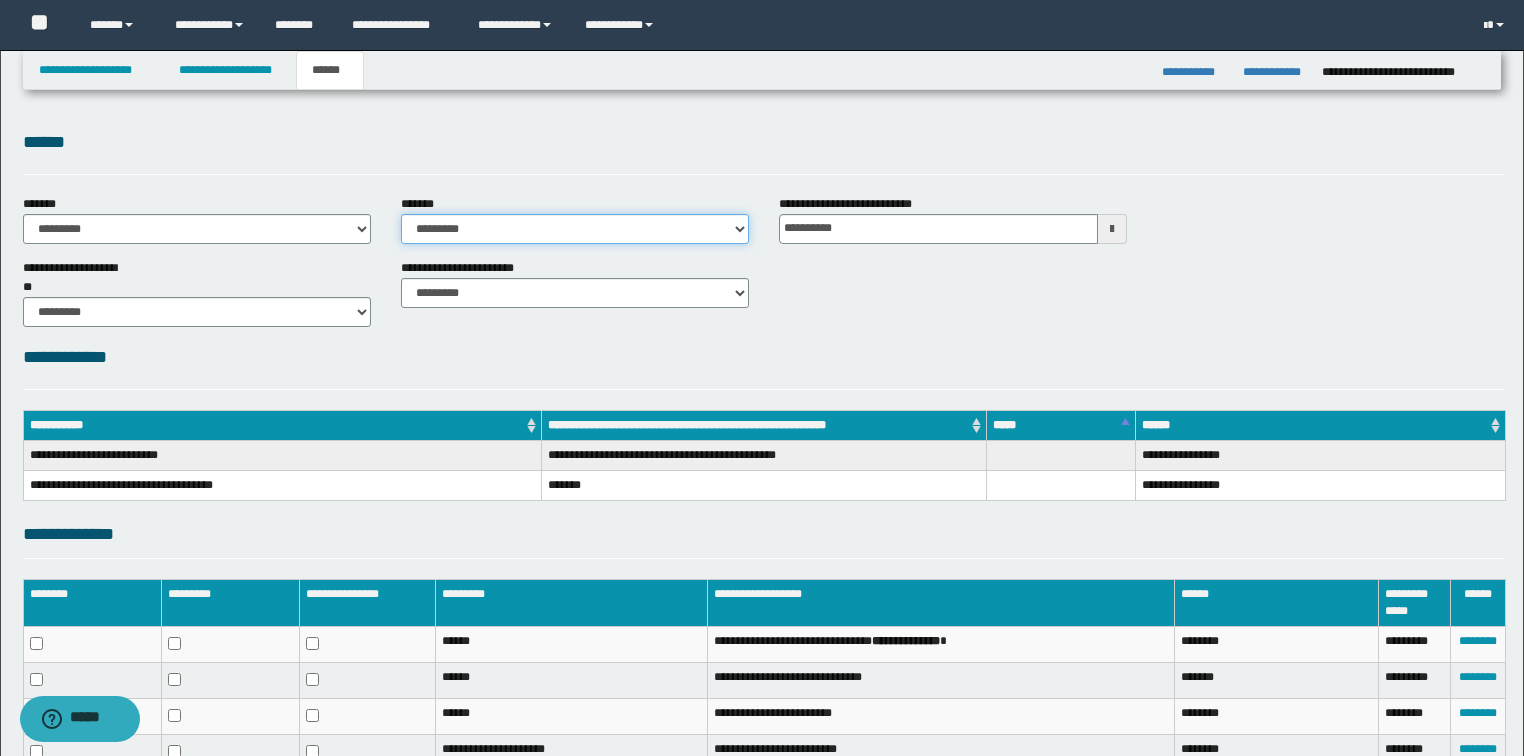 click on "**********" at bounding box center (575, 229) 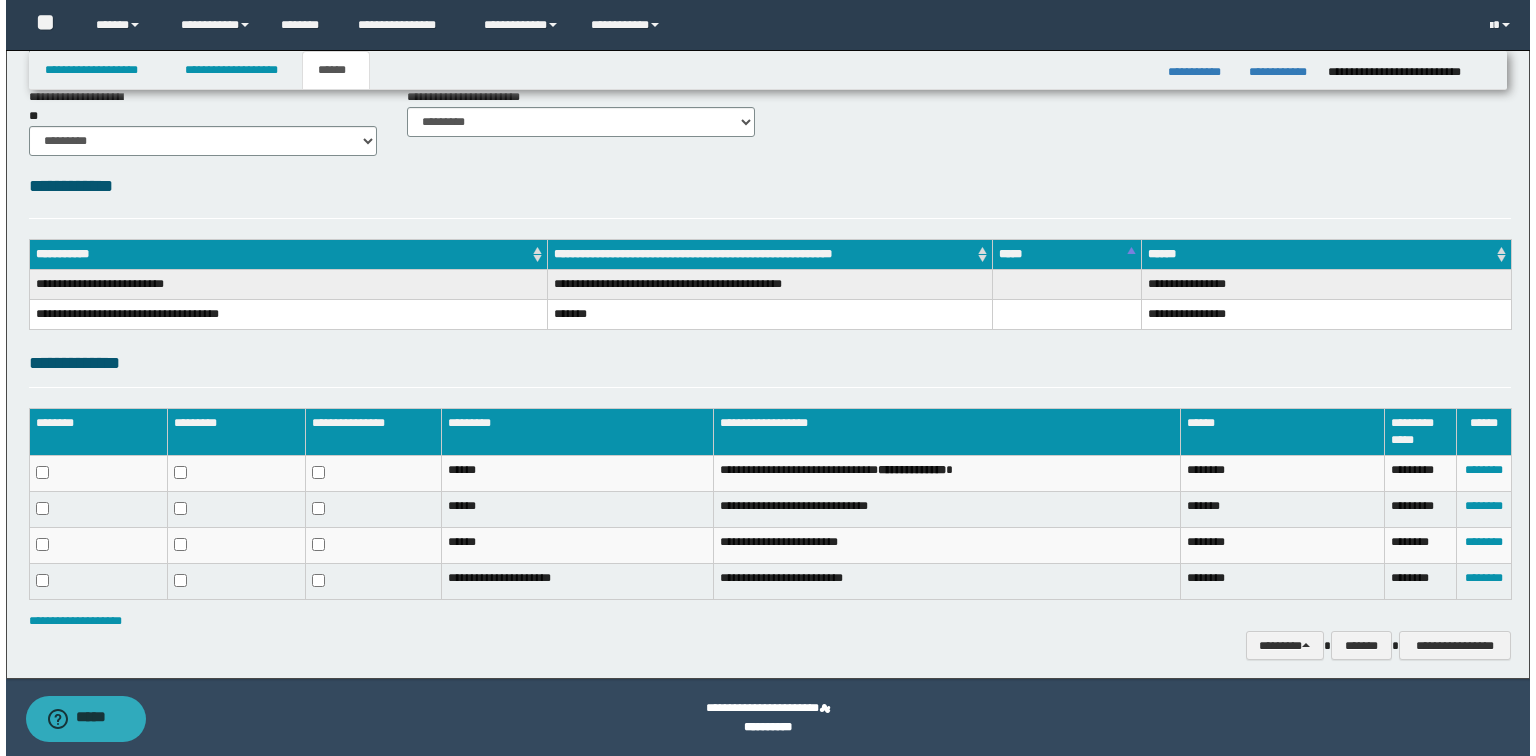 scroll, scrollTop: 172, scrollLeft: 0, axis: vertical 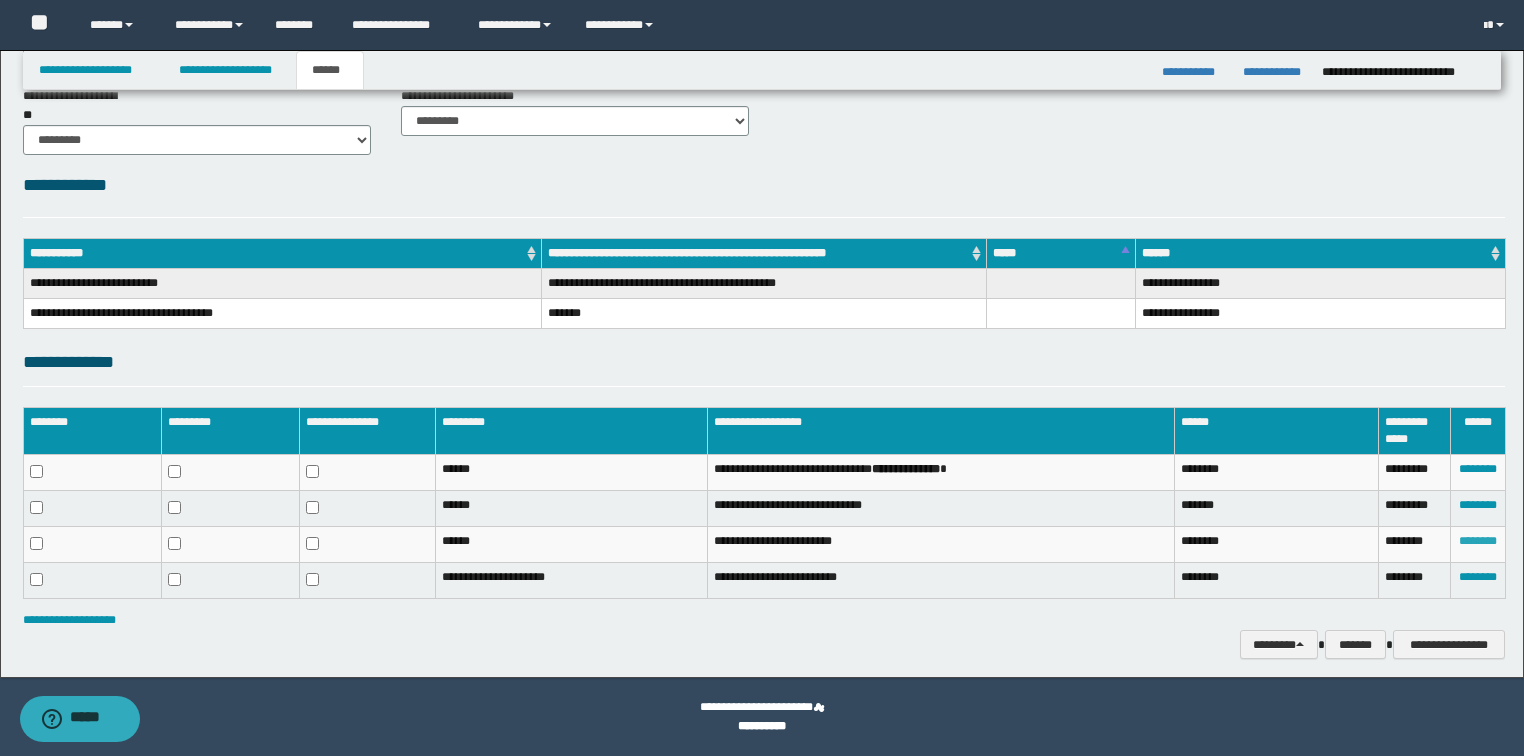 click on "********" at bounding box center (1478, 541) 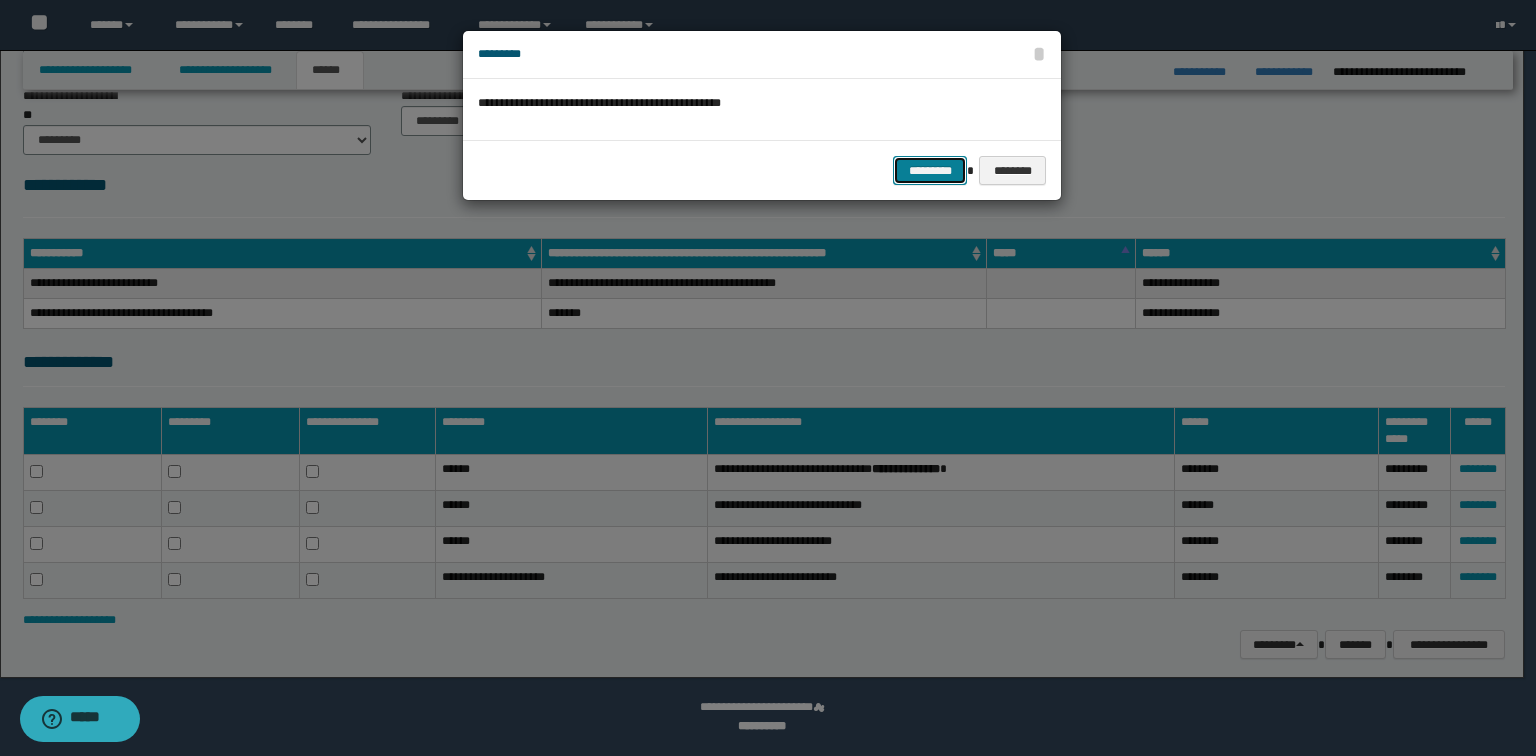 click on "*********" at bounding box center [930, 171] 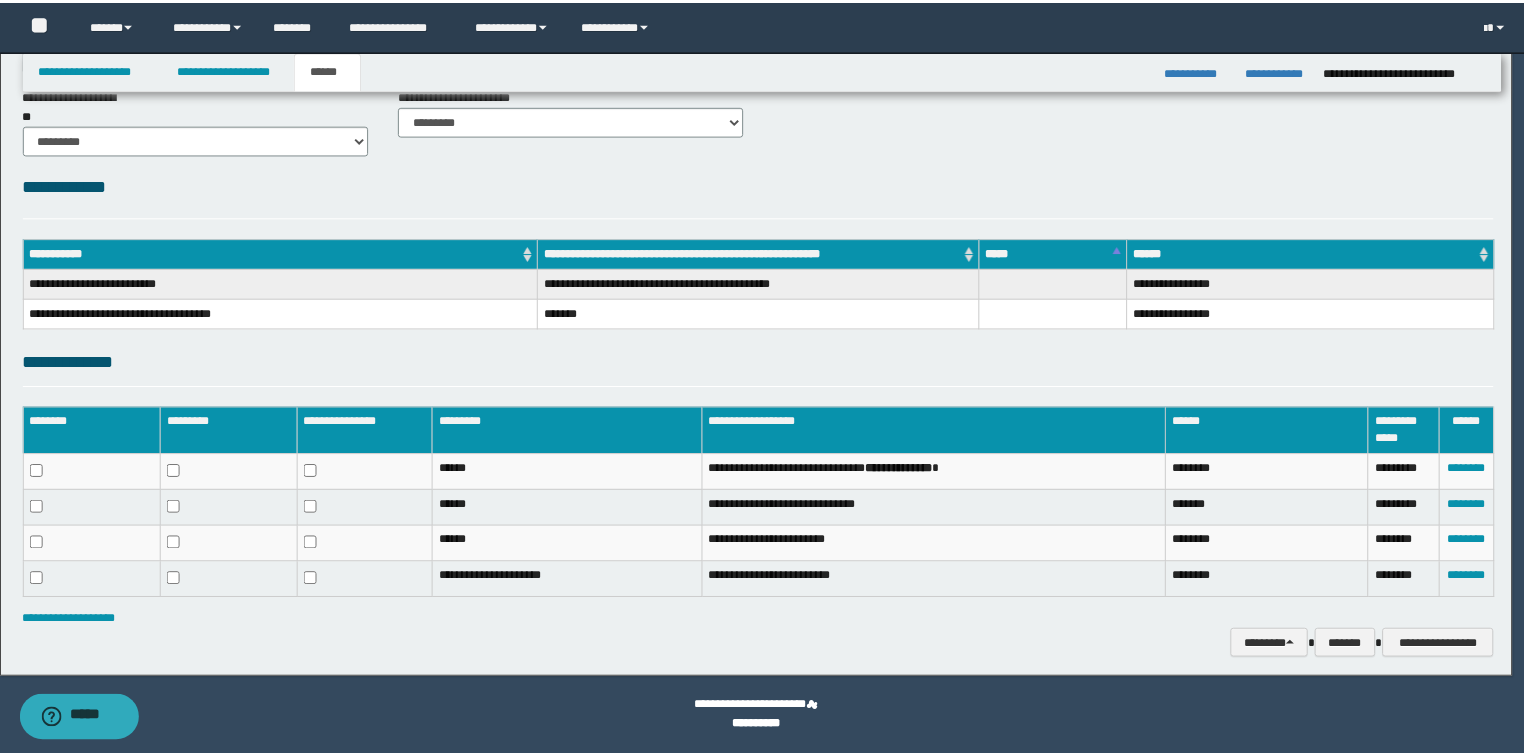 scroll, scrollTop: 137, scrollLeft: 0, axis: vertical 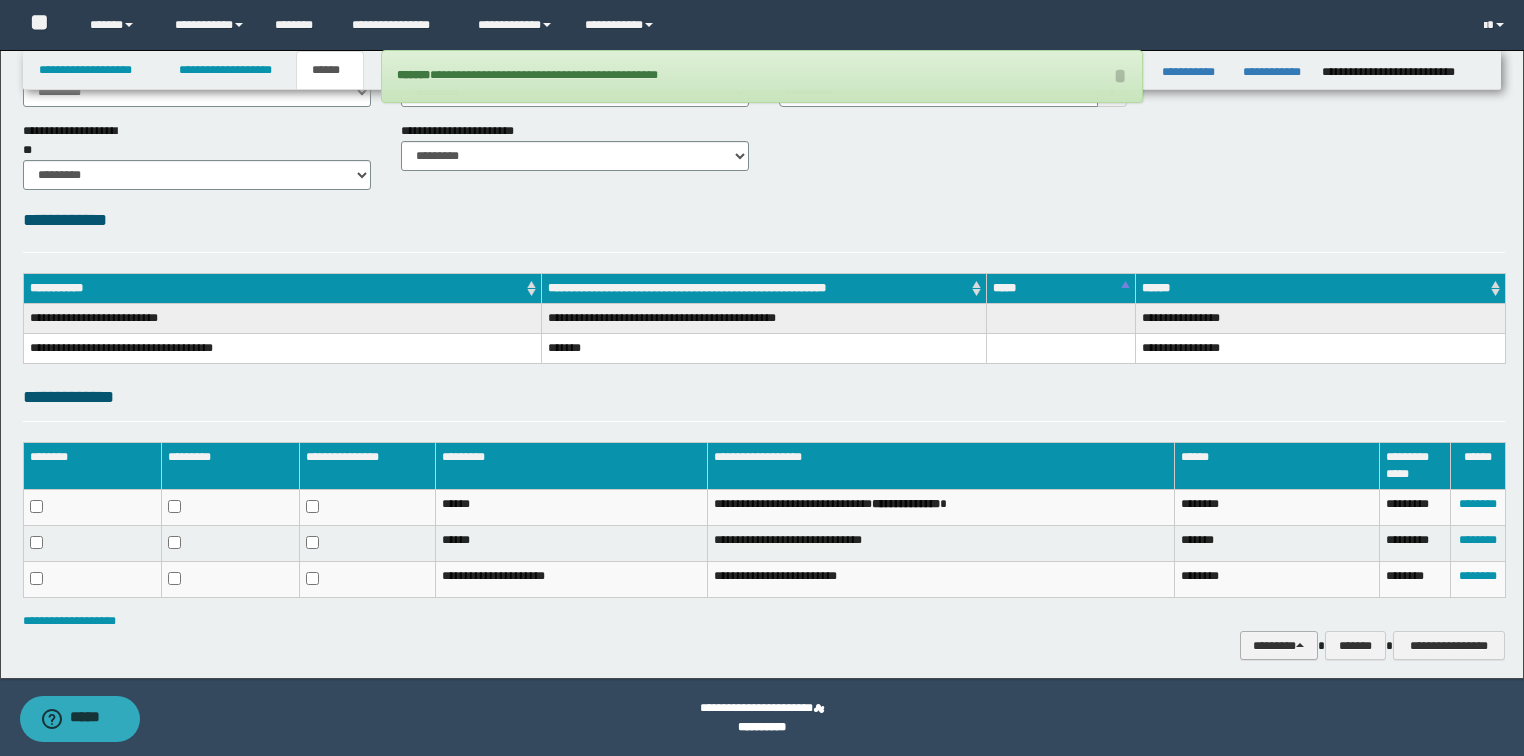 click on "********" at bounding box center (1279, 646) 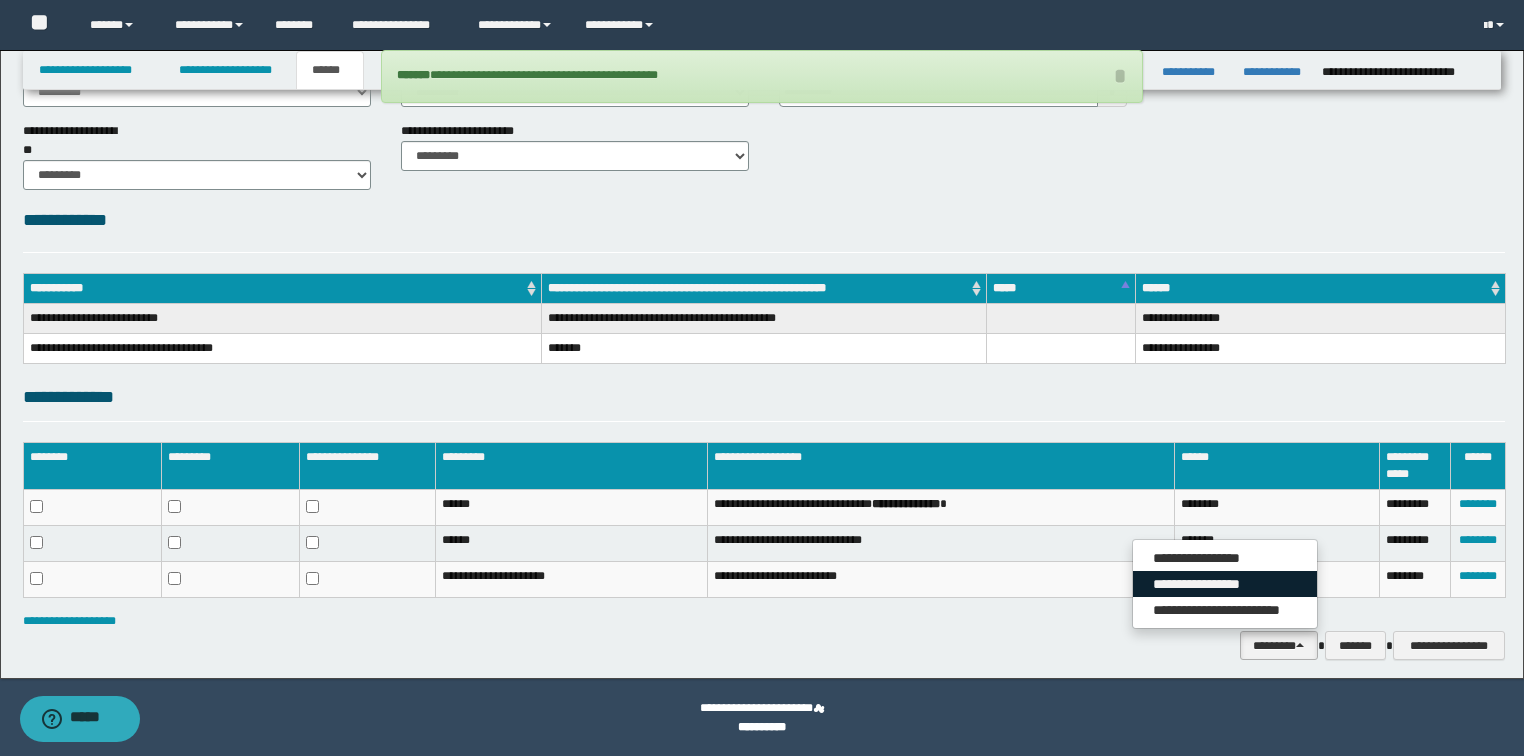 click on "**********" at bounding box center [1225, 584] 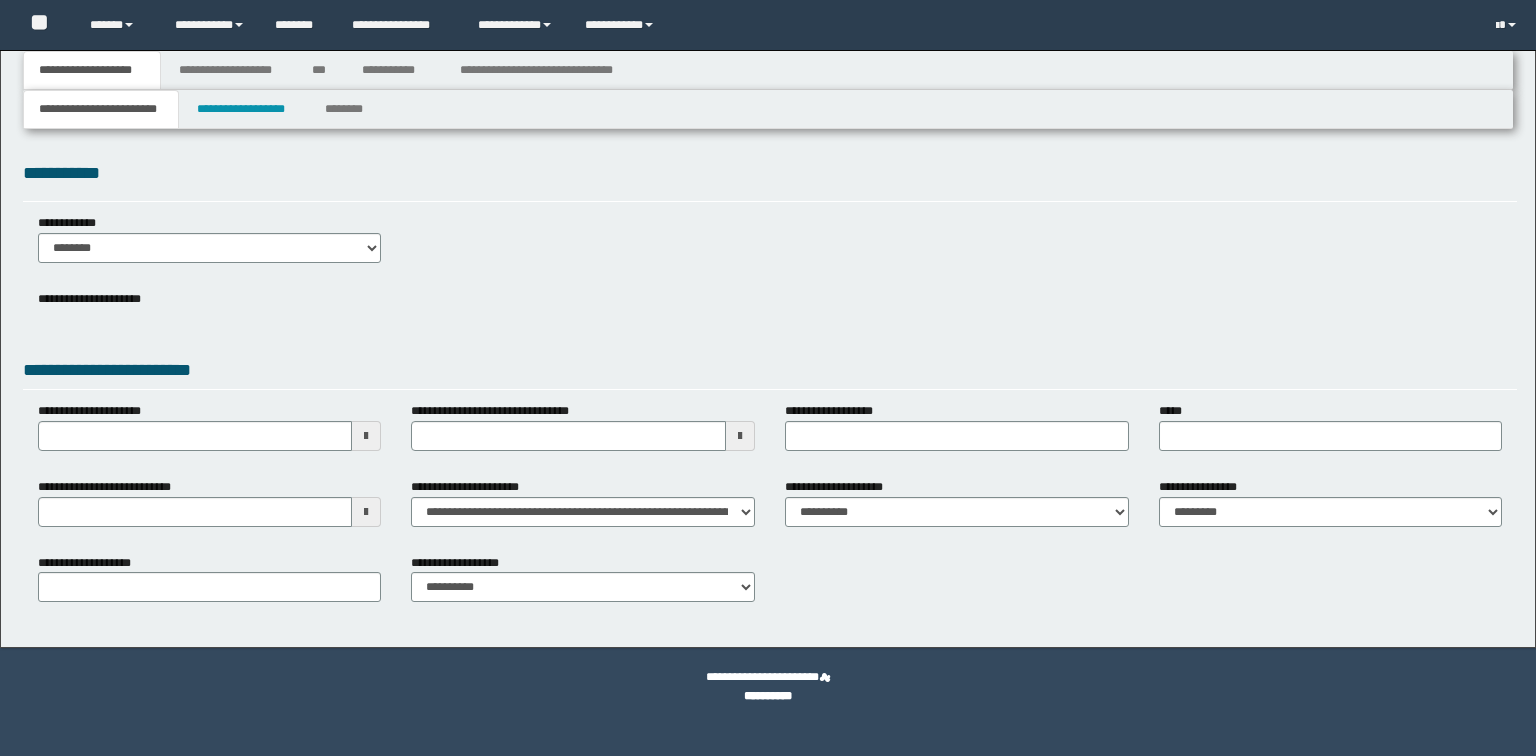 scroll, scrollTop: 0, scrollLeft: 0, axis: both 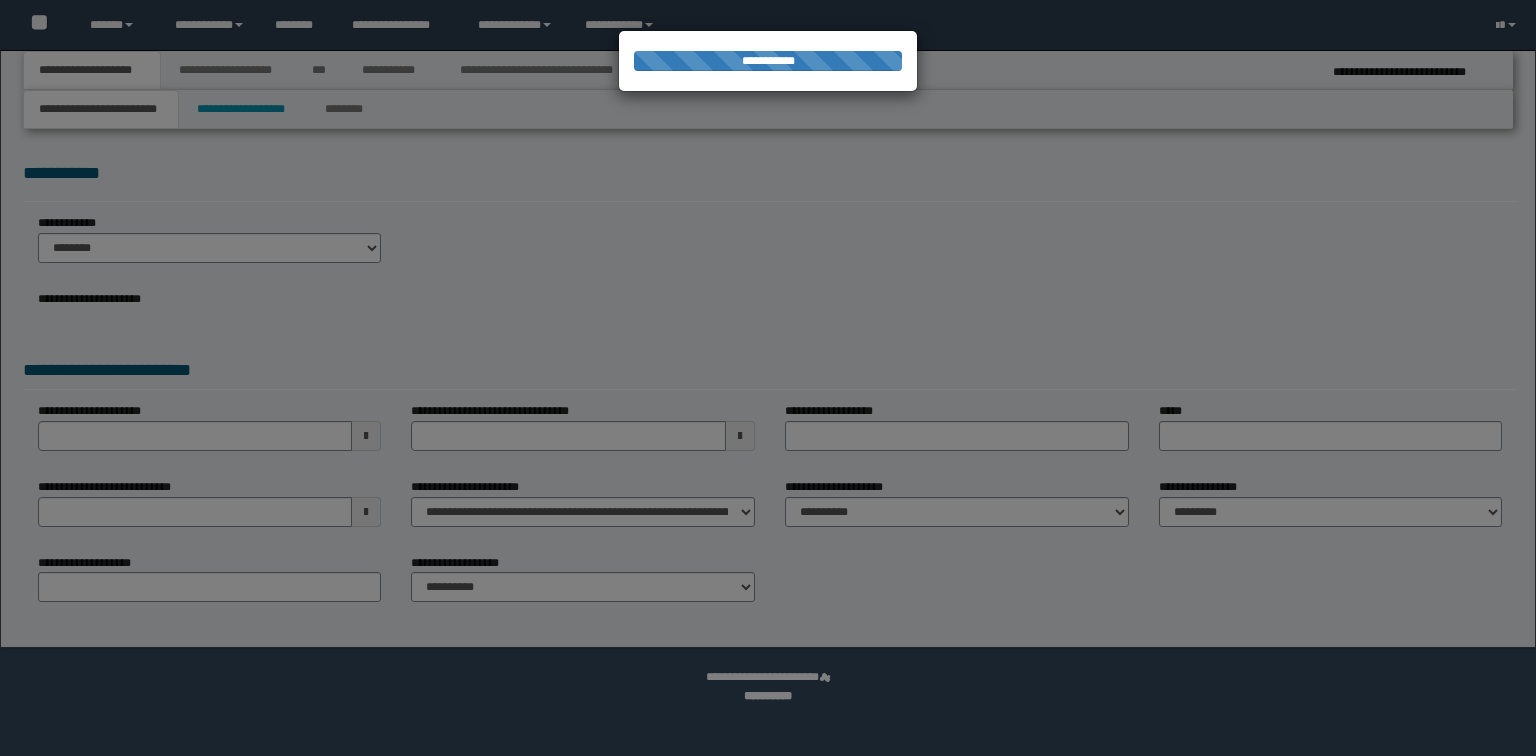 select on "*" 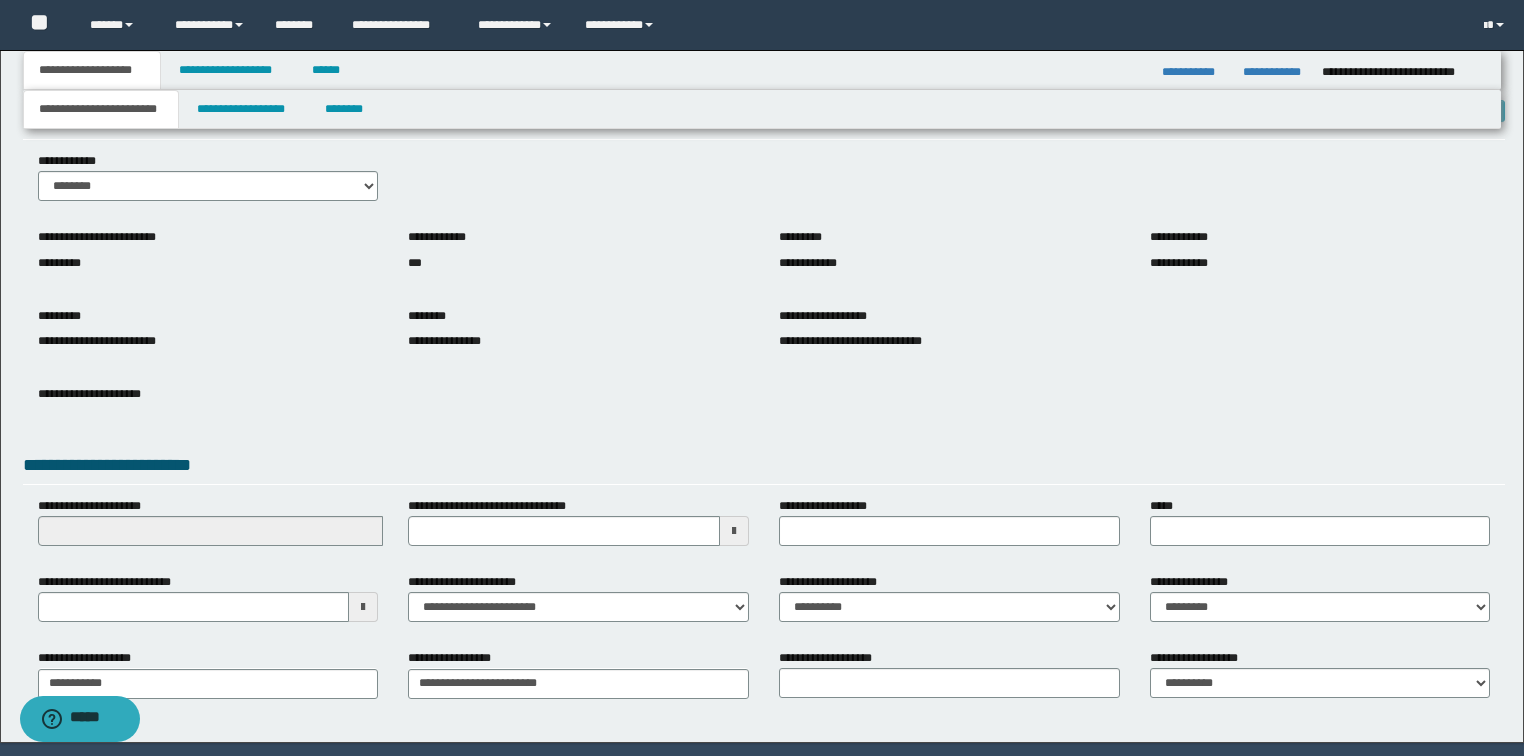 scroll, scrollTop: 127, scrollLeft: 0, axis: vertical 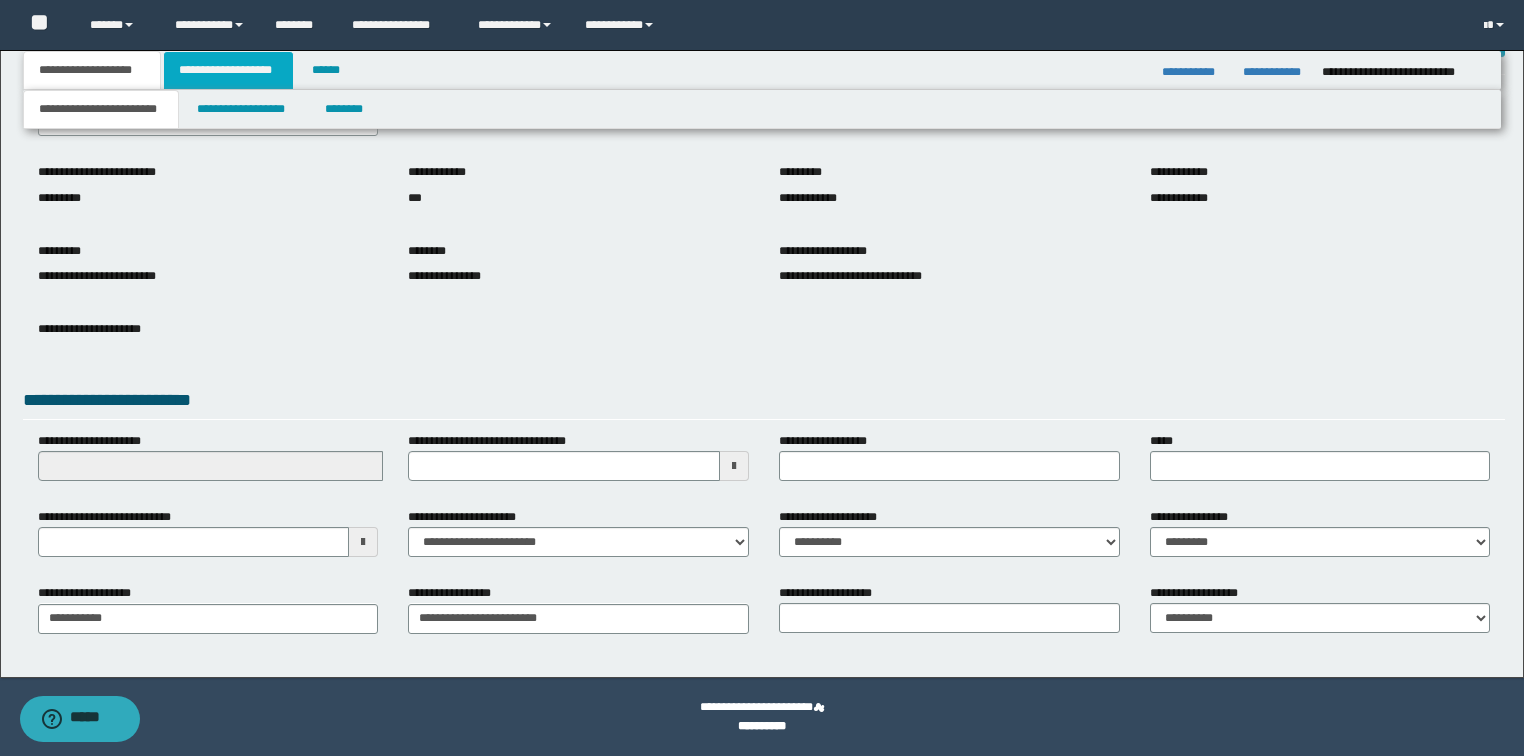 click on "**********" at bounding box center [228, 70] 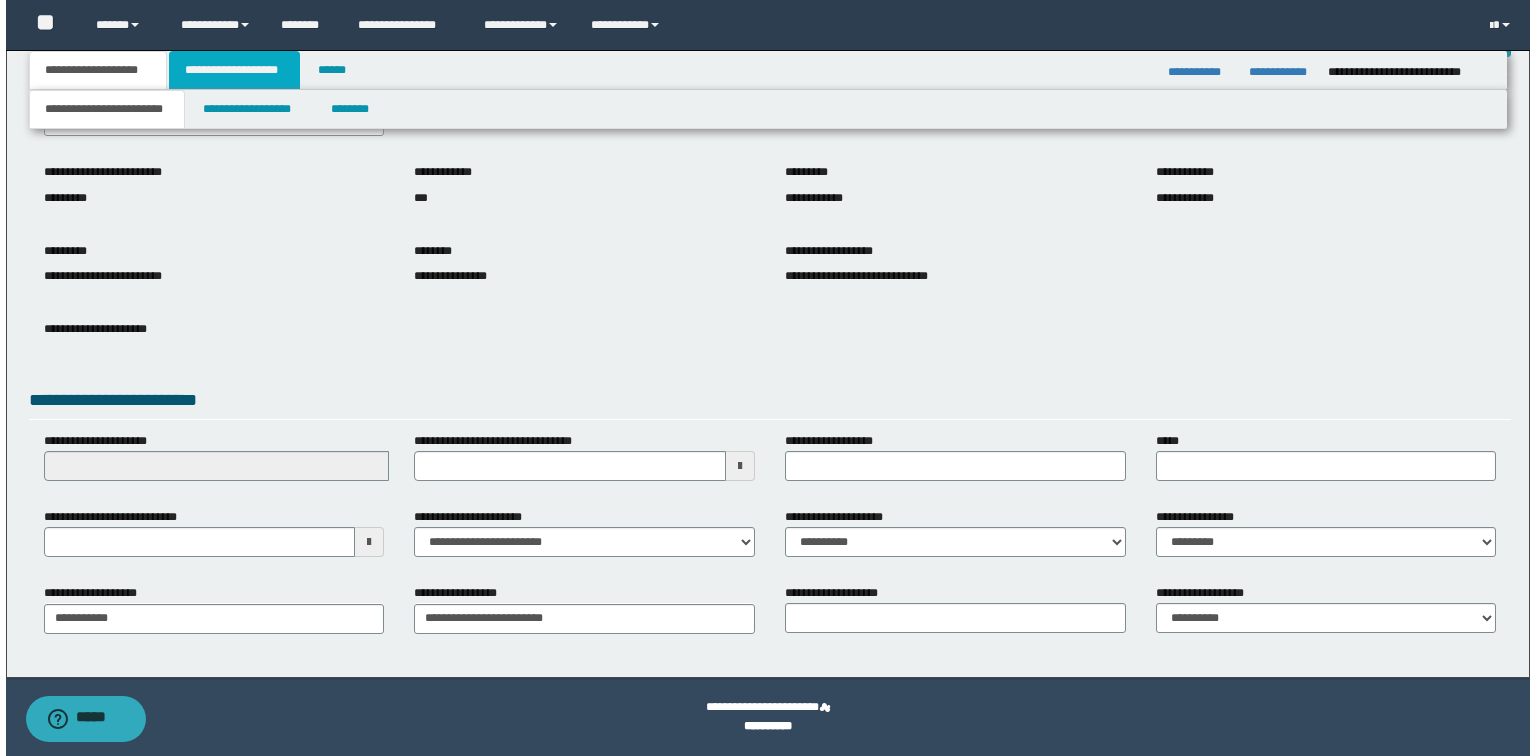 scroll, scrollTop: 0, scrollLeft: 0, axis: both 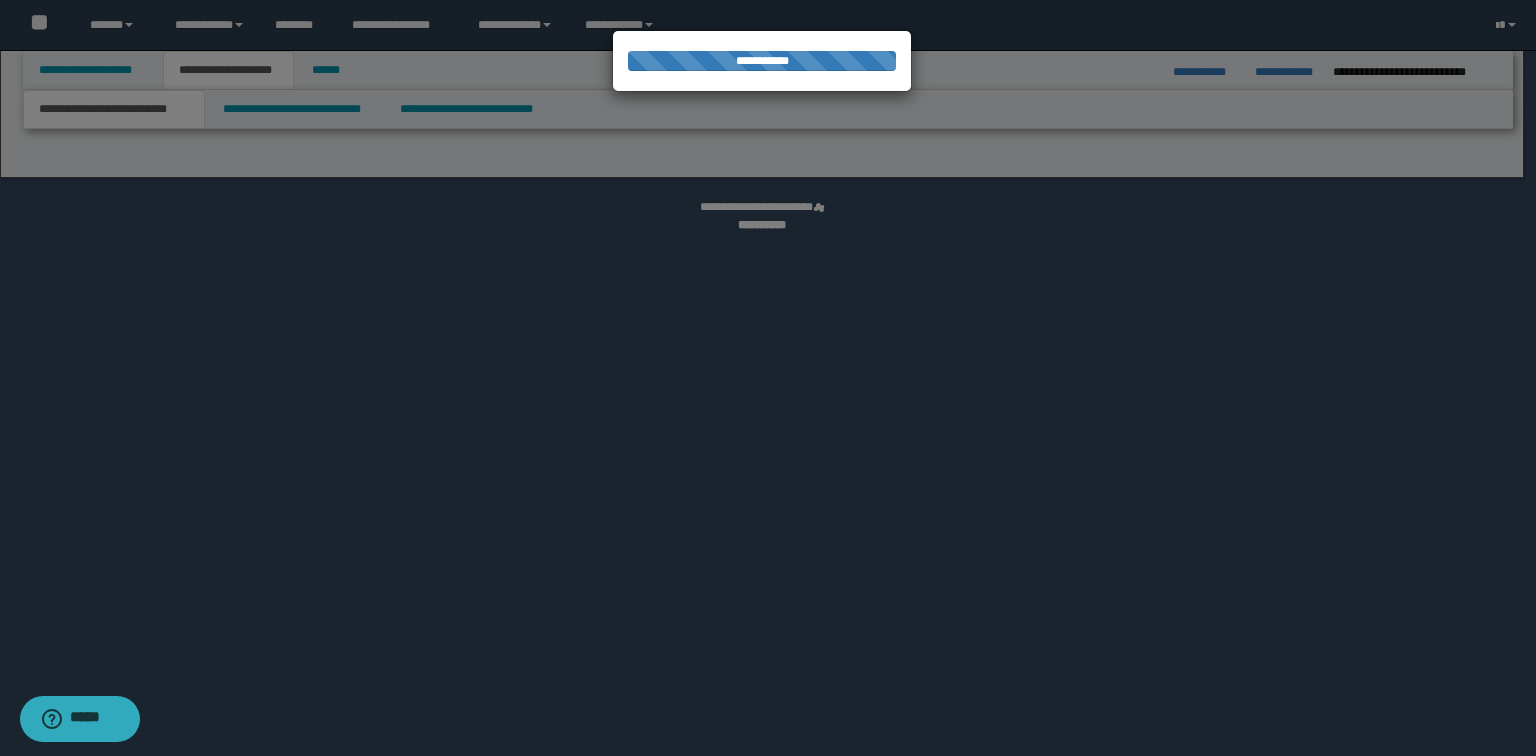 click at bounding box center (768, 378) 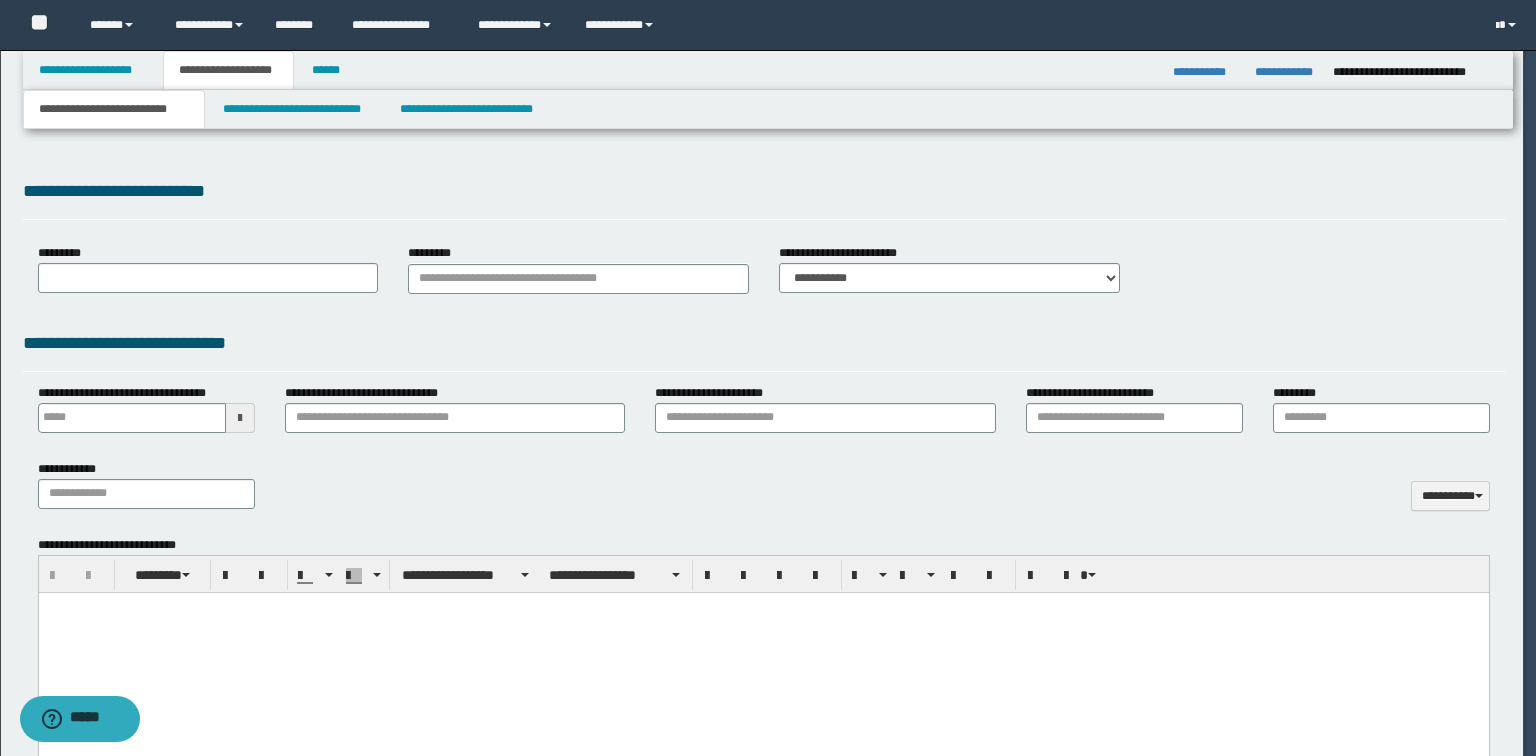 type 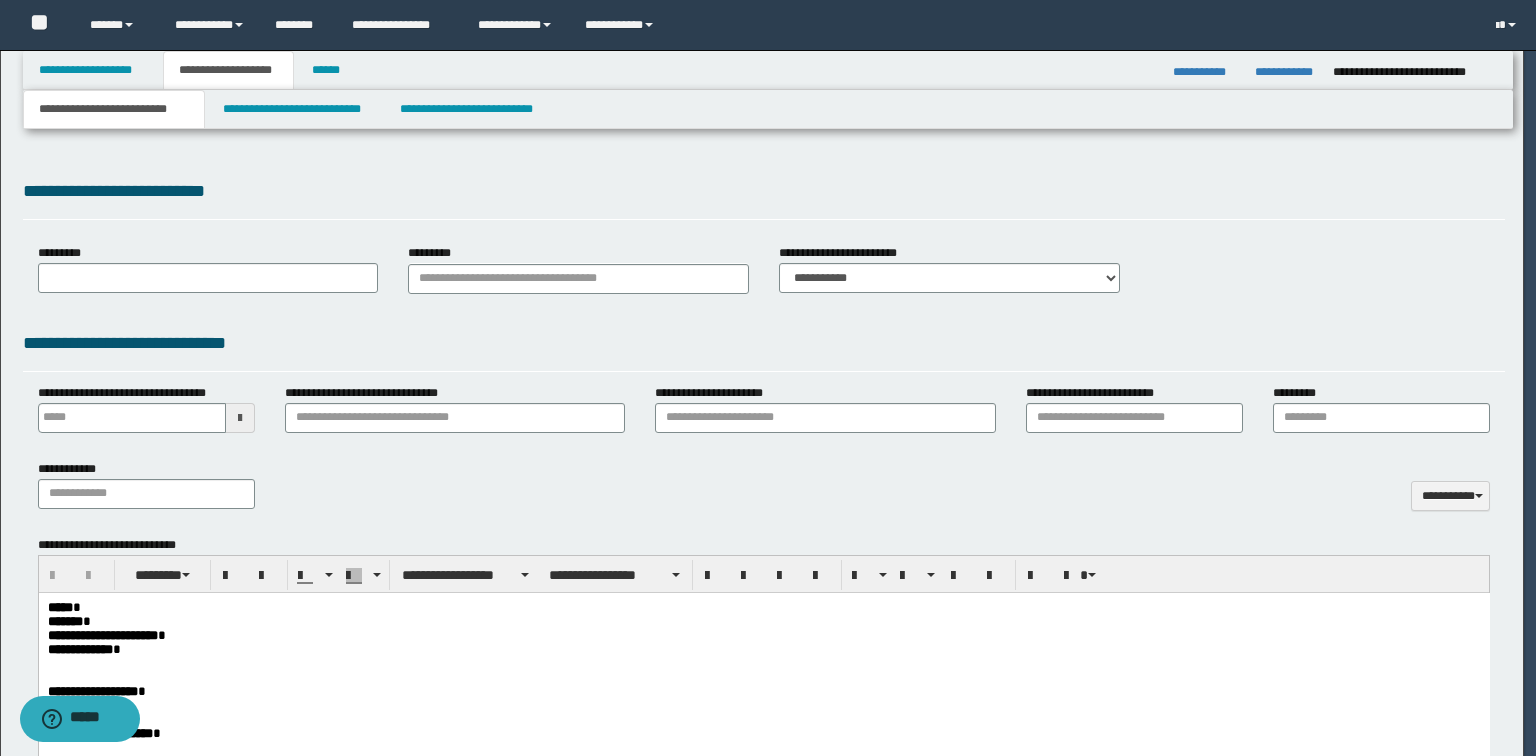 scroll, scrollTop: 0, scrollLeft: 0, axis: both 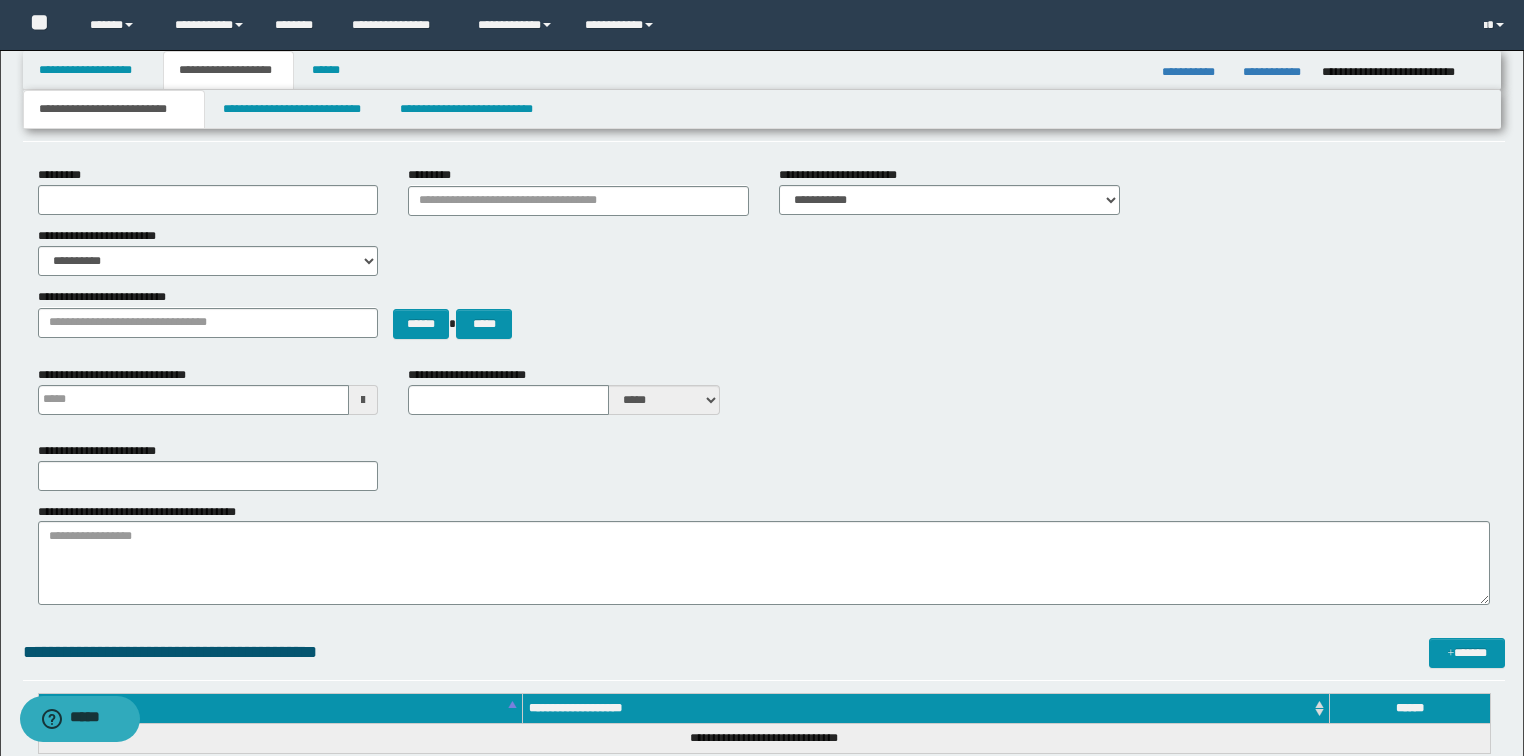 type 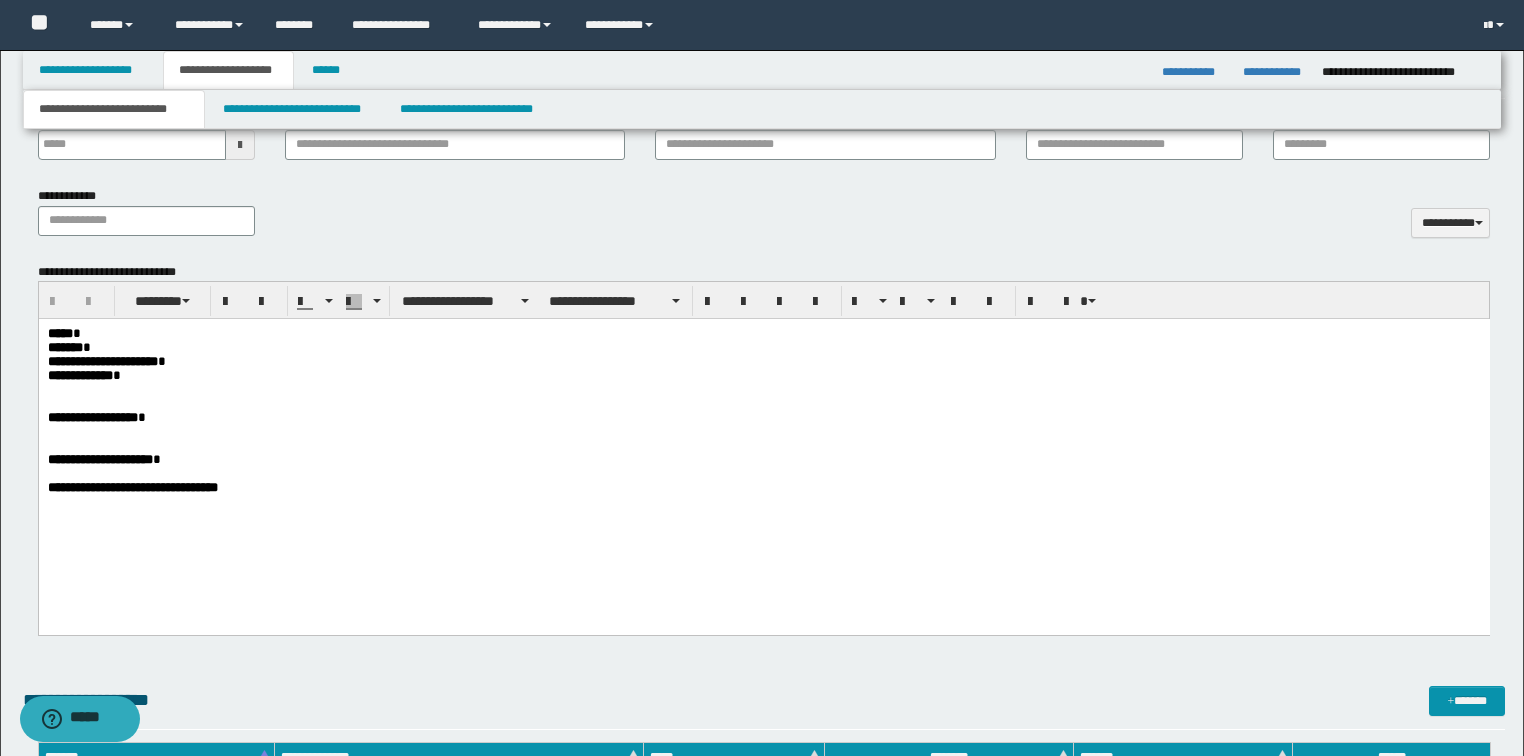 scroll, scrollTop: 960, scrollLeft: 0, axis: vertical 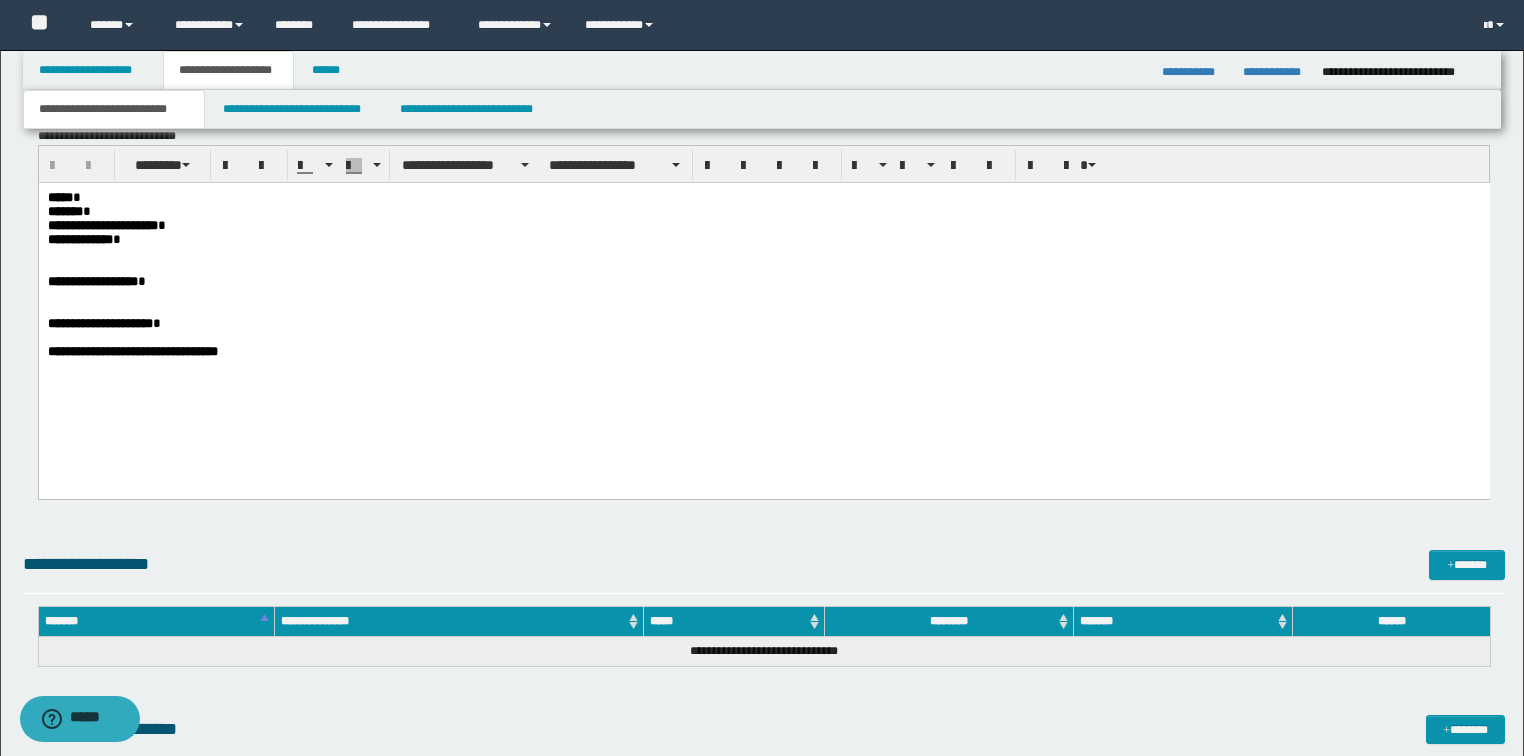 click on "**********" at bounding box center [763, 304] 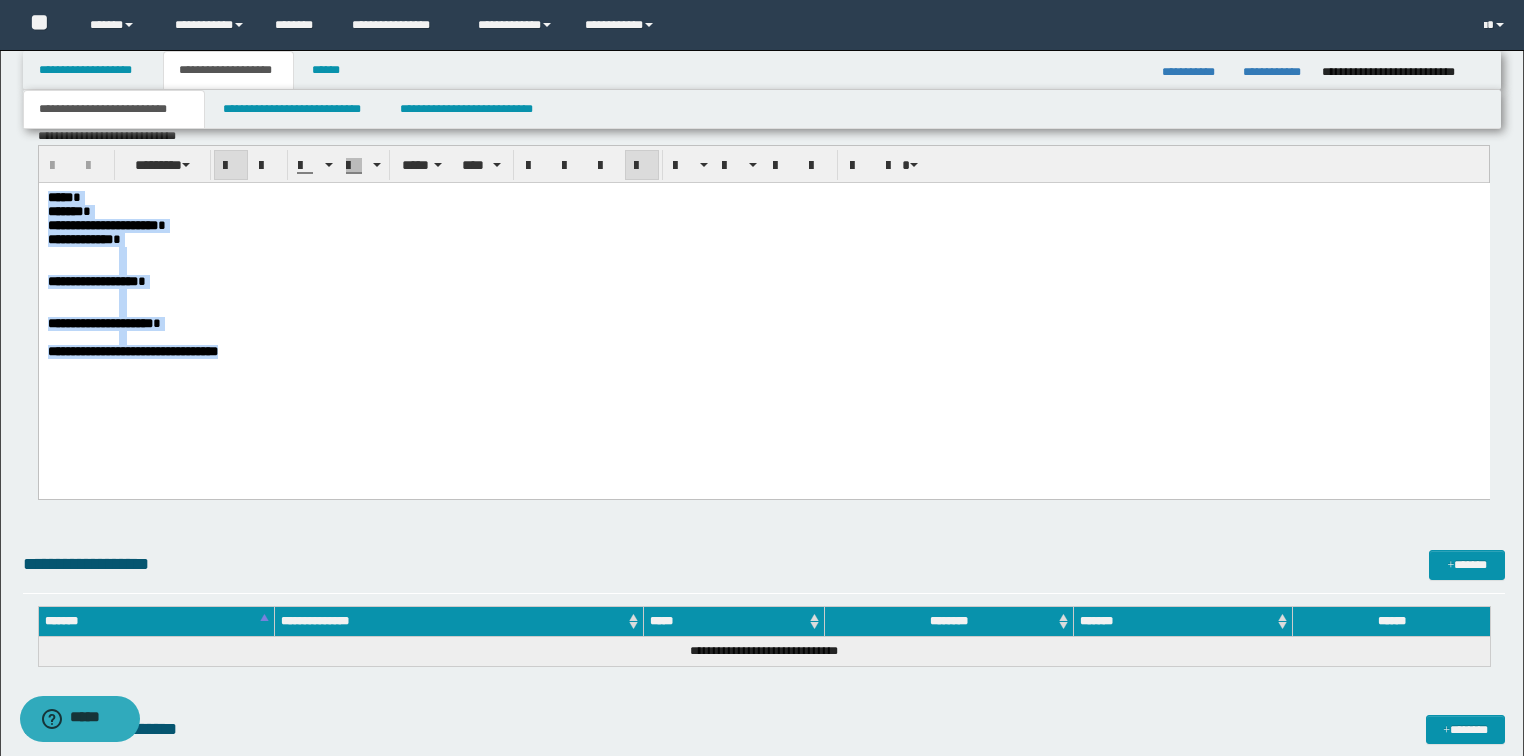 drag, startPoint x: 291, startPoint y: 387, endPoint x: -1, endPoint y: 191, distance: 351.68167 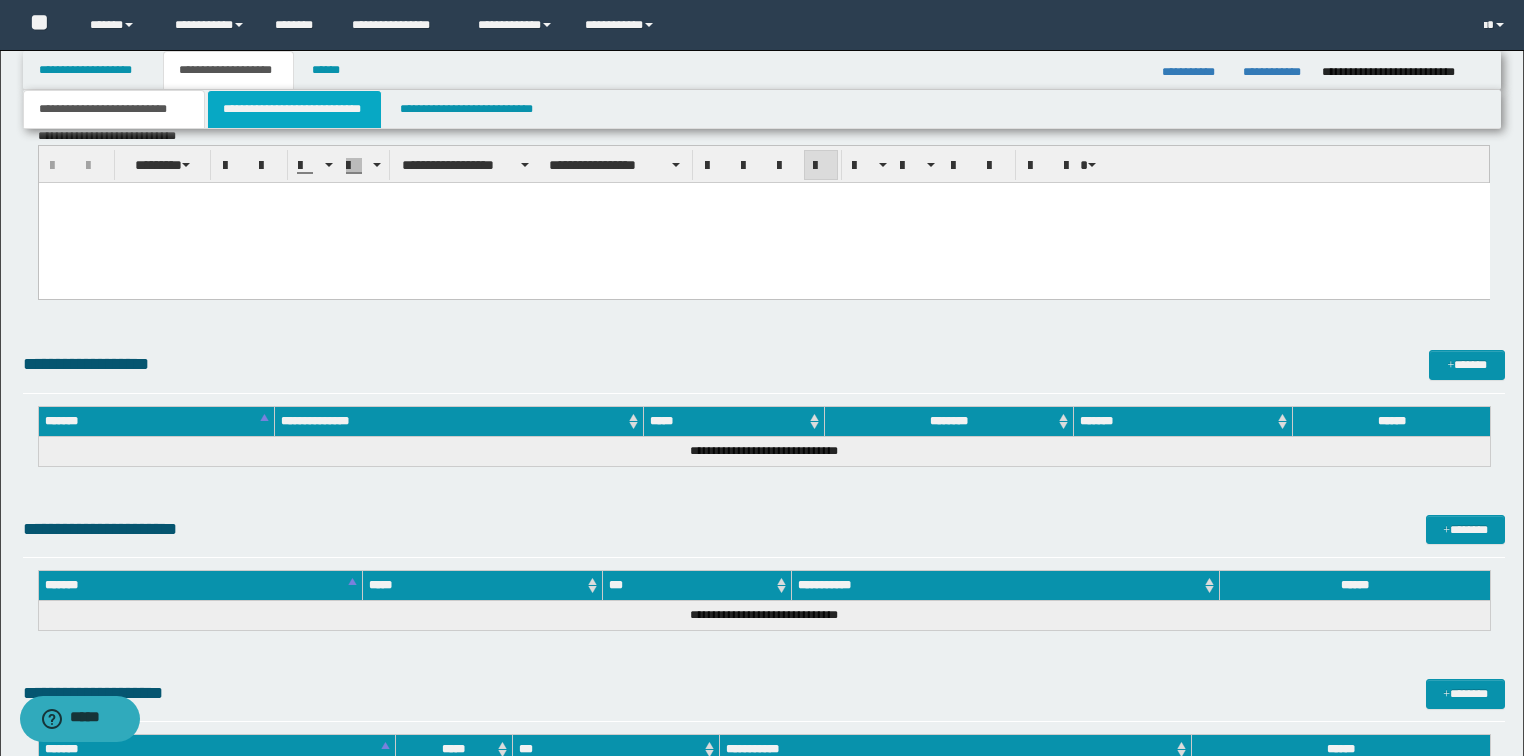 click on "**********" at bounding box center (294, 109) 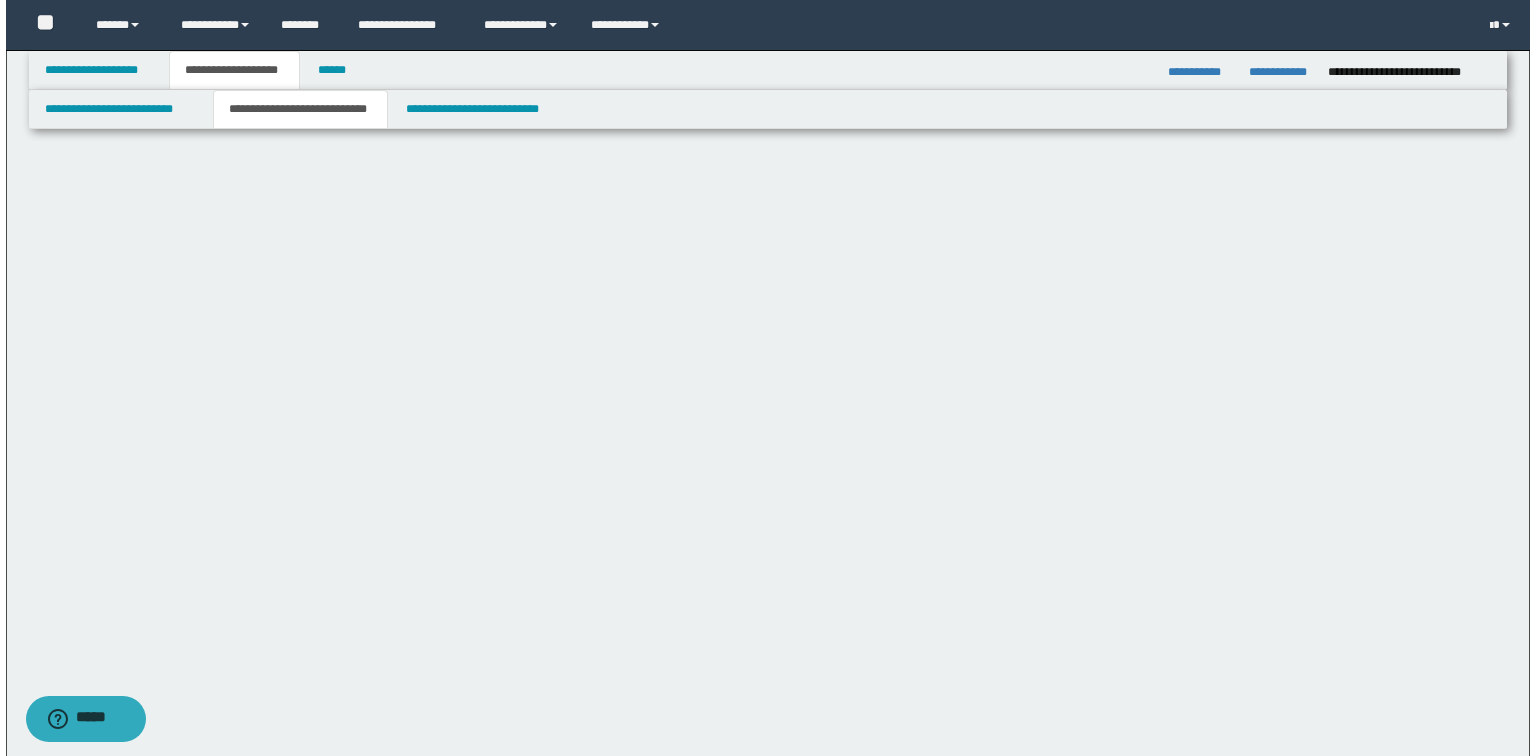 scroll, scrollTop: 0, scrollLeft: 0, axis: both 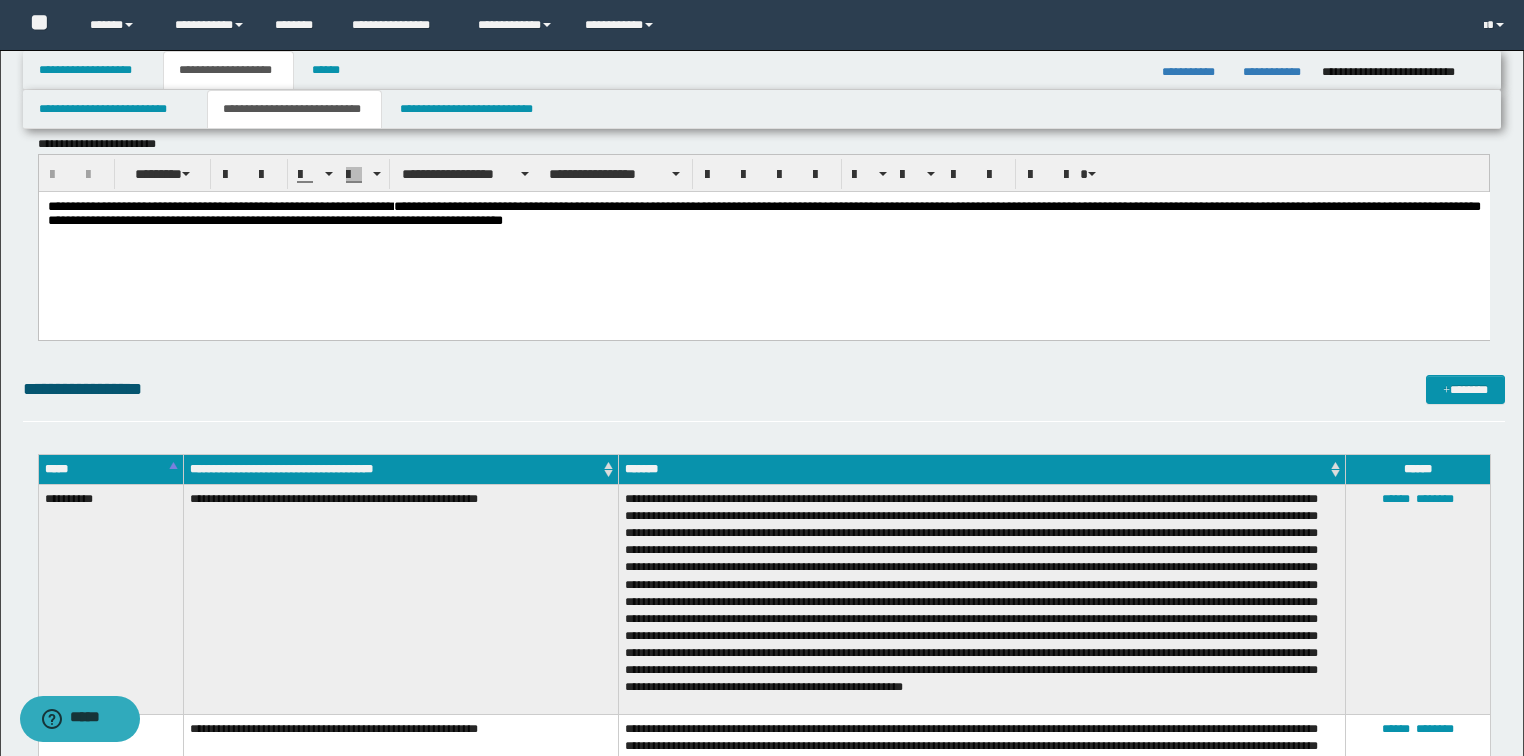 click on "**********" at bounding box center [764, 389] 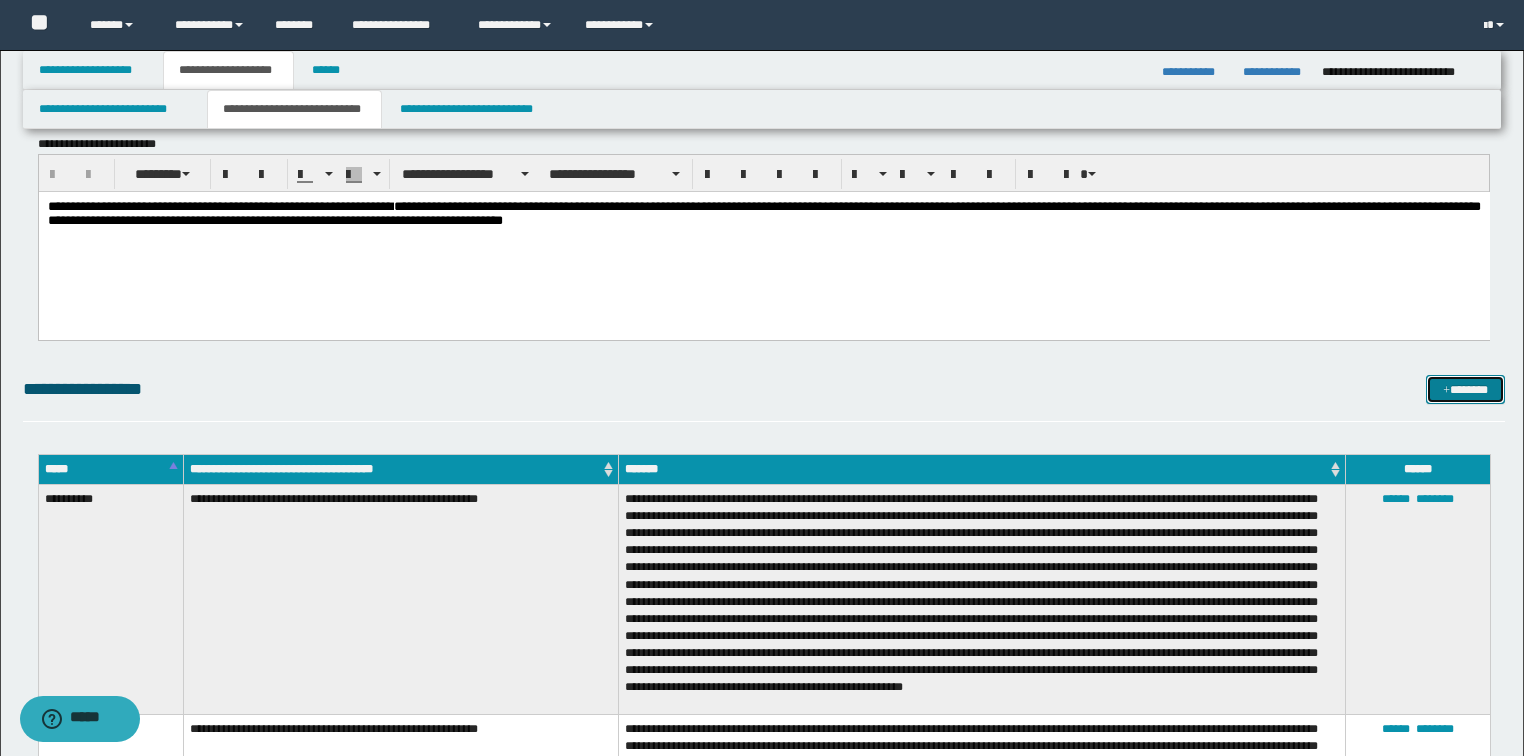 click on "*******" at bounding box center [1465, 390] 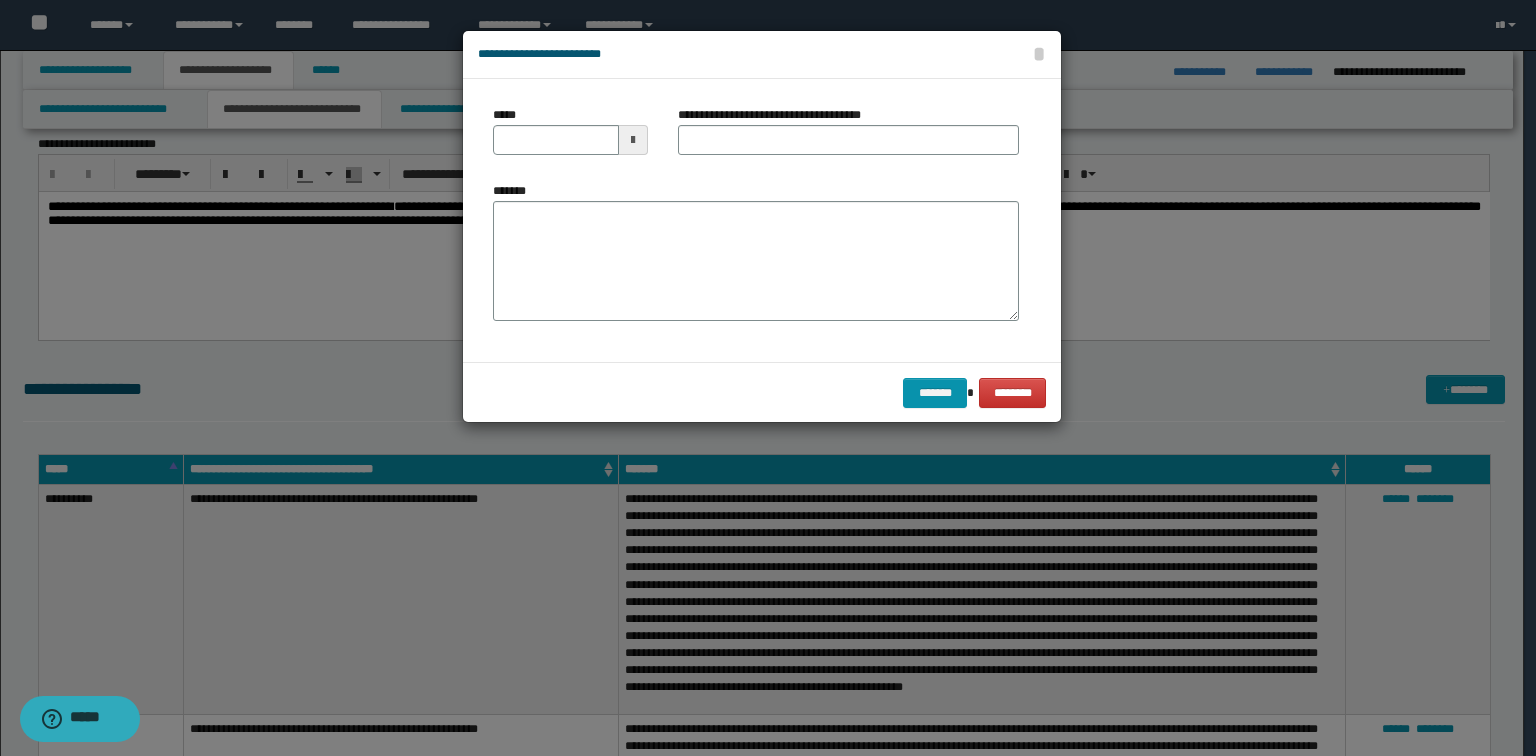 click on "*******" at bounding box center (756, 258) 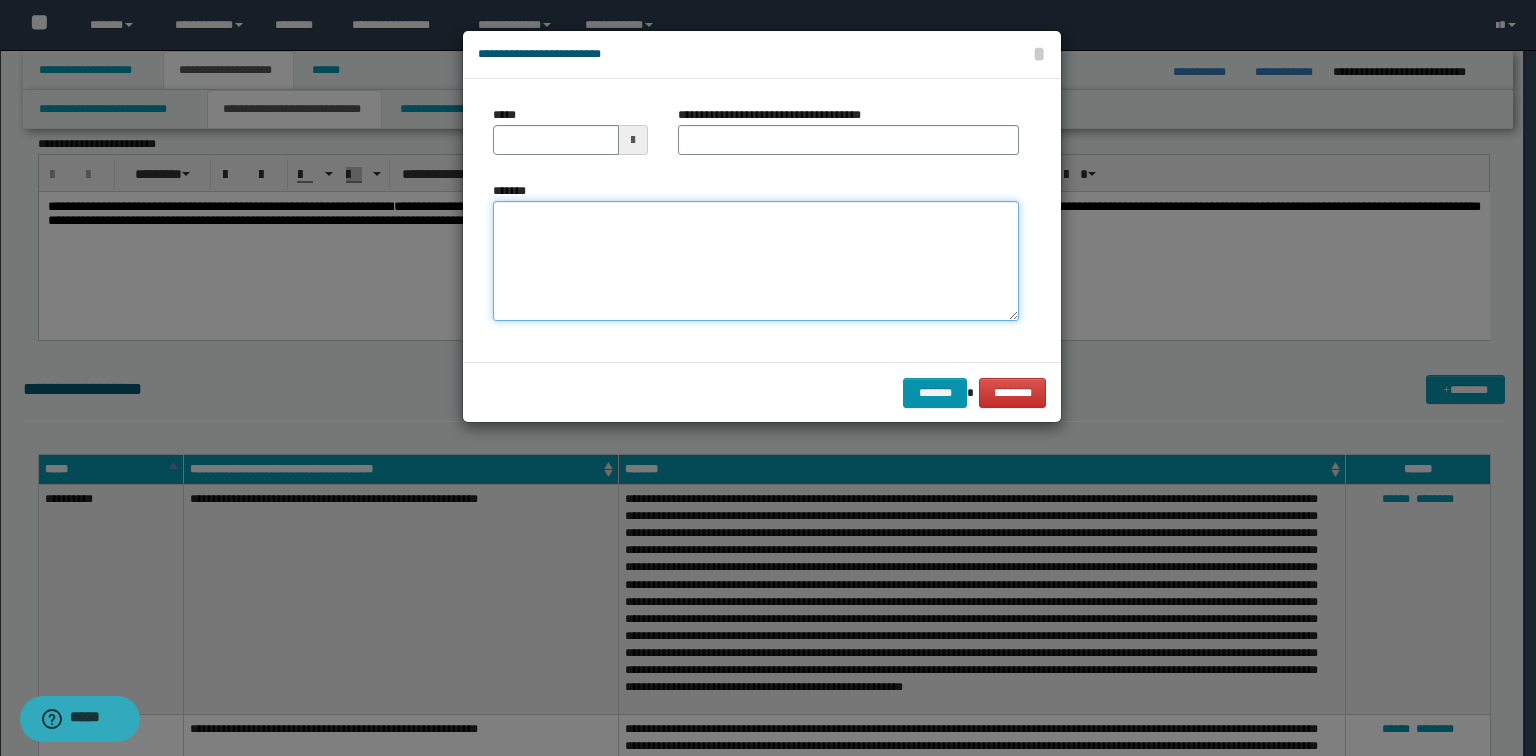 click on "*******" at bounding box center [756, 261] 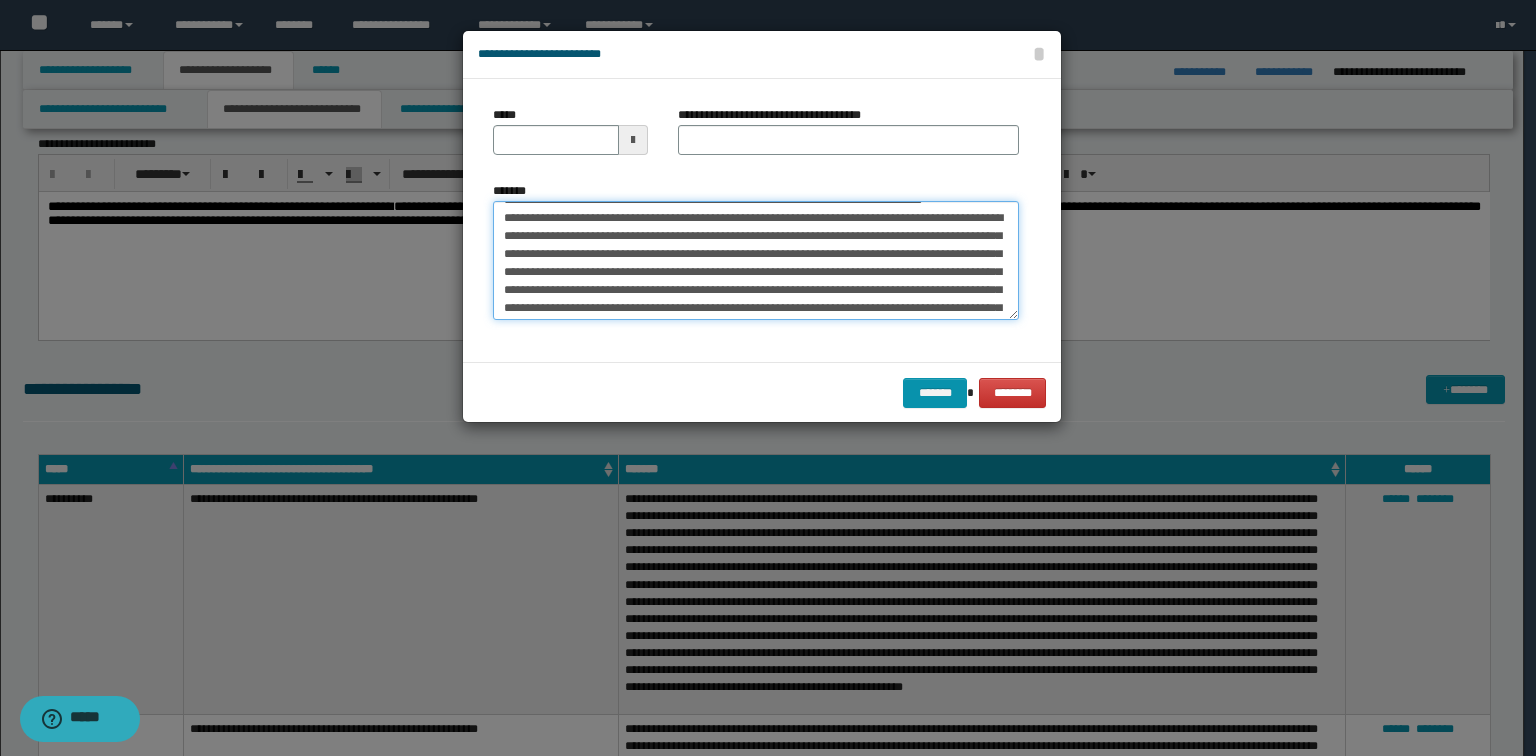 scroll, scrollTop: 0, scrollLeft: 0, axis: both 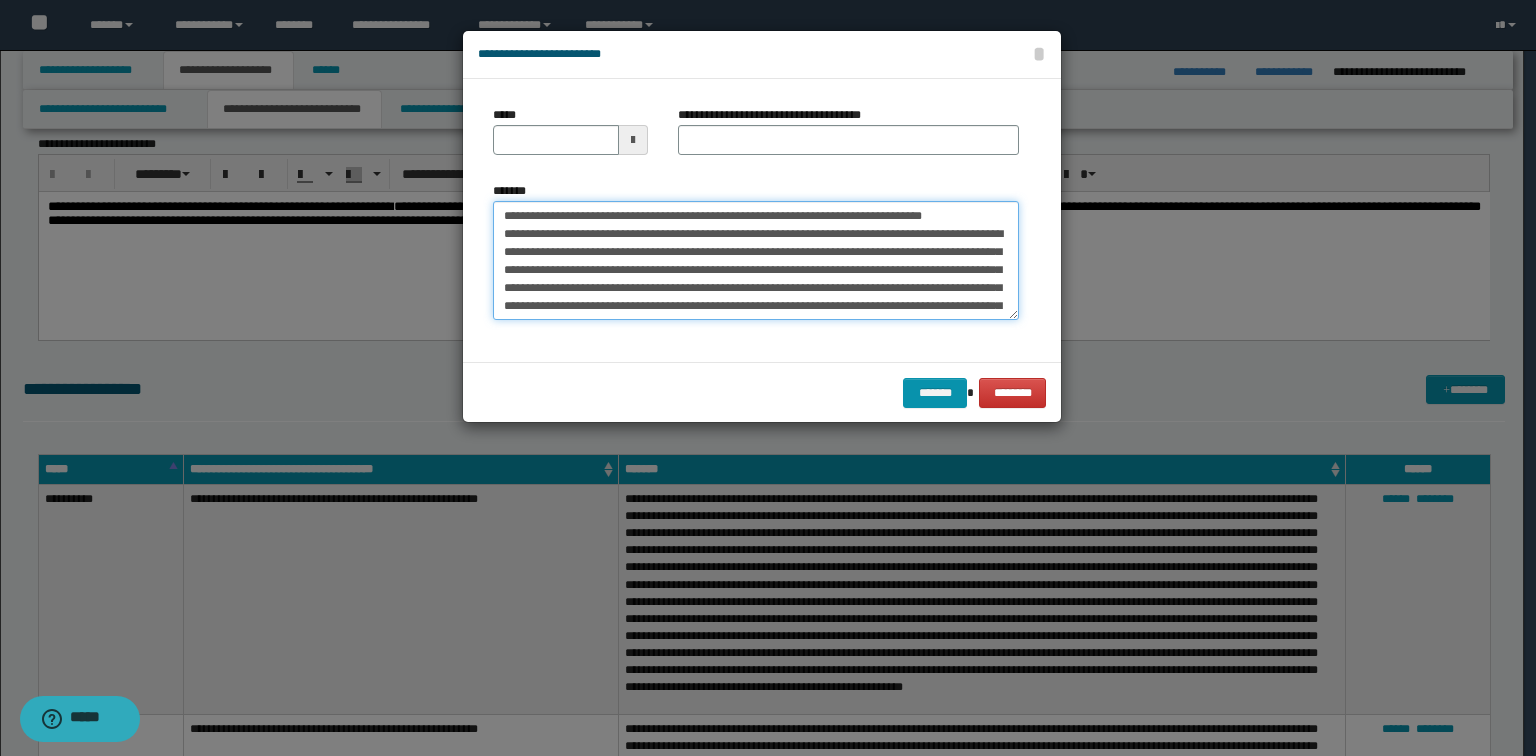 drag, startPoint x: 997, startPoint y: 216, endPoint x: 407, endPoint y: 207, distance: 590.06866 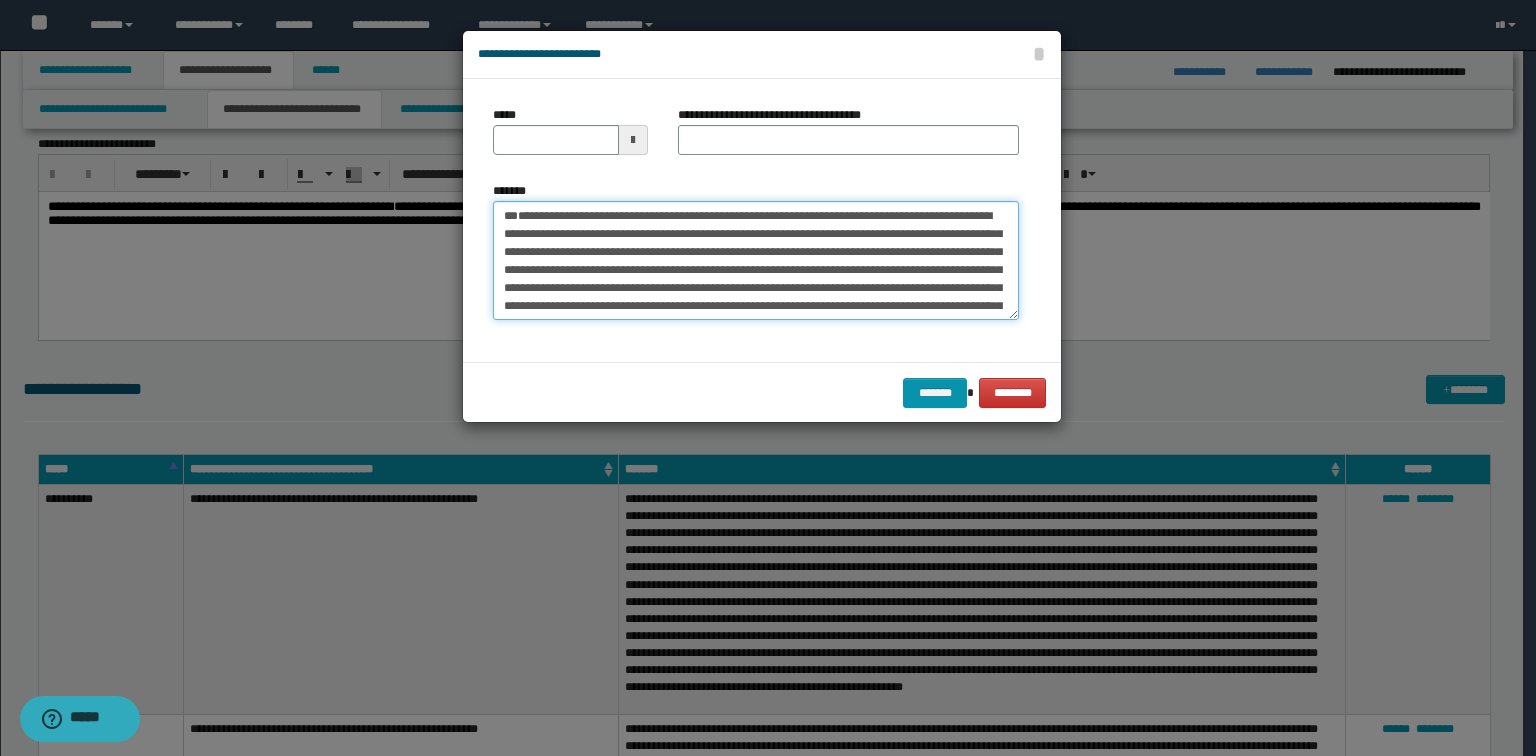 type on "**********" 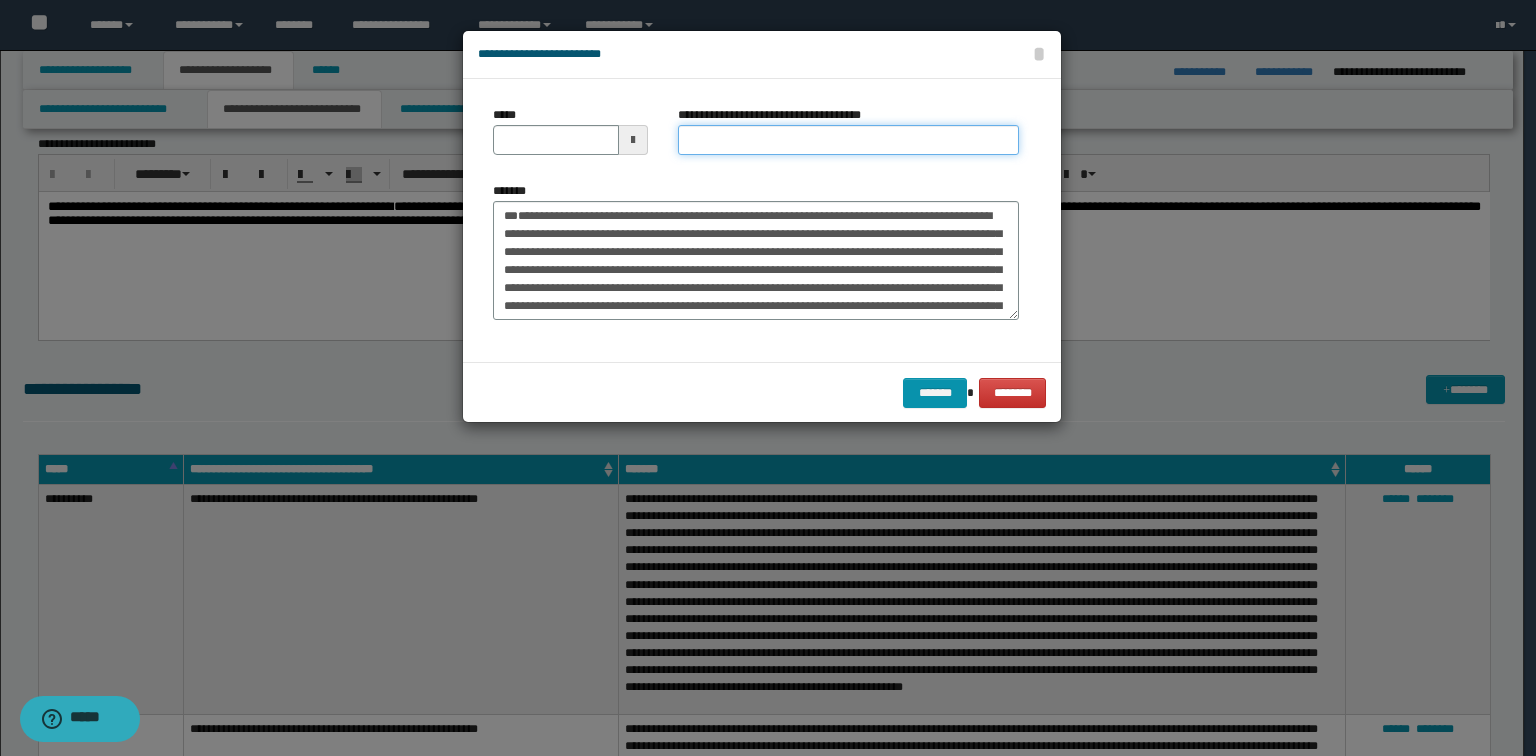 click on "**********" at bounding box center (848, 140) 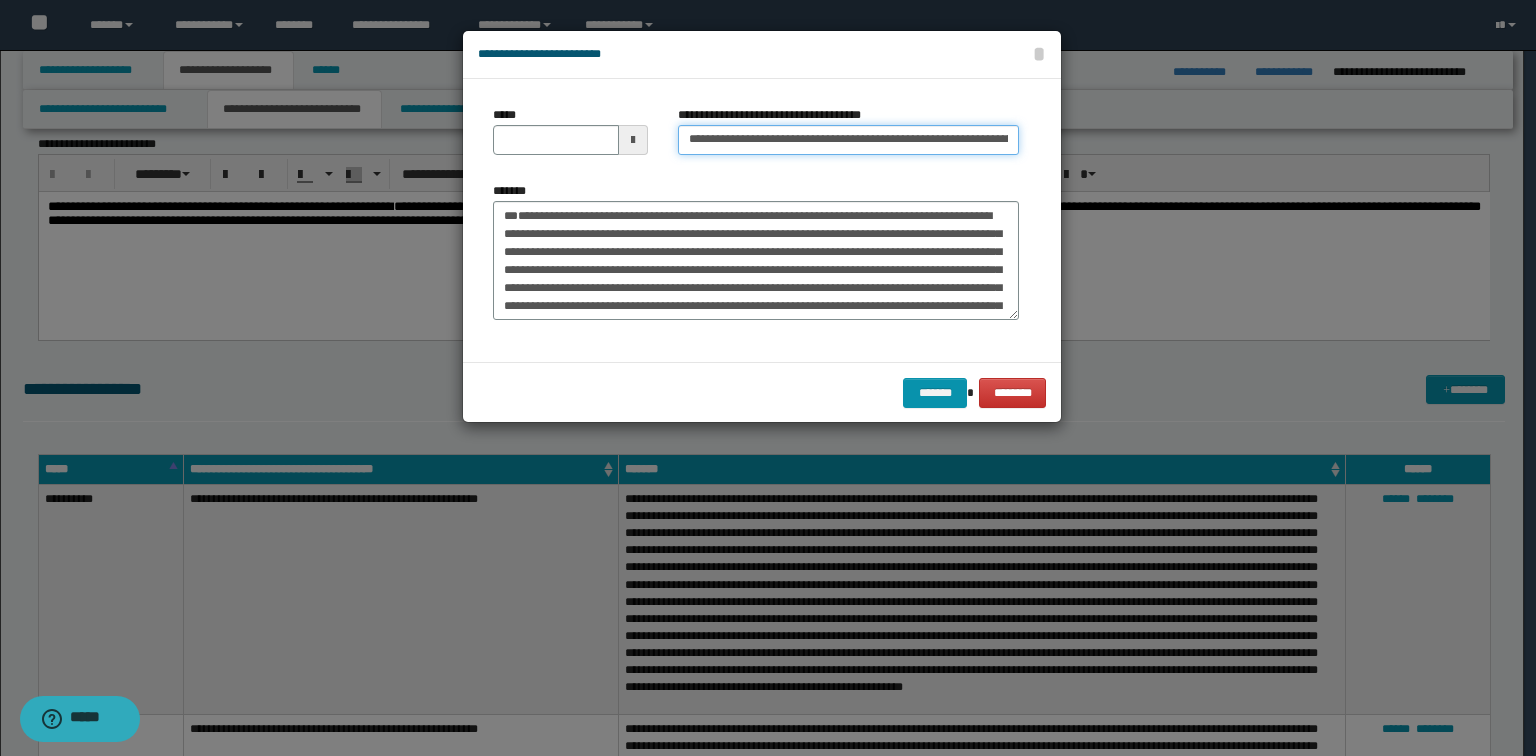 scroll, scrollTop: 0, scrollLeft: 168, axis: horizontal 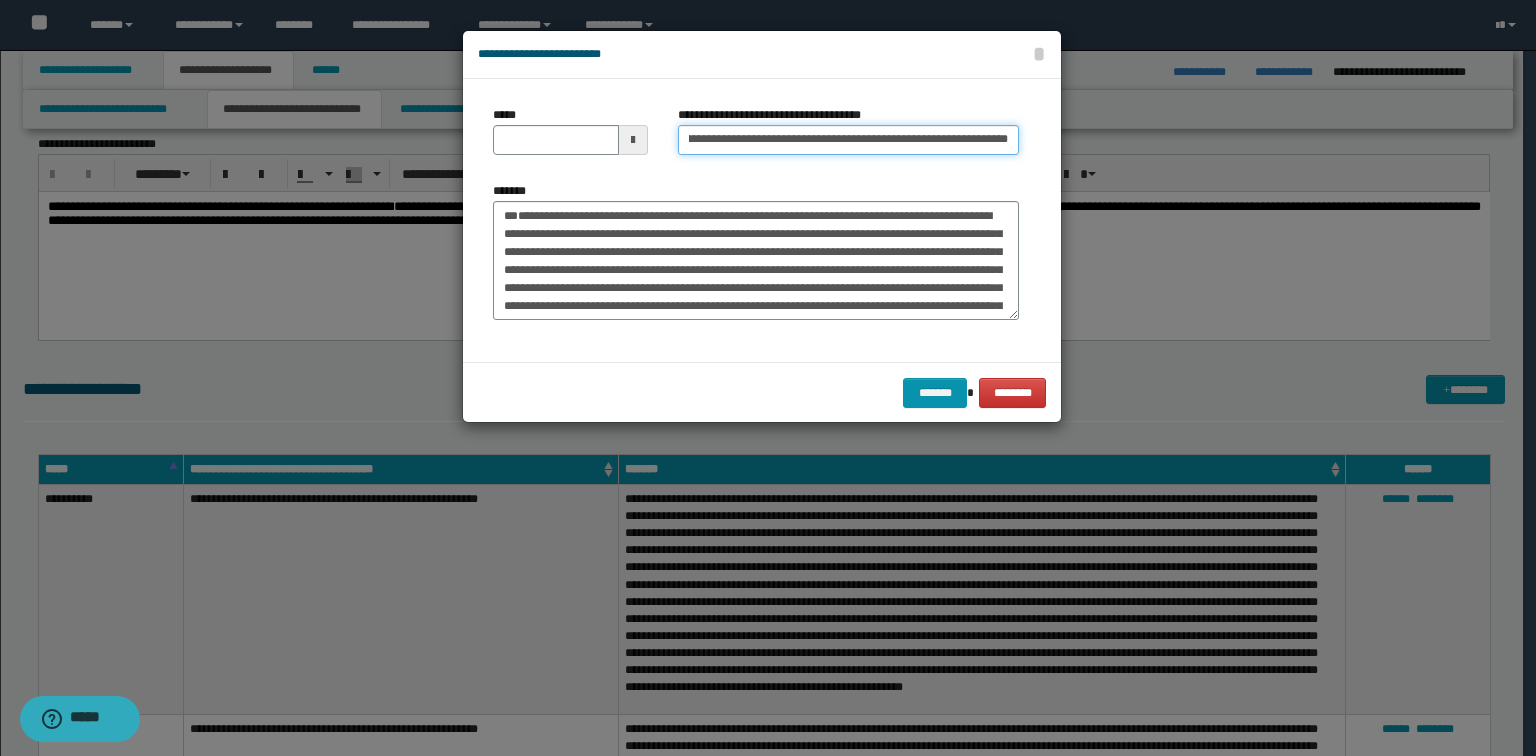 type on "**********" 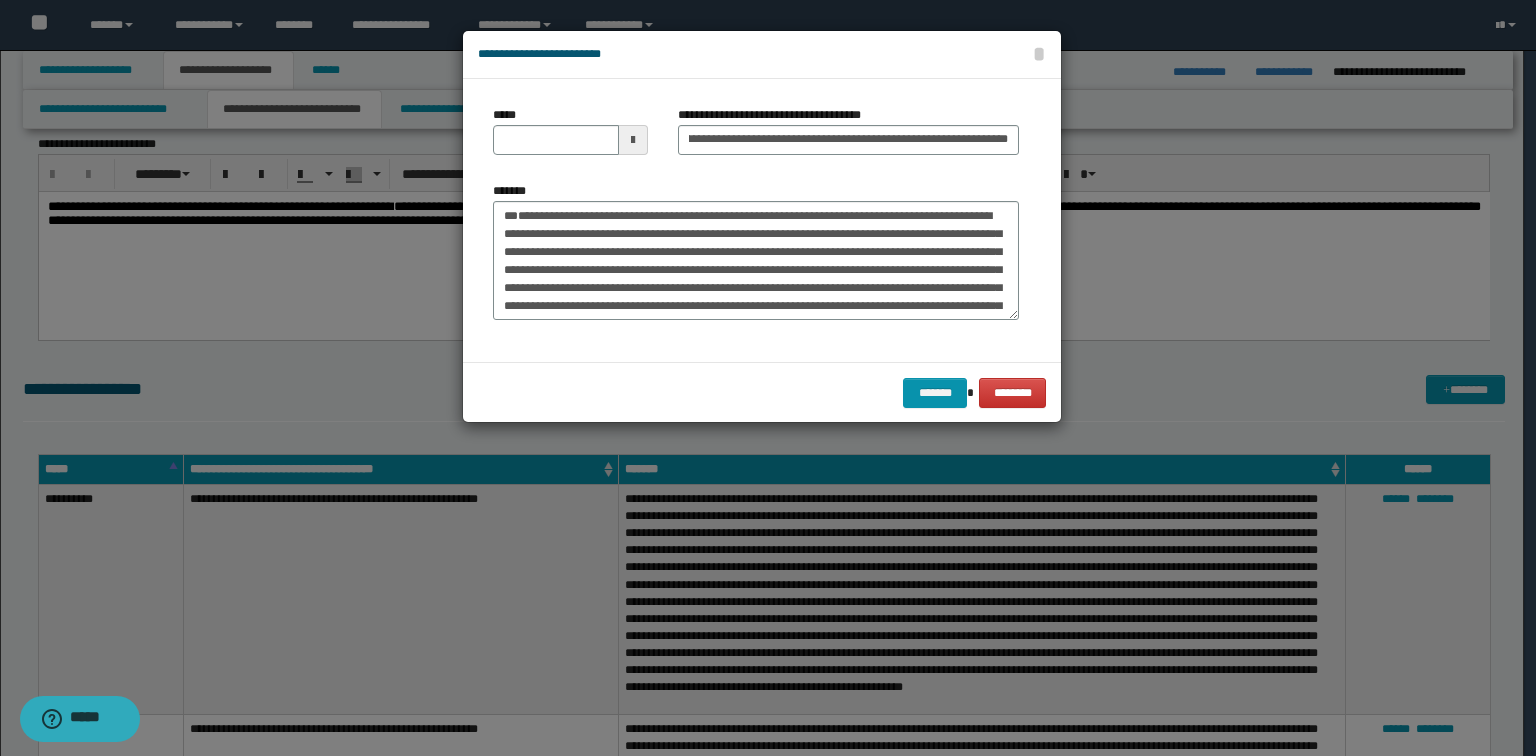 drag, startPoint x: 750, startPoint y: 186, endPoint x: 748, endPoint y: 149, distance: 37.054016 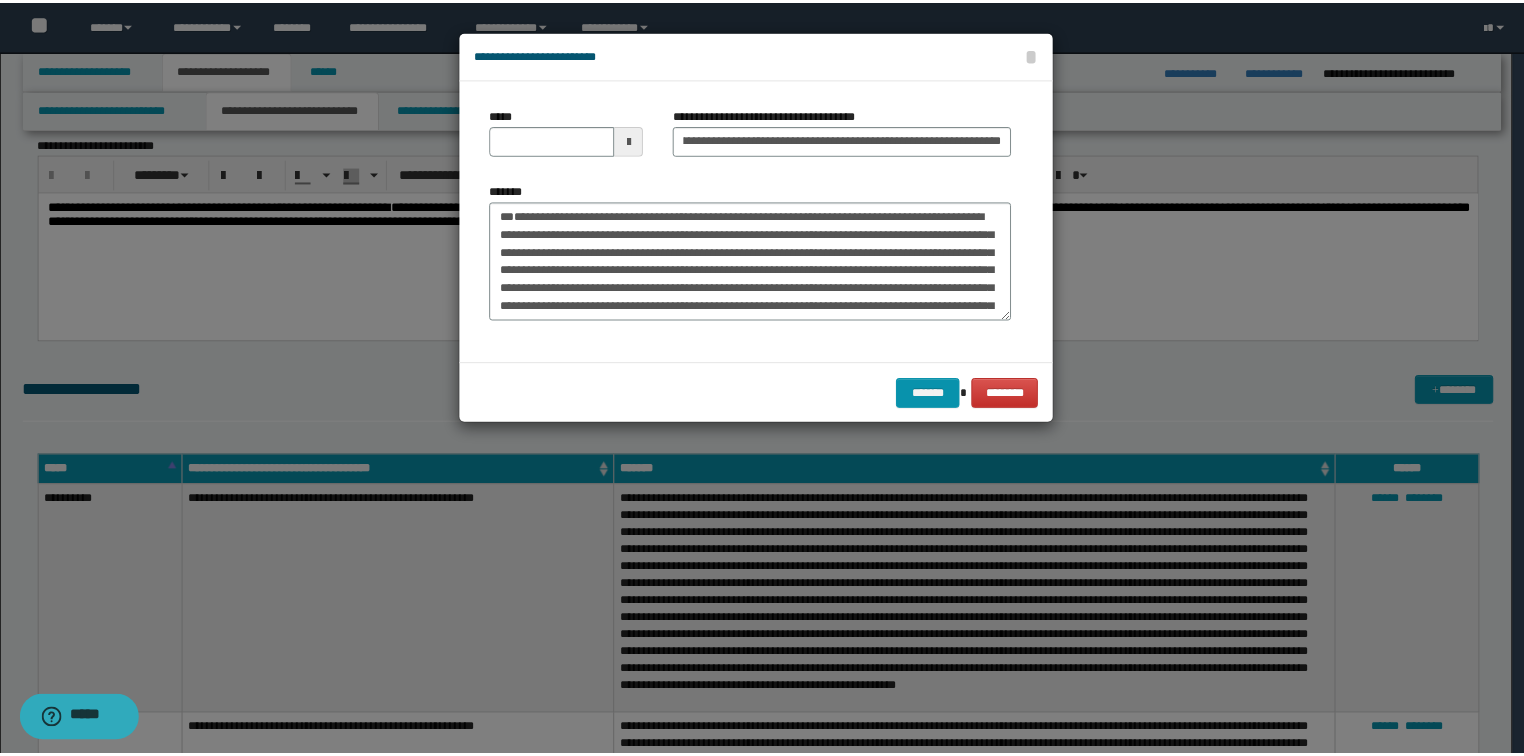 scroll, scrollTop: 0, scrollLeft: 0, axis: both 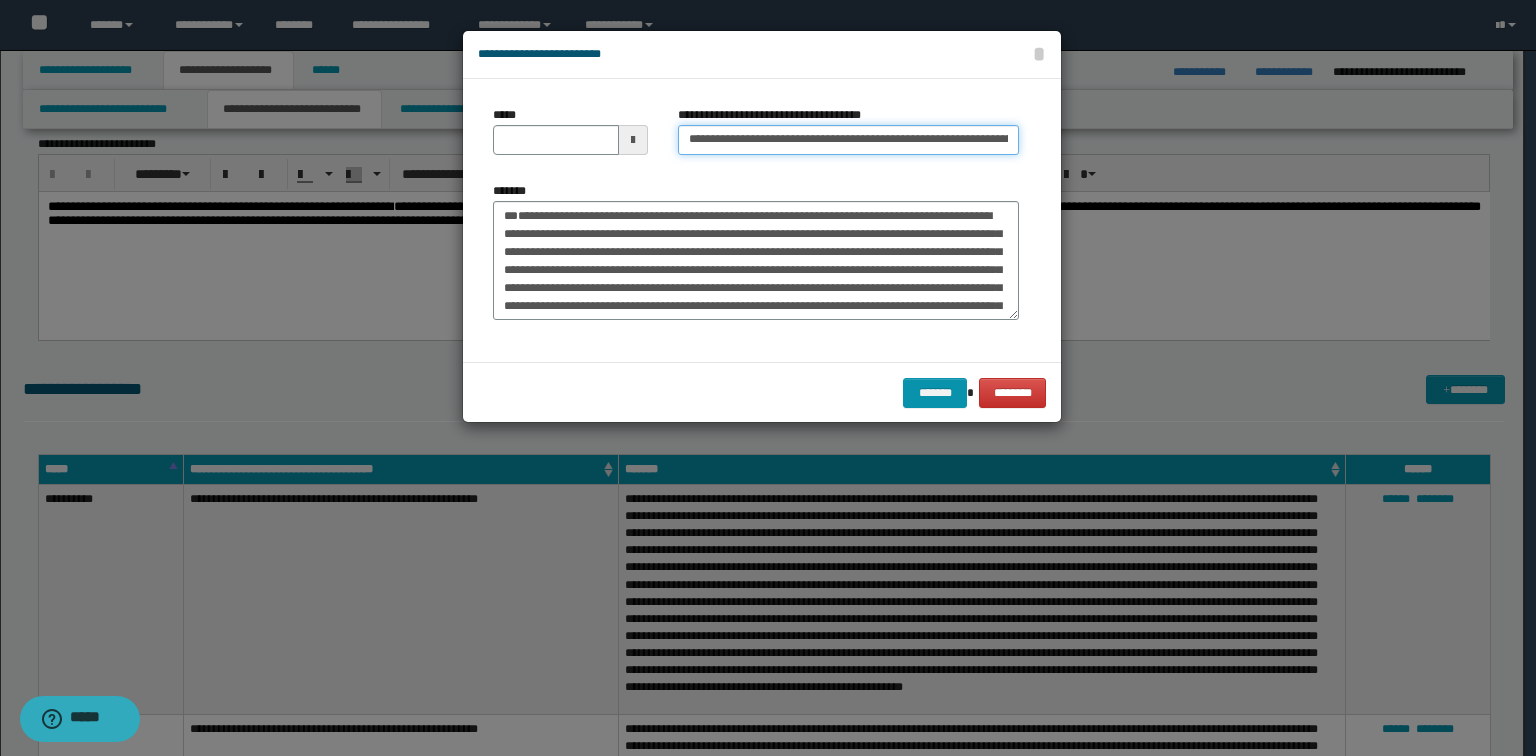 type 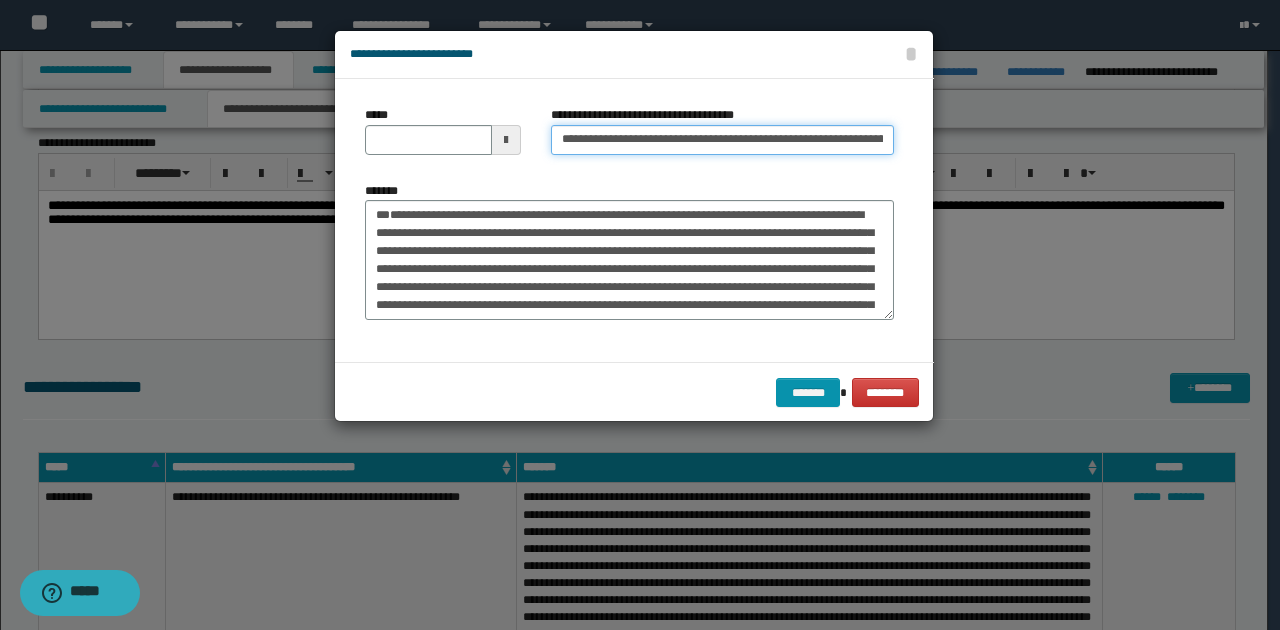 type on "**********" 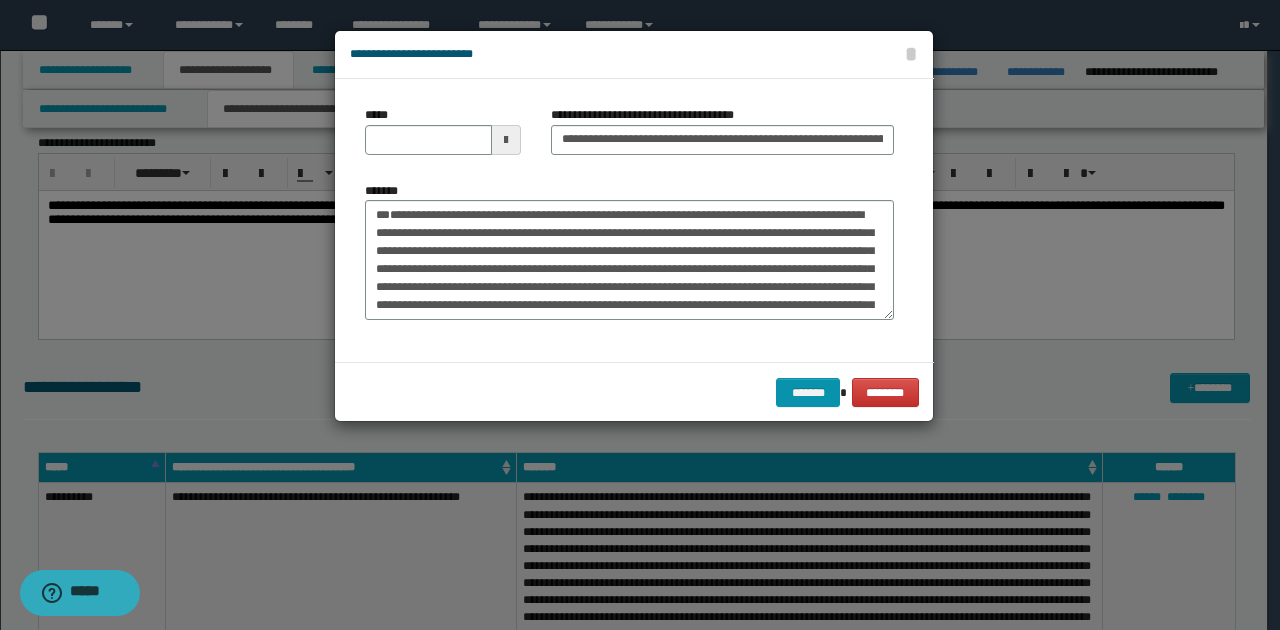 click on "*****" at bounding box center (443, 130) 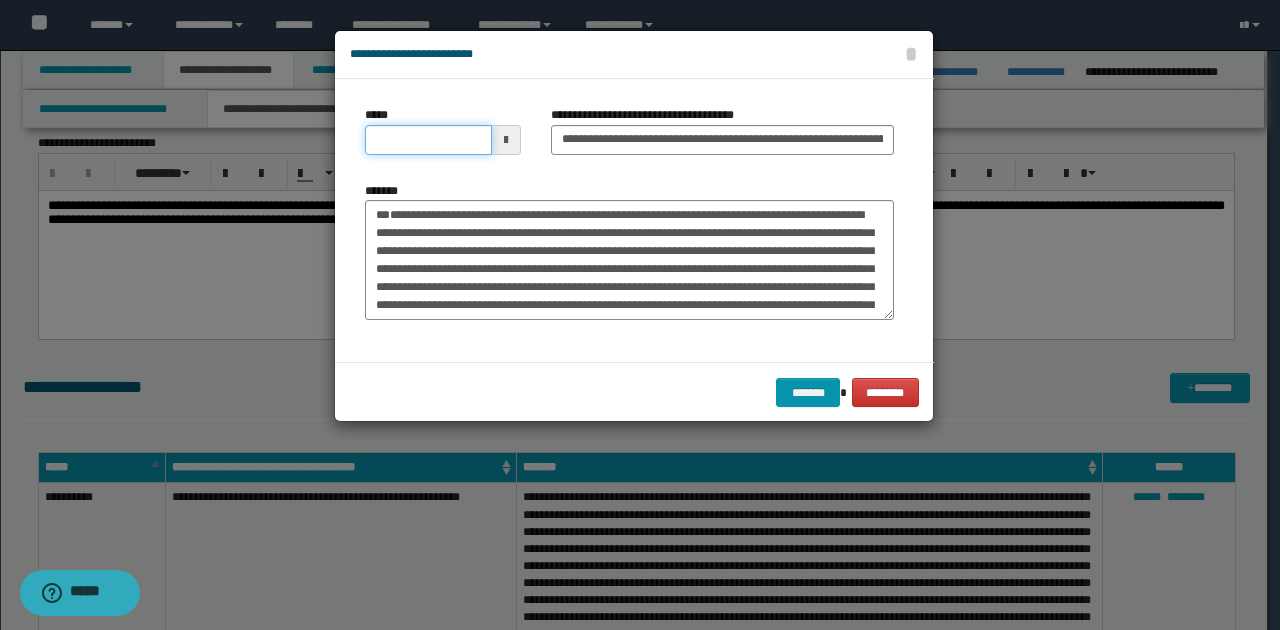 click on "*****" at bounding box center (428, 140) 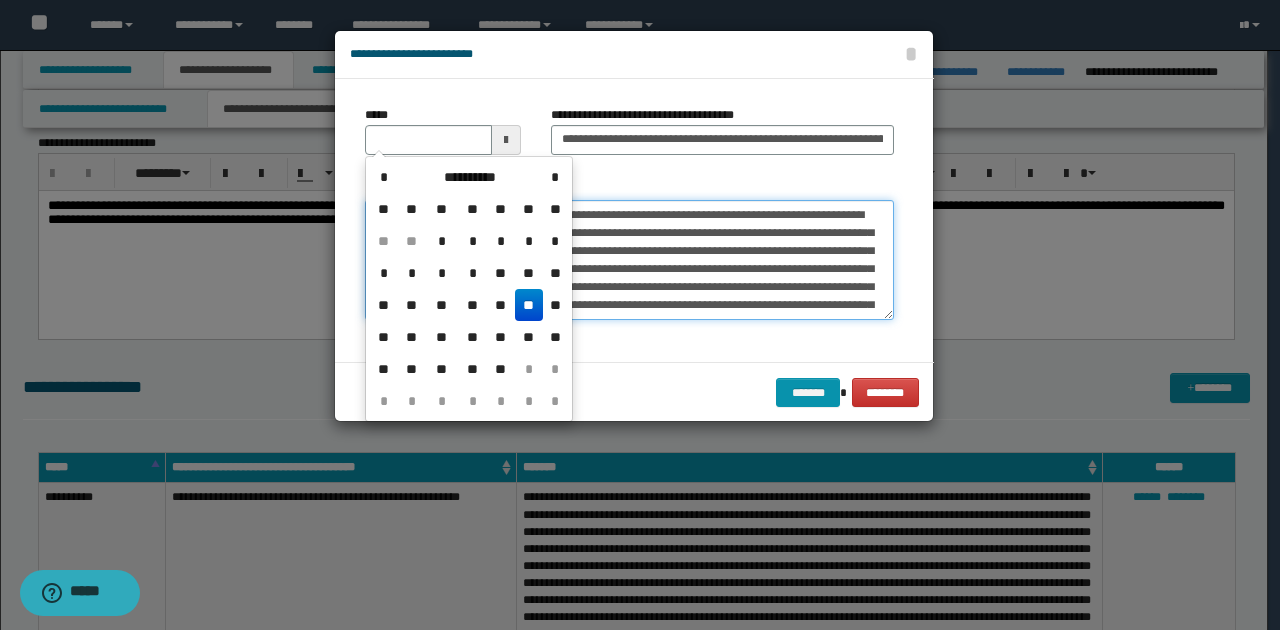 type 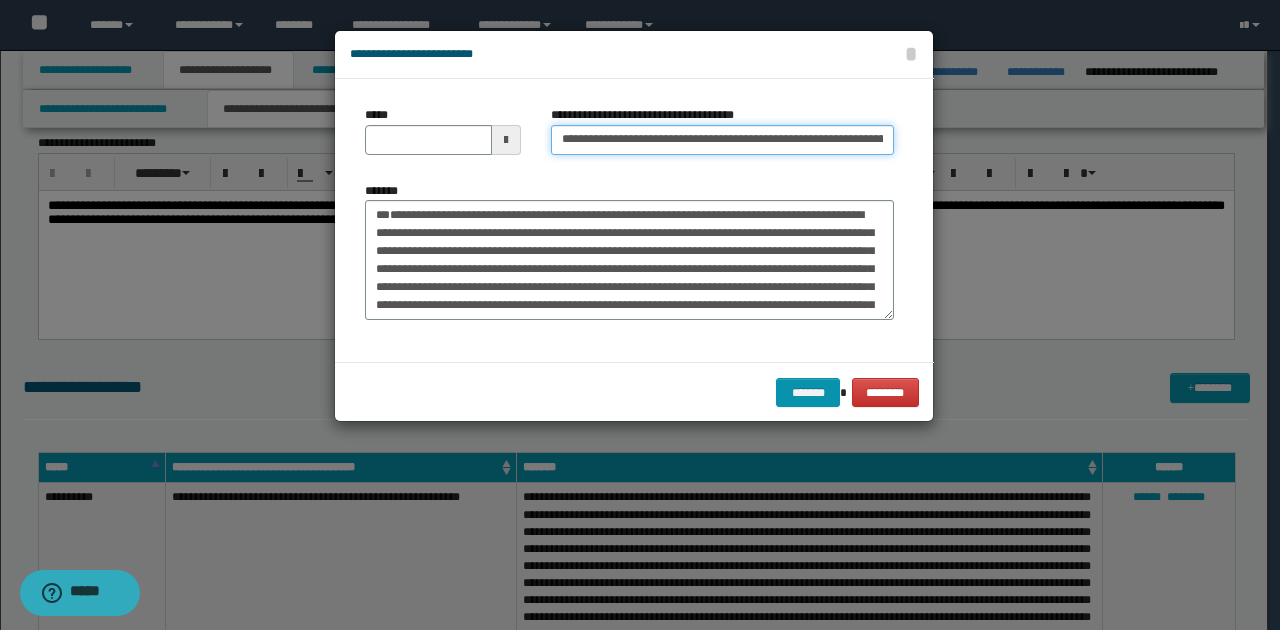 type on "**********" 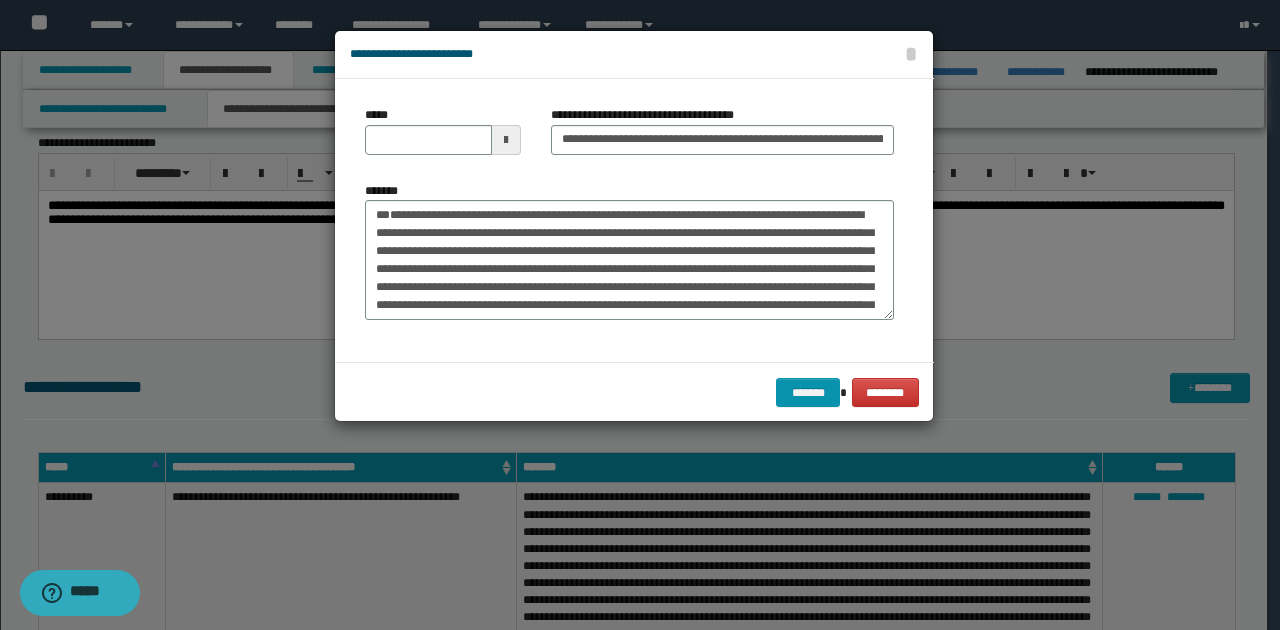 click on "*****" at bounding box center (443, 138) 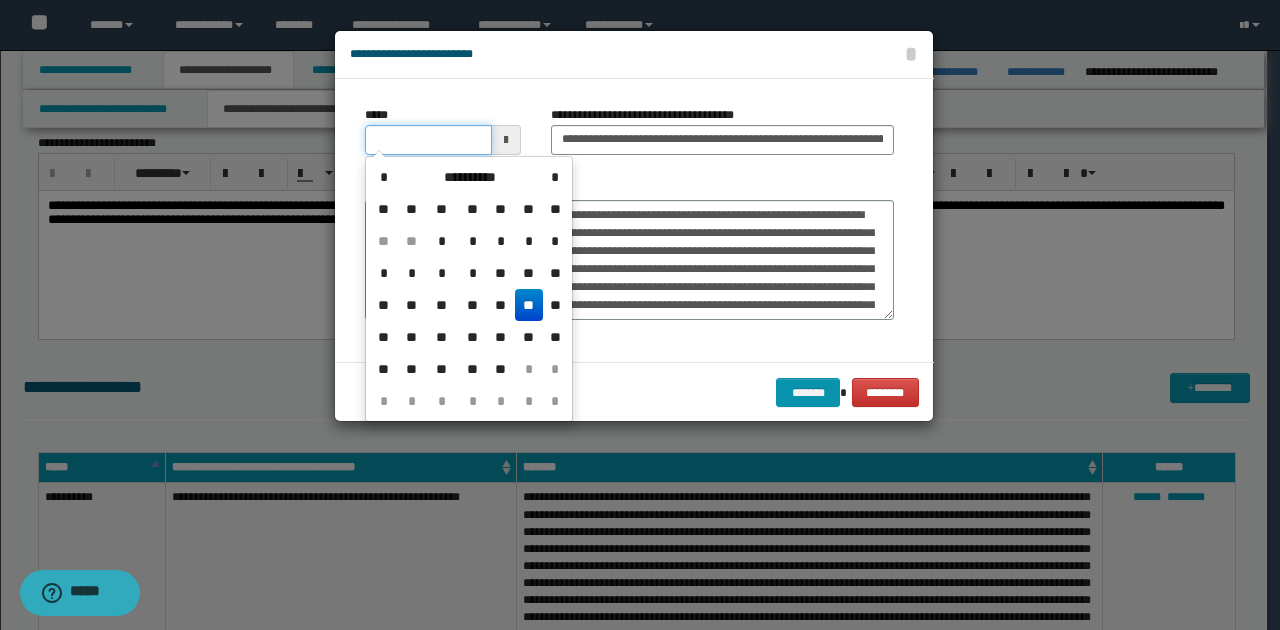 click on "*****" at bounding box center (428, 140) 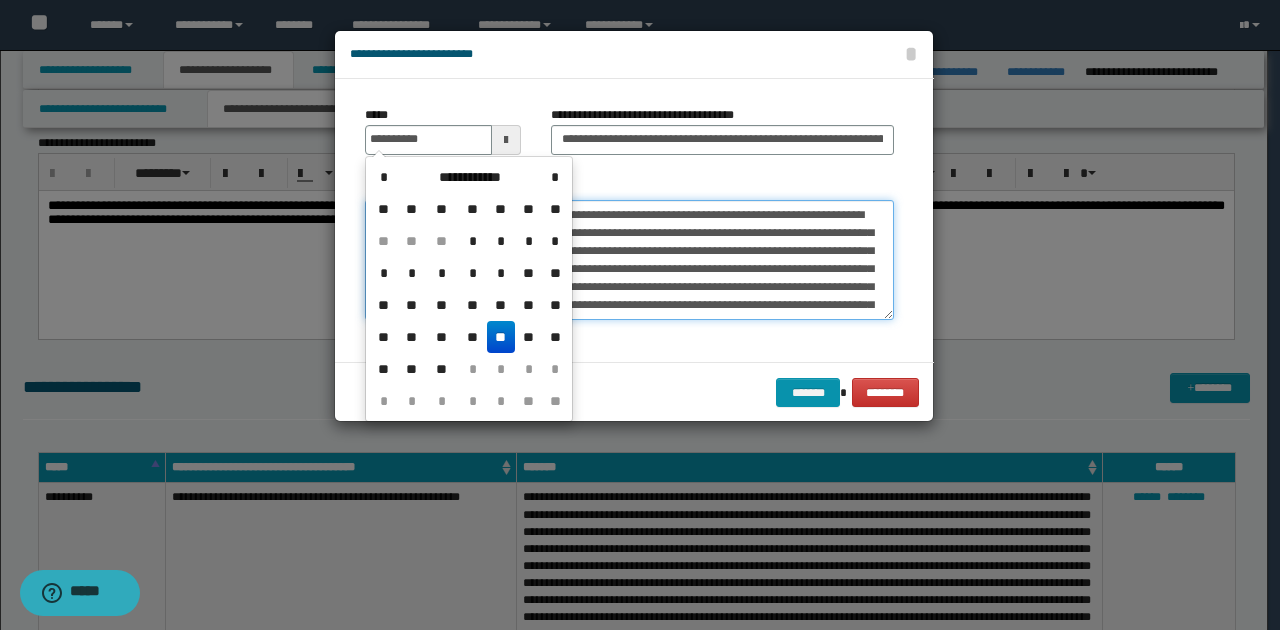 type on "**********" 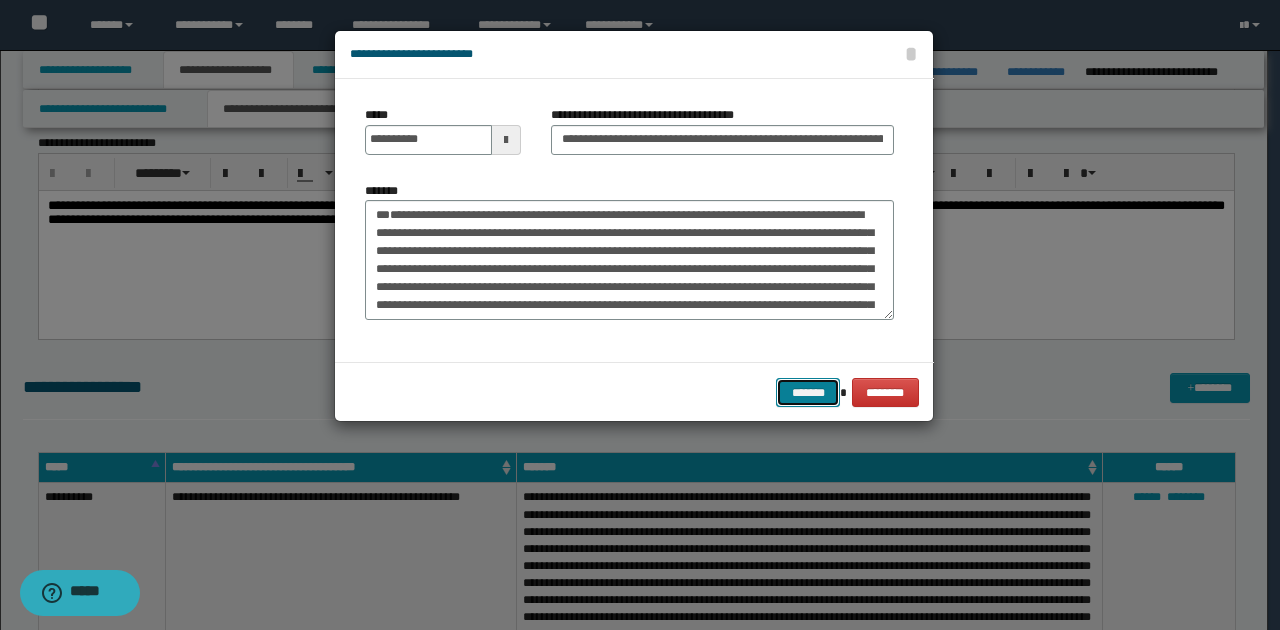 click on "*******" at bounding box center (808, 392) 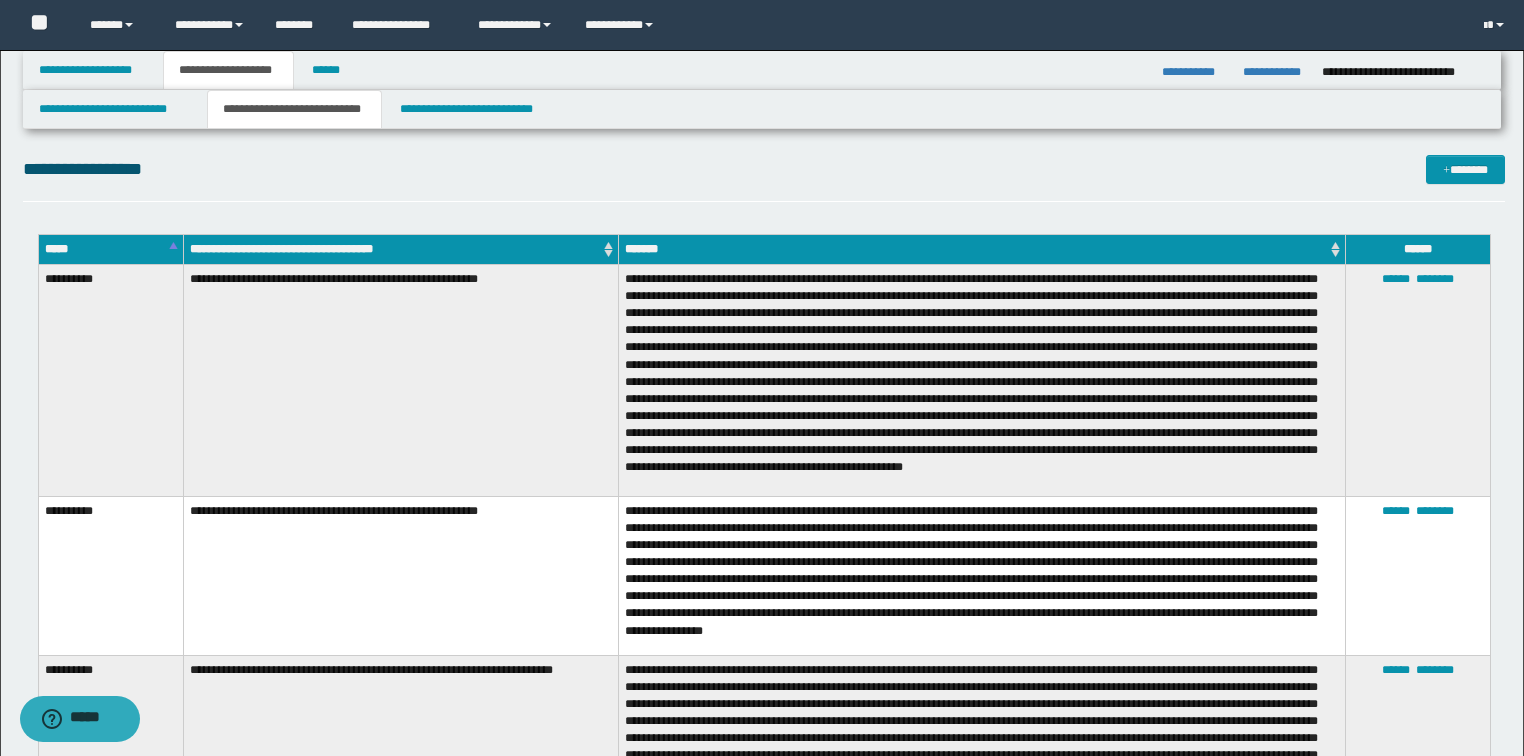 scroll, scrollTop: 3200, scrollLeft: 0, axis: vertical 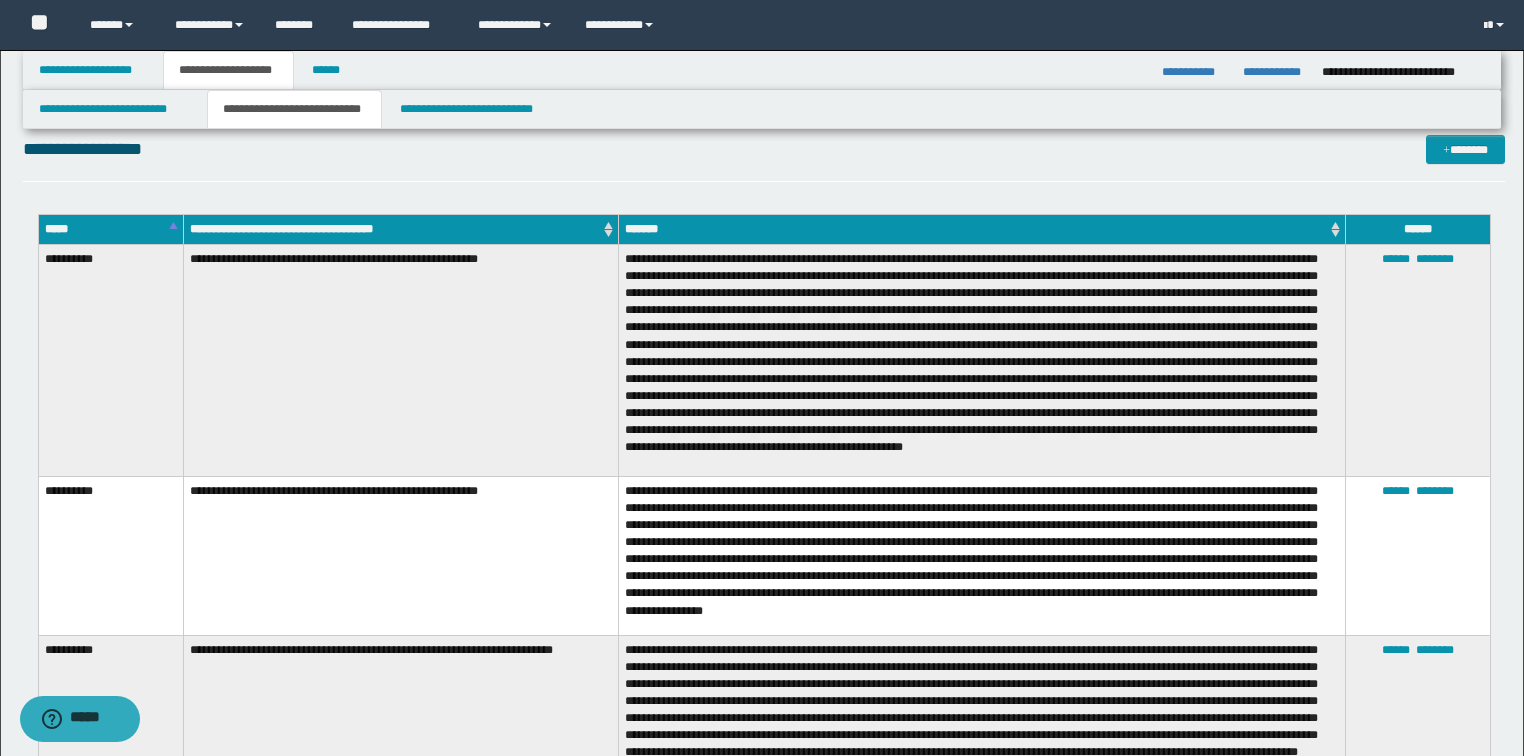 drag, startPoint x: 594, startPoint y: 255, endPoint x: 620, endPoint y: 249, distance: 26.683329 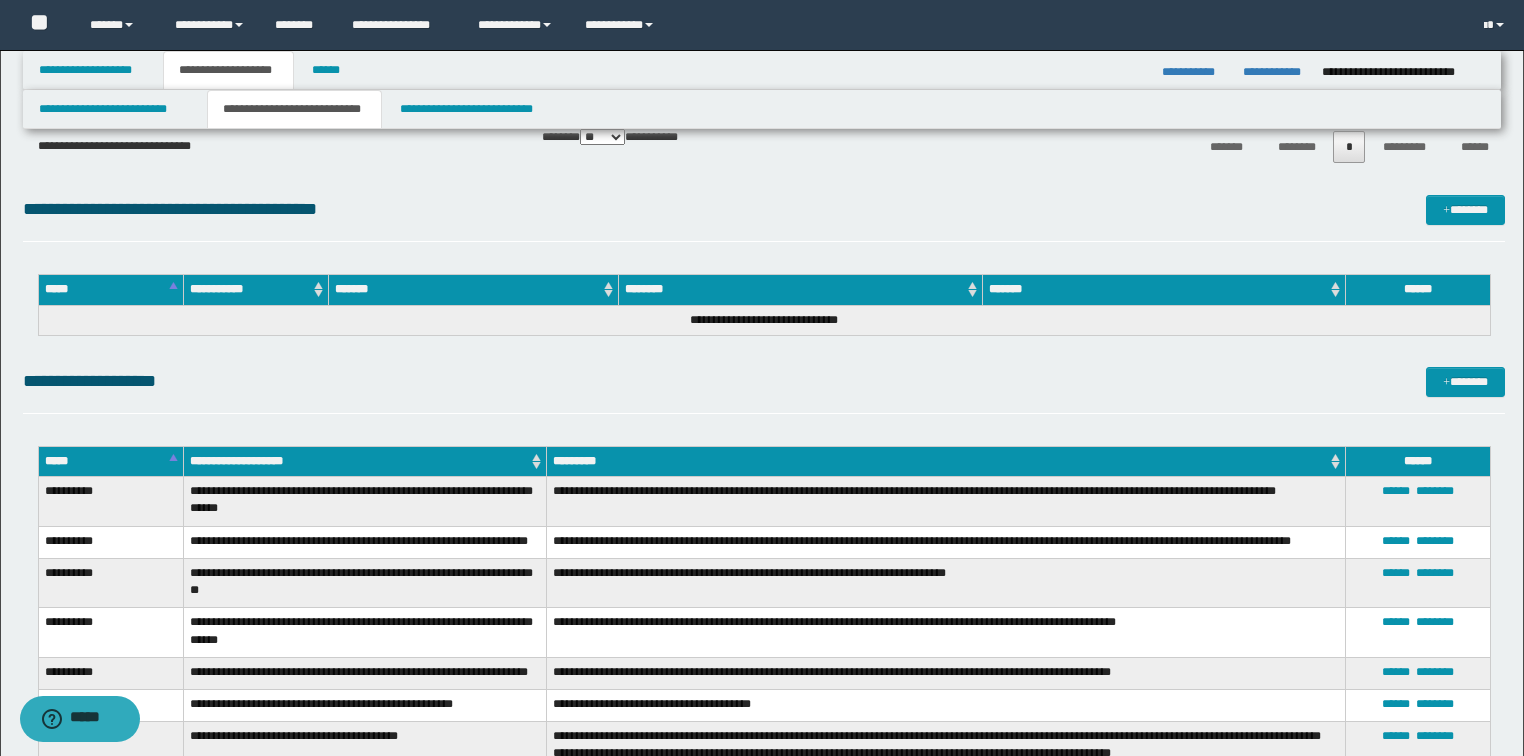 scroll, scrollTop: 4640, scrollLeft: 0, axis: vertical 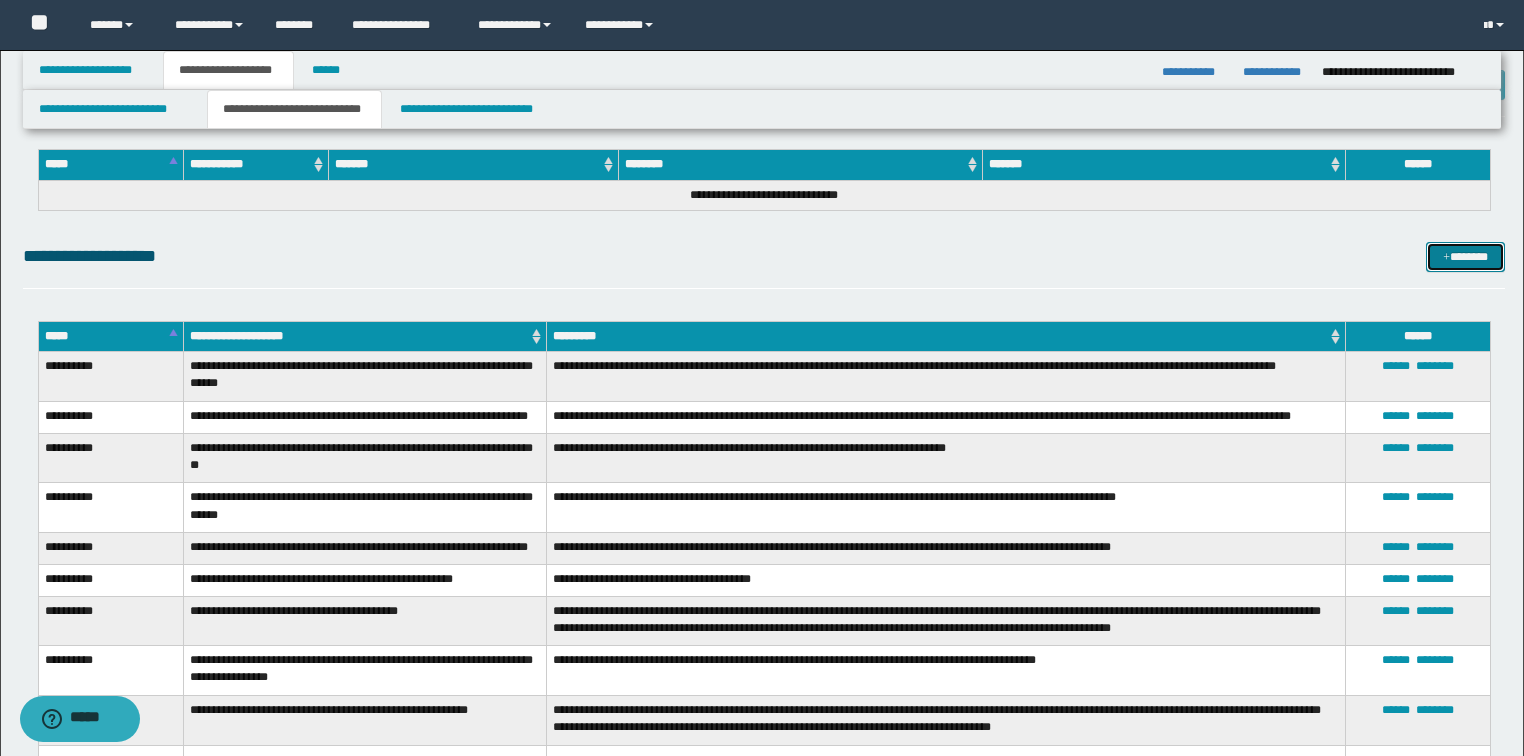 click on "*******" at bounding box center (1465, 257) 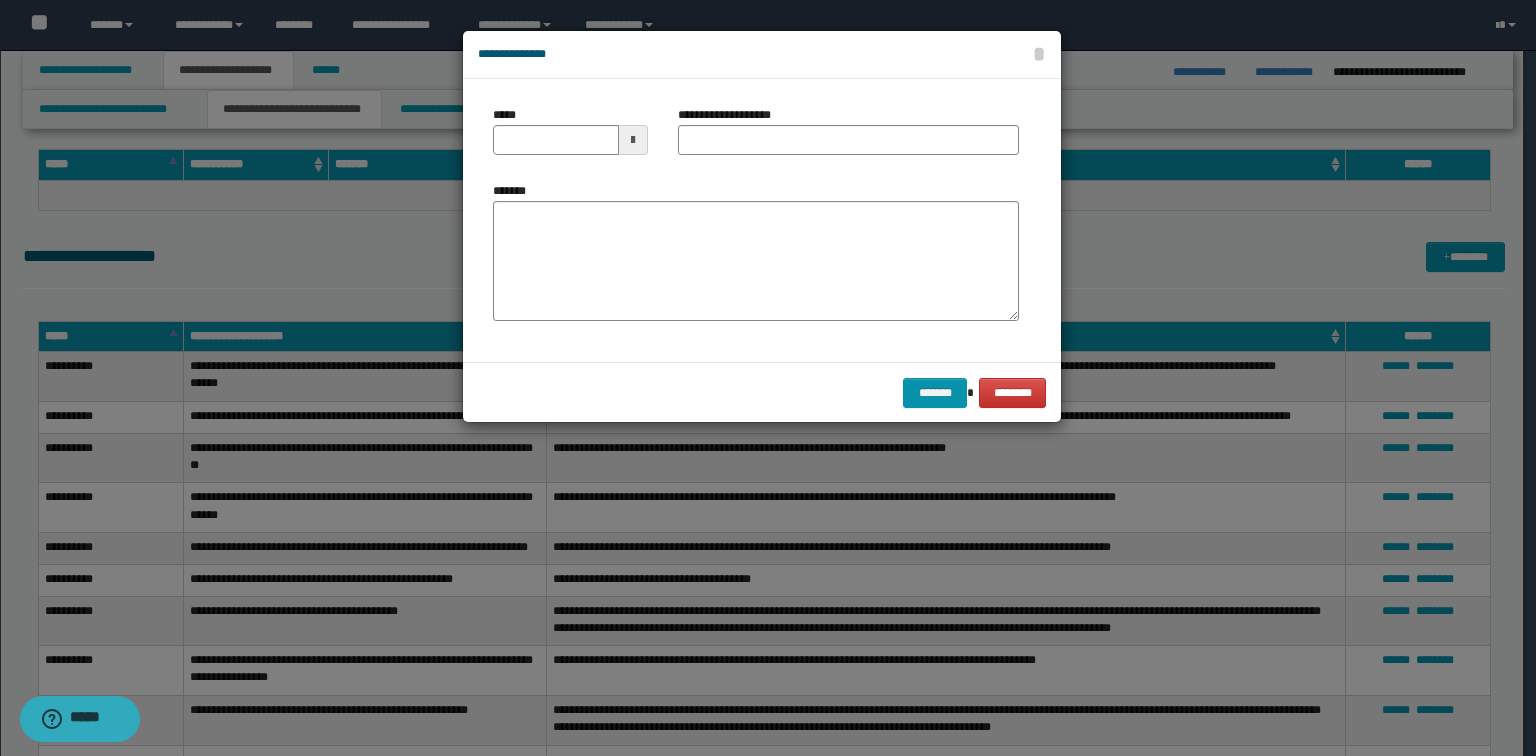 type 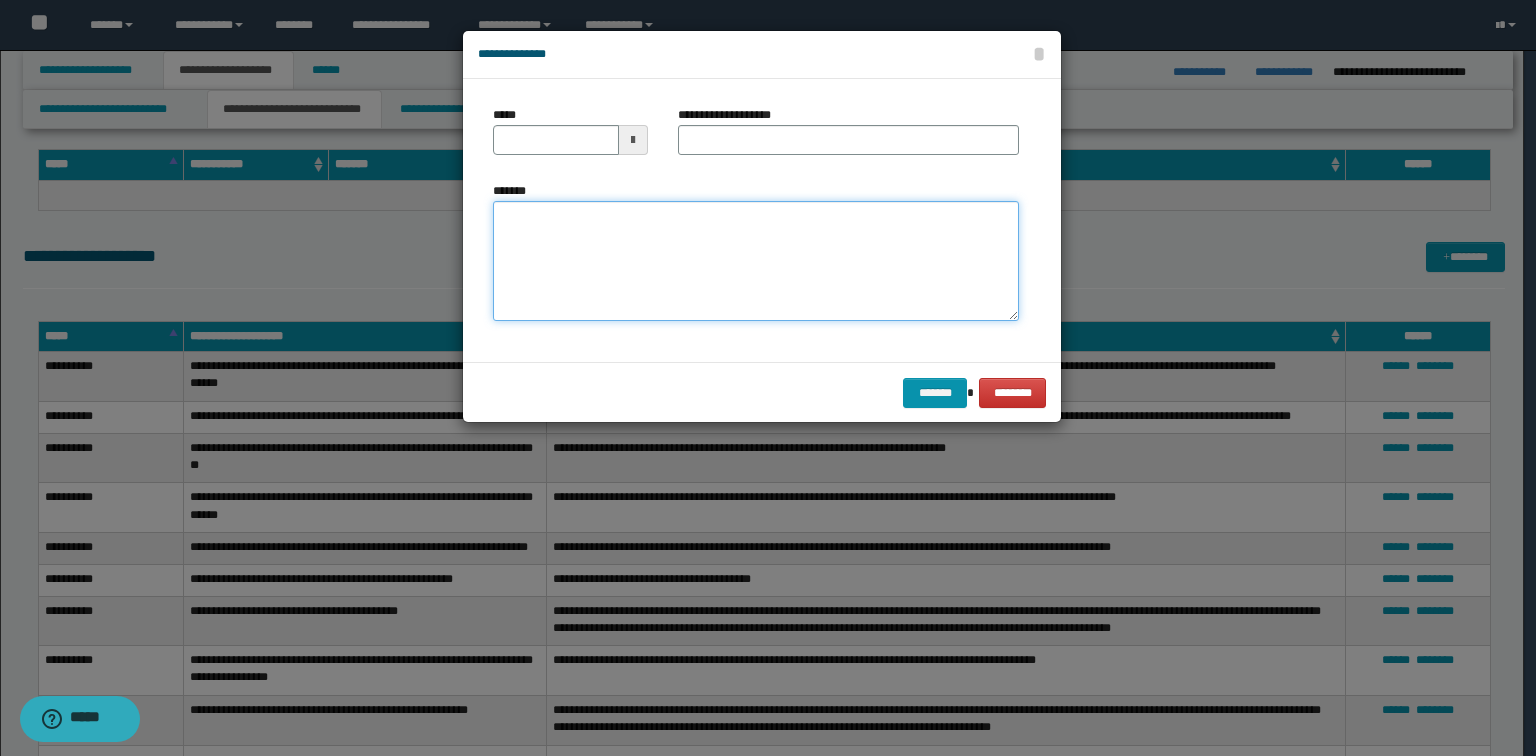 click on "*******" at bounding box center [756, 261] 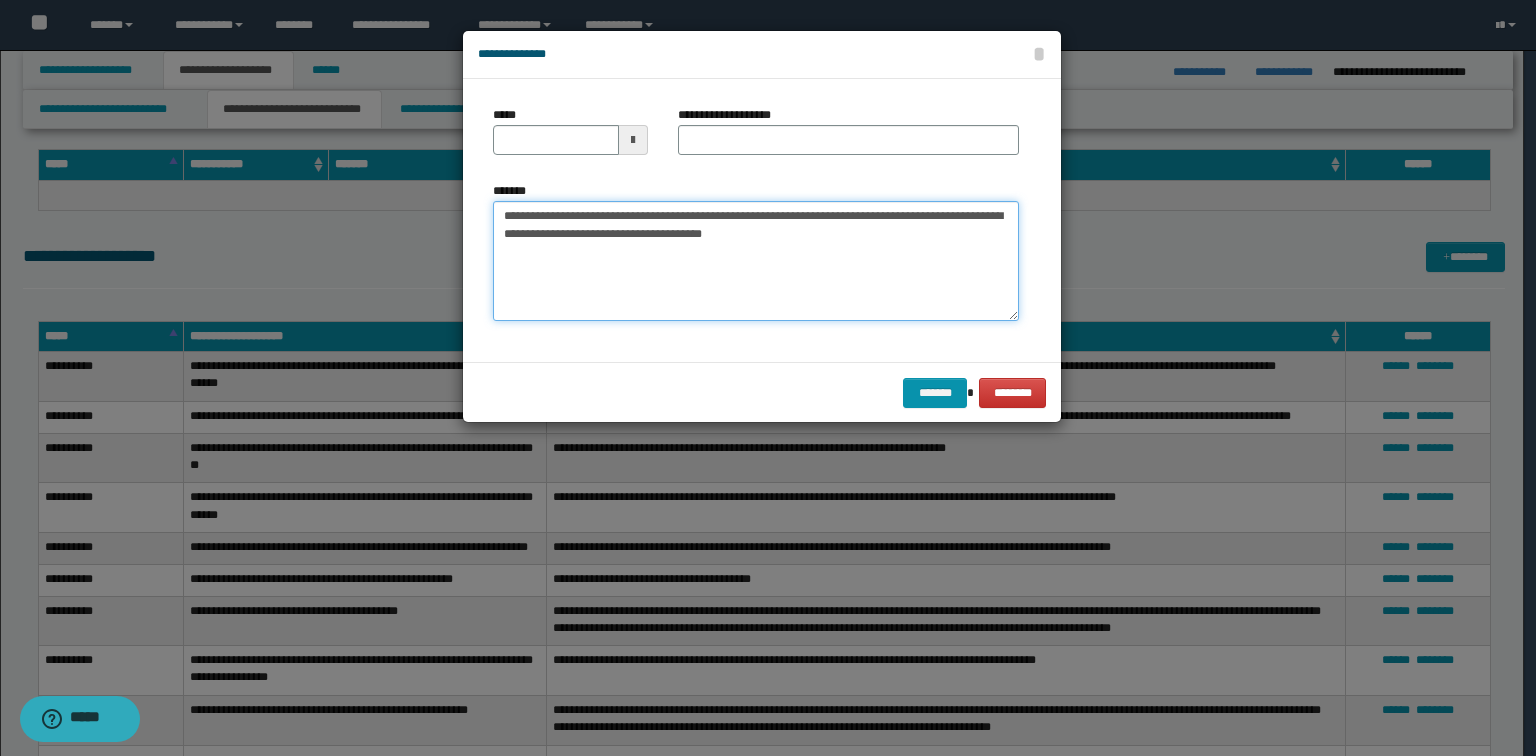 drag, startPoint x: 580, startPoint y: 214, endPoint x: 451, endPoint y: 191, distance: 131.03435 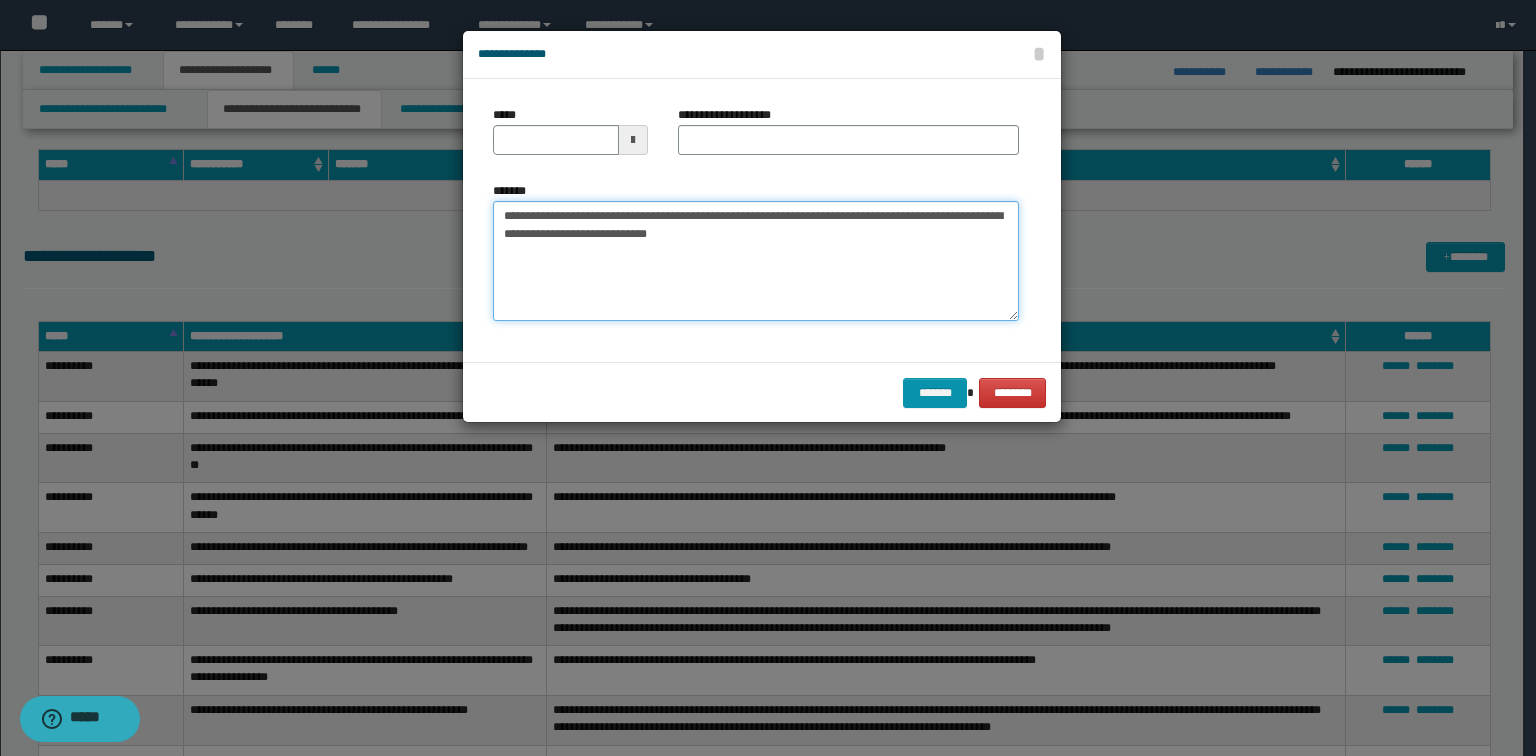 type 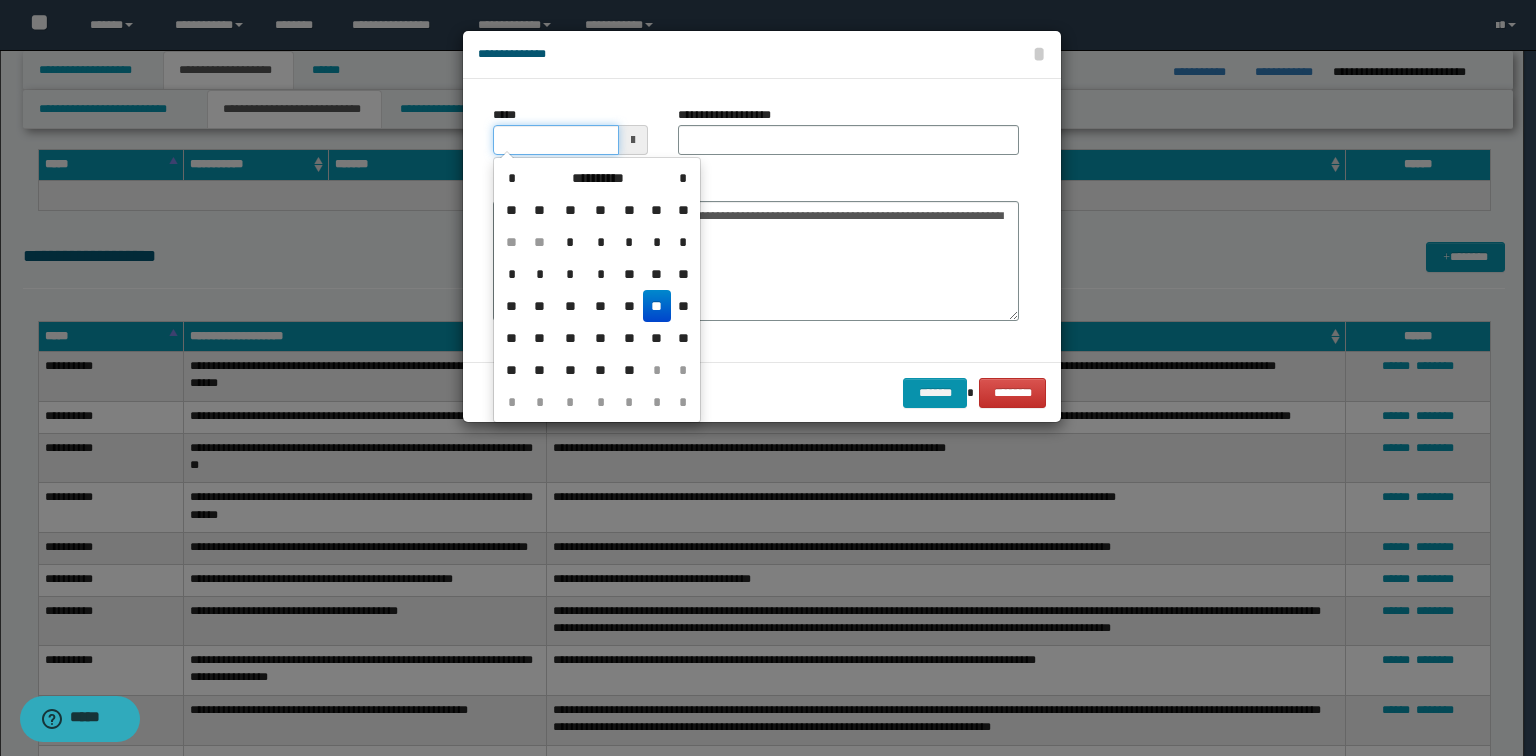 click on "*****" at bounding box center [556, 140] 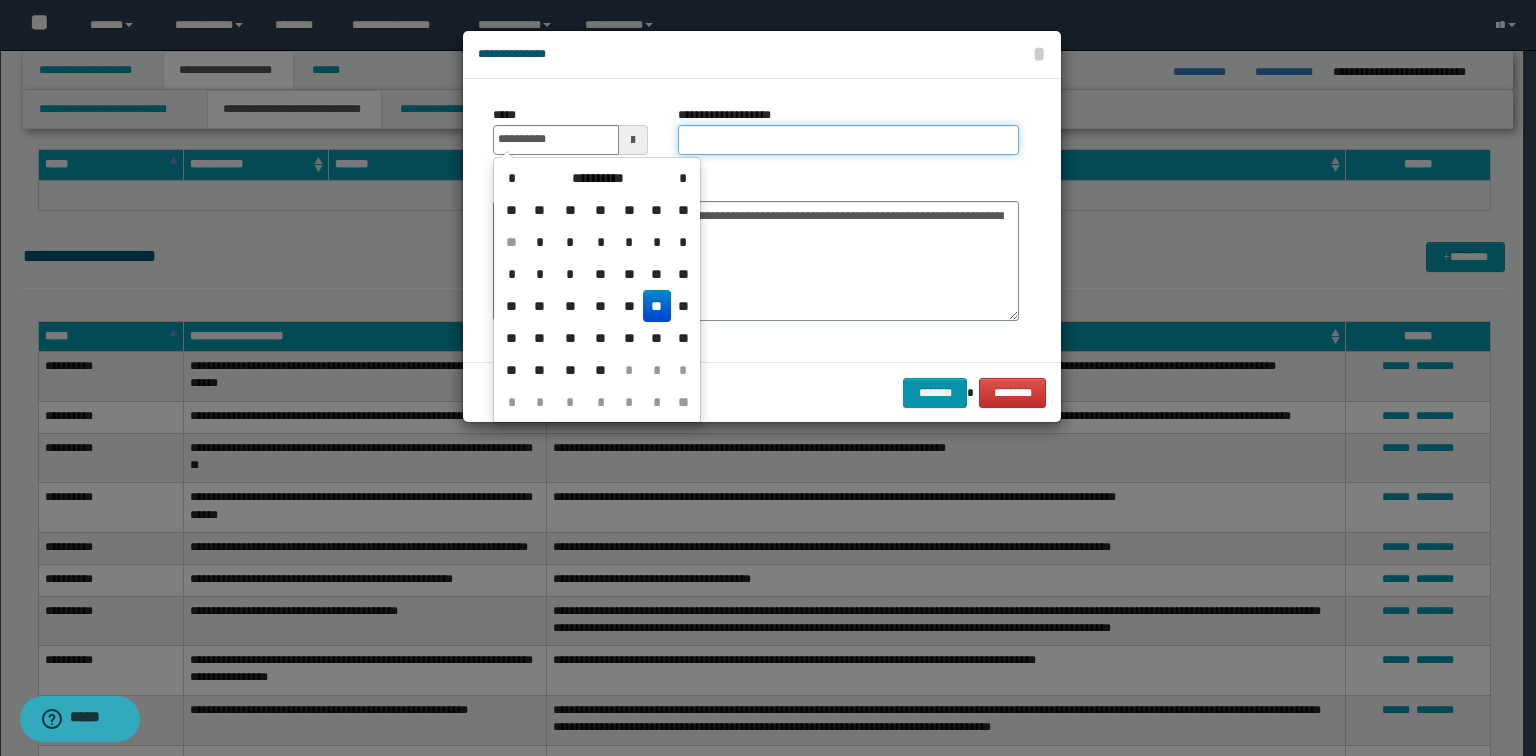 type on "**********" 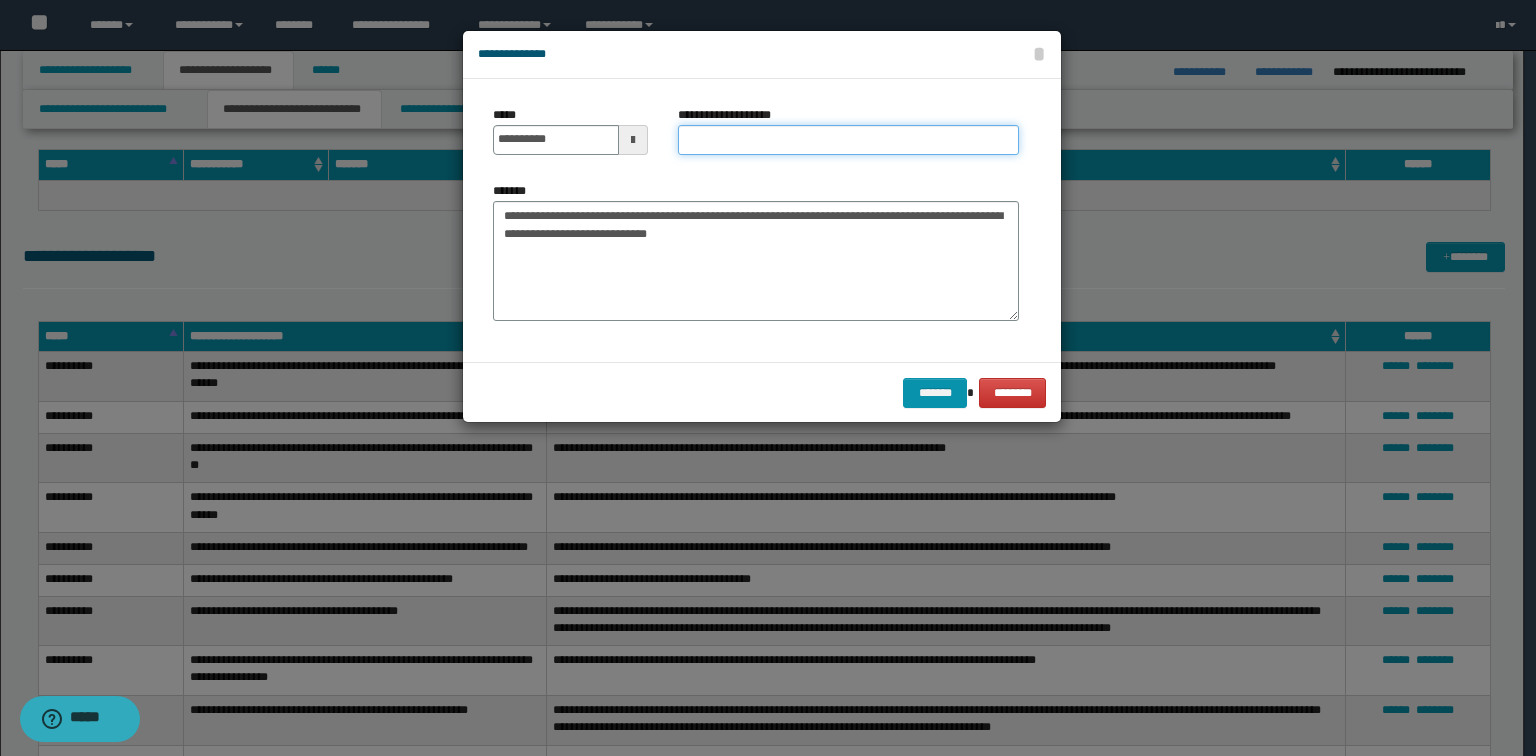 click on "**********" at bounding box center [848, 140] 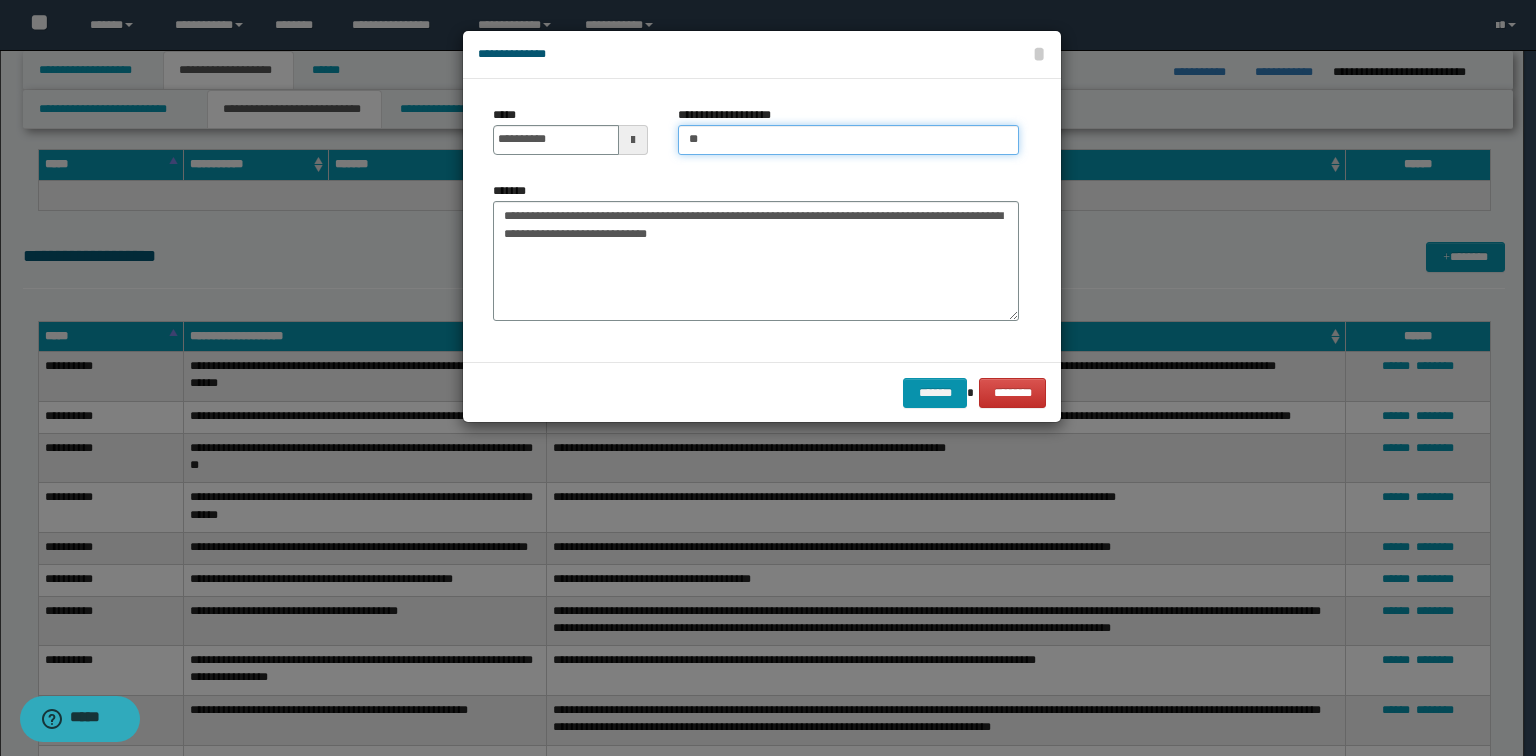 type on "**********" 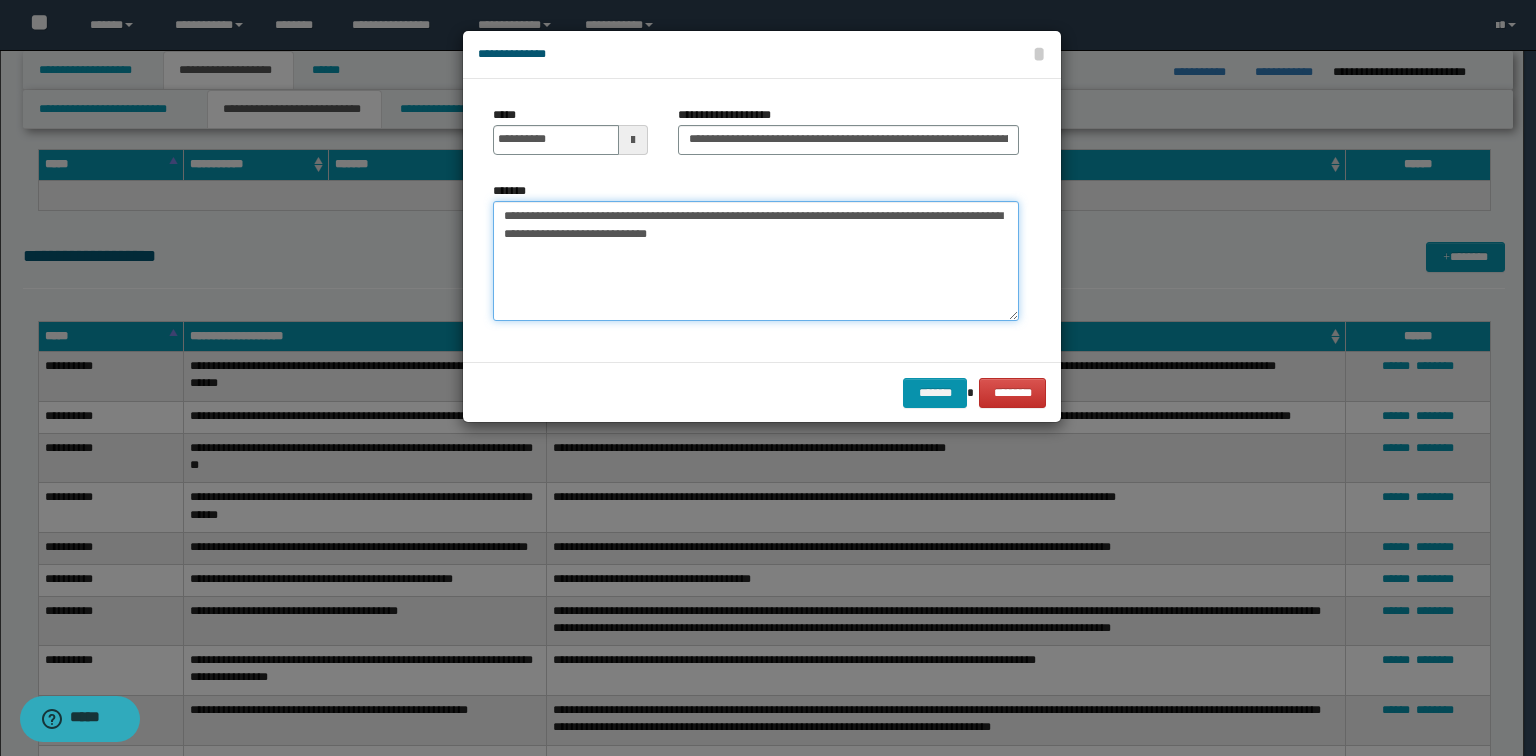 click on "**********" at bounding box center [756, 261] 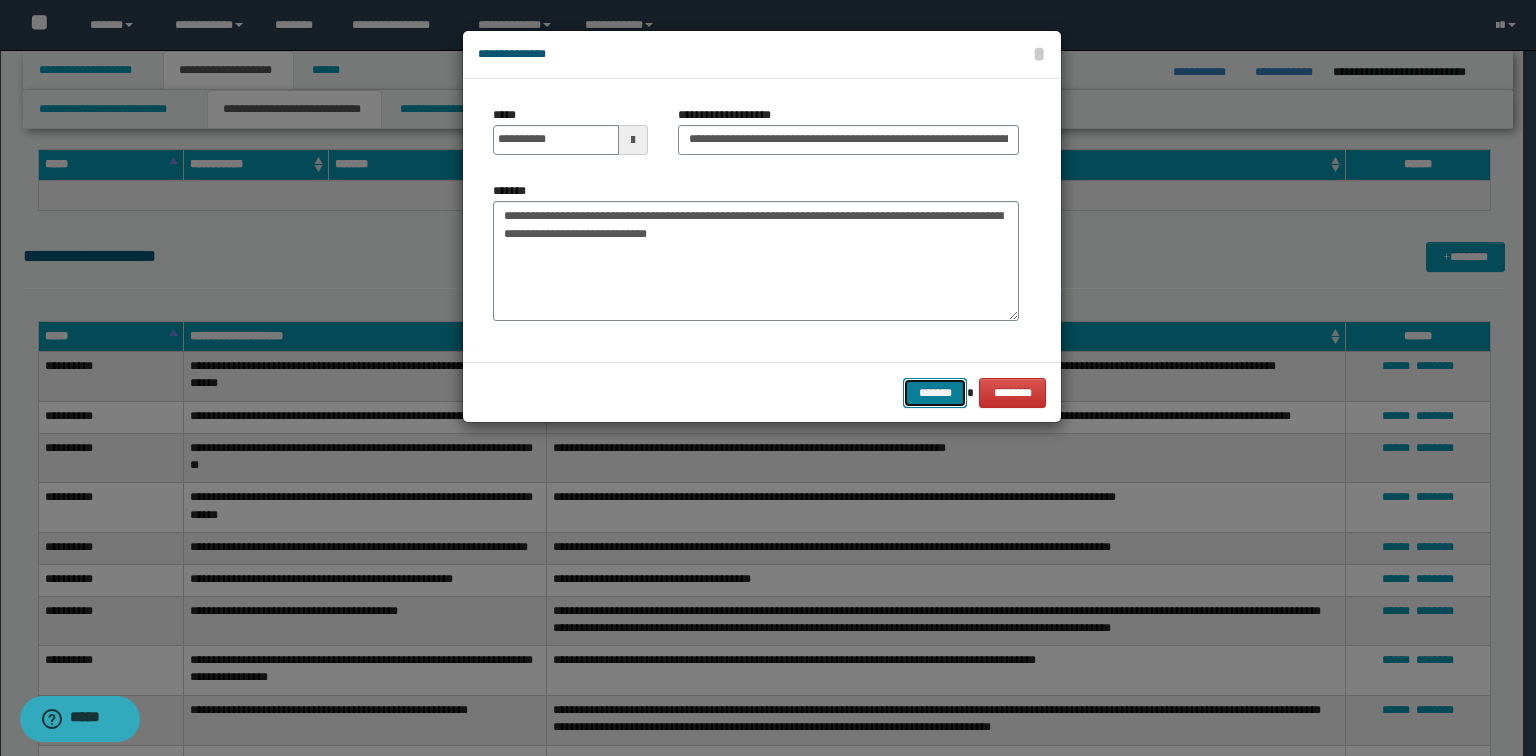 click on "*******" at bounding box center [935, 393] 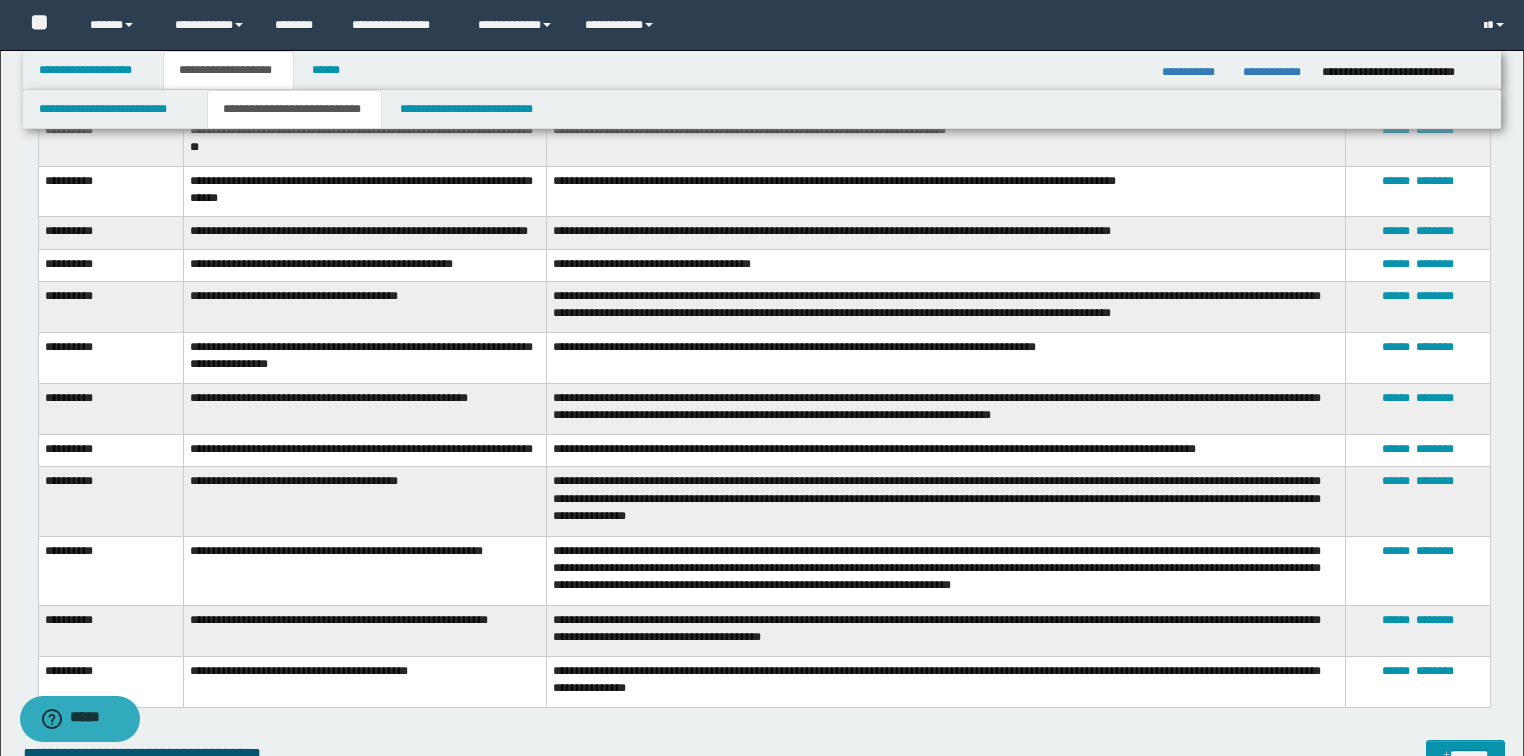 scroll, scrollTop: 4800, scrollLeft: 0, axis: vertical 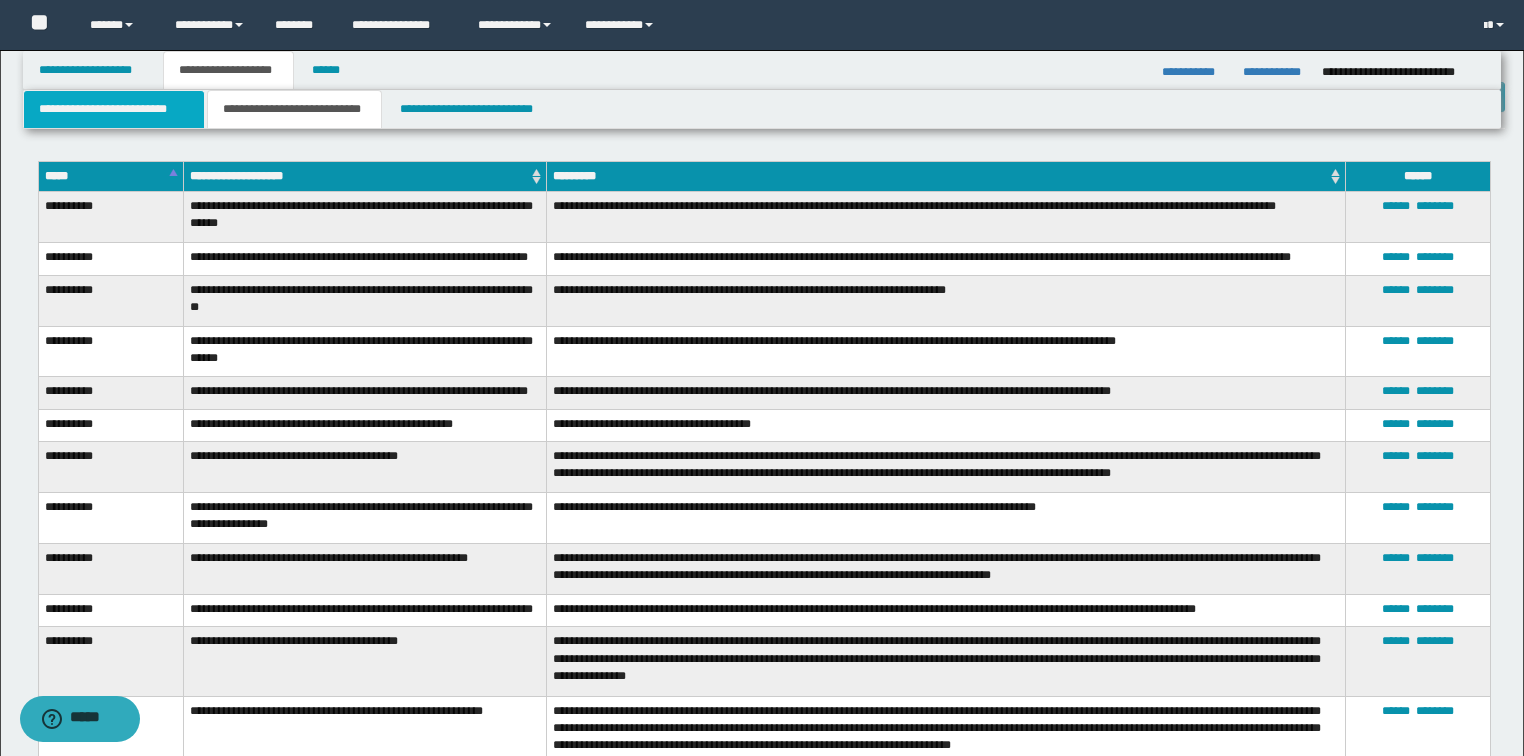 click on "**********" at bounding box center (114, 109) 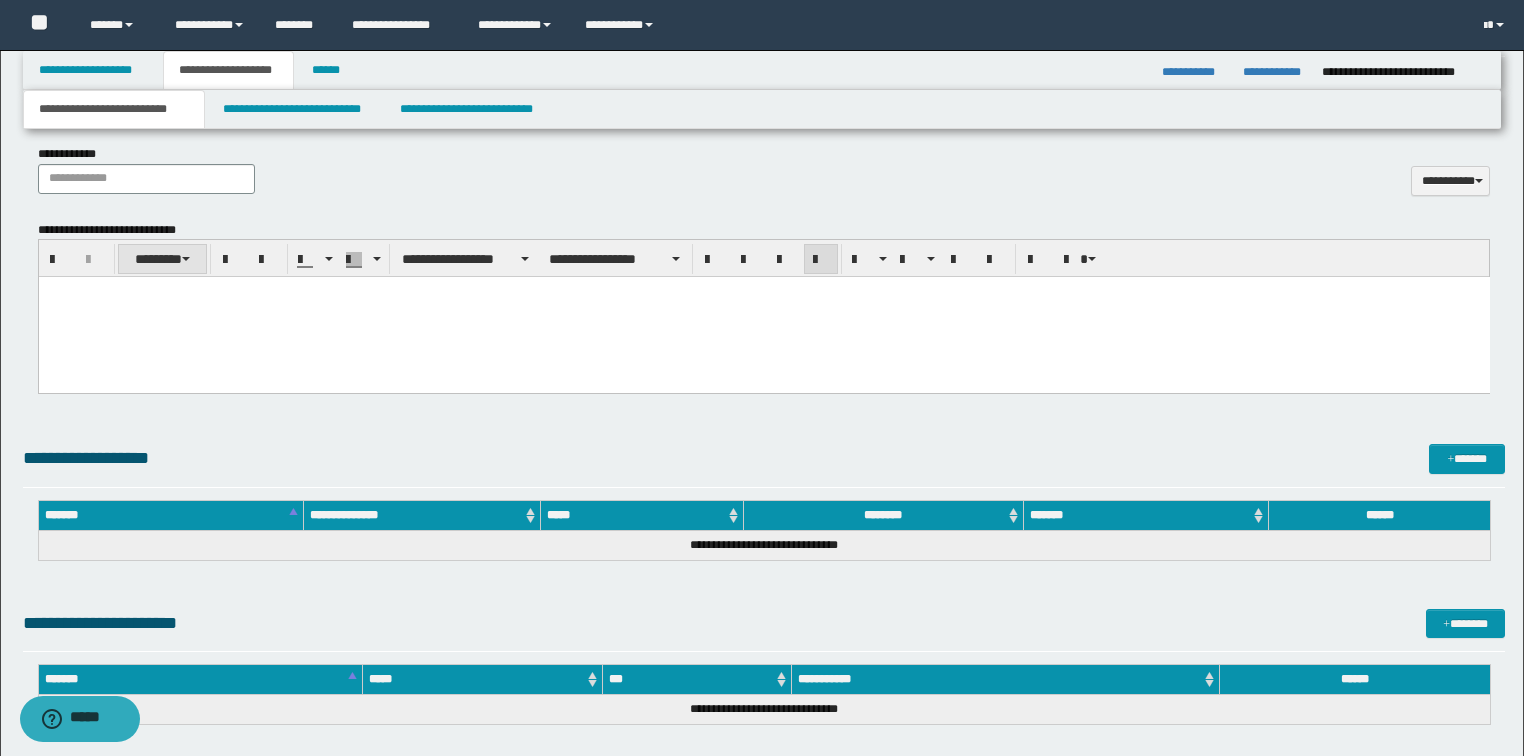 scroll, scrollTop: 706, scrollLeft: 0, axis: vertical 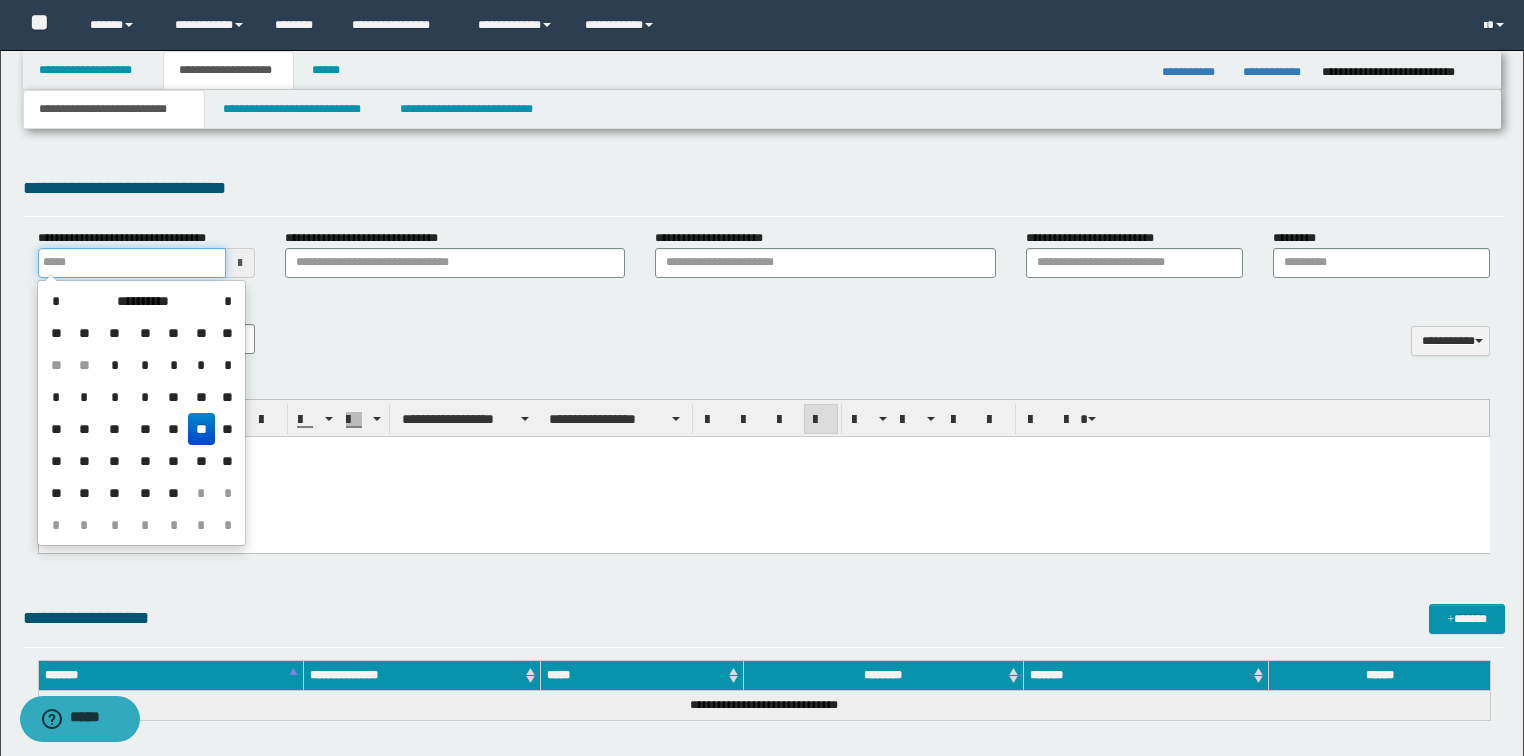 click on "**********" at bounding box center (132, 263) 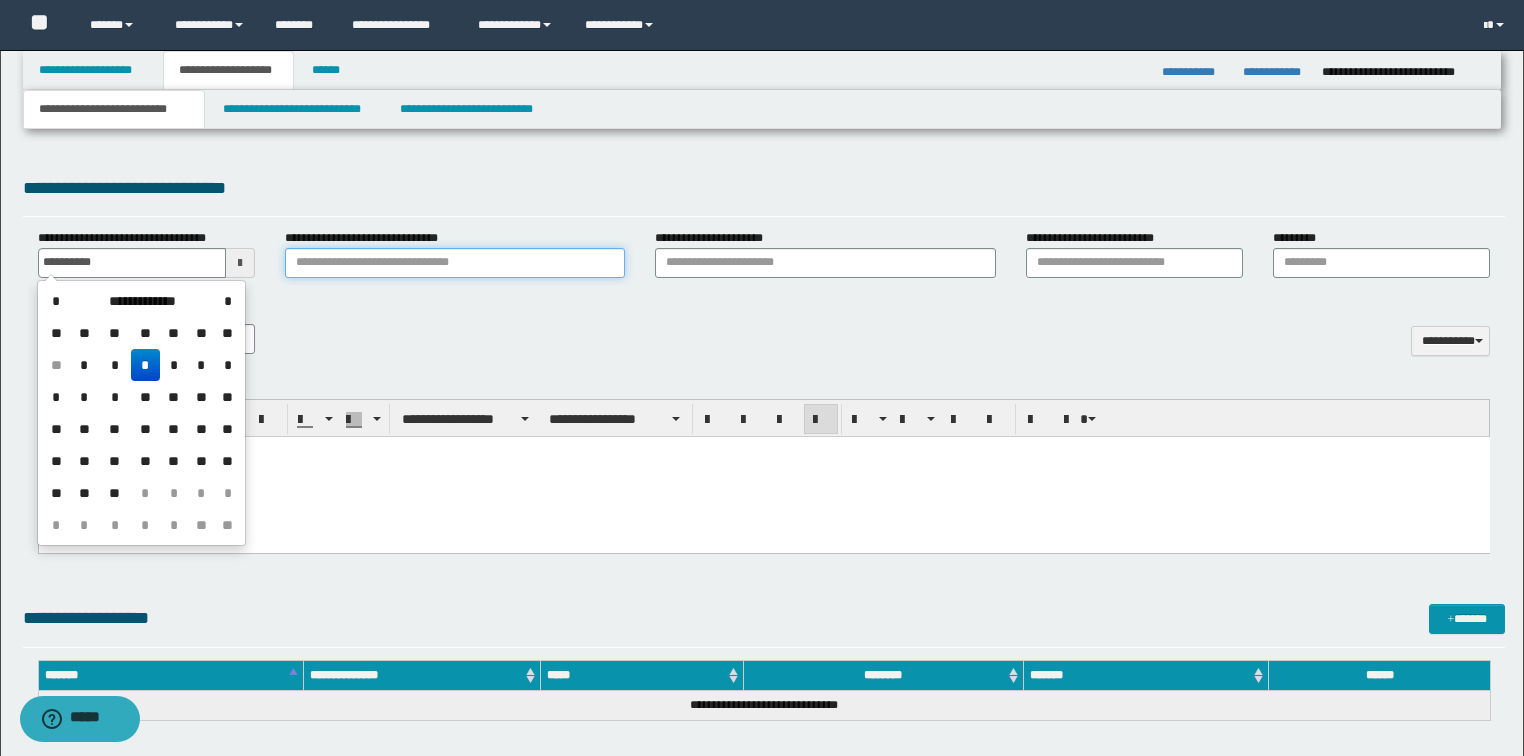 type on "**********" 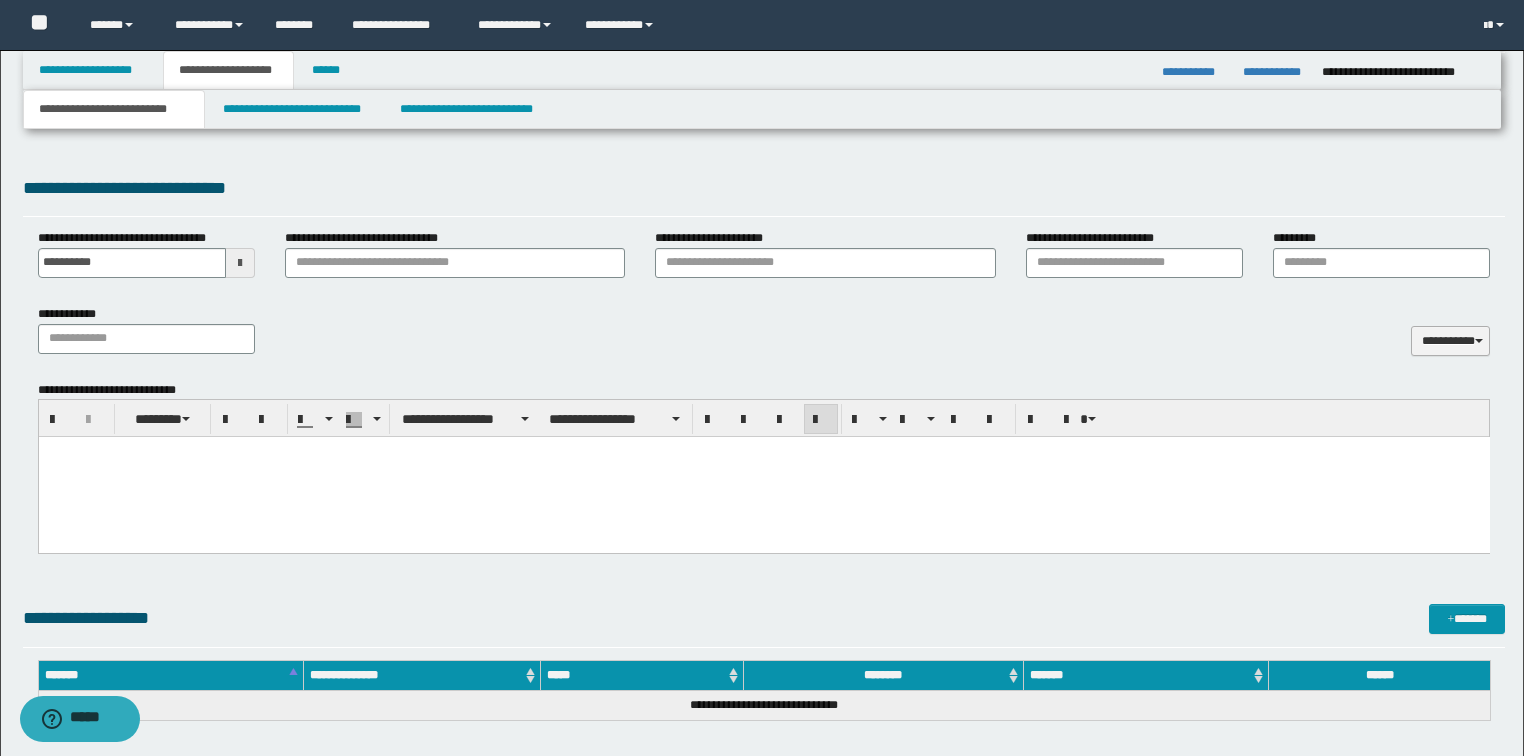 type 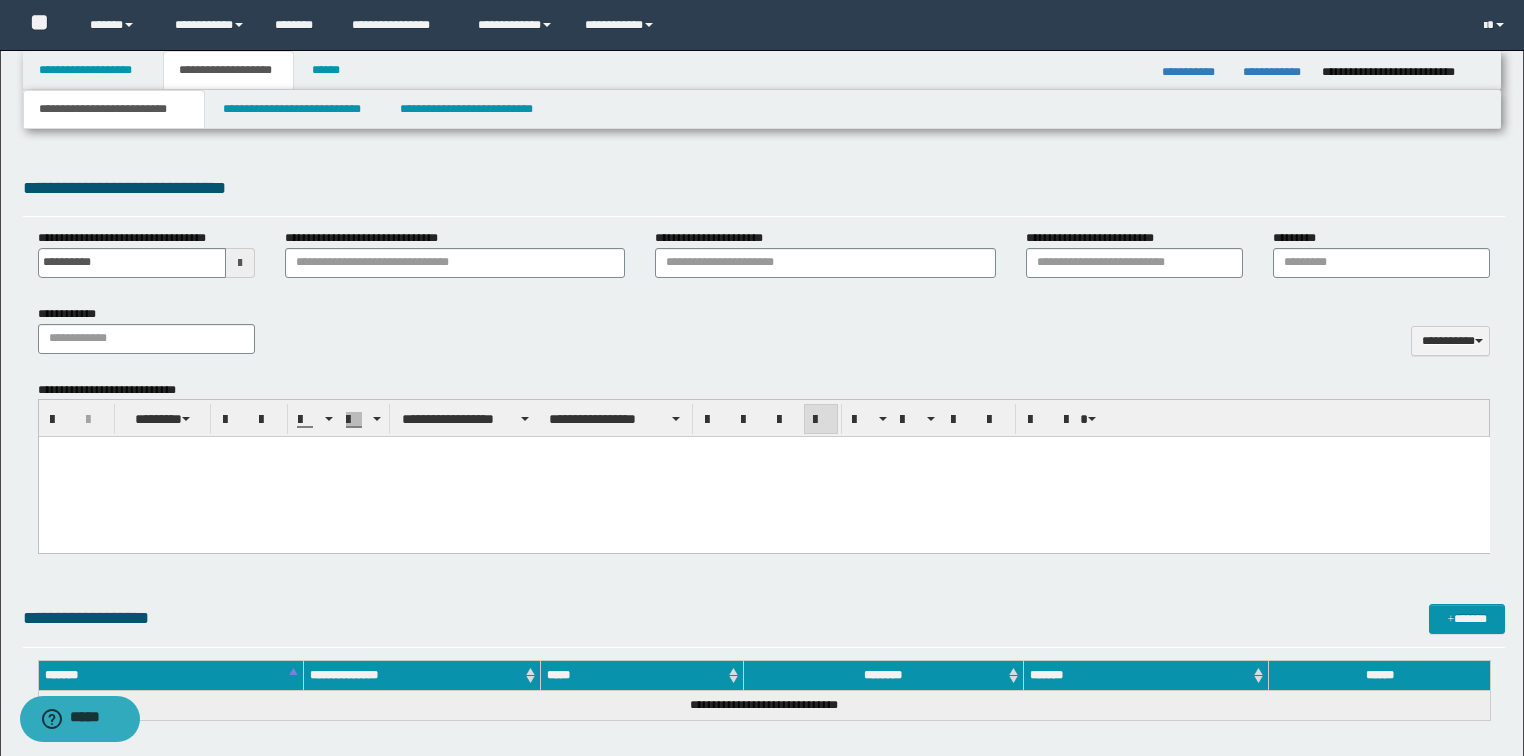click at bounding box center (763, 470) 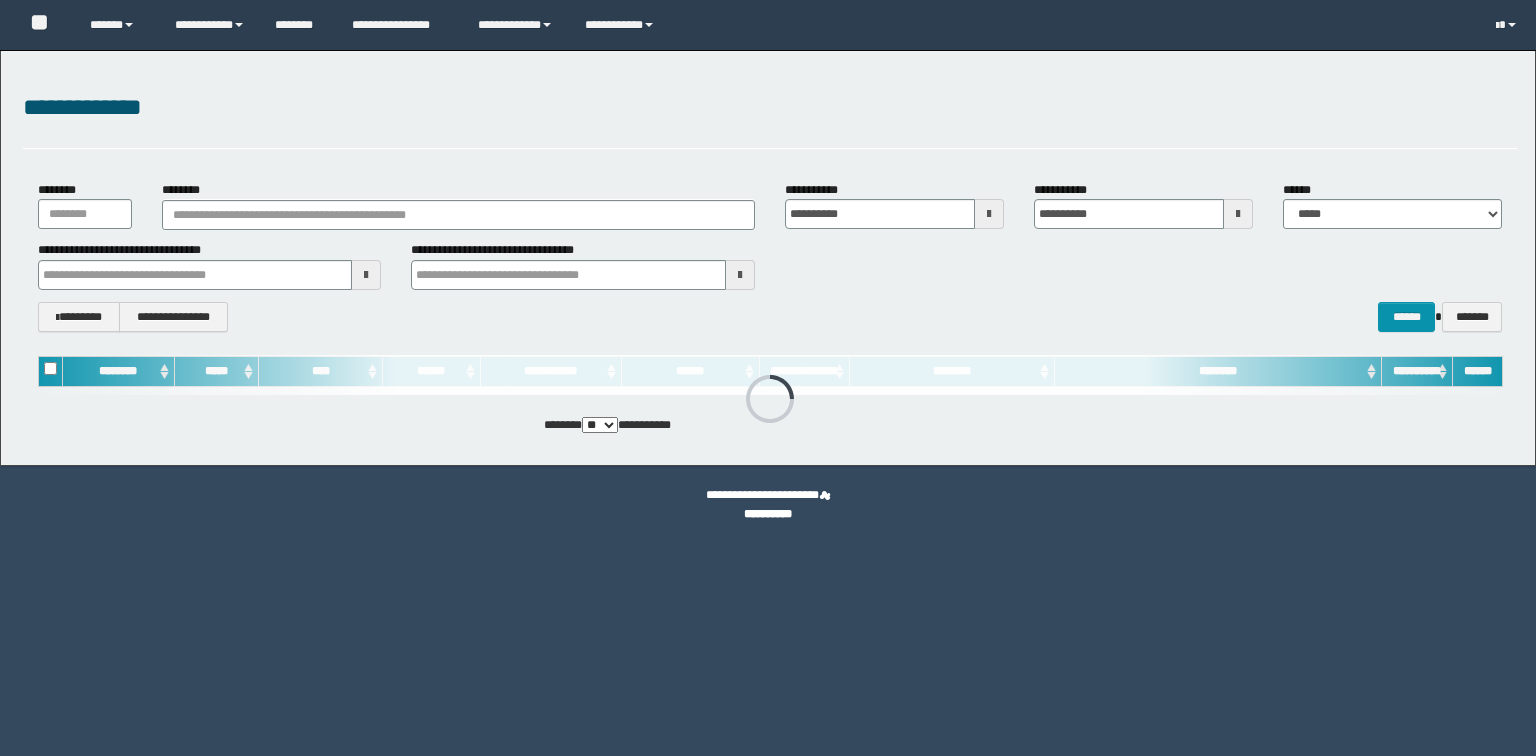 scroll, scrollTop: 0, scrollLeft: 0, axis: both 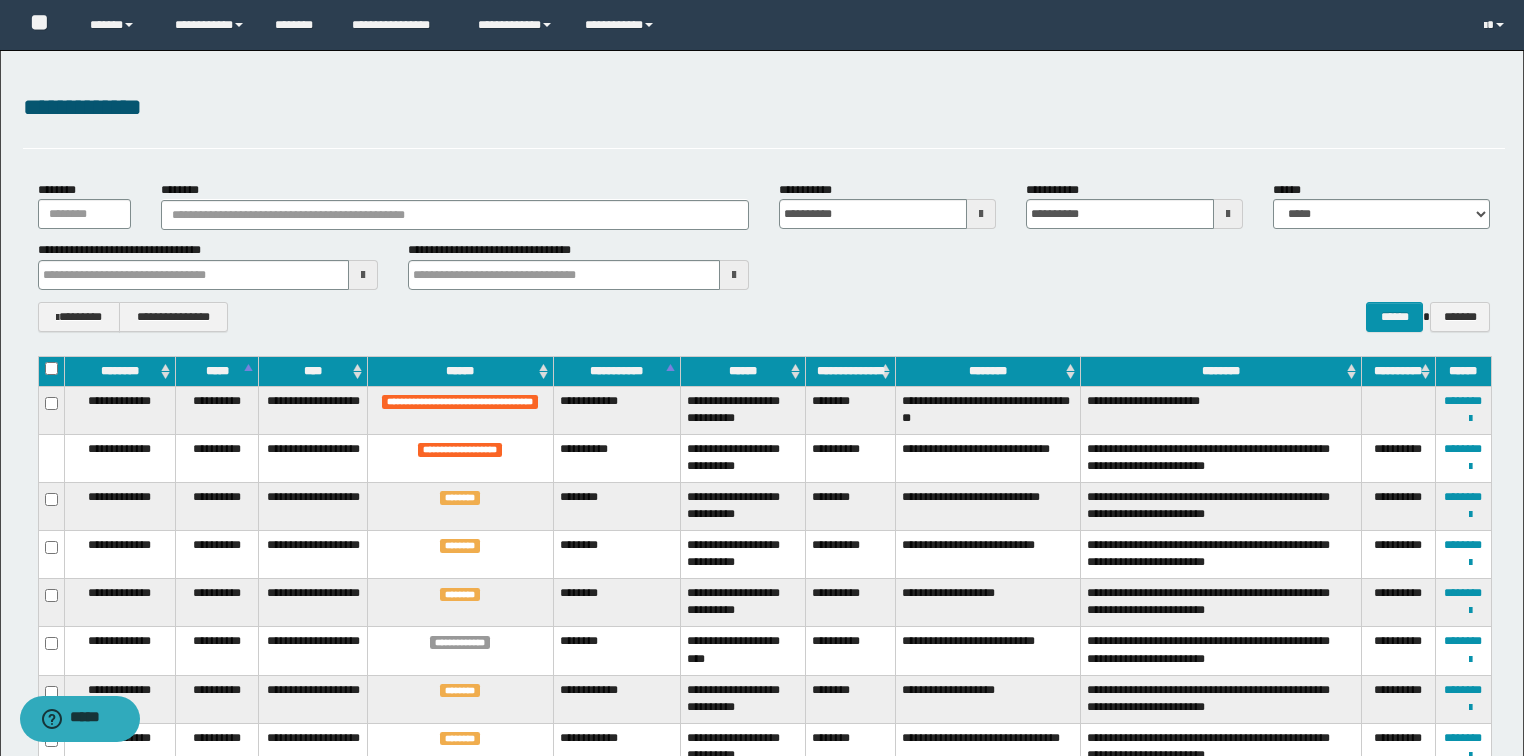 click on "**********" at bounding box center [764, 256] 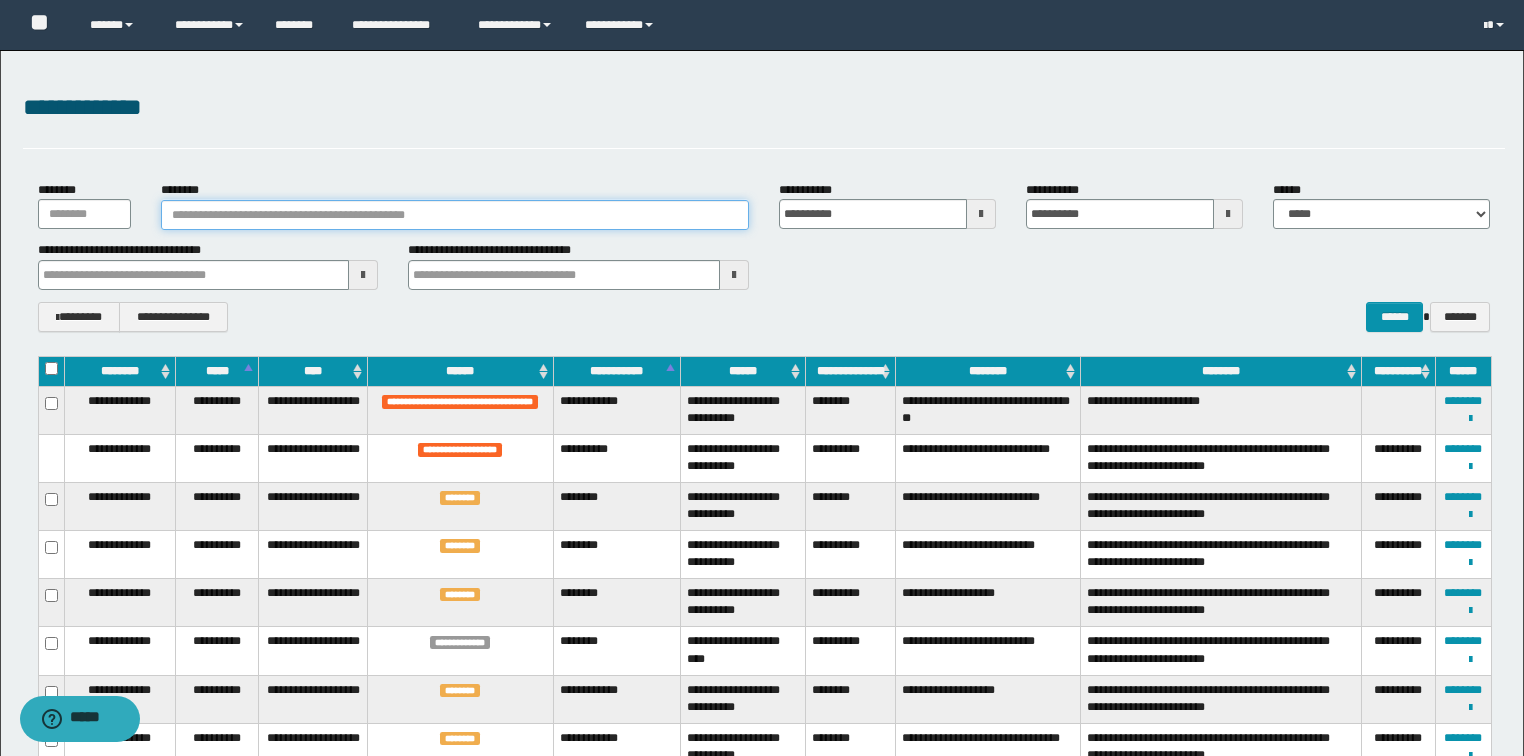 click on "********" at bounding box center [455, 215] 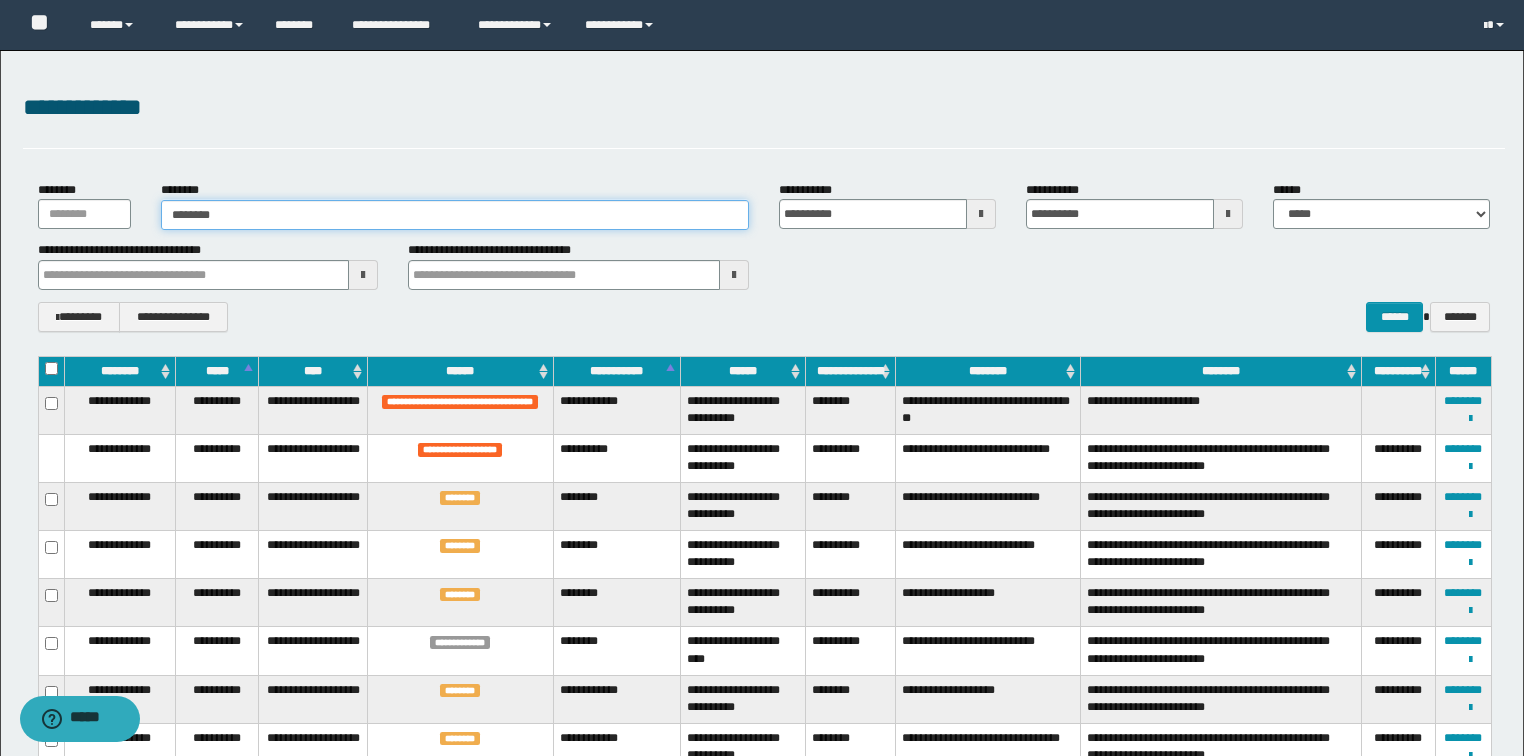 type on "********" 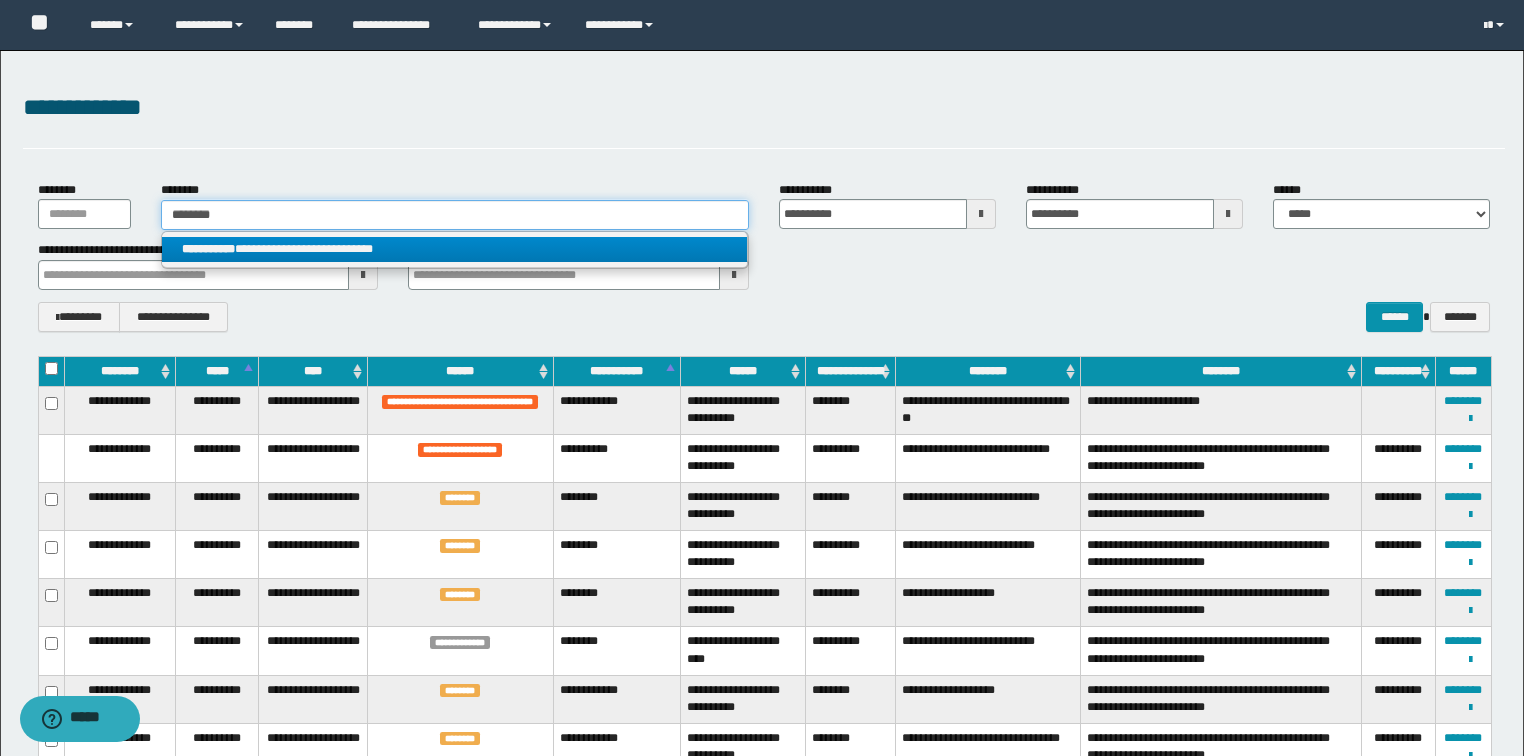 type on "********" 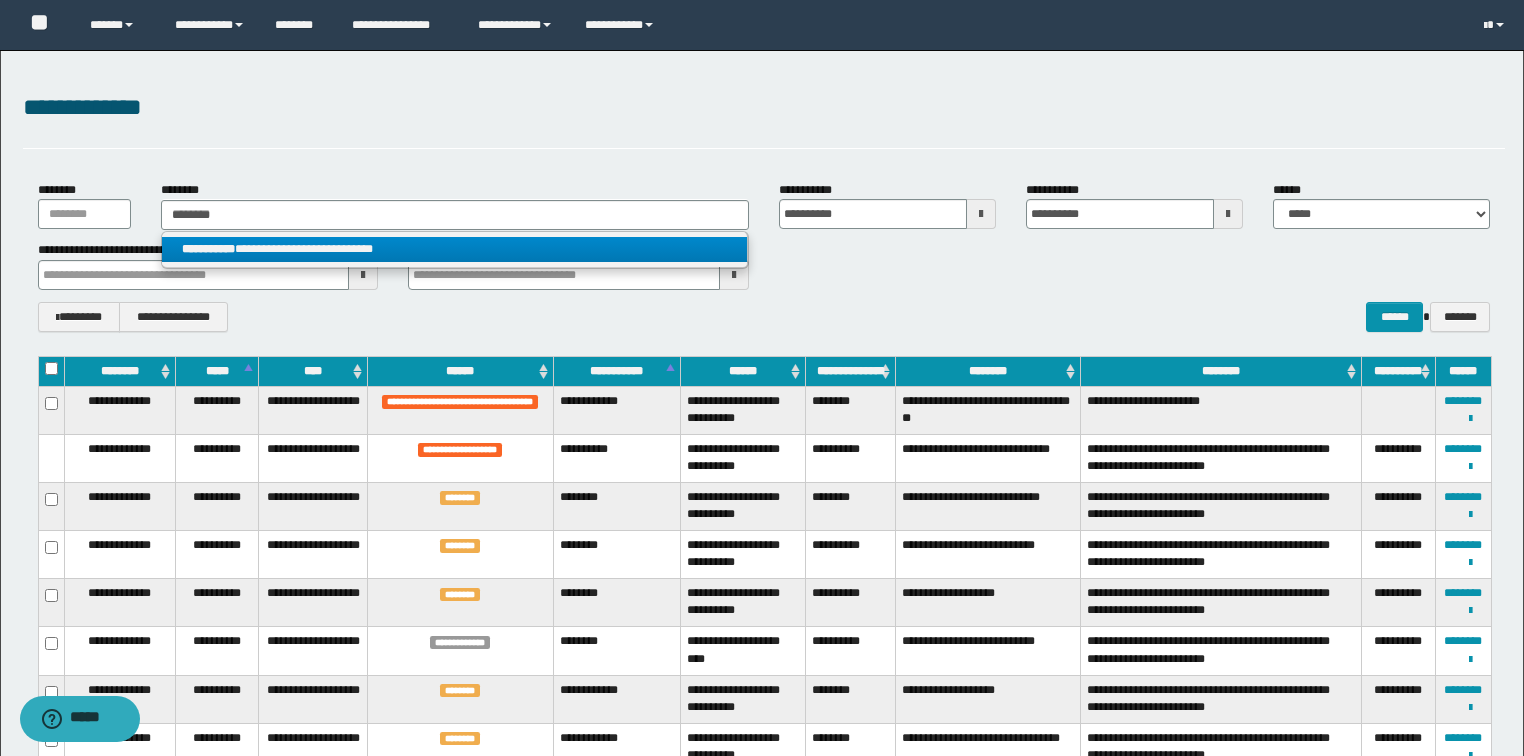 click on "**********" at bounding box center [454, 249] 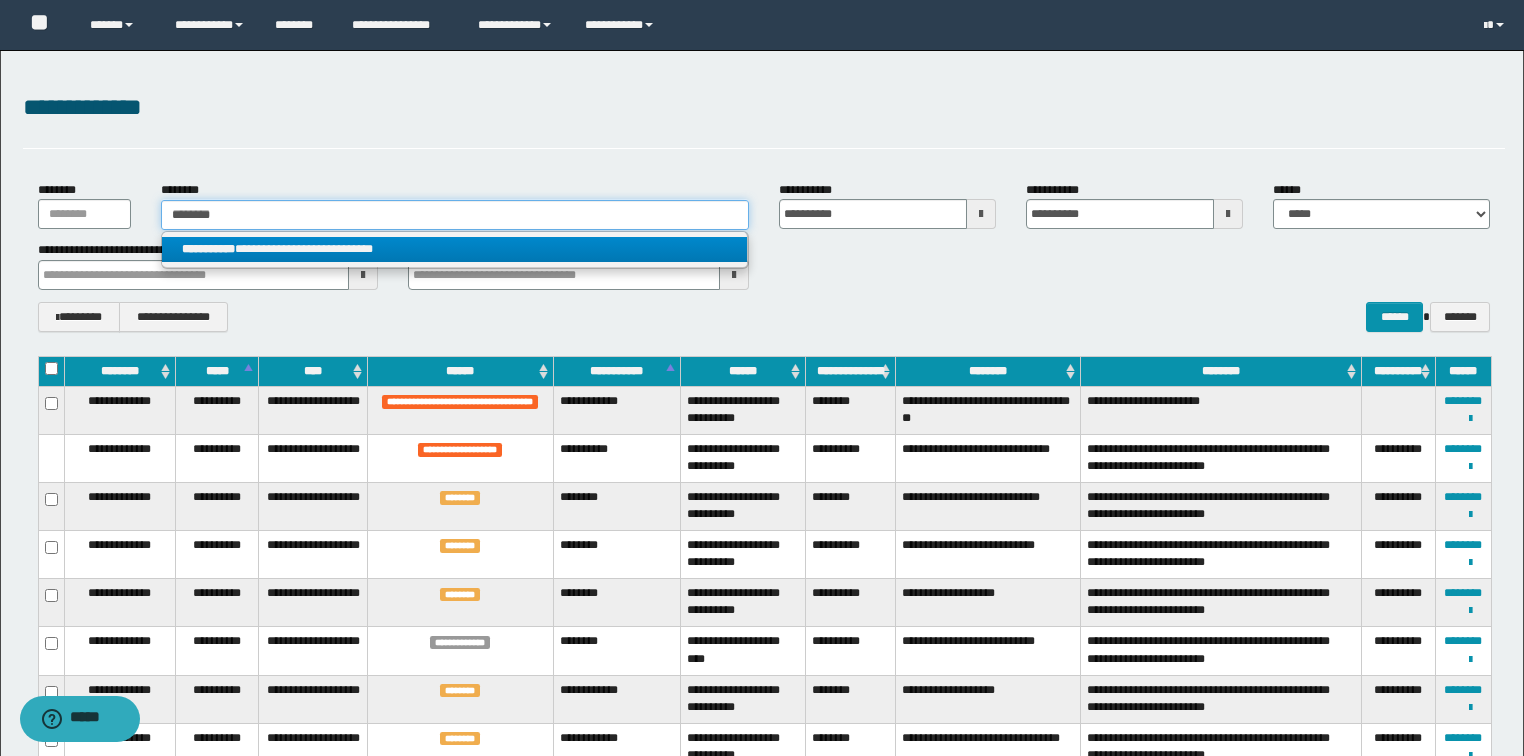 type 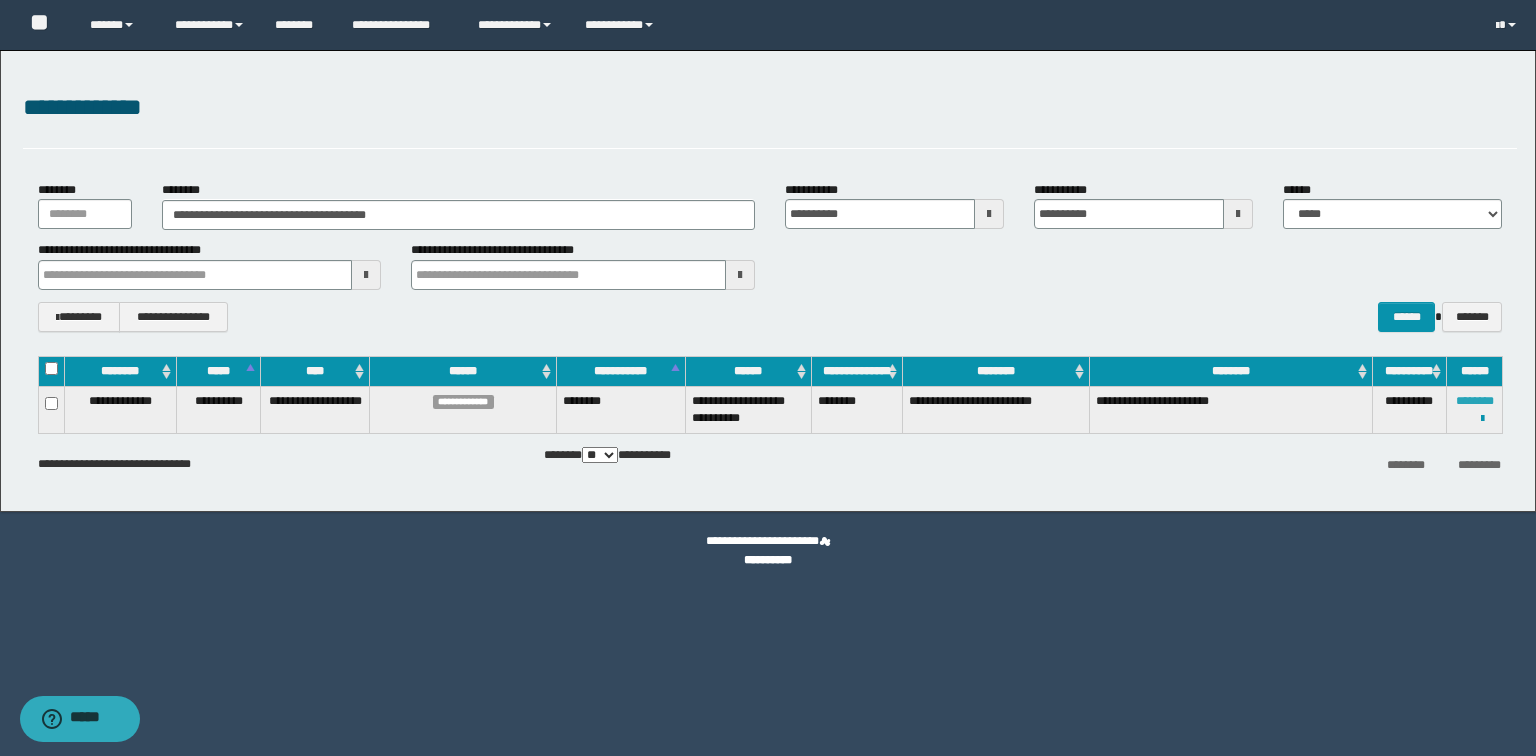 click on "********" at bounding box center (1475, 401) 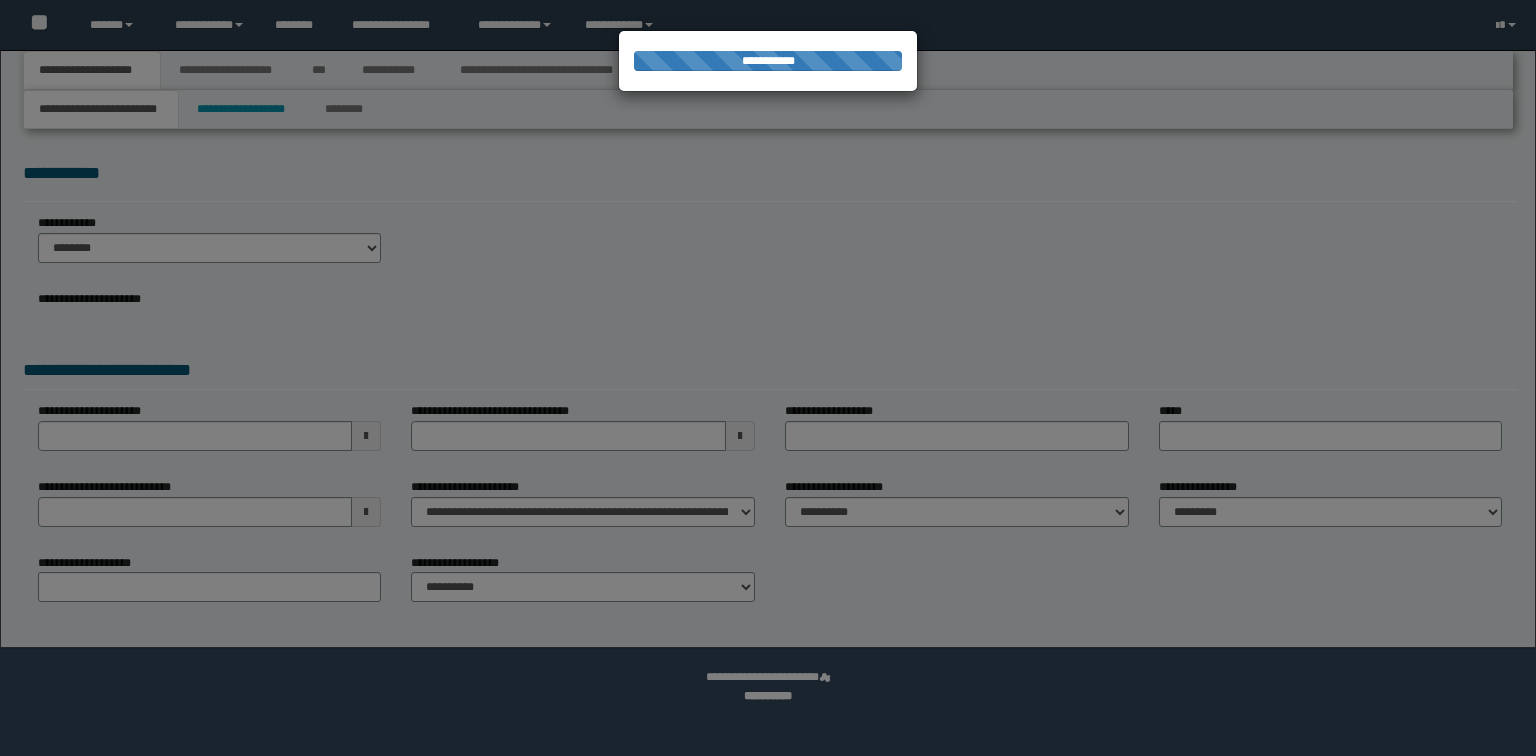 scroll, scrollTop: 0, scrollLeft: 0, axis: both 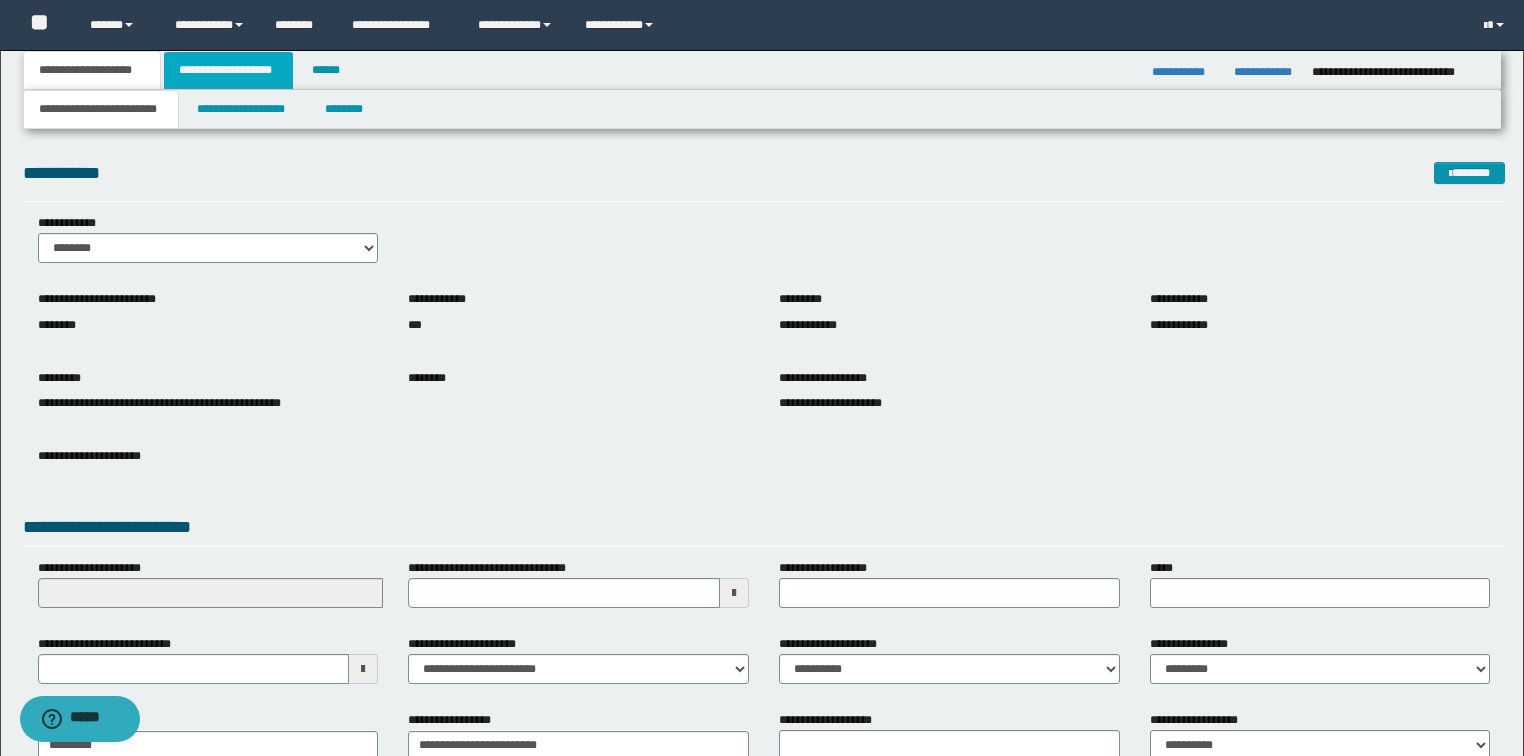 click on "**********" at bounding box center (228, 70) 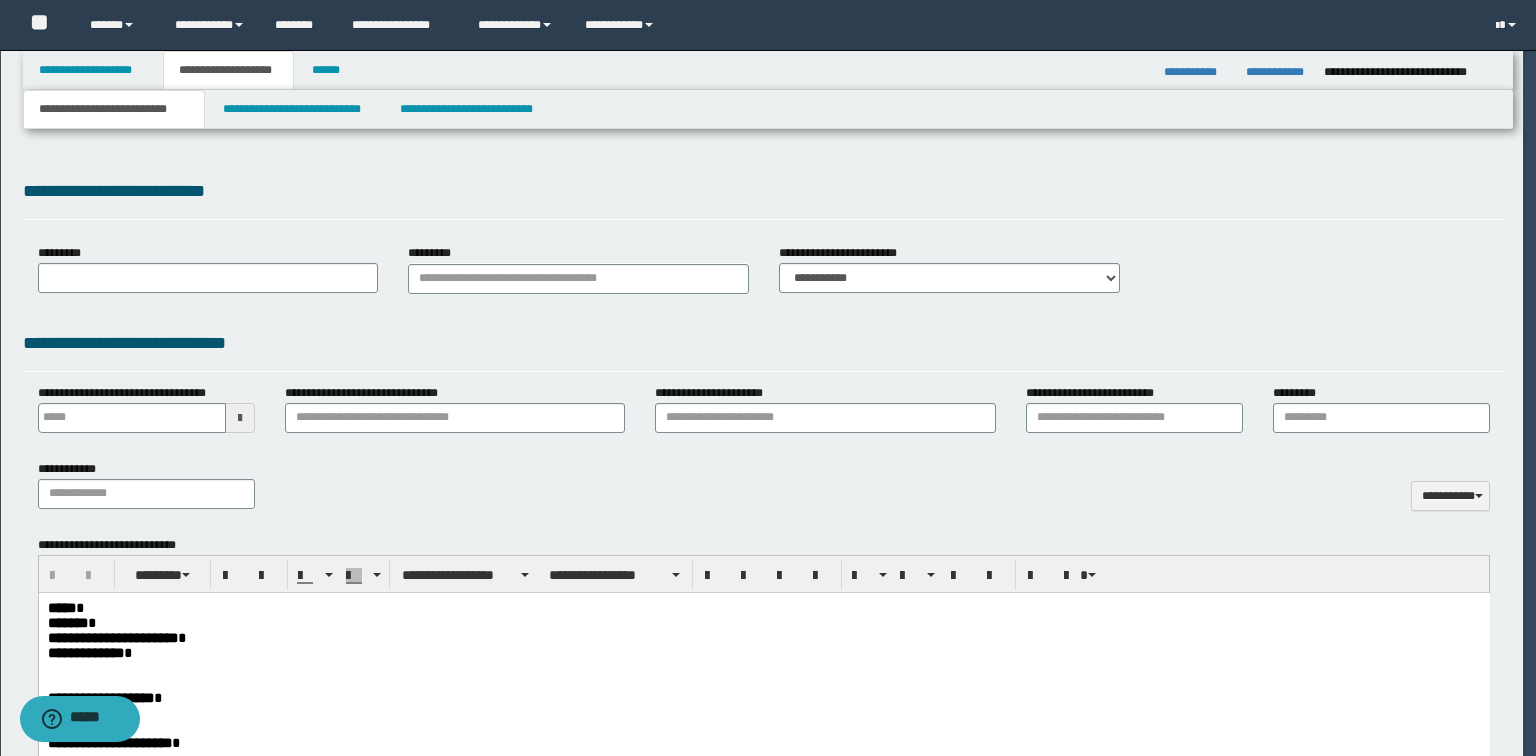 type on "**********" 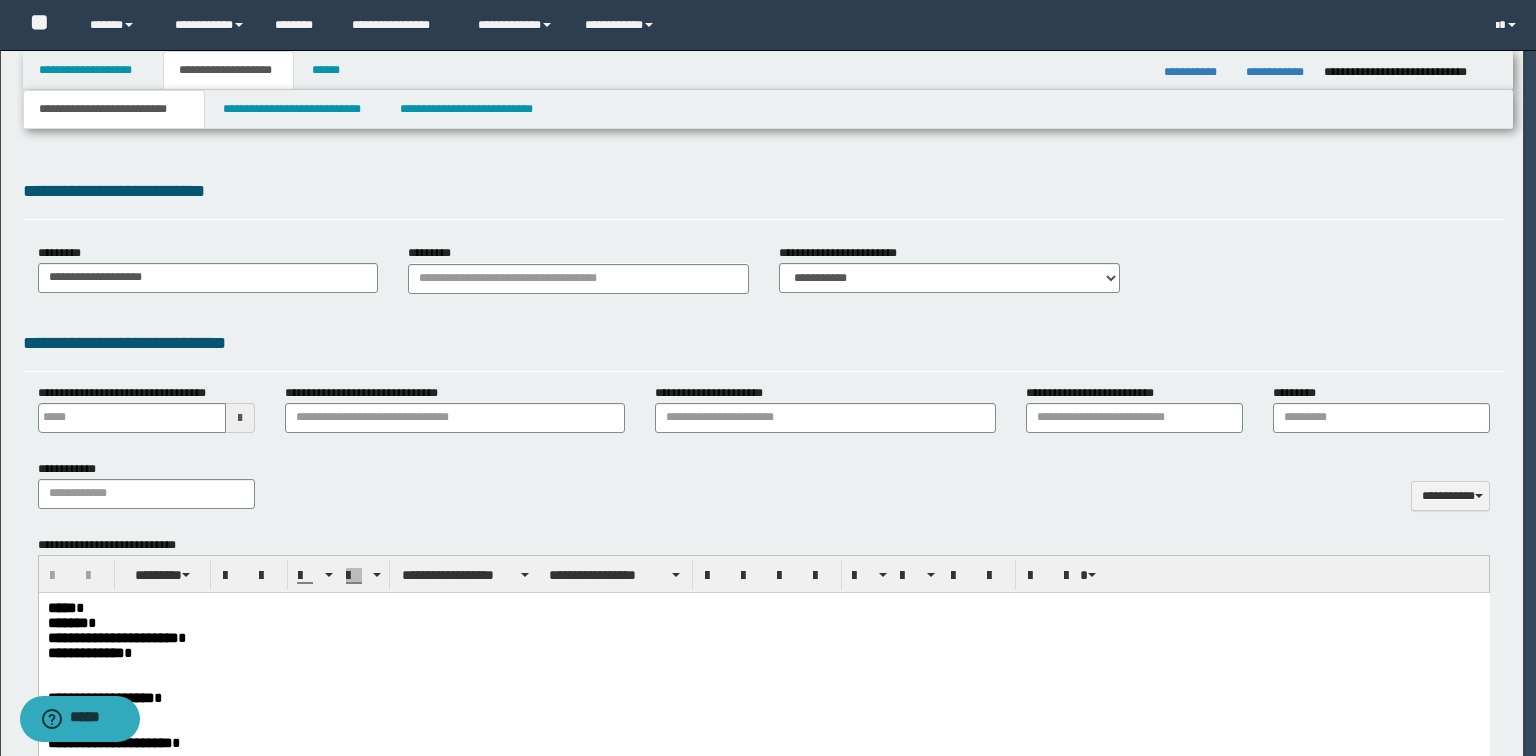 select on "*" 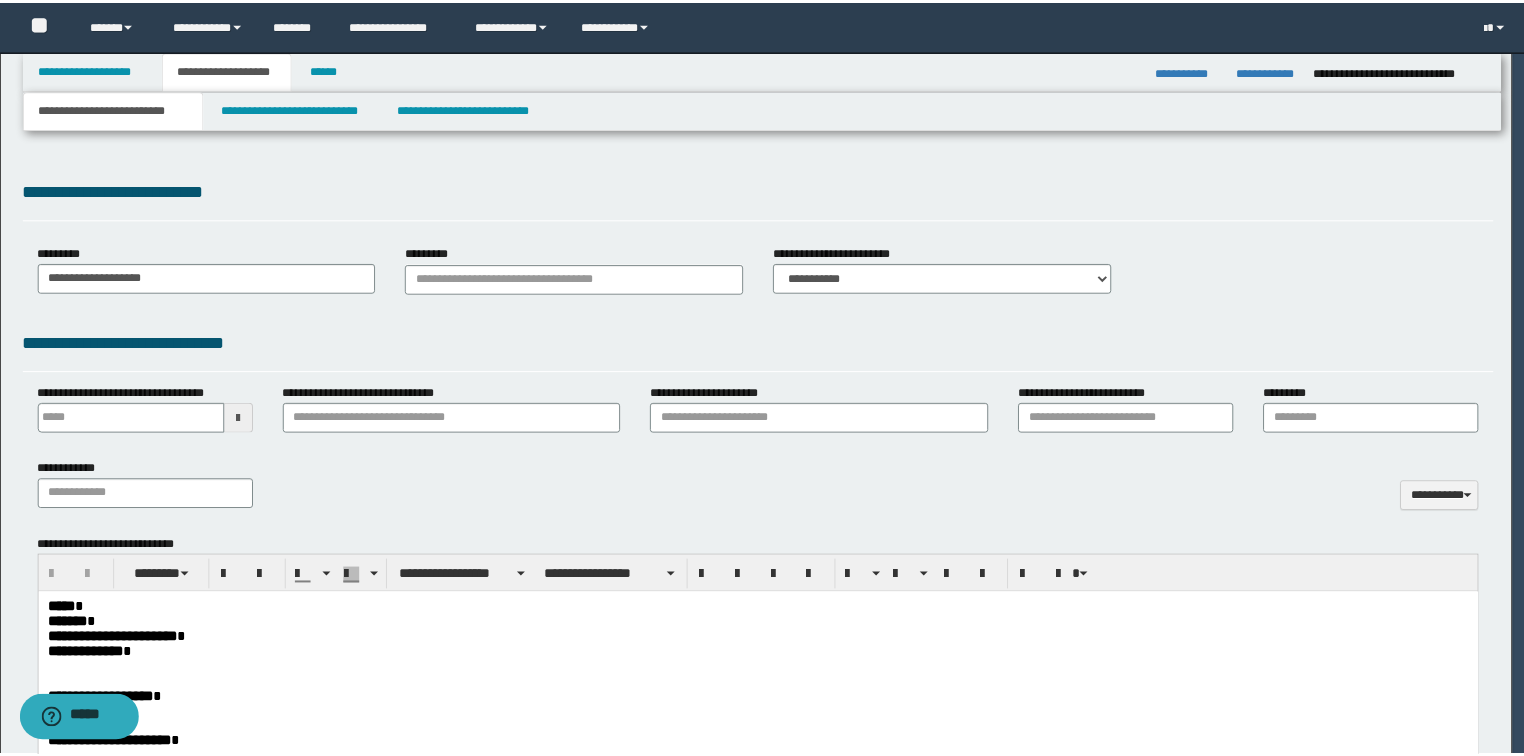 scroll, scrollTop: 0, scrollLeft: 0, axis: both 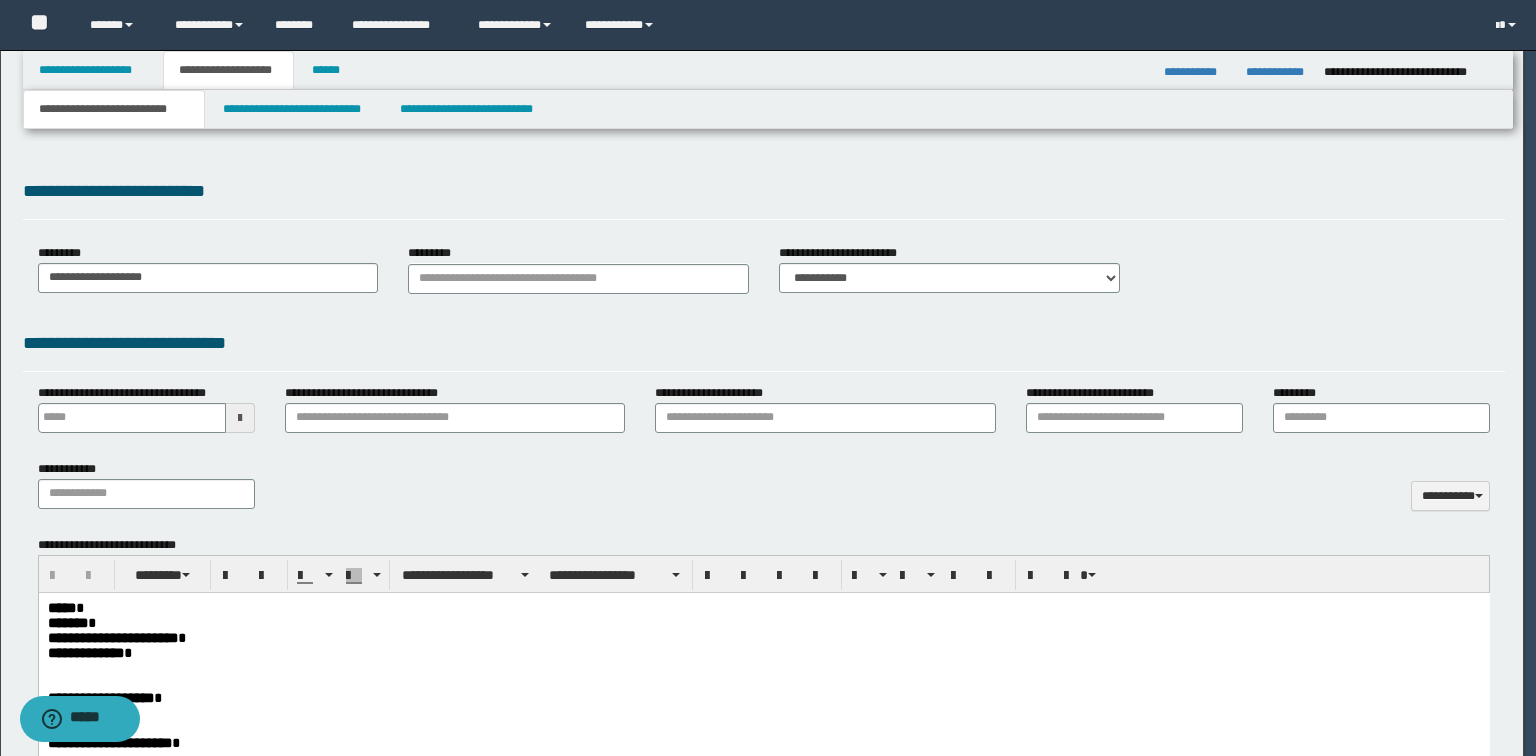 click on "**********" at bounding box center (114, 109) 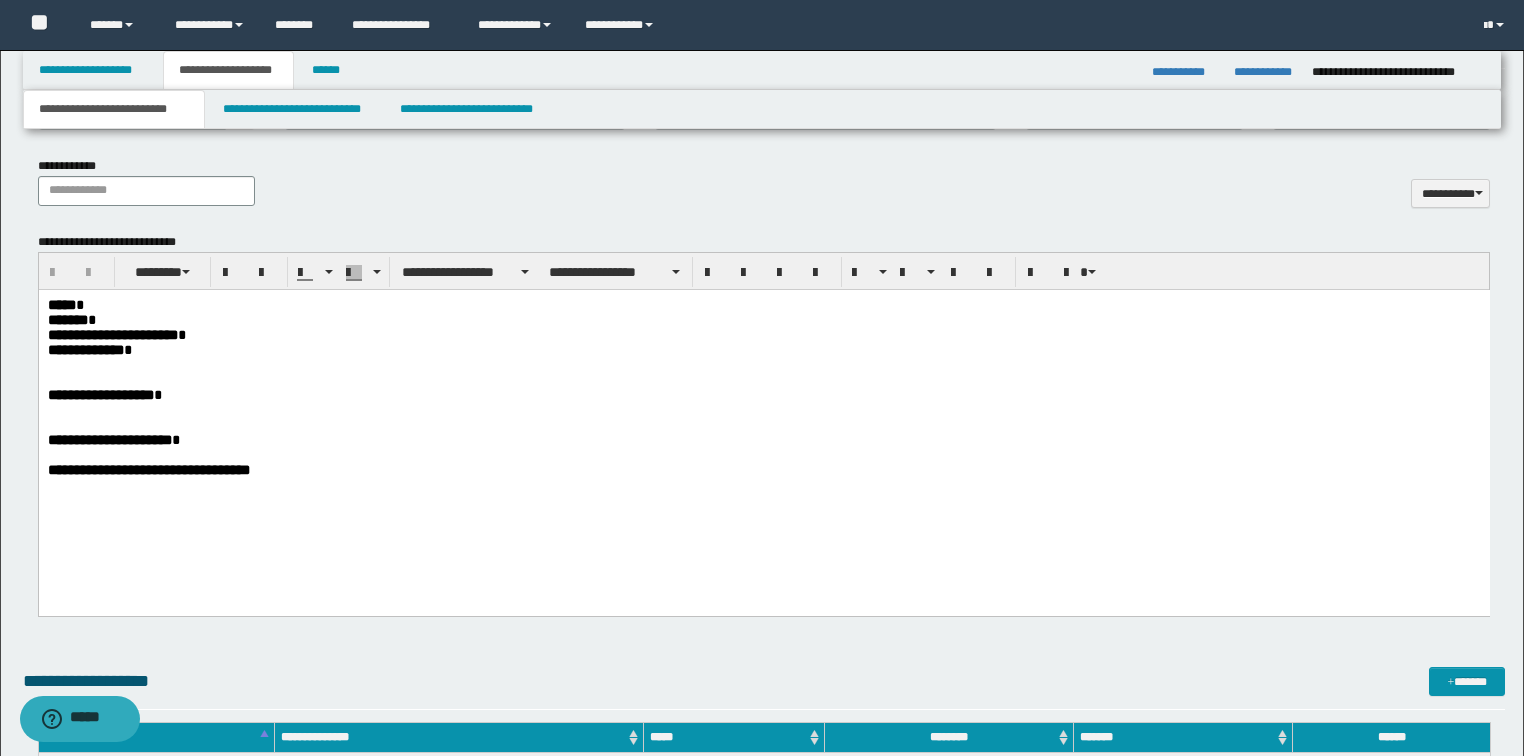 scroll, scrollTop: 960, scrollLeft: 0, axis: vertical 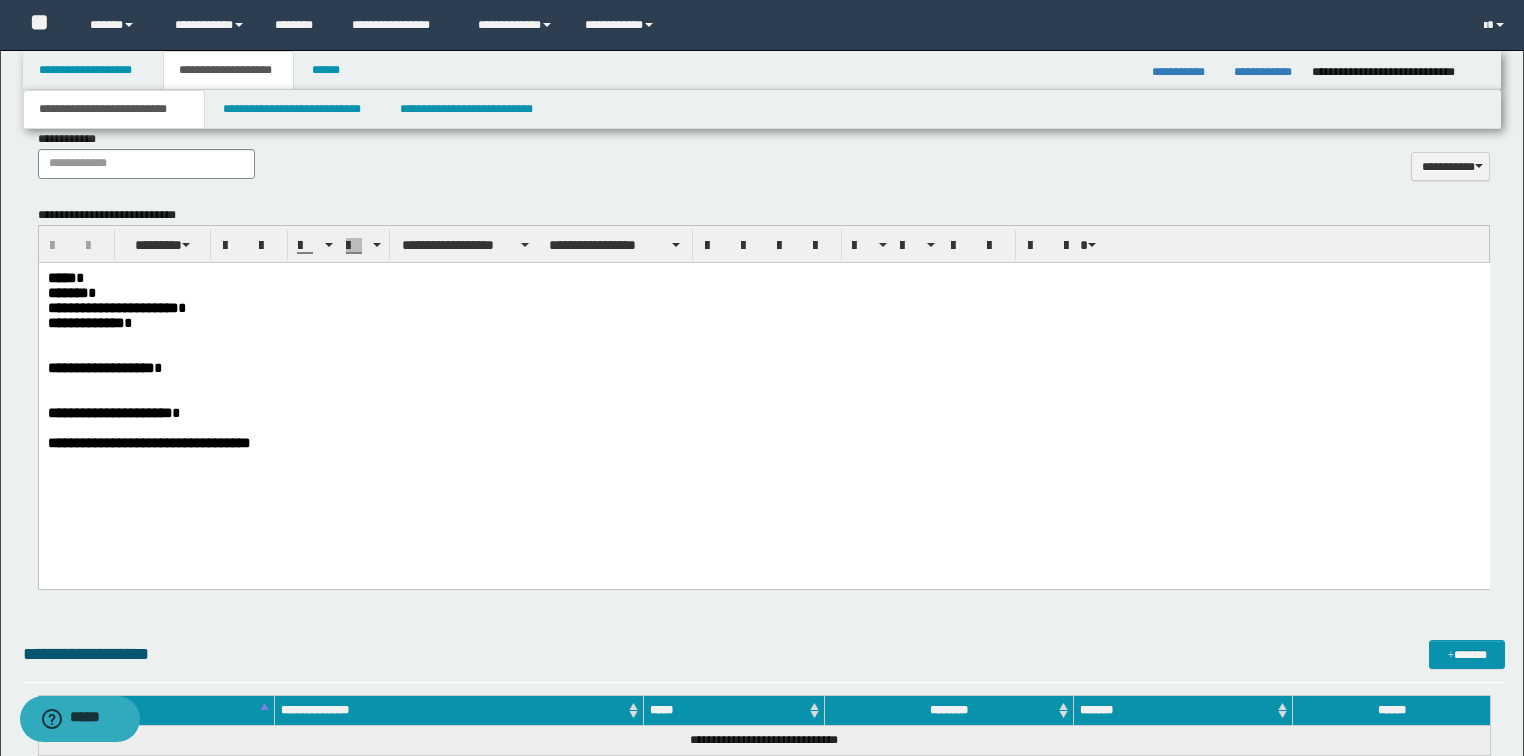 click on "**********" at bounding box center (763, 389) 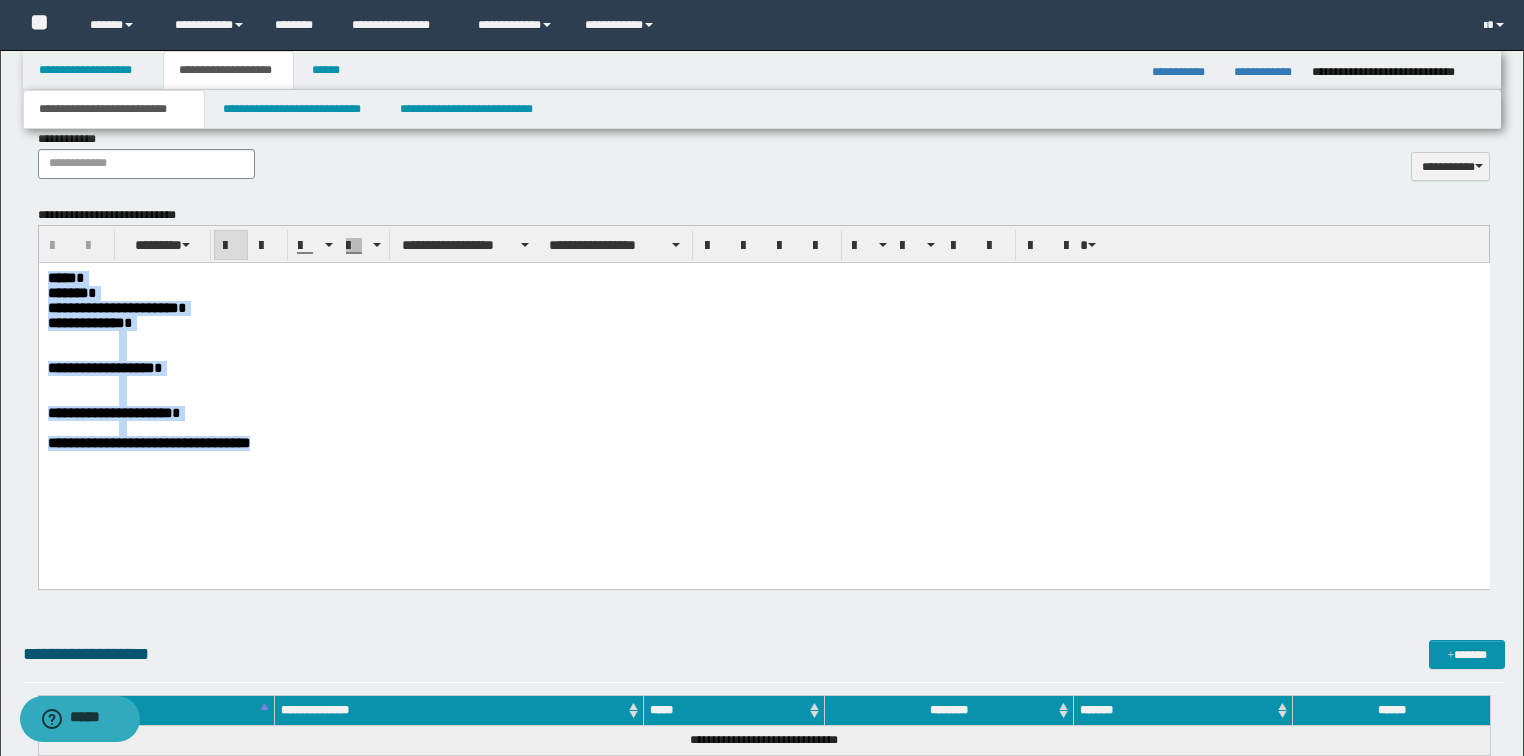 drag, startPoint x: 275, startPoint y: 468, endPoint x: -1, endPoint y: 275, distance: 336.7863 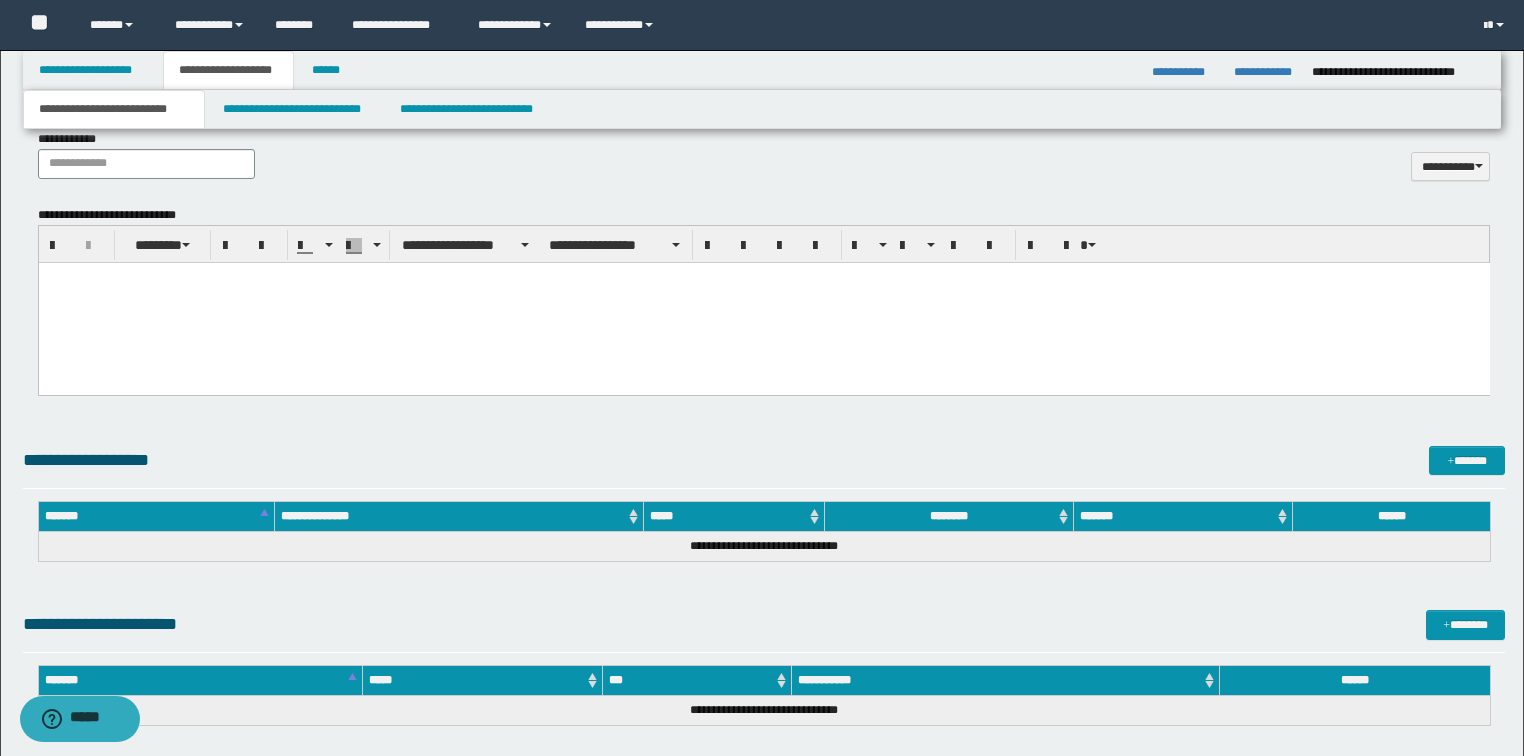 paste 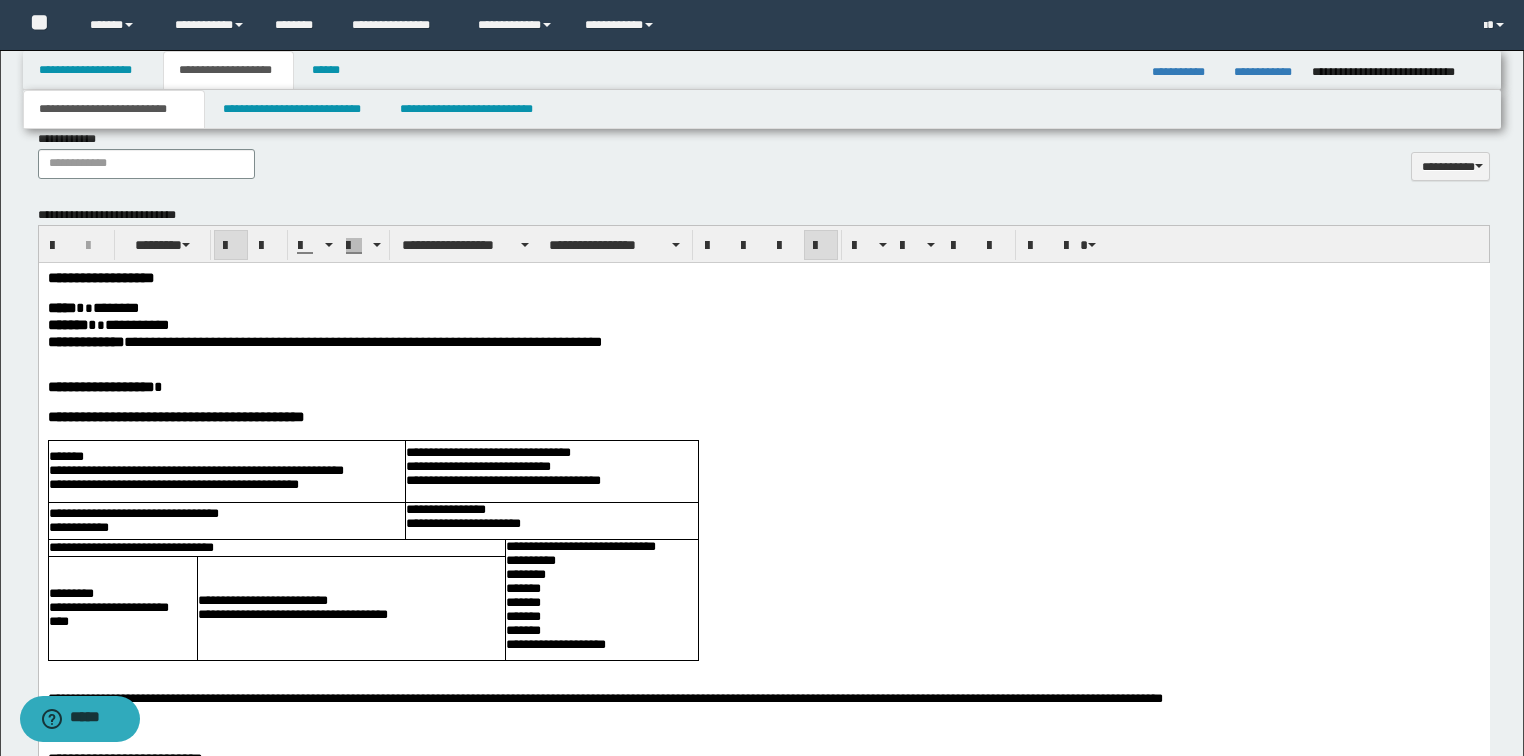 click on "**********" at bounding box center (100, 277) 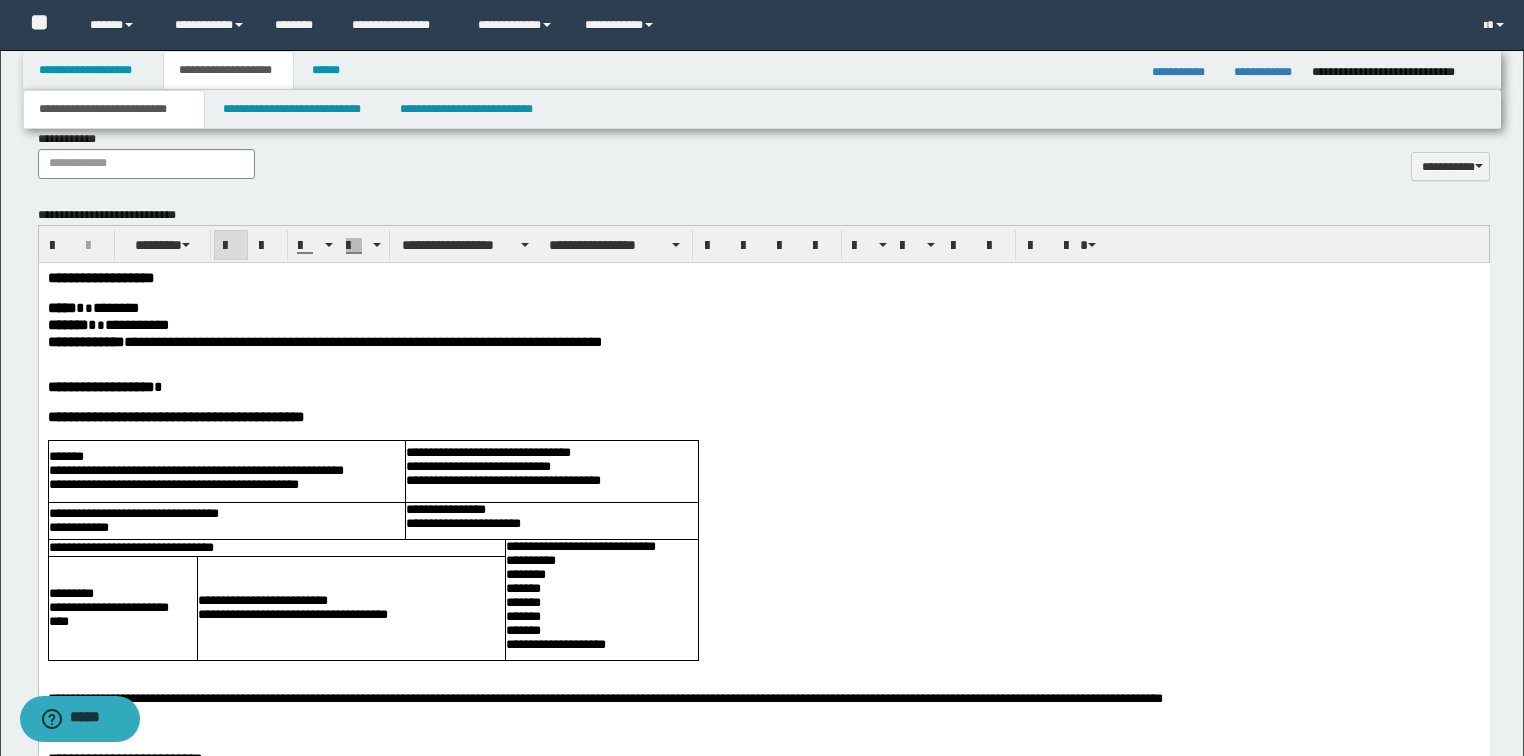 click on "**********" at bounding box center [763, 2429] 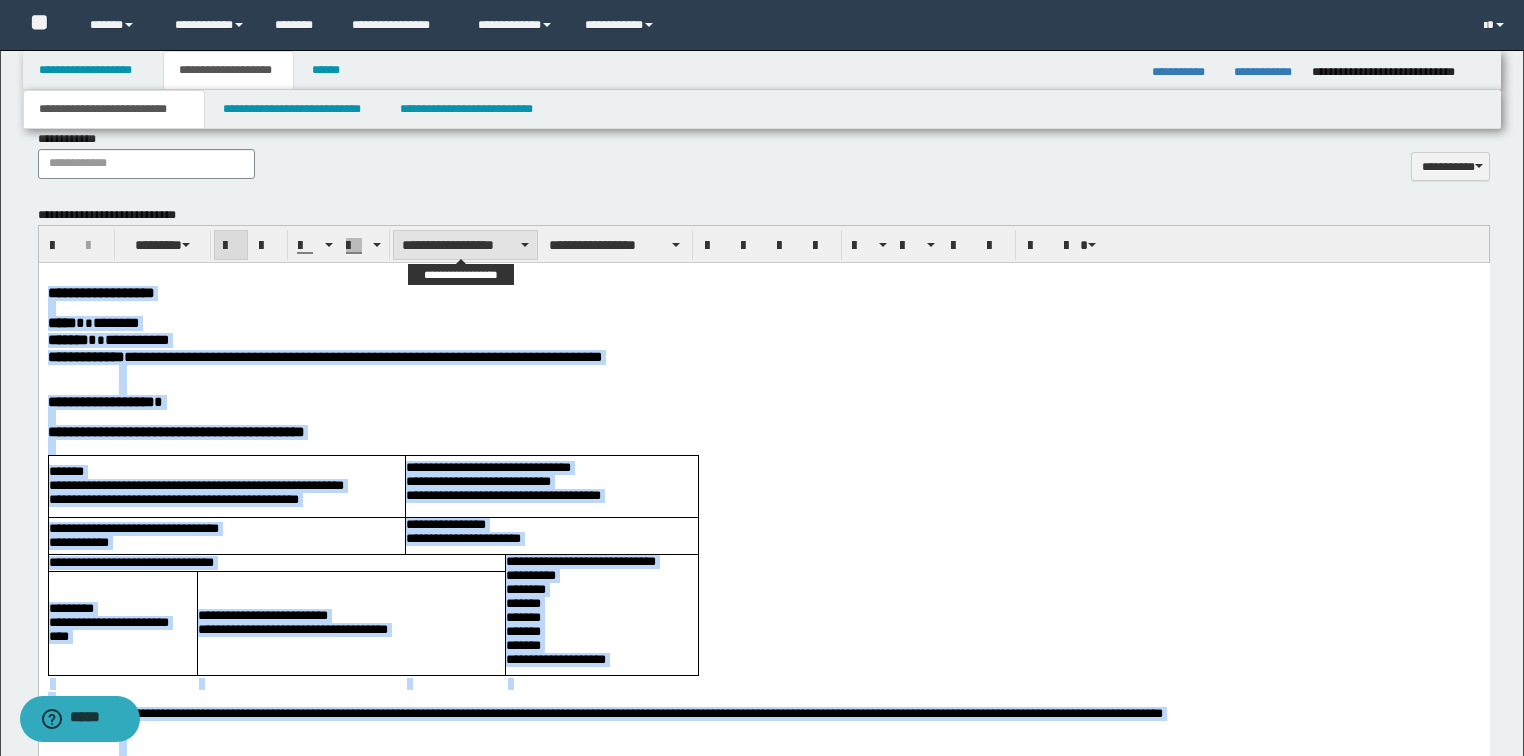 click on "**********" at bounding box center [465, 245] 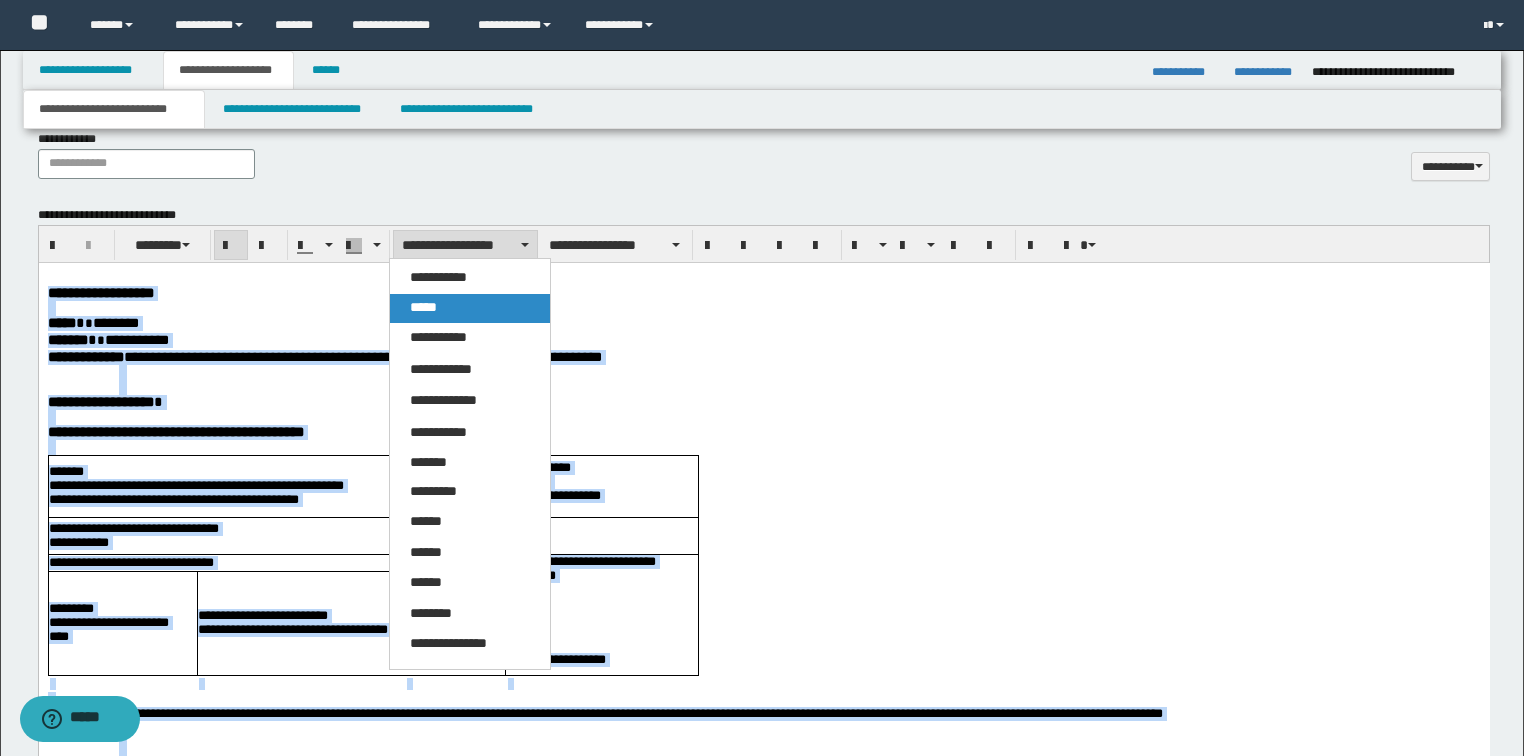 click on "*****" at bounding box center [423, 307] 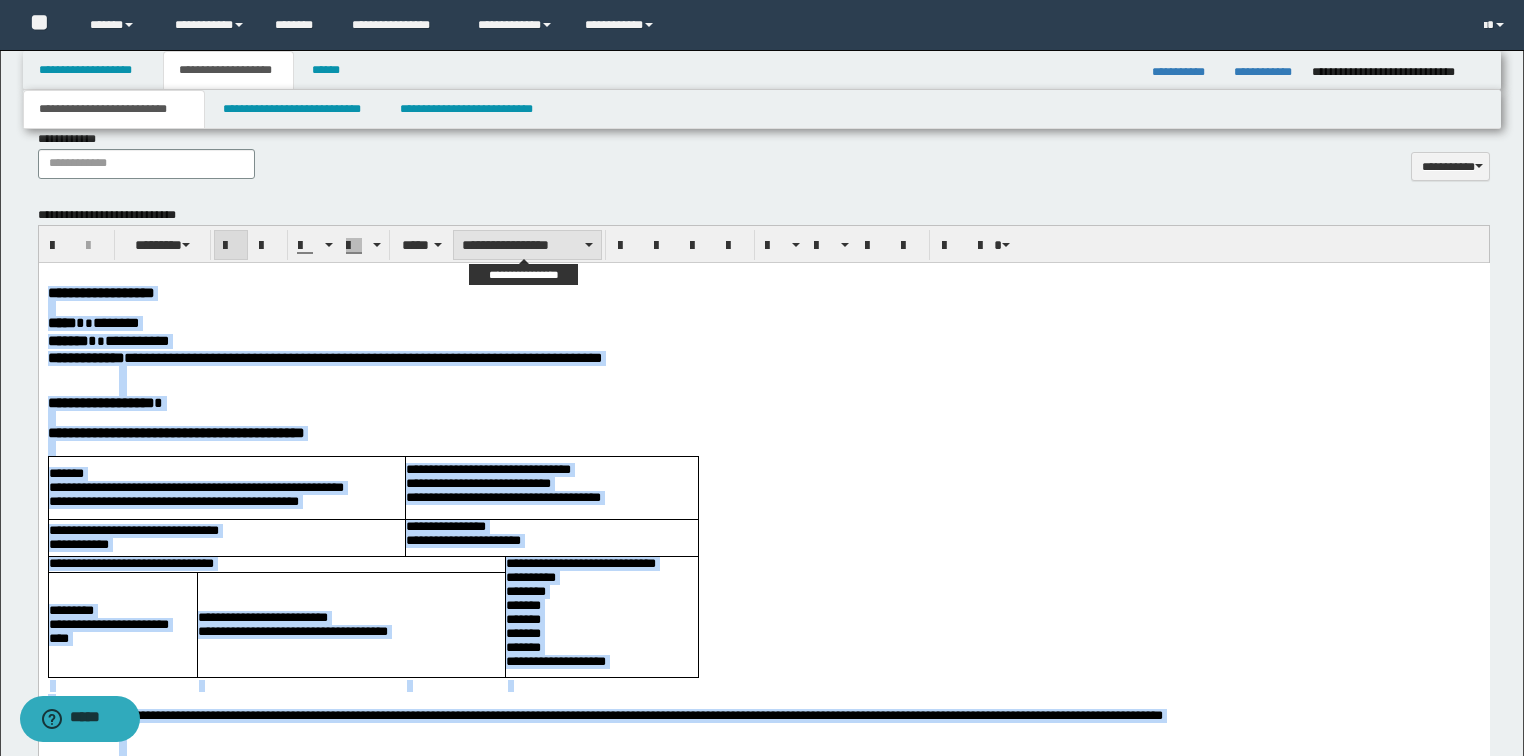 click on "**********" at bounding box center (527, 245) 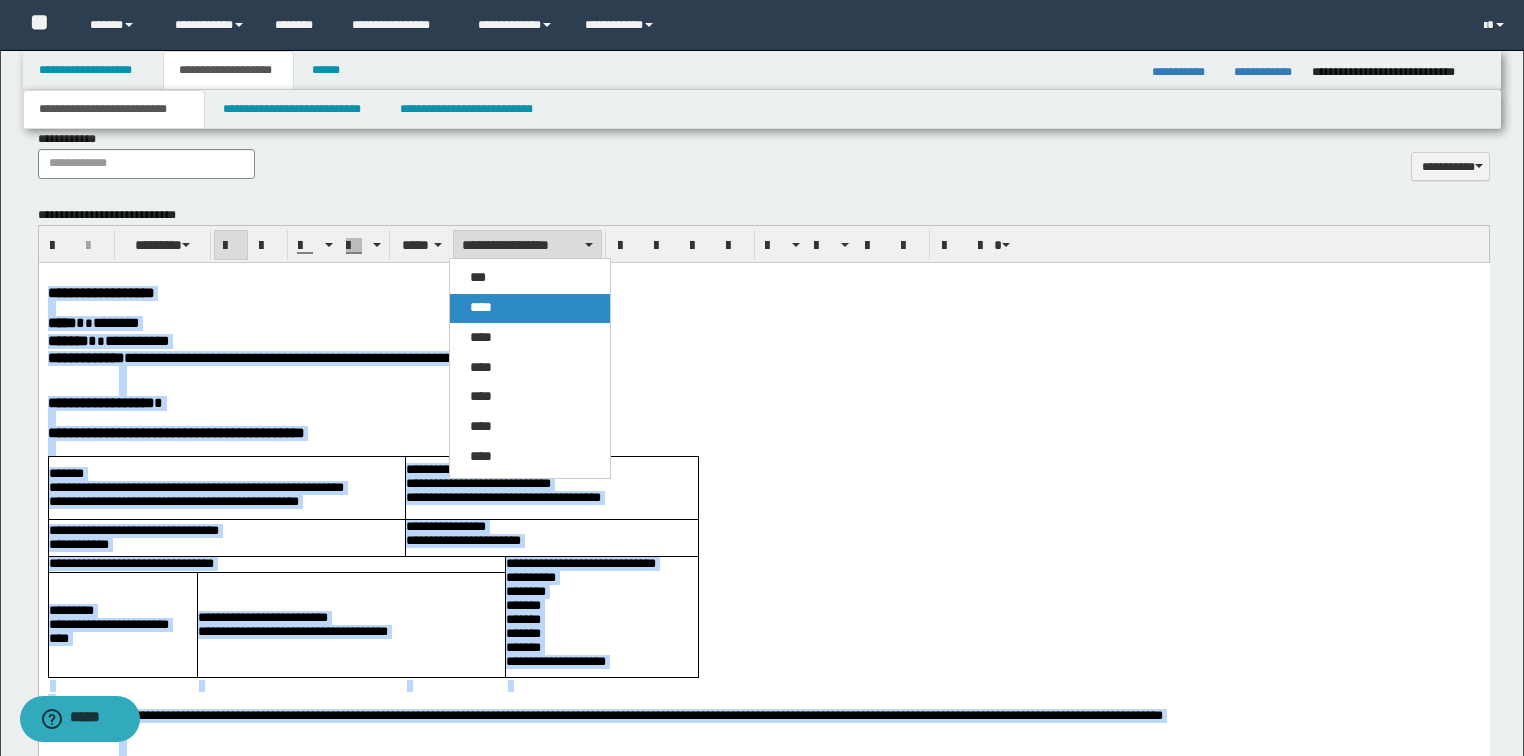 click on "****" at bounding box center (481, 307) 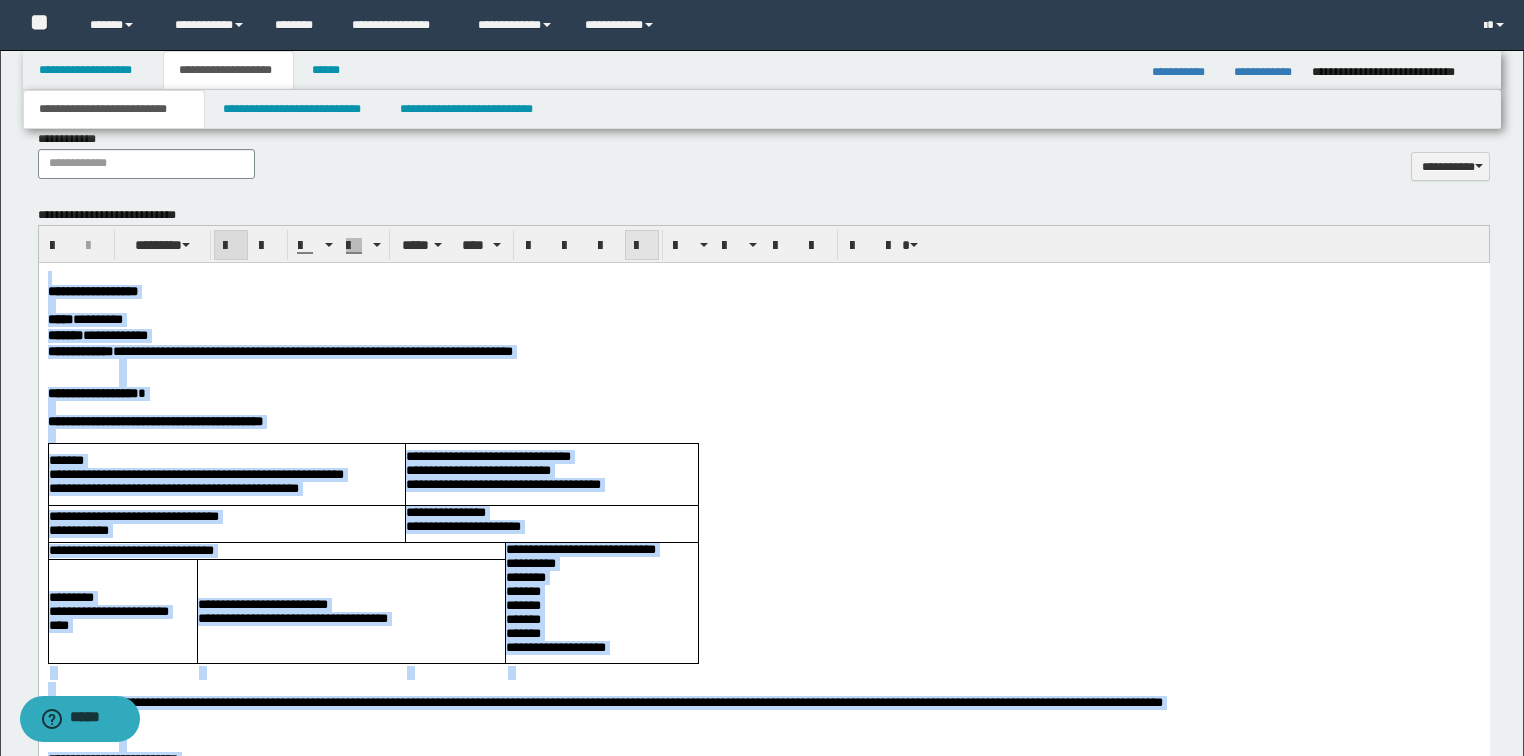 click at bounding box center [642, 246] 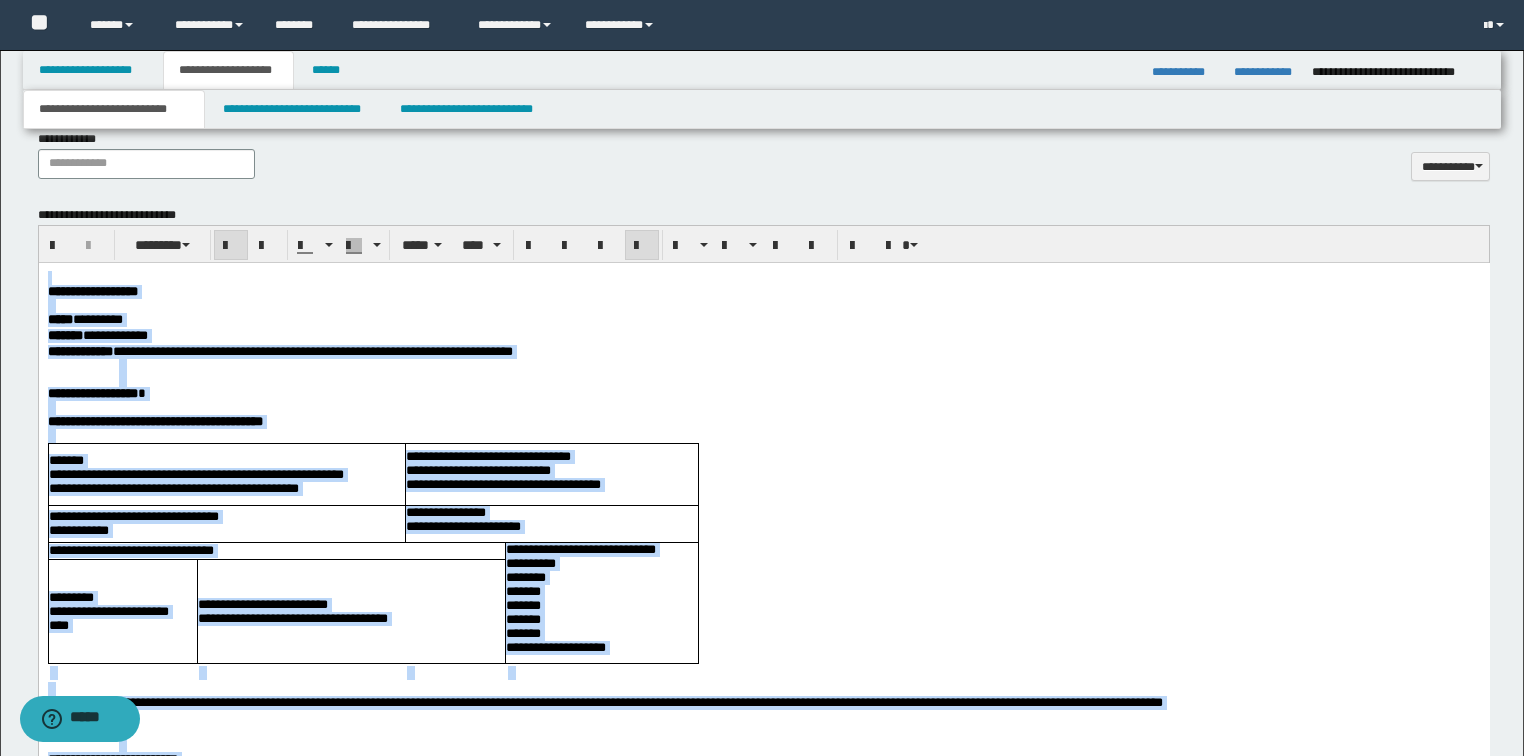 click at bounding box center (642, 246) 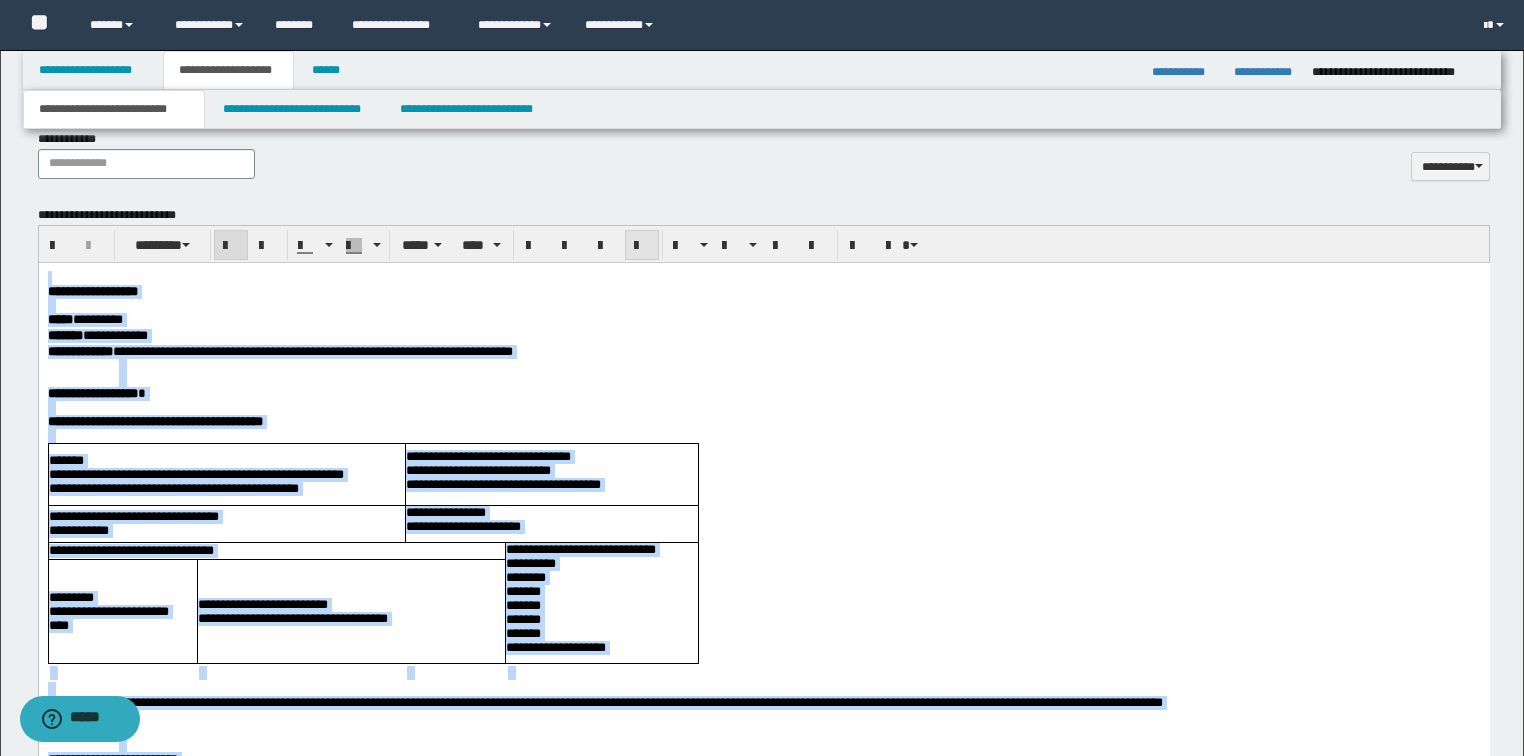 click at bounding box center (642, 246) 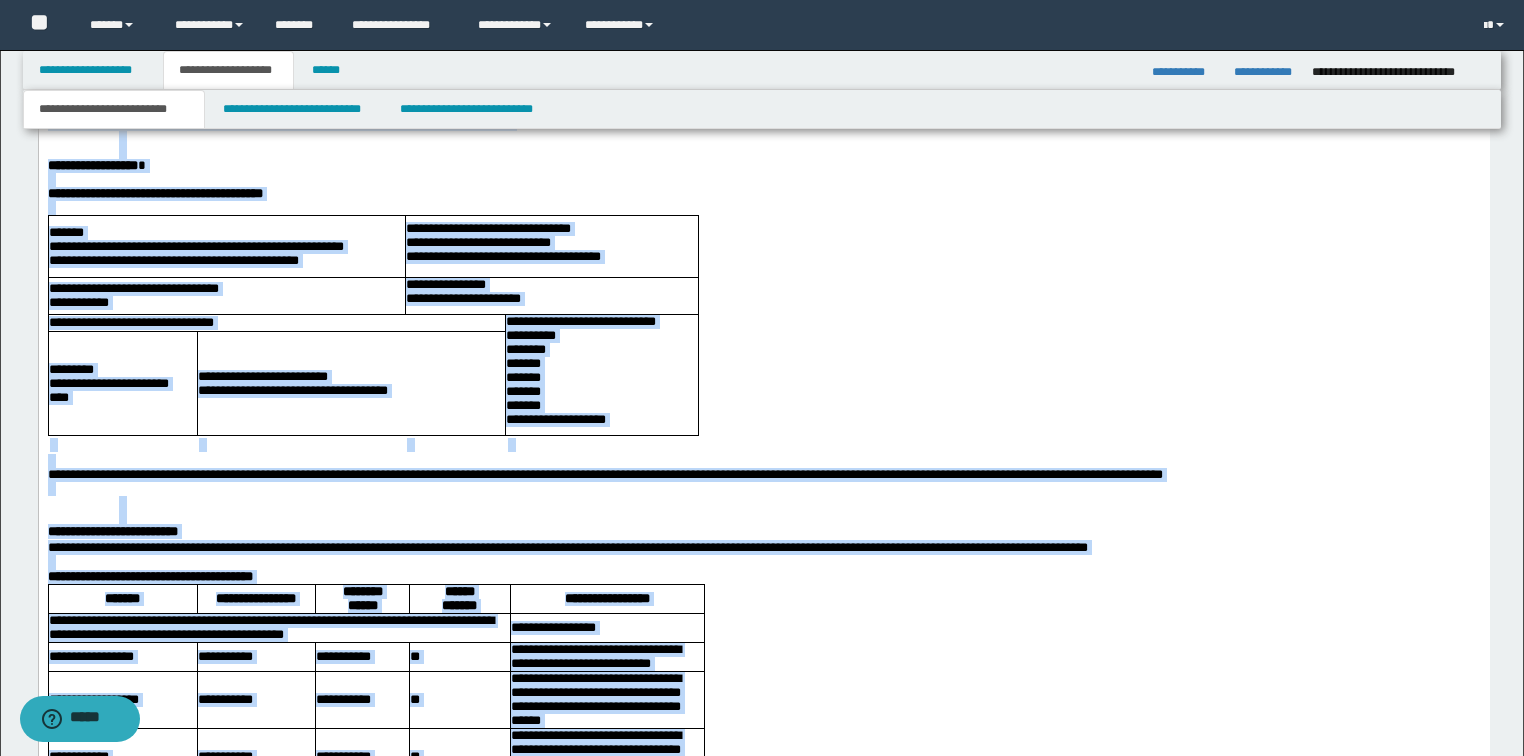 scroll, scrollTop: 1200, scrollLeft: 0, axis: vertical 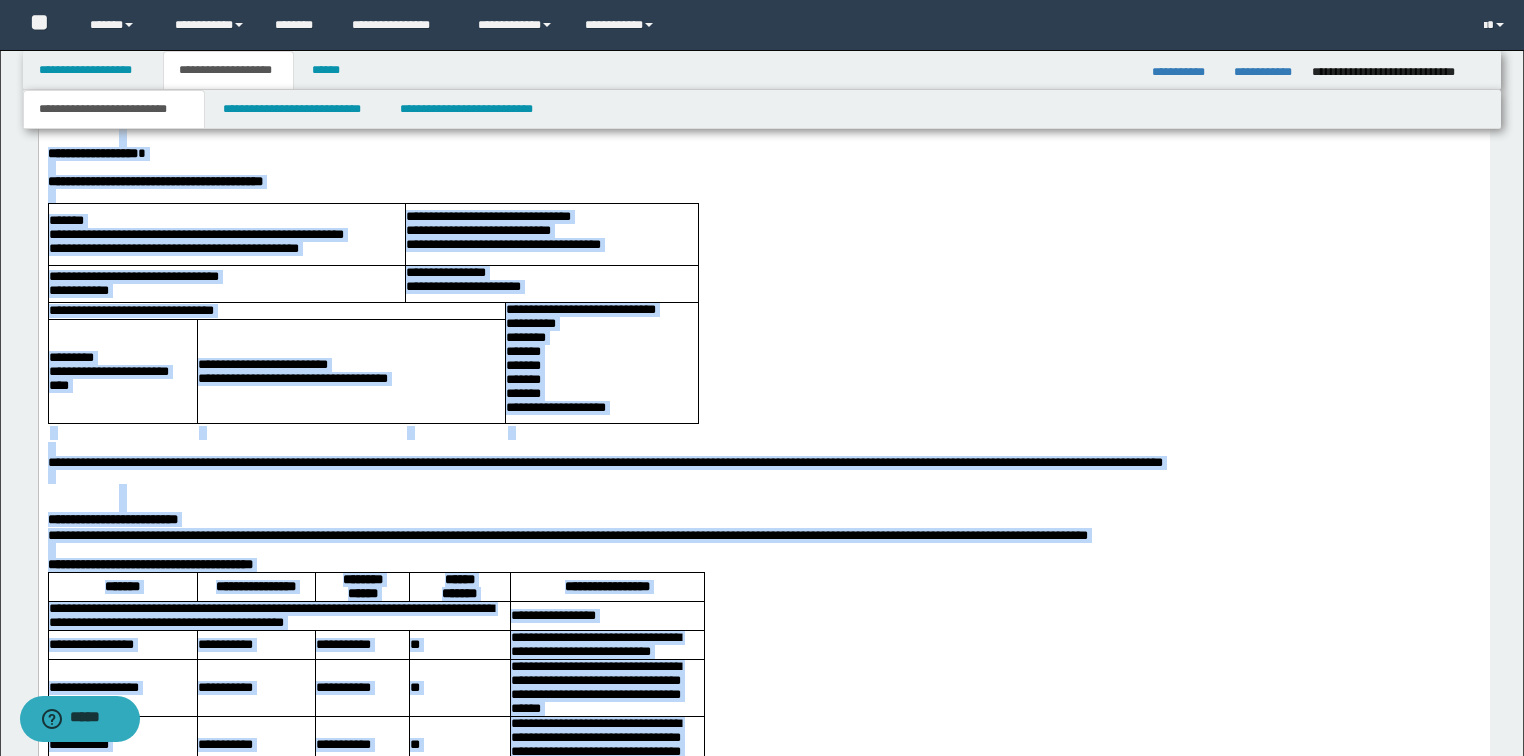click on "**********" at bounding box center [550, 283] 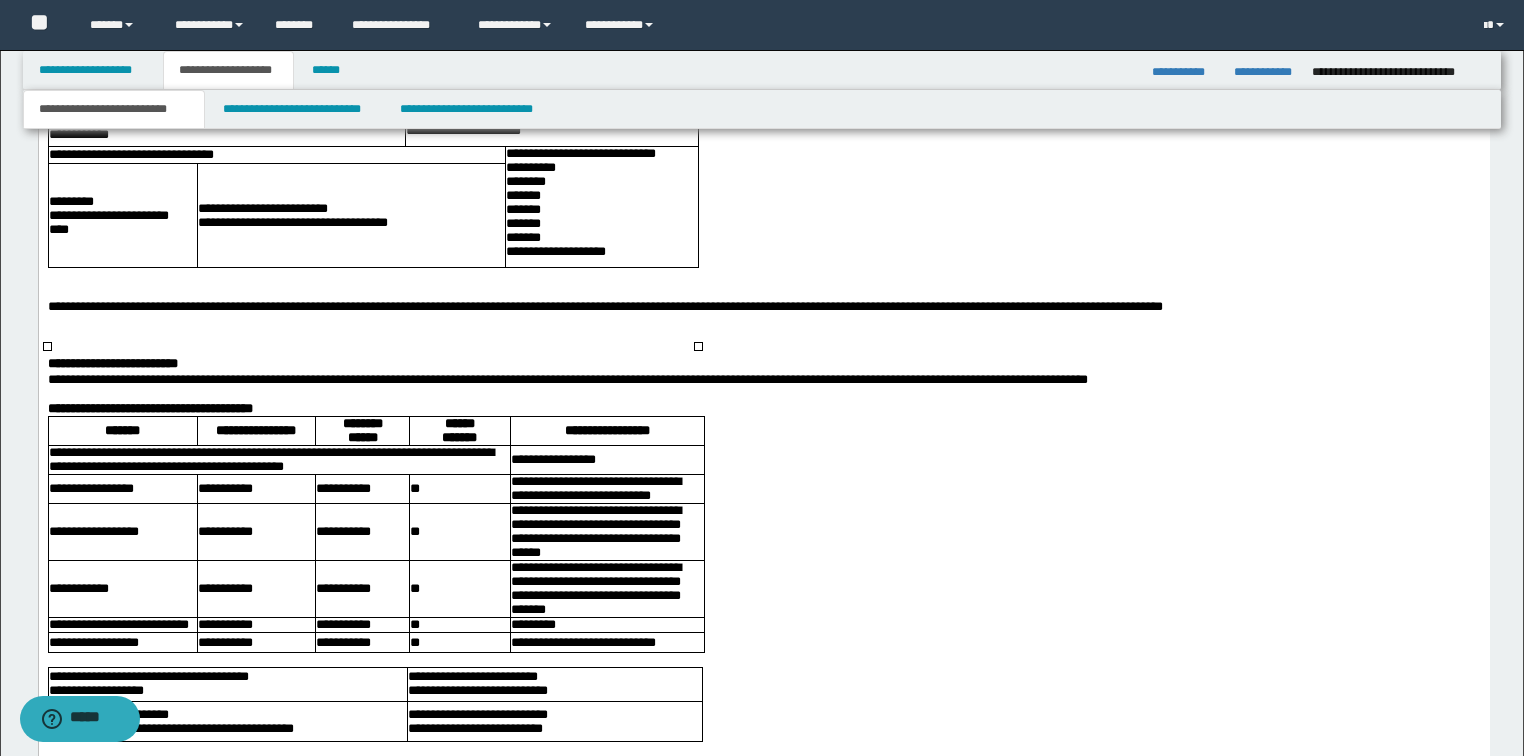 scroll, scrollTop: 1360, scrollLeft: 0, axis: vertical 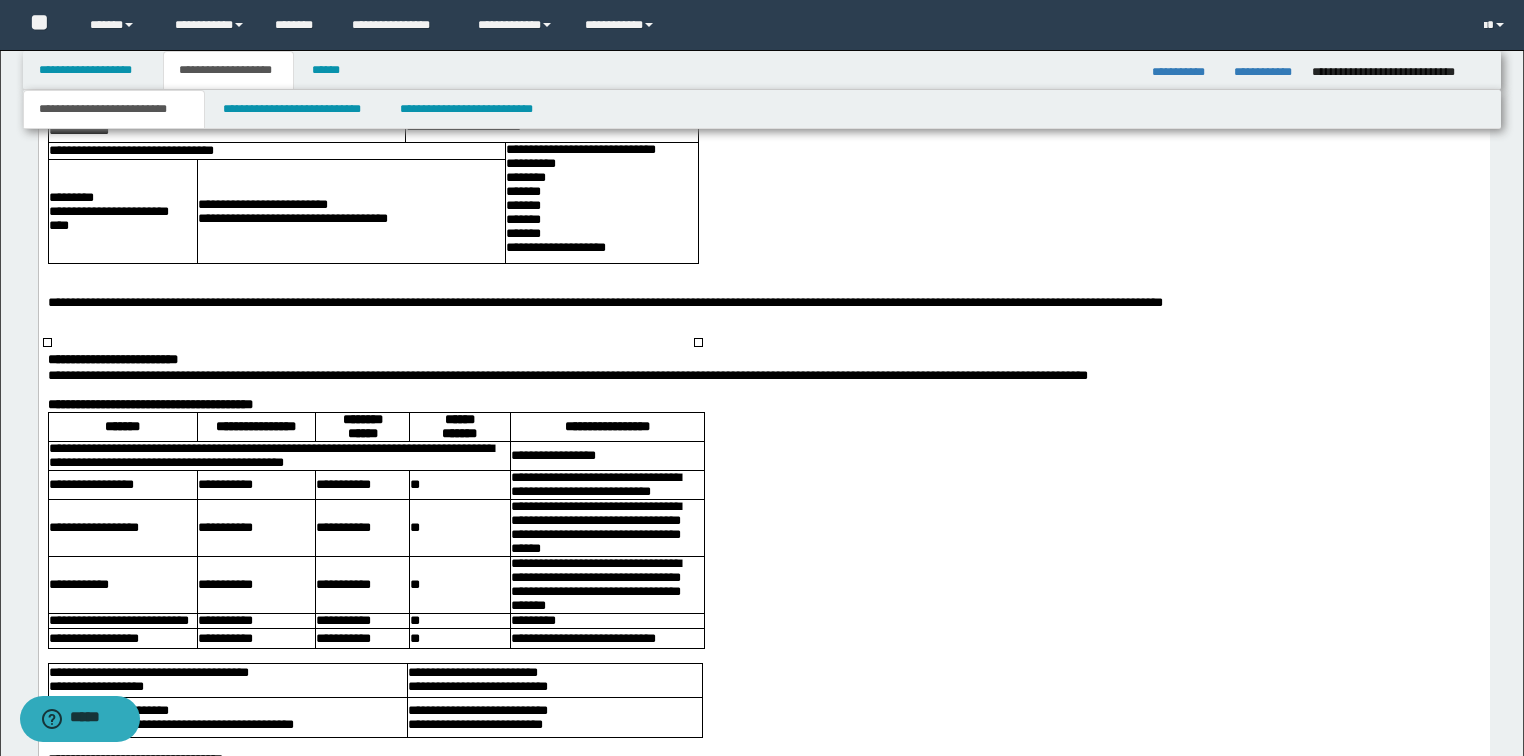 click on "**********" at bounding box center (604, 302) 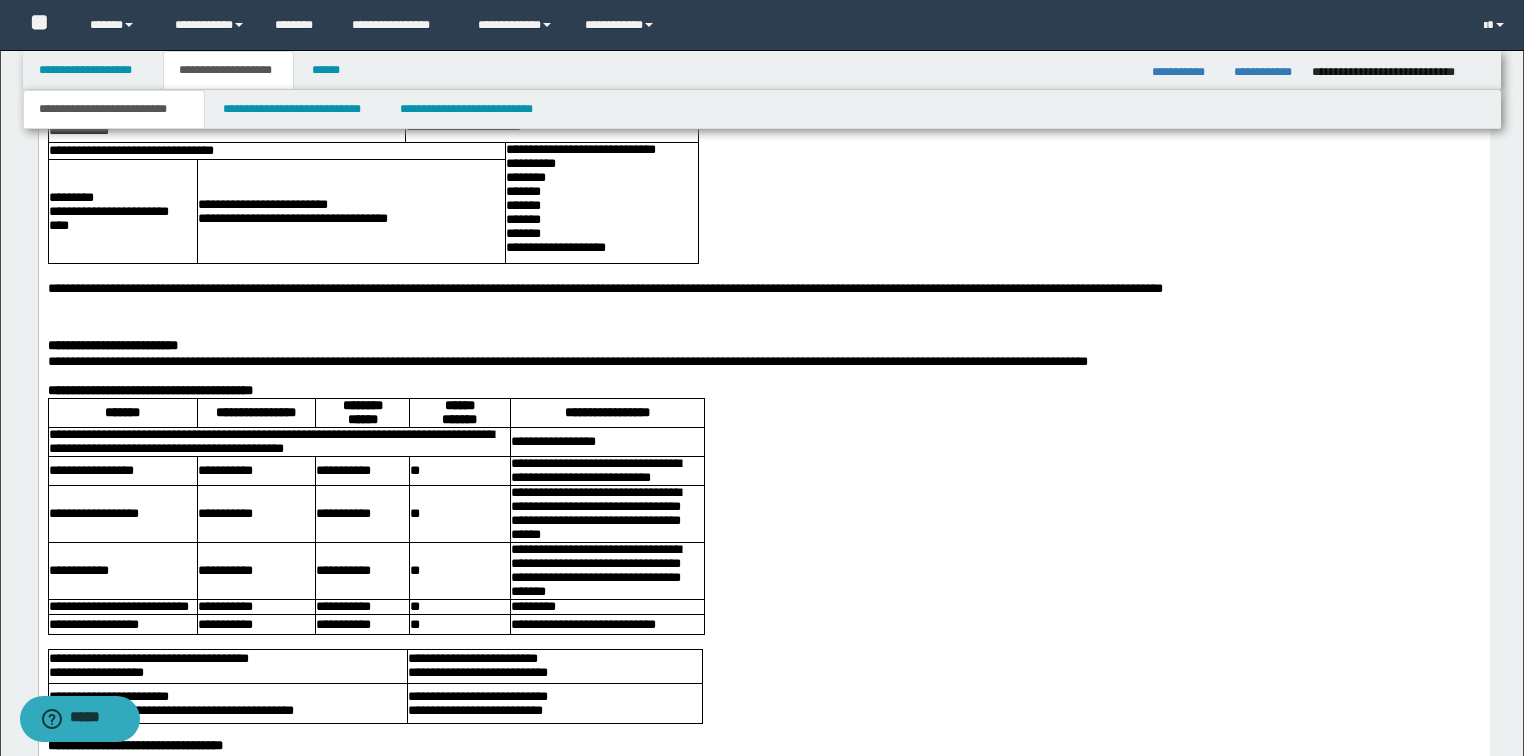 click on "**********" at bounding box center [763, 2021] 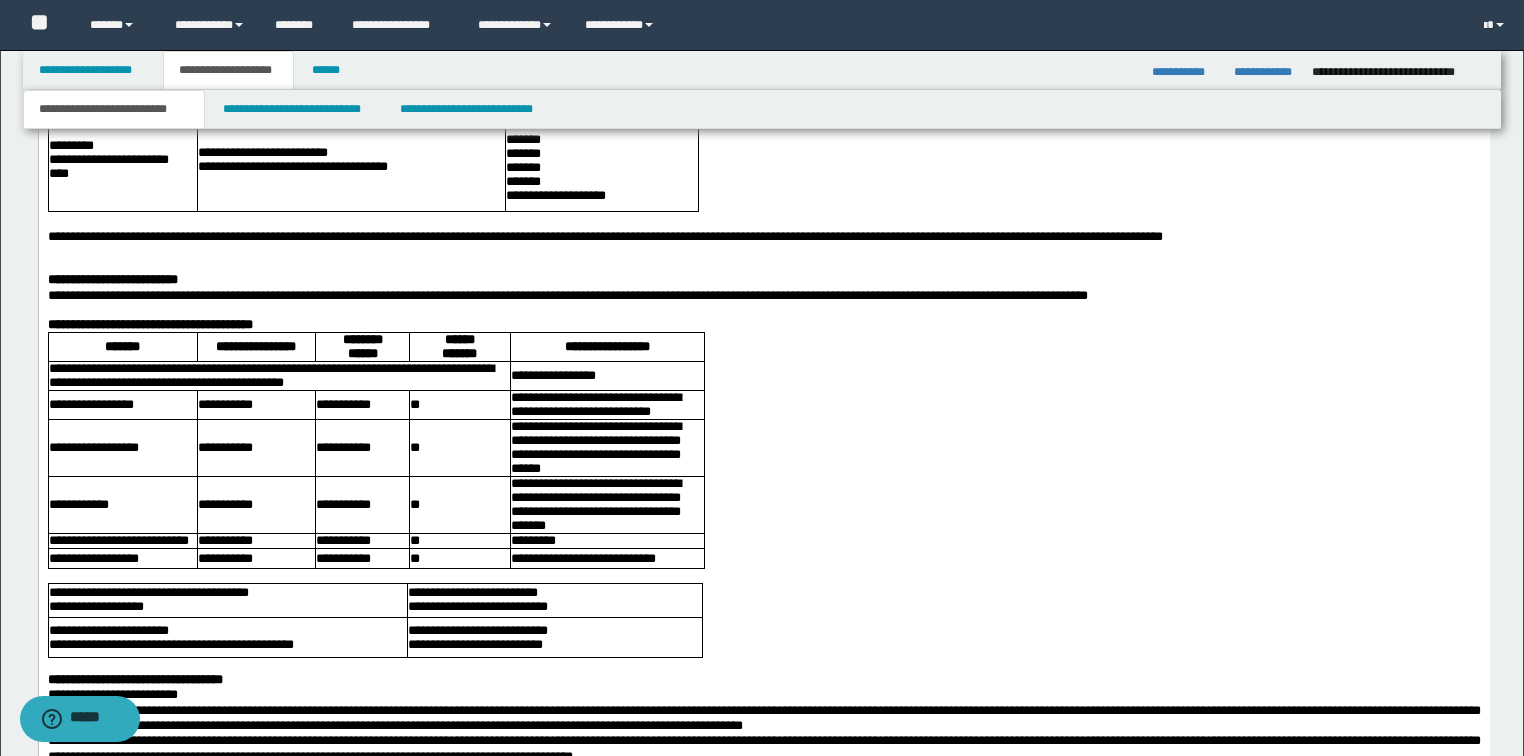 scroll, scrollTop: 1440, scrollLeft: 0, axis: vertical 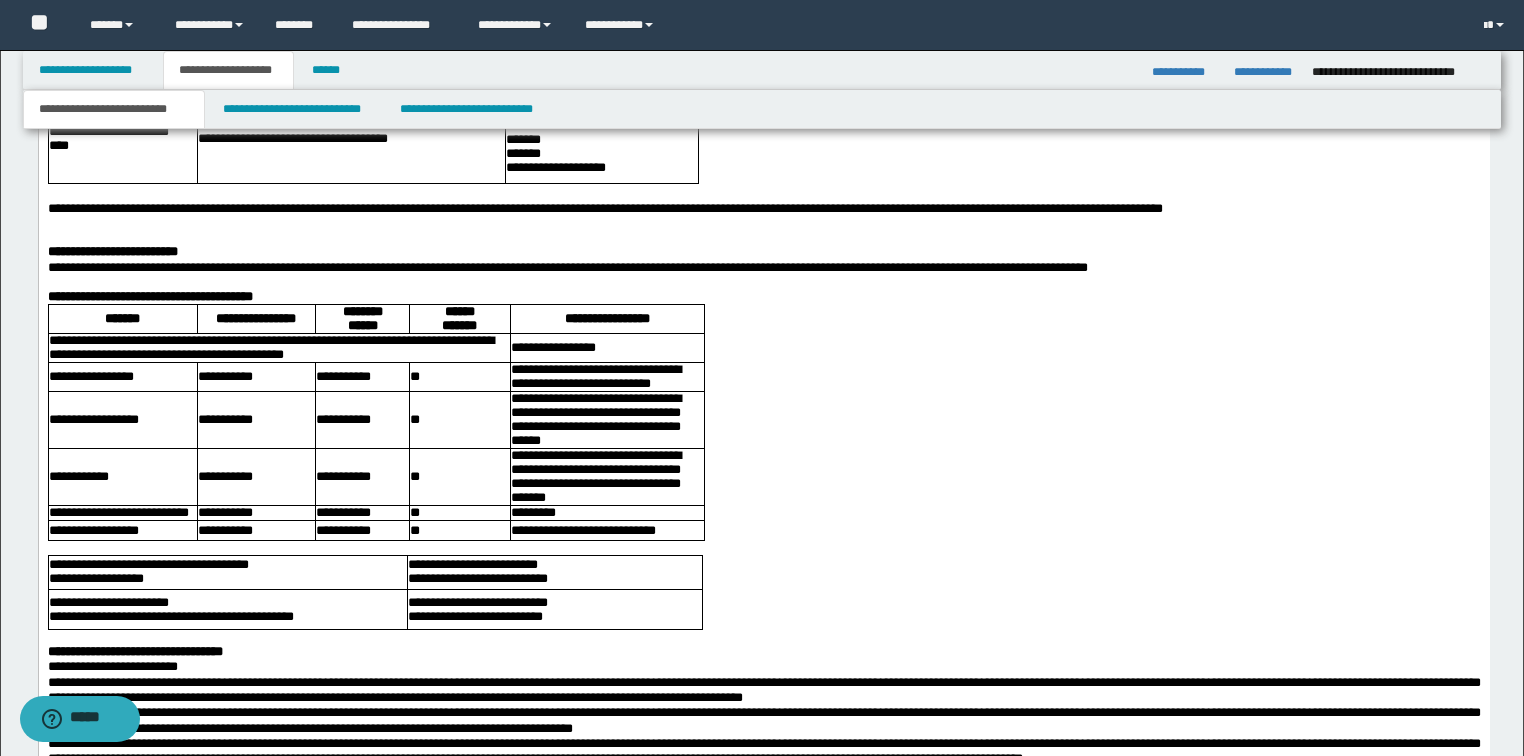 click on "**********" at bounding box center (763, 297) 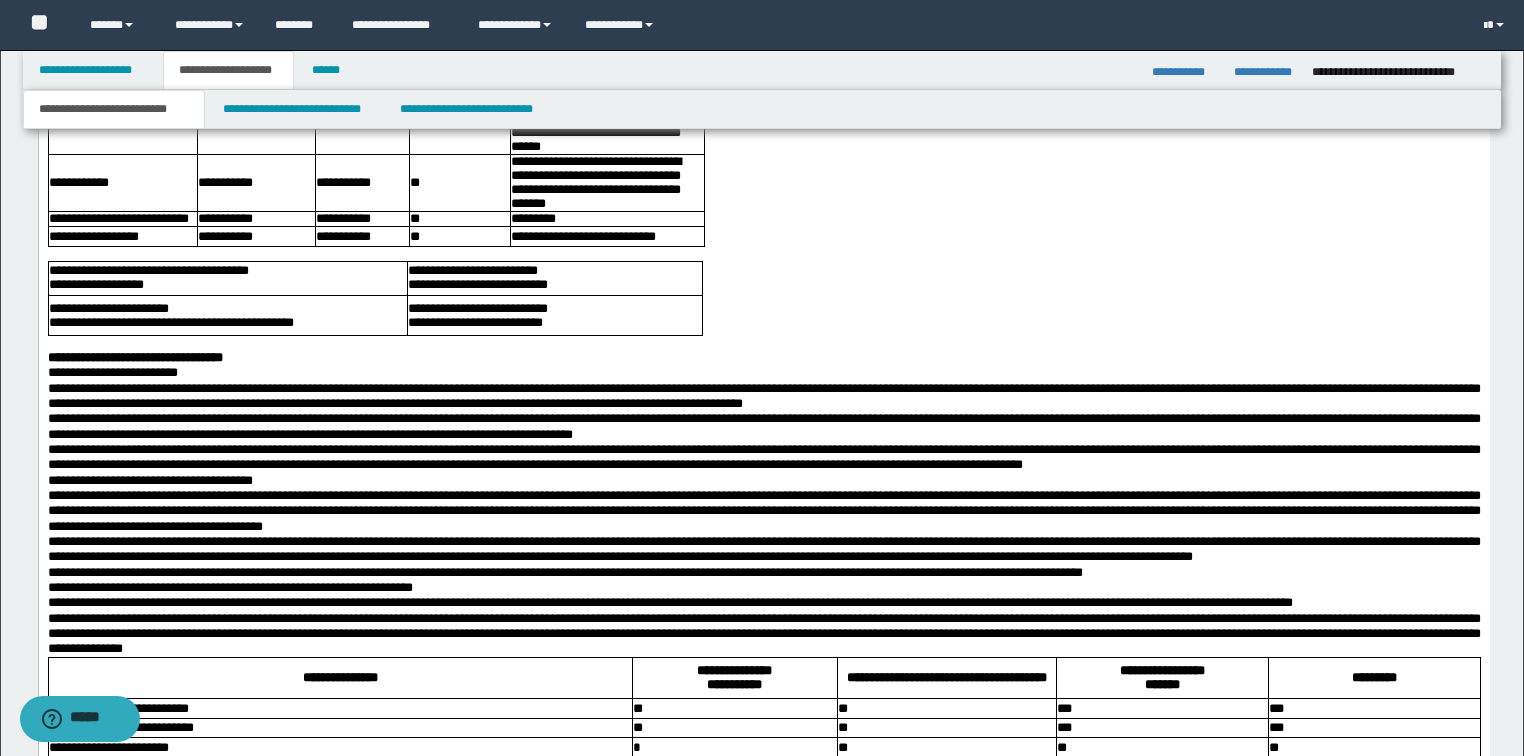 scroll, scrollTop: 1840, scrollLeft: 0, axis: vertical 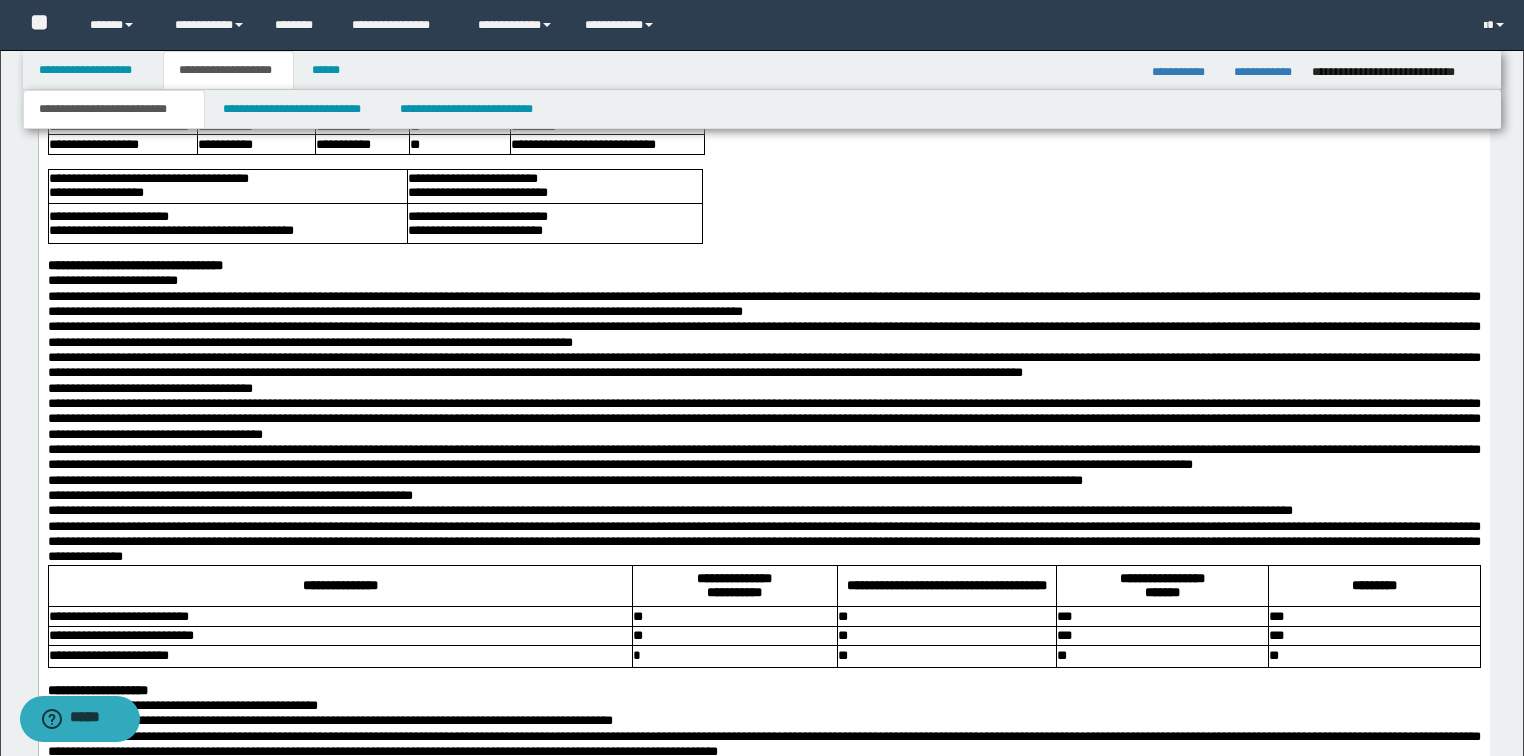 click on "**********" at bounding box center [763, 265] 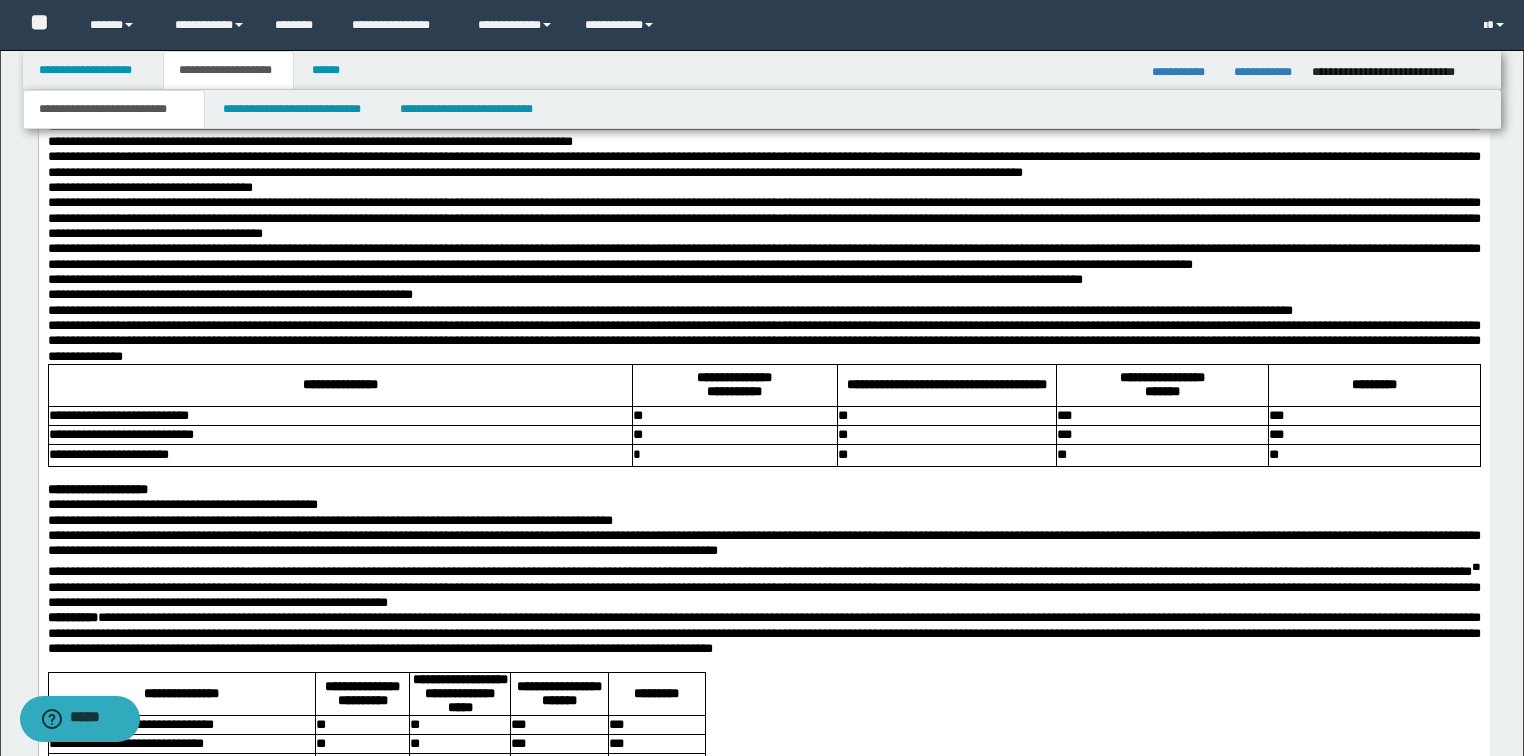 scroll, scrollTop: 2080, scrollLeft: 0, axis: vertical 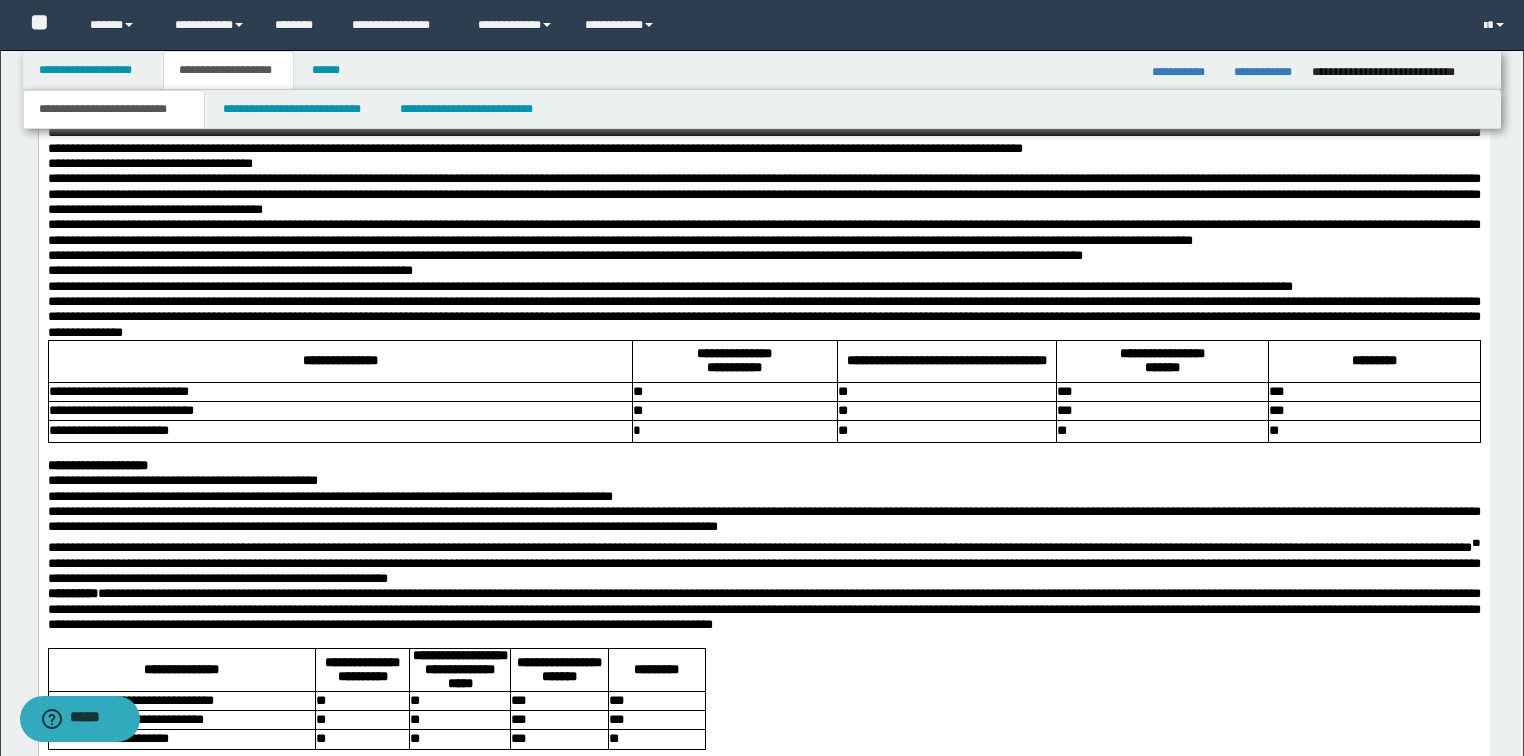 click on "**********" at bounding box center [763, 56] 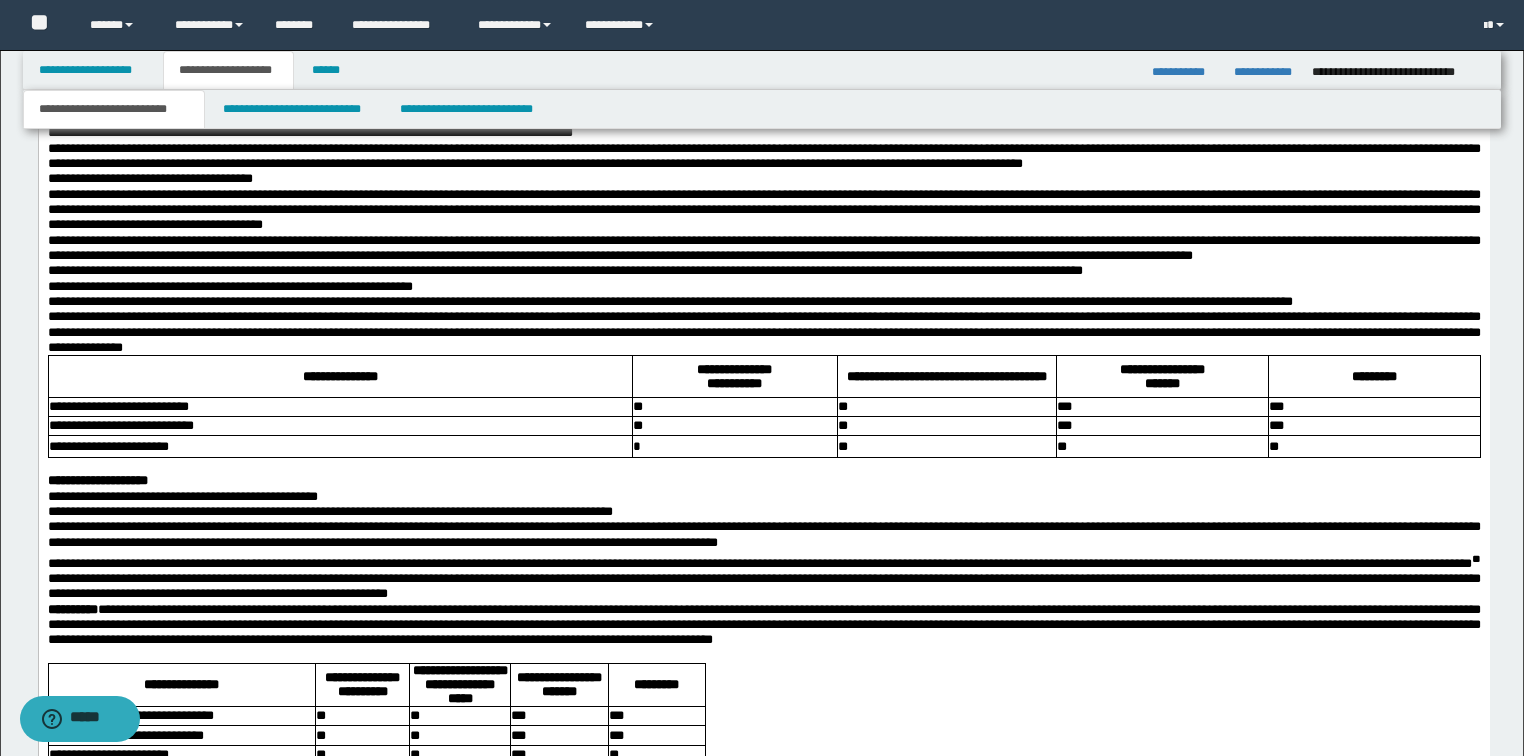 click on "**********" at bounding box center [763, 125] 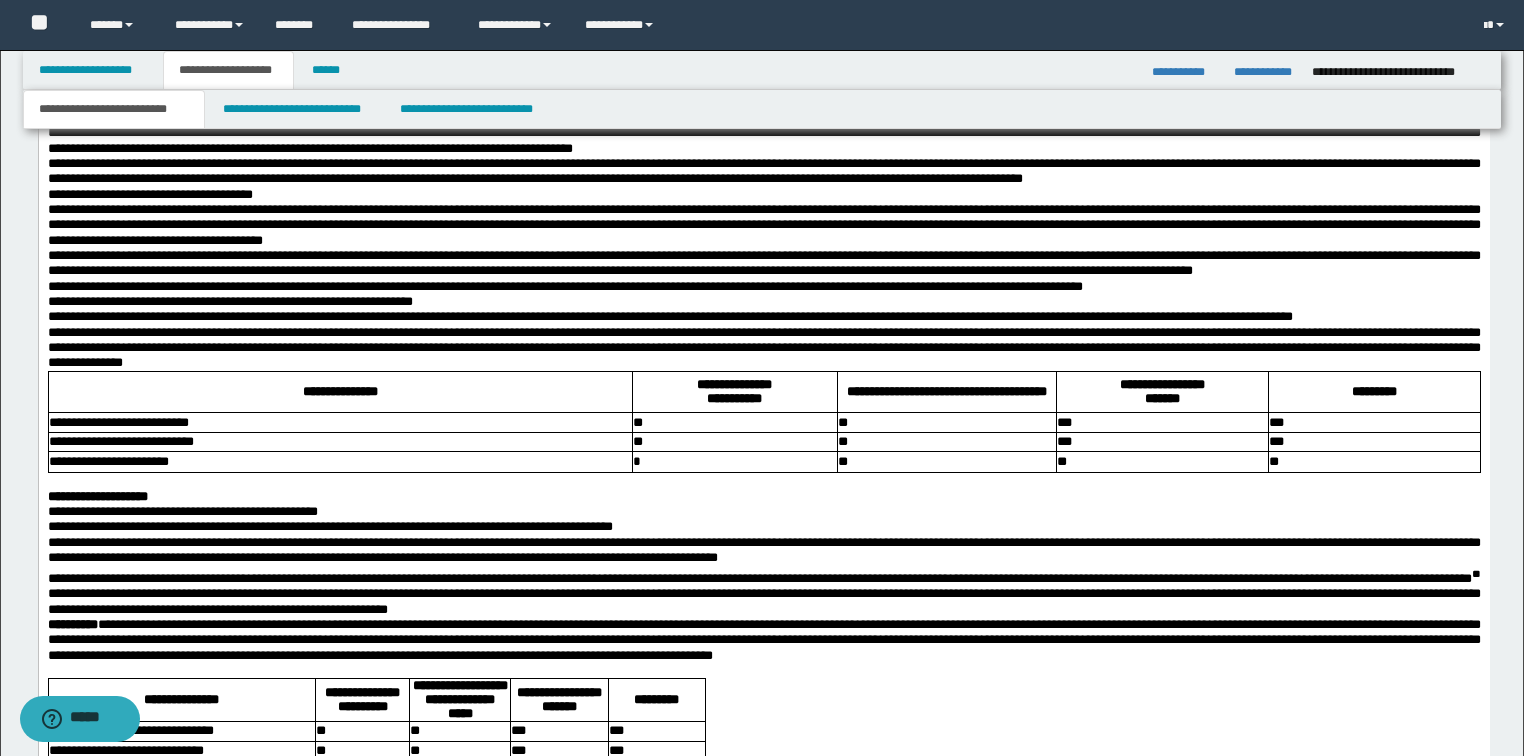 click on "**********" at bounding box center [763, 140] 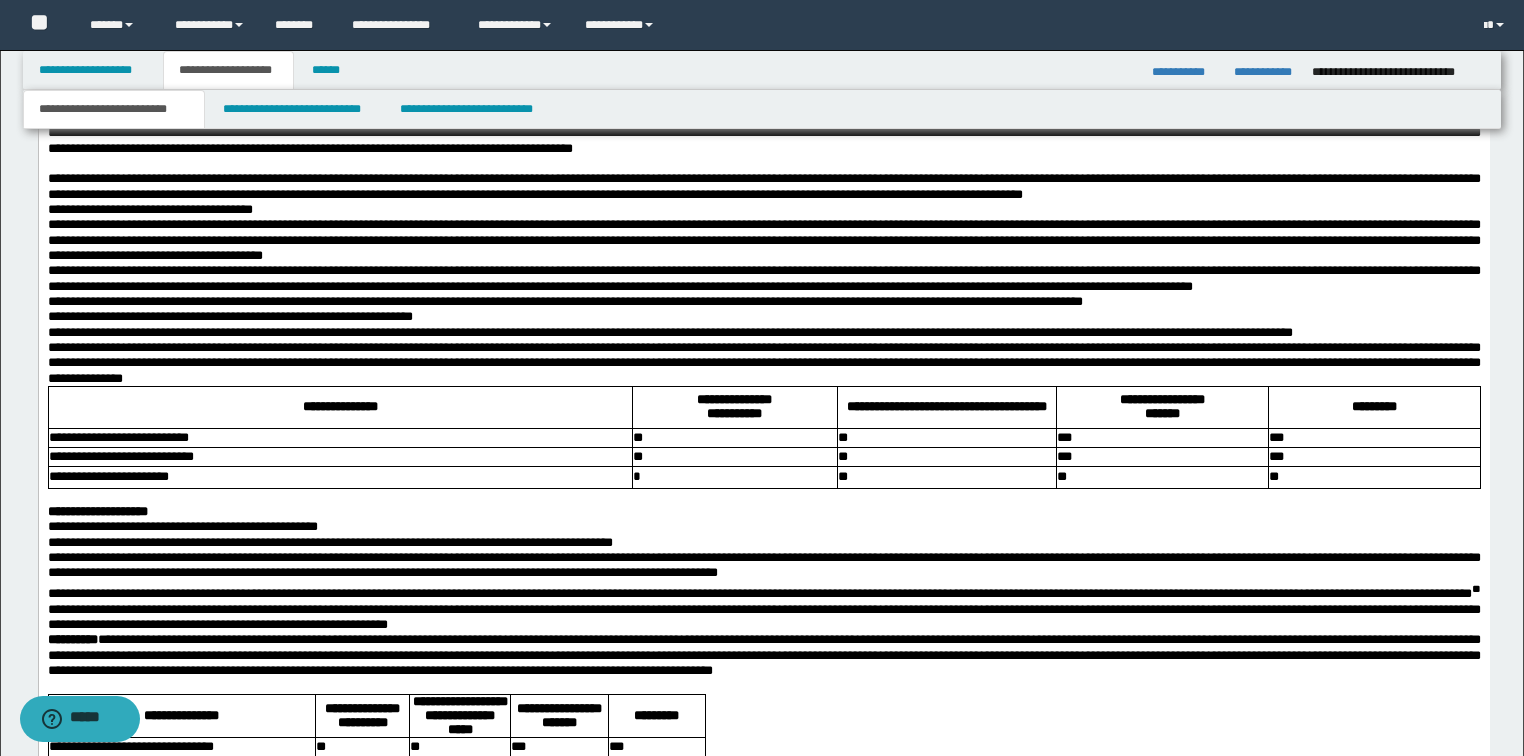 click on "**********" at bounding box center (763, 186) 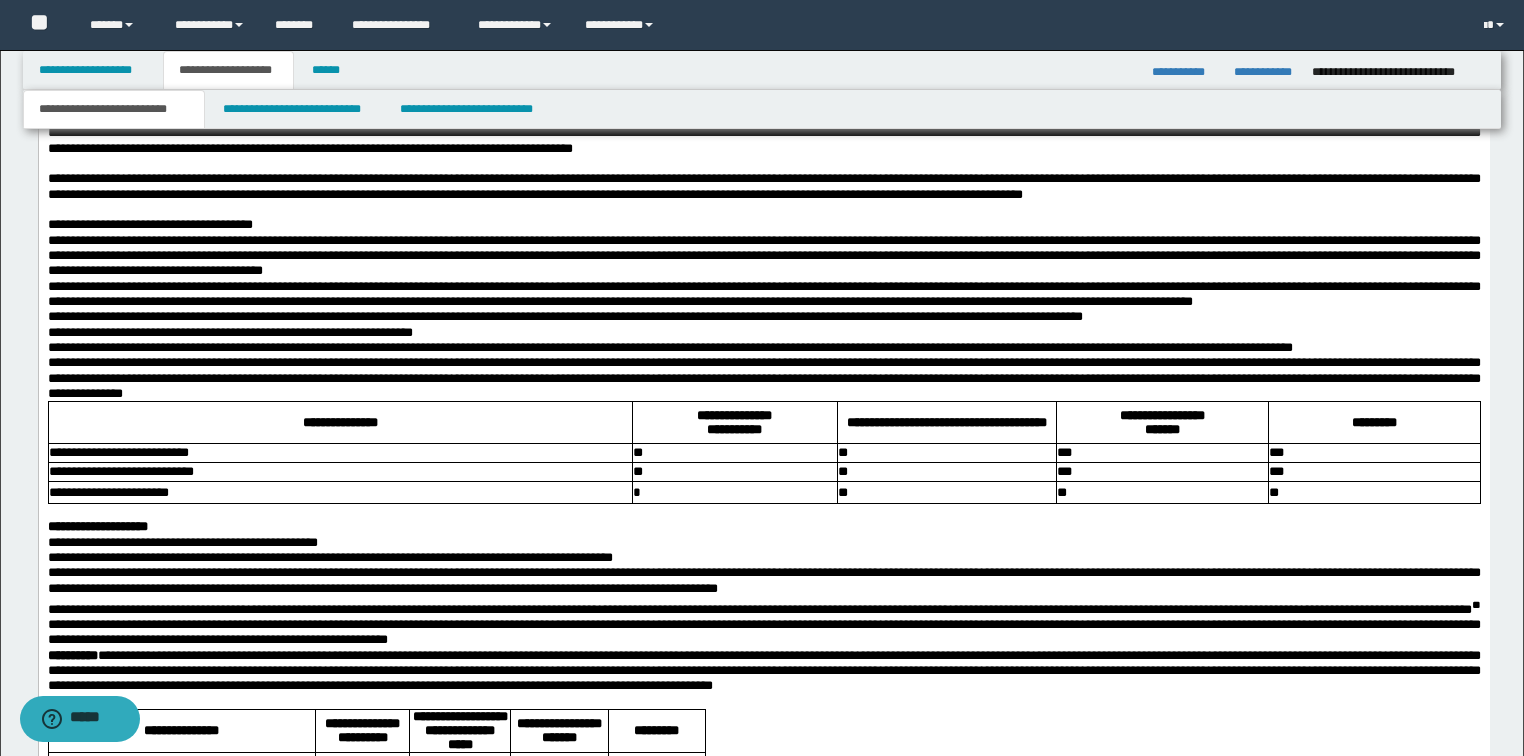 click at bounding box center (763, 209) 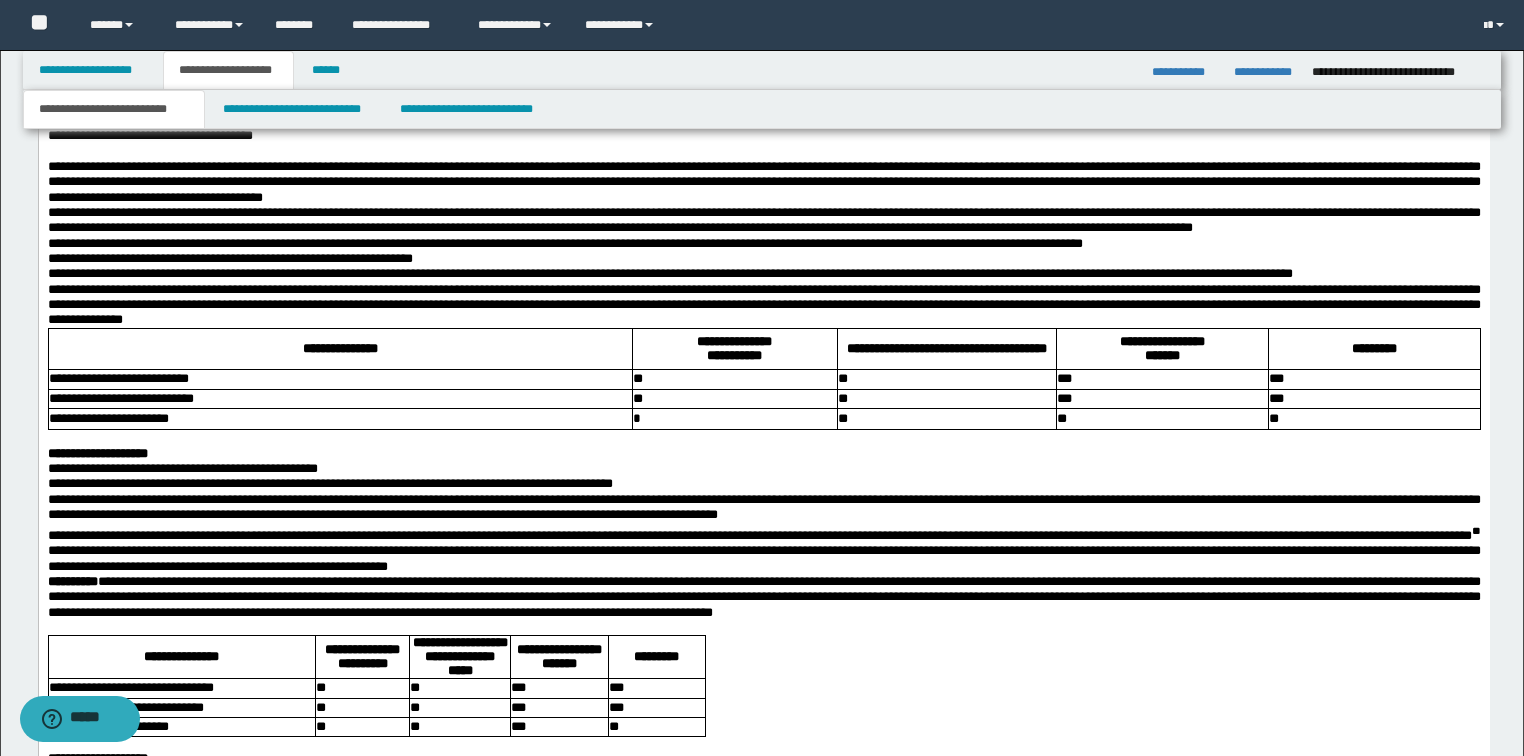 scroll, scrollTop: 2240, scrollLeft: 0, axis: vertical 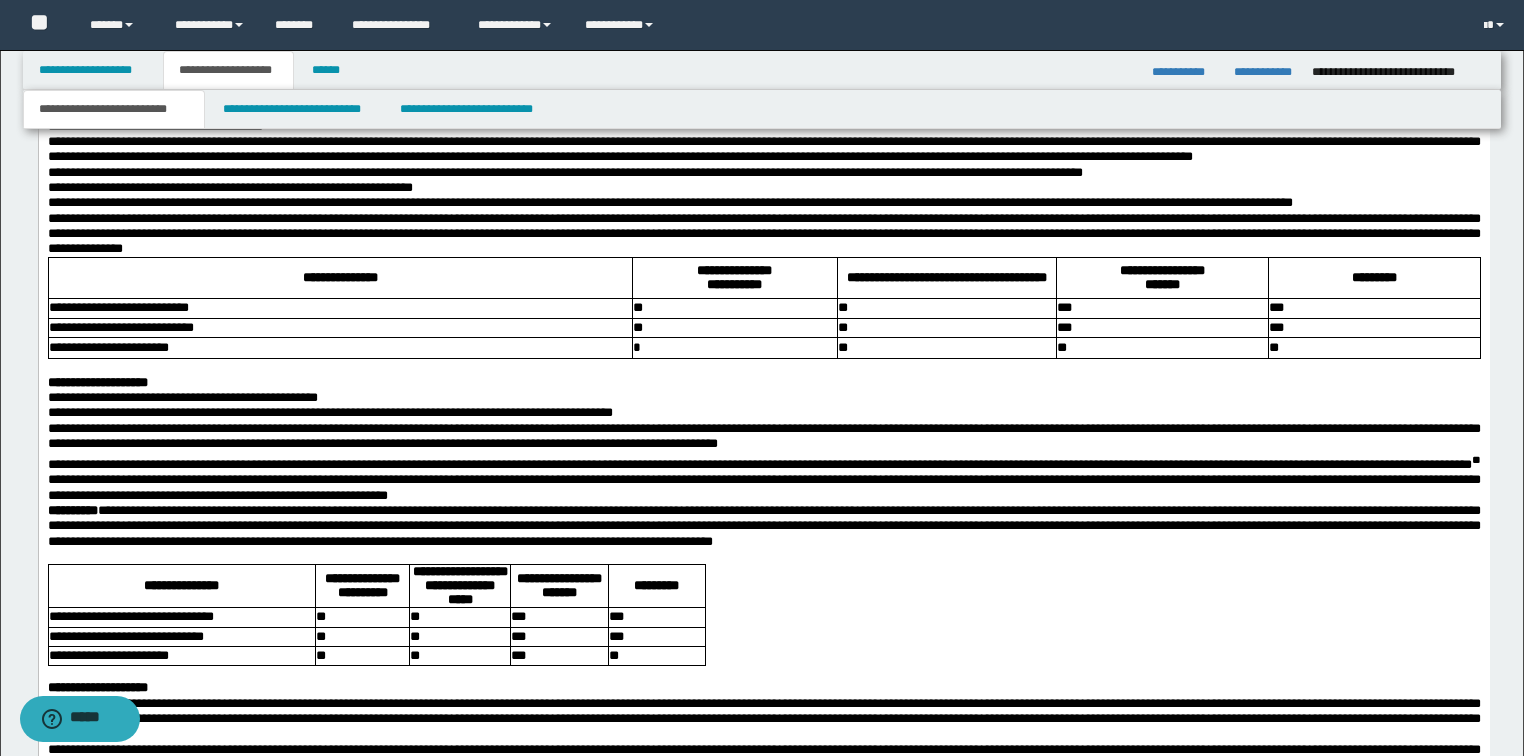 click on "**********" at bounding box center (763, 111) 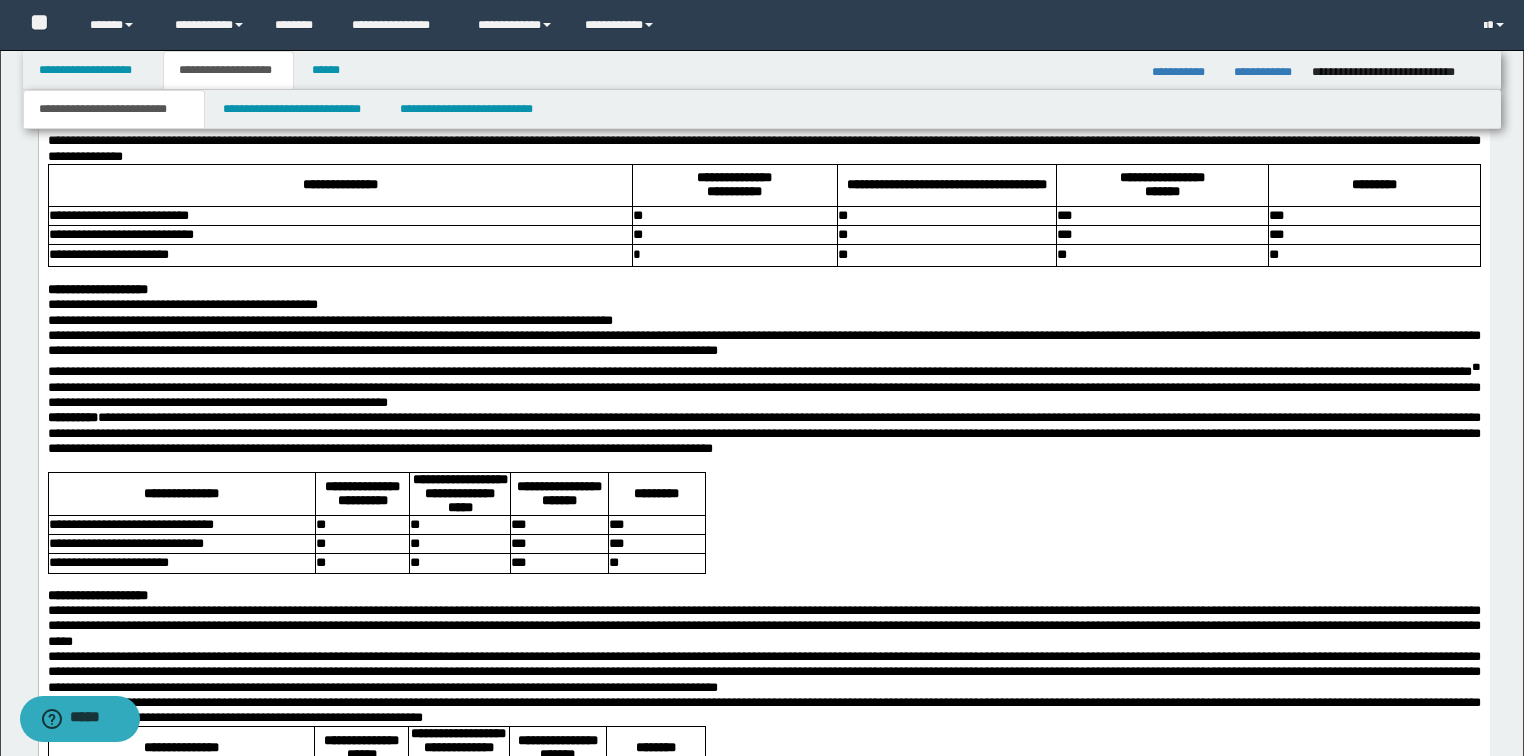 scroll, scrollTop: 2320, scrollLeft: 0, axis: vertical 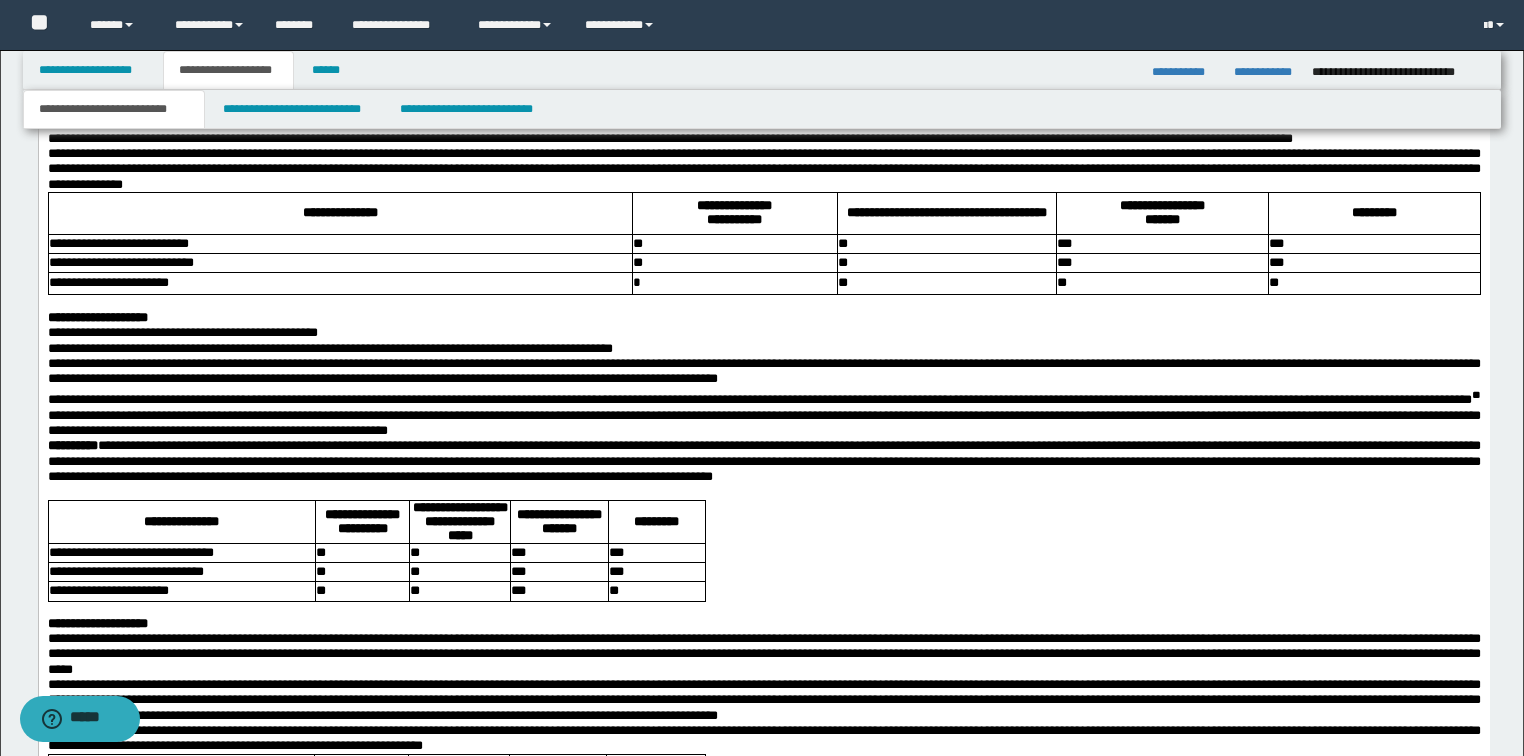 click on "**********" at bounding box center (763, 169) 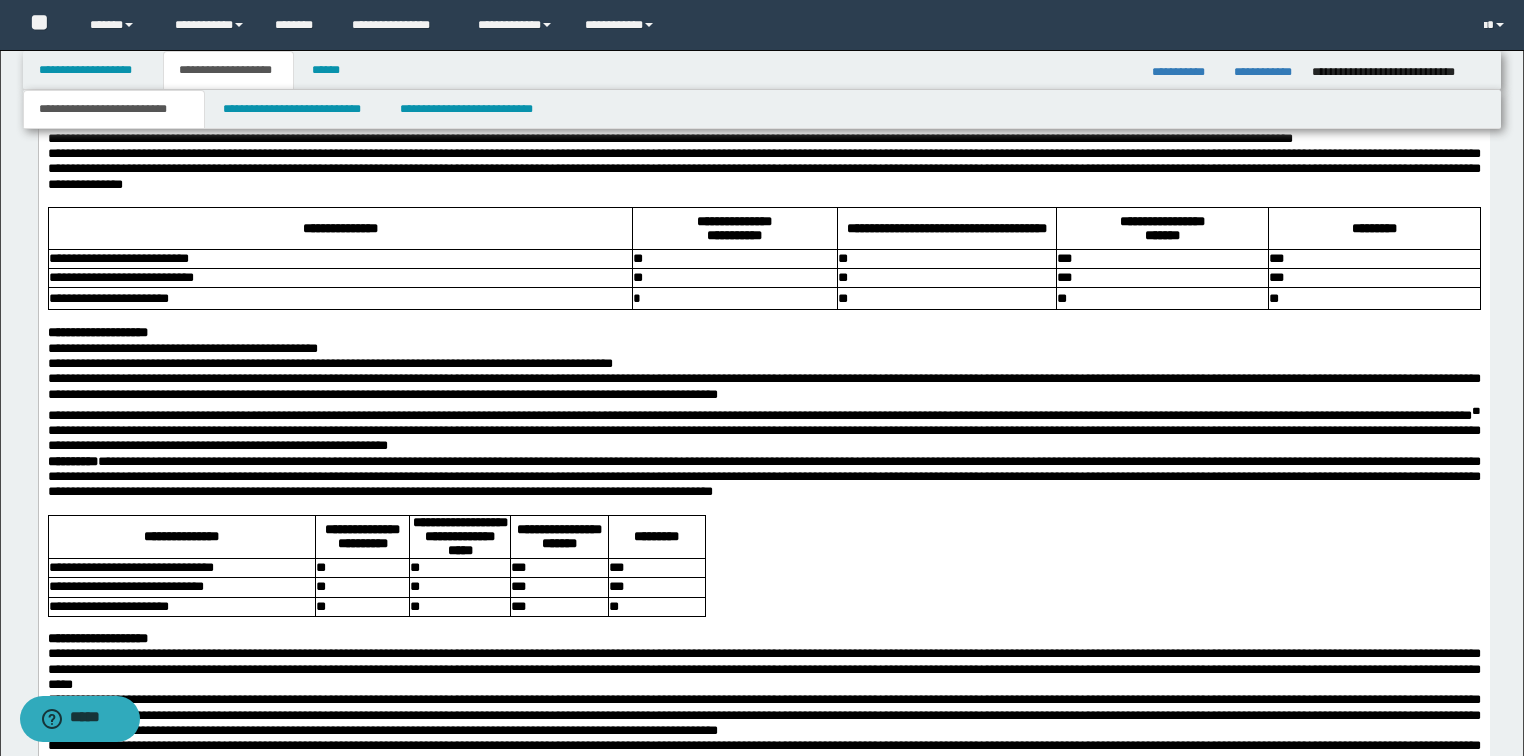 click on "**********" at bounding box center [763, 84] 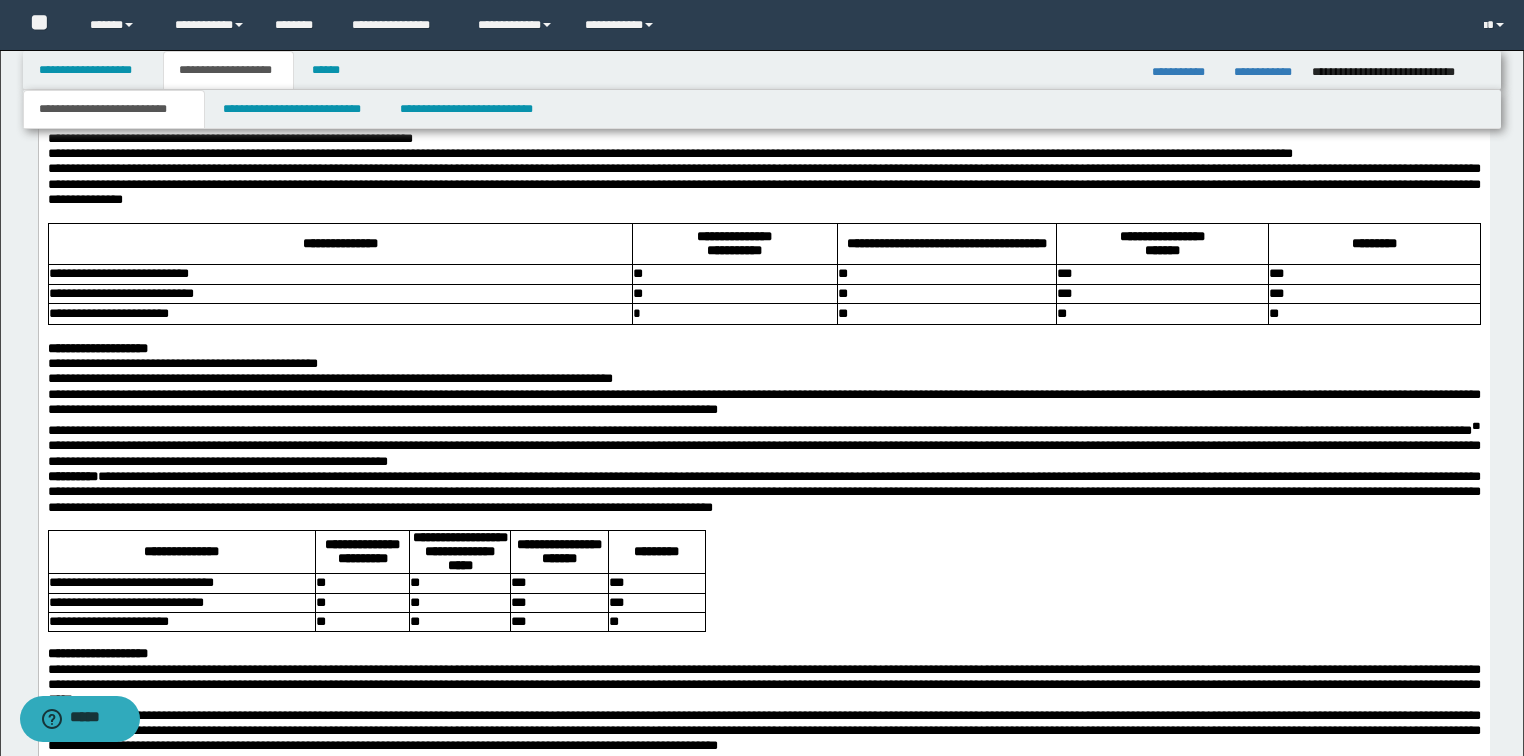 click on "**********" at bounding box center [763, 138] 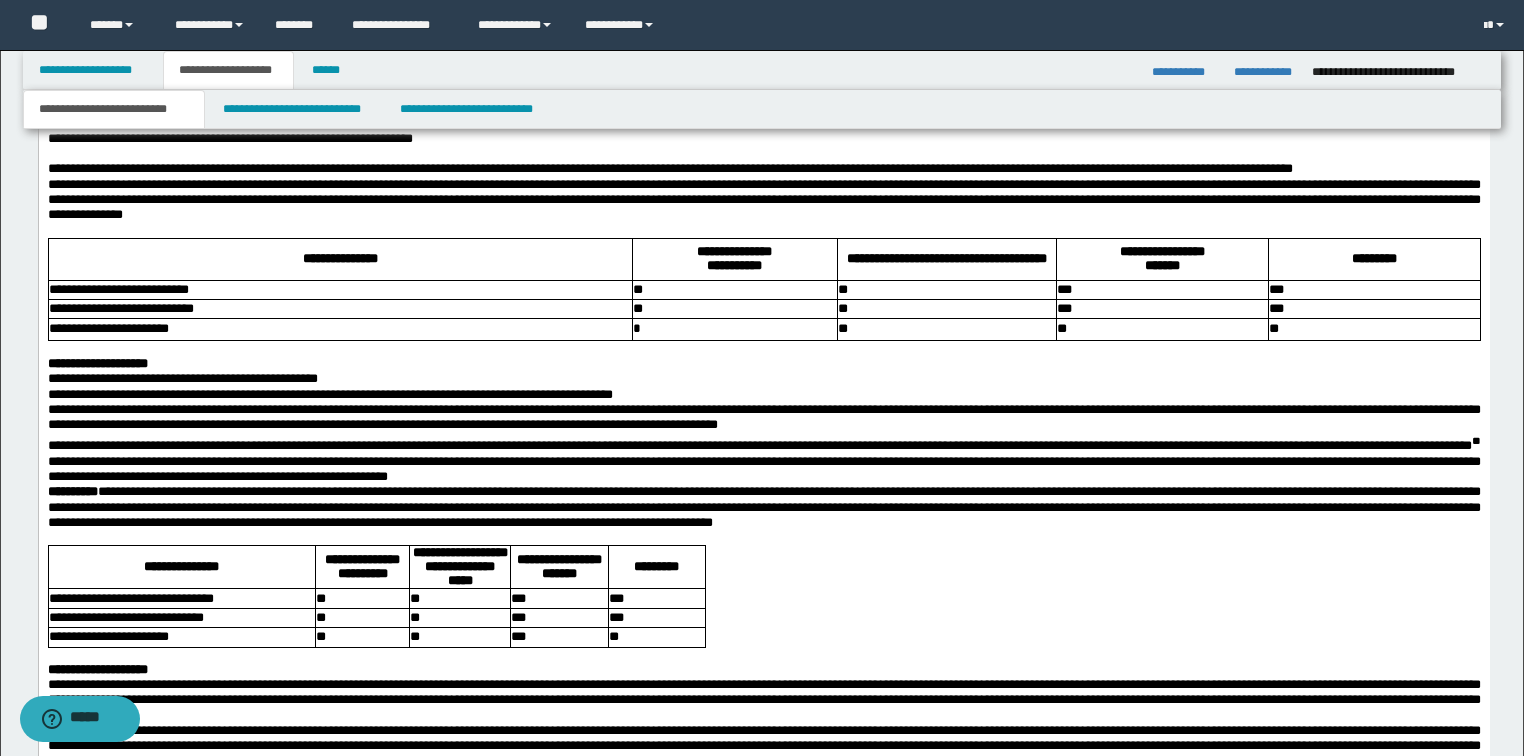 click on "**********" at bounding box center [763, 168] 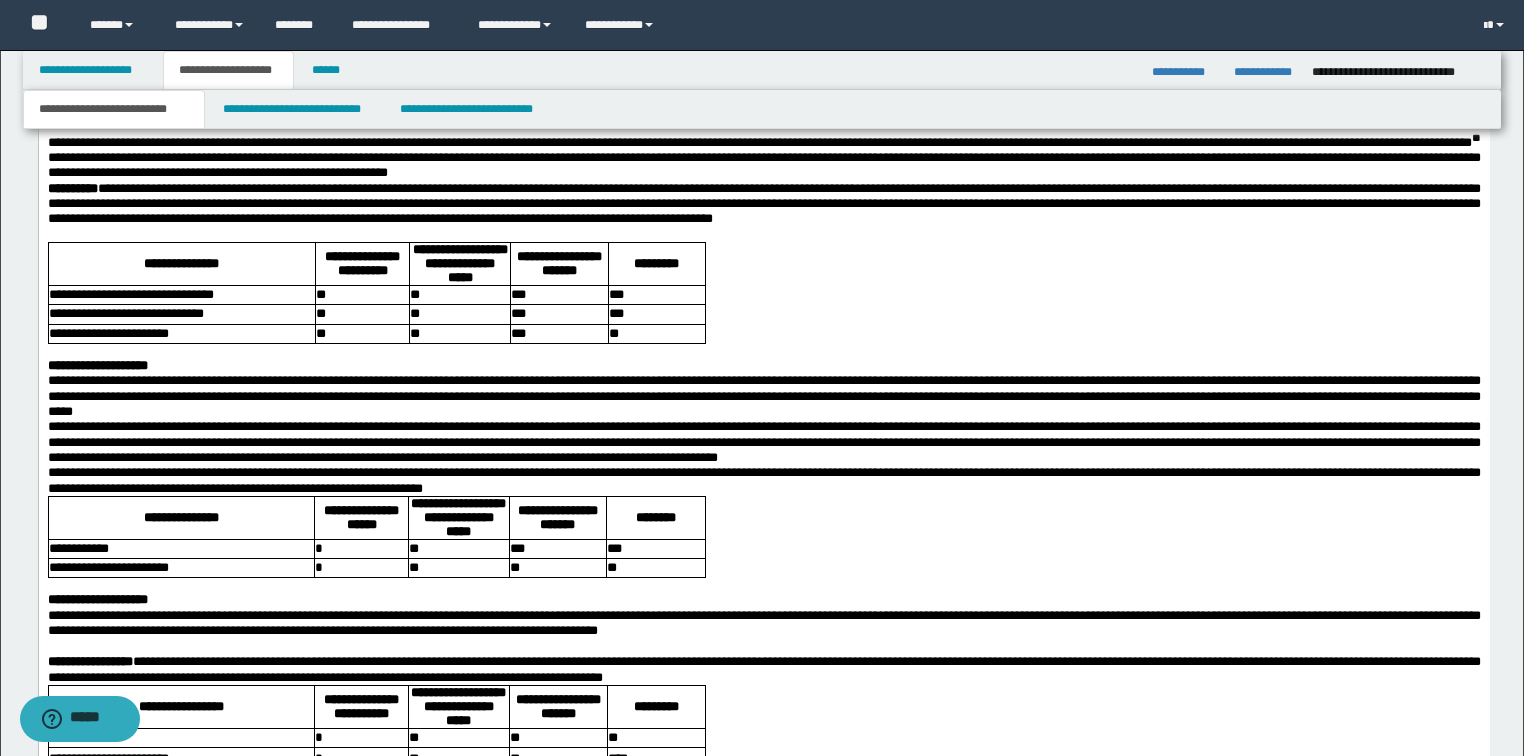 scroll, scrollTop: 2640, scrollLeft: 0, axis: vertical 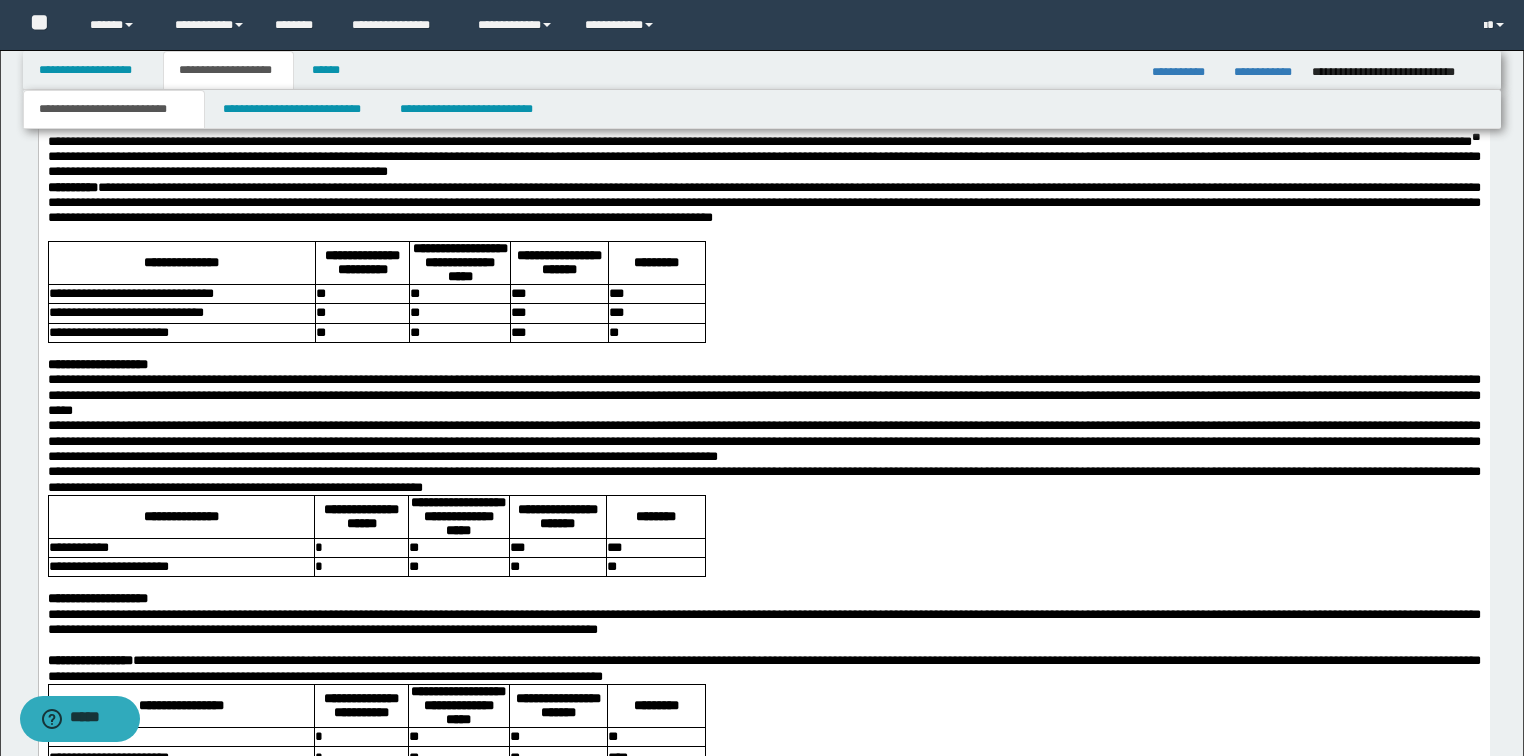 click at bounding box center [763, 43] 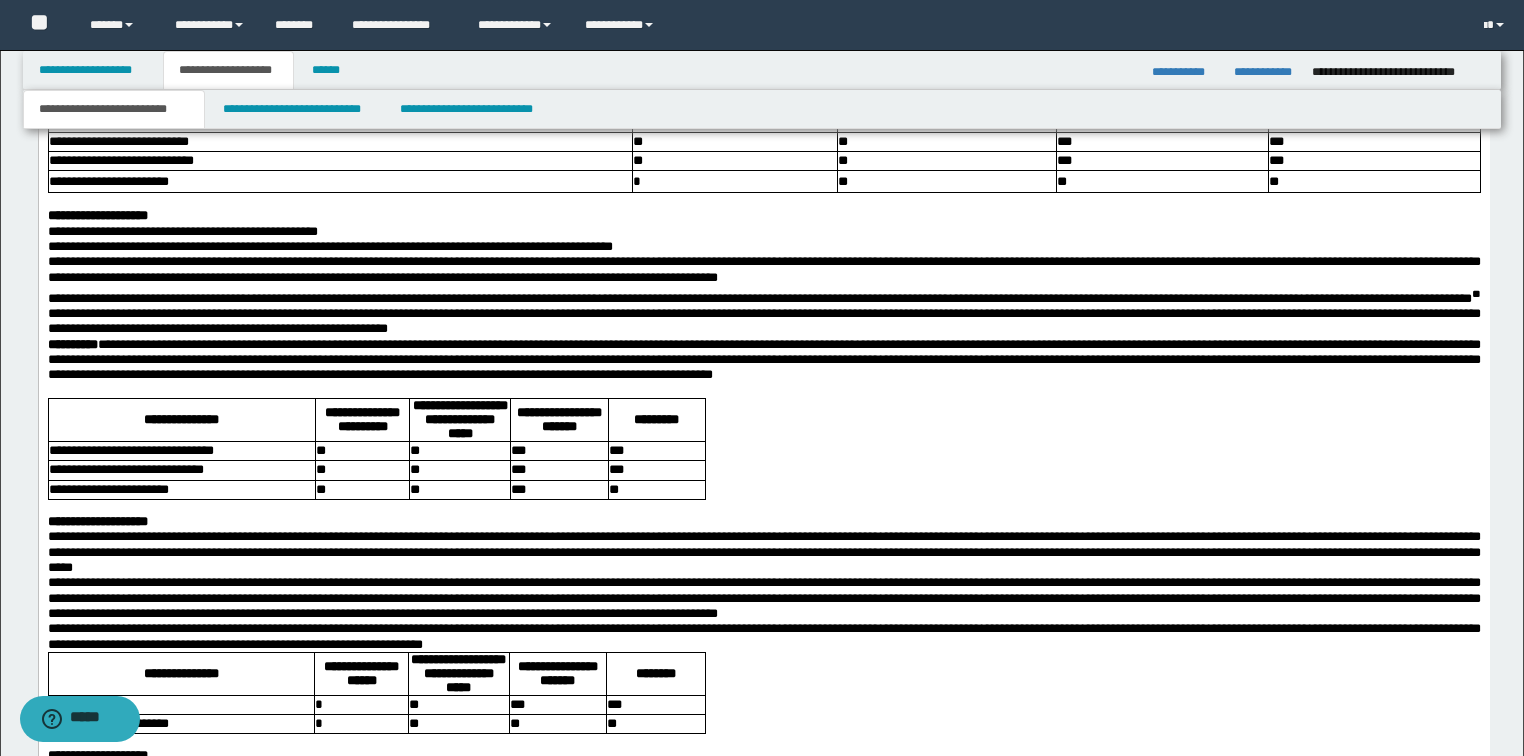 scroll, scrollTop: 2480, scrollLeft: 0, axis: vertical 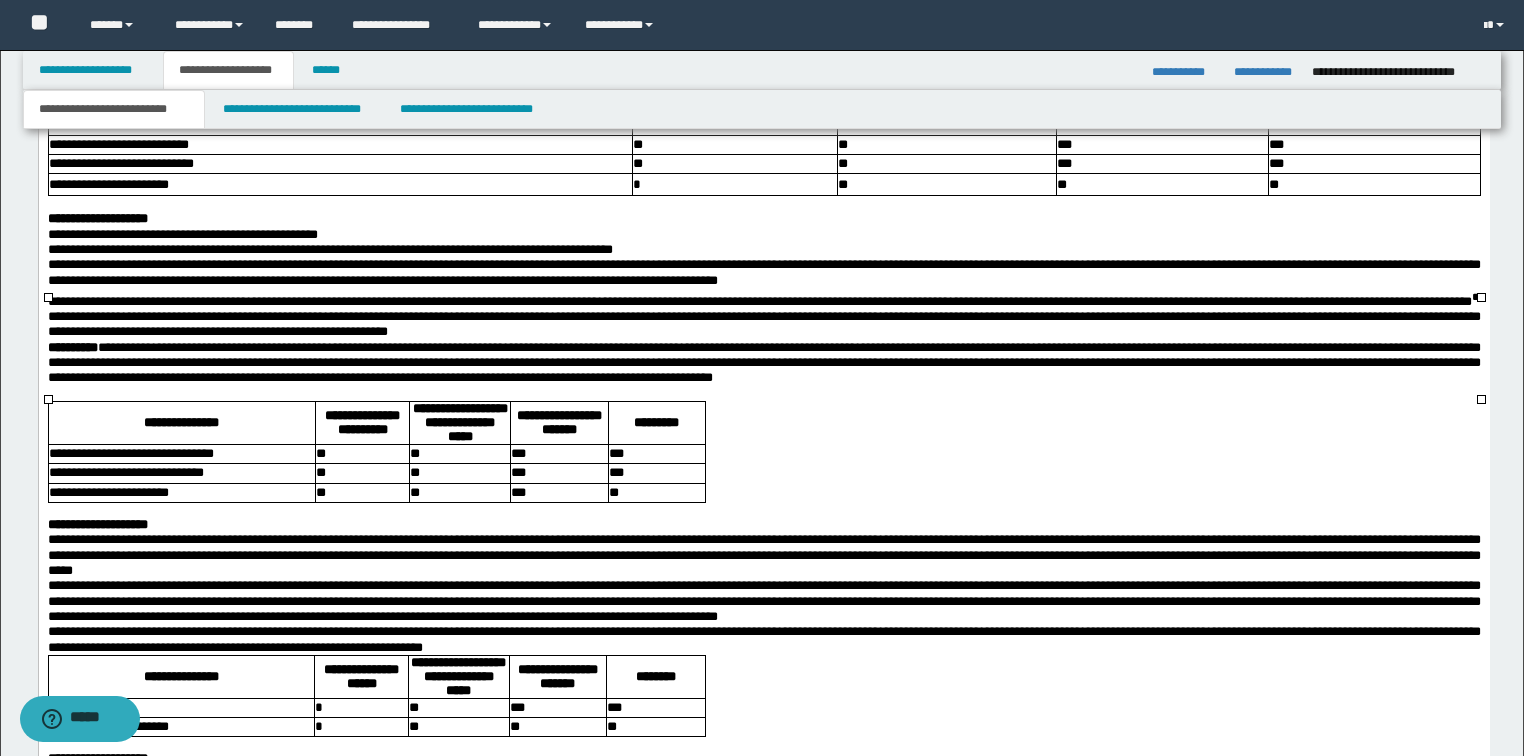 click on "***" at bounding box center (1162, 145) 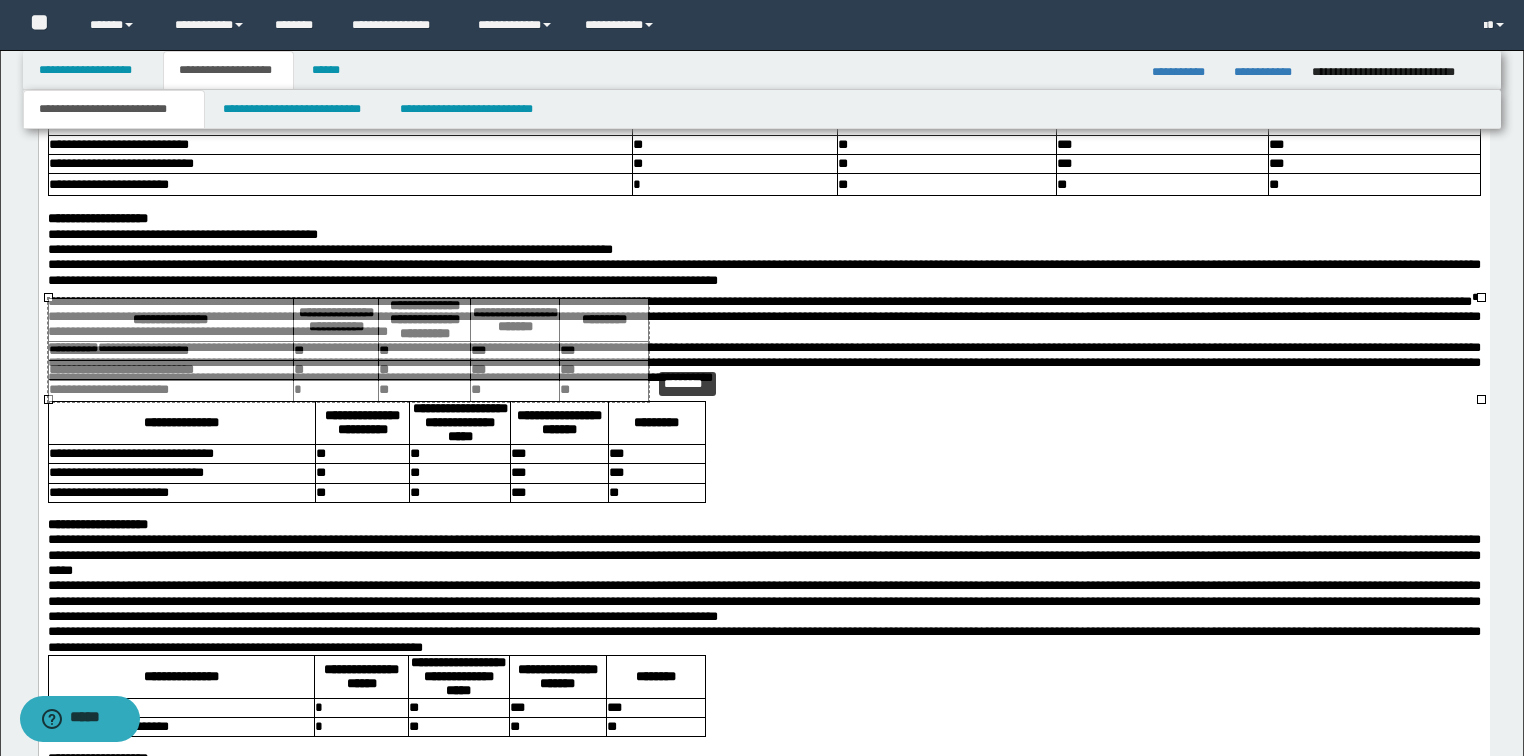 drag, startPoint x: 1483, startPoint y: 294, endPoint x: 817, endPoint y: 350, distance: 668.3502 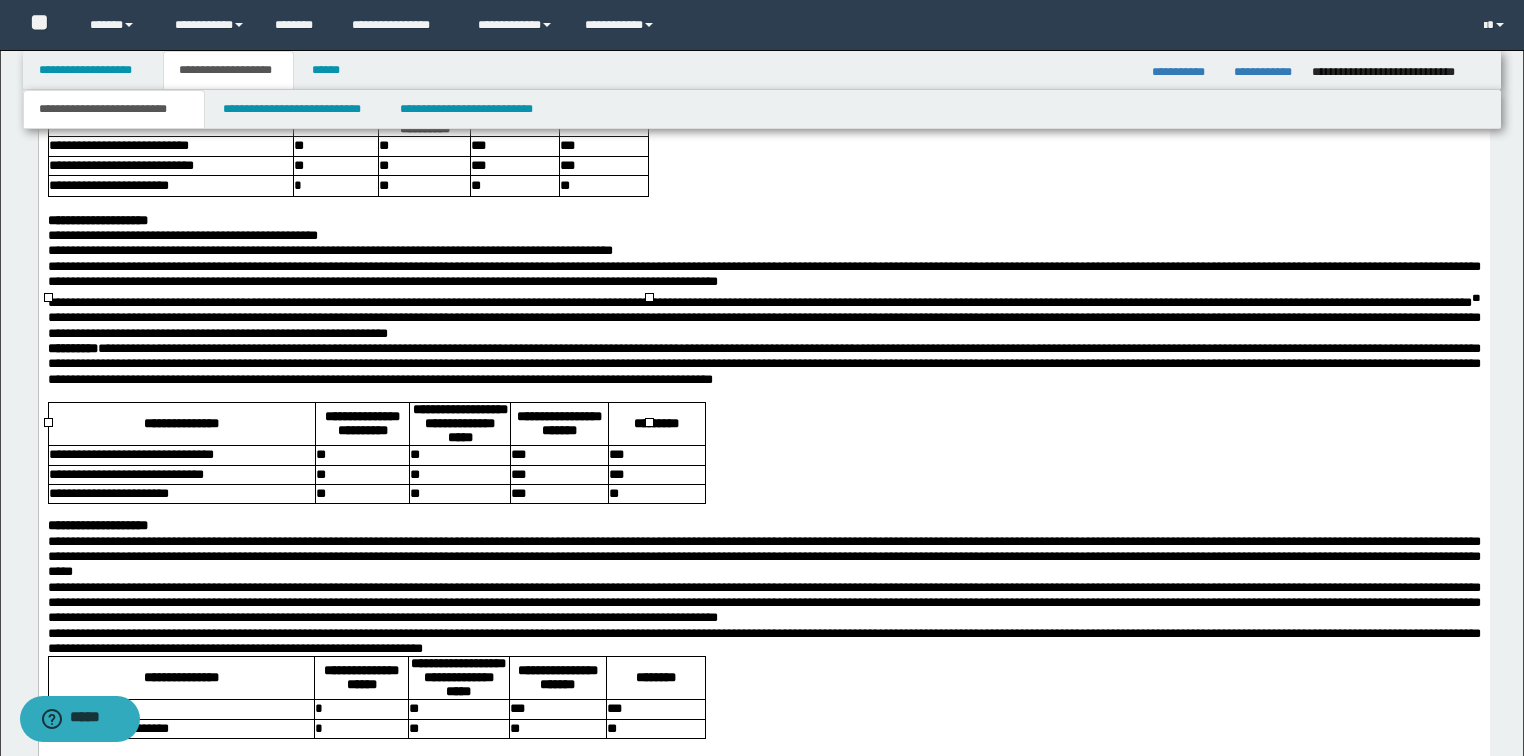 scroll, scrollTop: 2640, scrollLeft: 0, axis: vertical 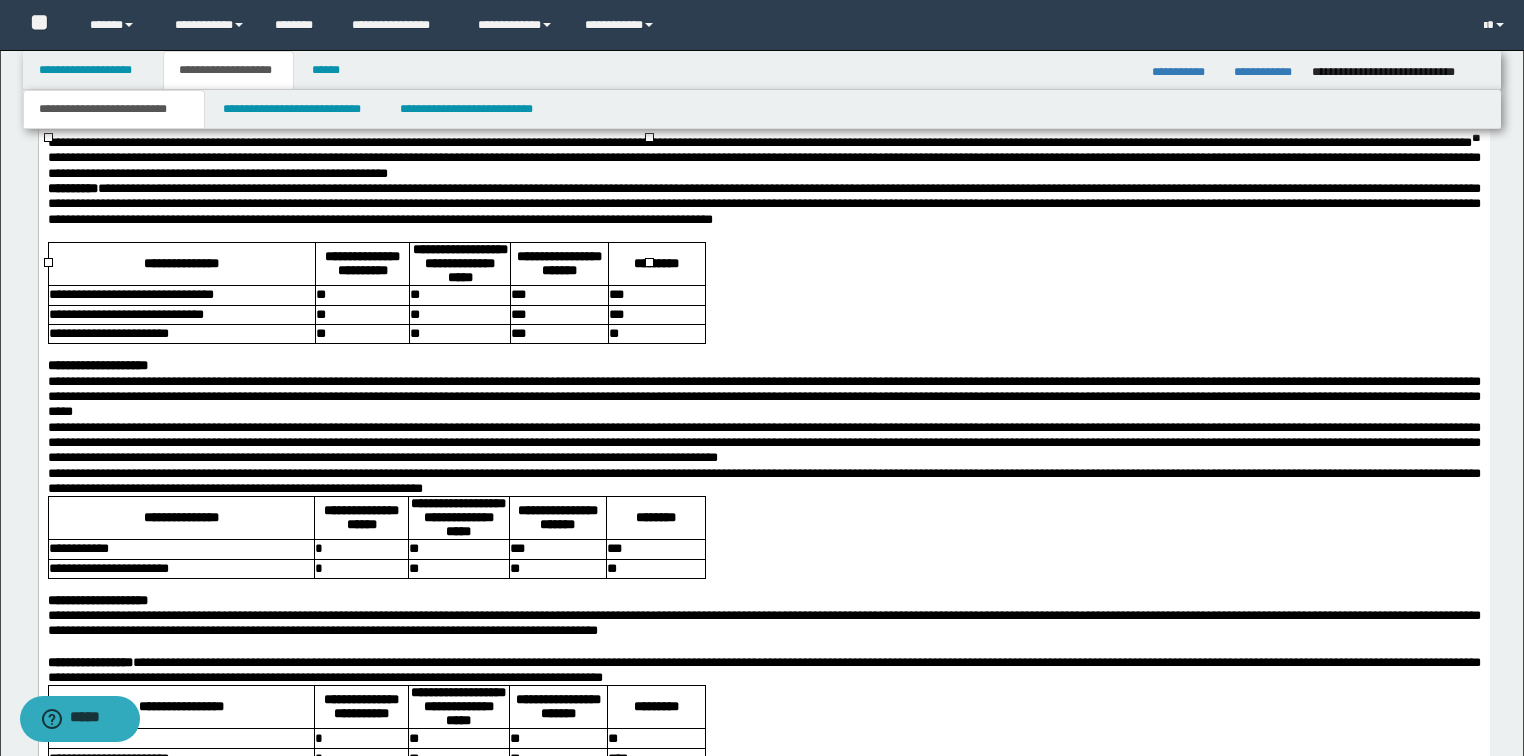 click on "**********" at bounding box center [763, 154] 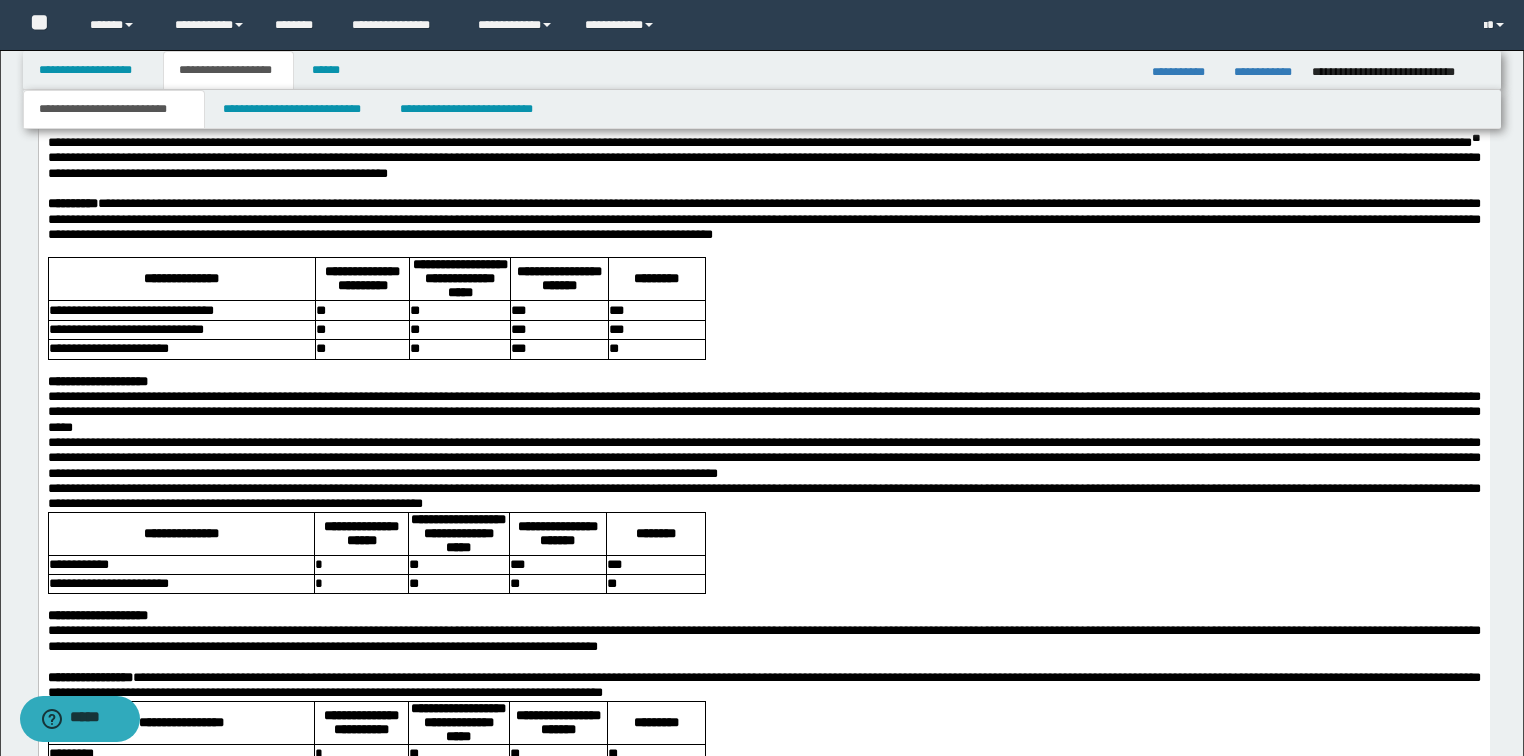 click on "**********" at bounding box center [763, 834] 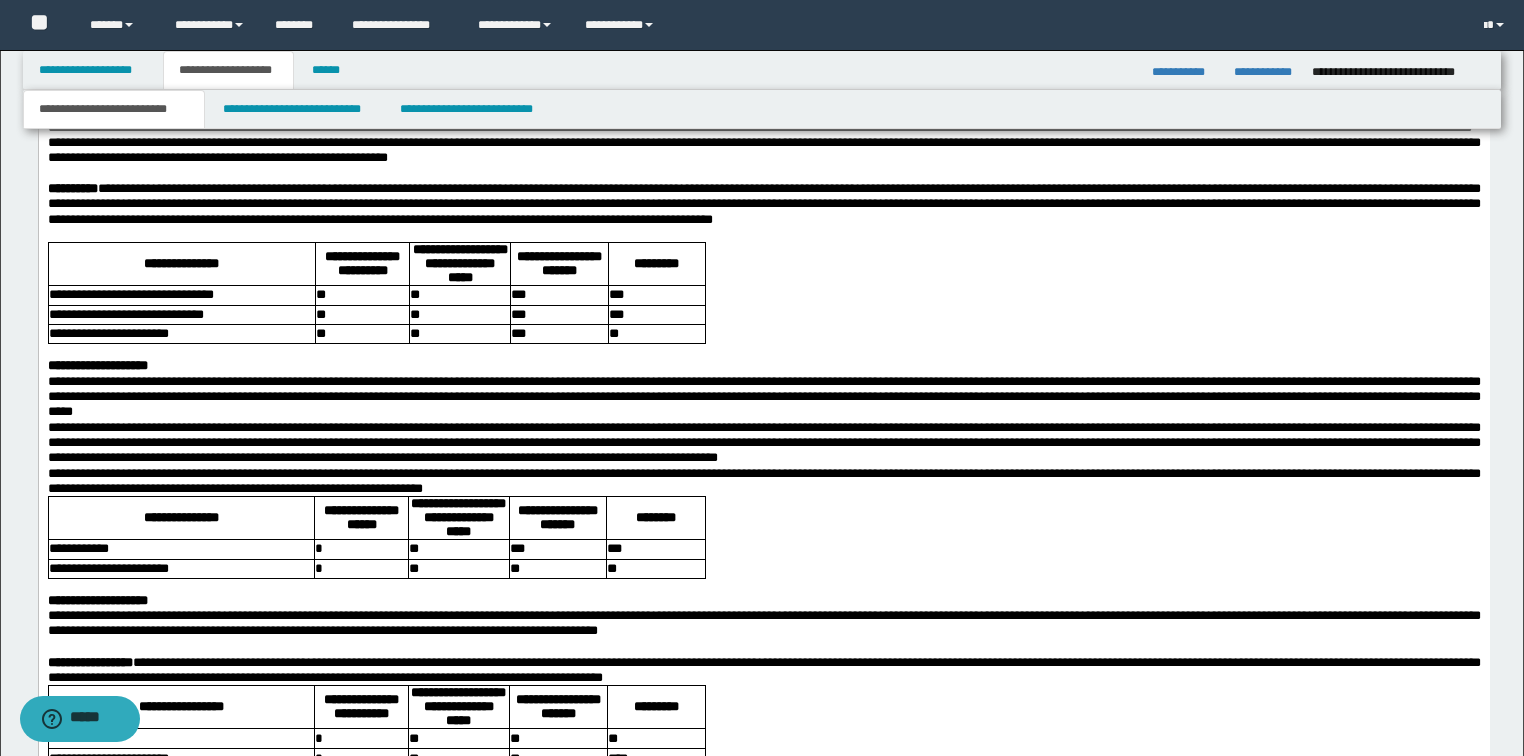 drag, startPoint x: 1110, startPoint y: 318, endPoint x: 1119, endPoint y: 346, distance: 29.410883 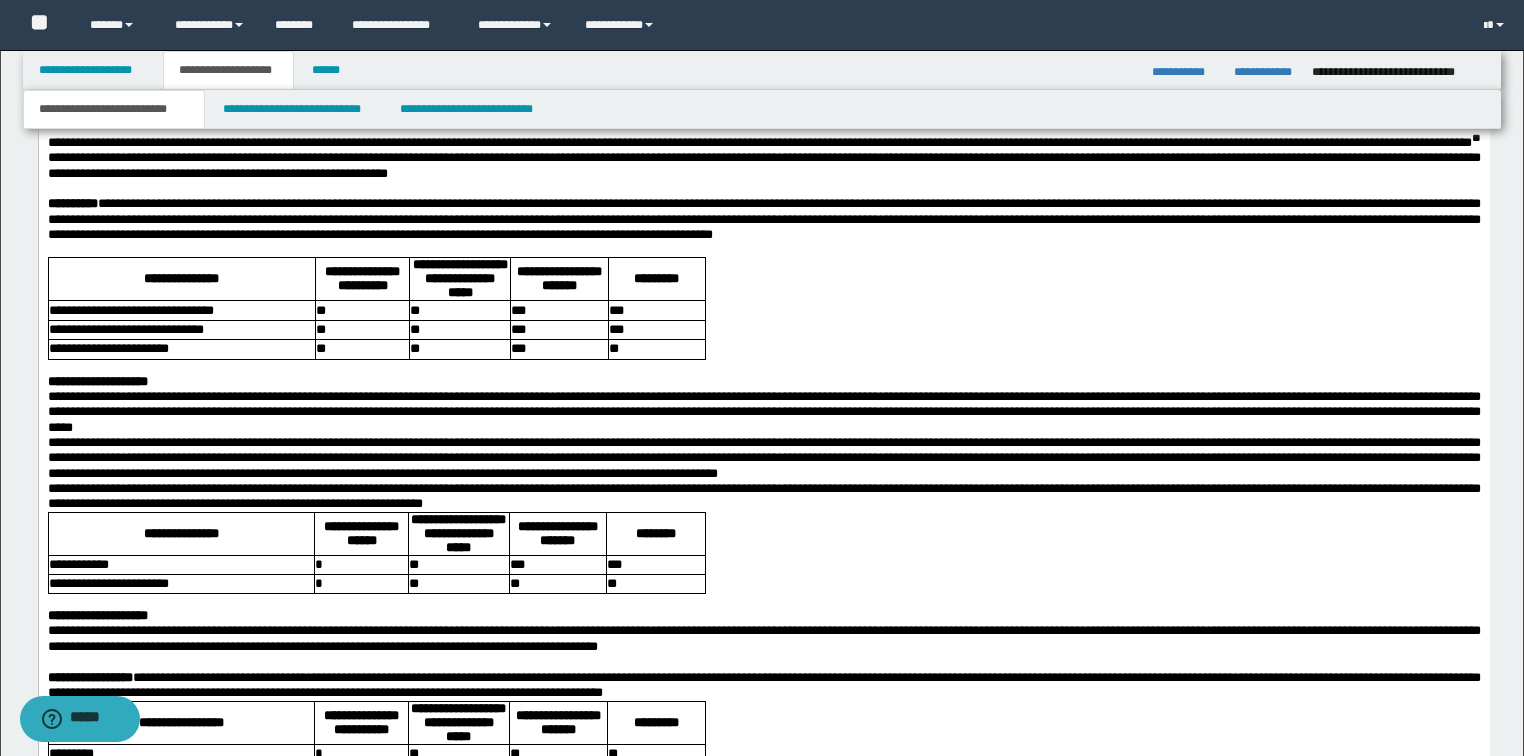 click on "**********" at bounding box center (763, 158) 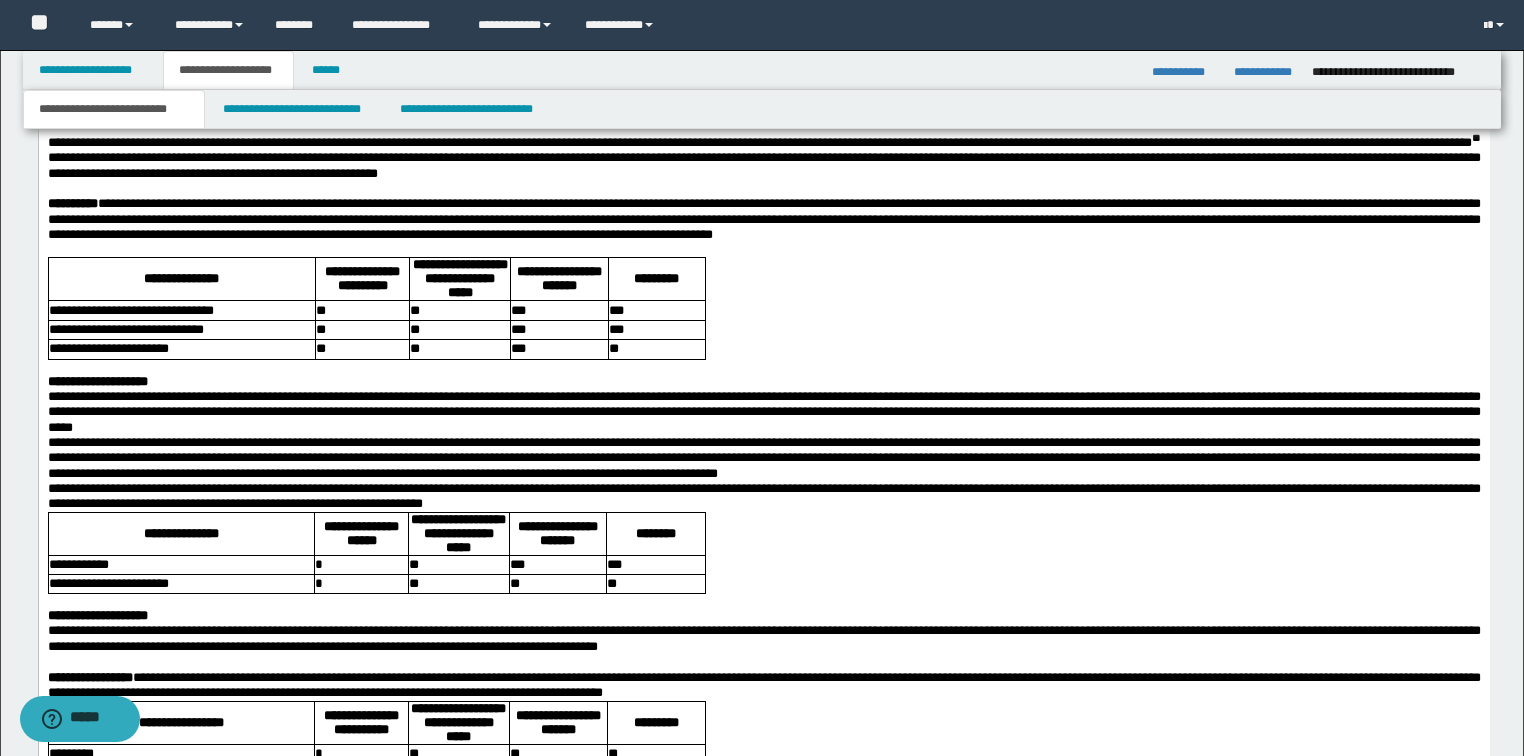 click on "**********" at bounding box center (763, 158) 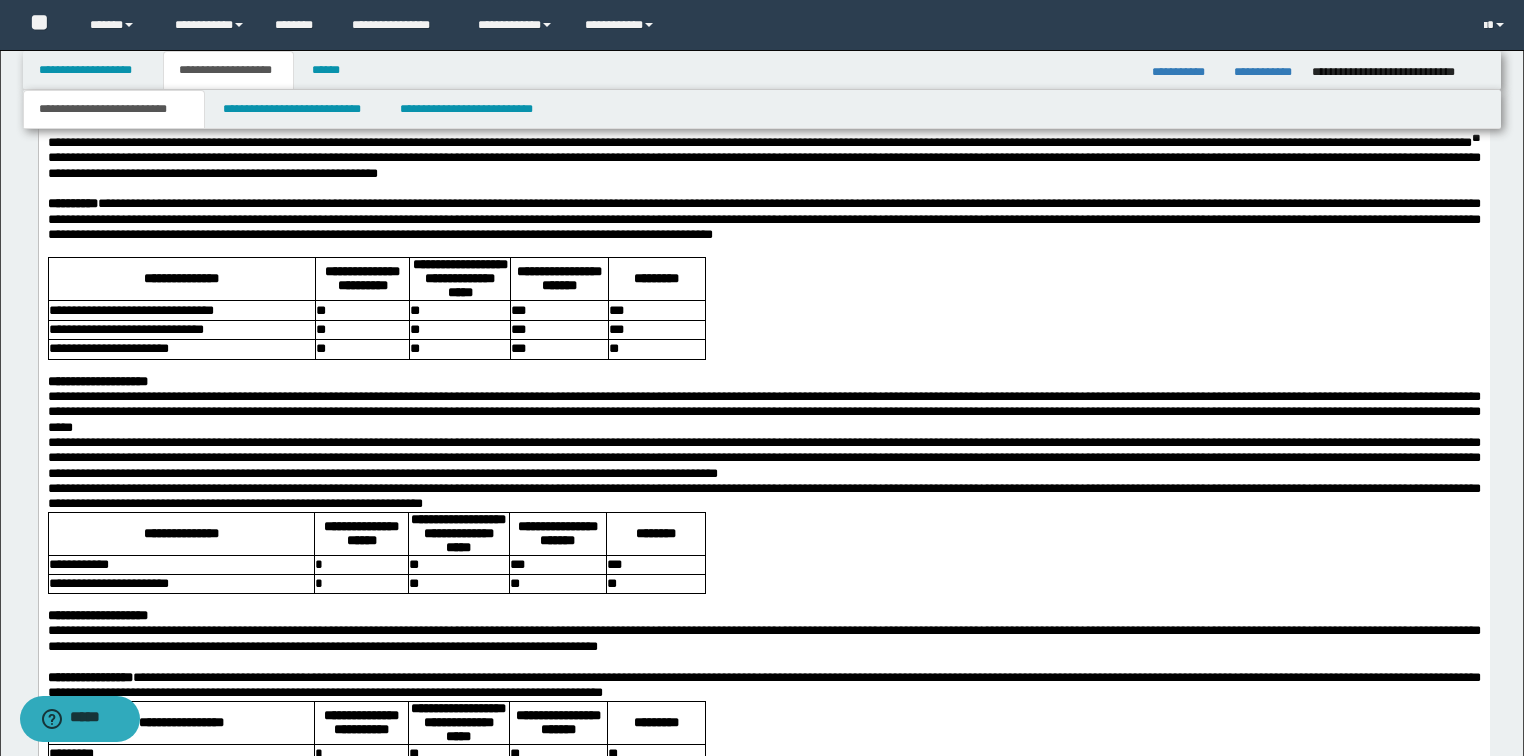scroll, scrollTop: 2720, scrollLeft: 0, axis: vertical 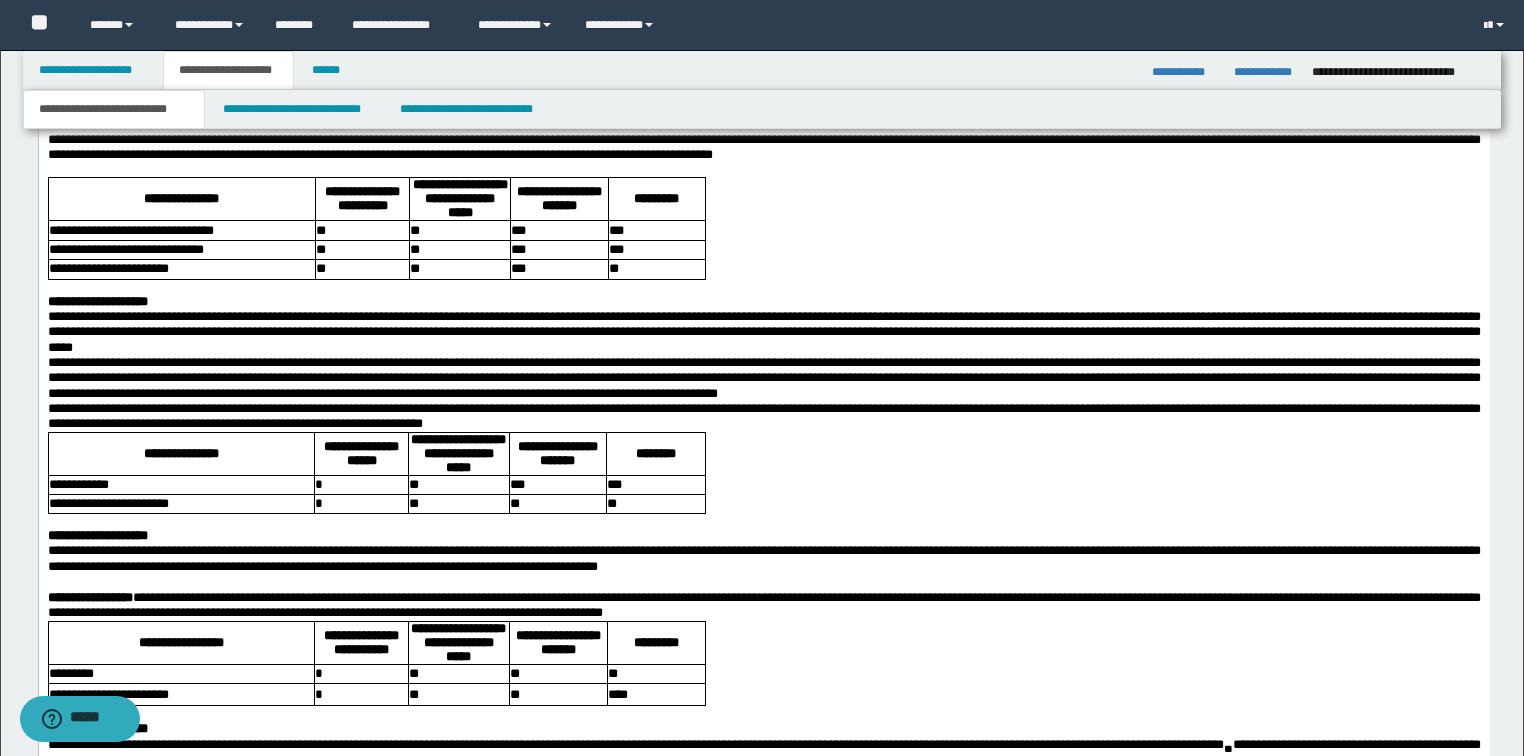 click on "**********" at bounding box center [763, 78] 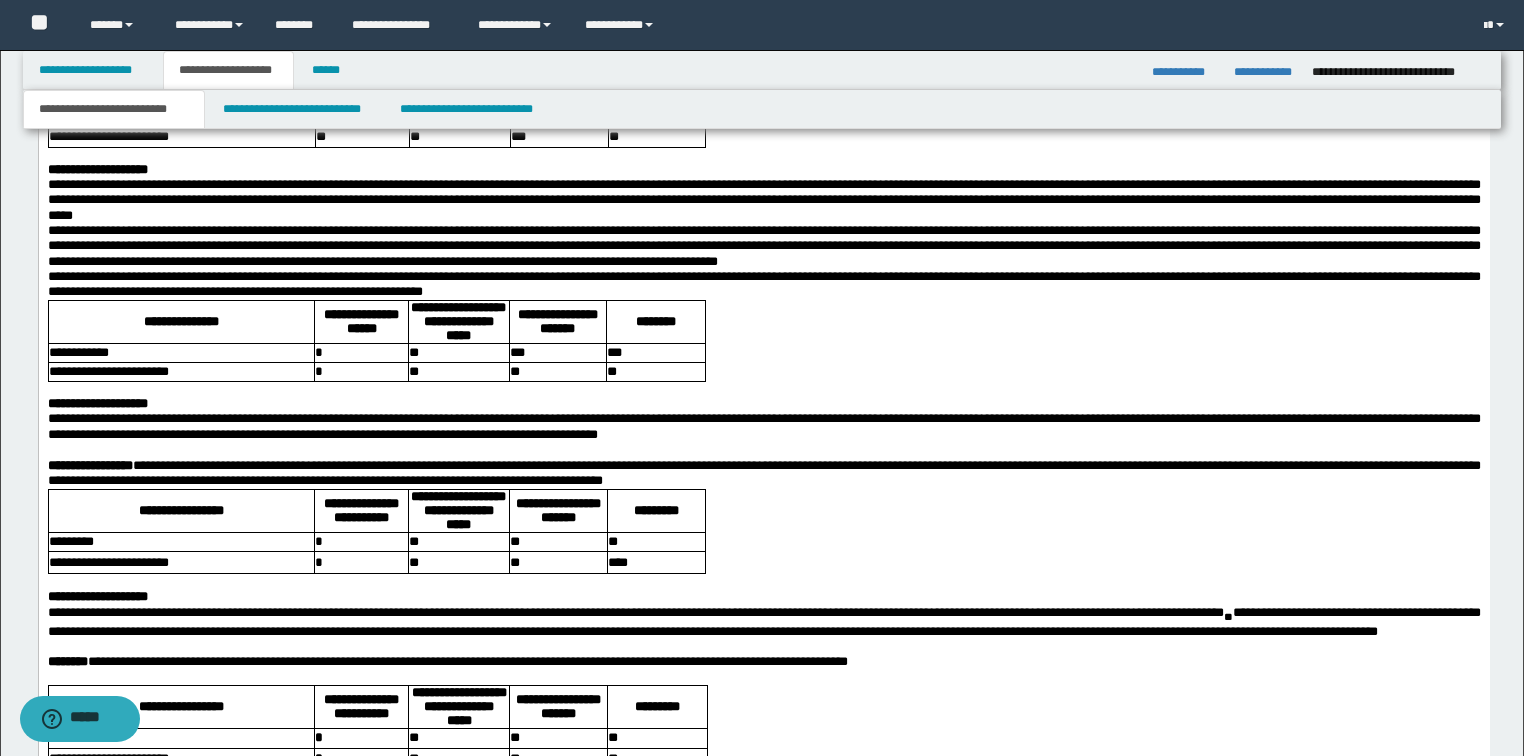 scroll, scrollTop: 2880, scrollLeft: 0, axis: vertical 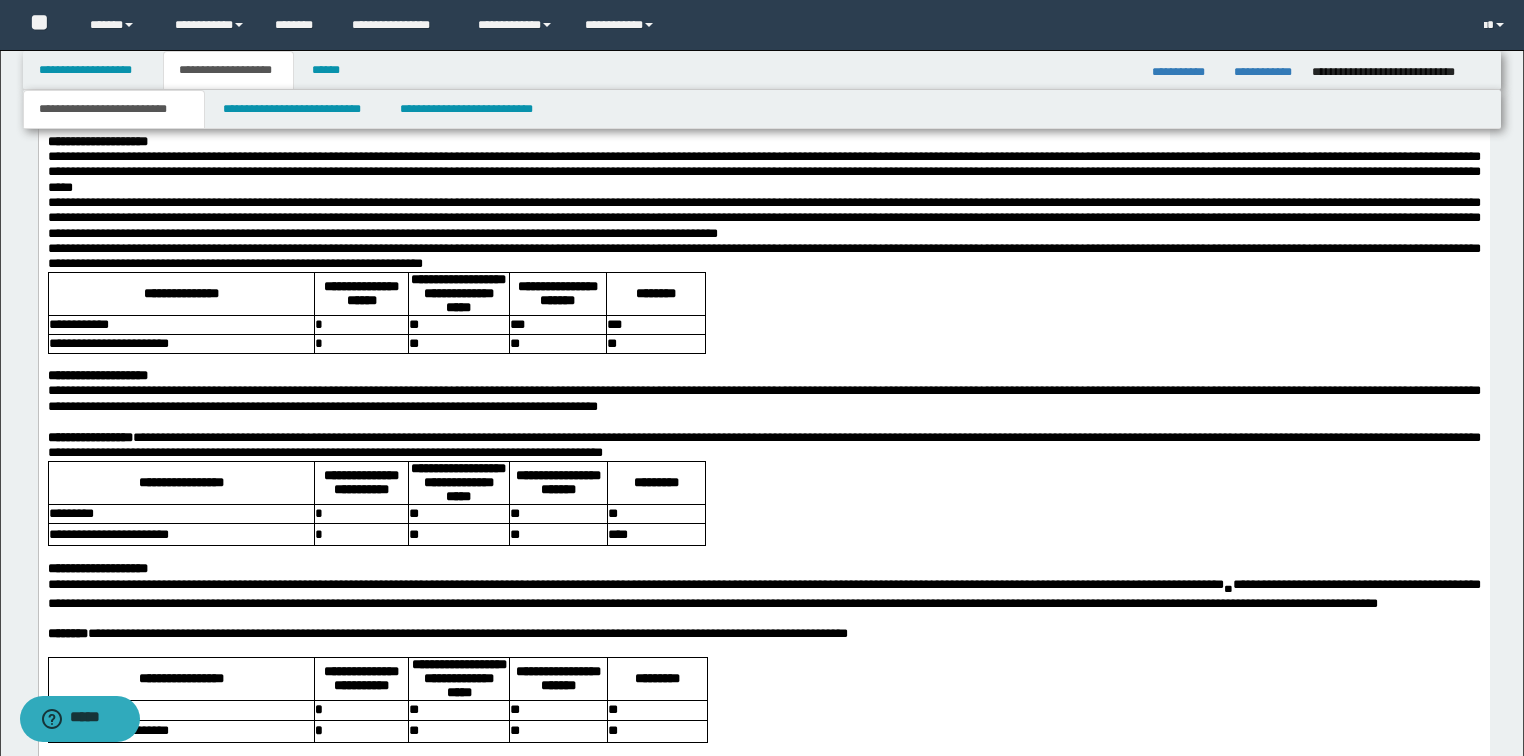 click on "**********" at bounding box center (763, 141) 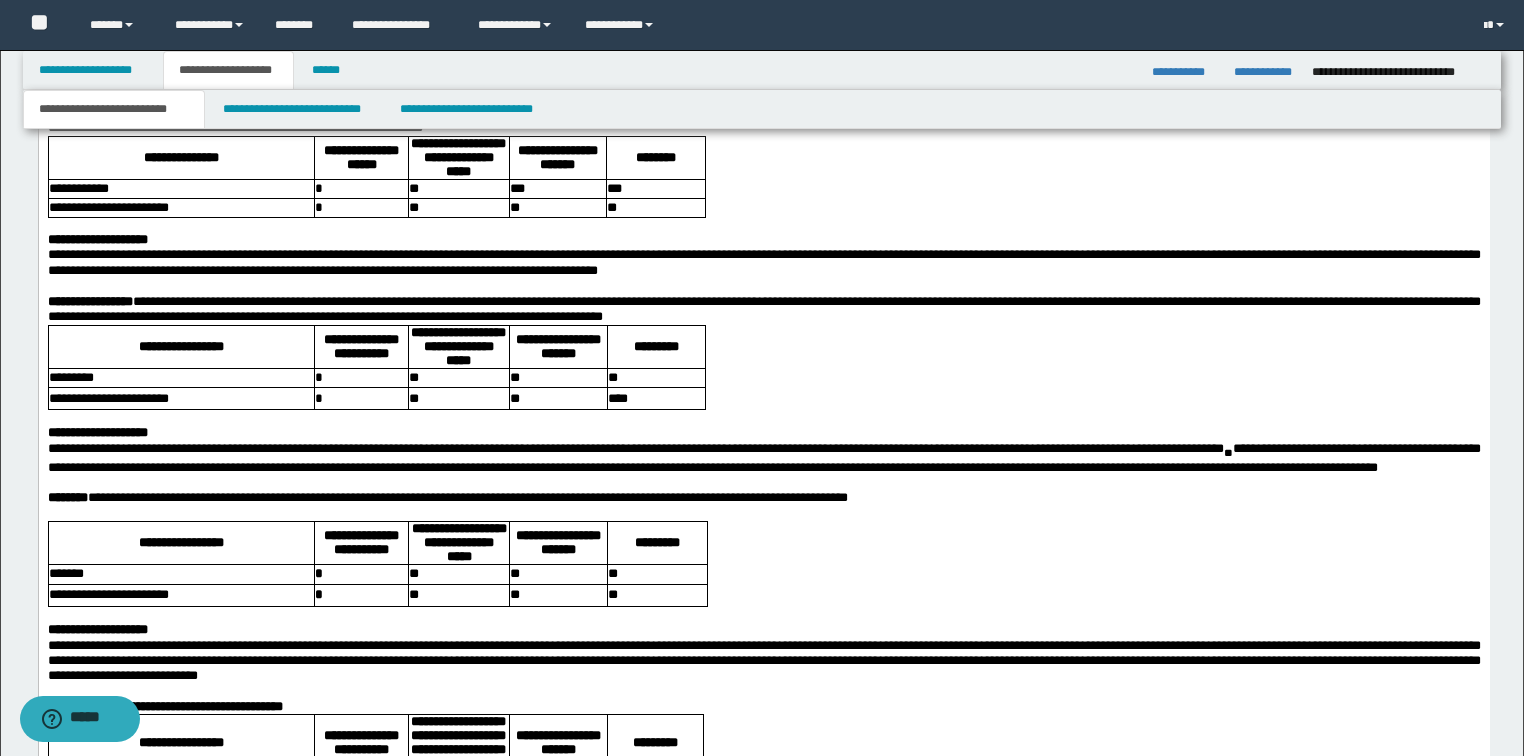 scroll, scrollTop: 3040, scrollLeft: 0, axis: vertical 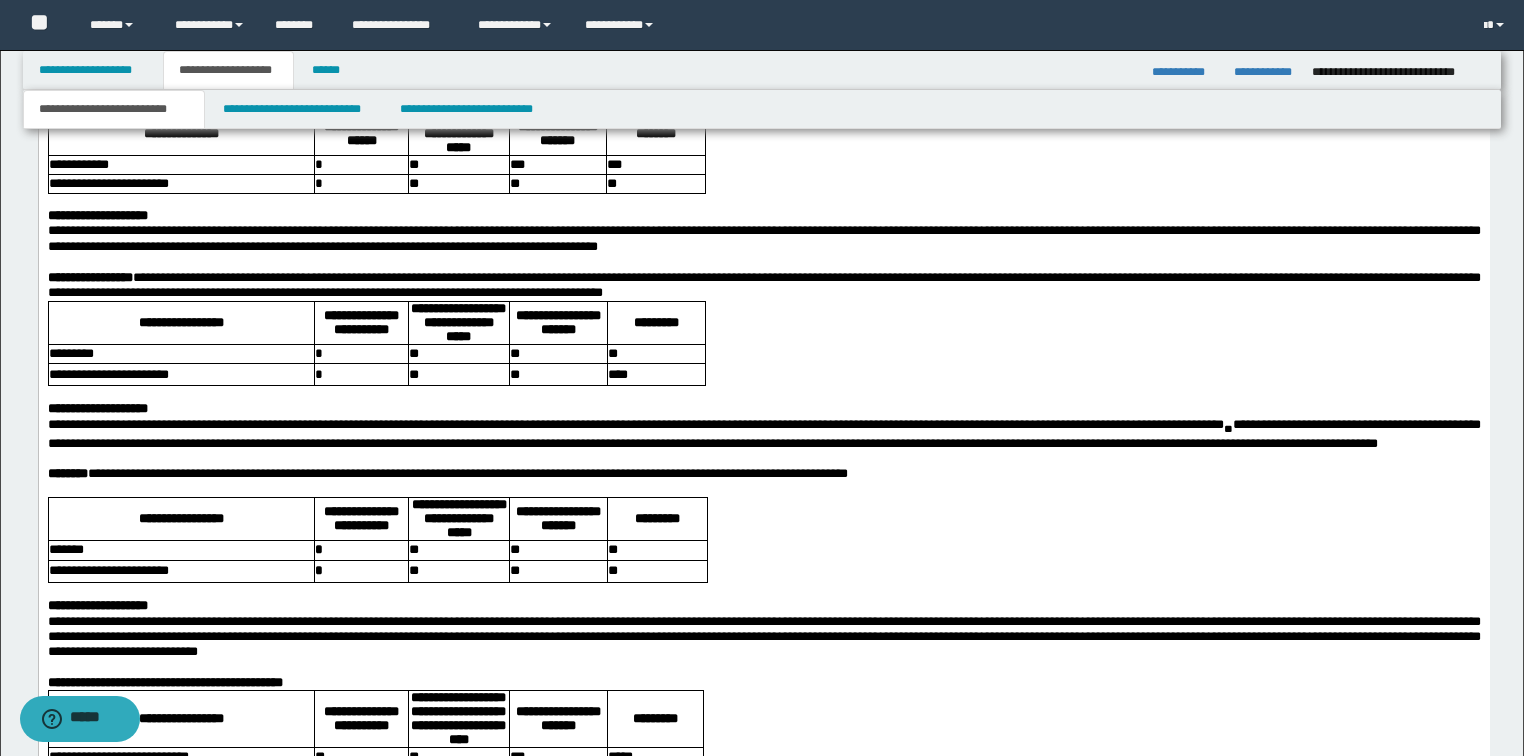 click on "**********" at bounding box center [763, 12] 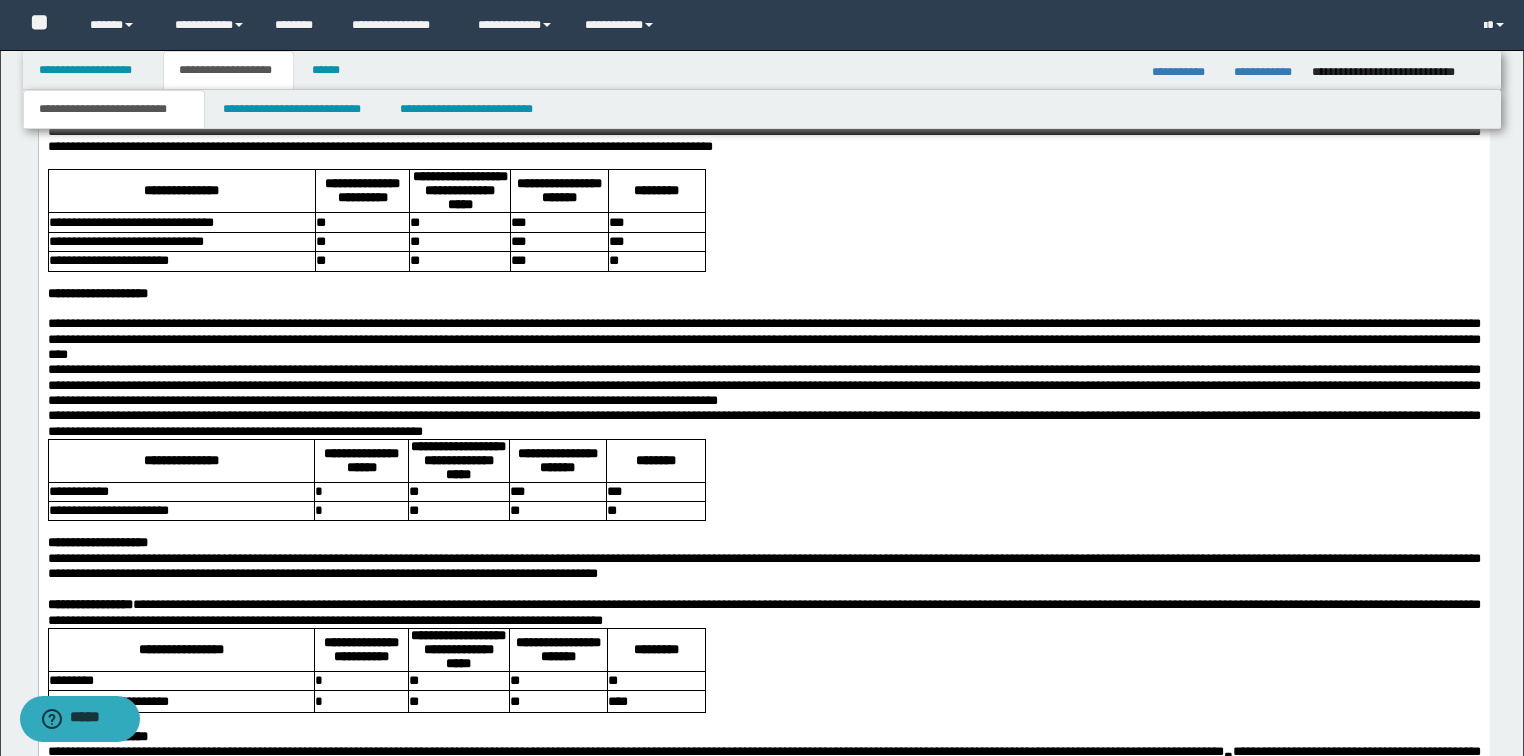 scroll, scrollTop: 2720, scrollLeft: 0, axis: vertical 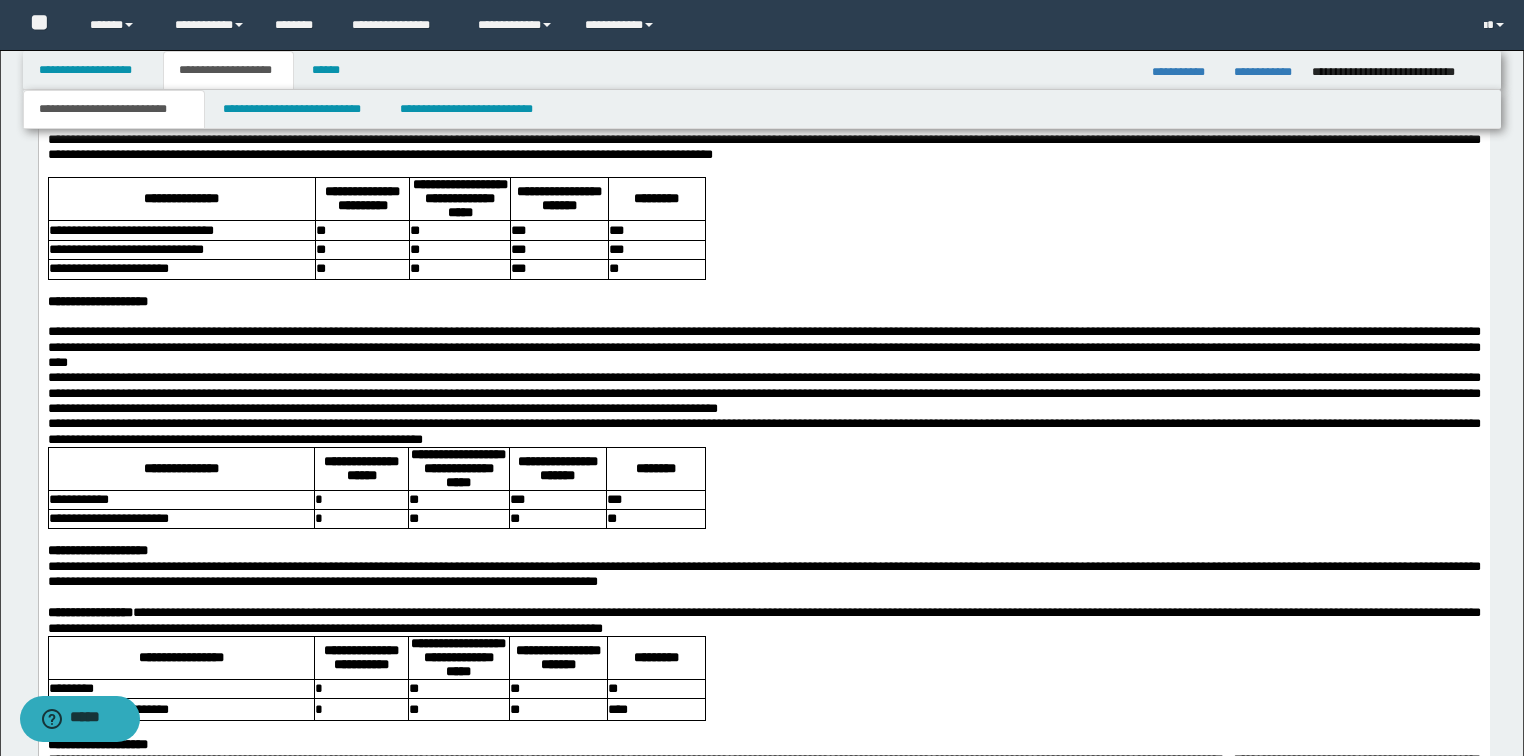 click on "**********" at bounding box center [763, -20] 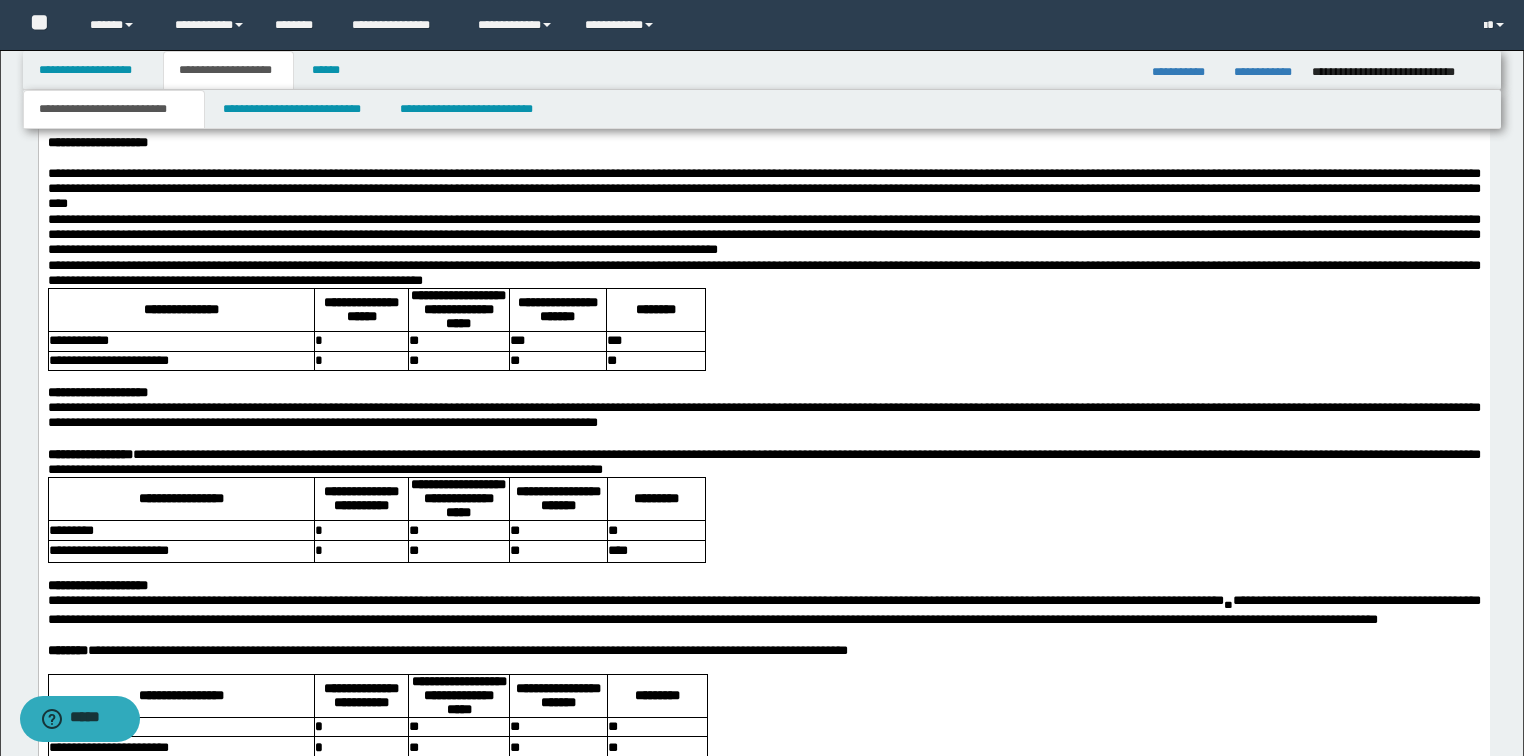 scroll, scrollTop: 3040, scrollLeft: 0, axis: vertical 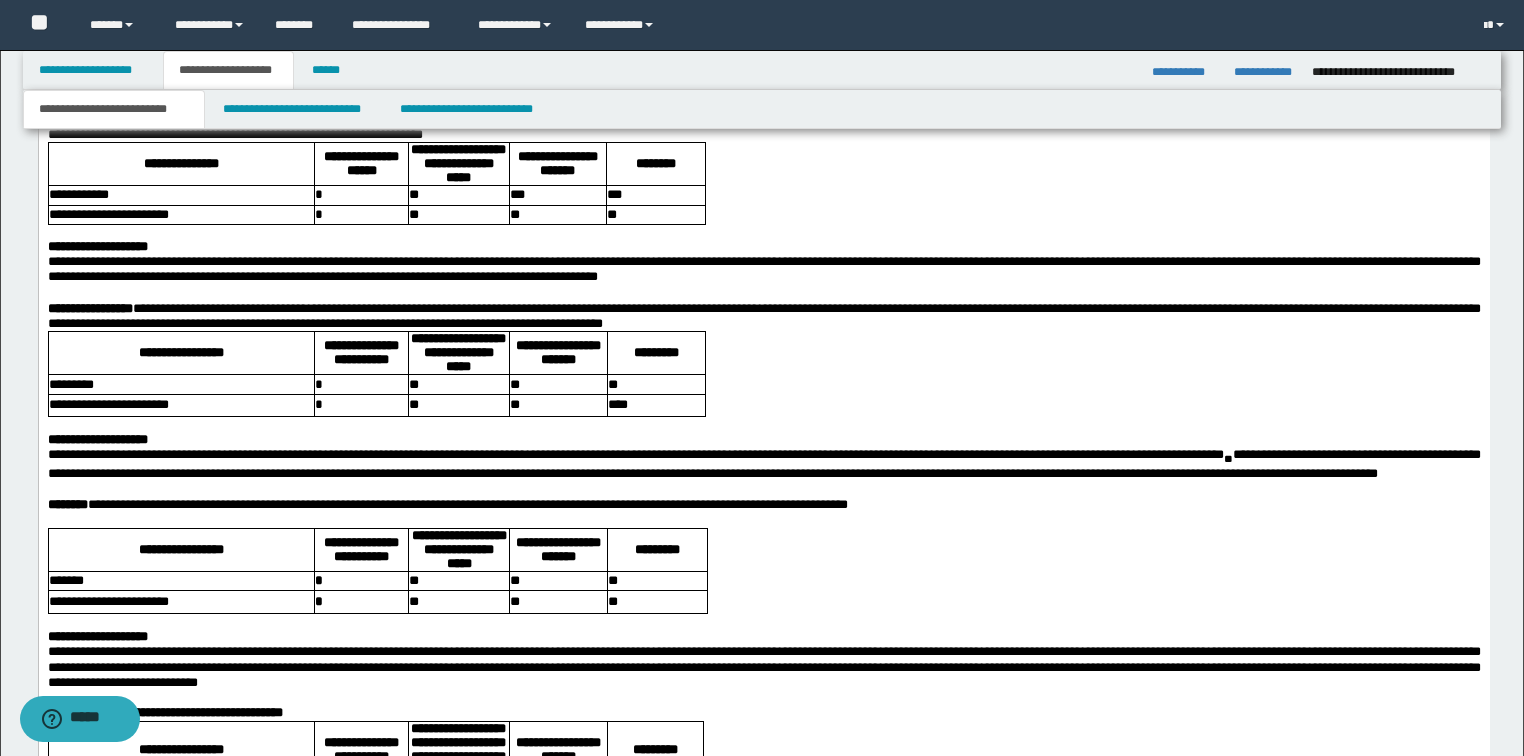 click on "**********" at bounding box center [763, 43] 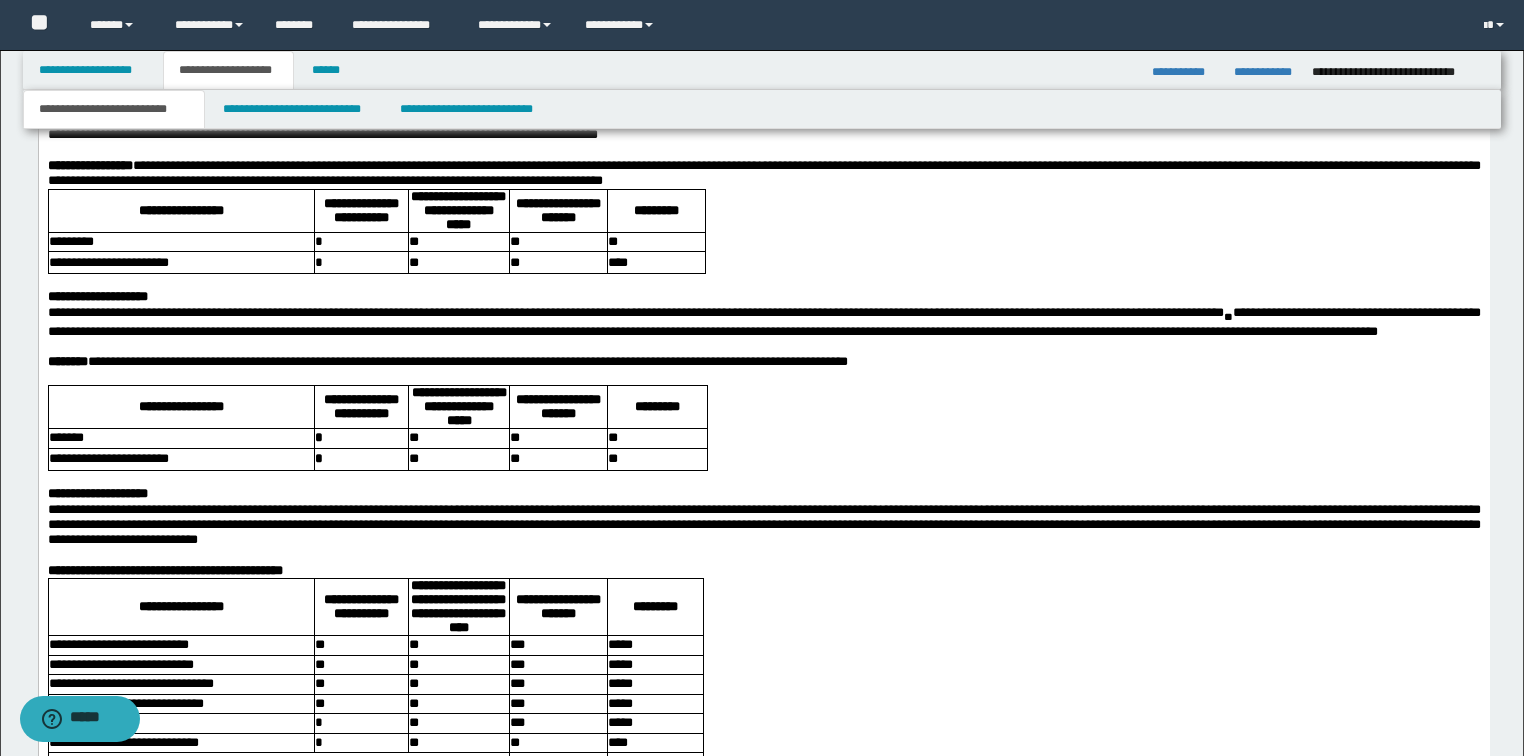 scroll, scrollTop: 3200, scrollLeft: 0, axis: vertical 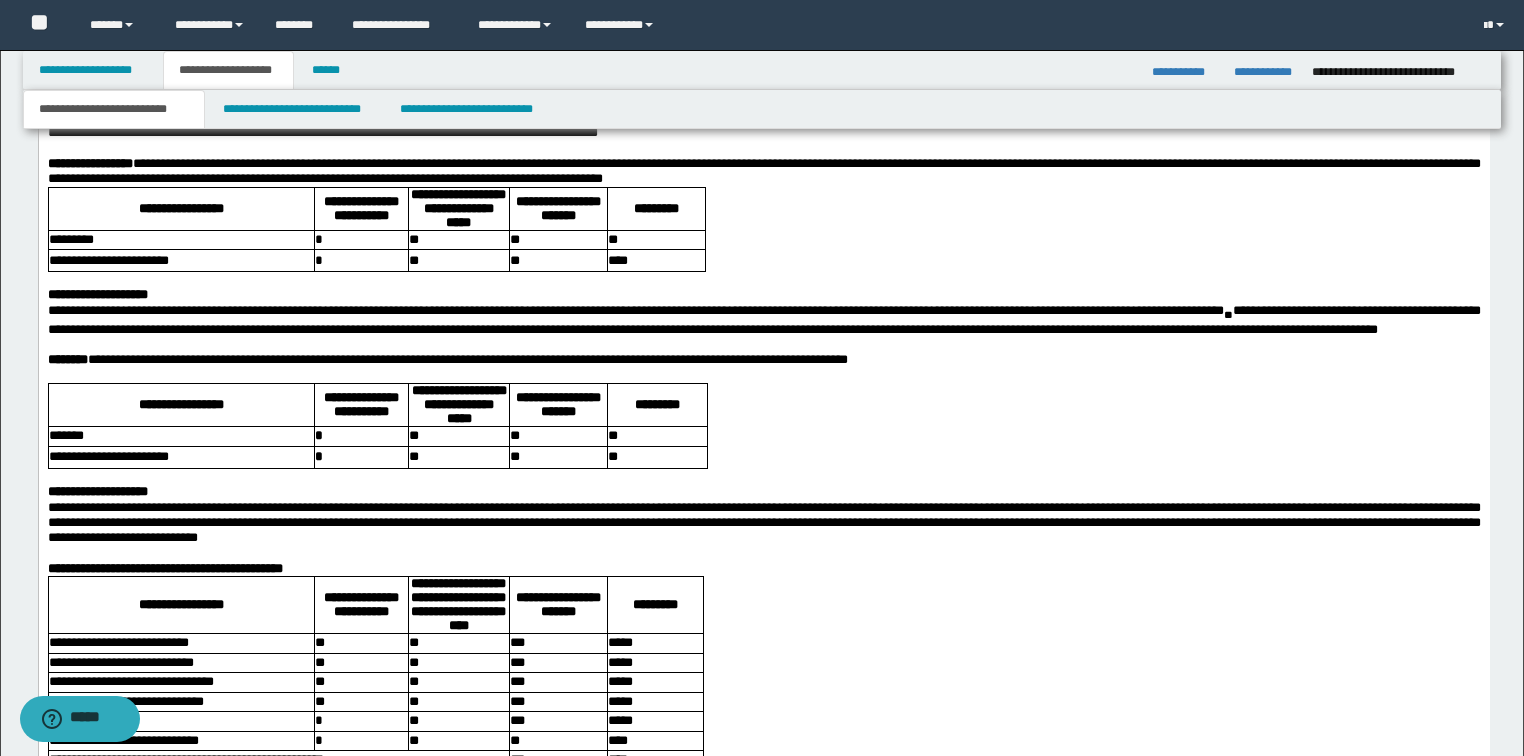 click on "**********" at bounding box center [763, -56] 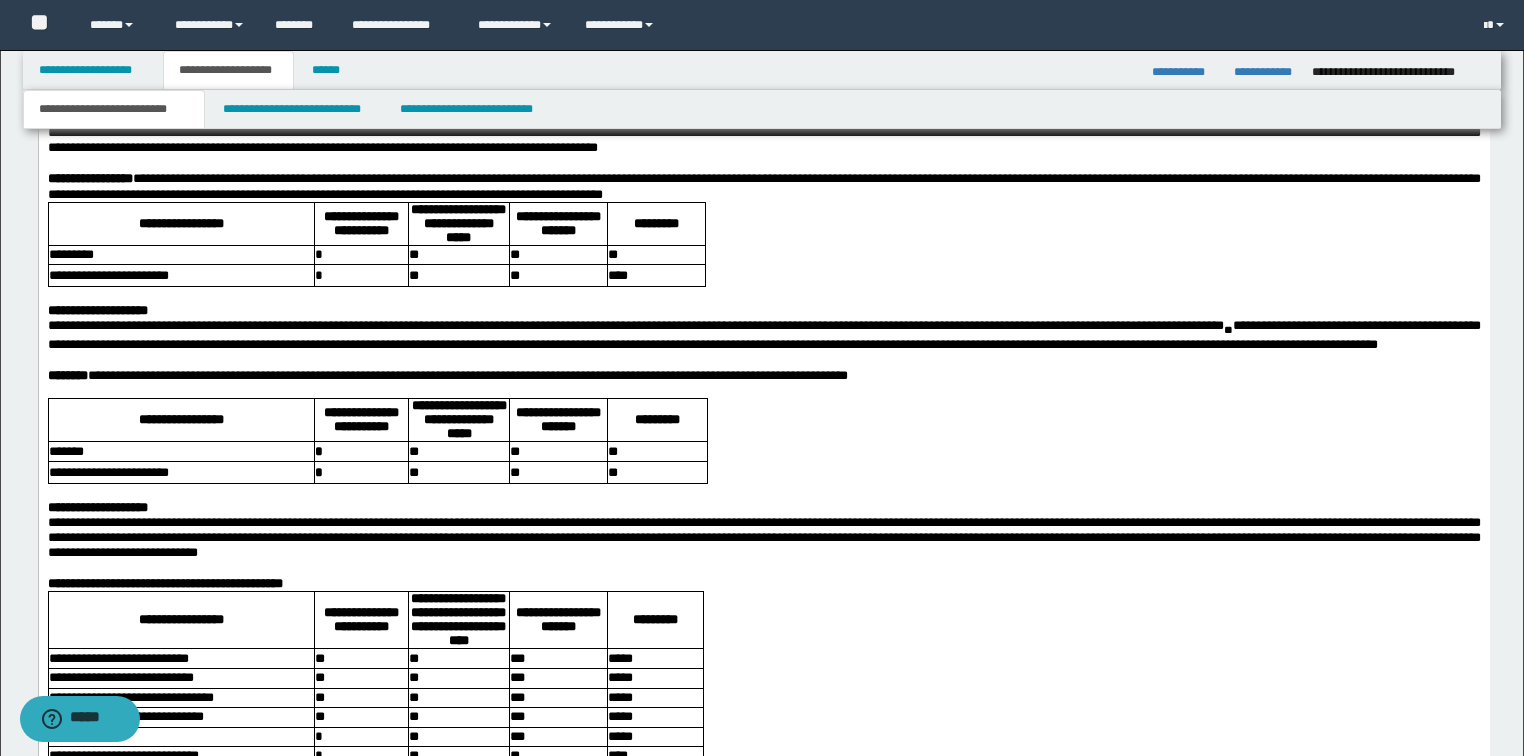 click on "**********" at bounding box center [763, -3] 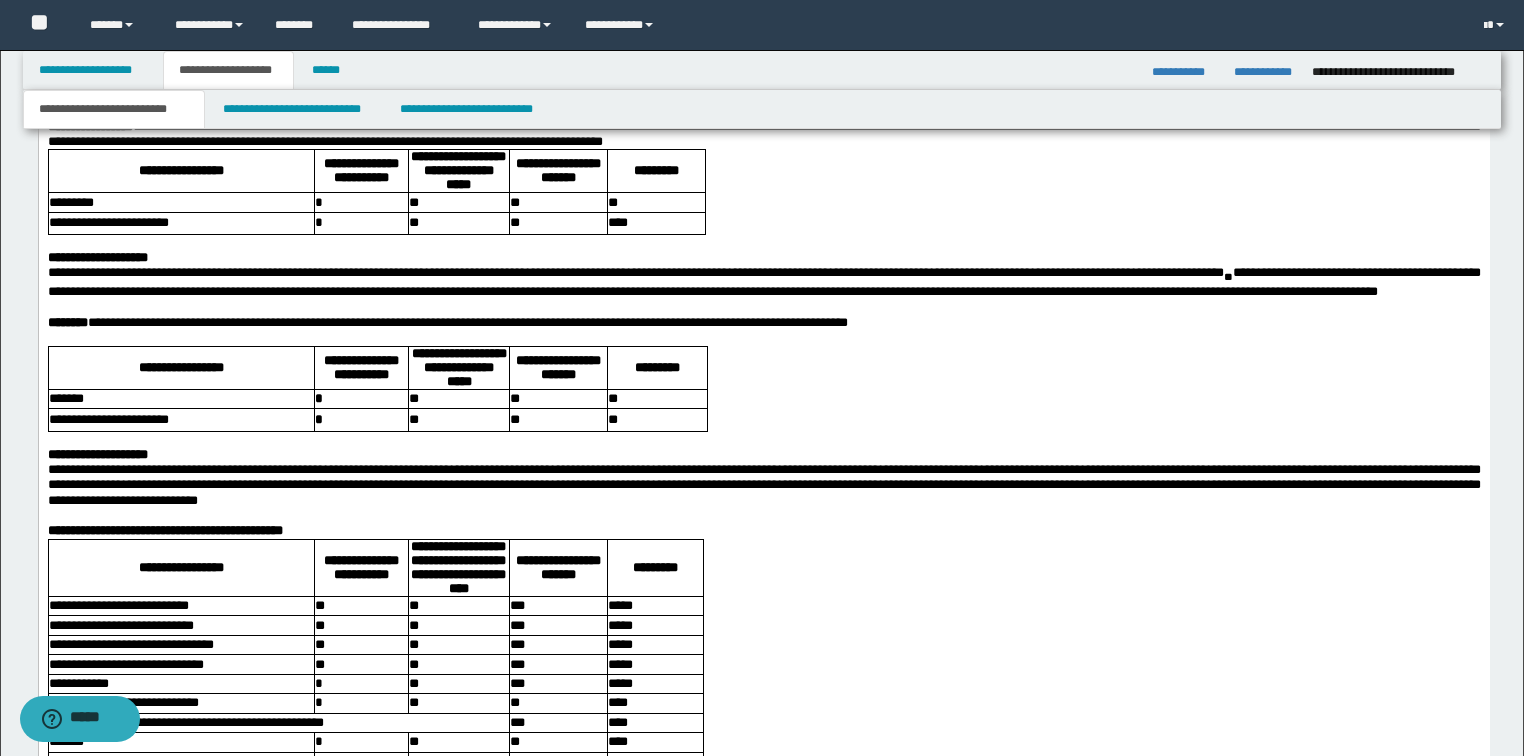 scroll, scrollTop: 3360, scrollLeft: 0, axis: vertical 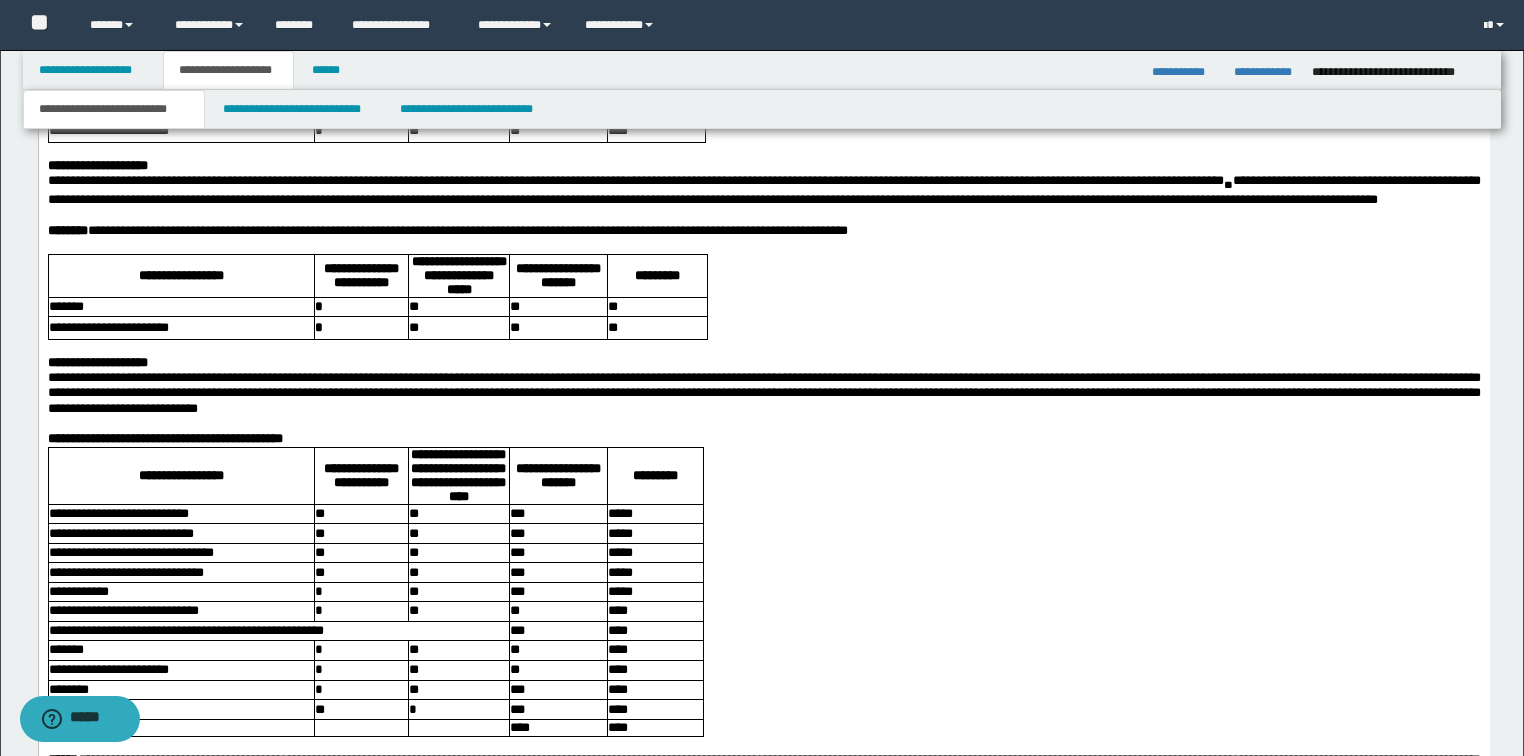 click on "**********" at bounding box center (763, -28) 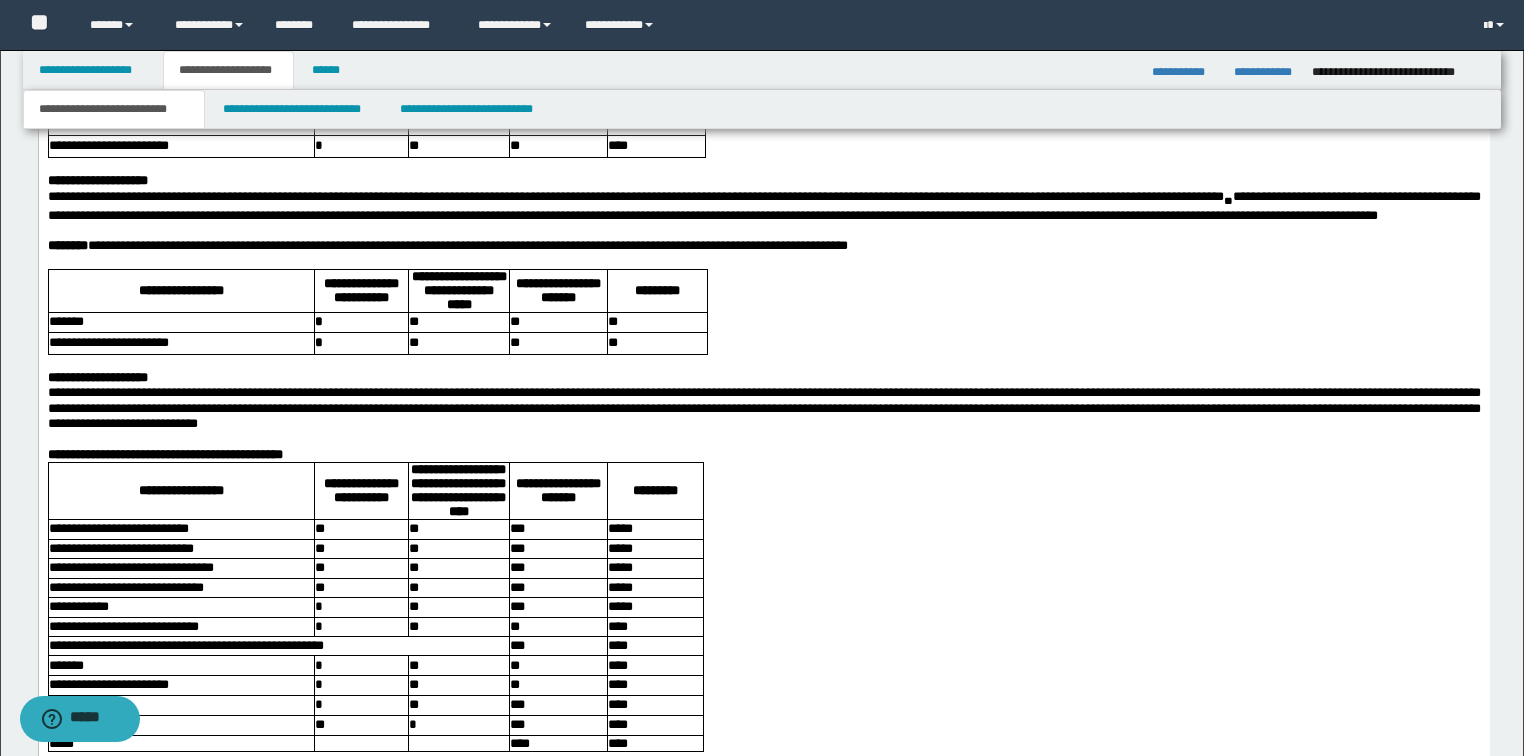 drag, startPoint x: 1107, startPoint y: 371, endPoint x: 1075, endPoint y: 379, distance: 32.984844 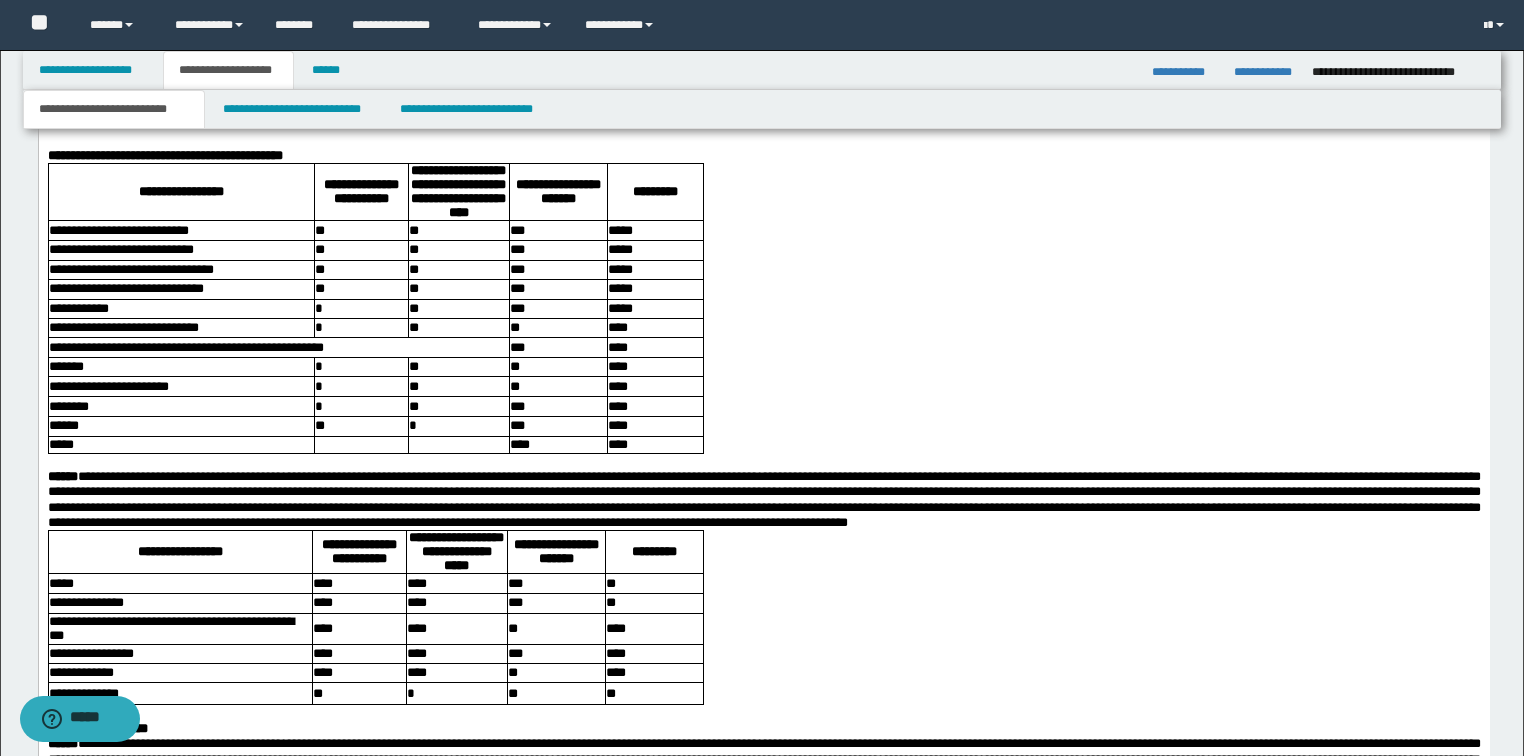 scroll, scrollTop: 3680, scrollLeft: 0, axis: vertical 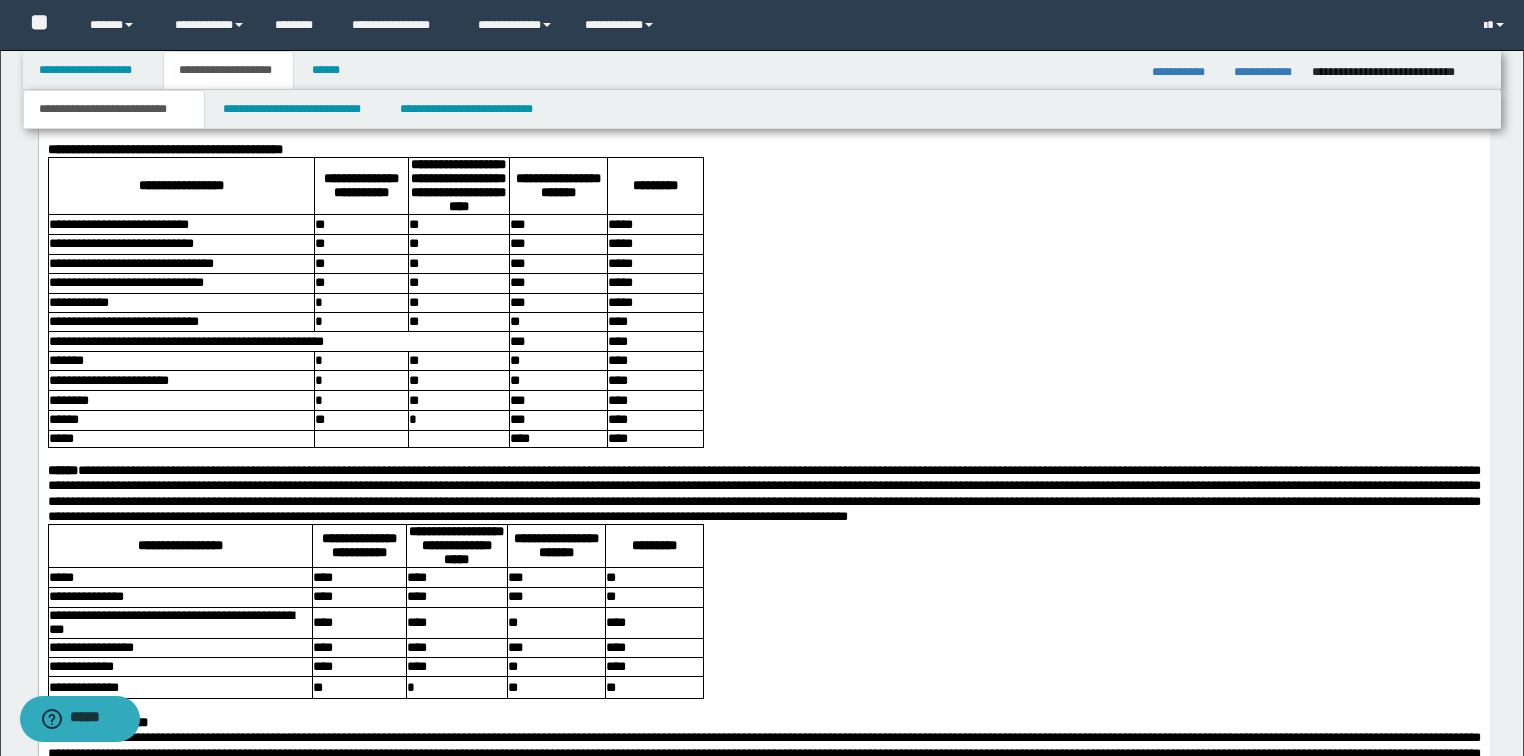 click on "**********" at bounding box center (763, -124) 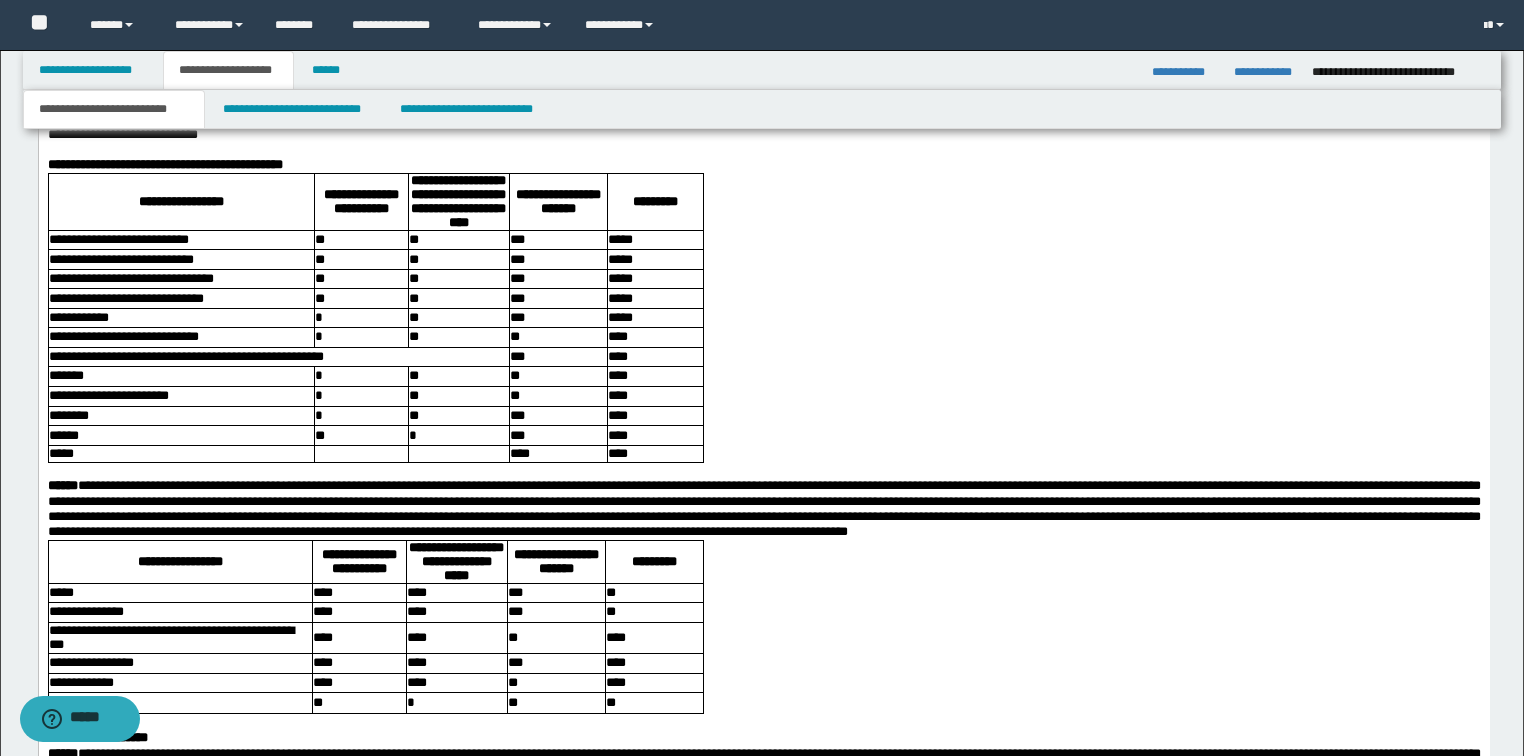 click on "*" at bounding box center (1227, -90) 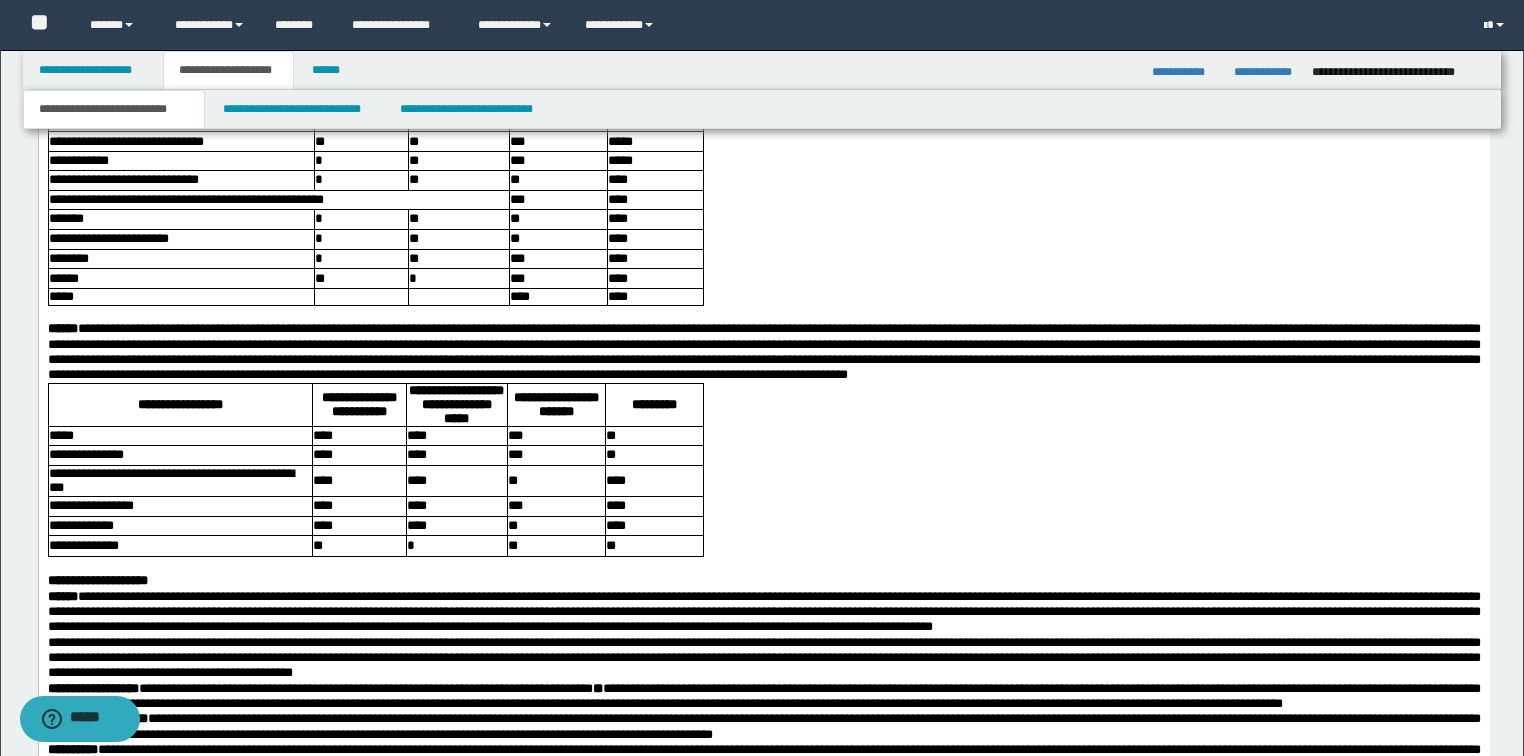 scroll, scrollTop: 3840, scrollLeft: 0, axis: vertical 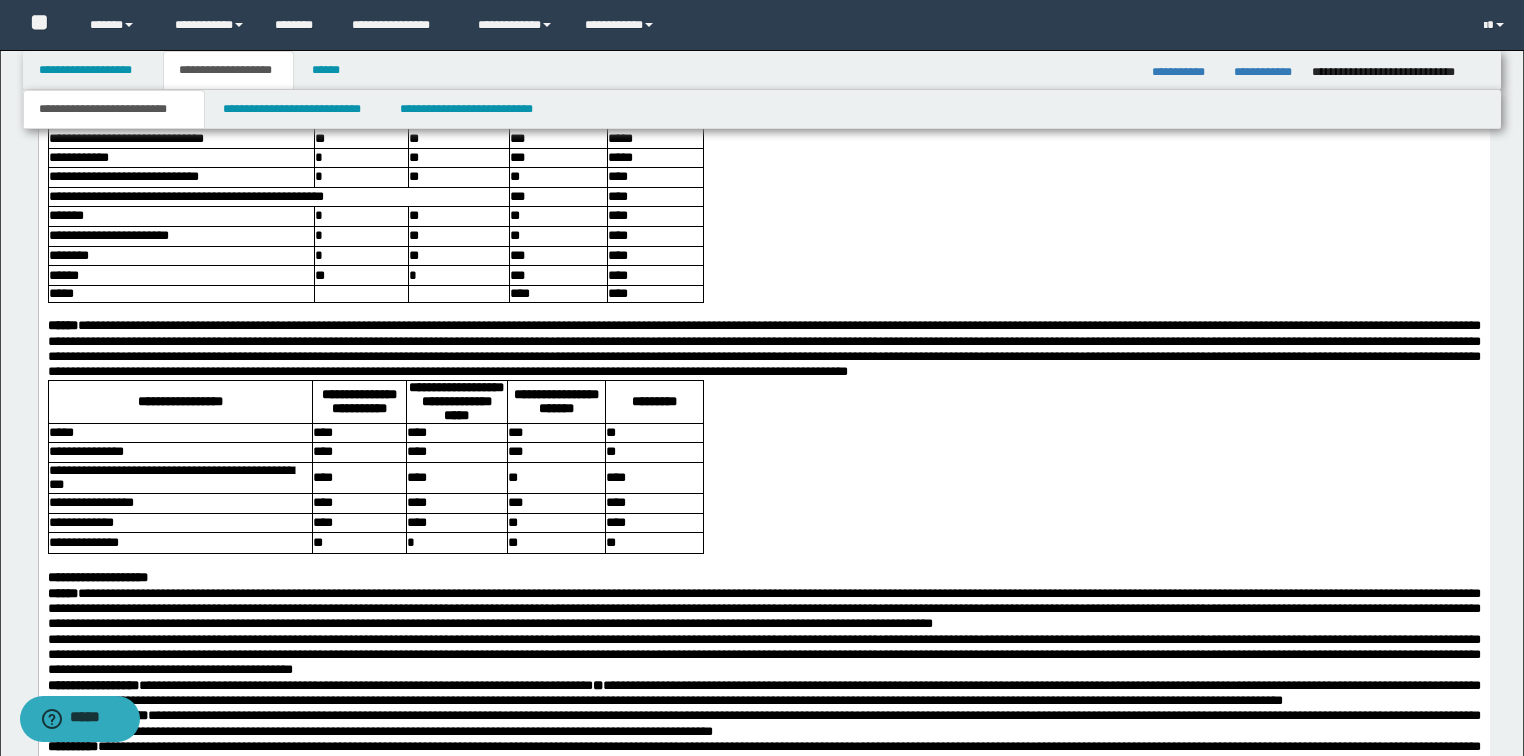 click at bounding box center (763, -88) 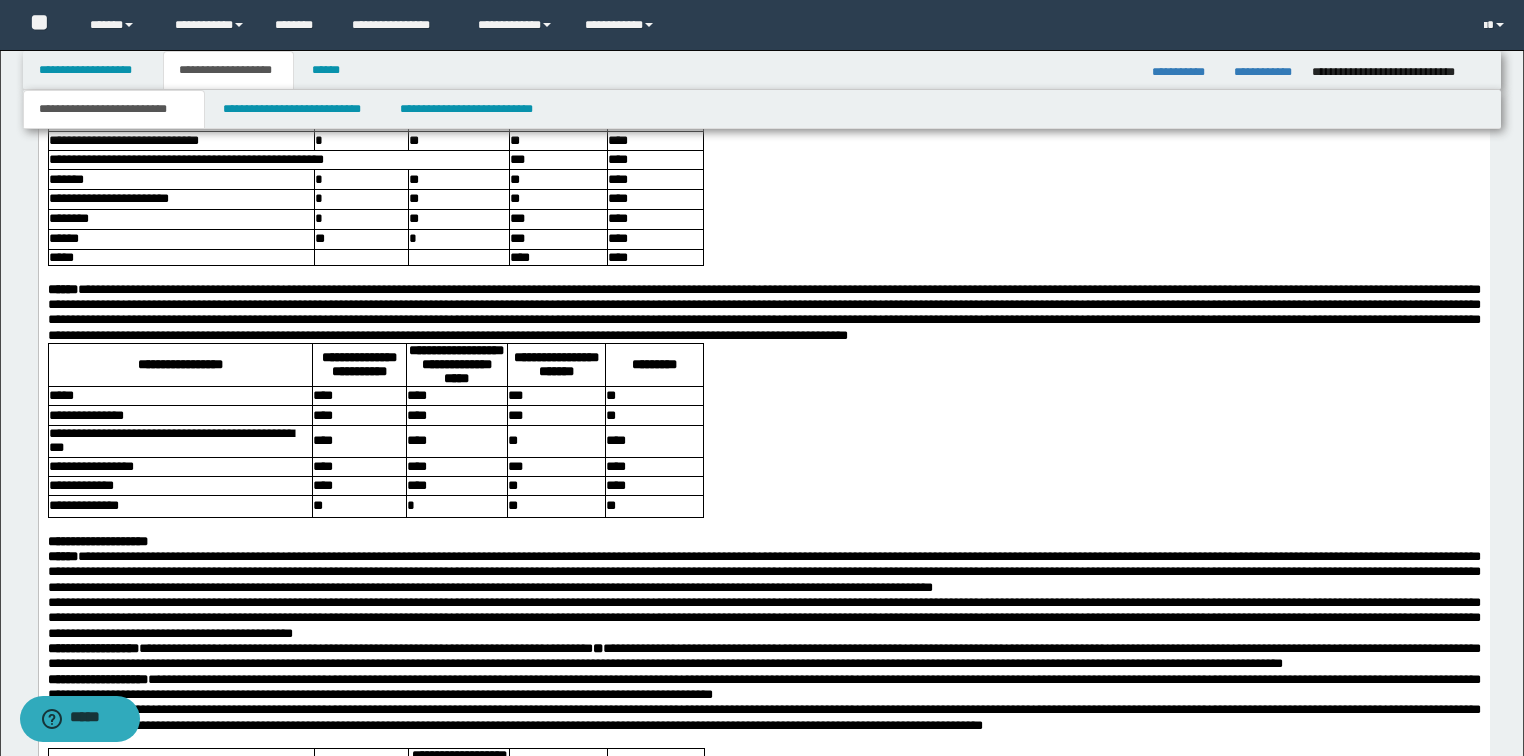 scroll, scrollTop: 3920, scrollLeft: 0, axis: vertical 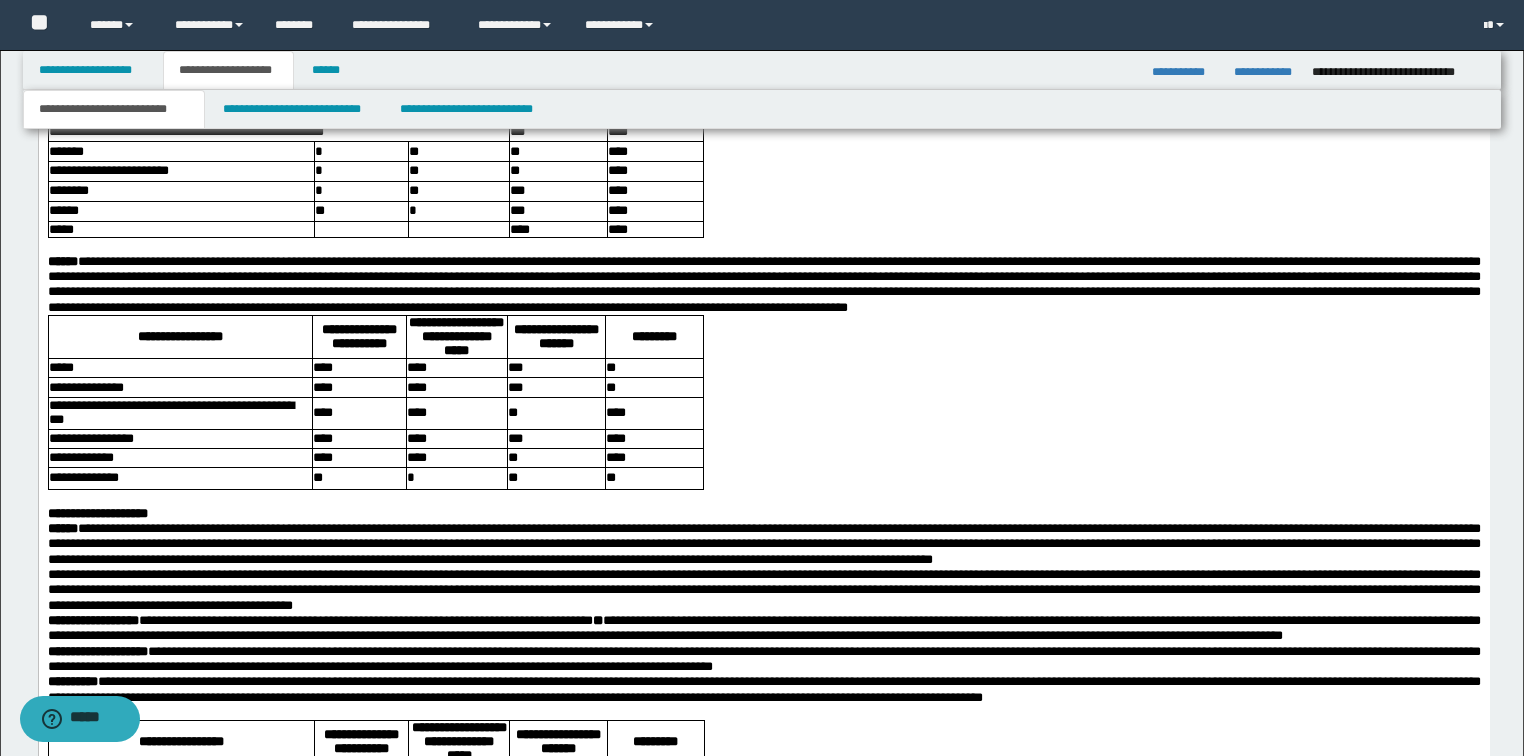 click on "**********" at bounding box center [763, -60] 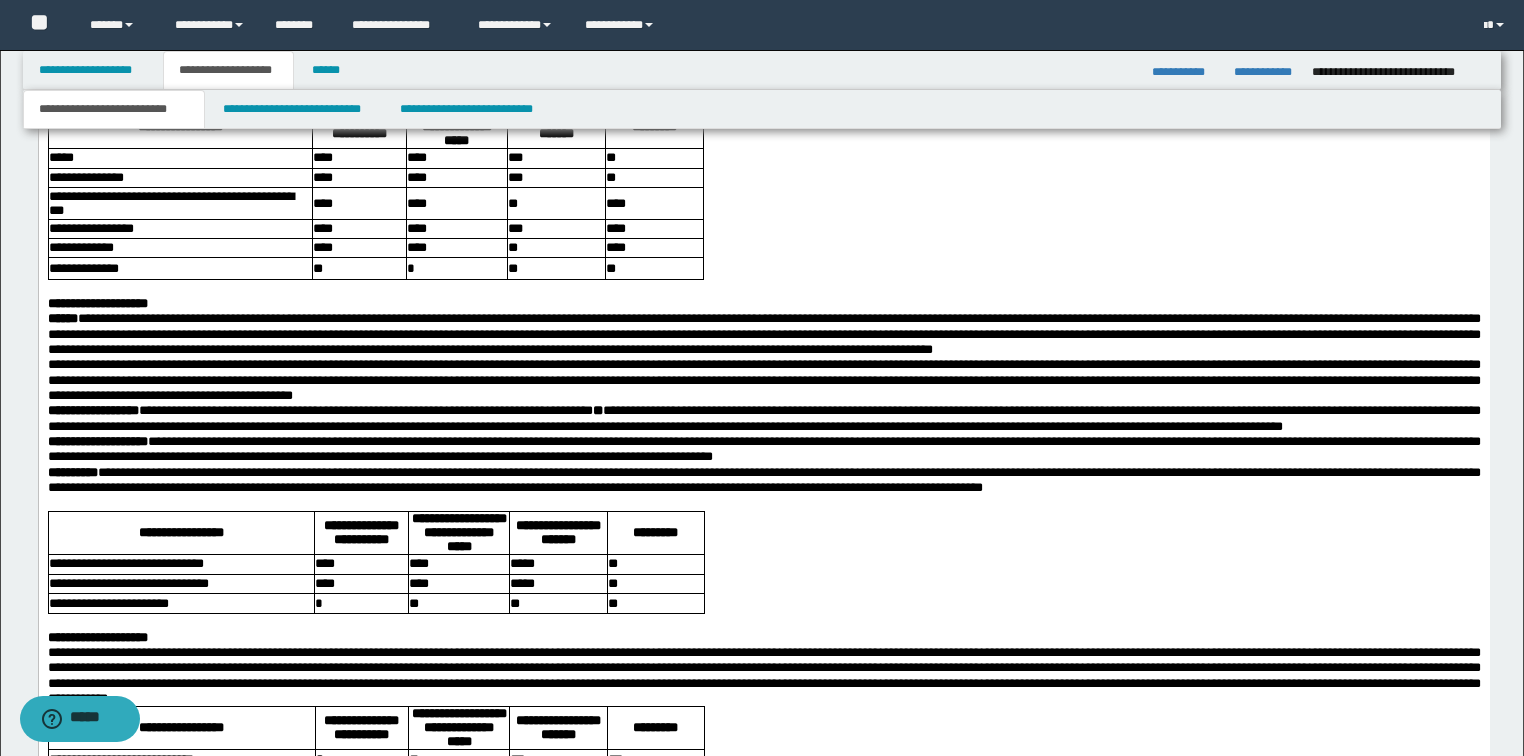 scroll, scrollTop: 4240, scrollLeft: 0, axis: vertical 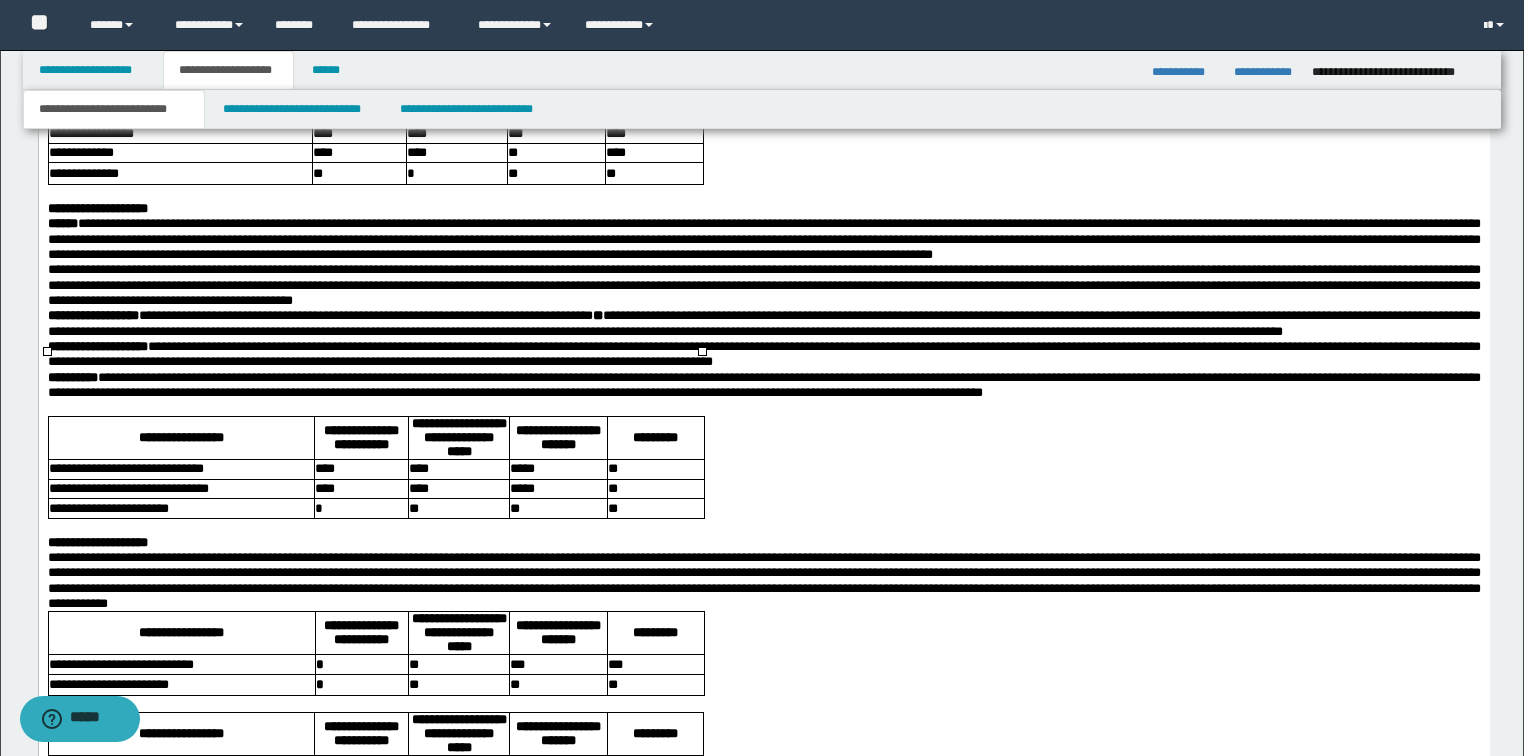 drag, startPoint x: 59, startPoint y: 340, endPoint x: 588, endPoint y: 338, distance: 529.0038 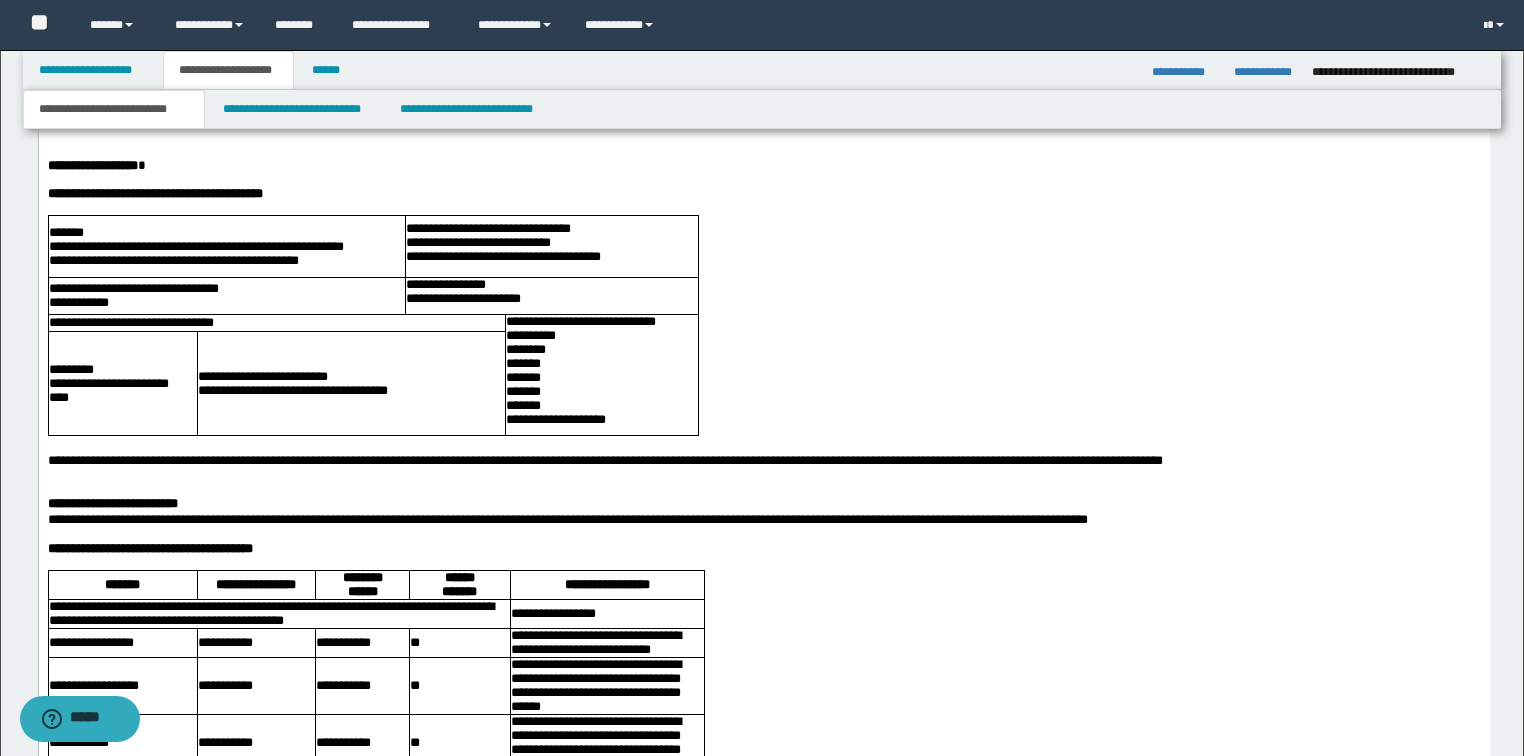 scroll, scrollTop: 1040, scrollLeft: 0, axis: vertical 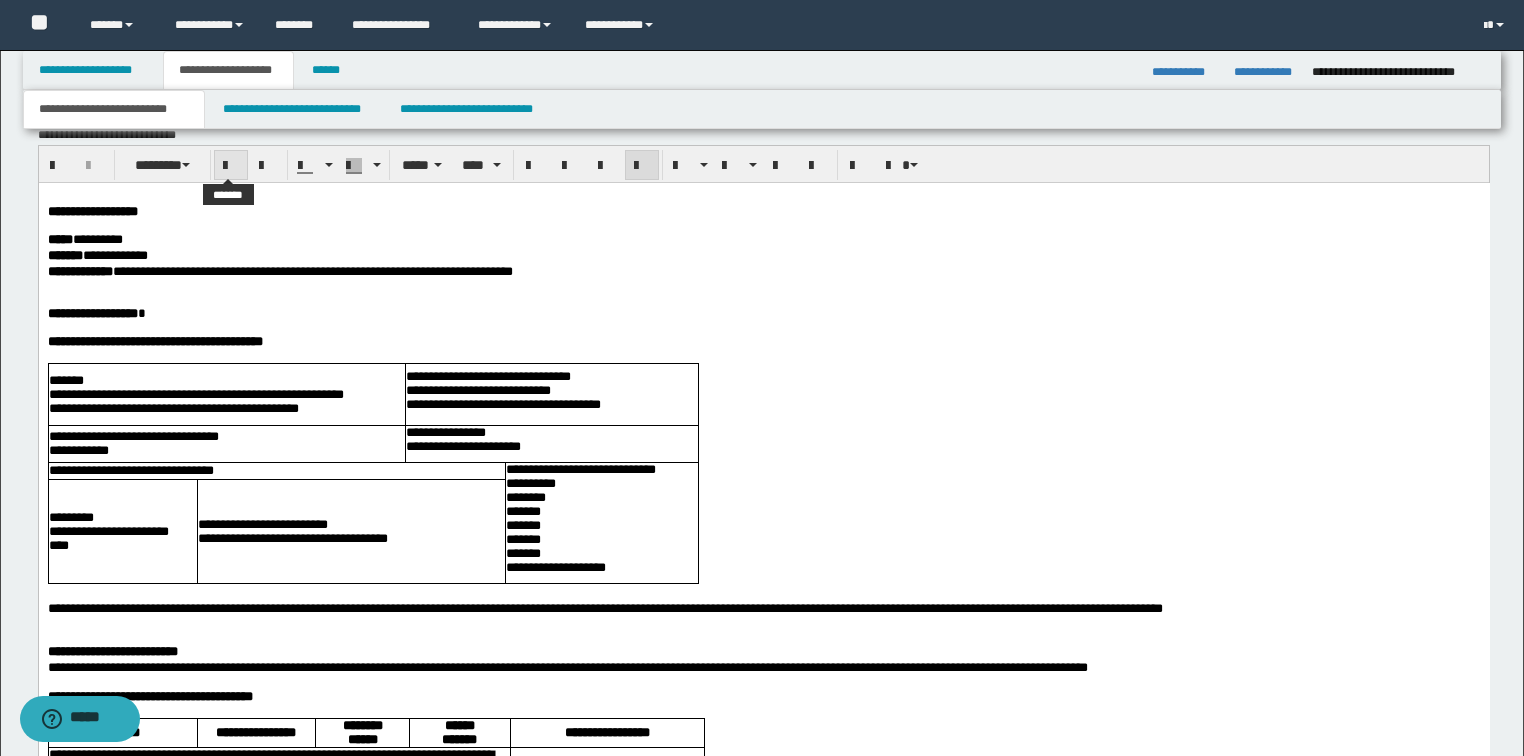 click at bounding box center [231, 166] 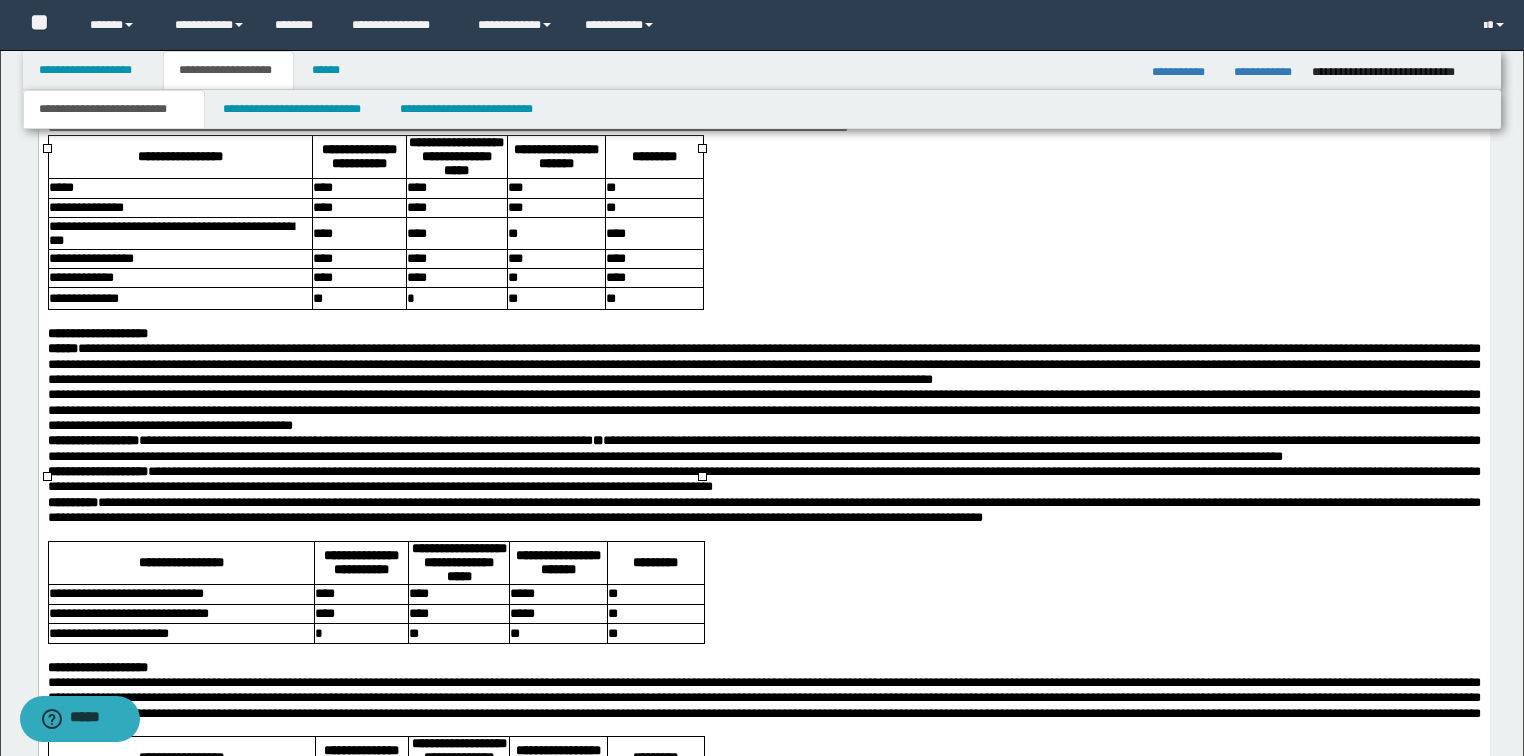 scroll, scrollTop: 4240, scrollLeft: 0, axis: vertical 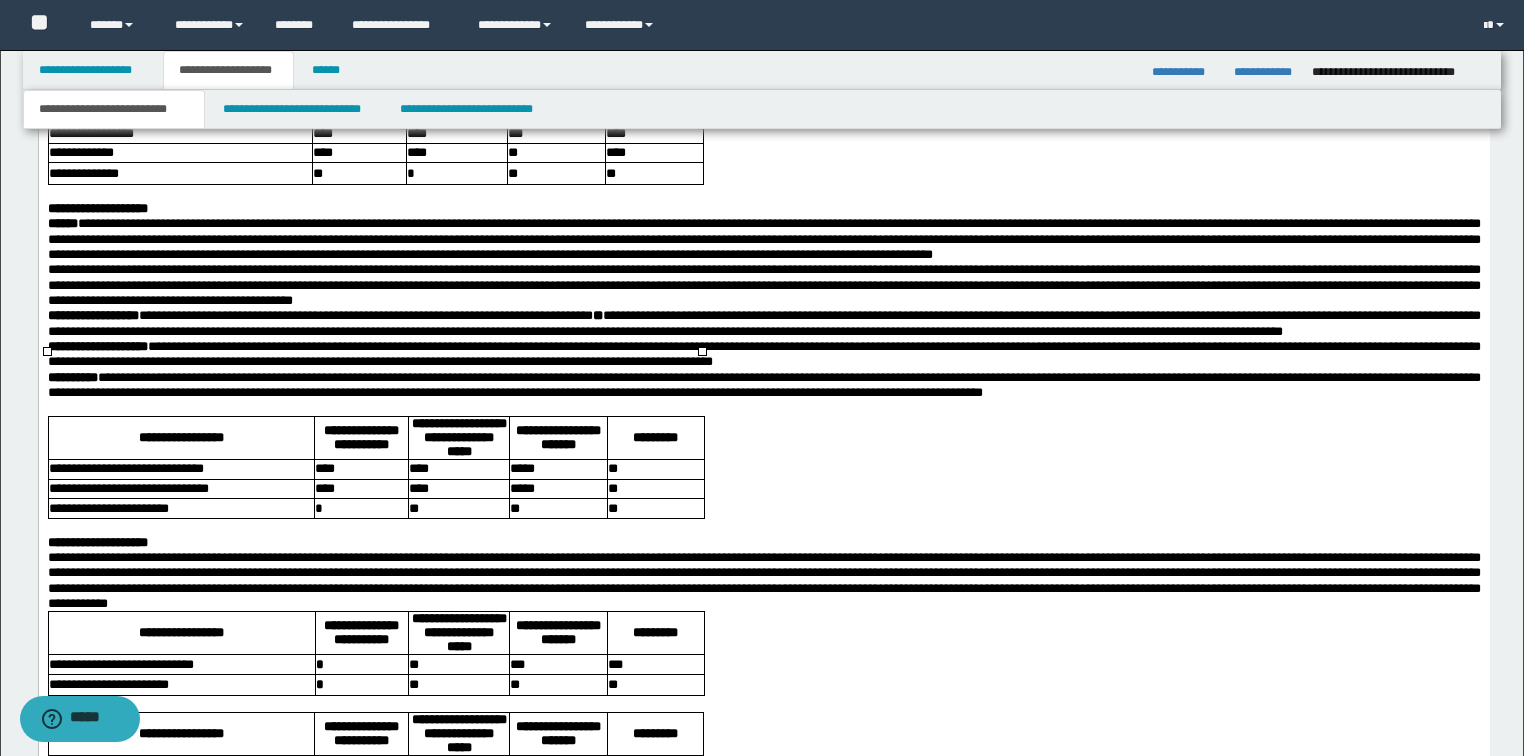 click at bounding box center (360, -75) 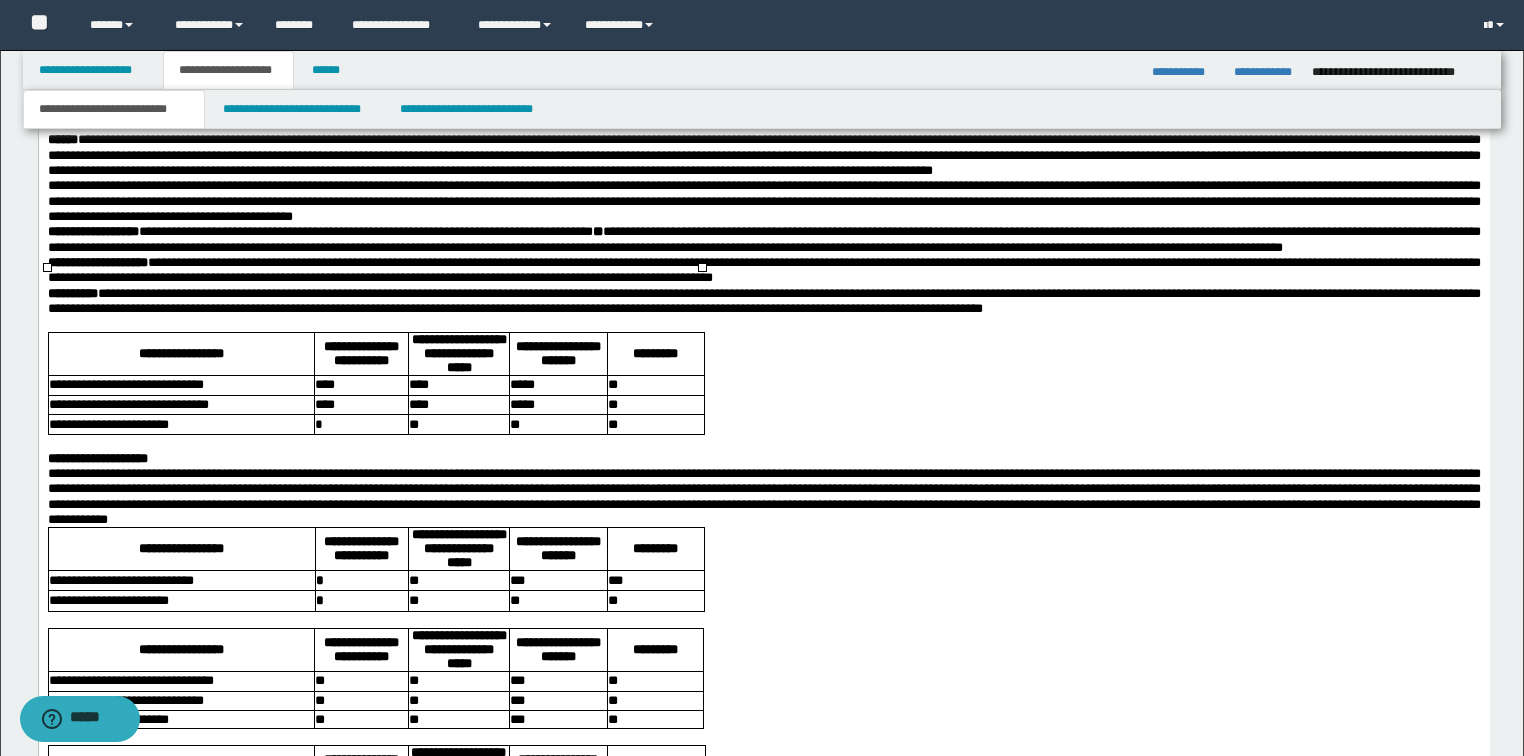 scroll, scrollTop: 4480, scrollLeft: 0, axis: vertical 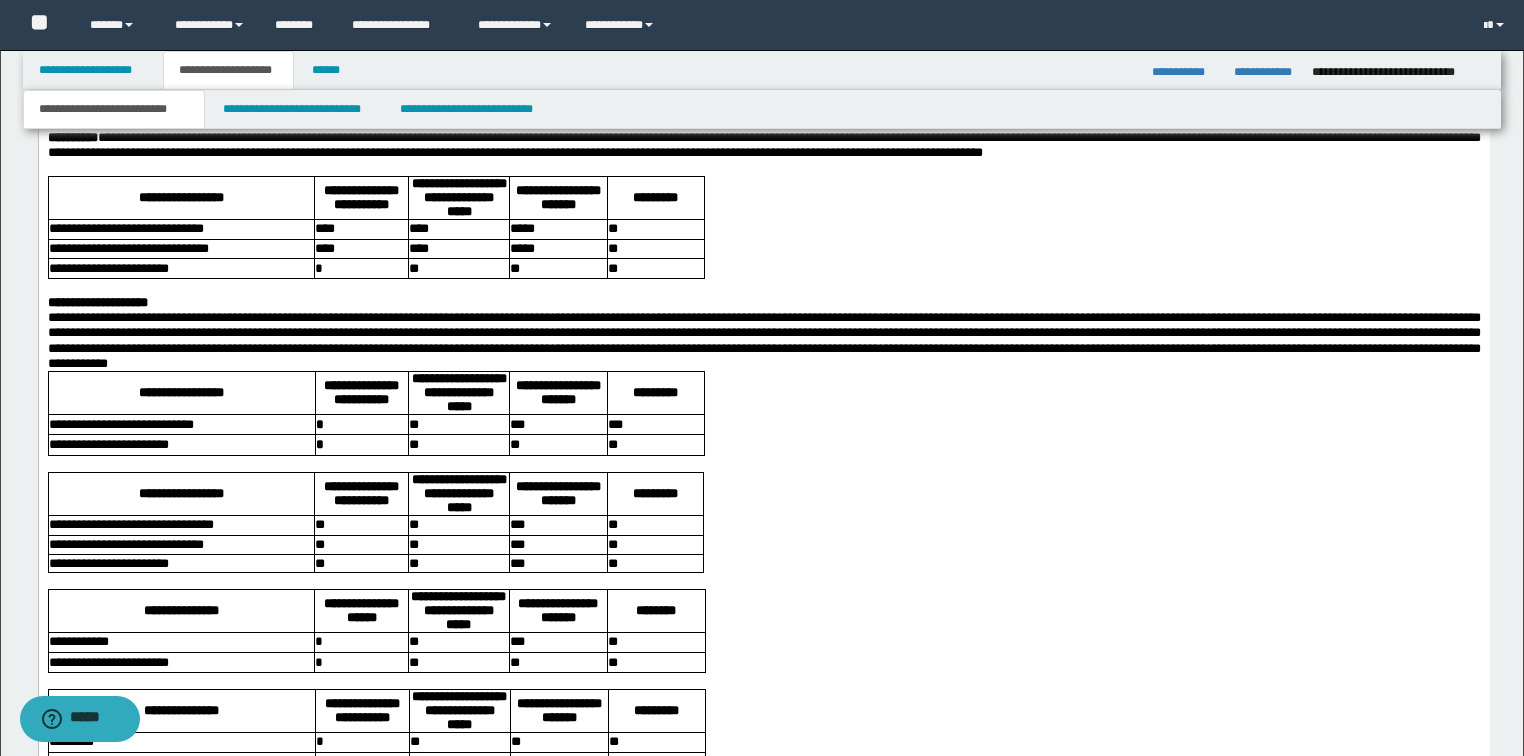 click on "**********" at bounding box center [763, -261] 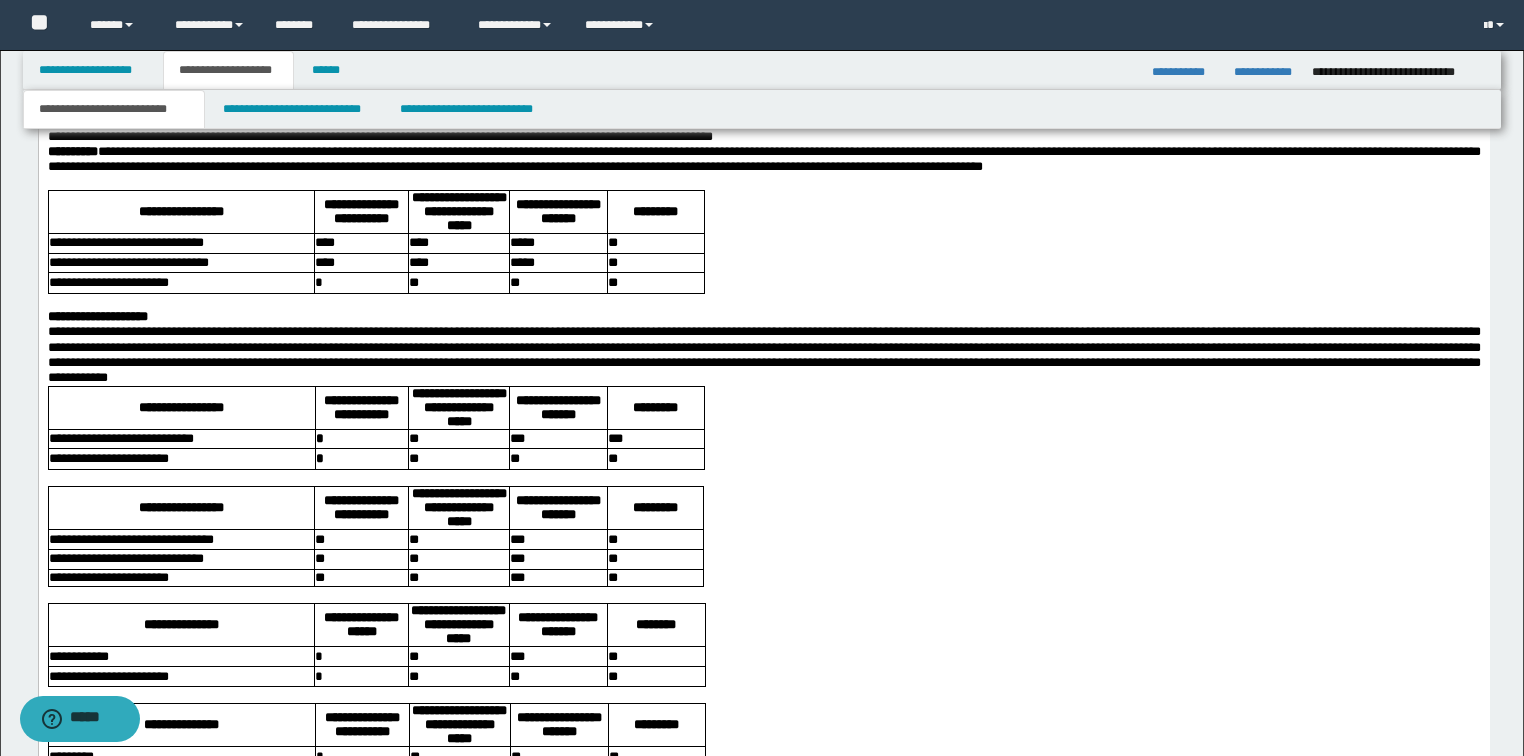 scroll, scrollTop: 4640, scrollLeft: 0, axis: vertical 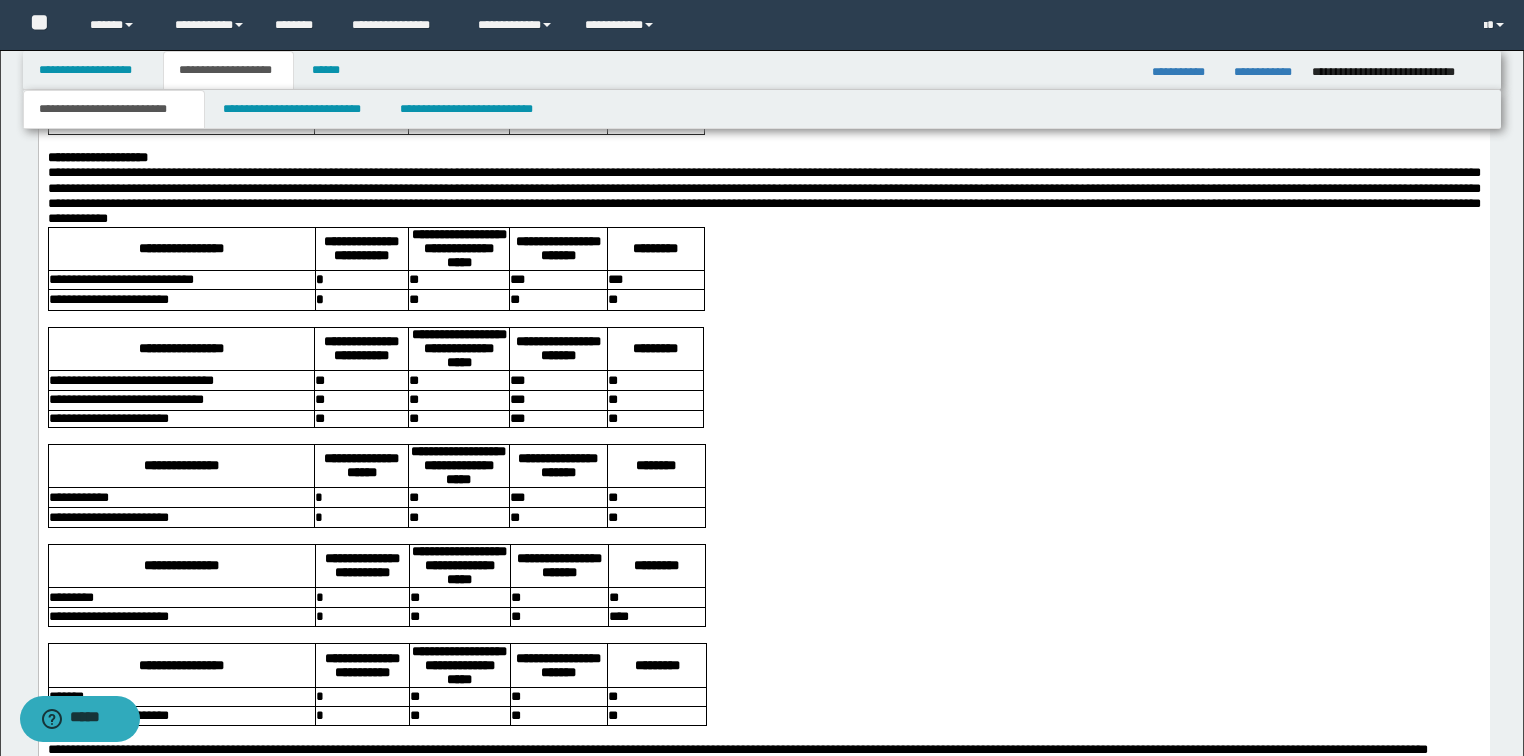 click on "**********" at bounding box center (763, -177) 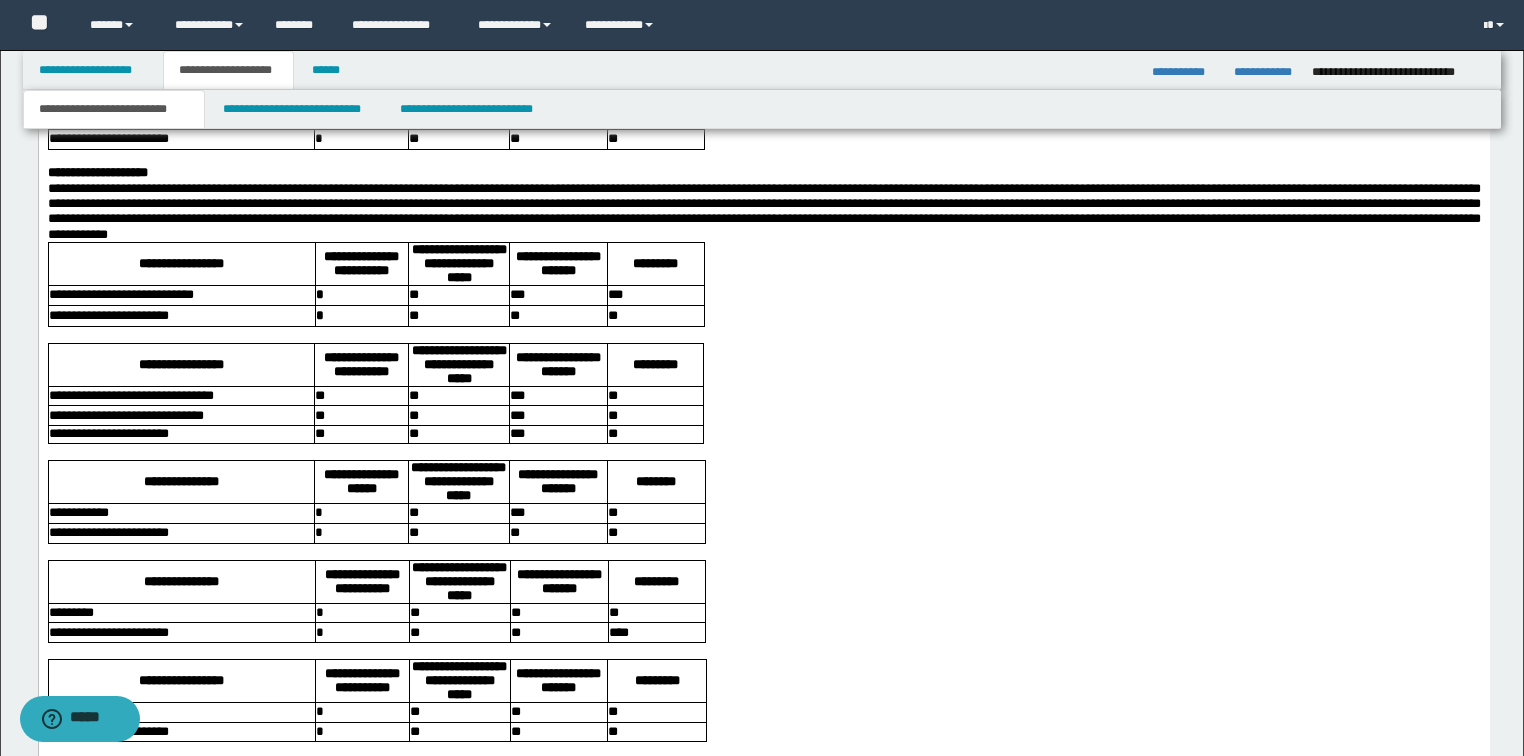 click on "**********" at bounding box center (763, -130) 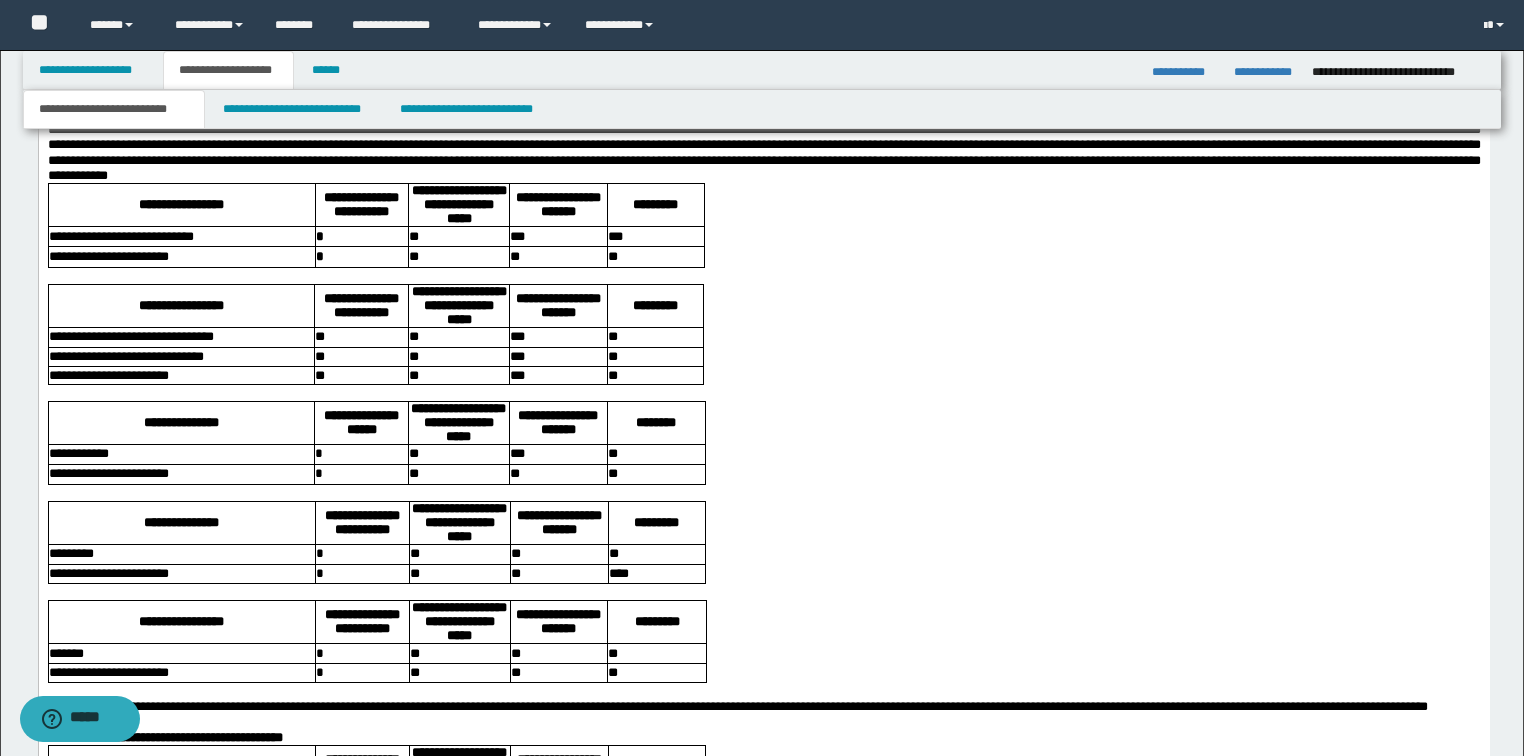 scroll, scrollTop: 4800, scrollLeft: 0, axis: vertical 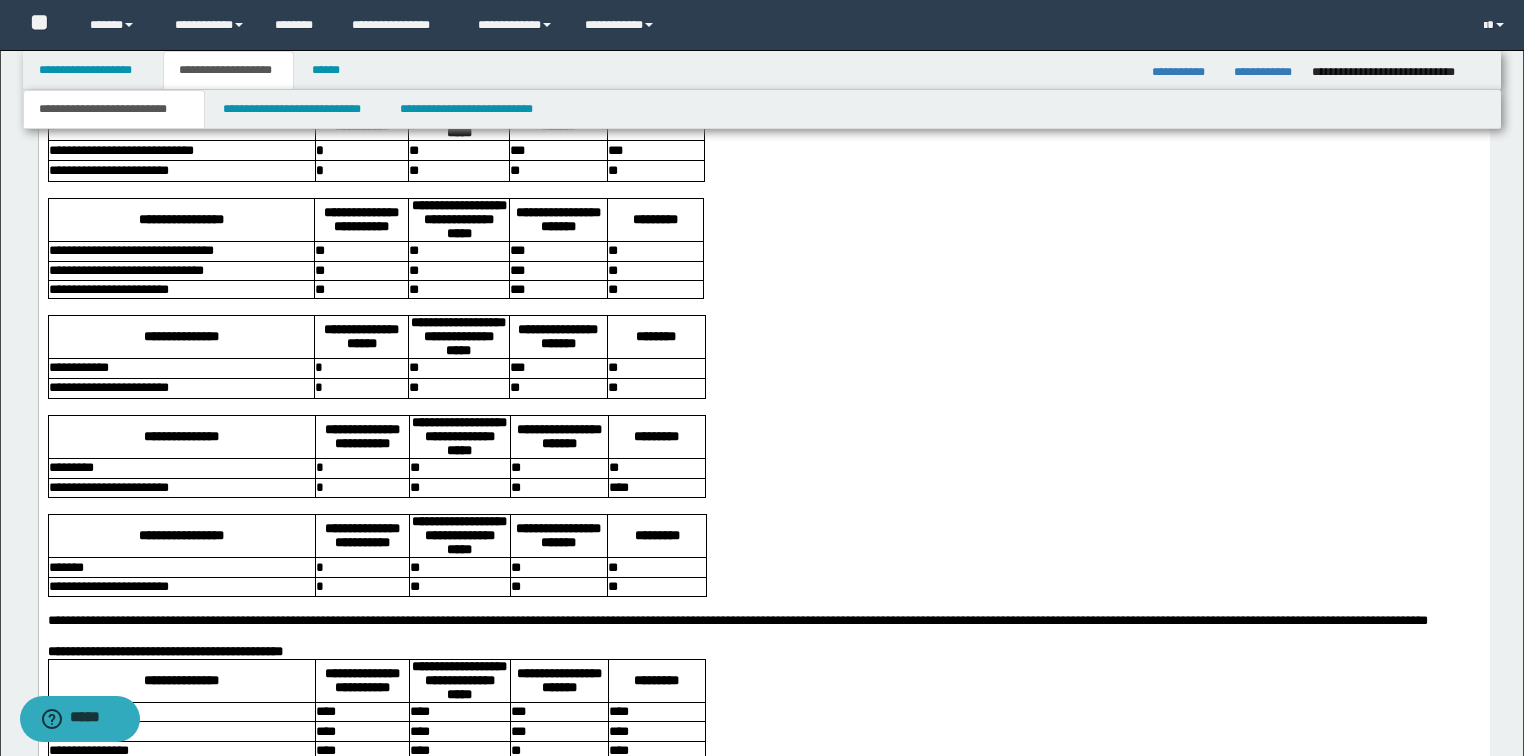 click on "**********" at bounding box center (763, -229) 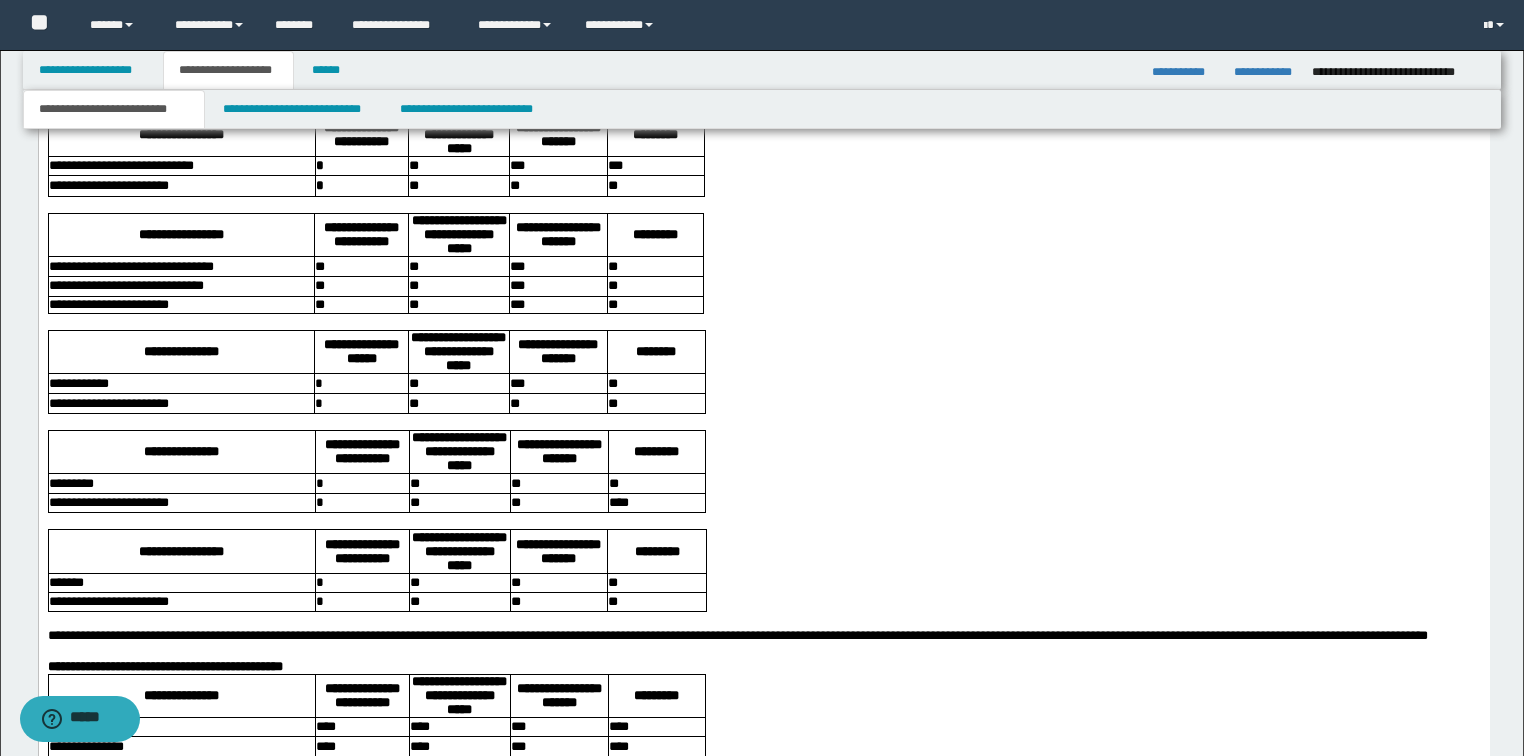 click on "**********" at bounding box center (763, -175) 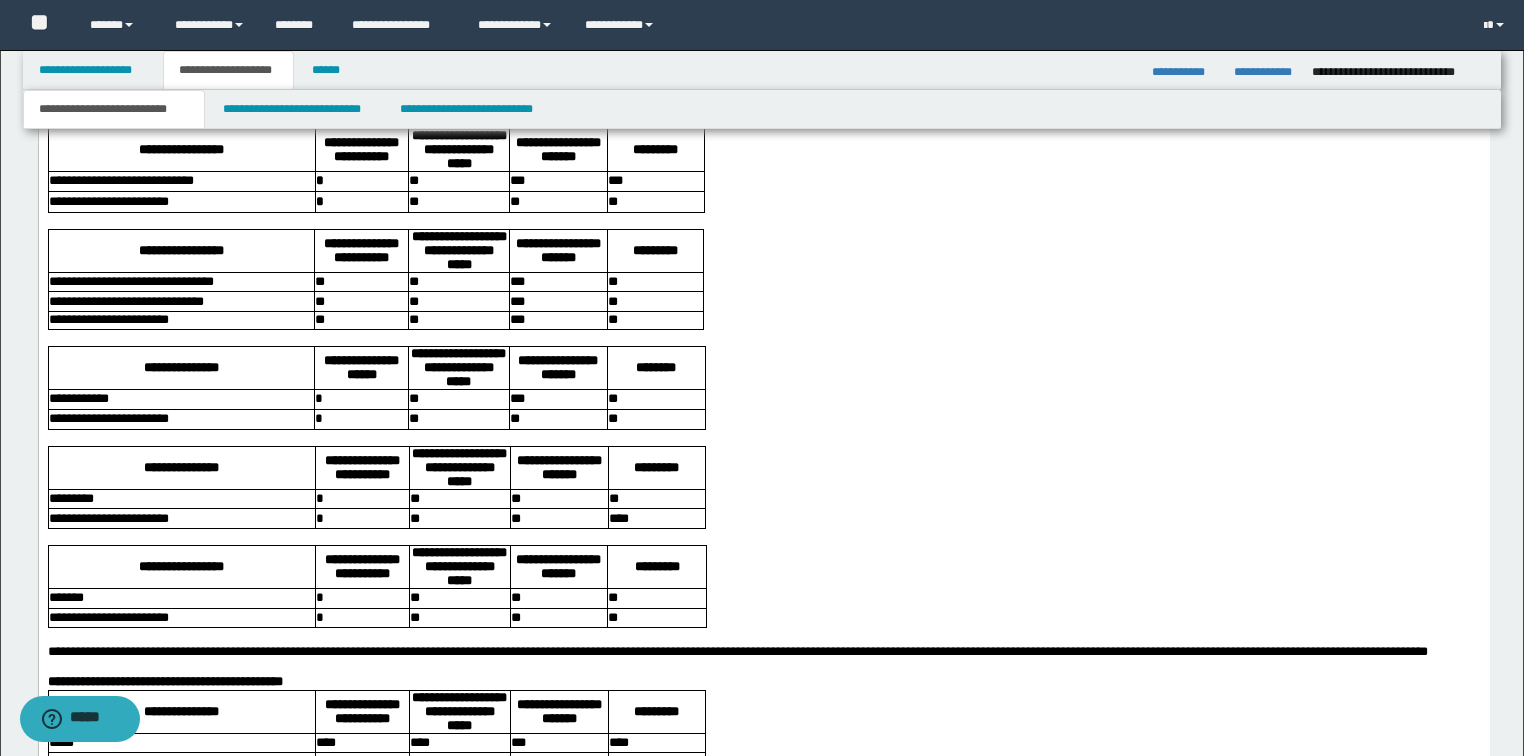 click on "**********" at bounding box center [763, -129] 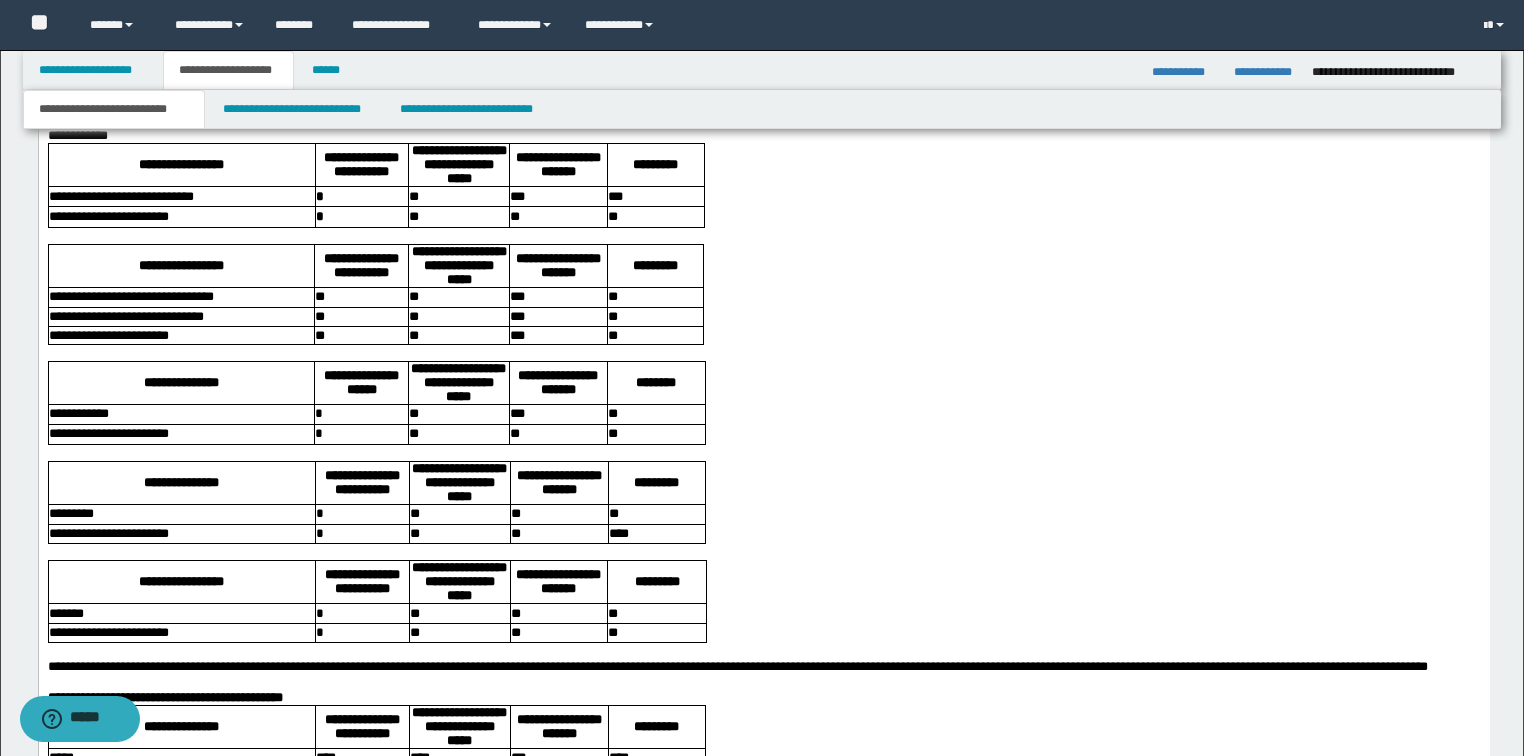 click on "**********" at bounding box center [763, -83] 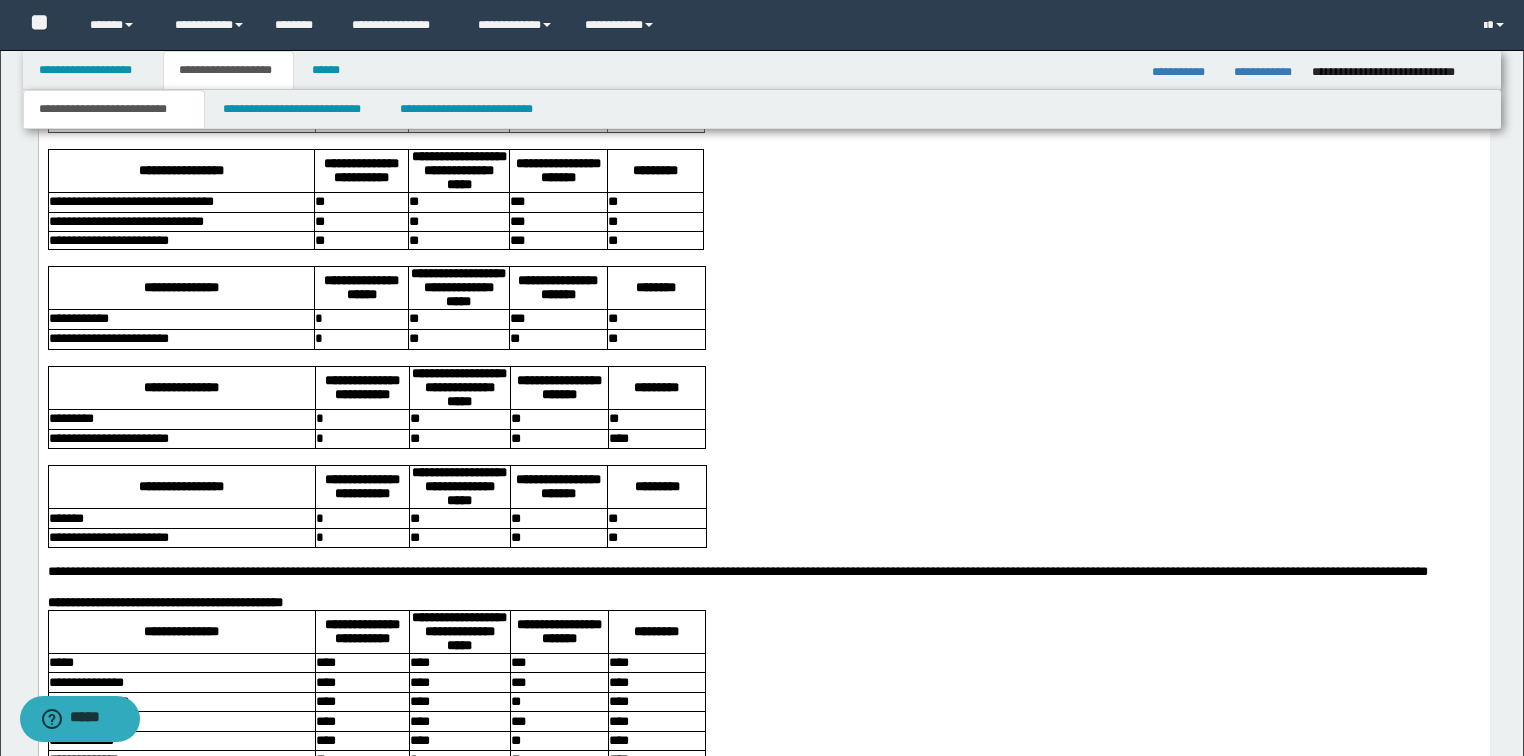 scroll, scrollTop: 5040, scrollLeft: 0, axis: vertical 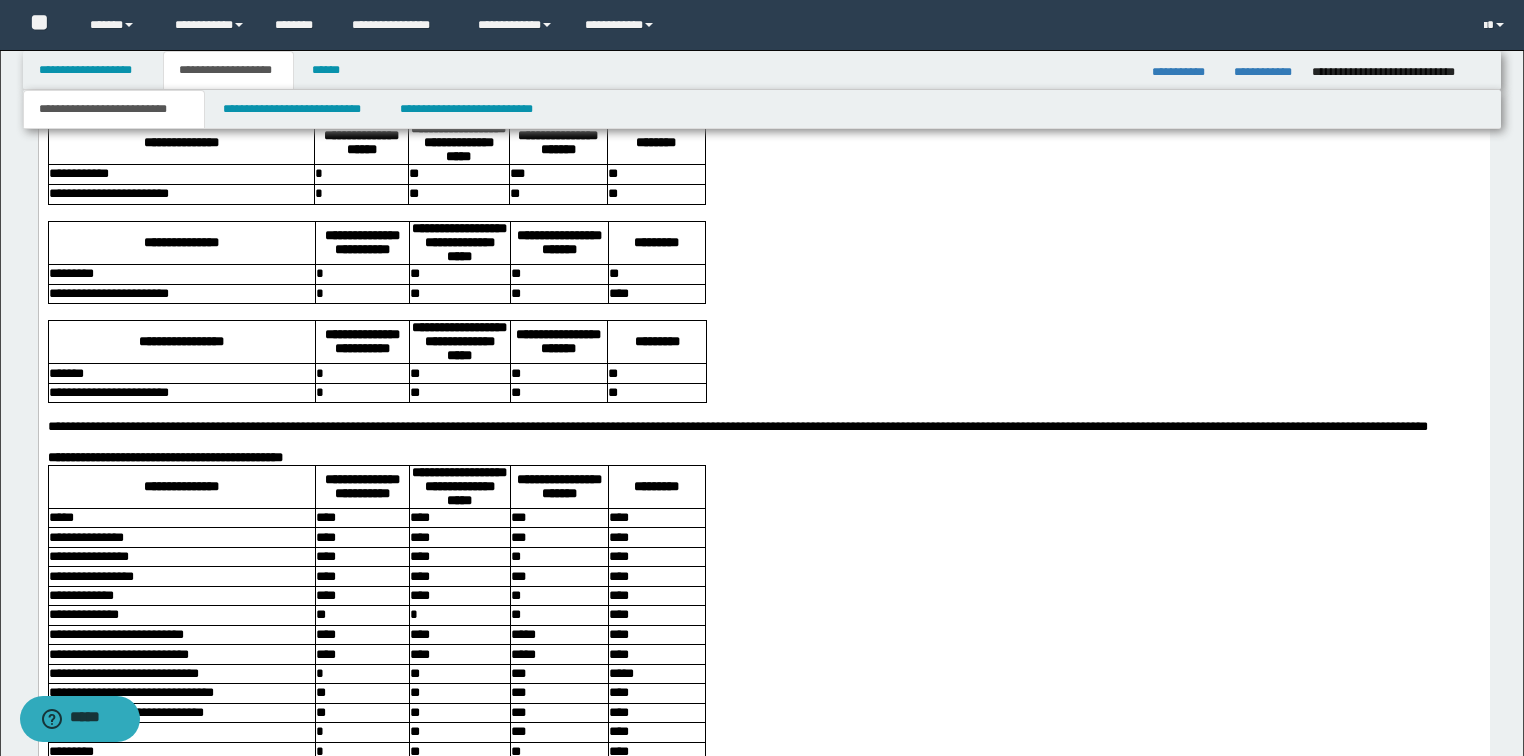 click on "**********" at bounding box center [763, -166] 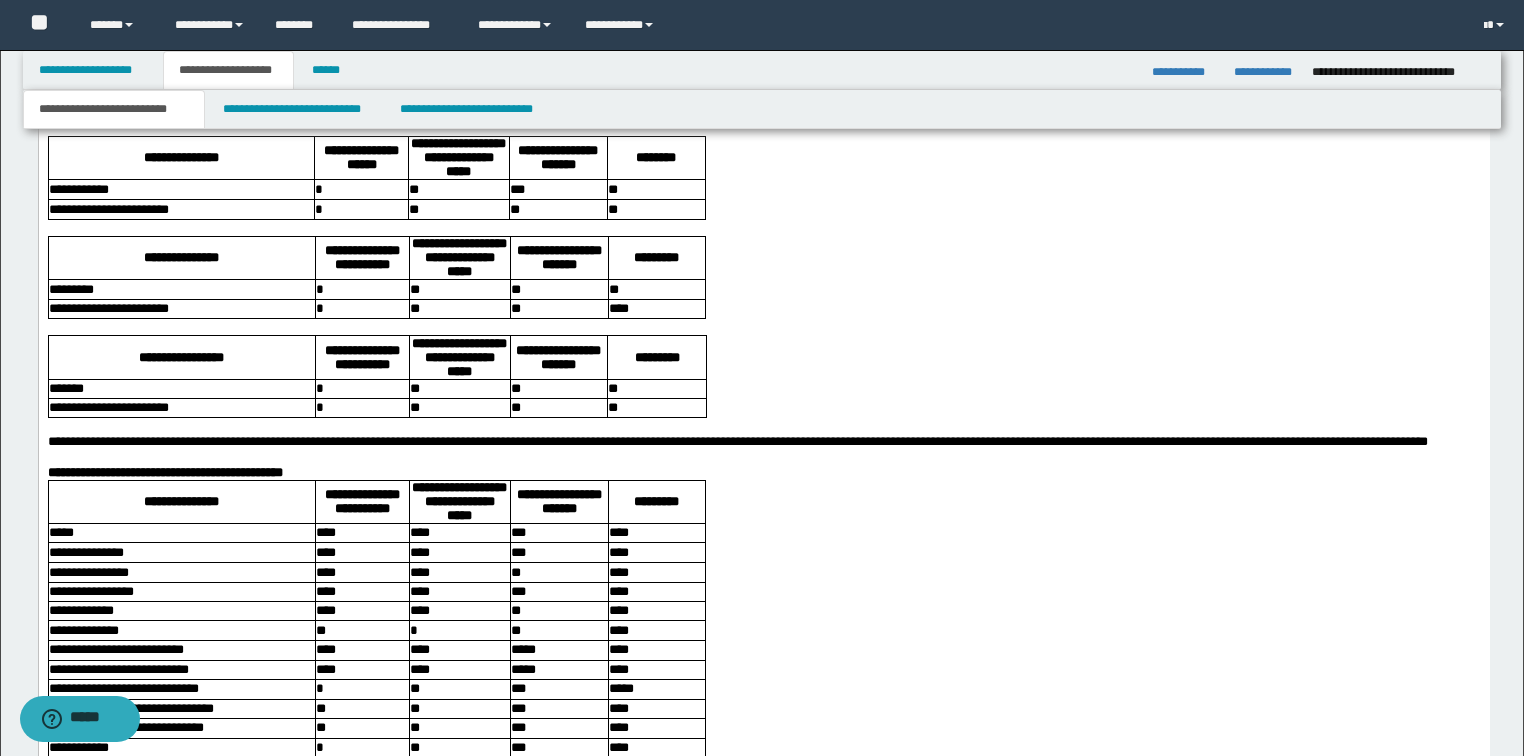 click on "**********" at bounding box center (763, -113) 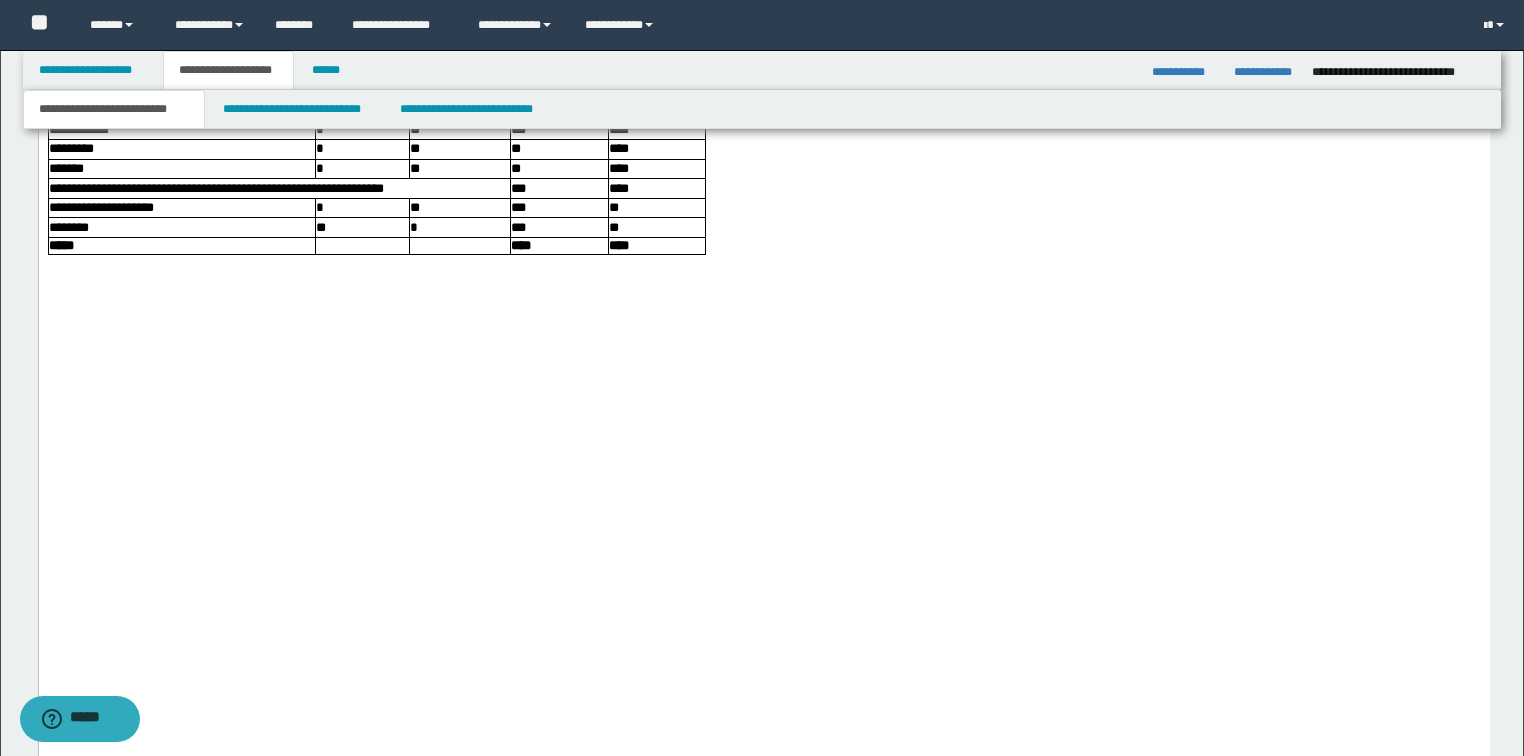 scroll, scrollTop: 5760, scrollLeft: 0, axis: vertical 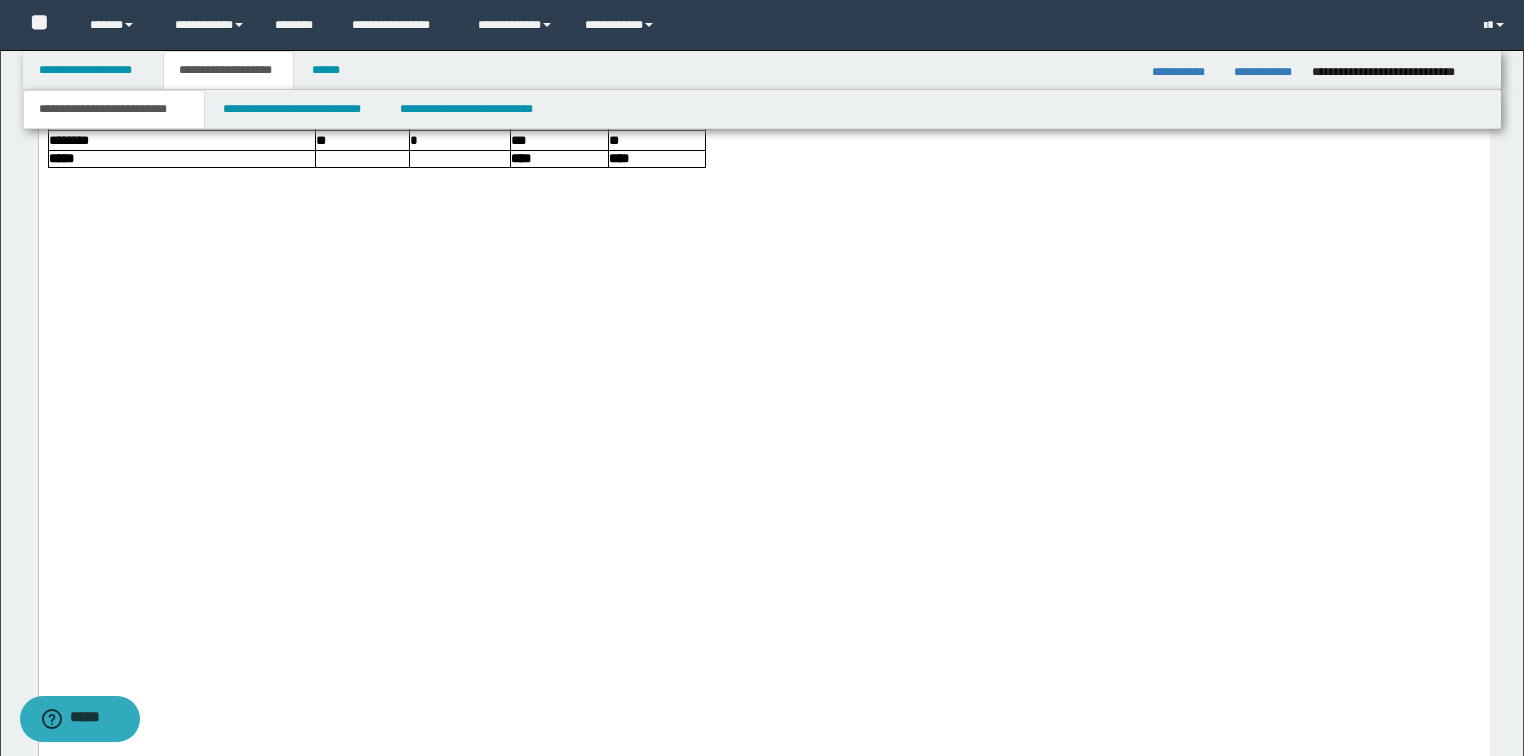 click on "**********" at bounding box center [763, -233] 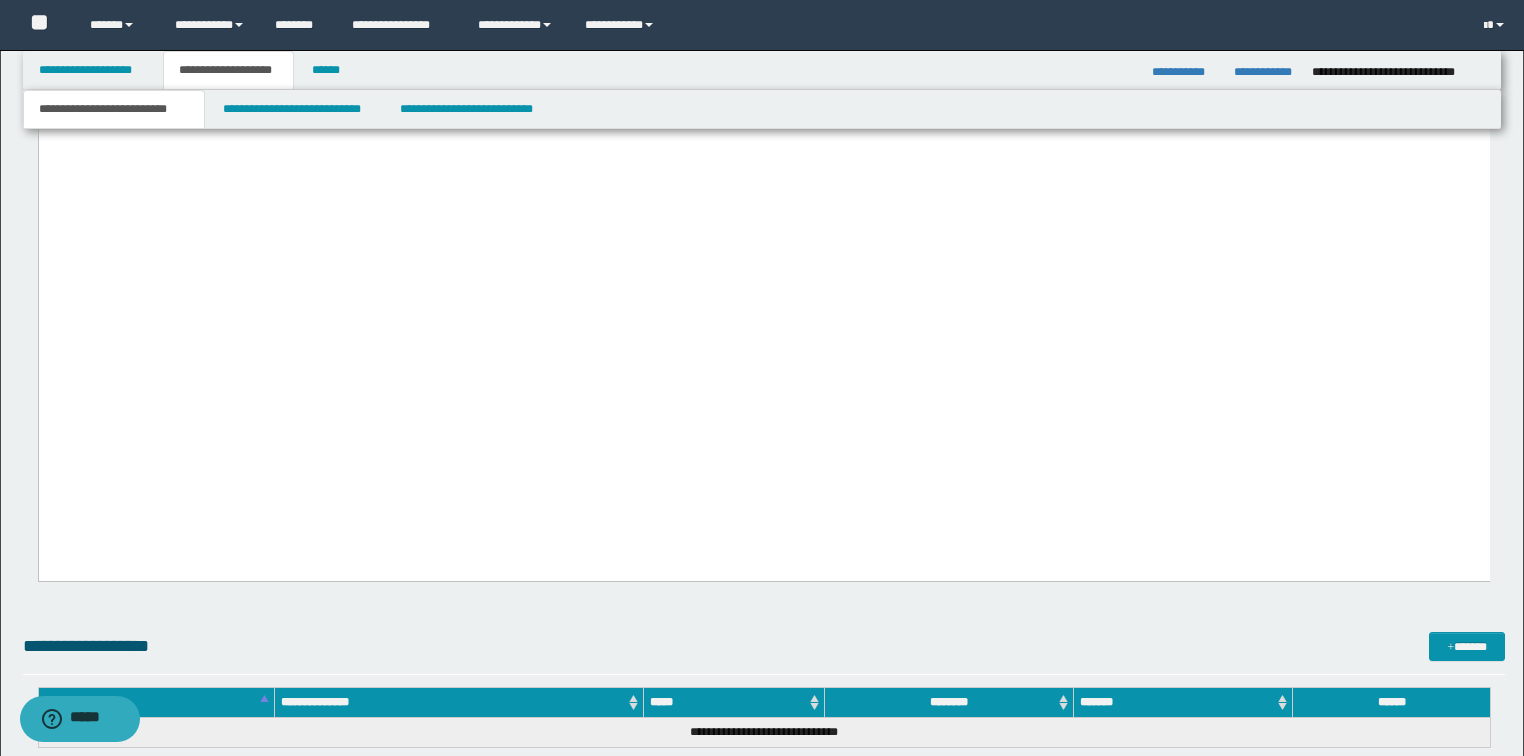 scroll, scrollTop: 6160, scrollLeft: 0, axis: vertical 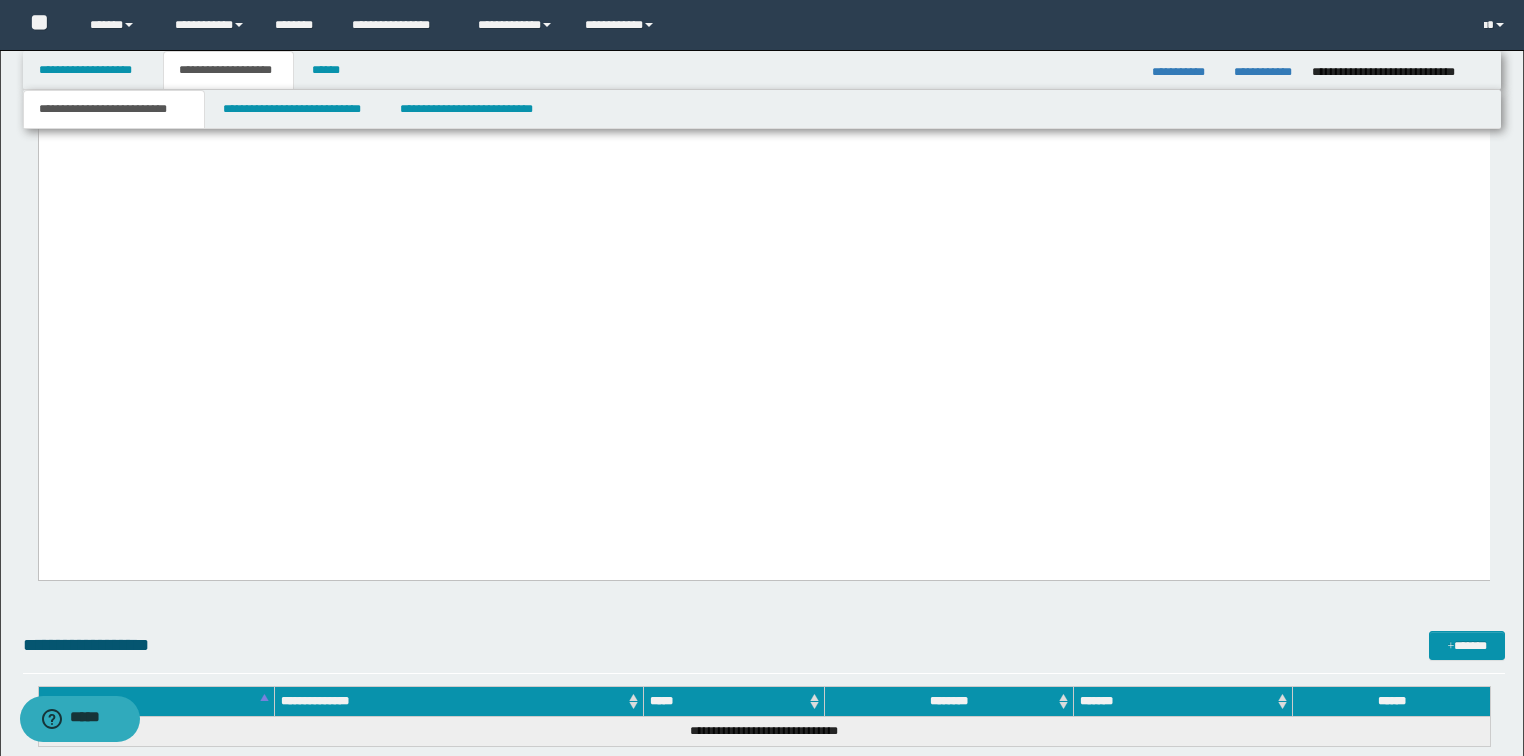 click on "**********" at bounding box center (763, -2540) 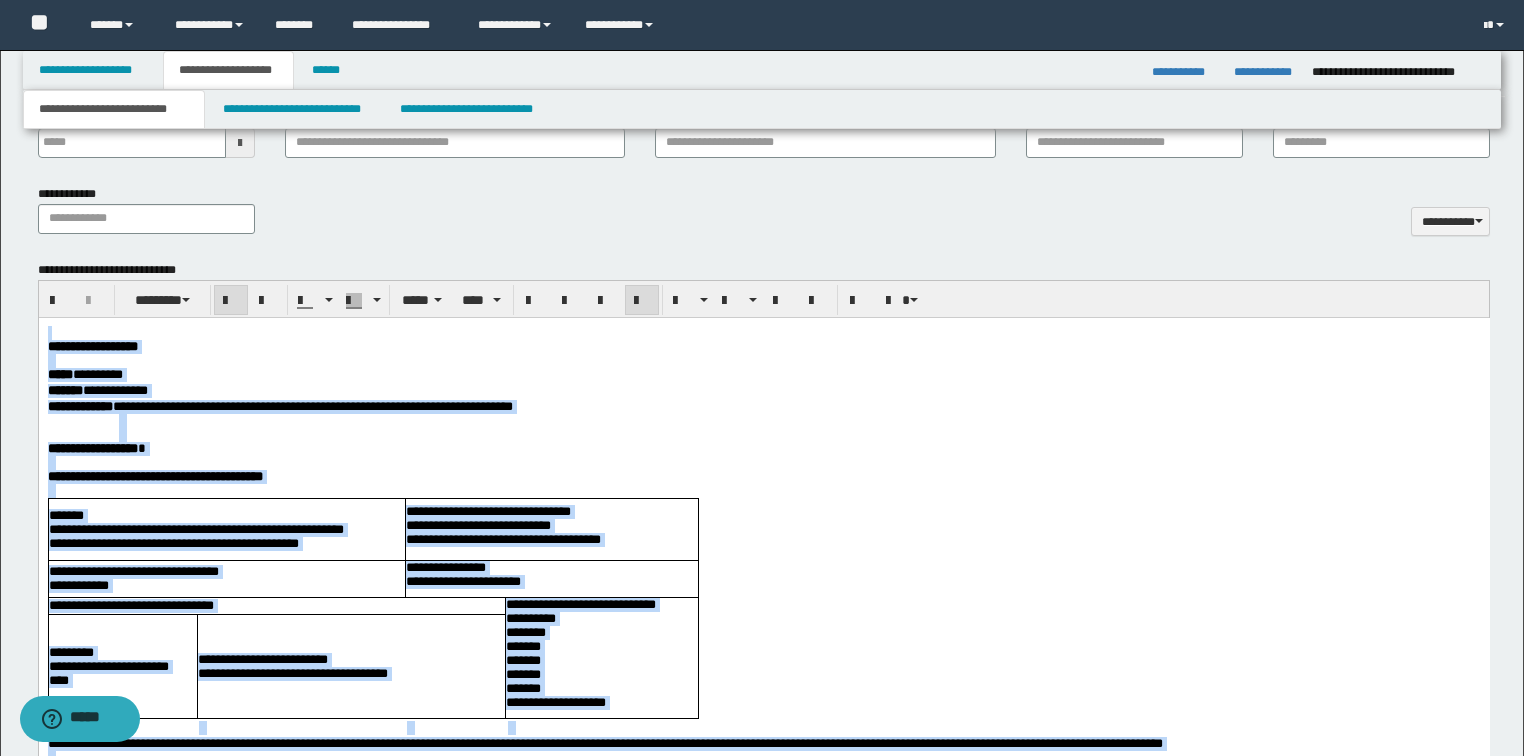 scroll, scrollTop: 813, scrollLeft: 0, axis: vertical 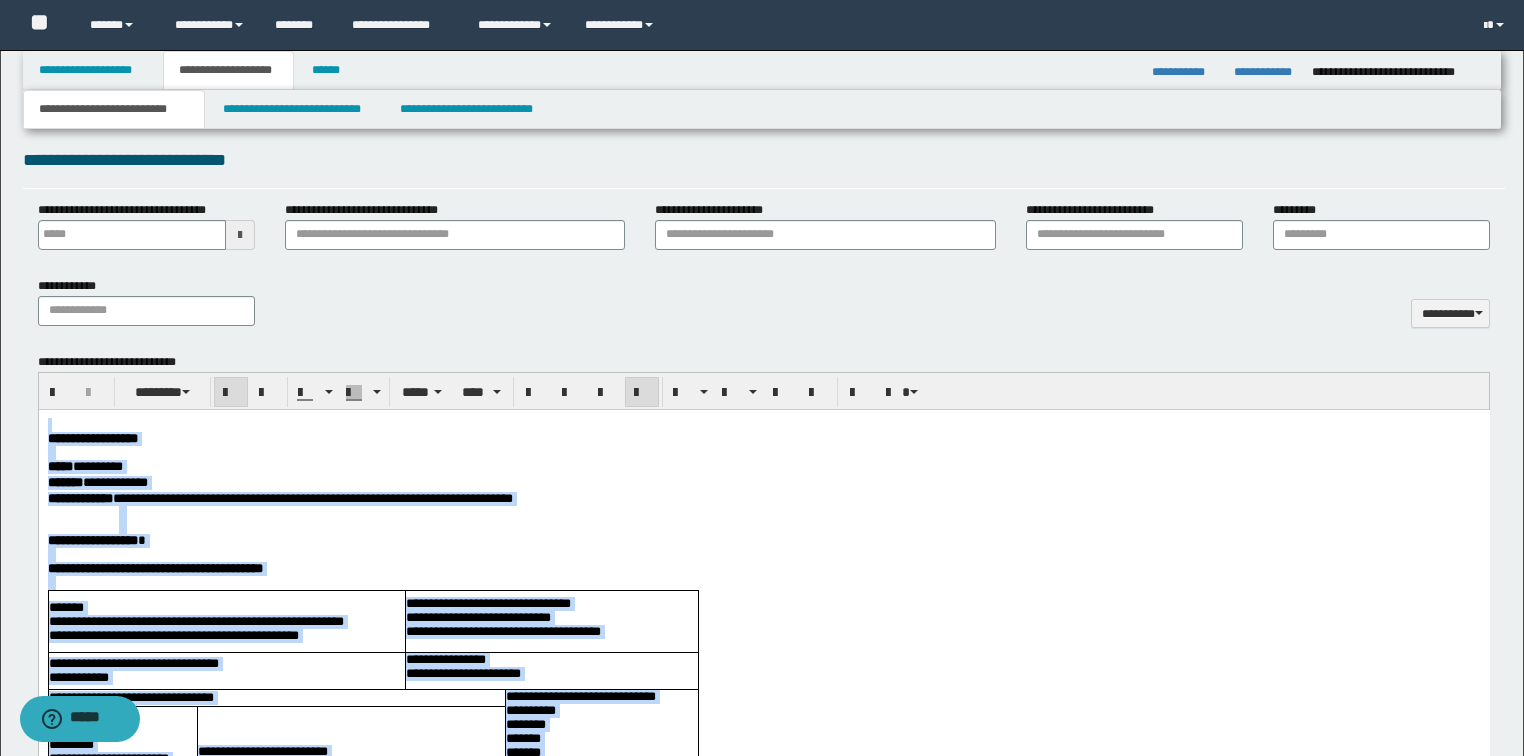 click on "***** *   ********" at bounding box center (763, 467) 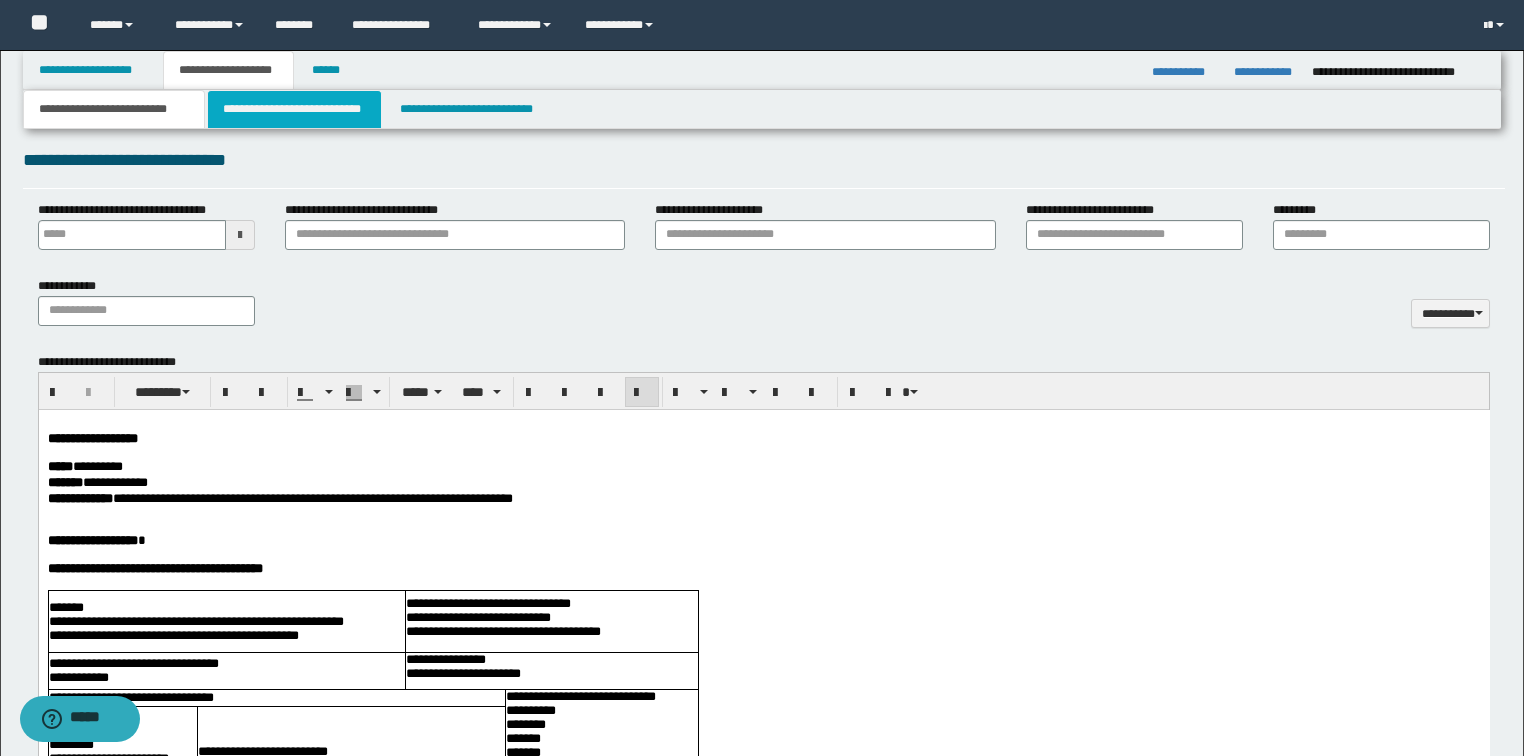 click on "**********" at bounding box center [294, 109] 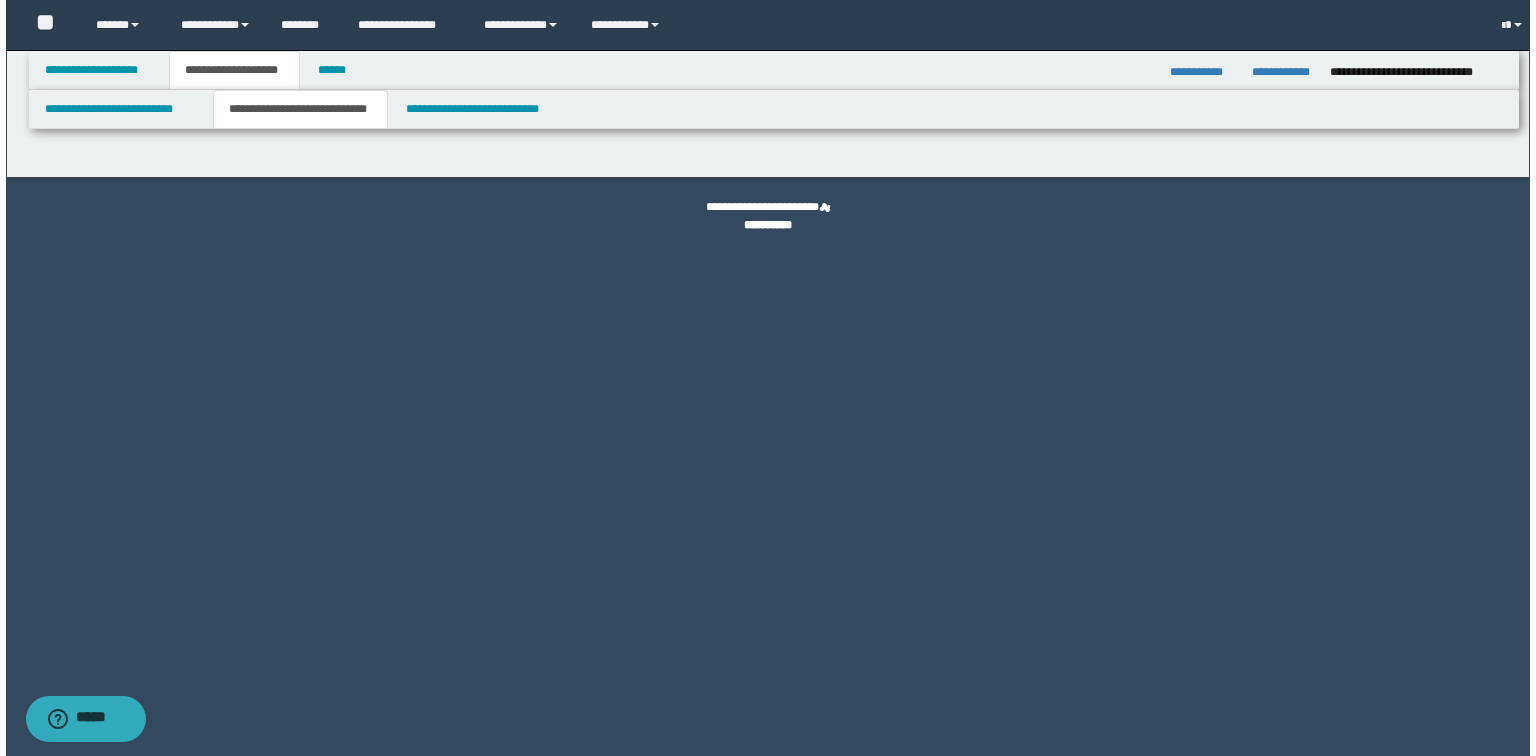 scroll, scrollTop: 0, scrollLeft: 0, axis: both 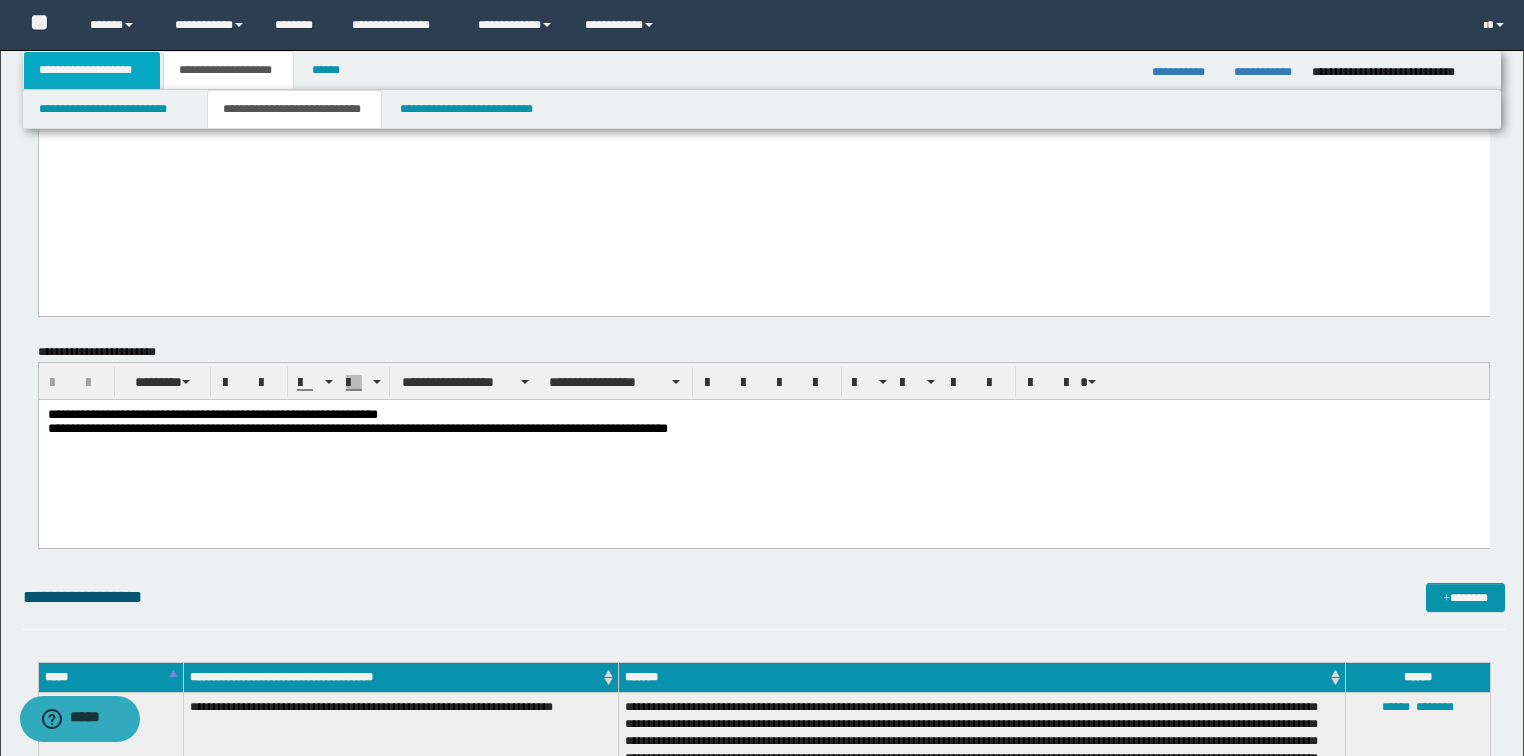 click on "**********" at bounding box center [92, 70] 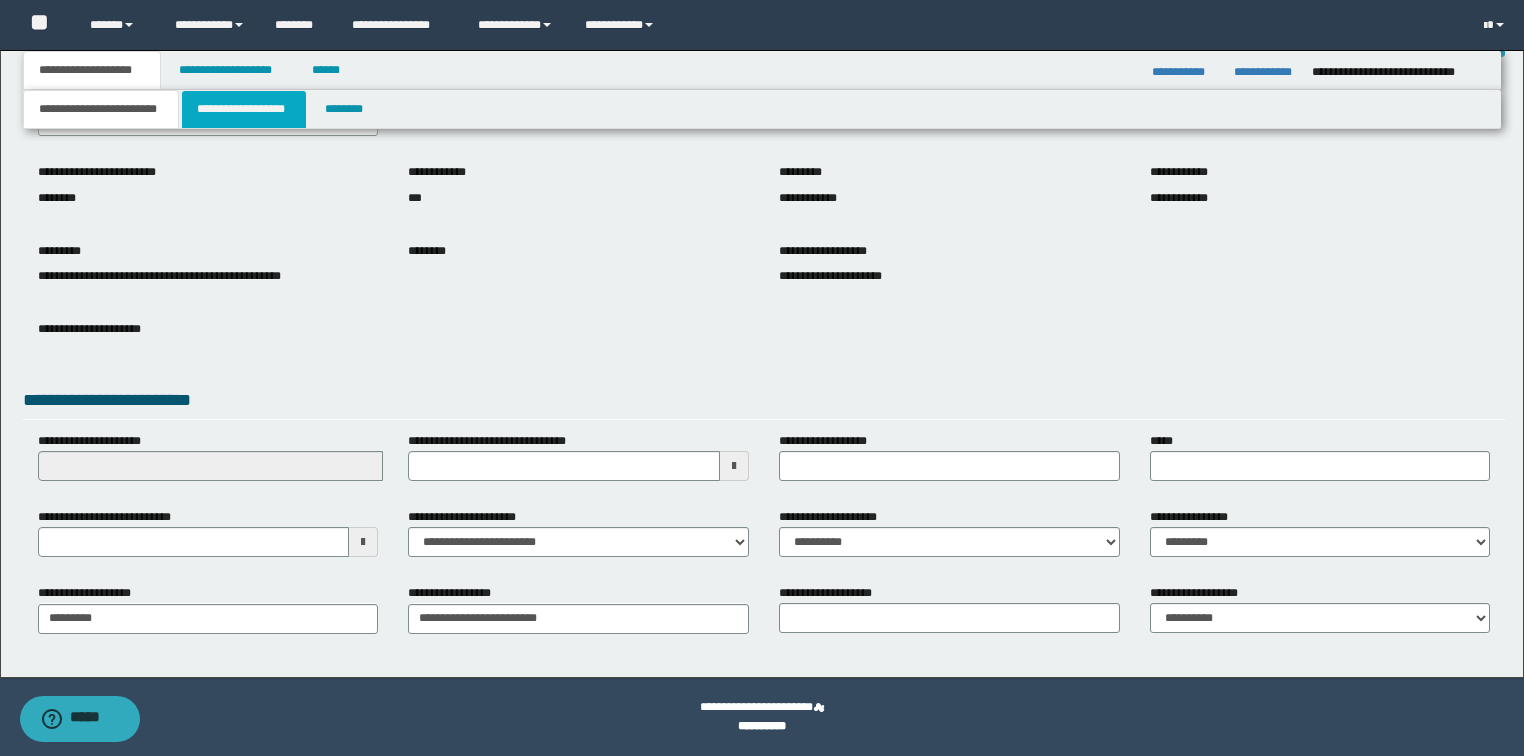 click on "**********" at bounding box center [244, 109] 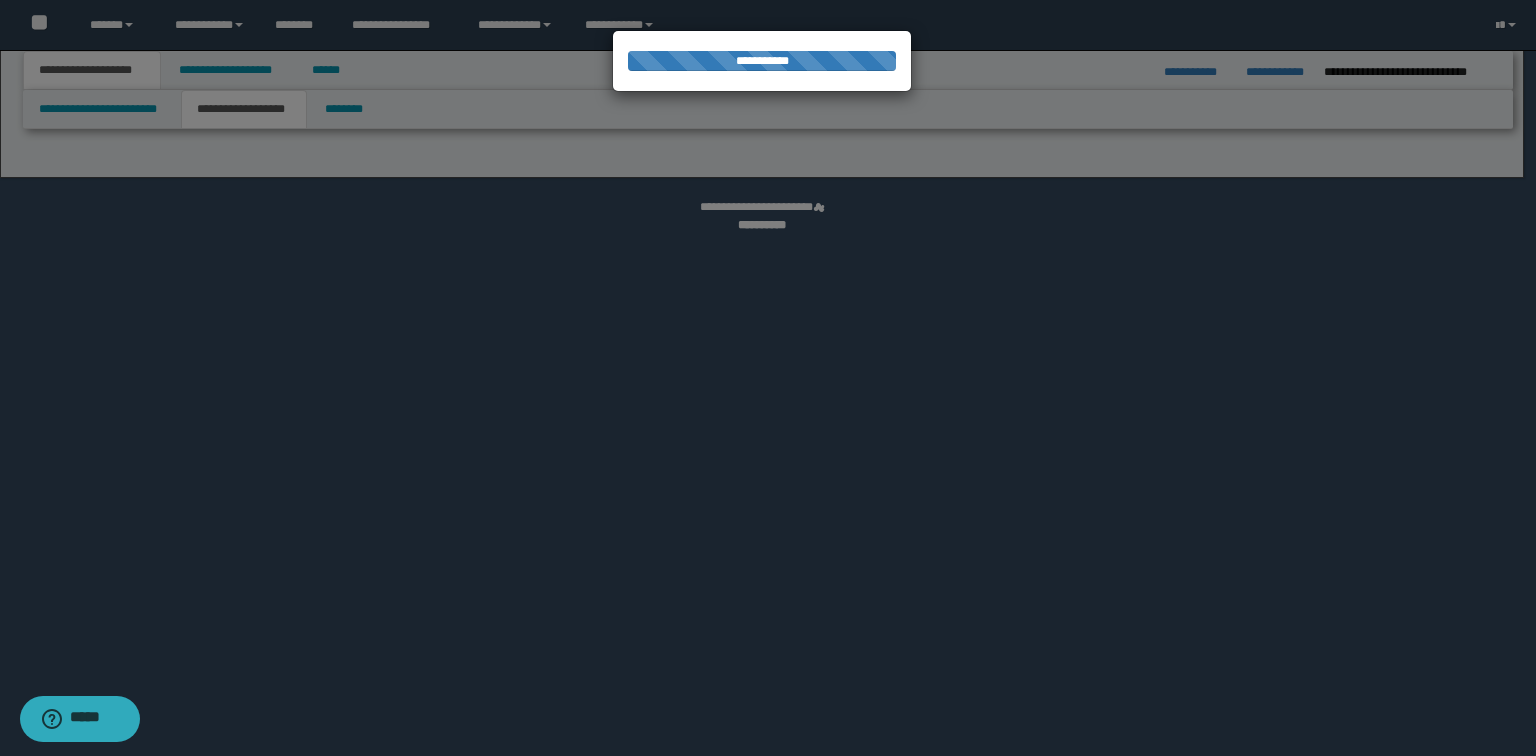 select on "*" 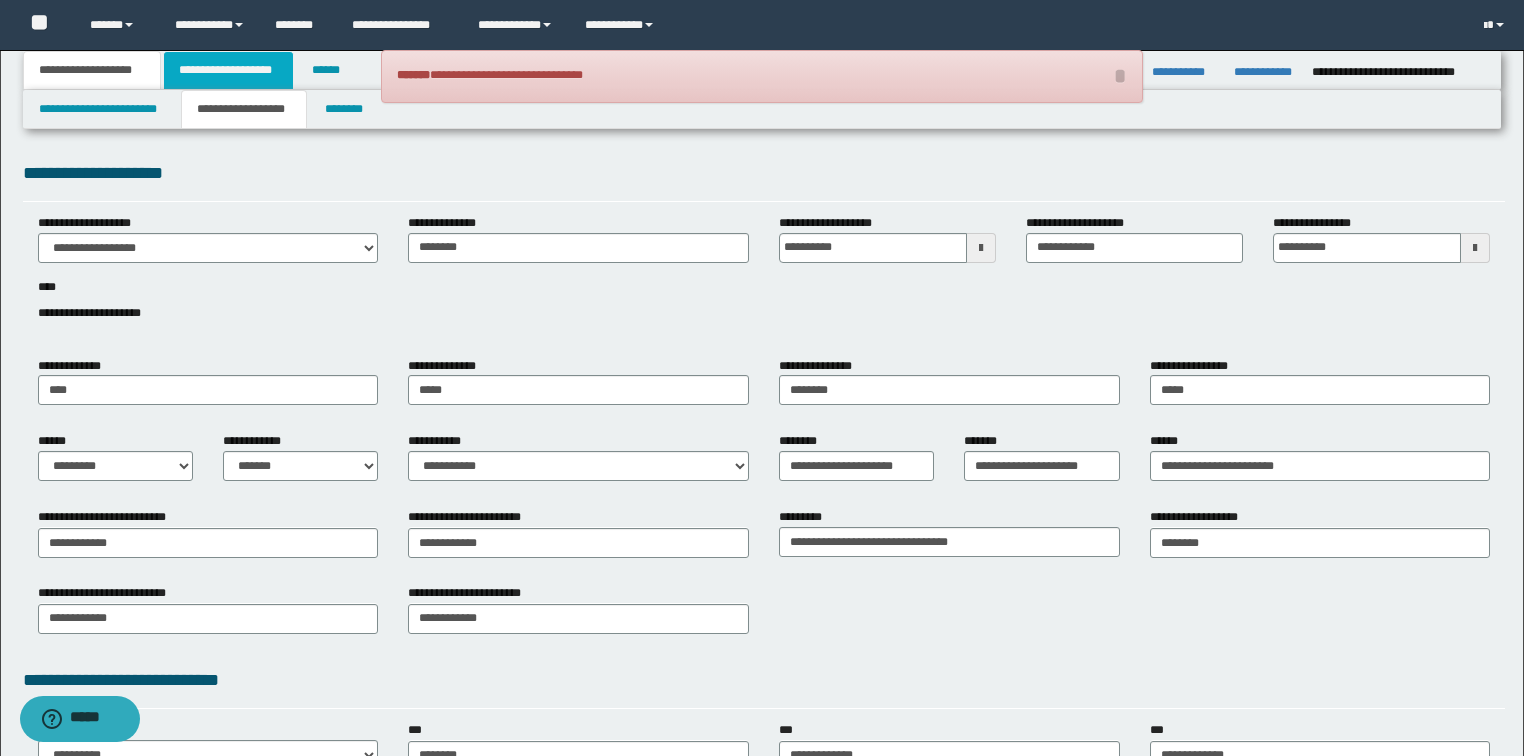 click on "**********" at bounding box center [228, 70] 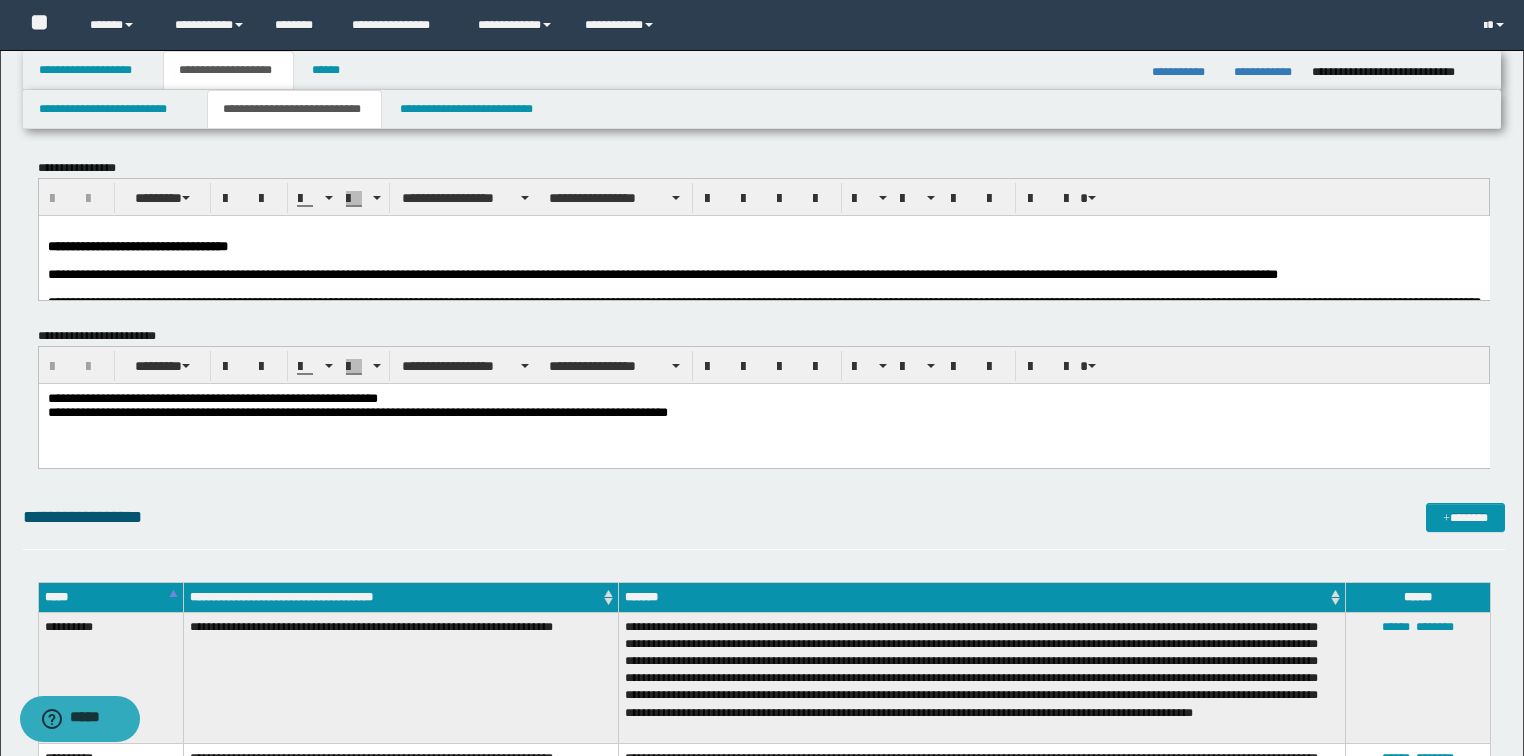 click on "**********" at bounding box center (212, 397) 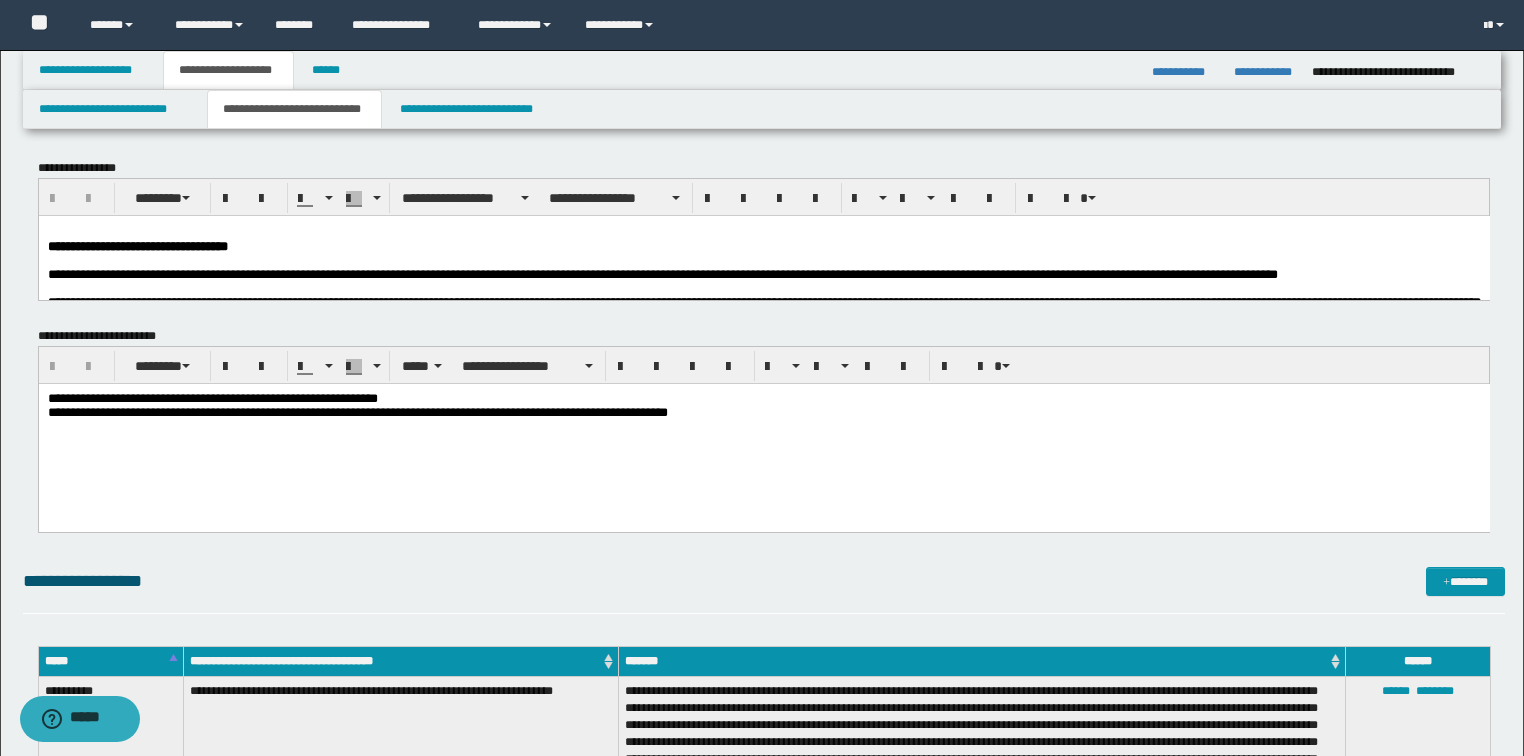 type 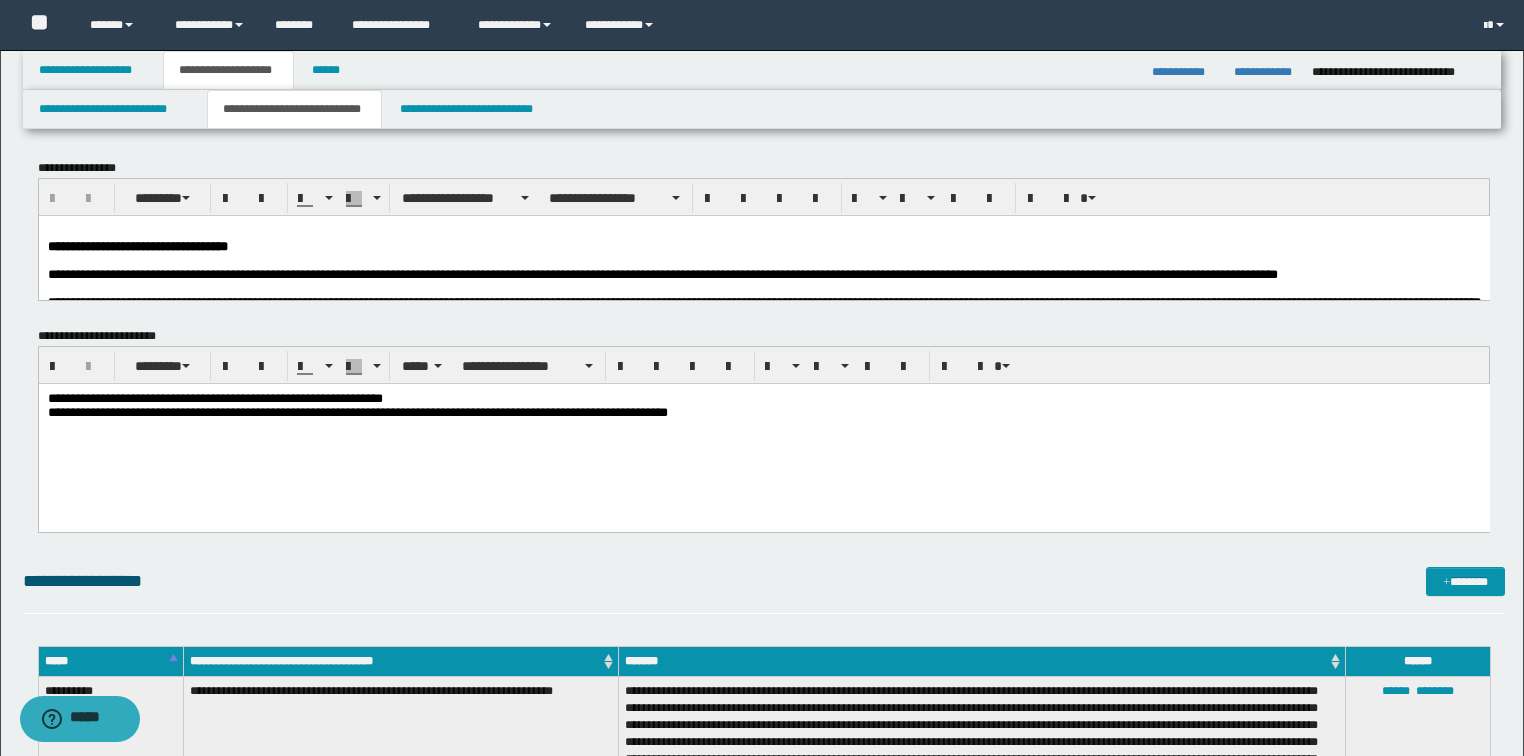 click on "**********" at bounding box center [662, 273] 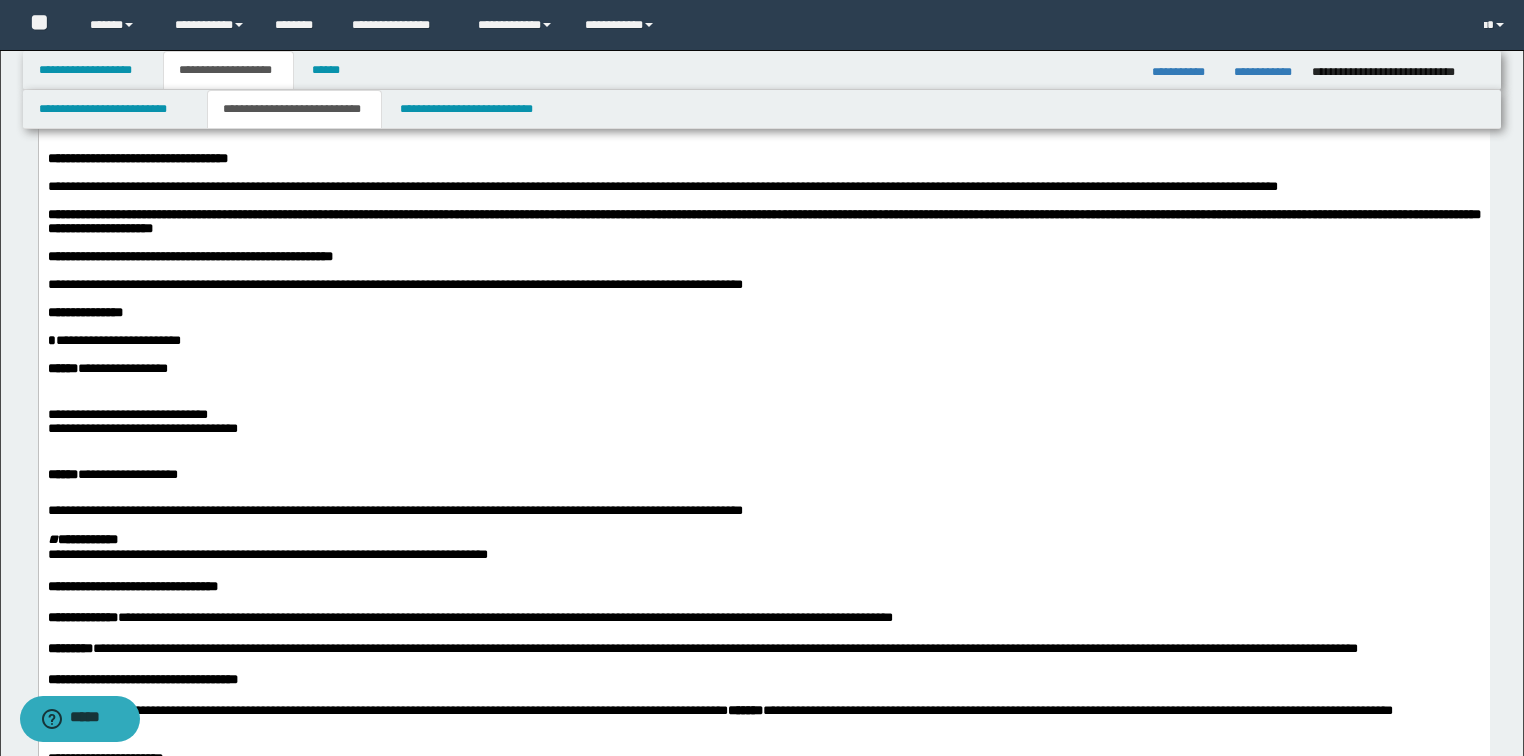 scroll, scrollTop: 240, scrollLeft: 0, axis: vertical 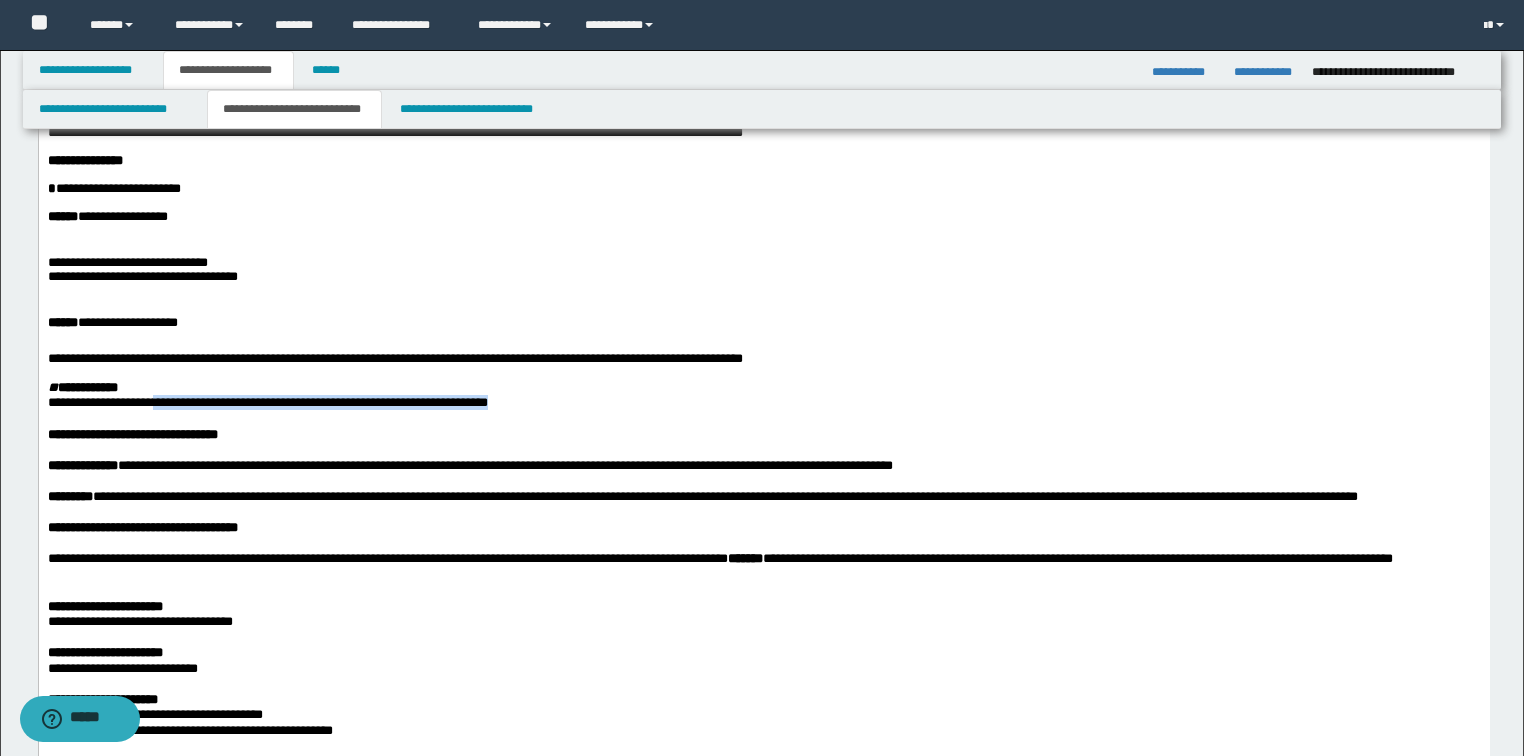 drag, startPoint x: 177, startPoint y: 465, endPoint x: 624, endPoint y: 468, distance: 447.01007 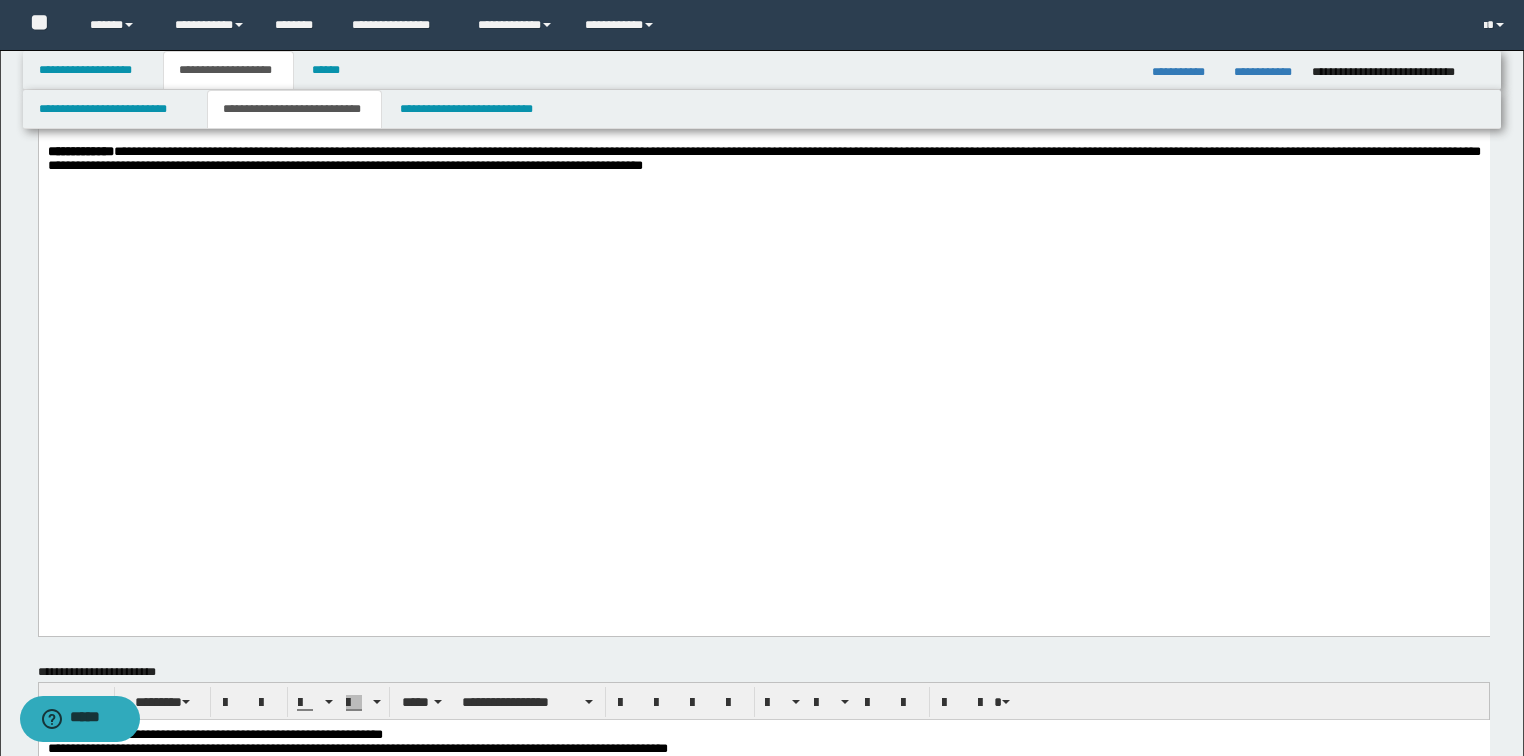 scroll, scrollTop: 2800, scrollLeft: 0, axis: vertical 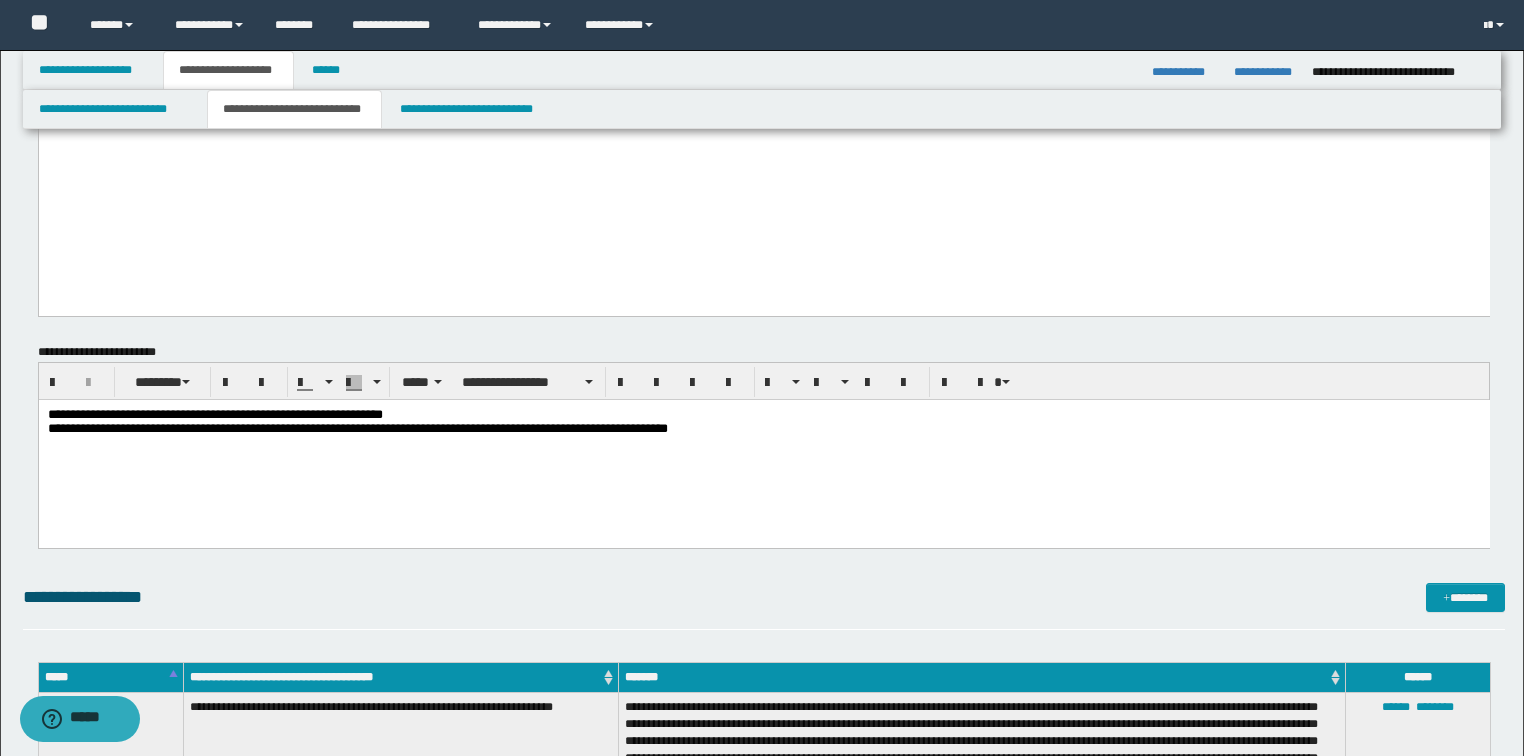 click on "**********" at bounding box center (763, 446) 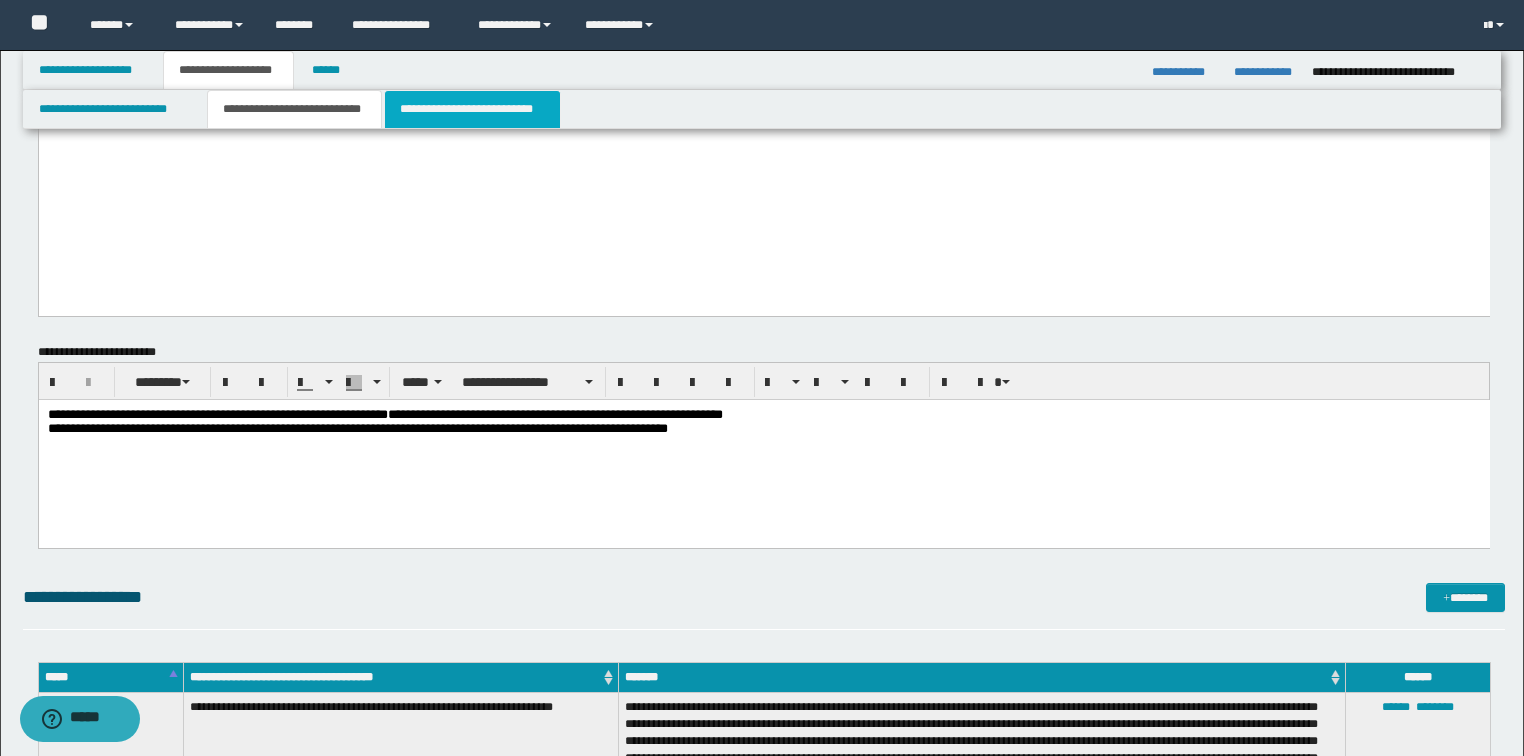 click on "**********" at bounding box center (472, 109) 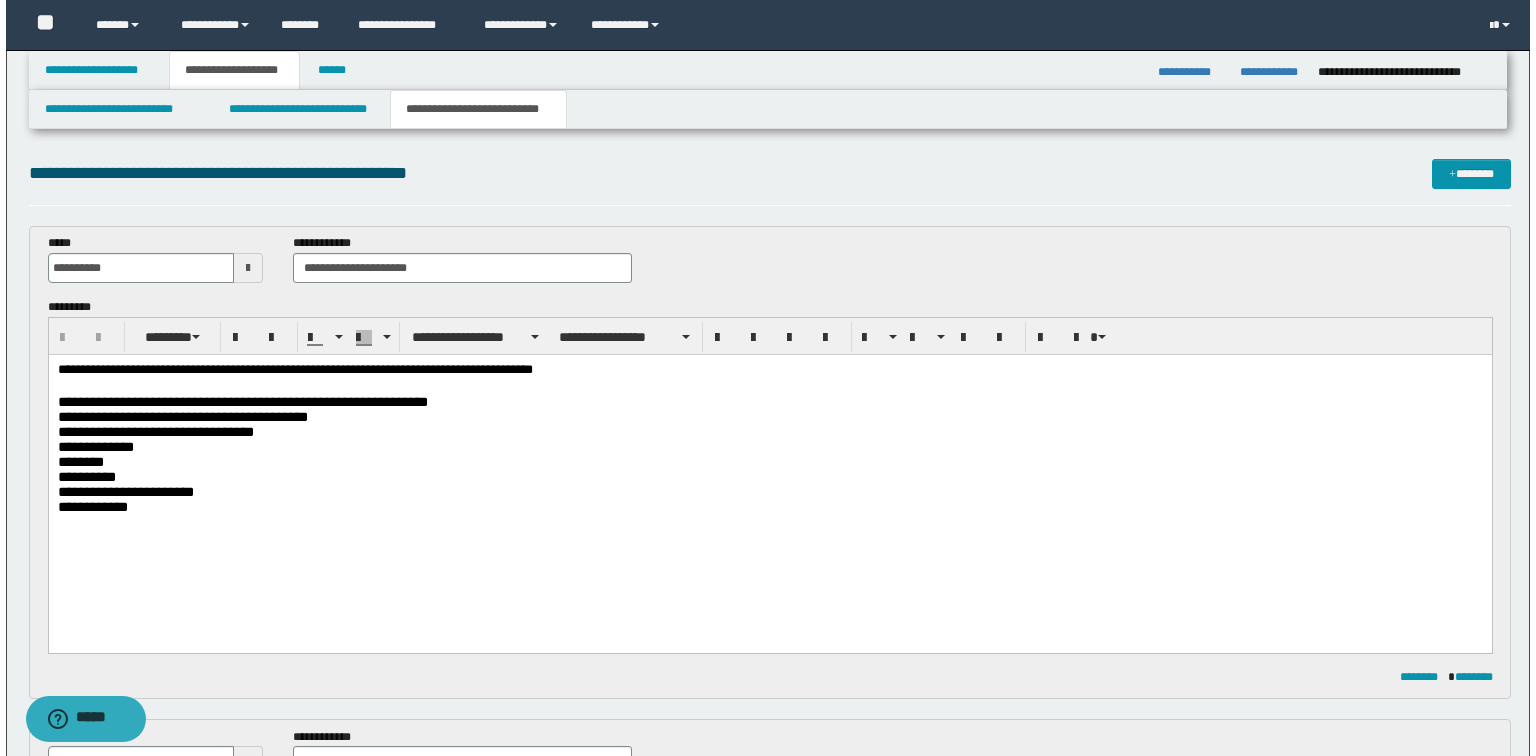scroll, scrollTop: 0, scrollLeft: 0, axis: both 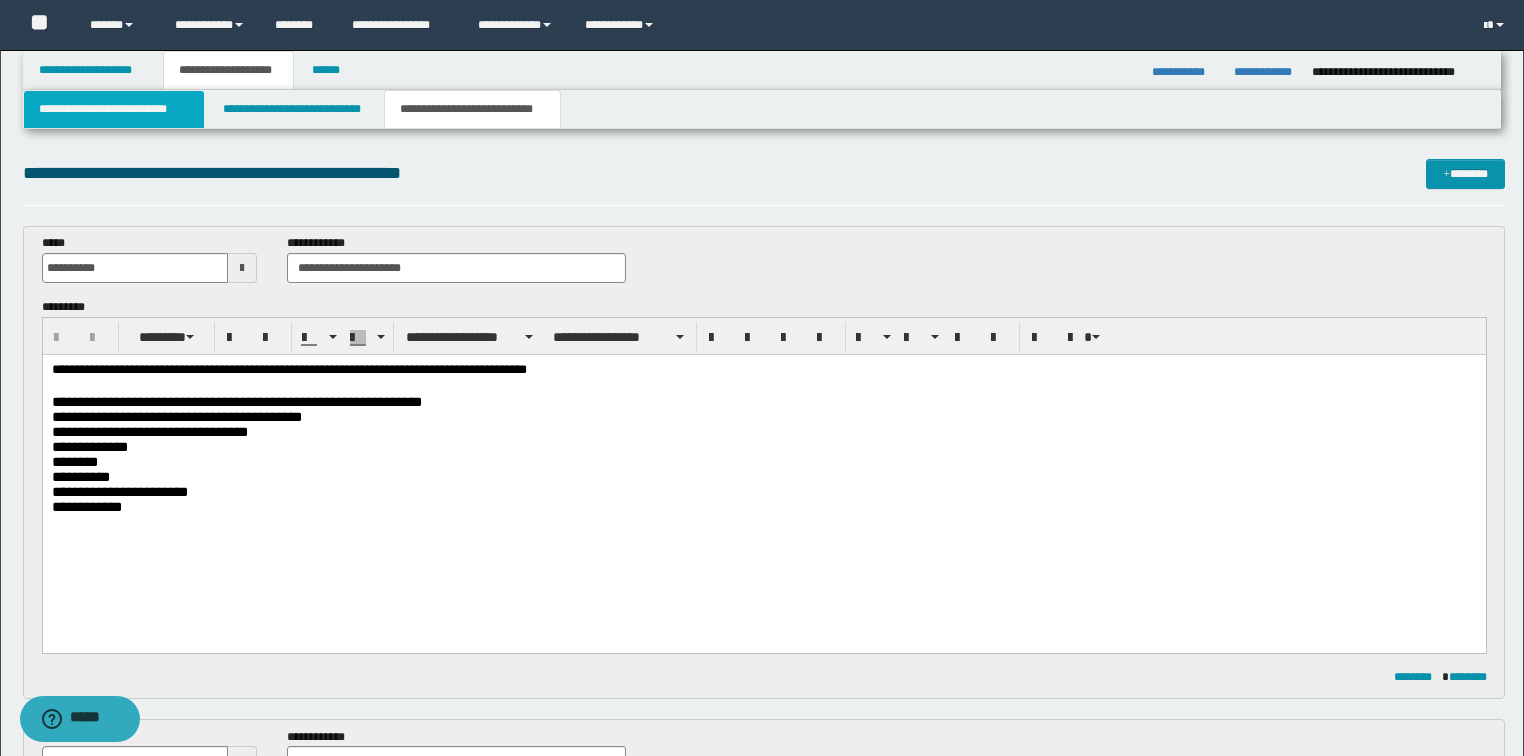 click on "**********" at bounding box center [114, 109] 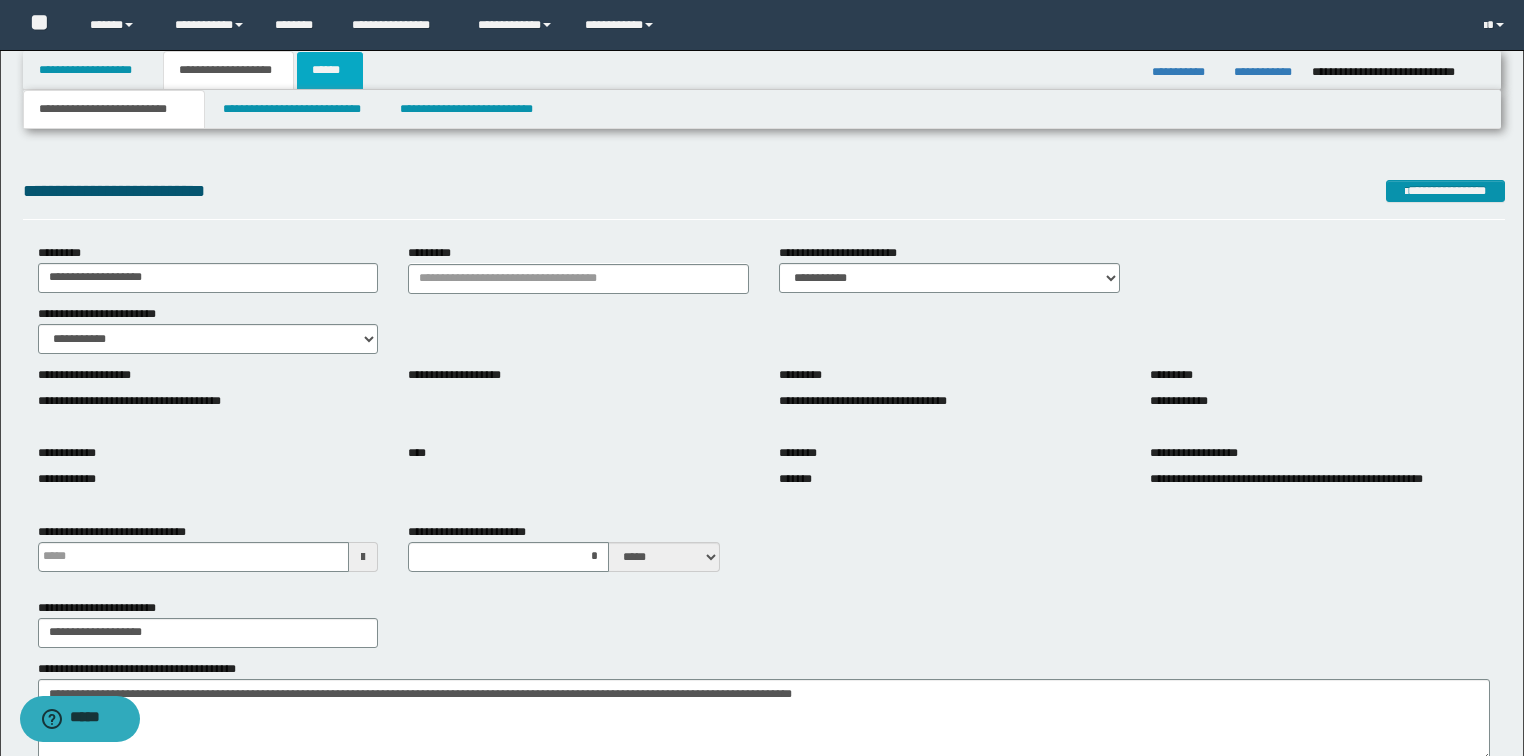 click on "******" at bounding box center [330, 70] 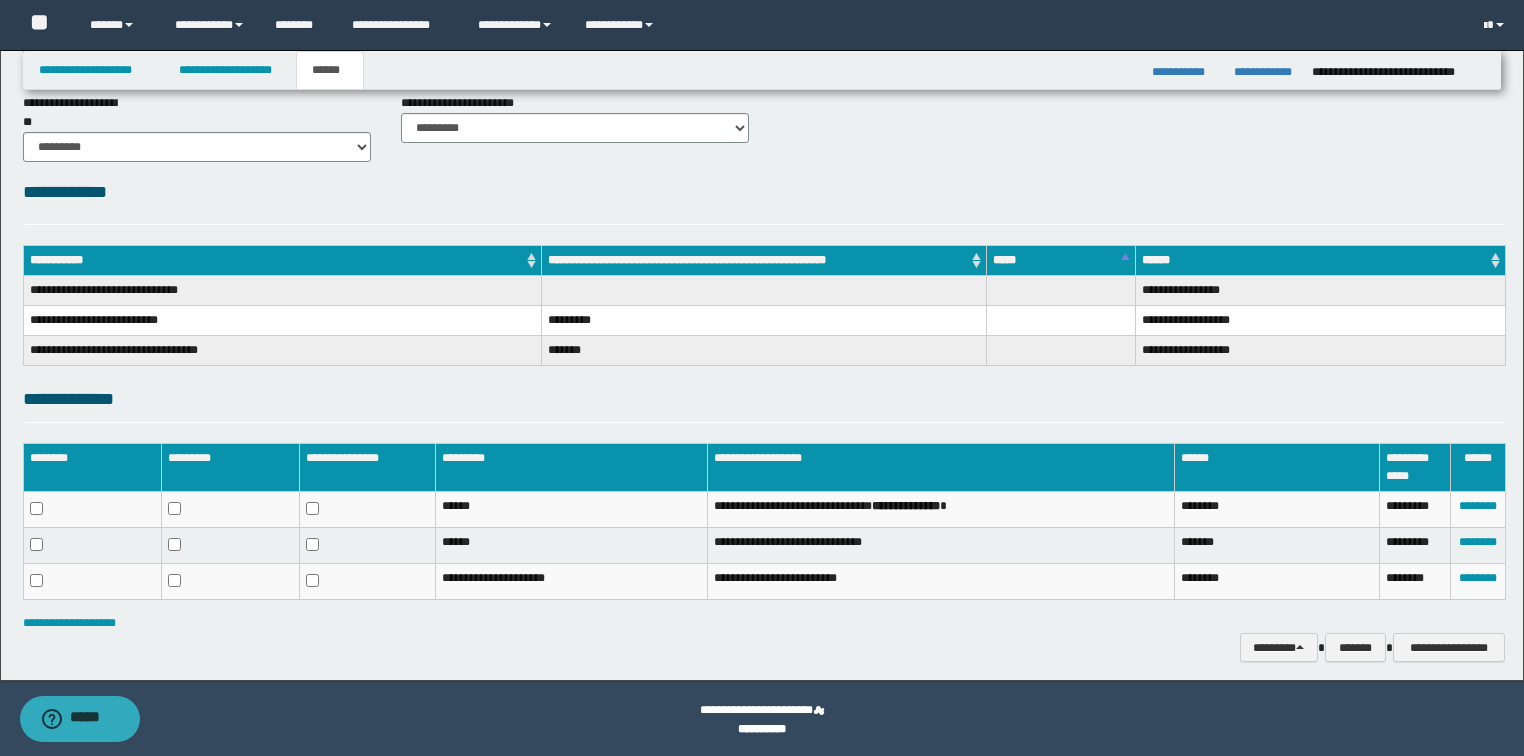 scroll, scrollTop: 167, scrollLeft: 0, axis: vertical 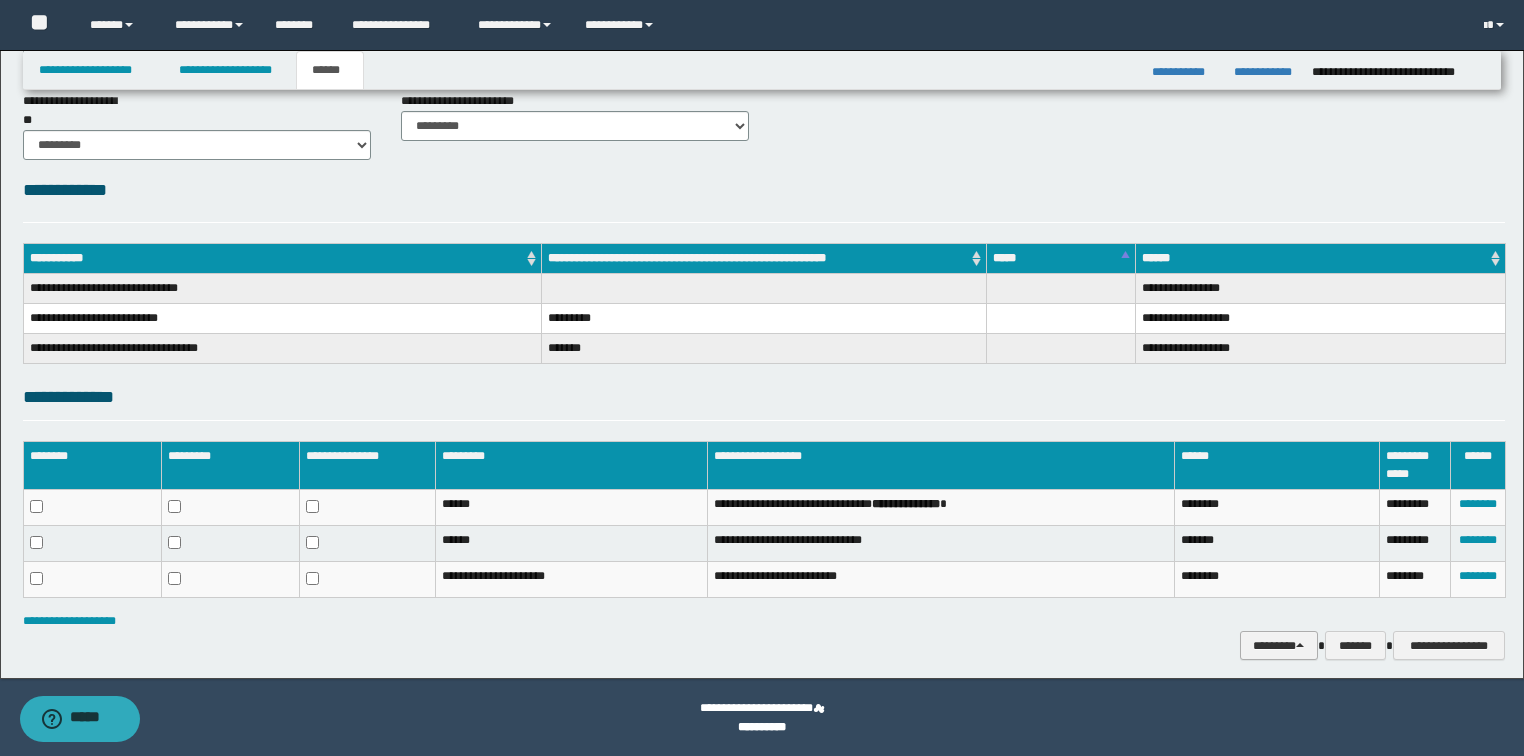 click on "********" at bounding box center [1279, 646] 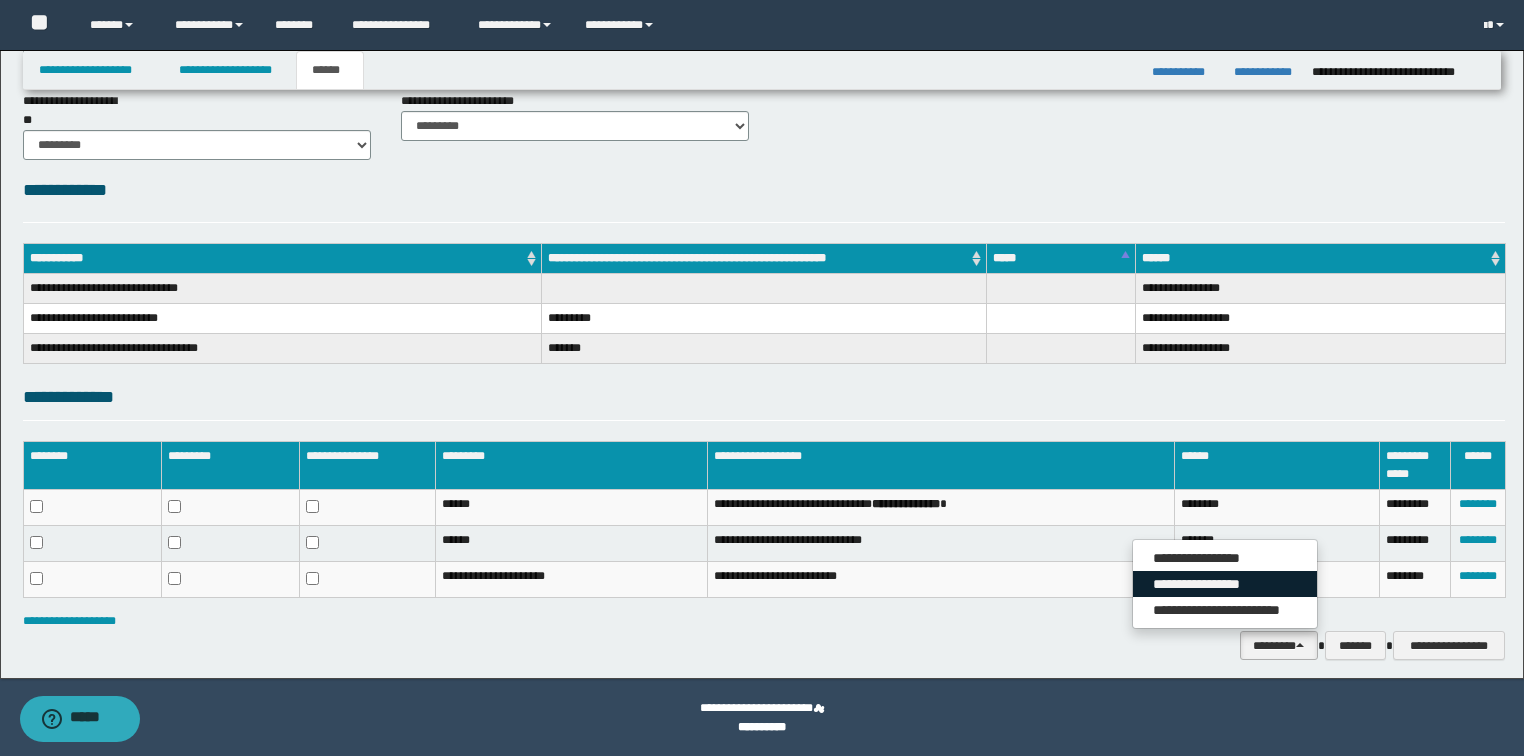 drag, startPoint x: 1252, startPoint y: 586, endPoint x: 1274, endPoint y: 579, distance: 23.086792 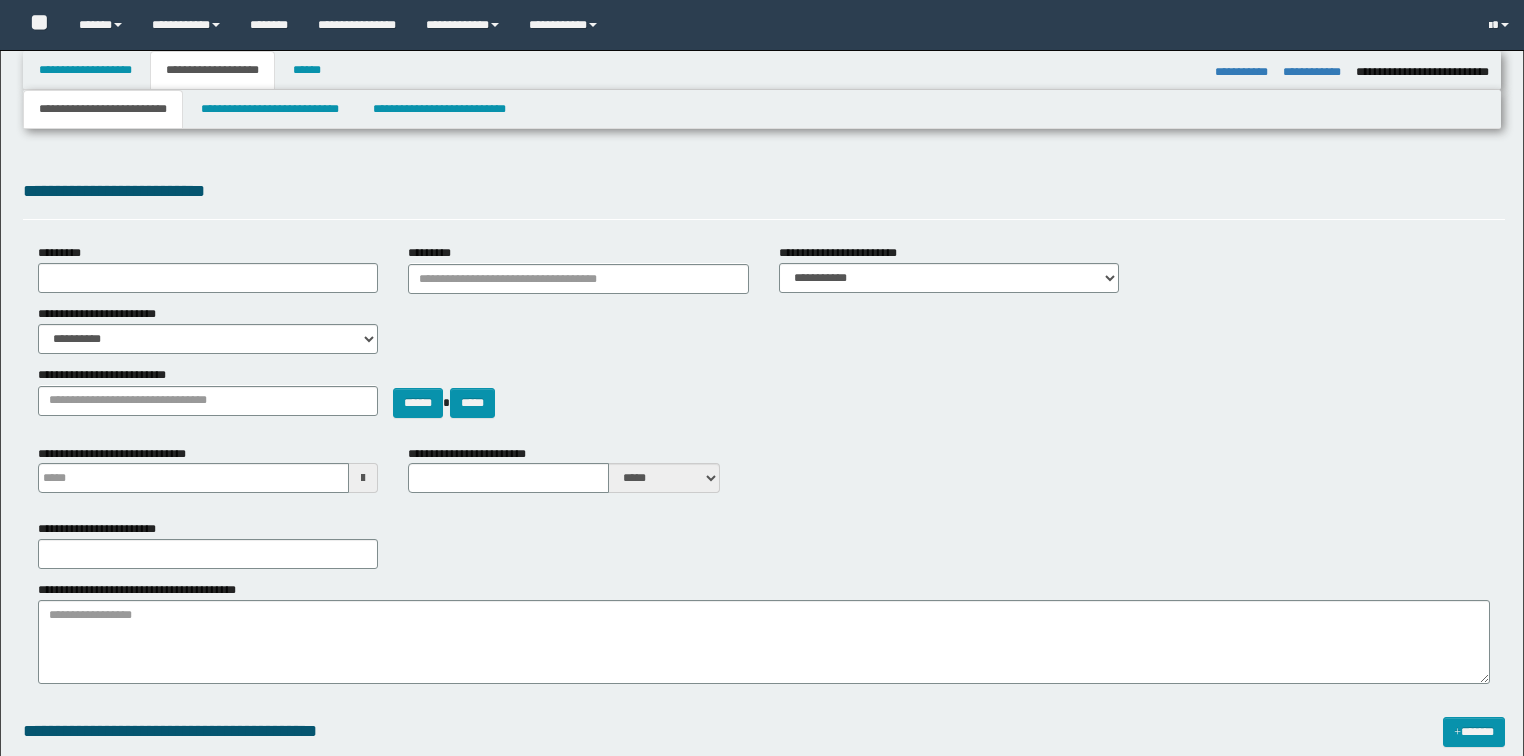 select on "*" 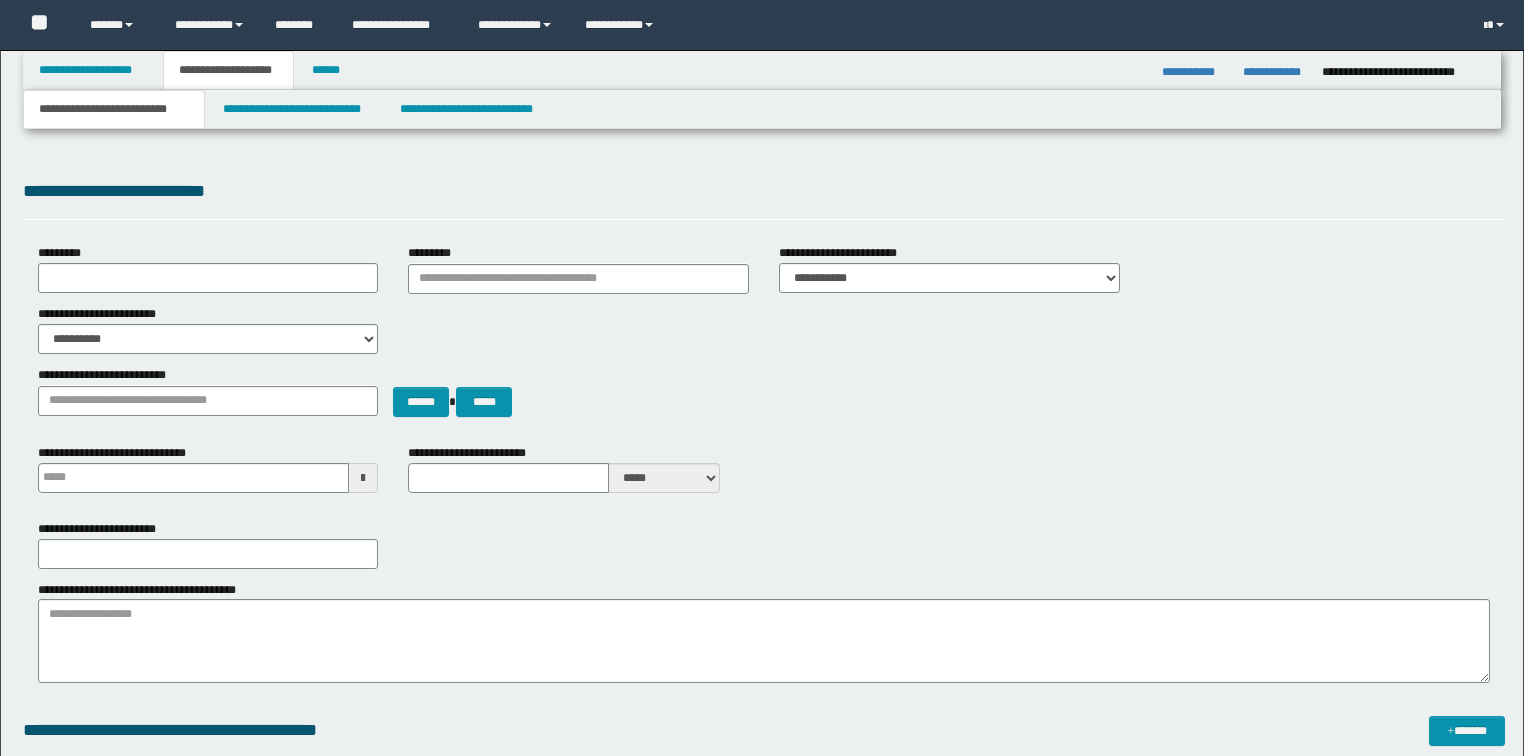 scroll, scrollTop: 706, scrollLeft: 0, axis: vertical 